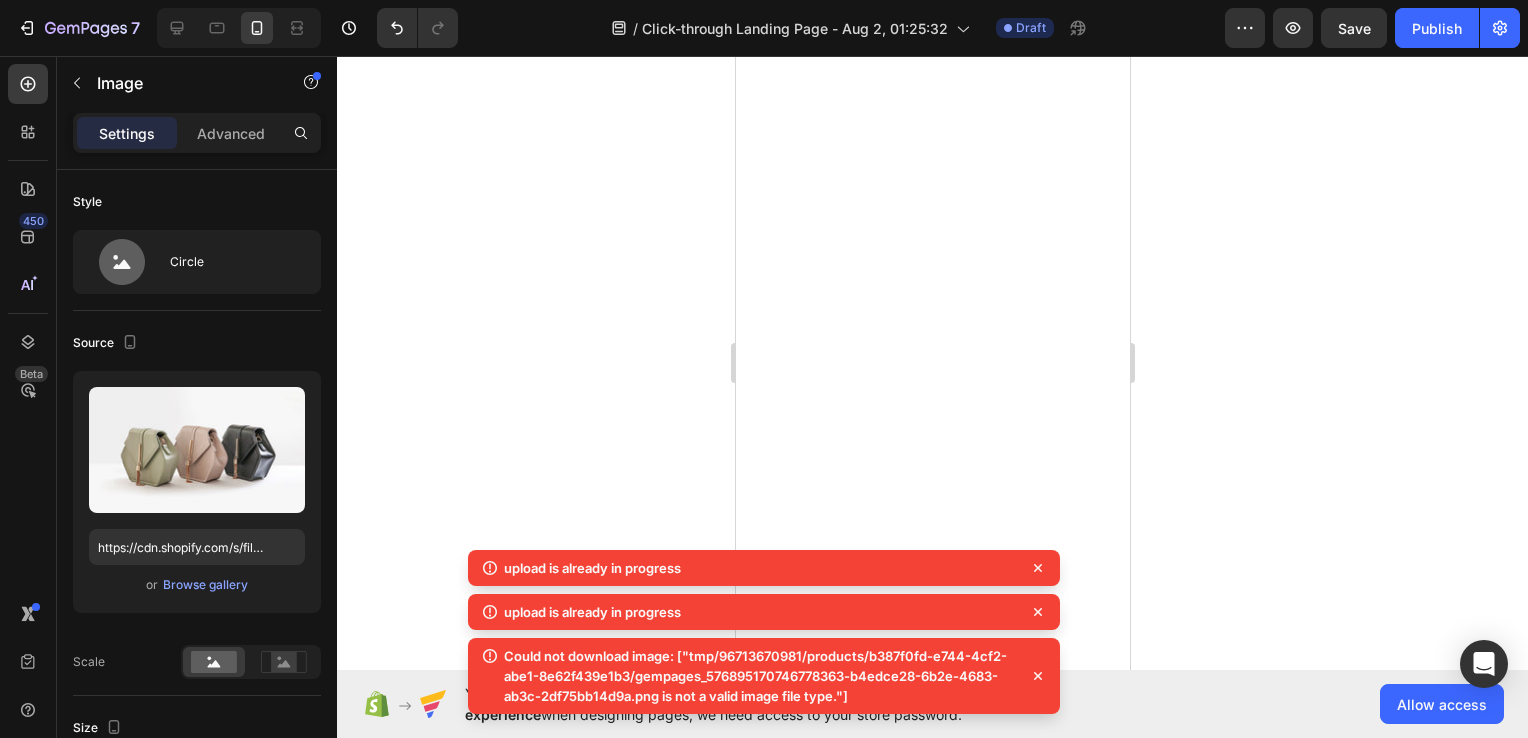 scroll, scrollTop: 0, scrollLeft: 0, axis: both 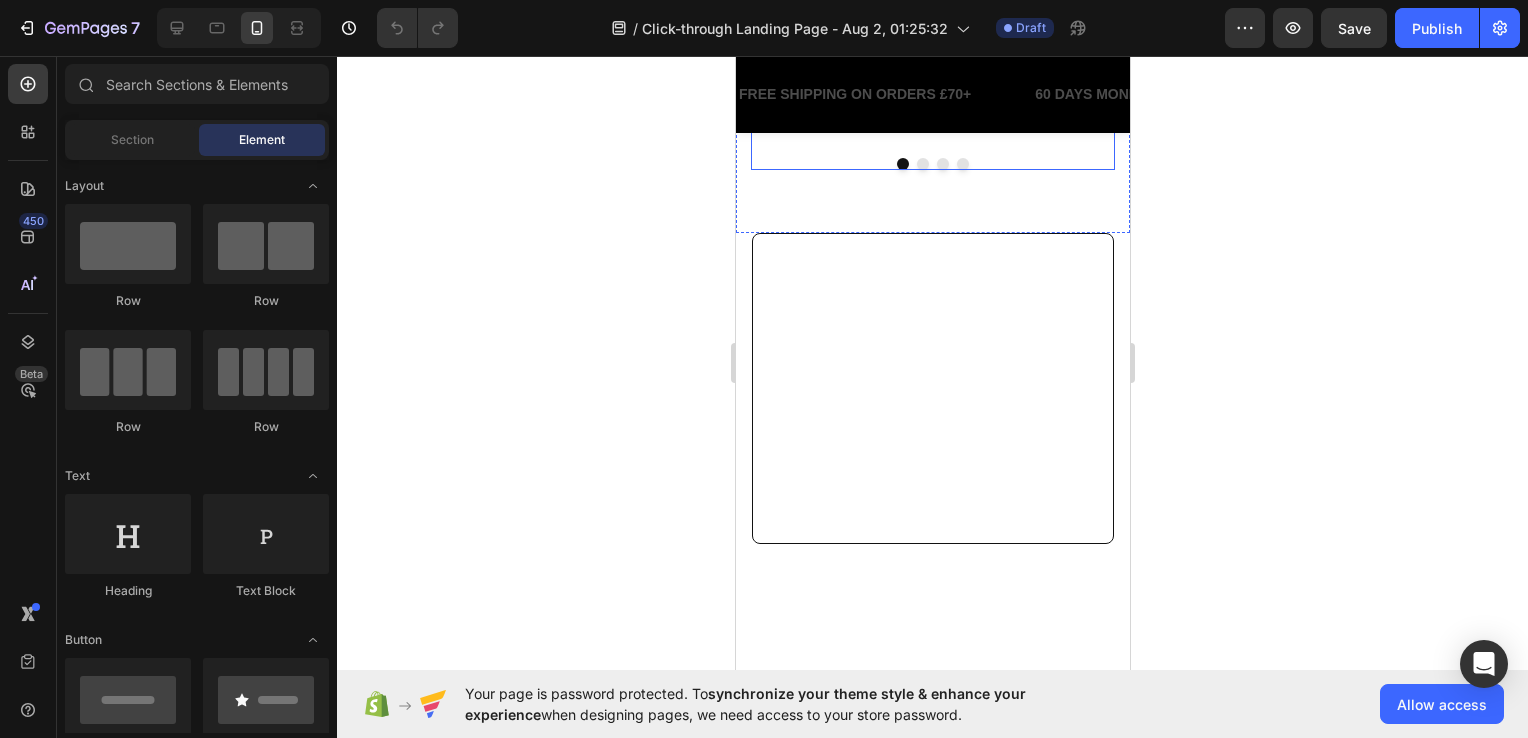 click 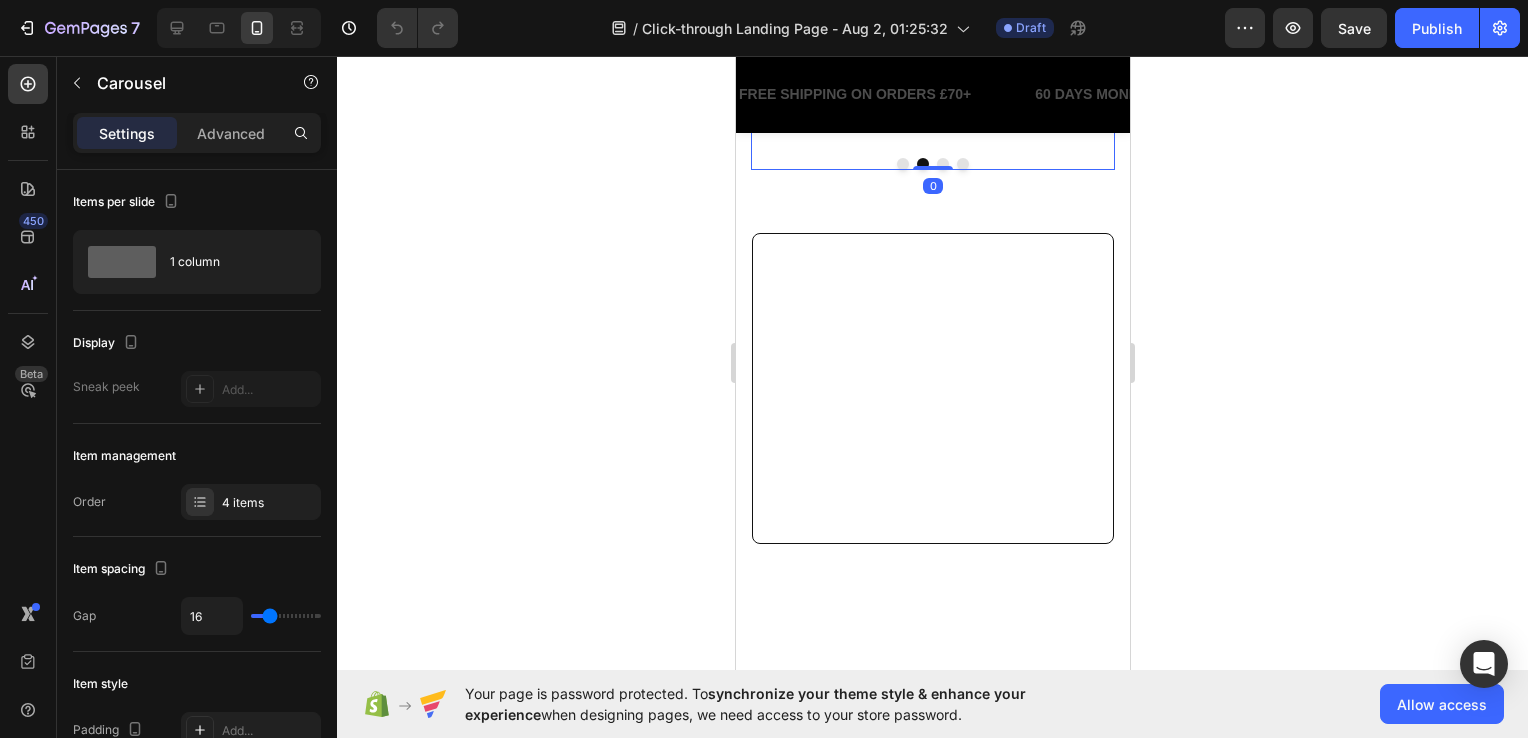 scroll, scrollTop: 3900, scrollLeft: 0, axis: vertical 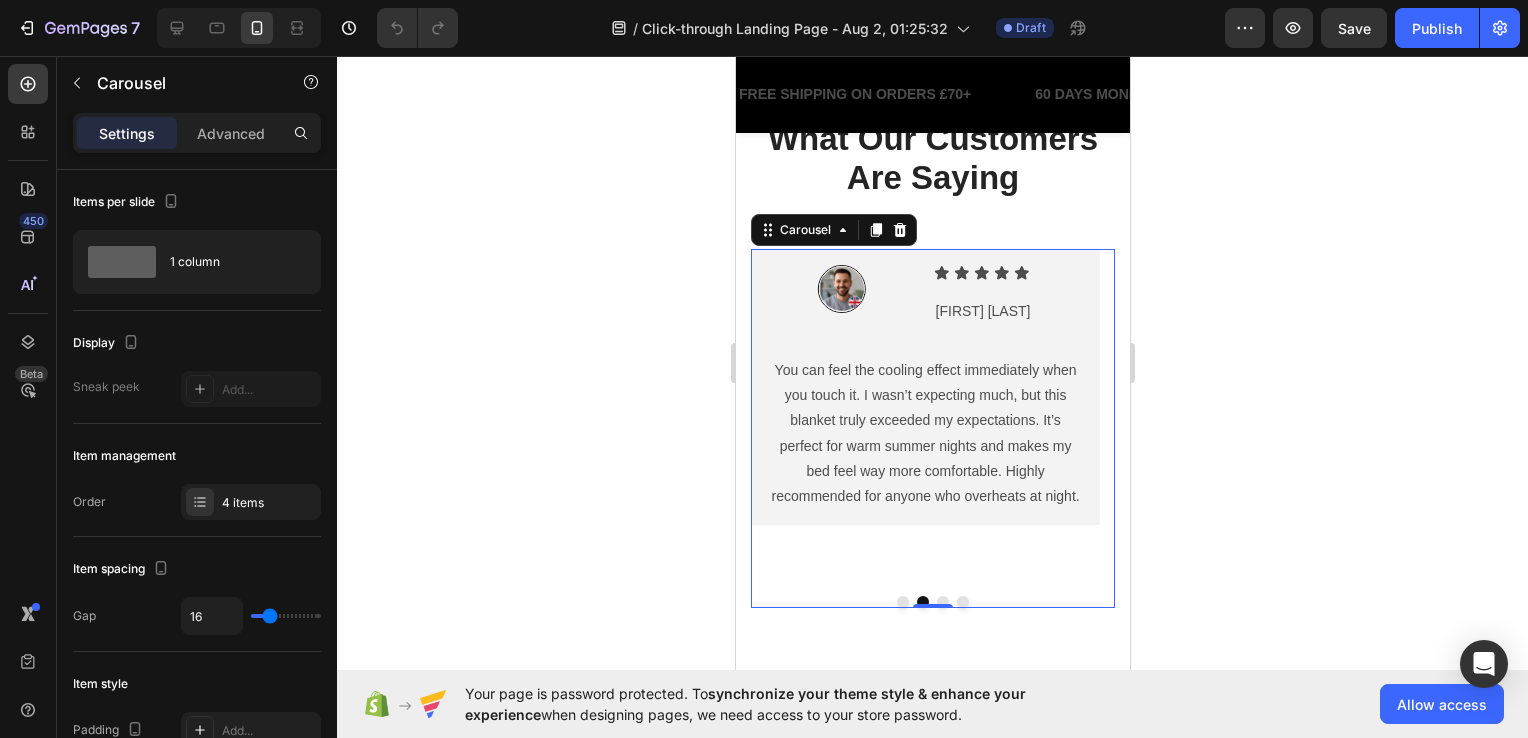 click 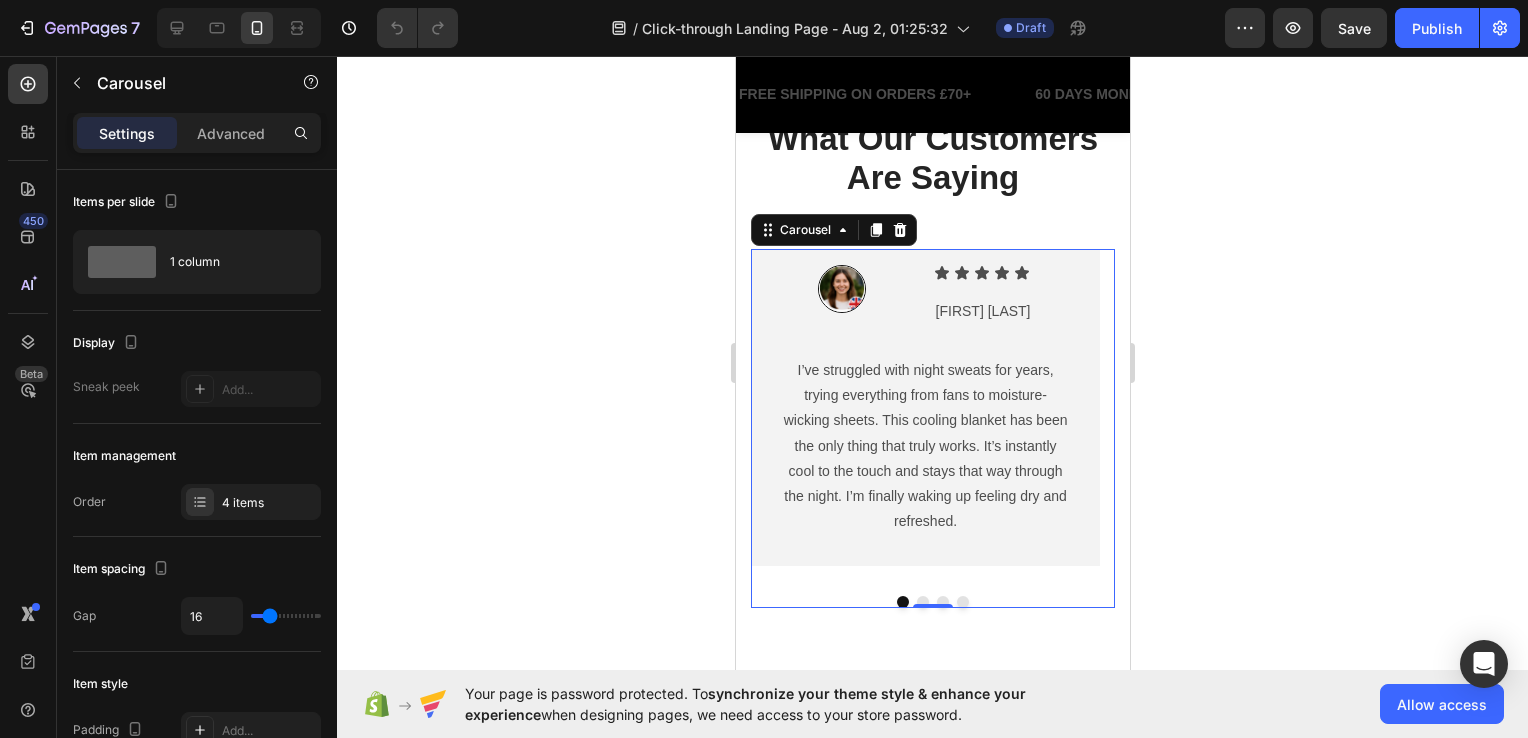 click 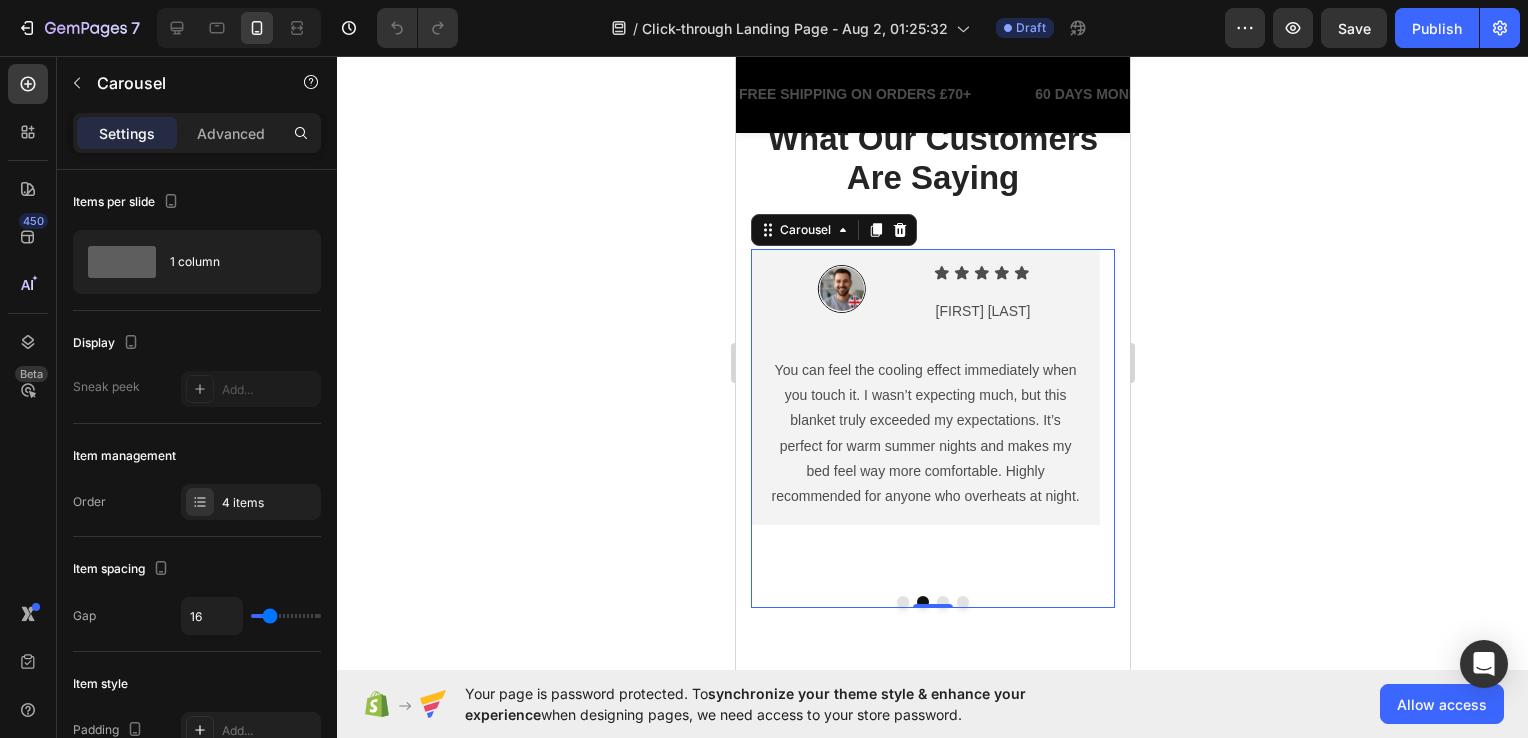 click 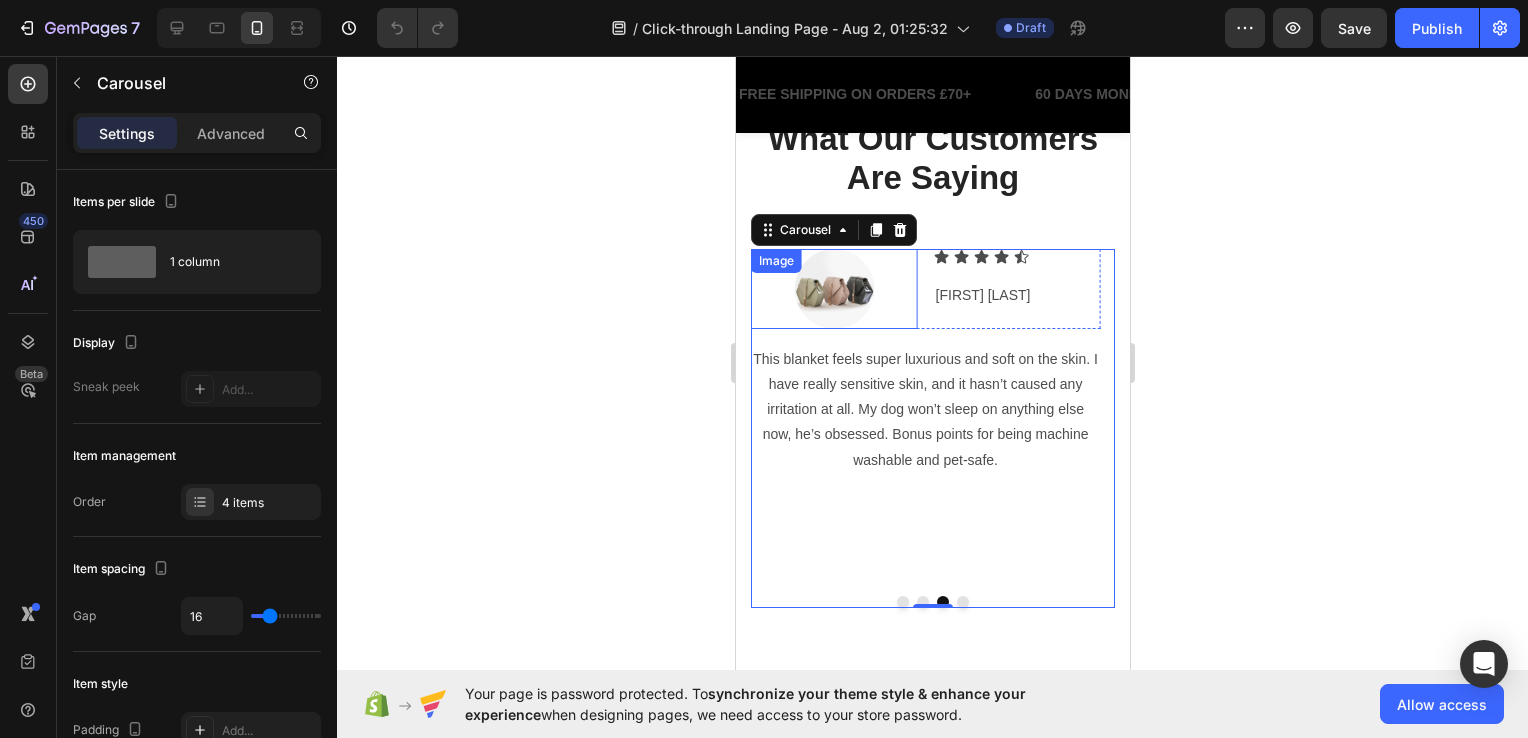 click at bounding box center [833, 289] 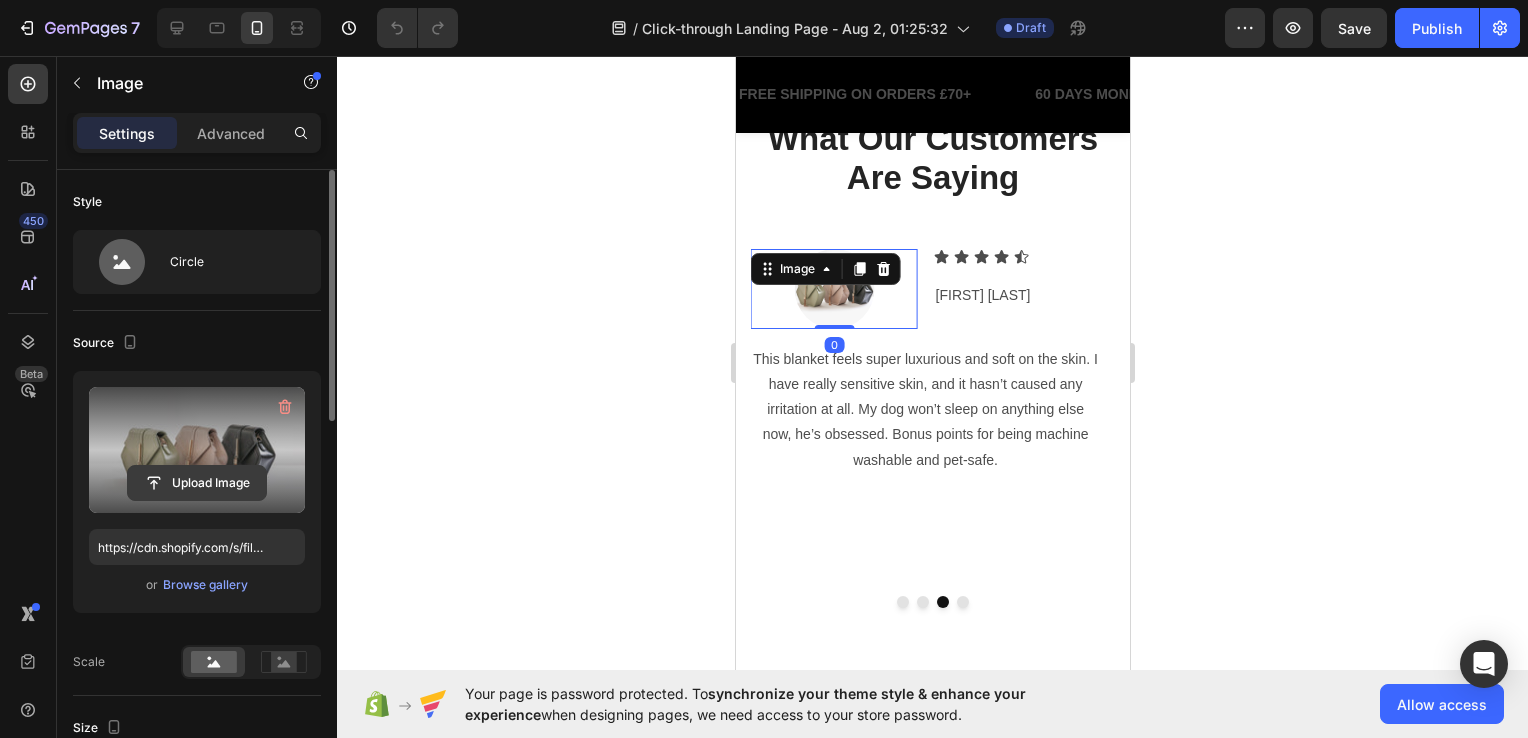 click 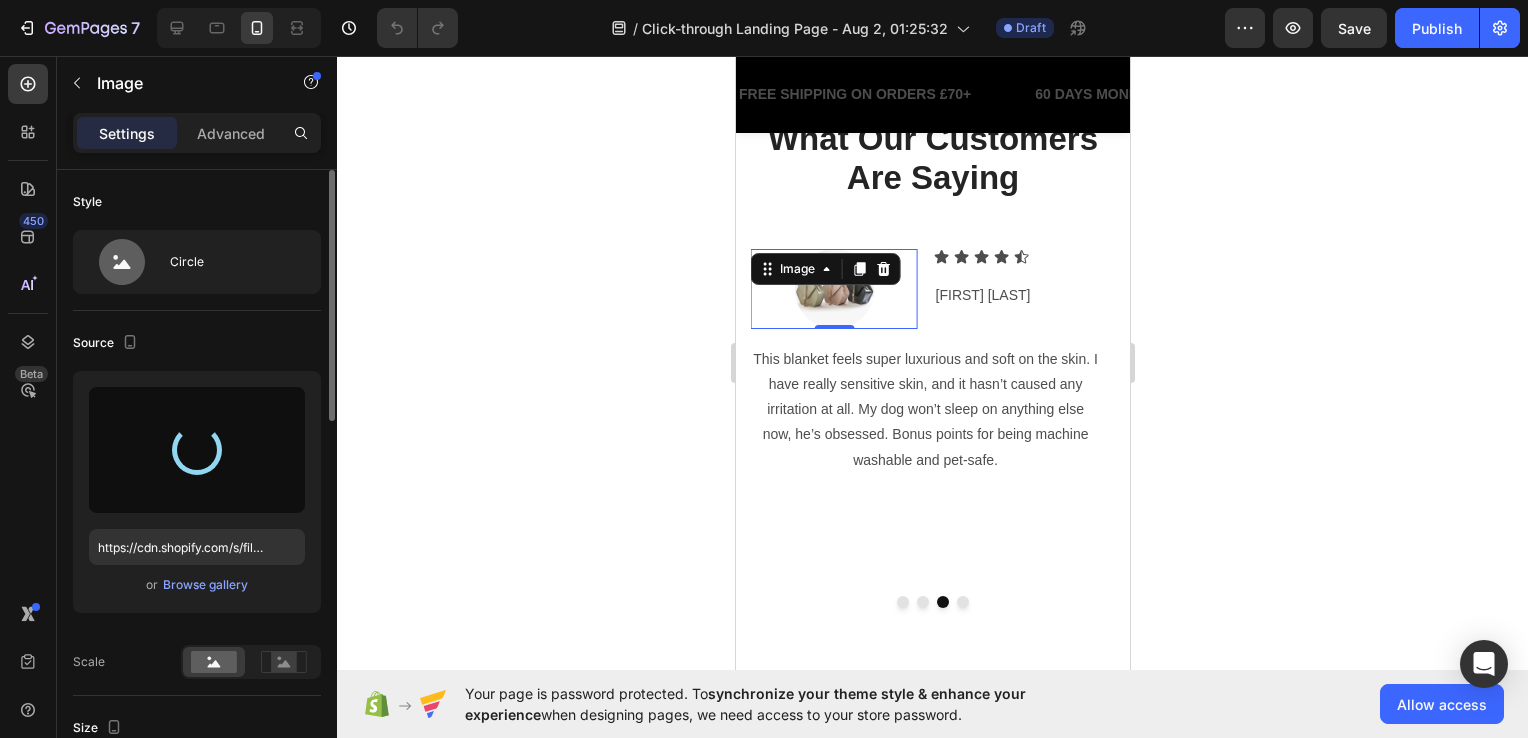 type on "https://cdn.shopify.com/s/files/1/0967/1367/0981/files/gempages_576895170746778363-0322fefa-831e-4ad9-849c-5ea0bdd5962c.png" 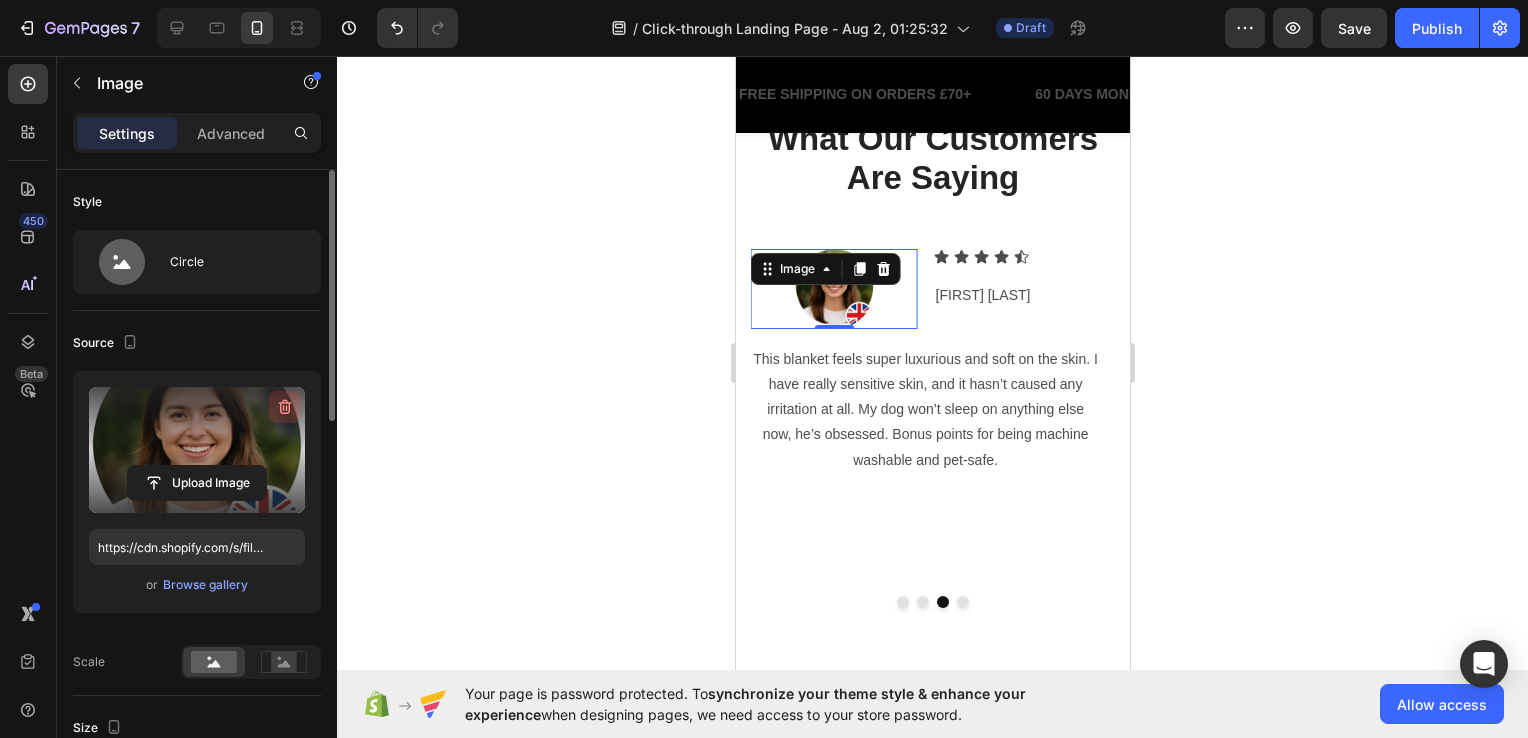 click 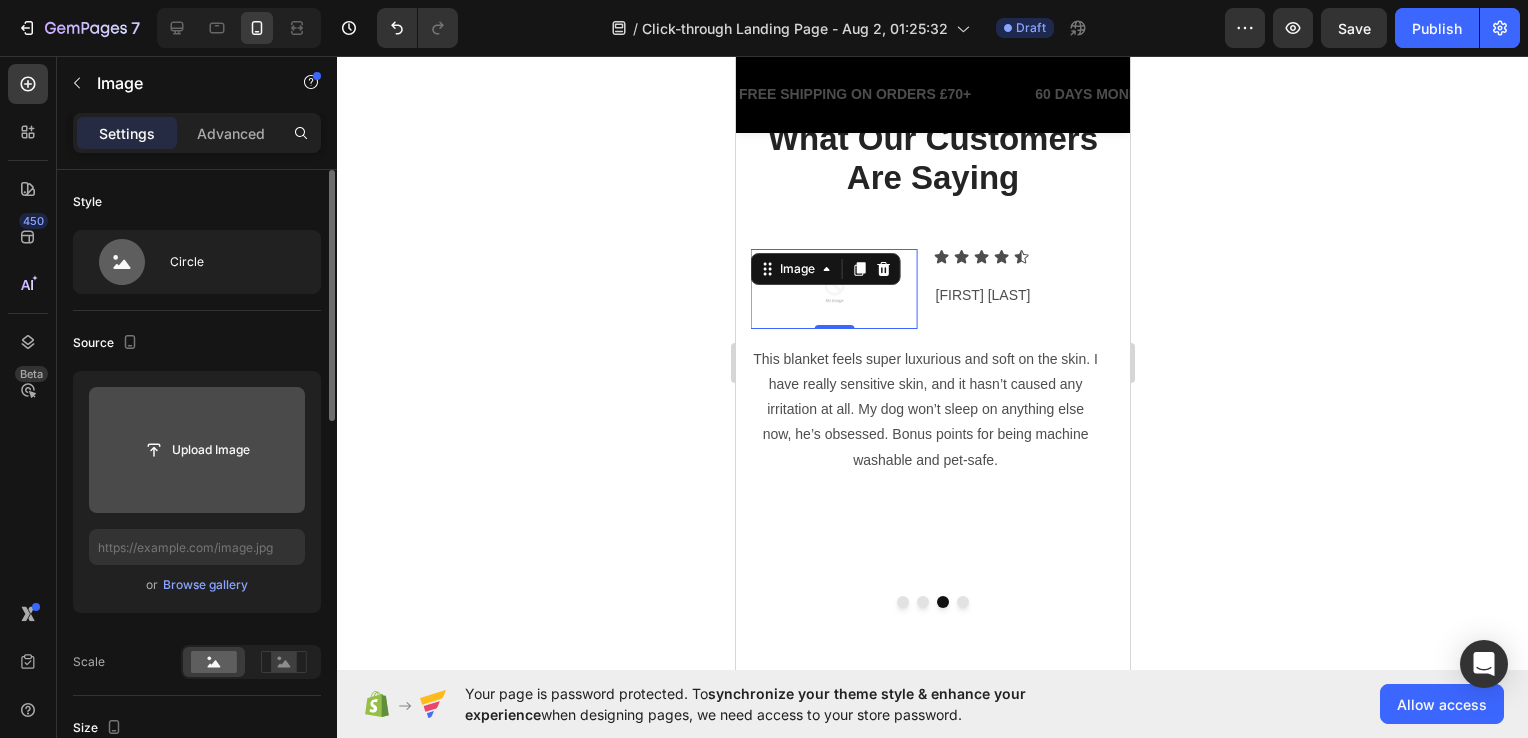 click 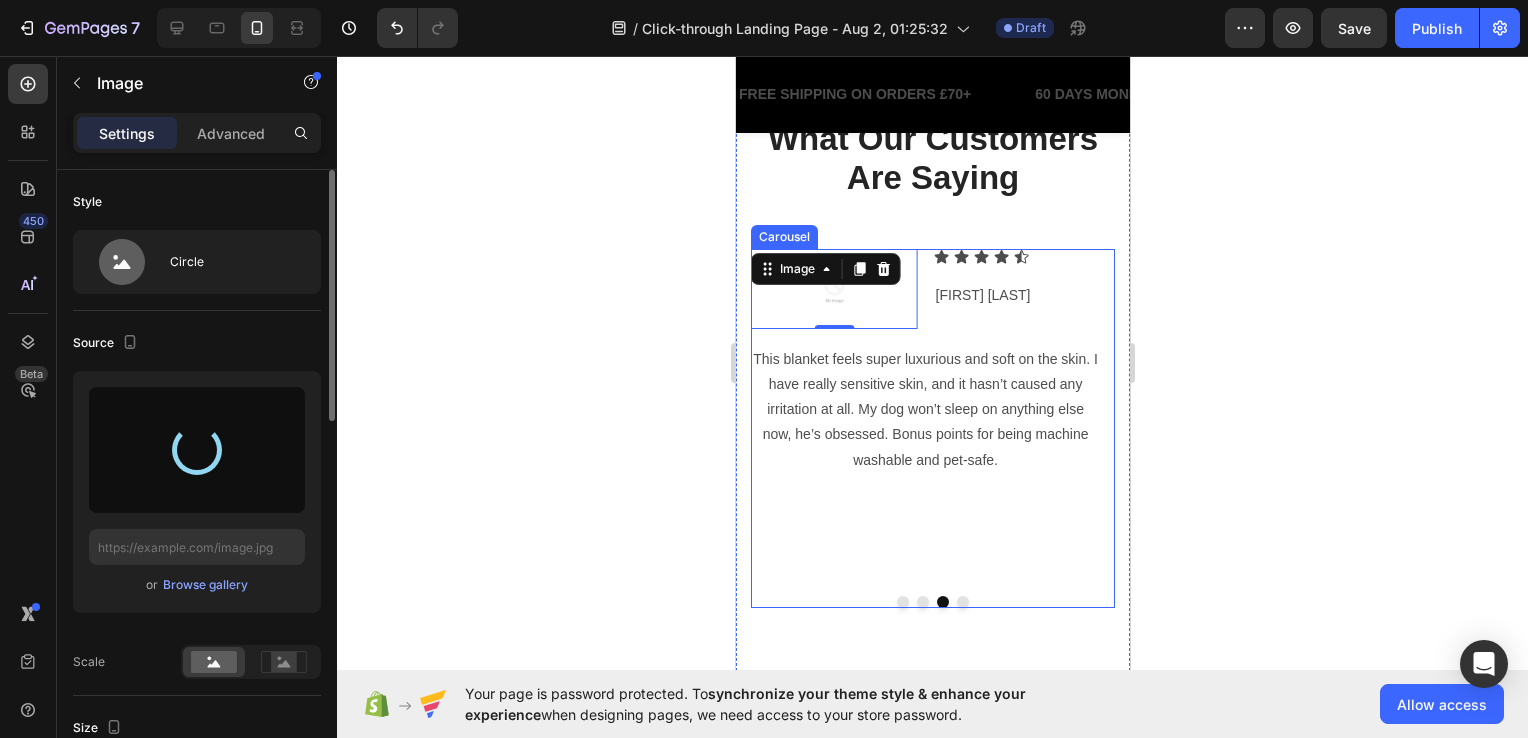 click on "This blanket feels super luxurious and soft on the skin. I have really sensitive skin, and it hasn’t caused any irritation at all. My dog won’t sleep on anything else now, he’s obsessed. Bonus points for being machine washable and pet-safe." at bounding box center [924, 410] 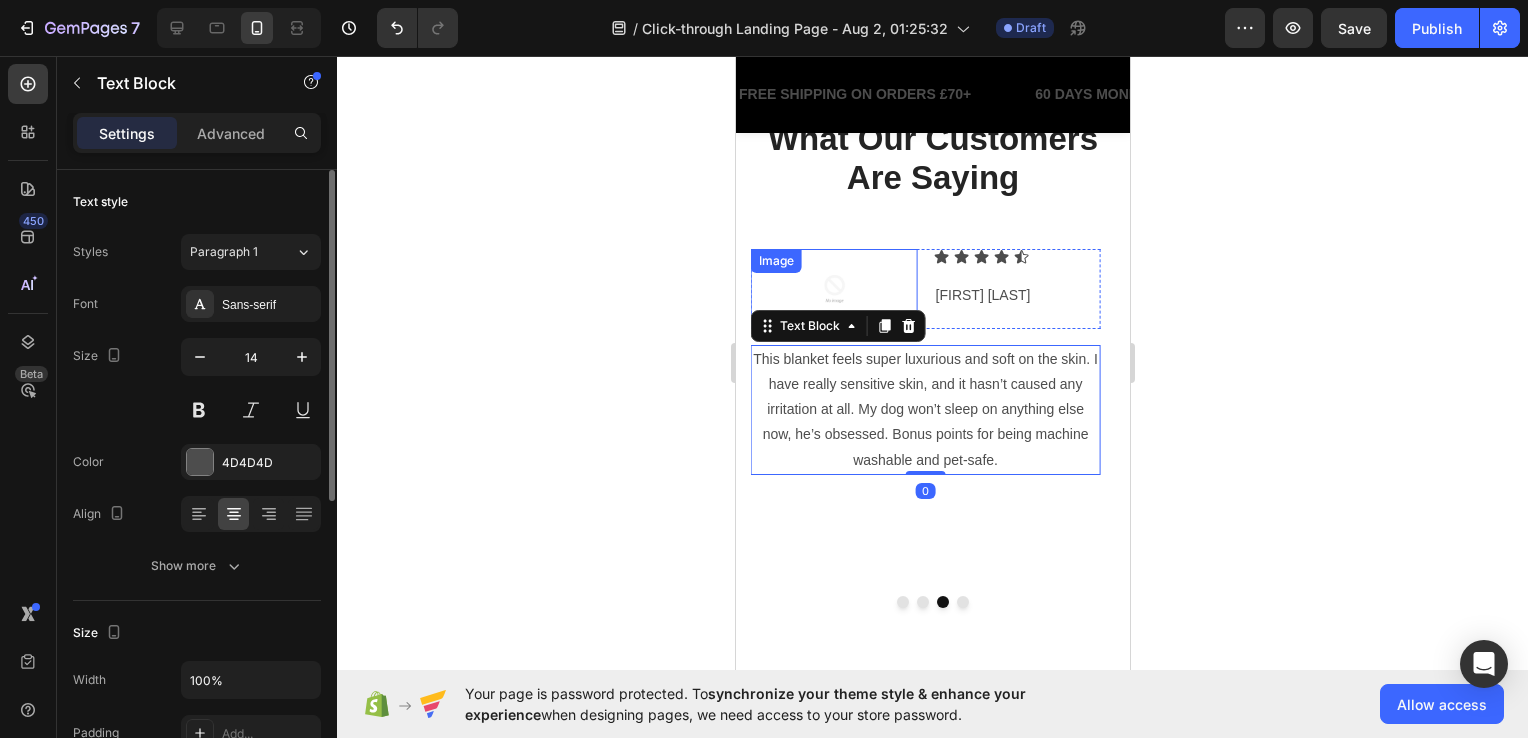 click at bounding box center [833, 289] 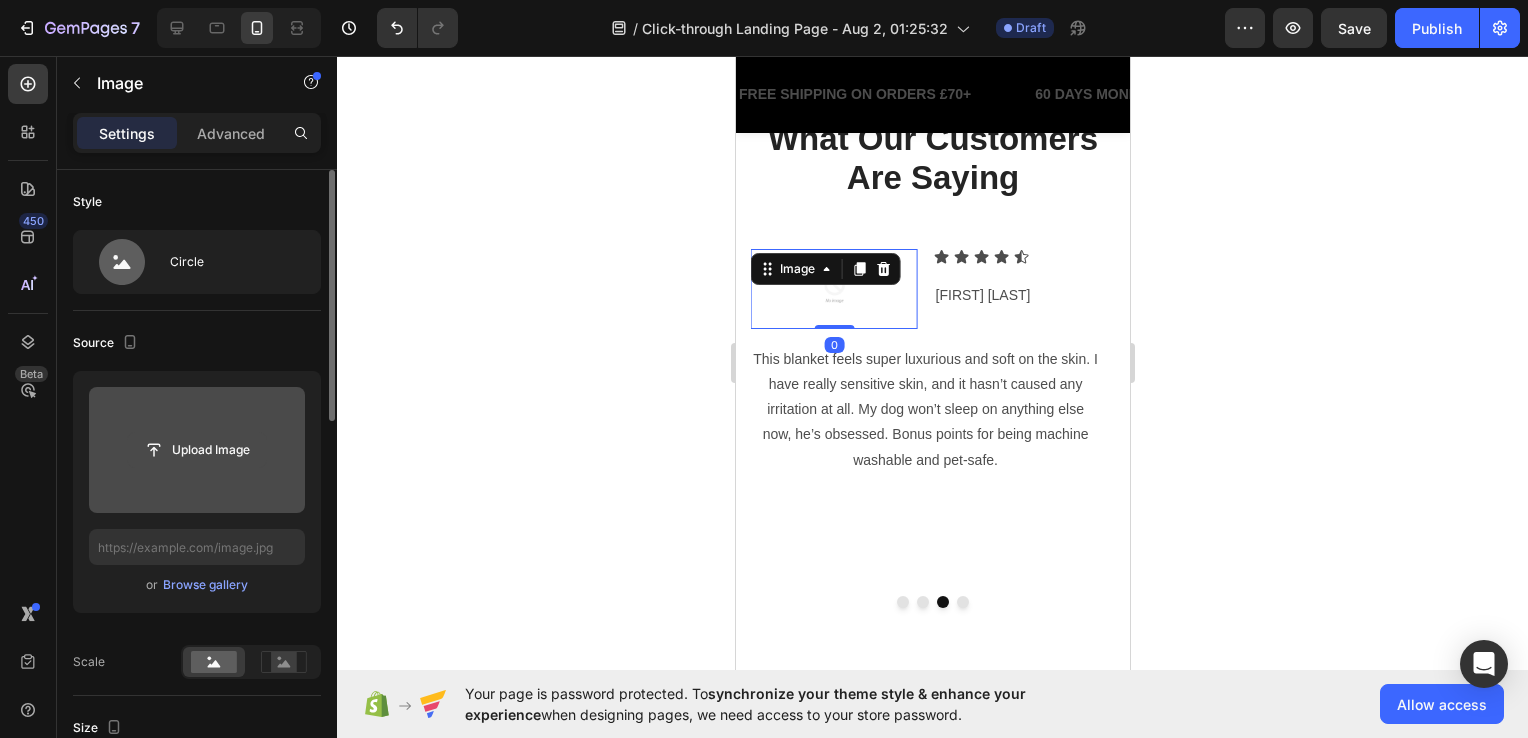 click 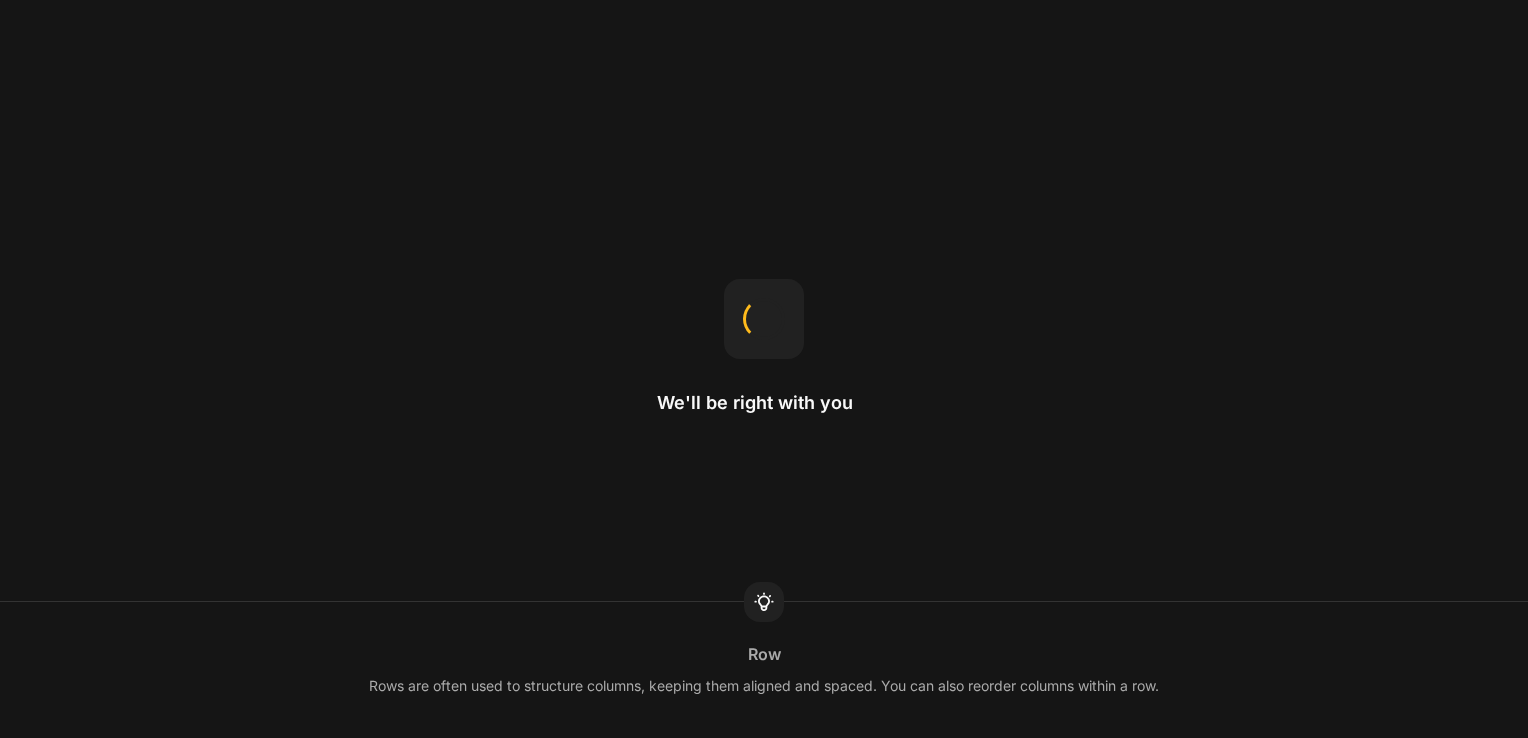 scroll, scrollTop: 0, scrollLeft: 0, axis: both 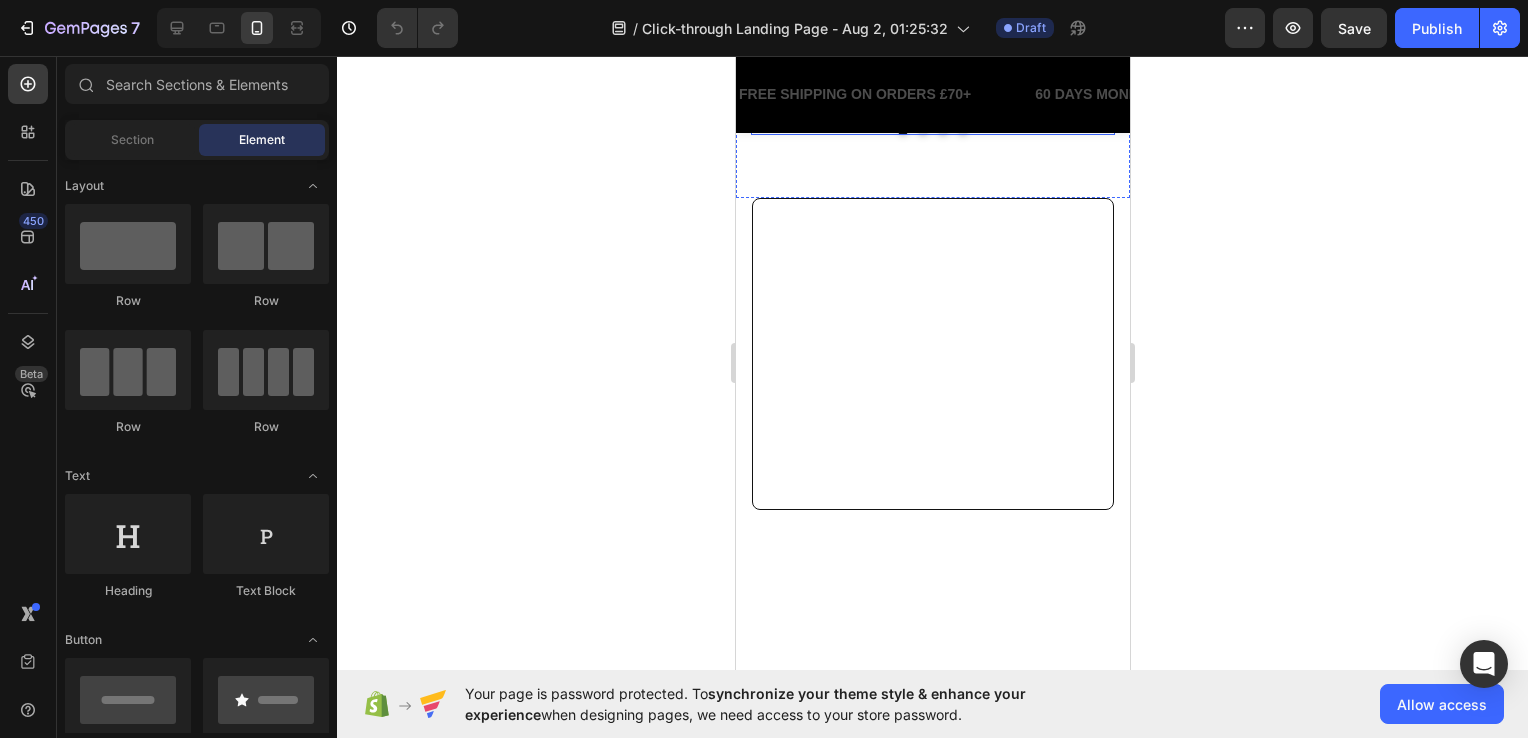 click 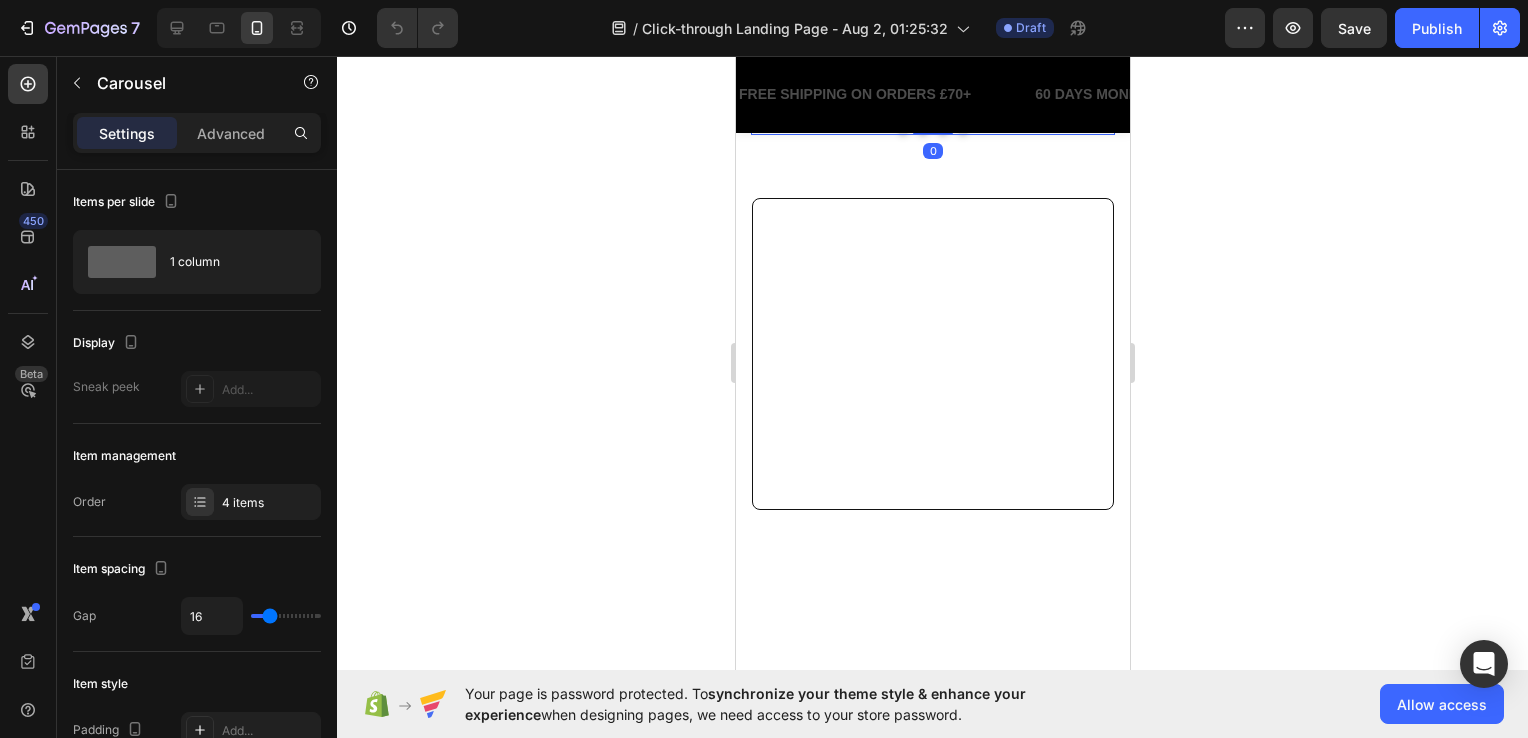 click 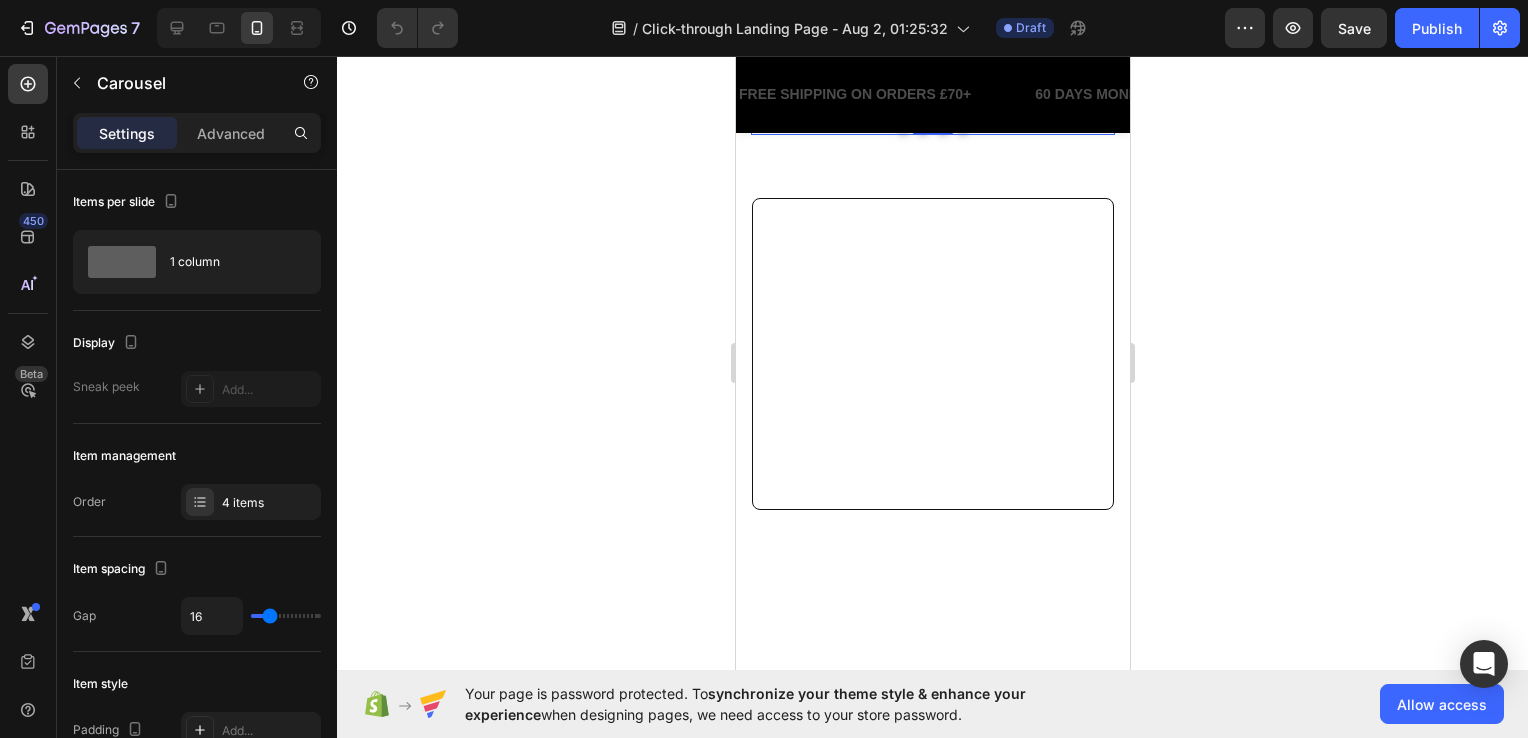 click at bounding box center [833, -184] 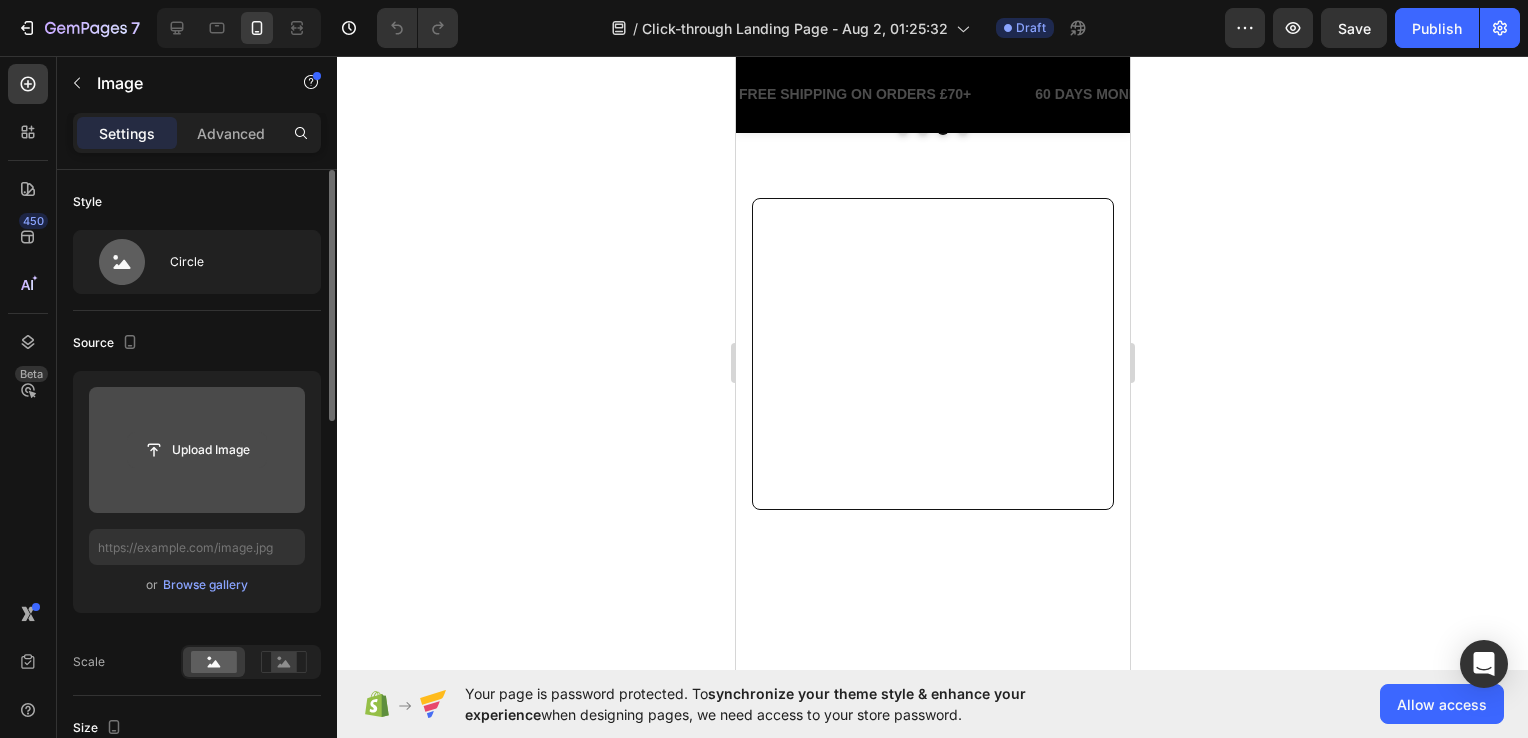 click 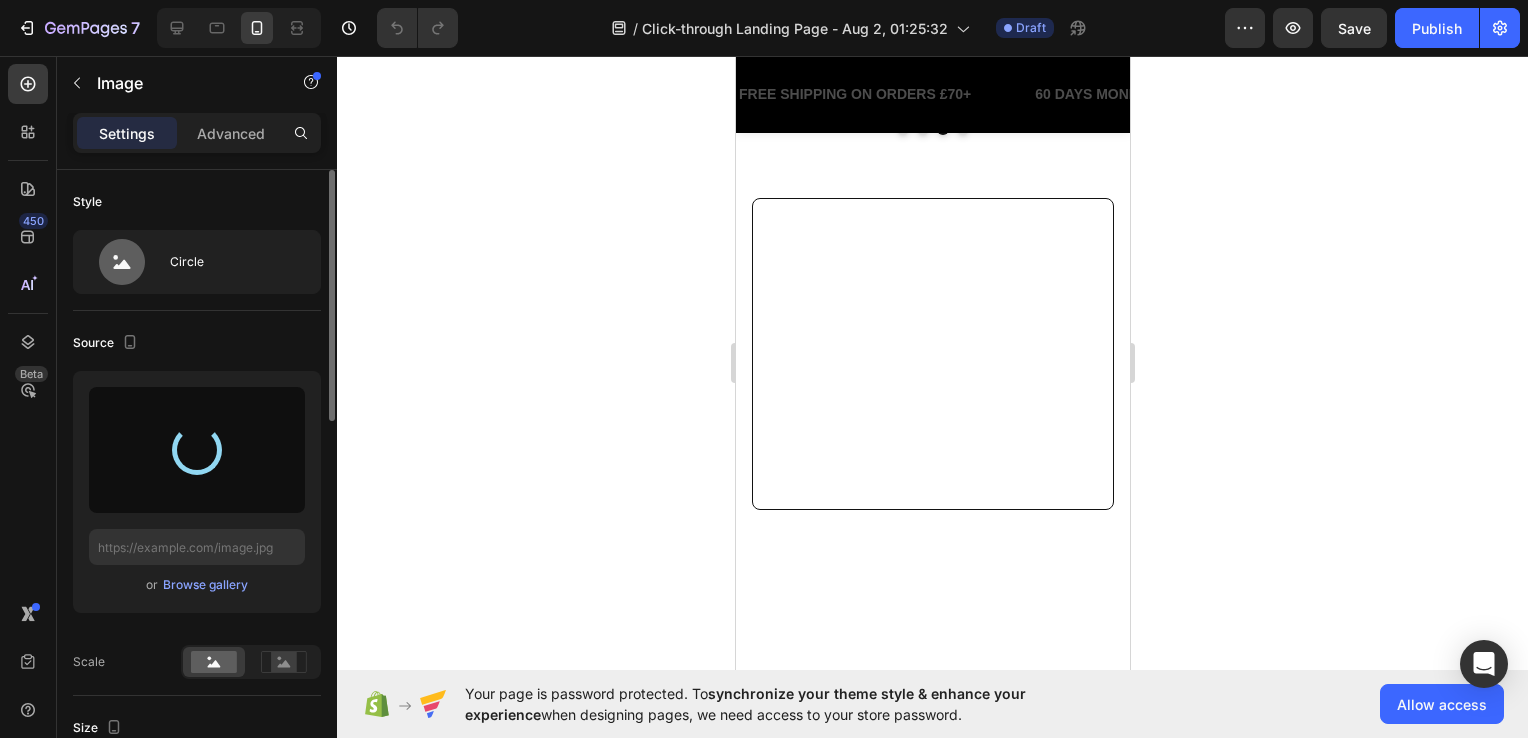 click at bounding box center [883, -204] 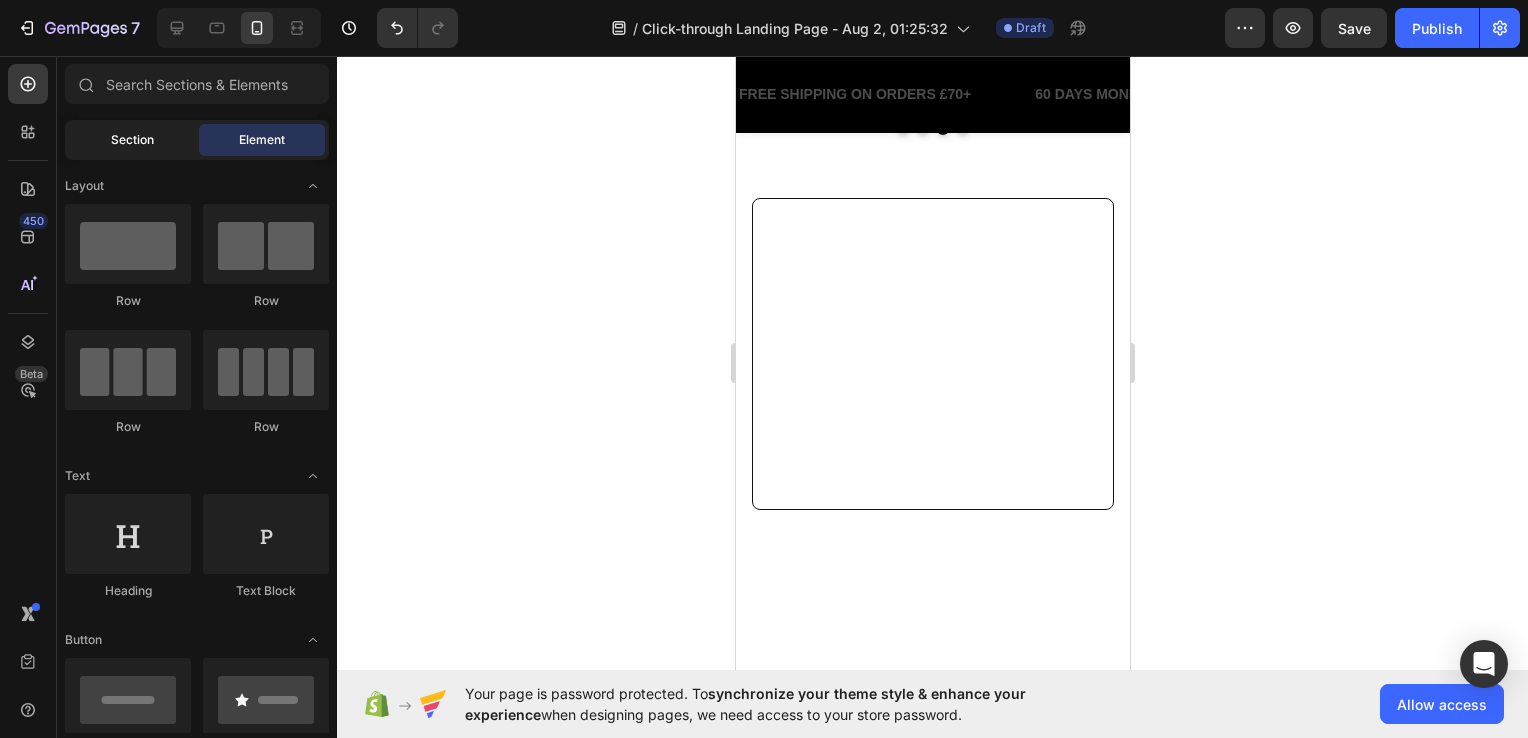 click on "Section" at bounding box center (132, 140) 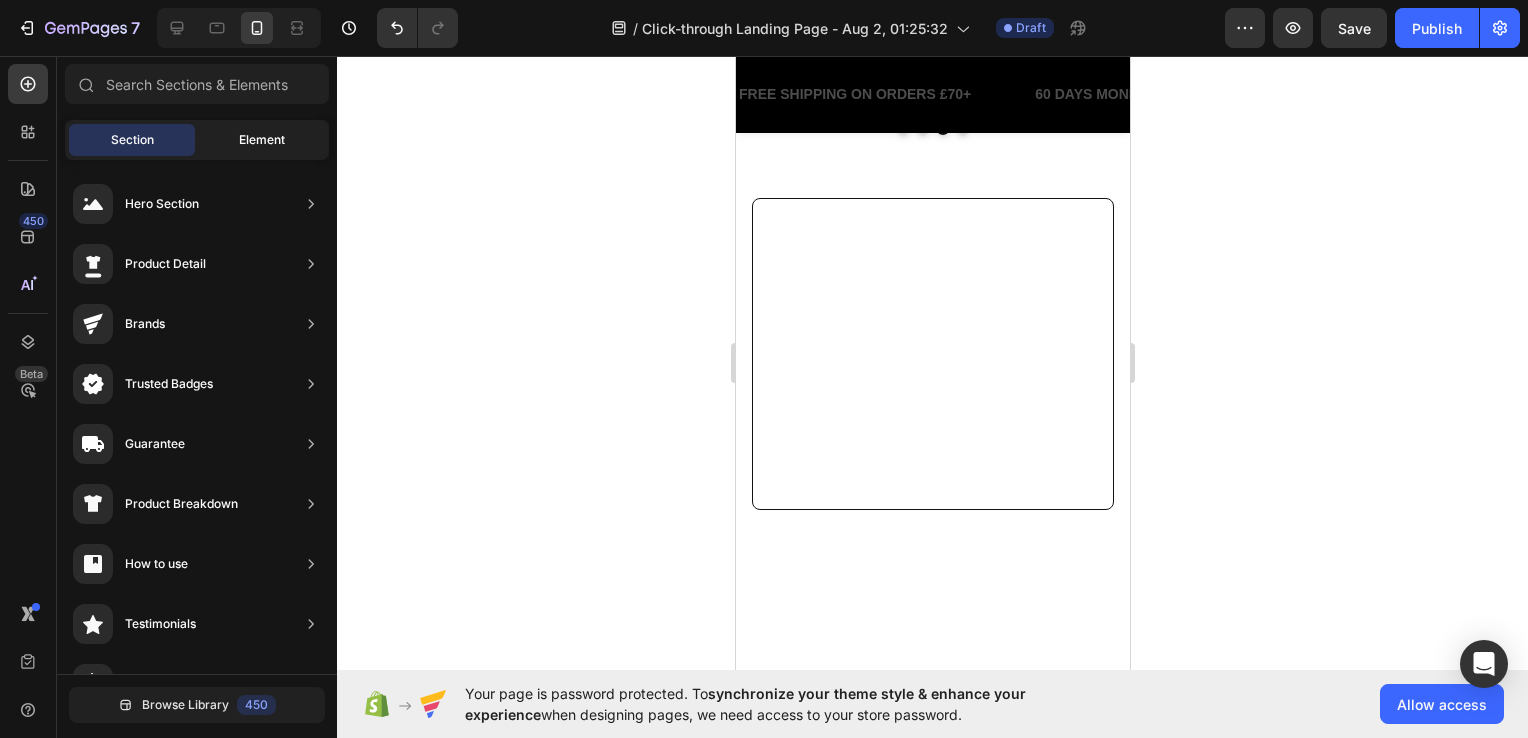 click on "Element" 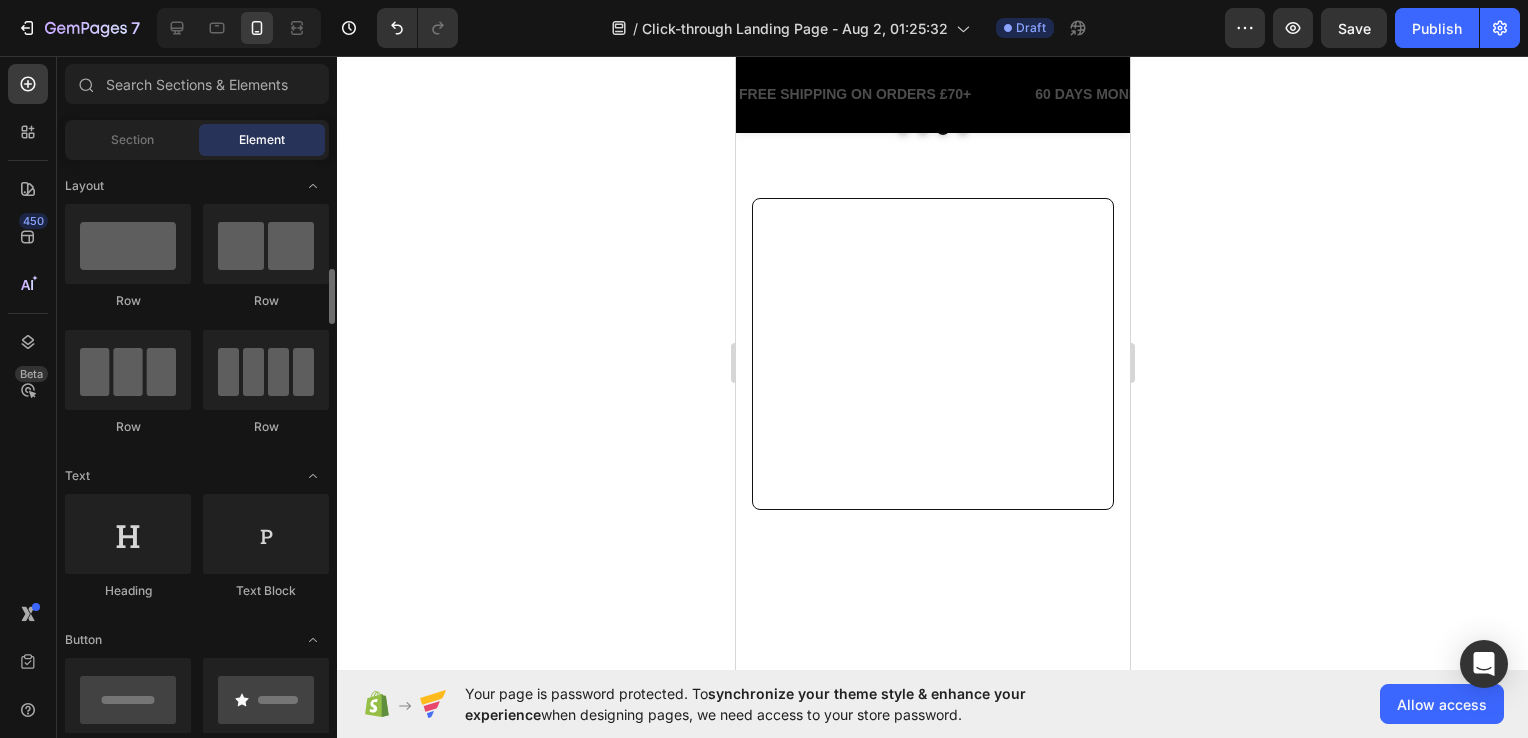 scroll, scrollTop: 200, scrollLeft: 0, axis: vertical 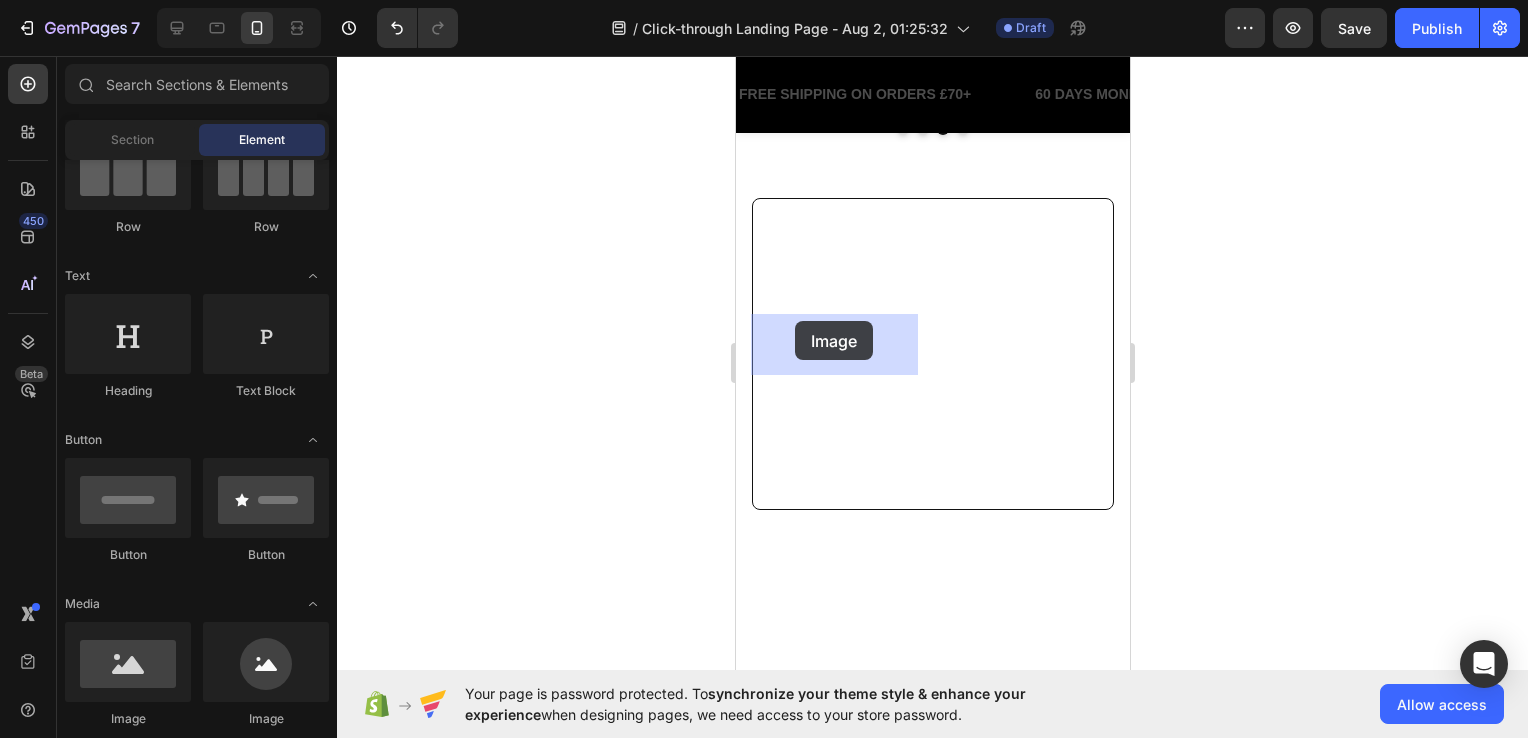 drag, startPoint x: 1299, startPoint y: 498, endPoint x: 1214, endPoint y: 621, distance: 149.51254 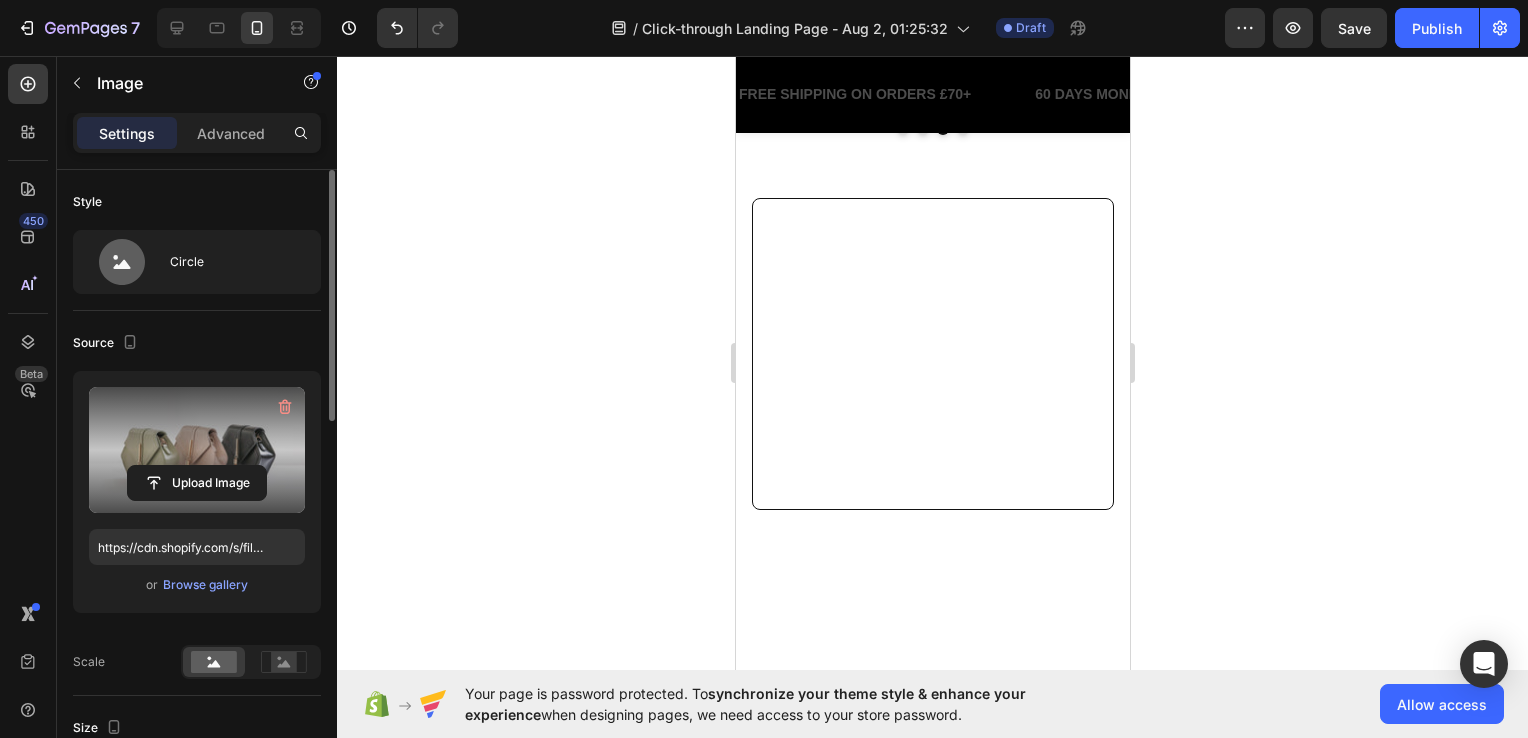 click at bounding box center (197, 450) 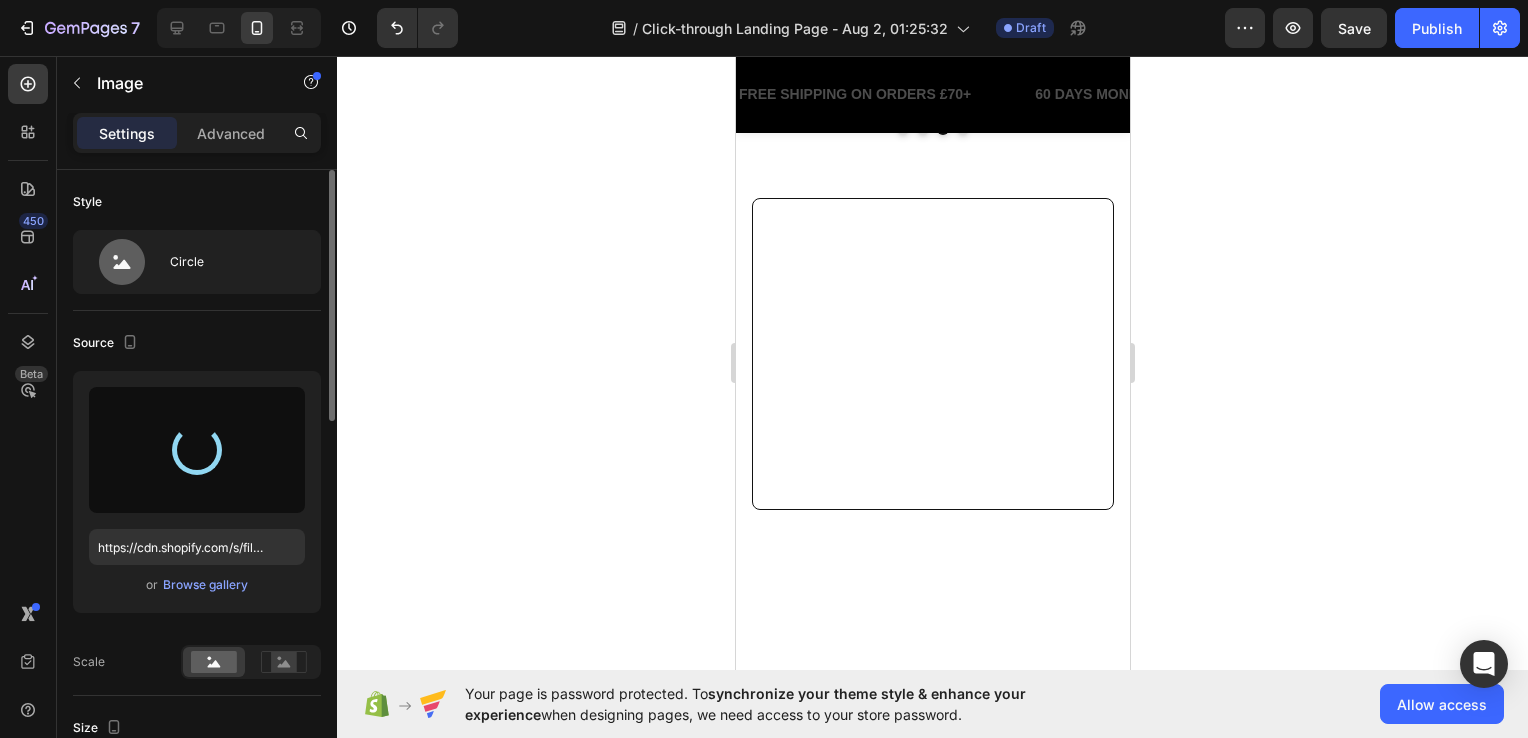 click at bounding box center (883, -204) 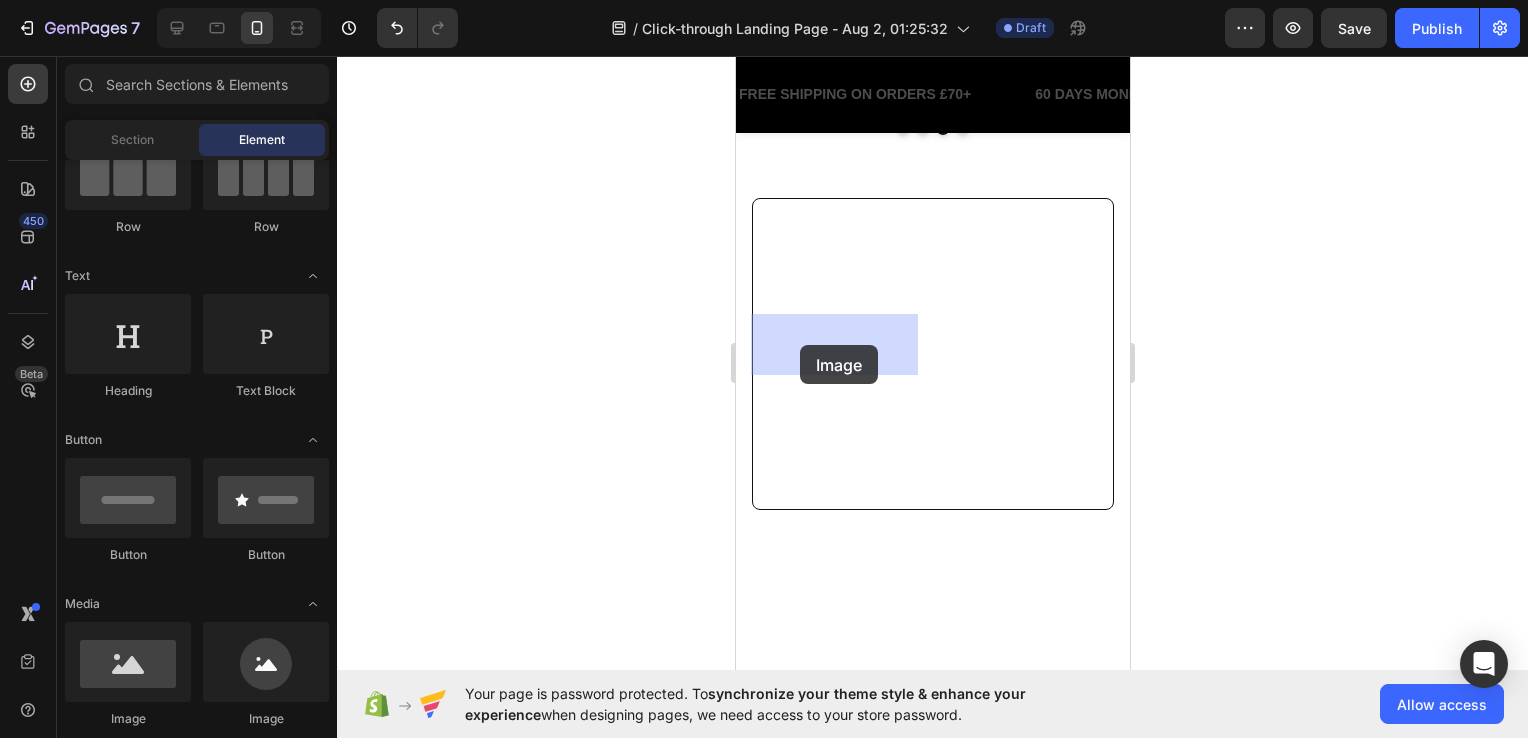 drag, startPoint x: 1347, startPoint y: 525, endPoint x: 799, endPoint y: 345, distance: 576.805 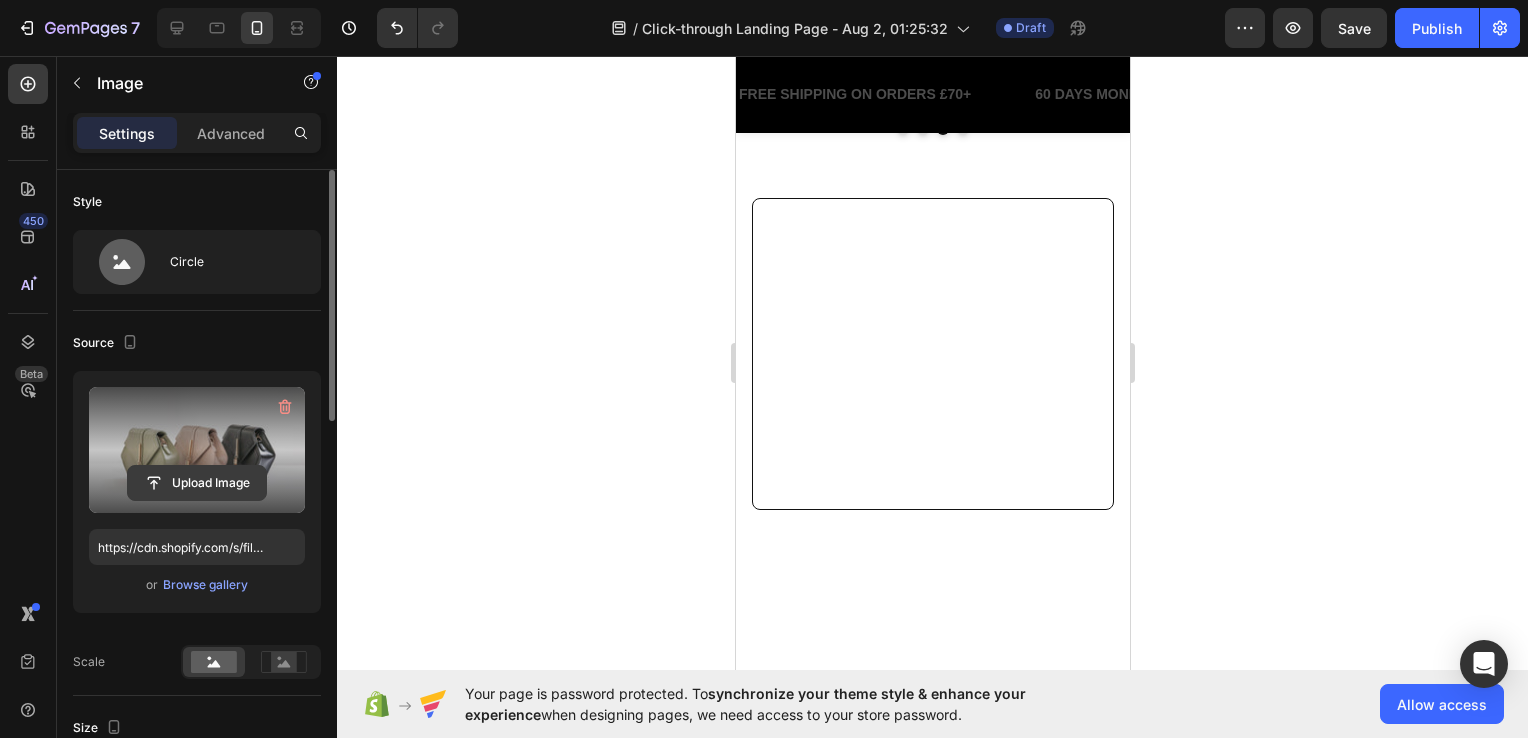 click 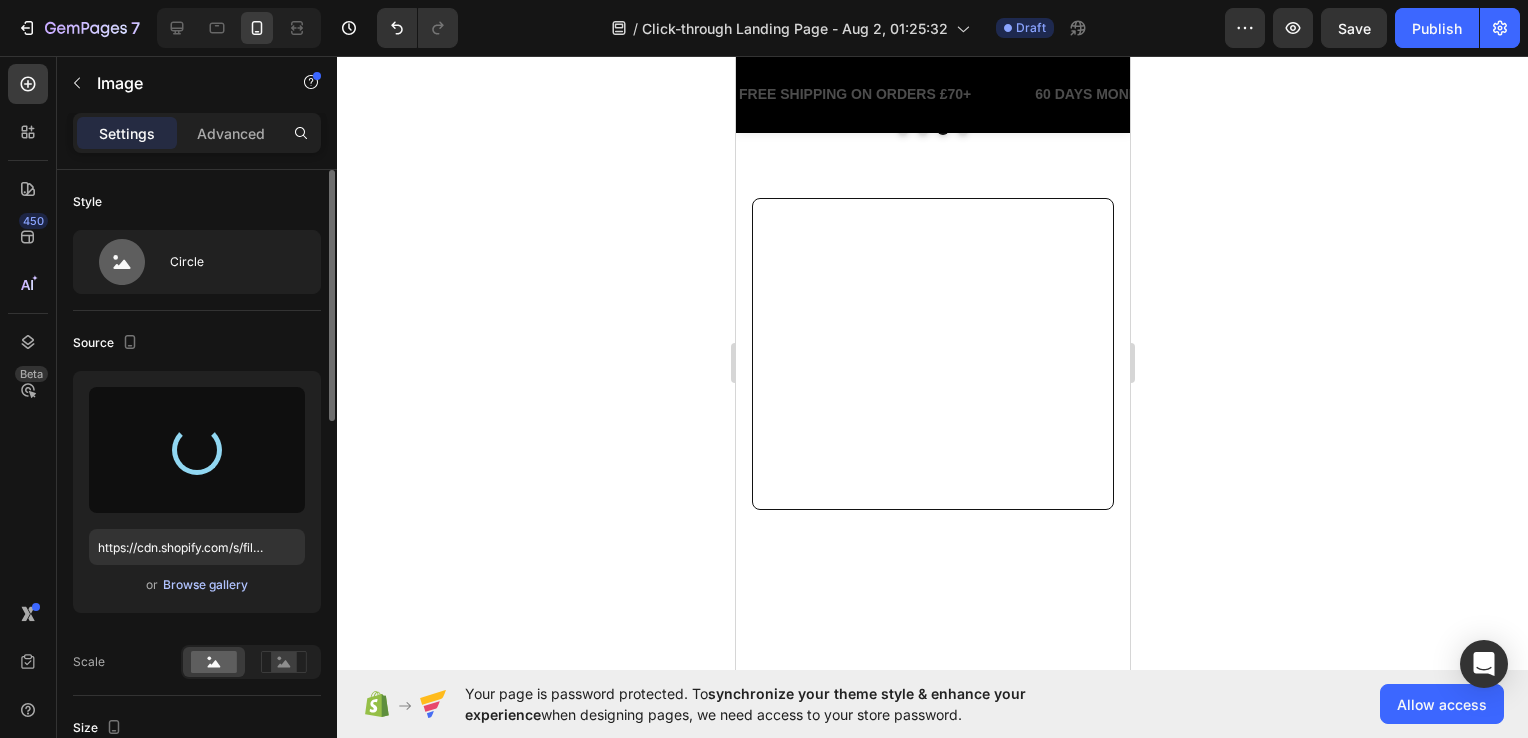 scroll, scrollTop: 400, scrollLeft: 0, axis: vertical 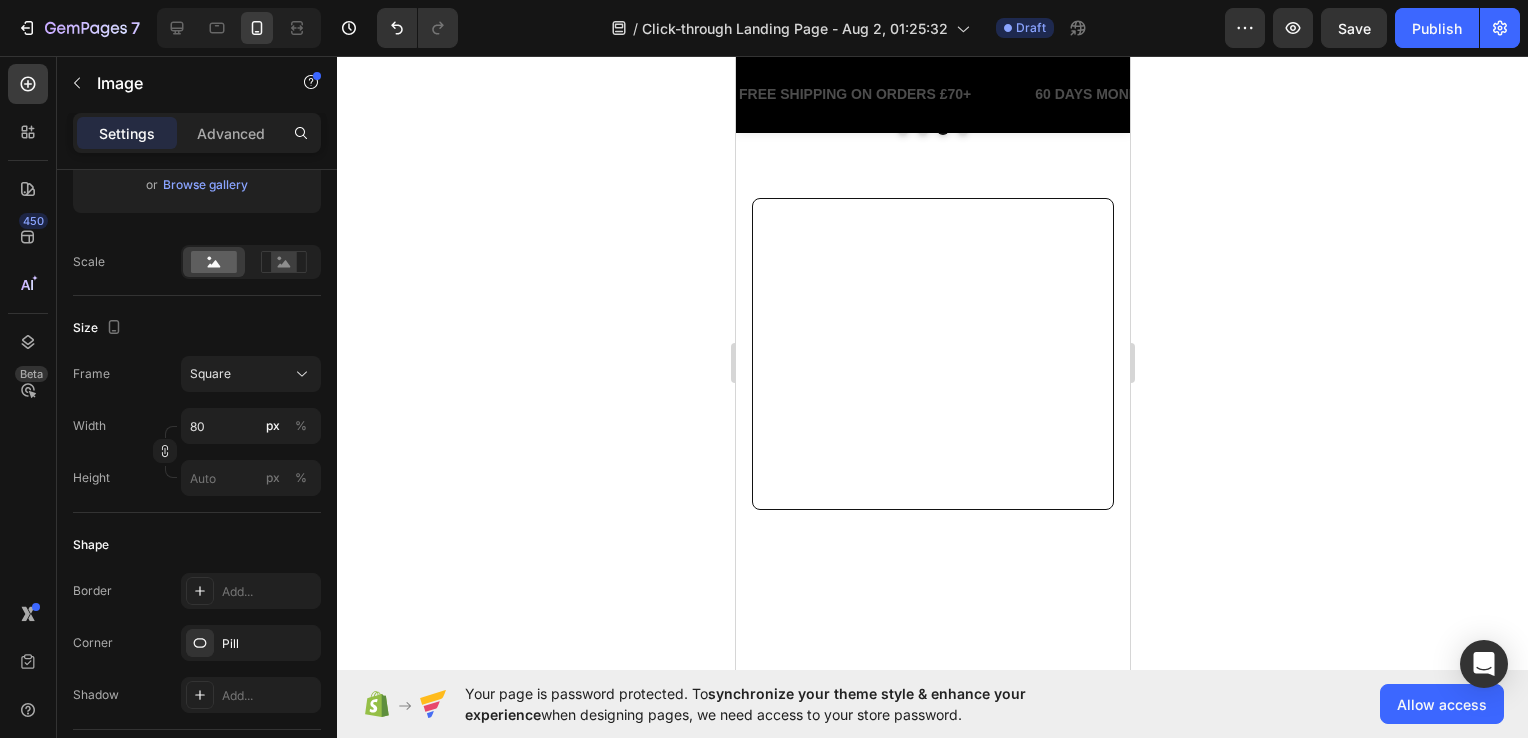click on "This blanket feels super luxurious and soft on the skin. I have really sensitive skin, and it hasn’t caused any irritation at all. My dog won’t sleep on anything else now, he’s obsessed. Bonus points for being machine washable and pet-safe." at bounding box center (924, -63) 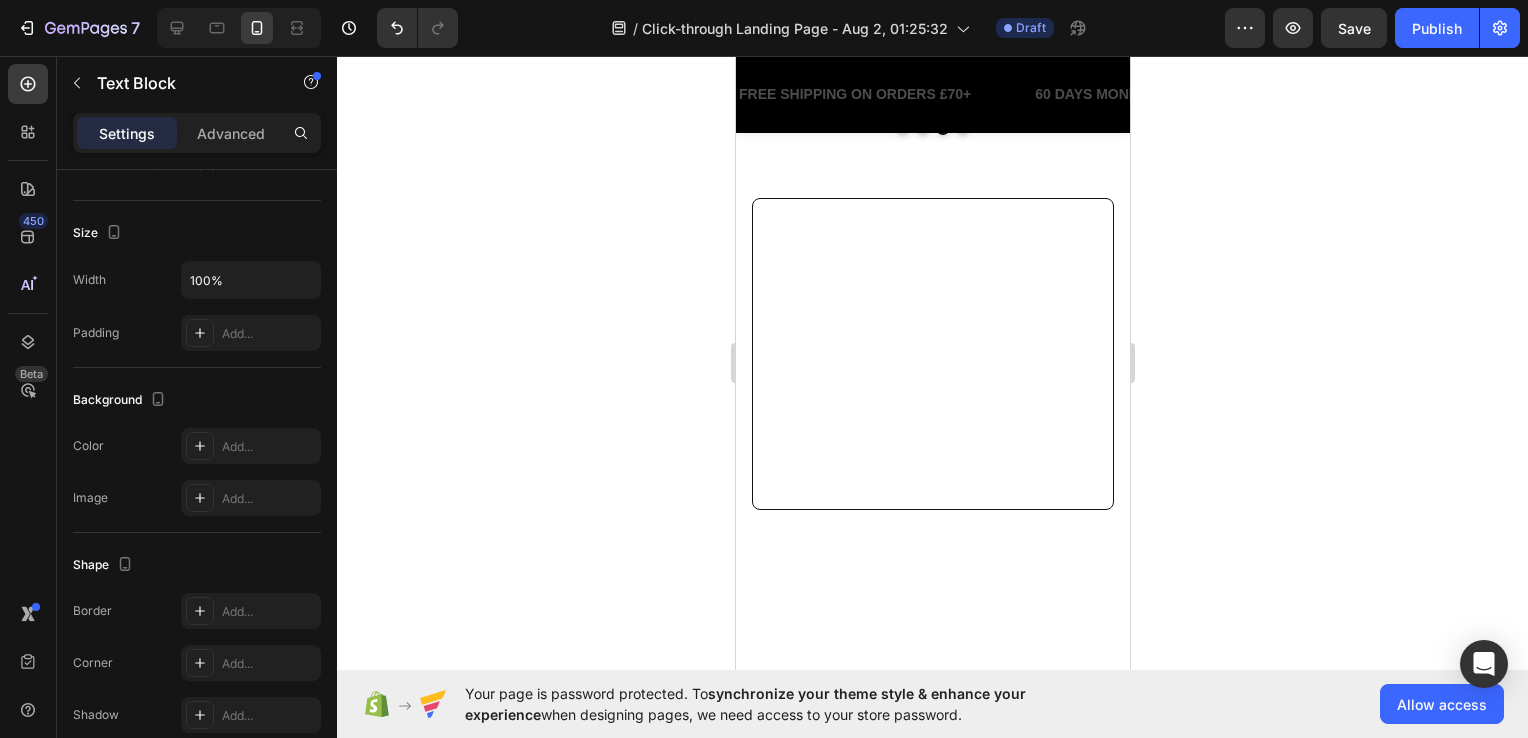 scroll, scrollTop: 0, scrollLeft: 0, axis: both 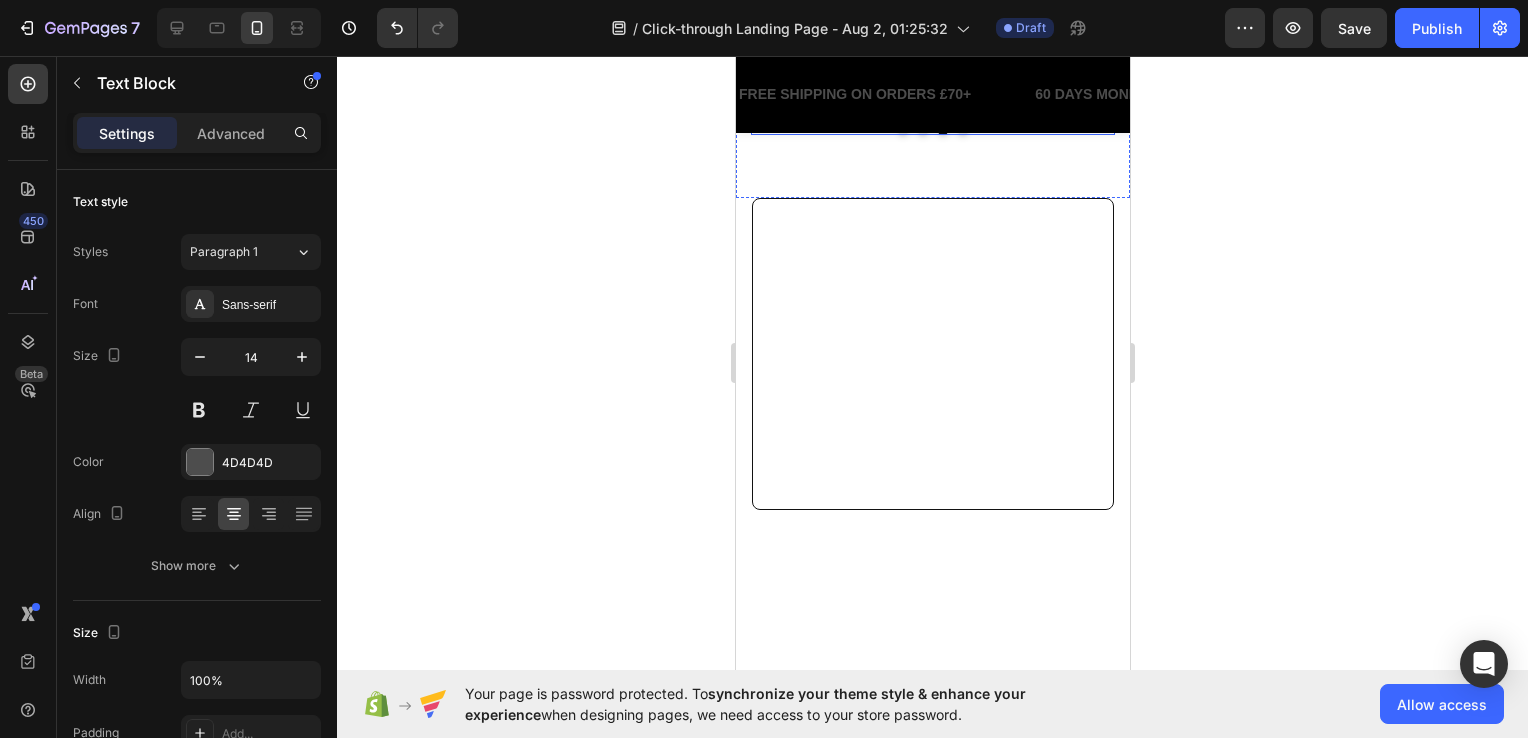 click on "Image Icon Icon Icon Icon Icon Icon List Tanya B. Text Block Row Row This blanket feels super luxurious and soft on the skin. I have really sensitive skin, and it hasn’t caused any irritation at all. My dog won’t sleep on anything else now, he’s obsessed. Bonus points for being machine washable and pet-safe. Text Block   0 Row" at bounding box center (924, -65) 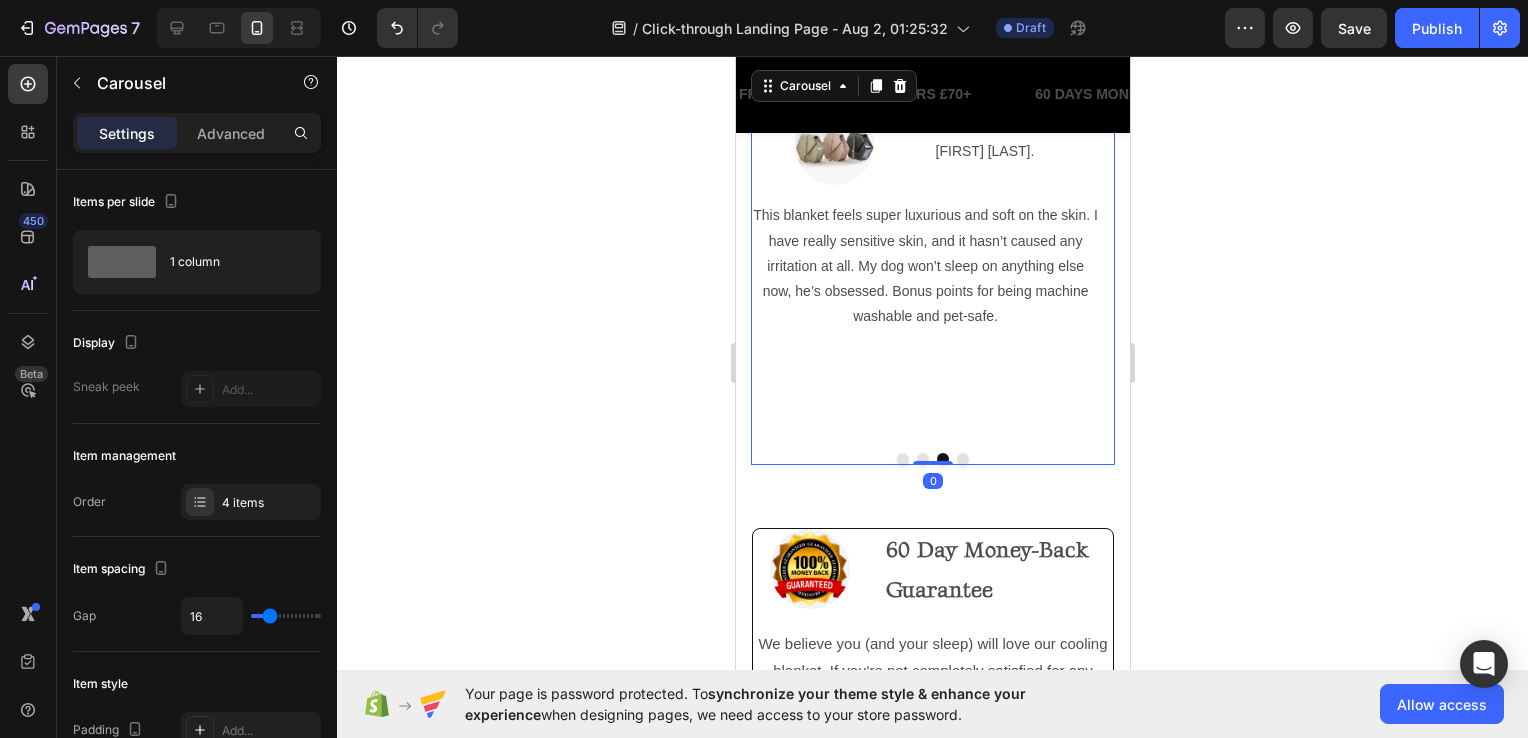 scroll, scrollTop: 3901, scrollLeft: 0, axis: vertical 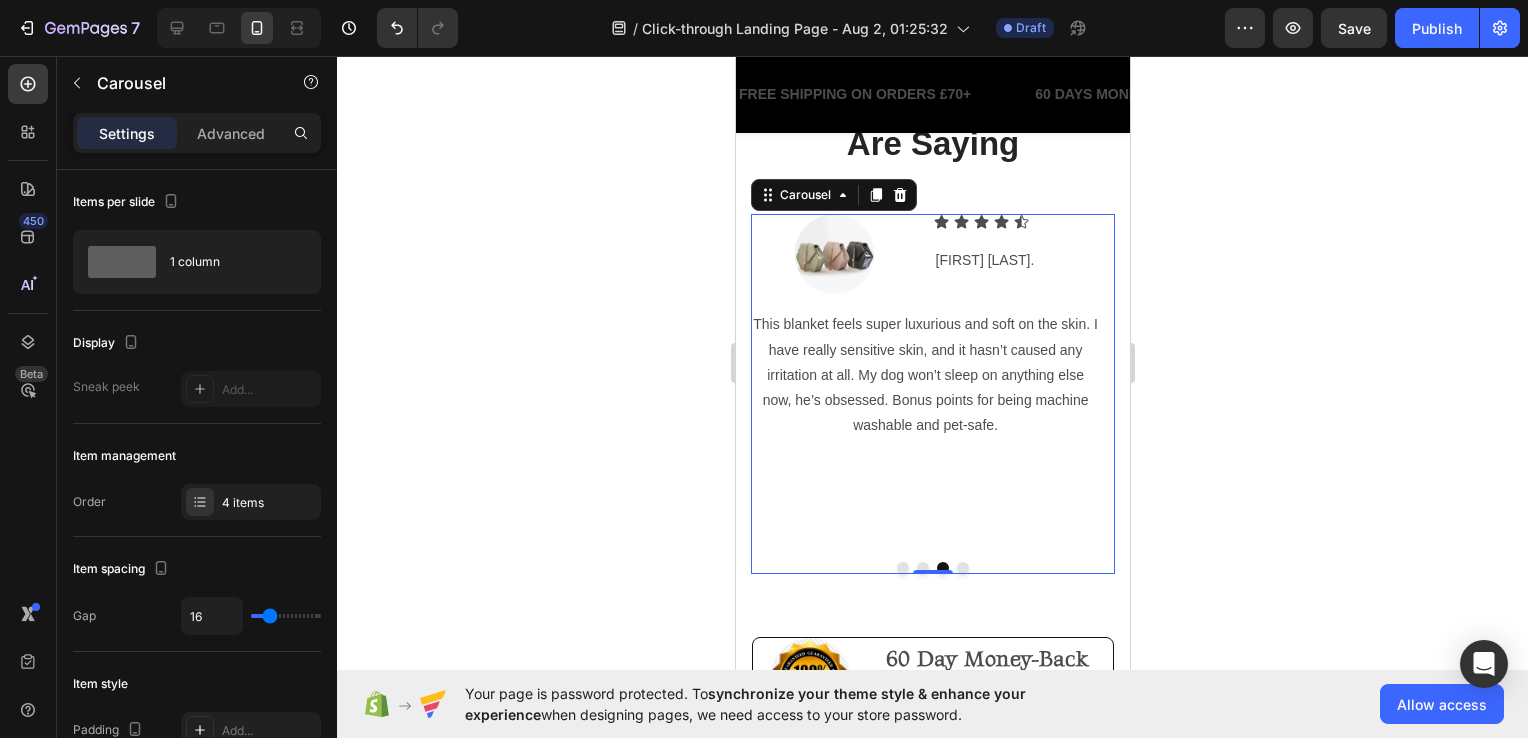 click 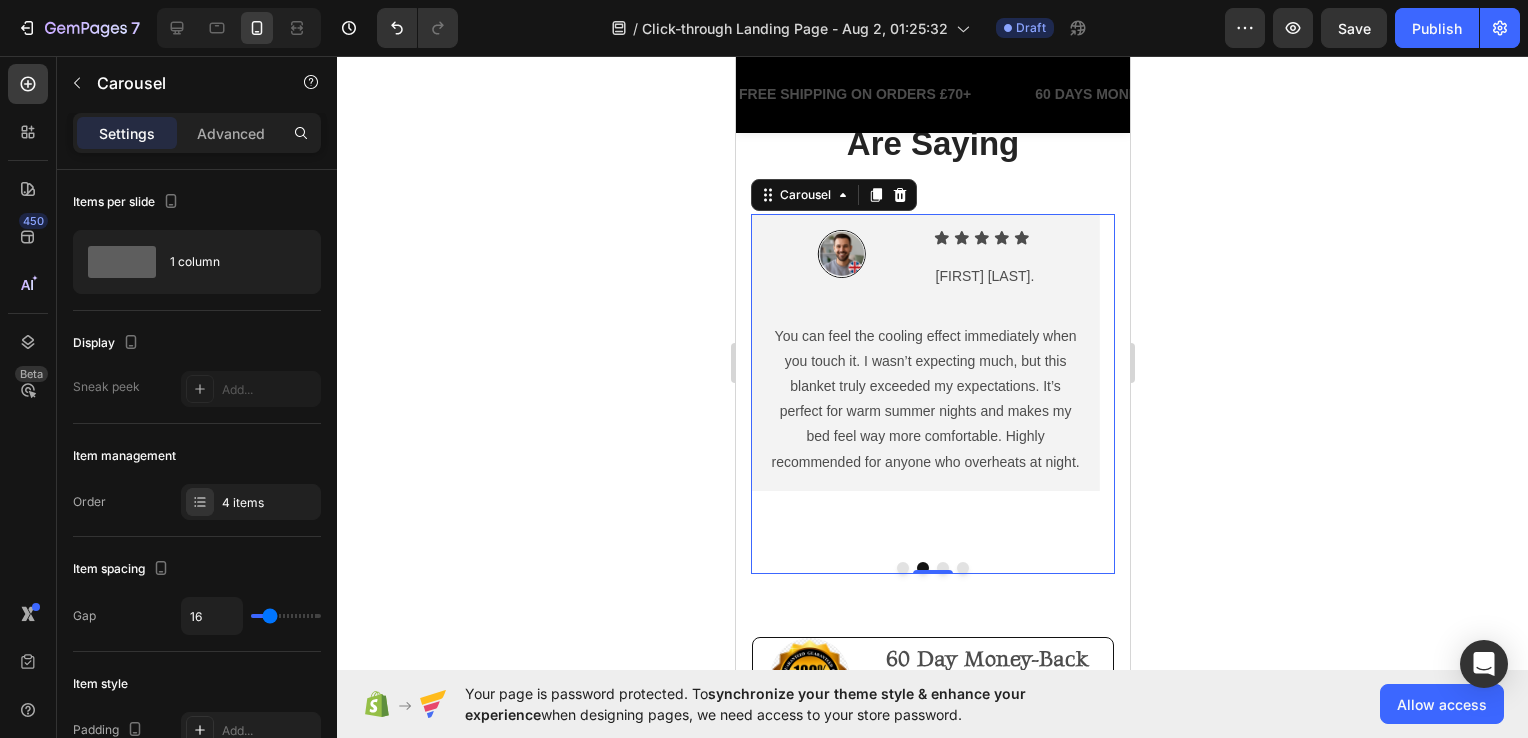 click 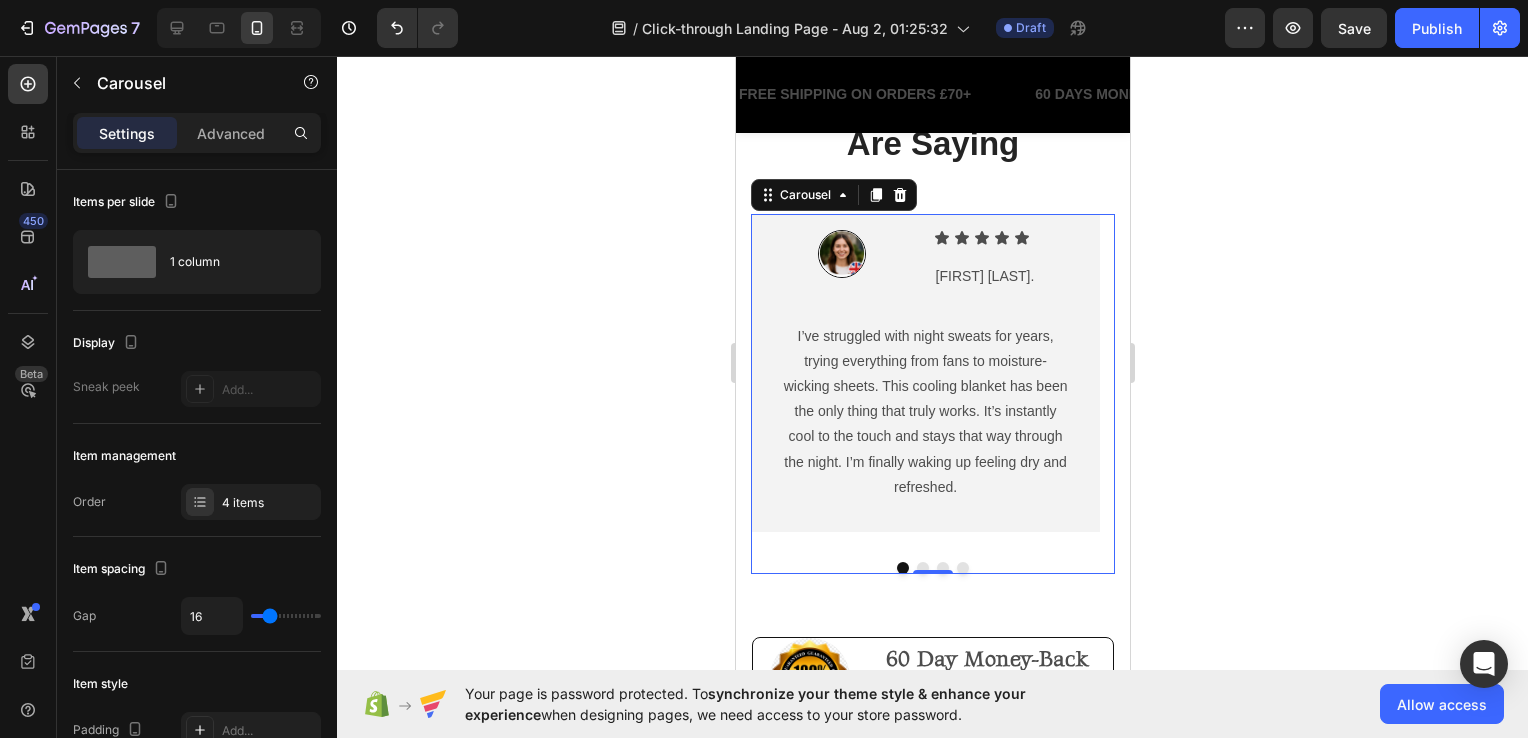 click 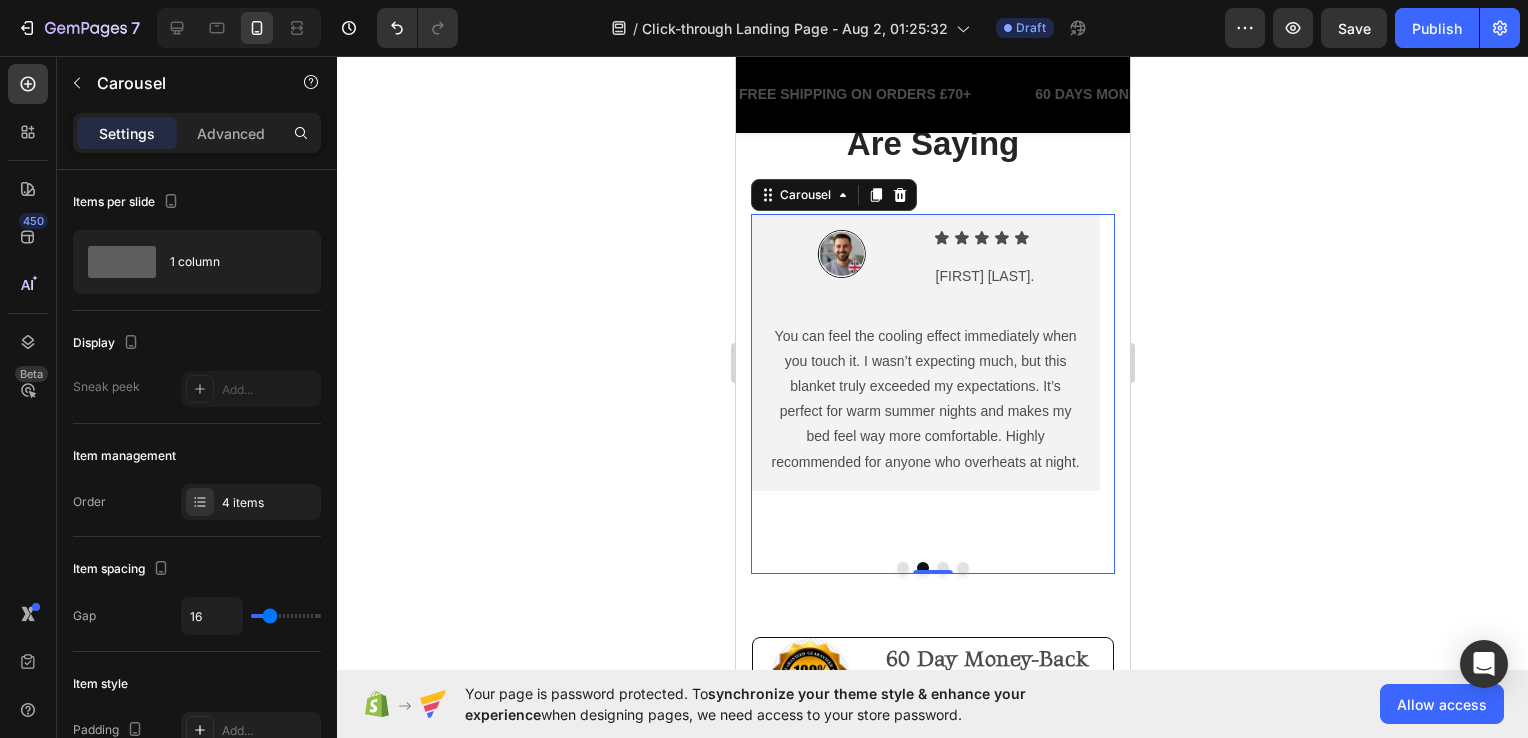 click 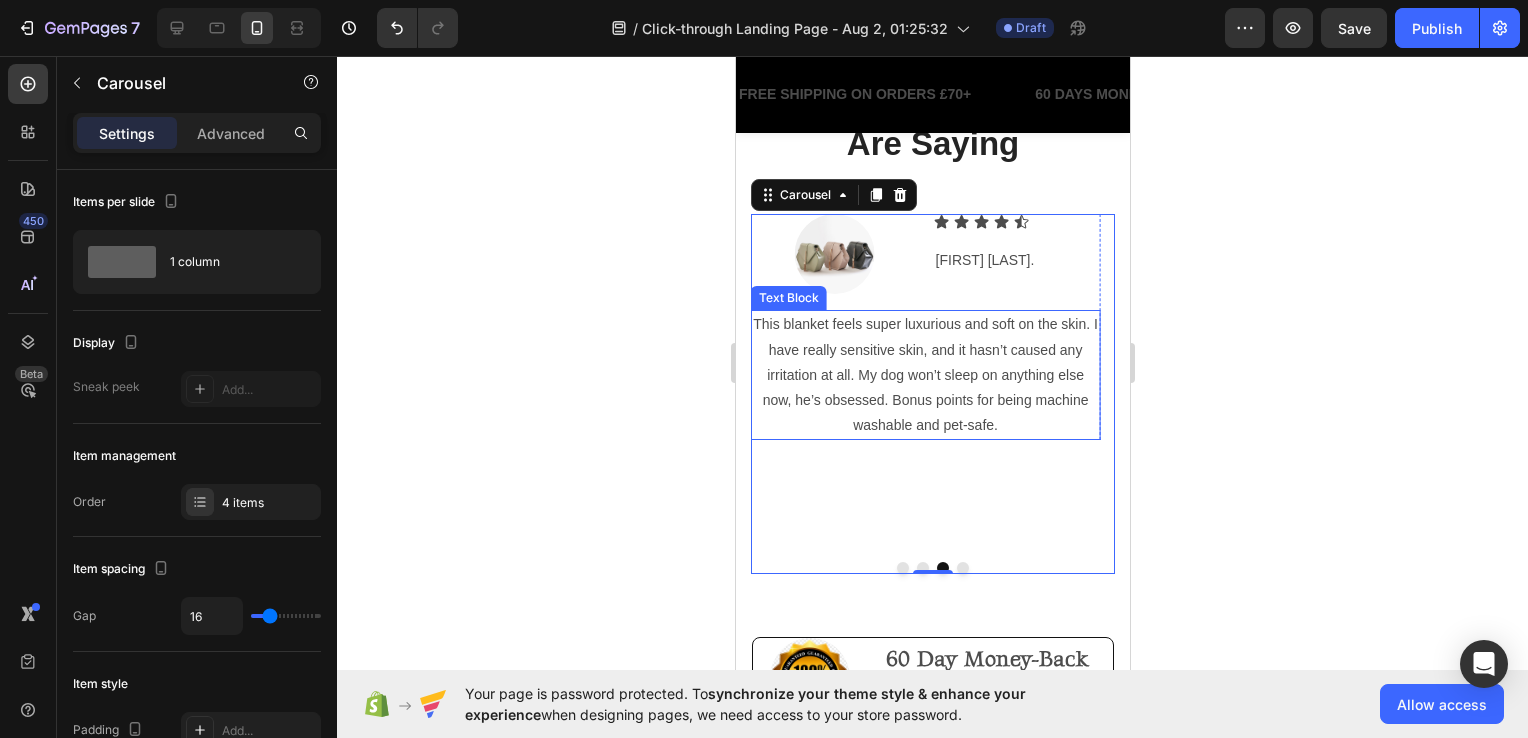 click on "This blanket feels super luxurious and soft on the skin. I have really sensitive skin, and it hasn’t caused any irritation at all. My dog won’t sleep on anything else now, he’s obsessed. Bonus points for being machine washable and pet-safe." at bounding box center (924, 375) 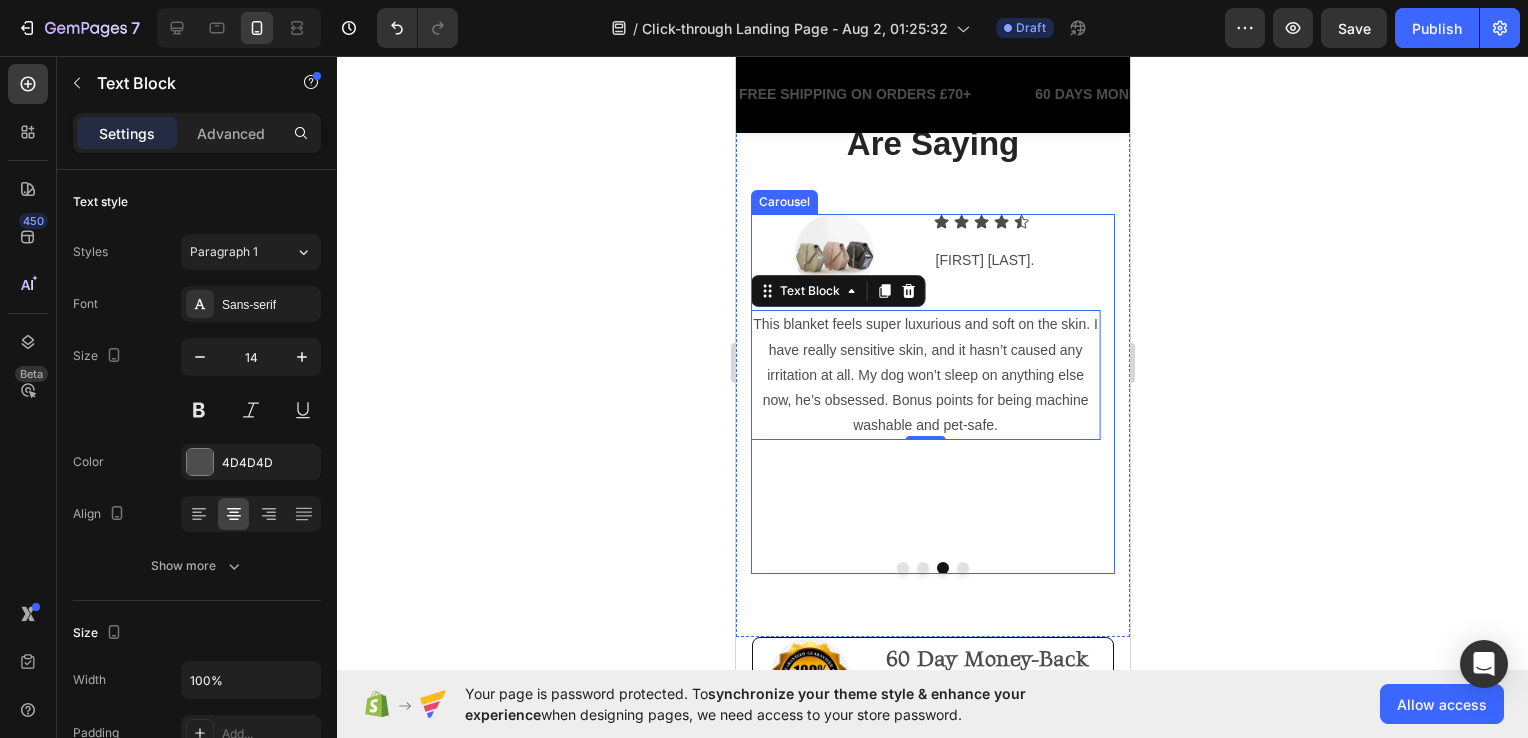 click on "Image Icon Icon Icon Icon Icon Icon List Tanya B. Text Block Row Row This blanket feels super luxurious and soft on the skin. I have really sensitive skin, and it hasn’t caused any irritation at all. My dog won’t sleep on anything else now, he’s obsessed. Bonus points for being machine washable and pet-safe. Text Block   0 Row" at bounding box center (924, 373) 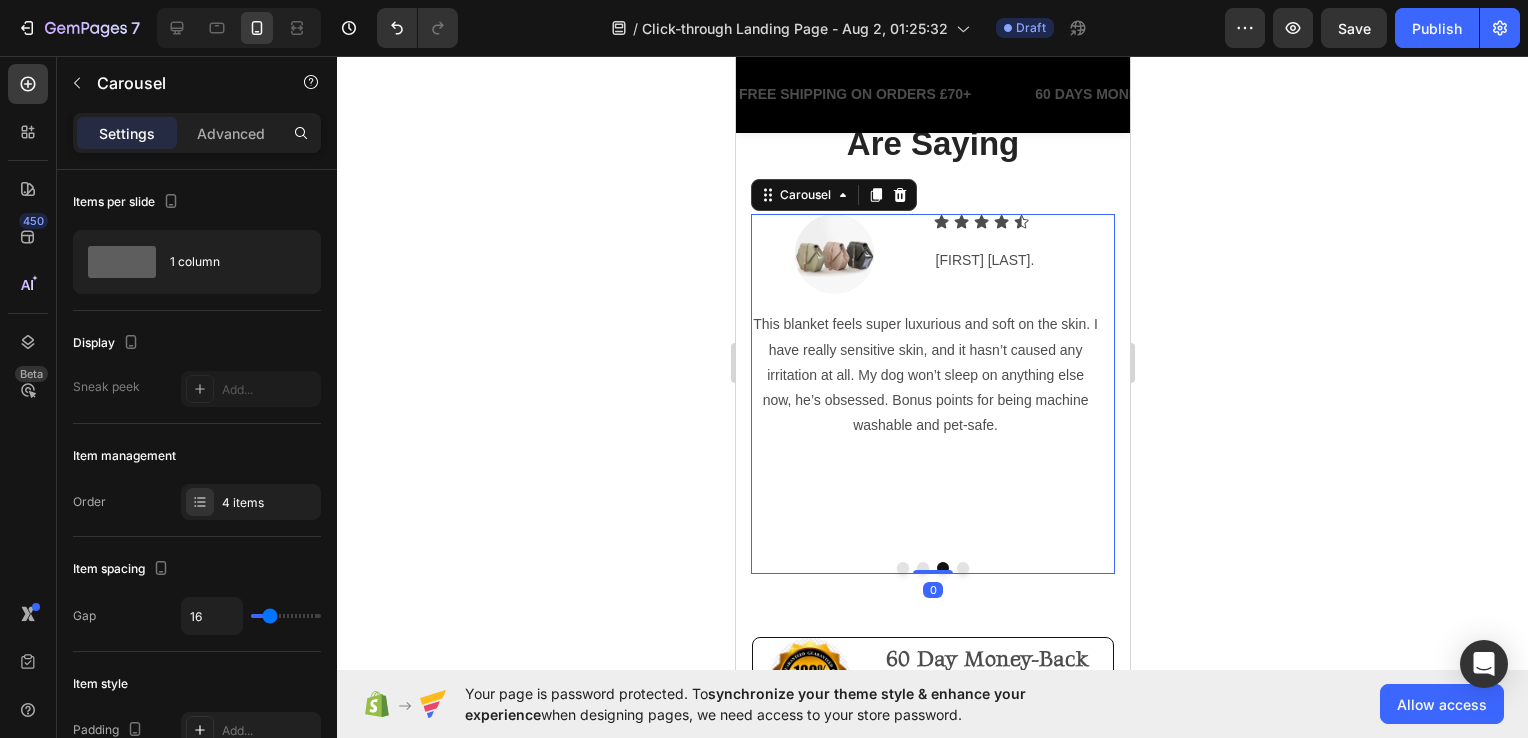 click on "Settings Advanced" at bounding box center [197, 133] 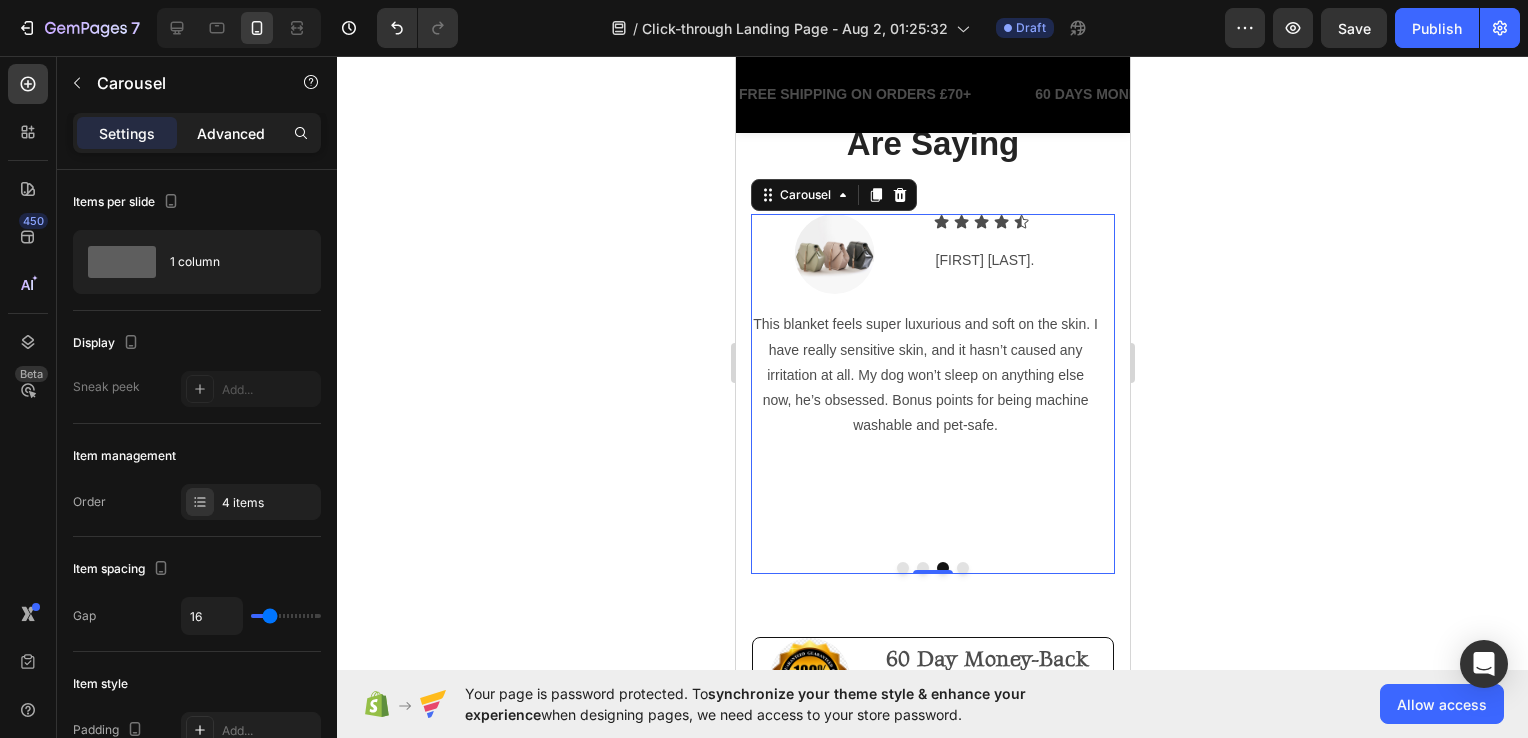 click on "Advanced" at bounding box center [231, 133] 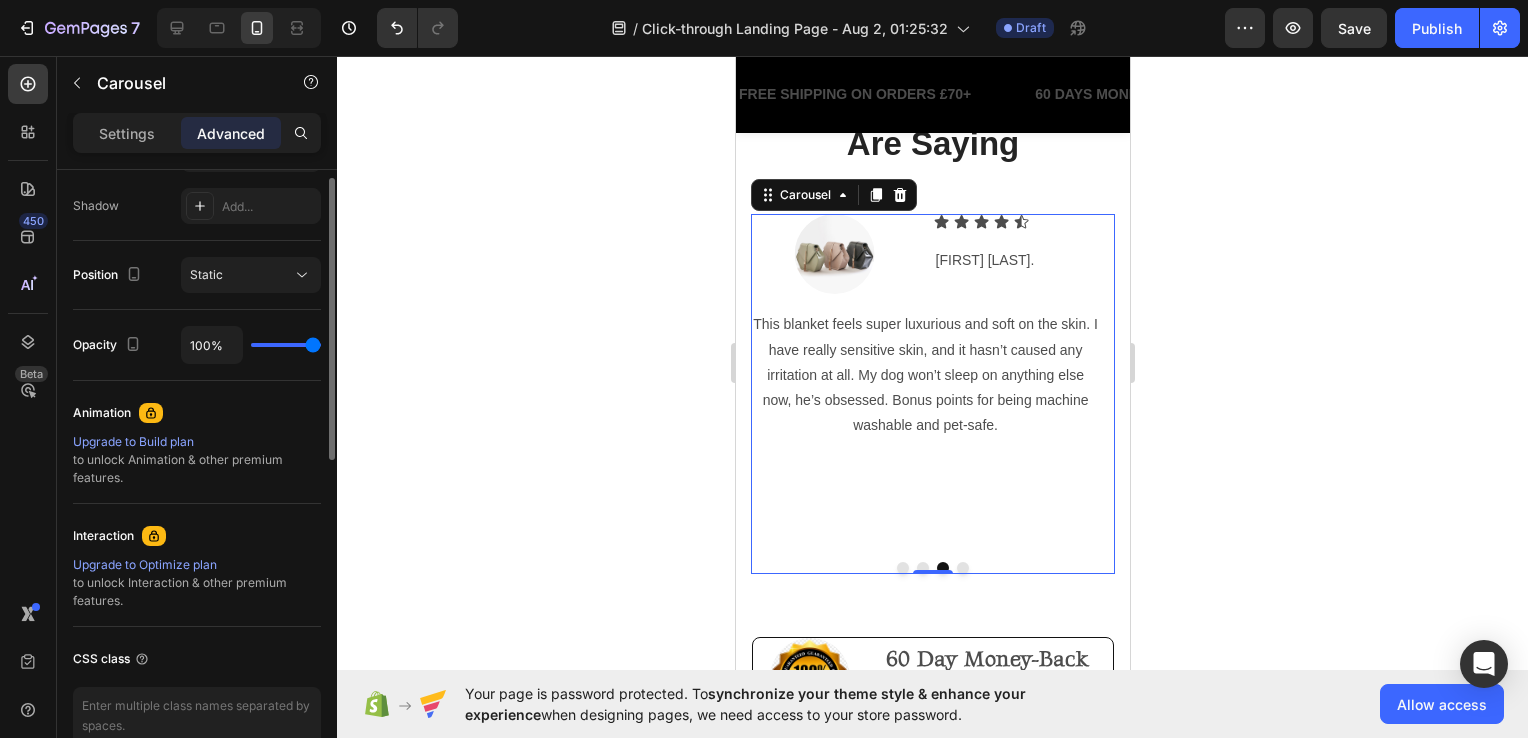 scroll, scrollTop: 460, scrollLeft: 0, axis: vertical 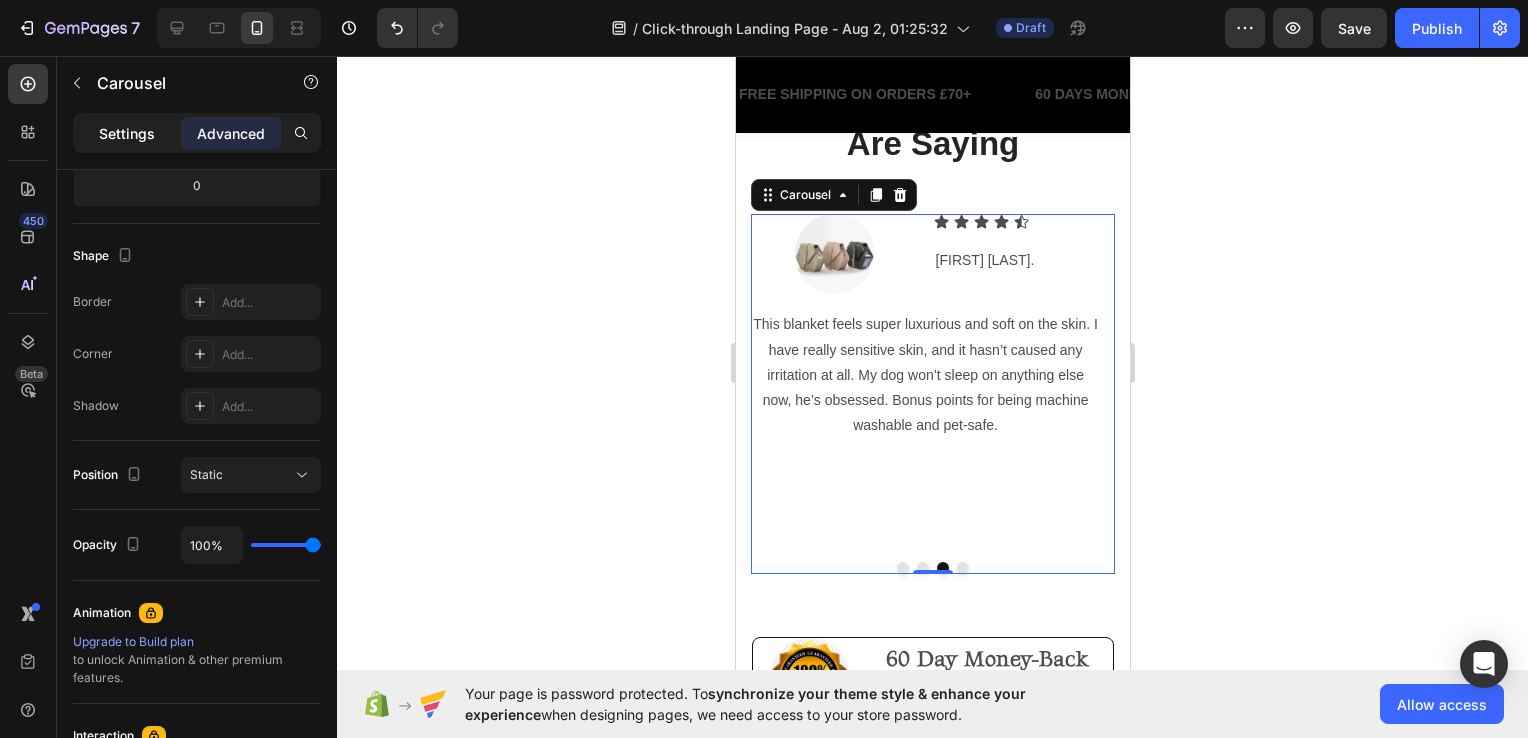 click on "Settings" at bounding box center [127, 133] 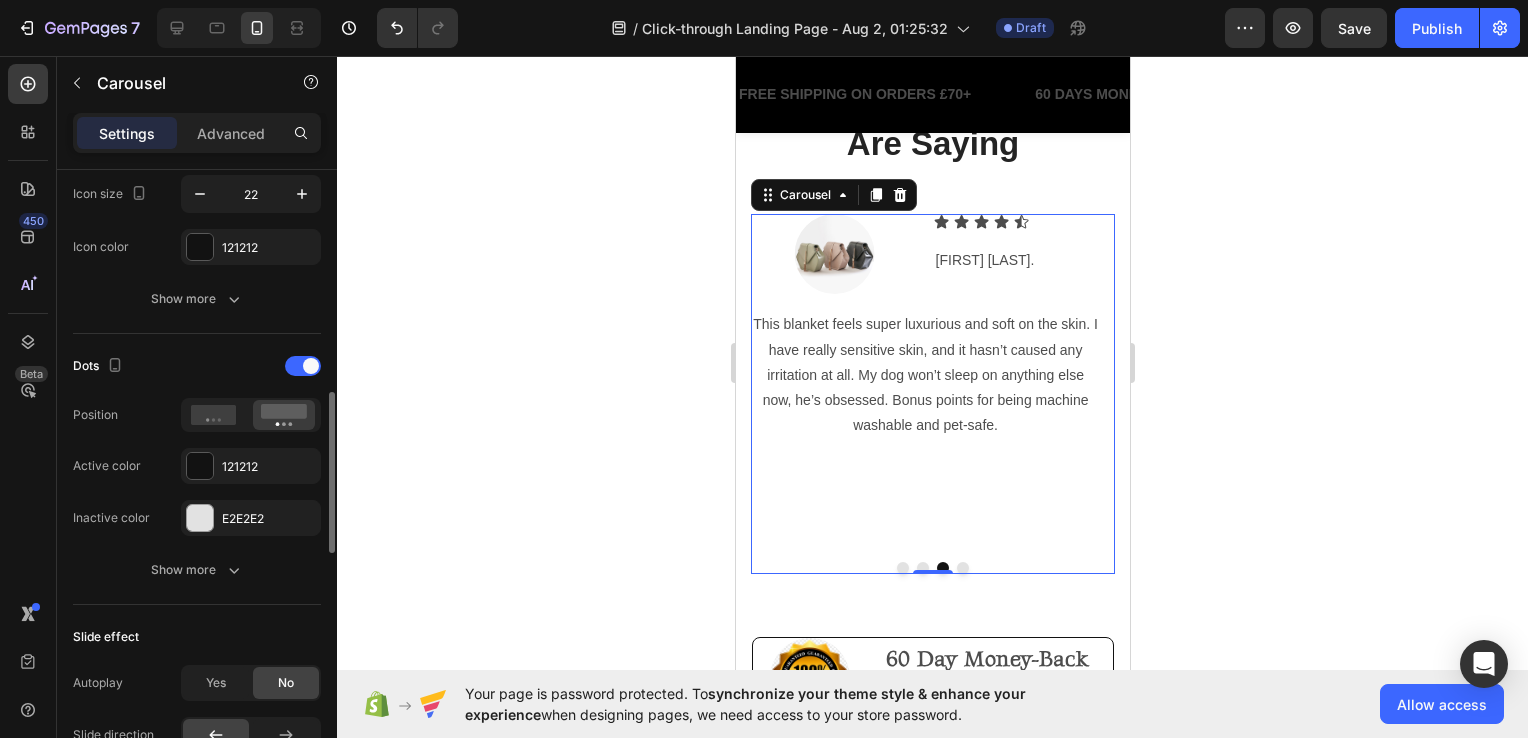 scroll, scrollTop: 960, scrollLeft: 0, axis: vertical 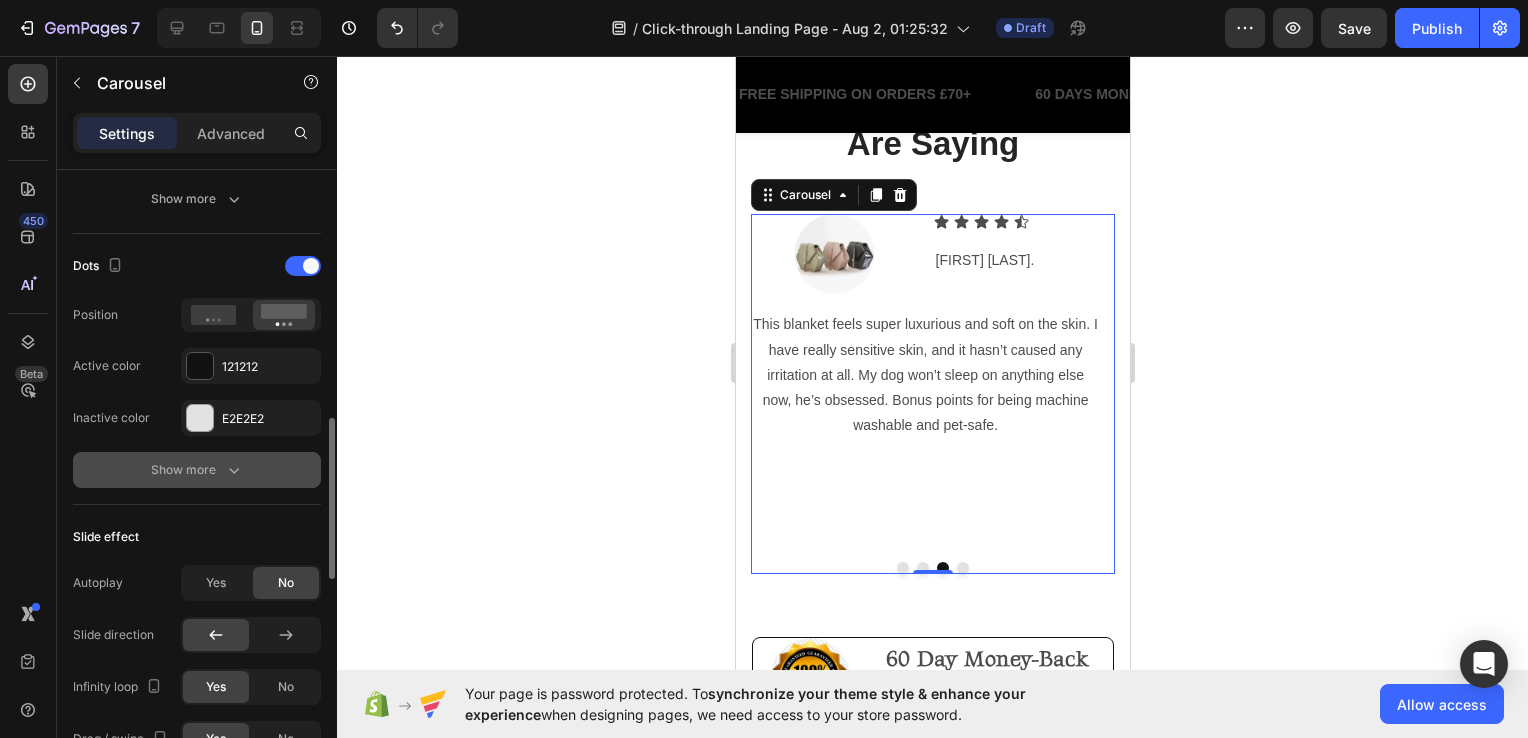 click on "Show more" at bounding box center (197, 470) 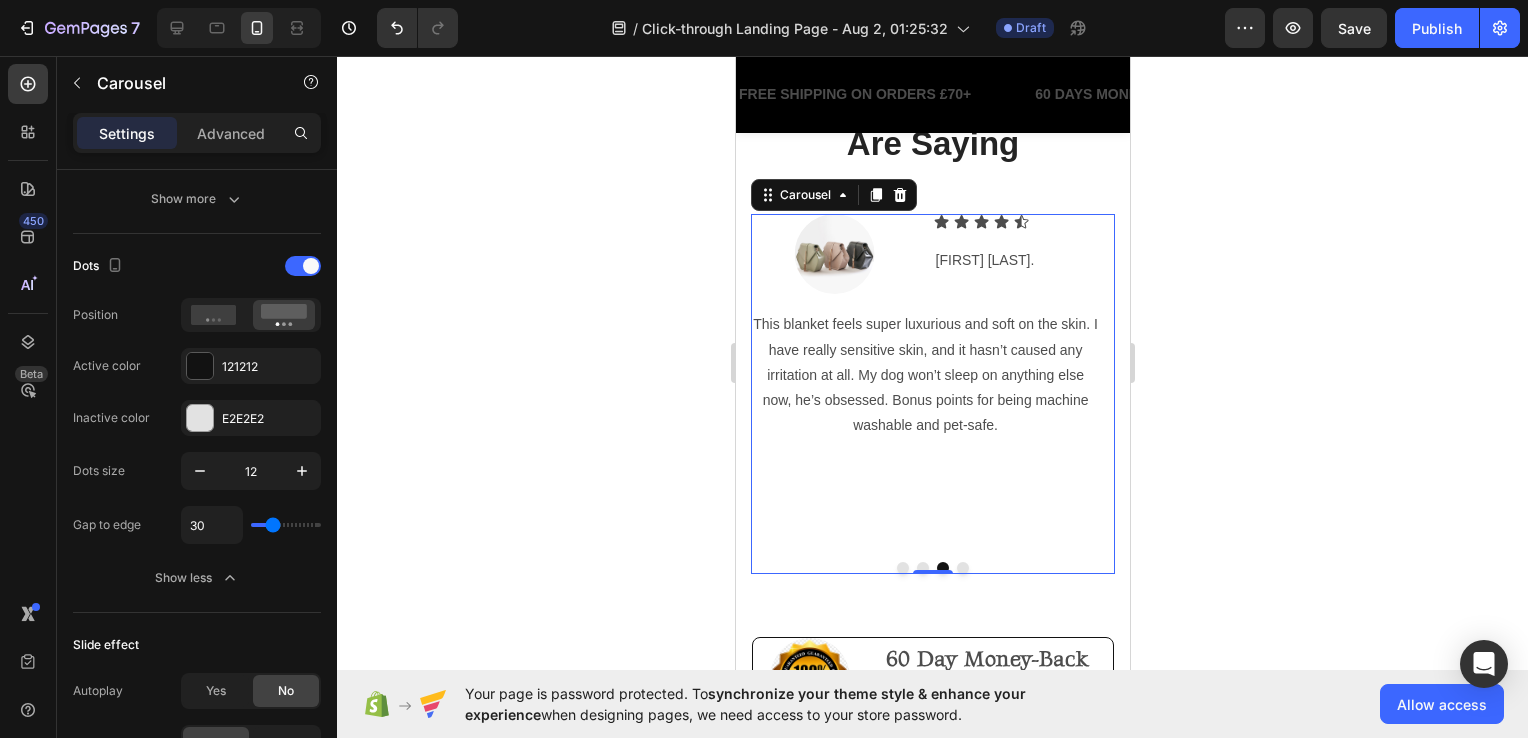 click on "Image Icon Icon Icon Icon Icon Icon List Tanya B. Text Block Row Row This blanket feels super luxurious and soft on the skin. I have really sensitive skin, and it hasn’t caused any irritation at all. My dog won’t sleep on anything else now, he’s obsessed. Bonus points for being machine washable and pet-safe. Text Block Row" at bounding box center [924, 373] 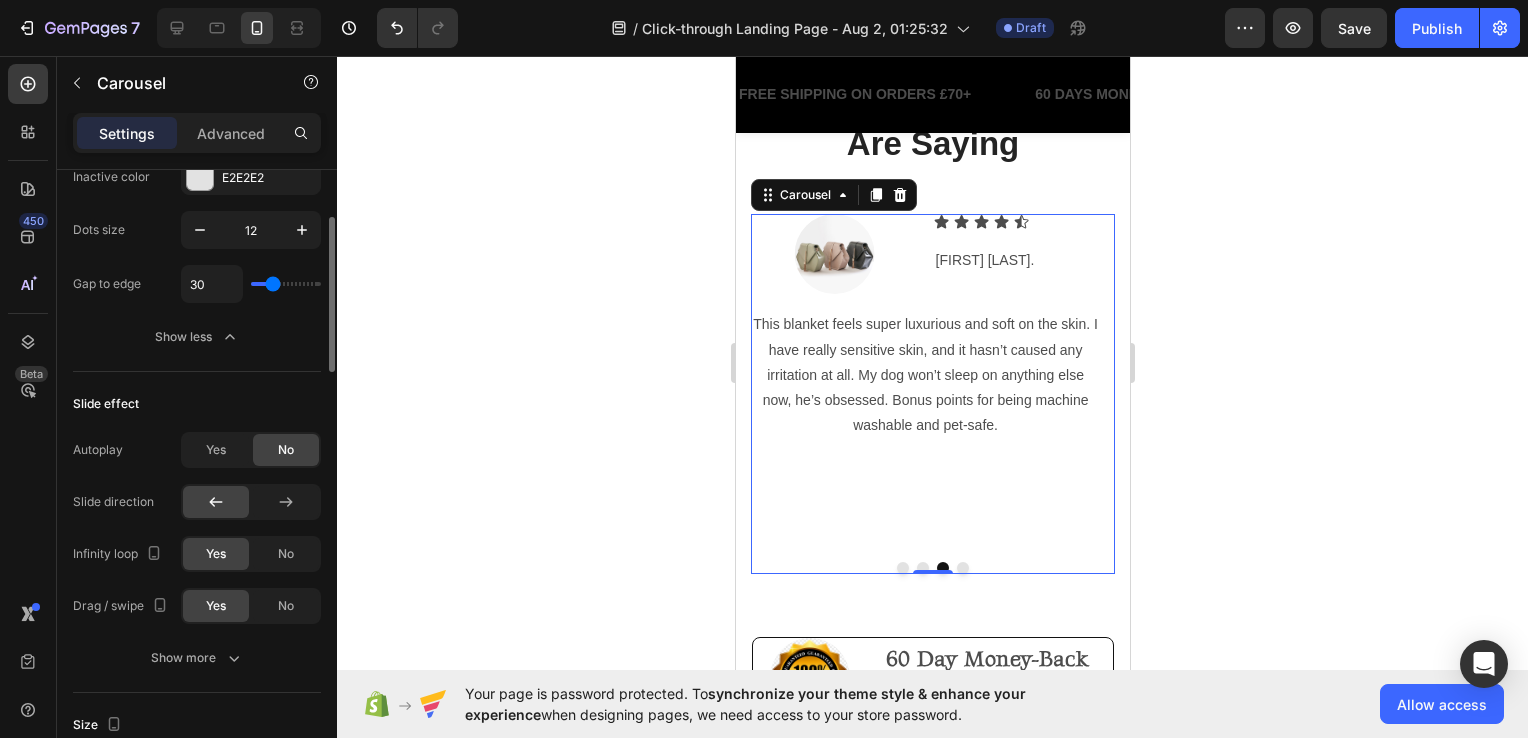 scroll, scrollTop: 901, scrollLeft: 0, axis: vertical 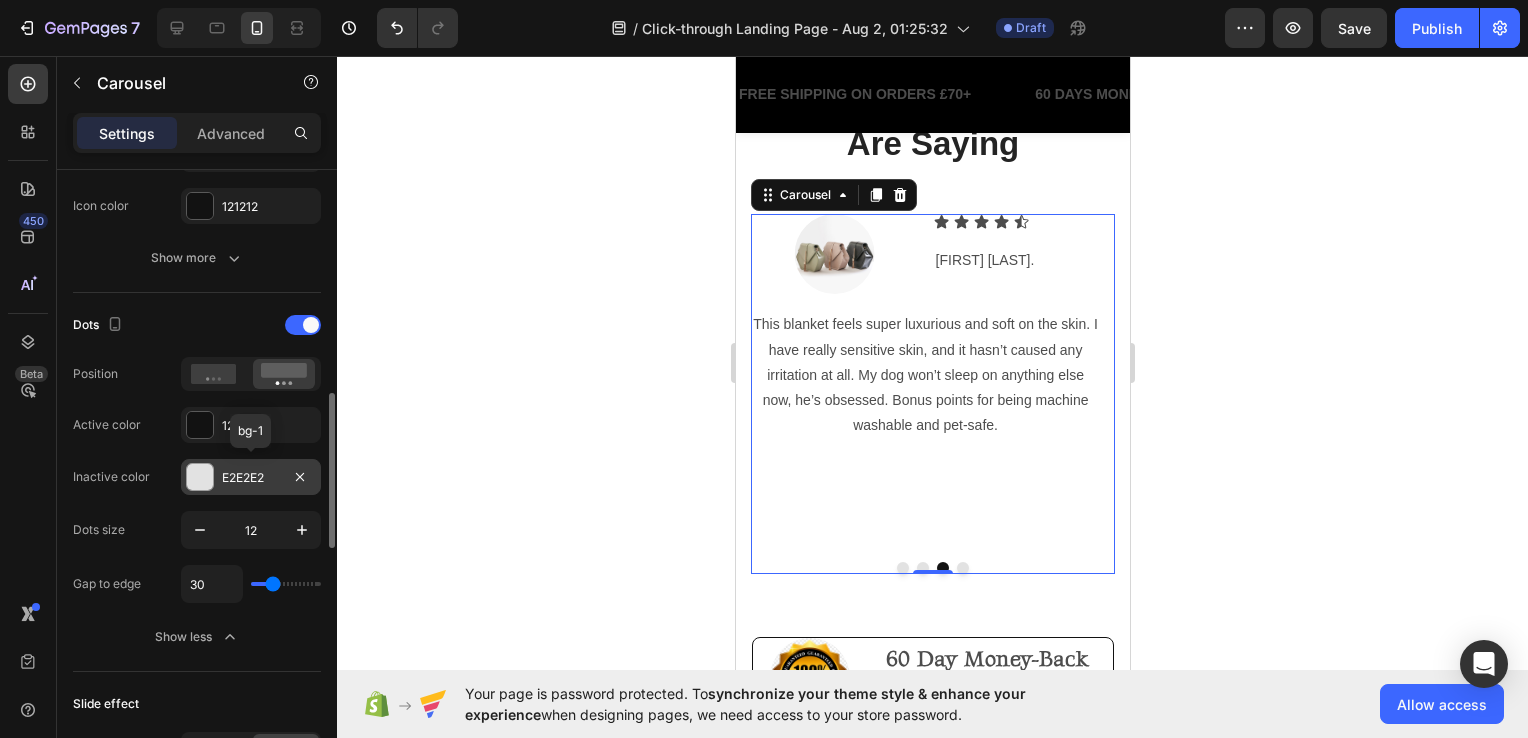 click on "E2E2E2" at bounding box center [251, 478] 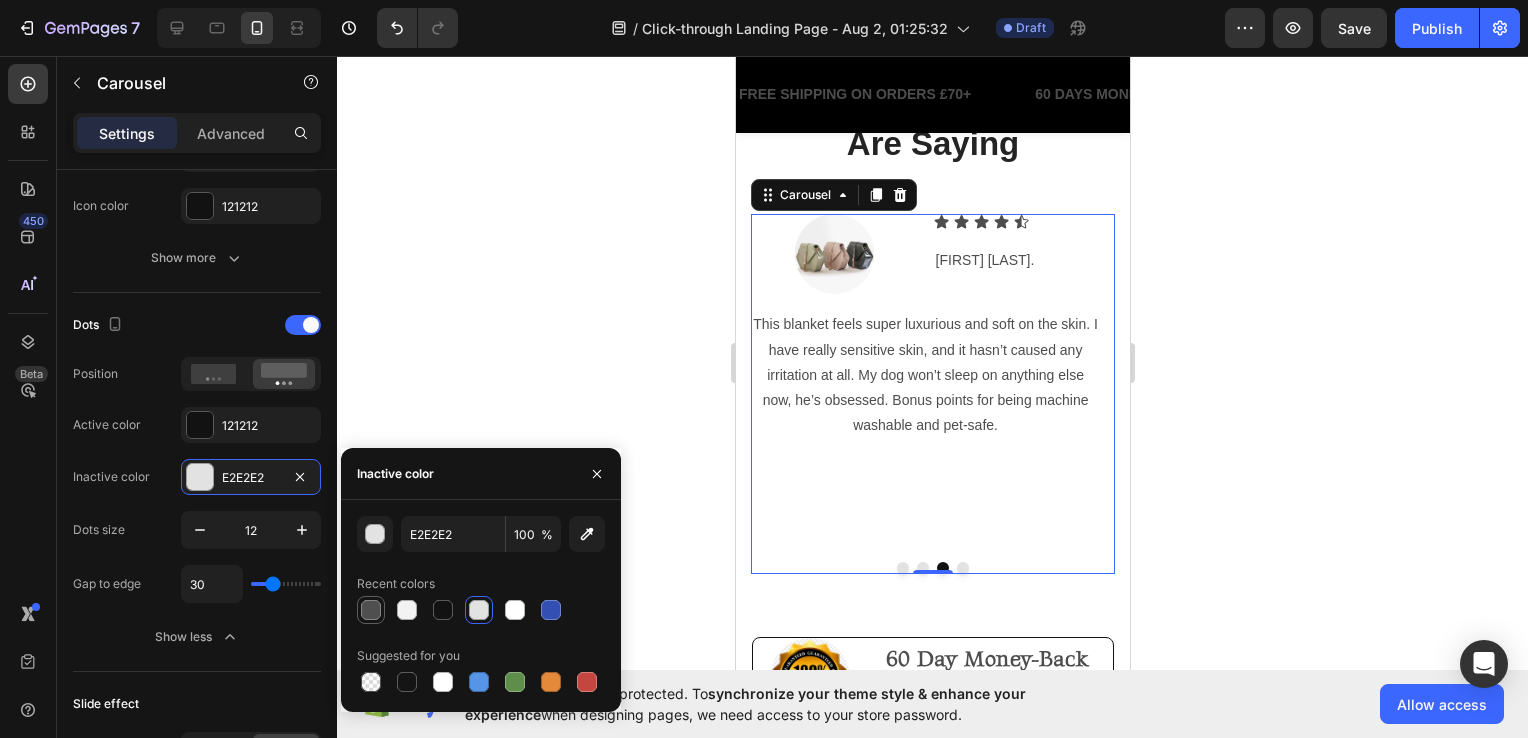 click at bounding box center (371, 610) 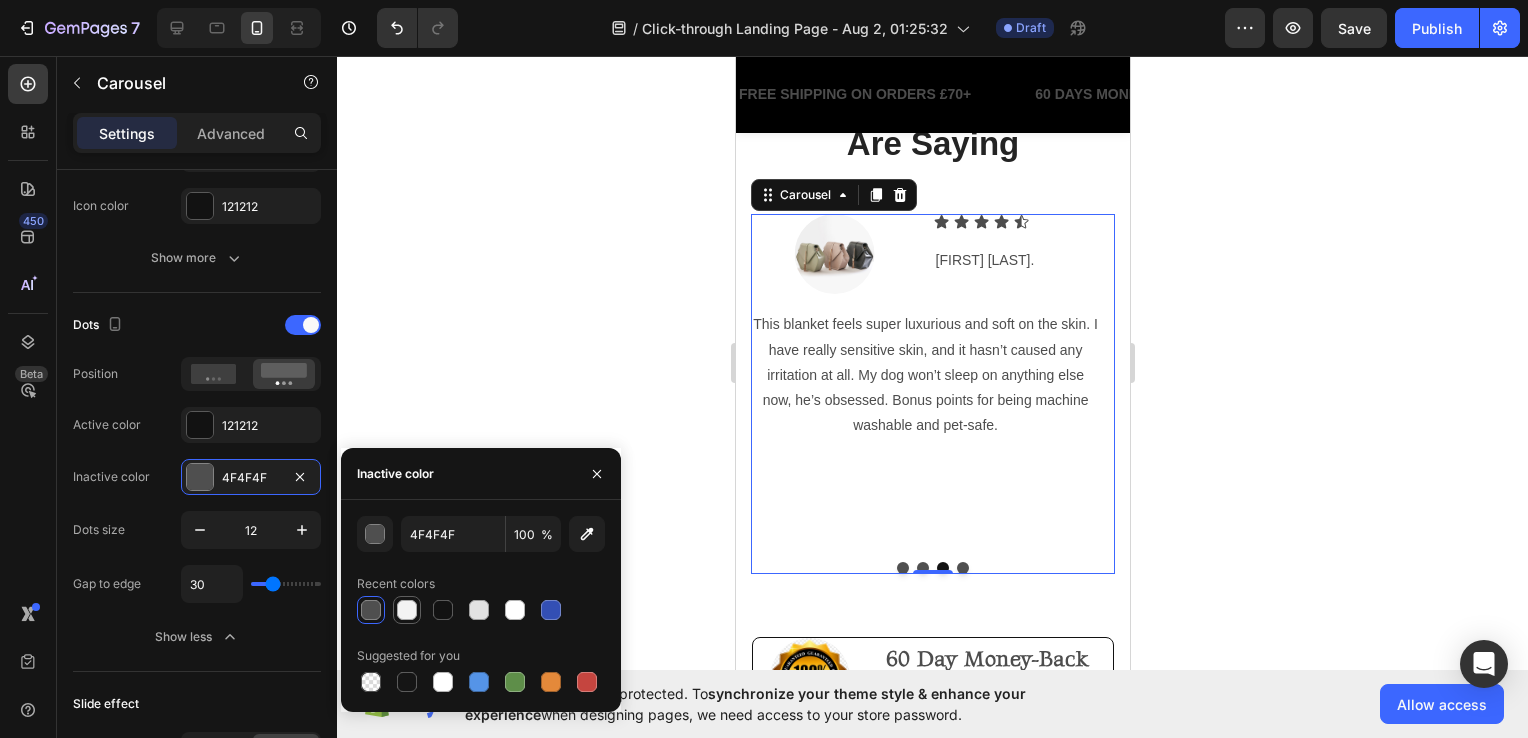 click at bounding box center [407, 610] 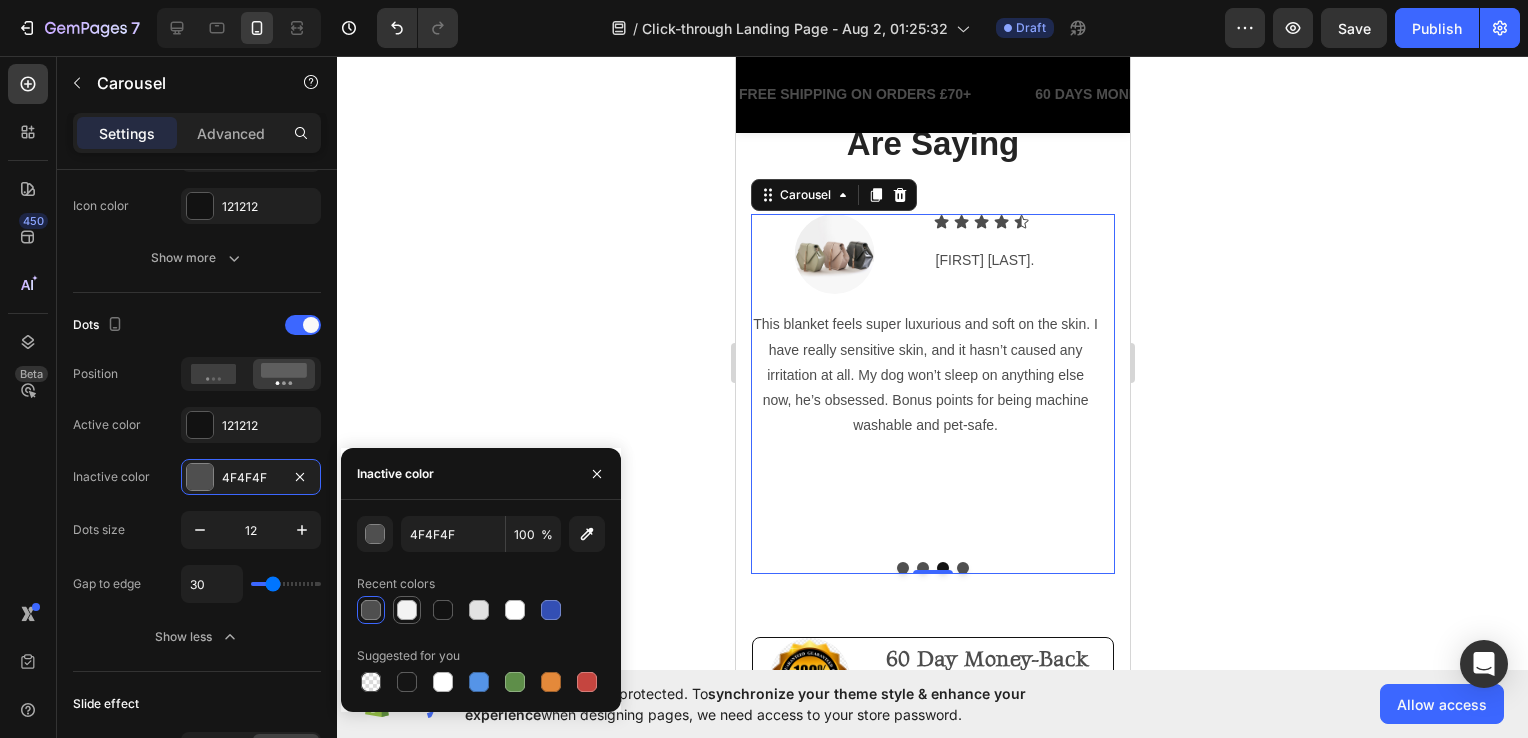 type on "F3F3F3" 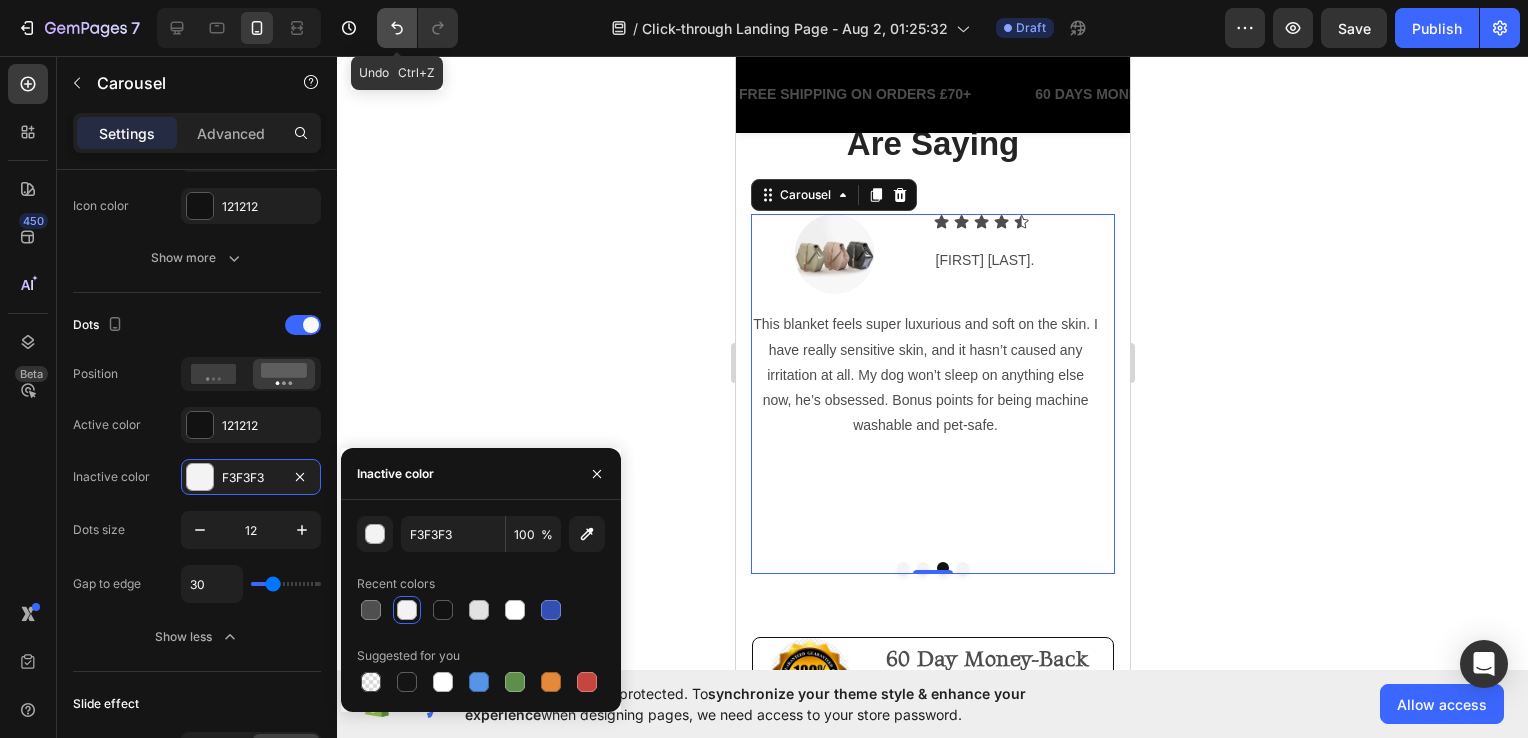 click 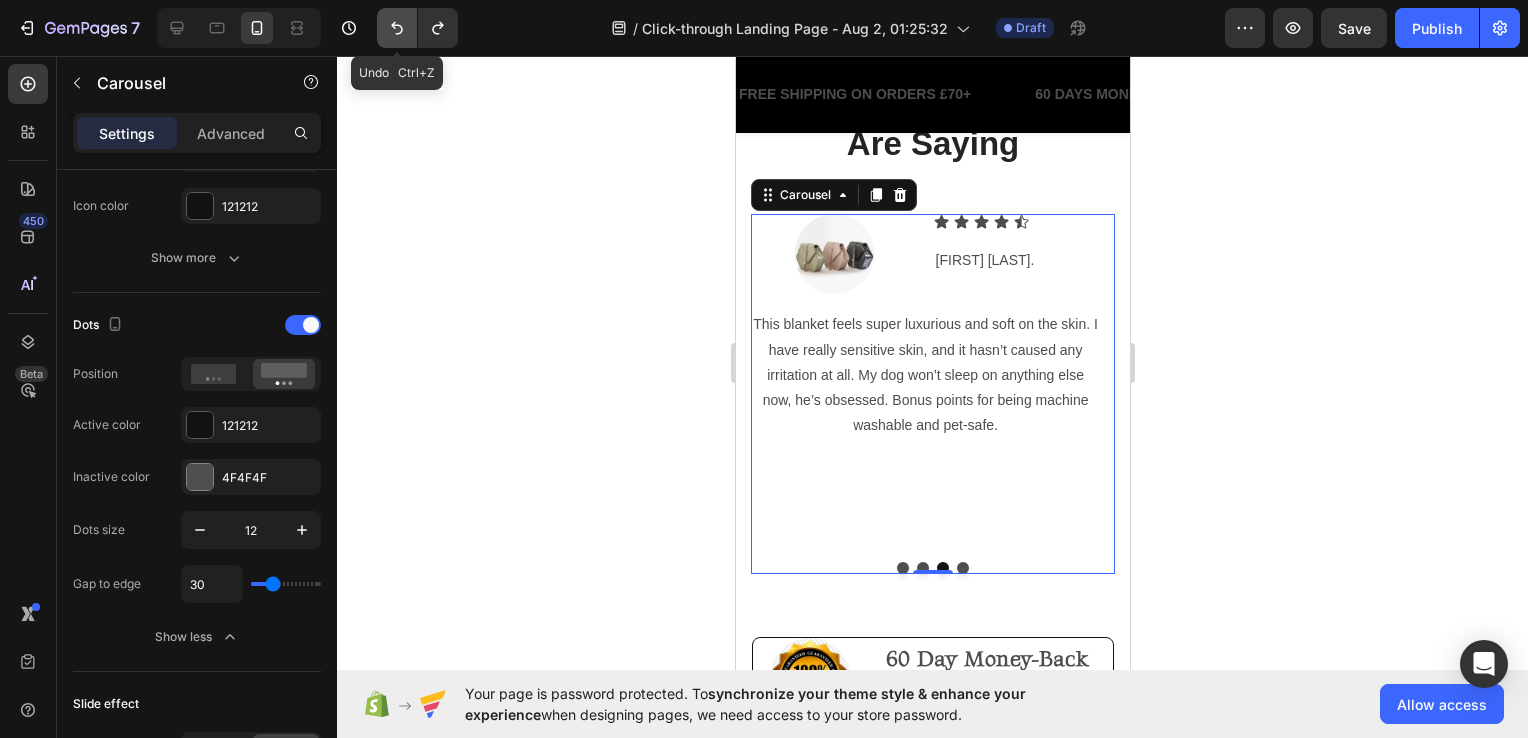 click 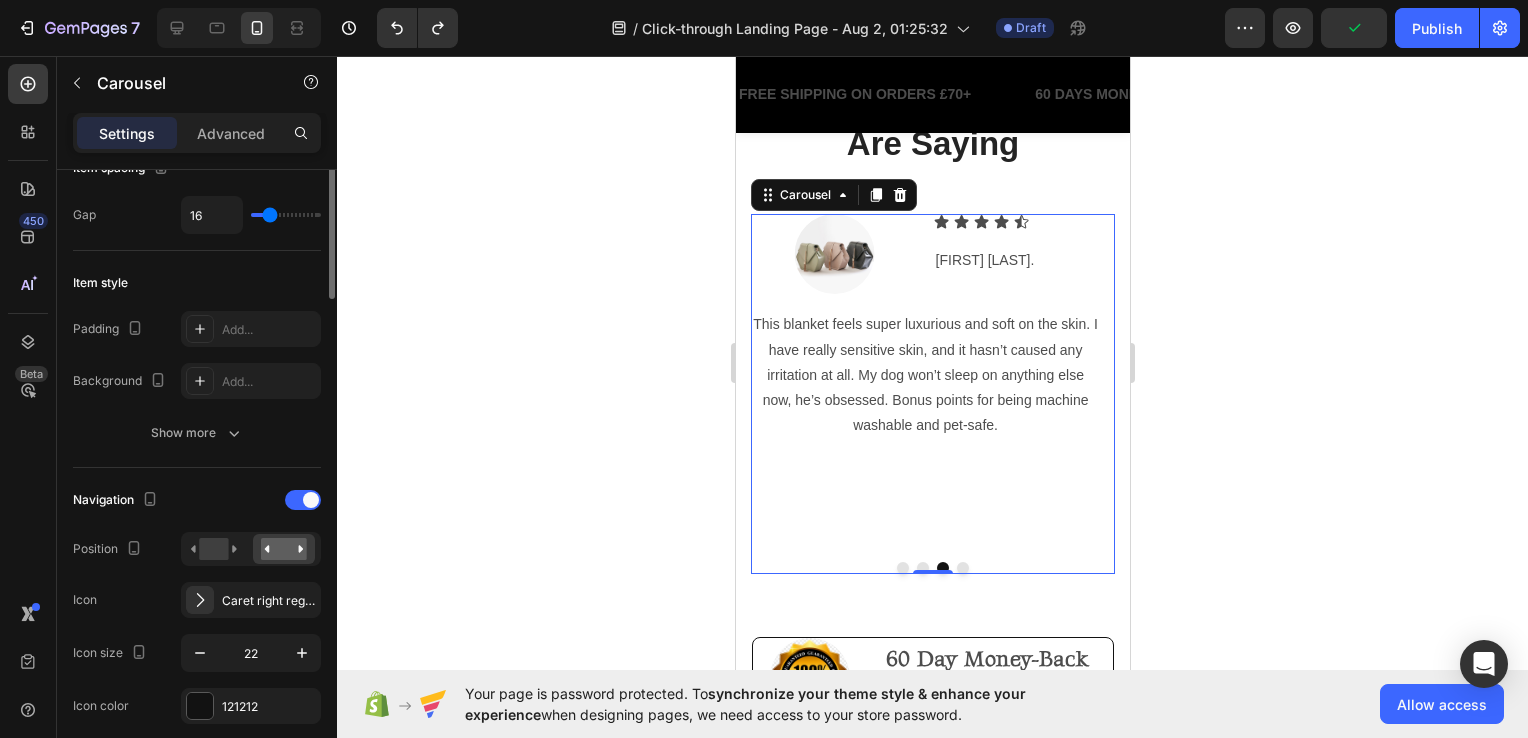 scroll, scrollTop: 301, scrollLeft: 0, axis: vertical 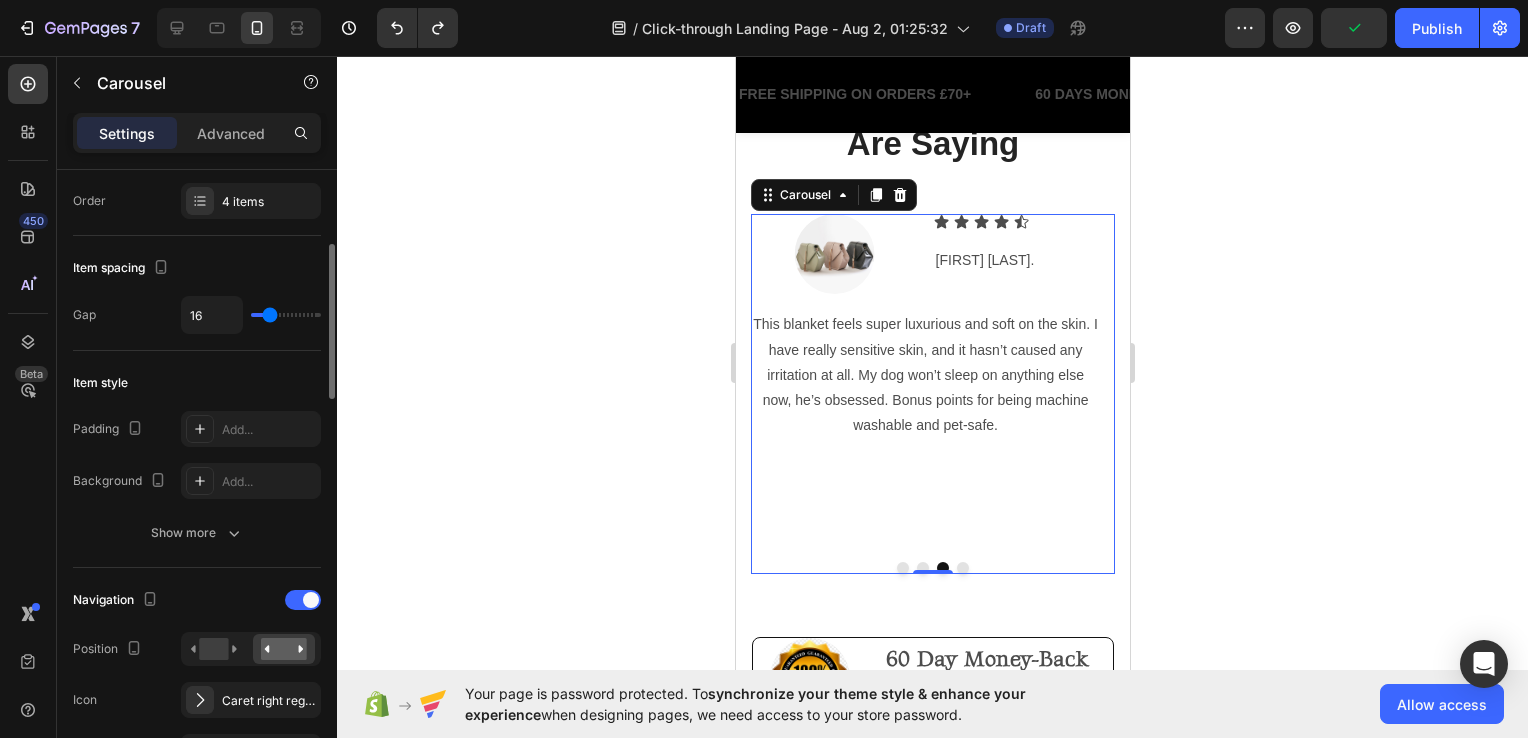 click on "Image Icon Icon Icon Icon Icon Icon List Tanya B. Text Block Row Row This blanket feels super luxurious and soft on the skin. I have really sensitive skin, and it hasn’t caused any irritation at all. My dog won’t sleep on anything else now, he’s obsessed. Bonus points for being machine washable and pet-safe. Text Block Row" at bounding box center (924, 373) 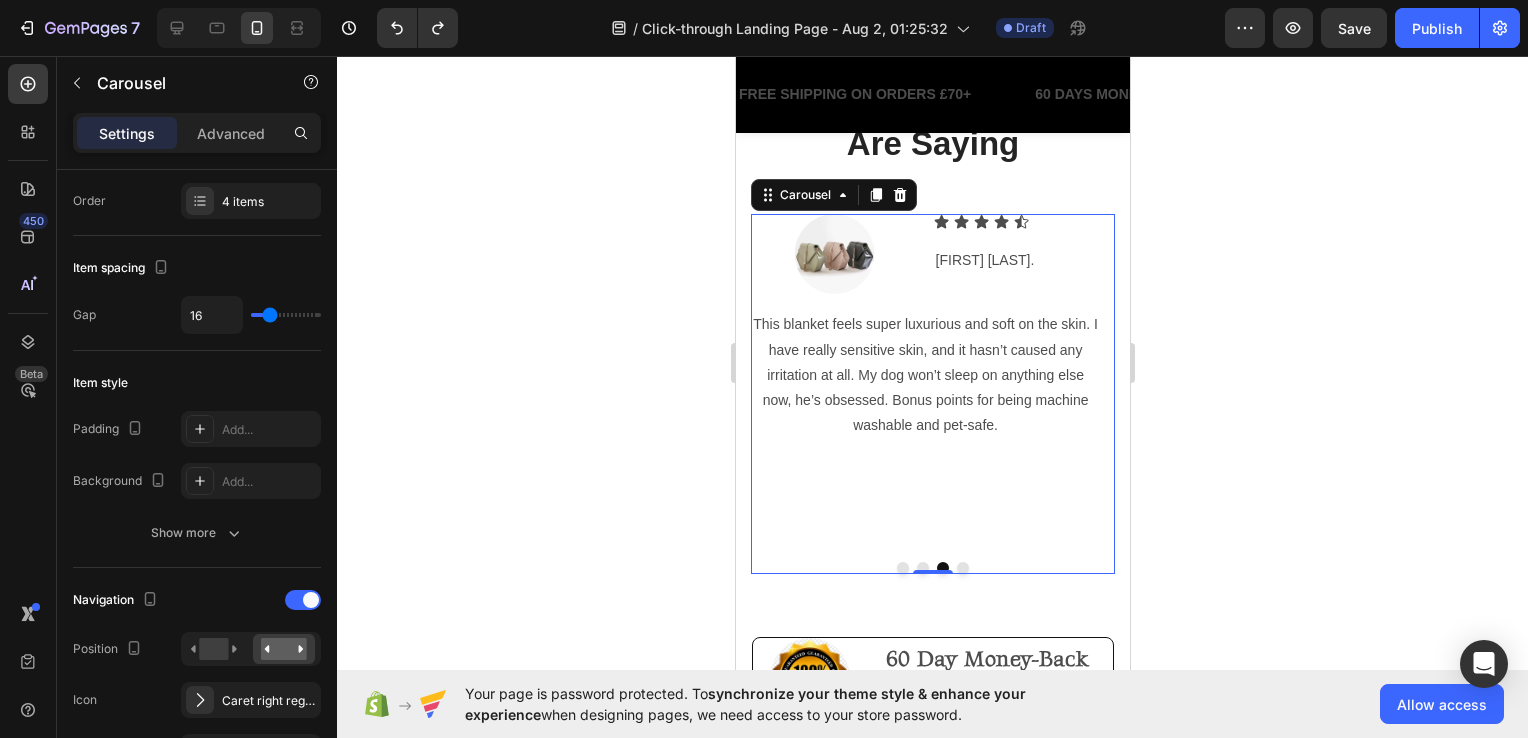 click on "Image Icon Icon Icon Icon Icon Icon List Tanya B. Text Block Row Row This blanket feels super luxurious and soft on the skin. I have really sensitive skin, and it hasn’t caused any irritation at all. My dog won’t sleep on anything else now, he’s obsessed. Bonus points for being machine washable and pet-safe. Text Block Row" at bounding box center [924, 373] 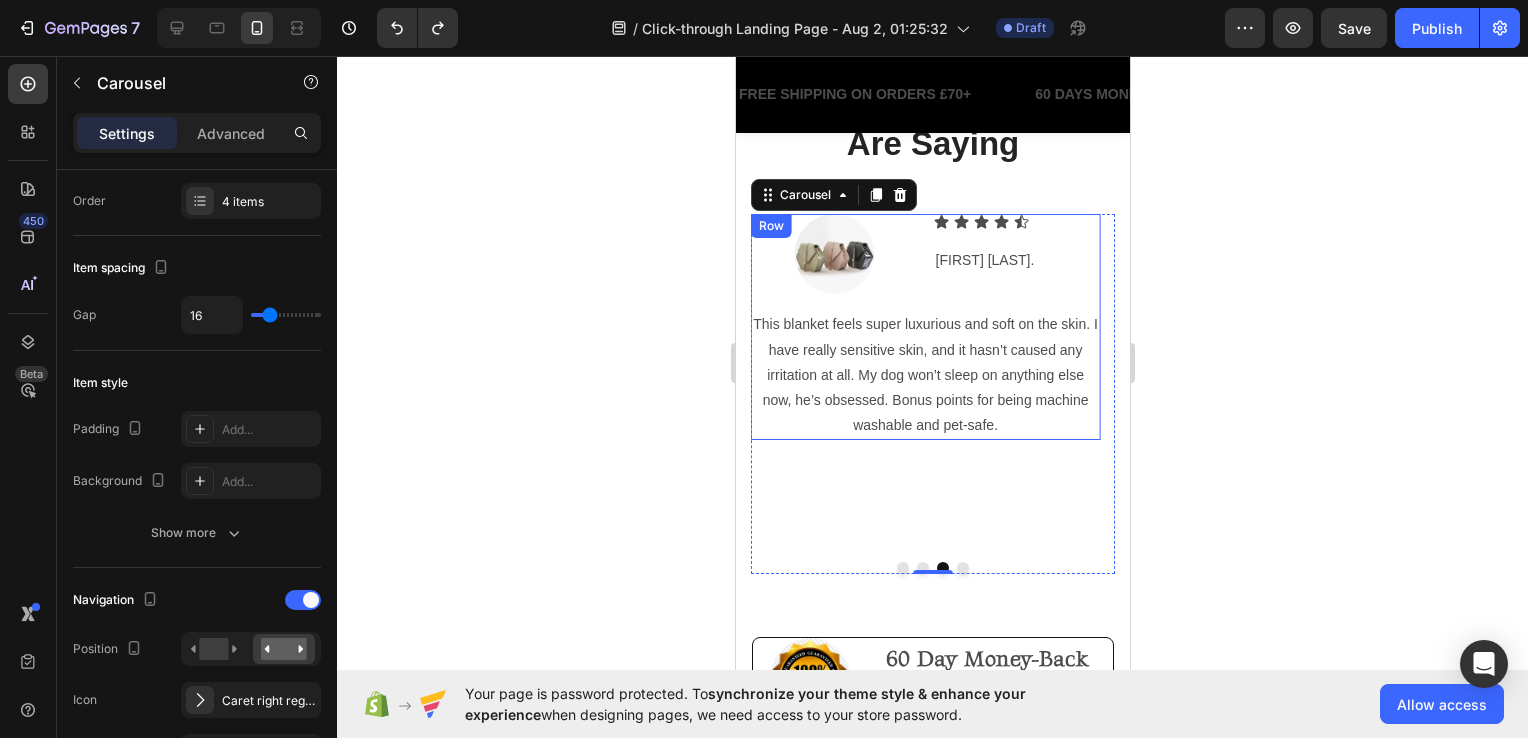 click on "Image Icon Icon Icon Icon Icon Icon List Tanya B. Text Block Row Row This blanket feels super luxurious and soft on the skin. I have really sensitive skin, and it hasn’t caused any irritation at all. My dog won’t sleep on anything else now, he’s obsessed. Bonus points for being machine washable and pet-safe. Text Block Row" at bounding box center (924, 327) 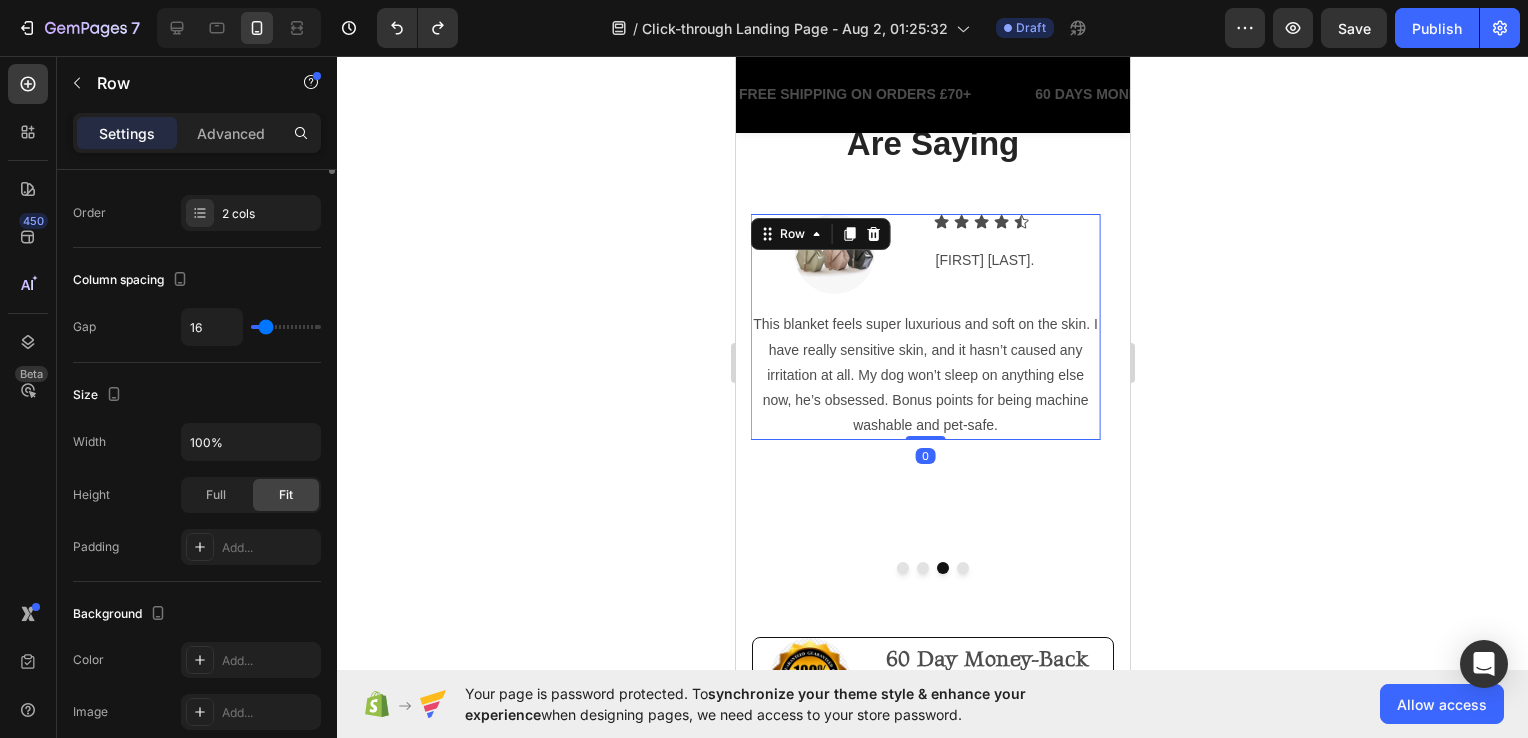 scroll, scrollTop: 0, scrollLeft: 0, axis: both 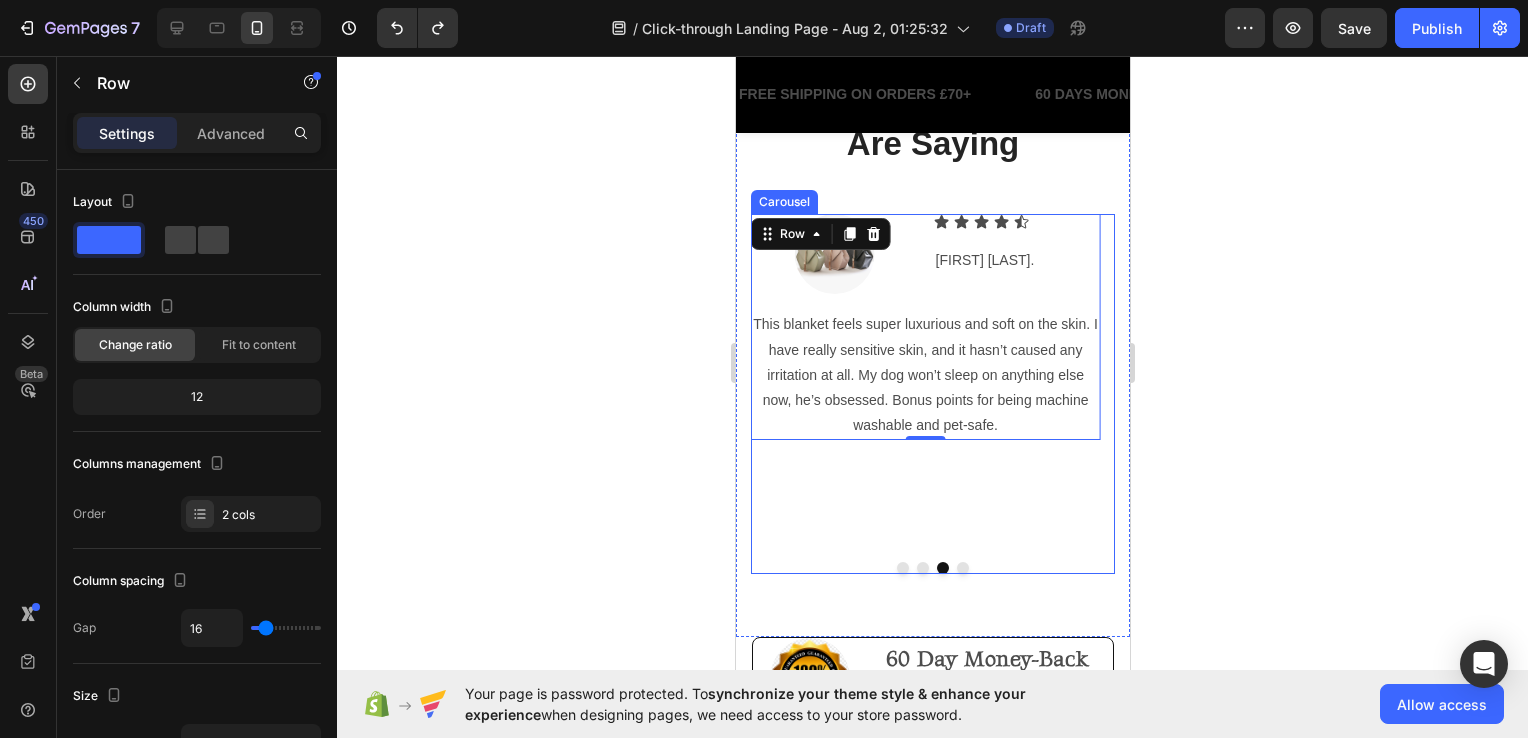 click 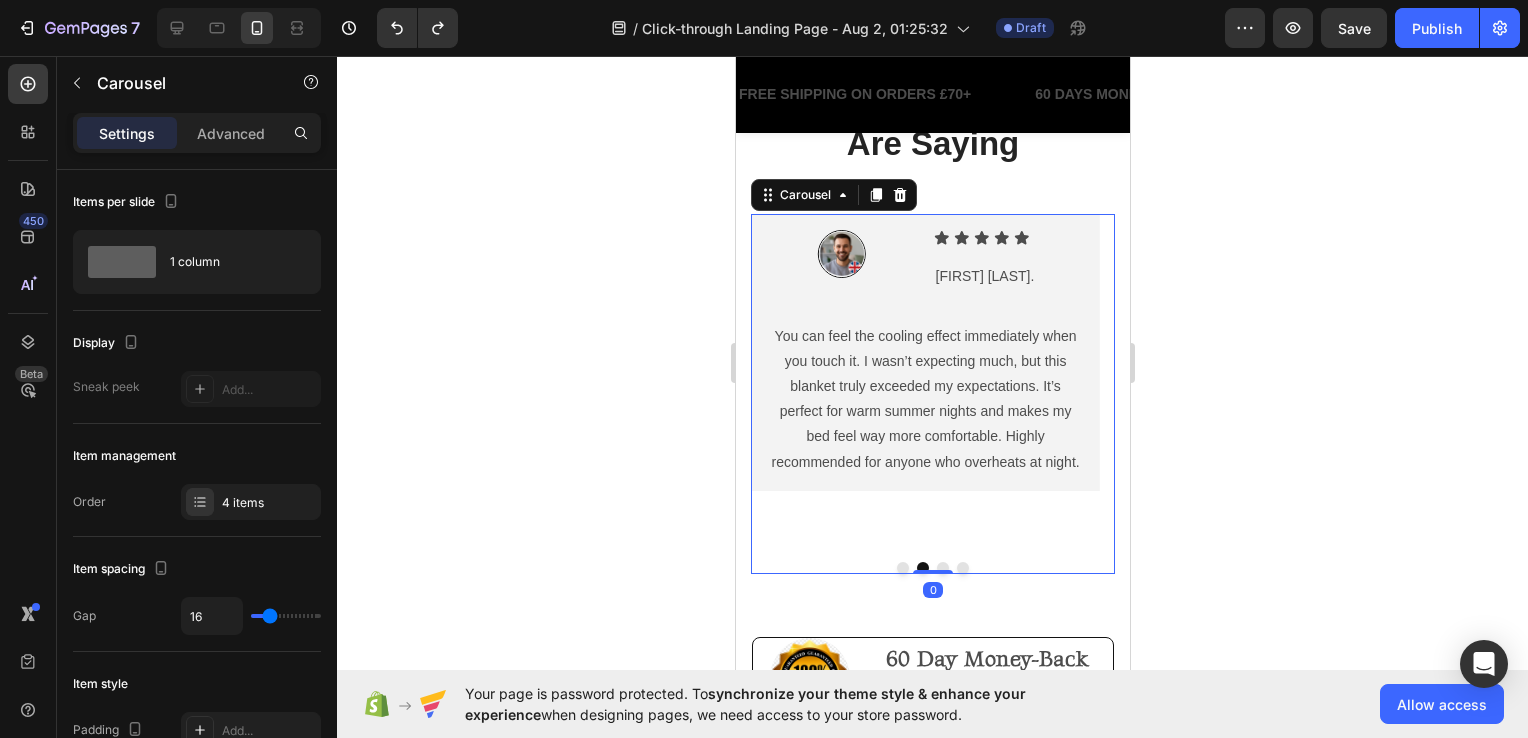 click 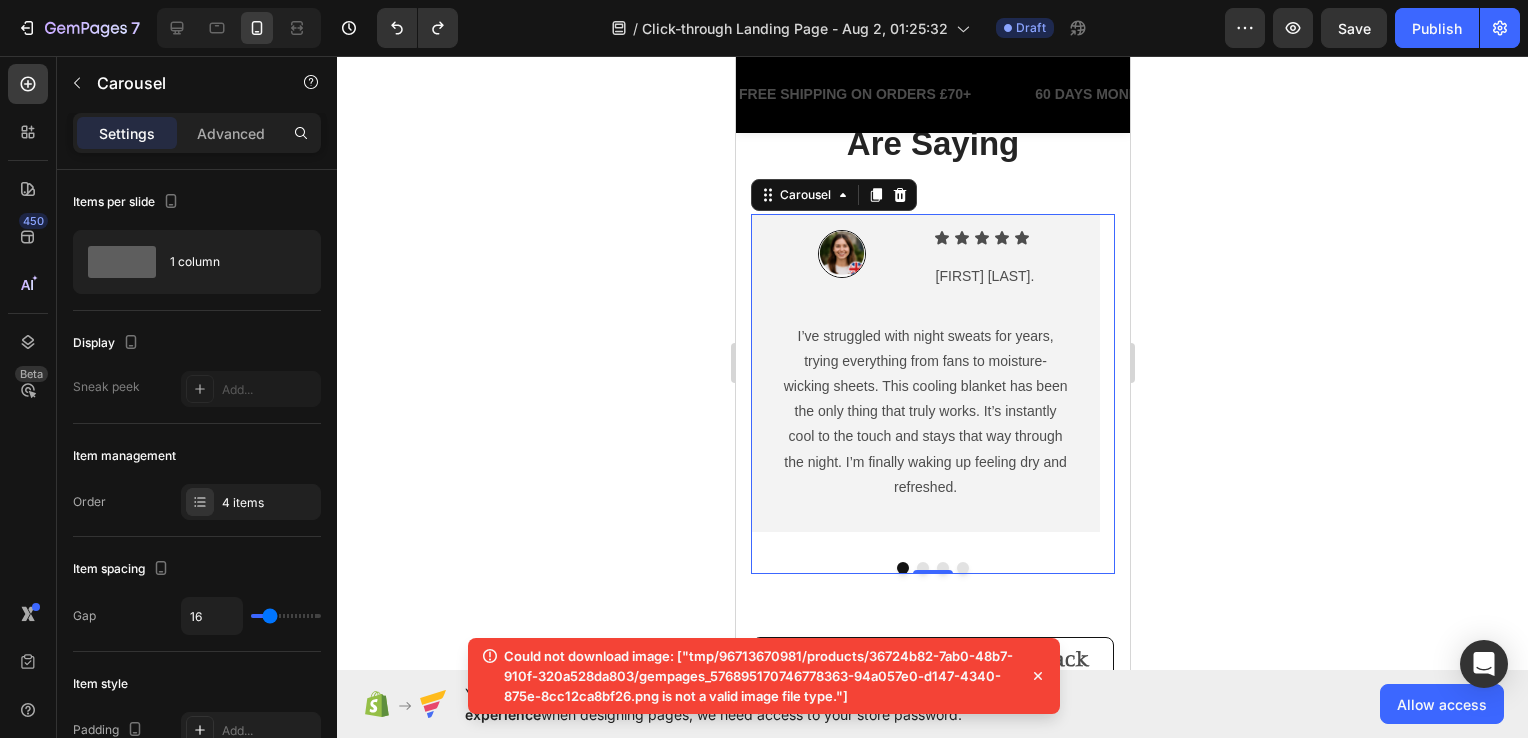 click 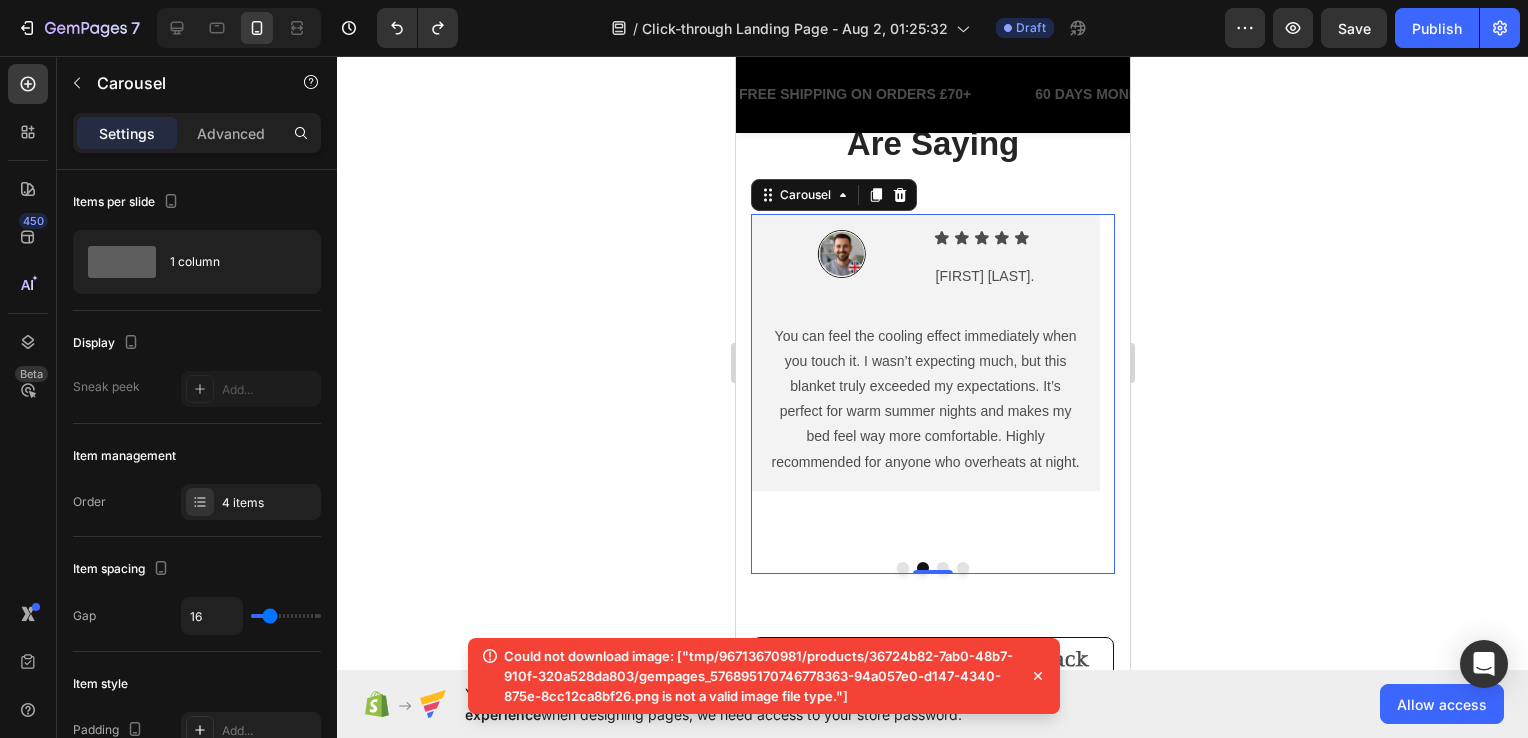 click 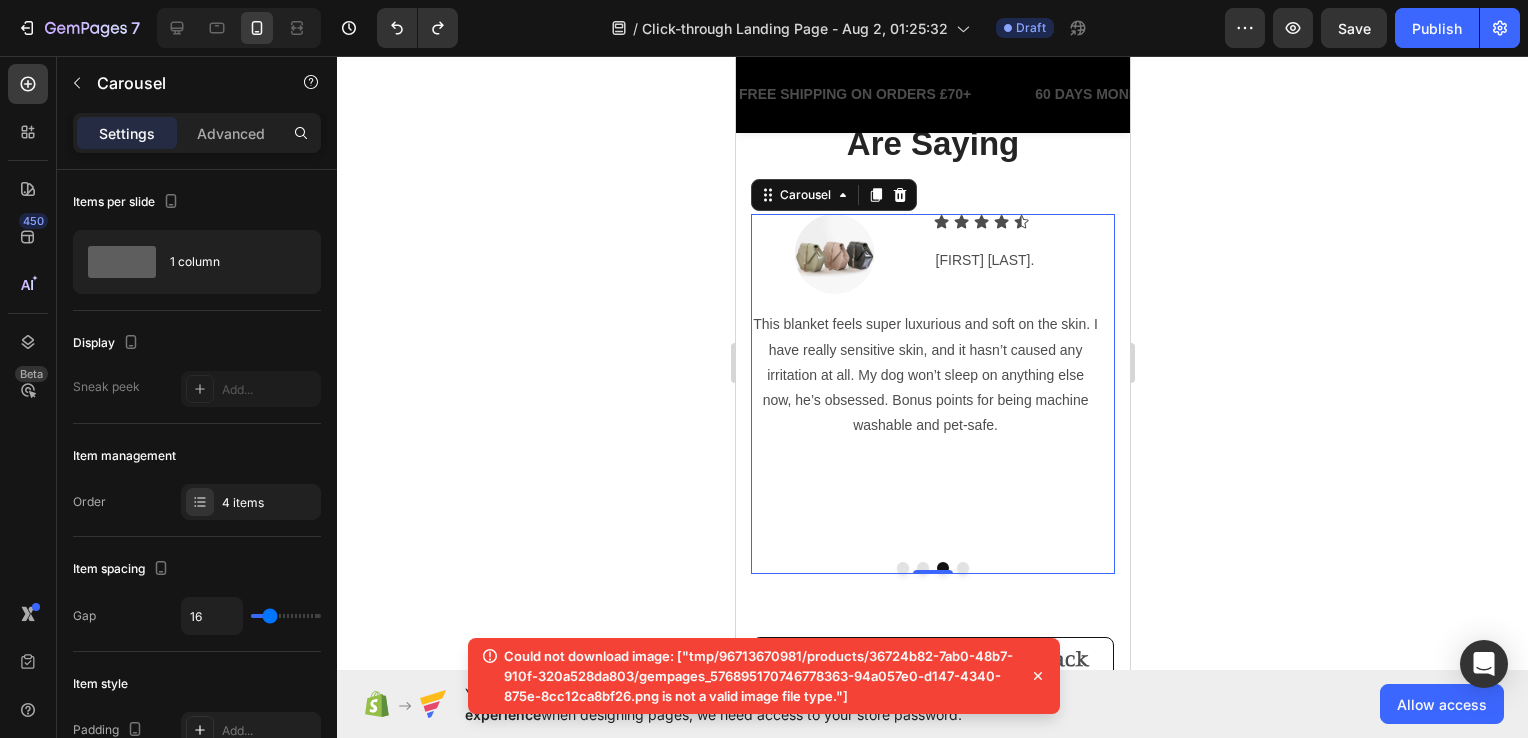 click 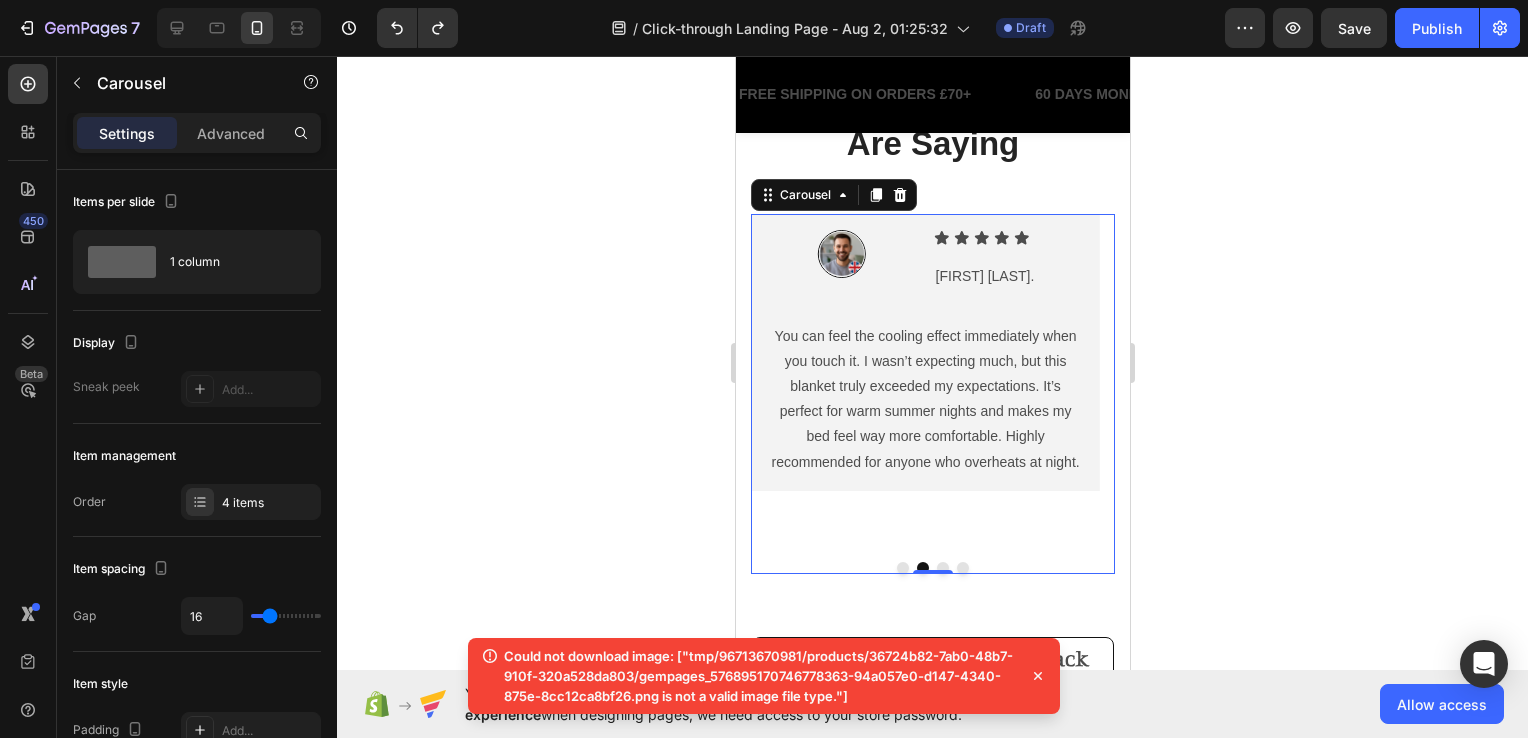 click 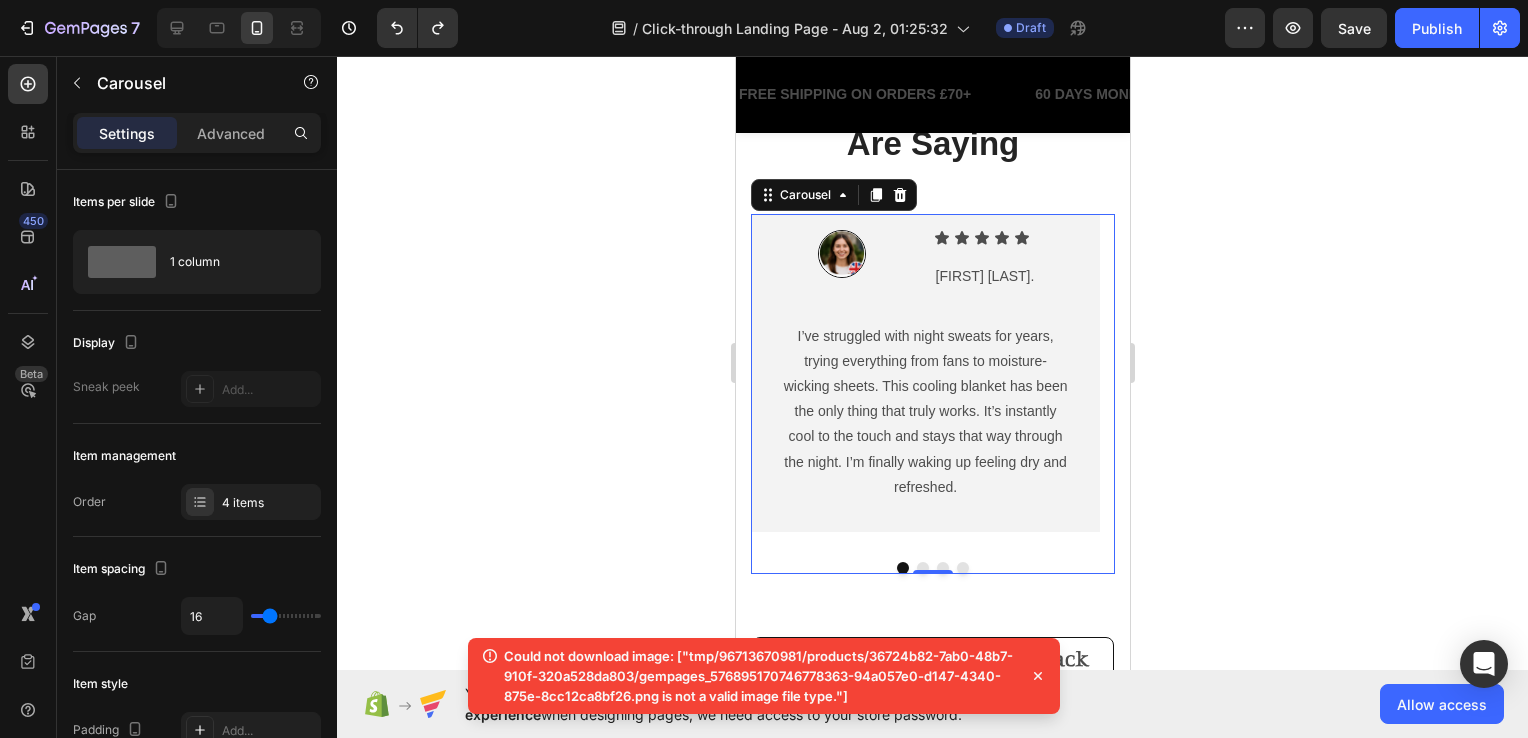 click 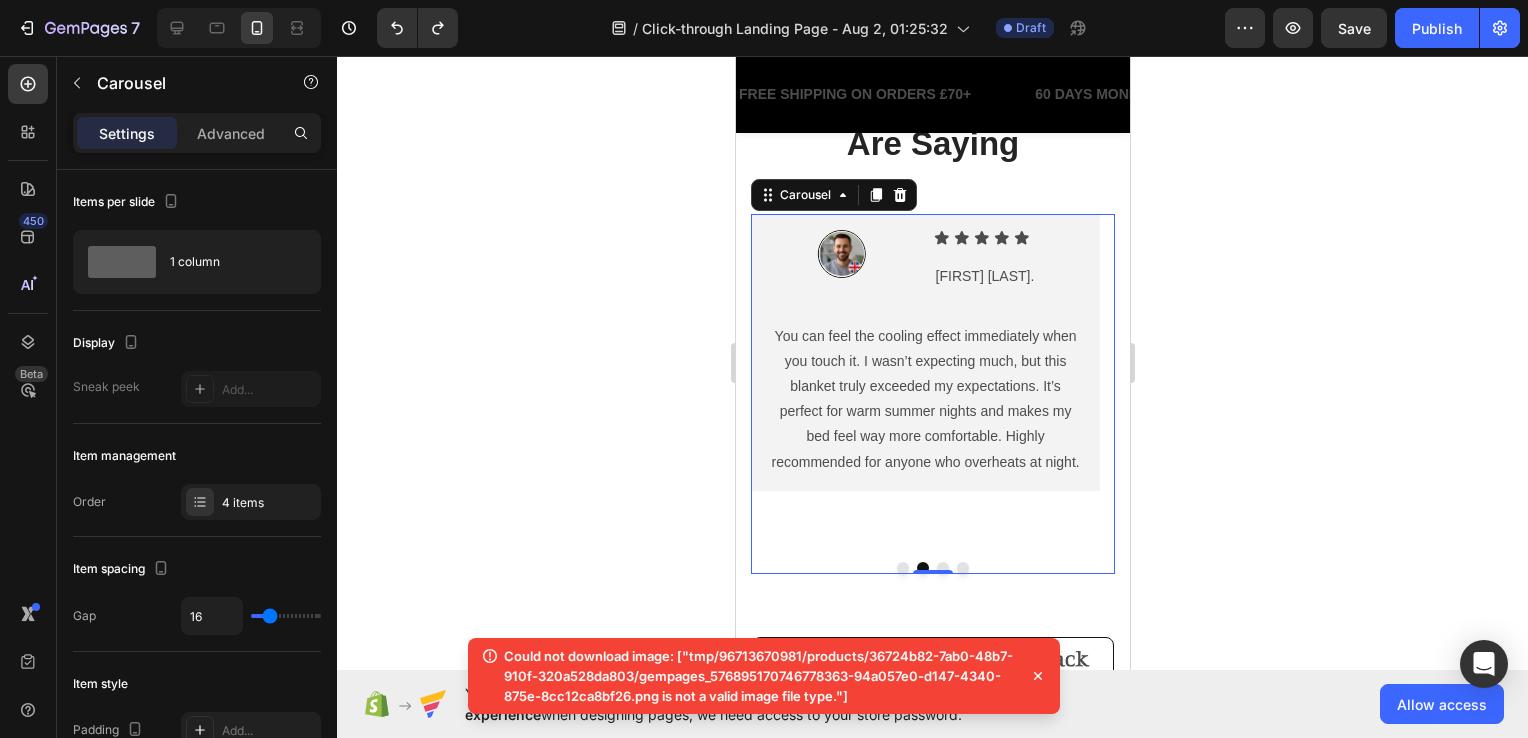 click 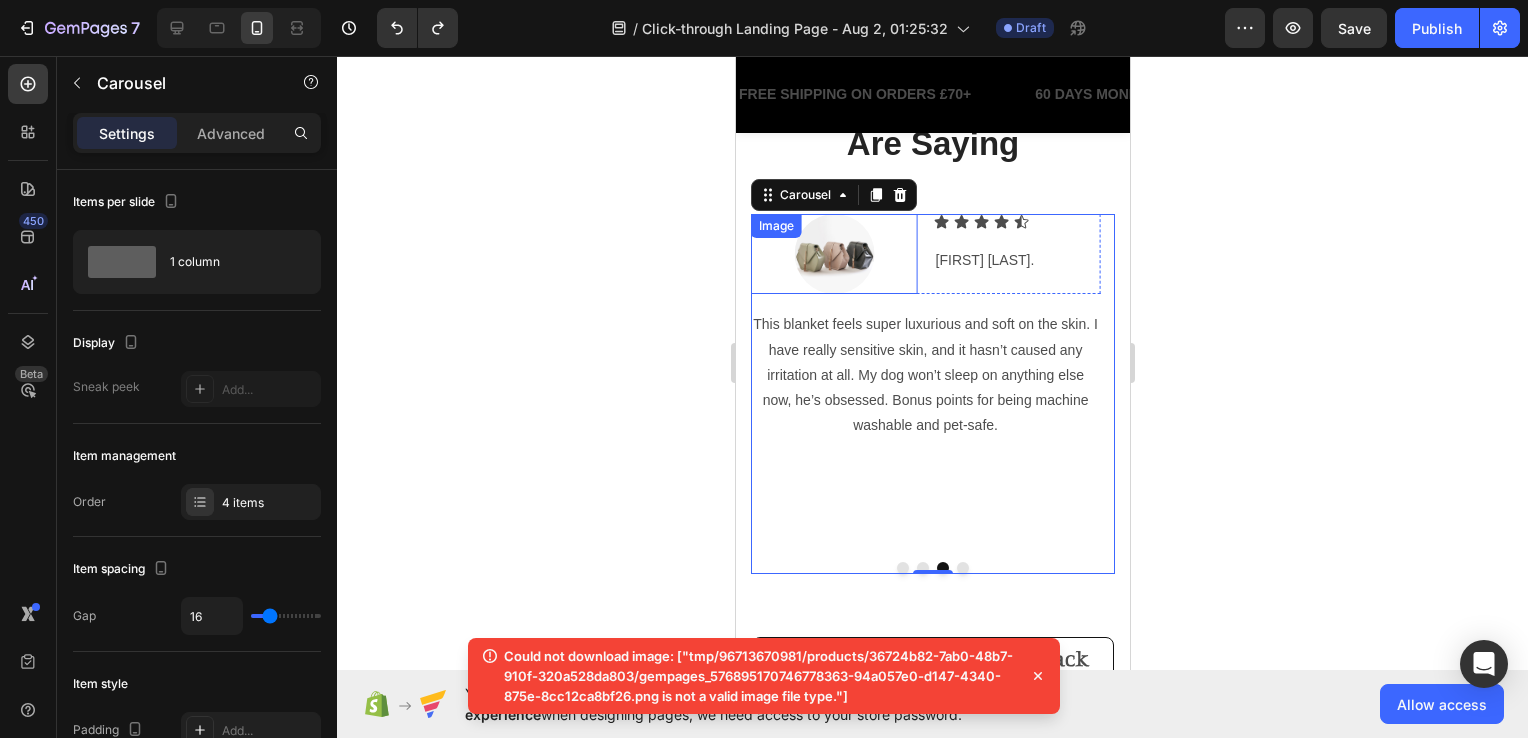 click at bounding box center [833, 254] 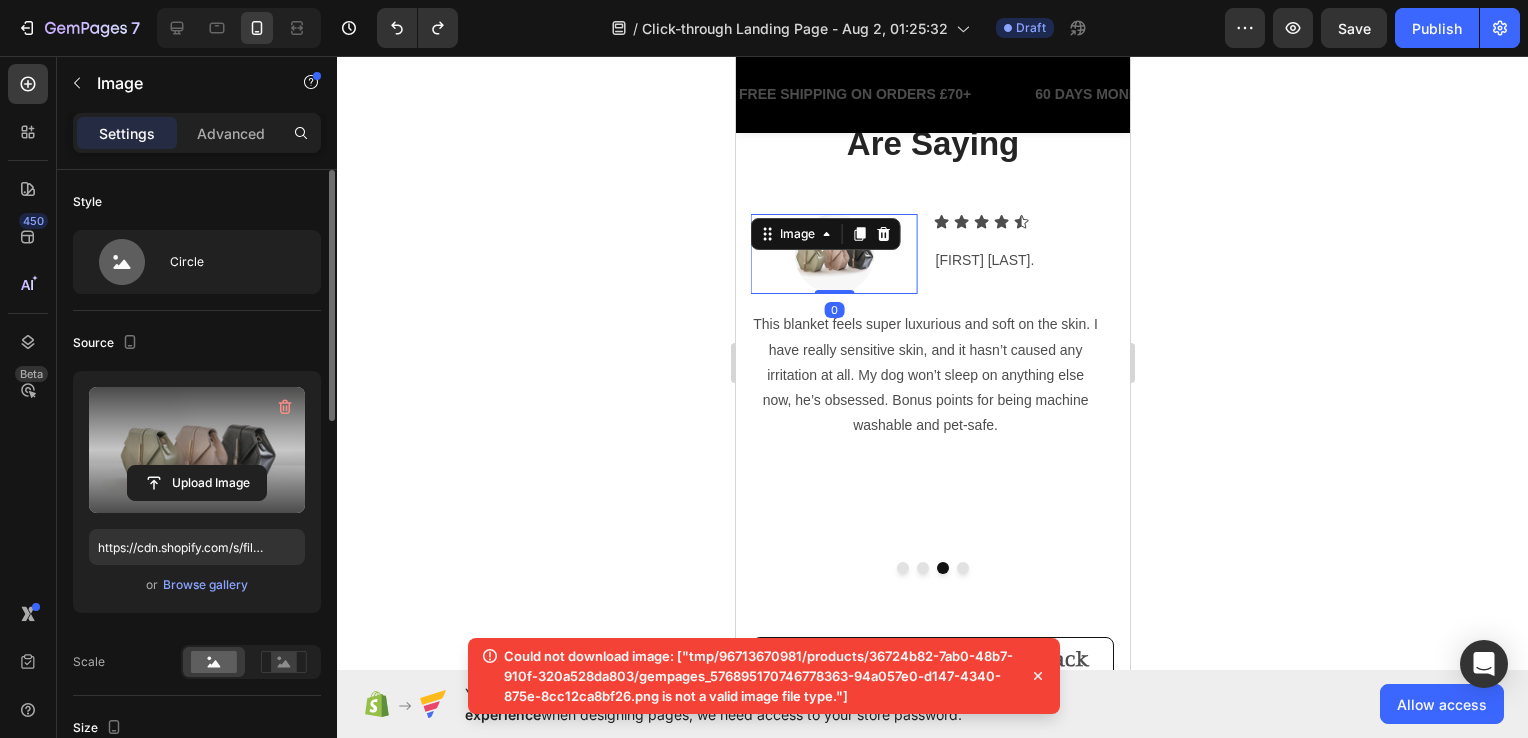 click at bounding box center (197, 450) 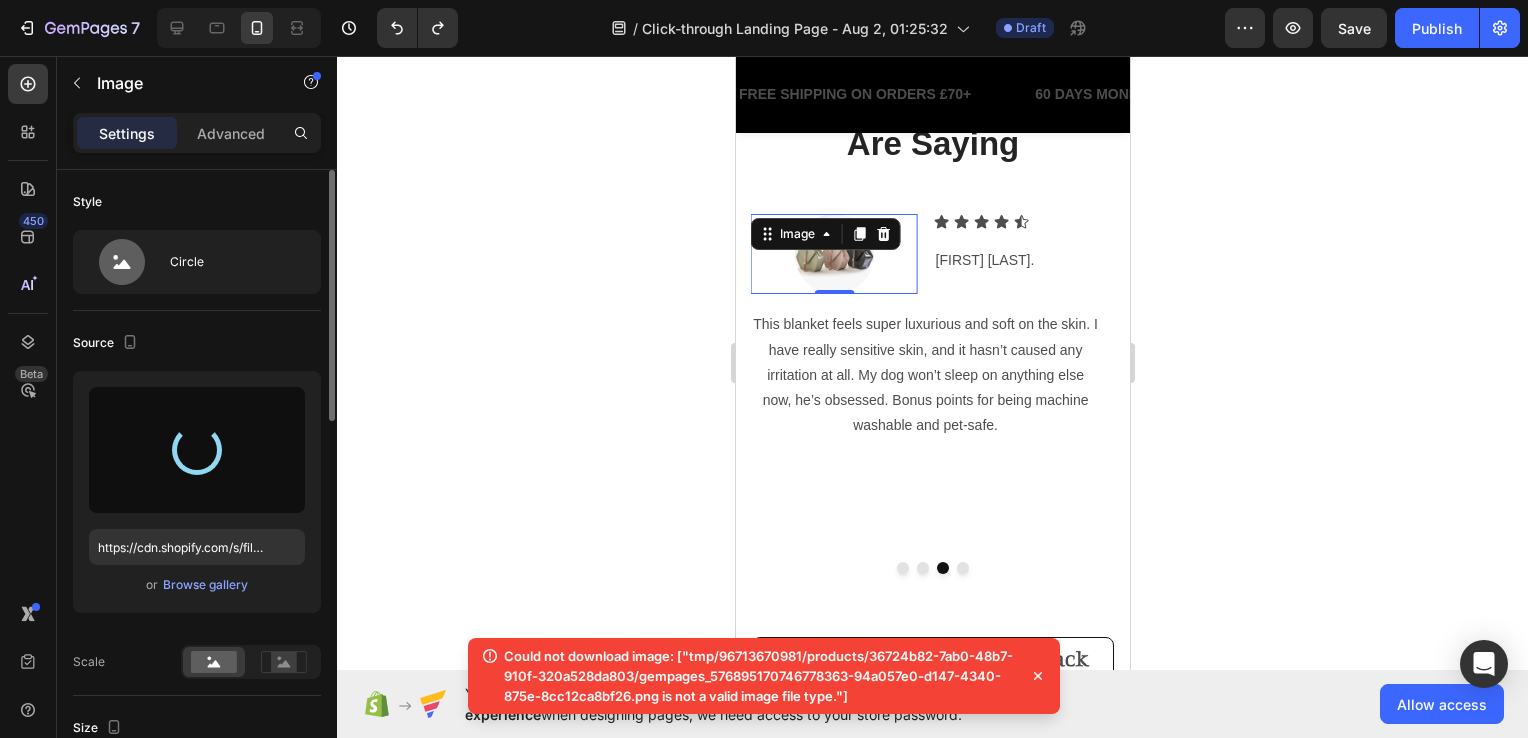 click 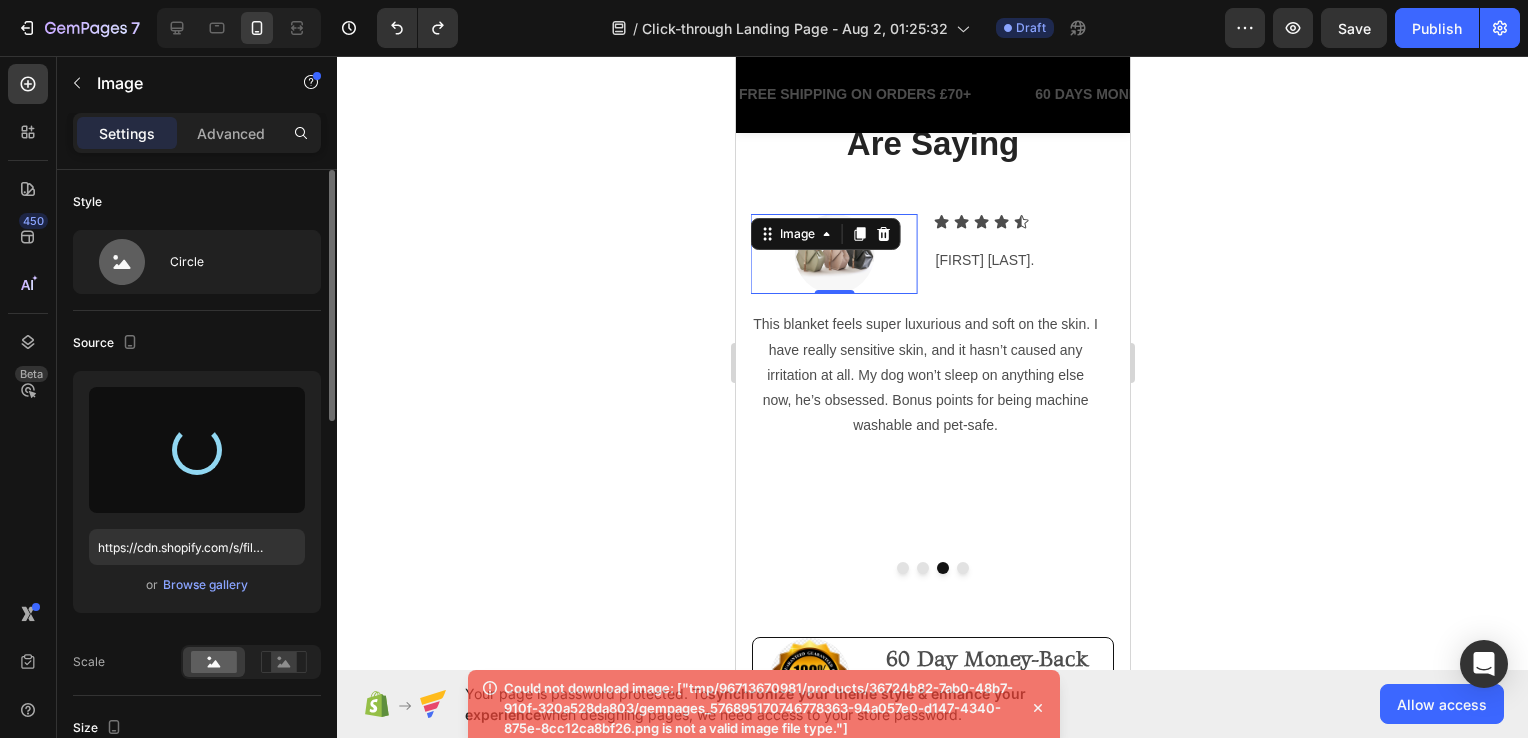 type on "https://cdn.shopify.com/s/files/1/0967/1367/0981/files/gempages_576895170746778363-b993d77b-5c83-497b-8045-a4a2ccecfcbb.png" 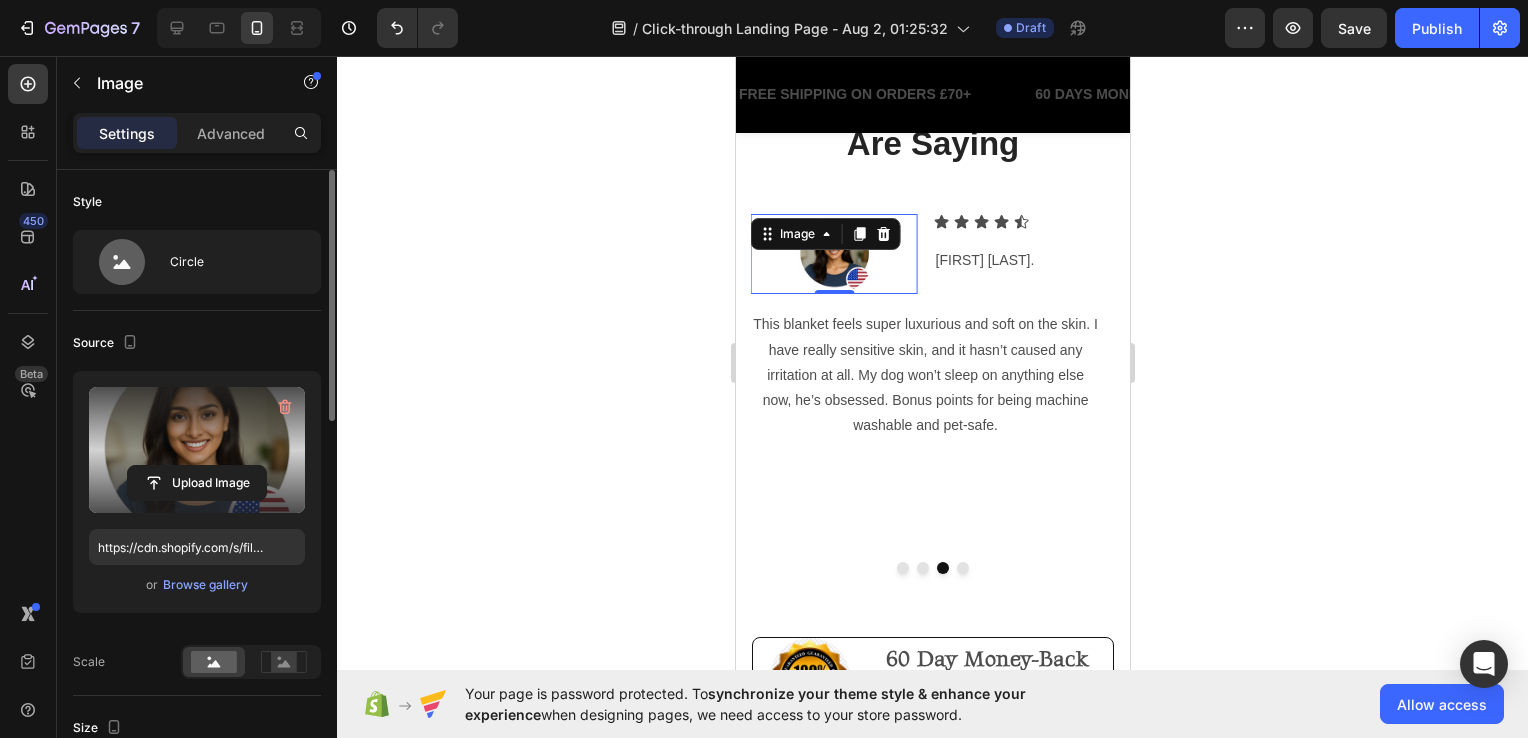 click 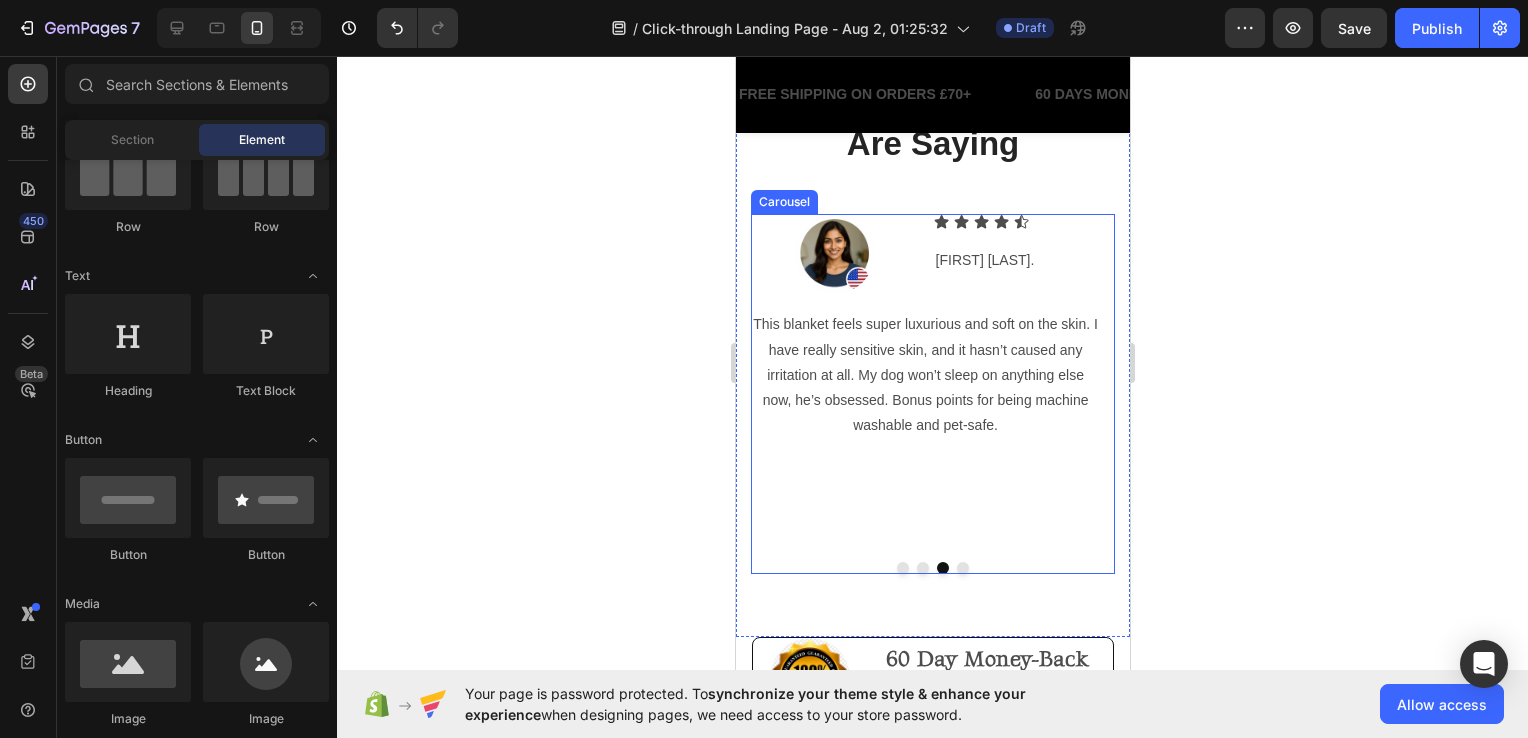 click on "Image Icon Icon Icon Icon Icon Icon List Tanya B. Text Block Row Row This blanket feels super luxurious and soft on the skin. I have really sensitive skin, and it hasn’t caused any irritation at all. My dog won’t sleep on anything else now, he’s obsessed. Bonus points for being machine washable and pet-safe. Text Block Row" at bounding box center (924, 373) 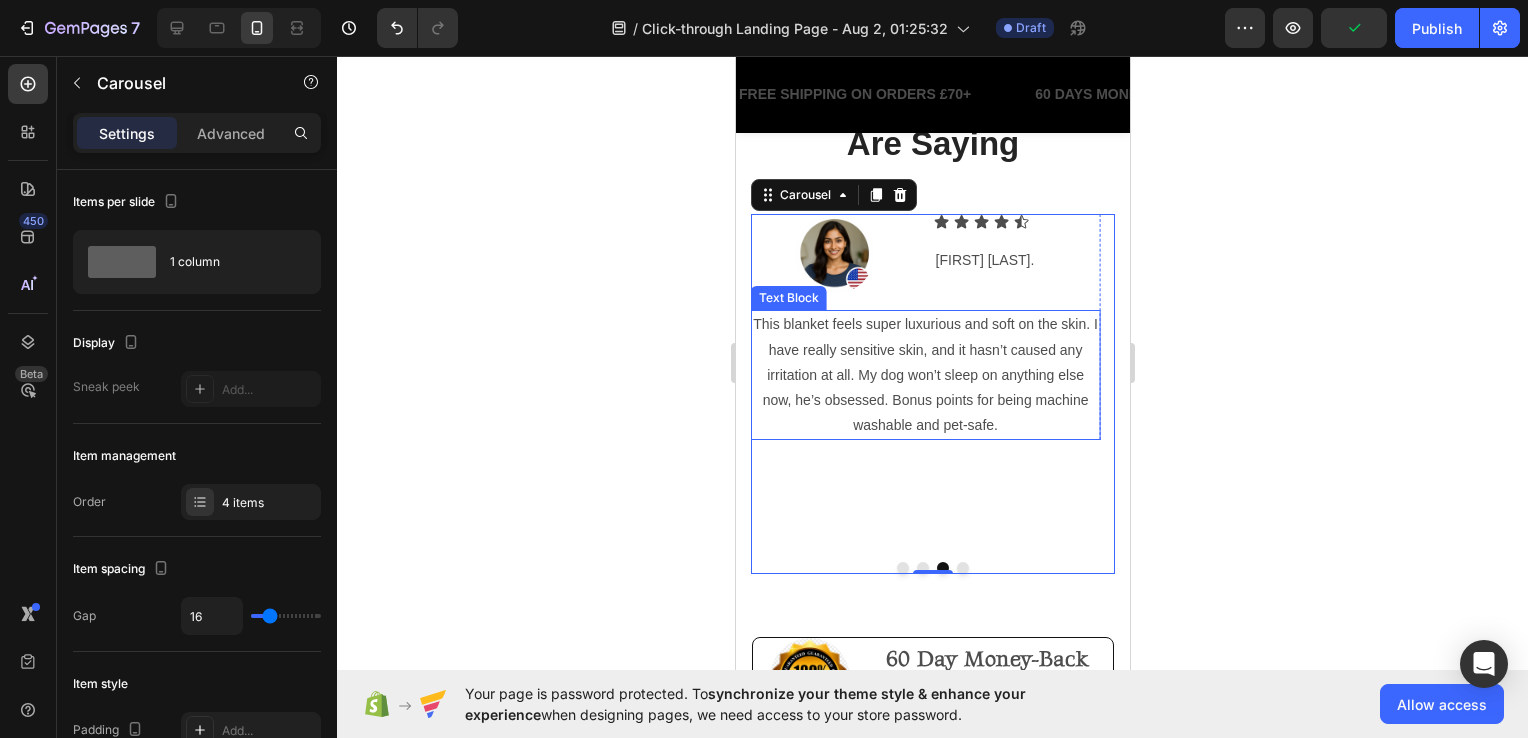 click on "This blanket feels super luxurious and soft on the skin. I have really sensitive skin, and it hasn’t caused any irritation at all. My dog won’t sleep on anything else now, he’s obsessed. Bonus points for being machine washable and pet-safe." at bounding box center (924, 375) 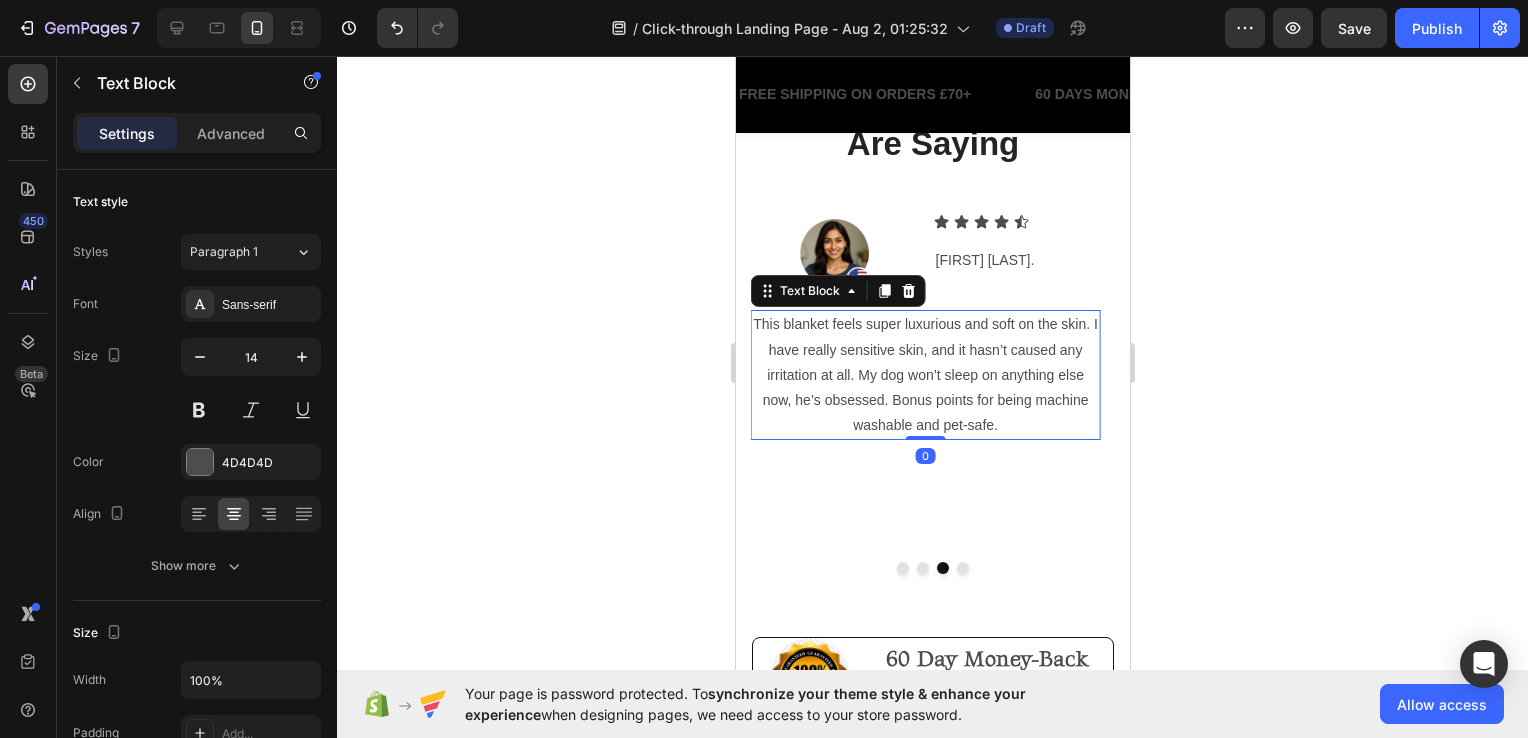 click on "This blanket feels super luxurious and soft on the skin. I have really sensitive skin, and it hasn’t caused any irritation at all. My dog won’t sleep on anything else now, he’s obsessed. Bonus points for being machine washable and pet-safe." at bounding box center (924, 375) 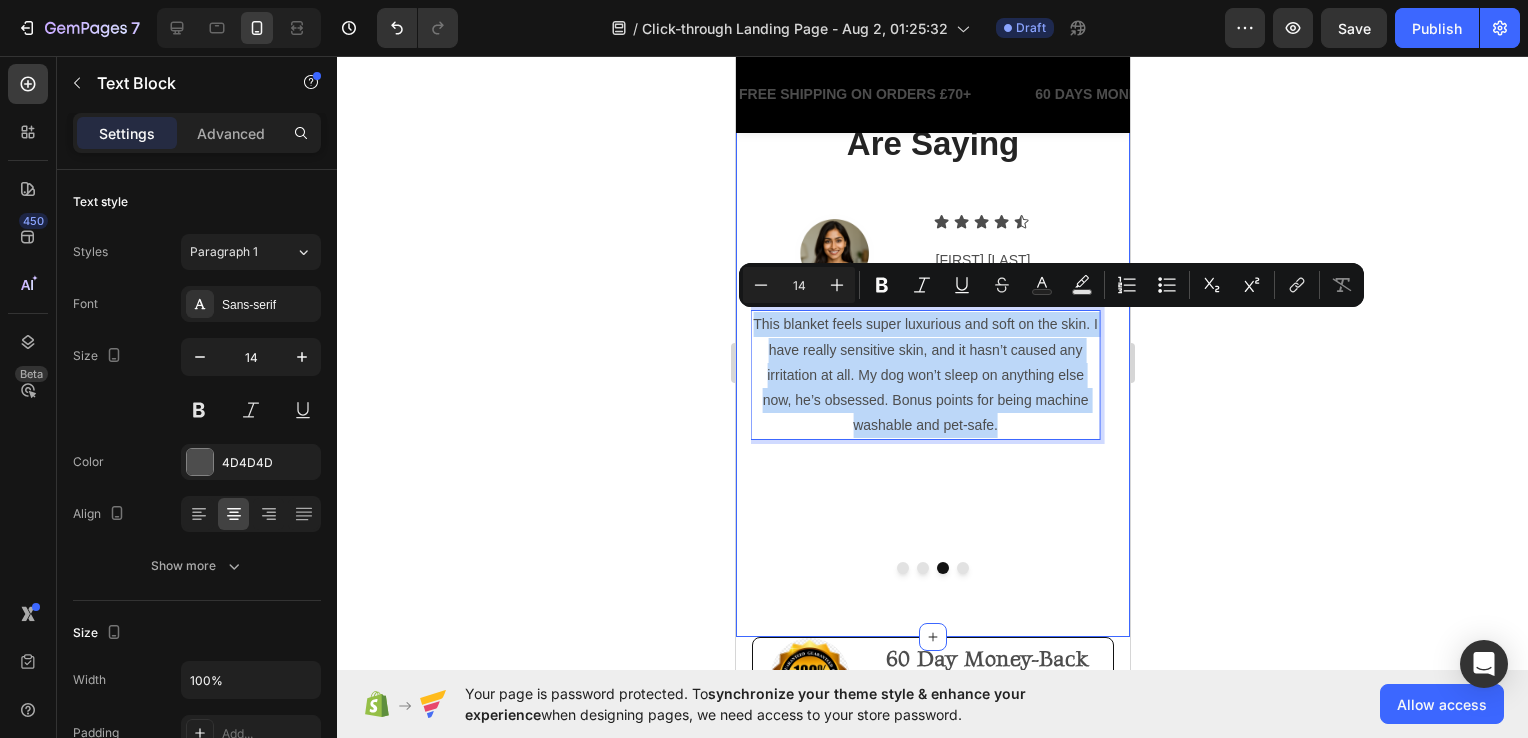 drag, startPoint x: 1010, startPoint y: 426, endPoint x: 735, endPoint y: 322, distance: 294.0085 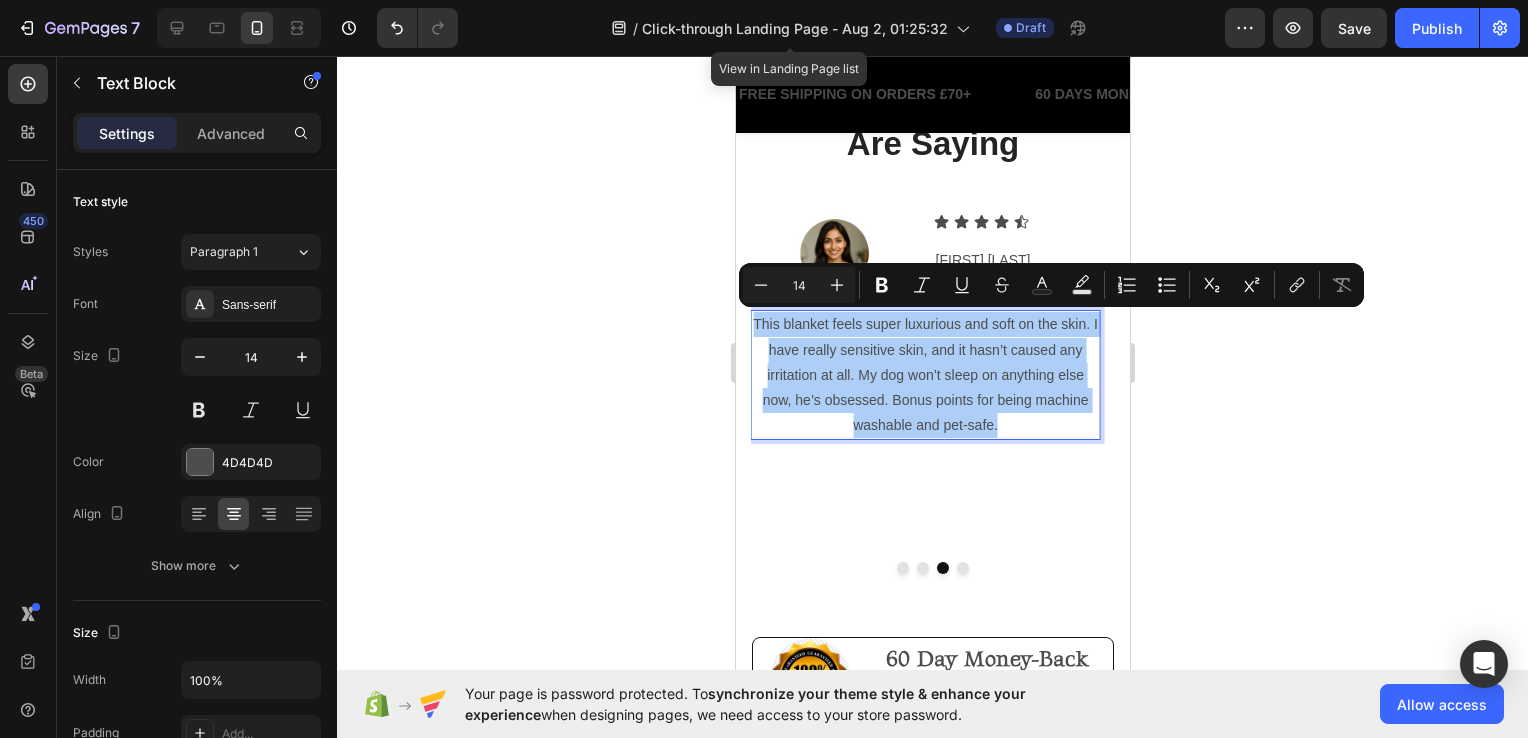 click 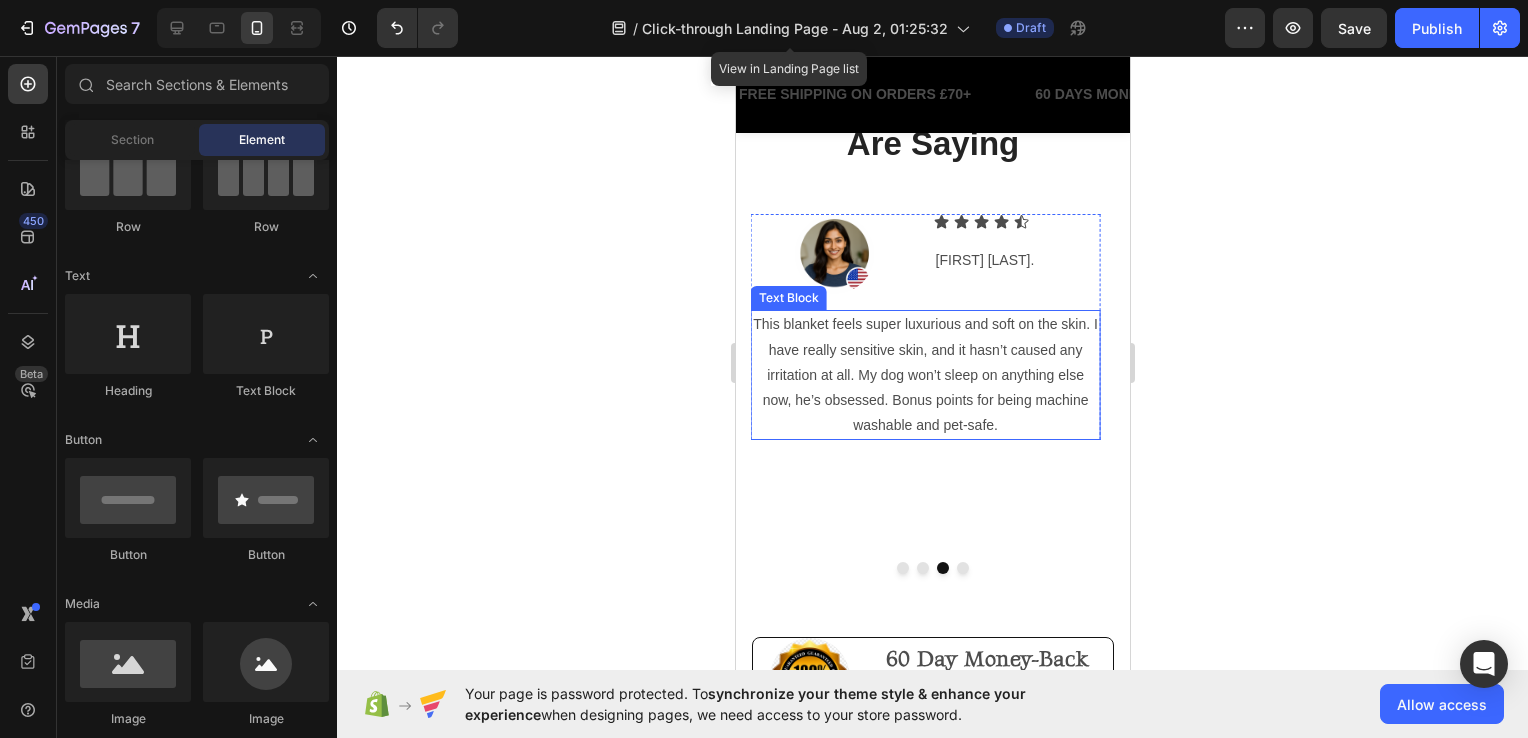 click on "Image Icon Icon Icon Icon Icon Icon List Tanya B. Text Block Row Row This blanket feels super luxurious and soft on the skin. I have really sensitive skin, and it hasn’t caused any irritation at all. My dog won’t sleep on anything else now, he’s obsessed. Bonus points for being machine washable and pet-safe. Text Block Row" at bounding box center (924, 373) 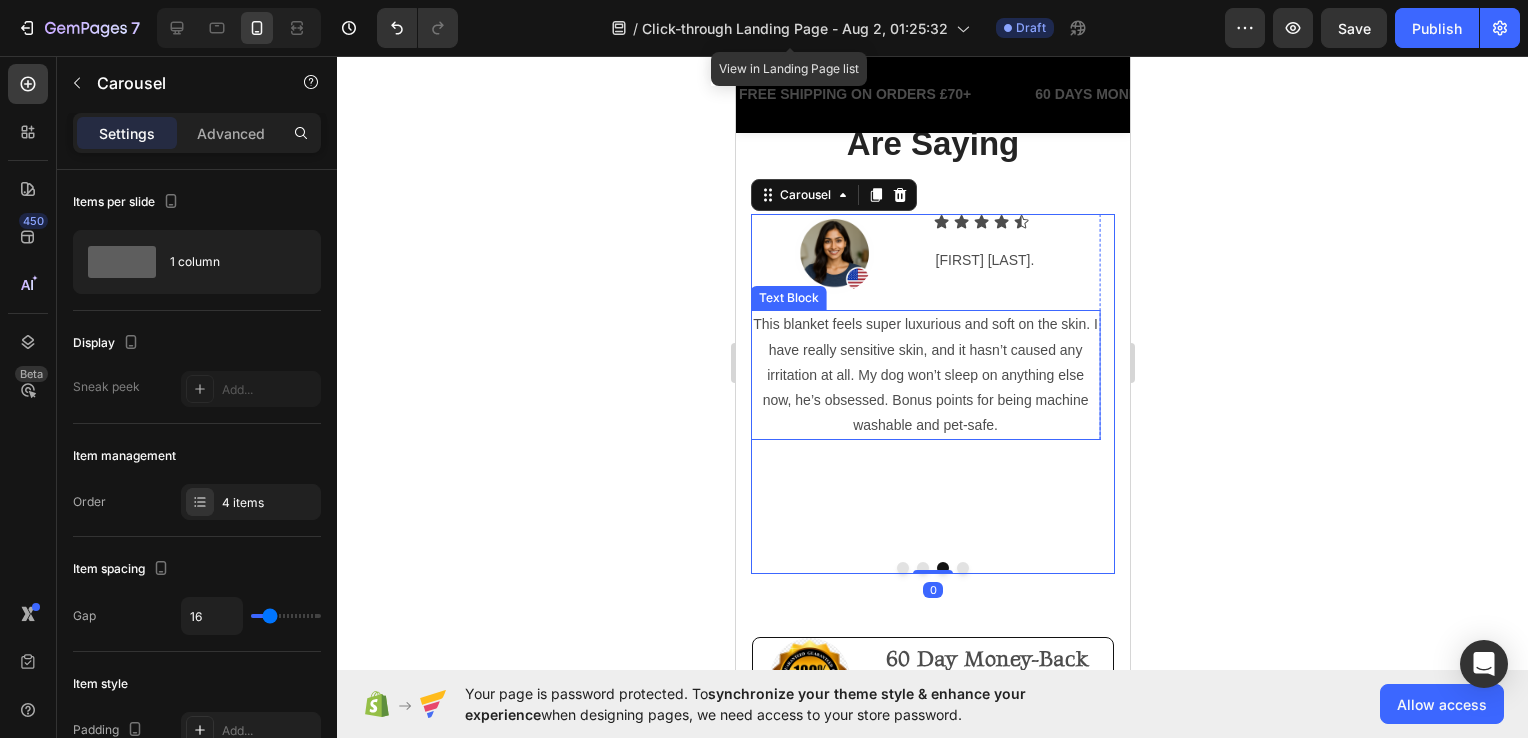 click on "This blanket feels super luxurious and soft on the skin. I have really sensitive skin, and it hasn’t caused any irritation at all. My dog won’t sleep on anything else now, he’s obsessed. Bonus points for being machine washable and pet-safe." at bounding box center (924, 375) 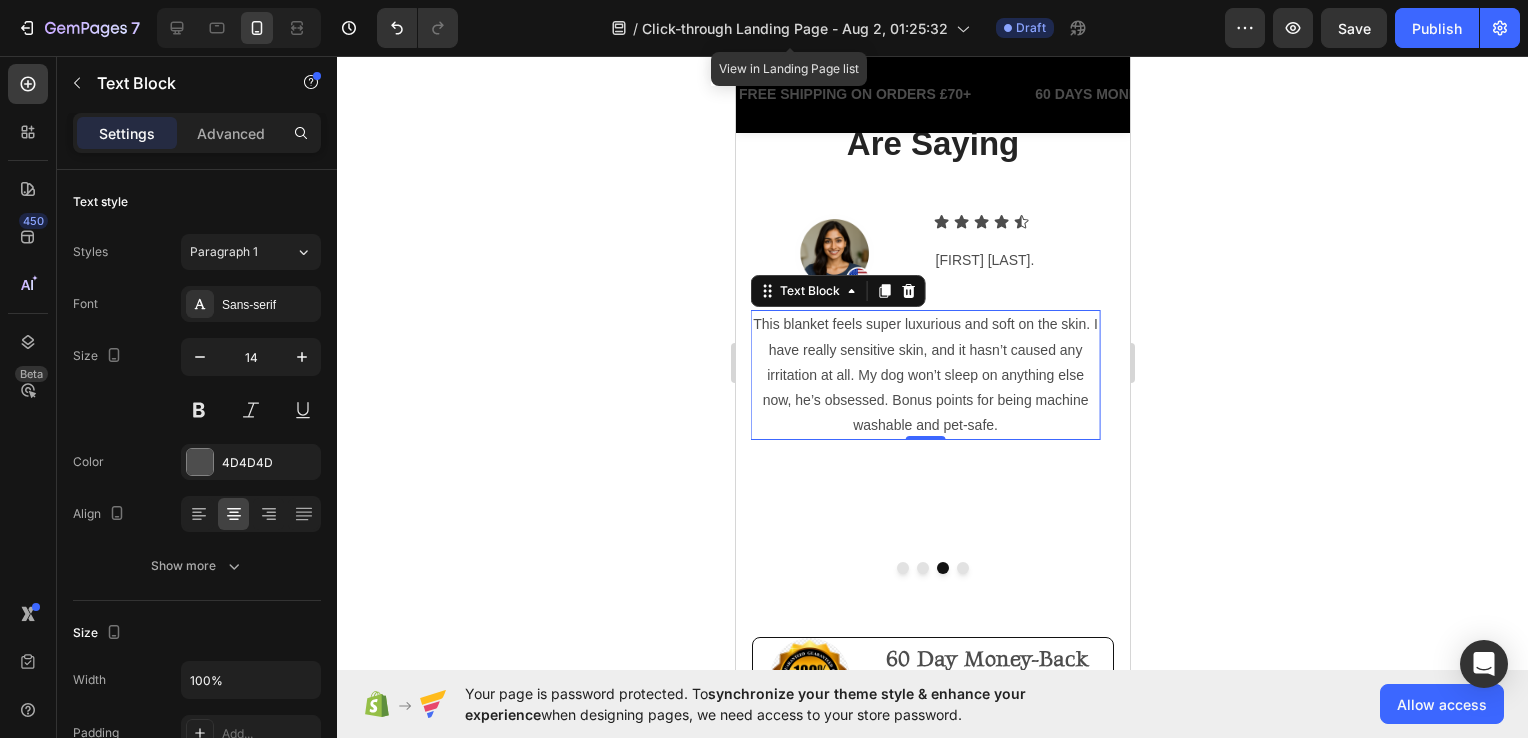 drag, startPoint x: 904, startPoint y: 293, endPoint x: 875, endPoint y: 270, distance: 37.01351 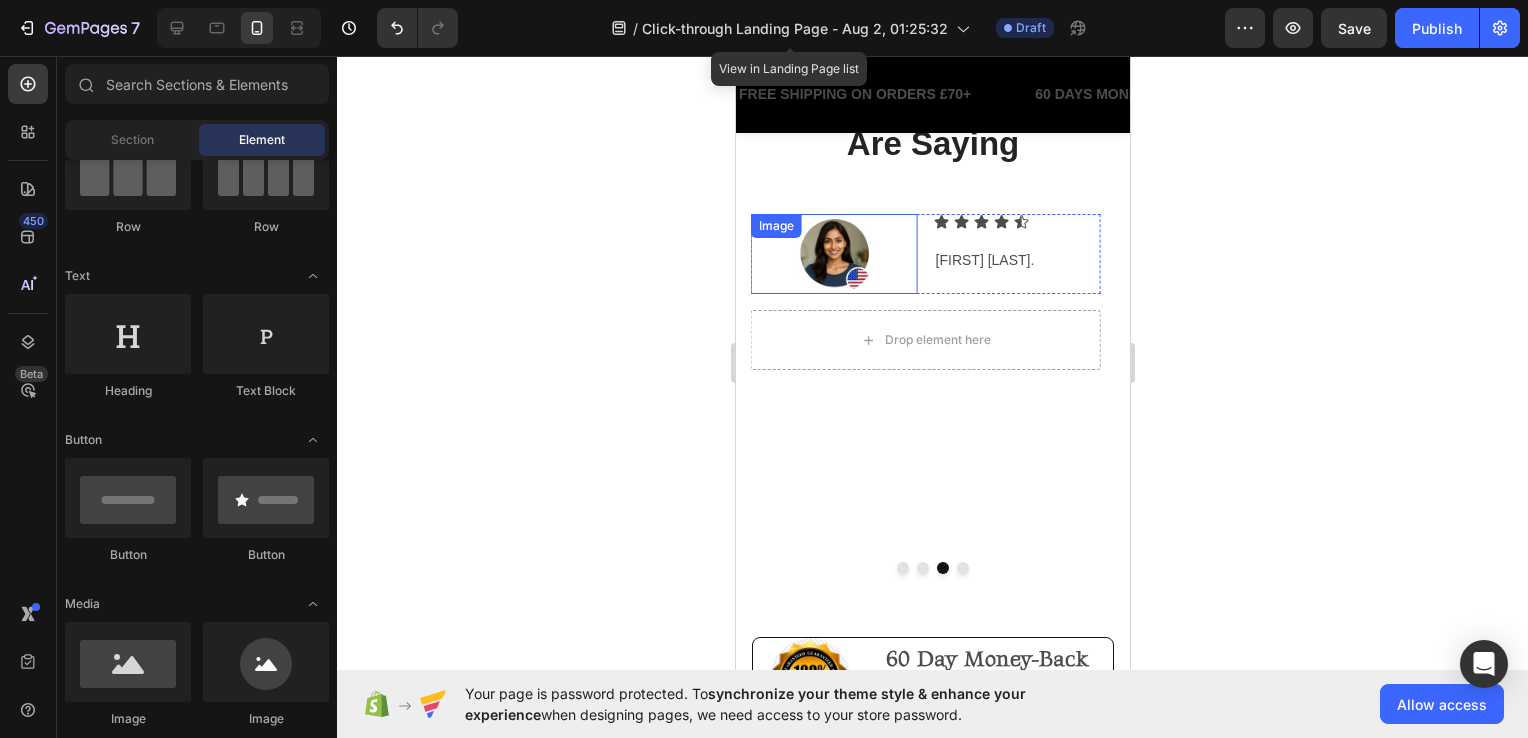 click at bounding box center [833, 254] 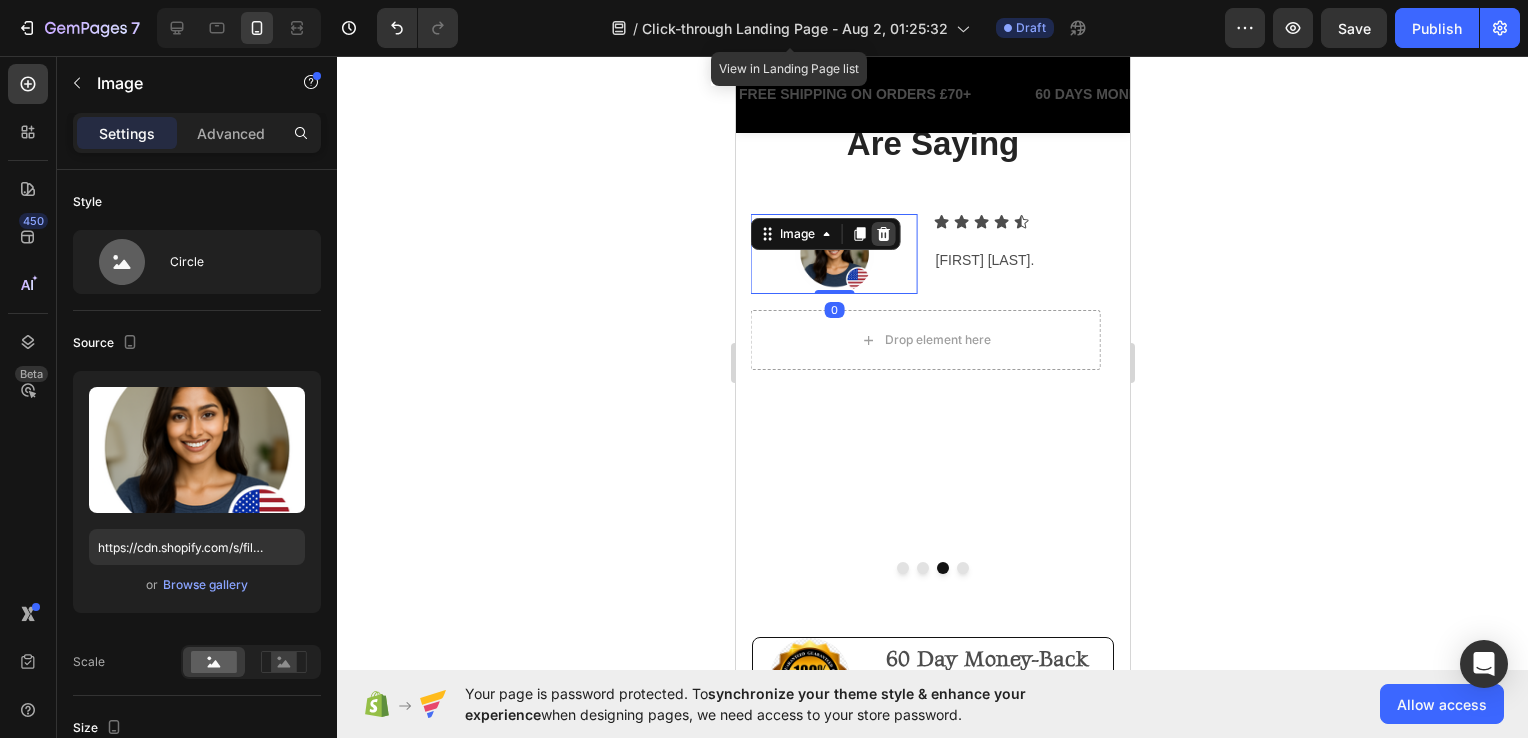 click 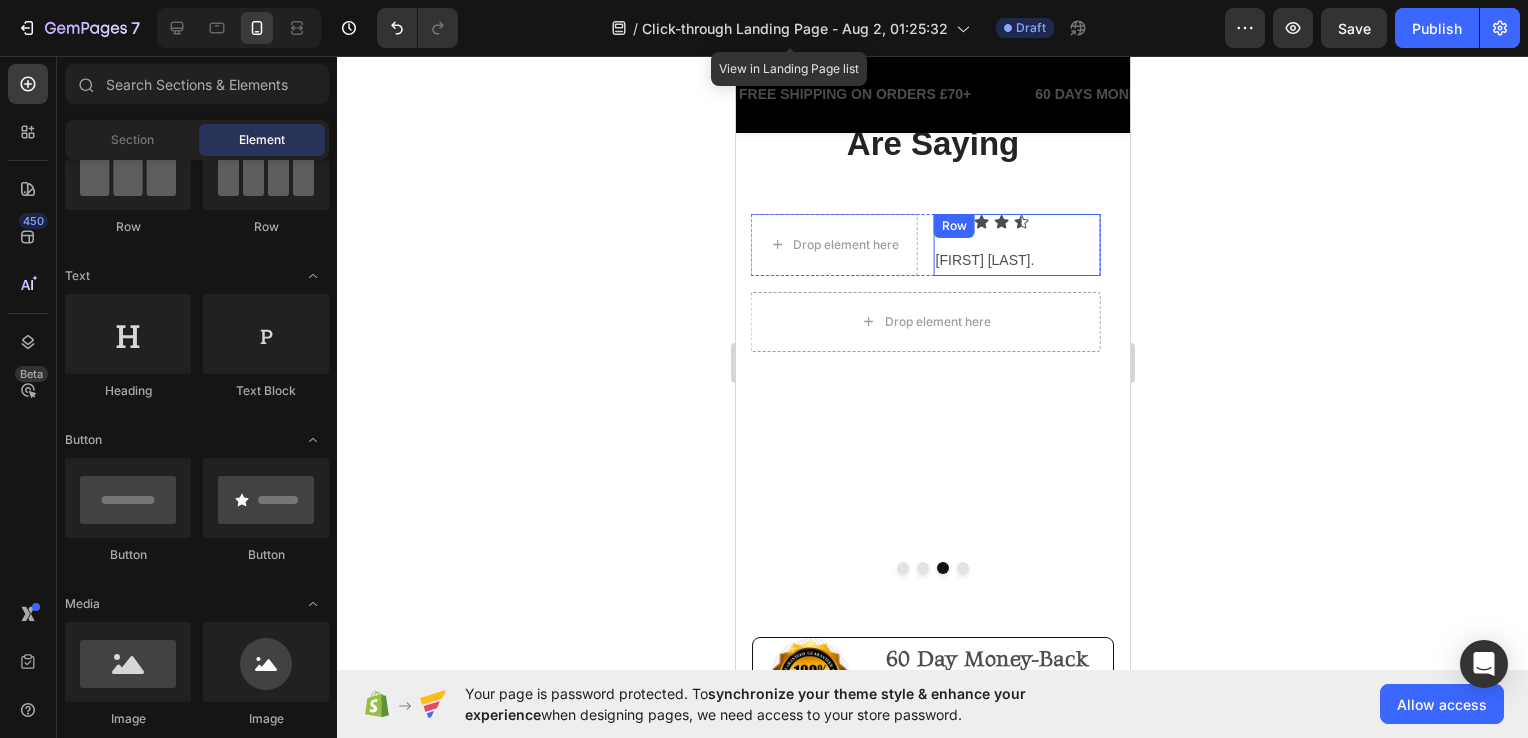 click on "Row" at bounding box center (953, 226) 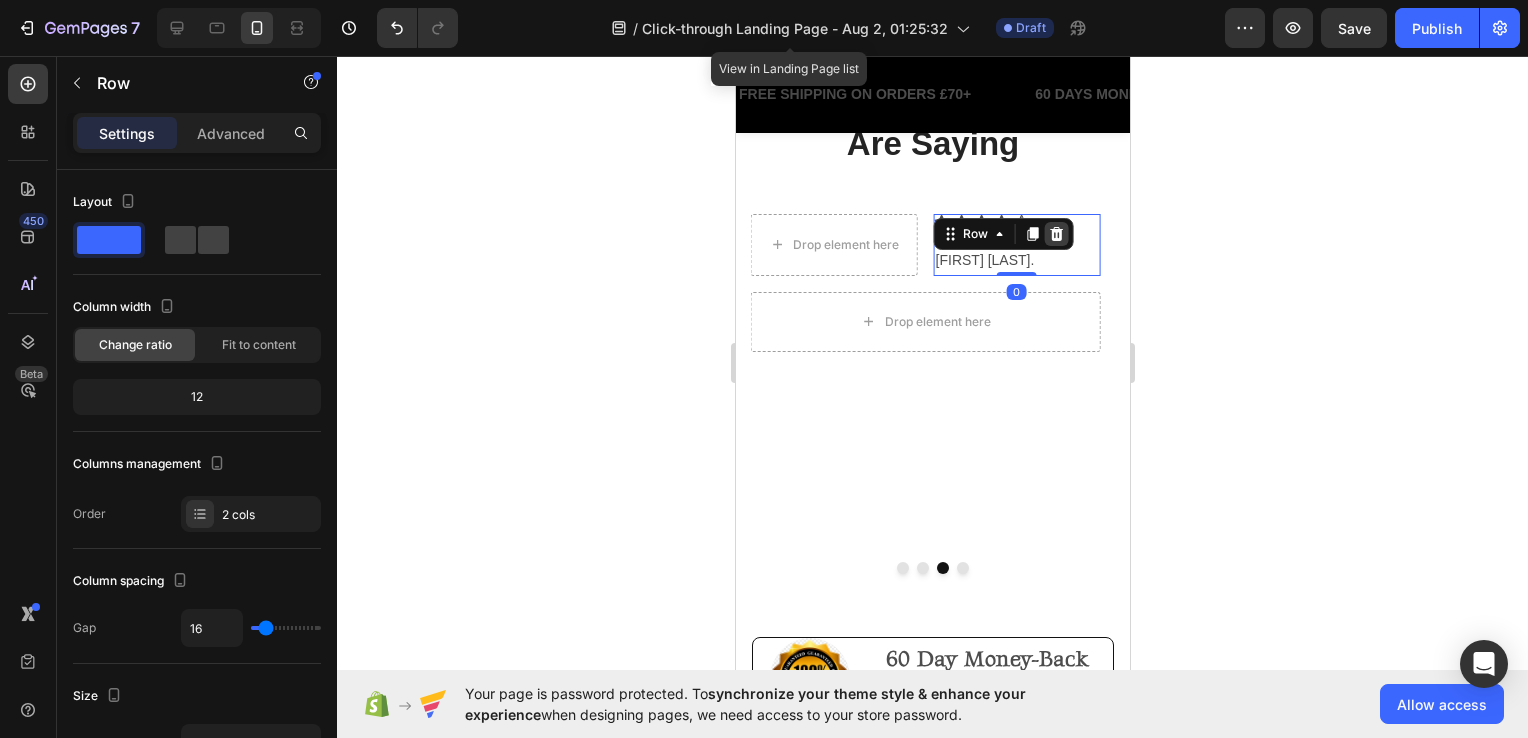 click 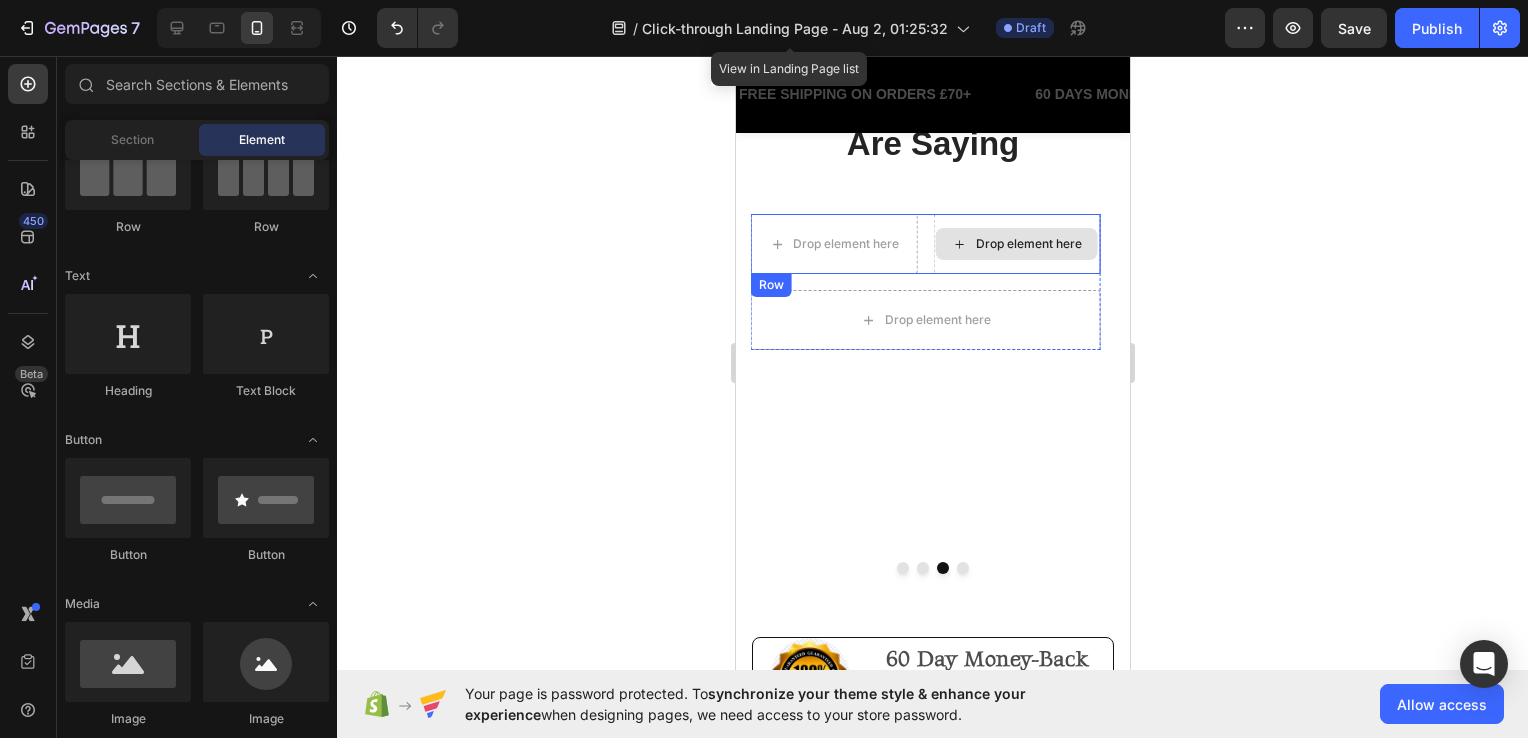 click on "Drop element here" at bounding box center [1016, 244] 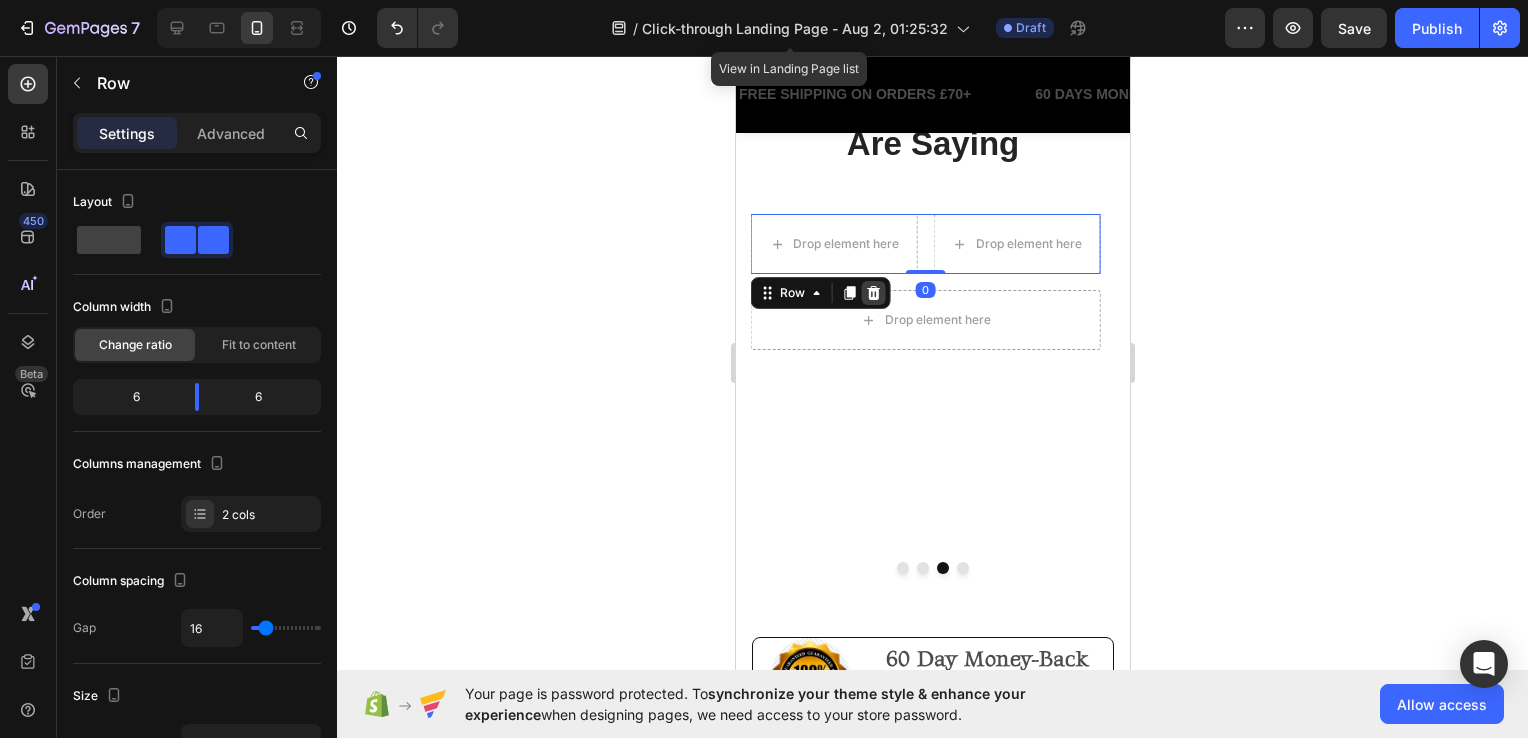 click 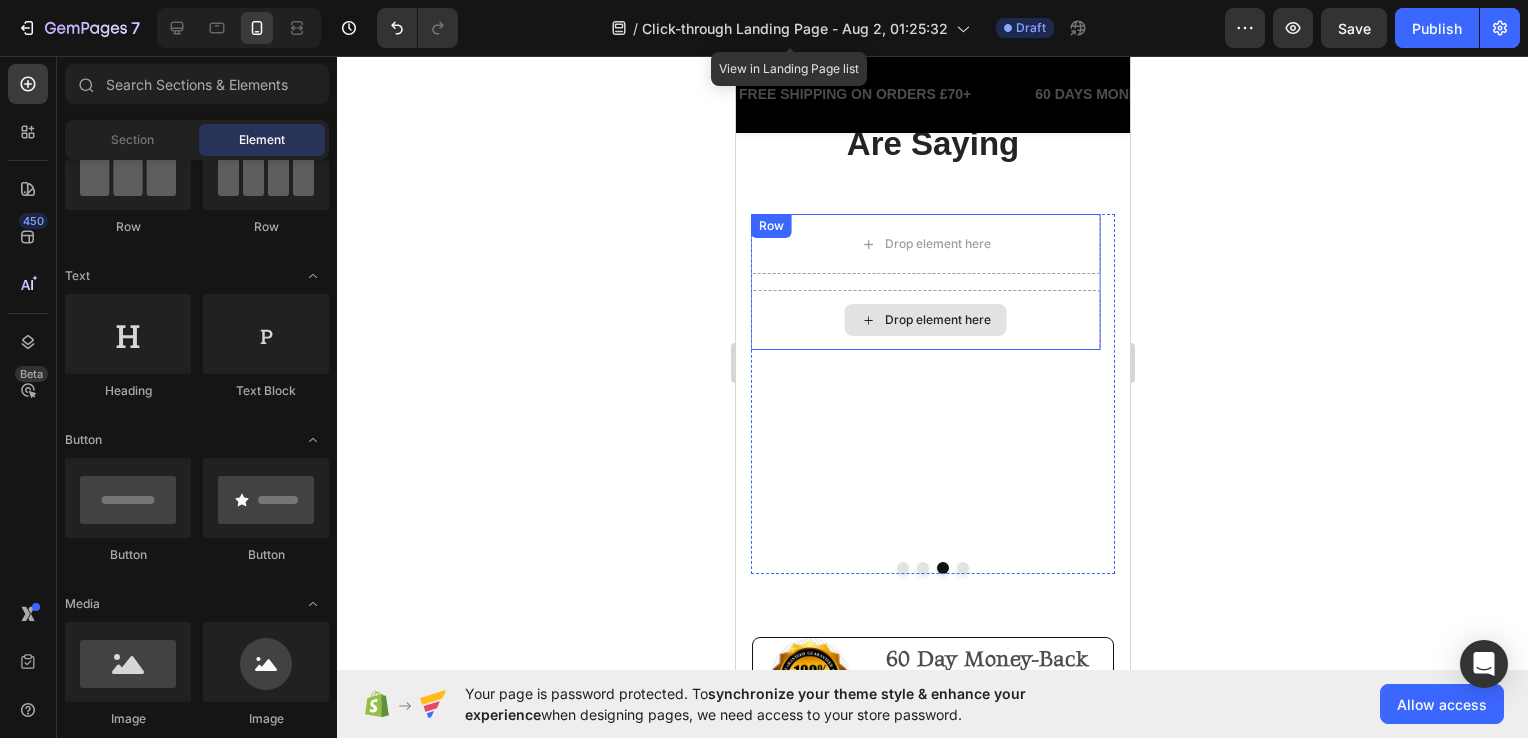 click on "Drop element here" at bounding box center (924, 320) 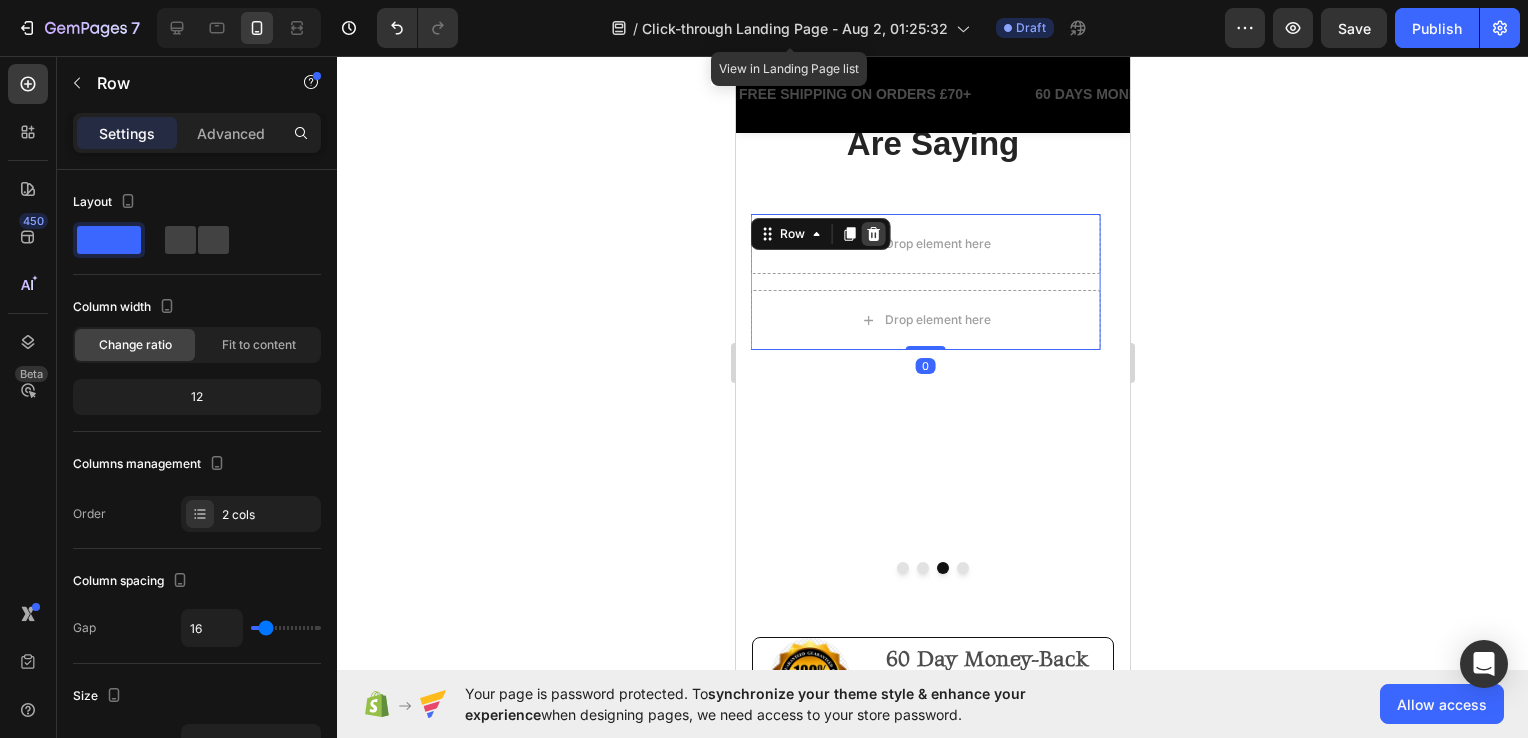 click 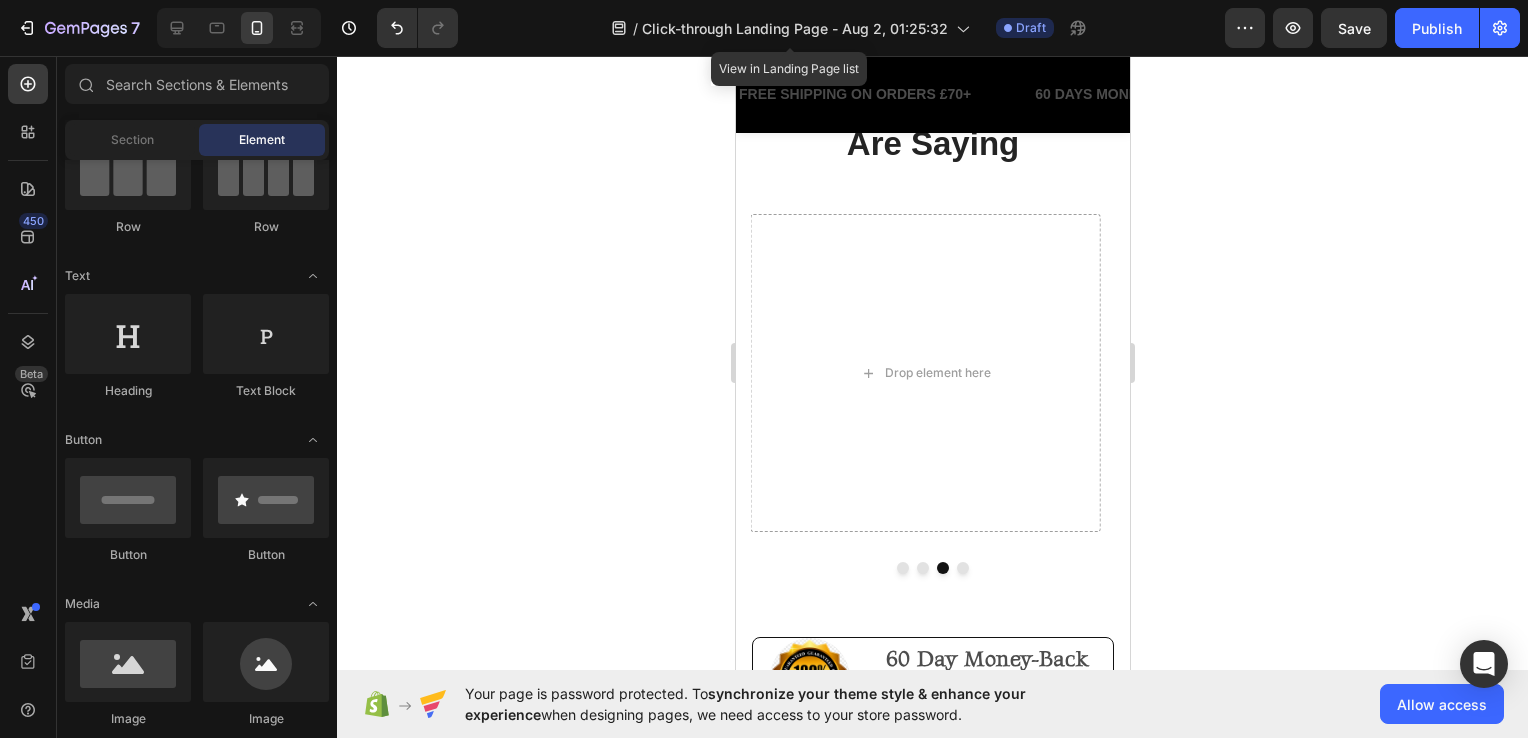 scroll, scrollTop: 0, scrollLeft: 0, axis: both 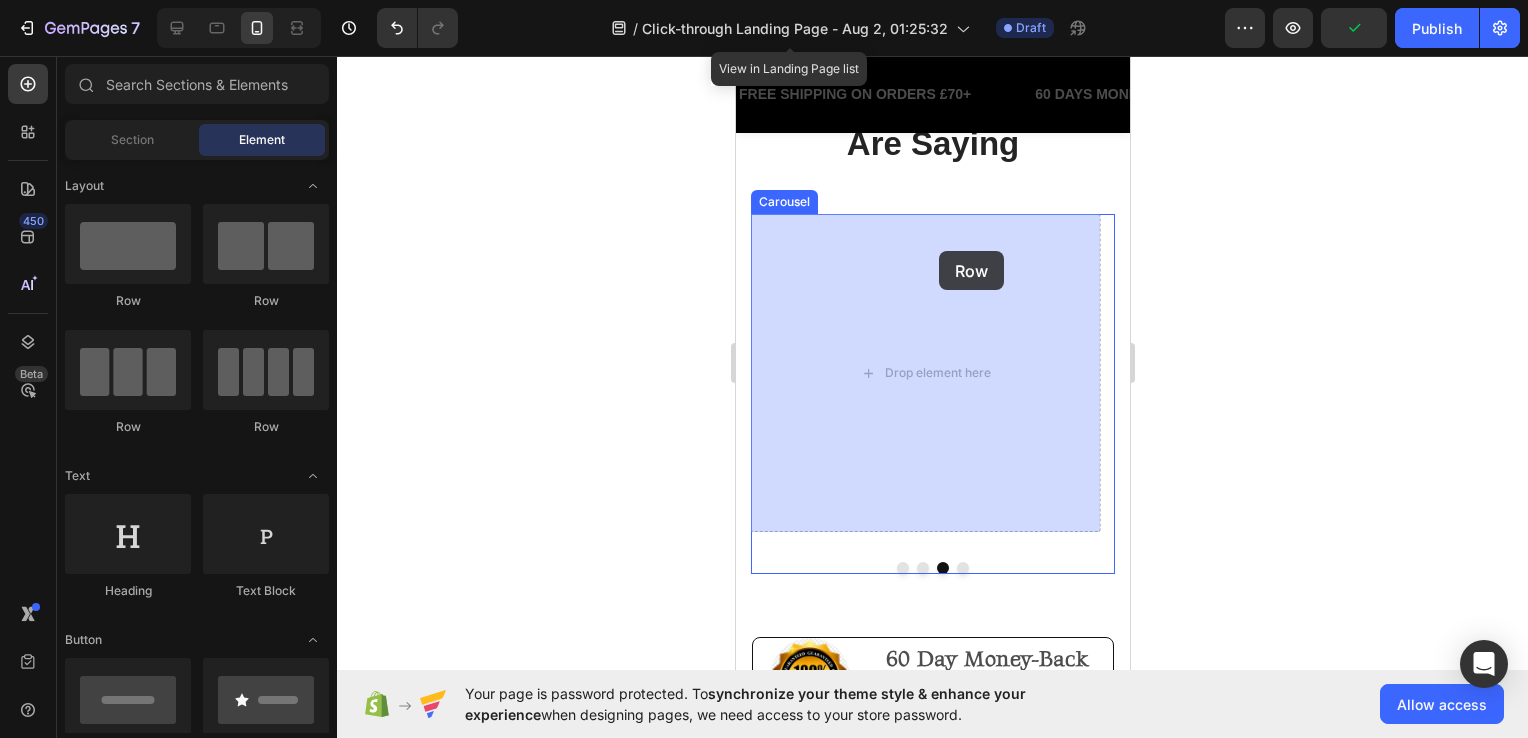 drag, startPoint x: 899, startPoint y: 323, endPoint x: 932, endPoint y: 250, distance: 80.11242 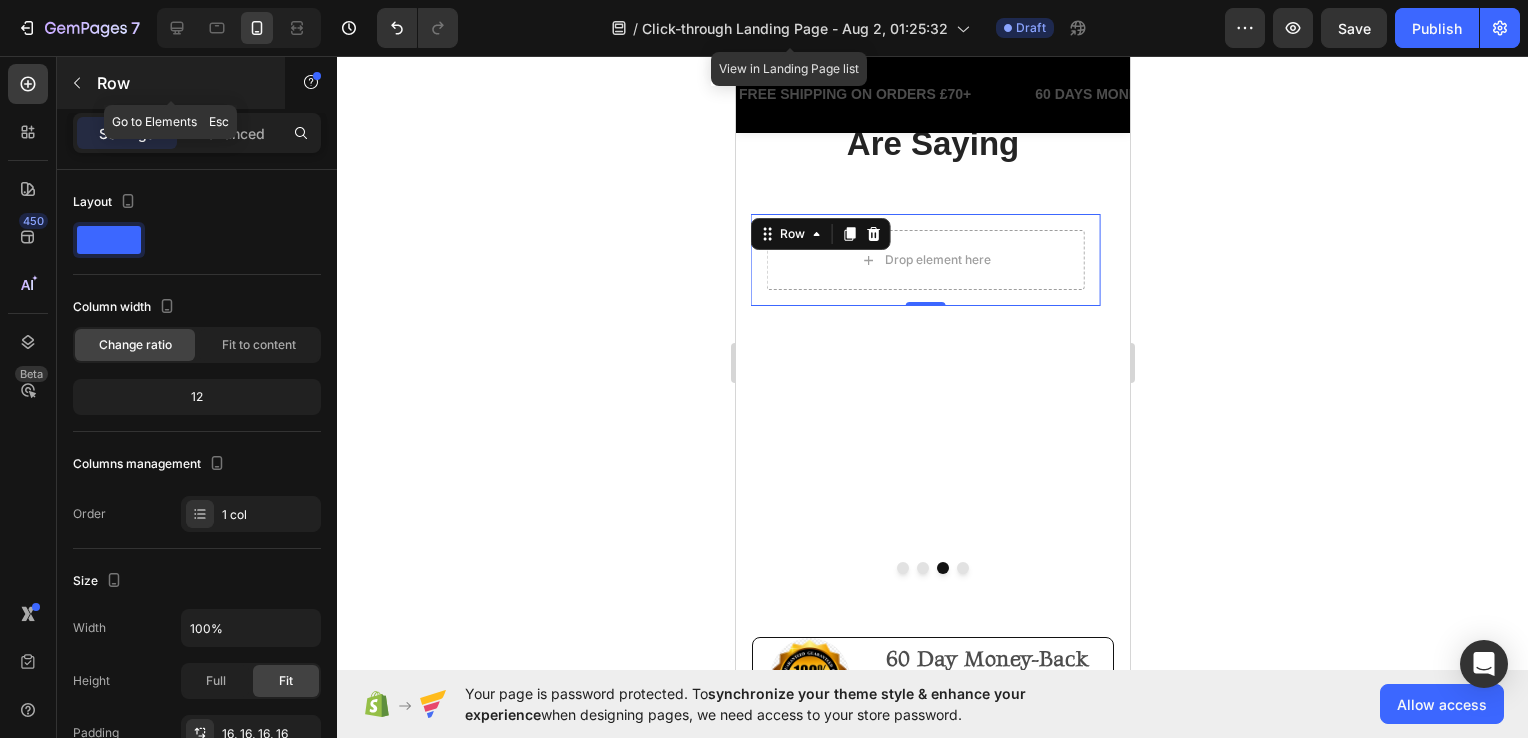 click at bounding box center [77, 83] 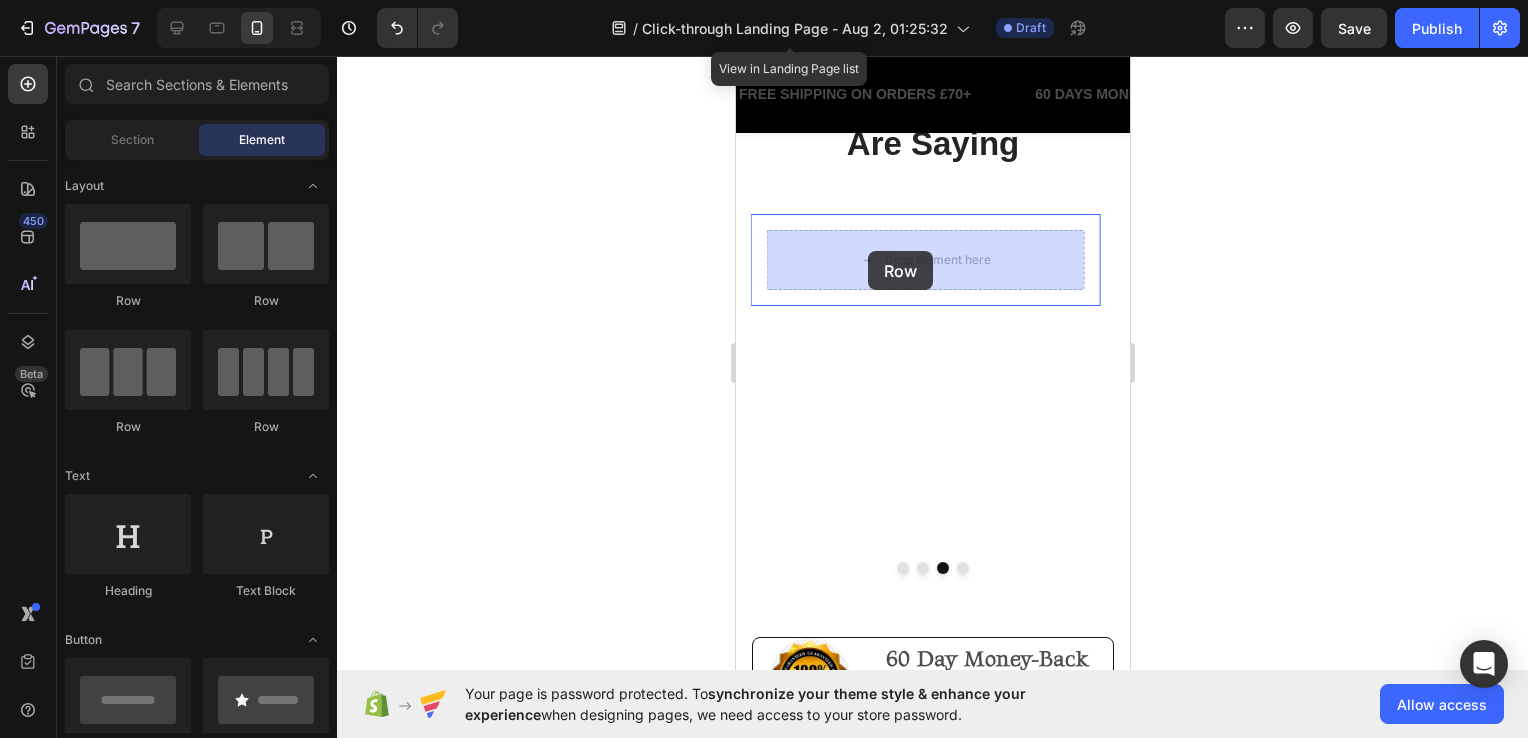 drag, startPoint x: 1517, startPoint y: 307, endPoint x: 845, endPoint y: 251, distance: 674.3293 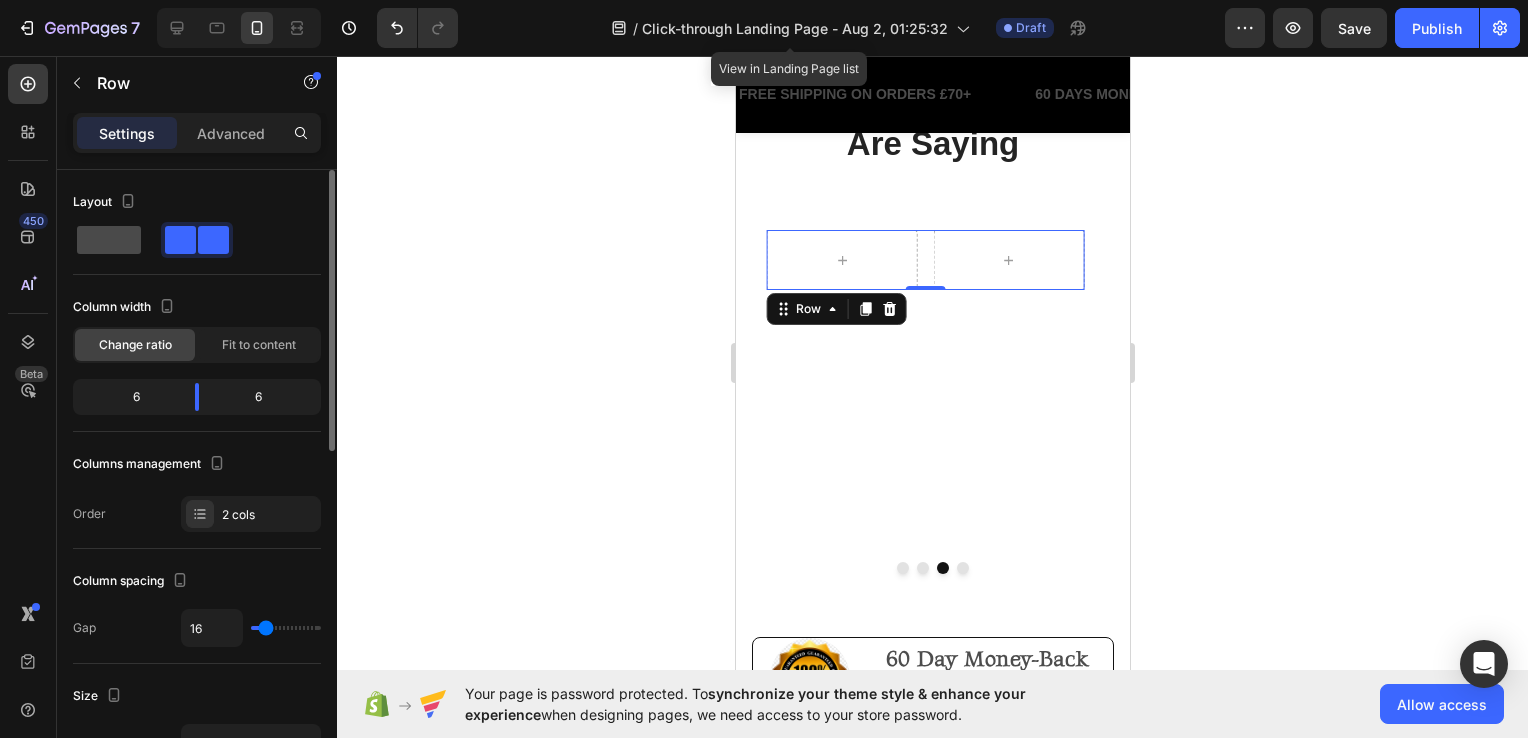 click 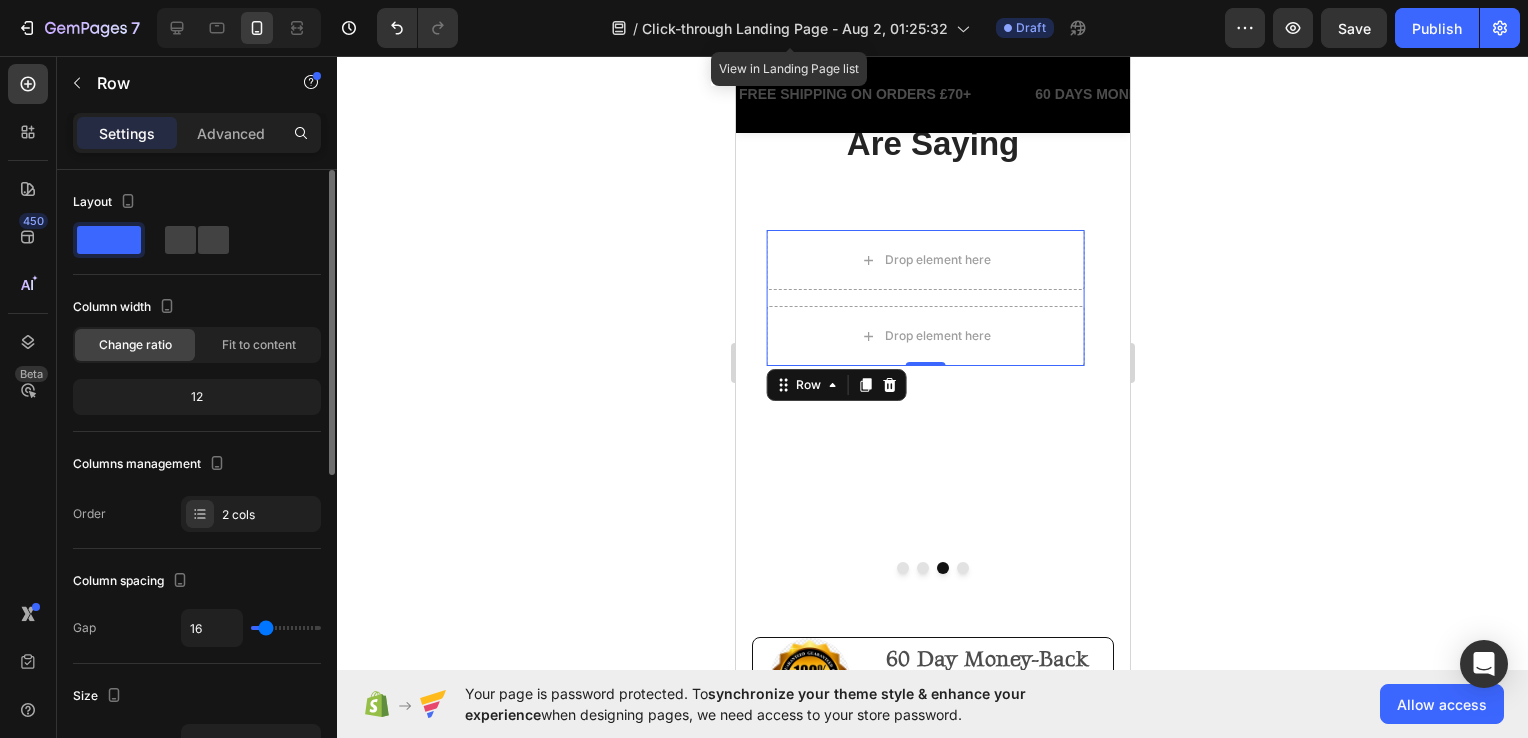 drag, startPoint x: 212, startPoint y: 230, endPoint x: 183, endPoint y: 258, distance: 40.311287 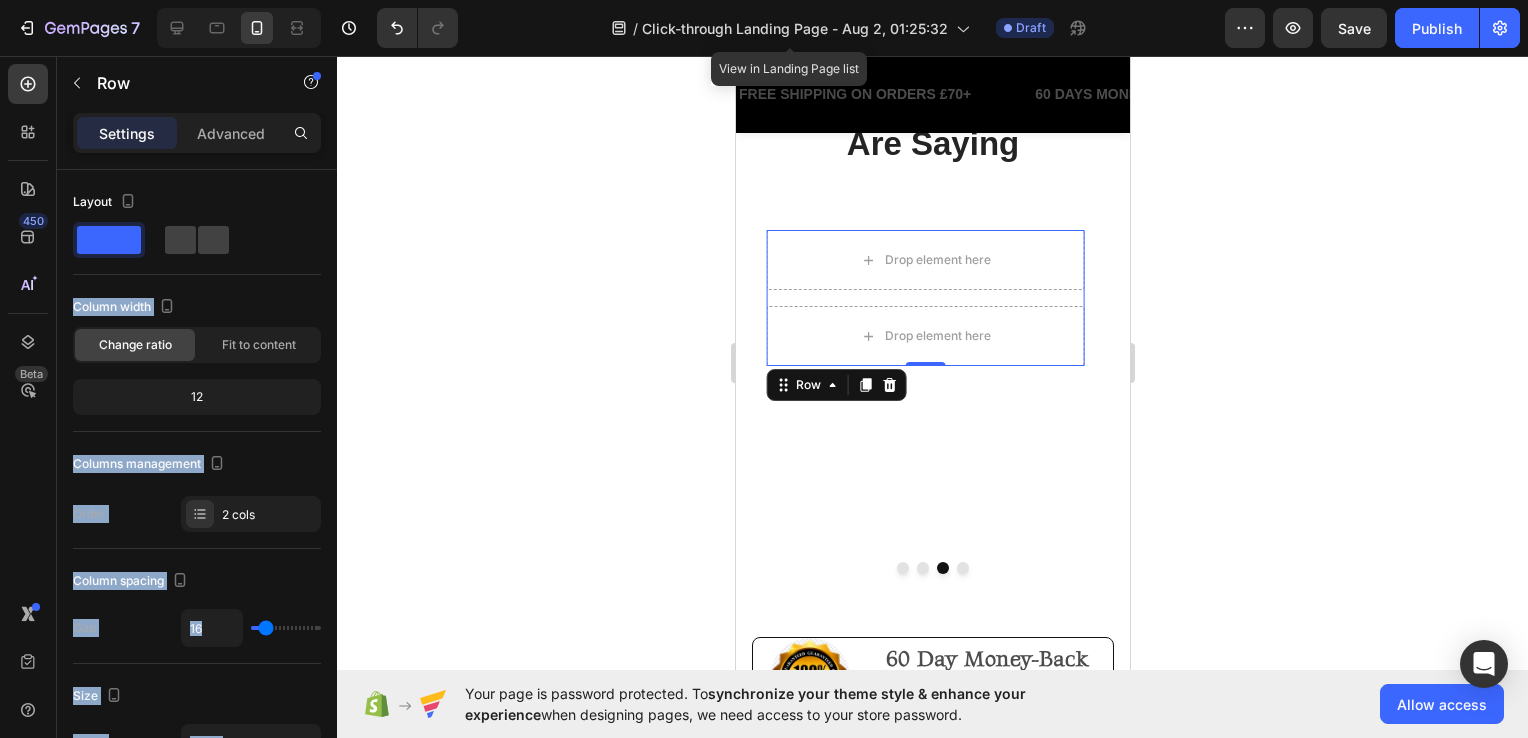 drag, startPoint x: 190, startPoint y: 242, endPoint x: 343, endPoint y: 230, distance: 153.46986 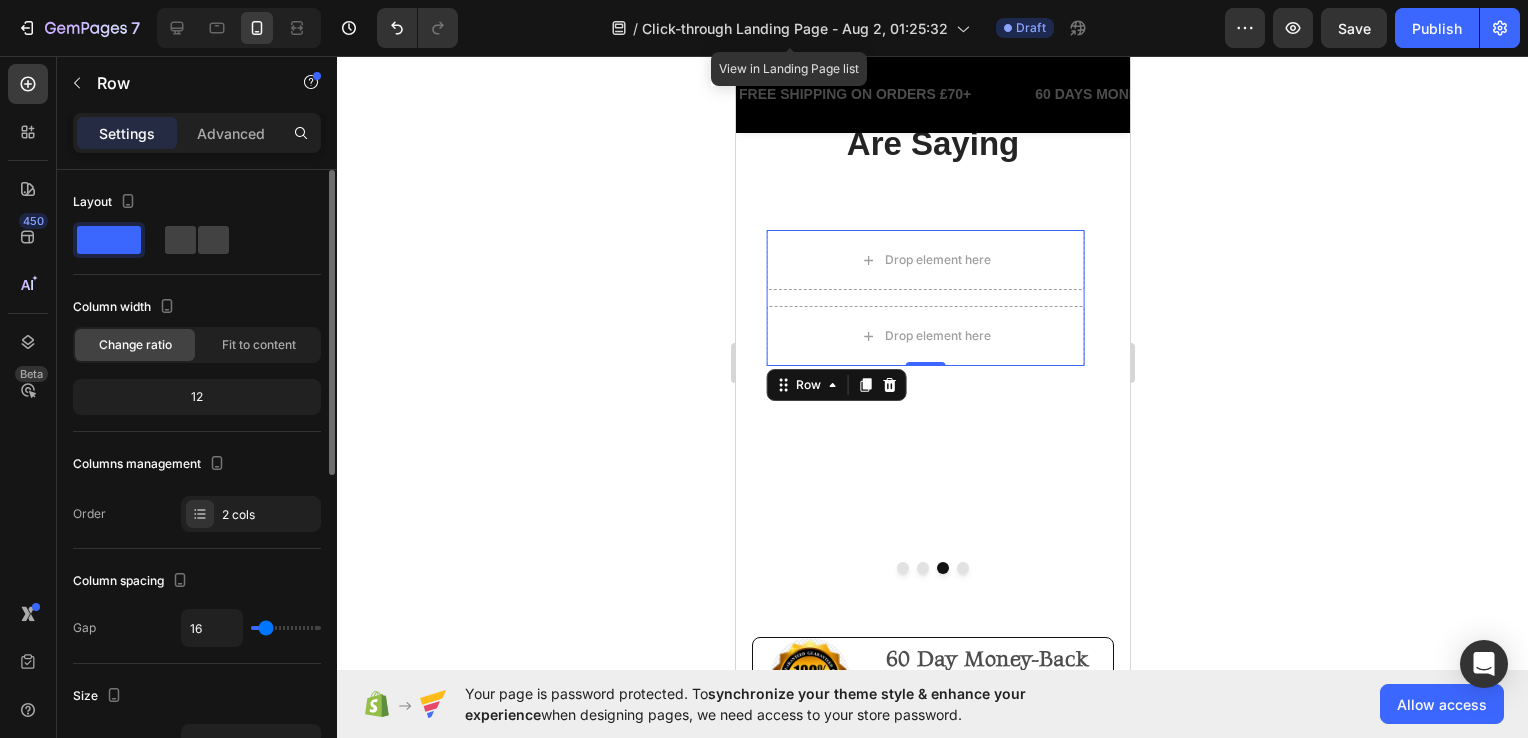 drag, startPoint x: 343, startPoint y: 230, endPoint x: 299, endPoint y: 217, distance: 45.88028 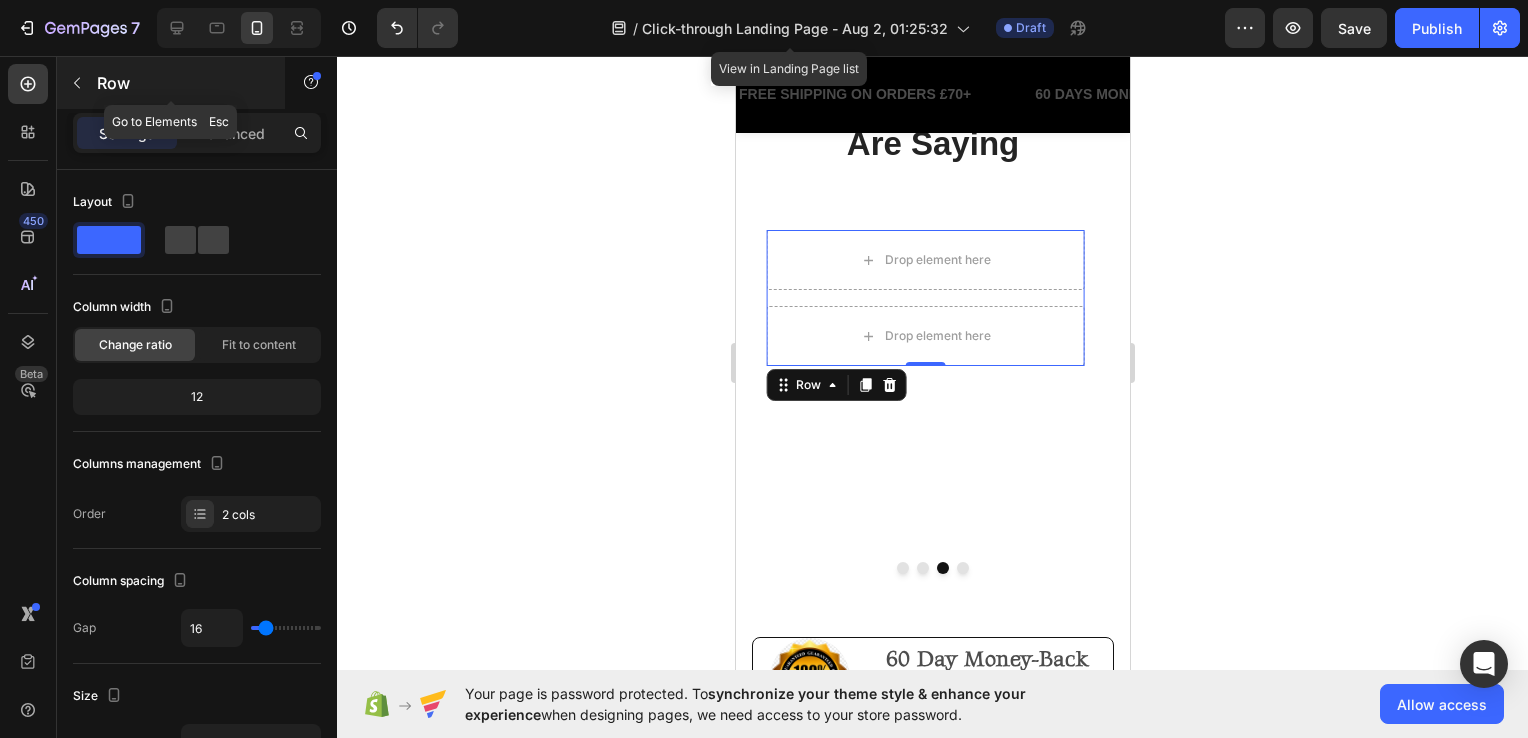 click on "Row" at bounding box center [182, 83] 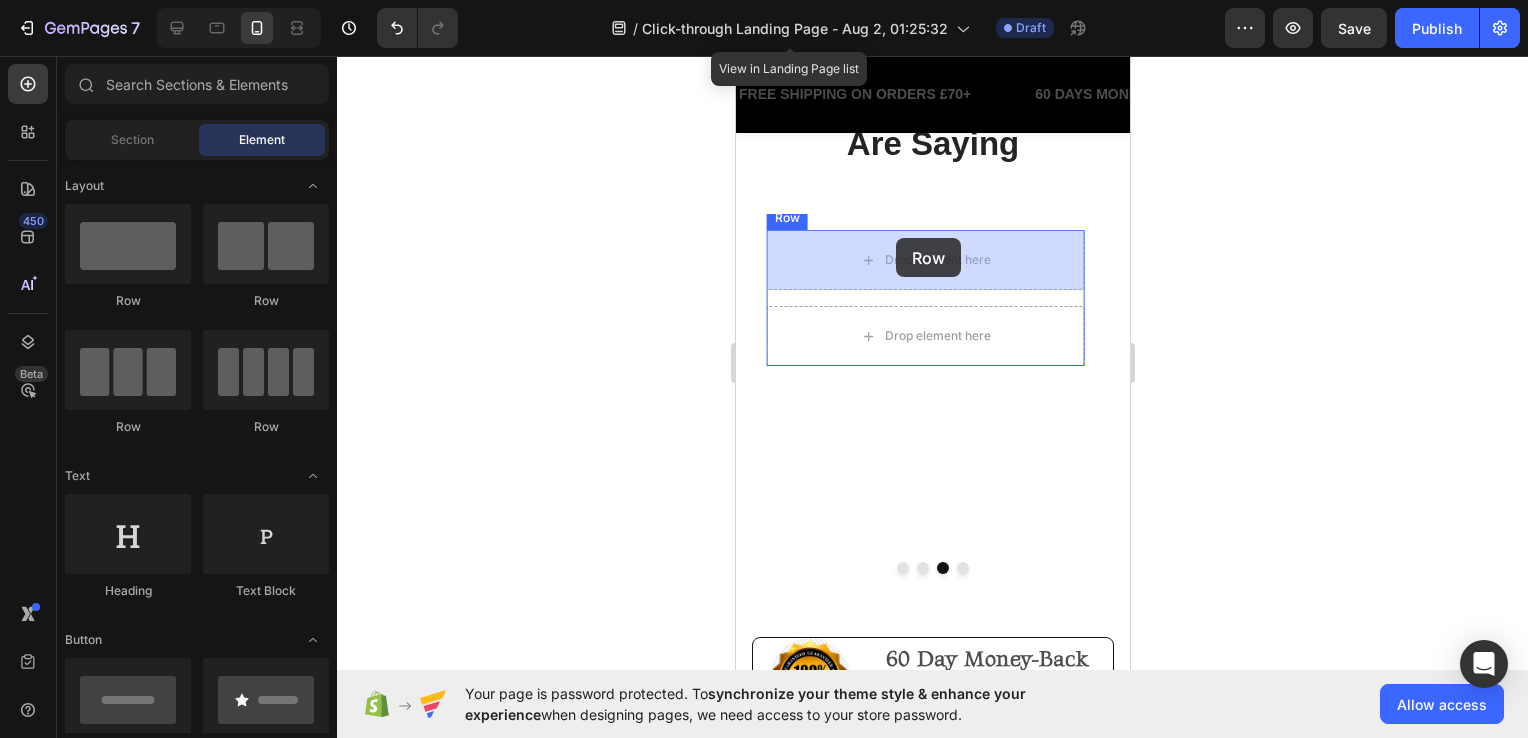 drag, startPoint x: 1430, startPoint y: 294, endPoint x: 895, endPoint y: 238, distance: 537.92285 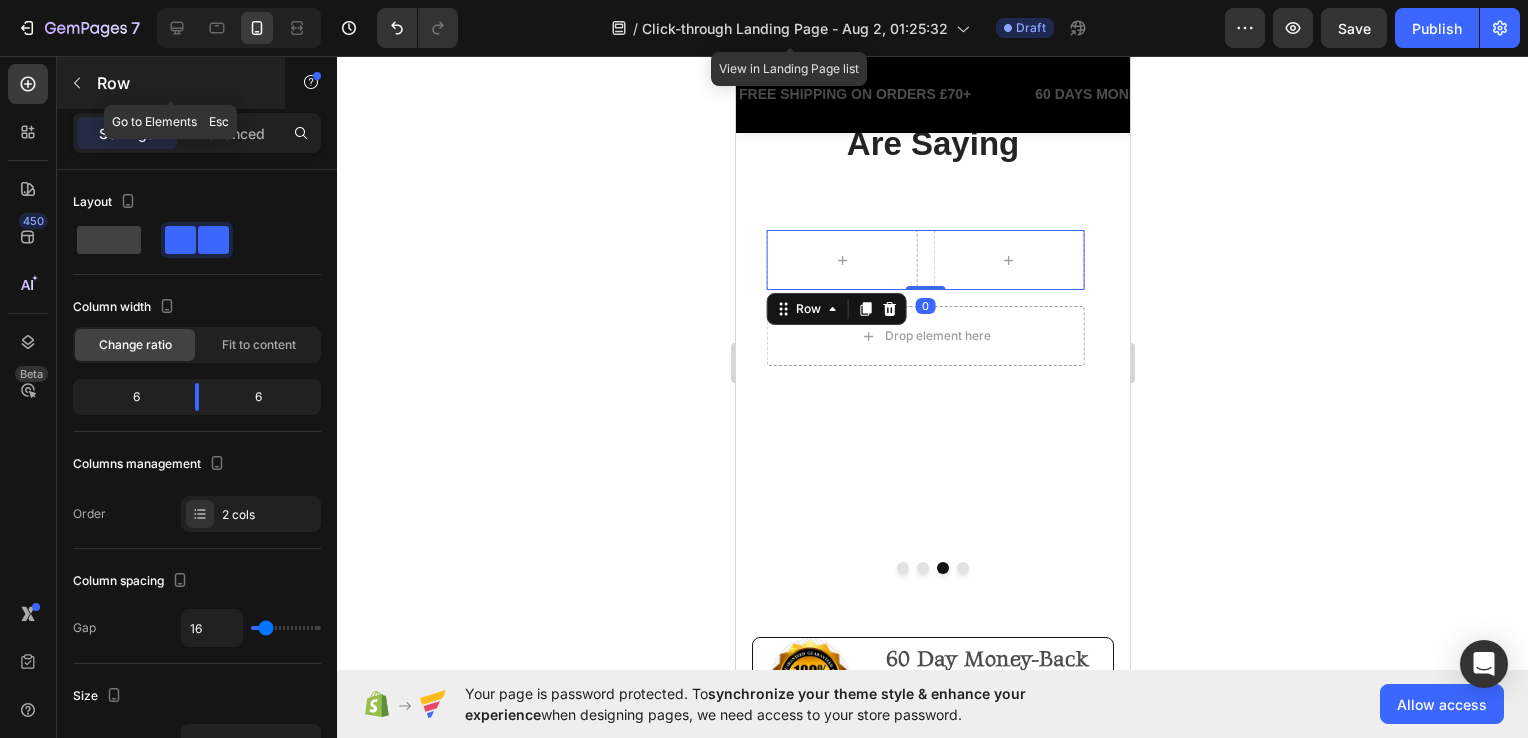 click 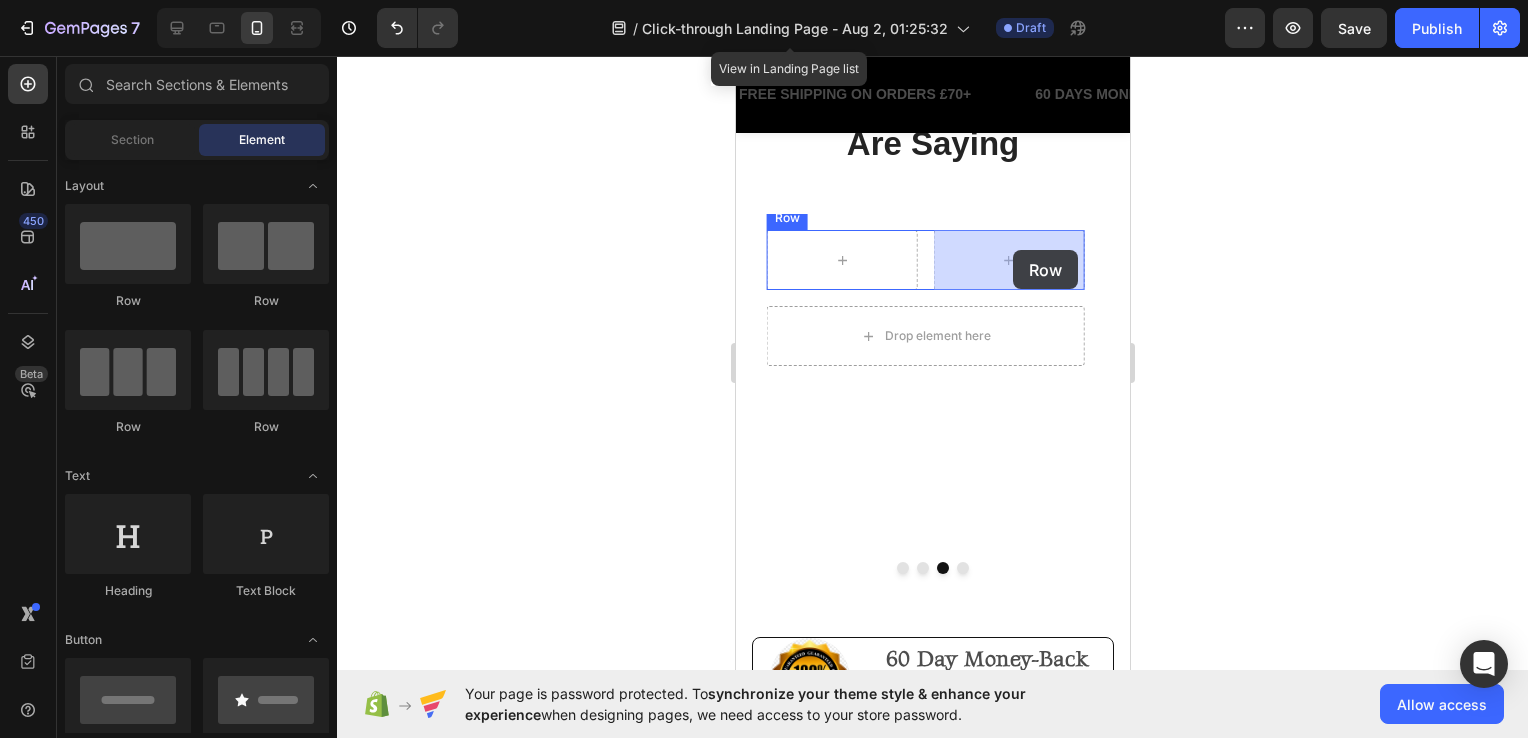 drag, startPoint x: 1448, startPoint y: 302, endPoint x: 1002, endPoint y: 251, distance: 448.90646 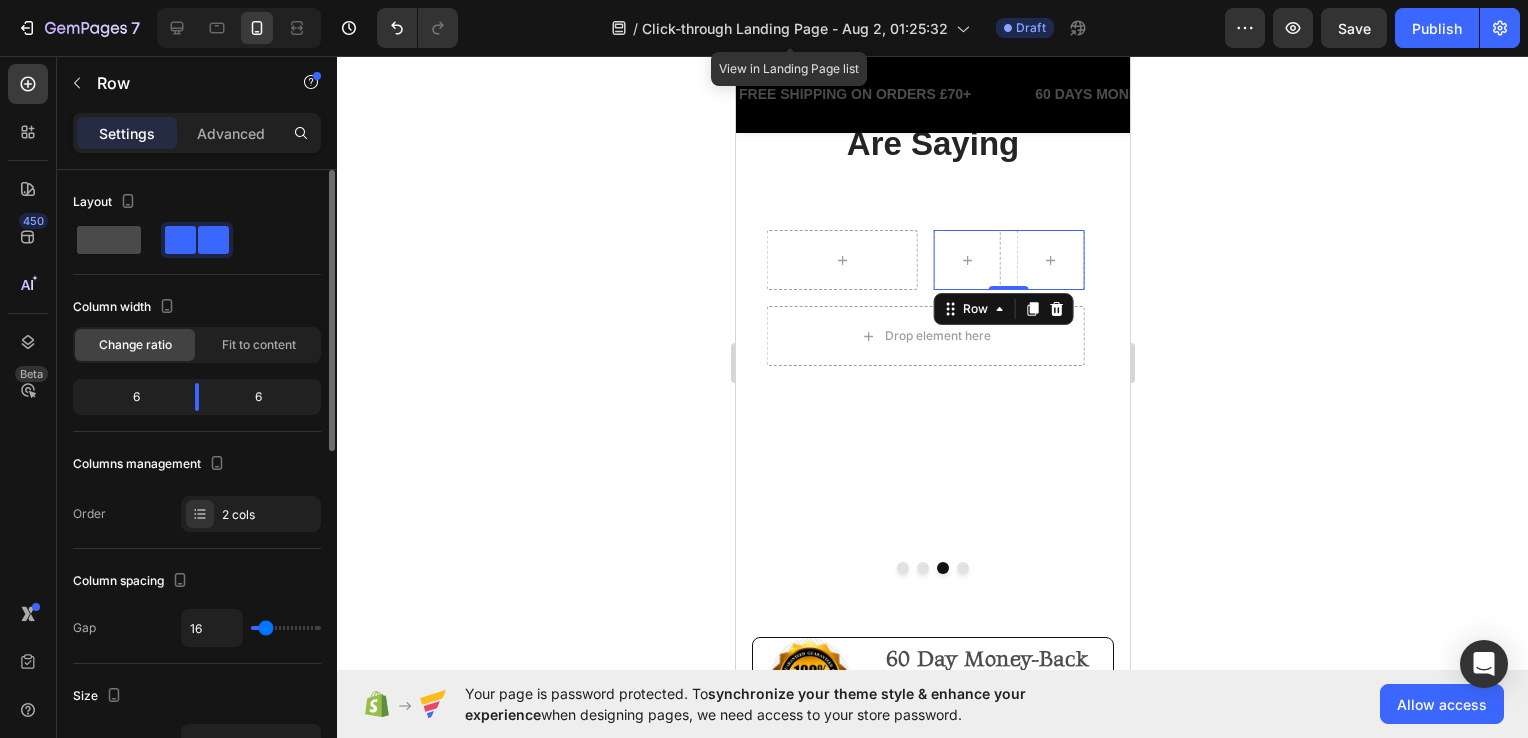 click 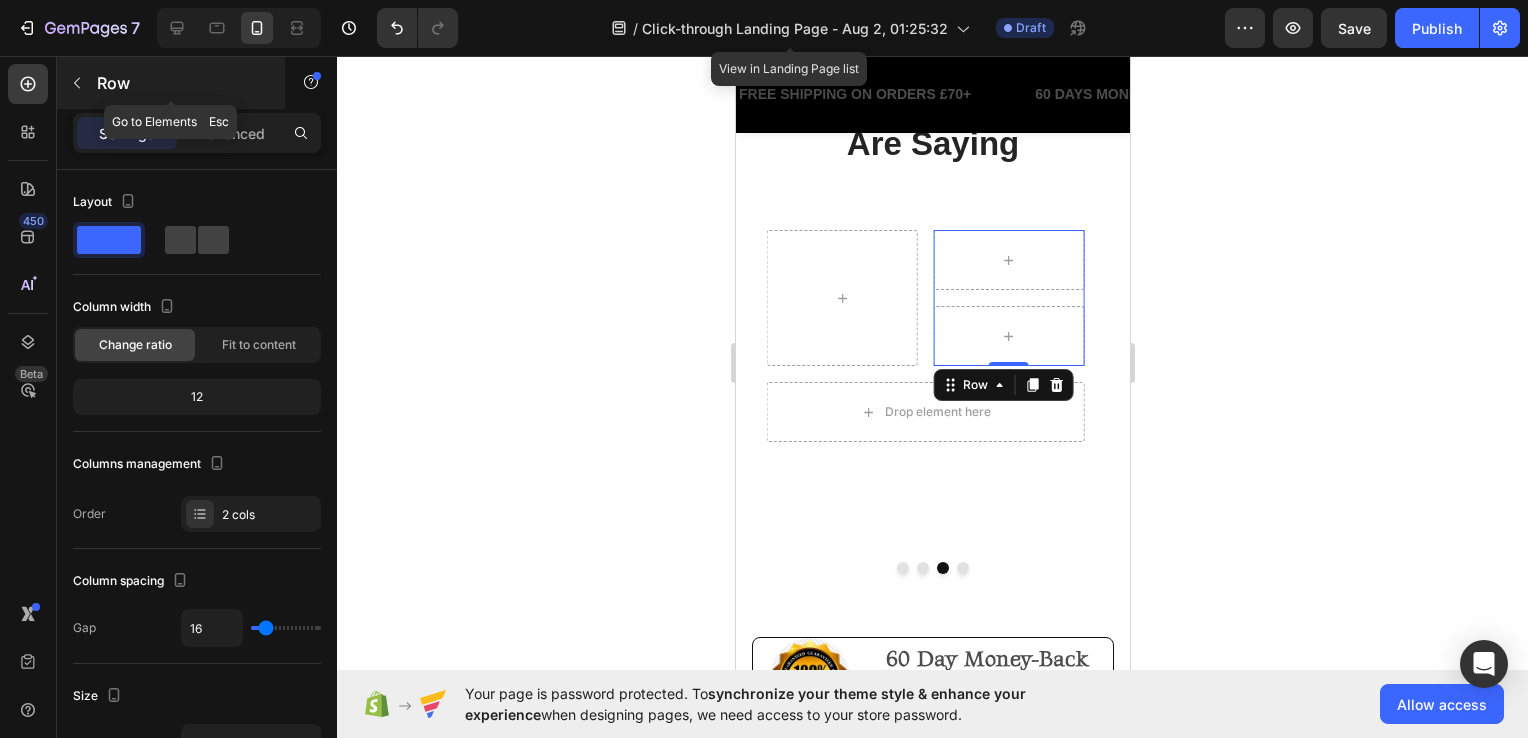 click at bounding box center (77, 83) 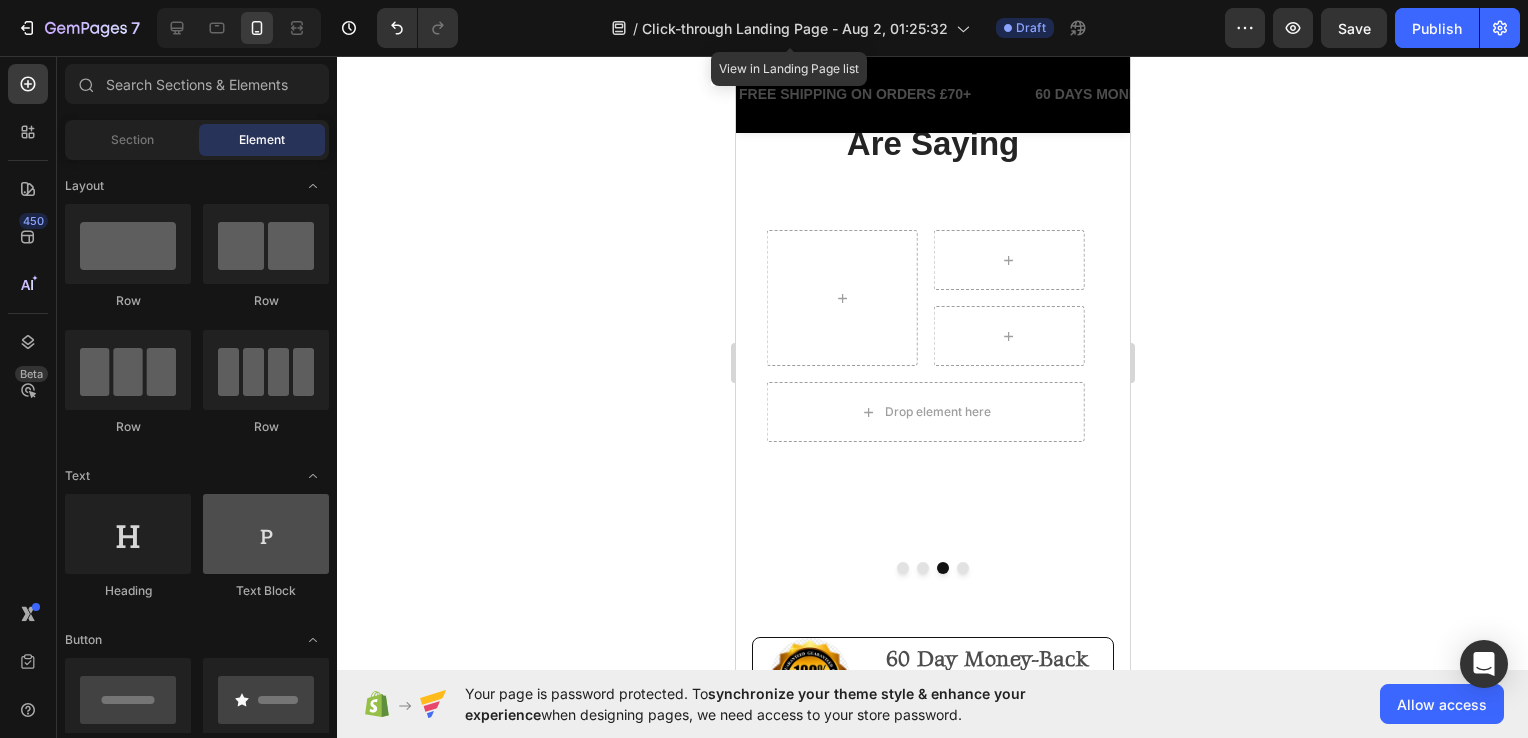 scroll, scrollTop: 300, scrollLeft: 0, axis: vertical 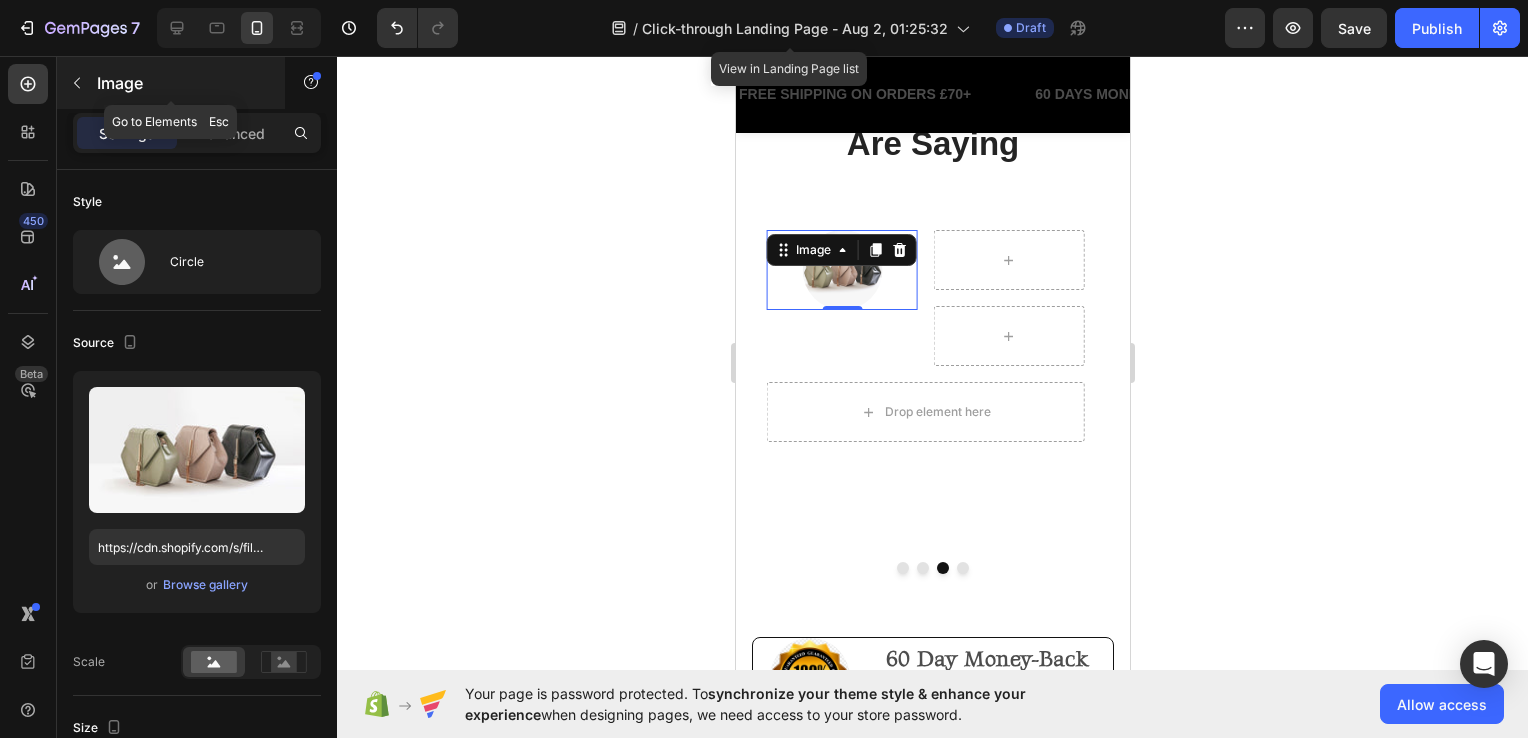 click on "Image" at bounding box center (171, 83) 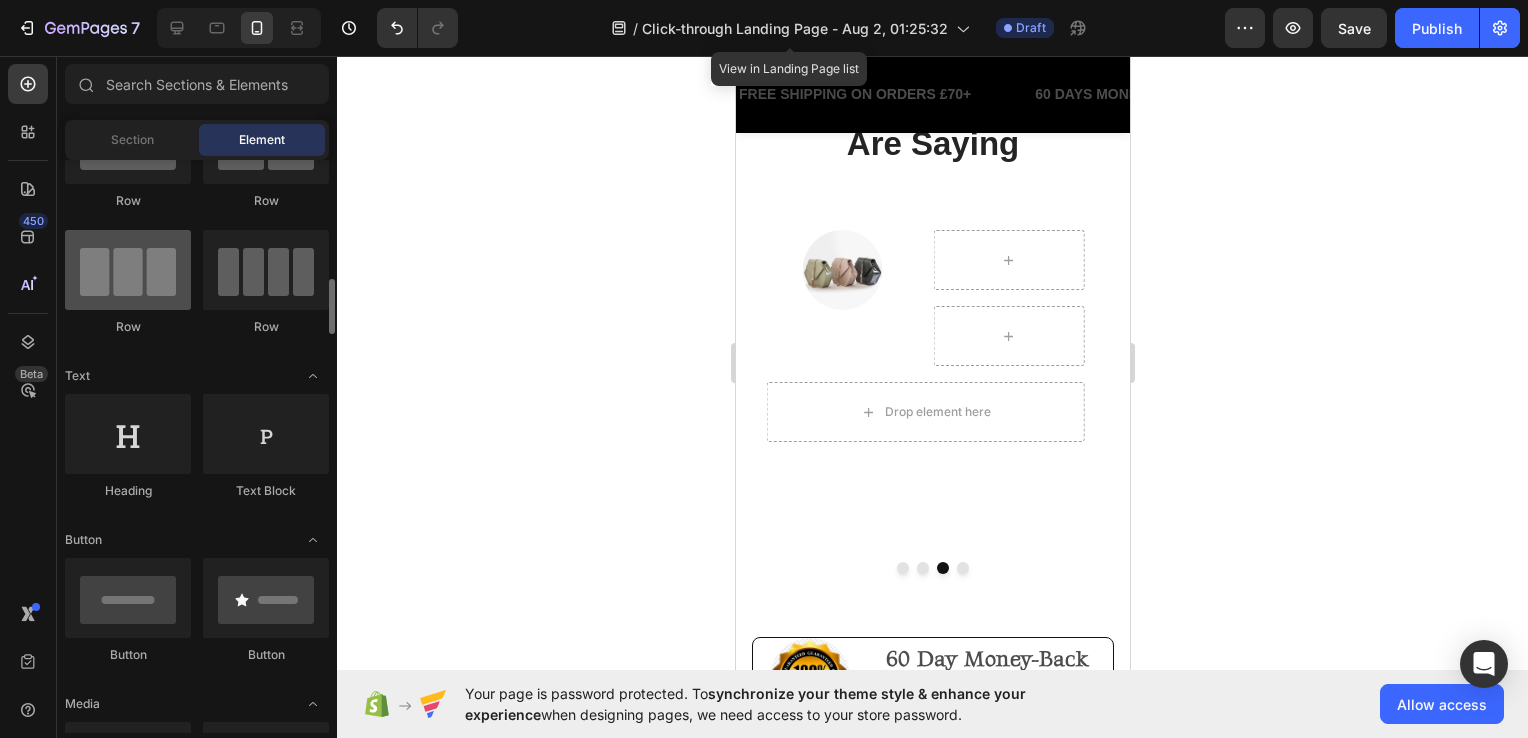 scroll, scrollTop: 0, scrollLeft: 0, axis: both 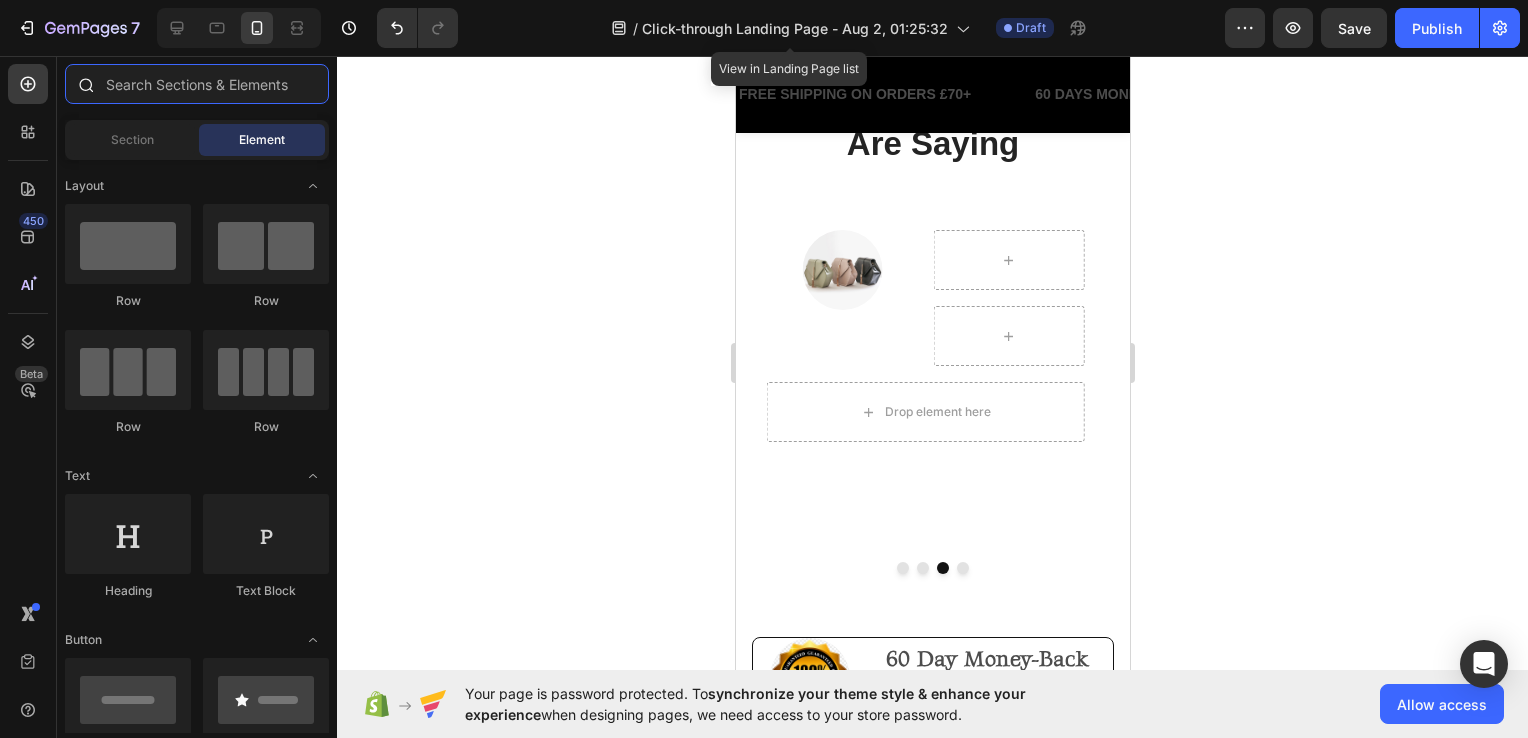 click at bounding box center (197, 84) 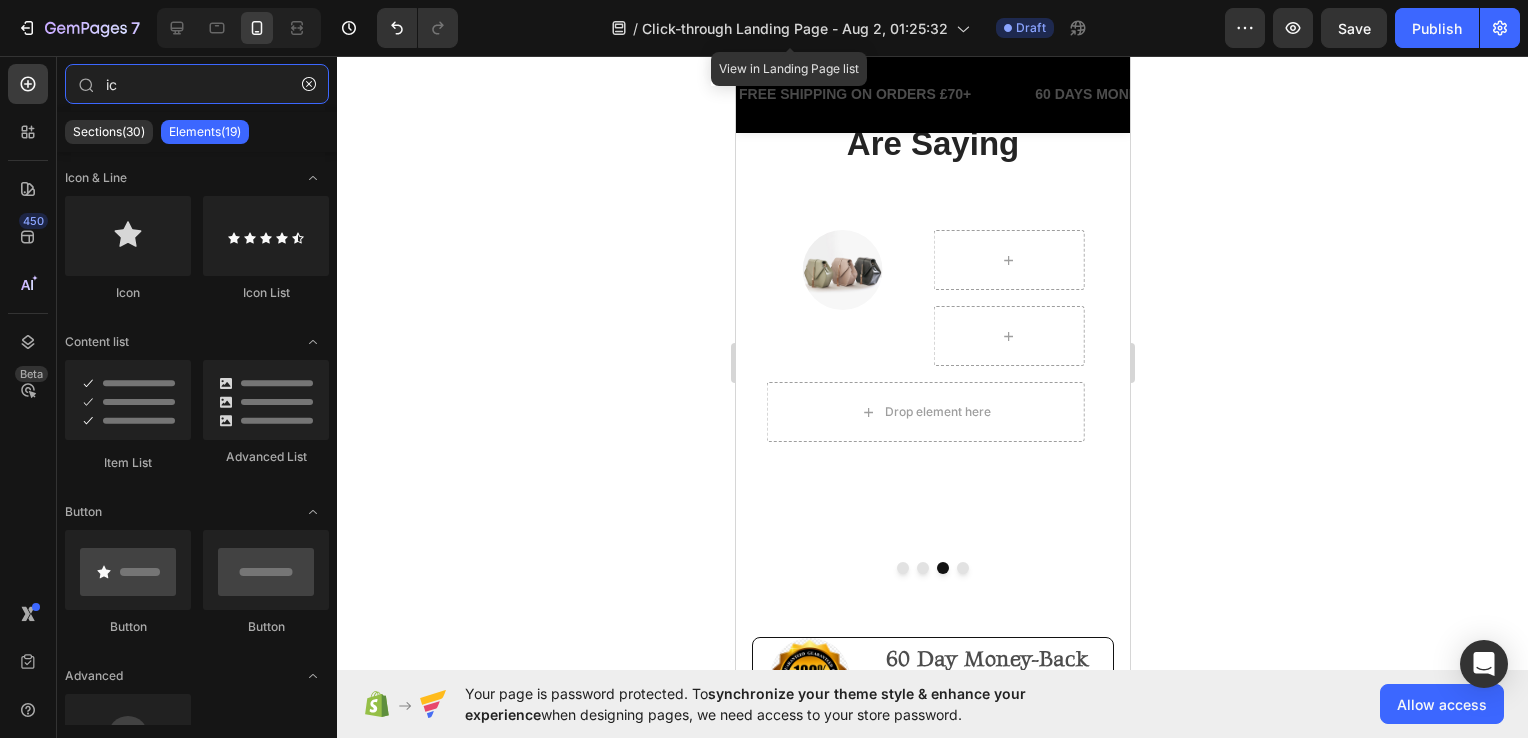 type on "ic" 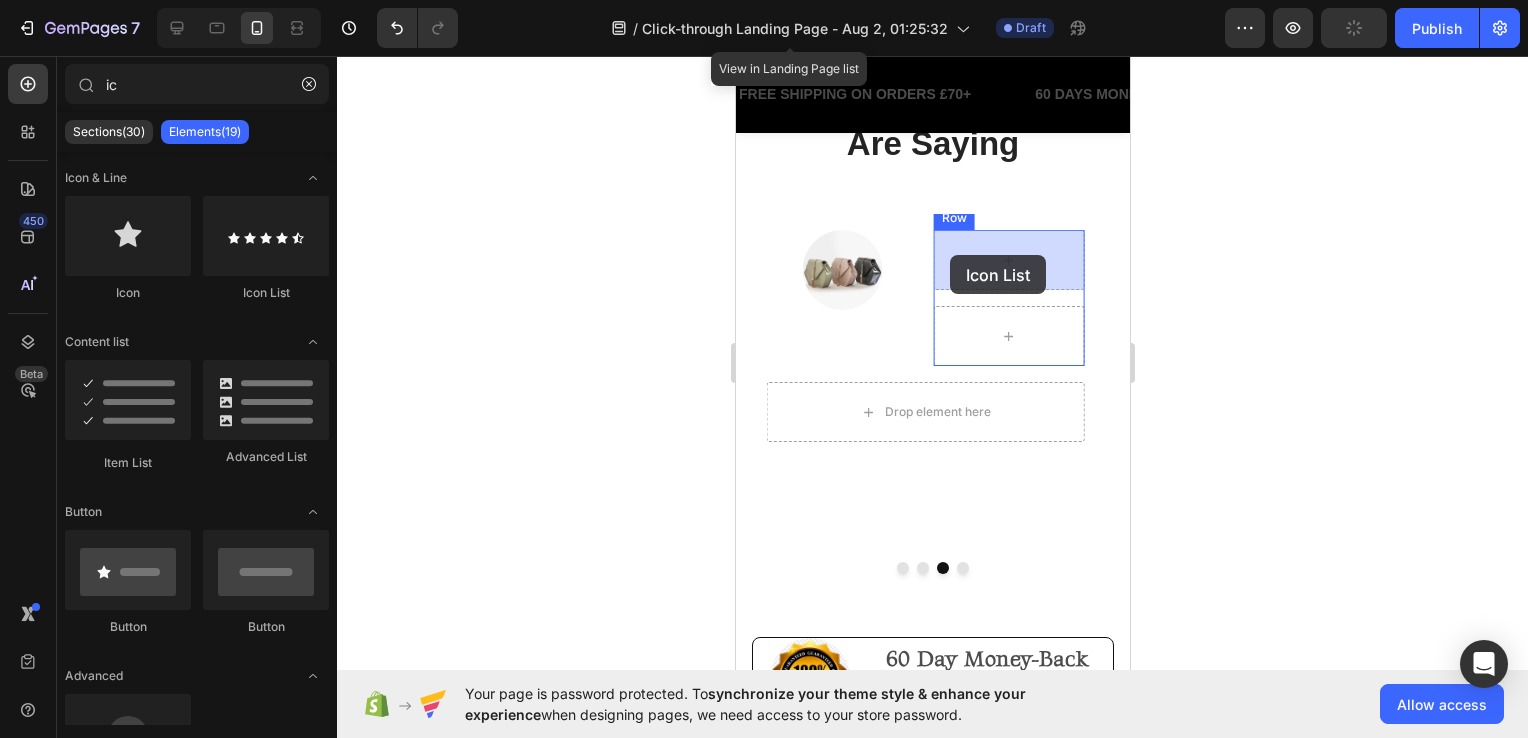 drag, startPoint x: 1436, startPoint y: 306, endPoint x: 949, endPoint y: 255, distance: 489.66315 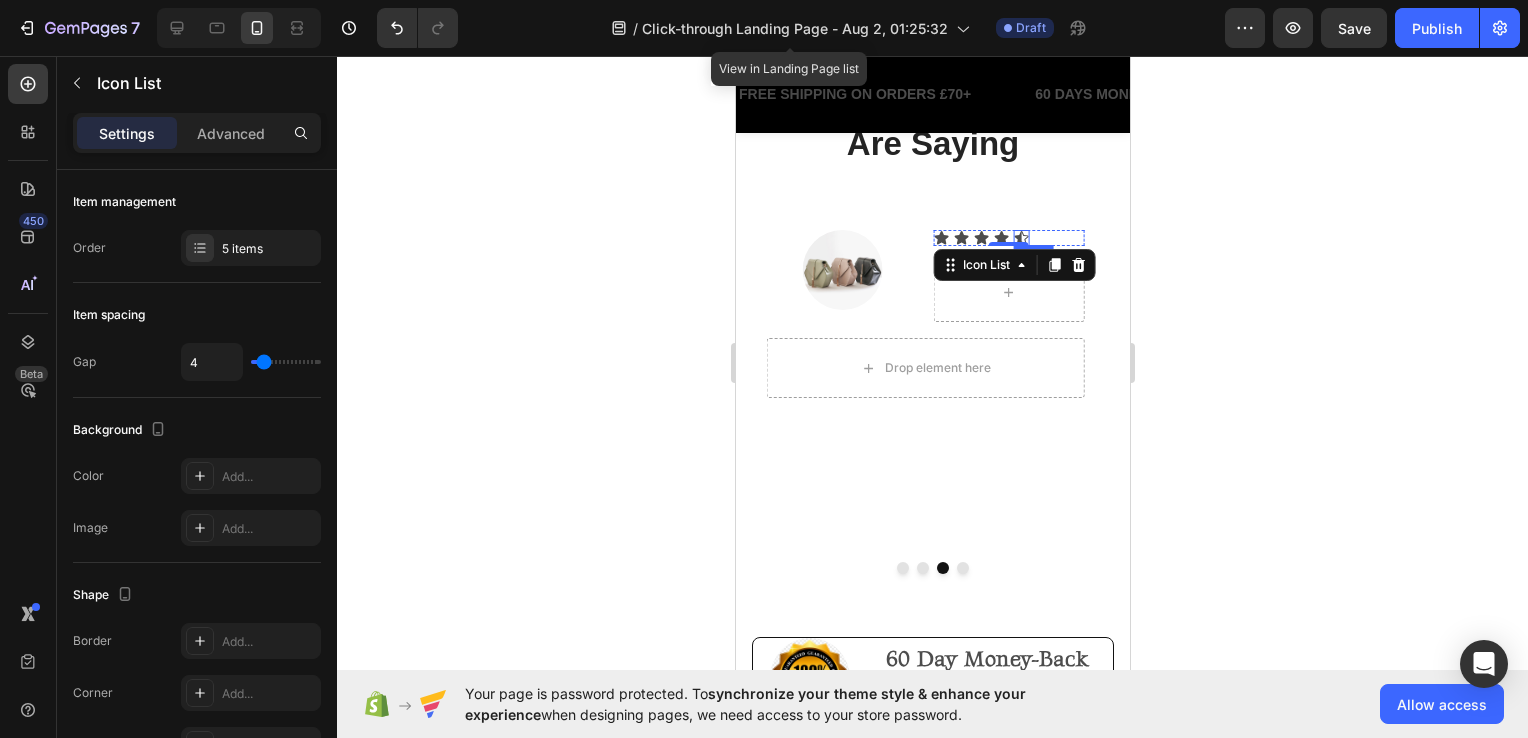 click 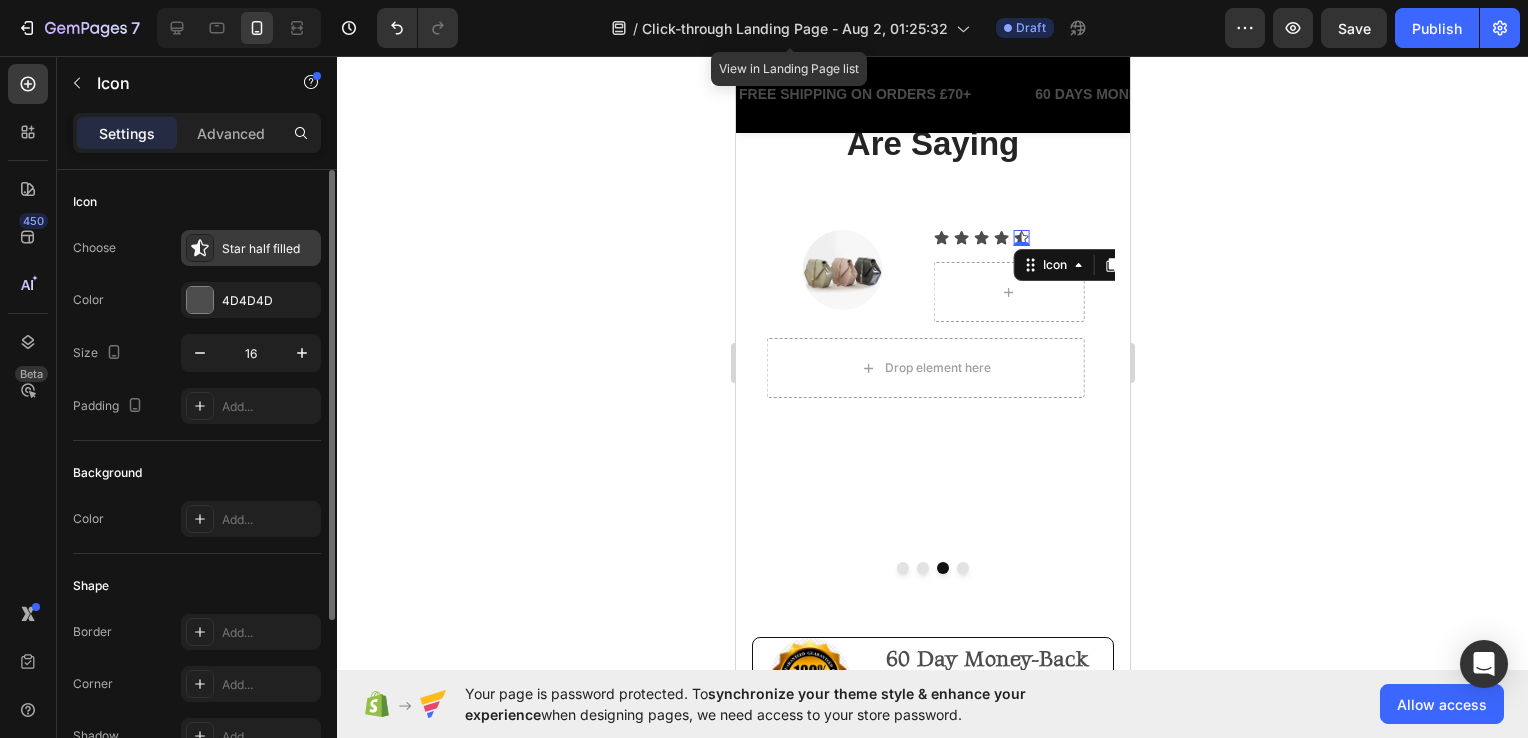 click on "Star half filled" at bounding box center (269, 249) 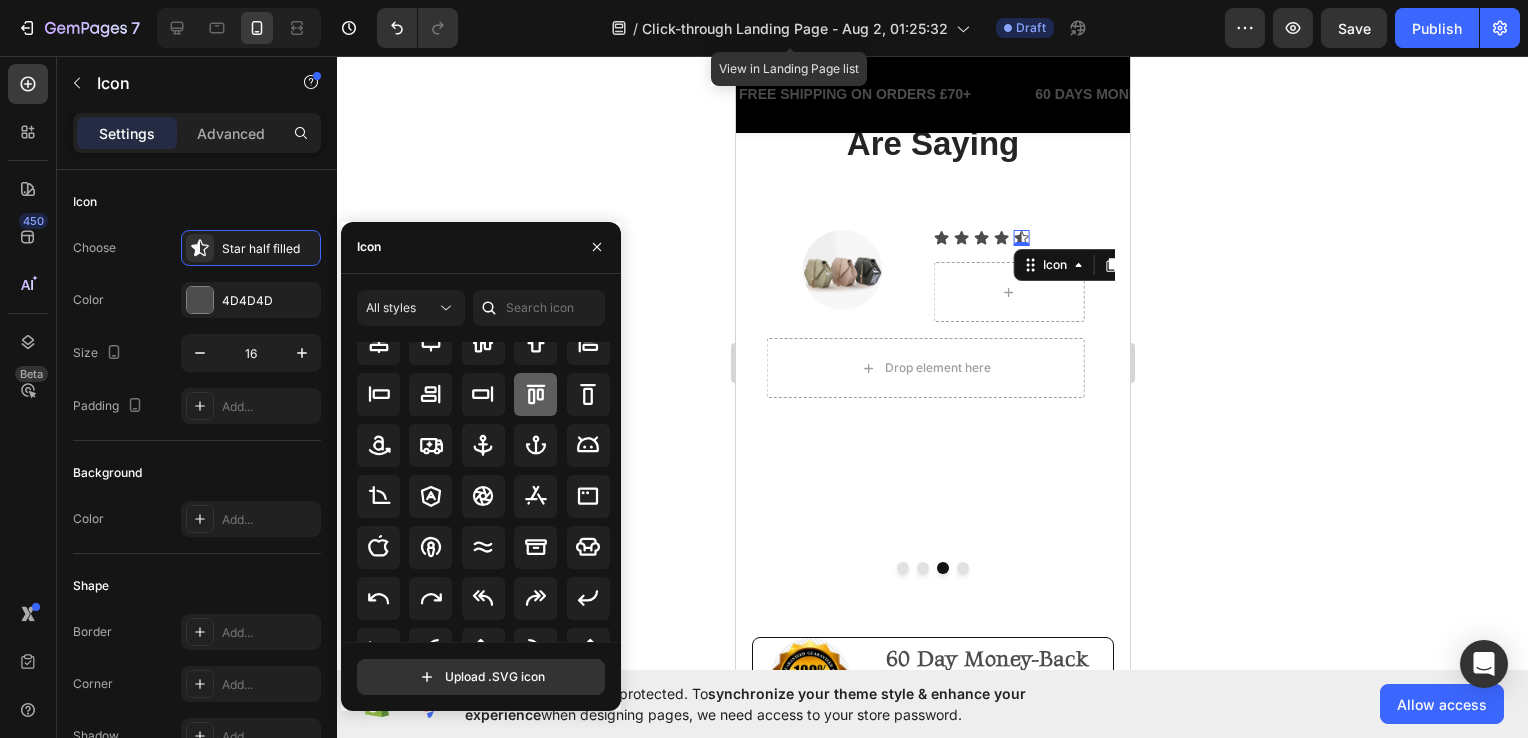 scroll, scrollTop: 220, scrollLeft: 0, axis: vertical 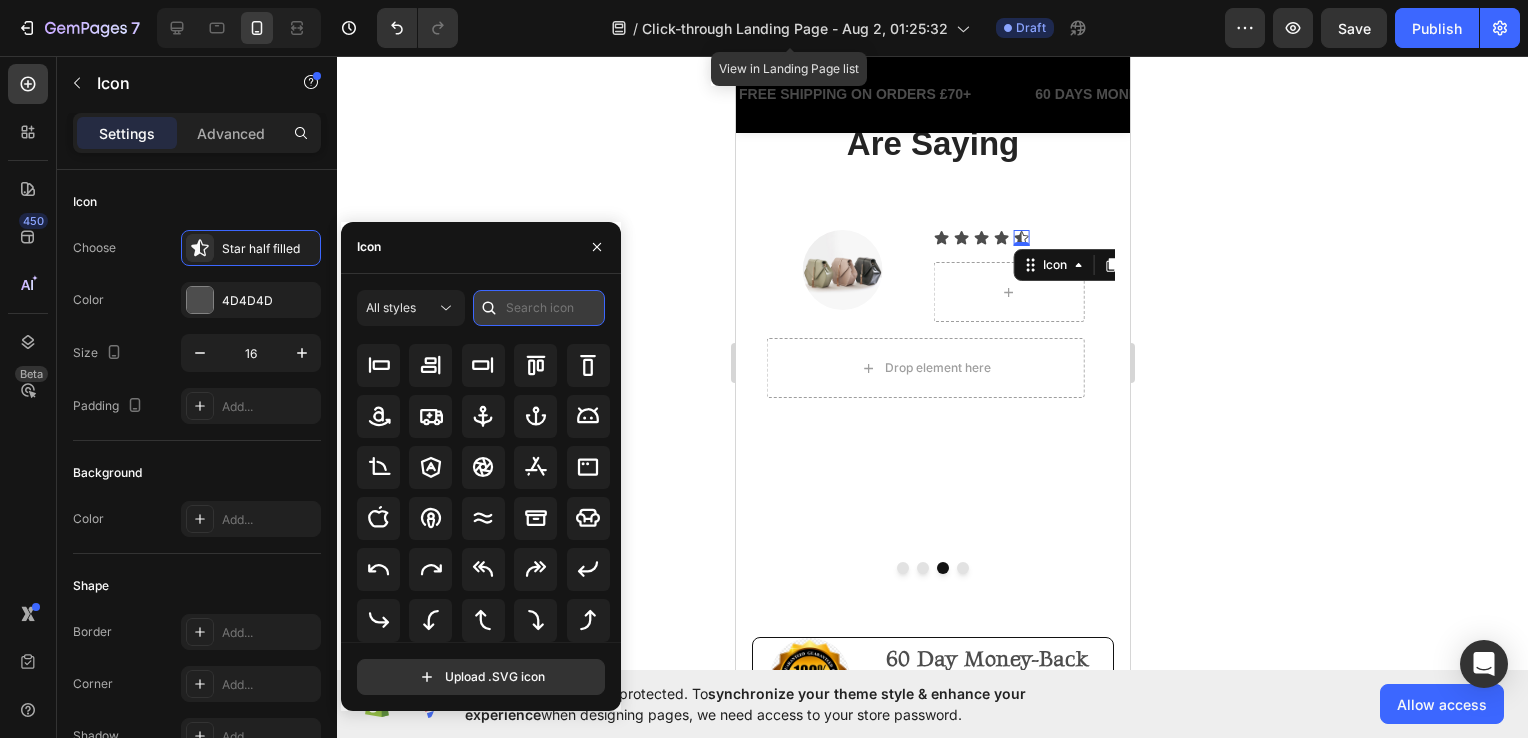 click at bounding box center (539, 308) 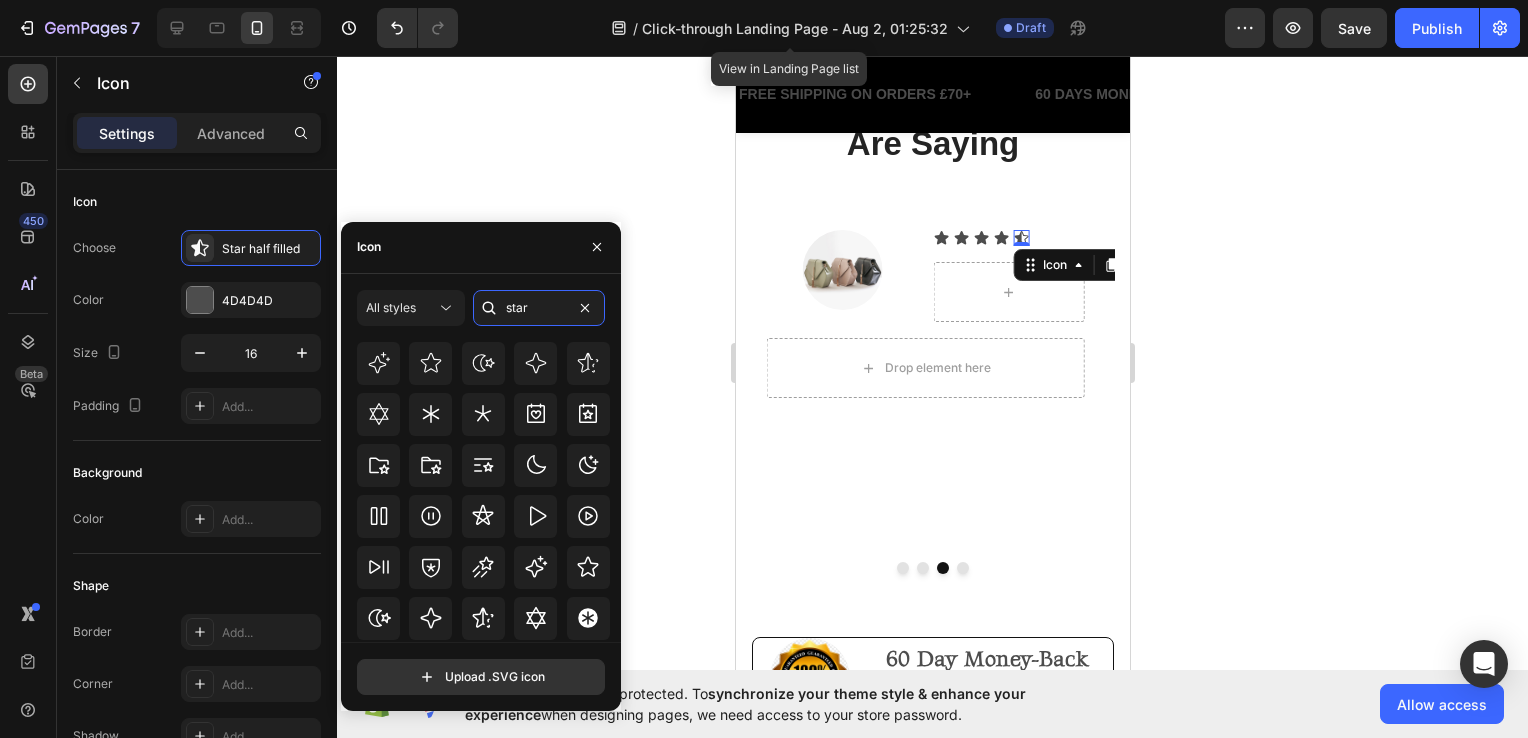 scroll, scrollTop: 607, scrollLeft: 0, axis: vertical 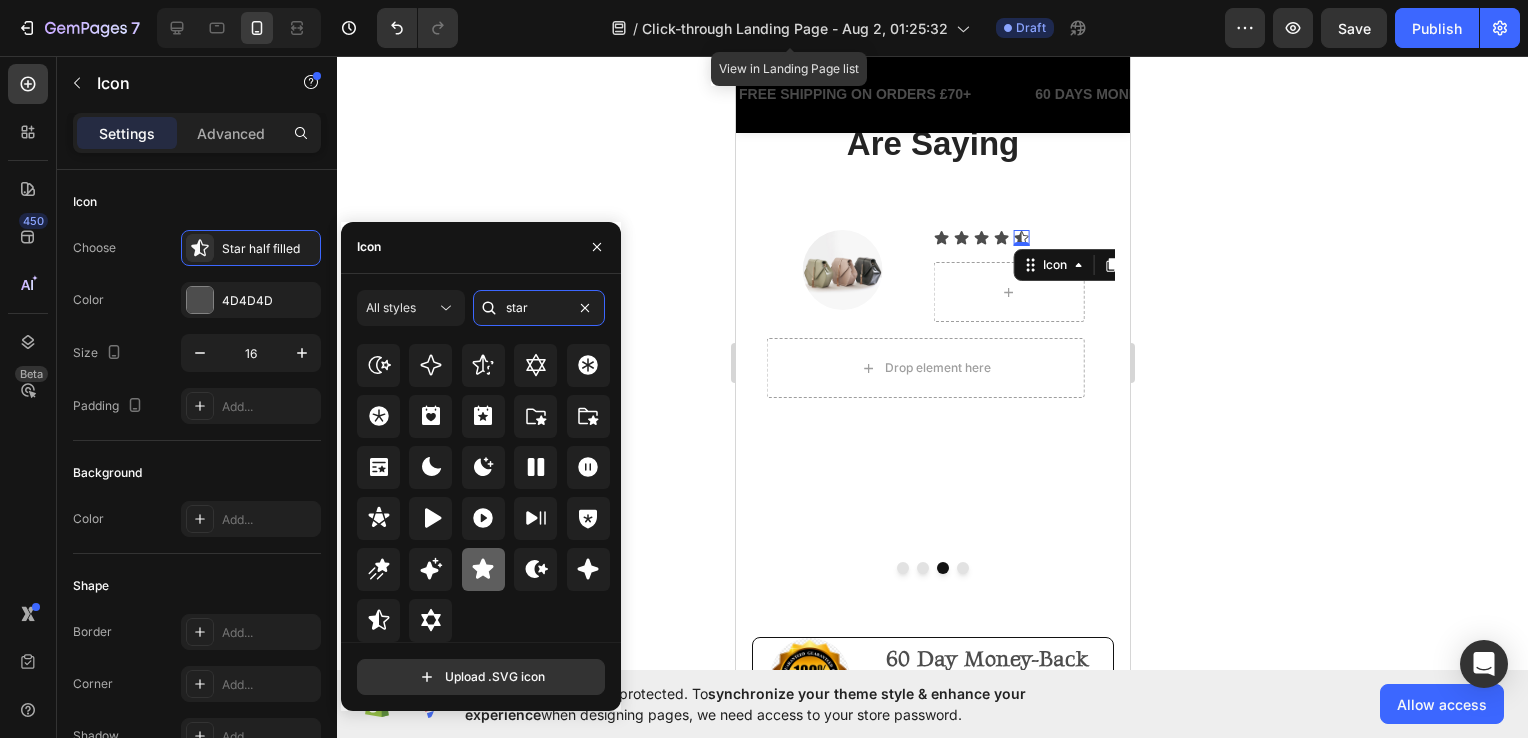 type on "star" 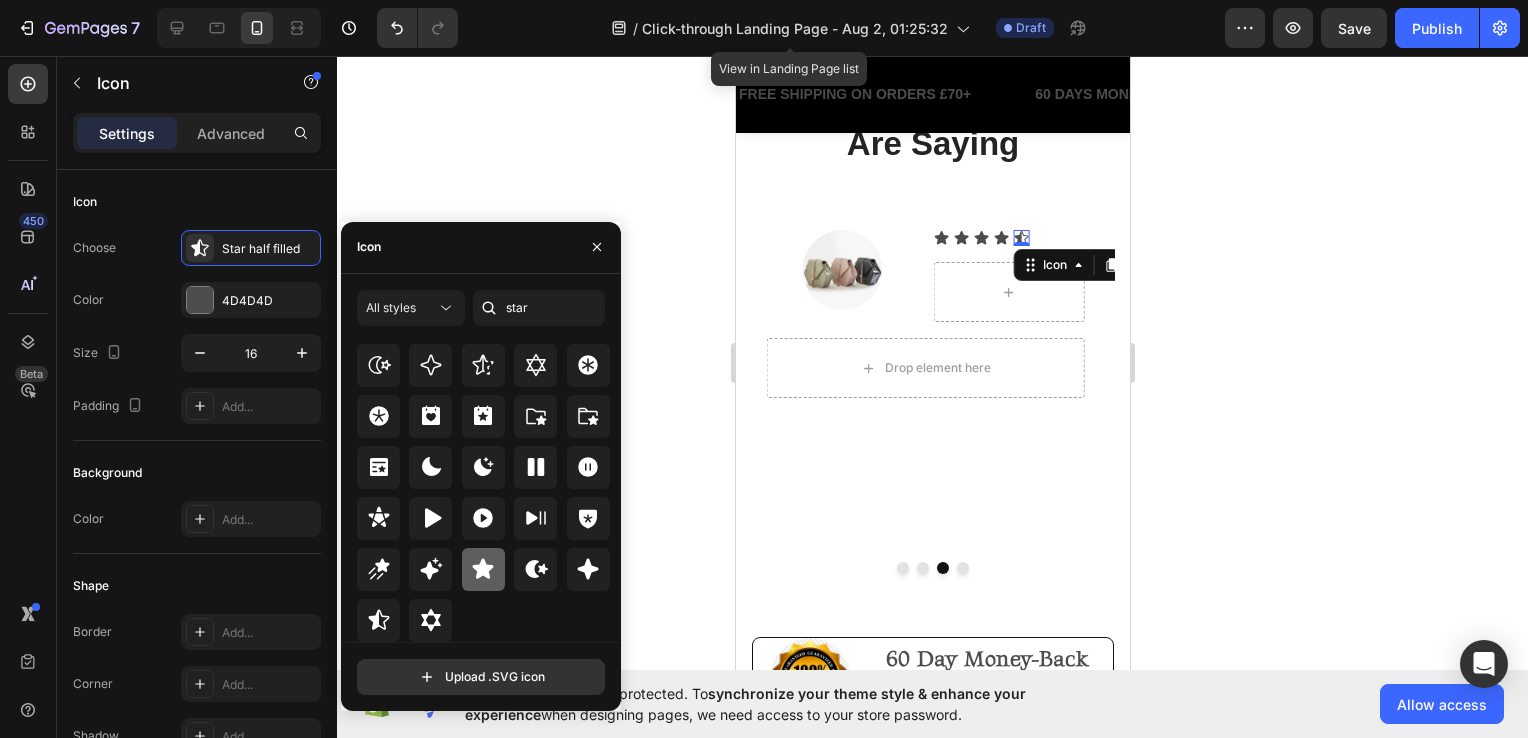 click 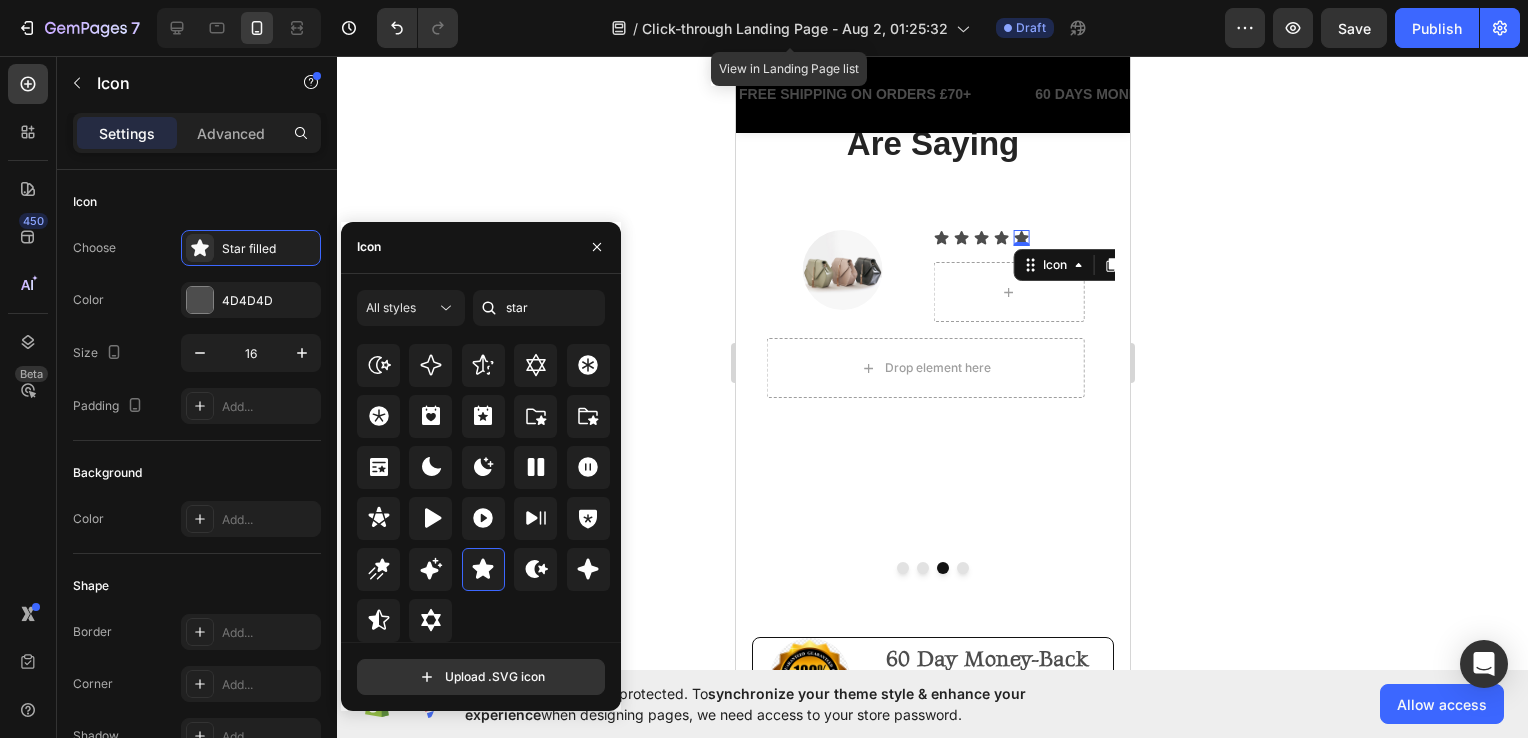 click 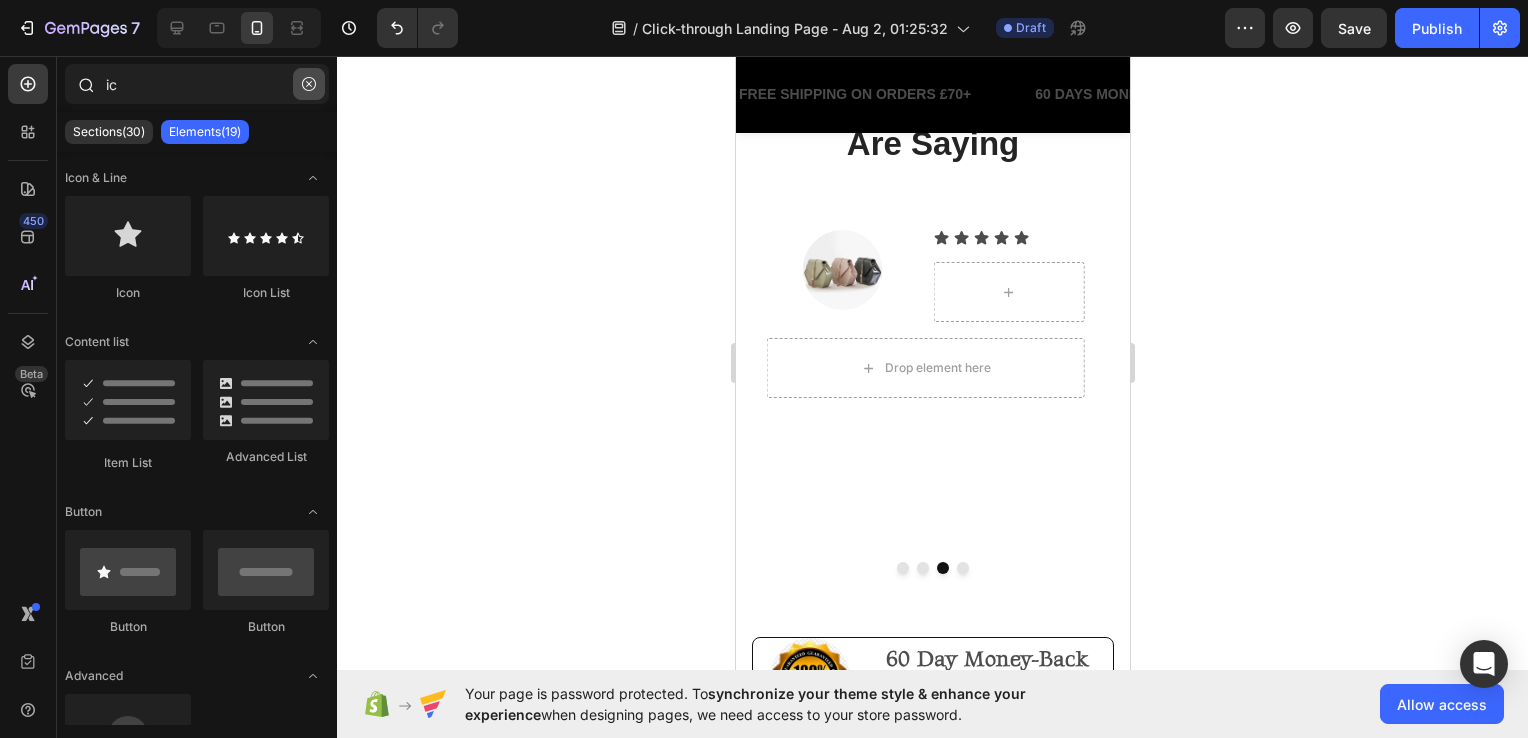 click 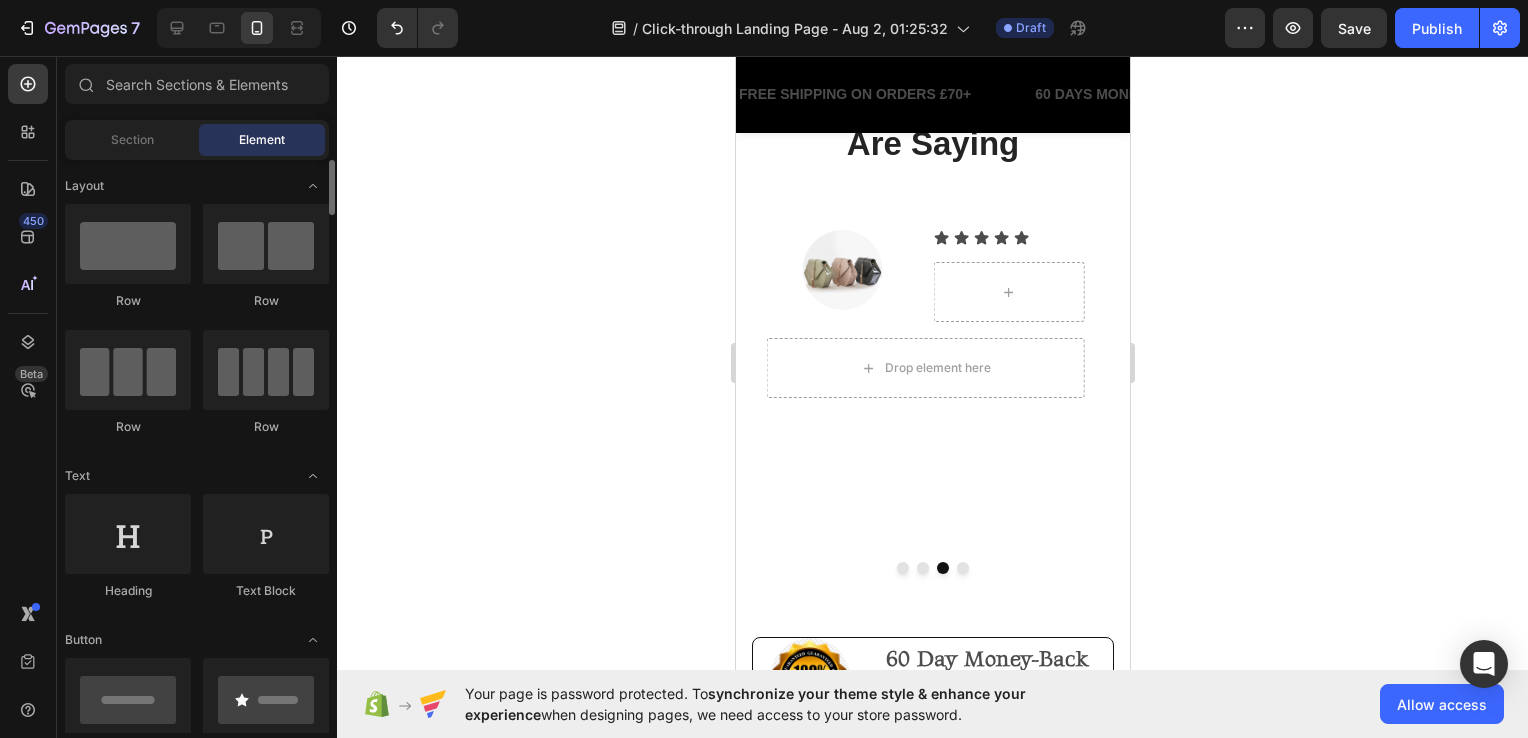 scroll, scrollTop: 100, scrollLeft: 0, axis: vertical 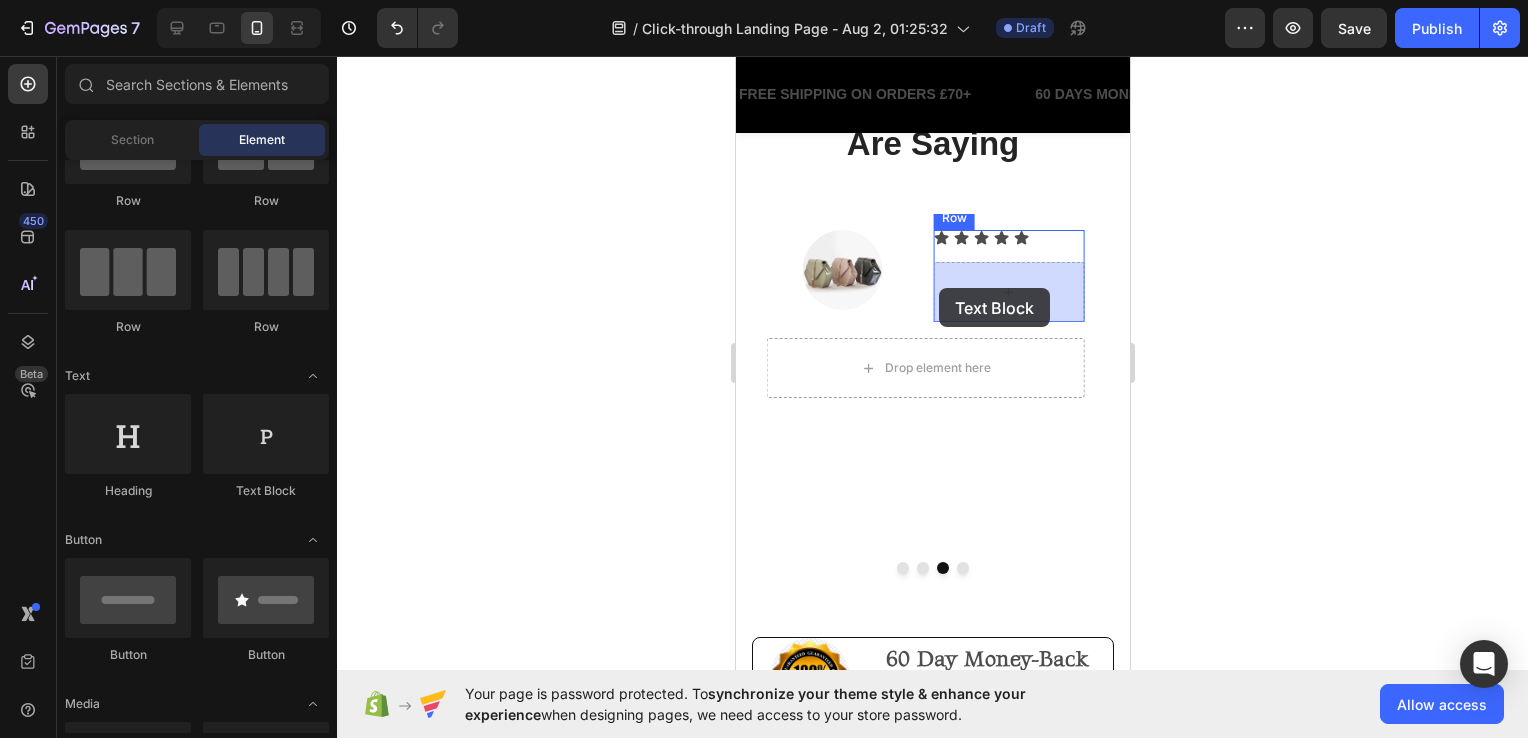 drag, startPoint x: 1234, startPoint y: 434, endPoint x: 1718, endPoint y: 57, distance: 613.50226 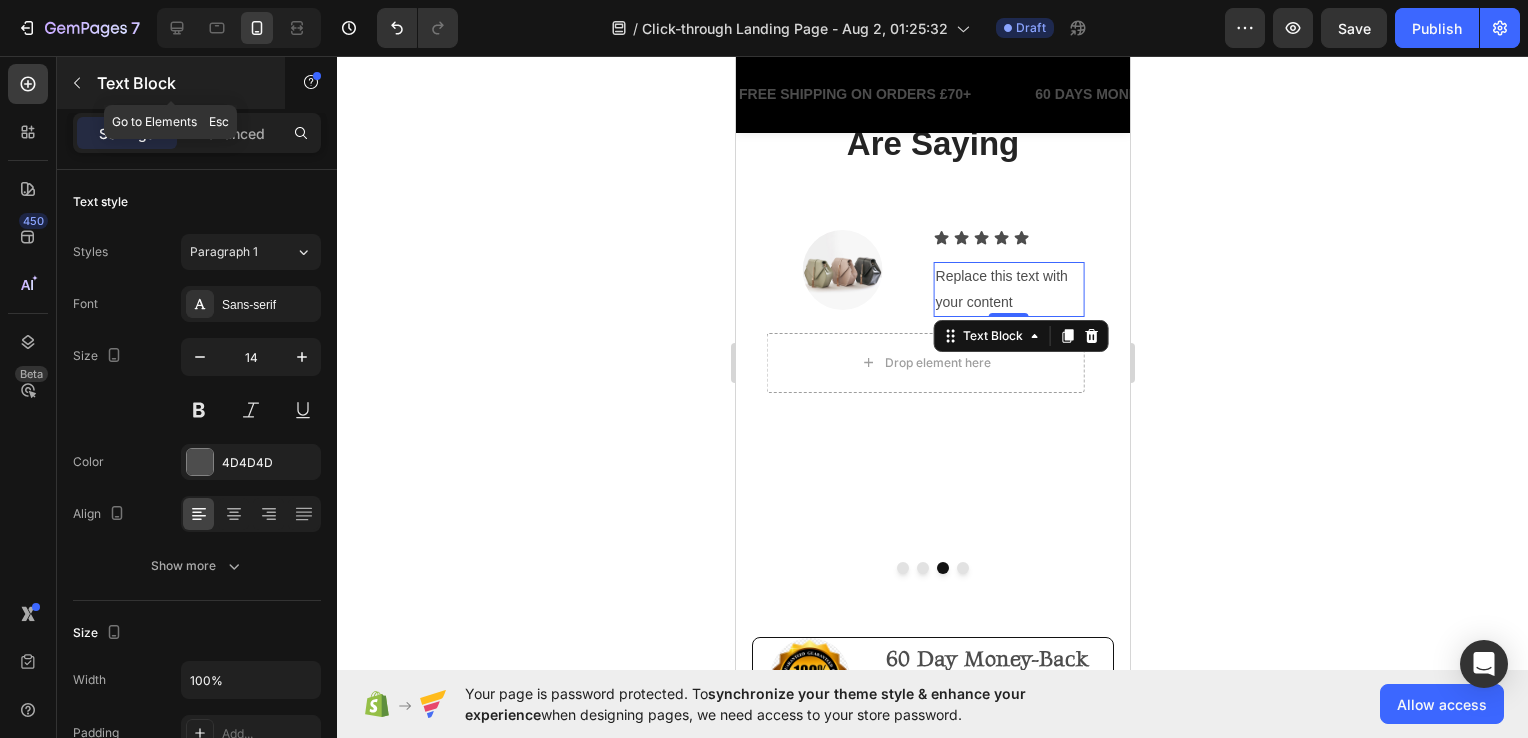 click on "Text Block" at bounding box center [171, 83] 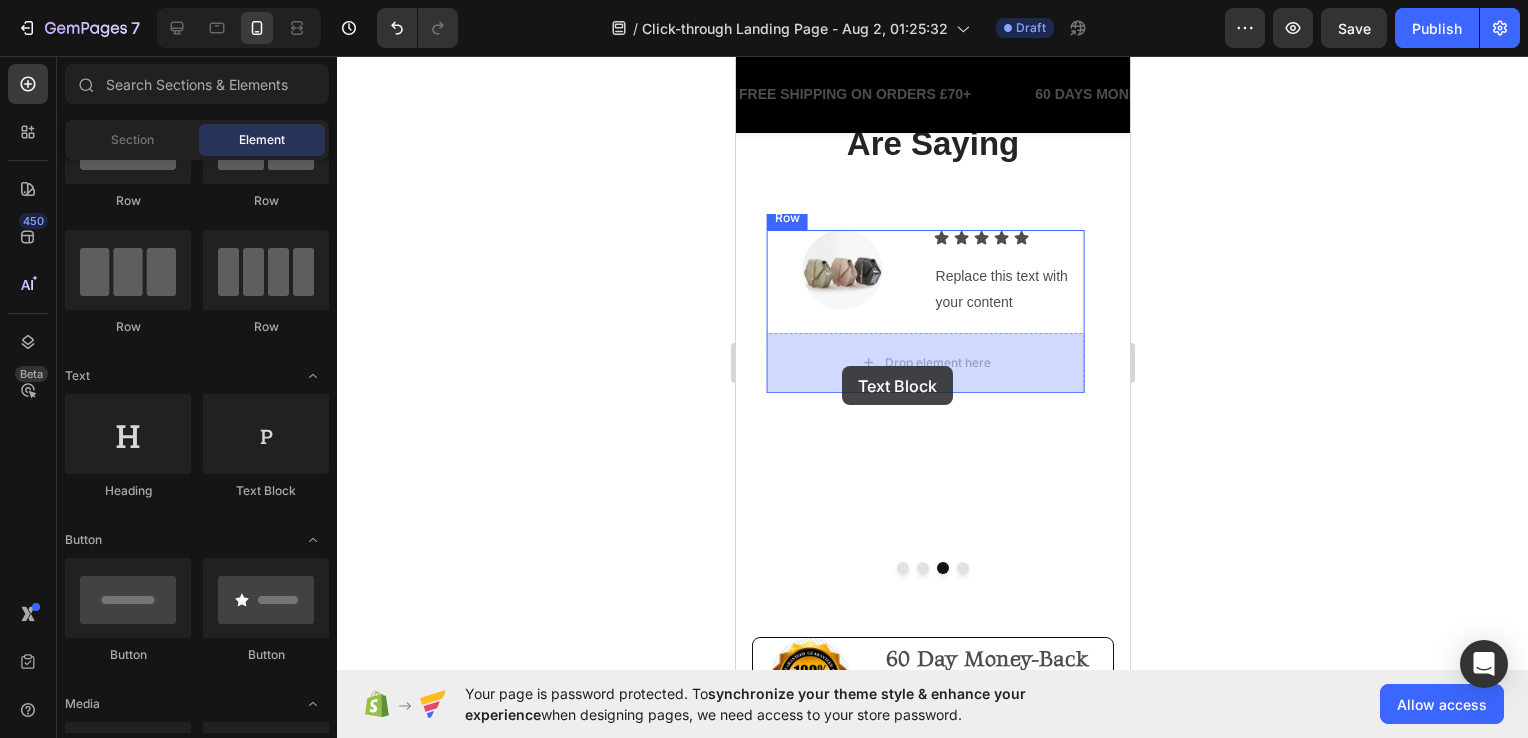 drag, startPoint x: 1003, startPoint y: 490, endPoint x: 841, endPoint y: 366, distance: 204.0098 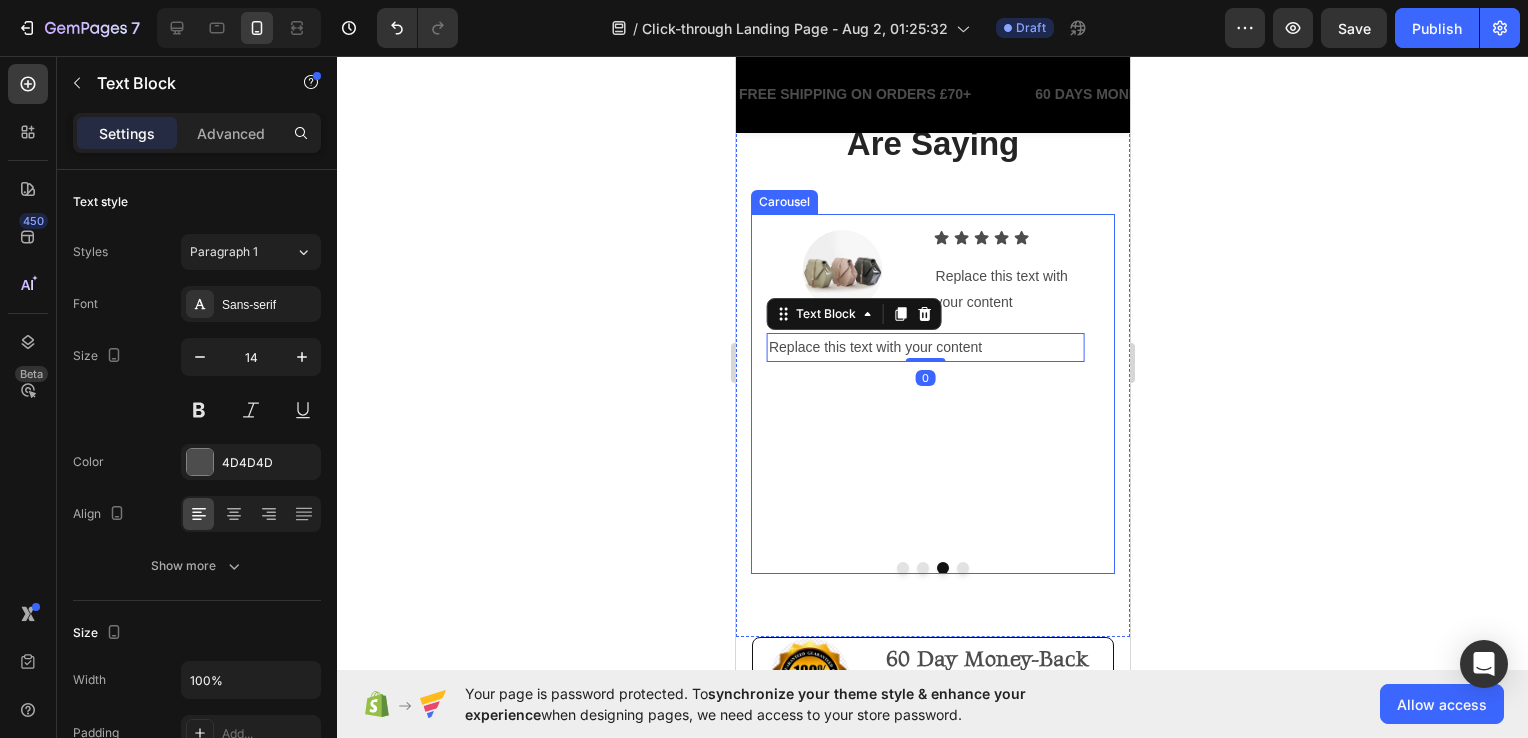 click on "Replace this text with your content" at bounding box center (924, 347) 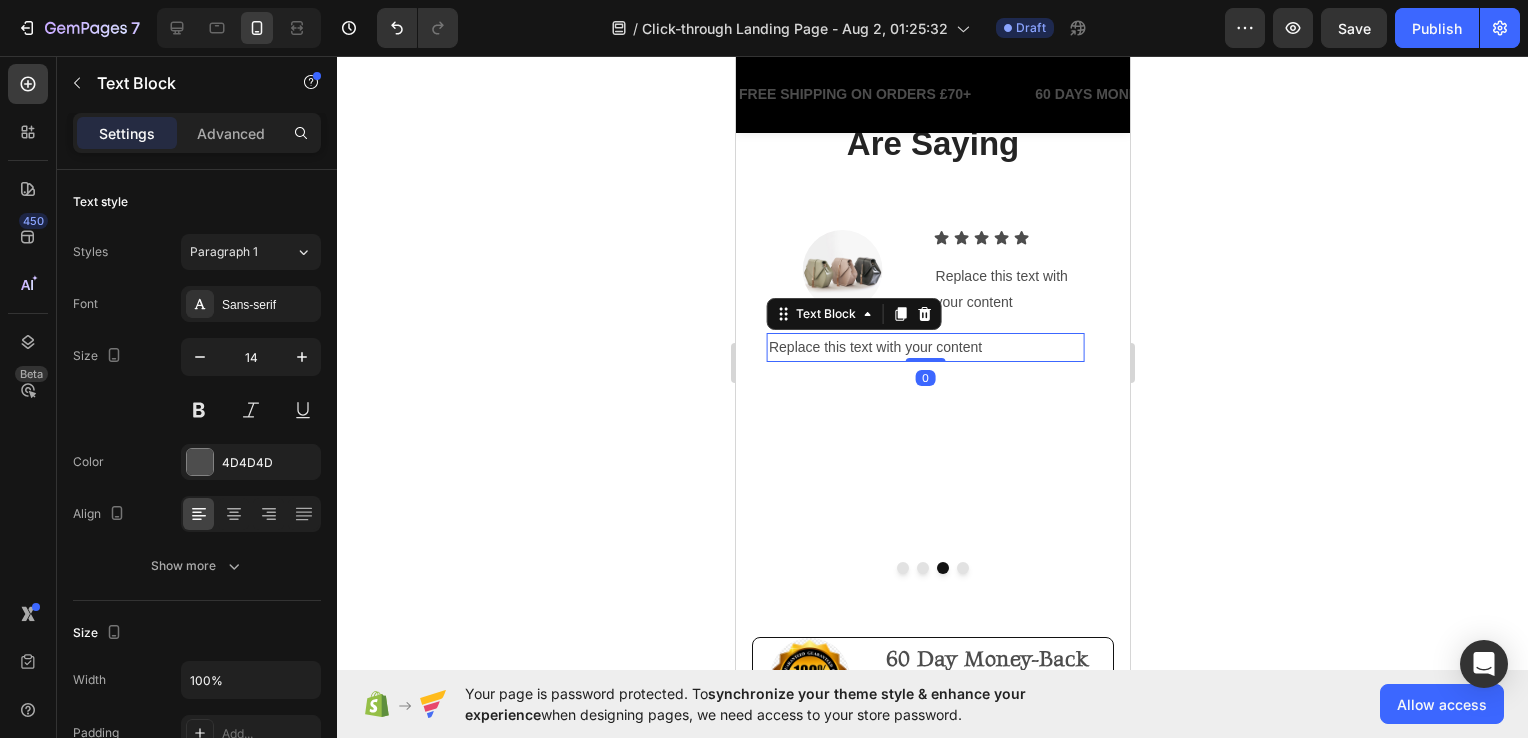 click on "Replace this text with your content" at bounding box center [924, 347] 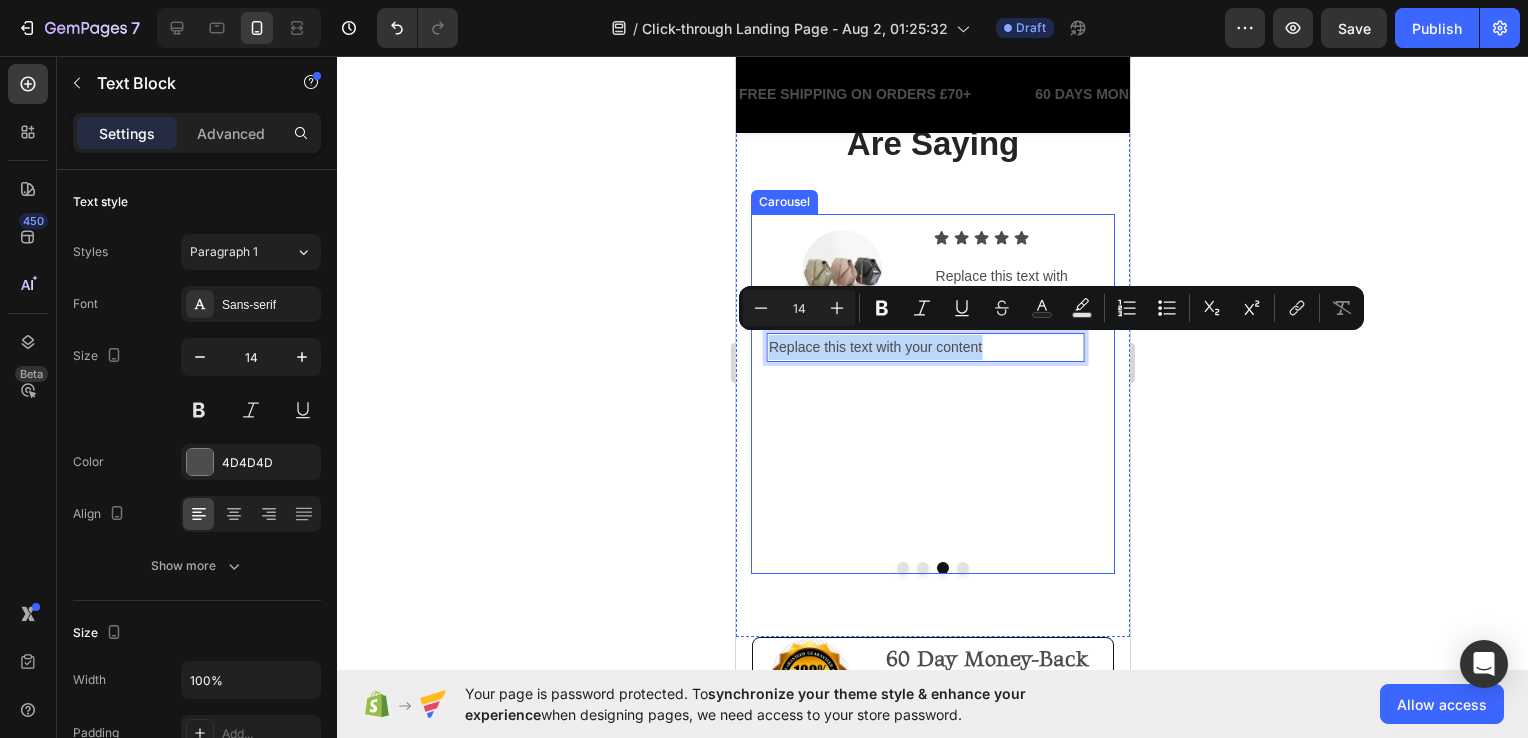 drag, startPoint x: 1000, startPoint y: 346, endPoint x: 789, endPoint y: 351, distance: 211.05923 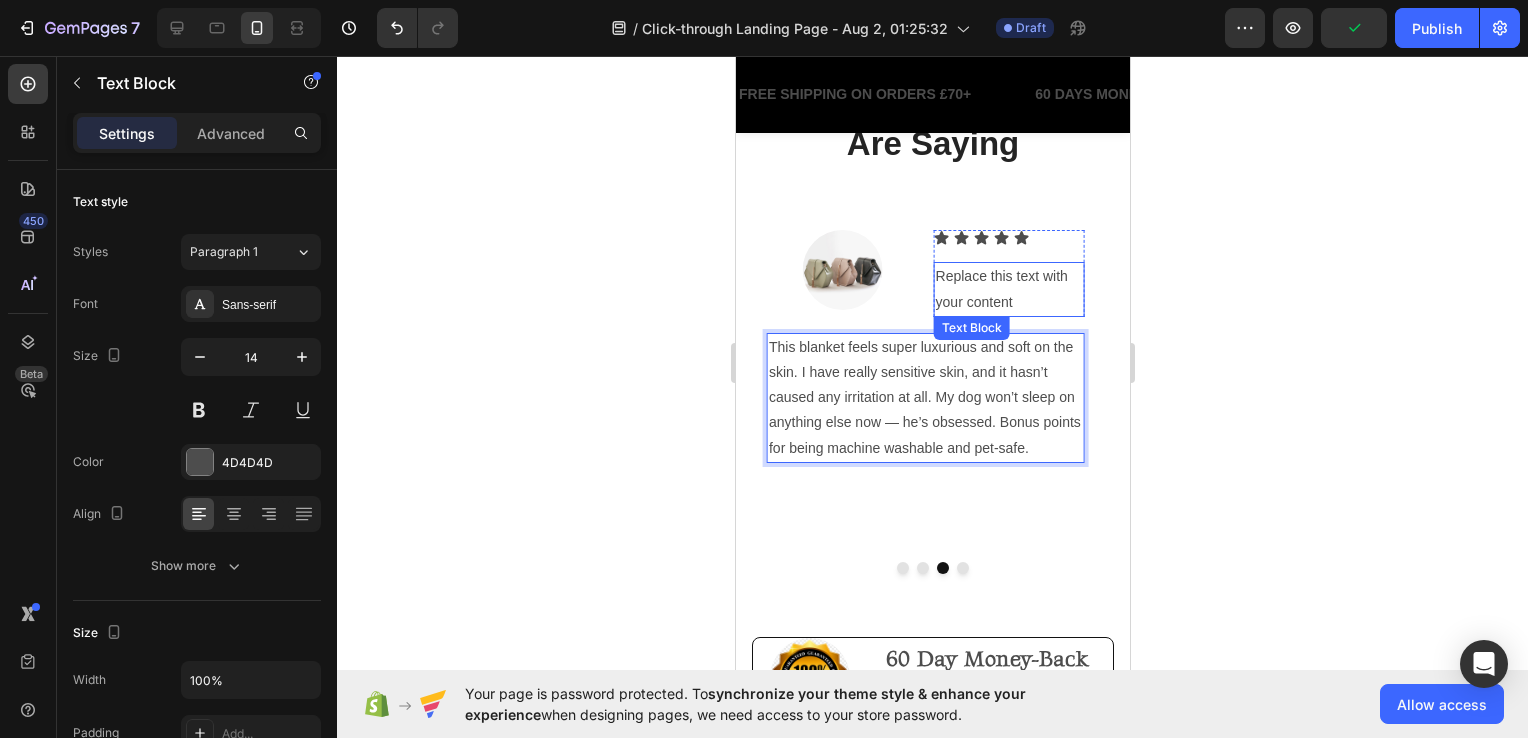 click on "Replace this text with your content" at bounding box center [1008, 289] 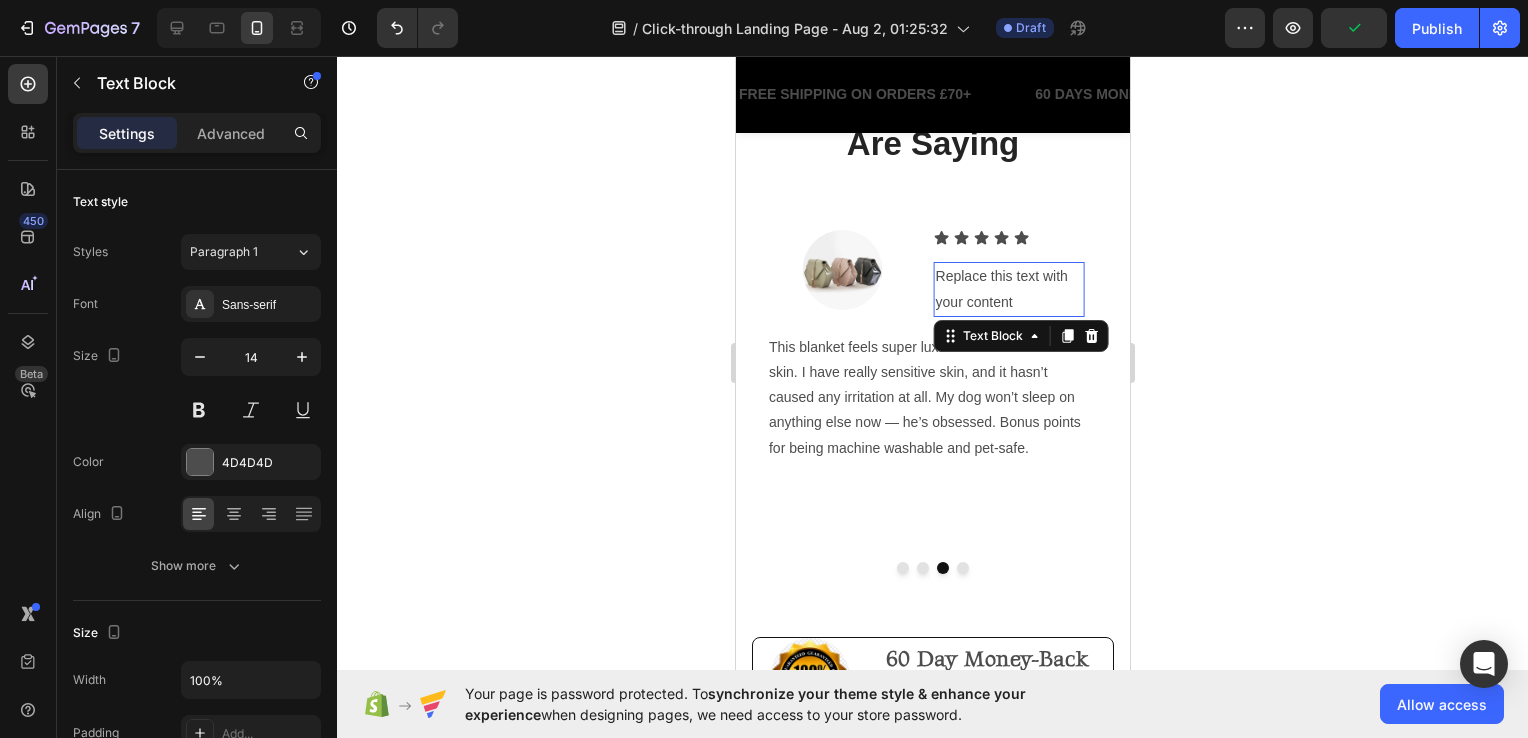 click on "Replace this text with your content" at bounding box center [1008, 289] 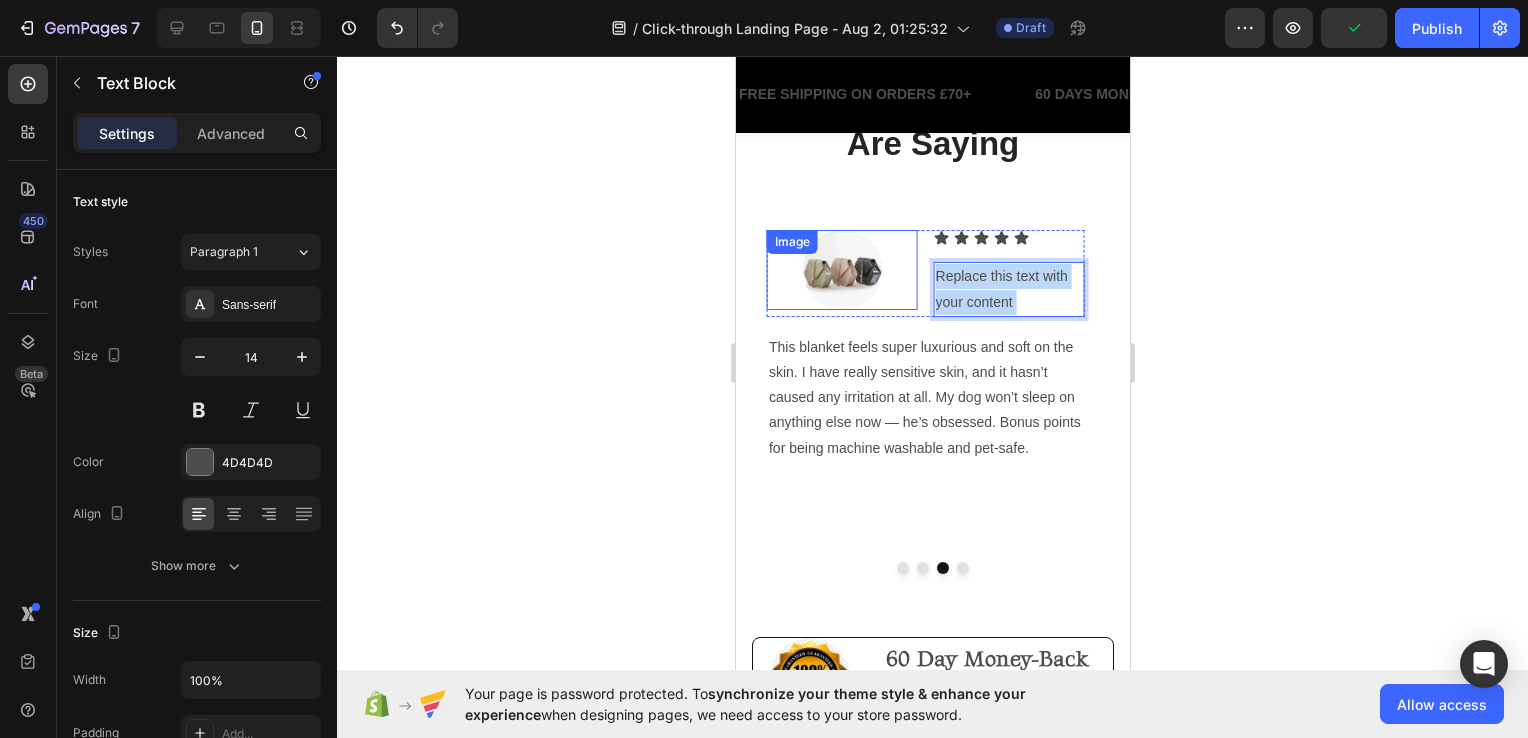 drag, startPoint x: 1021, startPoint y: 295, endPoint x: 908, endPoint y: 268, distance: 116.18089 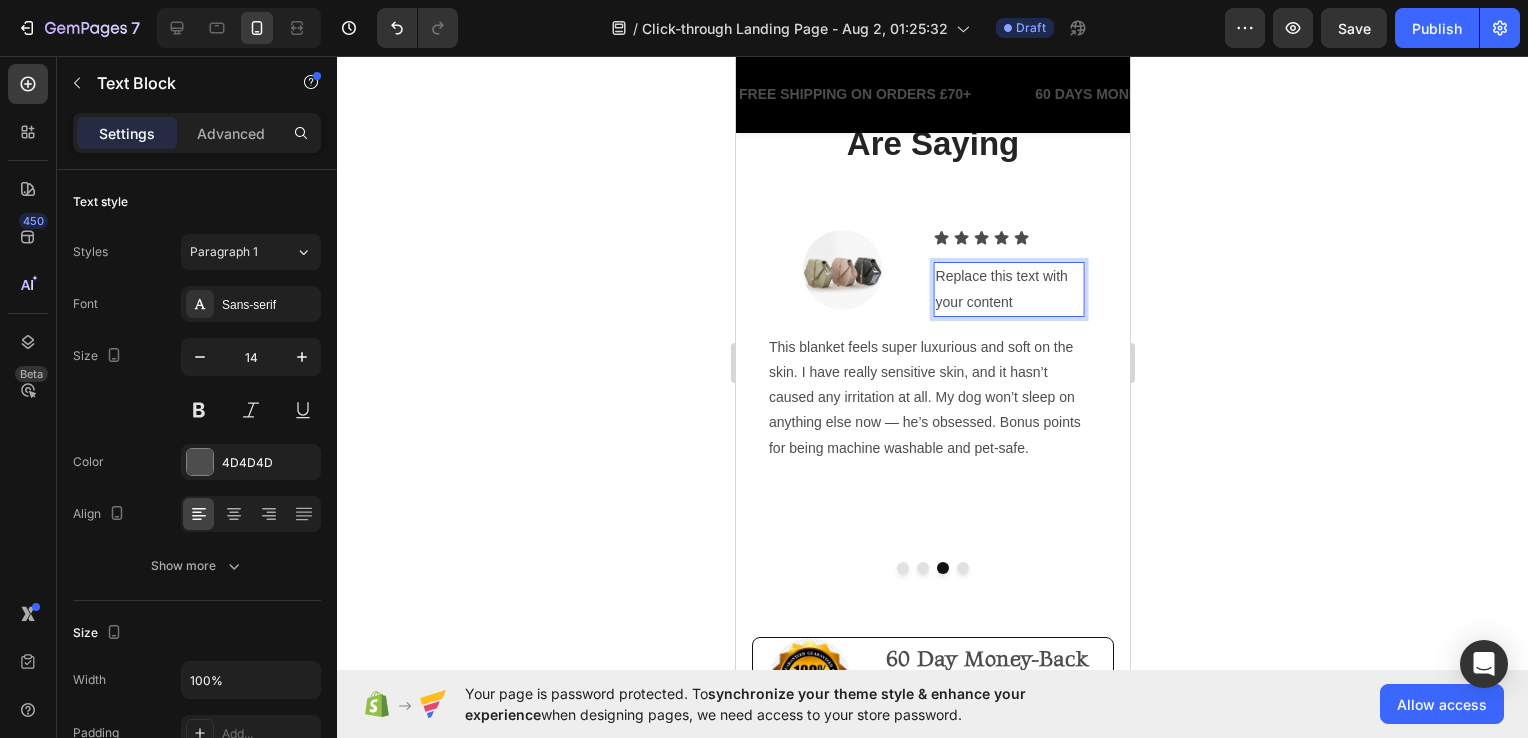 click on "Replace this text with your content" at bounding box center [1008, 289] 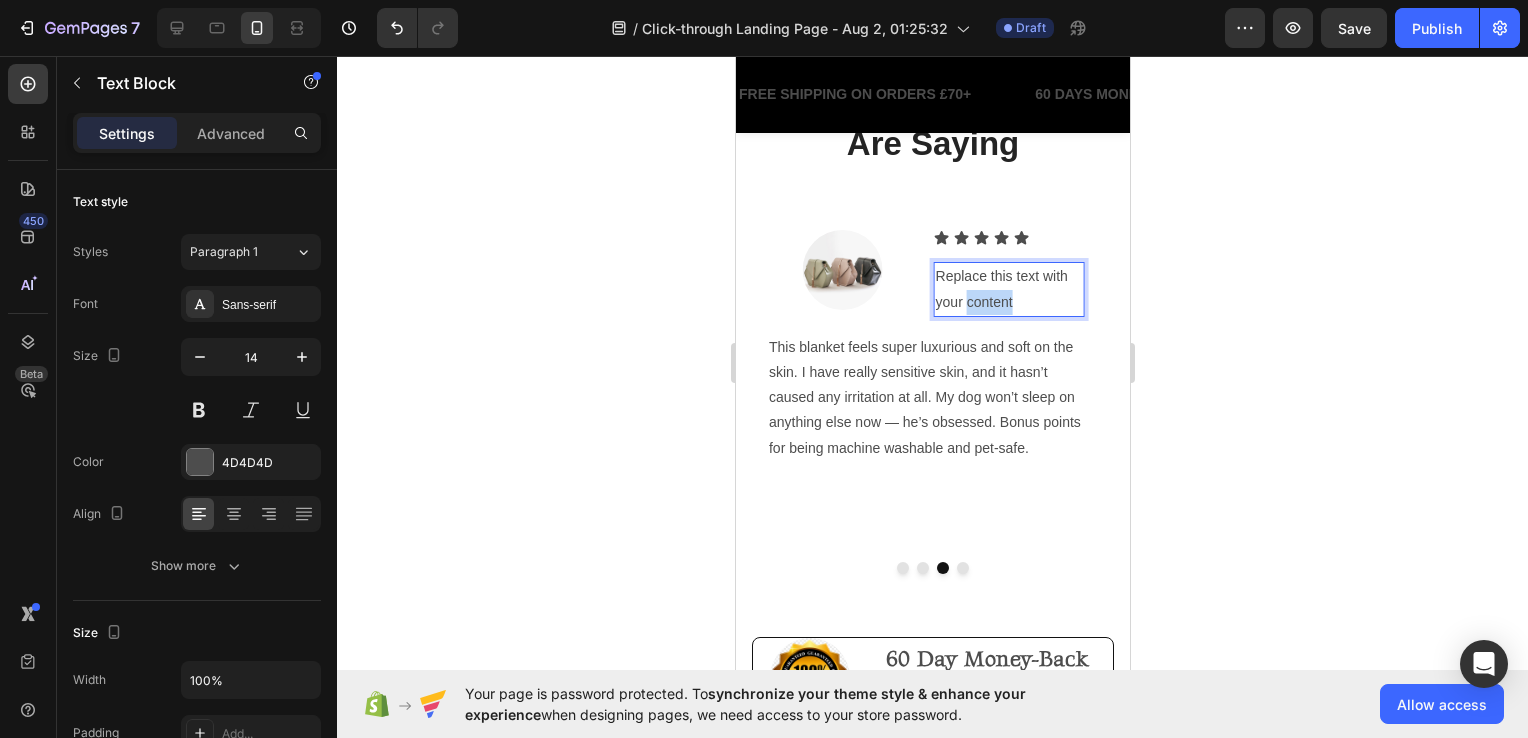 click on "Replace this text with your content" at bounding box center (1008, 289) 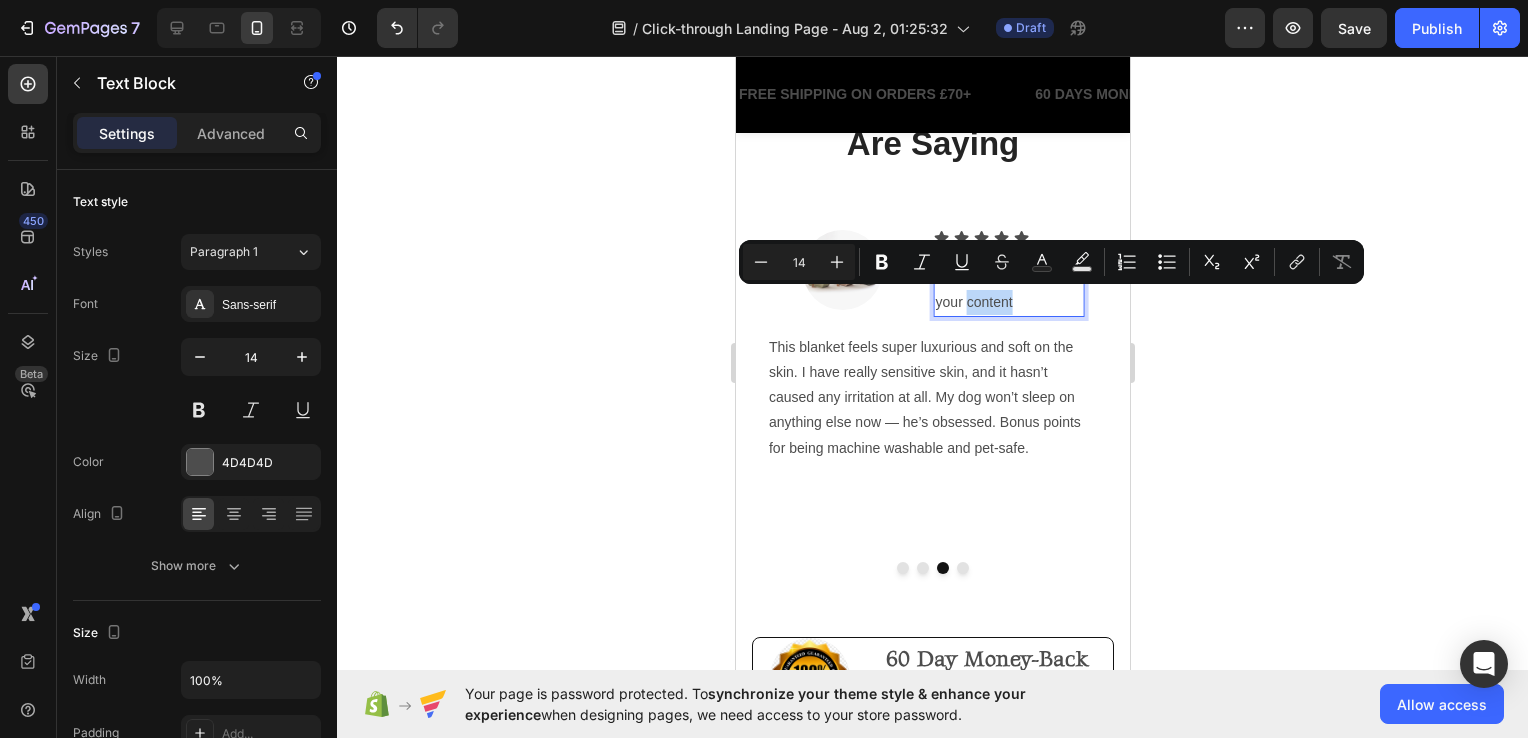 click on "Replace this text with your content" at bounding box center (1008, 289) 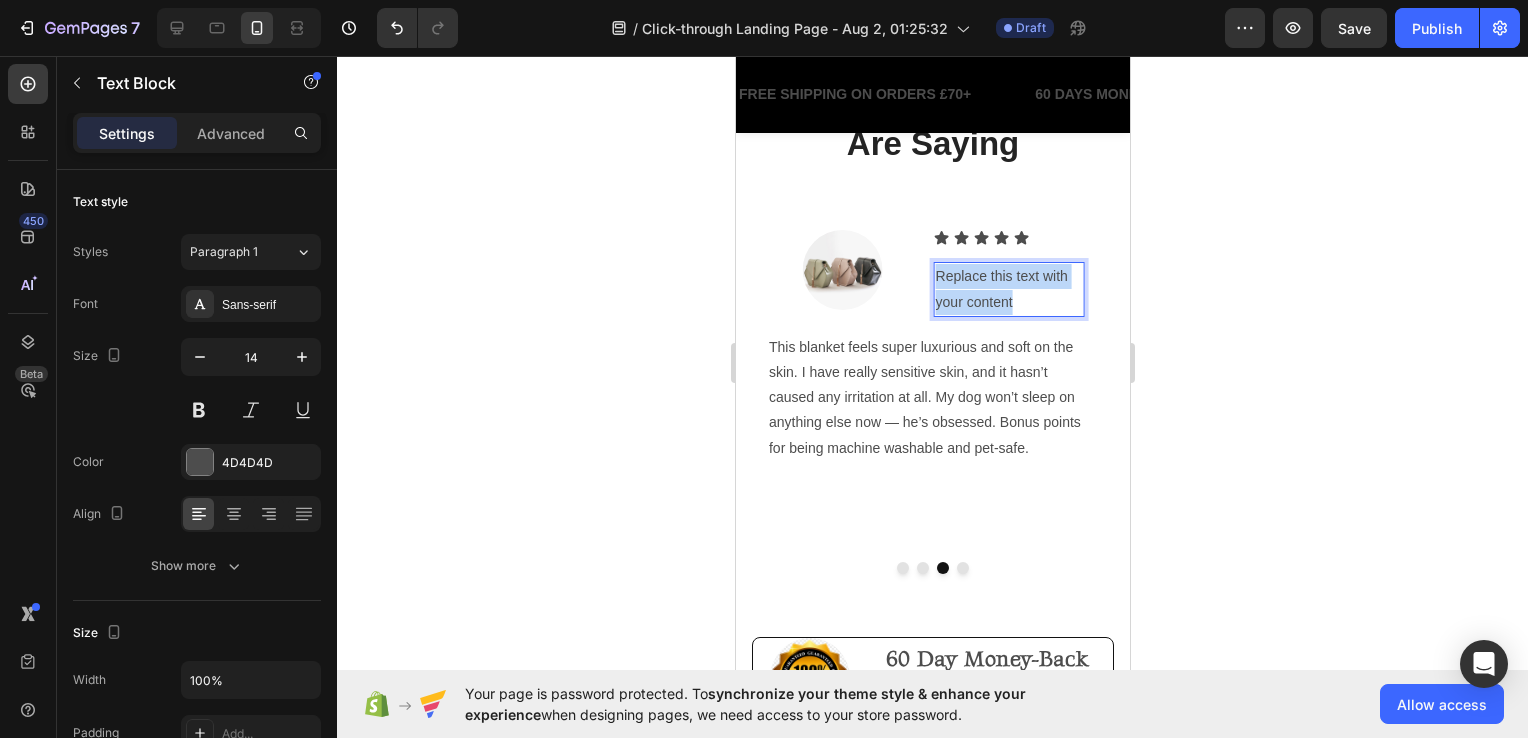 drag, startPoint x: 1019, startPoint y: 298, endPoint x: 937, endPoint y: 274, distance: 85.44004 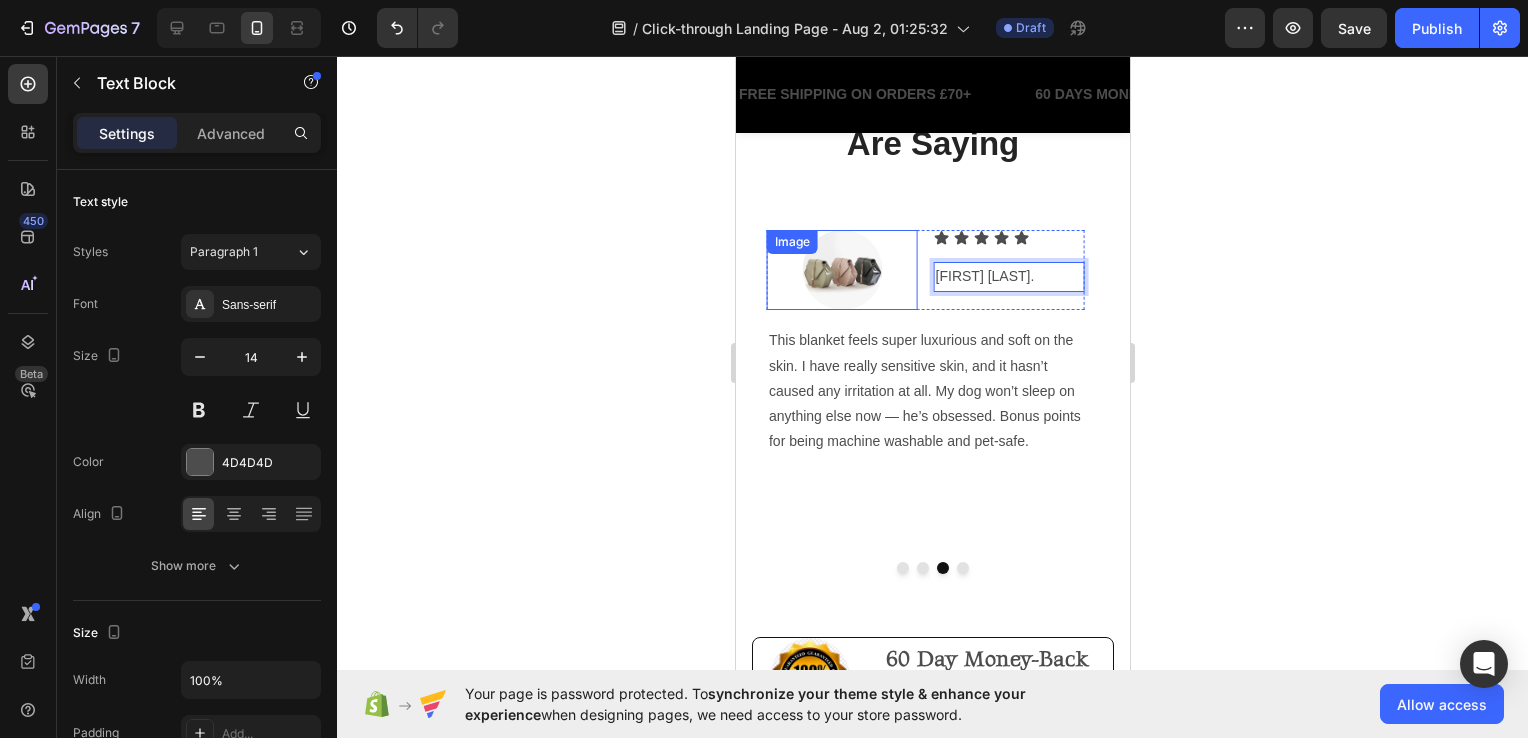 click at bounding box center (841, 270) 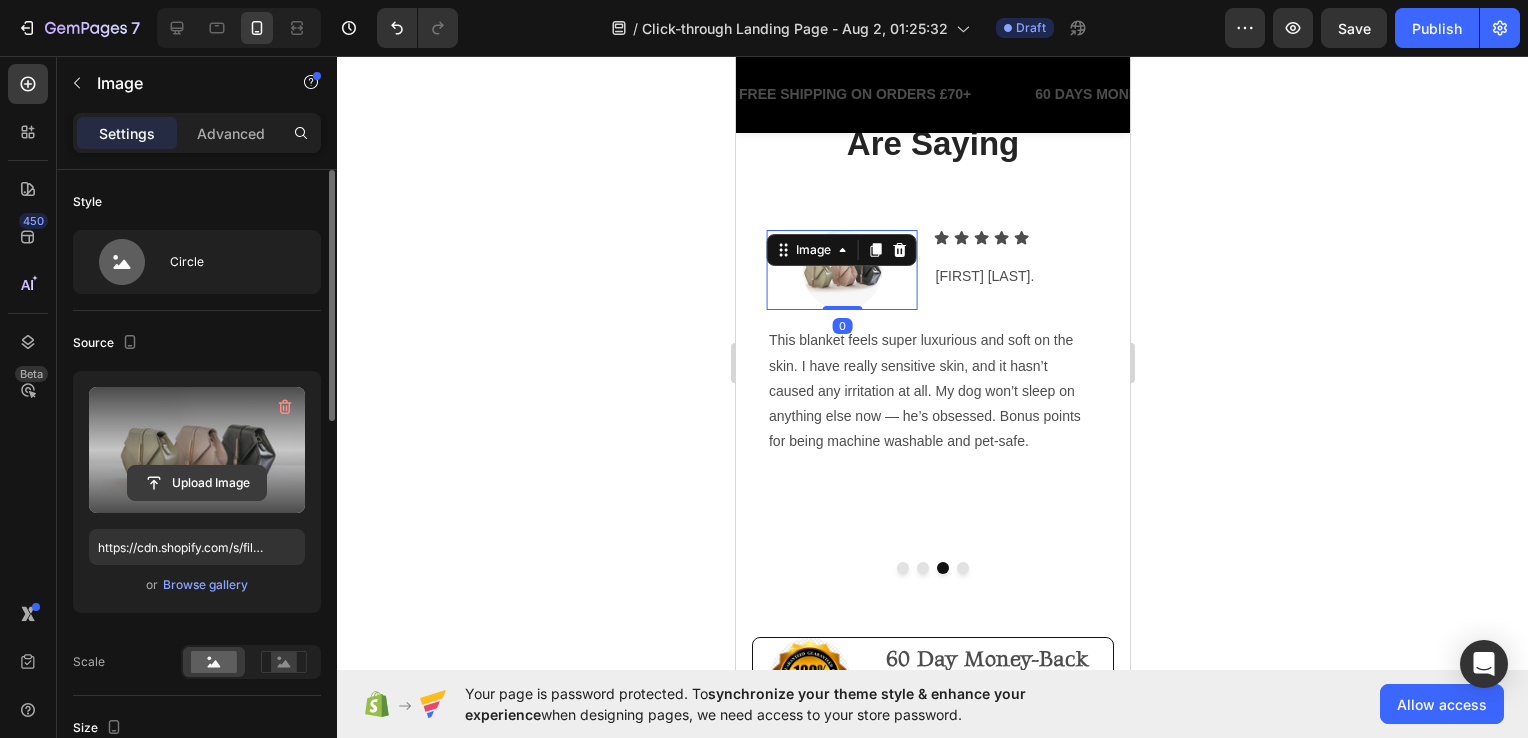 click 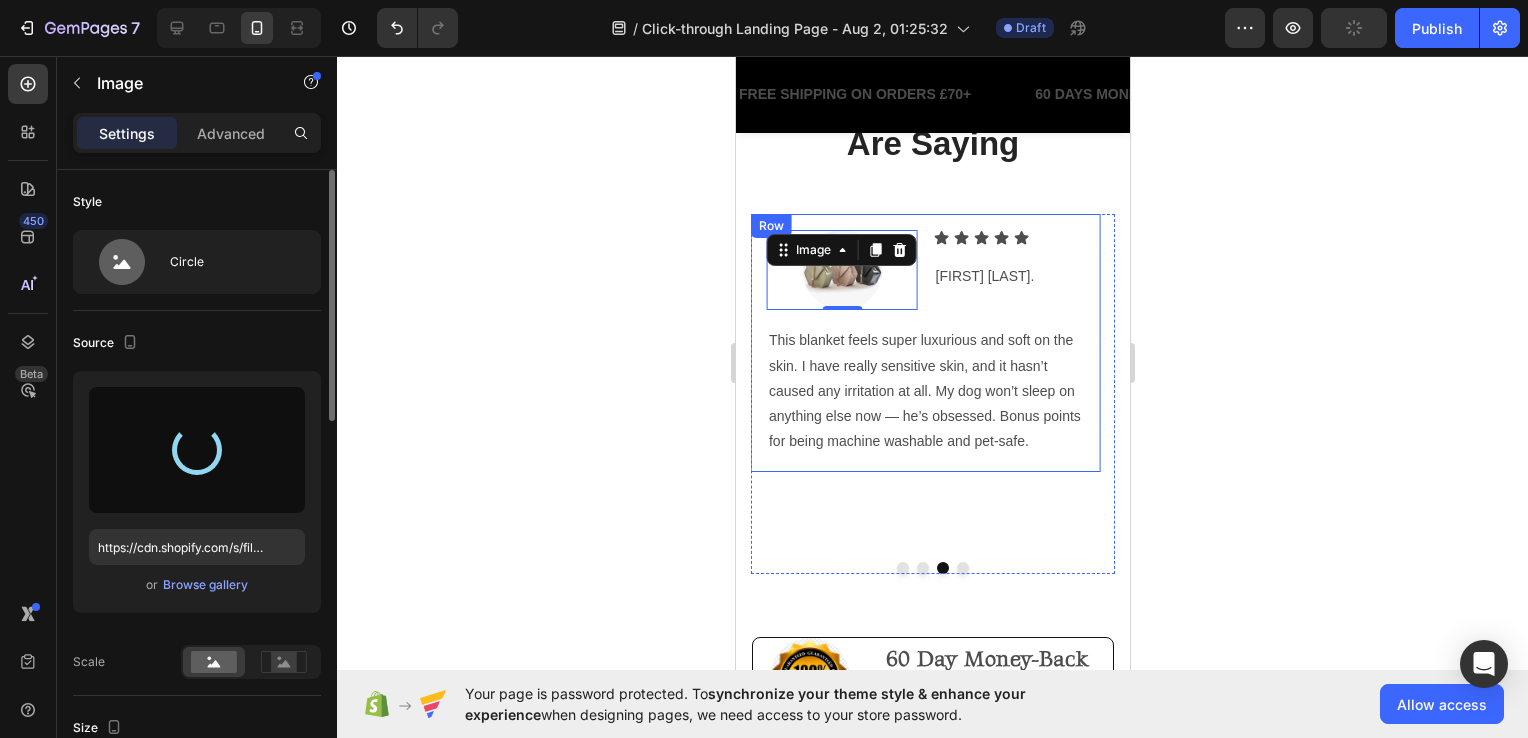 type on "https://cdn.shopify.com/s/files/1/0967/1367/0981/files/gempages_576895170746778363-b993d77b-5c83-497b-8045-a4a2ccecfcbb.png" 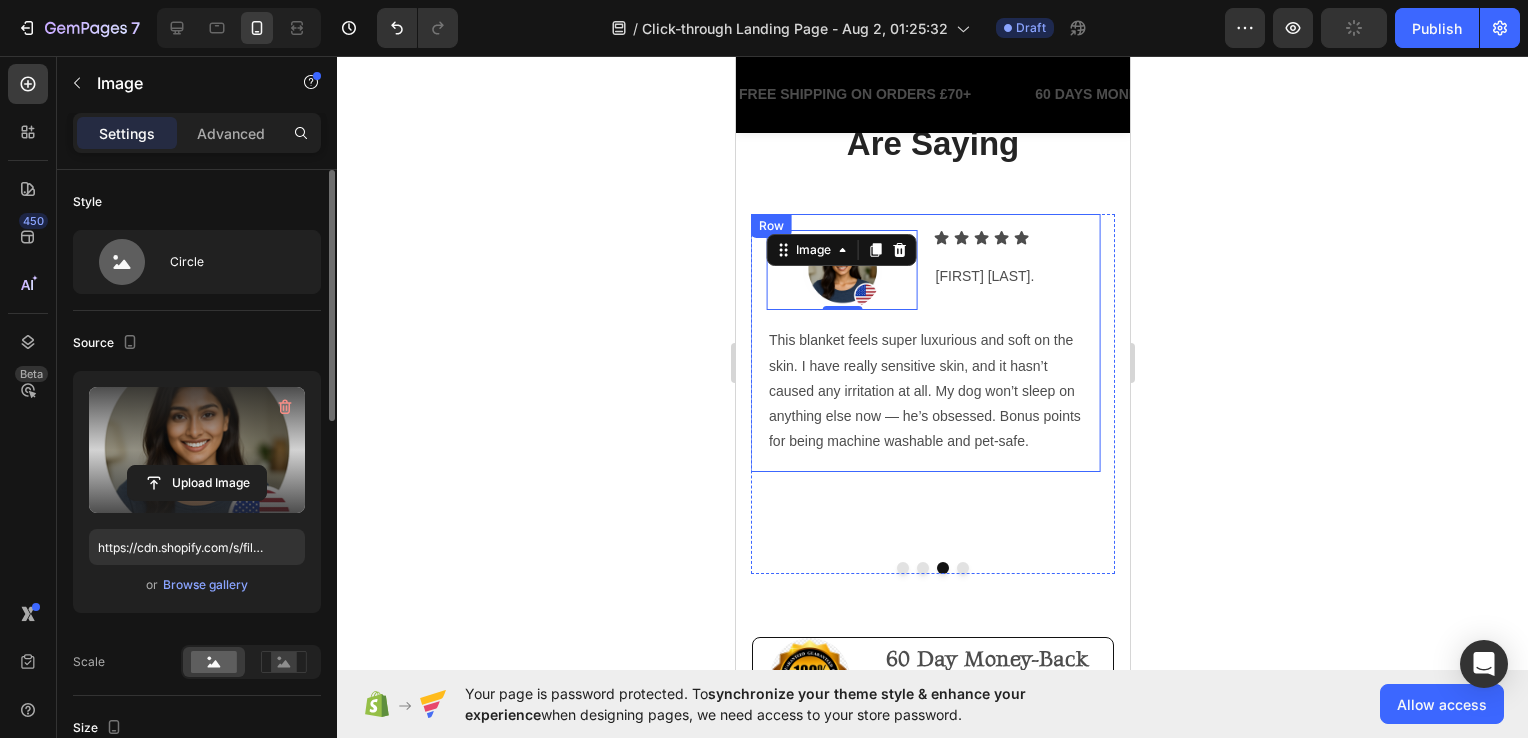 click on "Image   0 Icon Icon Icon Icon
Icon Icon List Anita S. Text Block Row Row This blanket feels super luxurious and soft on the skin. I have really sensitive skin, and it hasn’t caused any irritation at all. My dog won’t sleep on anything else now — he’s obsessed. Bonus points for being machine washable and pet-safe. Text Block Row Row" at bounding box center (924, 343) 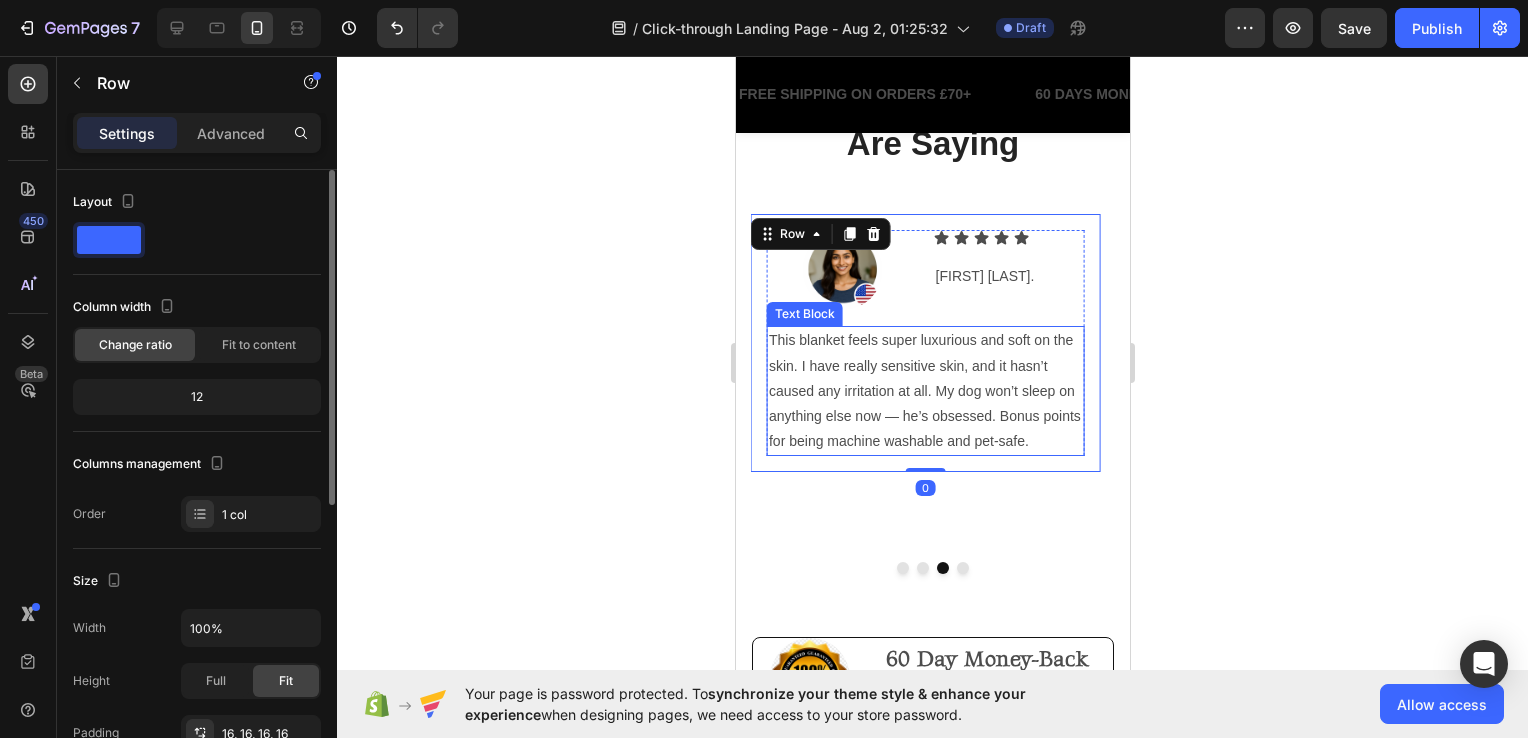 click on "This blanket feels super luxurious and soft on the skin. I have really sensitive skin, and it hasn’t caused any irritation at all. My dog won’t sleep on anything else now — he’s obsessed. Bonus points for being machine washable and pet-safe." at bounding box center [924, 391] 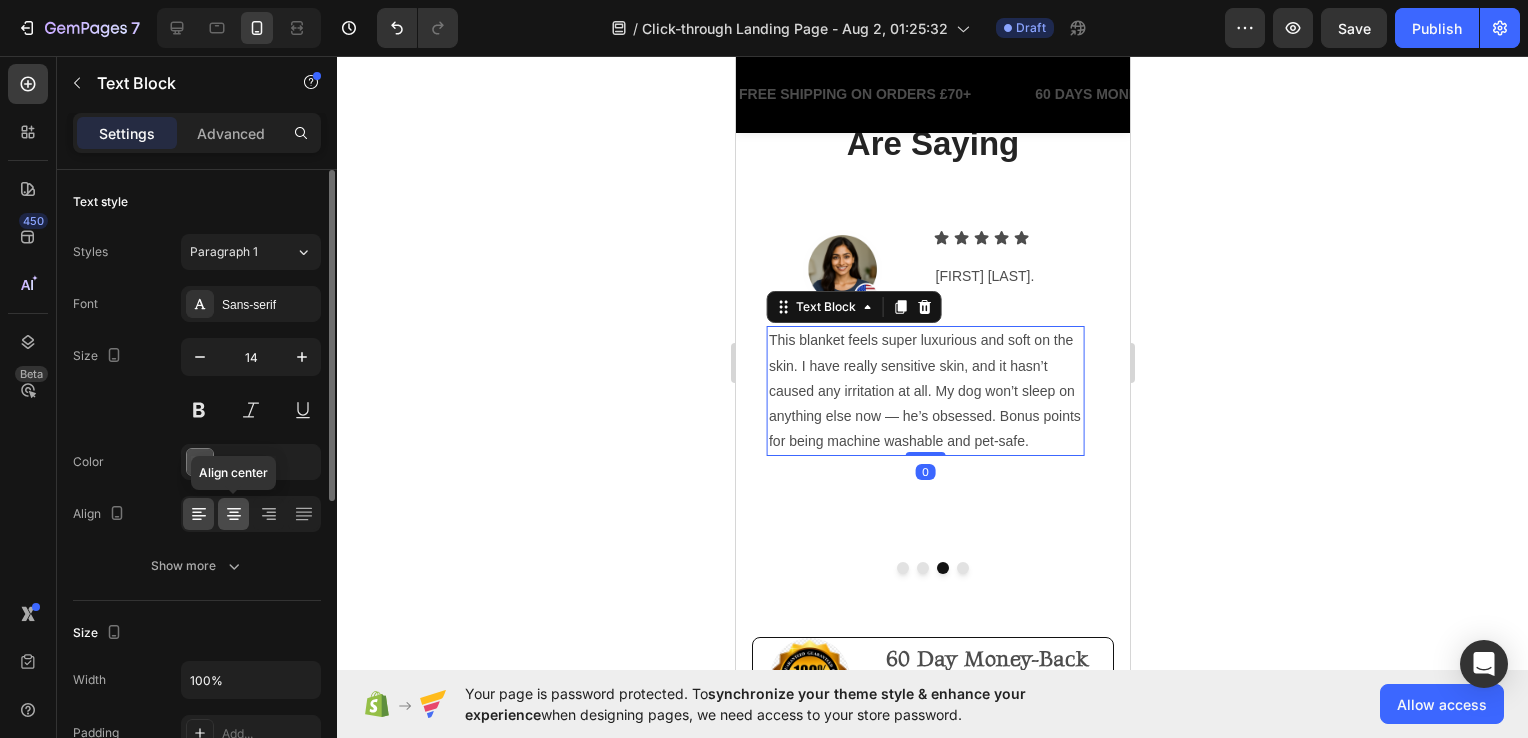 click 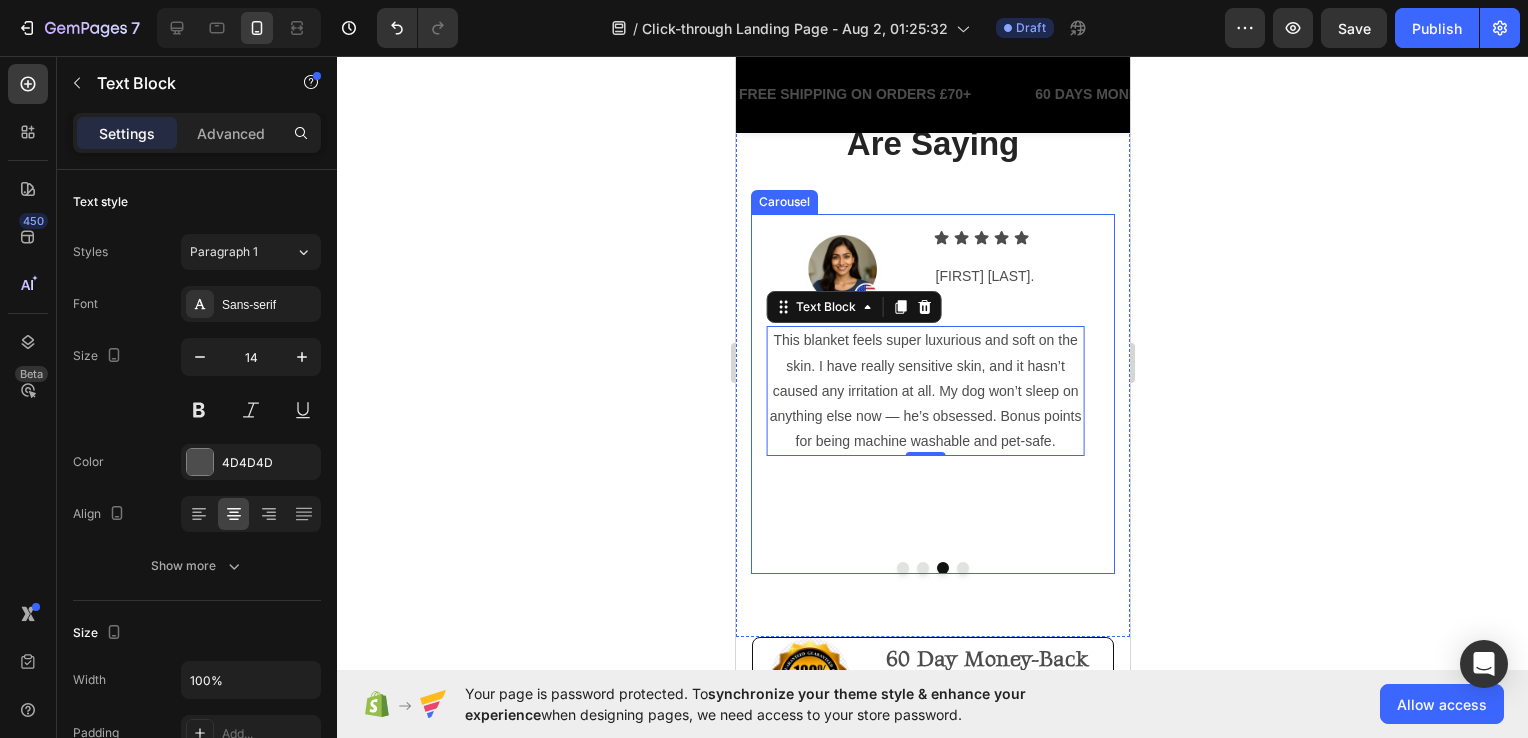 click on "Image Icon Icon Icon Icon
Icon Icon List Anita S. Text Block Row Row This blanket feels super luxurious and soft on the skin. I have really sensitive skin, and it hasn’t caused any irritation at all. My dog won’t sleep on anything else now — he’s obsessed. Bonus points for being machine washable and pet-safe. Text Block   0 Row Row" at bounding box center (924, 373) 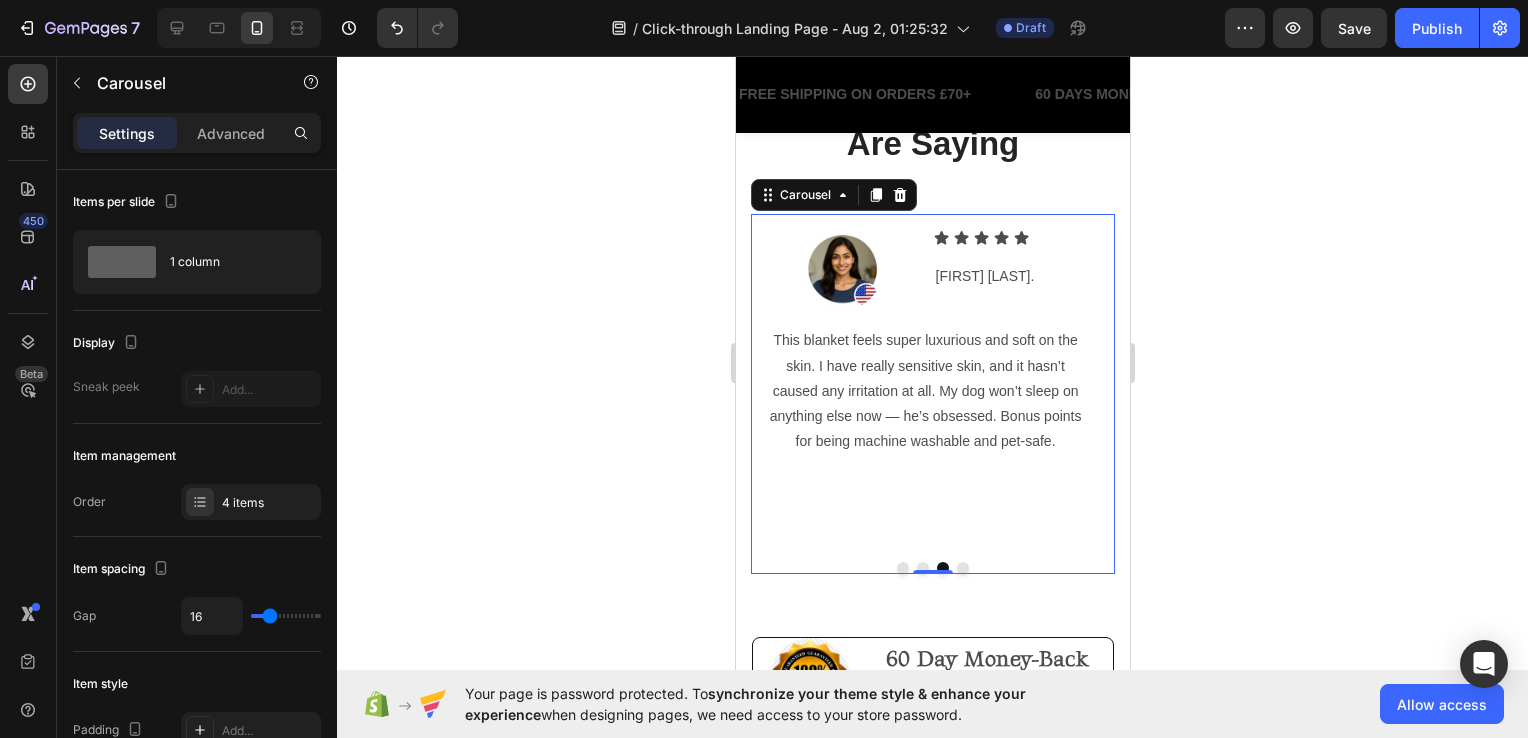 click 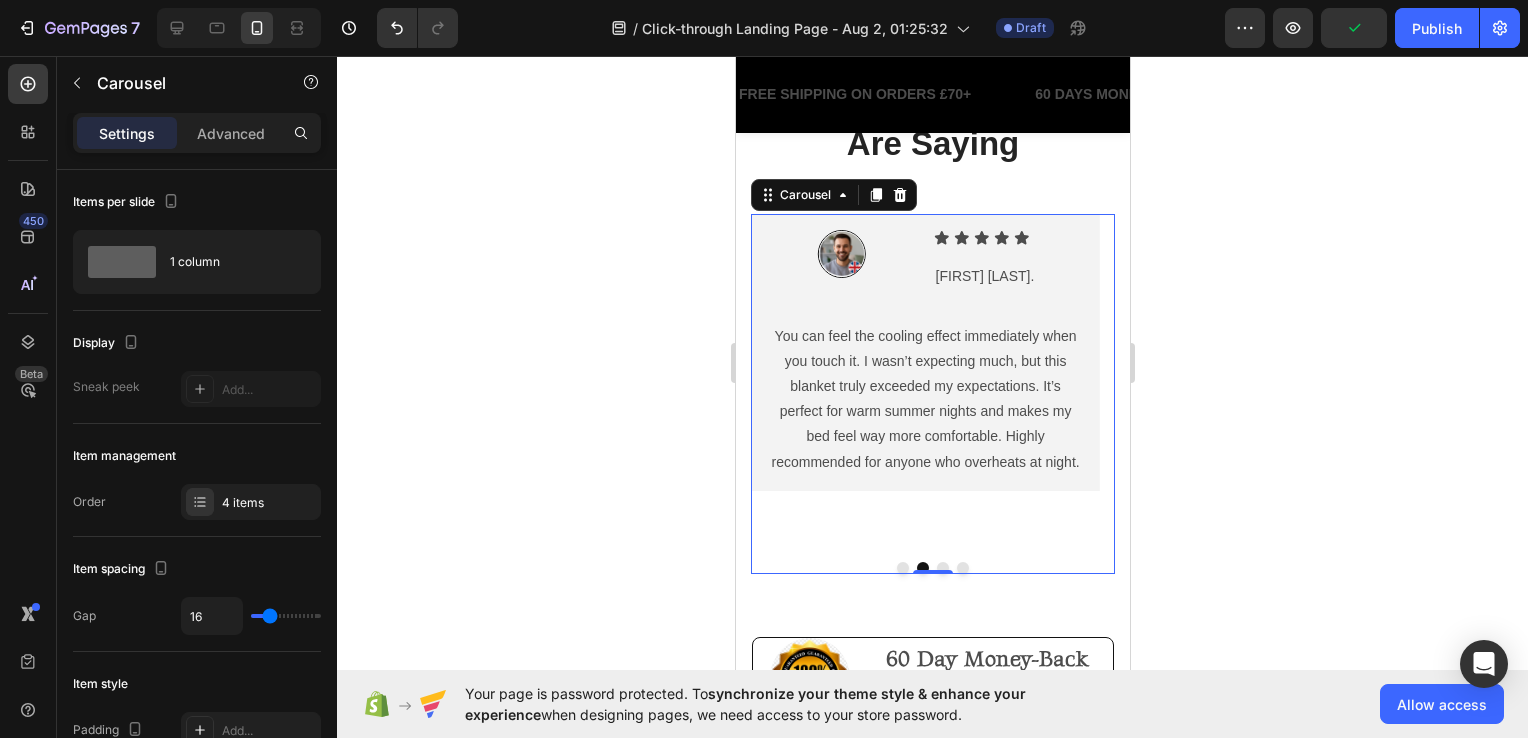 click 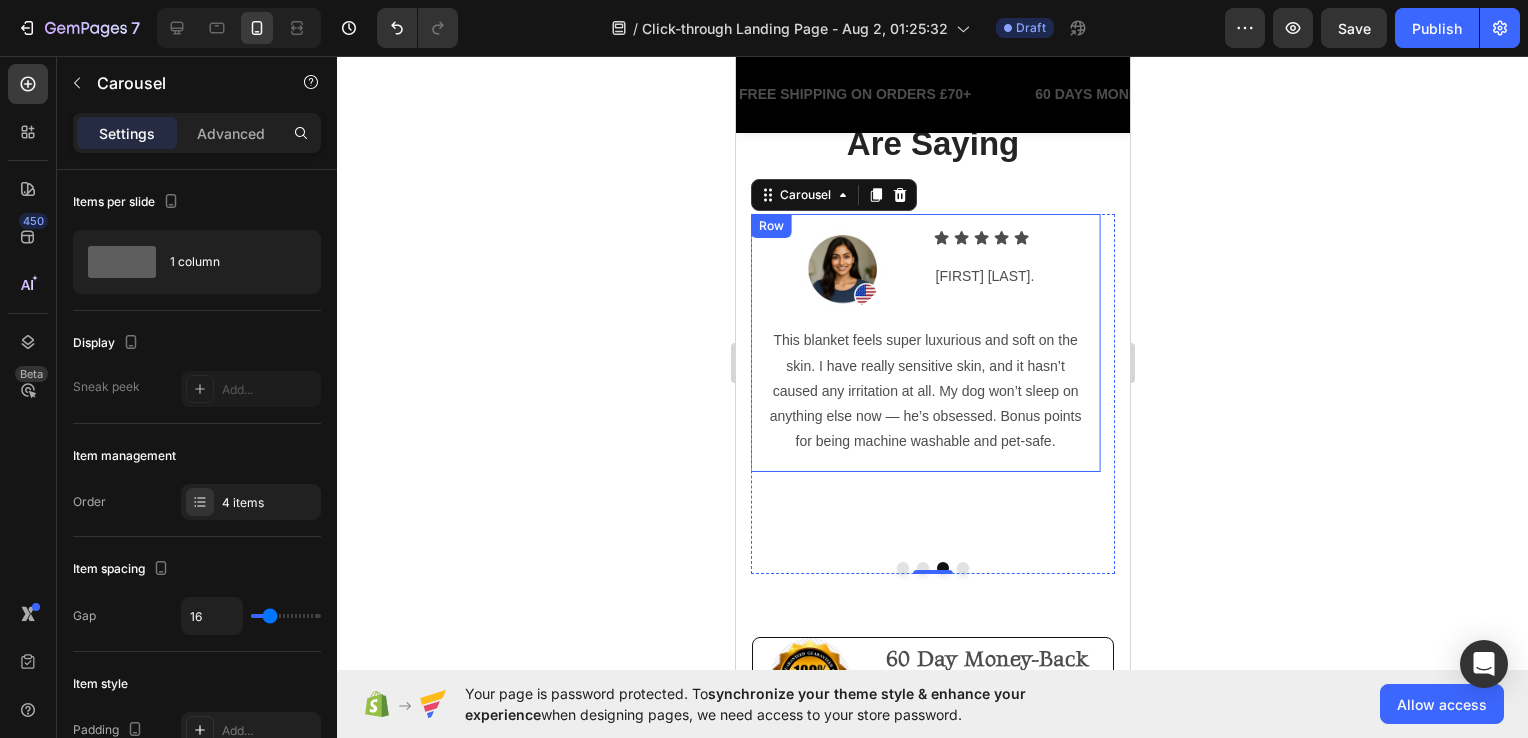 click on "Image Icon Icon Icon Icon
Icon Icon List Anita S. Text Block Row Row This blanket feels super luxurious and soft on the skin. I have really sensitive skin, and it hasn’t caused any irritation at all. My dog won’t sleep on anything else now — he’s obsessed. Bonus points for being machine washable and pet-safe. Text Block Row Row" at bounding box center (924, 343) 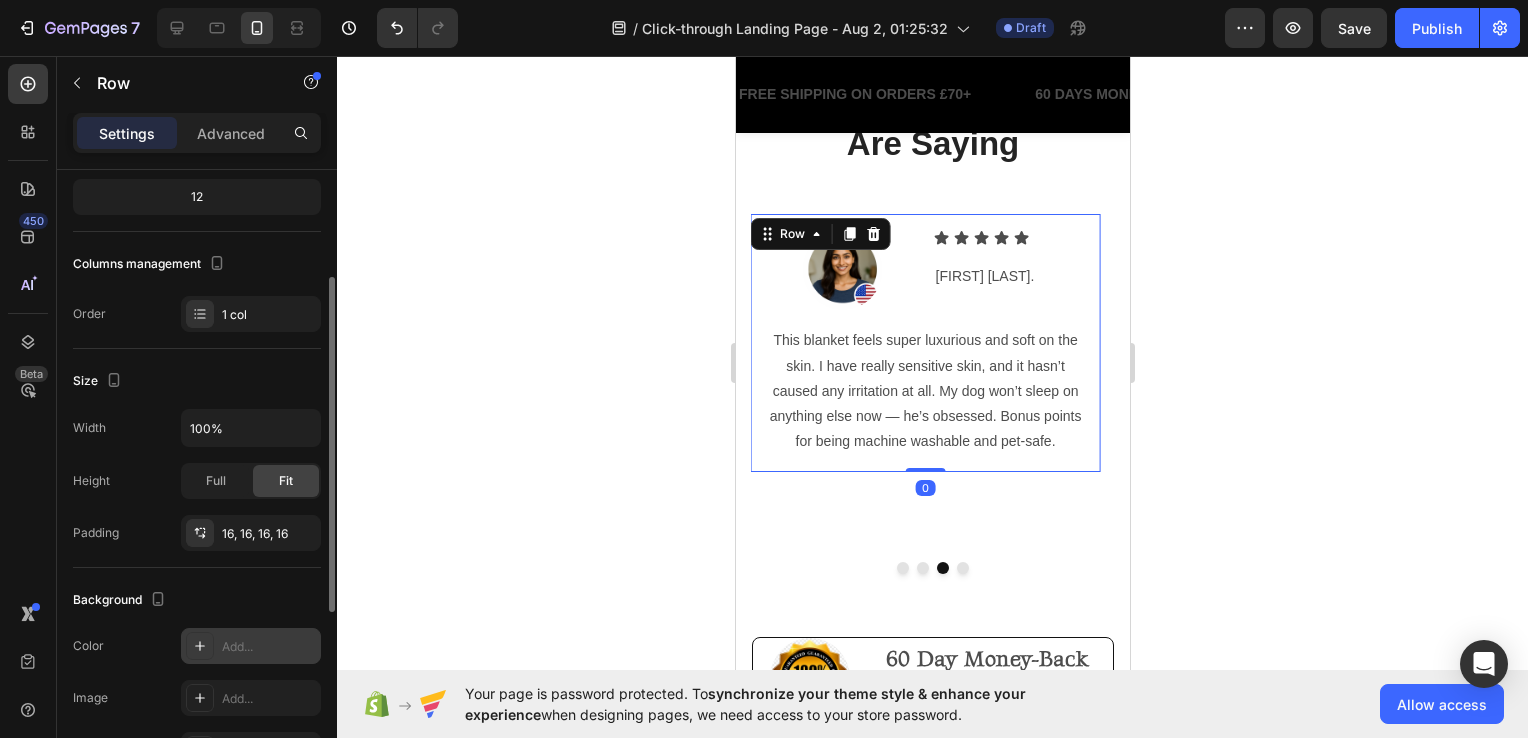 scroll, scrollTop: 300, scrollLeft: 0, axis: vertical 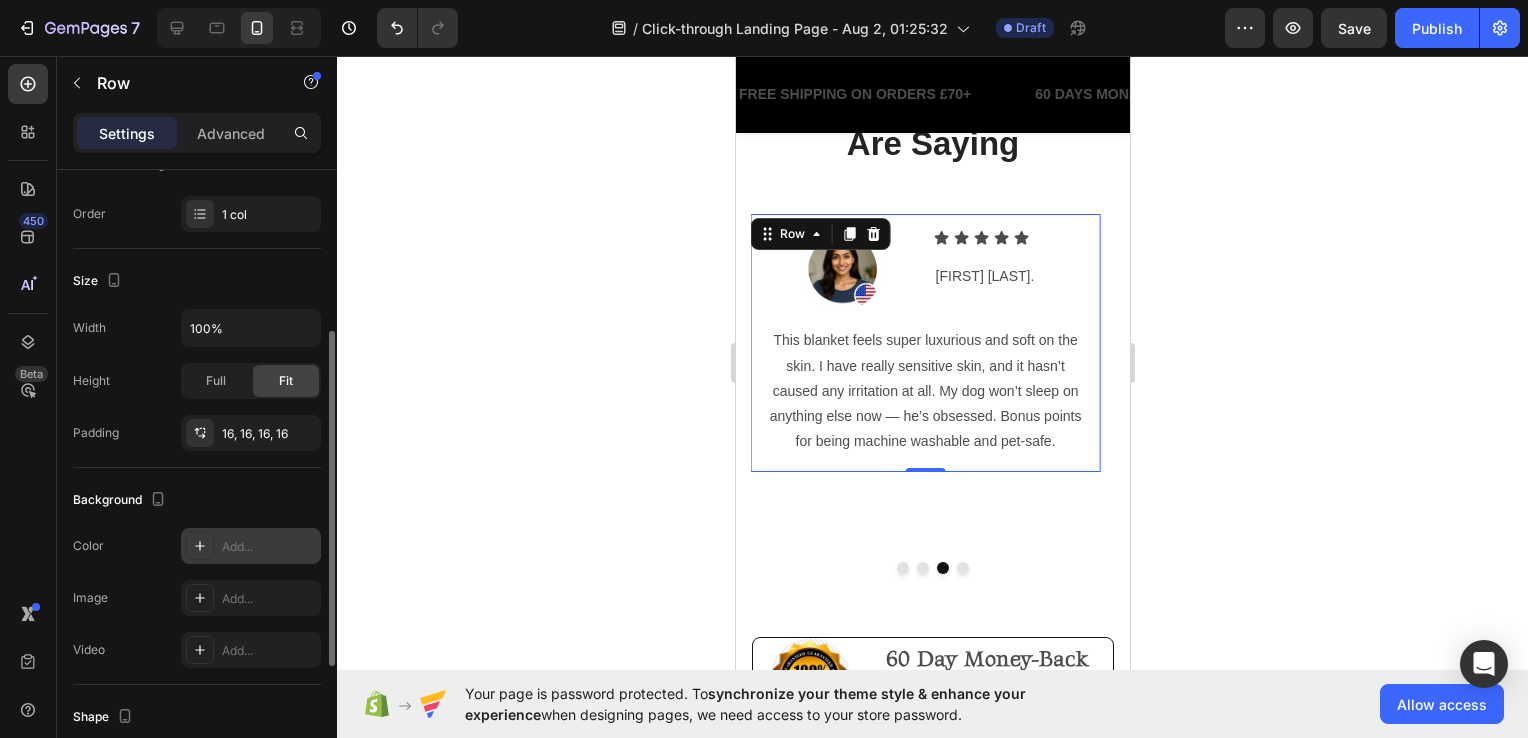 click on "Add..." at bounding box center (251, 546) 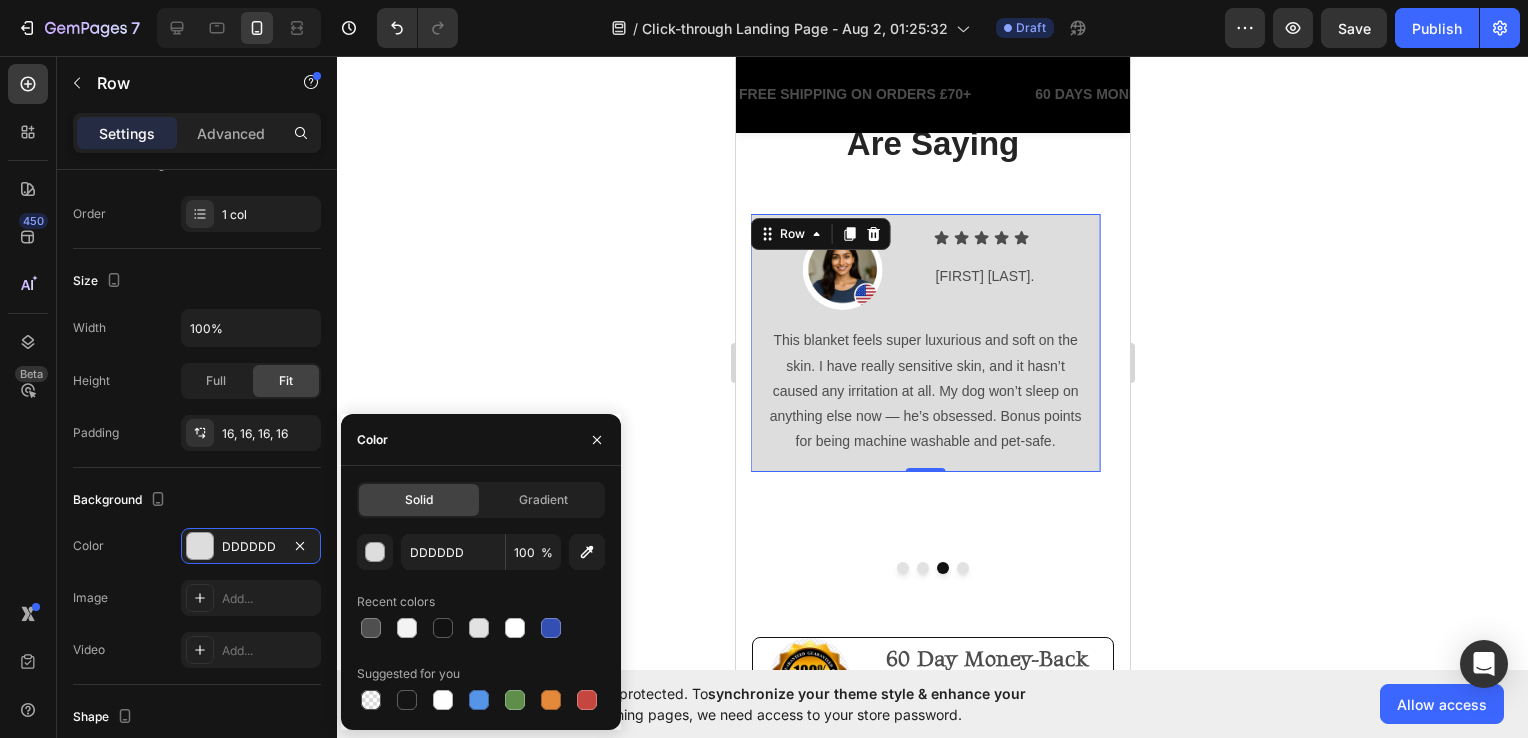 click 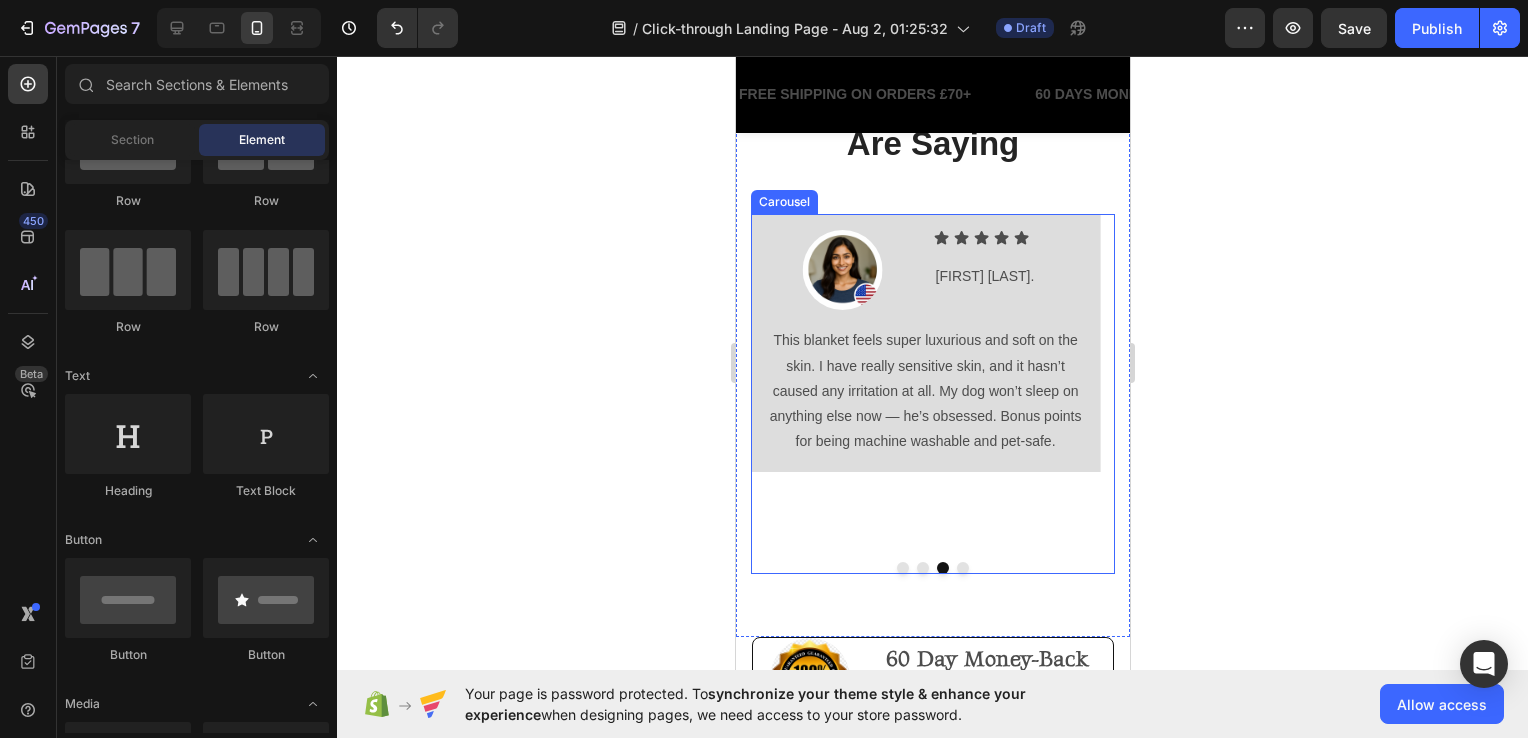 click 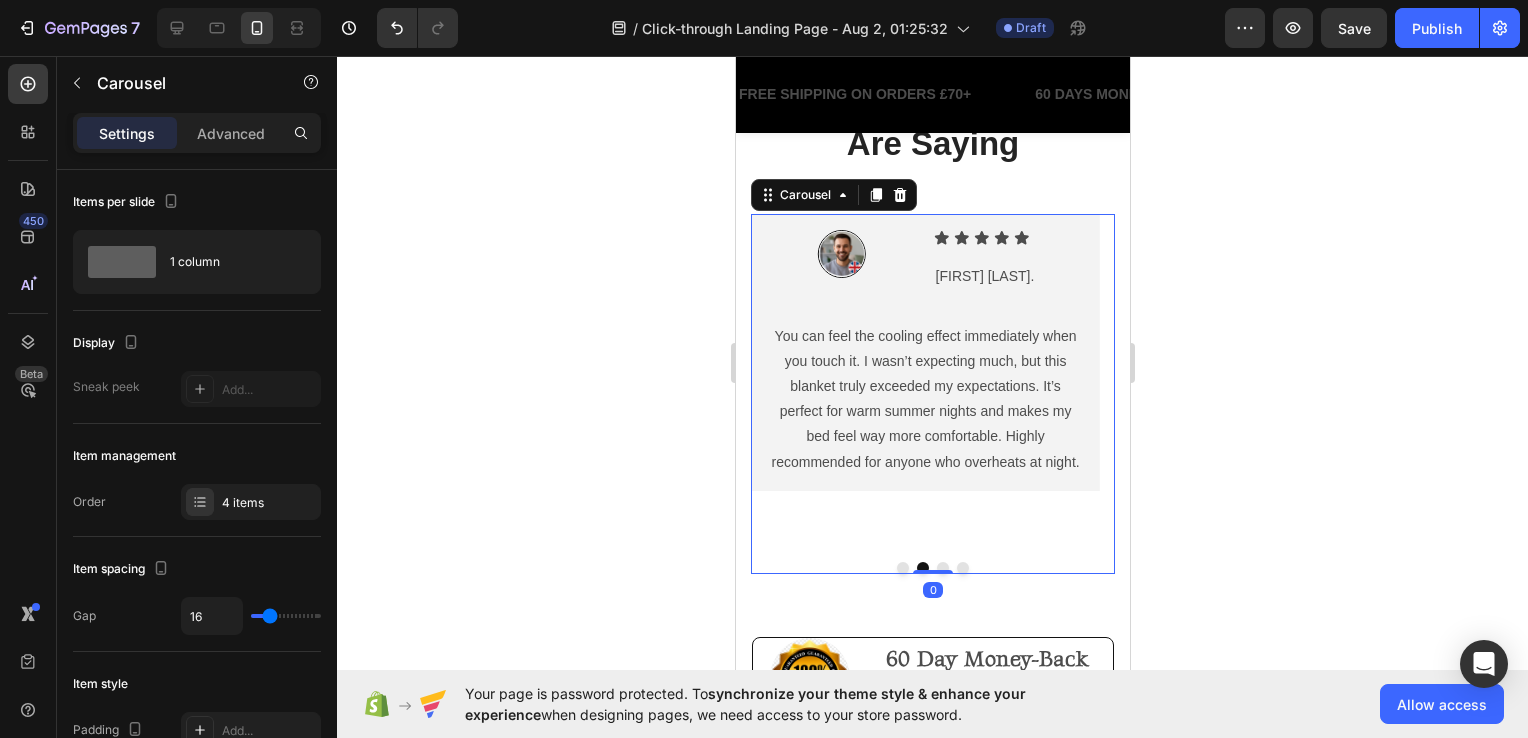 click 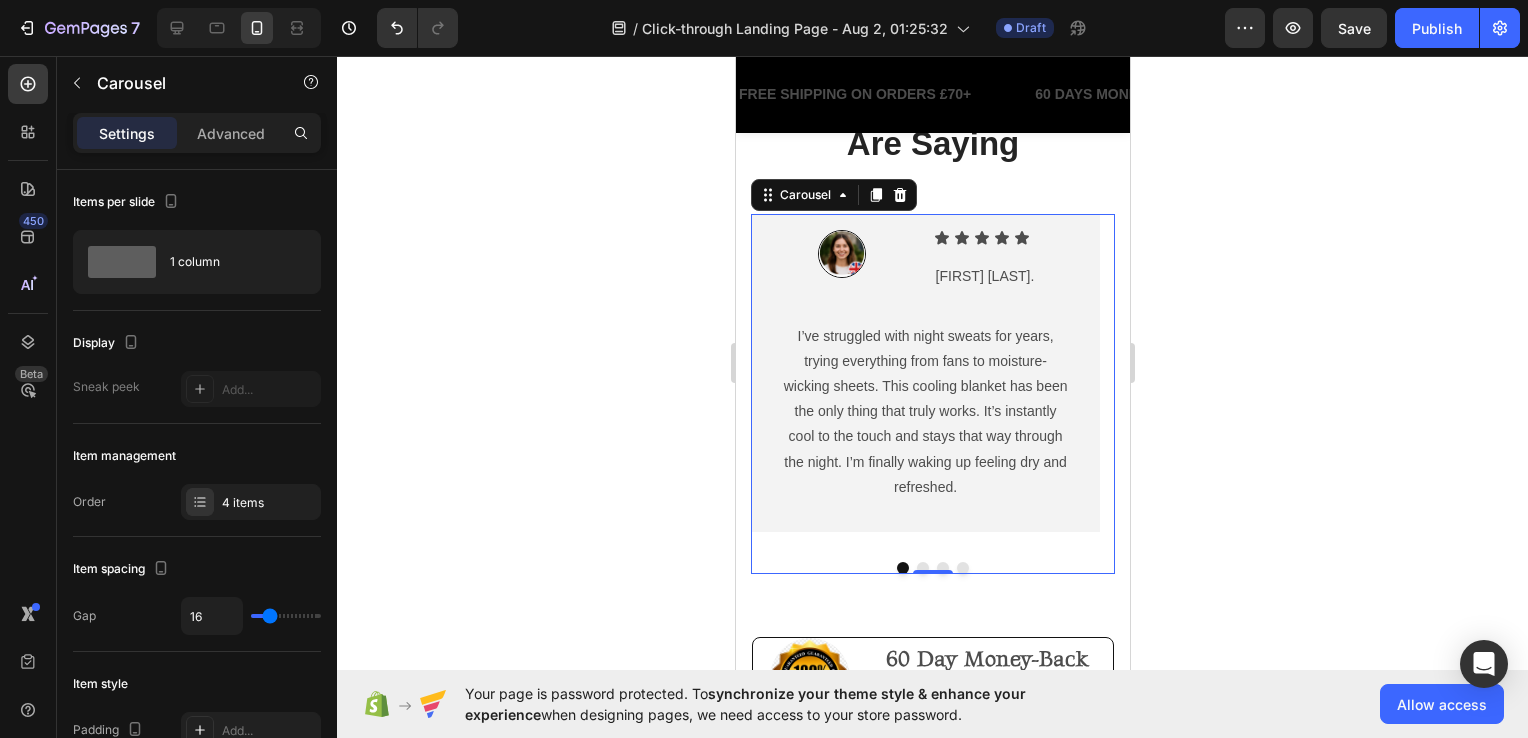 click 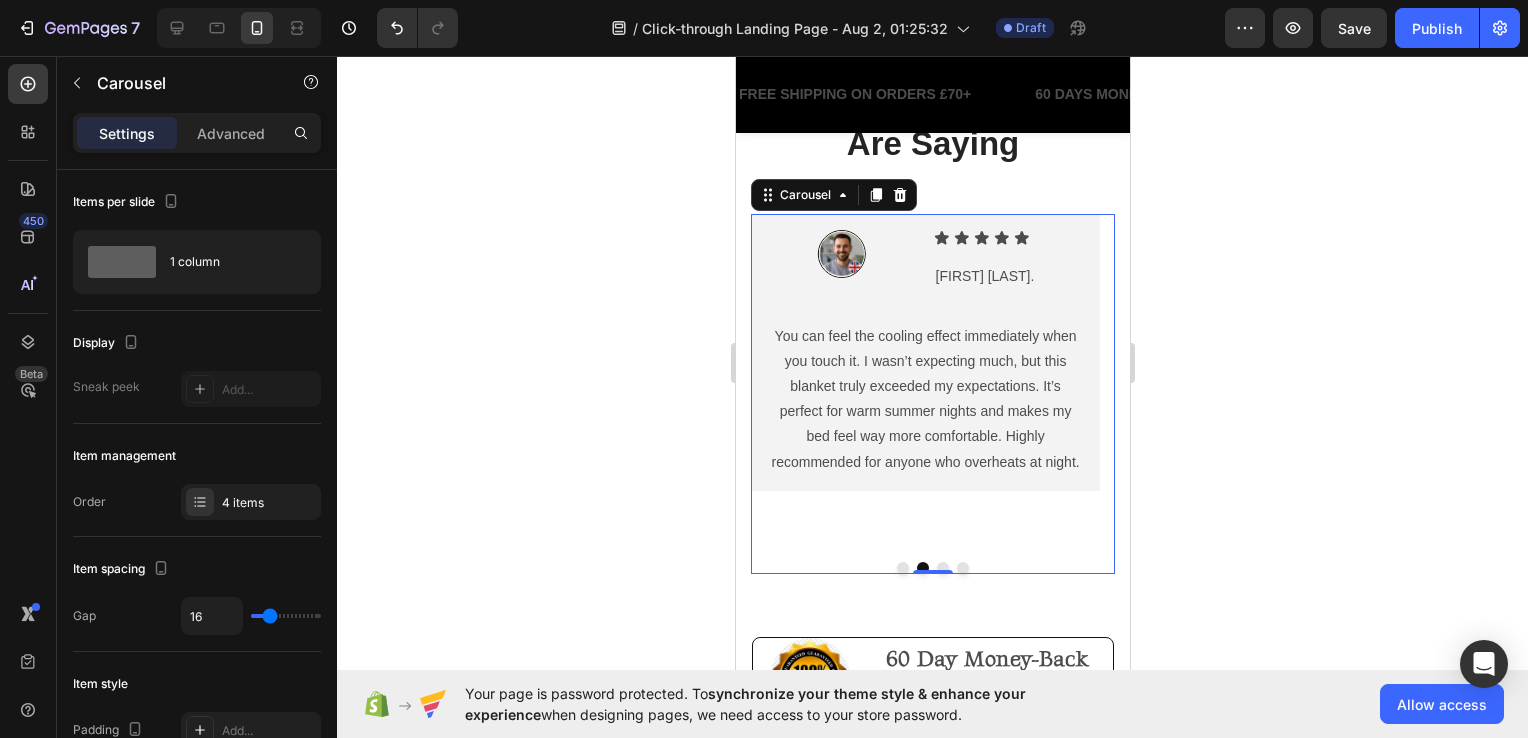 click 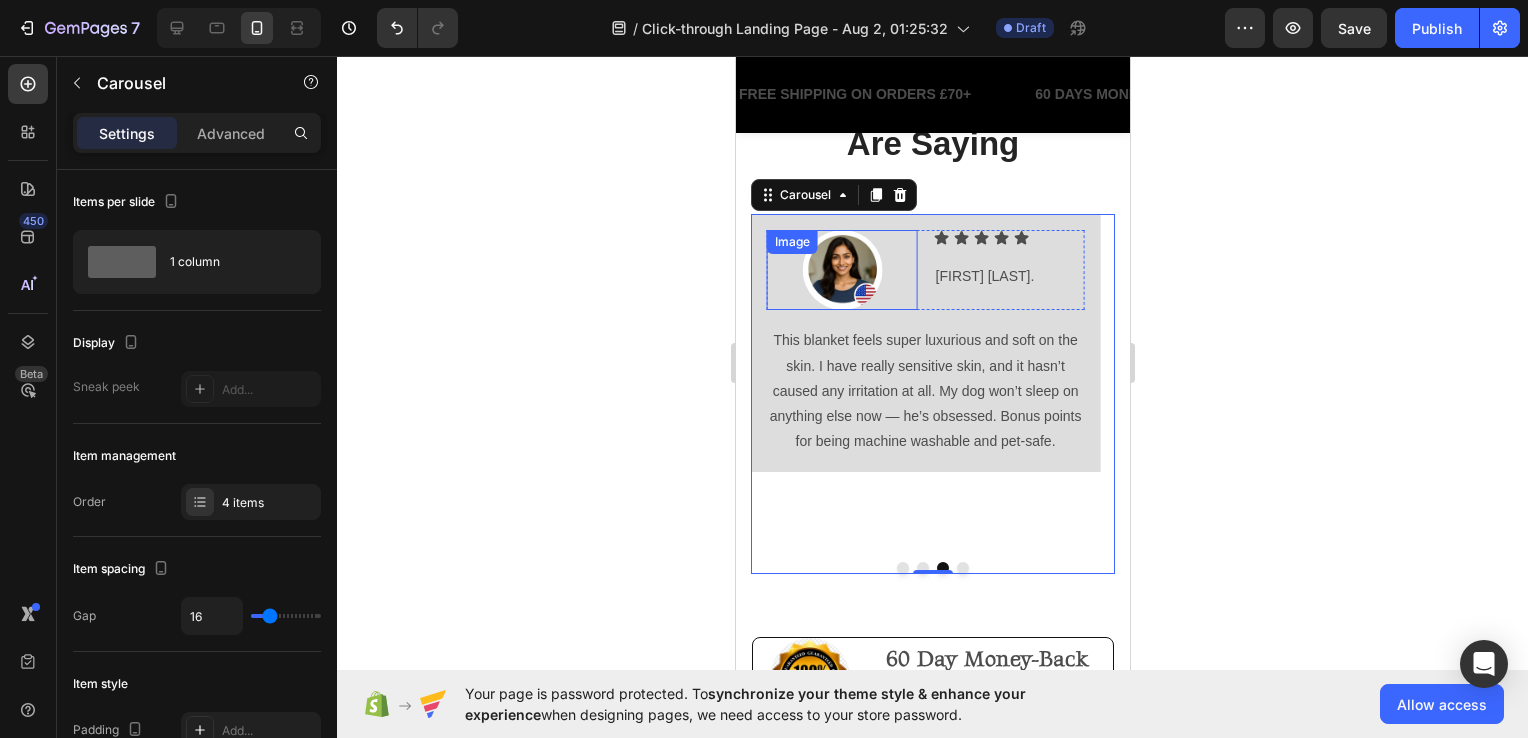 click at bounding box center (841, 270) 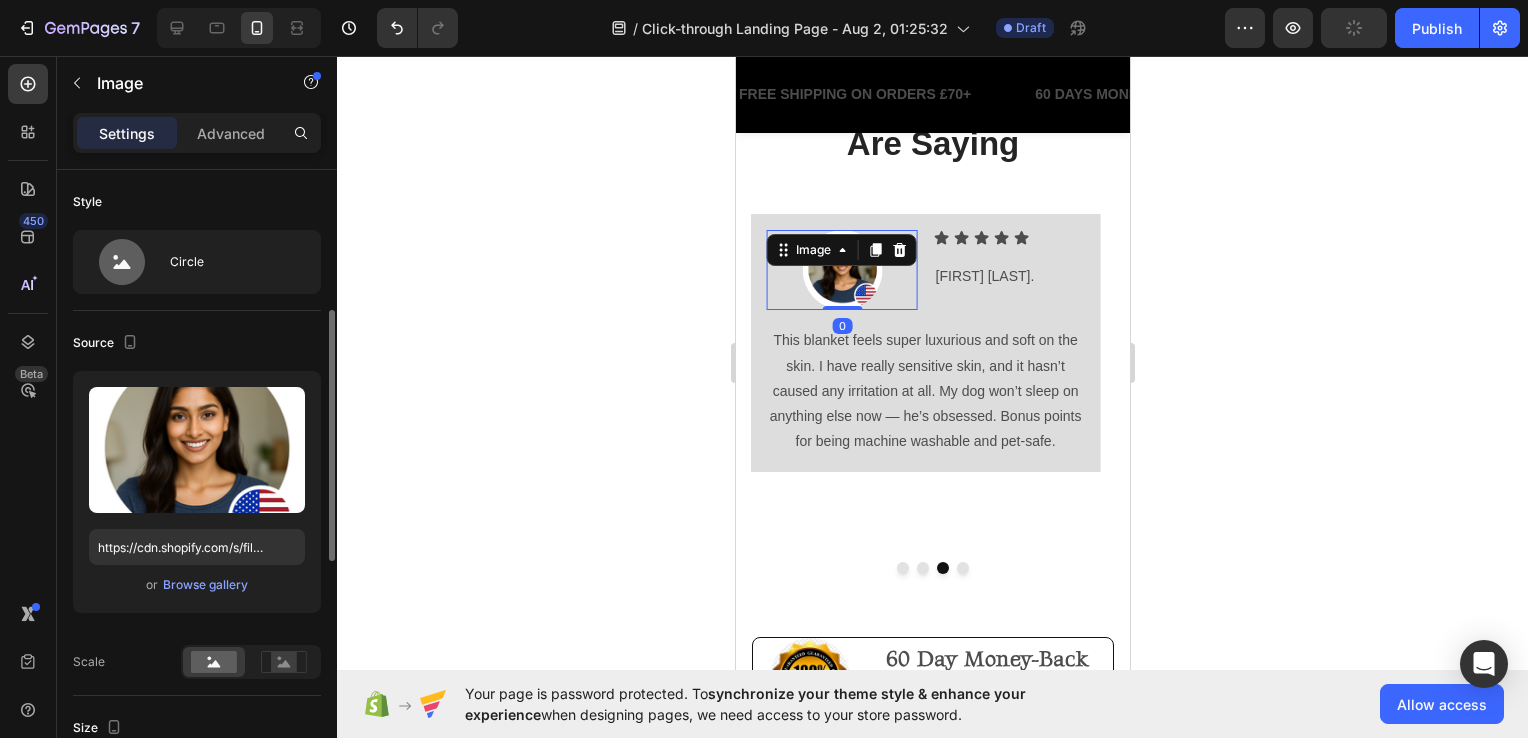 scroll, scrollTop: 200, scrollLeft: 0, axis: vertical 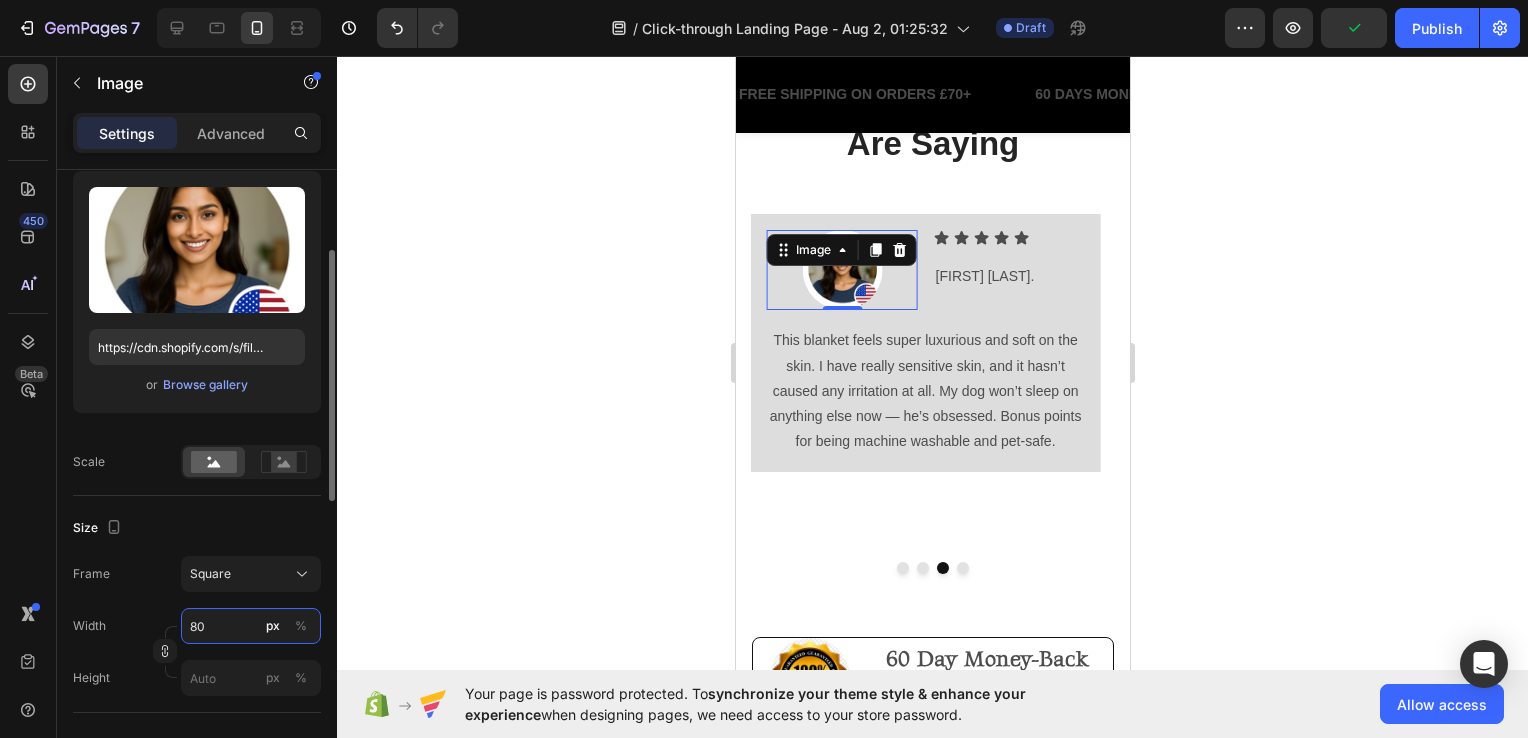 click on "80" at bounding box center [251, 626] 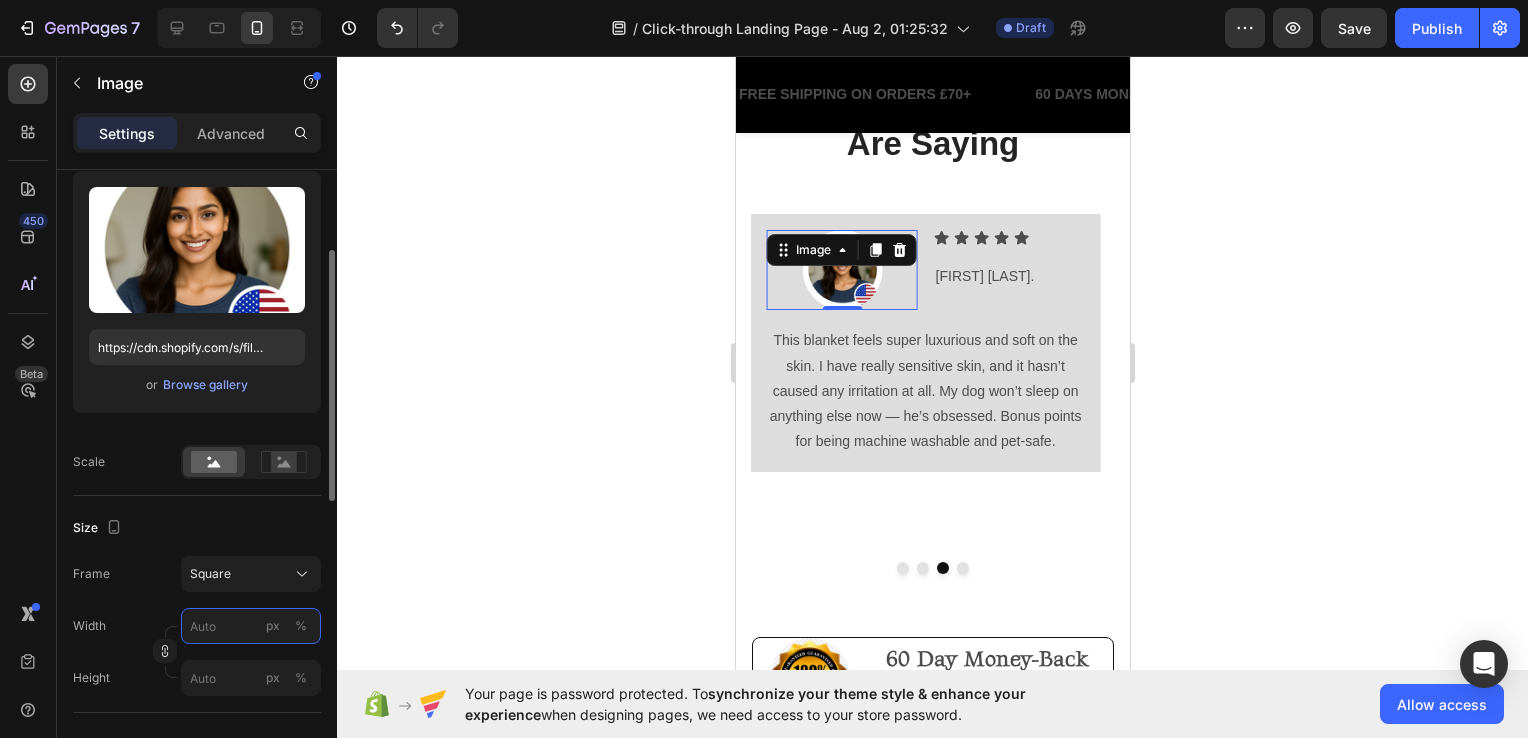 type on "4" 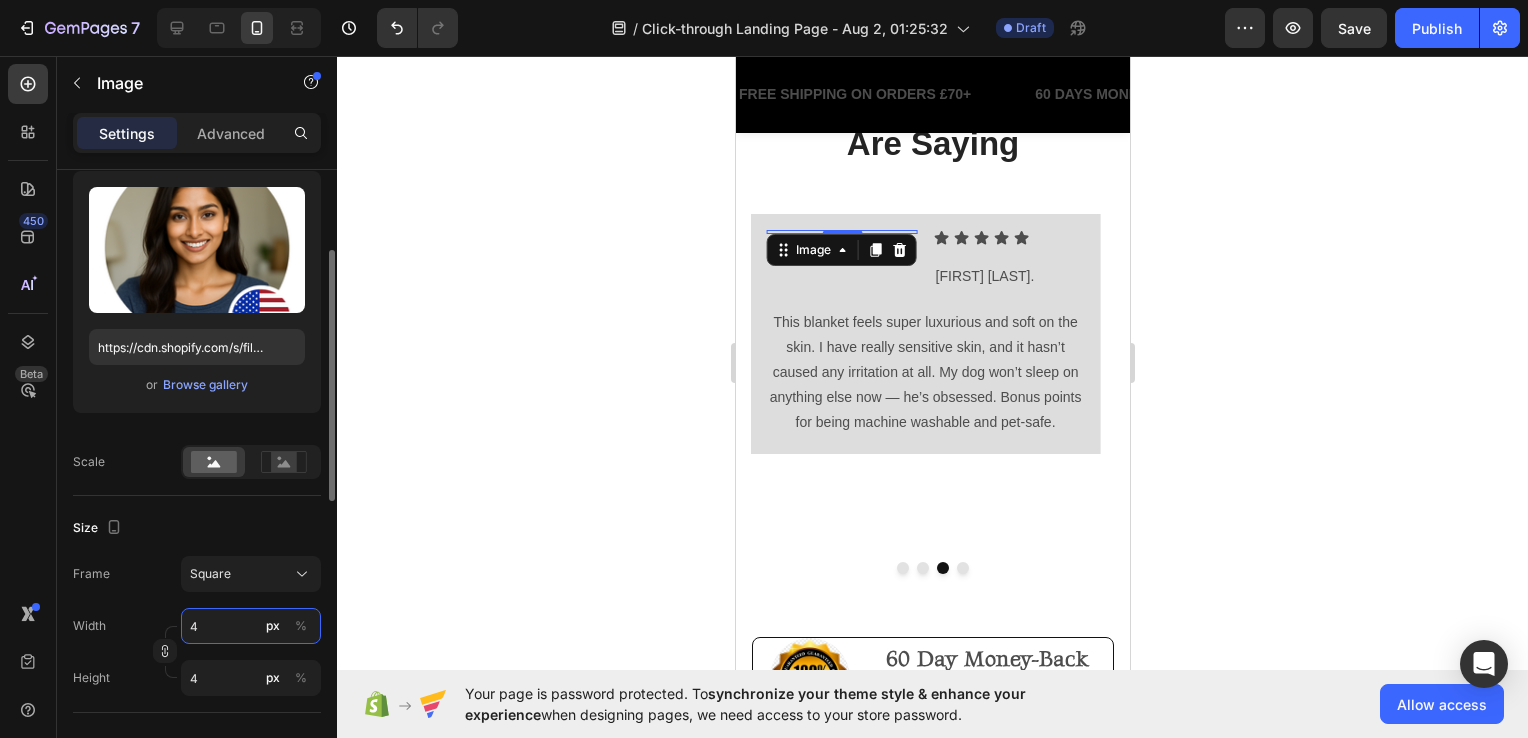 type on "48" 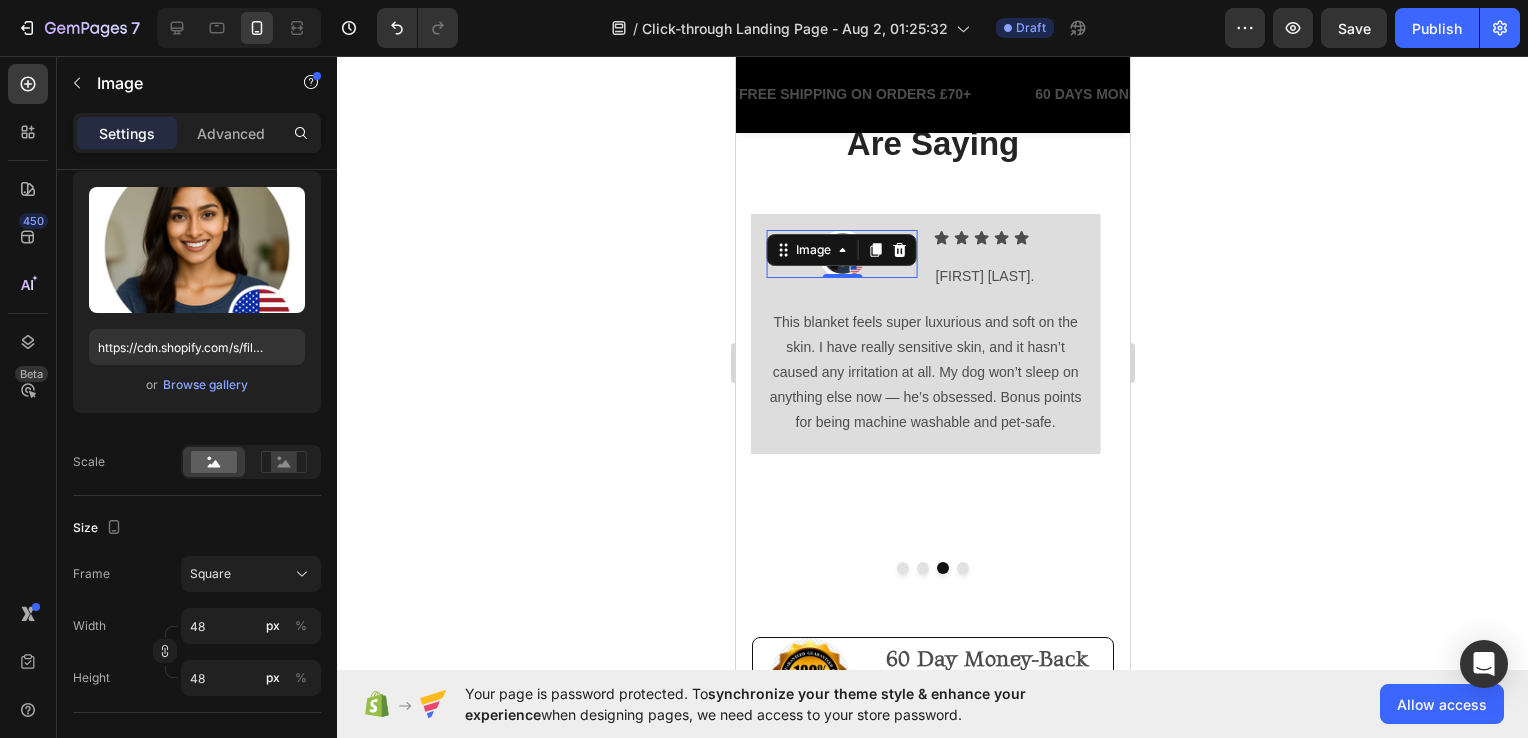 click 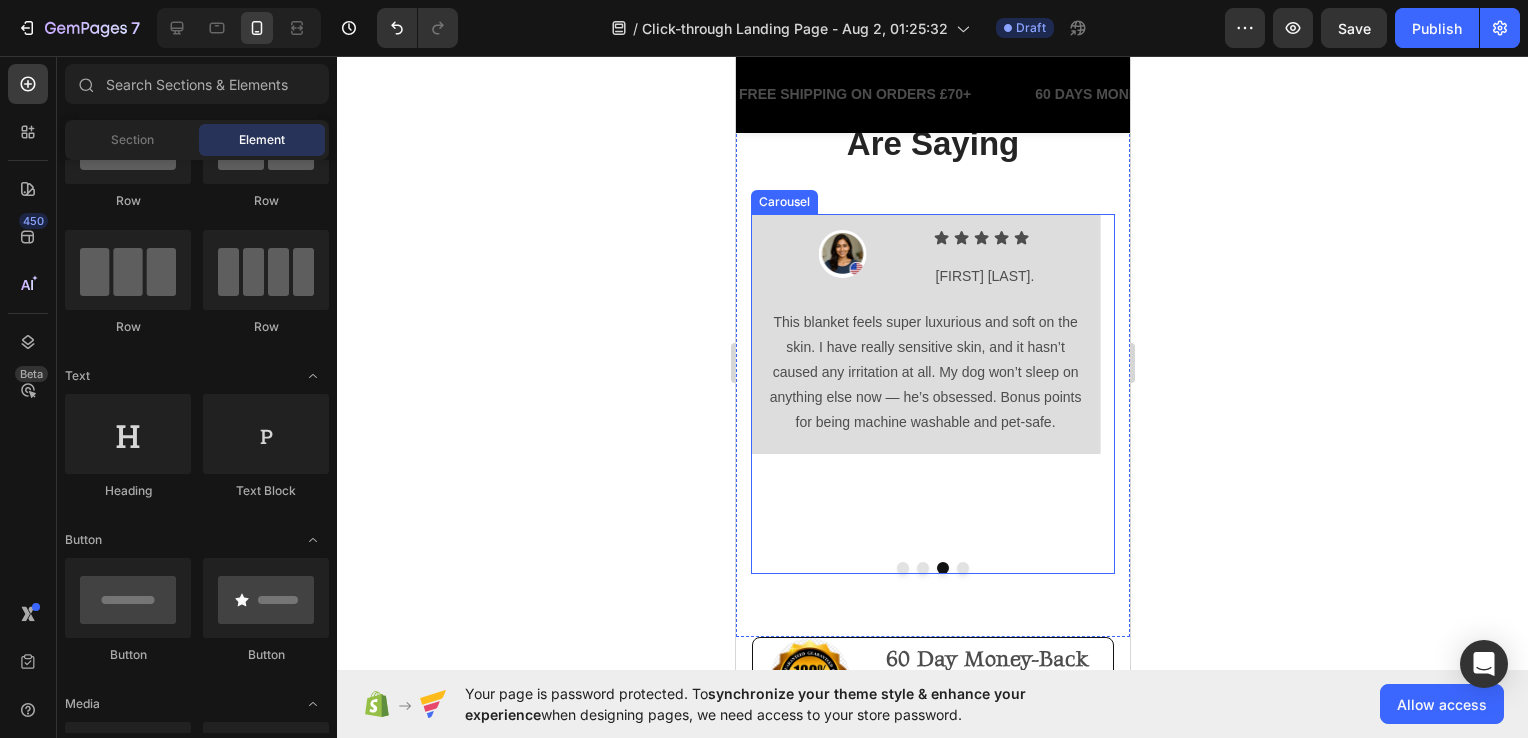 click at bounding box center (777, 373) 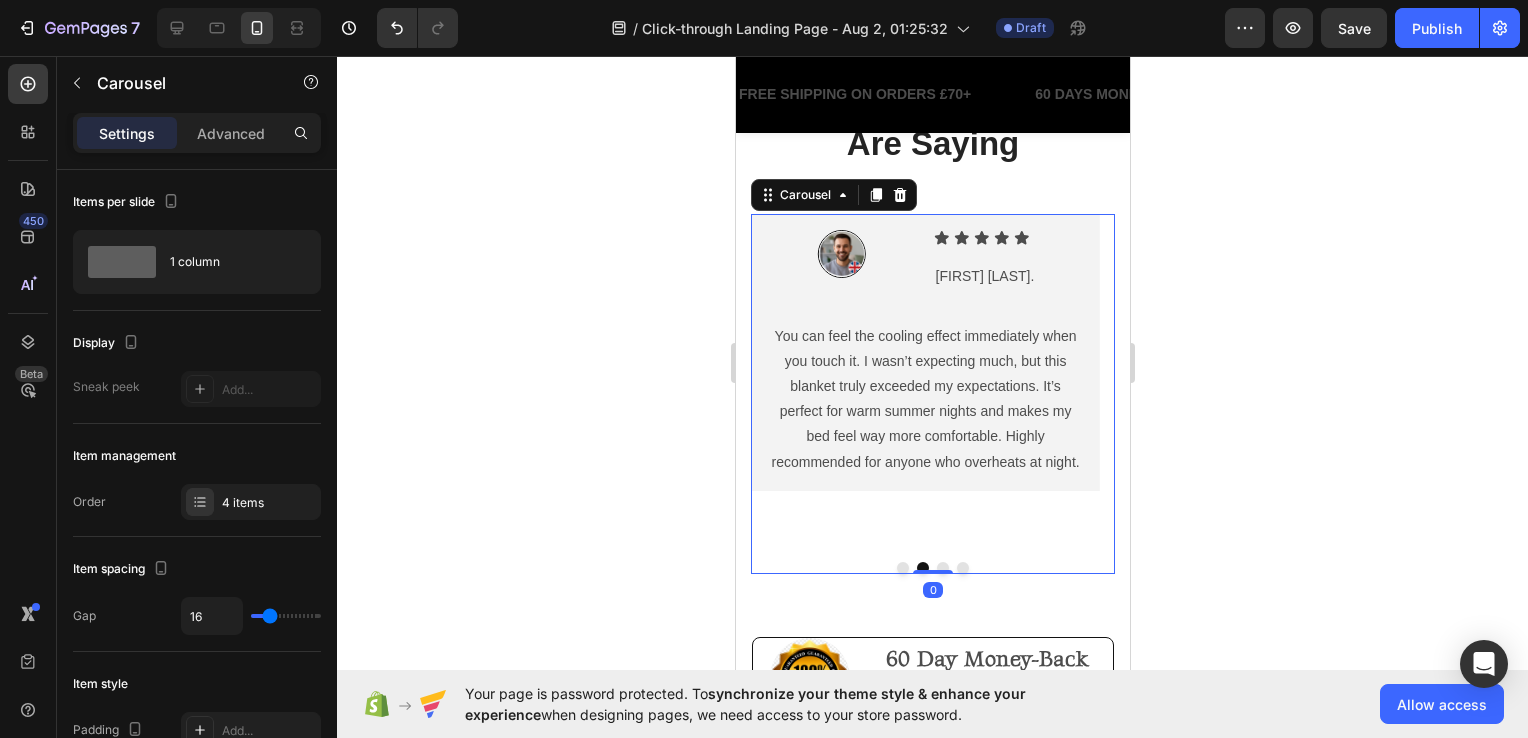 click 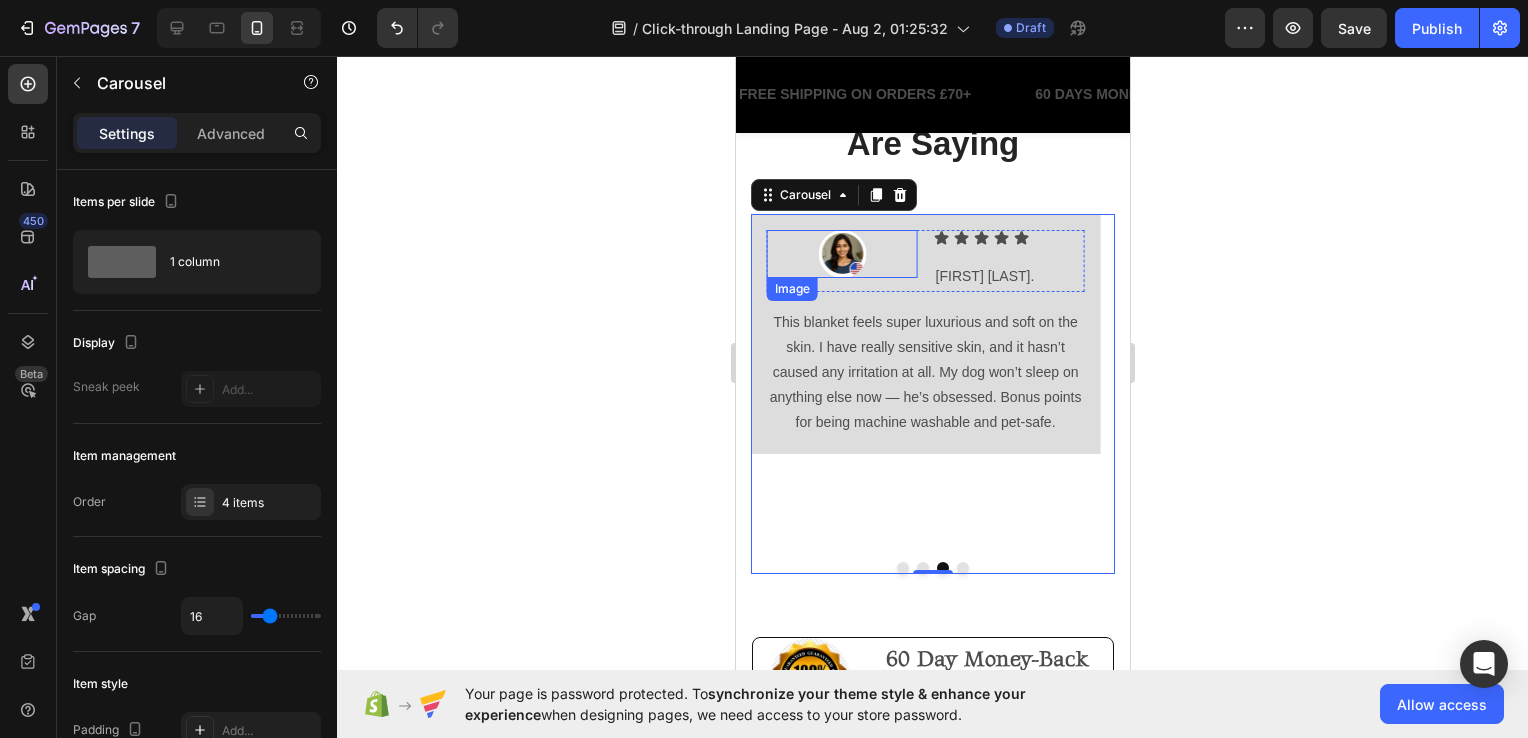 click at bounding box center [841, 254] 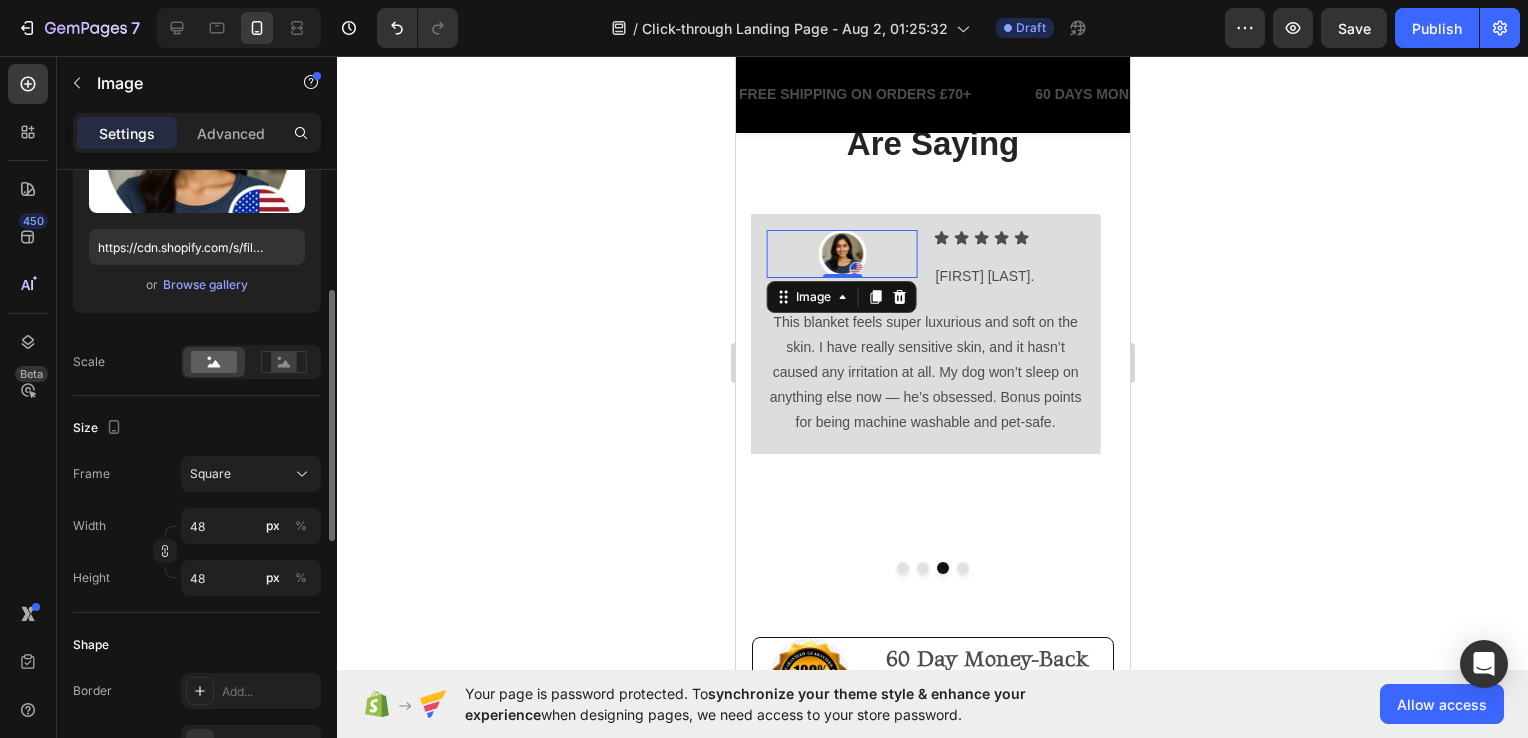scroll, scrollTop: 500, scrollLeft: 0, axis: vertical 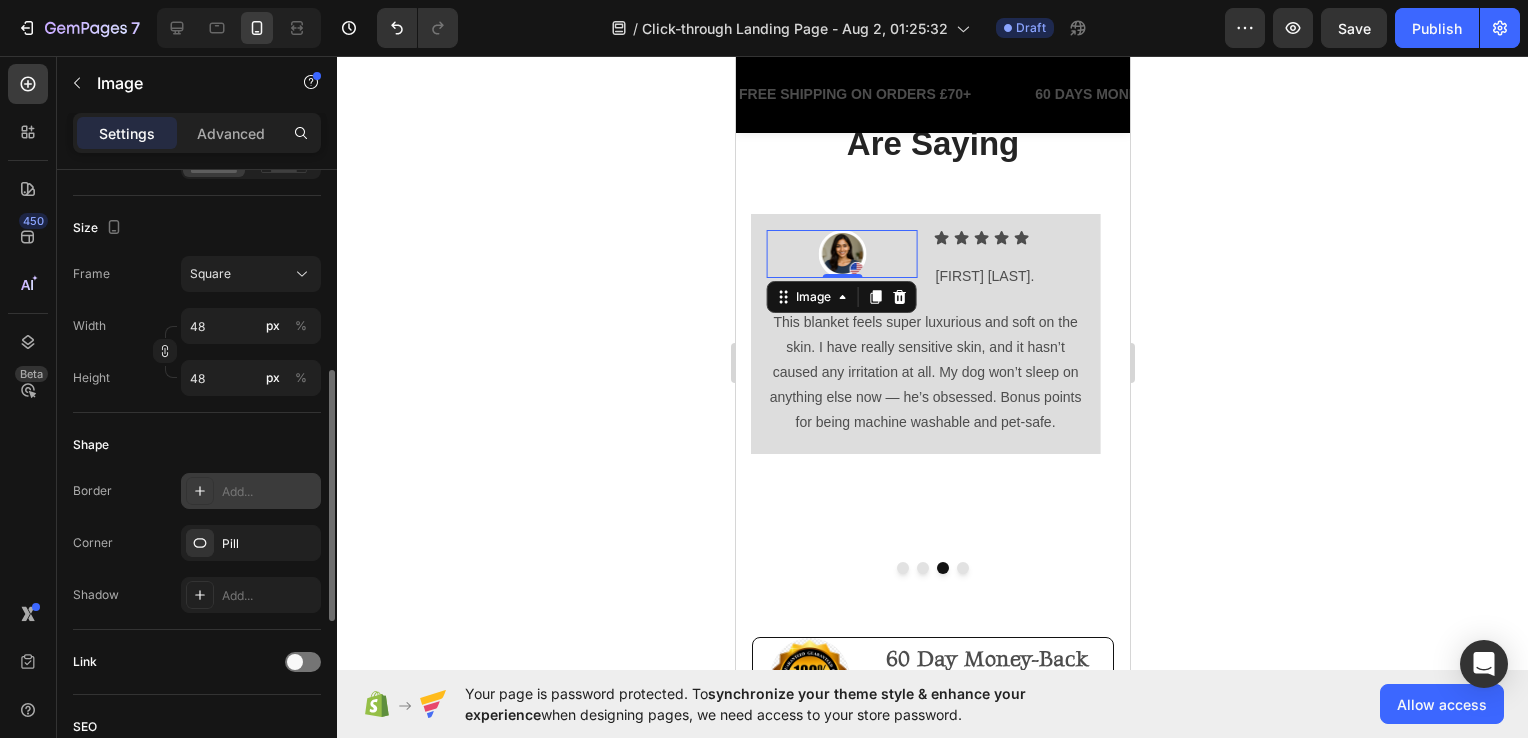 click on "Add..." at bounding box center [269, 492] 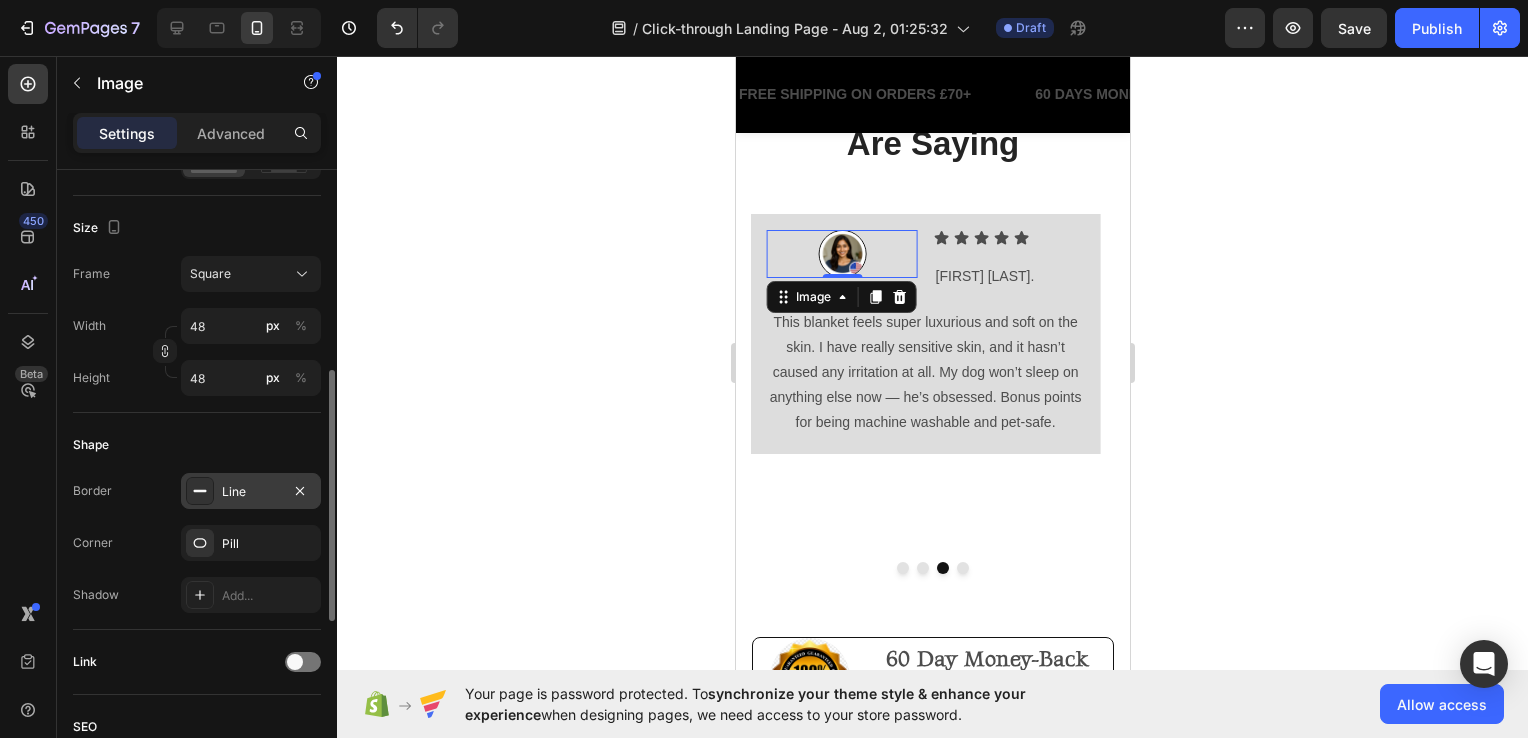 click 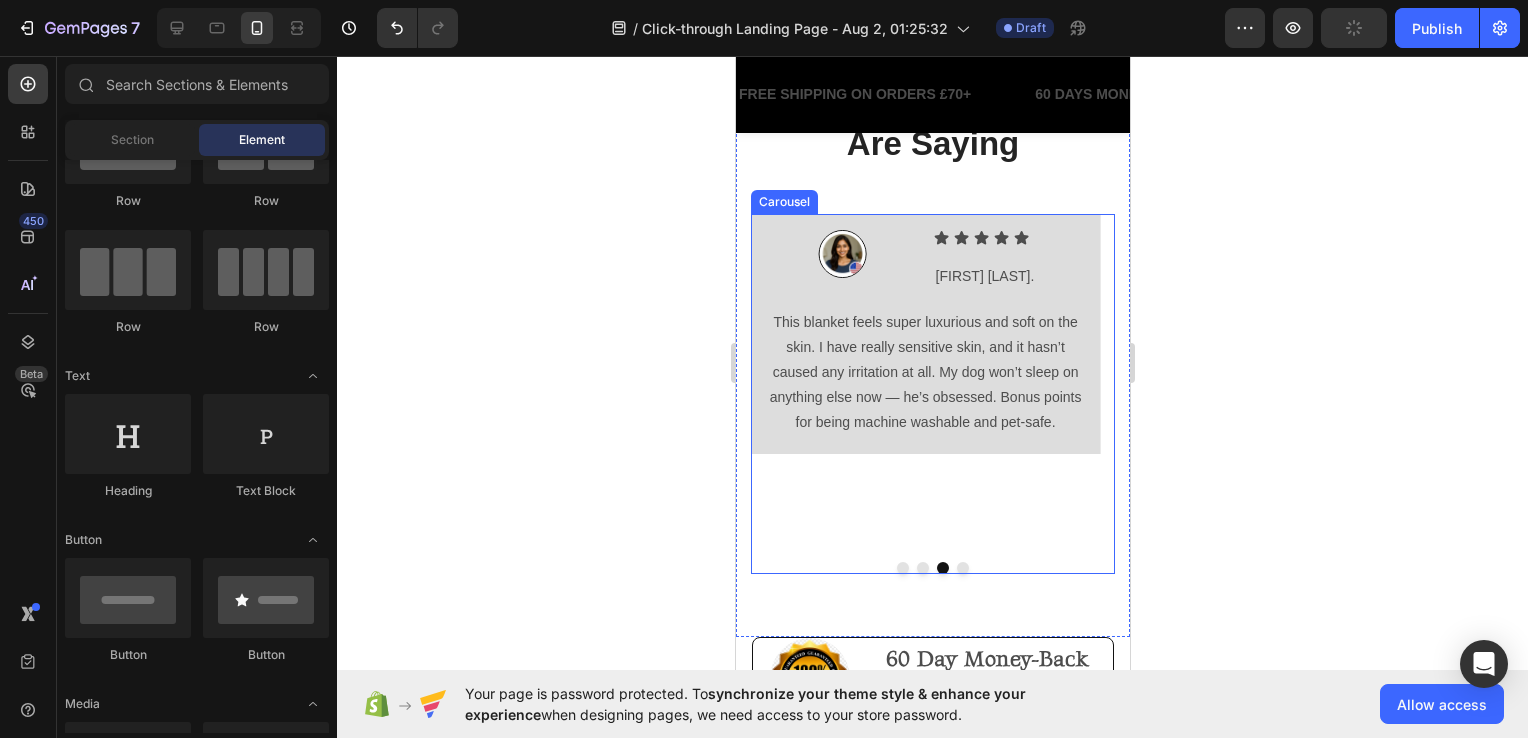 click at bounding box center (777, 373) 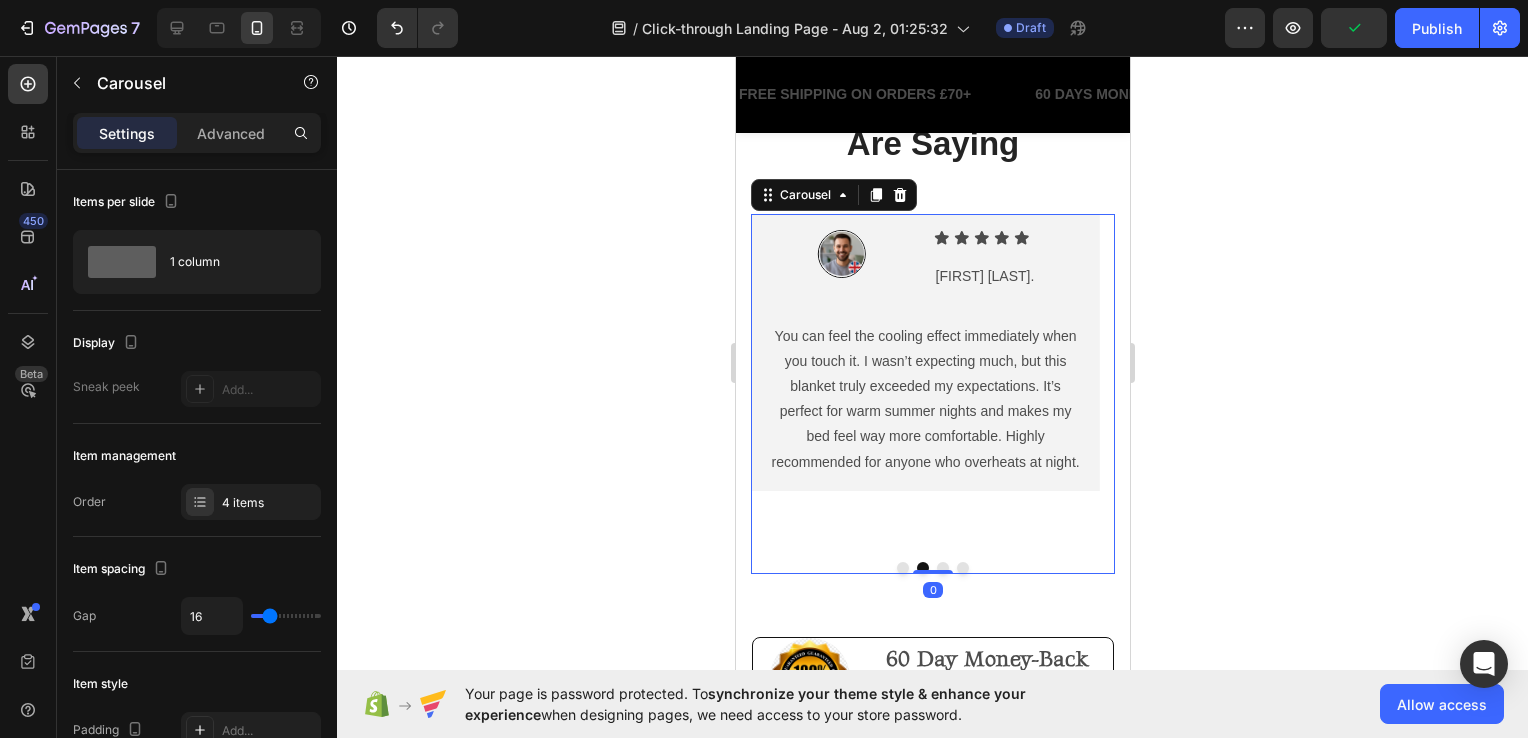 click 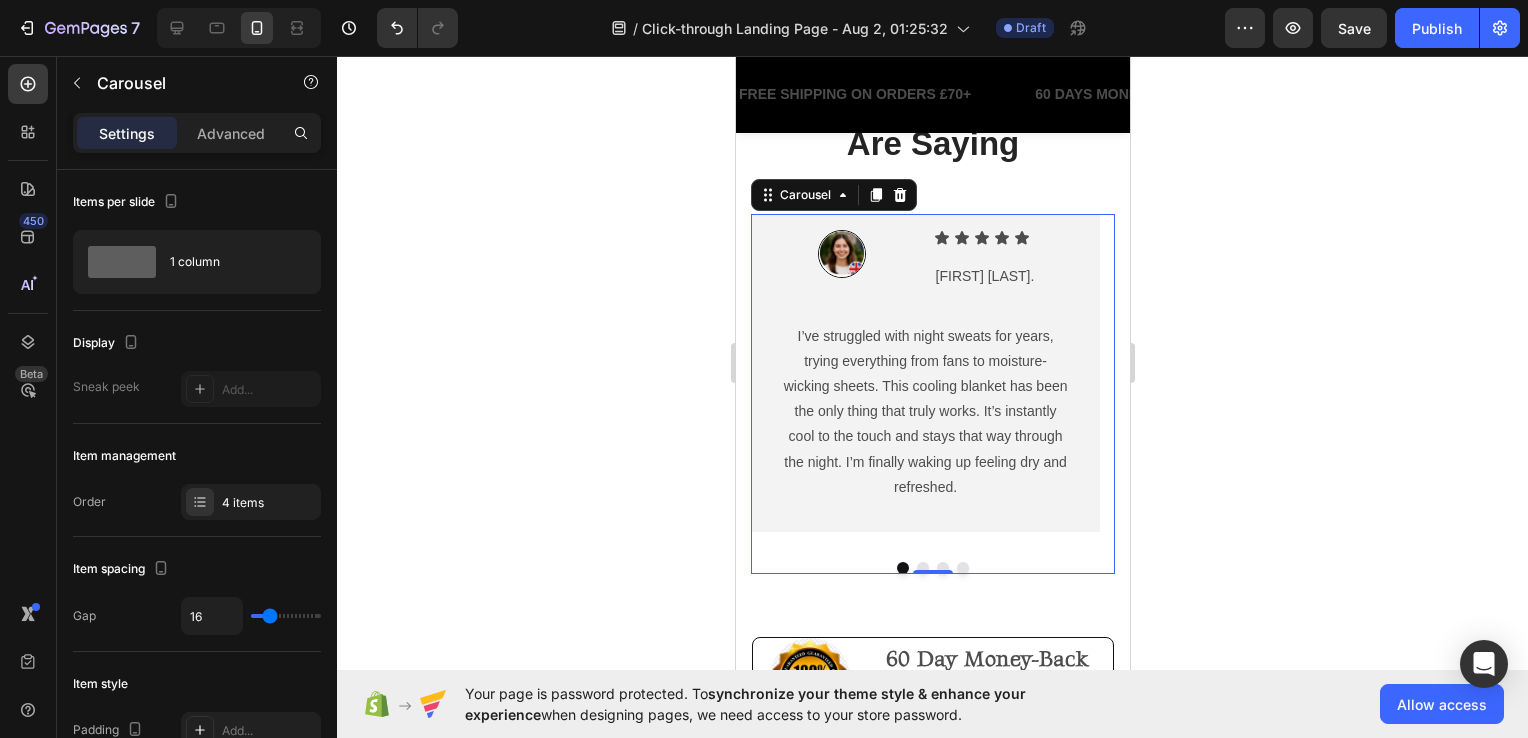 click 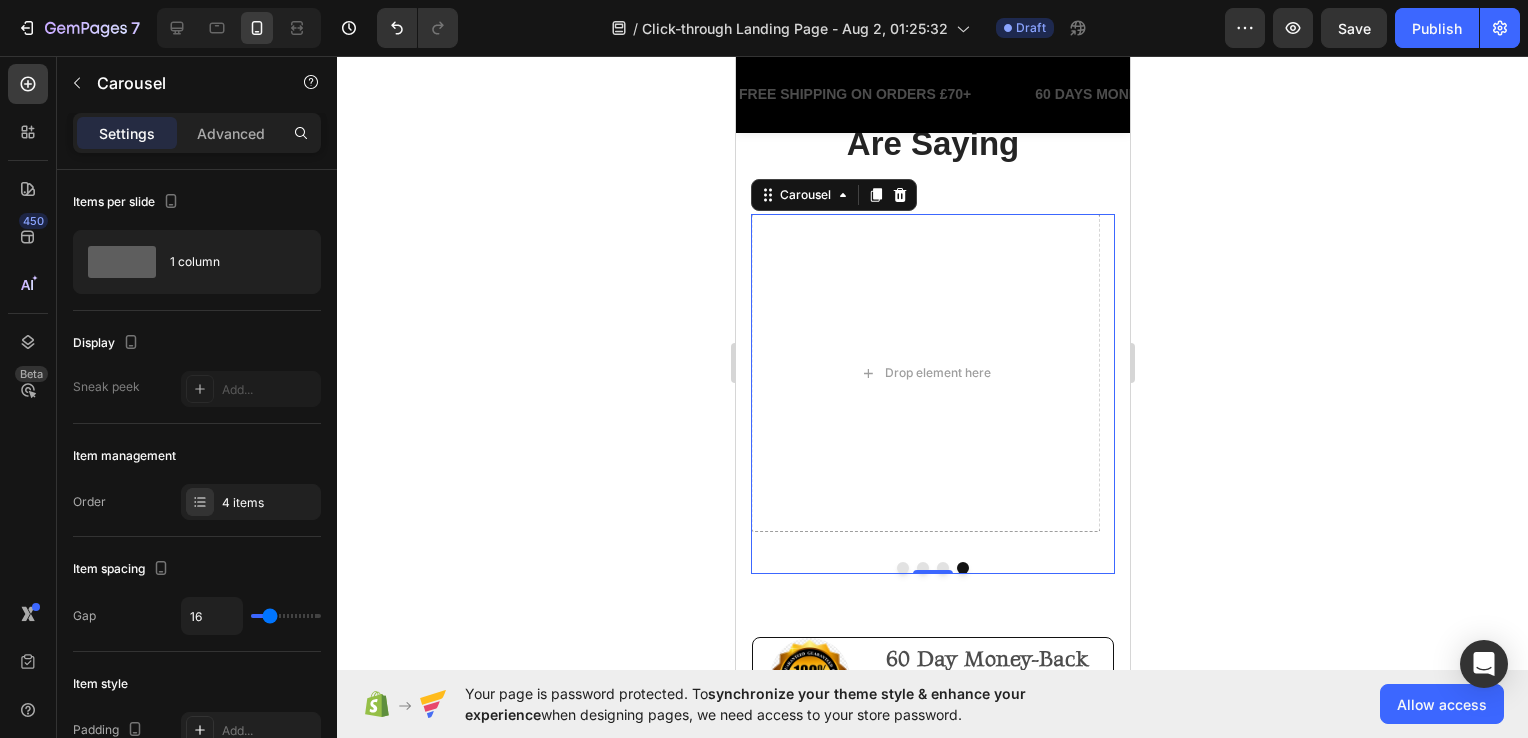 click 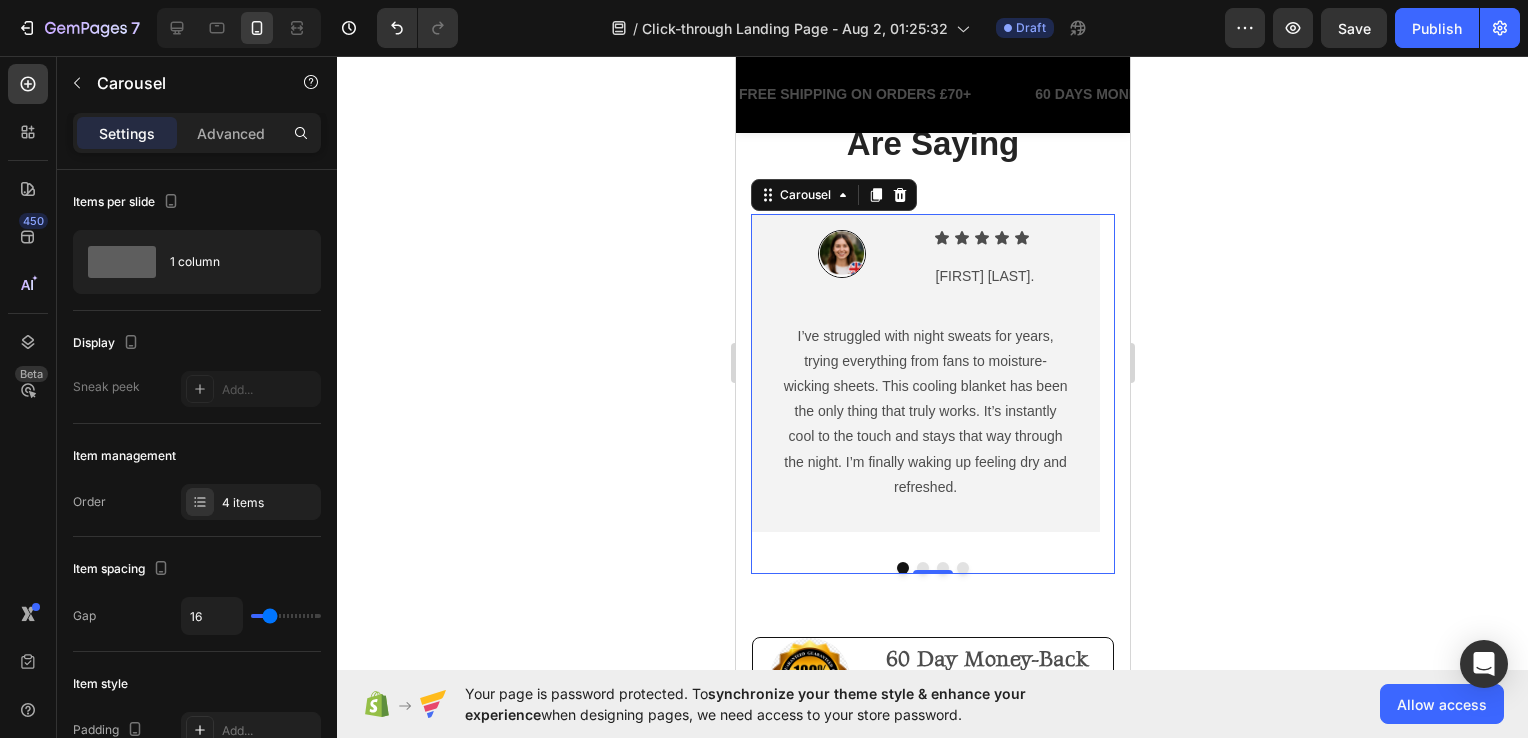 click at bounding box center [1087, 373] 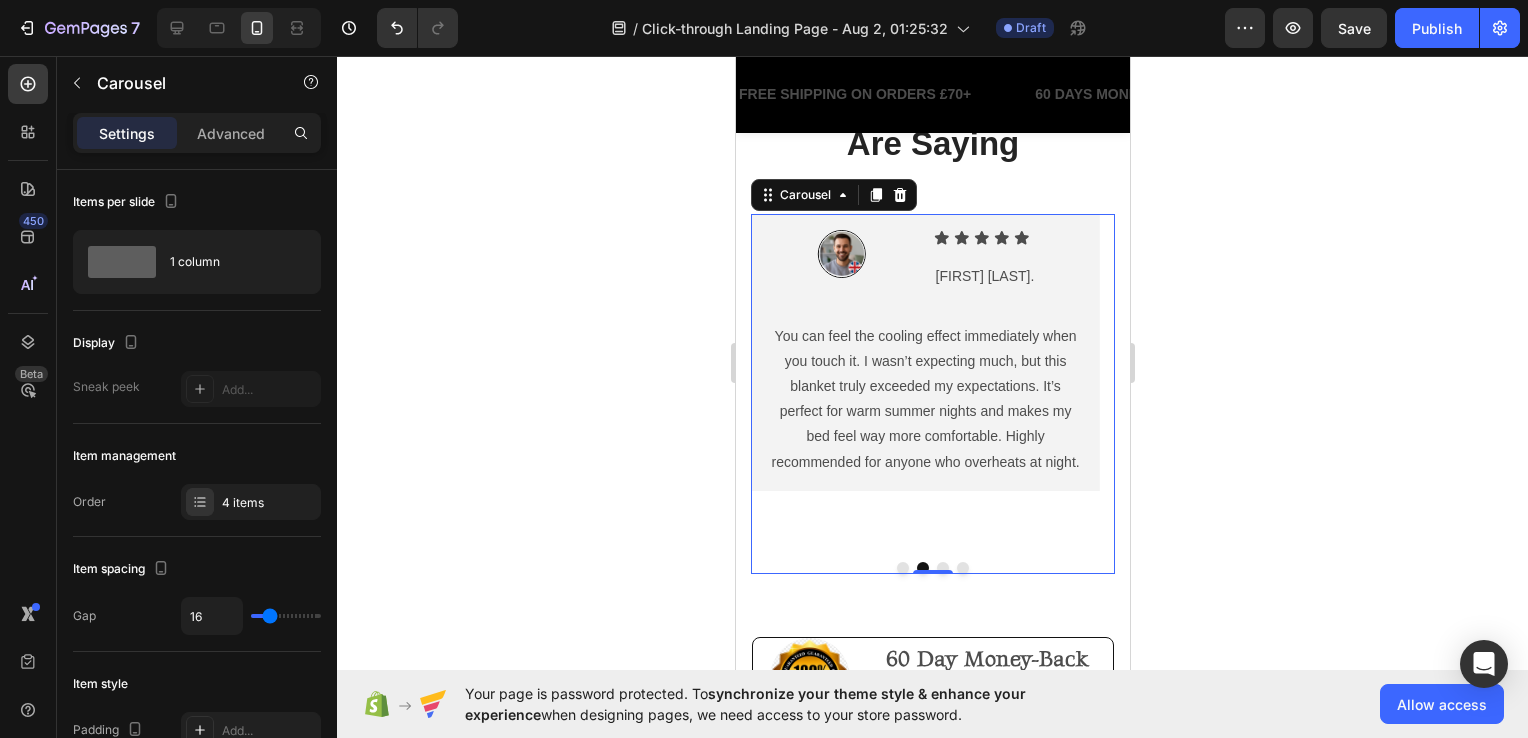 click 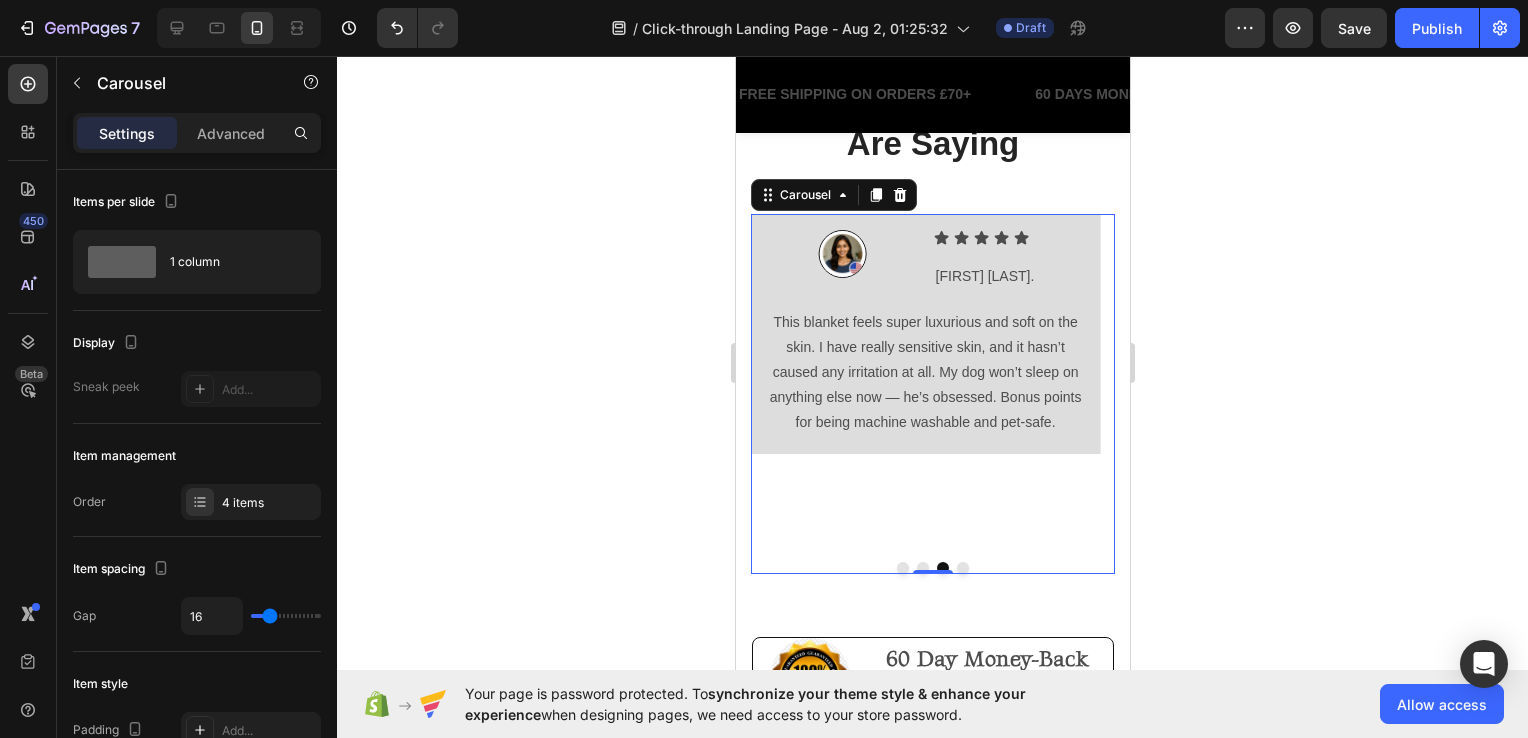 click 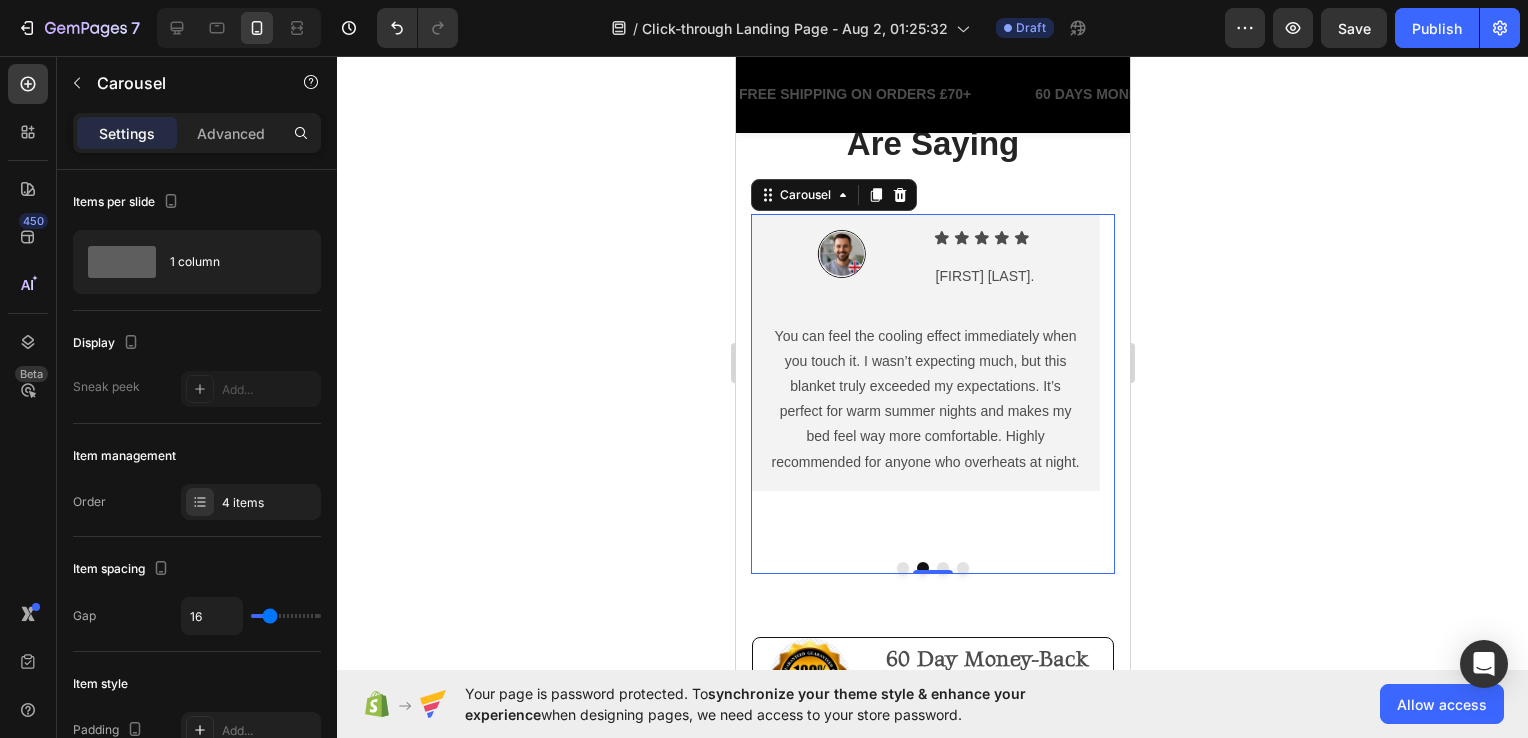 click 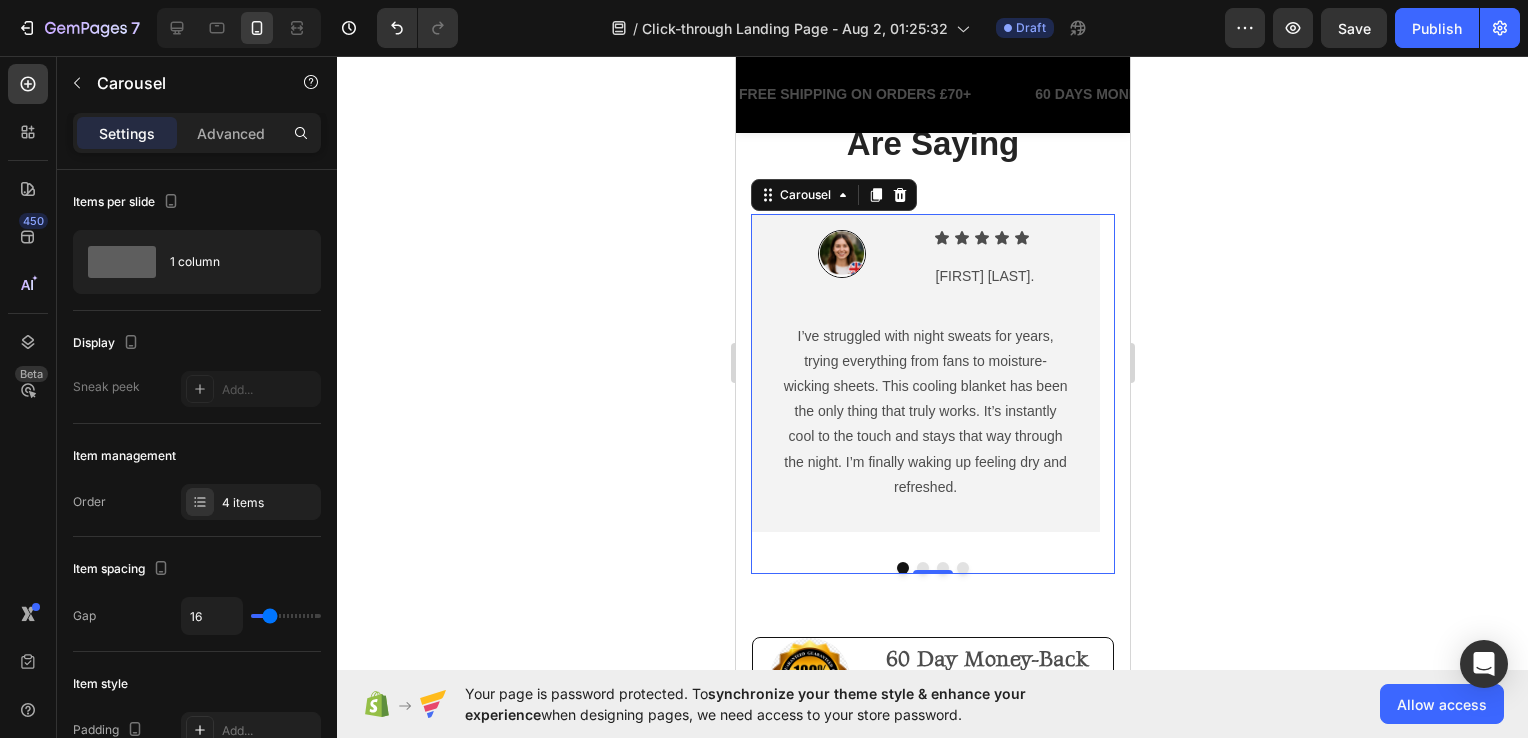 click 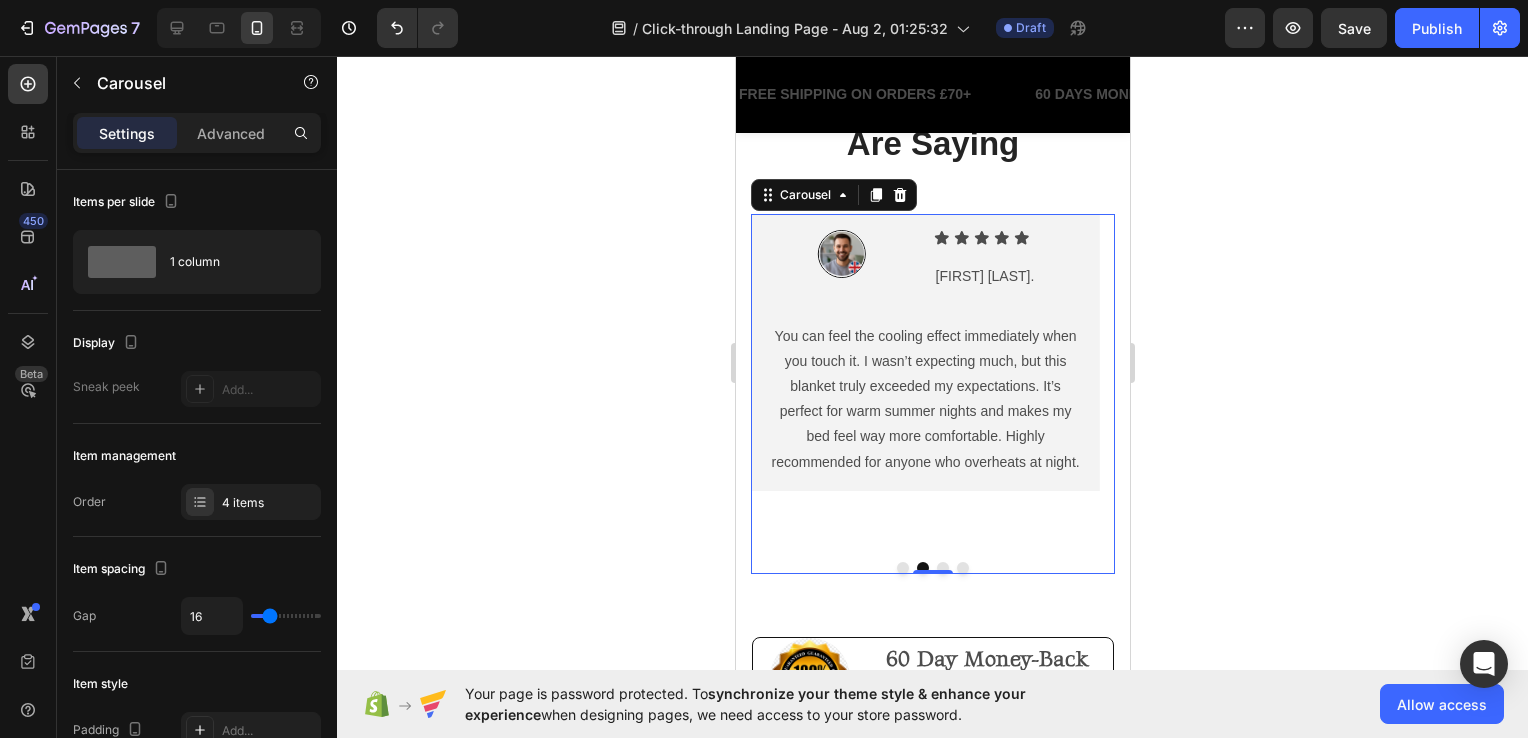 click 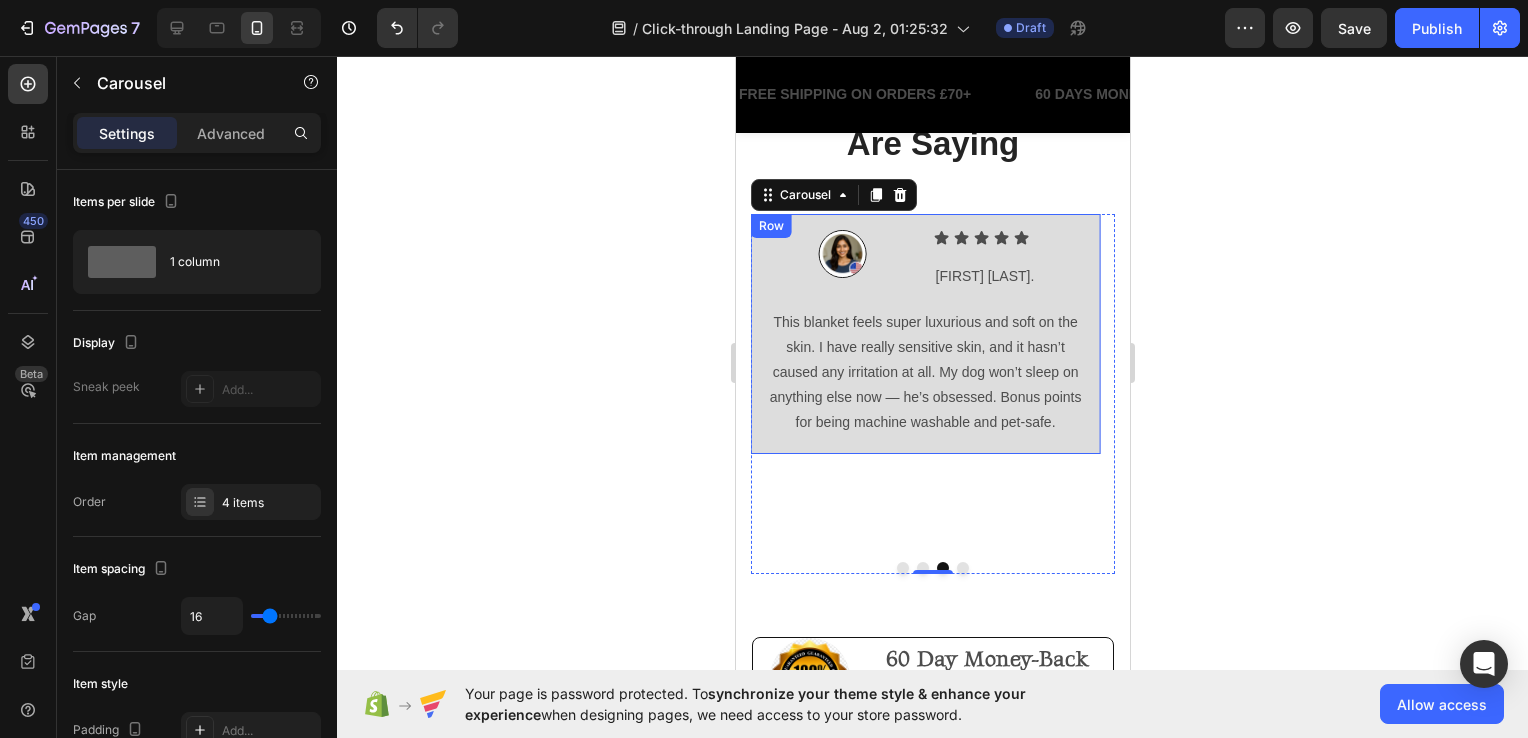 click on "Row" at bounding box center [770, 226] 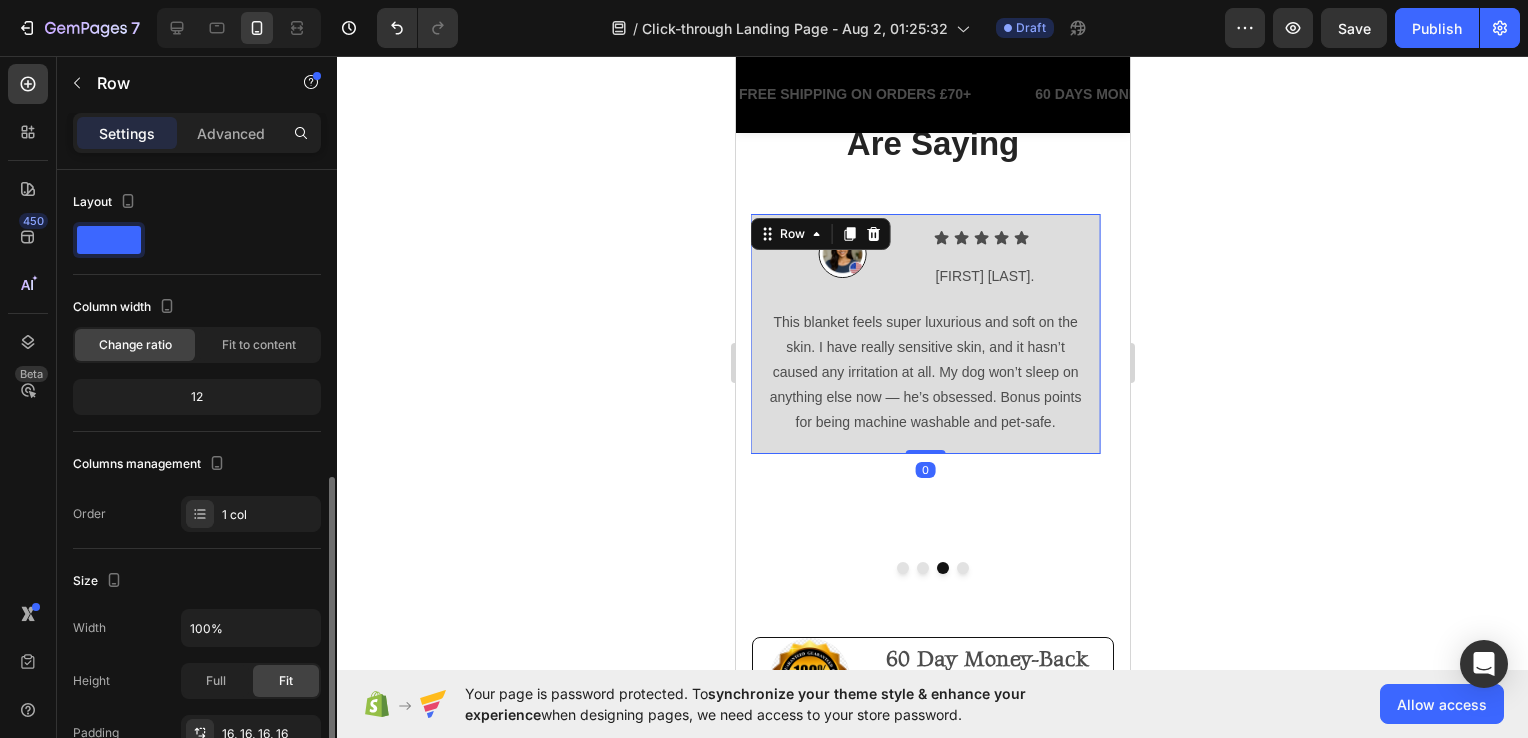 scroll, scrollTop: 200, scrollLeft: 0, axis: vertical 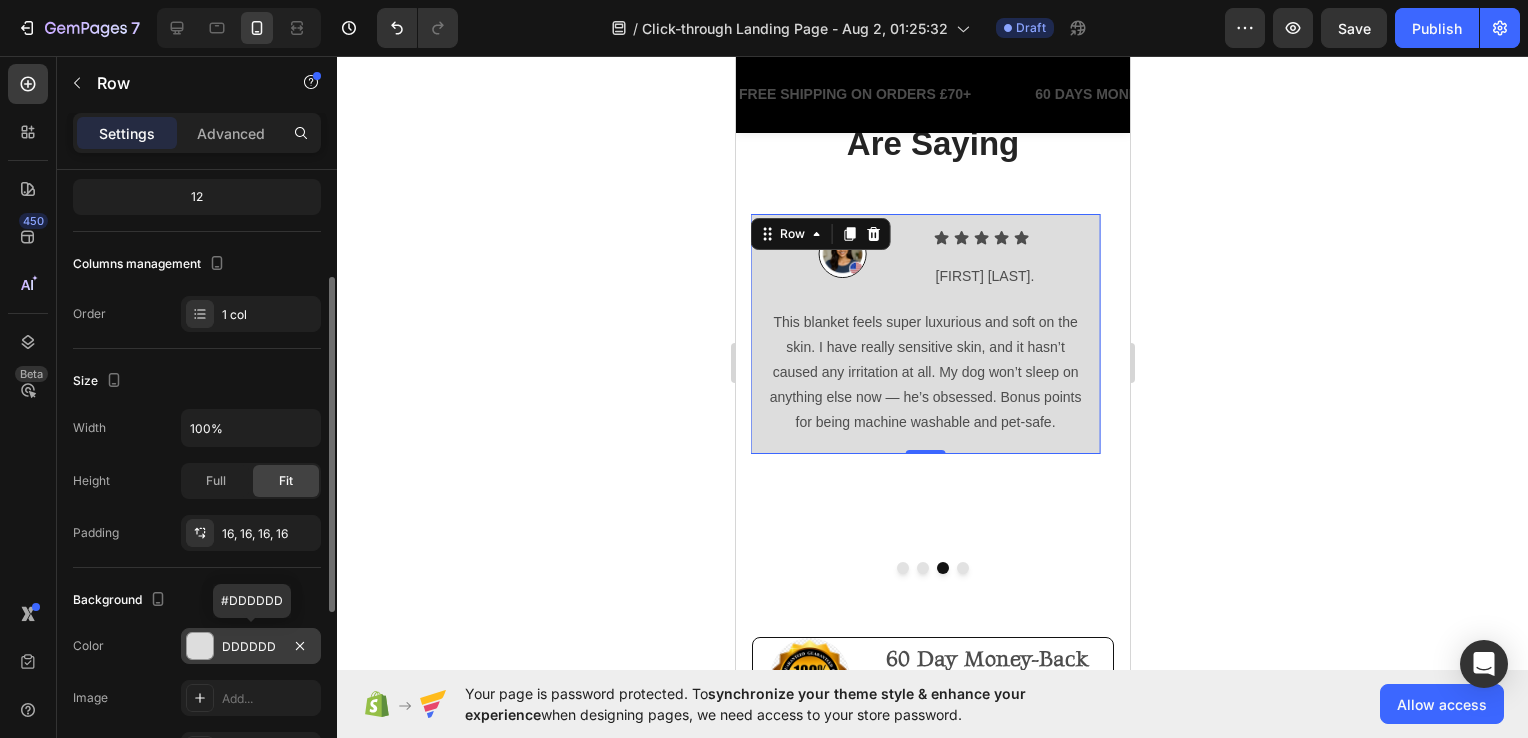 click on "DDDDDD" at bounding box center [251, 647] 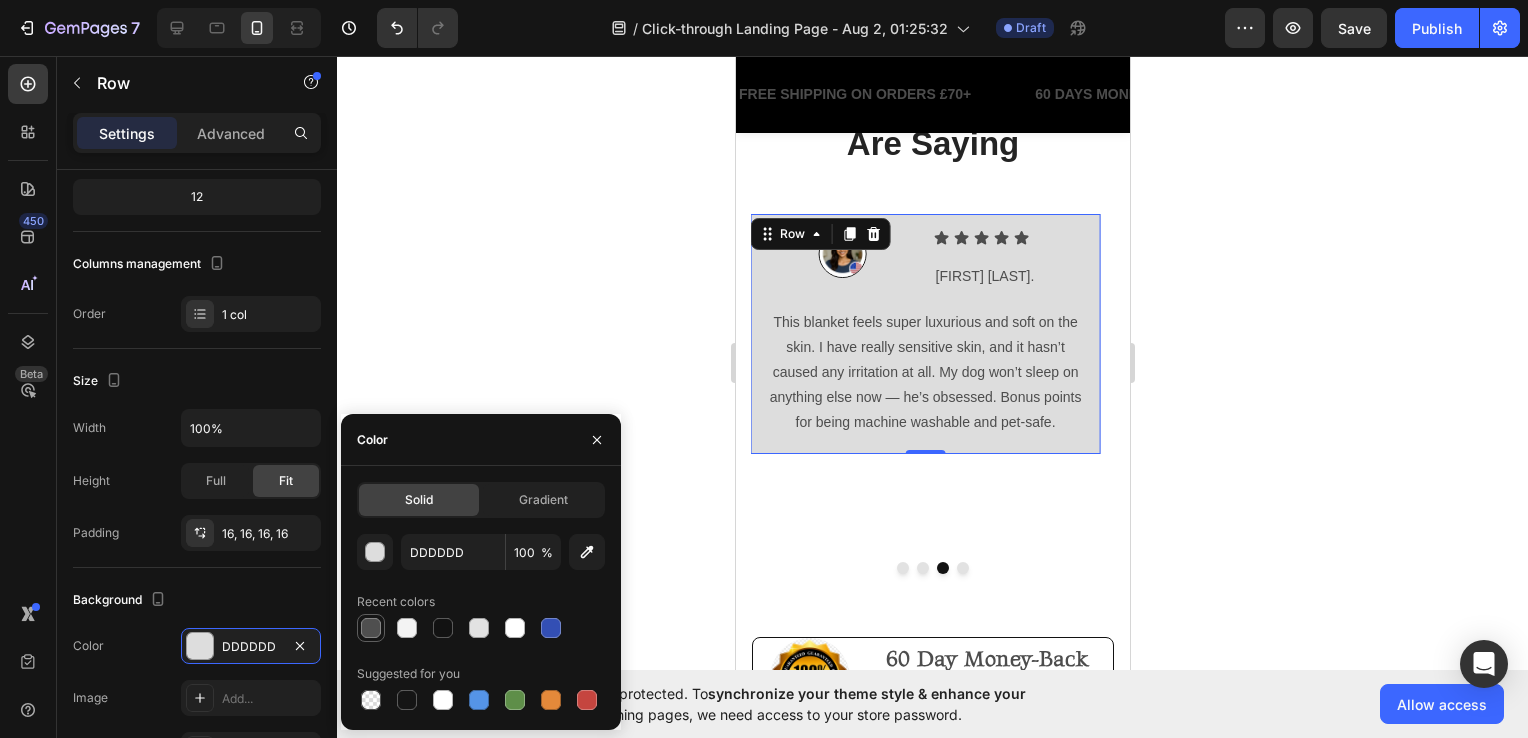 click at bounding box center (371, 628) 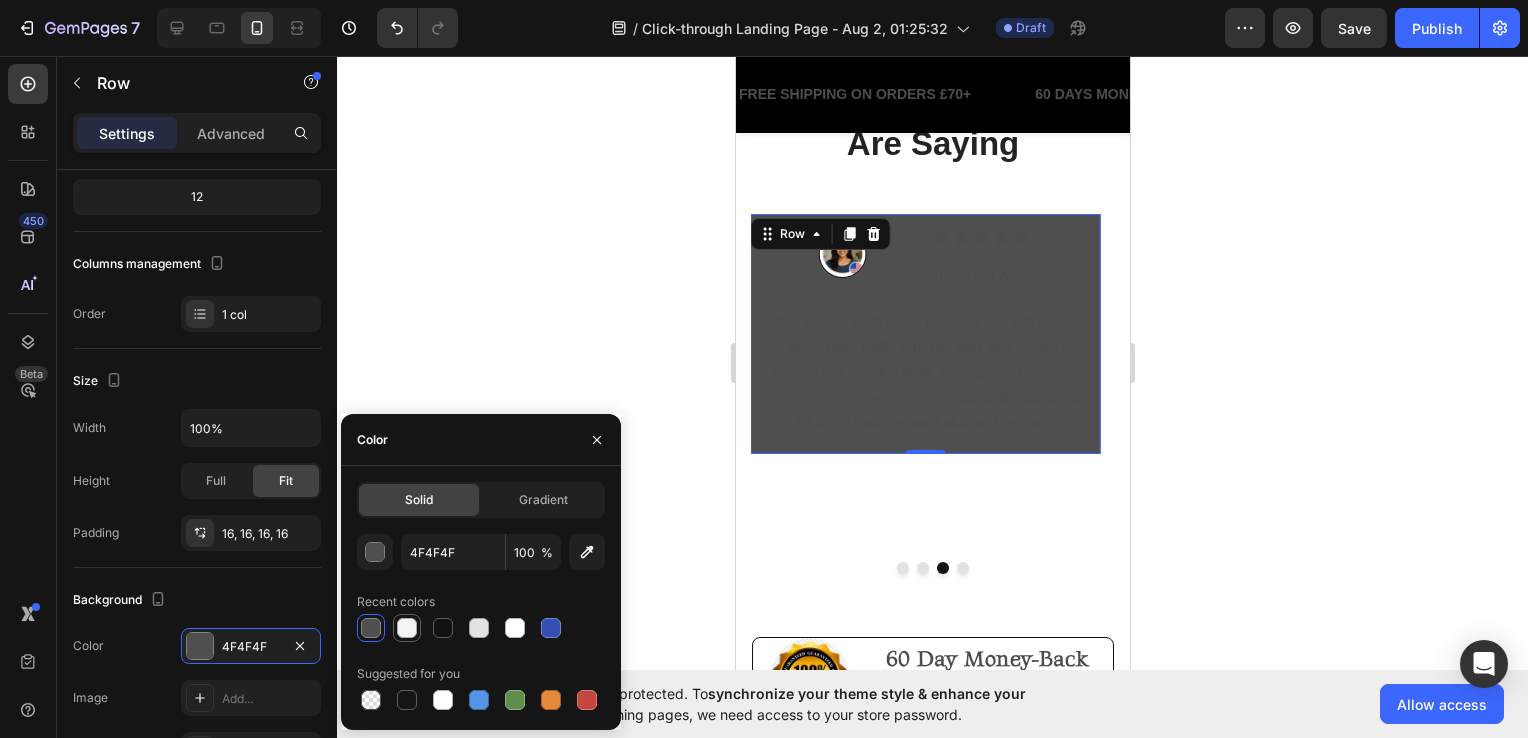 click at bounding box center (407, 628) 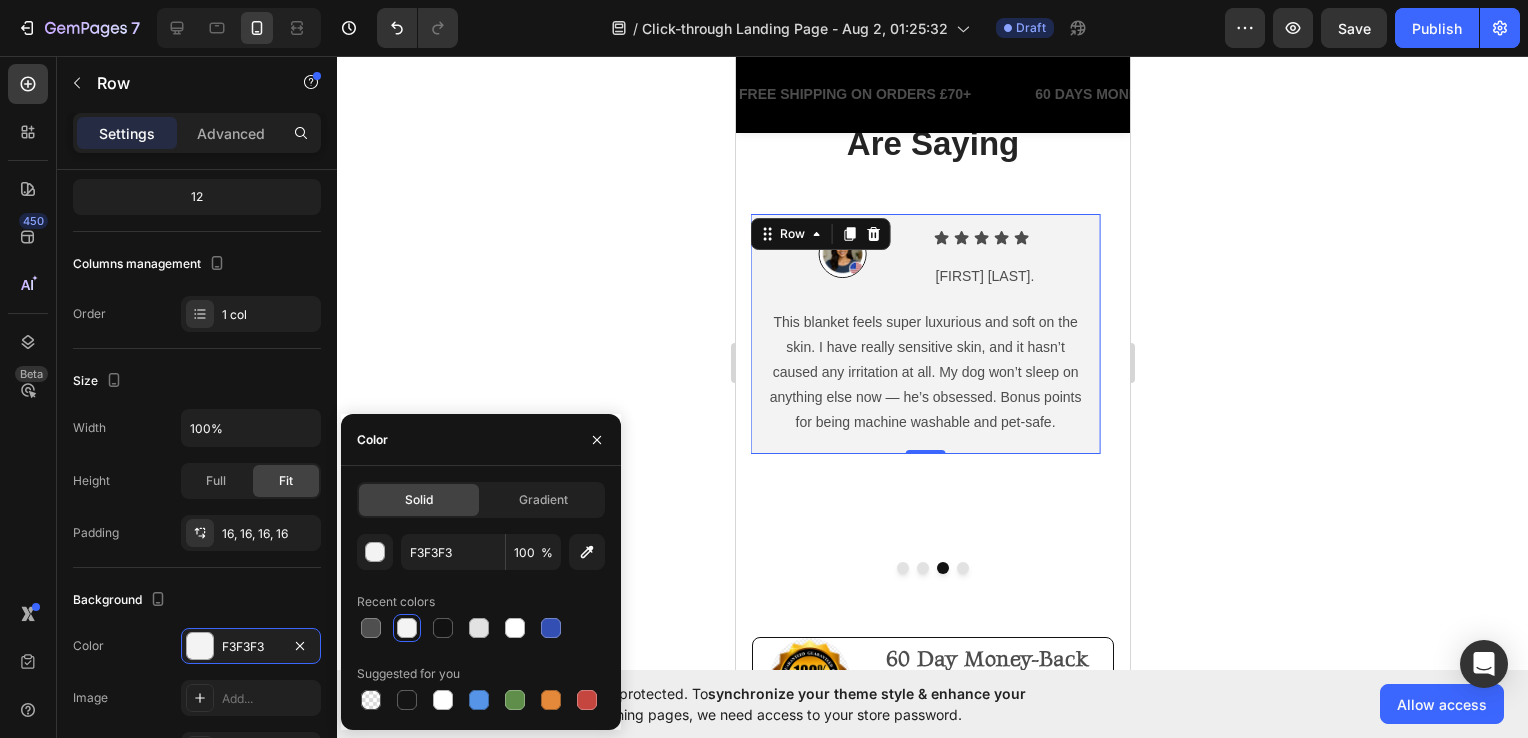click 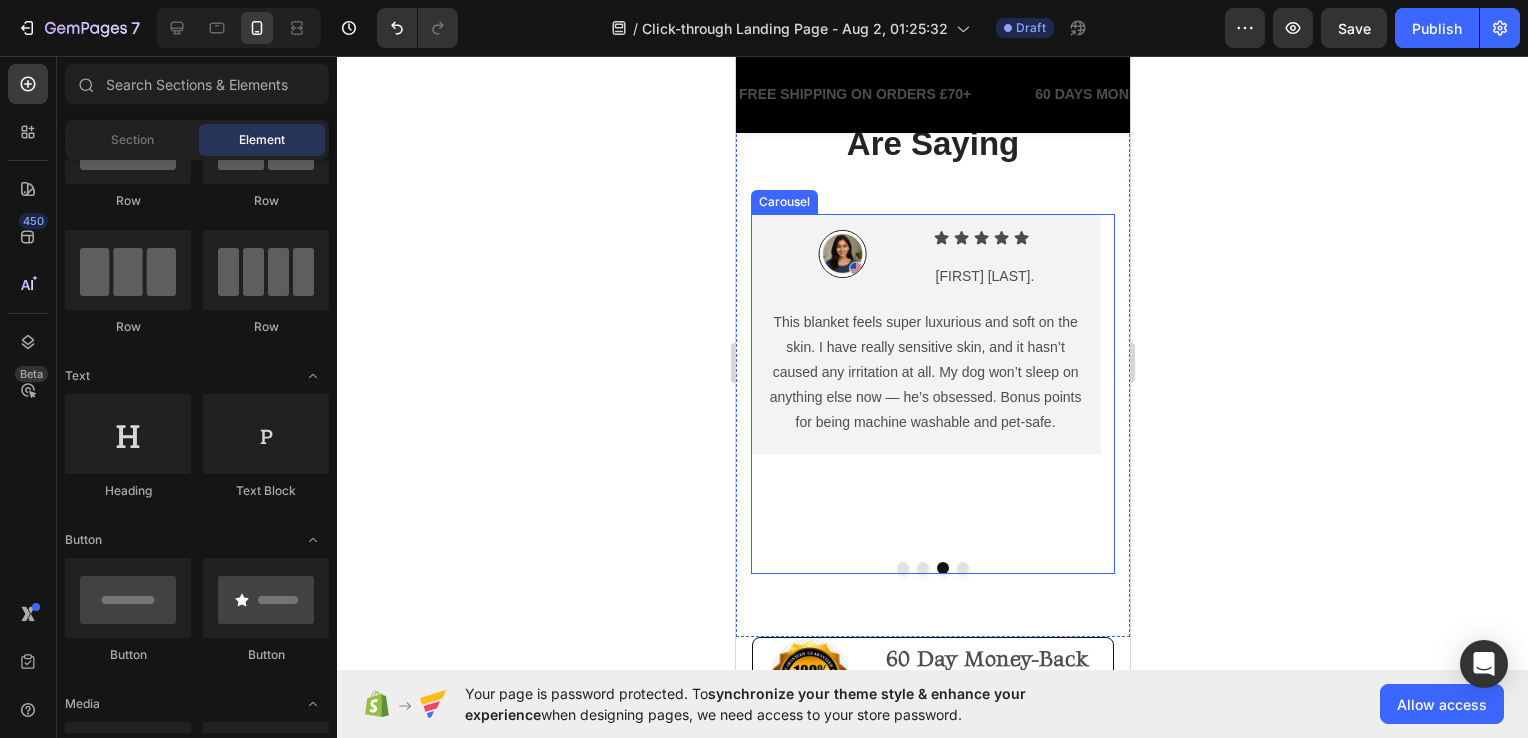click at bounding box center (777, 373) 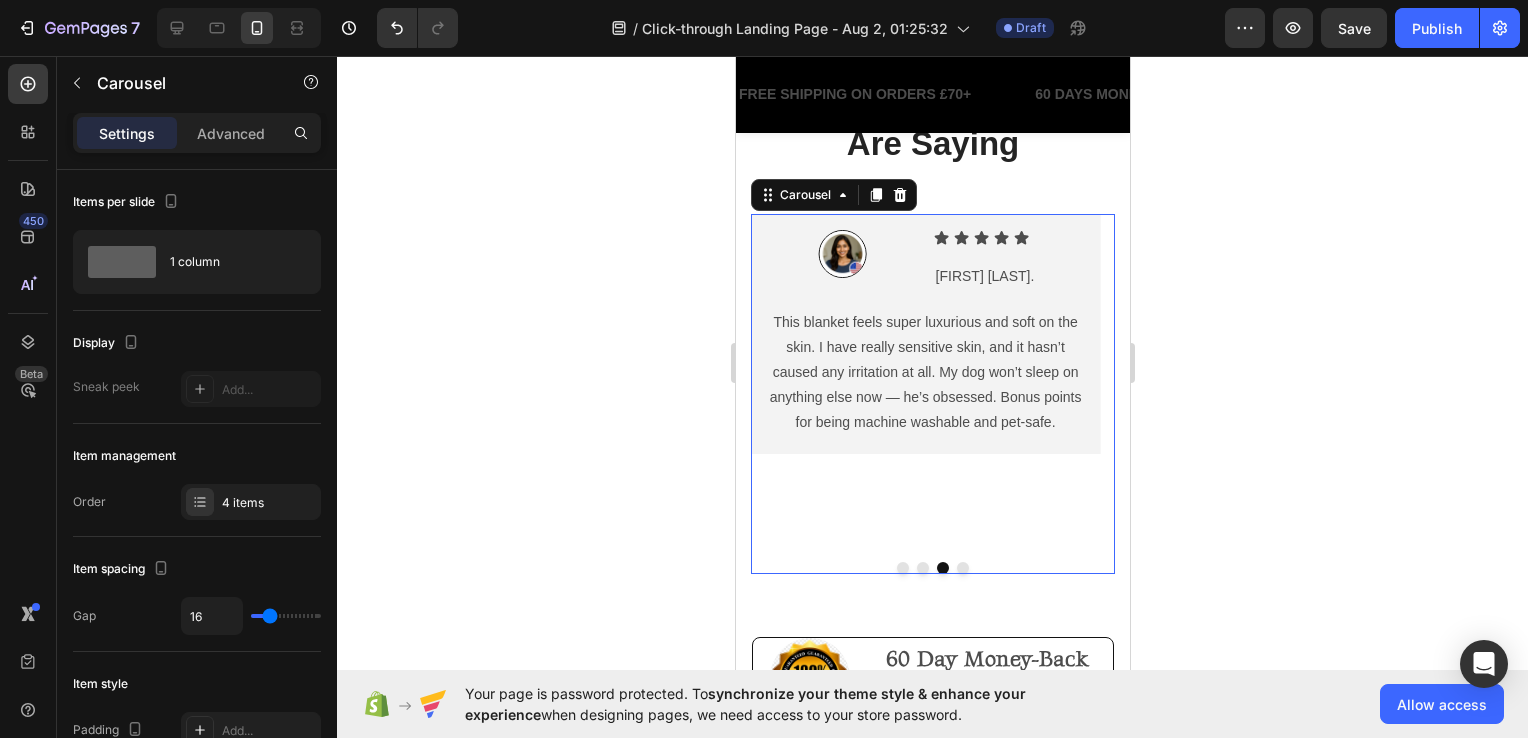 click 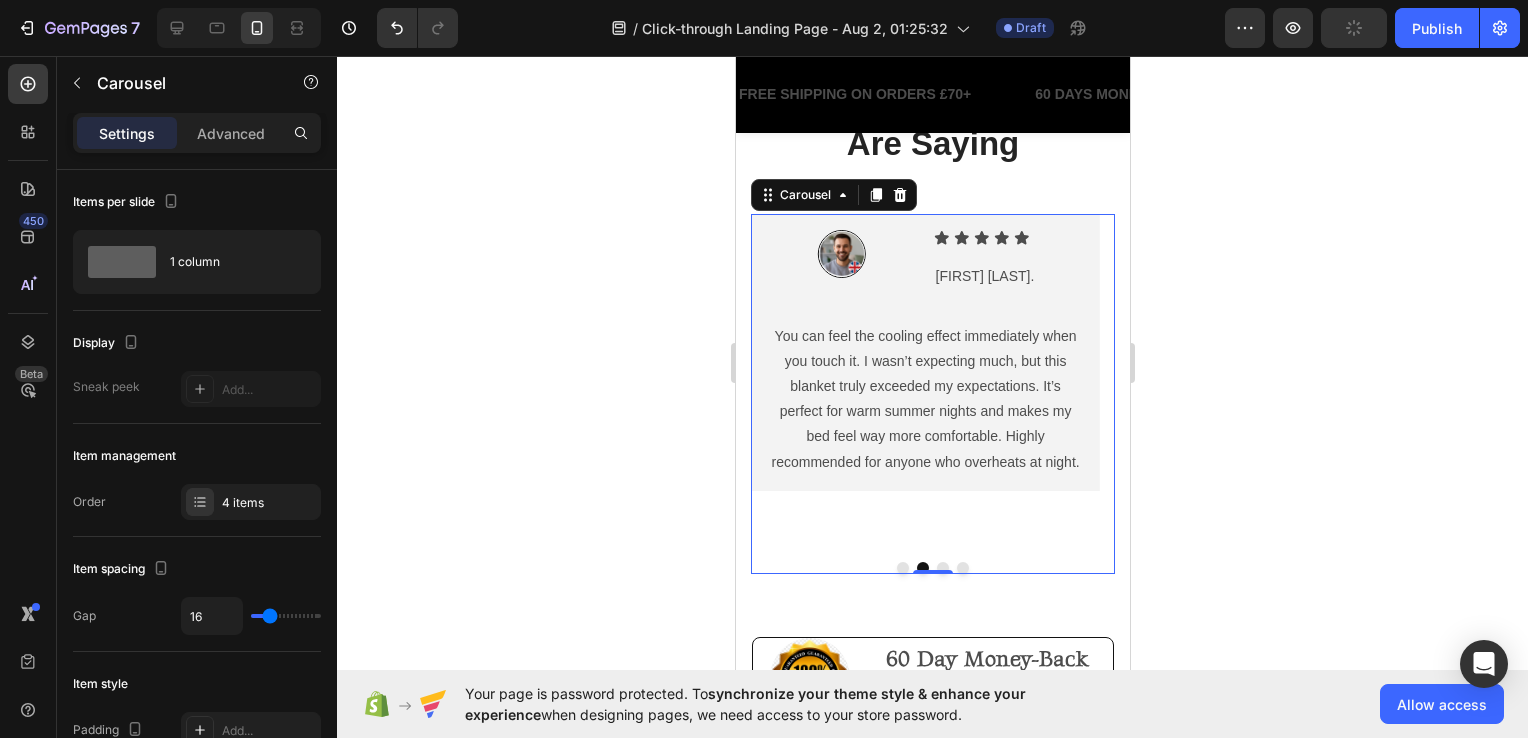 click 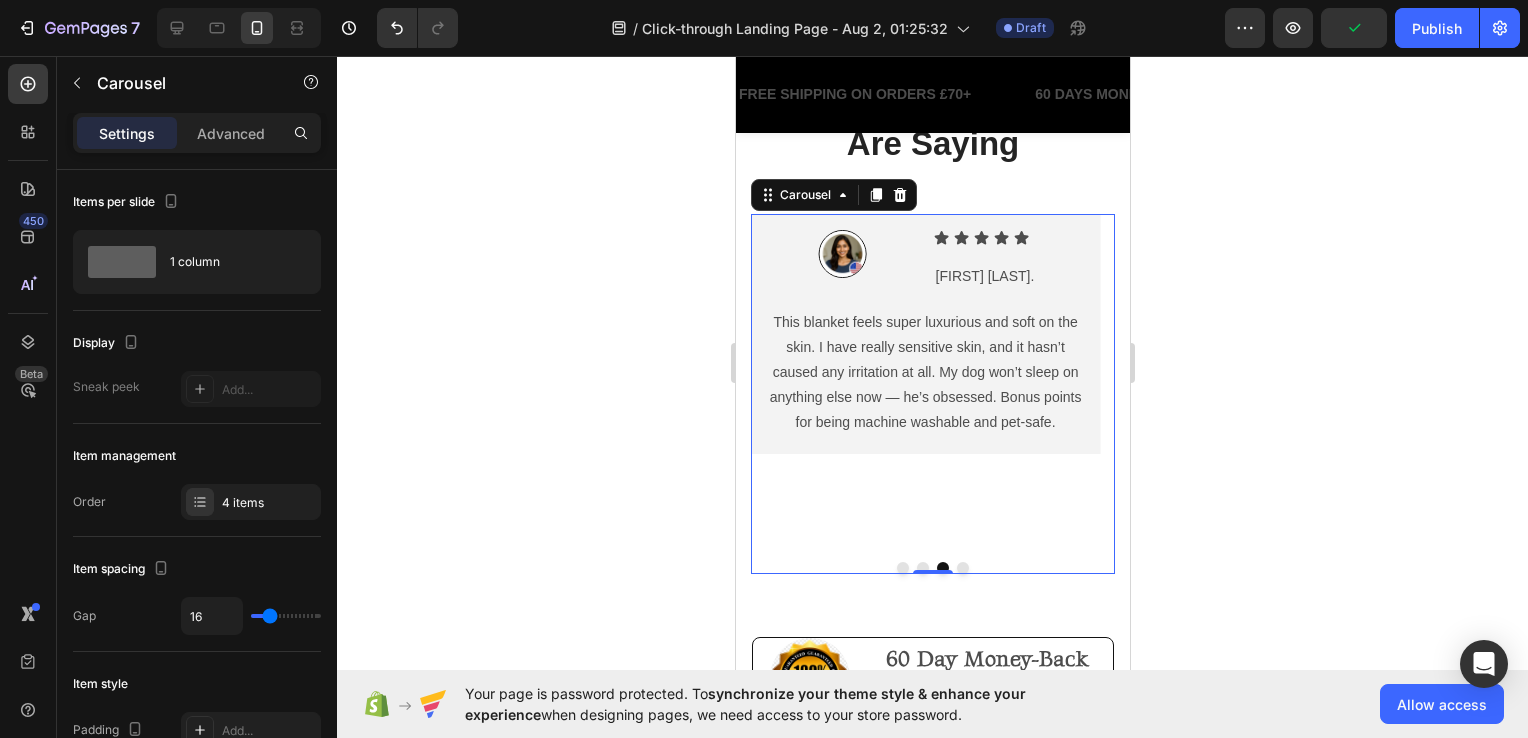 click 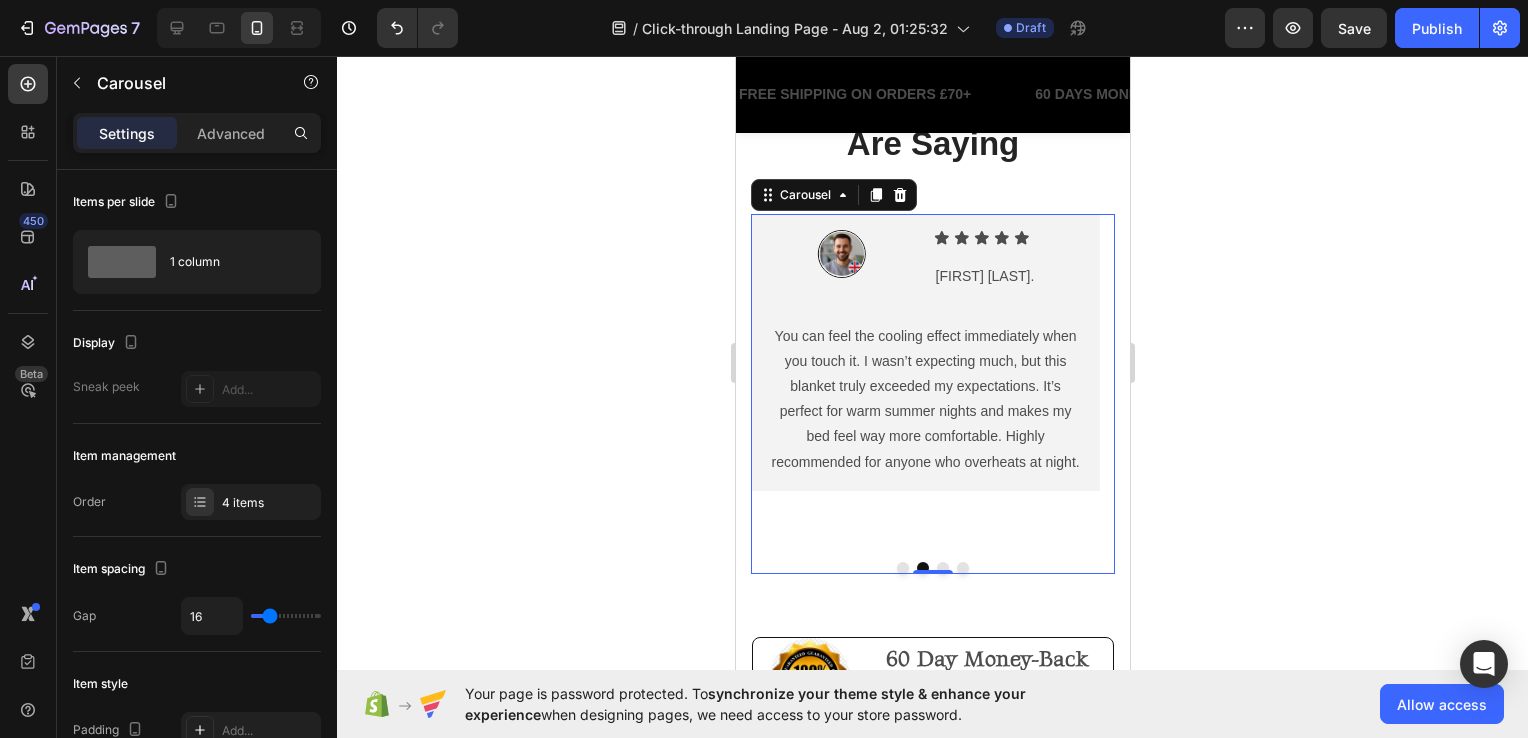 click 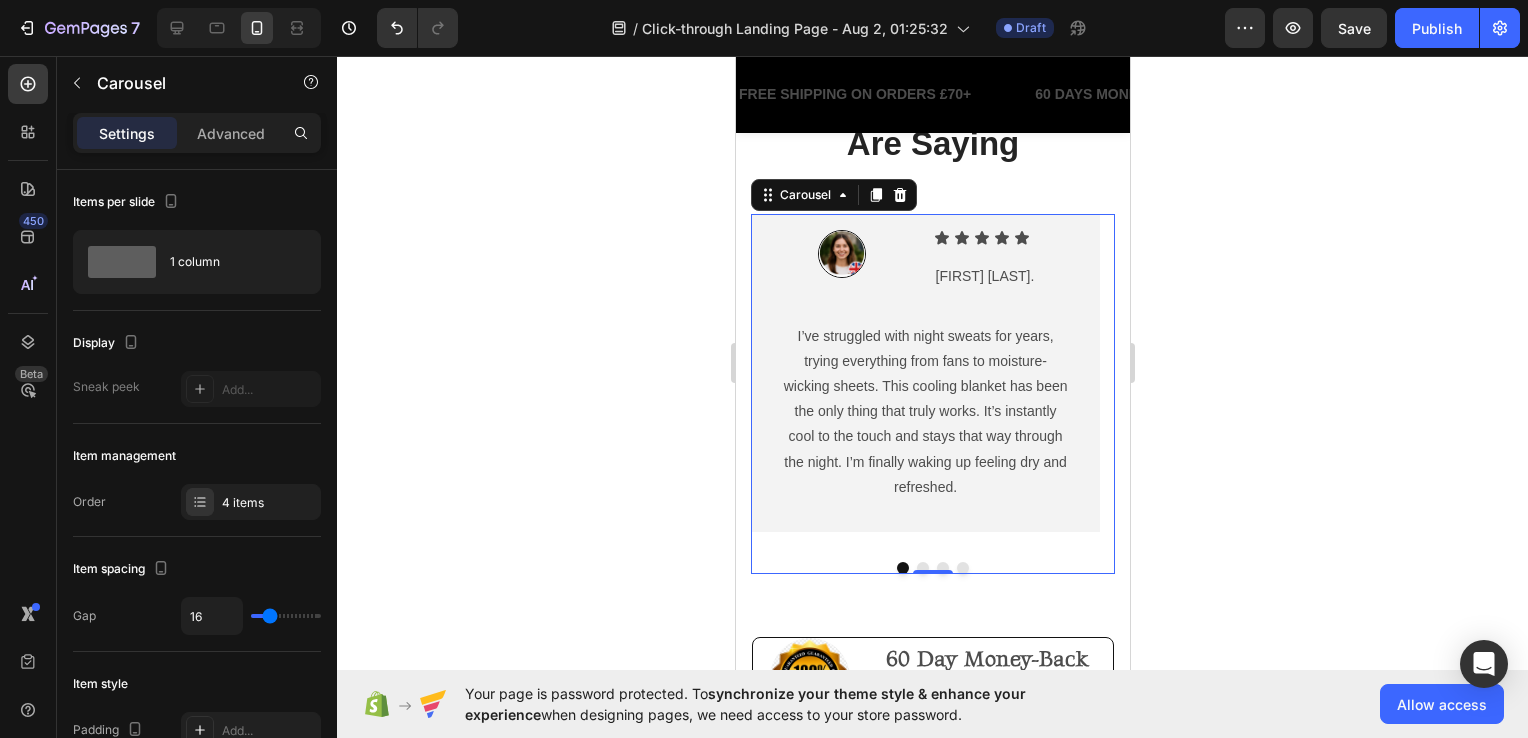 click 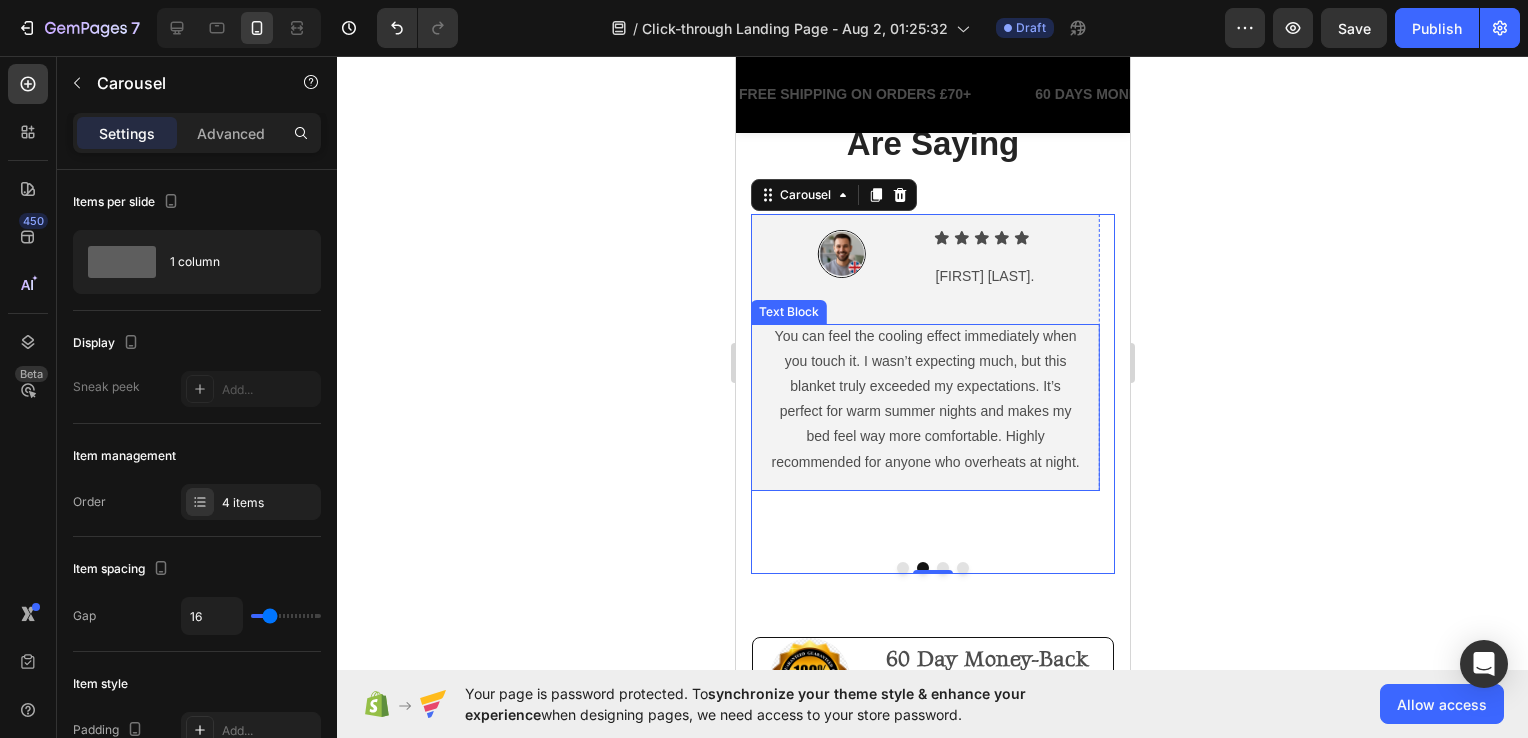click on "You can feel the cooling effect immediately when you touch it. I wasn’t expecting much, but this blanket truly exceeded my expectations. It’s perfect for warm summer nights and makes my bed feel way more comfortable. Highly recommended for anyone who overheats at night." at bounding box center [924, 399] 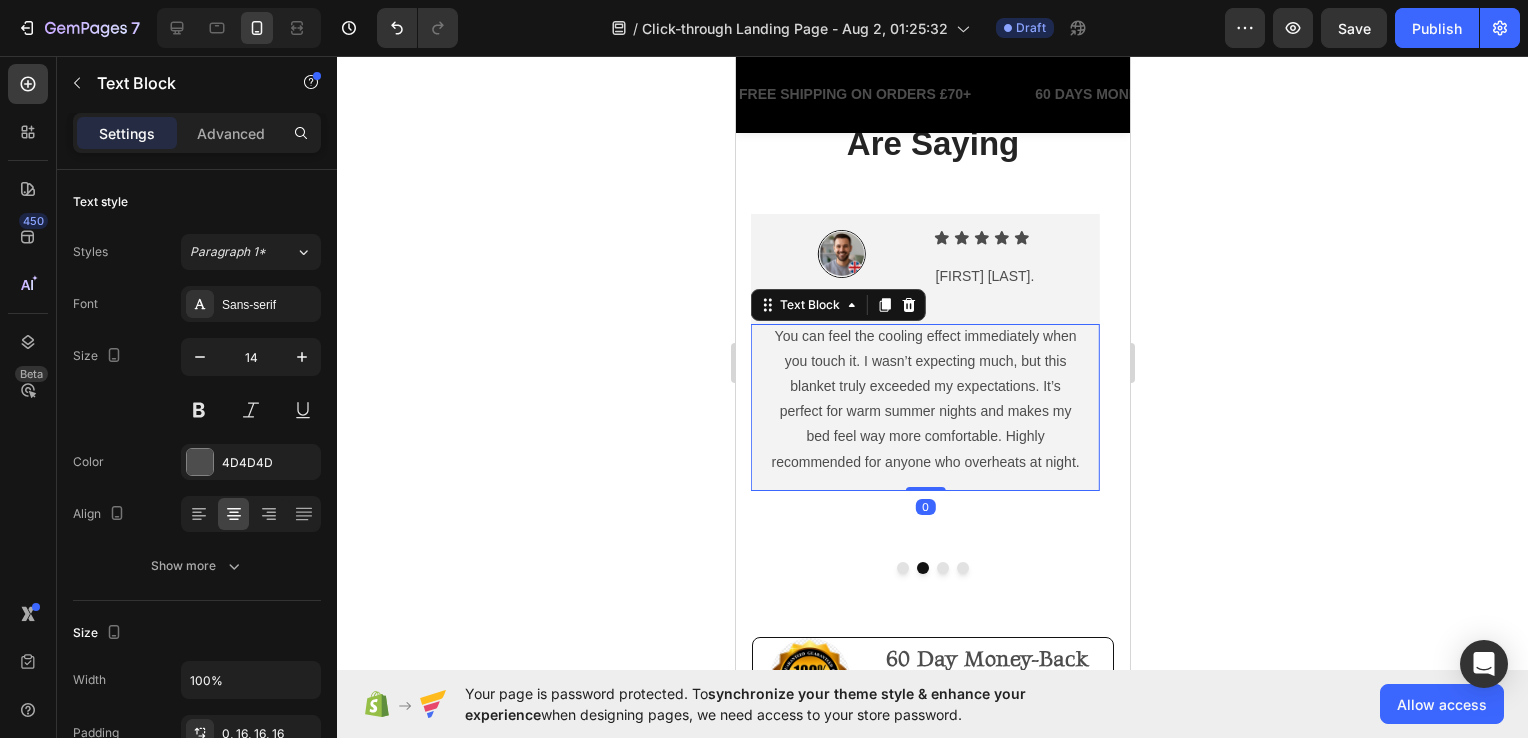 click on "You can feel the cooling effect immediately when you touch it. I wasn’t expecting much, but this blanket truly exceeded my expectations. It’s perfect for warm summer nights and makes my bed feel way more comfortable. Highly recommended for anyone who overheats at night." at bounding box center [924, 399] 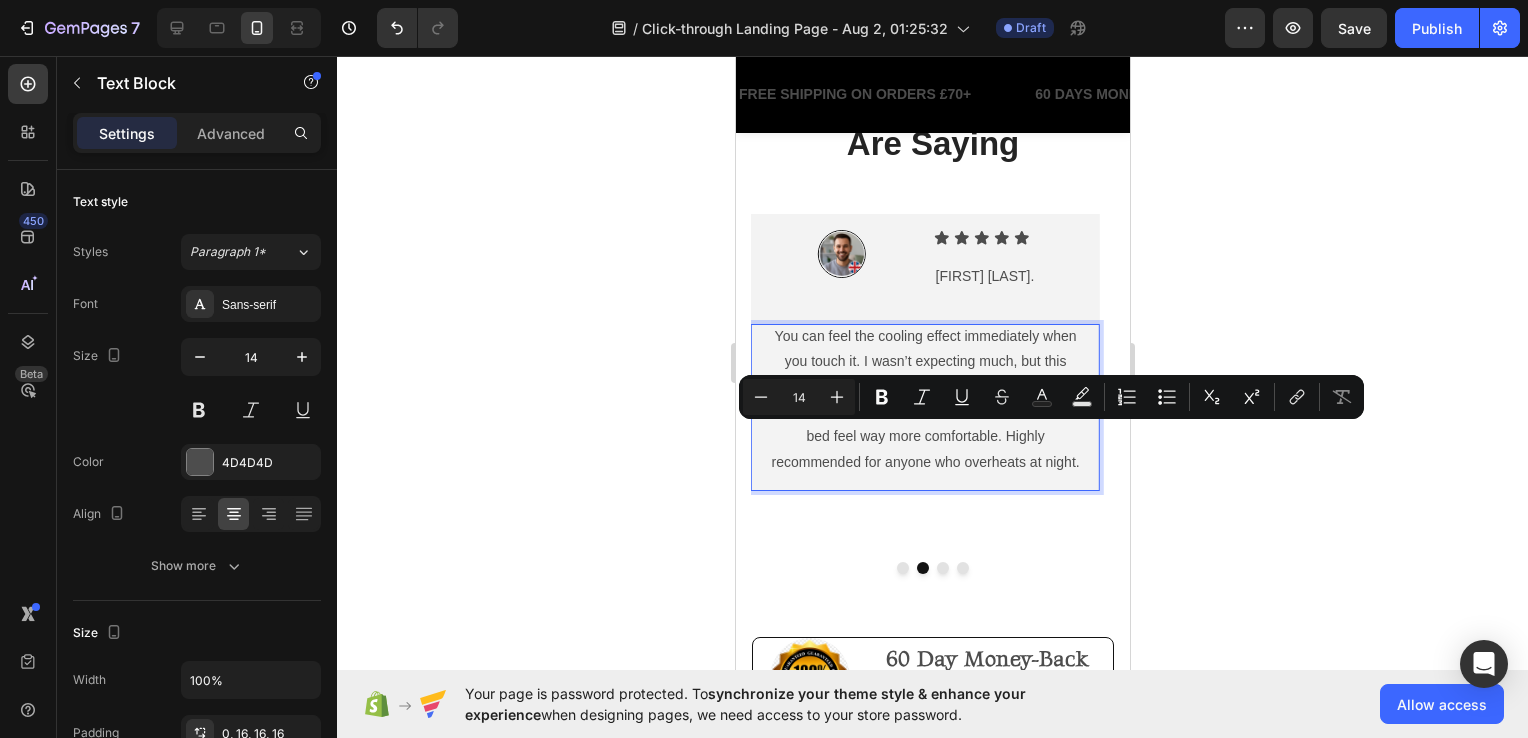 click on "You can feel the cooling effect immediately when you touch it. I wasn’t expecting much, but this blanket truly exceeded my expectations. It’s perfect for warm summer nights and makes my bed feel way more comfortable. Highly recommended for anyone who overheats at night." at bounding box center [924, 399] 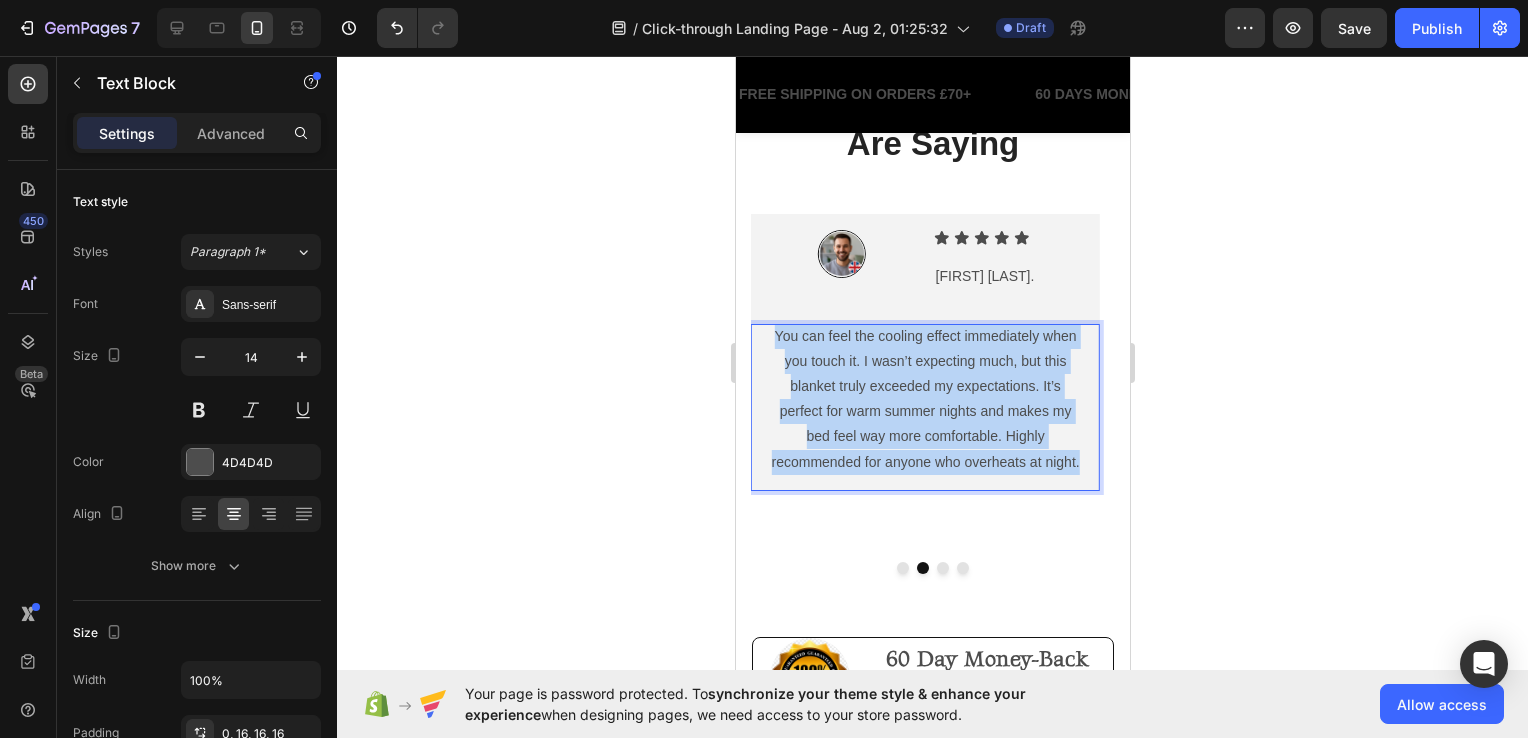 drag, startPoint x: 1085, startPoint y: 464, endPoint x: 771, endPoint y: 328, distance: 342.18707 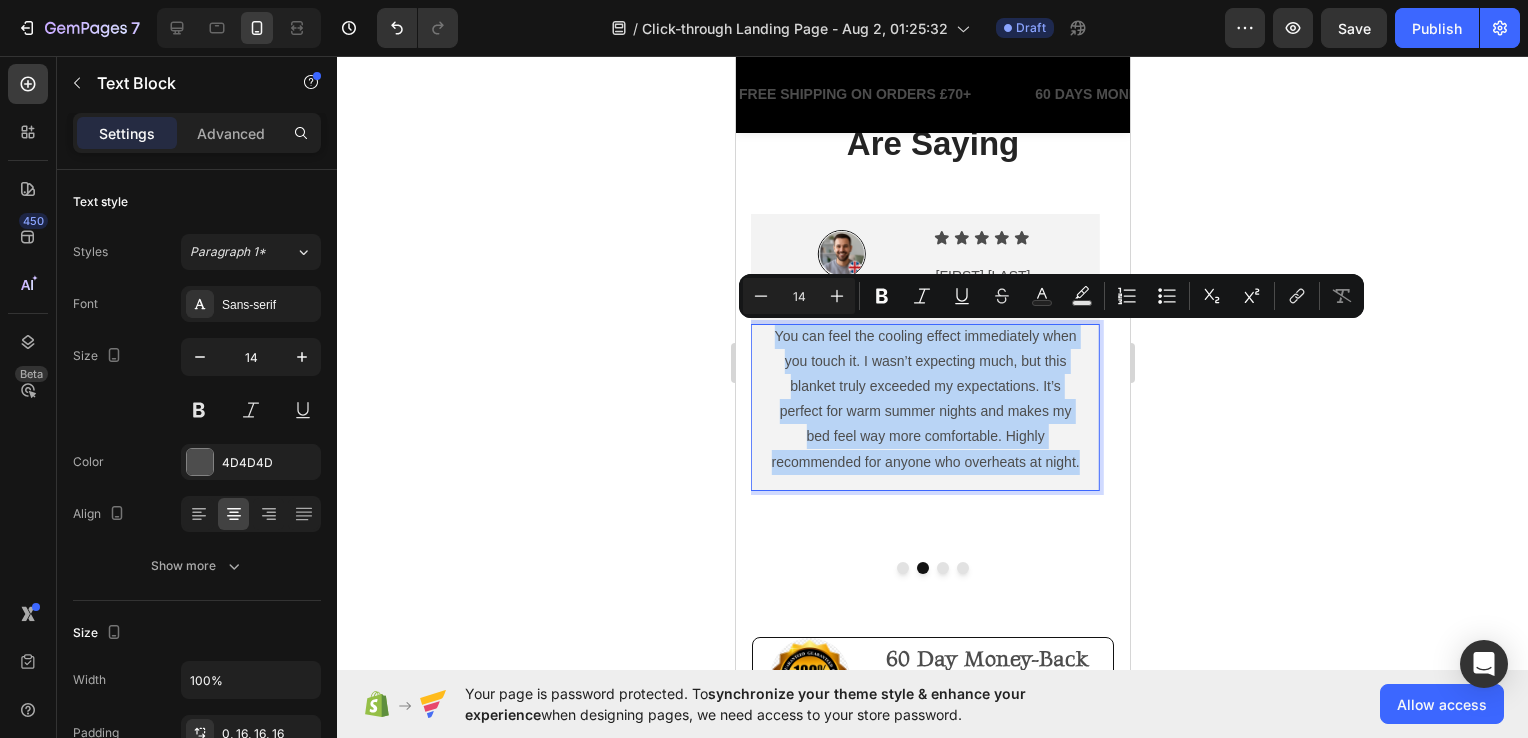 copy on "You can feel the cooling effect immediately when you touch it. I wasn’t expecting much, but this blanket truly exceeded my expectations. It’s perfect for warm summer nights and makes my bed feel way more comfortable. Highly recommended for anyone who overheats at night." 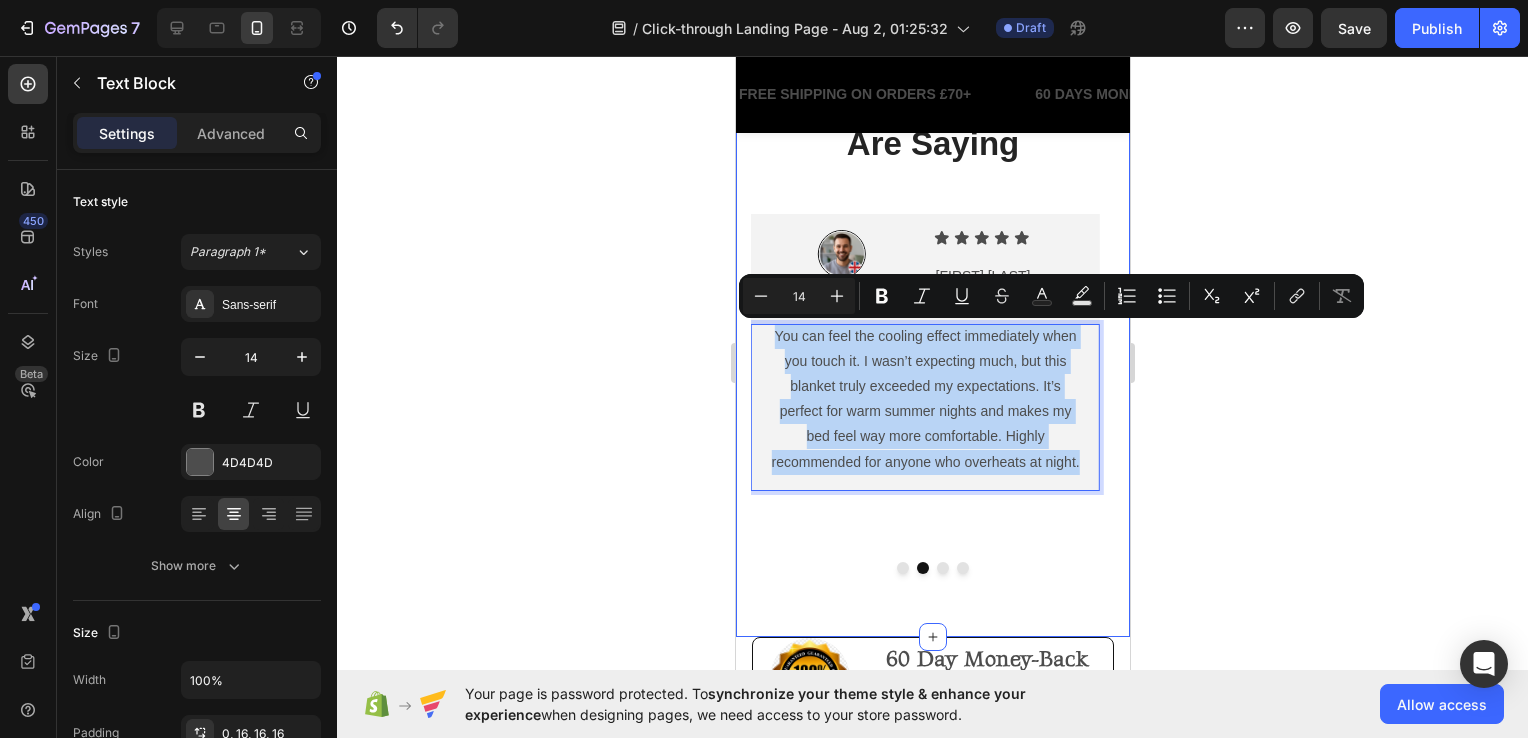 click on "What Our Customers Are Saying Heading Row
Image Icon Icon Icon Icon
Icon Icon List Melissa J. Text Block Row Row I’ve struggled with night sweats for years, trying everything from fans to moisture-wicking sheets. This cooling blanket has been the only thing that truly works. It’s instantly cool to the touch and stays that way through the night. I’m finally waking up feeling dry and refreshed. Text Block Row Row Image Icon Icon Icon Icon
Icon Icon List James L. Text Block Row Row Row You can feel the cooling effect immediately when you touch it. I wasn’t expecting much, but this blanket truly exceeded my expectations. It’s perfect for warm summer nights and makes my bed feel way more comfortable. Highly recommended for anyone who overheats at night. Text Block   0 Row Image Icon Icon Icon Icon
Icon Icon List Anita S. Text Block Row Row Text Block Row Row
Drop element here
Carousel Section 7" at bounding box center [932, 328] 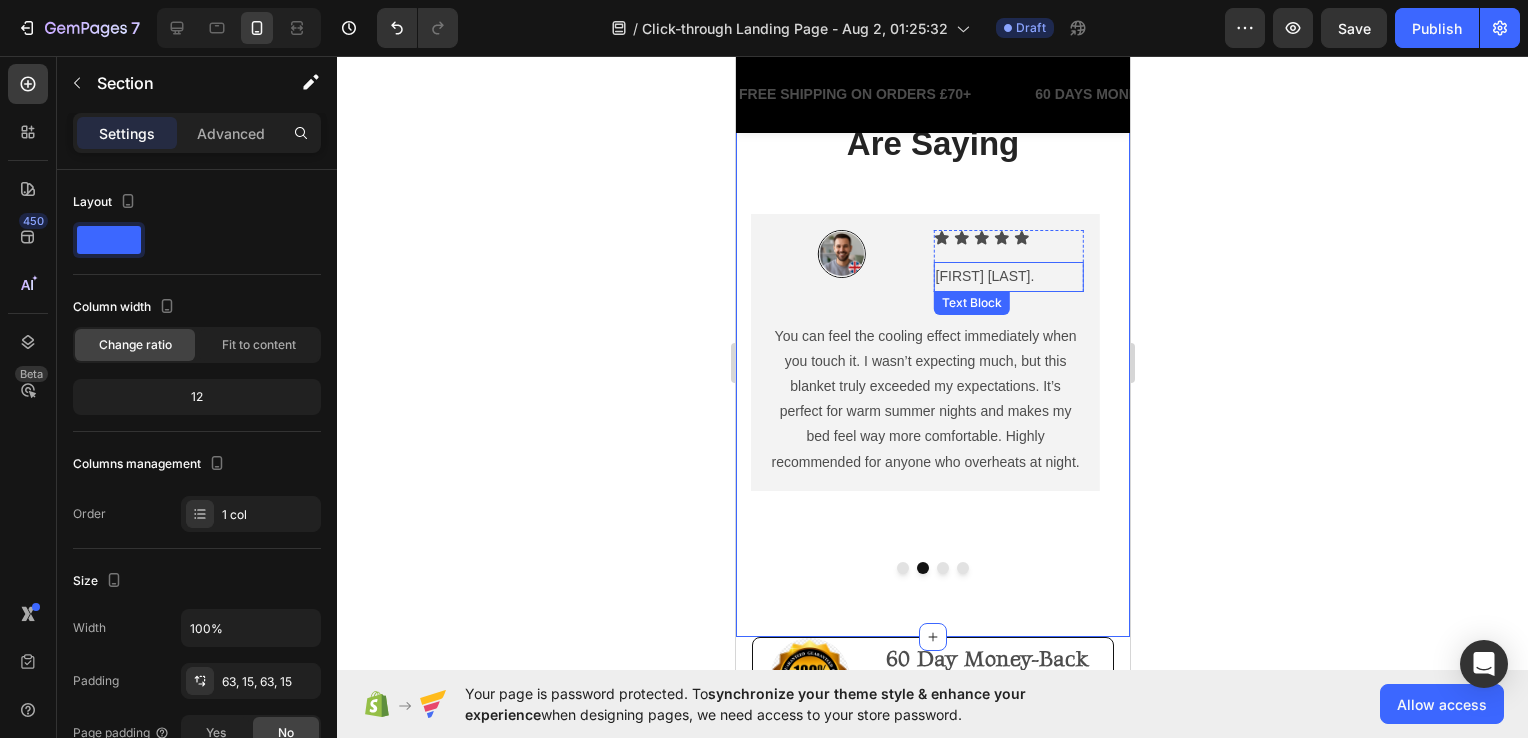 click on "[FIRST] [LAST]" at bounding box center [1008, 276] 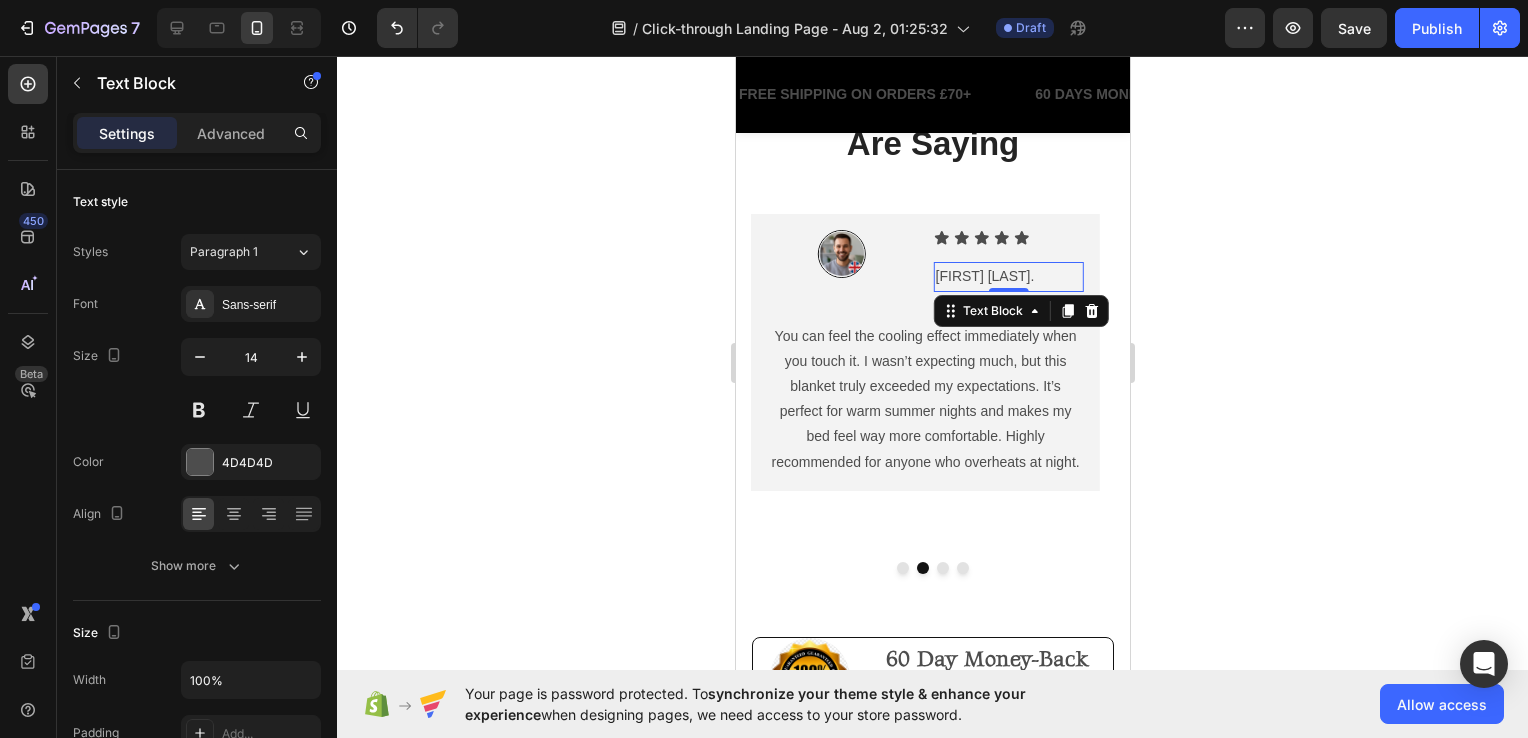 click on "[FIRST] [LAST]" at bounding box center (1008, 276) 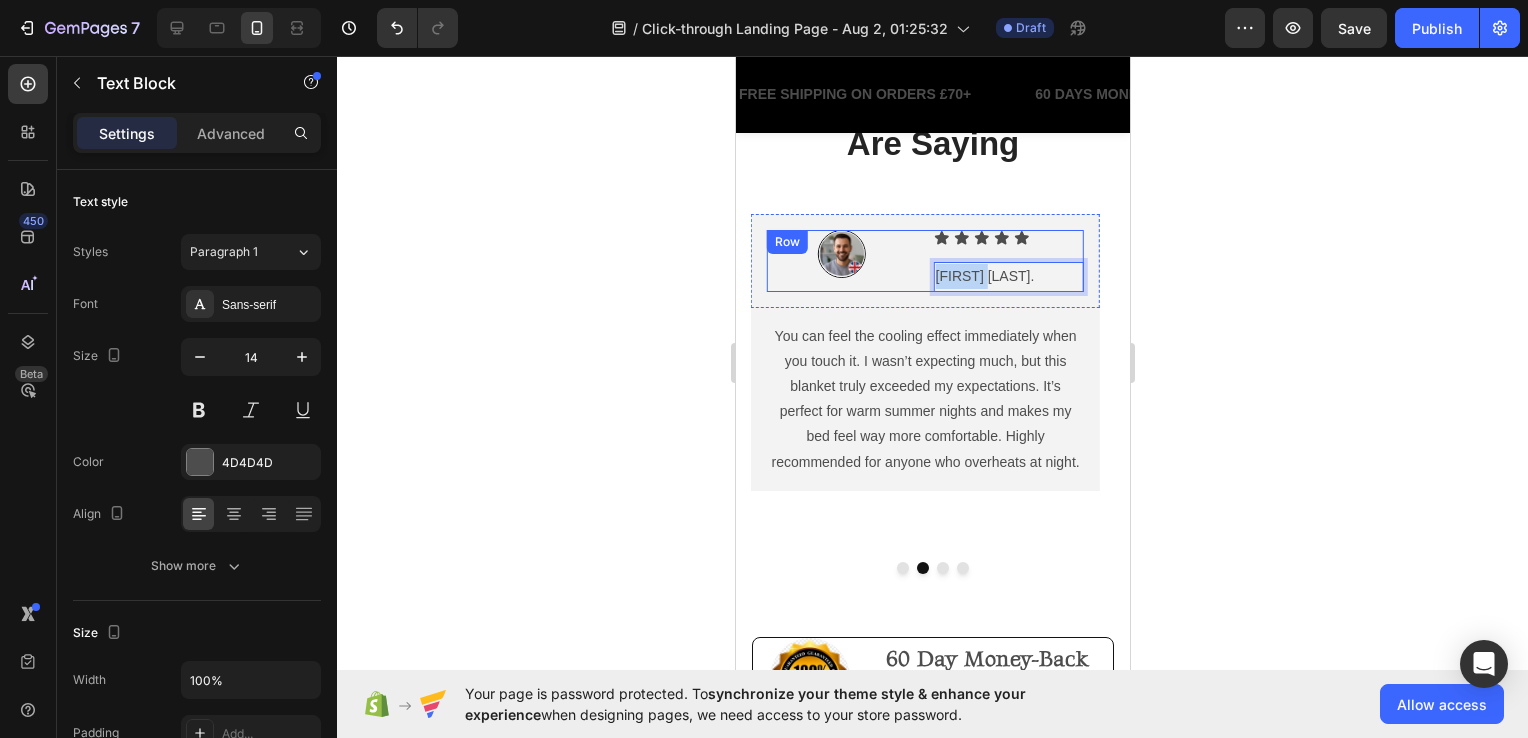 drag, startPoint x: 998, startPoint y: 278, endPoint x: 930, endPoint y: 280, distance: 68.0294 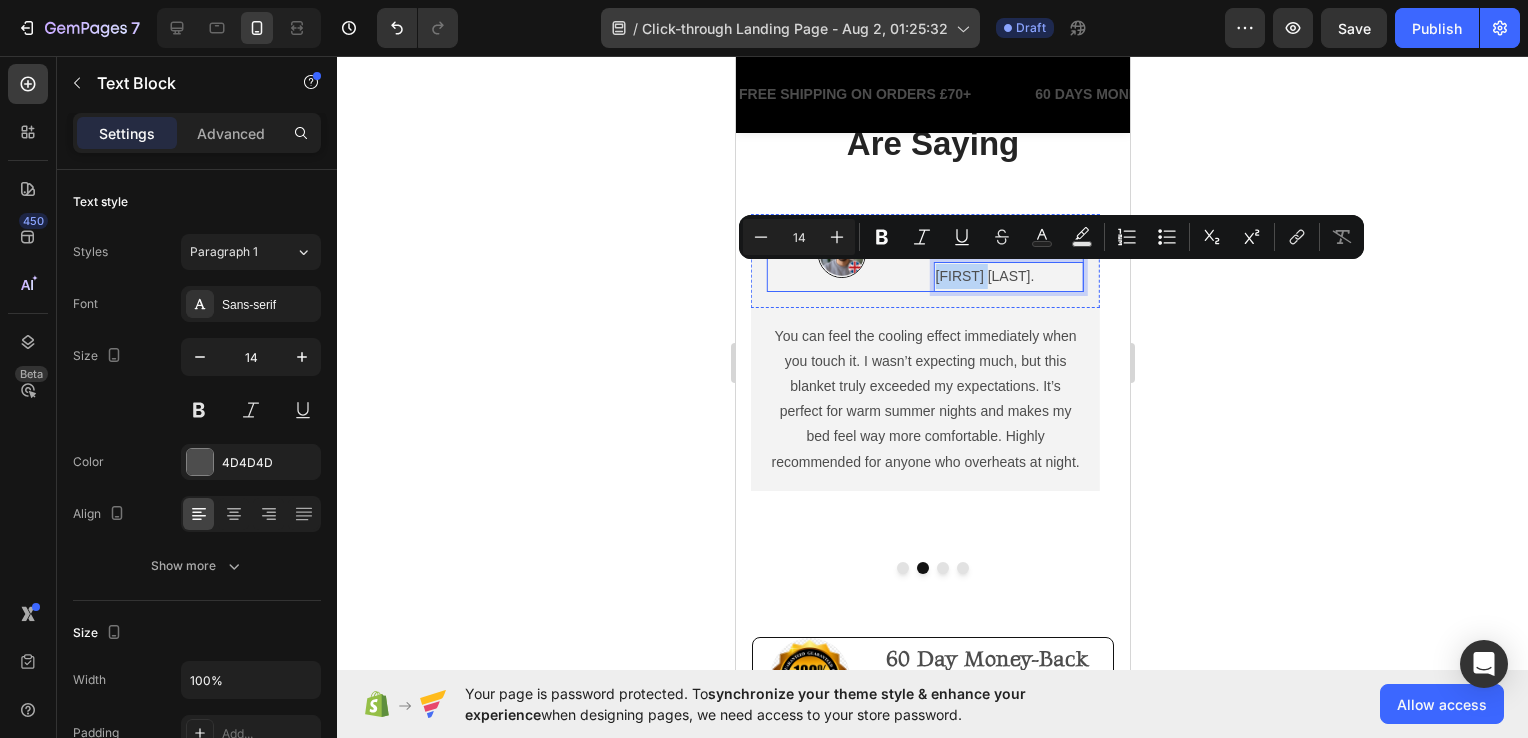 copy on "[FIRST] [LAST]" 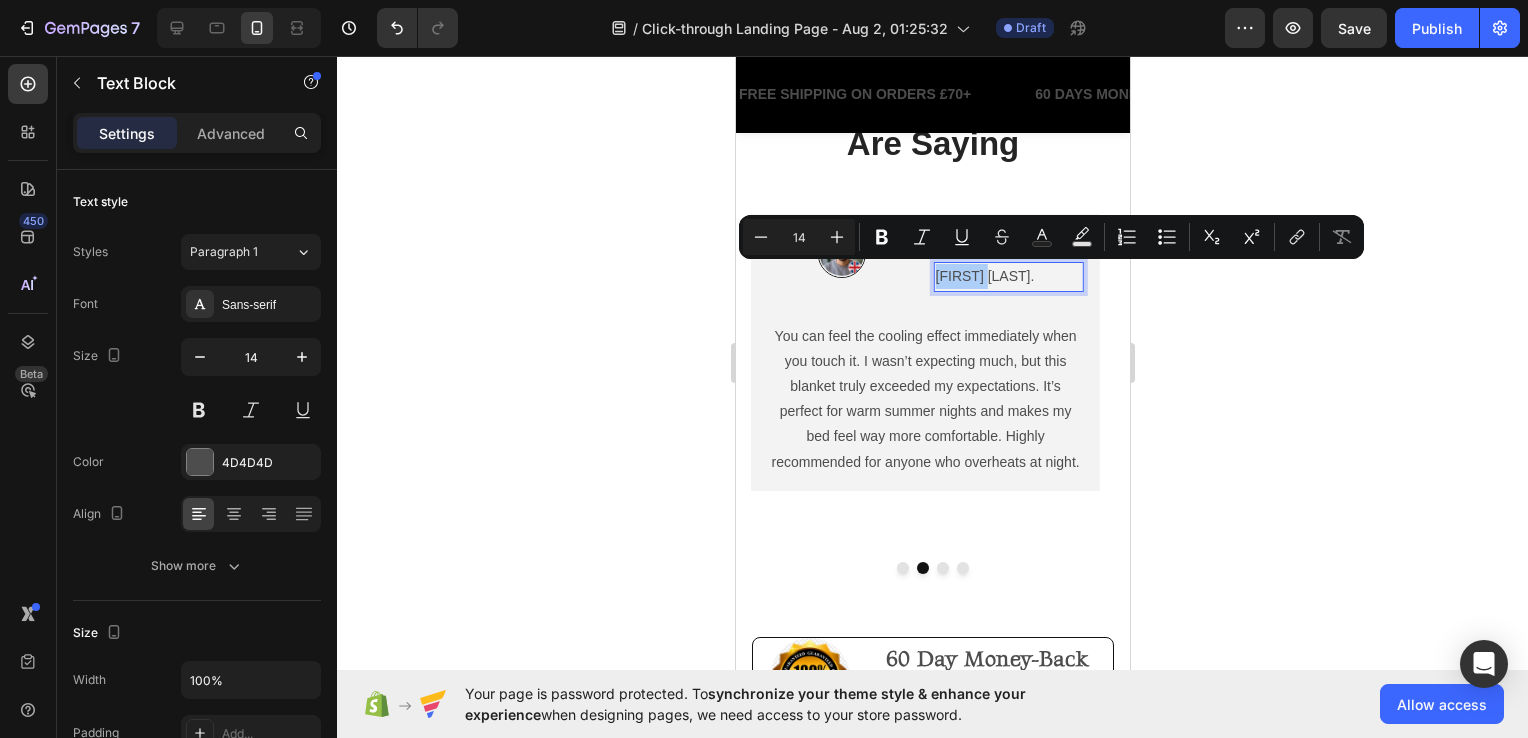 click 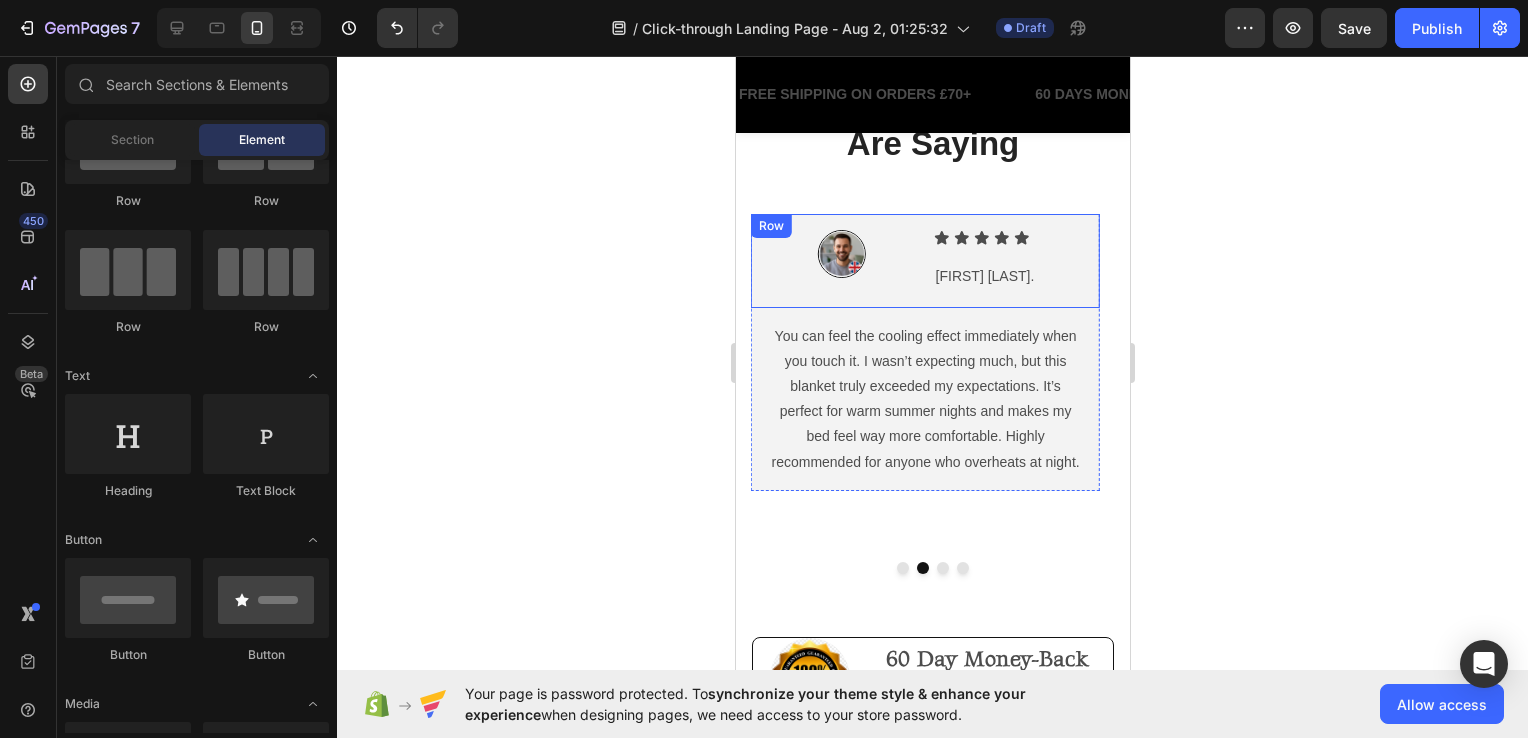 click on "Image" at bounding box center (841, 260) 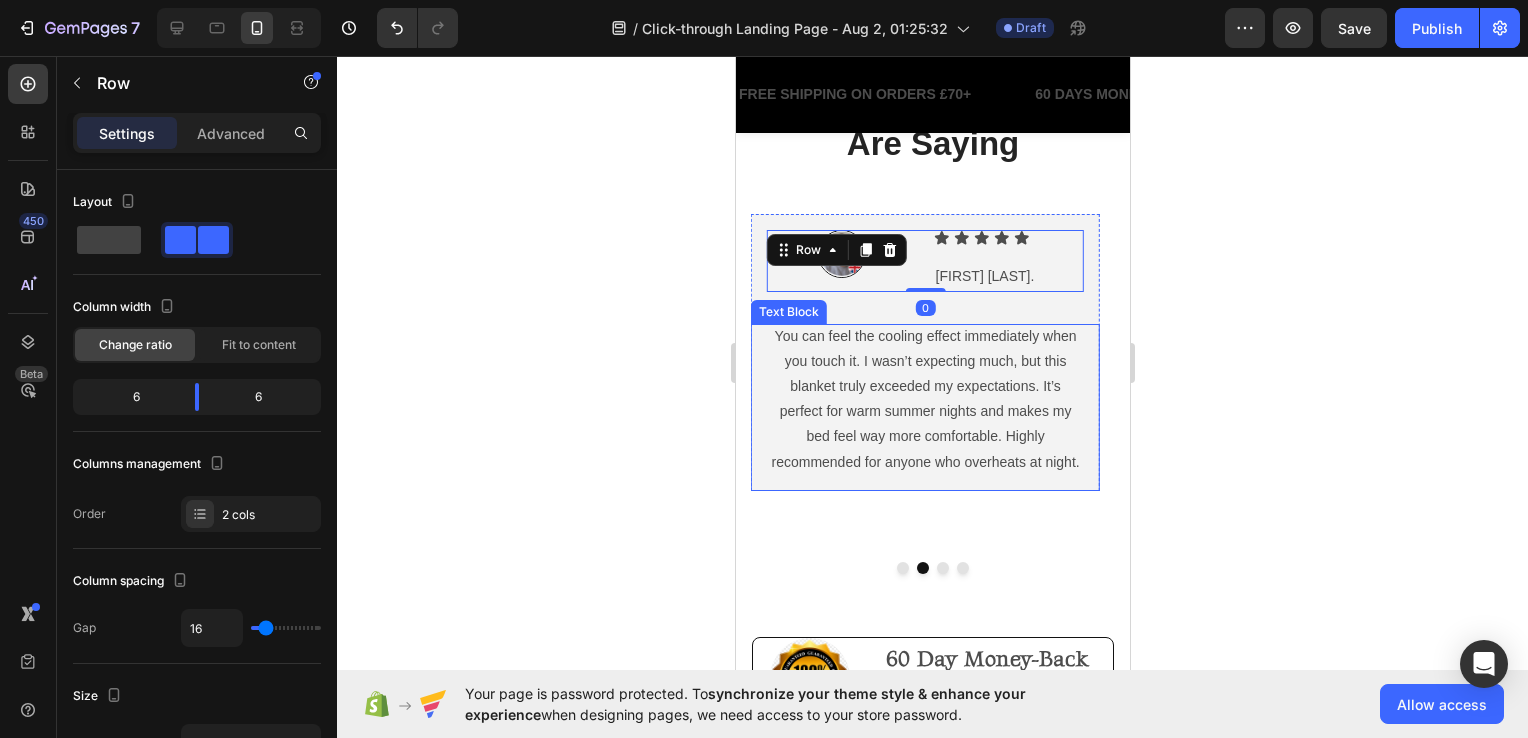click on "You can feel the cooling effect immediately when you touch it. I wasn’t expecting much, but this blanket truly exceeded my expectations. It’s perfect for warm summer nights and makes my bed feel way more comfortable. Highly recommended for anyone who overheats at night." at bounding box center (924, 399) 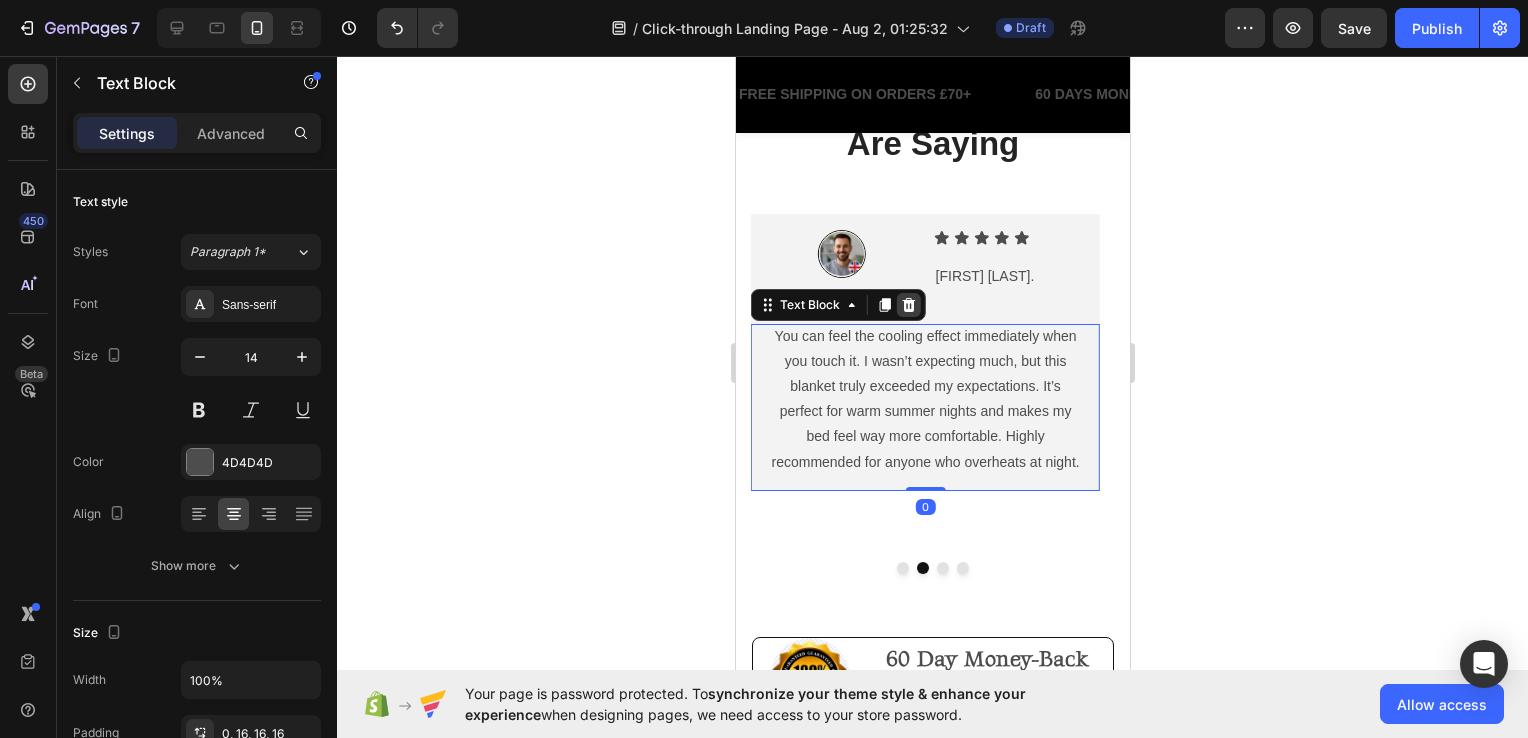 click 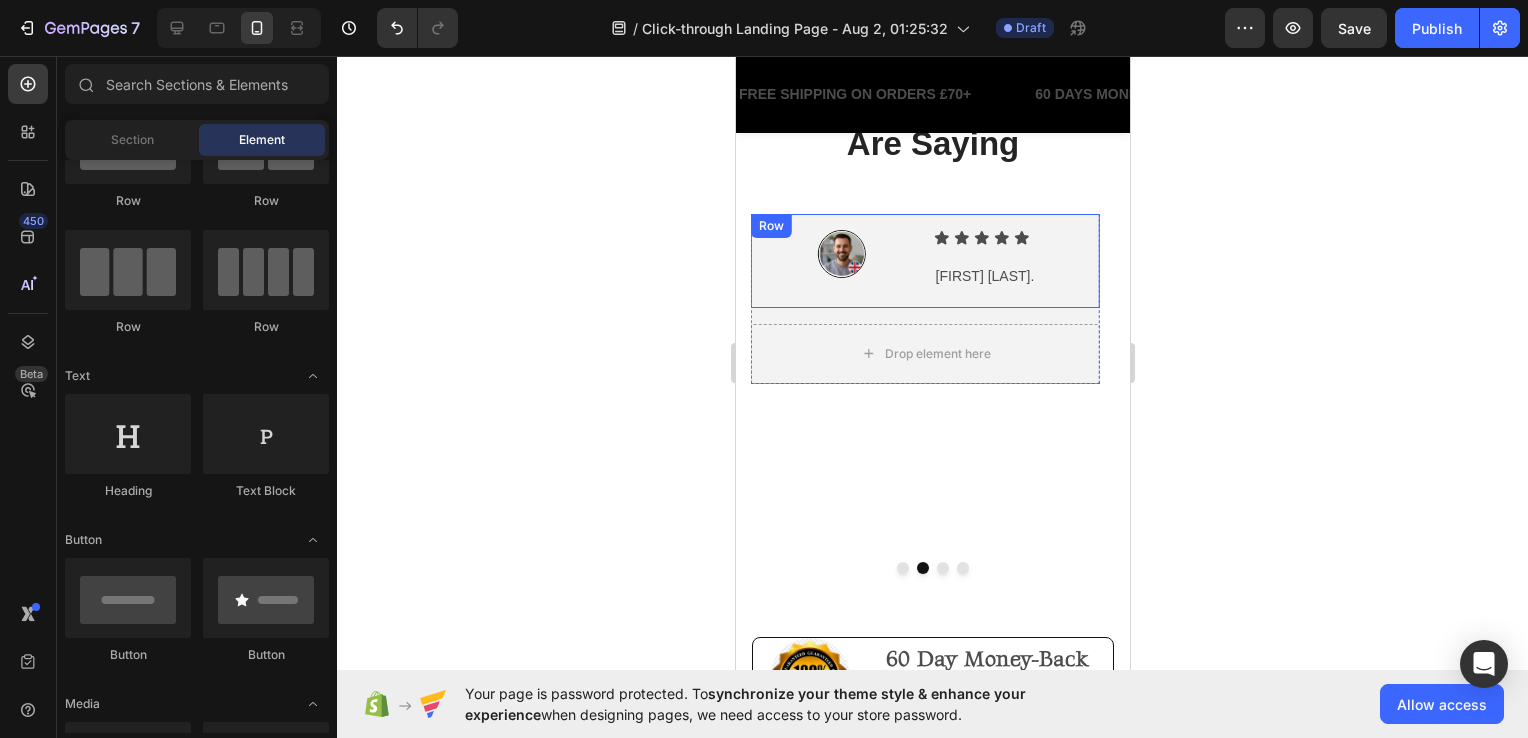 click on "[FIRST] [LAST]" at bounding box center (1008, 276) 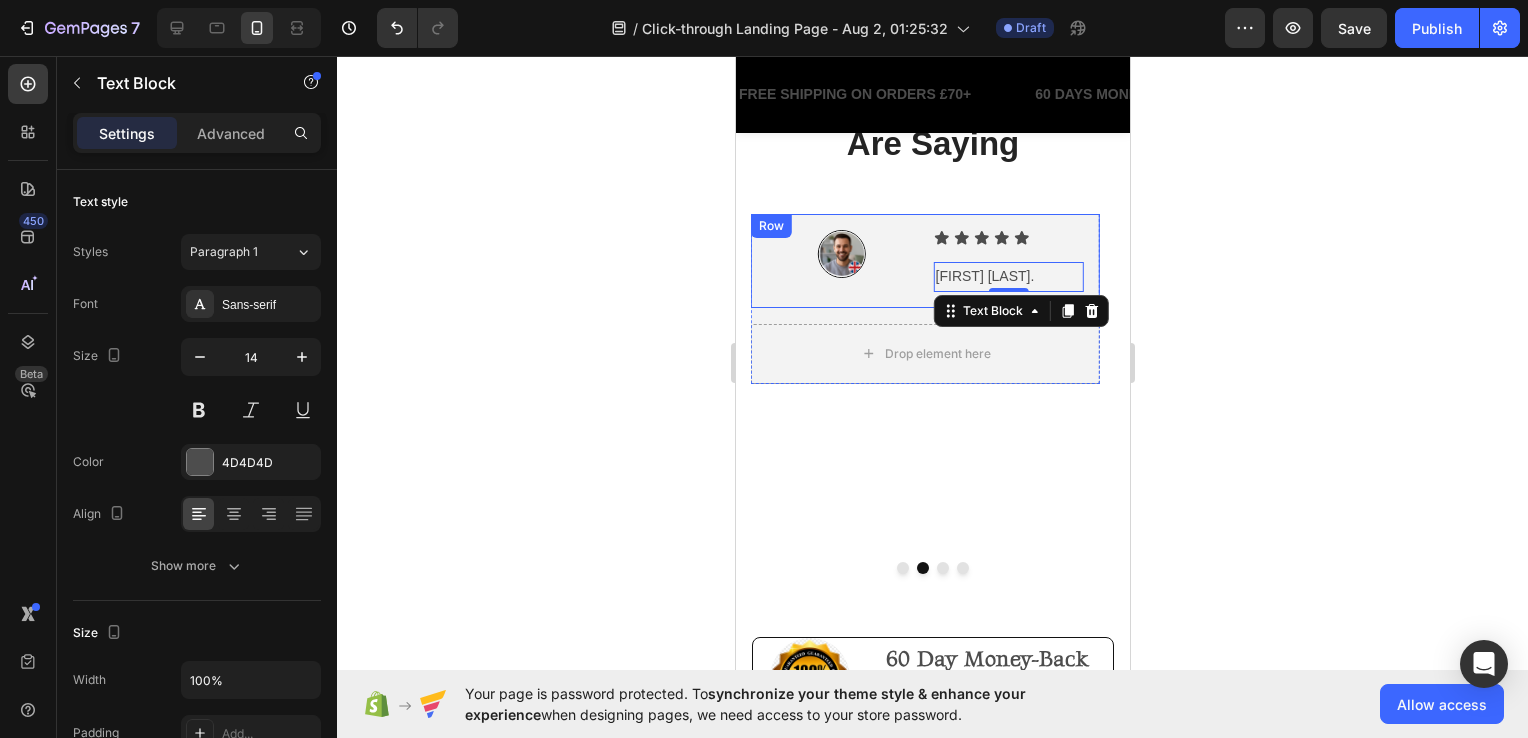 click on "Row" at bounding box center (770, 226) 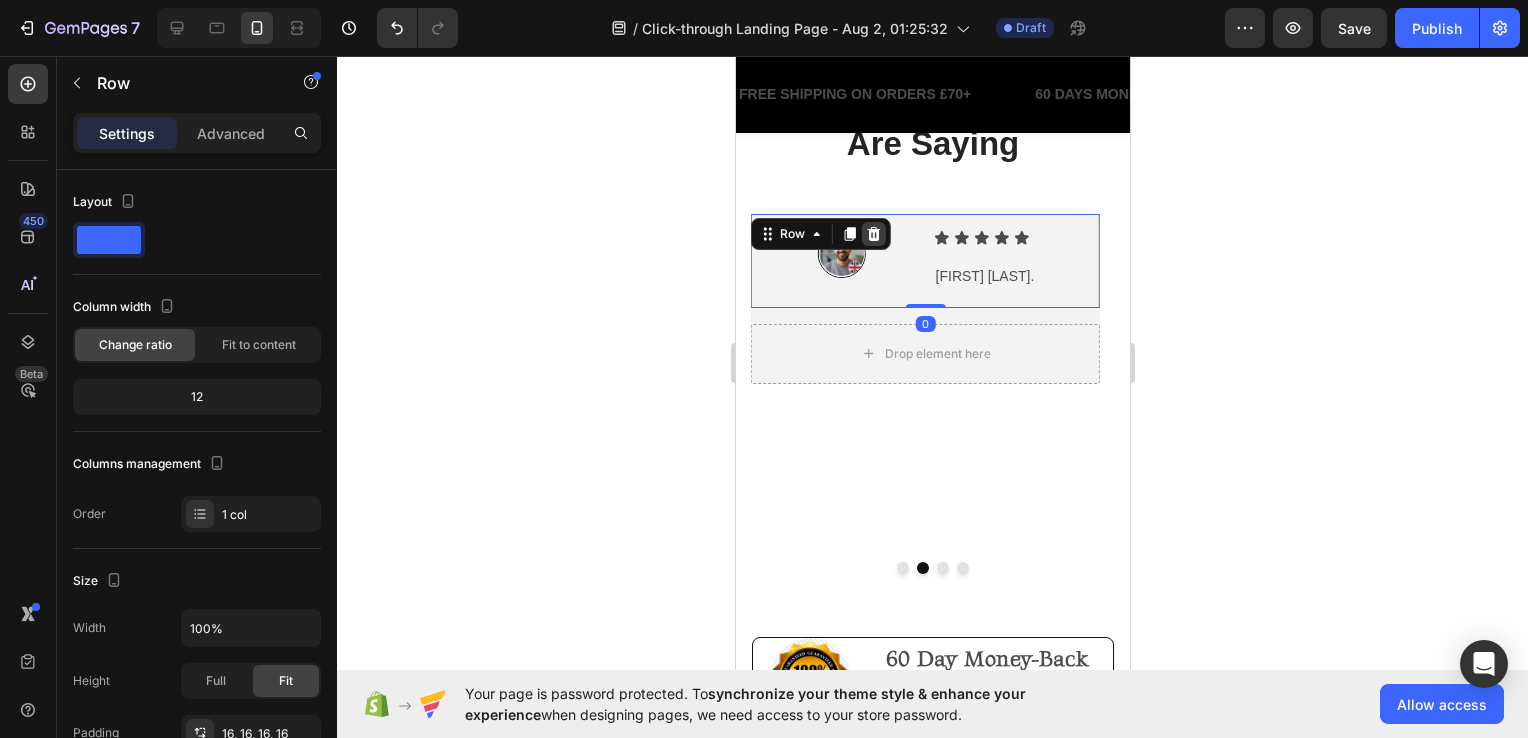 click 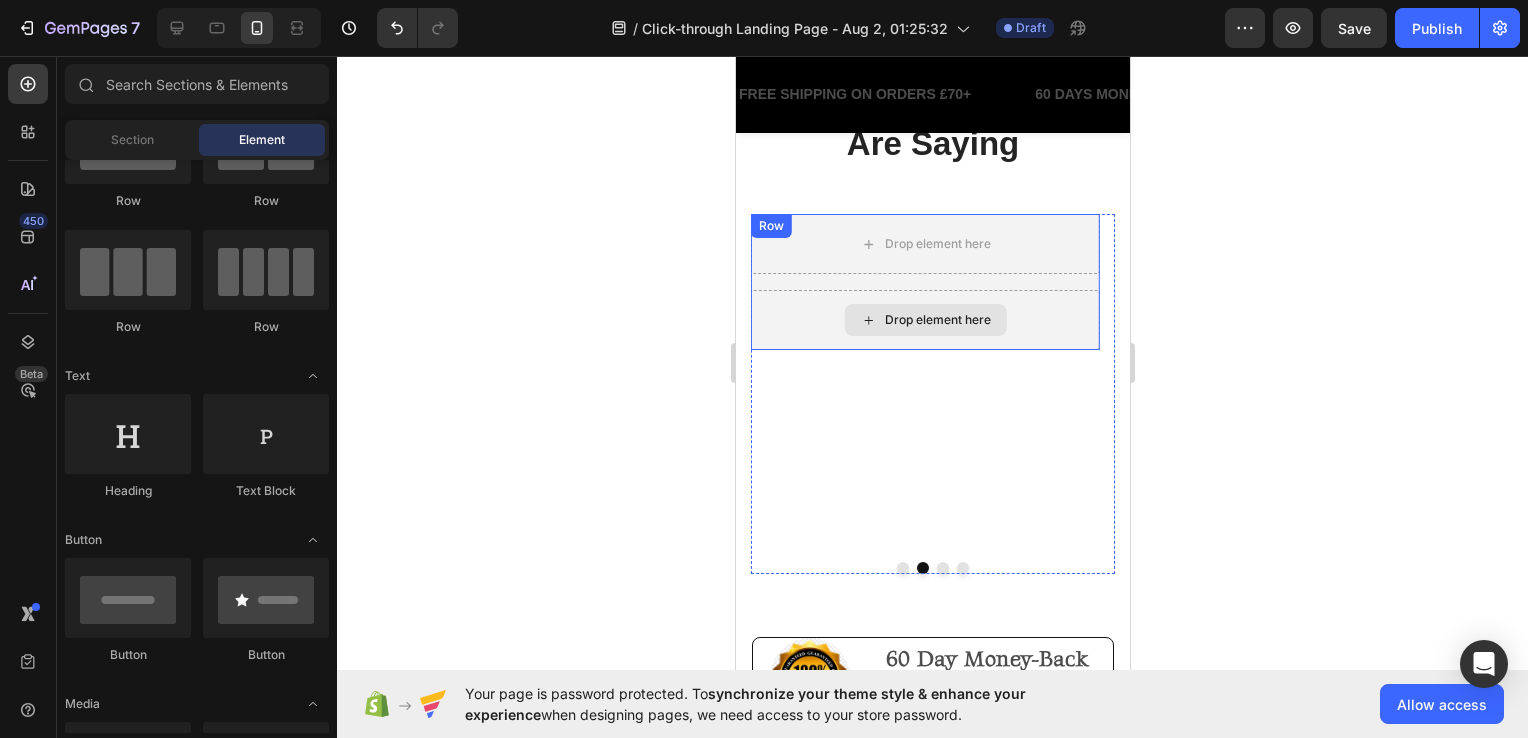 click on "Drop element here" at bounding box center [924, 320] 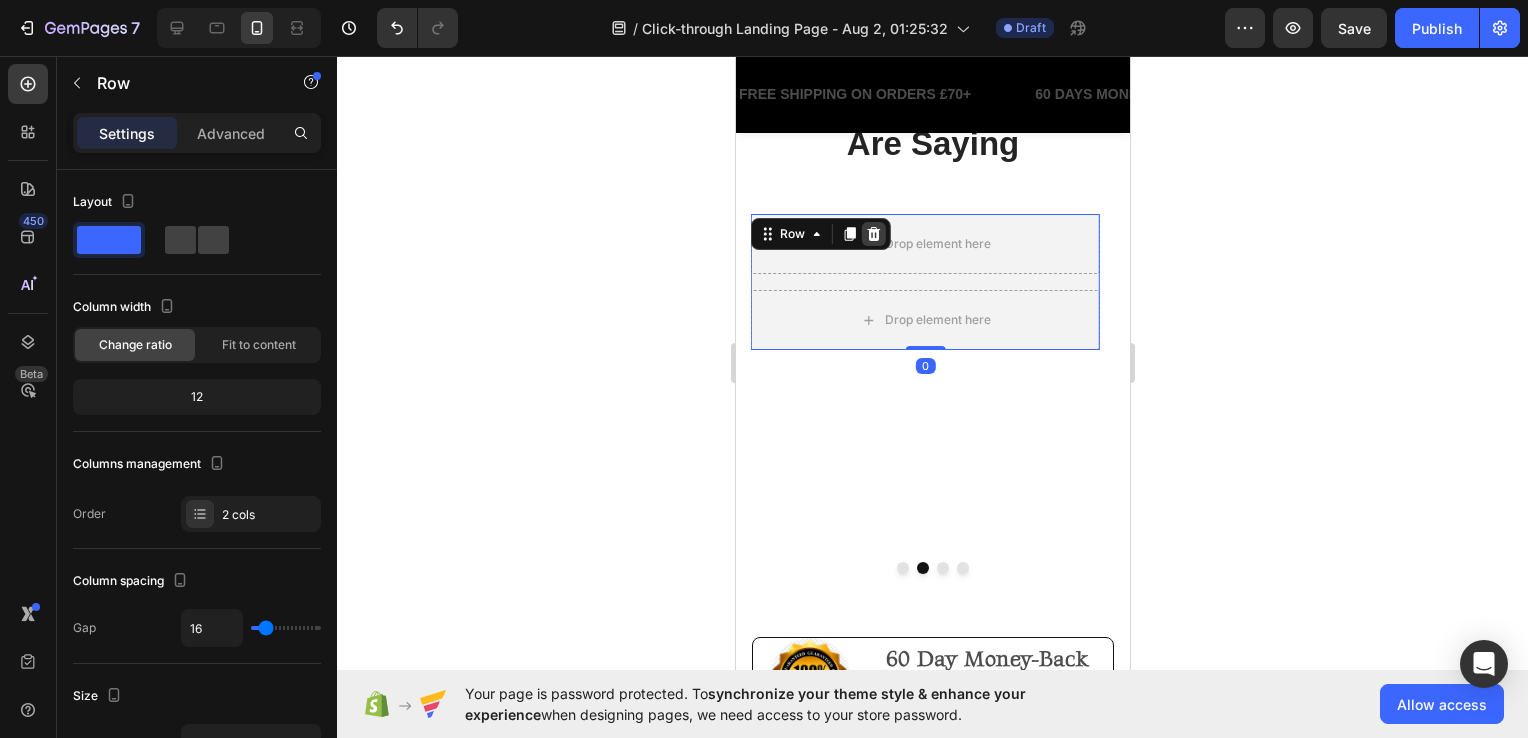 click 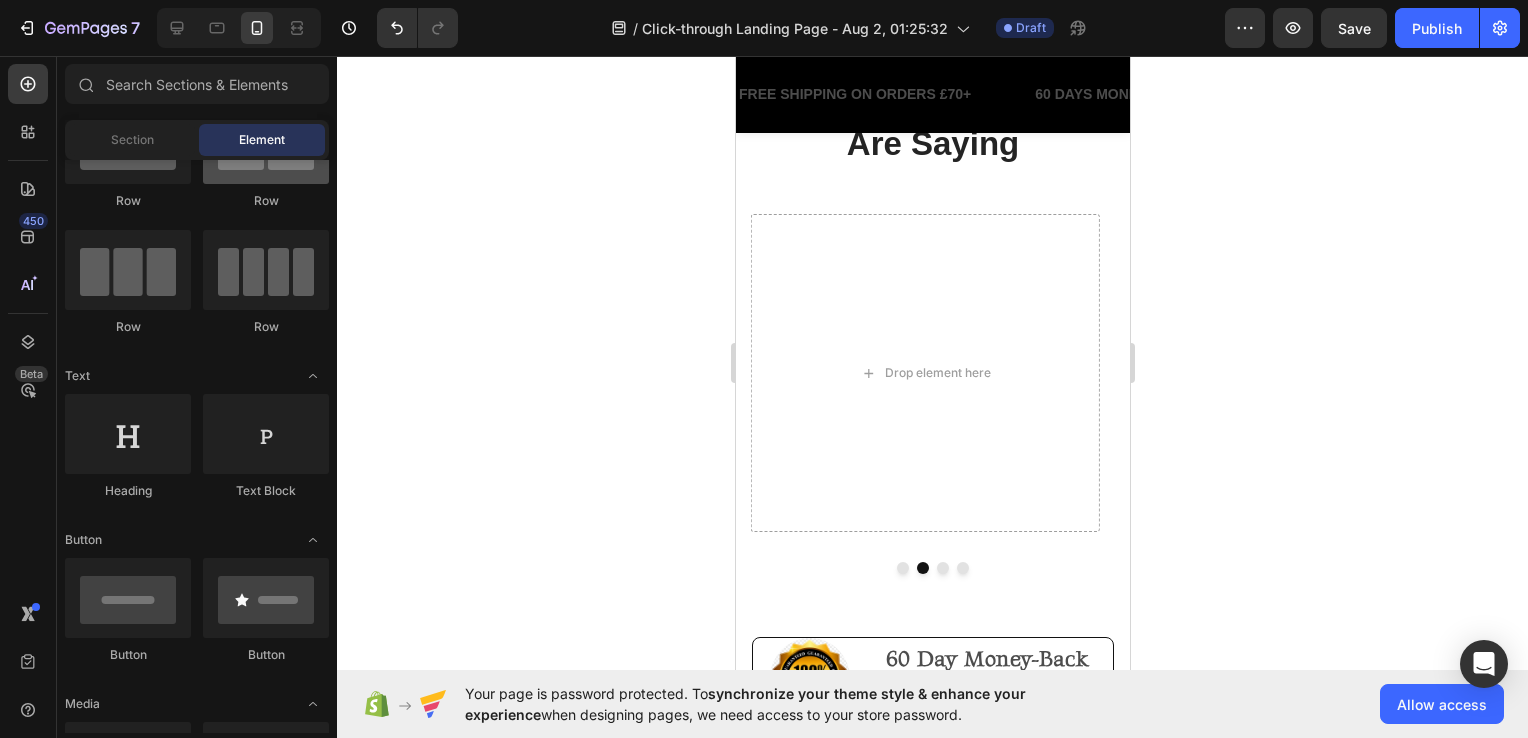 scroll, scrollTop: 0, scrollLeft: 0, axis: both 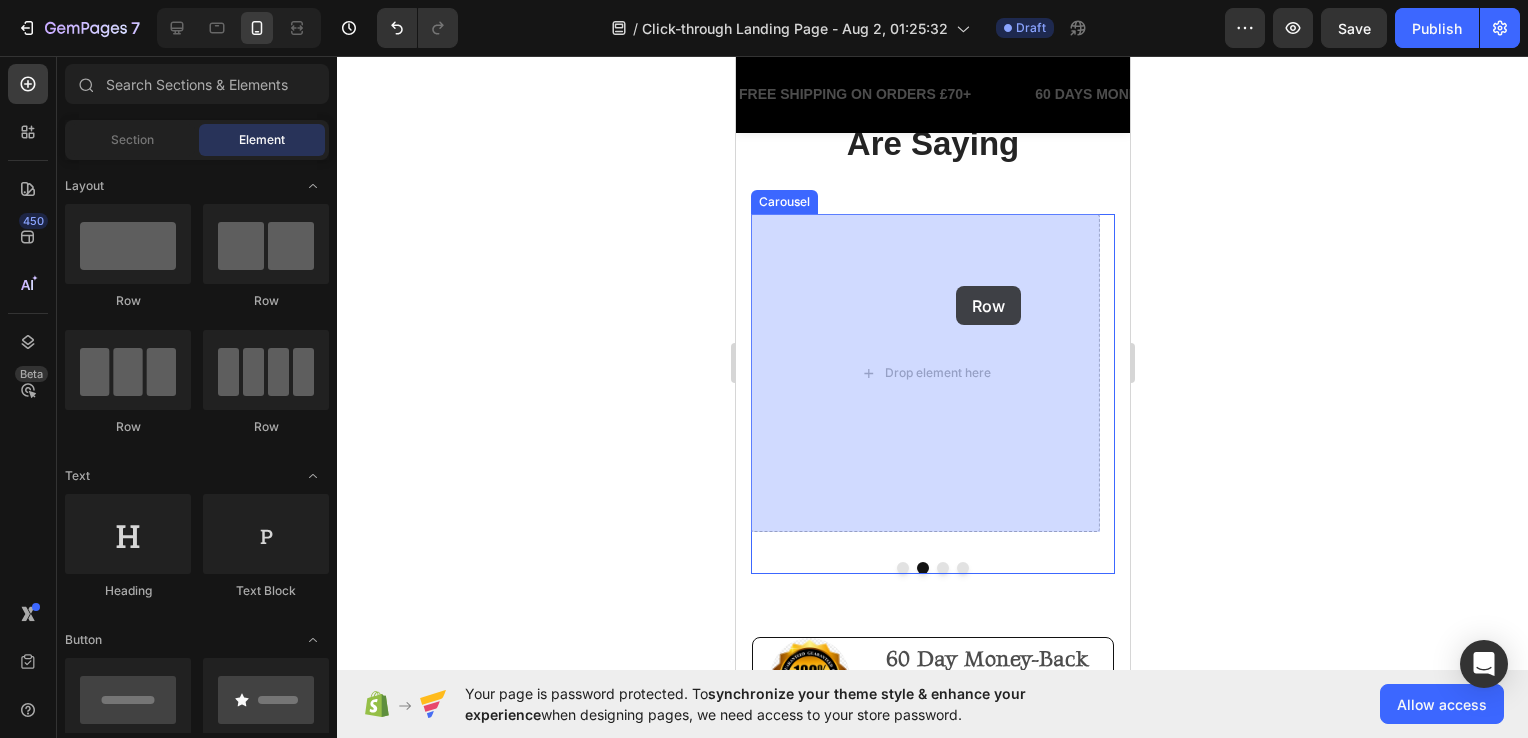 drag, startPoint x: 901, startPoint y: 315, endPoint x: 1231, endPoint y: 337, distance: 330.7325 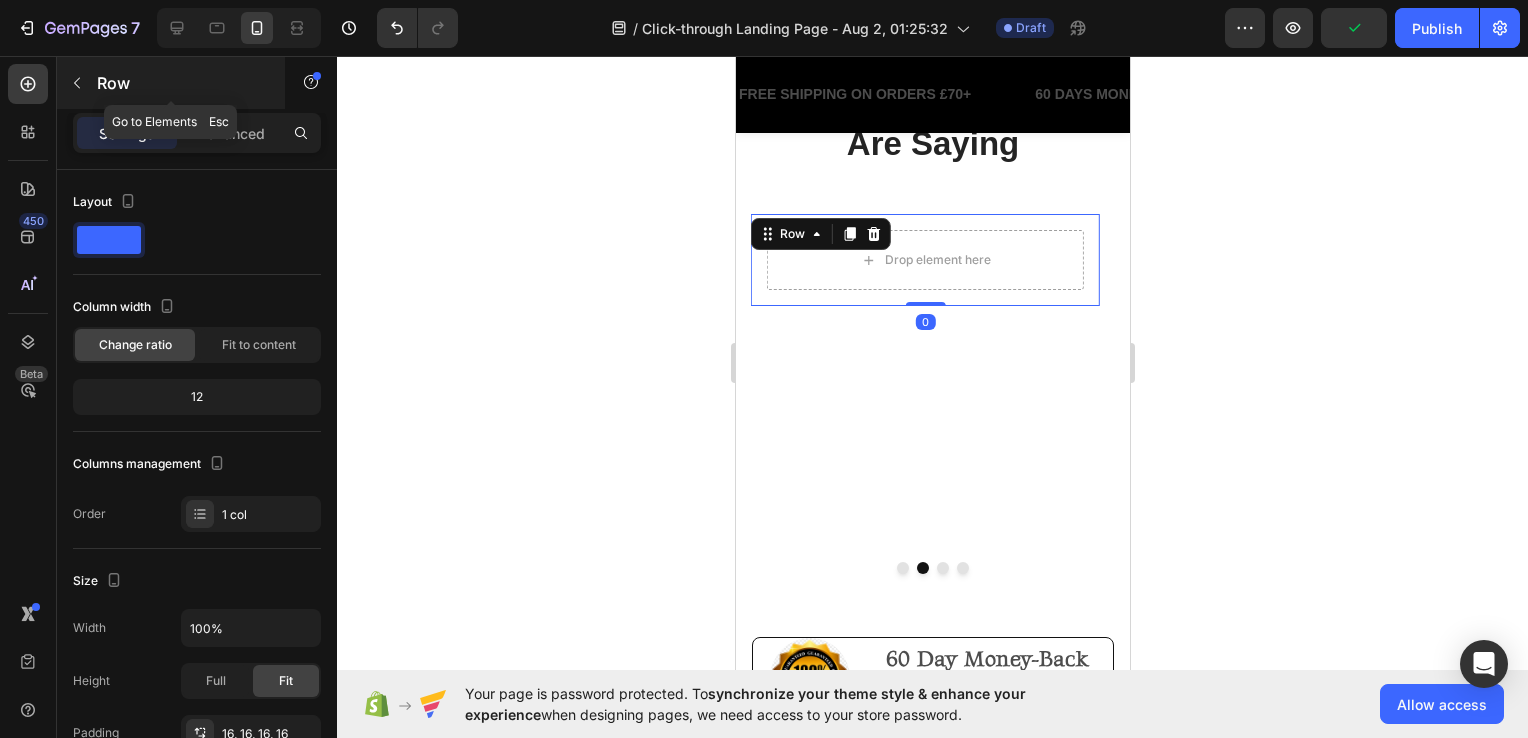 click on "Row" at bounding box center (171, 83) 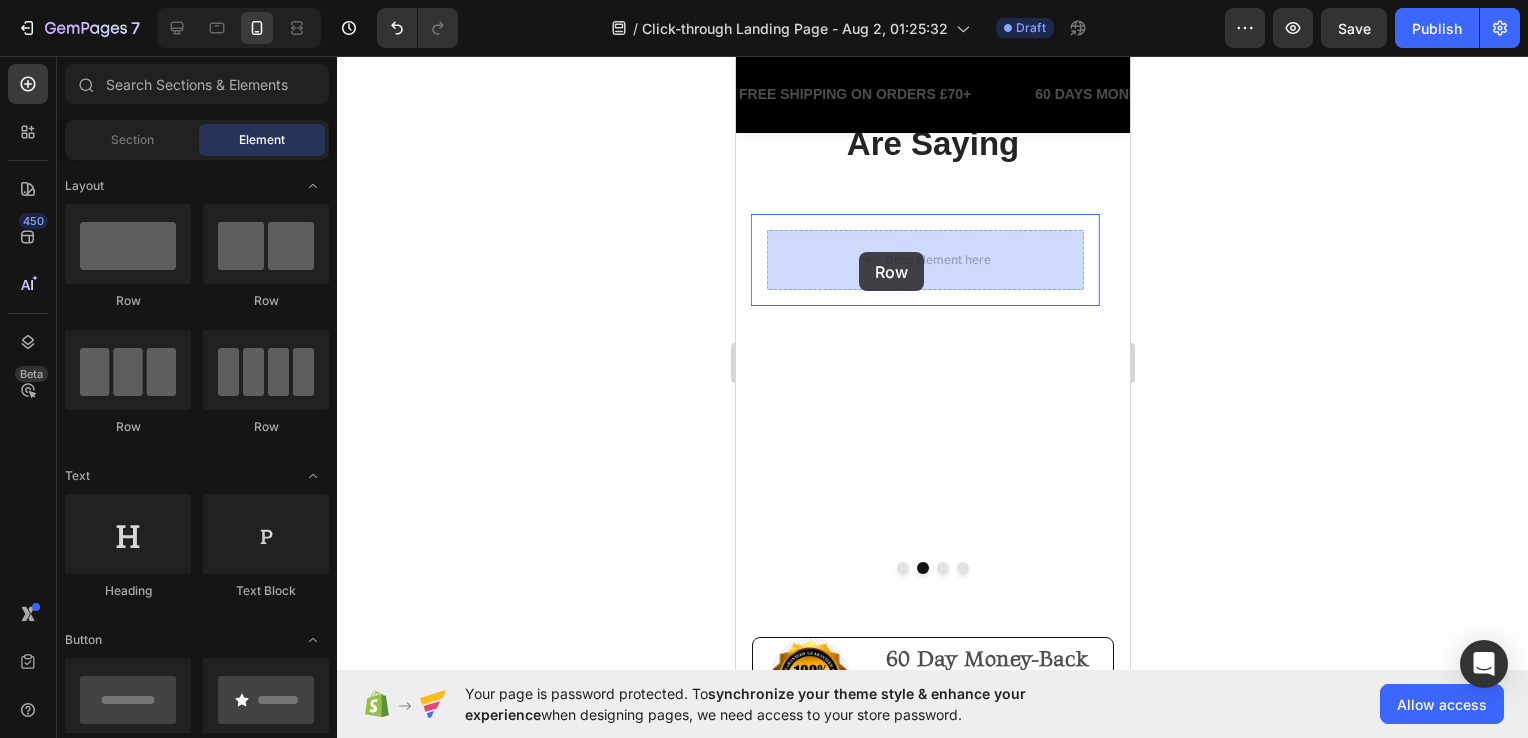 drag, startPoint x: 1019, startPoint y: 302, endPoint x: 858, endPoint y: 252, distance: 168.5853 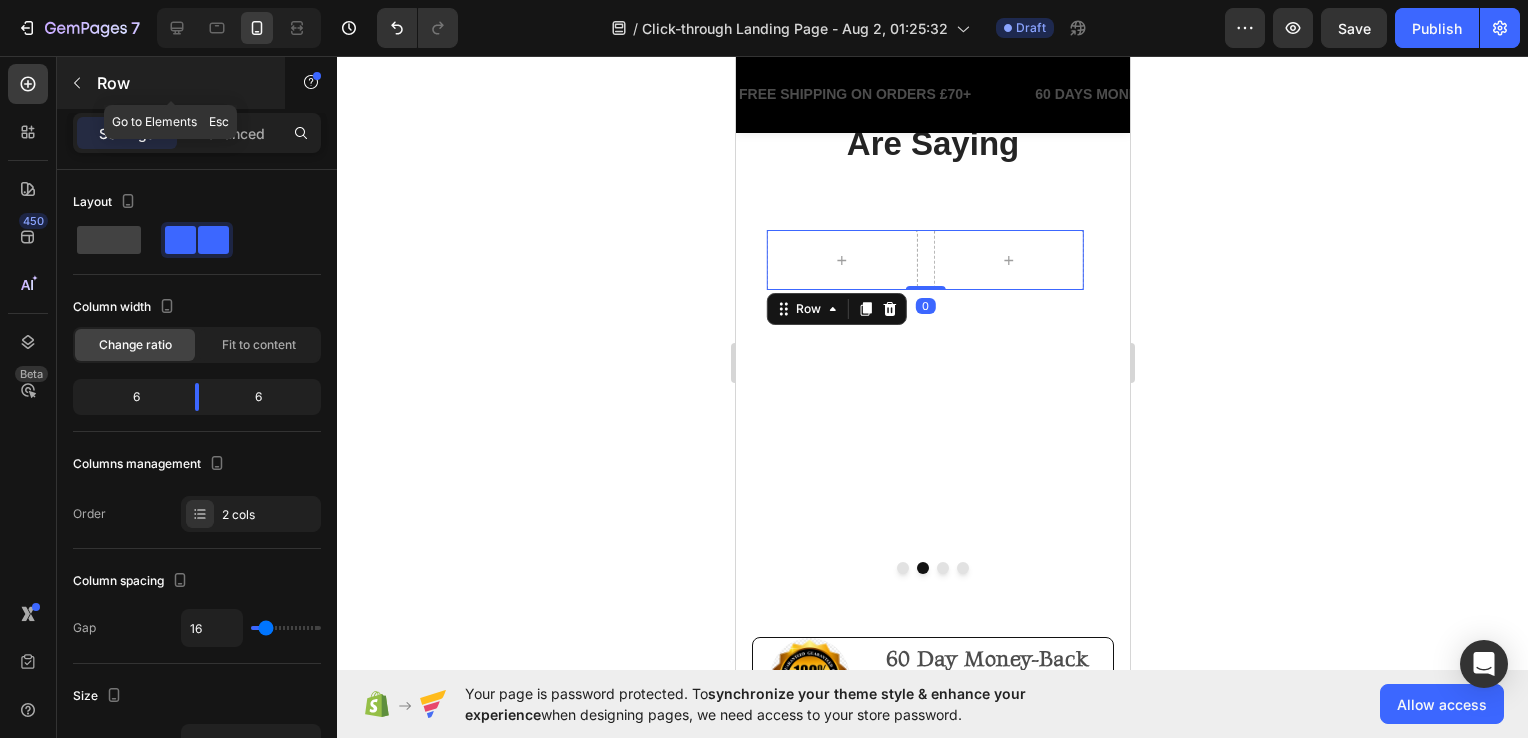 click on "Row" at bounding box center [182, 83] 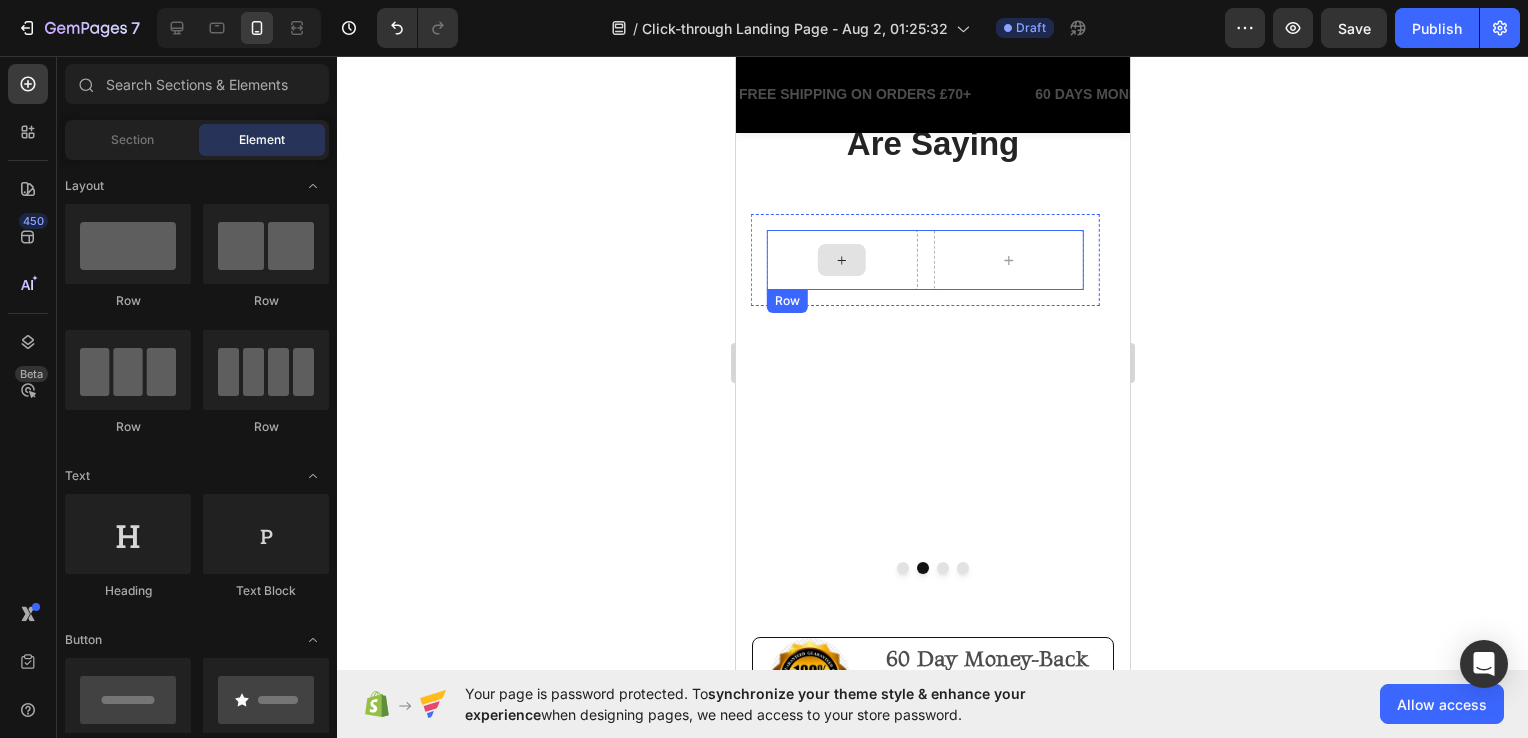 click at bounding box center [841, 260] 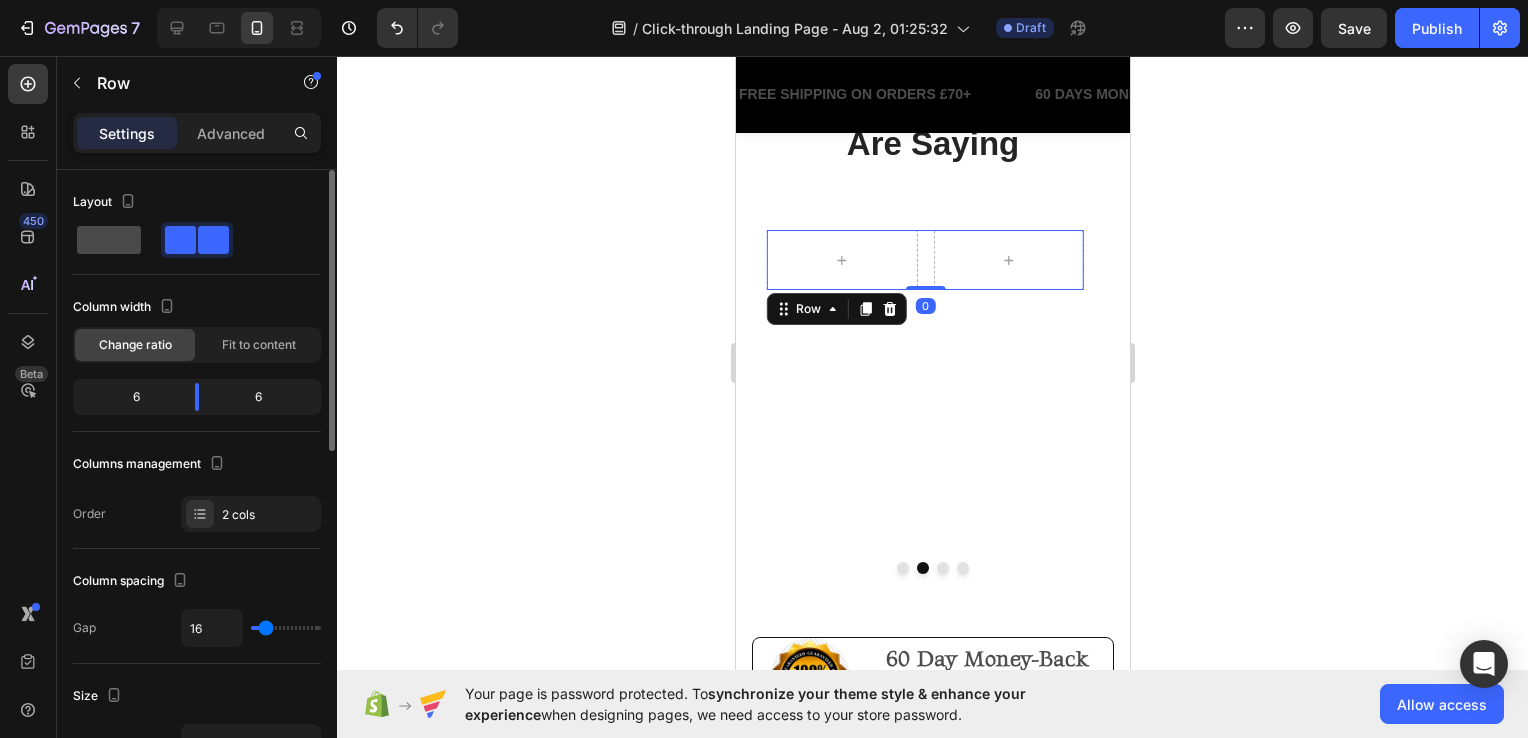 click 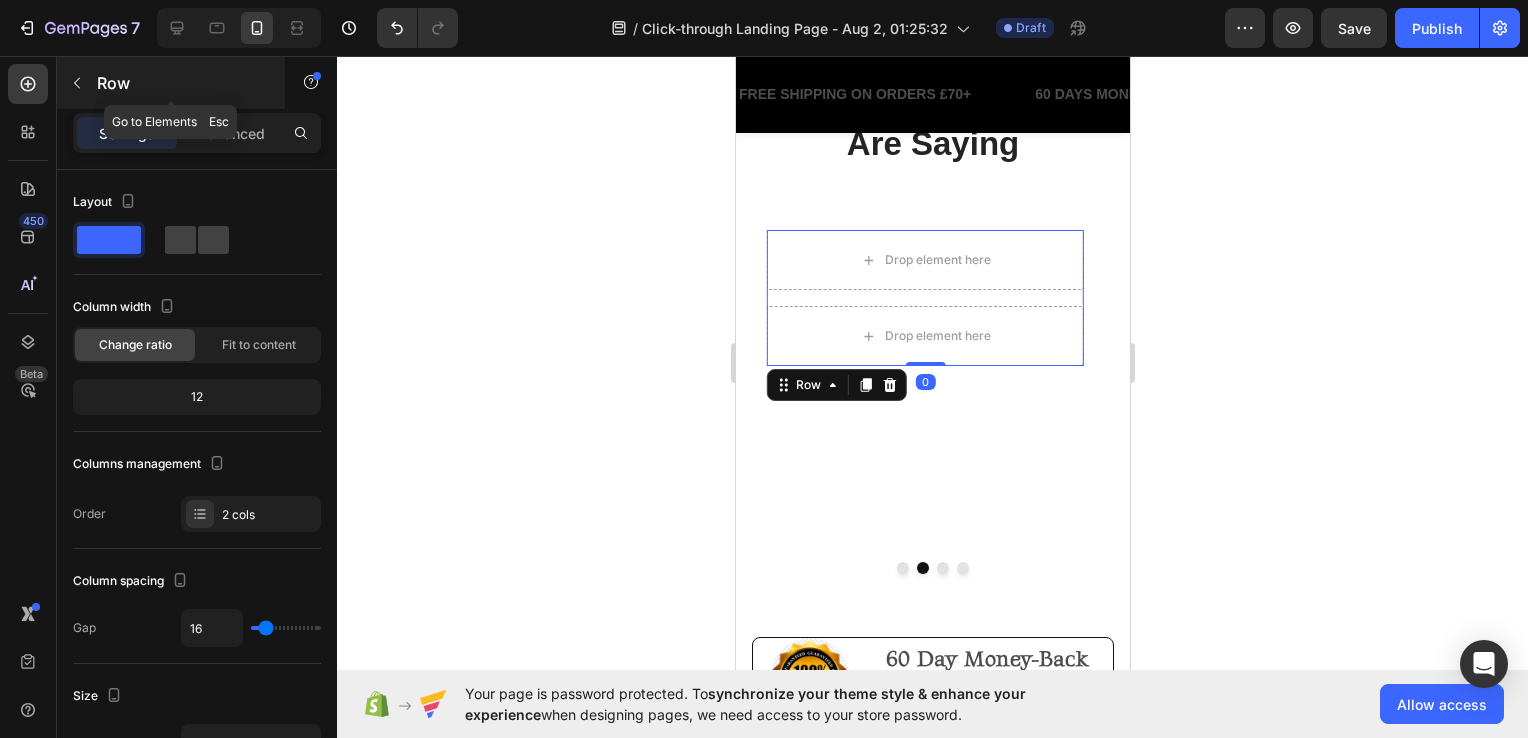 click on "Row" at bounding box center [182, 83] 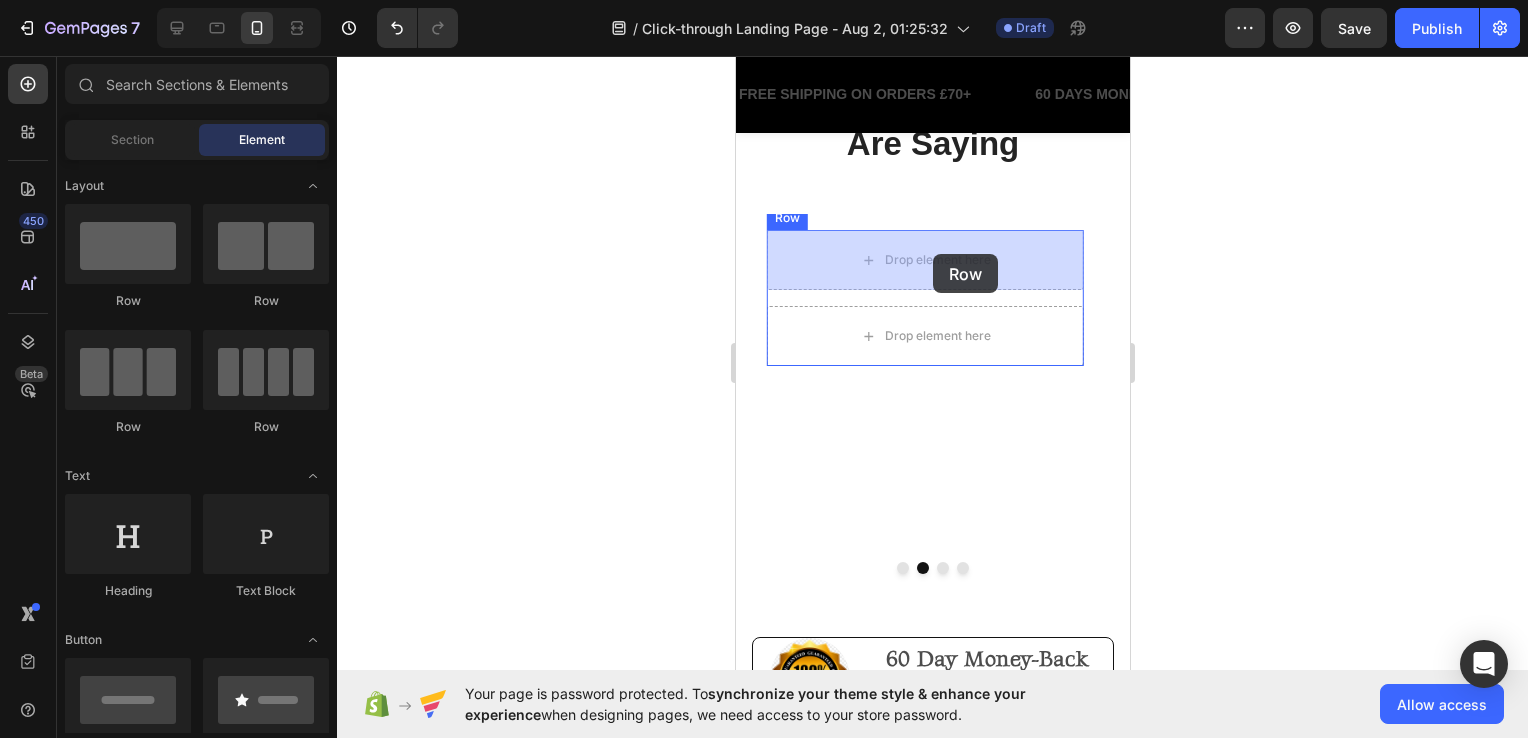 drag, startPoint x: 1285, startPoint y: 326, endPoint x: 933, endPoint y: 254, distance: 359.28818 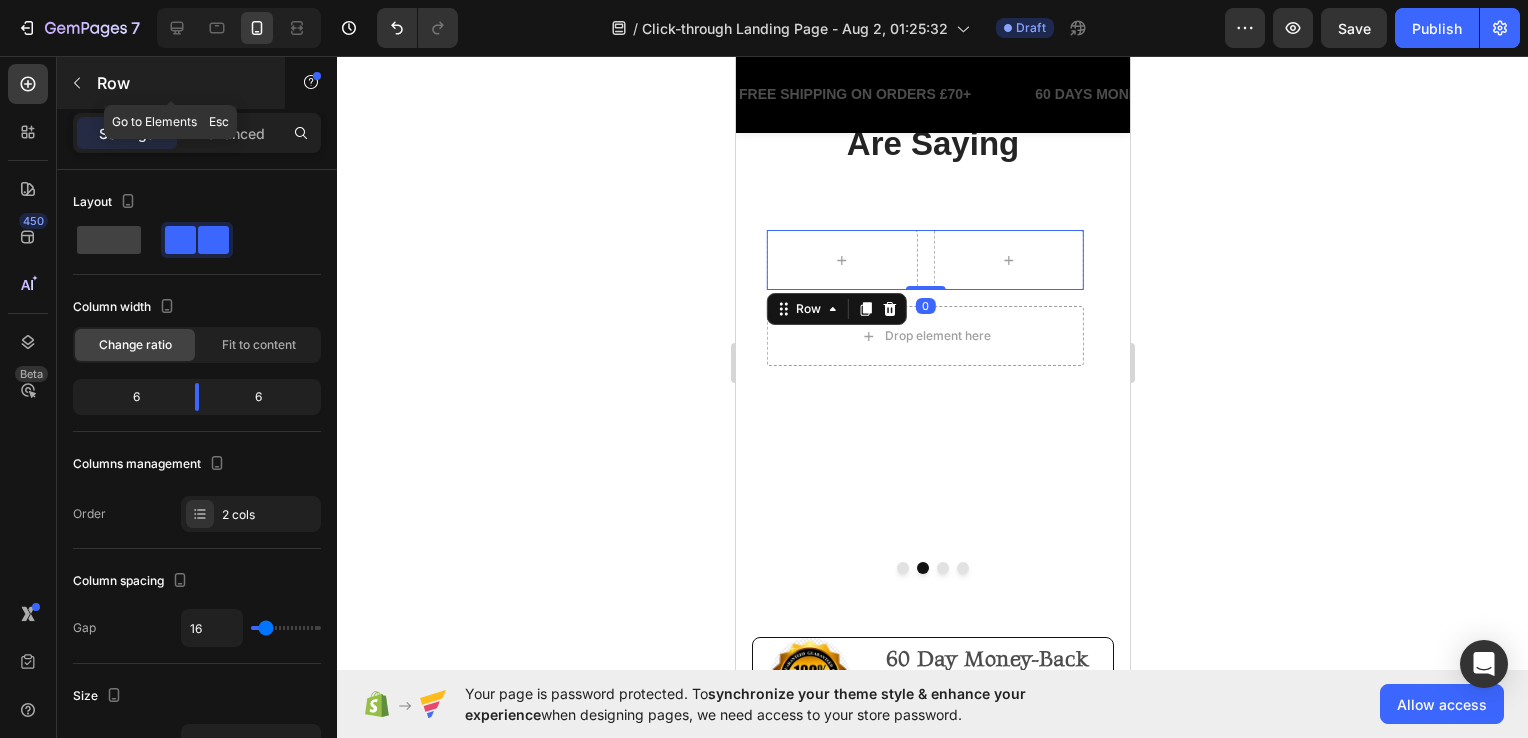 click on "Row" at bounding box center [182, 83] 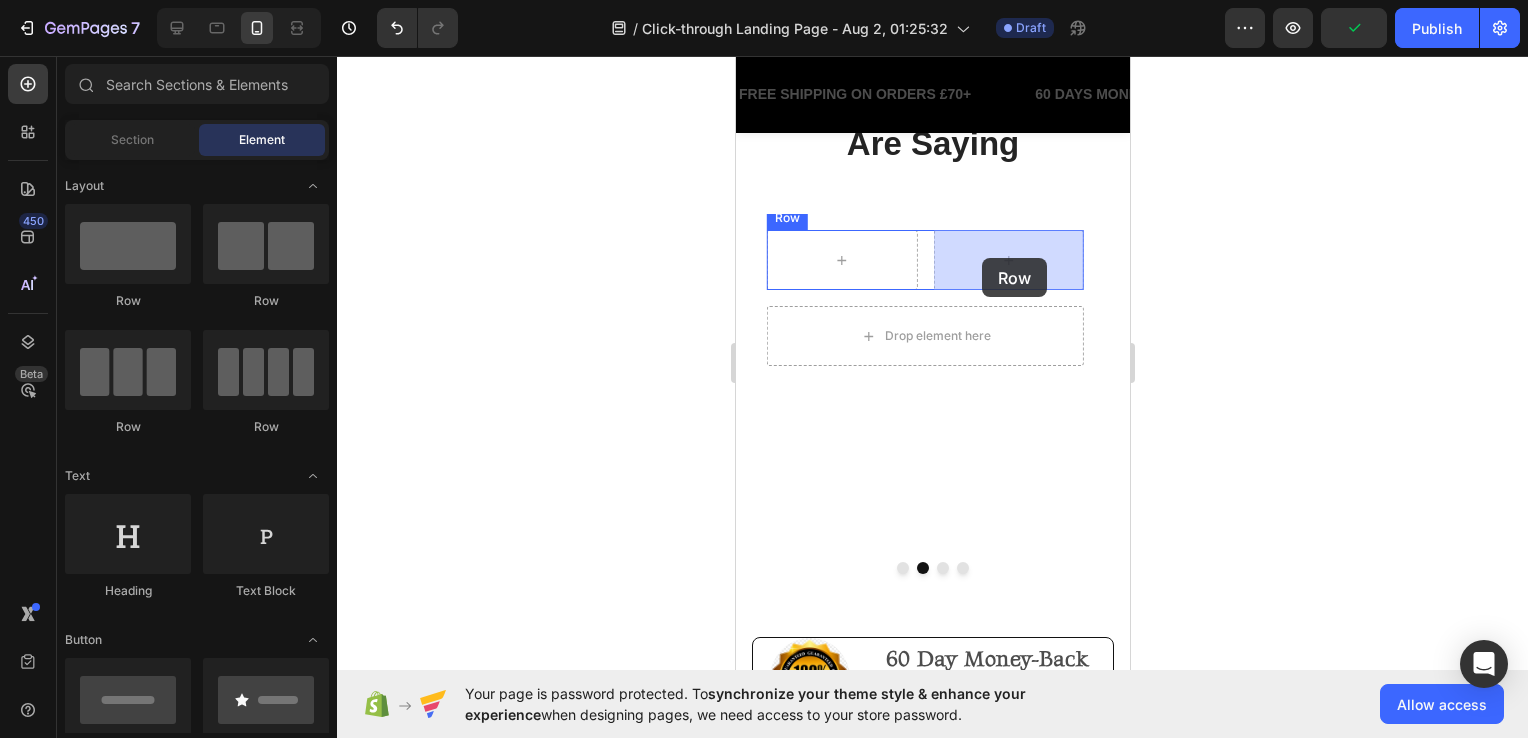 drag, startPoint x: 1454, startPoint y: 323, endPoint x: 1153, endPoint y: 326, distance: 301.01495 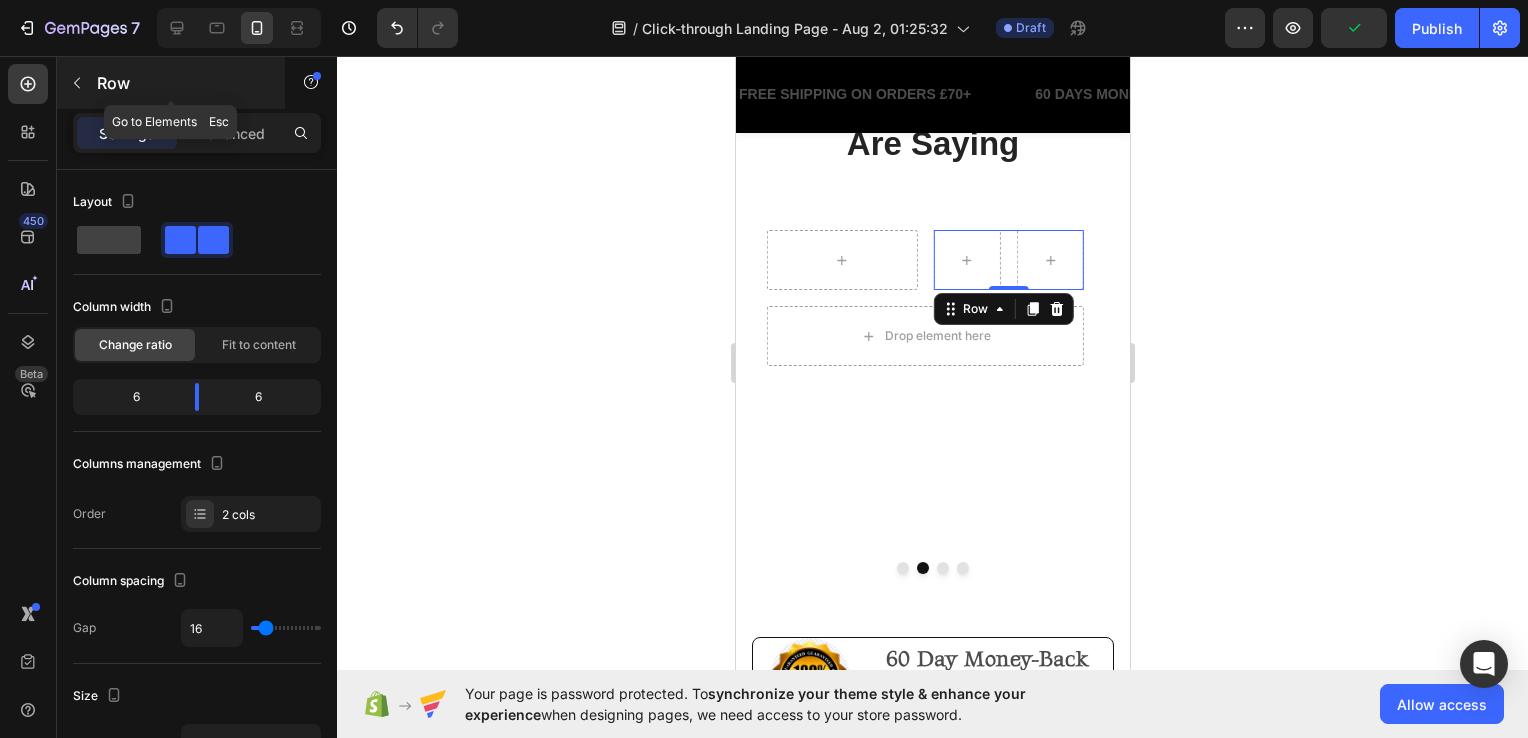 click on "Row" at bounding box center [182, 83] 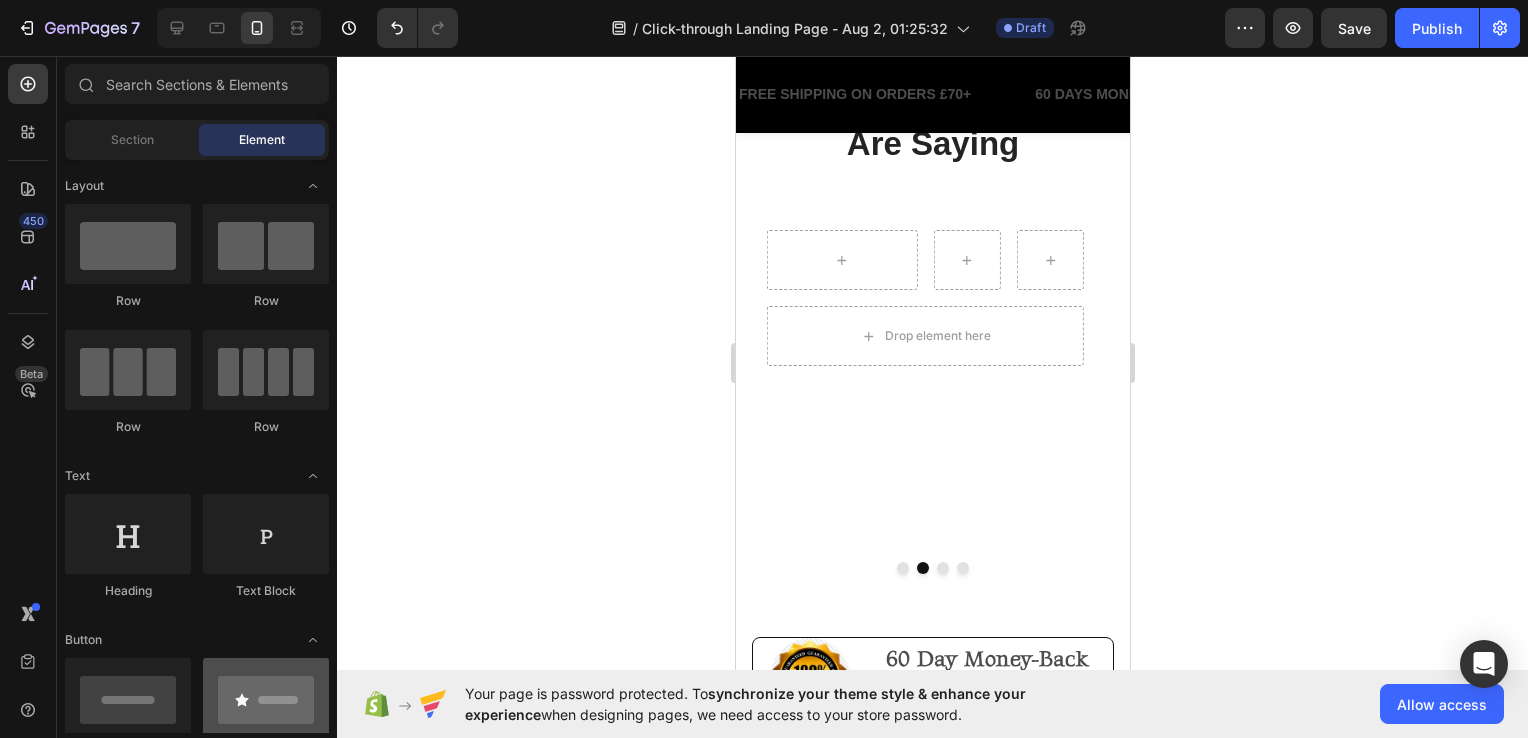 scroll, scrollTop: 200, scrollLeft: 0, axis: vertical 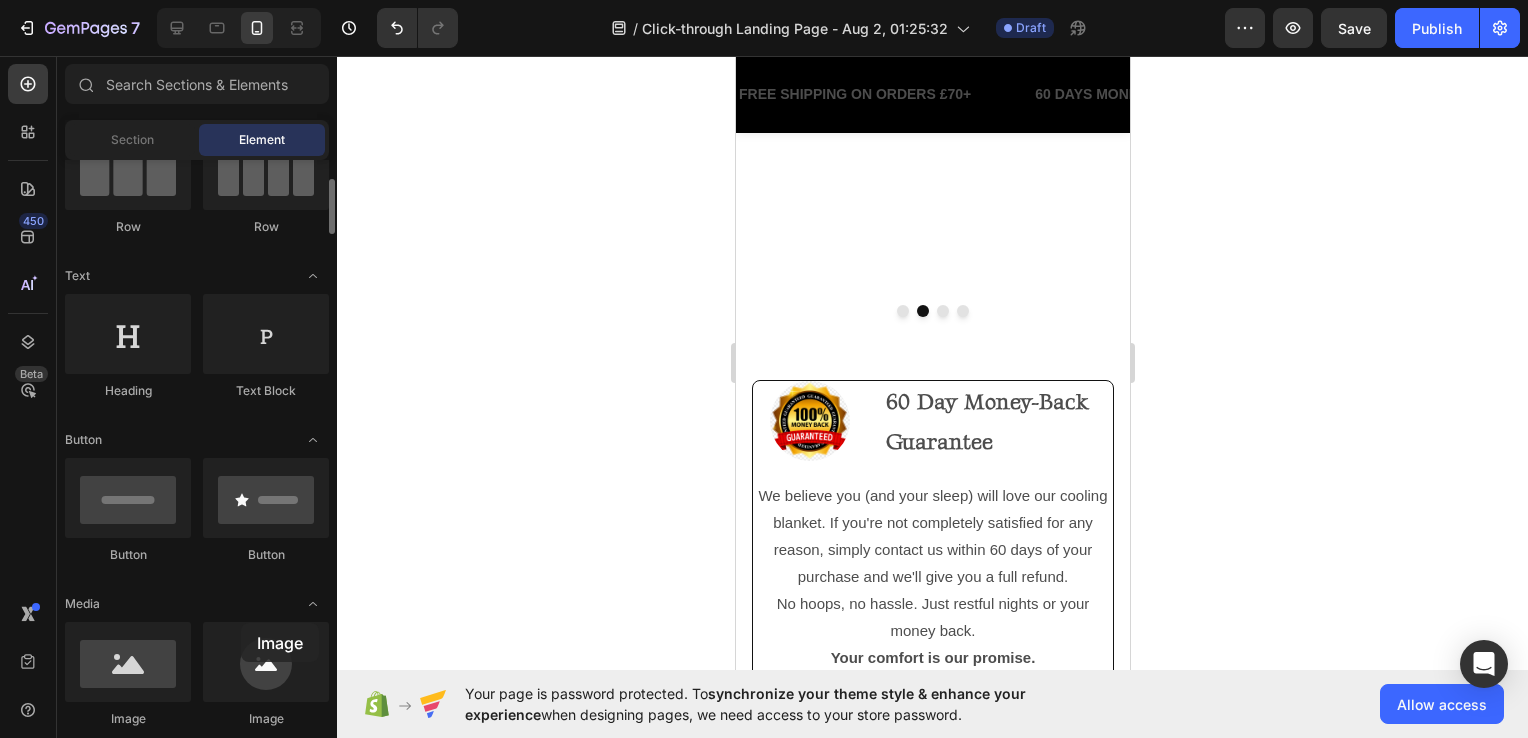 drag, startPoint x: 300, startPoint y: 674, endPoint x: 242, endPoint y: 618, distance: 80.622574 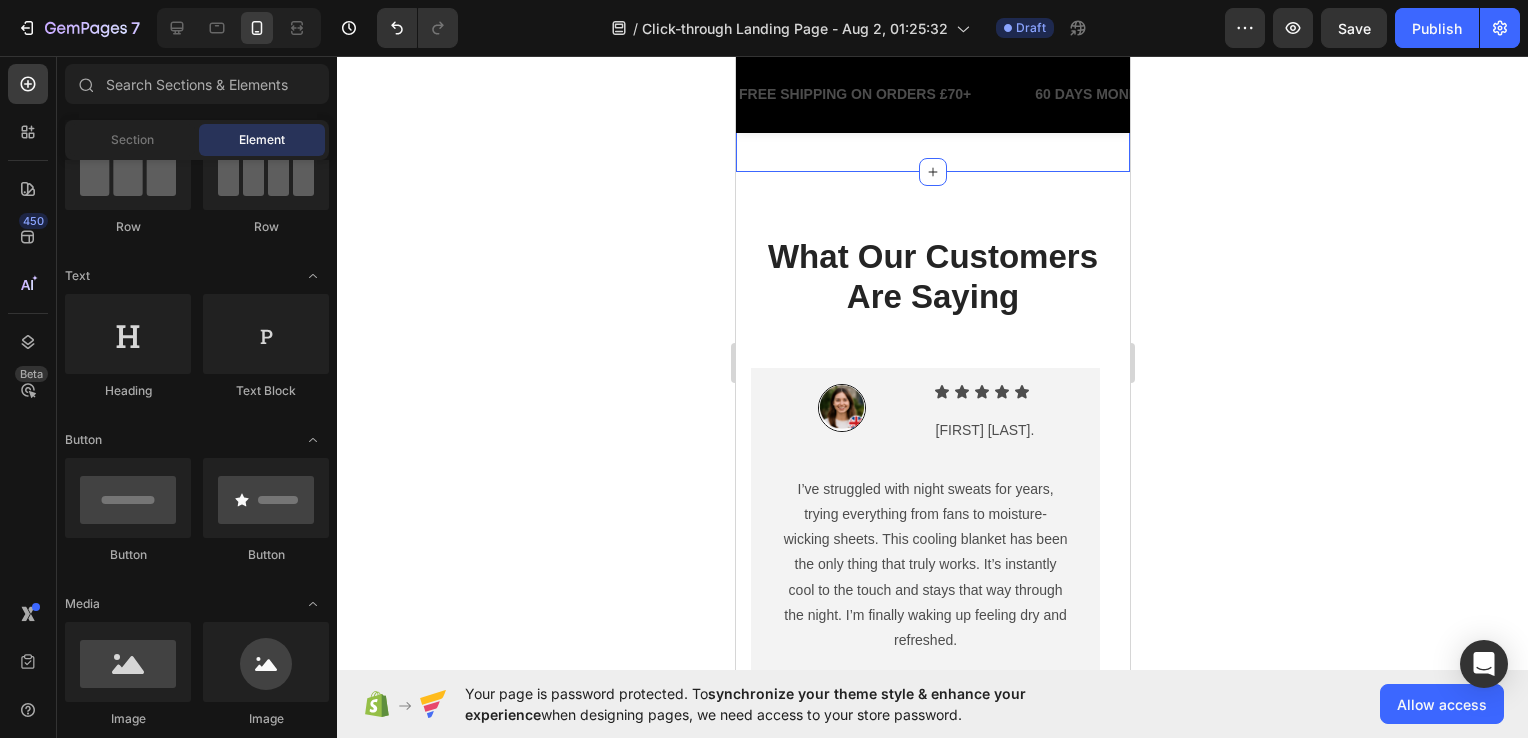 scroll, scrollTop: 3783, scrollLeft: 0, axis: vertical 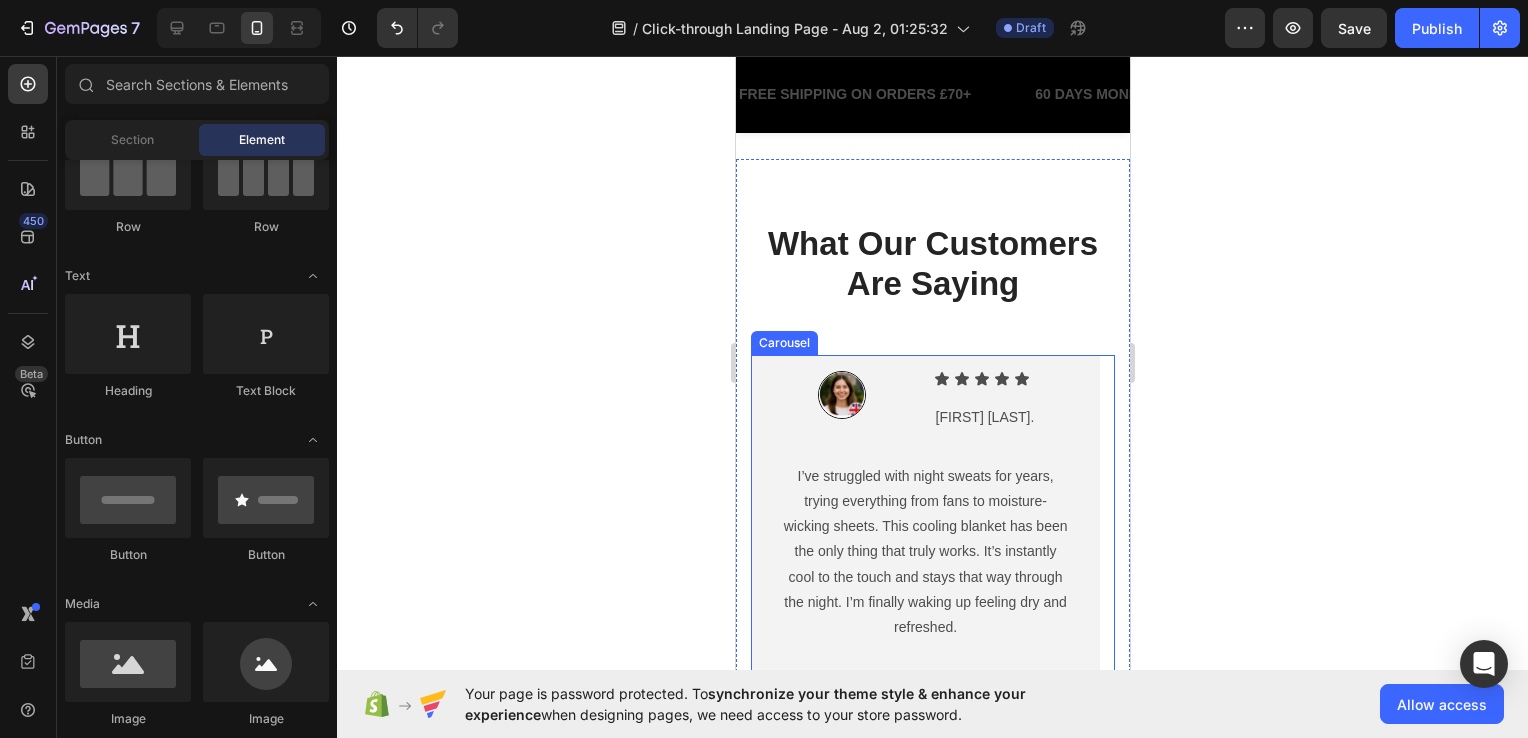 click 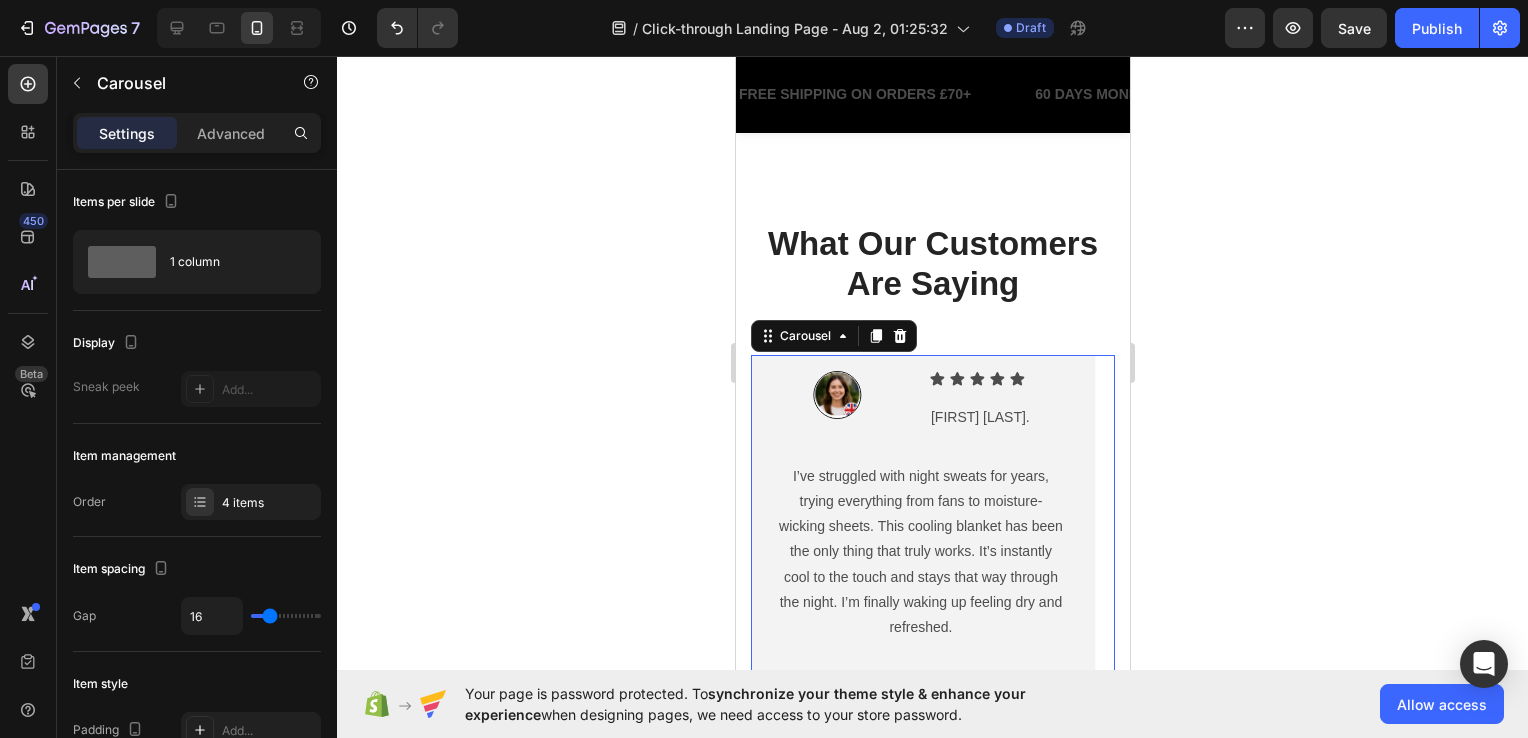 click 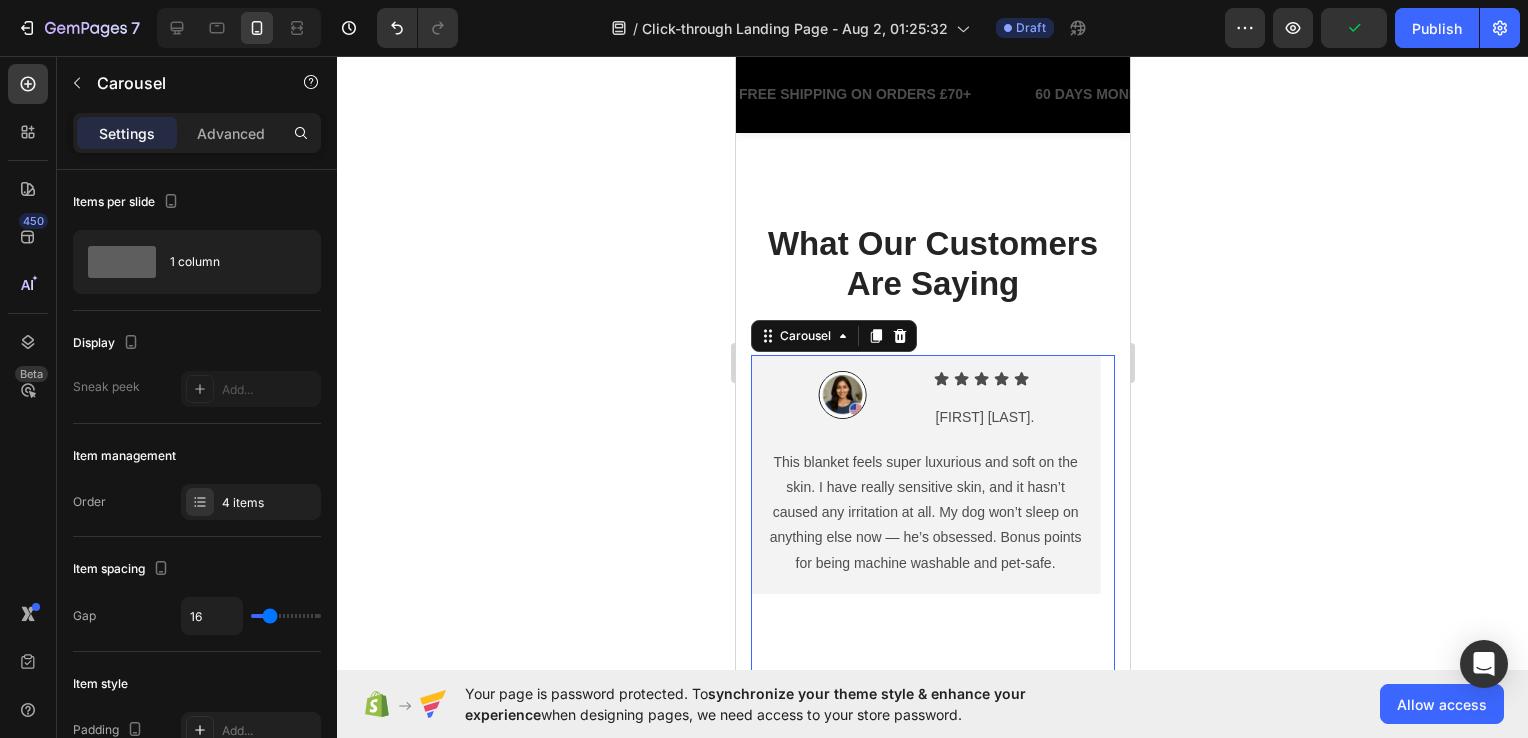 click 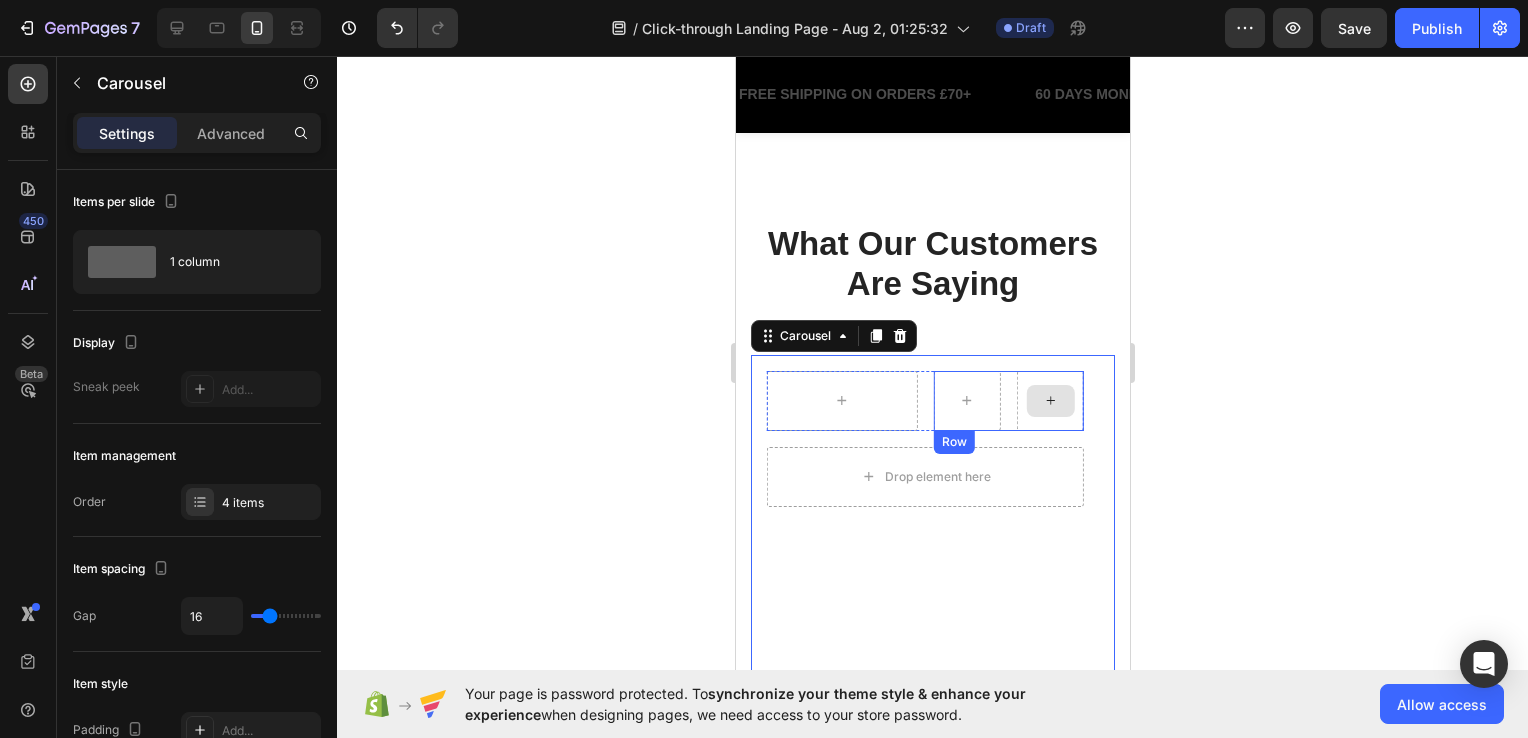 click at bounding box center [1049, 401] 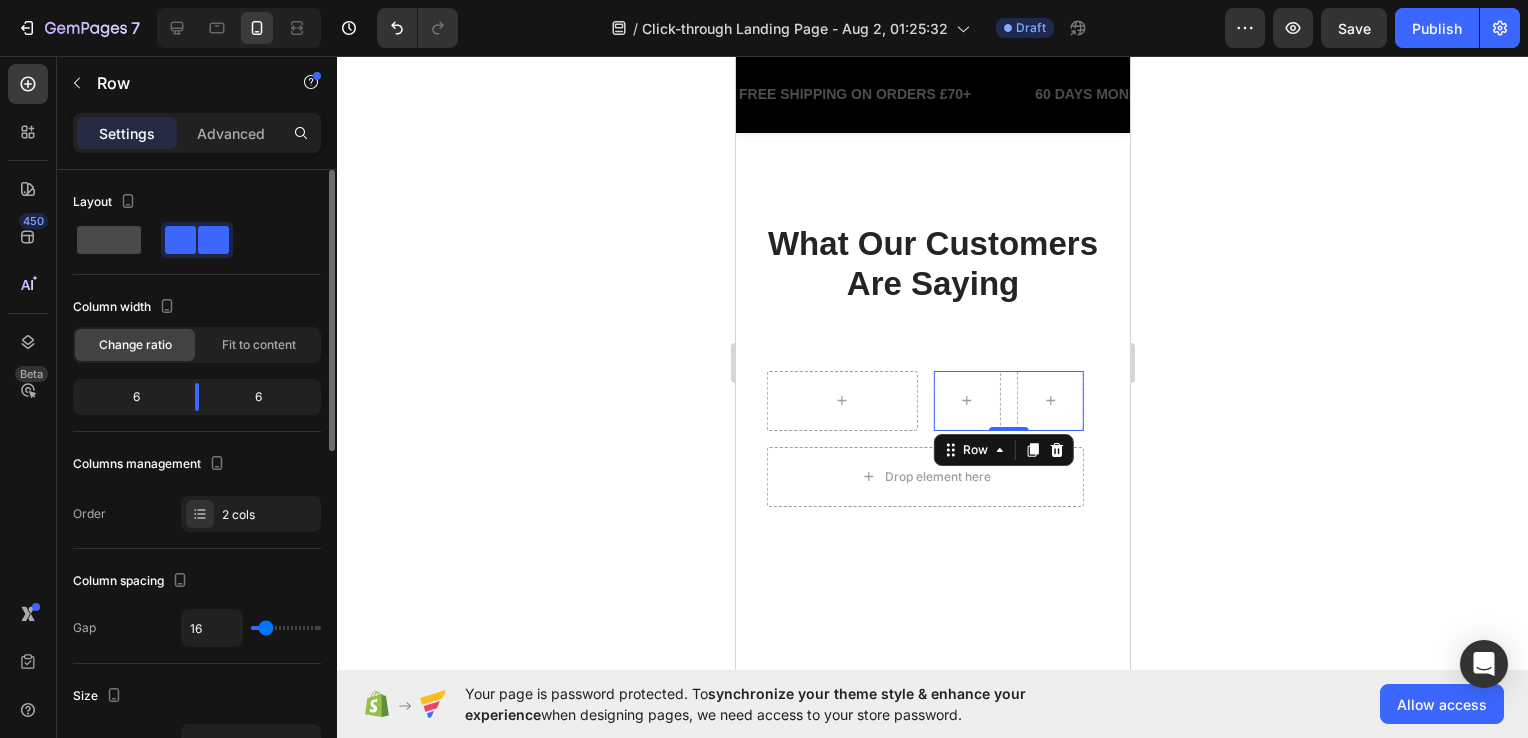 click 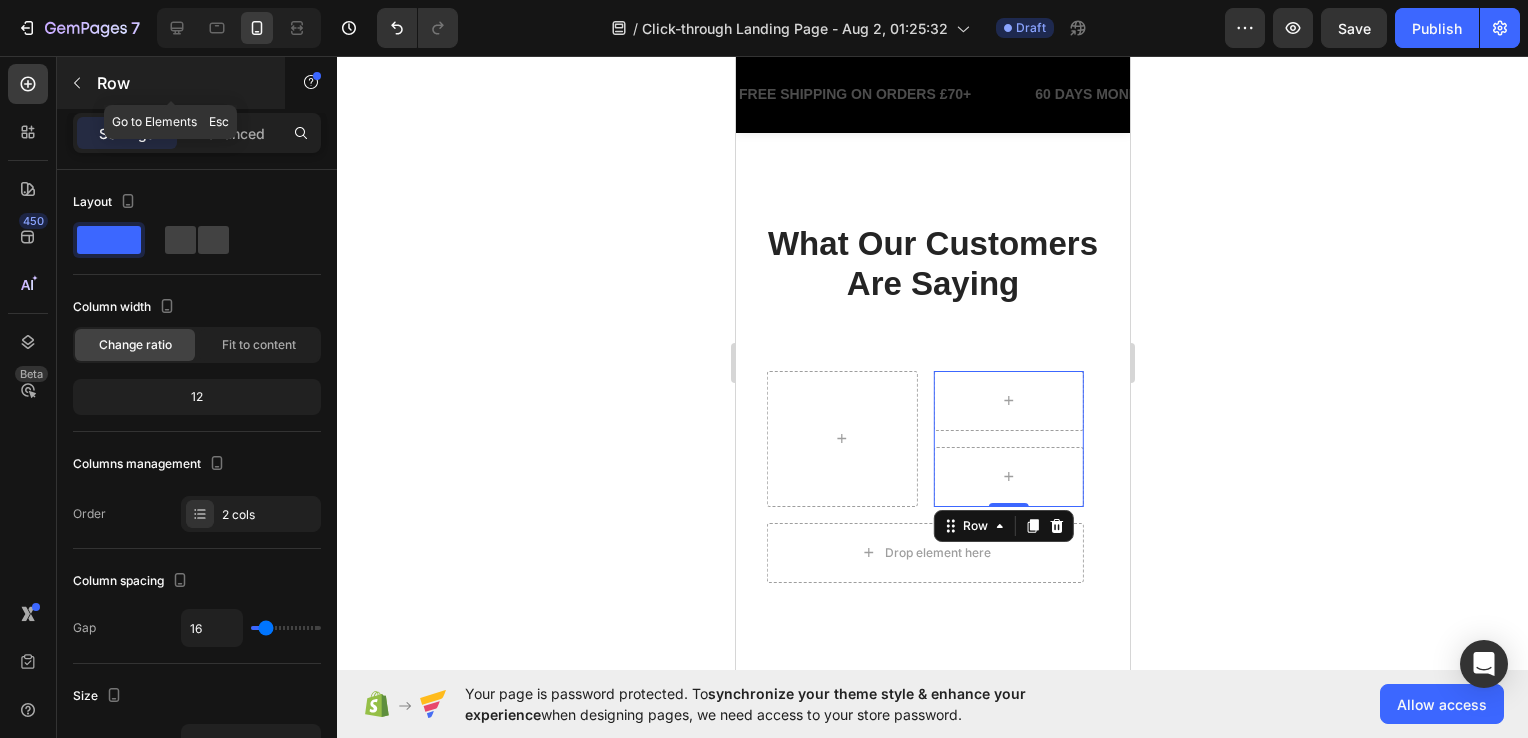 click on "Row" at bounding box center [182, 83] 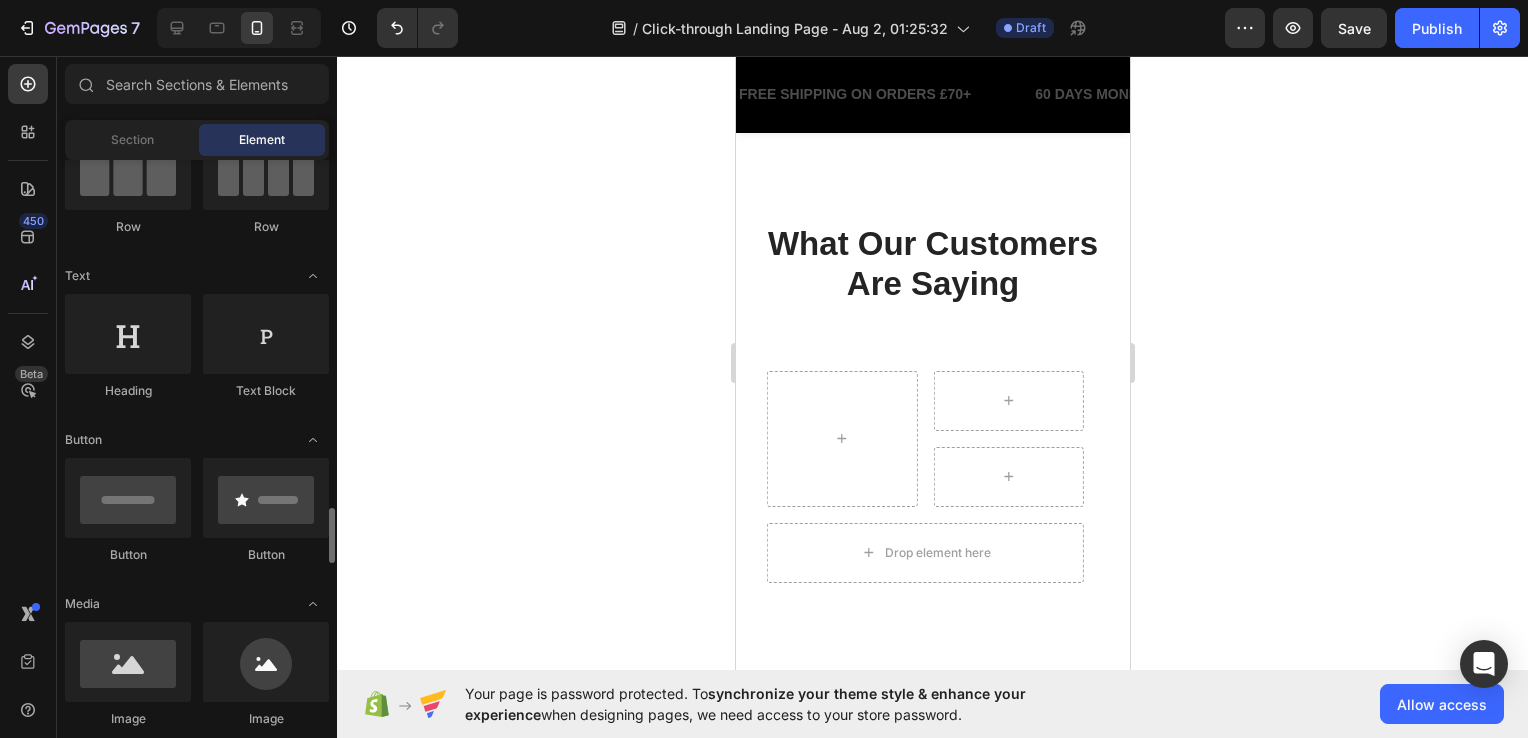 scroll, scrollTop: 500, scrollLeft: 0, axis: vertical 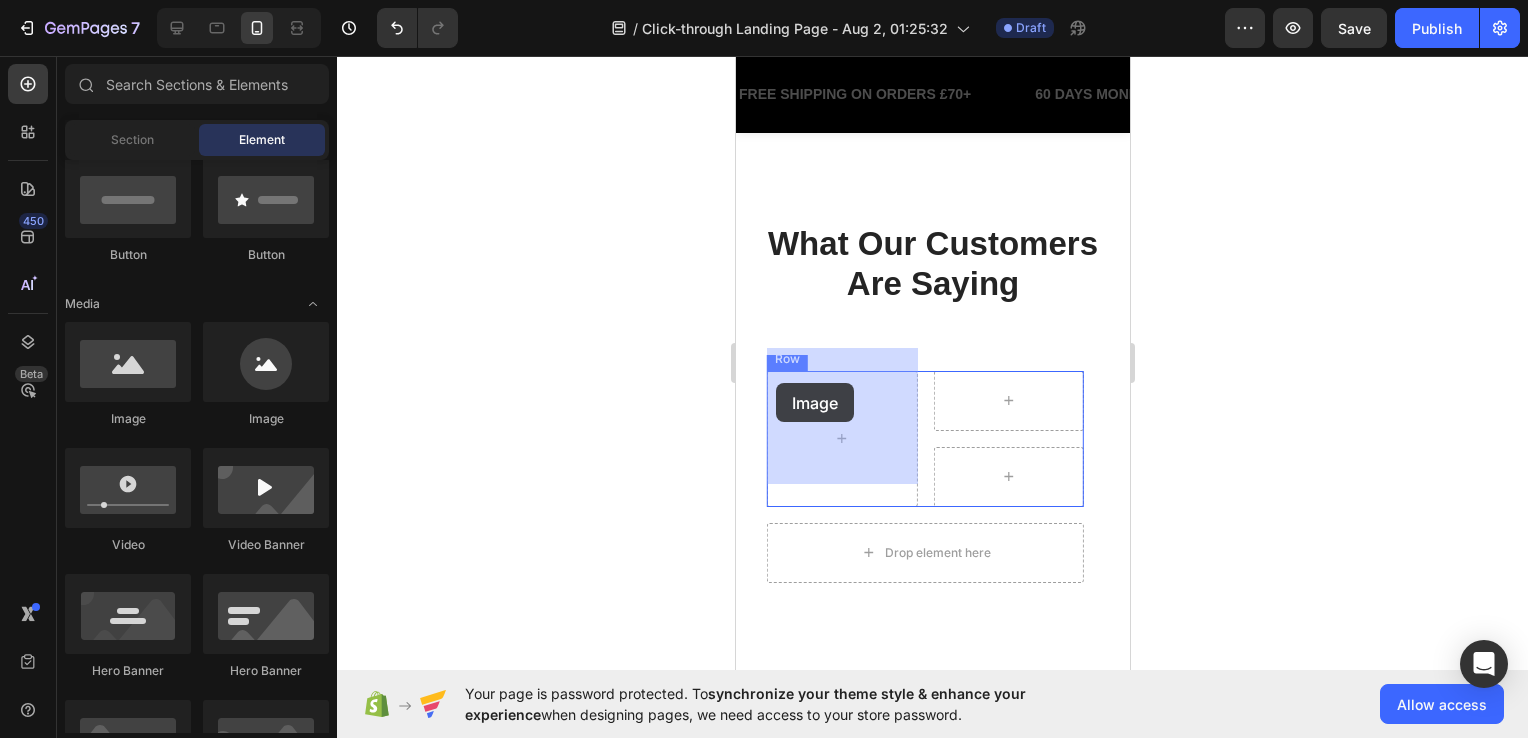 drag, startPoint x: 1410, startPoint y: 410, endPoint x: 1446, endPoint y: 453, distance: 56.0803 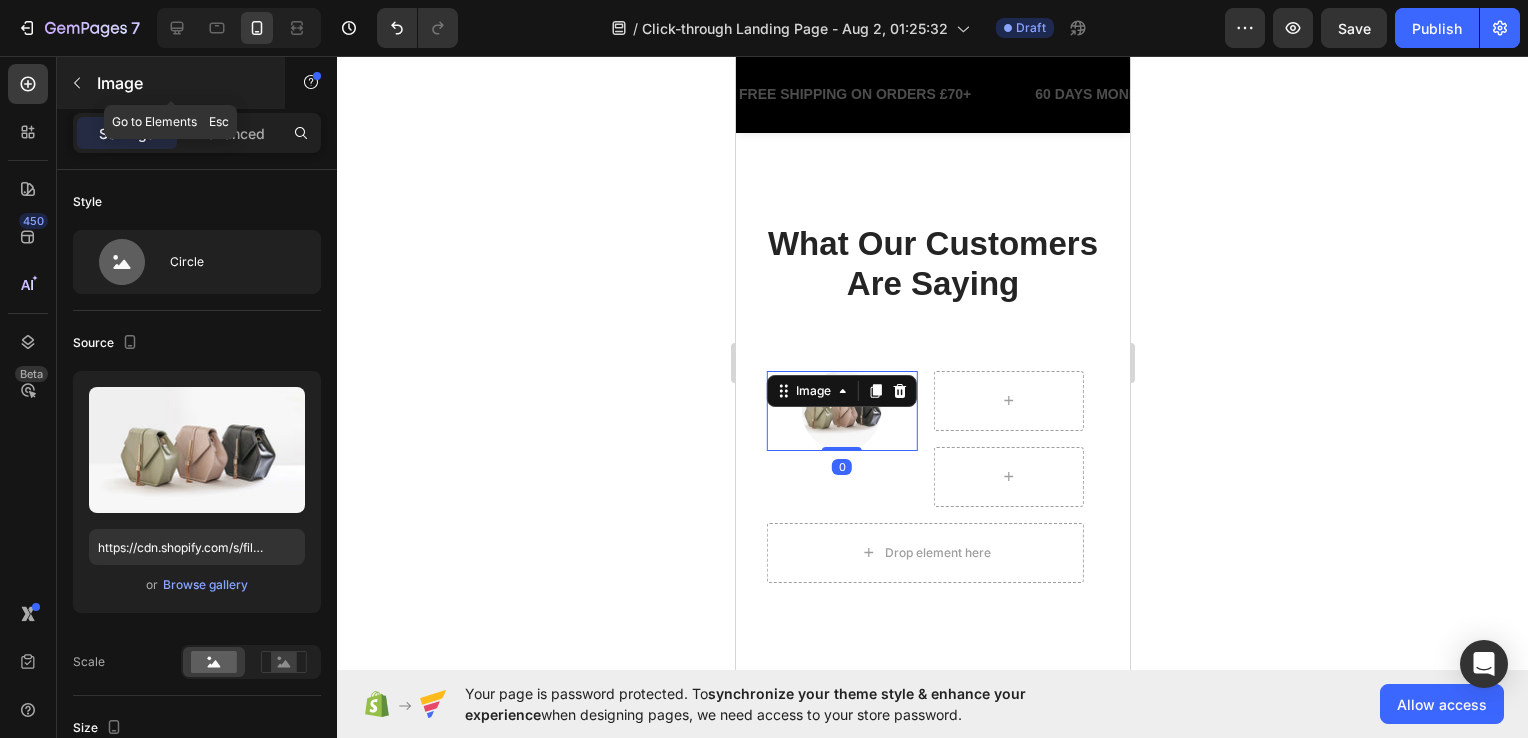 click on "Image" at bounding box center [171, 83] 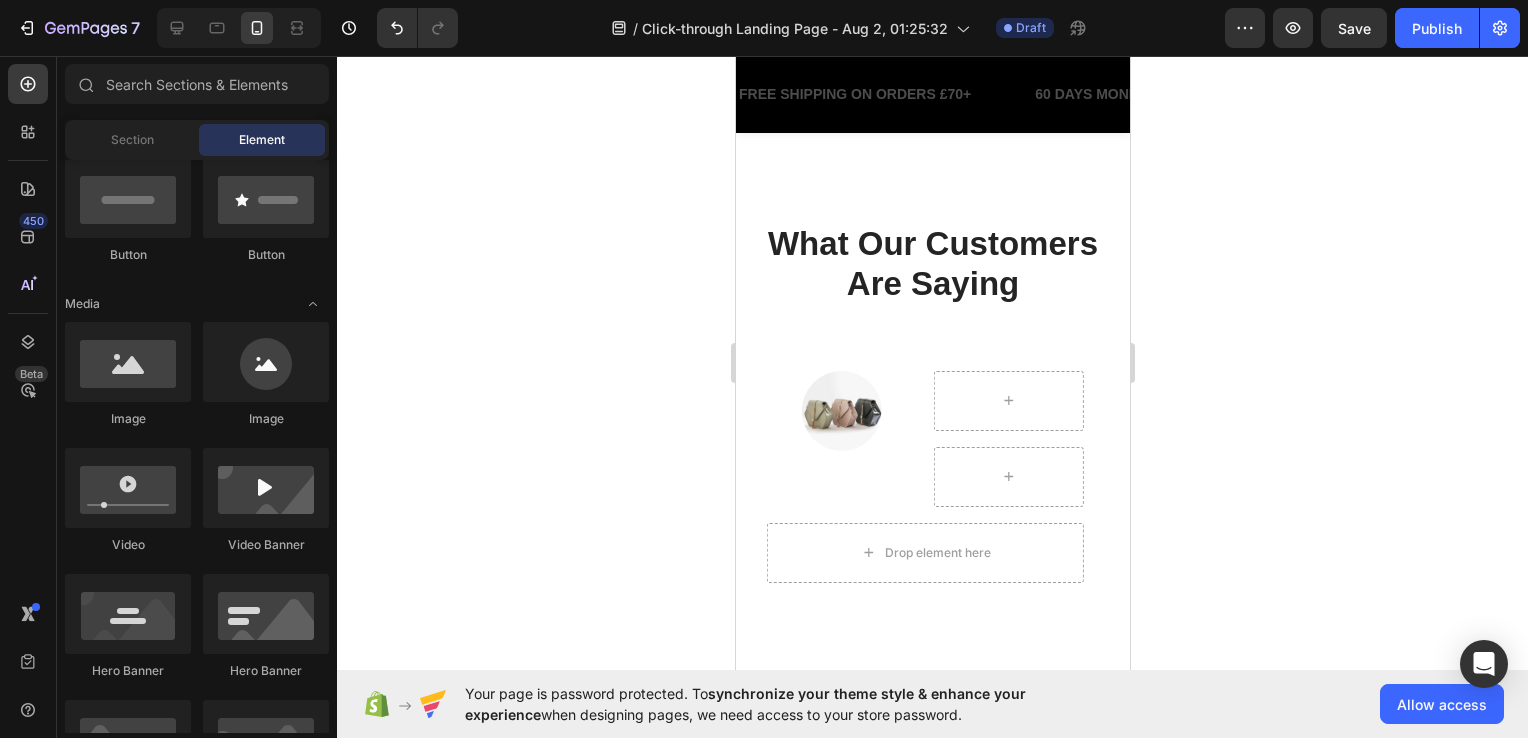 scroll, scrollTop: 200, scrollLeft: 0, axis: vertical 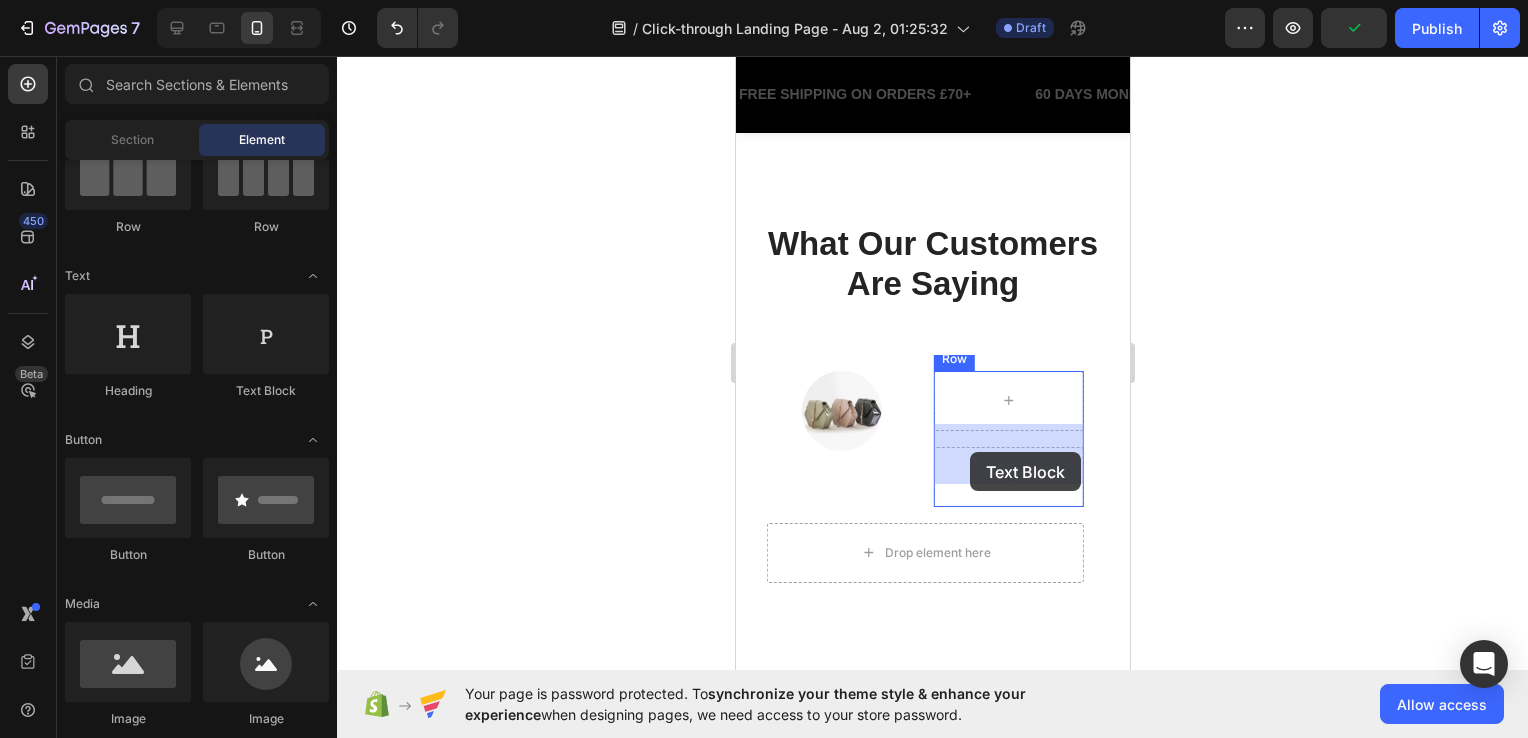 drag, startPoint x: 1012, startPoint y: 404, endPoint x: 953, endPoint y: 439, distance: 68.60029 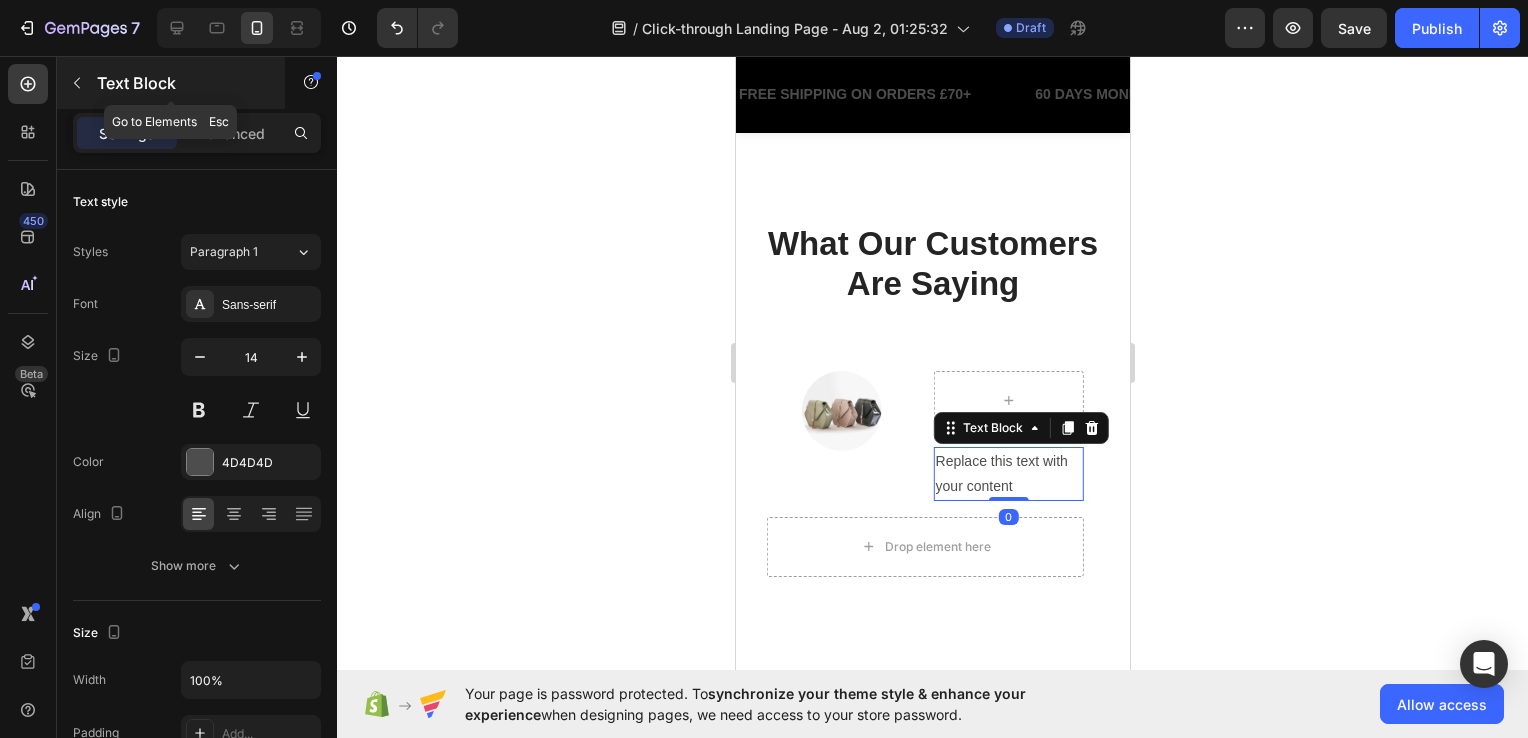 click 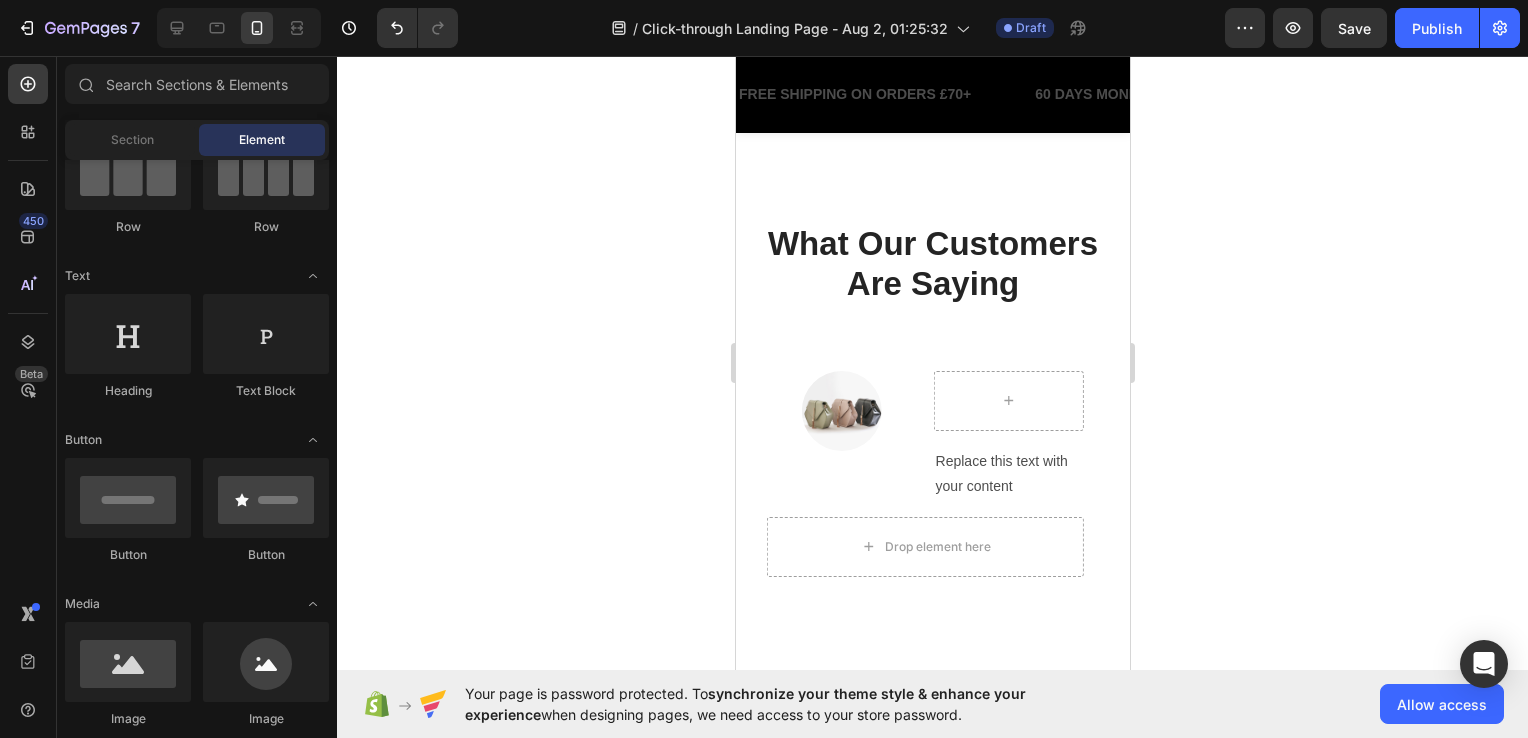 scroll, scrollTop: 0, scrollLeft: 0, axis: both 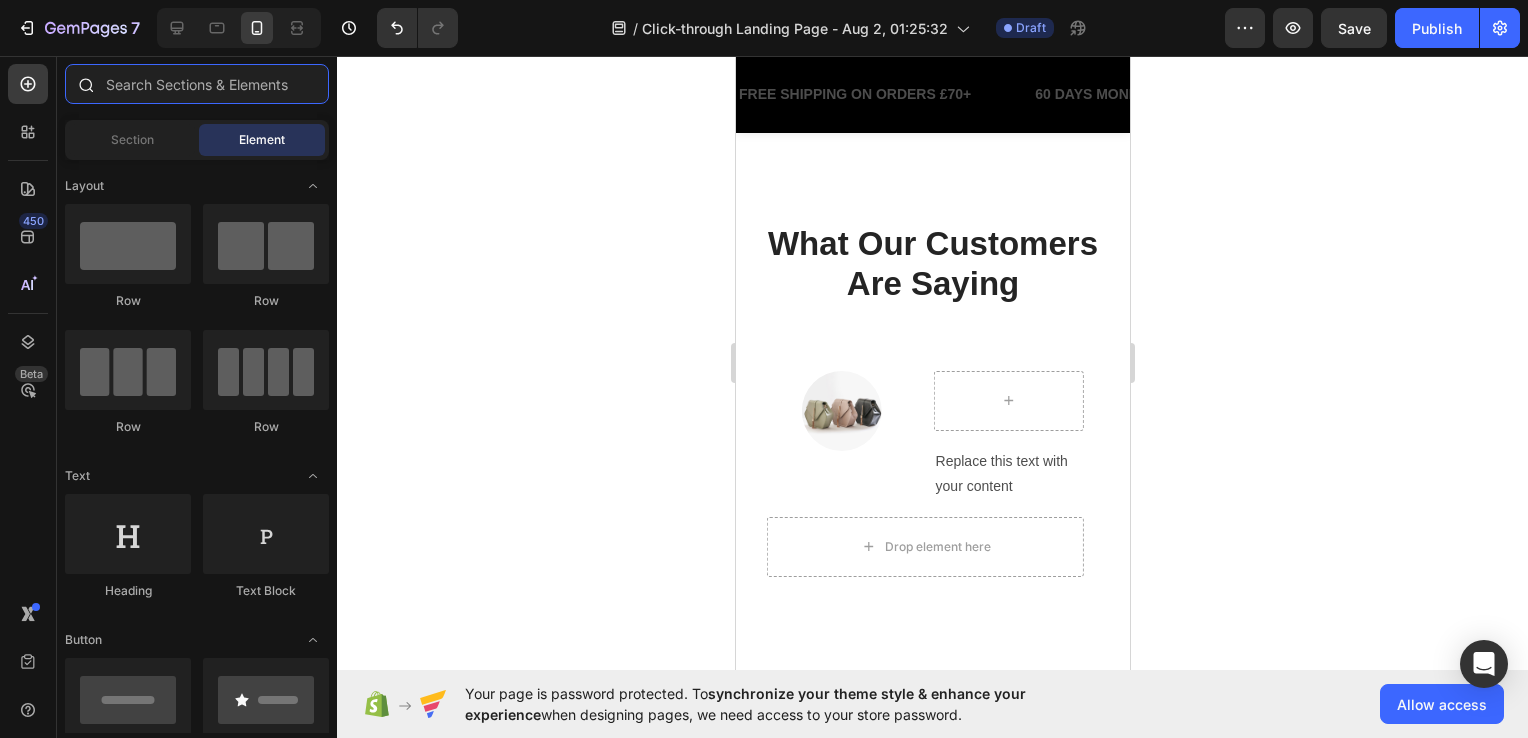 click at bounding box center (197, 84) 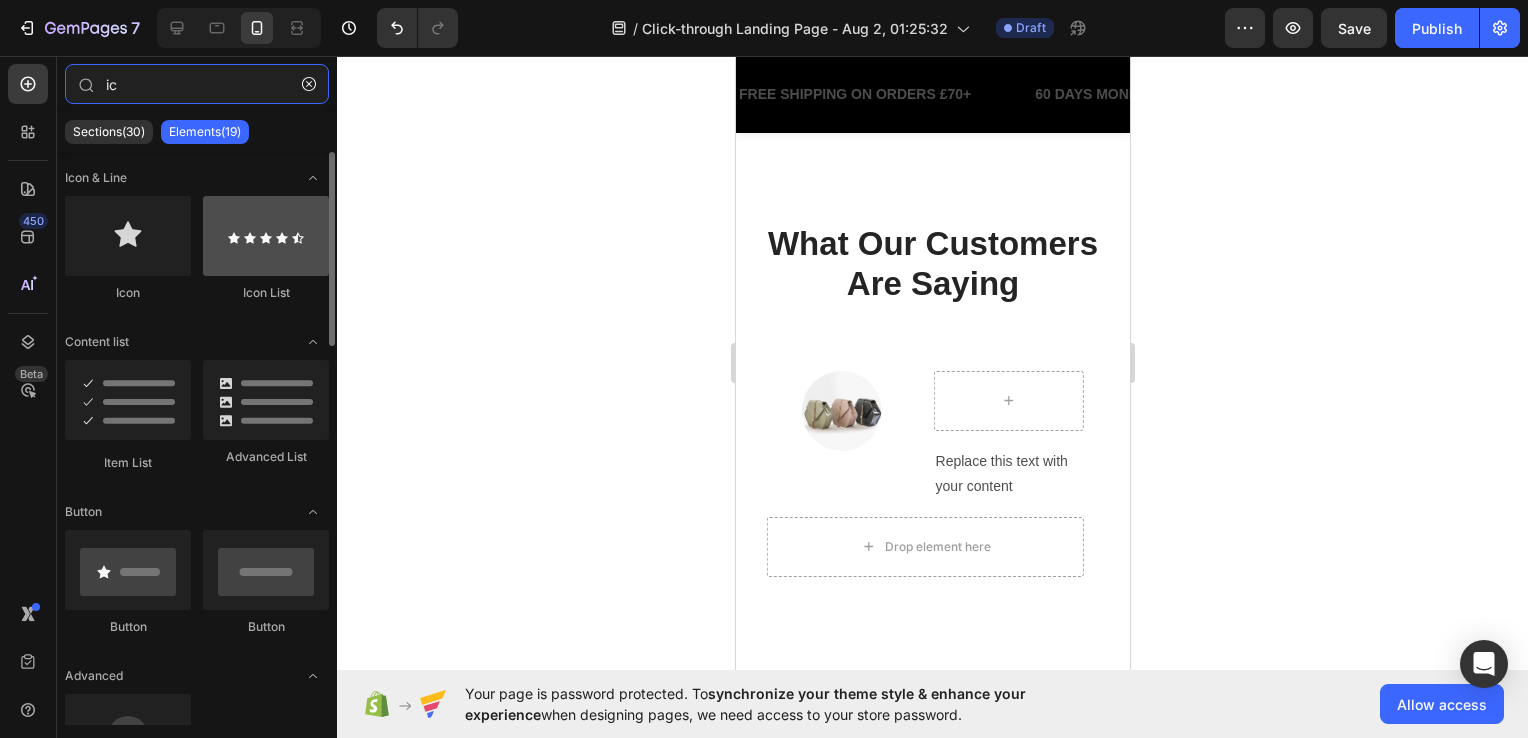 type on "ic" 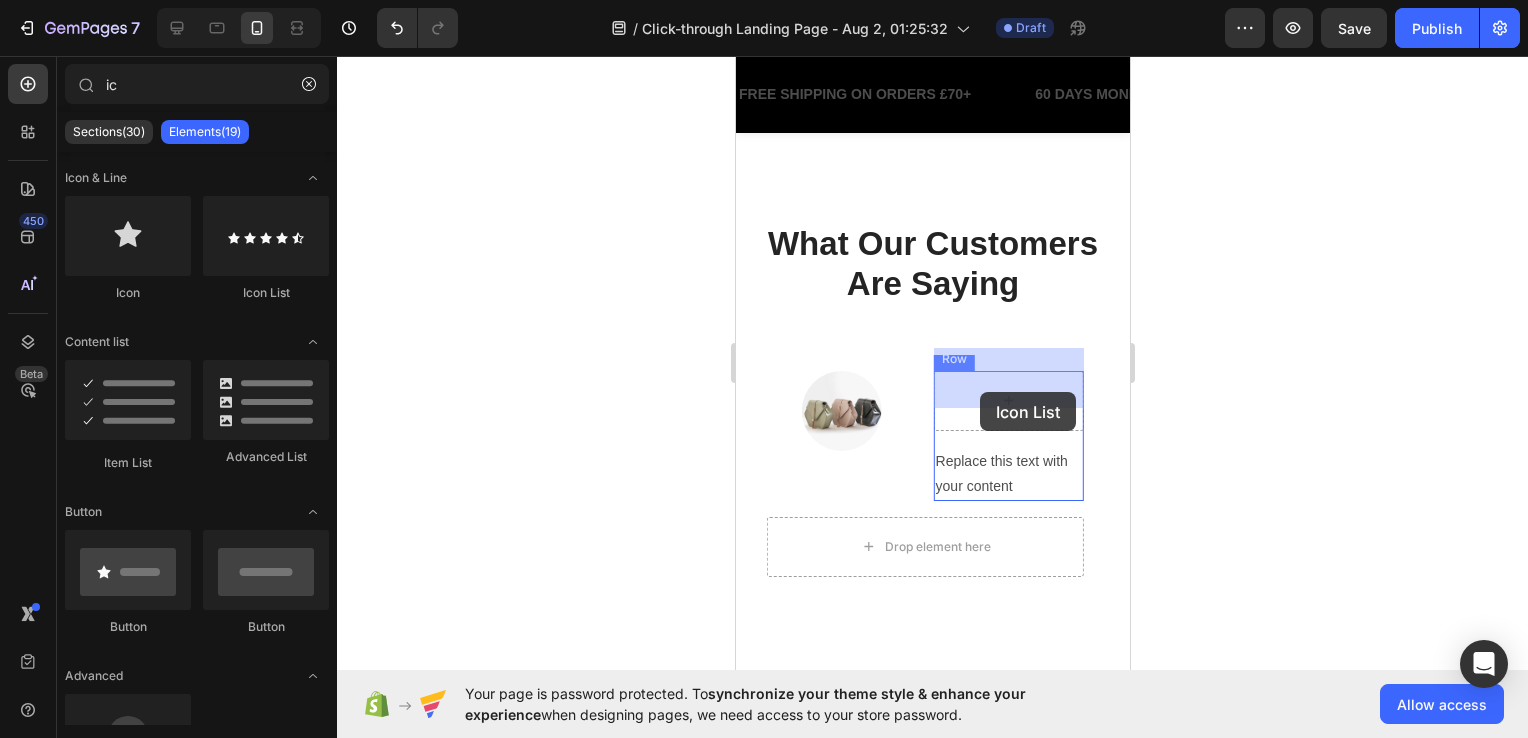 drag, startPoint x: 990, startPoint y: 321, endPoint x: 980, endPoint y: 387, distance: 66.75328 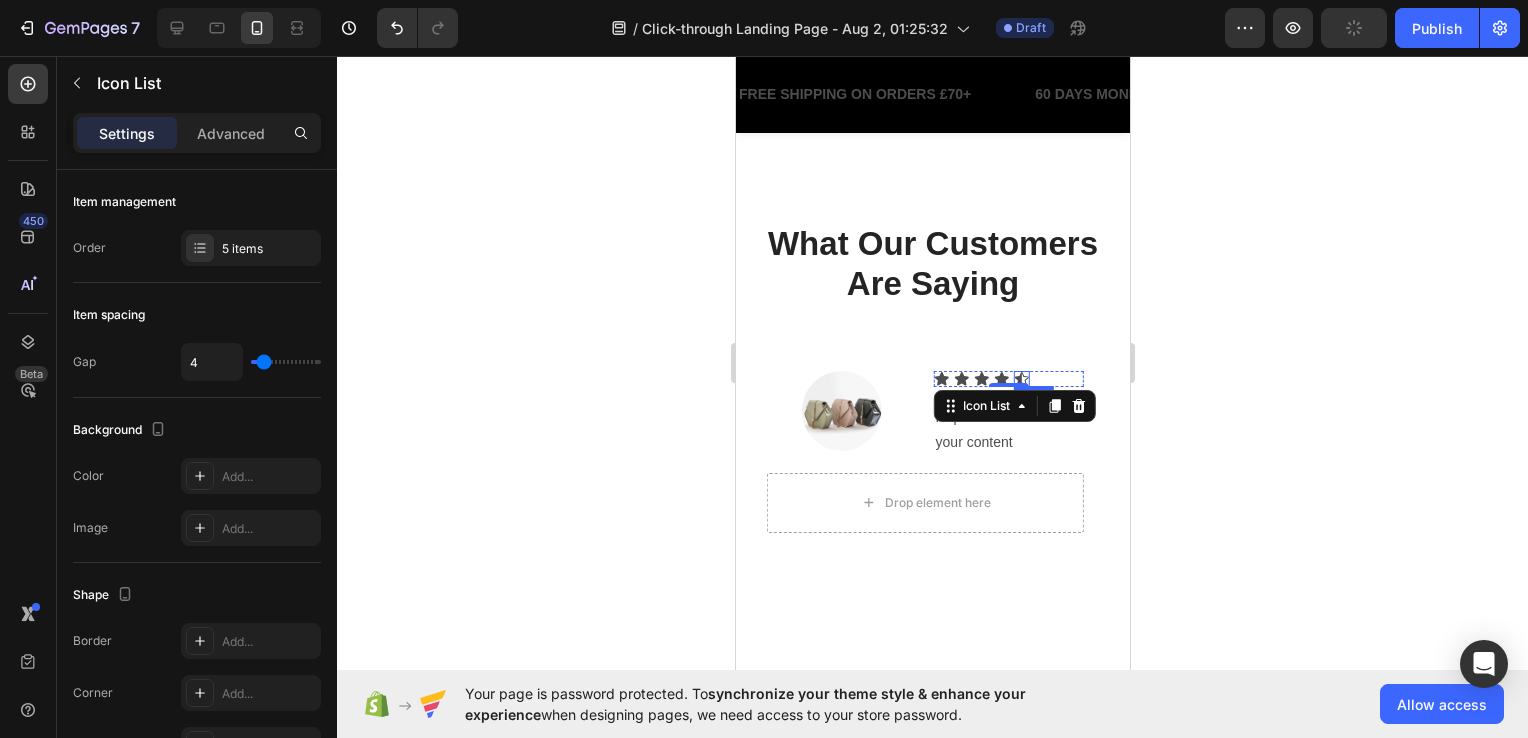 click 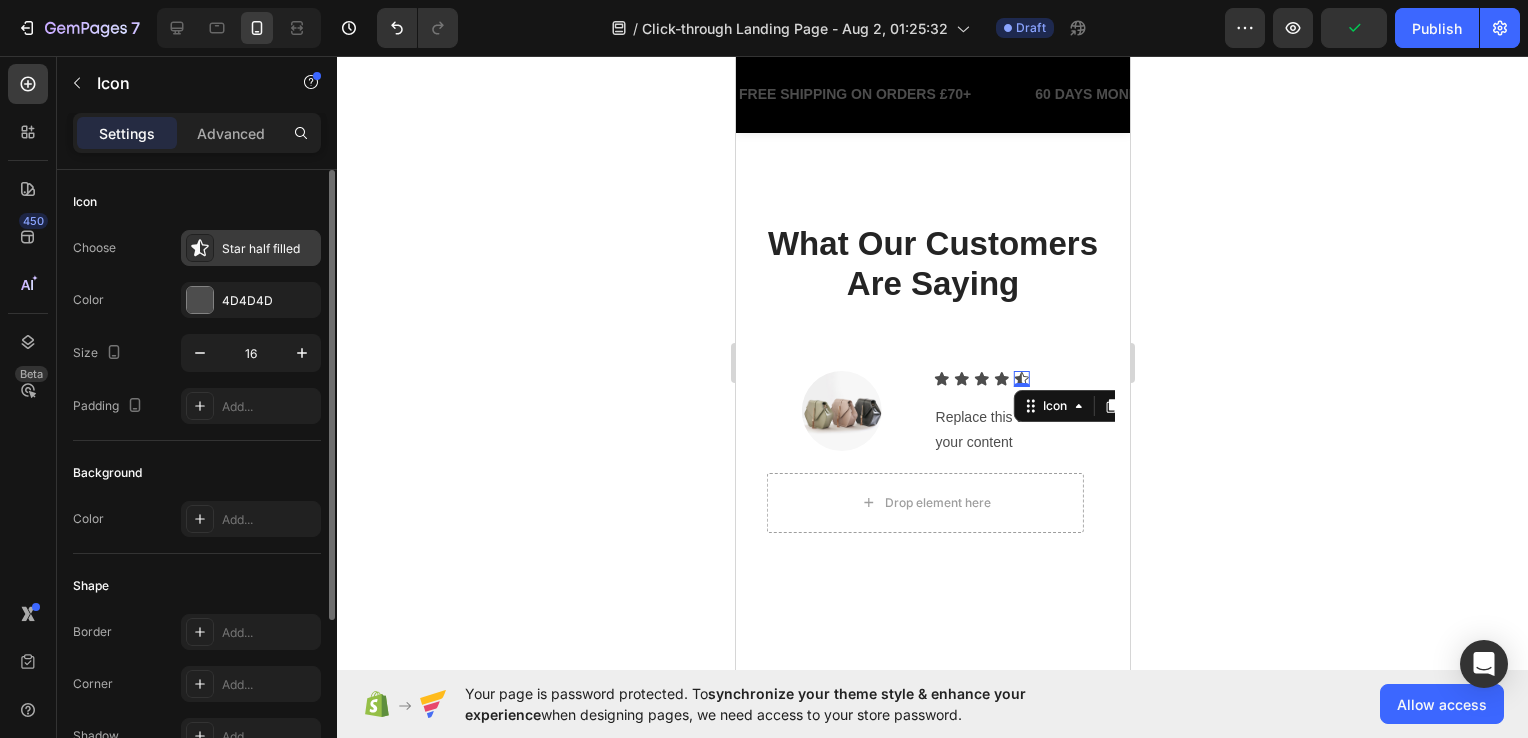 click on "Star half filled" at bounding box center [269, 249] 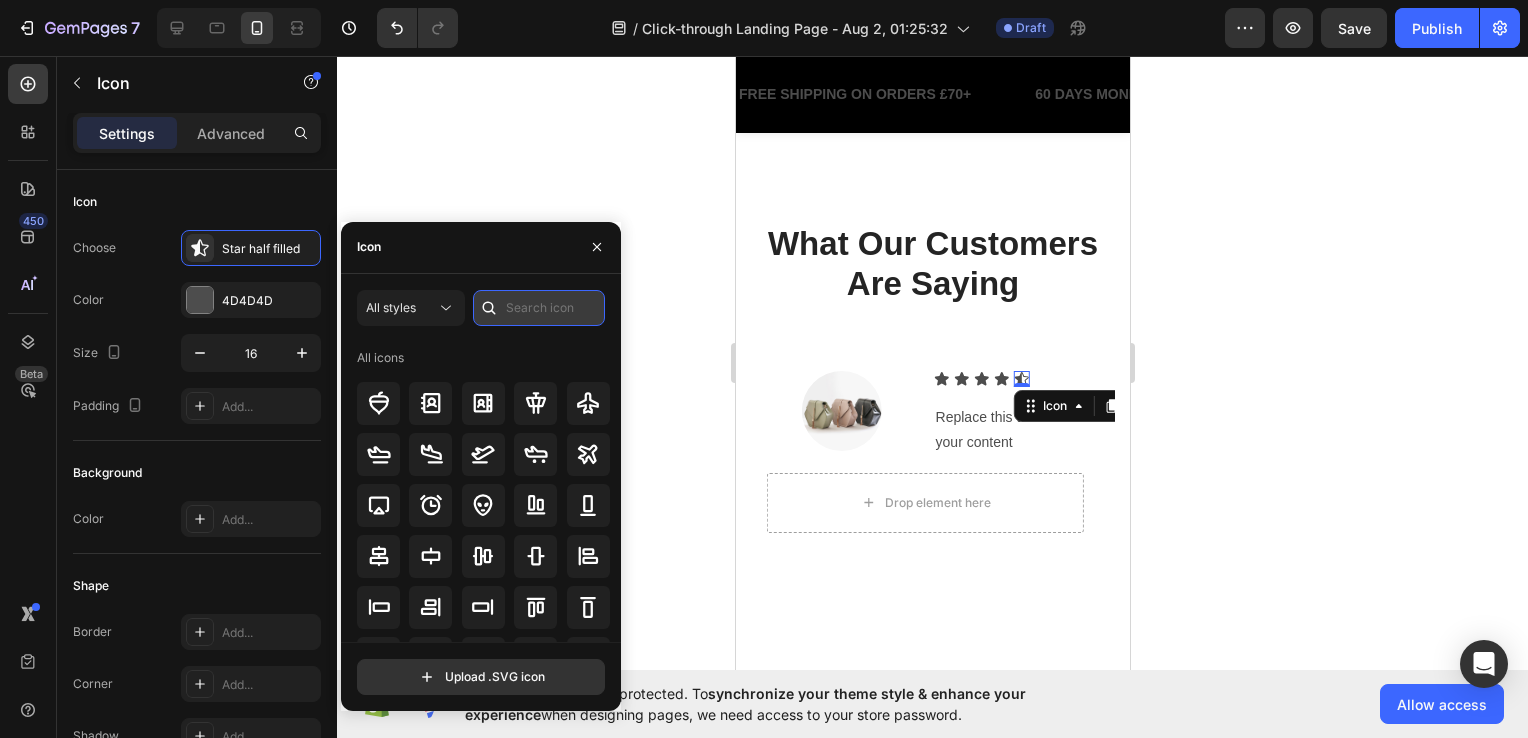 click at bounding box center (539, 308) 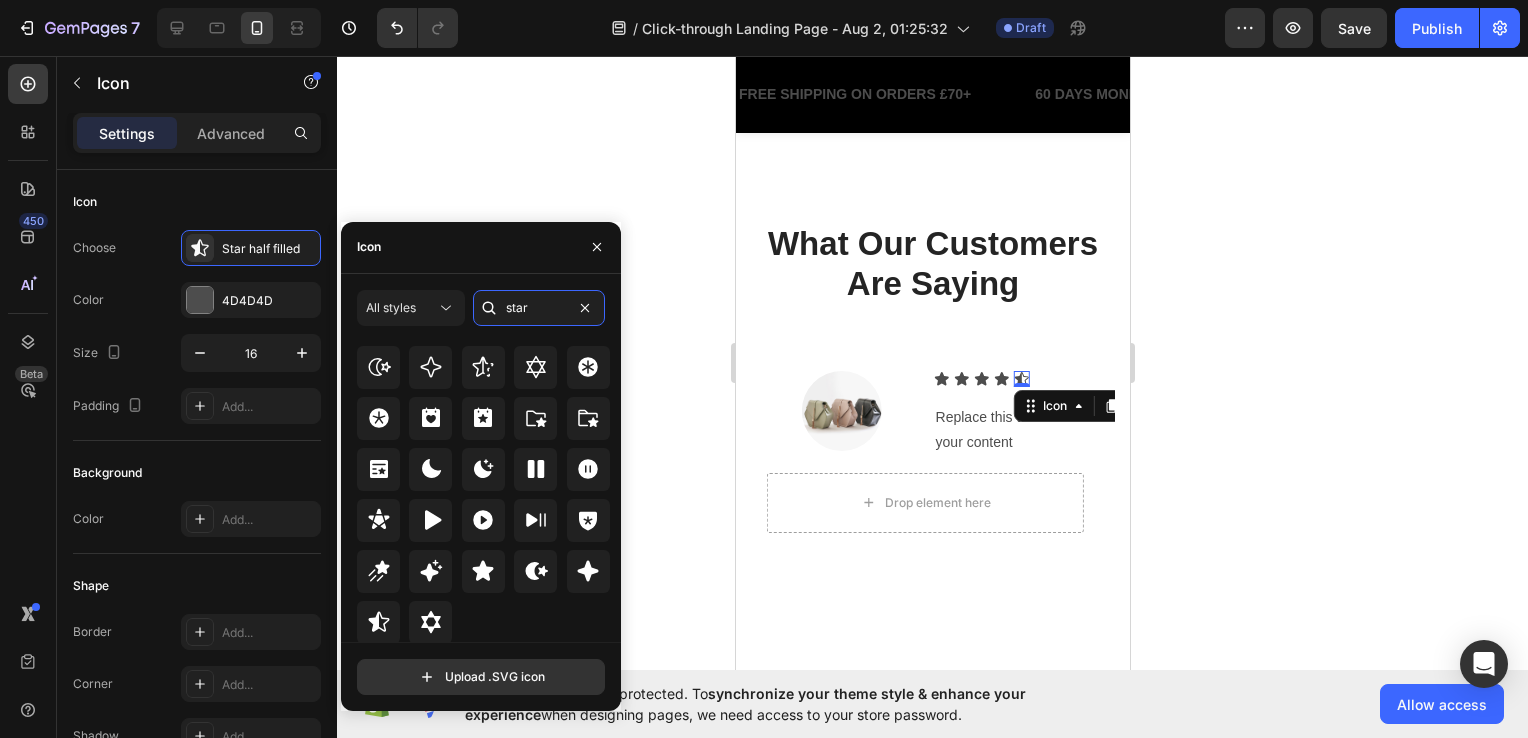 scroll, scrollTop: 607, scrollLeft: 0, axis: vertical 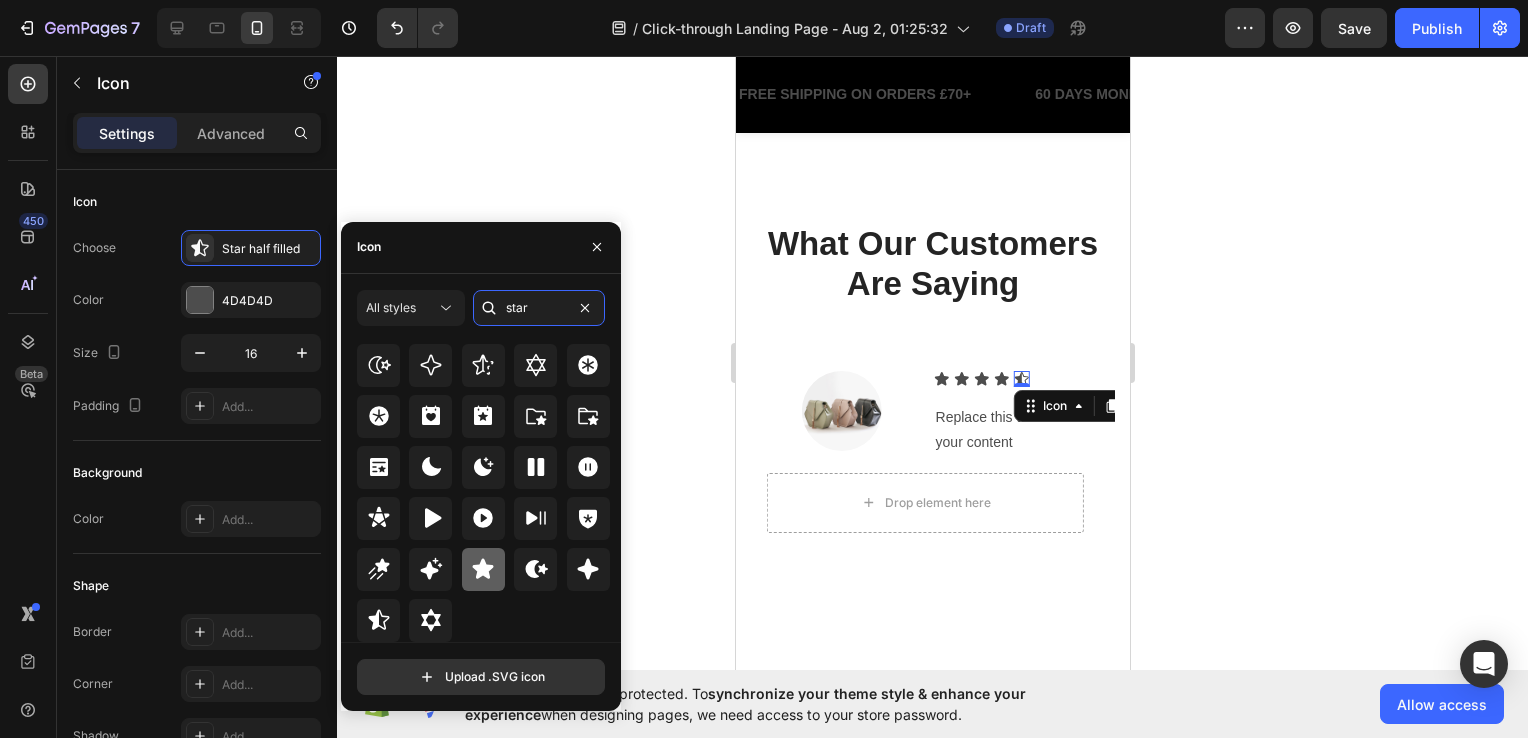 type on "star" 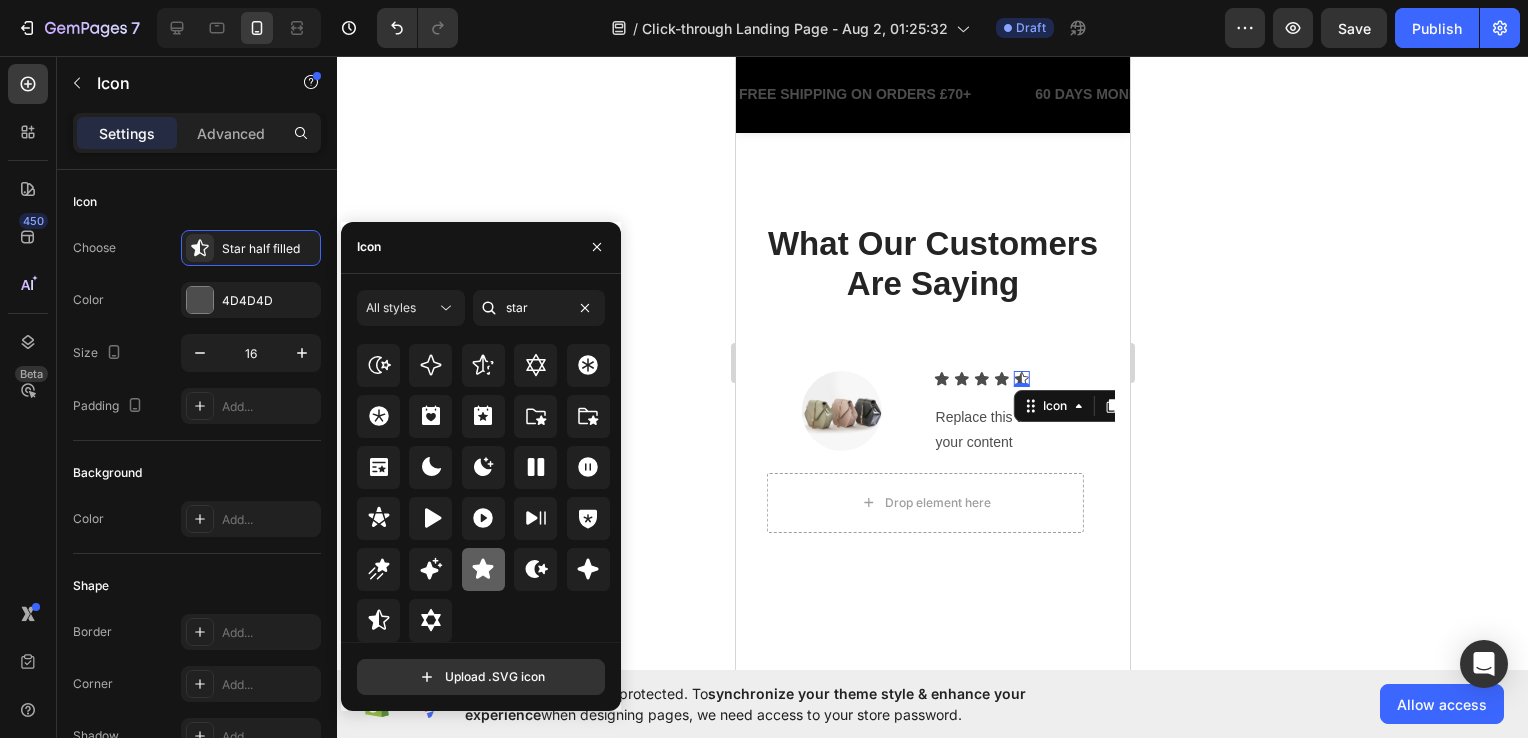 click 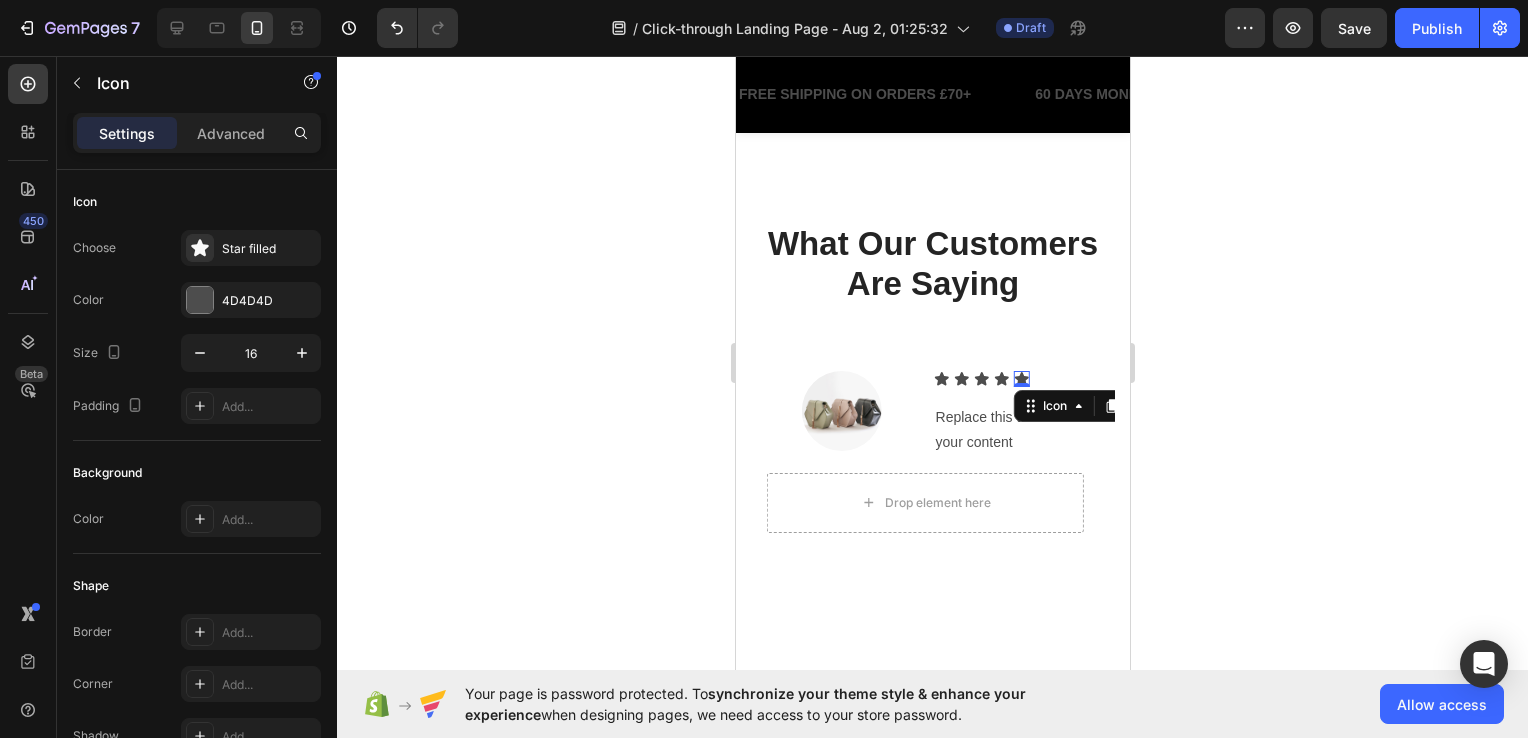 click 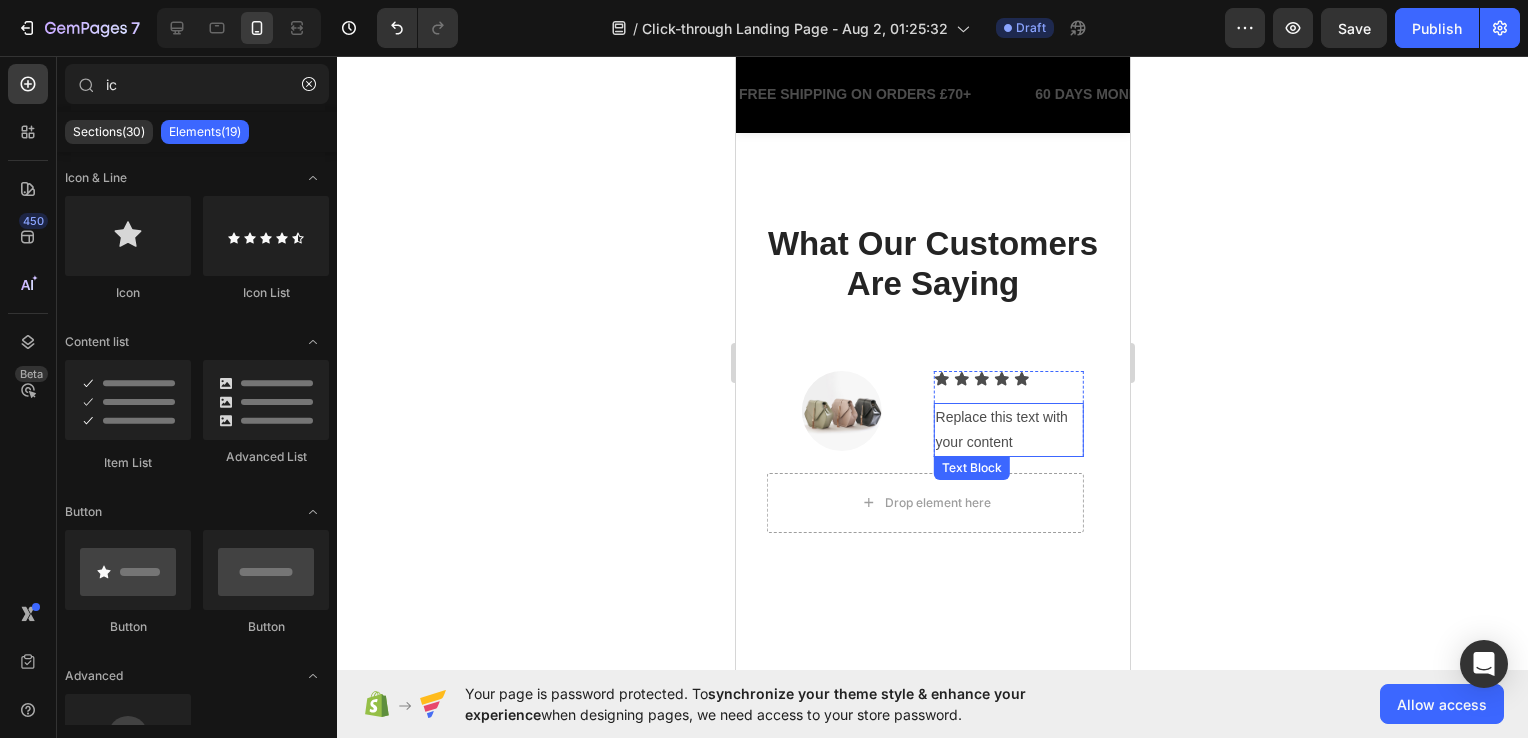 click on "Replace this text with your content" at bounding box center (1008, 430) 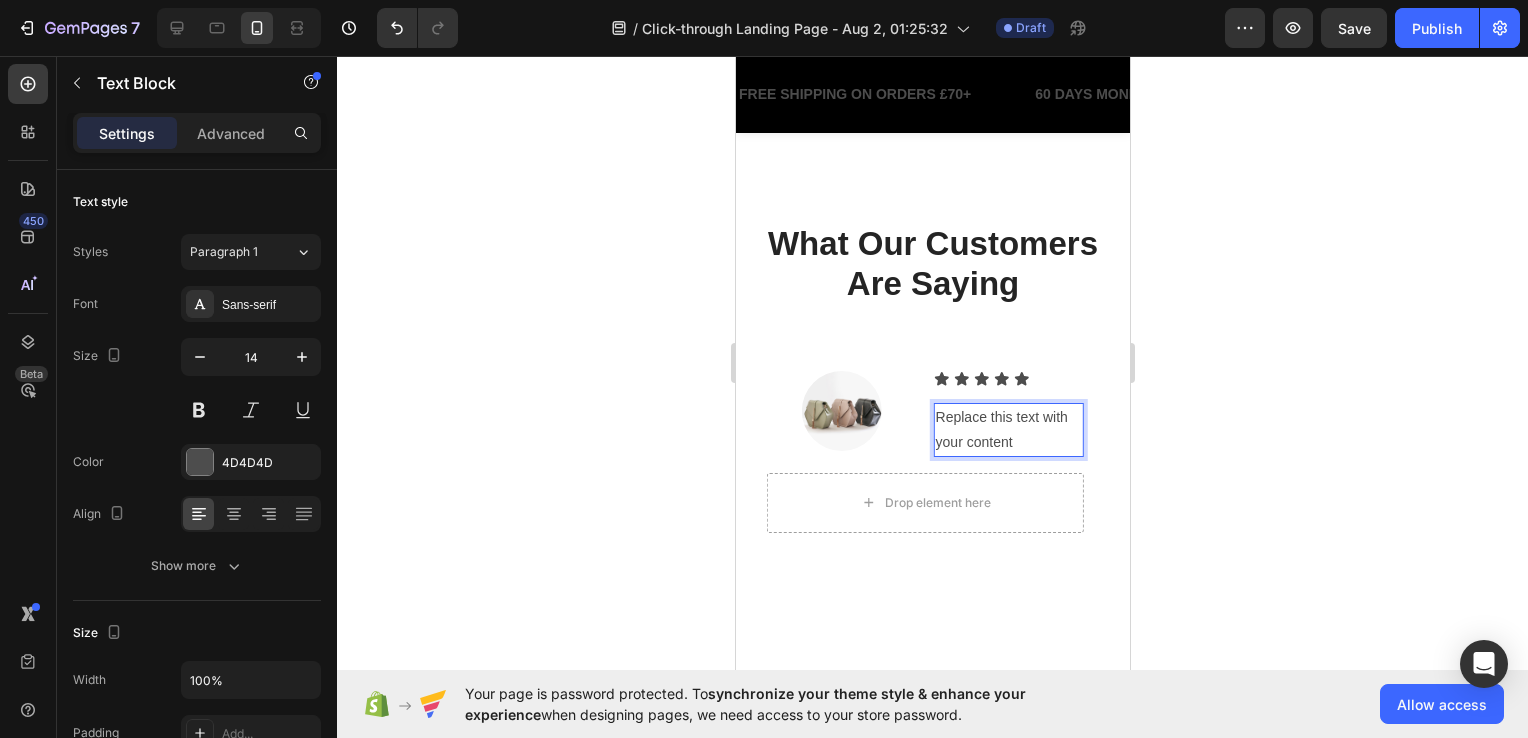 drag, startPoint x: 1045, startPoint y: 406, endPoint x: 1041, endPoint y: 418, distance: 12.649111 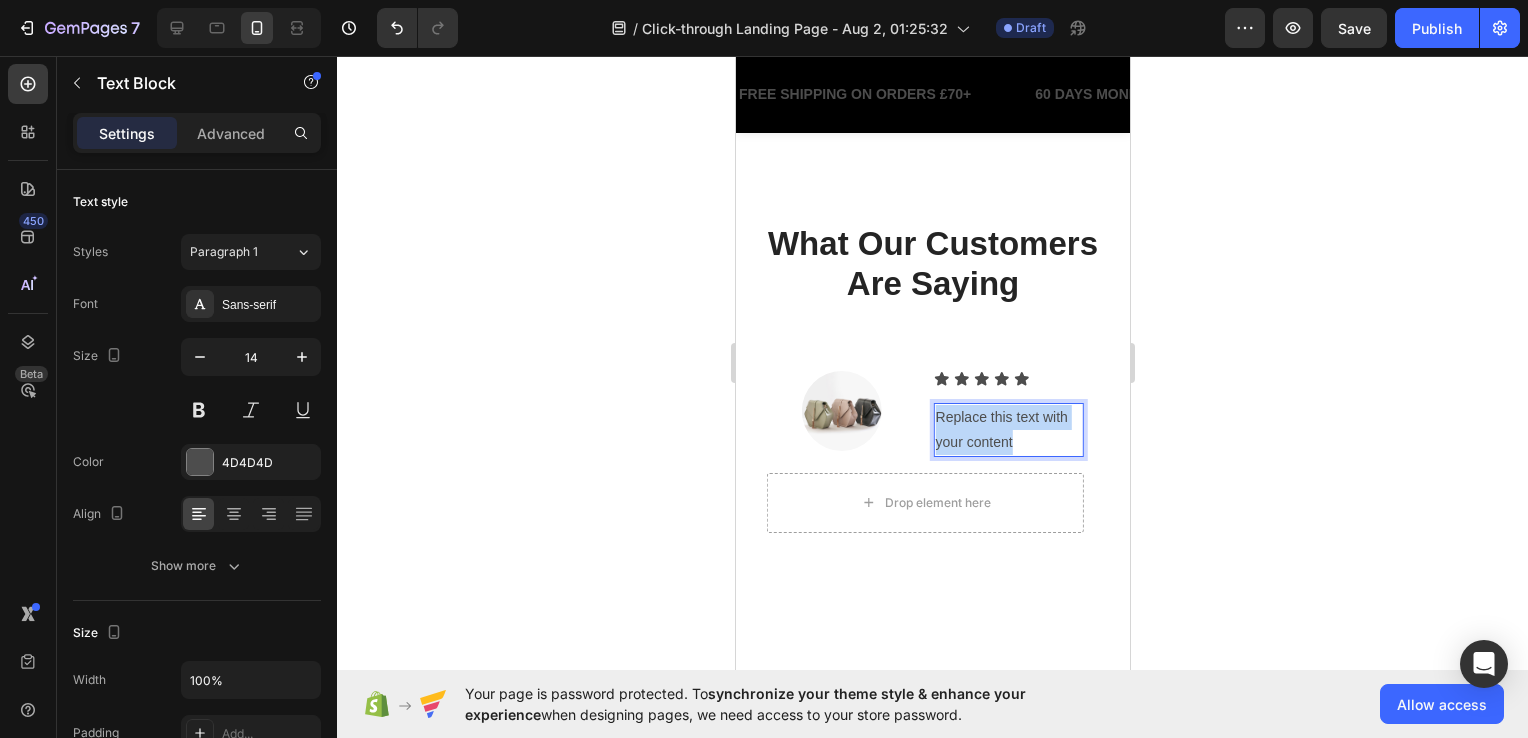 drag, startPoint x: 1041, startPoint y: 418, endPoint x: 933, endPoint y: 381, distance: 114.16216 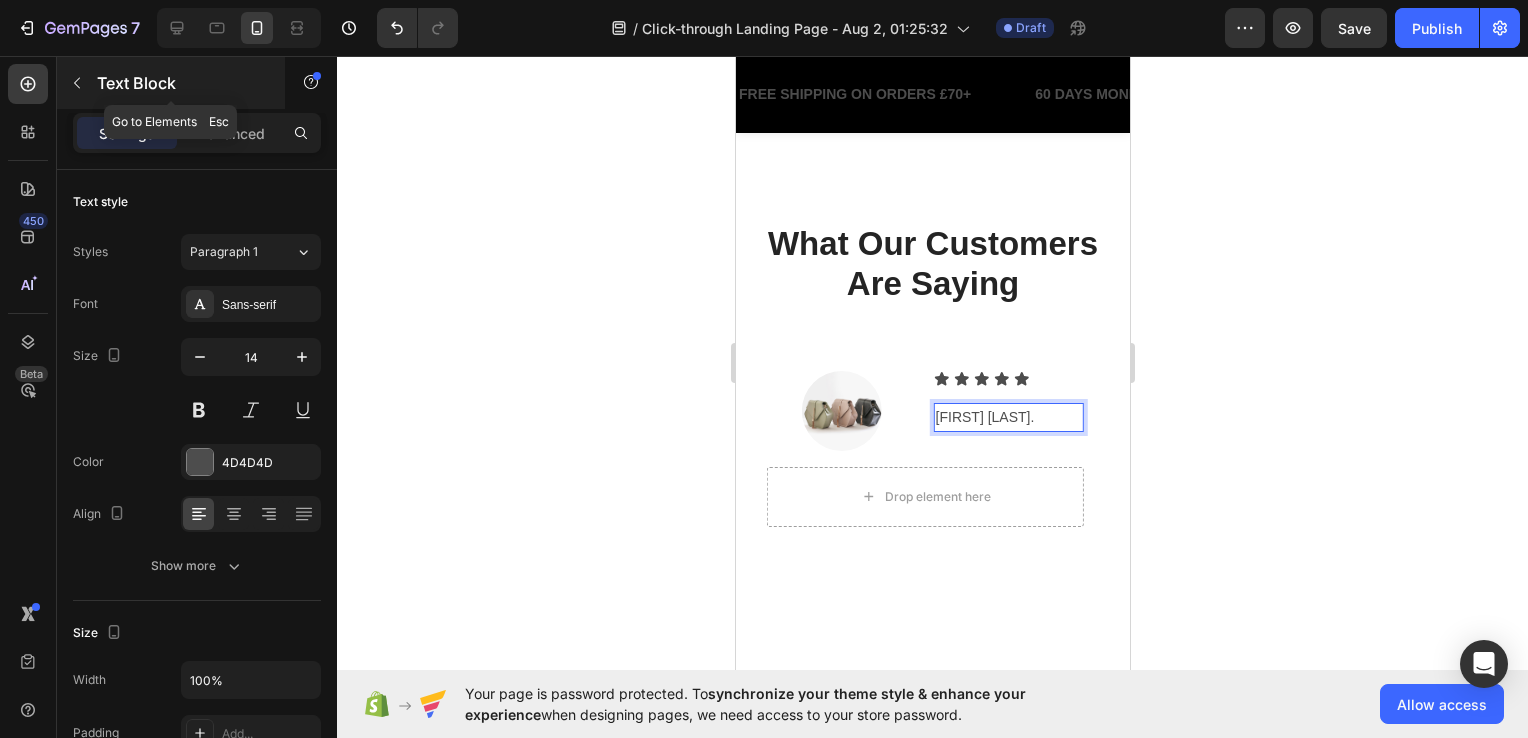 click on "Text Block" at bounding box center [171, 83] 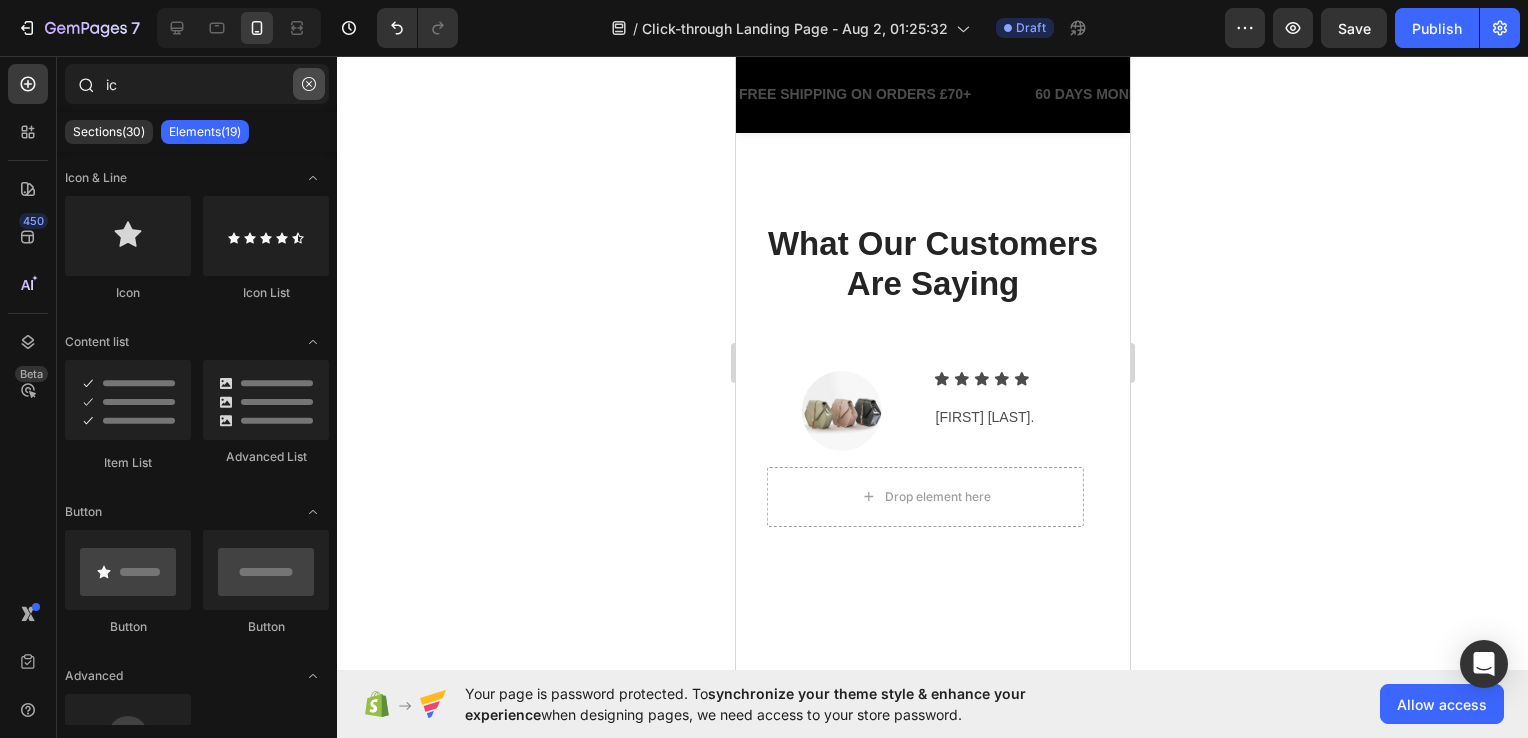 click at bounding box center [309, 84] 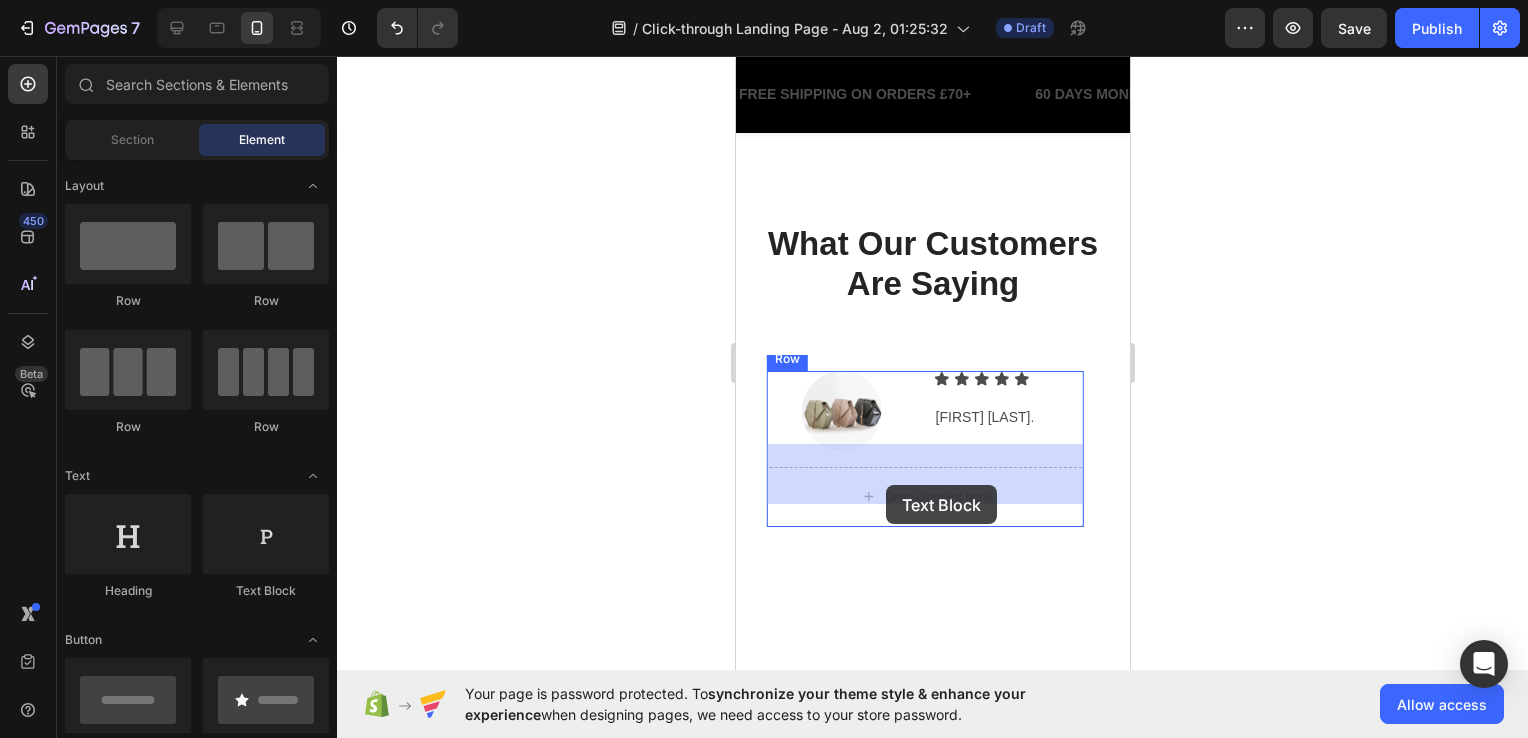 drag, startPoint x: 975, startPoint y: 594, endPoint x: 885, endPoint y: 485, distance: 141.35417 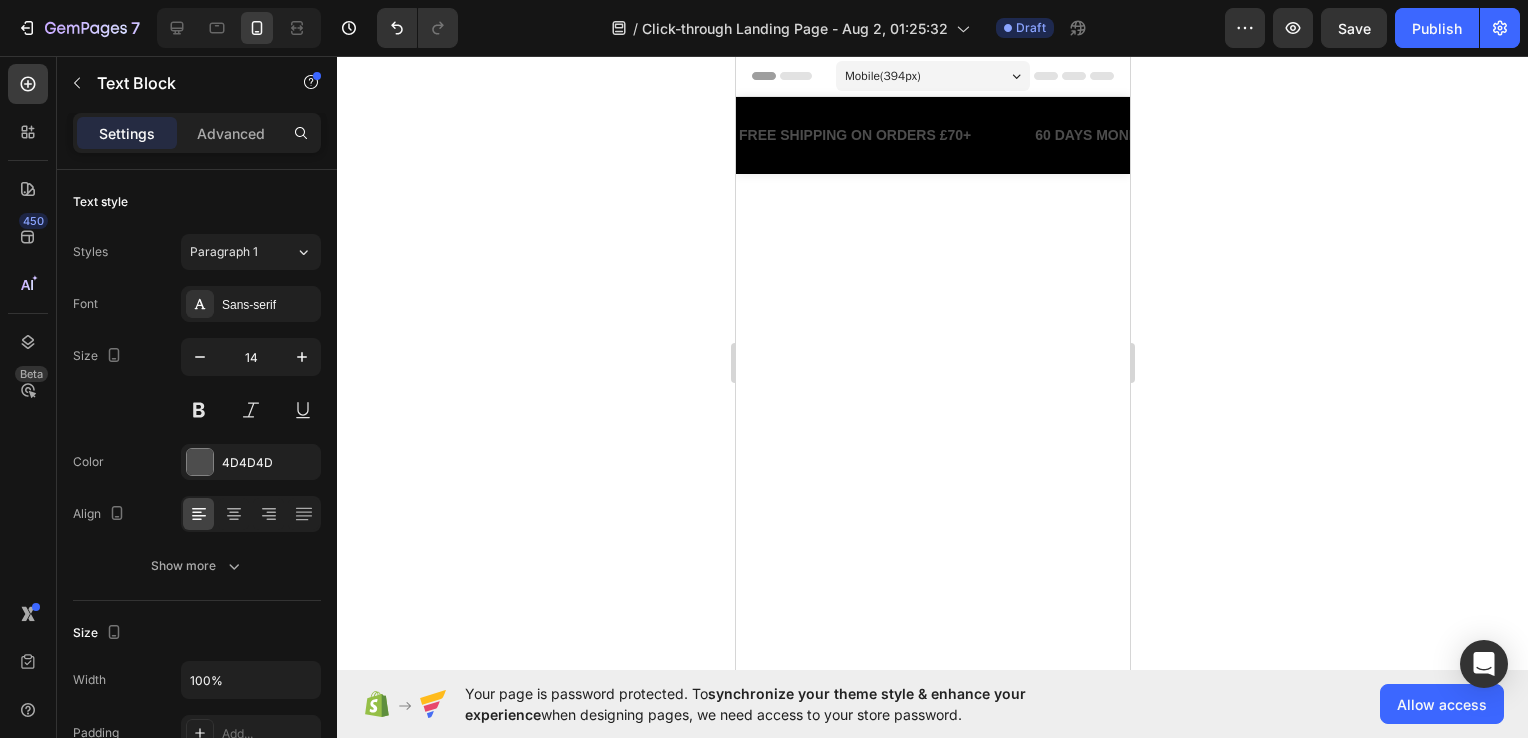 scroll, scrollTop: 3783, scrollLeft: 0, axis: vertical 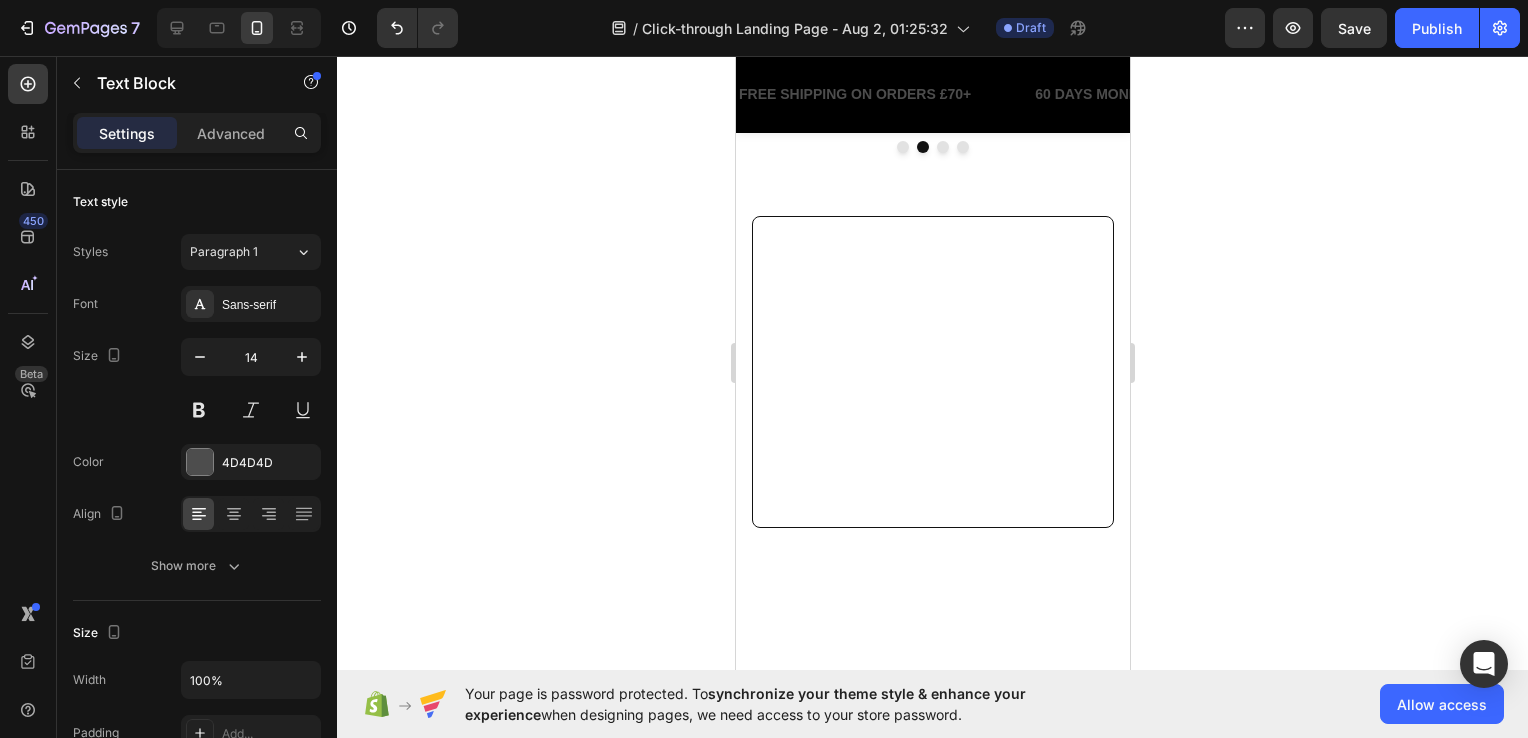 click on "What Our Customers Are Saying Heading Row
Image Icon Icon Icon Icon
Icon Icon List [FIRST] [LAST]. Text Block Row Row I’ve struggled with night sweats for years, trying everything from fans to moisture-wicking sheets. This cooling blanket has been the only thing that truly works. It’s instantly cool to the touch and stays that way through the night. I’m finally waking up feeling dry and refreshed. Text Block Row Row Image Icon Icon Icon Icon
Icon Icon List [FIRST] [LAST]. Text Block   0 Row Row Image Icon Icon Icon Icon
Icon Icon List [FIRST] [LAST]. Text Block Row Row
Drop element here
Carousel Section 7" at bounding box center [932, -93] 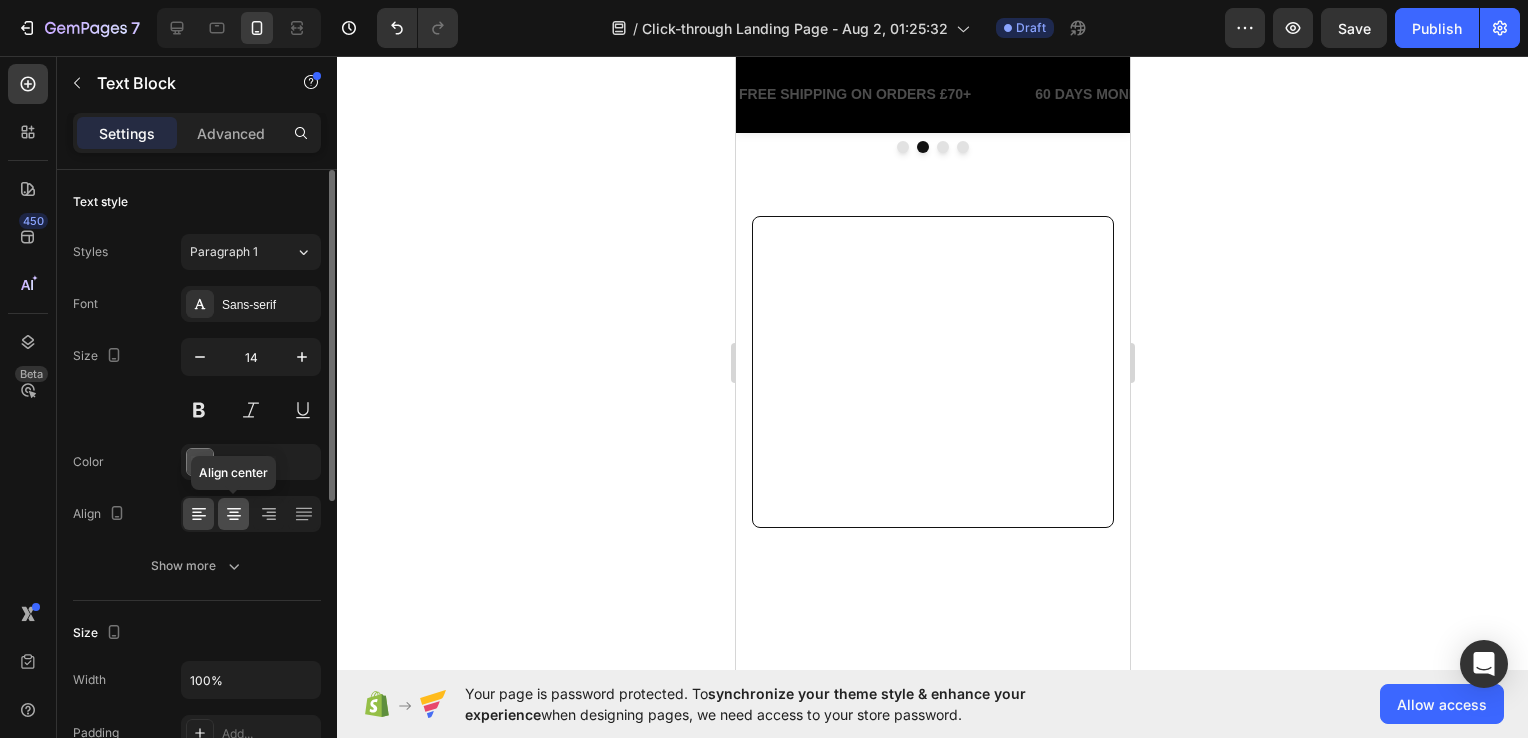 click 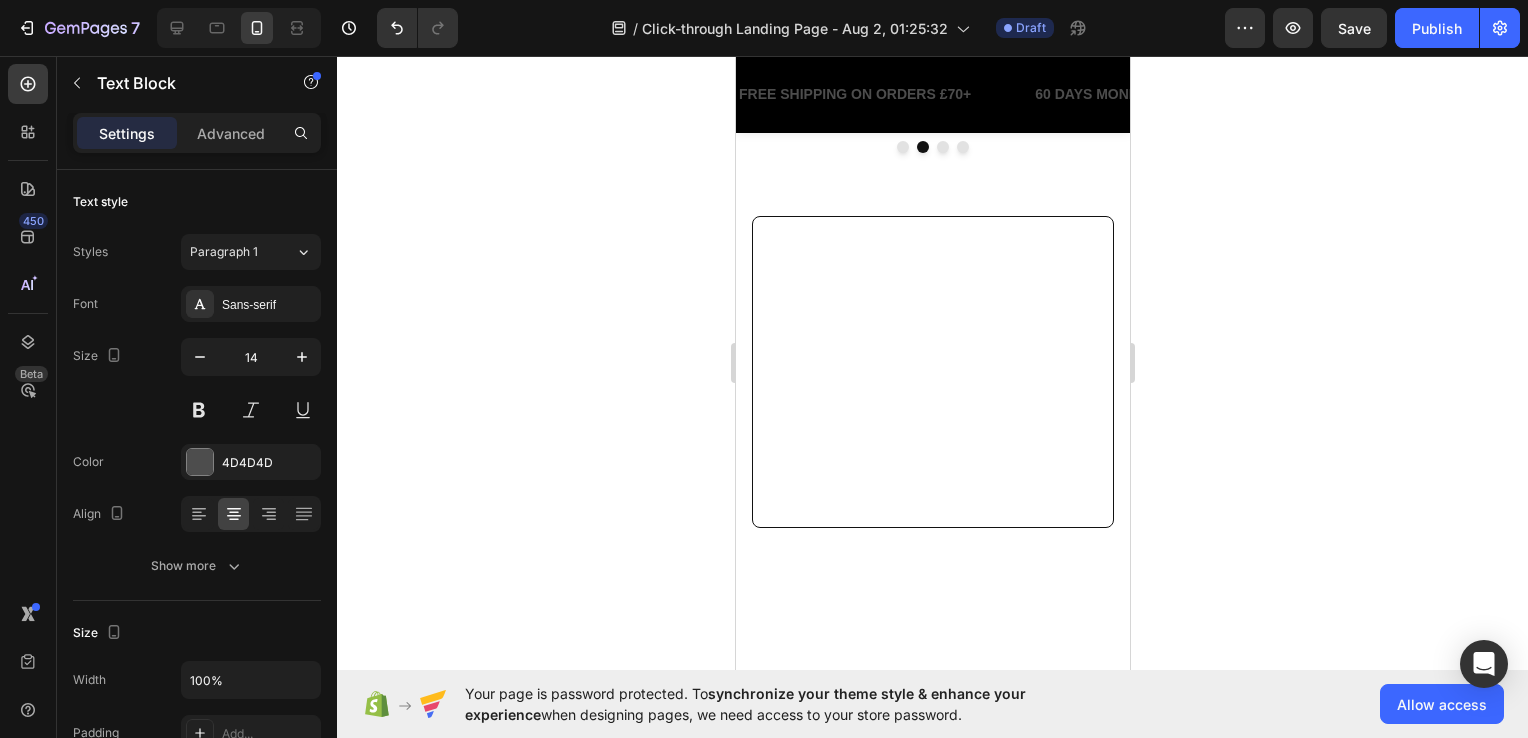 click at bounding box center [841, -150] 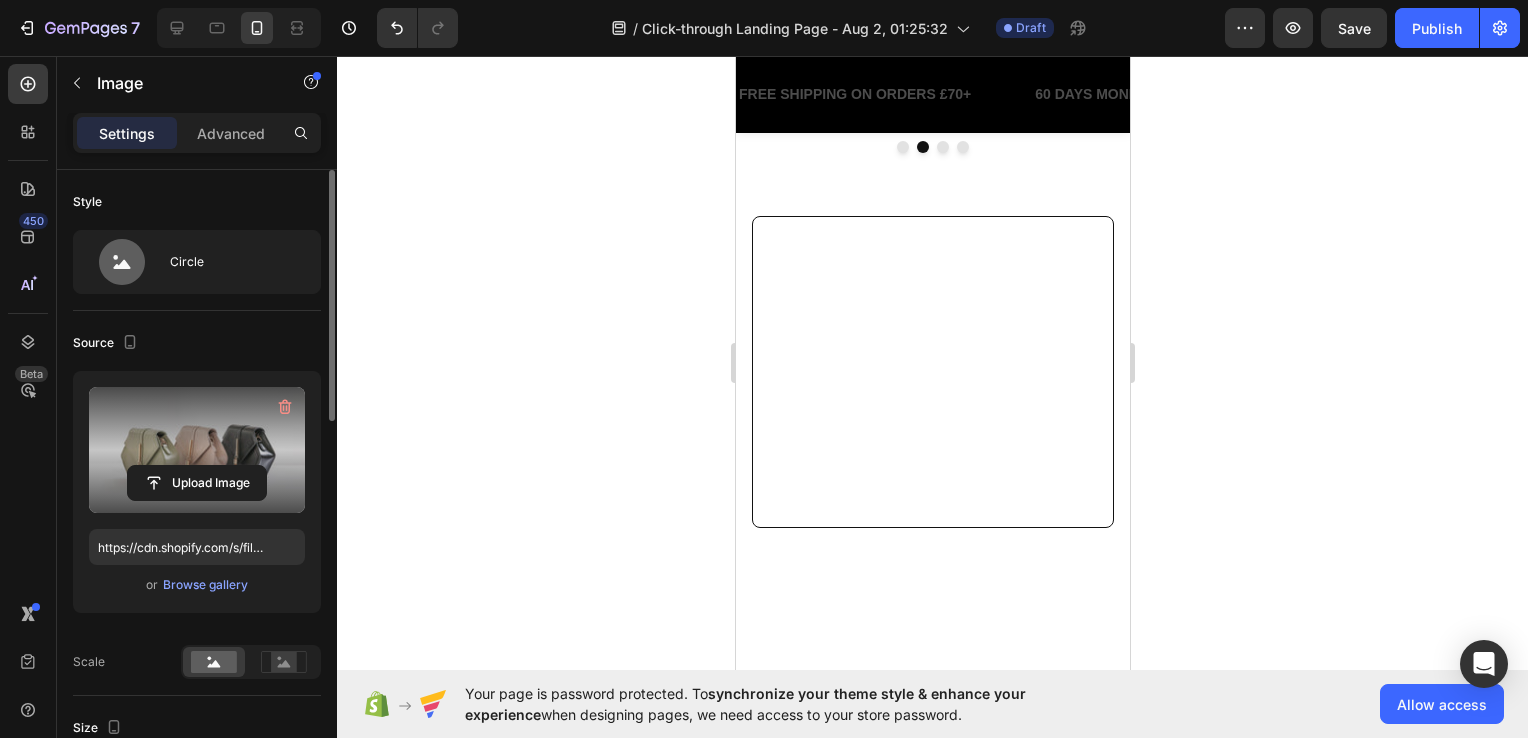 click at bounding box center (197, 450) 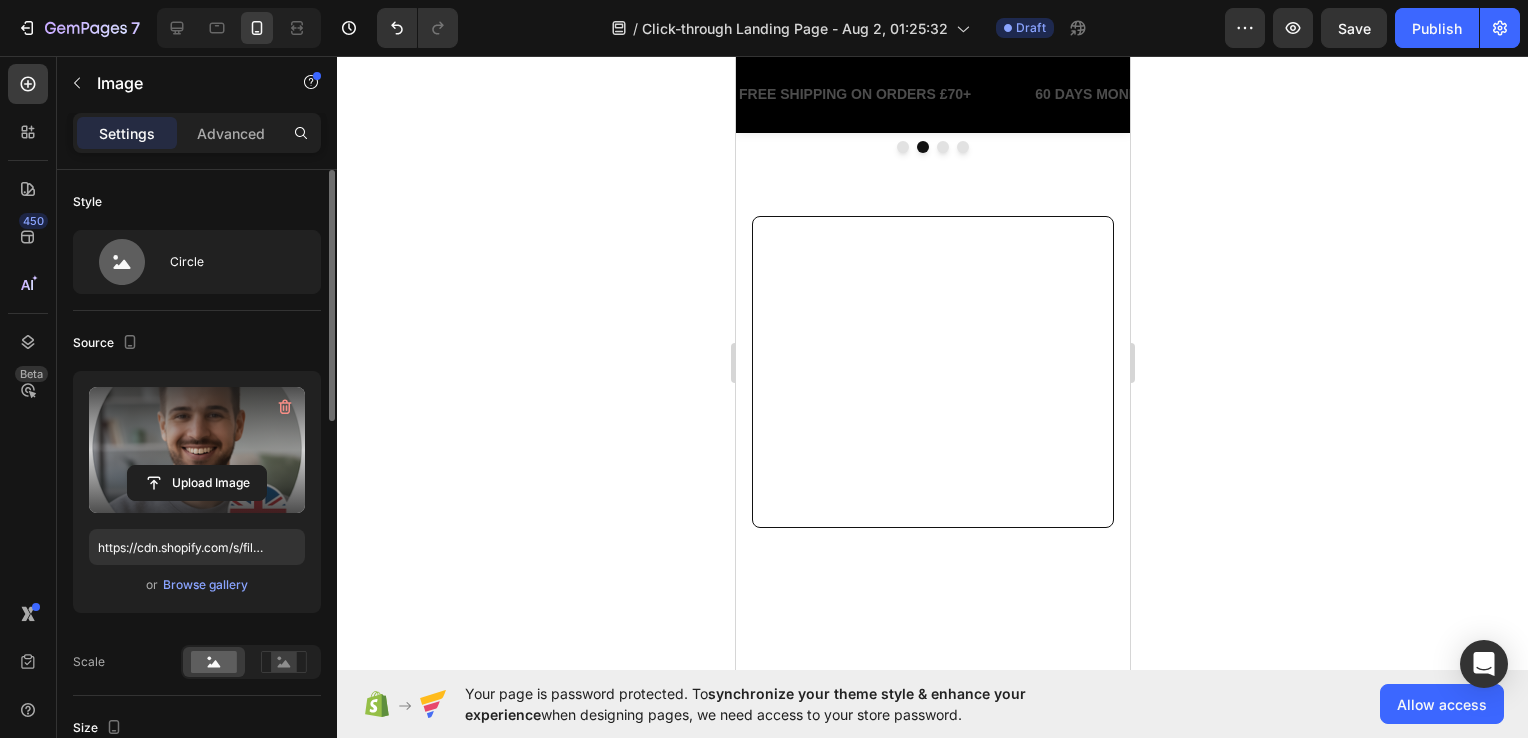 type on "https://cdn.shopify.com/s/files/1/0967/1367/0981/files/gempages_576895170746778363-f4a99790-59f0-49d7-99ee-5b9a2606736a.png" 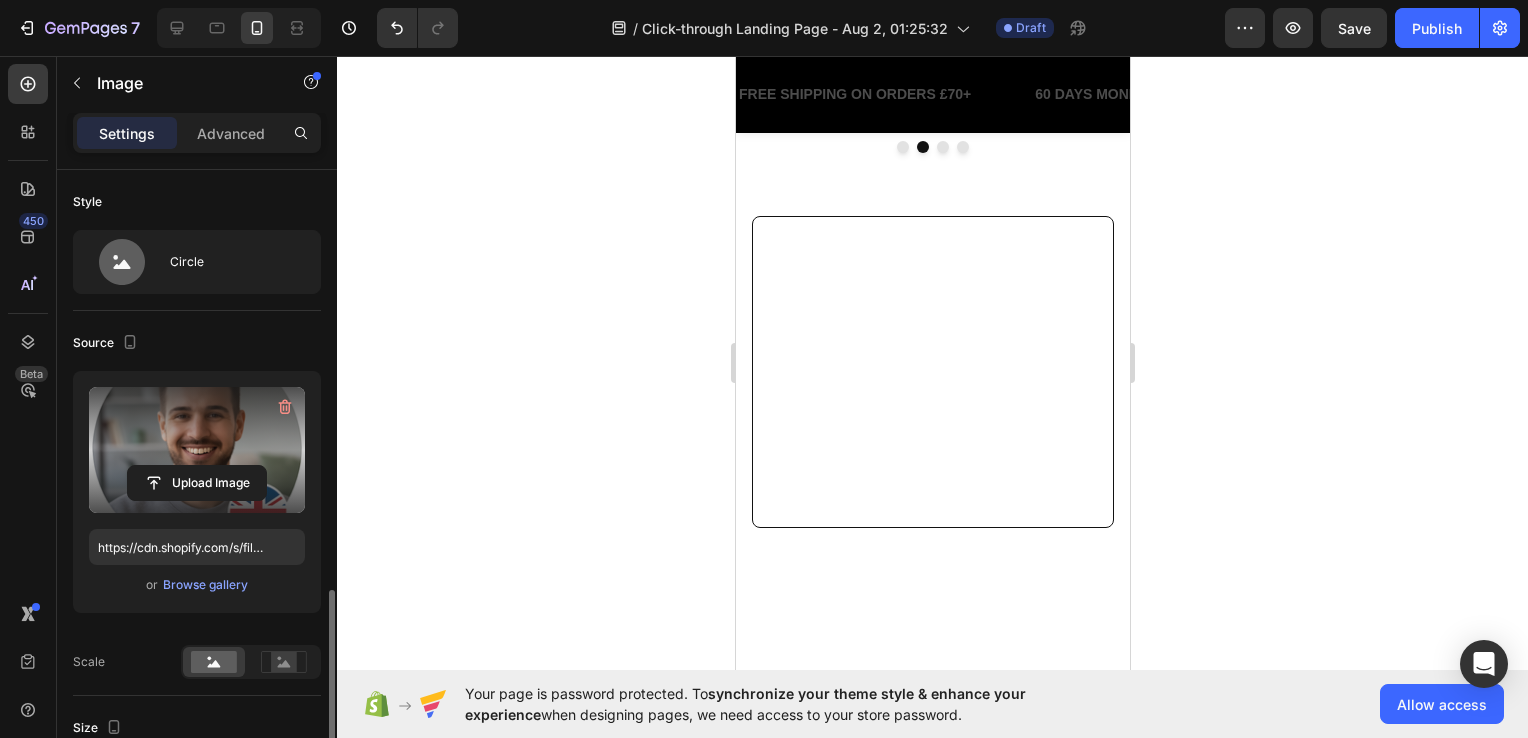 scroll, scrollTop: 300, scrollLeft: 0, axis: vertical 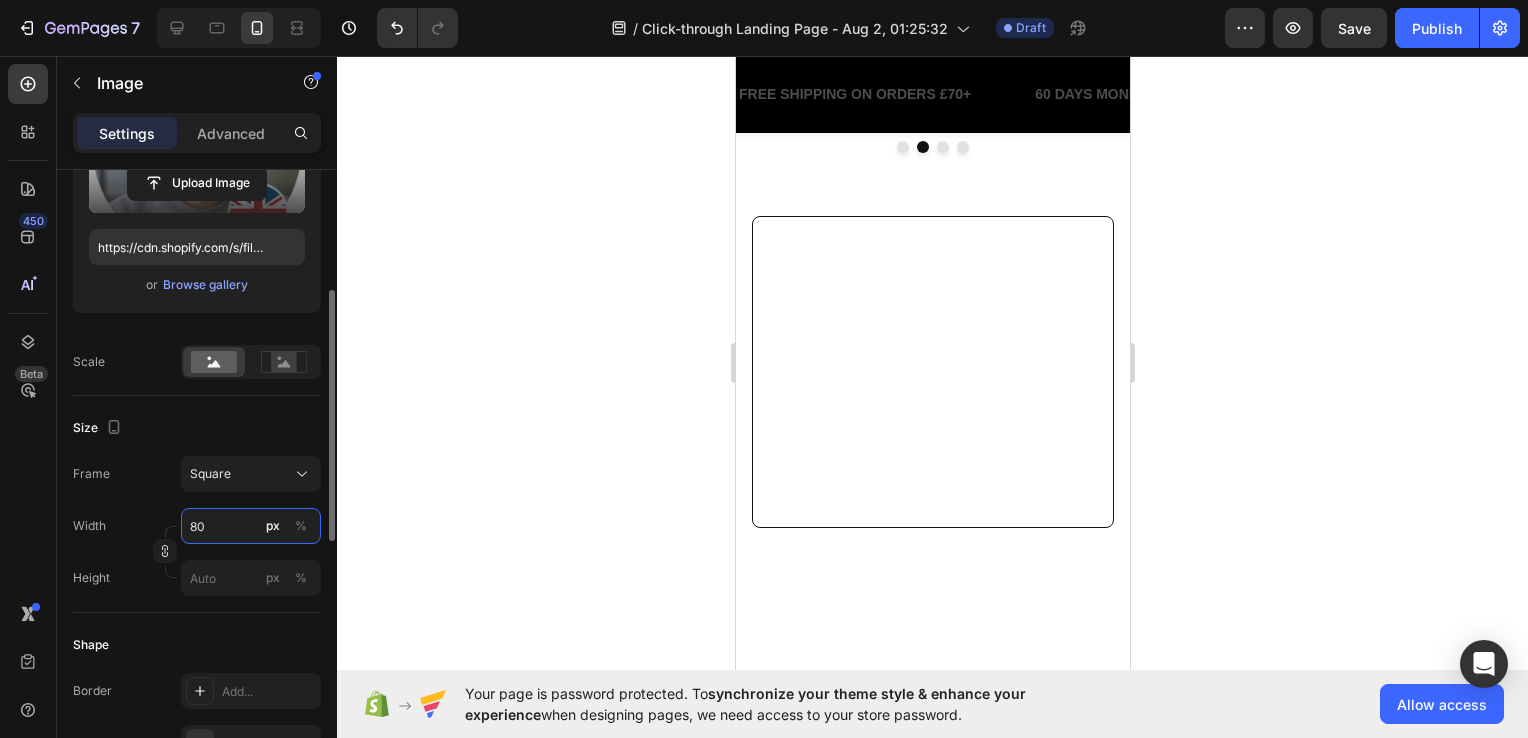 click on "80" at bounding box center (251, 526) 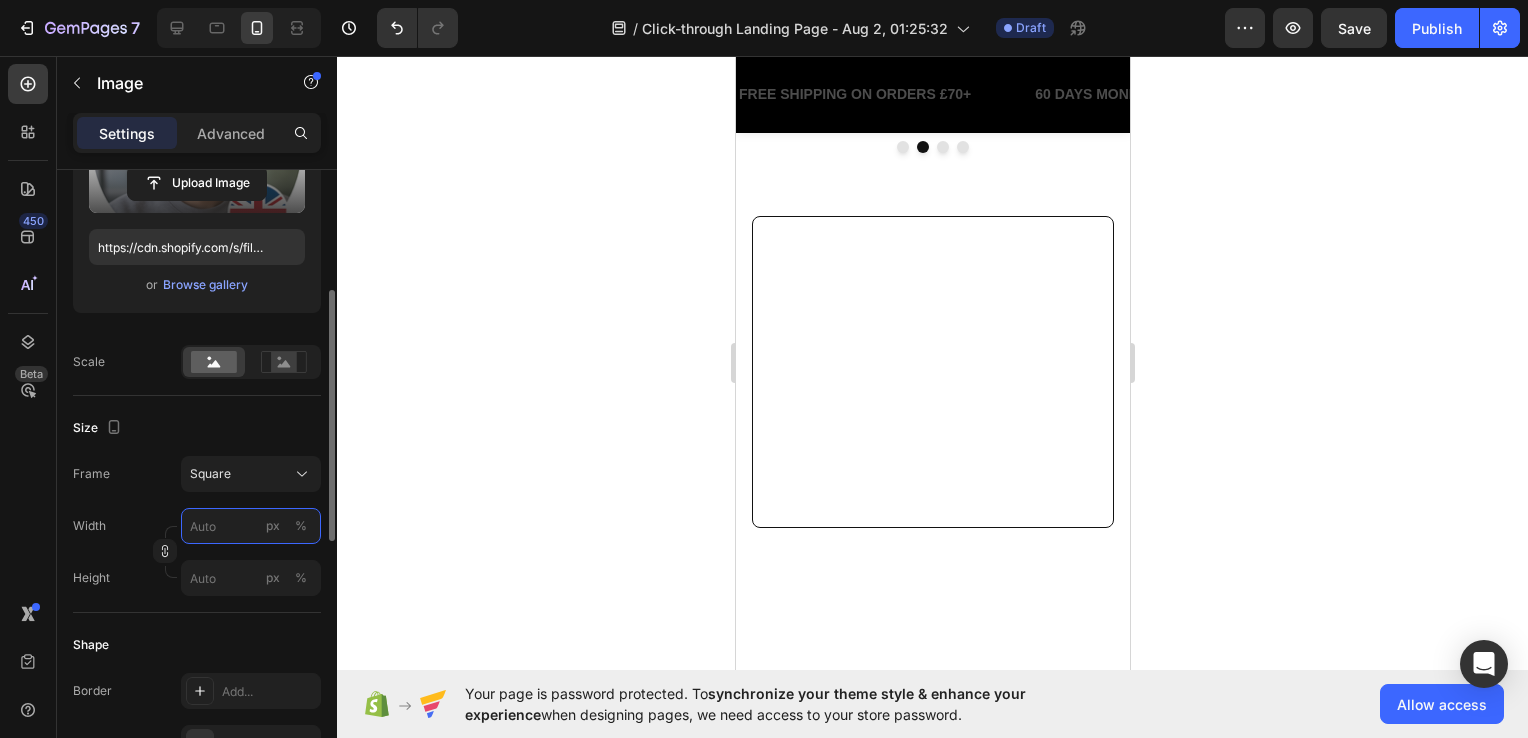 type on "4" 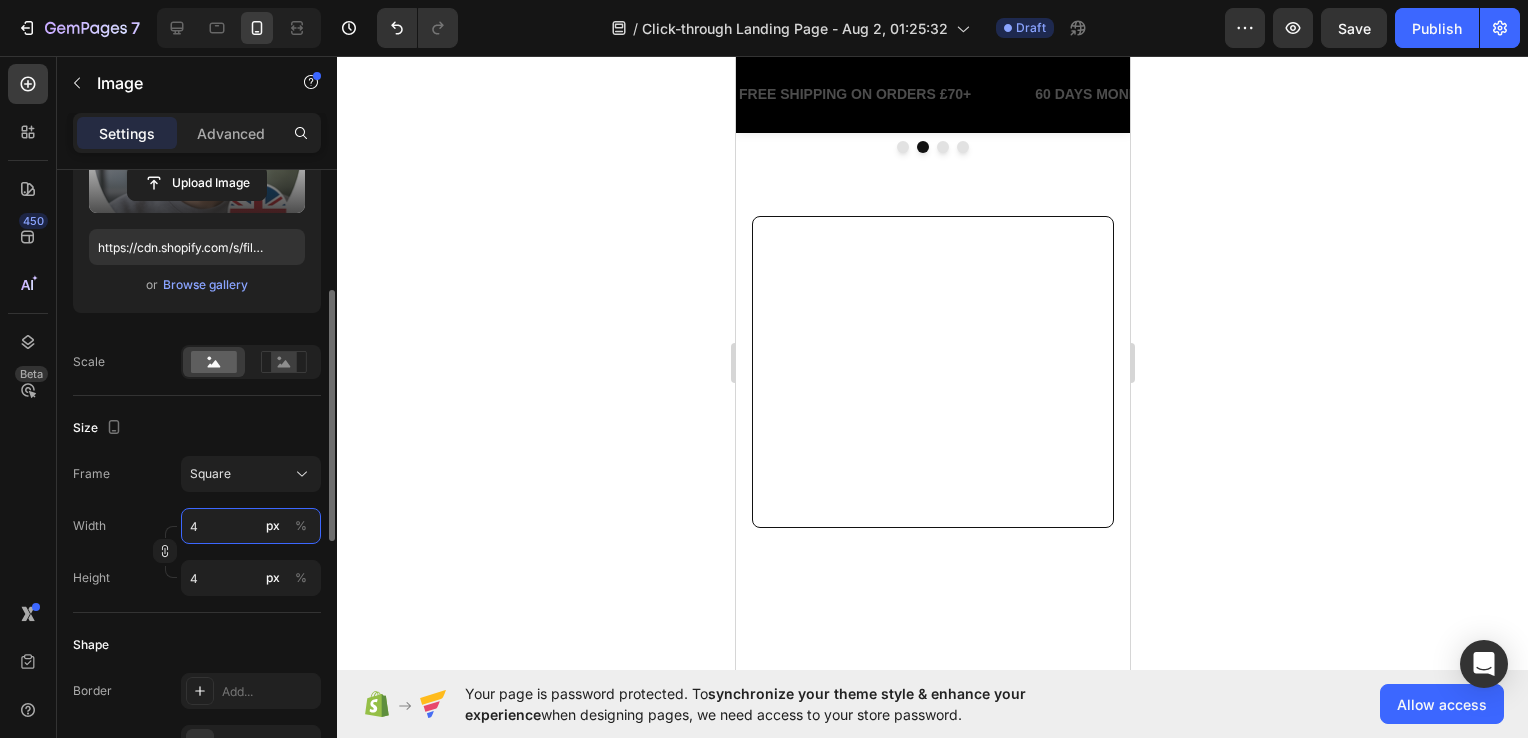 type on "48" 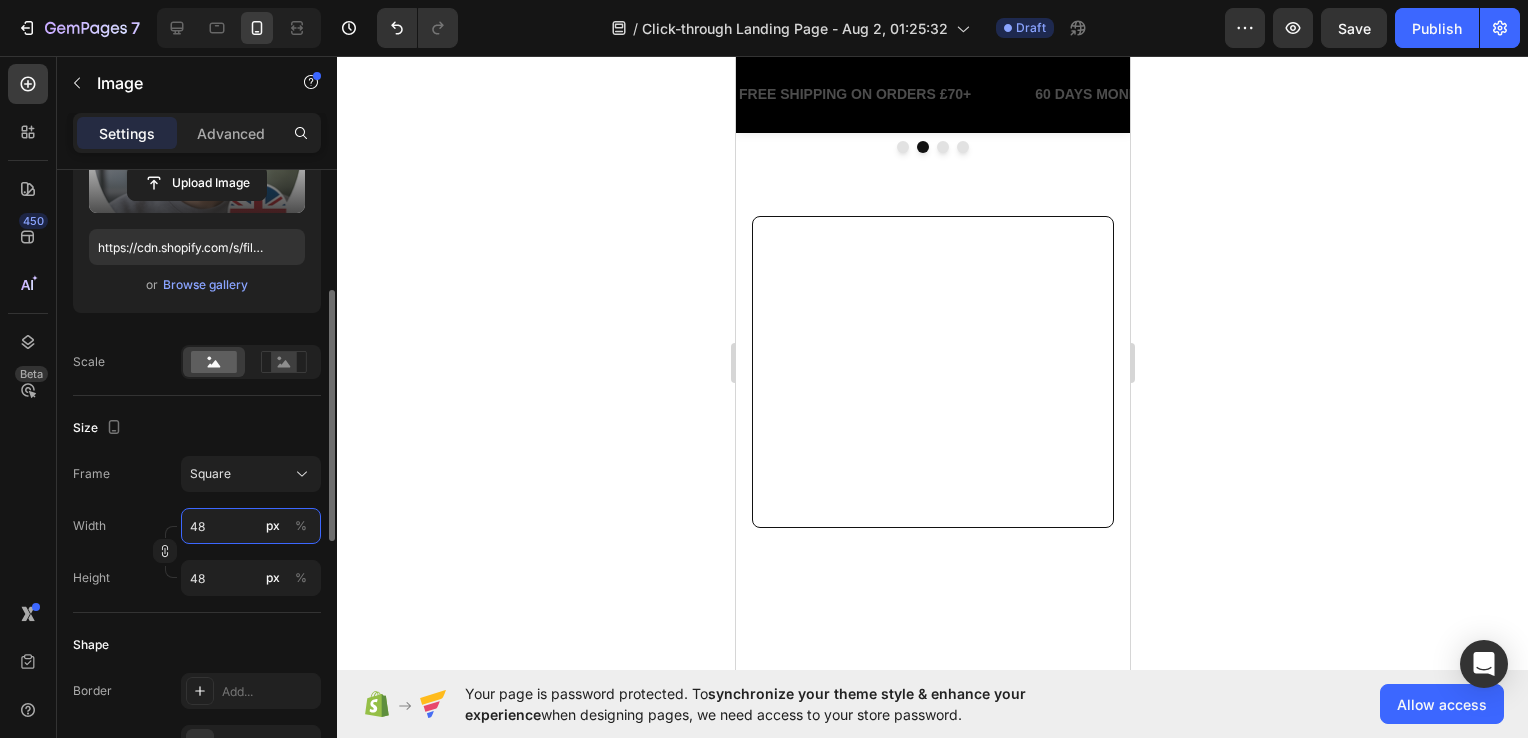 scroll, scrollTop: 500, scrollLeft: 0, axis: vertical 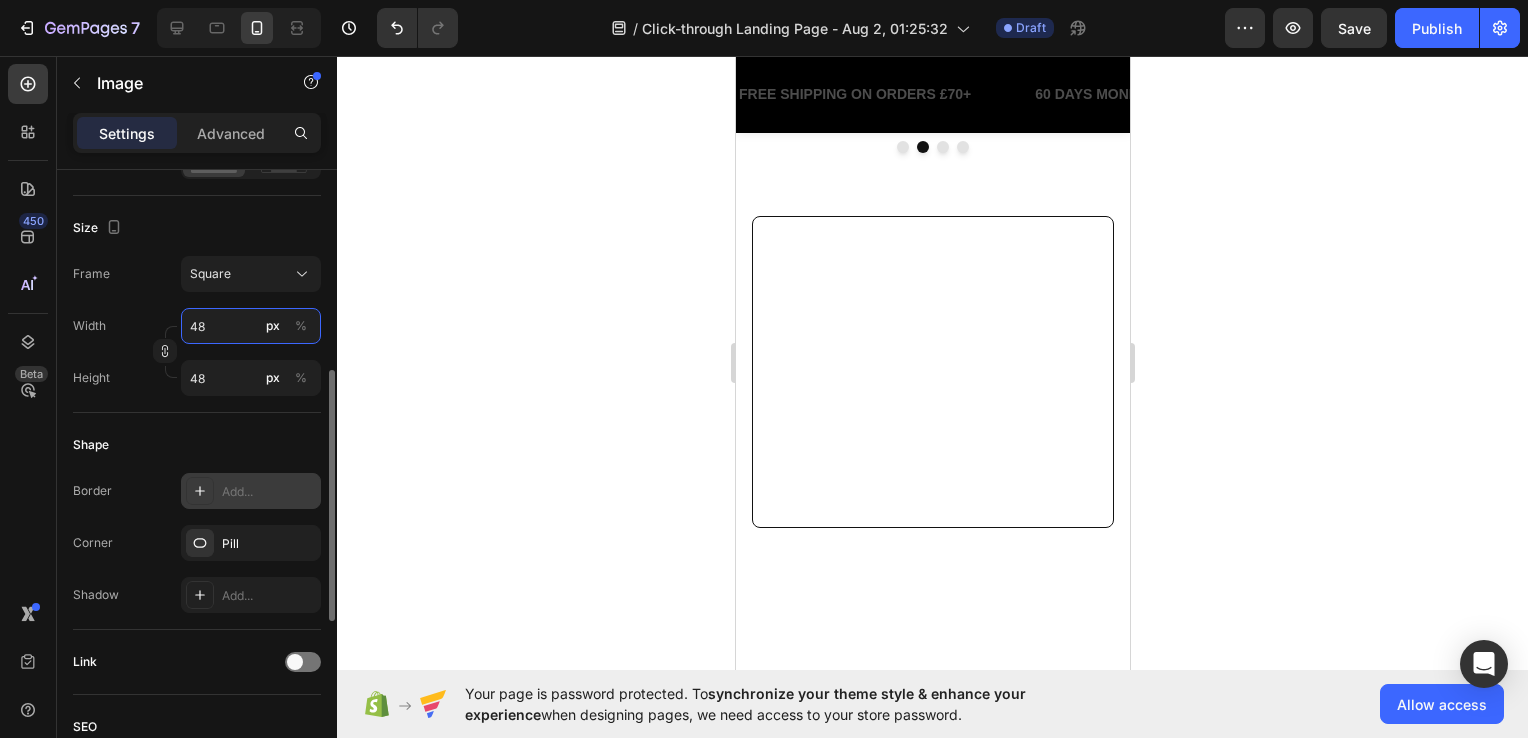 type on "48" 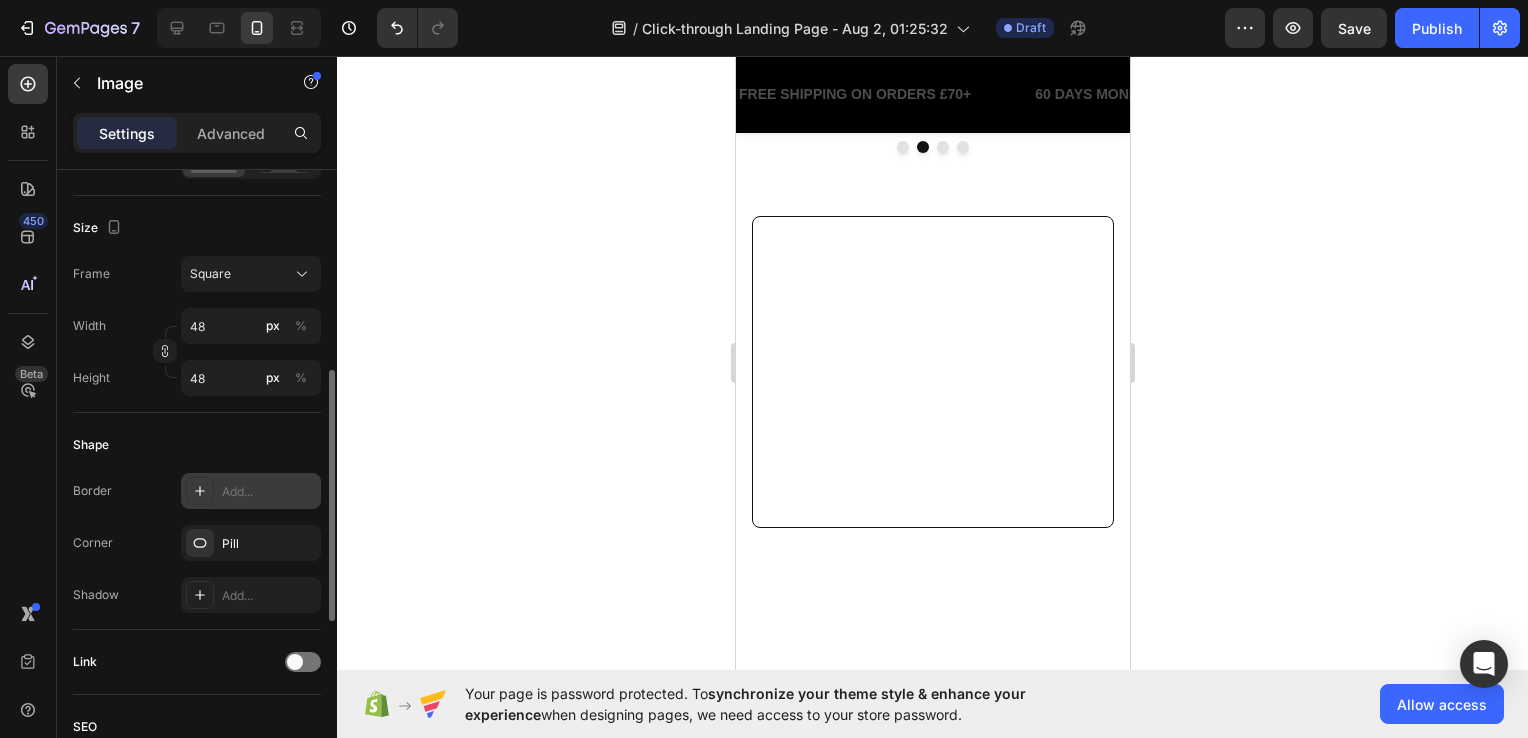 click on "Add..." at bounding box center (269, 492) 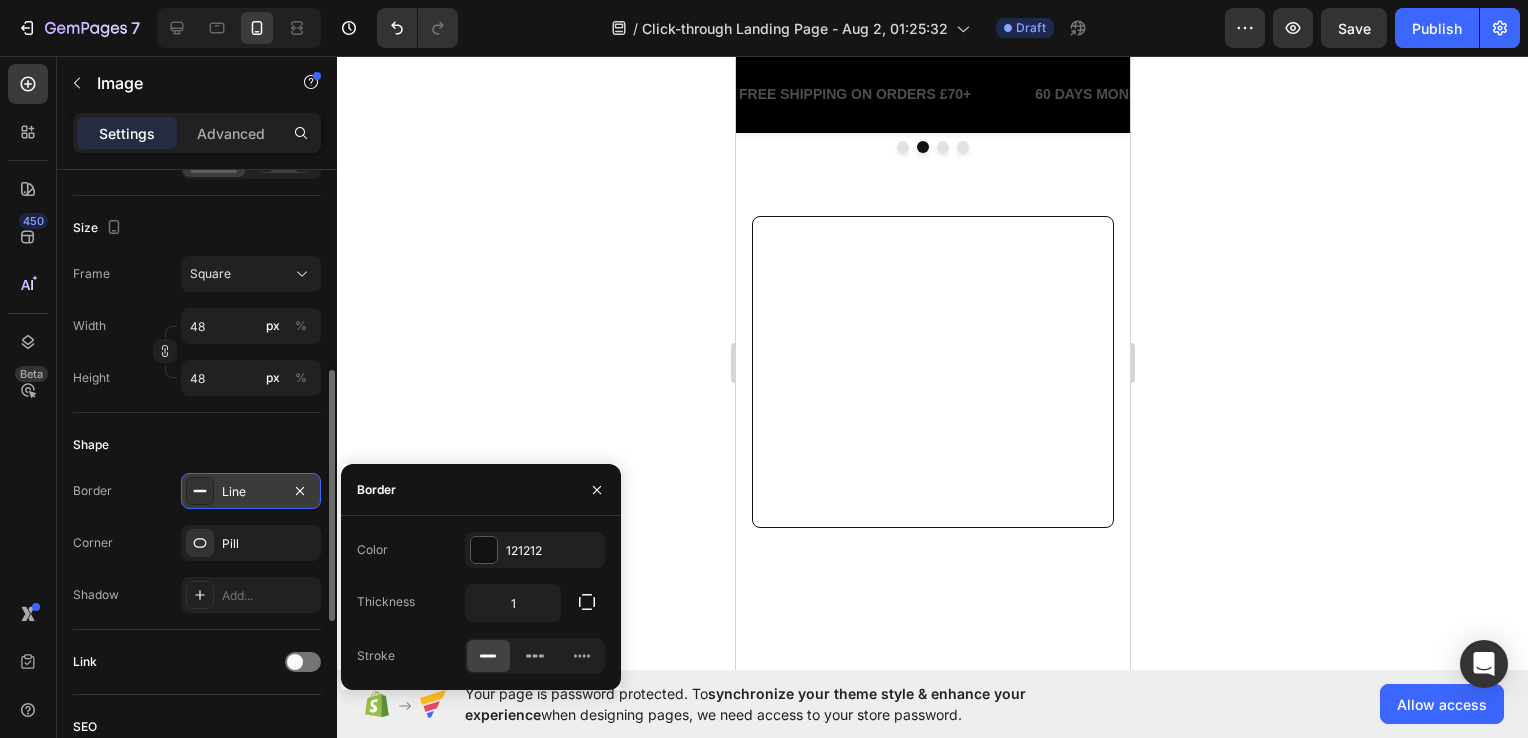 click 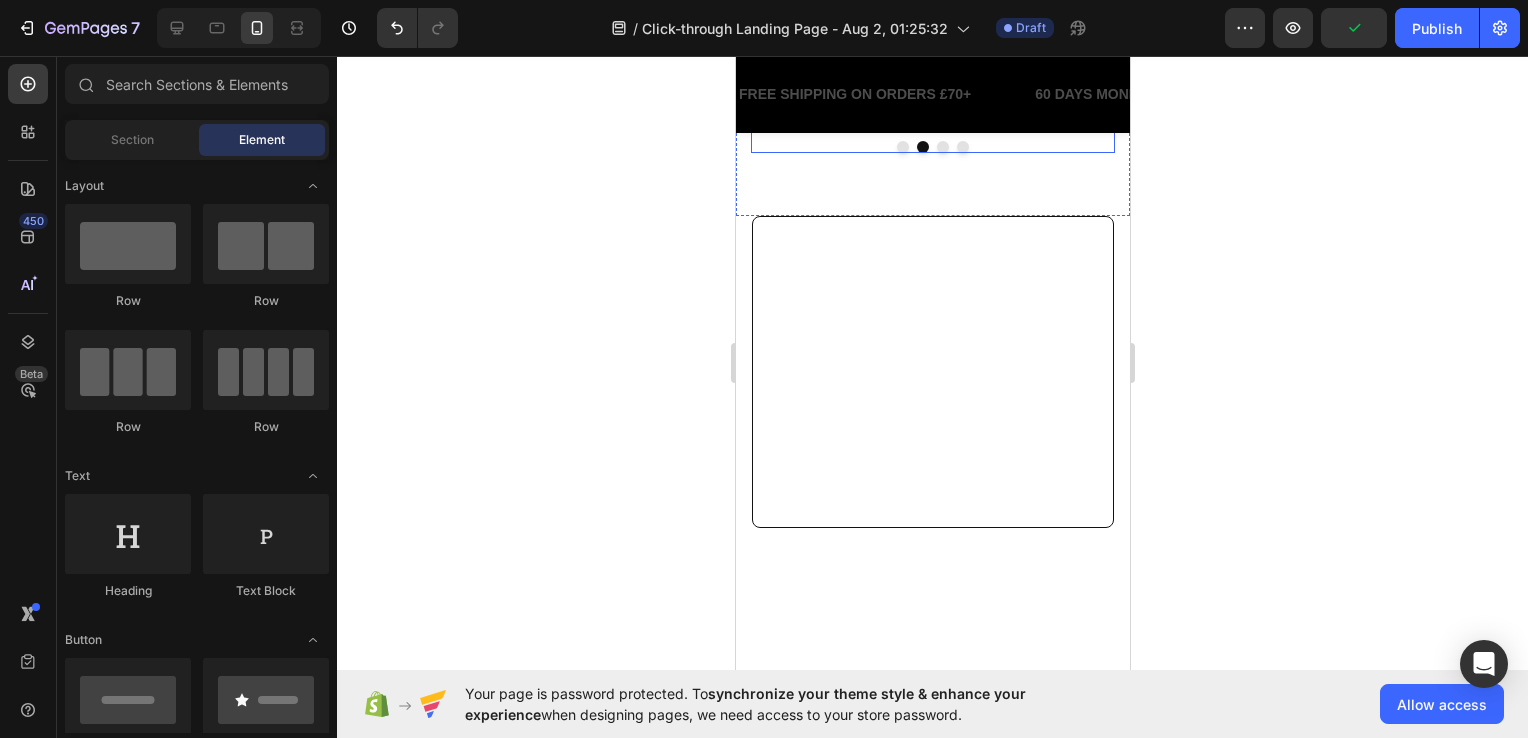 click on "Image Icon Icon Icon Icon
Icon Icon List James L. Text Block Row Row You can feel the cooling effect immediately when you touch it. I wasn’t expecting much, but this blanket truly exceeded my expectations. It’s perfect for warm summer nights and makes my bed feel way more comfortable. Highly recommended for anyone who overheats at night. Text Block Row Row" at bounding box center [924, -47] 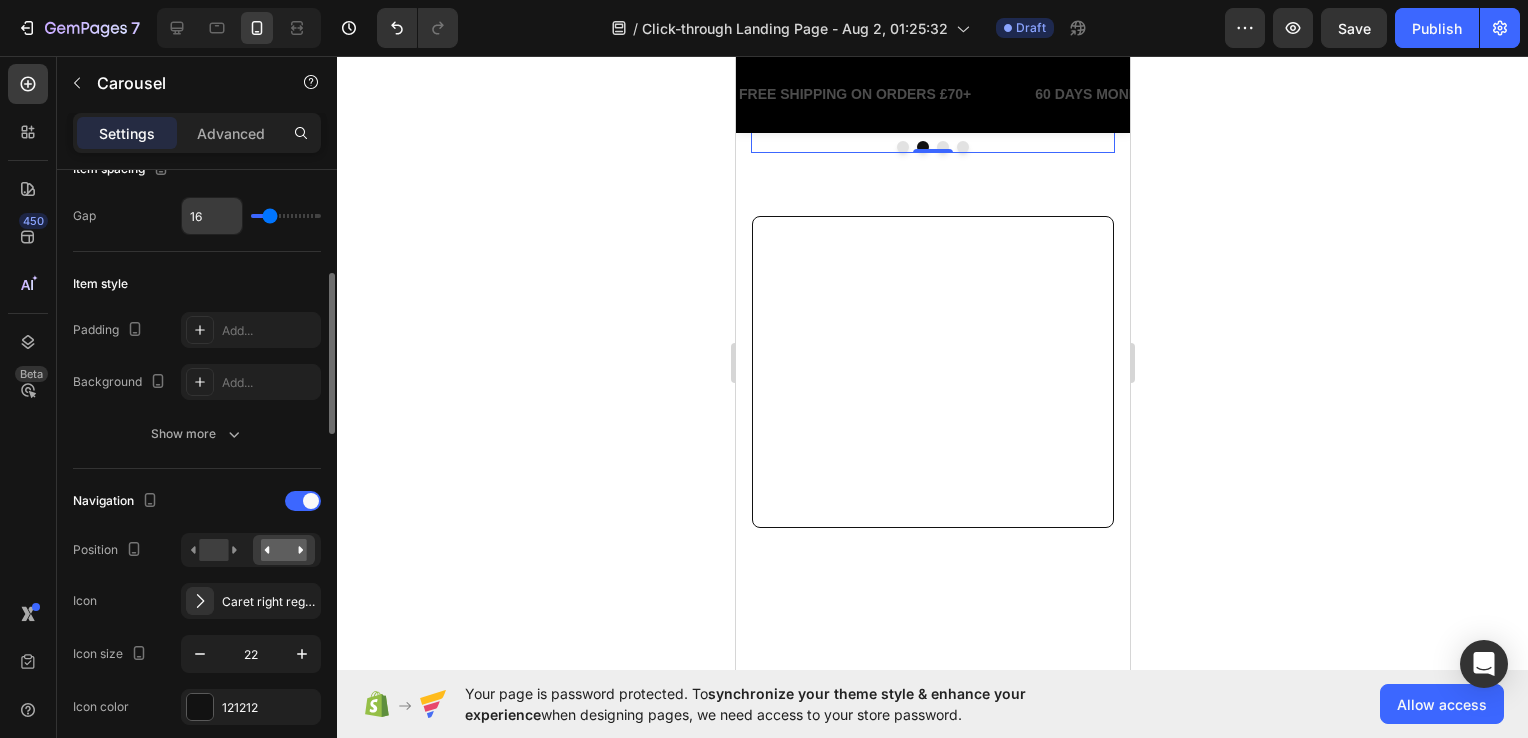 scroll, scrollTop: 100, scrollLeft: 0, axis: vertical 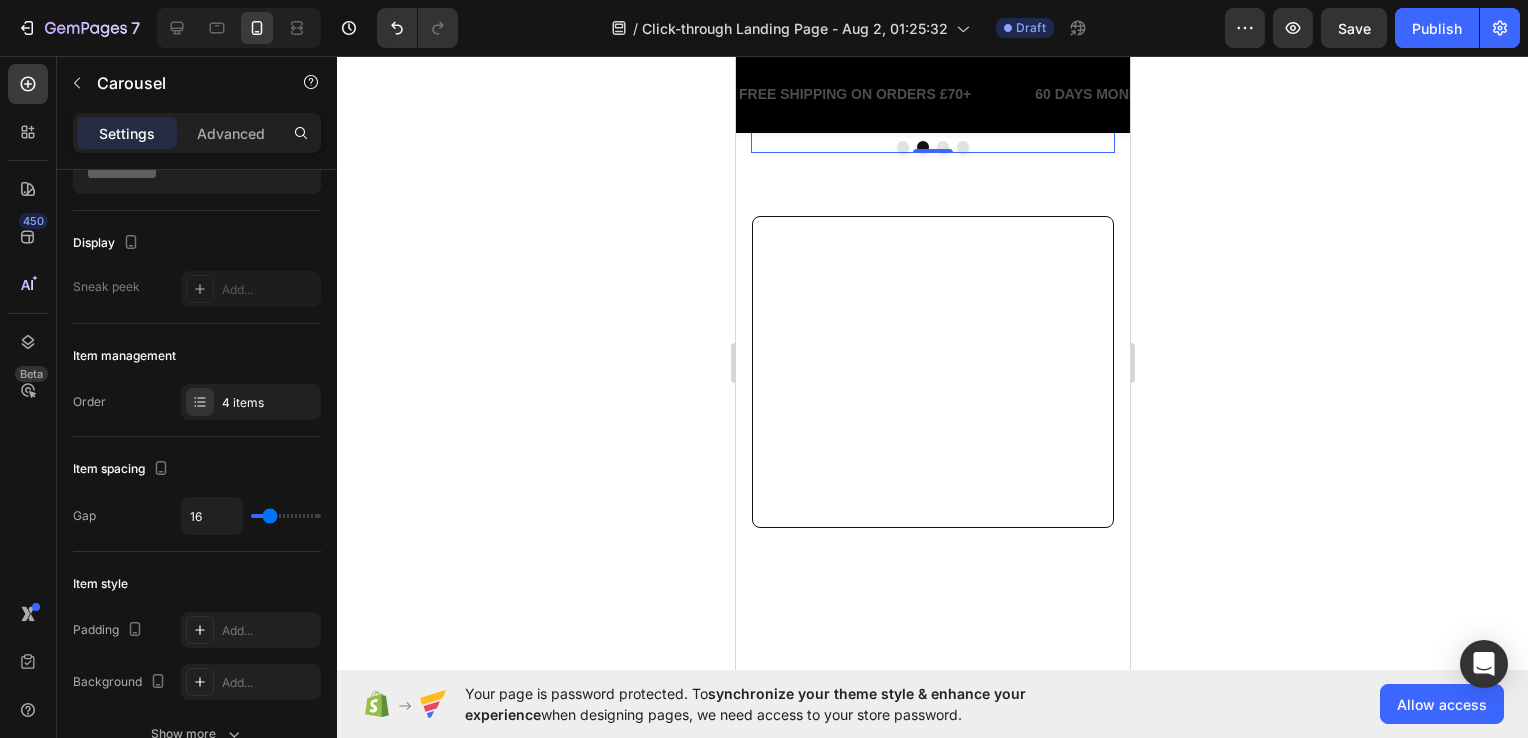 click at bounding box center (924, 52) 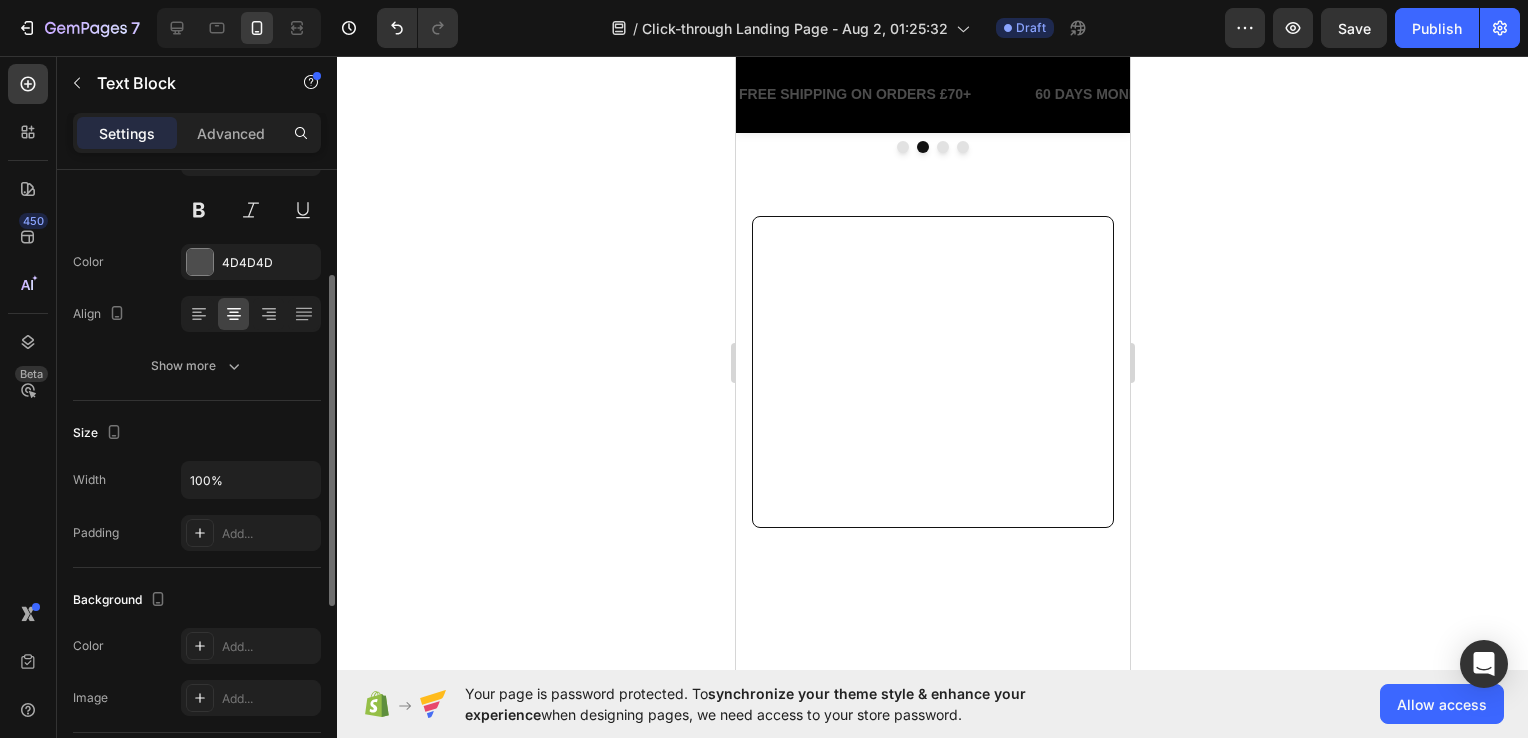 scroll, scrollTop: 300, scrollLeft: 0, axis: vertical 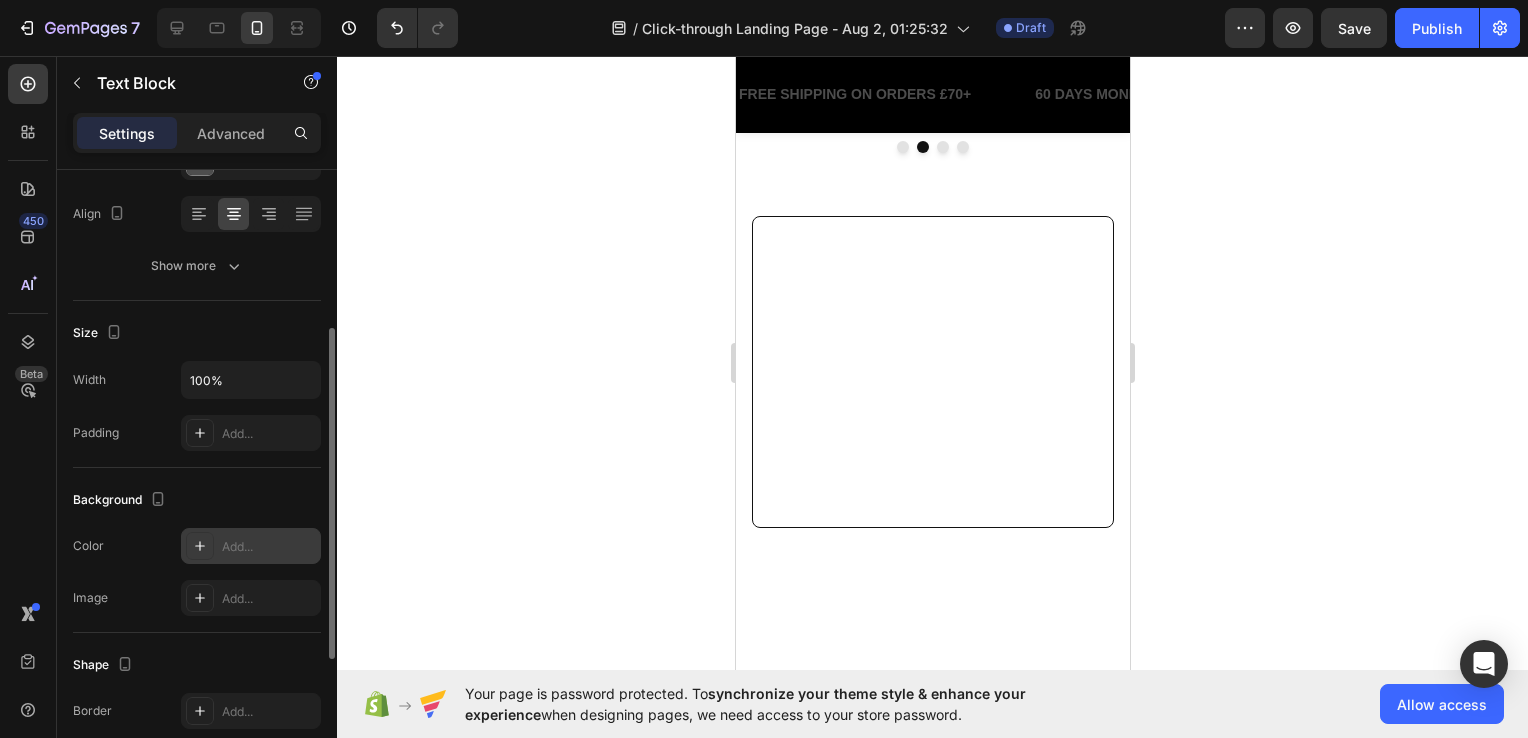 click on "Add..." at bounding box center [269, 547] 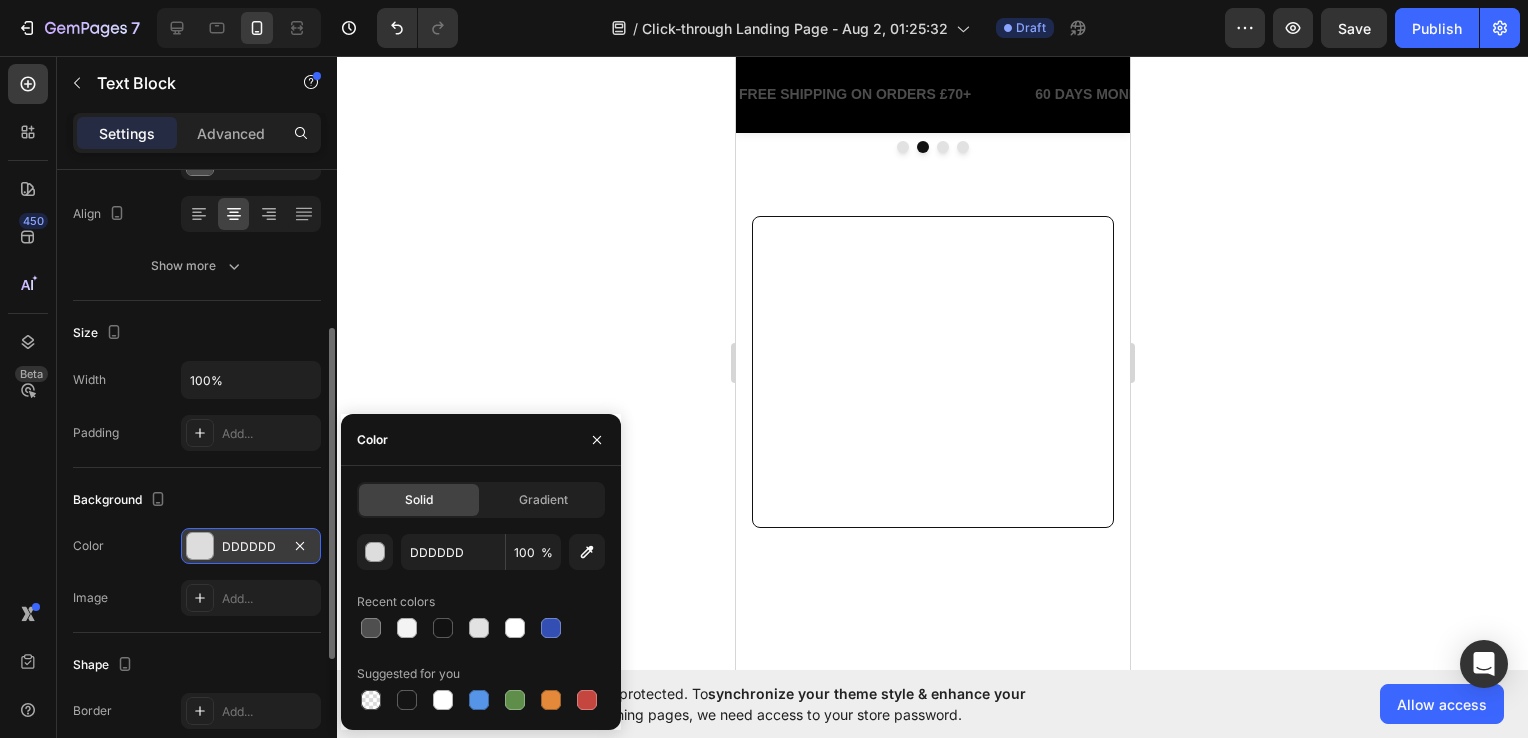 click at bounding box center (841, -166) 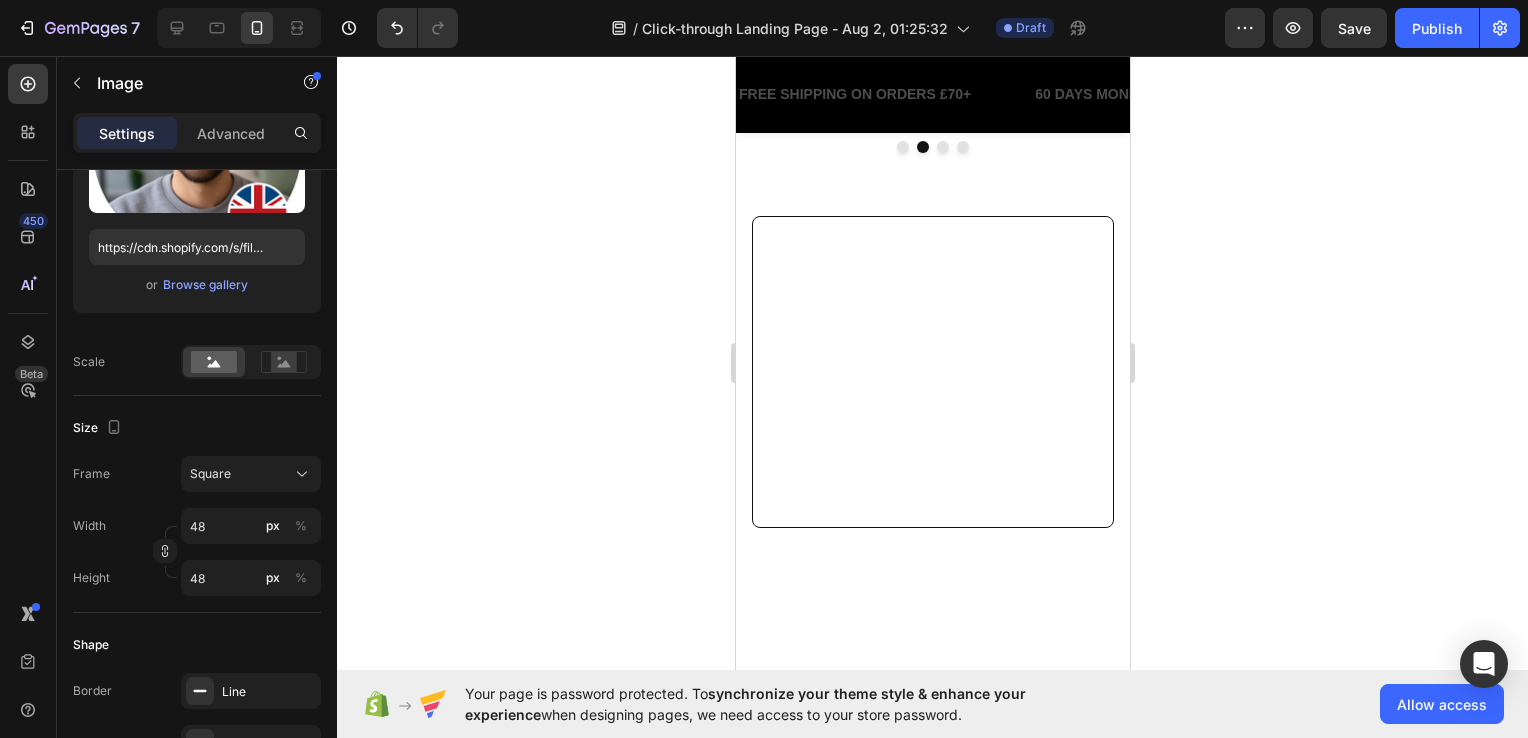 scroll, scrollTop: 0, scrollLeft: 0, axis: both 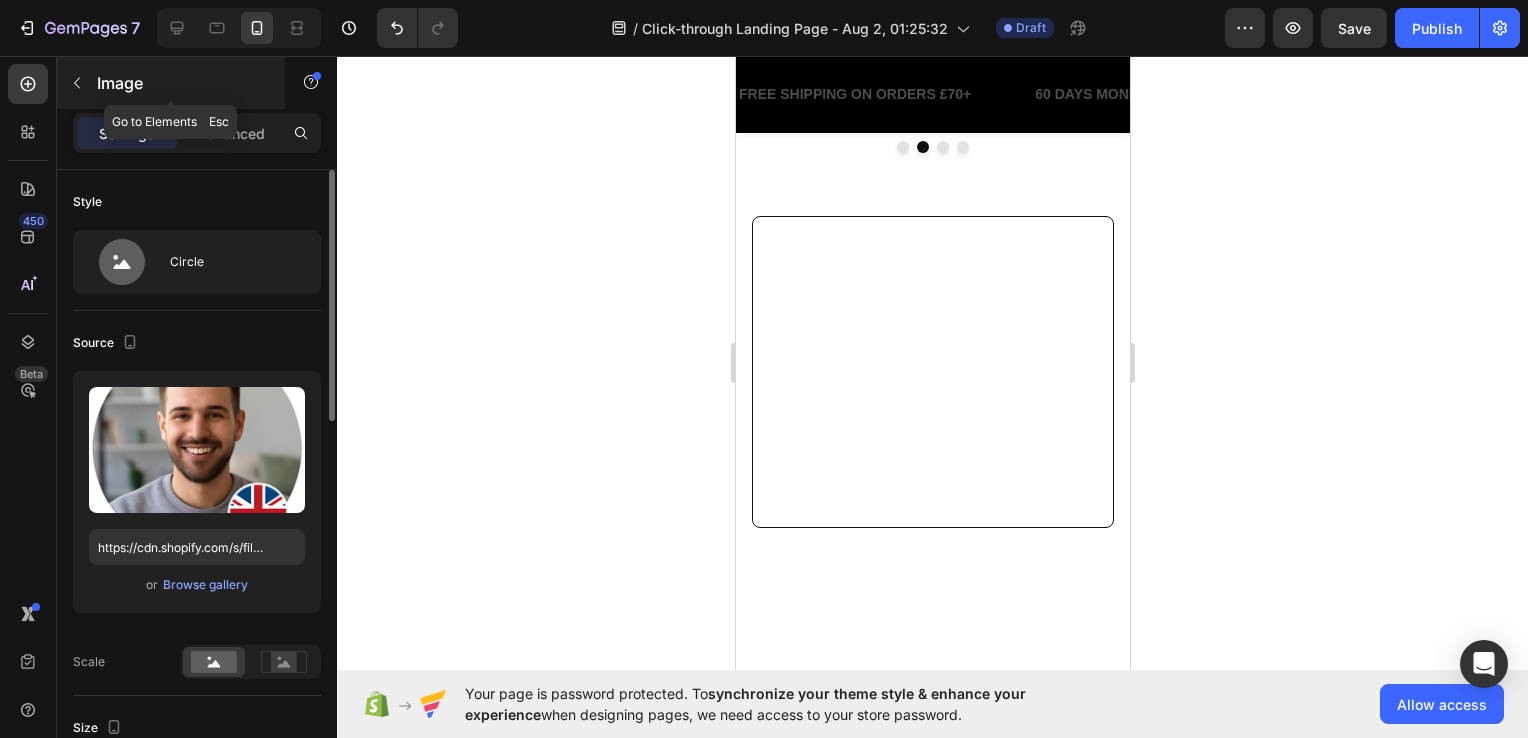 click 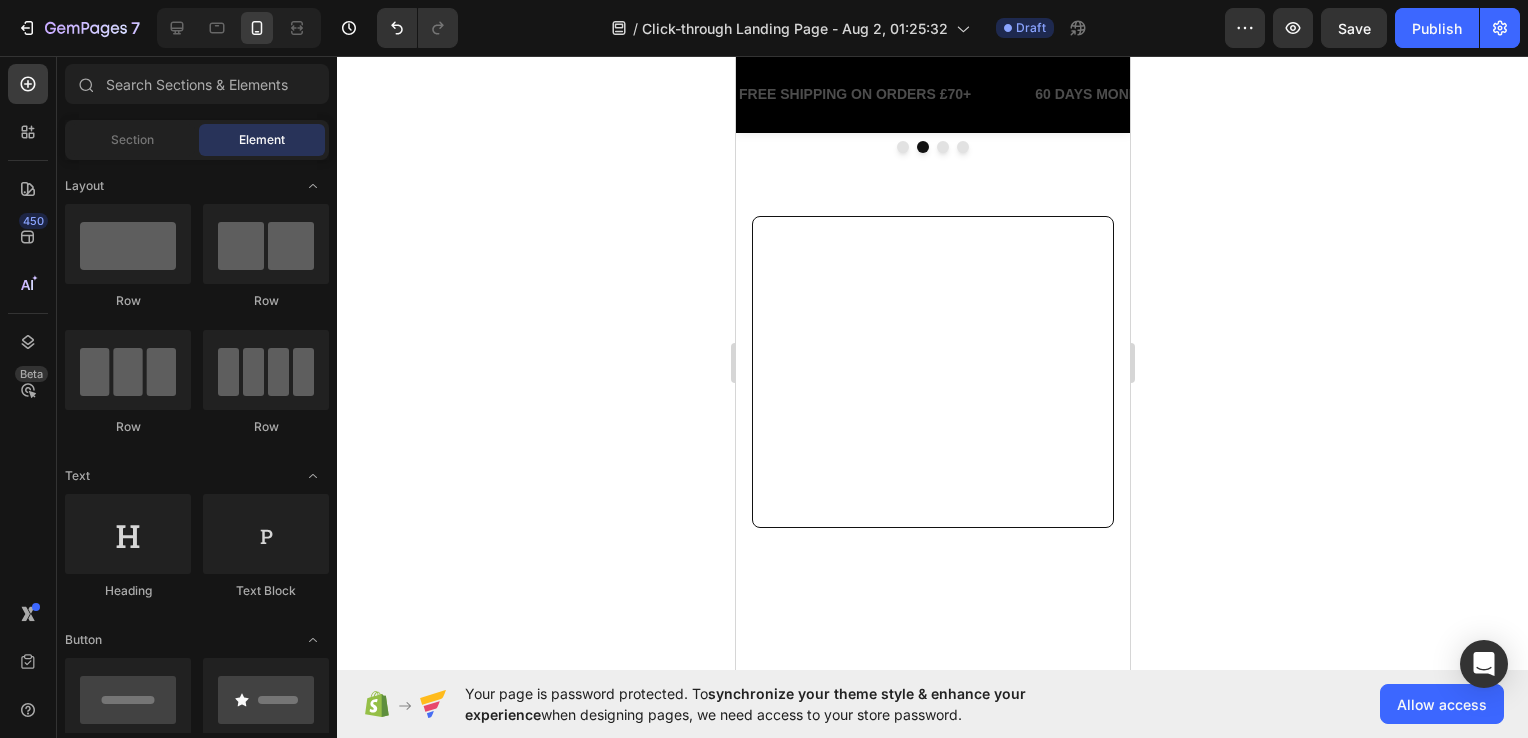 click on "Image Icon Icon Icon Icon
Icon Icon List James L. Text Block Row Row You can feel the cooling effect immediately when you touch it. I wasn’t expecting much, but this blanket truly exceeded my expectations. It’s perfect for warm summer nights and makes my bed feel way more comfortable. Highly recommended for anyone who overheats at night. Text Block Row" at bounding box center [924, -61] 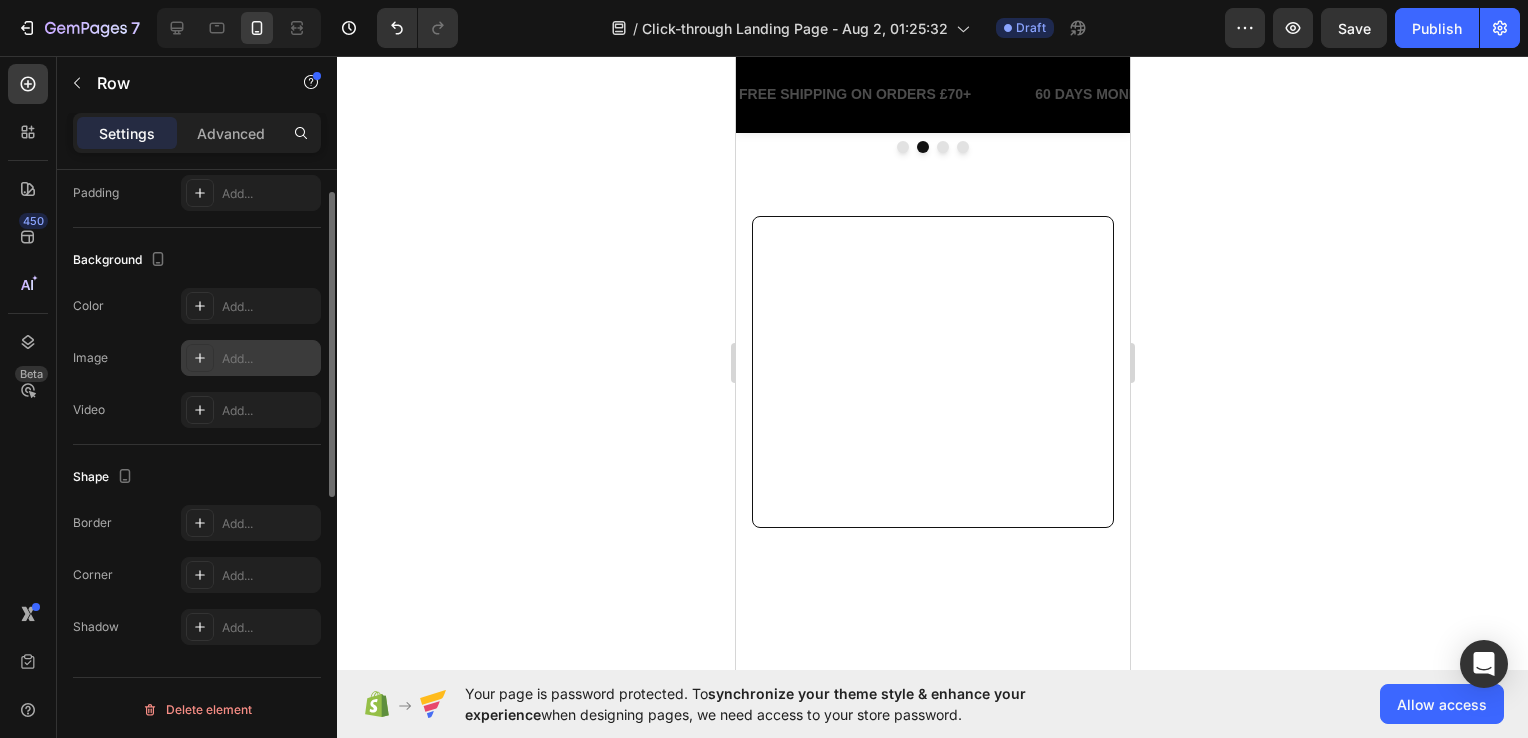 scroll, scrollTop: 455, scrollLeft: 0, axis: vertical 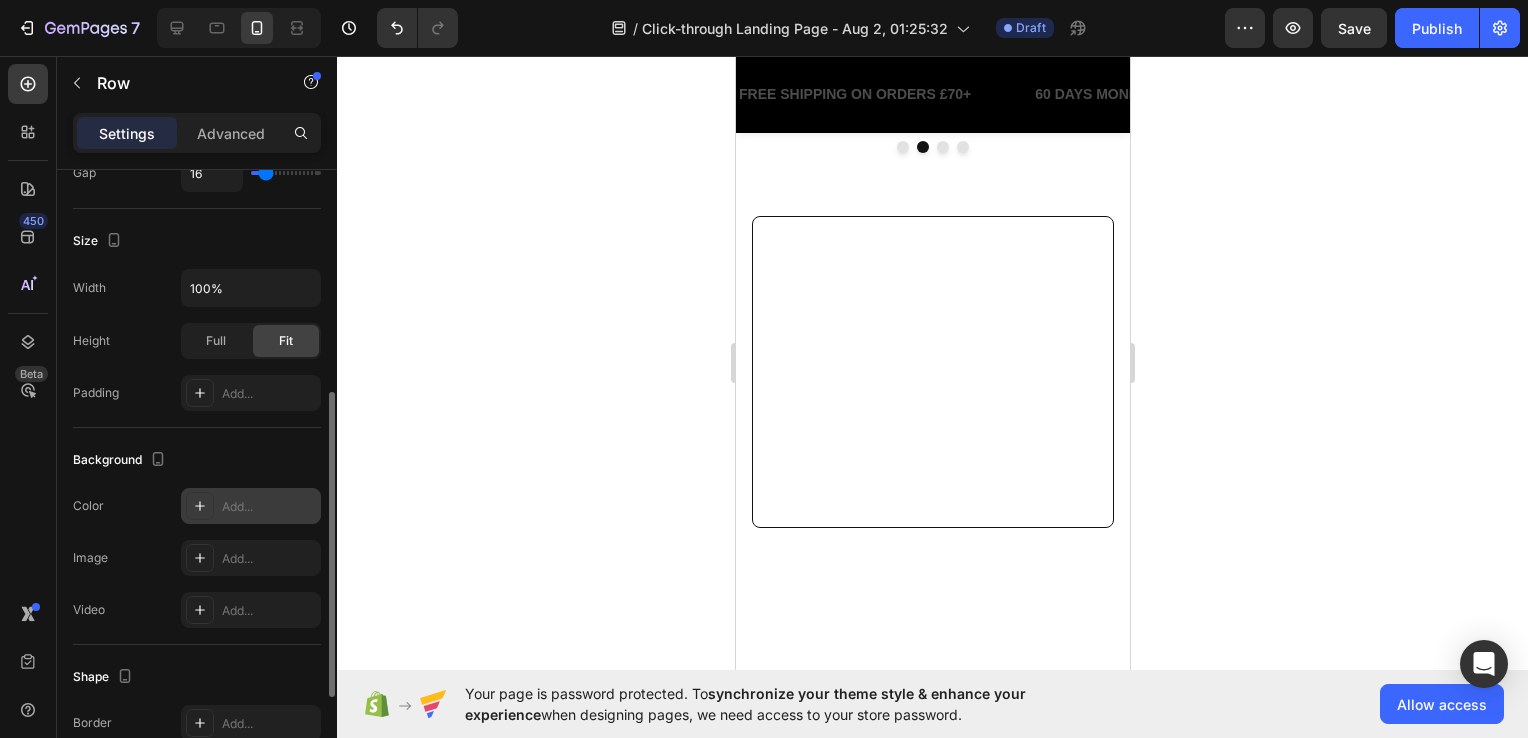 click on "Add..." at bounding box center [251, 506] 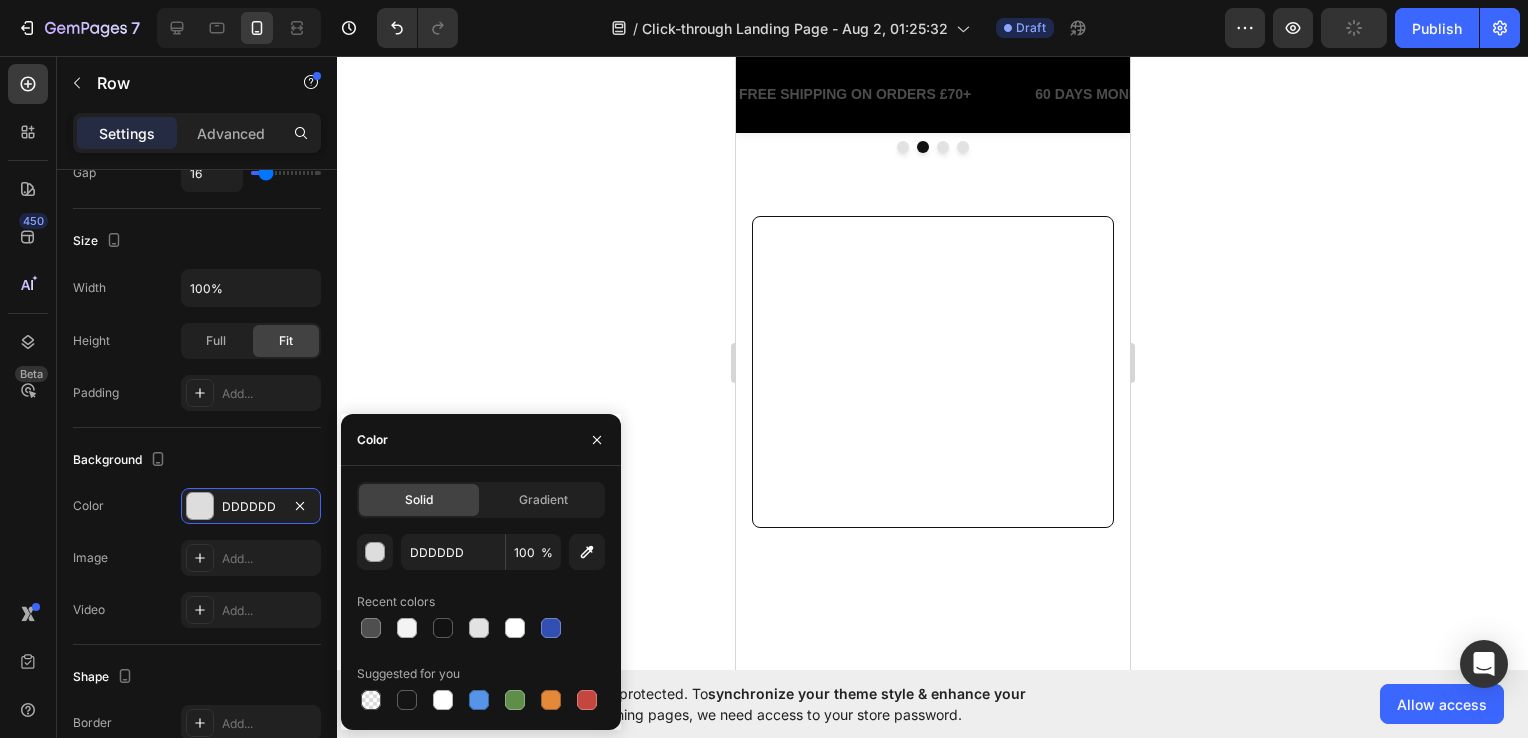click 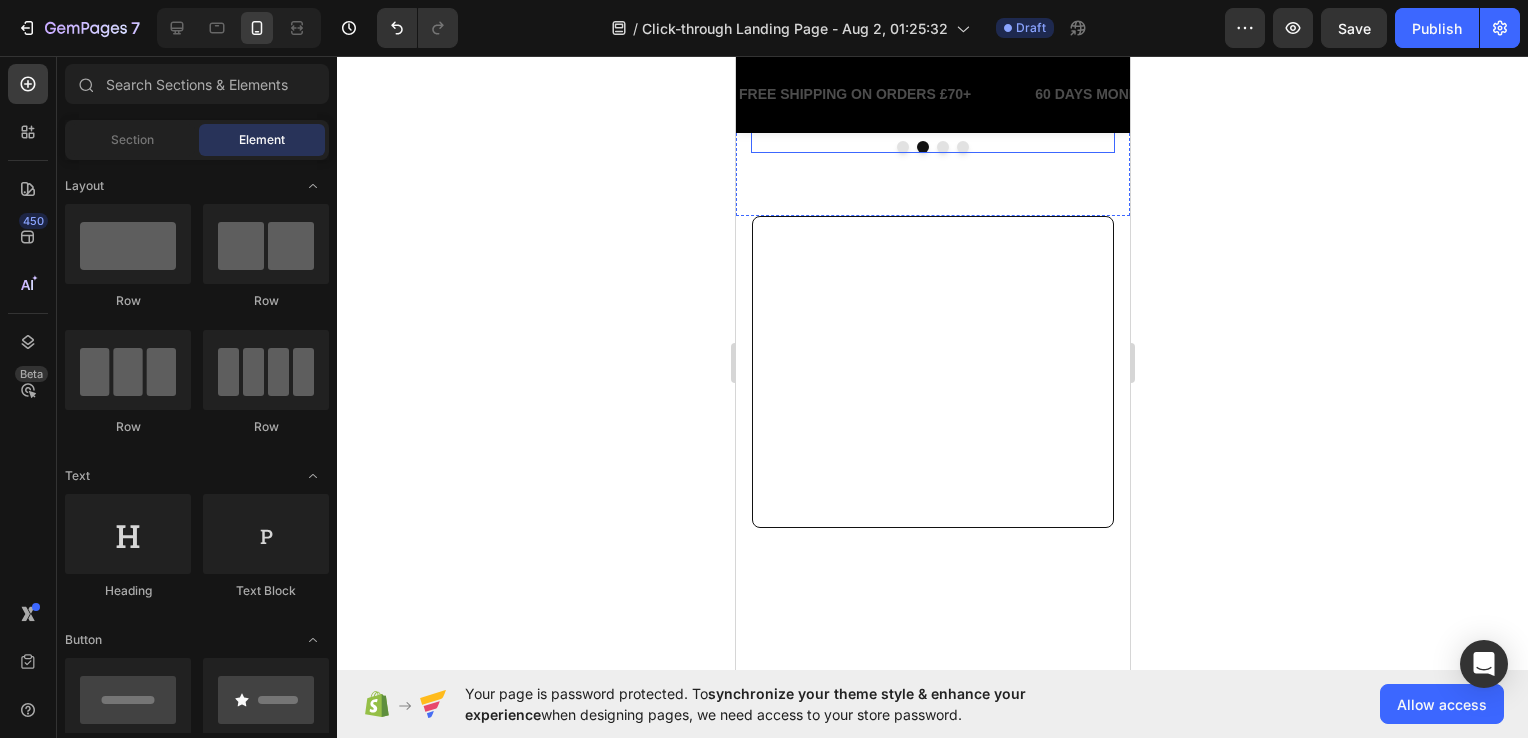 click 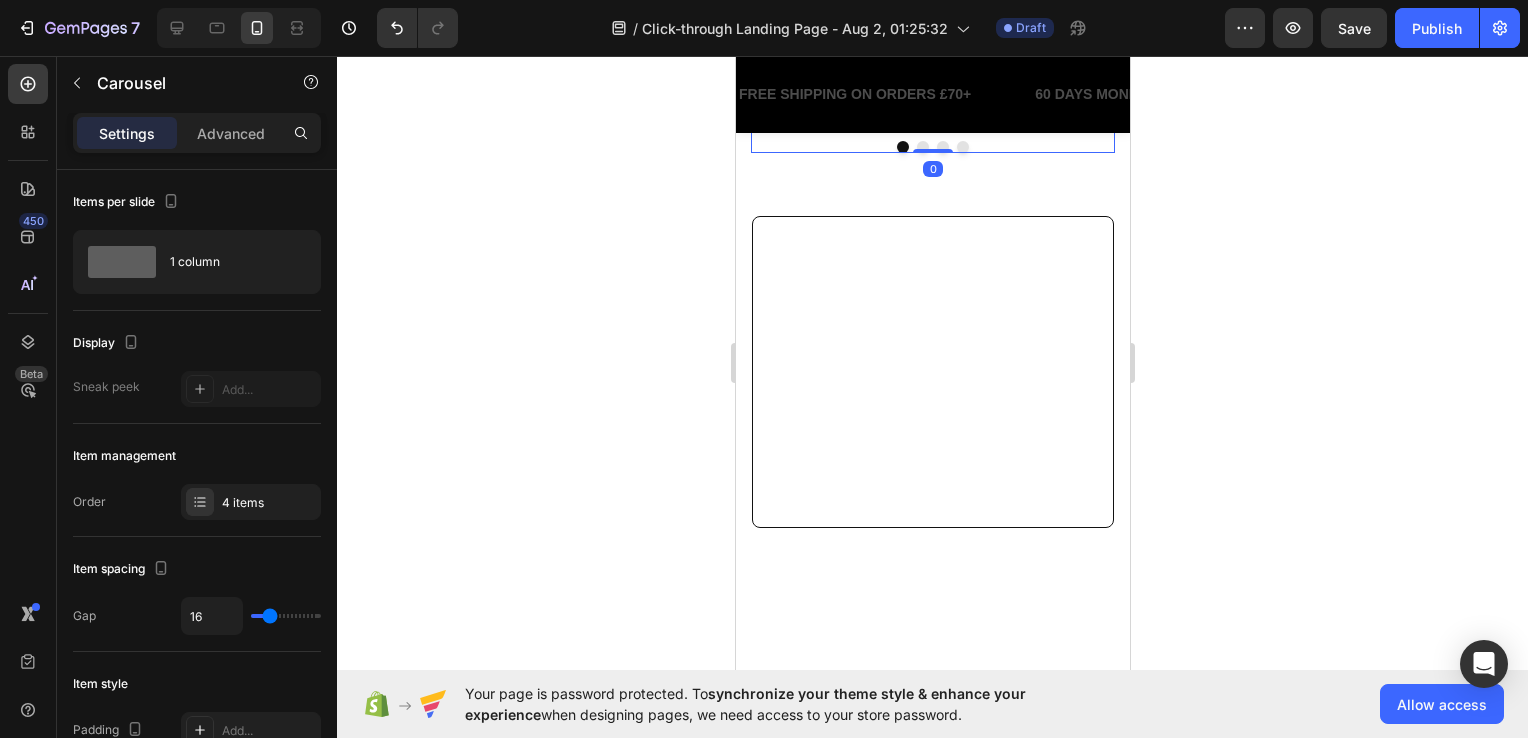 click 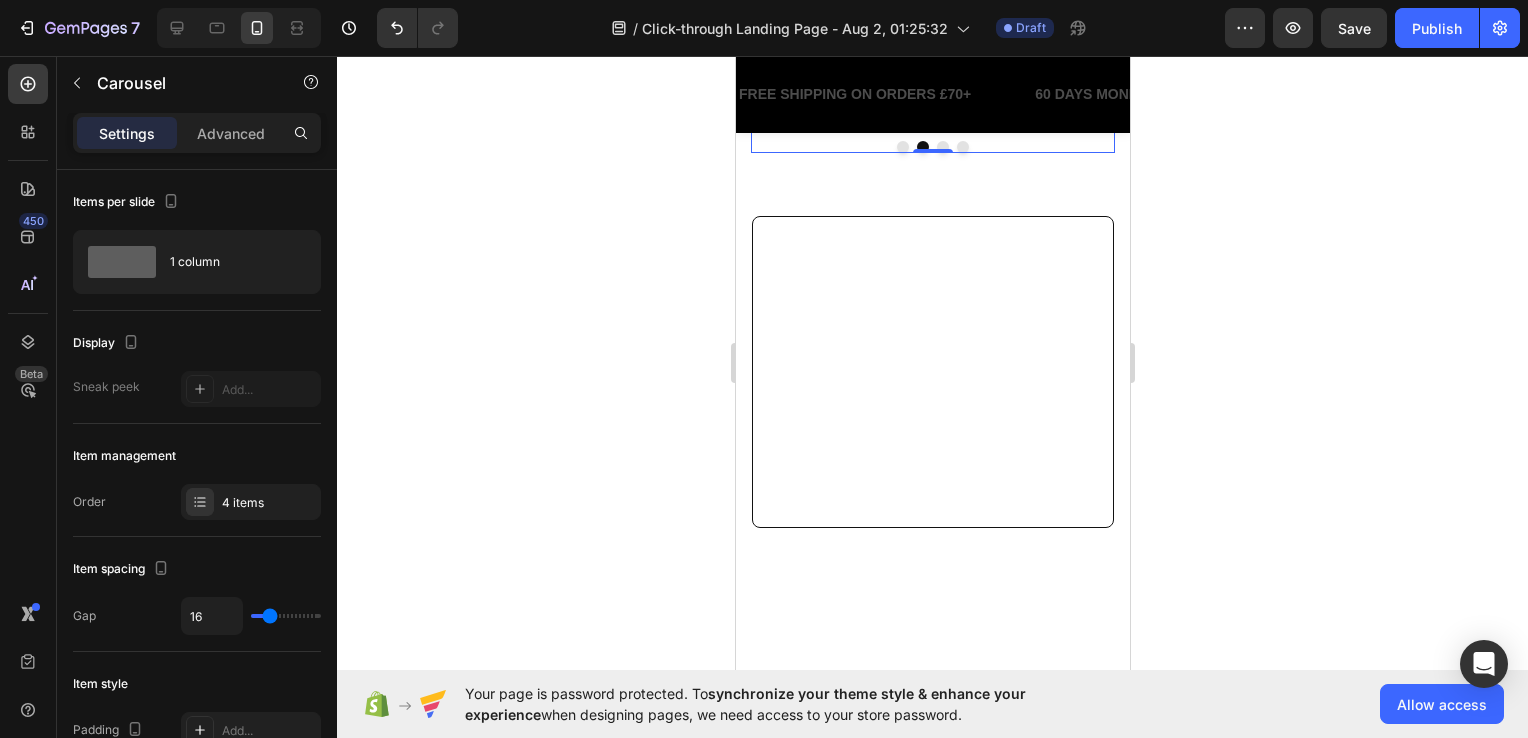 click at bounding box center [841, -166] 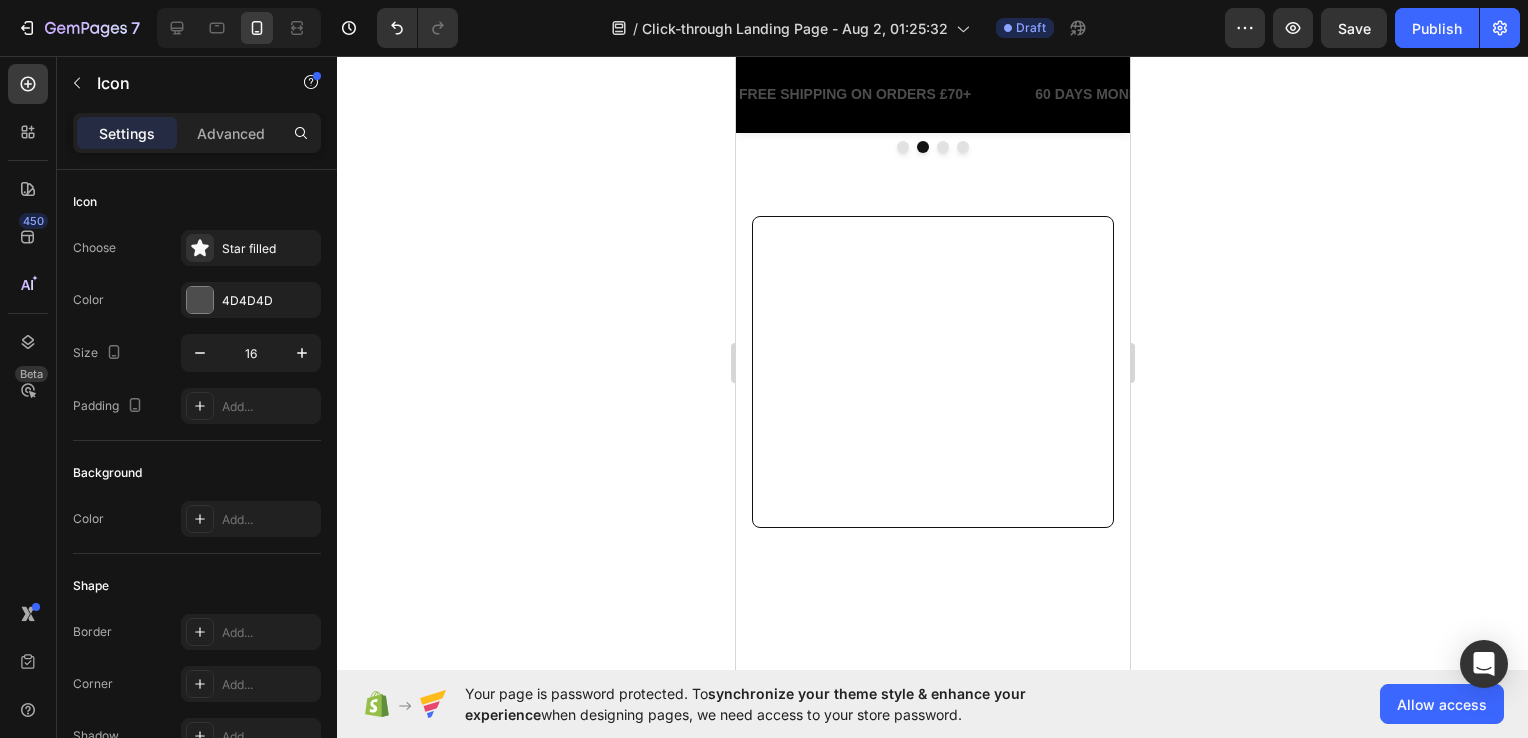 click on "Icon" at bounding box center (1033, -163) 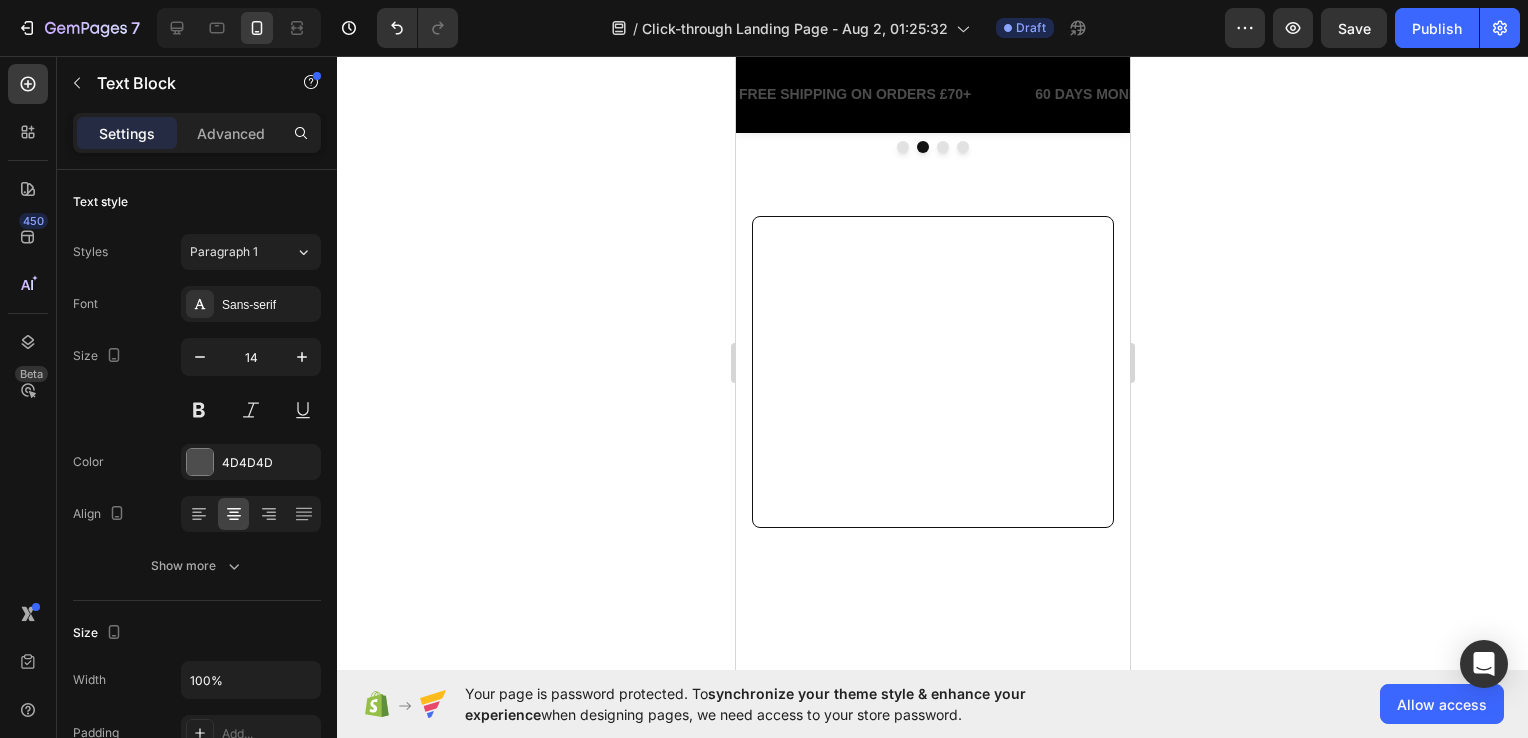 click at bounding box center (841, -166) 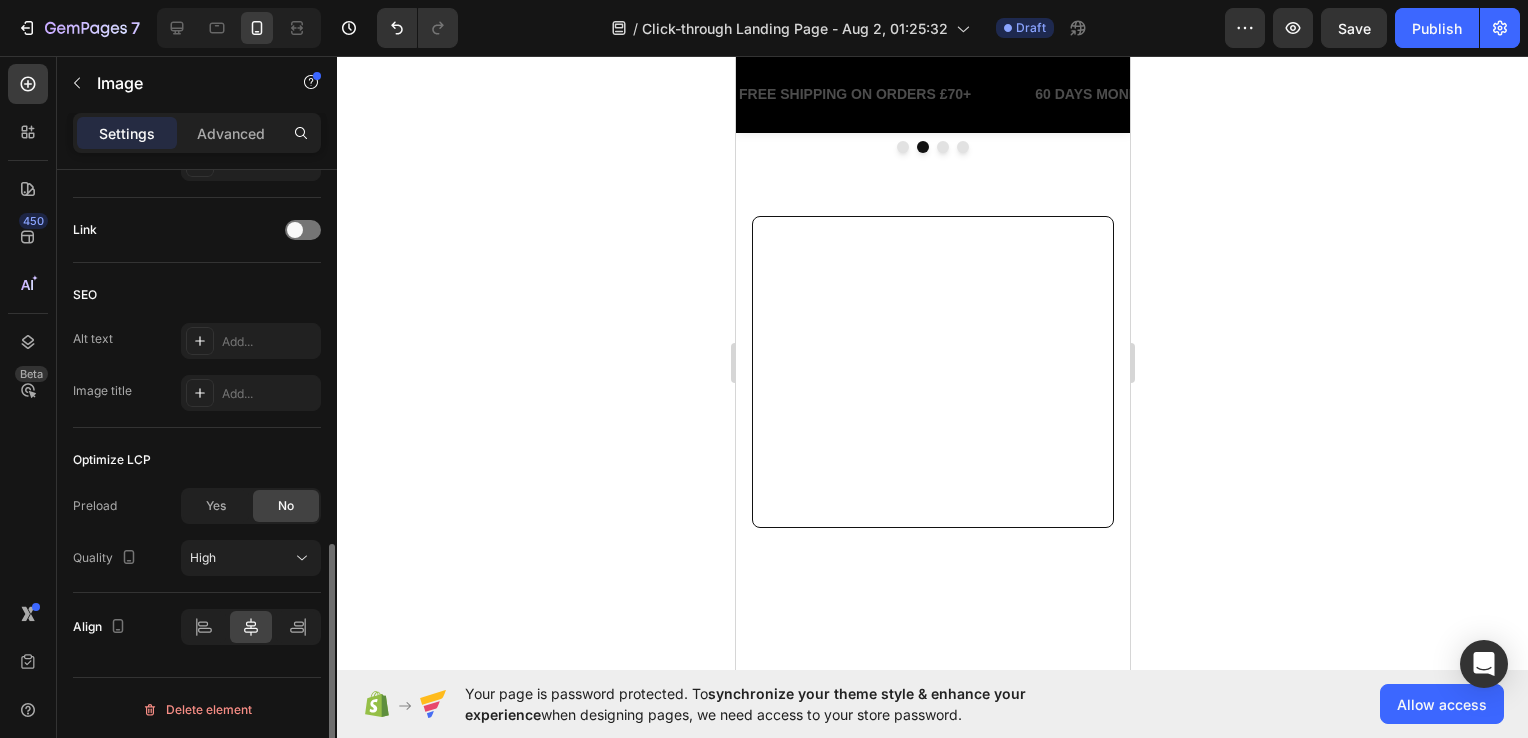 scroll, scrollTop: 332, scrollLeft: 0, axis: vertical 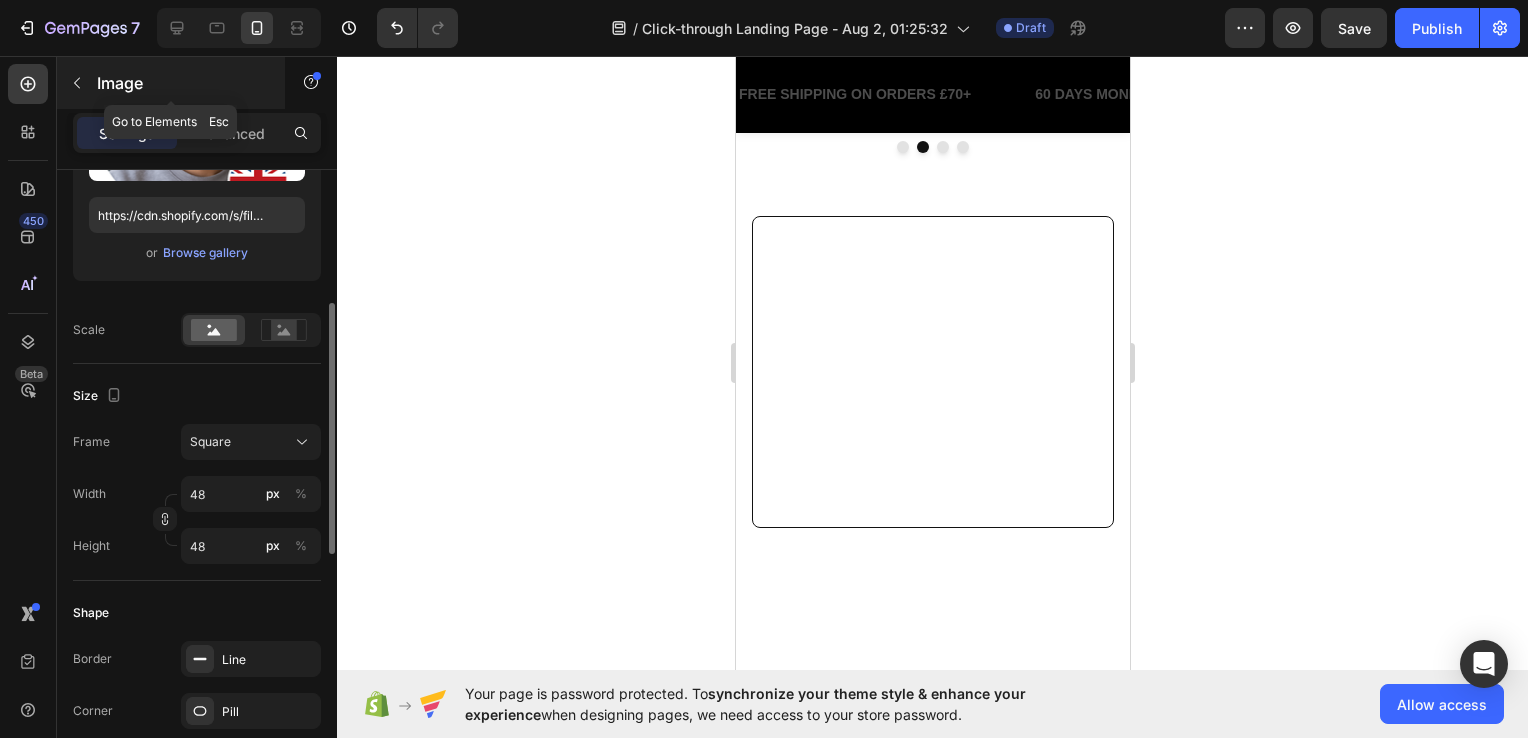 click at bounding box center (77, 83) 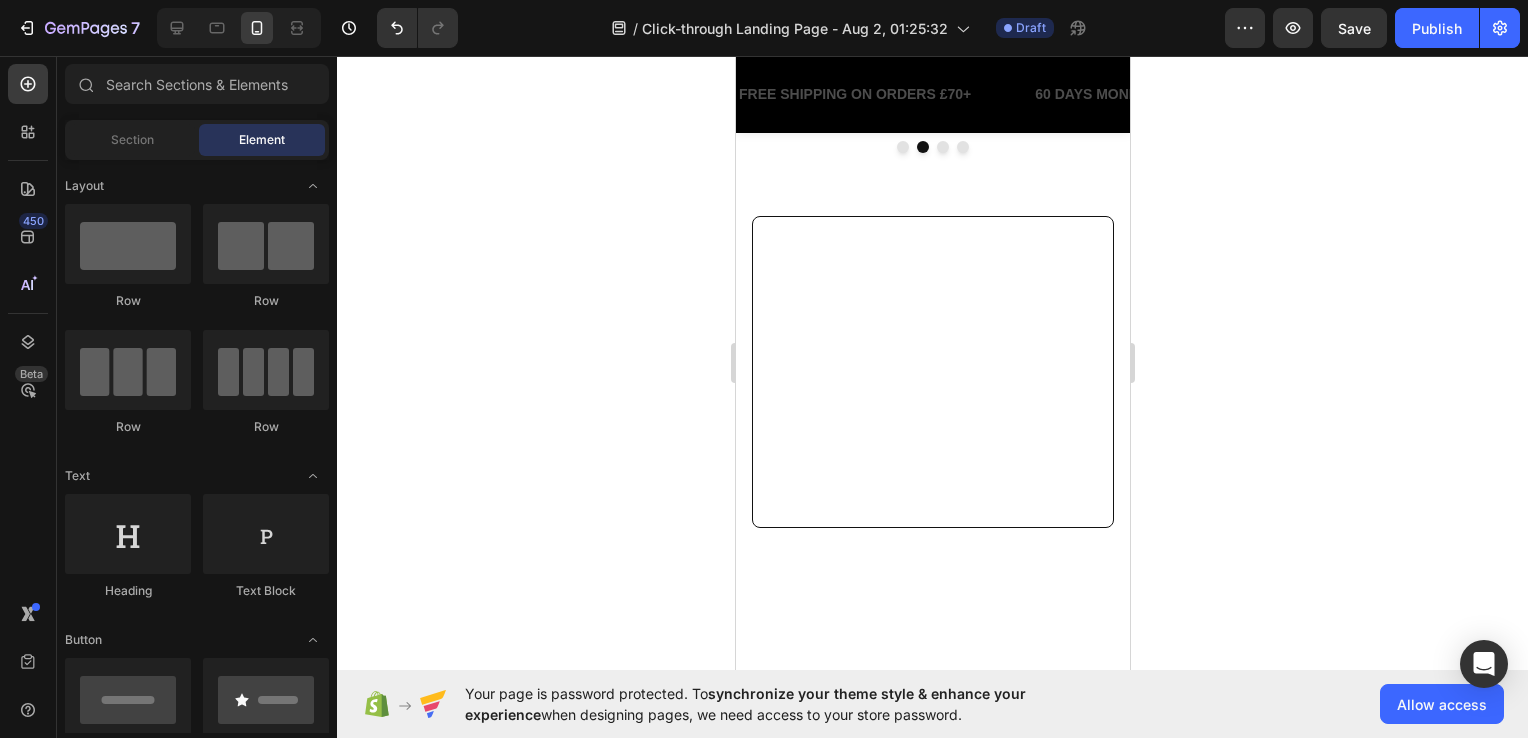 click at bounding box center [924, 52] 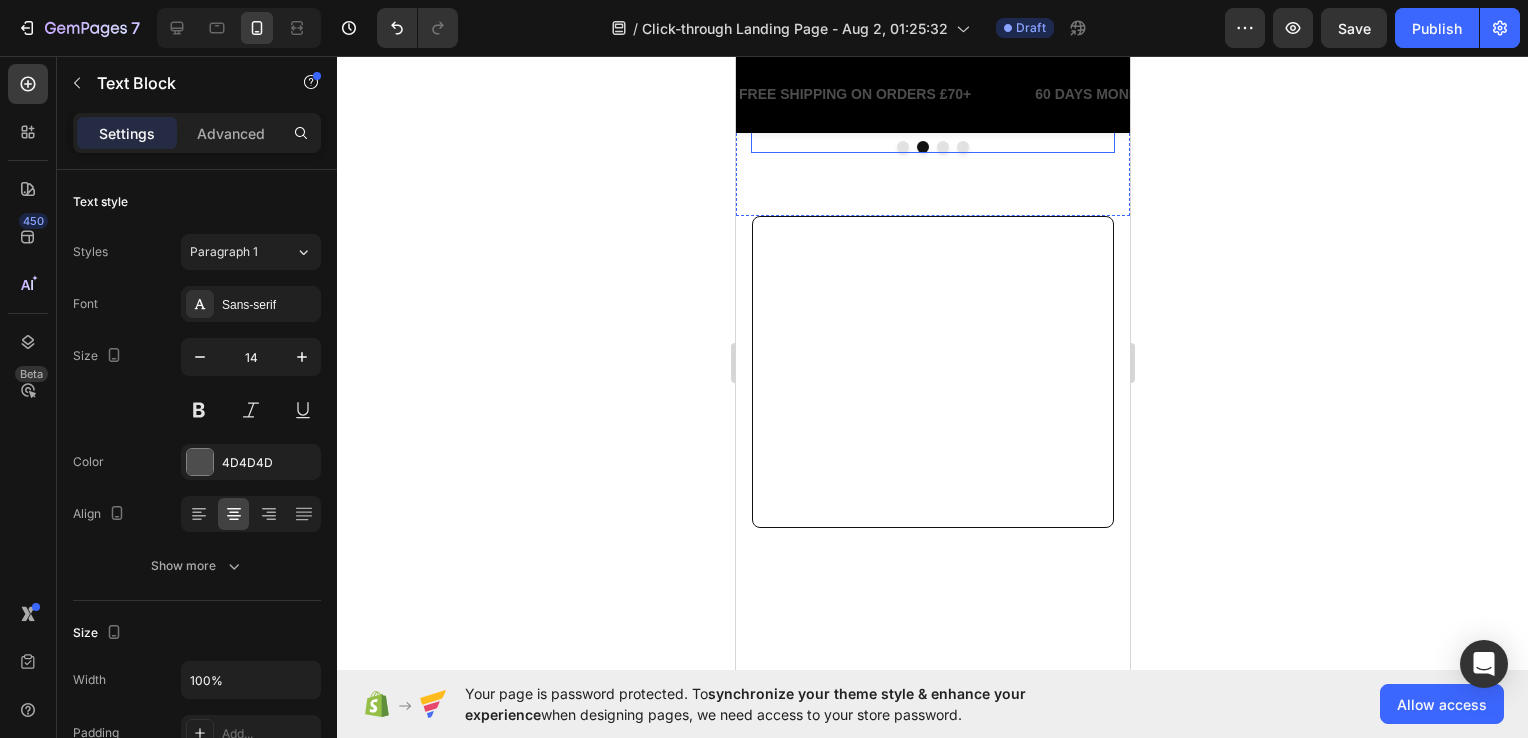 click on "Image Icon Icon Icon Icon
Icon Icon List James L. Text Block Row Row You can feel the cooling effect immediately when you touch it. I wasn’t expecting much, but this blanket truly exceeded my expectations. It’s perfect for warm summer nights and makes my bed feel way more comfortable. Highly recommended for anyone who overheats at night. Text Block   0 Row Row" at bounding box center (924, -47) 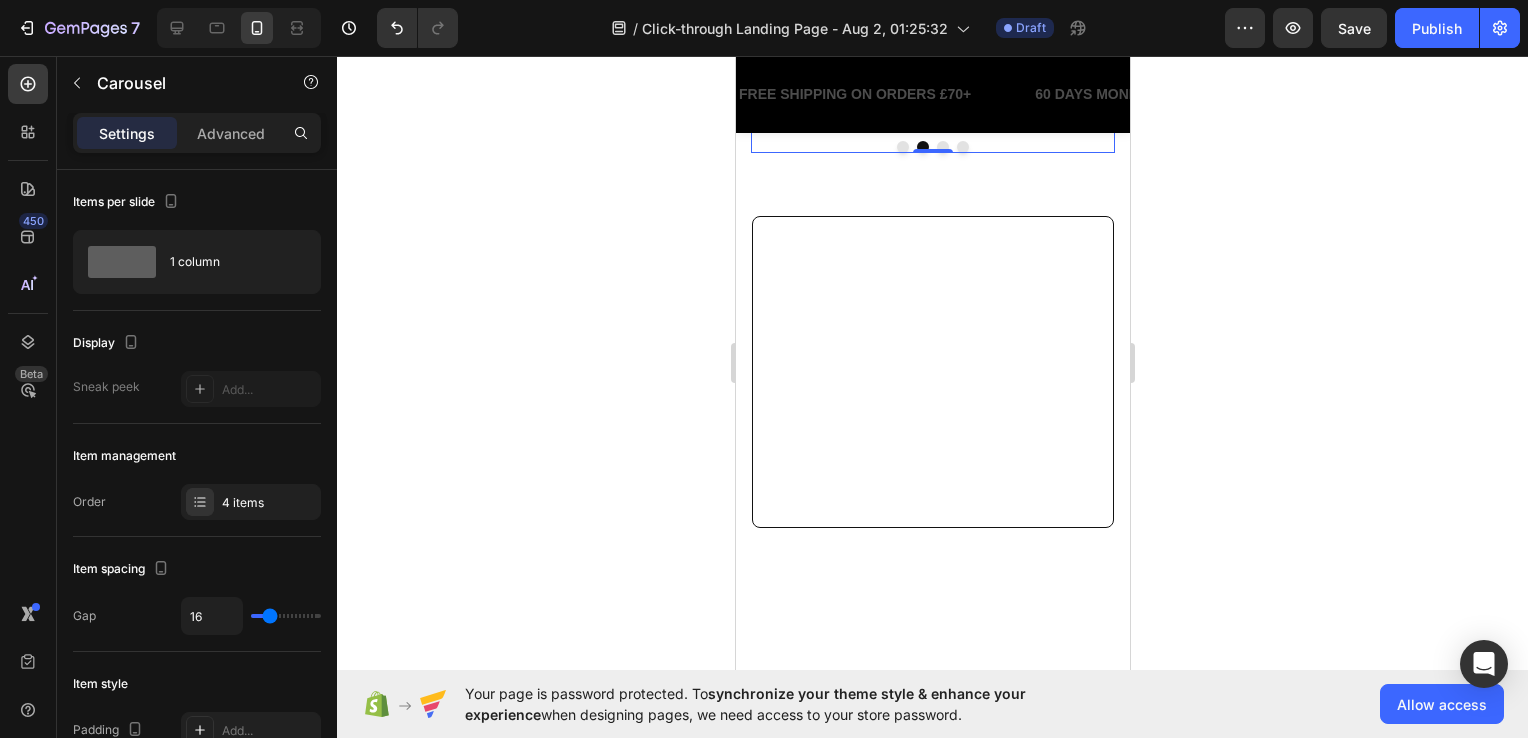 click on "Image Icon Icon Icon Icon
Icon Icon List James L. Text Block Row Row" at bounding box center (924, -160) 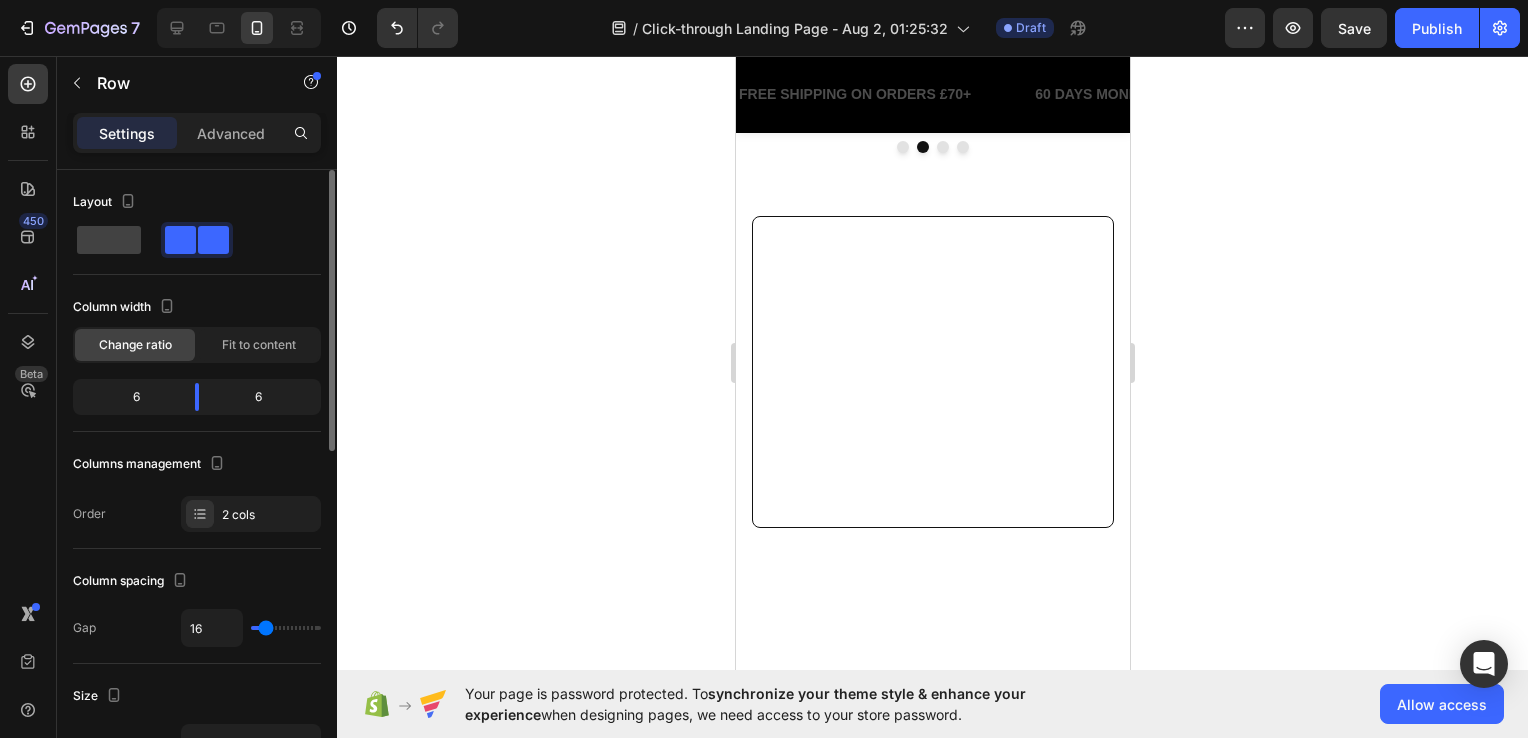 scroll, scrollTop: 100, scrollLeft: 0, axis: vertical 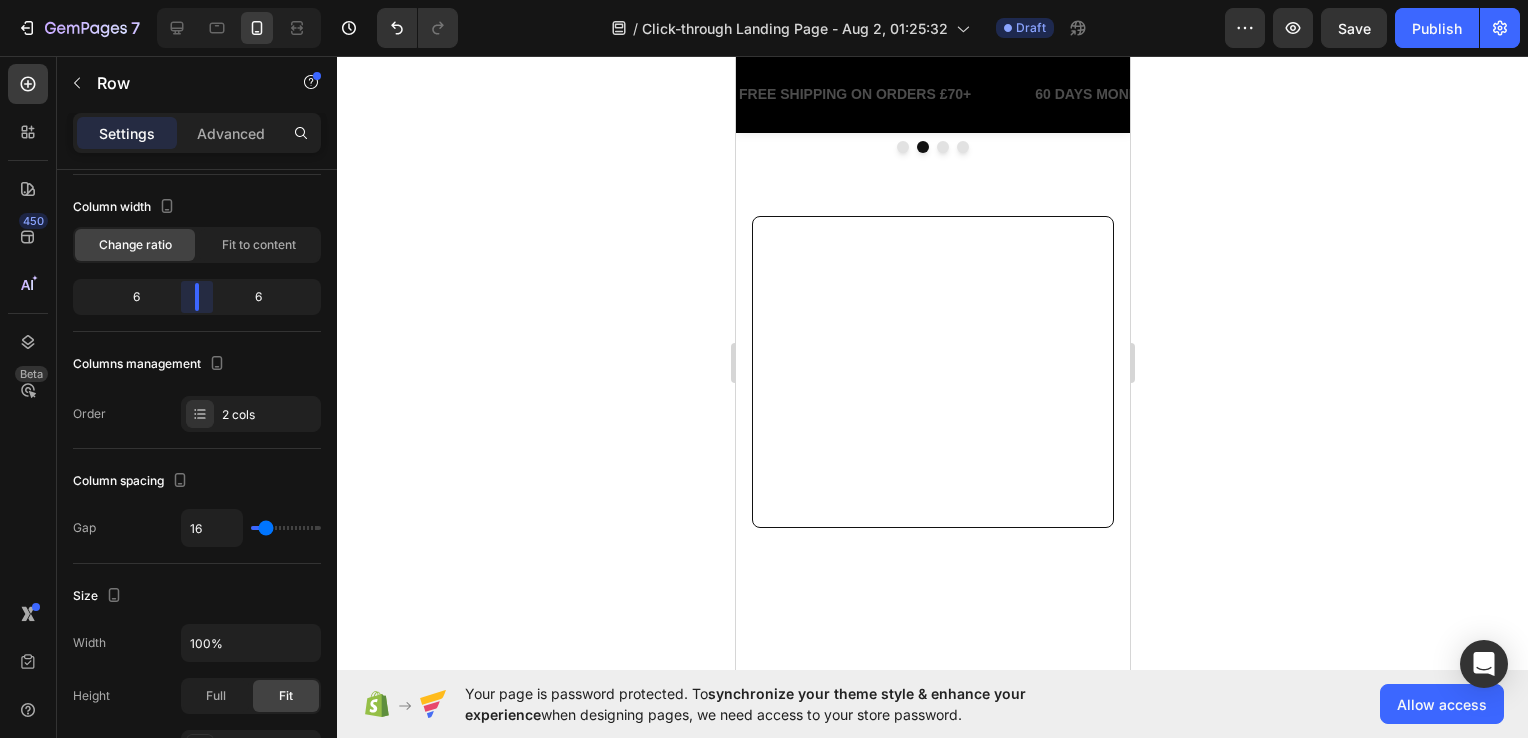 click on "7   /  Click-through Landing Page - Aug 2, 01:25:32 Draft Preview  Save   Publish  450 Beta Sections(30) Elements(83) Section Element Hero Section Product Detail Brands Trusted Badges Guarantee Product Breakdown How to use Testimonials Compare Bundle FAQs Social Proof Brand Story Product List Collection Blog List Contact Sticky Add to Cart Custom Footer Browse Library 450 Layout
Row
Row
Row
Row Text
Heading
Text Block Button
Button
Button Media
Image
Image" at bounding box center (764, 0) 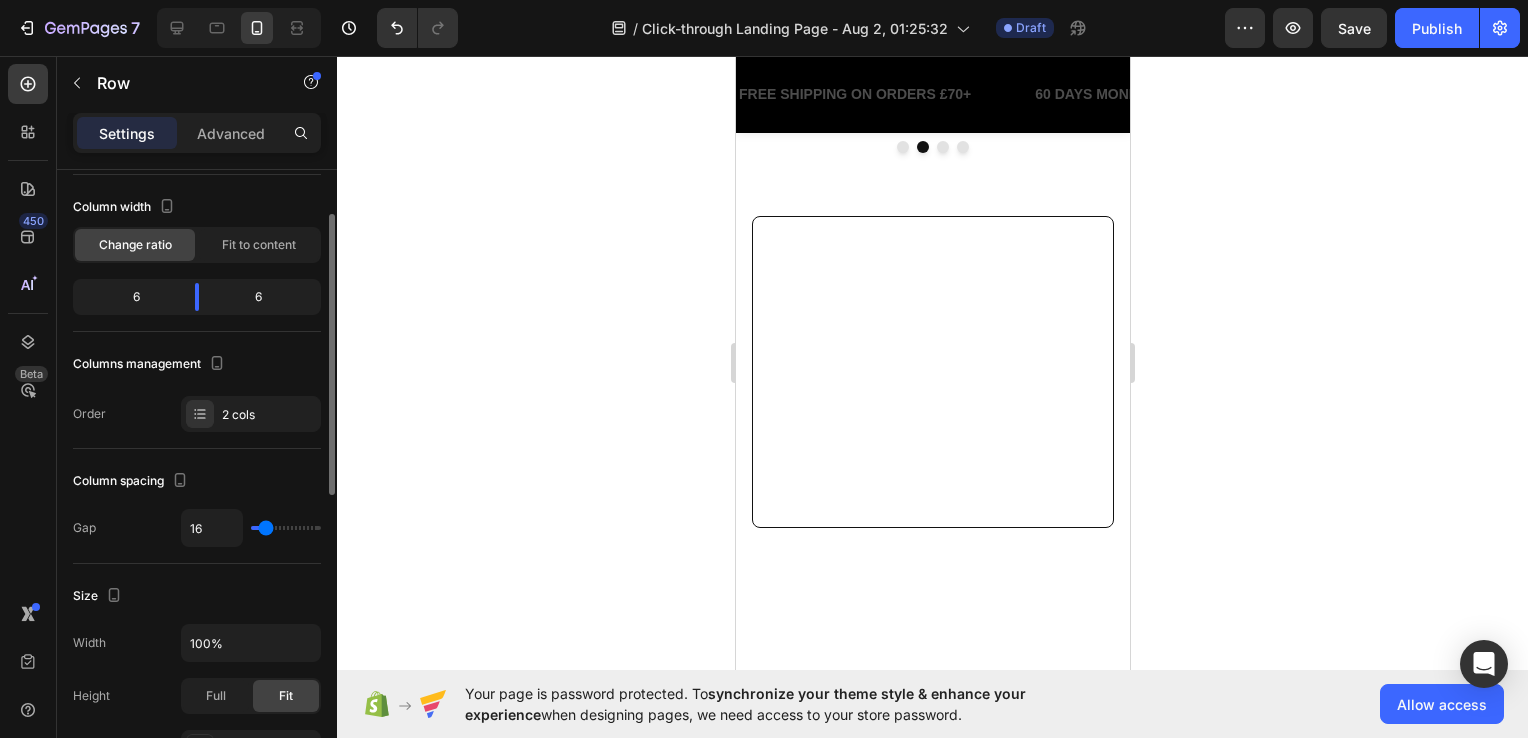 type on "36" 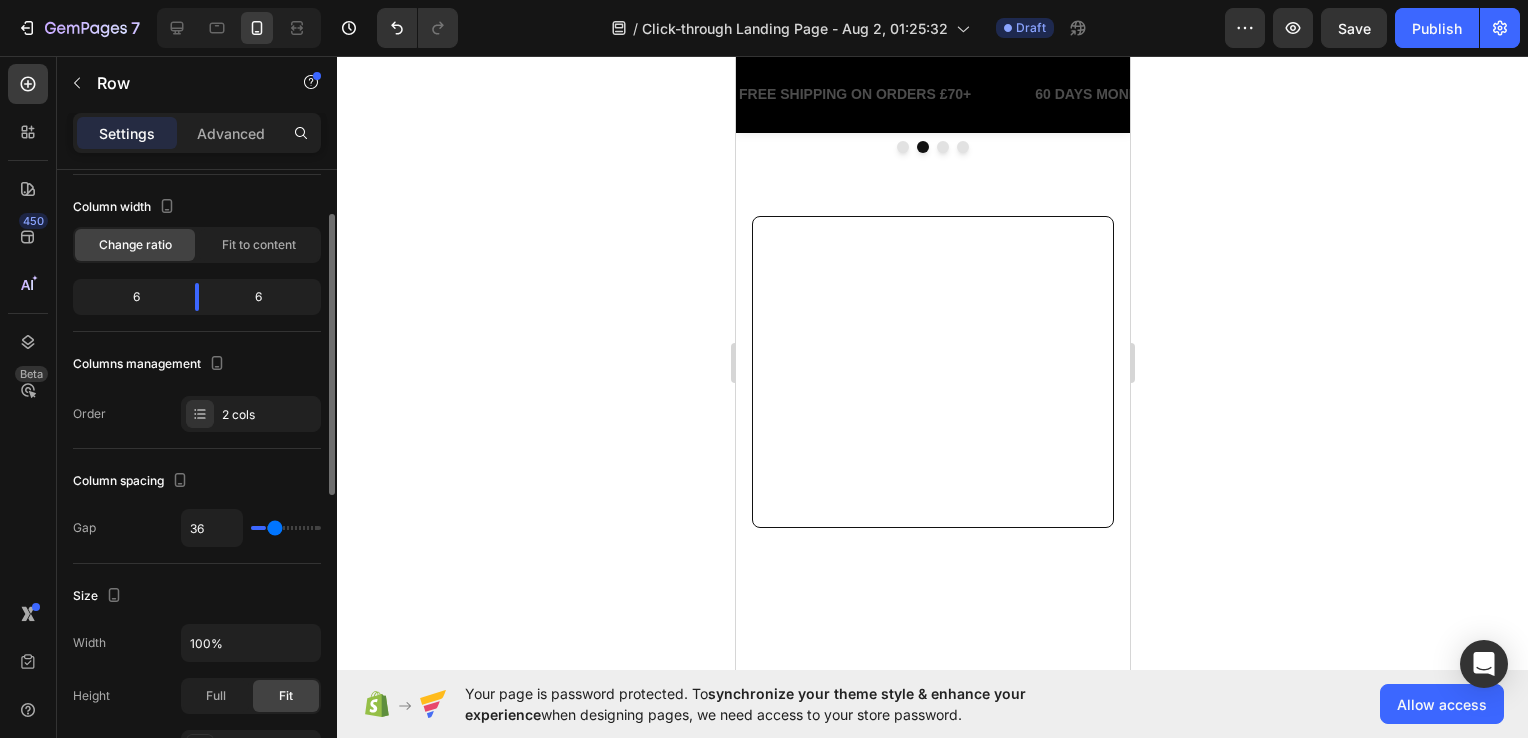 type on "45" 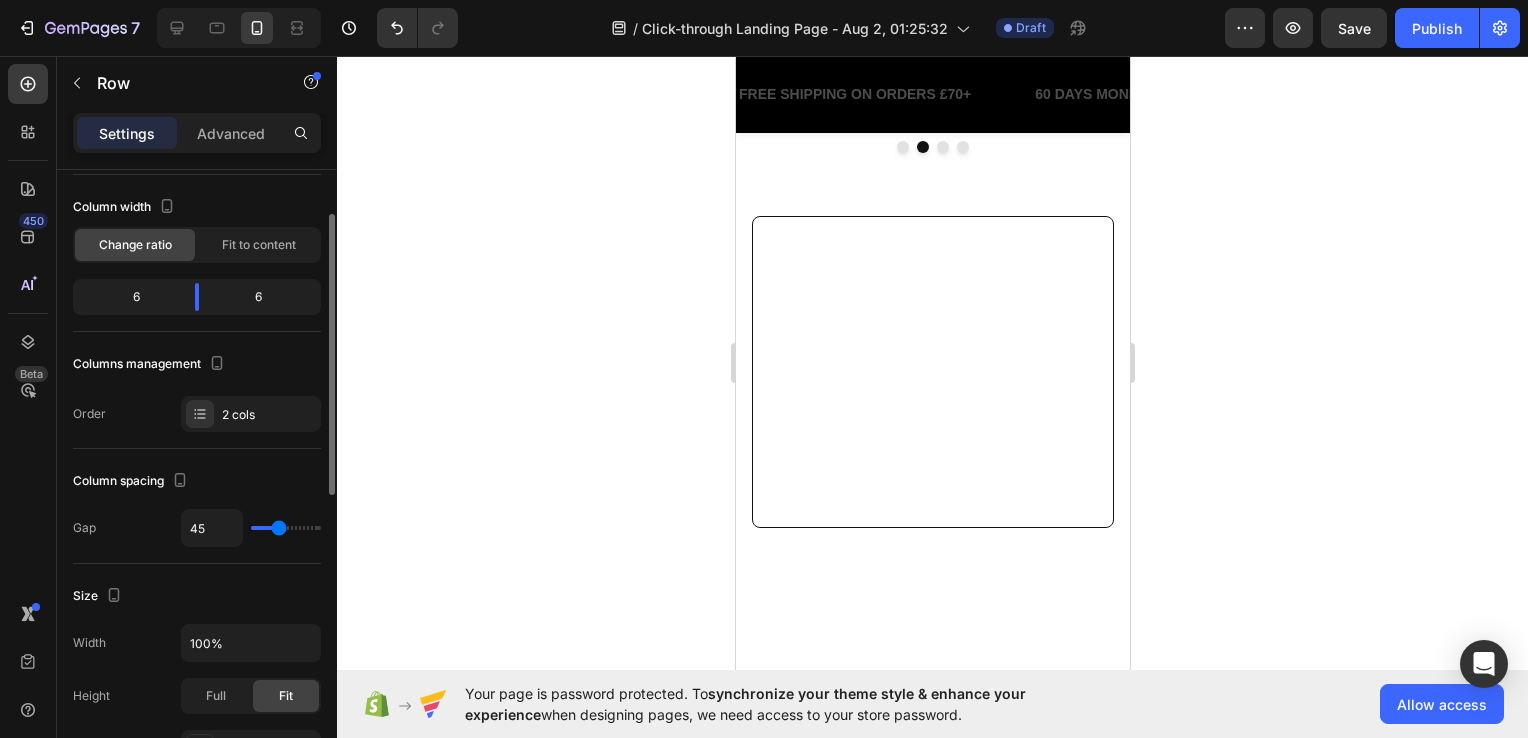 type on "47" 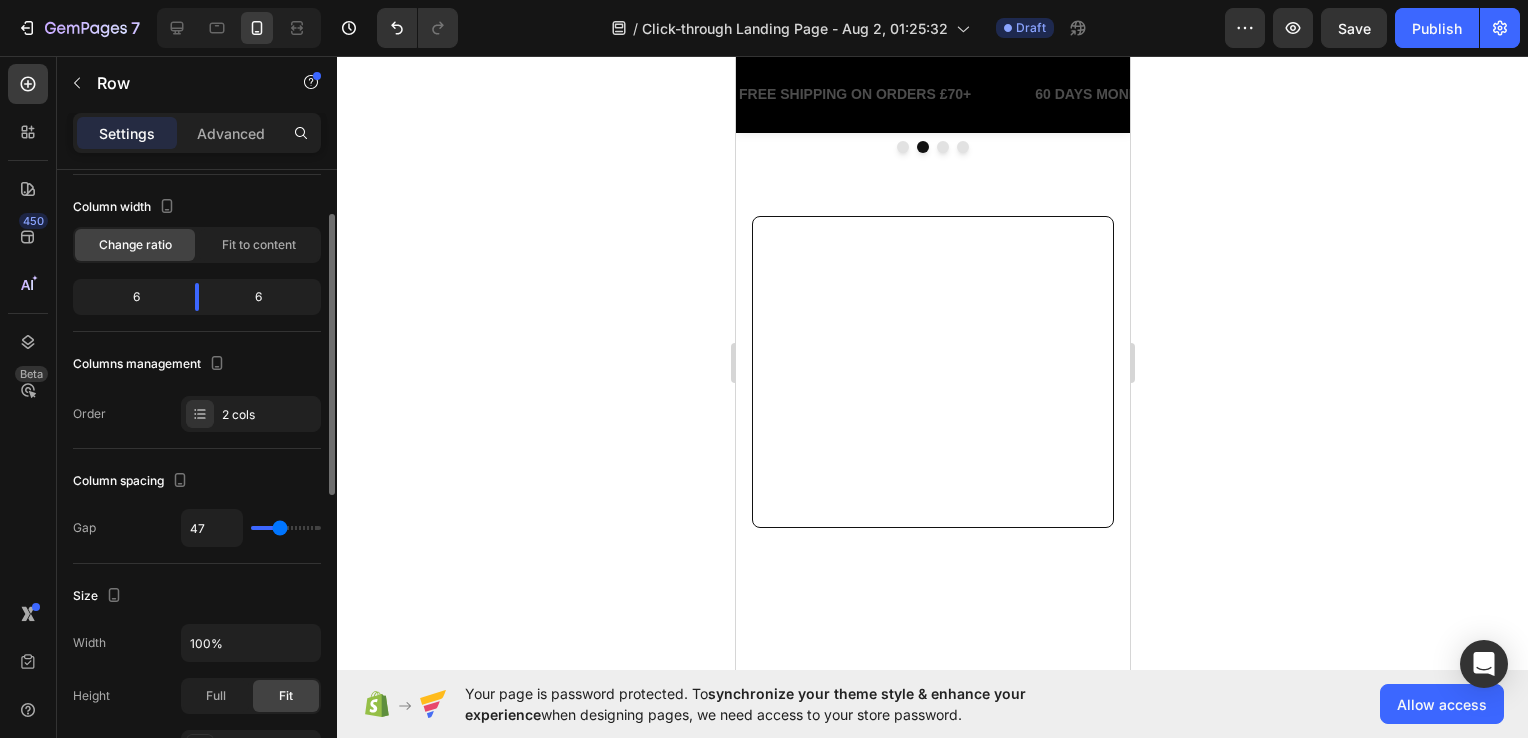 type on "40" 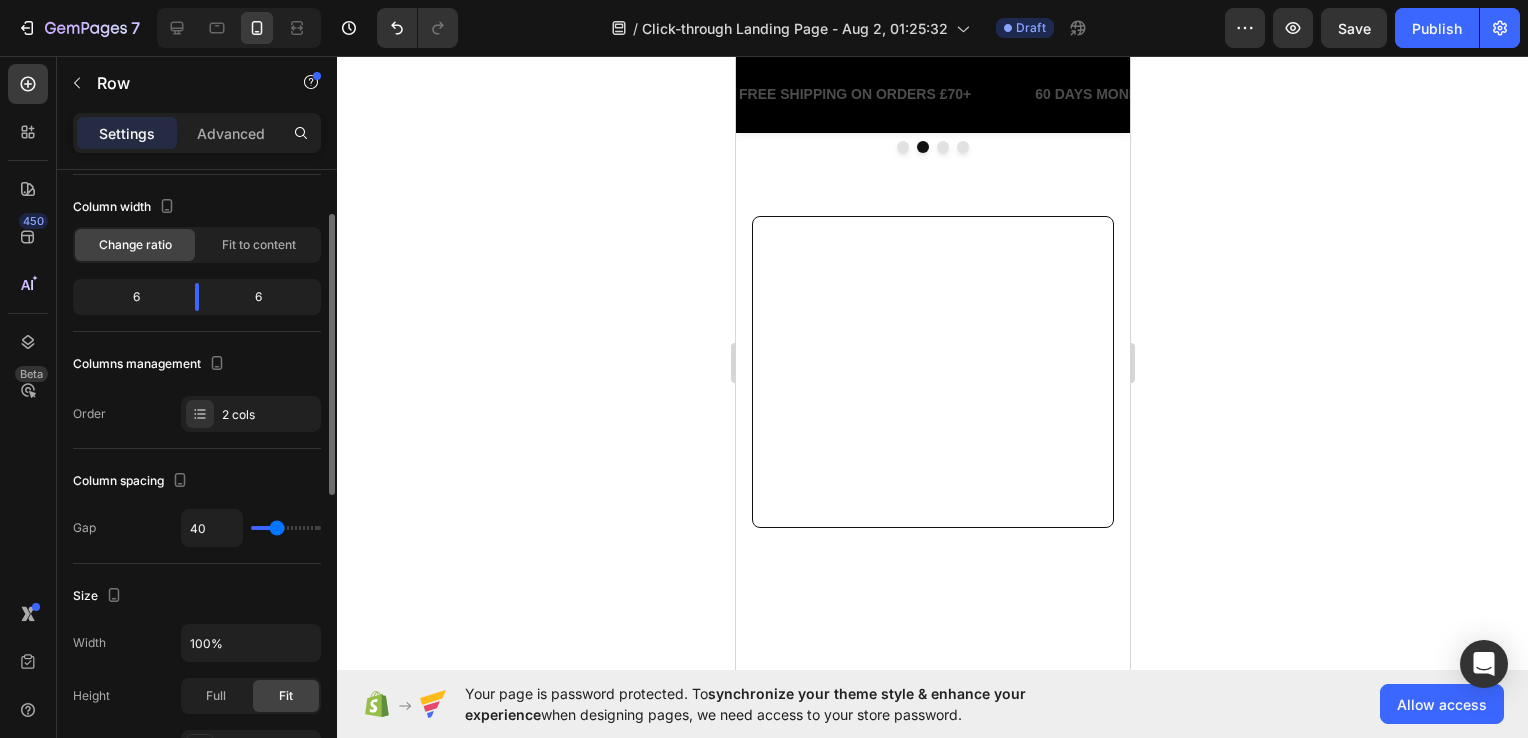type on "32" 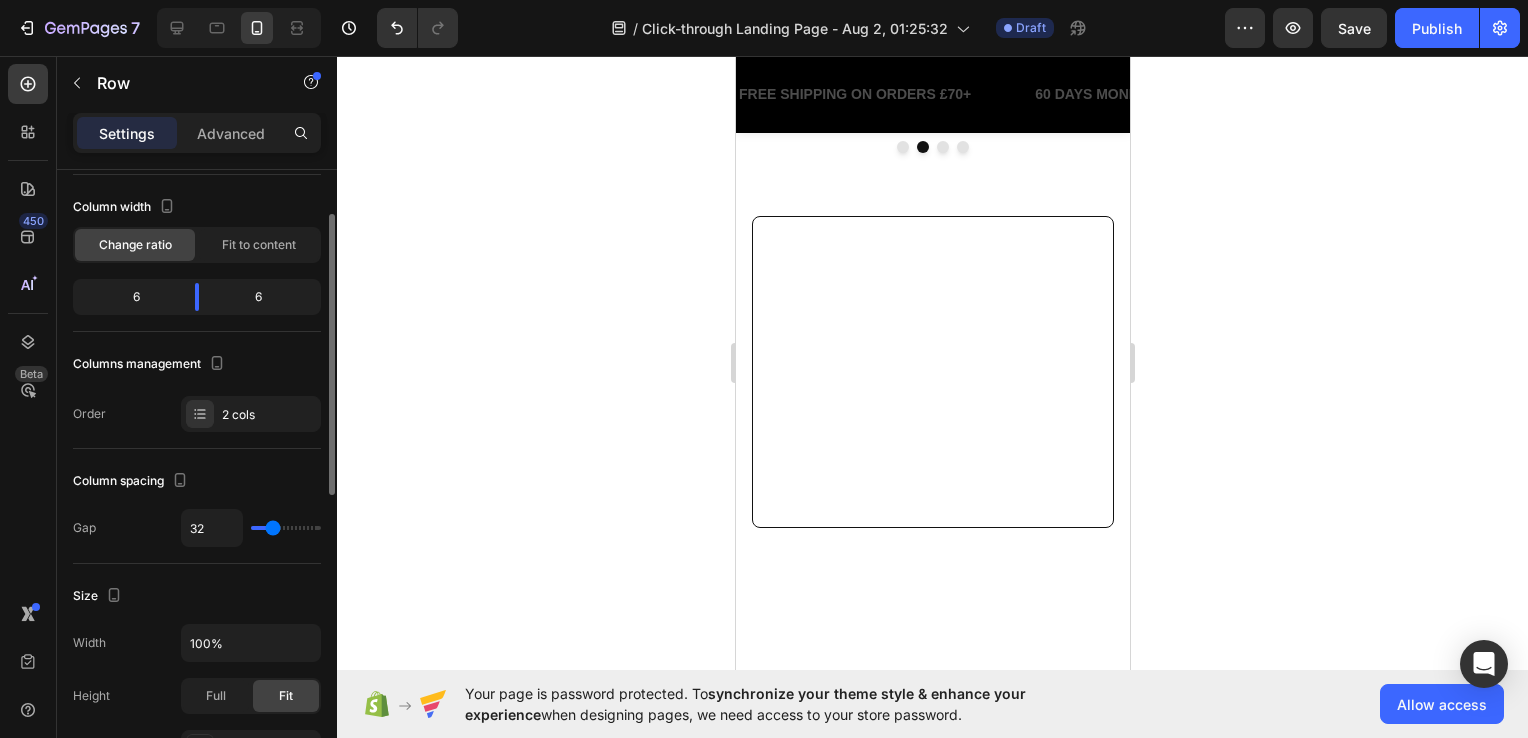 type on "29" 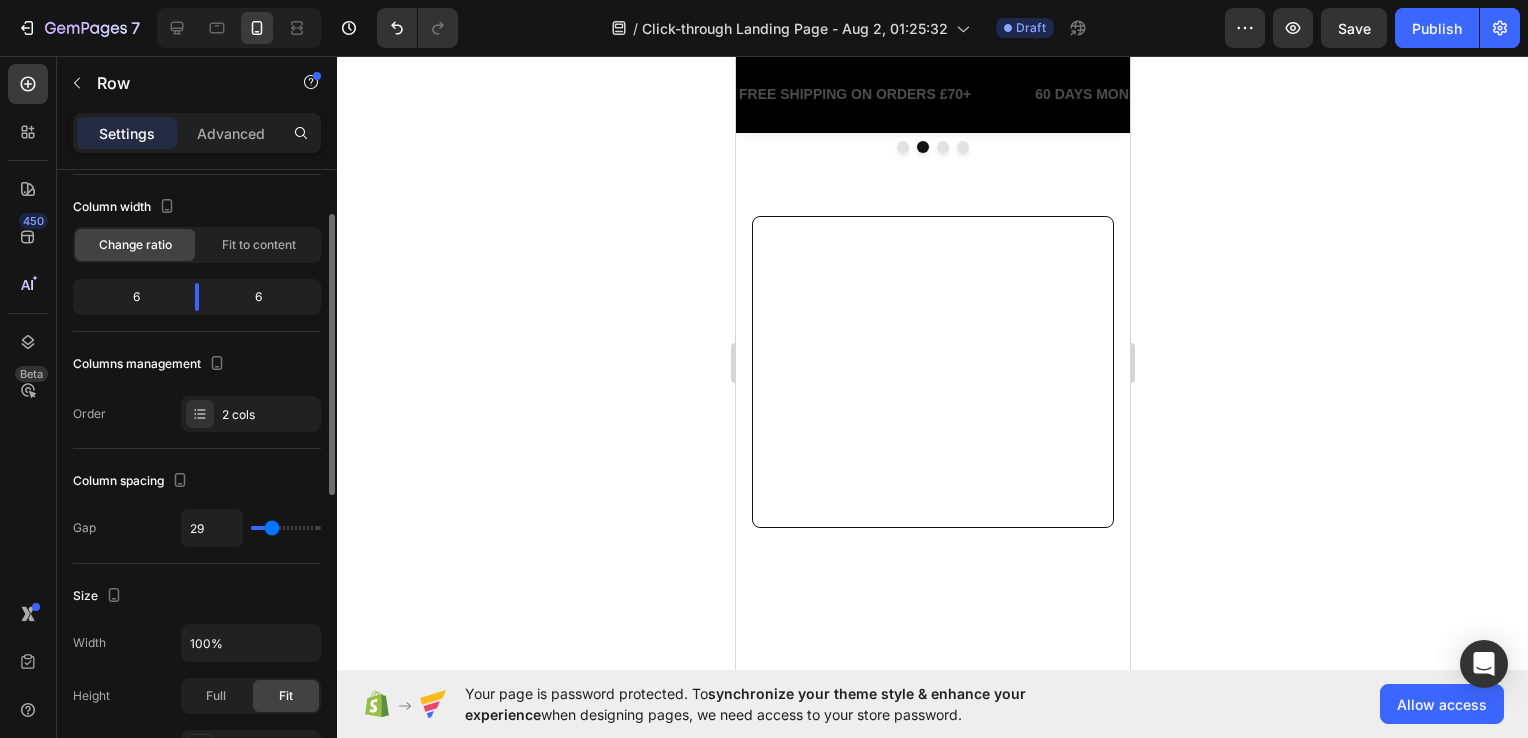 type on "27" 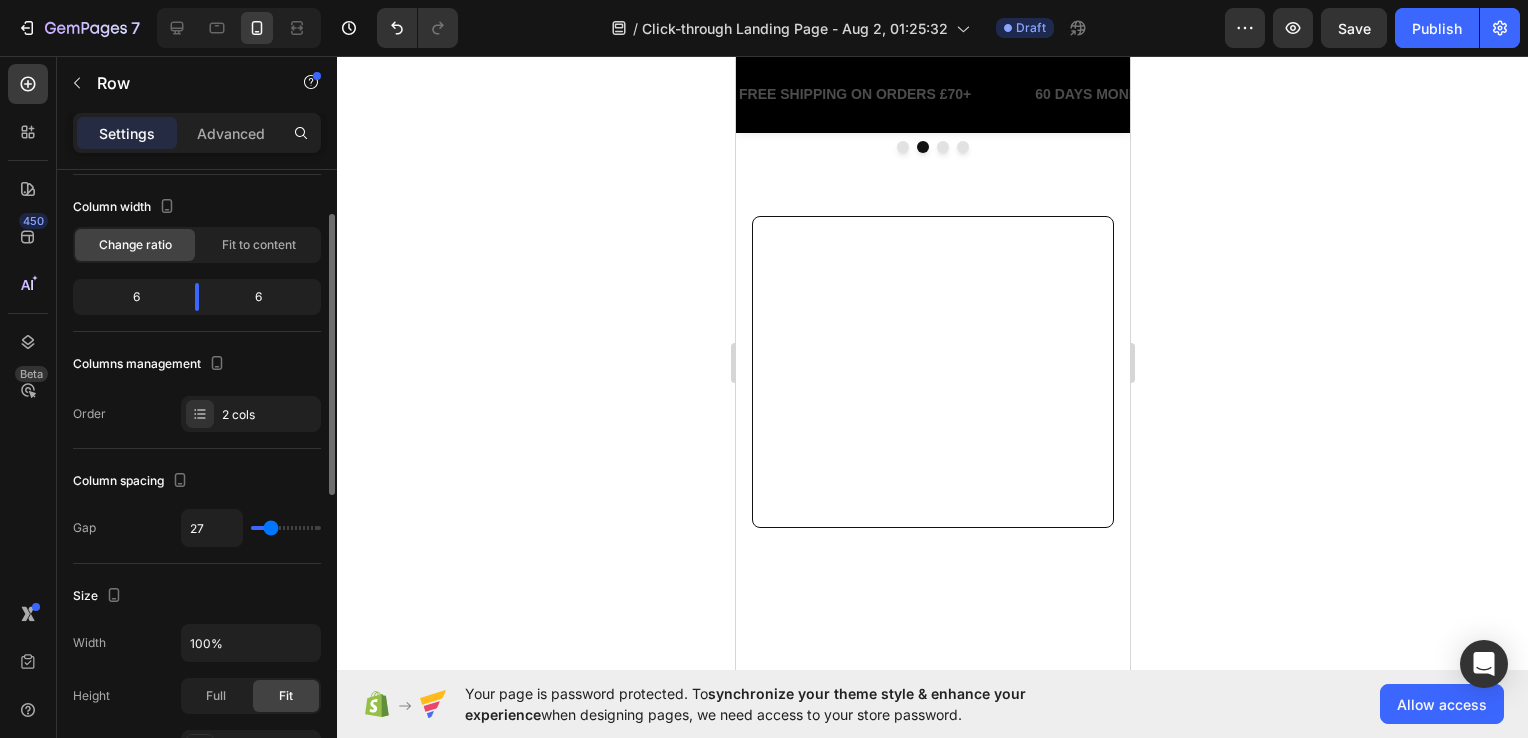 type on "25" 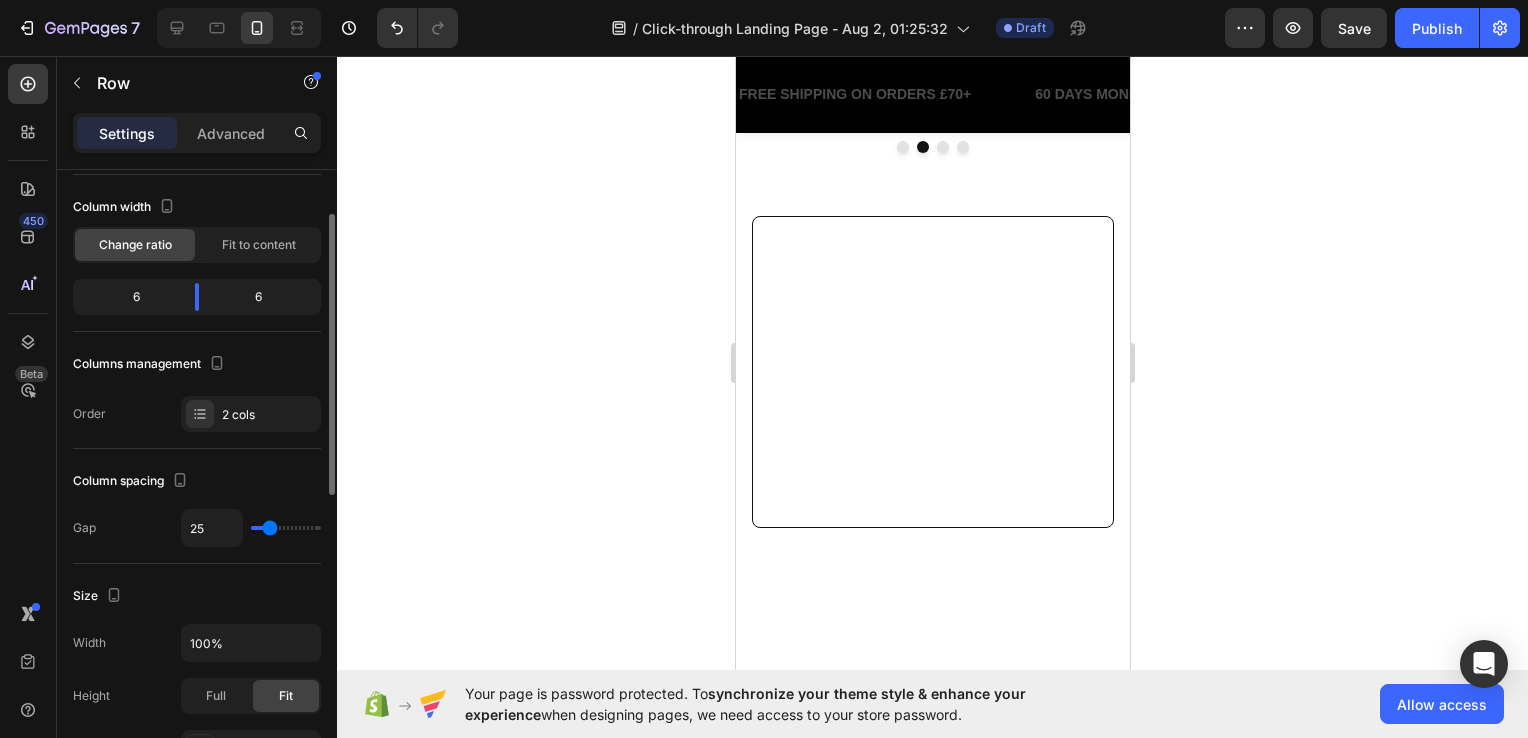 type on "22" 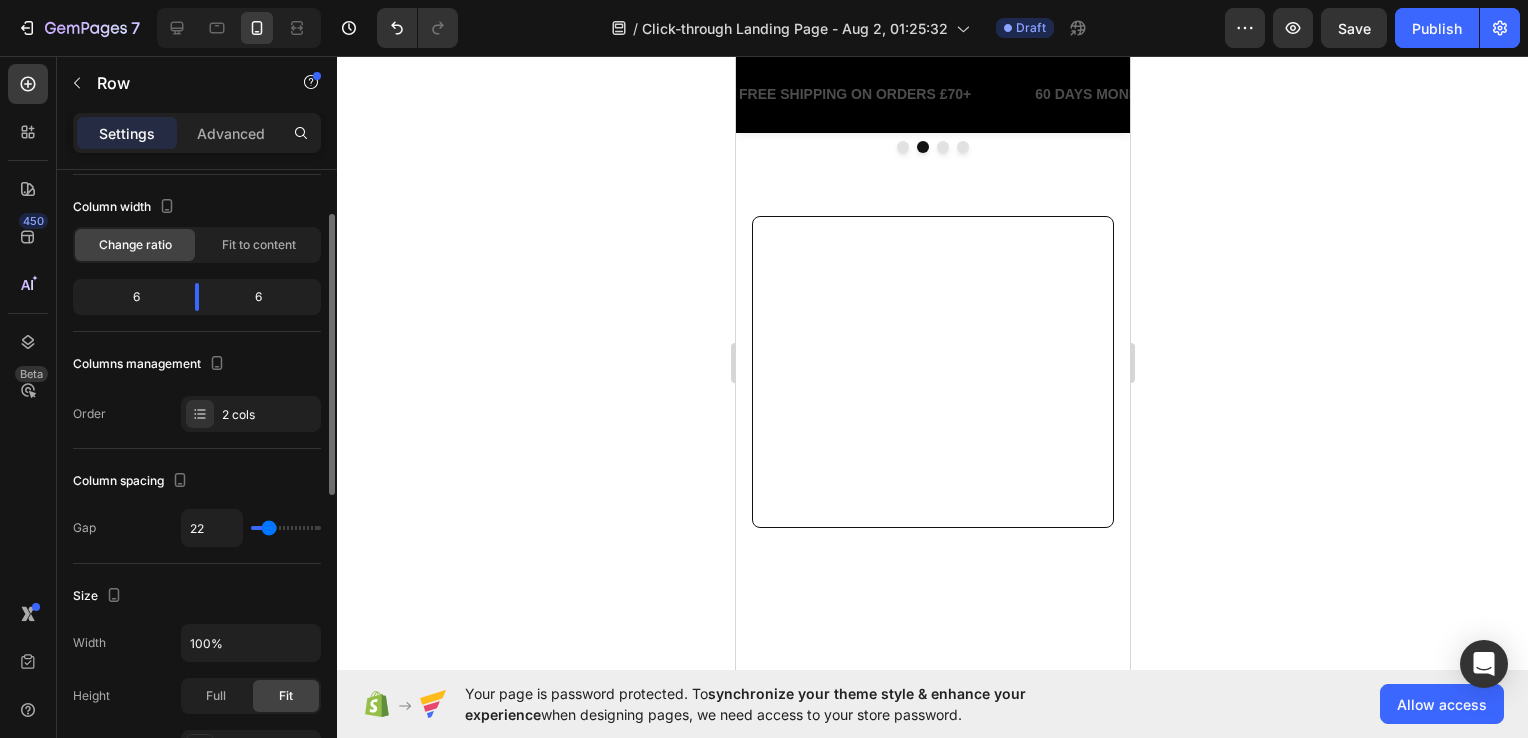 type on "20" 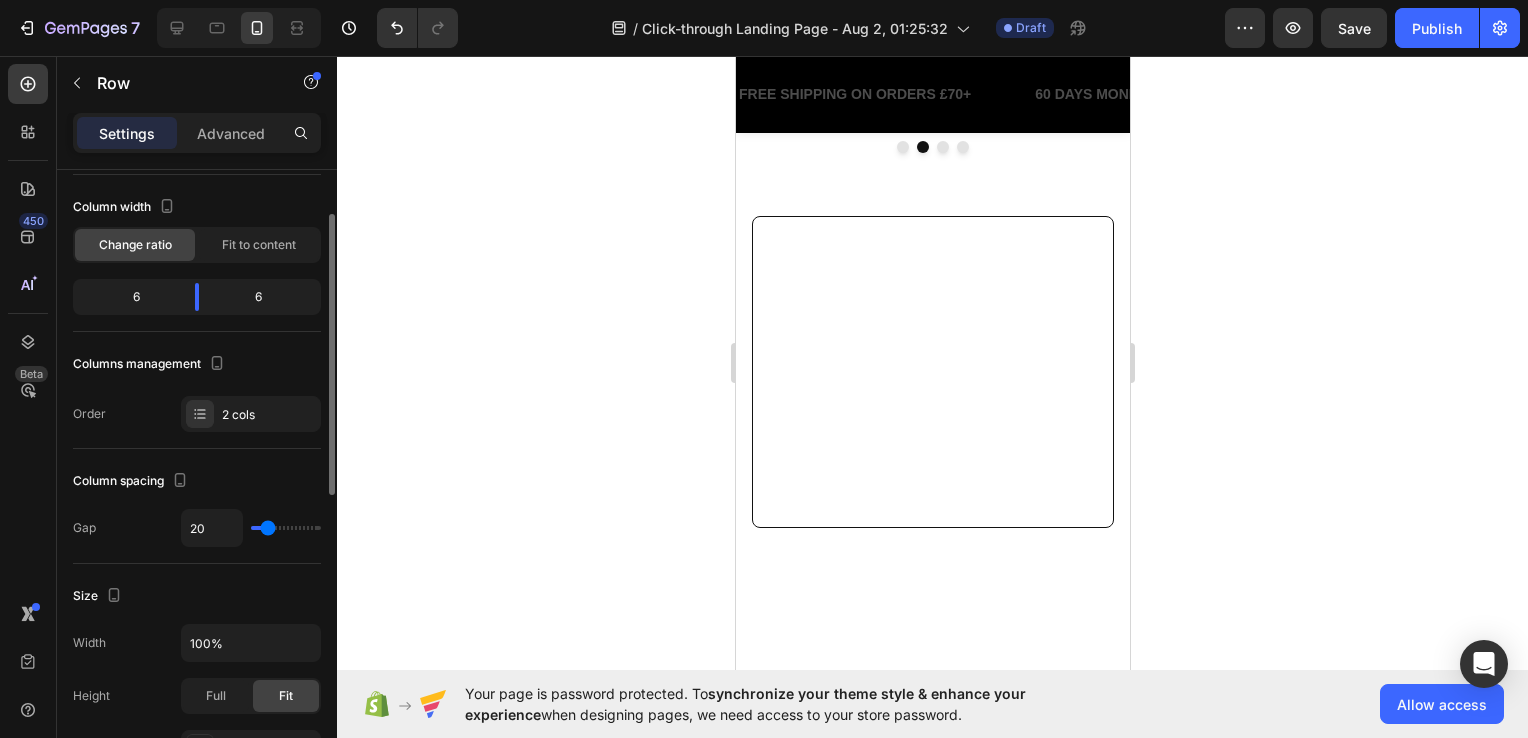 type on "16" 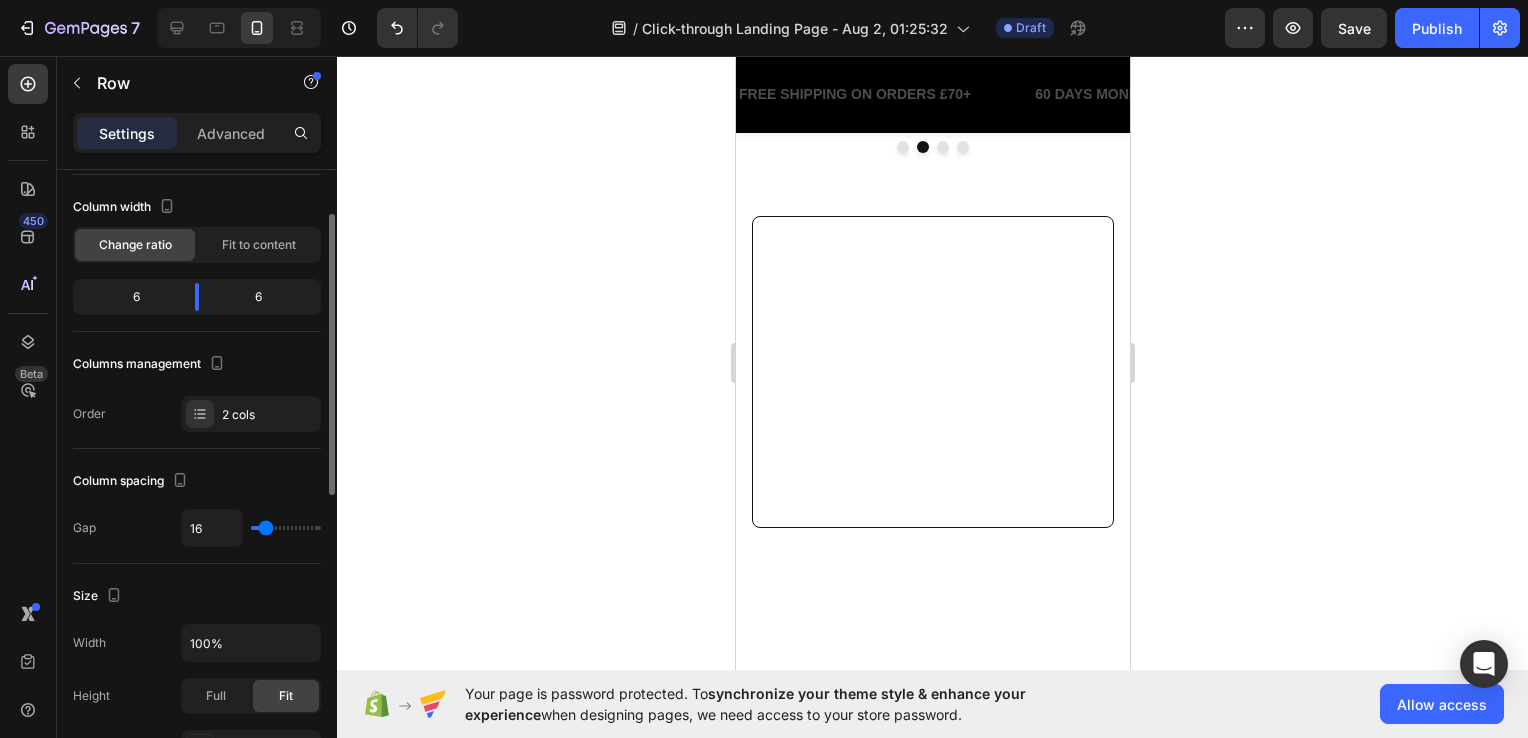 type on "15" 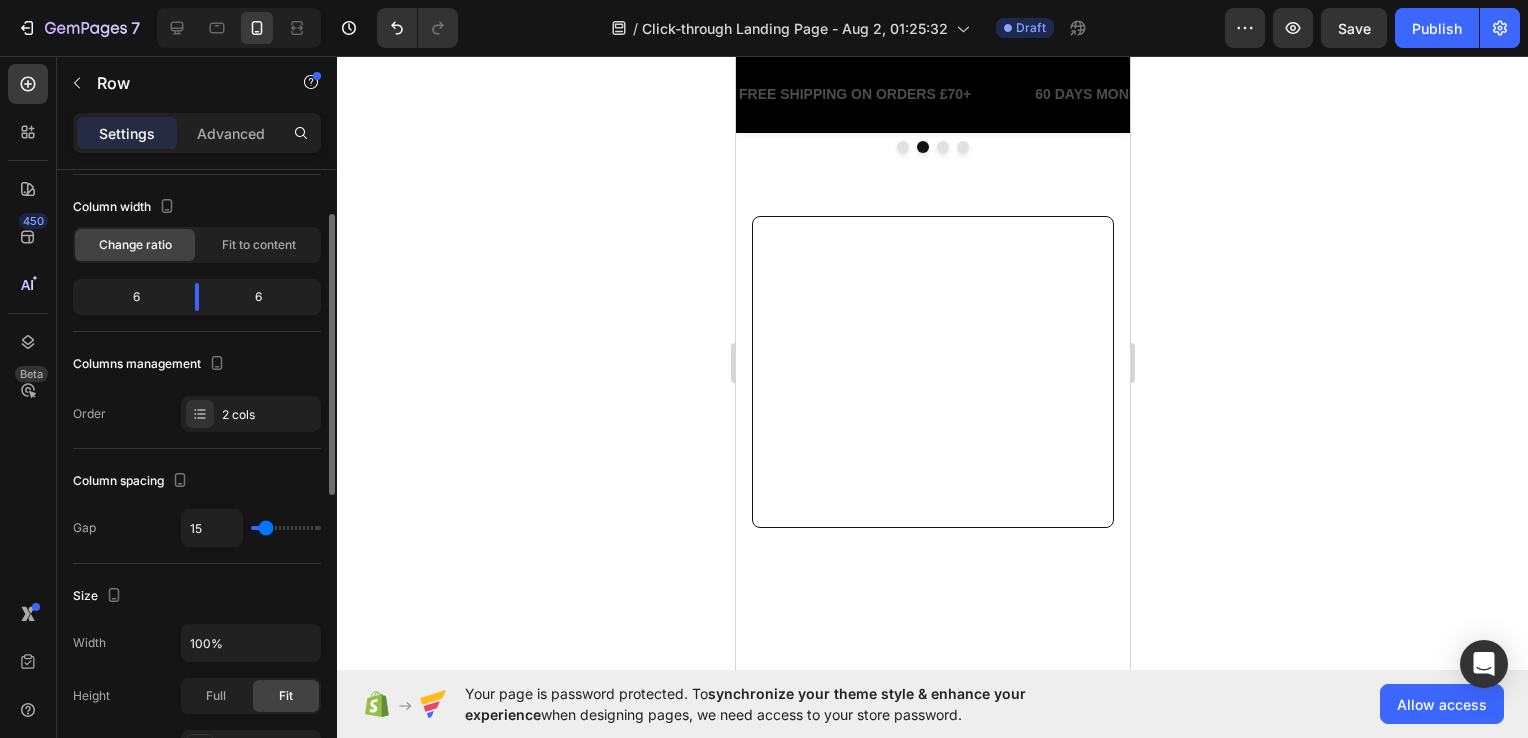 type on "13" 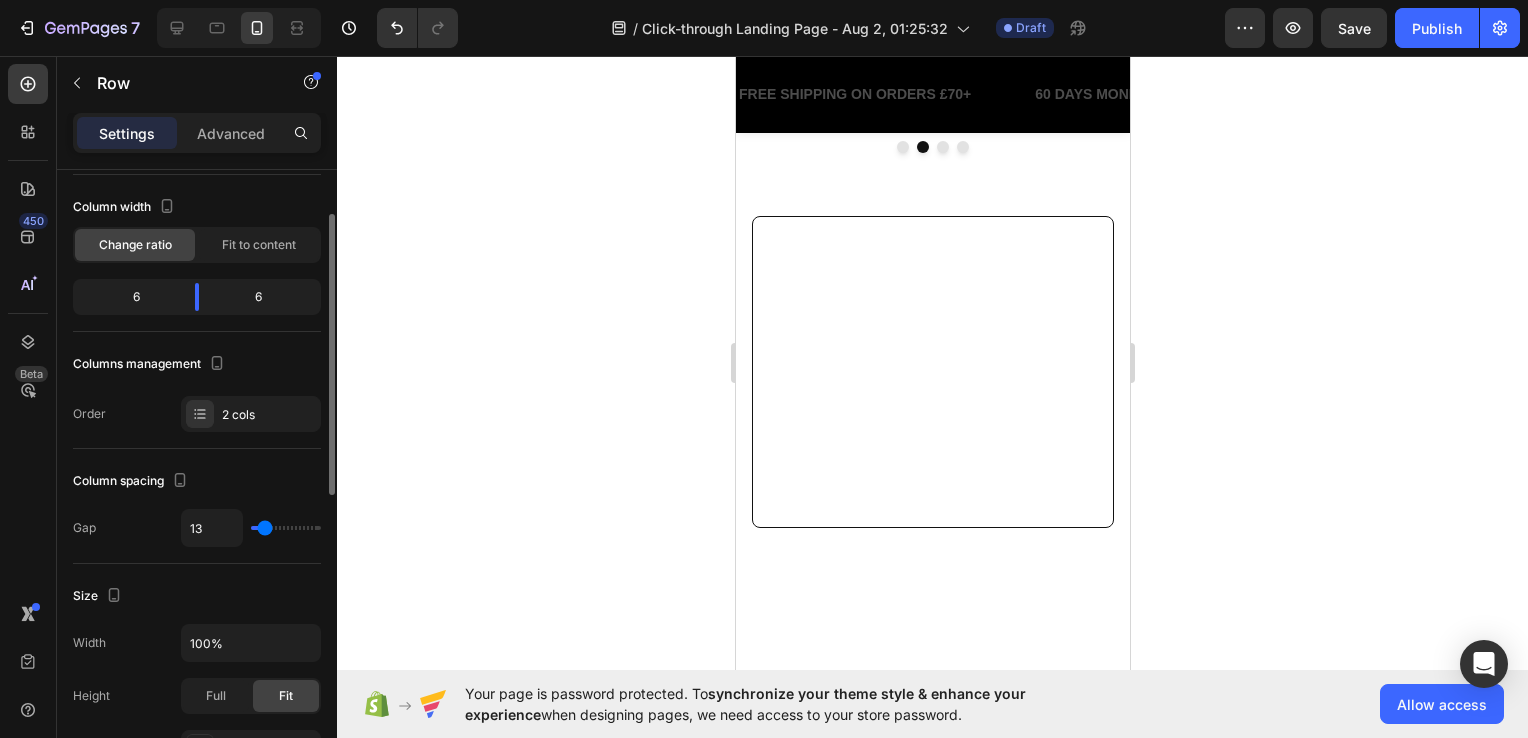 type on "15" 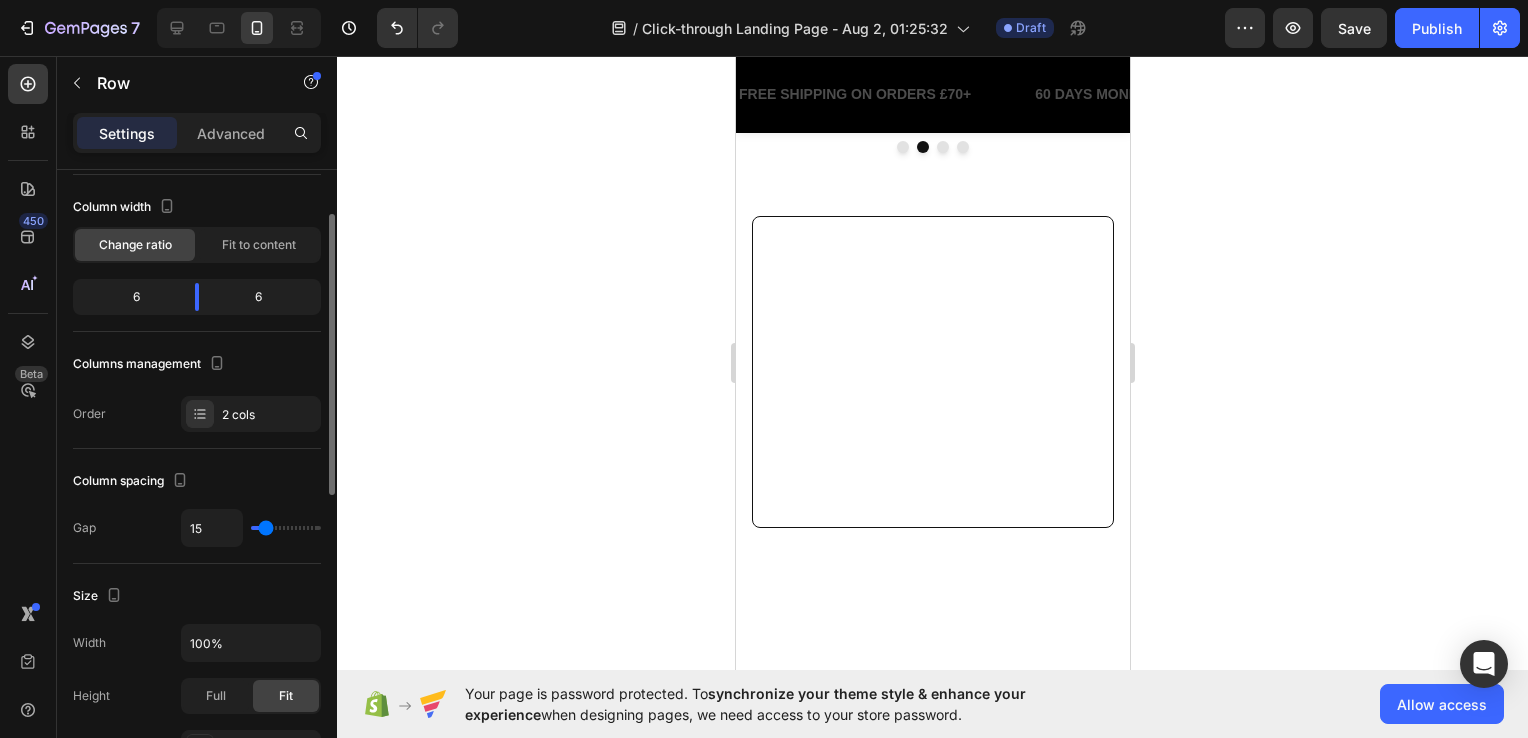 type on "18" 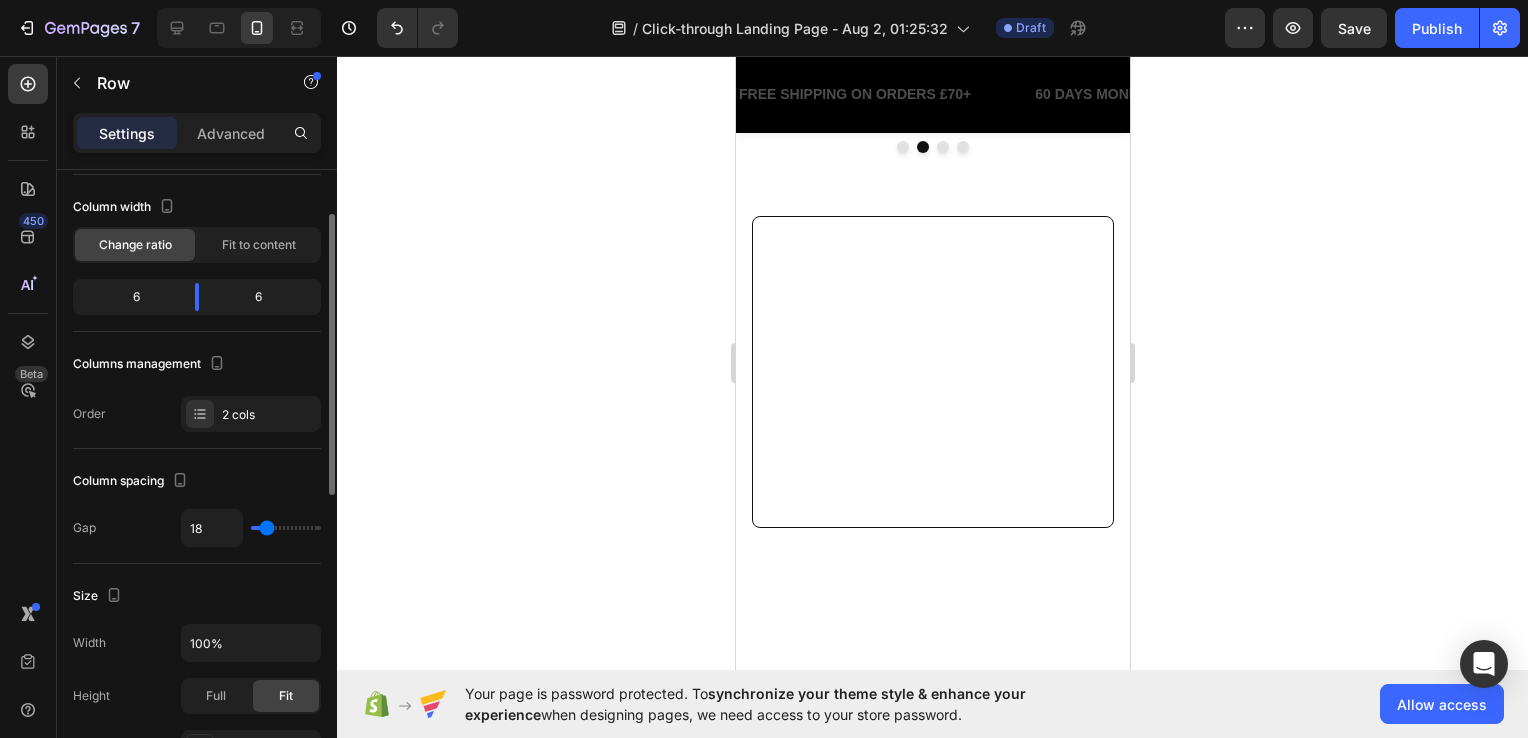 type on "20" 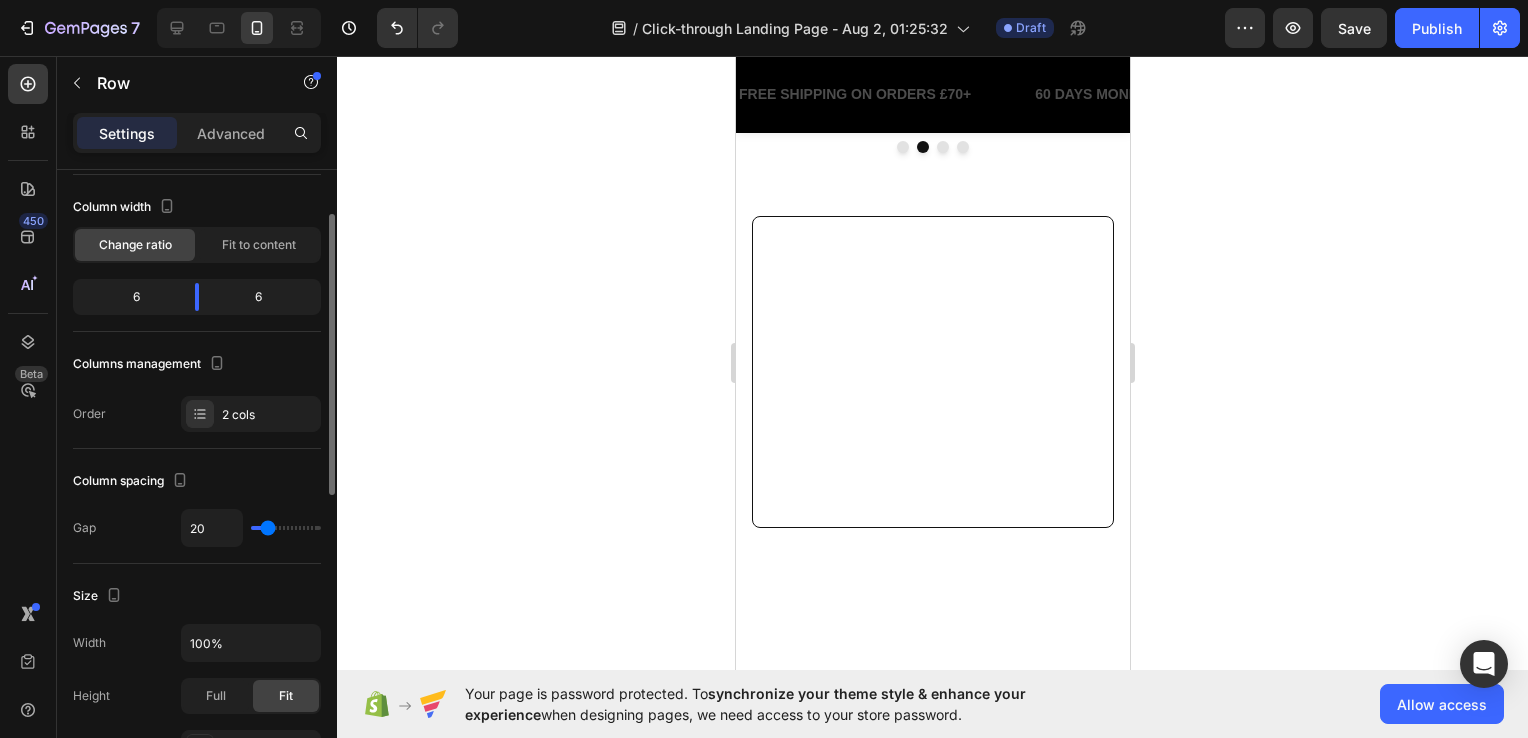 type on "20" 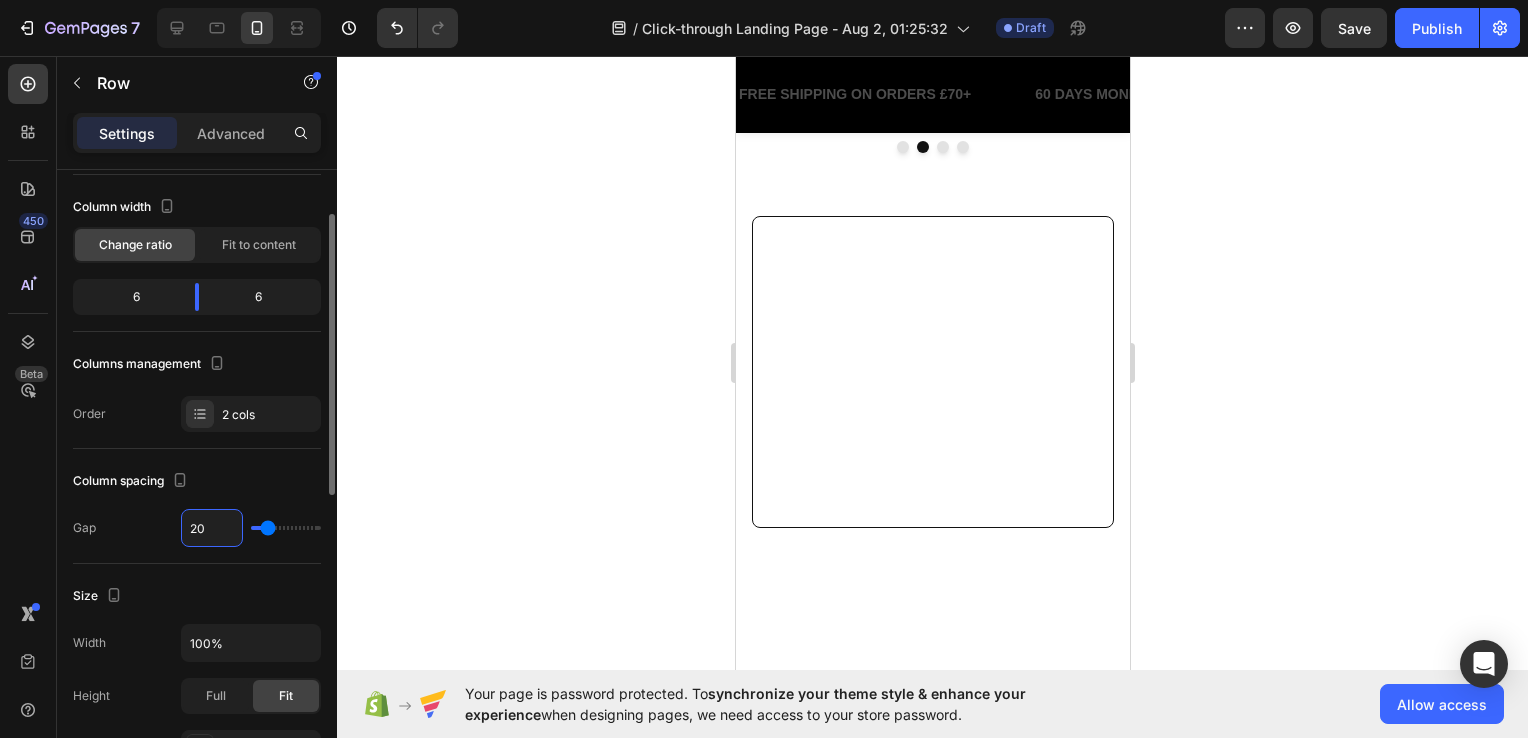 click on "20" at bounding box center (212, 528) 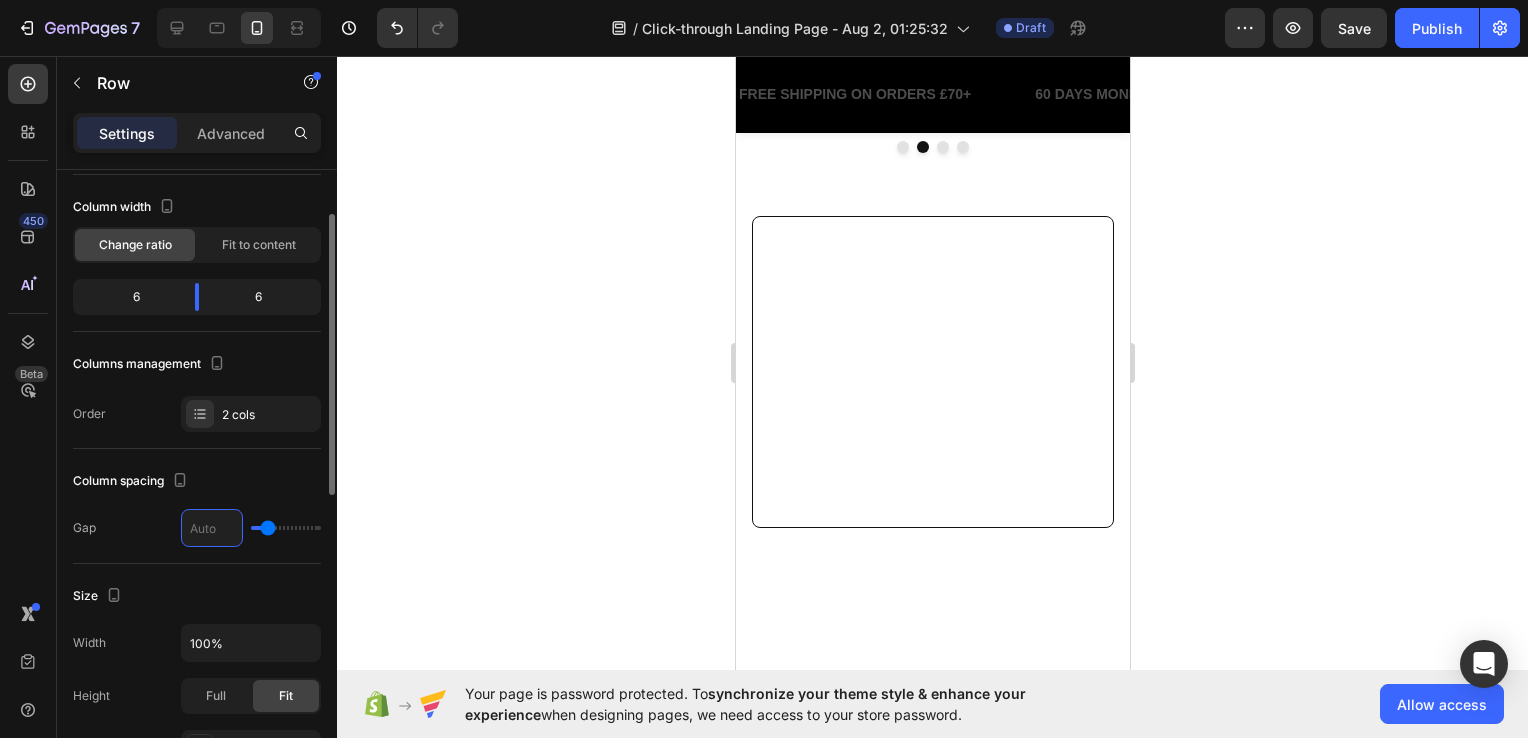 type on "0" 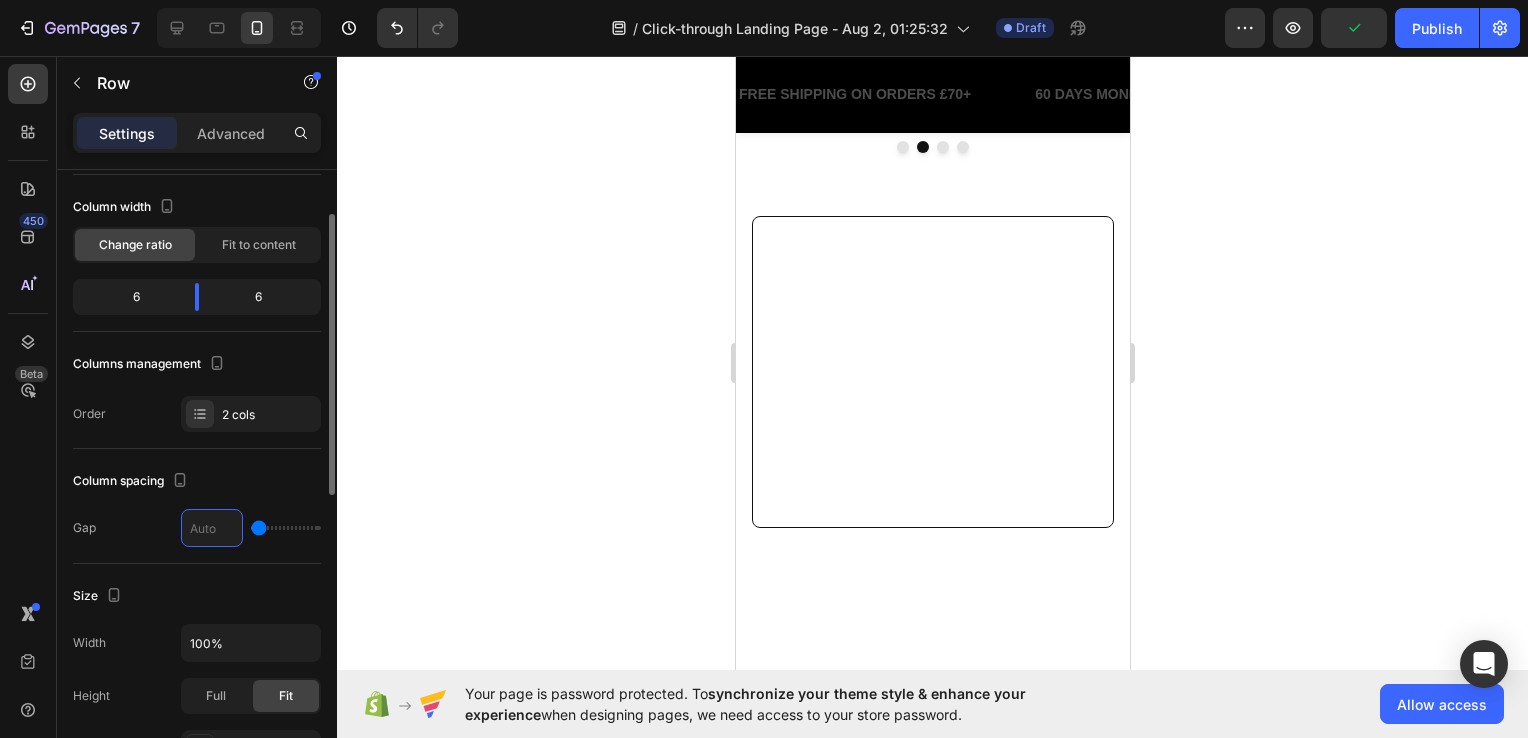 type on "1" 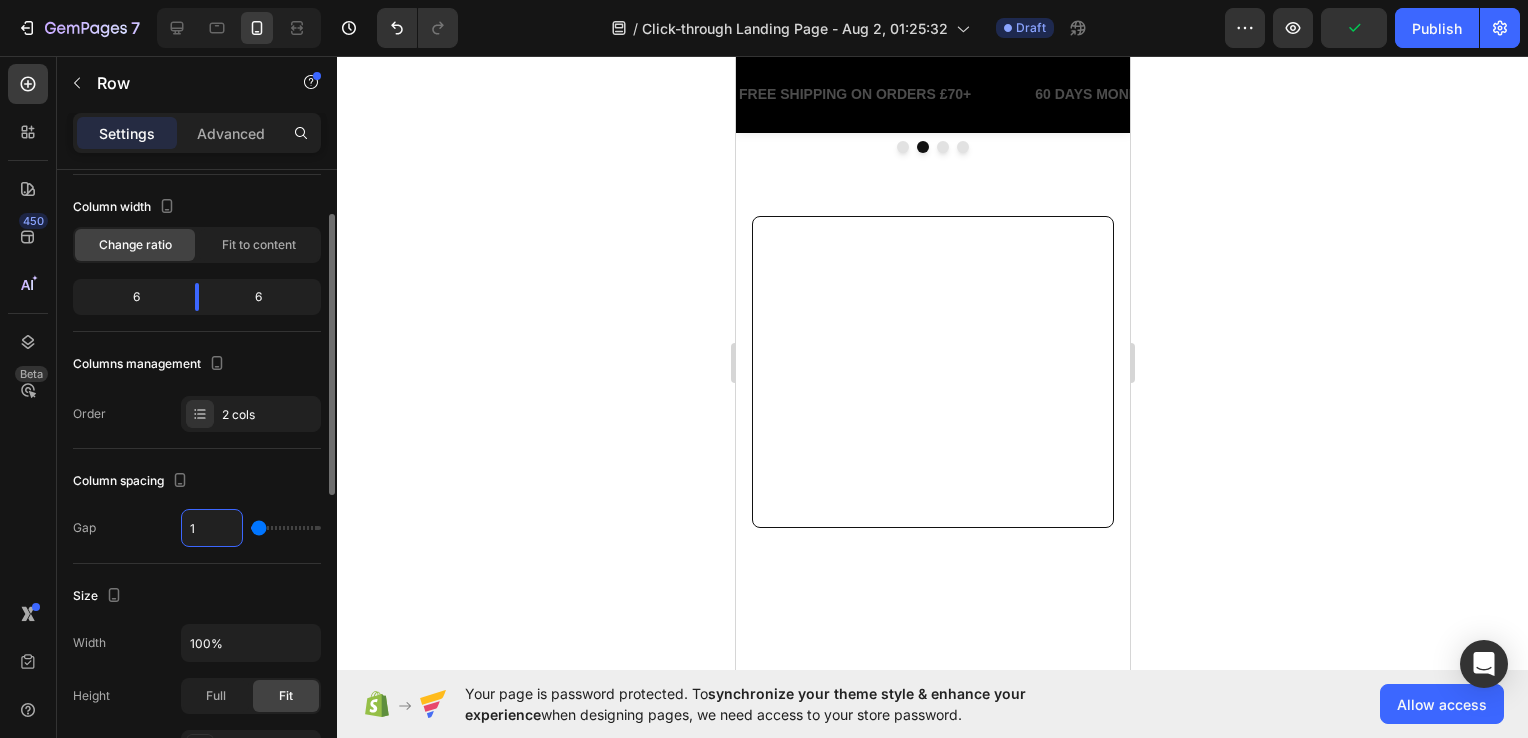 type on "16" 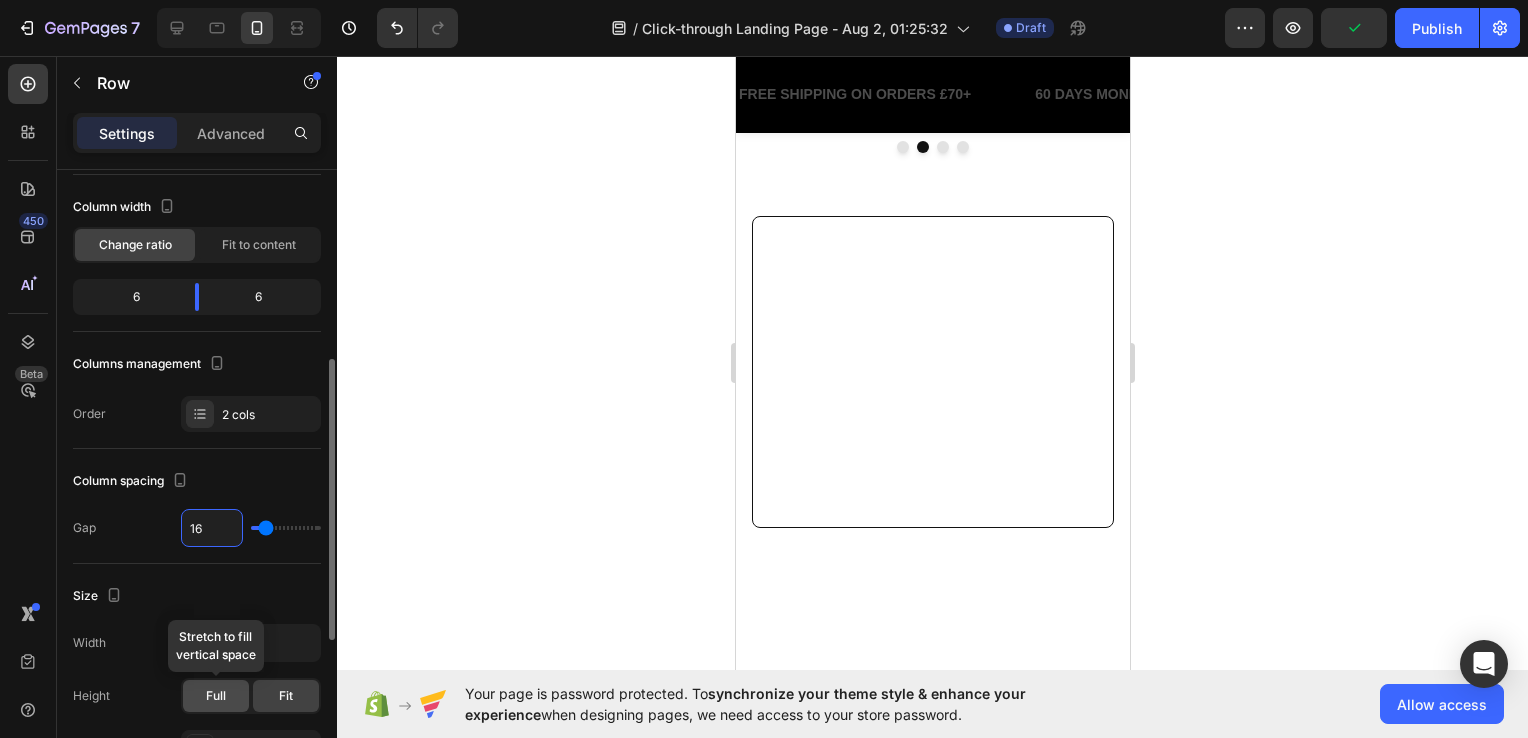 scroll, scrollTop: 200, scrollLeft: 0, axis: vertical 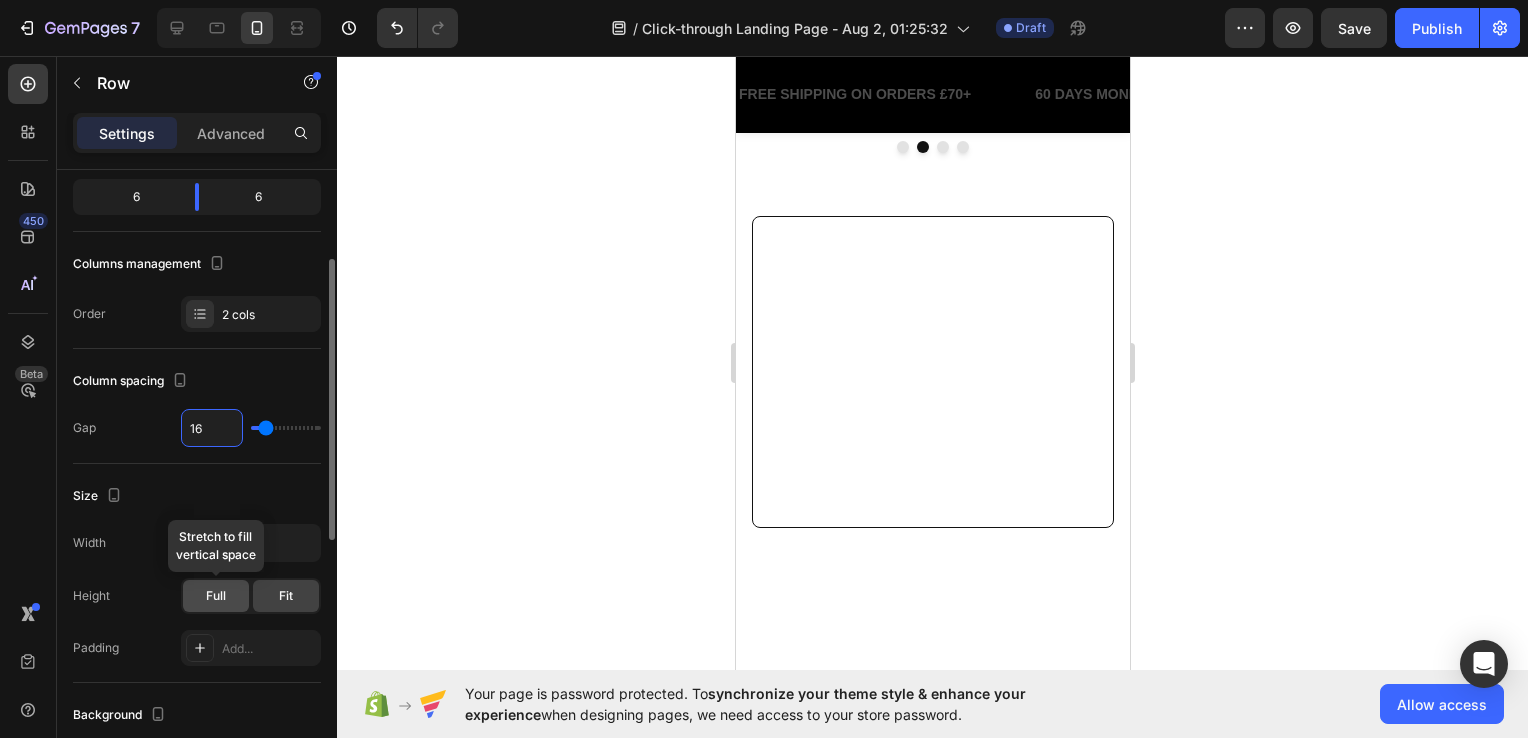 type on "16" 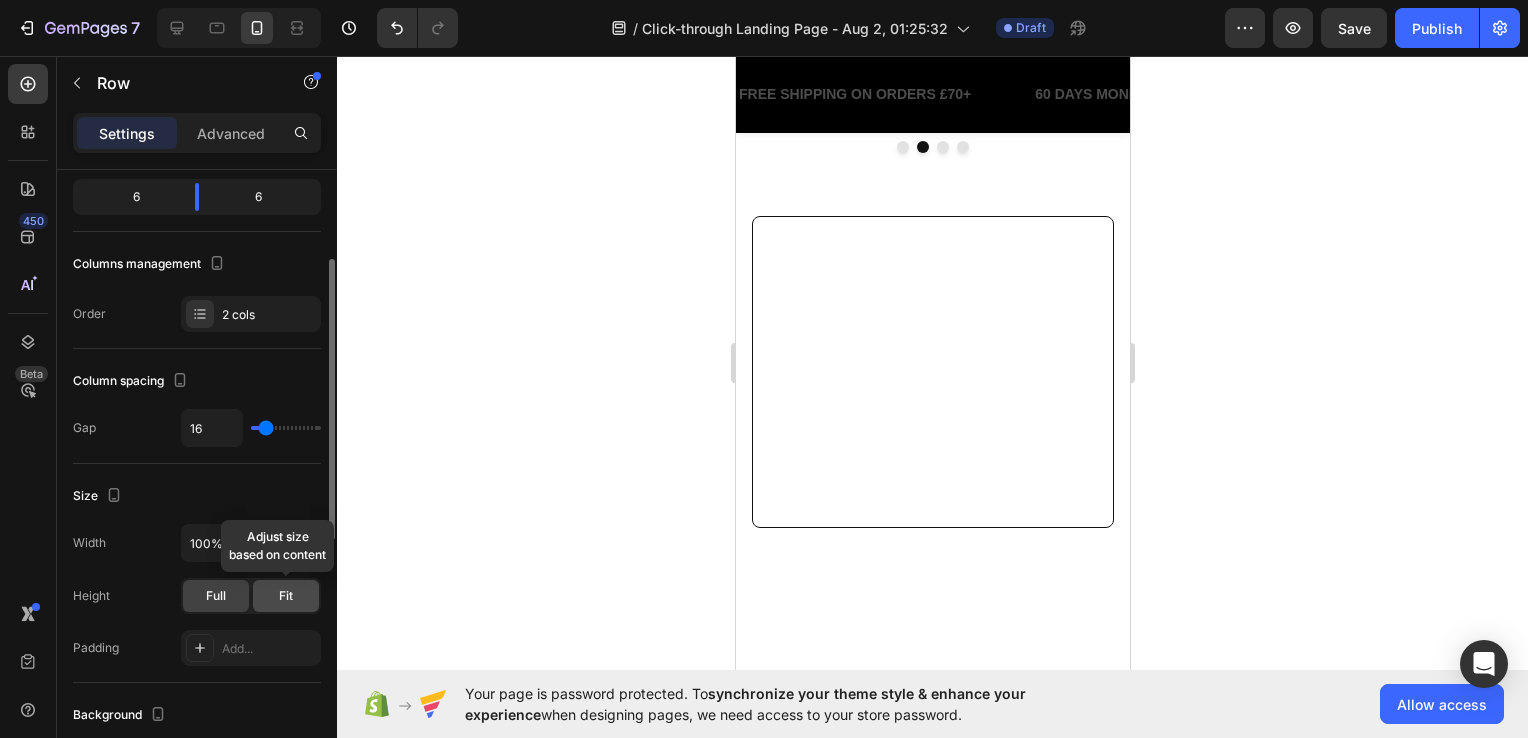 click on "Fit" 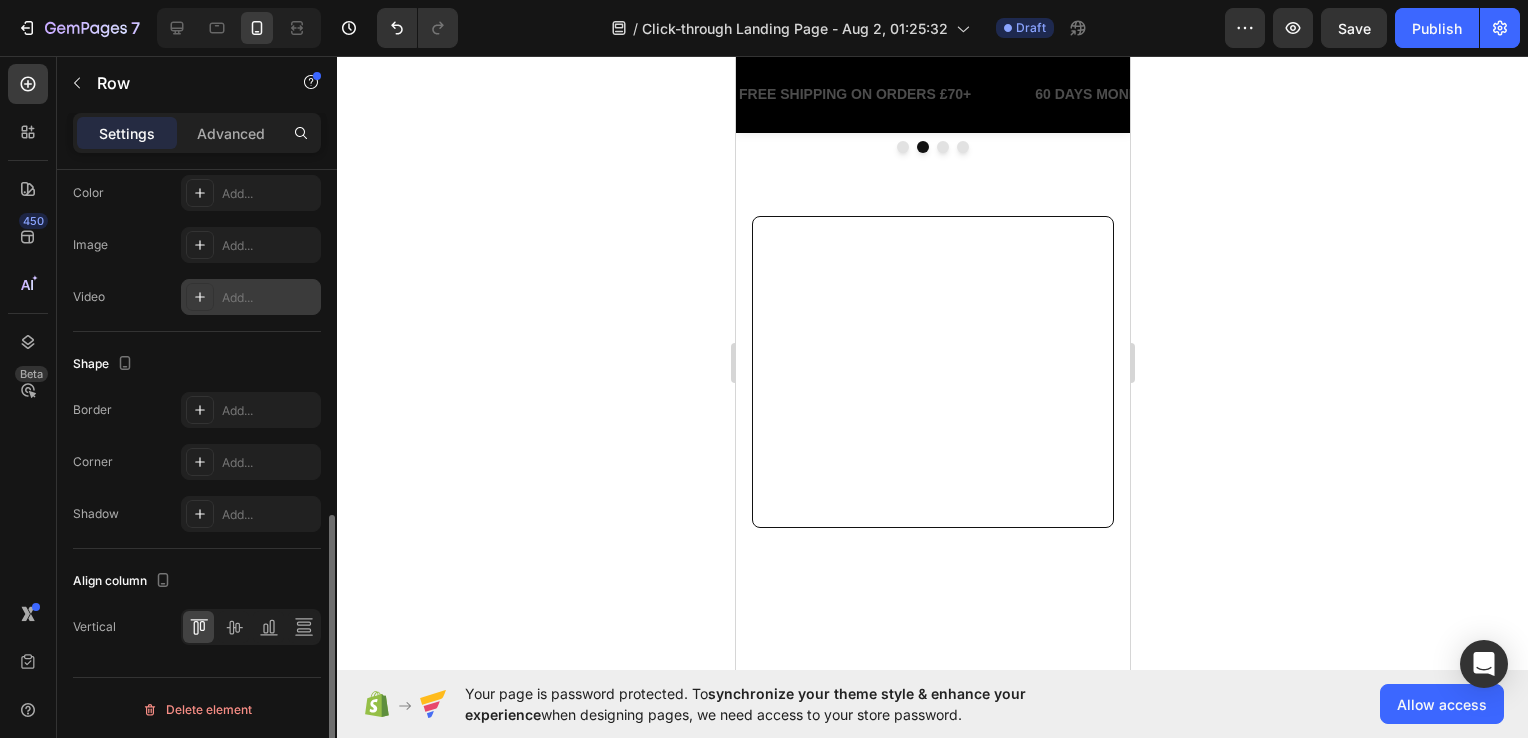 scroll, scrollTop: 268, scrollLeft: 0, axis: vertical 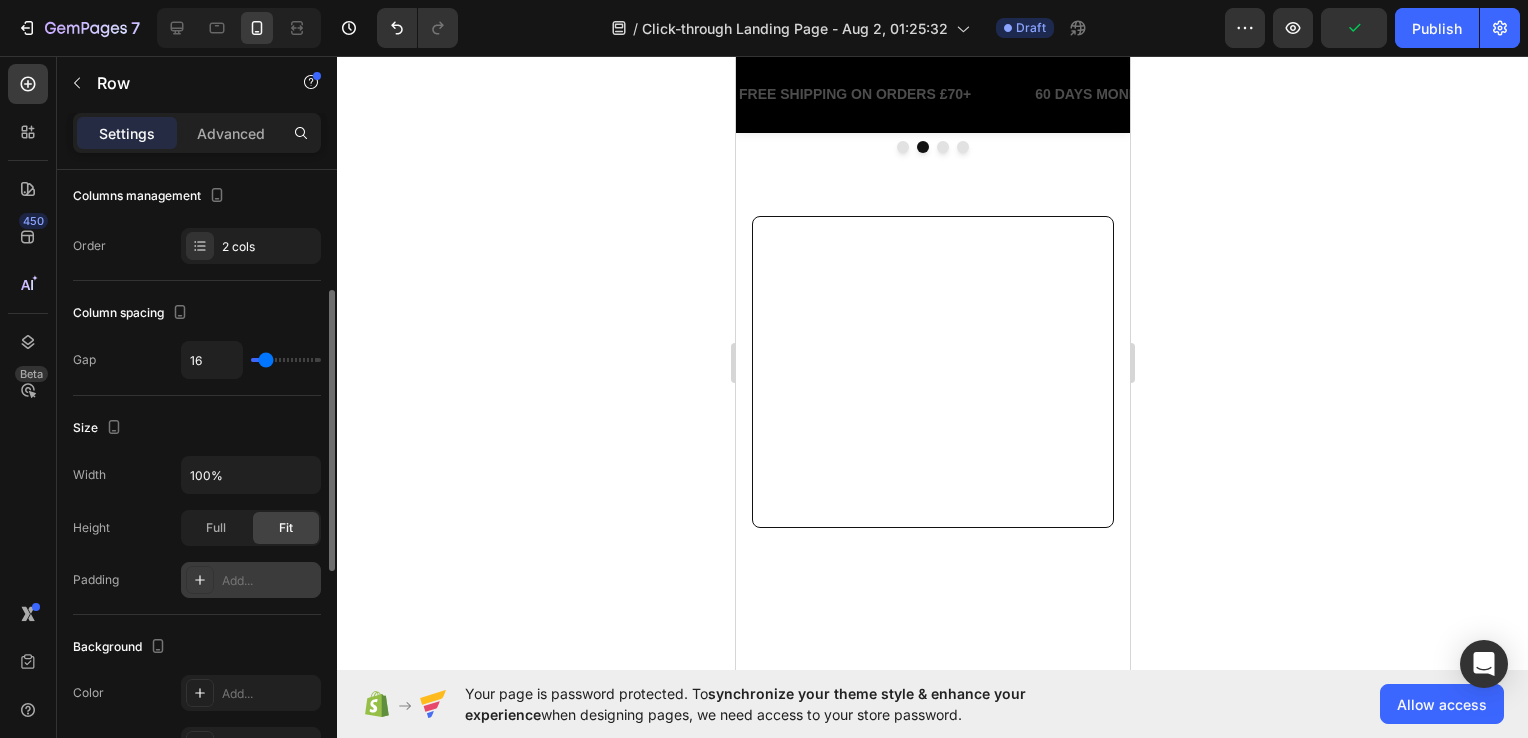click on "Add..." at bounding box center [269, 581] 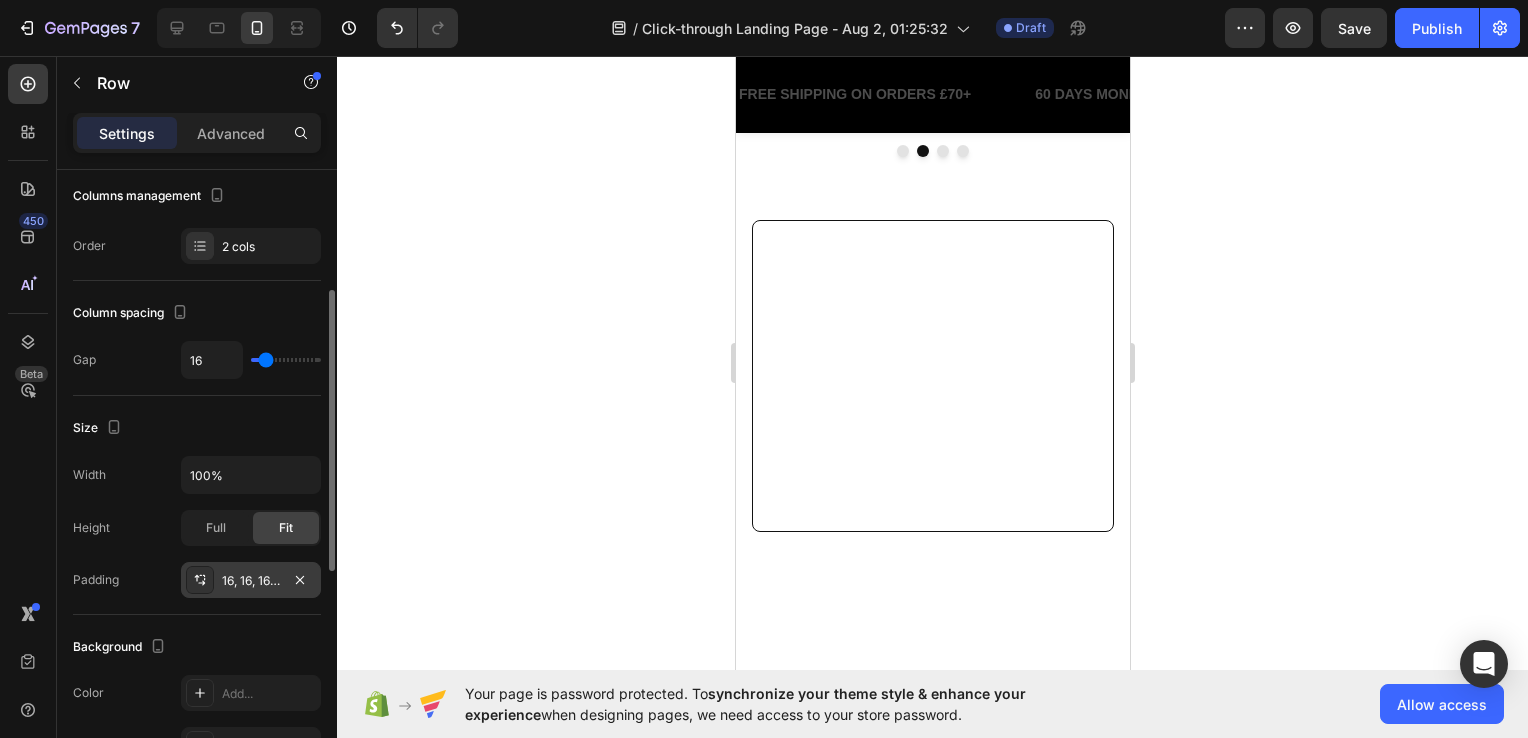 click 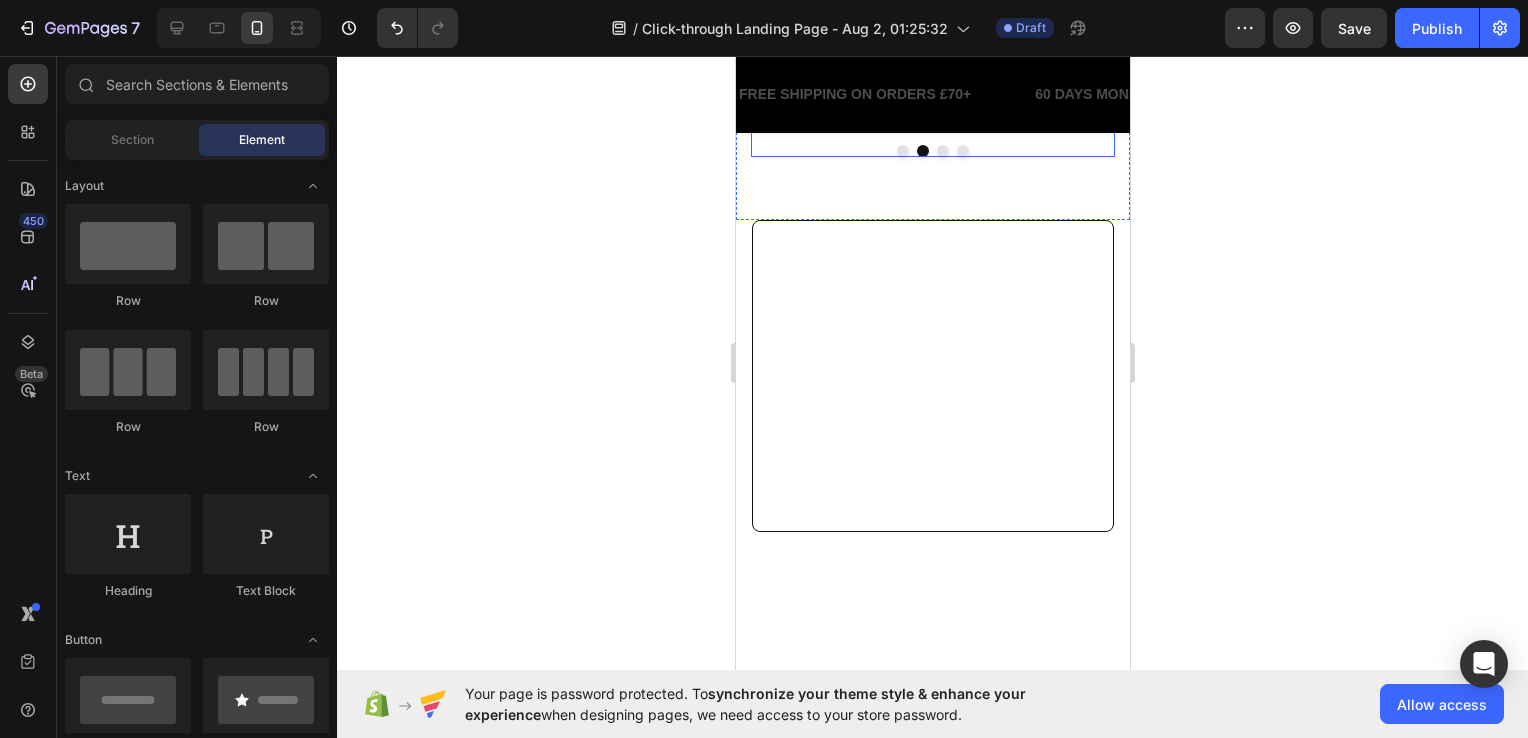 click 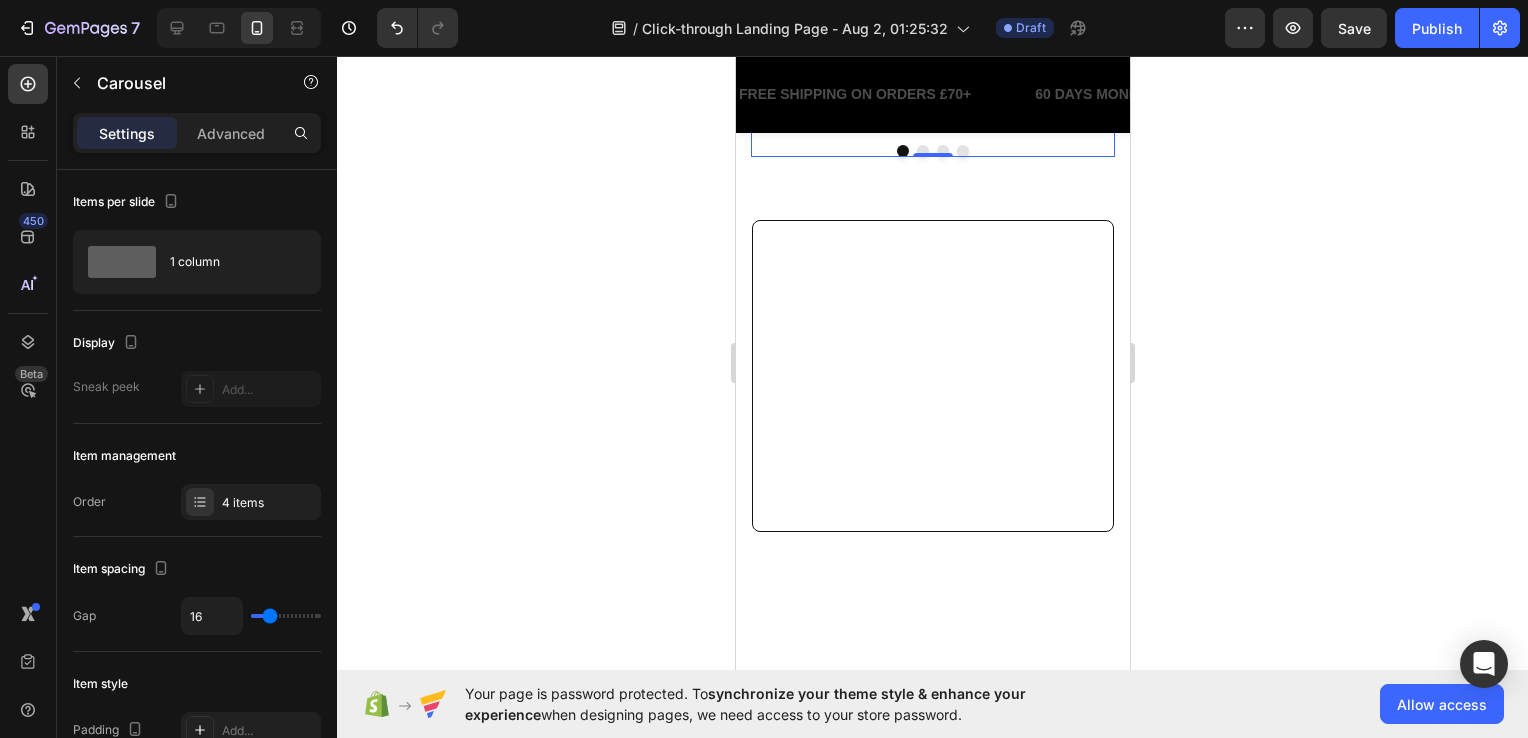 drag, startPoint x: 648, startPoint y: 487, endPoint x: 318, endPoint y: 415, distance: 337.76324 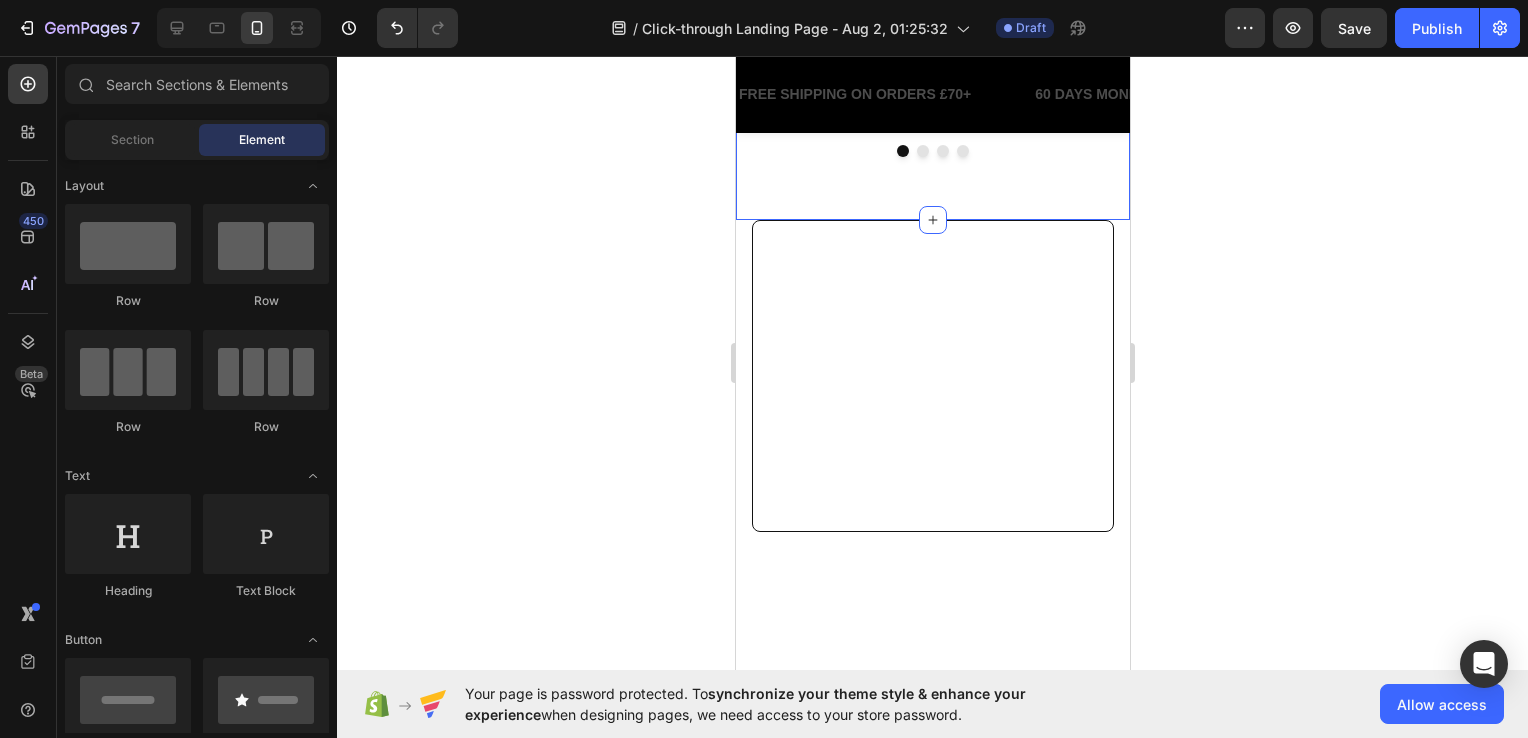 click 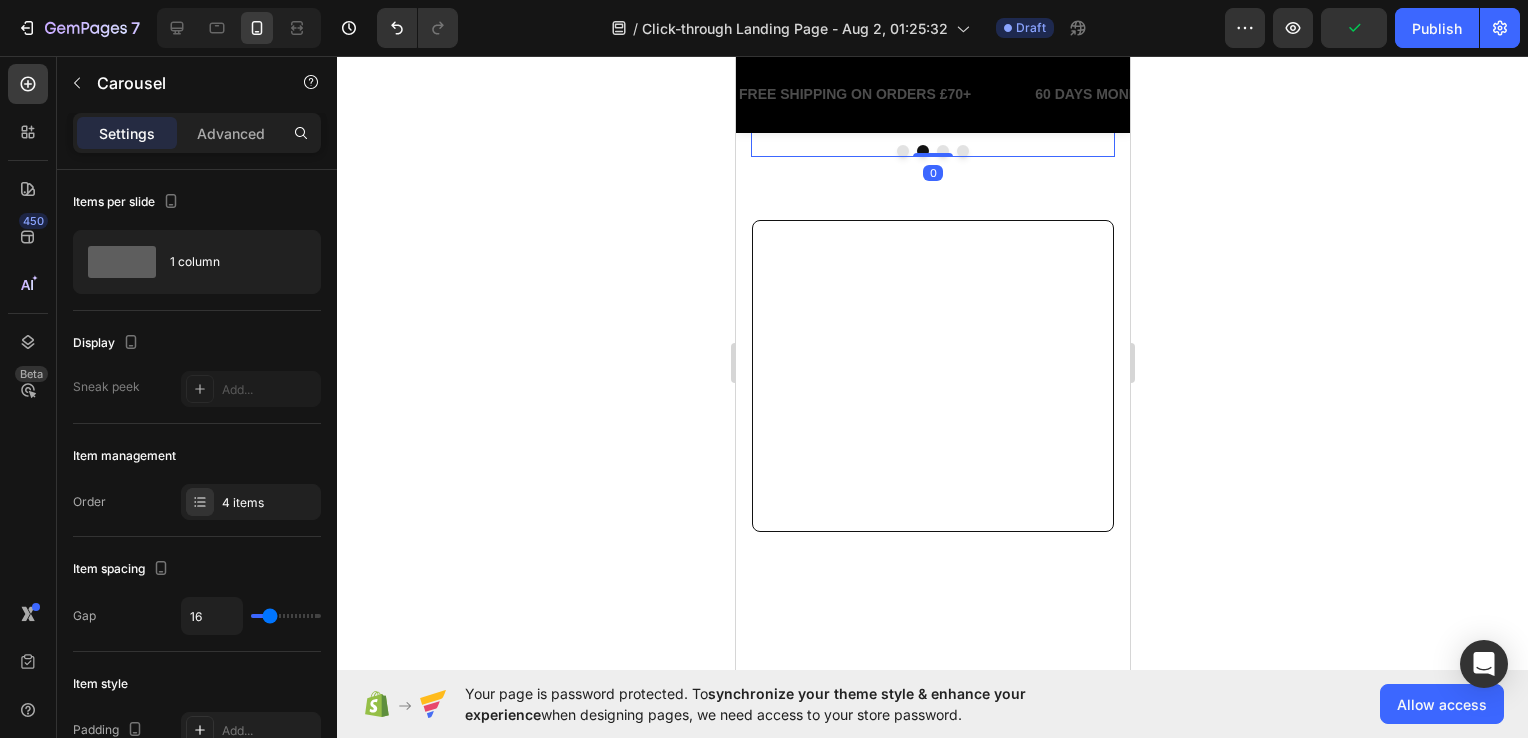 click 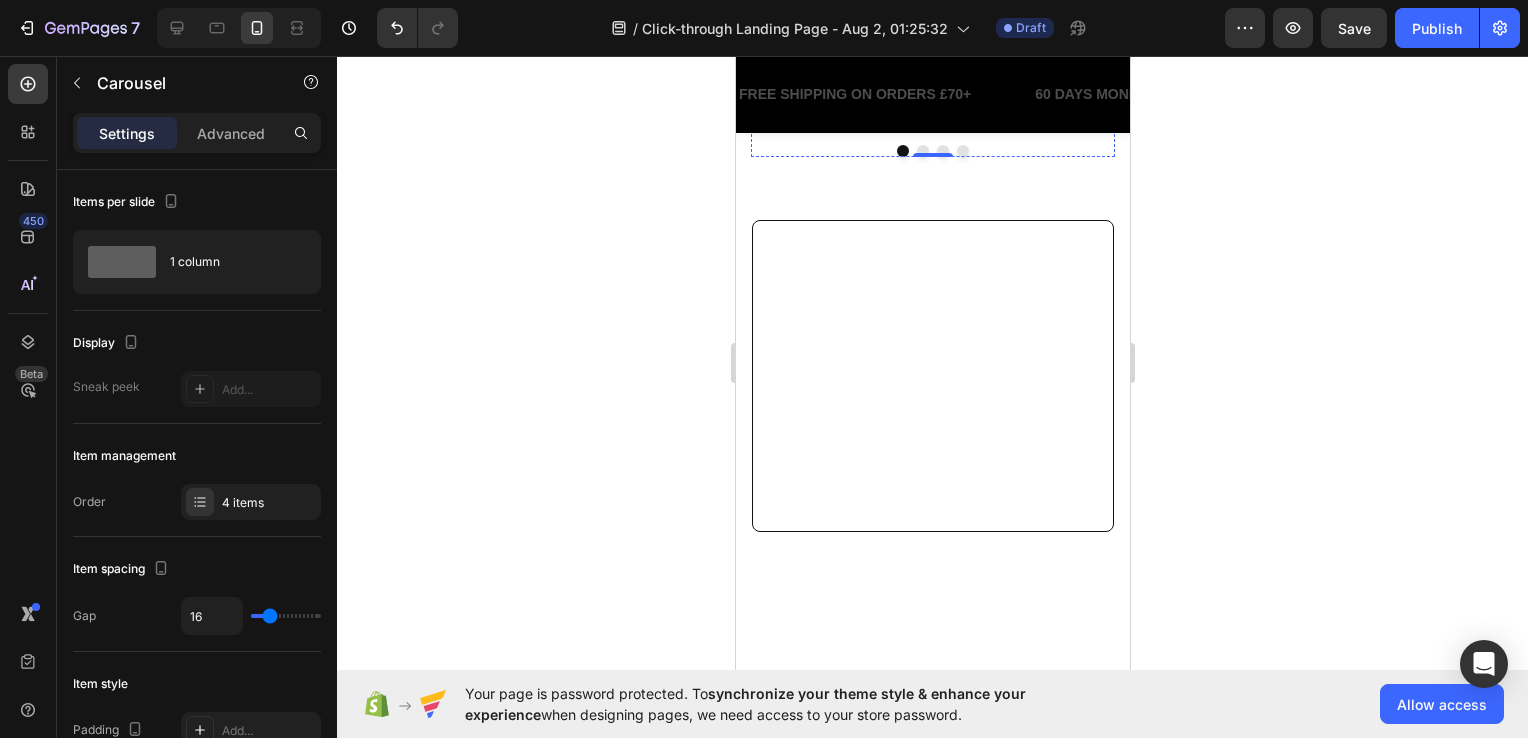click on "Image Icon Icon Icon Icon
Icon Icon List Melissa J. Text Block Row Row I’ve struggled with night sweats for years, trying everything from fans to moisture-wicking sheets. This cooling blanket has been the only thing that truly works. It’s instantly cool to the touch and stays that way through the night. I’m finally waking up feeling dry and refreshed. Text Block Row Row" at bounding box center (924, -47) 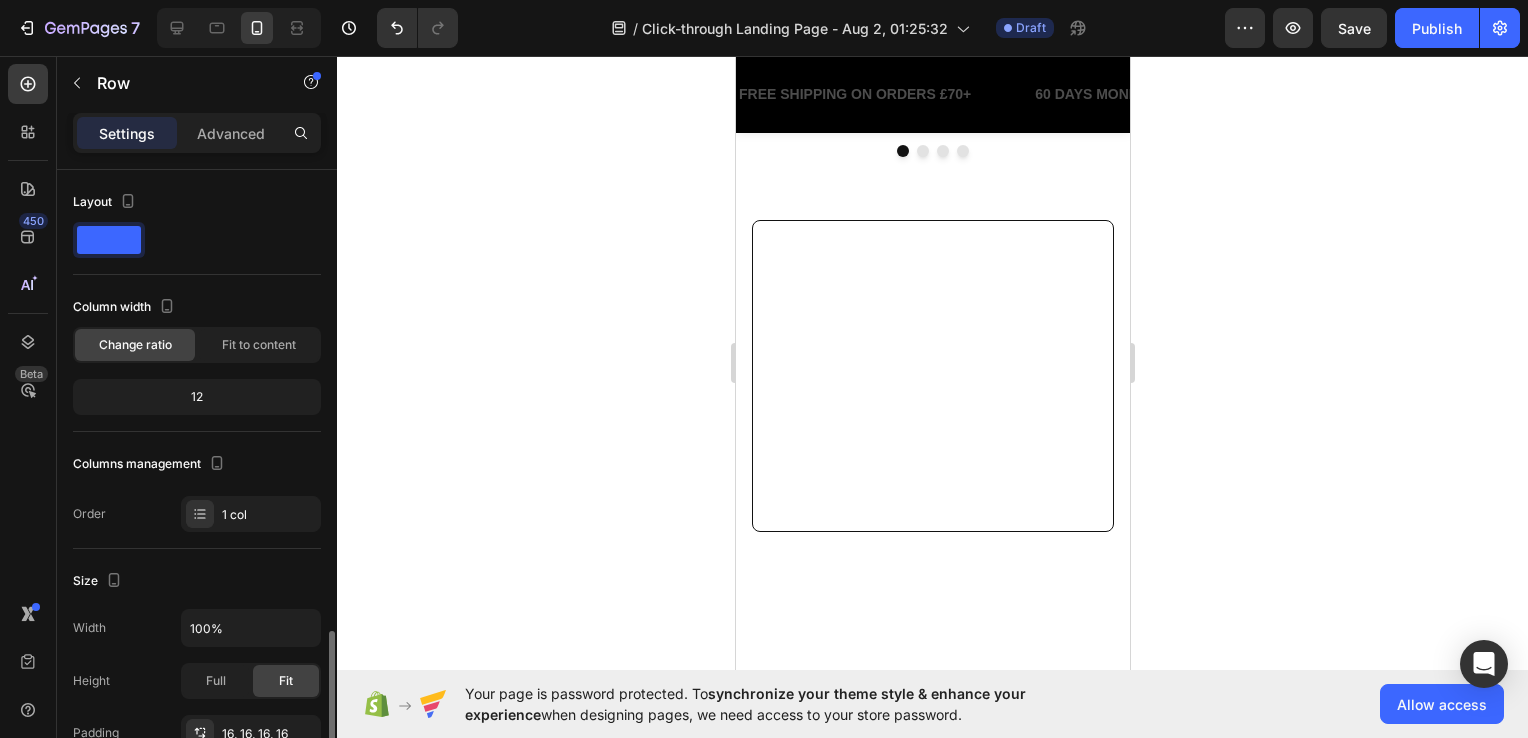 scroll, scrollTop: 400, scrollLeft: 0, axis: vertical 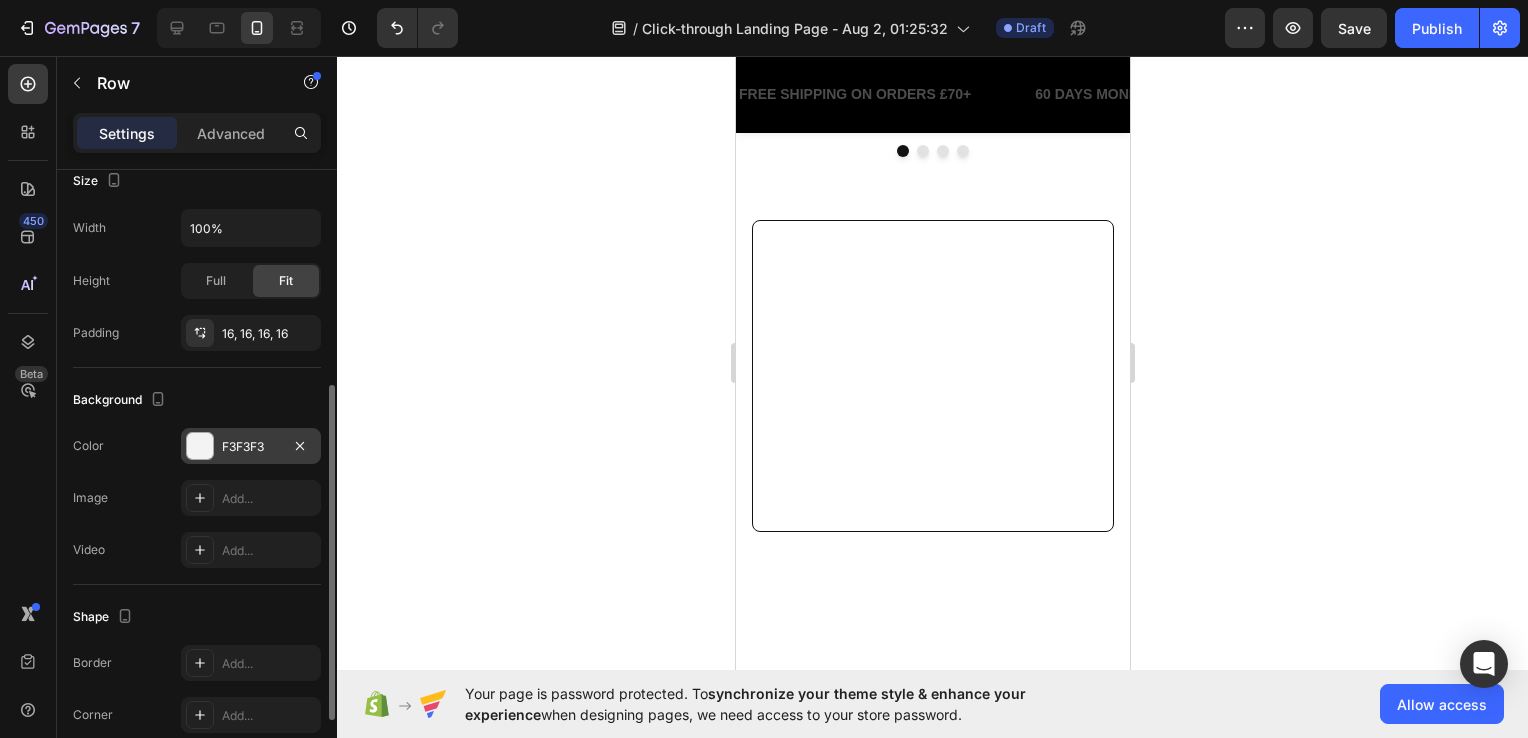 click on "F3F3F3" at bounding box center [251, 447] 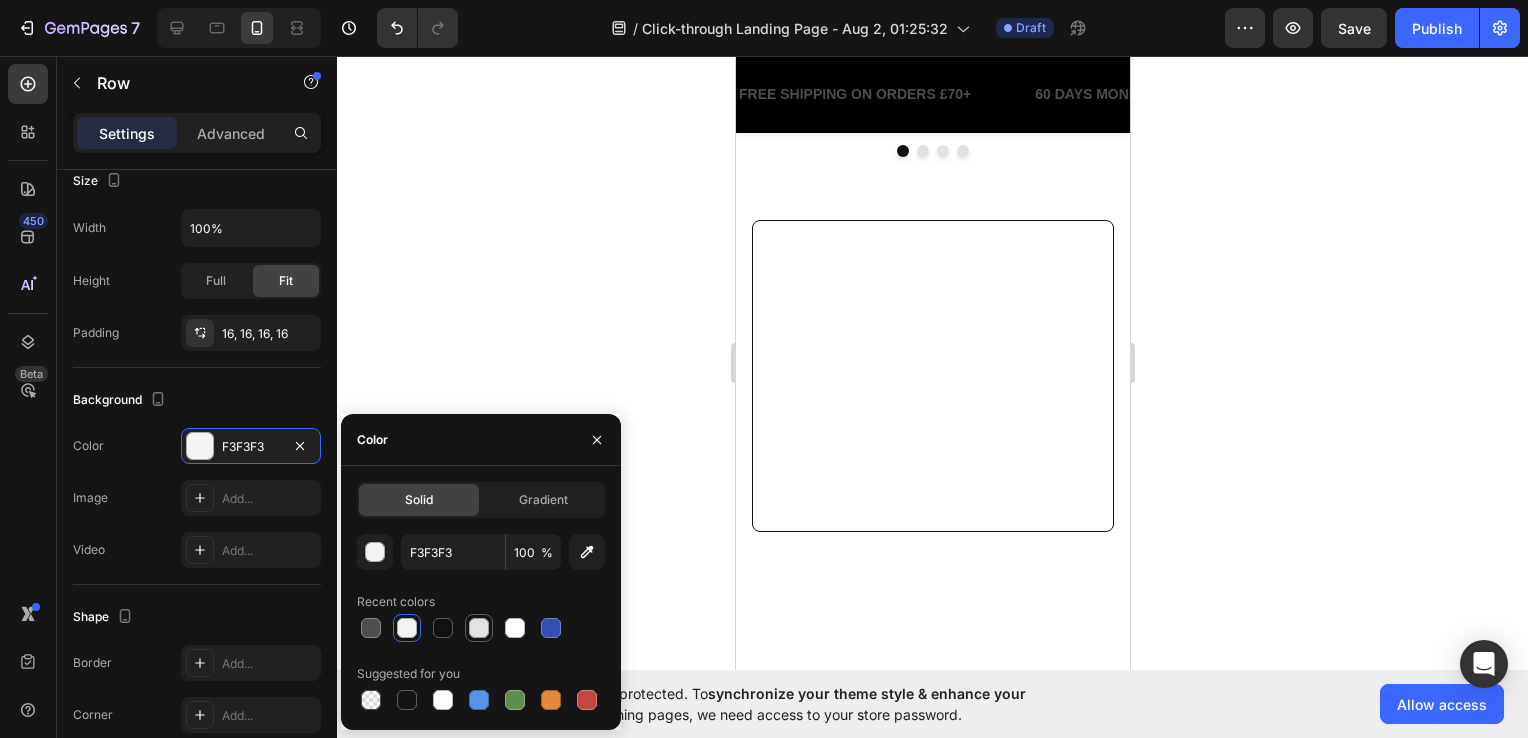click at bounding box center (479, 628) 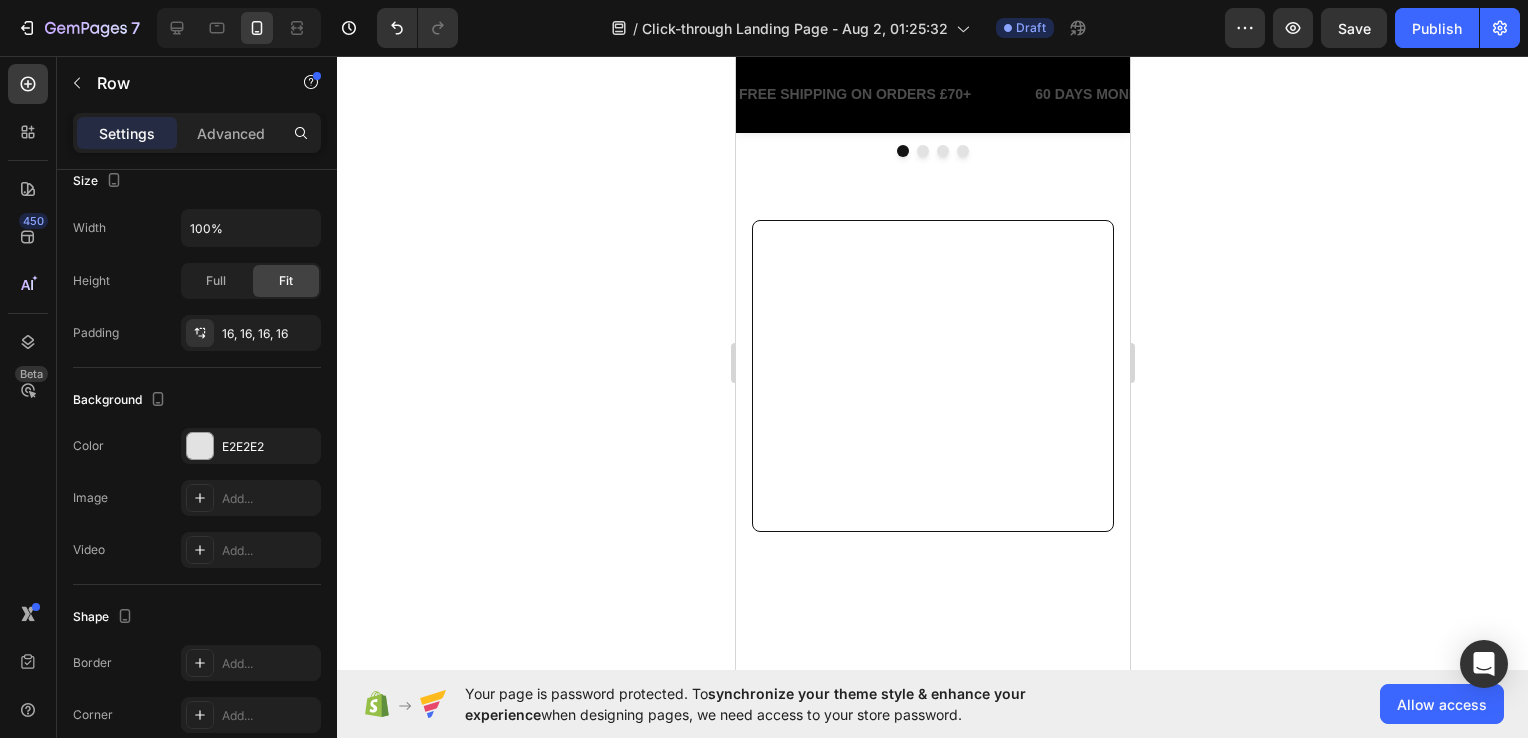 click 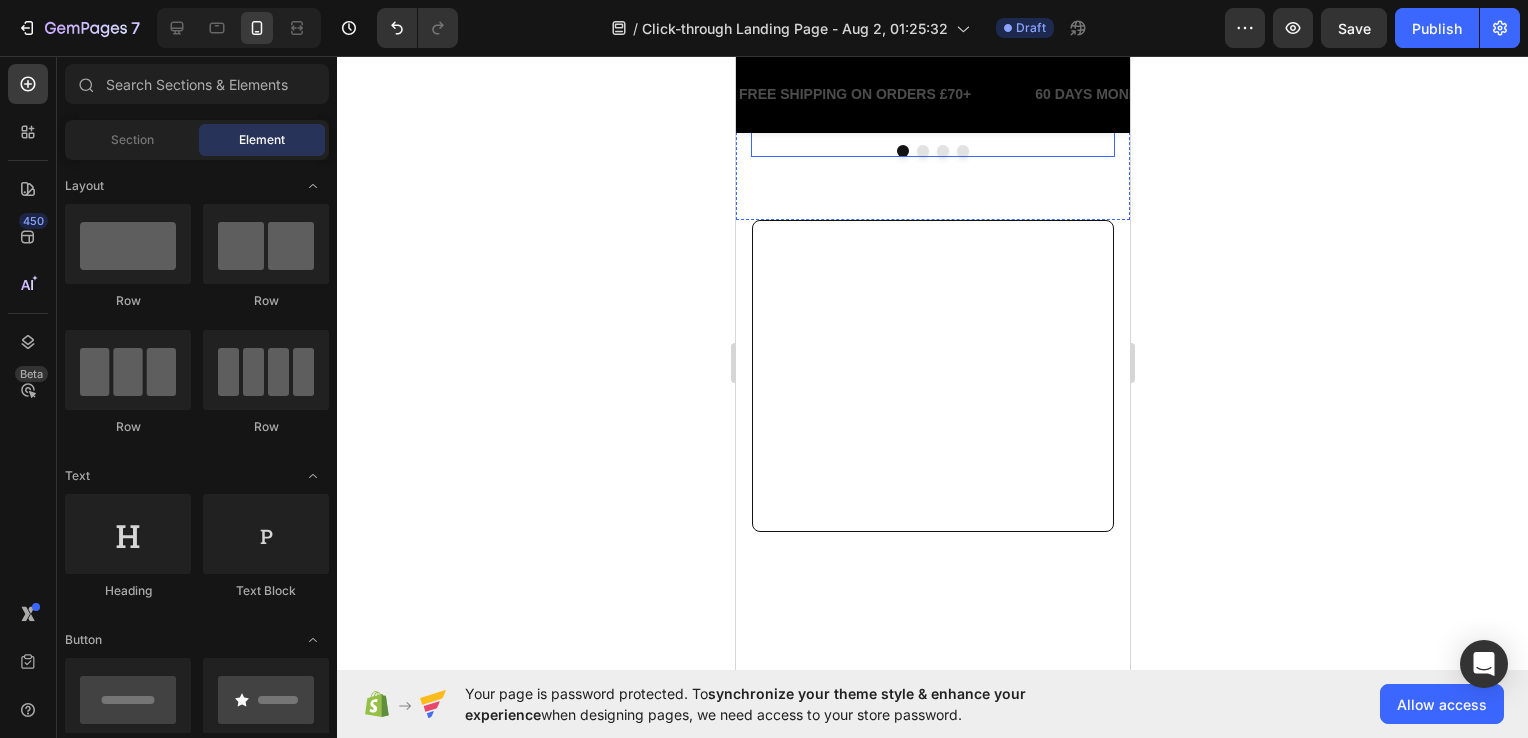 click 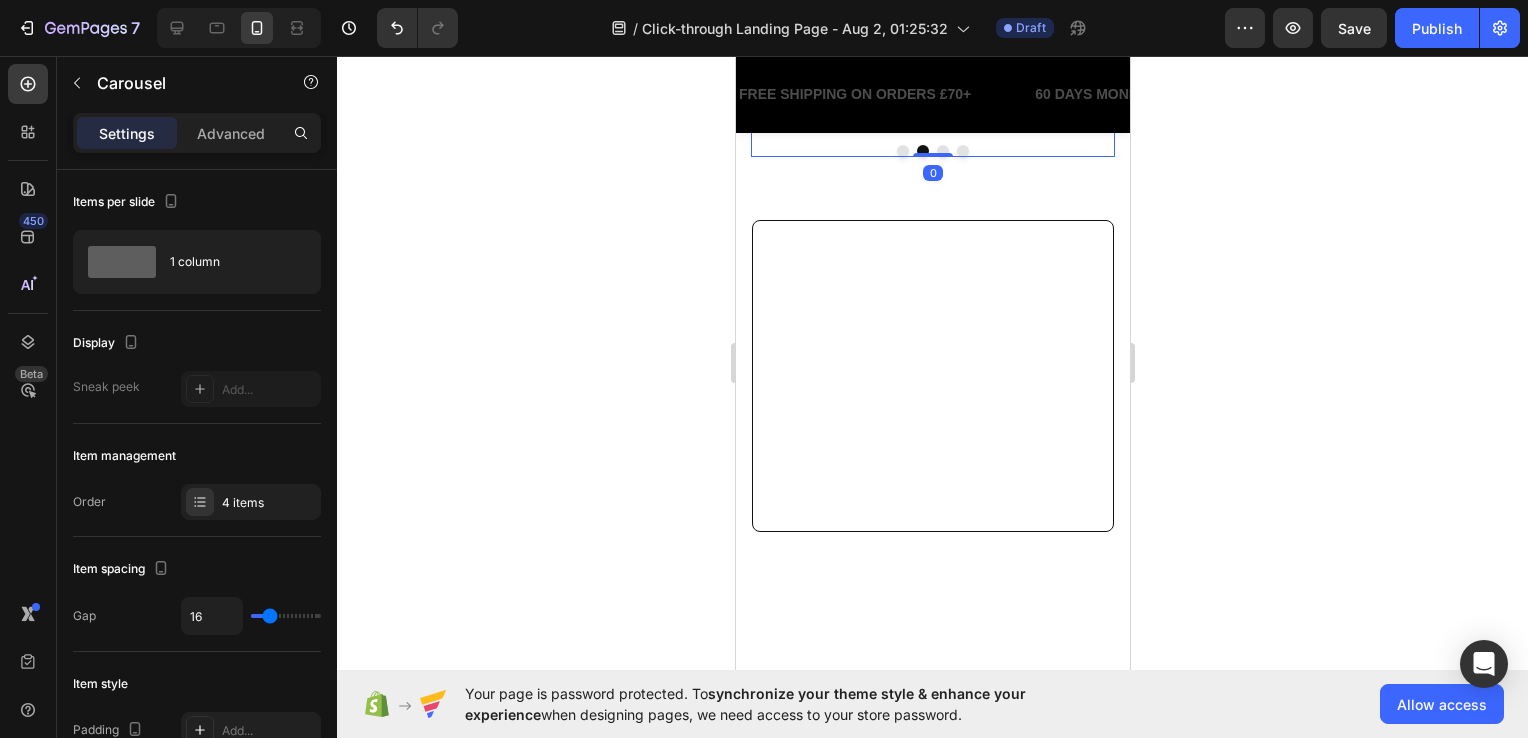 click 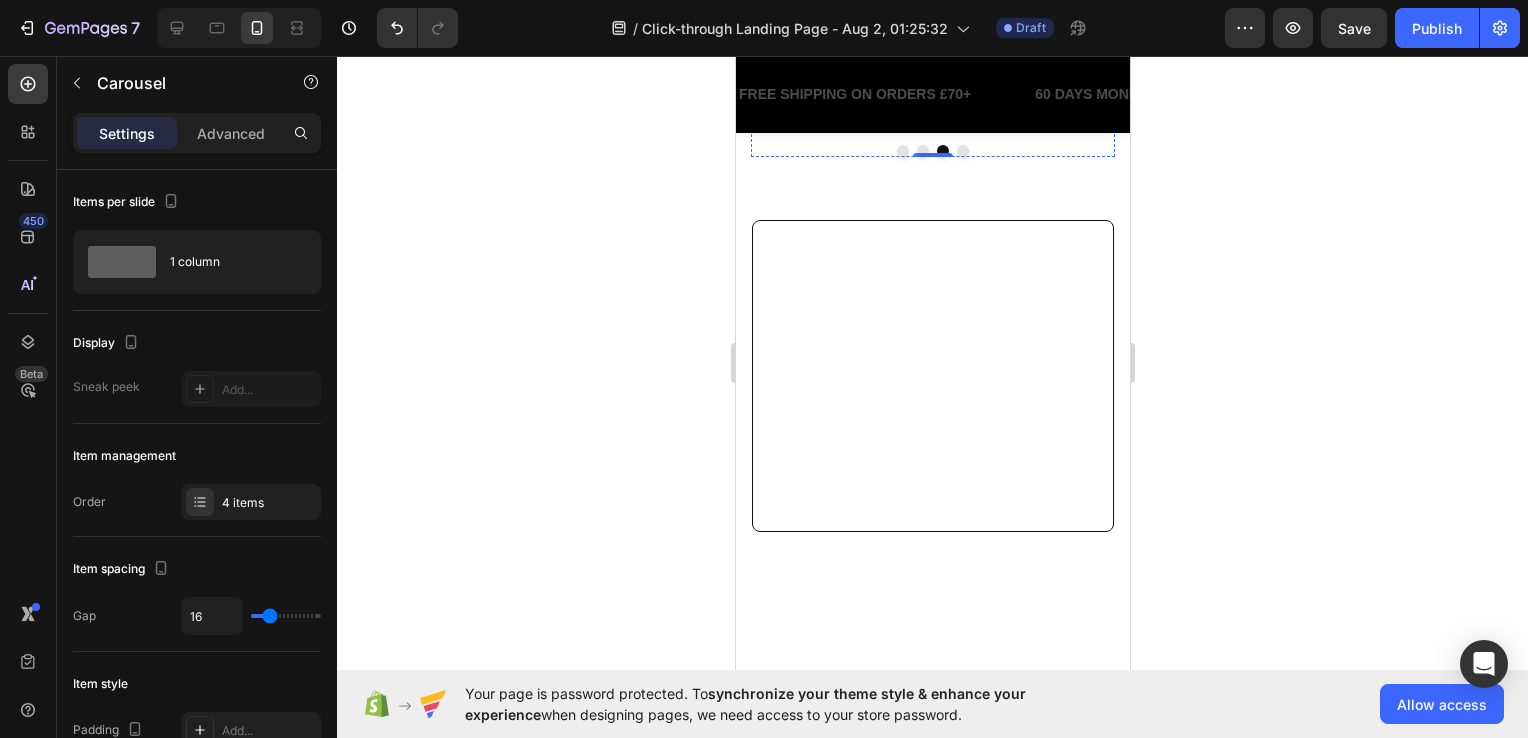 click on "Row" at bounding box center [770, -194] 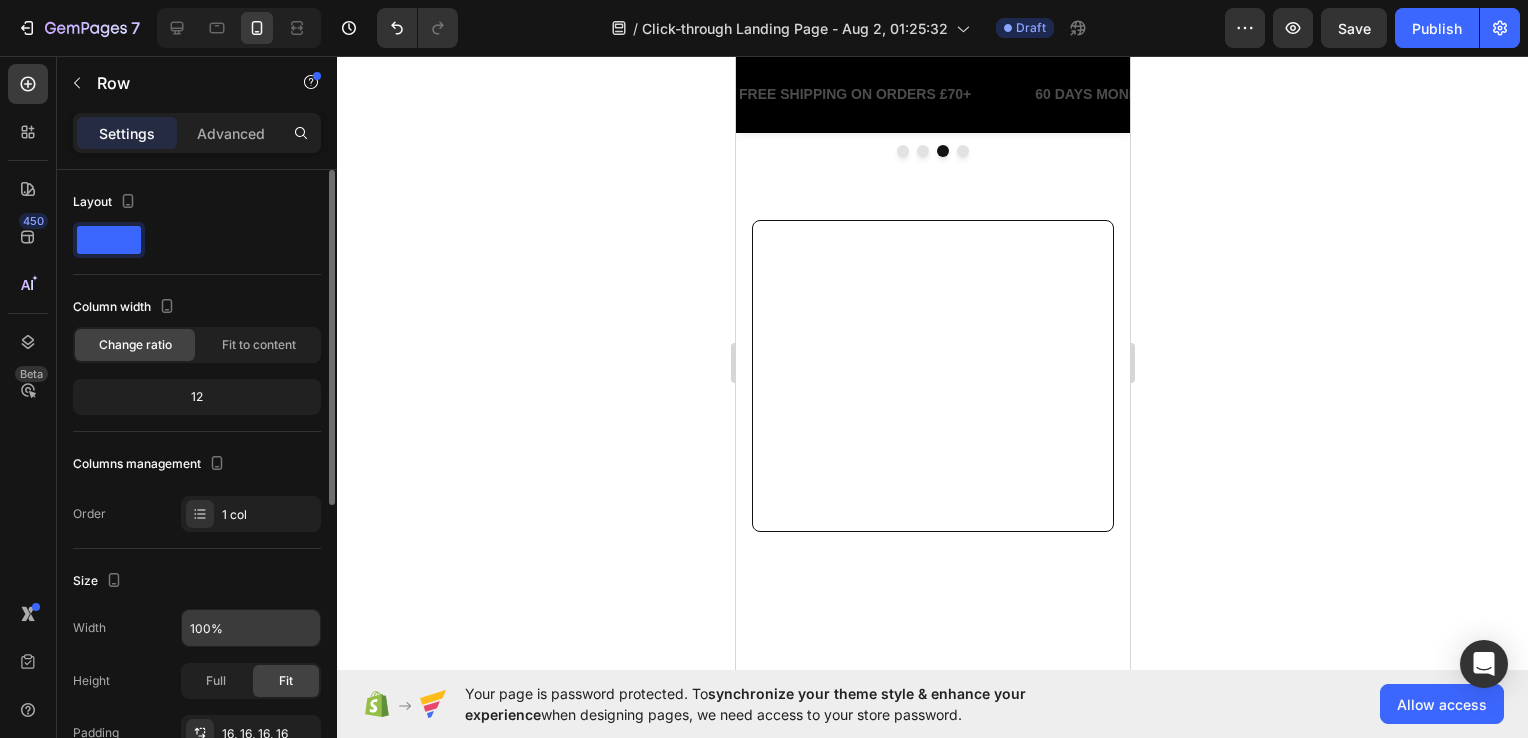 scroll, scrollTop: 300, scrollLeft: 0, axis: vertical 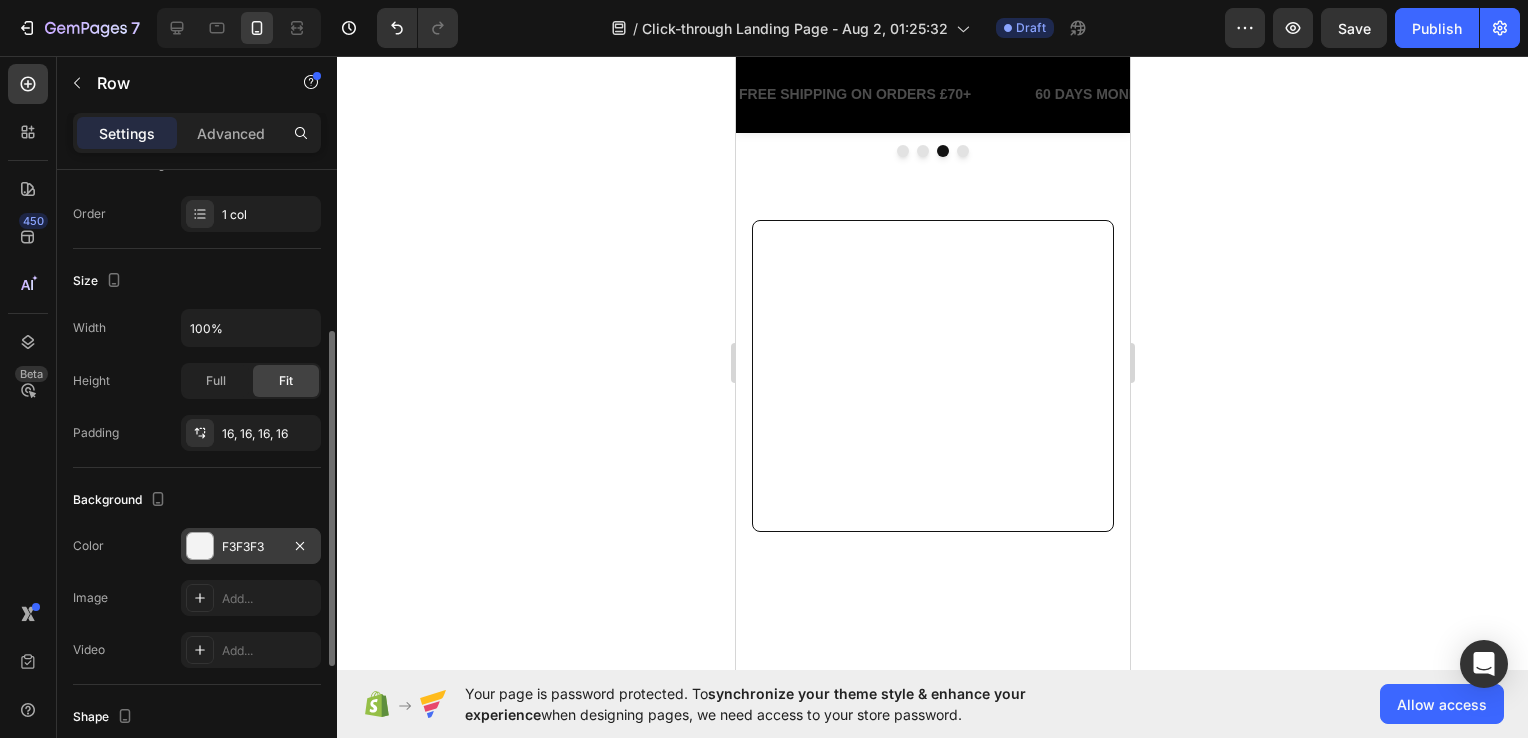 click on "F3F3F3" at bounding box center [251, 547] 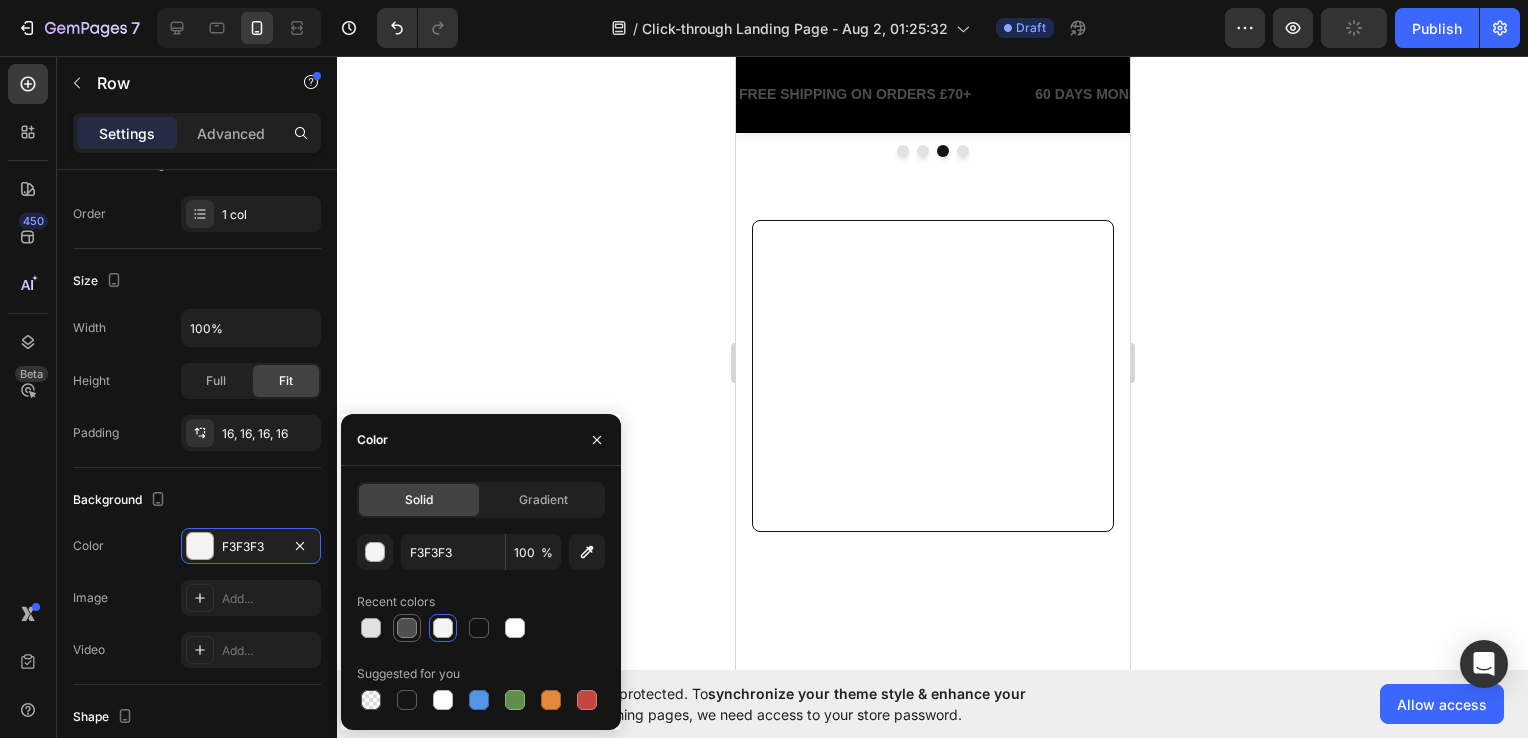 click at bounding box center [407, 628] 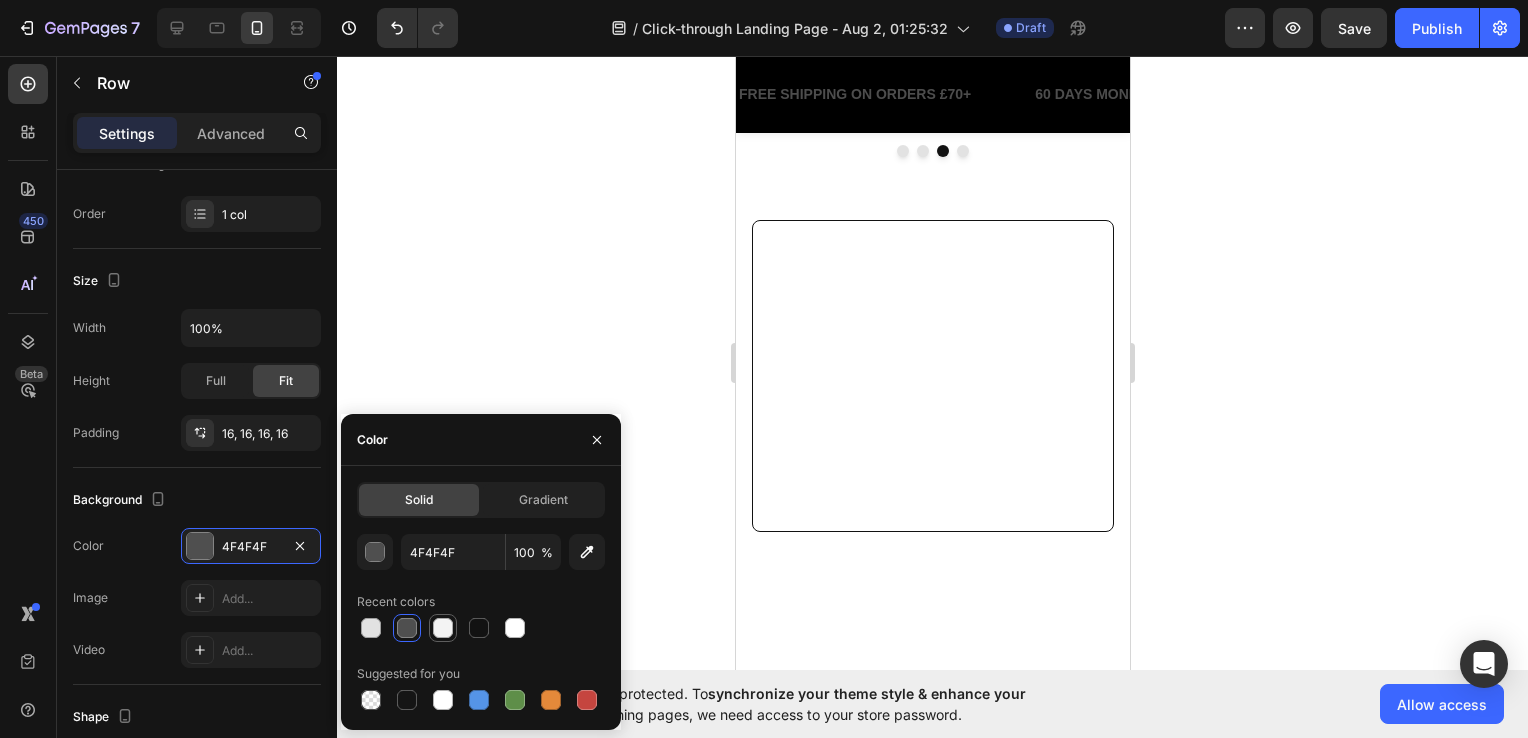 click at bounding box center [443, 628] 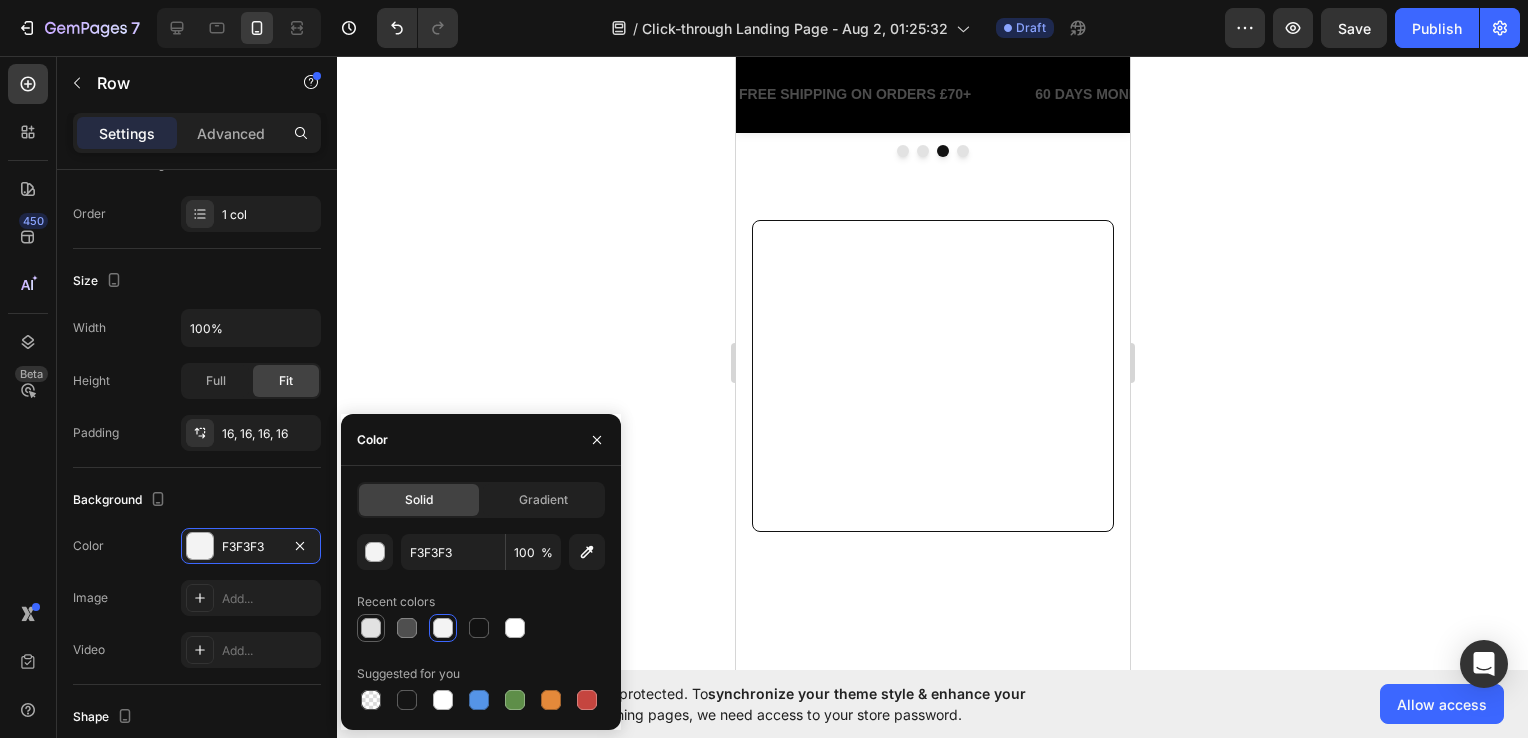 click at bounding box center [371, 628] 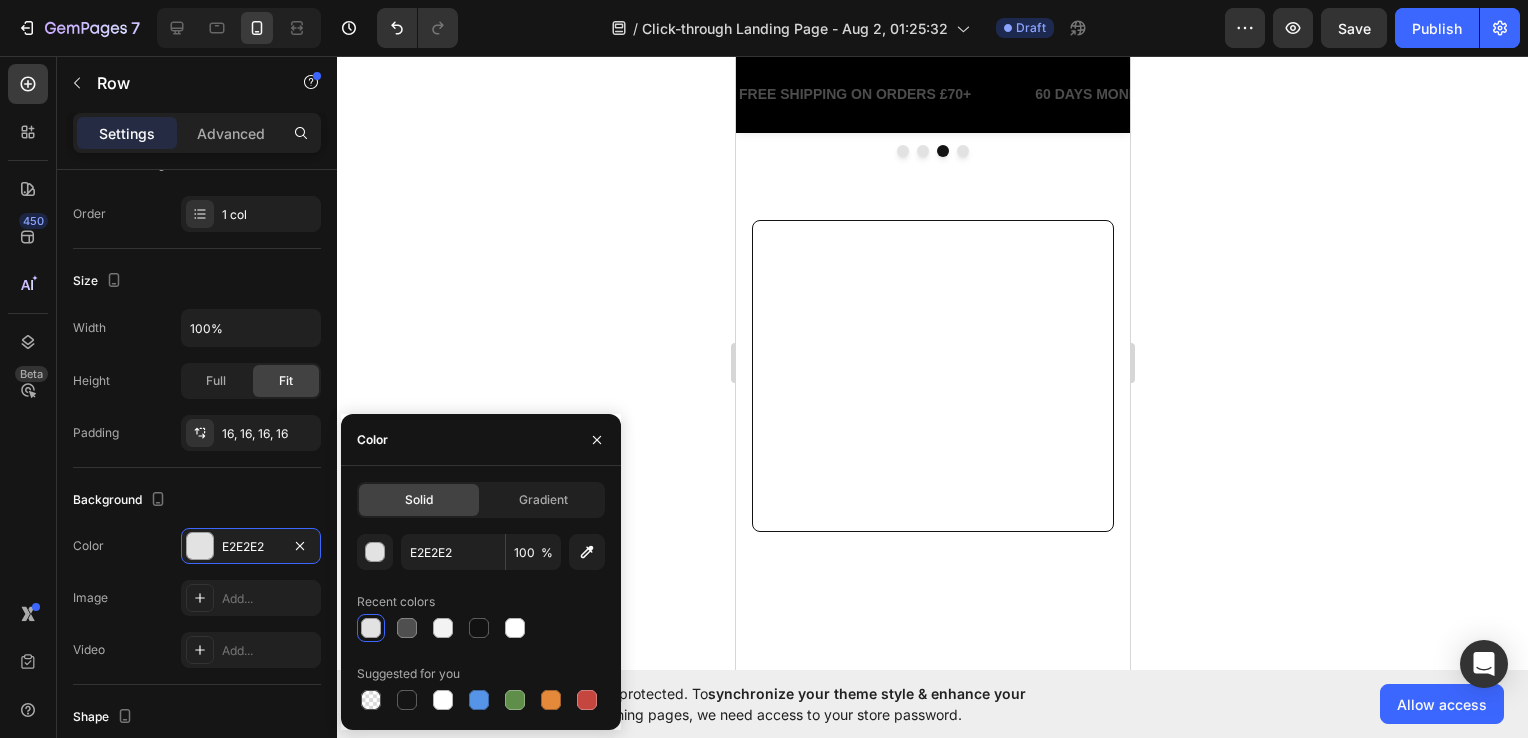 click 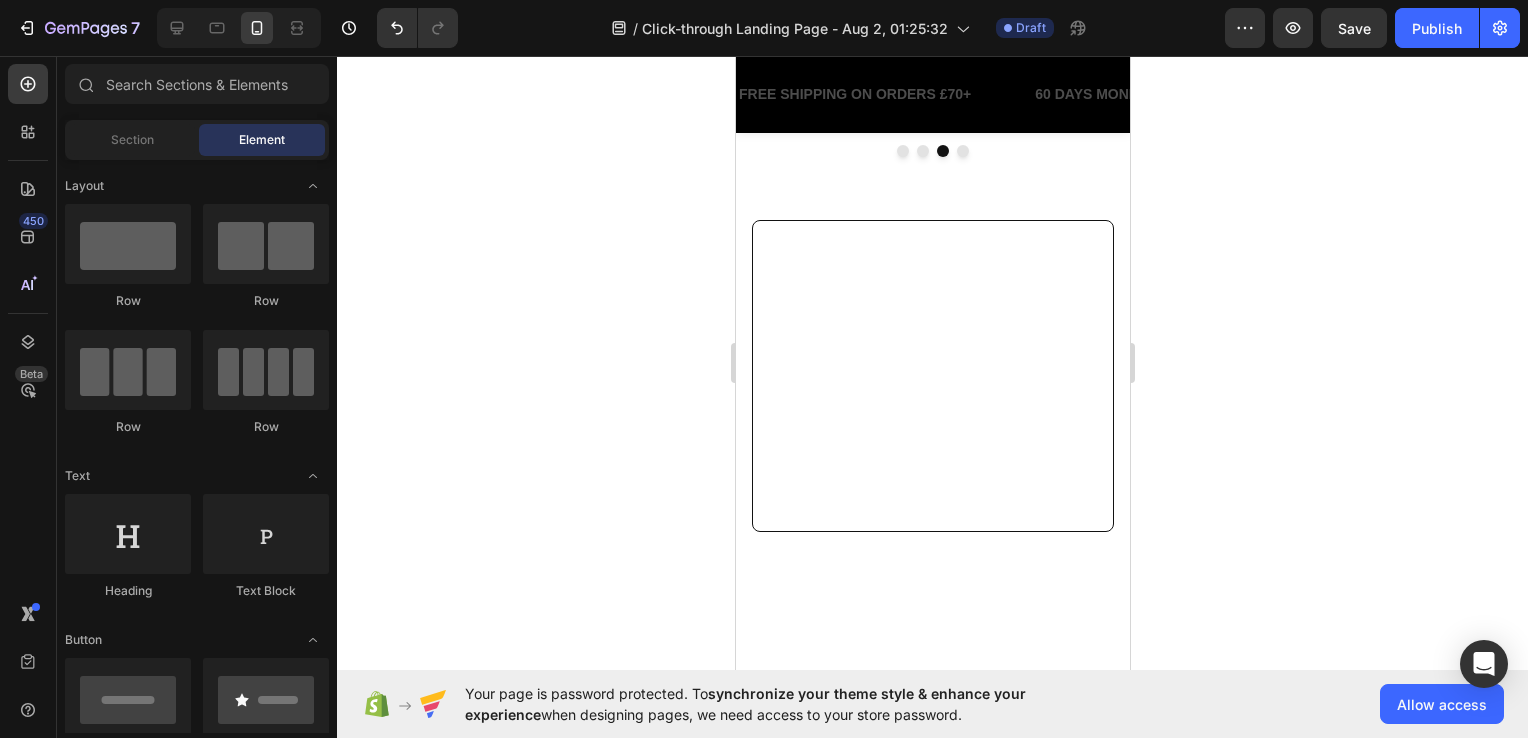 click on "This blanket feels super luxurious and soft on the skin. I have really sensitive skin, and it hasn’t caused any irritation at all. My dog won’t sleep on anything else now — he’s obsessed. Bonus points for being machine washable and pet-safe." at bounding box center [924, -48] 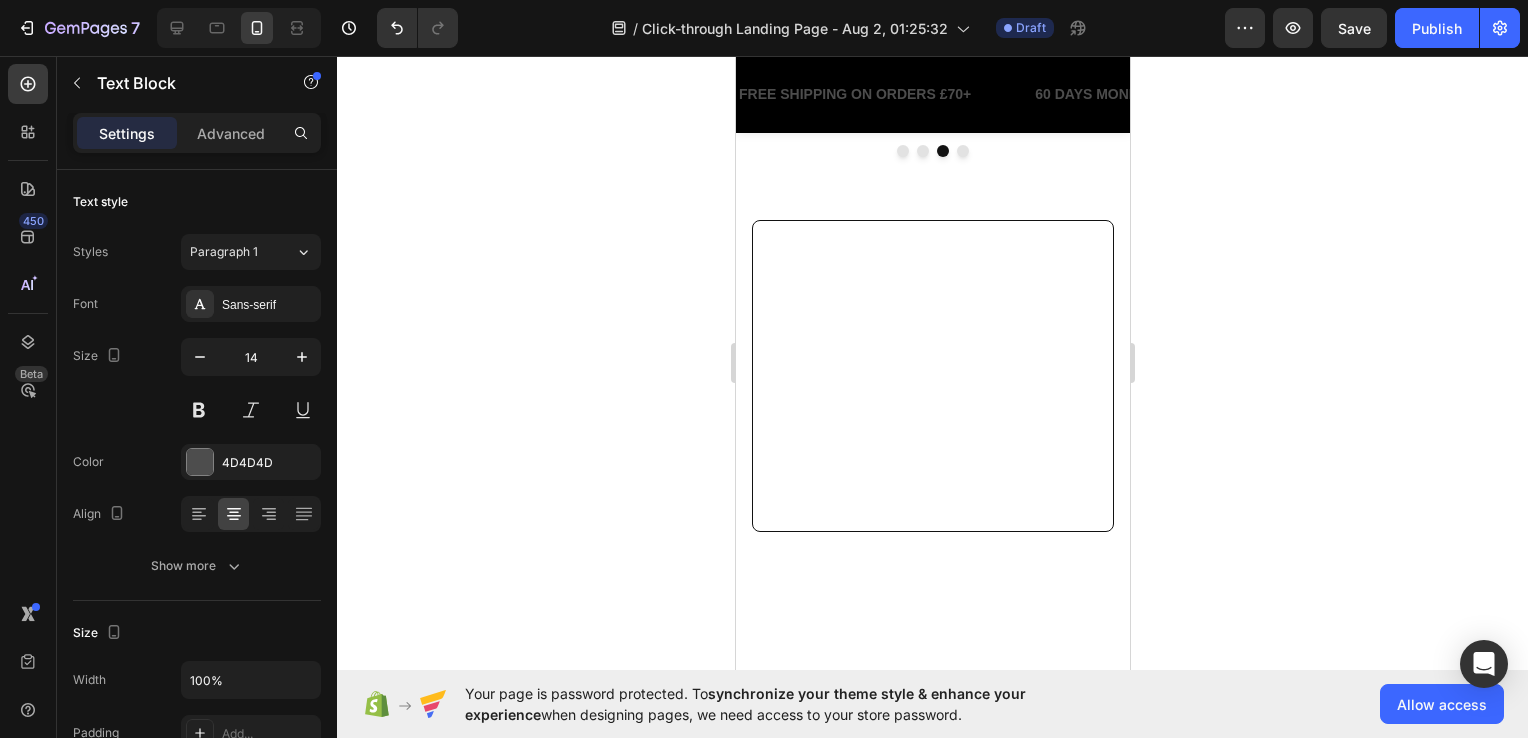 click 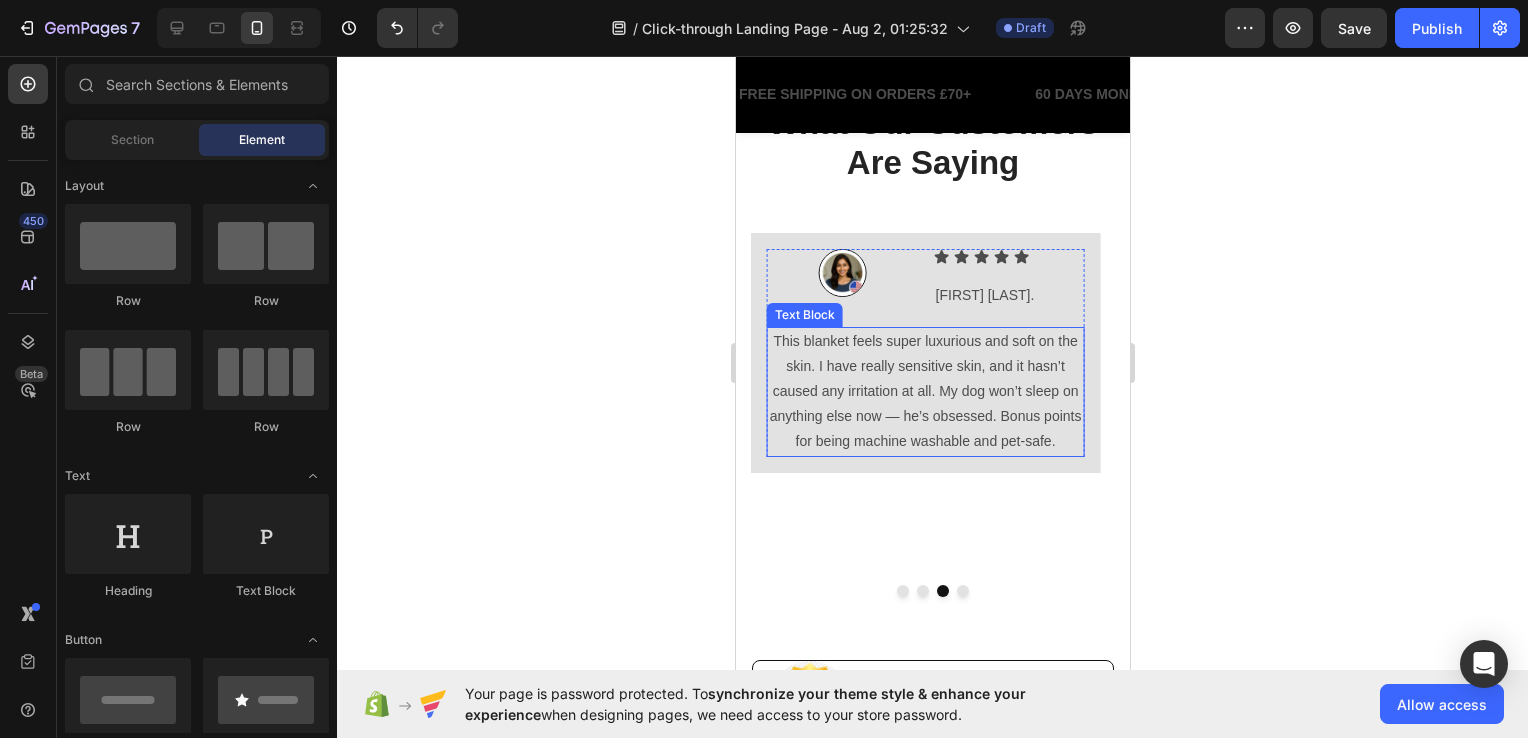 scroll, scrollTop: 3983, scrollLeft: 0, axis: vertical 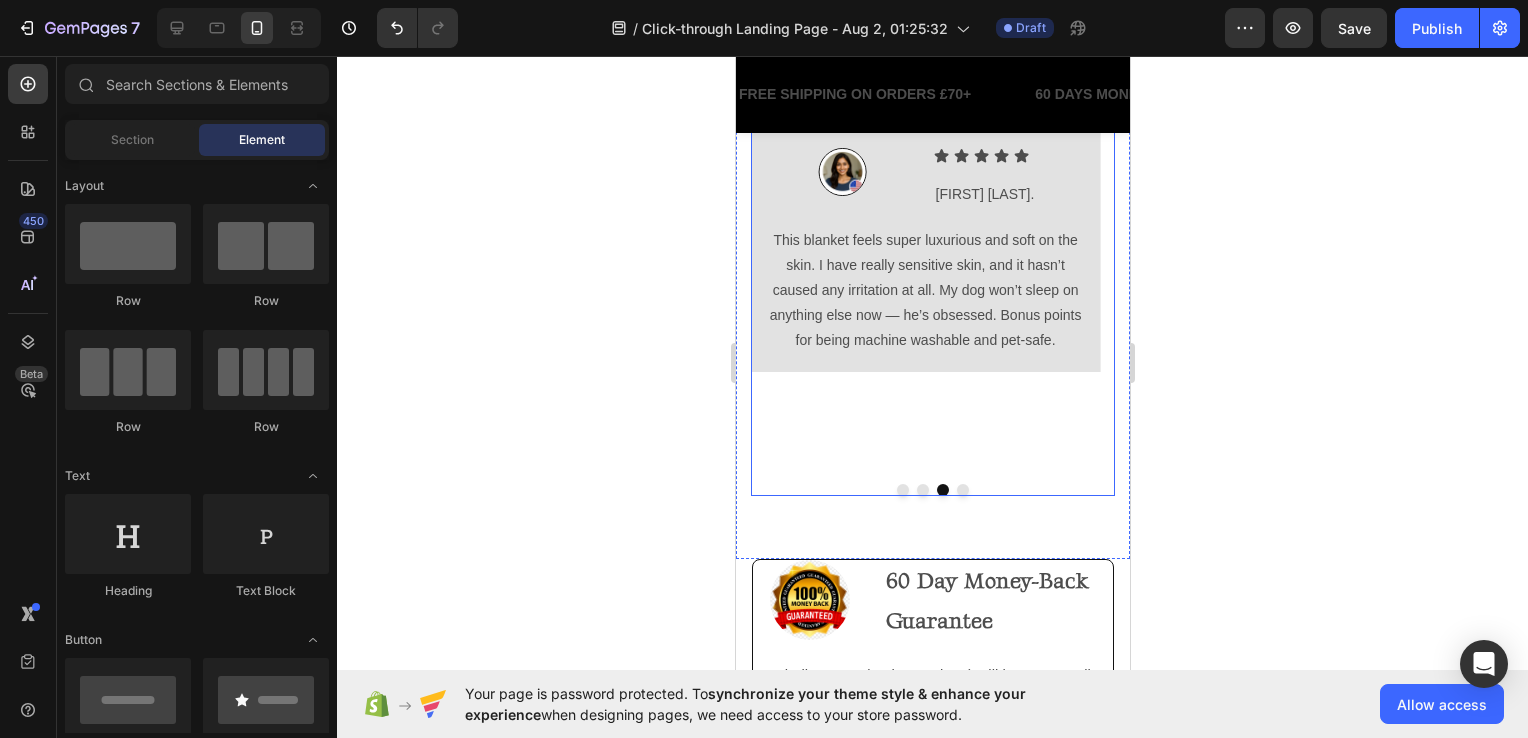 click 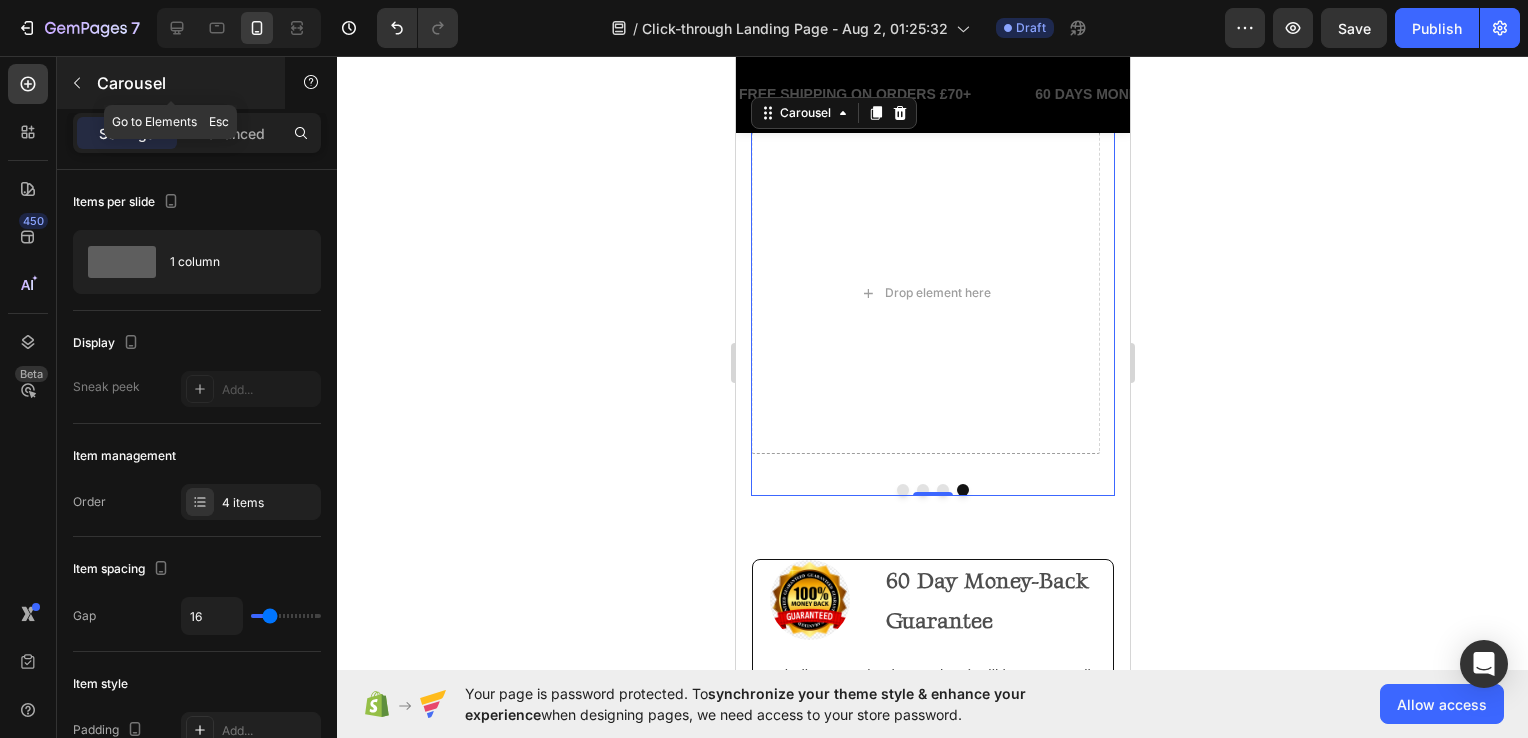 click on "Carousel" at bounding box center (171, 83) 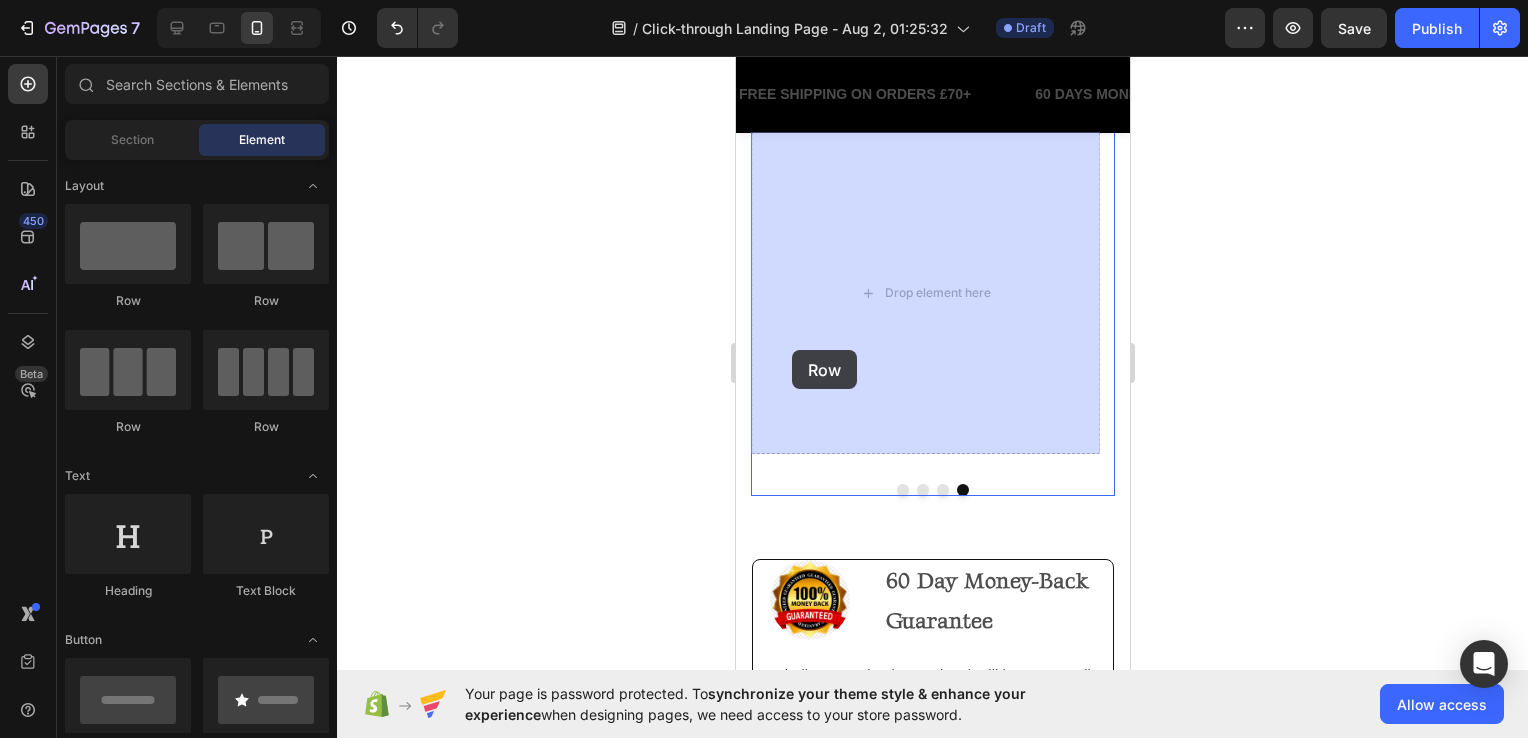 drag, startPoint x: 1316, startPoint y: 390, endPoint x: 798, endPoint y: 343, distance: 520.12787 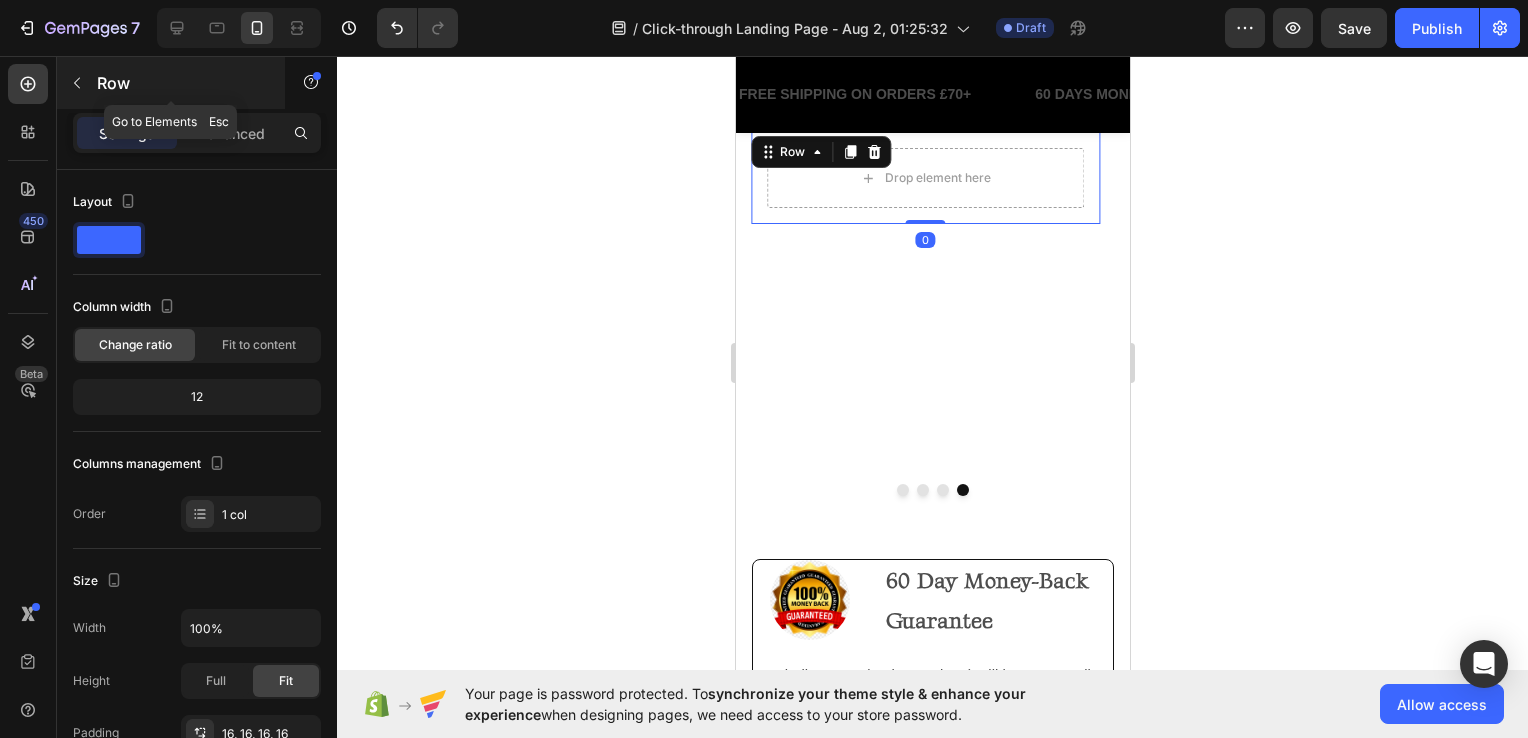 click at bounding box center (77, 83) 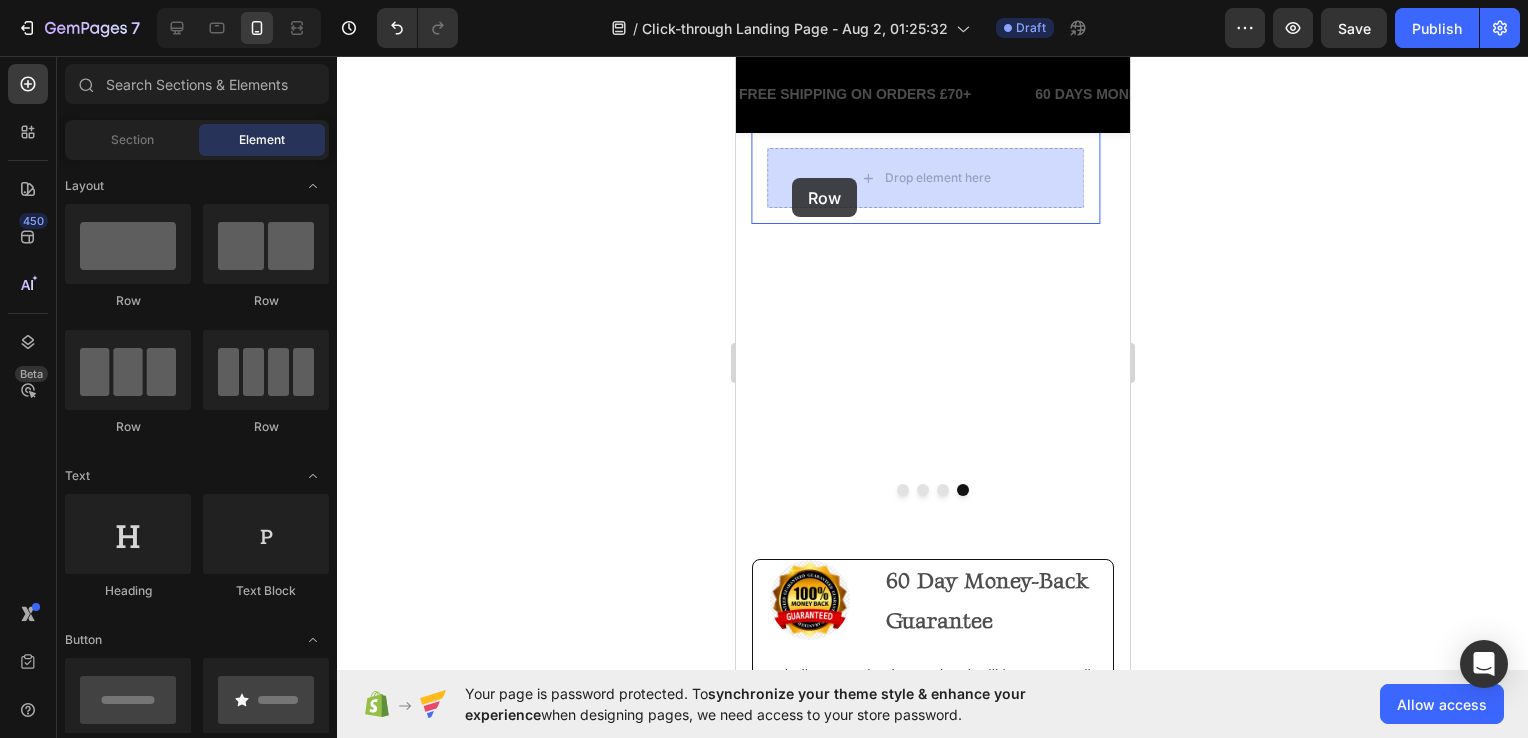 drag, startPoint x: 1356, startPoint y: 317, endPoint x: 792, endPoint y: 178, distance: 580.87604 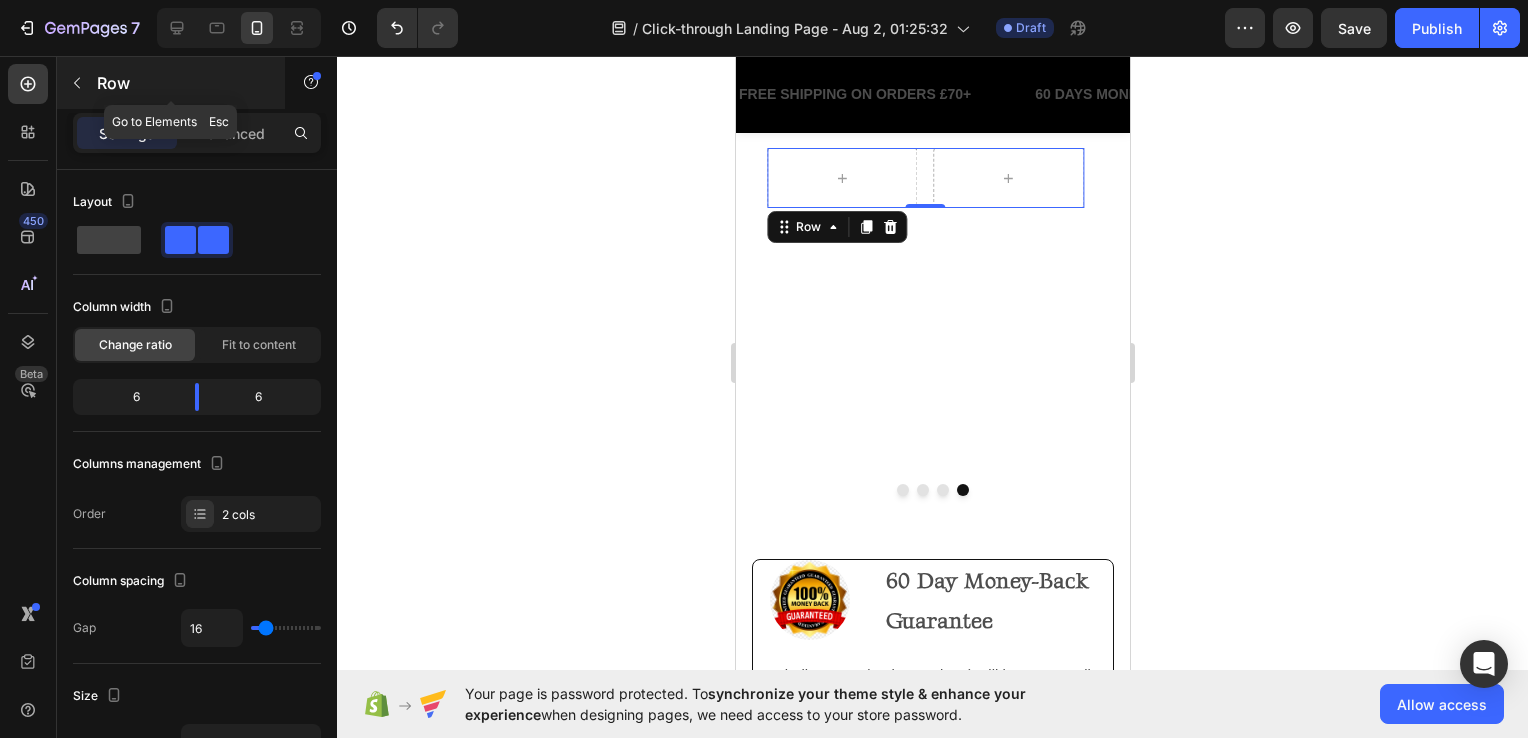 click on "Row" at bounding box center (171, 83) 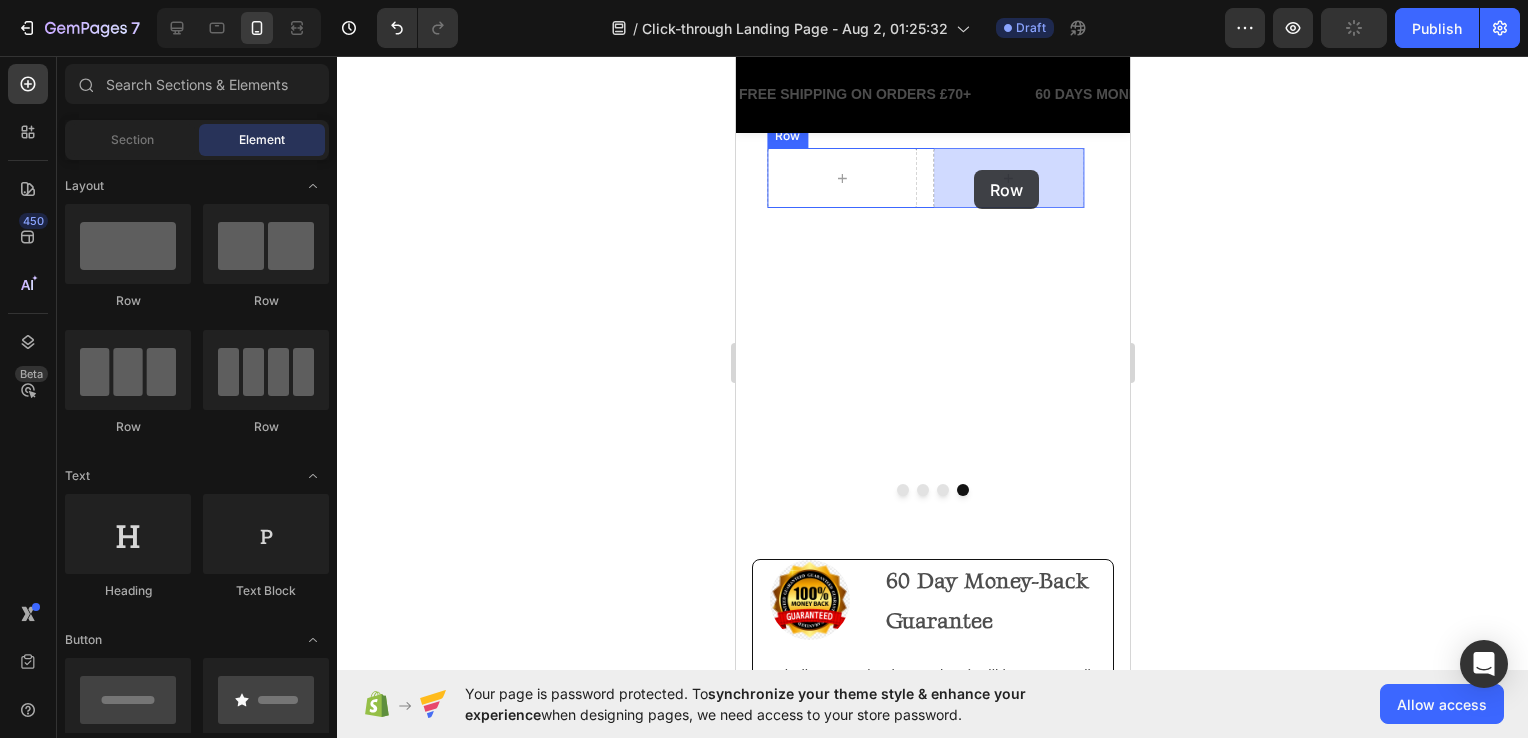 drag, startPoint x: 983, startPoint y: 316, endPoint x: 1259, endPoint y: 346, distance: 277.62564 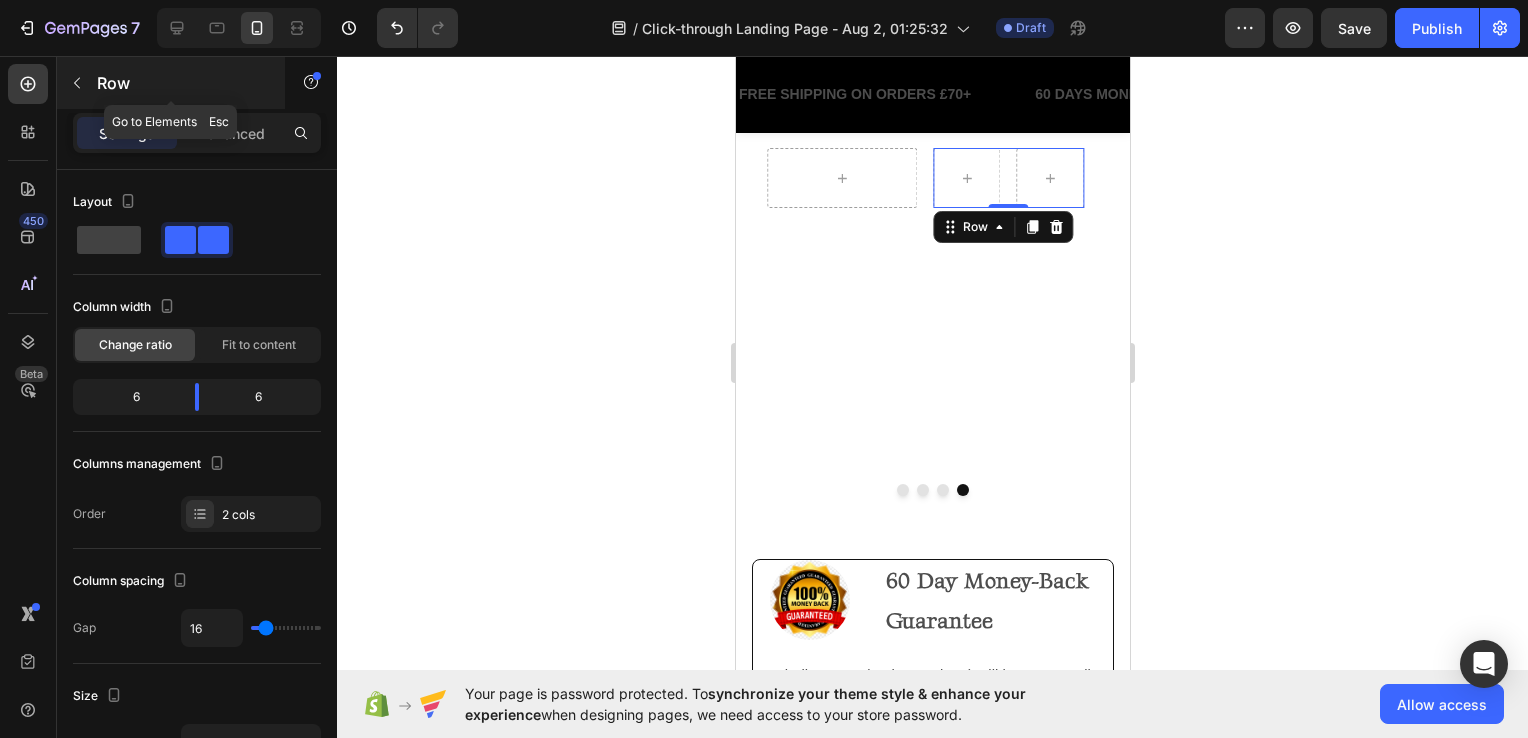 click at bounding box center [77, 83] 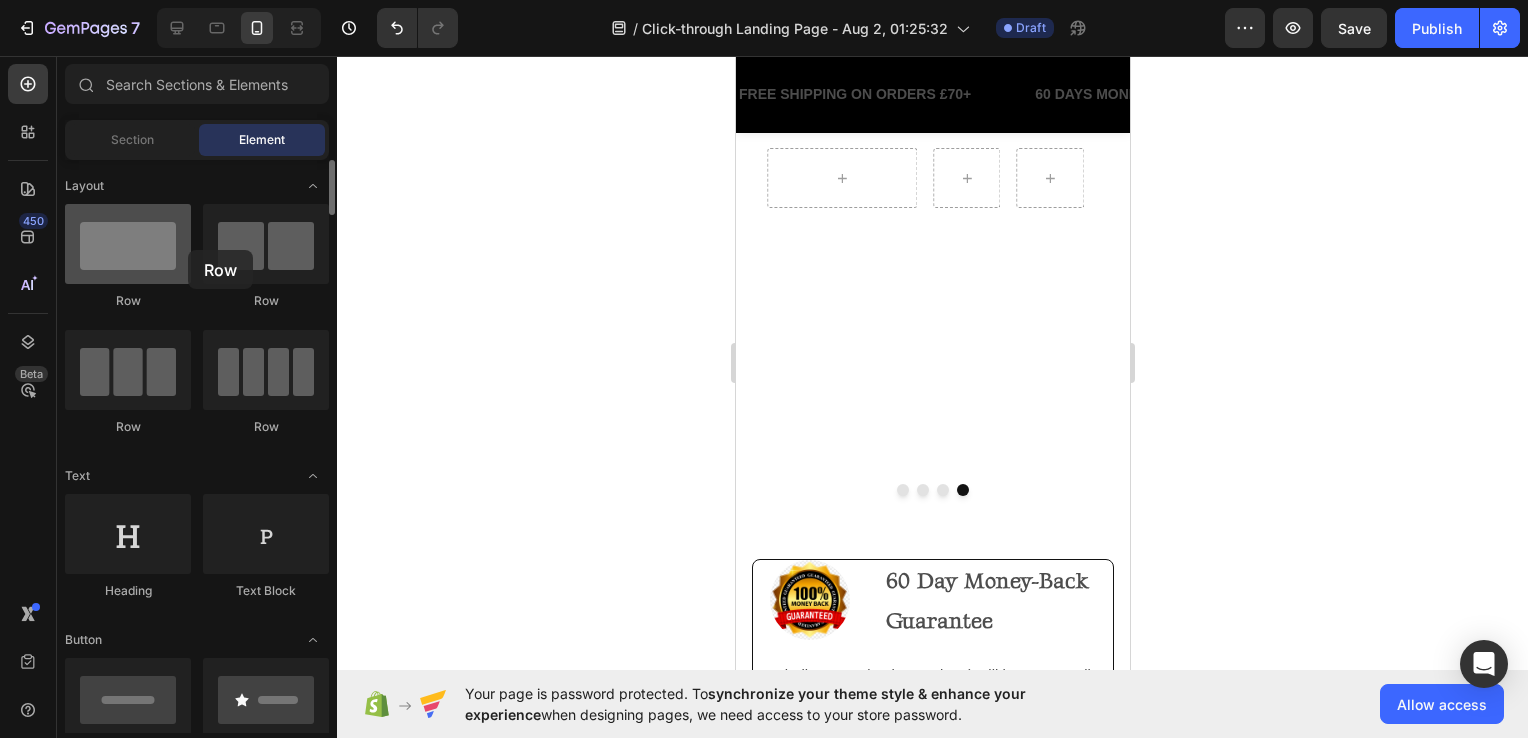drag, startPoint x: 148, startPoint y: 280, endPoint x: 136, endPoint y: 250, distance: 32.31099 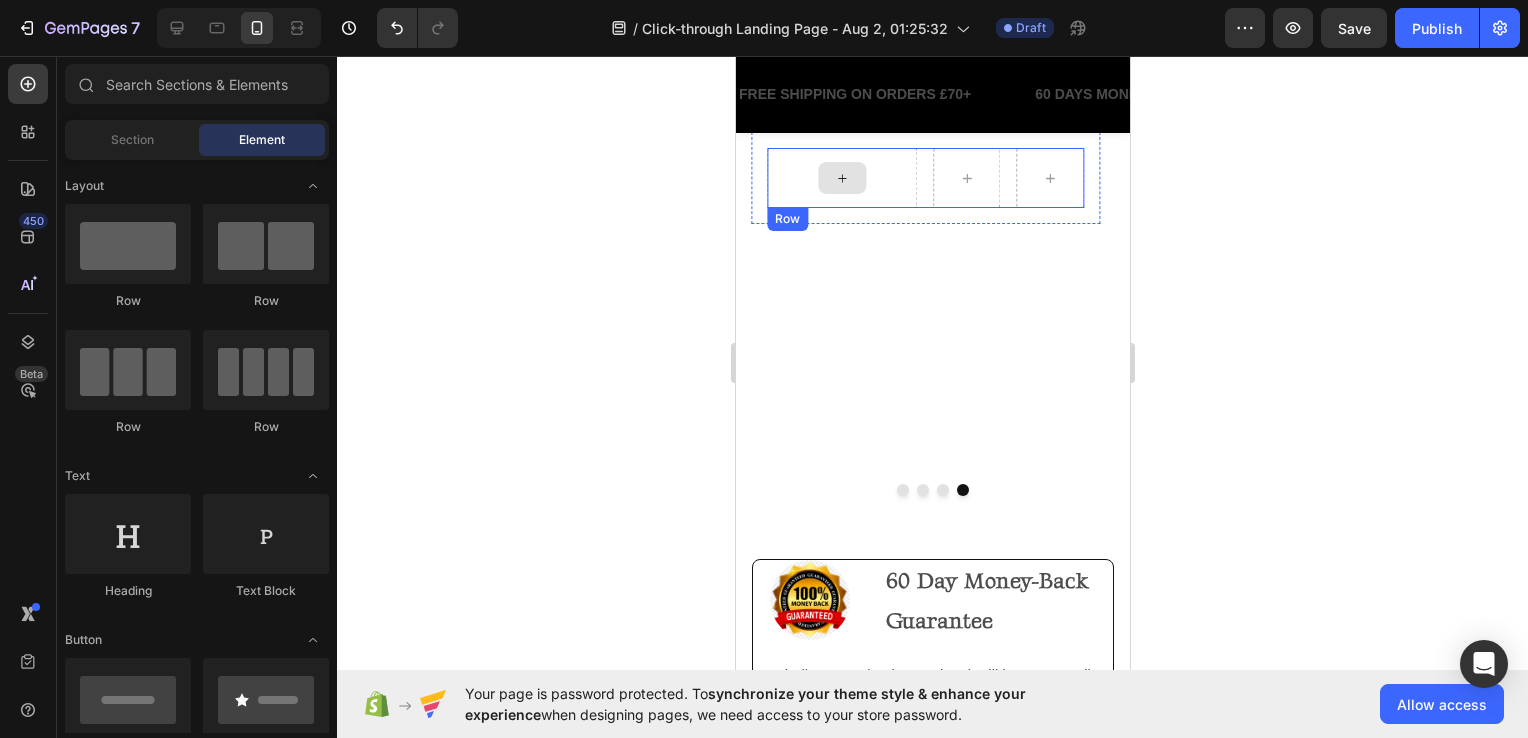 click at bounding box center [841, 178] 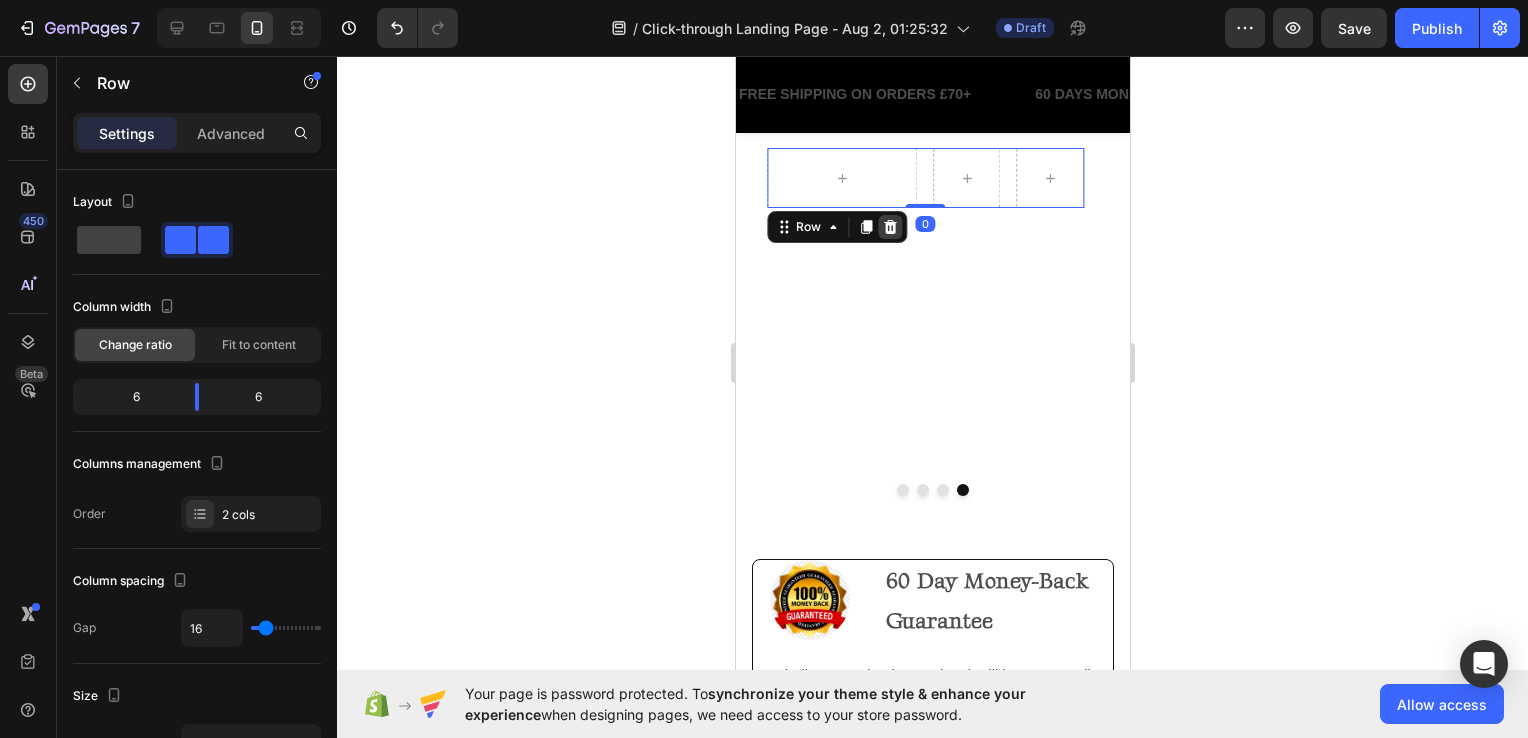 click 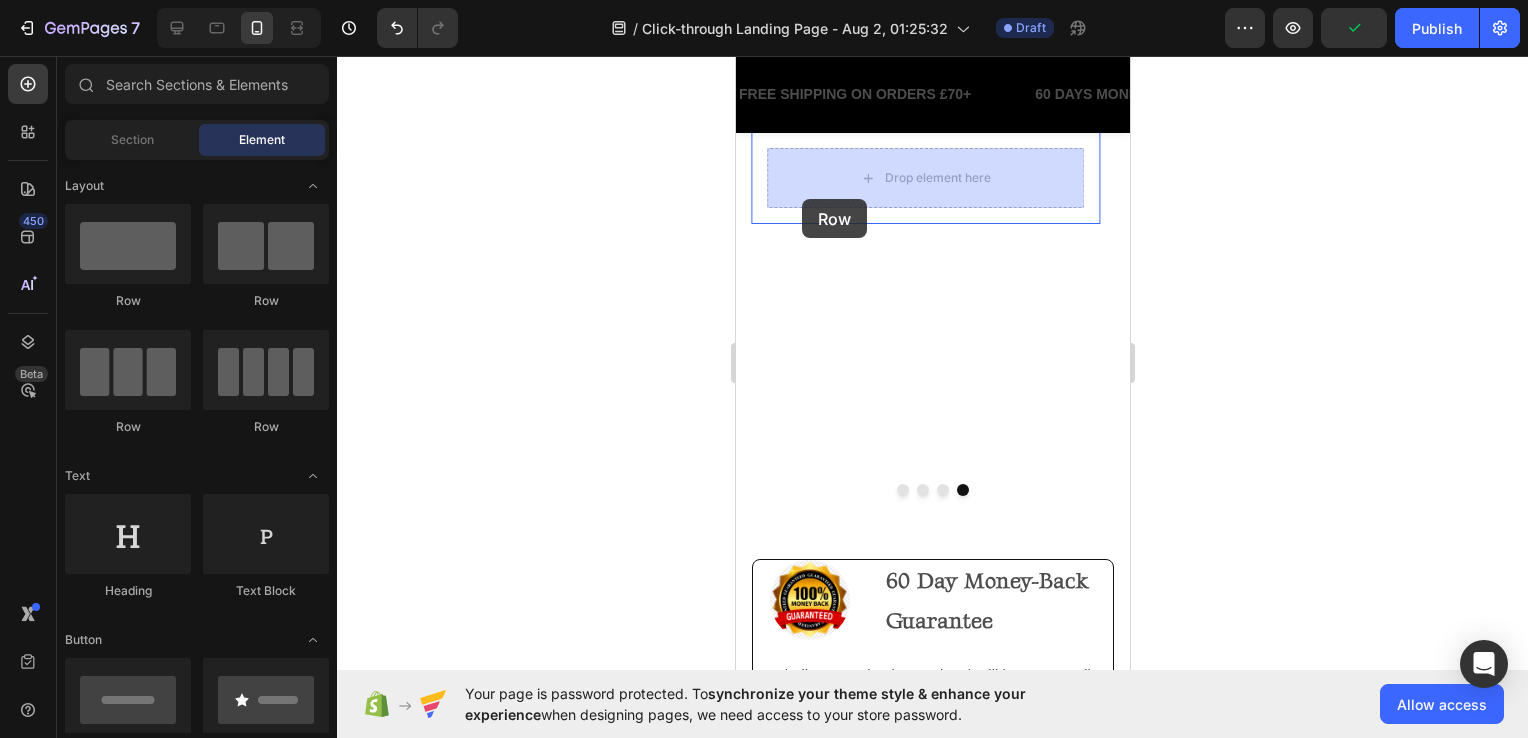 drag, startPoint x: 1324, startPoint y: 308, endPoint x: 801, endPoint y: 199, distance: 534.2378 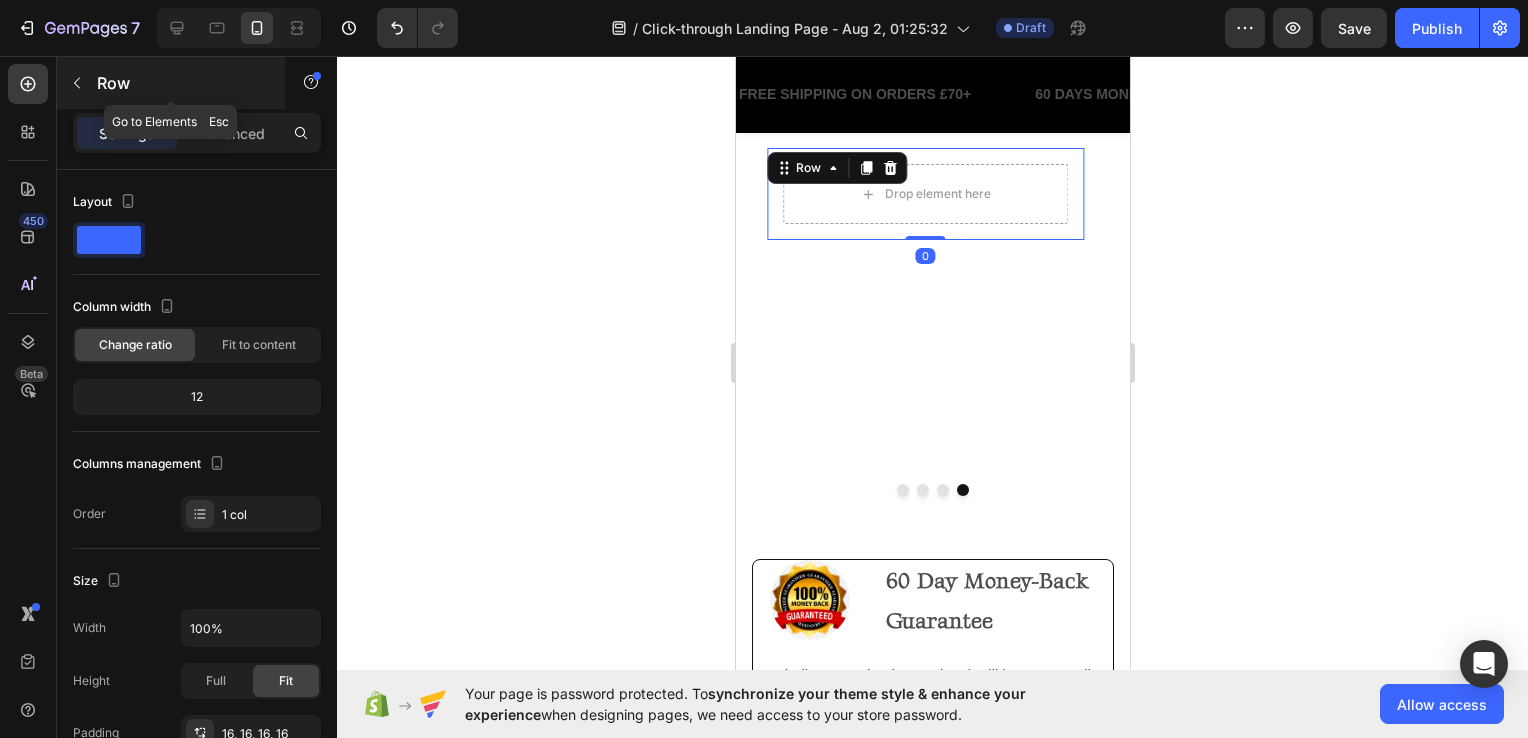 click on "Row" at bounding box center (171, 83) 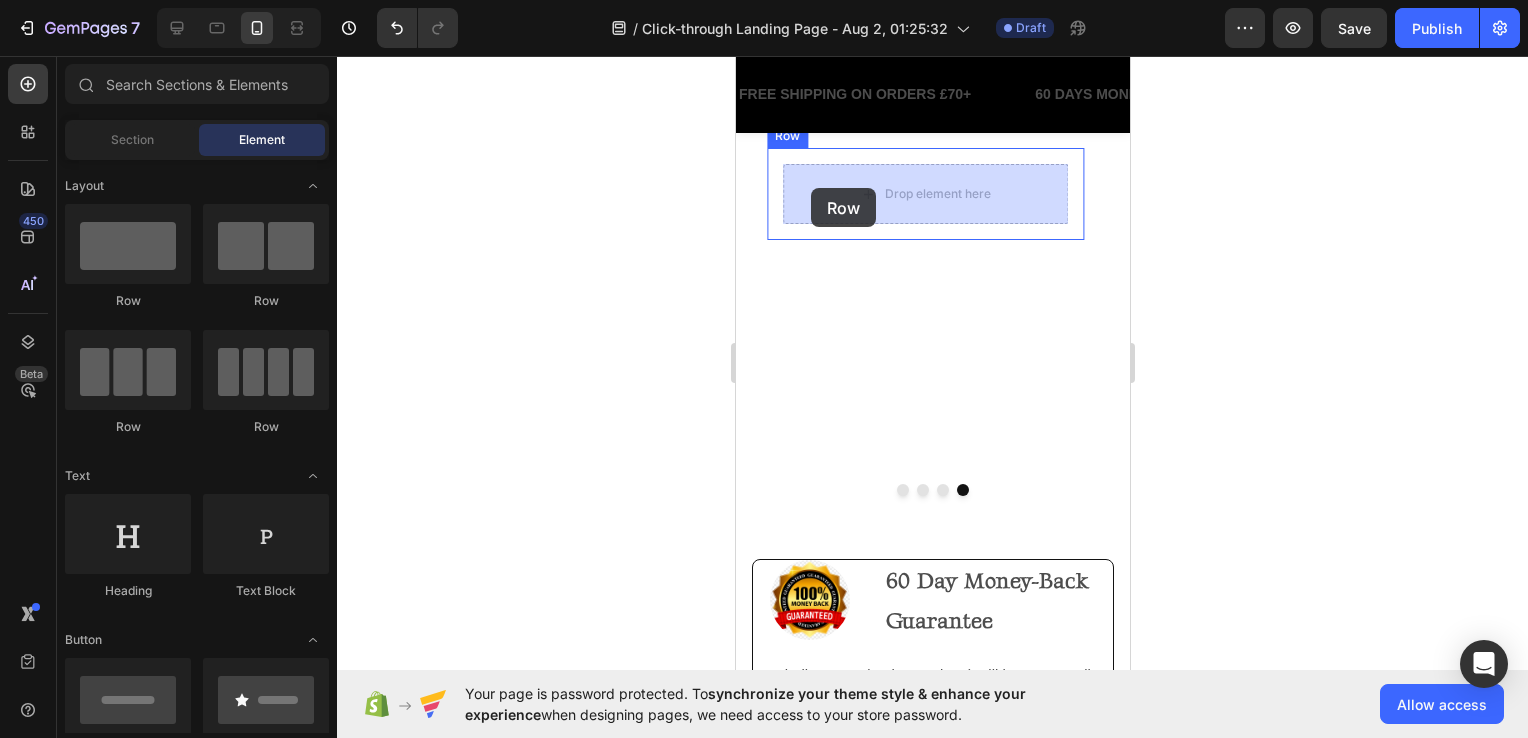 drag, startPoint x: 1026, startPoint y: 326, endPoint x: 1120, endPoint y: 320, distance: 94.19129 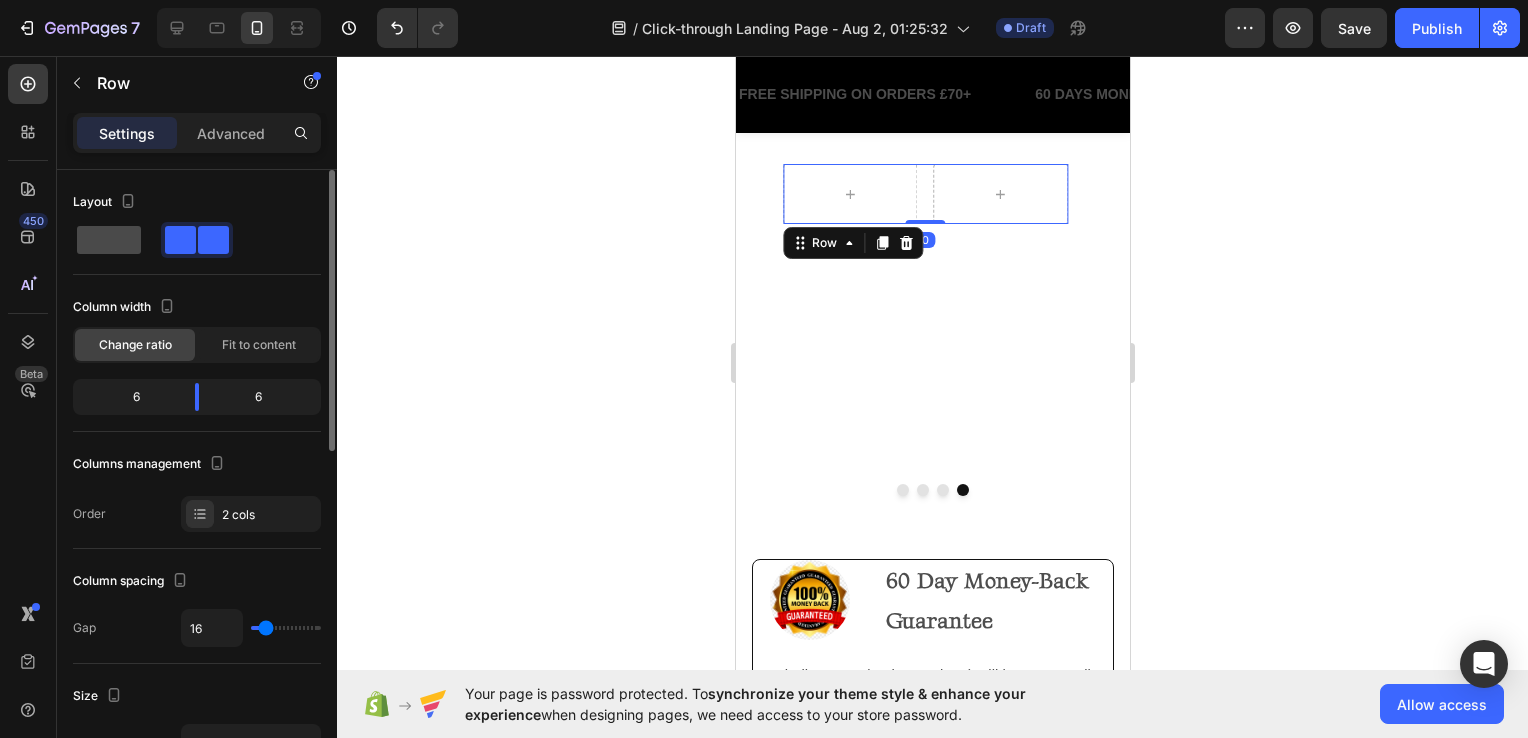 click 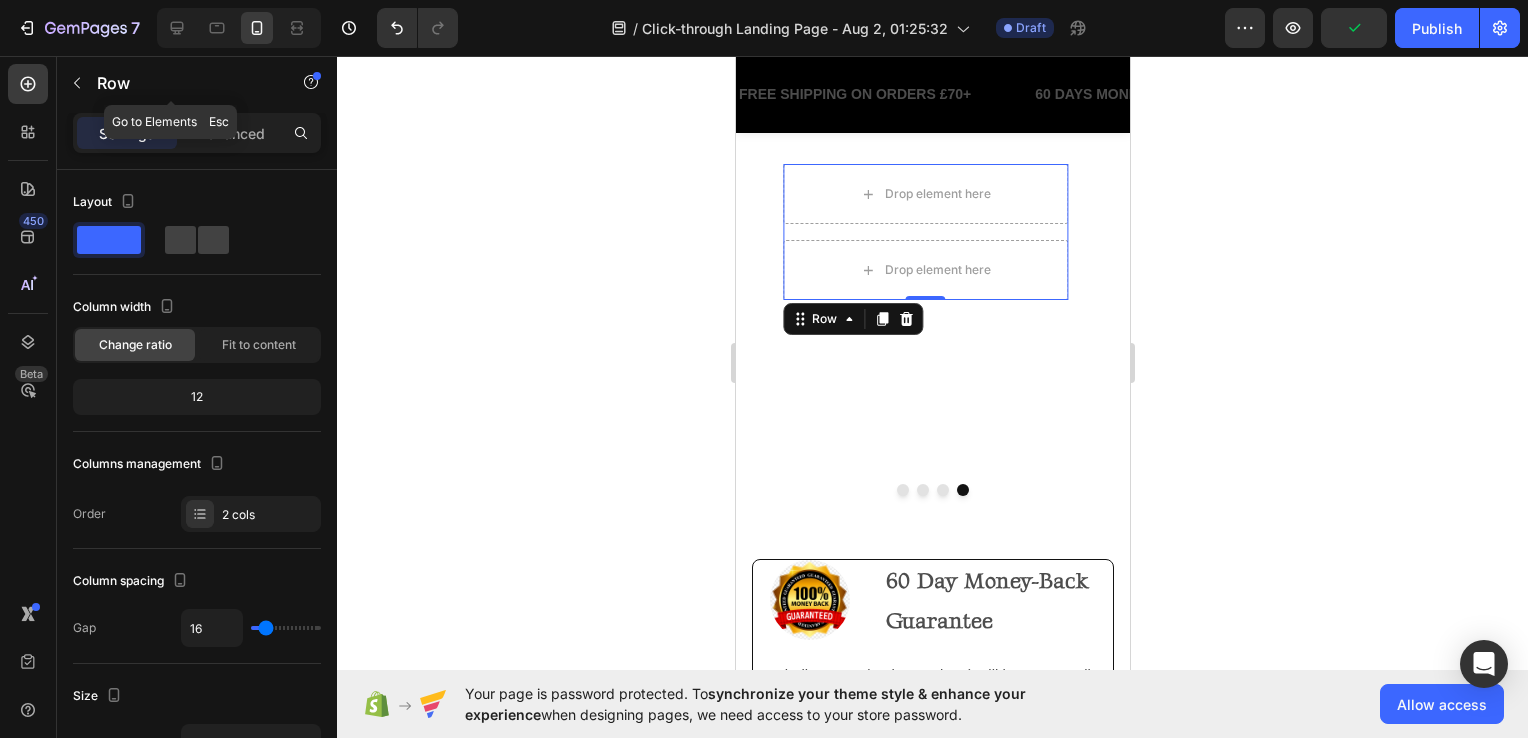 drag, startPoint x: 98, startPoint y: 80, endPoint x: 119, endPoint y: 80, distance: 21 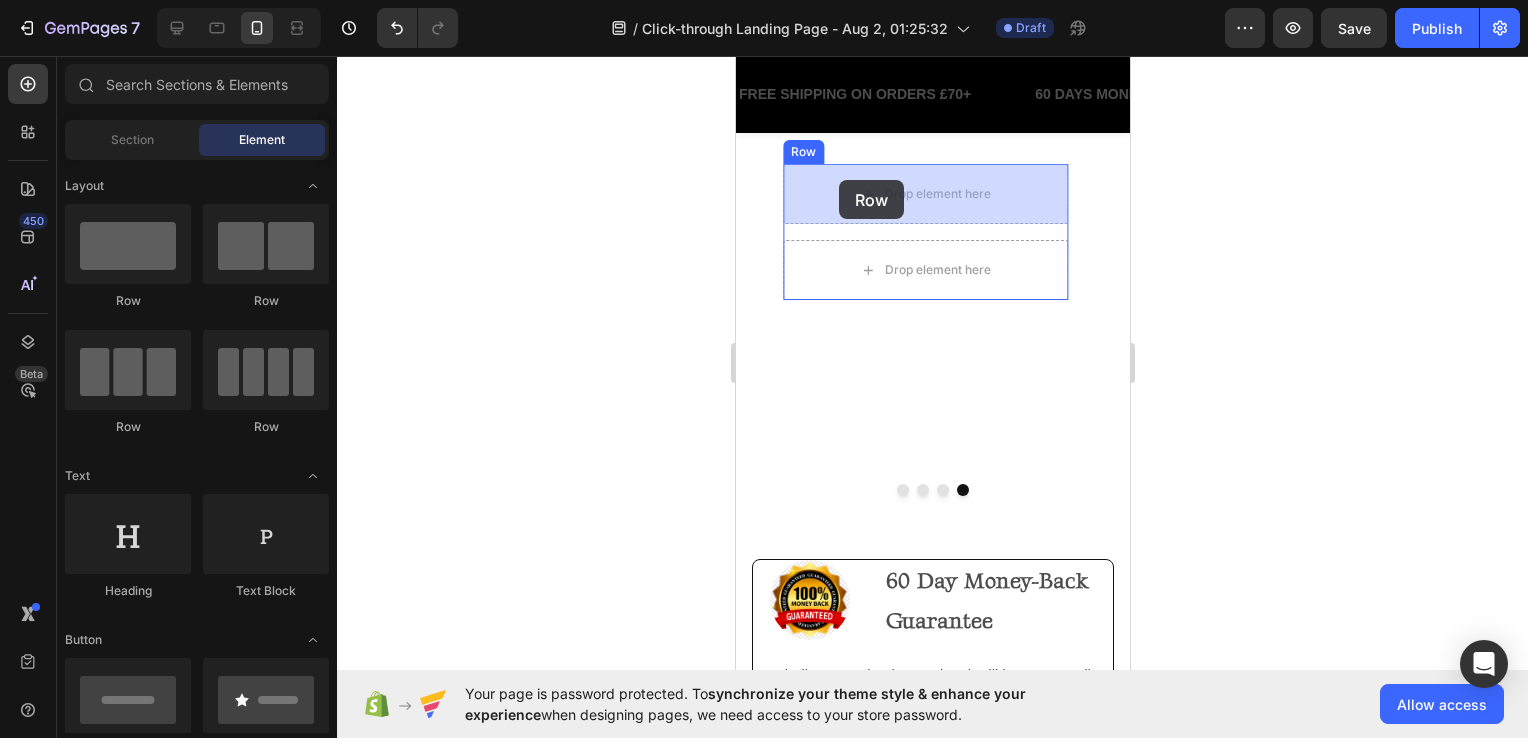 drag, startPoint x: 1213, startPoint y: 277, endPoint x: 852, endPoint y: 174, distance: 375.40643 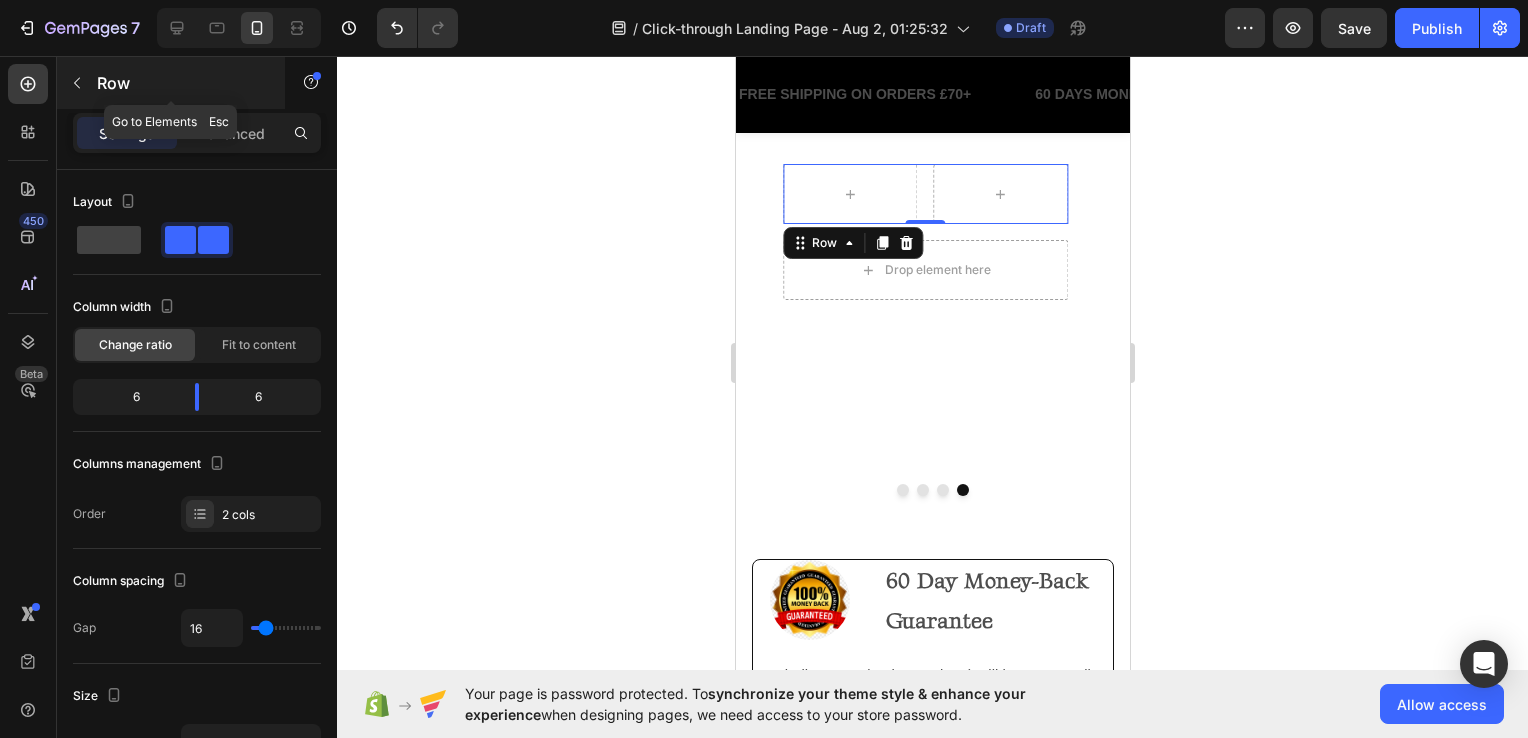 click on "Row" at bounding box center [182, 83] 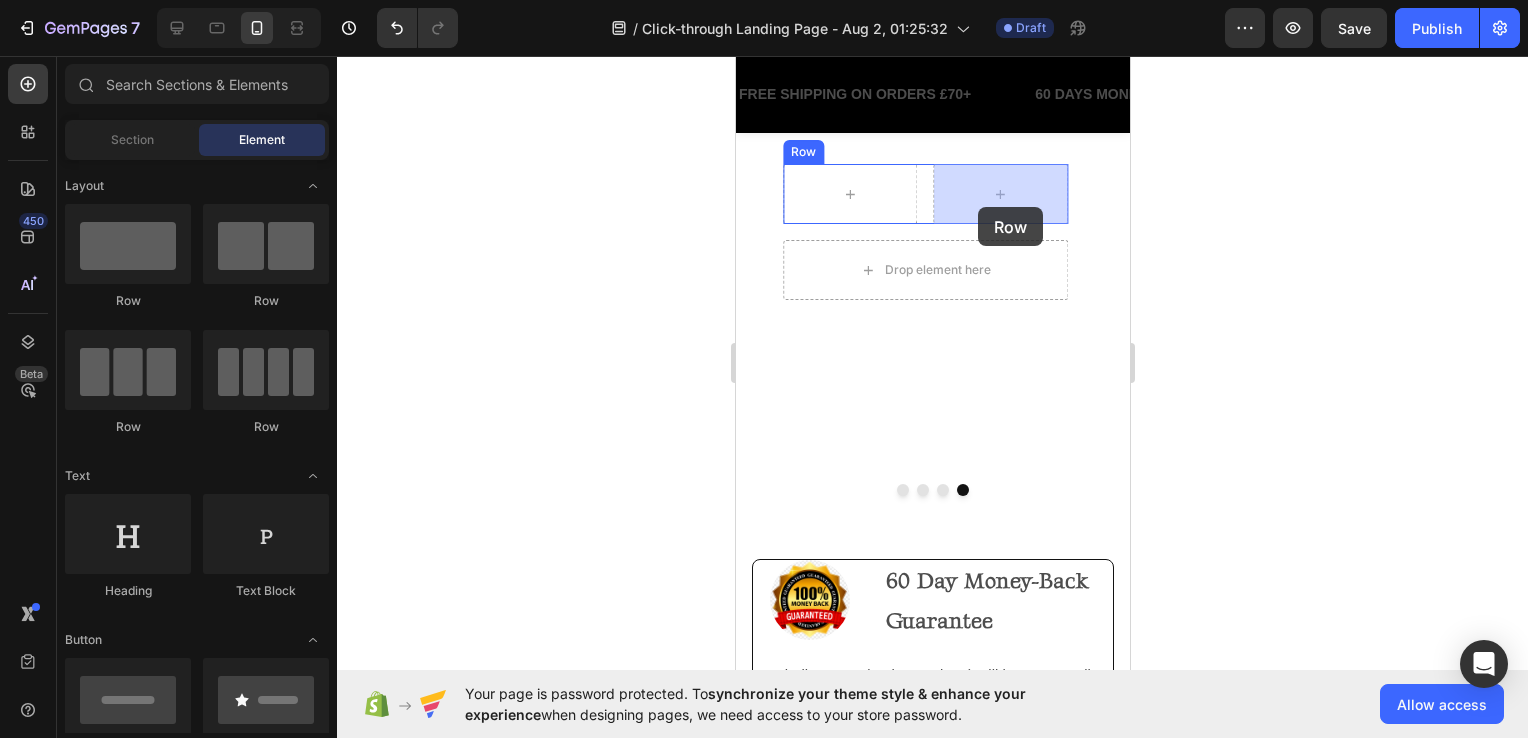 drag, startPoint x: 1475, startPoint y: 297, endPoint x: 977, endPoint y: 207, distance: 506.0672 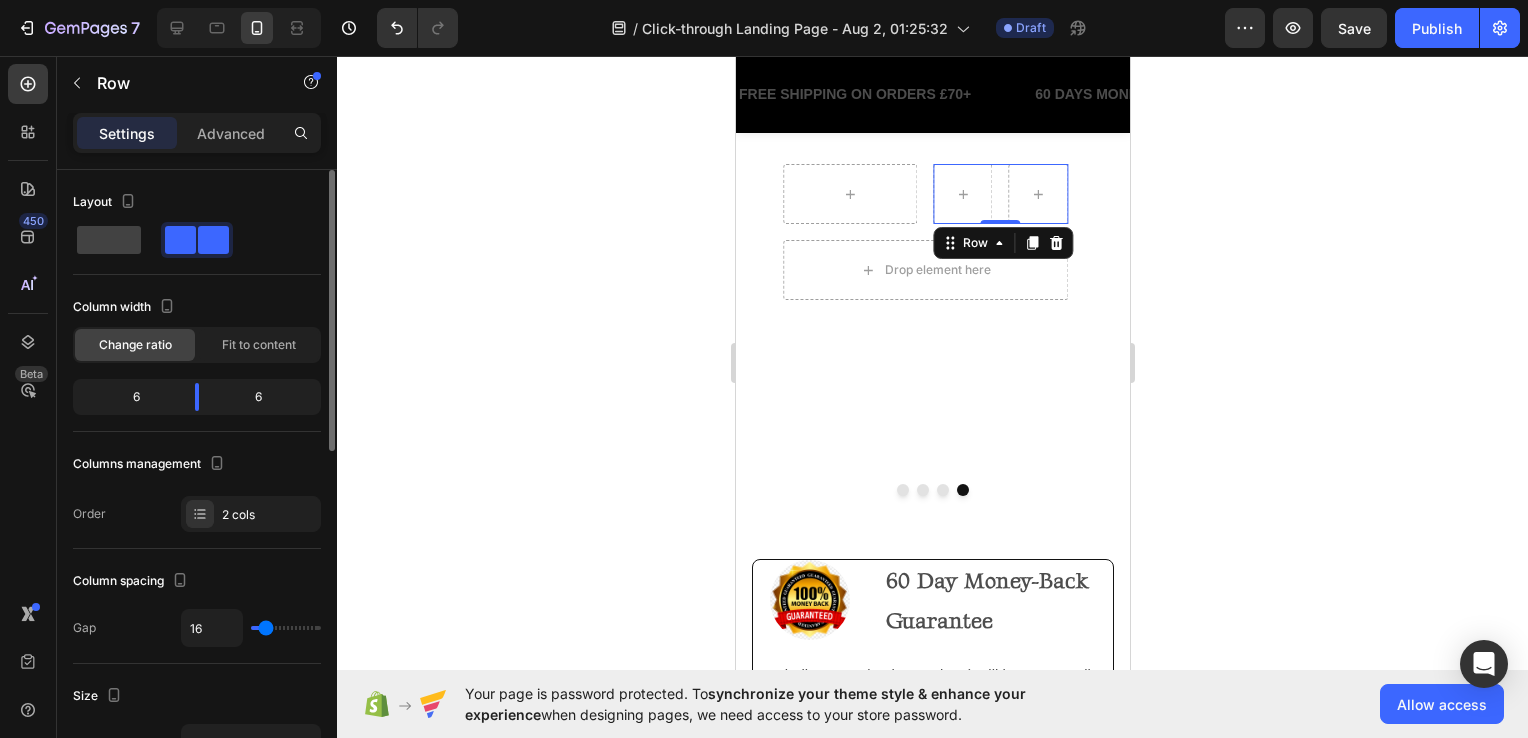 click 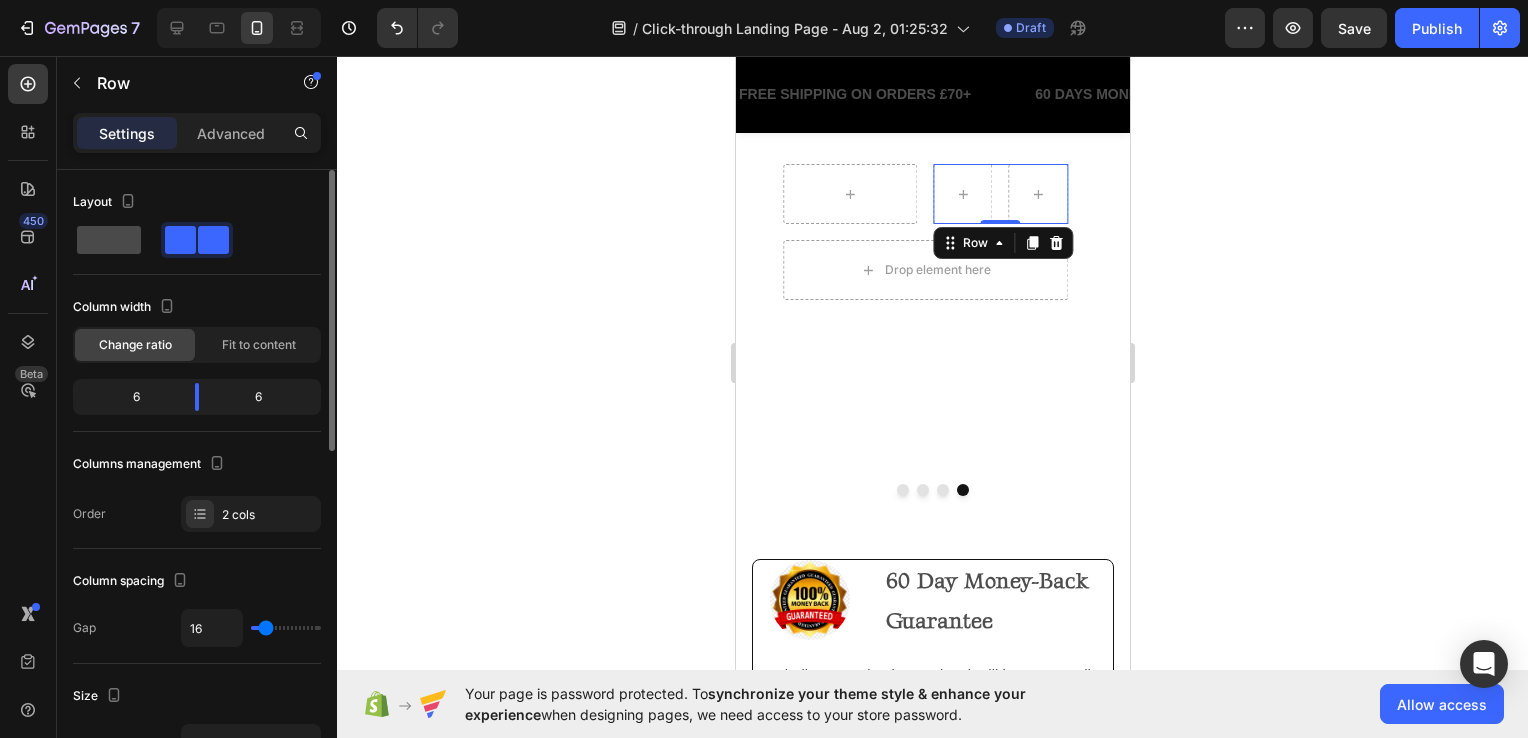 click 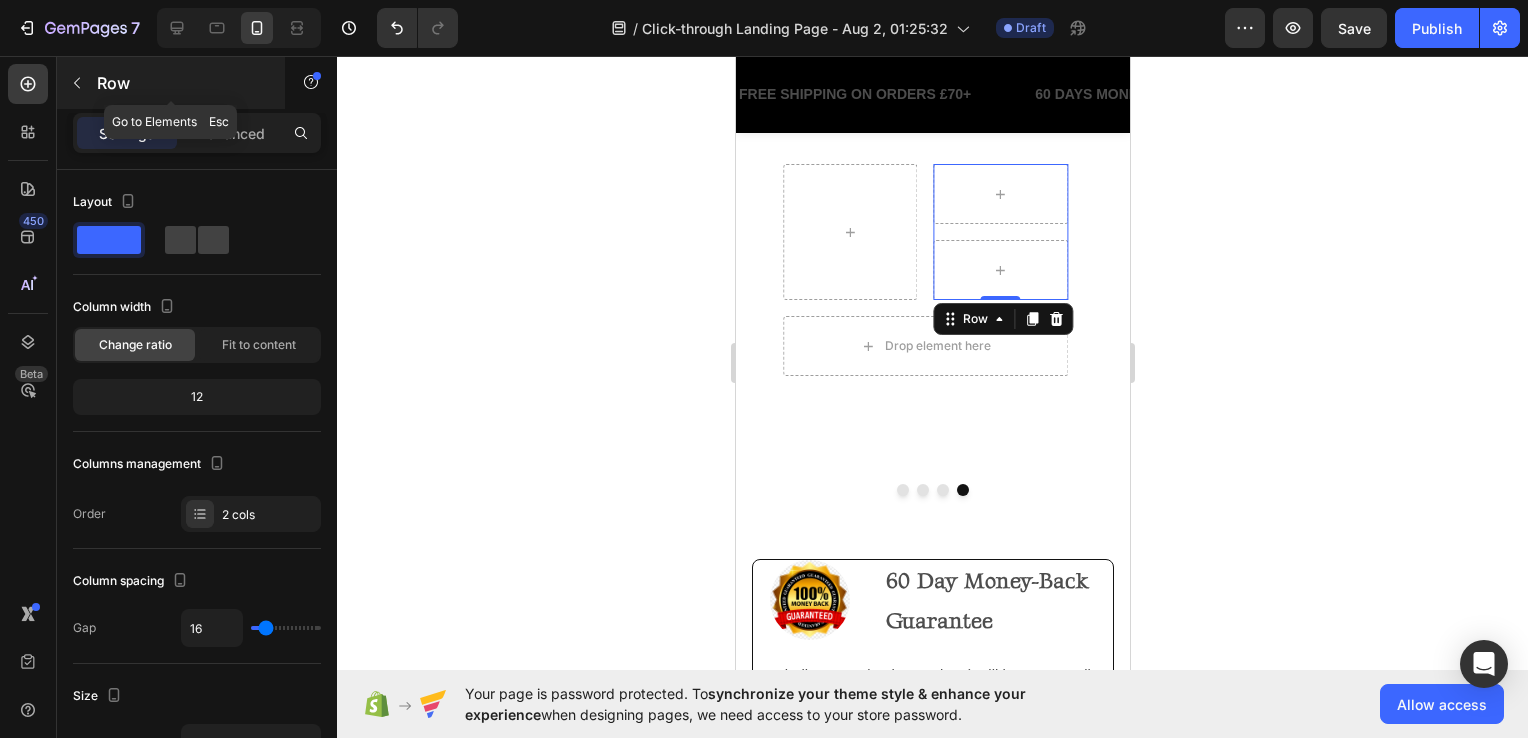 click on "Row" at bounding box center (171, 83) 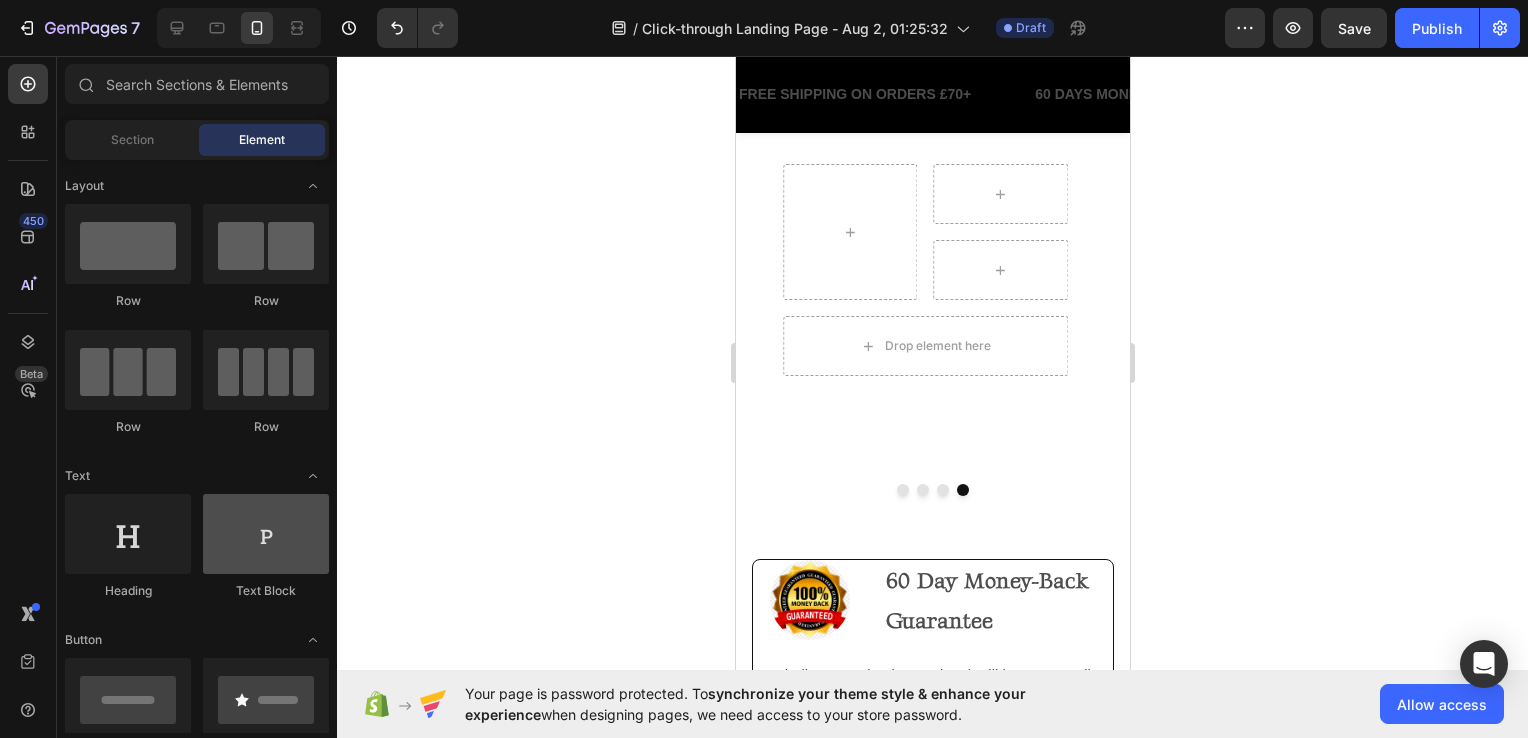 scroll, scrollTop: 100, scrollLeft: 0, axis: vertical 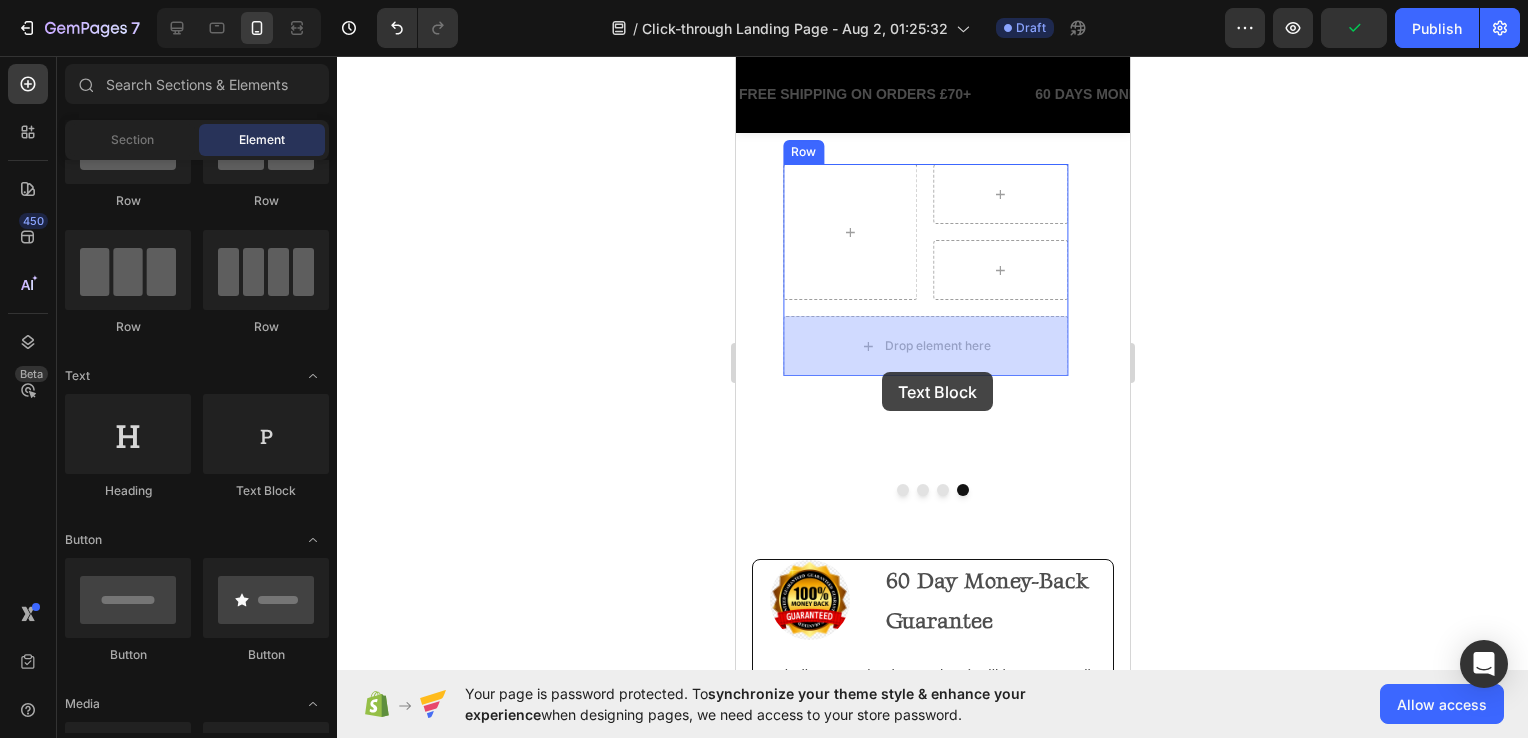 drag, startPoint x: 982, startPoint y: 520, endPoint x: 881, endPoint y: 372, distance: 179.17868 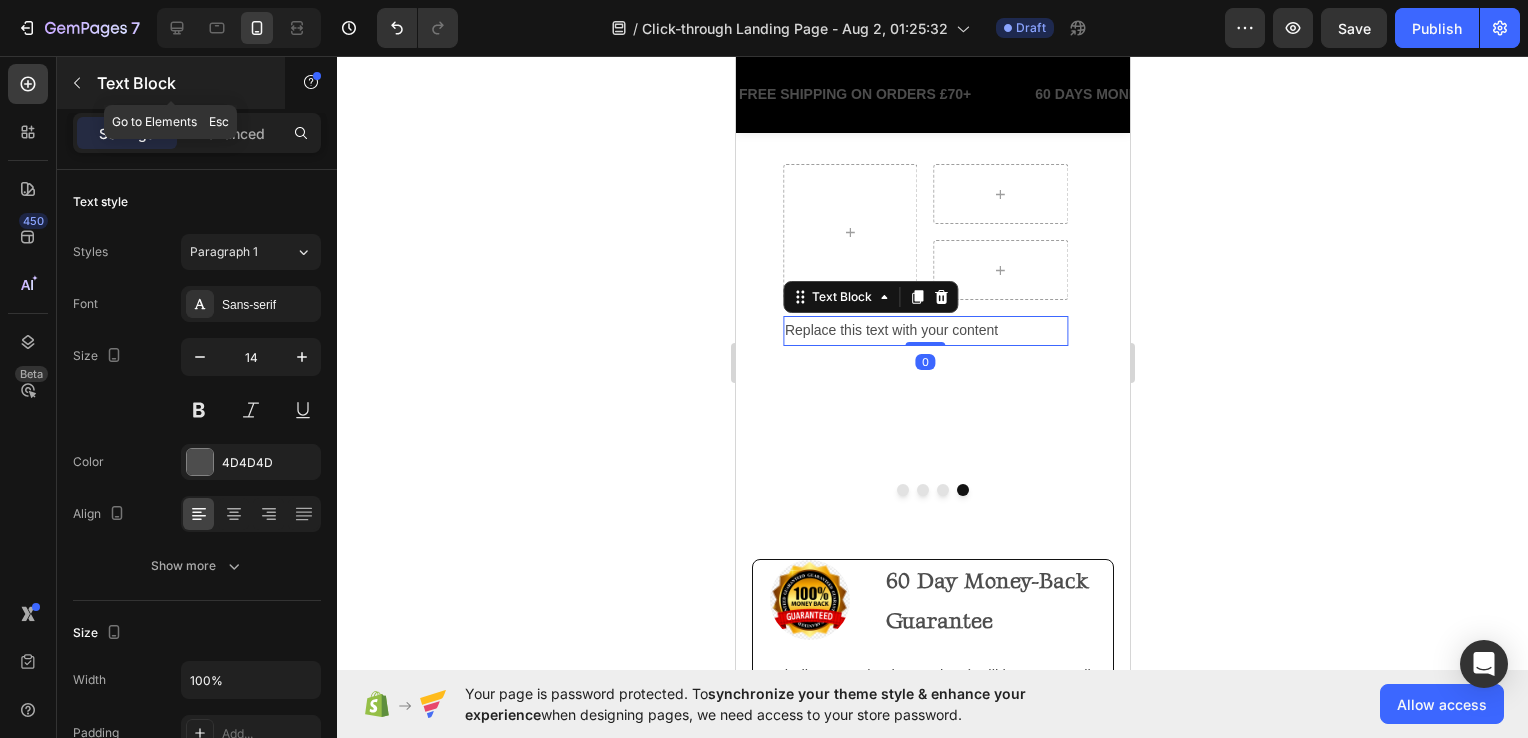 click on "Text Block" at bounding box center (182, 83) 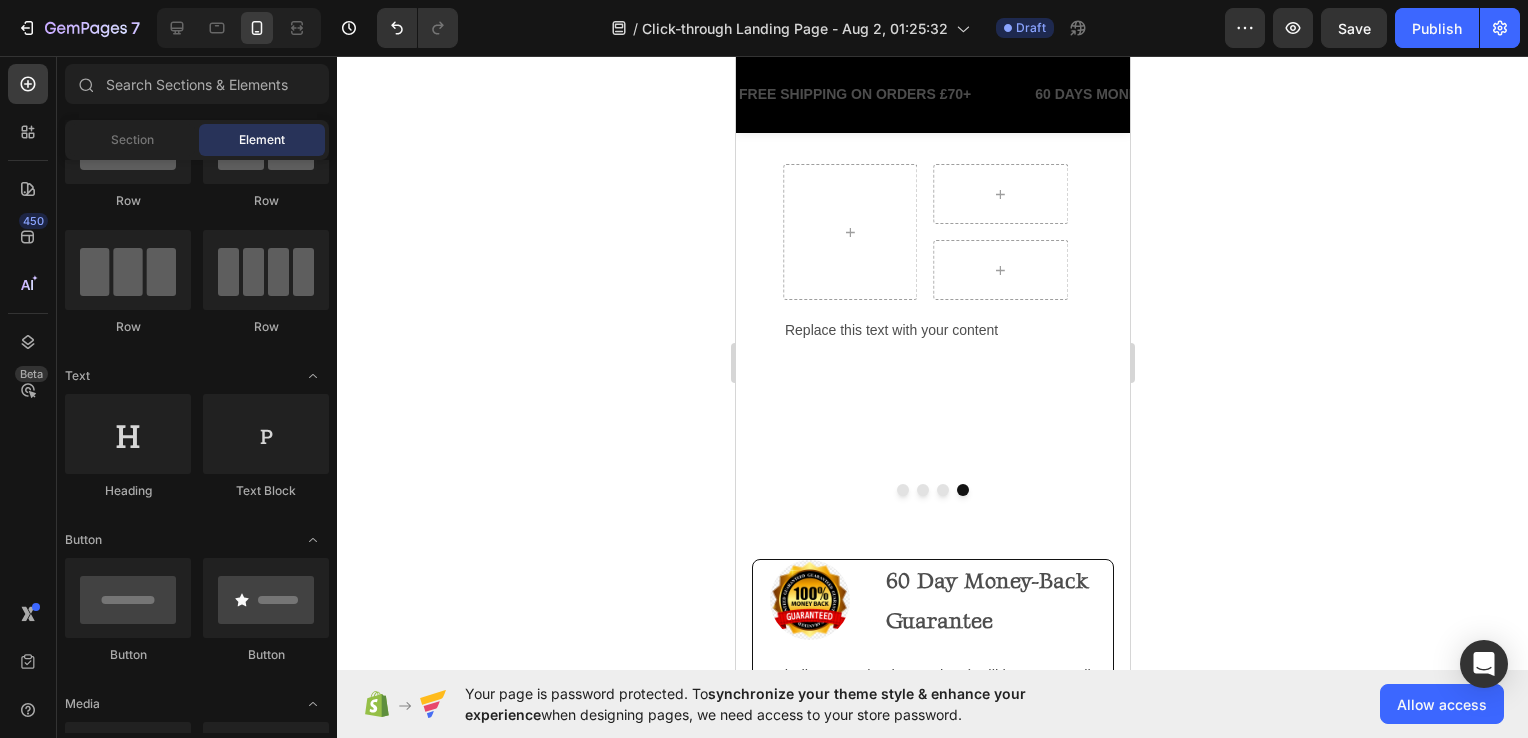scroll, scrollTop: 400, scrollLeft: 0, axis: vertical 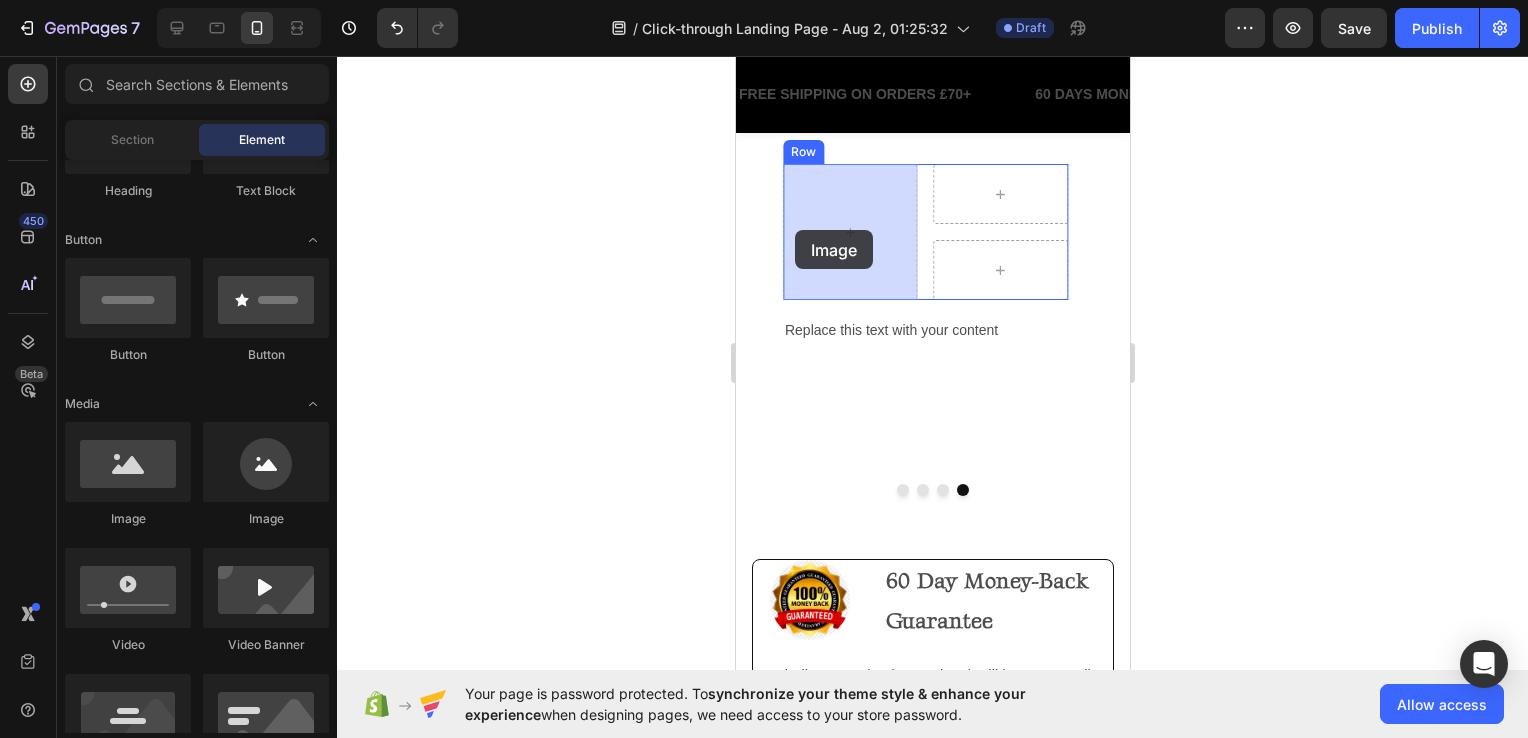 drag, startPoint x: 1186, startPoint y: 462, endPoint x: 797, endPoint y: 229, distance: 453.44238 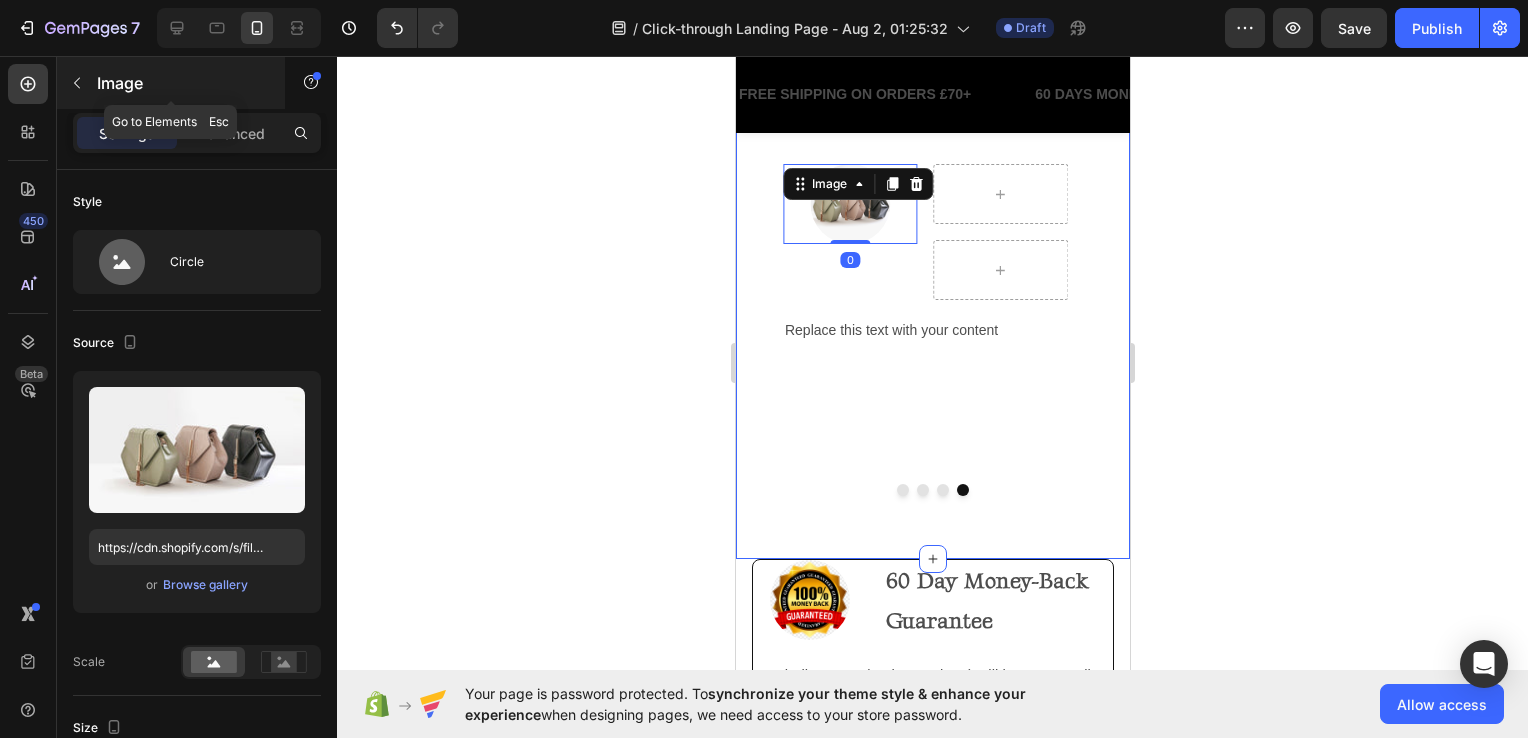 click on "Image" at bounding box center (171, 83) 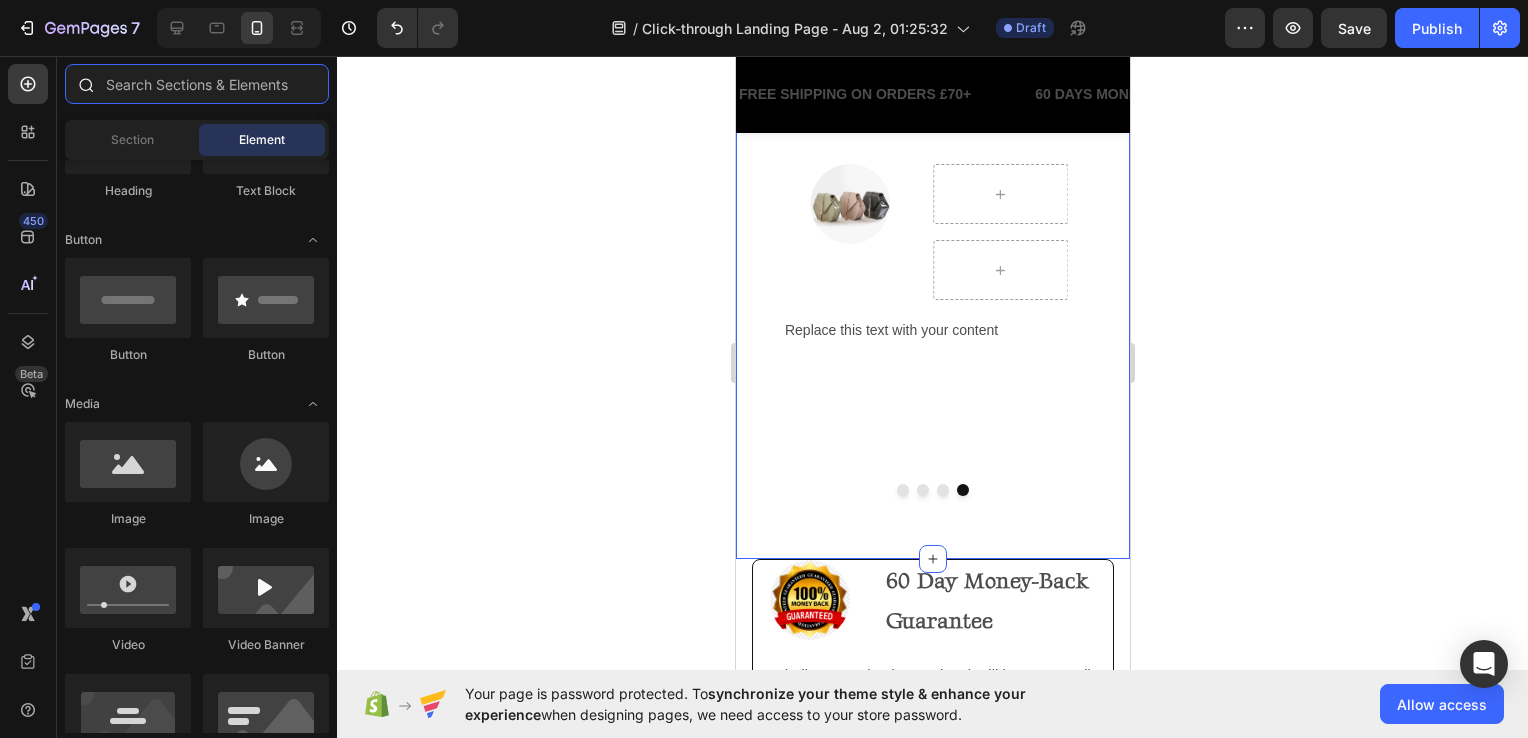 click at bounding box center [197, 84] 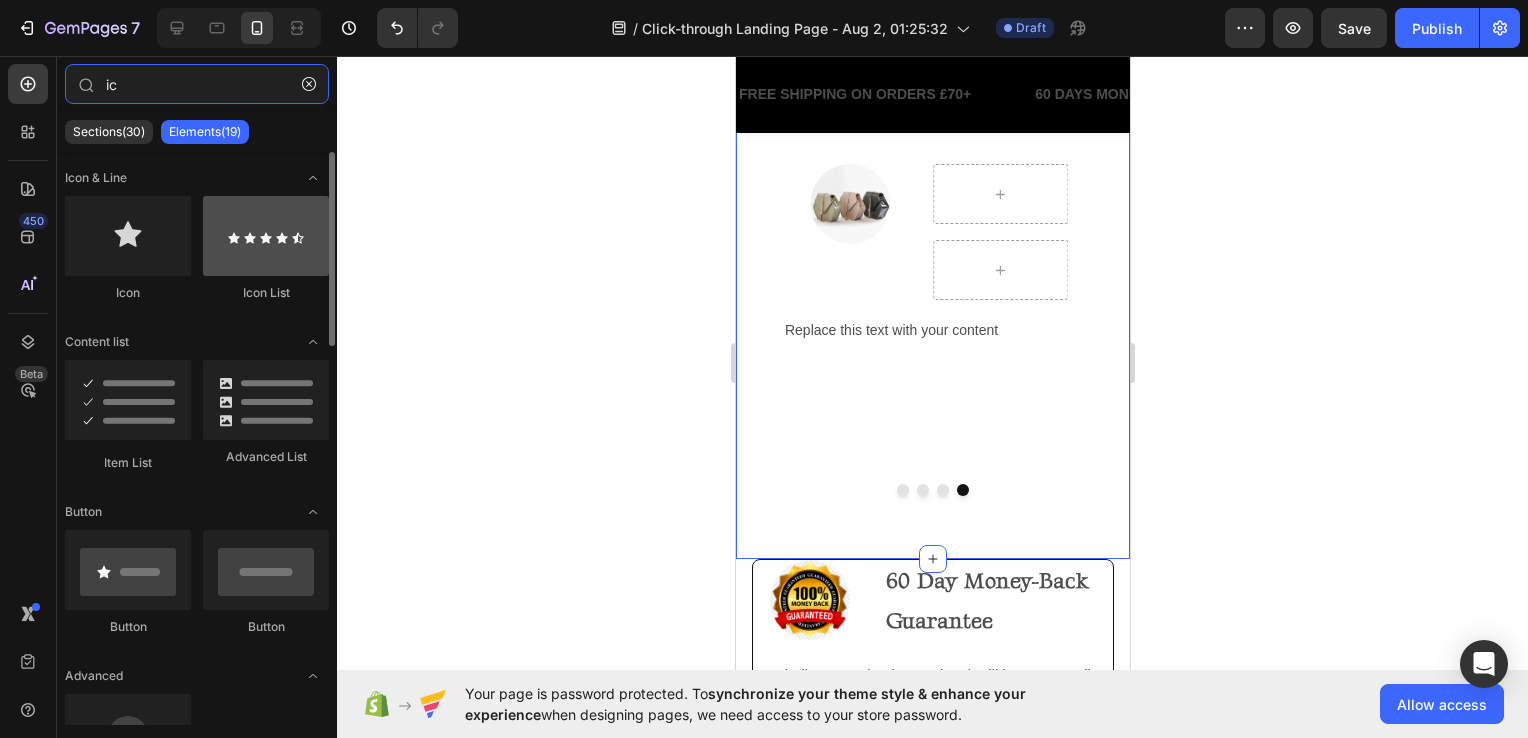 type on "ic" 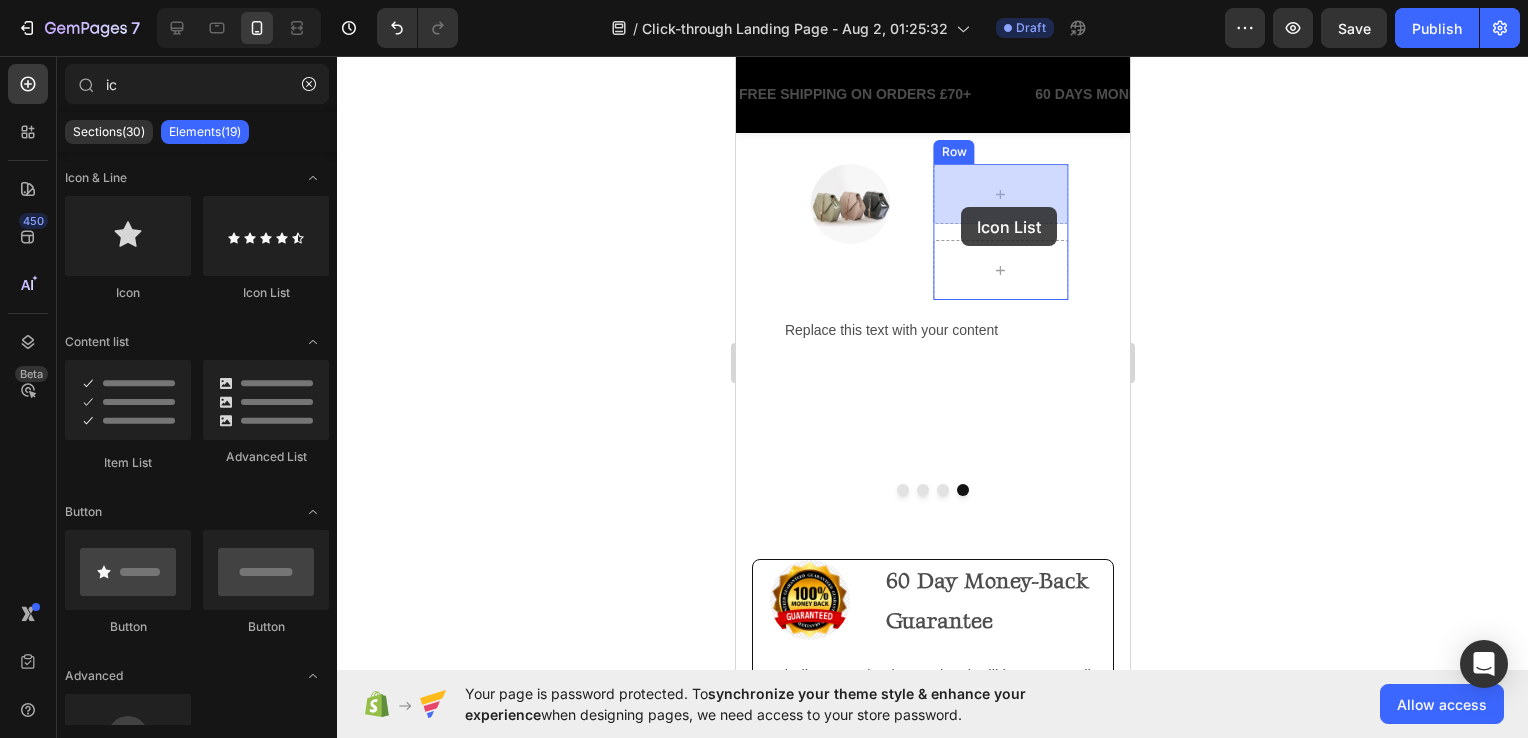 drag, startPoint x: 1007, startPoint y: 297, endPoint x: 966, endPoint y: 307, distance: 42.201897 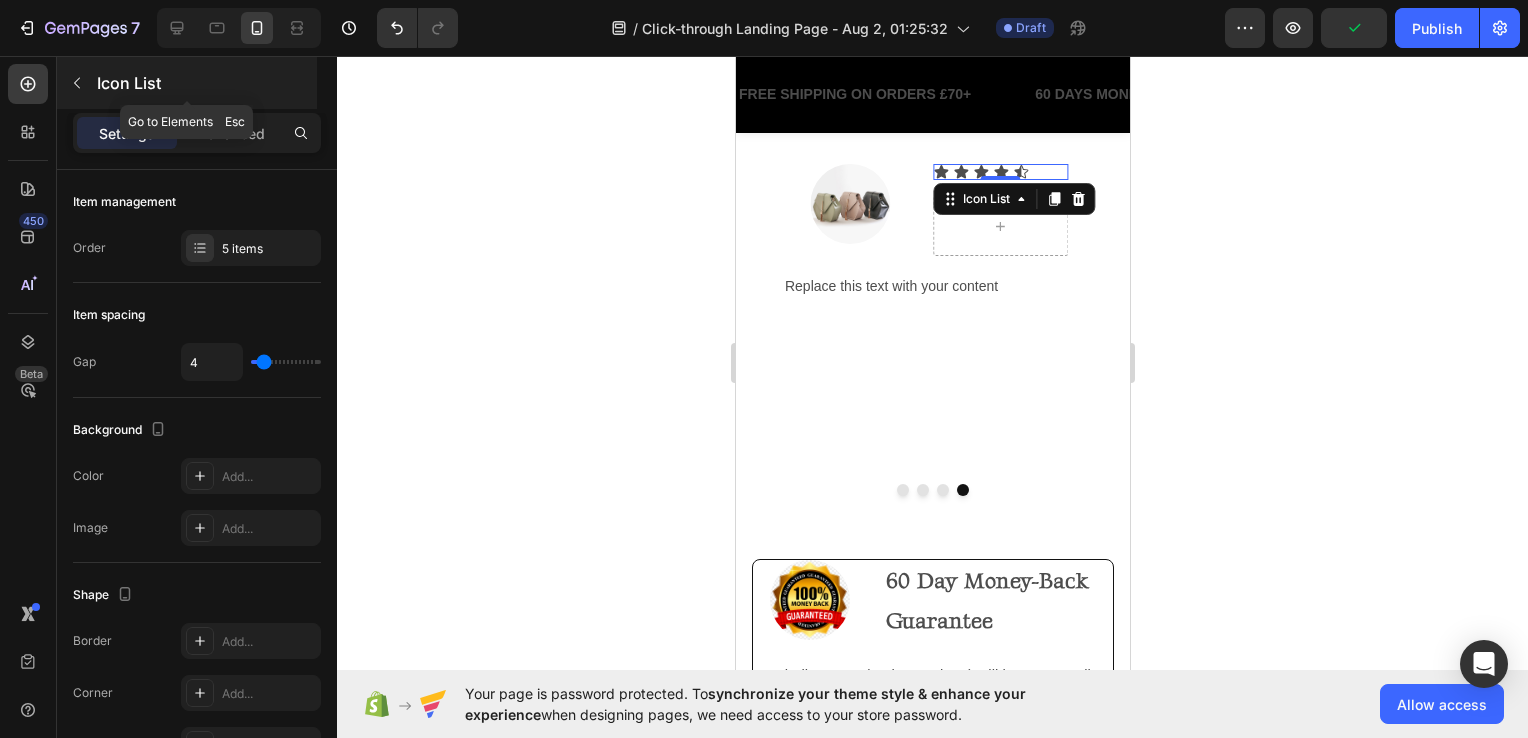 click on "Icon List" at bounding box center [205, 83] 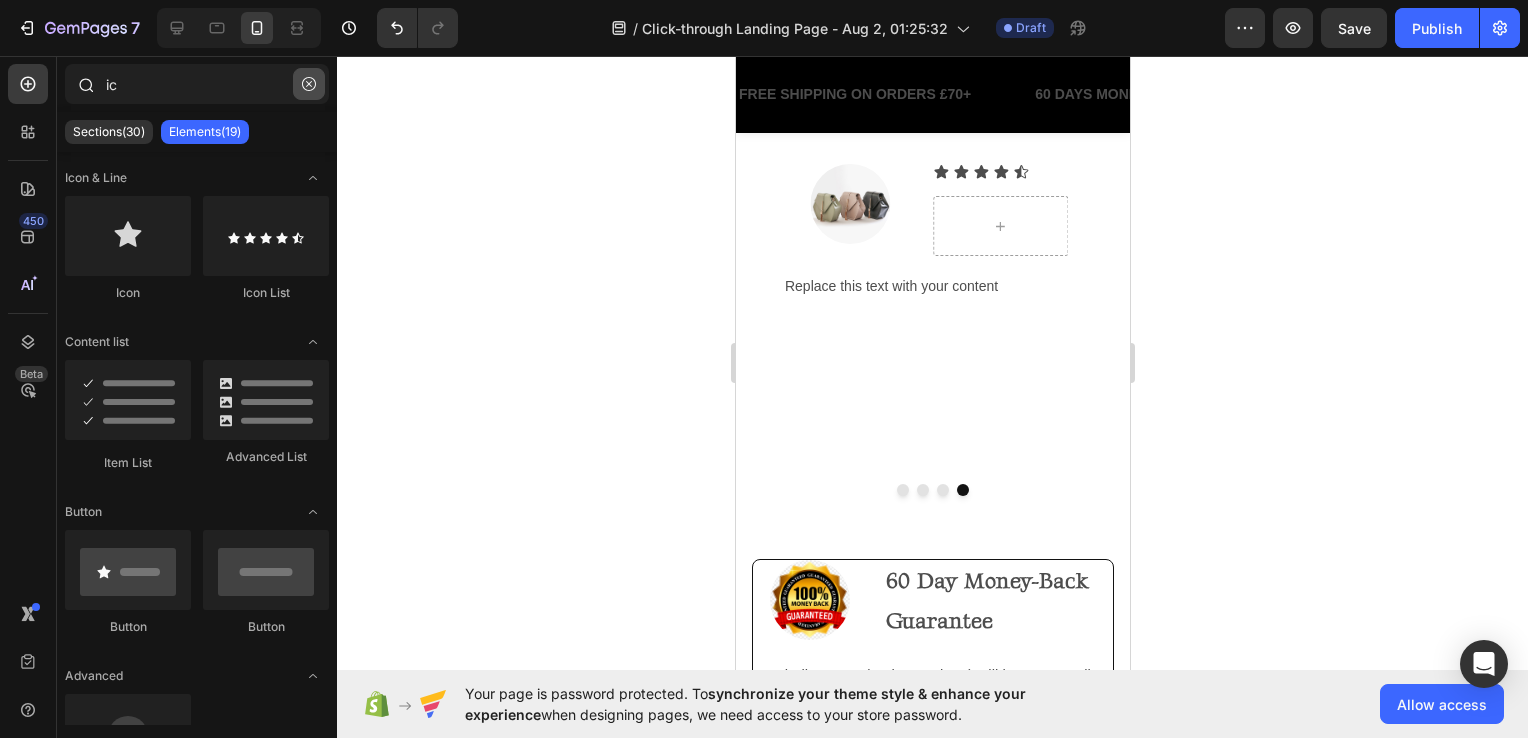 click 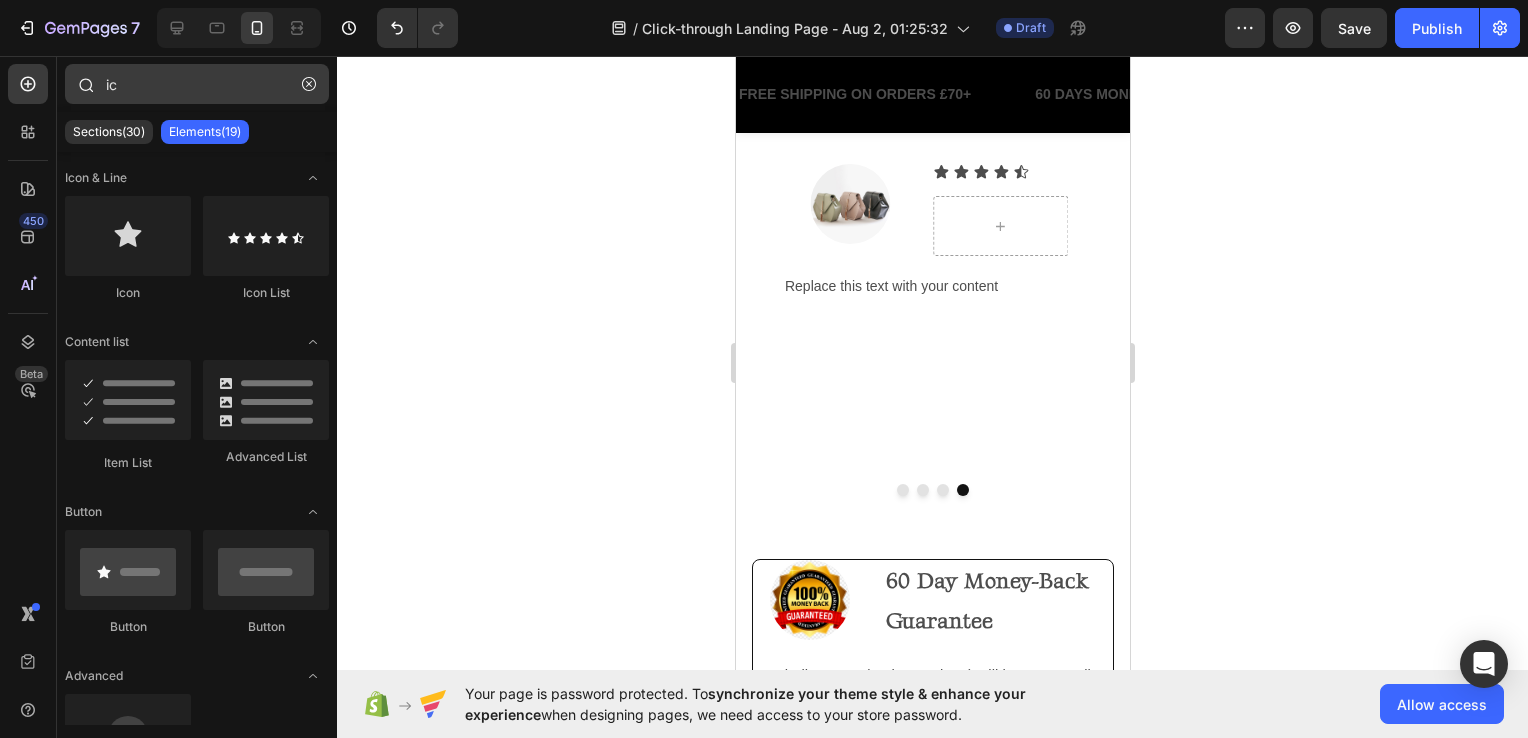 type 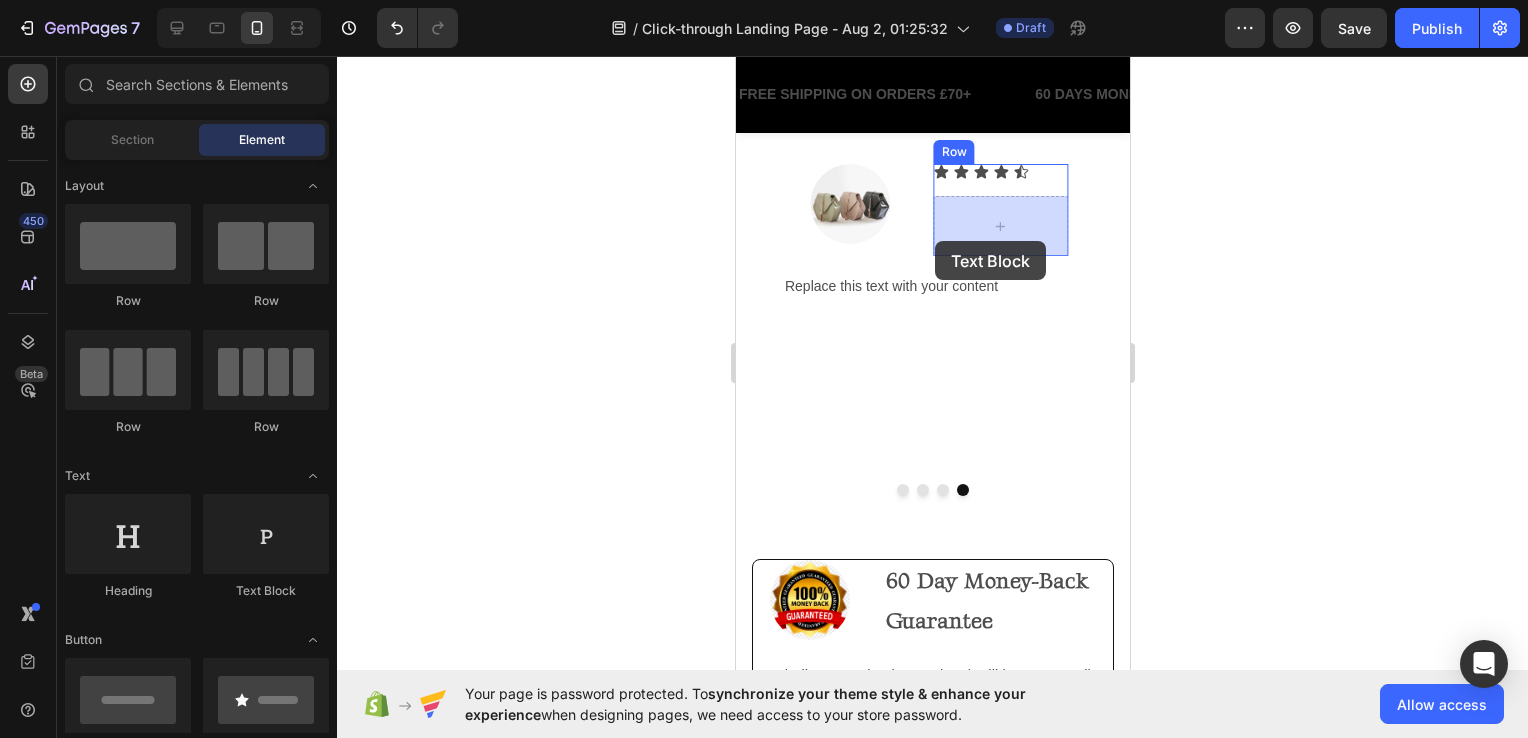 drag, startPoint x: 1431, startPoint y: 480, endPoint x: 935, endPoint y: 241, distance: 550.5788 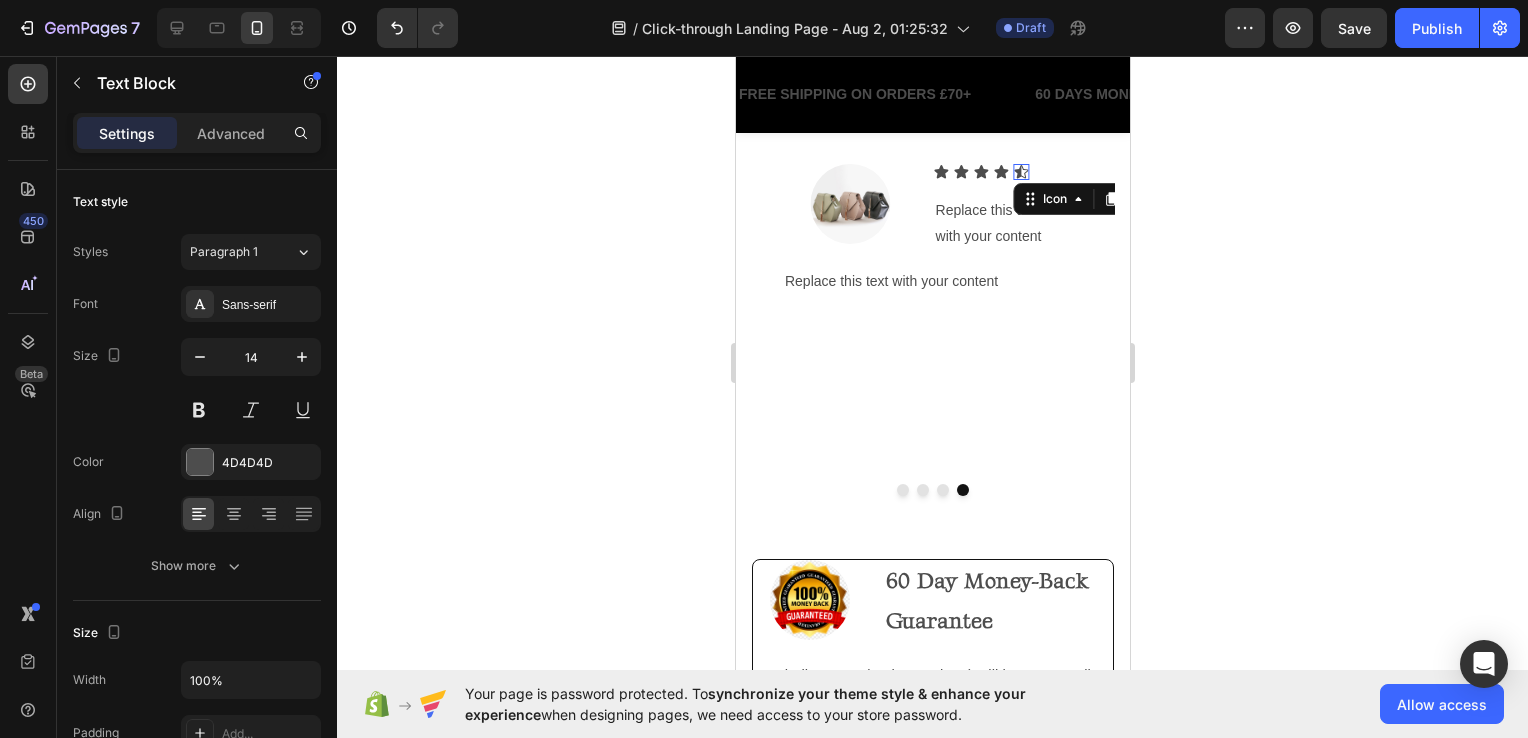 click on "Icon   0" at bounding box center [1021, 172] 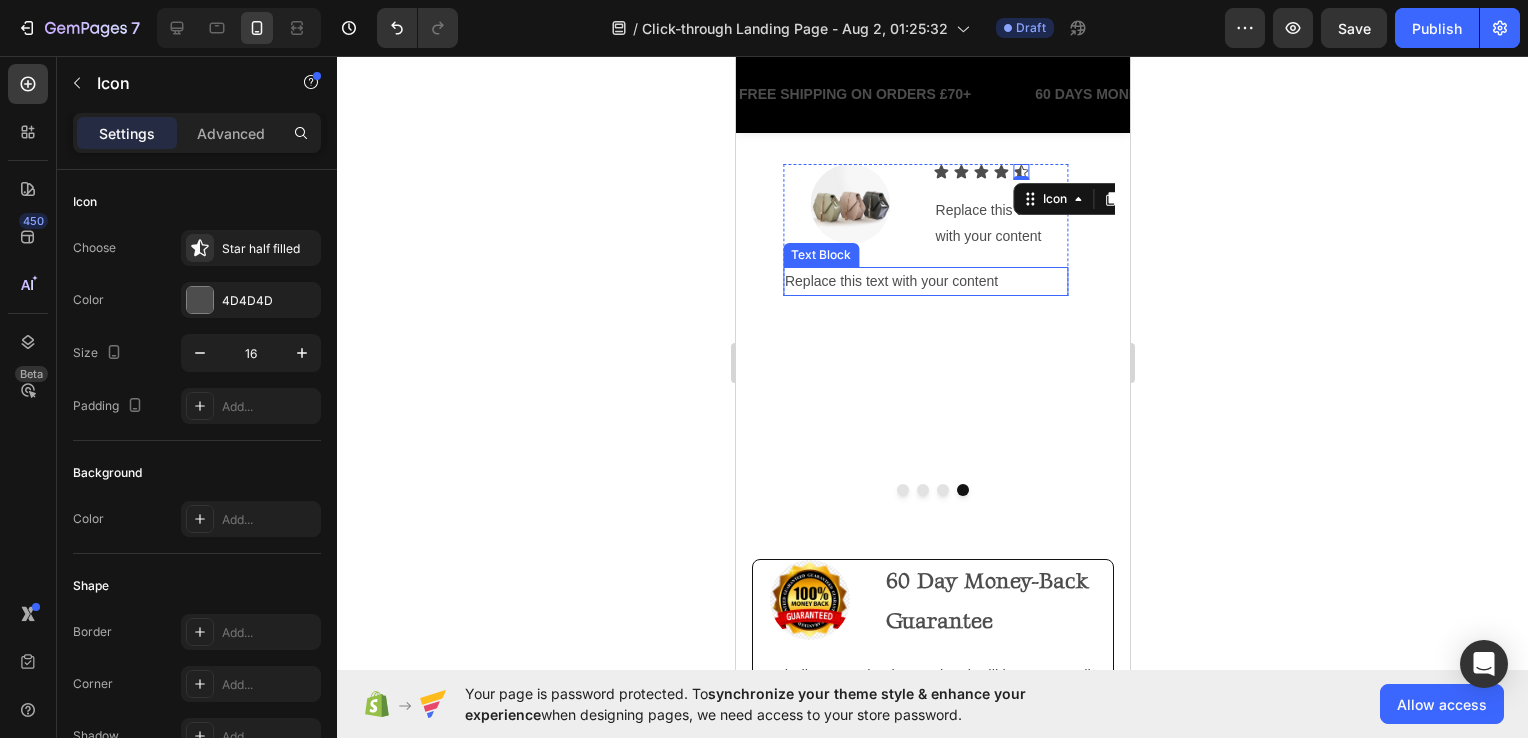 click on "Replace this text with your content" at bounding box center (924, 281) 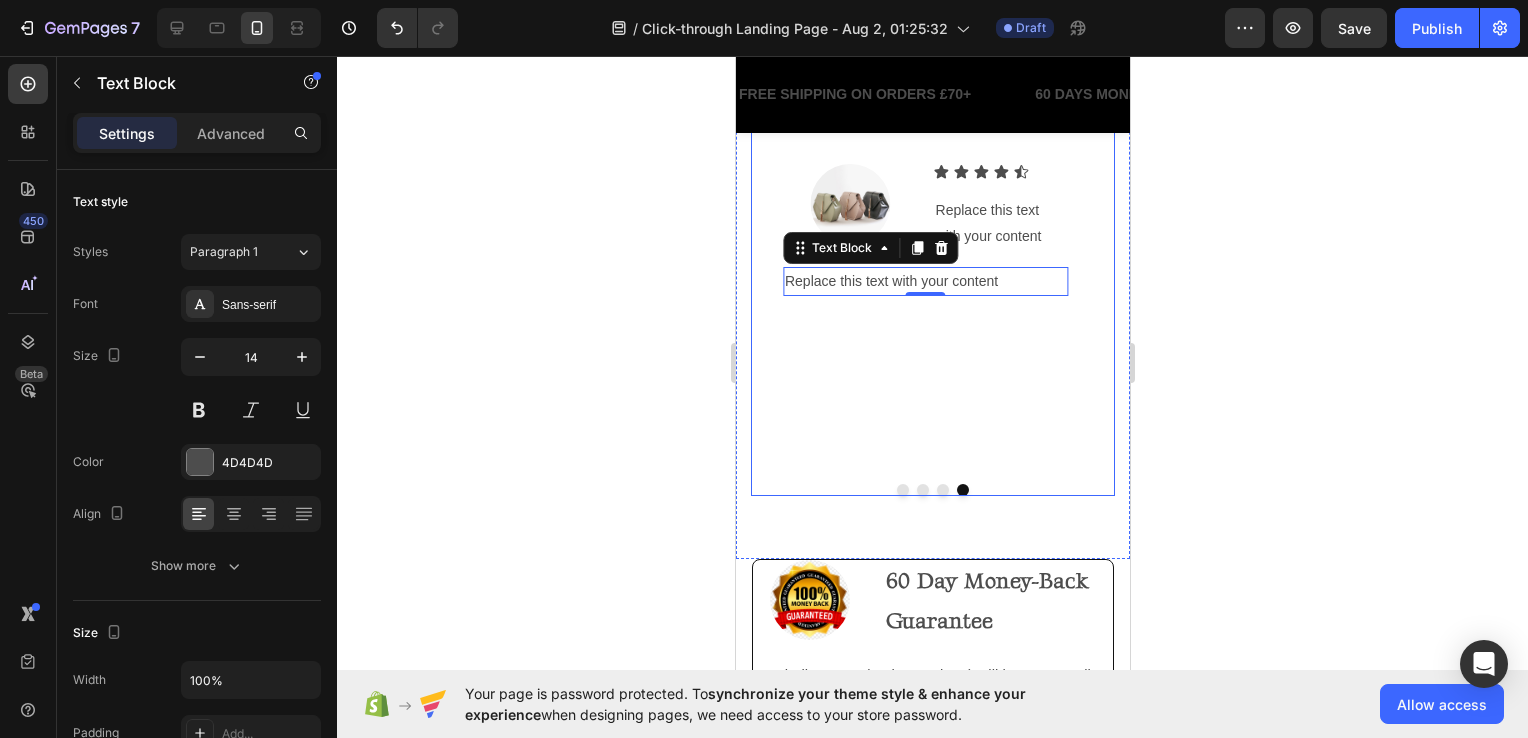 click 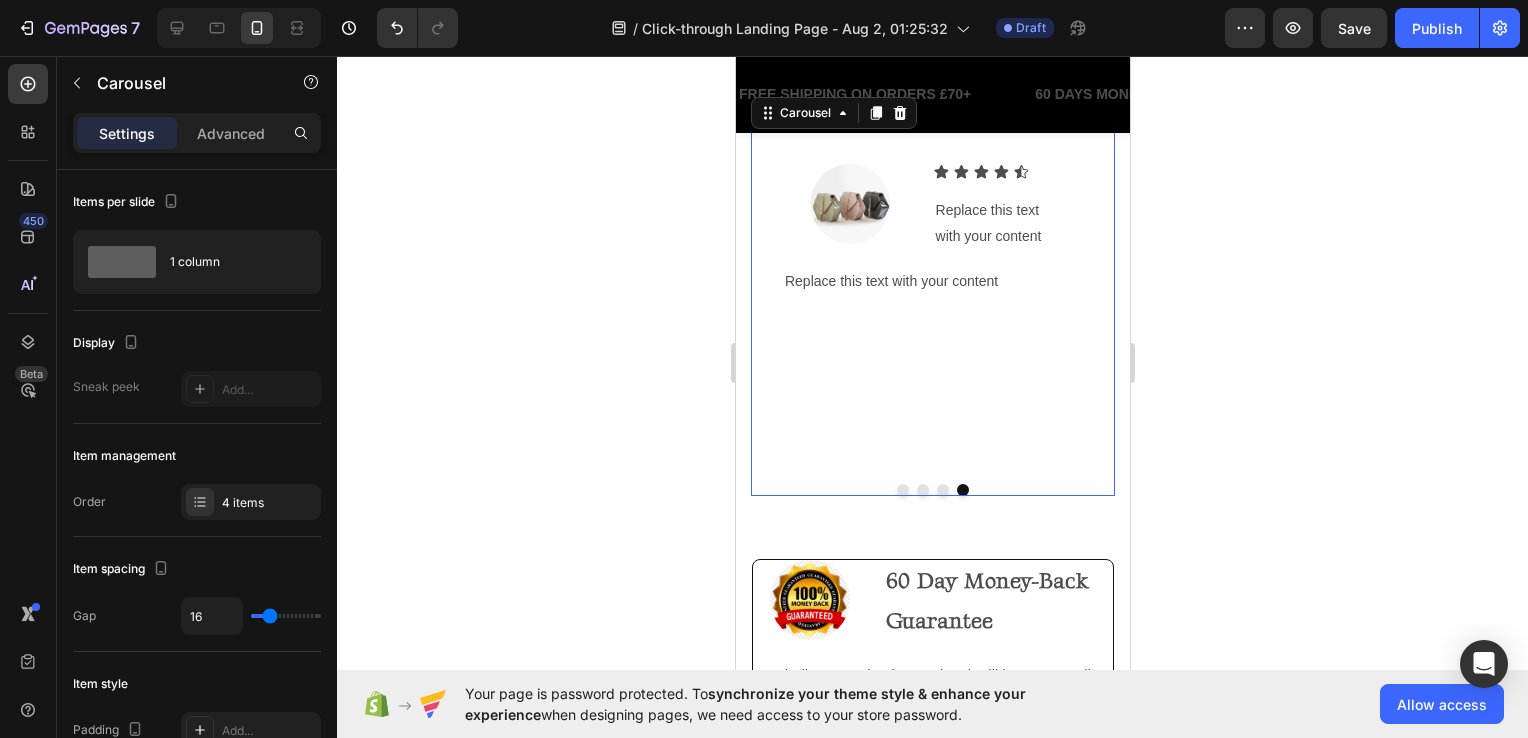 click 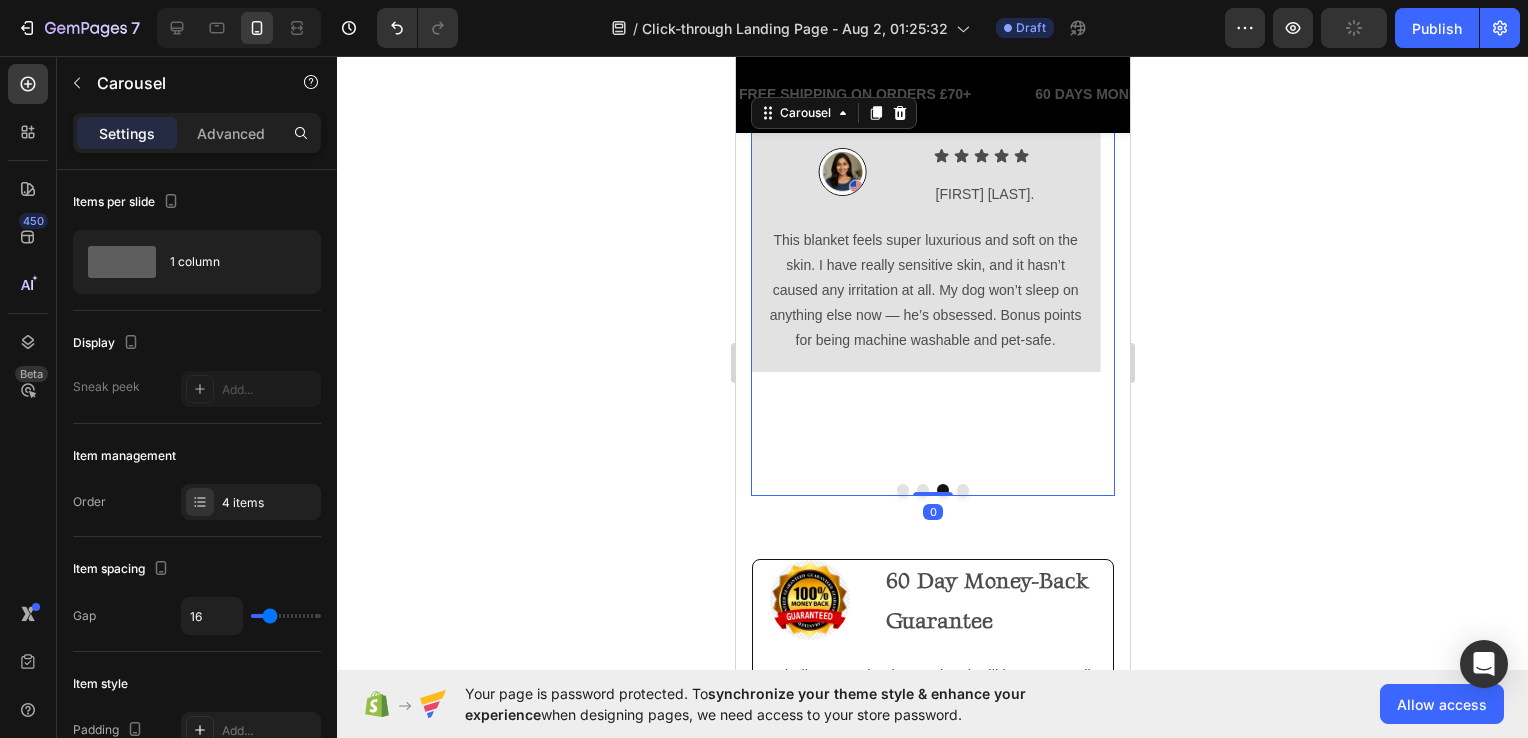 click 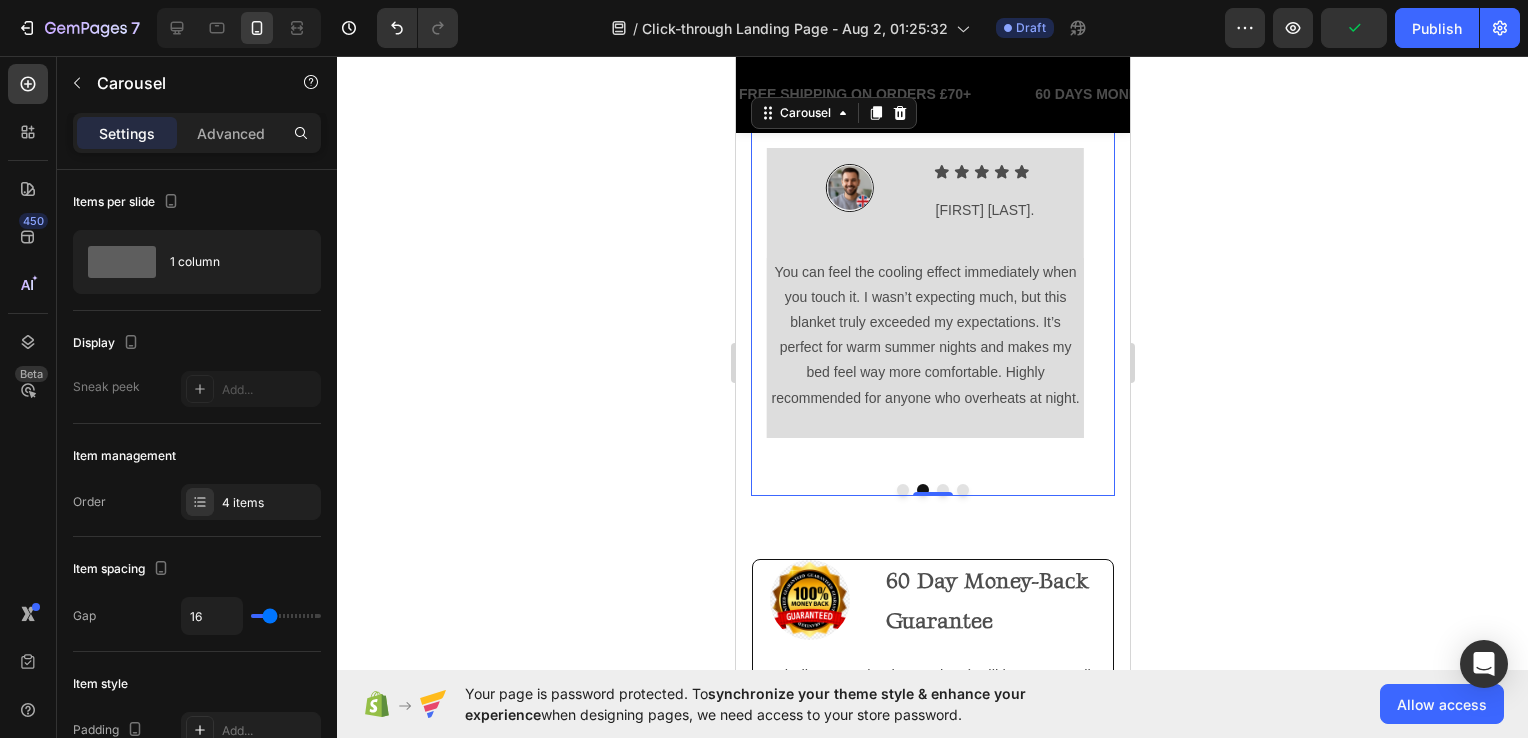 click 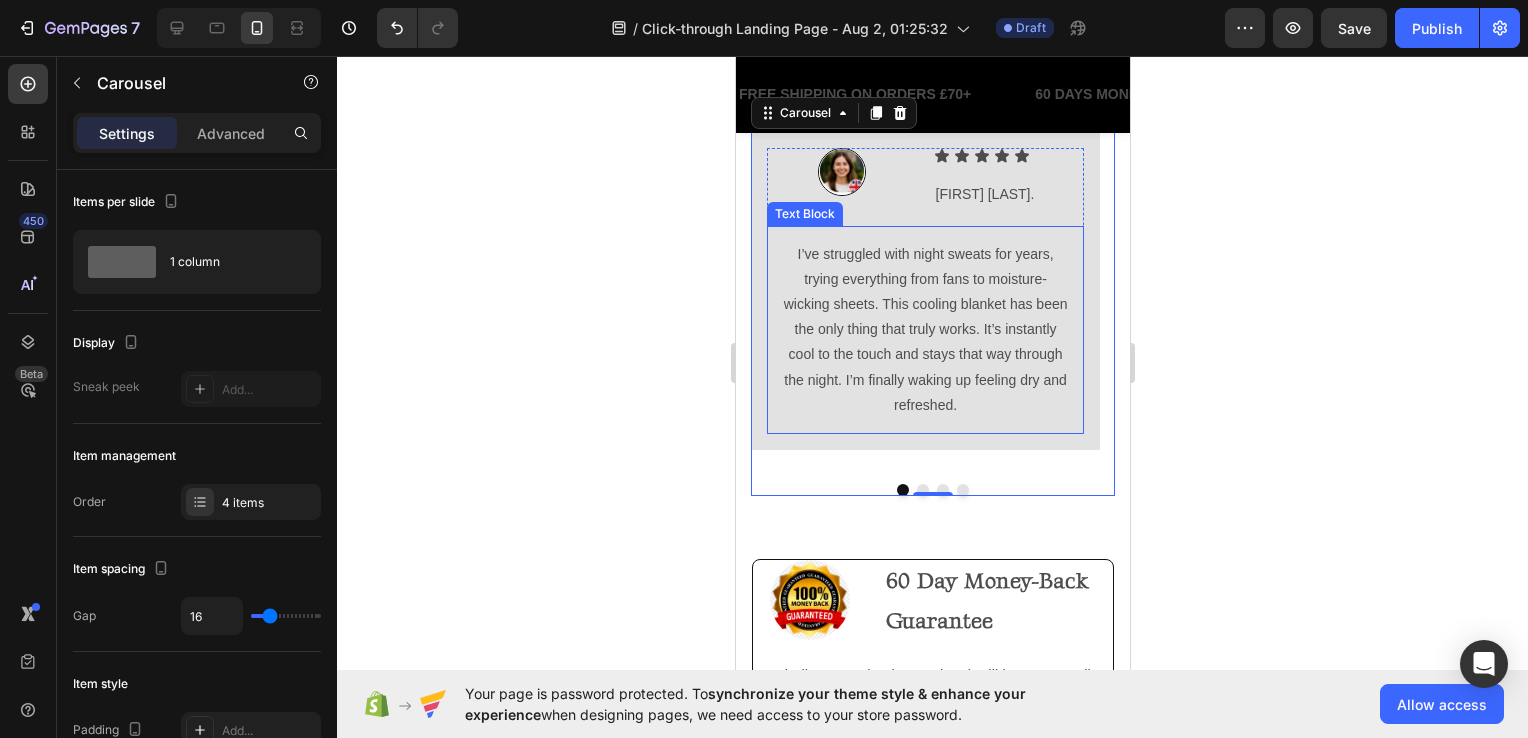 click on "I’ve struggled with night sweats for years, trying everything from fans to moisture-wicking sheets. This cooling blanket has been the only thing that truly works. It’s instantly cool to the touch and stays that way through the night. I’m finally waking up feeling dry and refreshed." at bounding box center [924, 330] 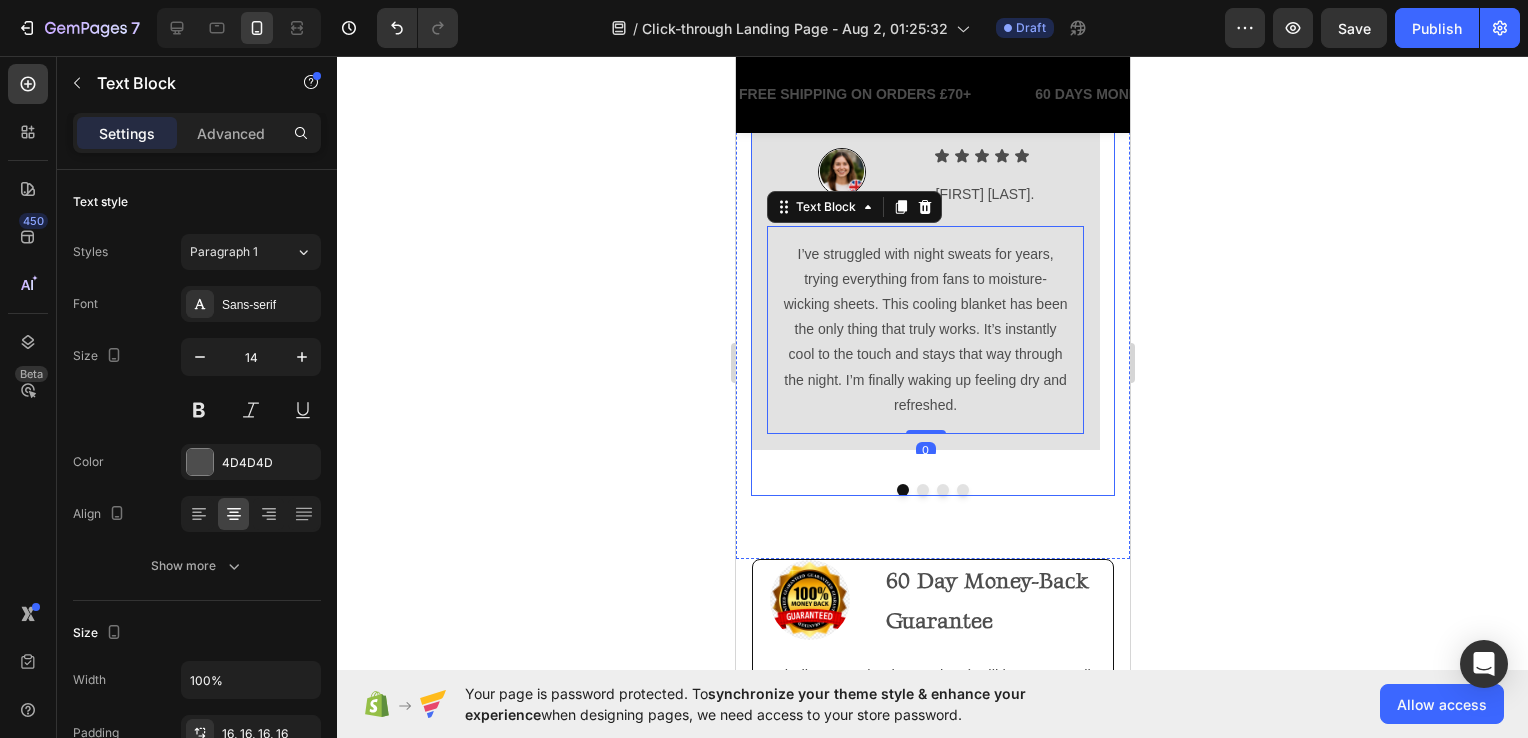click 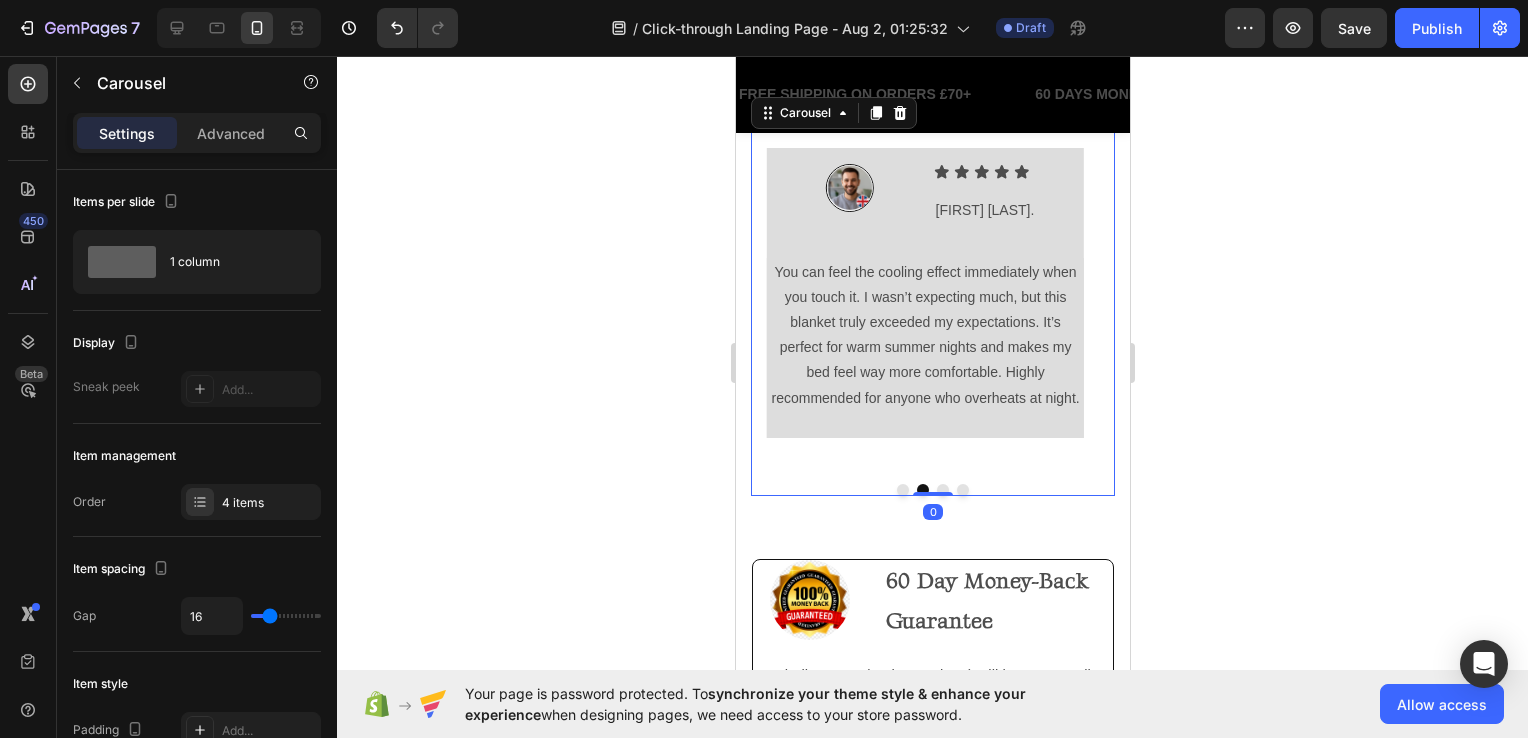 click 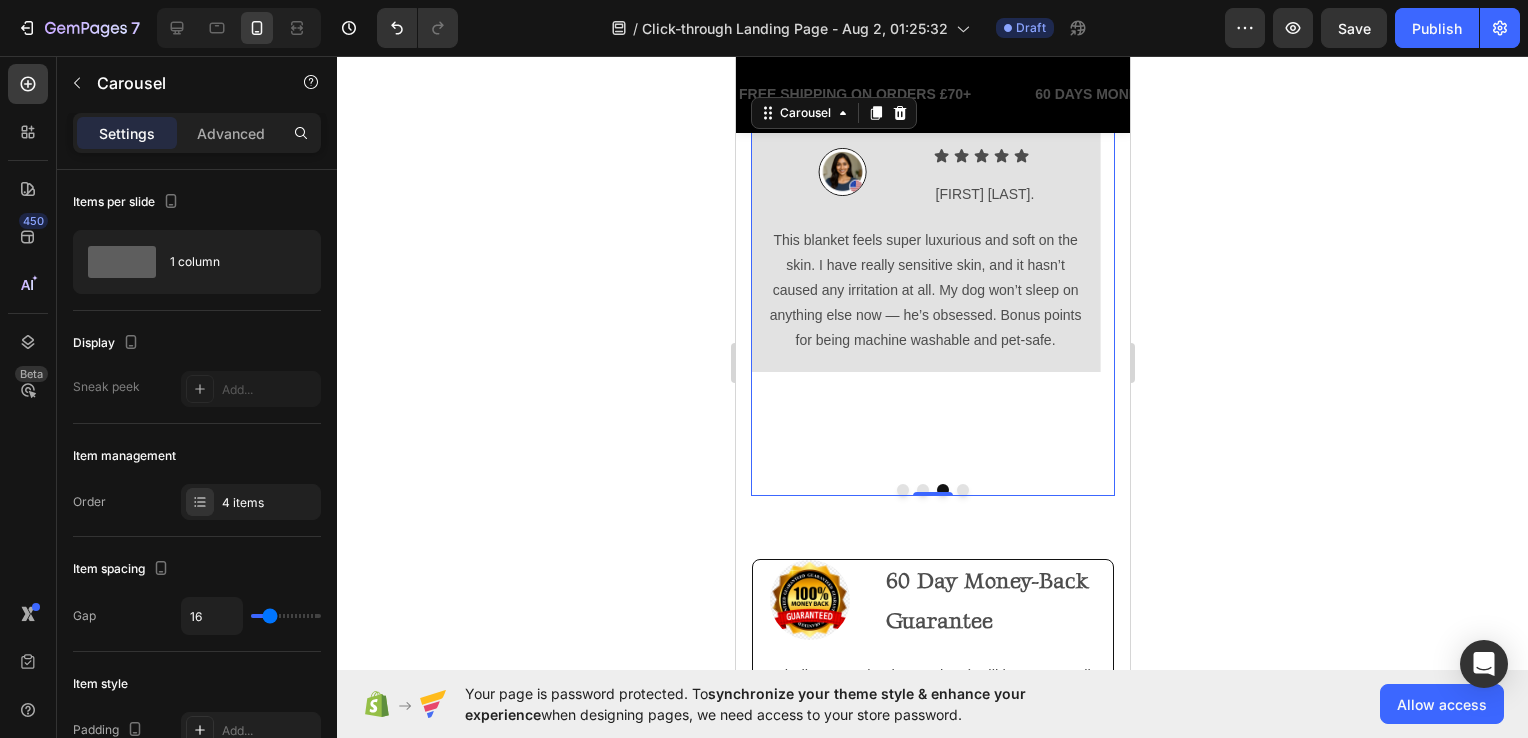 click 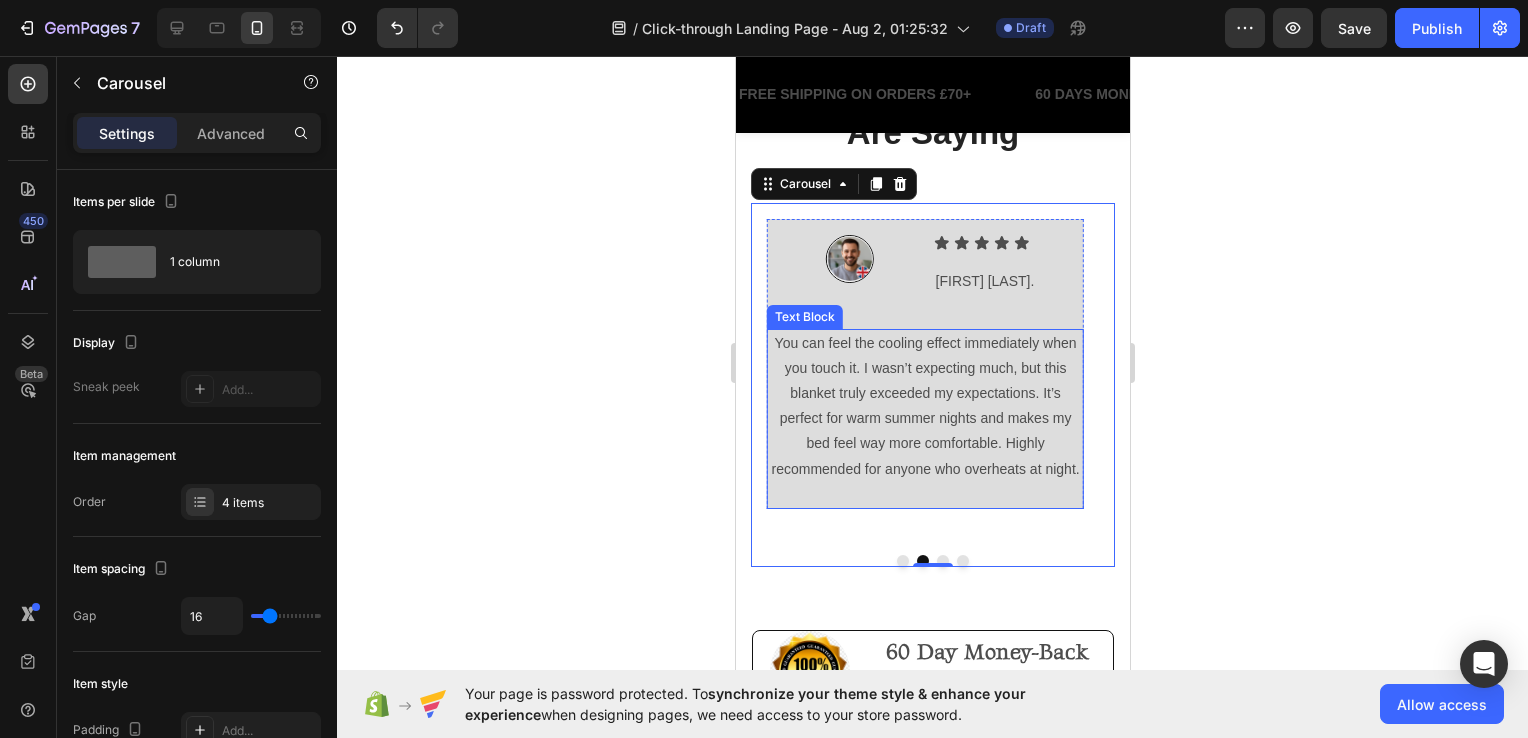 scroll, scrollTop: 3883, scrollLeft: 0, axis: vertical 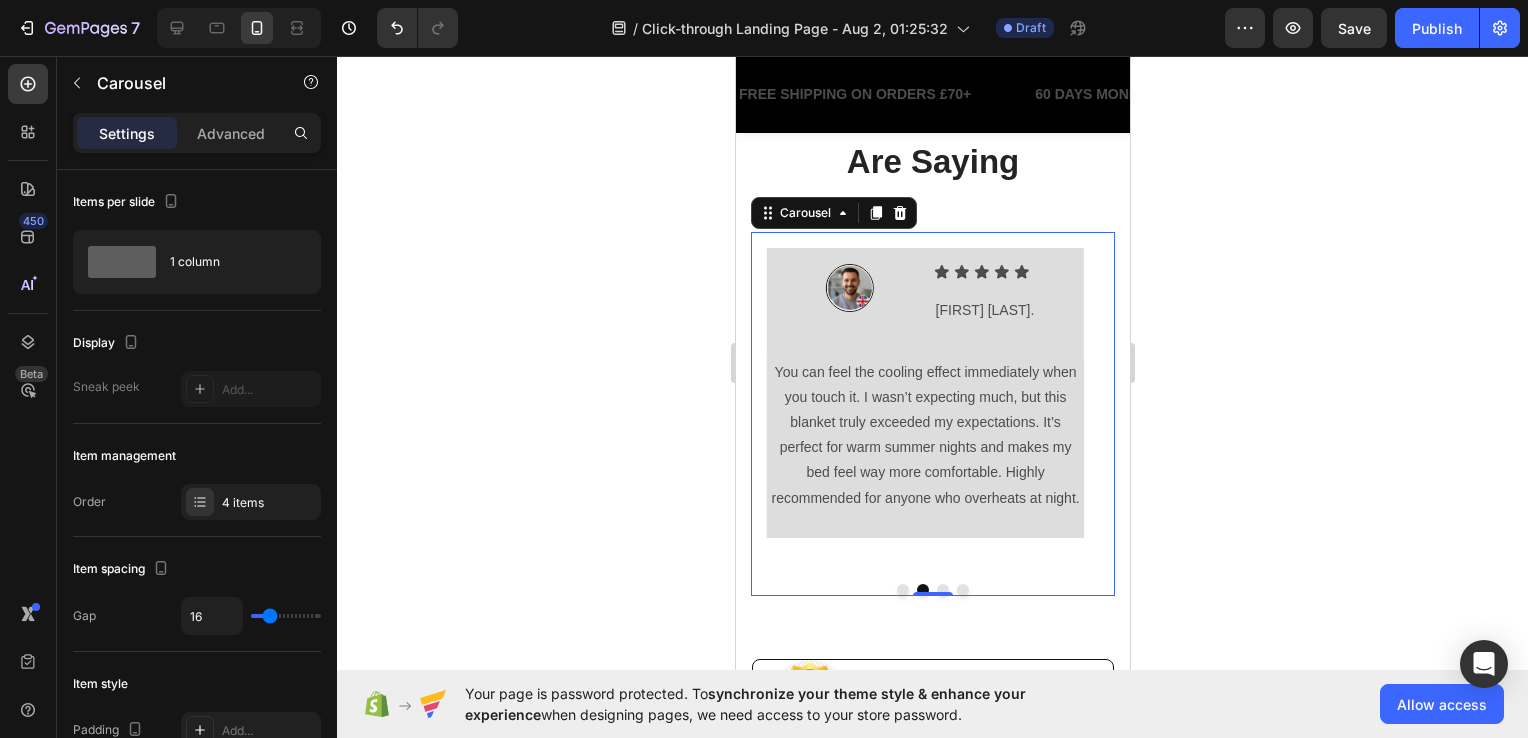 click 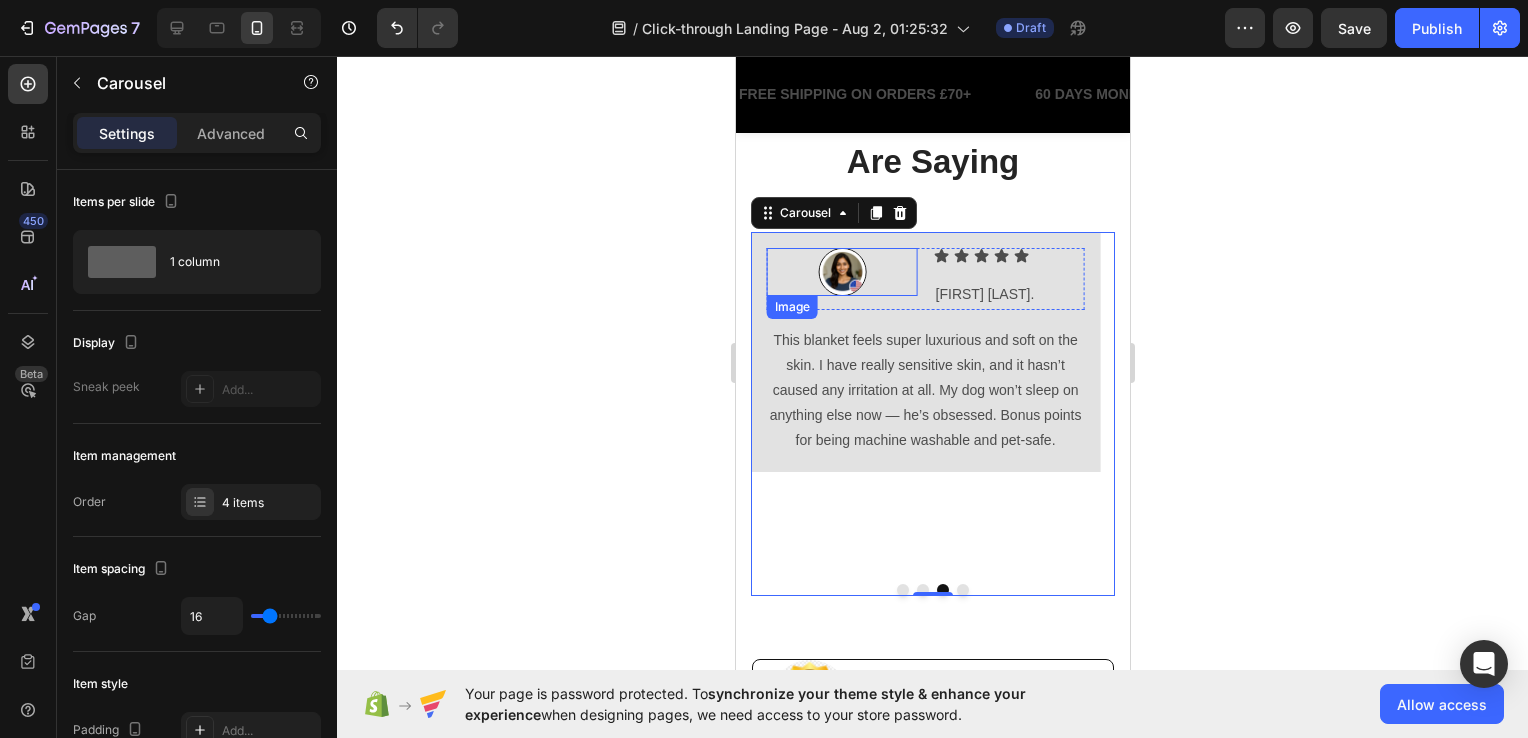 click on "Row" at bounding box center (771, 220) 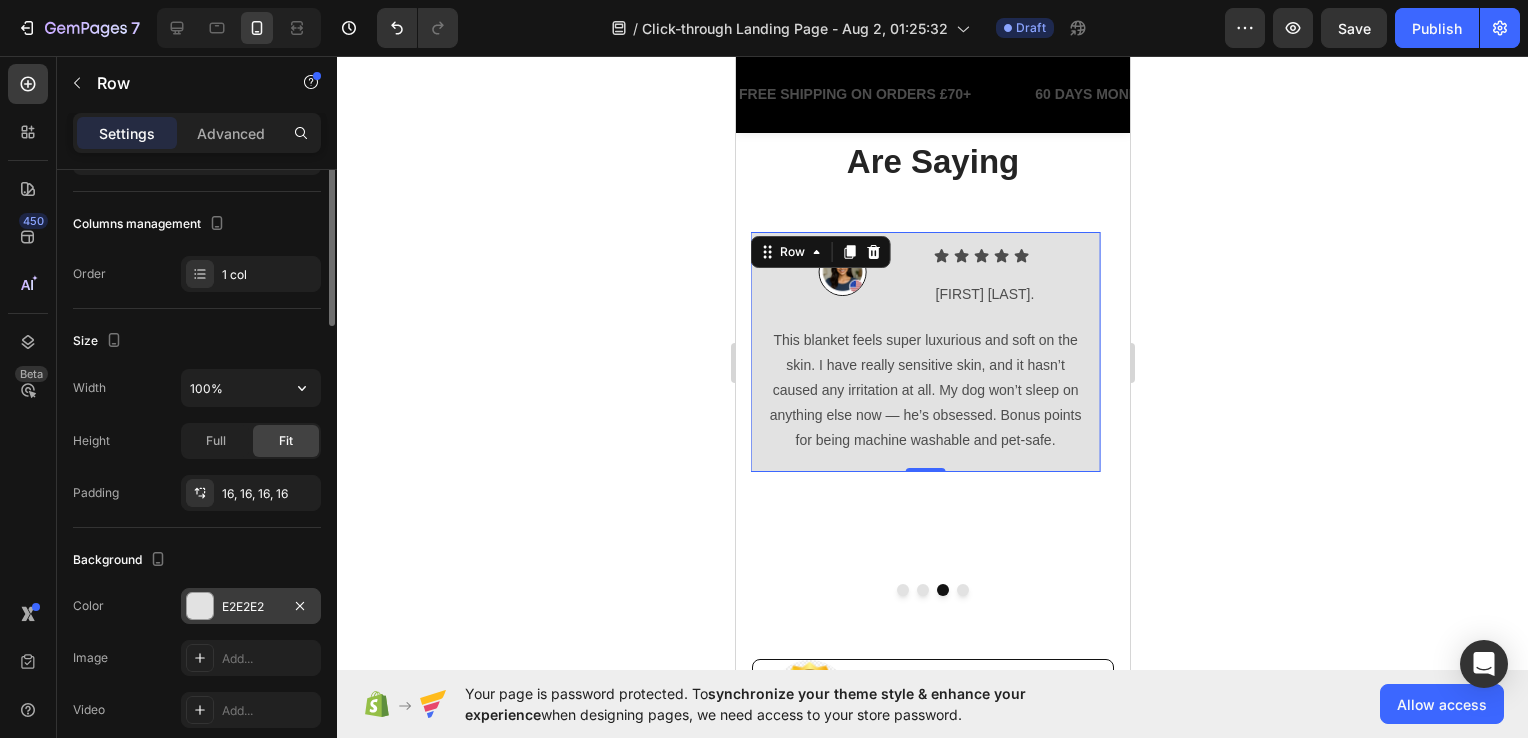 scroll, scrollTop: 0, scrollLeft: 0, axis: both 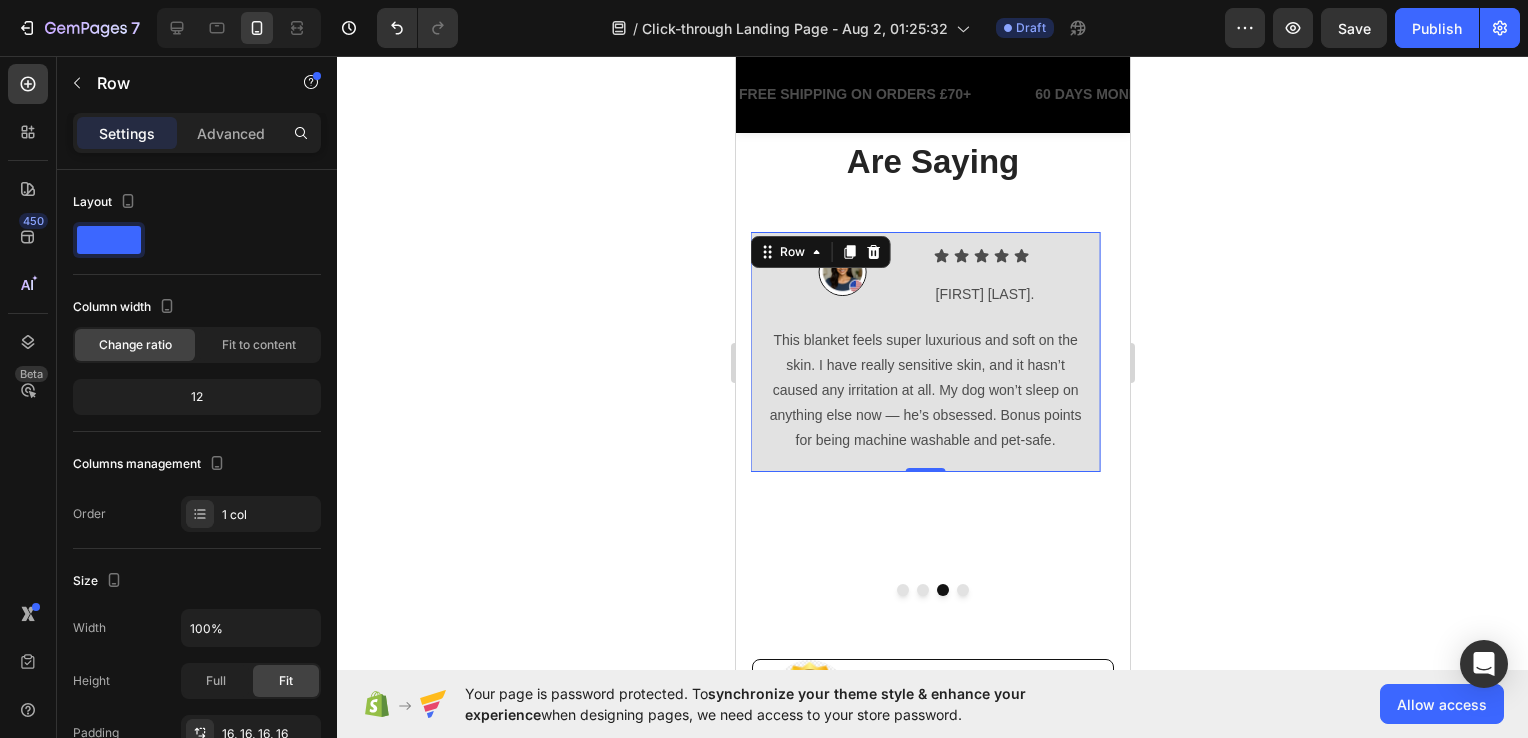 click on "Image Icon Icon Icon Icon
Icon Icon List Anita S. Text Block Row Row This blanket feels super luxurious and soft on the skin. I have really sensitive skin, and it hasn’t caused any irritation at all. My dog won’t sleep on anything else now — he’s obsessed. Bonus points for being machine washable and pet-safe. Text Block Row Row   0" at bounding box center [924, 351] 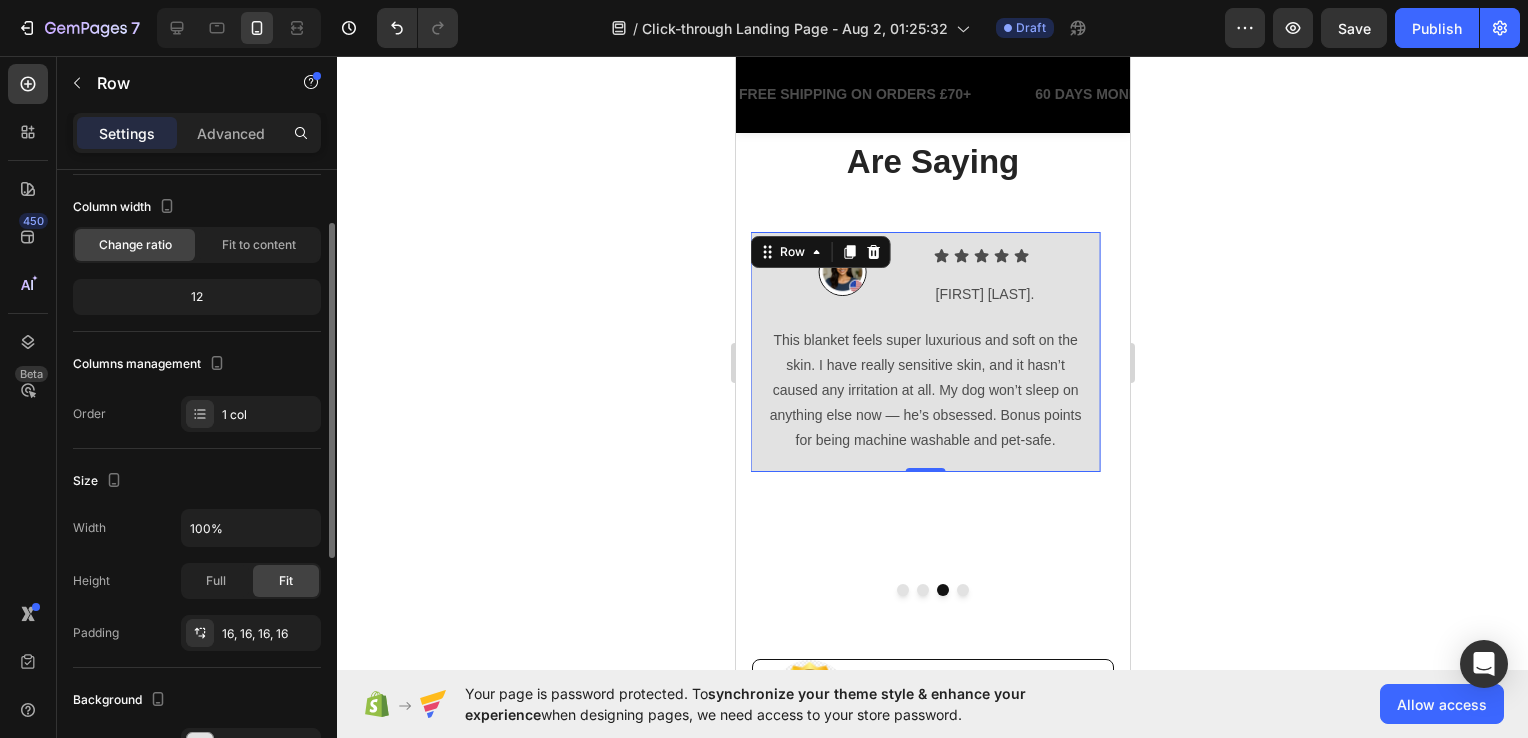 scroll, scrollTop: 500, scrollLeft: 0, axis: vertical 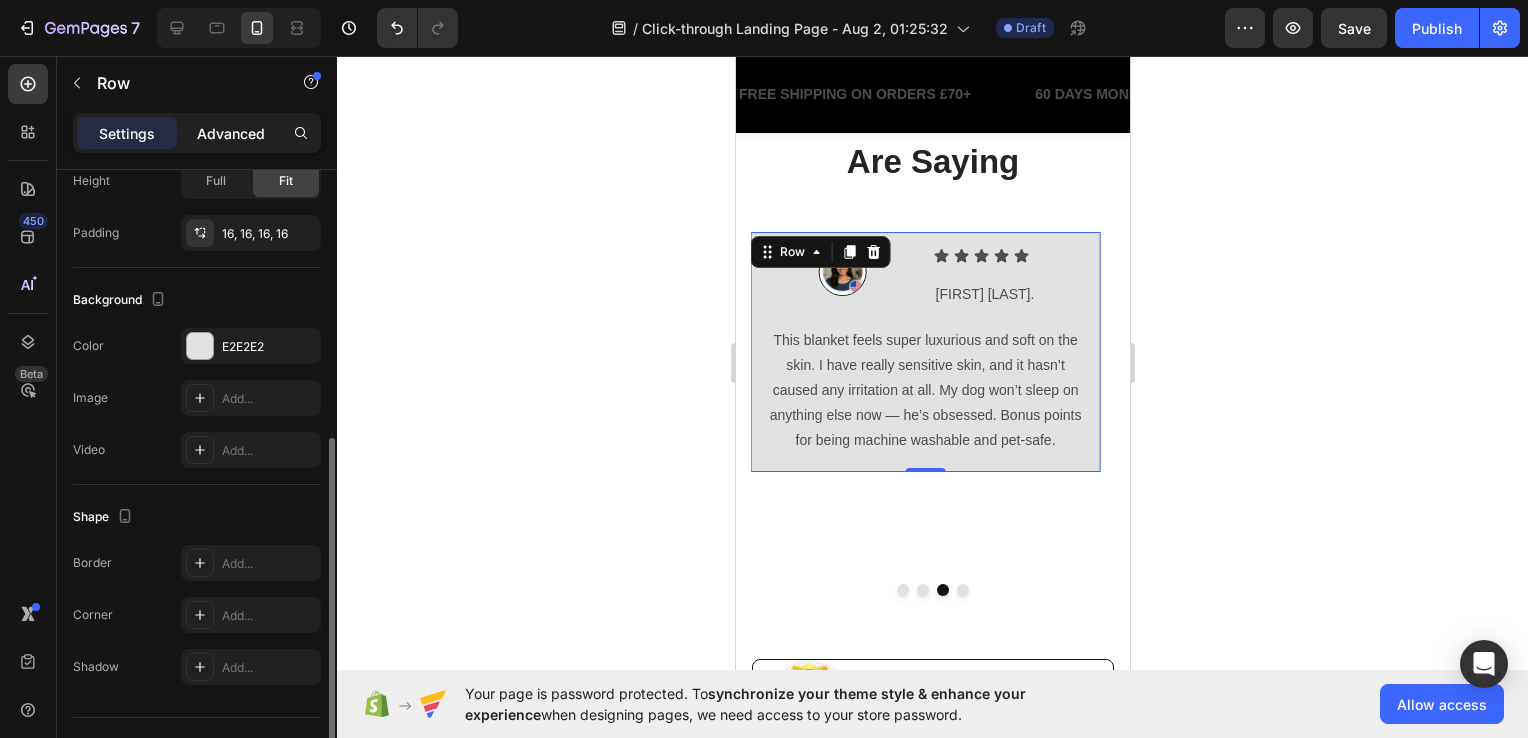 click on "Advanced" at bounding box center [231, 133] 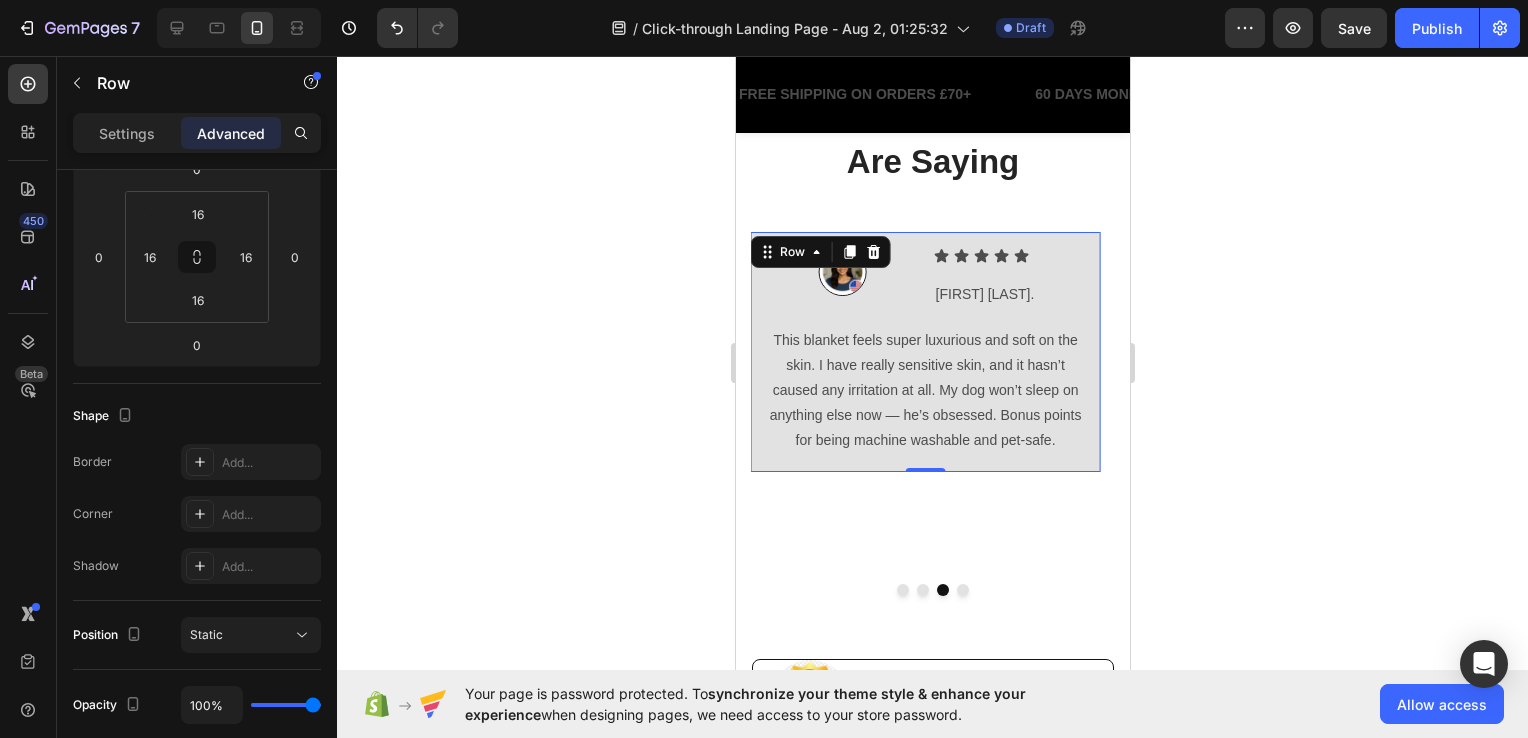 scroll, scrollTop: 0, scrollLeft: 0, axis: both 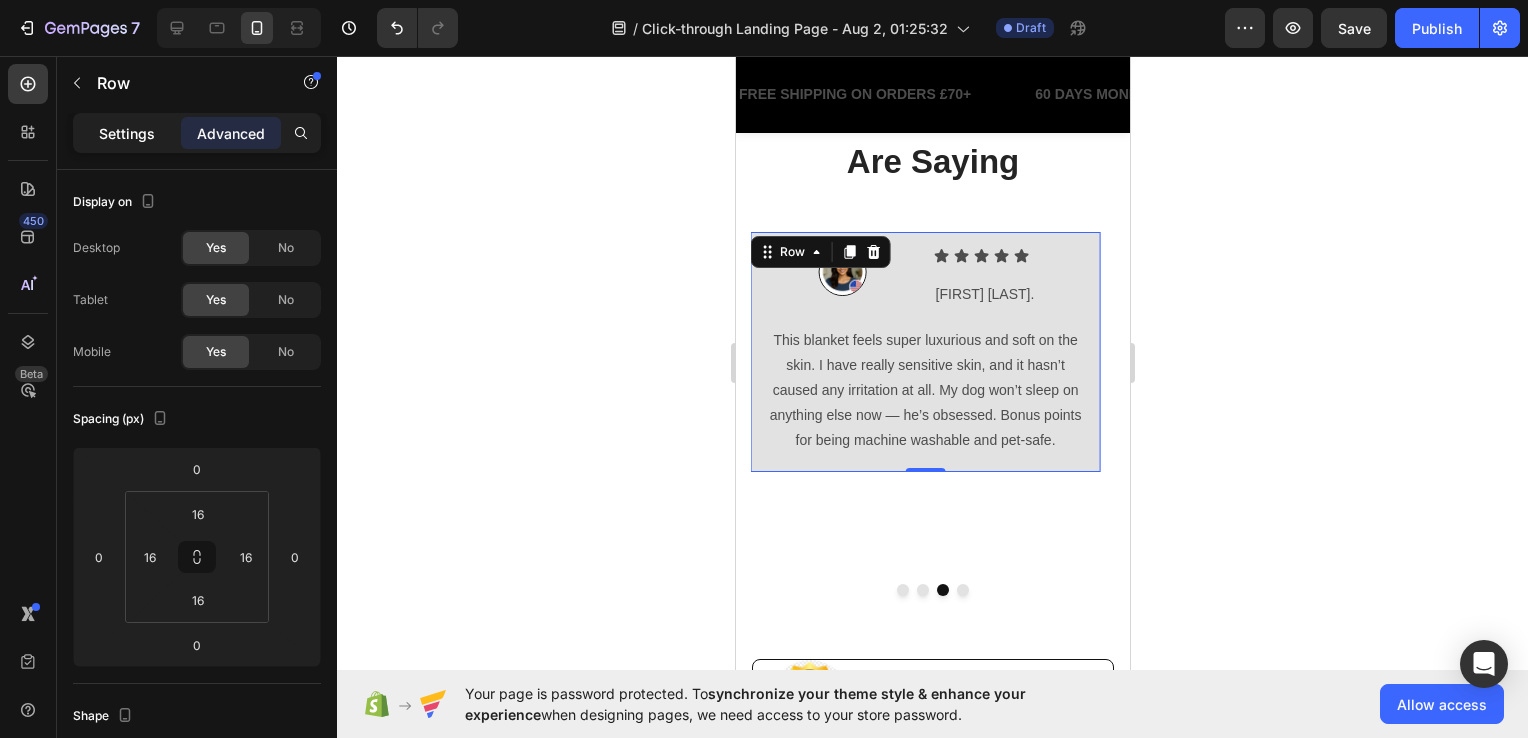 click on "Settings" at bounding box center [127, 133] 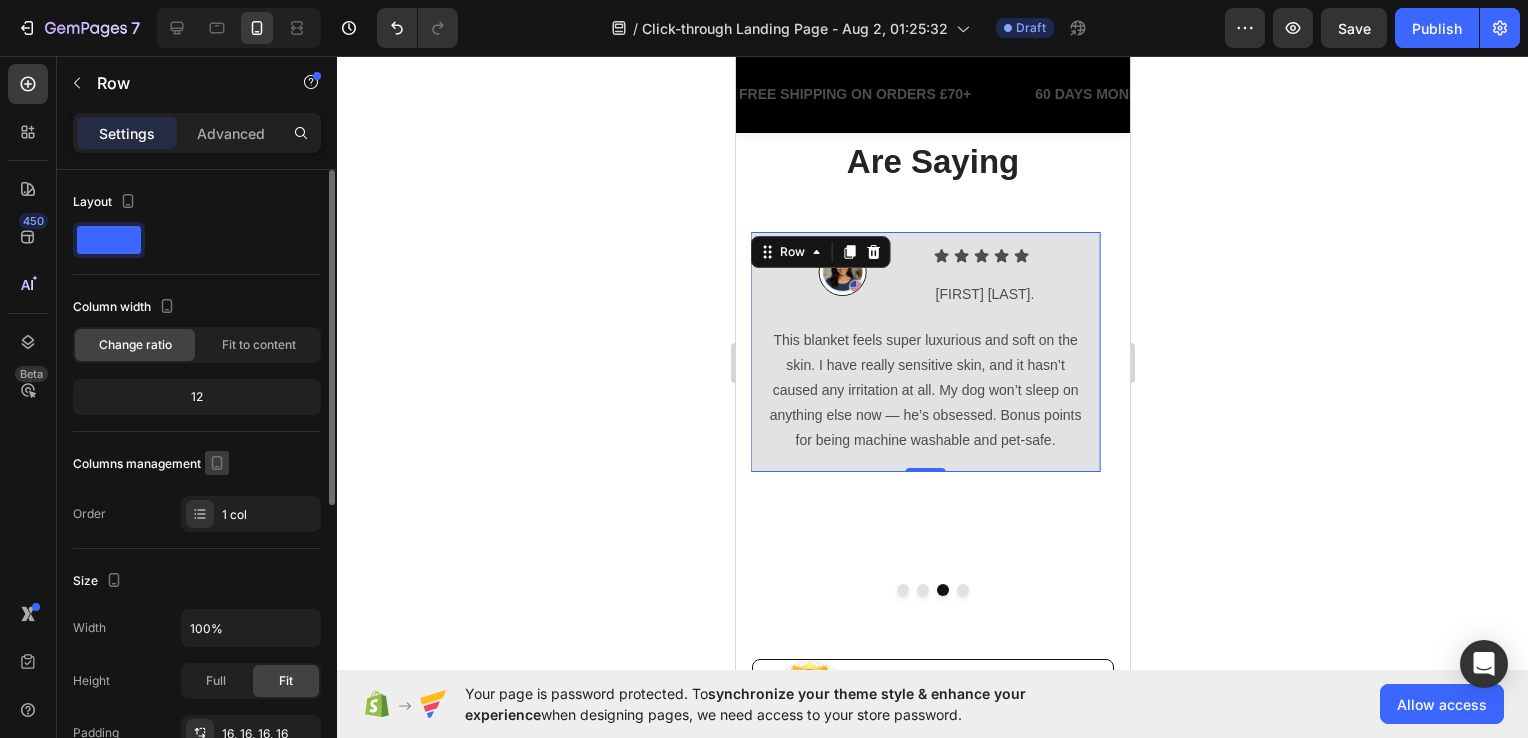scroll, scrollTop: 300, scrollLeft: 0, axis: vertical 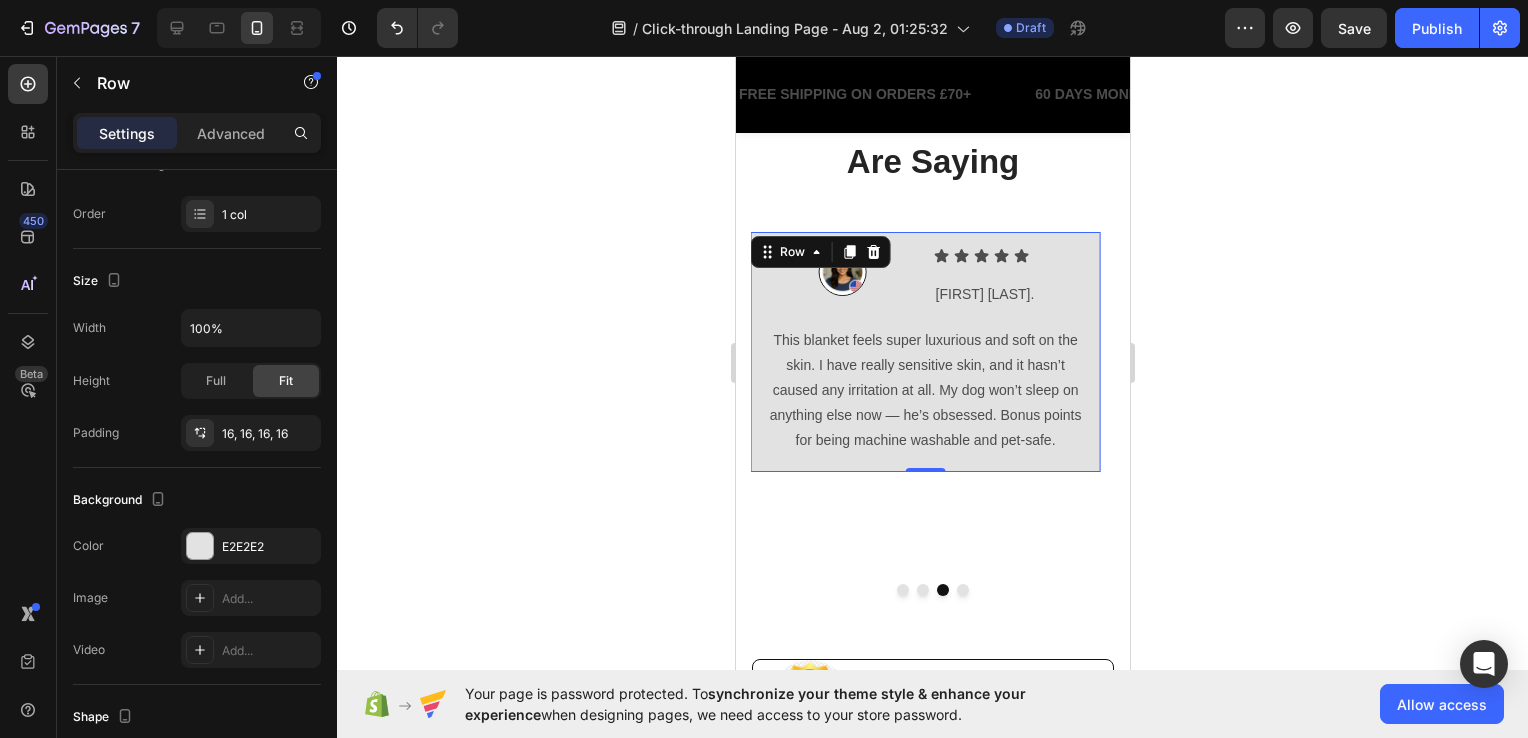 click 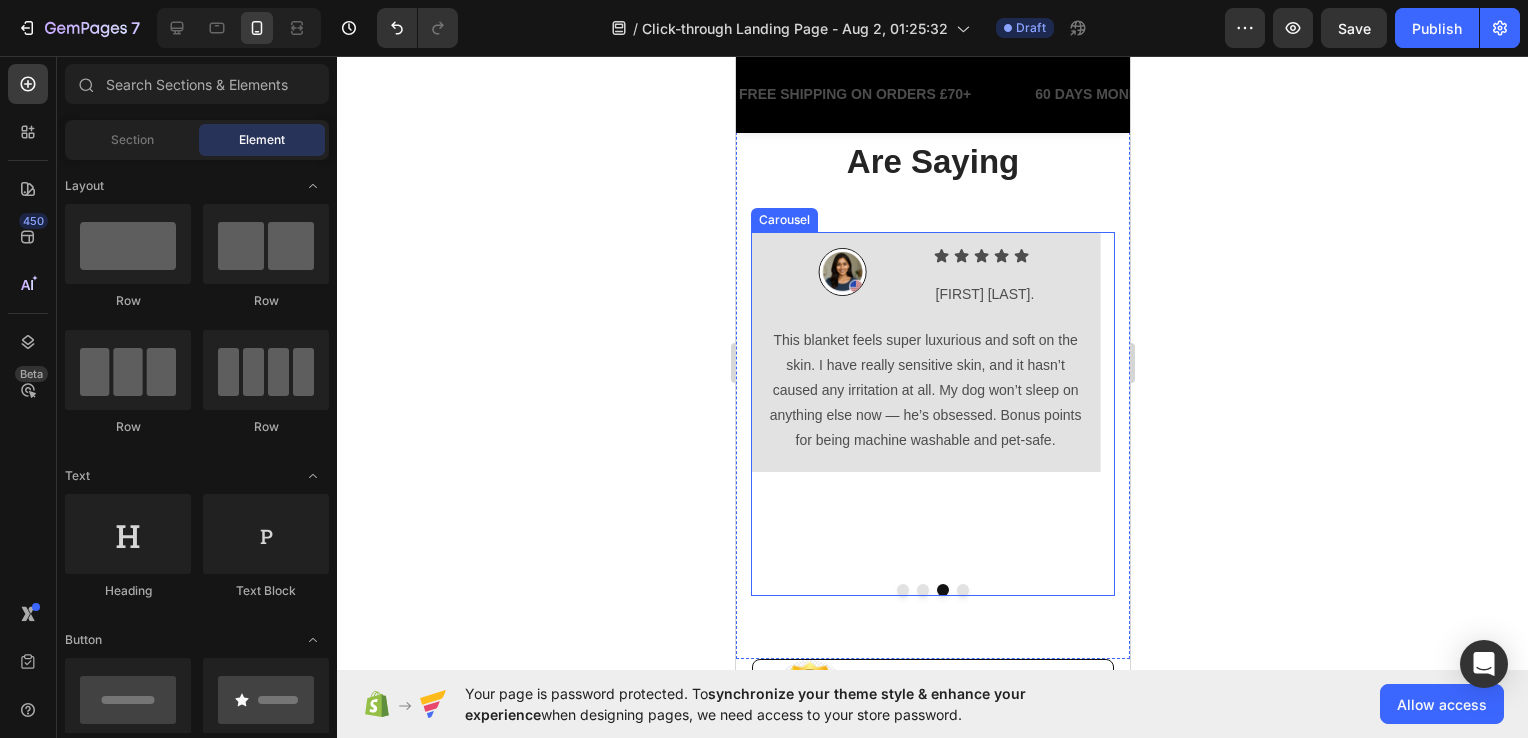 click 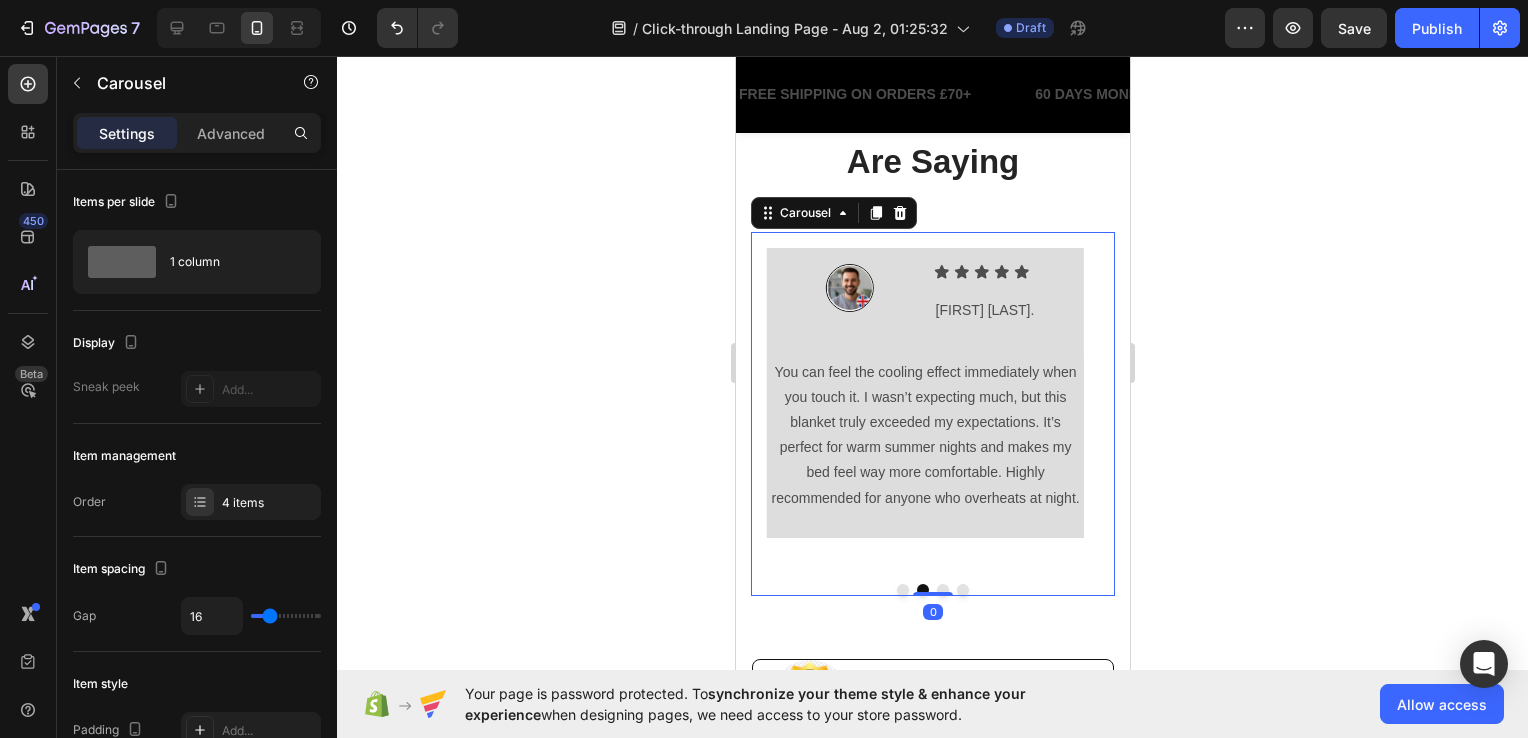 click 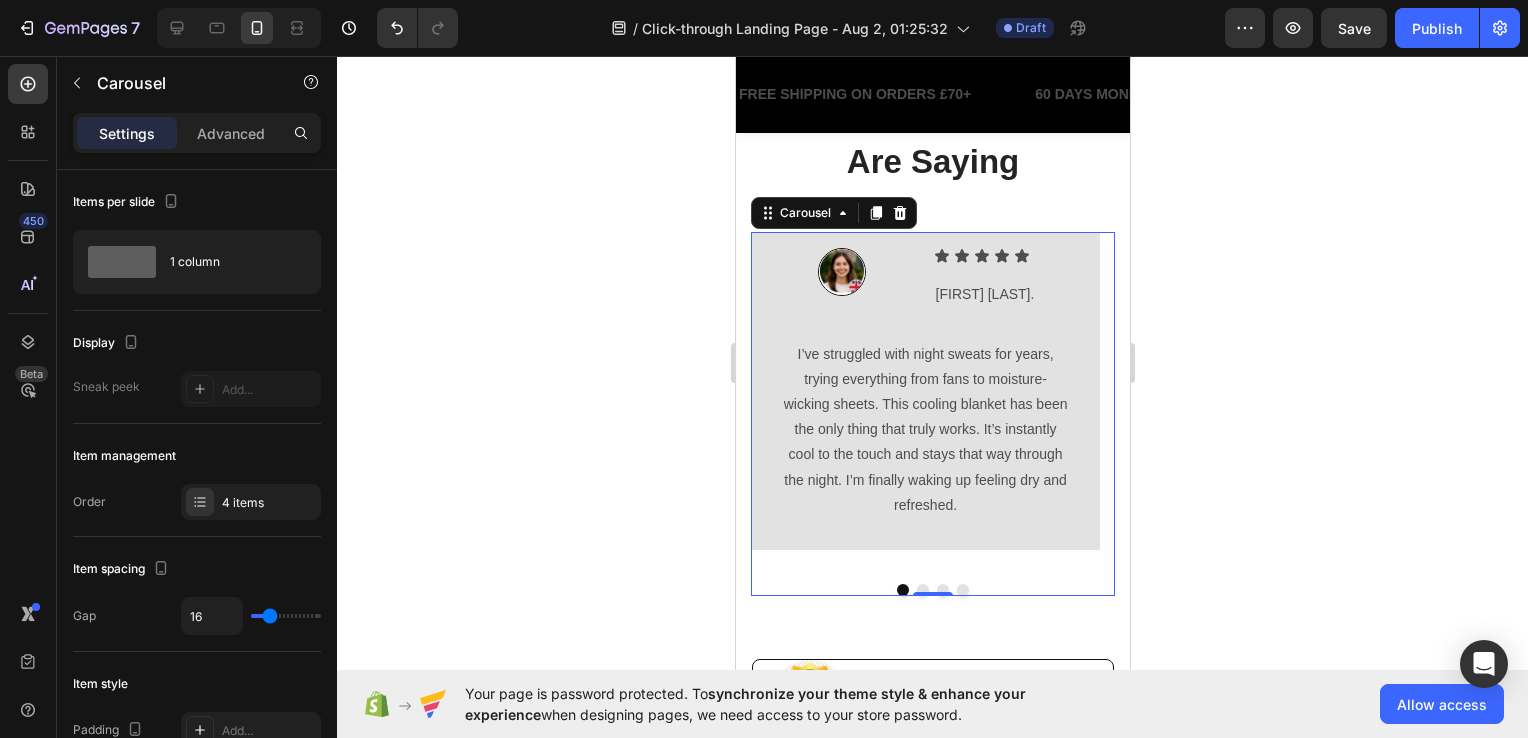 click 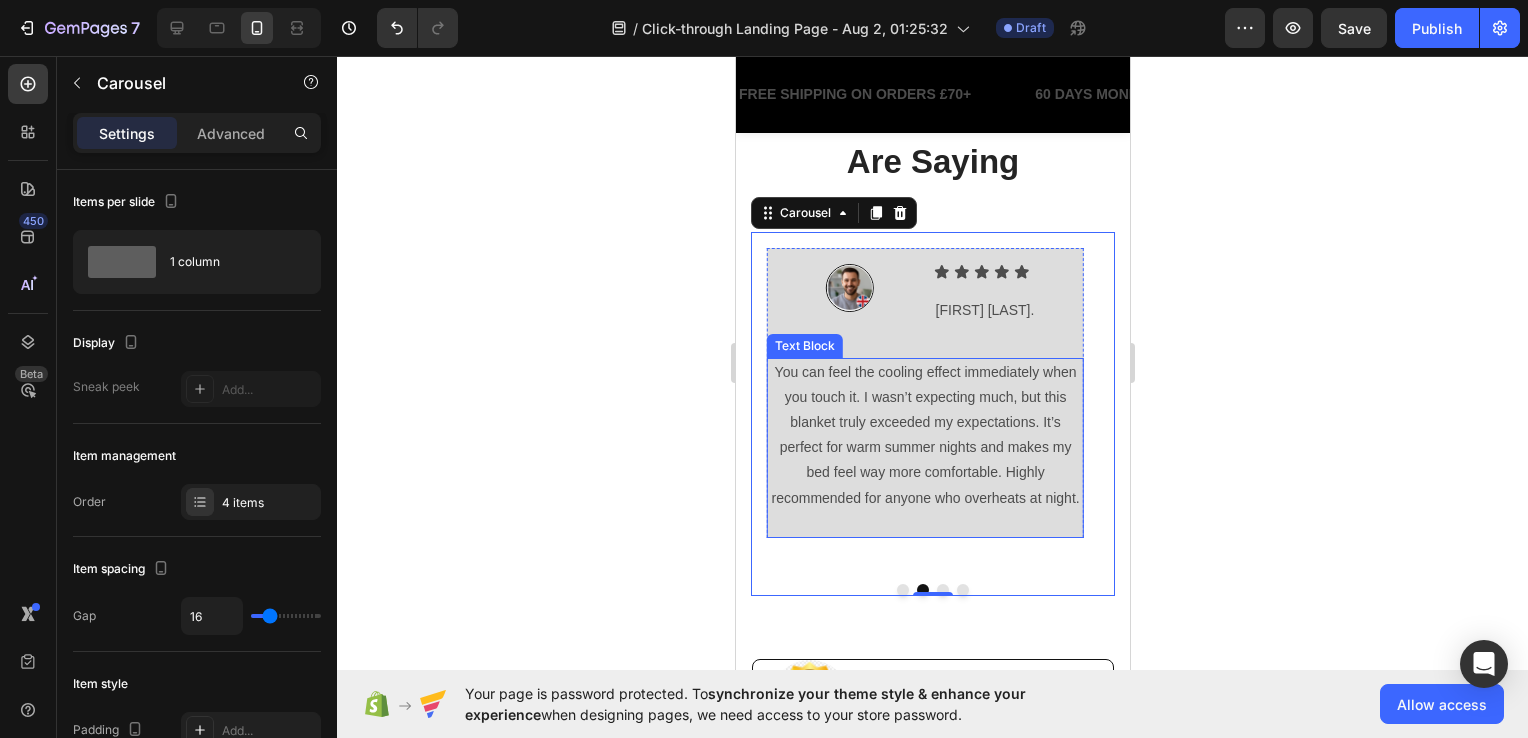 click on "You can feel the cooling effect immediately when you touch it. I wasn’t expecting much, but this blanket truly exceeded my expectations. It’s perfect for warm summer nights and makes my bed feel way more comfortable. Highly recommended for anyone who overheats at night." at bounding box center (924, 435) 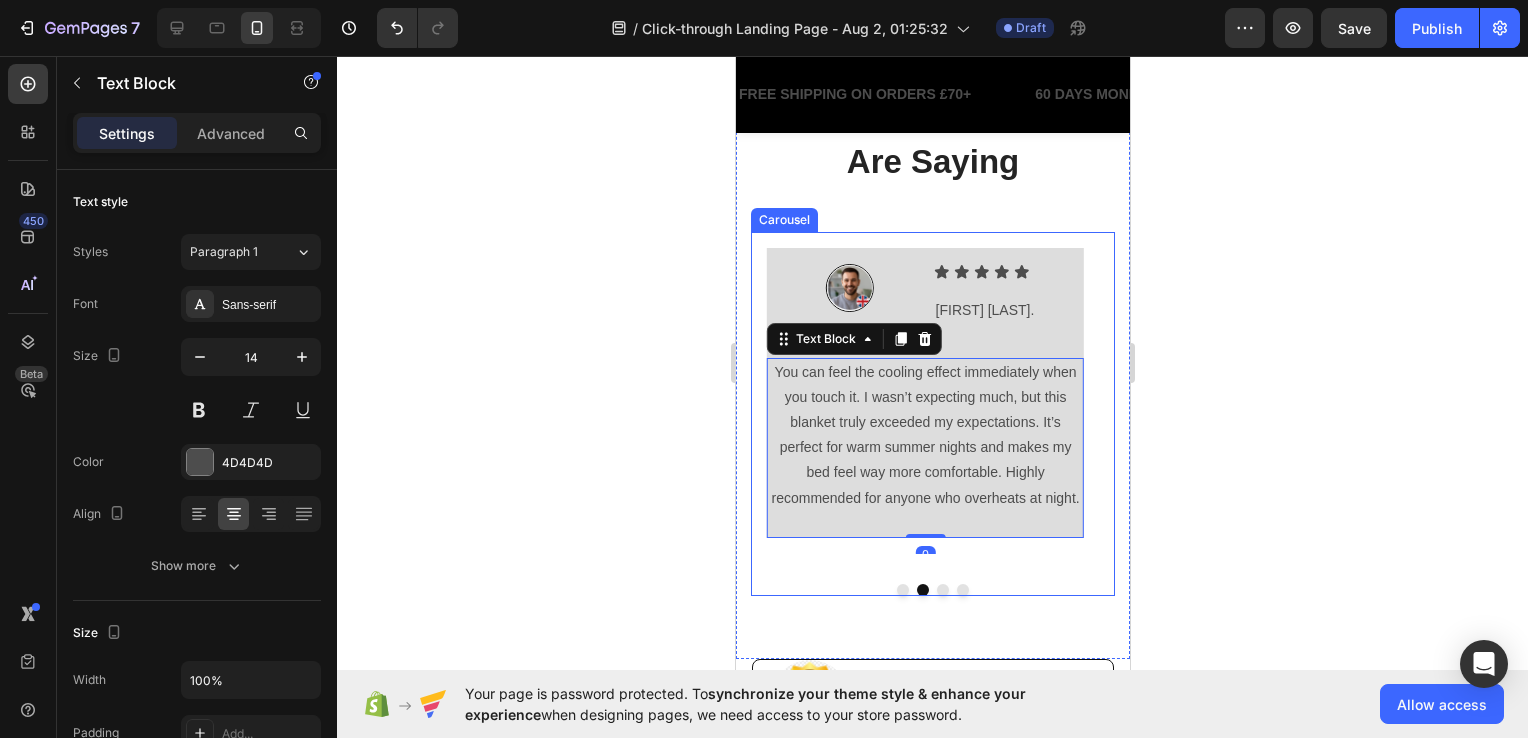 click 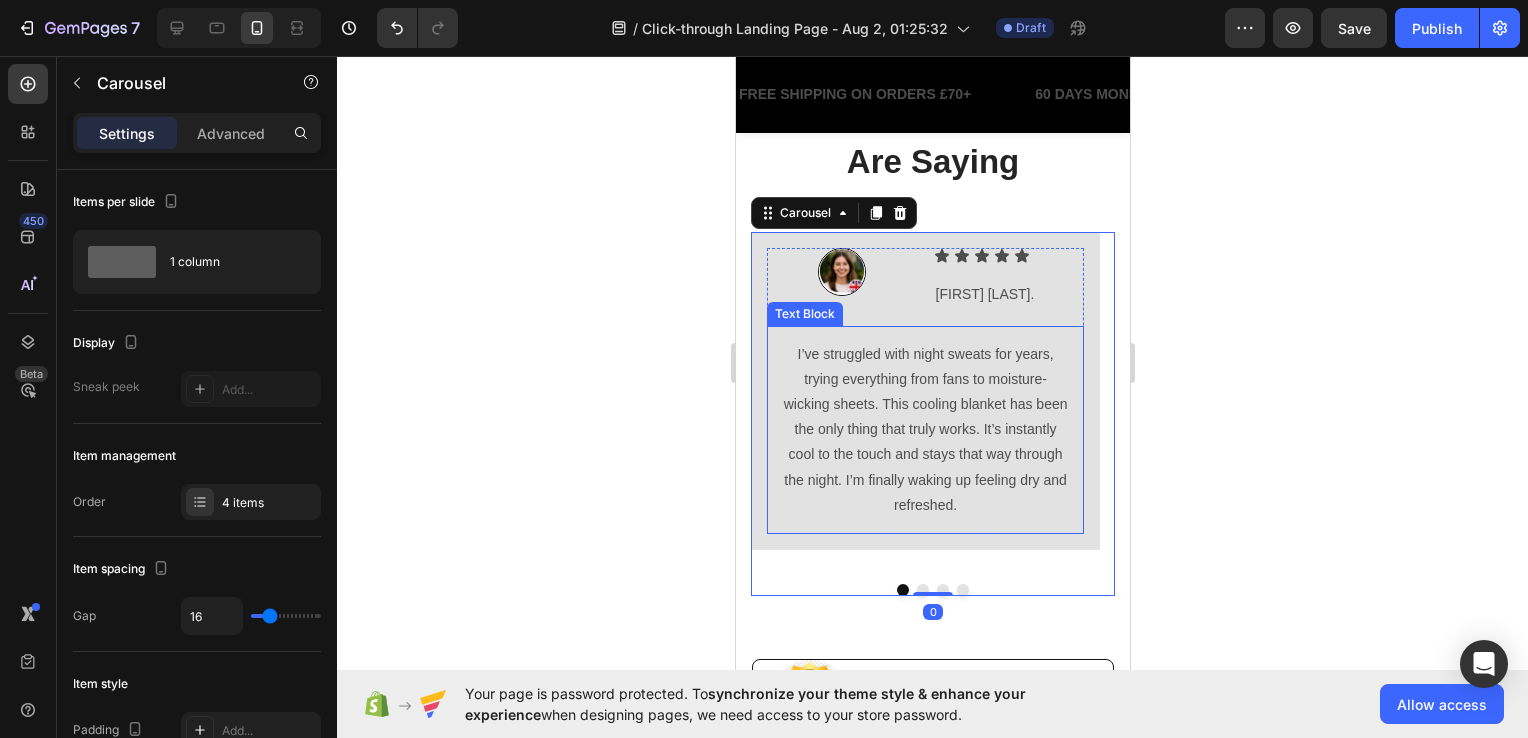 click on "I’ve struggled with night sweats for years, trying everything from fans to moisture-wicking sheets. This cooling blanket has been the only thing that truly works. It’s instantly cool to the touch and stays that way through the night. I’m finally waking up feeling dry and refreshed." at bounding box center (924, 430) 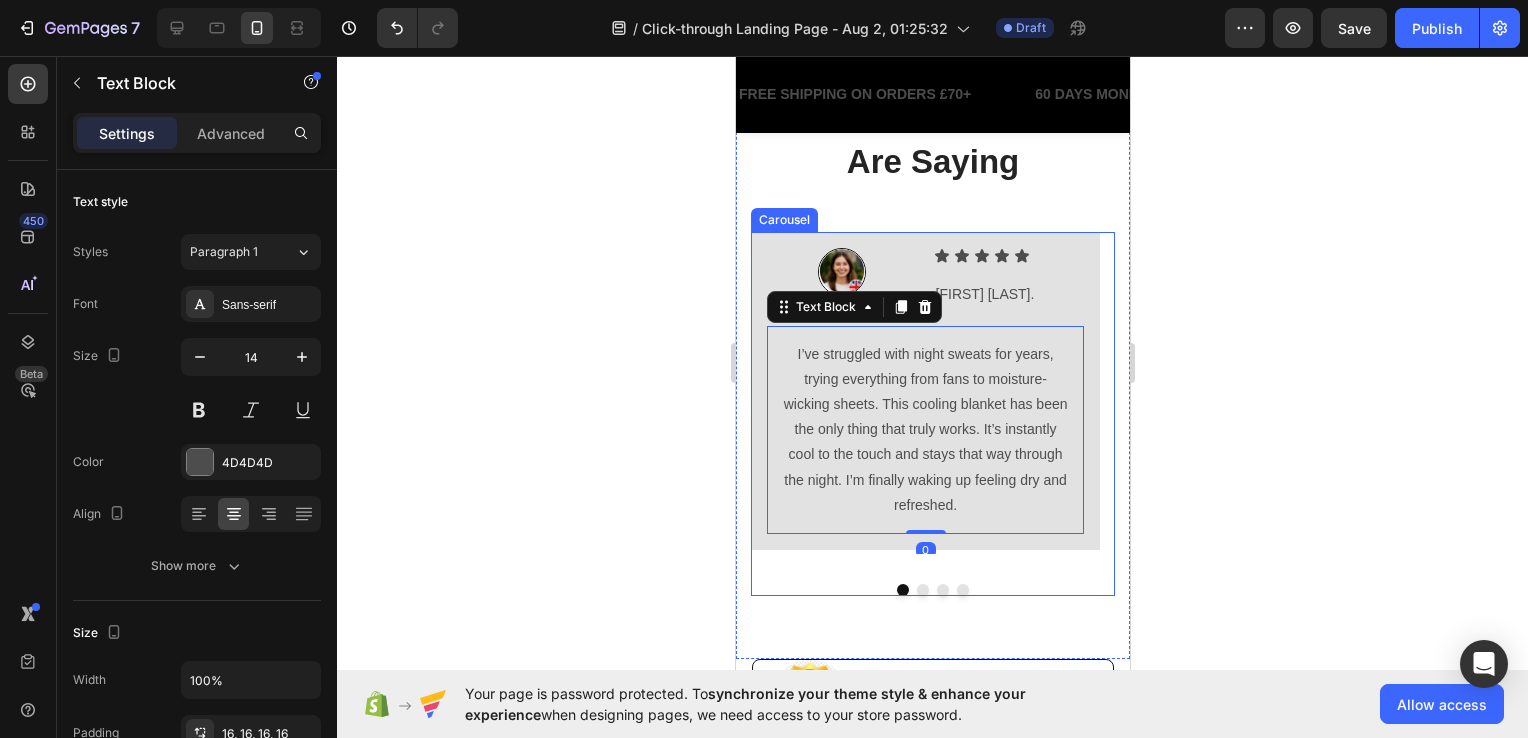 click 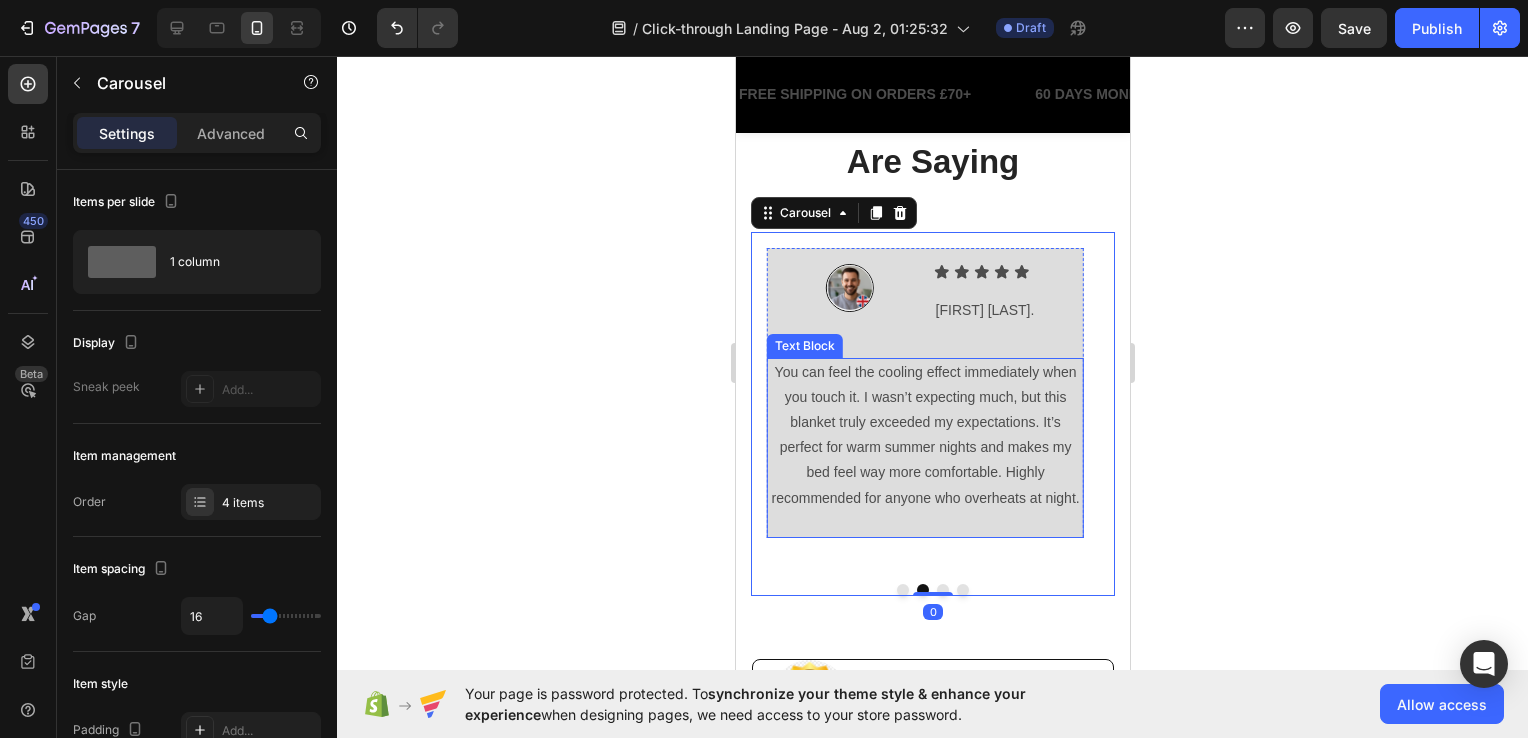 click on "You can feel the cooling effect immediately when you touch it. I wasn’t expecting much, but this blanket truly exceeded my expectations. It’s perfect for warm summer nights and makes my bed feel way more comfortable. Highly recommended for anyone who overheats at night." at bounding box center (924, 435) 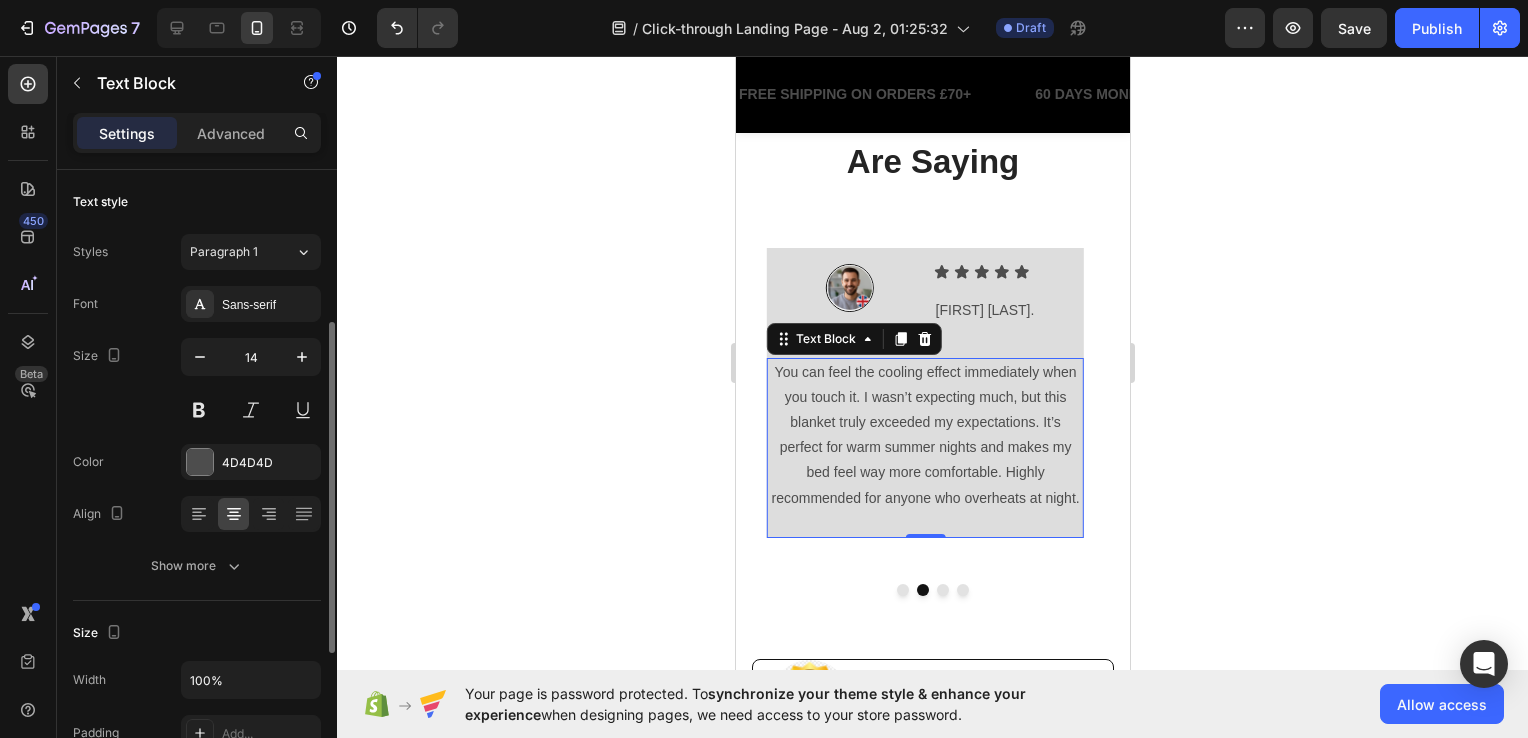 scroll, scrollTop: 100, scrollLeft: 0, axis: vertical 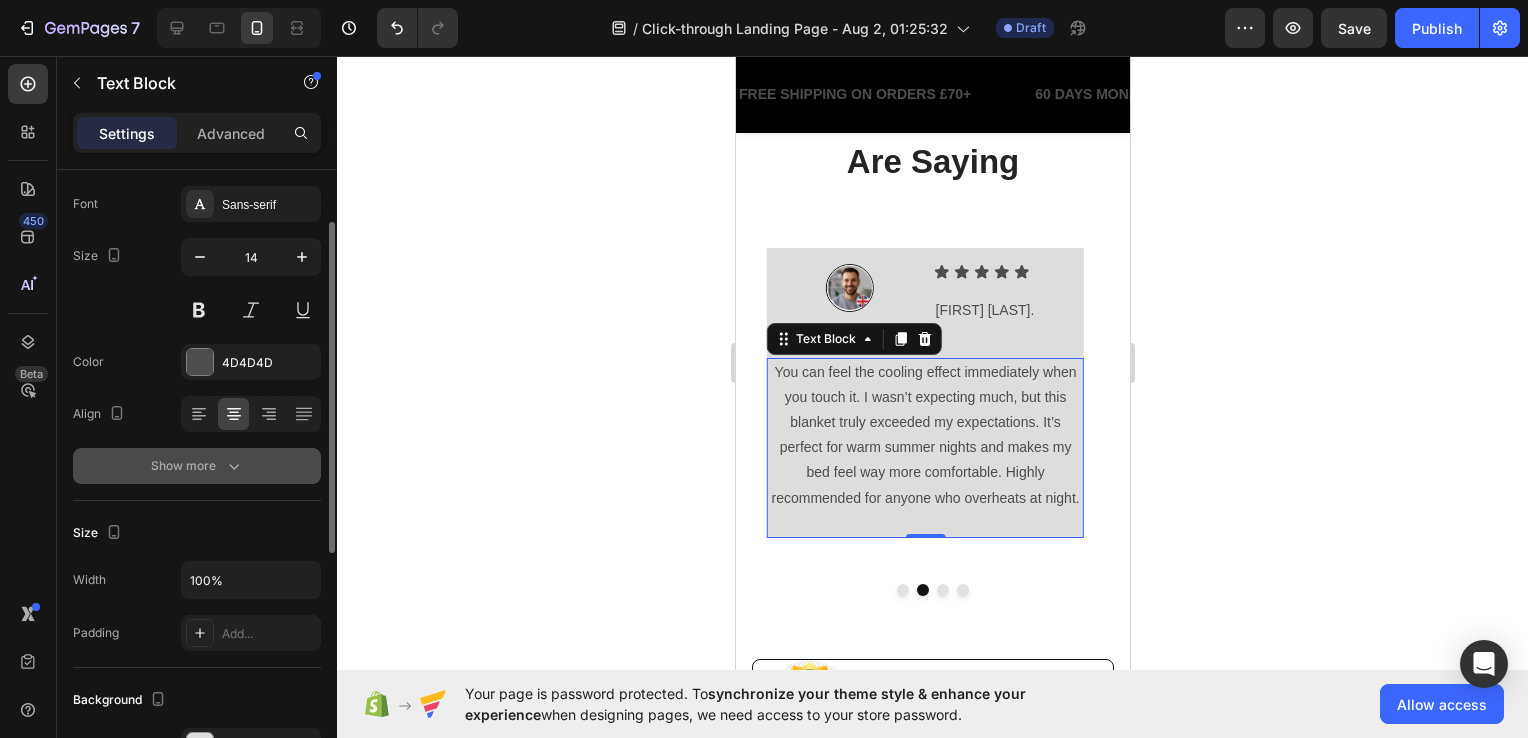 click on "Show more" at bounding box center [197, 466] 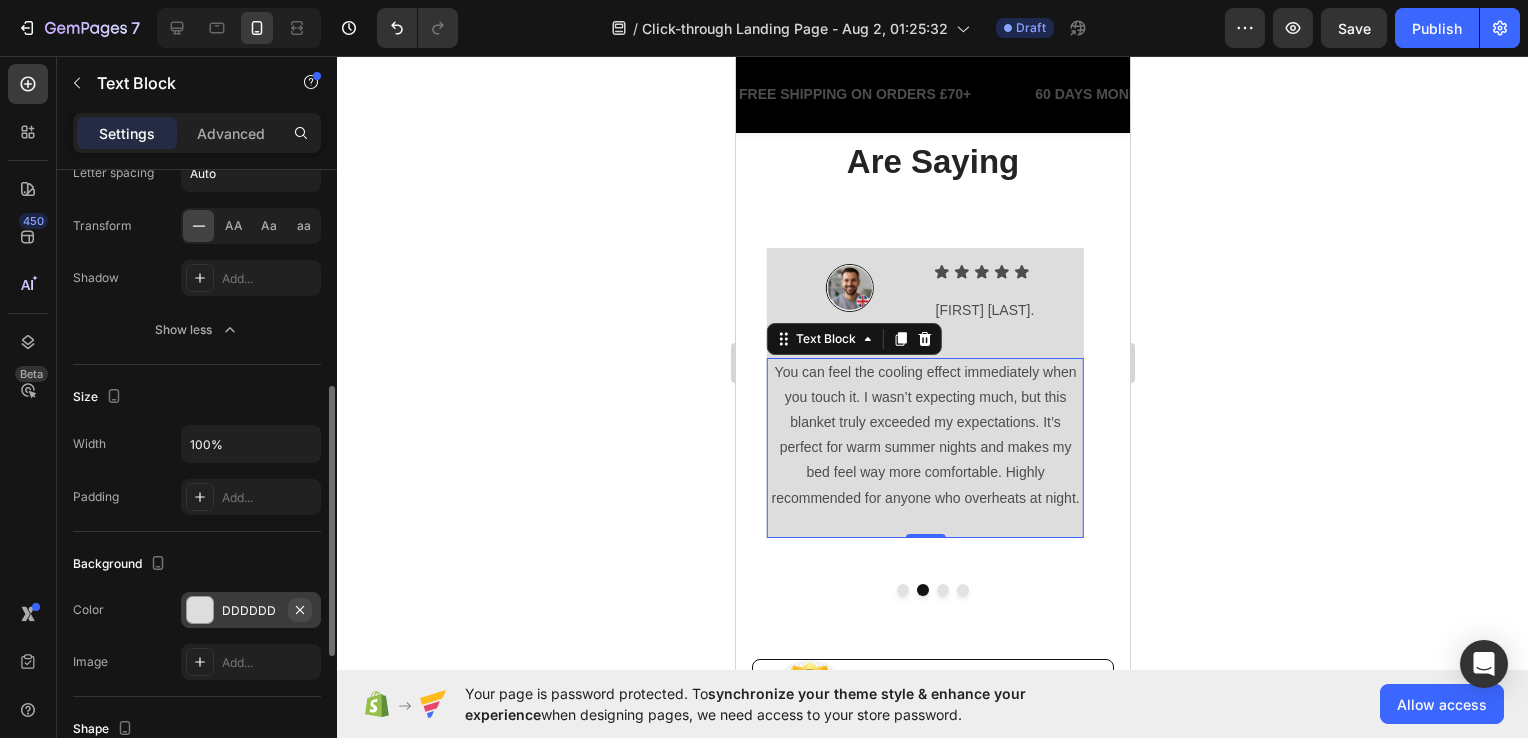 scroll, scrollTop: 600, scrollLeft: 0, axis: vertical 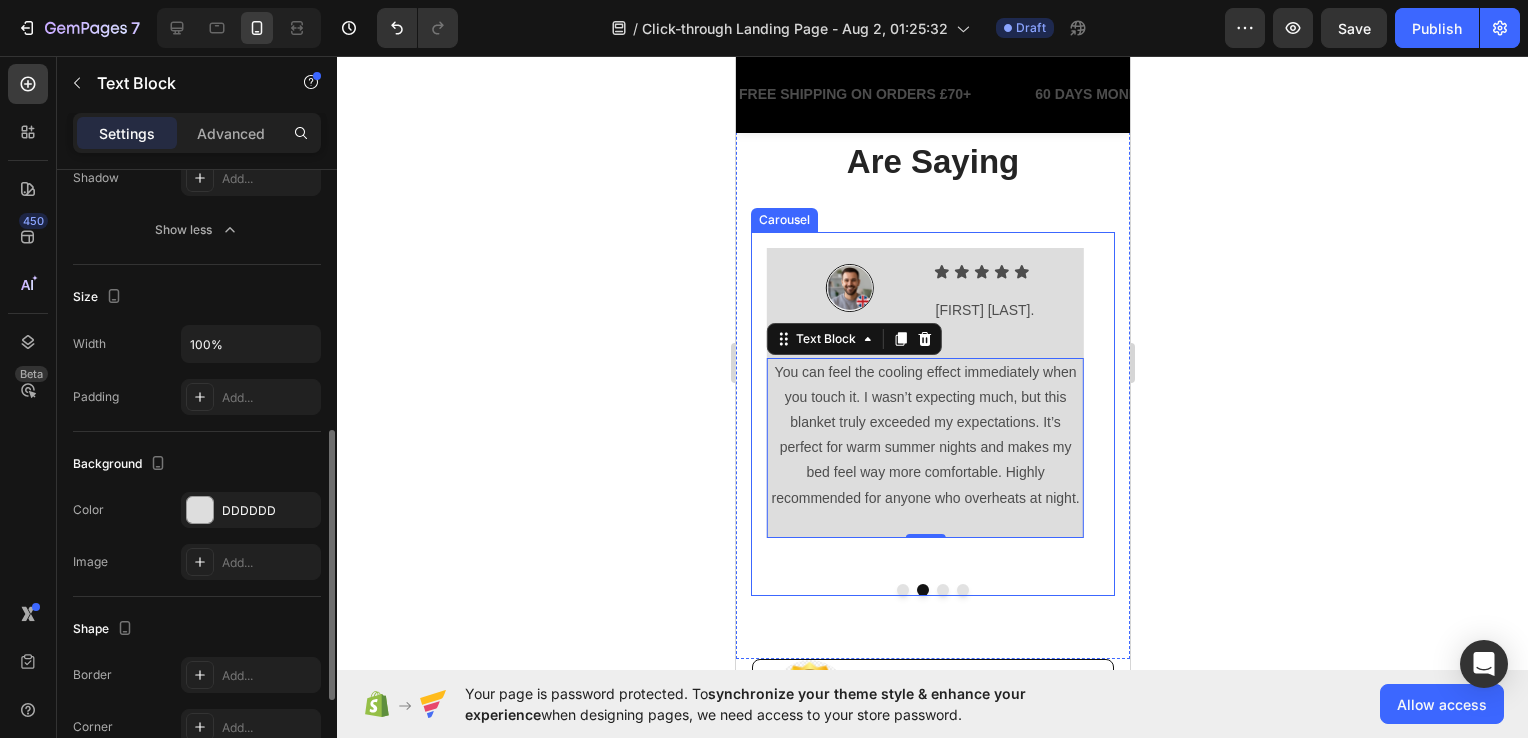 click 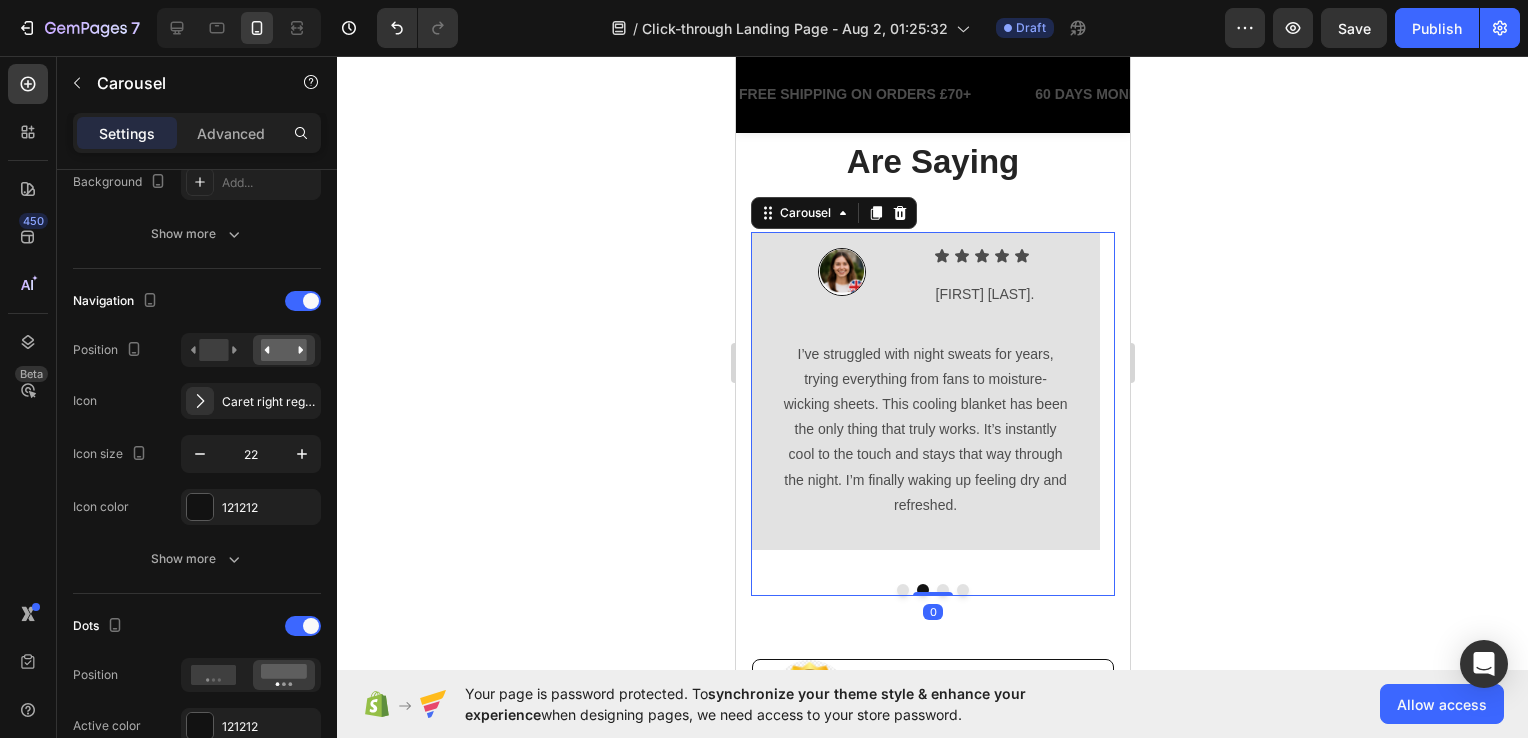 scroll, scrollTop: 0, scrollLeft: 0, axis: both 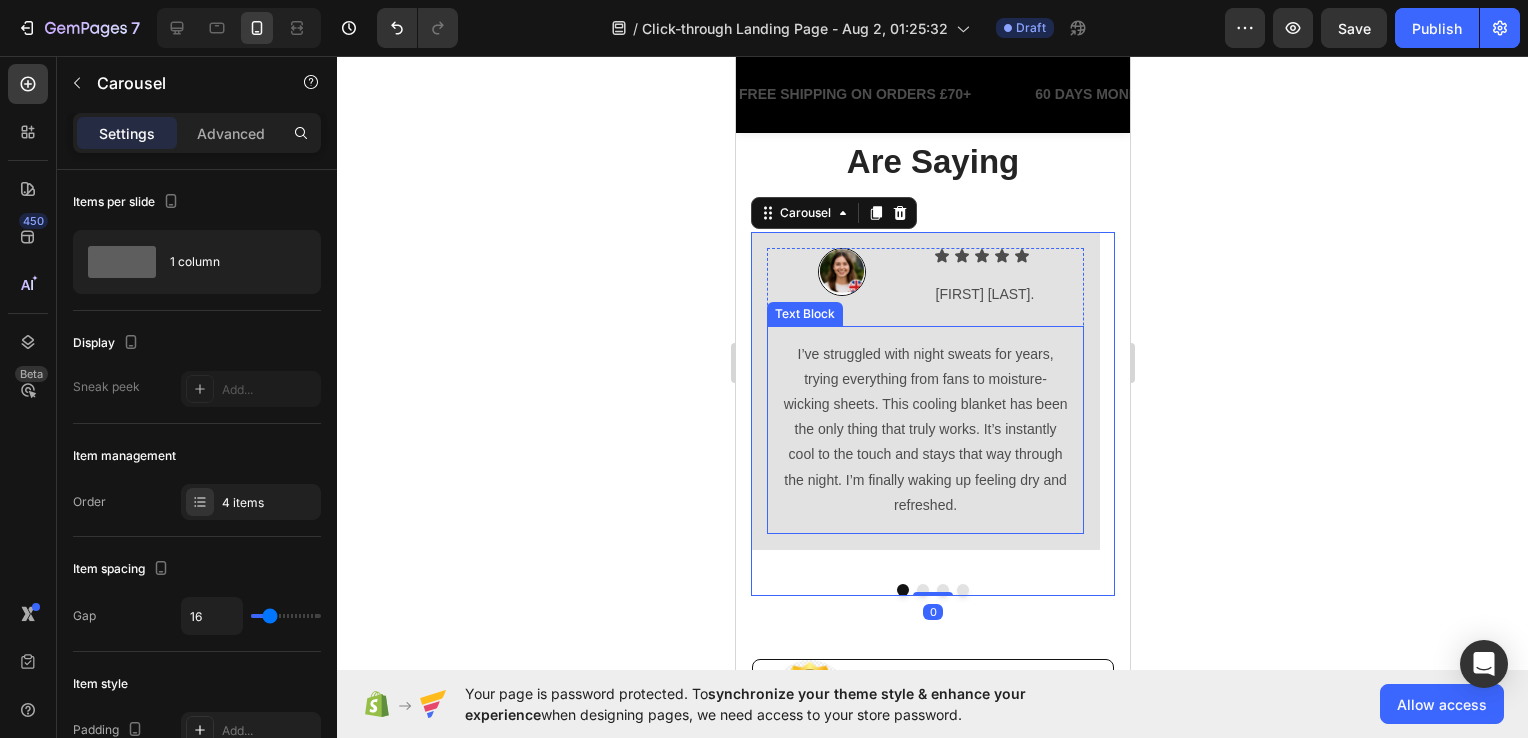 click on "I’ve struggled with night sweats for years, trying everything from fans to moisture-wicking sheets. This cooling blanket has been the only thing that truly works. It’s instantly cool to the touch and stays that way through the night. I’m finally waking up feeling dry and refreshed." at bounding box center [924, 430] 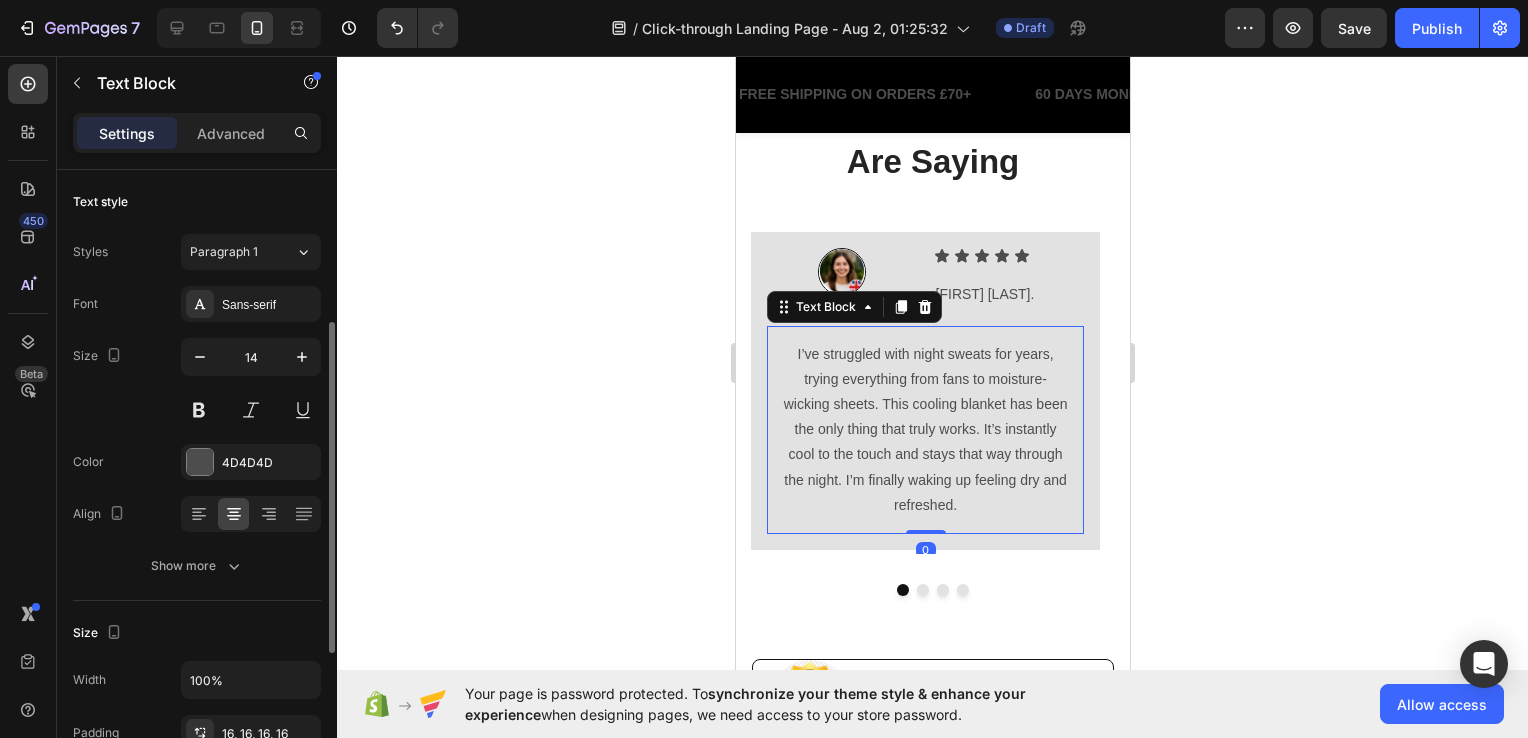 scroll, scrollTop: 100, scrollLeft: 0, axis: vertical 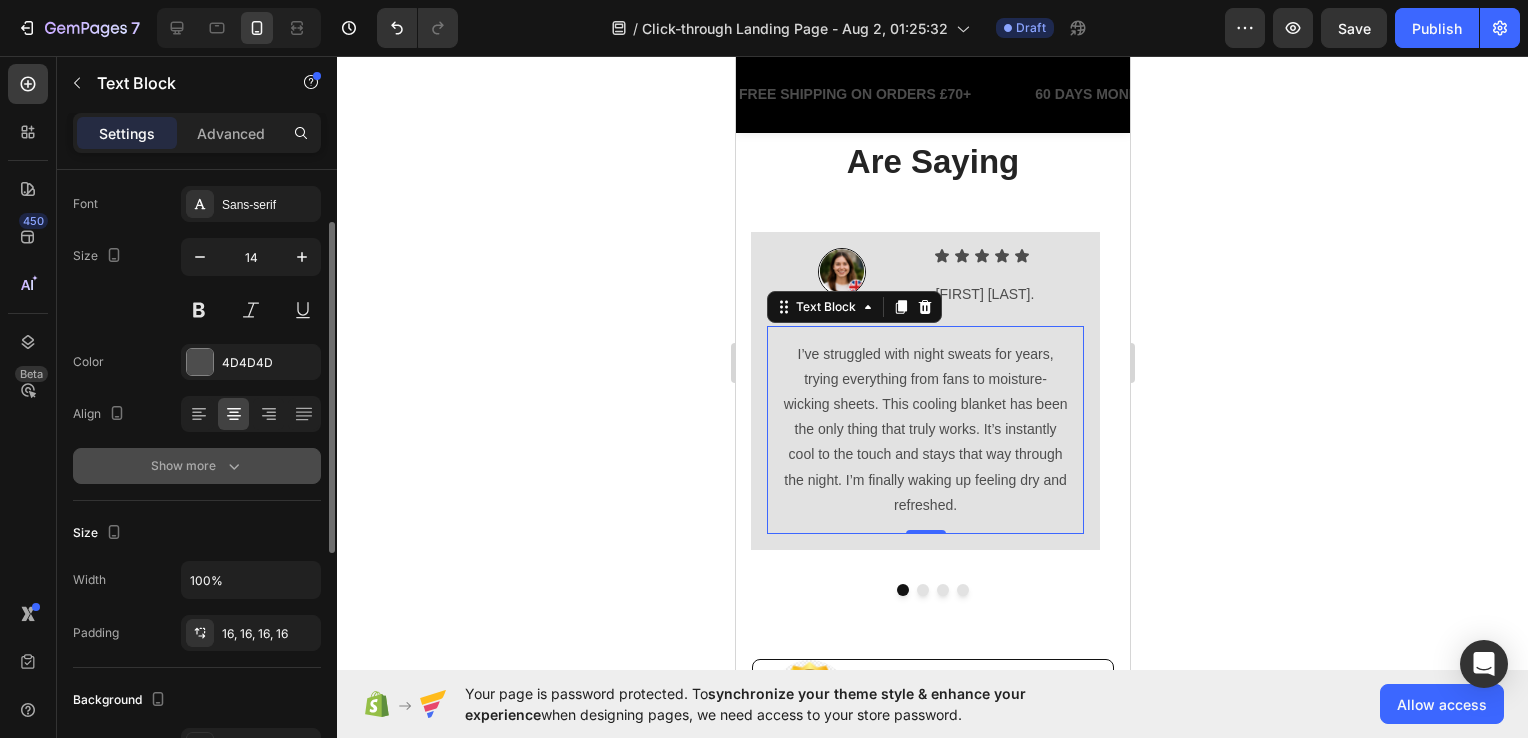 click on "Show more" at bounding box center (197, 466) 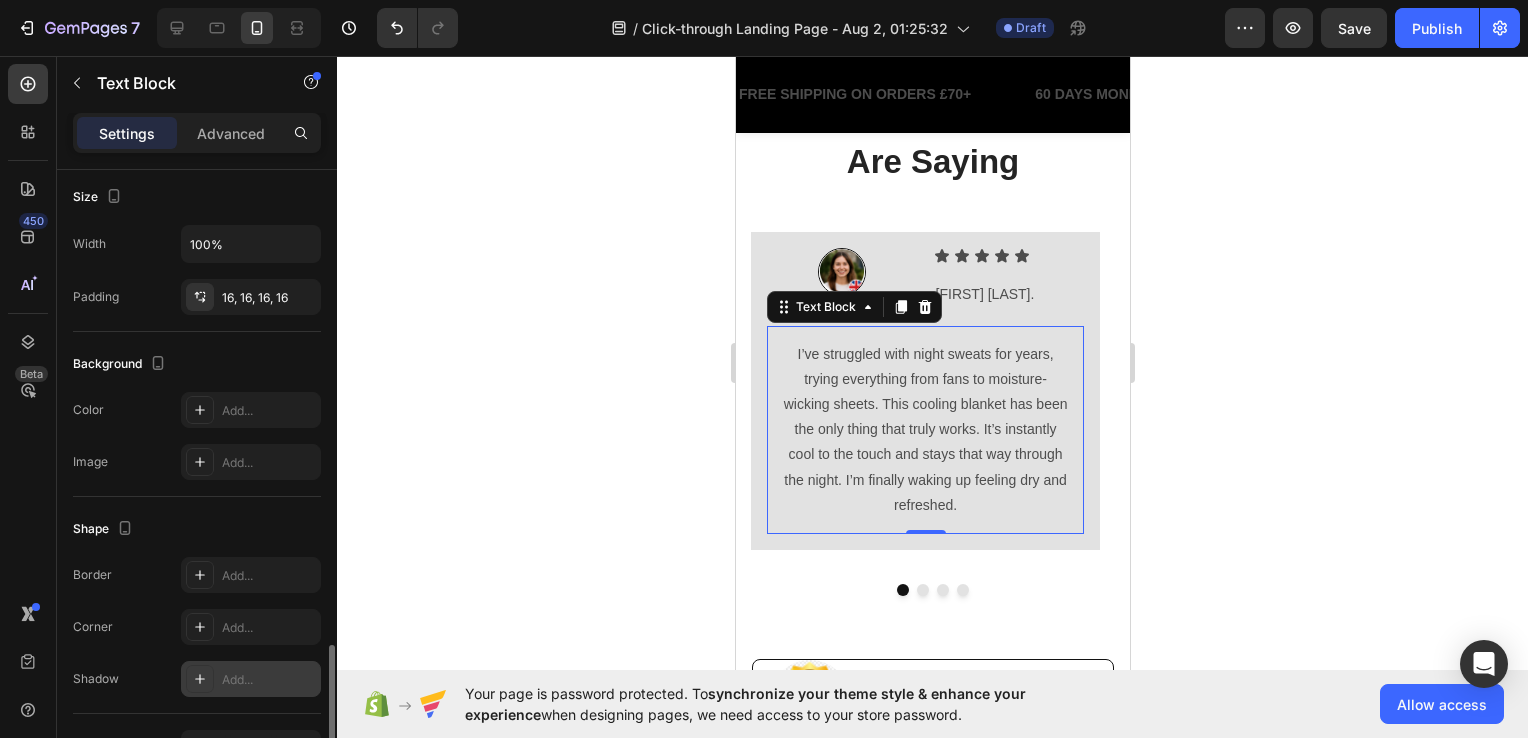 scroll, scrollTop: 820, scrollLeft: 0, axis: vertical 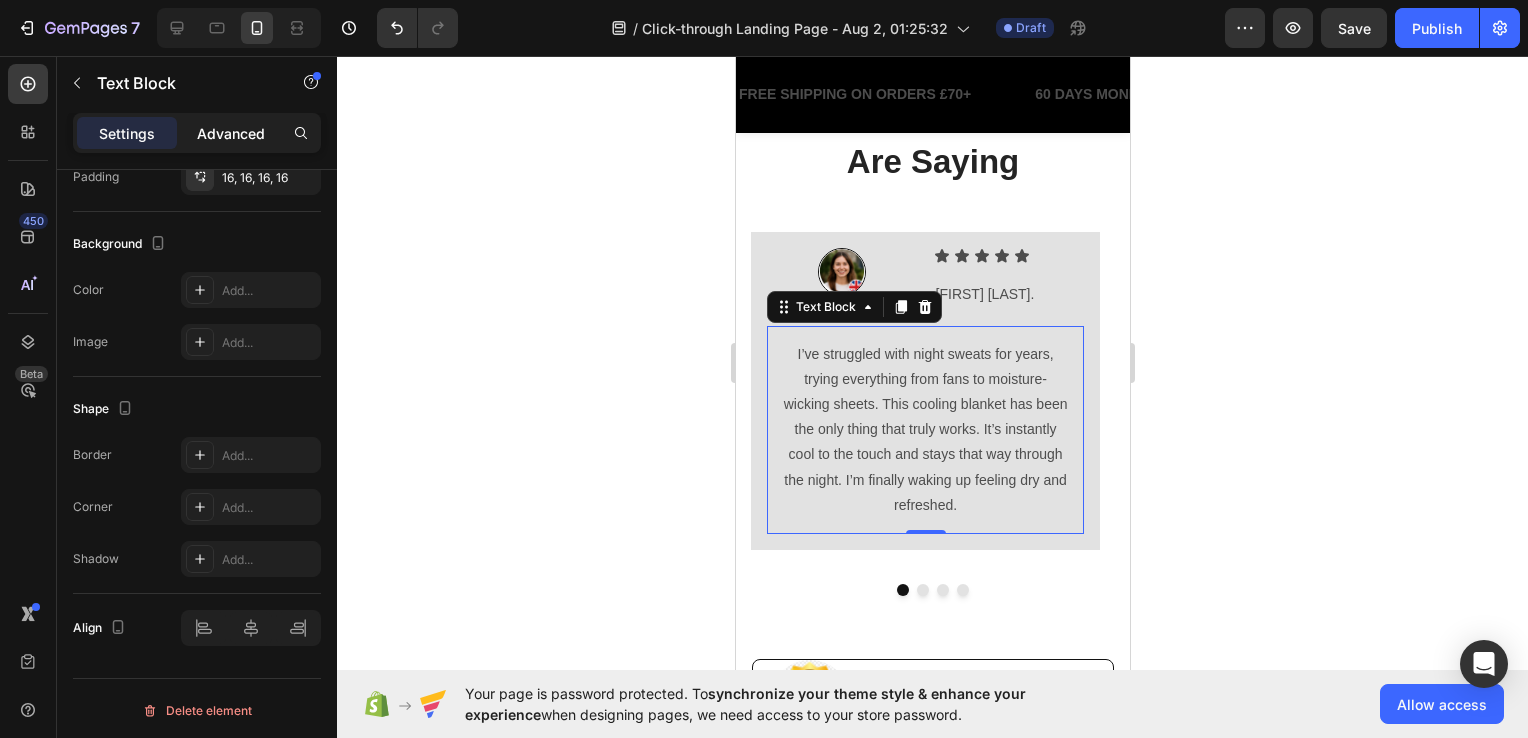click on "Advanced" at bounding box center (231, 133) 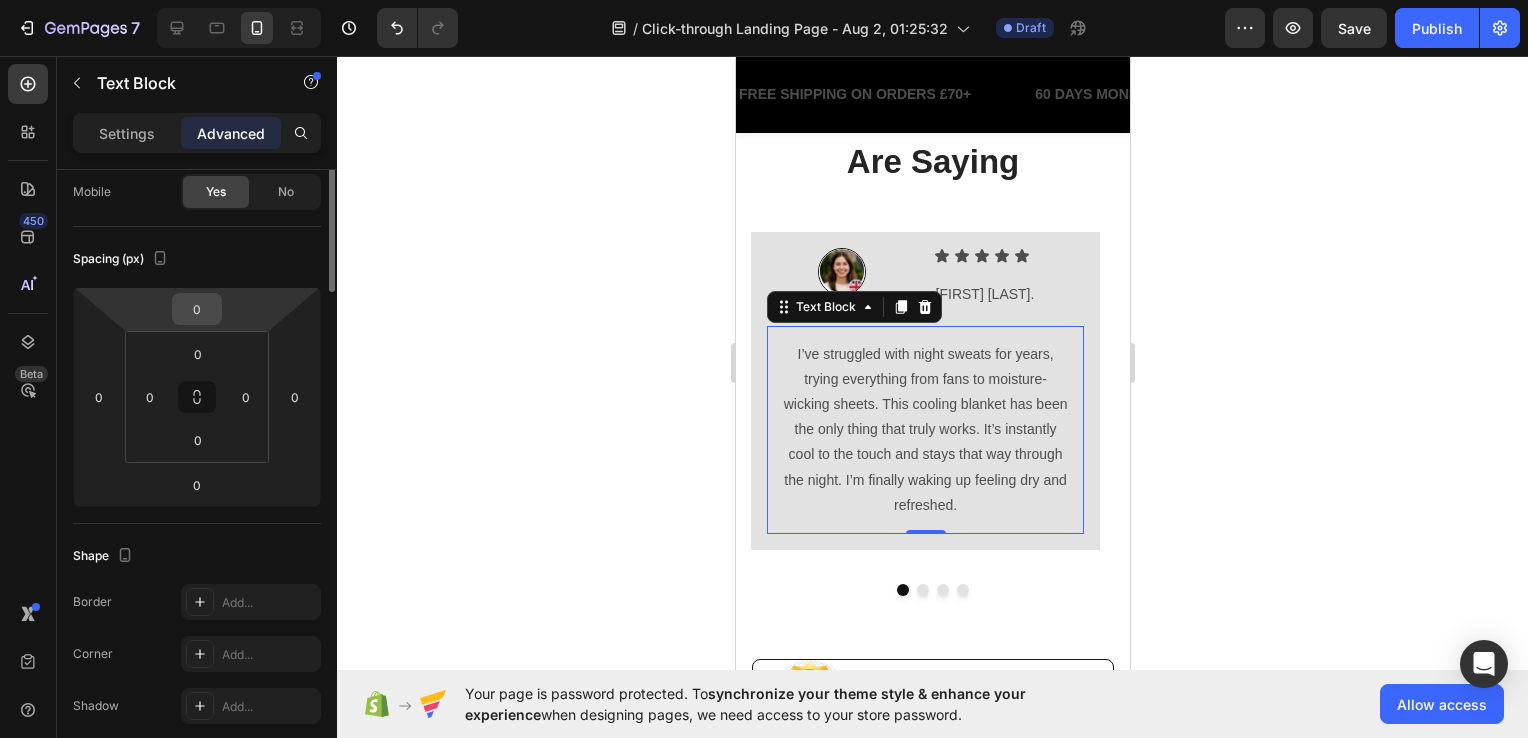 scroll, scrollTop: 0, scrollLeft: 0, axis: both 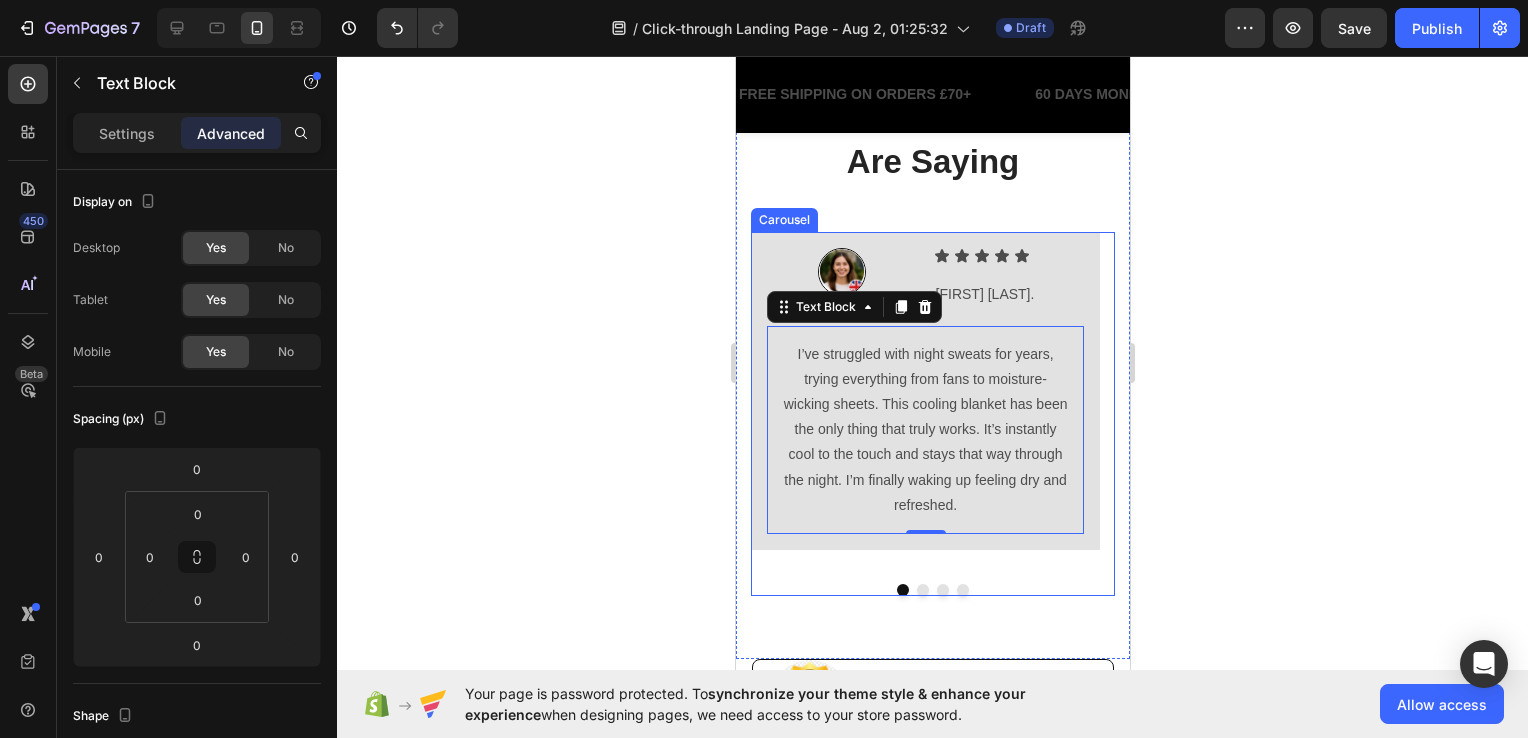 click 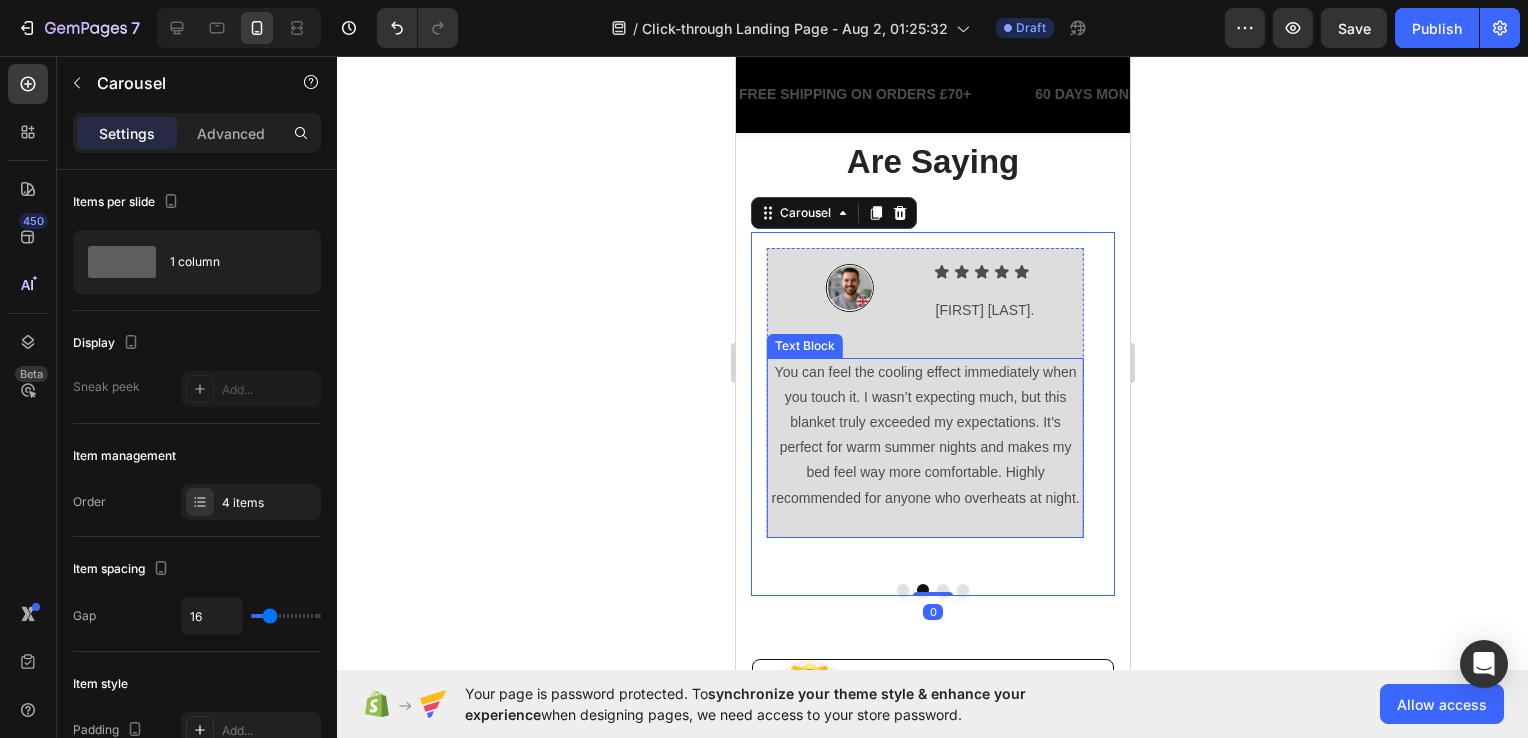 click on "You can feel the cooling effect immediately when you touch it. I wasn’t expecting much, but this blanket truly exceeded my expectations. It’s perfect for warm summer nights and makes my bed feel way more comfortable. Highly recommended for anyone who overheats at night." at bounding box center (924, 435) 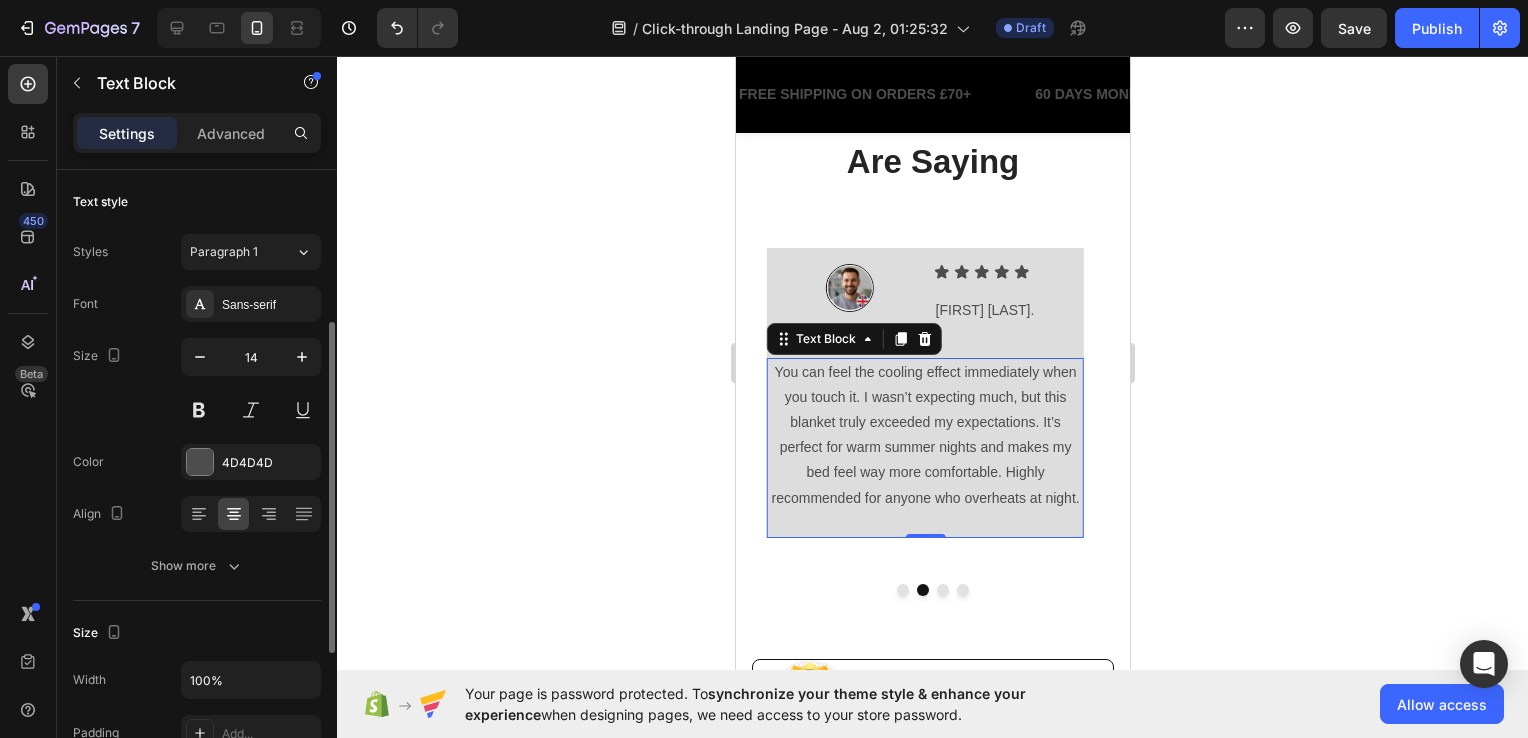 scroll, scrollTop: 300, scrollLeft: 0, axis: vertical 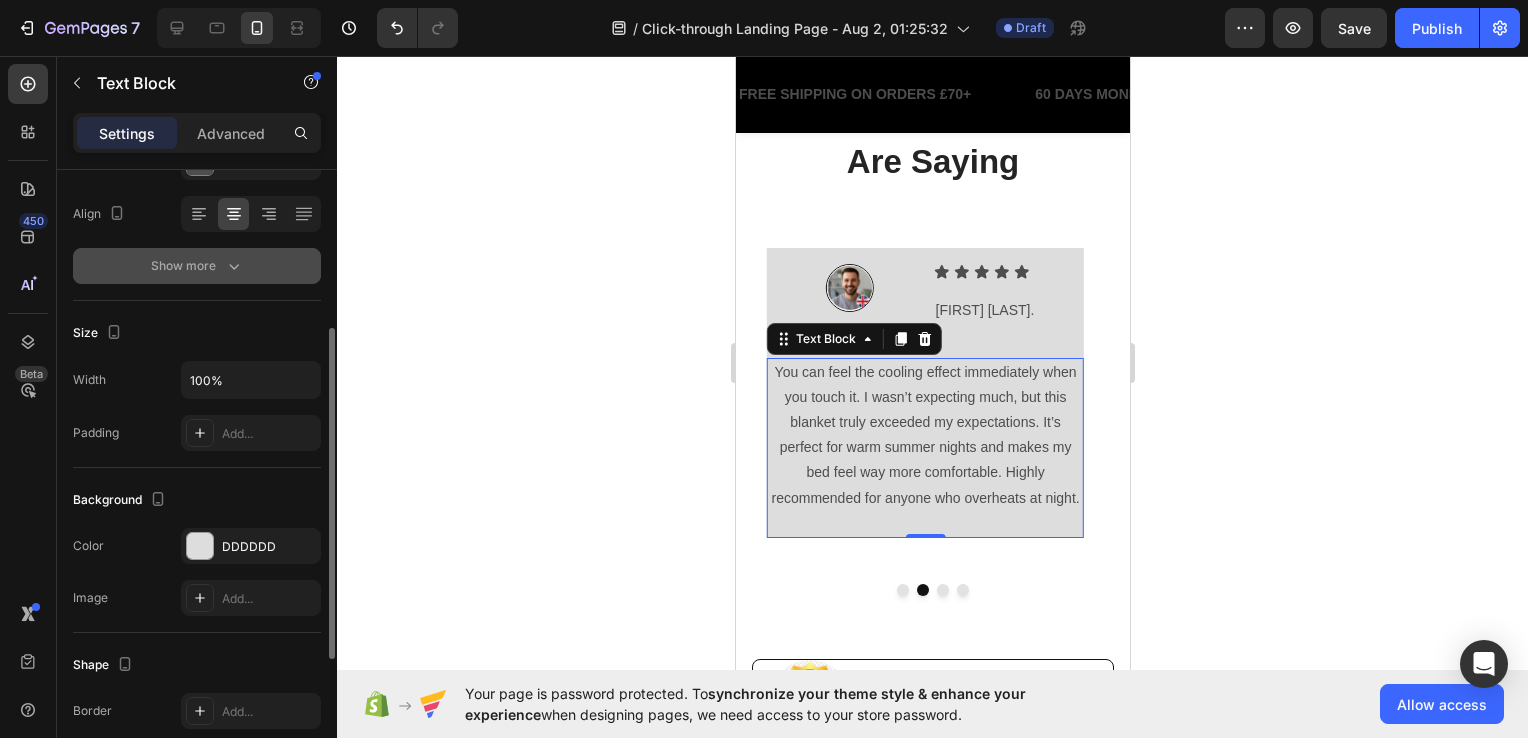 click on "Show more" at bounding box center [197, 266] 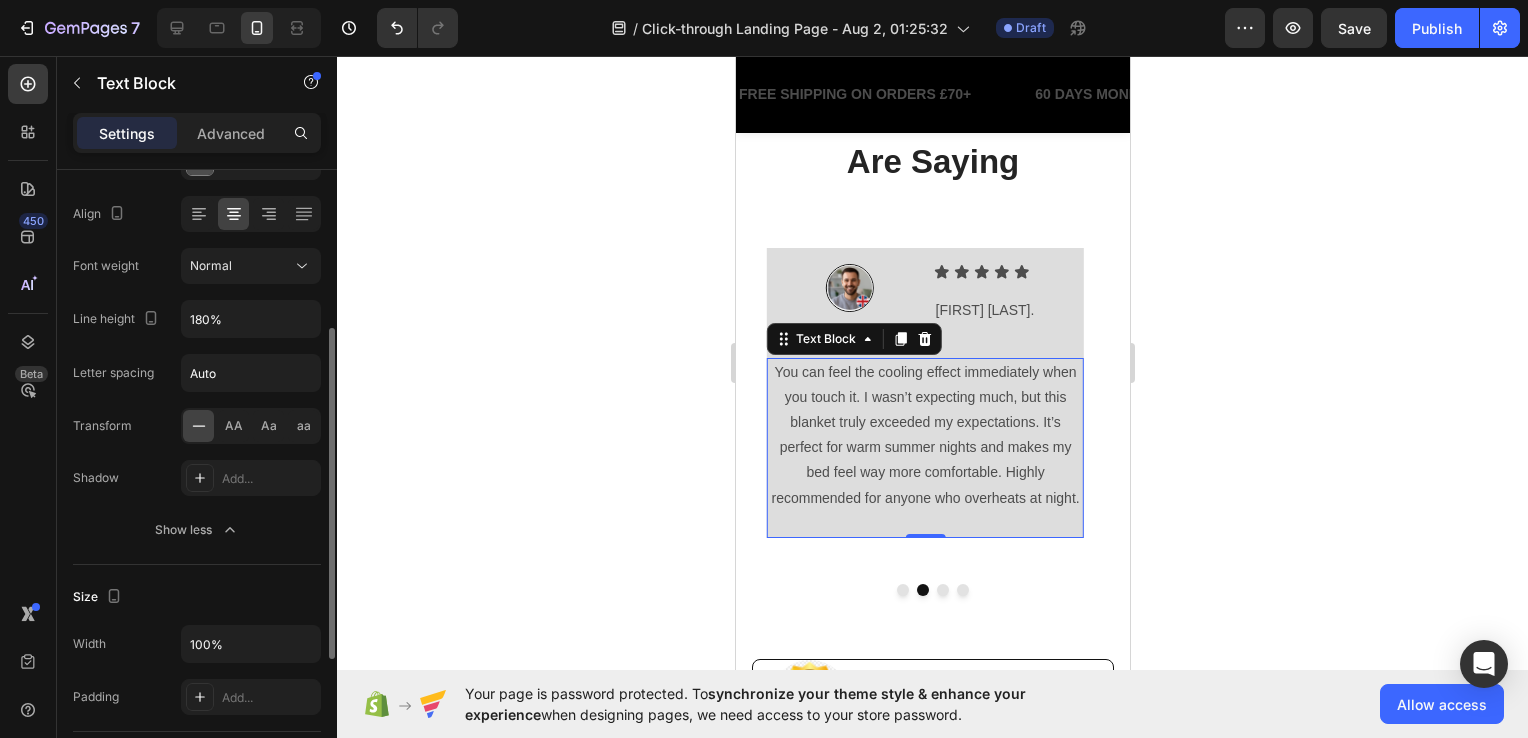 click 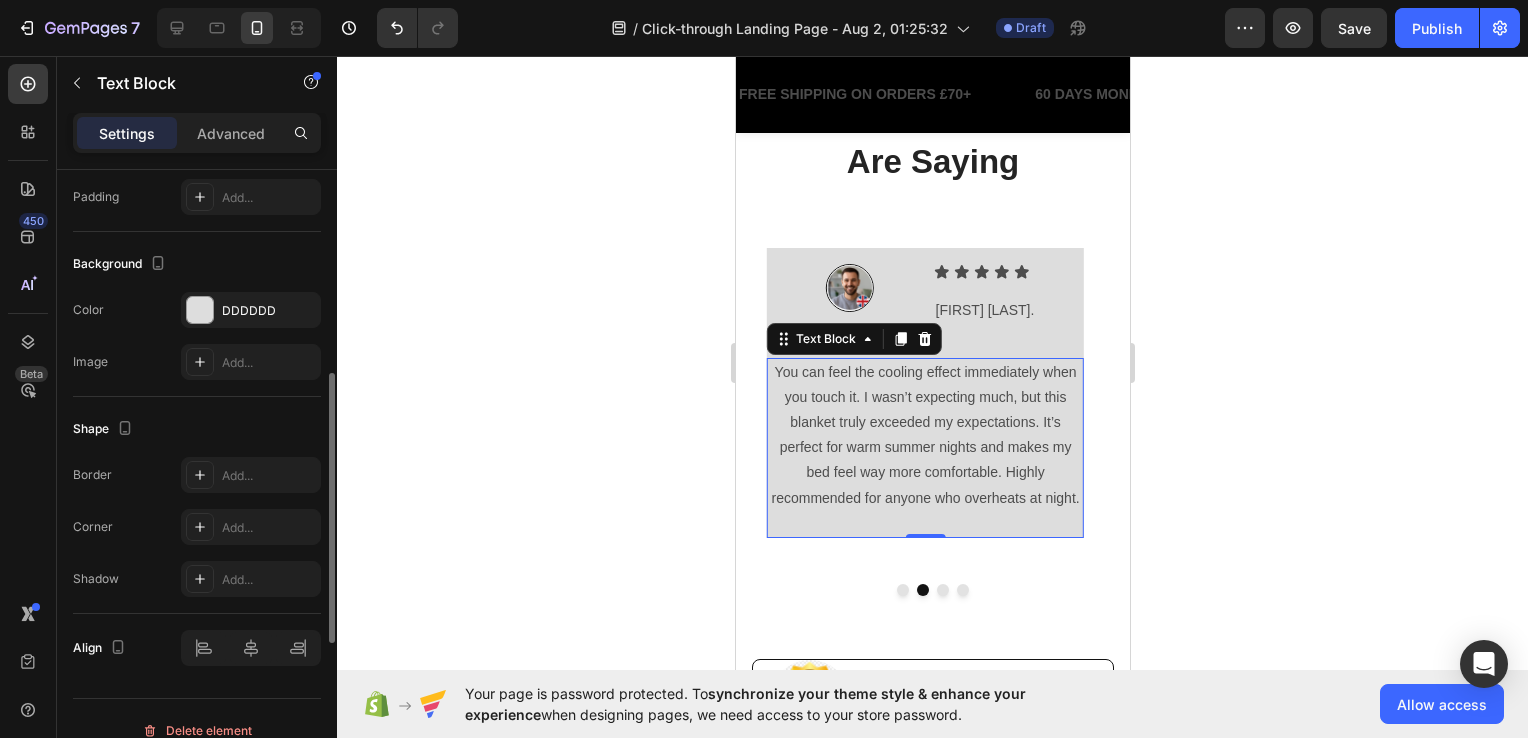 scroll, scrollTop: 820, scrollLeft: 0, axis: vertical 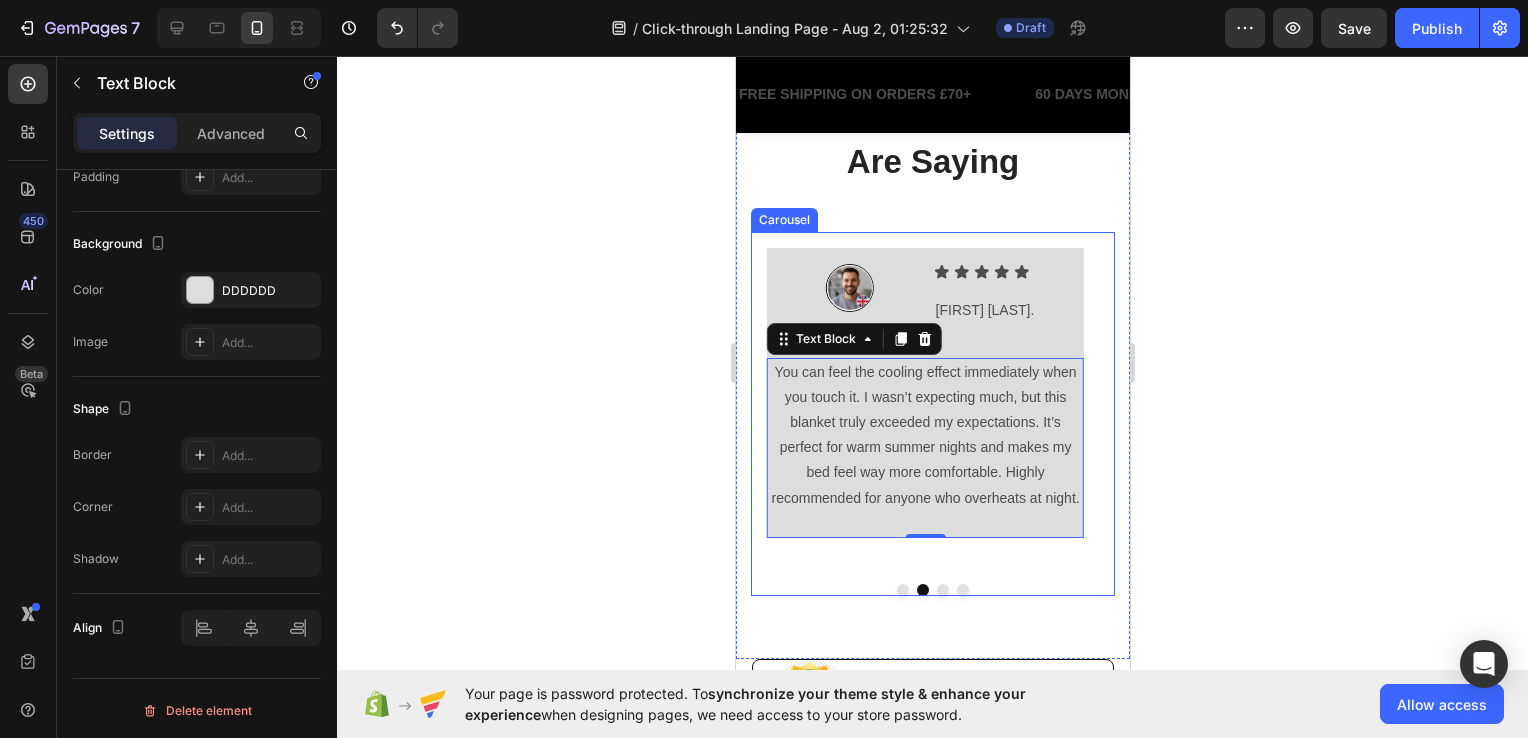 click 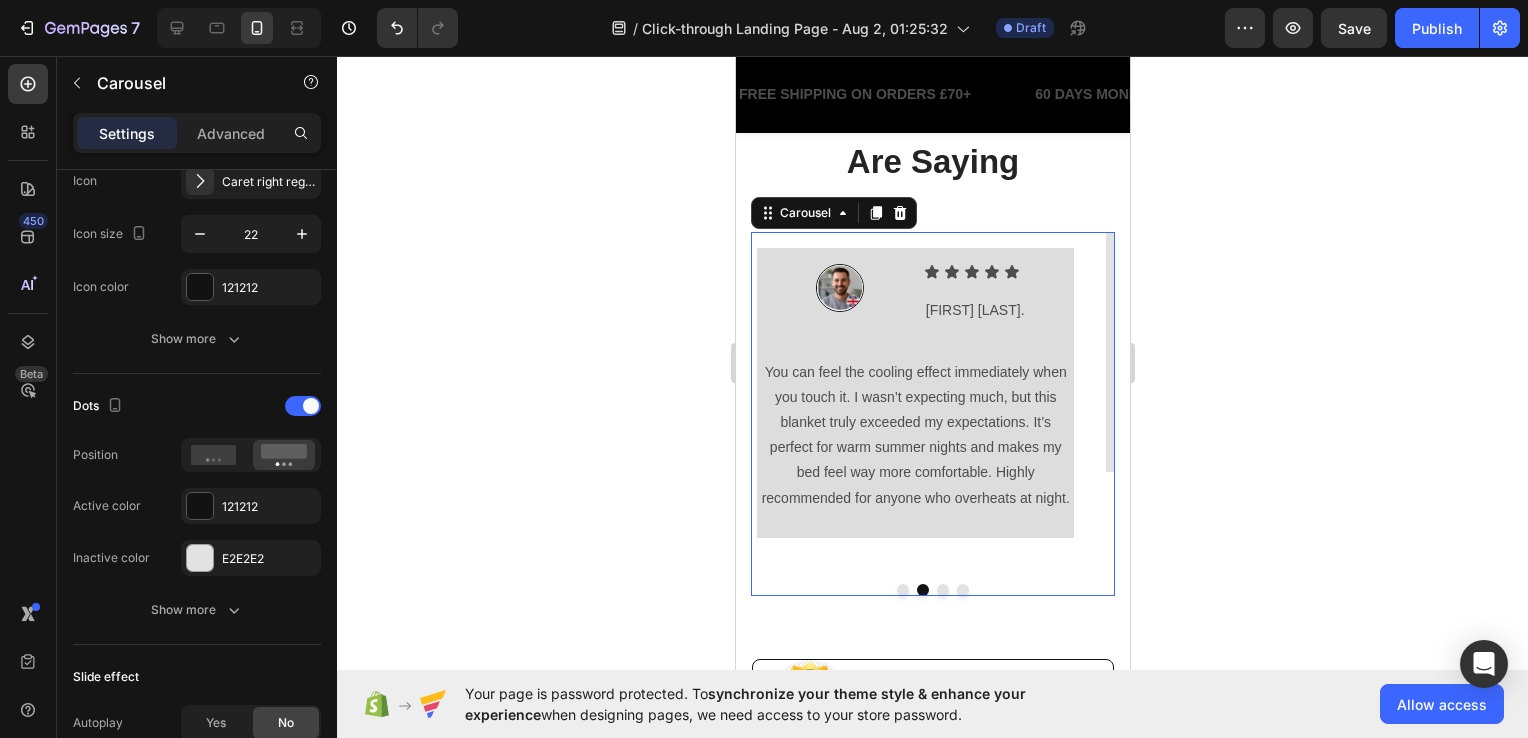 scroll, scrollTop: 0, scrollLeft: 0, axis: both 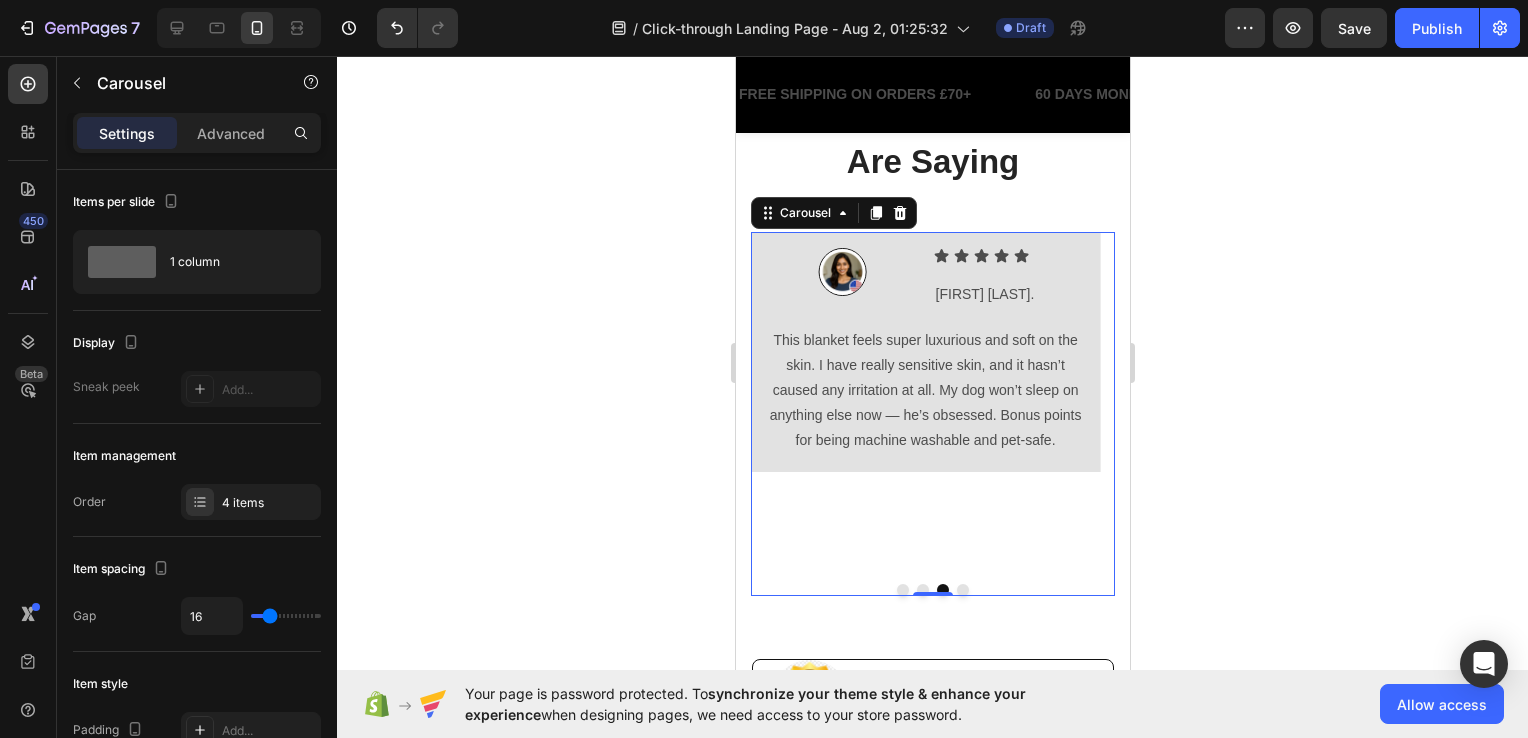 click 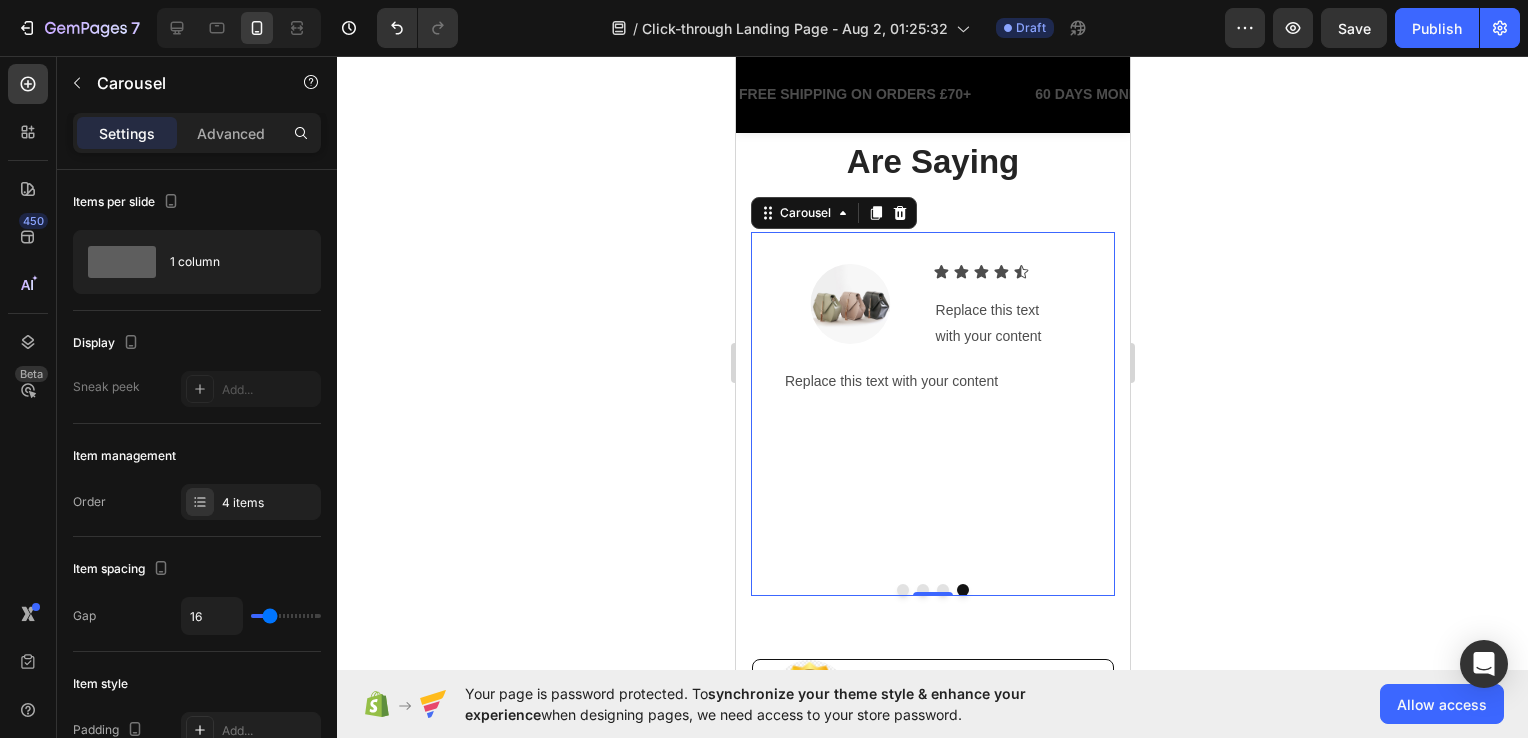 click 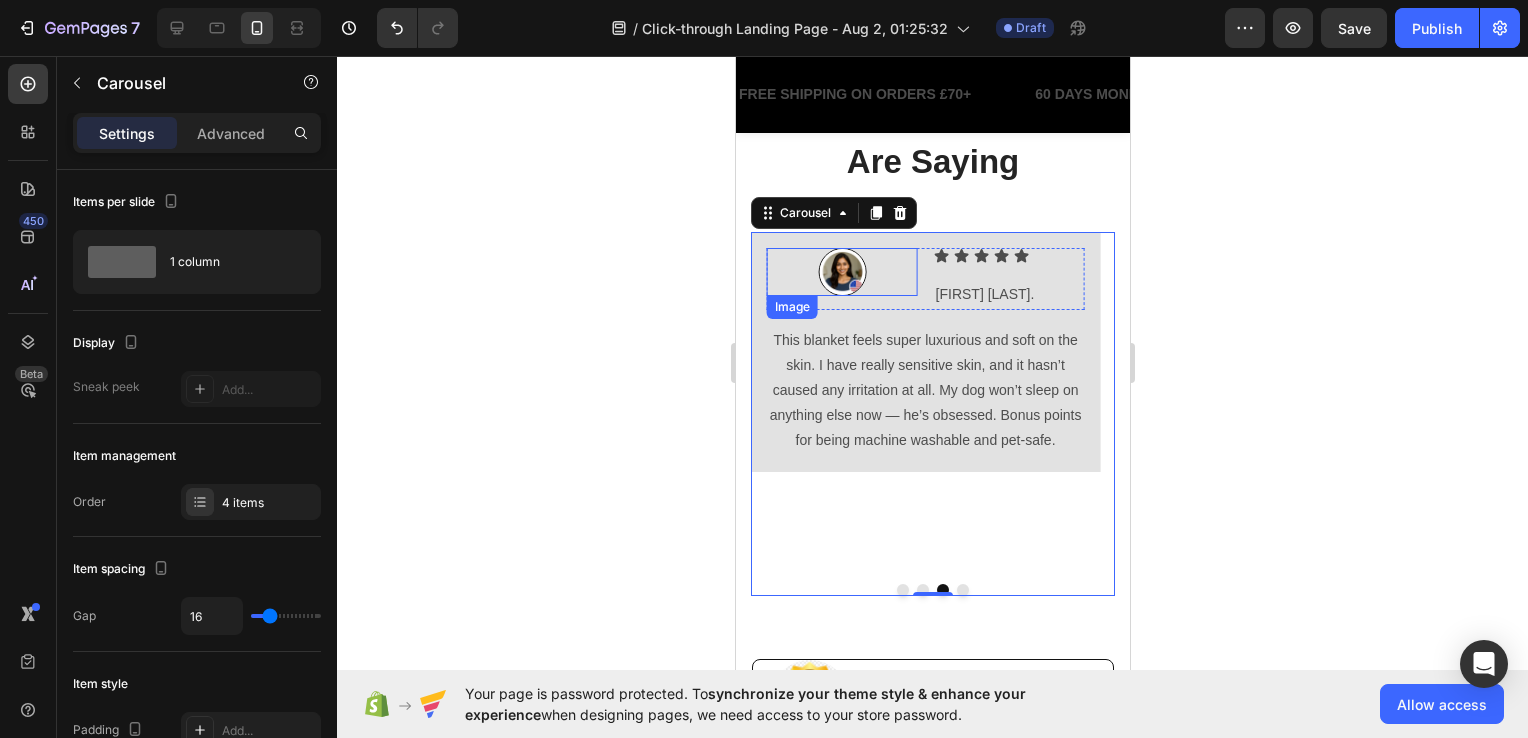 click at bounding box center (841, 272) 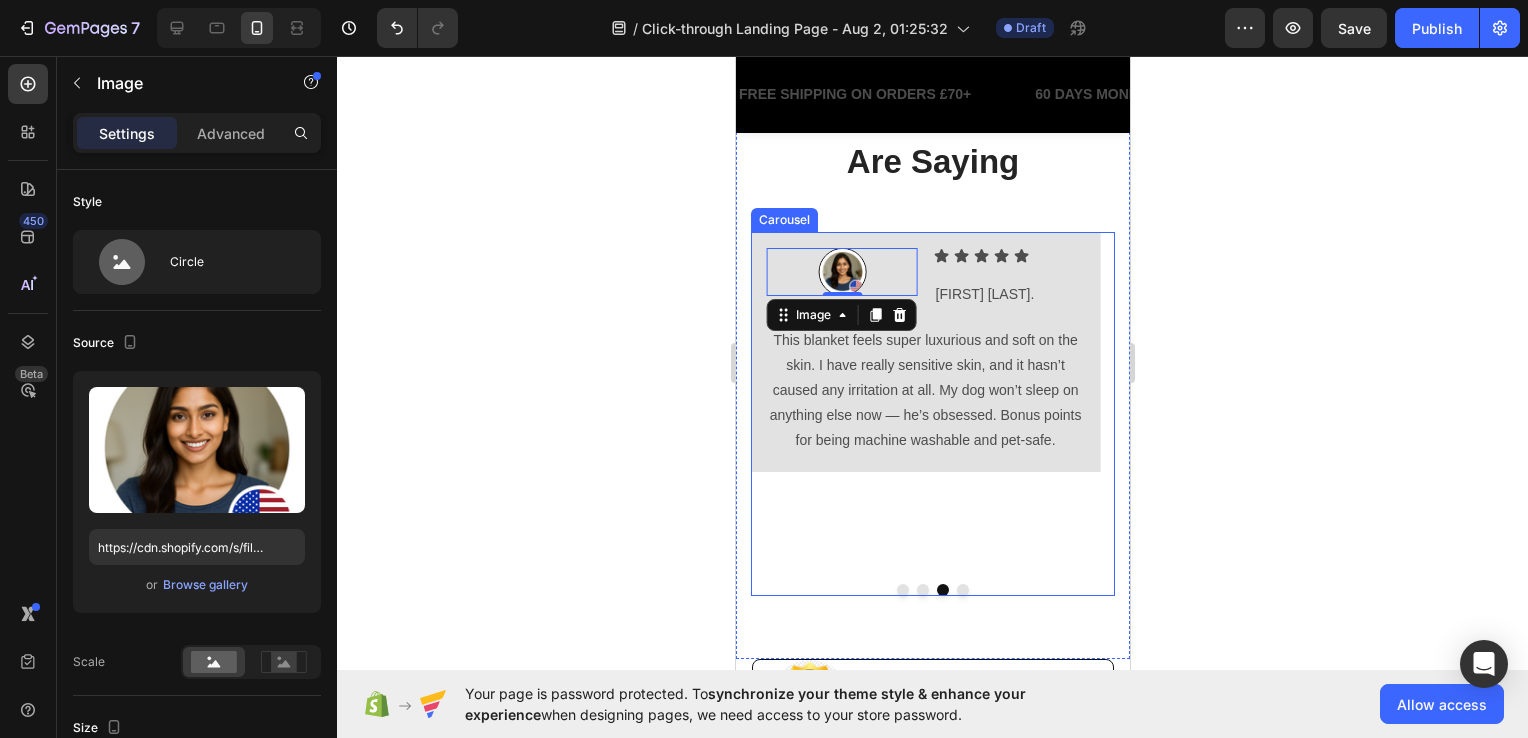 click 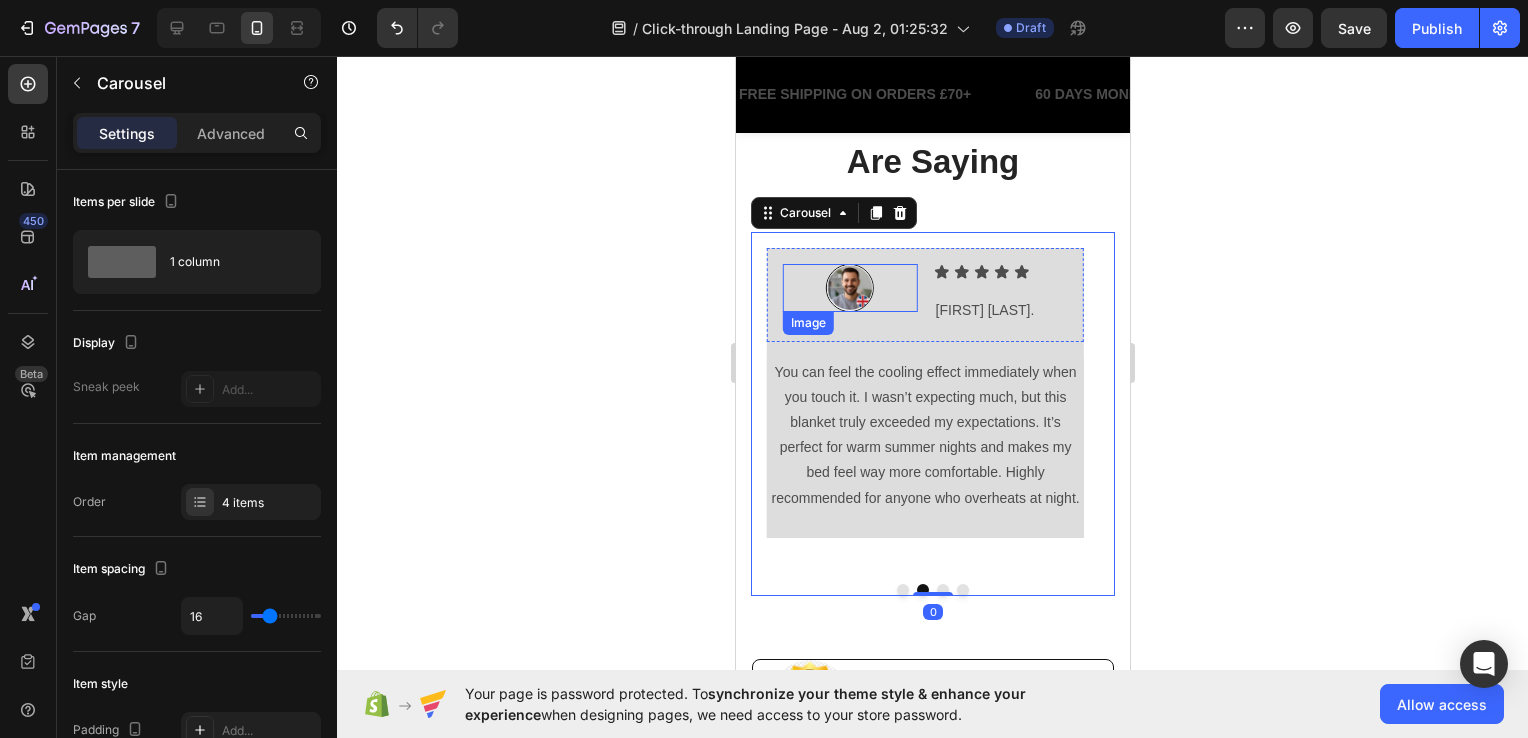 click at bounding box center (849, 288) 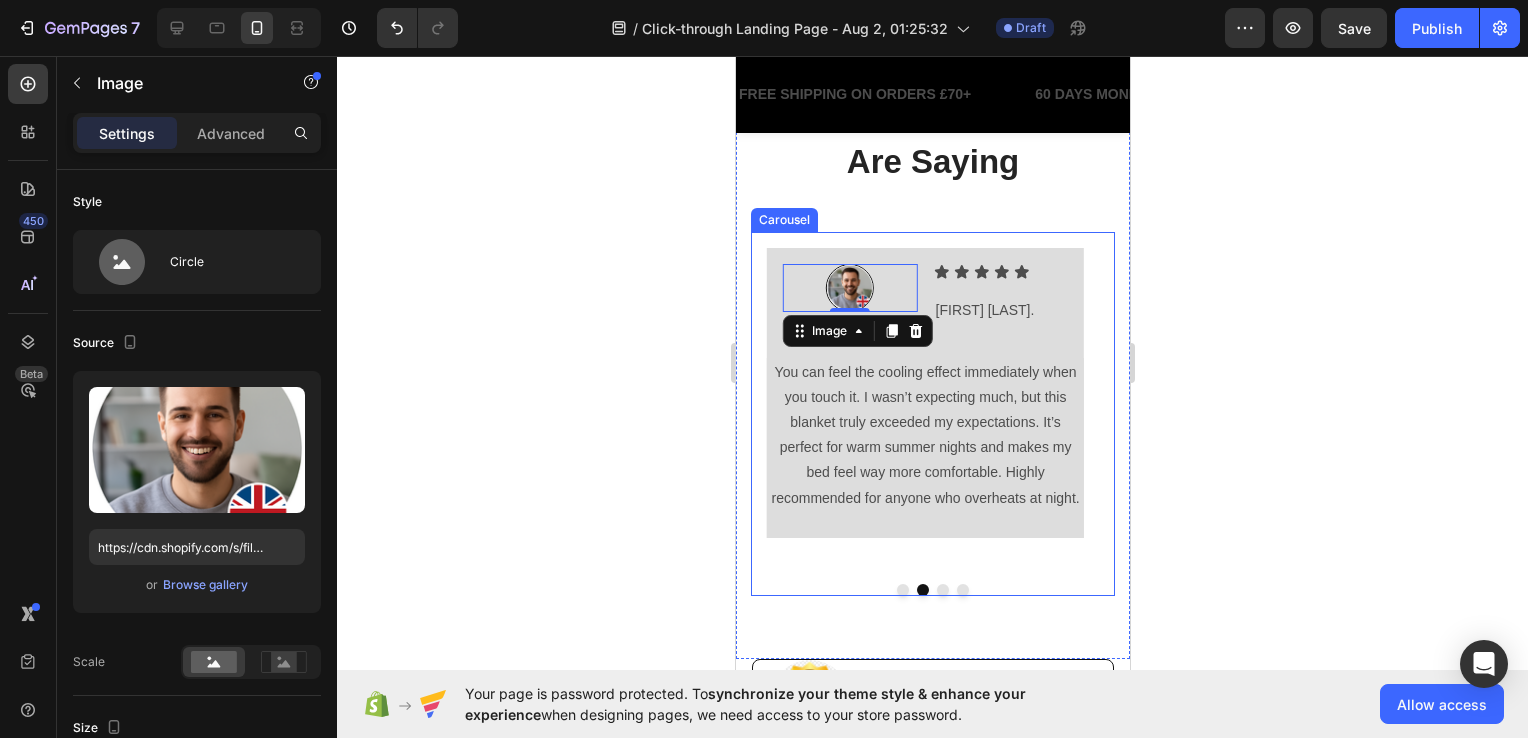 click 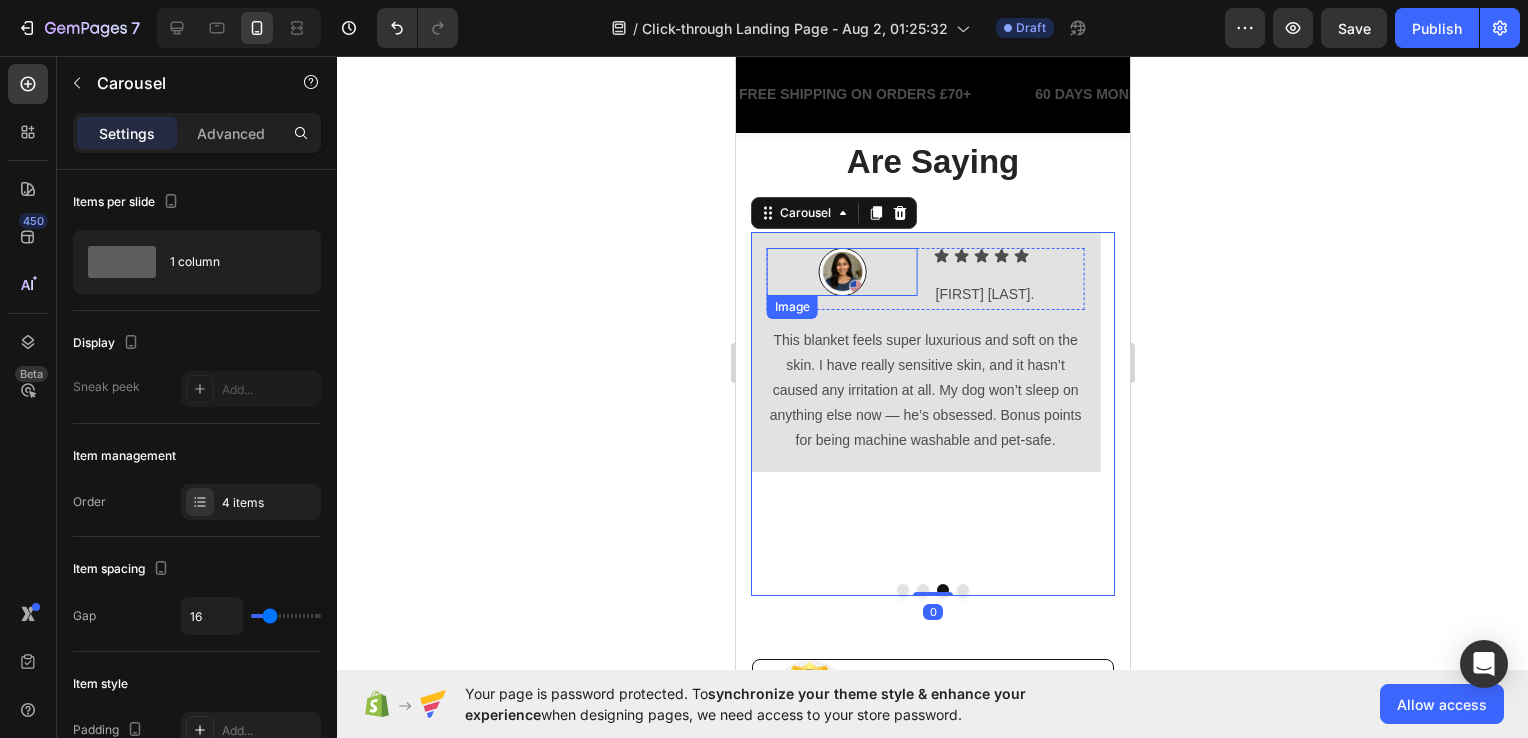 click at bounding box center (841, 272) 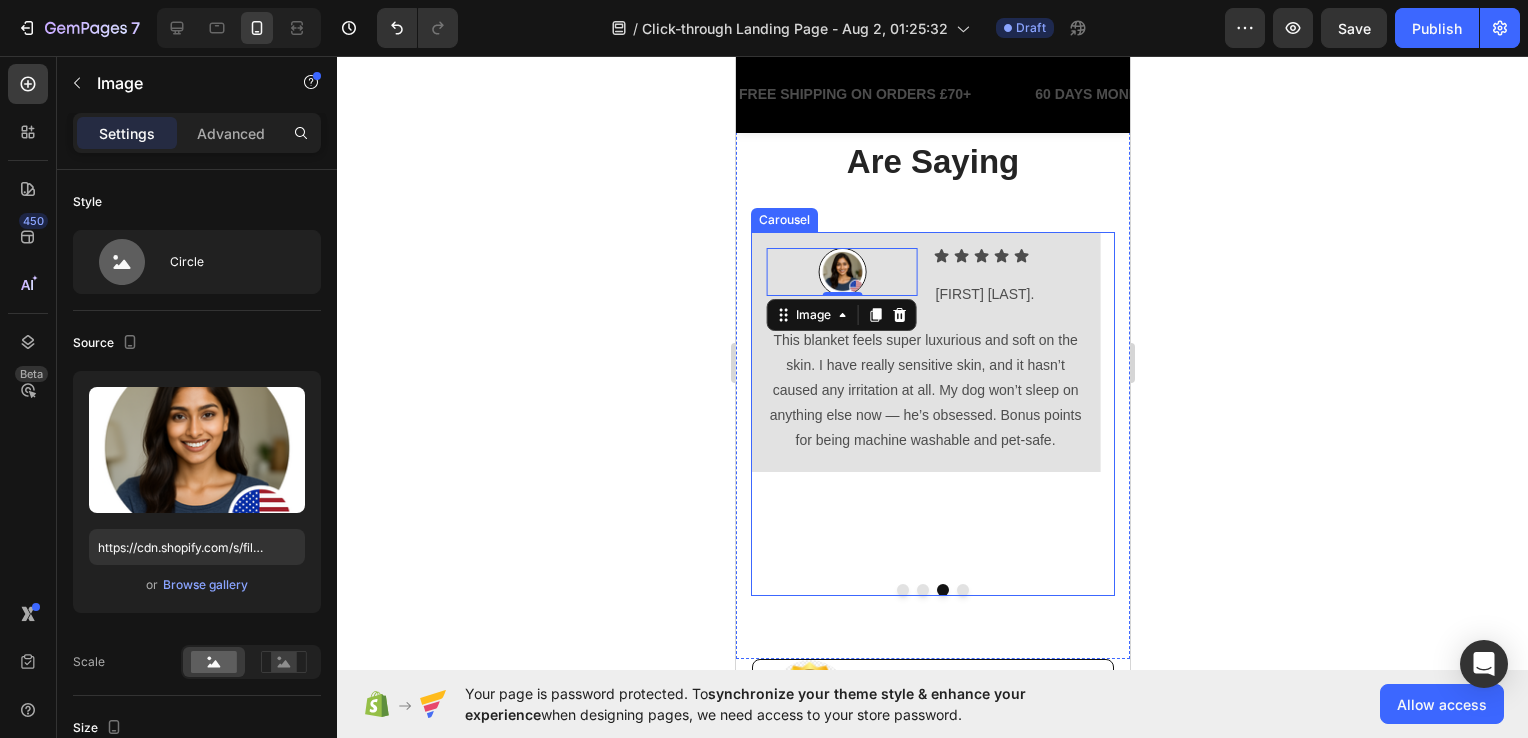click 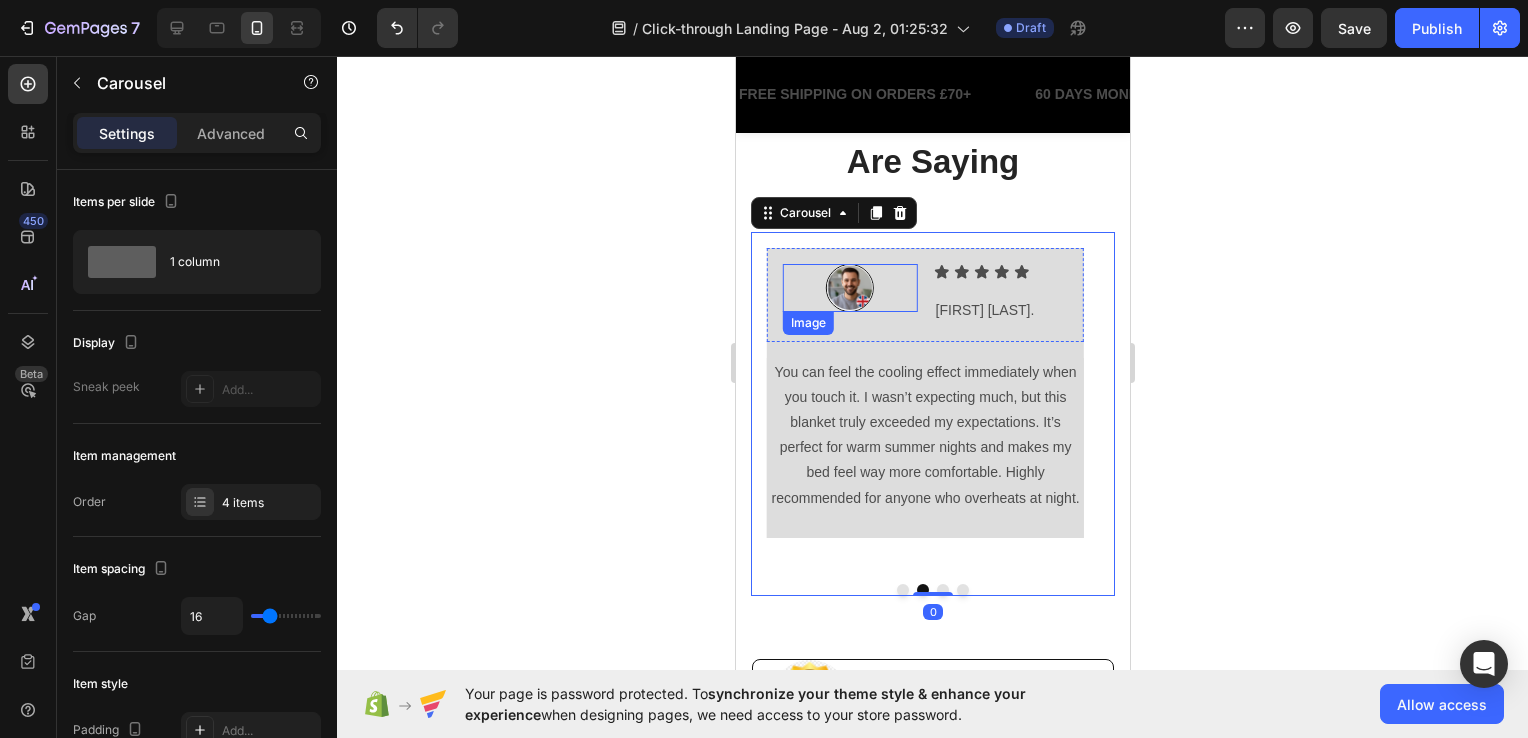 click at bounding box center (849, 288) 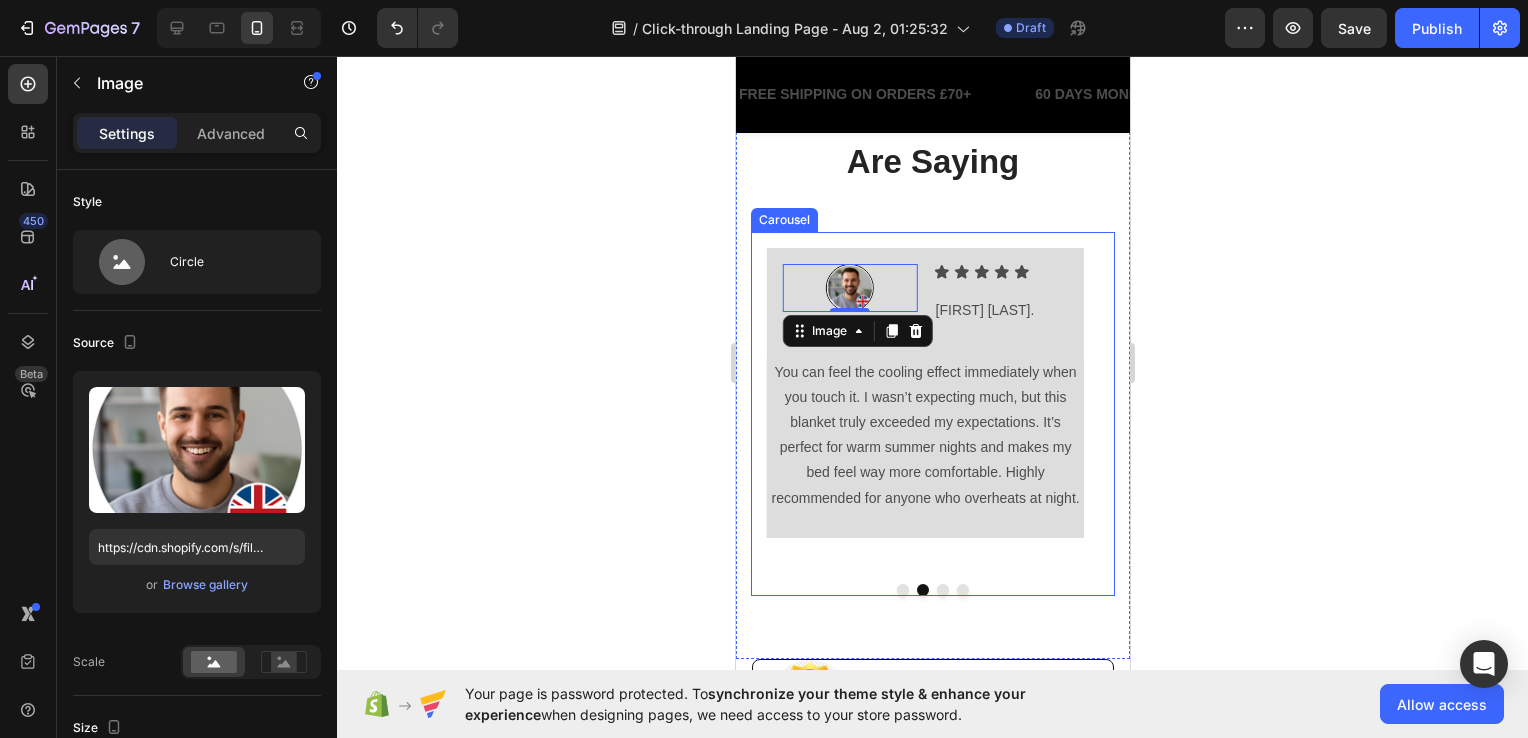click 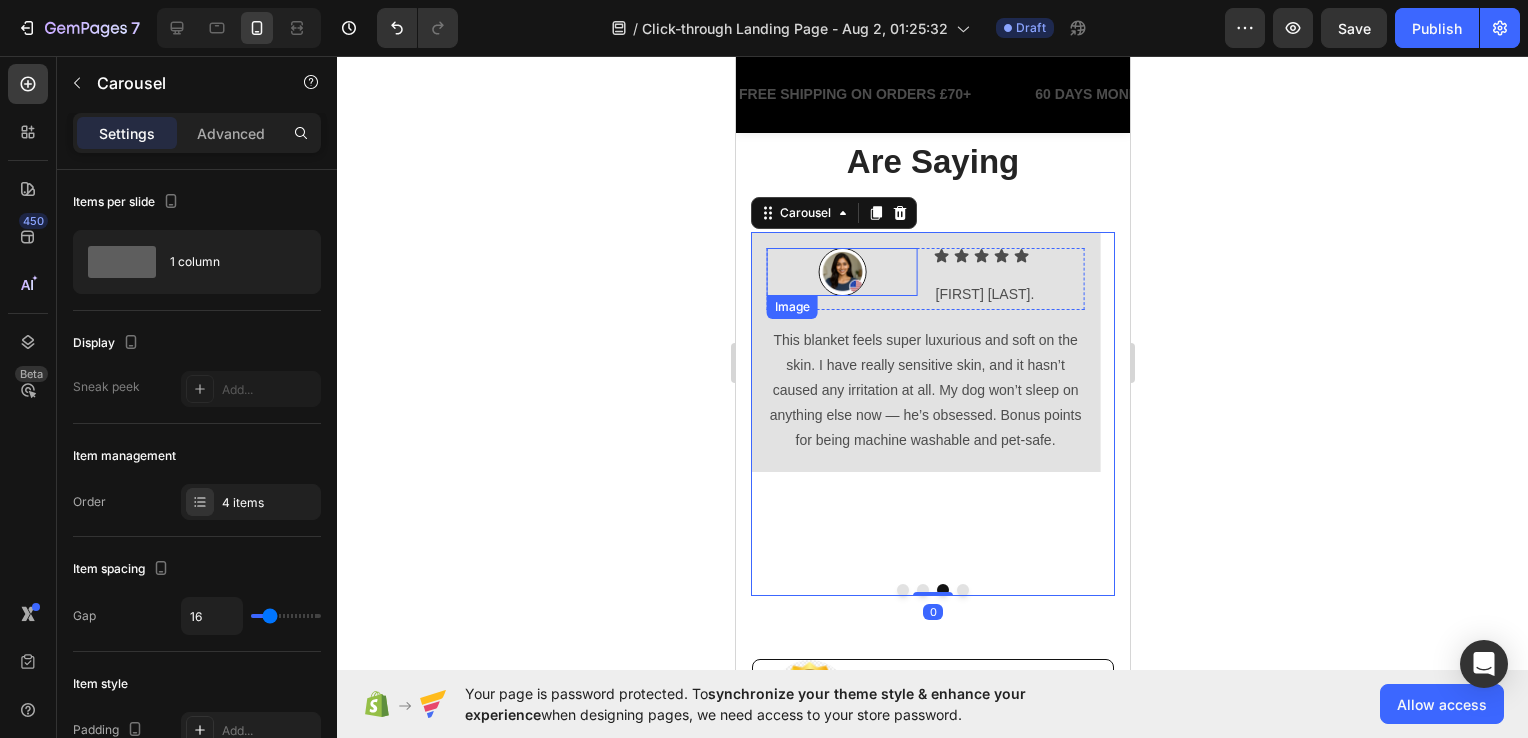 click at bounding box center (841, 272) 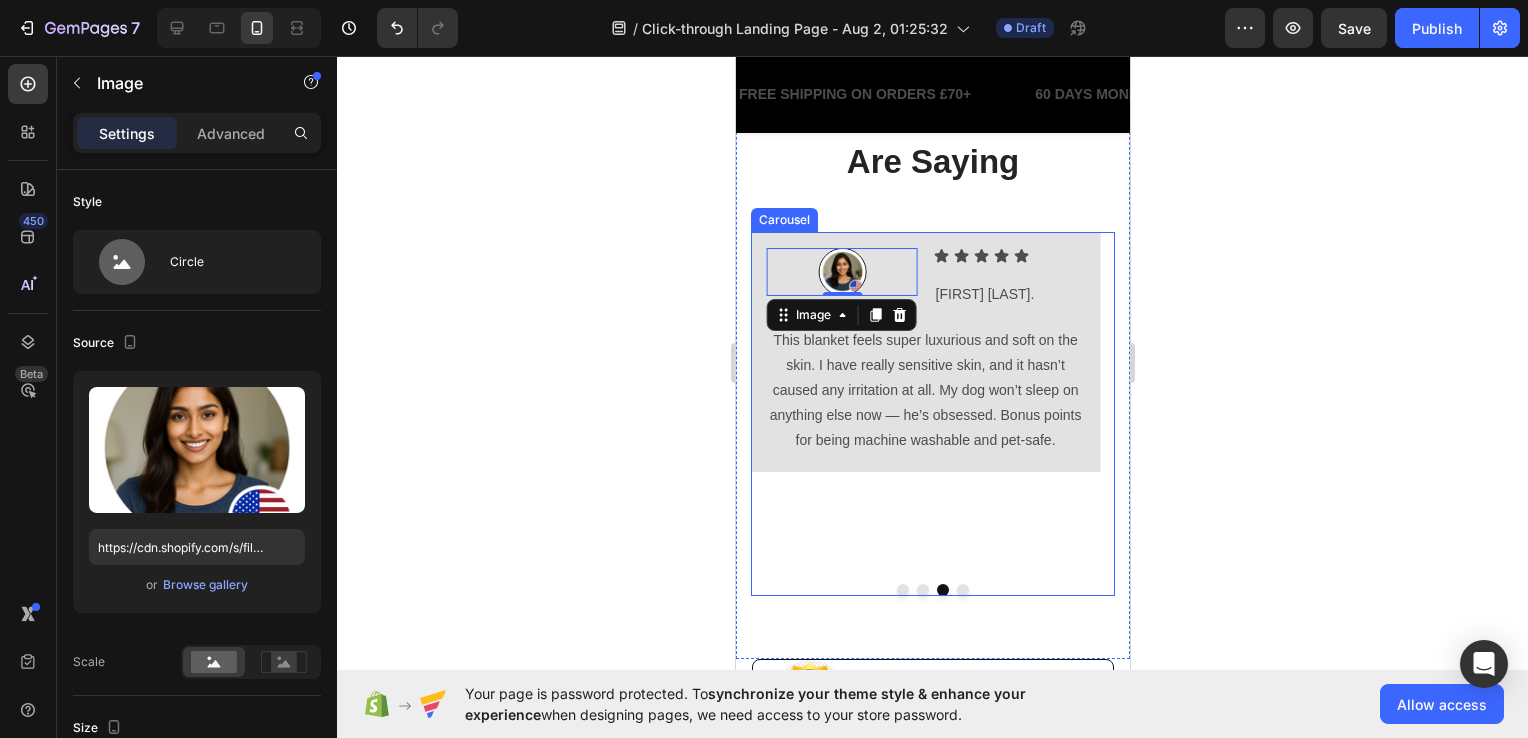 click 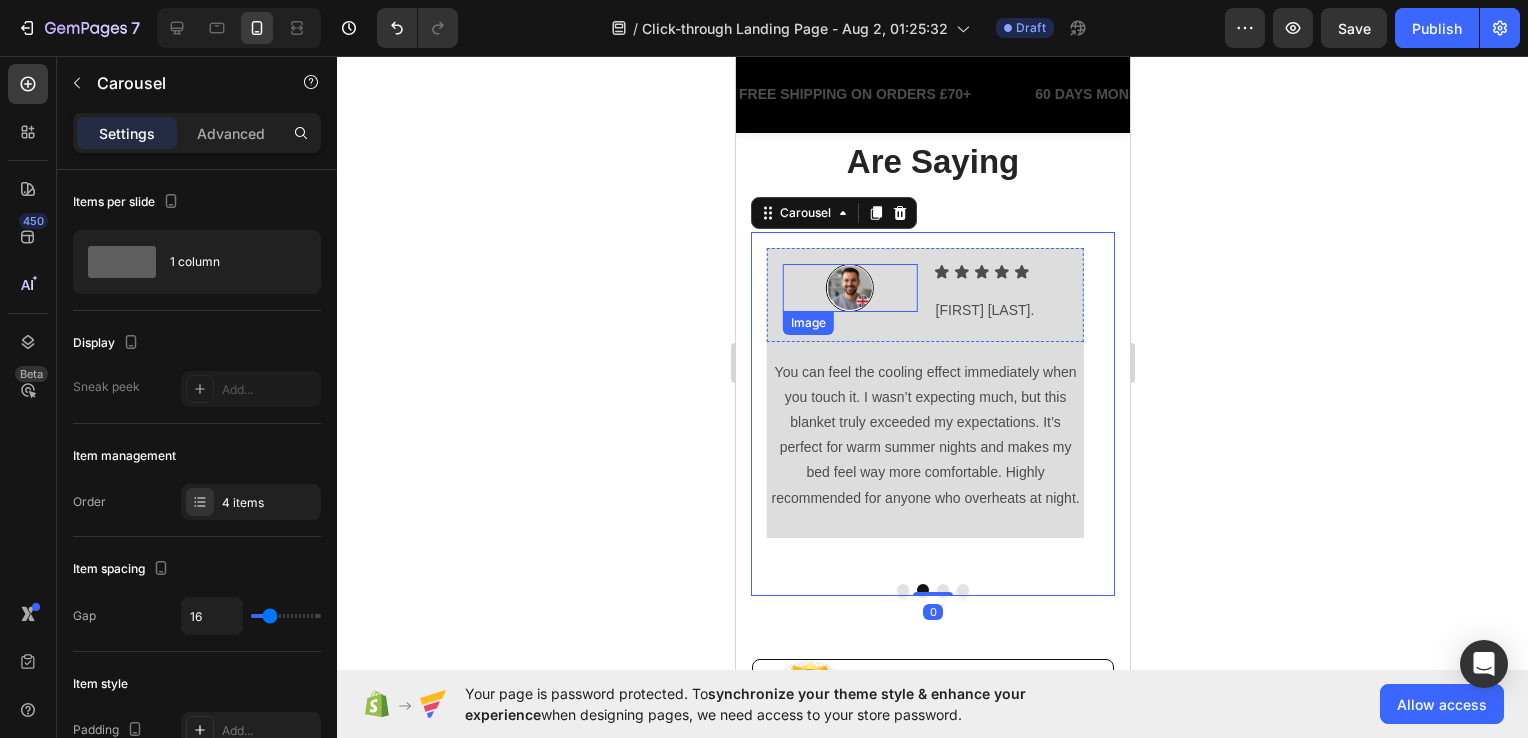 click at bounding box center [849, 288] 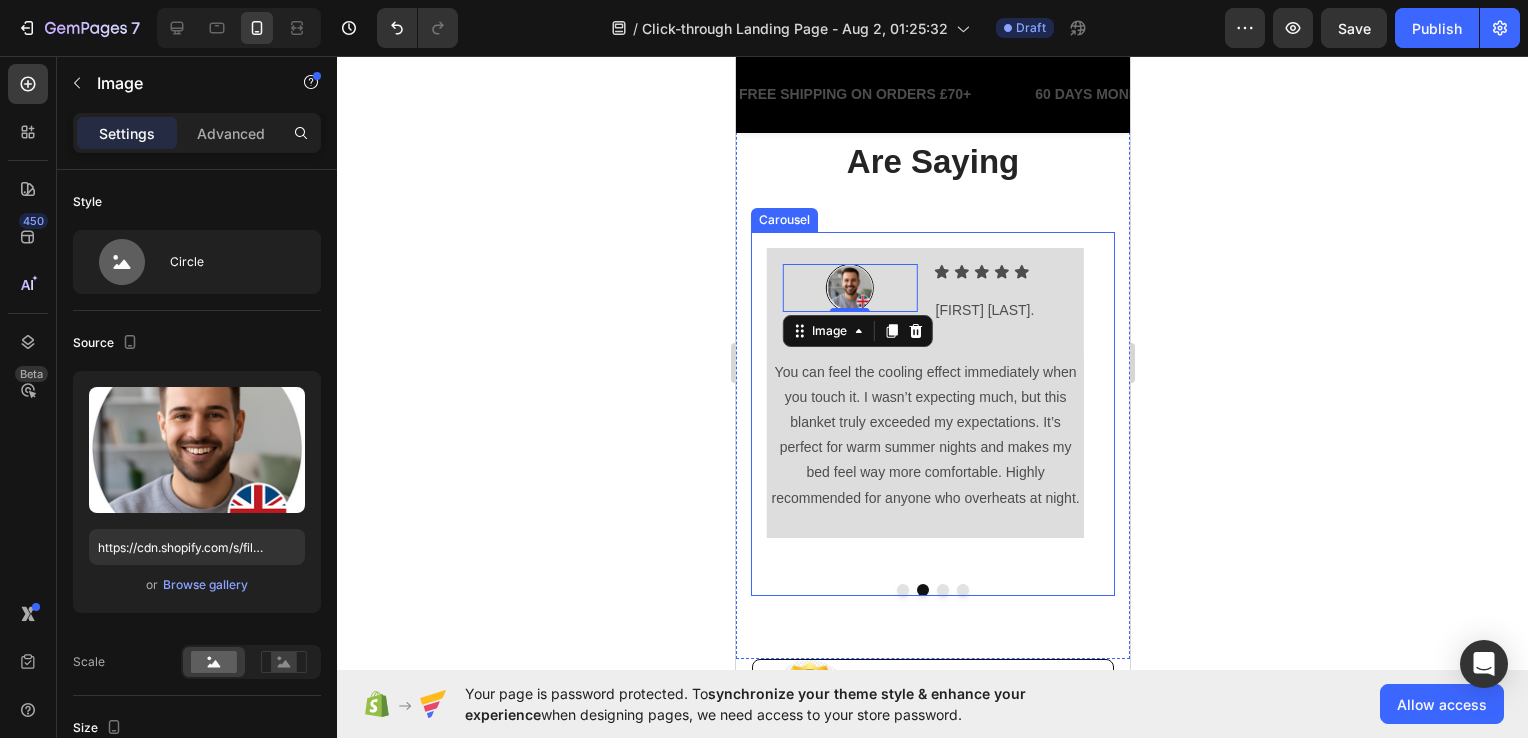 click 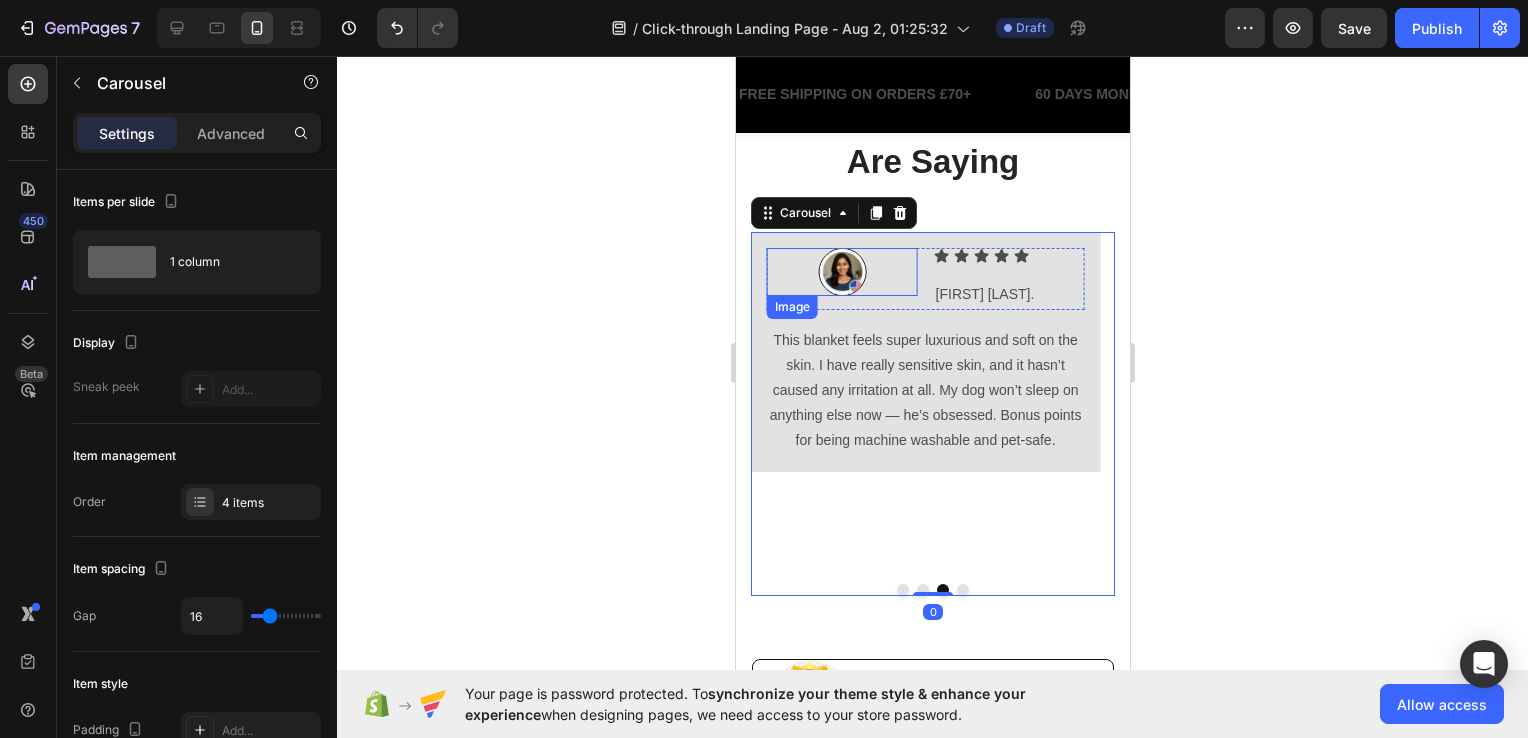 click at bounding box center (841, 272) 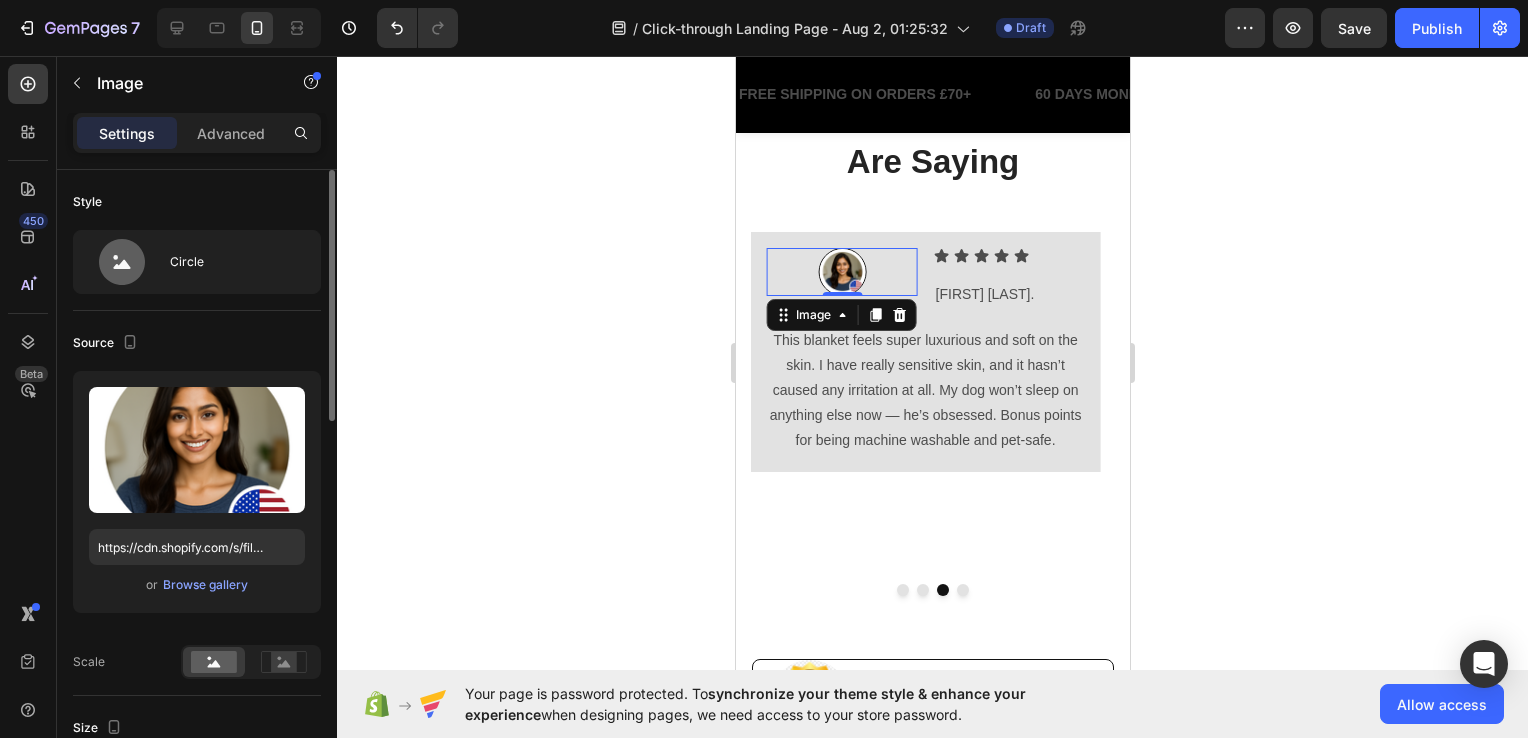 scroll, scrollTop: 100, scrollLeft: 0, axis: vertical 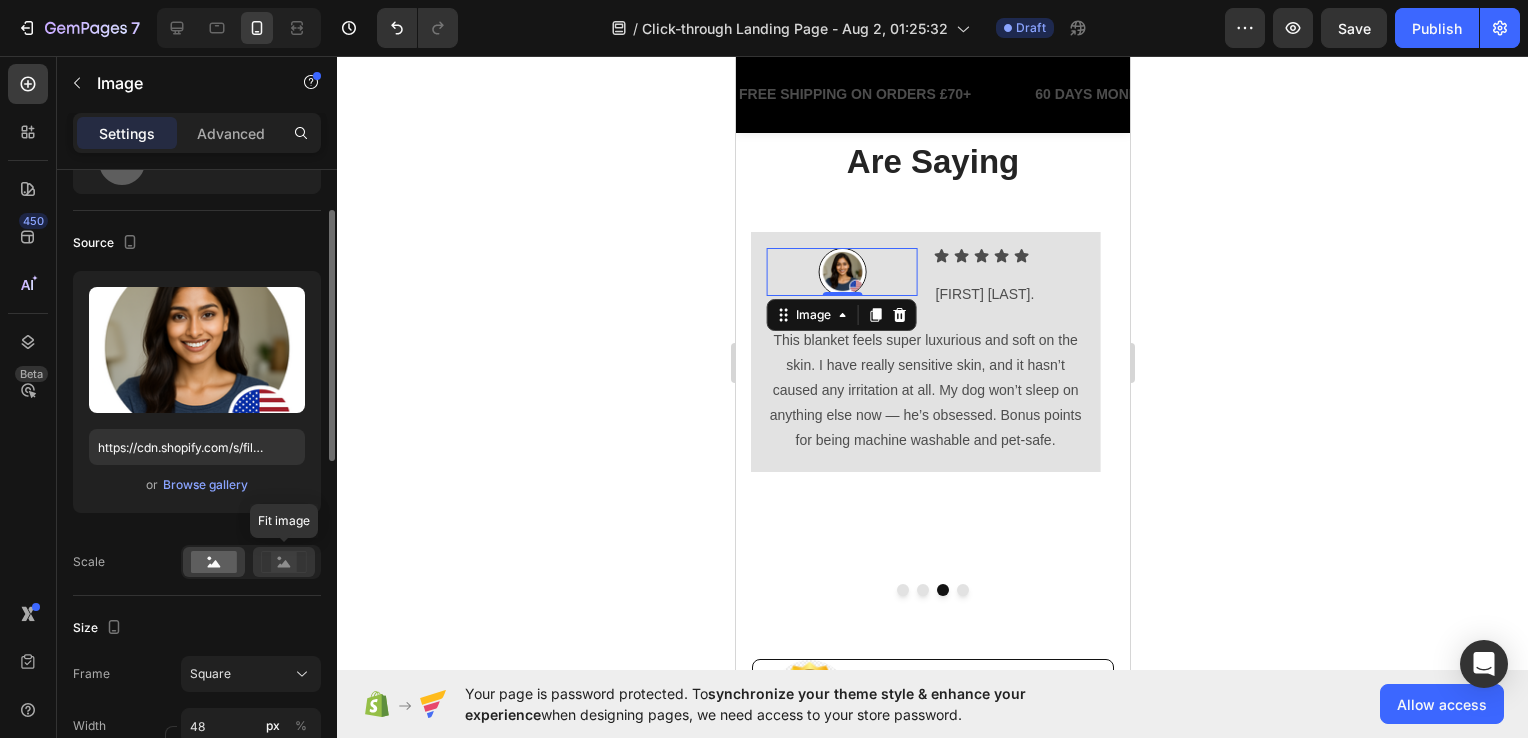 click 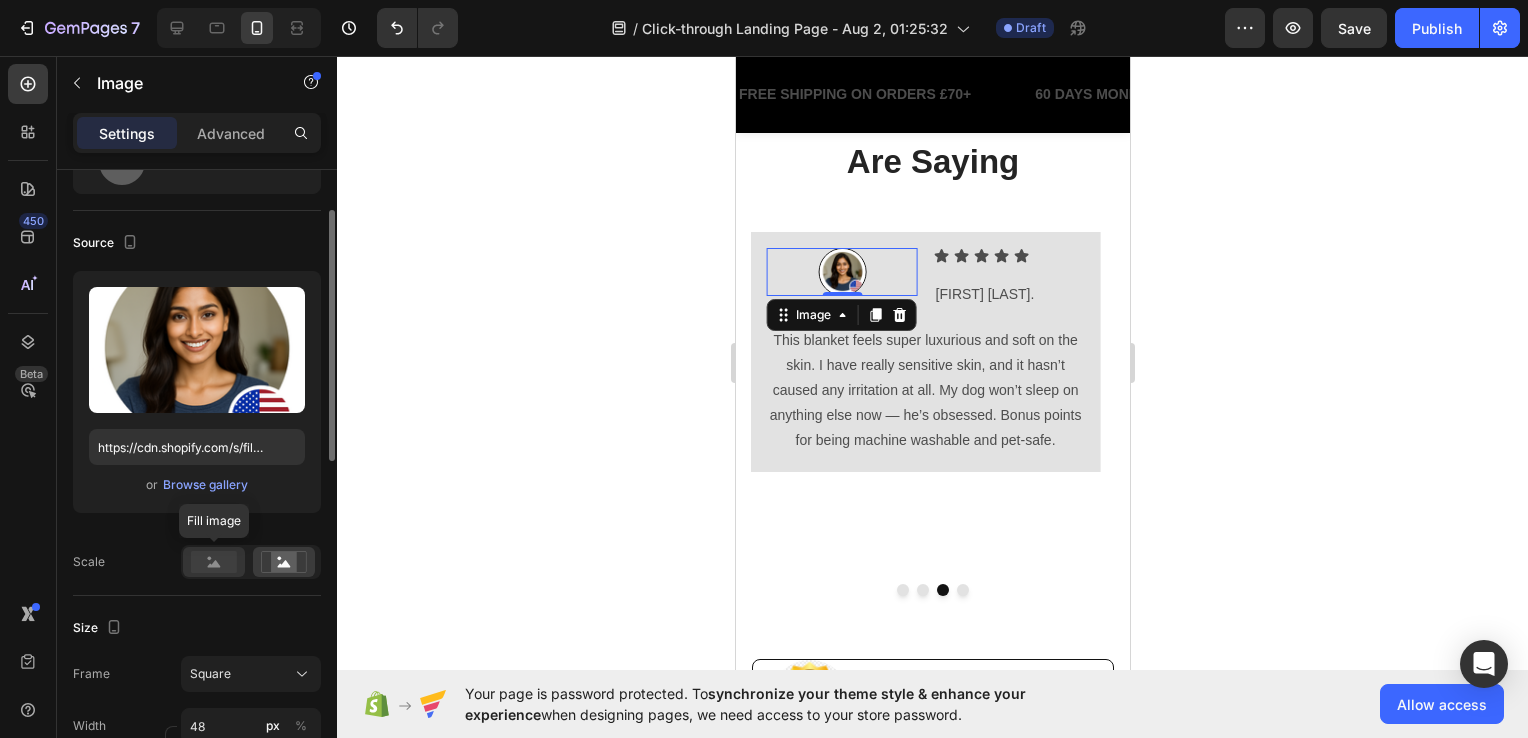 click 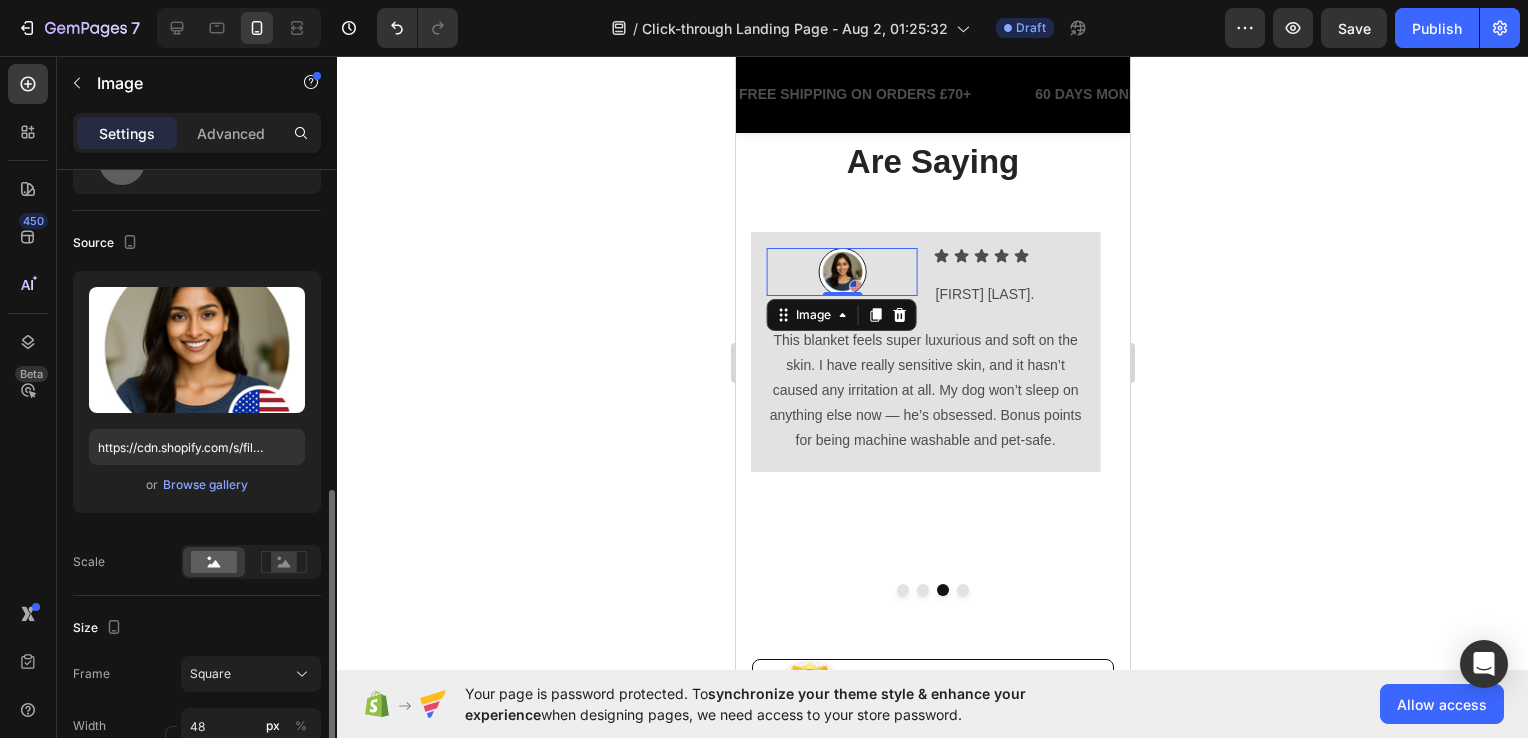 scroll, scrollTop: 300, scrollLeft: 0, axis: vertical 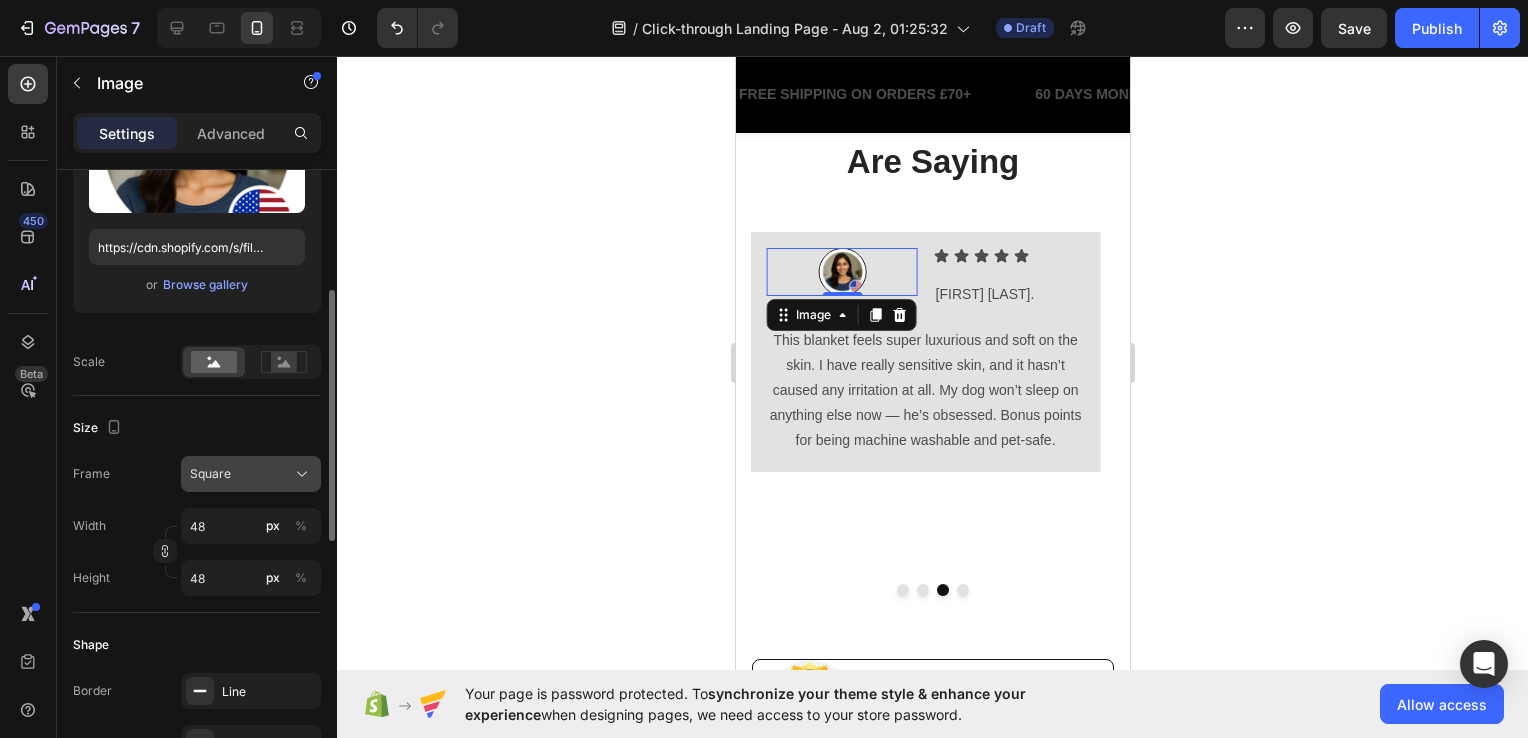 click on "Square" 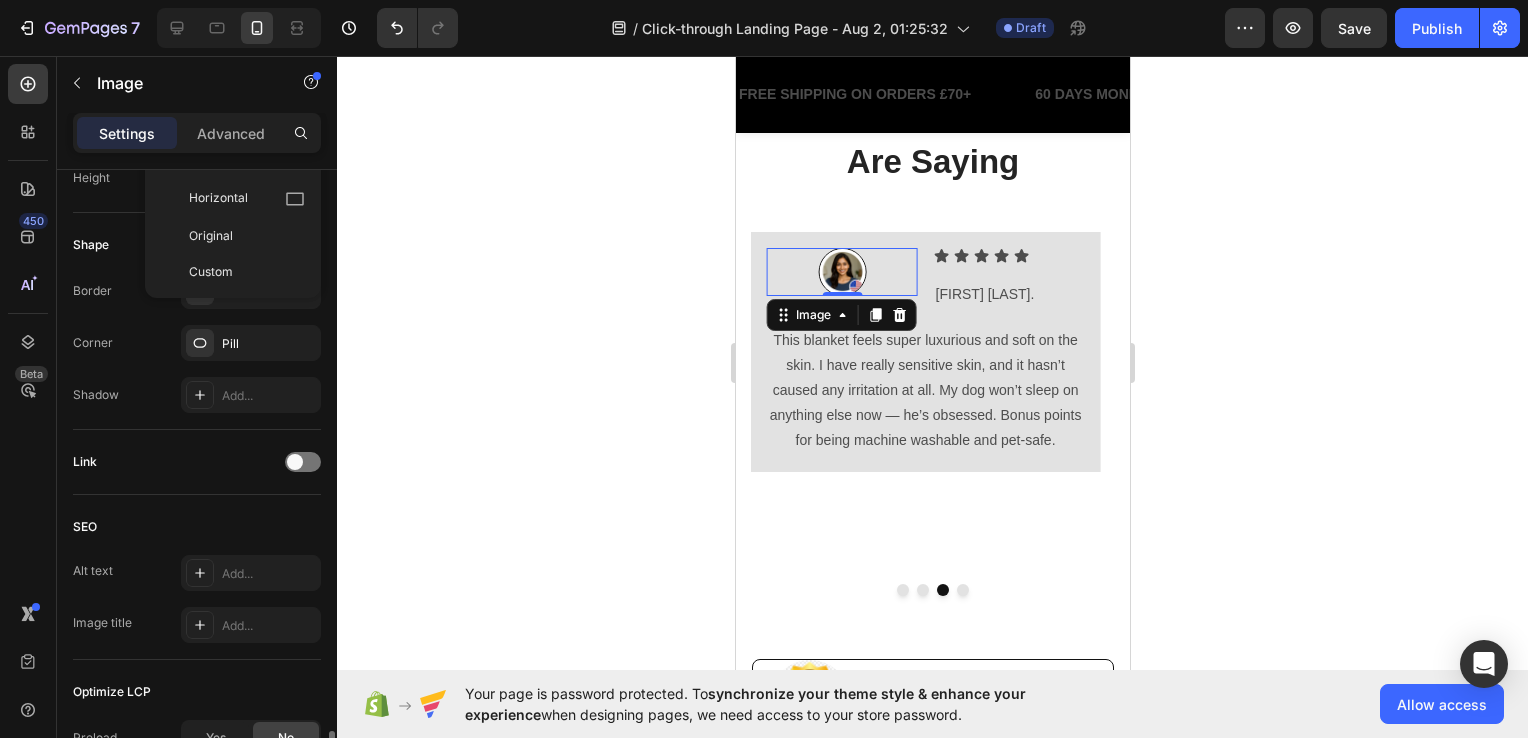 scroll, scrollTop: 932, scrollLeft: 0, axis: vertical 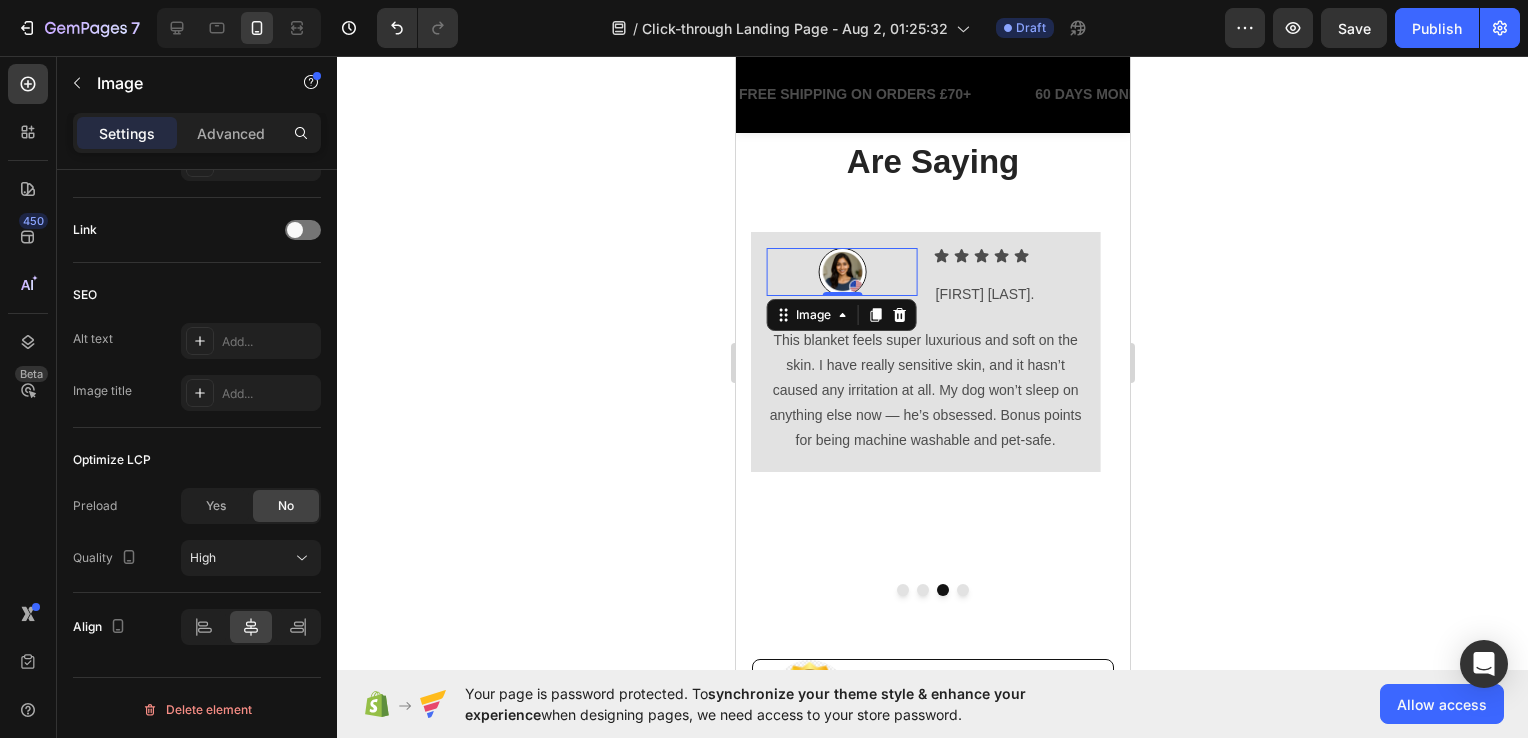 click on "Settings Advanced" at bounding box center [197, 133] 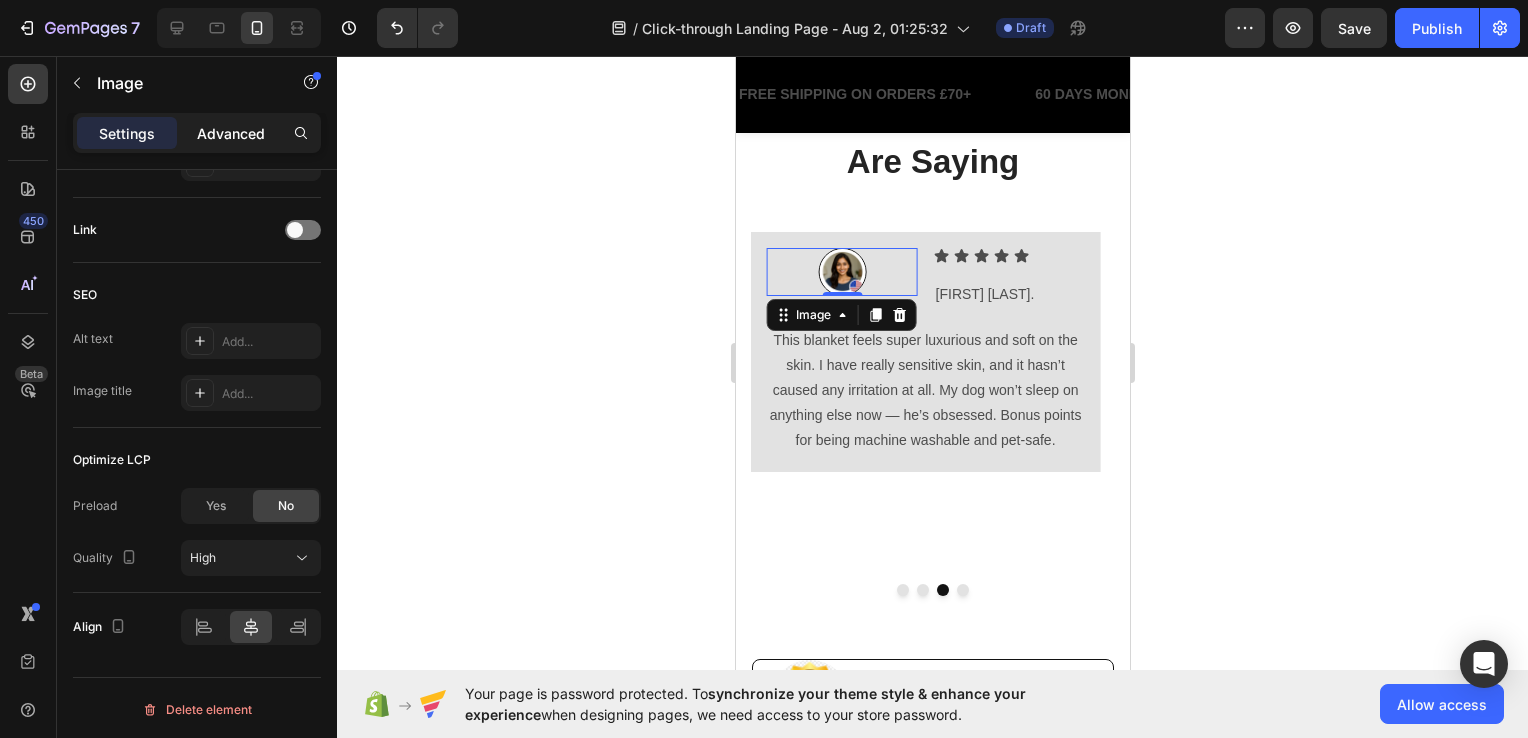 click on "Advanced" at bounding box center [231, 133] 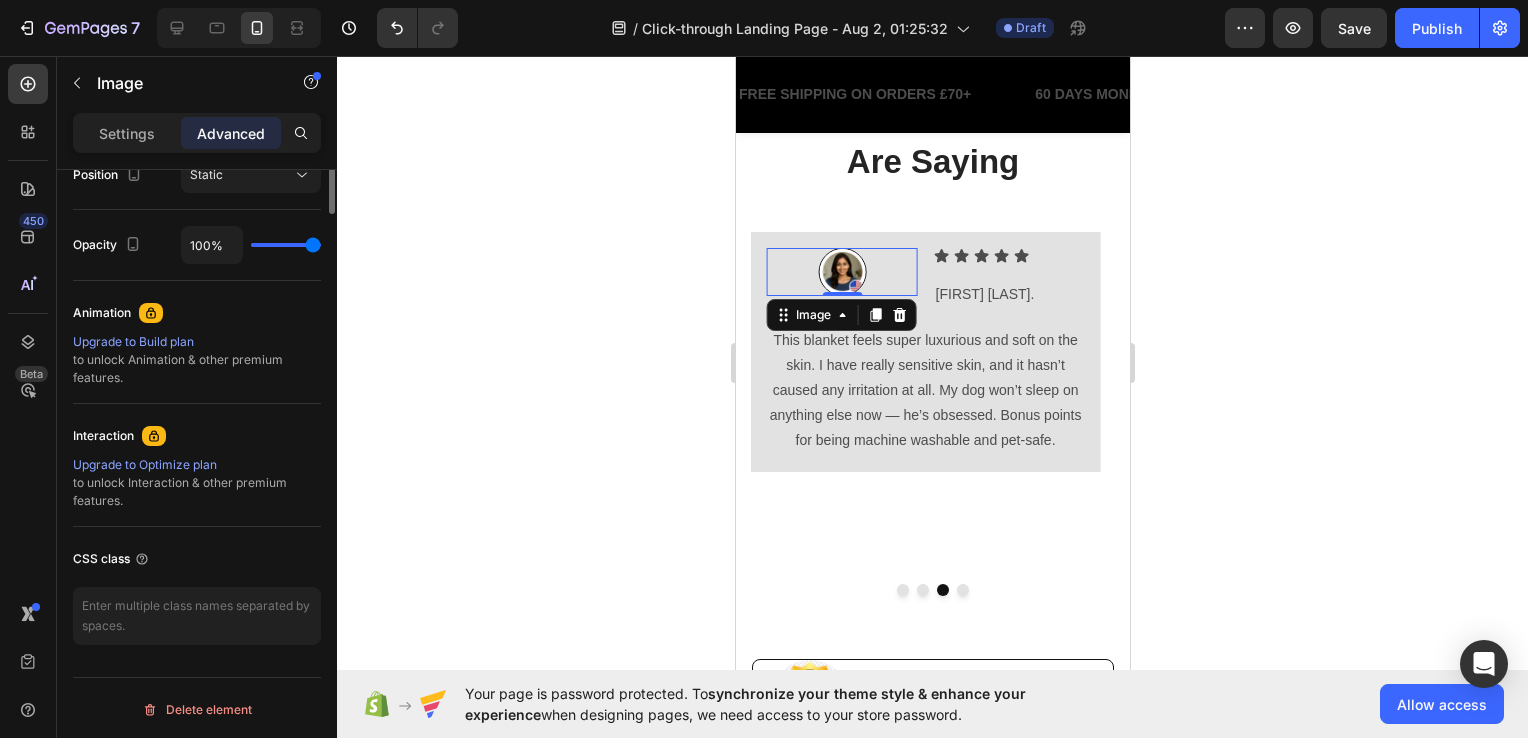 scroll, scrollTop: 360, scrollLeft: 0, axis: vertical 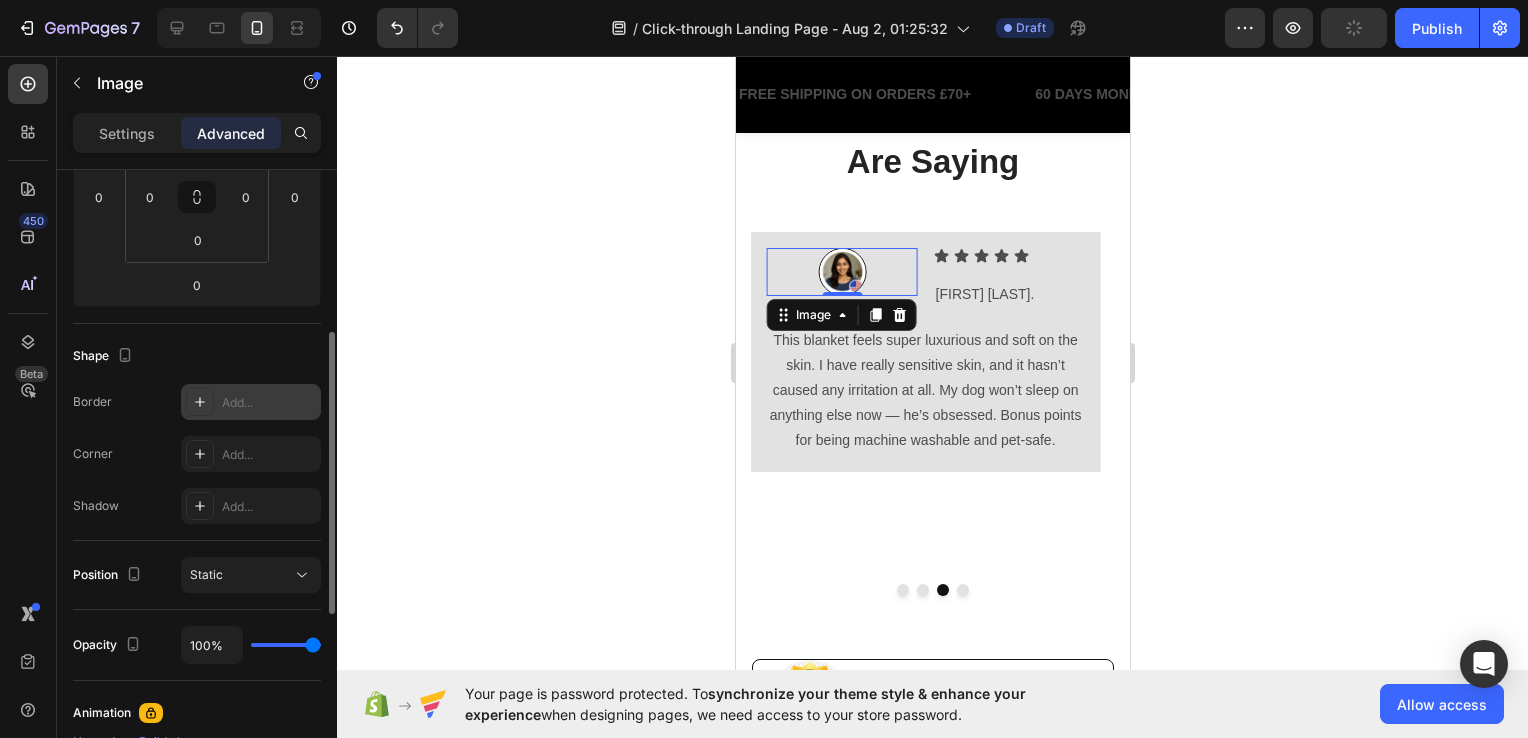 click on "Add..." at bounding box center [269, 403] 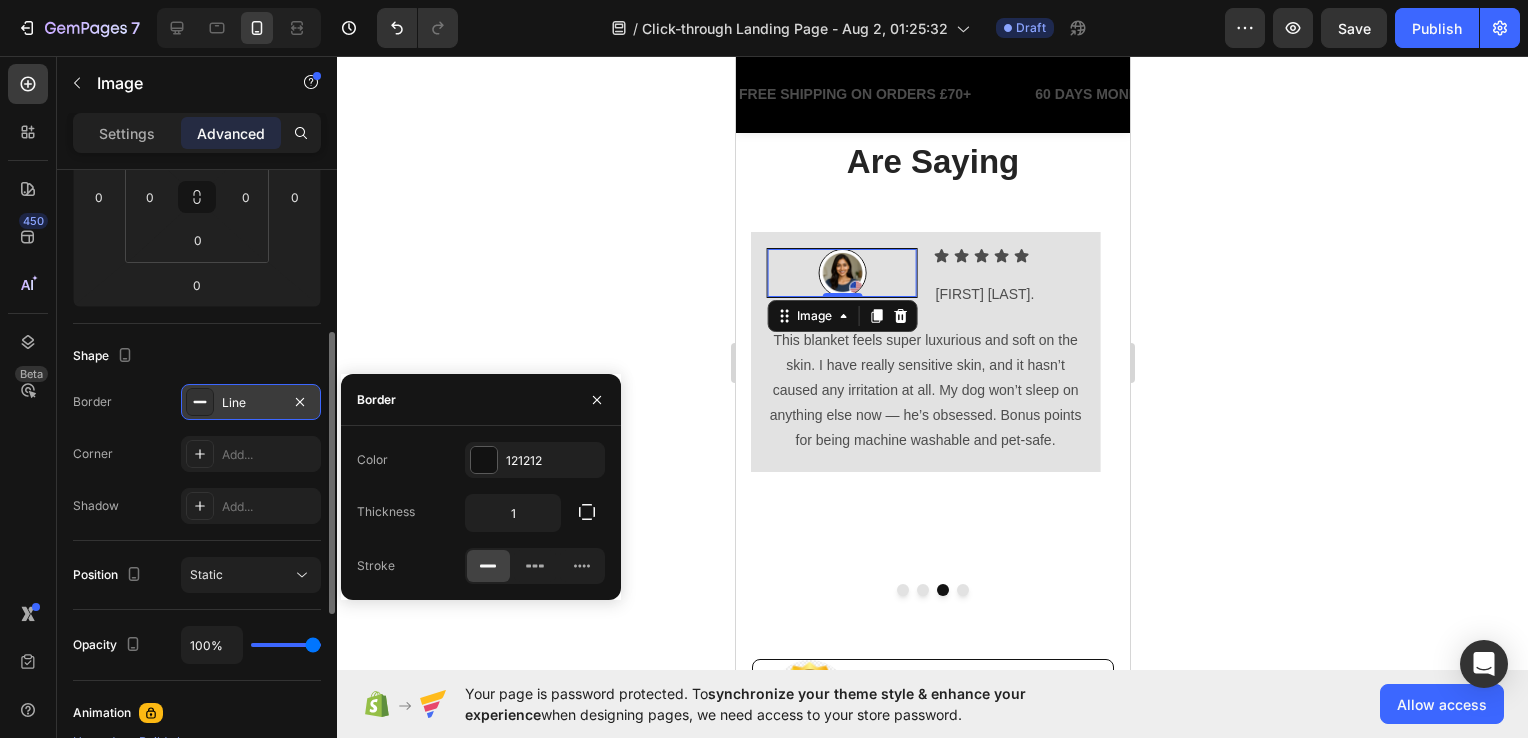 click 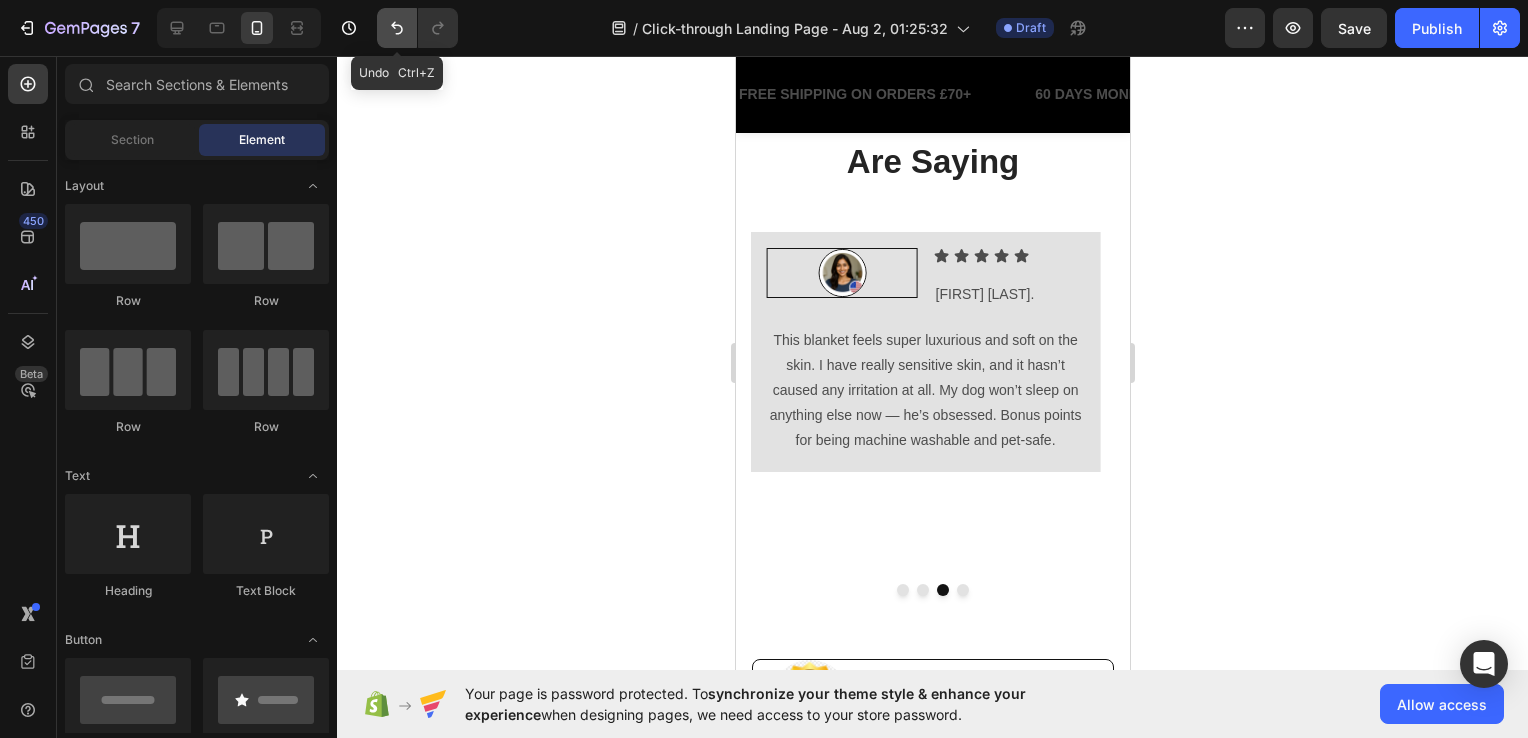 click 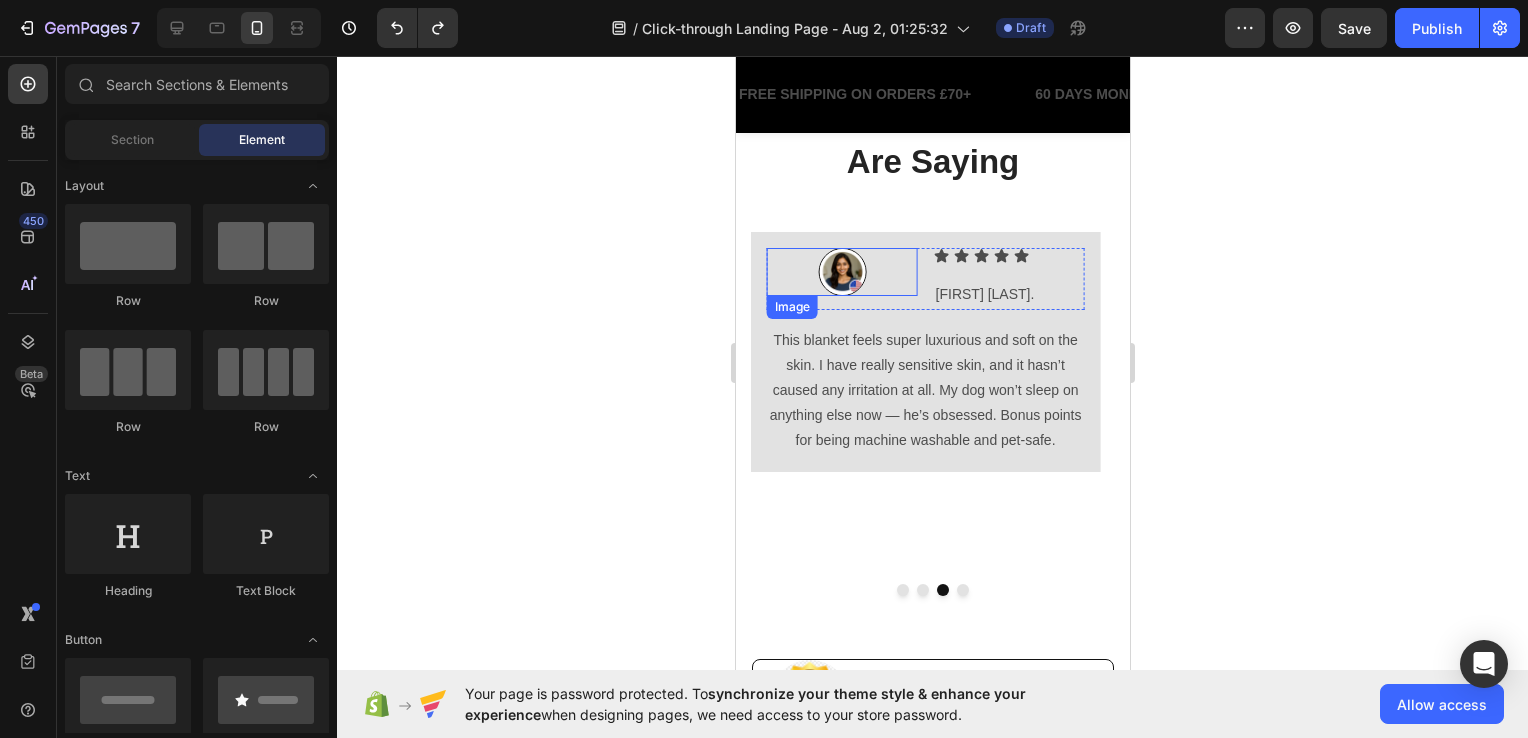 click at bounding box center [841, 272] 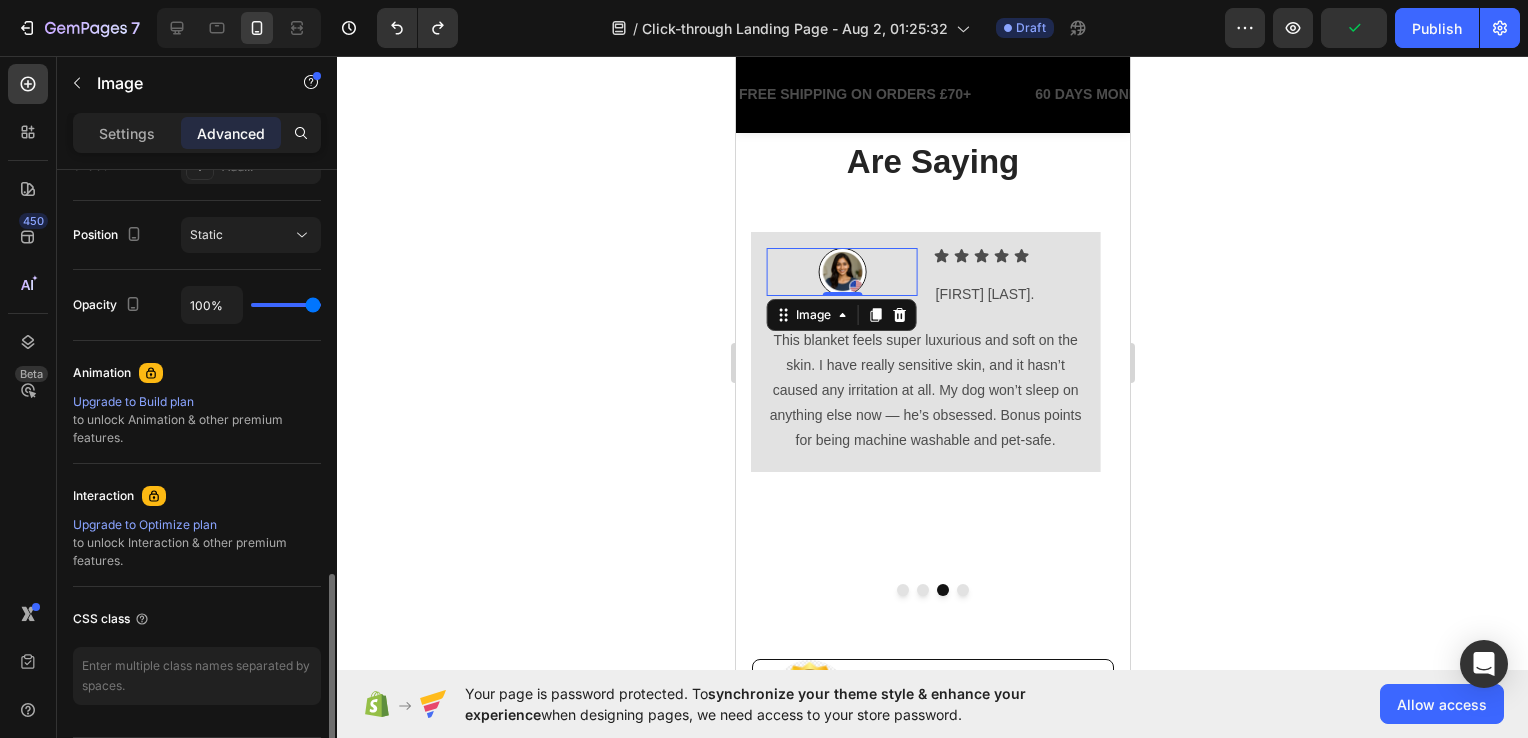 scroll, scrollTop: 760, scrollLeft: 0, axis: vertical 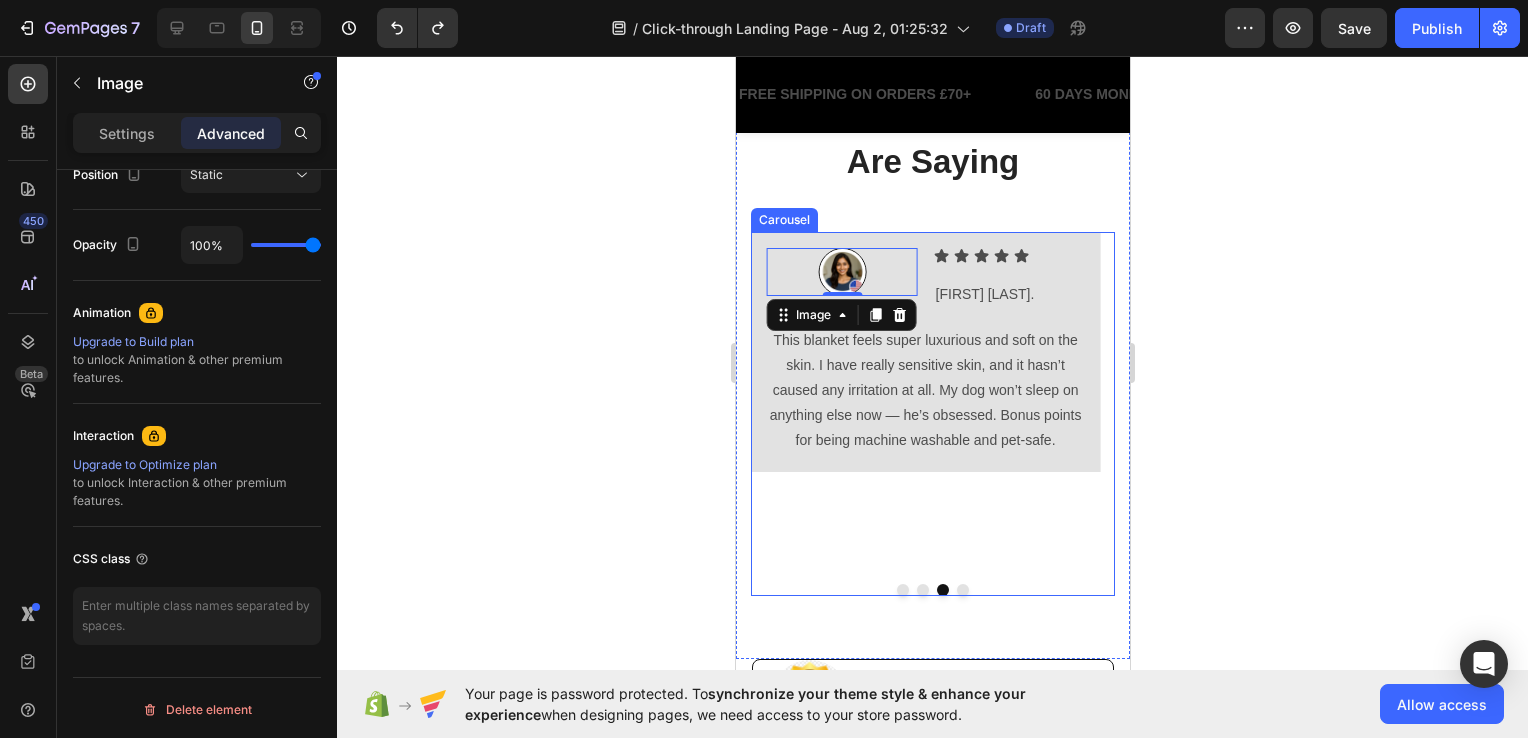click 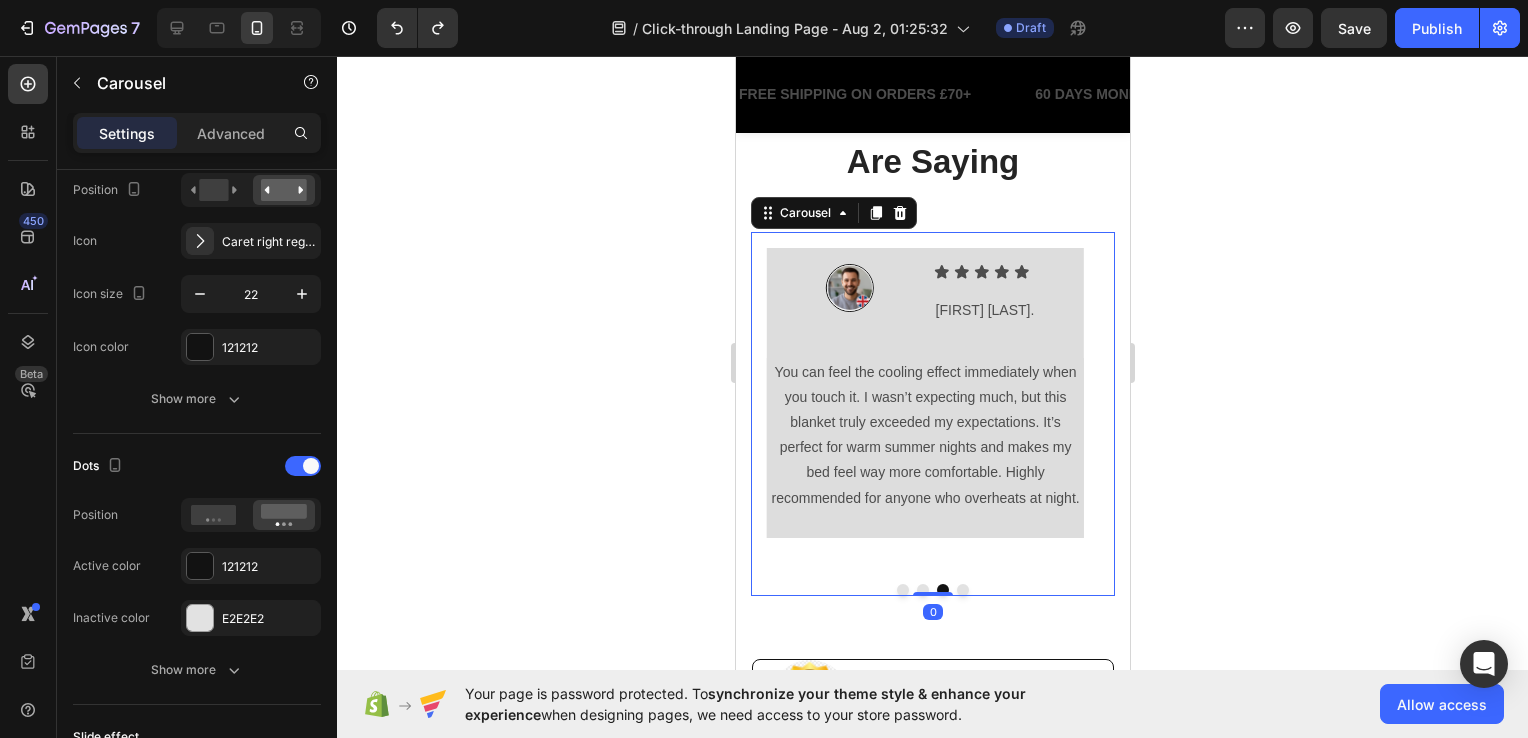 scroll, scrollTop: 0, scrollLeft: 0, axis: both 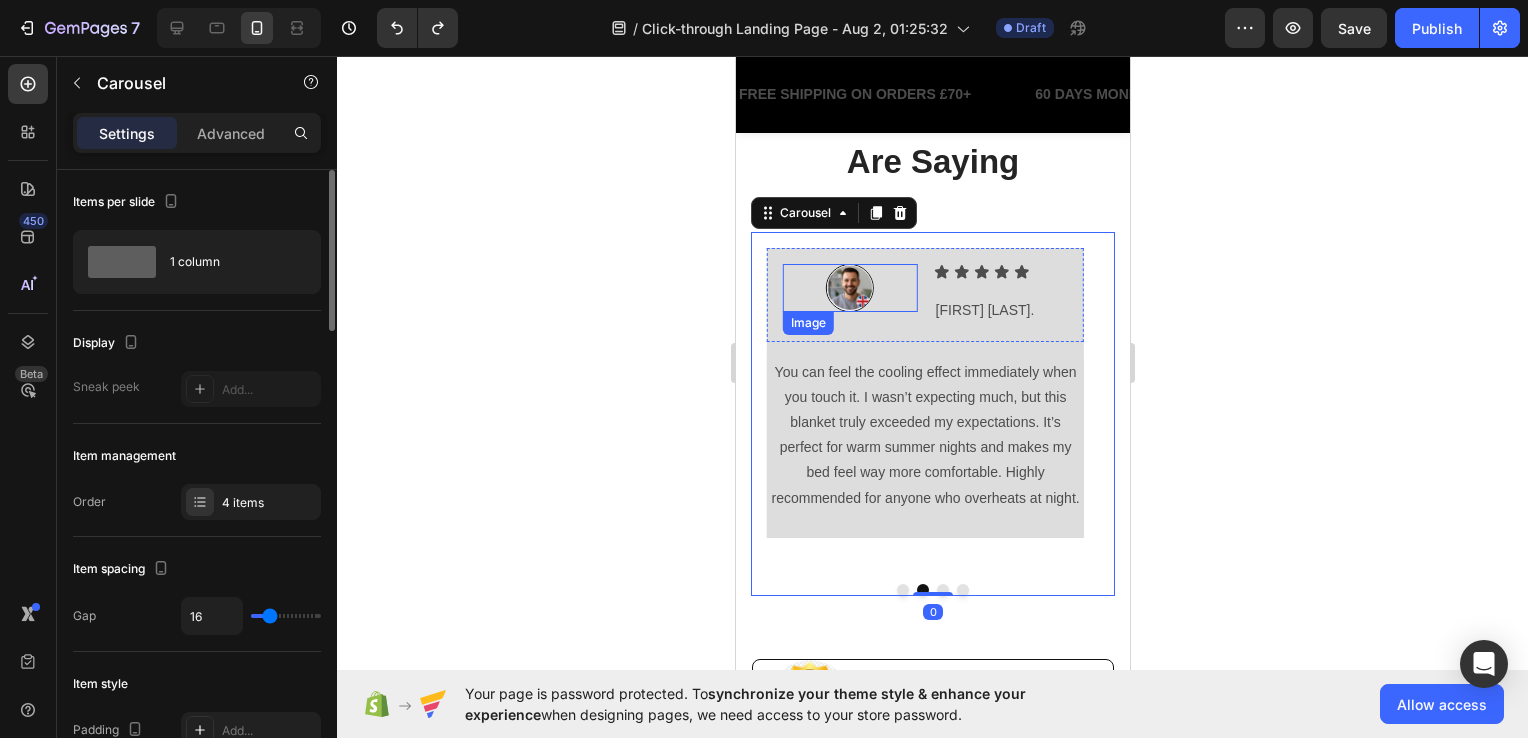 click at bounding box center [849, 288] 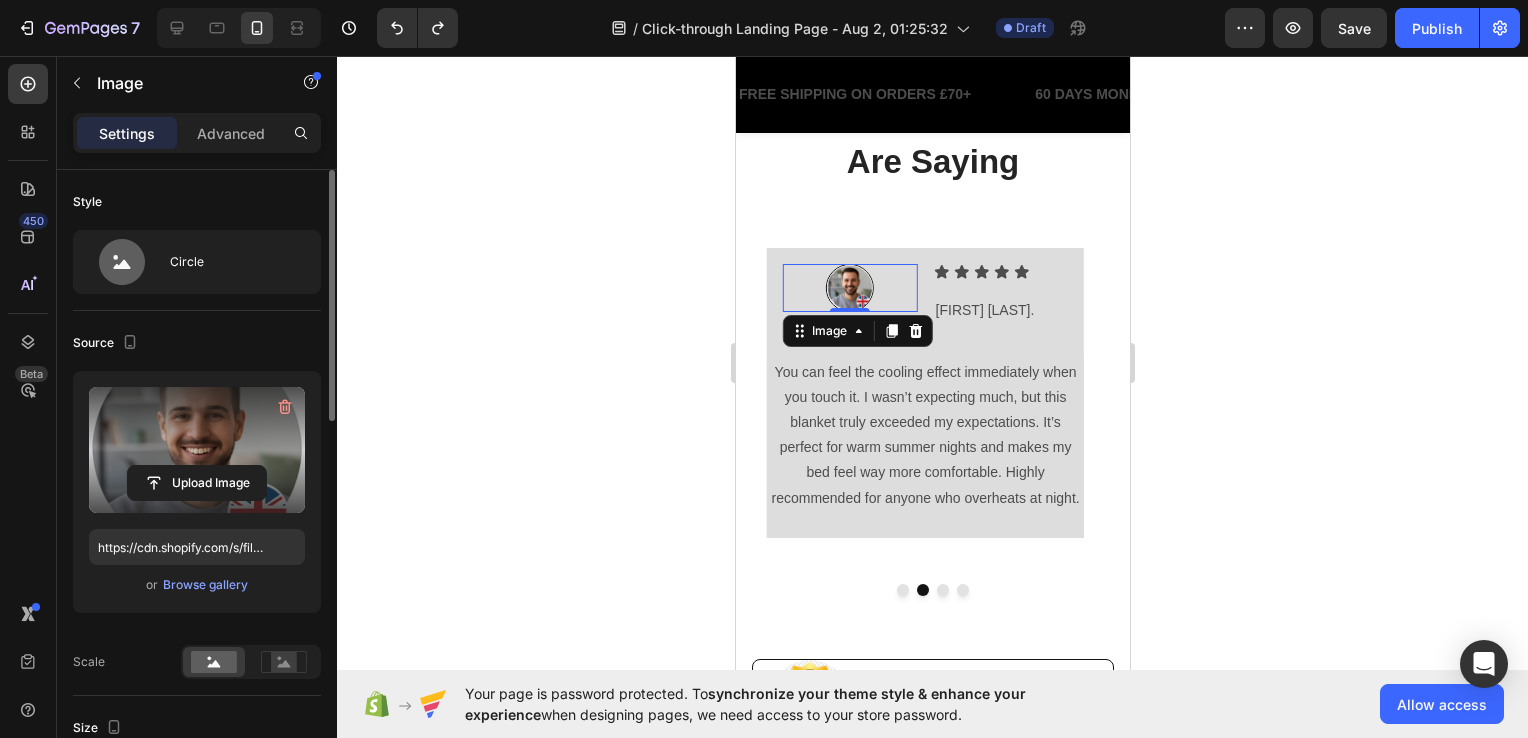 scroll, scrollTop: 300, scrollLeft: 0, axis: vertical 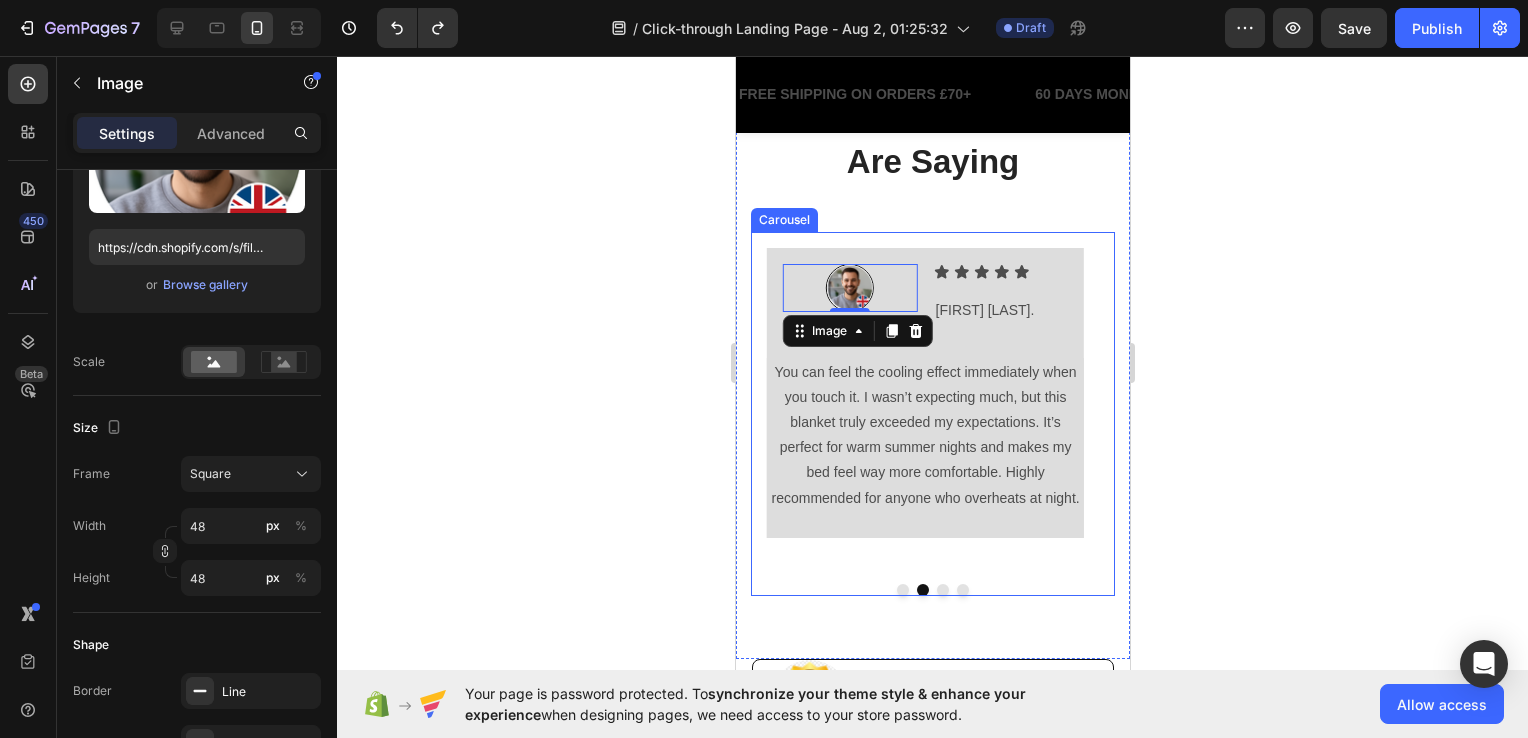 click 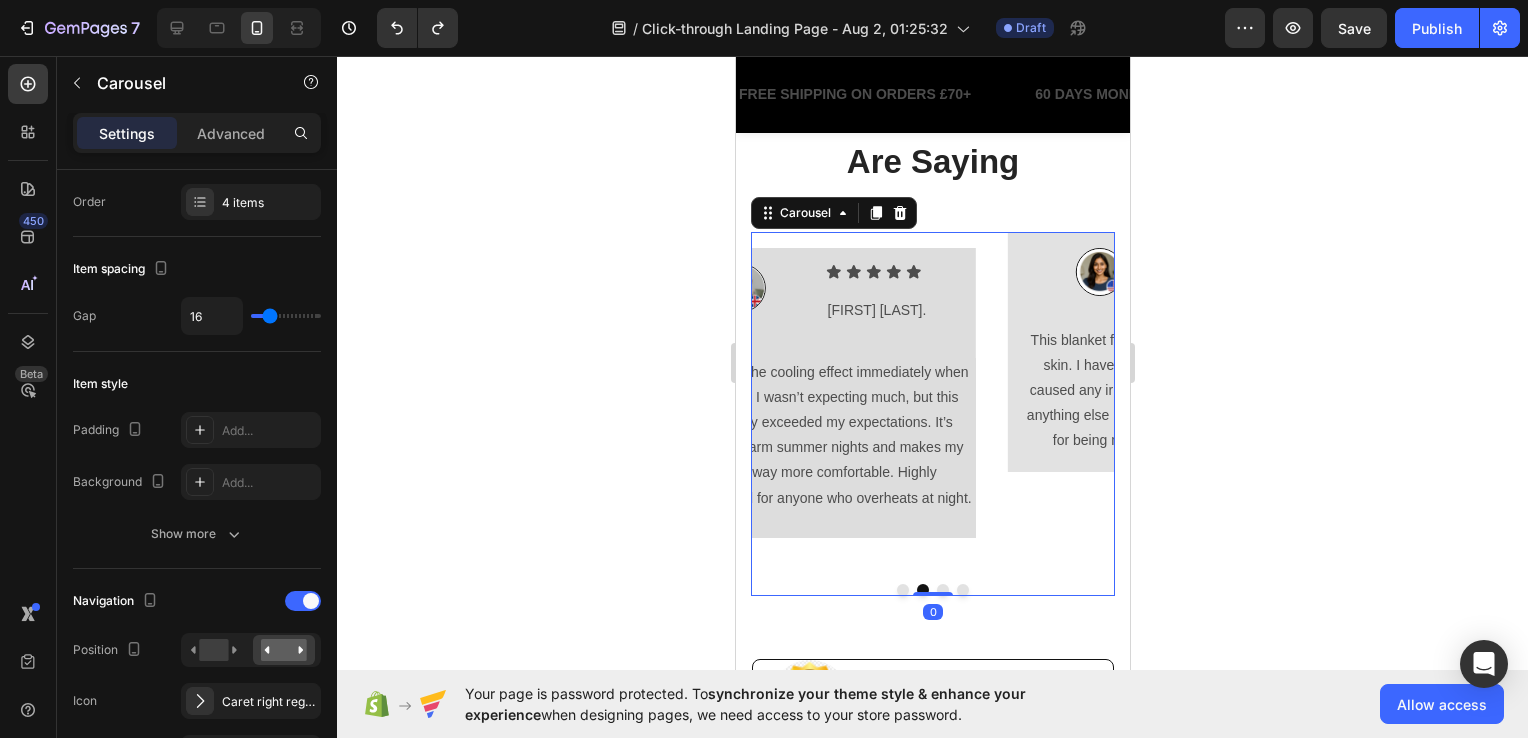 scroll, scrollTop: 0, scrollLeft: 0, axis: both 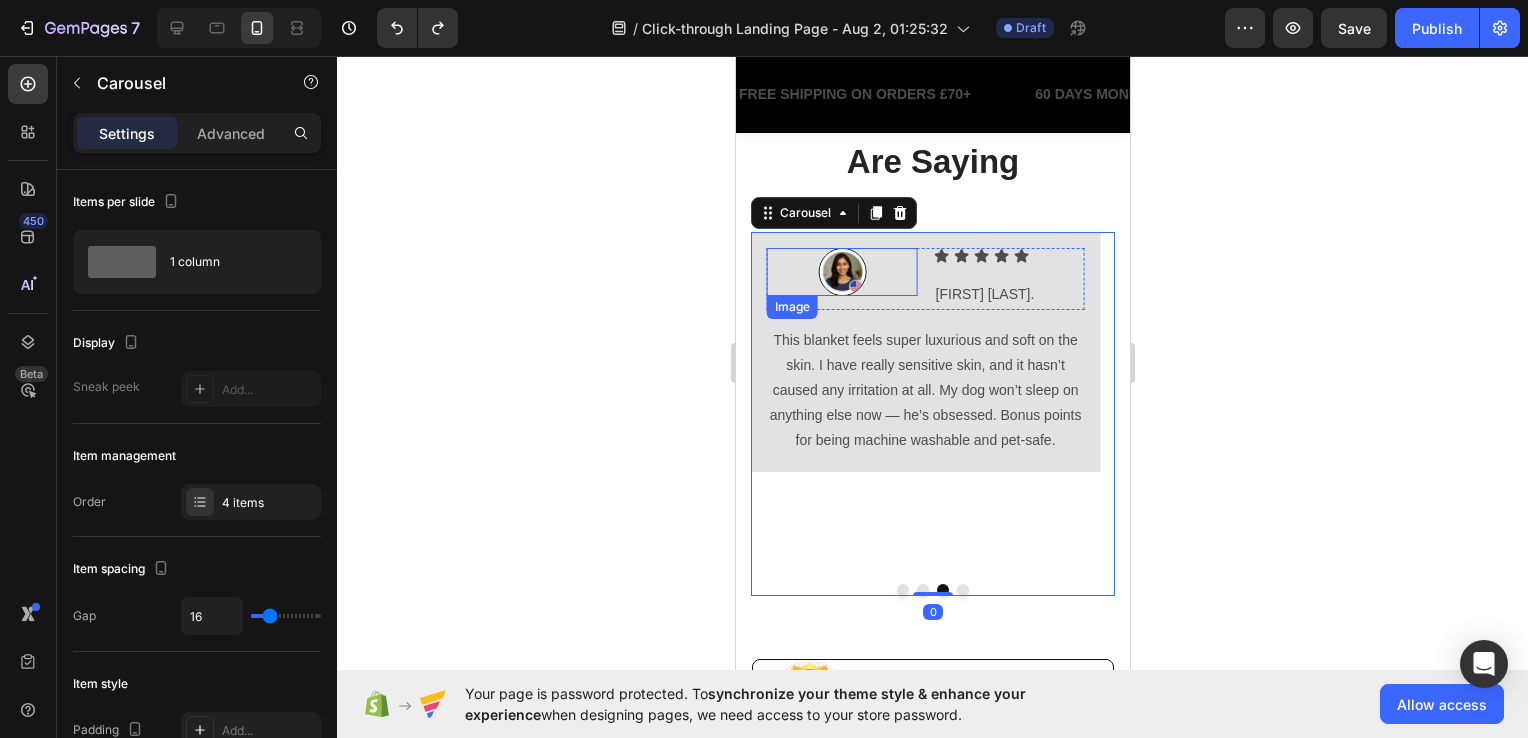 click at bounding box center [841, 272] 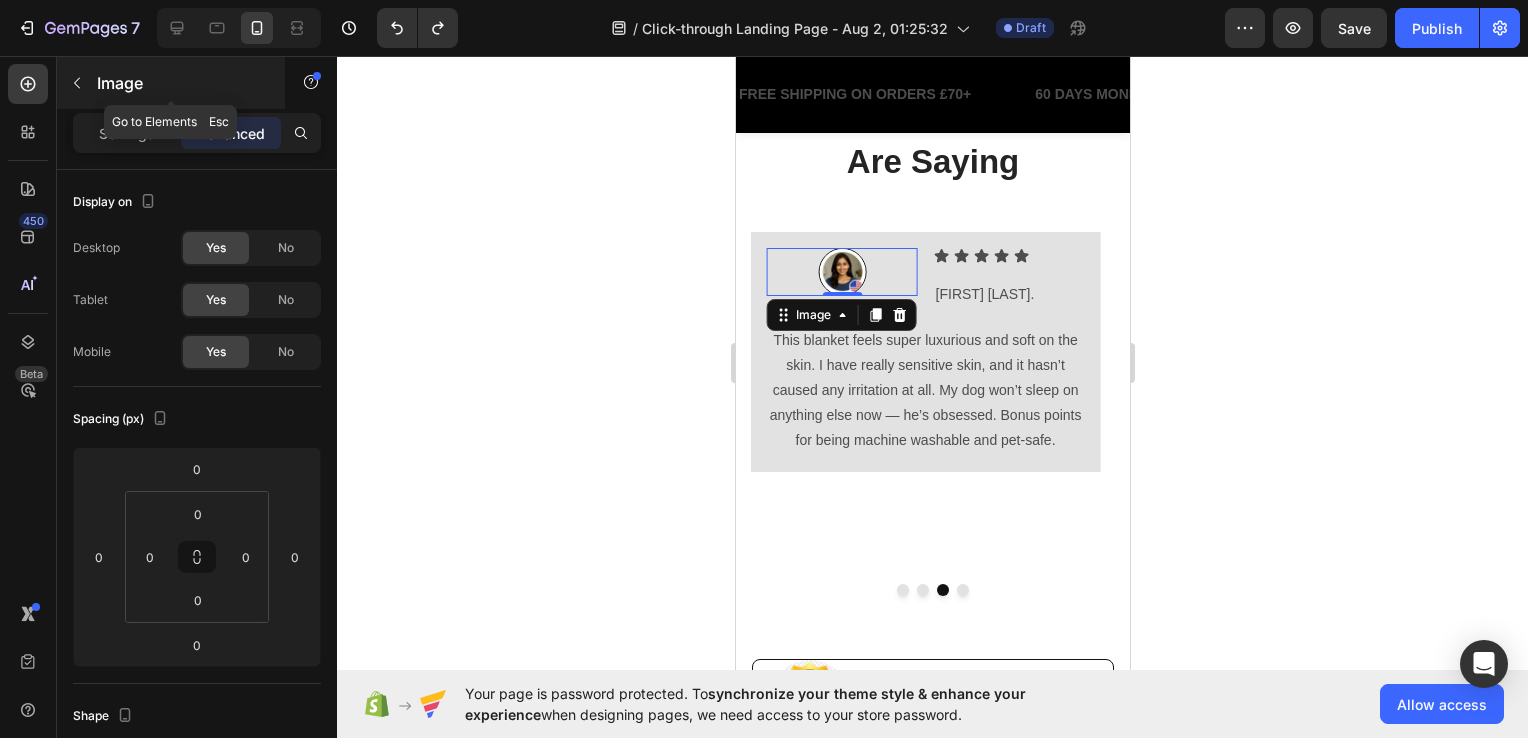 click at bounding box center (77, 83) 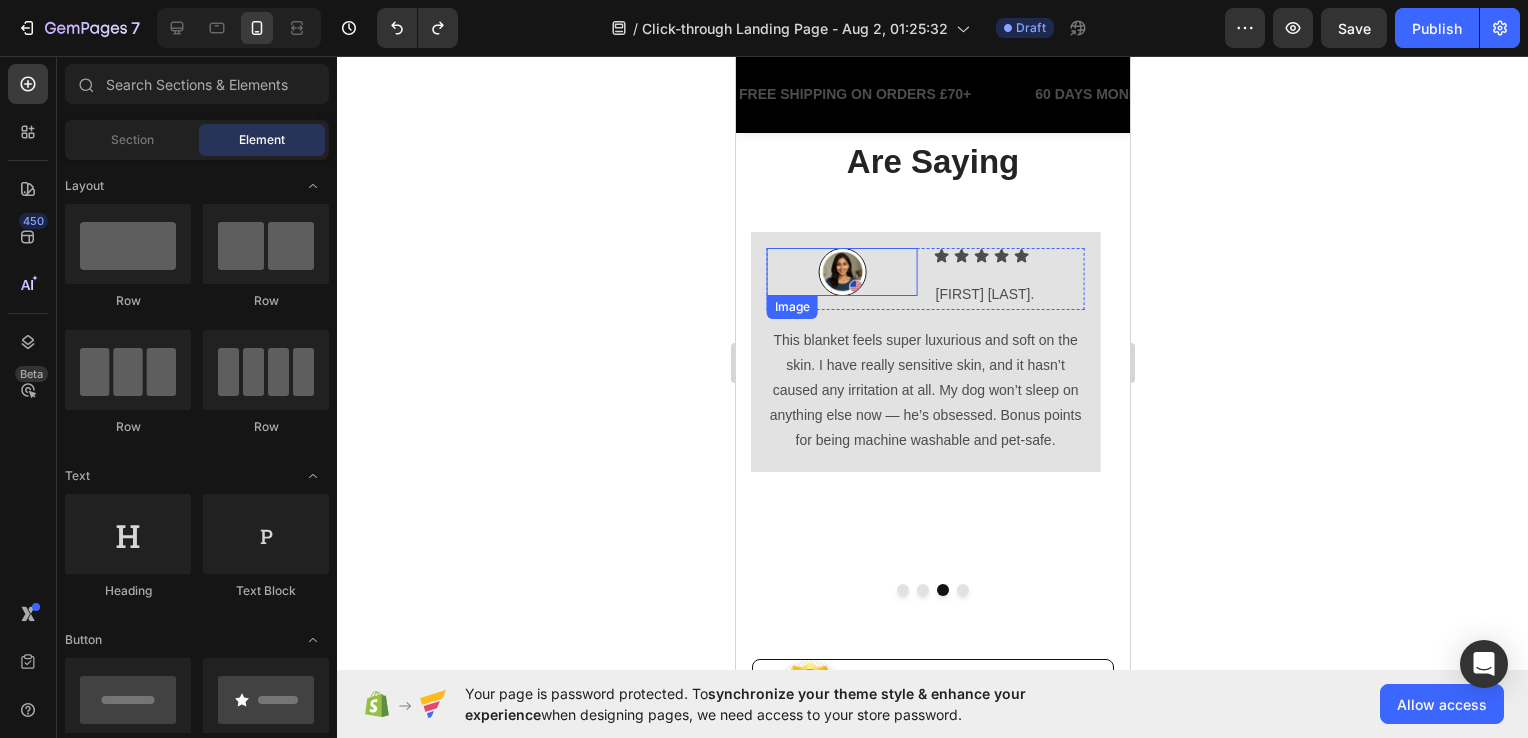 click at bounding box center [841, 272] 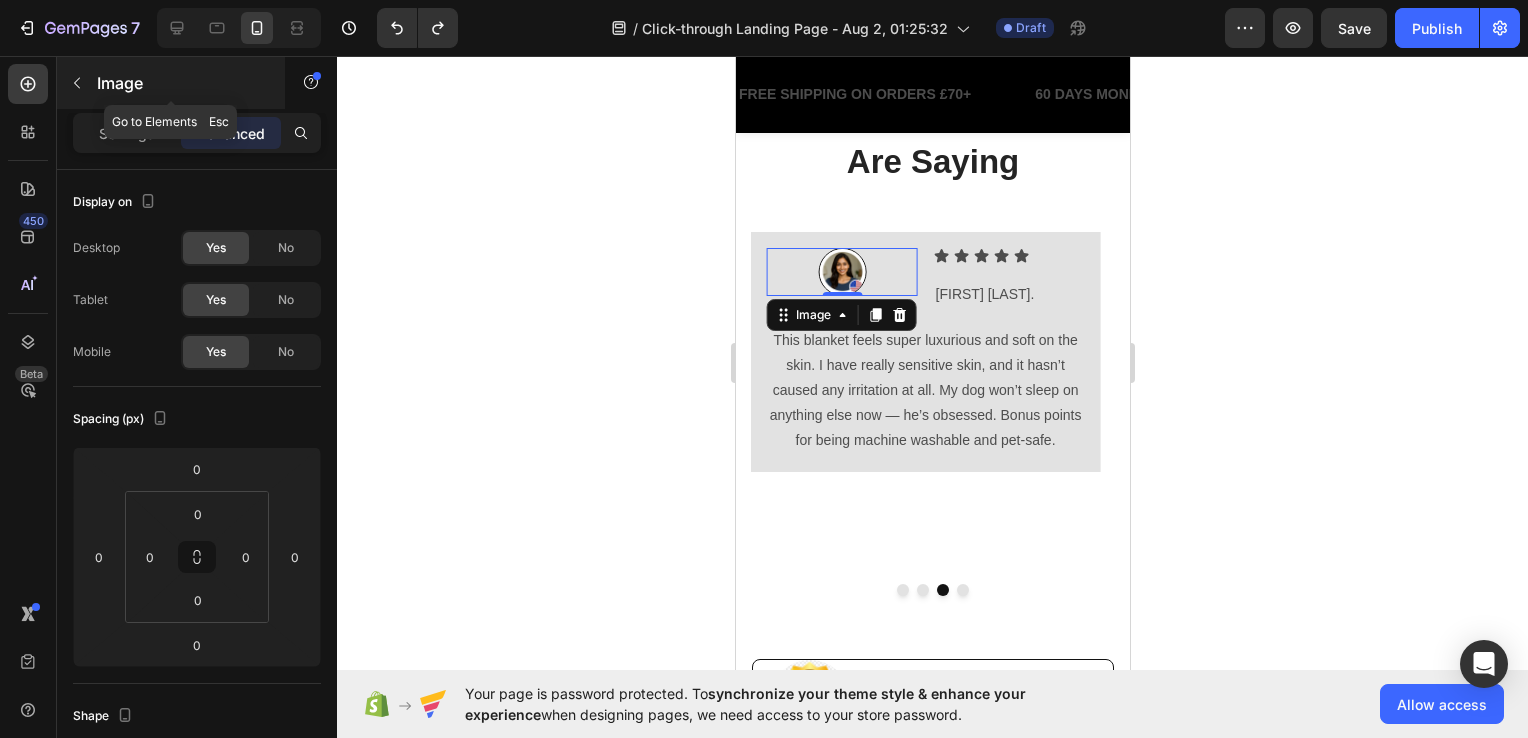 click 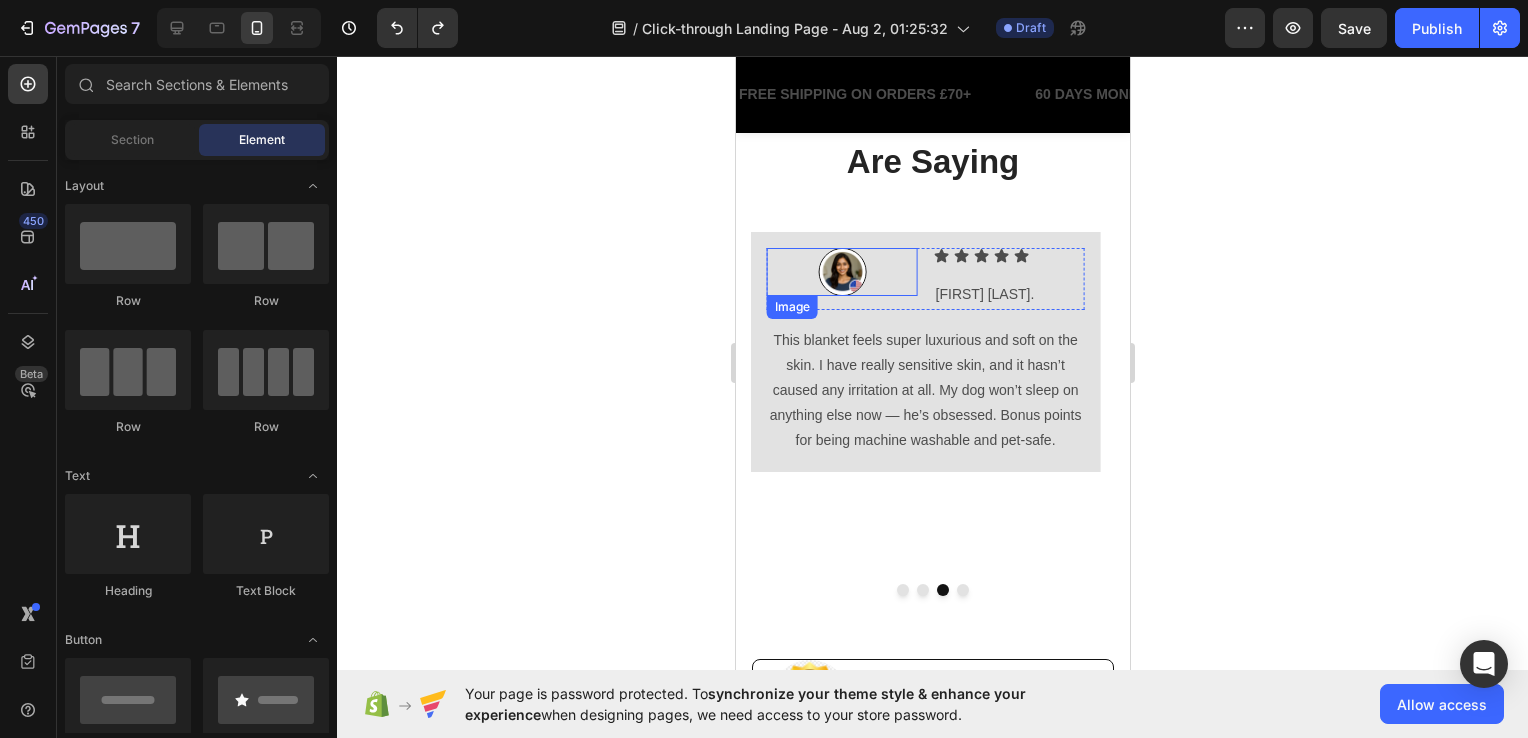 click at bounding box center (841, 272) 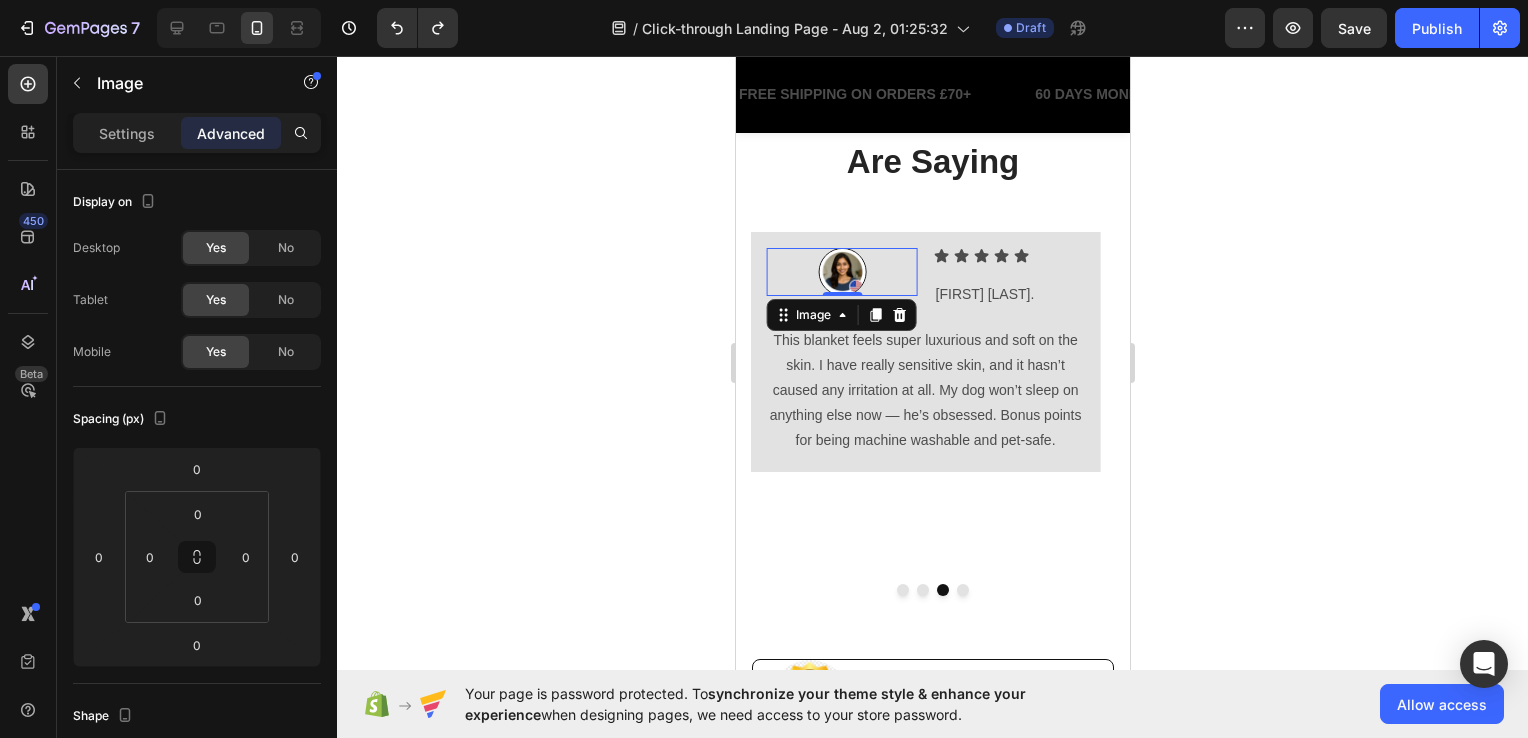 click at bounding box center (841, 272) 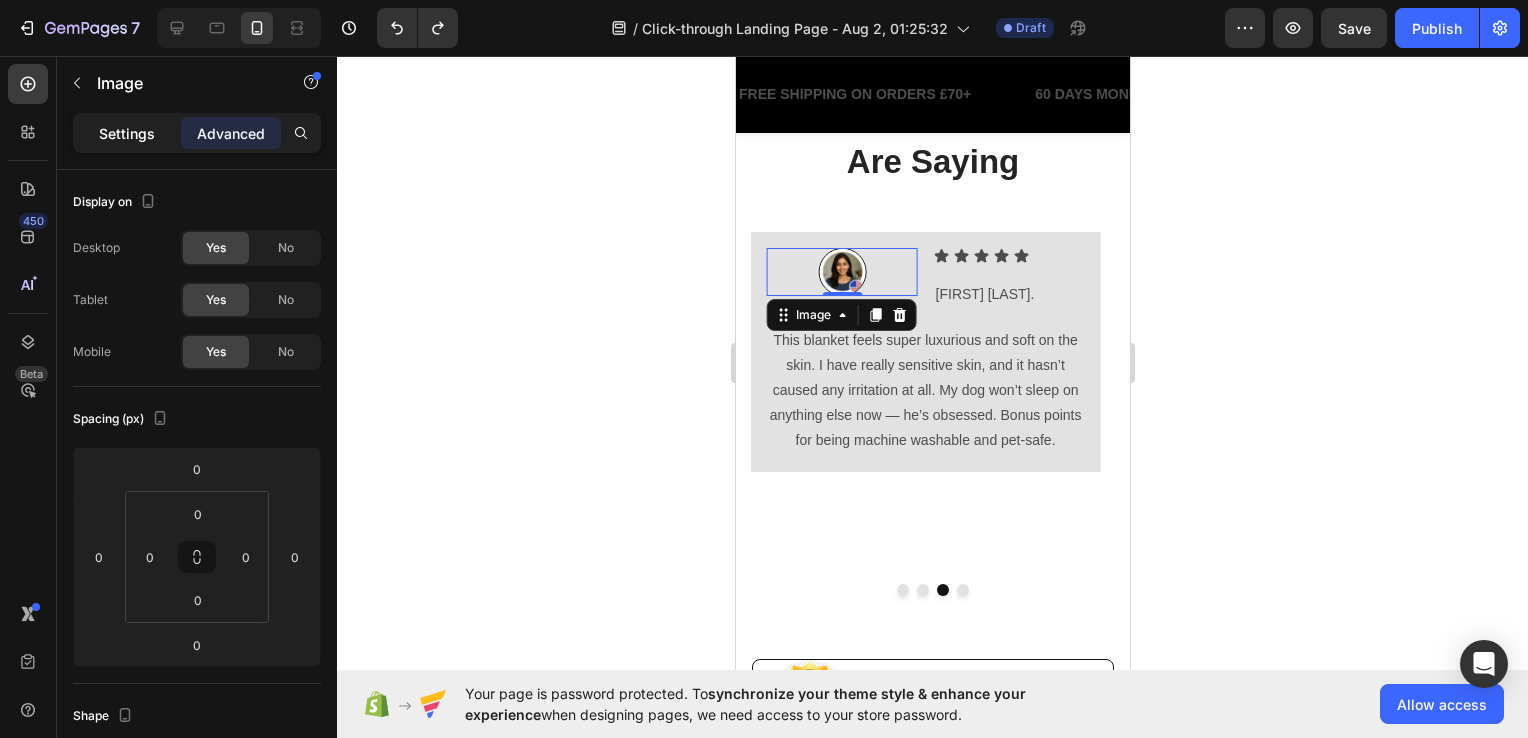 click on "Settings" 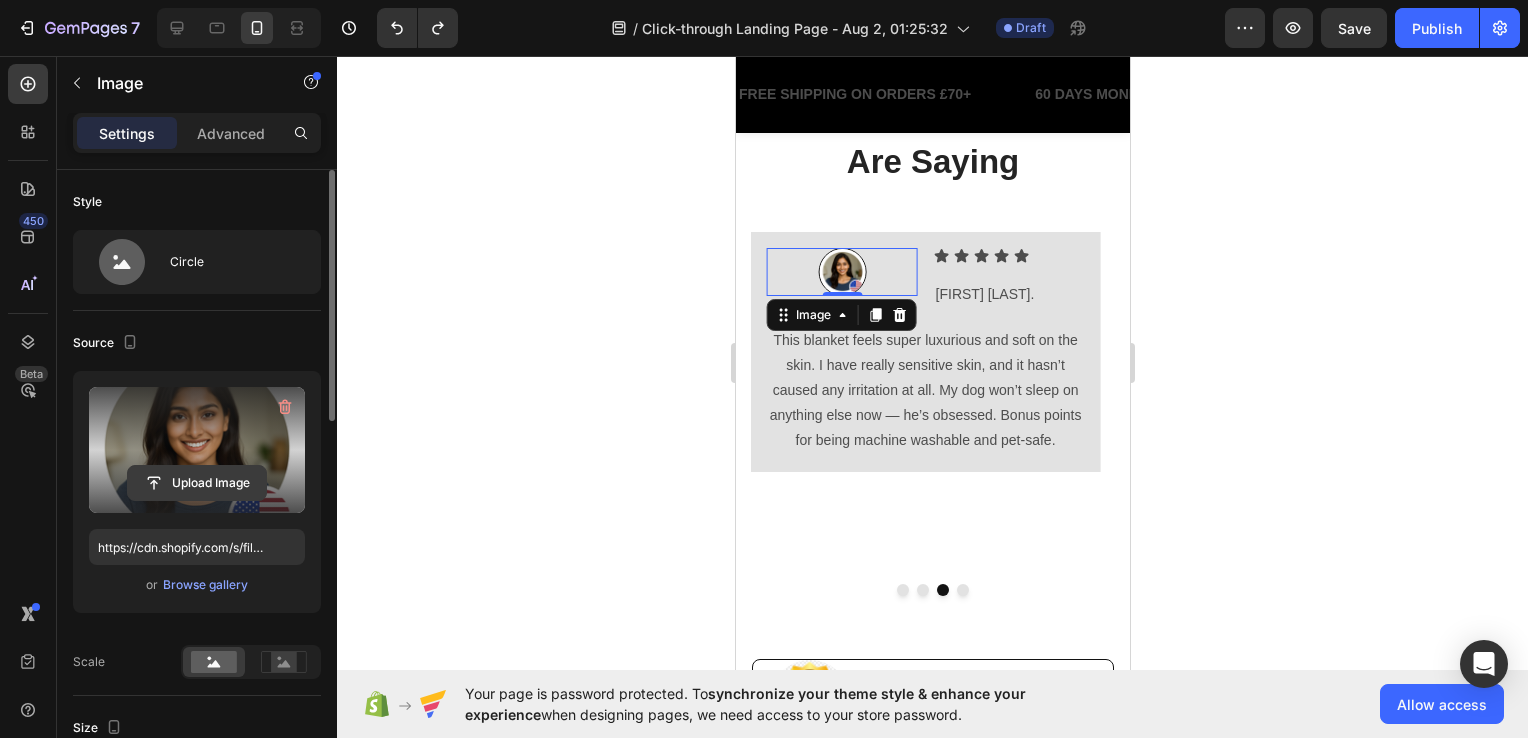 click 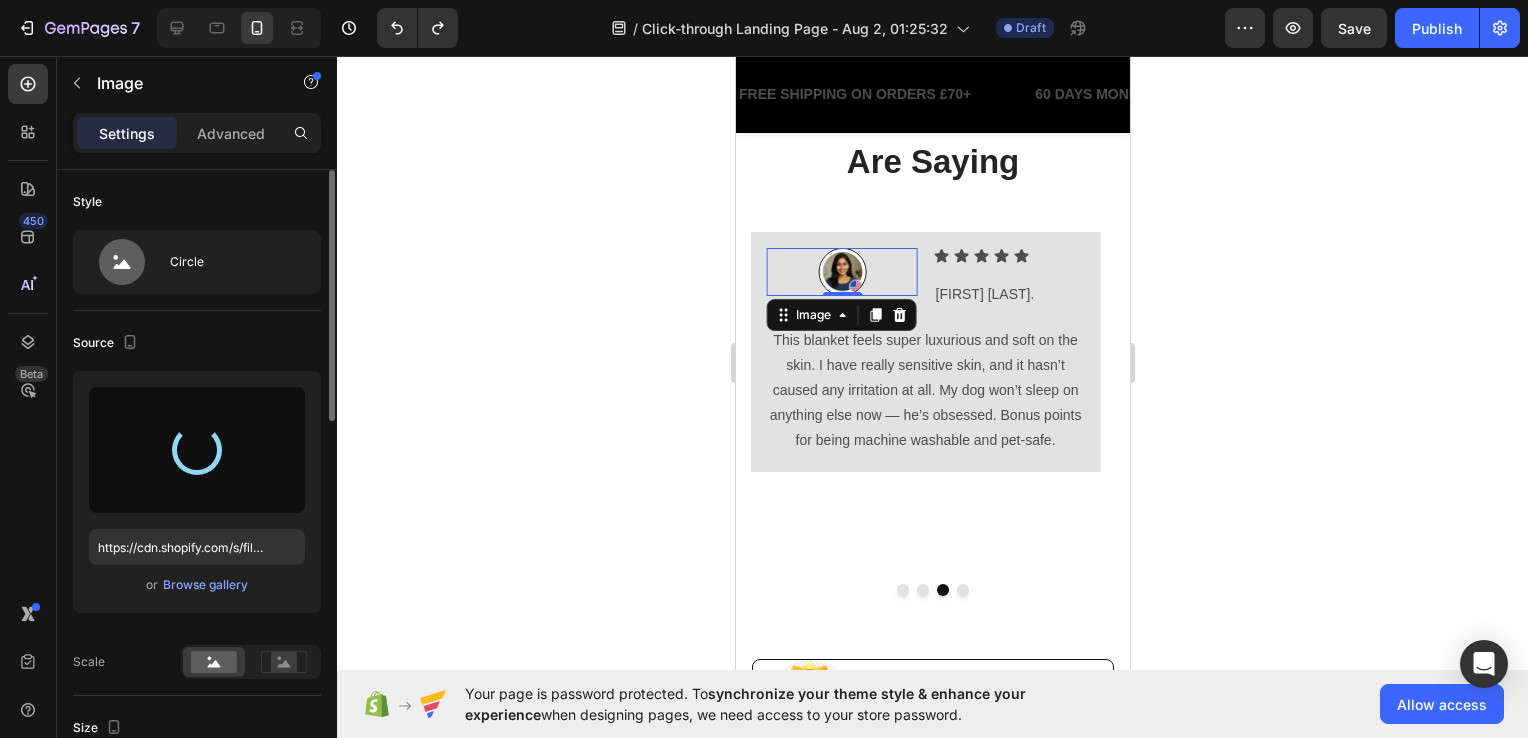 type on "https://cdn.shopify.com/s/files/1/0967/1367/0981/files/gempages_576895170746778363-75ee6f34-7c7b-409c-840d-b69420ebb5c8.png" 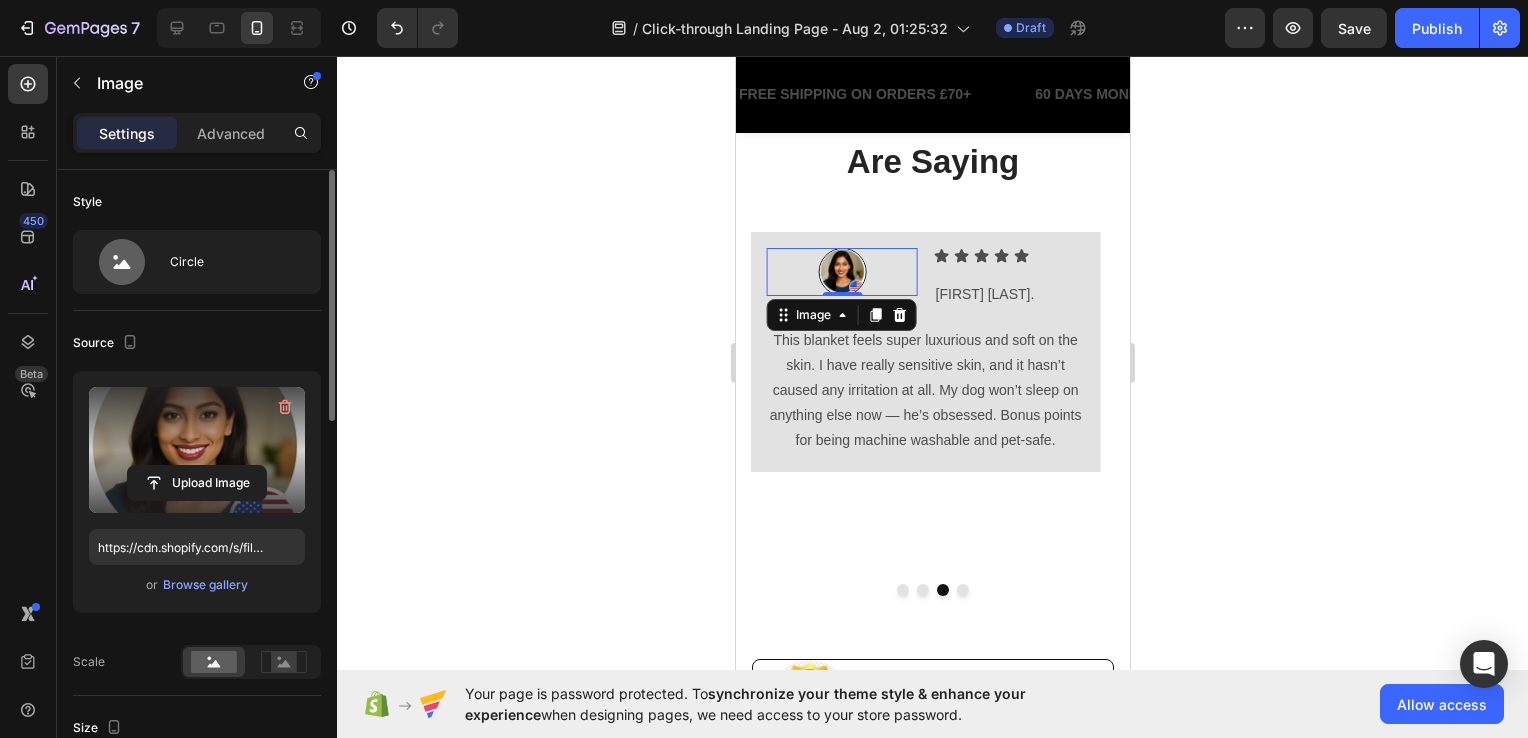click 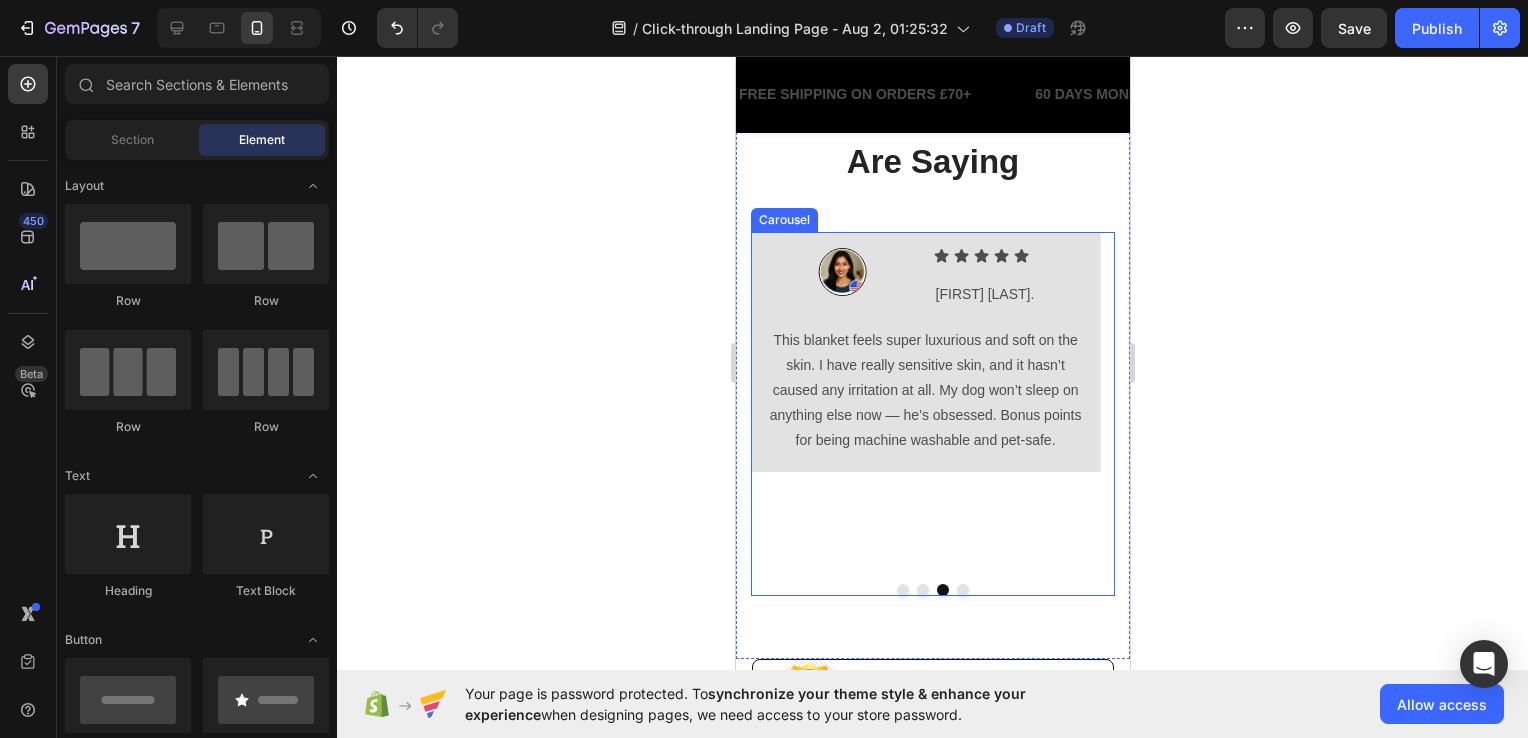 click 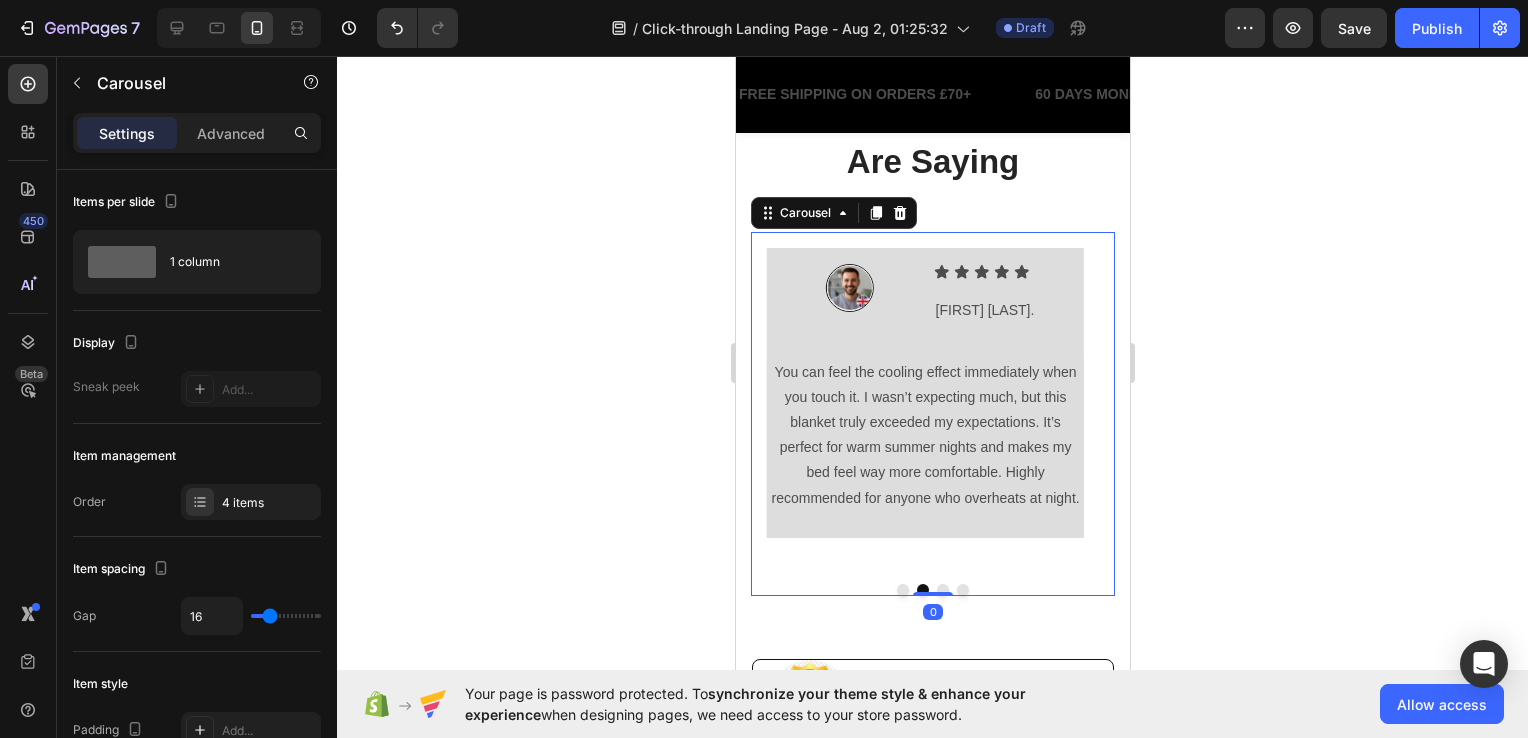 click 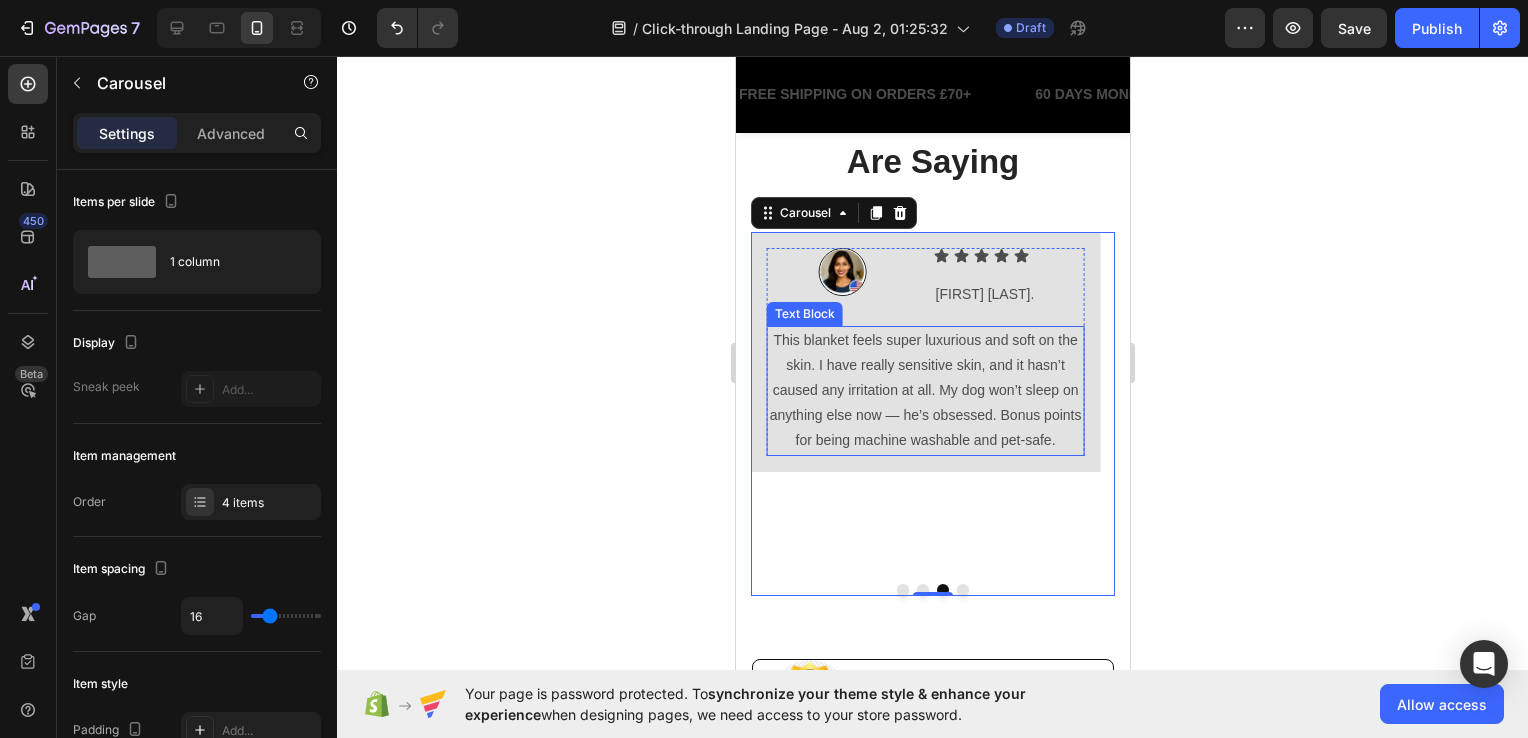 click on "This blanket feels super luxurious and soft on the skin. I have really sensitive skin, and it hasn’t caused any irritation at all. My dog won’t sleep on anything else now — he’s obsessed. Bonus points for being machine washable and pet-safe." at bounding box center (924, 391) 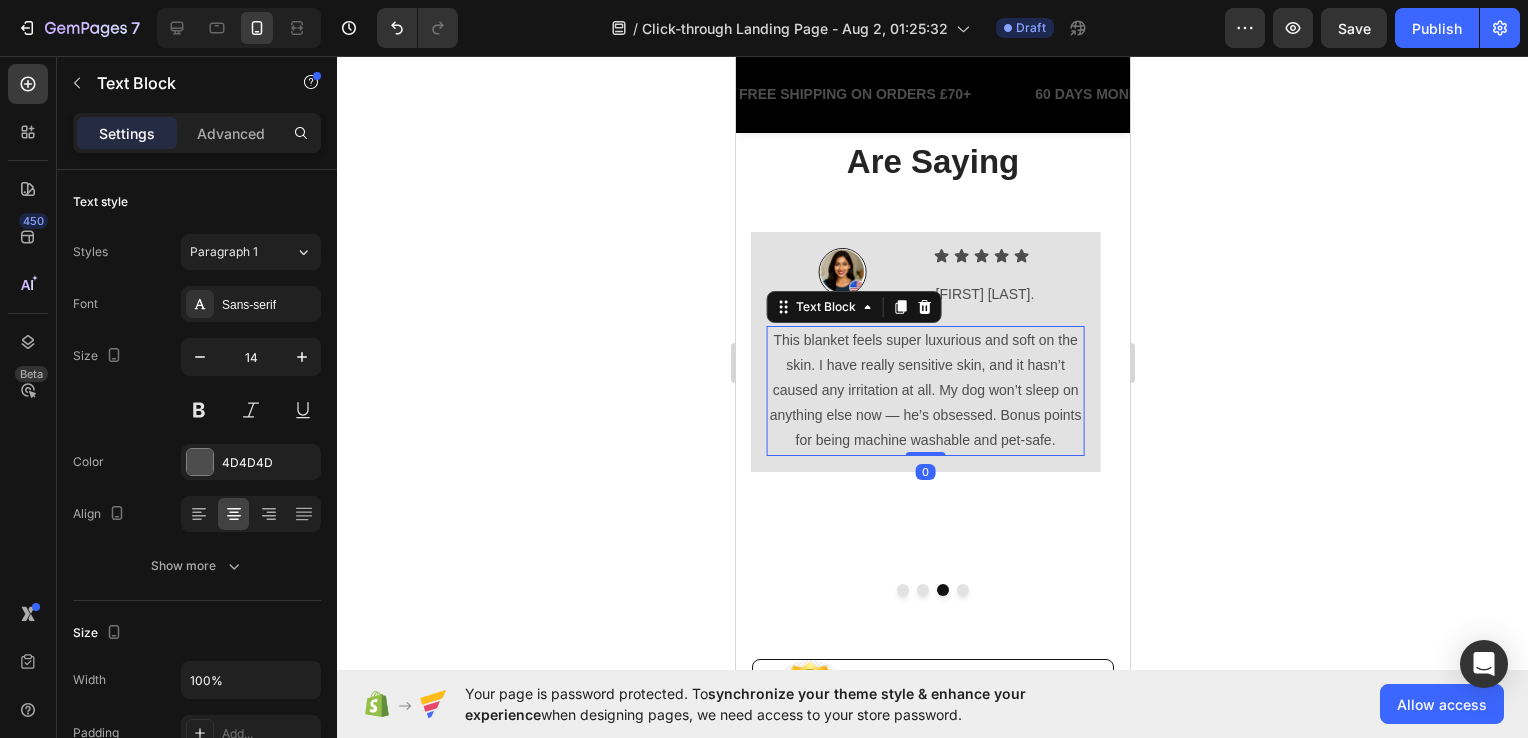 click on "This blanket feels super luxurious and soft on the skin. I have really sensitive skin, and it hasn’t caused any irritation at all. My dog won’t sleep on anything else now — he’s obsessed. Bonus points for being machine washable and pet-safe." at bounding box center [924, 391] 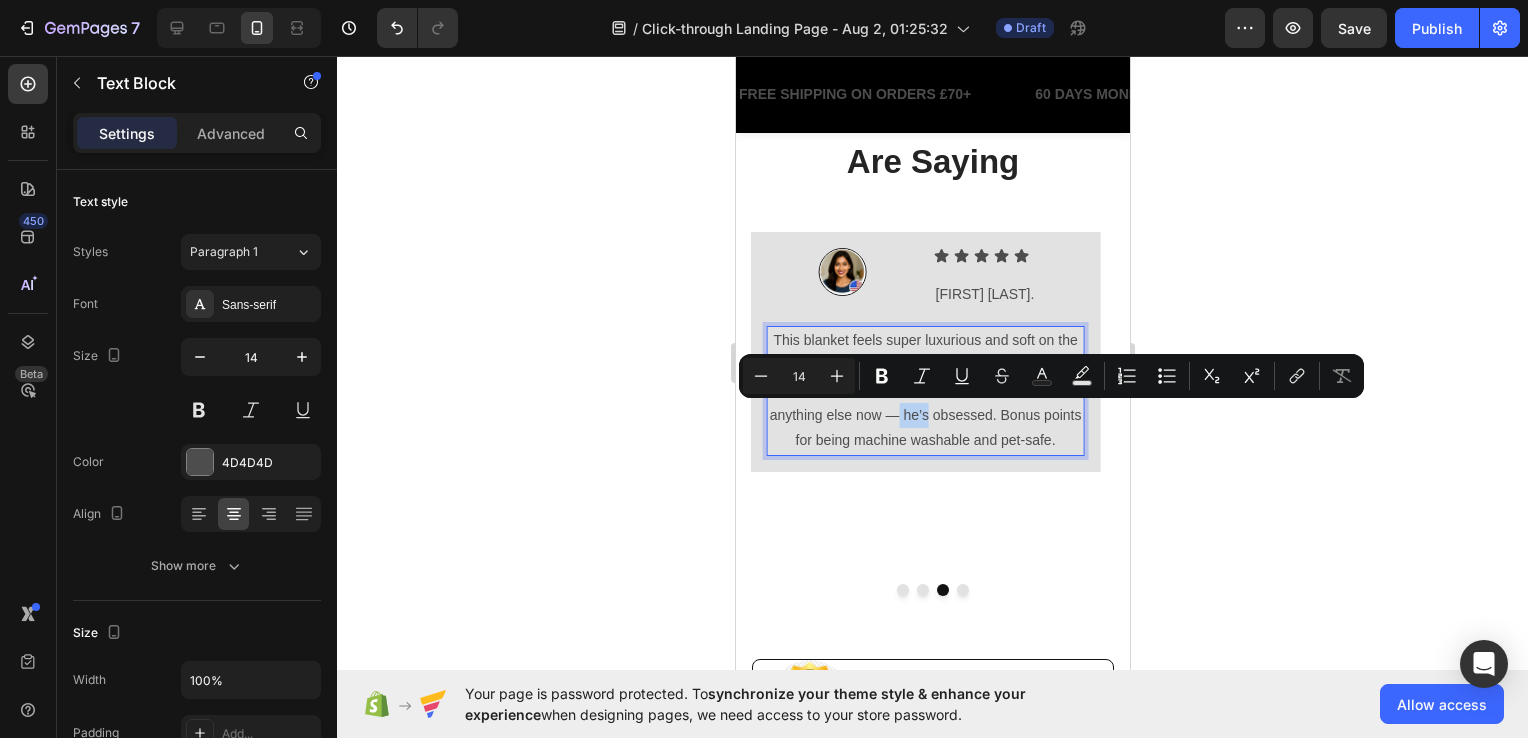 click on "This blanket feels super luxurious and soft on the skin. I have really sensitive skin, and it hasn’t caused any irritation at all. My dog won’t sleep on anything else now — he’s obsessed. Bonus points for being machine washable and pet-safe." at bounding box center (924, 391) 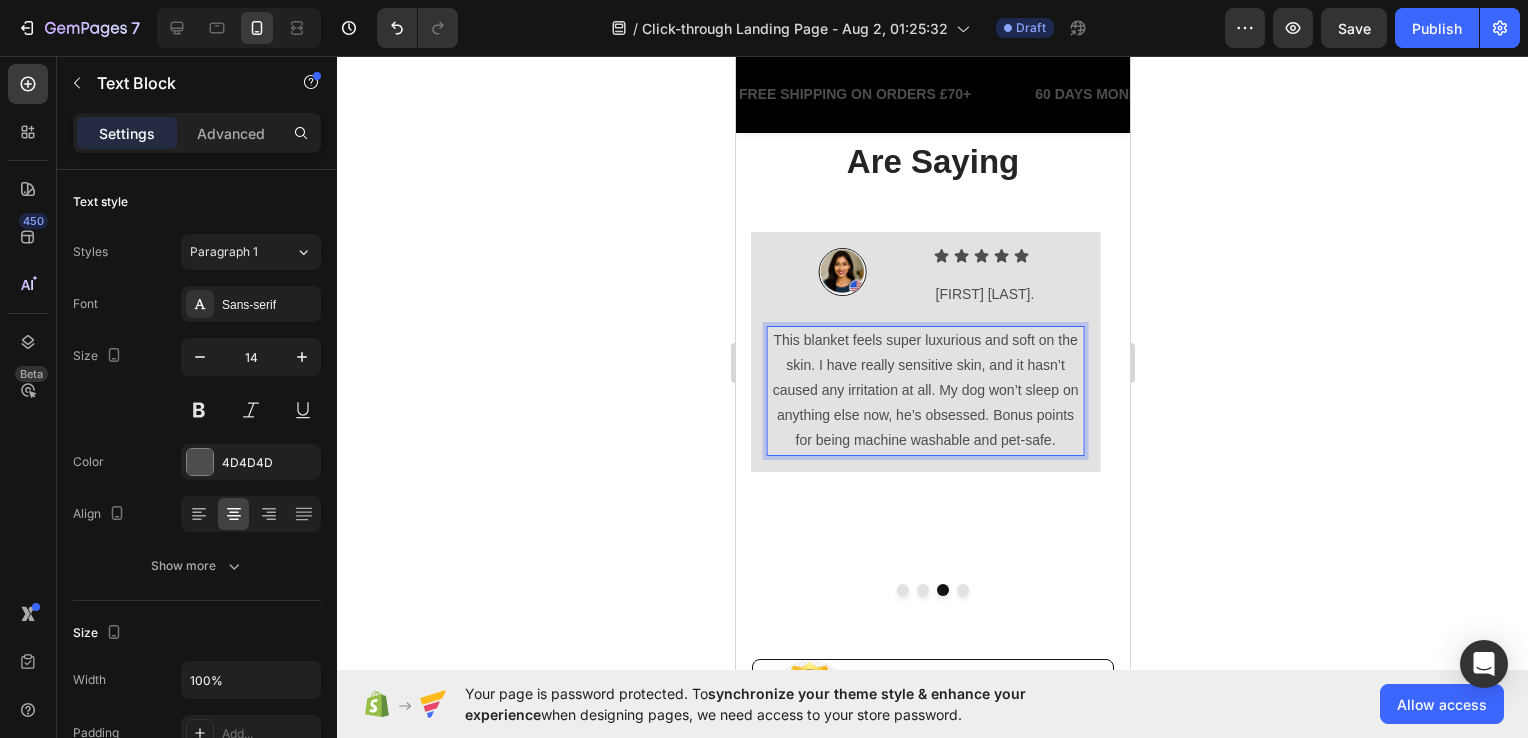 click 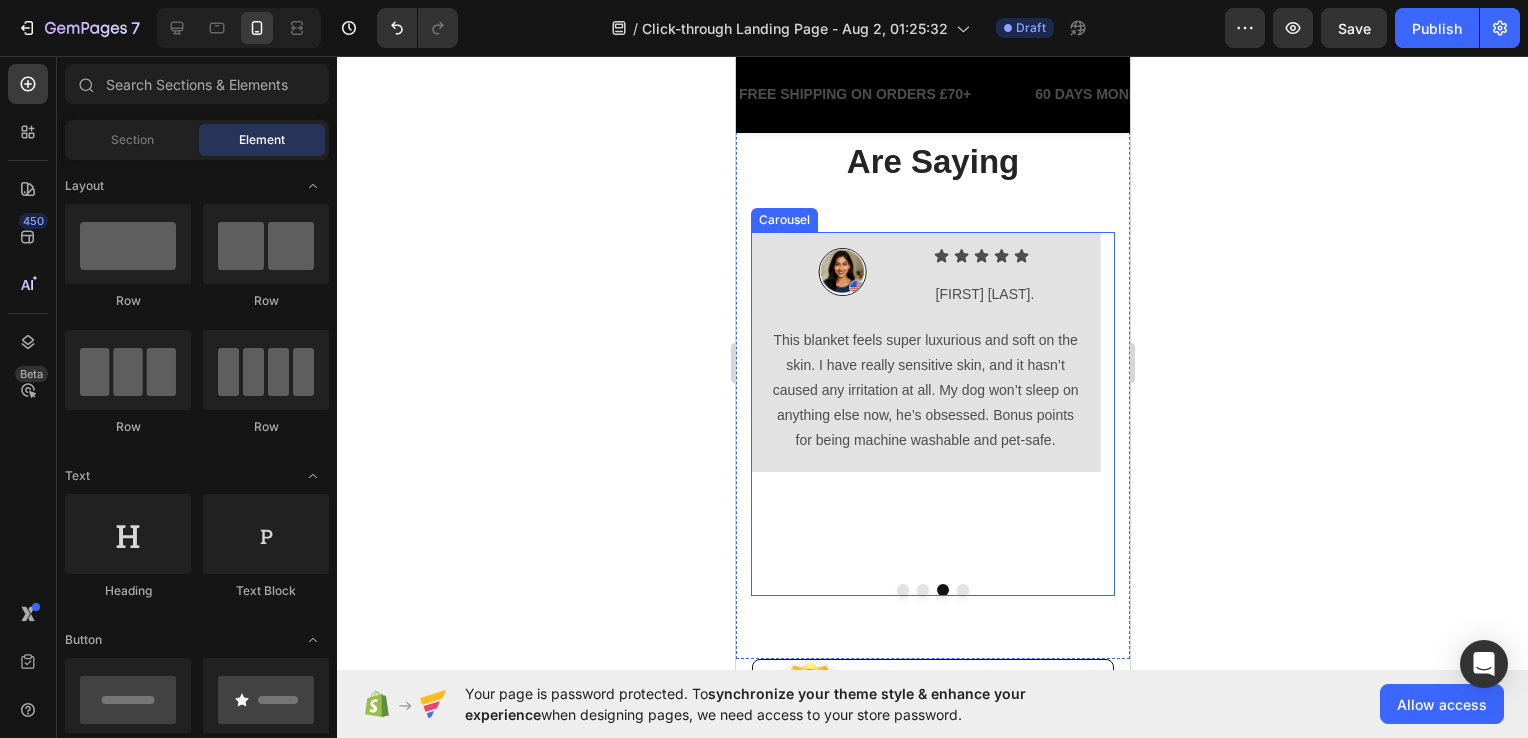 click 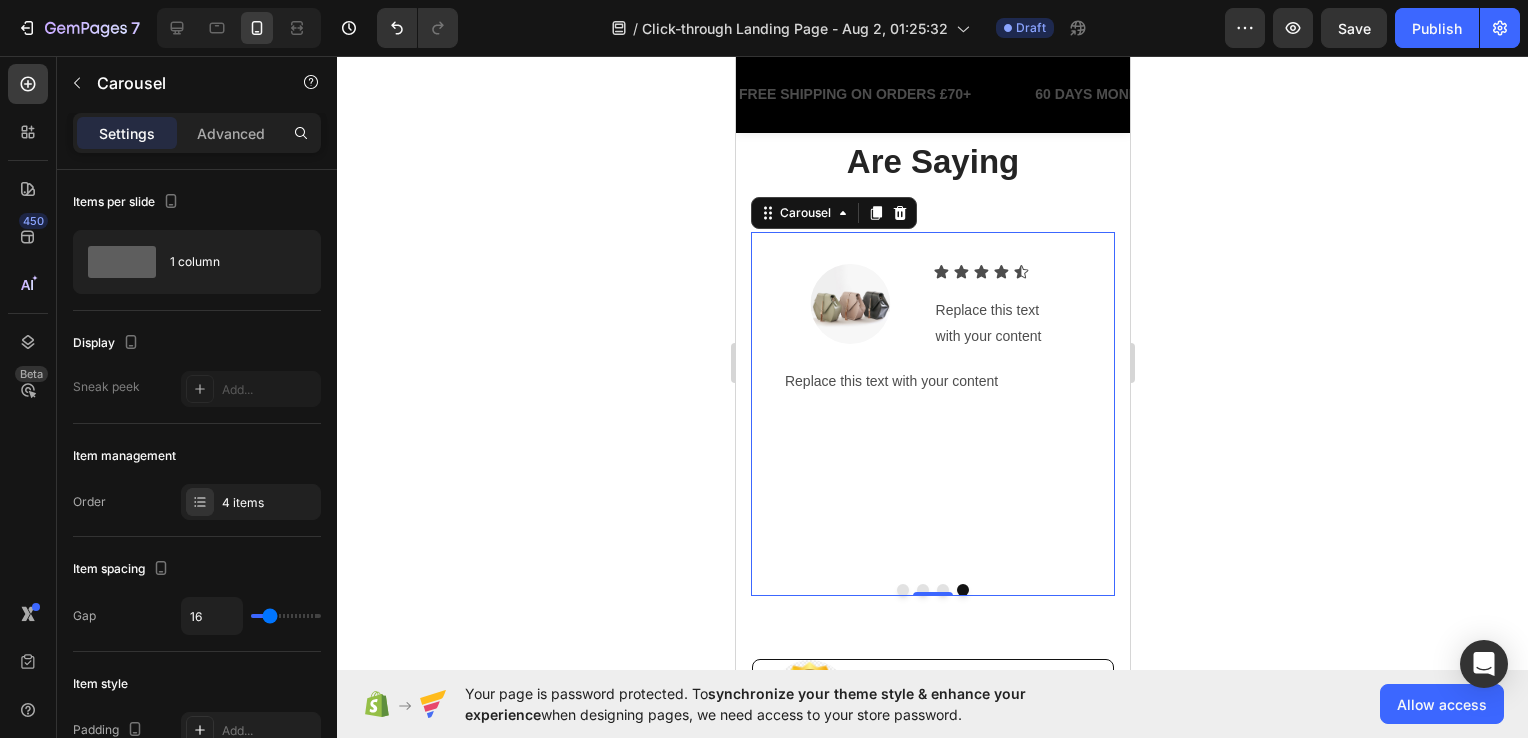 click 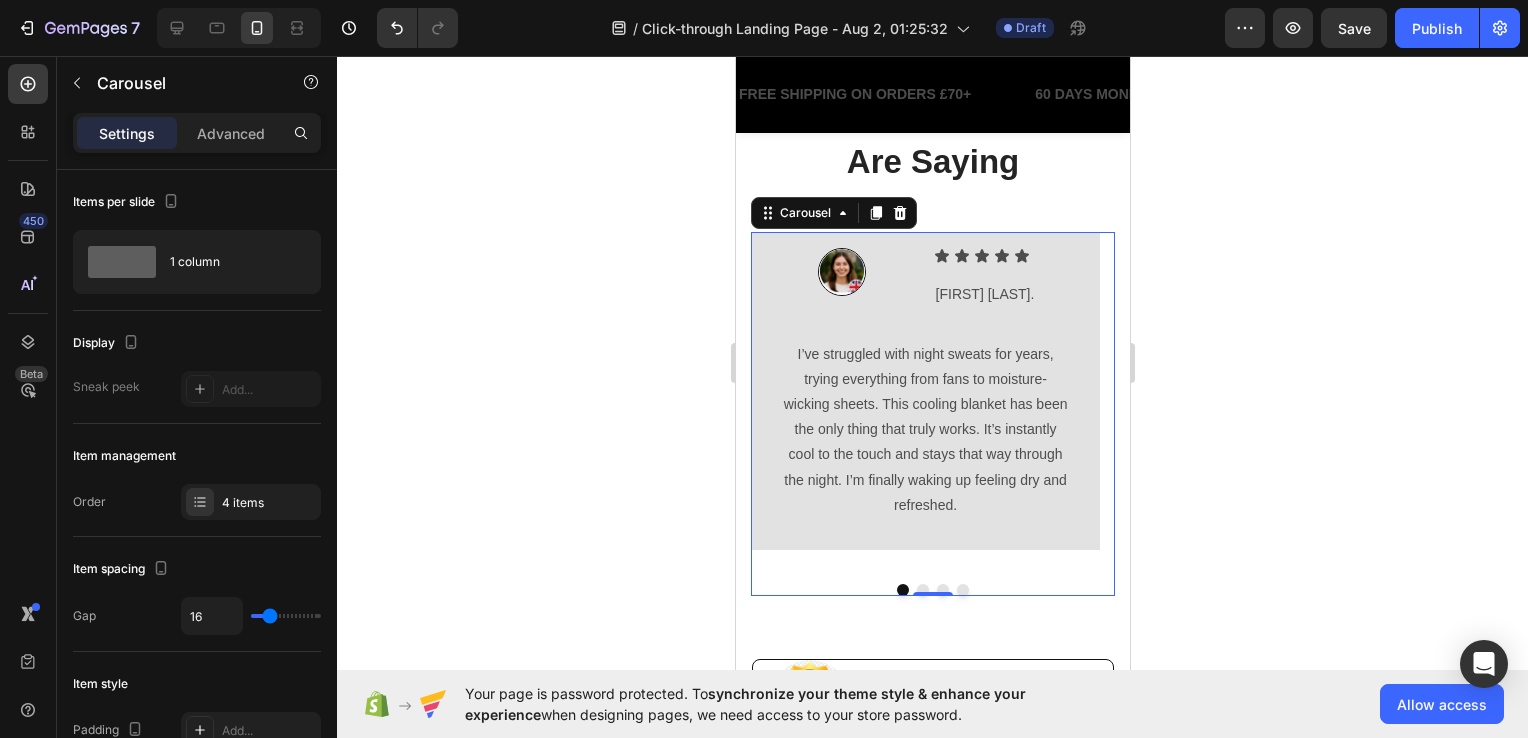 click at bounding box center [777, 393] 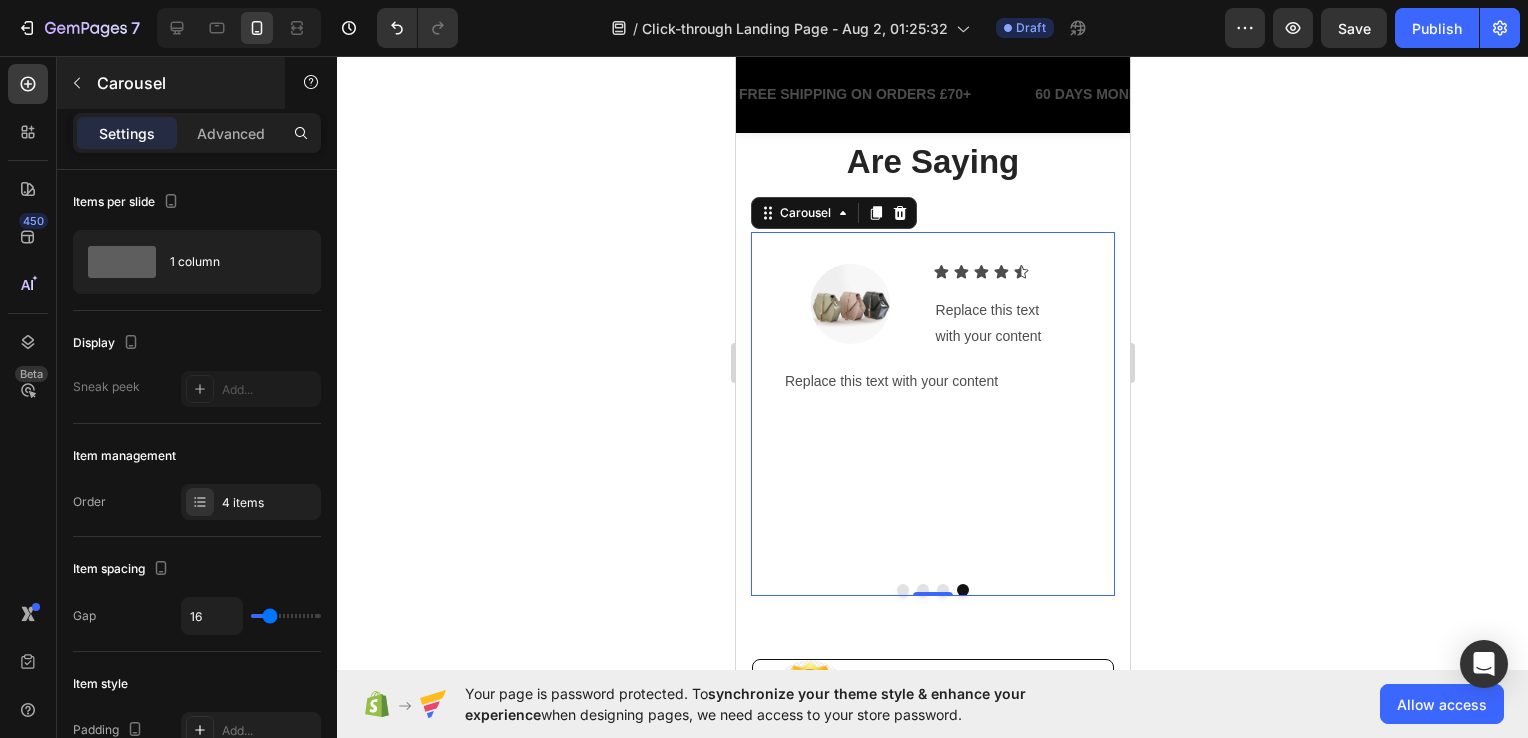 click on "Carousel" at bounding box center [171, 83] 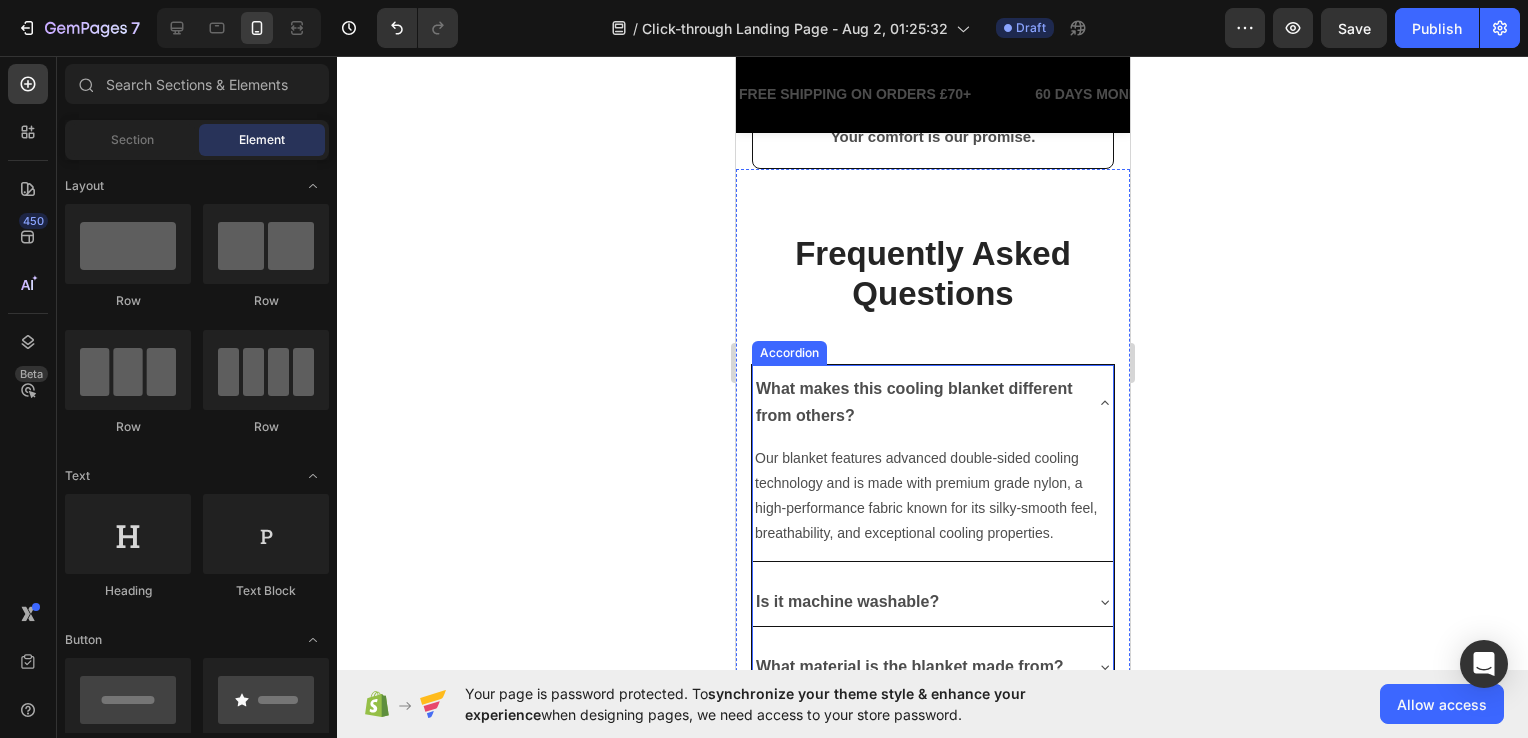 scroll, scrollTop: 5184, scrollLeft: 0, axis: vertical 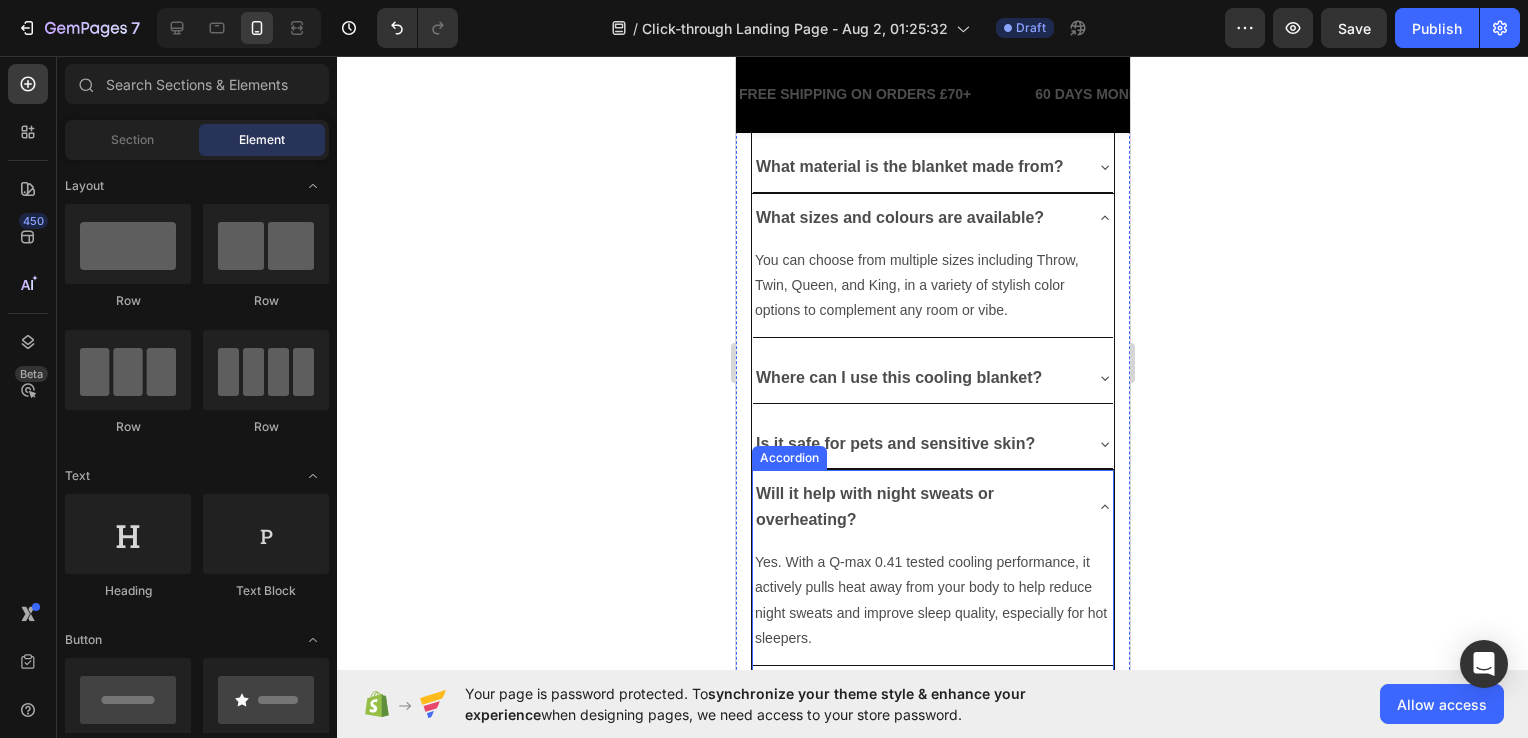 click 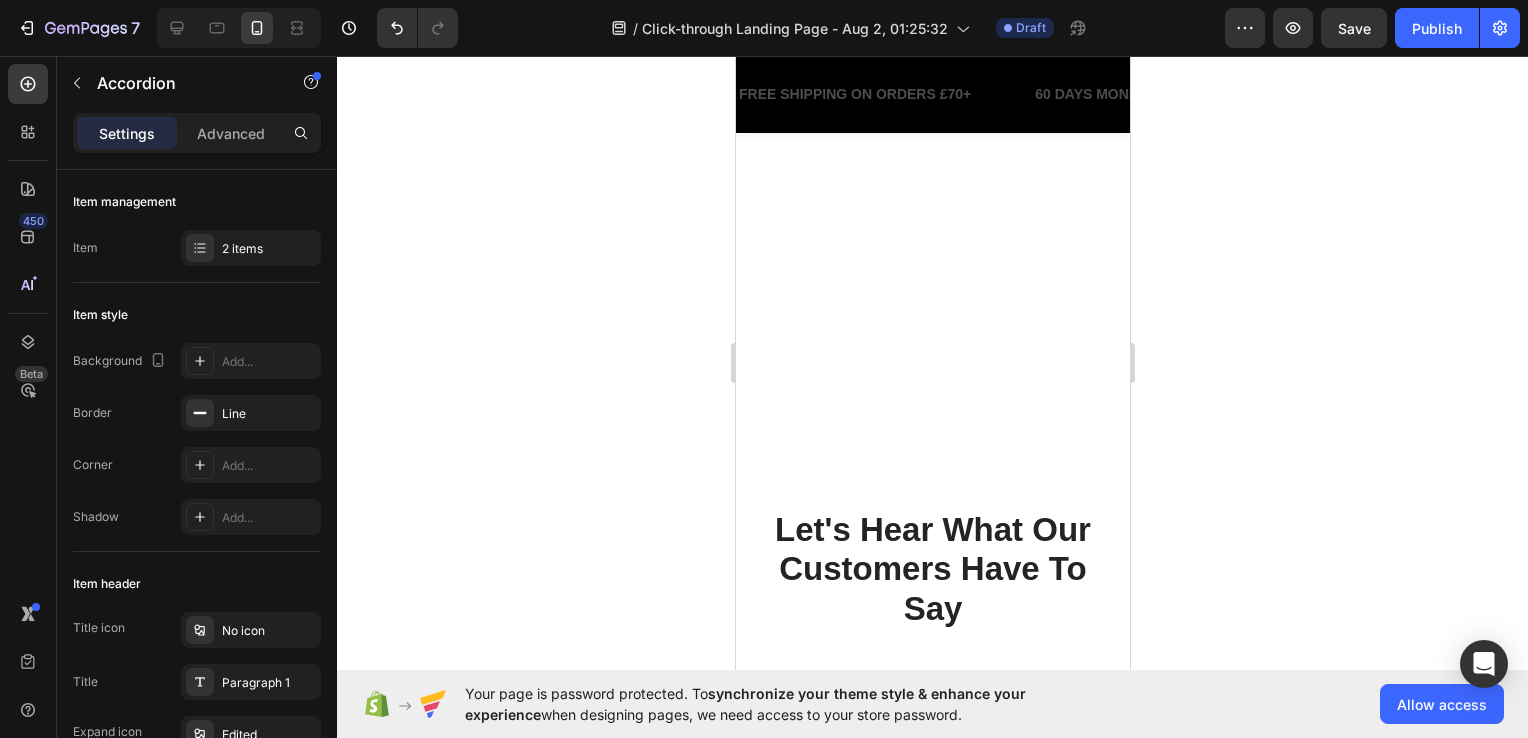 scroll, scrollTop: 5397, scrollLeft: 0, axis: vertical 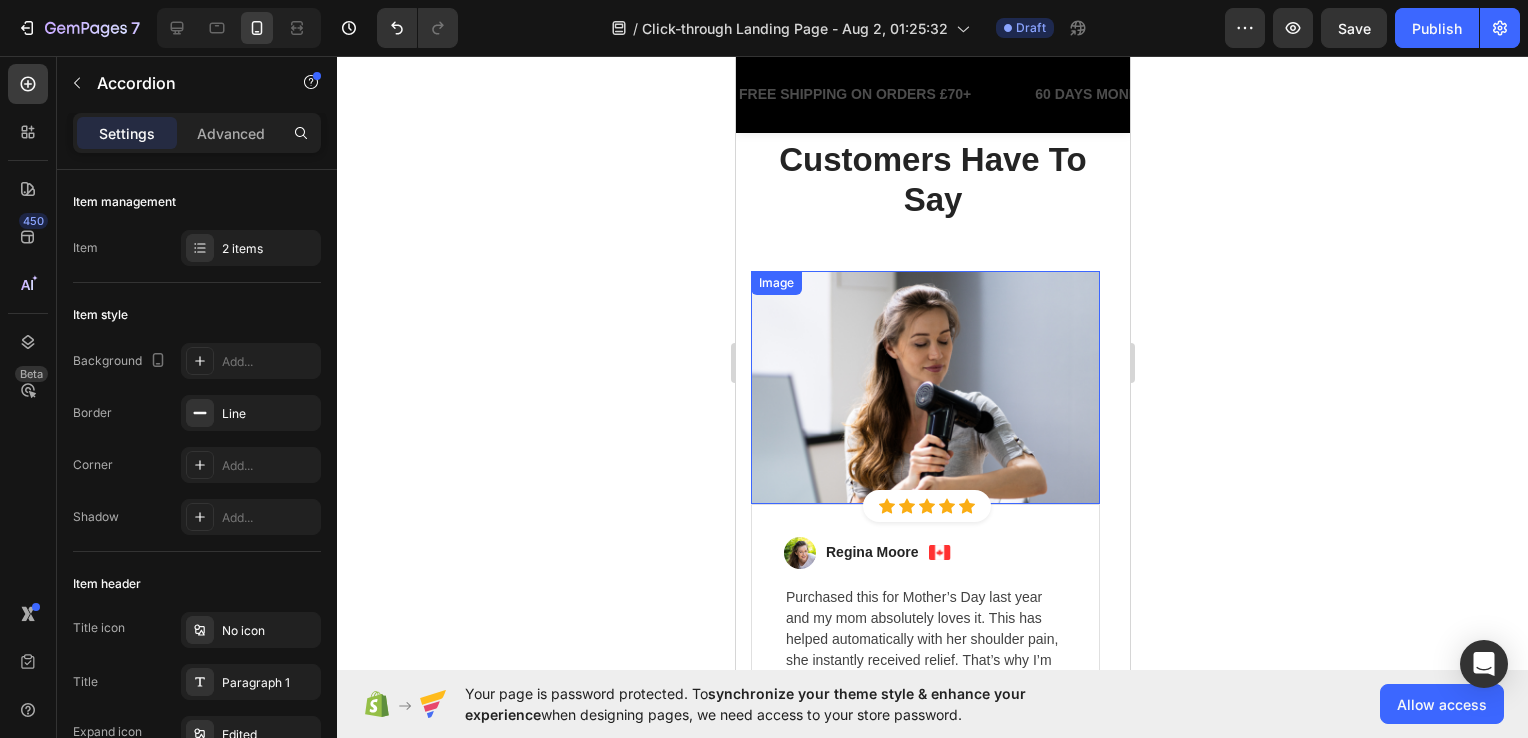 click on "Let's Hear What Our Customers Have To Say Heading" at bounding box center [932, 185] 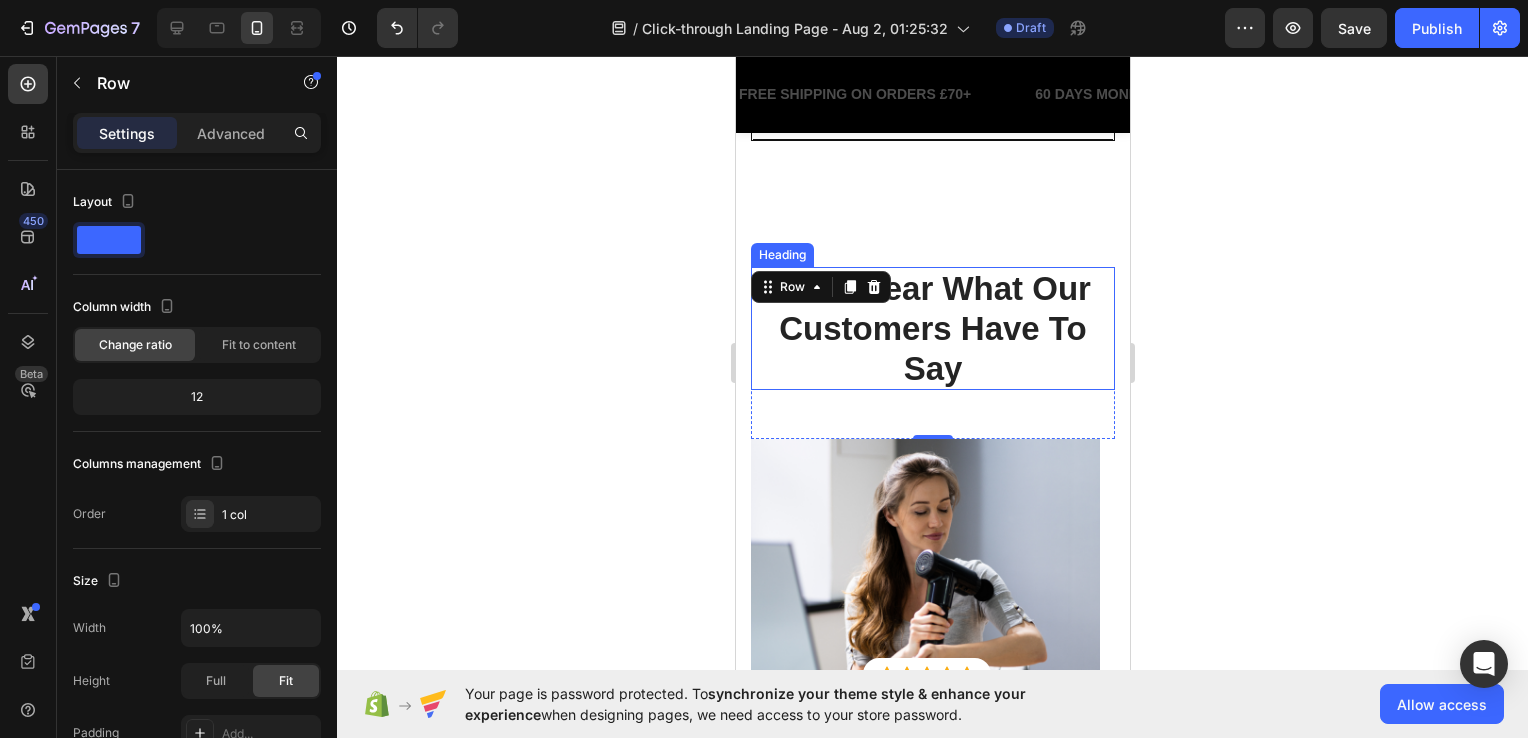 scroll, scrollTop: 5297, scrollLeft: 0, axis: vertical 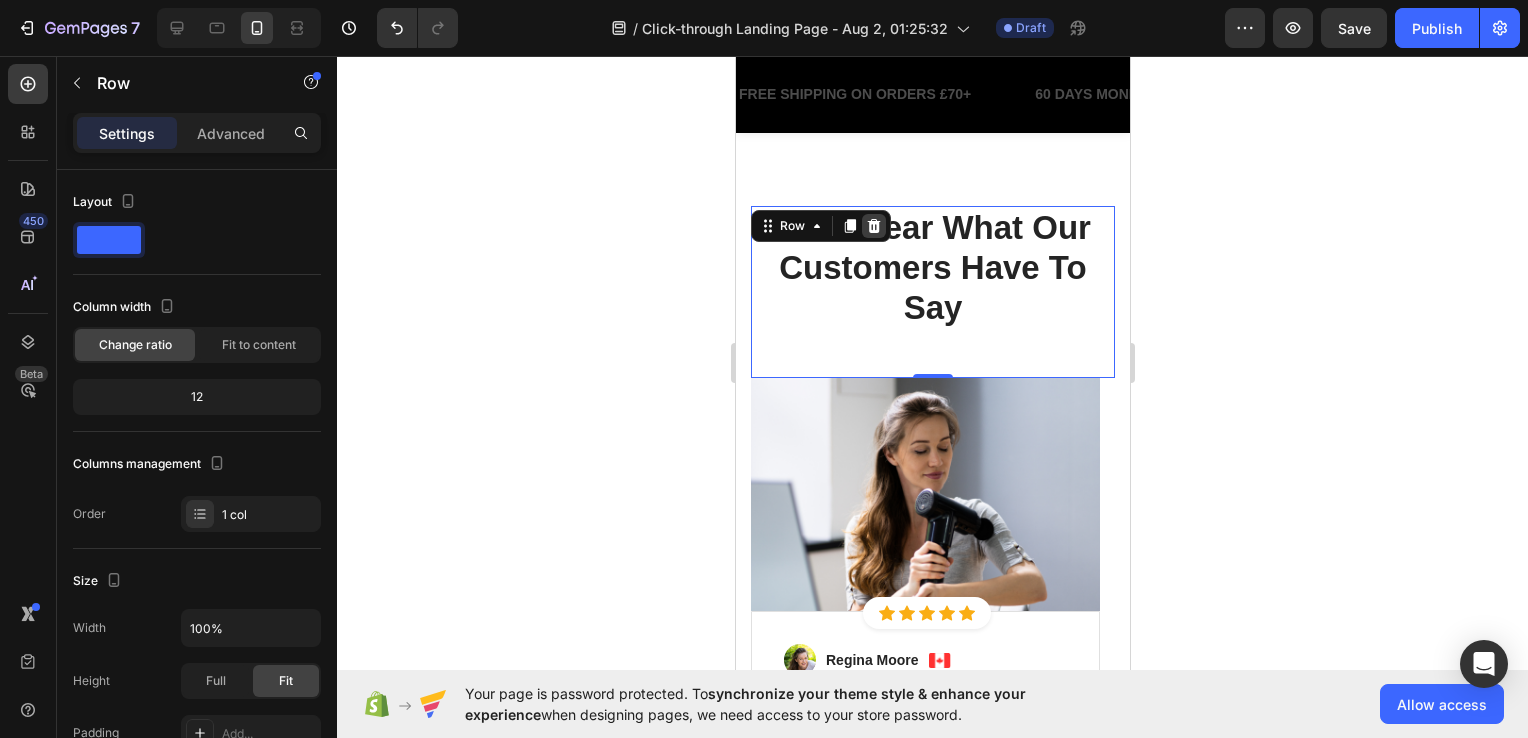 click 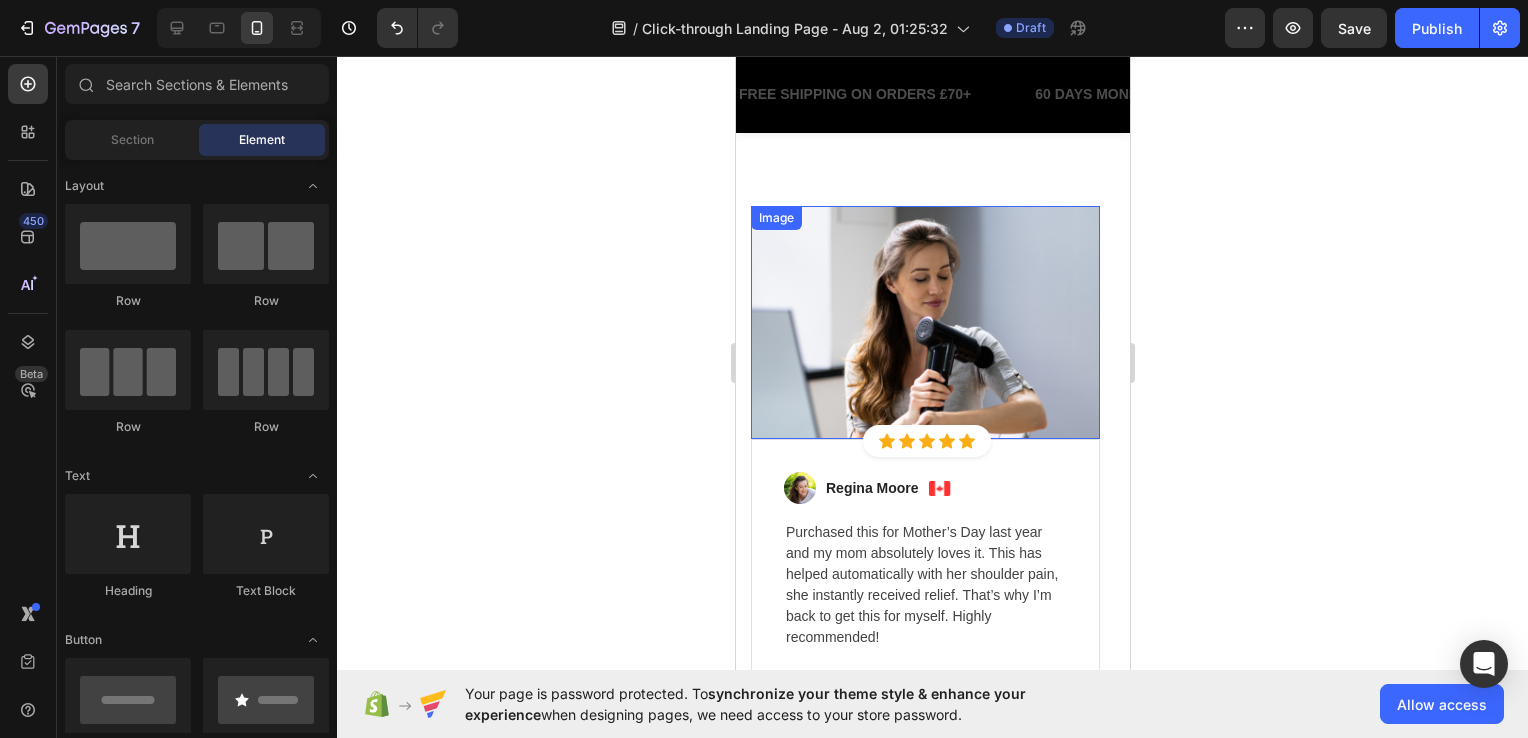 click at bounding box center (924, 322) 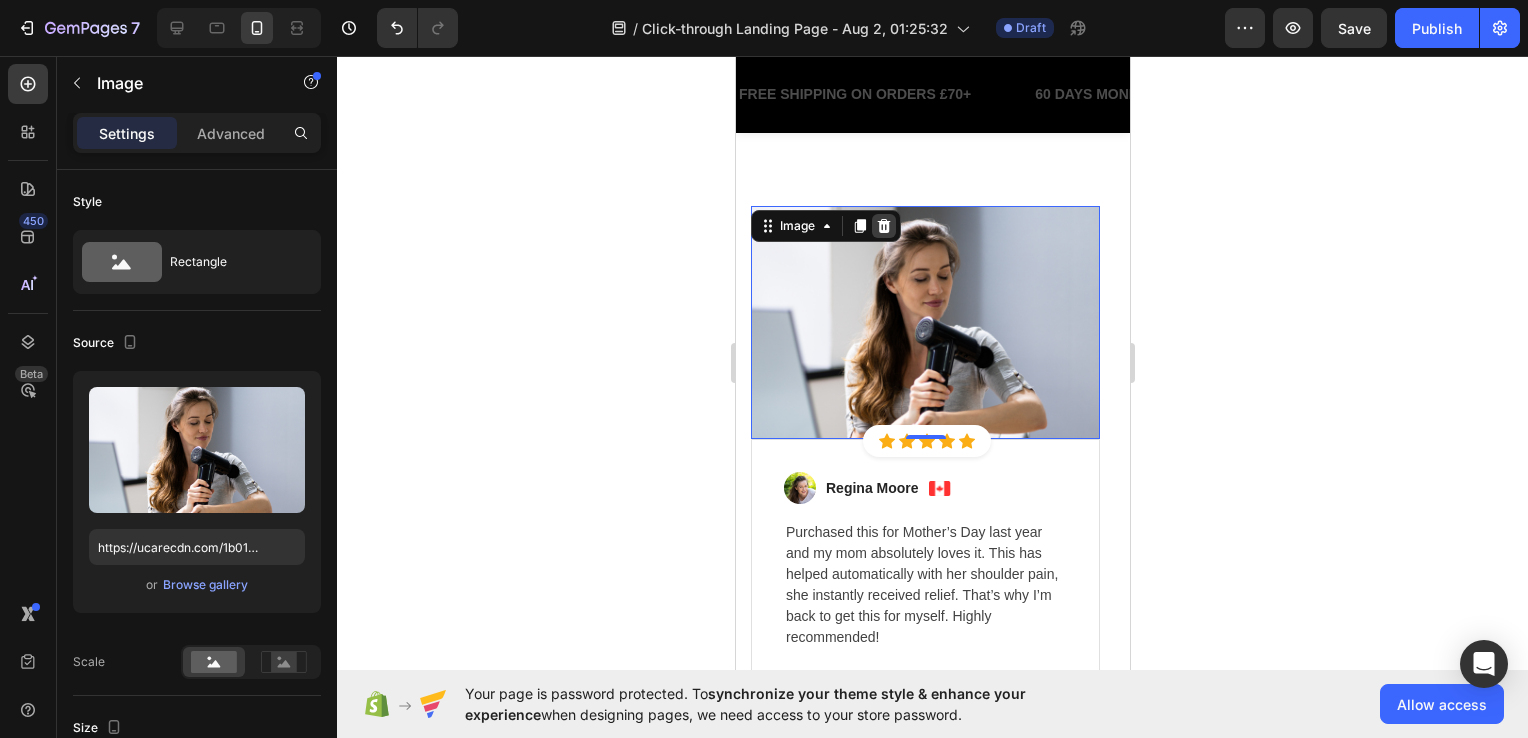 click 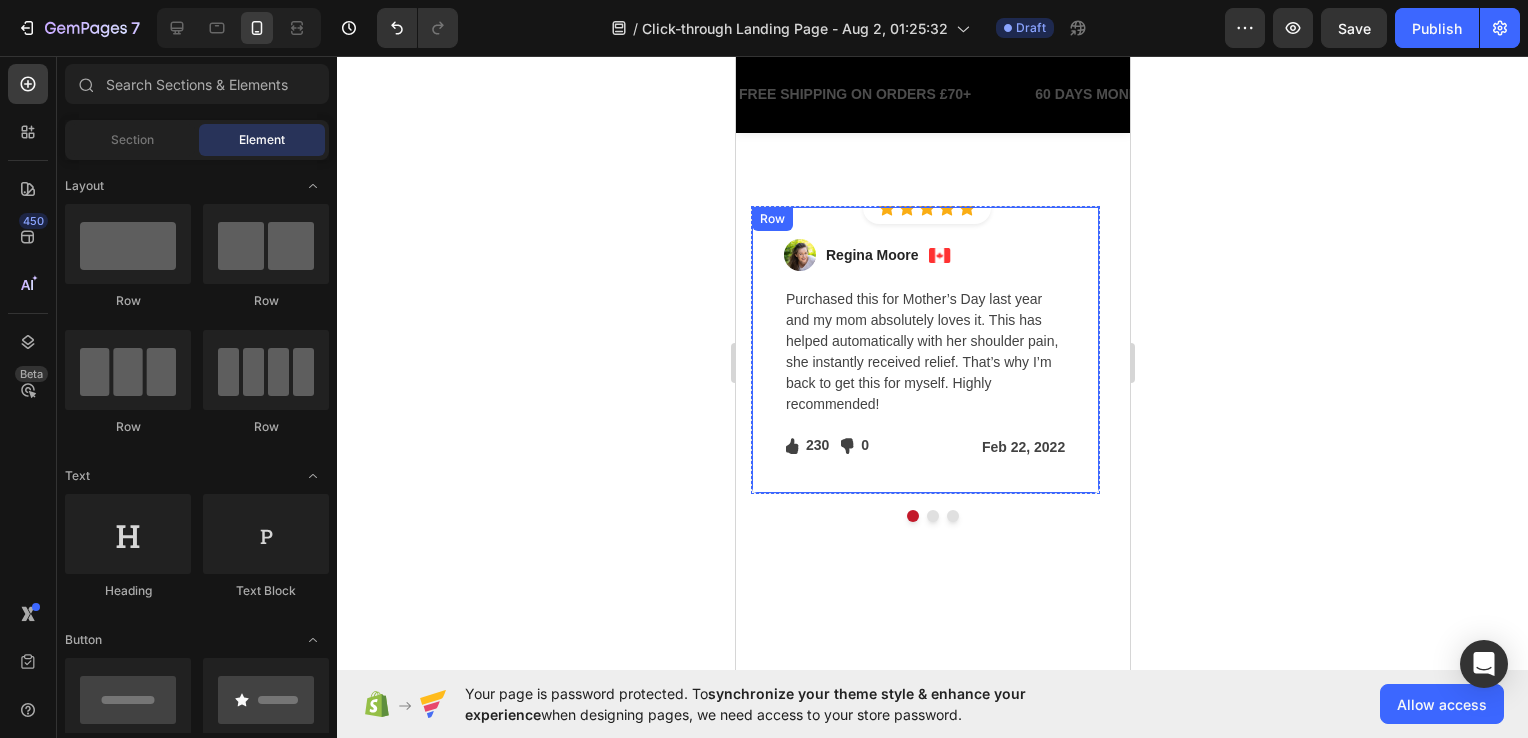 click on "Image Regina Moore Text block Image Row Purchased this for Mother’s Day last year and my mom absolutely loves it. This has helped automatically with her shoulder pain, she instantly received relief. That’s why I’m back to get this for myself. Highly recommended! Text block
Icon 230 Text block Icon List
Icon 0 Text block Icon List Row Feb 22, 2022 Text block Row Row" at bounding box center (924, 350) 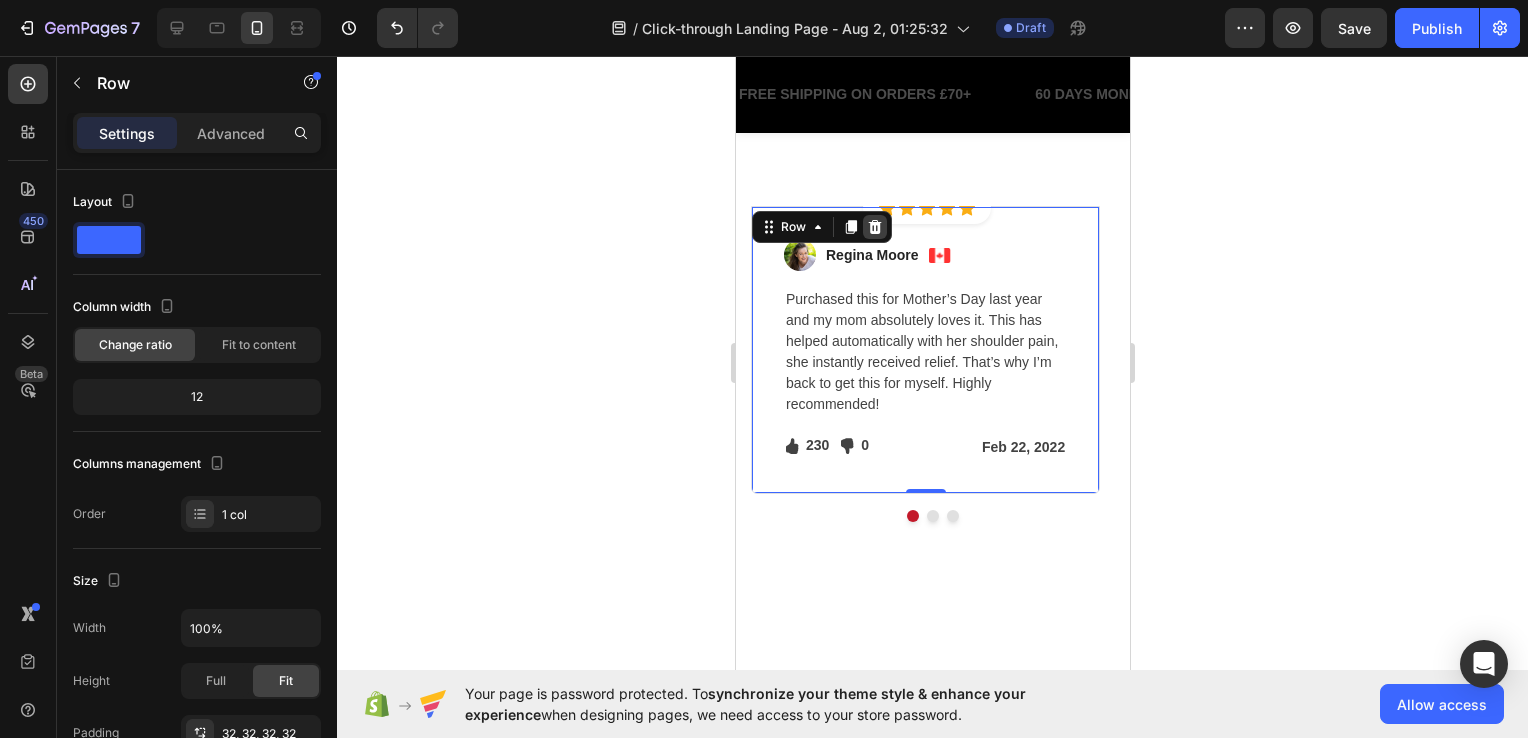 click 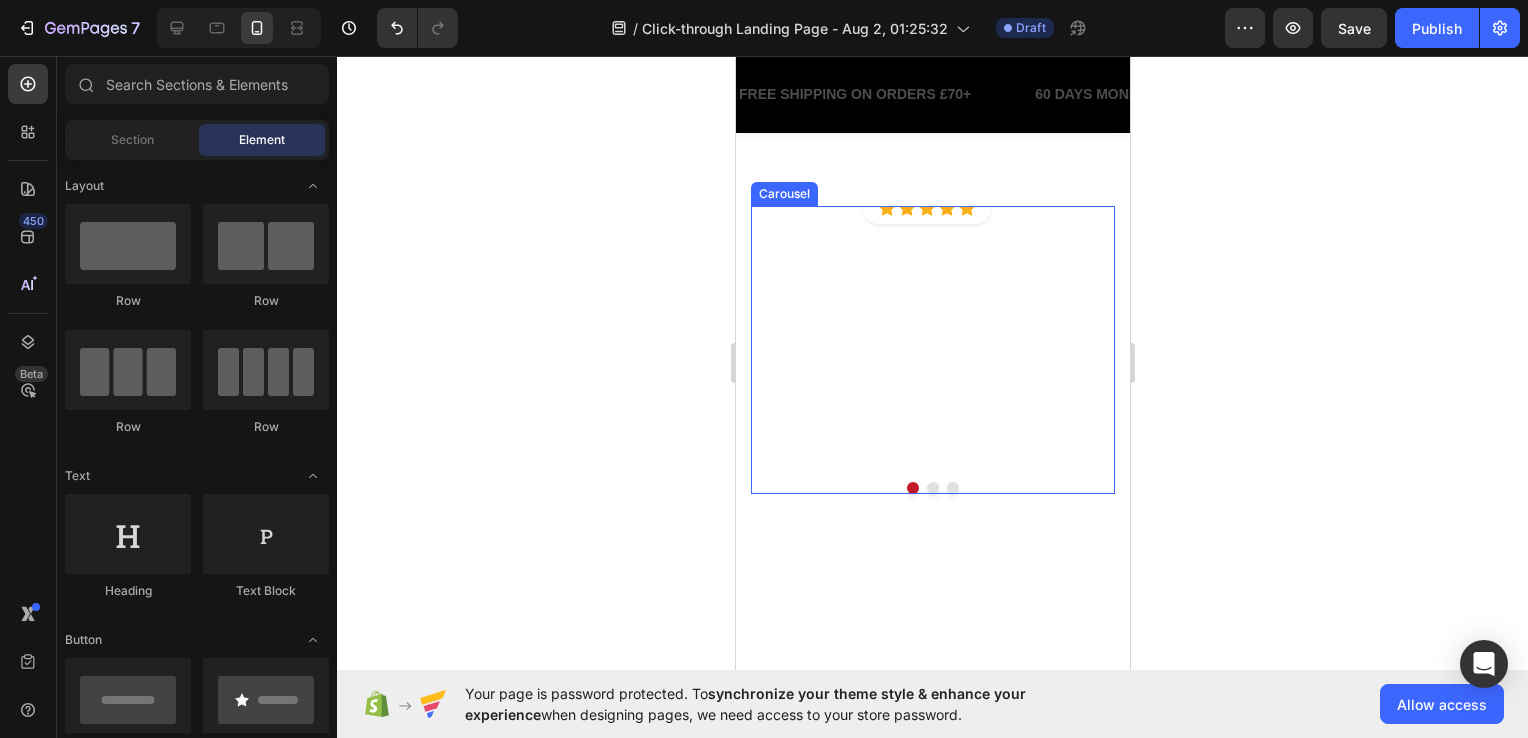 click on "Icon                Icon                Icon                Icon                Icon Icon List Hoz Row Row Row Image                Icon                Icon                Icon                Icon                Icon Icon List Hoz Row Row Image Ned Jacobs Text block Image Row Perfect gift for my mom, she said that the pain had been reduced significantly after a few days of using GemGun. She also said that it is very useful after long jogging cause it helps to relax her muscles. Thanks! Text block
Icon 0 Text block Icon List
Icon 0 Text block Icon List Row Jan 13, 2022 Text block Row Row Row Image                Icon                Icon                Icon                Icon                Icon Icon List Hoz Row Row Image Sabrina Miller Text block Image Row Text block
Icon 0 Text block Icon List
Icon 0 Text block Icon List Row Mar 3, 2022 Text block Row Row Row Carousel" at bounding box center (932, 350) 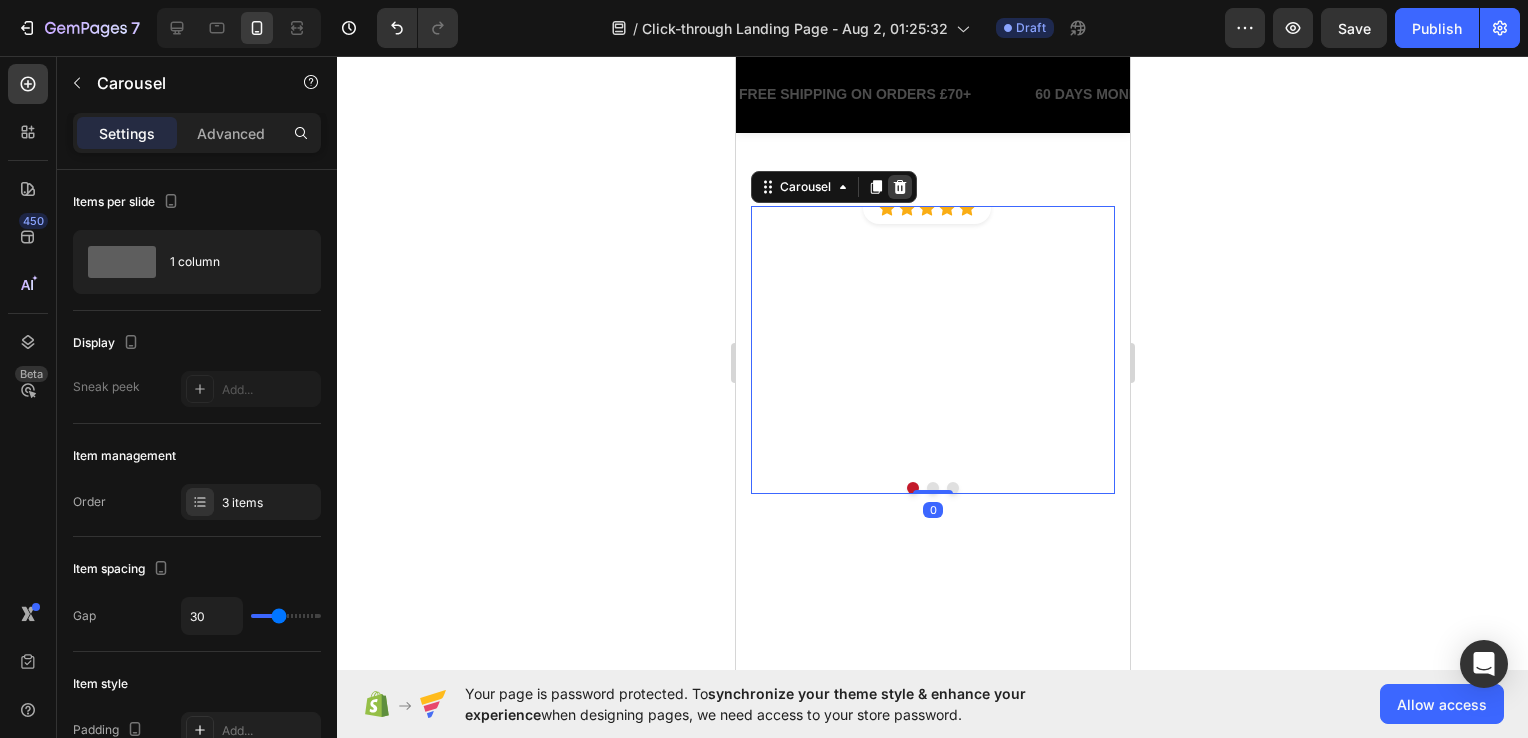 click 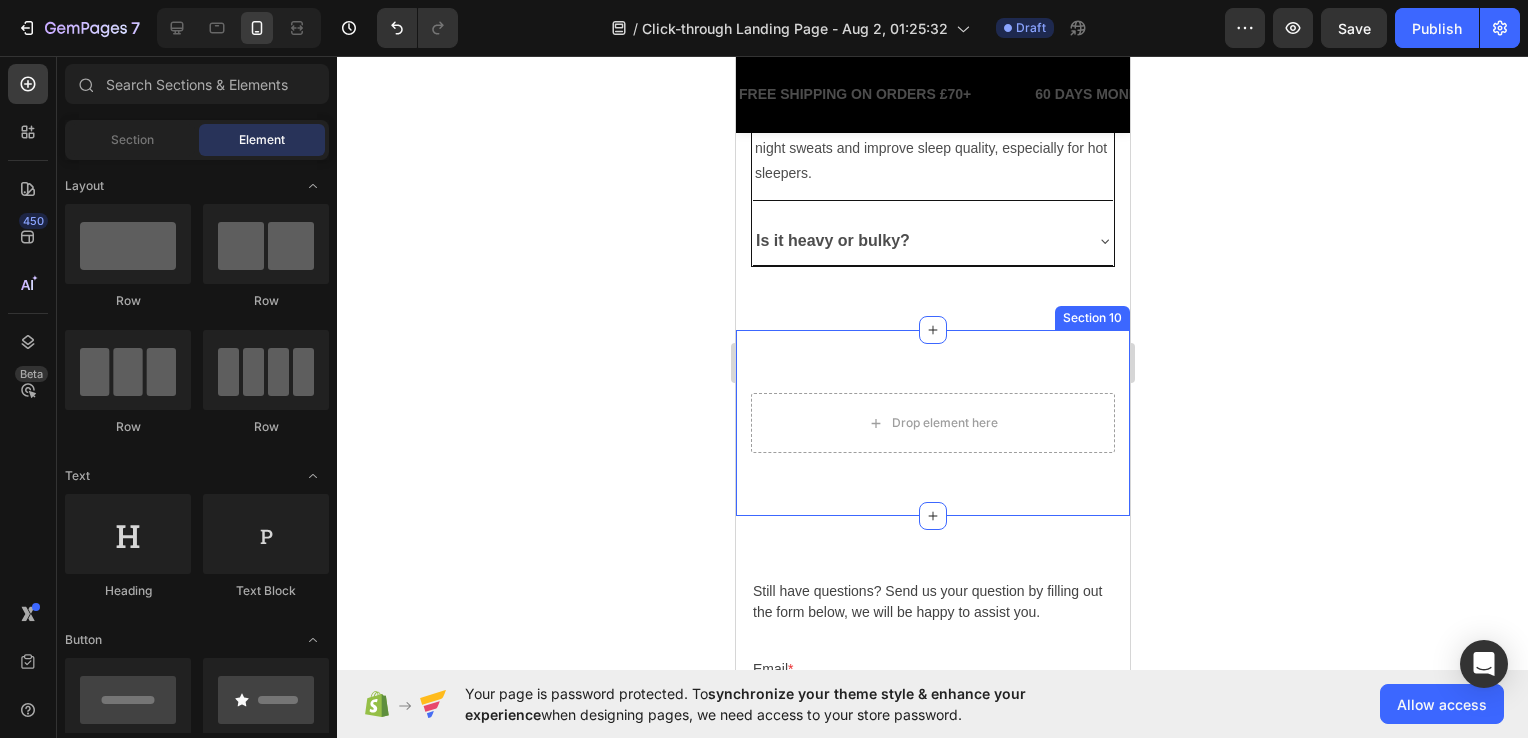 scroll, scrollTop: 5097, scrollLeft: 0, axis: vertical 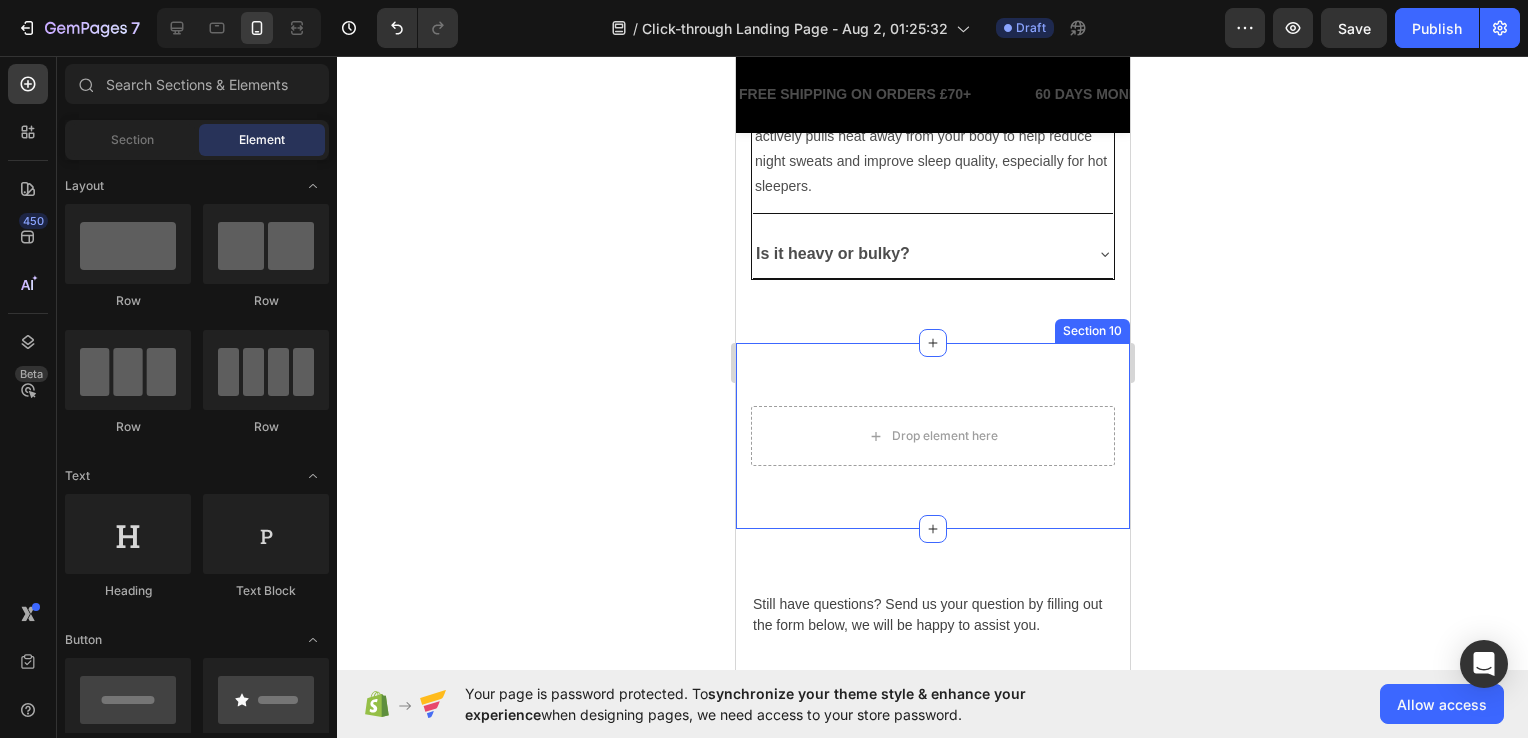click on "Drop element here Row Section 10" at bounding box center (932, 436) 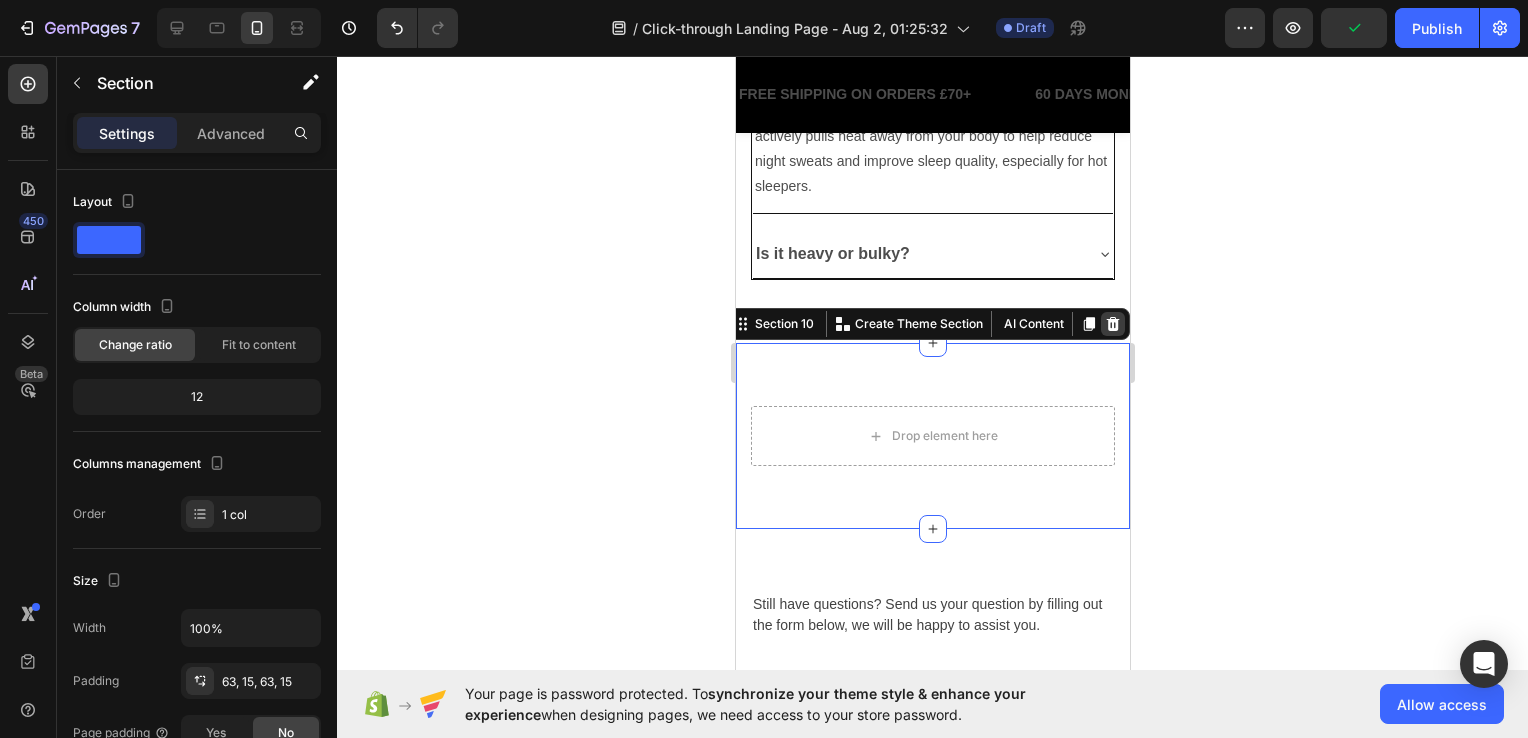 click at bounding box center [1112, 324] 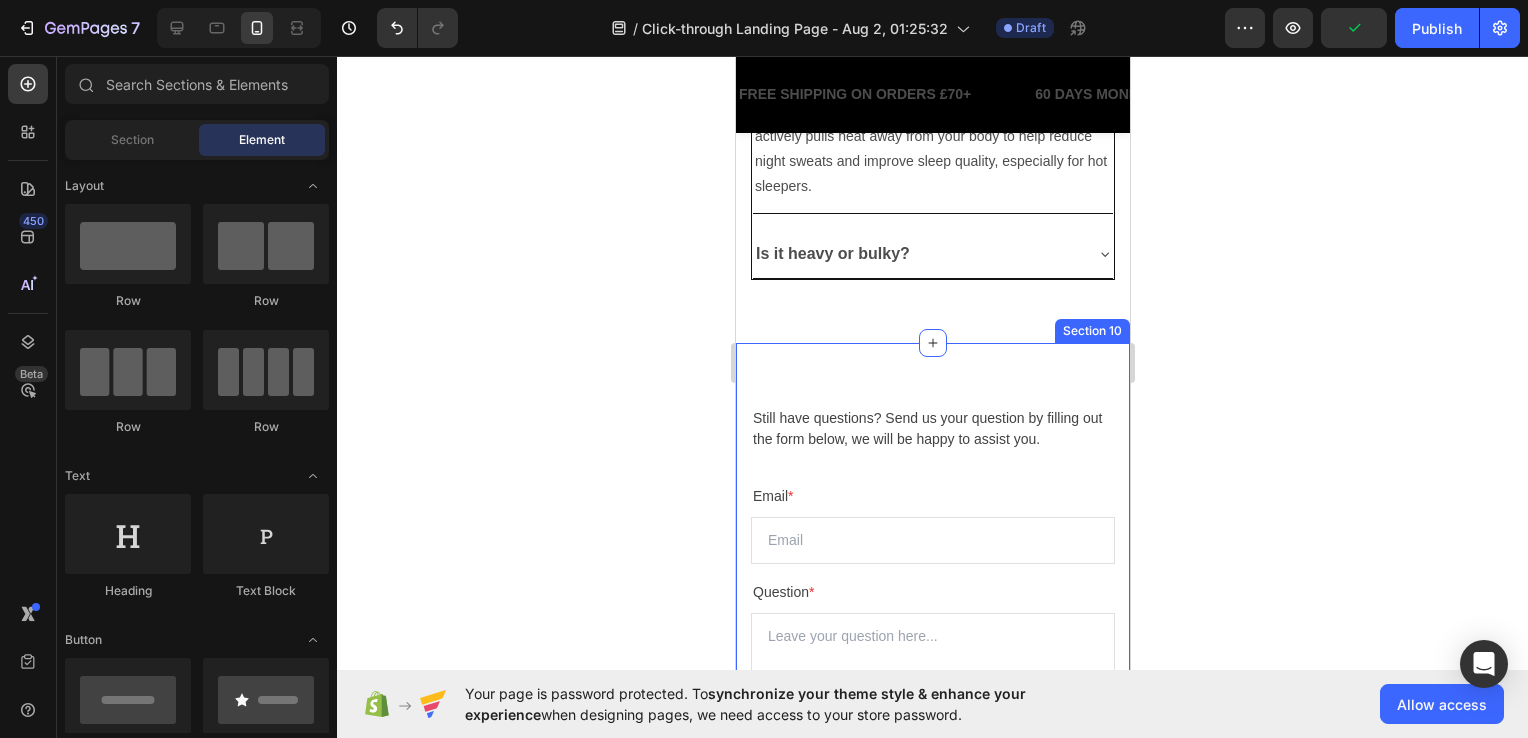 click on "Still have questions? Send us your question by filling out the form below, we will be happy to assist you. Text block Email  * Text block Email Field Question  * Text block Text Area Submit Now Submit Button Contact Form
Drop element here Row Section 10" at bounding box center (932, 662) 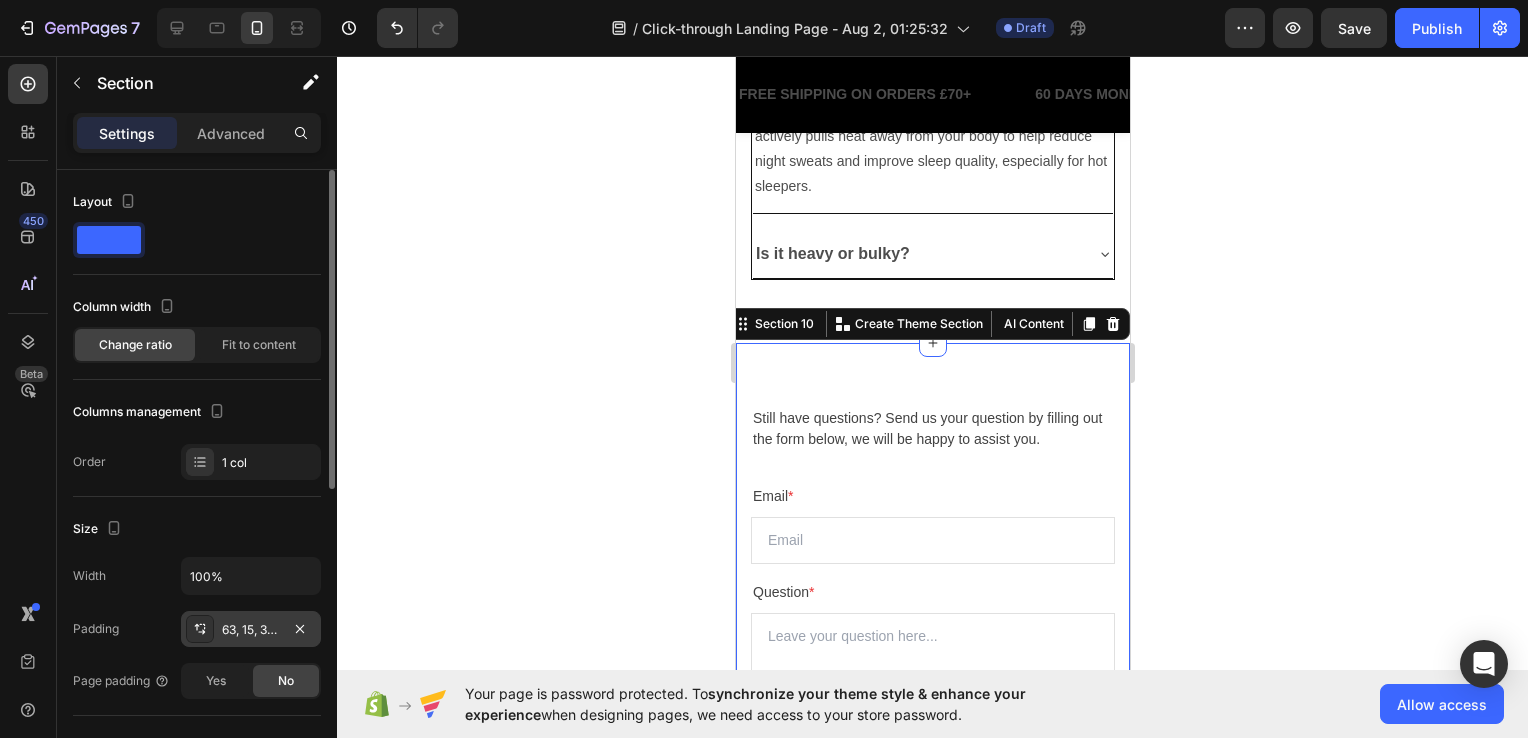 click on "63, 15, 35, 15" at bounding box center [251, 630] 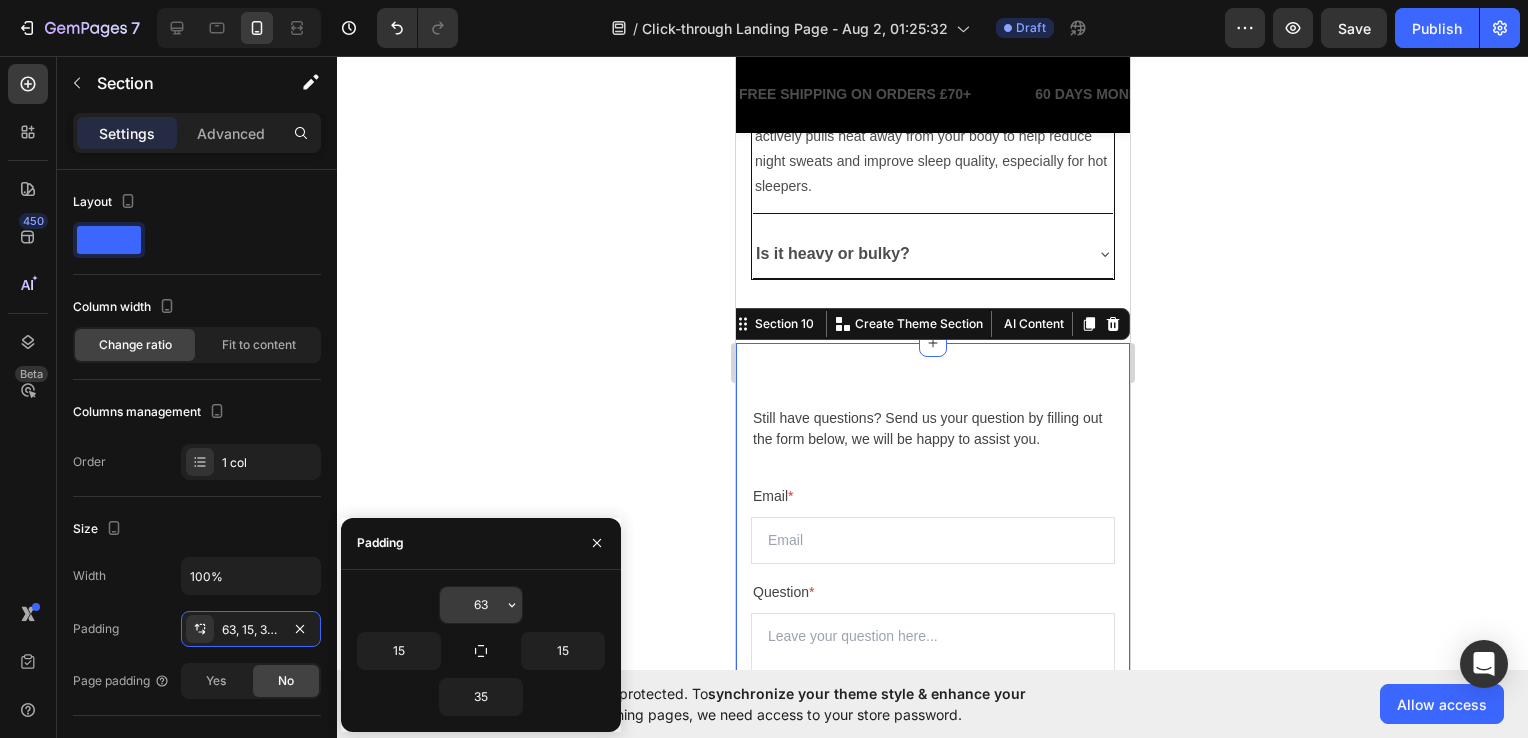 click on "63" at bounding box center [481, 605] 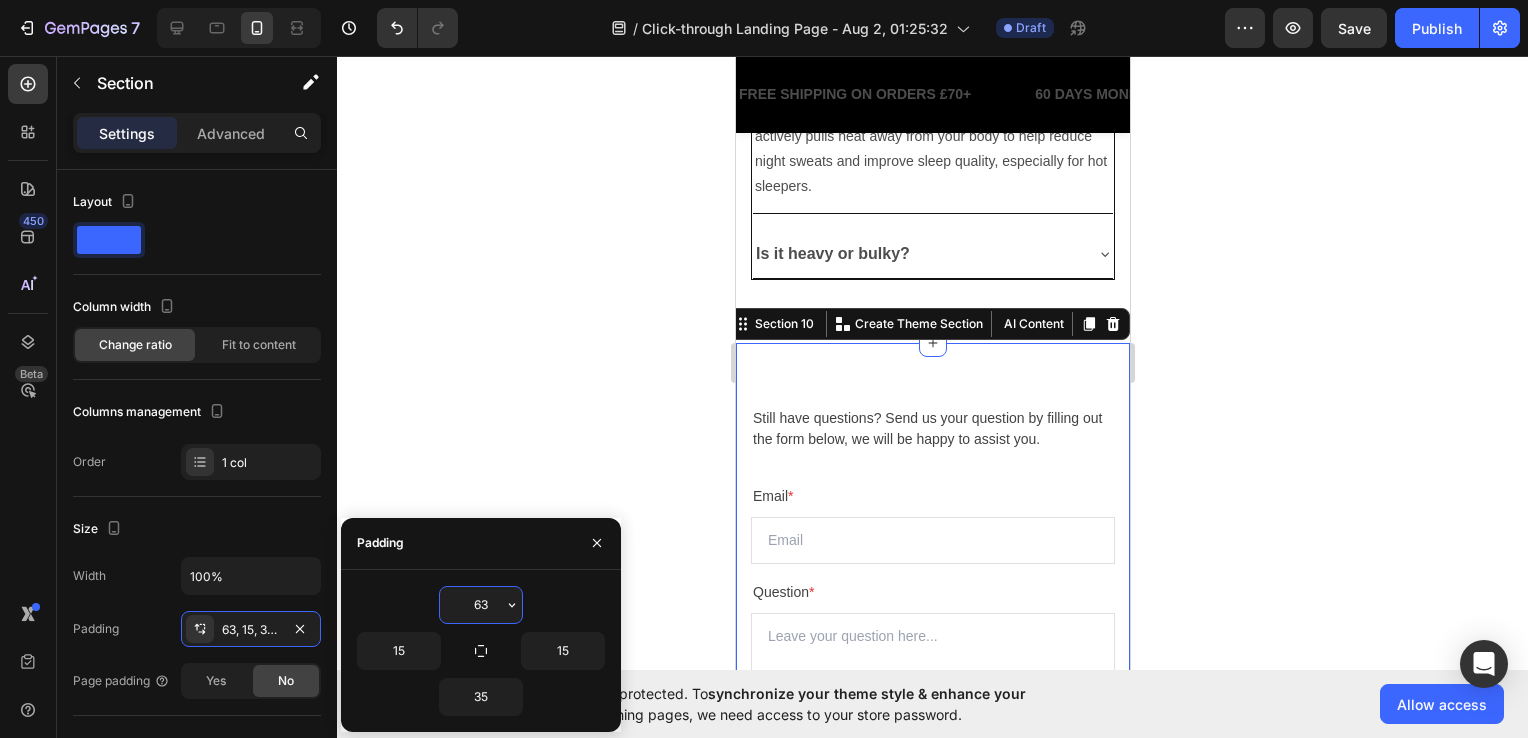 click on "63" at bounding box center (481, 605) 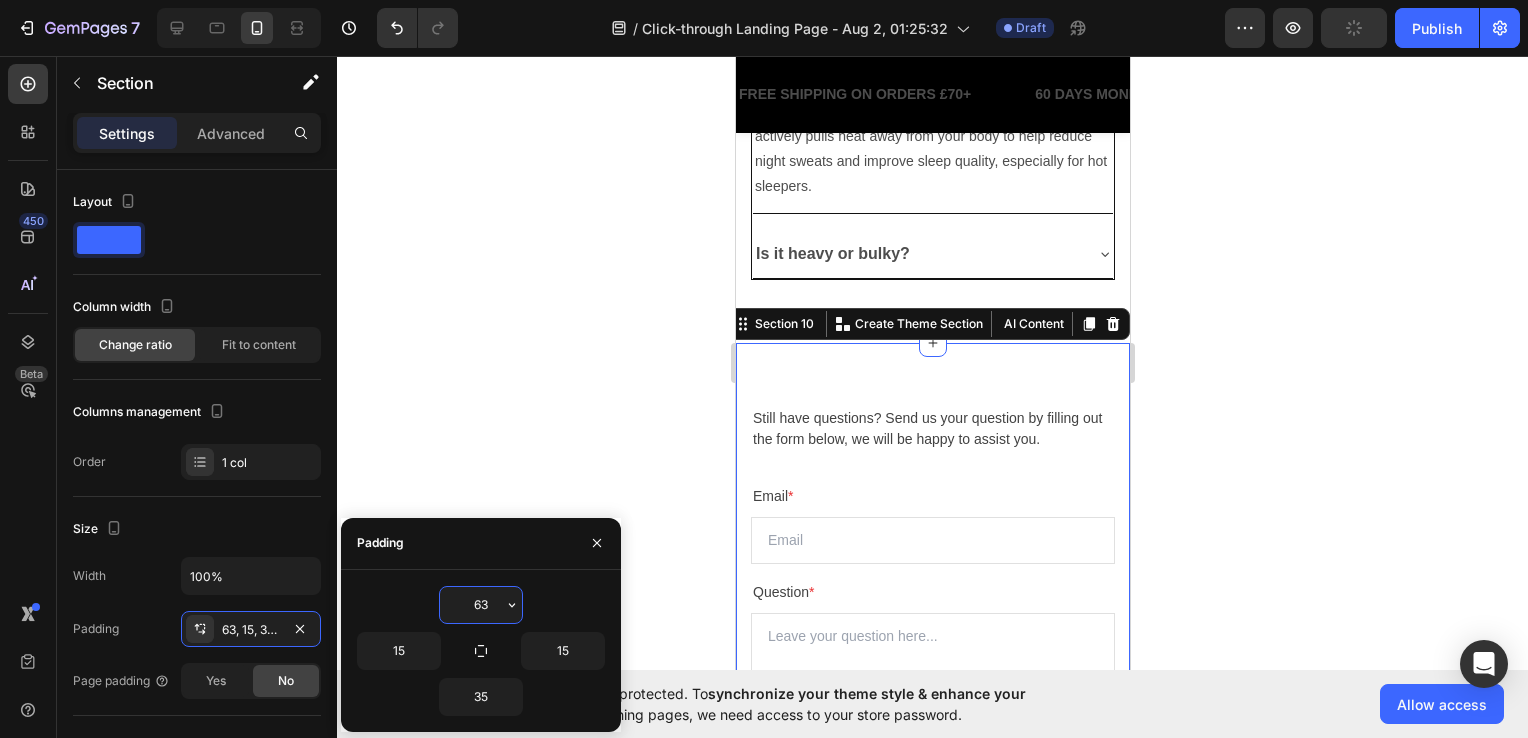 type on "6" 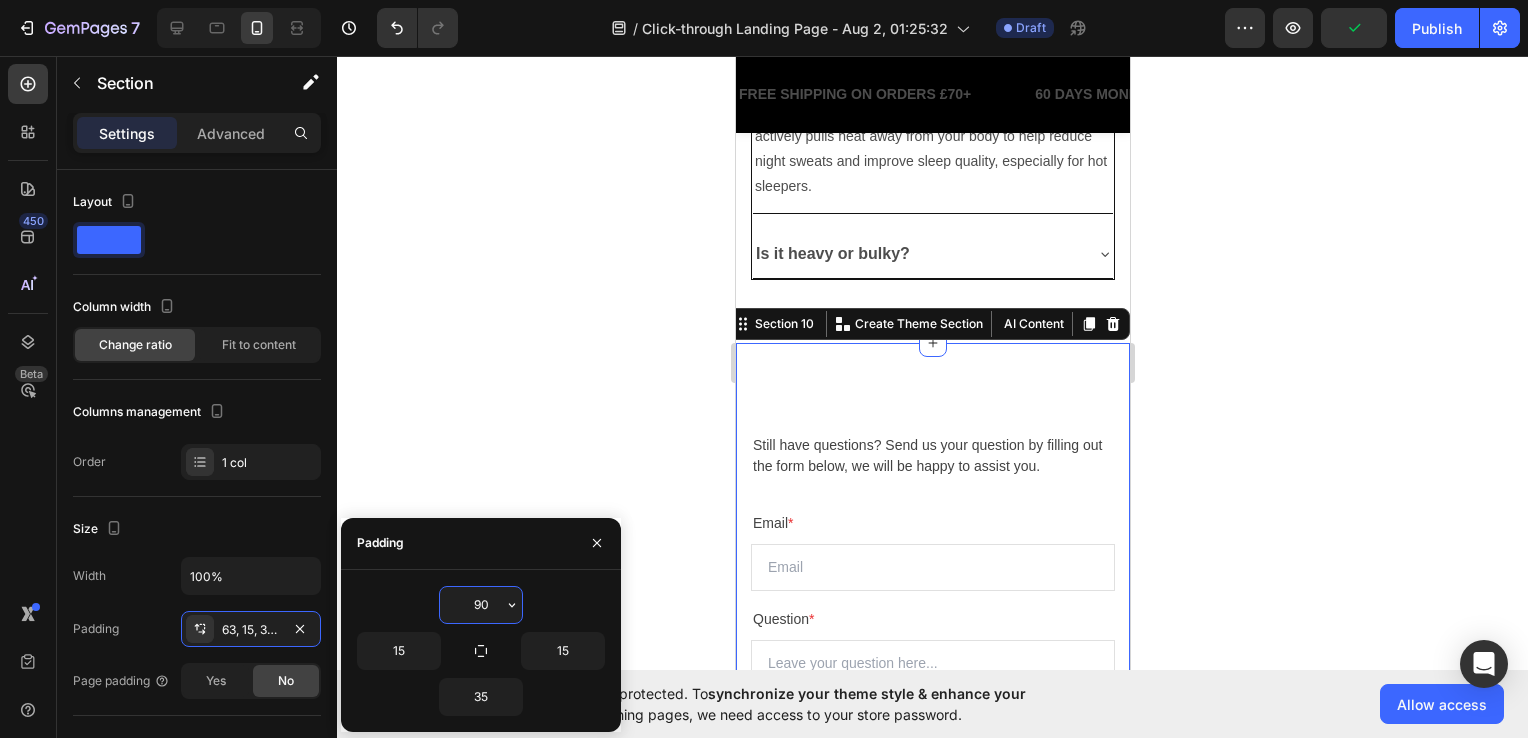 type on "9" 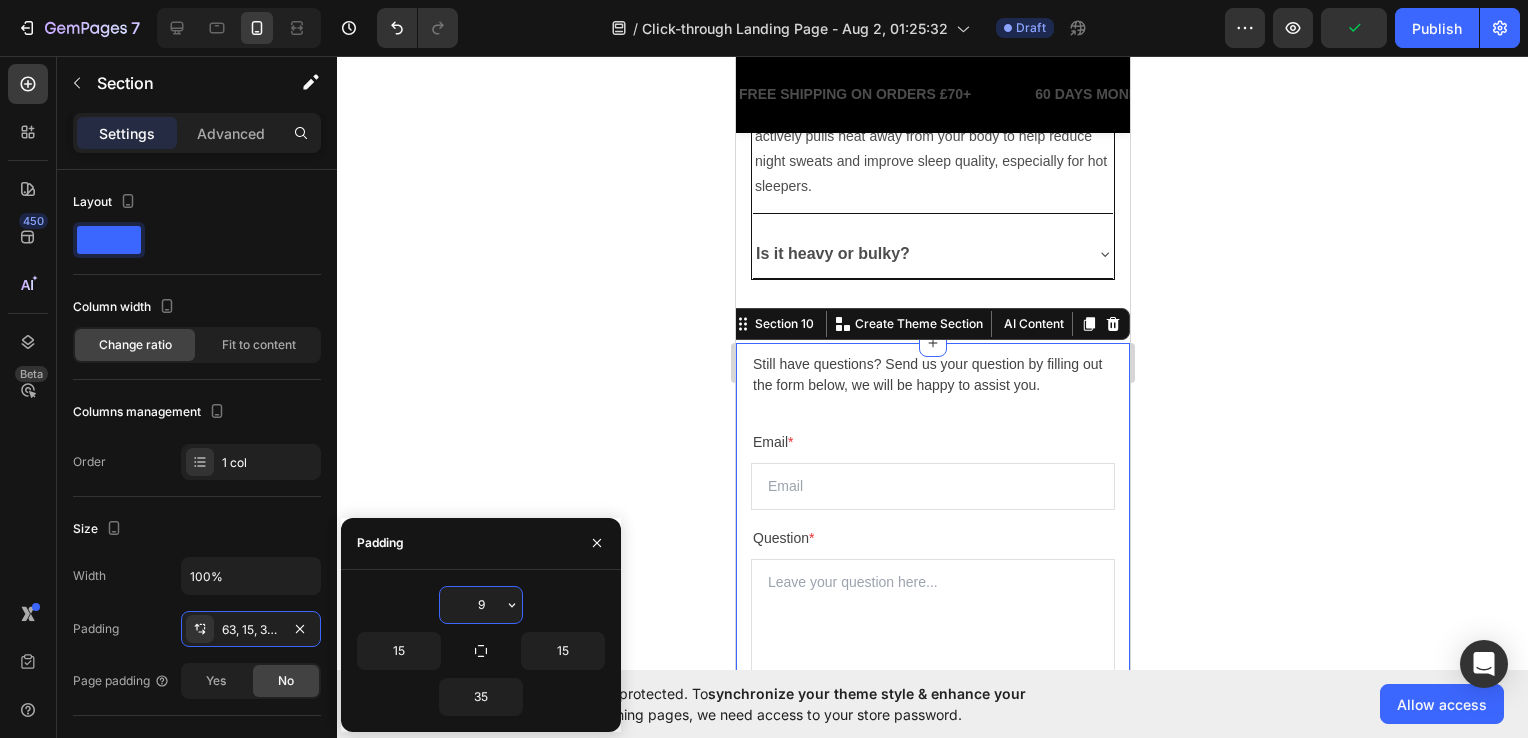 type 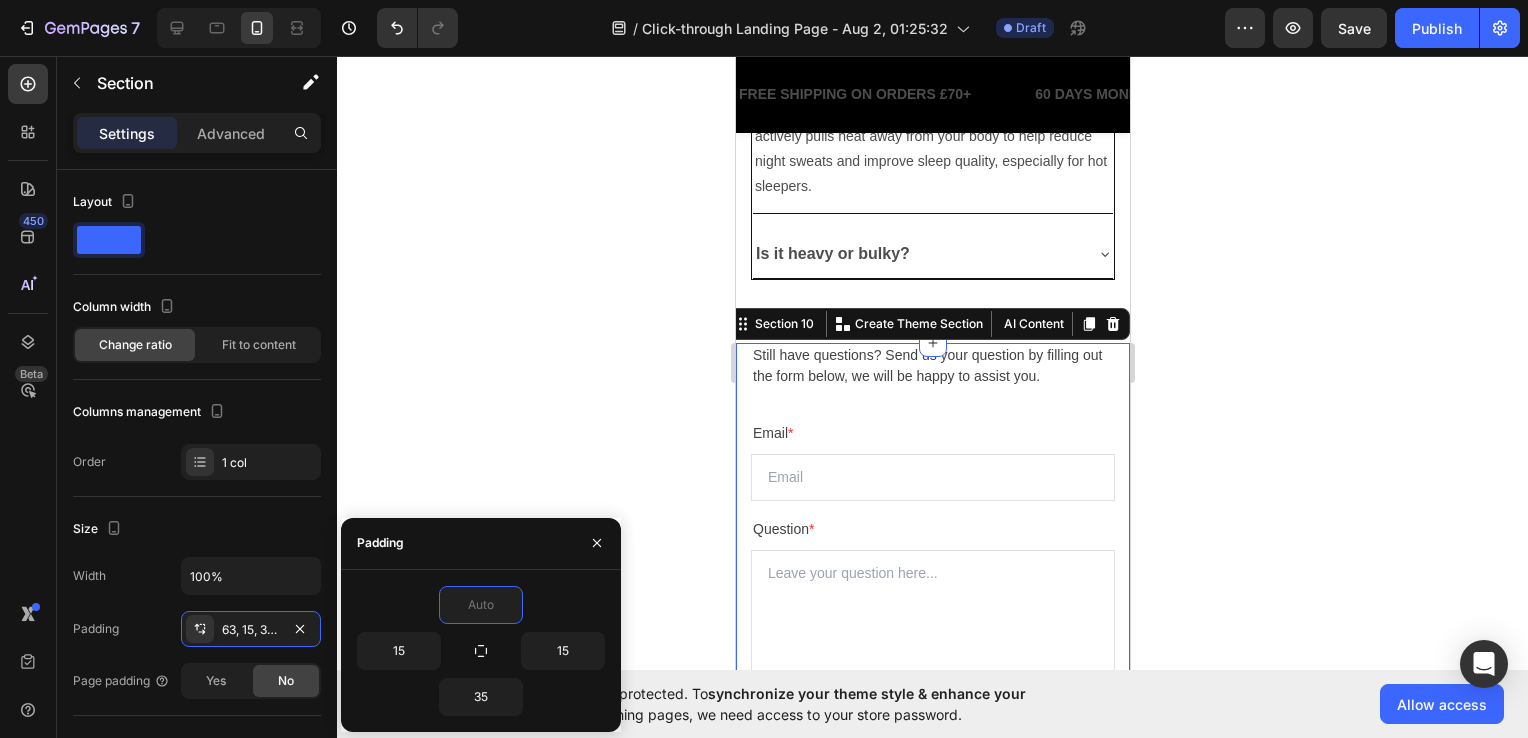 click 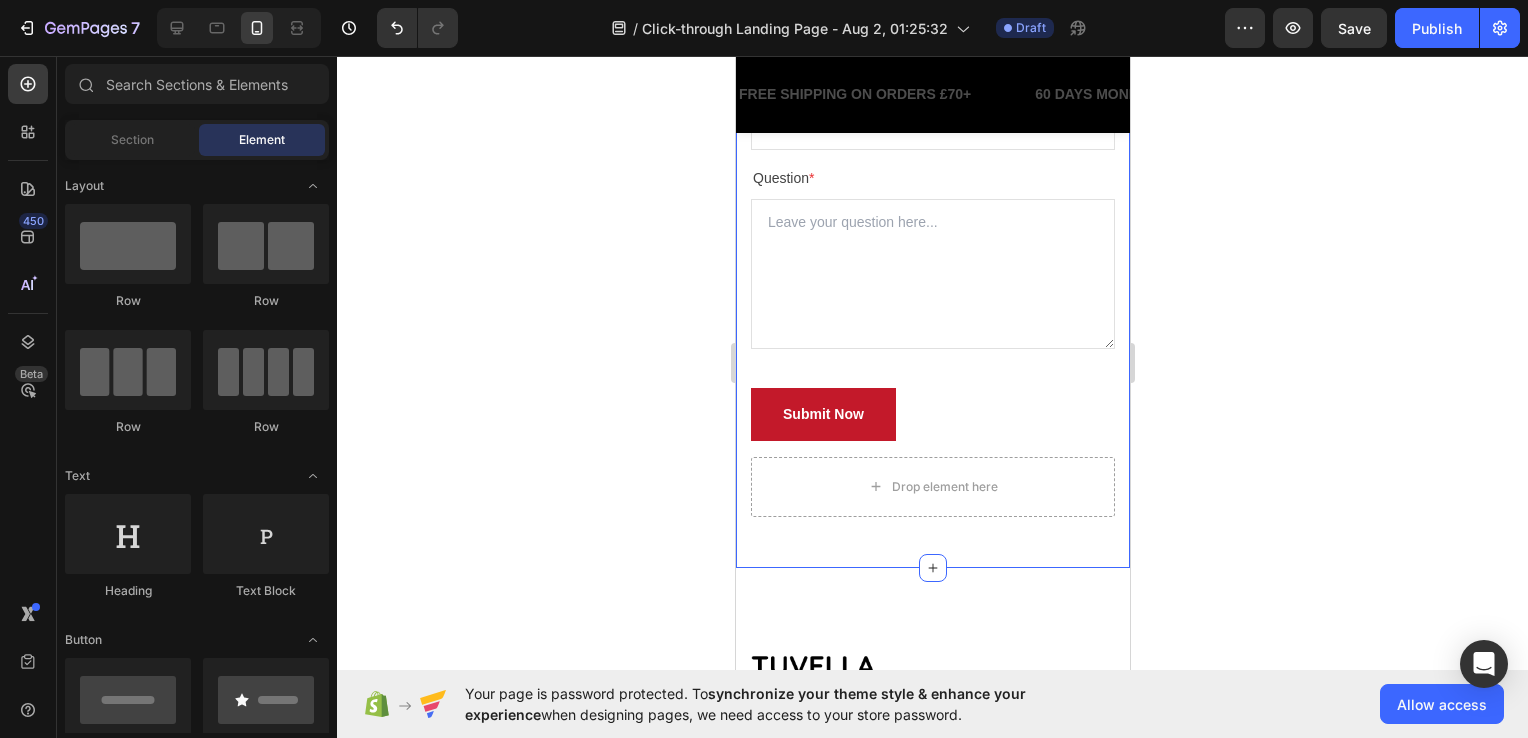 scroll, scrollTop: 5497, scrollLeft: 0, axis: vertical 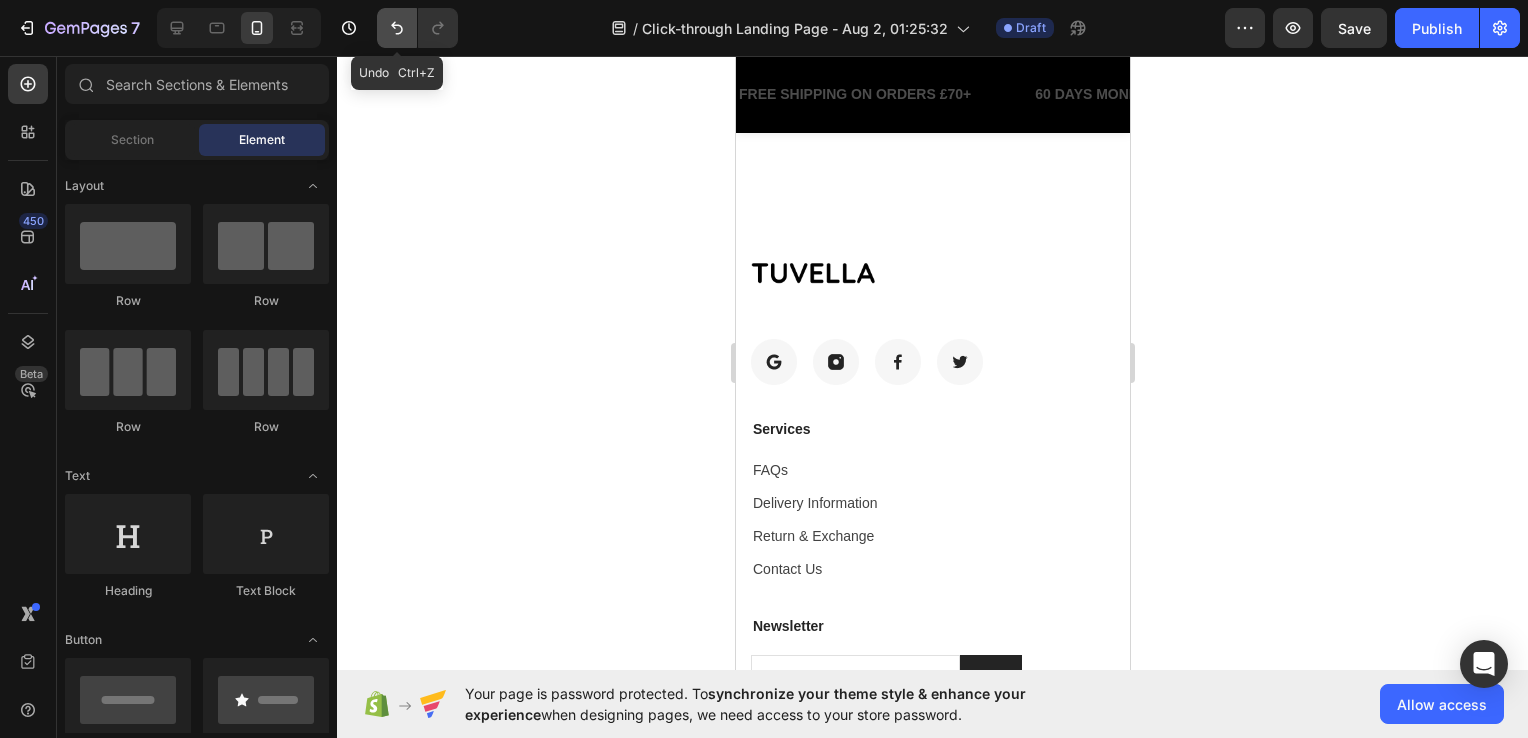 click 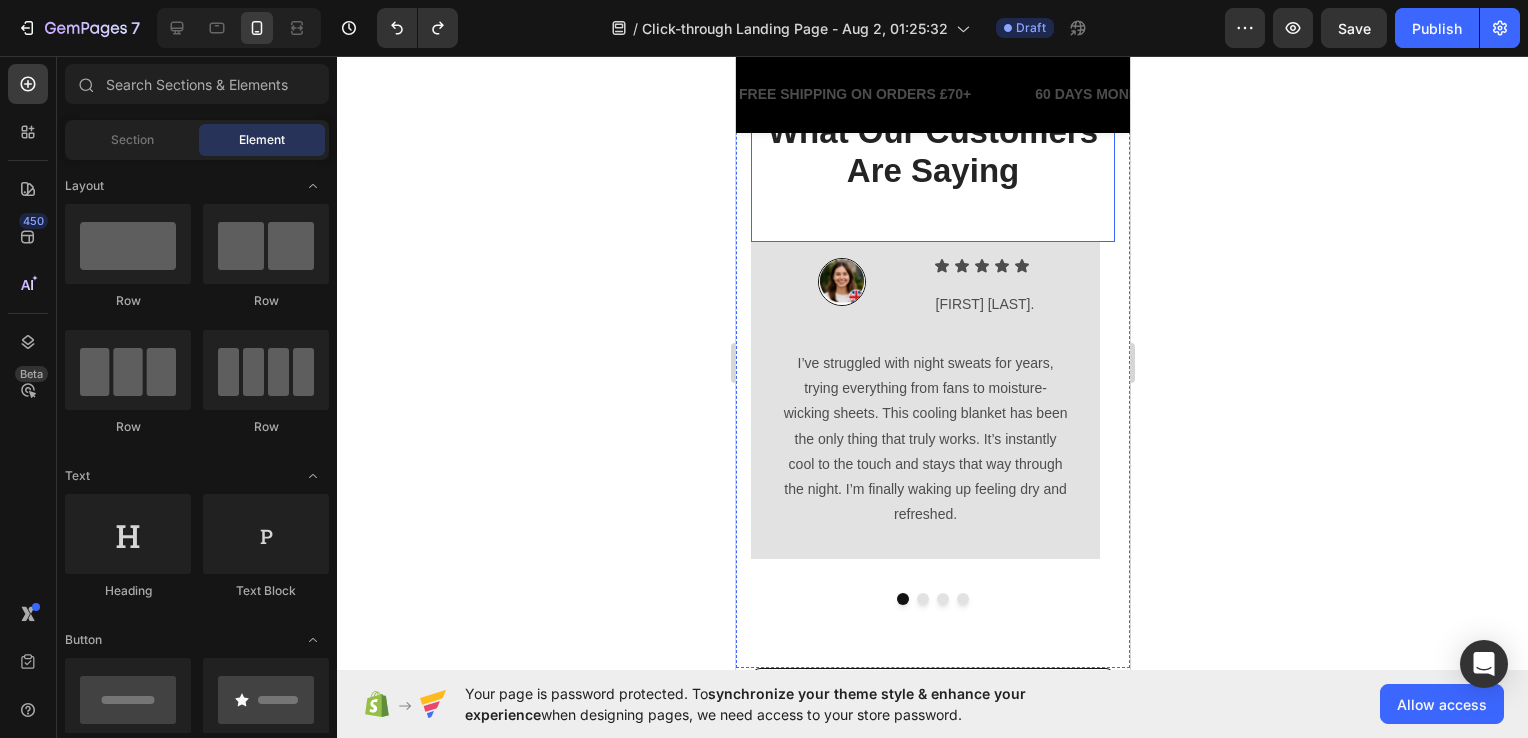 scroll, scrollTop: 3483, scrollLeft: 0, axis: vertical 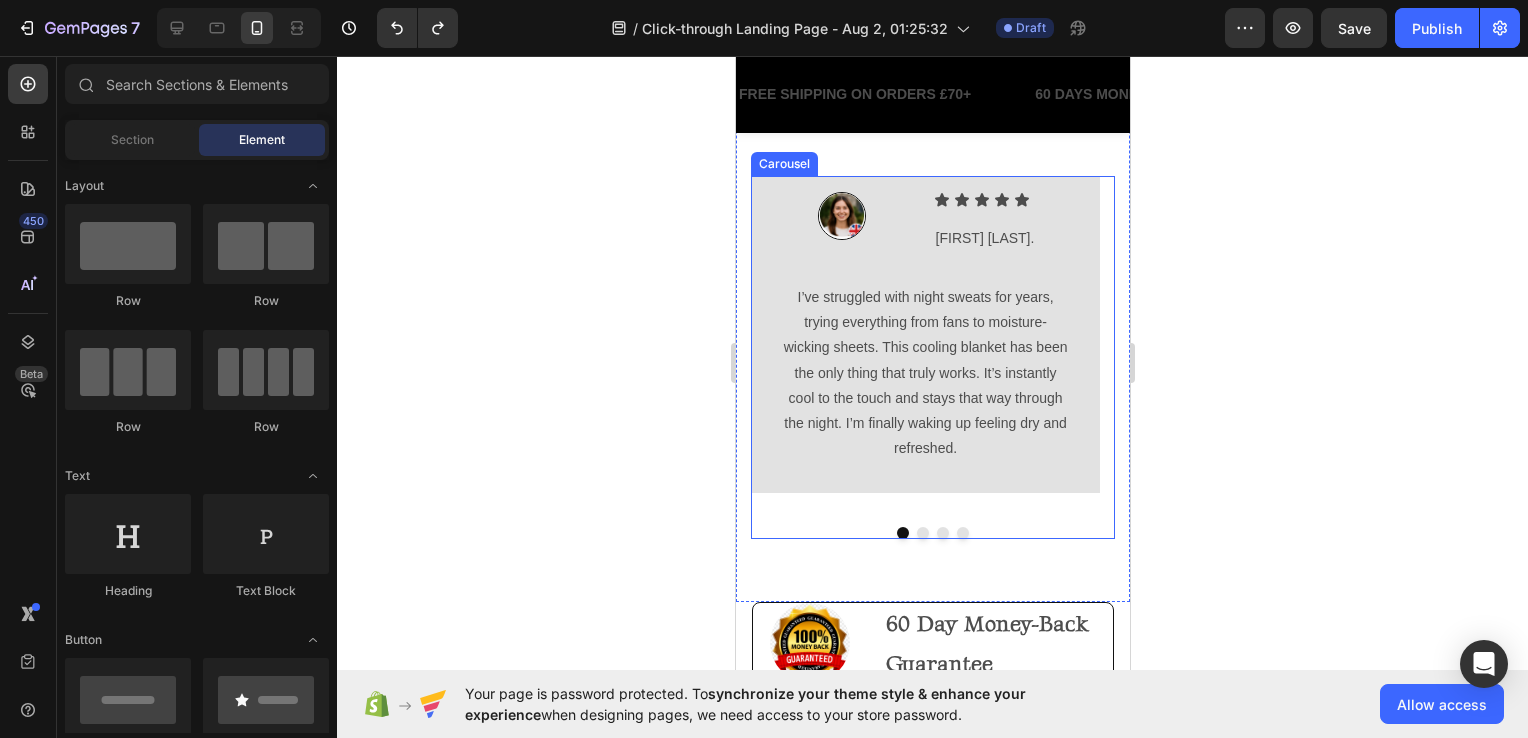 click 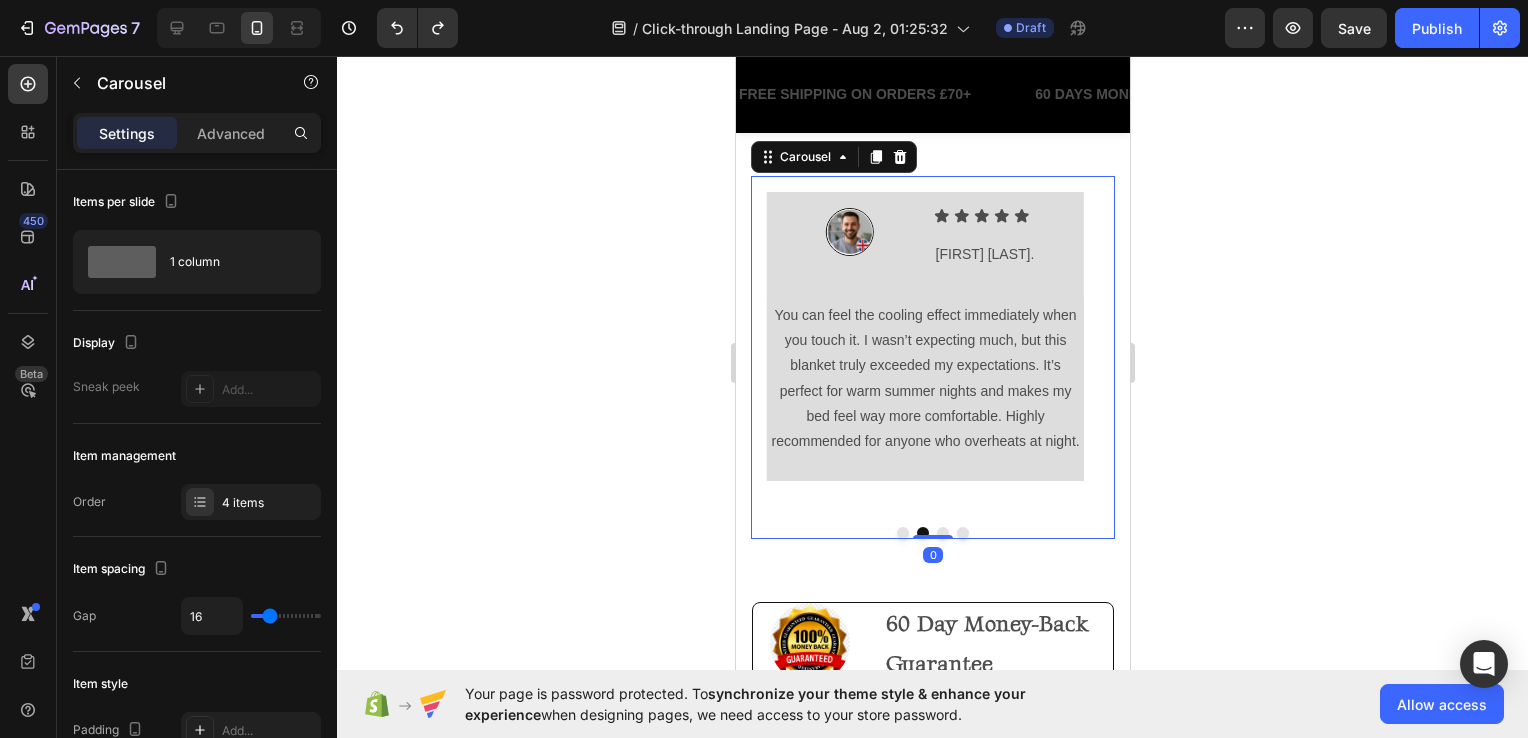click 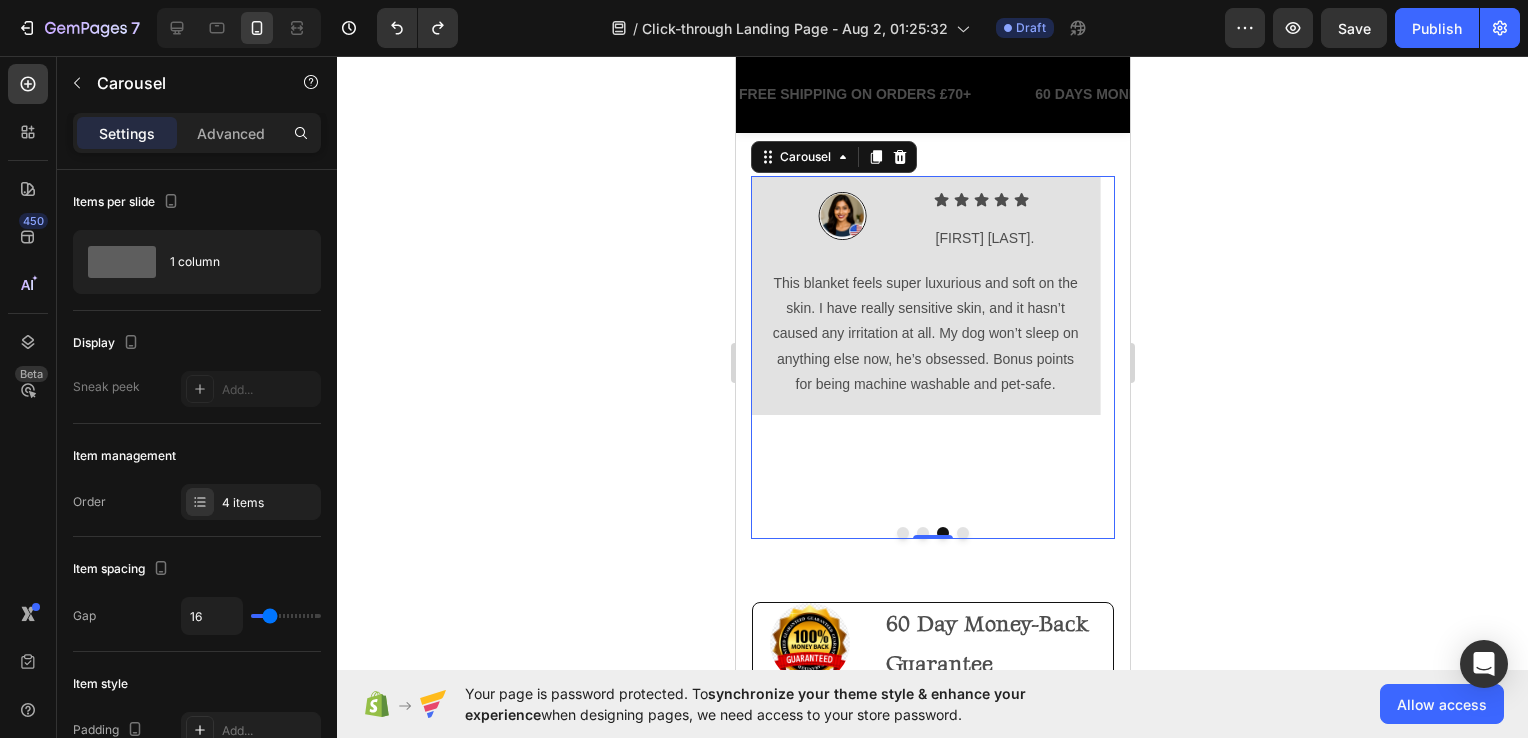 click 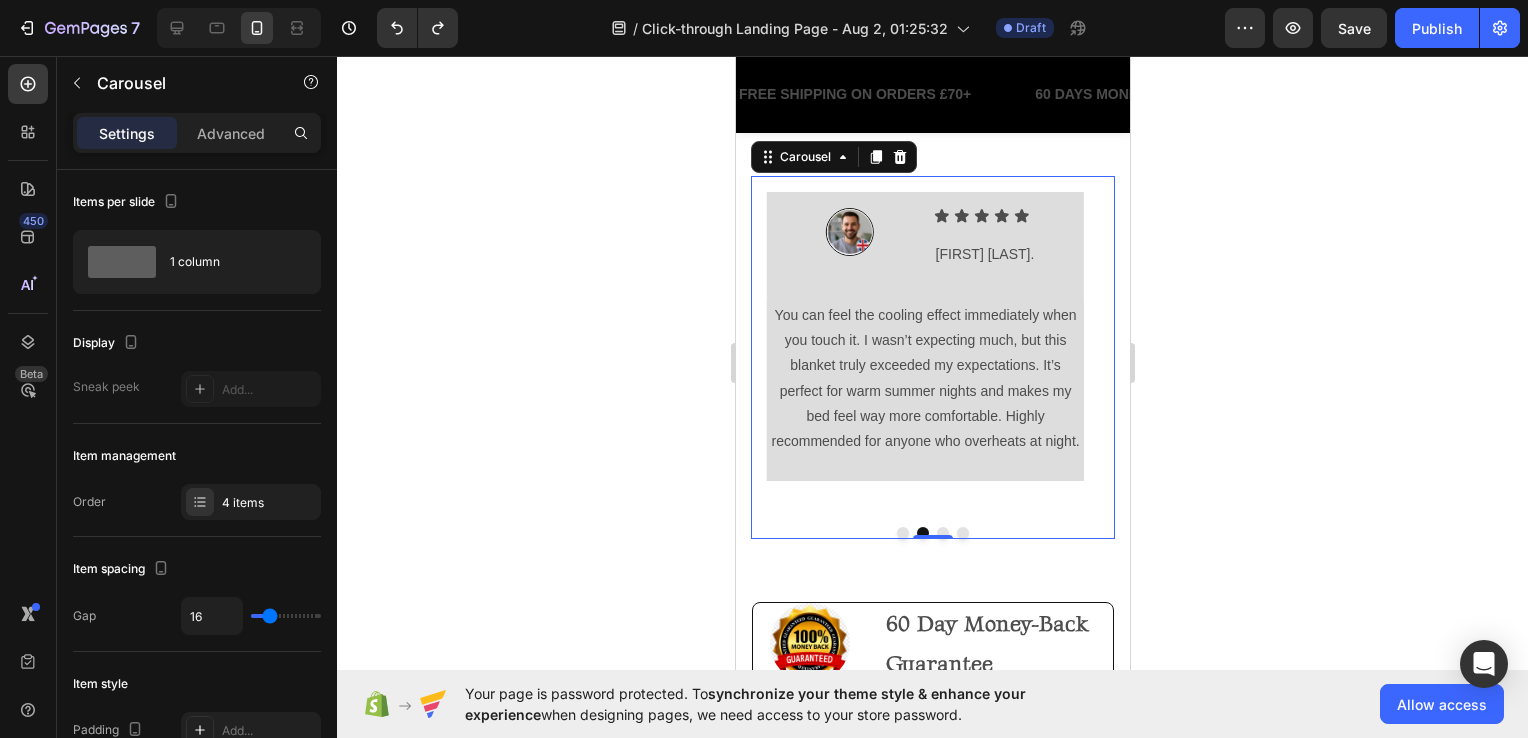 click 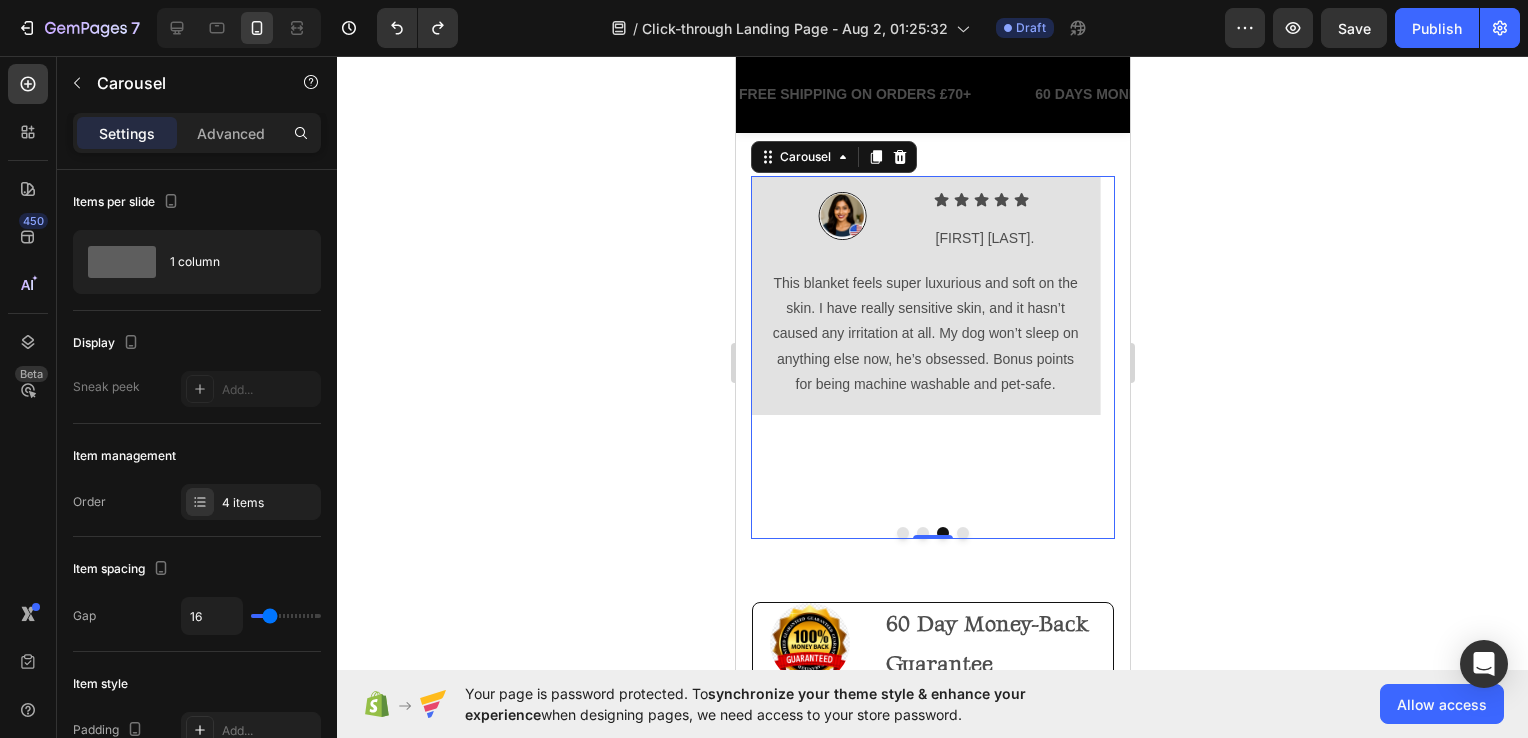 click 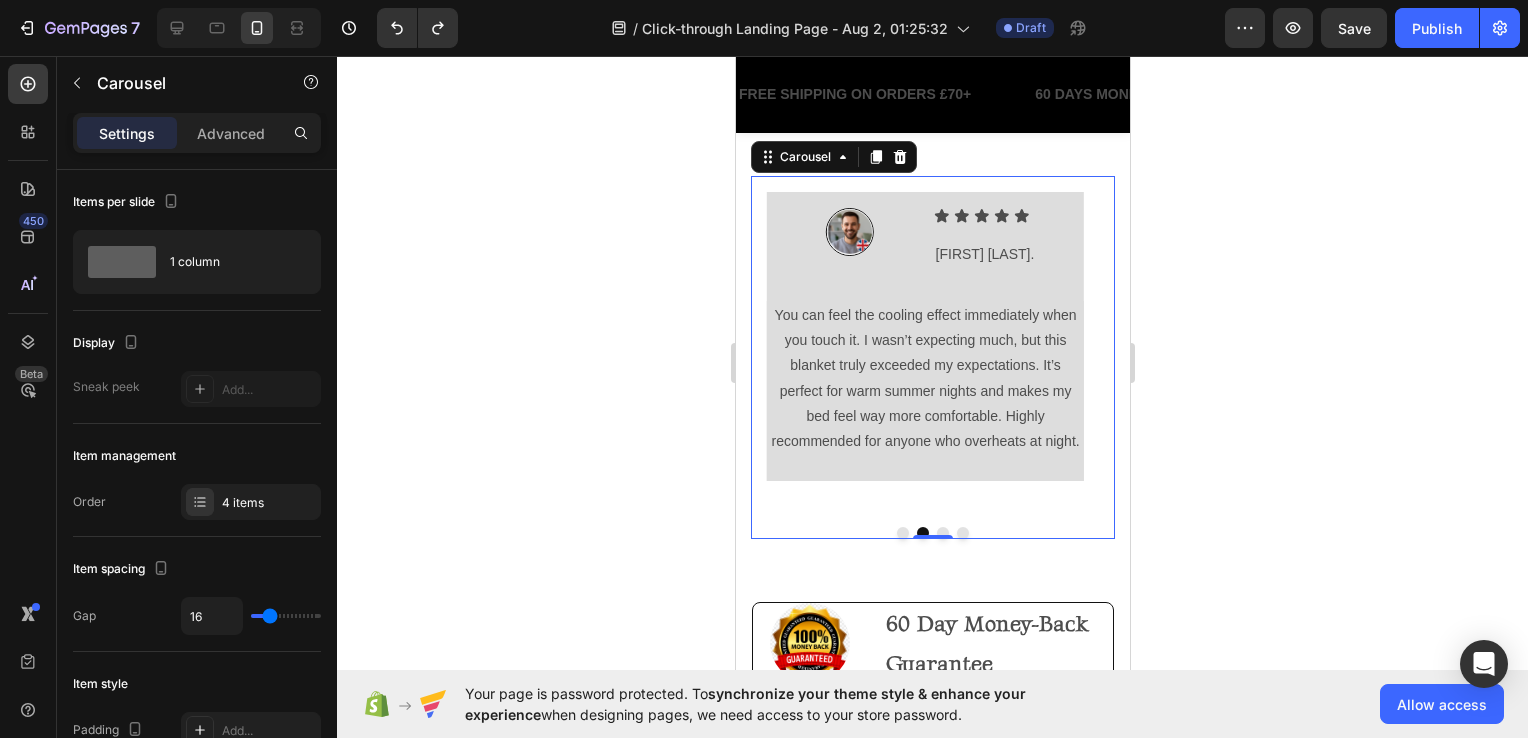 click 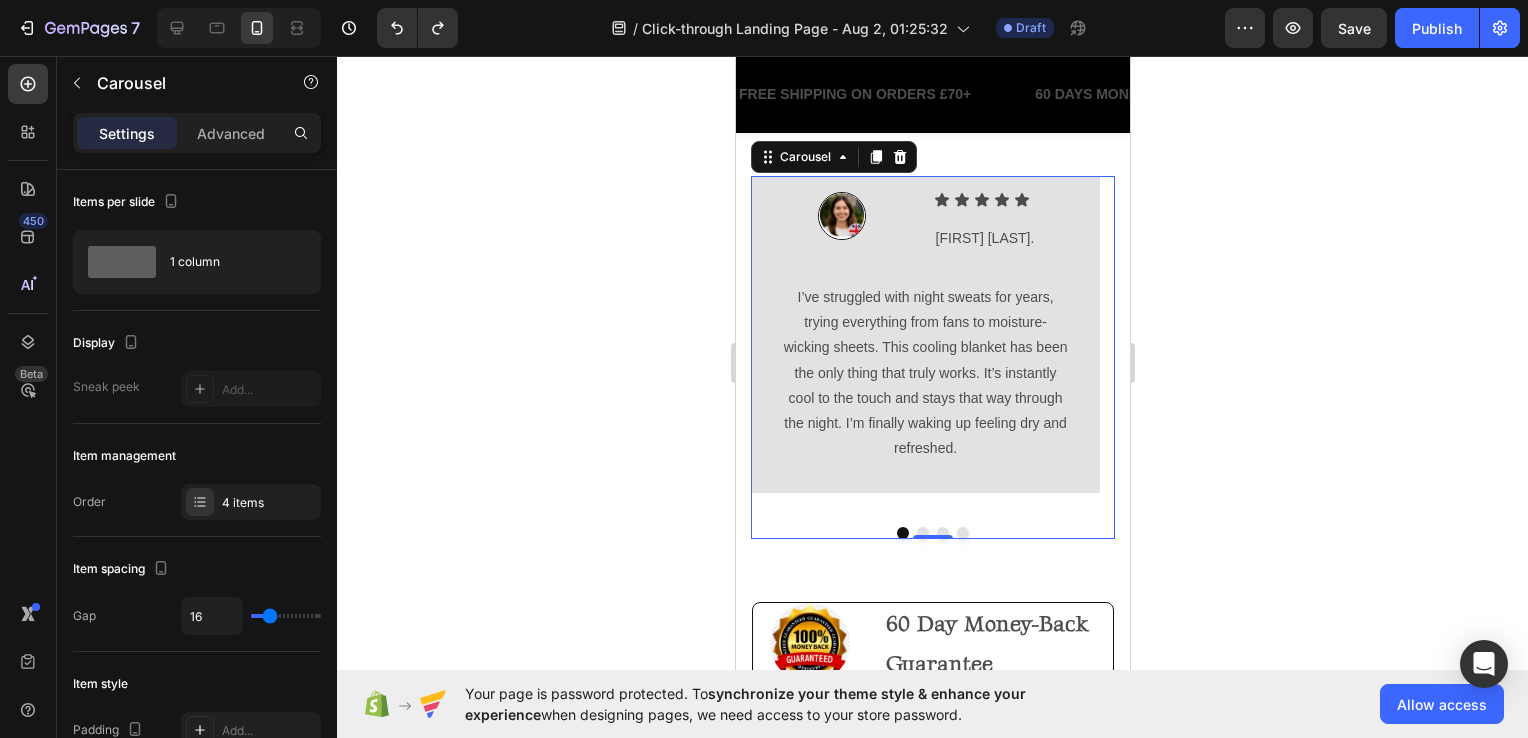 click 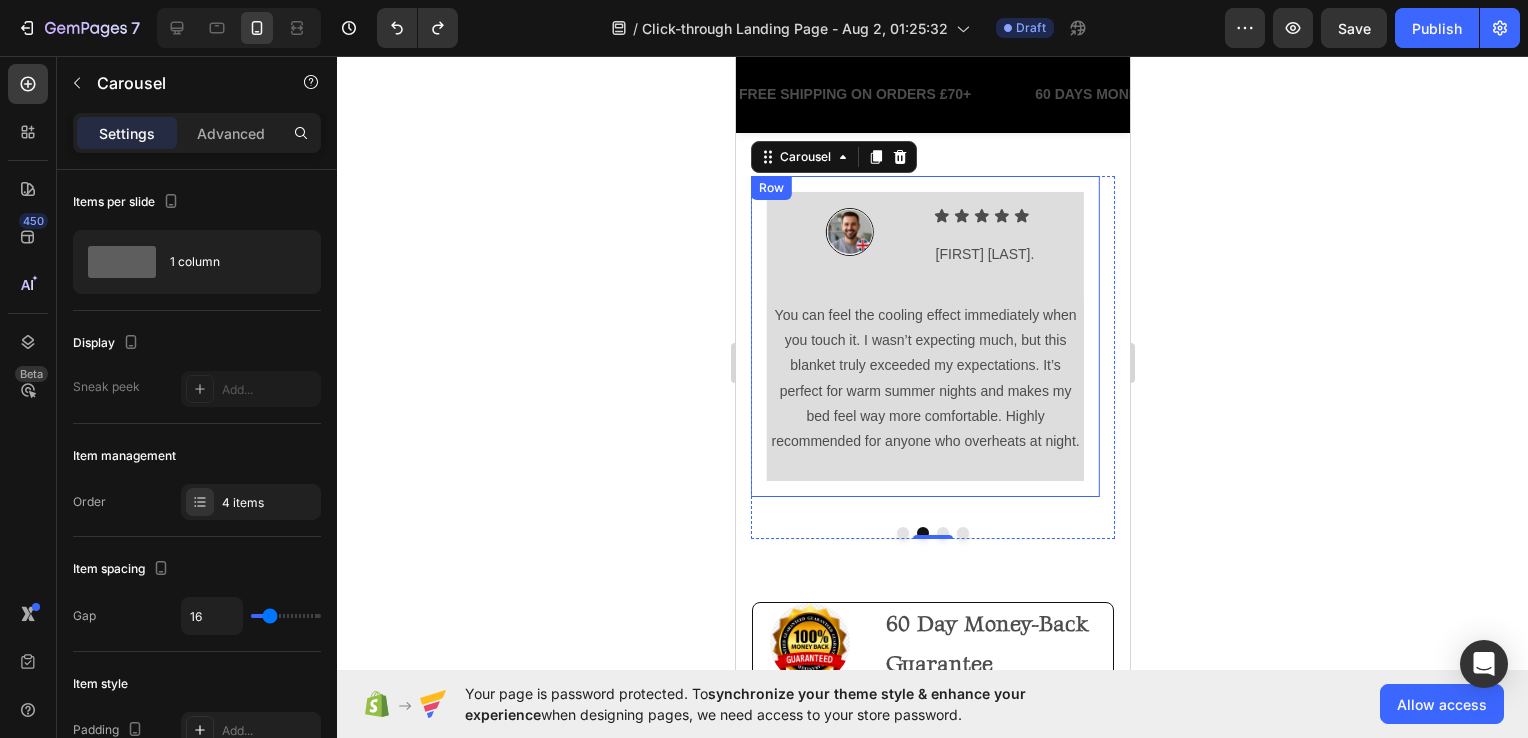 click on "Image Icon Icon Icon Icon
Icon Icon List James L. Text Block Row Row You can feel the cooling effect immediately when you touch it. I wasn’t expecting much, but this blanket truly exceeded my expectations. It’s perfect for warm summer nights and makes my bed feel way more comfortable. Highly recommended for anyone who overheats at night.   Text Block Row Row" at bounding box center (924, 337) 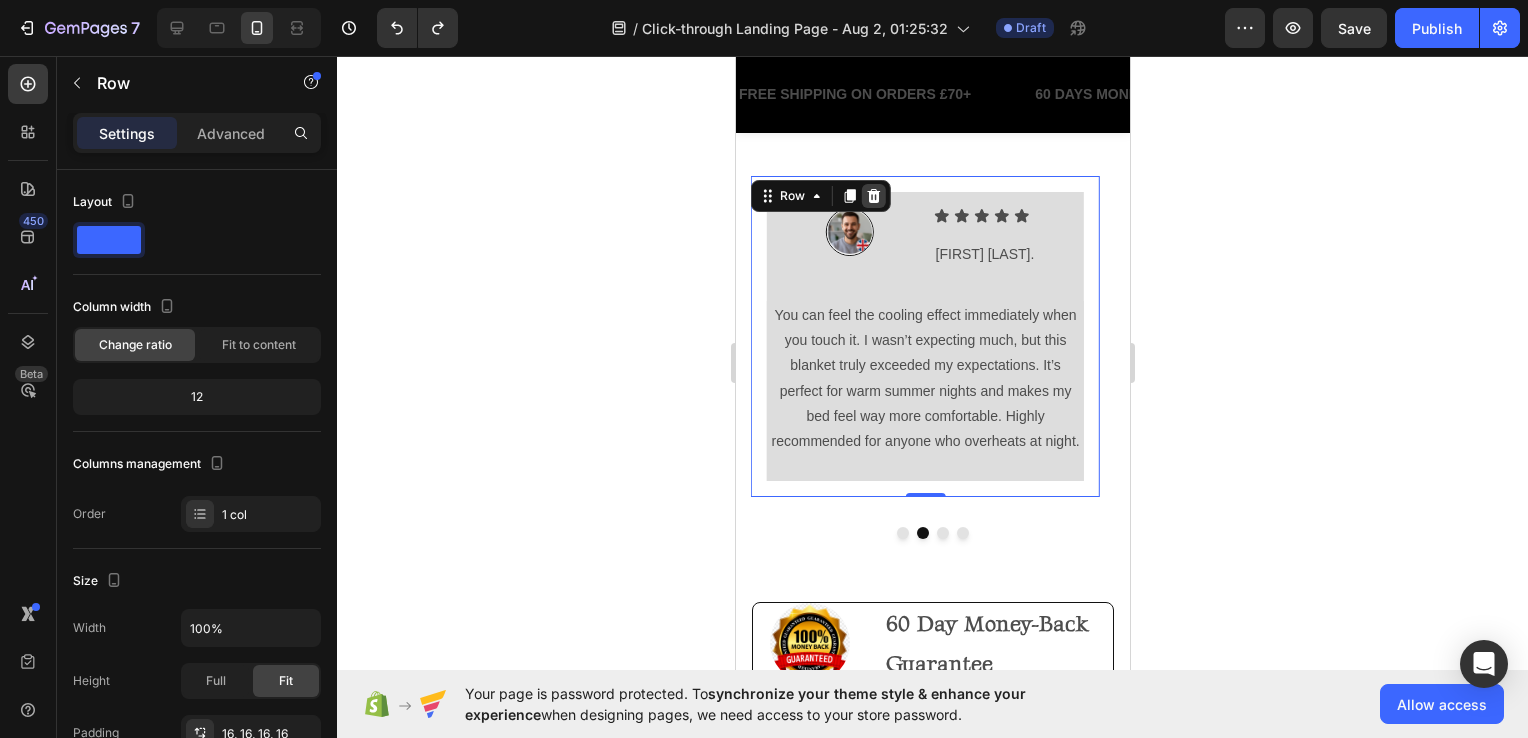 click 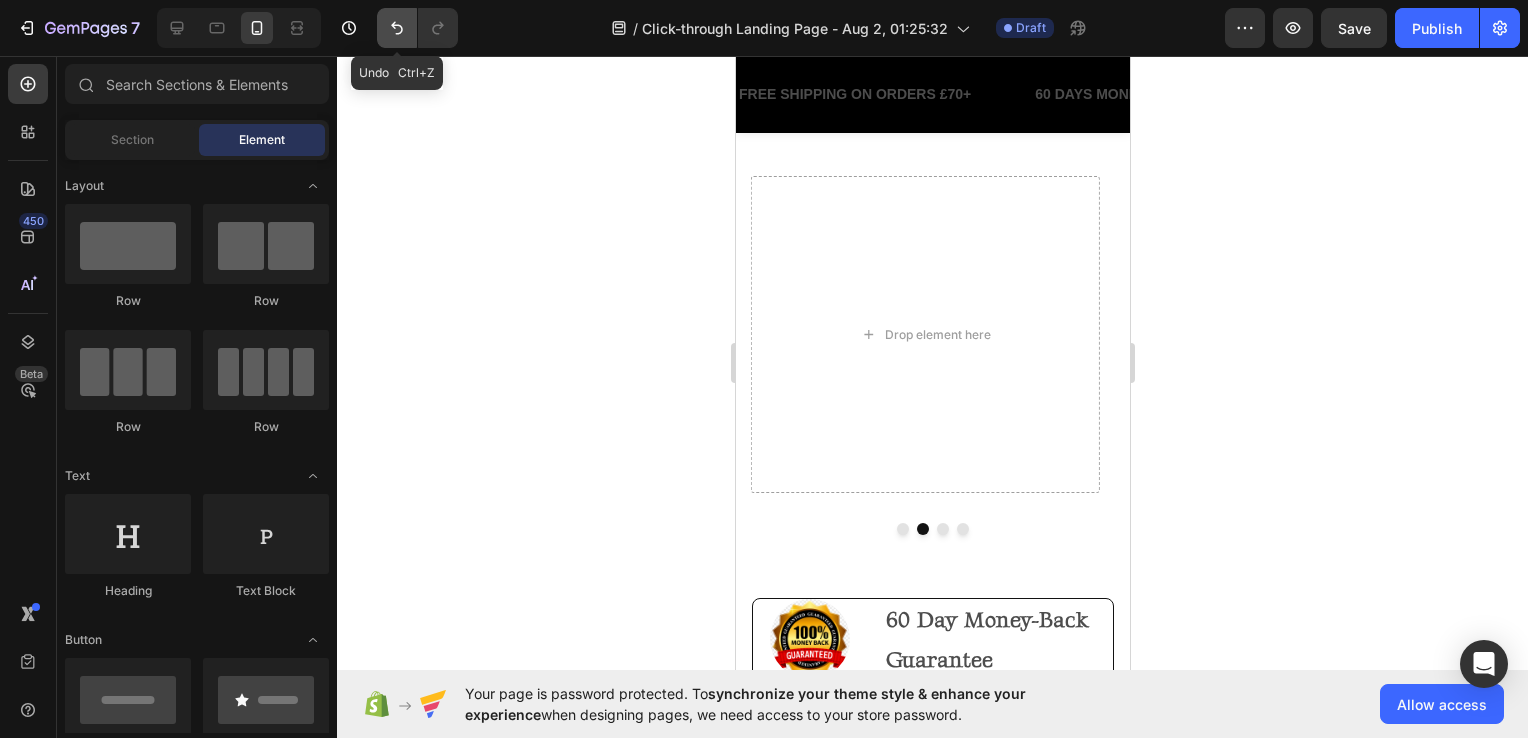 click 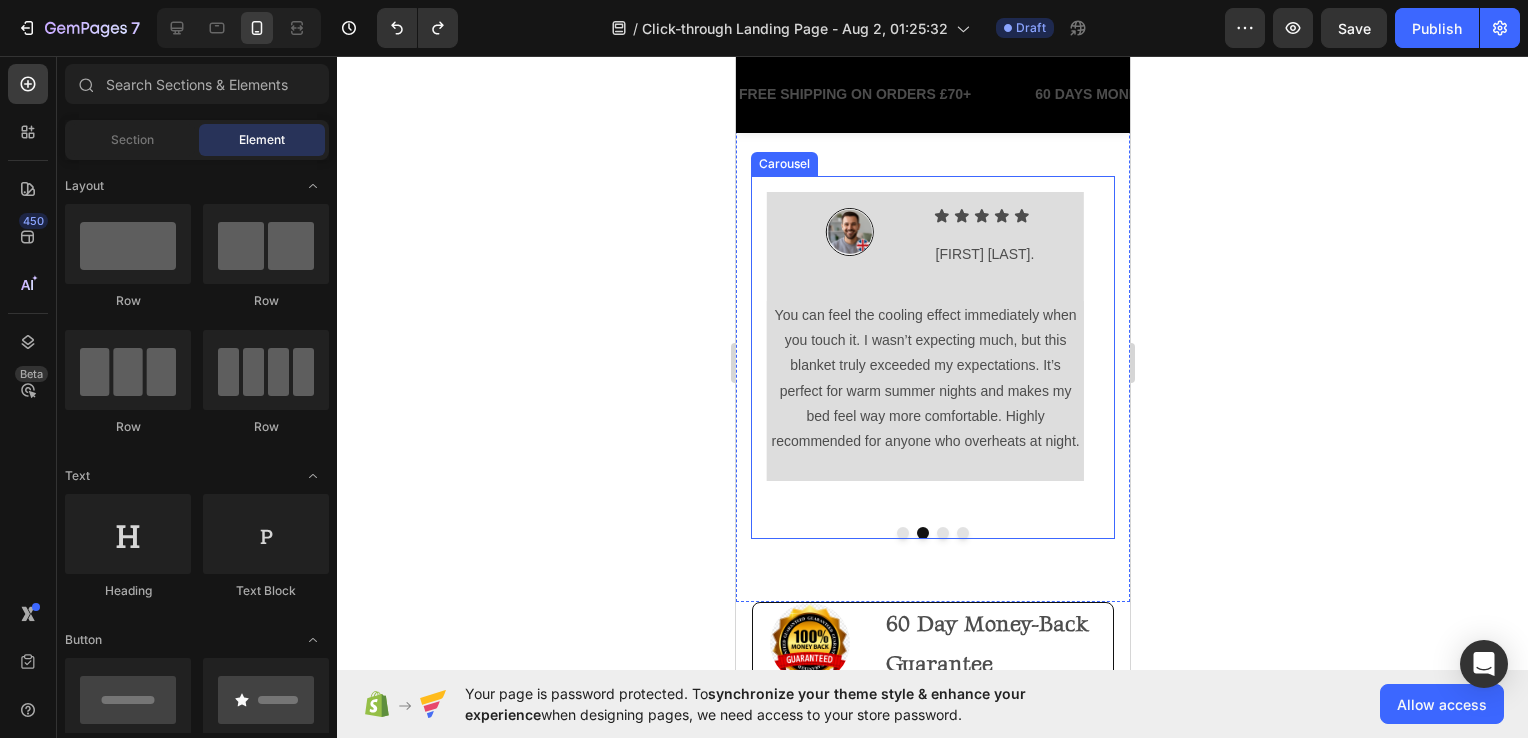 click 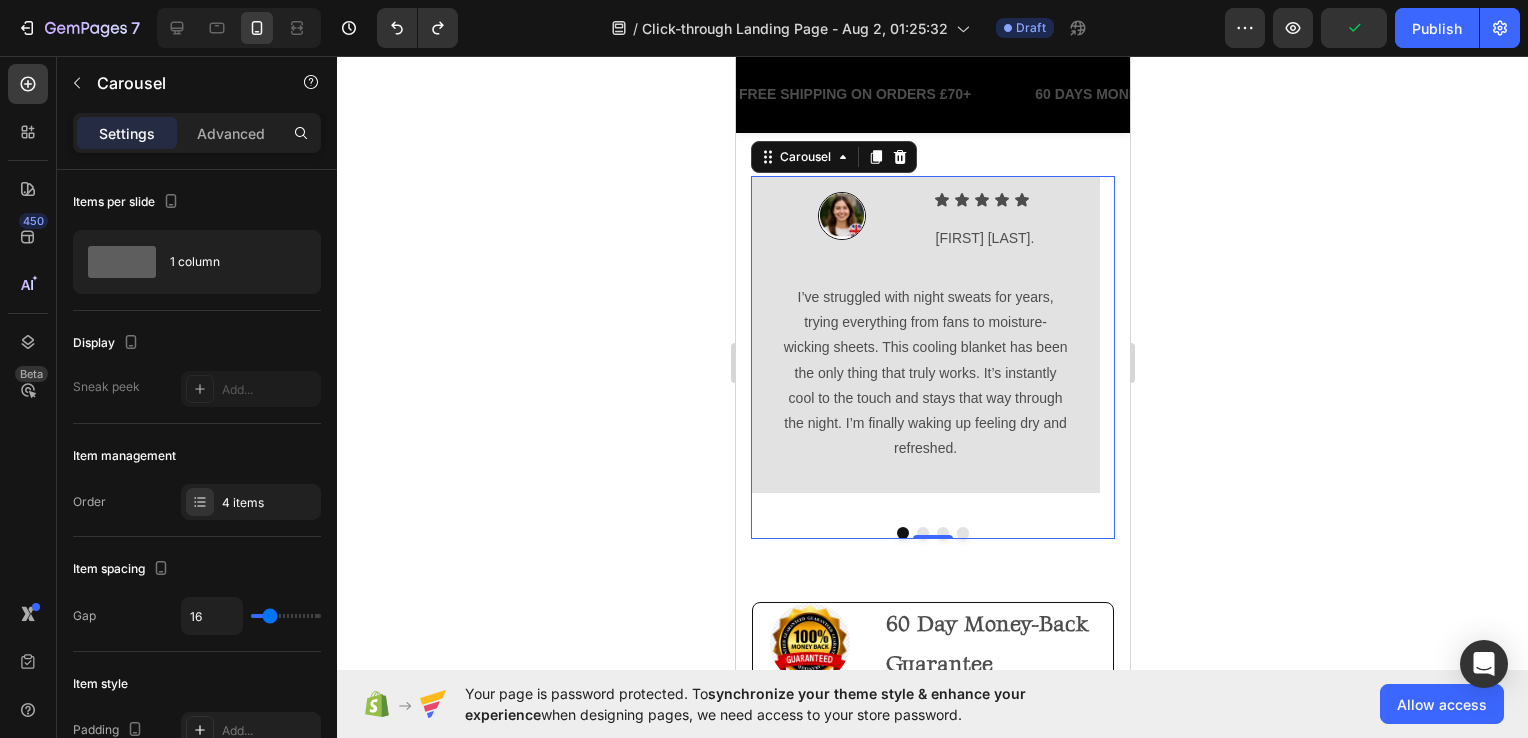 click 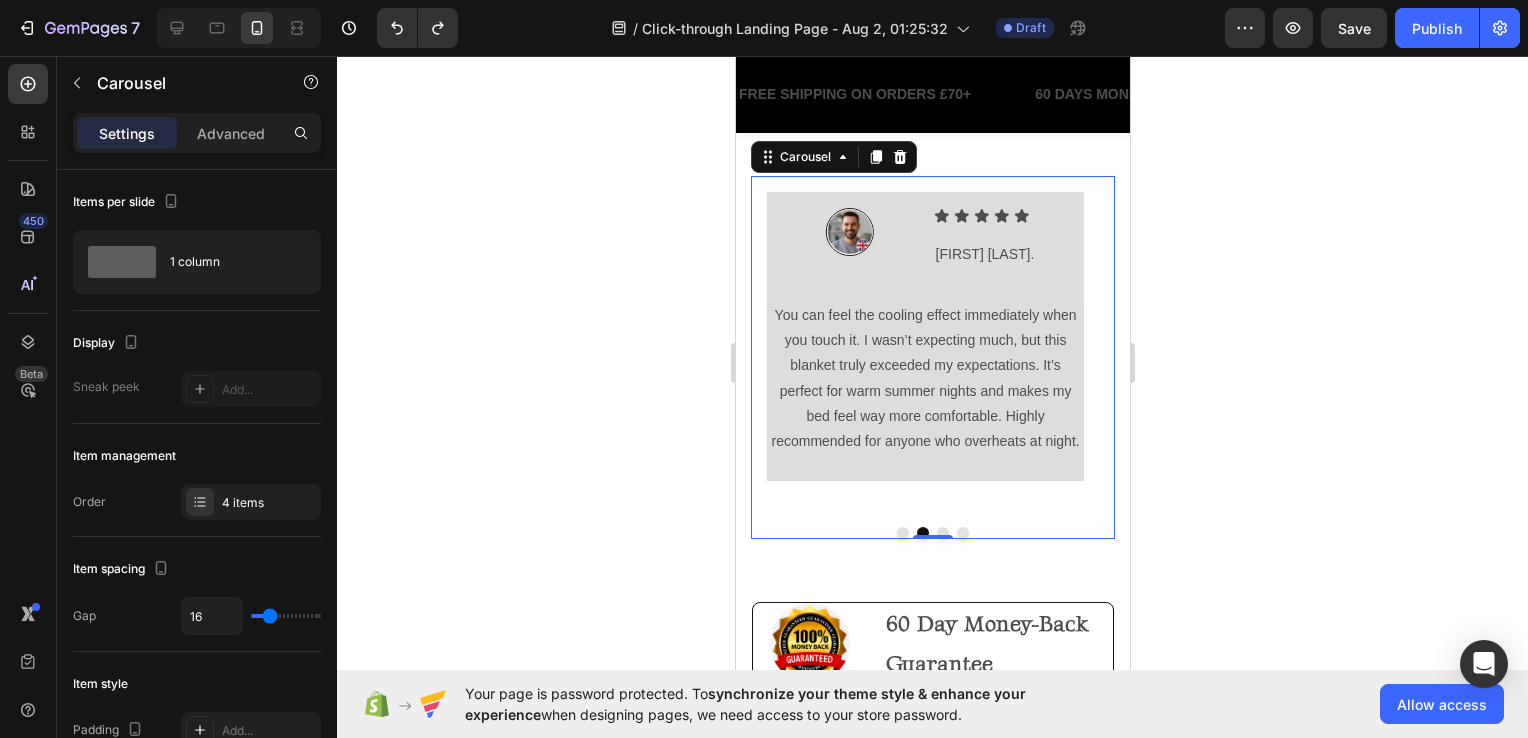 click 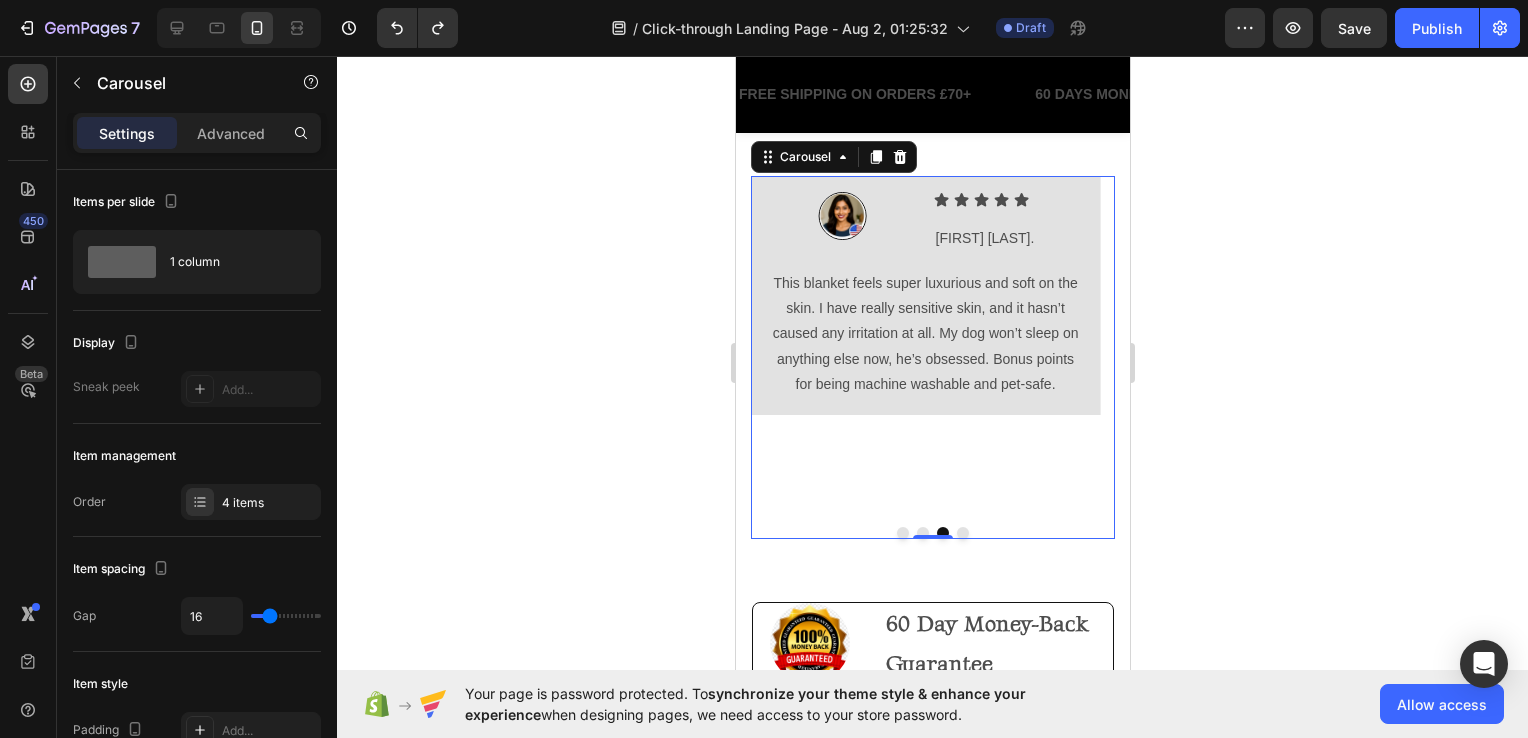 click 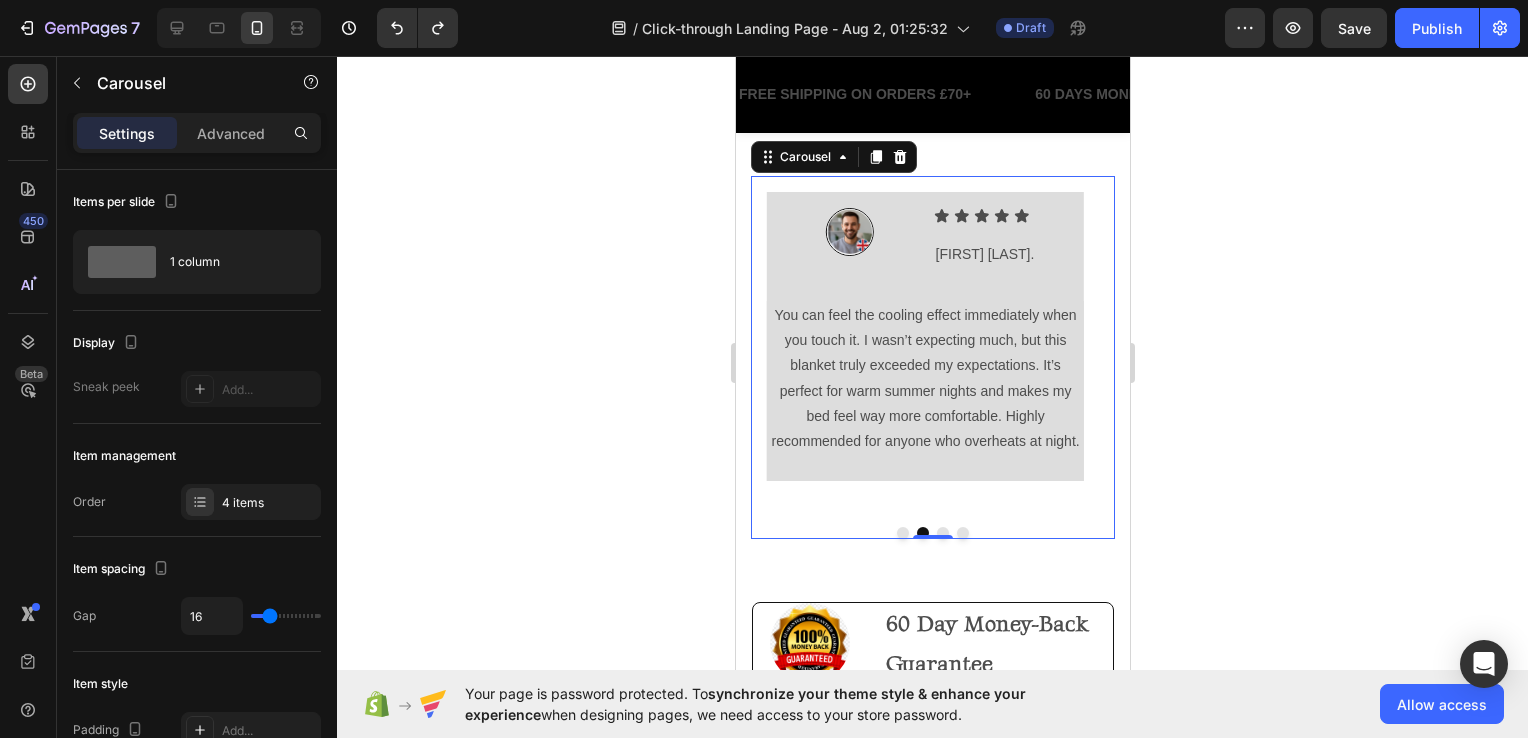click 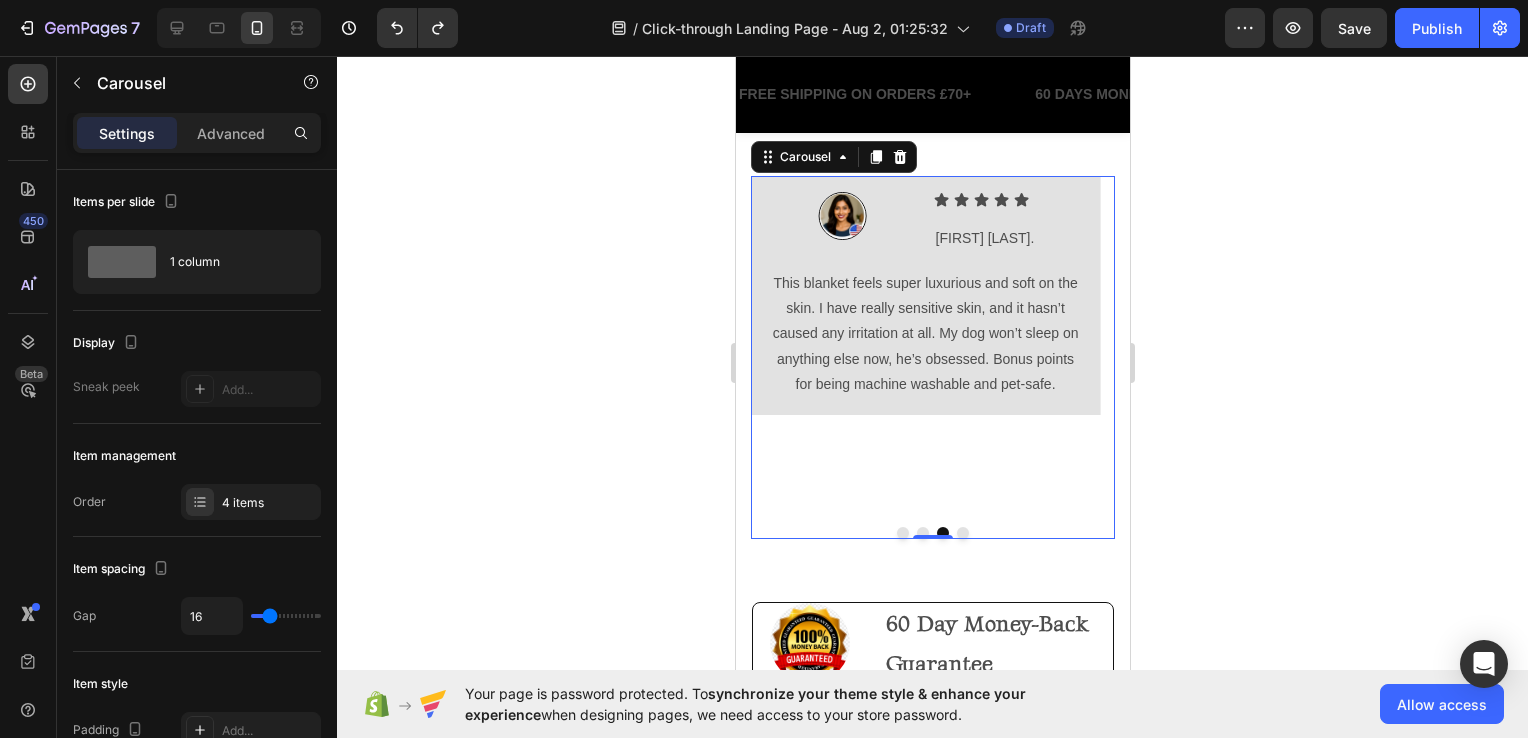 click 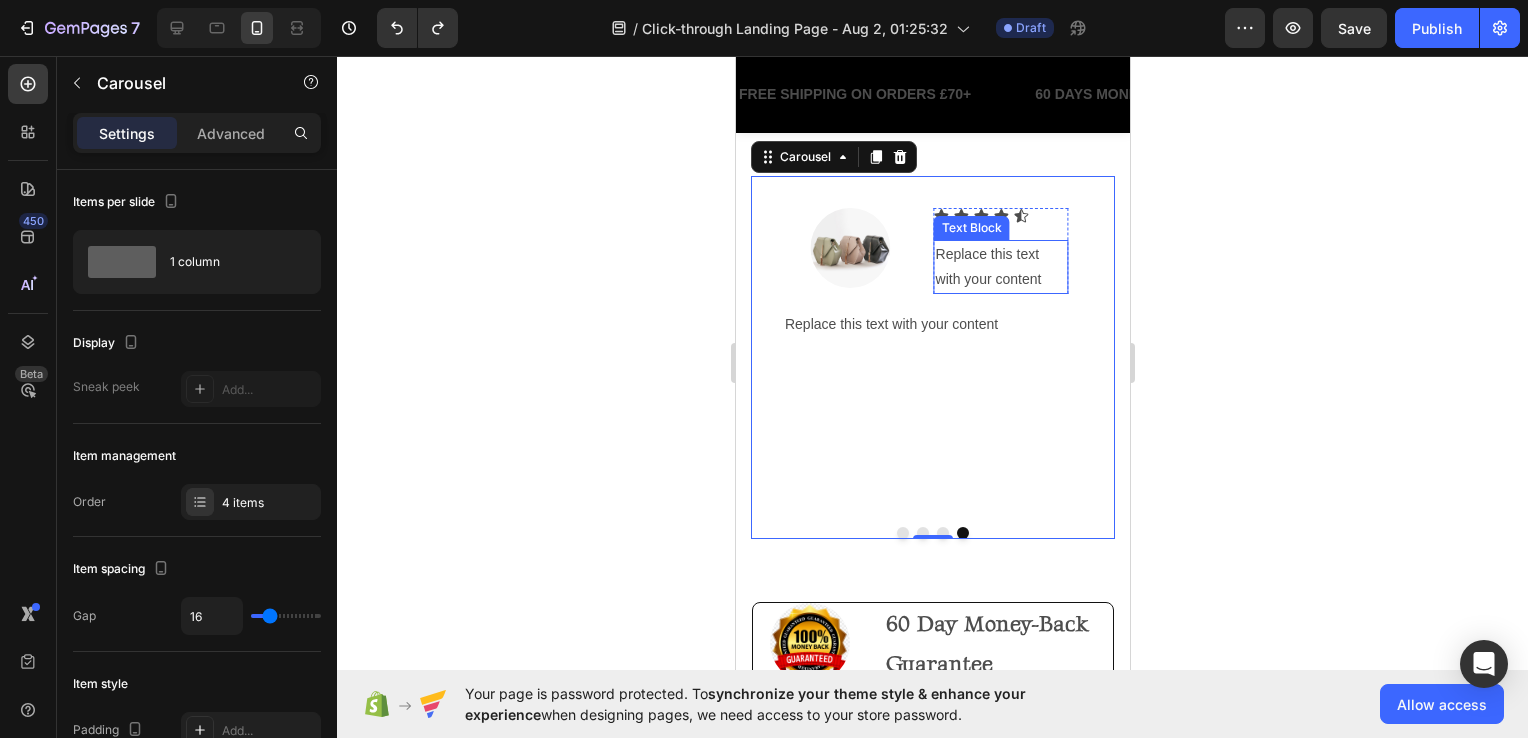 click on "Replace this text with your content" at bounding box center (1000, 267) 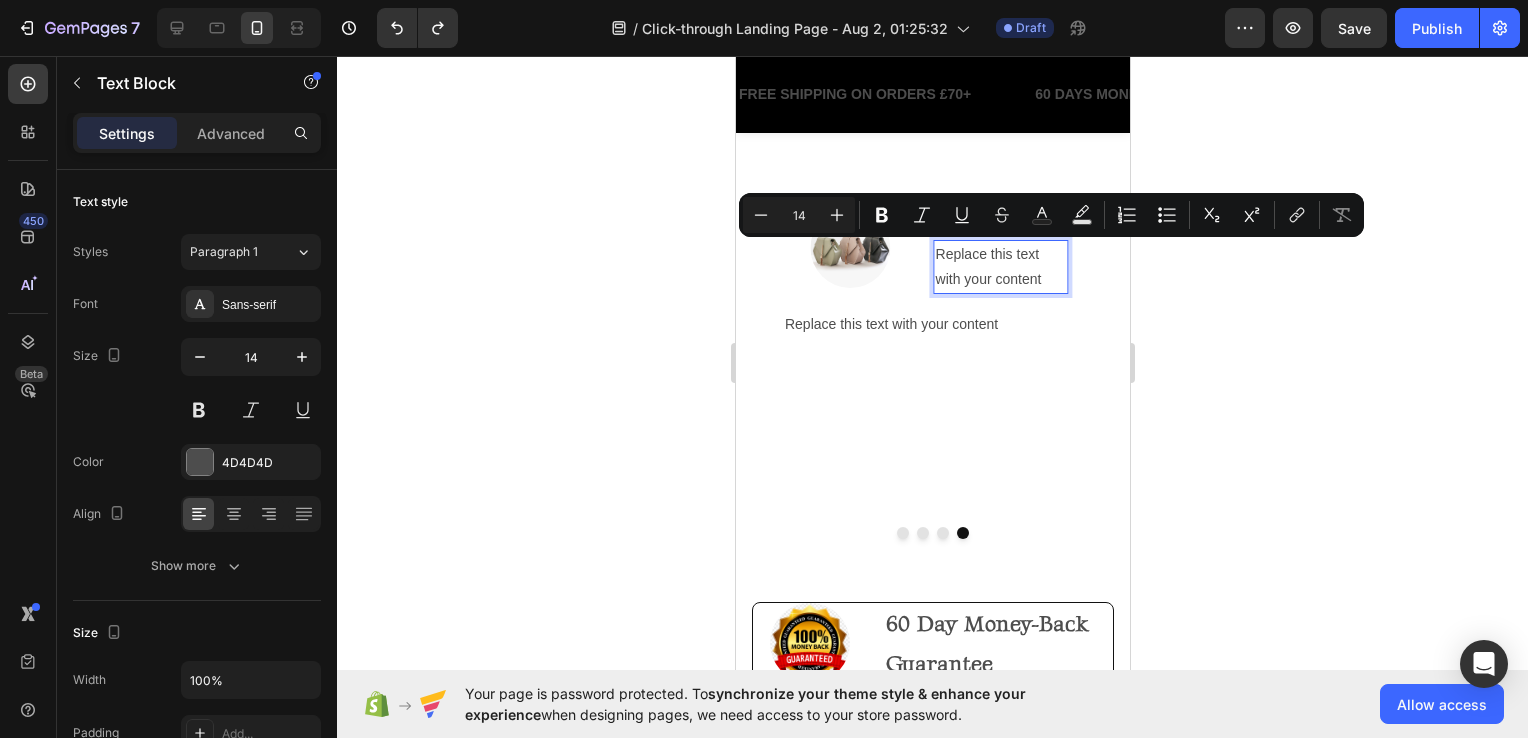 click on "Replace this text with your content" at bounding box center (1000, 267) 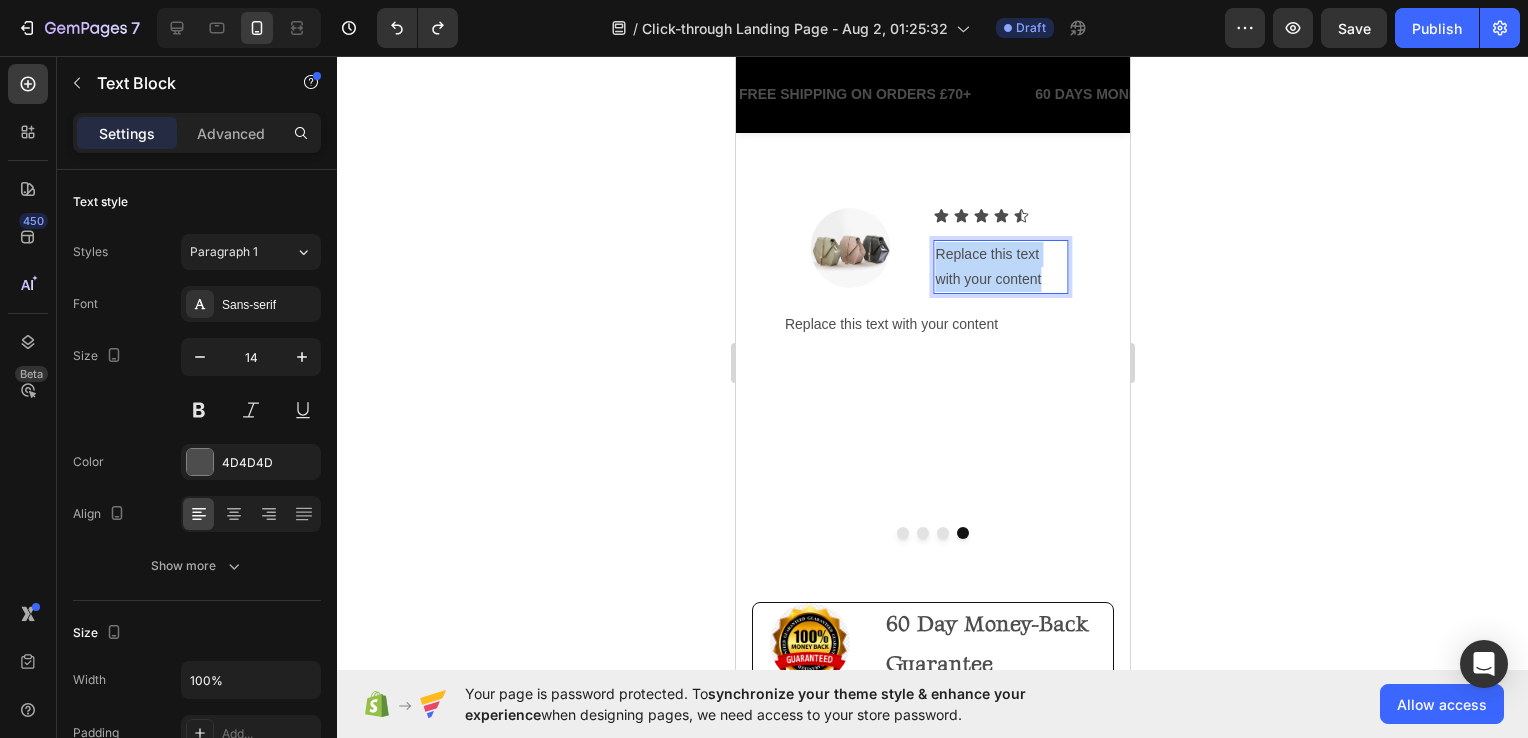 drag, startPoint x: 1052, startPoint y: 281, endPoint x: 931, endPoint y: 254, distance: 123.97581 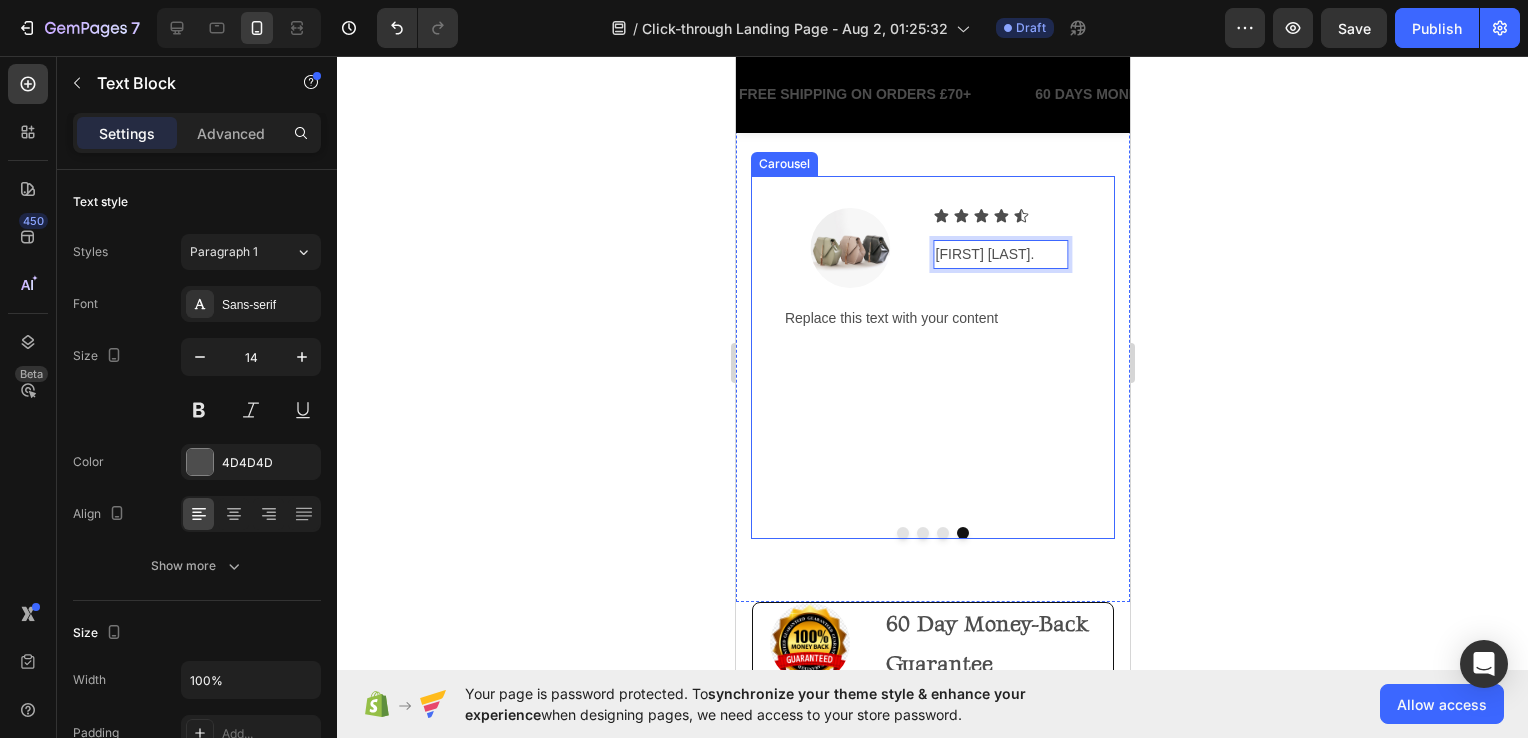 click on "Image Icon Icon Icon Icon Icon Icon List Derrick T. Text Block   0 Row Row Replace this text with your content Text Block Row Row" at bounding box center [924, 270] 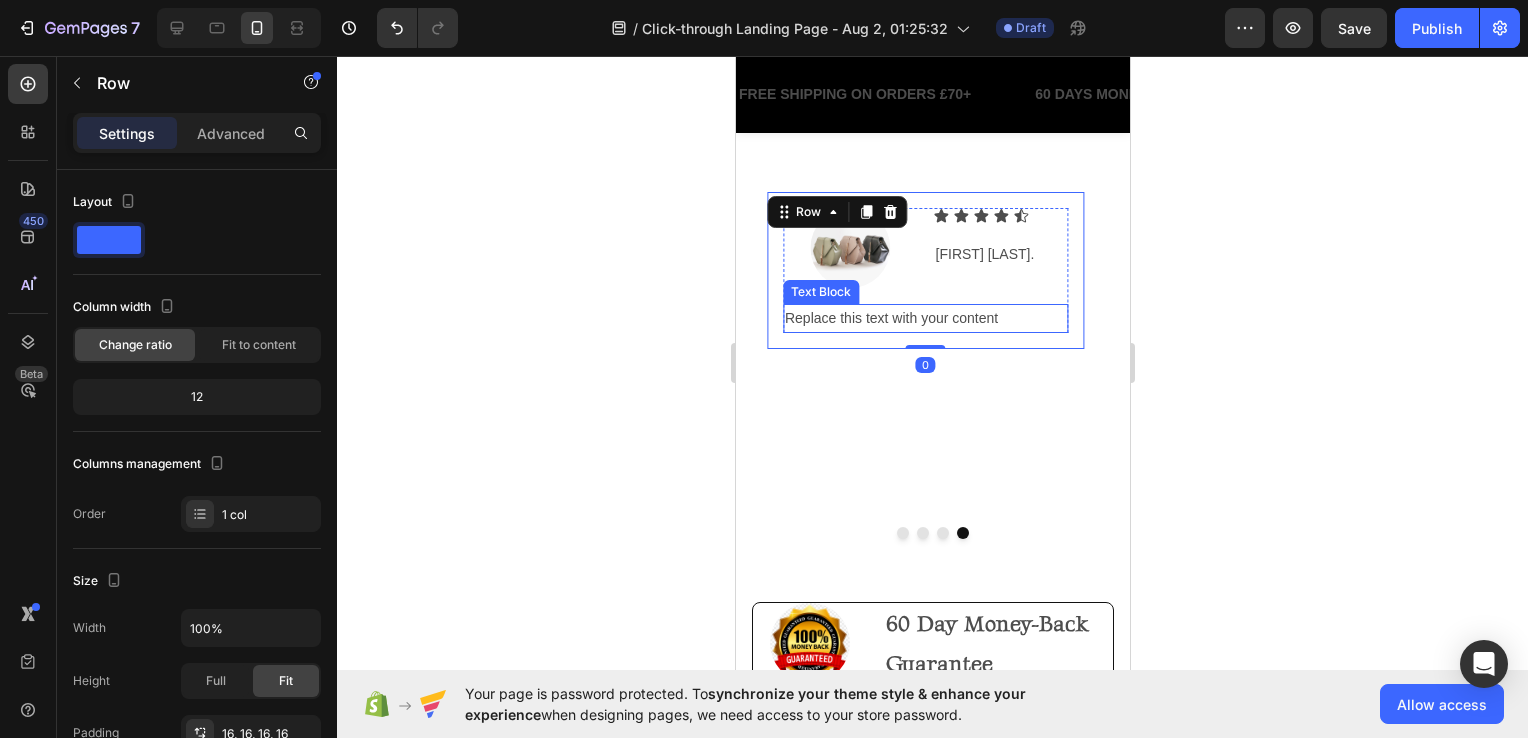 click on "Replace this text with your content" at bounding box center [924, 318] 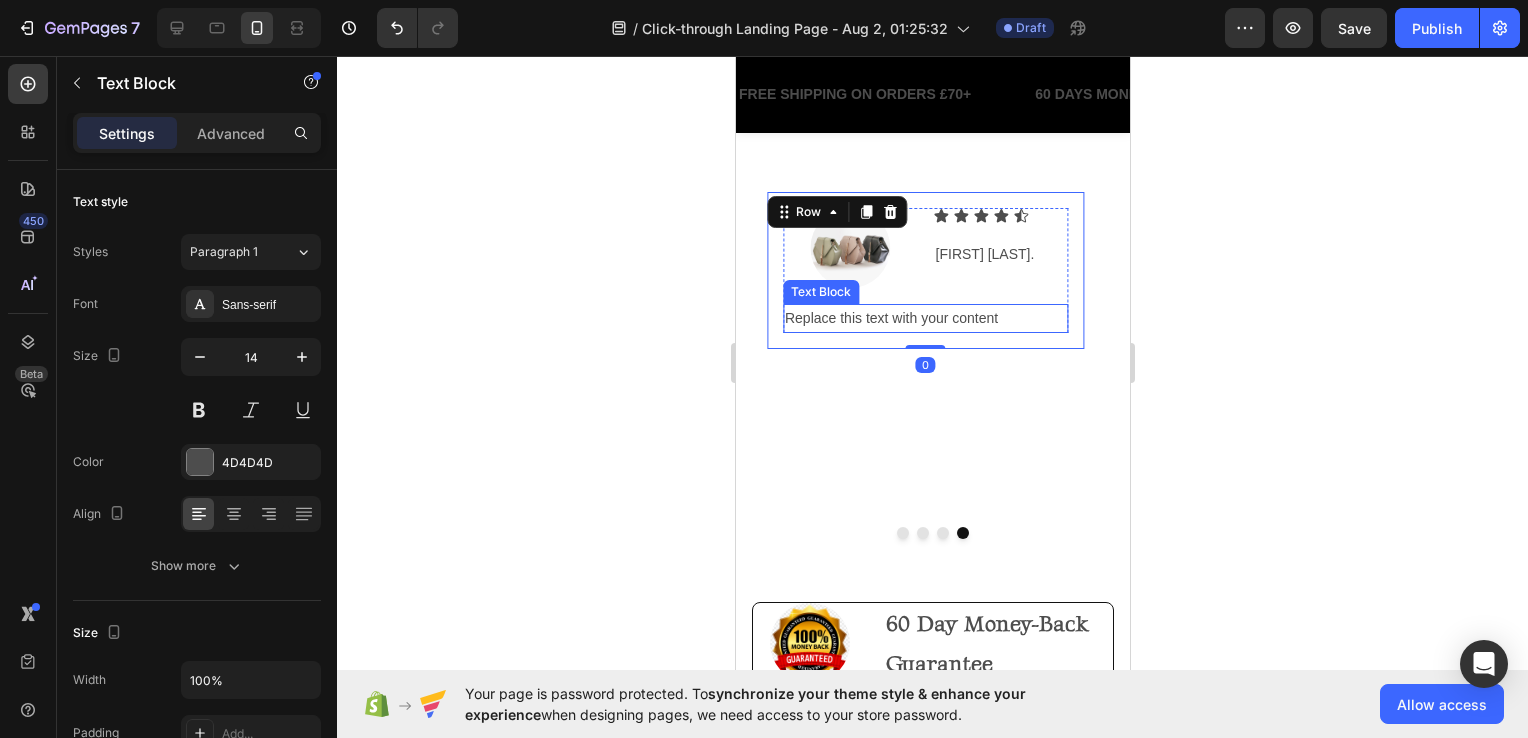 click on "Replace this text with your content" at bounding box center (924, 318) 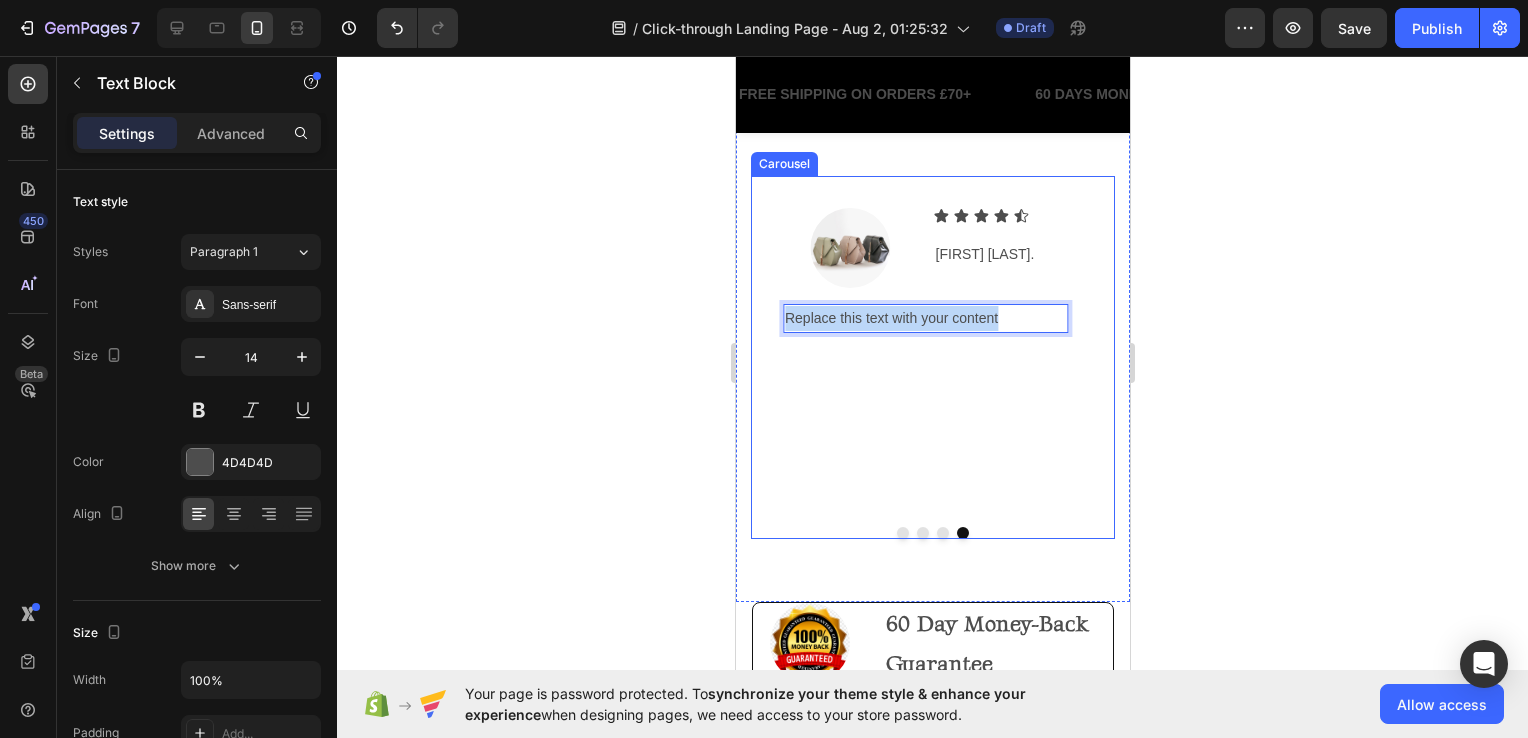 drag, startPoint x: 1009, startPoint y: 312, endPoint x: 783, endPoint y: 321, distance: 226.17914 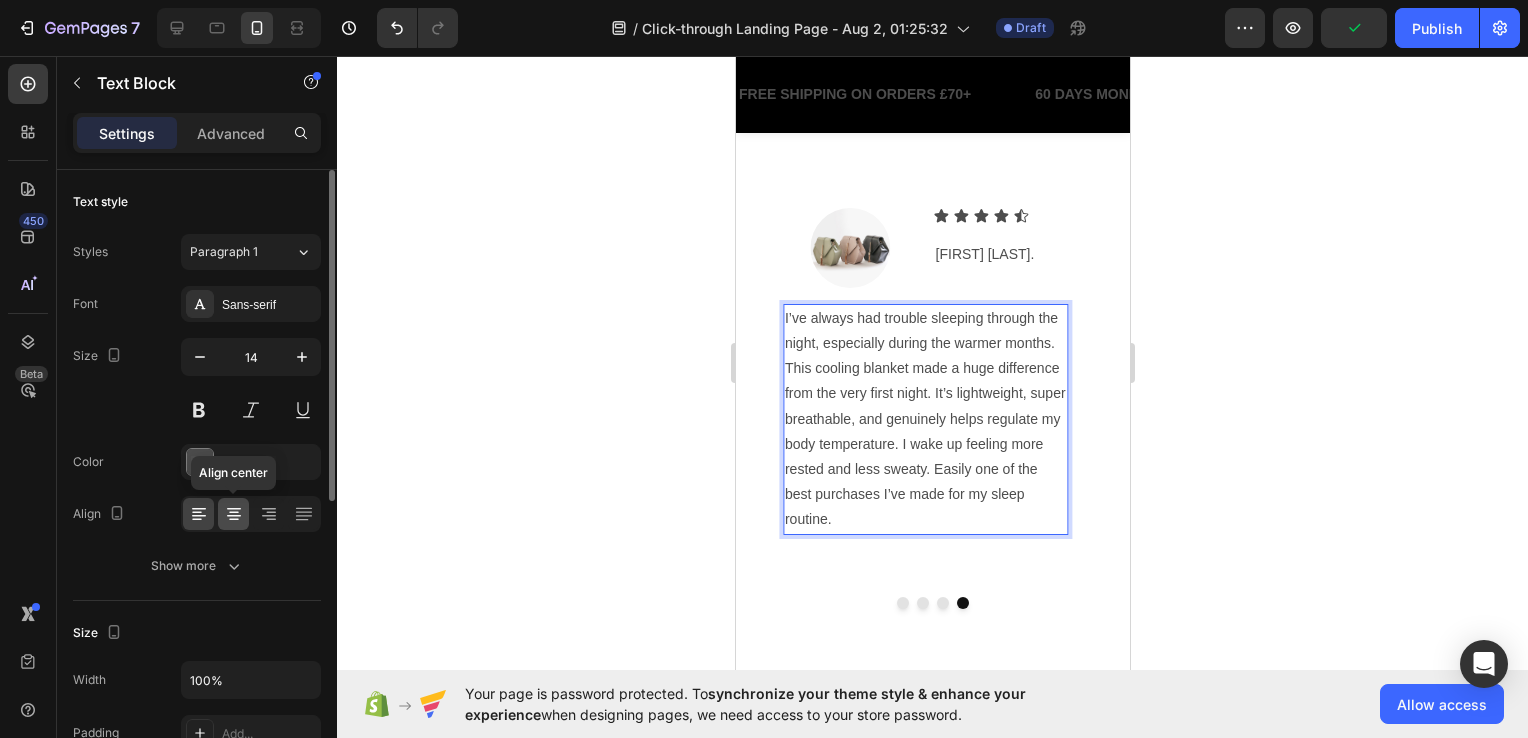 click 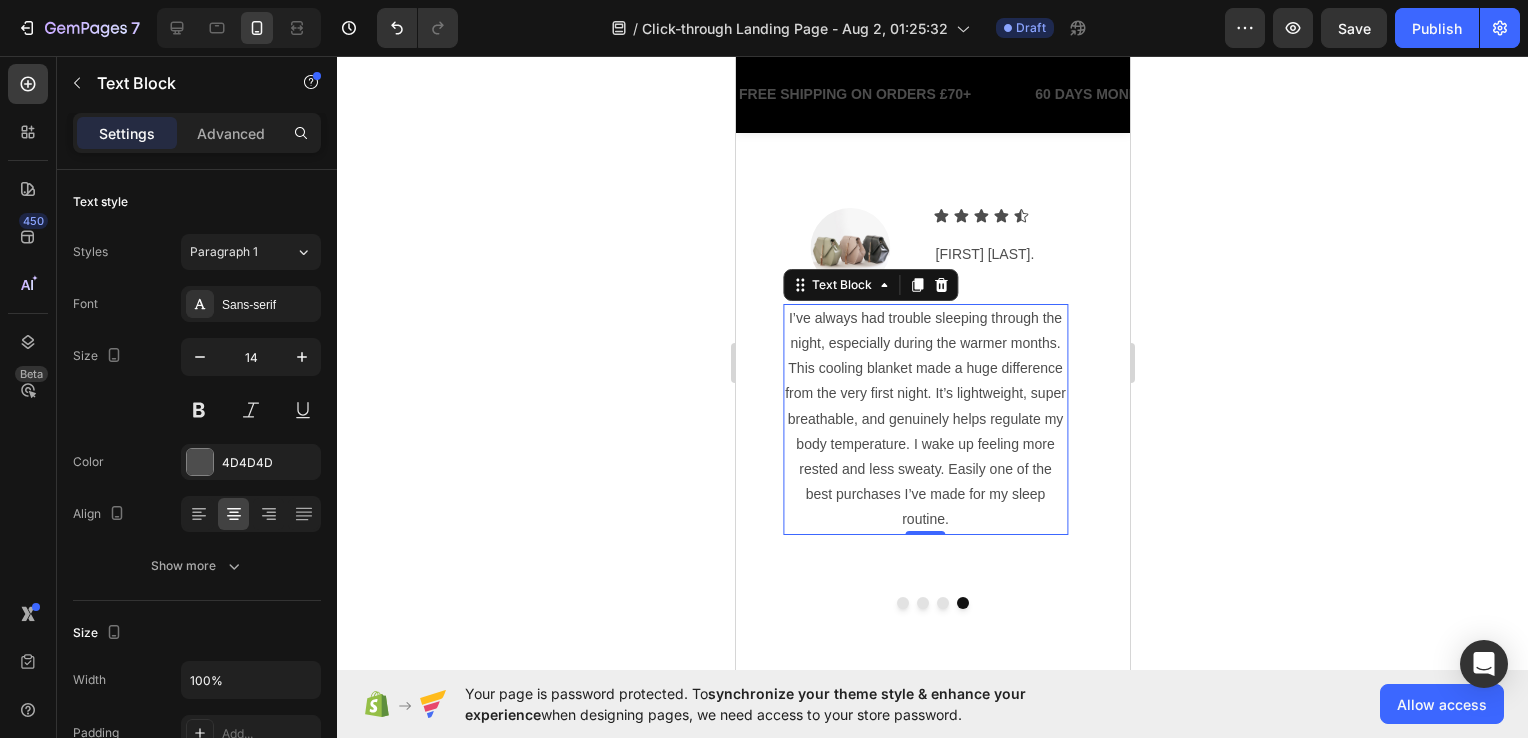 click 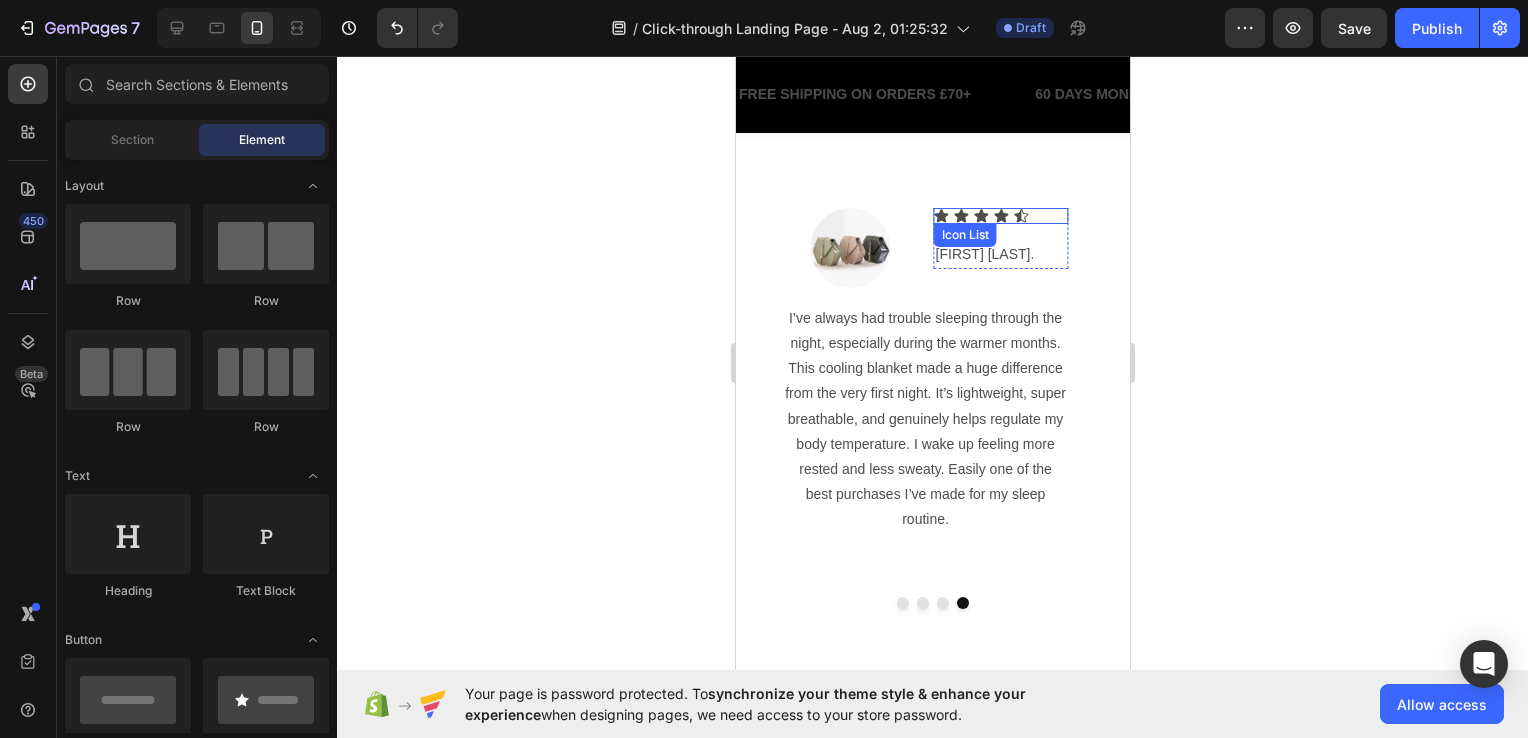 click 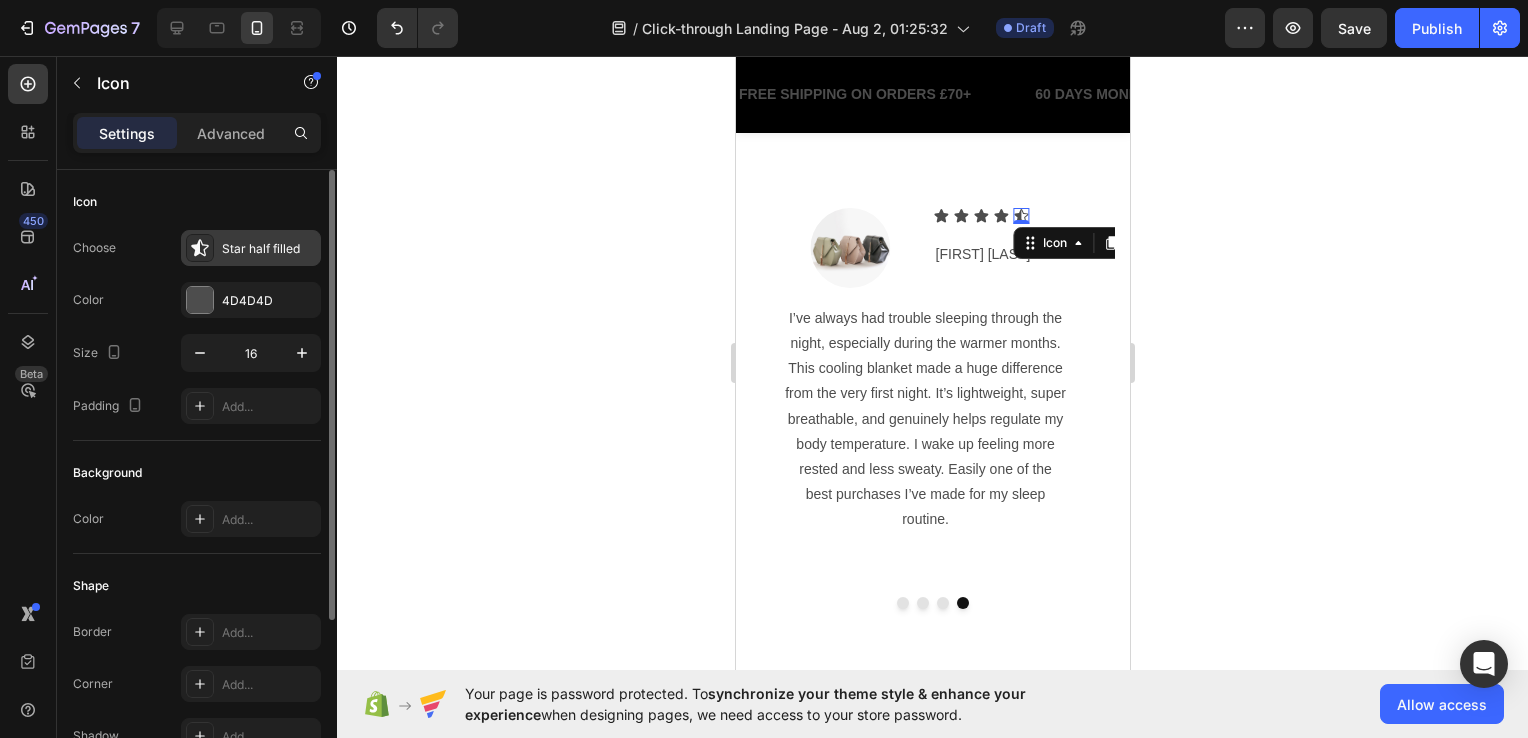 click on "Star half filled" at bounding box center [251, 248] 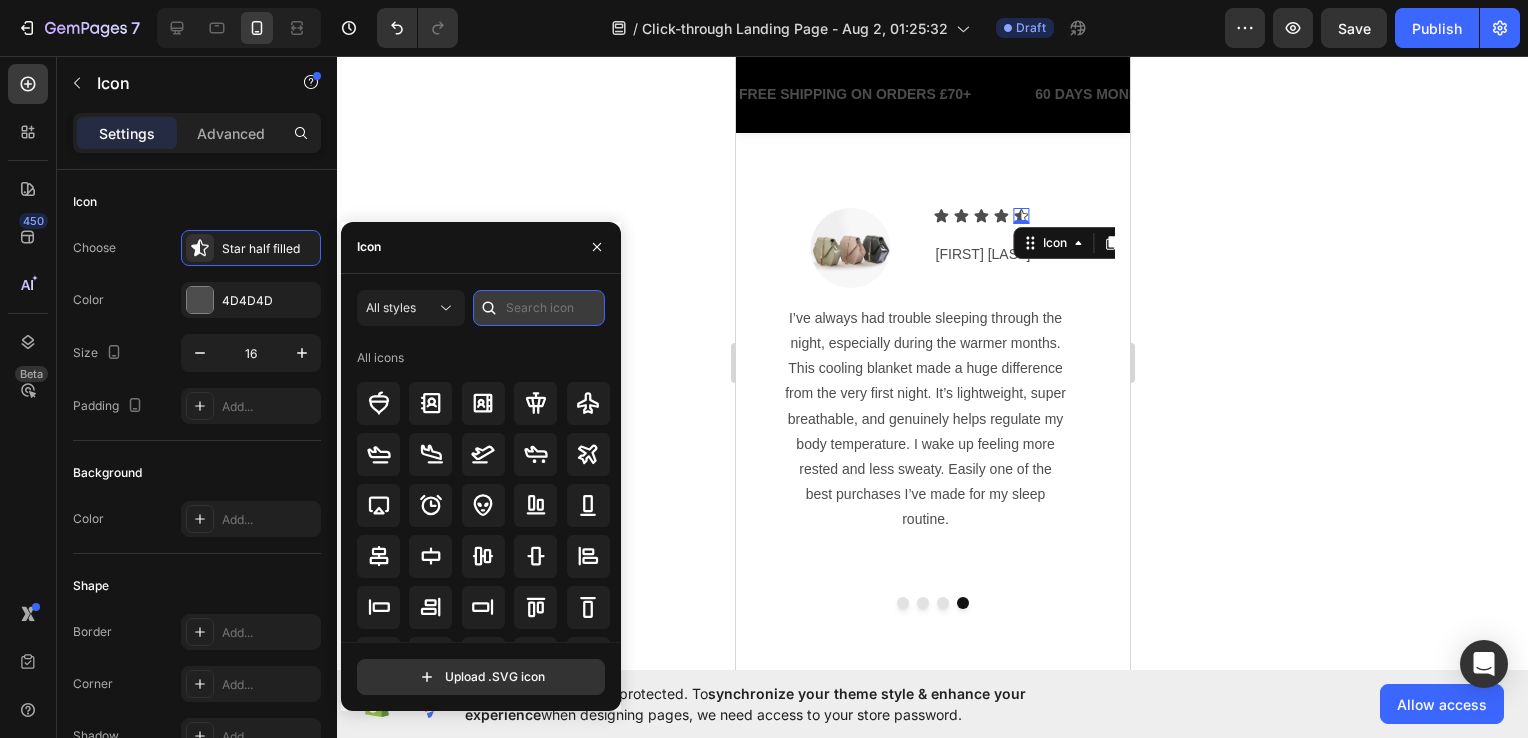 click at bounding box center (539, 308) 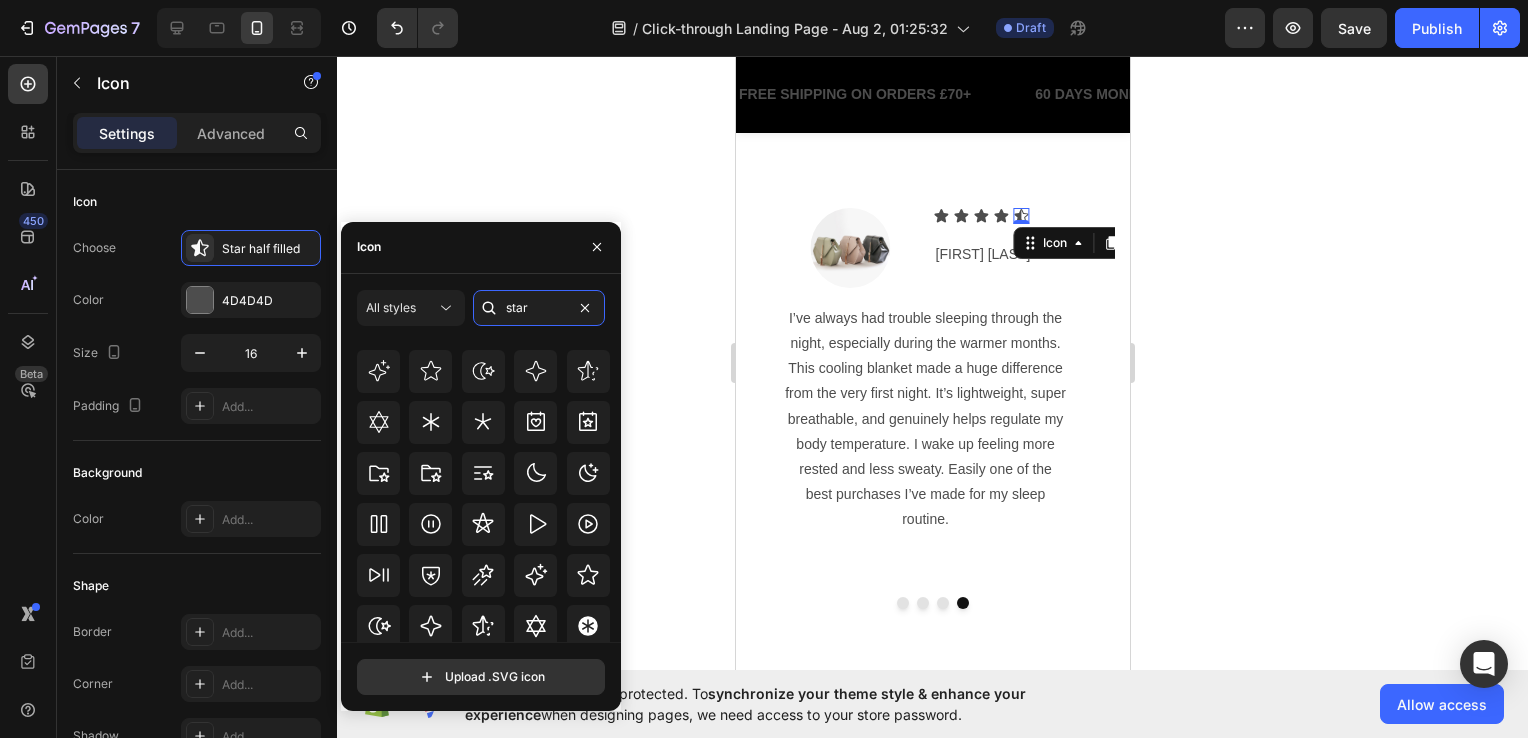 scroll, scrollTop: 607, scrollLeft: 0, axis: vertical 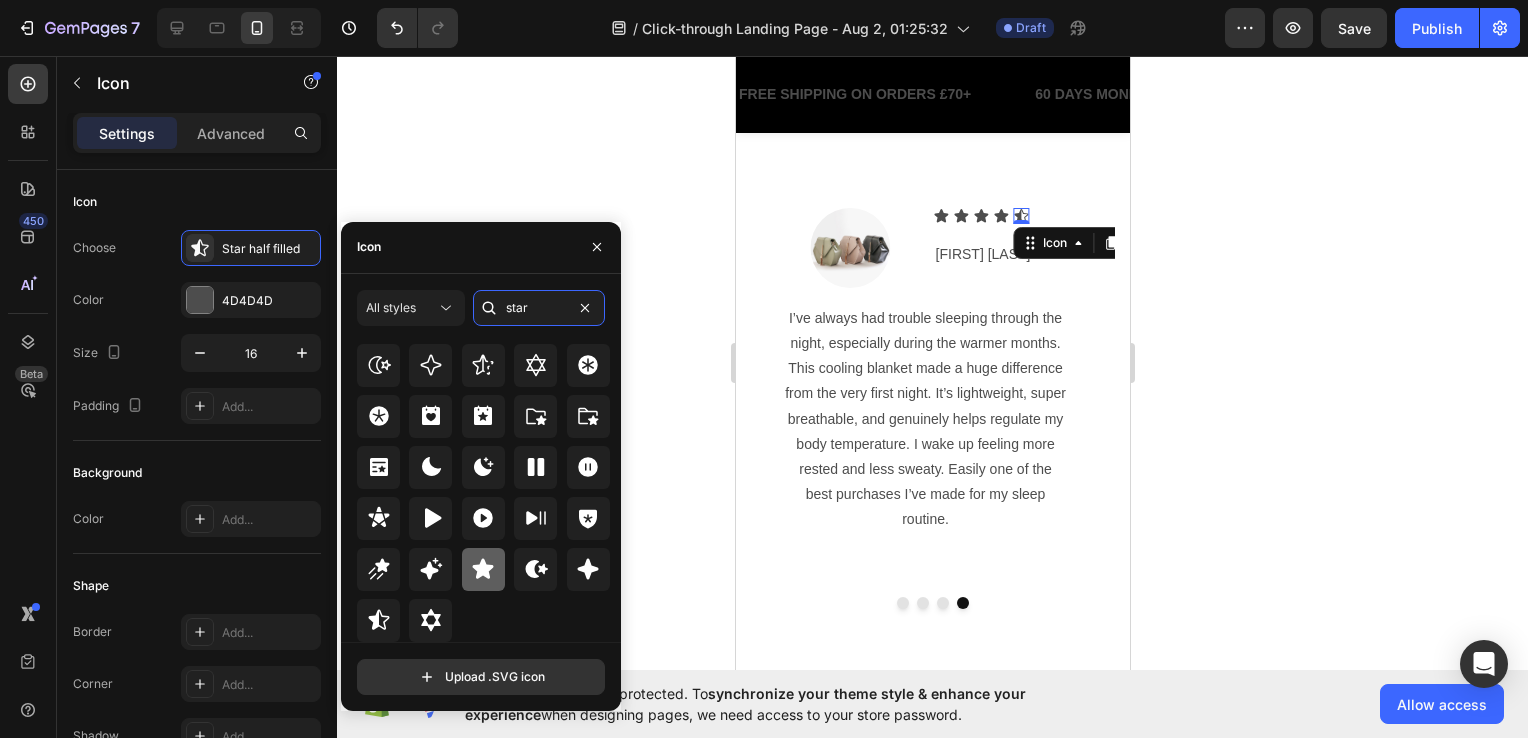 type on "star" 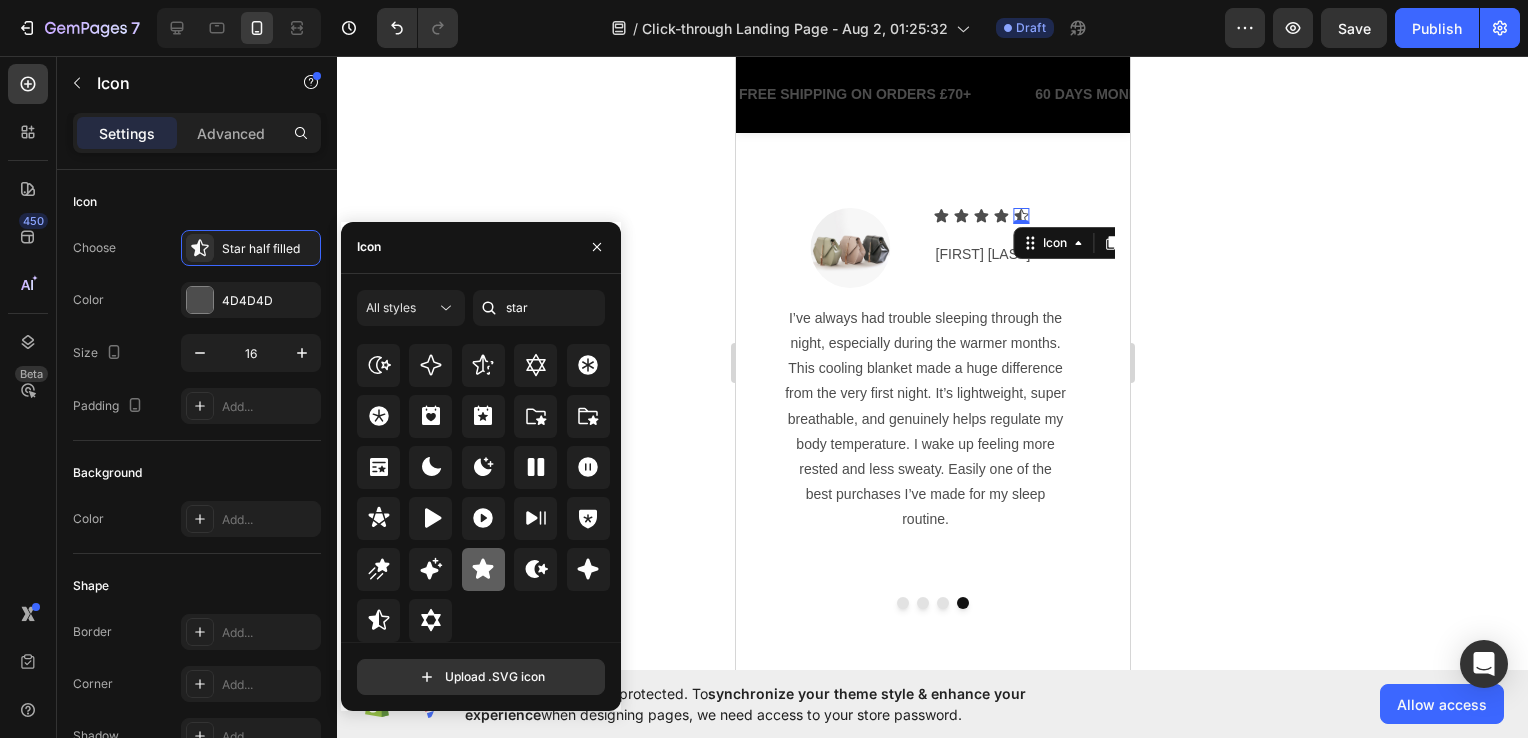drag, startPoint x: 488, startPoint y: 554, endPoint x: 174, endPoint y: 374, distance: 361.9337 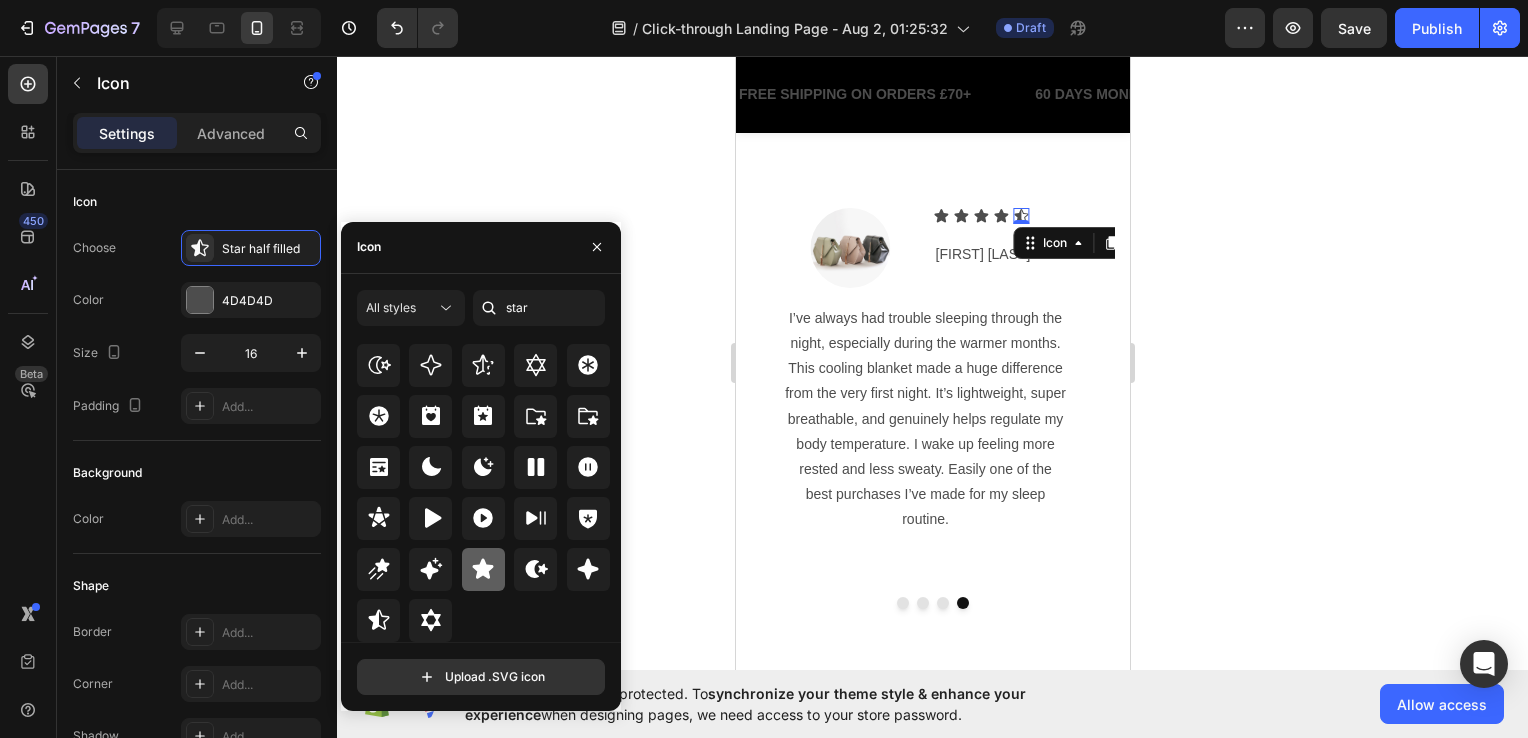 click 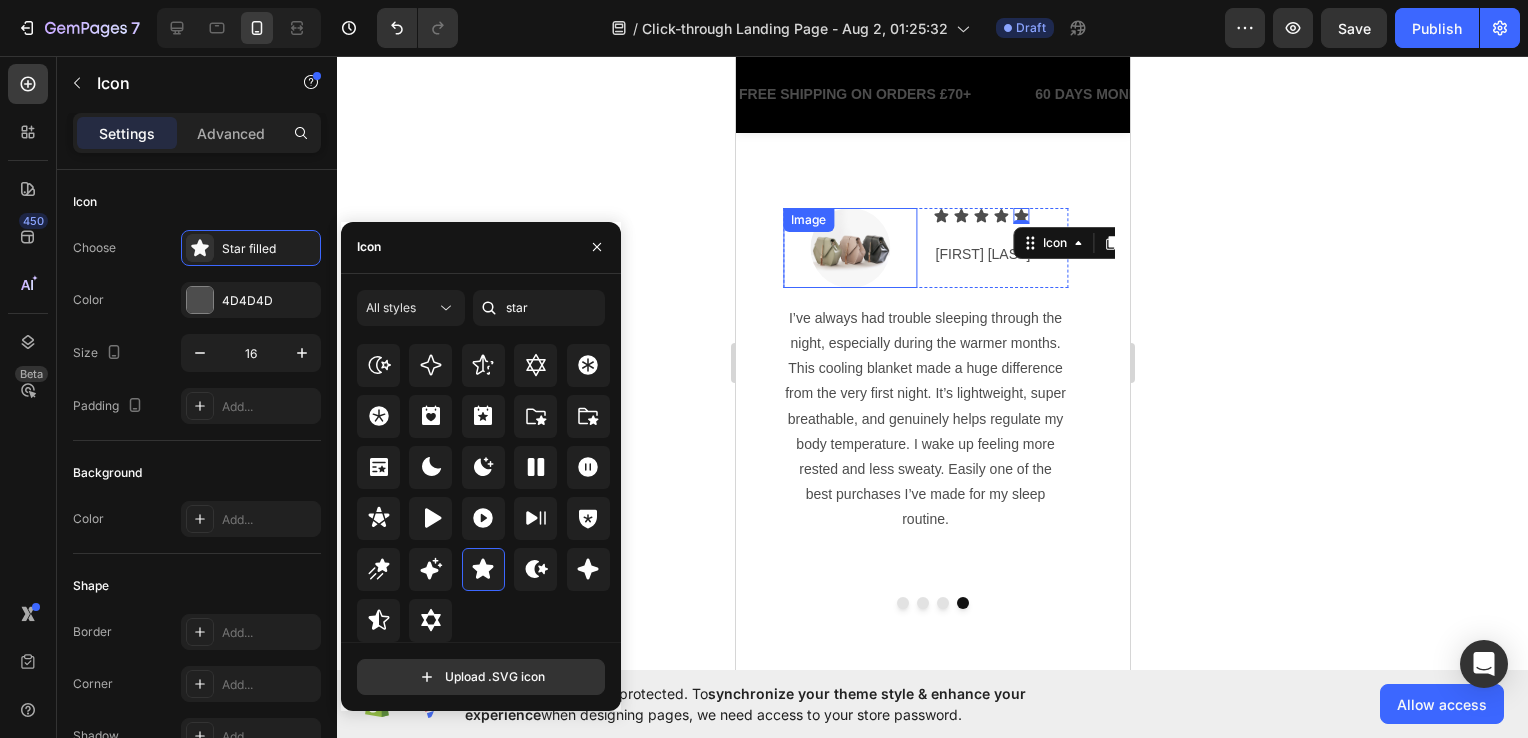 click at bounding box center (849, 248) 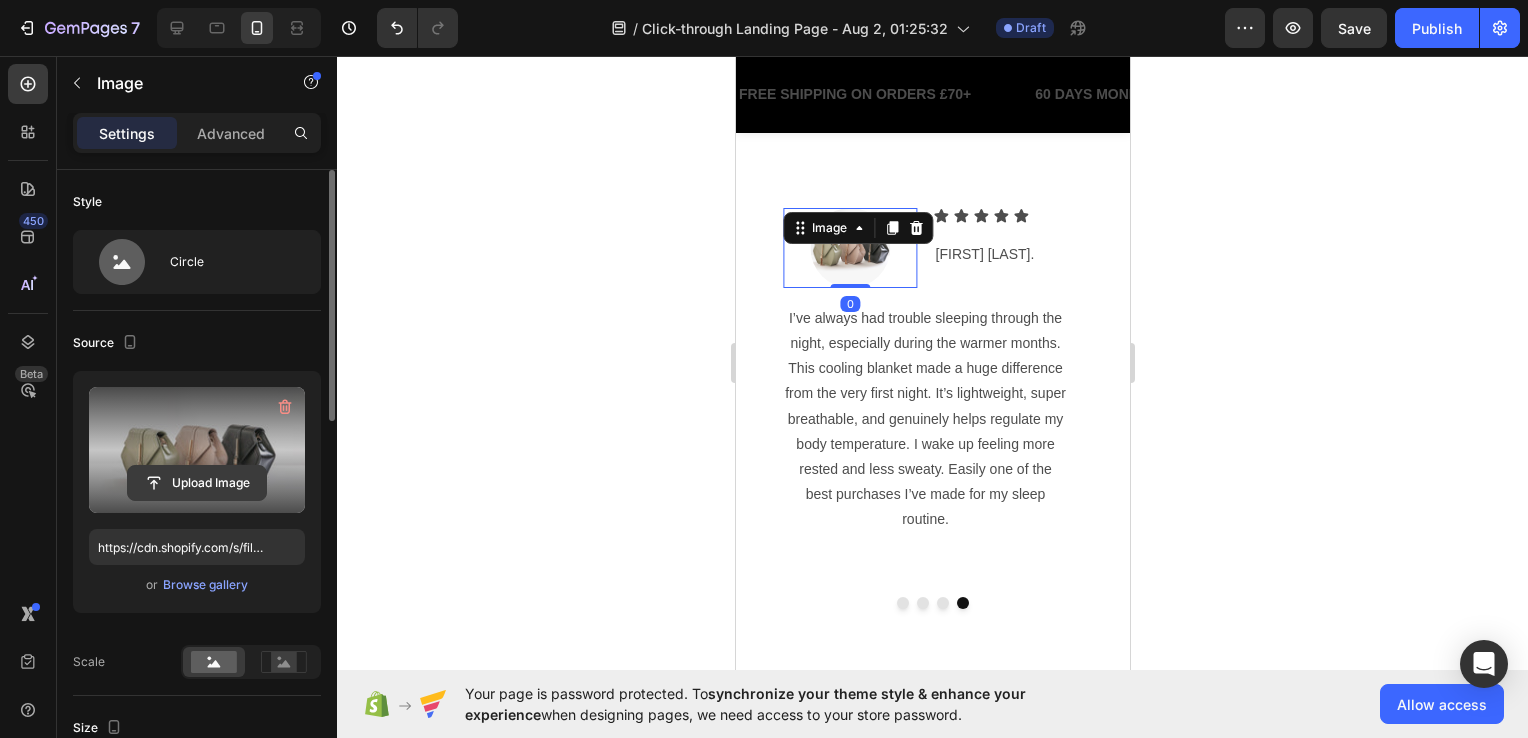 click 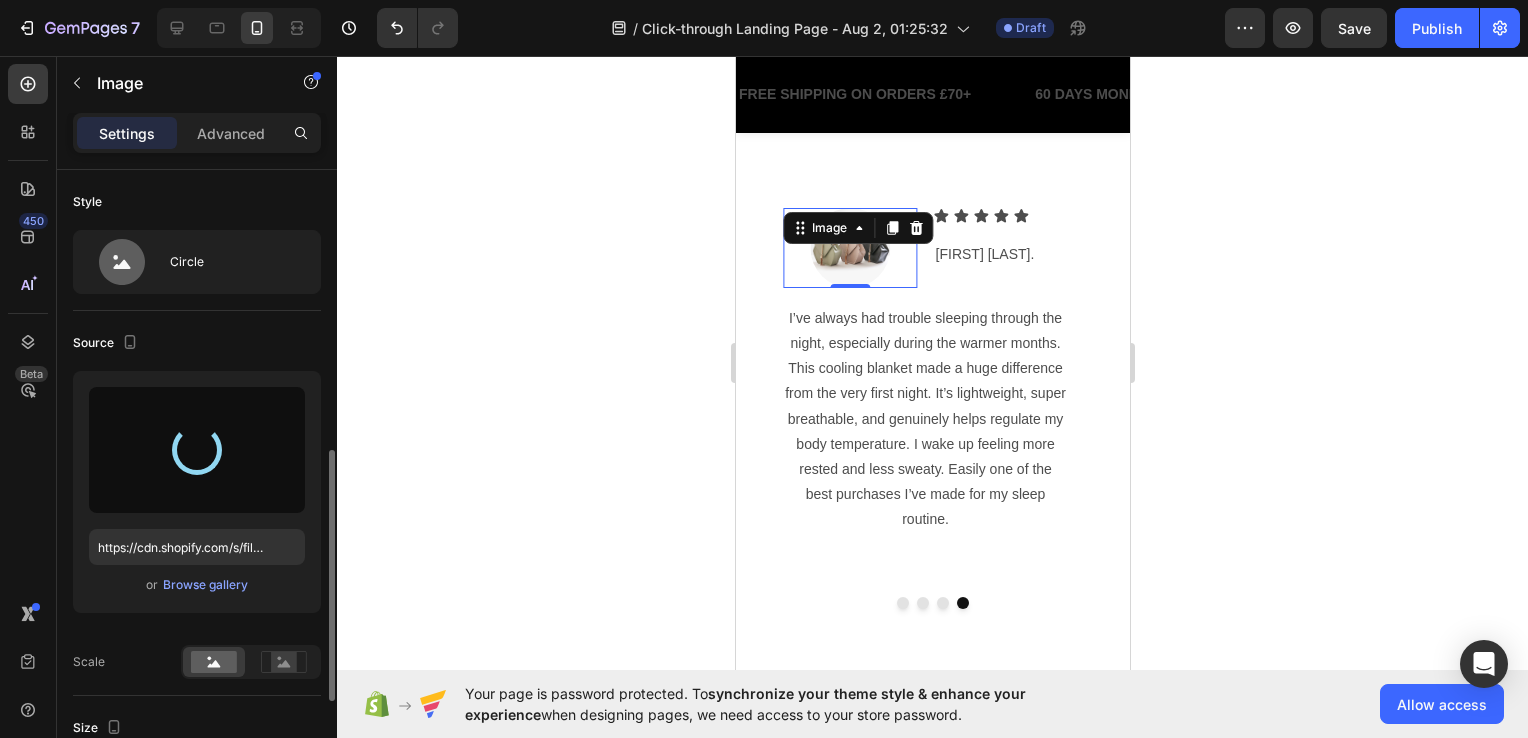 scroll, scrollTop: 300, scrollLeft: 0, axis: vertical 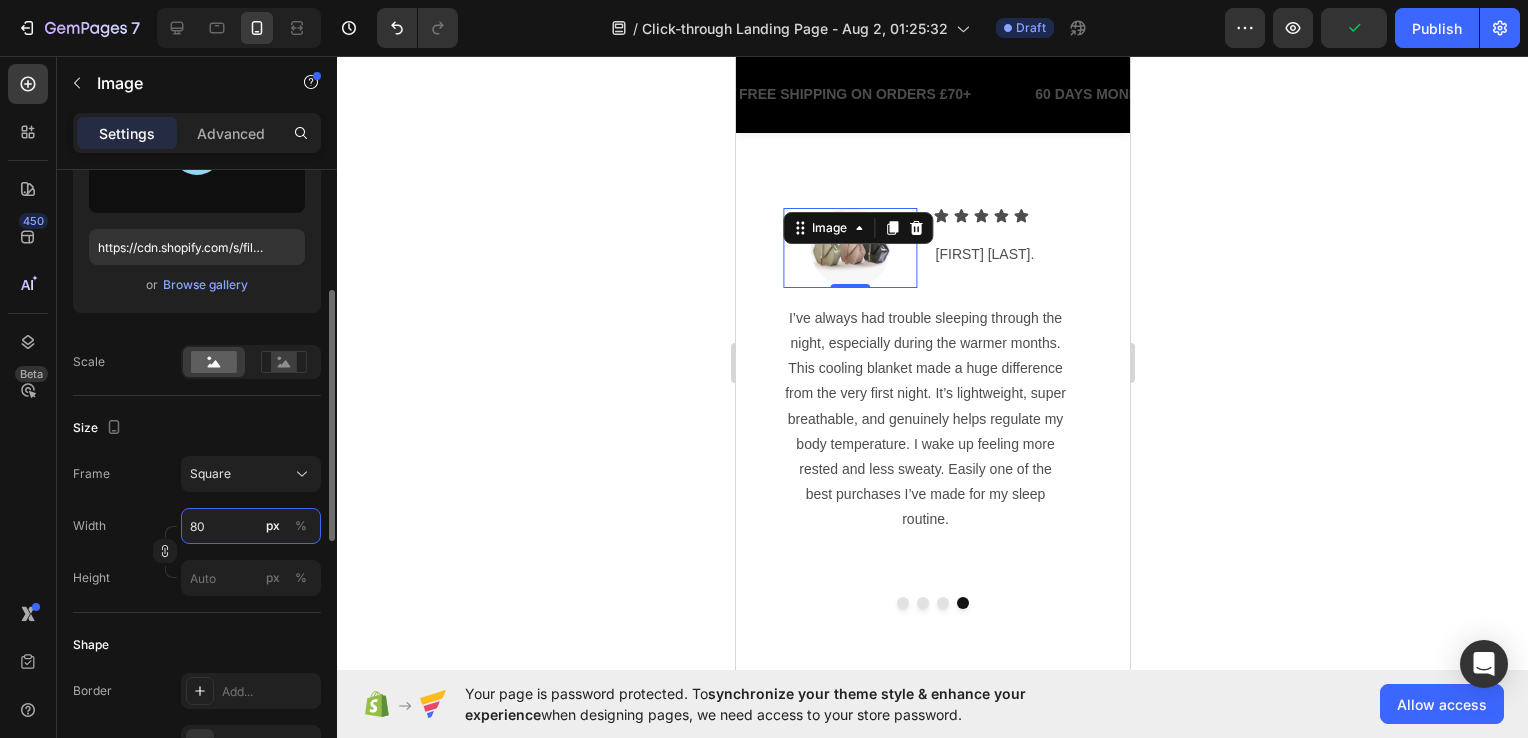 click on "80" at bounding box center (251, 526) 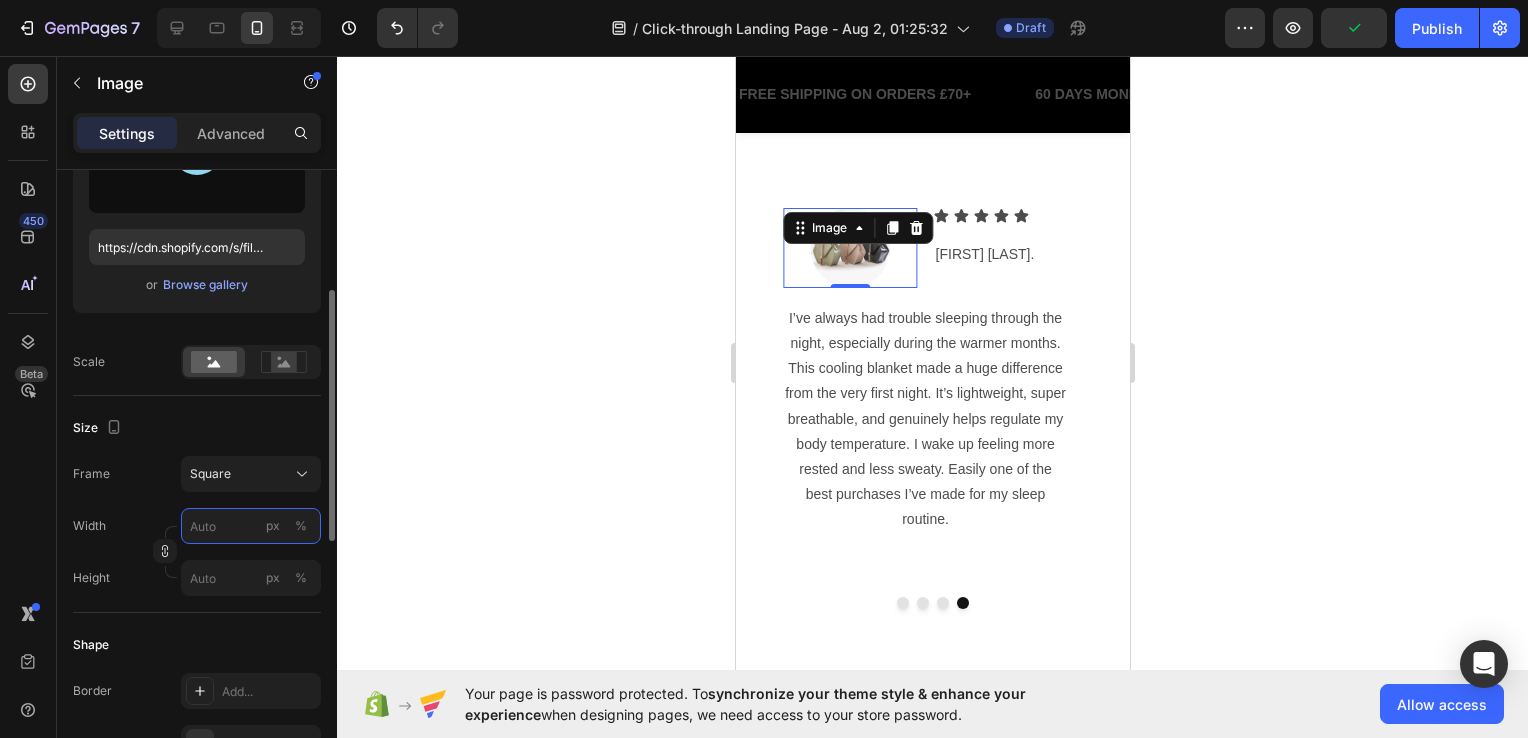 type on "4" 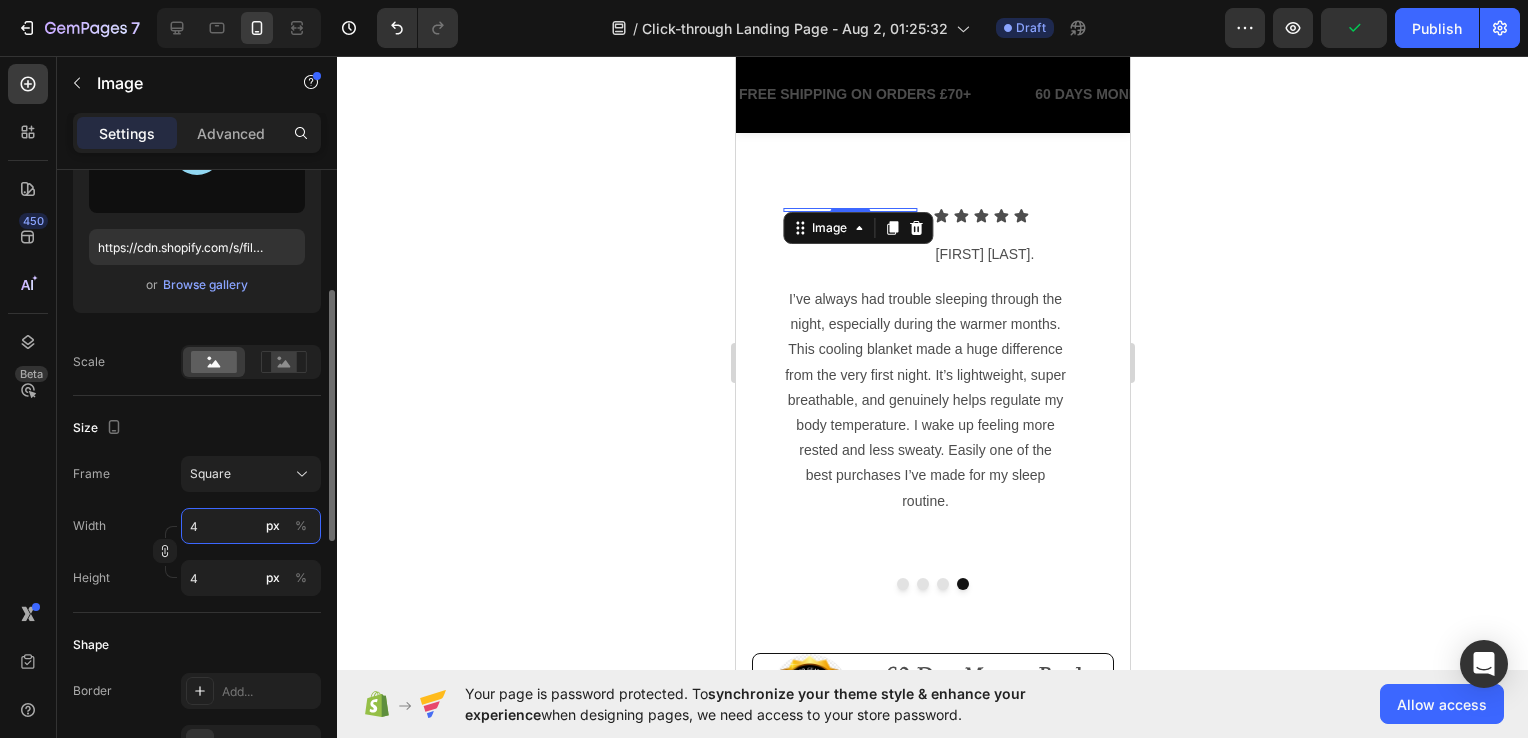 type on "48" 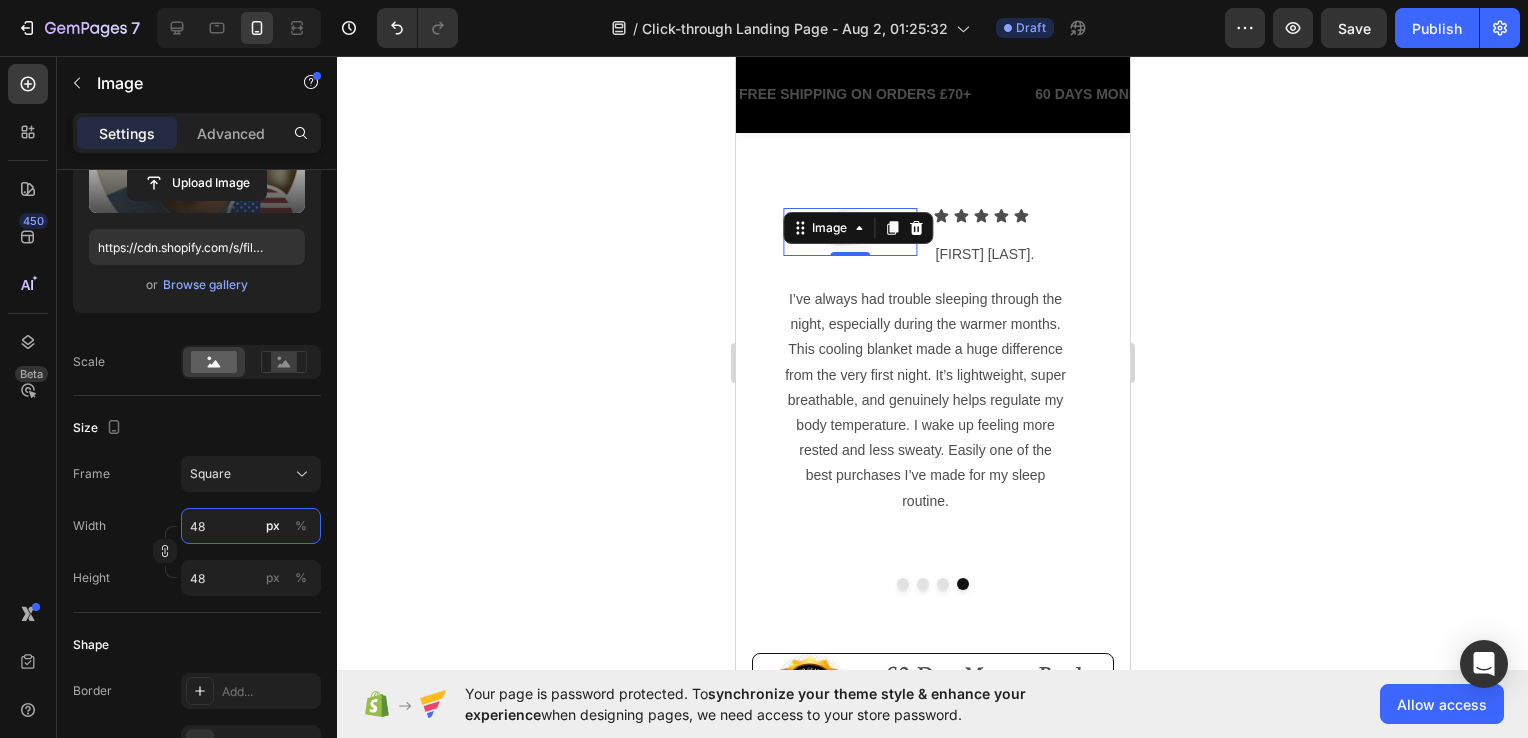 type on "https://cdn.shopify.com/s/files/1/0967/1367/0981/files/gempages_576895170746778363-d50198a6-aa43-424c-8345-0078a41d0232.png" 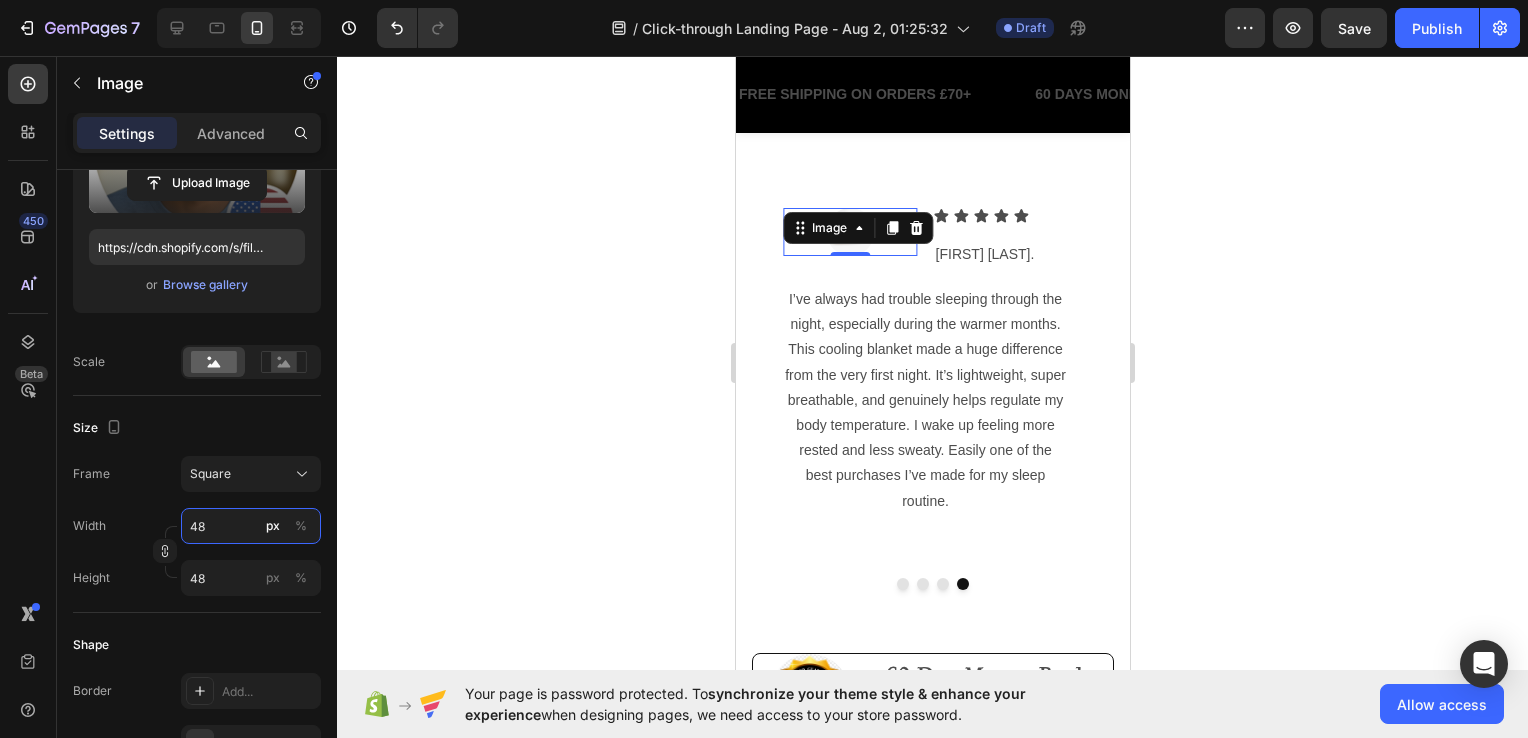 type on "80" 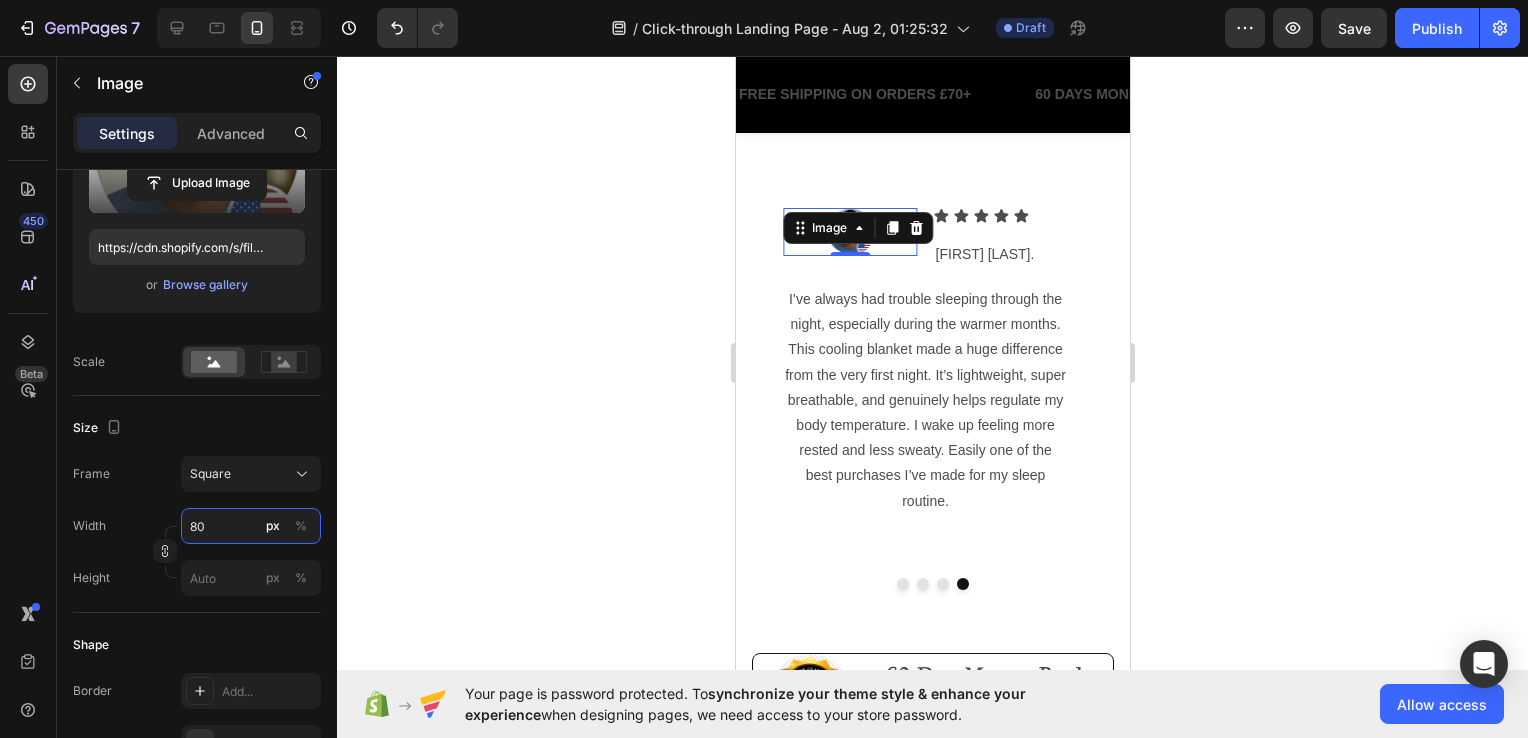 type on "48" 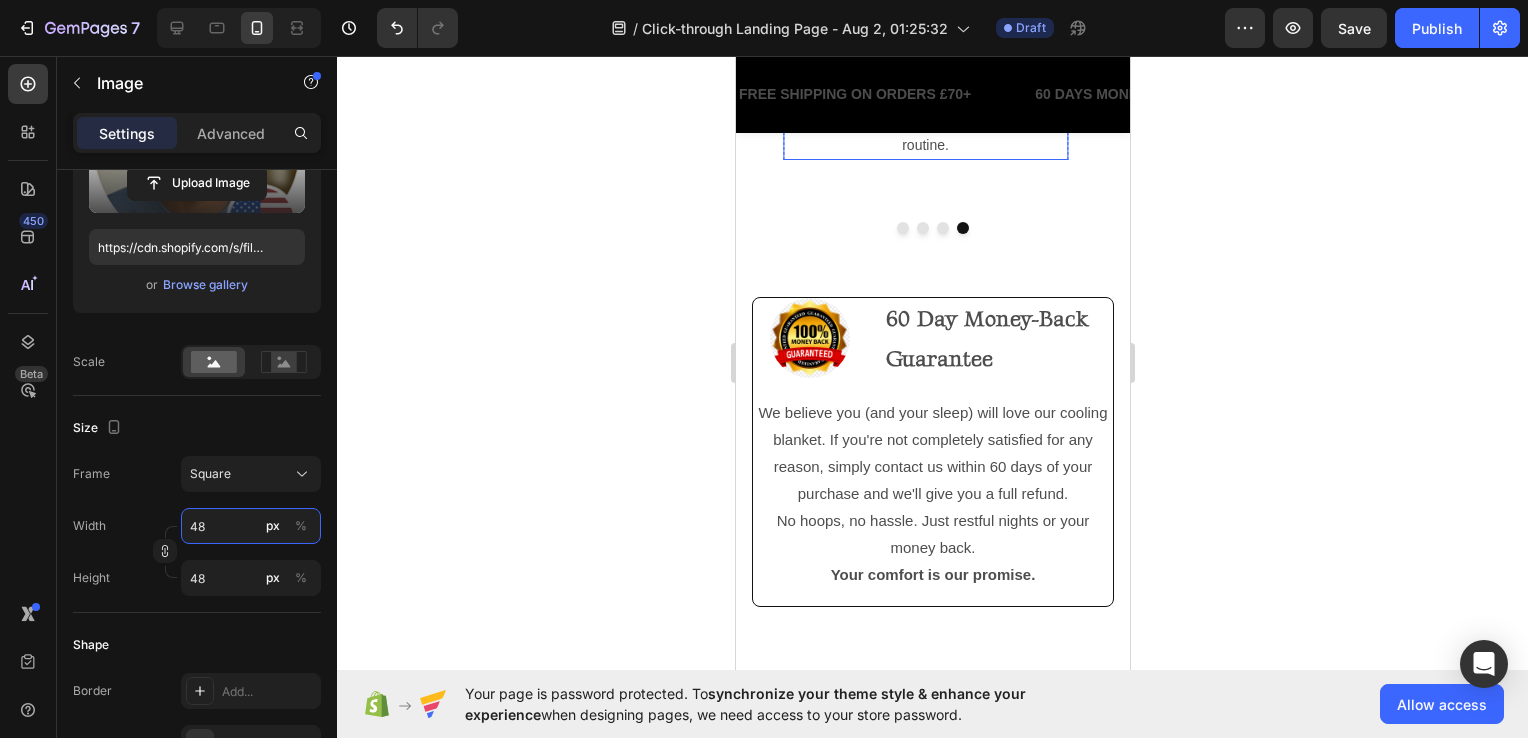 scroll, scrollTop: 2983, scrollLeft: 0, axis: vertical 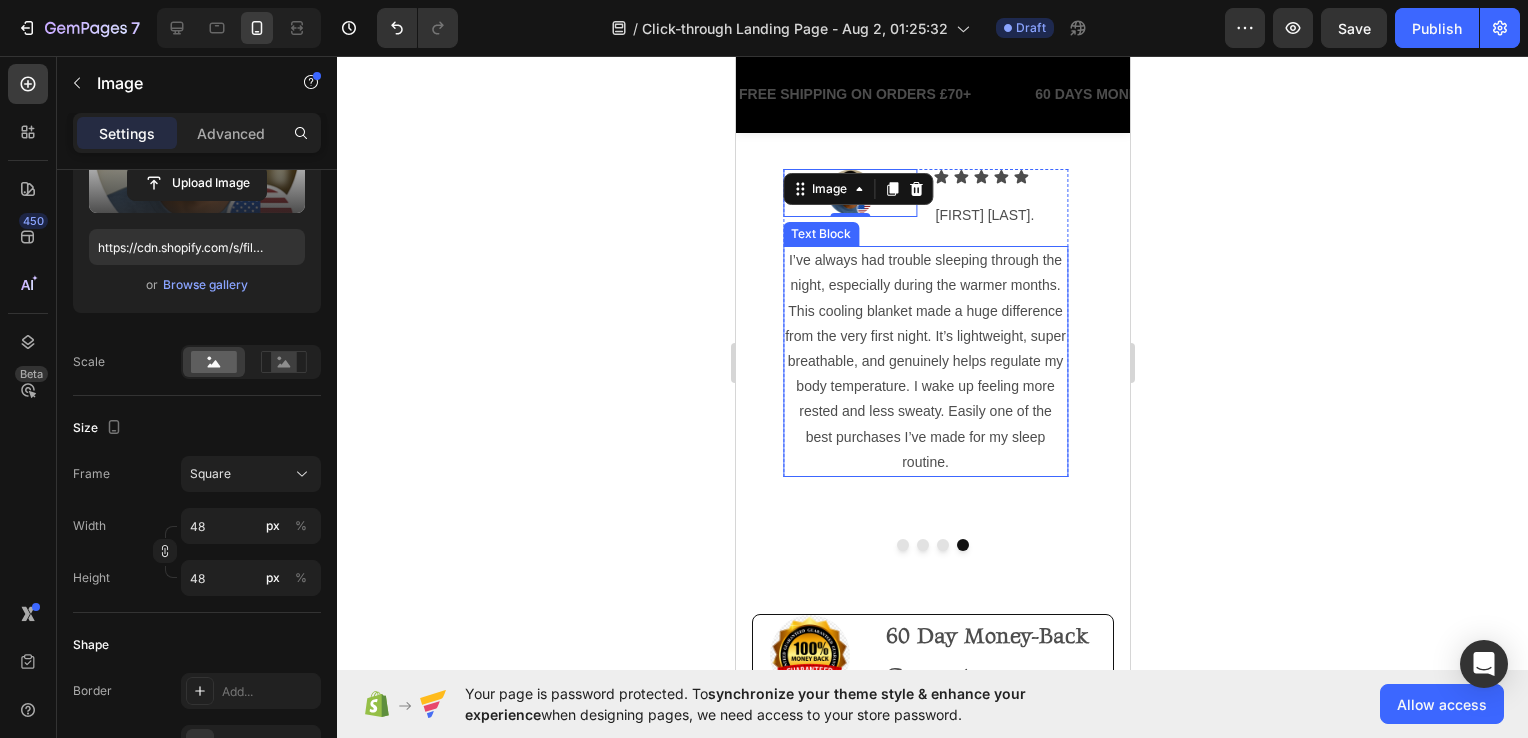 click on "I’ve always had trouble sleeping through the night, especially during the warmer months. This cooling blanket made a huge difference from the very first night. It’s lightweight, super breathable, and genuinely helps regulate my body temperature. I wake up feeling more rested and less sweaty. Easily one of the best purchases I’ve made for my sleep routine." at bounding box center [924, 361] 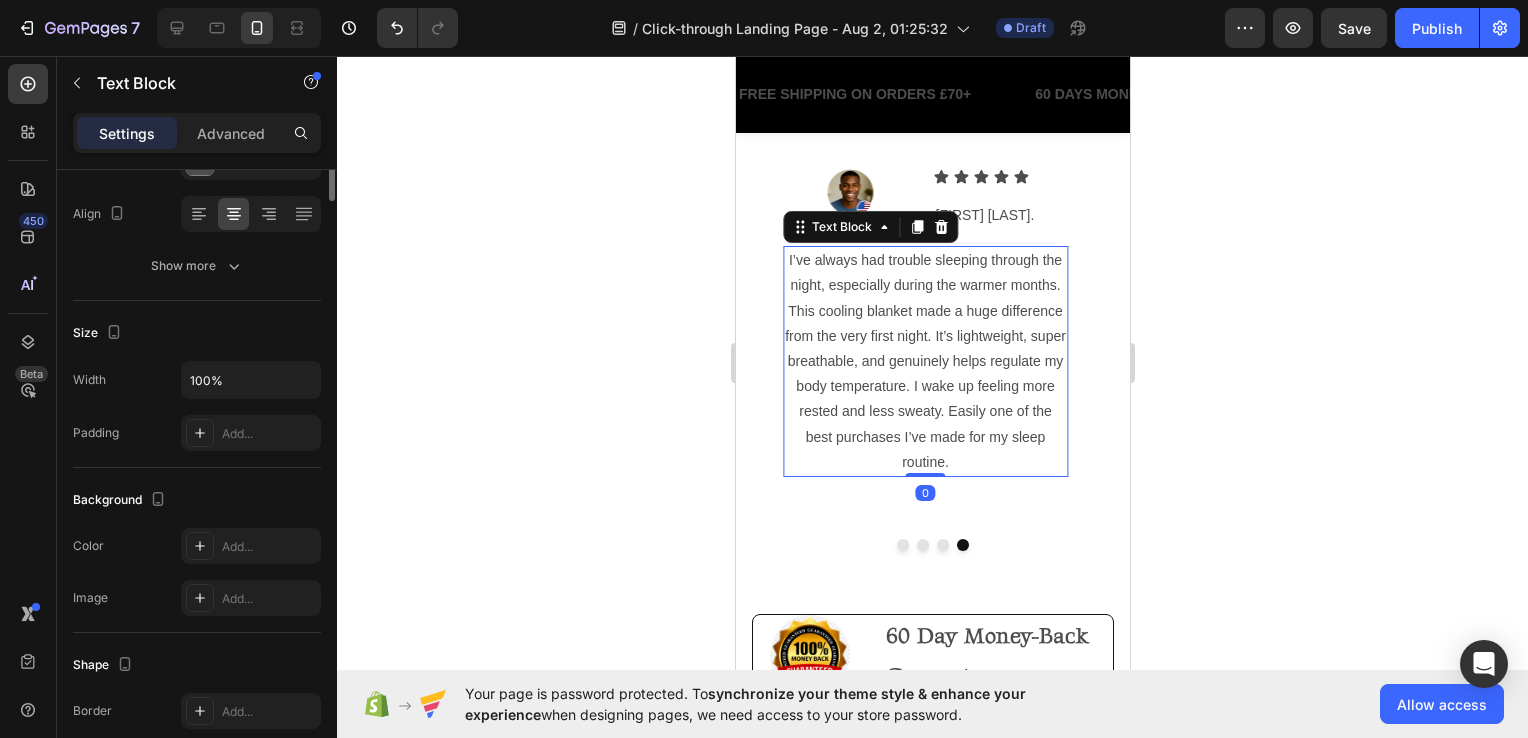 scroll, scrollTop: 0, scrollLeft: 0, axis: both 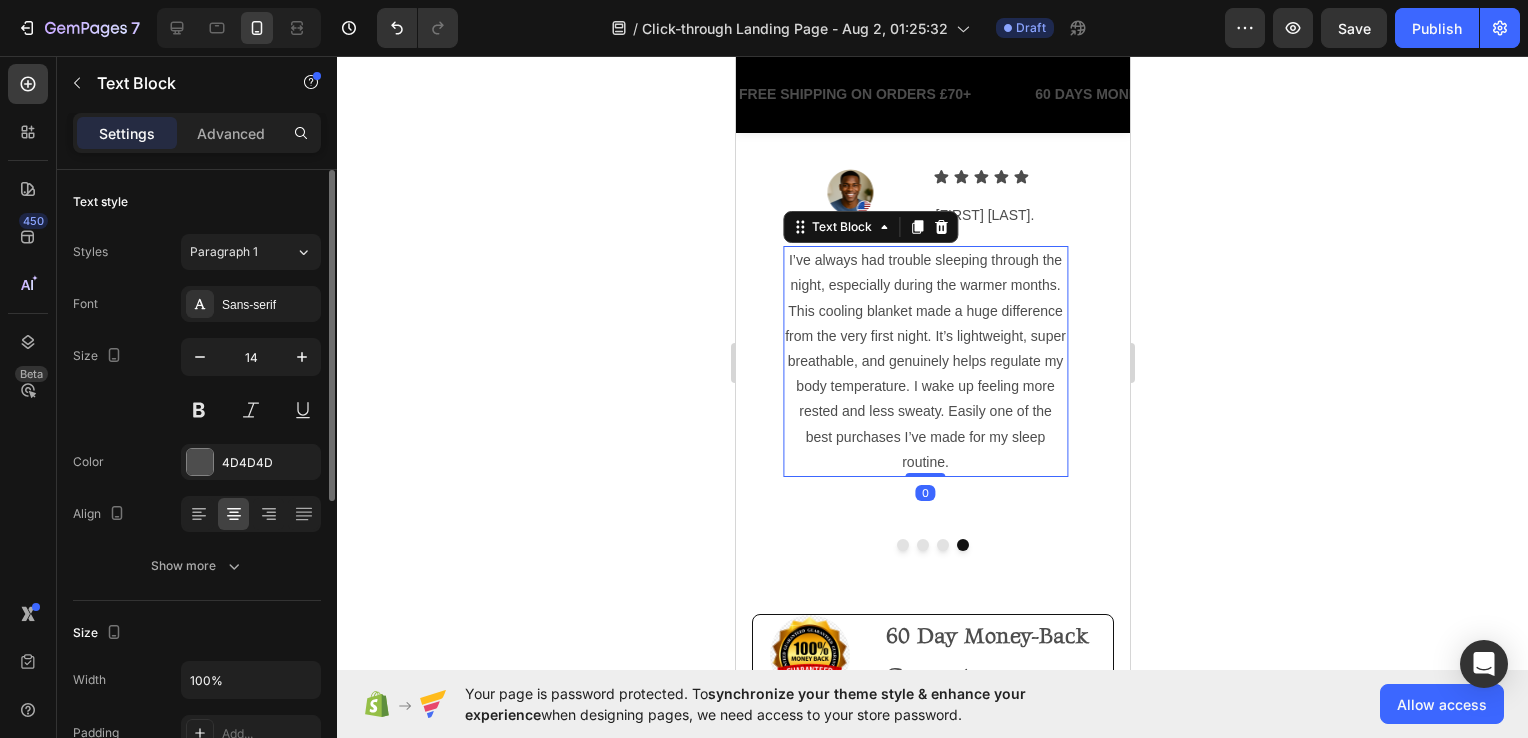 click 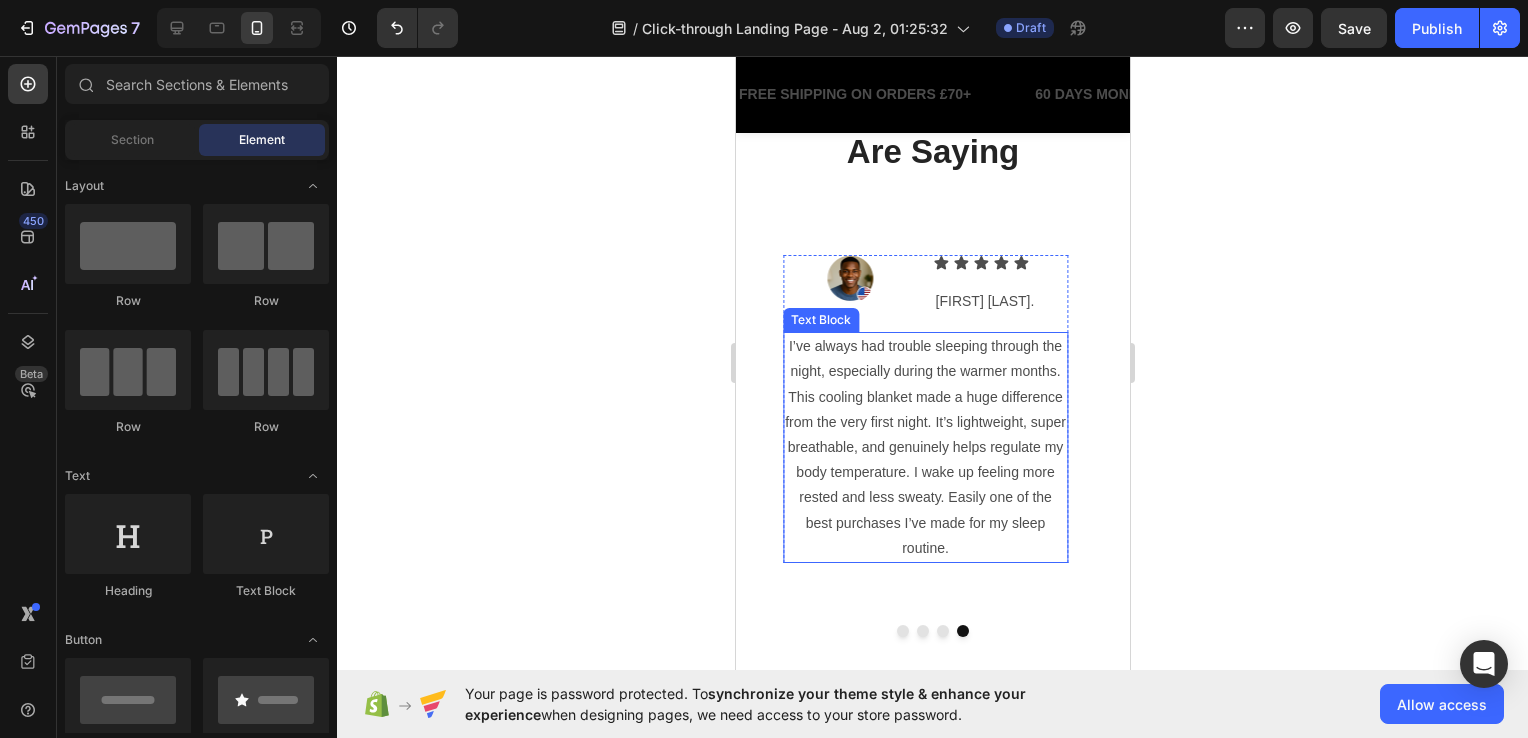 scroll, scrollTop: 2883, scrollLeft: 0, axis: vertical 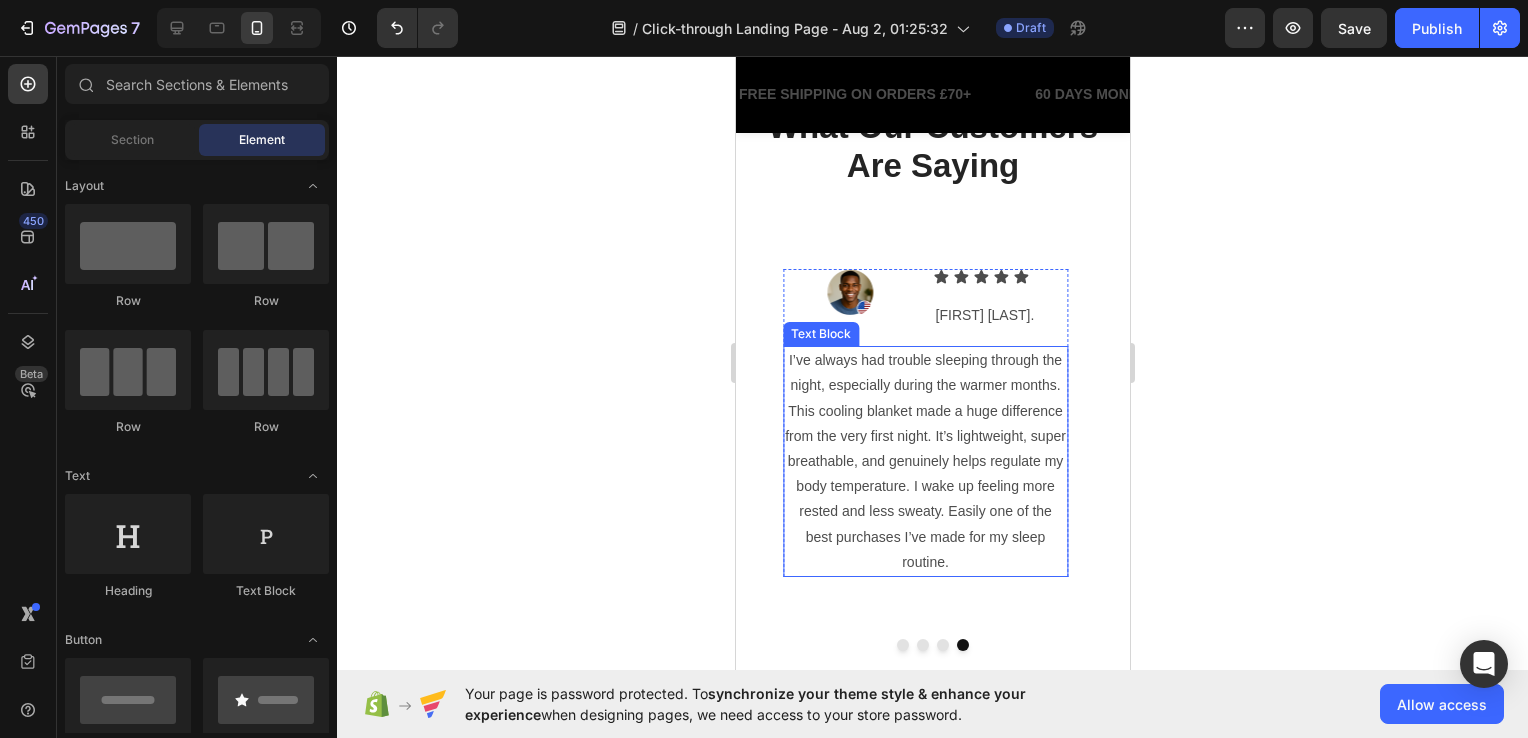 click on "I’ve always had trouble sleeping through the night, especially during the warmer months. This cooling blanket made a huge difference from the very first night. It’s lightweight, super breathable, and genuinely helps regulate my body temperature. I wake up feeling more rested and less sweaty. Easily one of the best purchases I’ve made for my sleep routine." at bounding box center (924, 461) 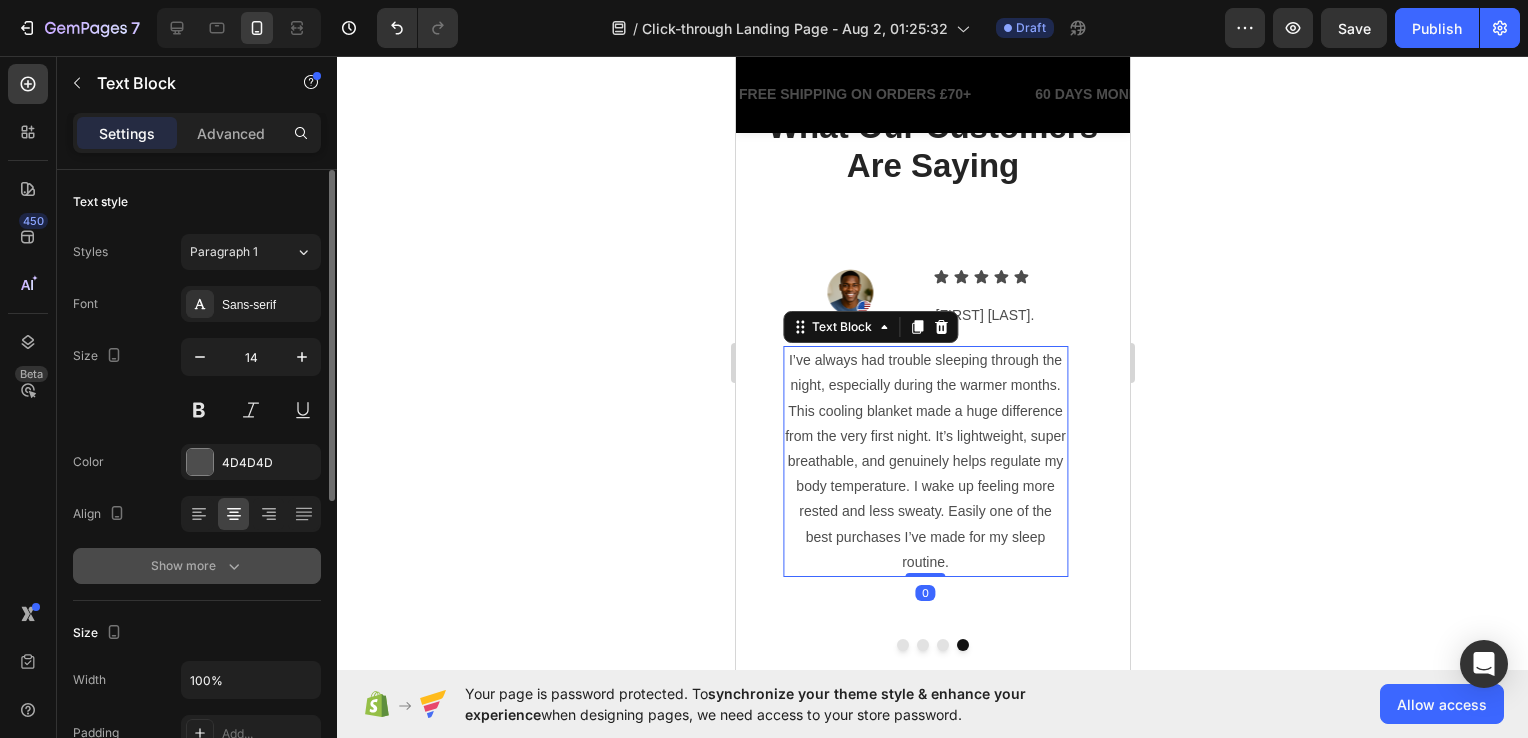 scroll, scrollTop: 300, scrollLeft: 0, axis: vertical 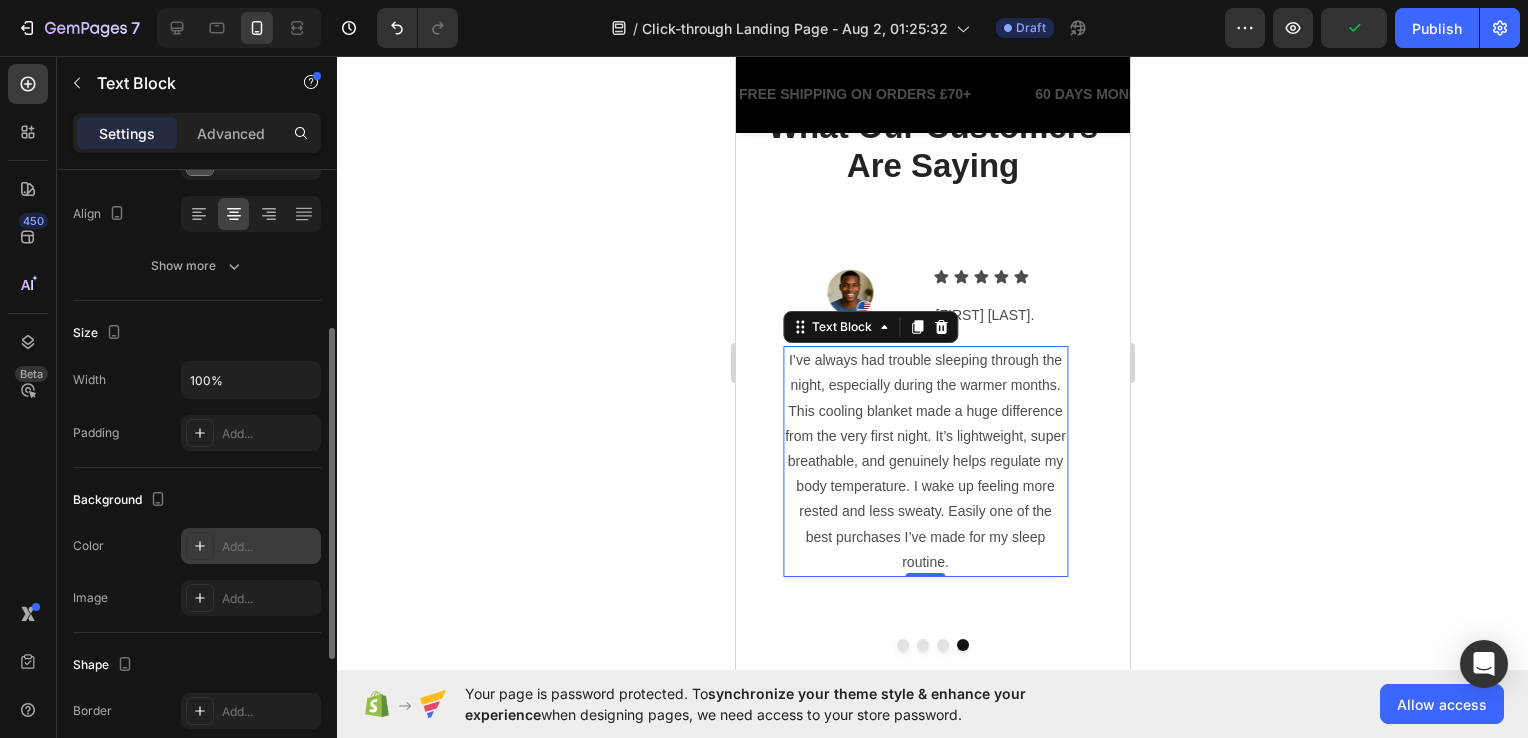 click on "Add..." at bounding box center (251, 546) 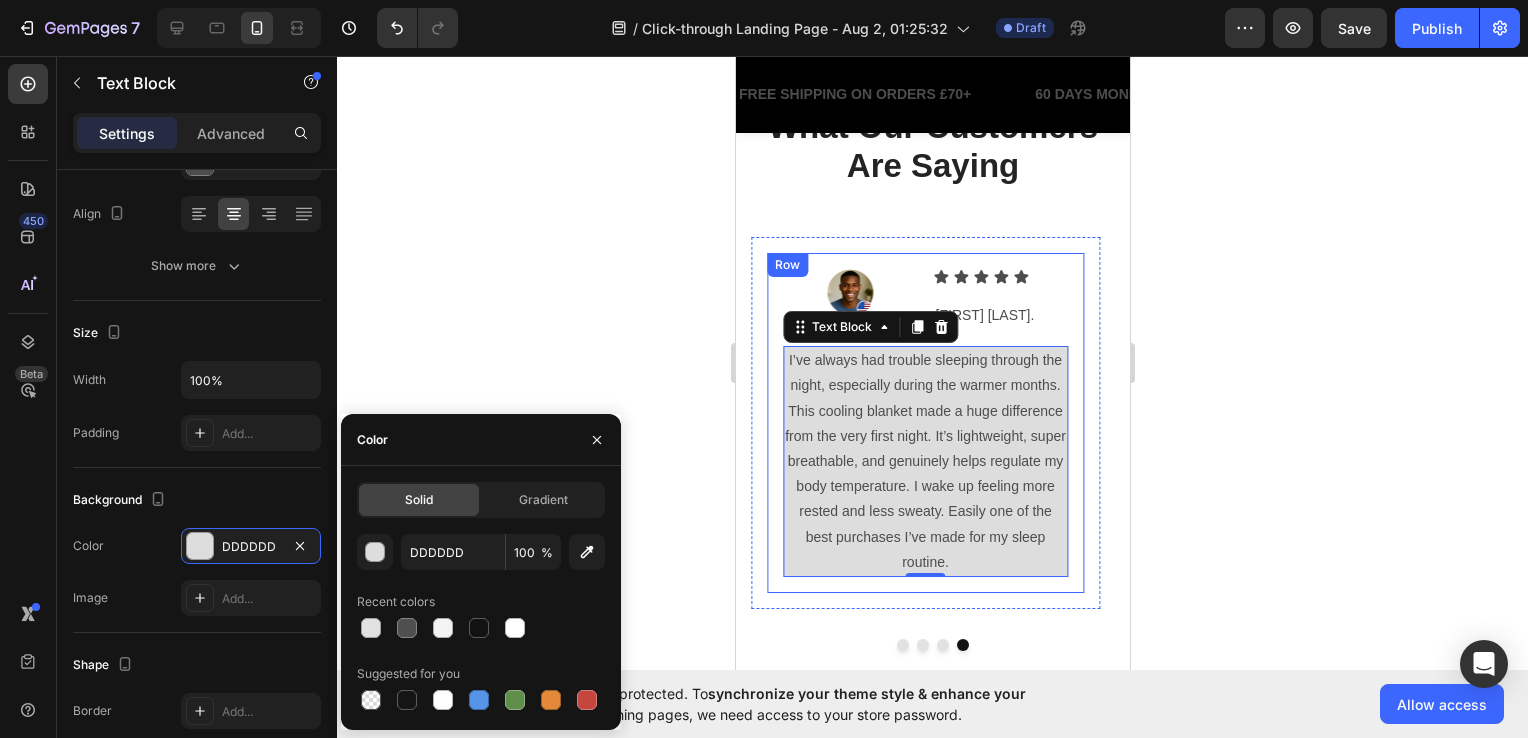 click on "Row" at bounding box center (786, 265) 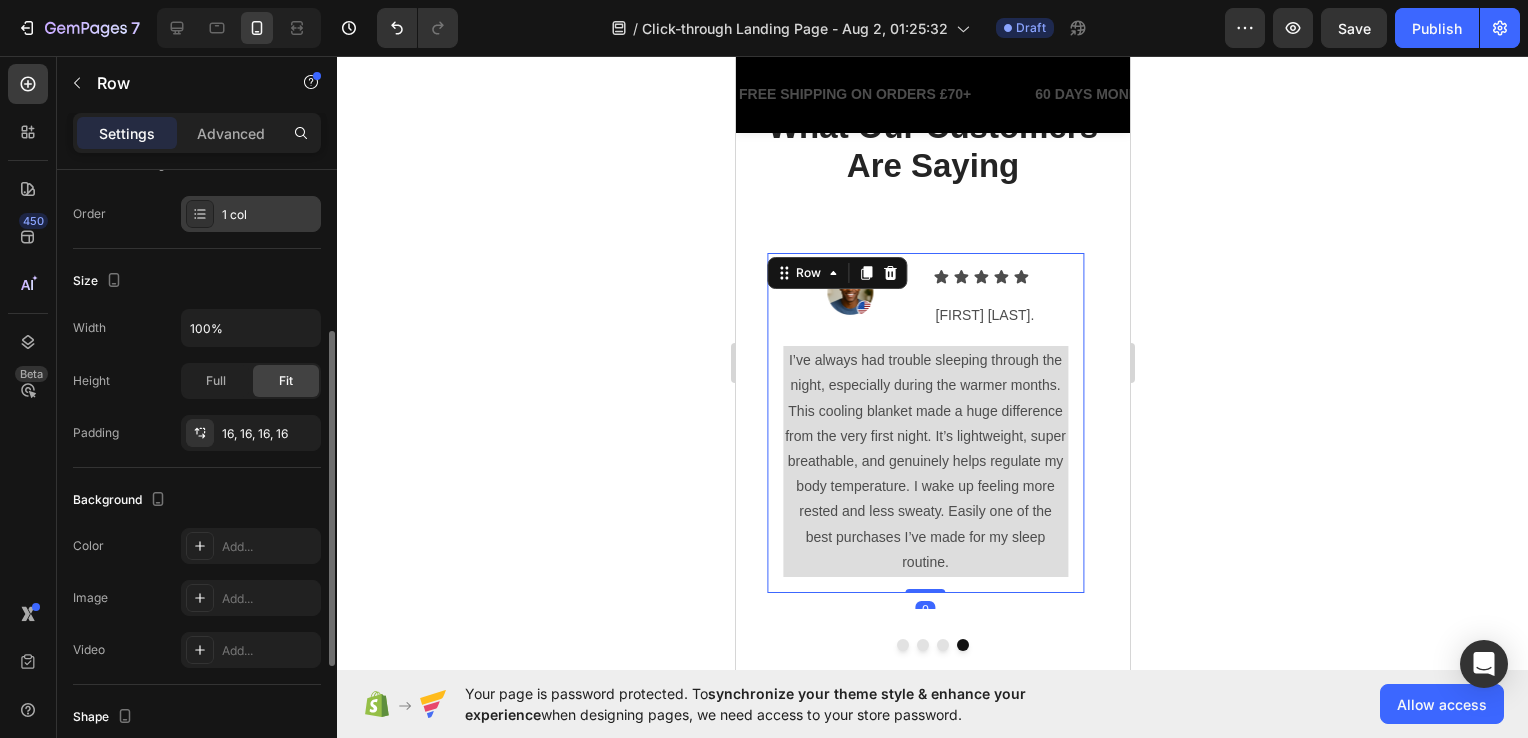 scroll, scrollTop: 0, scrollLeft: 0, axis: both 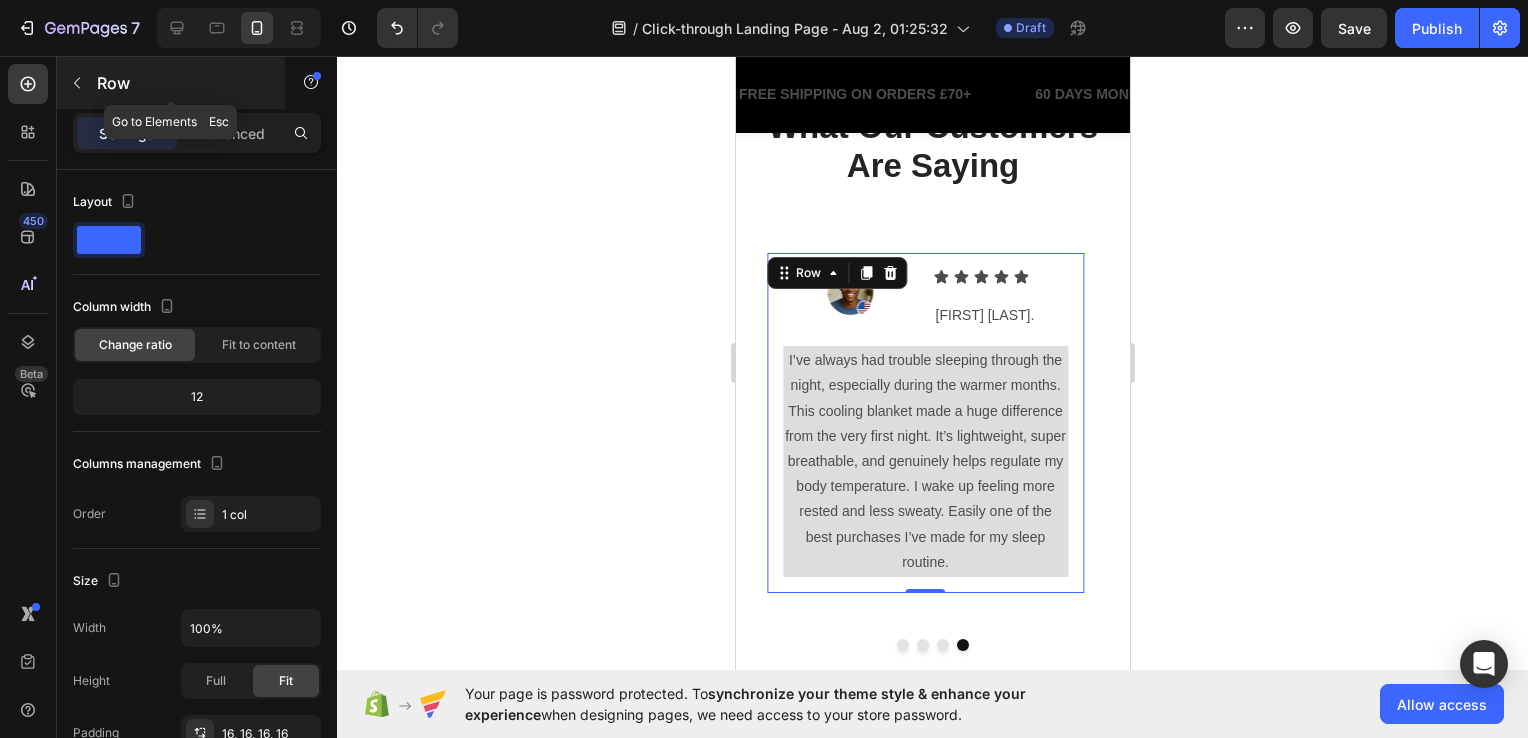 click at bounding box center [77, 83] 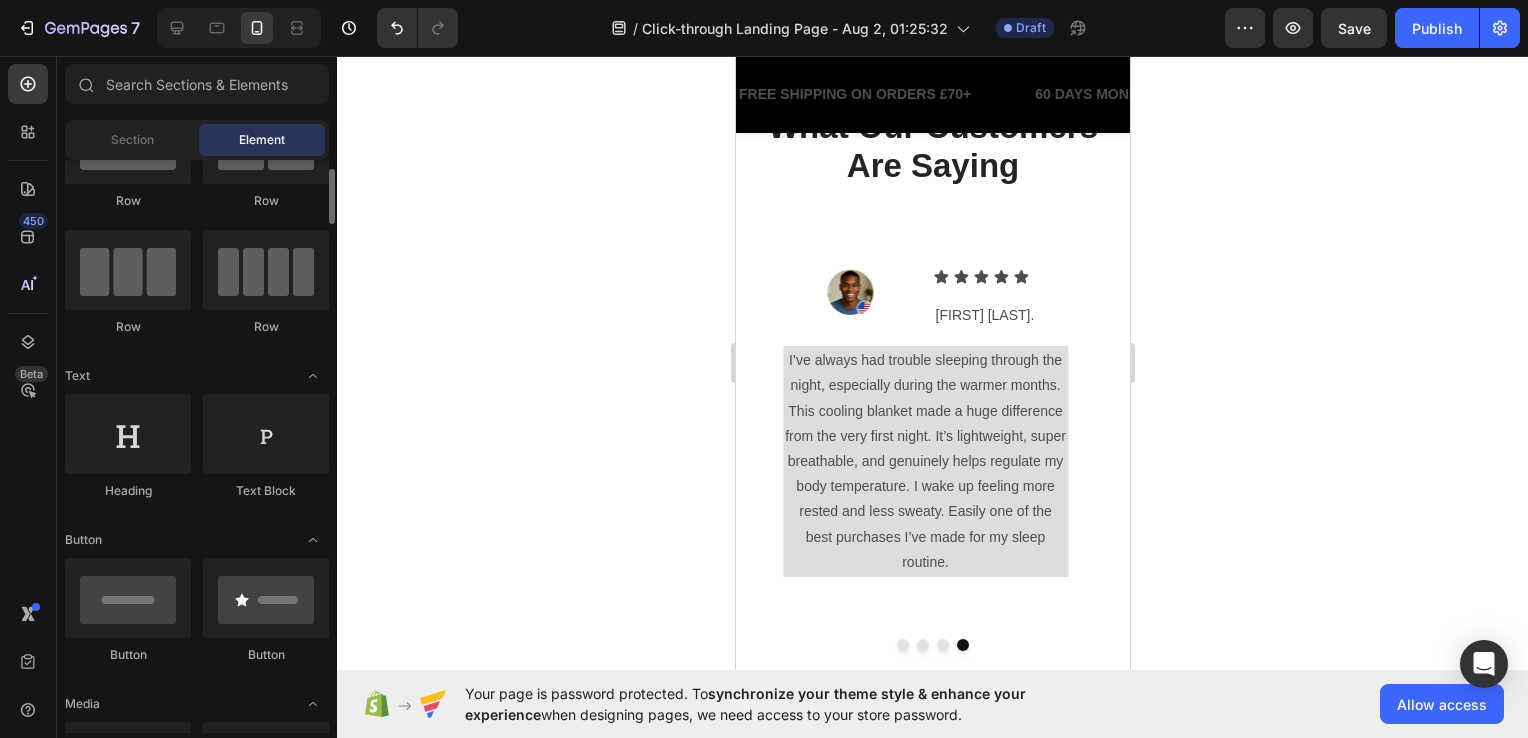 scroll, scrollTop: 0, scrollLeft: 0, axis: both 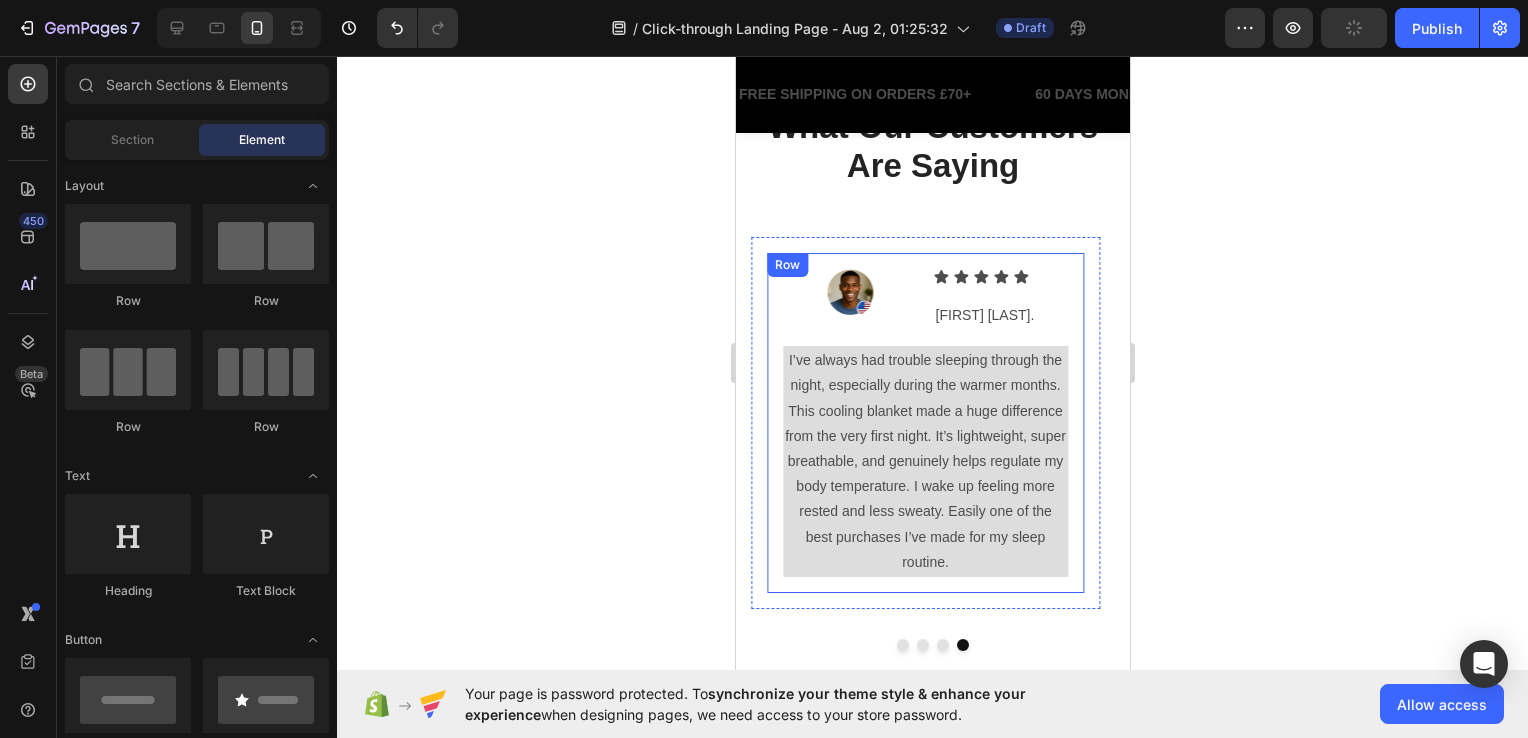 click on "Image Icon Icon Icon Icon
Icon Icon List Derrick T. Text Block Row Row I’ve always had trouble sleeping through the night, especially during the warmer months. This cooling blanket made a huge difference from the very first night. It’s lightweight, super breathable, and genuinely helps regulate my body temperature. I wake up feeling more rested and less sweaty. Easily one of the best purchases I’ve made for my sleep routine. Text Block Row Row" at bounding box center [924, 423] 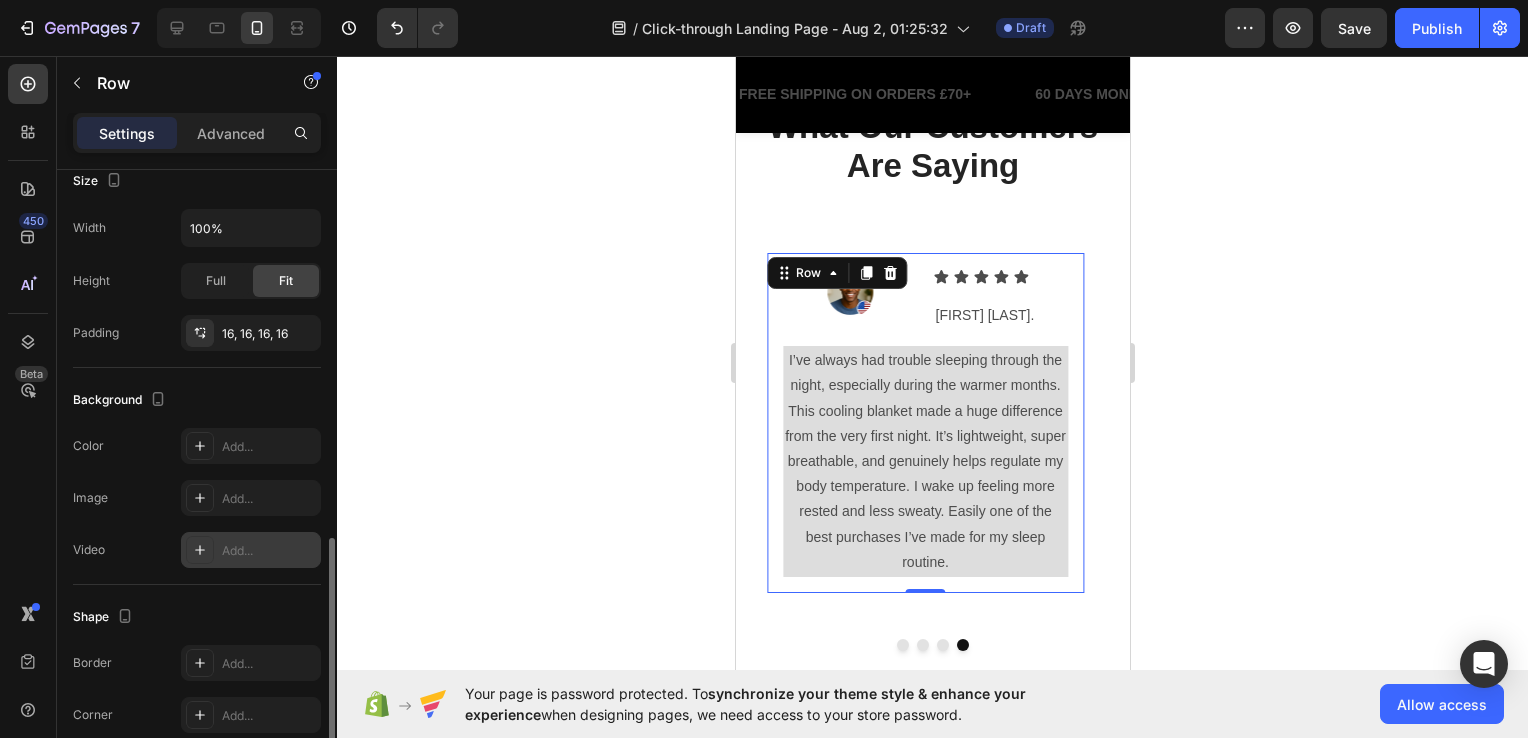 scroll, scrollTop: 500, scrollLeft: 0, axis: vertical 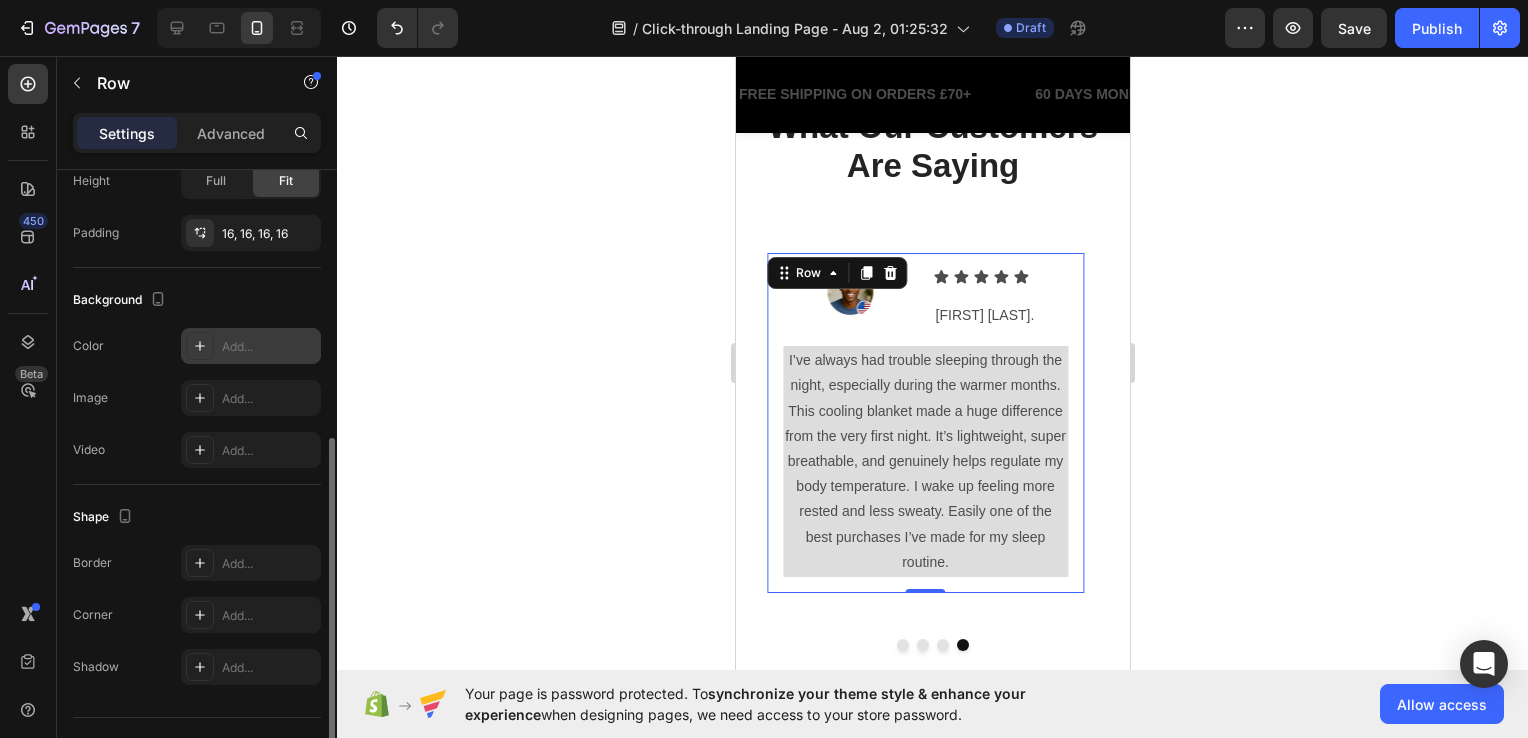 click on "Add..." at bounding box center (251, 346) 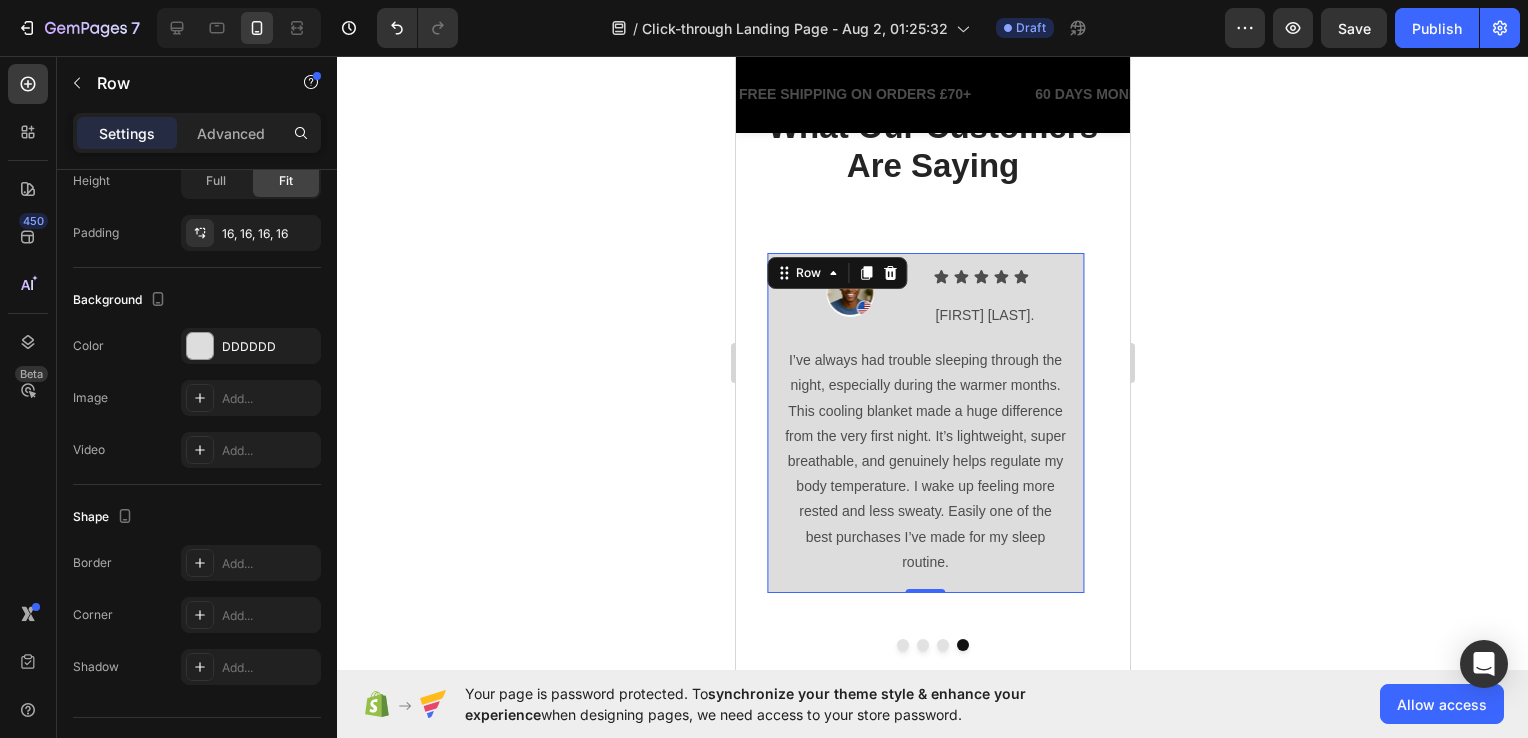 click 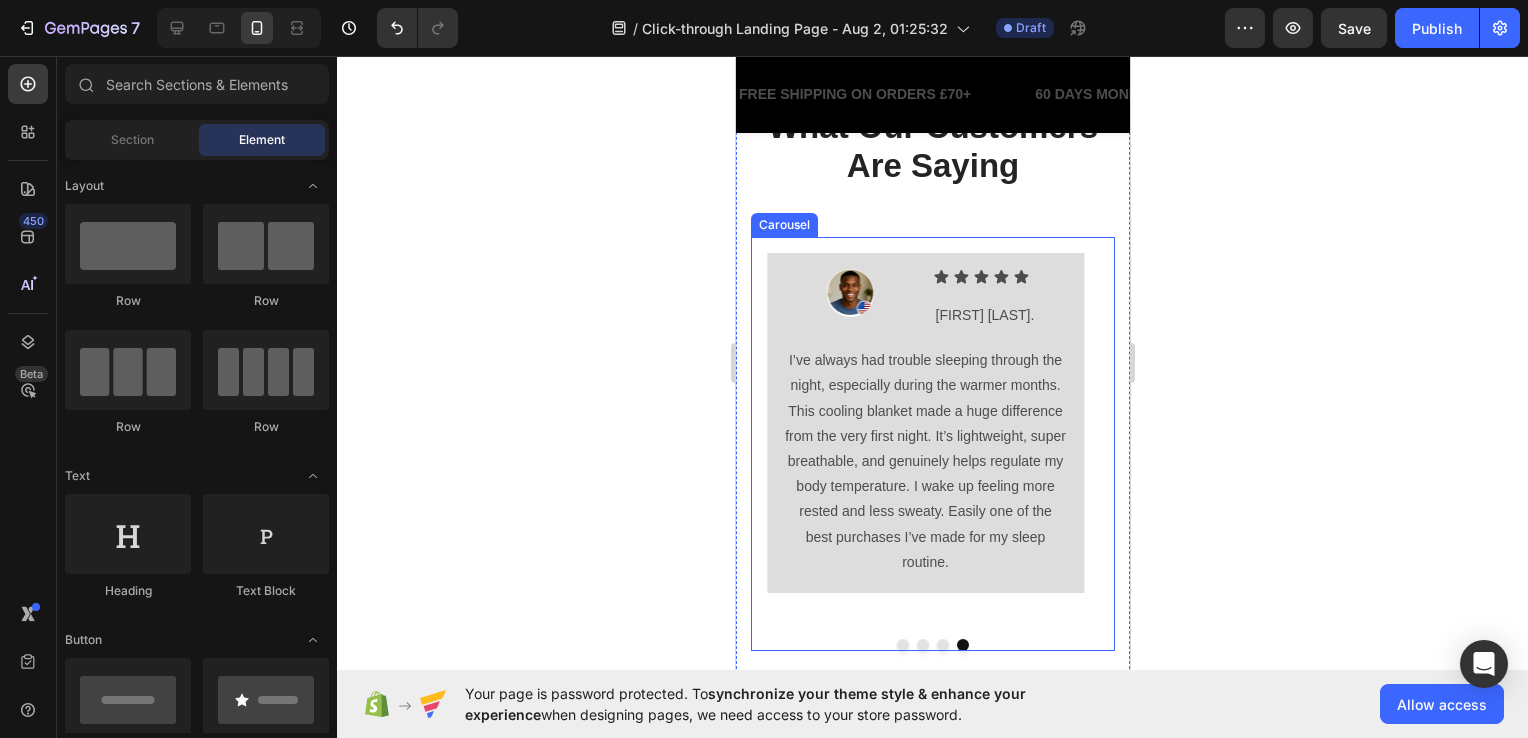 click 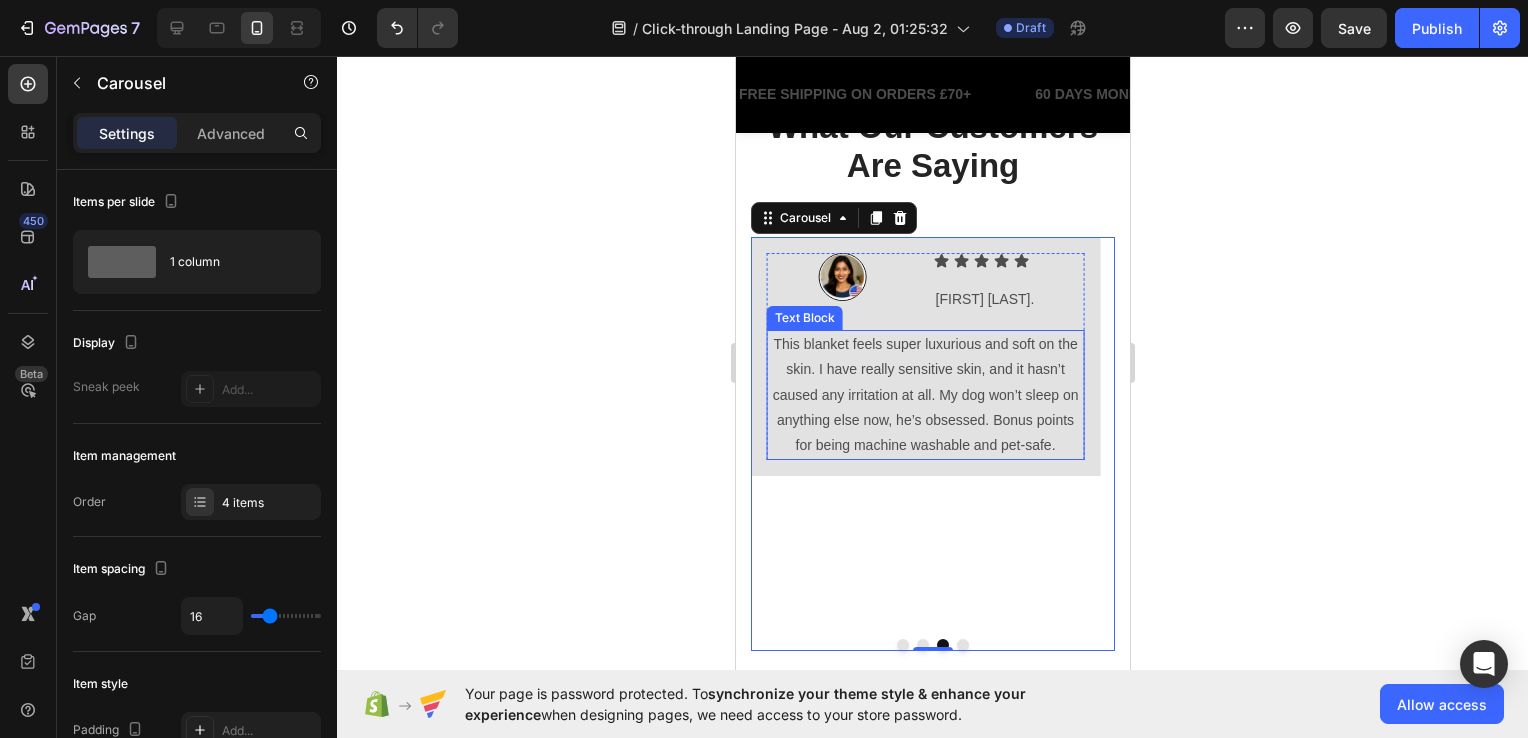 click on "This blanket feels super luxurious and soft on the skin. I have really sensitive skin, and it hasn’t caused any irritation at all. My dog won’t sleep on anything else now, he’s obsessed. Bonus points for being machine washable and pet-safe." at bounding box center (924, 395) 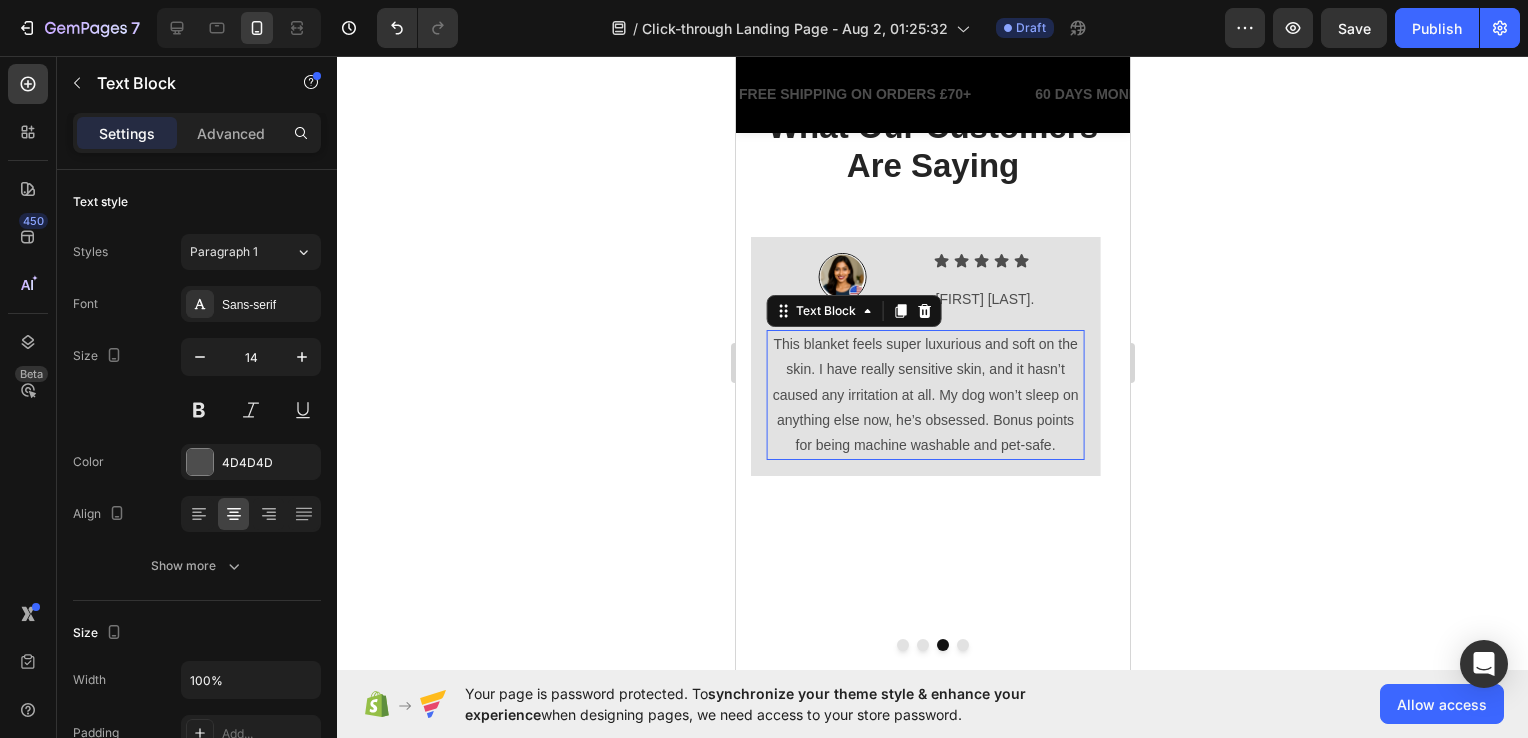 click on "This blanket feels super luxurious and soft on the skin. I have really sensitive skin, and it hasn’t caused any irritation at all. My dog won’t sleep on anything else now, he’s obsessed. Bonus points for being machine washable and pet-safe." at bounding box center (924, 395) 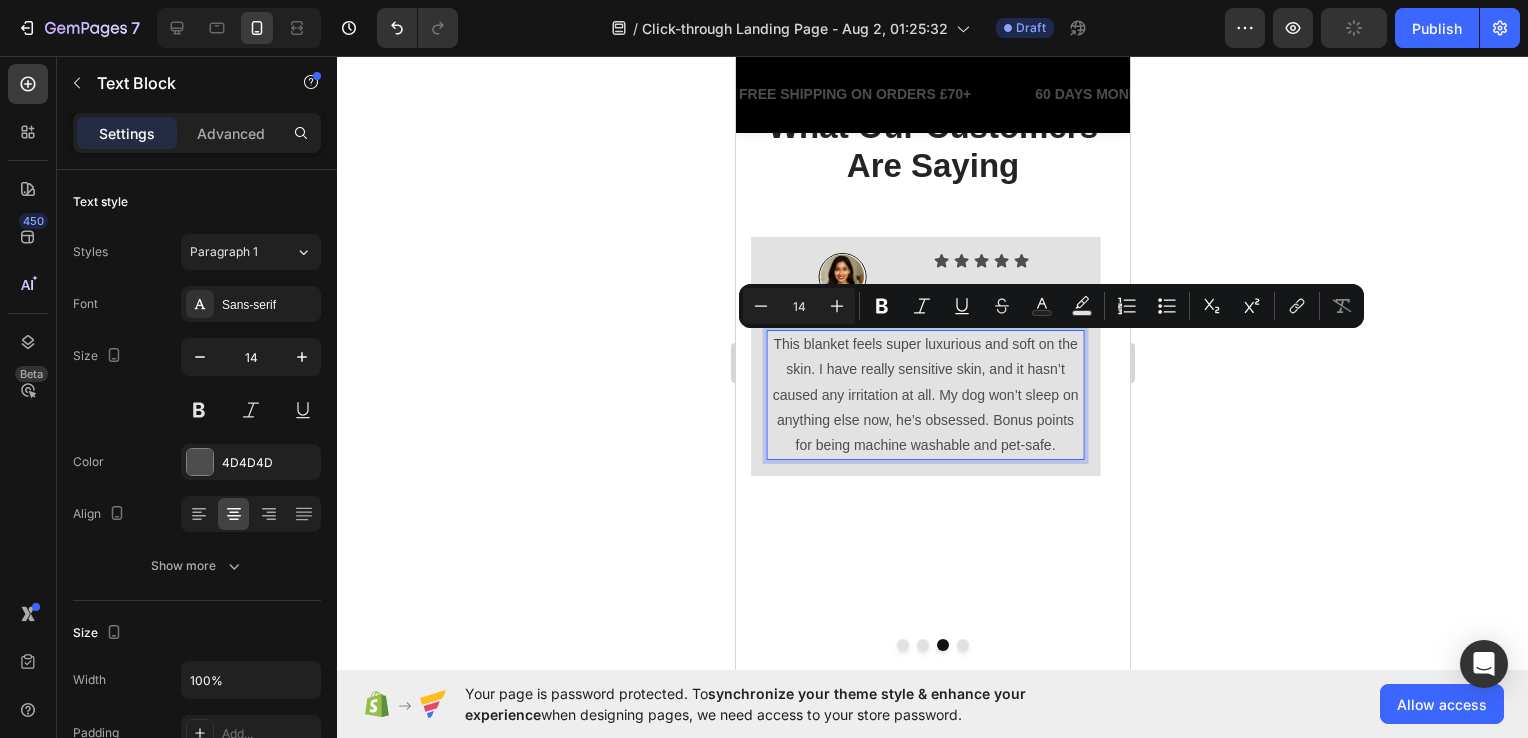 click on "This blanket feels super luxurious and soft on the skin. I have really sensitive skin, and it hasn’t caused any irritation at all. My dog won’t sleep on anything else now, he’s obsessed. Bonus points for being machine washable and pet-safe." at bounding box center (924, 395) 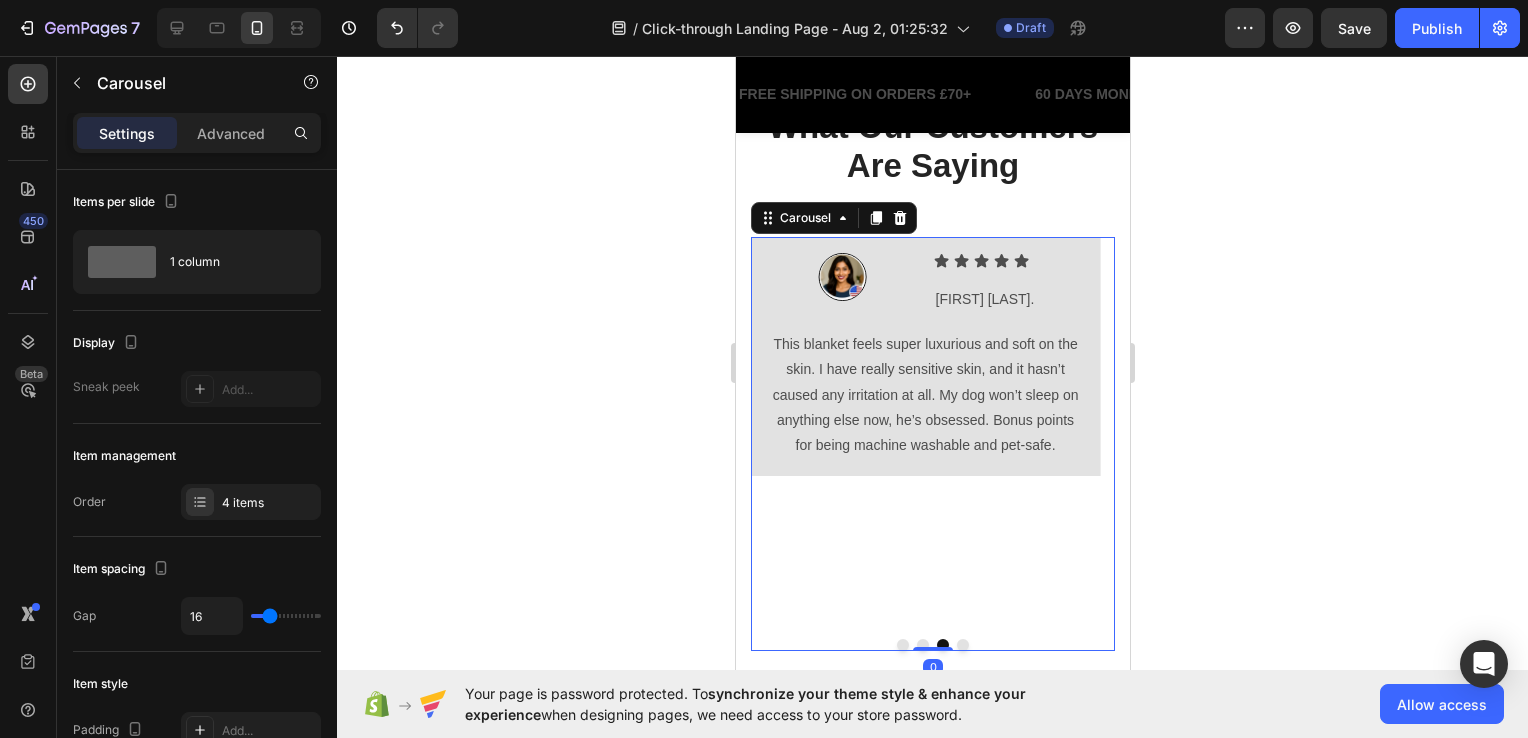 click 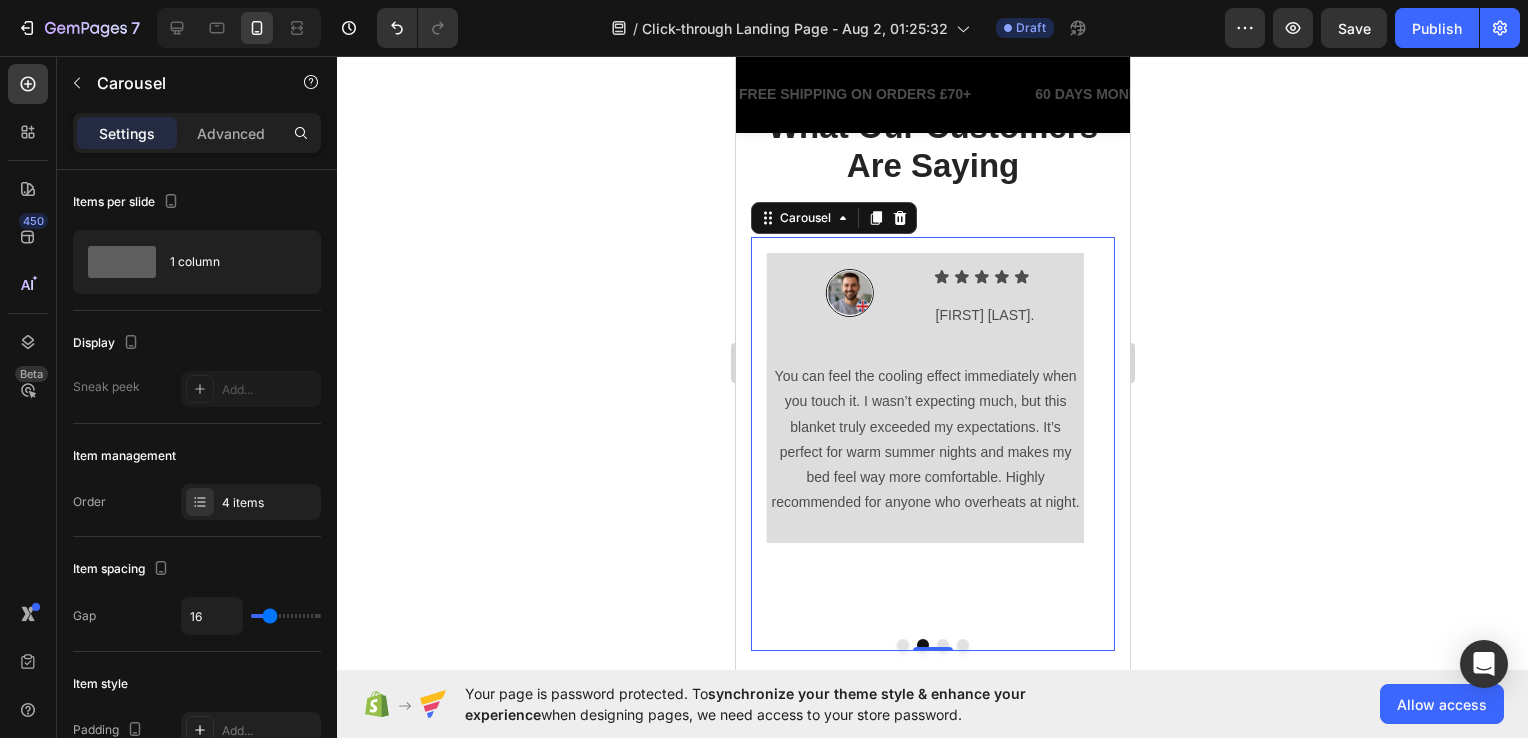 click 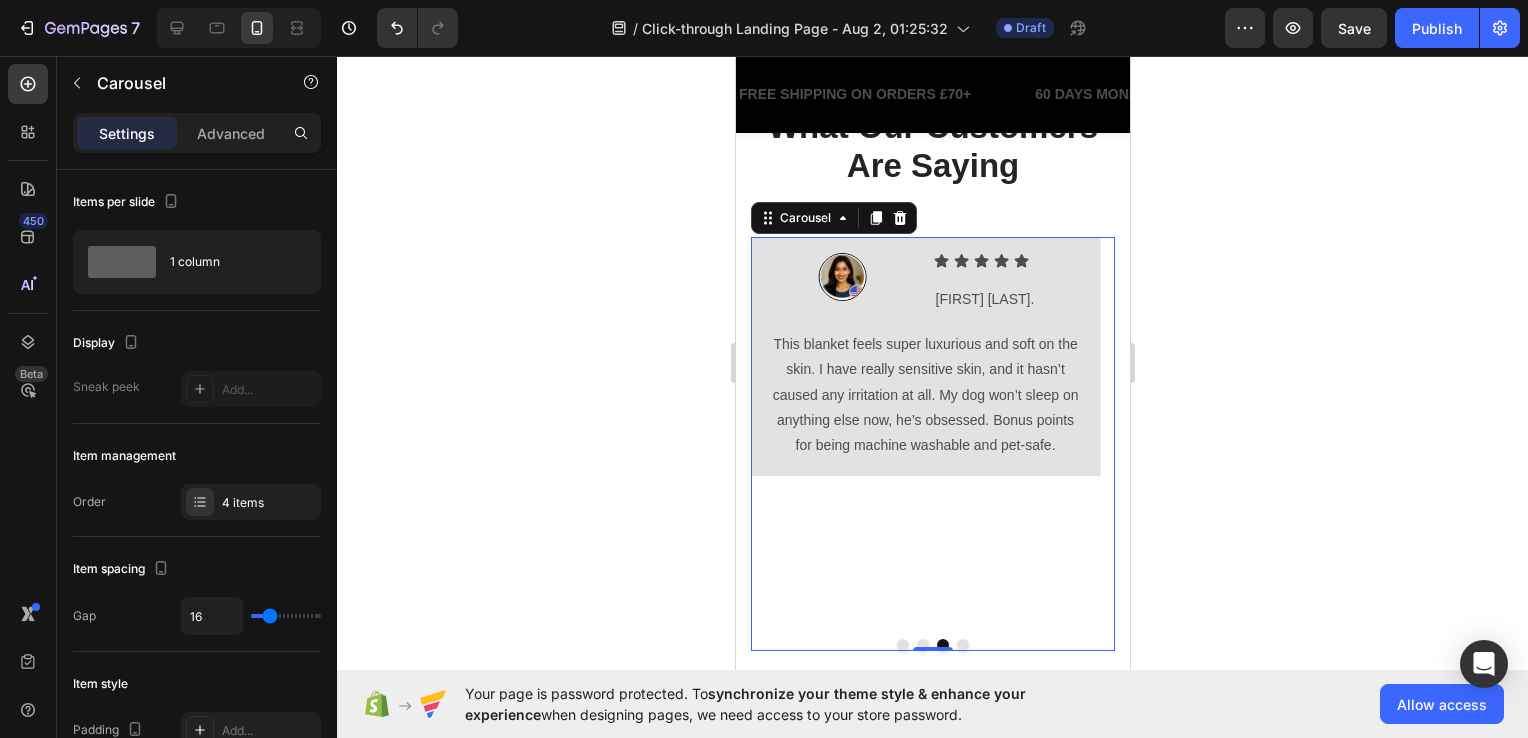 click 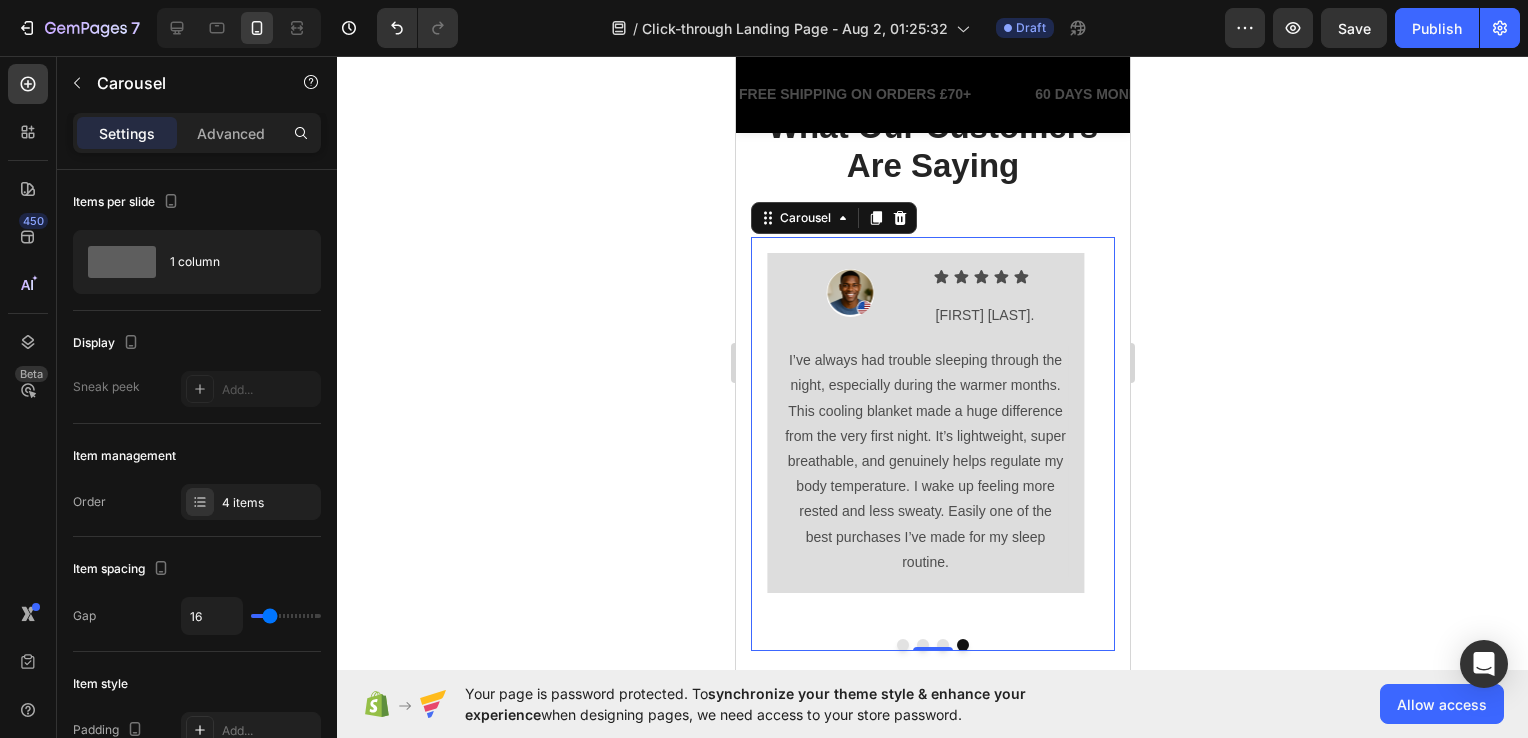 click 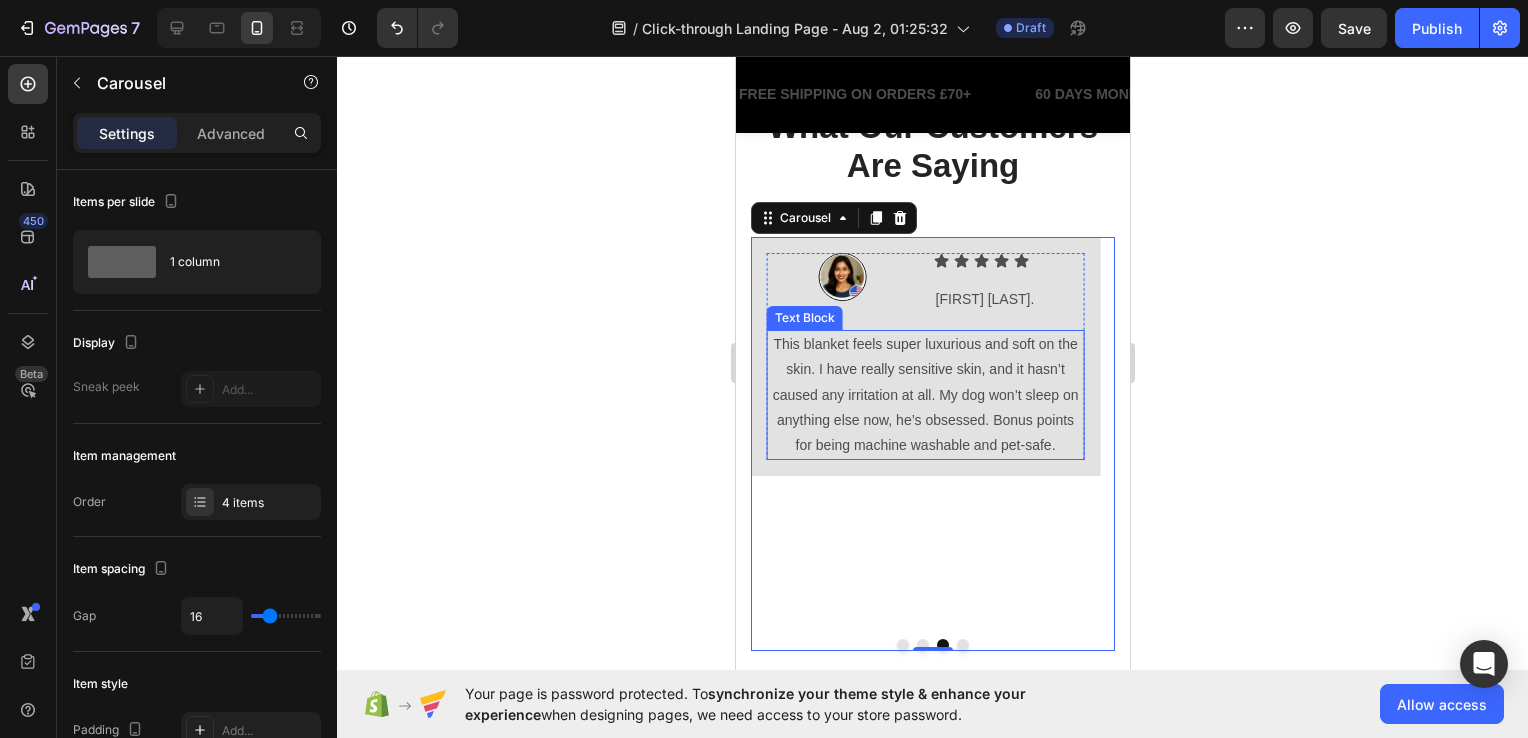 click on "This blanket feels super luxurious and soft on the skin. I have really sensitive skin, and it hasn’t caused any irritation at all. My dog won’t sleep on anything else now, he’s obsessed. Bonus points for being machine washable and pet-safe." at bounding box center (924, 395) 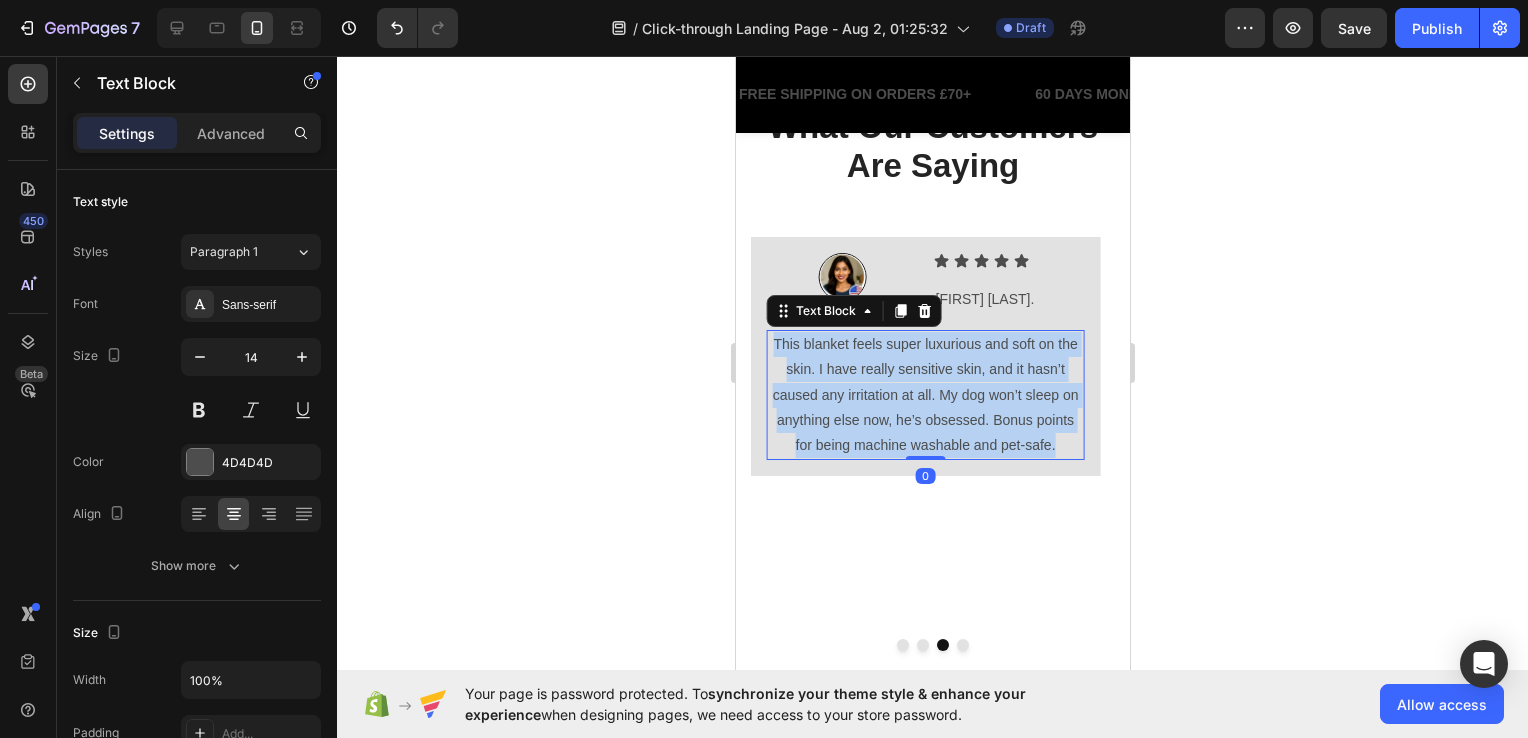 click on "This blanket feels super luxurious and soft on the skin. I have really sensitive skin, and it hasn’t caused any irritation at all. My dog won’t sleep on anything else now, he’s obsessed. Bonus points for being machine washable and pet-safe." at bounding box center (924, 395) 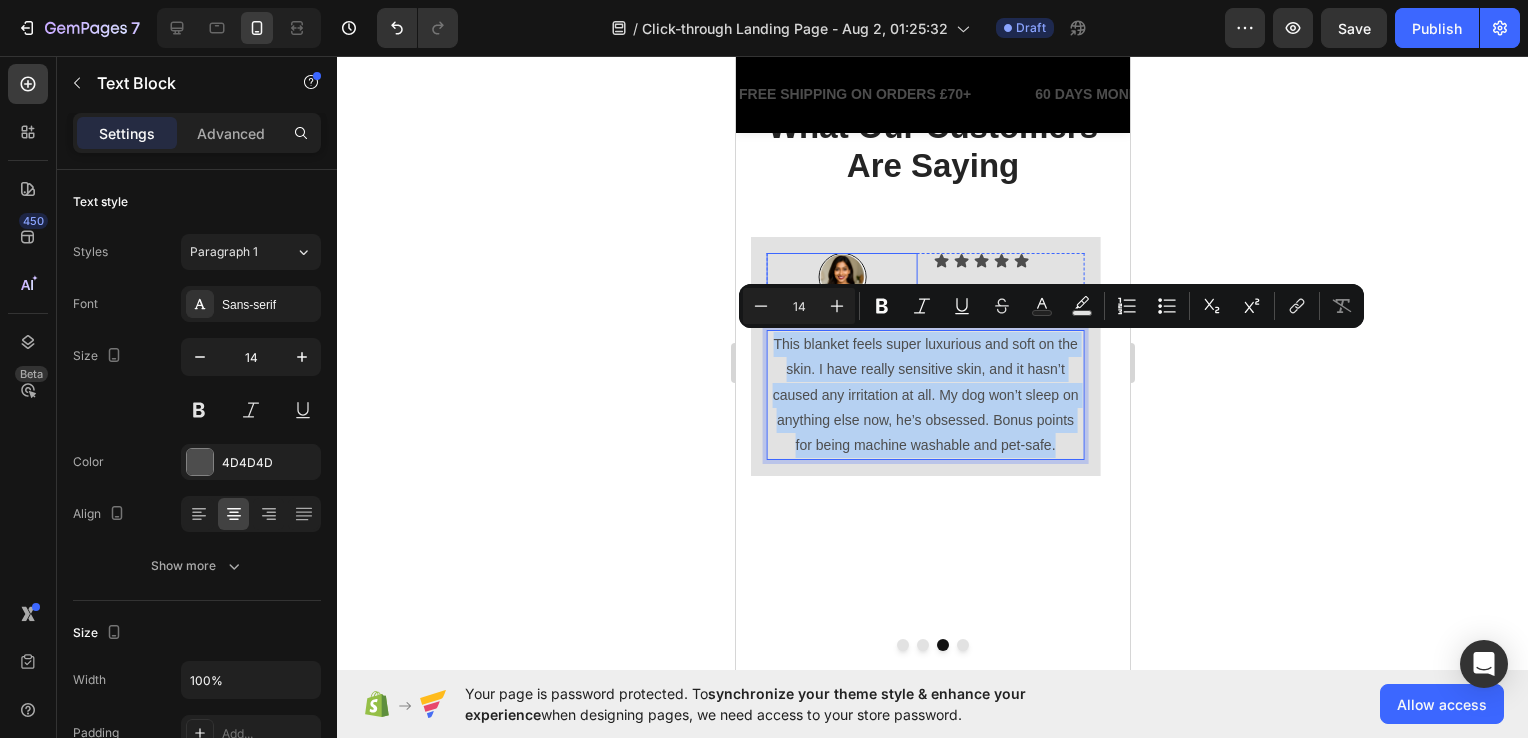 click at bounding box center [841, 277] 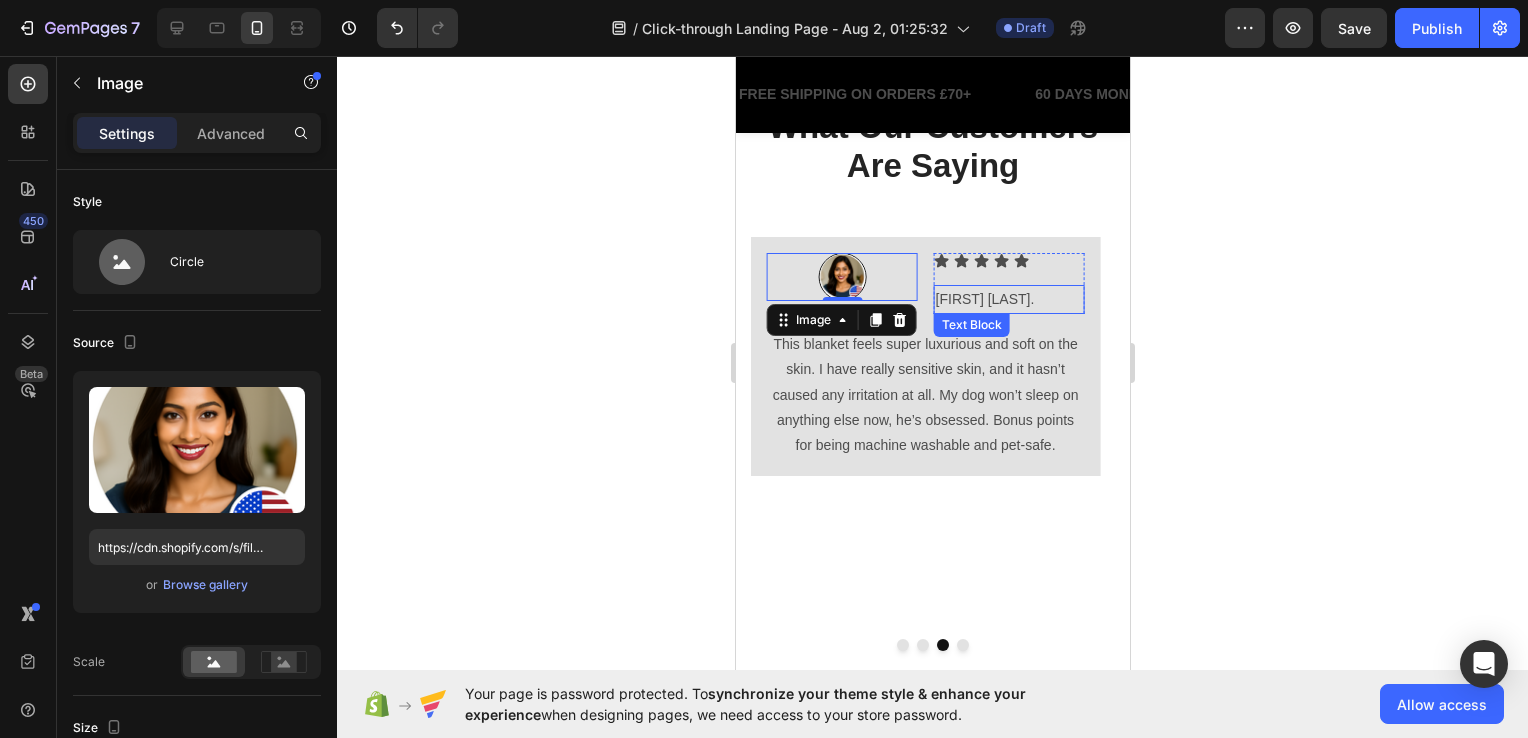 click on "[FIRST] [LAST]" at bounding box center (1008, 299) 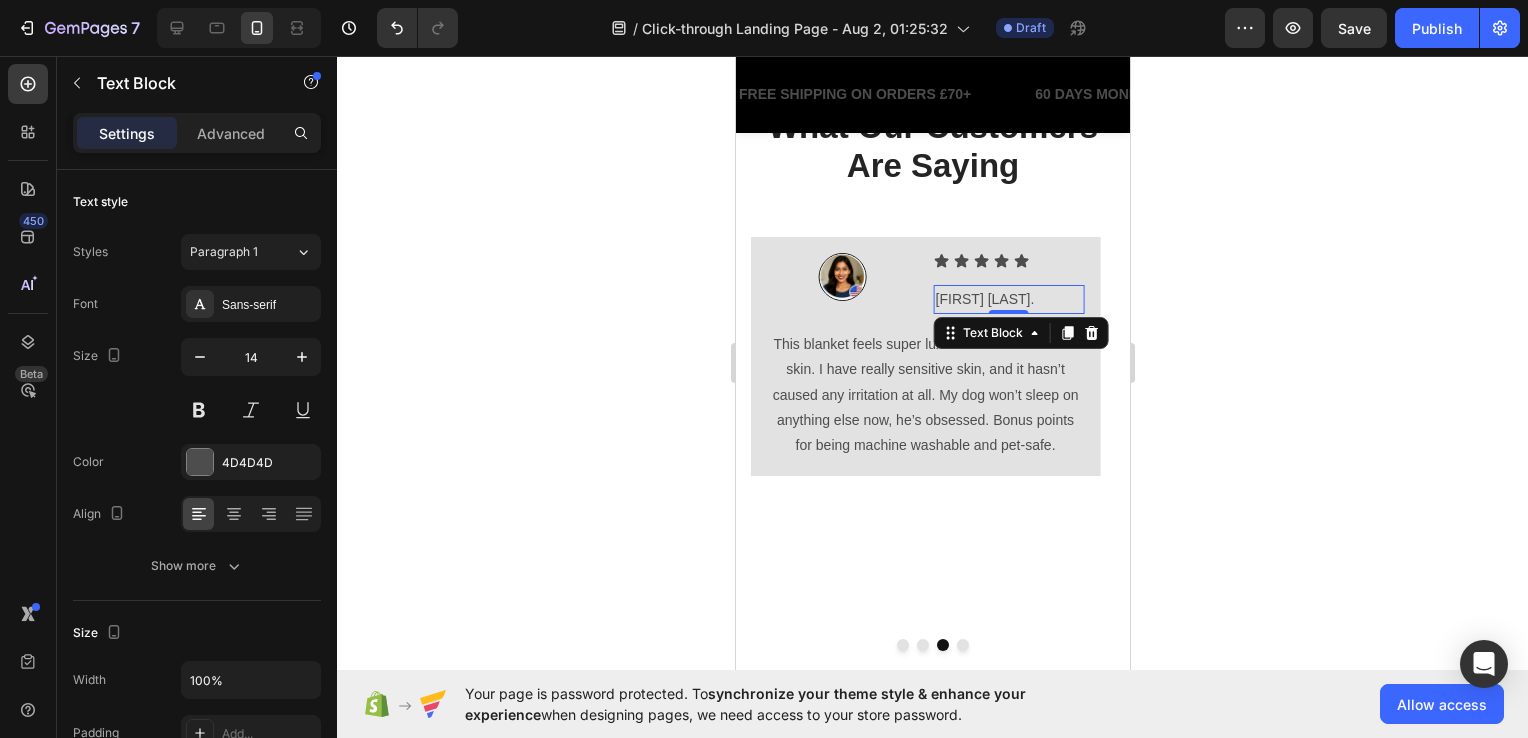 click on "[FIRST] [LAST]" at bounding box center (1008, 299) 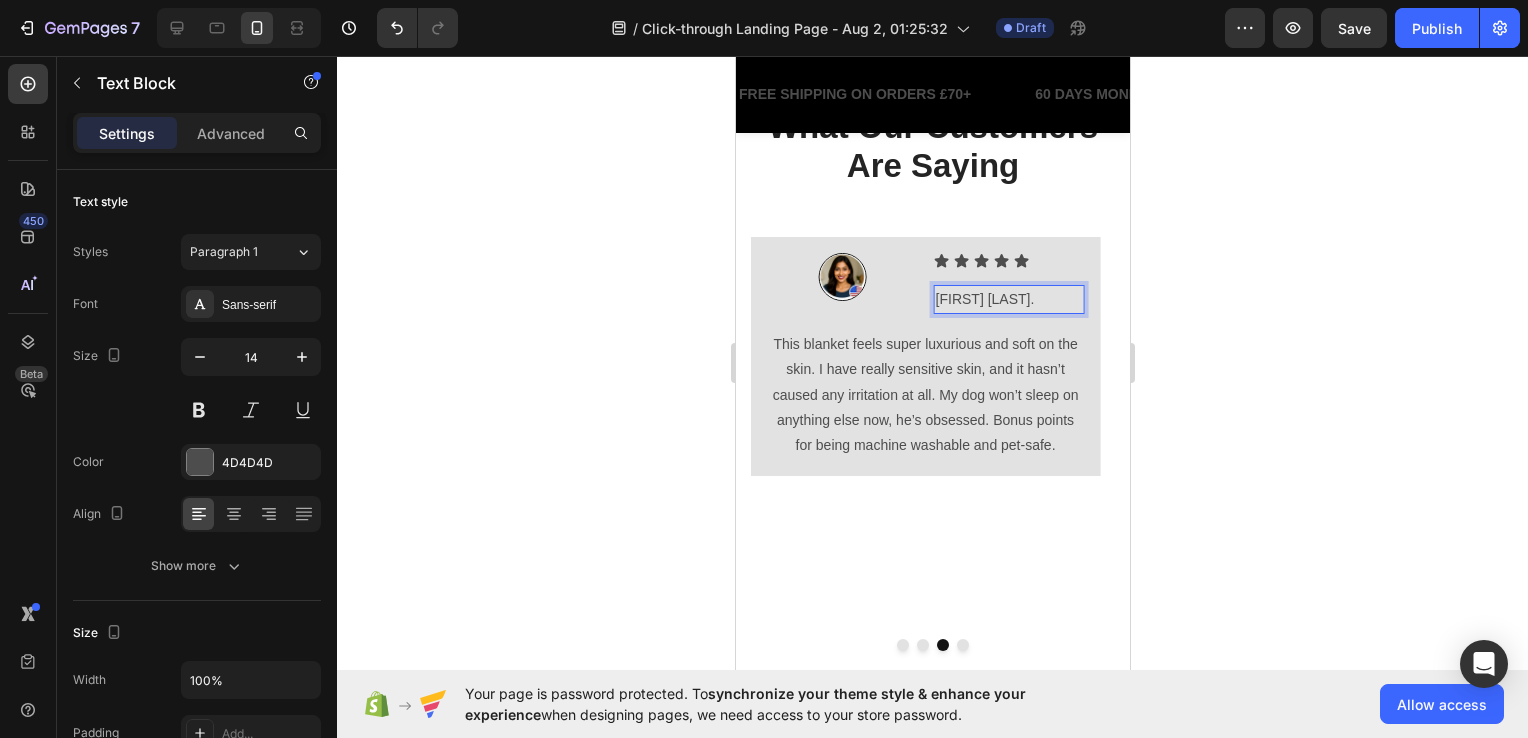 click on "[FIRST] [LAST]" at bounding box center [1008, 299] 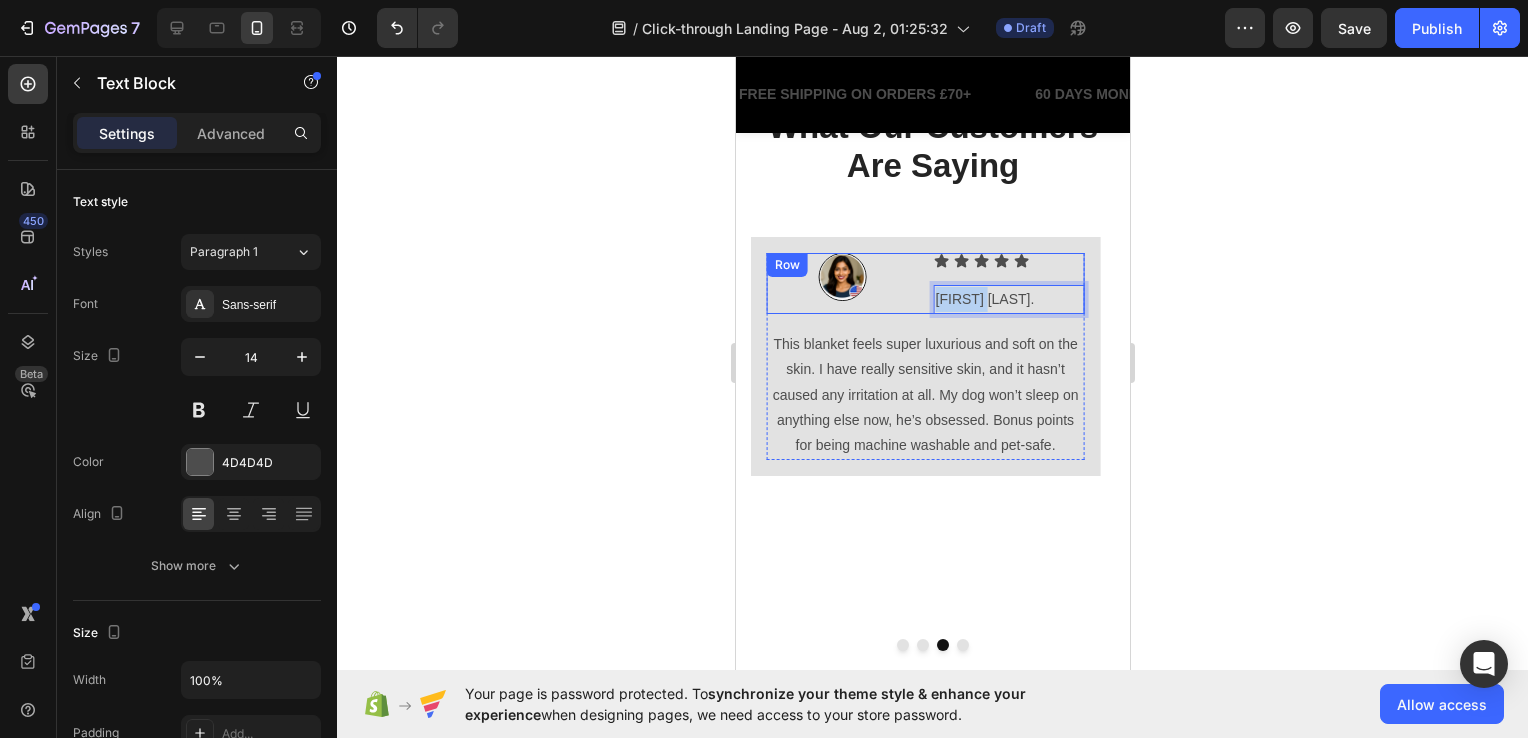drag, startPoint x: 997, startPoint y: 298, endPoint x: 920, endPoint y: 298, distance: 77 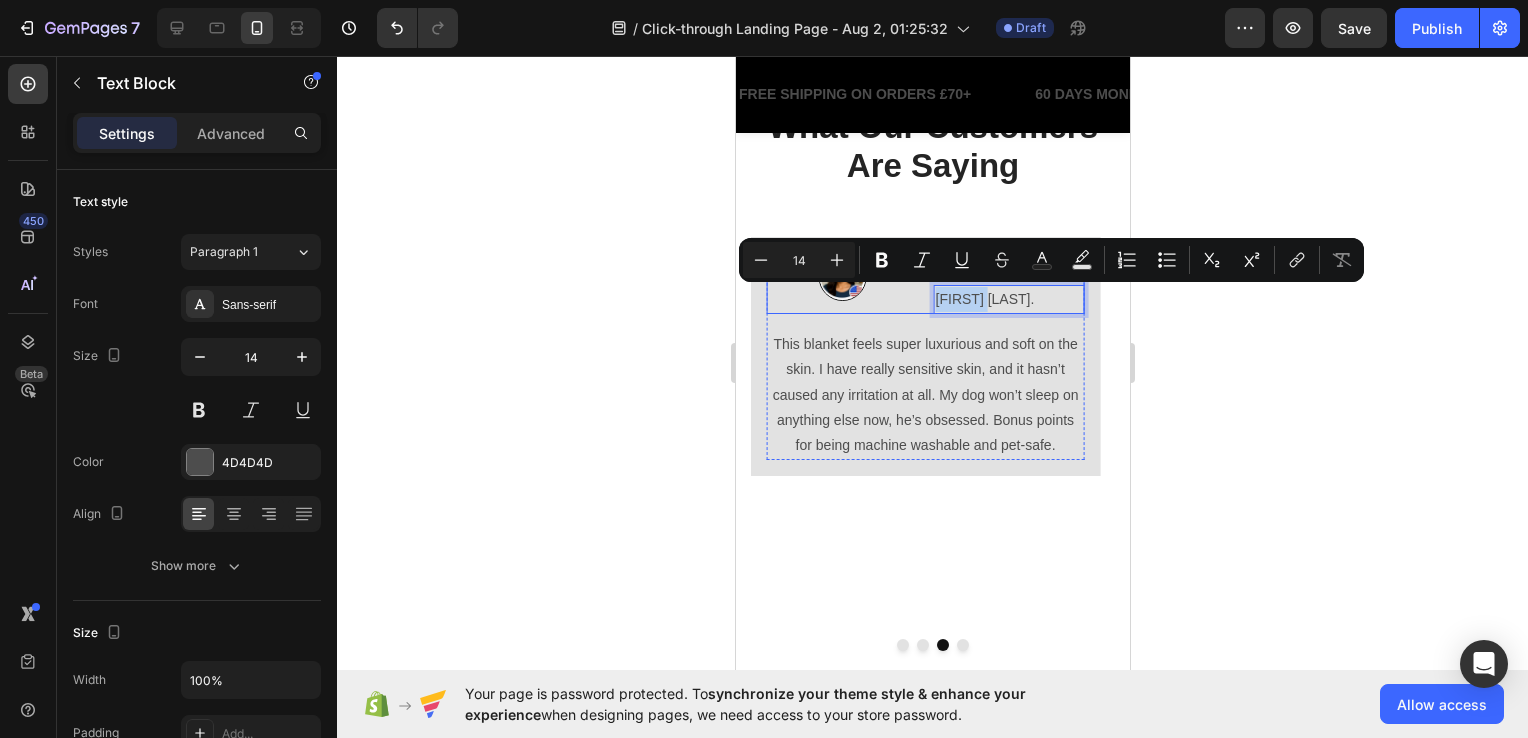 copy on "[FIRST] [LAST]" 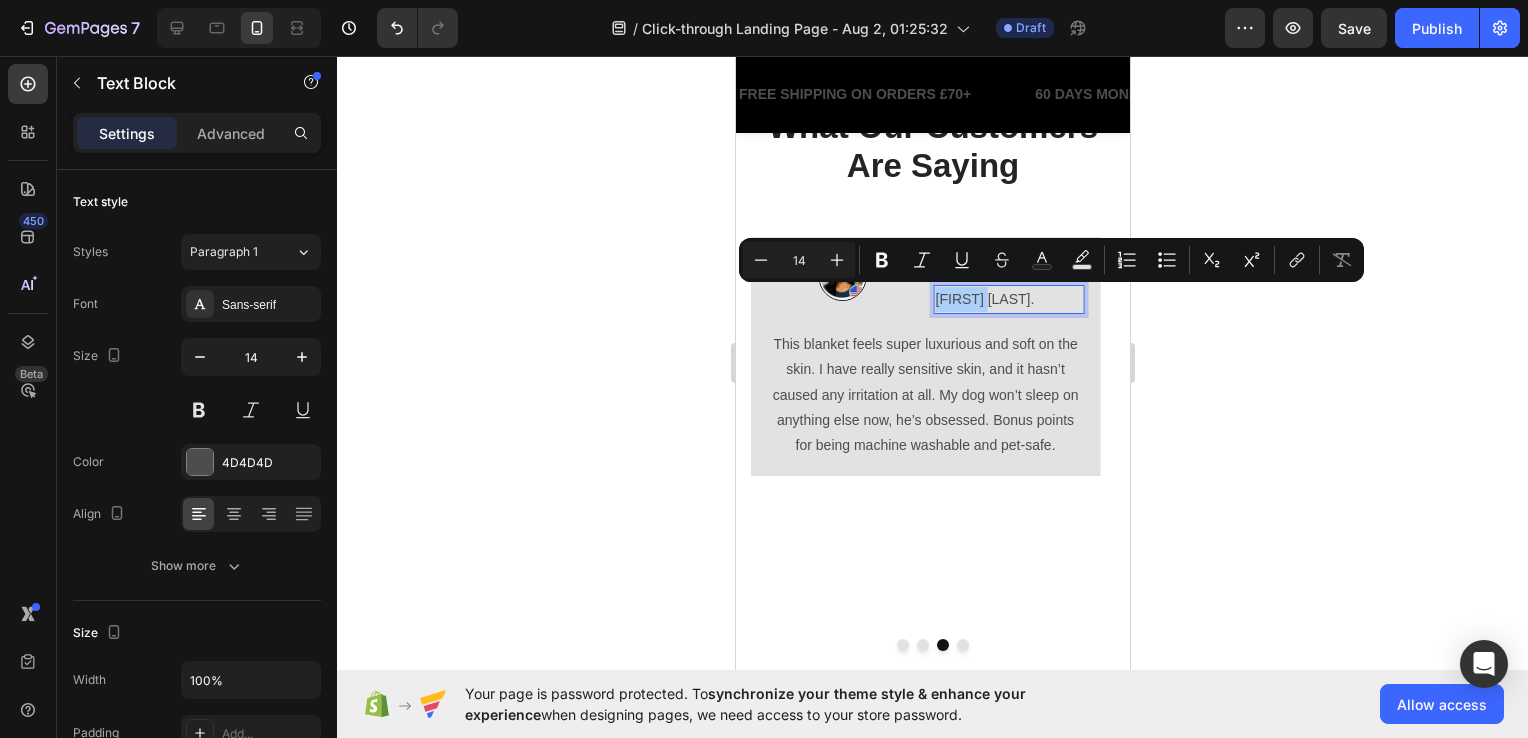 click 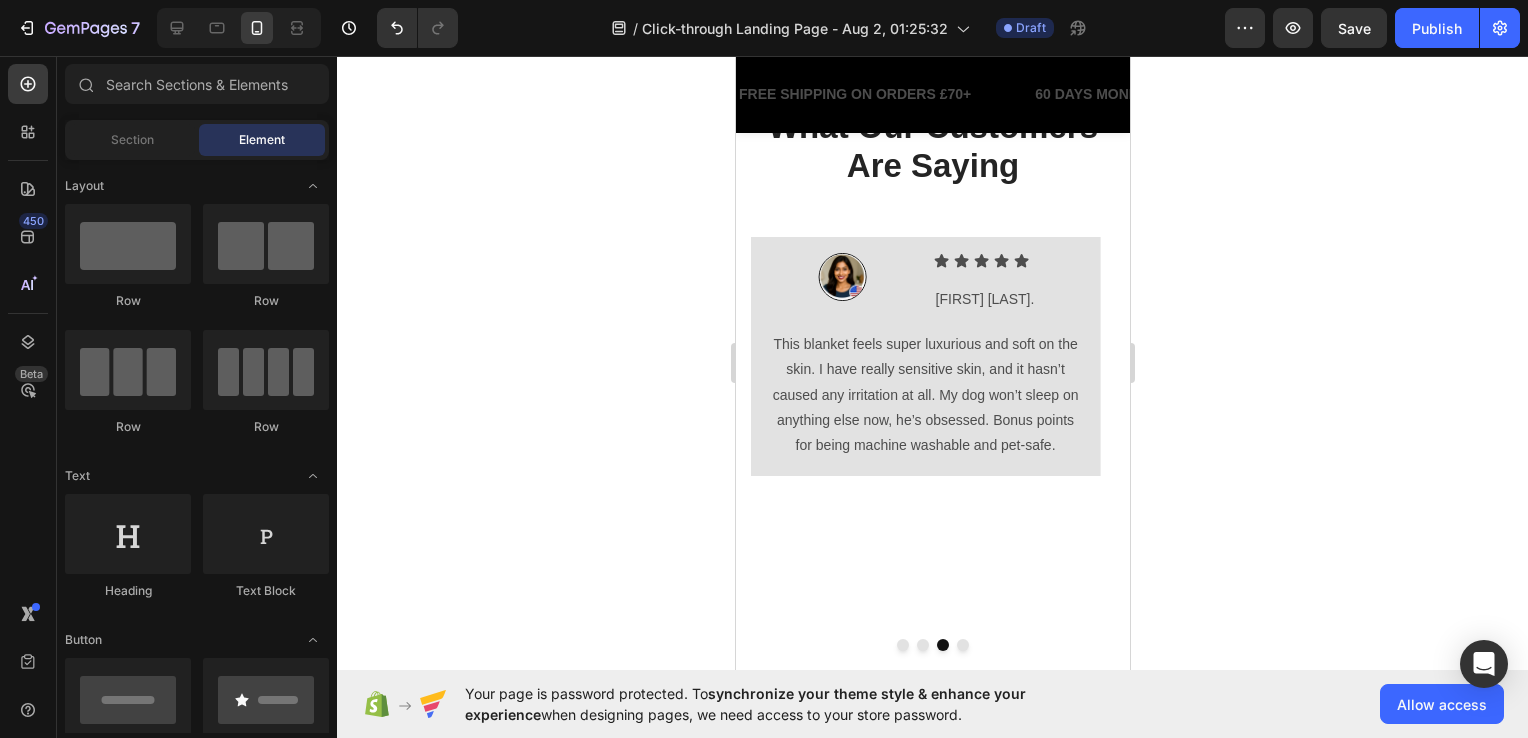 click on "Image Icon Icon Icon Icon
Icon Icon List Anita S. Text Block Row Row This blanket feels super luxurious and soft on the skin. I have really sensitive skin, and it hasn’t caused any irritation at all. My dog won’t sleep on anything else now, he’s obsessed. Bonus points for being machine washable and pet-safe. Text Block Row Row" at bounding box center (924, 423) 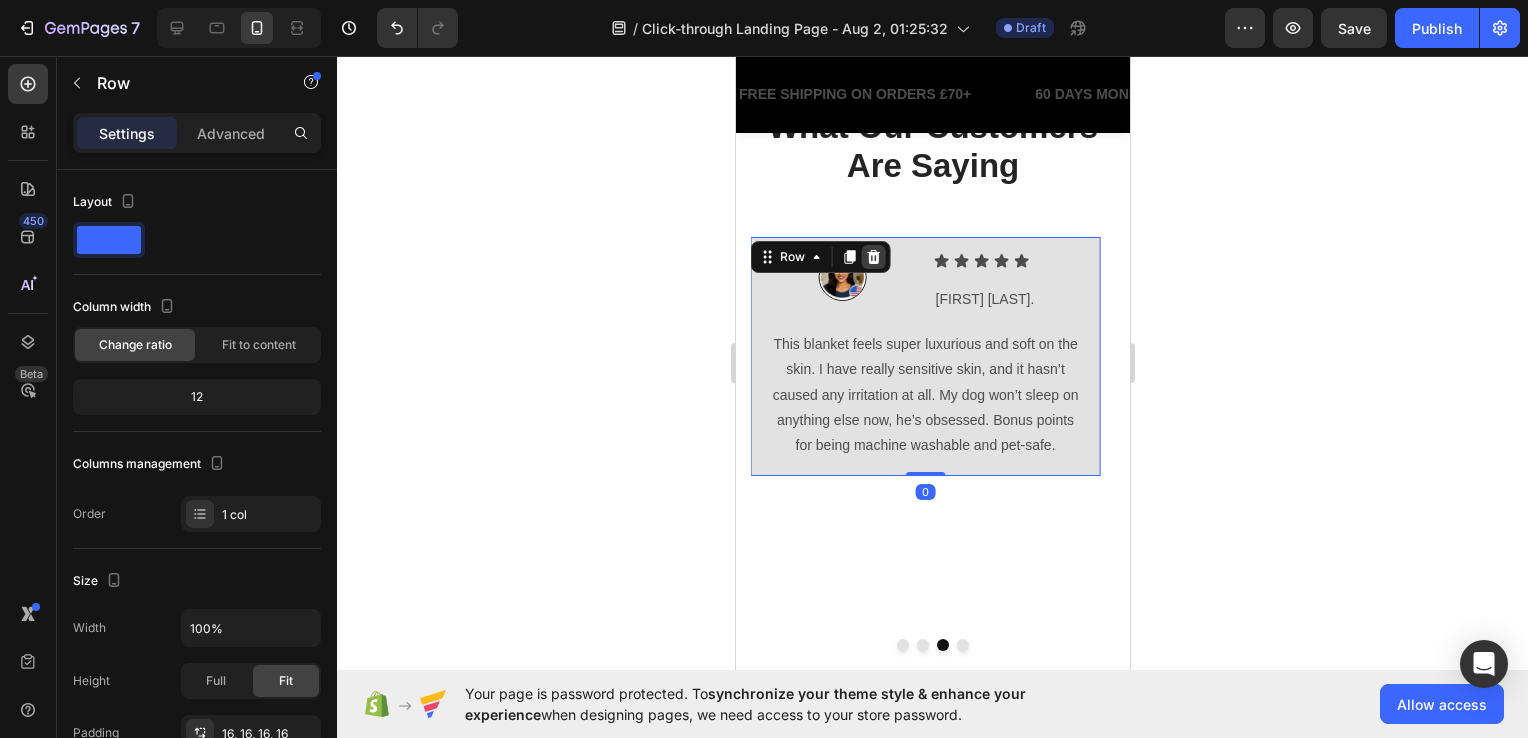 click at bounding box center (873, 257) 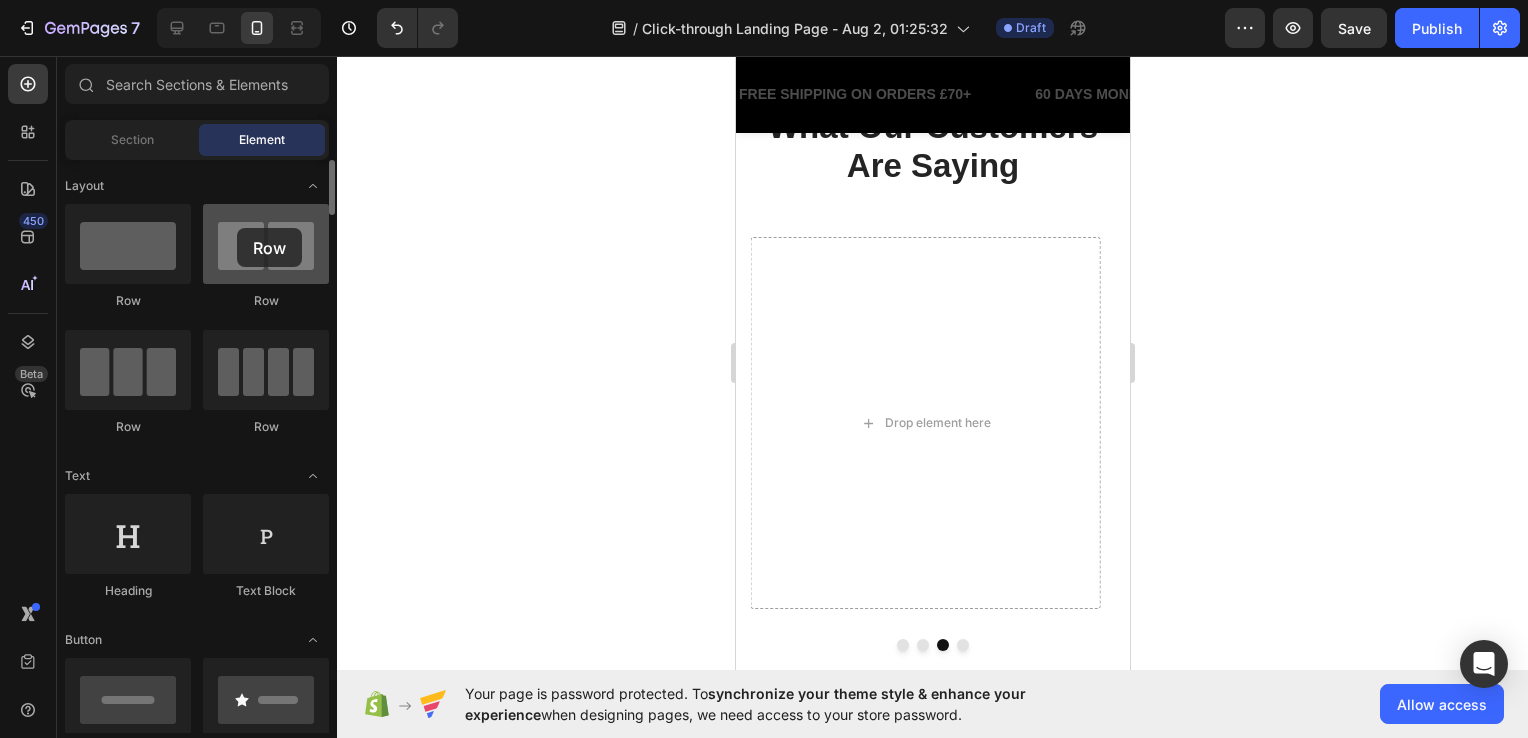 drag, startPoint x: 263, startPoint y: 240, endPoint x: 237, endPoint y: 228, distance: 28.635643 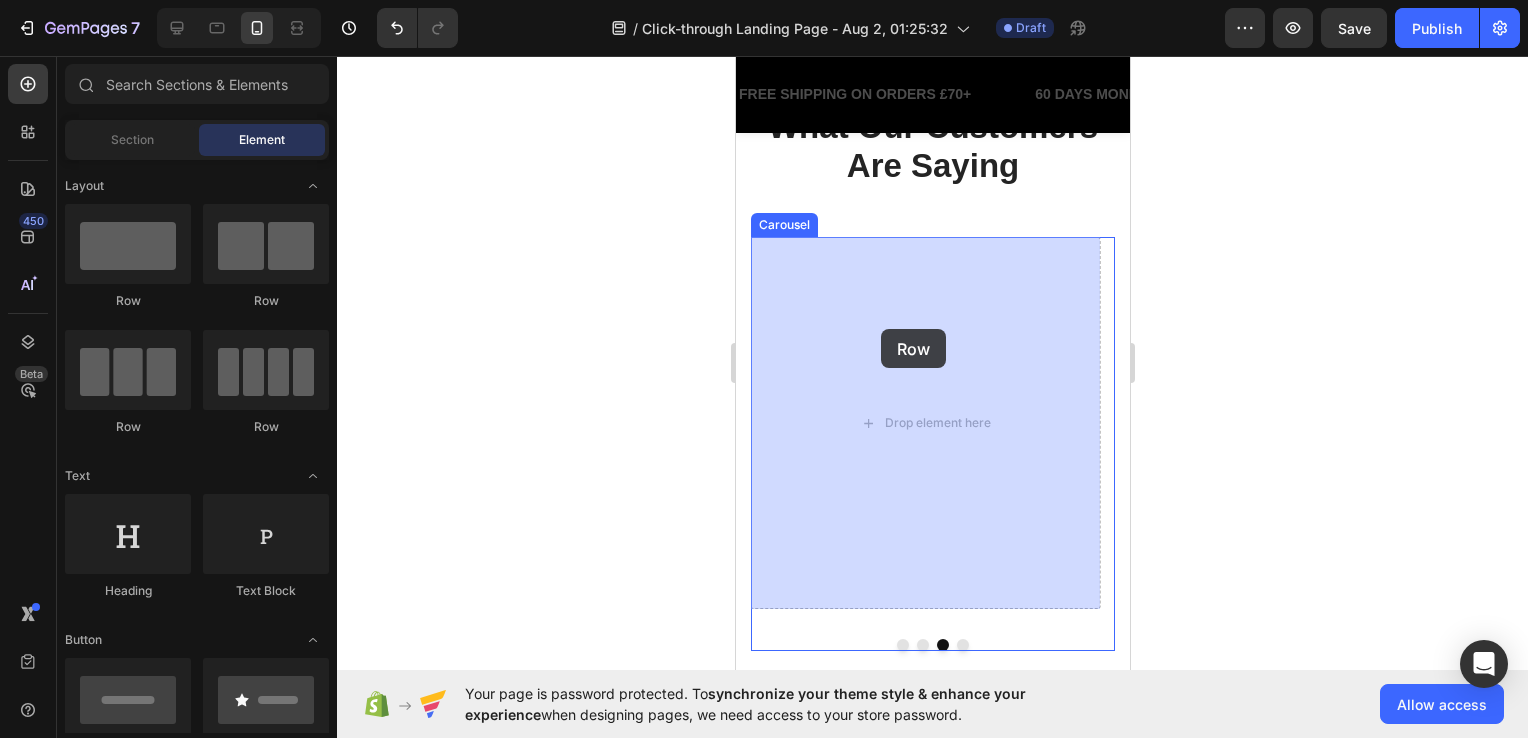 drag, startPoint x: 827, startPoint y: 308, endPoint x: 801, endPoint y: 295, distance: 29.068884 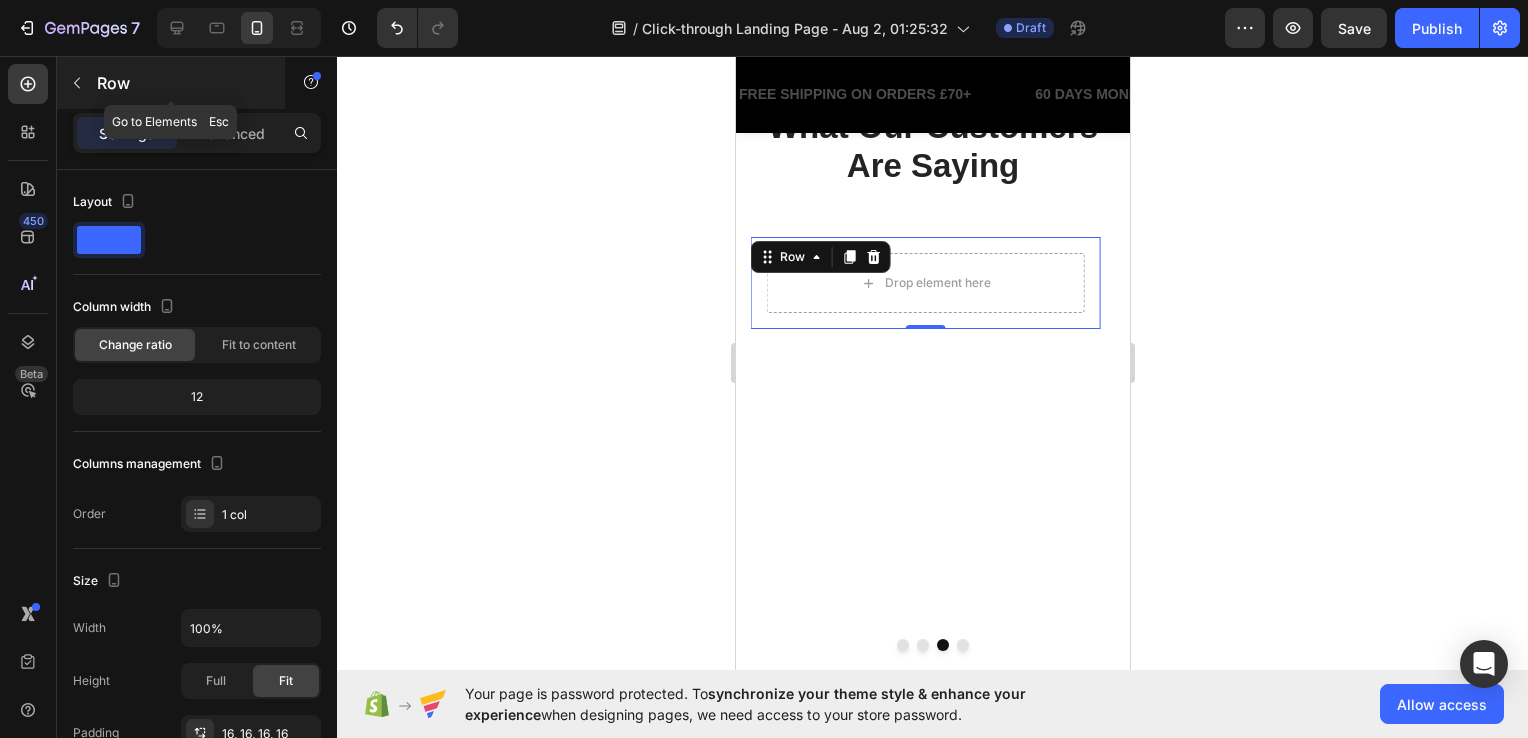 click on "Row" at bounding box center [171, 83] 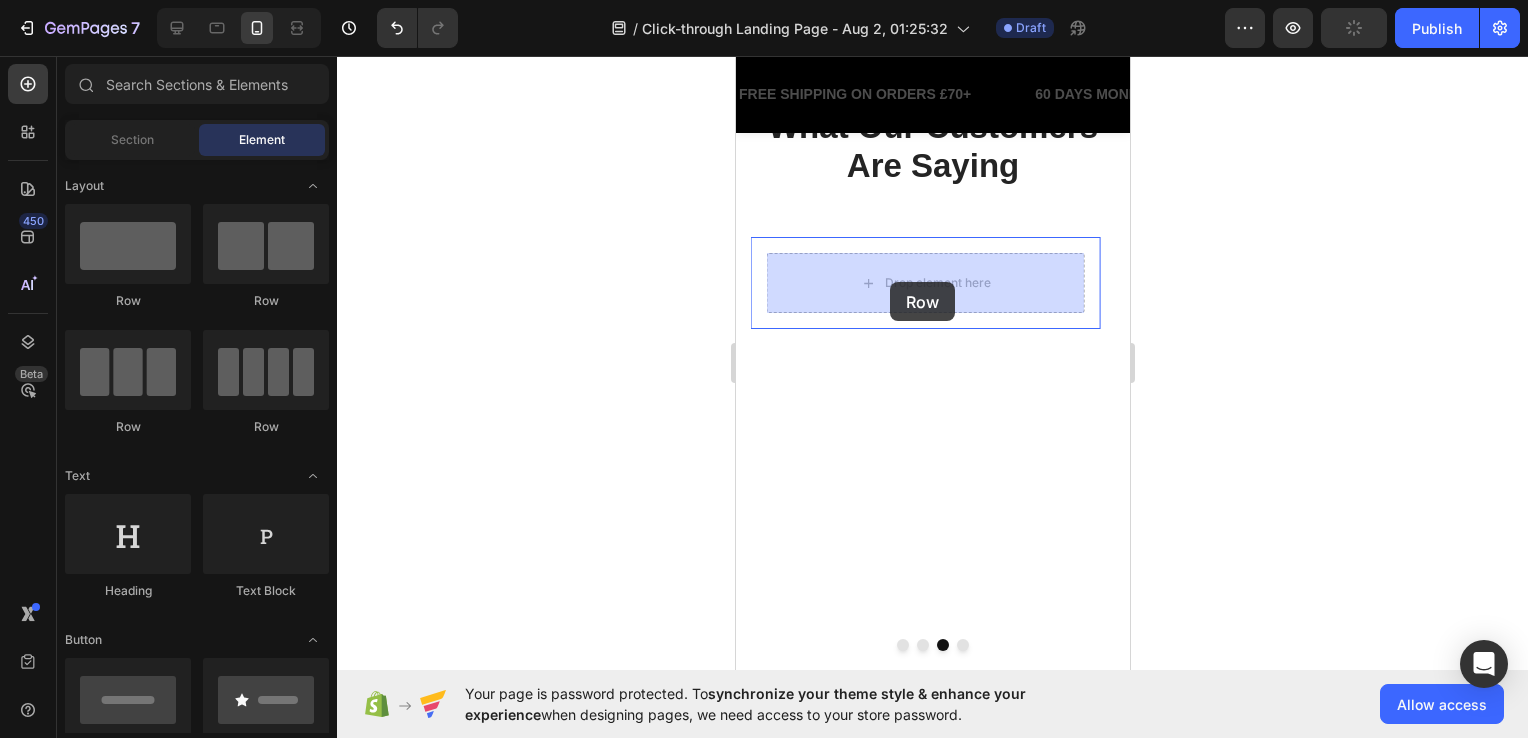 drag, startPoint x: 1547, startPoint y: 320, endPoint x: 1453, endPoint y: 403, distance: 125.39936 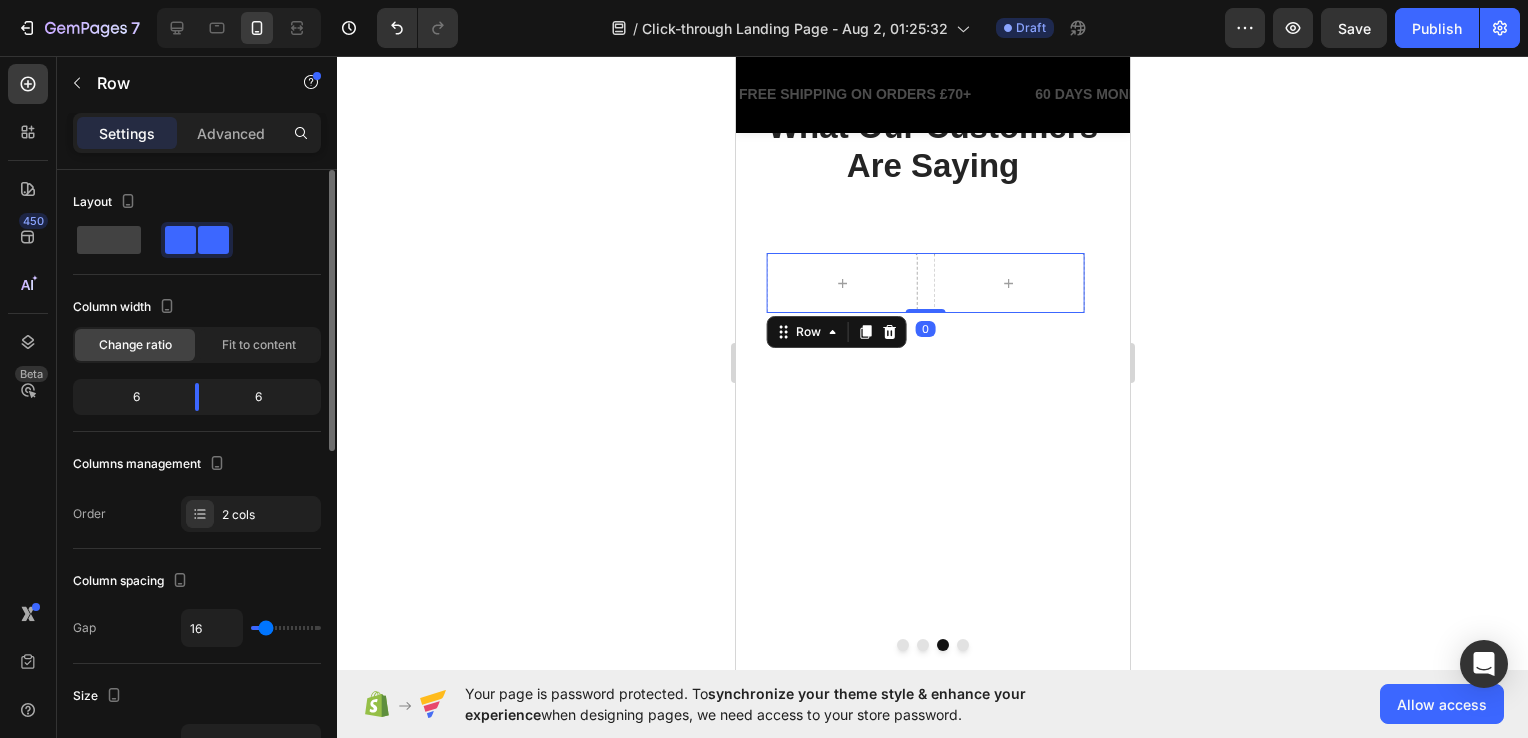 click 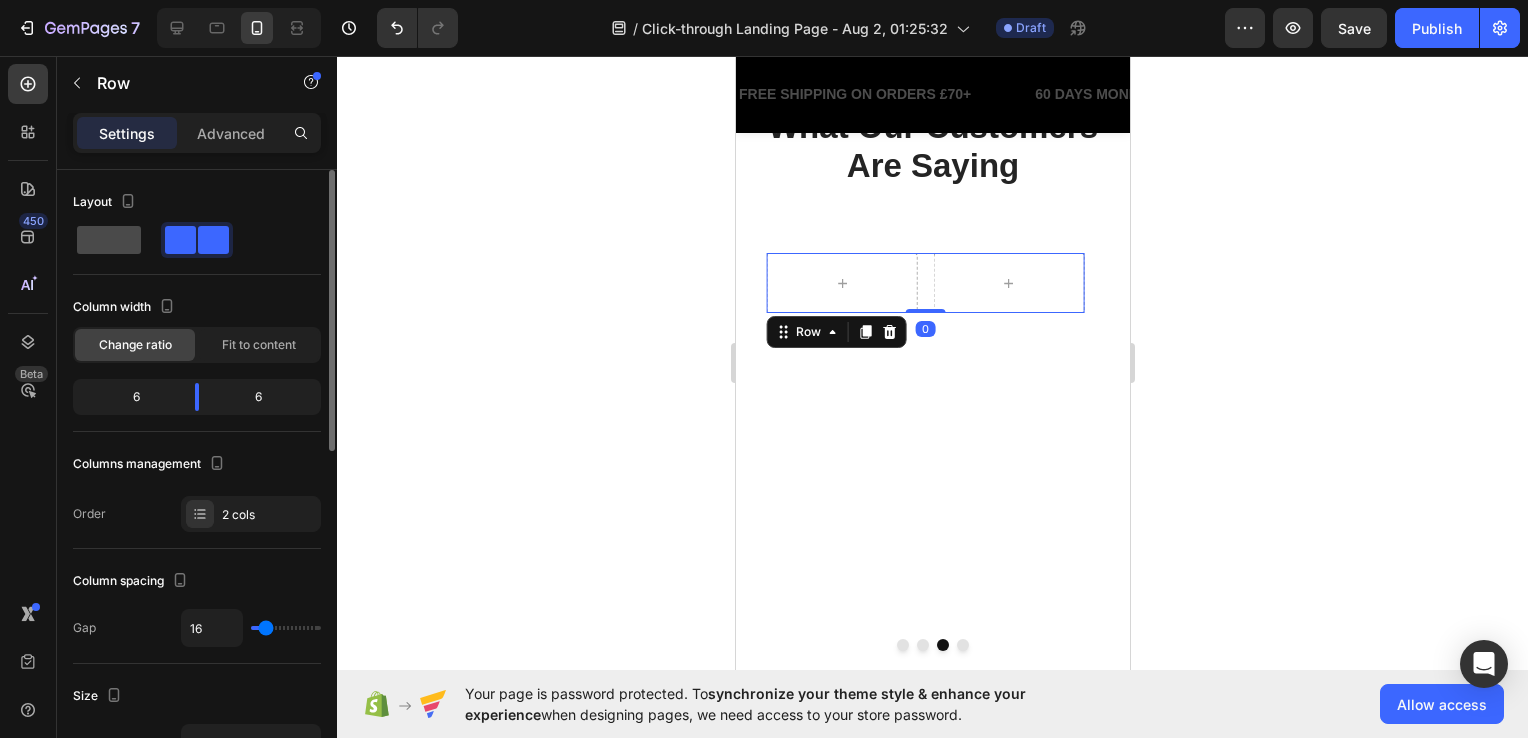 click 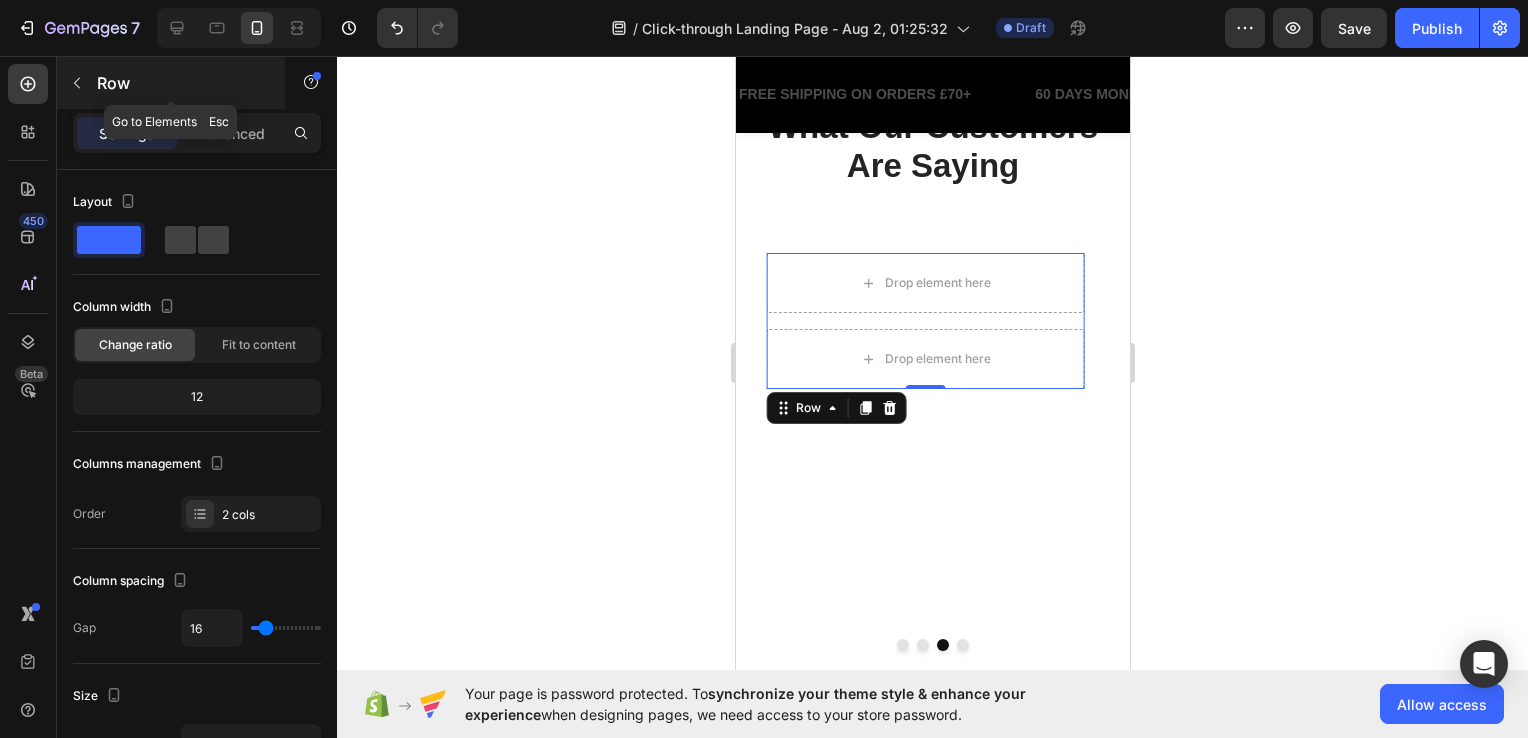 click 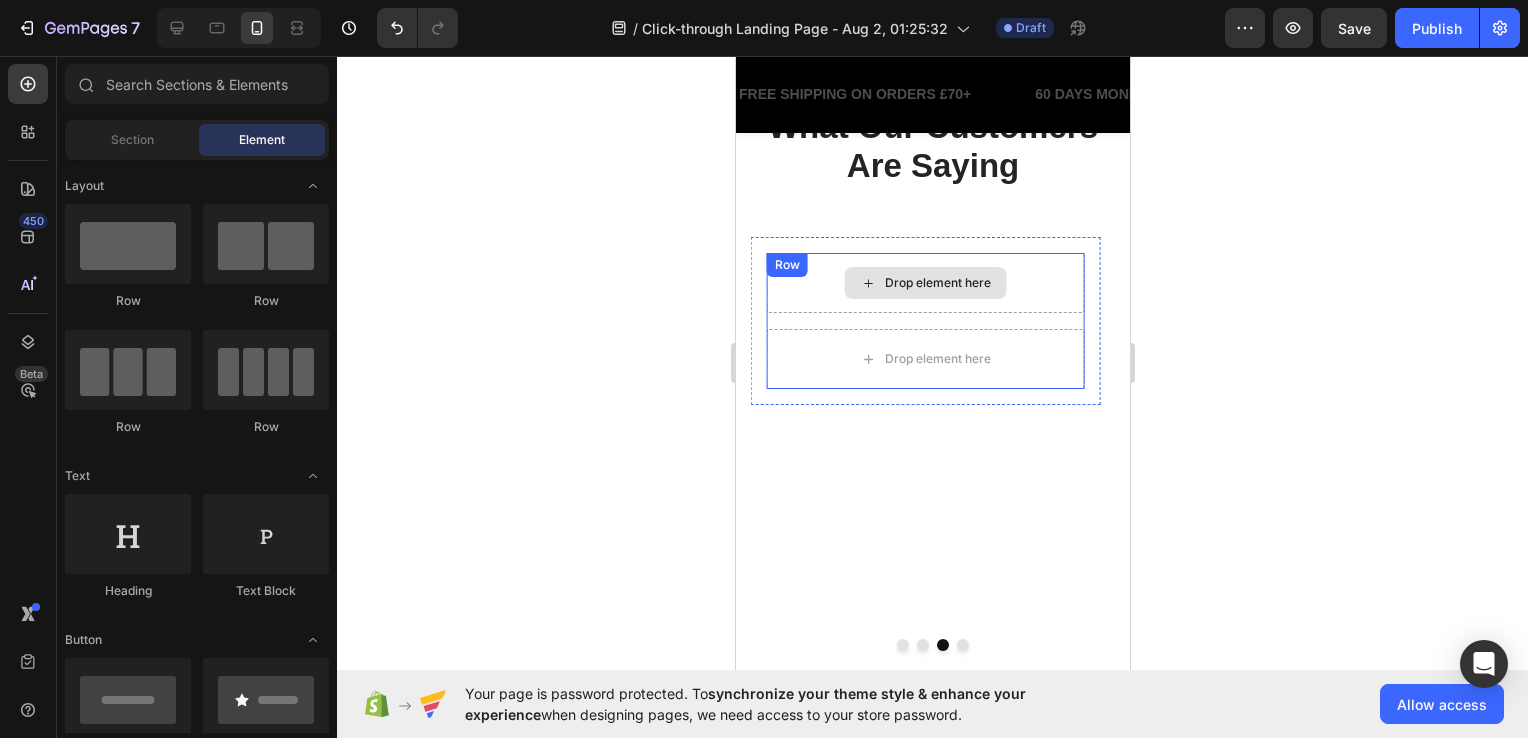 click on "Drop element here" at bounding box center [937, 283] 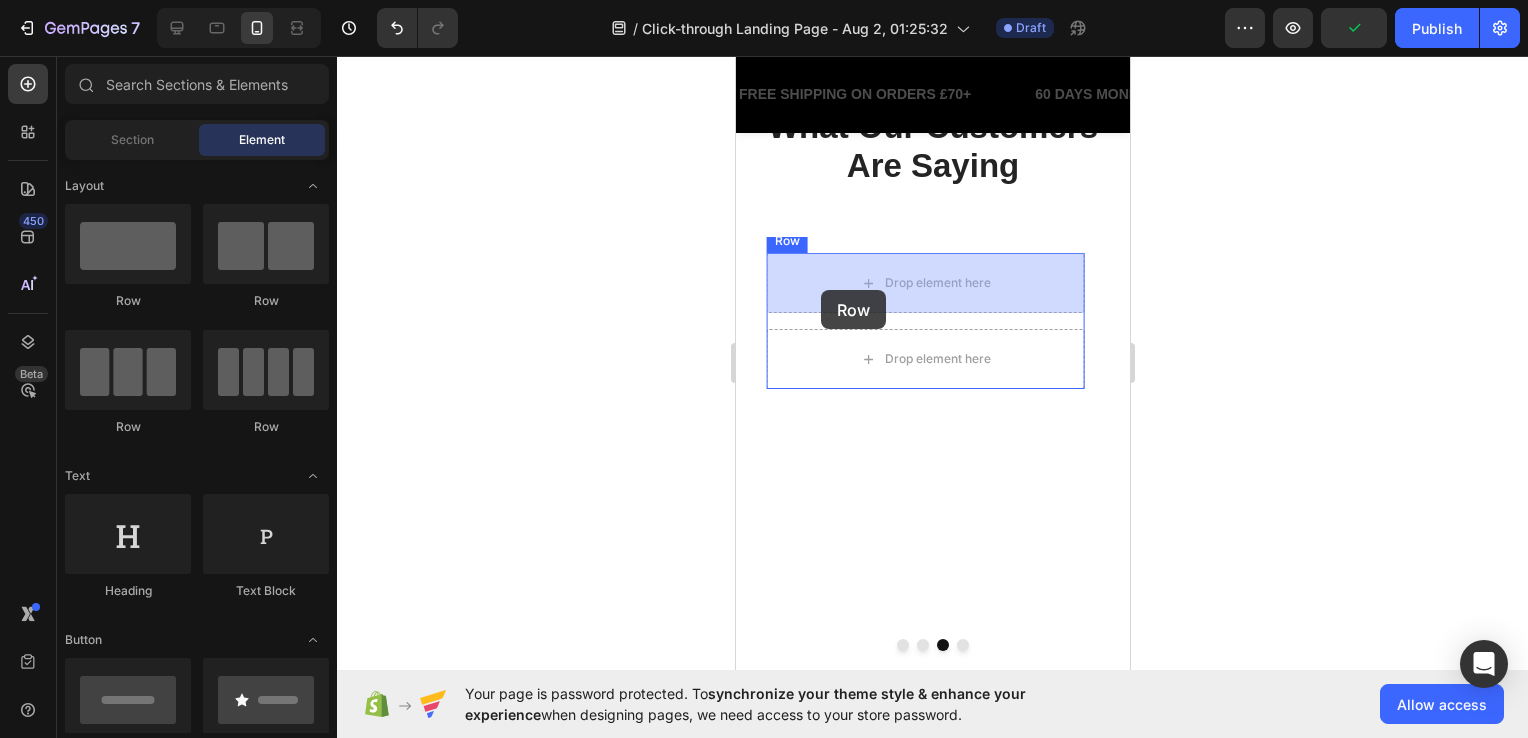 drag, startPoint x: 1010, startPoint y: 324, endPoint x: 809, endPoint y: 290, distance: 203.85535 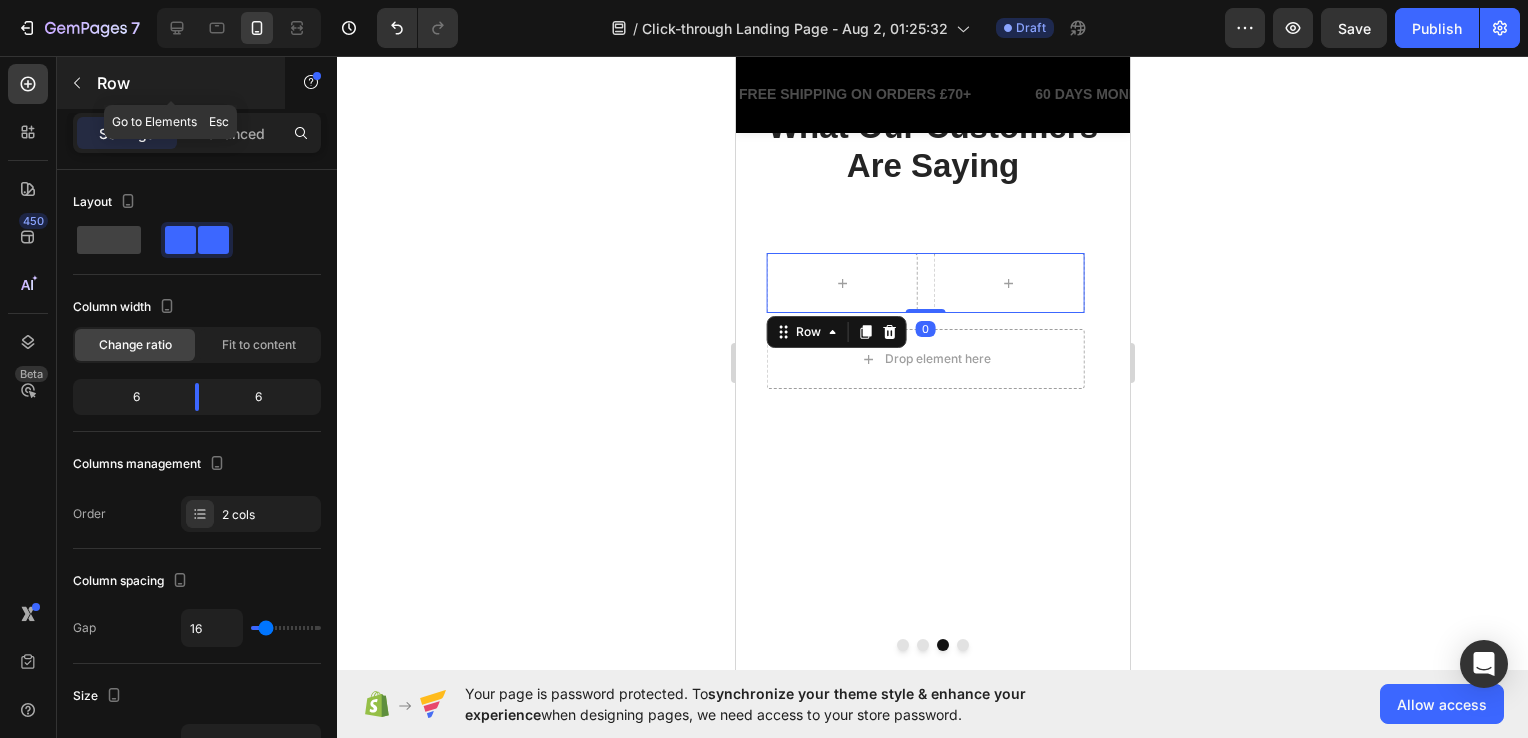 click on "Row" at bounding box center (182, 83) 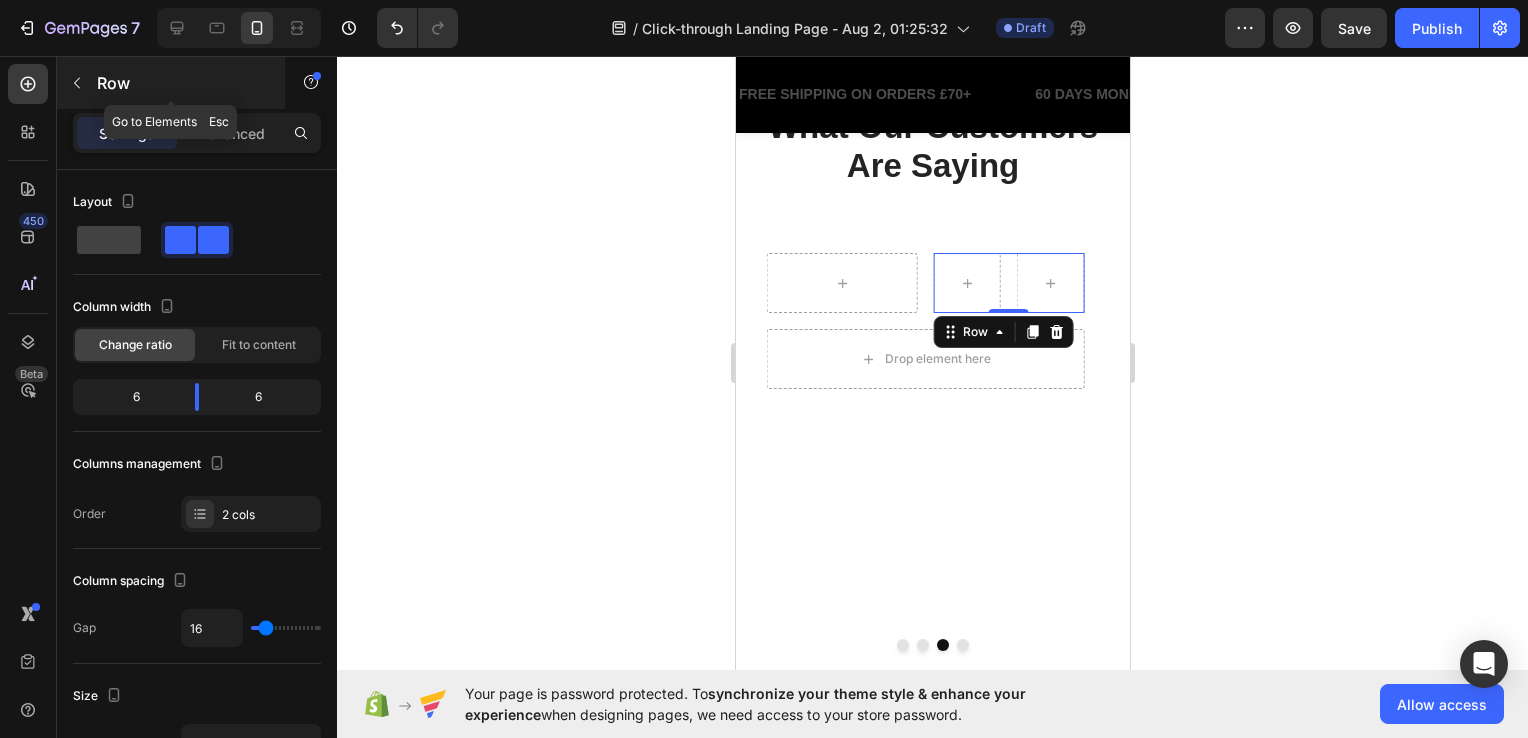 click on "Row" at bounding box center [182, 83] 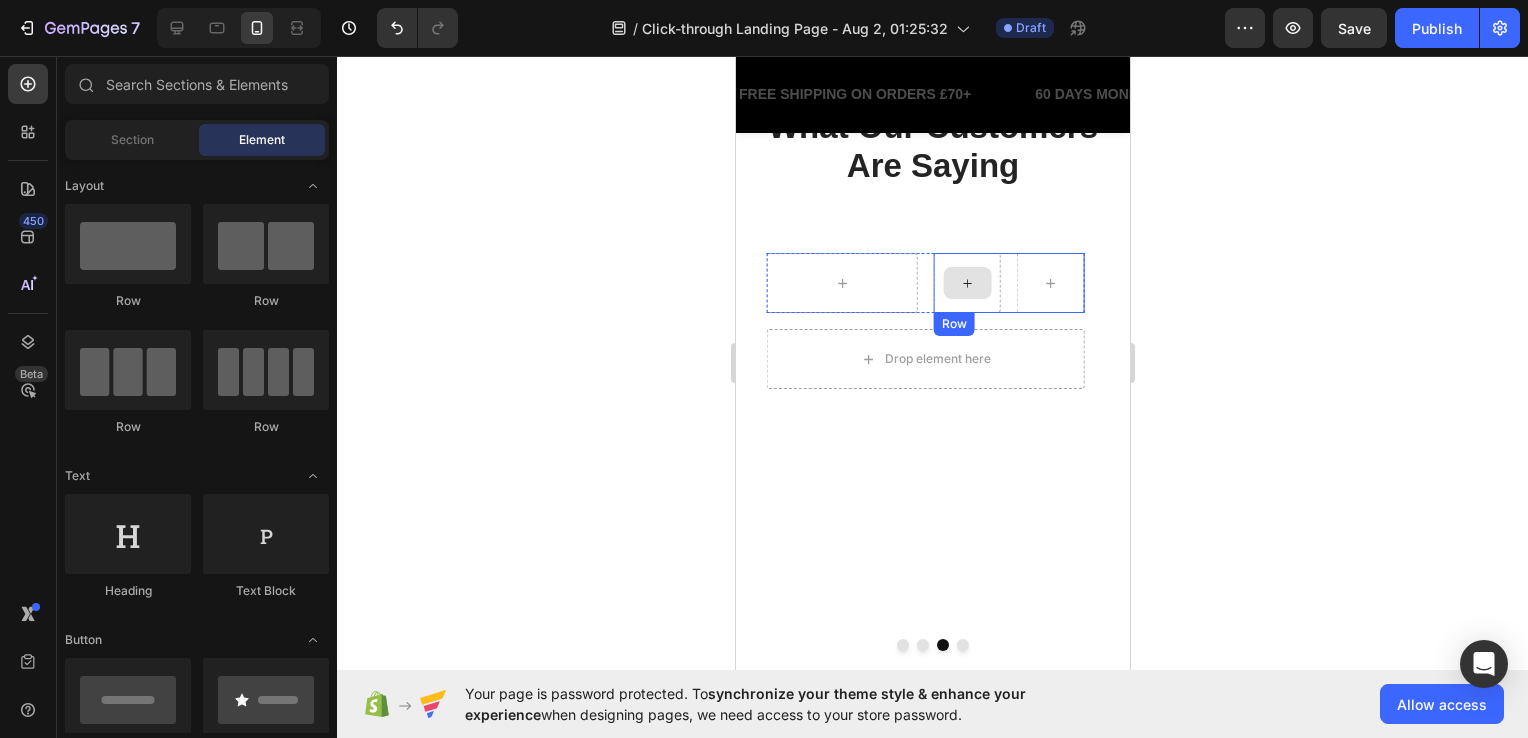 drag, startPoint x: 954, startPoint y: 263, endPoint x: 779, endPoint y: 259, distance: 175.04572 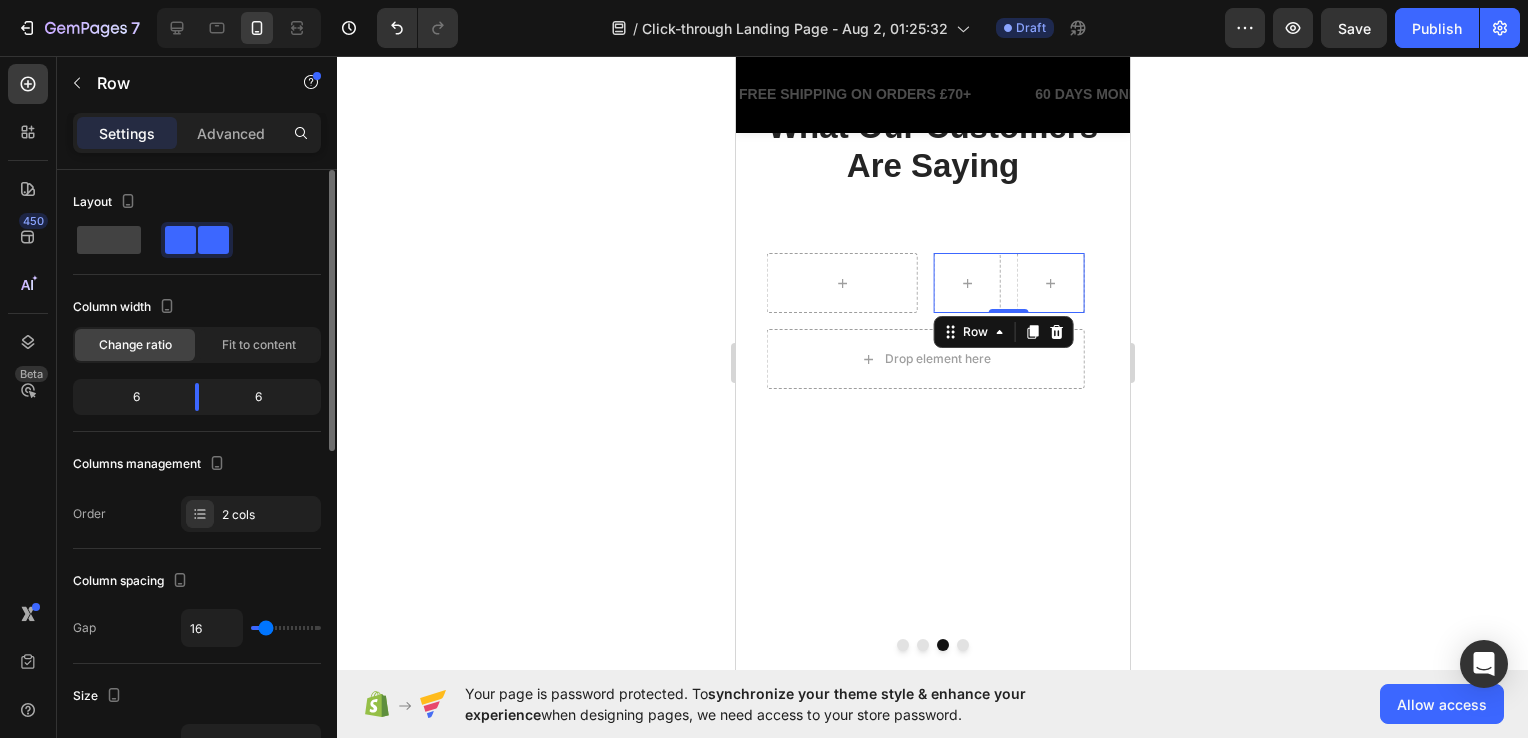click on "Layout Column width Change ratio Fit to content 6 6 Columns management Order 2 cols Column spacing Gap 16 Size Width 100% Height Full Fit Padding Add... Background The changes might be hidden by  the video. Color Add... Image Add... Video Add... Shape Border Add... Corner Add... Shadow Add... Align column Vertical Delete element" at bounding box center (197, 868) 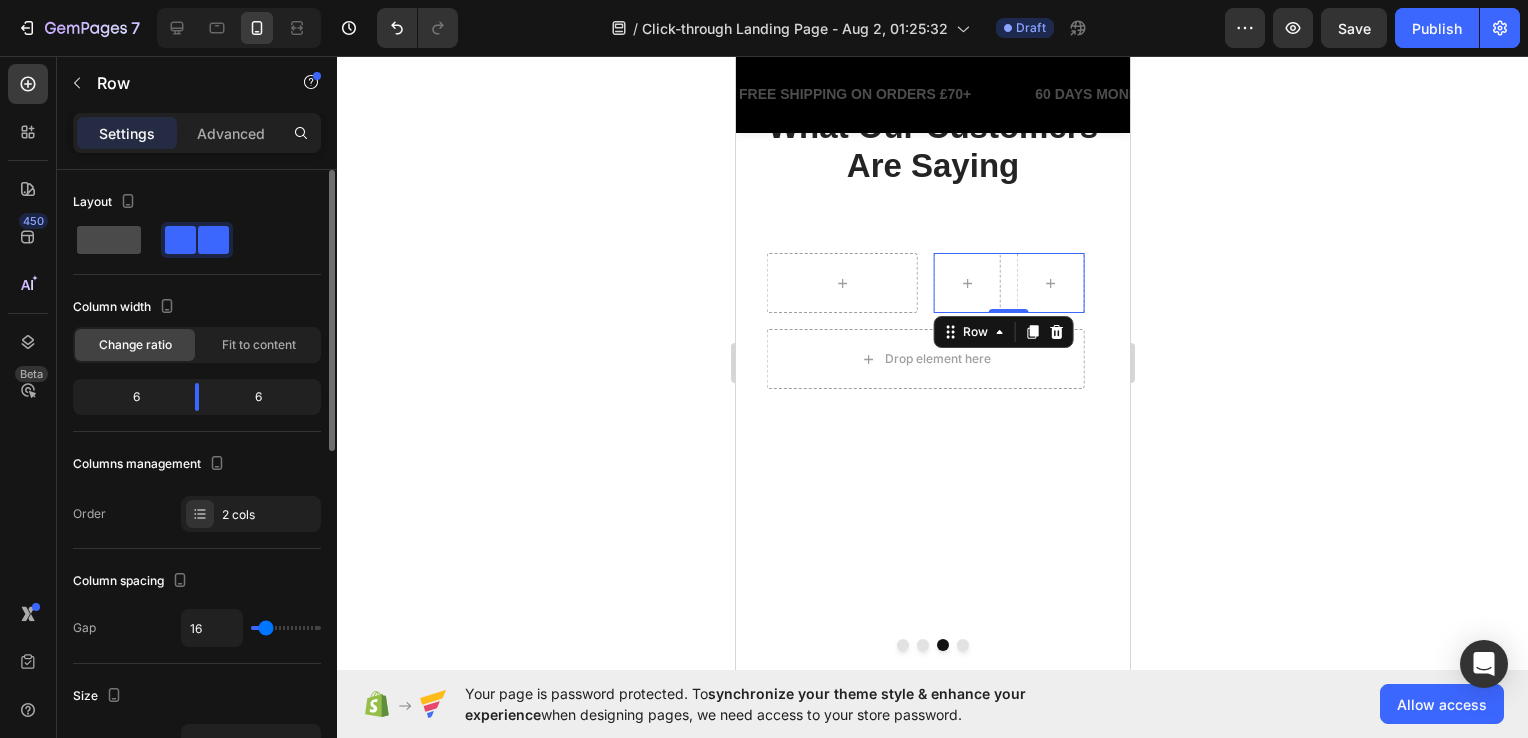 click 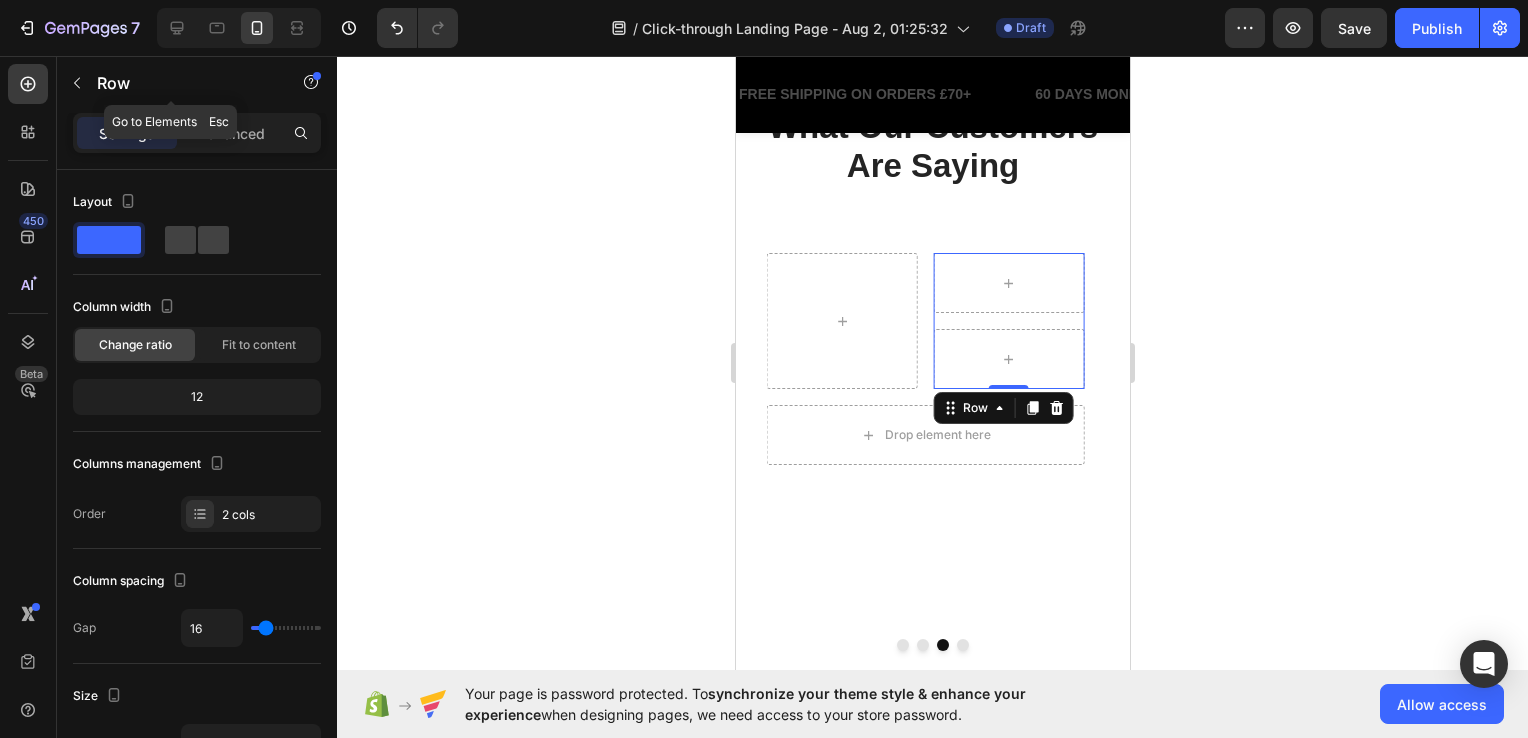 drag, startPoint x: 89, startPoint y: 90, endPoint x: 102, endPoint y: 94, distance: 13.601471 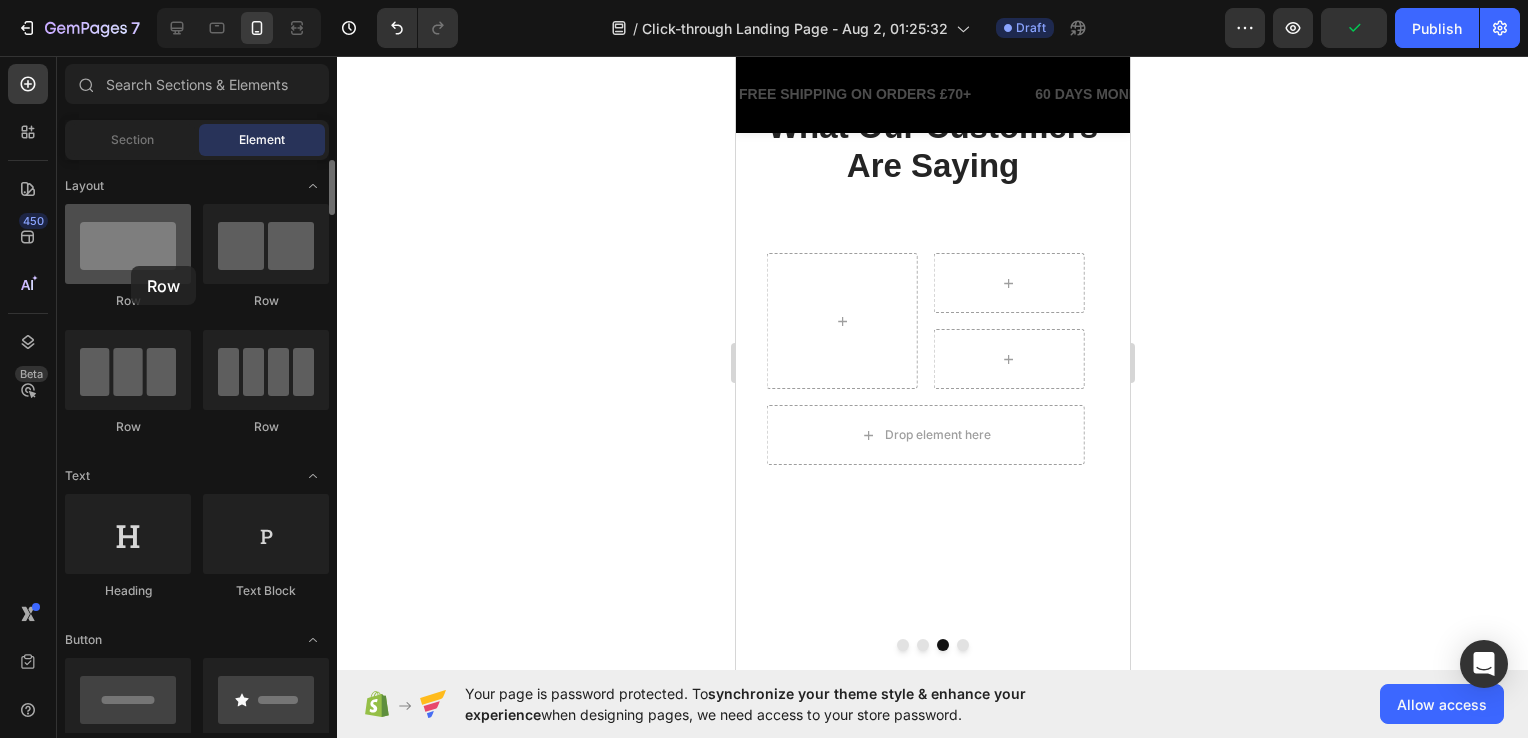 drag, startPoint x: 3, startPoint y: 285, endPoint x: 131, endPoint y: 266, distance: 129.40247 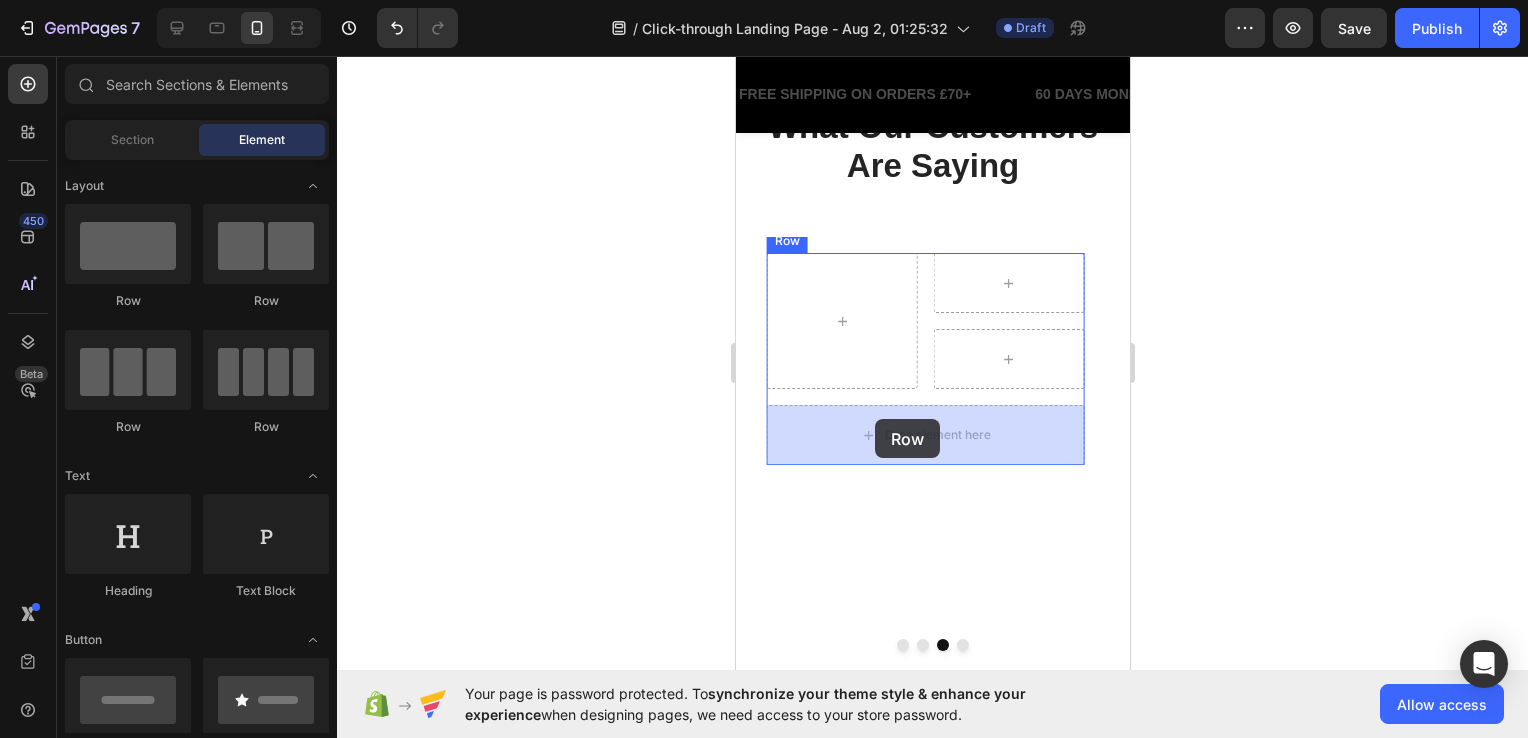 drag, startPoint x: 1474, startPoint y: 395, endPoint x: 866, endPoint y: 406, distance: 608.0995 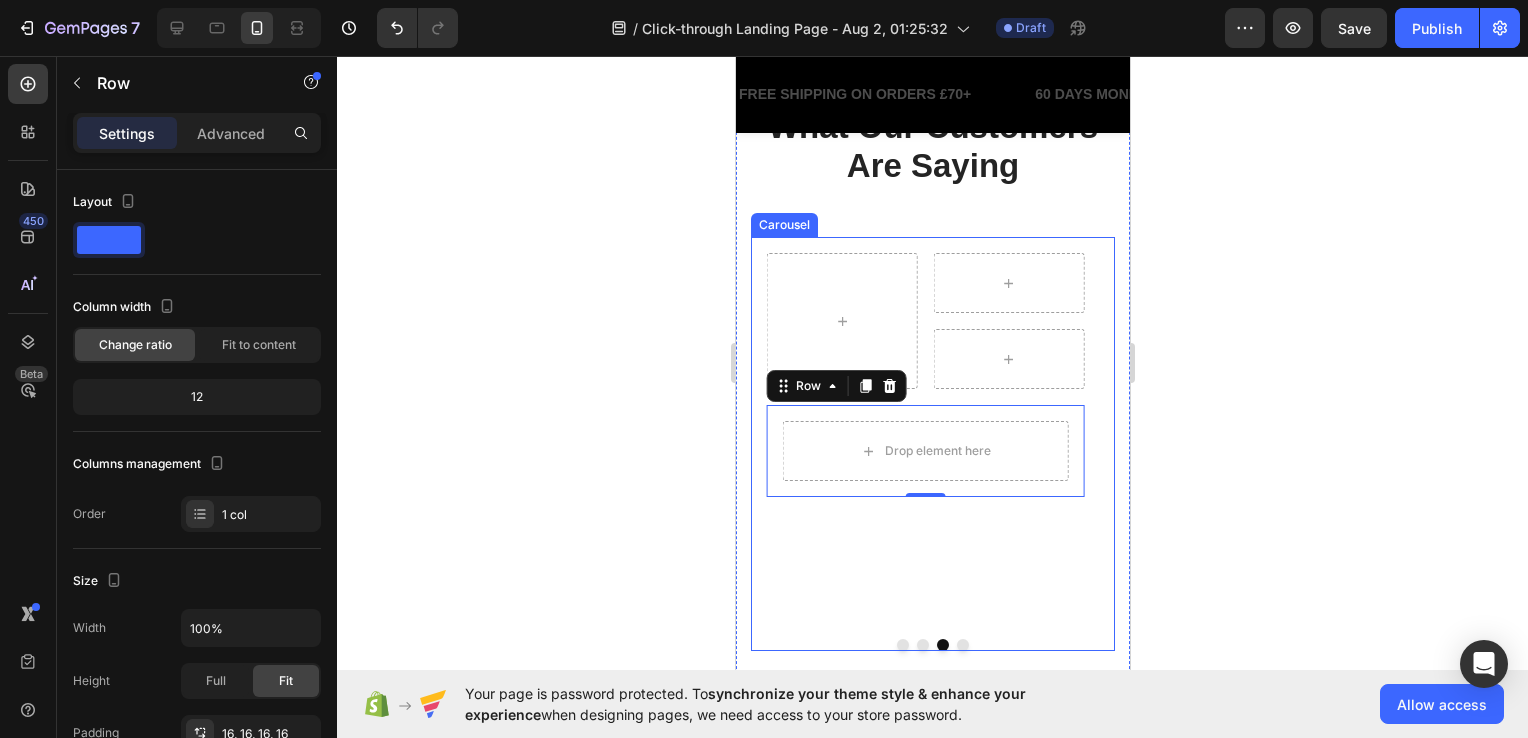 click at bounding box center [777, 423] 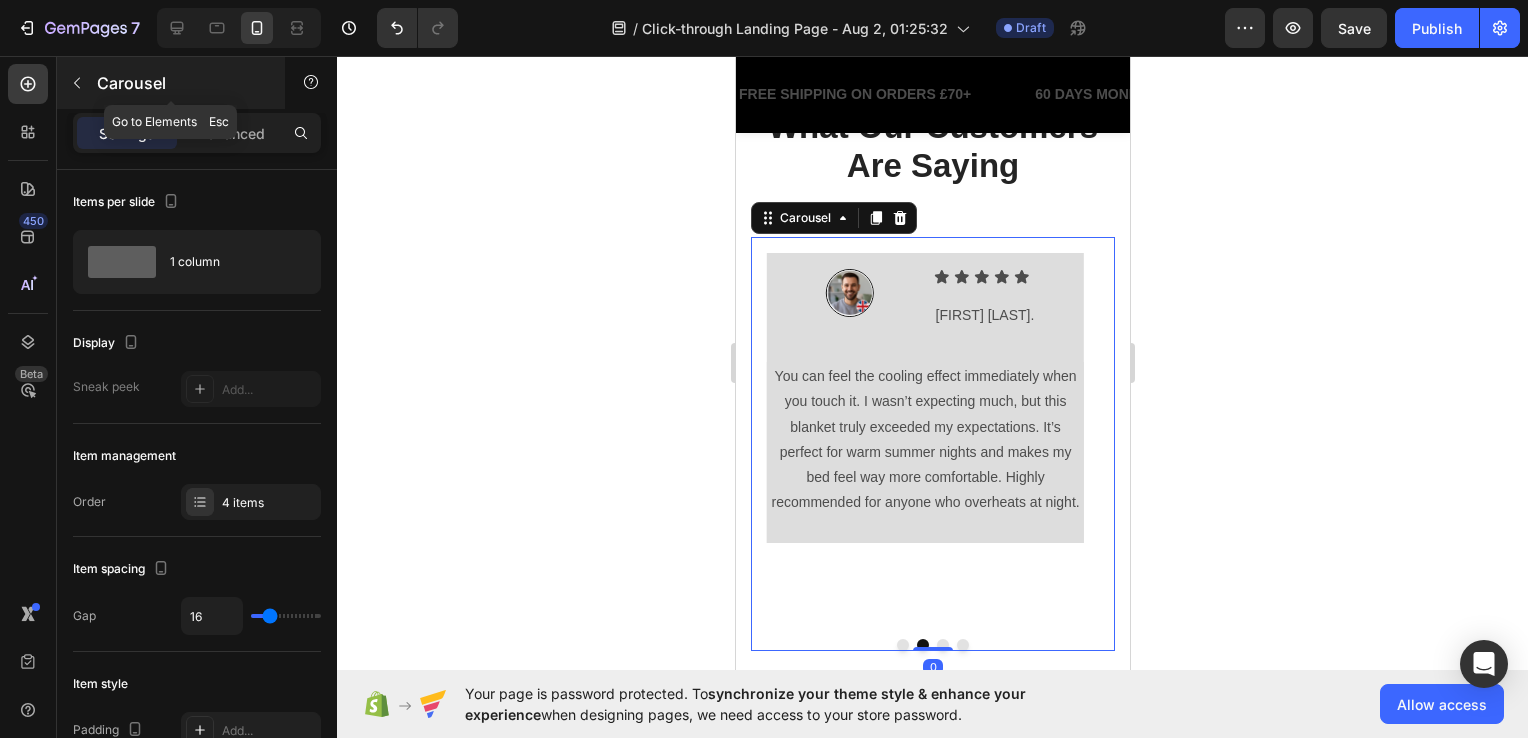 click on "Carousel" at bounding box center [182, 83] 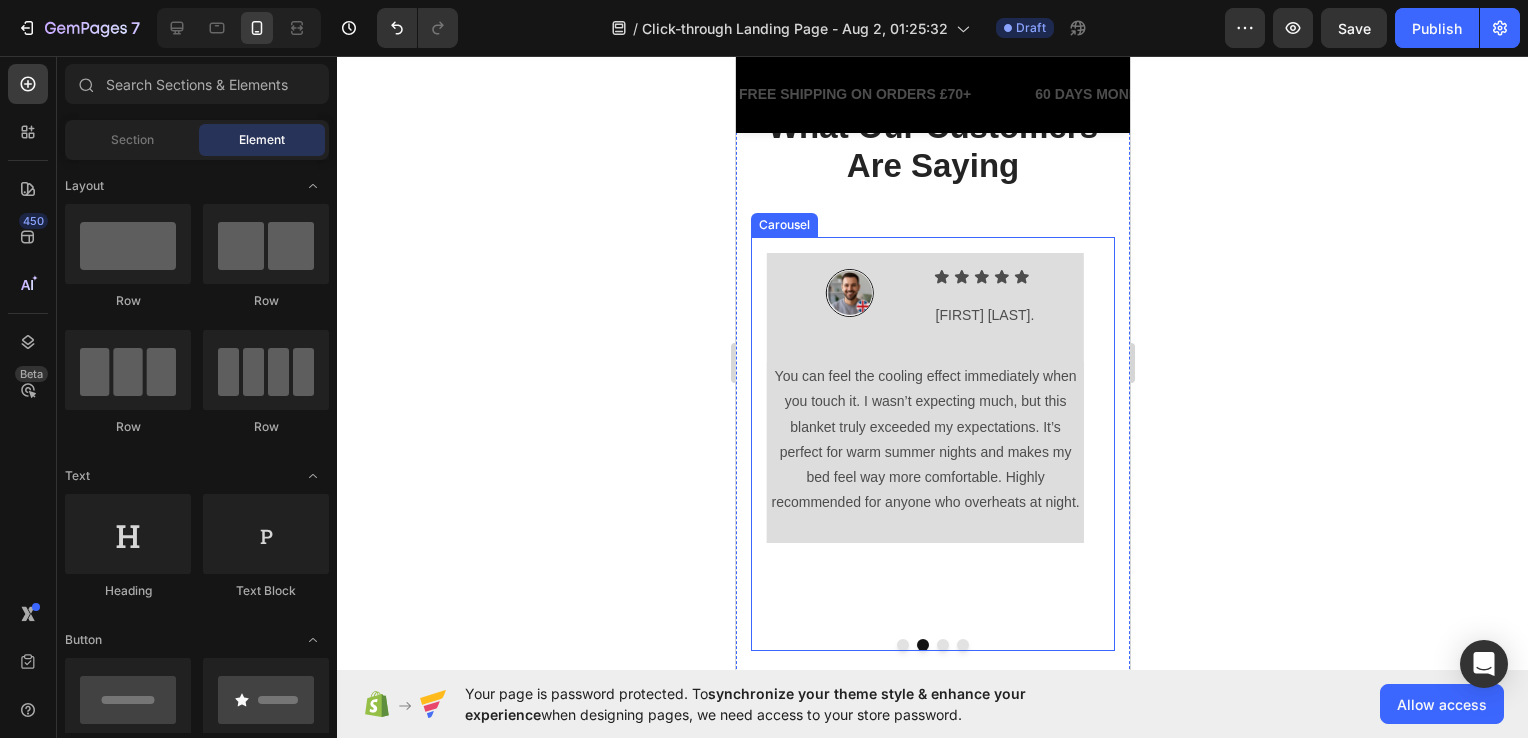 click 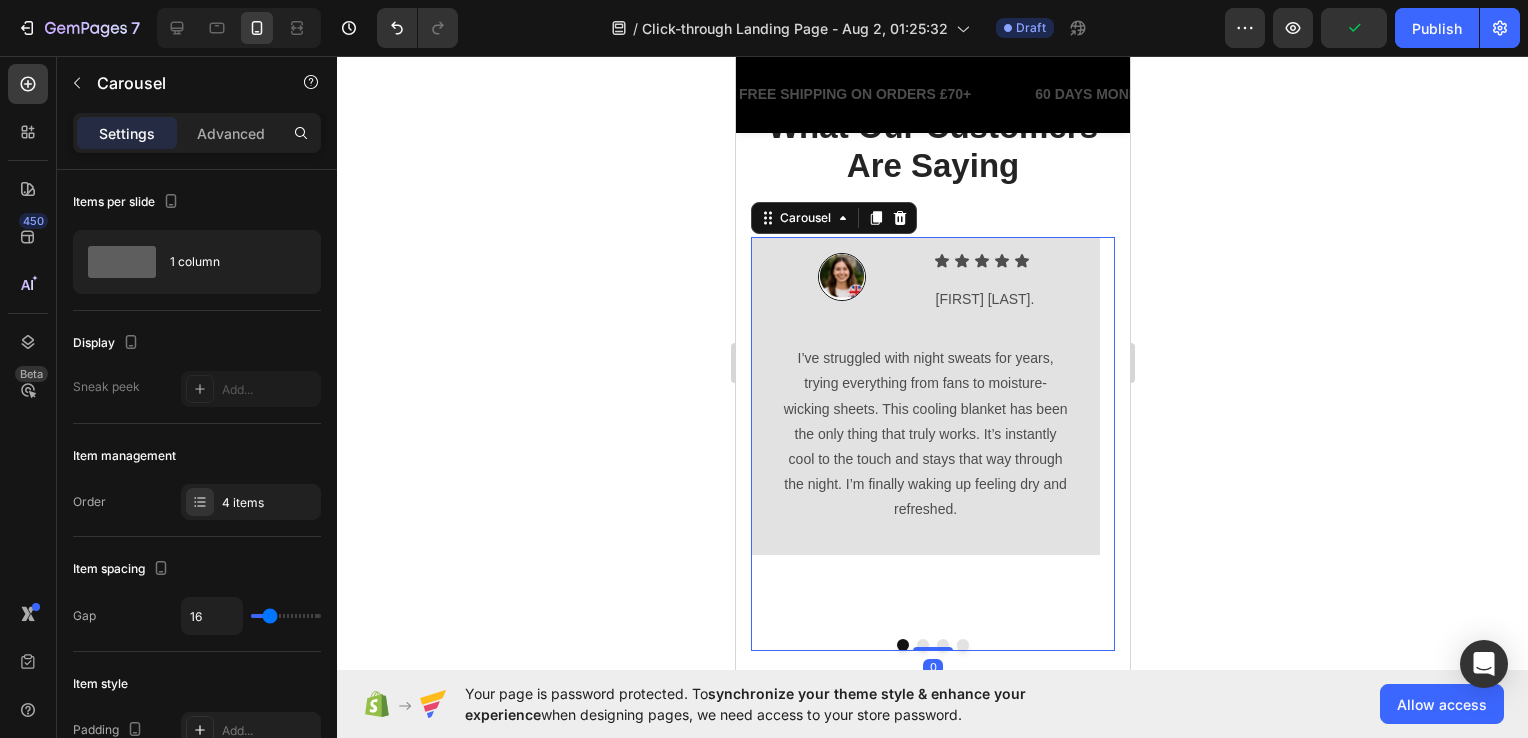 click 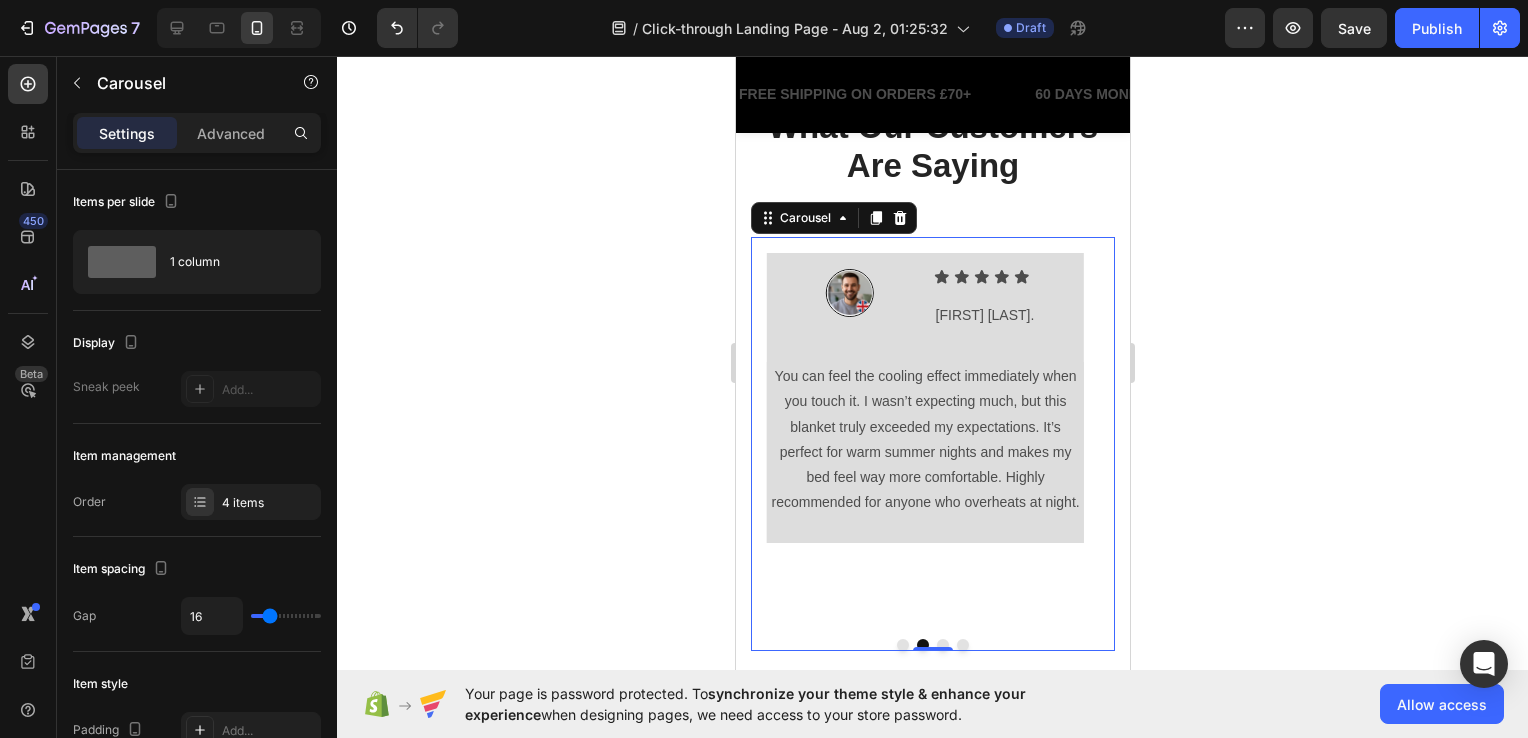 click 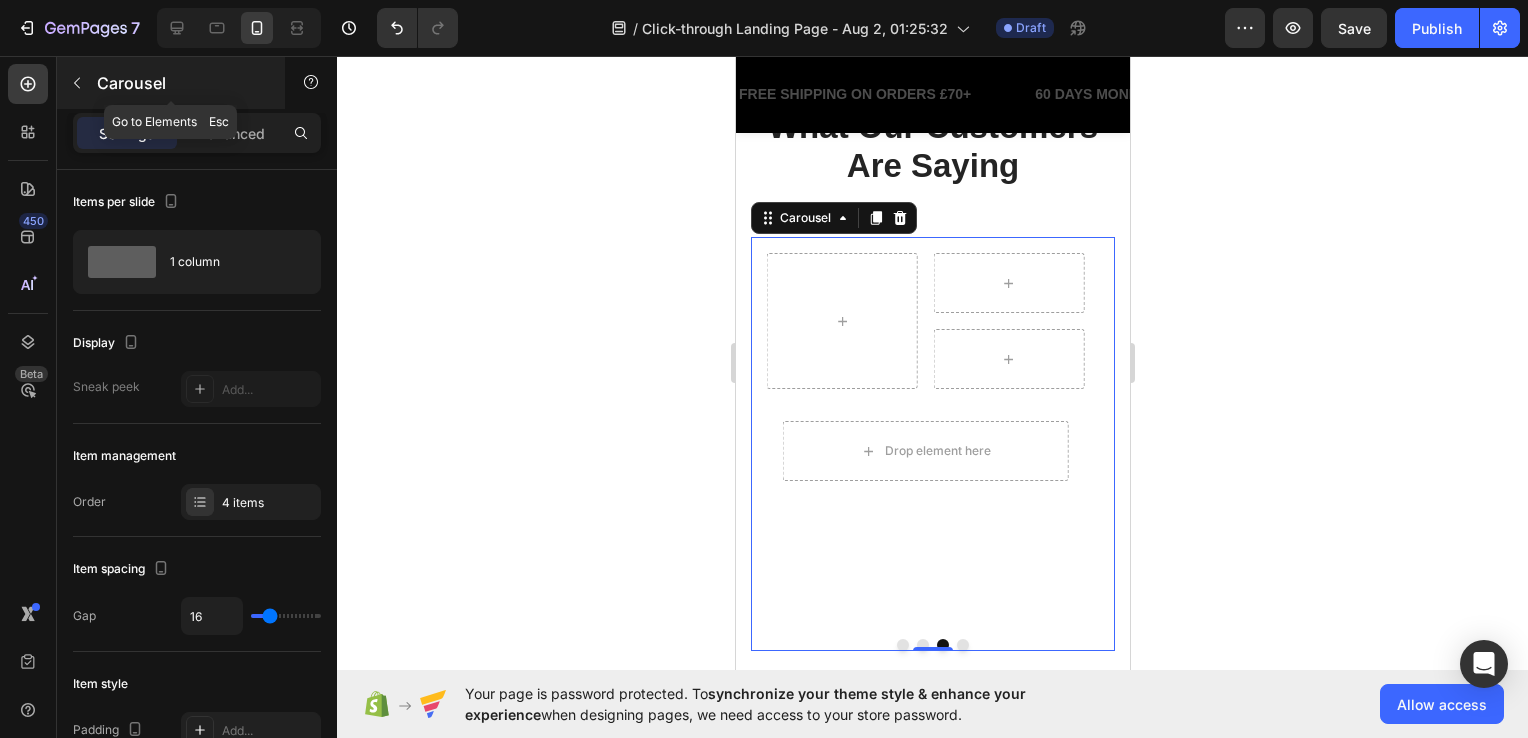 click on "Carousel" at bounding box center [171, 83] 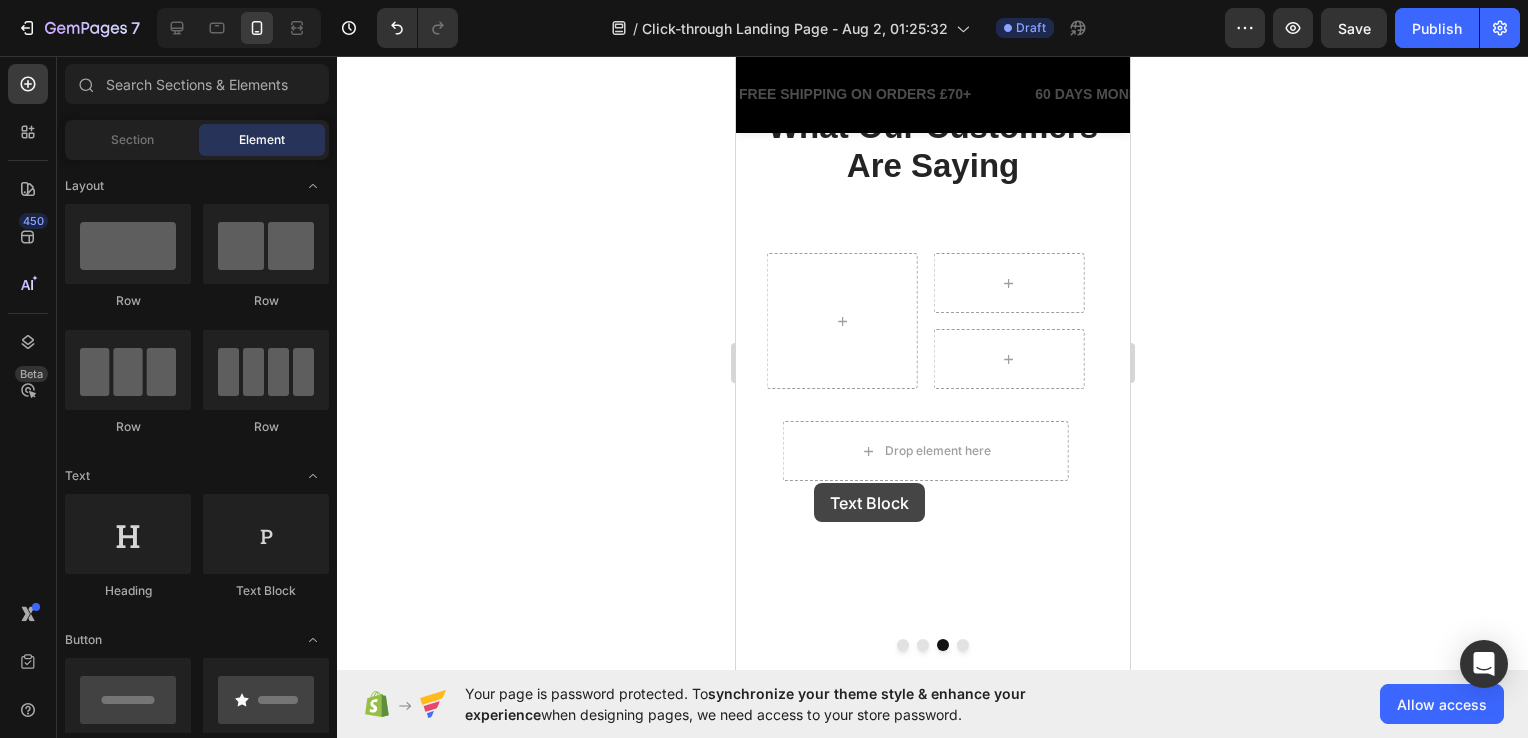 scroll, scrollTop: 2987, scrollLeft: 0, axis: vertical 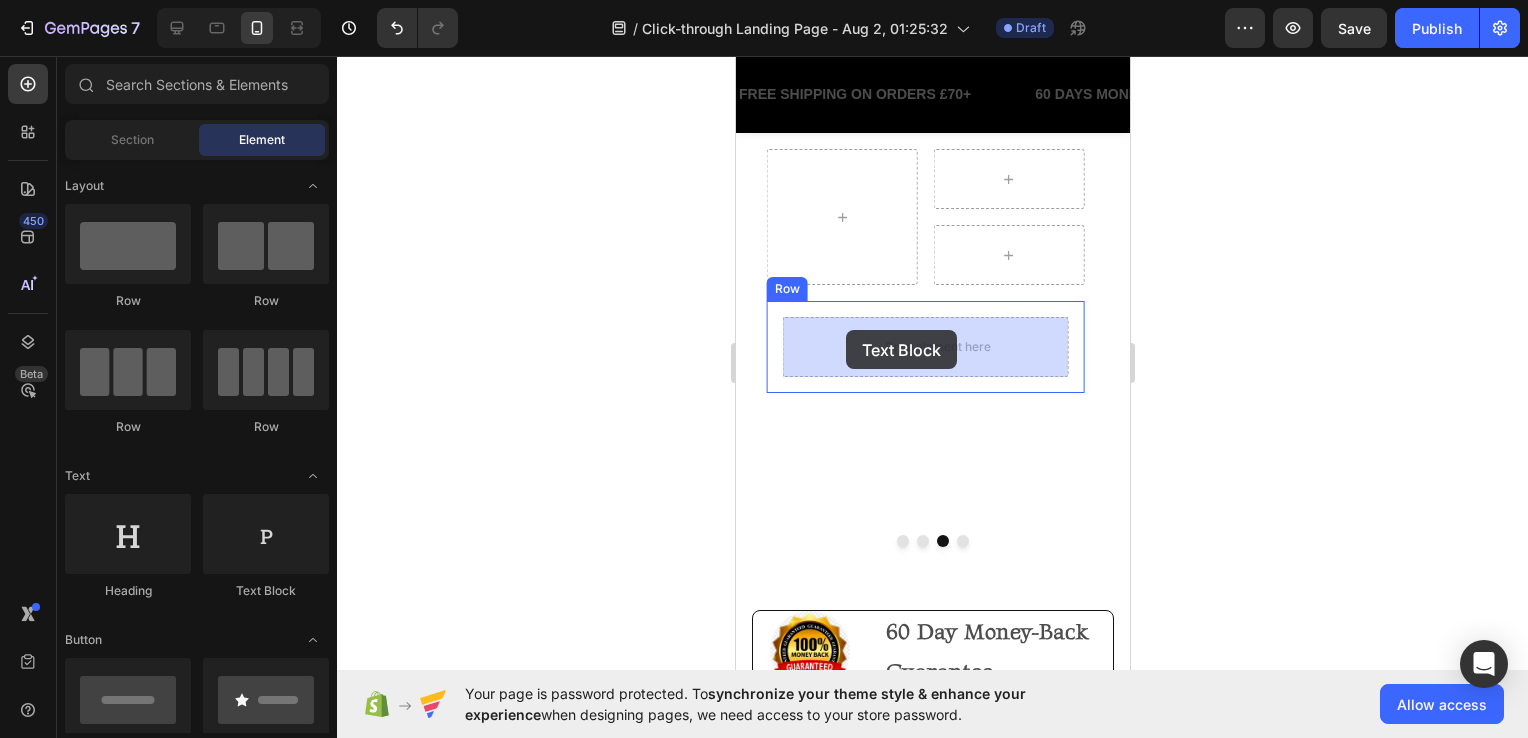 drag, startPoint x: 1041, startPoint y: 628, endPoint x: 845, endPoint y: 330, distance: 356.67914 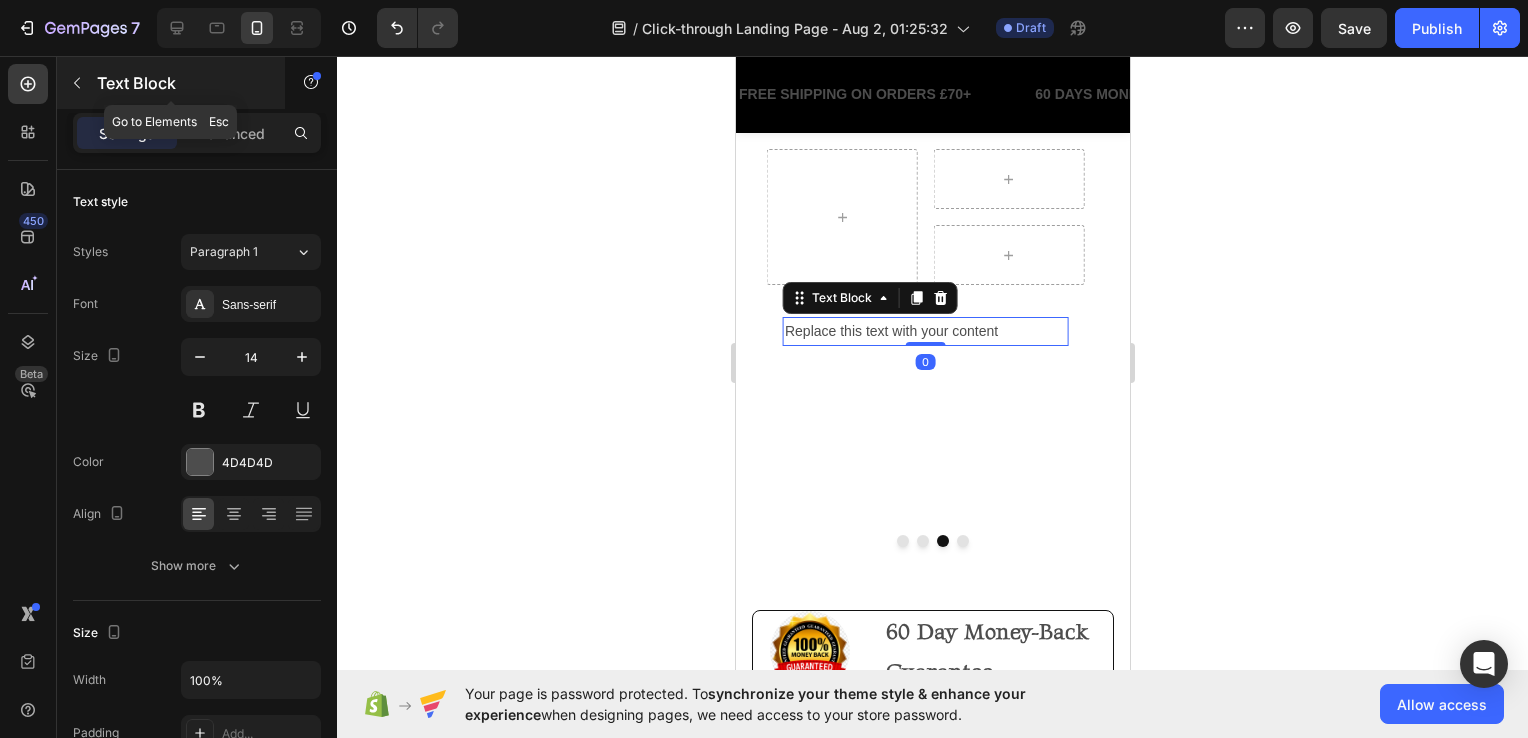 click on "Text Block" at bounding box center (182, 83) 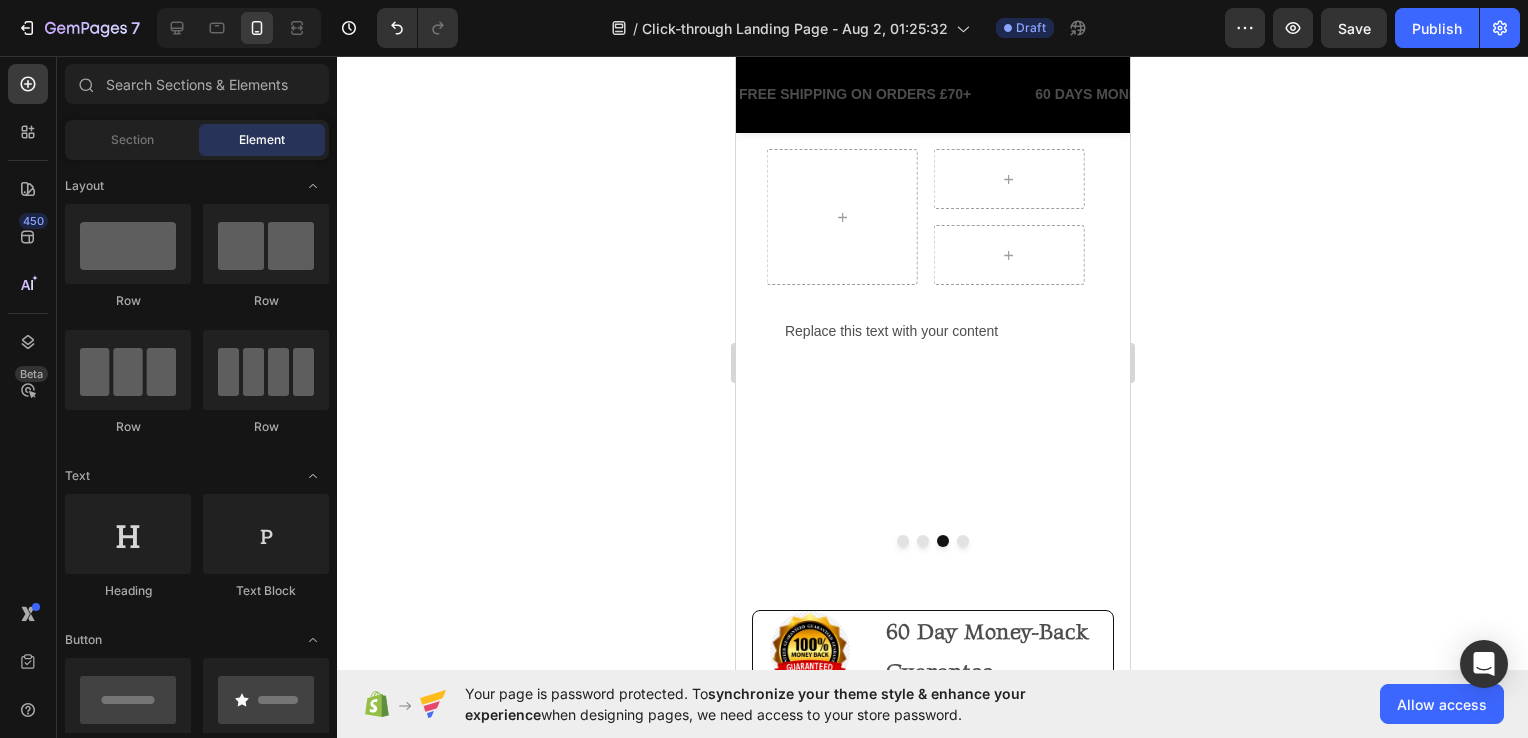 scroll, scrollTop: 200, scrollLeft: 0, axis: vertical 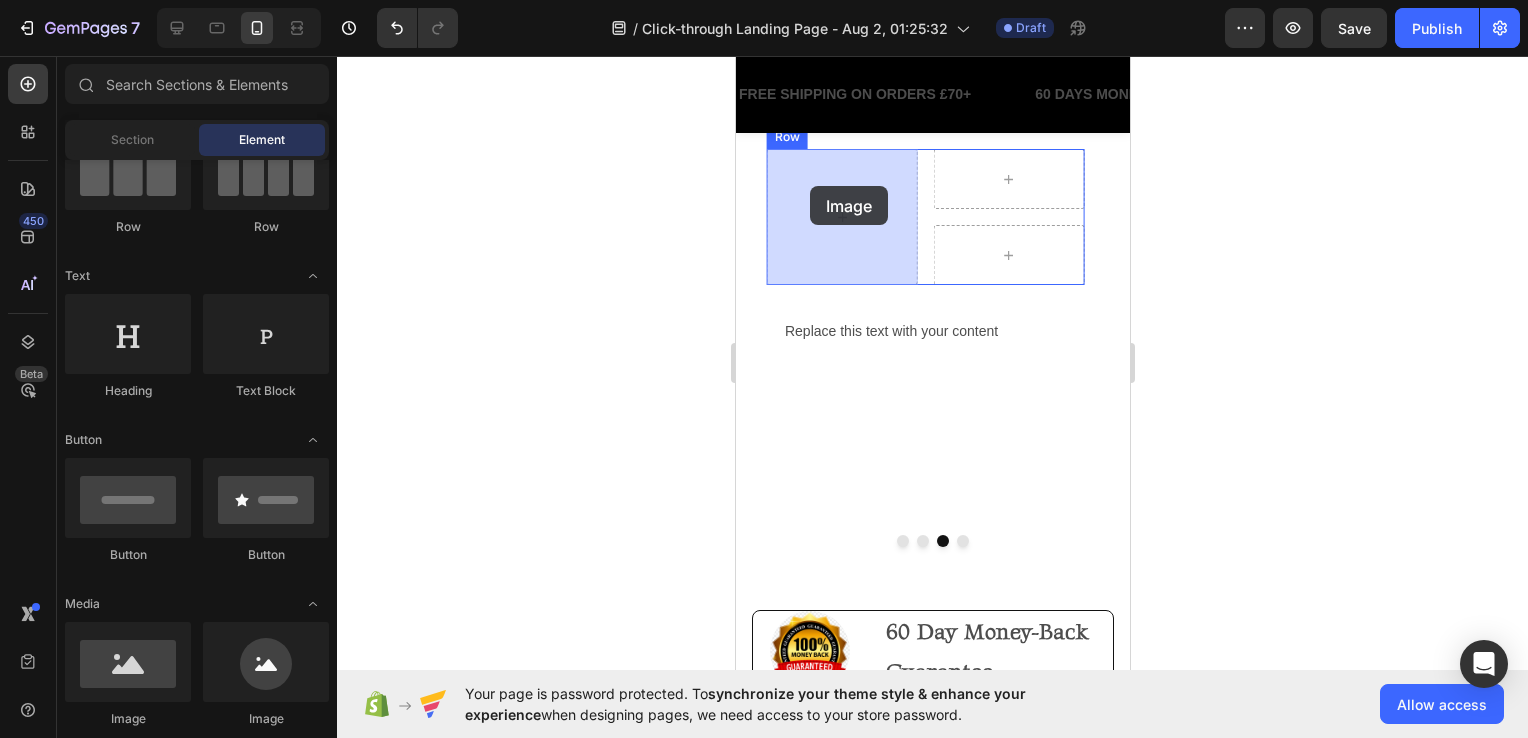 drag, startPoint x: 1333, startPoint y: 490, endPoint x: 809, endPoint y: 186, distance: 605.79865 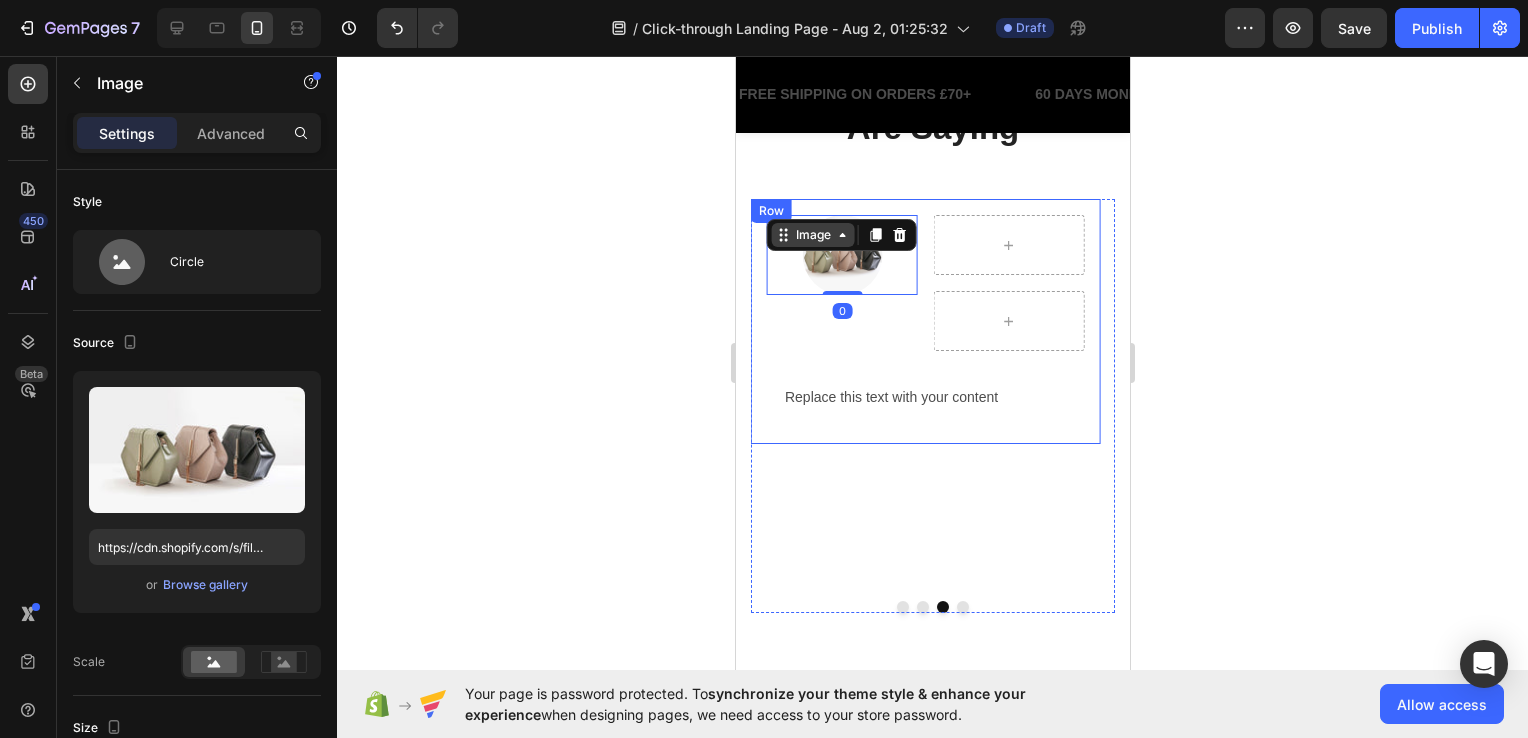 scroll, scrollTop: 2887, scrollLeft: 0, axis: vertical 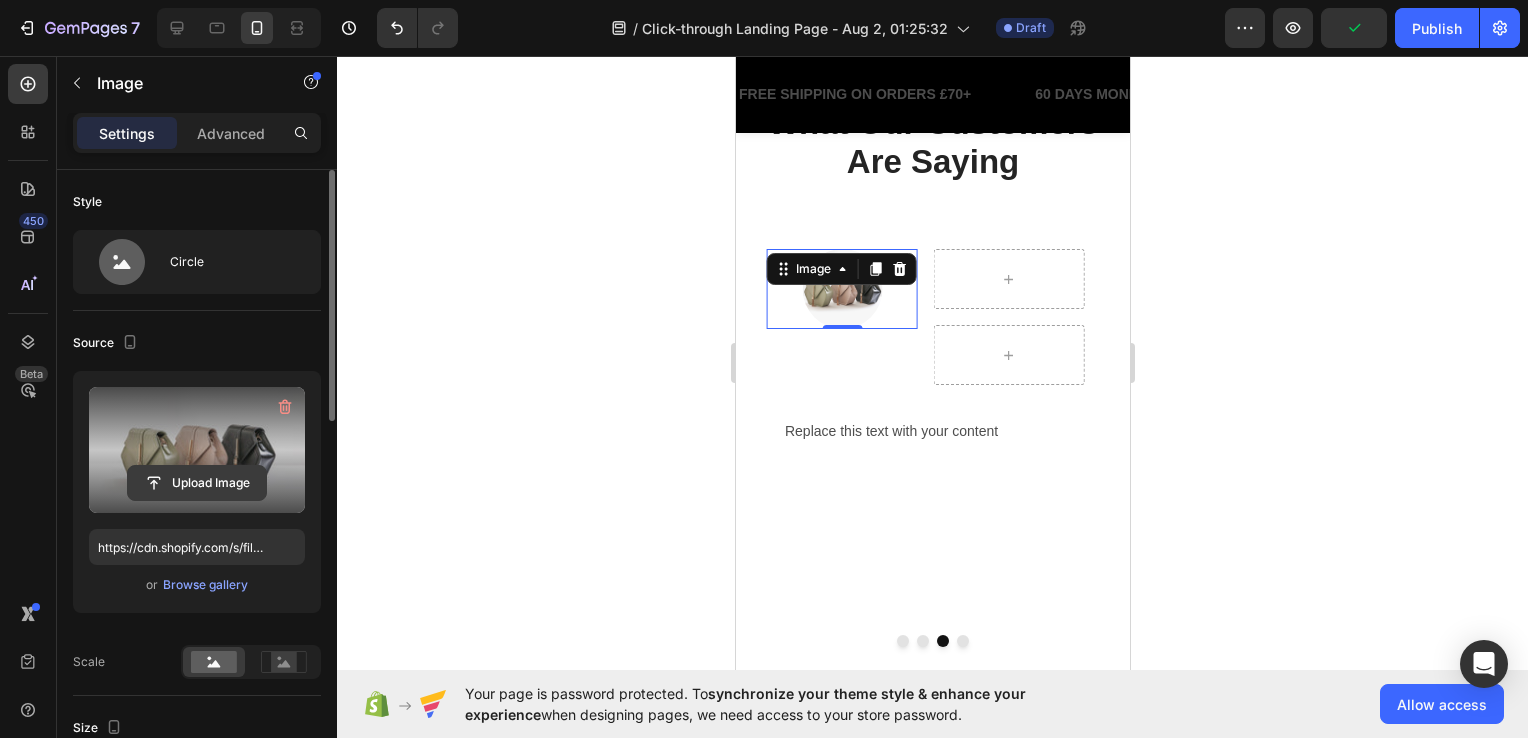 click 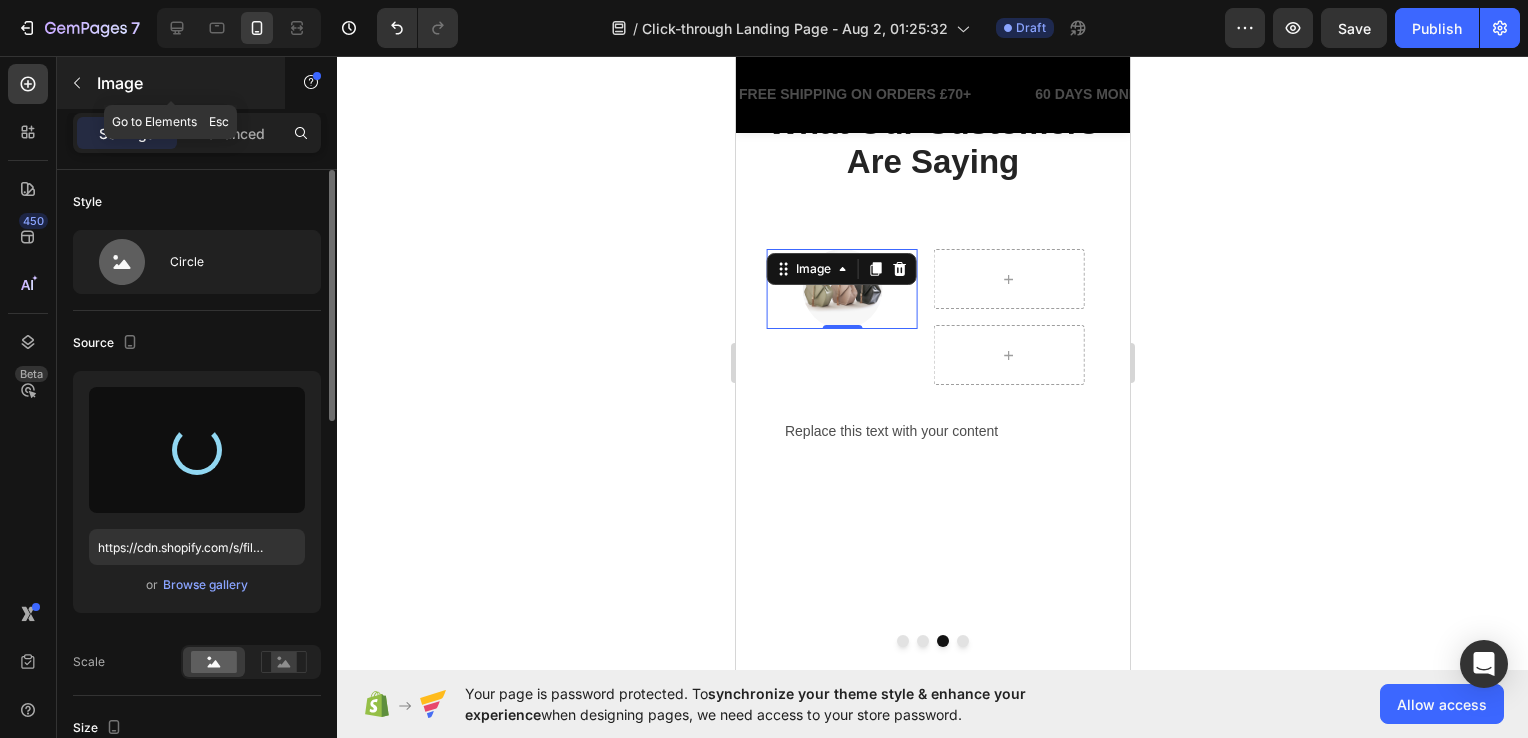 click on "Image" at bounding box center [182, 83] 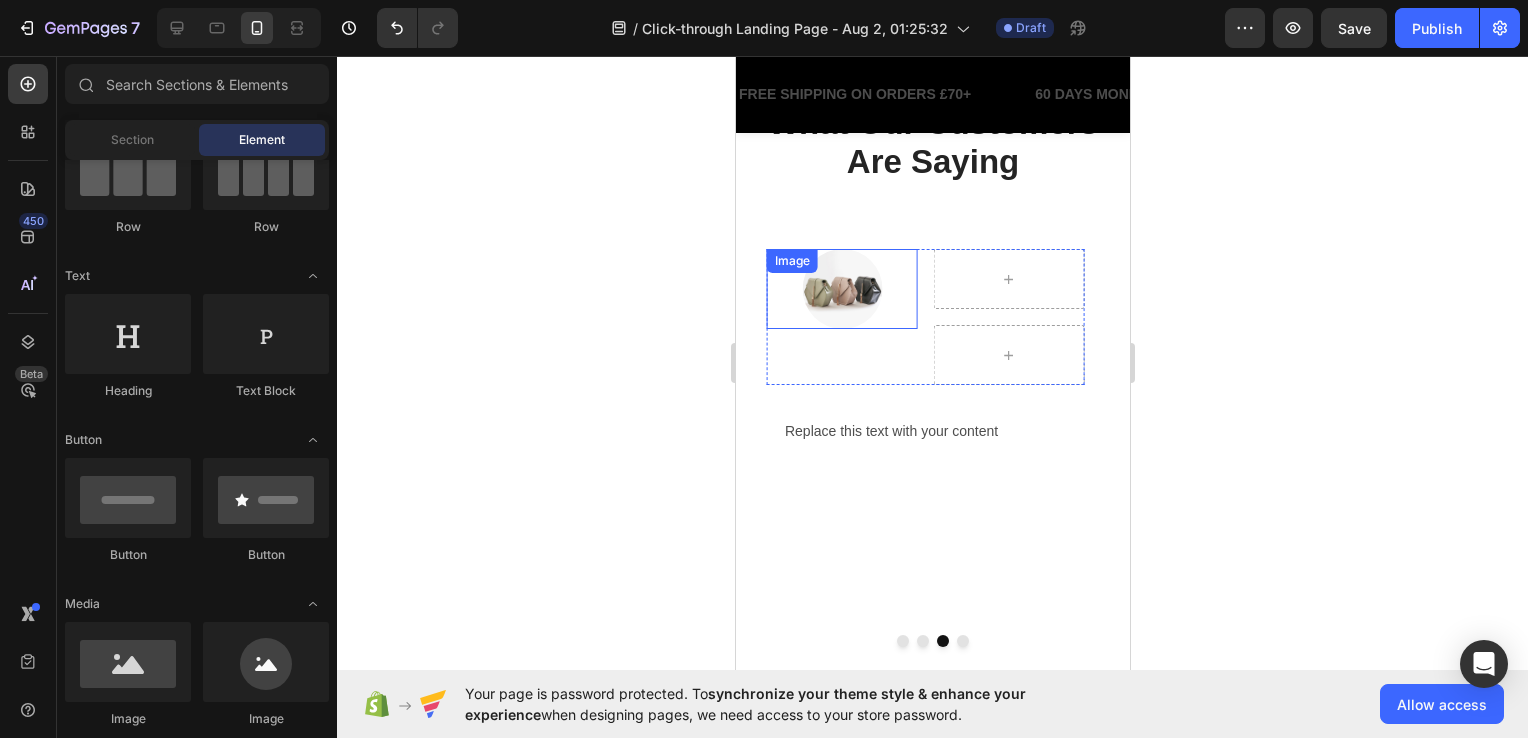 click at bounding box center (841, 289) 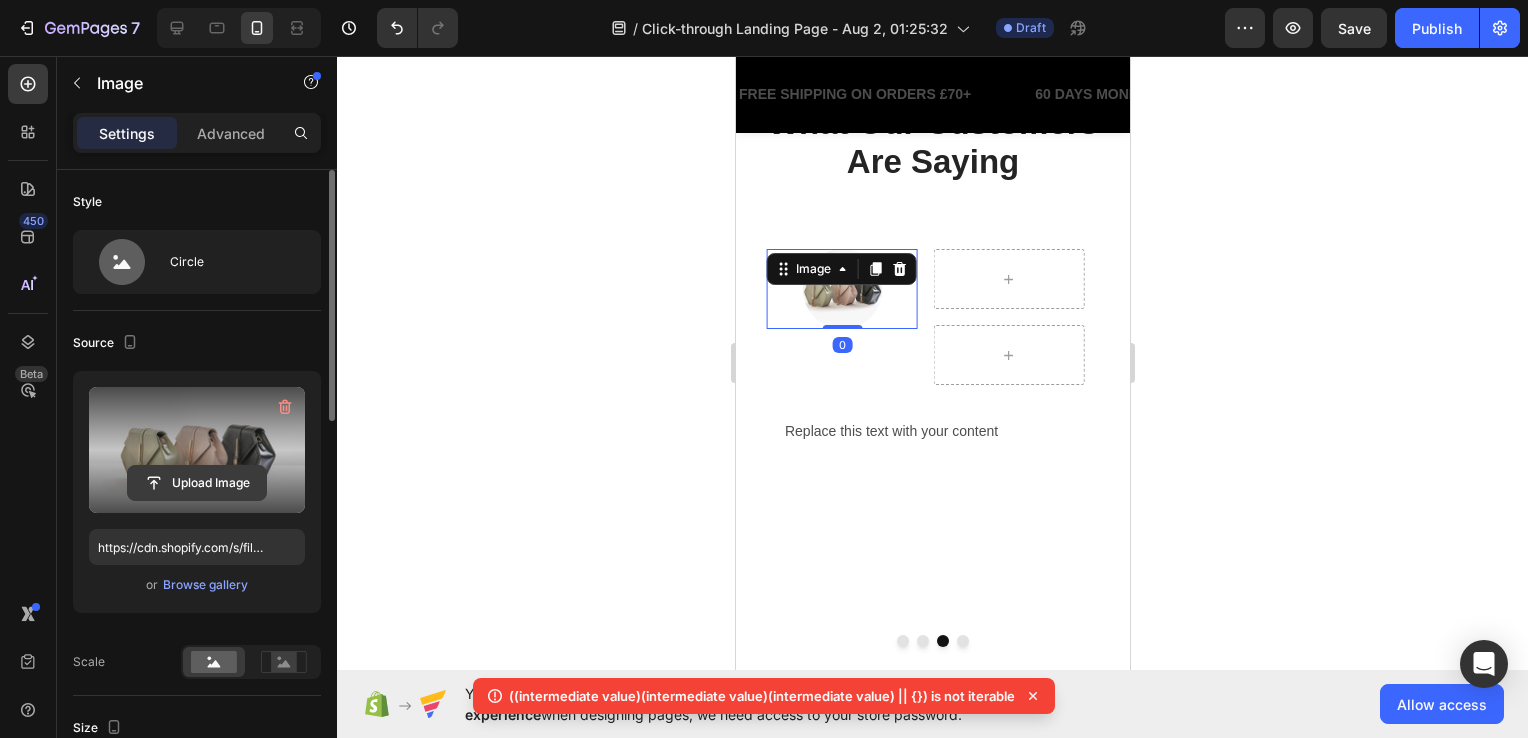click 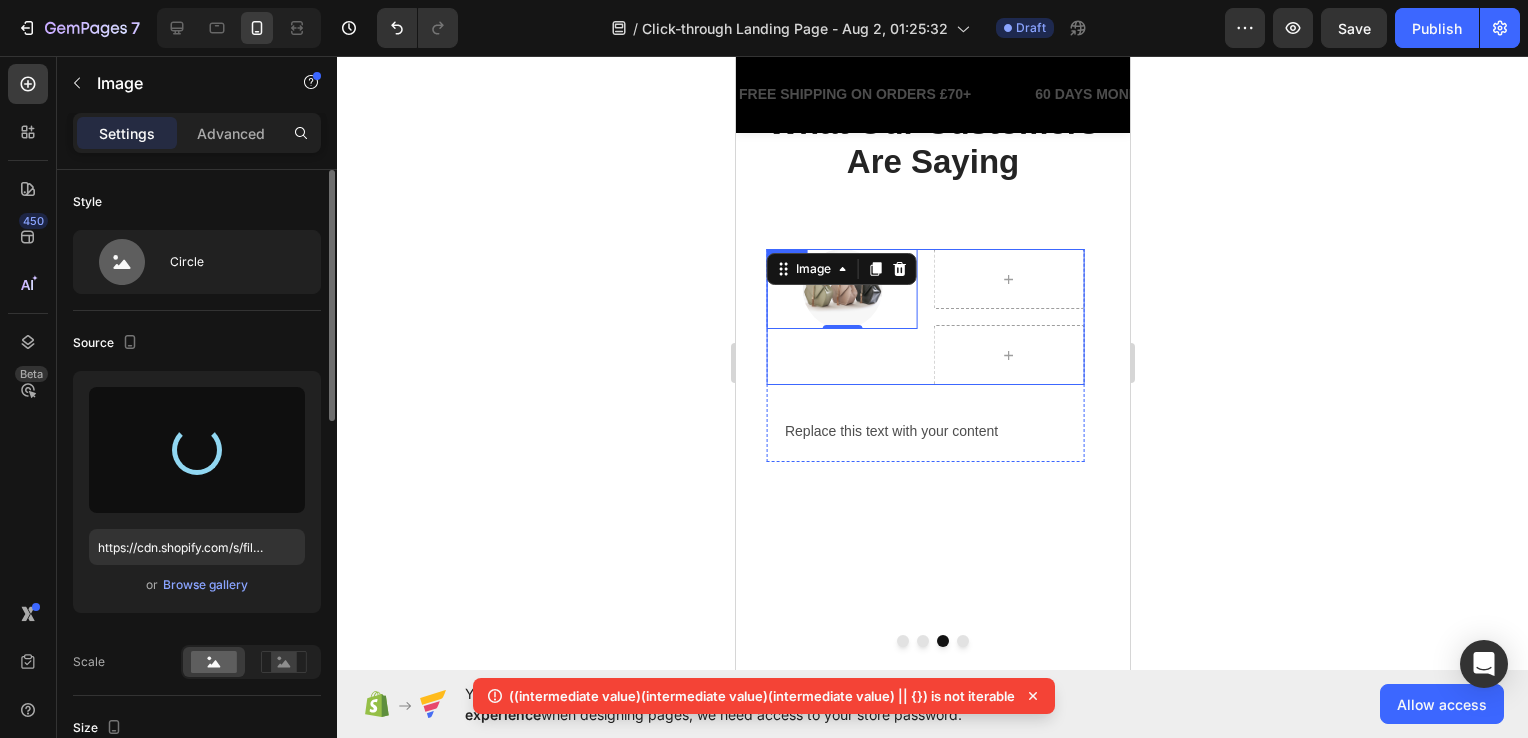 type on "https://cdn.shopify.com/s/files/1/0967/1367/0981/files/gempages_576895170746778363-75ee6f34-7c7b-409c-840d-b69420ebb5c8.png" 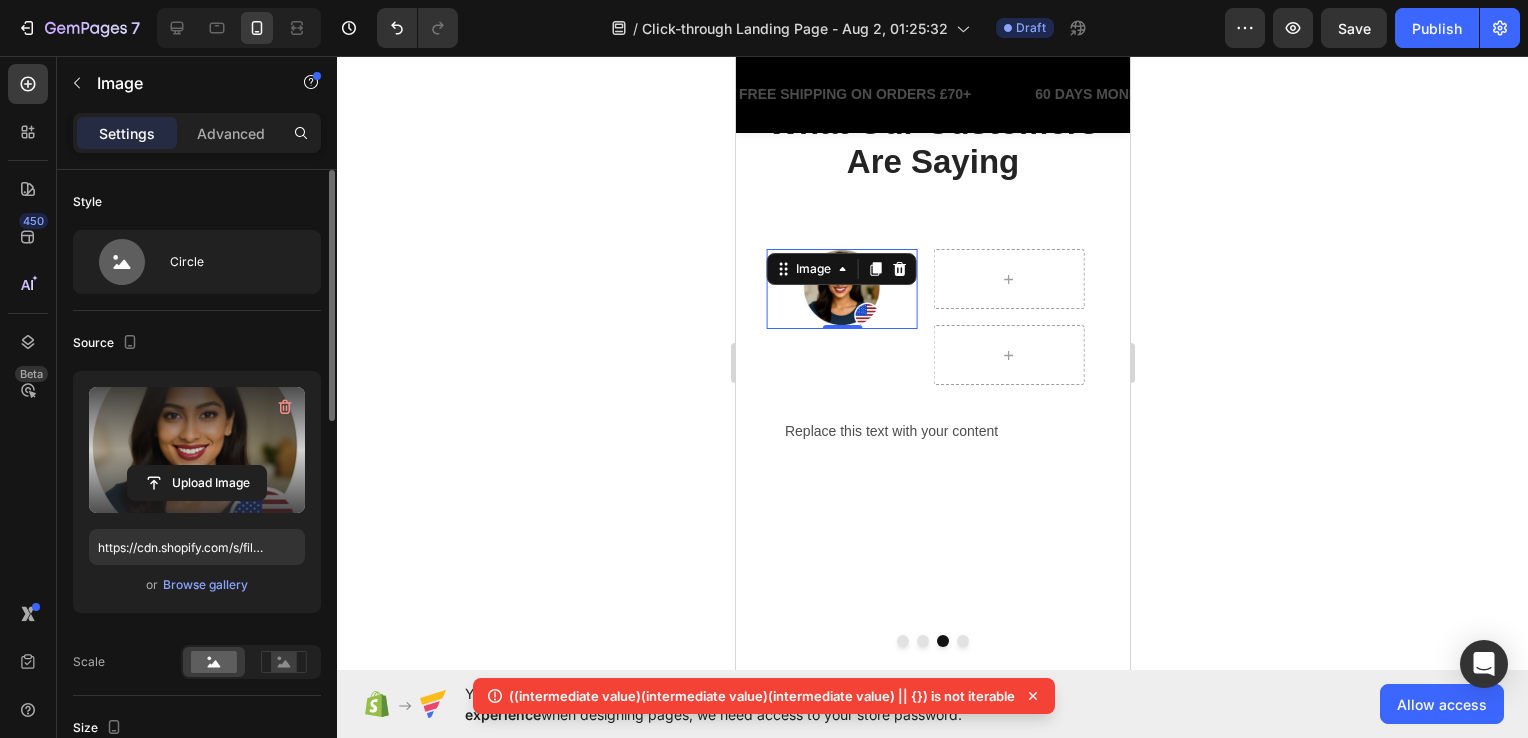 scroll, scrollTop: 400, scrollLeft: 0, axis: vertical 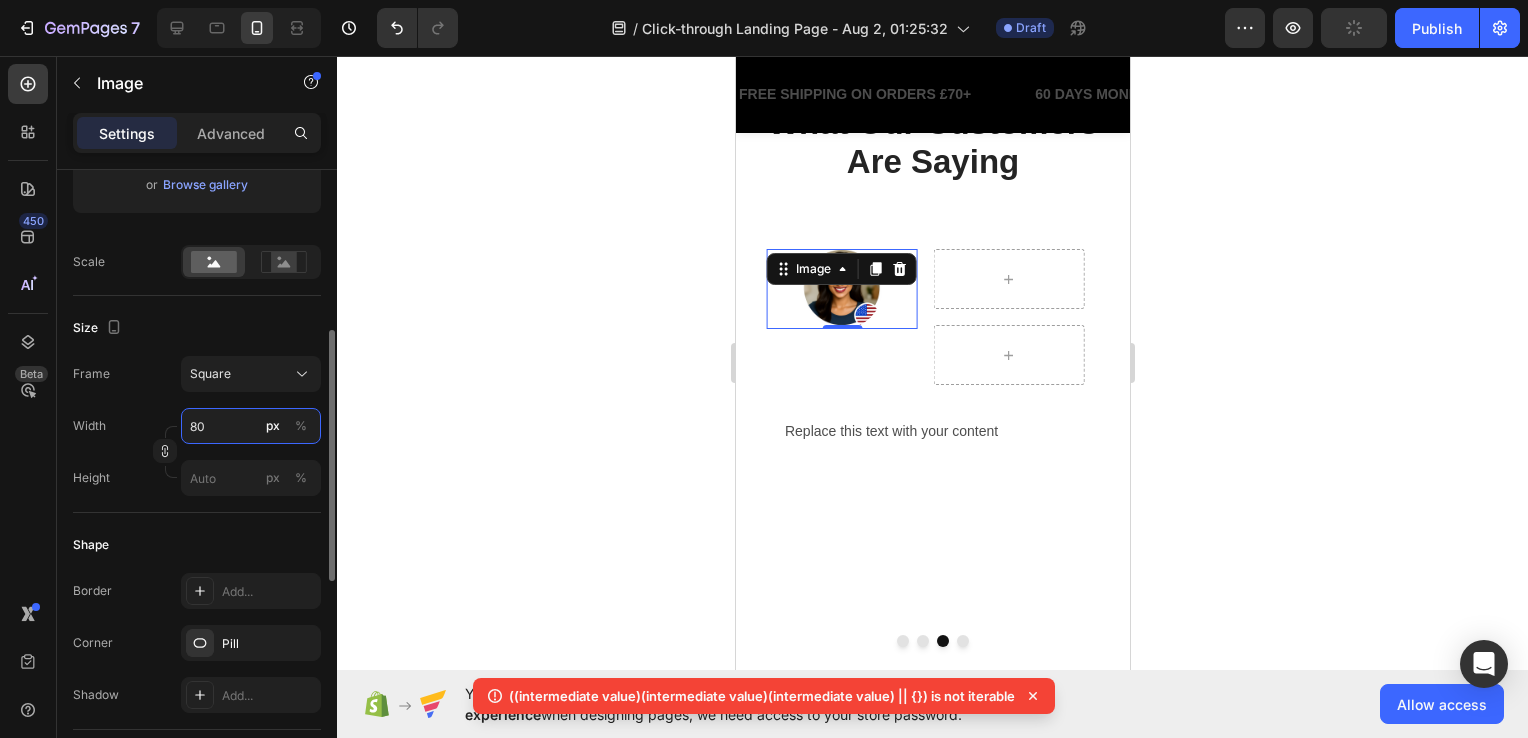 click on "80" at bounding box center [251, 426] 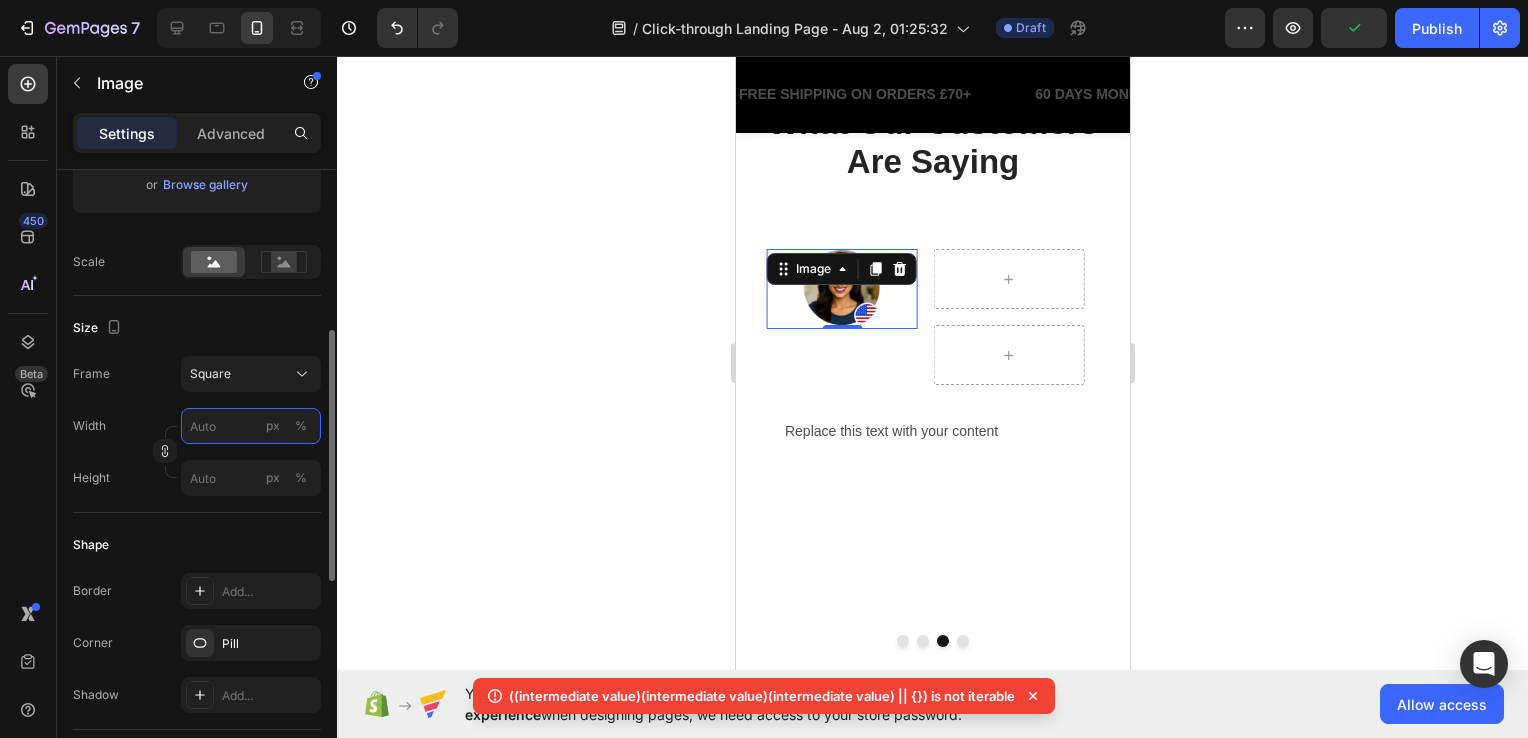 type on "4" 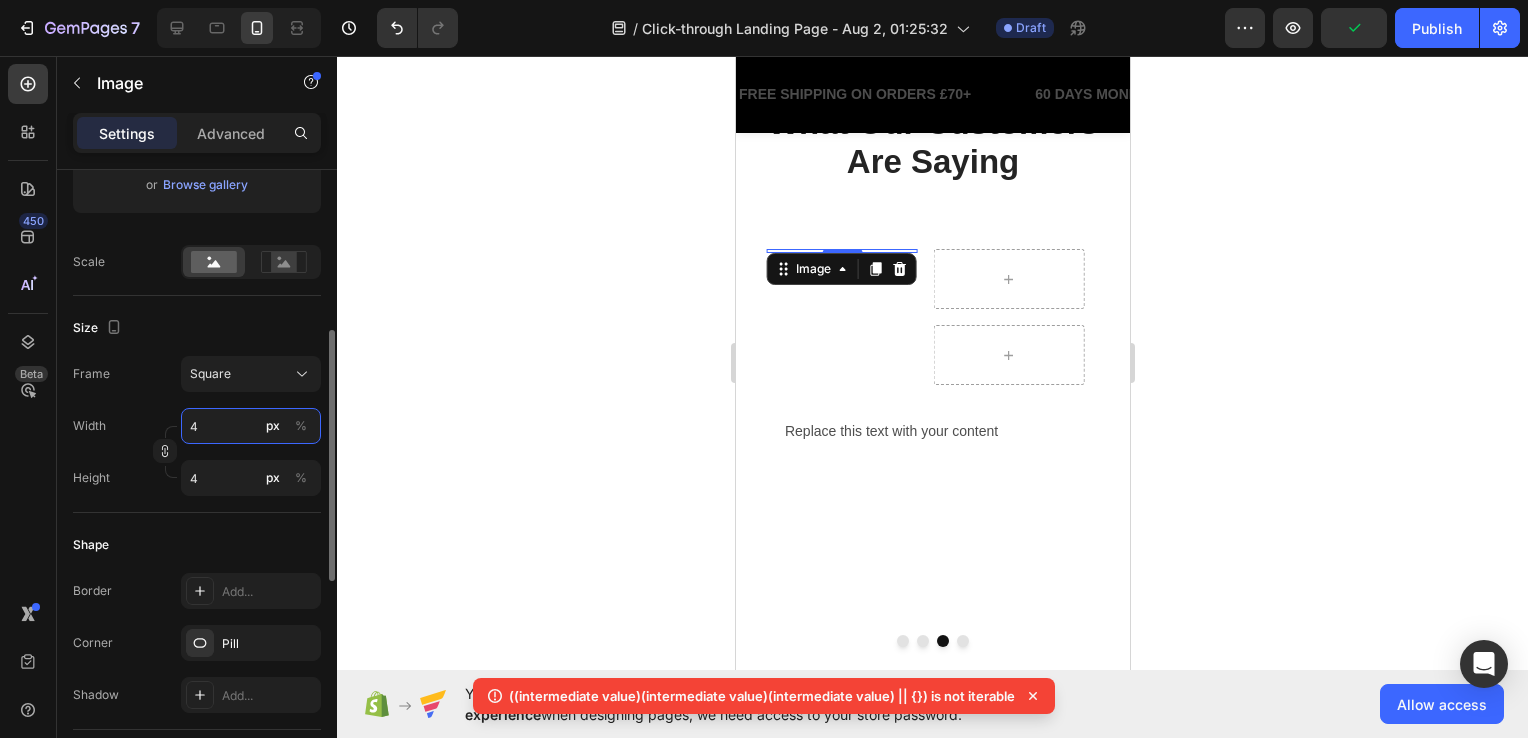 type on "48" 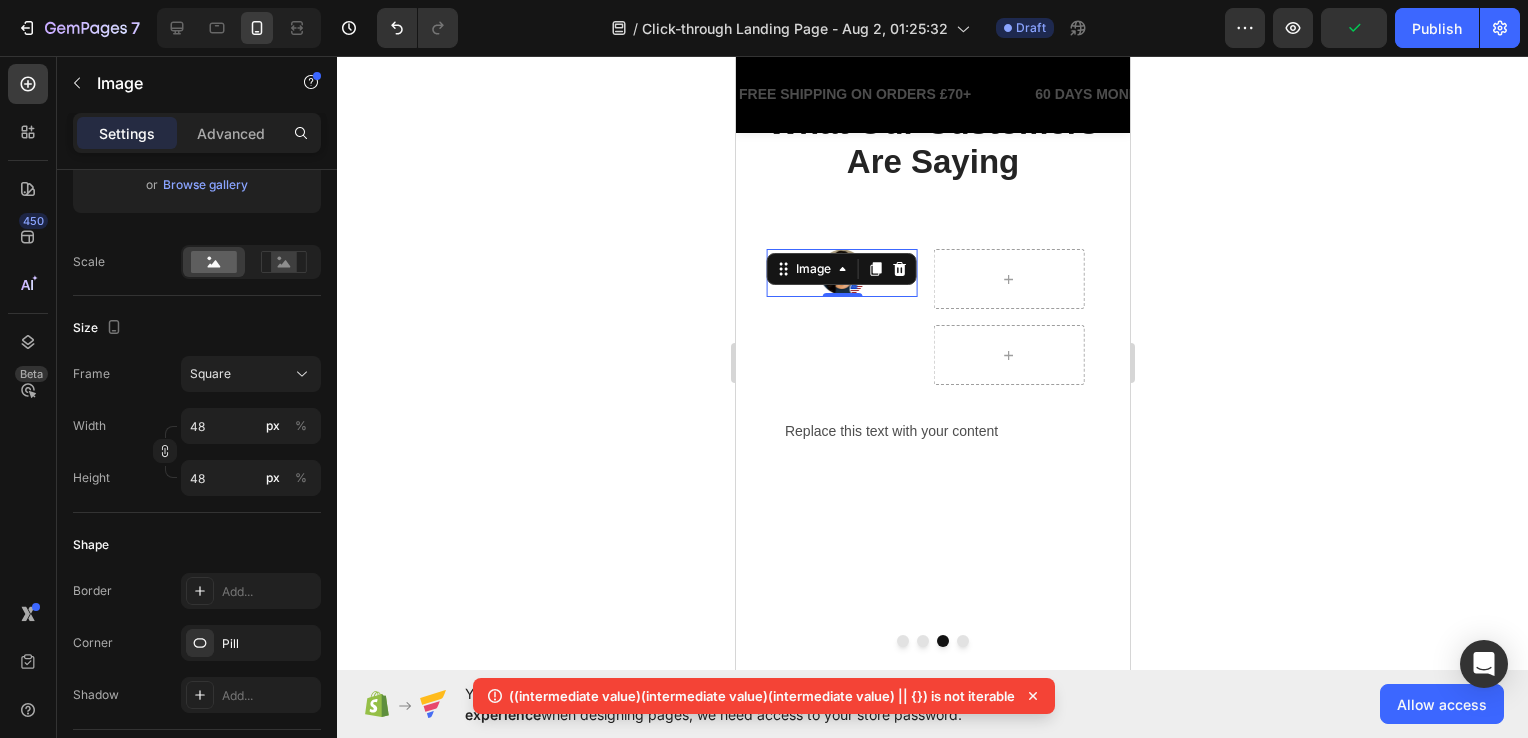 click 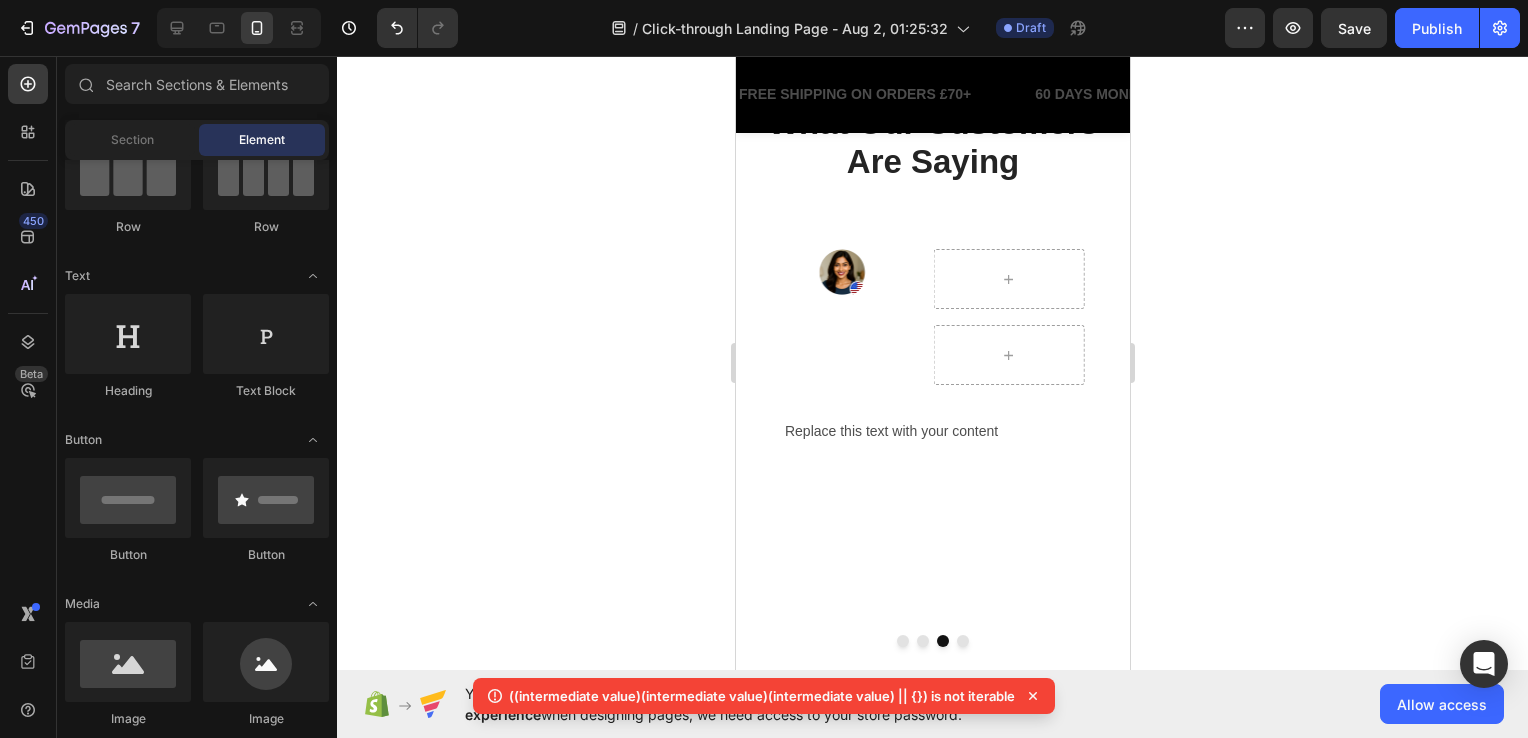 scroll, scrollTop: 0, scrollLeft: 0, axis: both 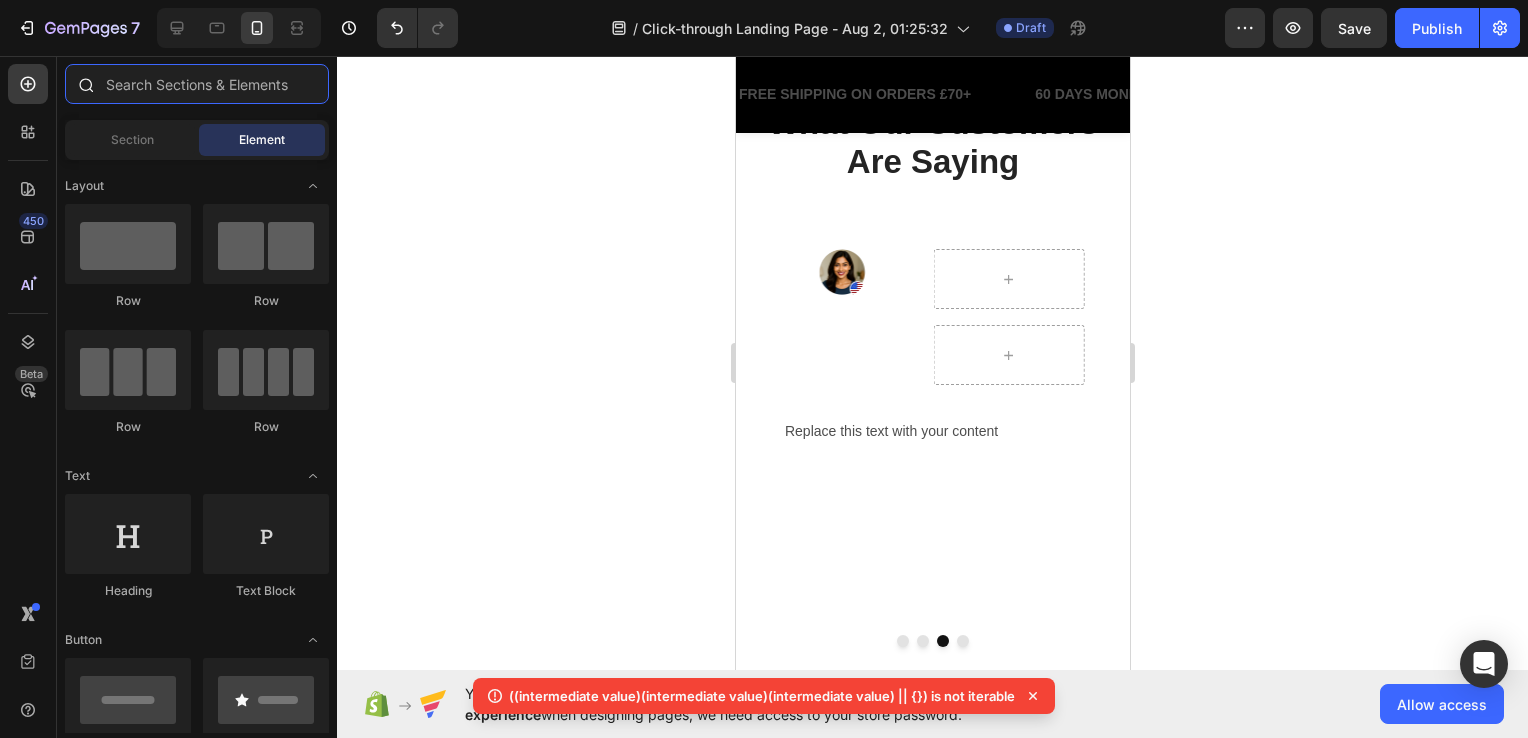 click at bounding box center [197, 84] 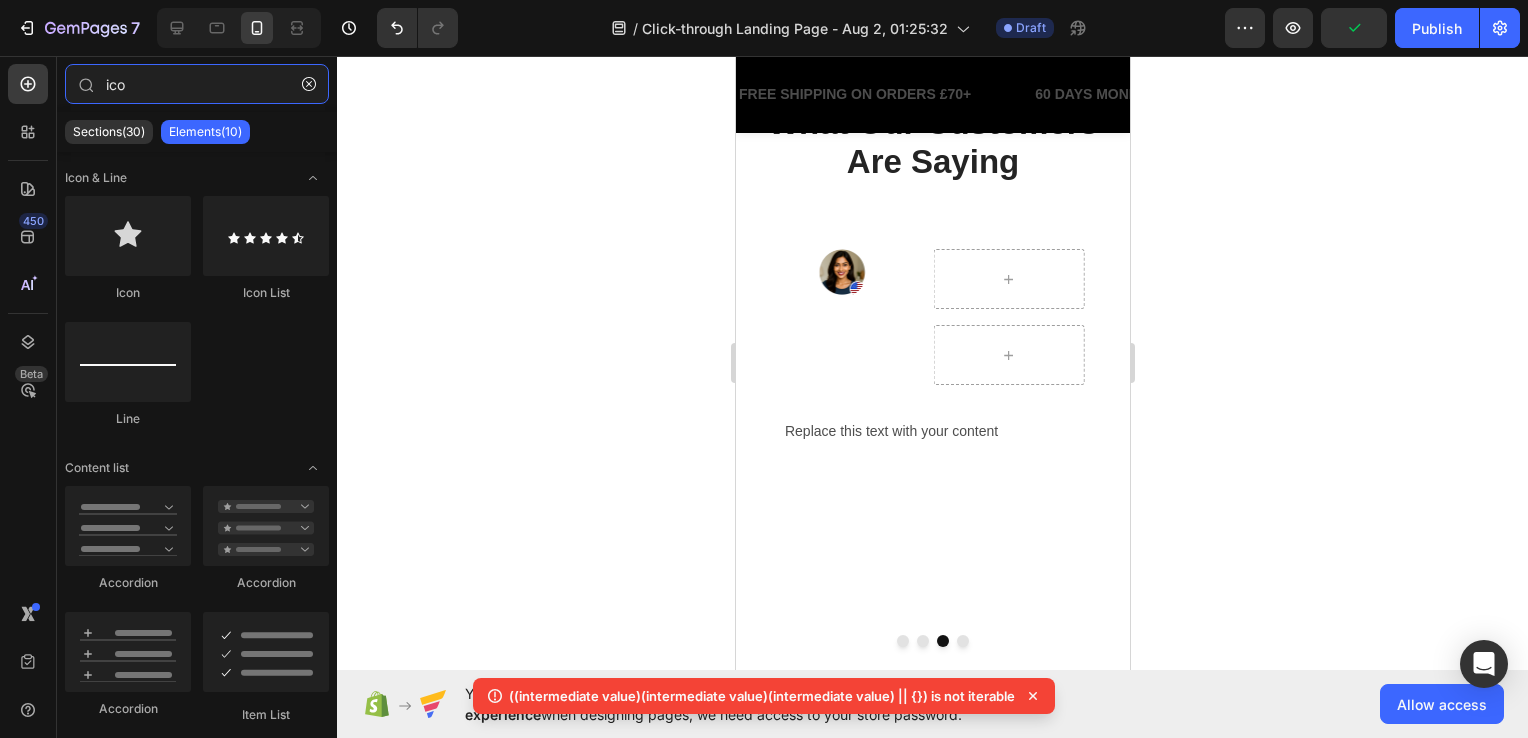 type on "ico" 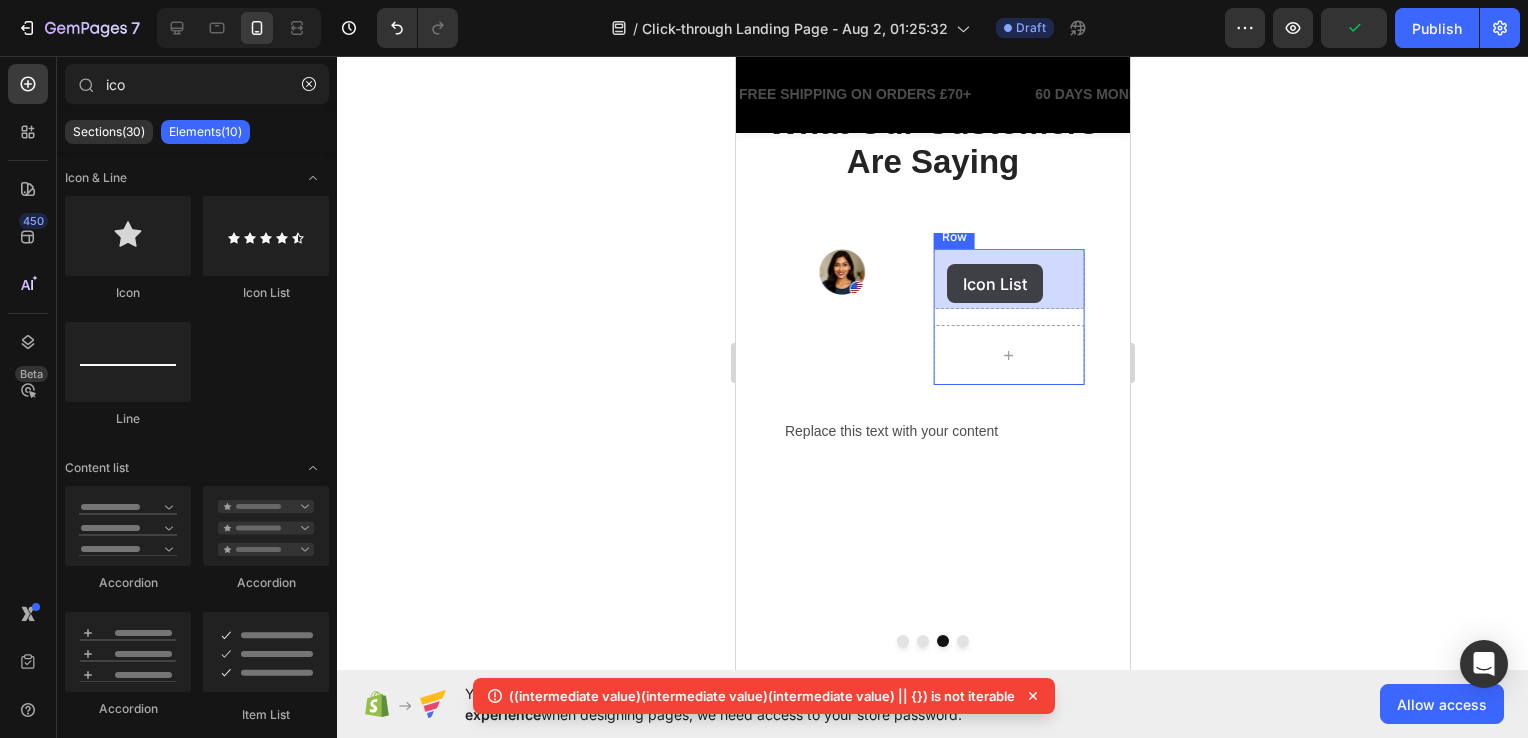 drag, startPoint x: 1353, startPoint y: 291, endPoint x: 1118, endPoint y: 316, distance: 236.32605 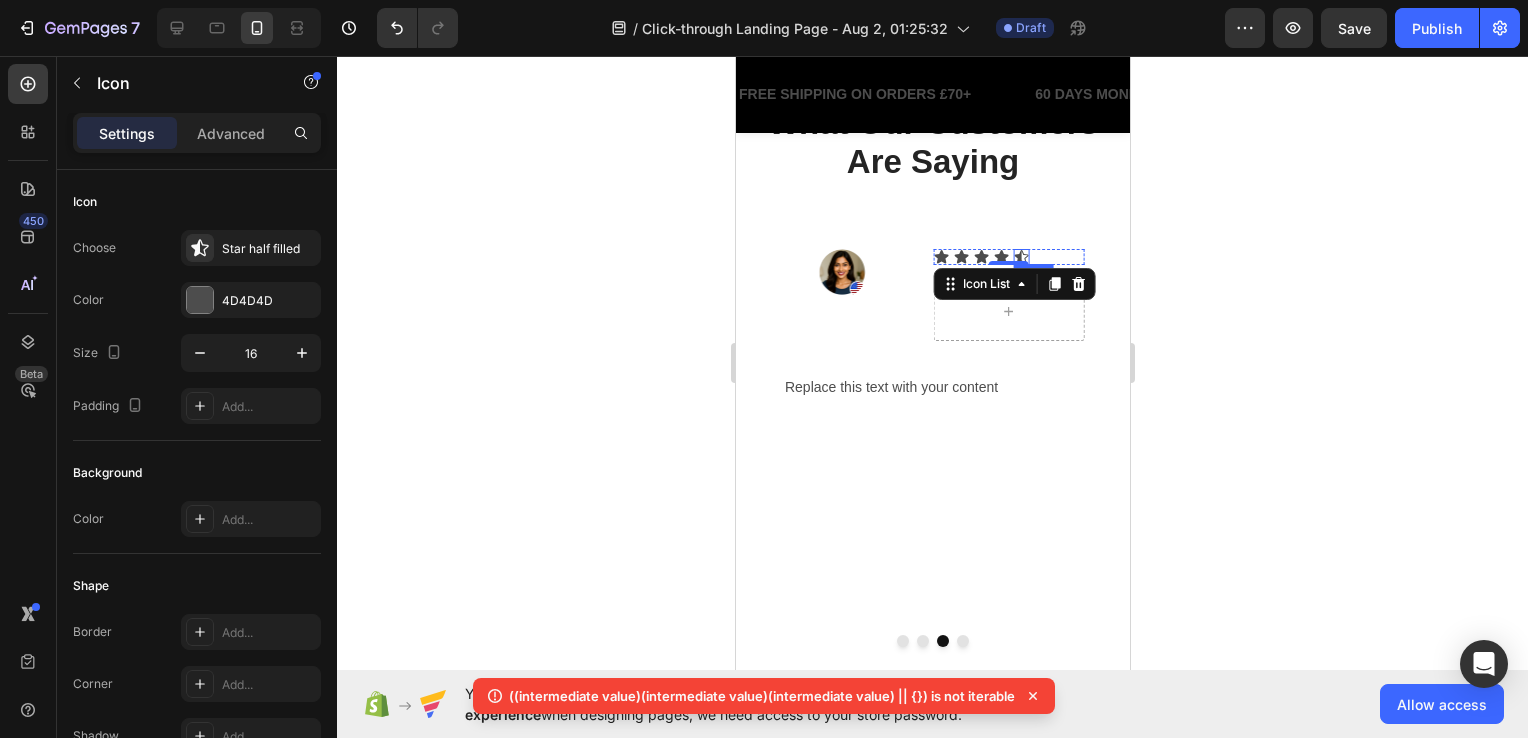 click 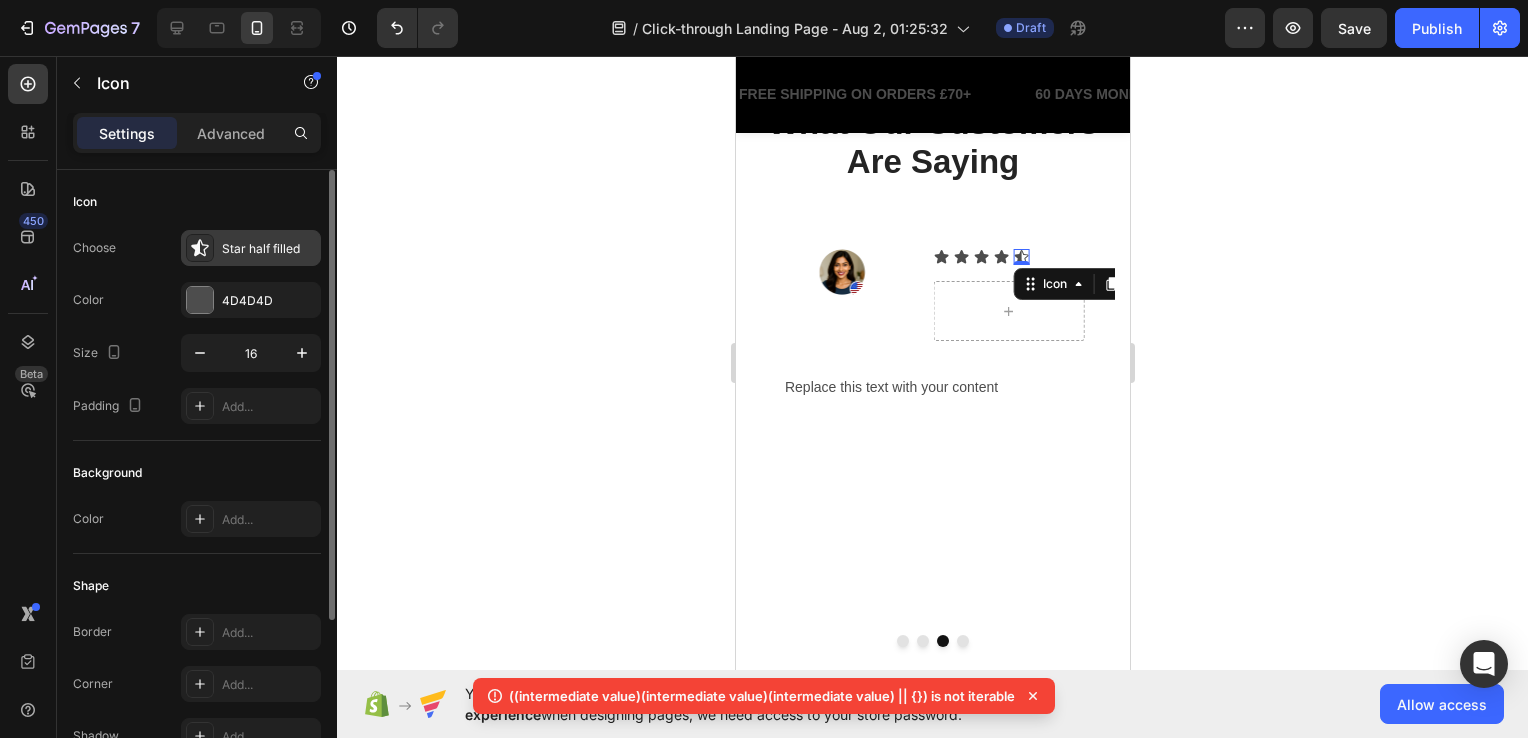 click on "Star half filled" at bounding box center [269, 249] 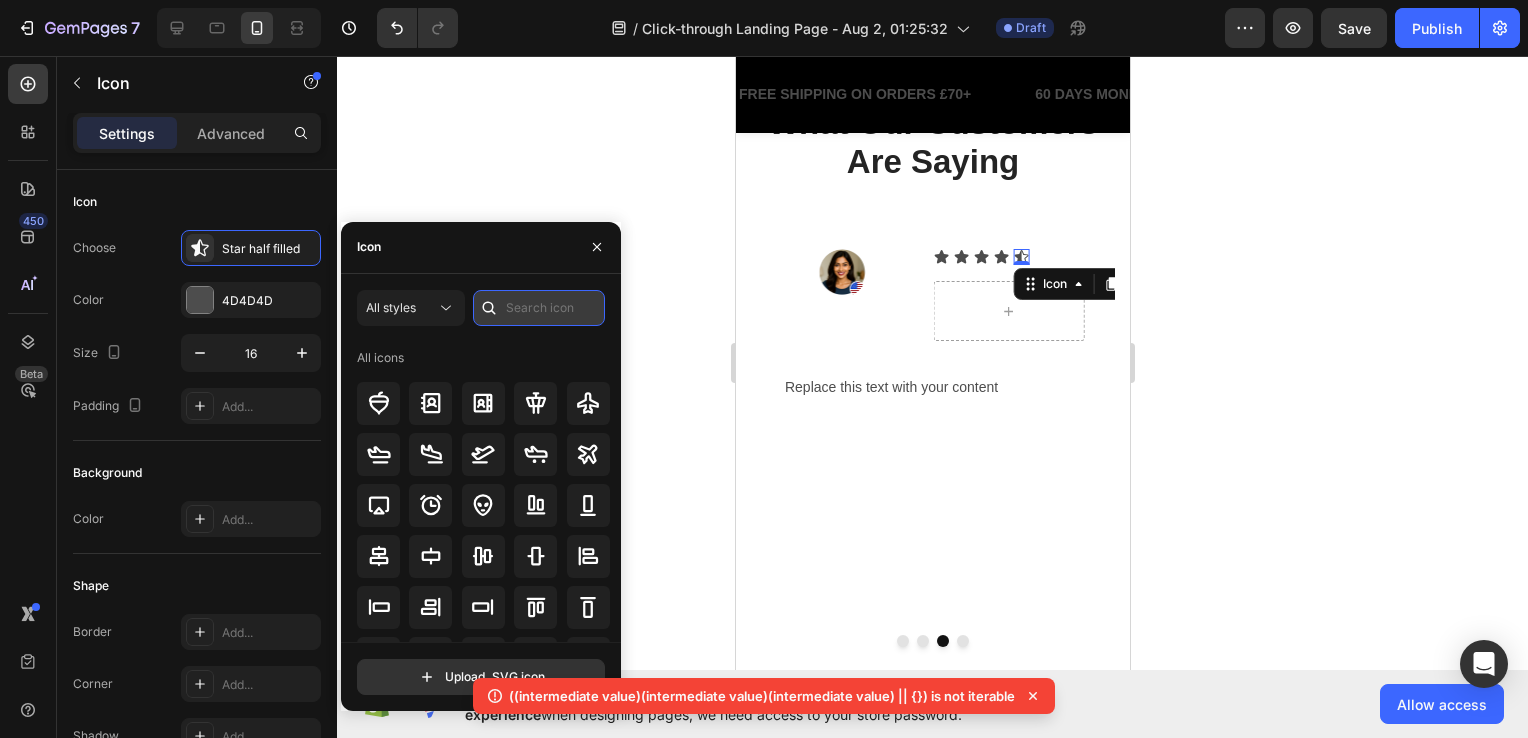 click at bounding box center (539, 308) 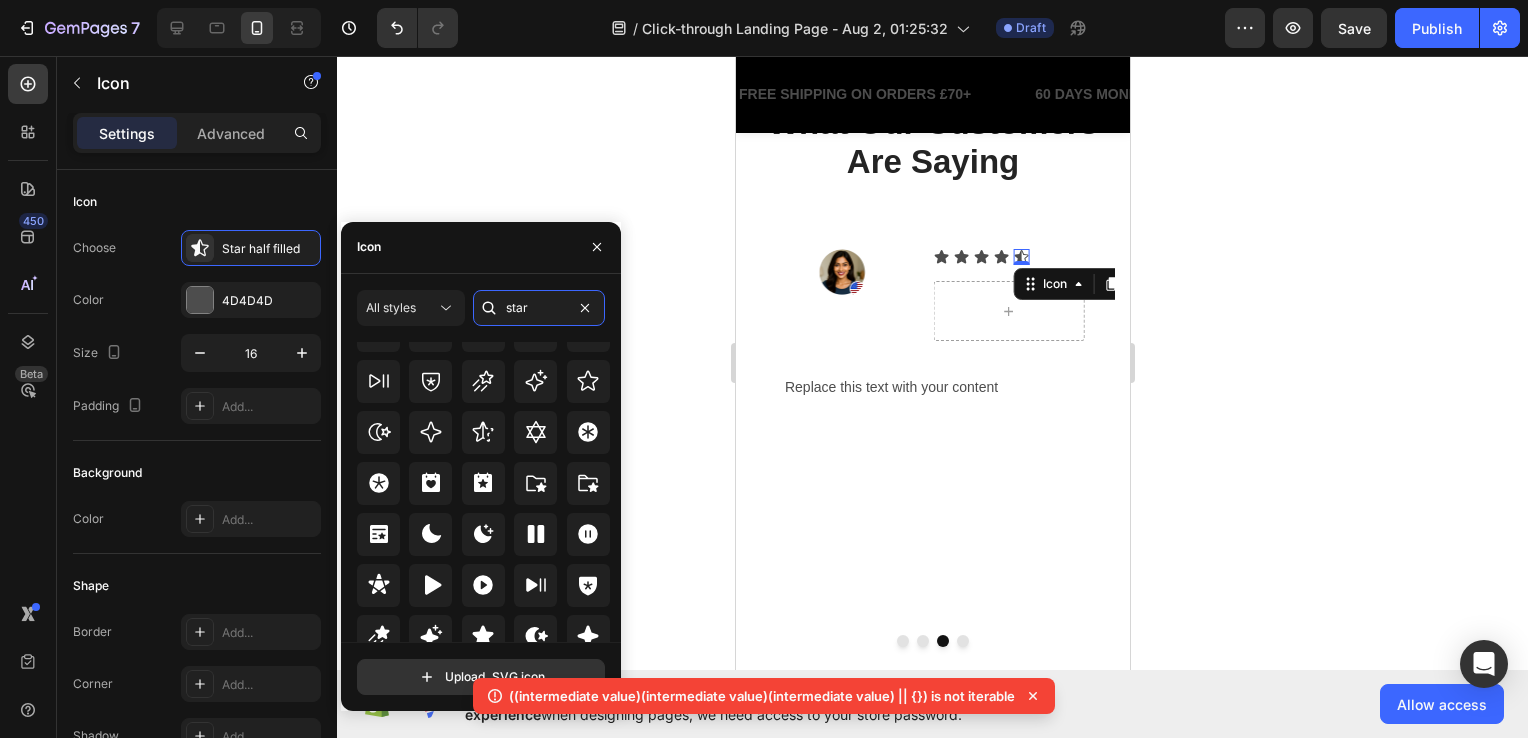 scroll, scrollTop: 607, scrollLeft: 0, axis: vertical 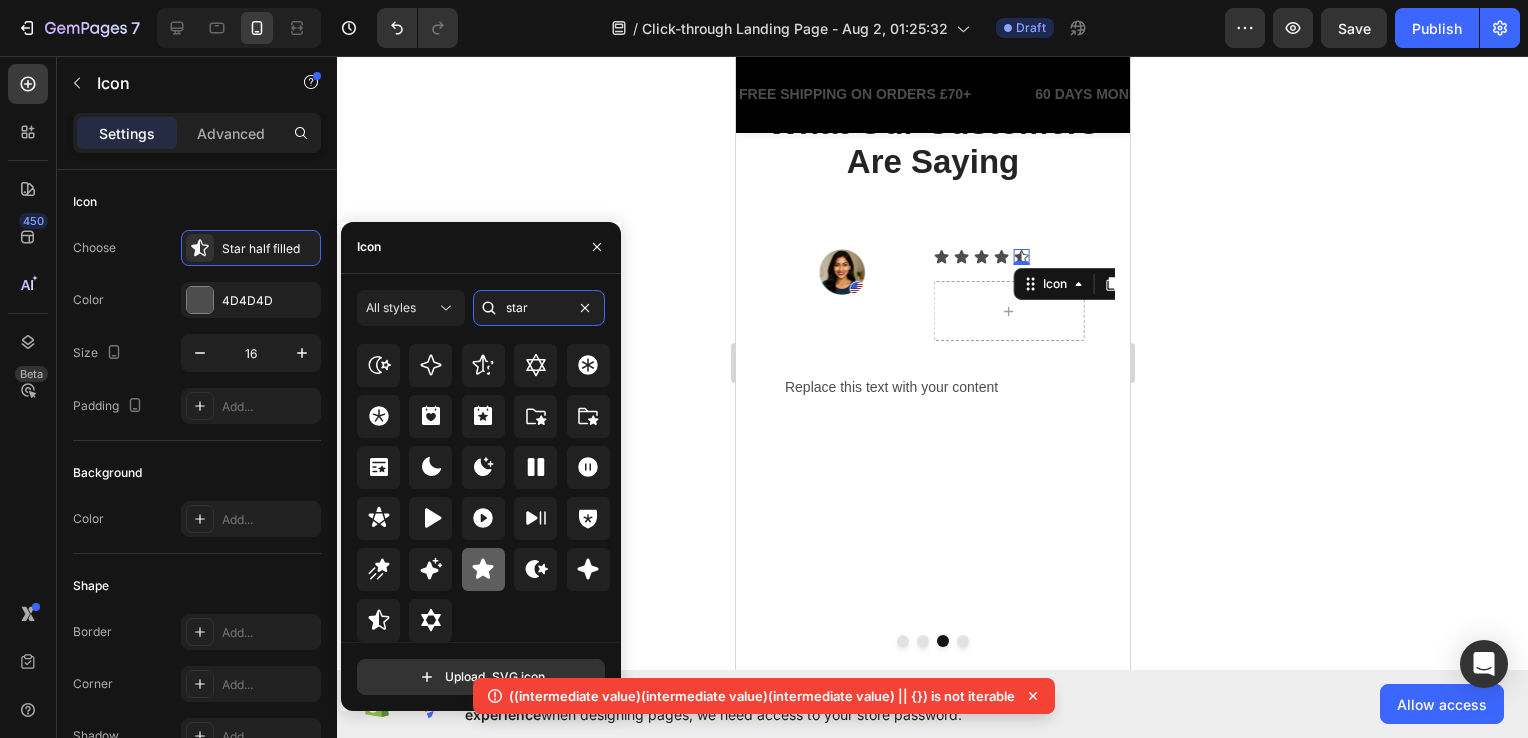 type on "star" 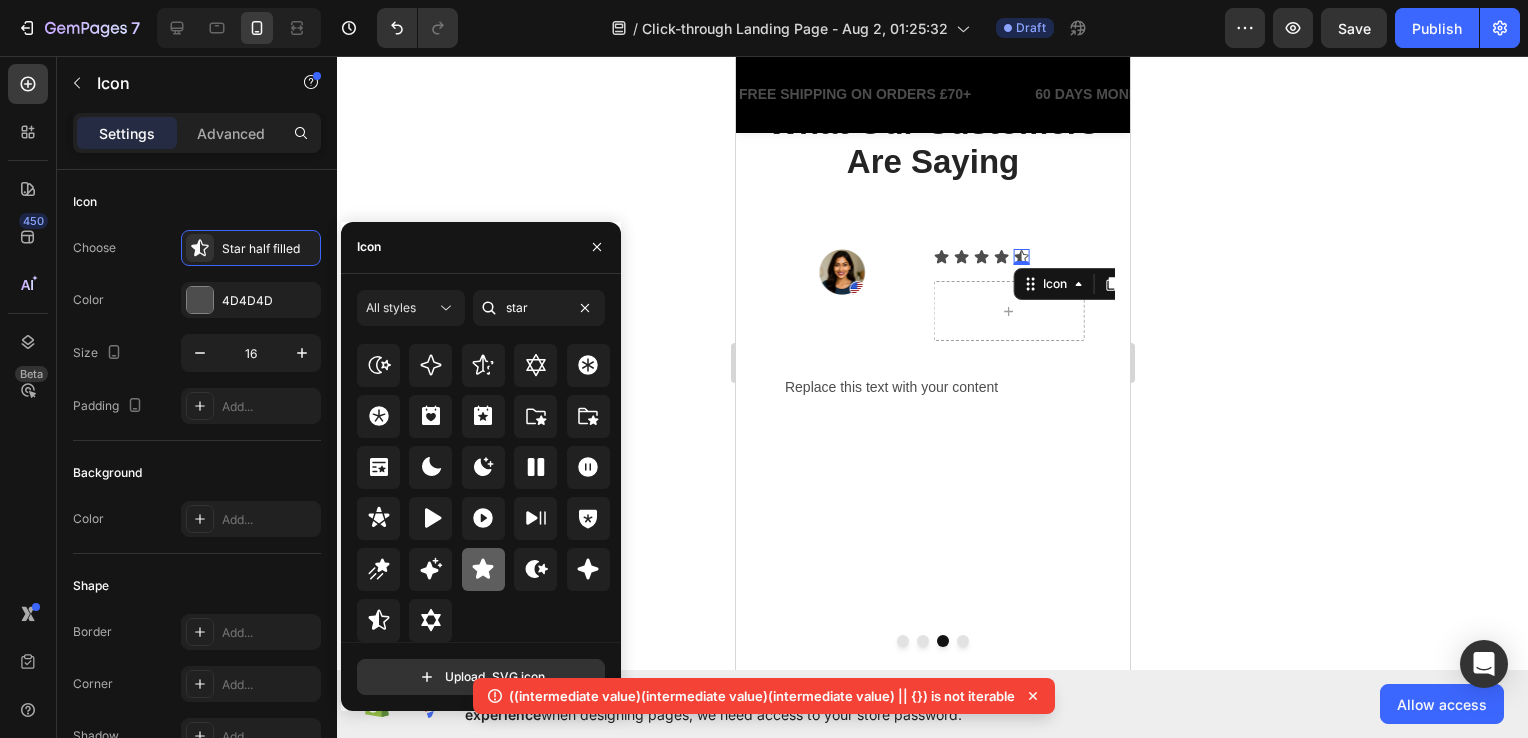 click 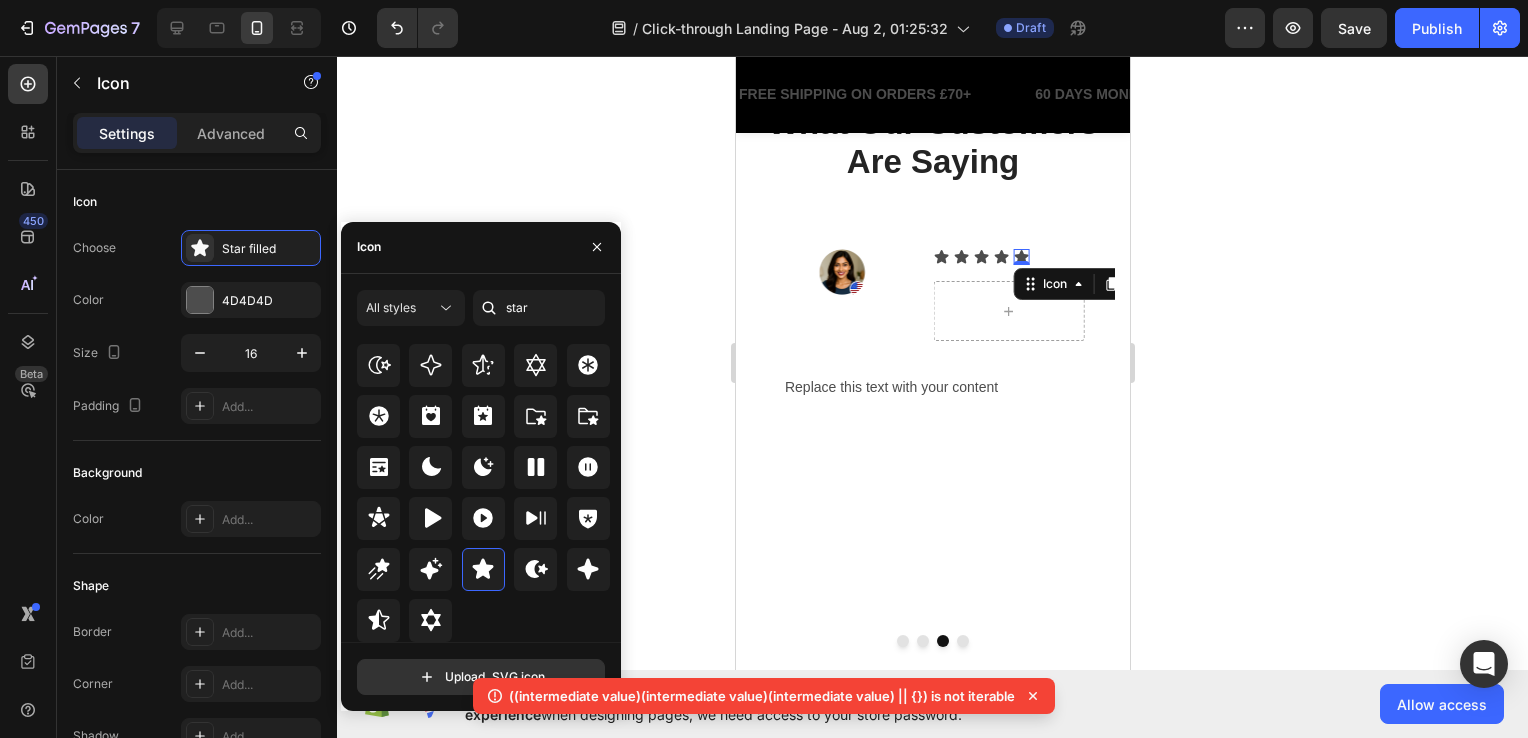 click 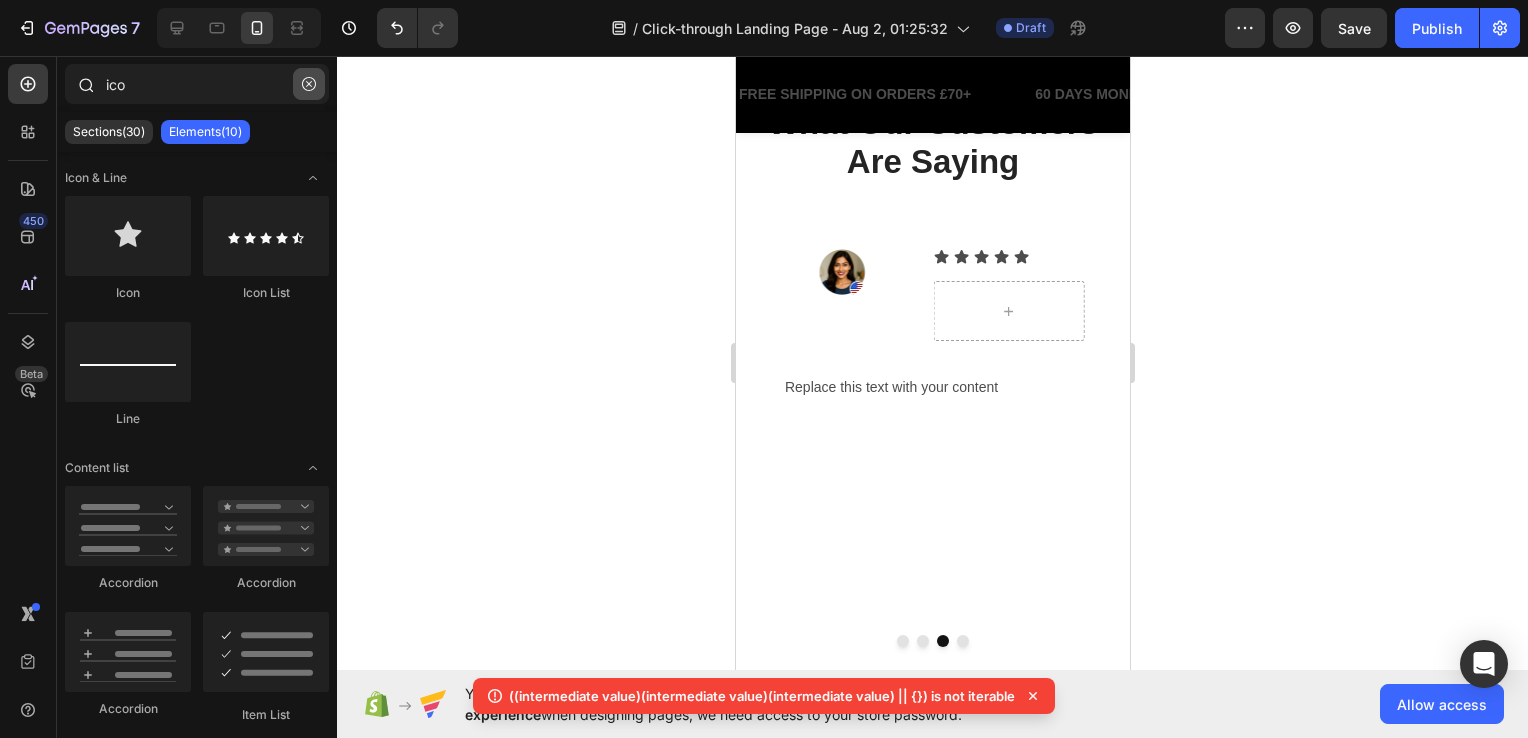 click at bounding box center (309, 84) 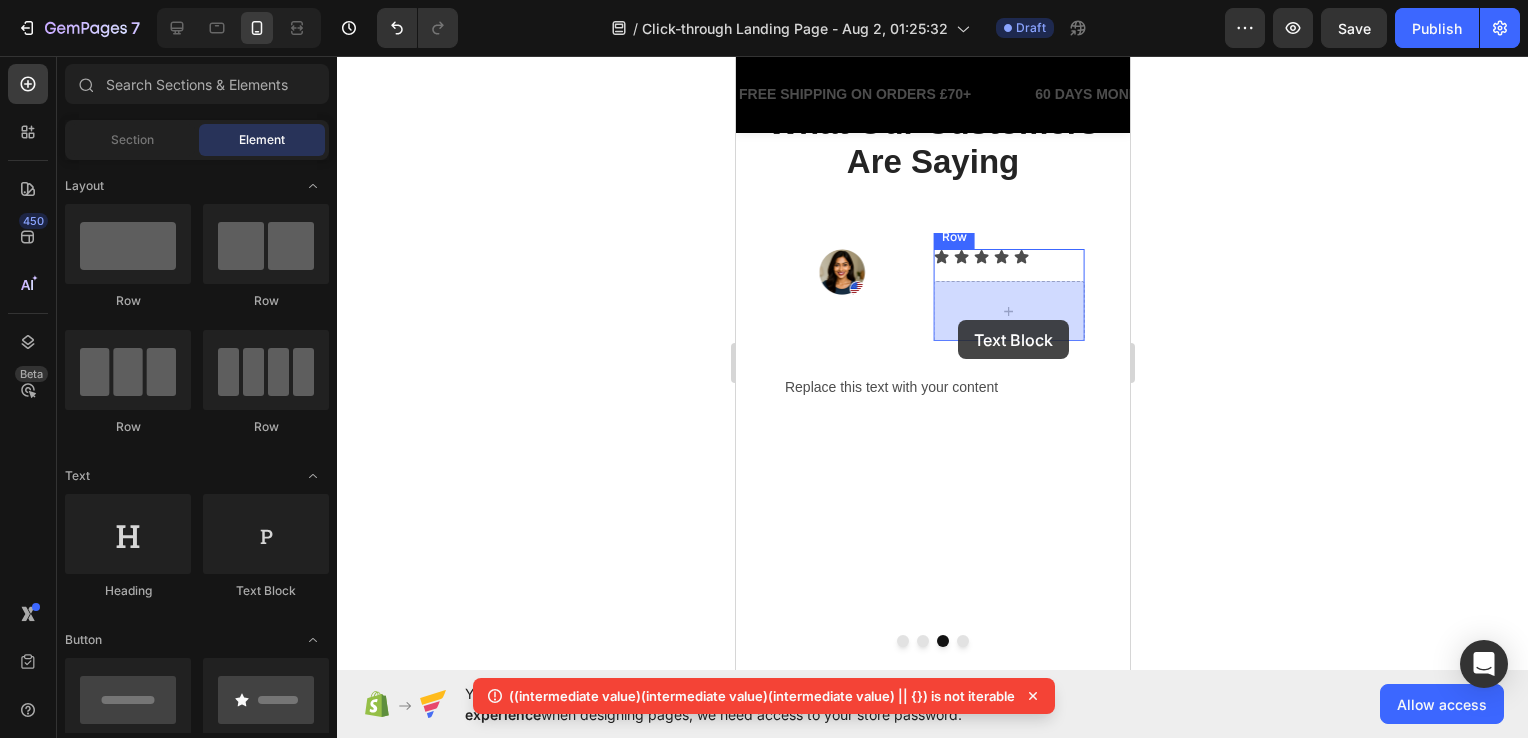 drag, startPoint x: 1460, startPoint y: 498, endPoint x: 960, endPoint y: 314, distance: 532.7814 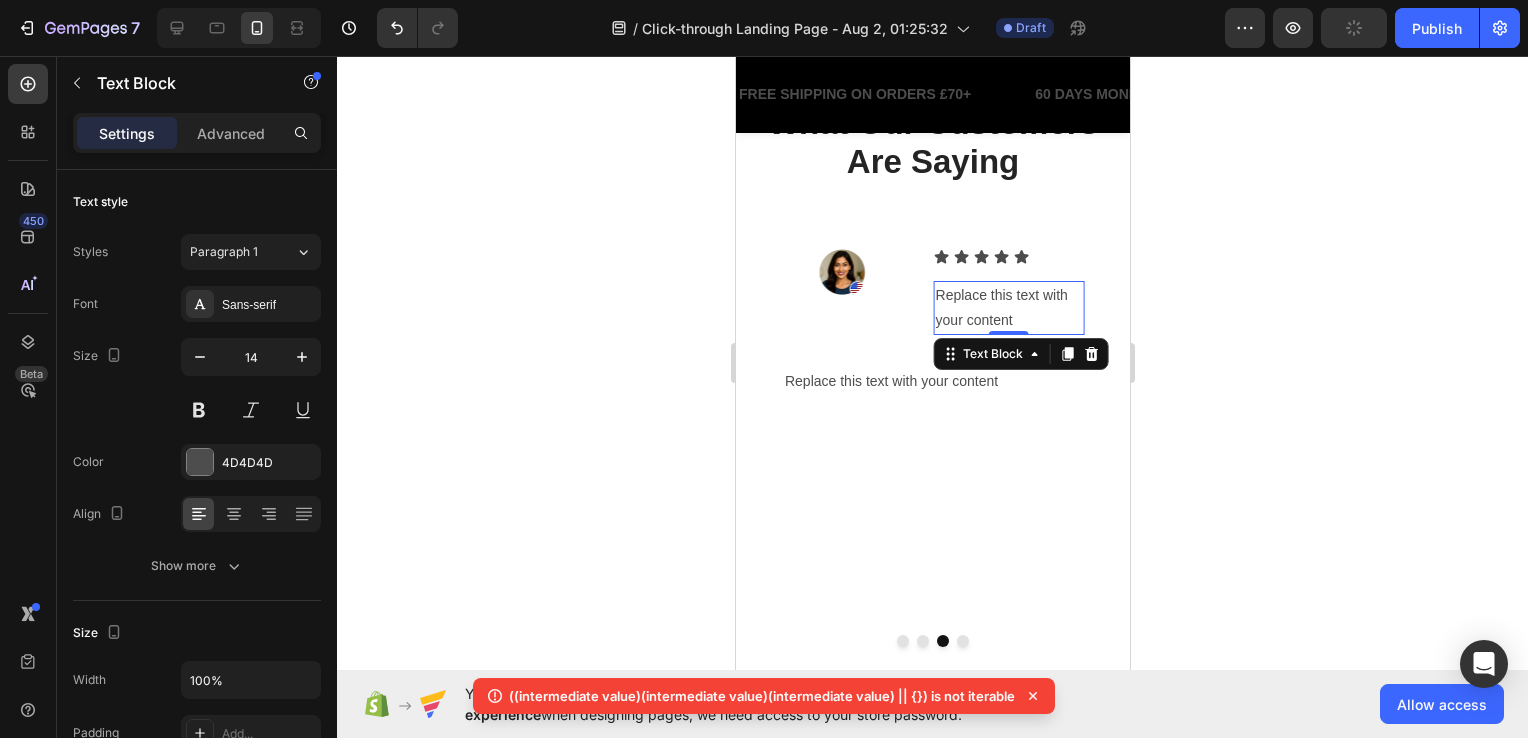 click on "Replace this text with your content" at bounding box center [1008, 308] 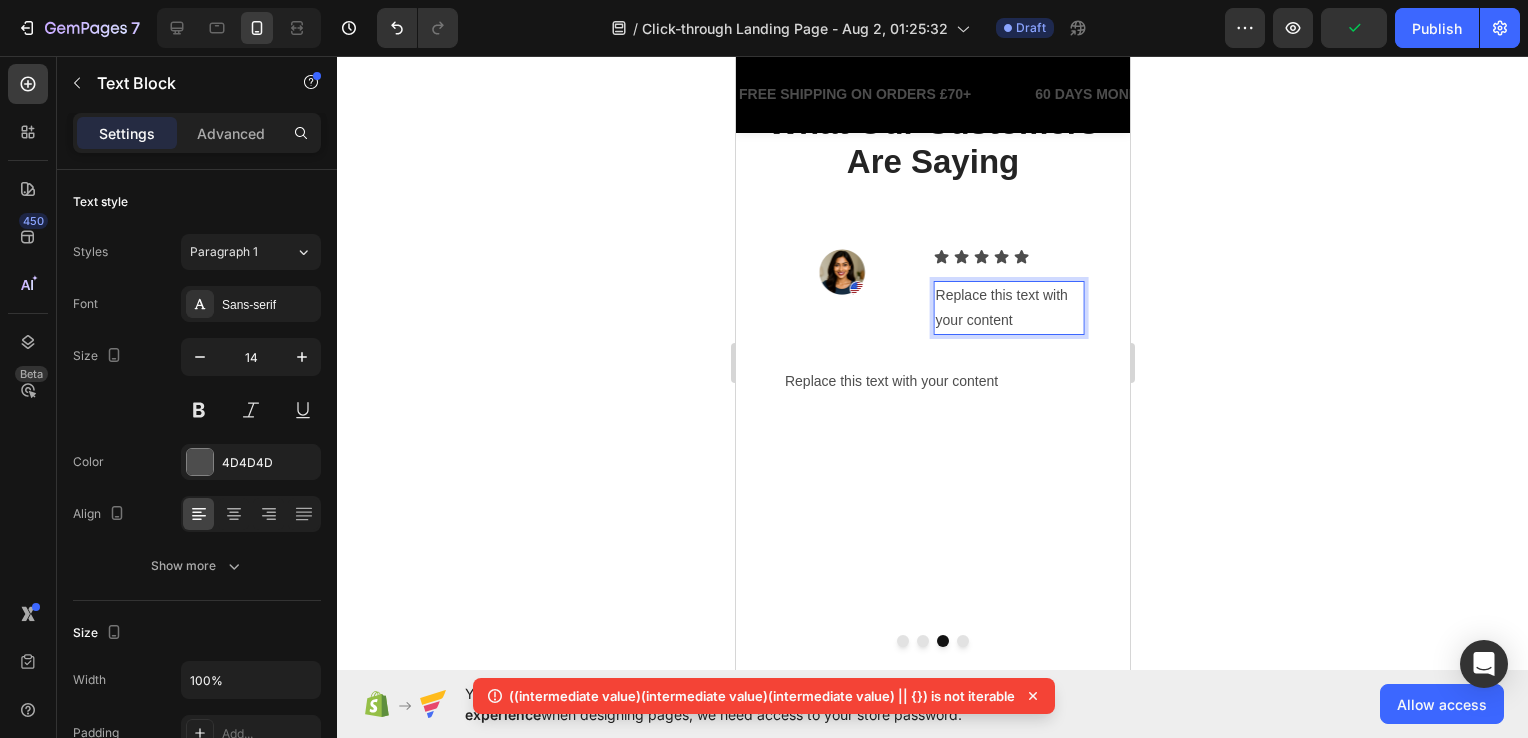 click on "Replace this text with your content" at bounding box center (1008, 308) 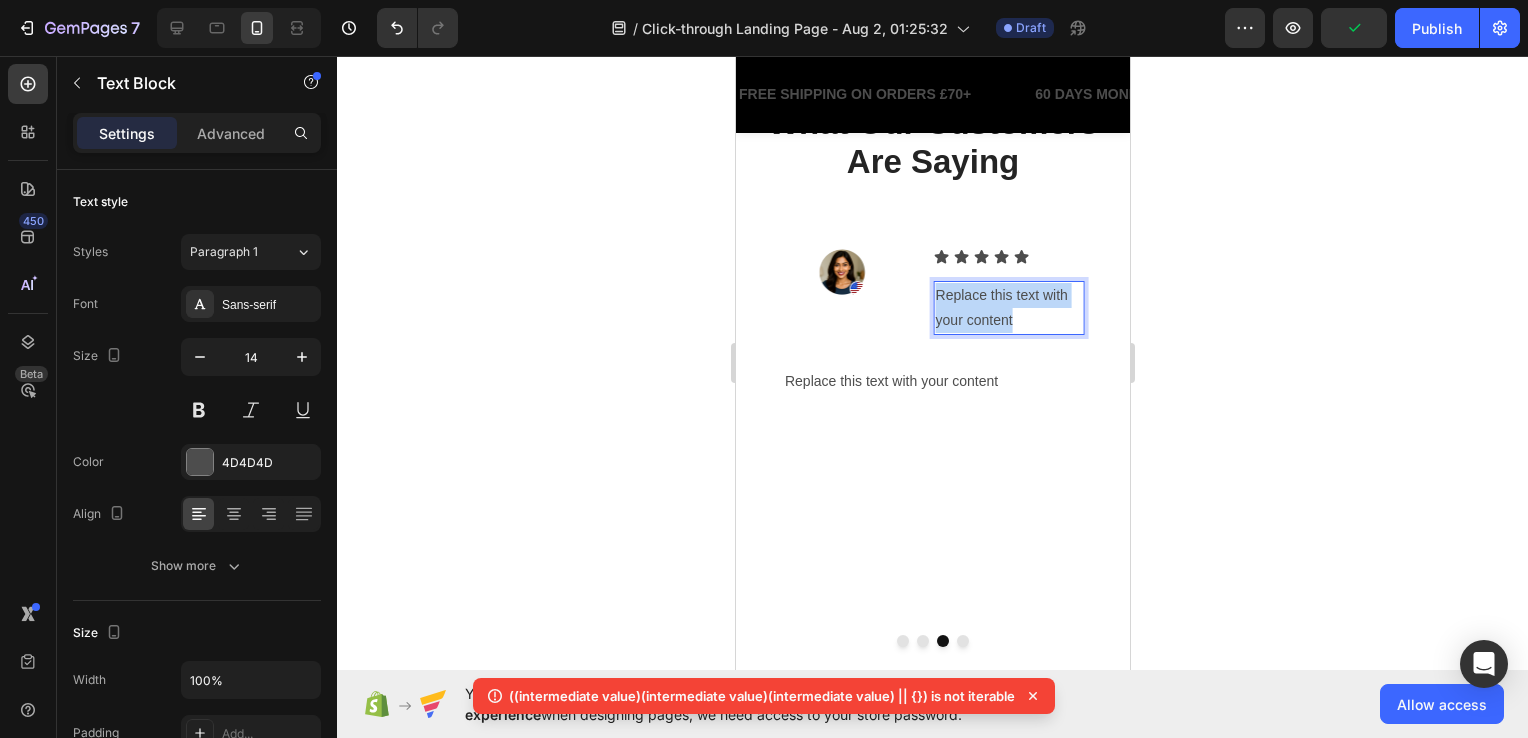 drag, startPoint x: 1022, startPoint y: 320, endPoint x: 938, endPoint y: 290, distance: 89.19641 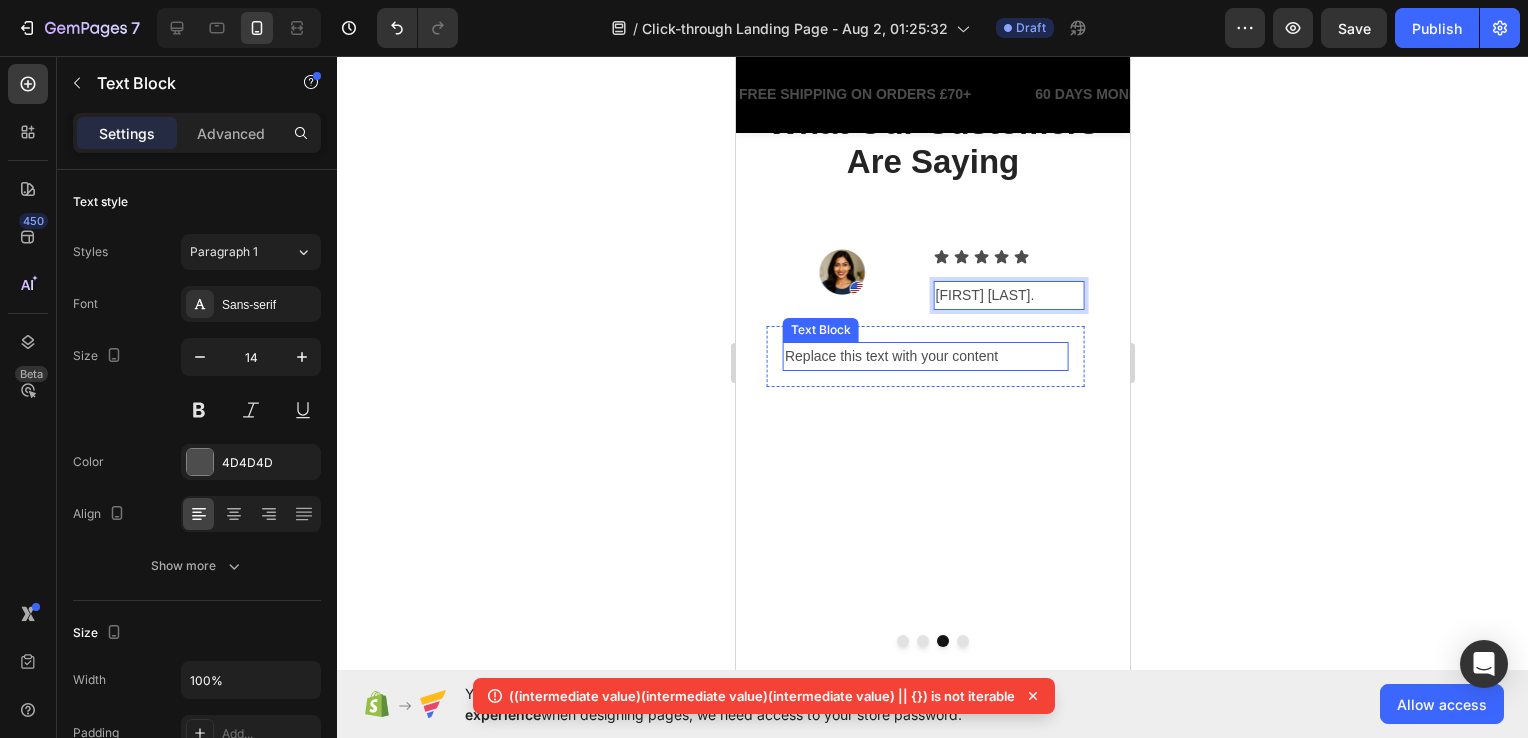 click on "Replace this text with your content" at bounding box center [924, 356] 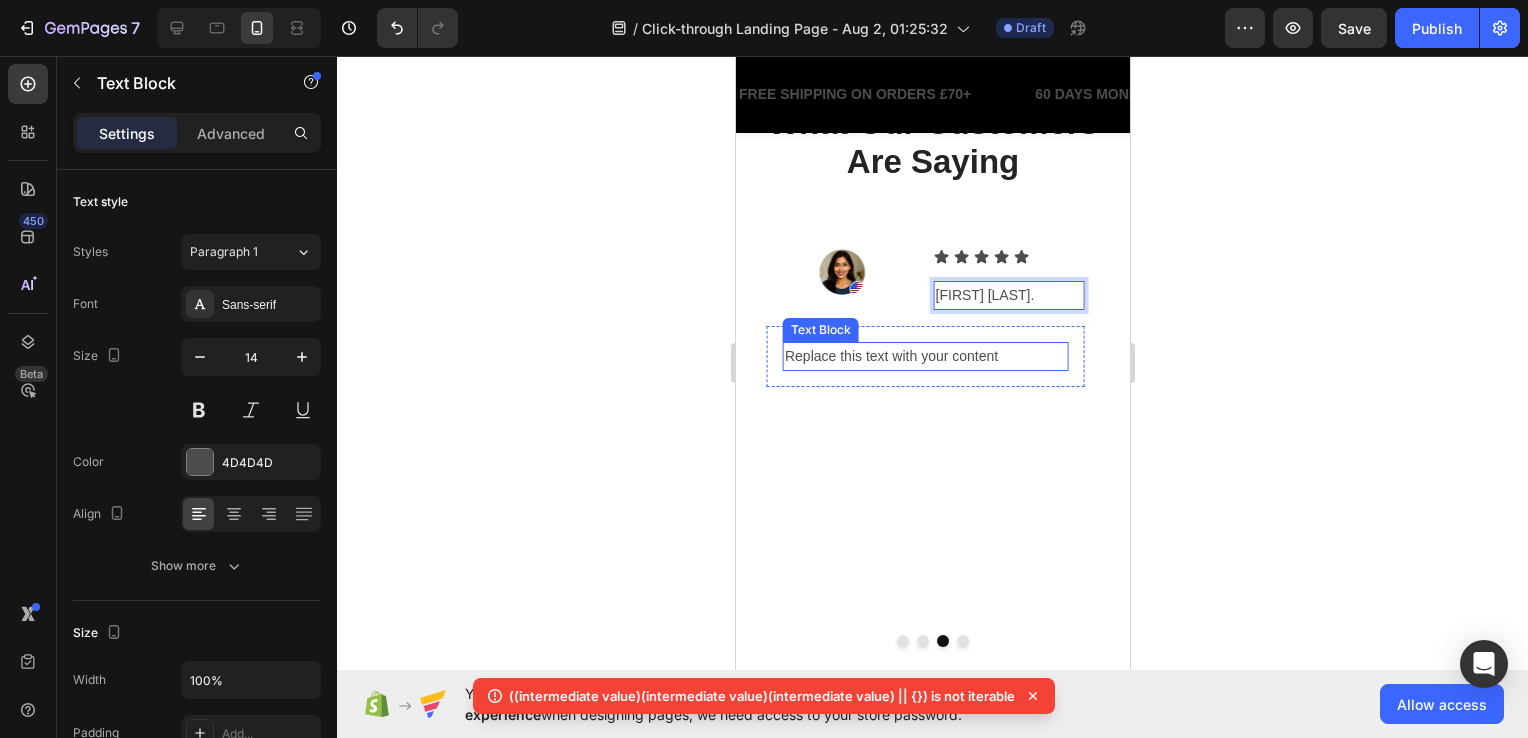 scroll, scrollTop: 400, scrollLeft: 0, axis: vertical 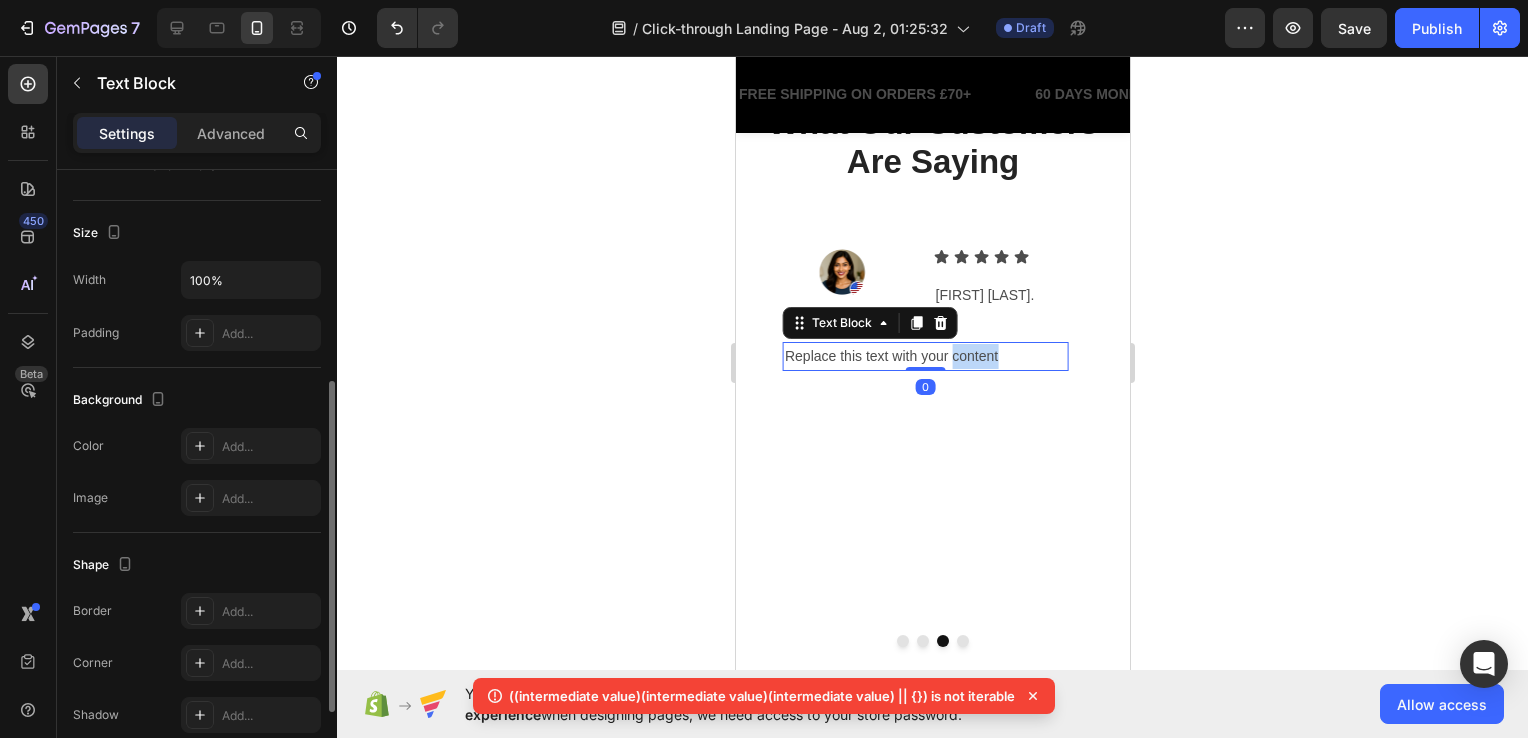 click on "Replace this text with your content" at bounding box center [924, 356] 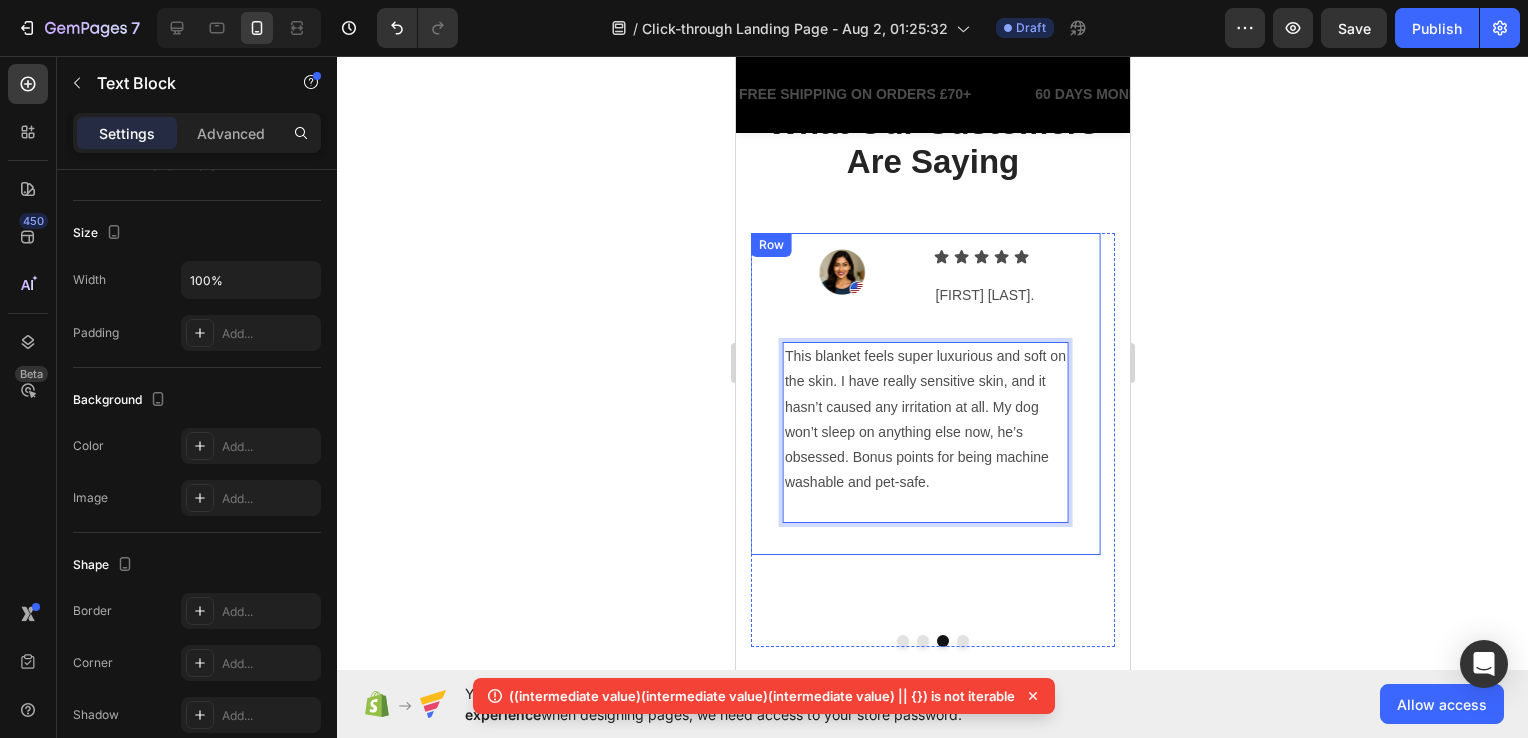 click at bounding box center [841, 273] 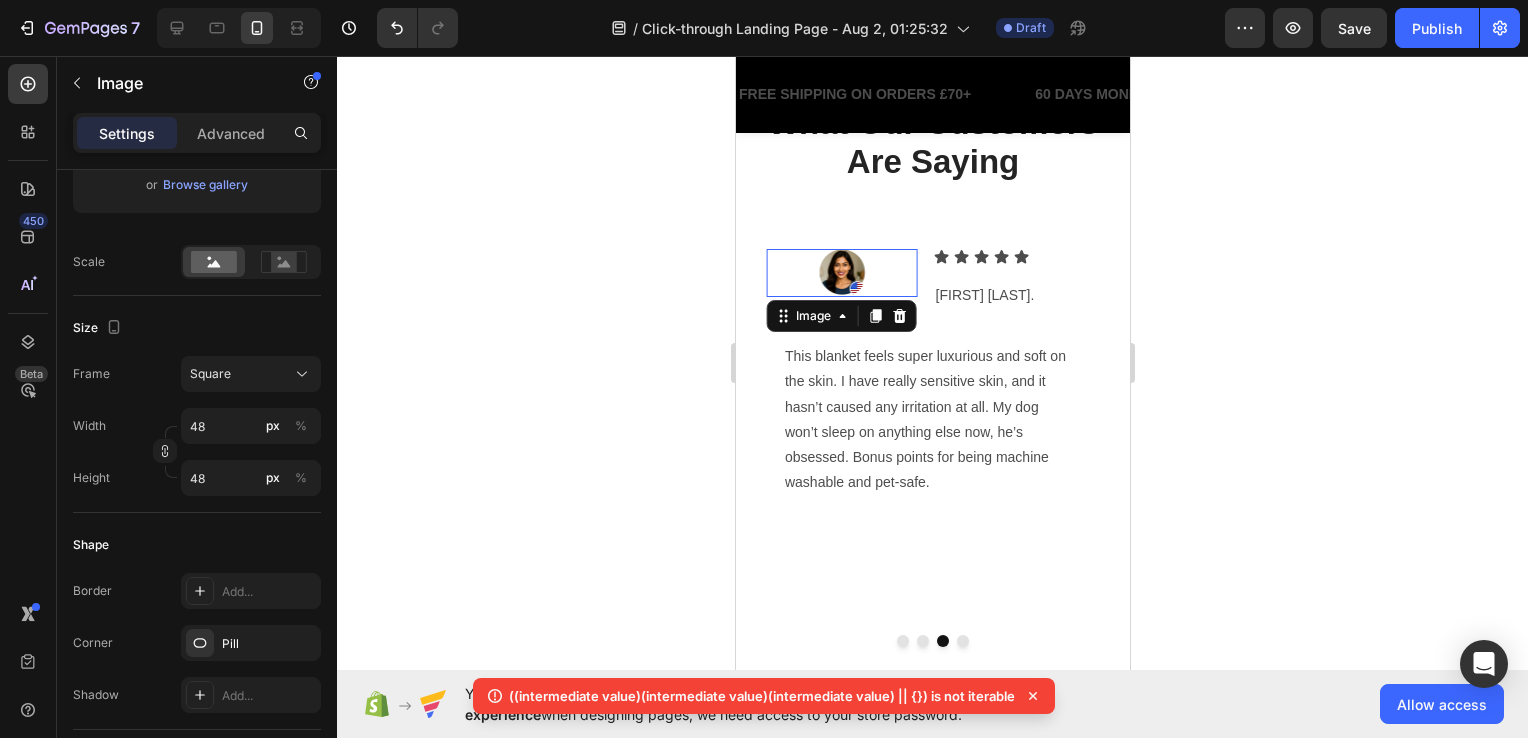 scroll, scrollTop: 0, scrollLeft: 0, axis: both 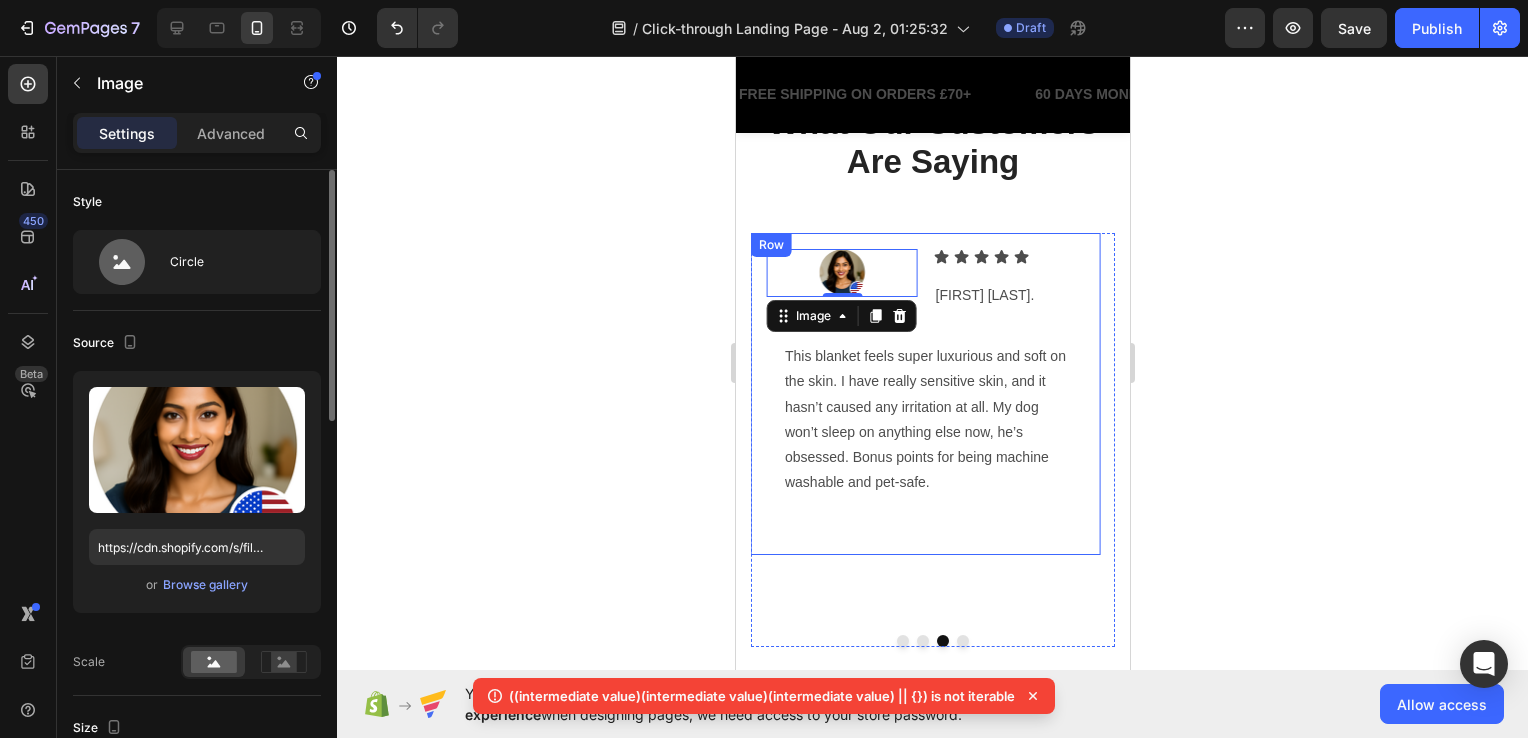 click on "Image   0 Icon Icon Icon Icon
Icon Icon List Anita S. Text Block Row Row This blanket feels super luxurious and soft on the skin. I have really sensitive skin, and it hasn’t caused any irritation at all. My dog won’t sleep on anything else now, he’s obsessed. Bonus points for being machine washable and pet-safe. Text Block Row Row Row" at bounding box center (924, 394) 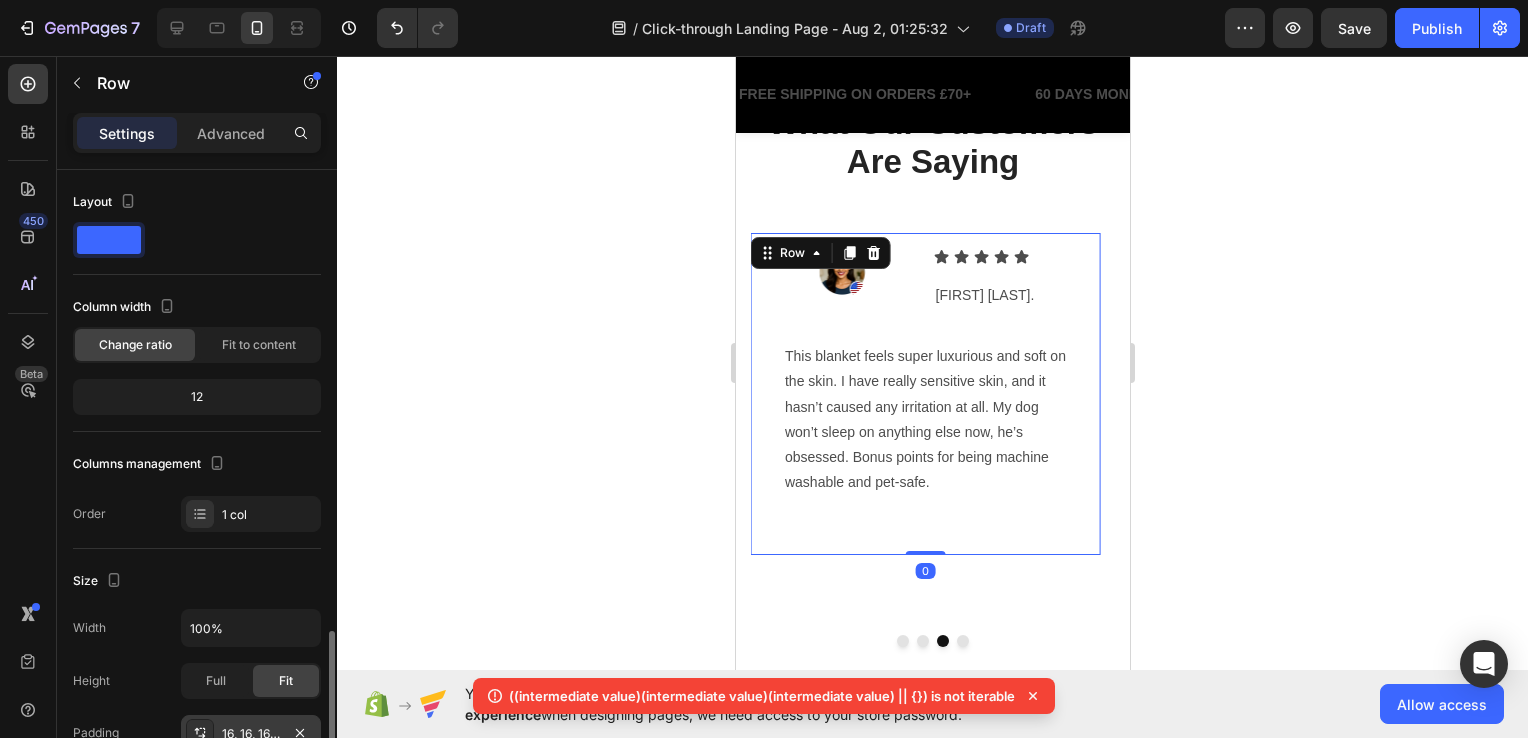scroll, scrollTop: 300, scrollLeft: 0, axis: vertical 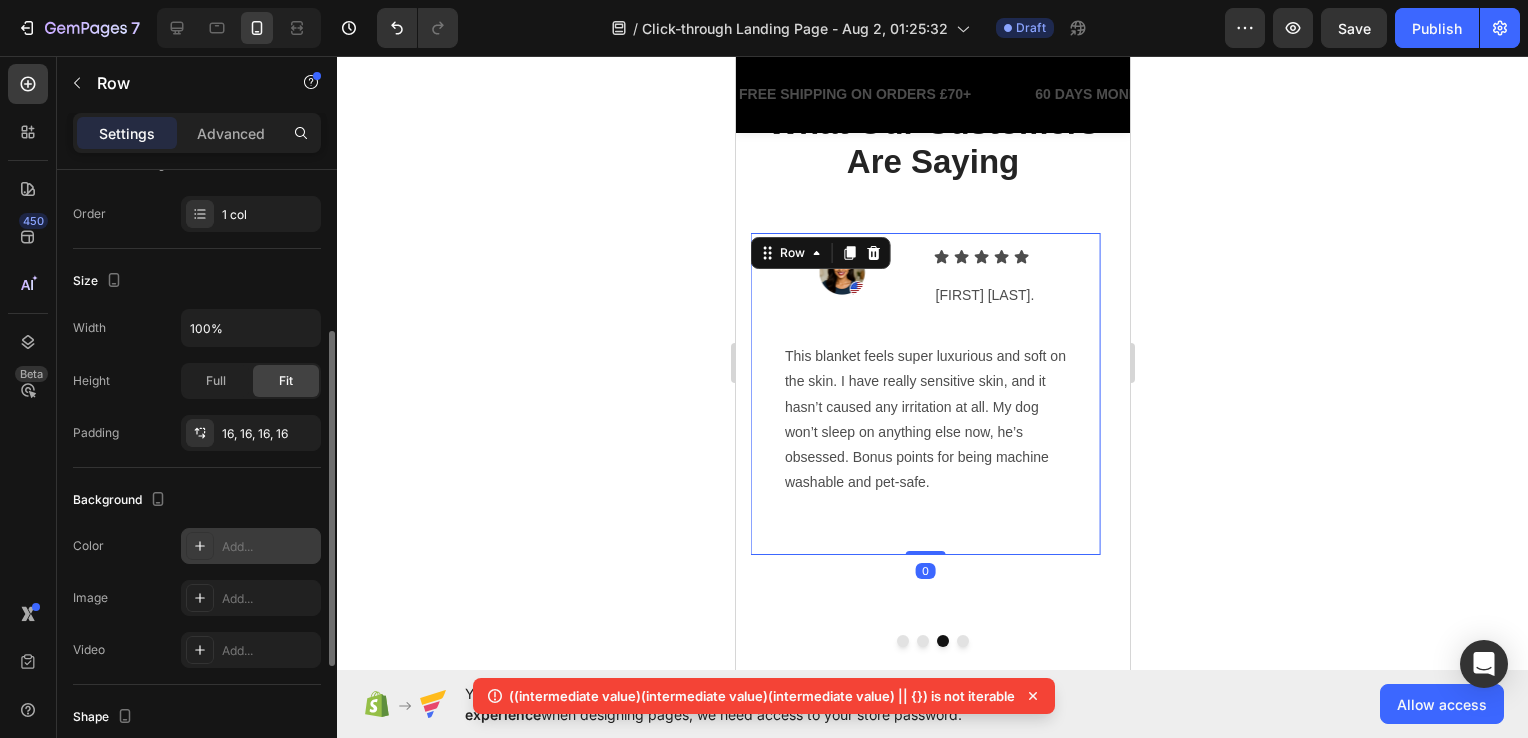 click on "Add..." at bounding box center [269, 547] 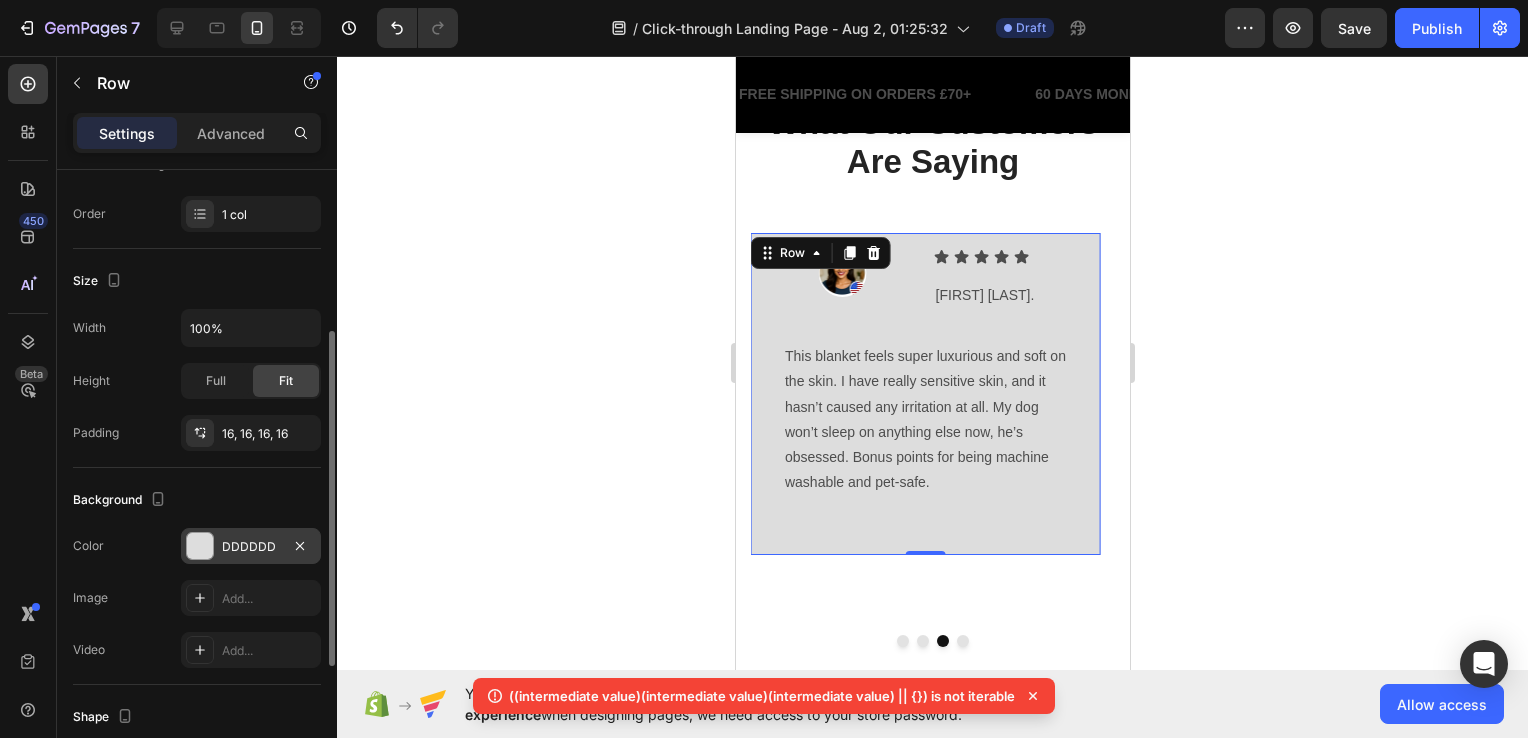 click 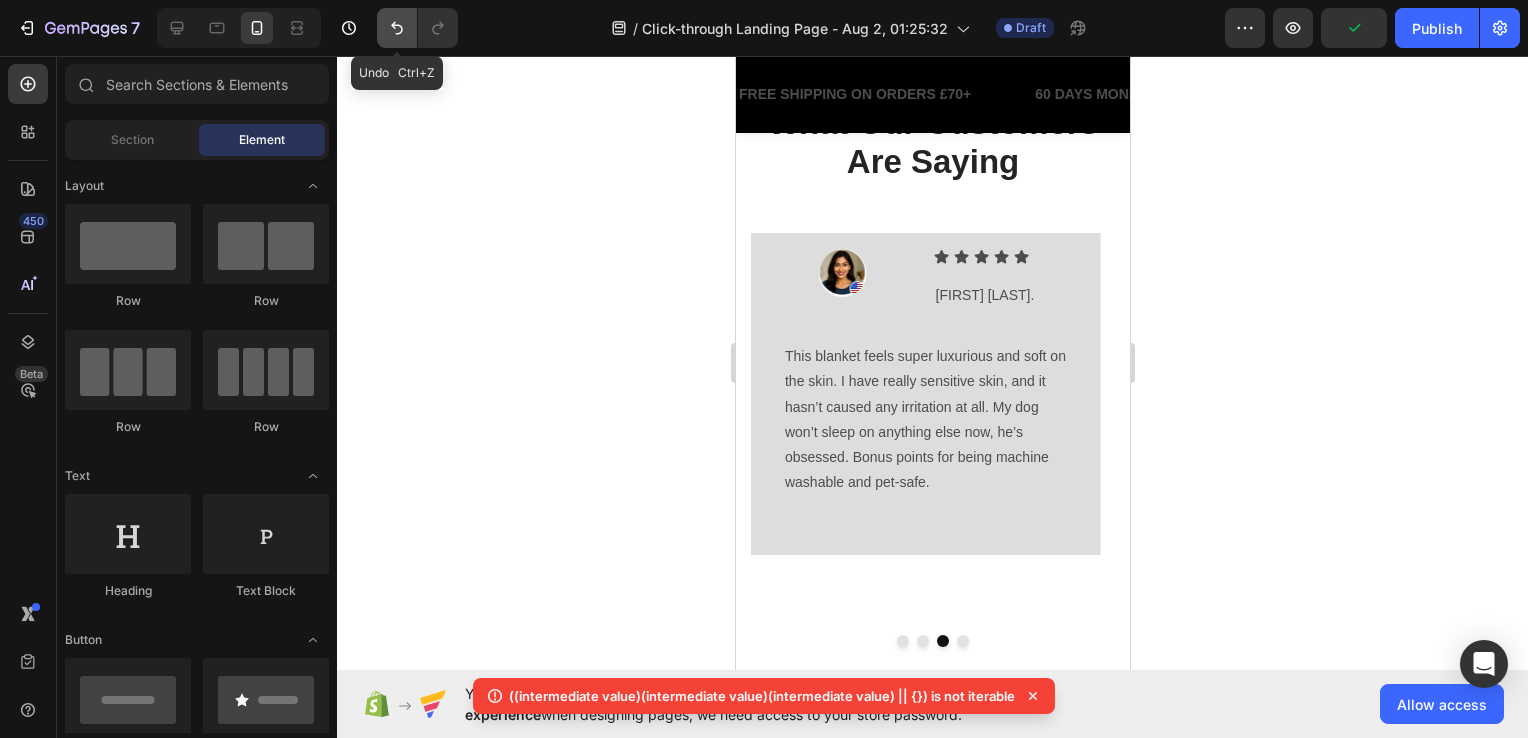 click 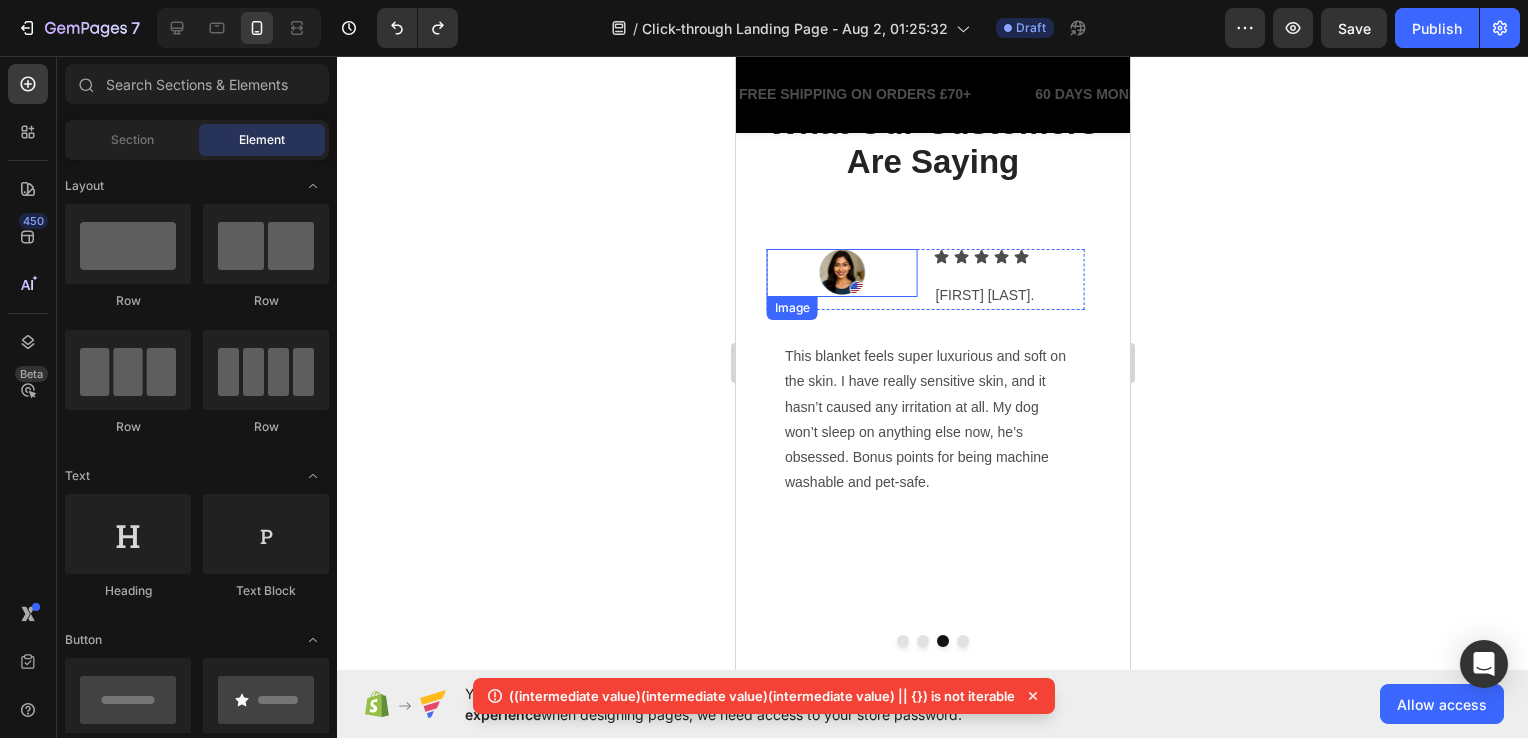 click at bounding box center (841, 273) 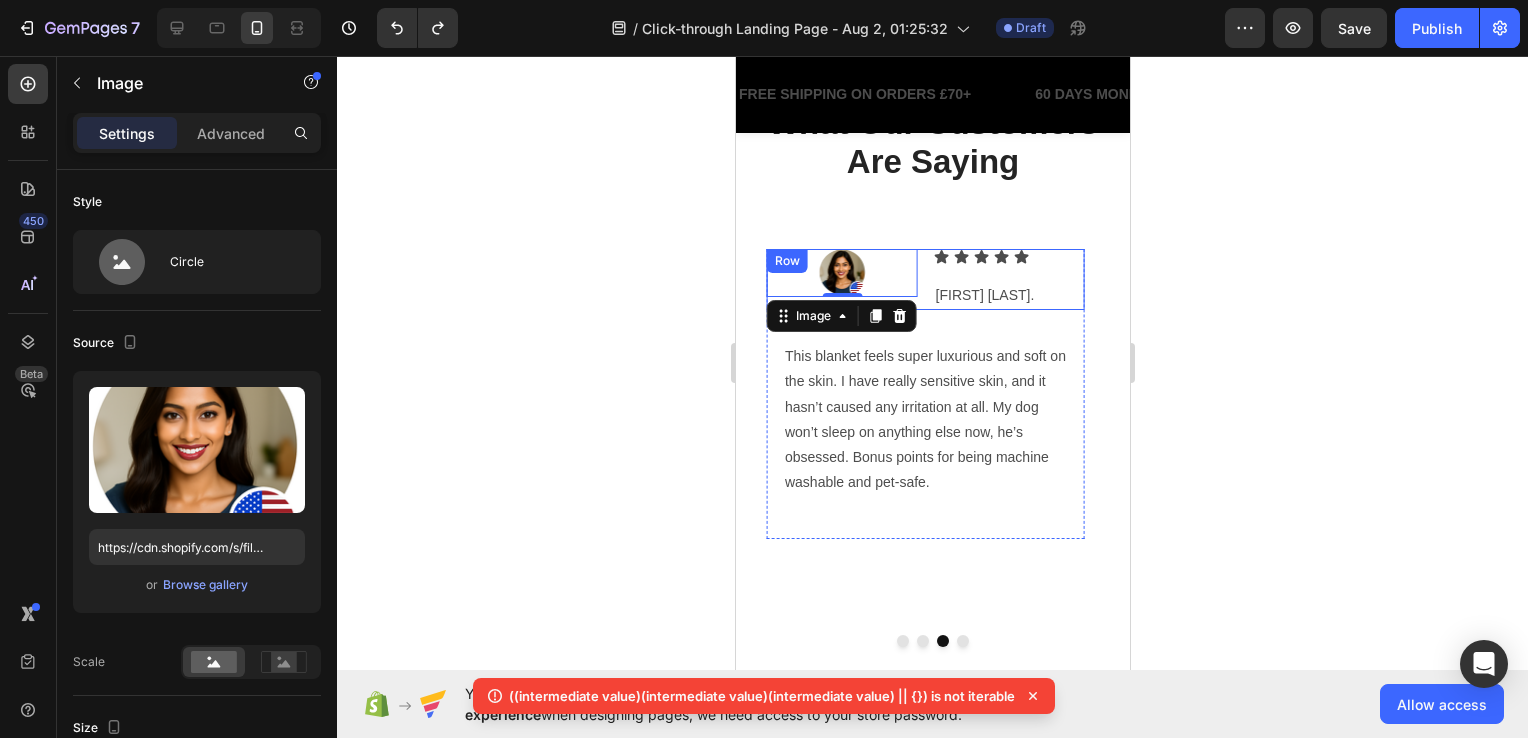 click on "Image   0 Icon Icon Icon Icon
Icon Icon List Anita S. Text Block Row Row" at bounding box center [924, 279] 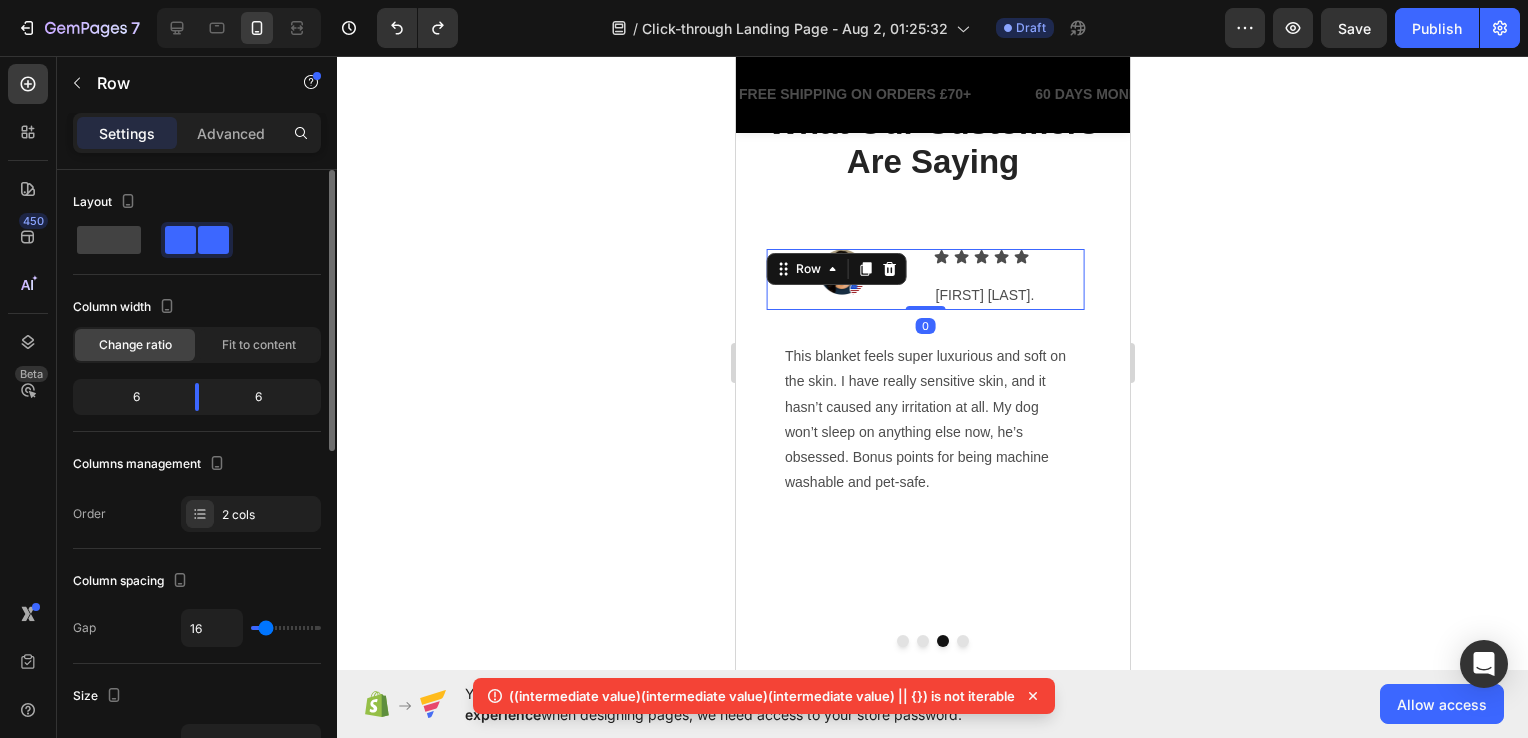 scroll, scrollTop: 300, scrollLeft: 0, axis: vertical 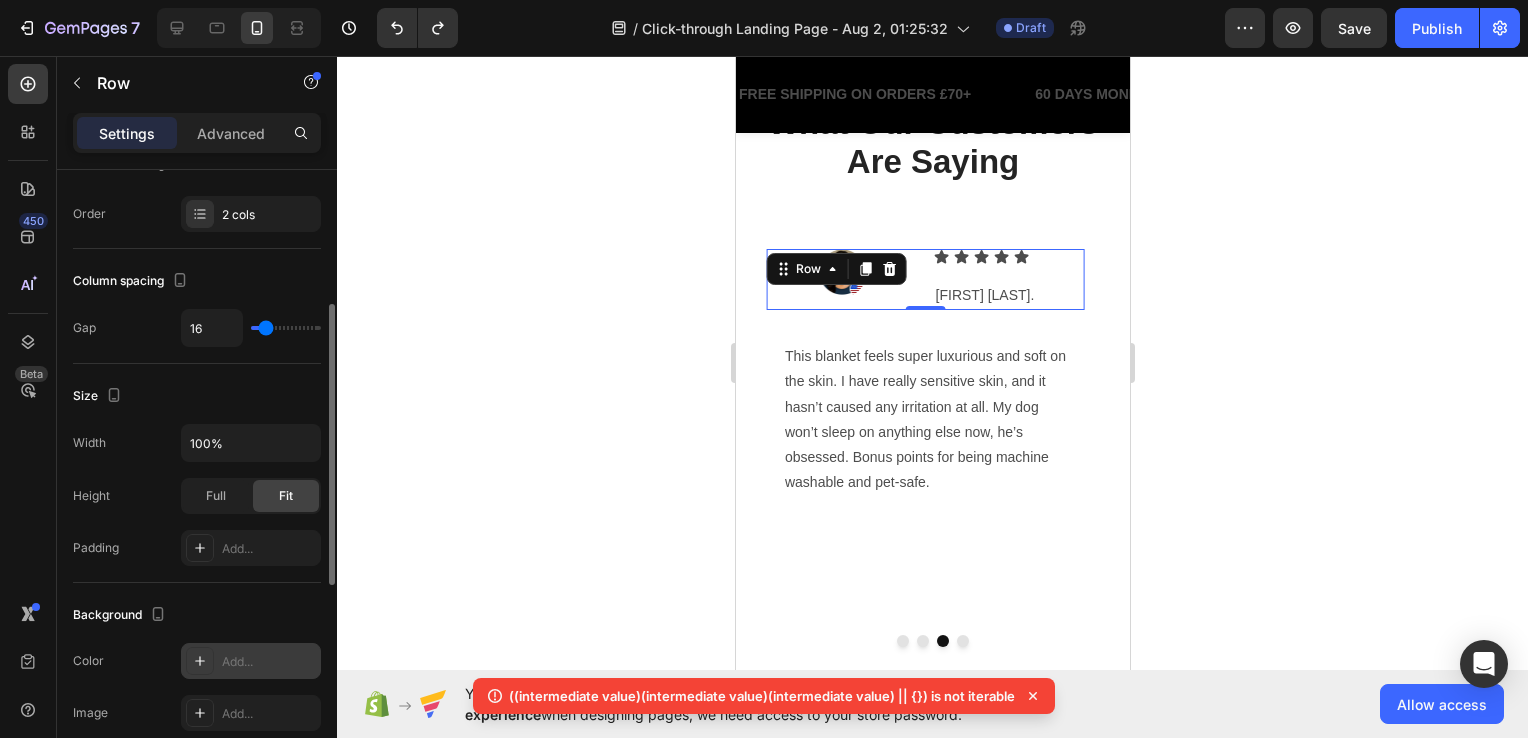 click on "Add..." at bounding box center [251, 661] 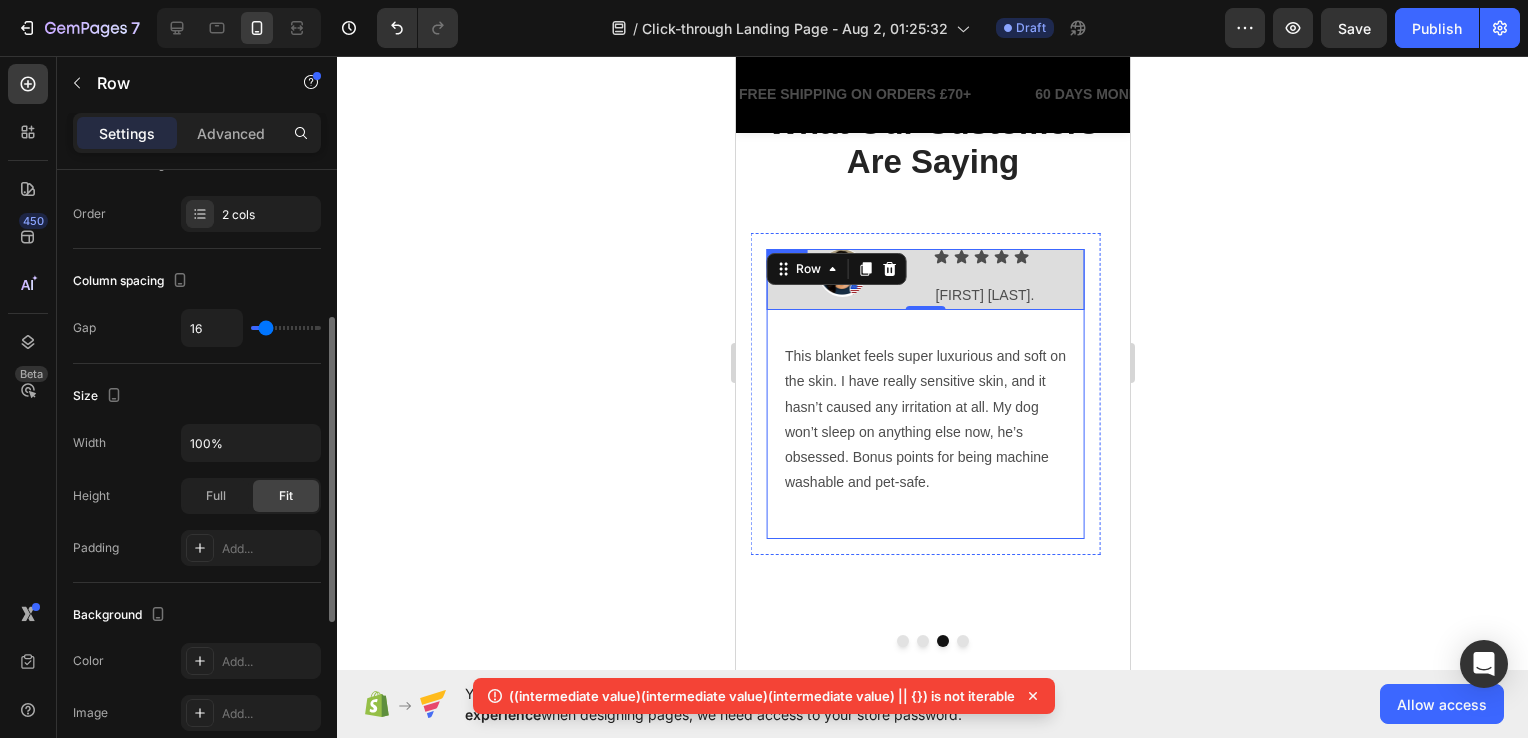 click on "Image Icon Icon Icon Icon
Icon Icon List Anita S. Text Block Row Row   0 This blanket feels super luxurious and soft on the skin. I have really sensitive skin, and it hasn’t caused any irritation at all. My dog won’t sleep on anything else now, he’s obsessed. Bonus points for being machine washable and pet-safe. Text Block Row Row" at bounding box center (924, 394) 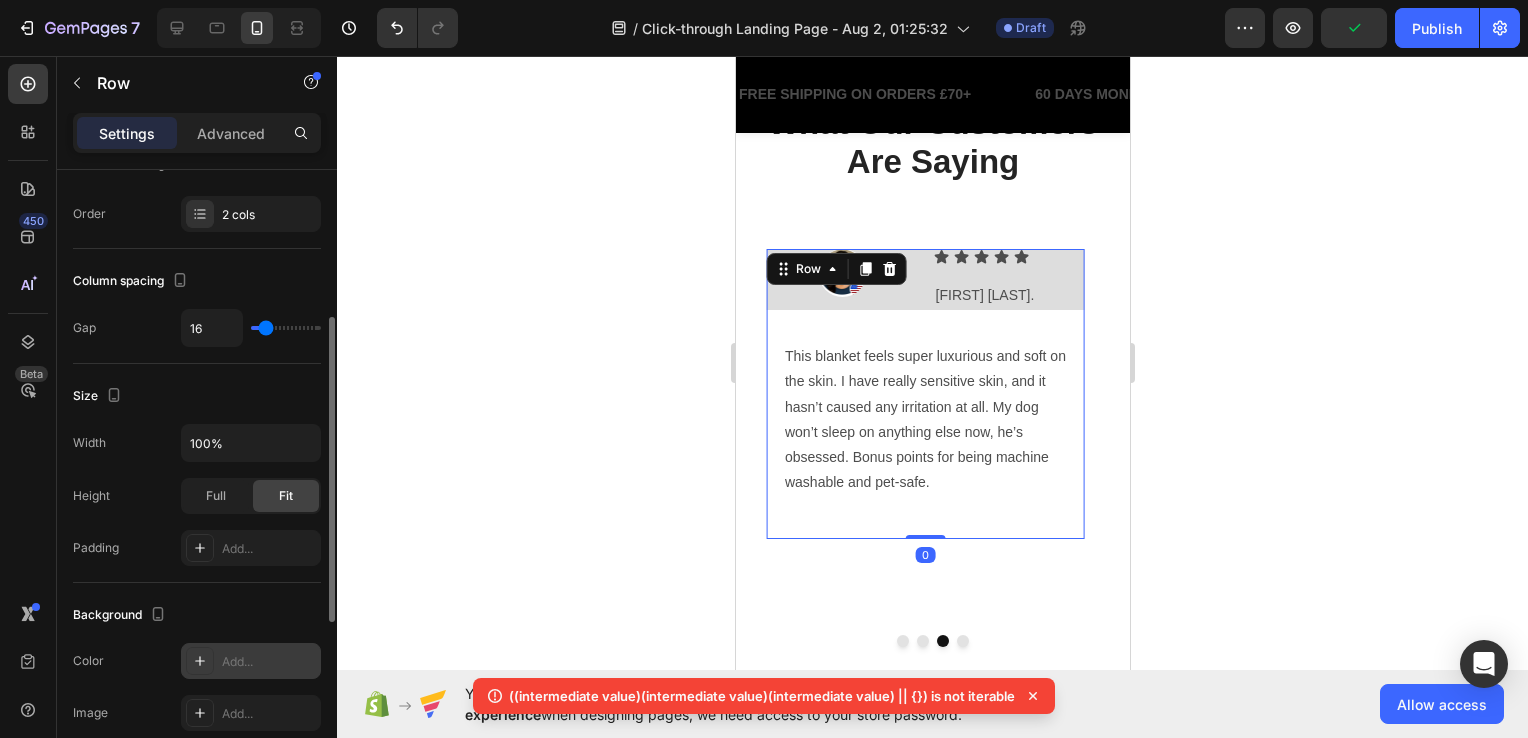 click on "Add..." at bounding box center [269, 662] 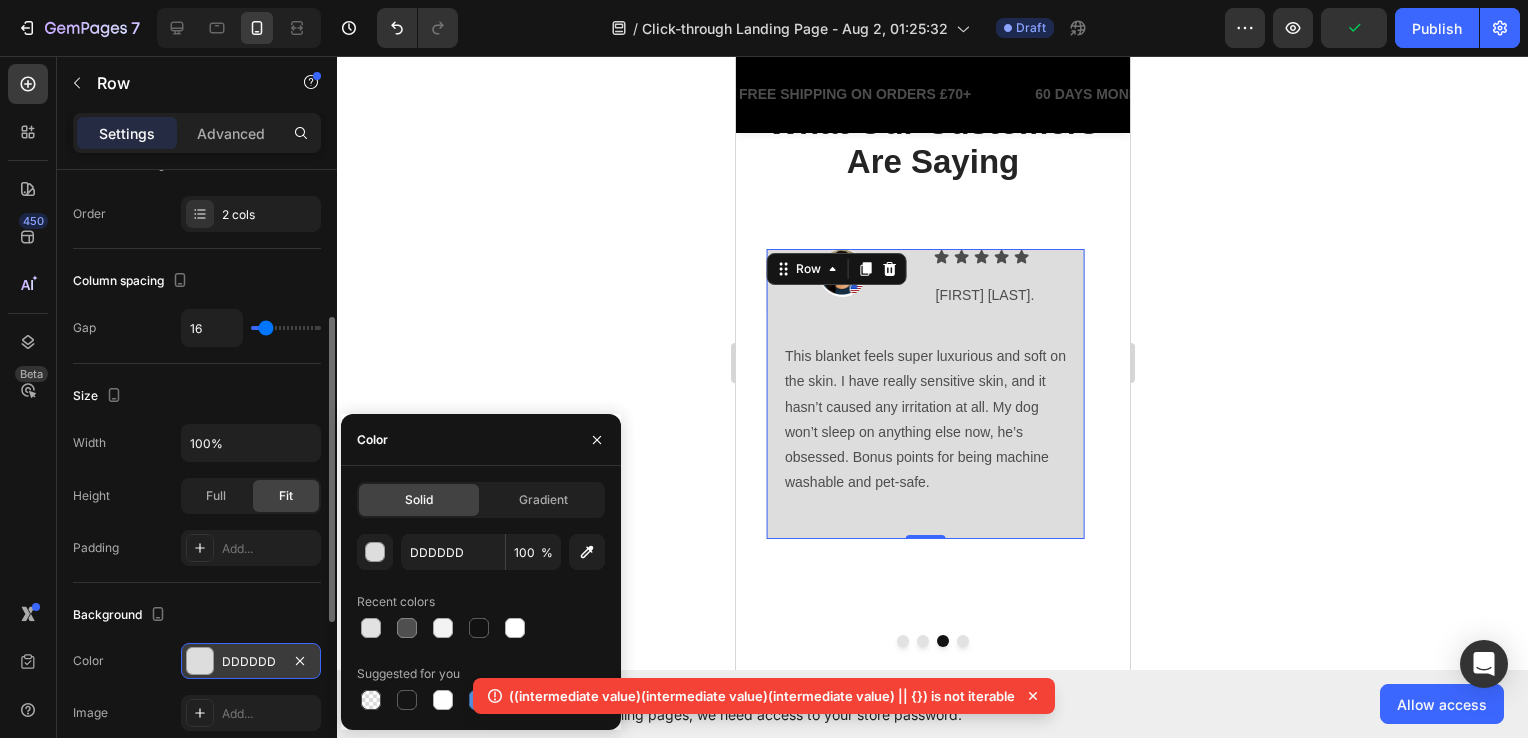 click 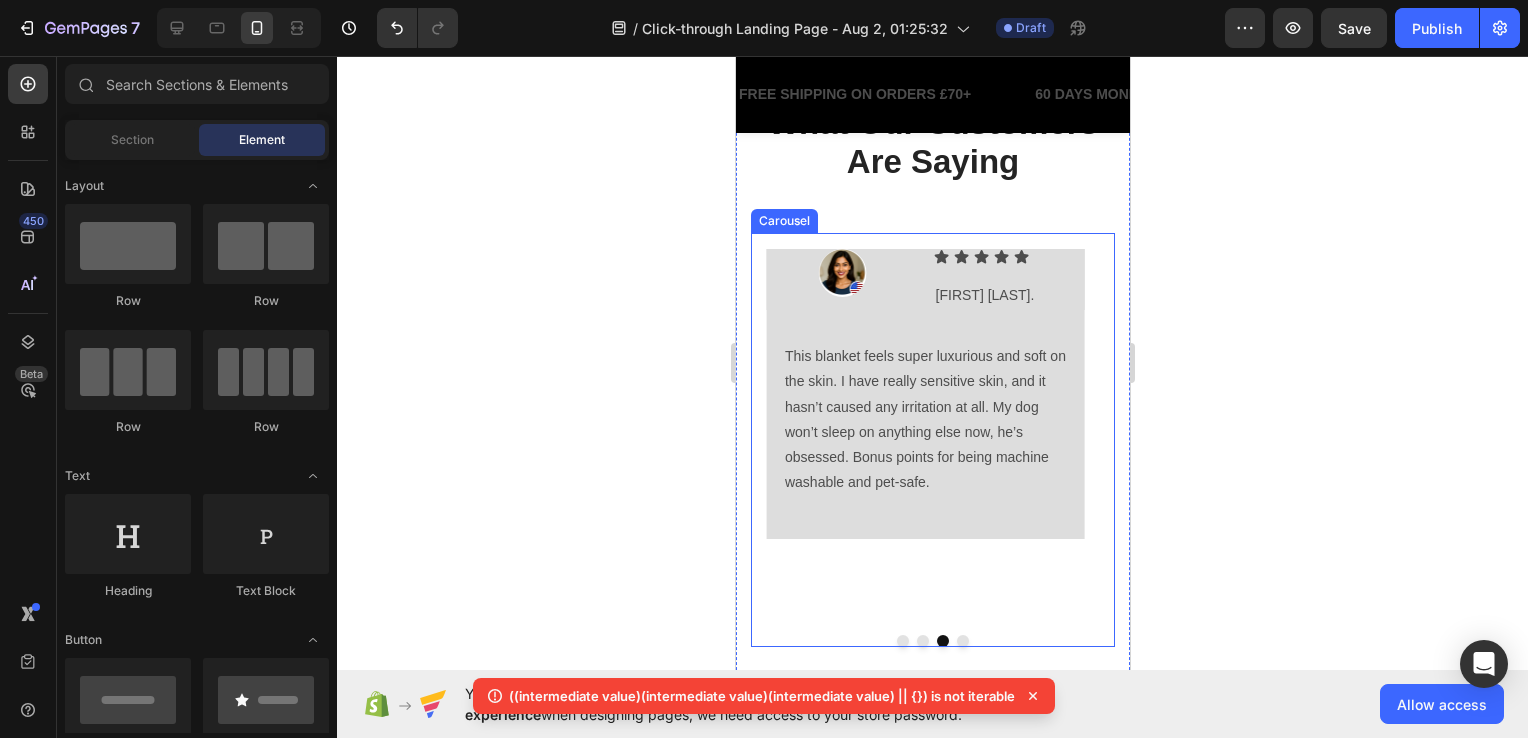 click 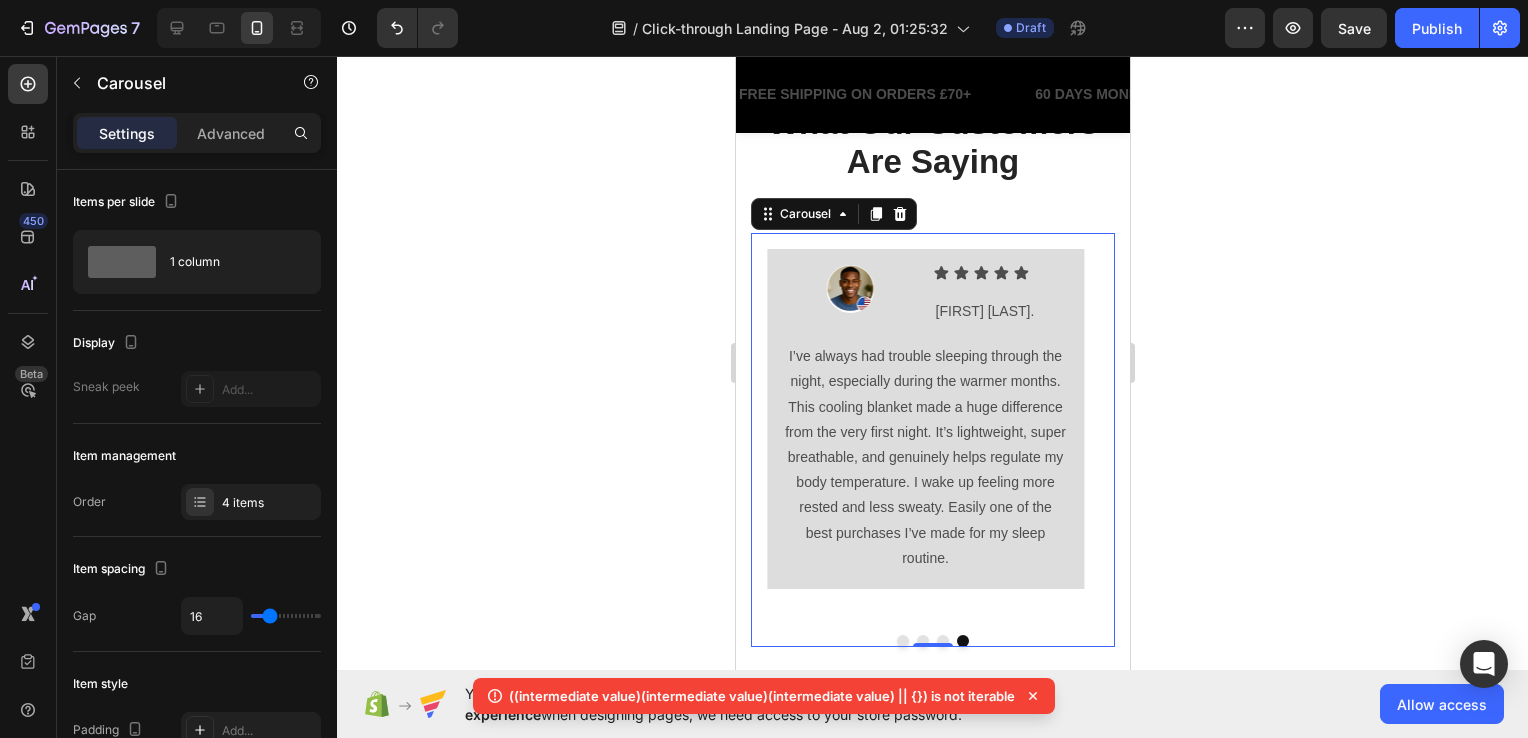 click 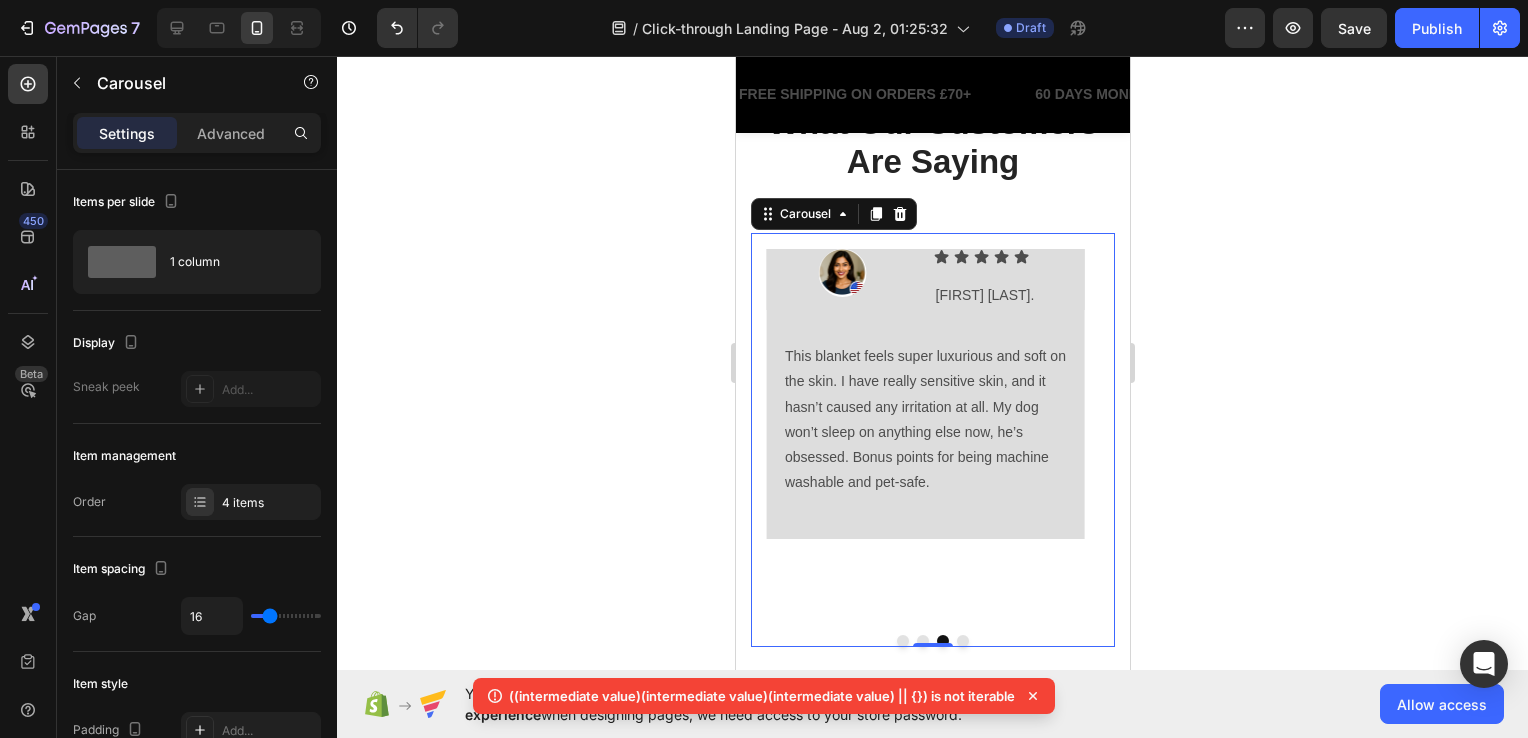 click 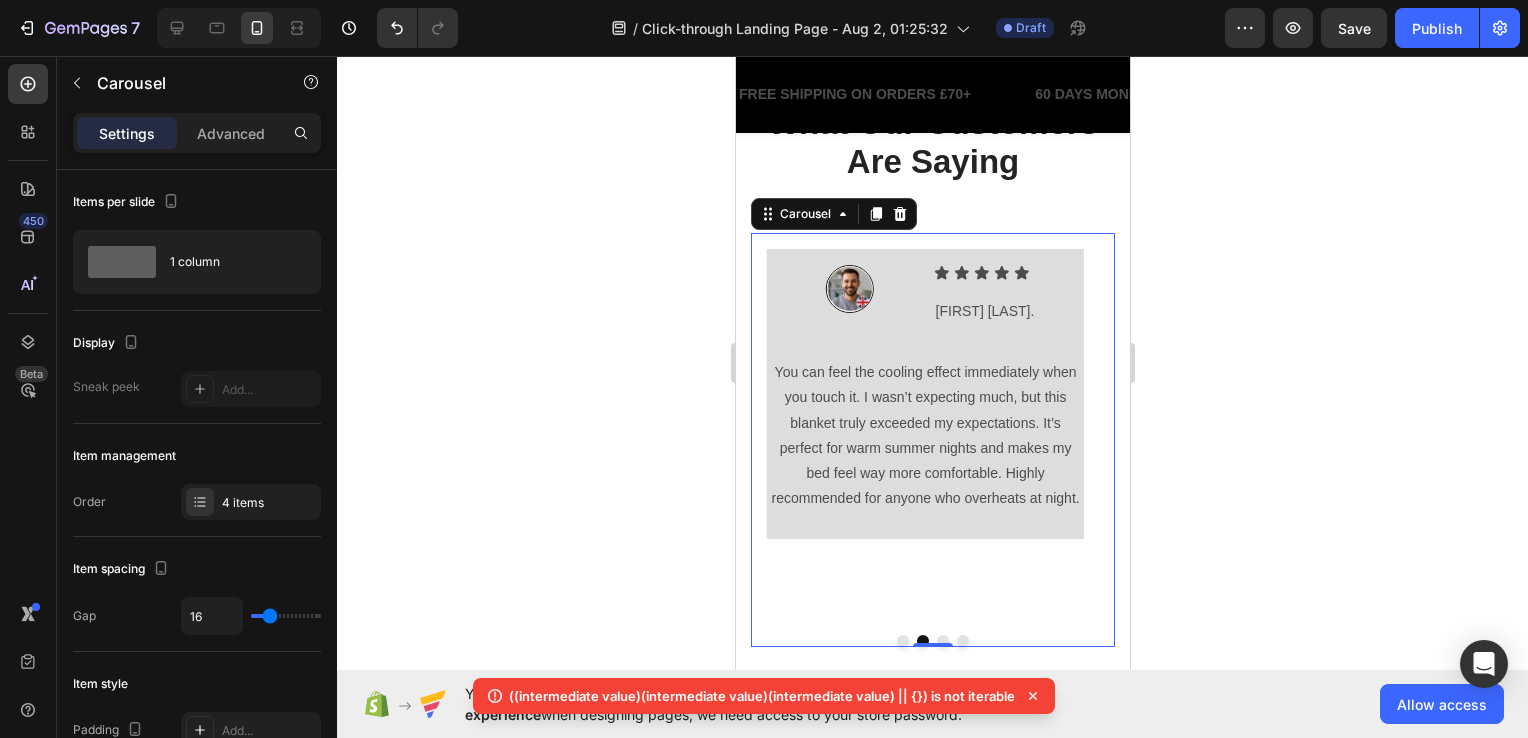 click 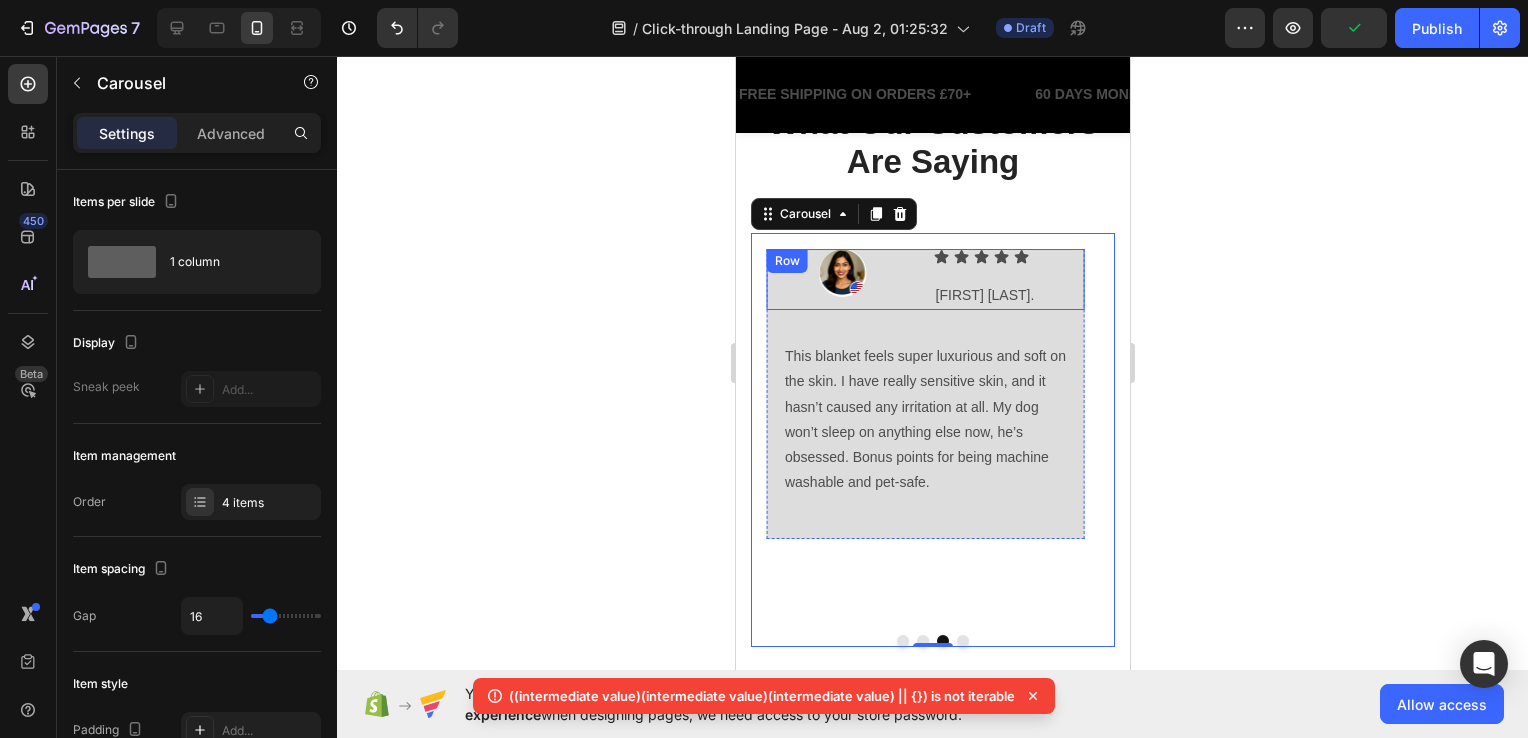 click on "Image Icon Icon Icon Icon
Icon Icon List Anita S. Text Block Row Row" at bounding box center (924, 279) 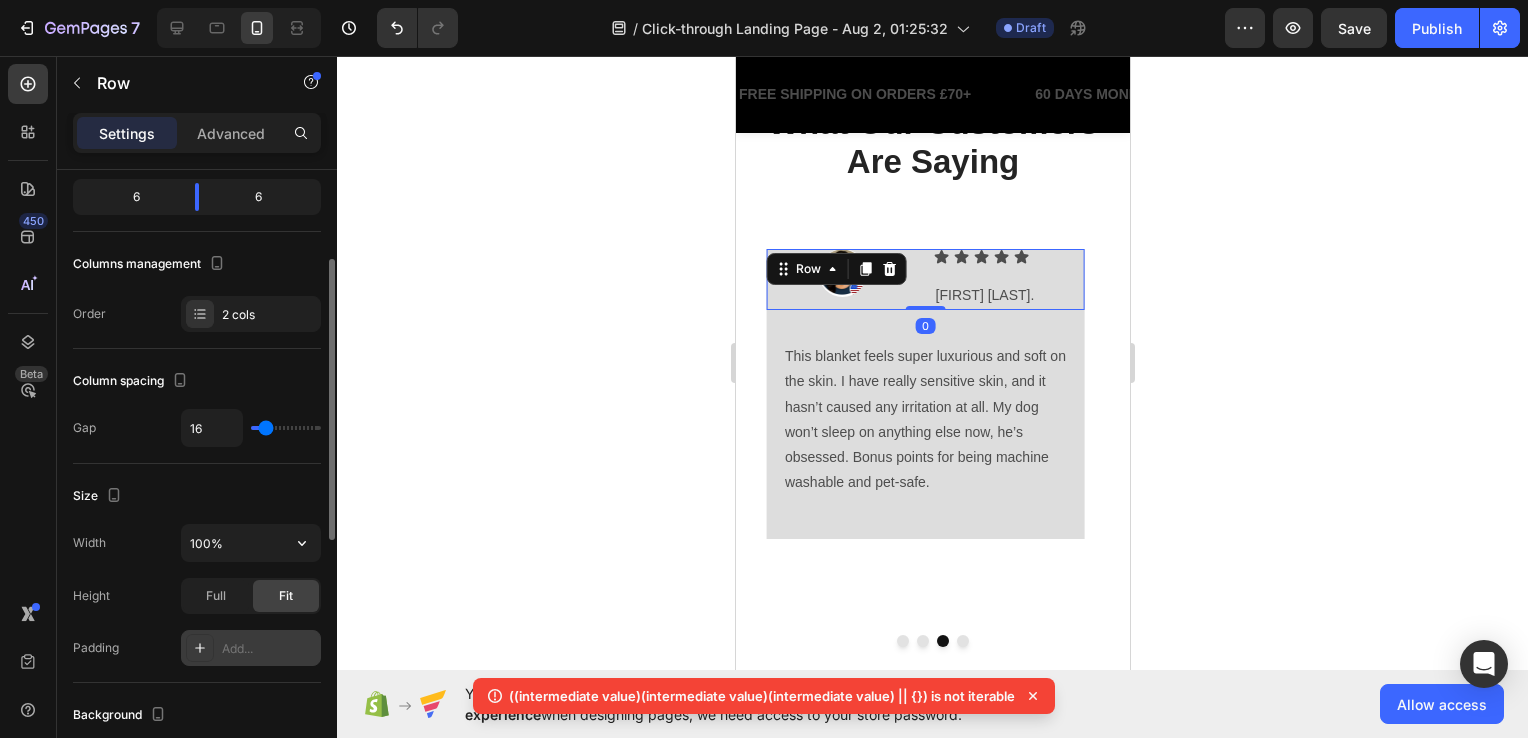 scroll, scrollTop: 300, scrollLeft: 0, axis: vertical 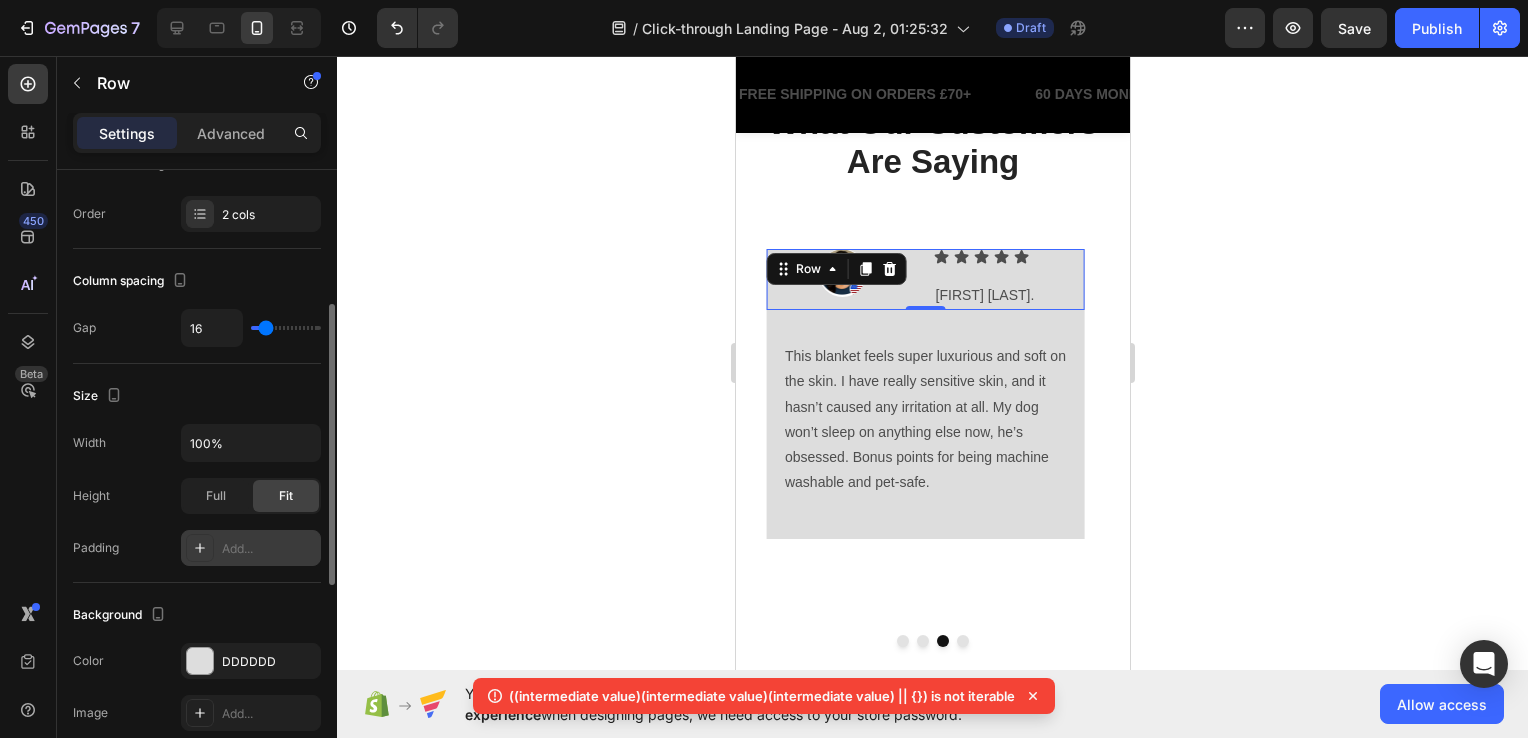 click on "Add..." at bounding box center (269, 549) 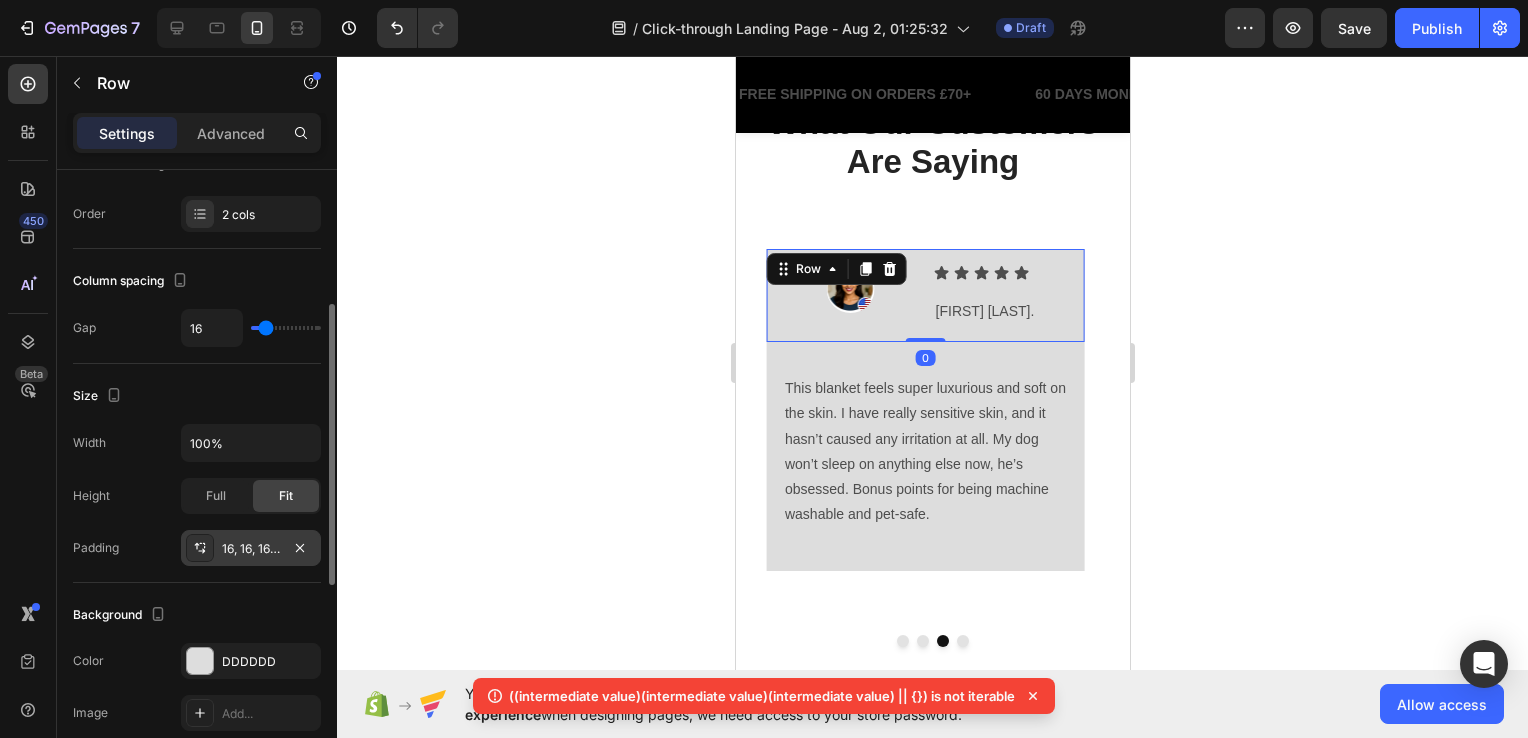 click 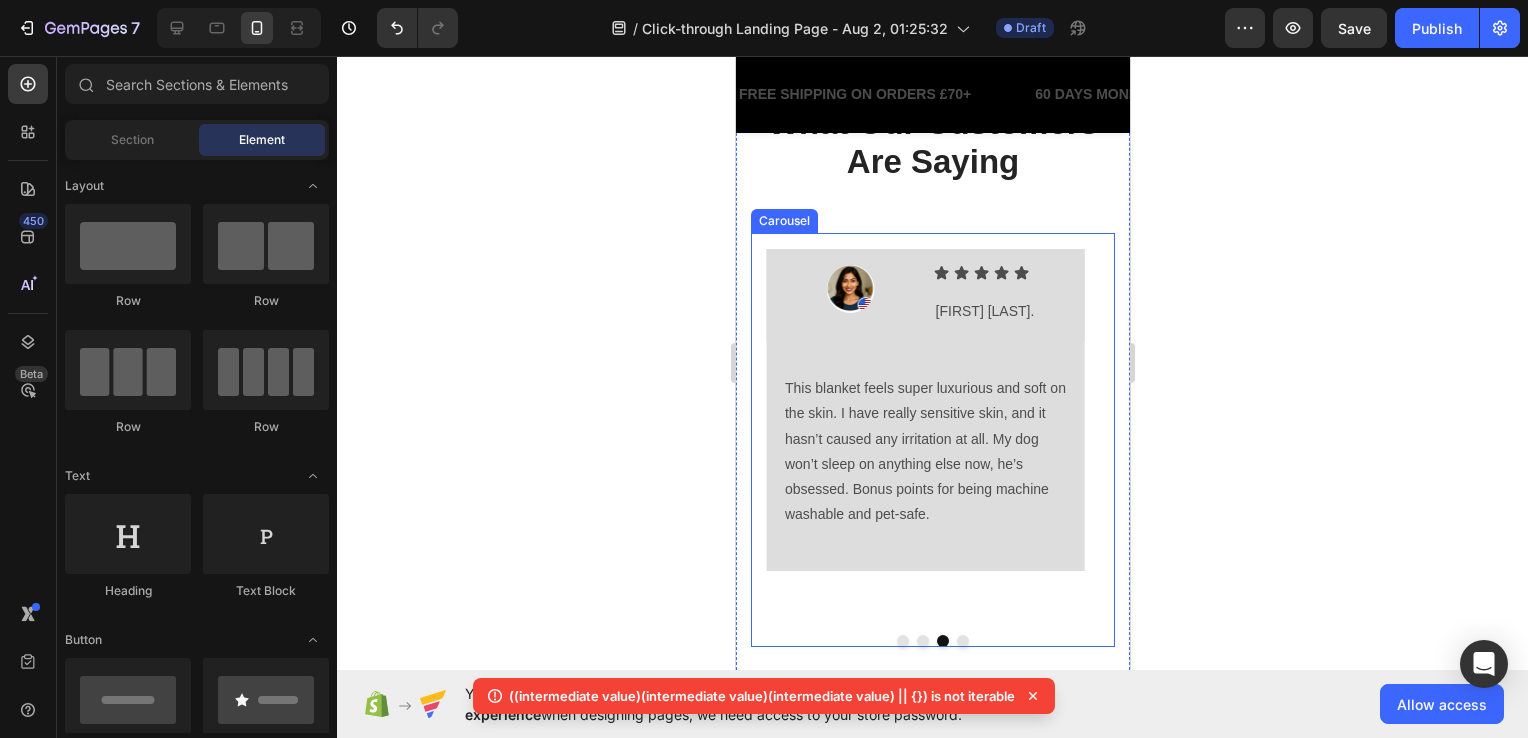 click 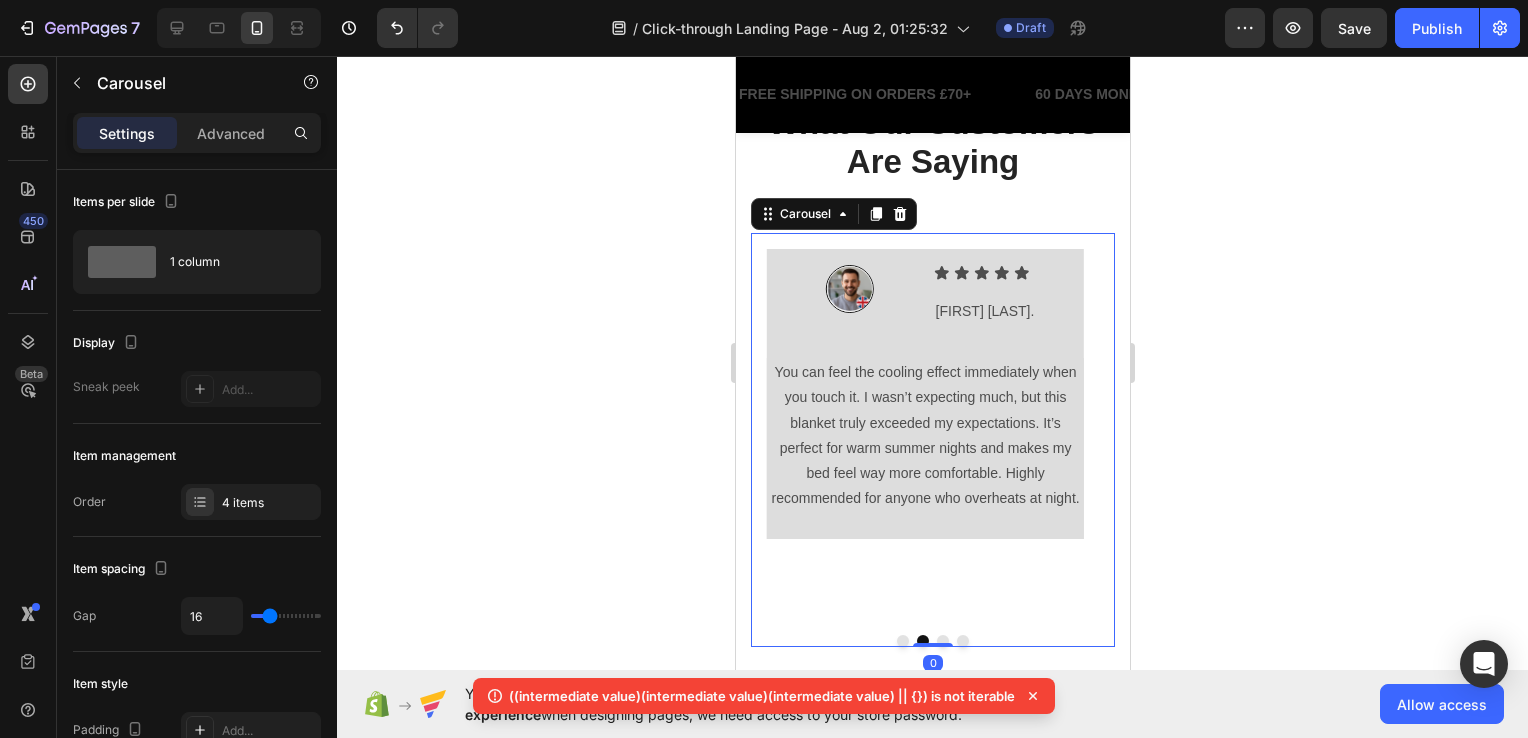 click 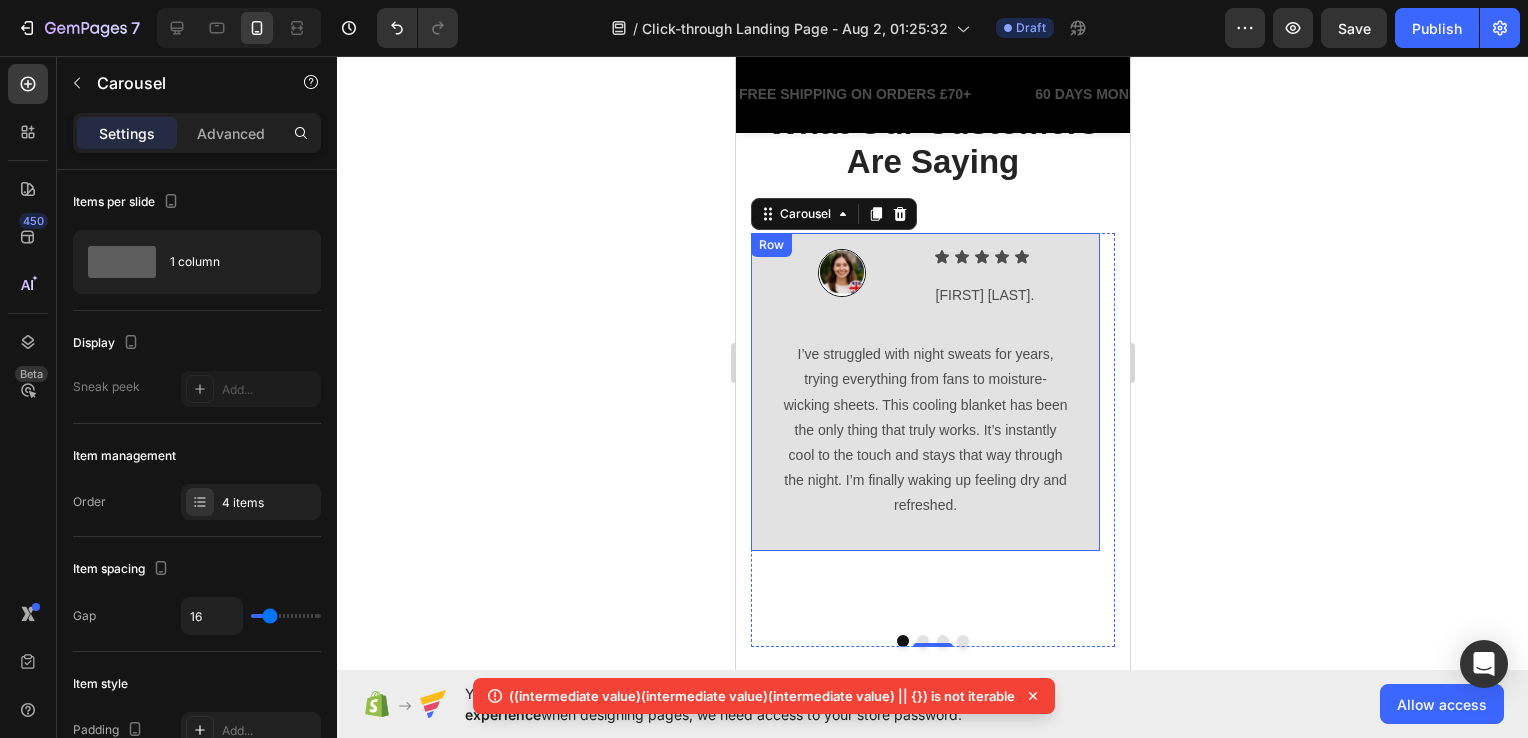 click on "Image Icon Icon Icon Icon
Icon Icon List Melissa J. Text Block Row Row I’ve struggled with night sweats for years, trying everything from fans to moisture-wicking sheets. This cooling blanket has been the only thing that truly works. It’s instantly cool to the touch and stays that way through the night. I’m finally waking up feeling dry and refreshed. Text Block Row Row" at bounding box center [924, 392] 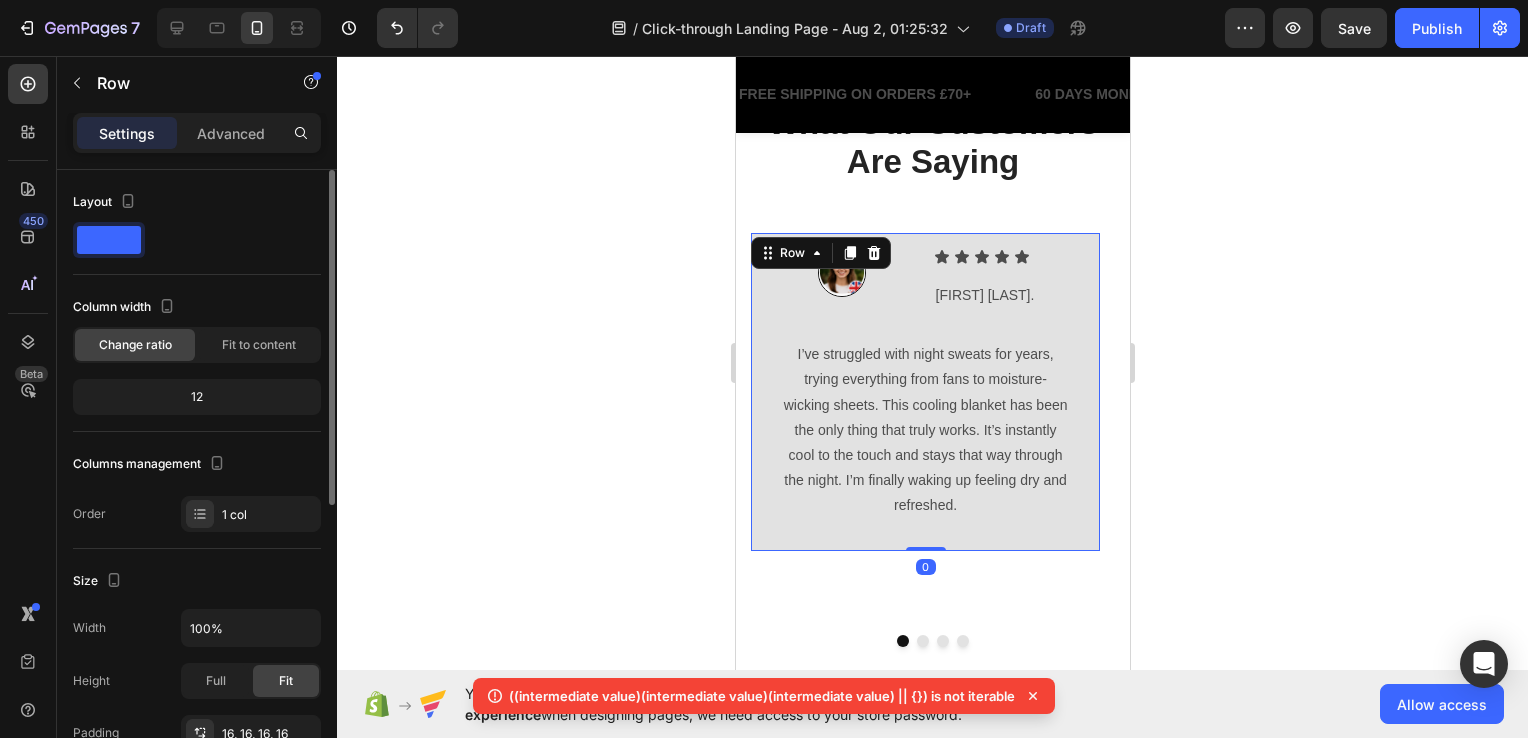 scroll, scrollTop: 400, scrollLeft: 0, axis: vertical 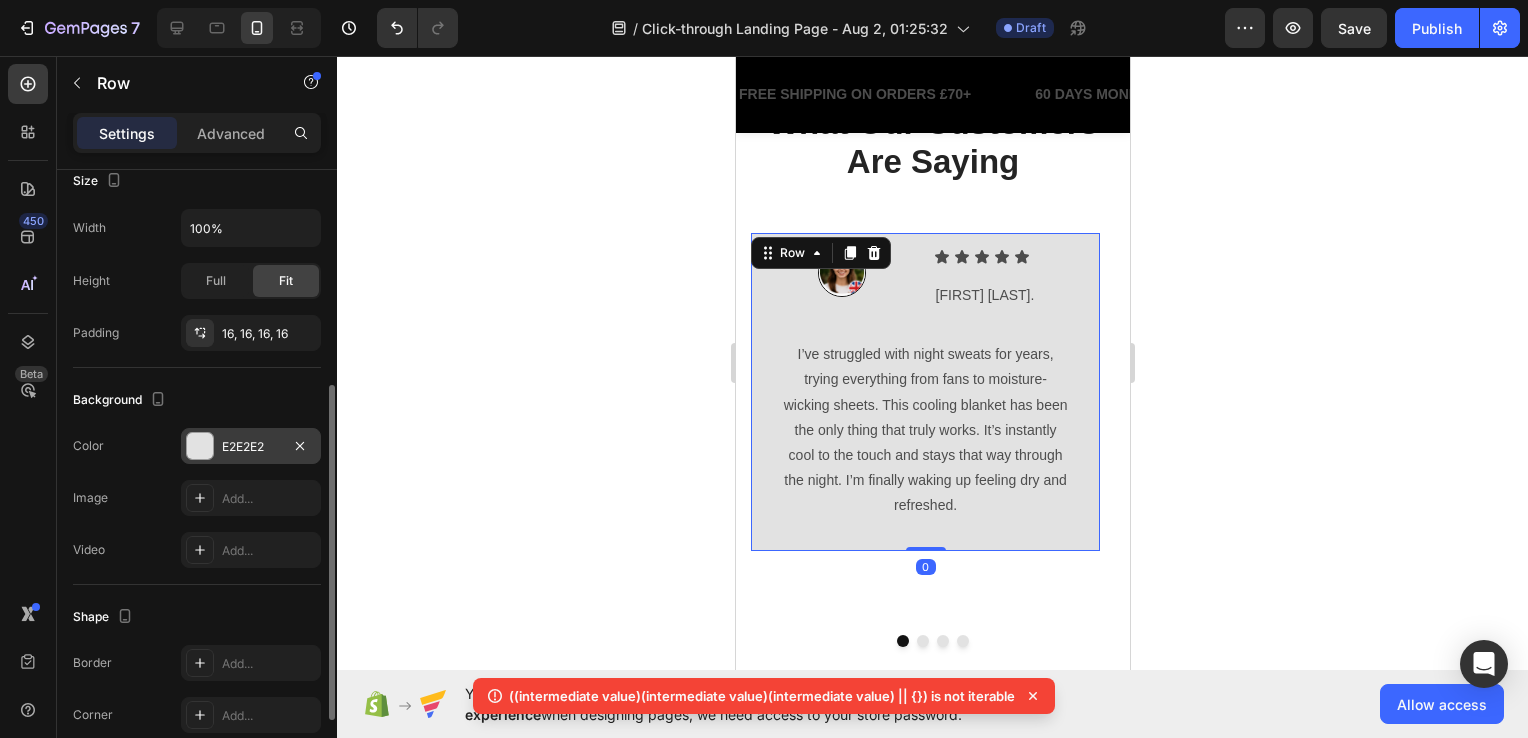 click on "E2E2E2" at bounding box center (251, 446) 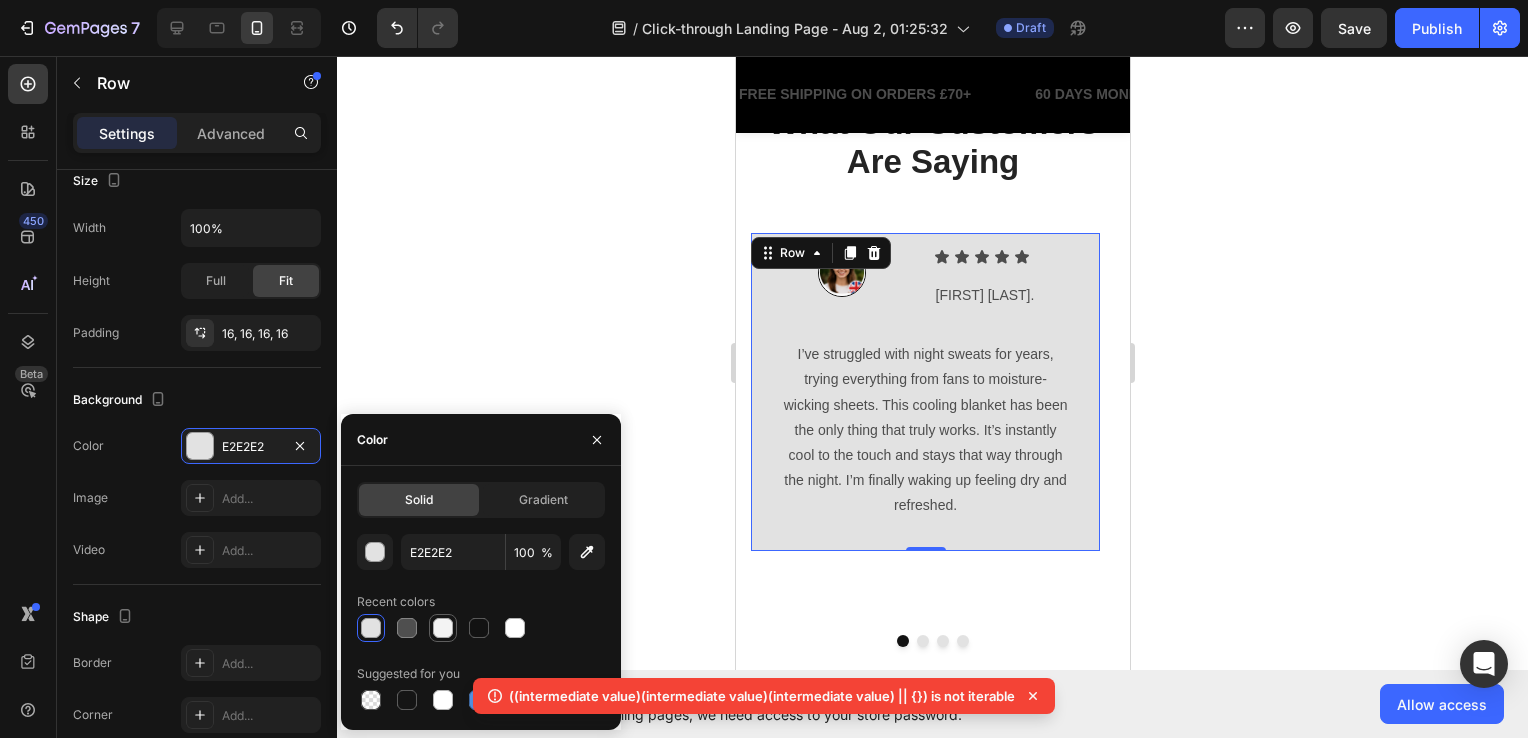 click at bounding box center (443, 628) 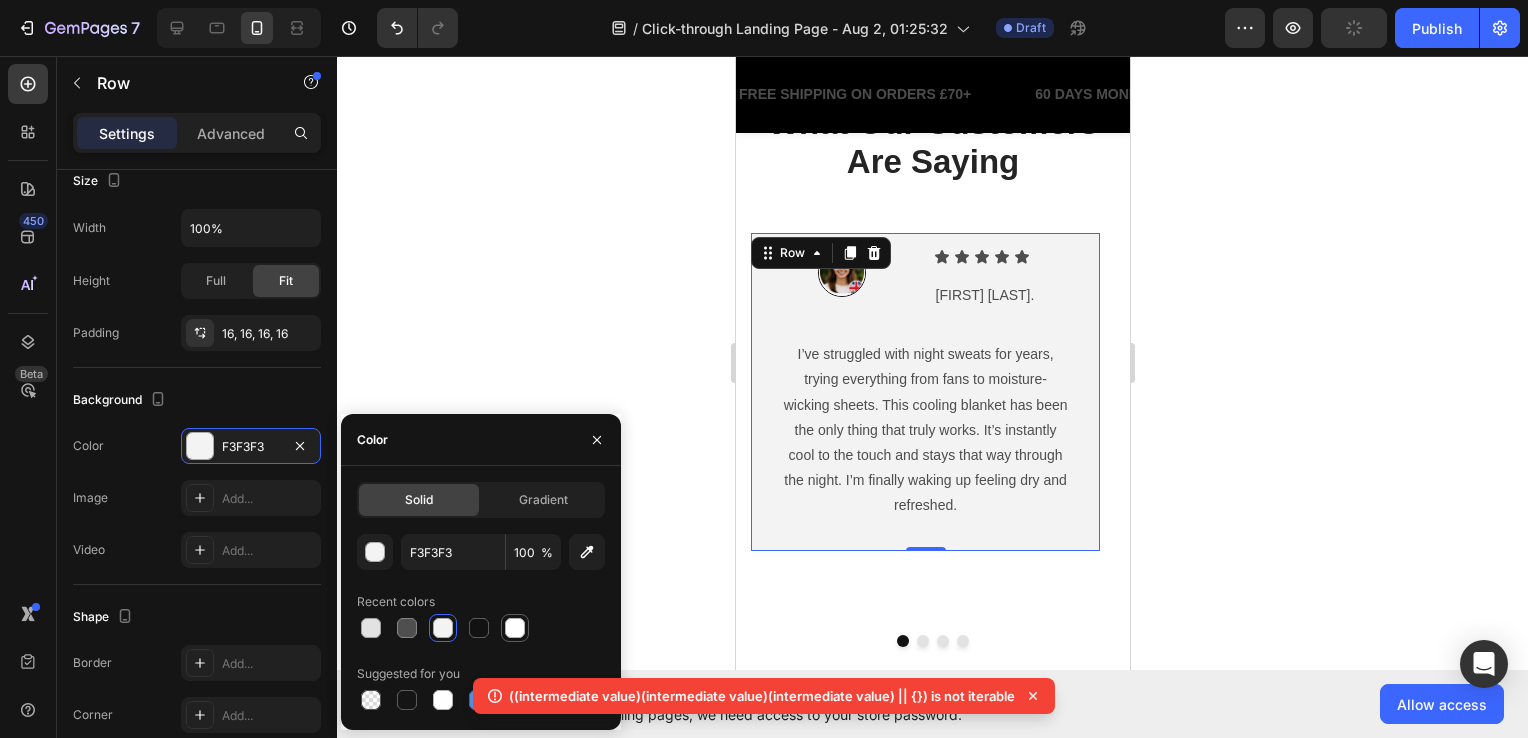 click at bounding box center [515, 628] 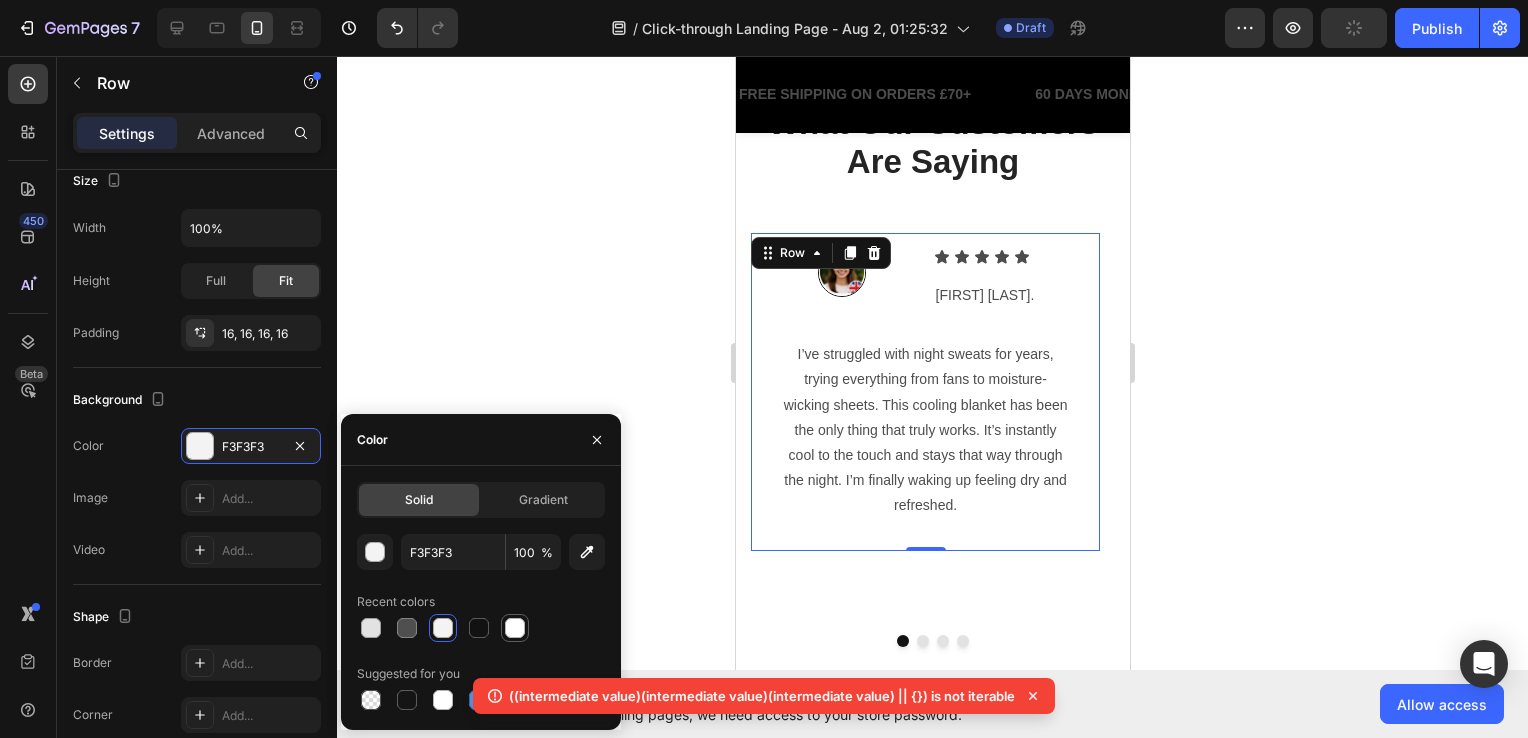 type on "FFFFFF" 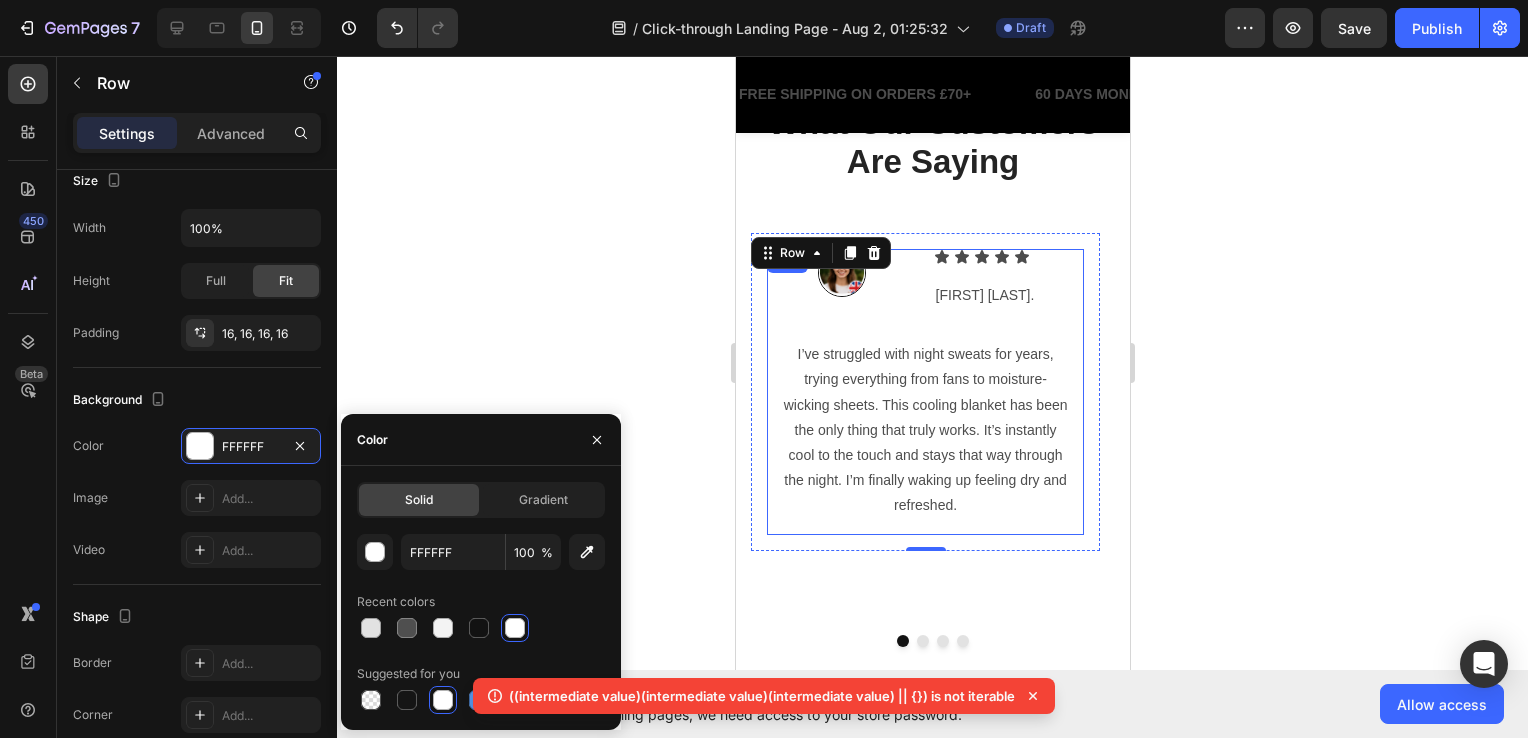 click on "Image Icon Icon Icon Icon
Icon Icon List [FIRST] [LAST]. Text Block Row Row I’ve struggled with night sweats for years, trying everything from fans to moisture-wicking sheets. This cooling blanket has been the only thing that truly works. It’s instantly cool to the touch and stays that way through the night. I’m finally waking up feeling dry and refreshed. Text Block Row" at bounding box center [924, 392] 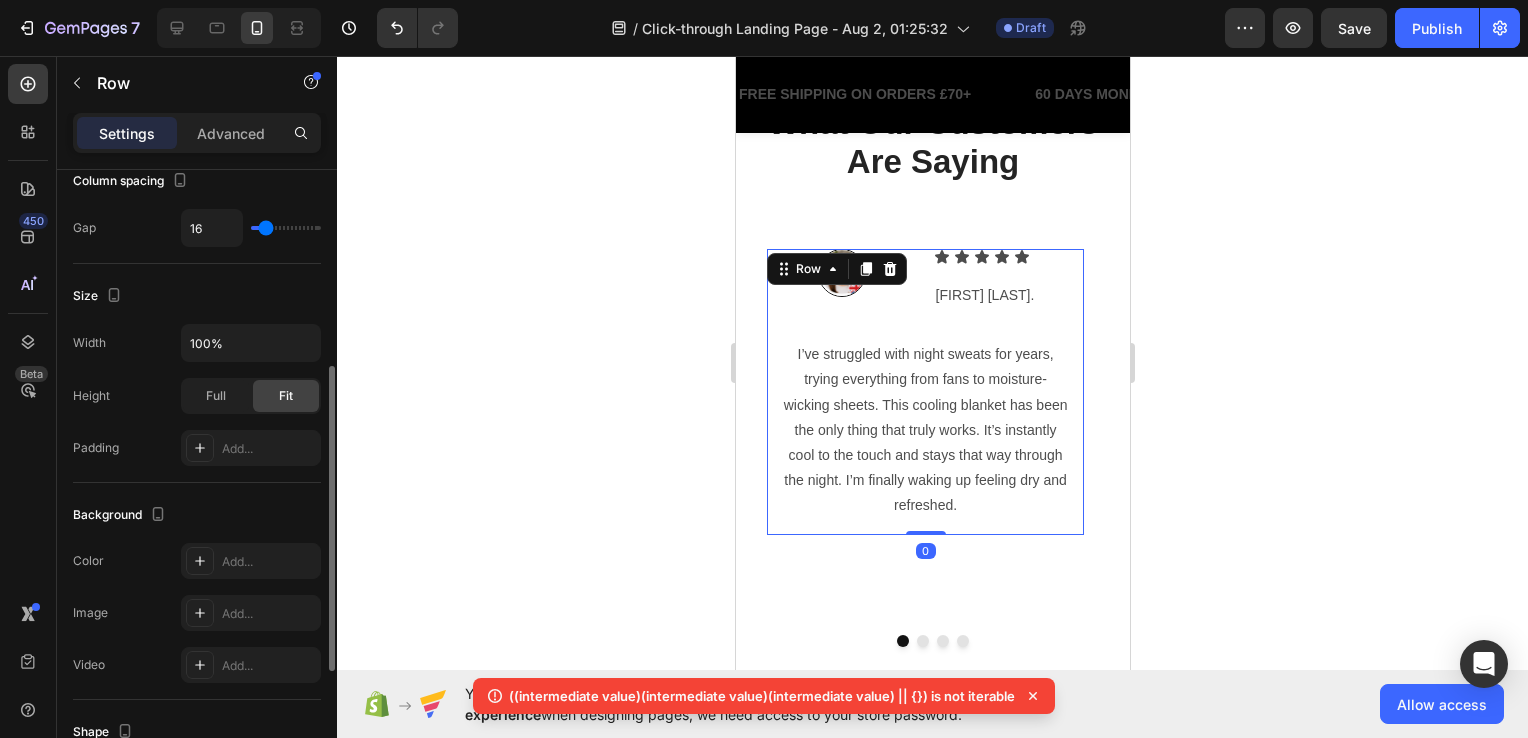 scroll, scrollTop: 600, scrollLeft: 0, axis: vertical 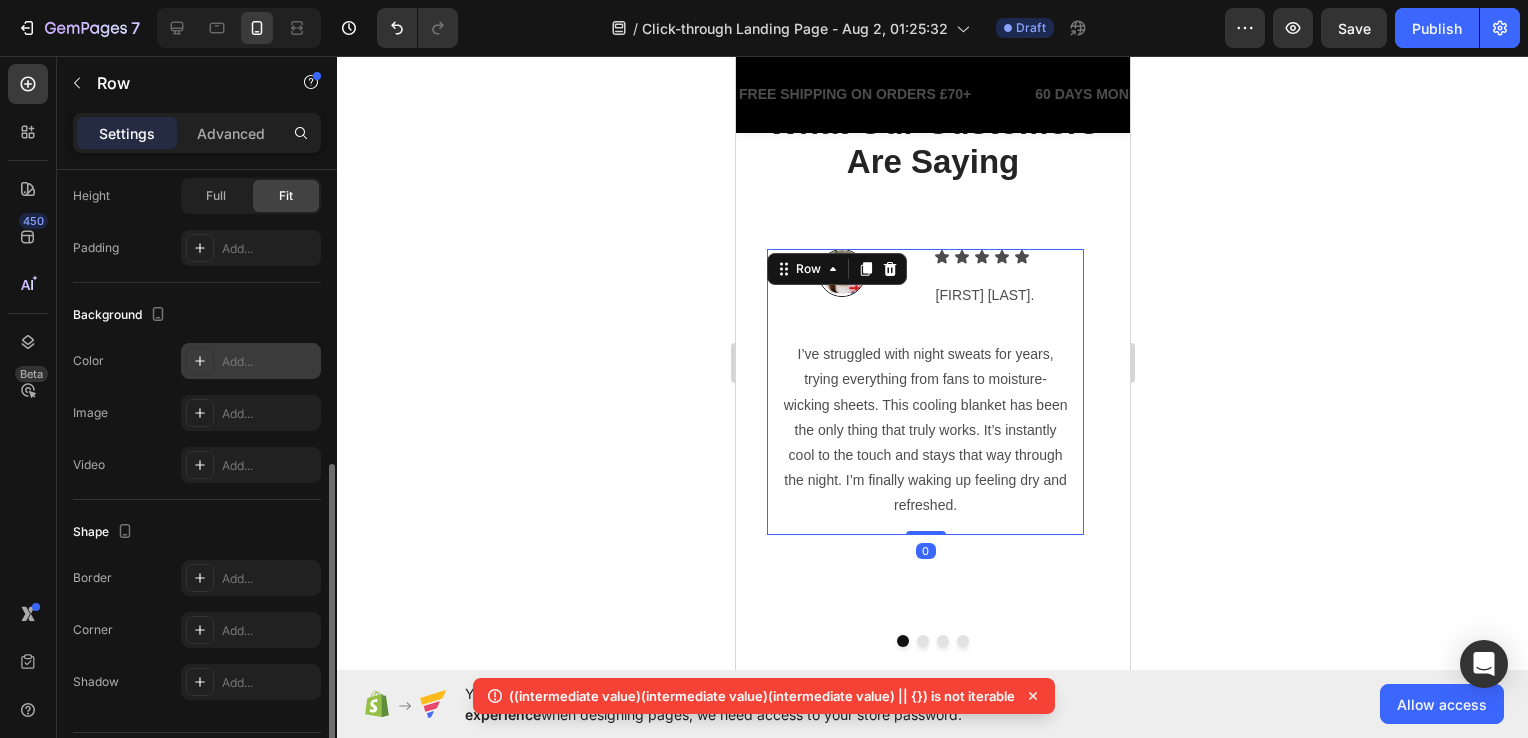 click on "Add..." at bounding box center (251, 361) 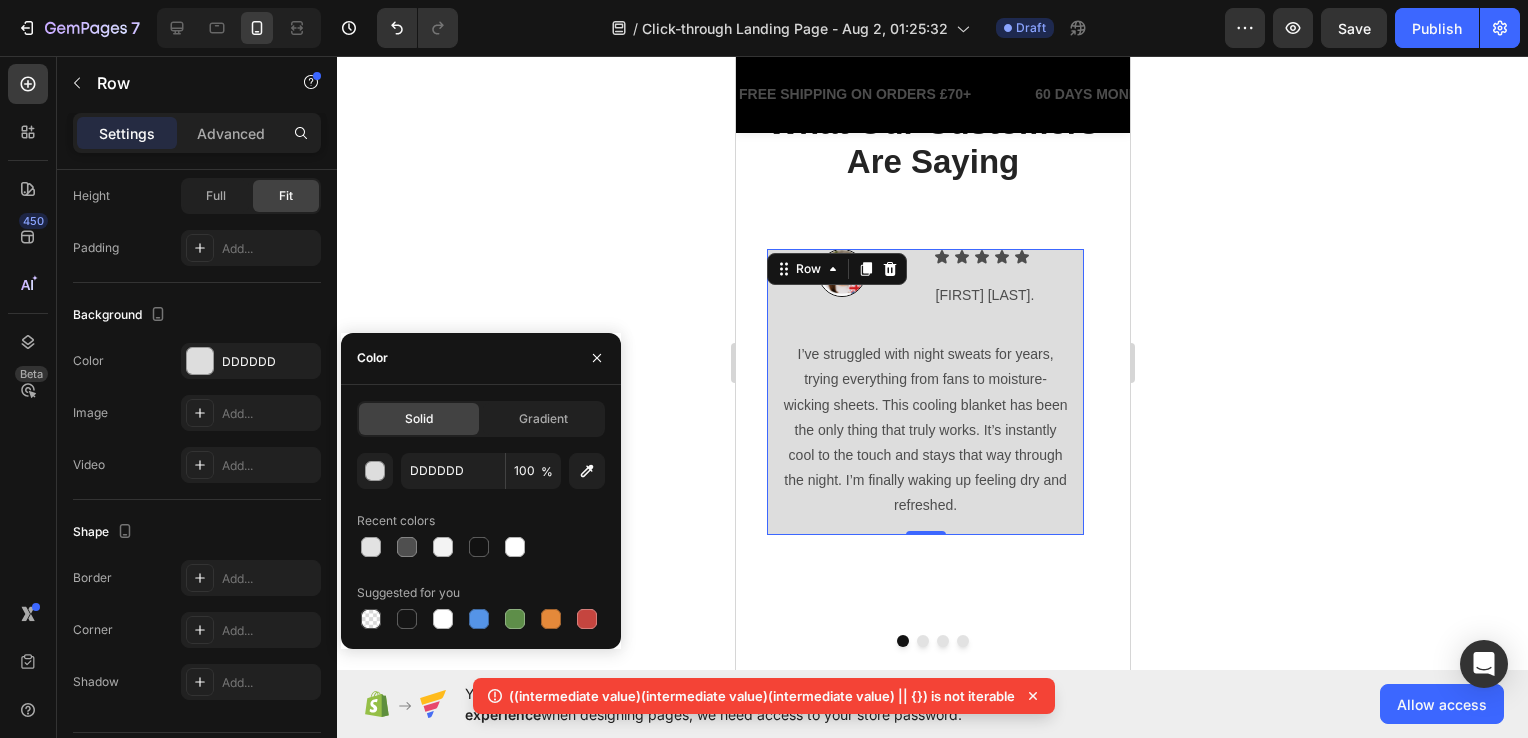 click 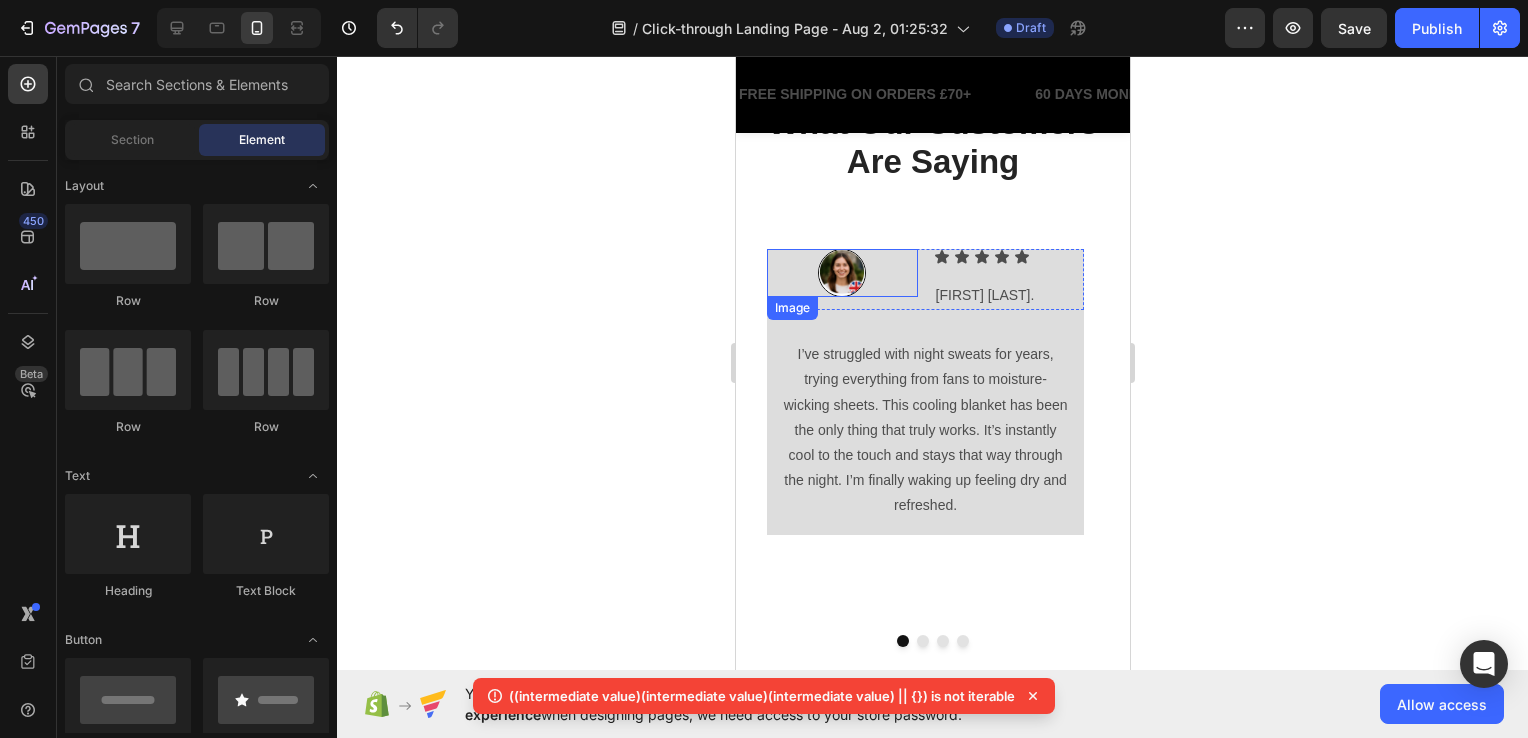 click at bounding box center [841, 273] 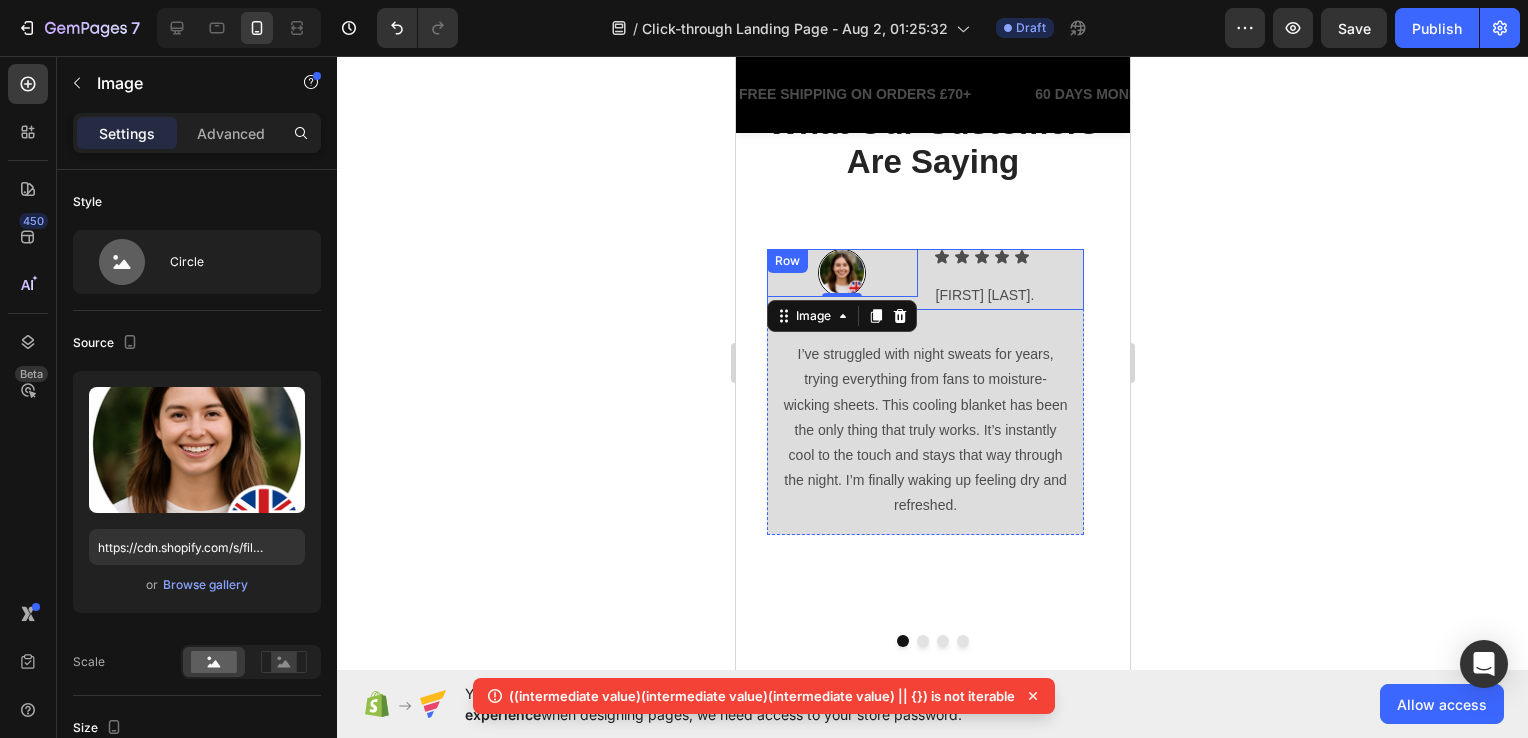 click on "Image   0 Icon Icon Icon Icon
Icon Icon List Melissa J. Text Block Row Row" at bounding box center [924, 279] 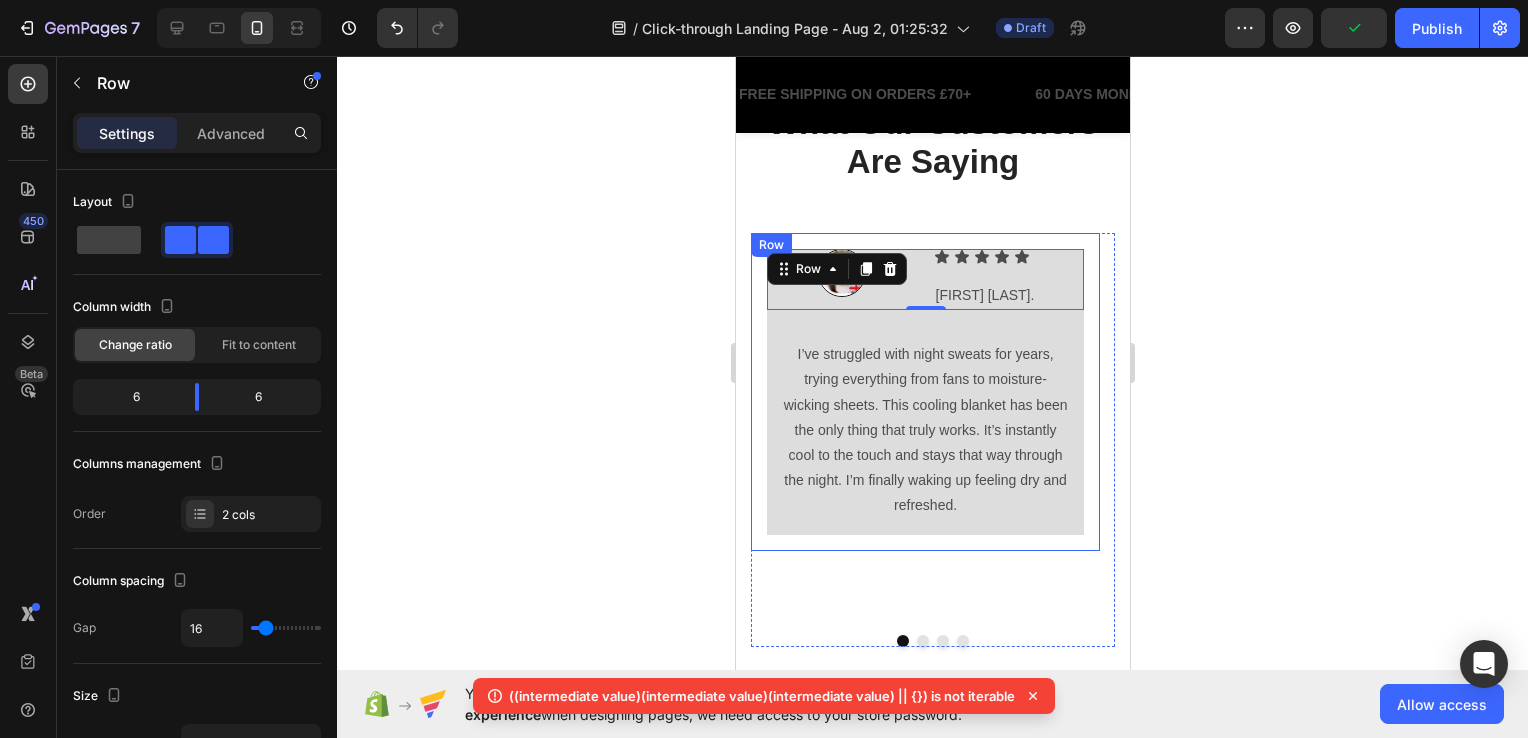 click on "Image Icon Icon Icon Icon
Icon Icon List Melissa J. Text Block Row Row   0 I’ve struggled with night sweats for years, trying everything from fans to moisture-wicking sheets. This cooling blanket has been the only thing that truly works. It’s instantly cool to the touch and stays that way through the night. I’m finally waking up feeling dry and refreshed. Text Block Row Row" at bounding box center [924, 392] 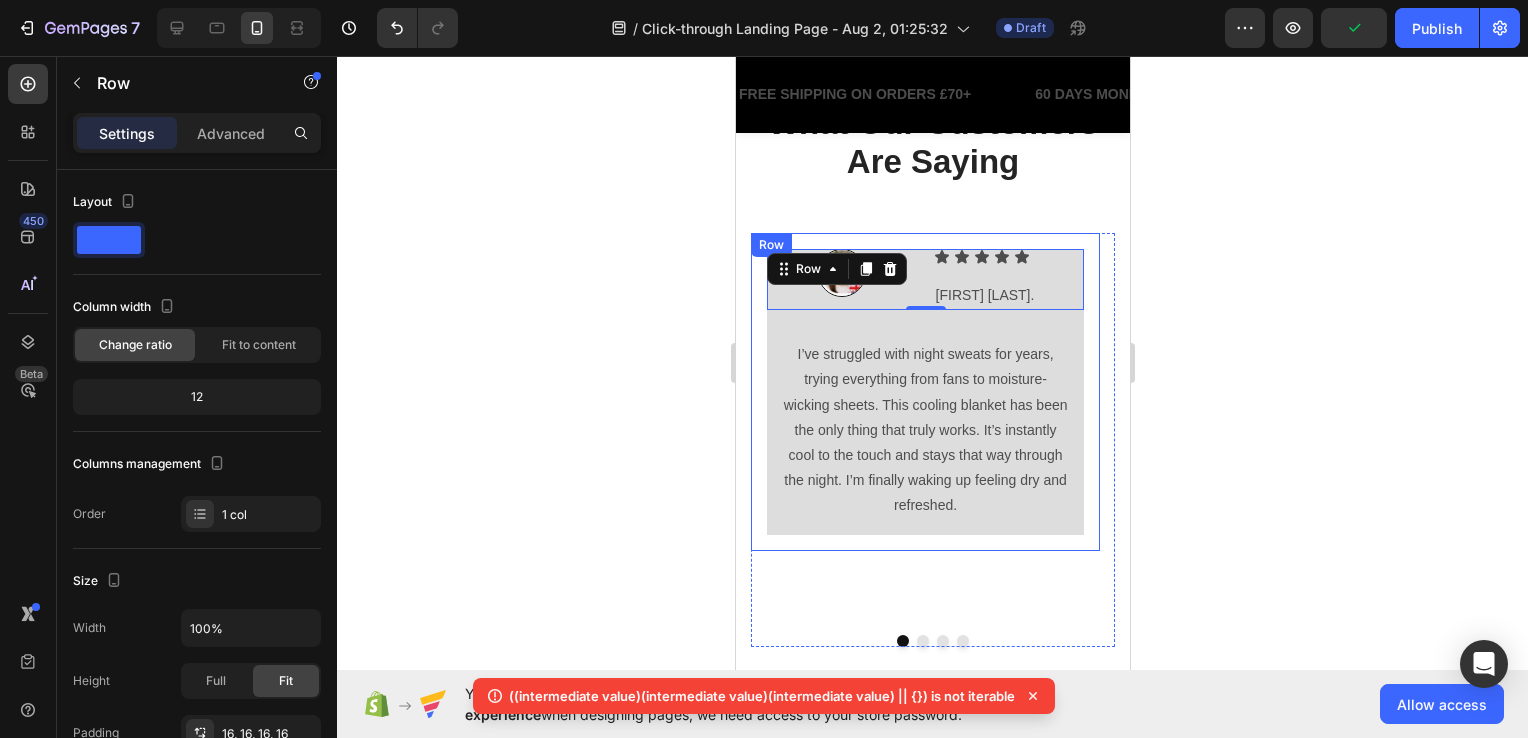 scroll, scrollTop: 540, scrollLeft: 0, axis: vertical 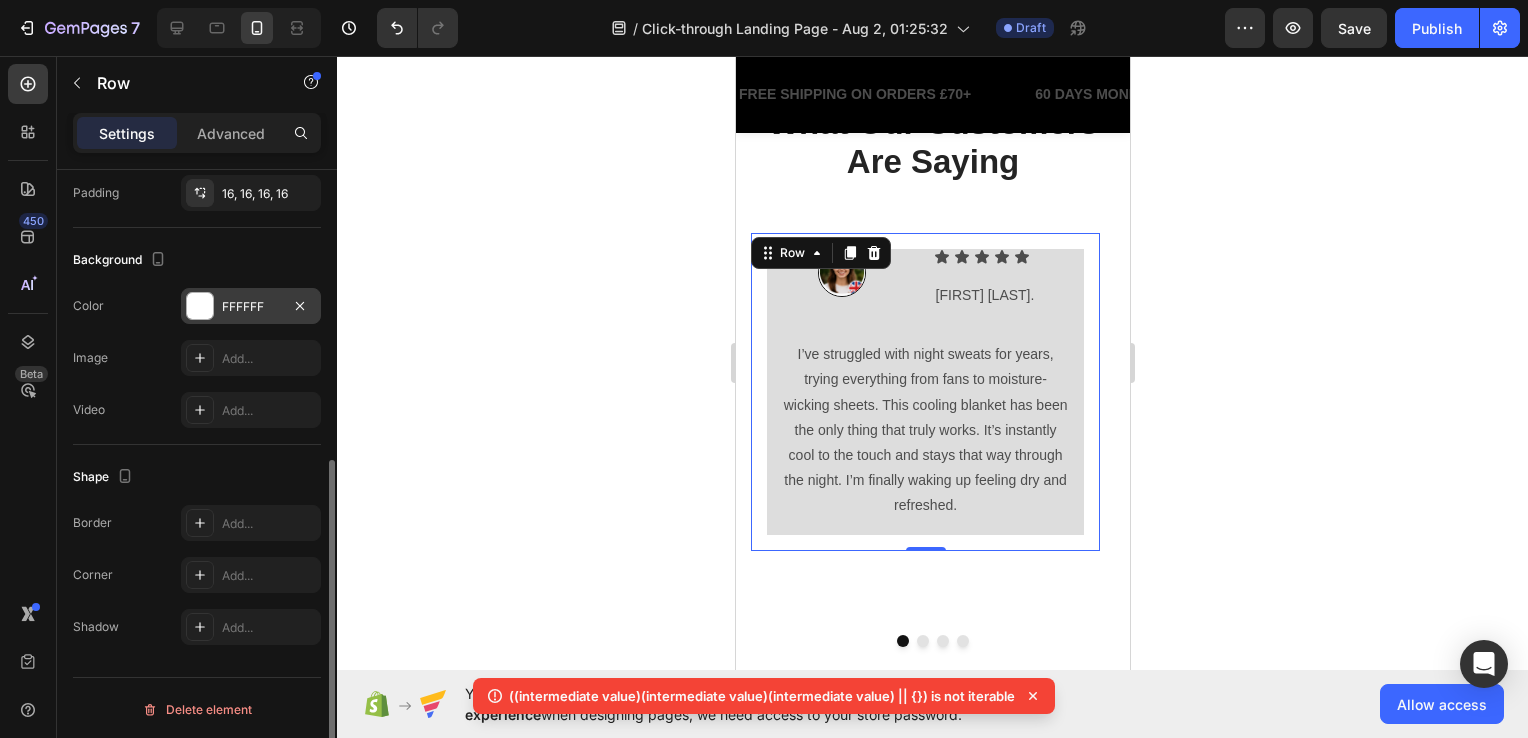 click on "FFFFFF" at bounding box center (251, 307) 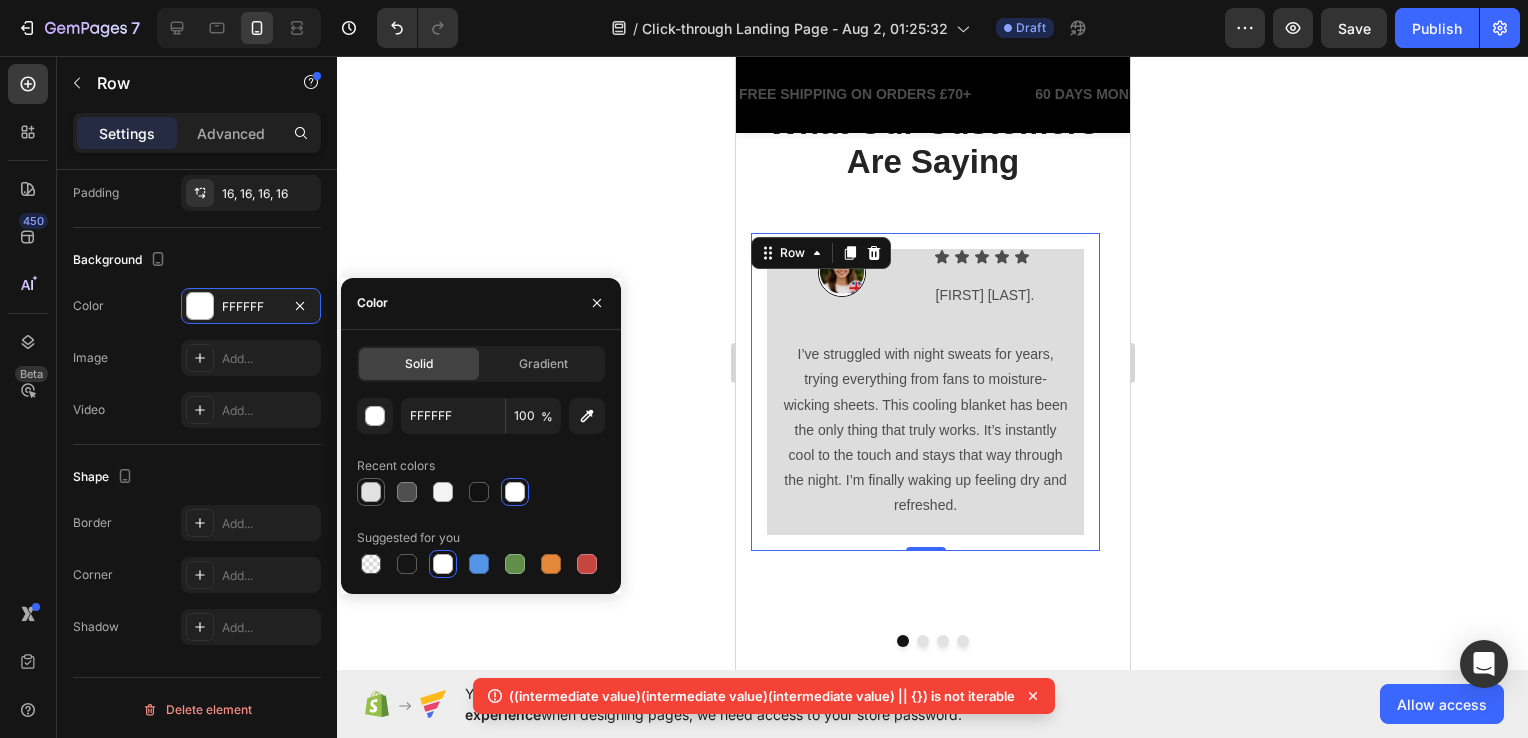 click at bounding box center (371, 492) 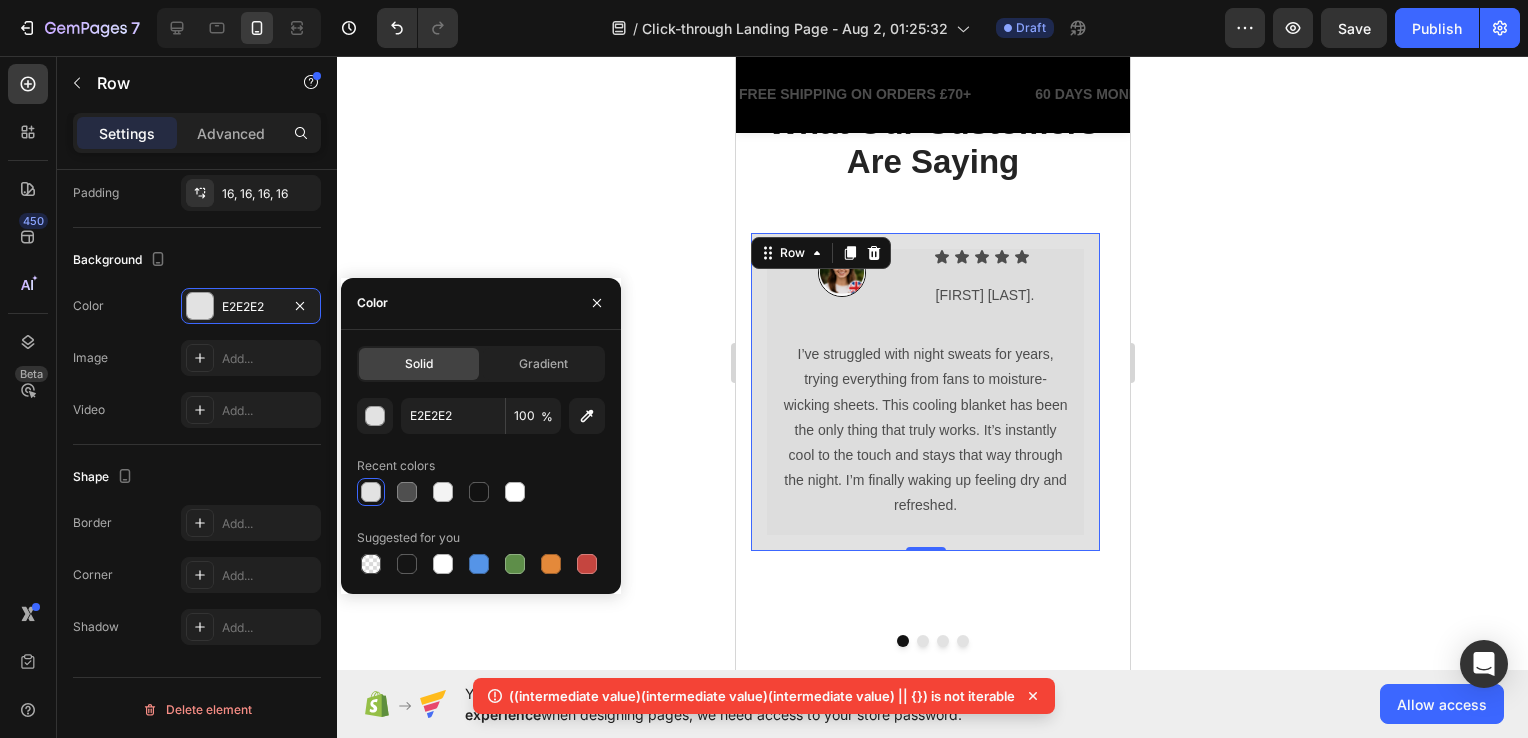 click 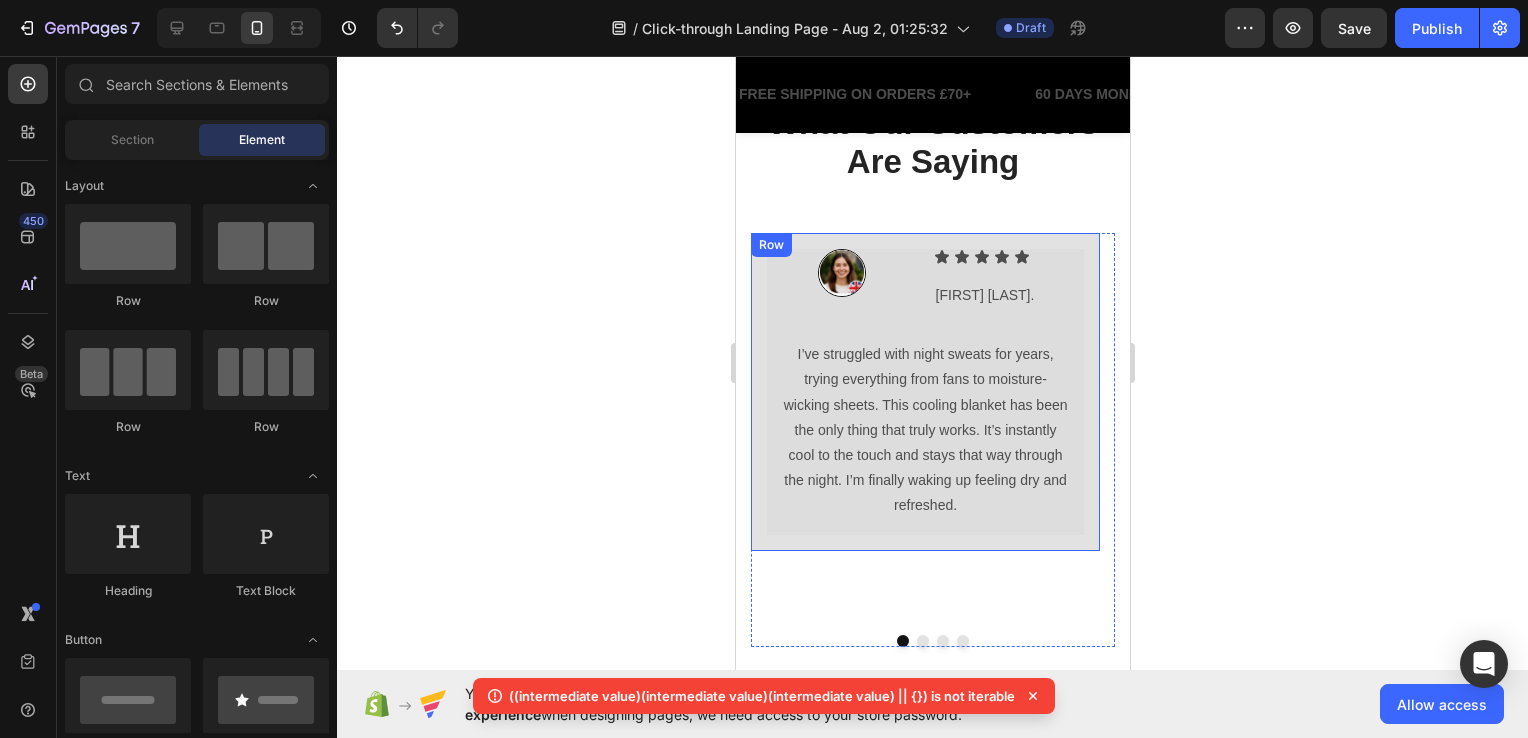 click on "Image Icon Icon Icon Icon
Icon Icon List Melissa J. Text Block Row Row I’ve struggled with night sweats for years, trying everything from fans to moisture-wicking sheets. This cooling blanket has been the only thing that truly works. It’s instantly cool to the touch and stays that way through the night. I’m finally waking up feeling dry and refreshed. Text Block Row Row" at bounding box center (924, 392) 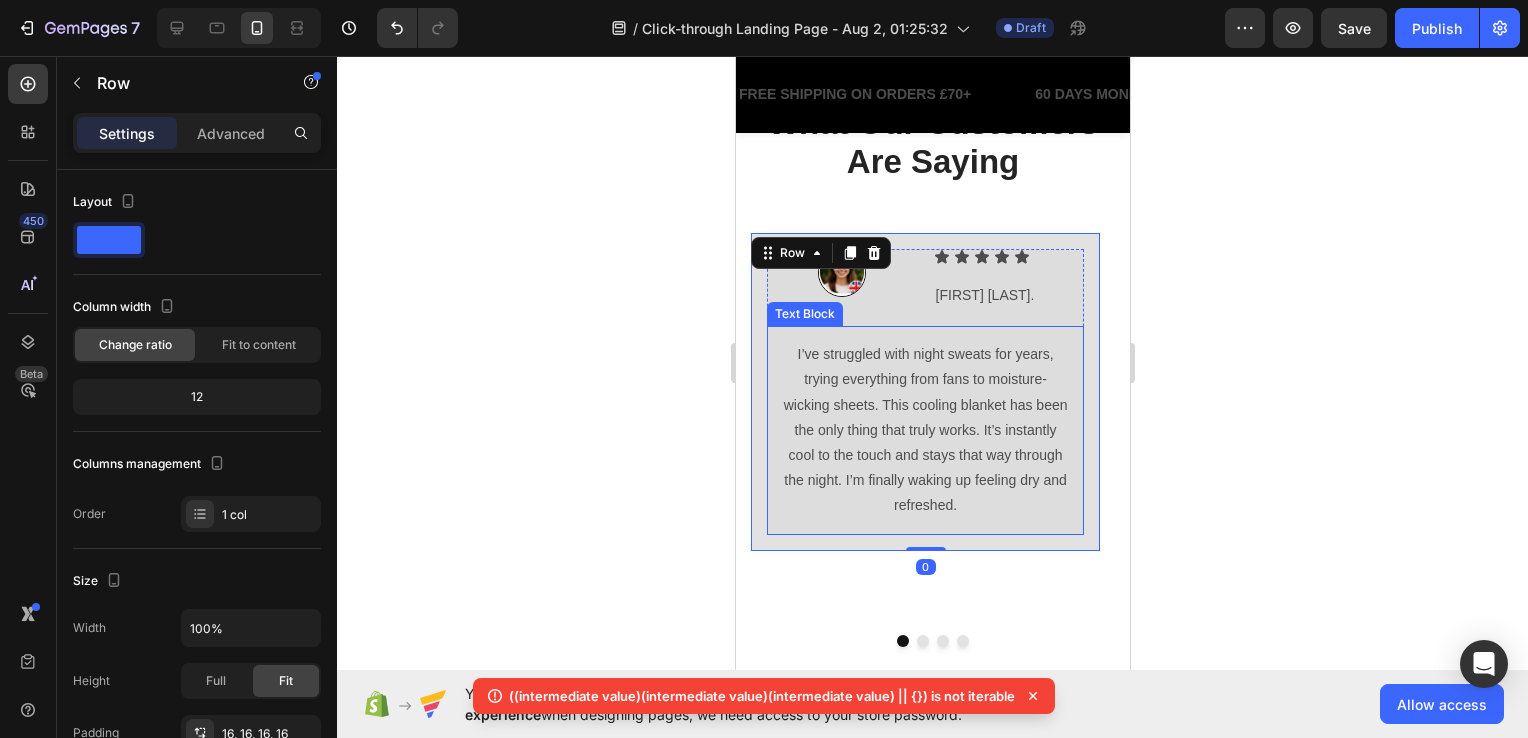 click on "I’ve struggled with night sweats for years, trying everything from fans to moisture-wicking sheets. This cooling blanket has been the only thing that truly works. It’s instantly cool to the touch and stays that way through the night. I’m finally waking up feeling dry and refreshed." at bounding box center (924, 430) 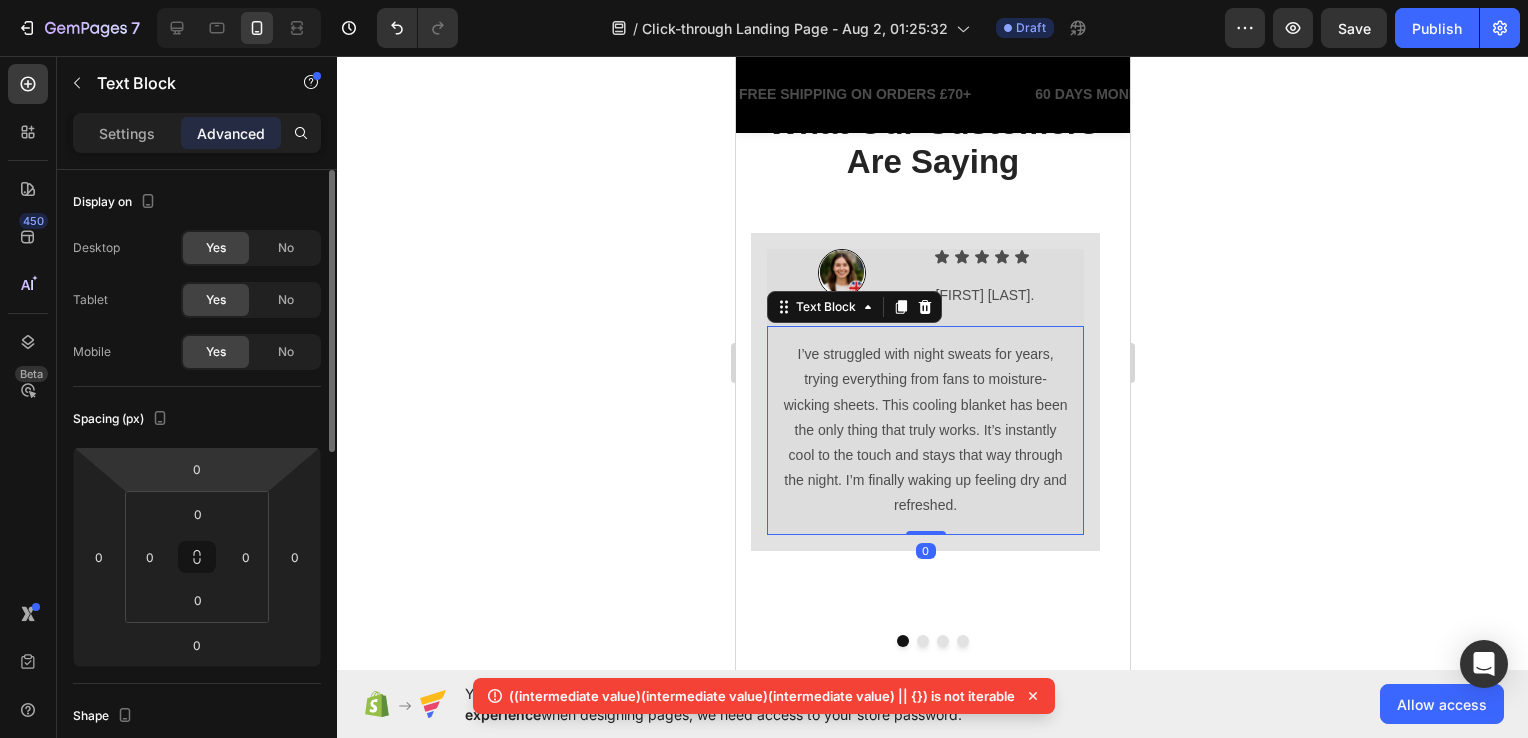 click on "Settings" at bounding box center (127, 133) 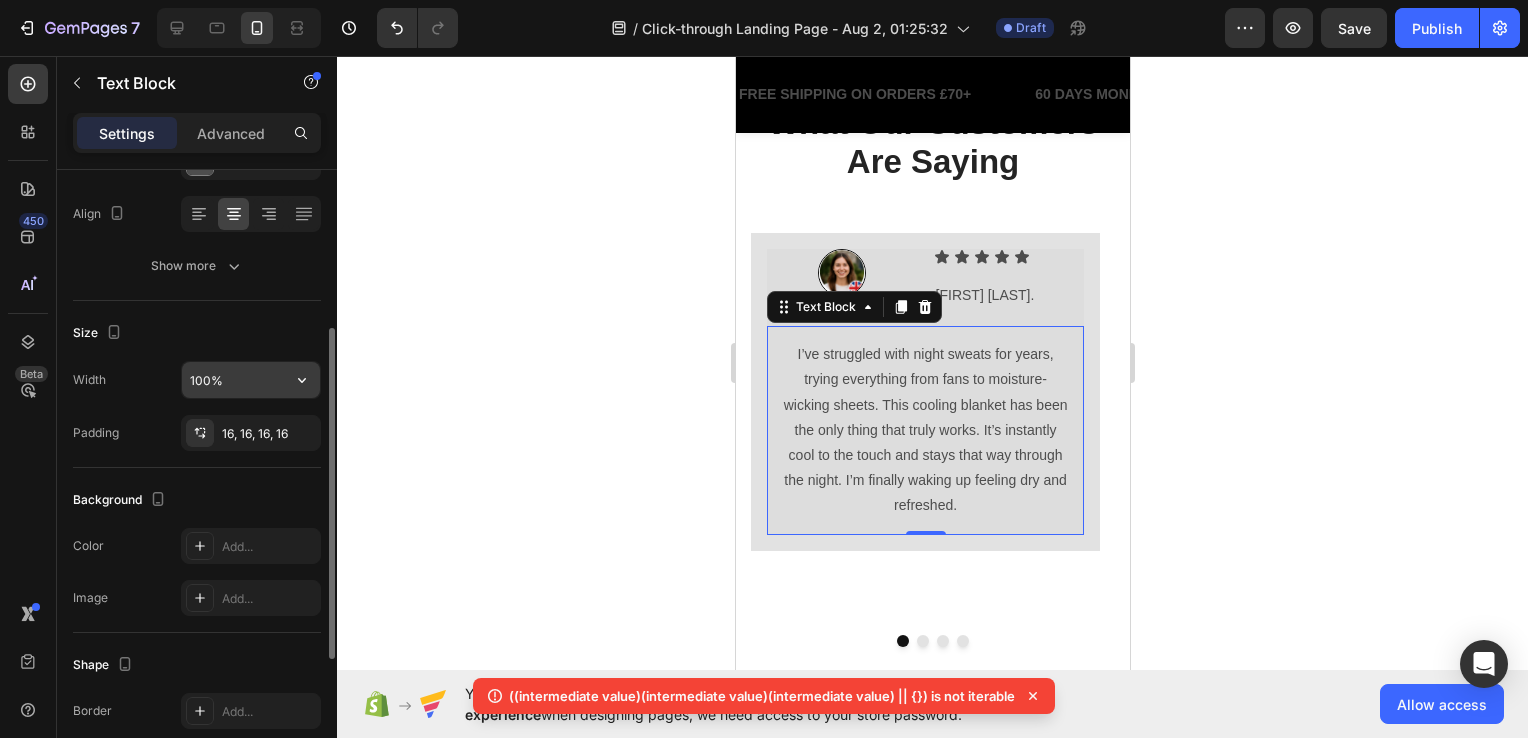 scroll, scrollTop: 200, scrollLeft: 0, axis: vertical 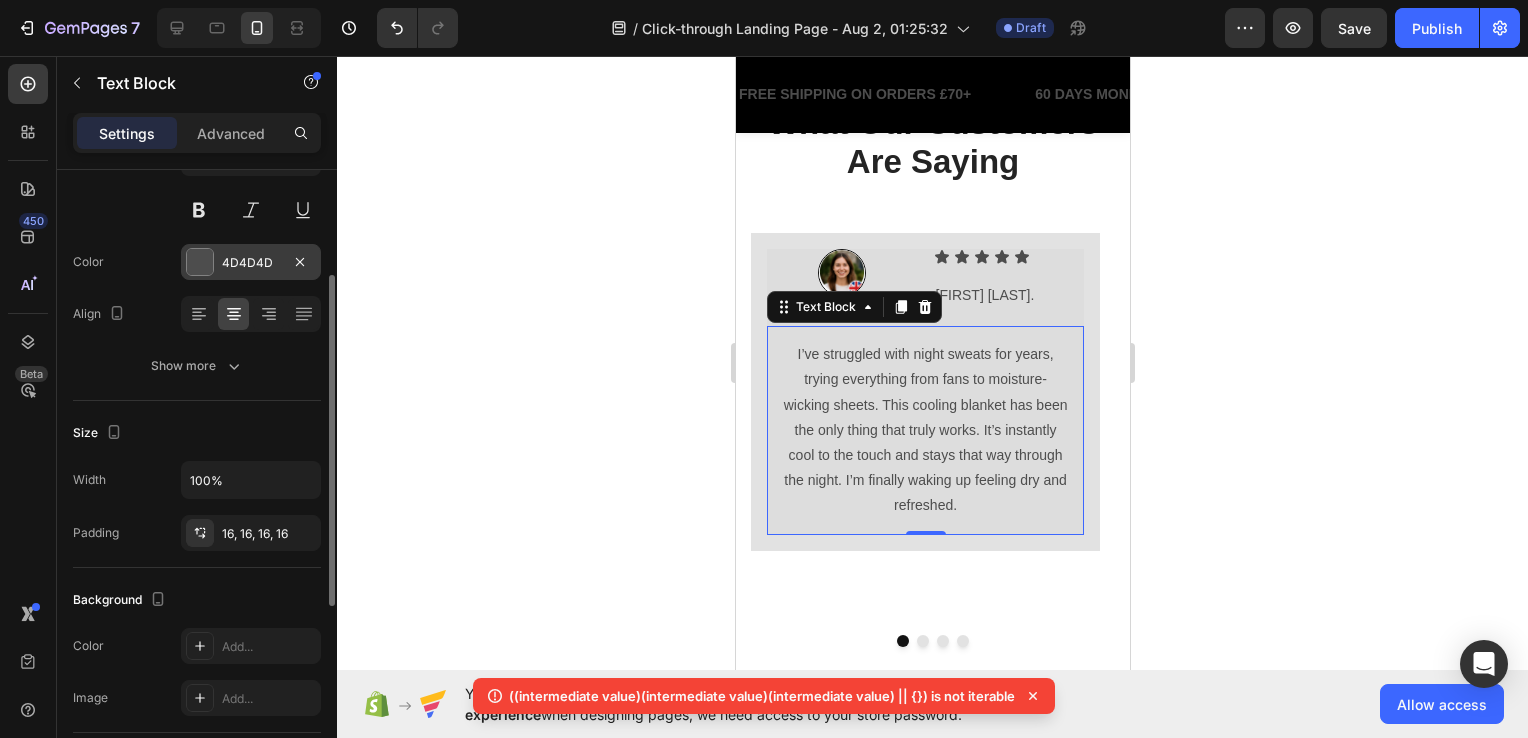 click on "4D4D4D" at bounding box center (251, 263) 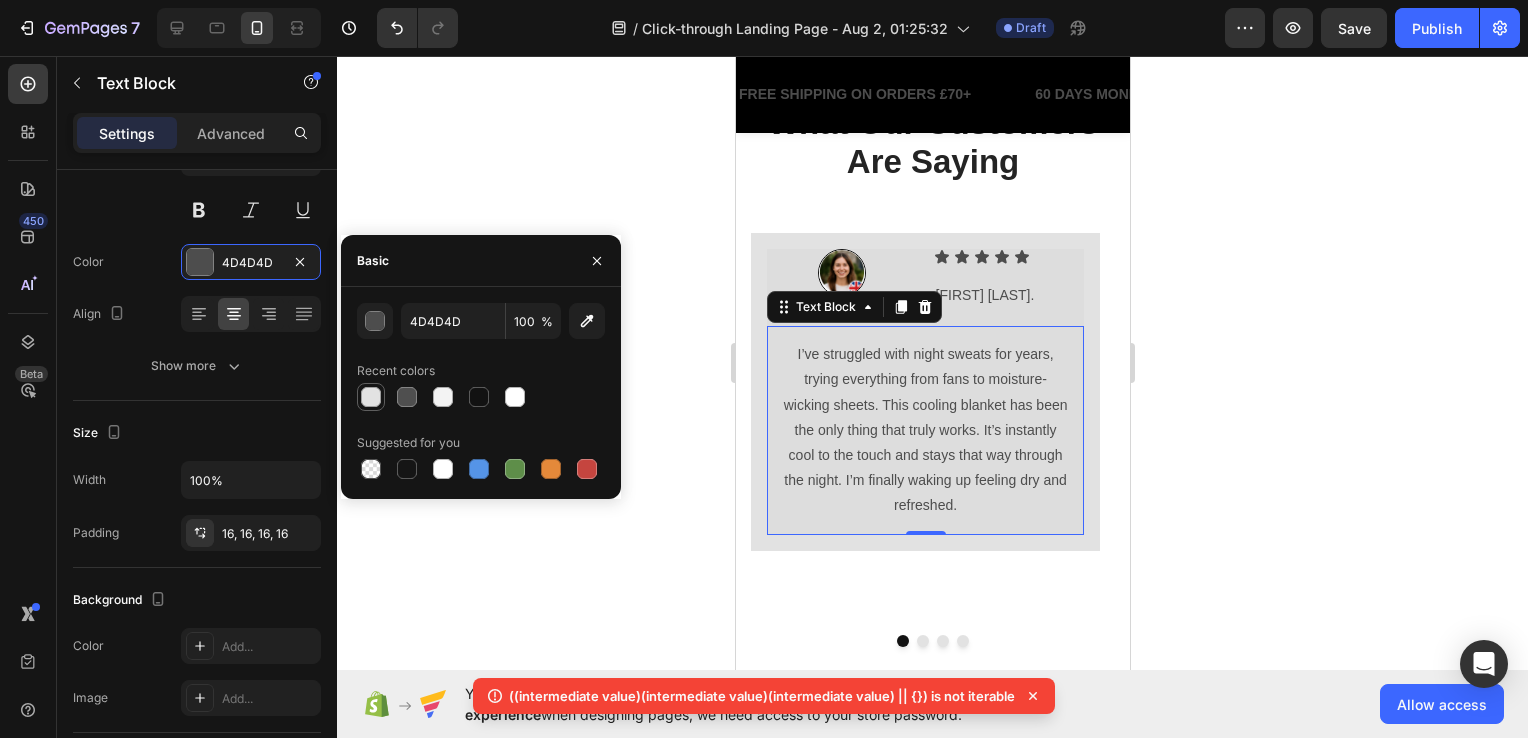 click at bounding box center [371, 397] 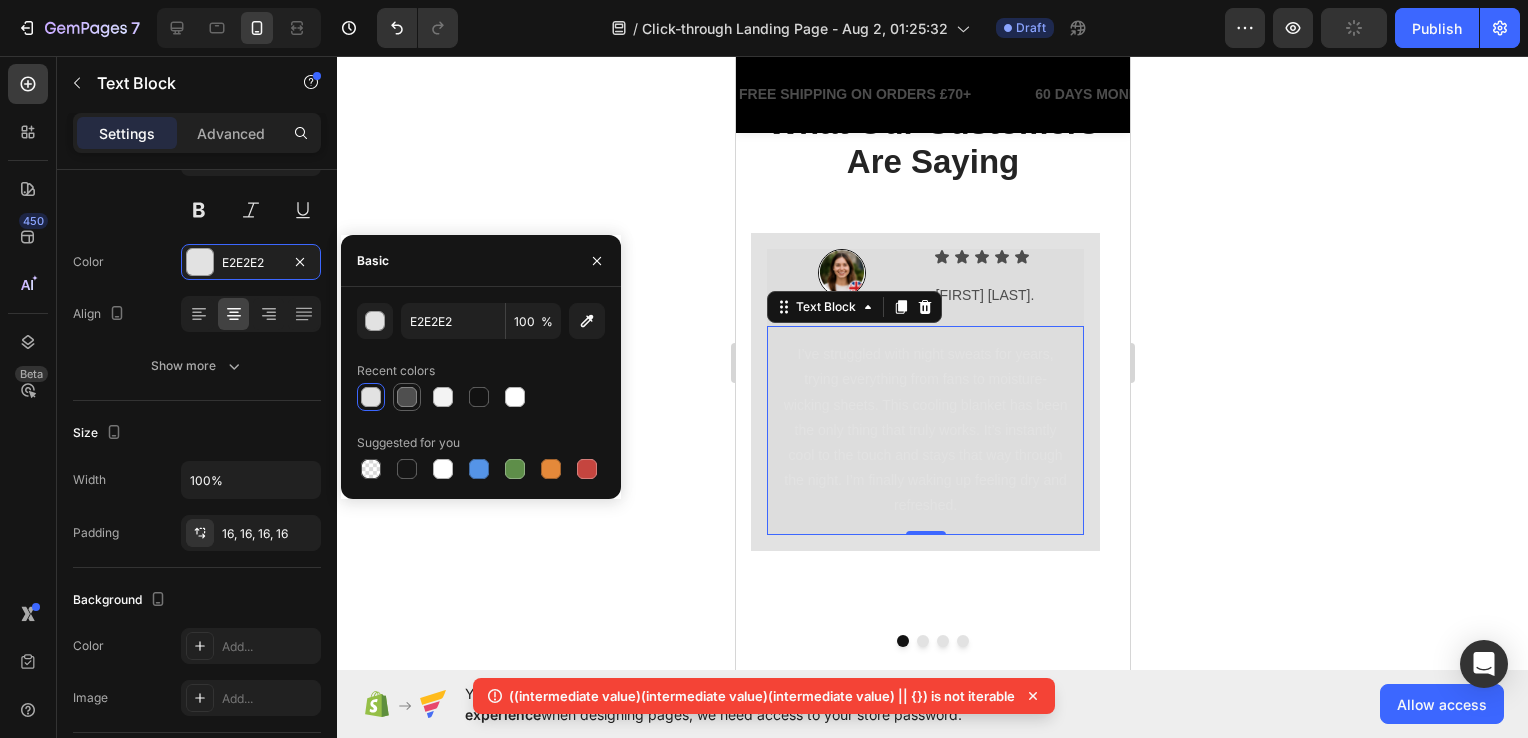 click at bounding box center (407, 397) 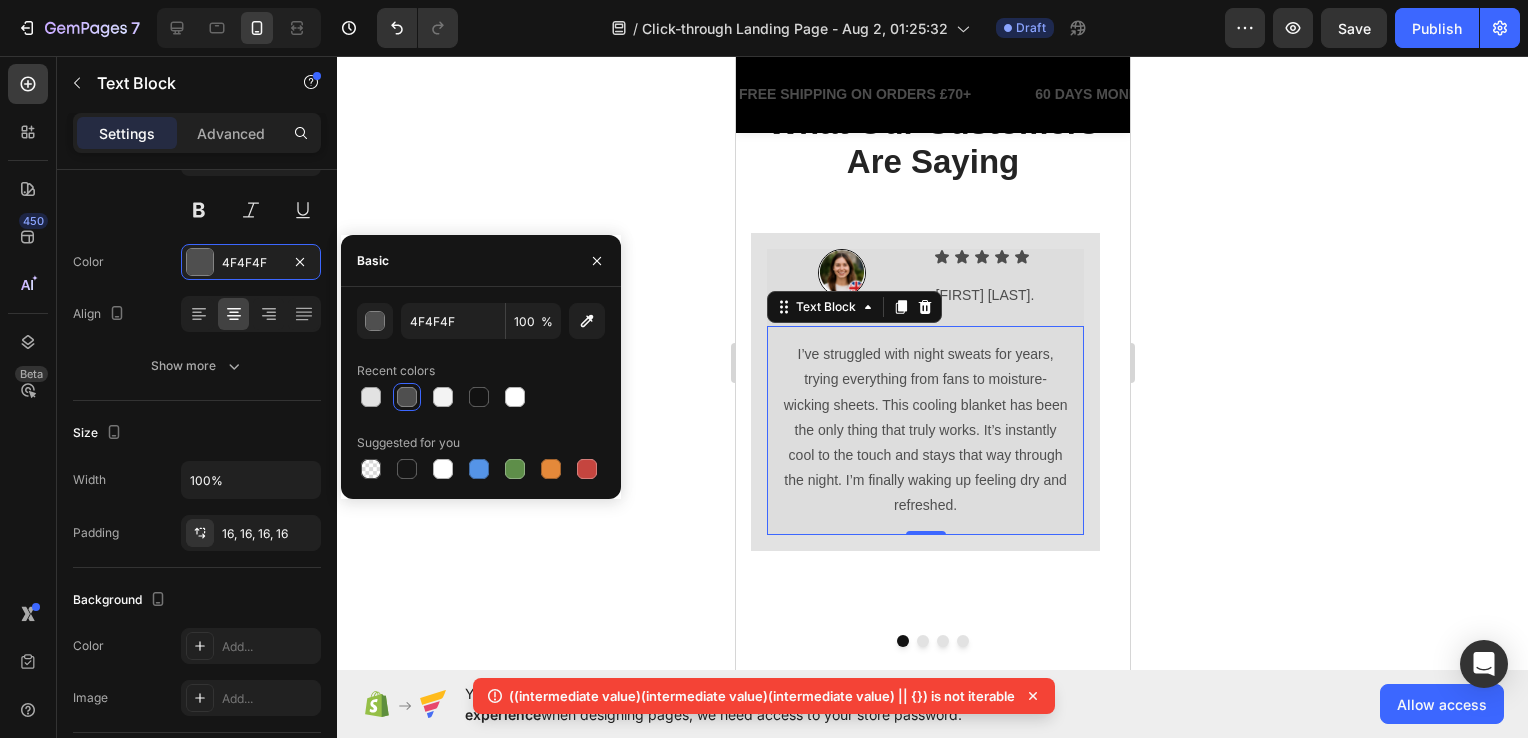 click on "I’ve struggled with night sweats for years, trying everything from fans to moisture-wicking sheets. This cooling blanket has been the only thing that truly works. It’s instantly cool to the touch and stays that way through the night. I’m finally waking up feeling dry and refreshed." at bounding box center (924, 430) 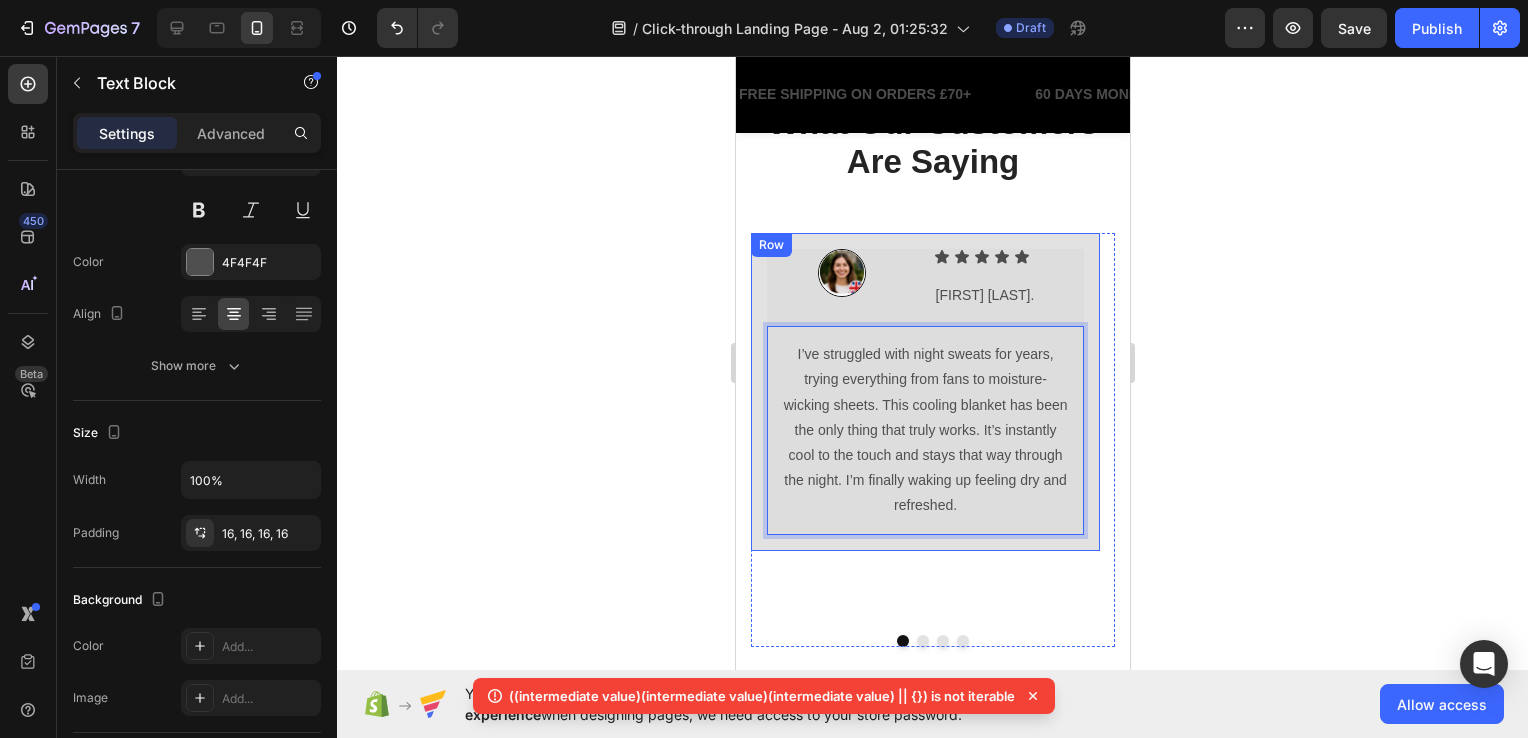 click on "Image Icon Icon Icon Icon
Icon Icon List Melissa J. Text Block Row Row I’ve struggled with night sweats for years, trying everything from fans to moisture-wicking sheets. This cooling blanket has been the only thing that truly works. It’s instantly cool to the touch and stays that way through the night. I’m finally waking up feeling dry and refreshed. Text Block   0 Row Row" at bounding box center (924, 392) 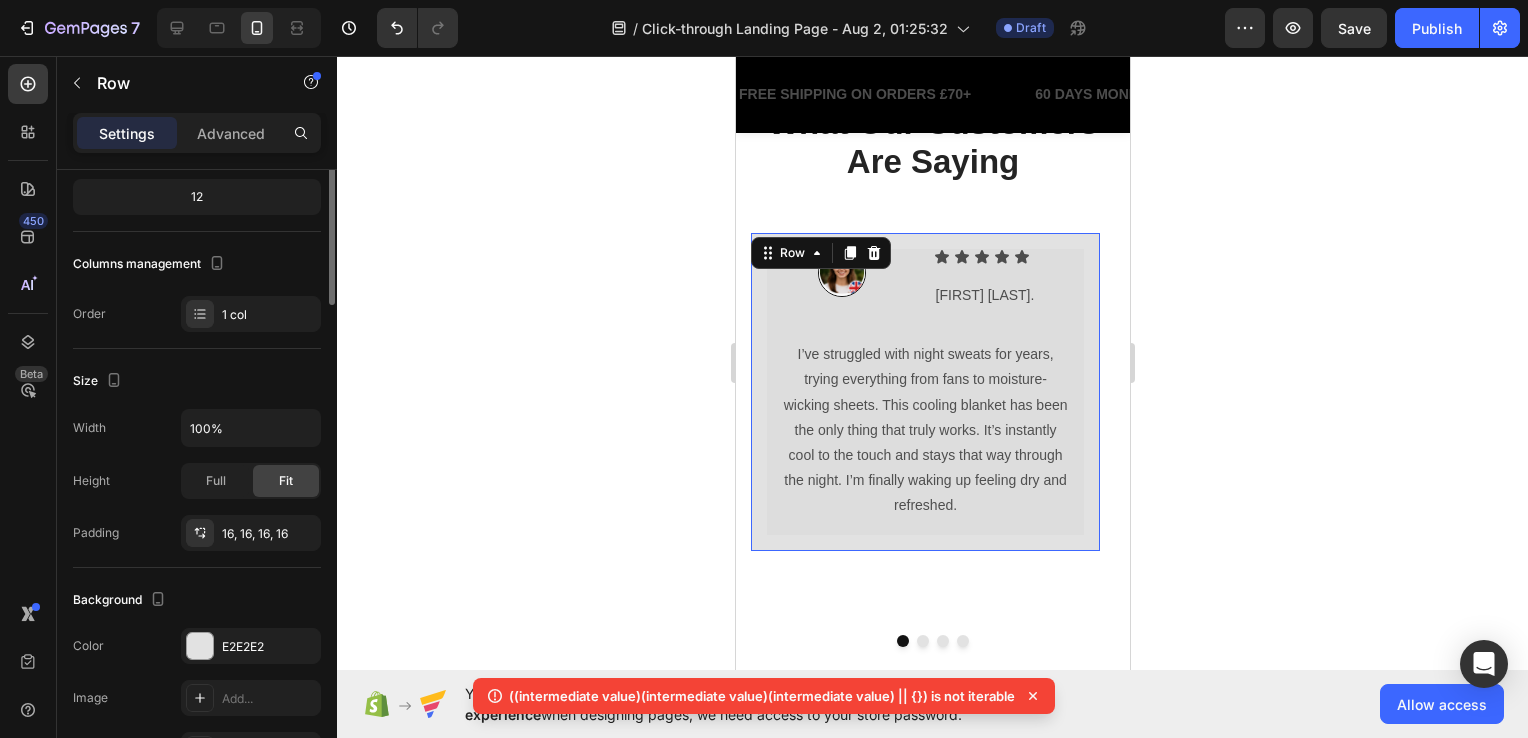 scroll, scrollTop: 0, scrollLeft: 0, axis: both 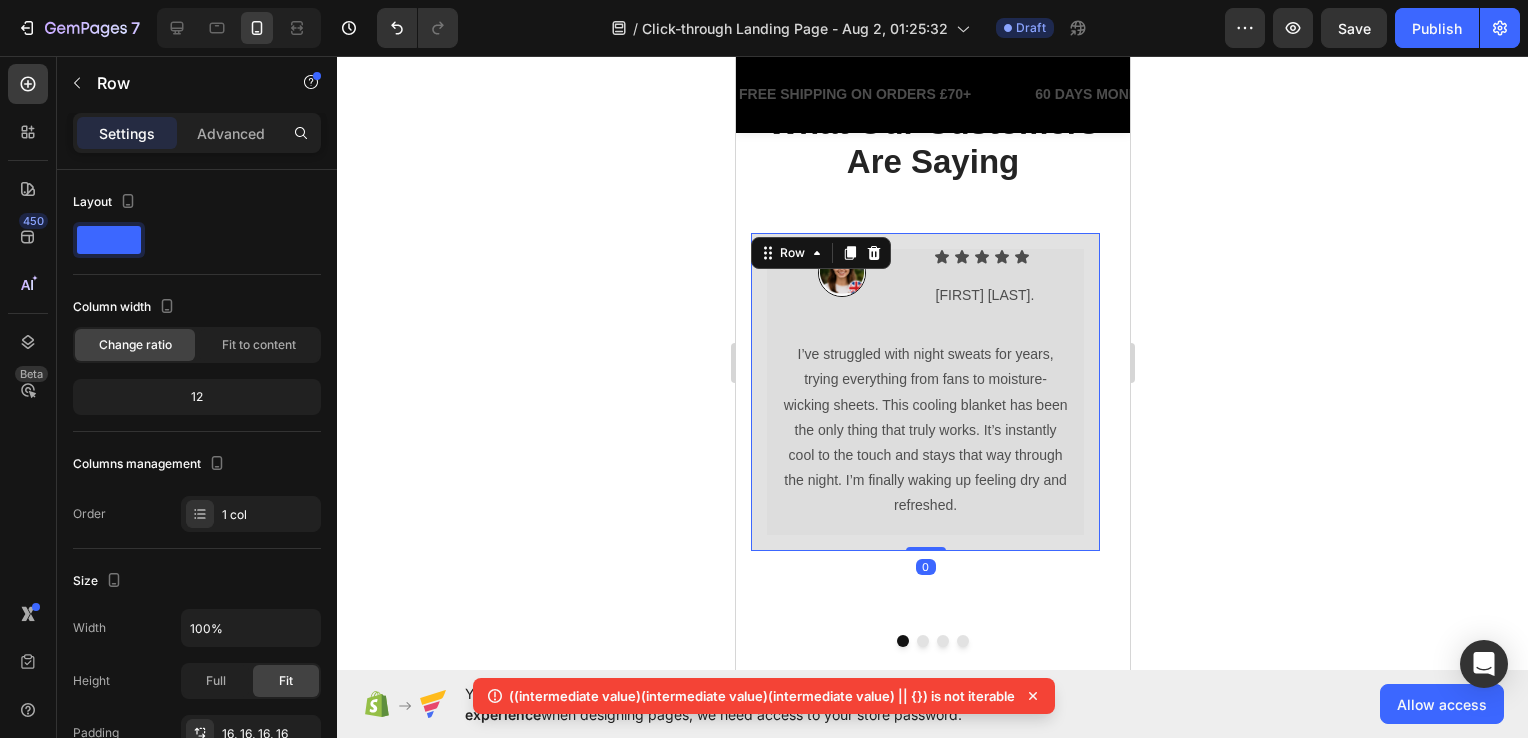 click 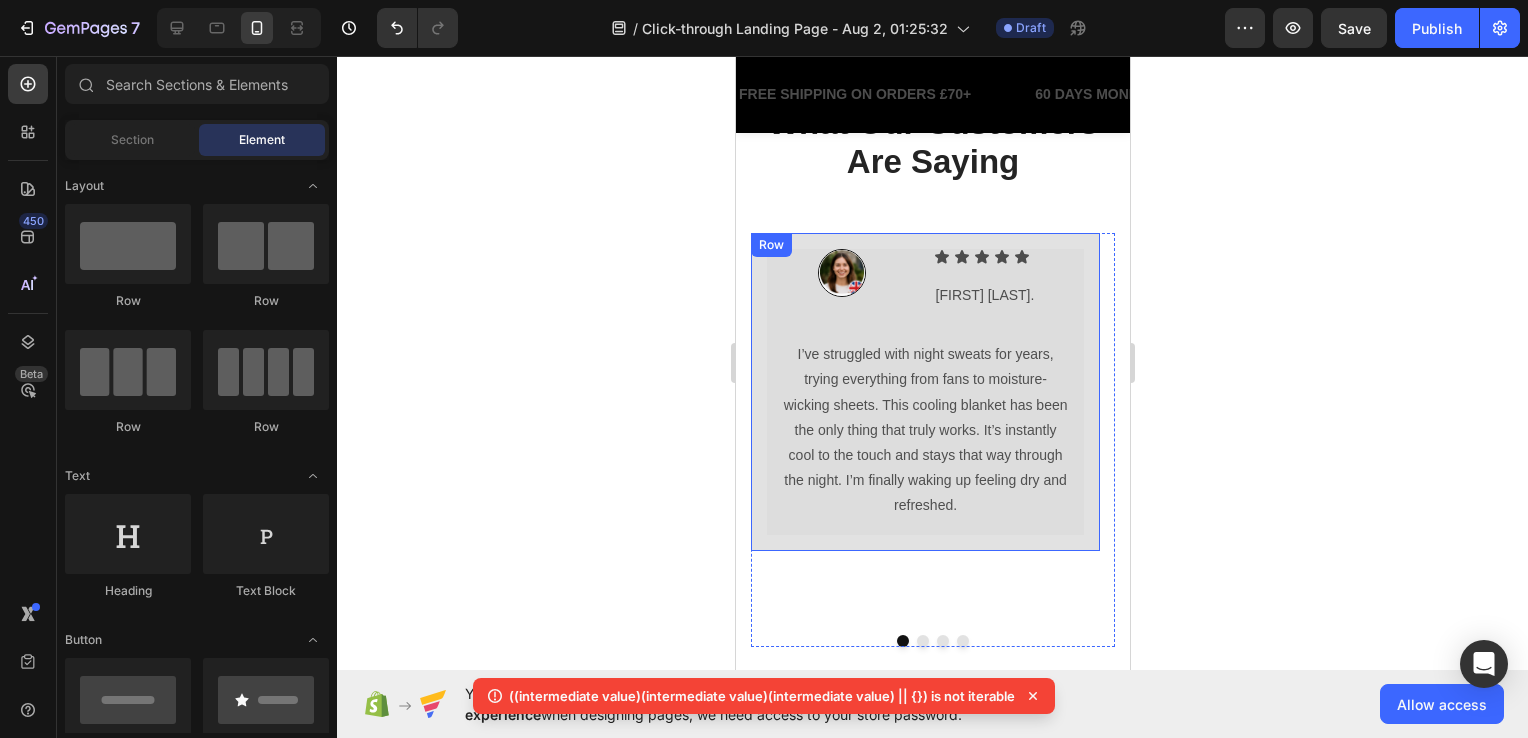 click on "Image Icon Icon Icon Icon
Icon Icon List Melissa J. Text Block Row Row I’ve struggled with night sweats for years, trying everything from fans to moisture-wicking sheets. This cooling blanket has been the only thing that truly works. It’s instantly cool to the touch and stays that way through the night. I’m finally waking up feeling dry and refreshed. Text Block Row Row" at bounding box center (924, 392) 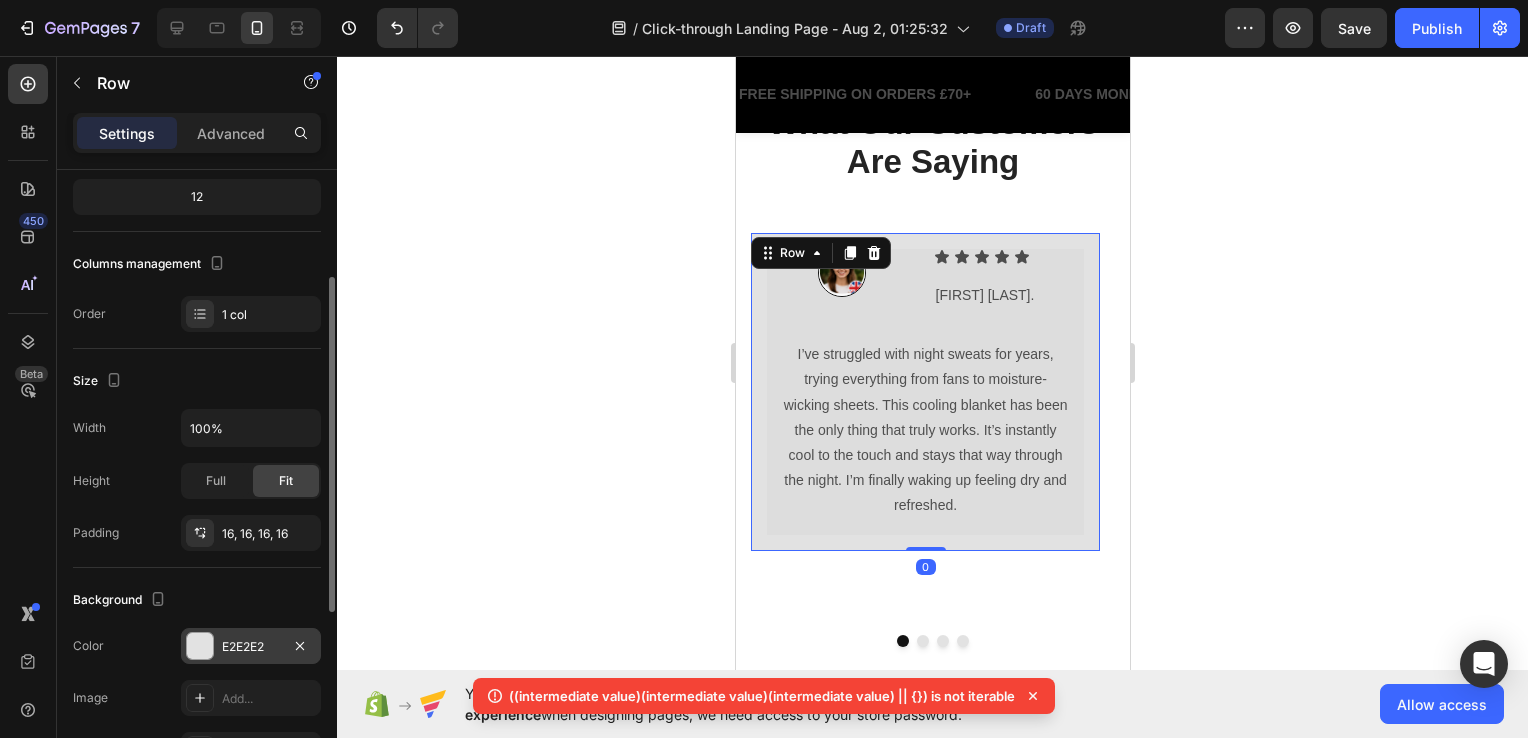 scroll, scrollTop: 300, scrollLeft: 0, axis: vertical 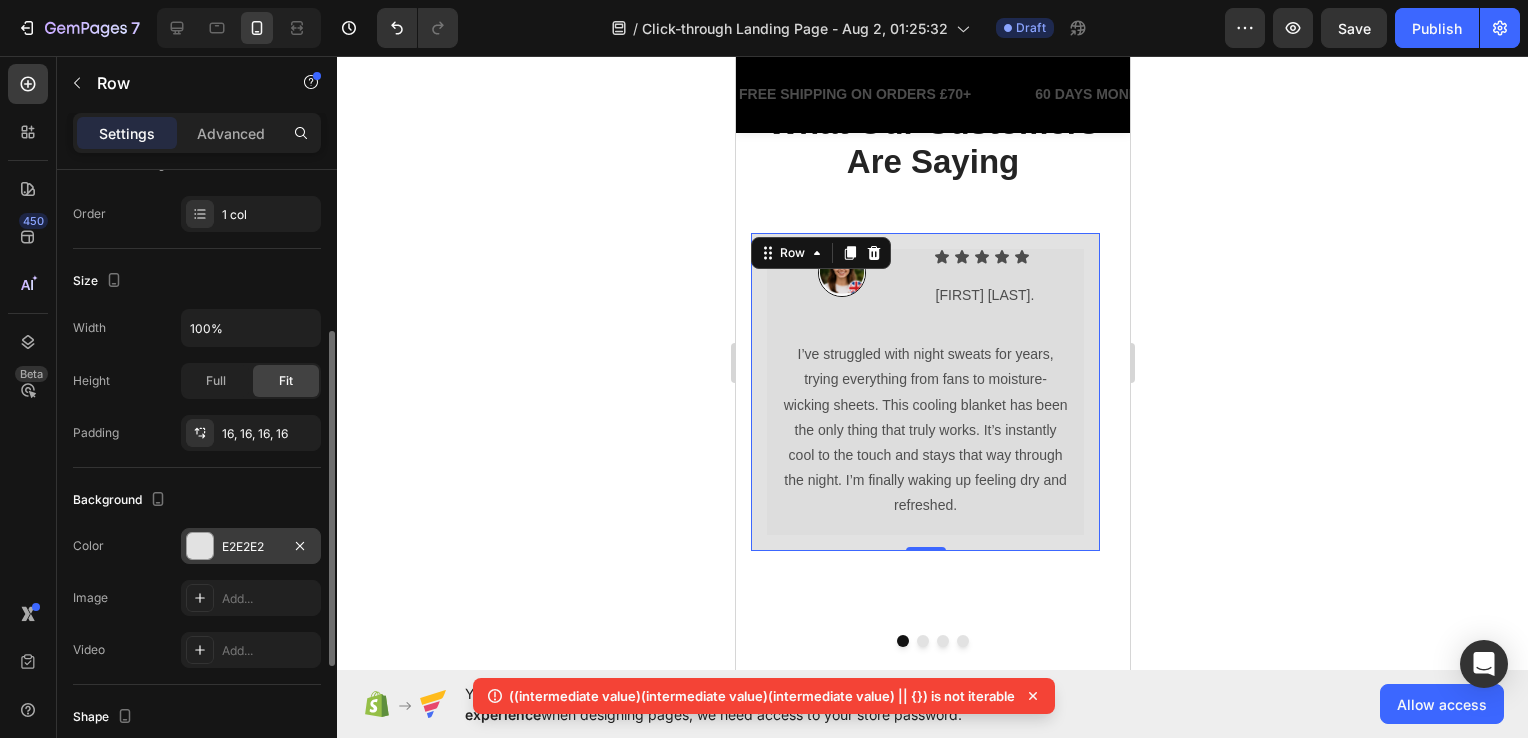 click on "E2E2E2" at bounding box center [251, 546] 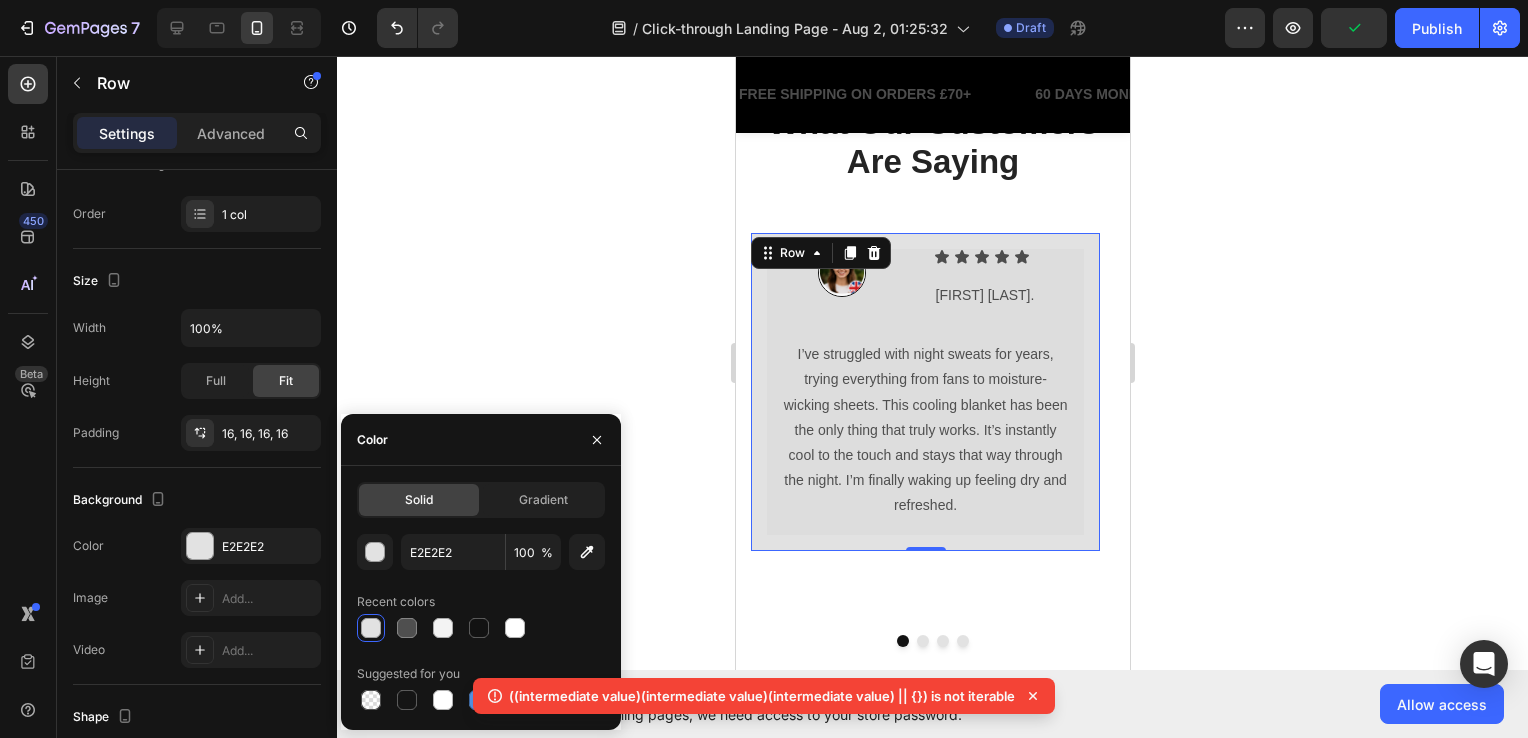 drag, startPoint x: 544, startPoint y: 306, endPoint x: 70, endPoint y: 302, distance: 474.01688 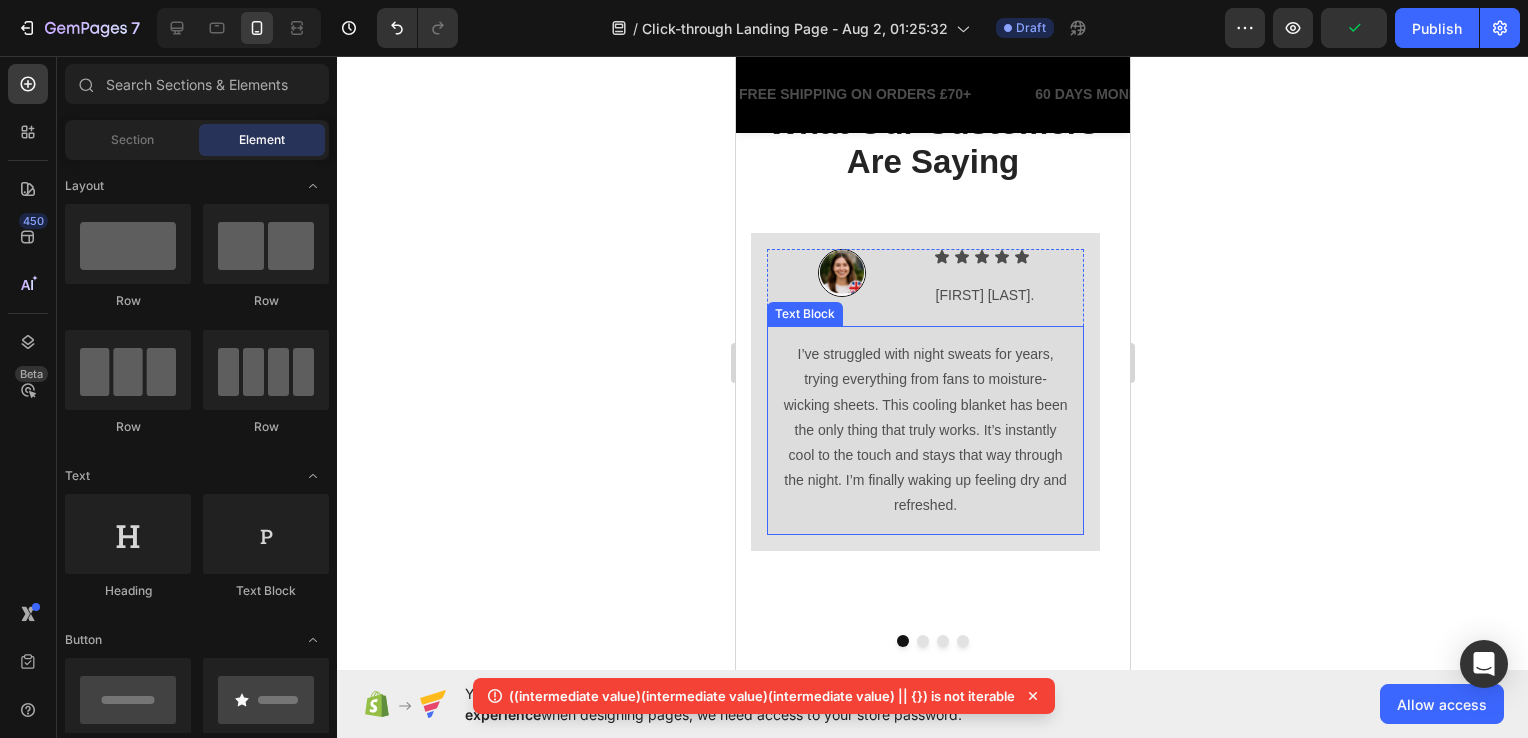 click on "I’ve struggled with night sweats for years, trying everything from fans to moisture-wicking sheets. This cooling blanket has been the only thing that truly works. It’s instantly cool to the touch and stays that way through the night. I’m finally waking up feeling dry and refreshed." at bounding box center [924, 430] 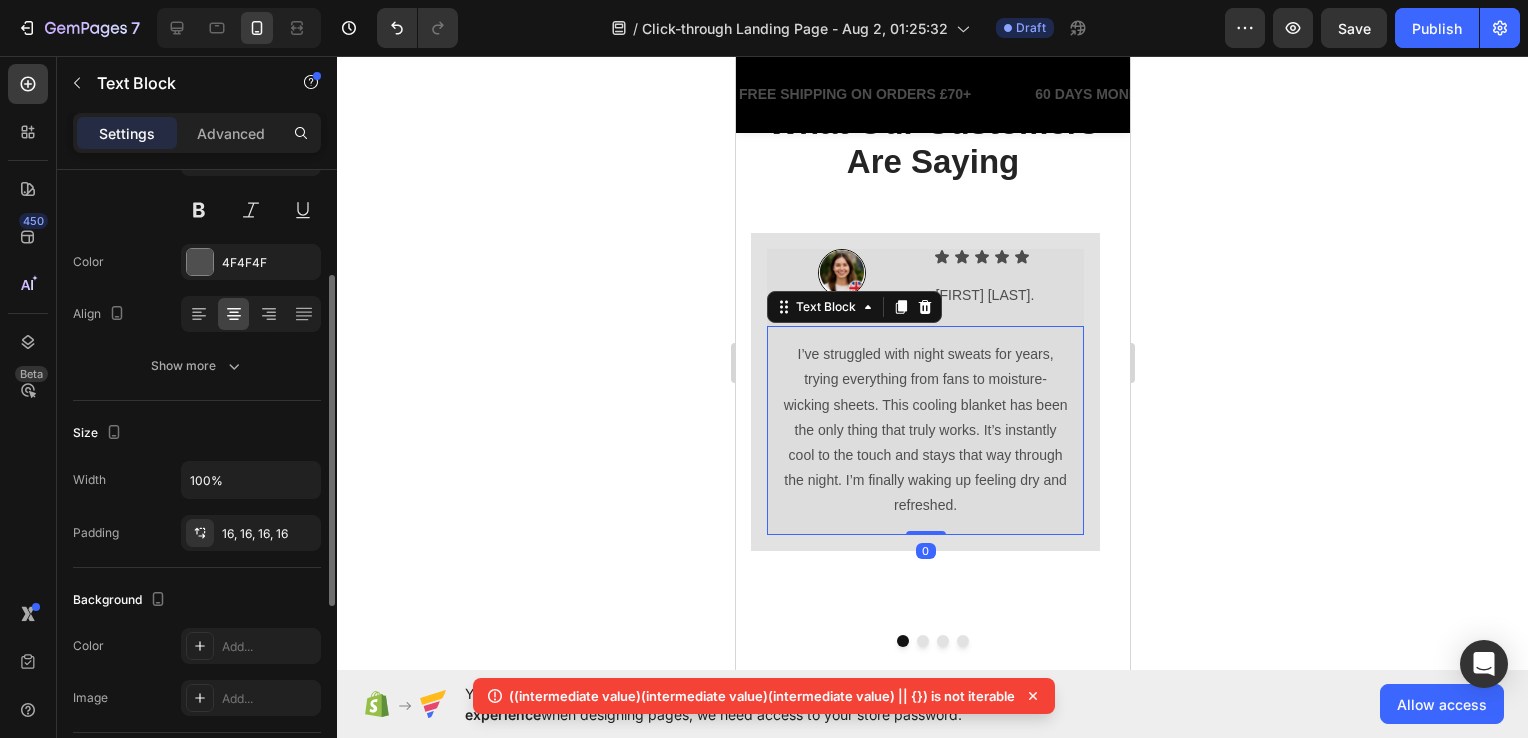 scroll, scrollTop: 300, scrollLeft: 0, axis: vertical 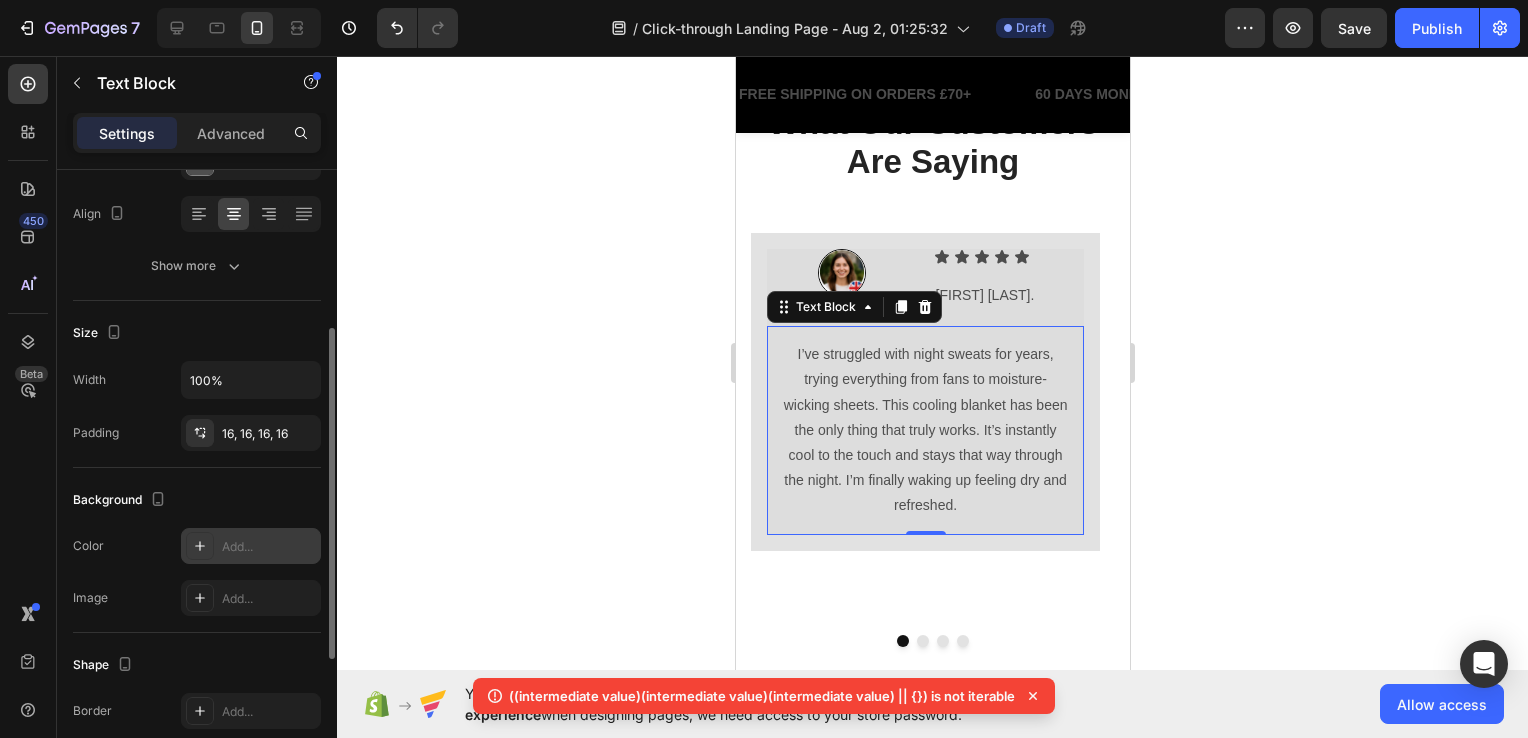 click on "Add..." at bounding box center [269, 547] 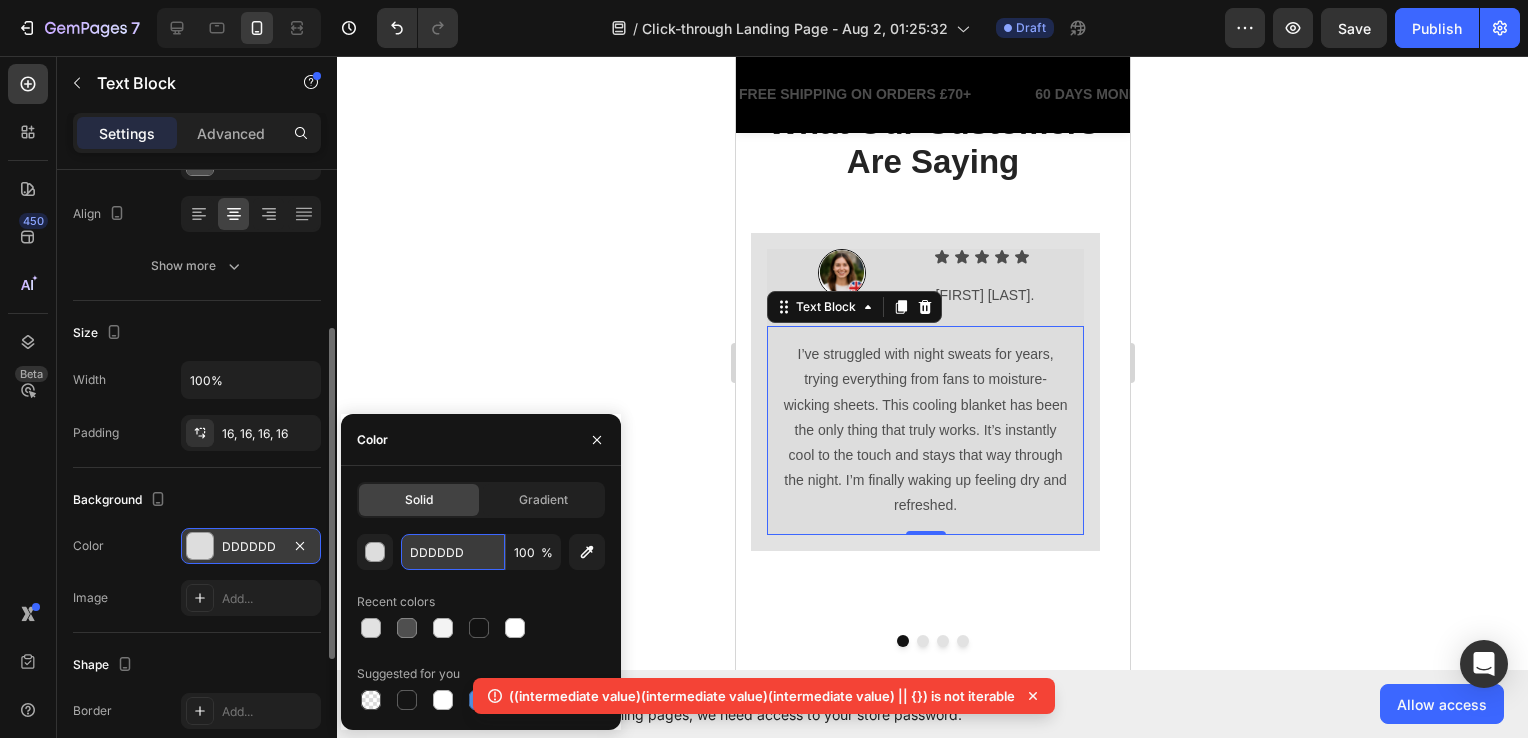 click on "DDDDDD" at bounding box center (453, 552) 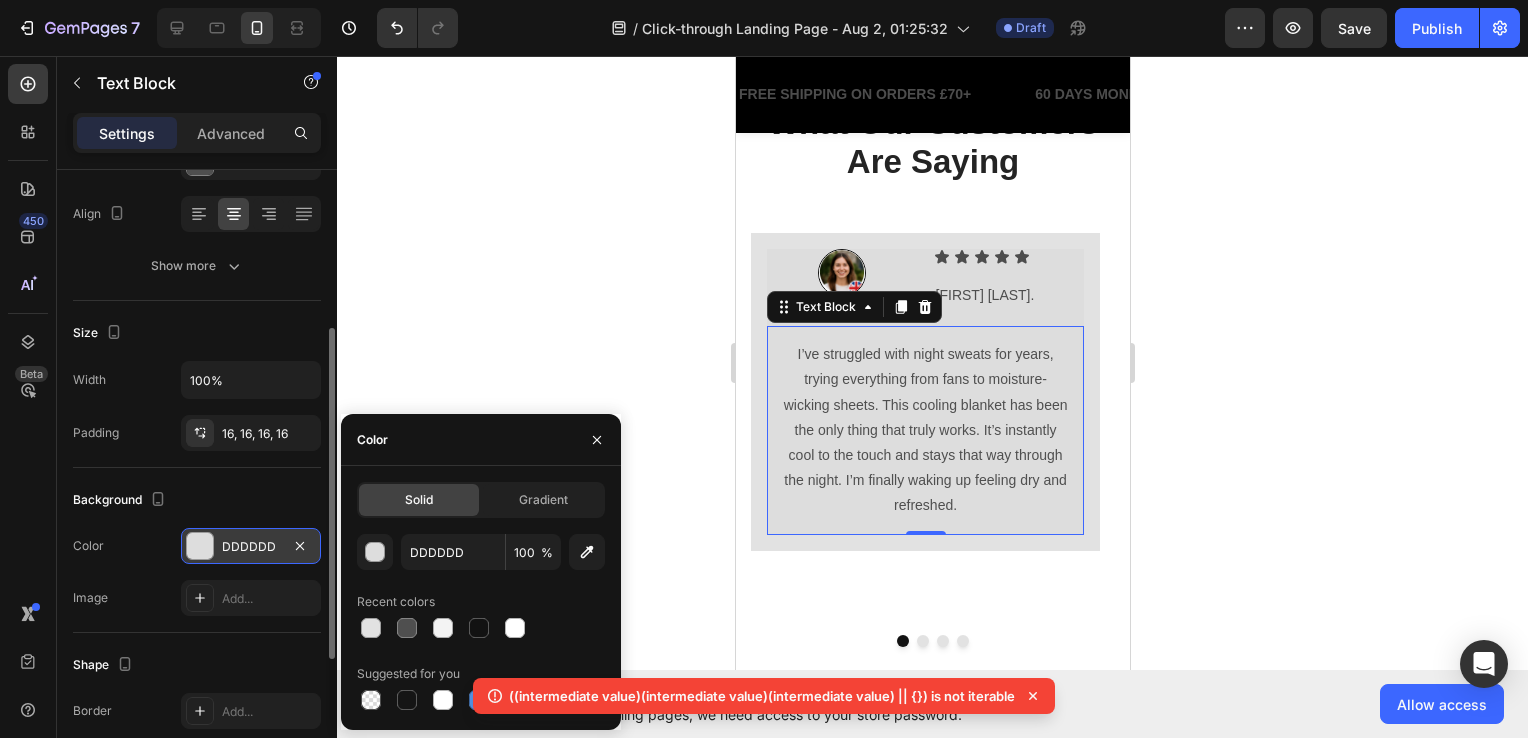 click 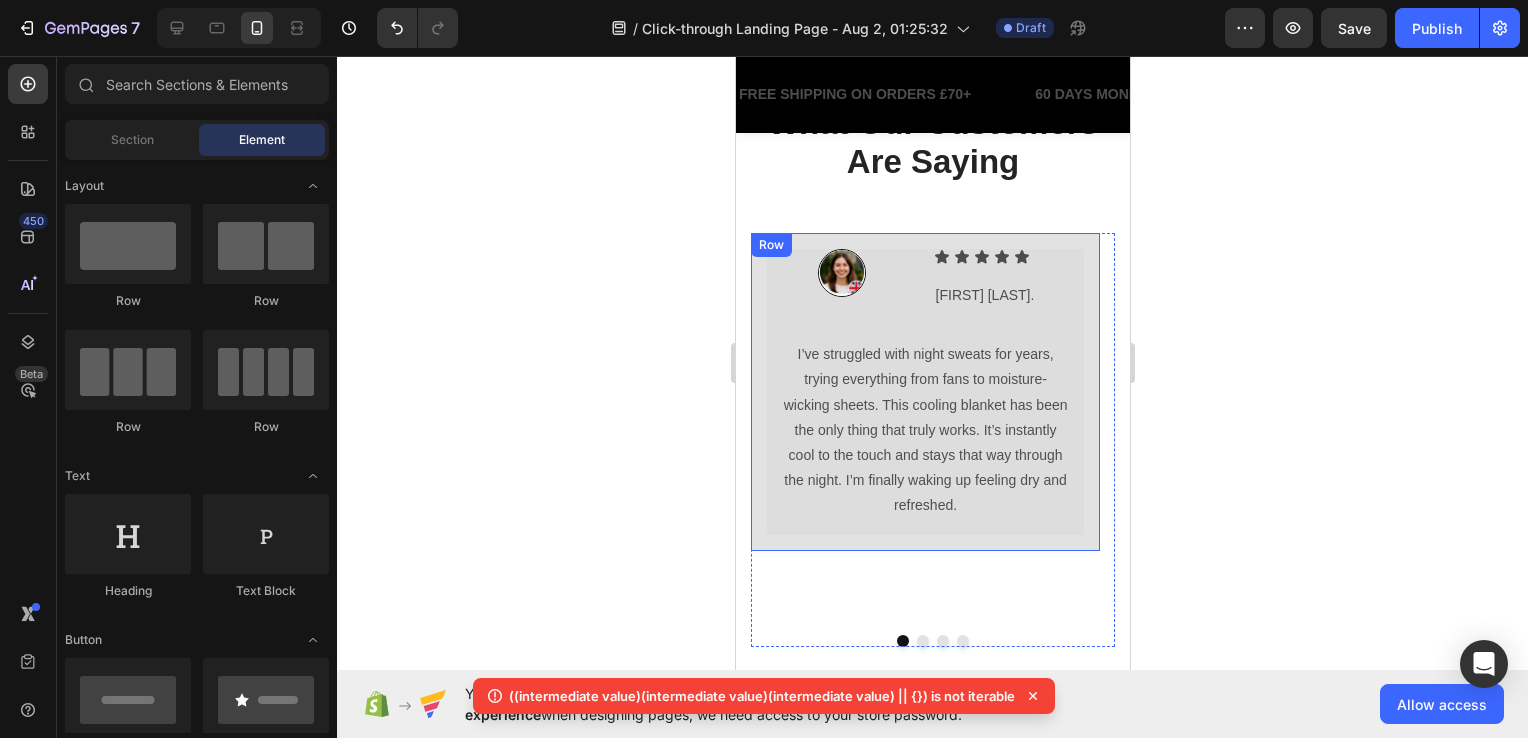click on "Image Icon Icon Icon Icon
Icon Icon List Melissa J. Text Block Row Row I’ve struggled with night sweats for years, trying everything from fans to moisture-wicking sheets. This cooling blanket has been the only thing that truly works. It’s instantly cool to the touch and stays that way through the night. I’m finally waking up feeling dry and refreshed. Text Block Row Row" at bounding box center [924, 392] 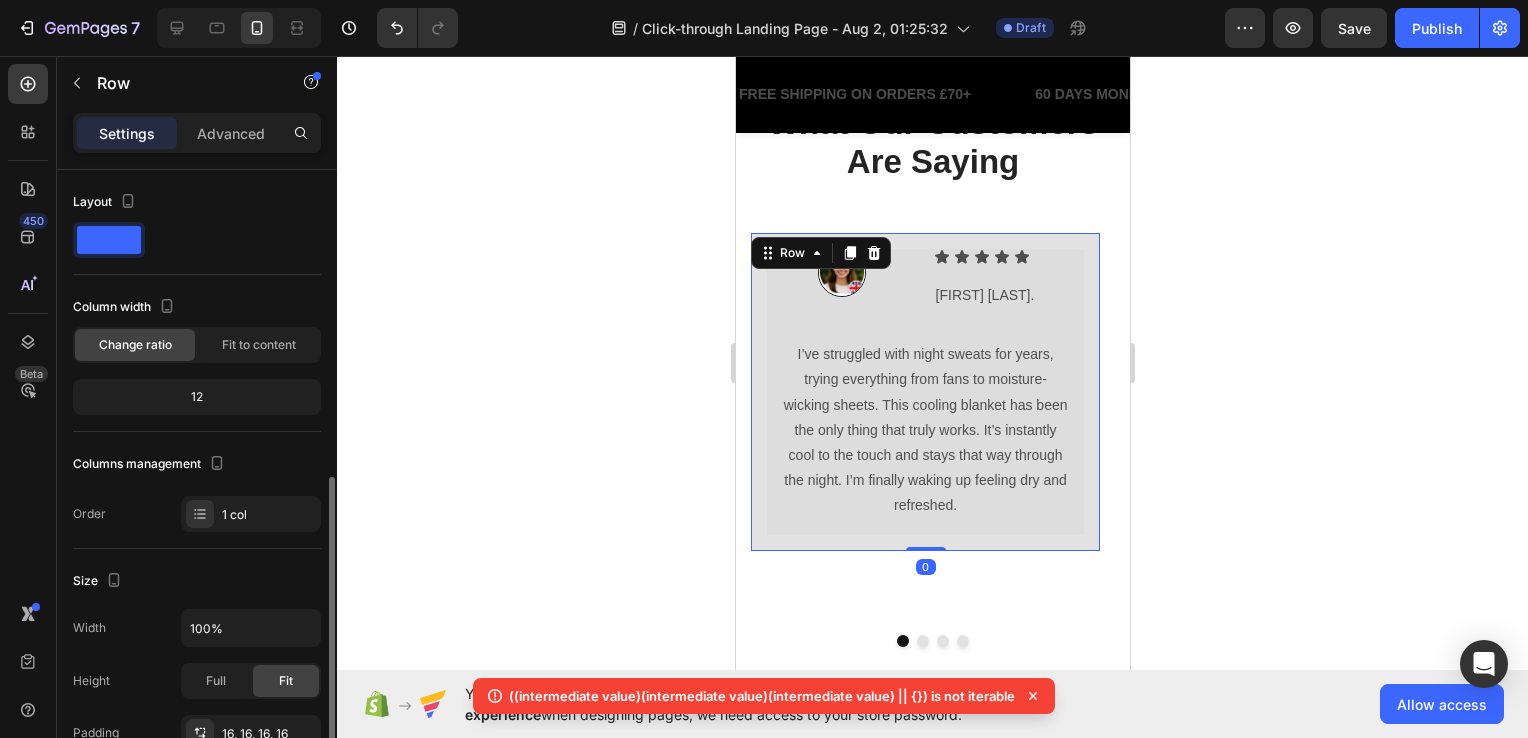scroll, scrollTop: 200, scrollLeft: 0, axis: vertical 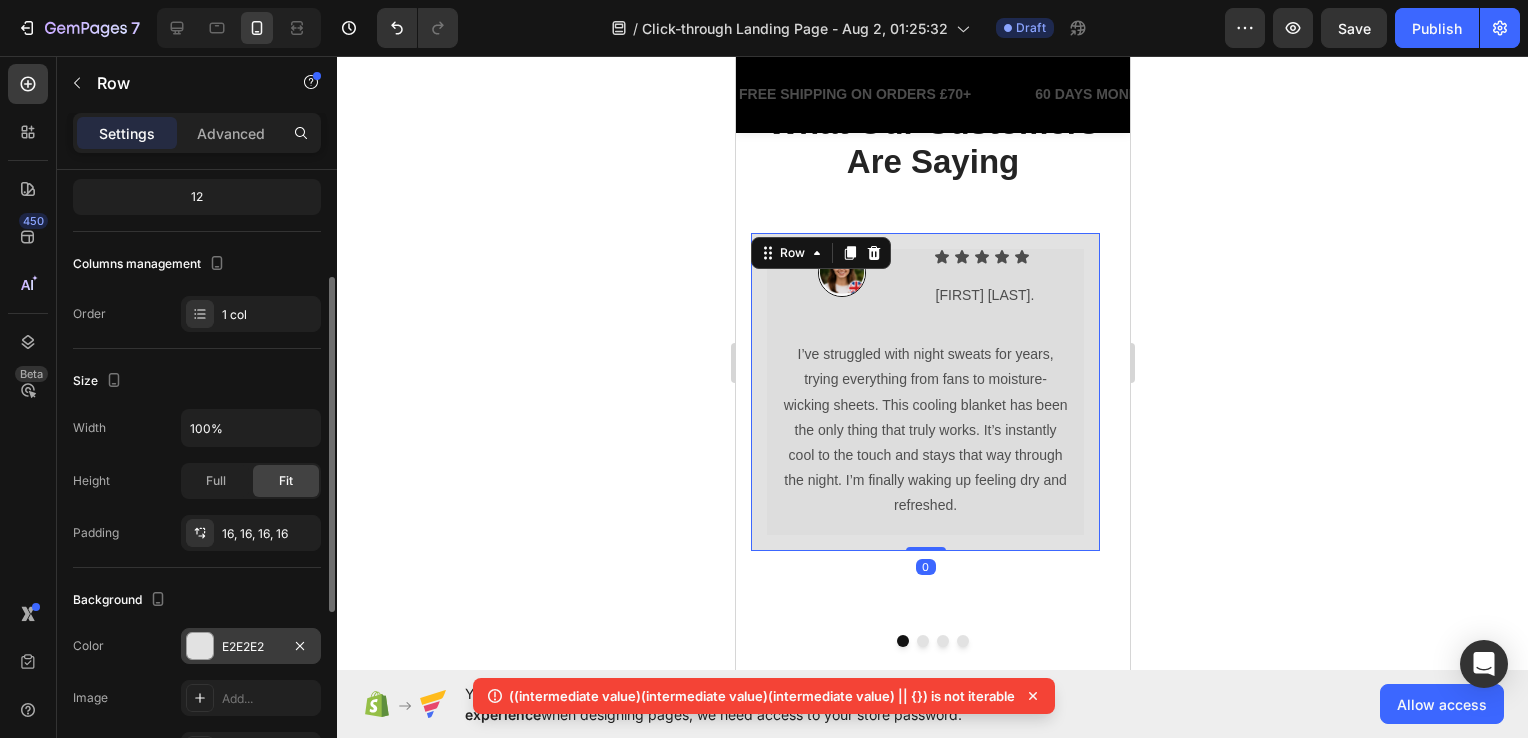 click on "E2E2E2" at bounding box center [251, 646] 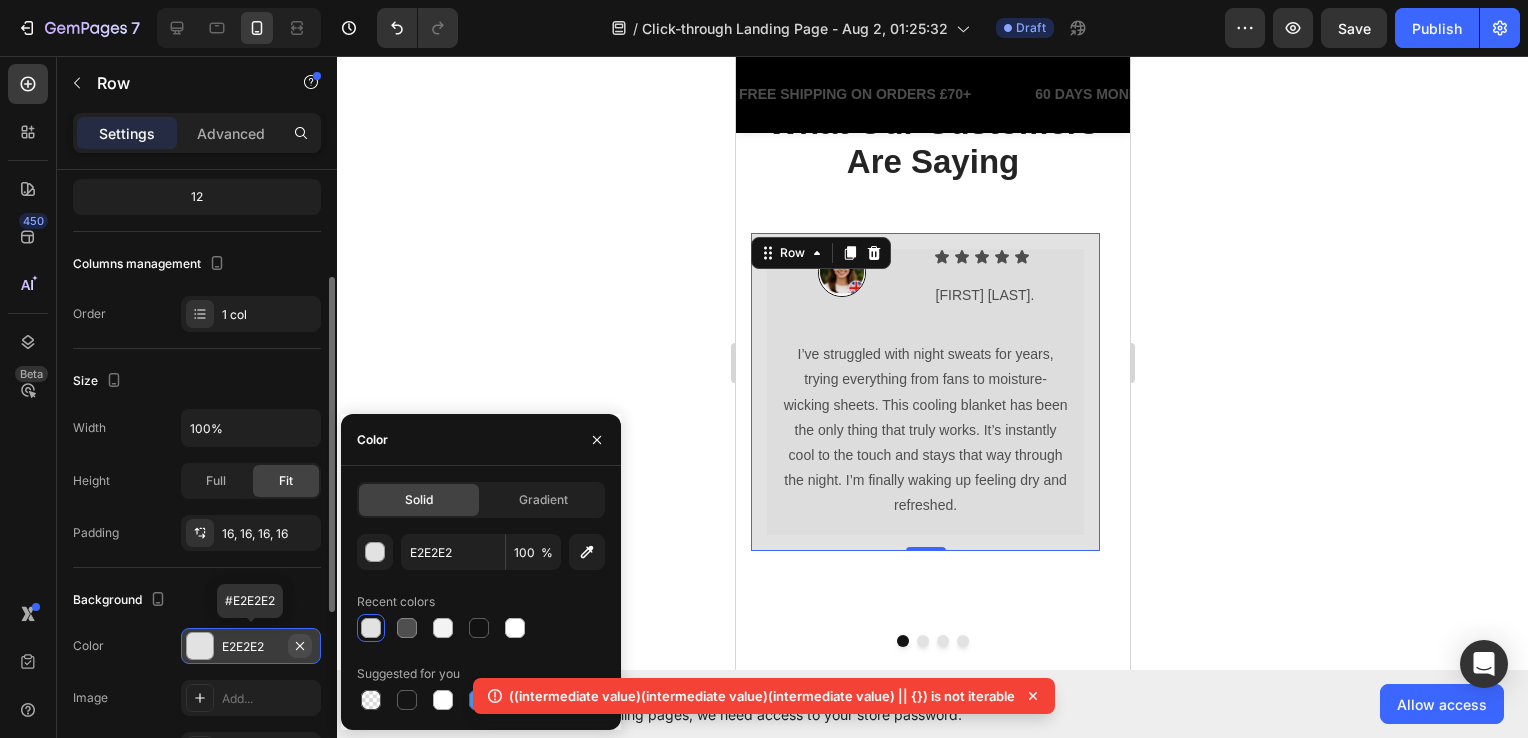 click 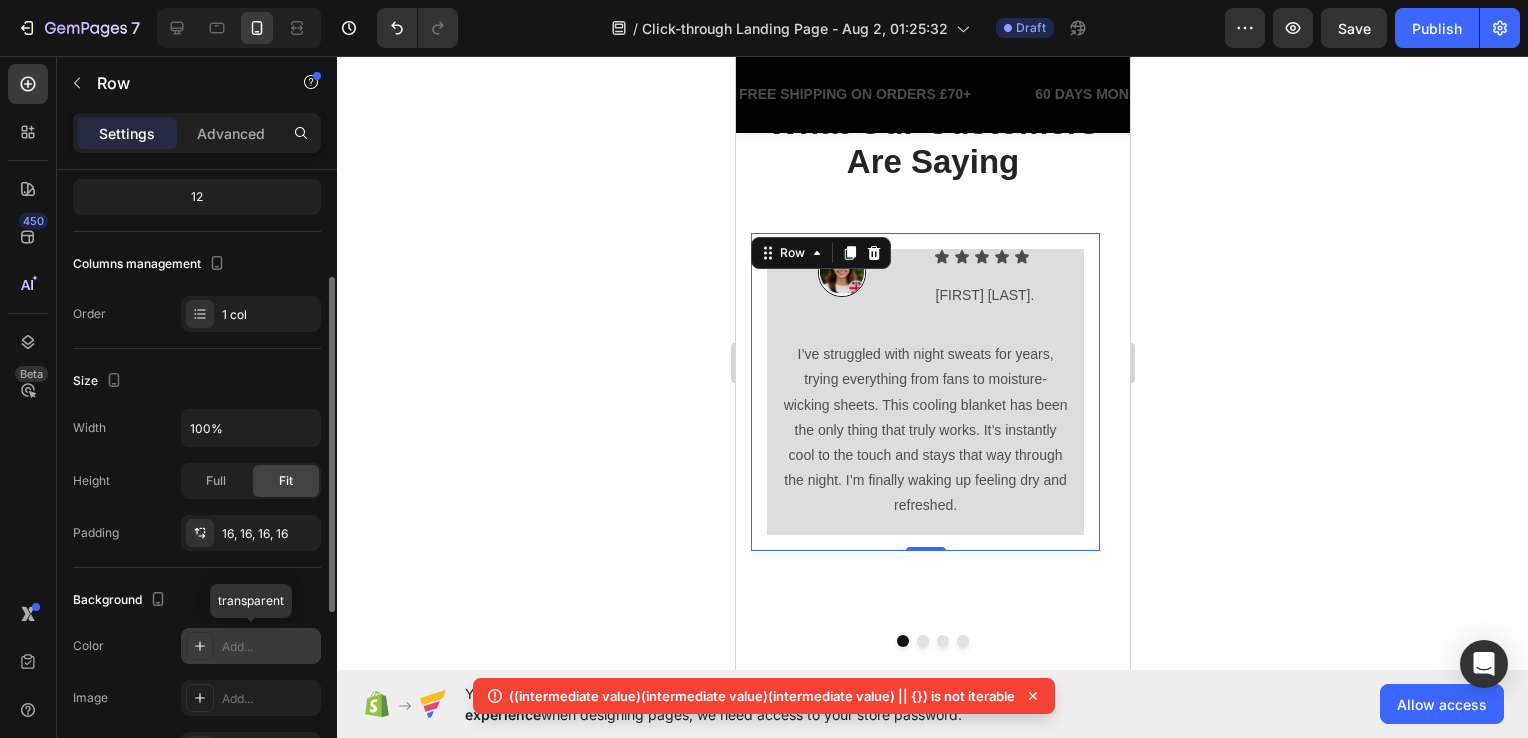 click on "Add..." at bounding box center [269, 647] 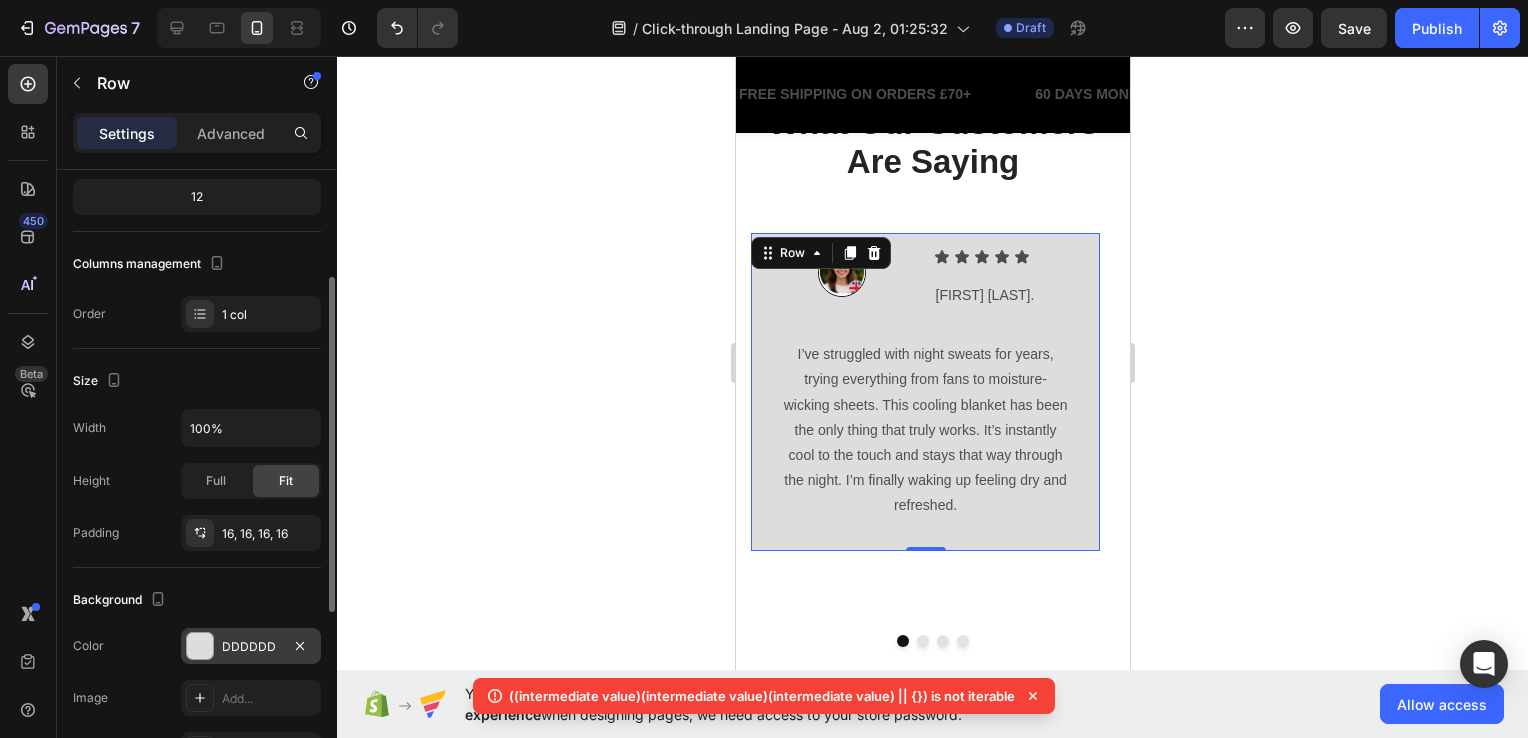 click 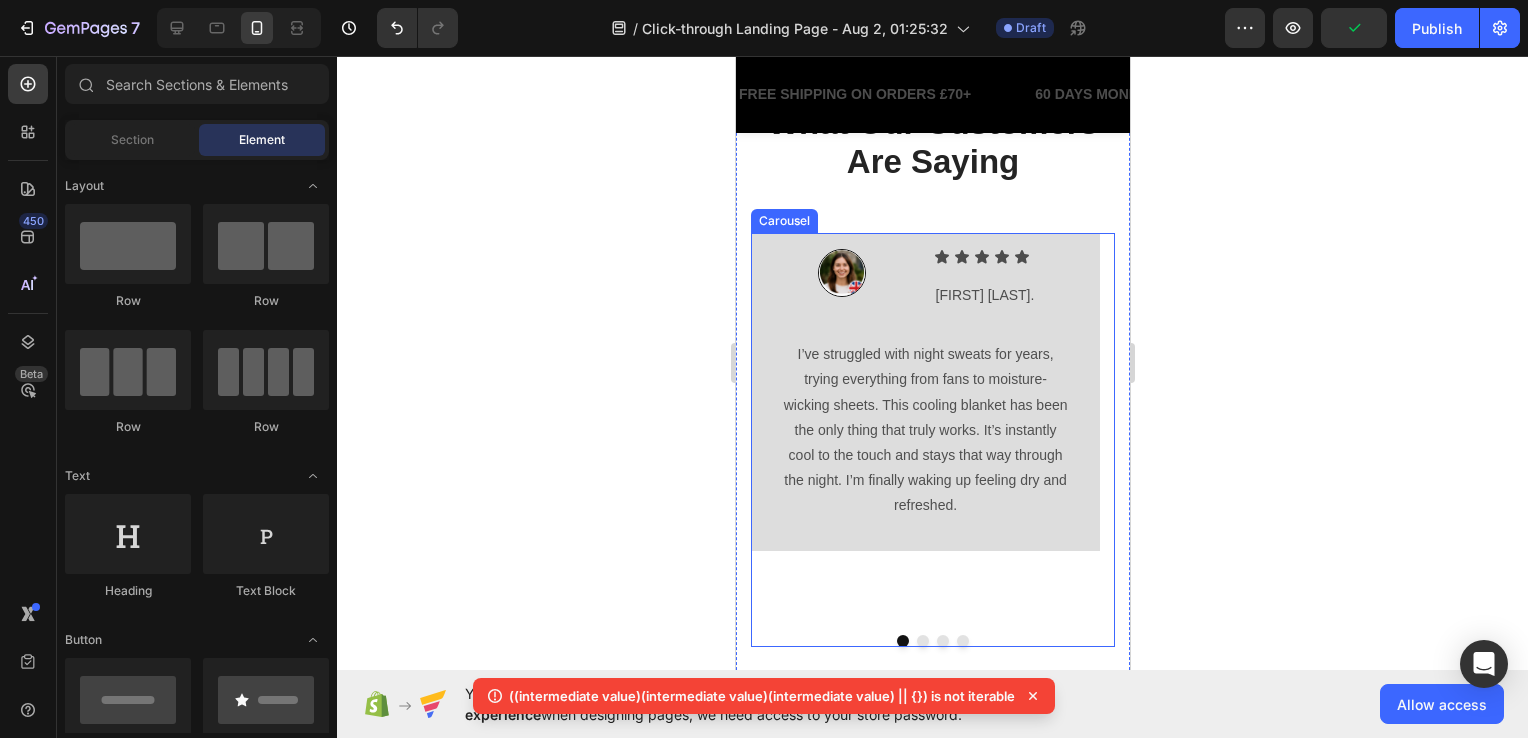 click 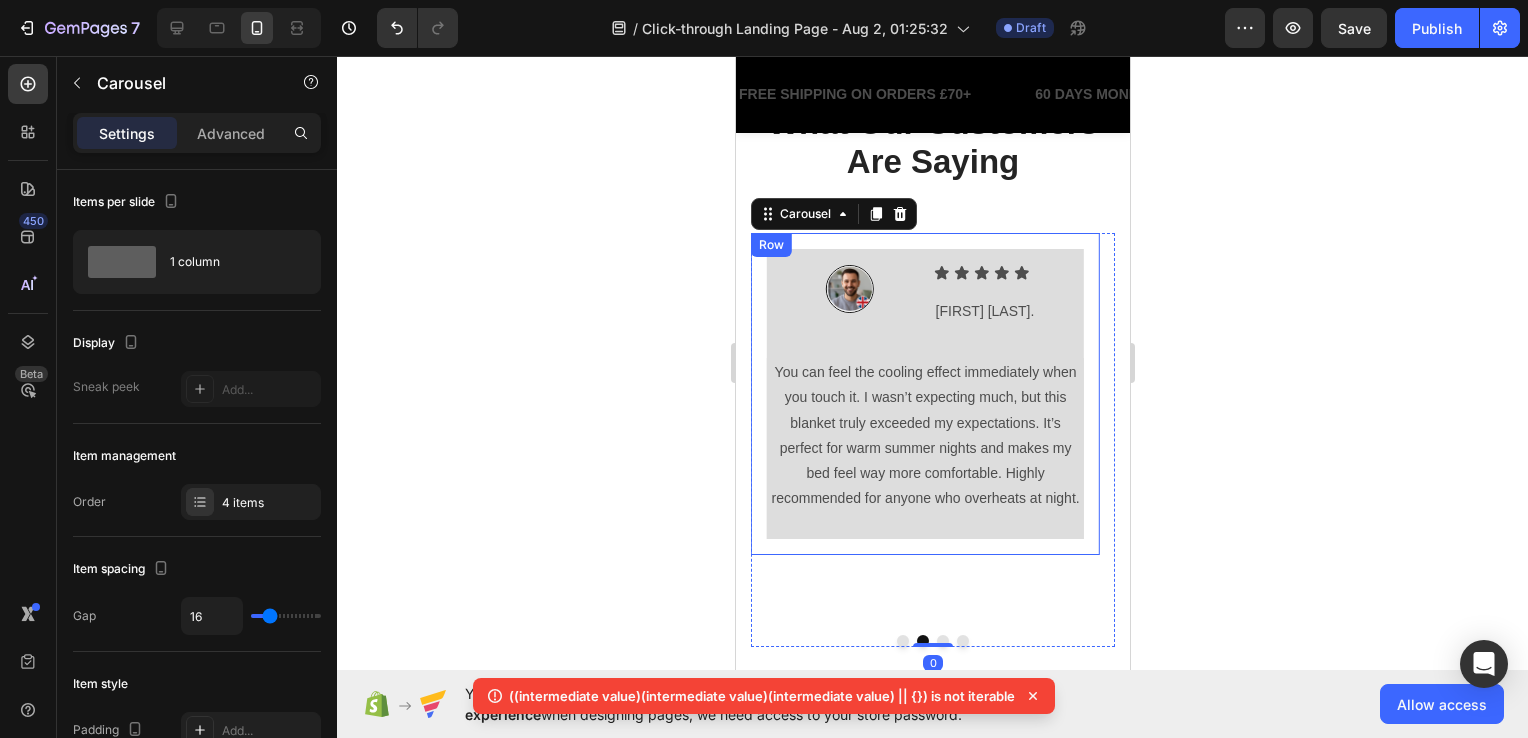 click on "Row" at bounding box center (770, 245) 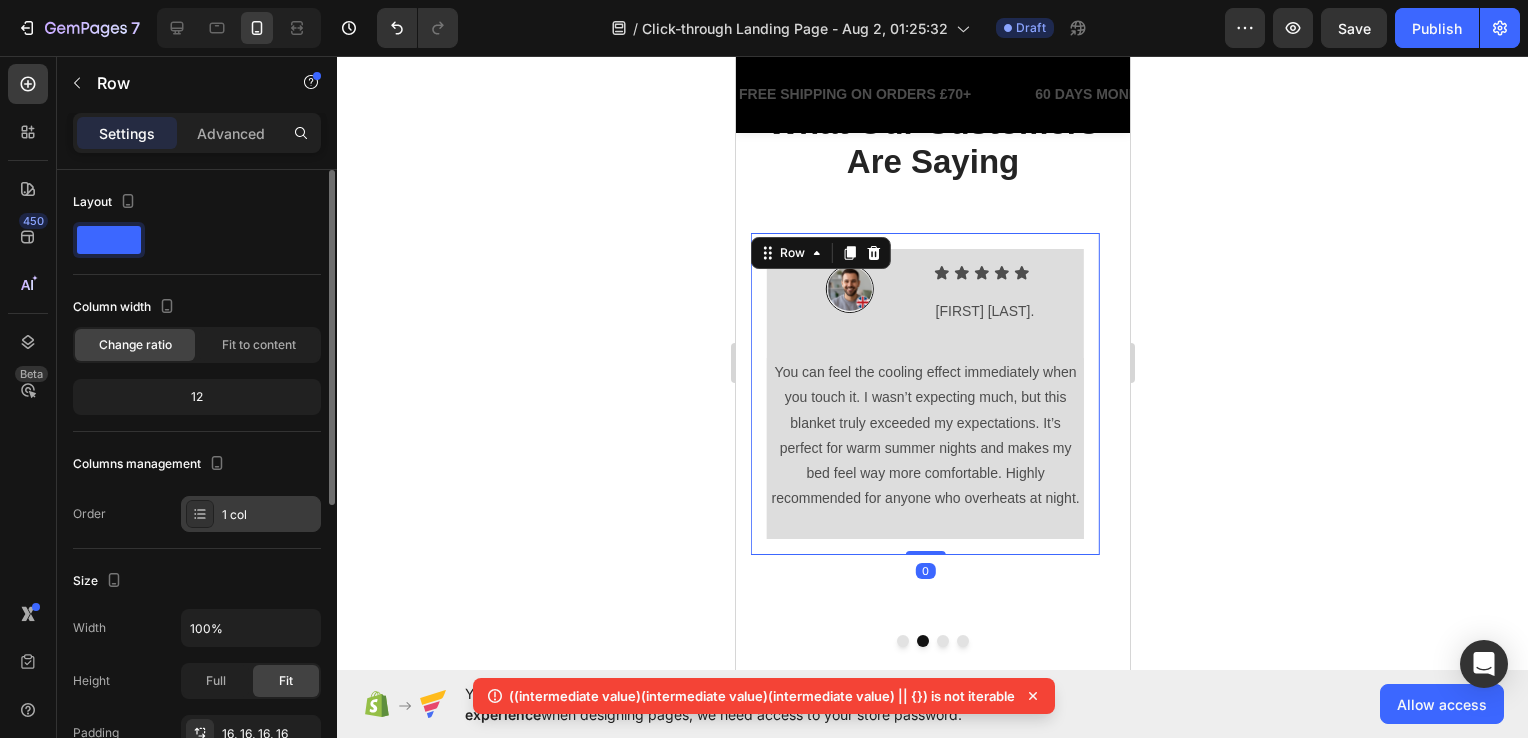 scroll, scrollTop: 200, scrollLeft: 0, axis: vertical 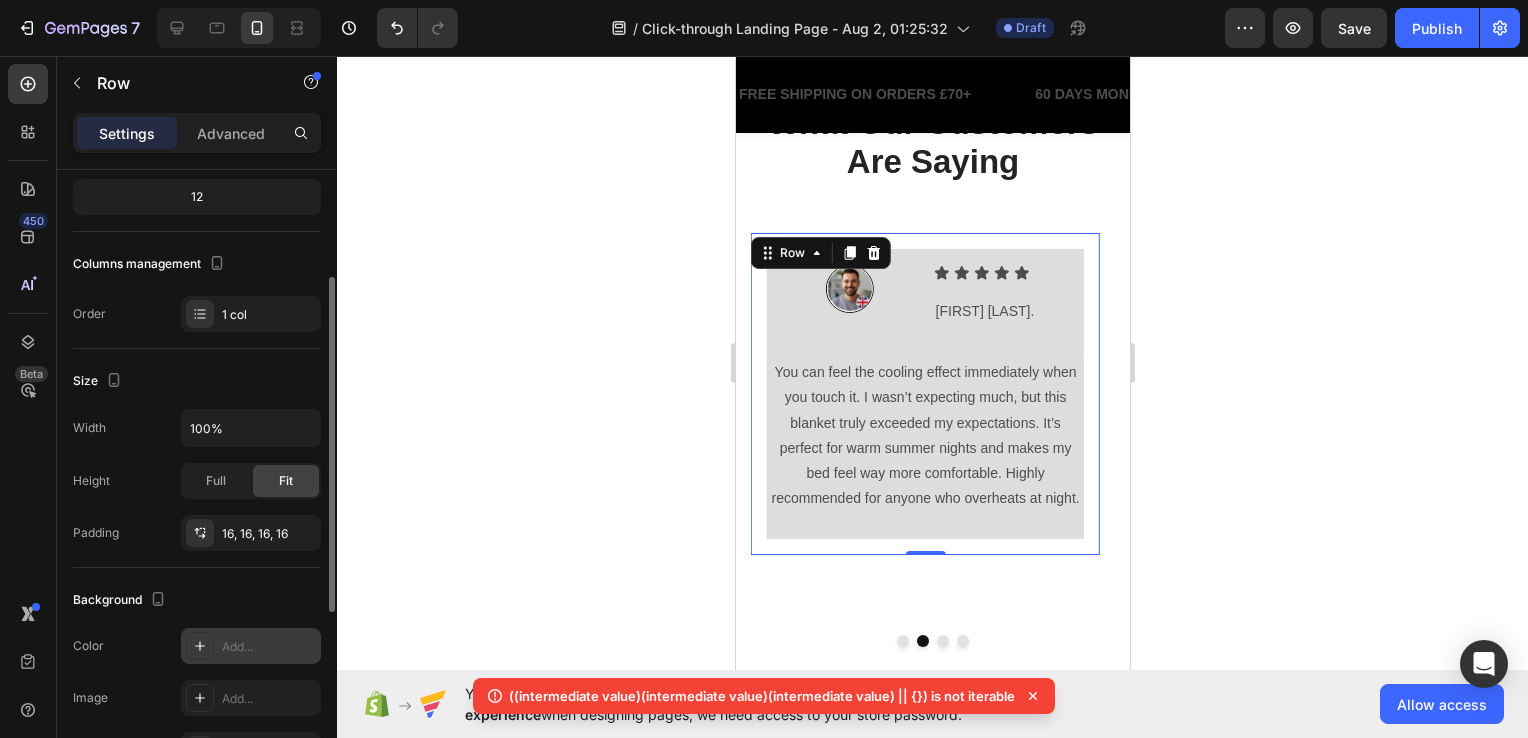 click on "Add..." at bounding box center [251, 646] 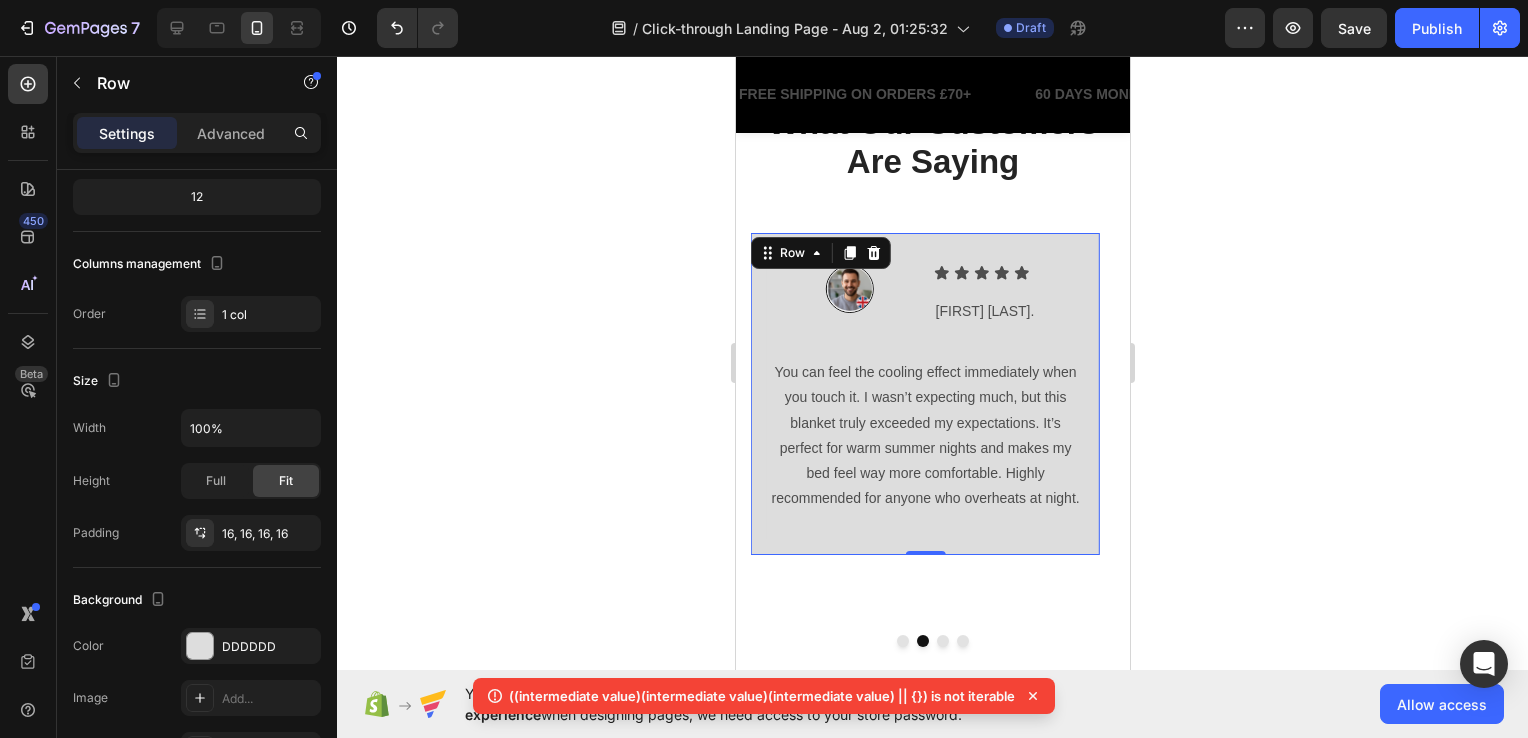 click 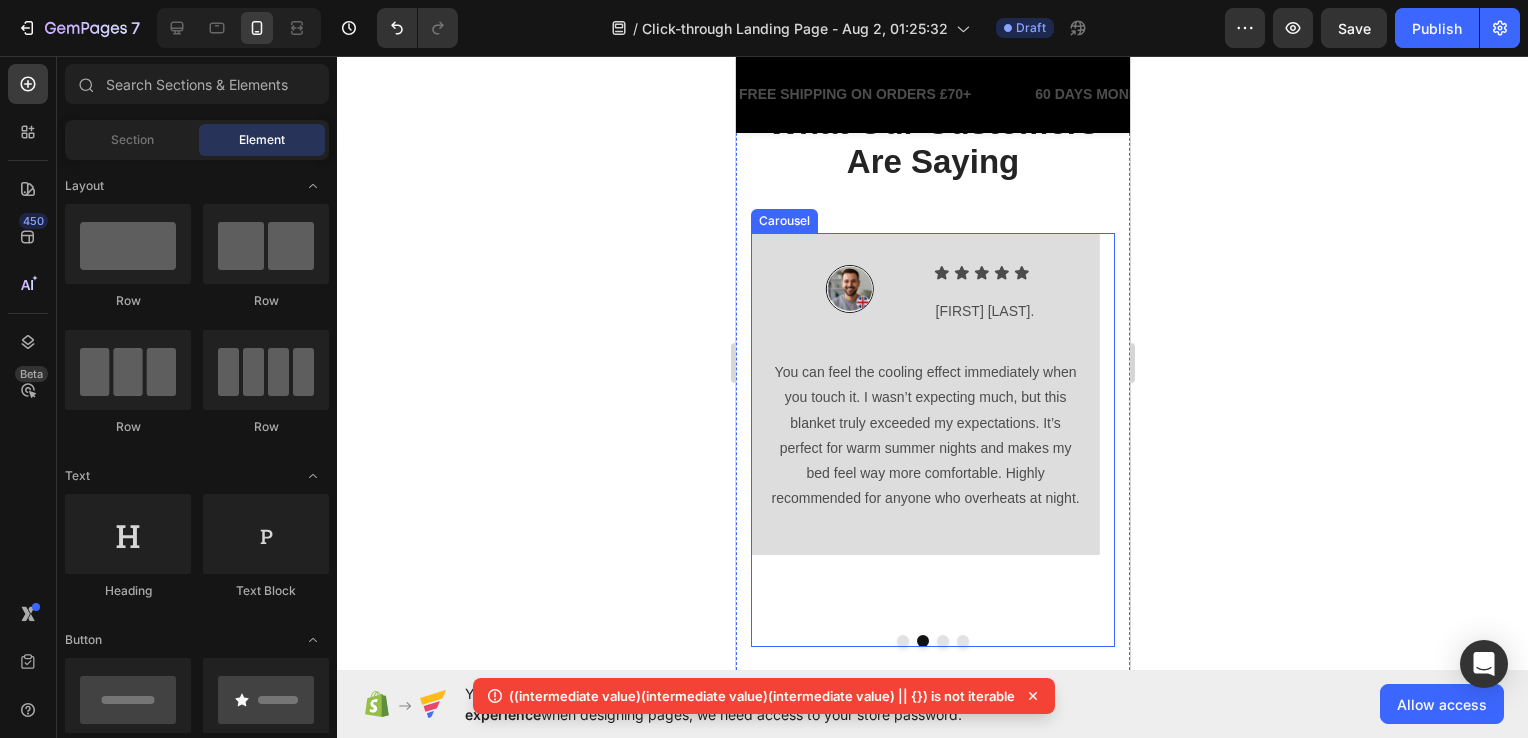 click 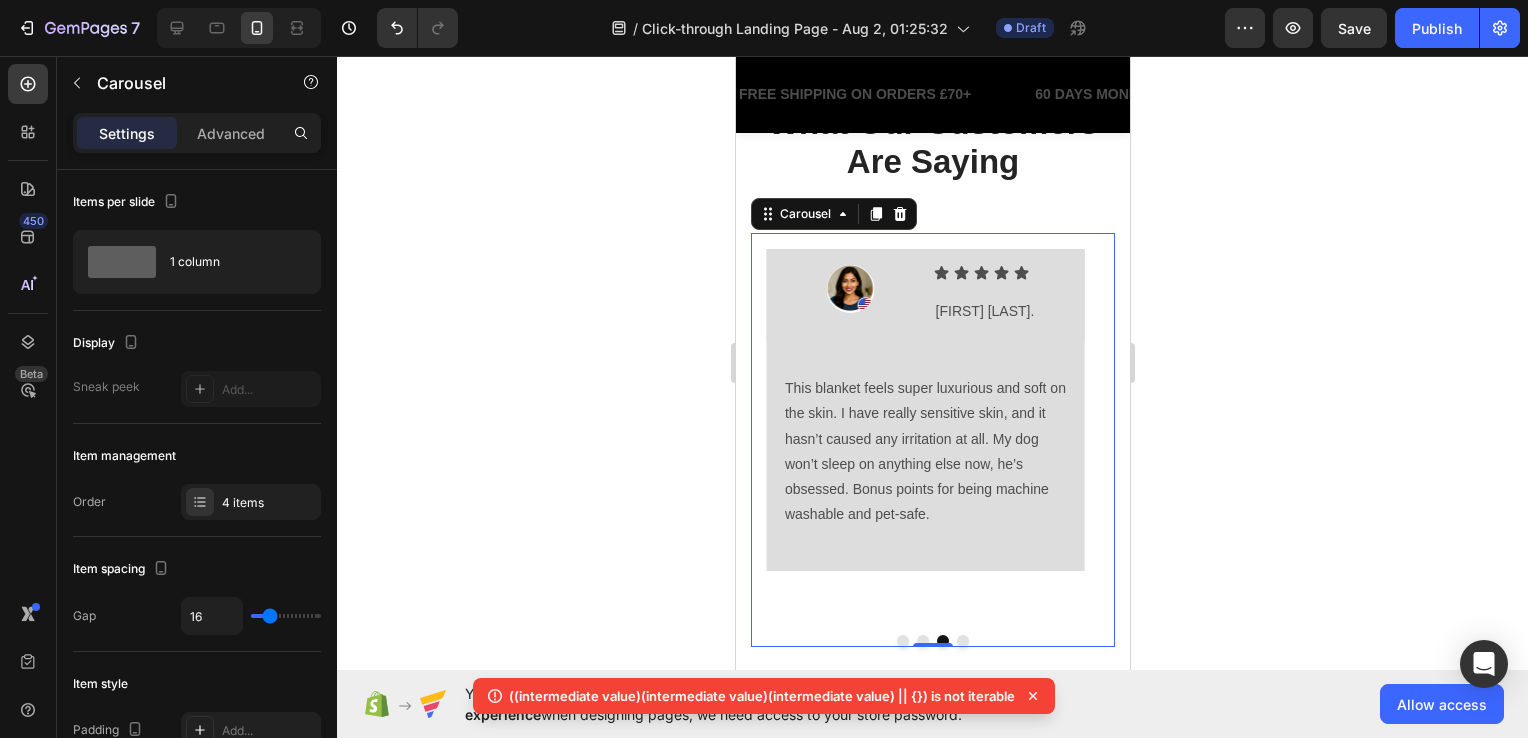 click 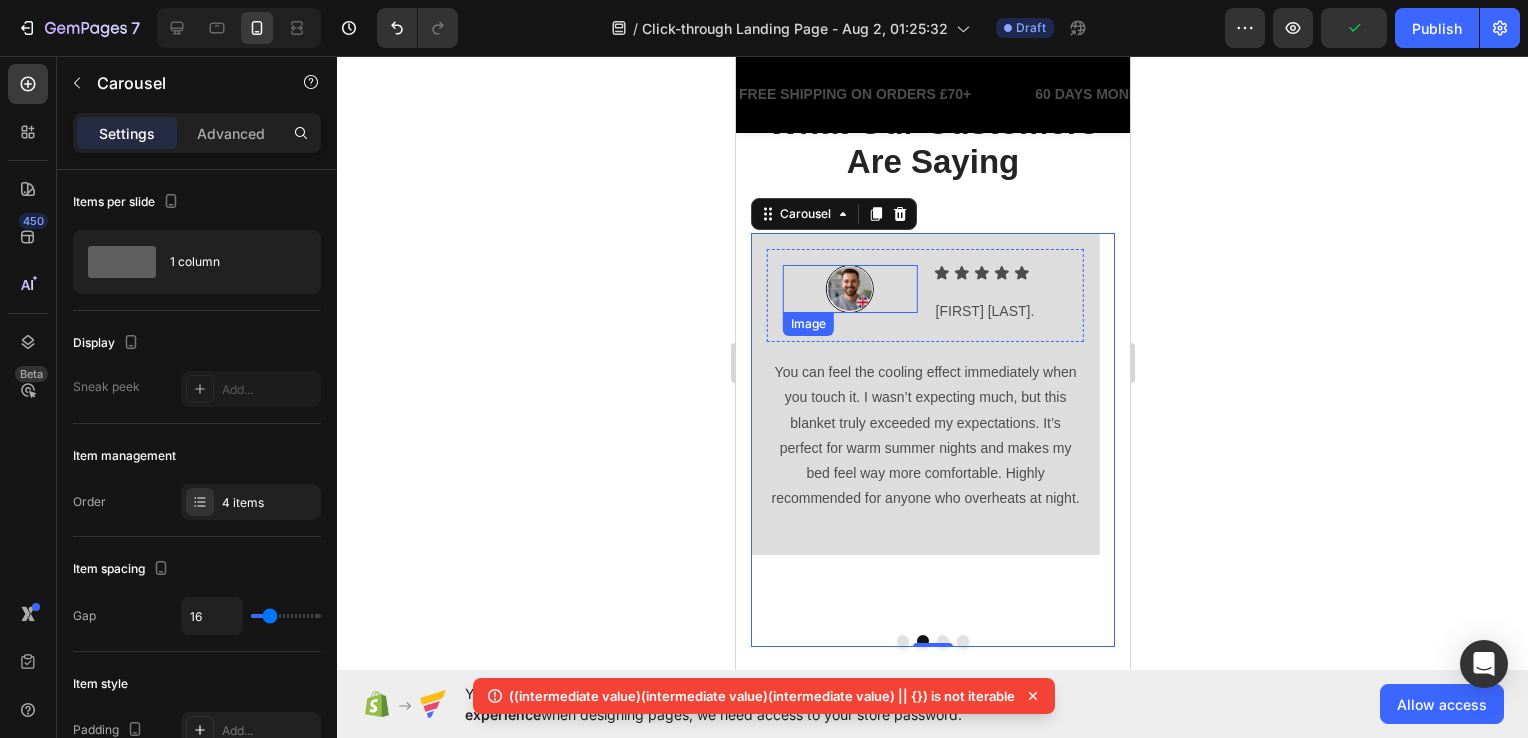 click at bounding box center (849, 289) 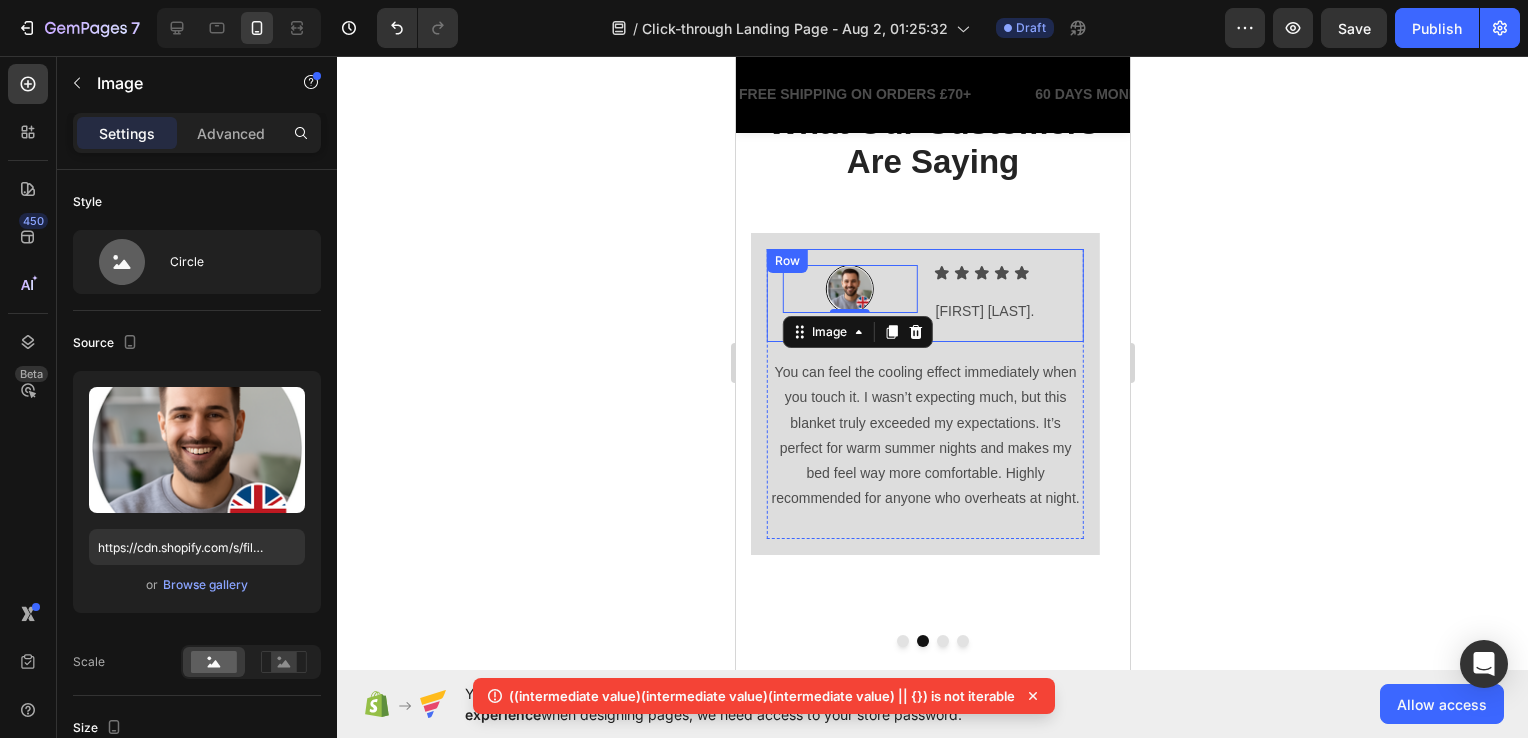 click on "Image   0 Icon Icon Icon Icon
Icon Icon List James L. Text Block Row Row" at bounding box center [924, 295] 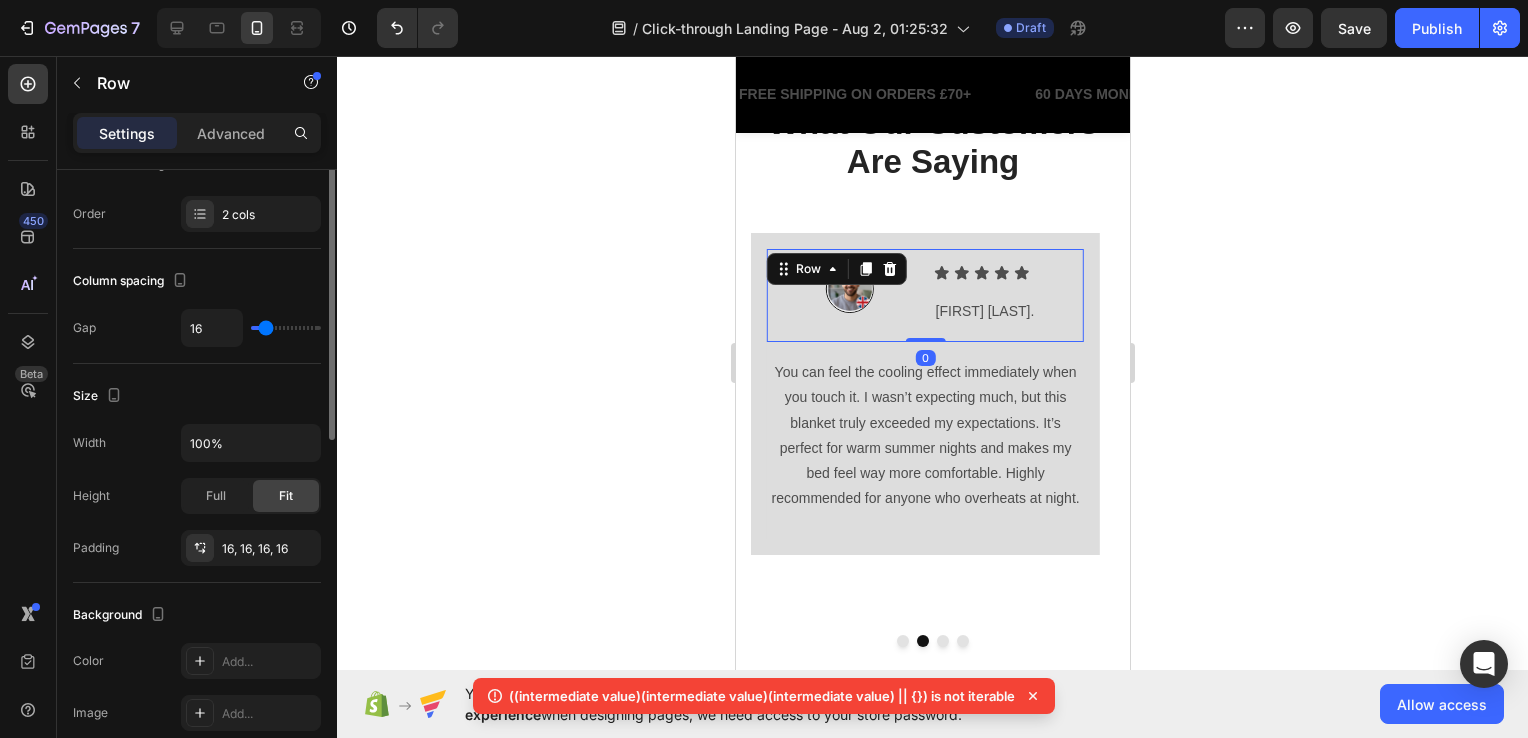 scroll, scrollTop: 500, scrollLeft: 0, axis: vertical 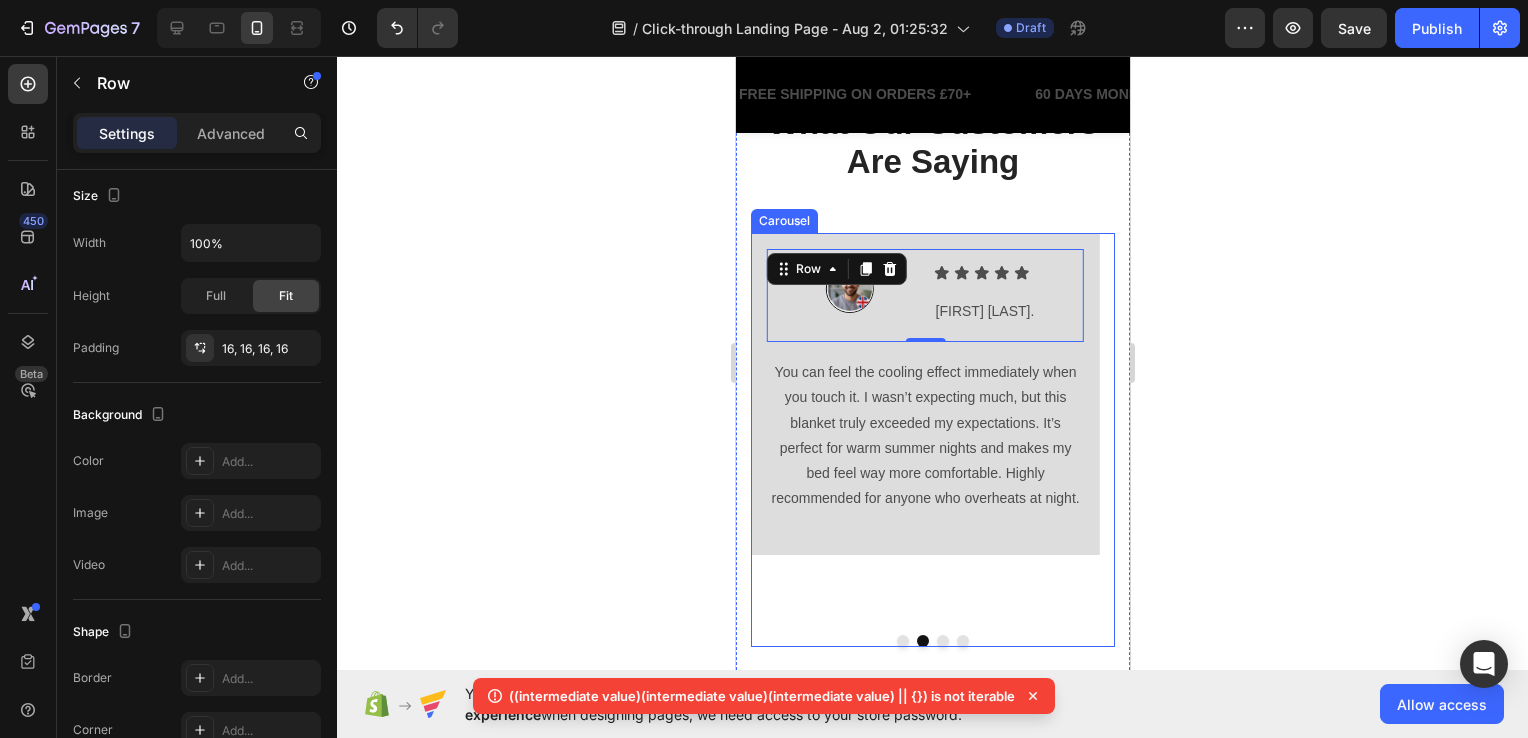 click at bounding box center [1087, 419] 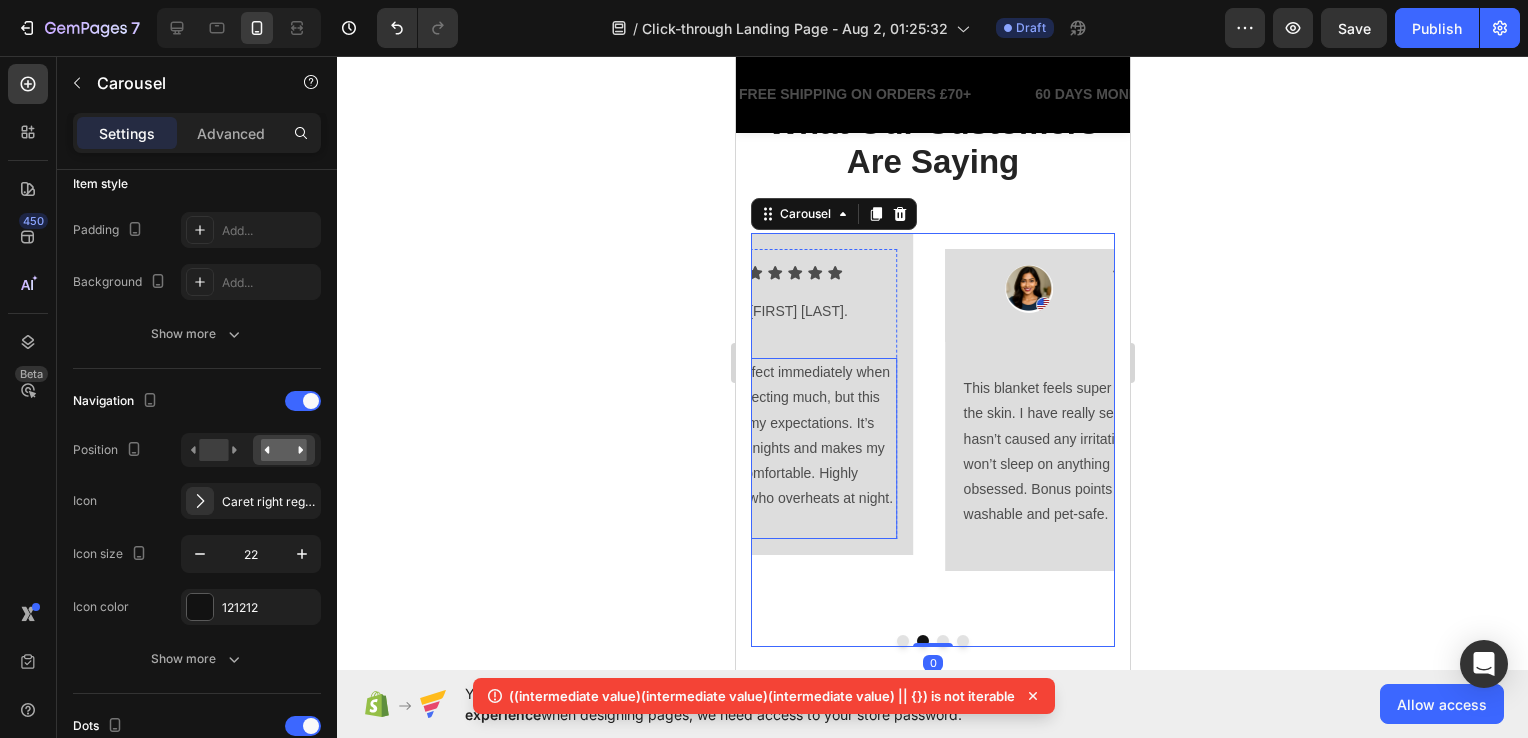 scroll, scrollTop: 0, scrollLeft: 0, axis: both 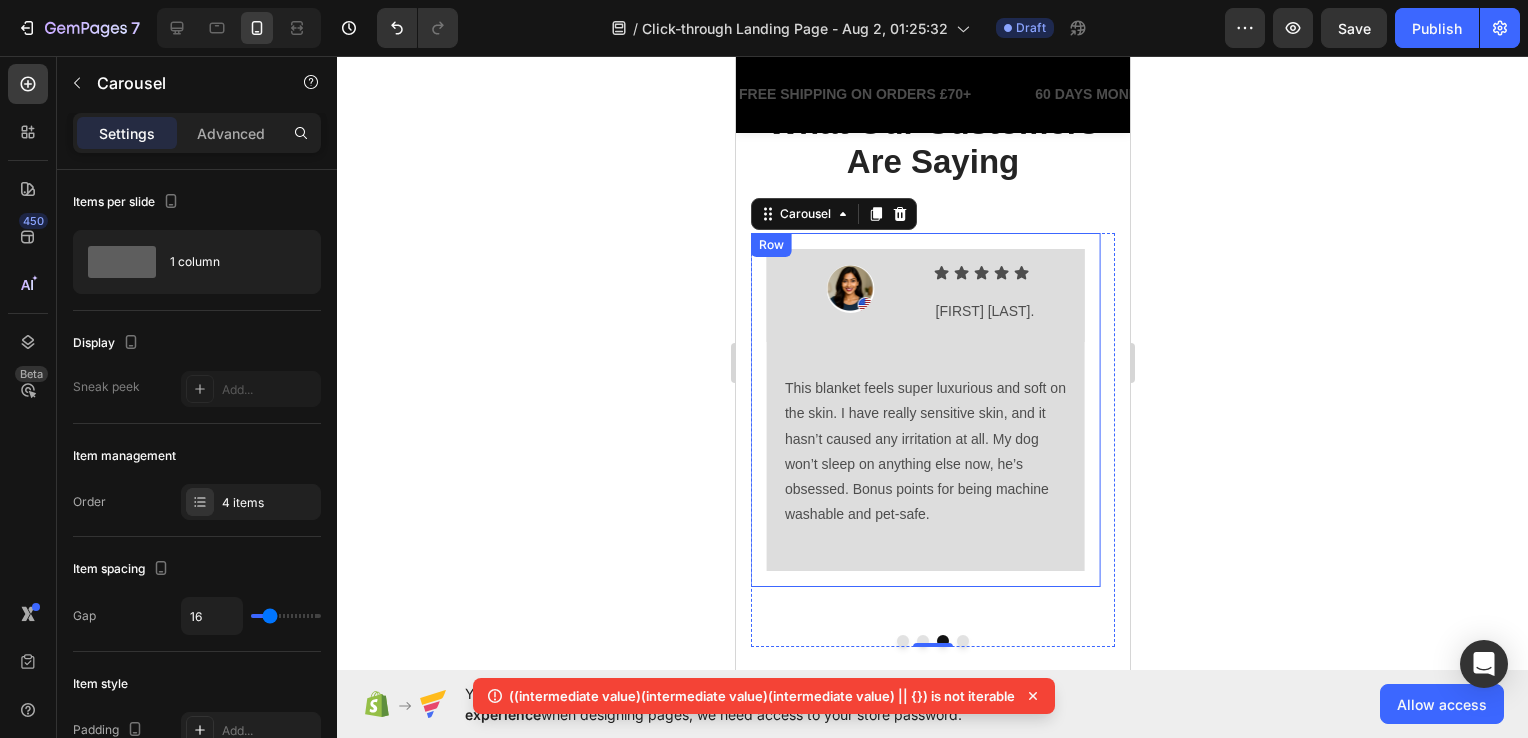 click on "Image Icon Icon Icon Icon
Icon Icon List Anita S. Text Block Row Row This blanket feels super luxurious and soft on the skin. I have really sensitive skin, and it hasn’t caused any irritation at all. My dog won’t sleep on anything else now, he’s obsessed. Bonus points for being machine washable and pet-safe. Text Block Row Row Row" at bounding box center [924, 410] 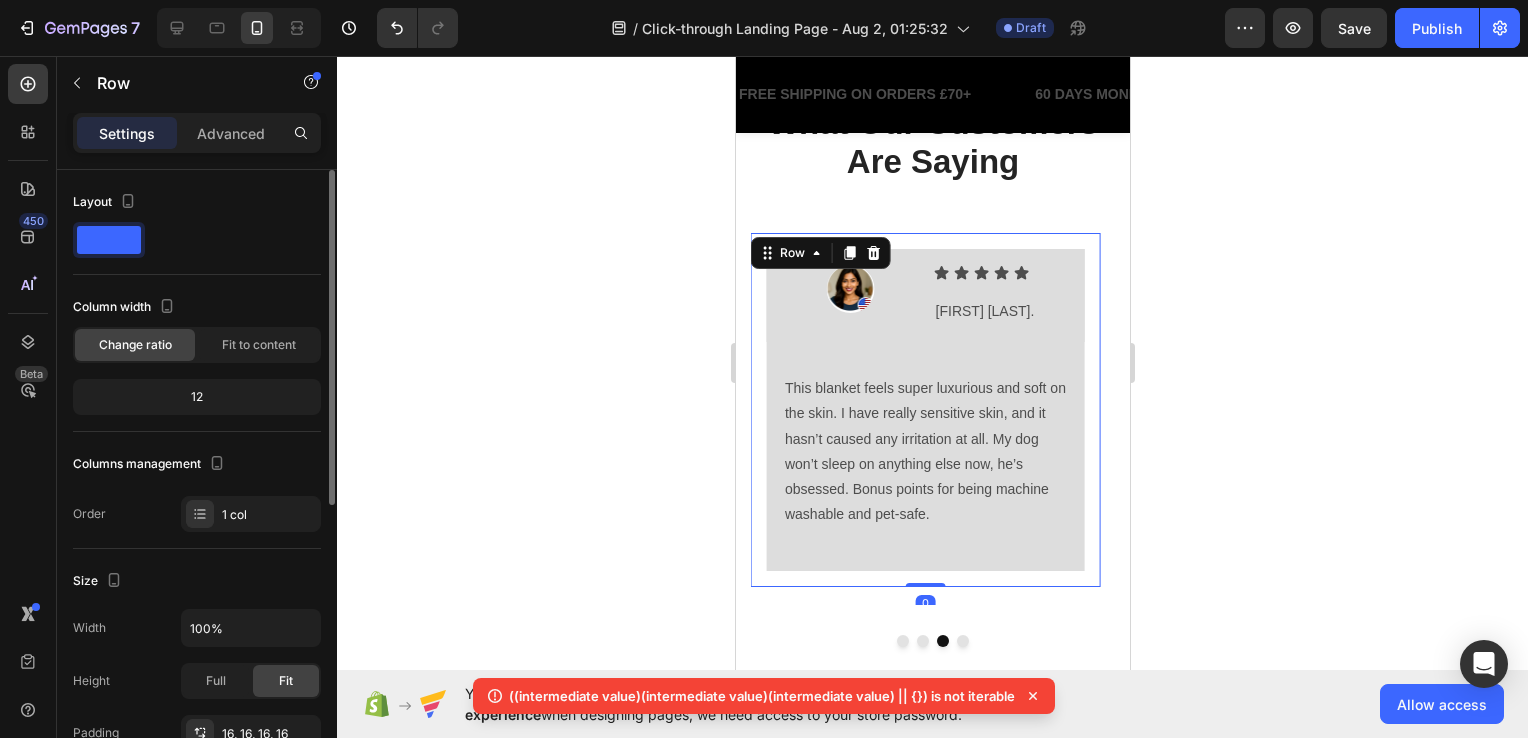 scroll, scrollTop: 300, scrollLeft: 0, axis: vertical 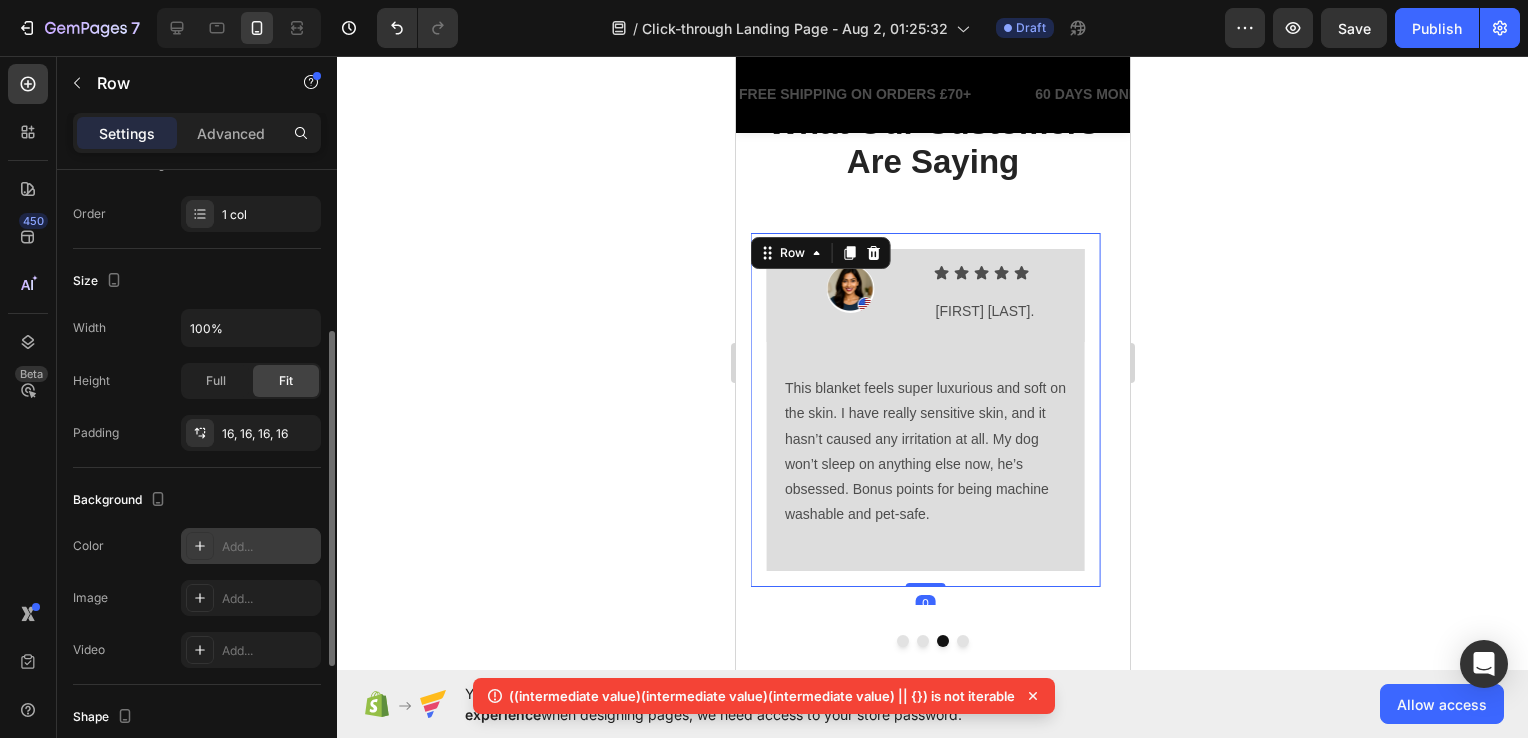 click on "Add..." at bounding box center (269, 547) 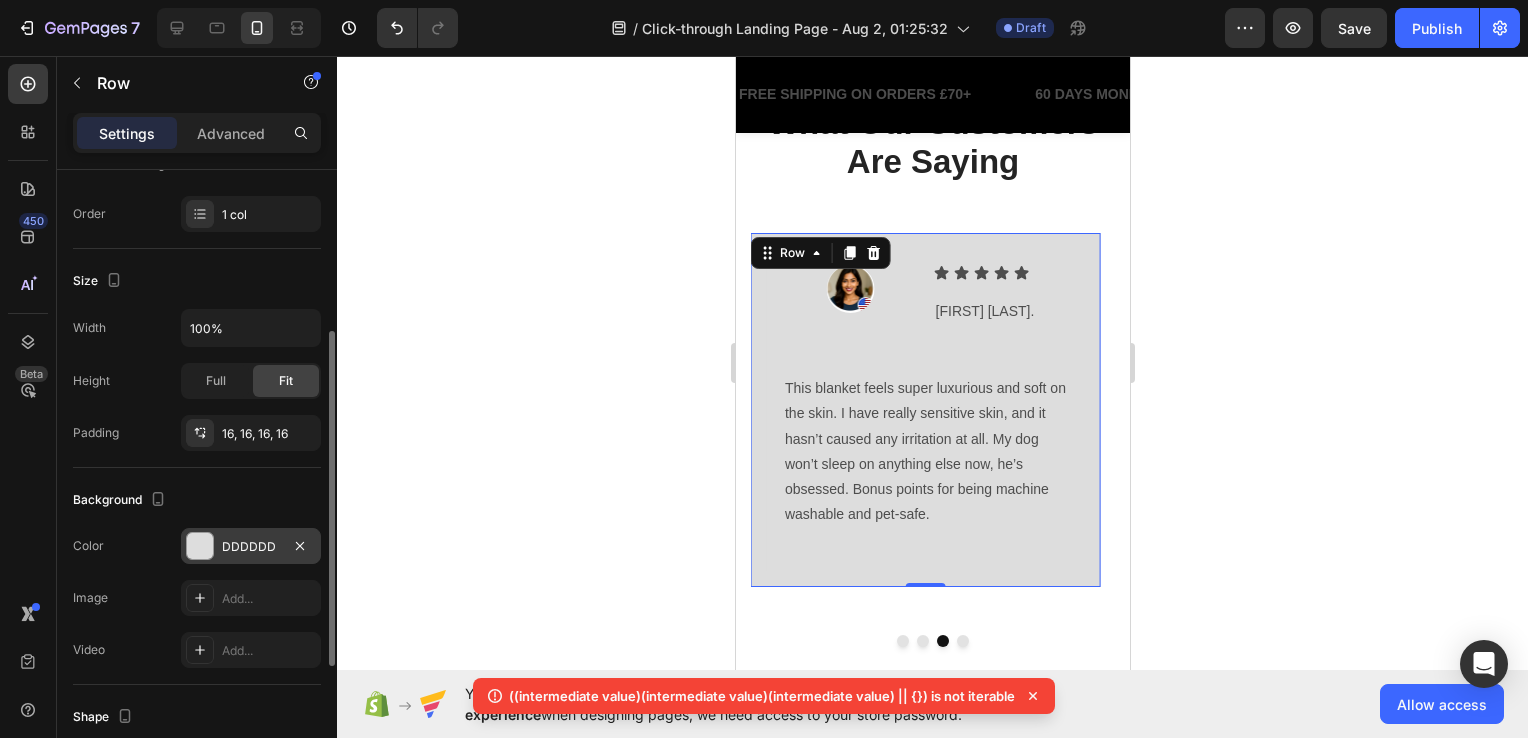 click 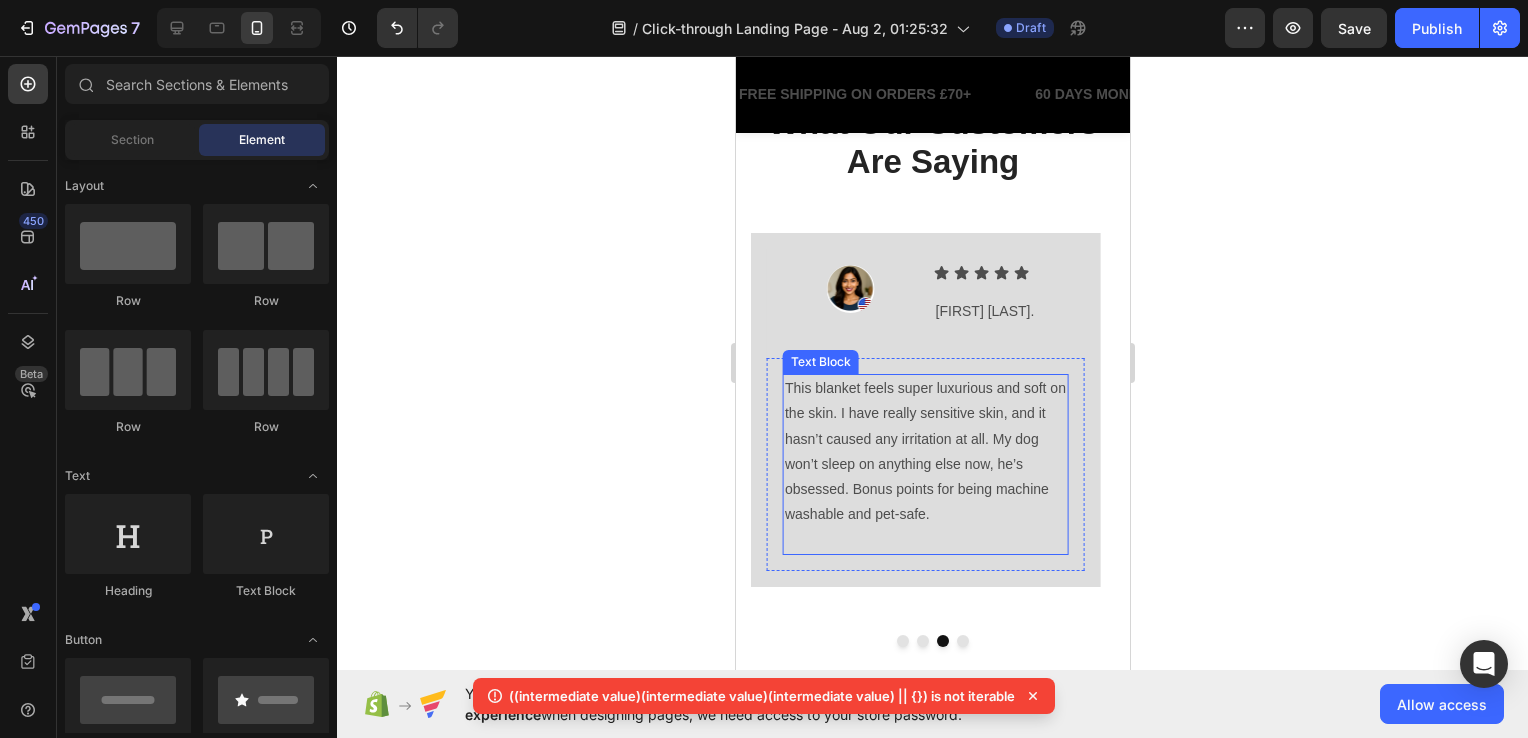 click on "This blanket feels super luxurious and soft on the skin. I have really sensitive skin, and it hasn’t caused any irritation at all. My dog won’t sleep on anything else now, he’s obsessed. Bonus points for being machine washable and pet-safe." at bounding box center (924, 451) 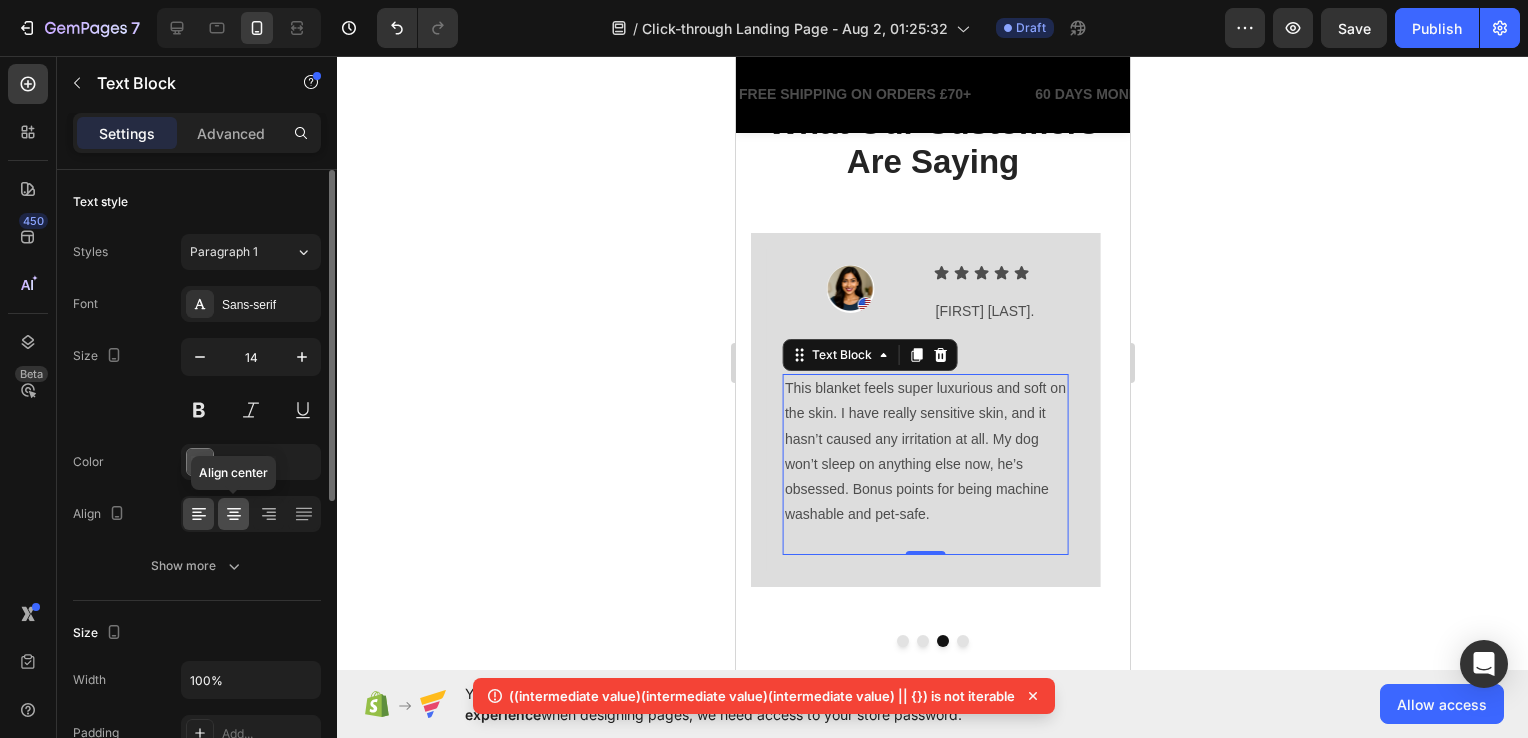 click 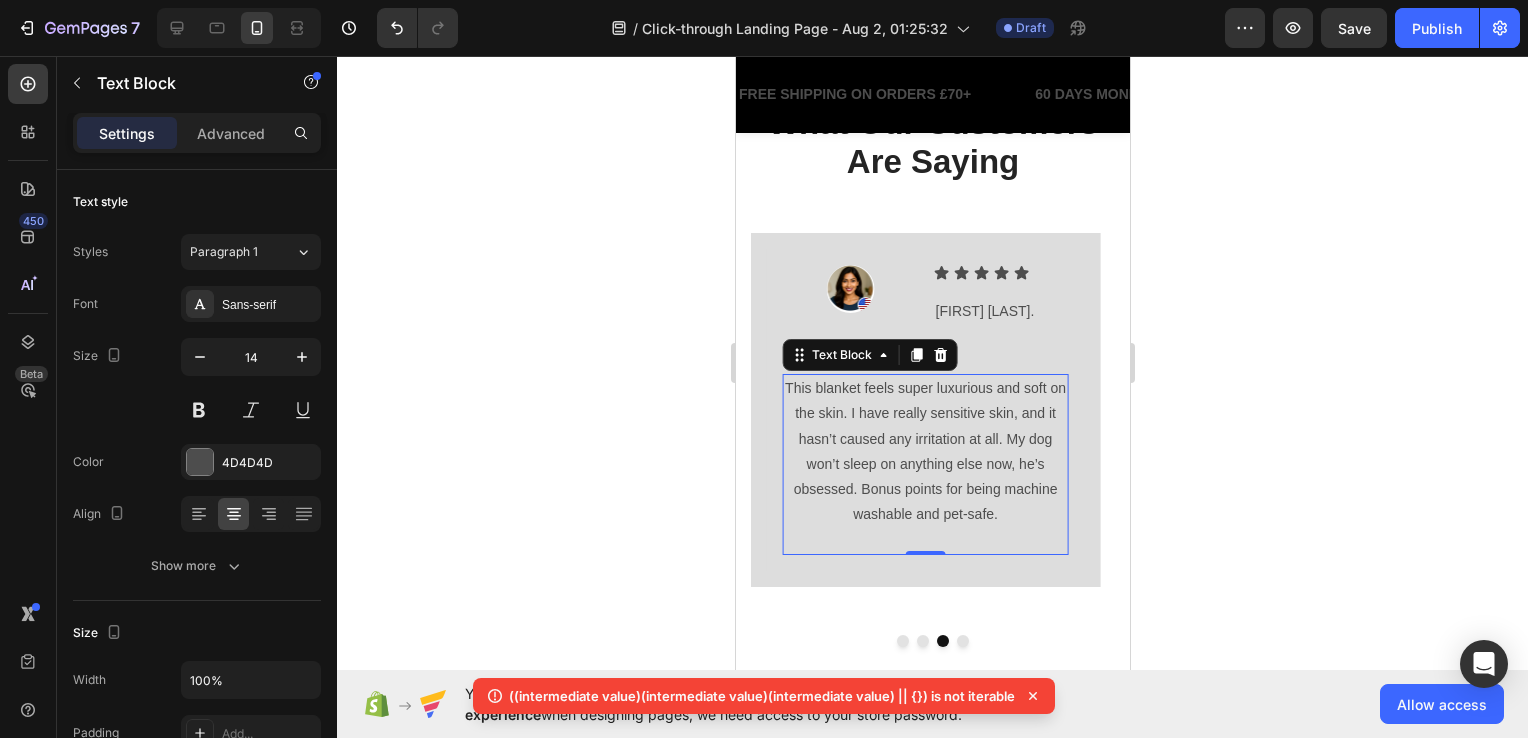 click 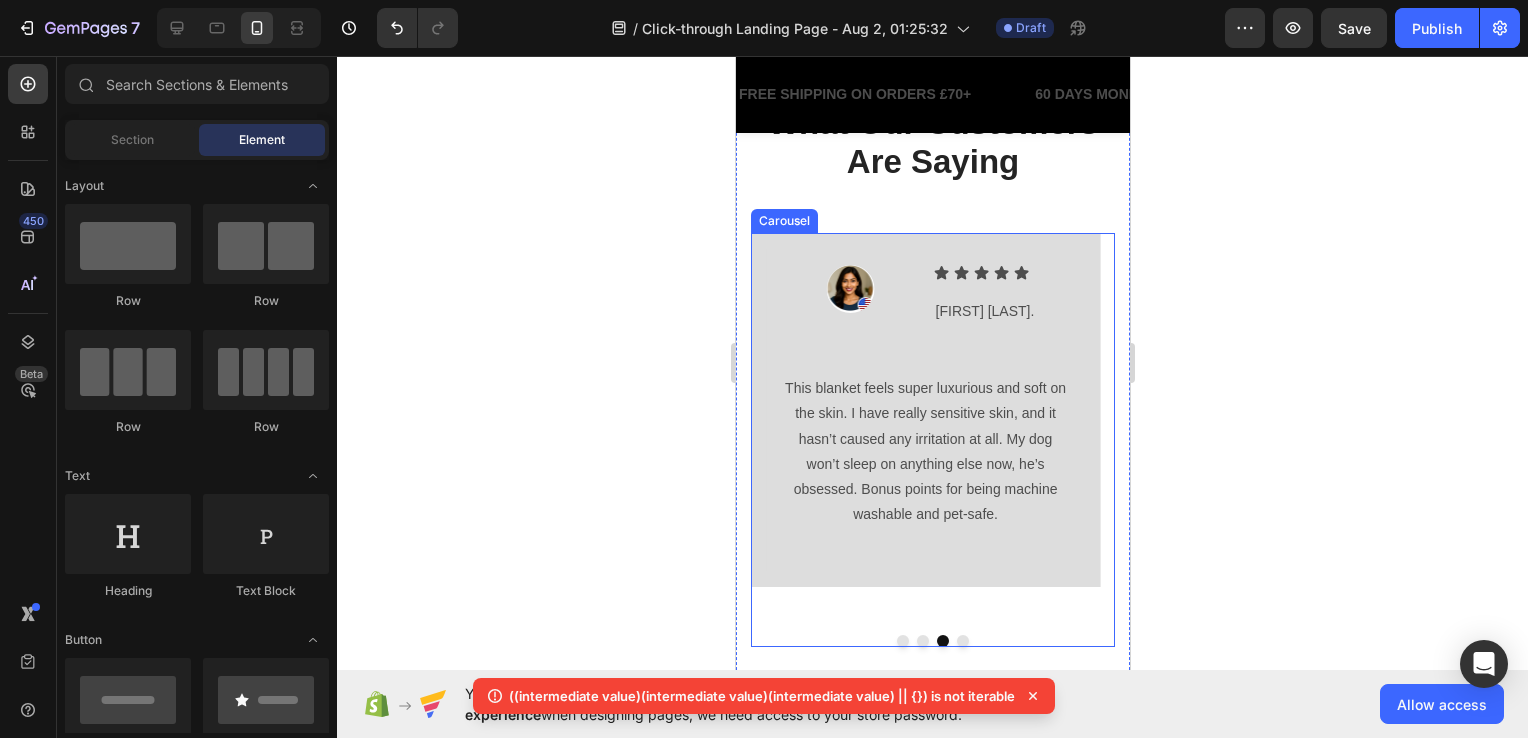 click 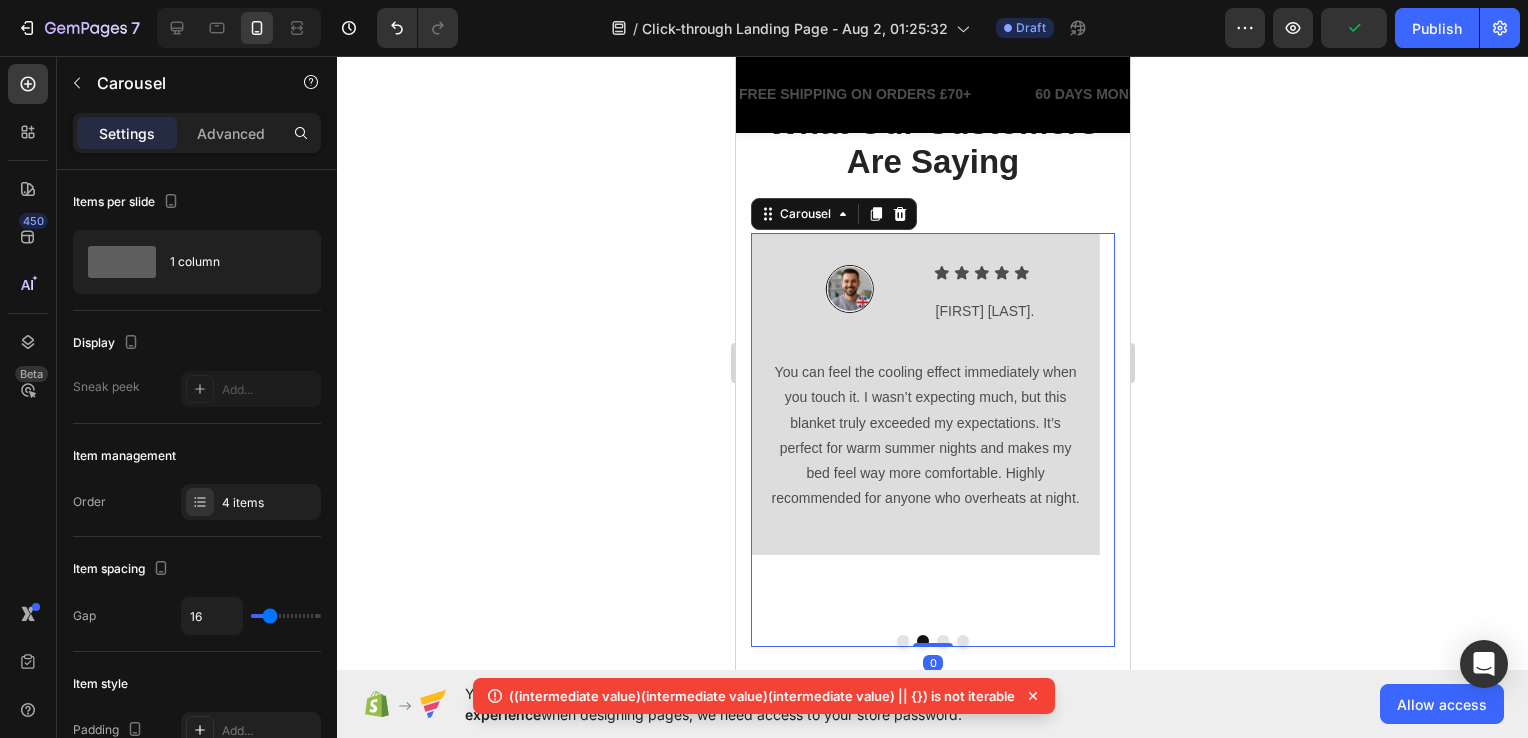 click 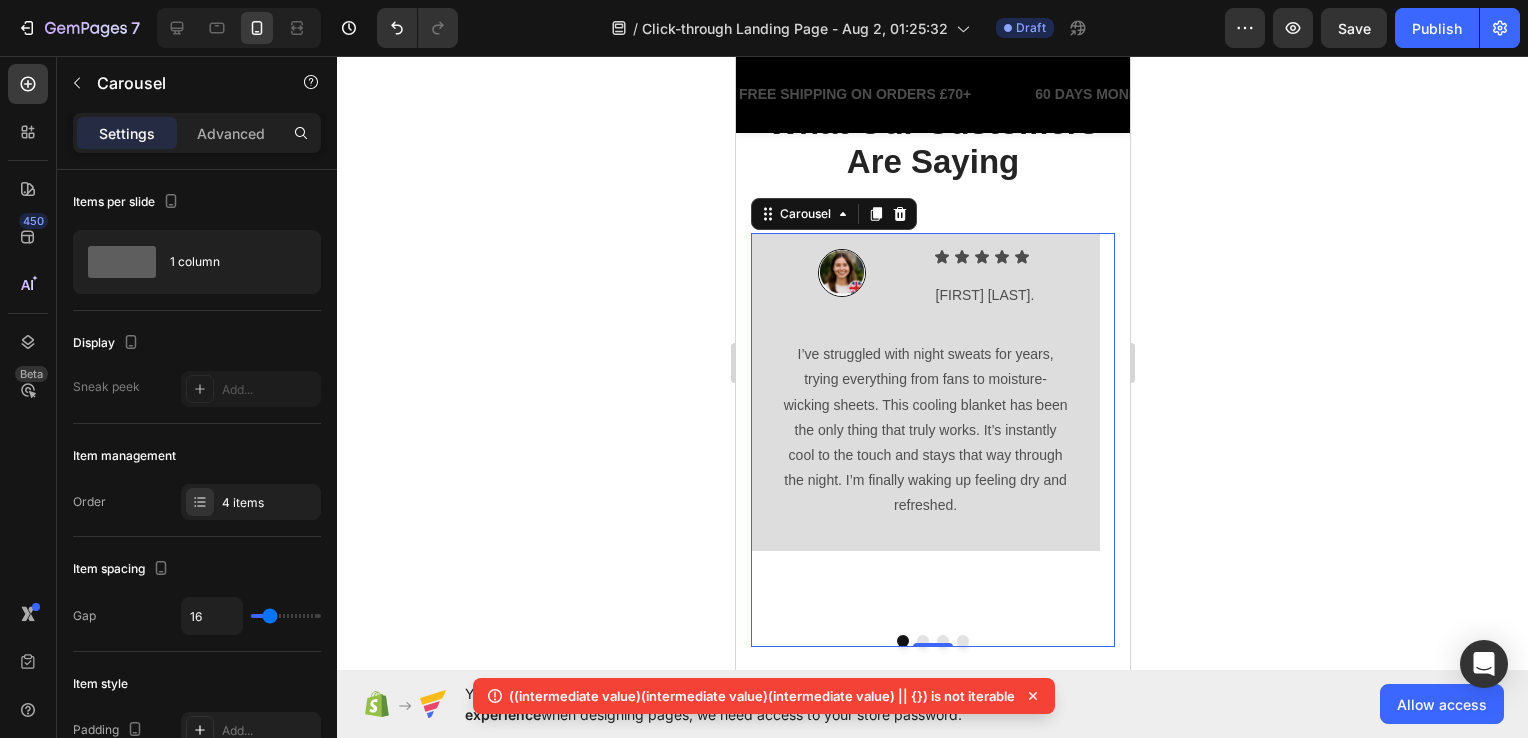 click 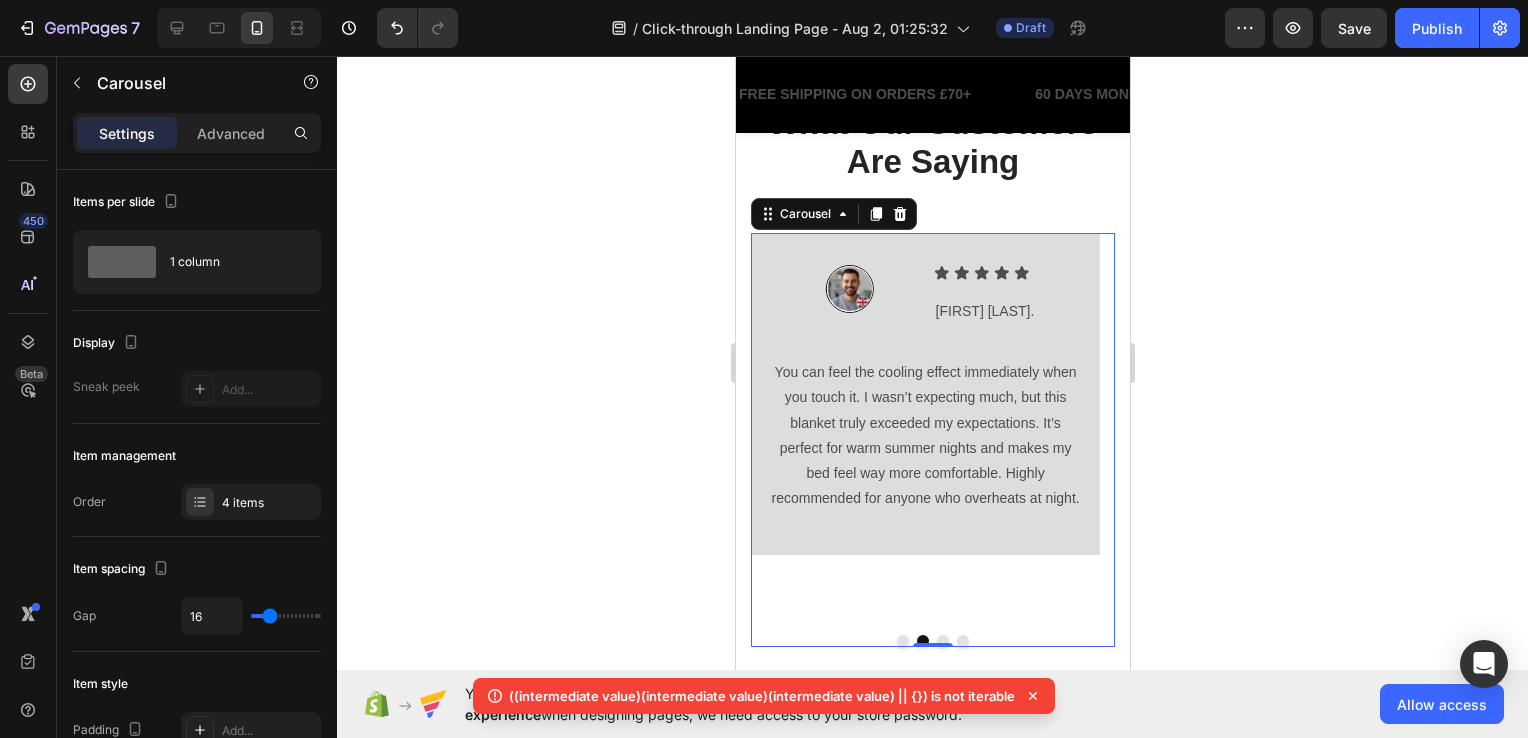 click 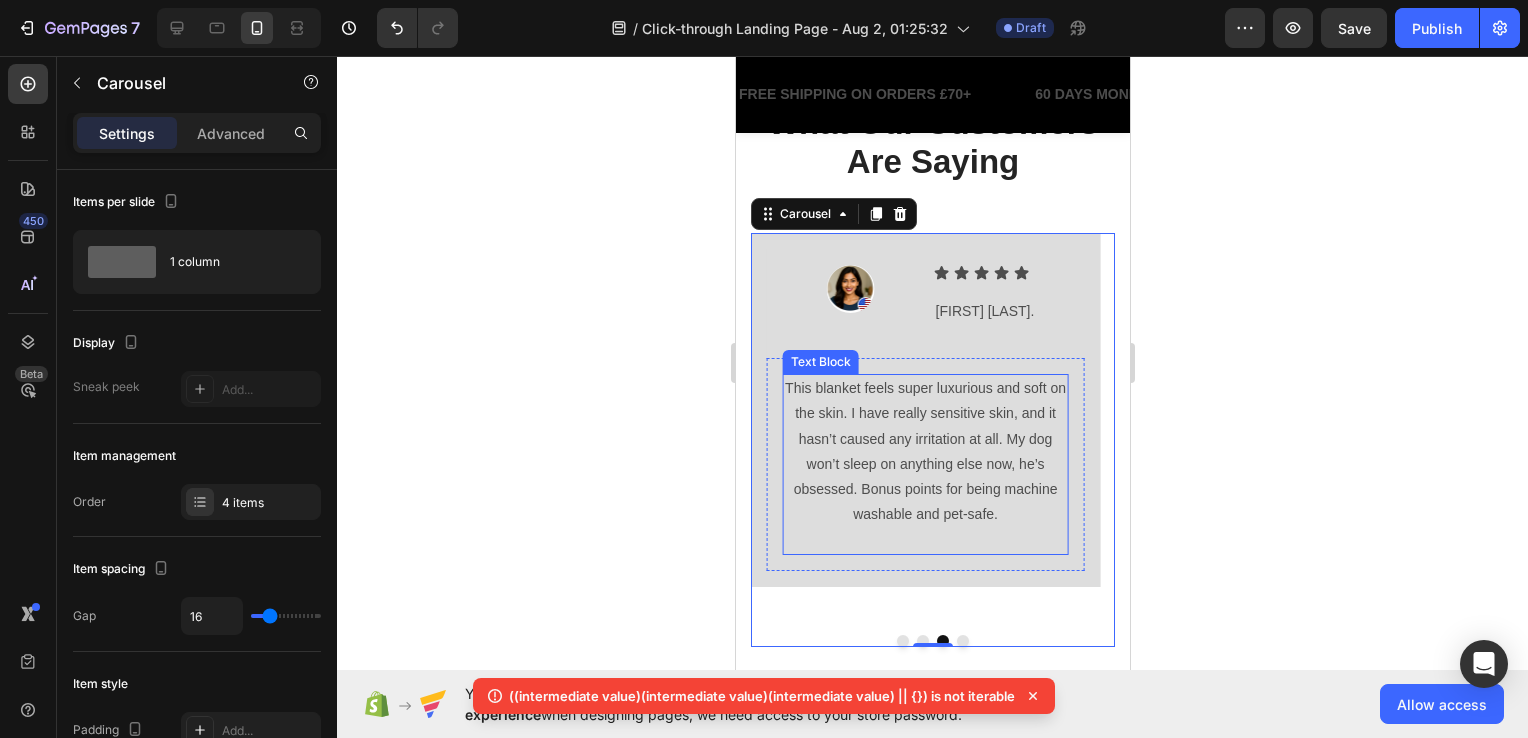 click on "This blanket feels super luxurious and soft on the skin. I have really sensitive skin, and it hasn’t caused any irritation at all. My dog won’t sleep on anything else now, he’s obsessed. Bonus points for being machine washable and pet-safe." at bounding box center (924, 451) 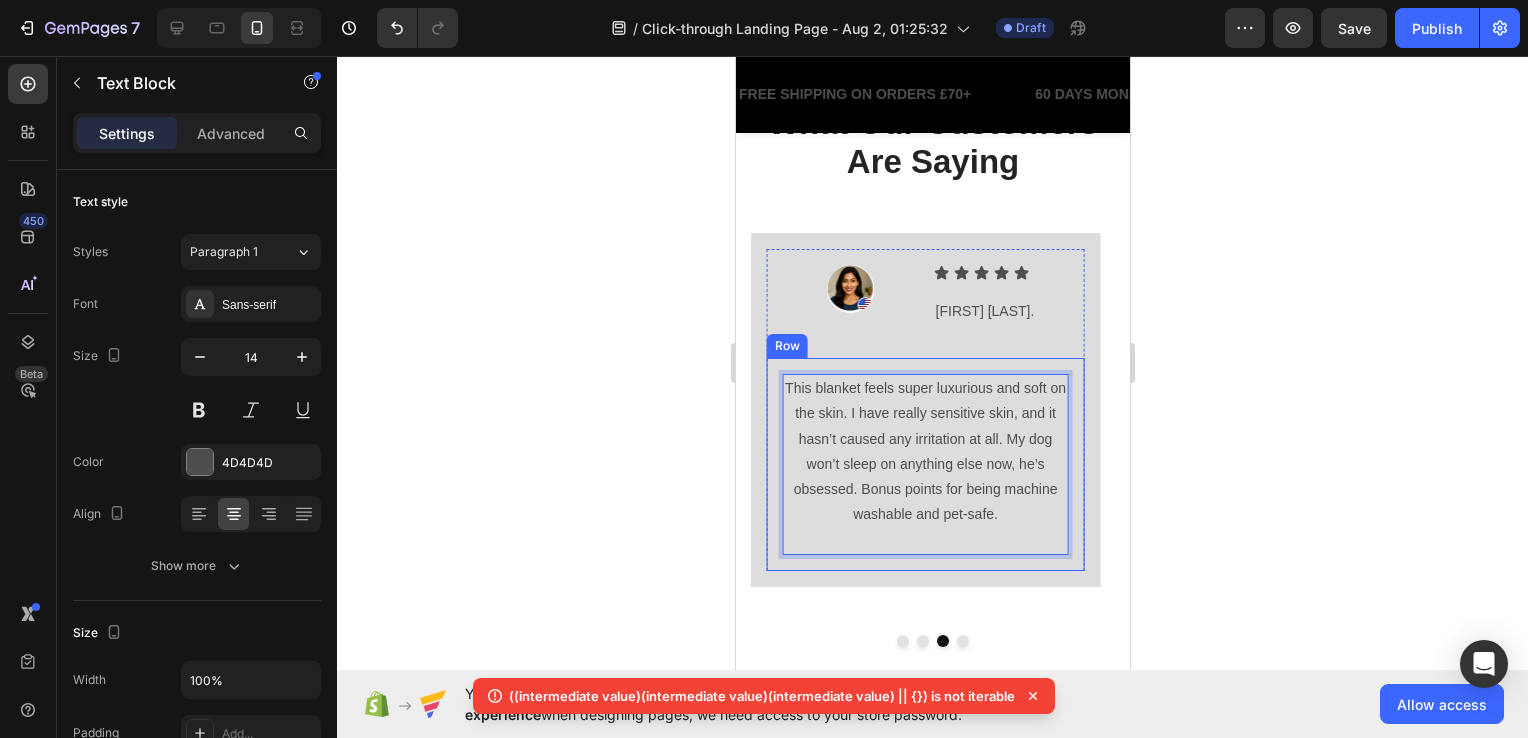 click on "This blanket feels super luxurious and soft on the skin. I have really sensitive skin, and it hasn’t caused any irritation at all. My dog won’t sleep on anything else now, he’s obsessed. Bonus points for being machine washable and pet-safe. Text Block   0 Row" at bounding box center [924, 464] 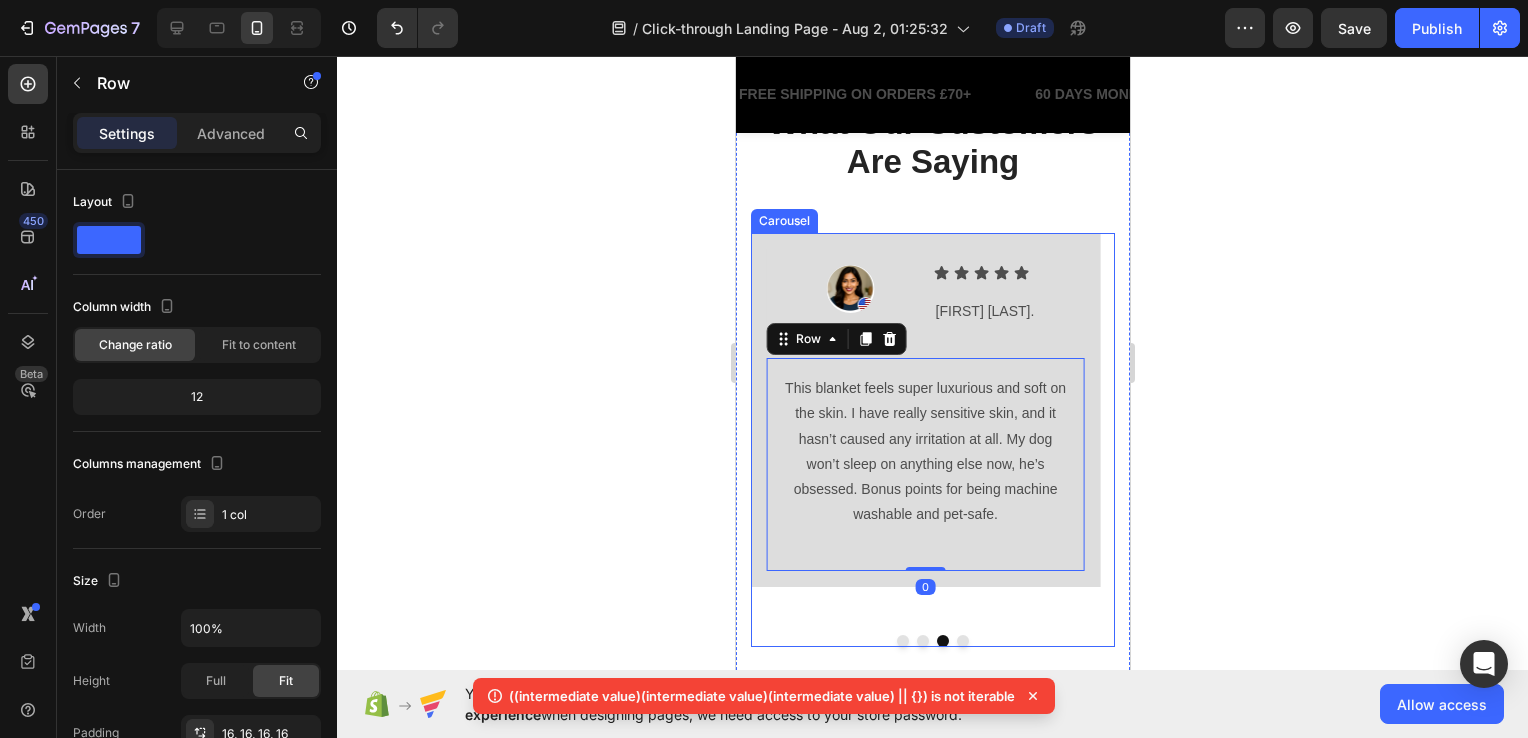 click at bounding box center (777, 419) 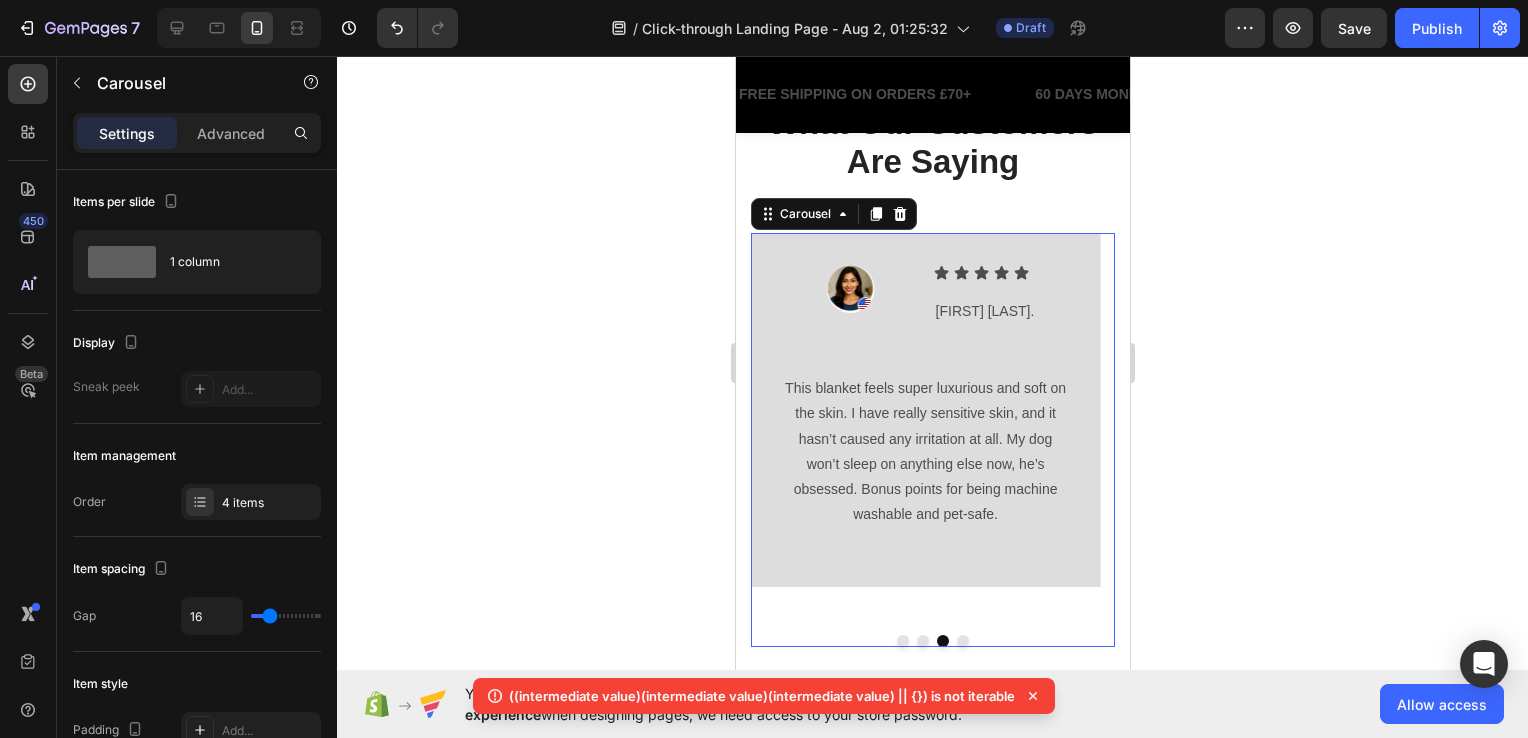 click 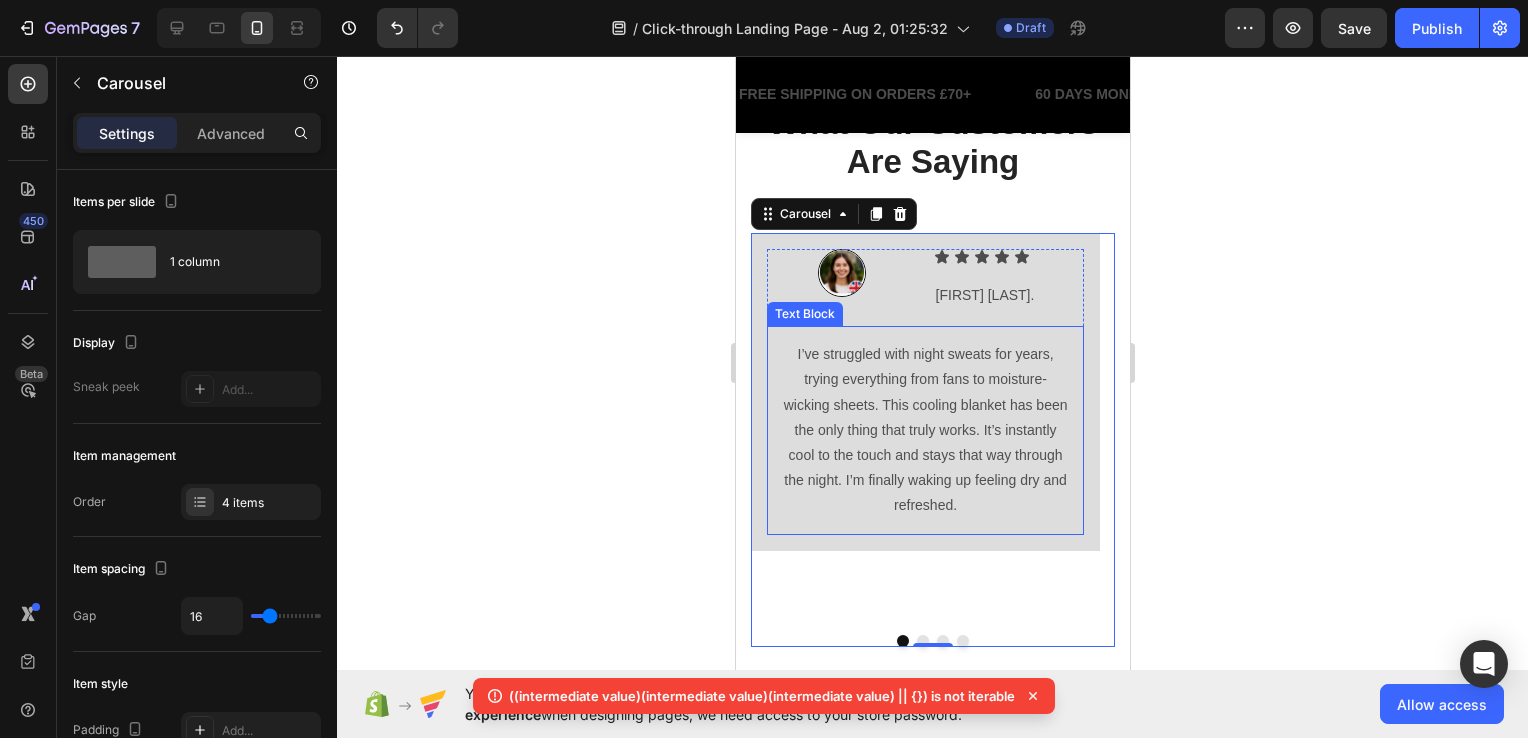click on "I’ve struggled with night sweats for years, trying everything from fans to moisture-wicking sheets. This cooling blanket has been the only thing that truly works. It’s instantly cool to the touch and stays that way through the night. I’m finally waking up feeling dry and refreshed." at bounding box center (924, 430) 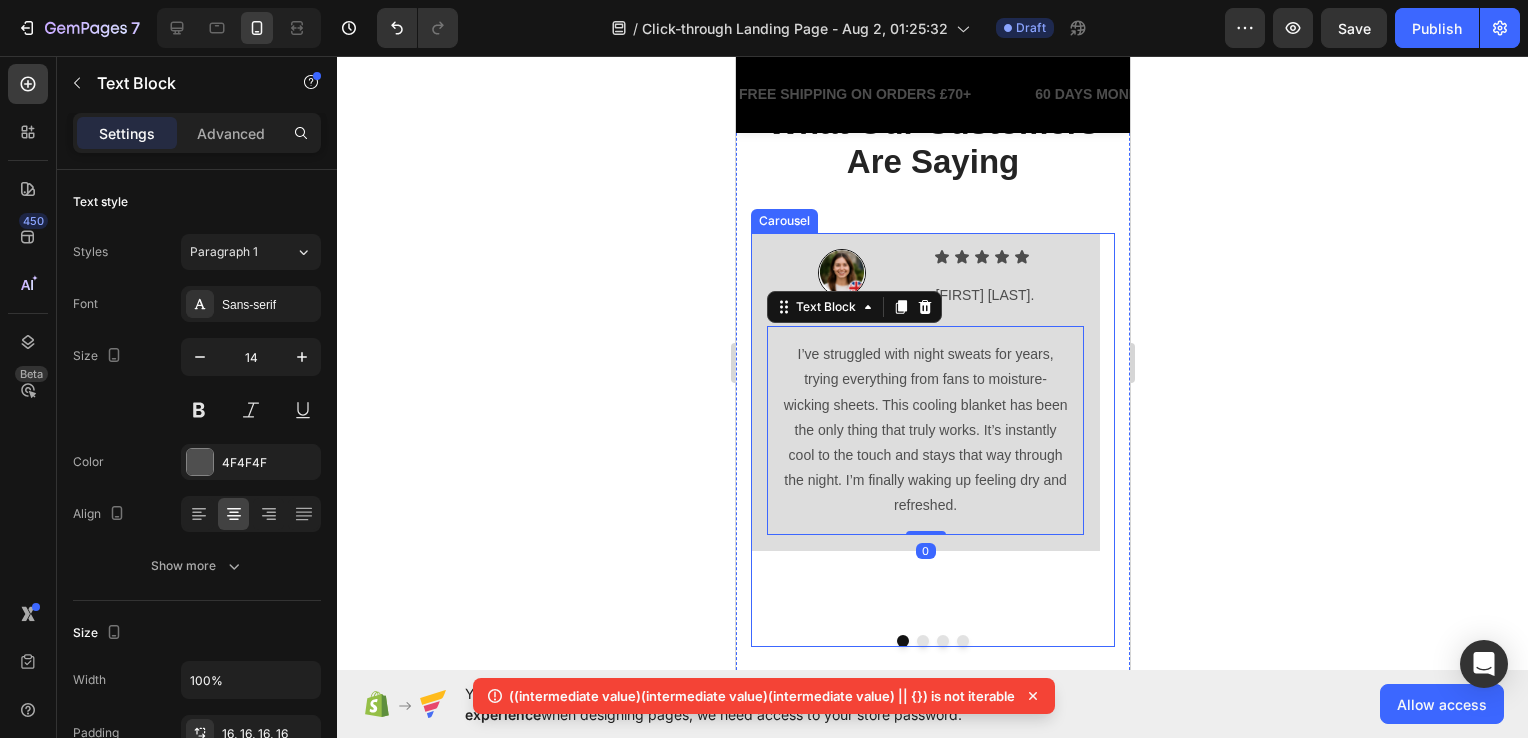 click 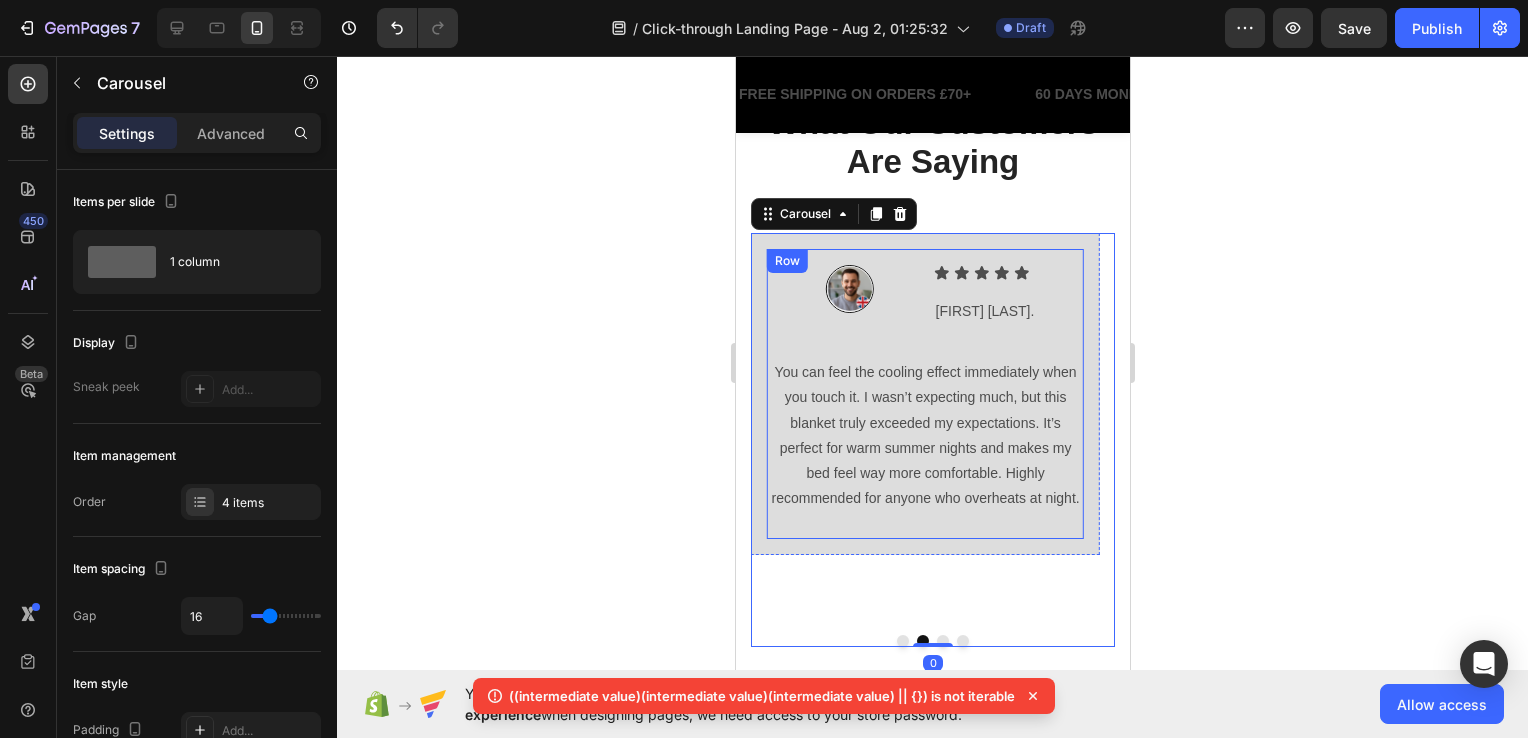 click on "Image Icon Icon Icon Icon
Icon Icon List James L. Text Block Row Row You can feel the cooling effect immediately when you touch it. I wasn’t expecting much, but this blanket truly exceeded my expectations. It’s perfect for warm summer nights and makes my bed feel way more comfortable. Highly recommended for anyone who overheats at night.   Text Block Row" at bounding box center (924, 394) 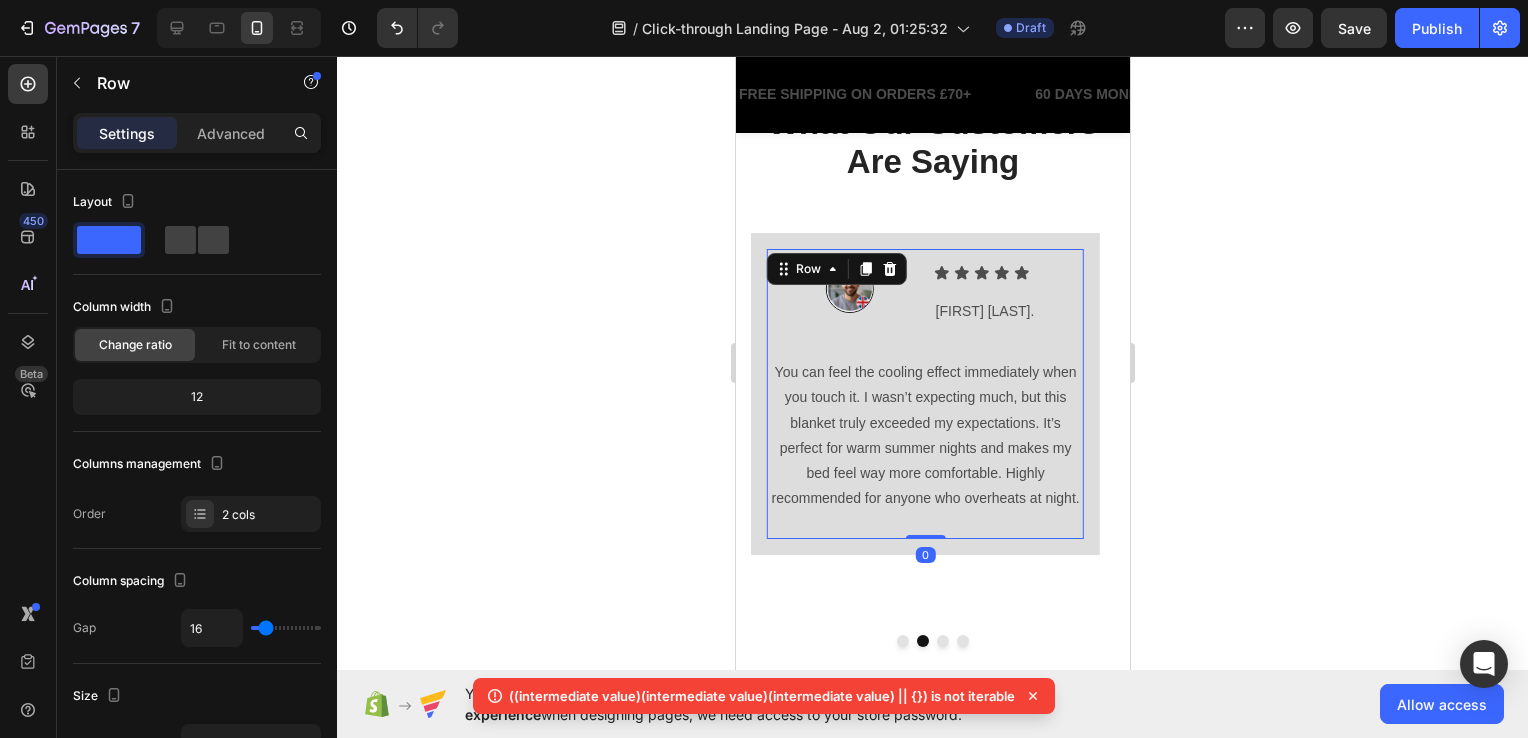 click on "Image Icon Icon Icon Icon
Icon Icon List James L. Text Block Row Row You can feel the cooling effect immediately when you touch it. I wasn’t expecting much, but this blanket truly exceeded my expectations. It’s perfect for warm summer nights and makes my bed feel way more comfortable. Highly recommended for anyone who overheats at night.   Text Block Row   0" at bounding box center (924, 394) 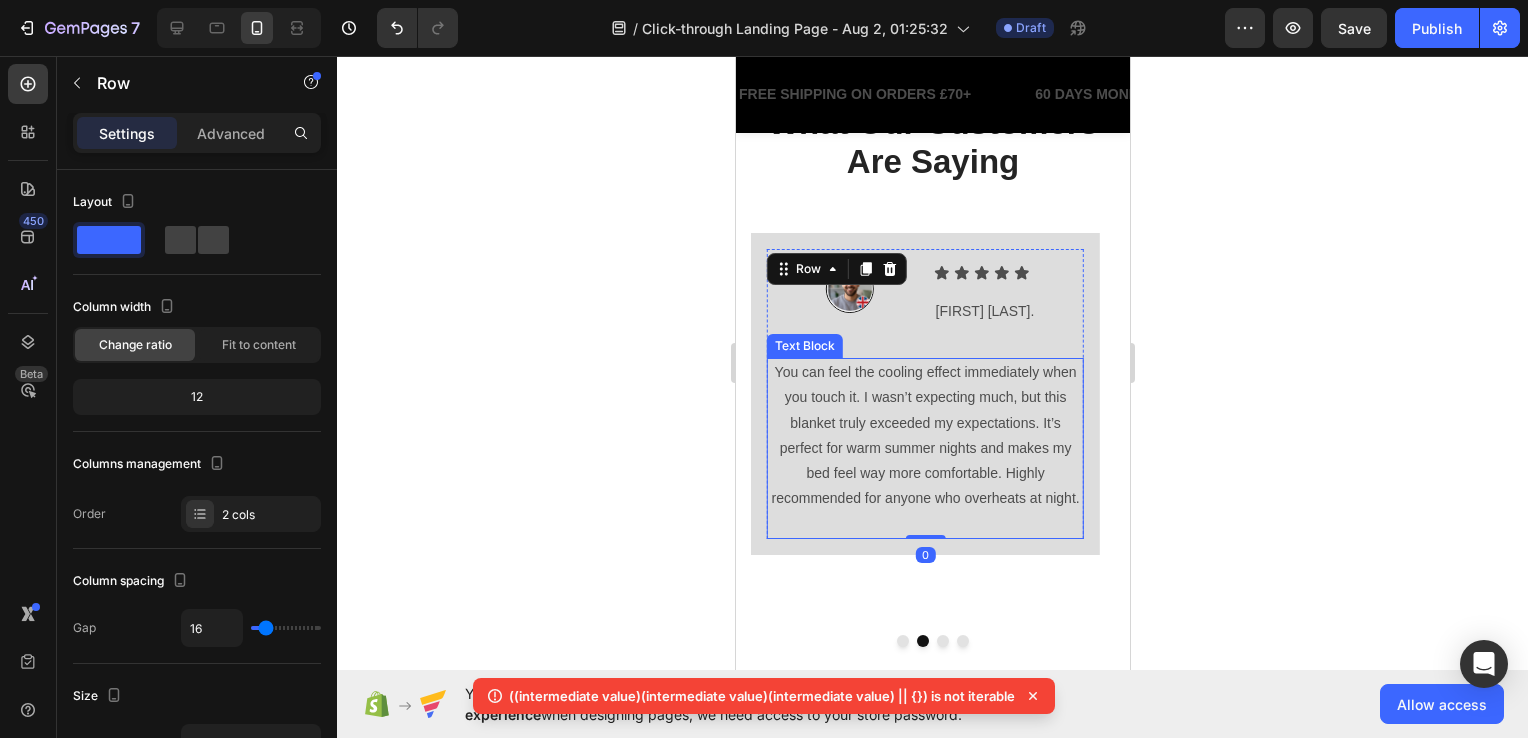 click 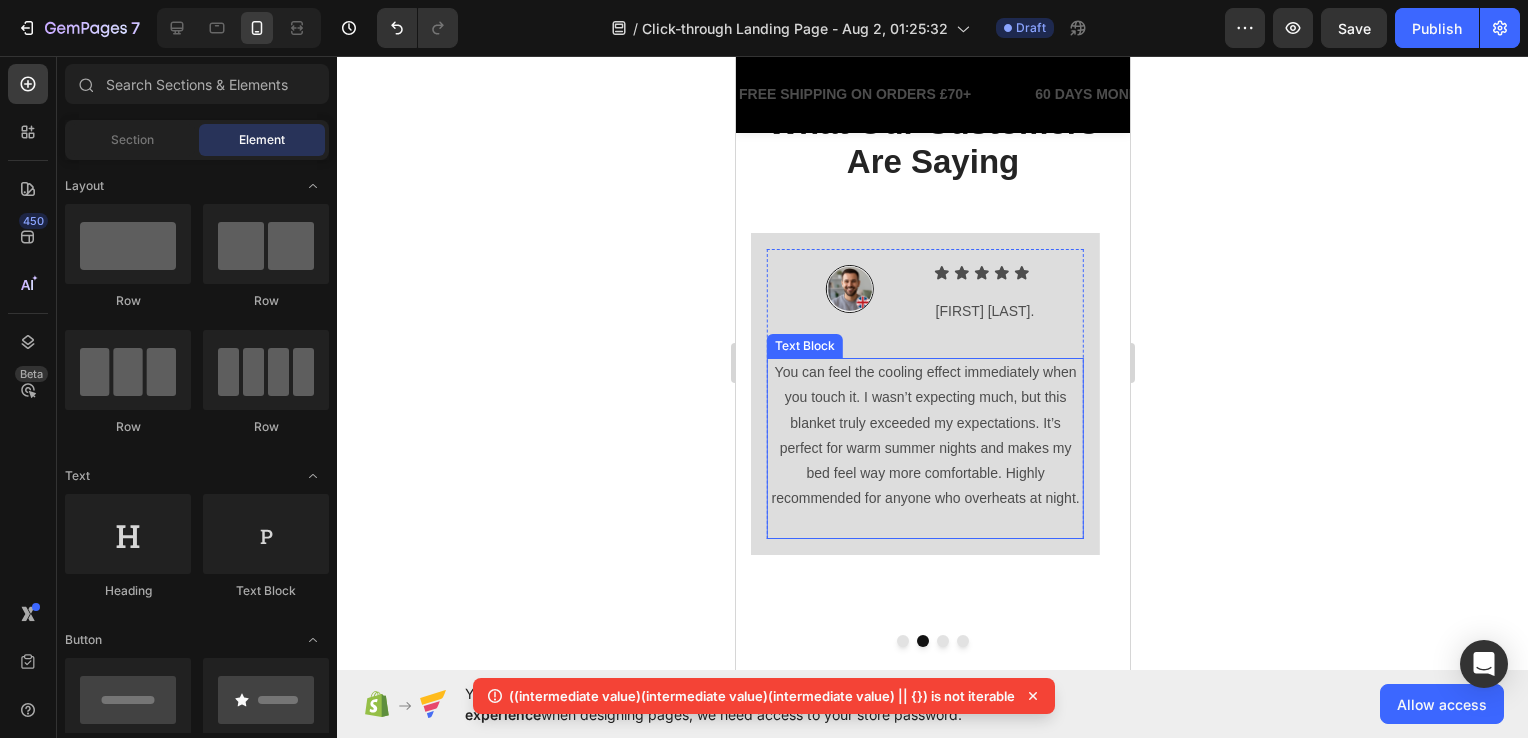 click on "You can feel the cooling effect immediately when you touch it. I wasn’t expecting much, but this blanket truly exceeded my expectations. It’s perfect for warm summer nights and makes my bed feel way more comfortable. Highly recommended for anyone who overheats at night." at bounding box center (924, 435) 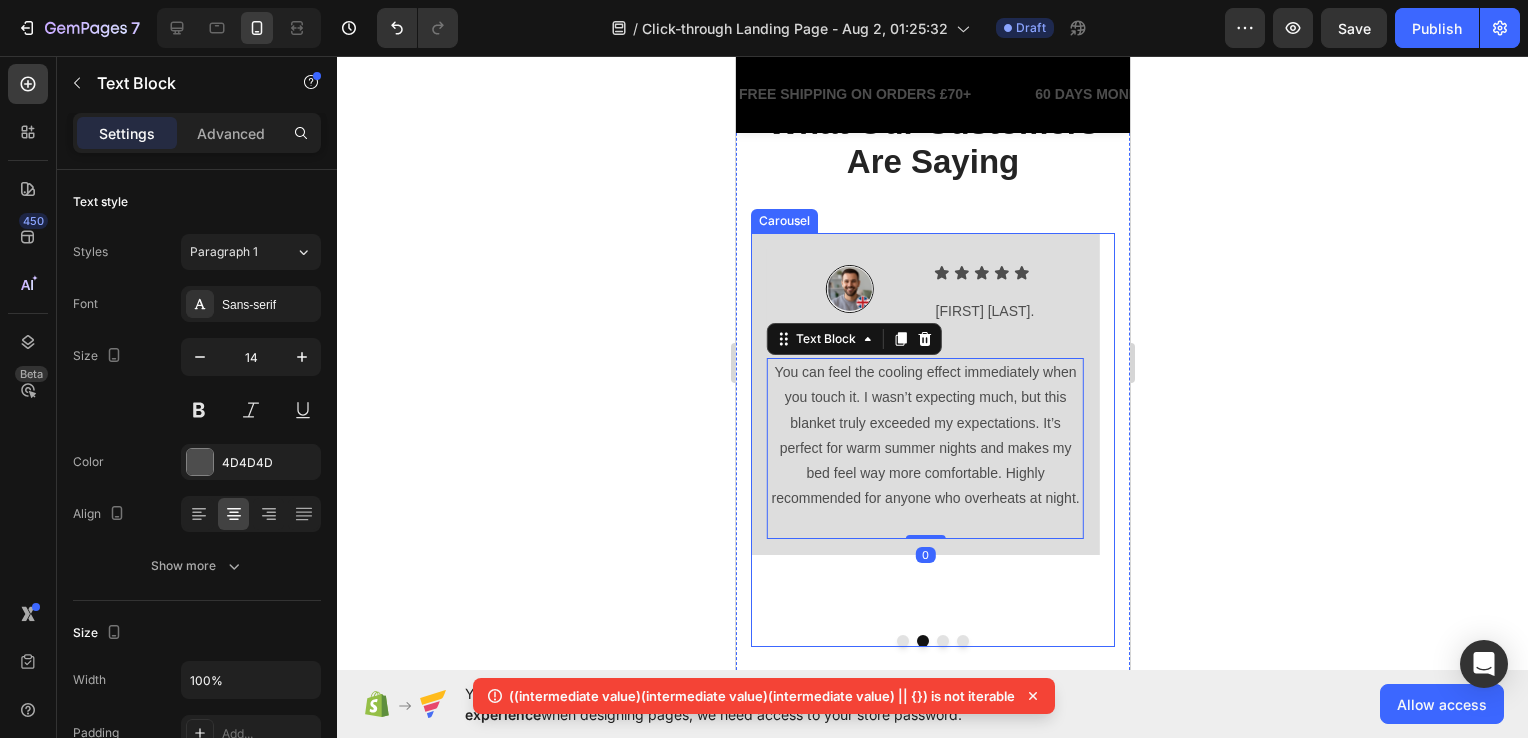 click at bounding box center (1087, 419) 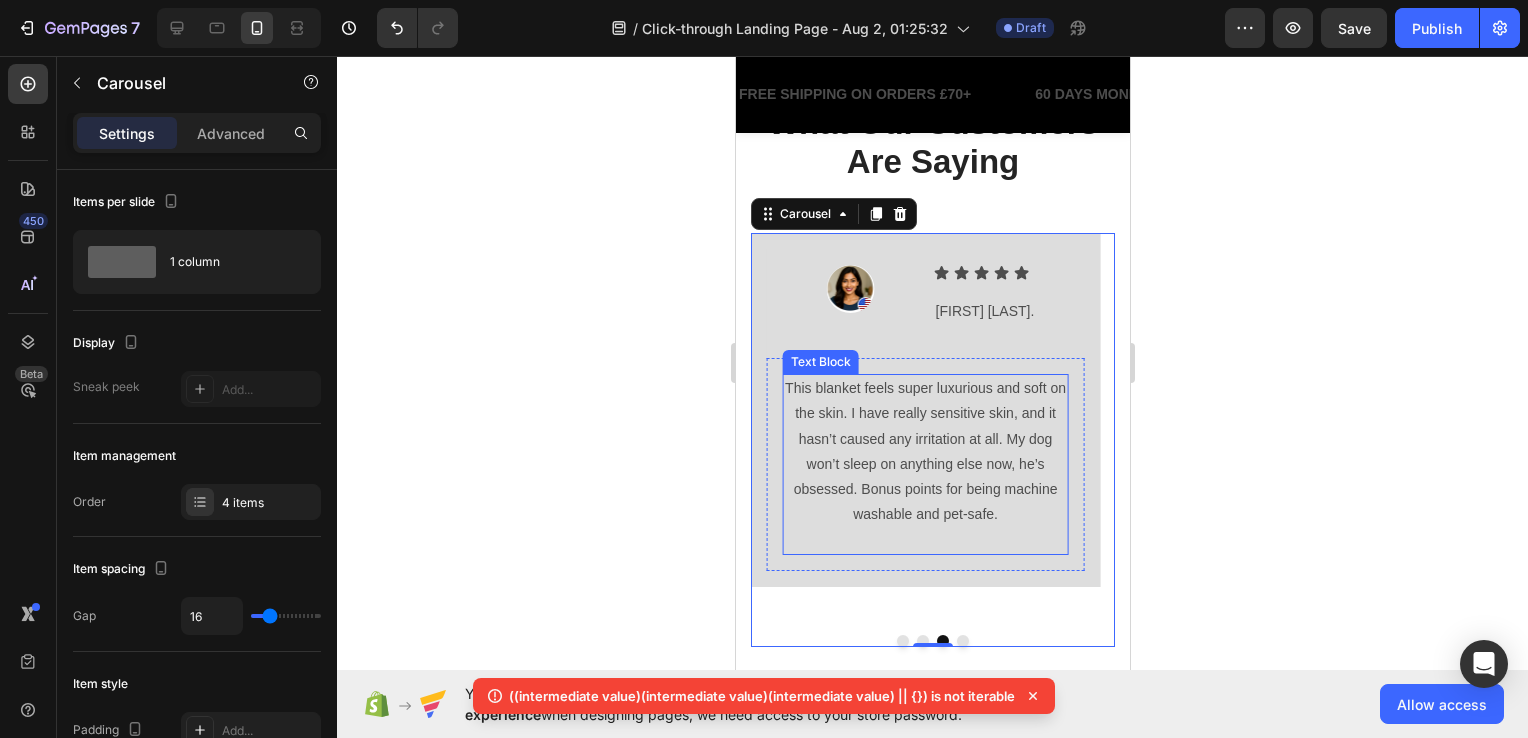 click on "This blanket feels super luxurious and soft on the skin. I have really sensitive skin, and it hasn’t caused any irritation at all. My dog won’t sleep on anything else now, he’s obsessed. Bonus points for being machine washable and pet-safe." at bounding box center [924, 451] 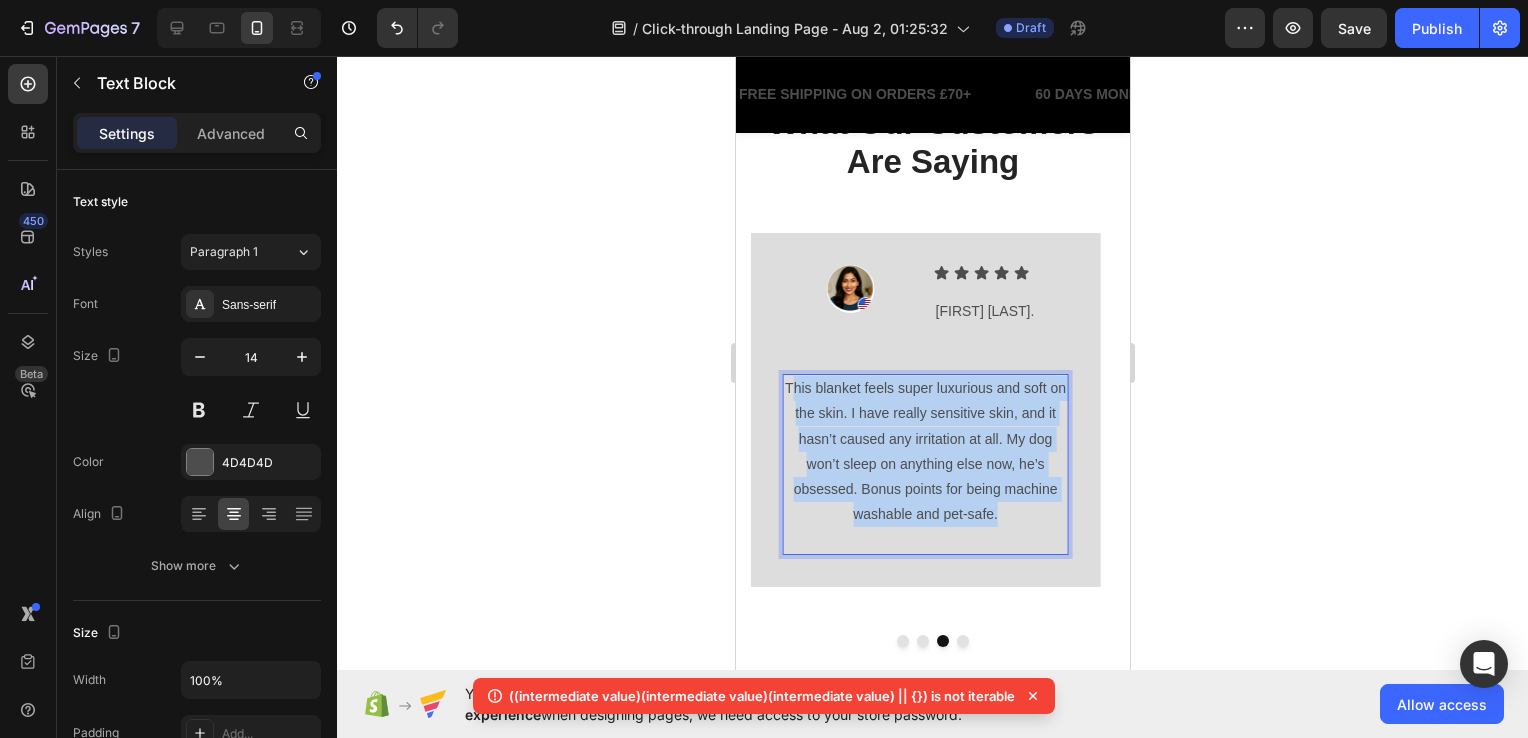 drag, startPoint x: 1001, startPoint y: 518, endPoint x: 794, endPoint y: 388, distance: 244.43608 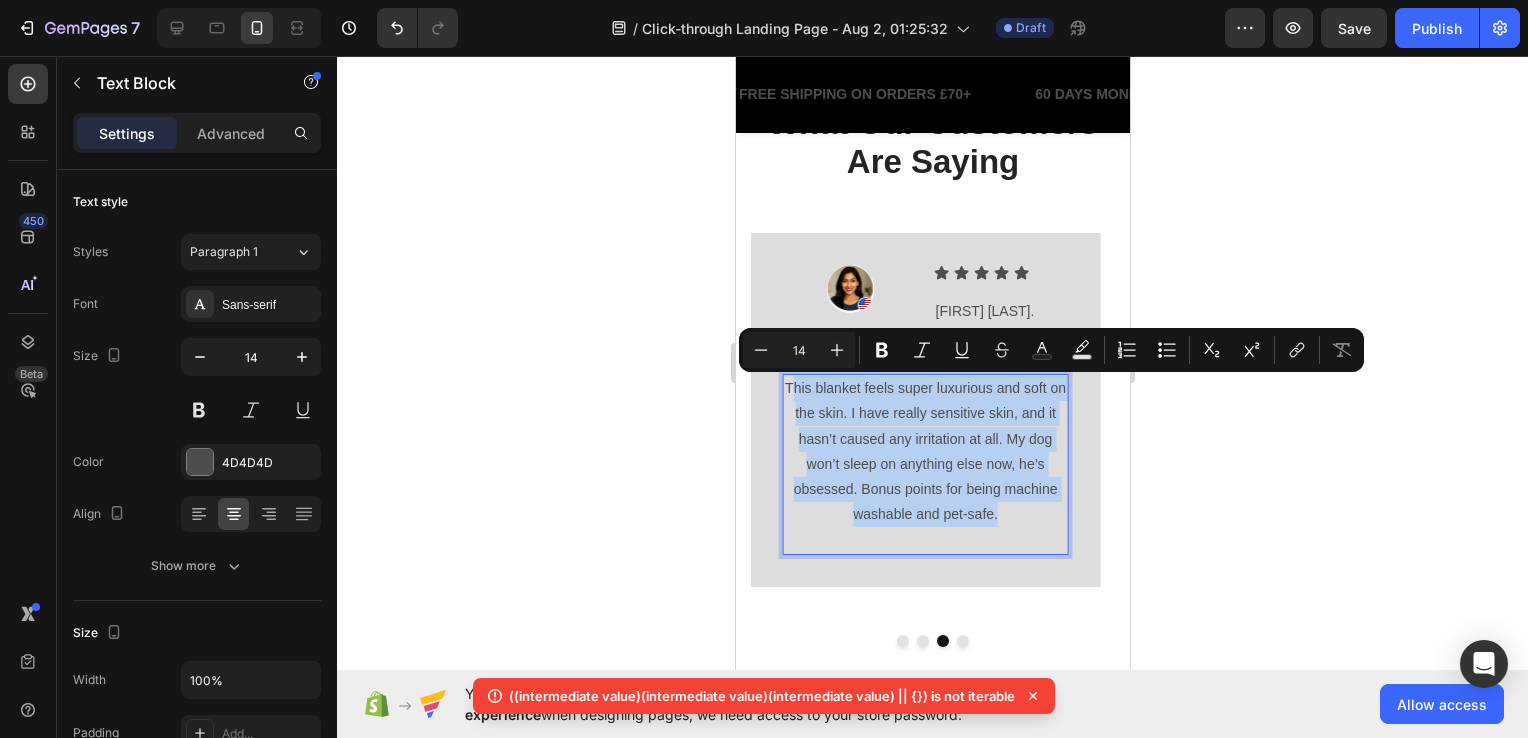 click on "This blanket feels super luxurious and soft on the skin. I have really sensitive skin, and it hasn’t caused any irritation at all. My dog won’t sleep on anything else now, he’s obsessed. Bonus points for being machine washable and pet-safe." at bounding box center (924, 451) 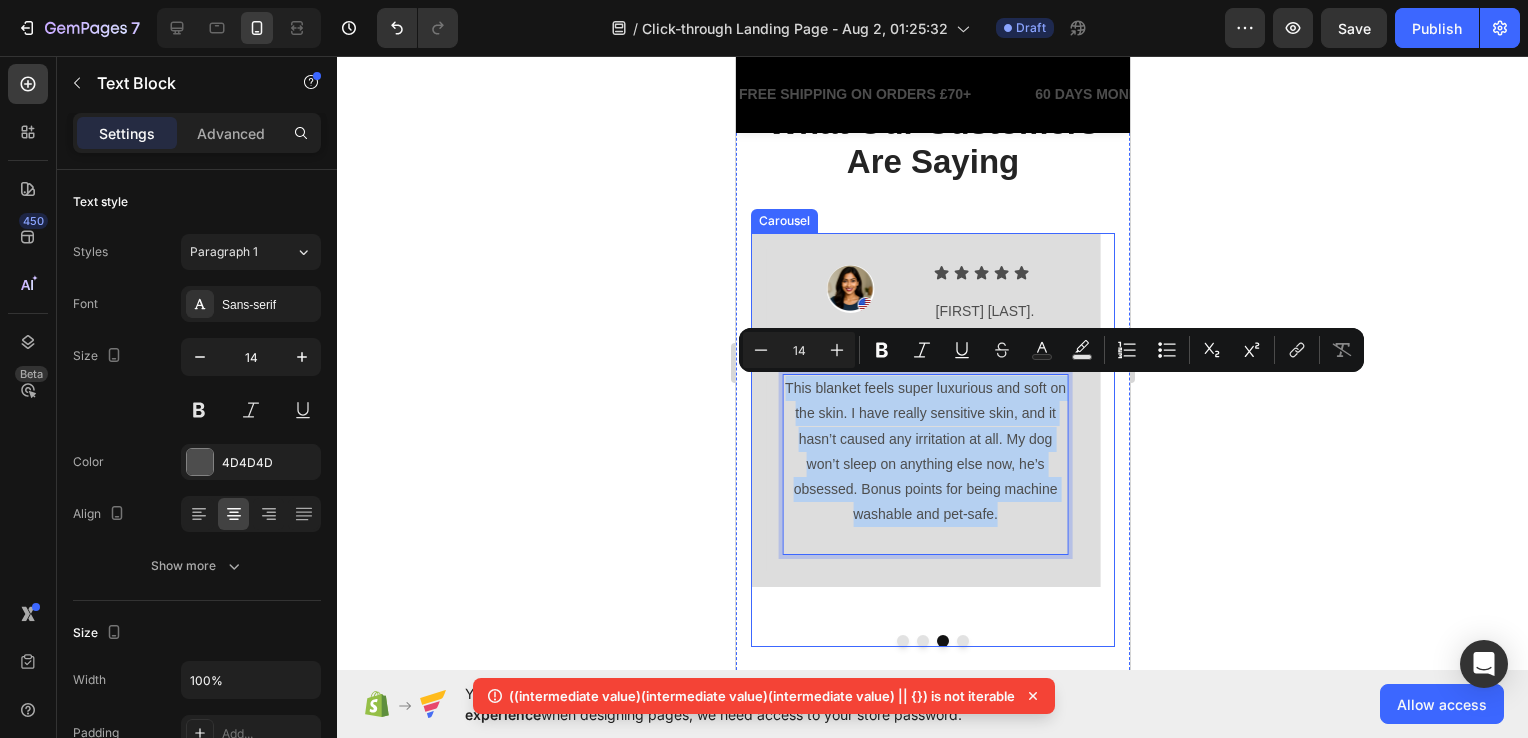 drag, startPoint x: 1009, startPoint y: 522, endPoint x: 772, endPoint y: 398, distance: 267.47897 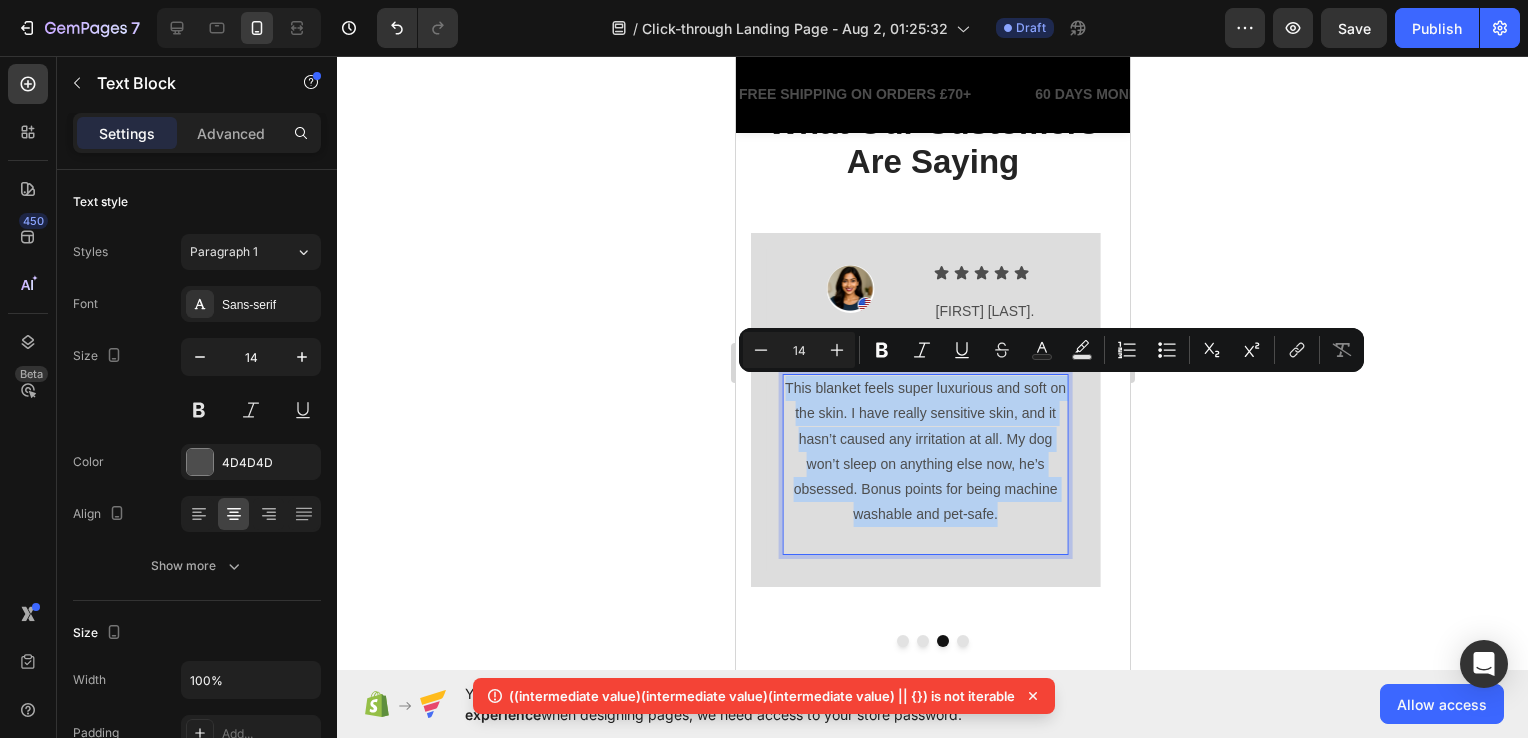 click on "This blanket feels super luxurious and soft on the skin. I have really sensitive skin, and it hasn’t caused any irritation at all. My dog won’t sleep on anything else now, he’s obsessed. Bonus points for being machine washable and pet-safe." at bounding box center [924, 451] 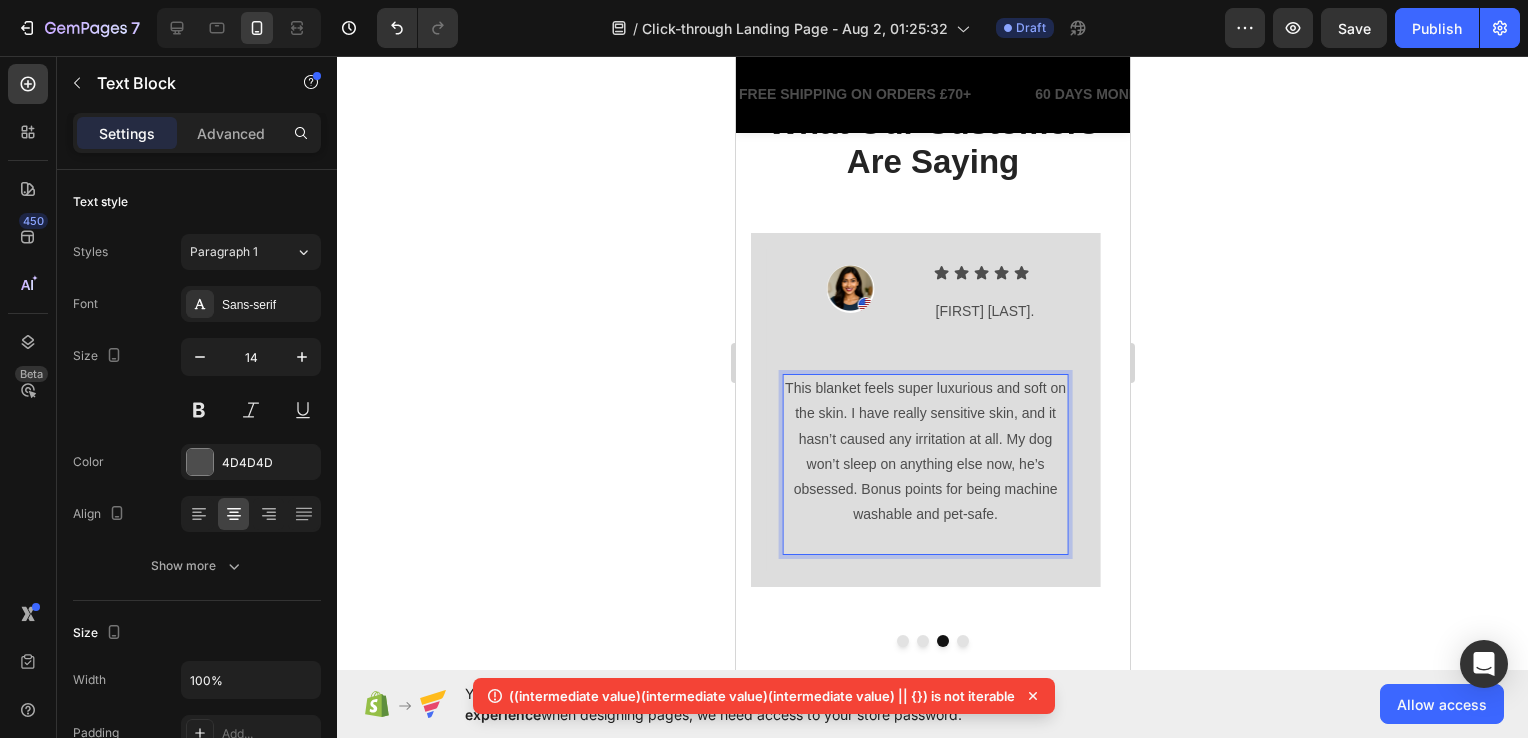 click on "This blanket feels super luxurious and soft on the skin. I have really sensitive skin, and it hasn’t caused any irritation at all. My dog won’t sleep on anything else now, he’s obsessed. Bonus points for being machine washable and pet-safe." at bounding box center [924, 451] 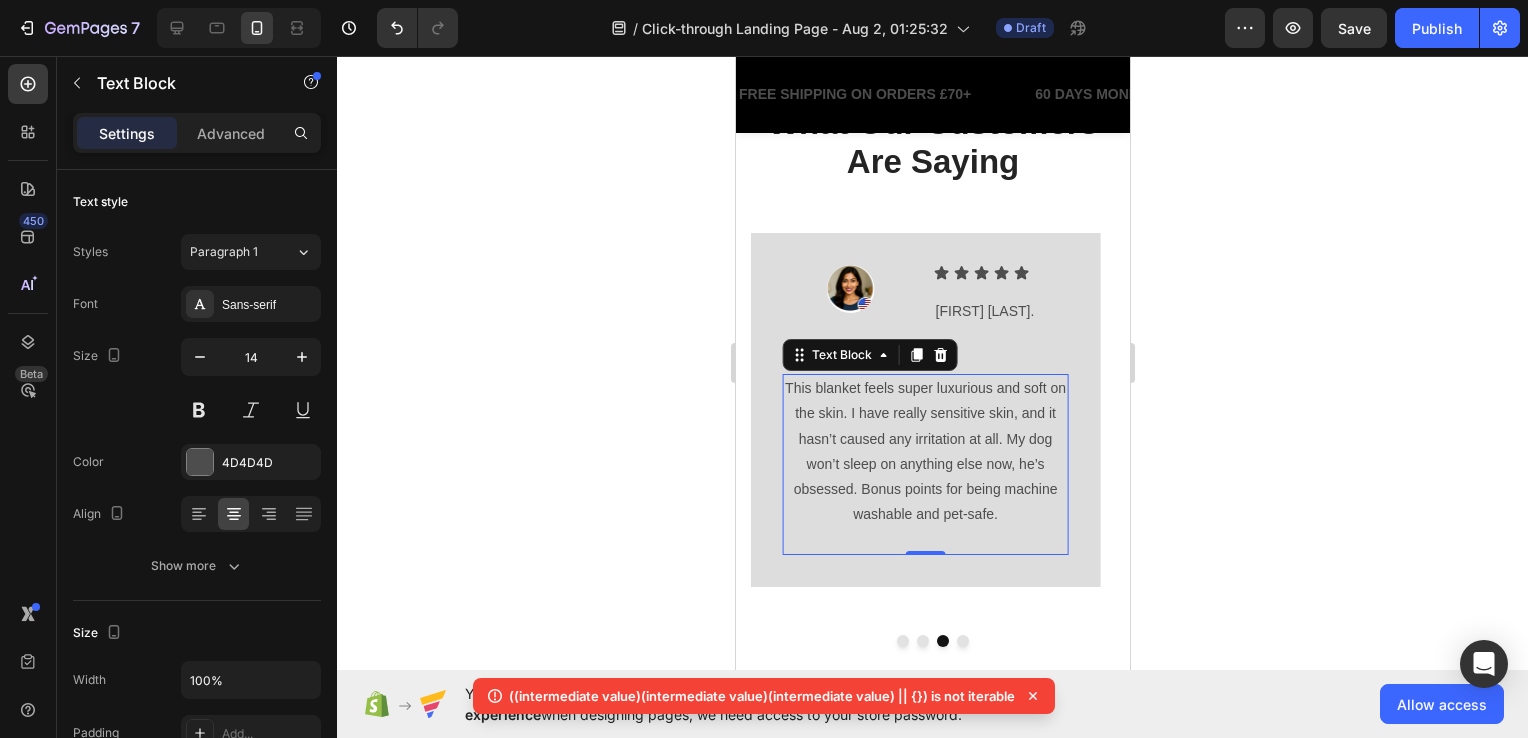 click 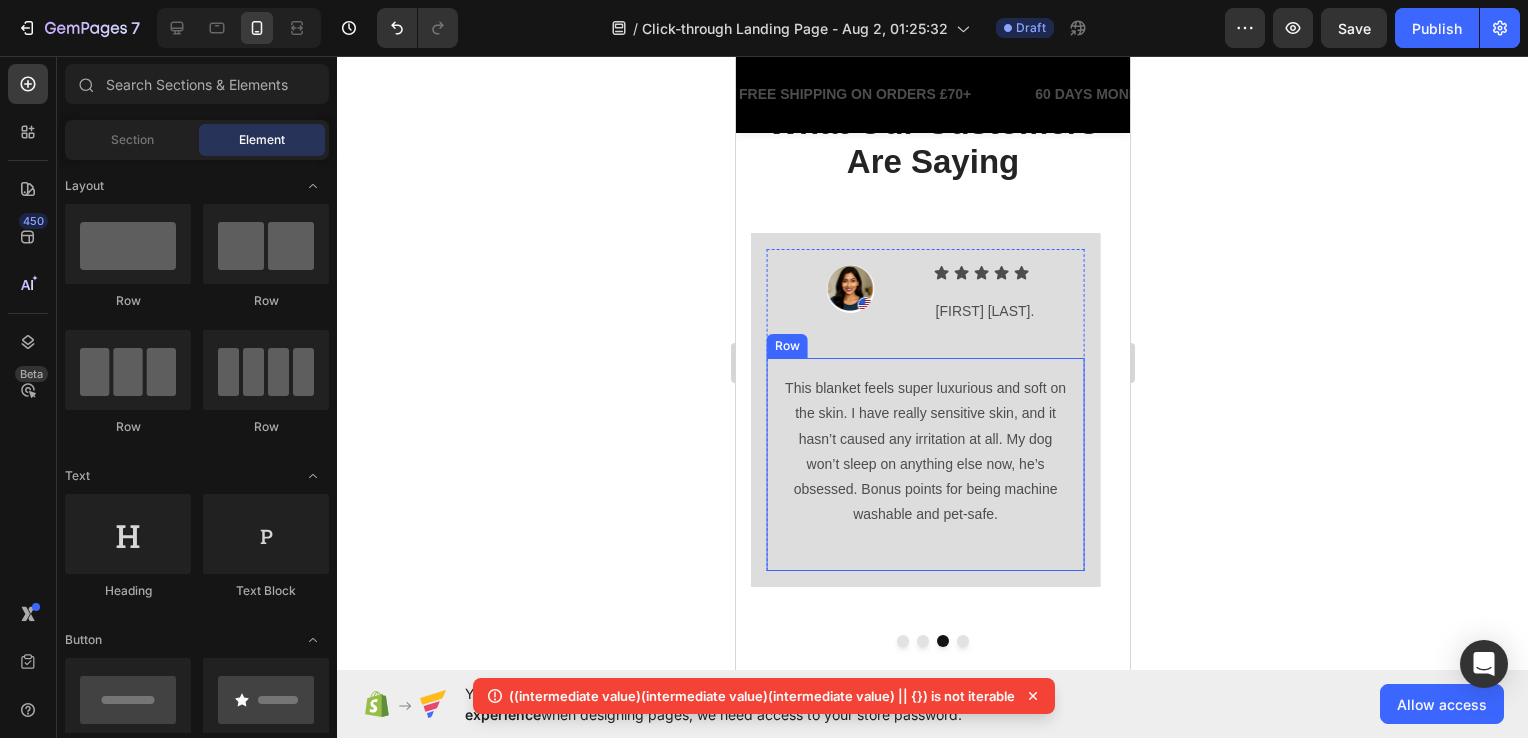 click on "This blanket feels super luxurious and soft on the skin. I have really sensitive skin, and it hasn’t caused any irritation at all. My dog won’t sleep on anything else now, he’s obsessed. Bonus points for being machine washable and pet-safe. Text Block Row" at bounding box center [924, 464] 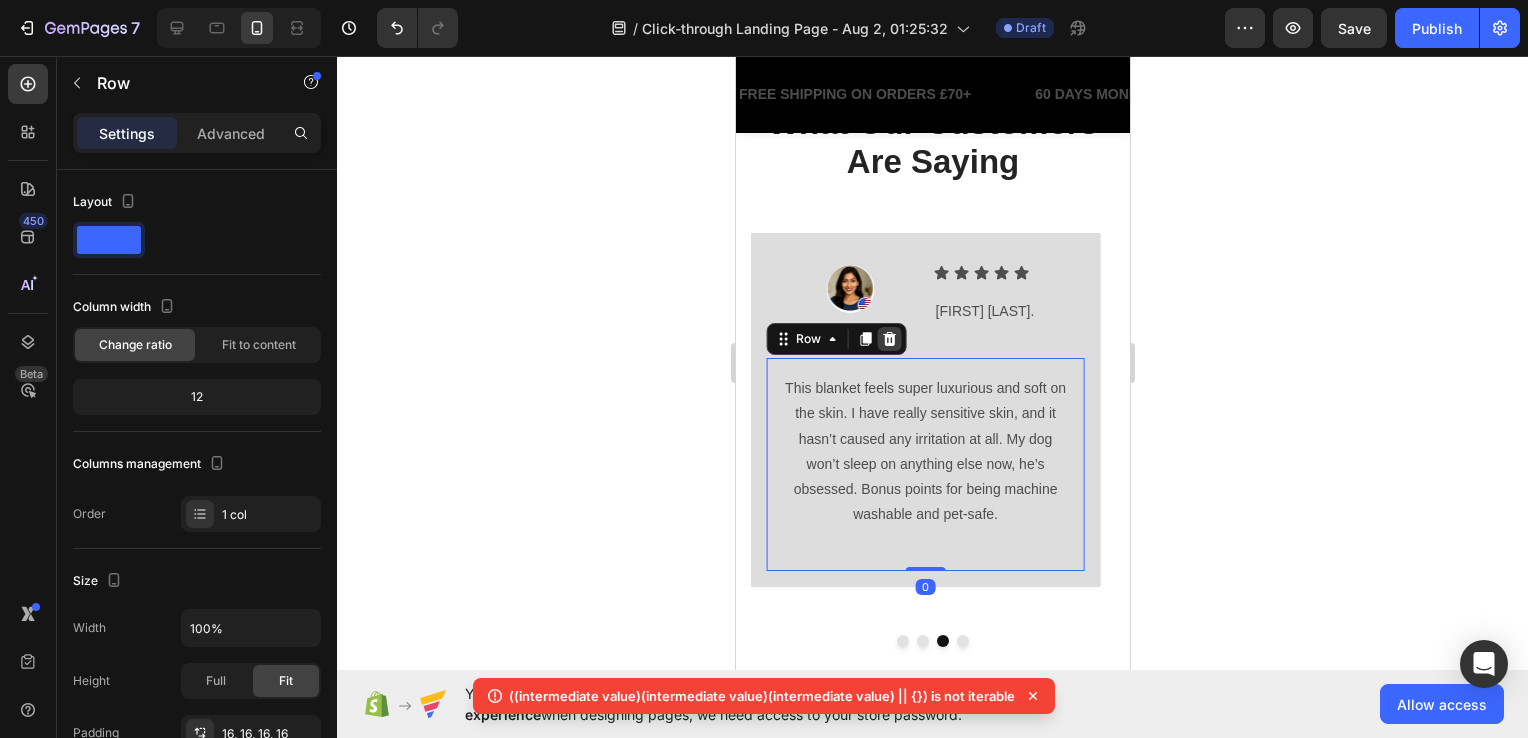 click 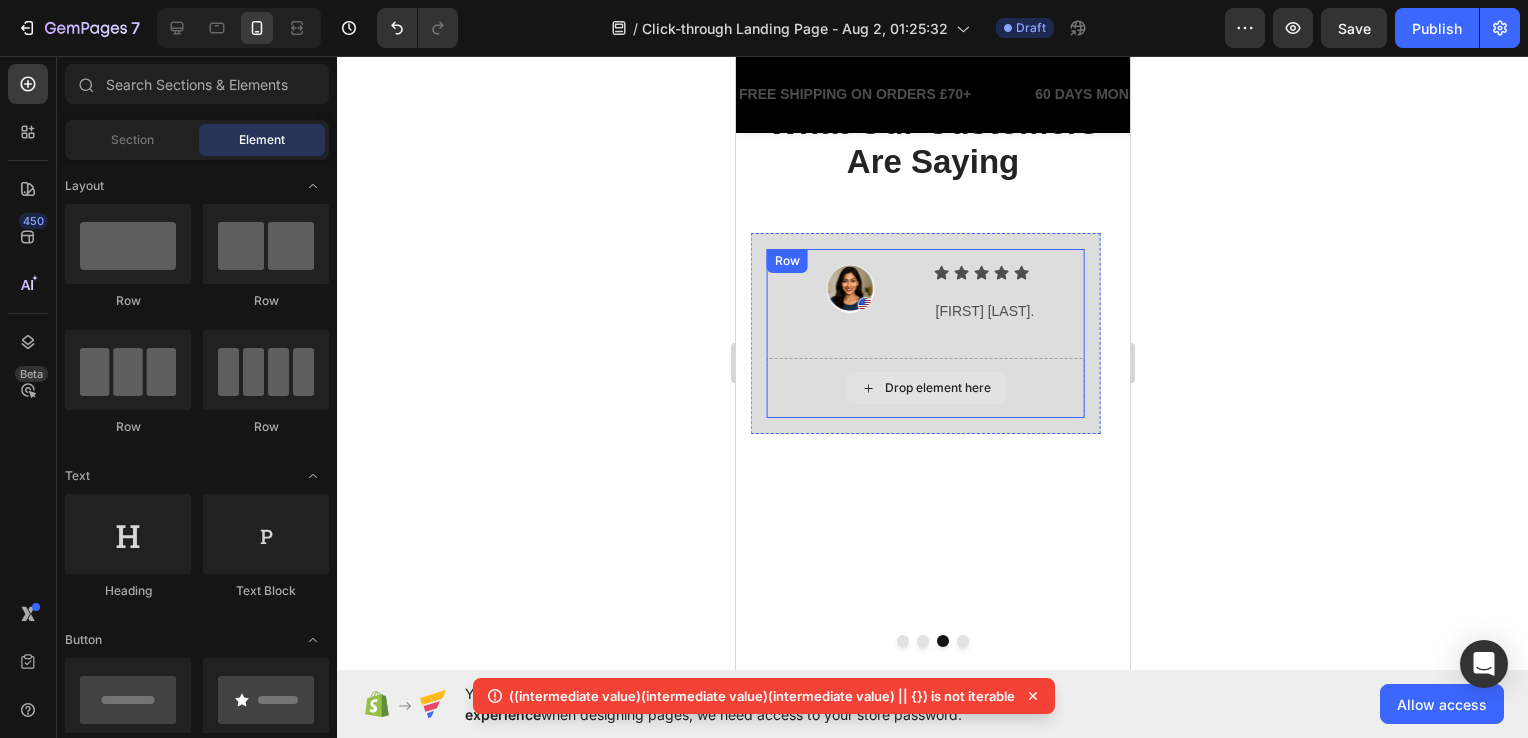 click on "Drop element here" at bounding box center [924, 388] 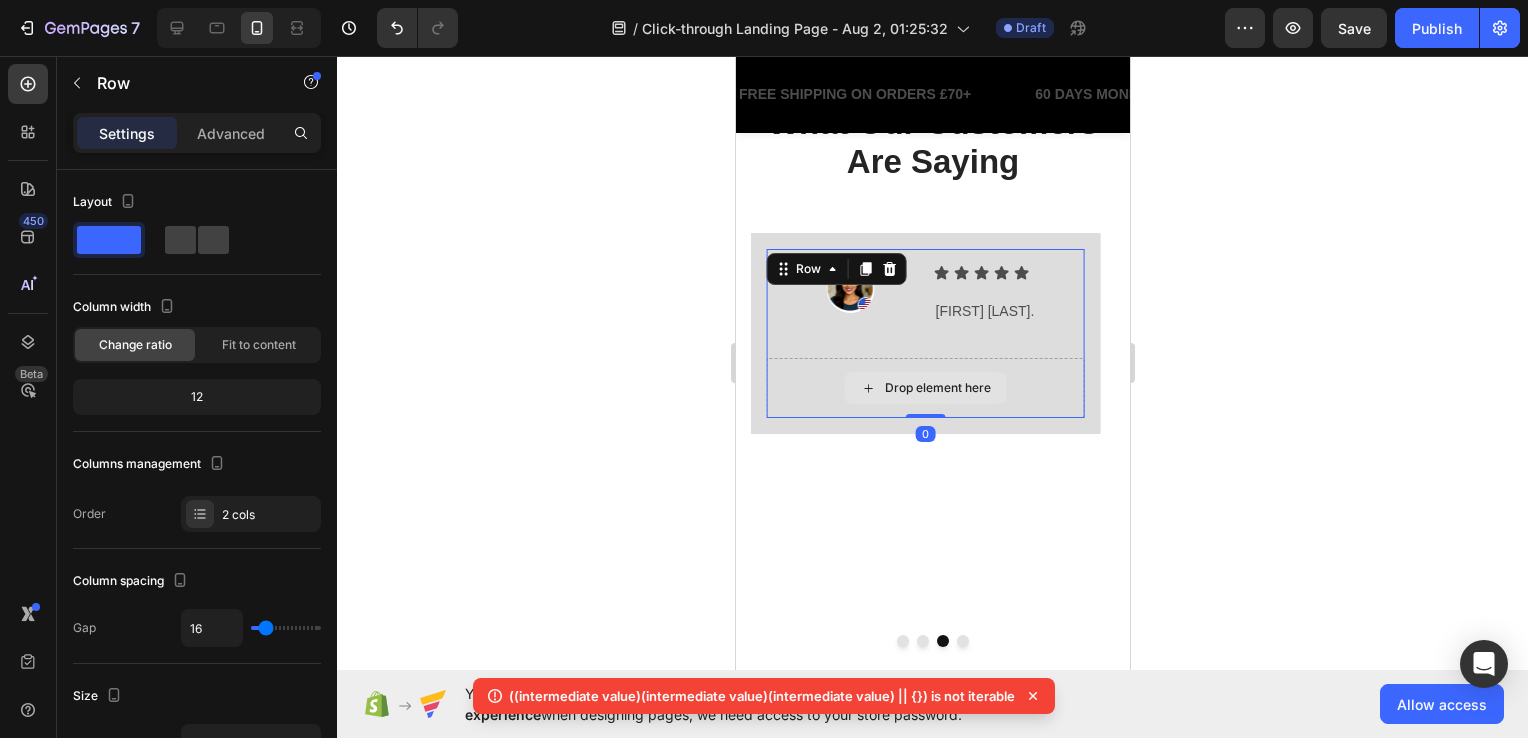 click on "Drop element here" at bounding box center (924, 388) 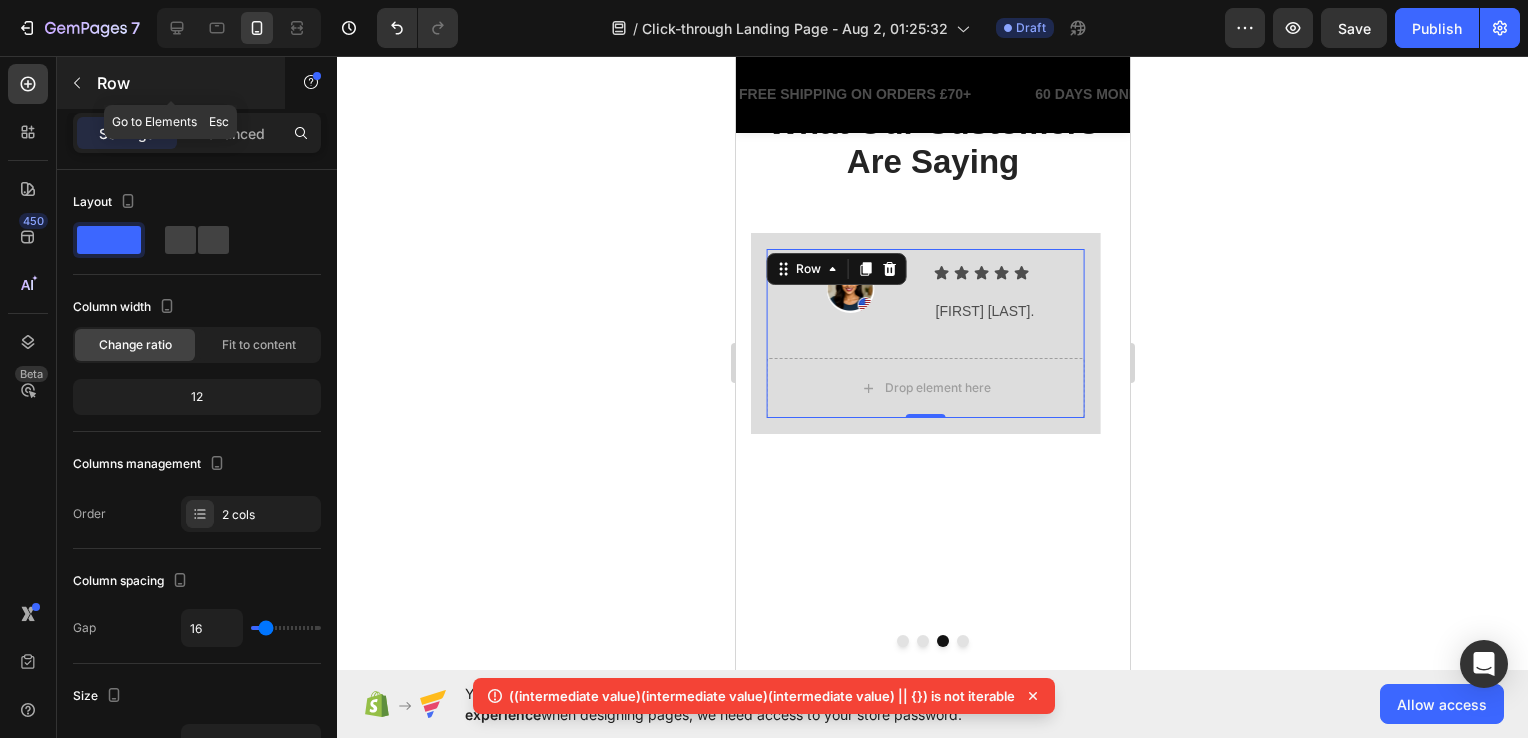 click on "Row" at bounding box center (171, 83) 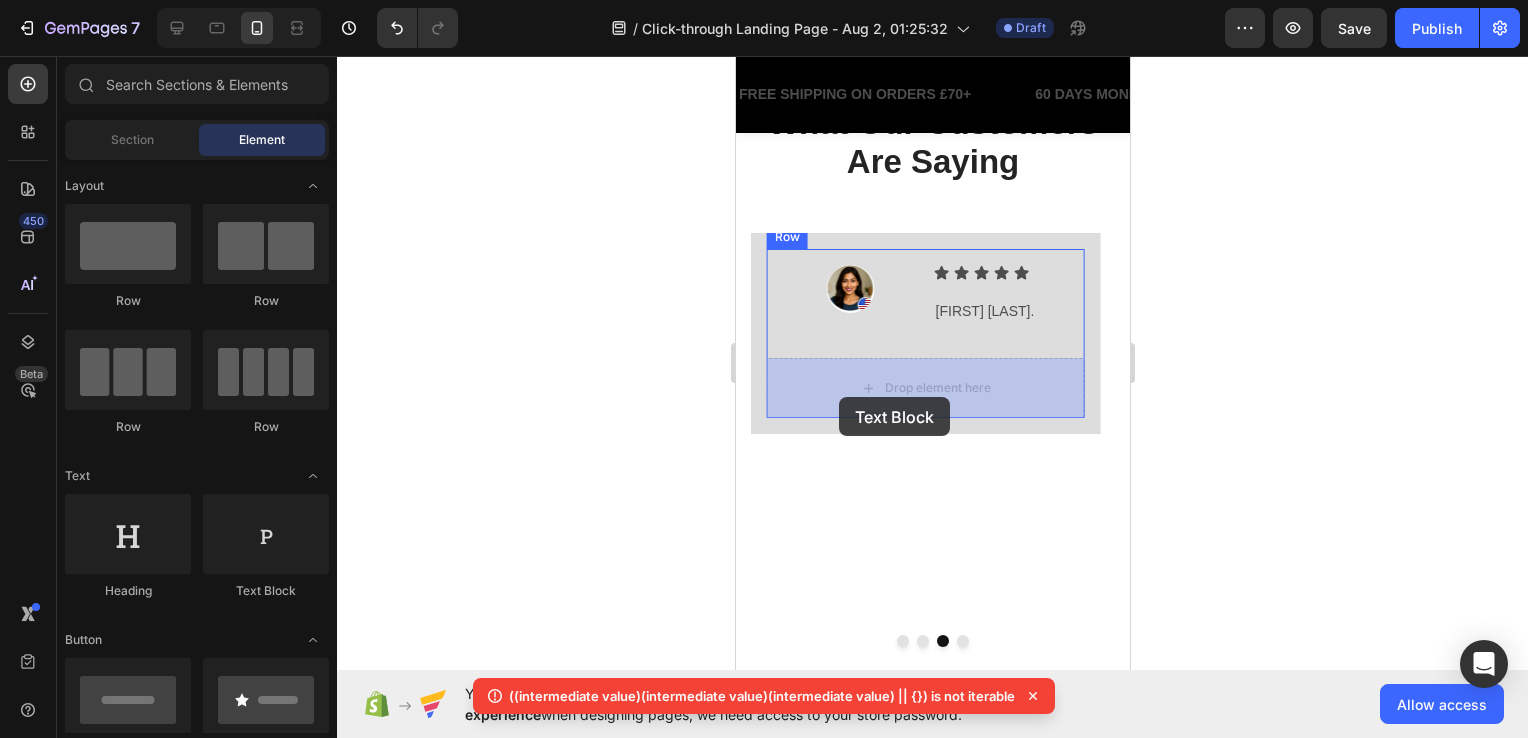 drag, startPoint x: 1481, startPoint y: 494, endPoint x: 837, endPoint y: 396, distance: 651.4138 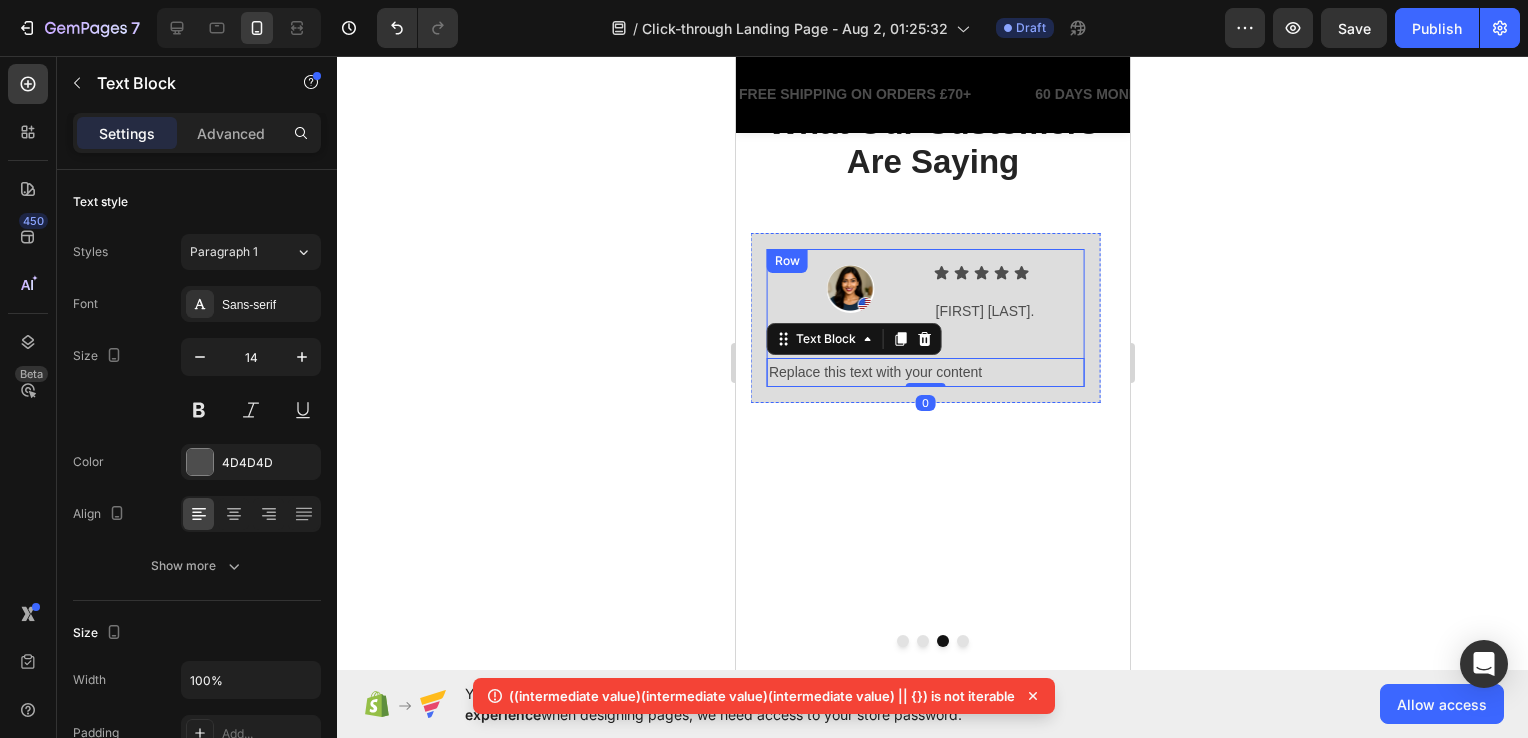 click on "Image Icon Icon Icon Icon
Icon Icon List Anita S. Text Block Row Row Replace this text with your content Text Block   0 Row" at bounding box center (924, 318) 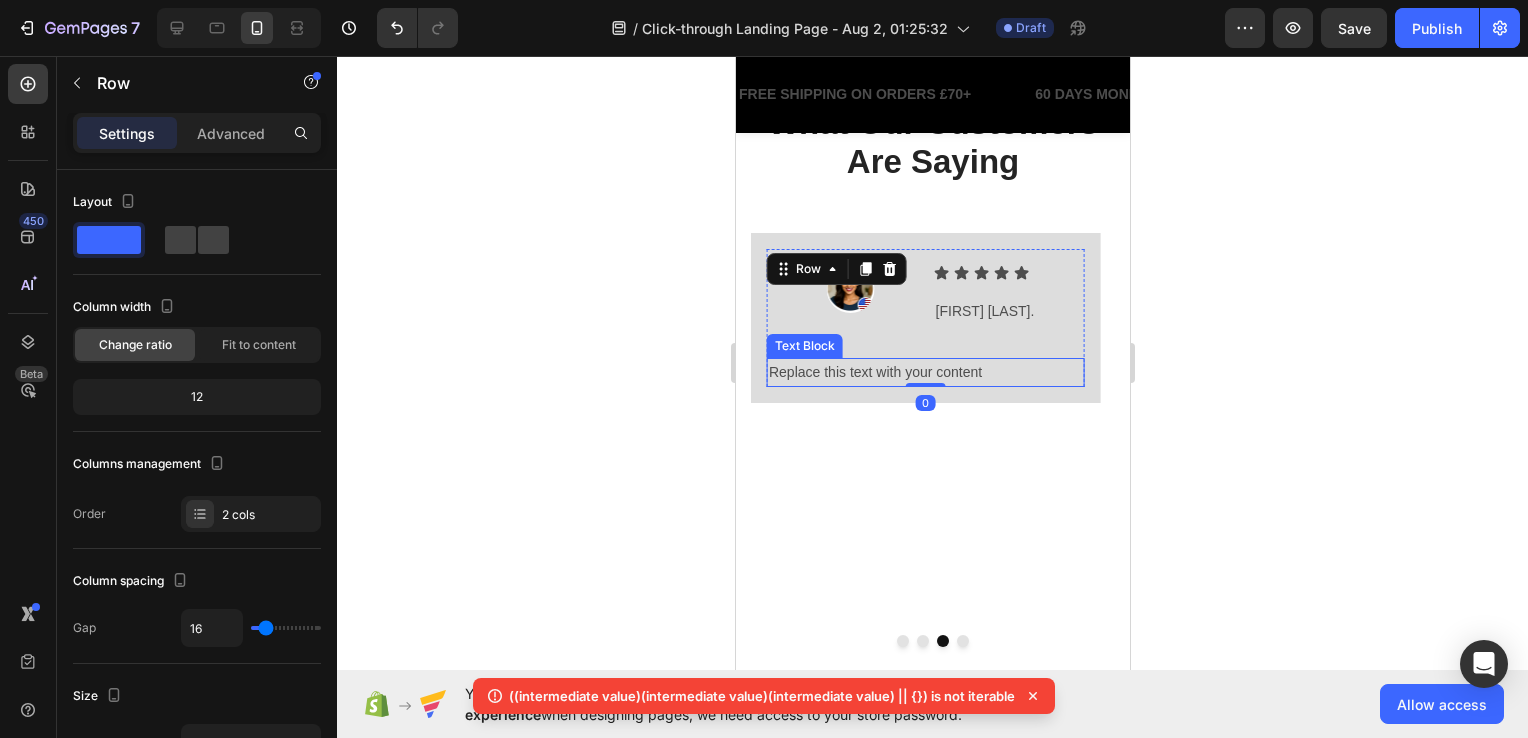 click on "Replace this text with your content" at bounding box center [924, 372] 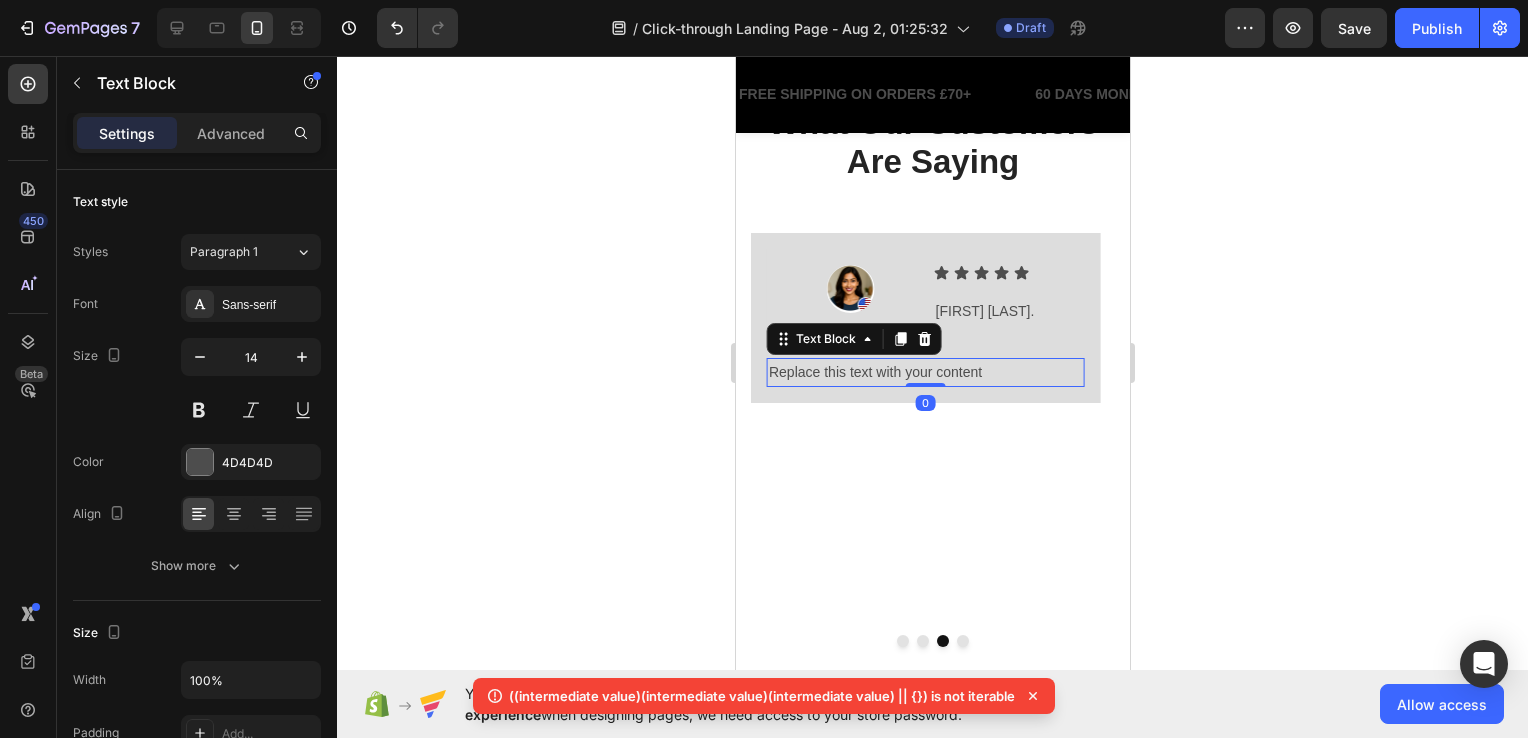click on "Replace this text with your content" at bounding box center [924, 372] 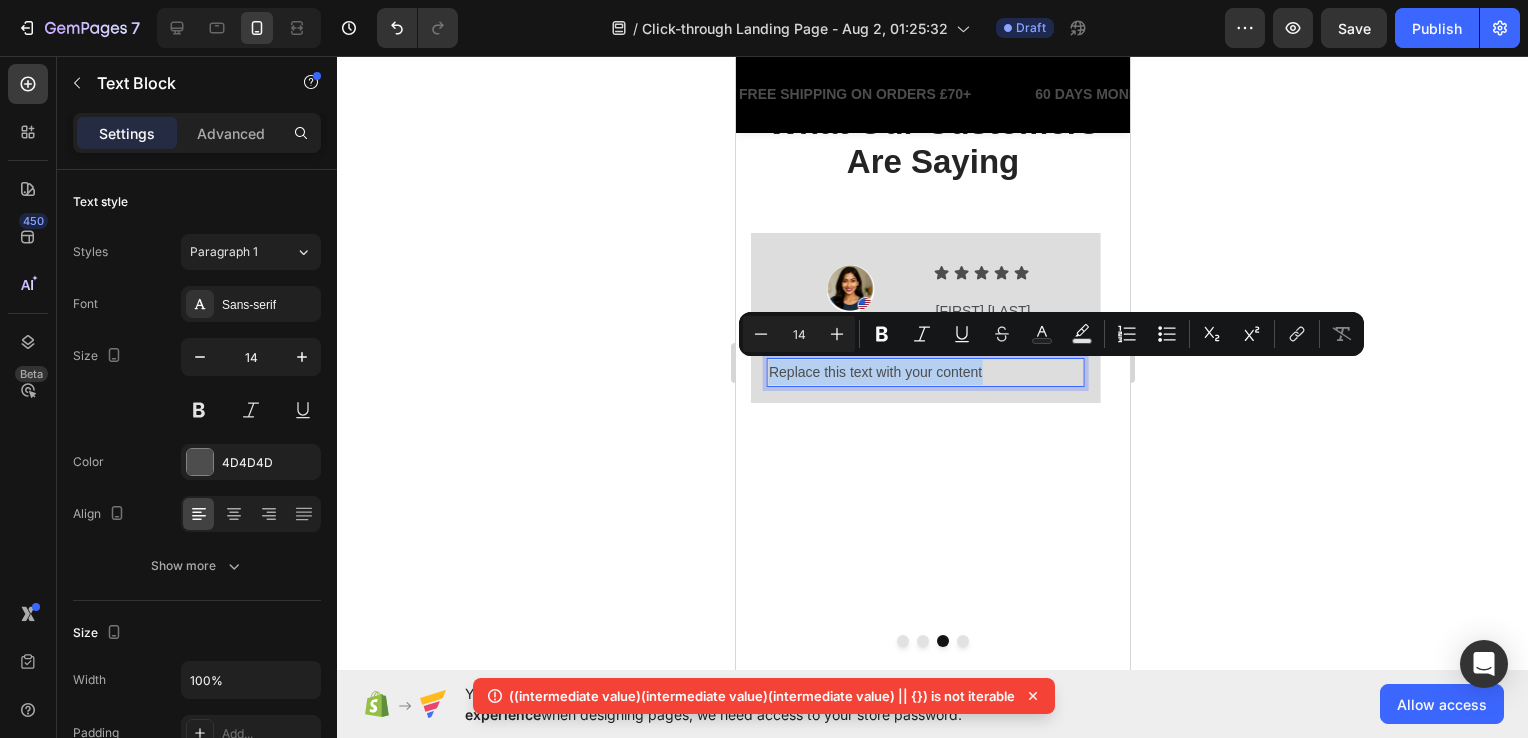 drag, startPoint x: 1001, startPoint y: 368, endPoint x: 846, endPoint y: 380, distance: 155.46382 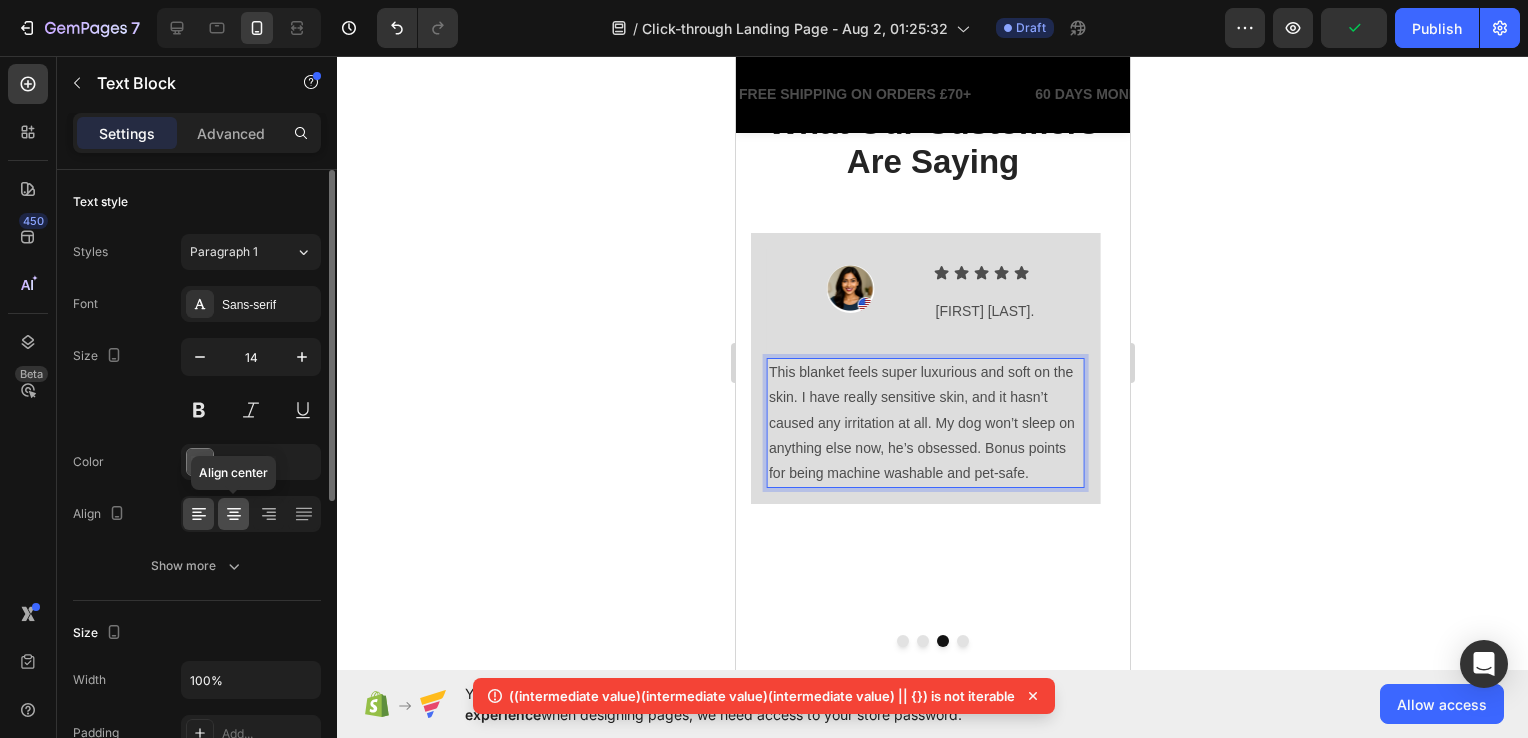 click 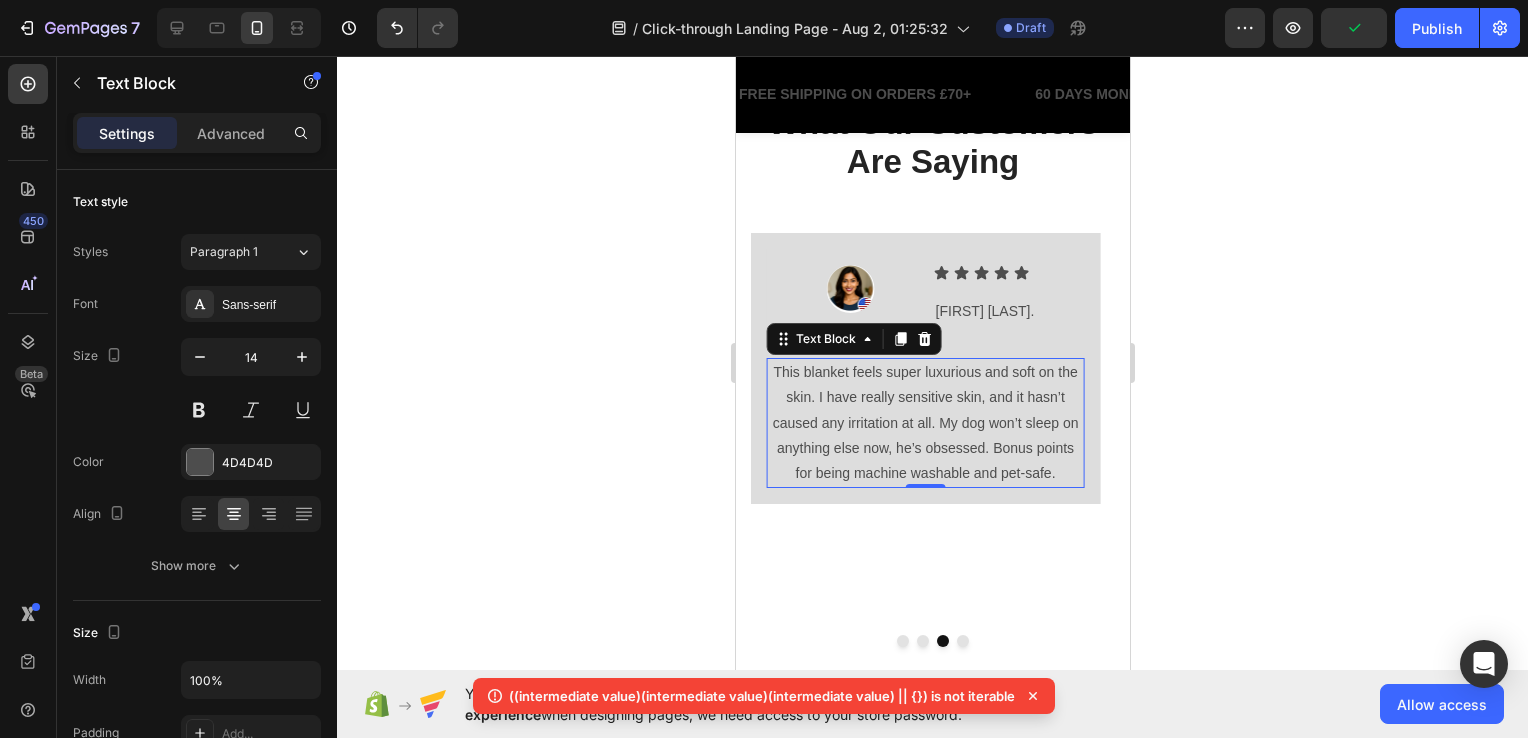 click 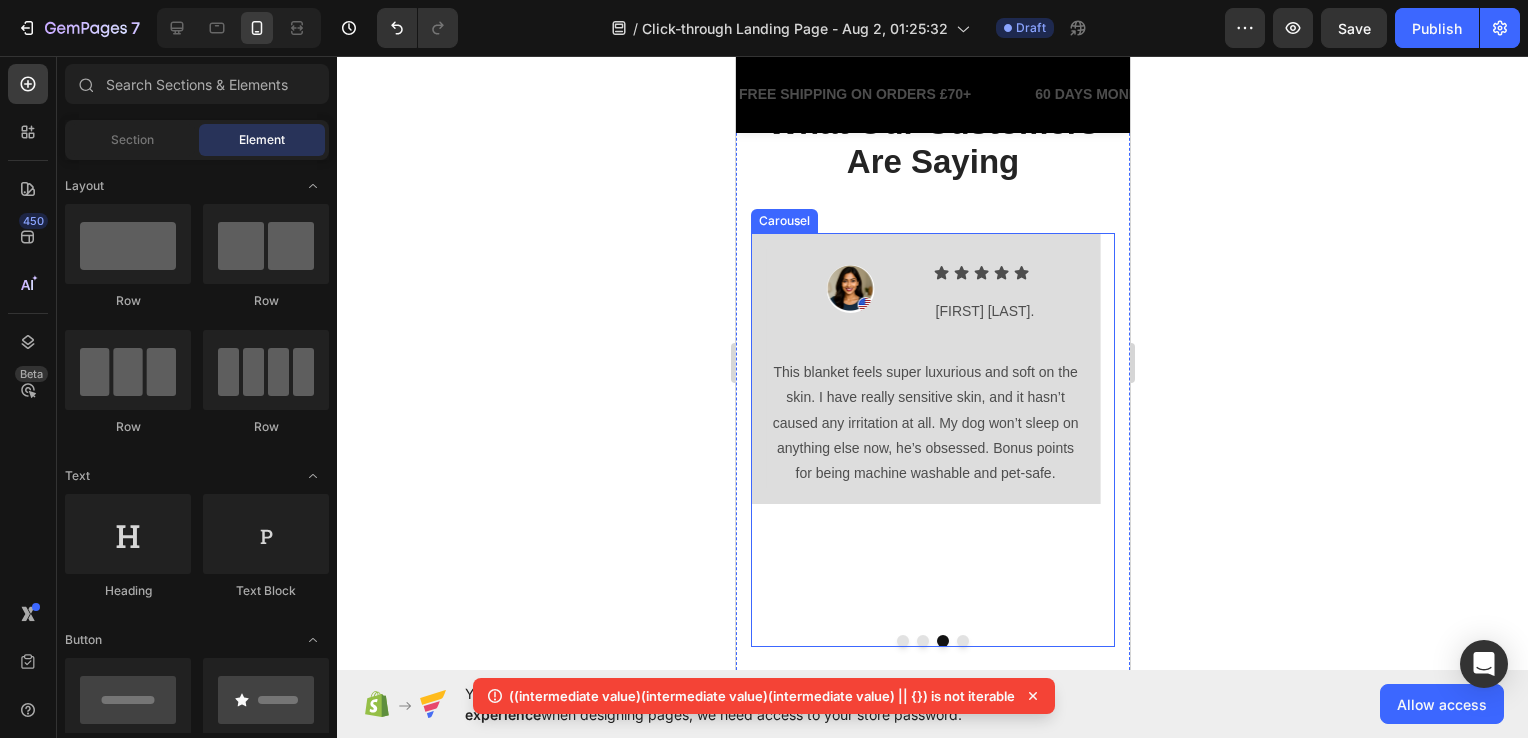 click 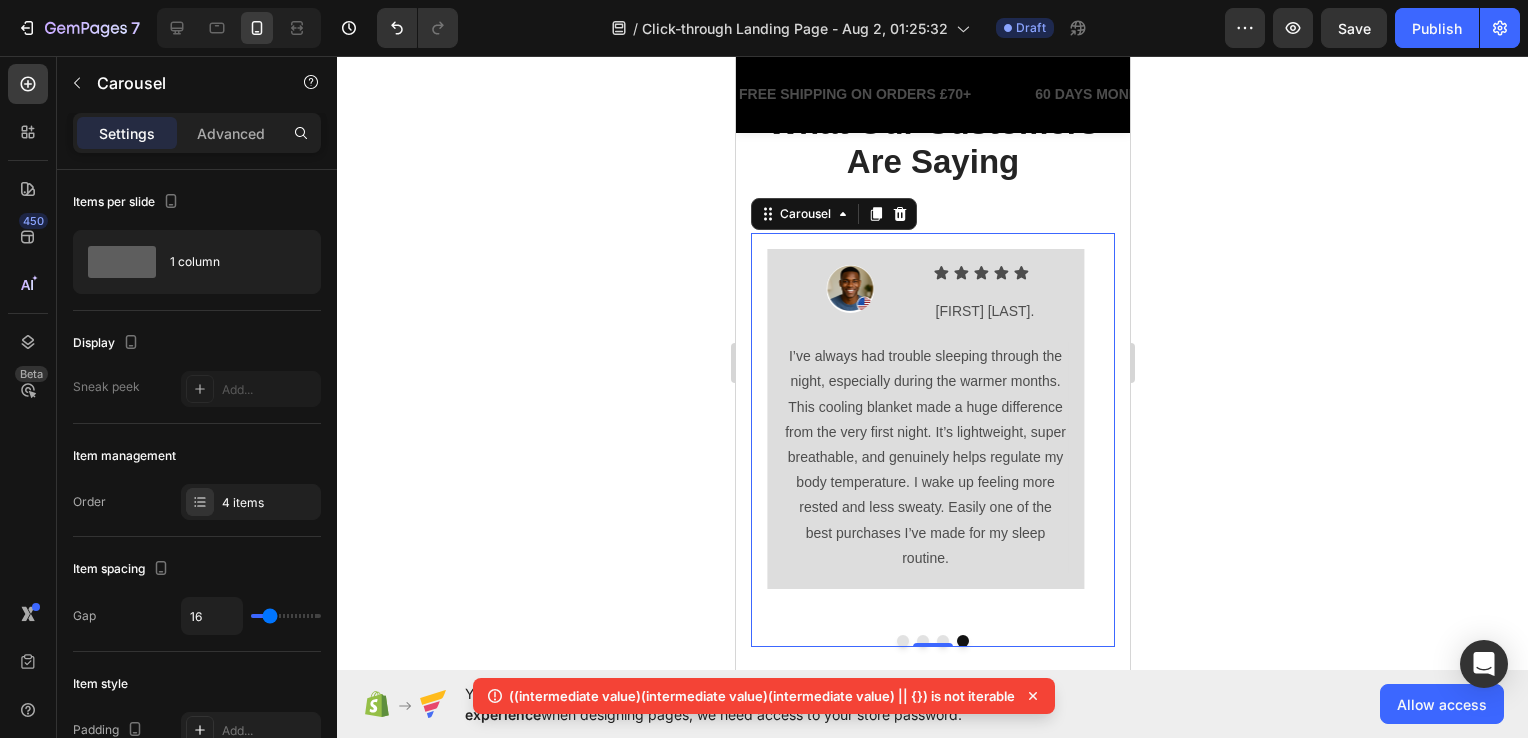 click 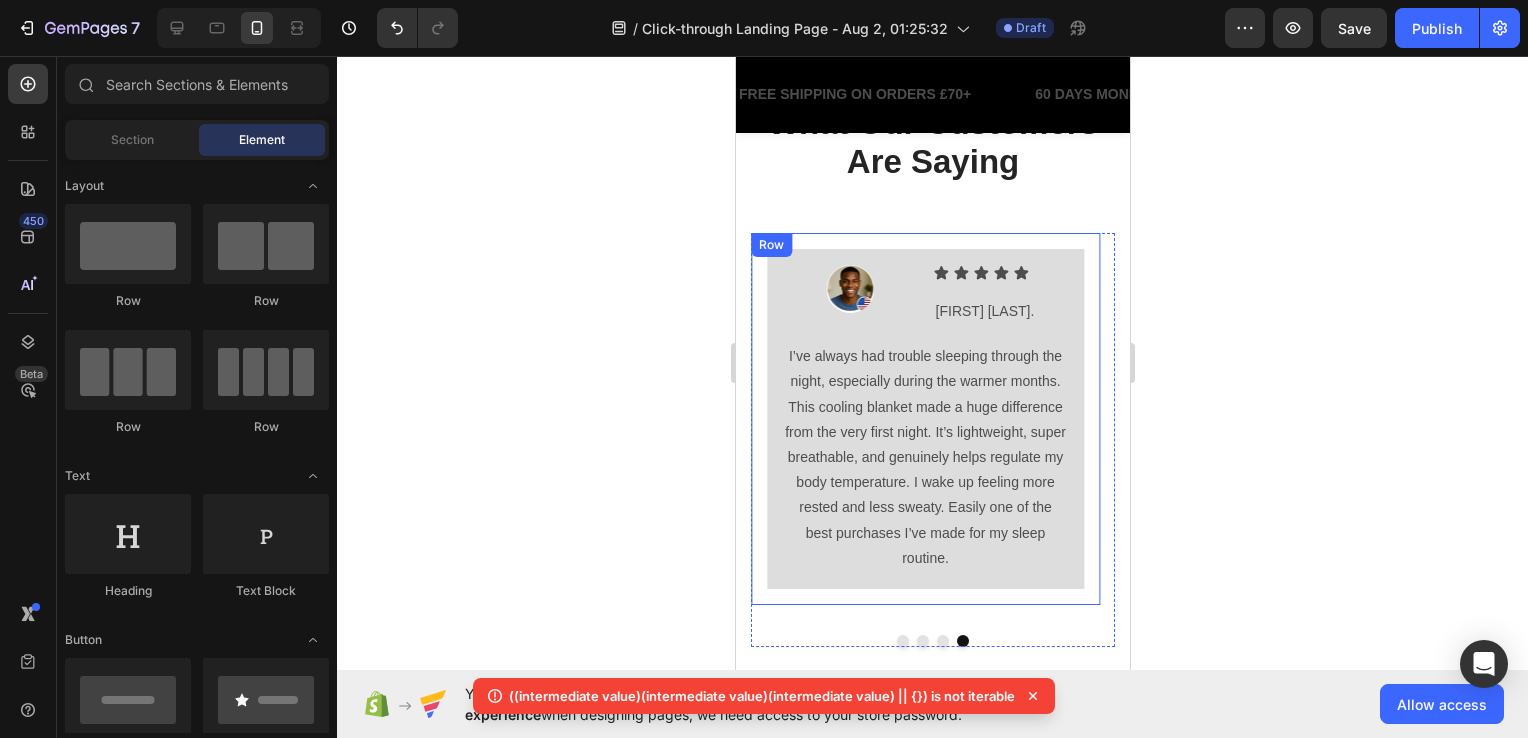 click on "Image Icon Icon Icon Icon
Icon Icon List Derrick T. Text Block Row Row I’ve always had trouble sleeping through the night, especially during the warmer months. This cooling blanket made a huge difference from the very first night. It’s lightweight, super breathable, and genuinely helps regulate my body temperature. I wake up feeling more rested and less sweaty. Easily one of the best purchases I’ve made for my sleep routine. Text Block Row Row Row" at bounding box center [924, 419] 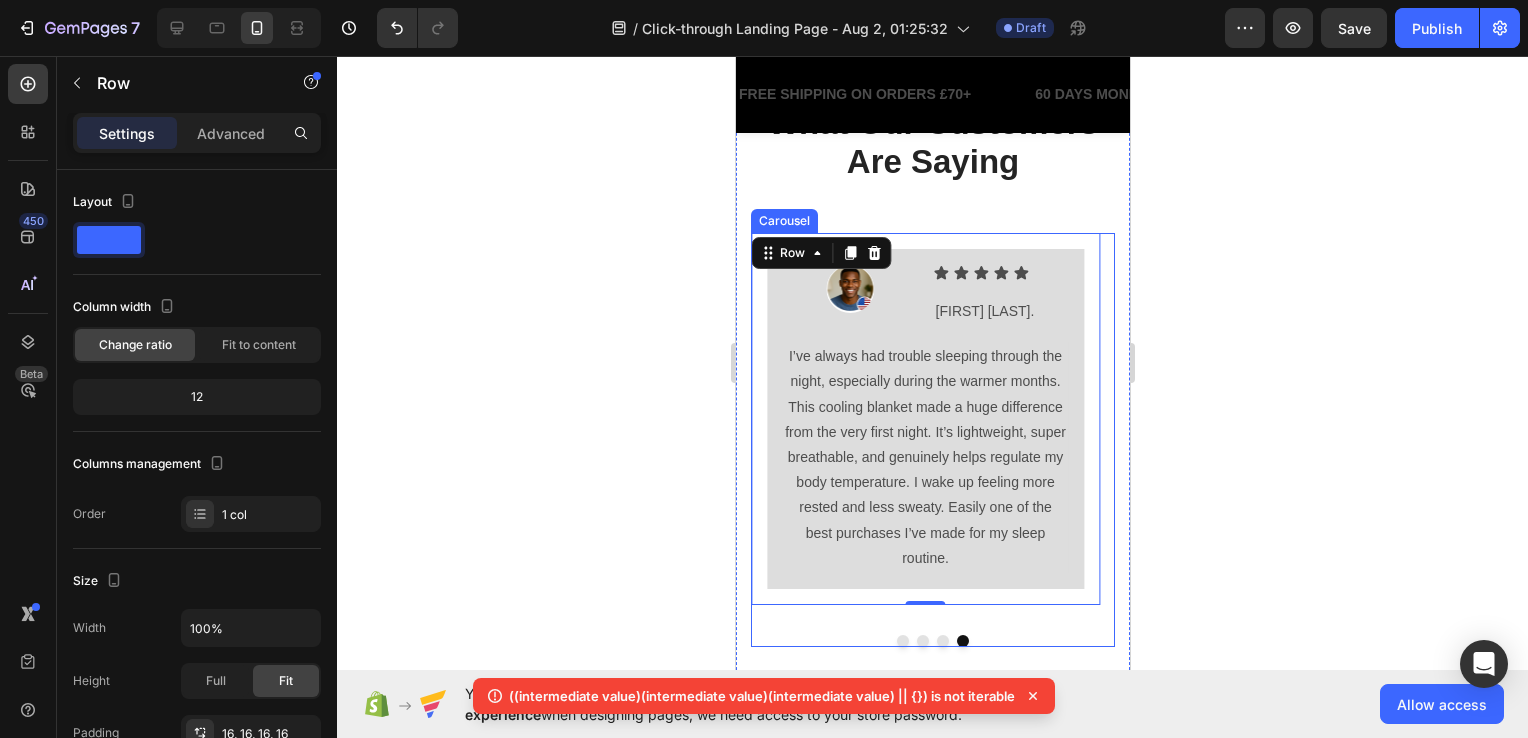 click at bounding box center (932, 641) 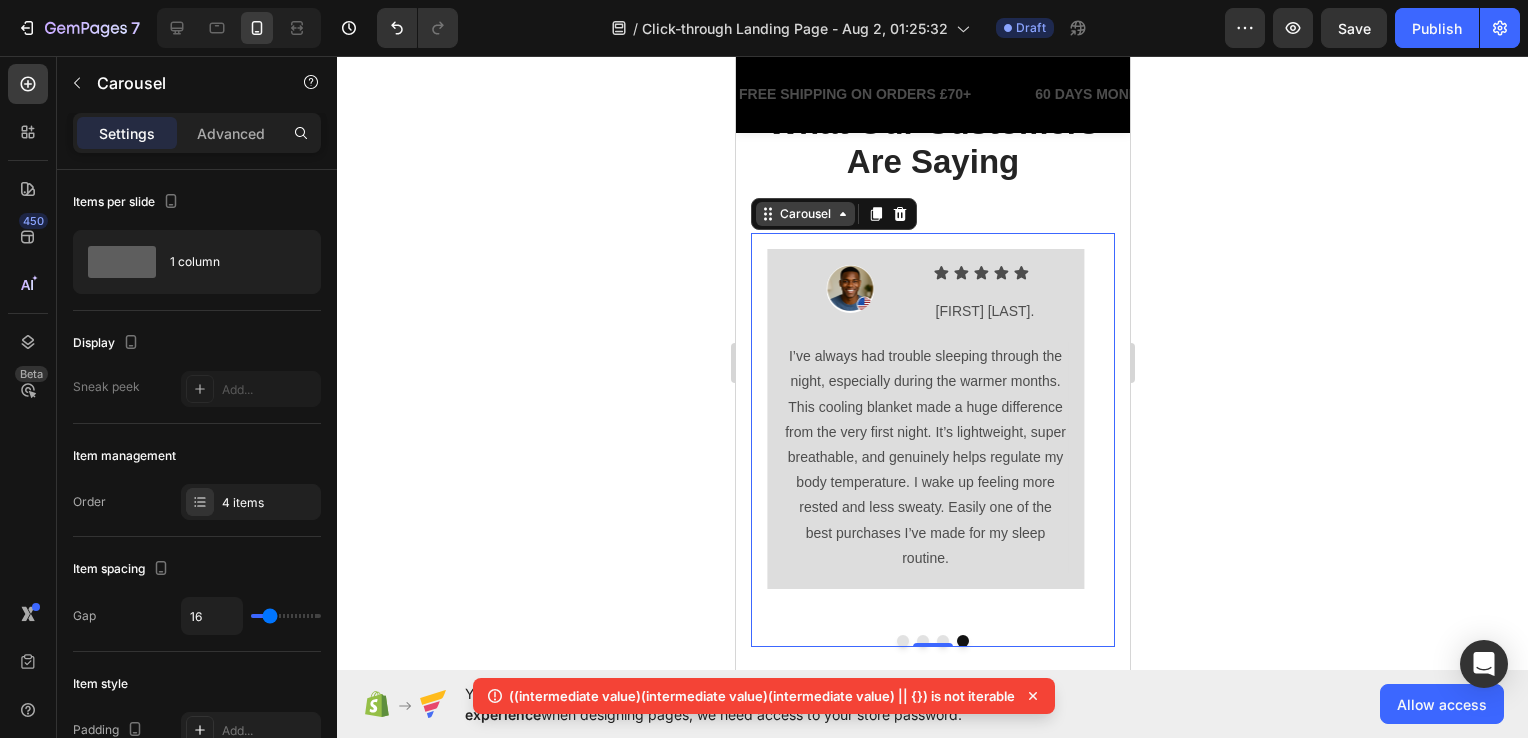 click 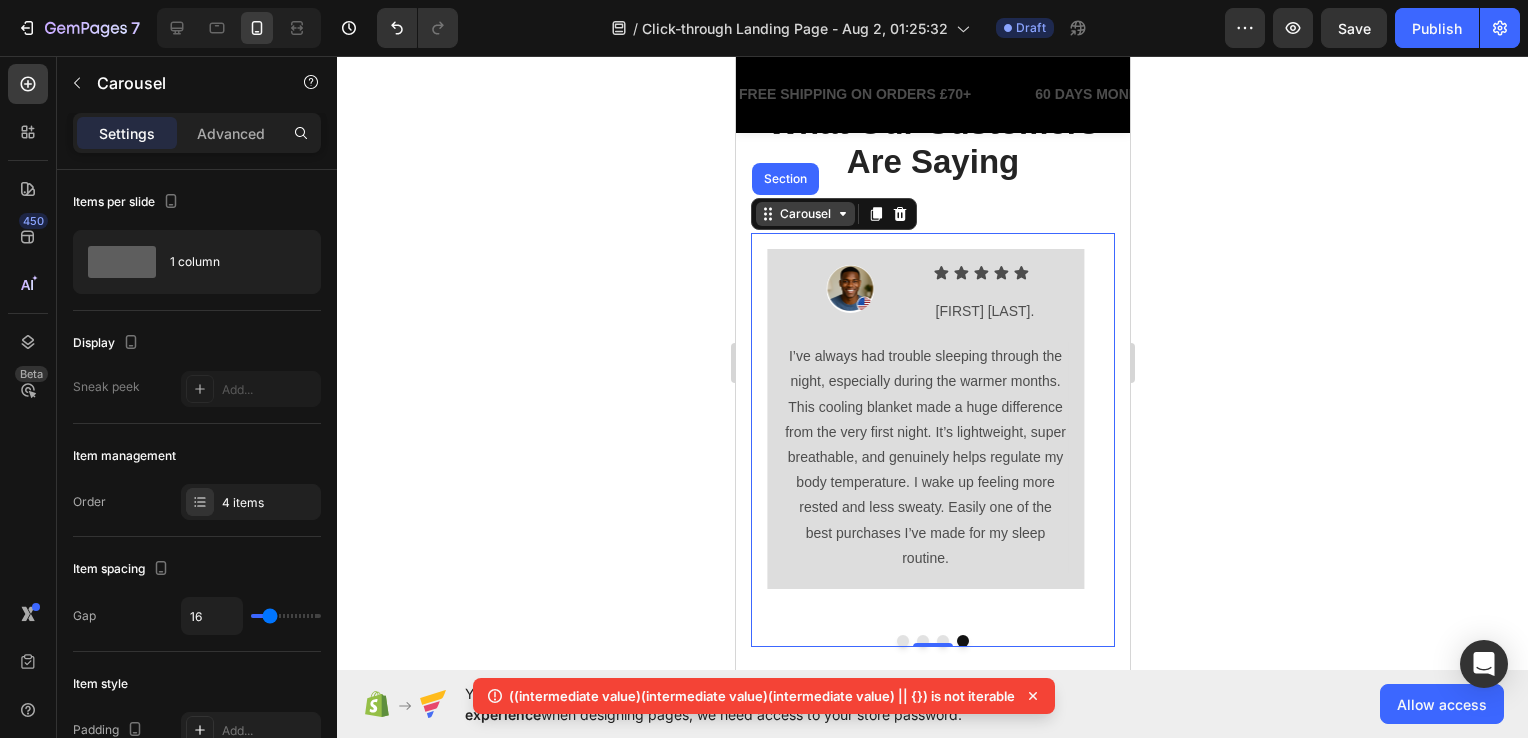 click on "Carousel" at bounding box center (804, 214) 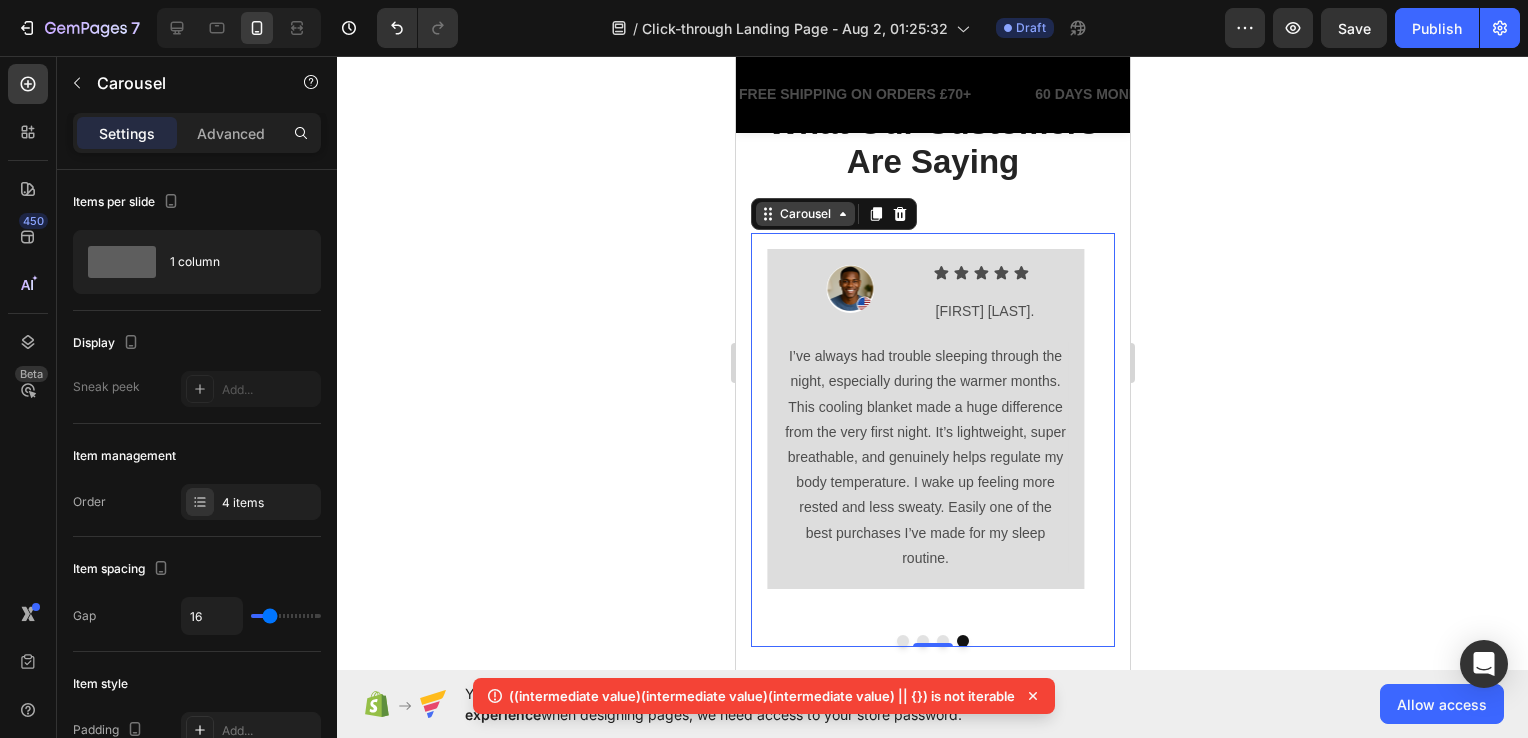 click on "Carousel" at bounding box center (804, 214) 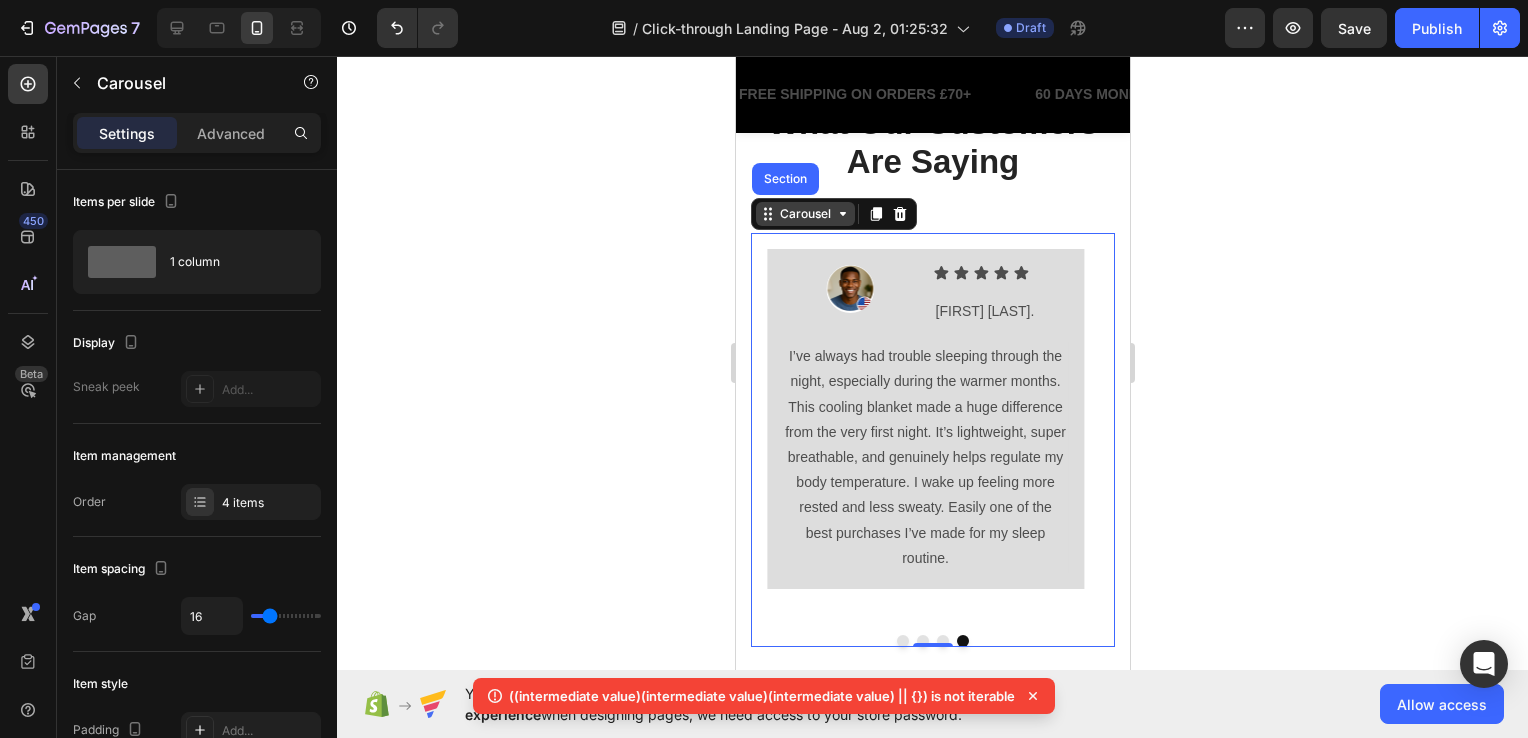 click on "Carousel" at bounding box center [804, 214] 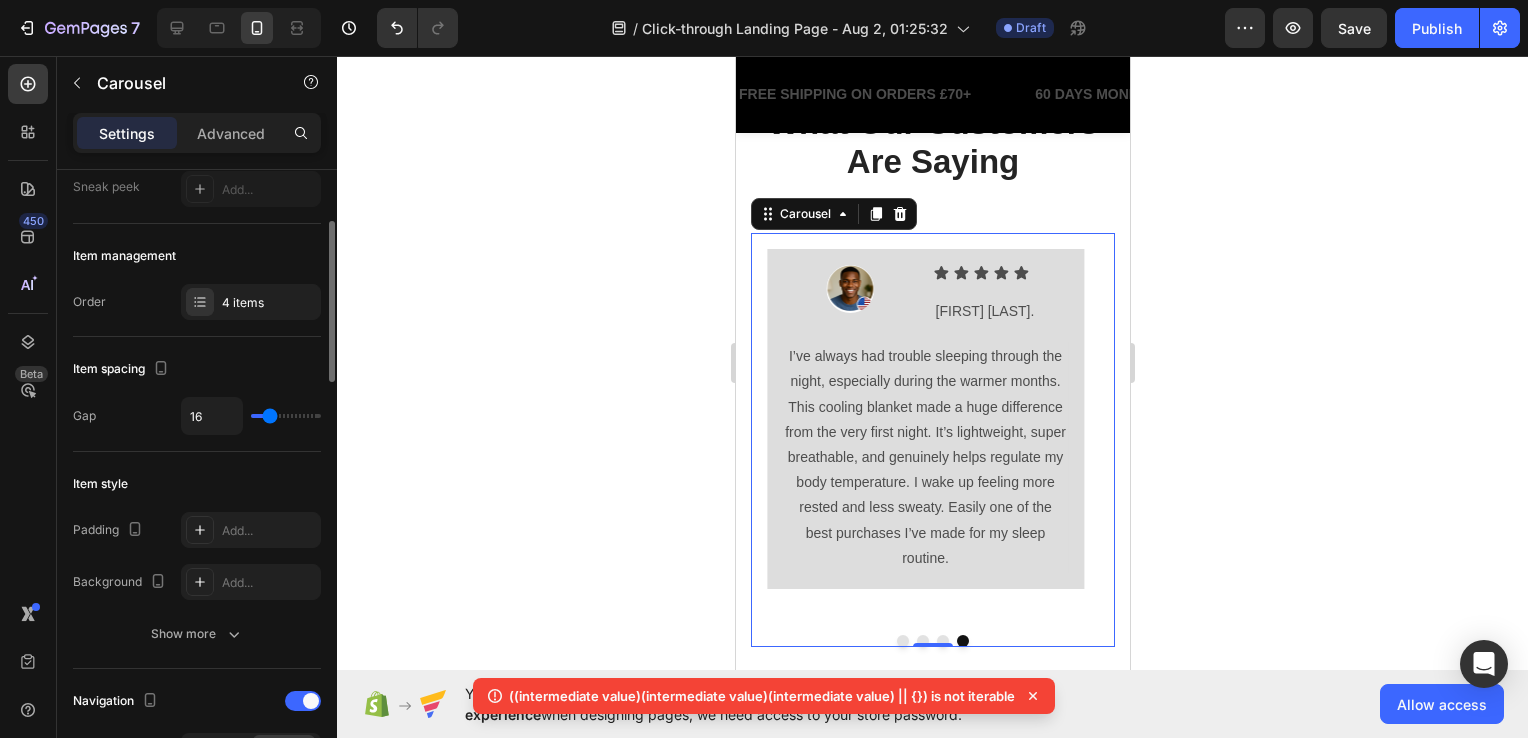 scroll, scrollTop: 0, scrollLeft: 0, axis: both 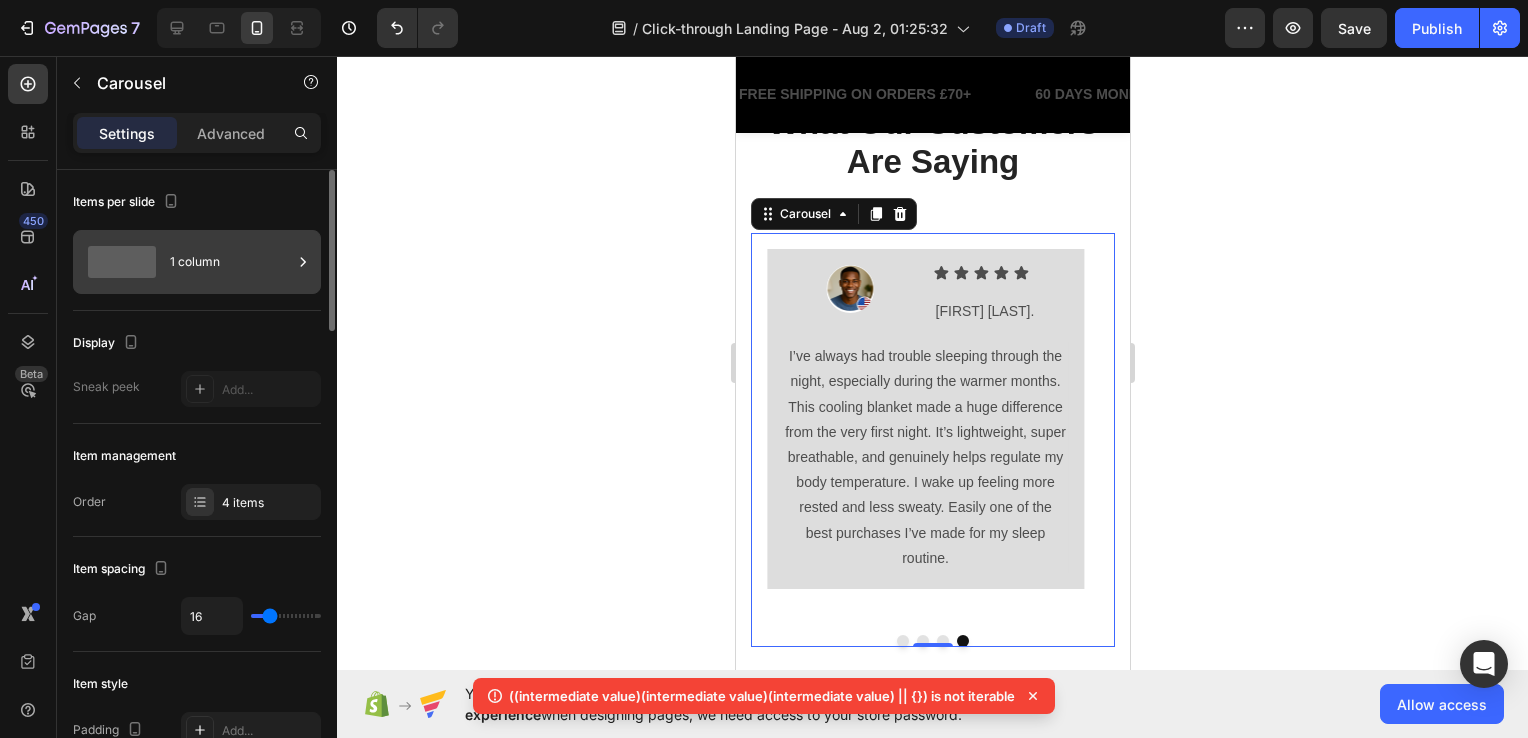 click on "1 column" at bounding box center [231, 262] 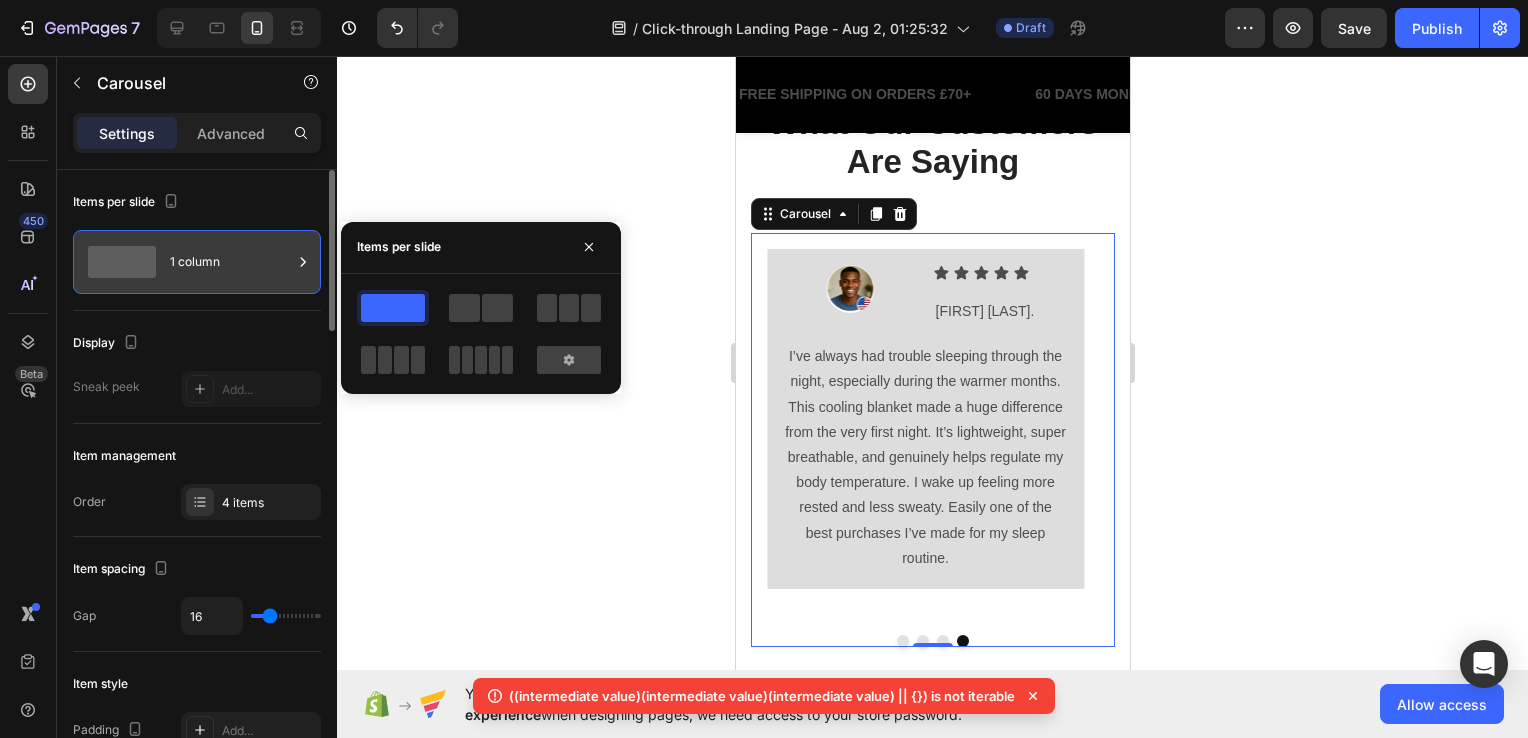 click on "1 column" at bounding box center [231, 262] 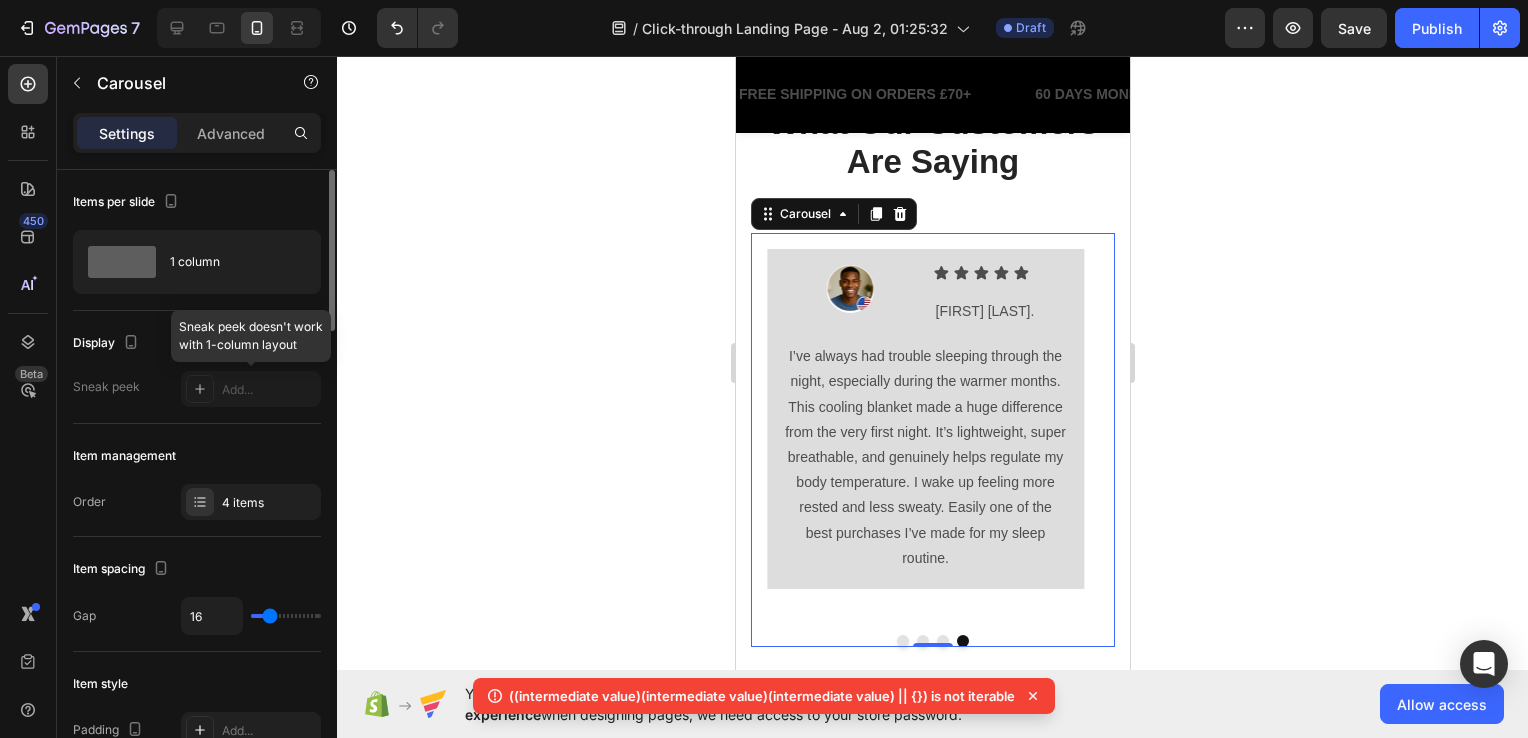 scroll, scrollTop: 100, scrollLeft: 0, axis: vertical 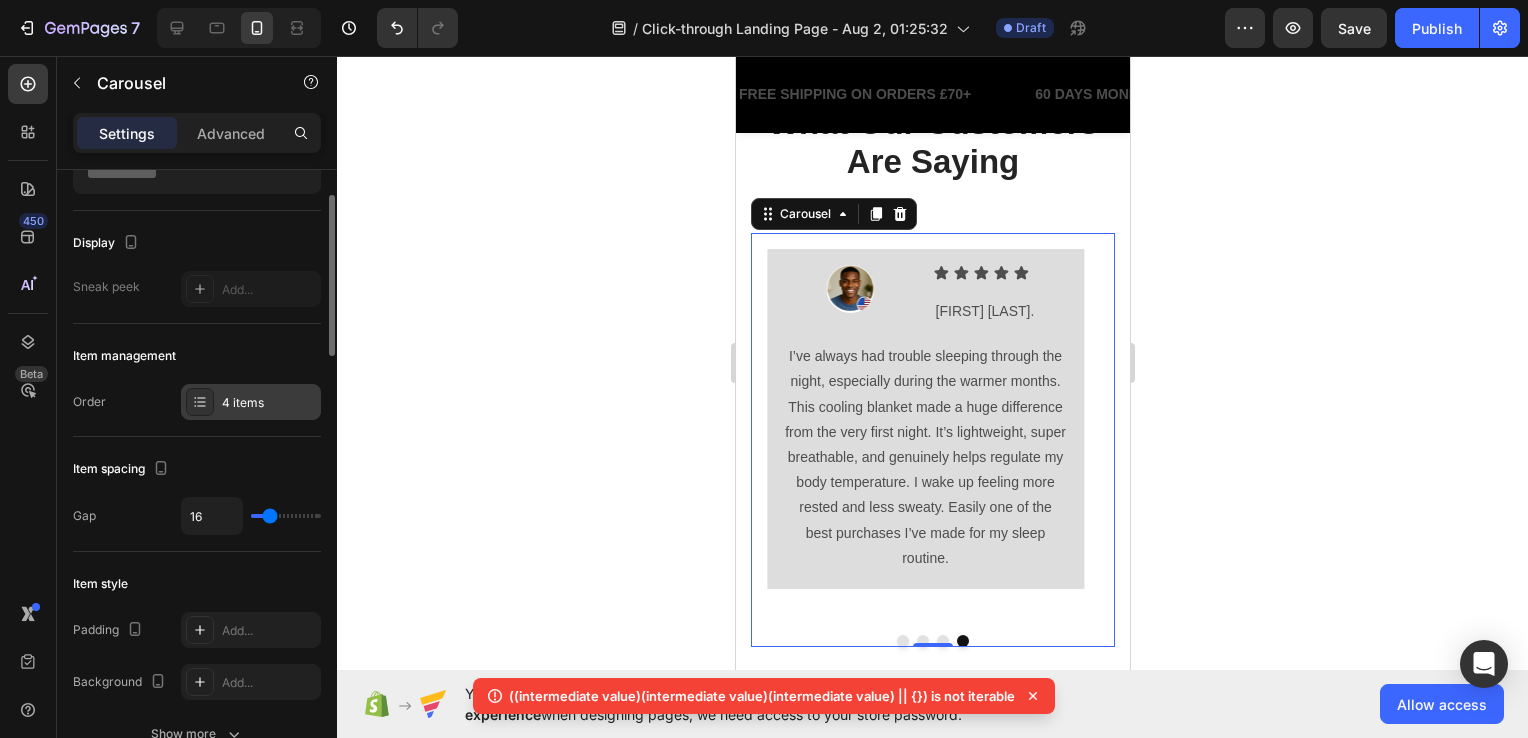 click on "4 items" at bounding box center (269, 403) 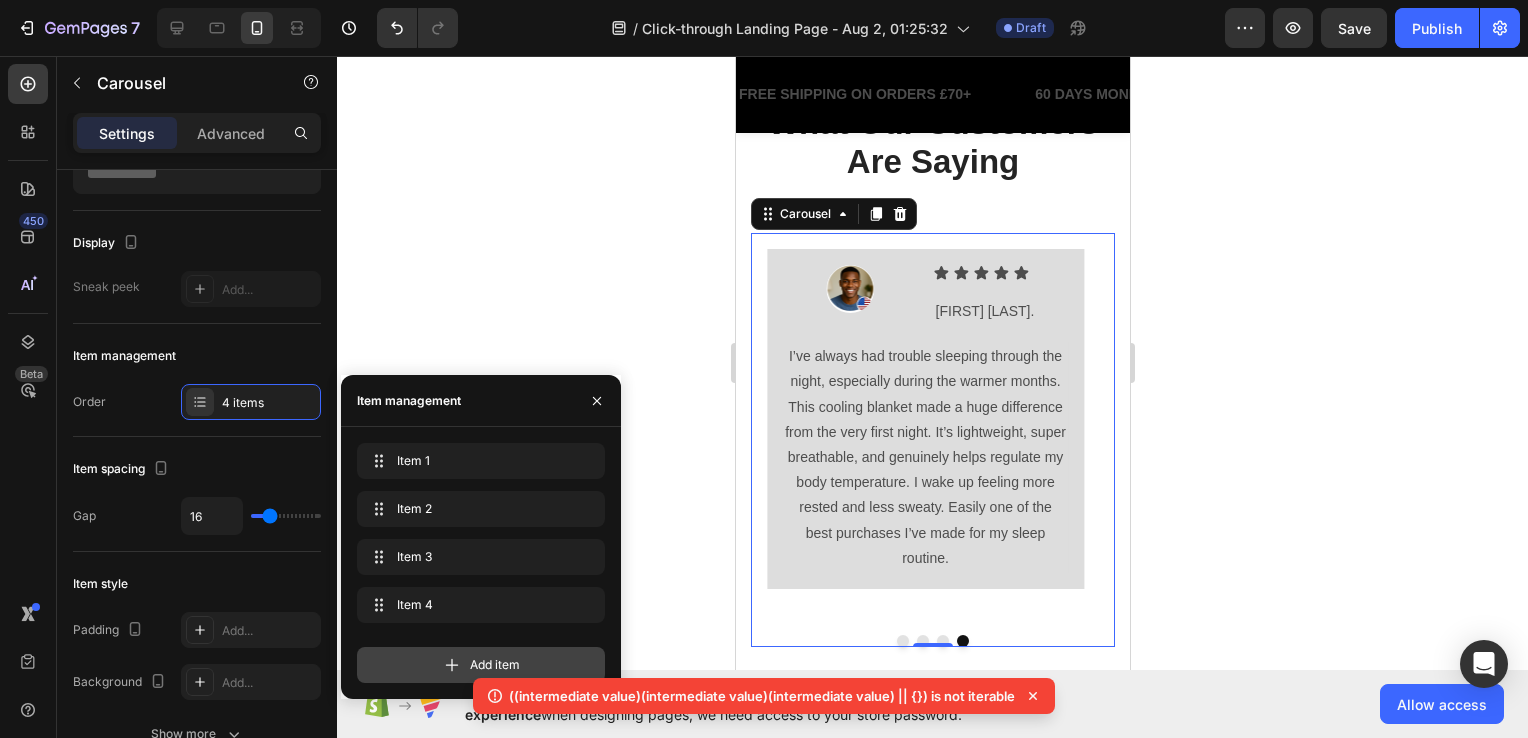 click on "Add item" at bounding box center [481, 665] 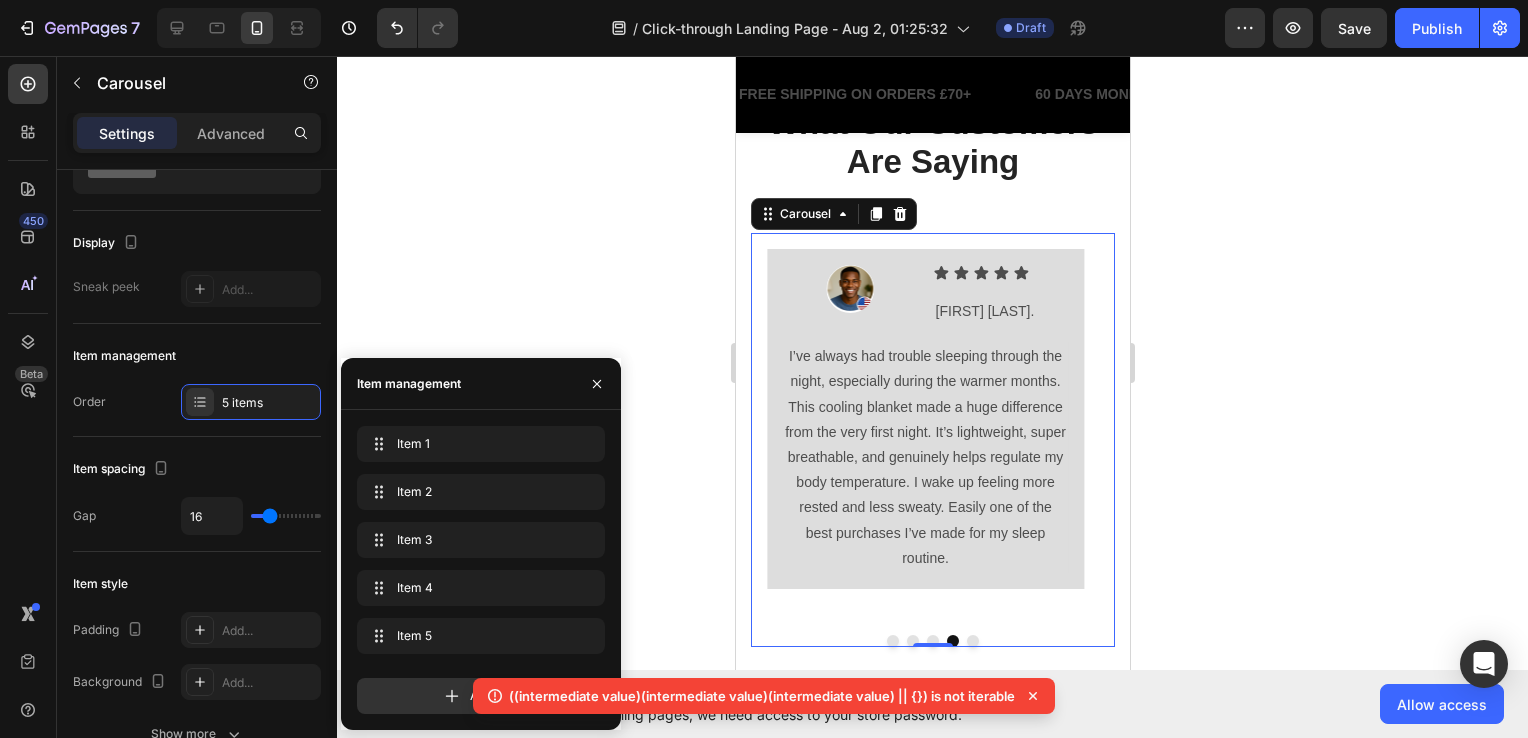 click 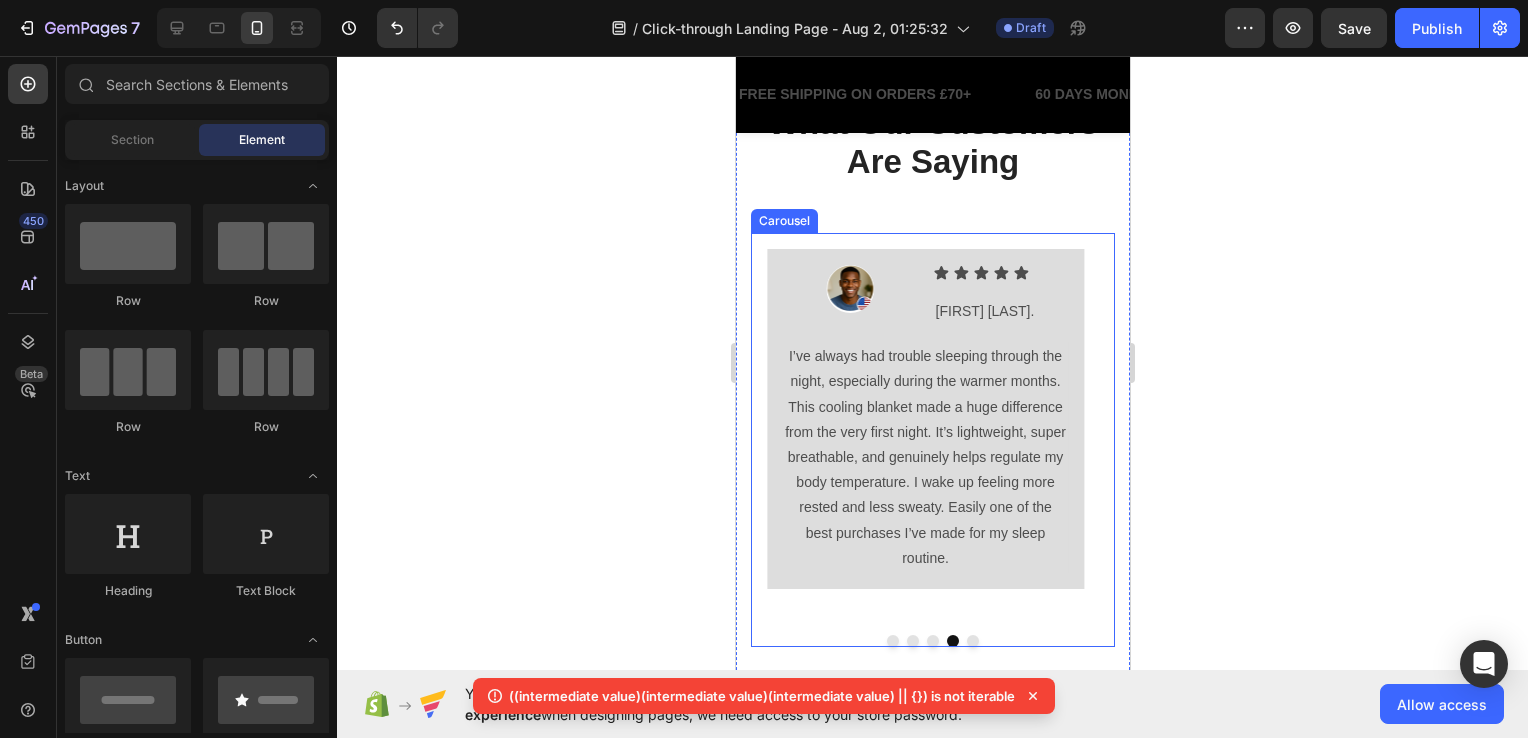 click 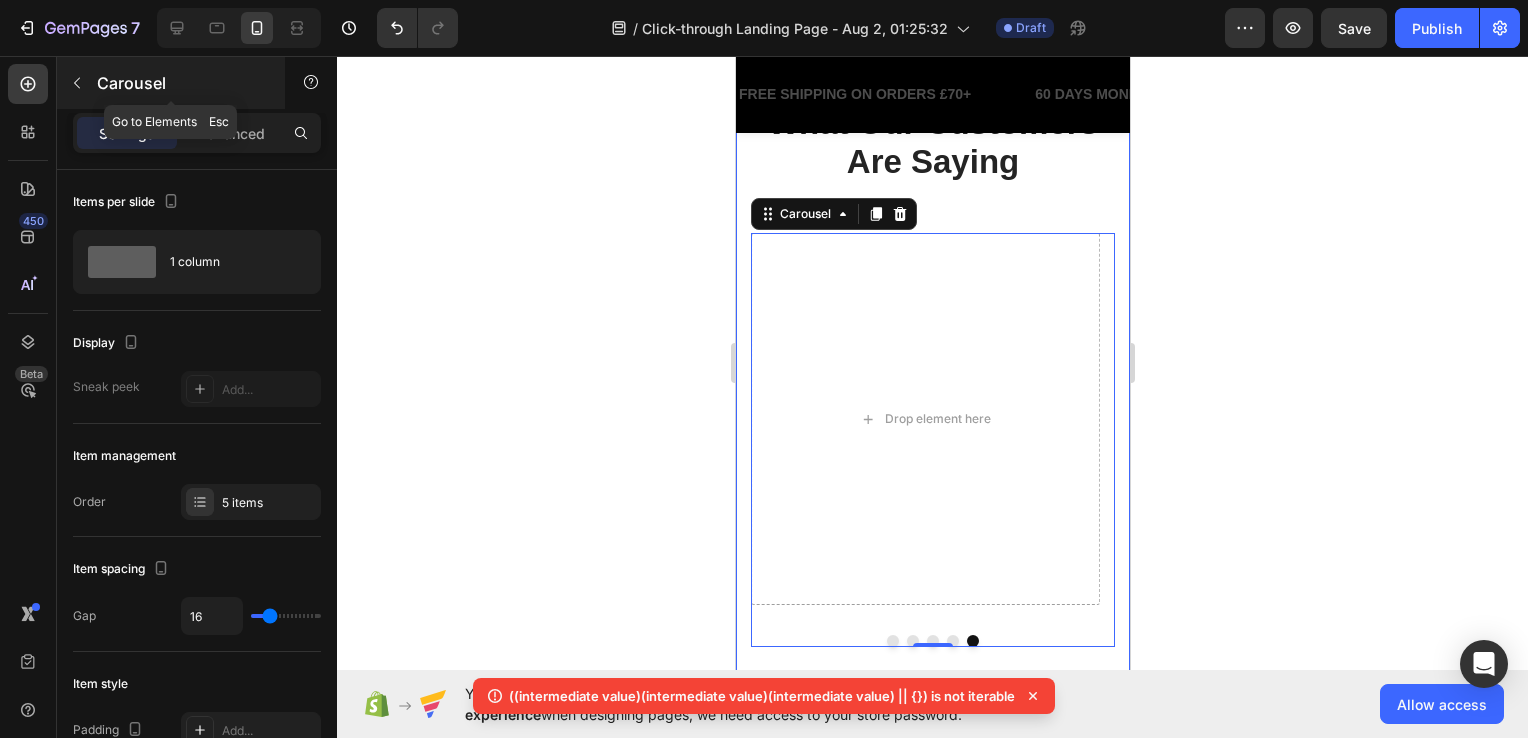 click on "Carousel" at bounding box center (182, 83) 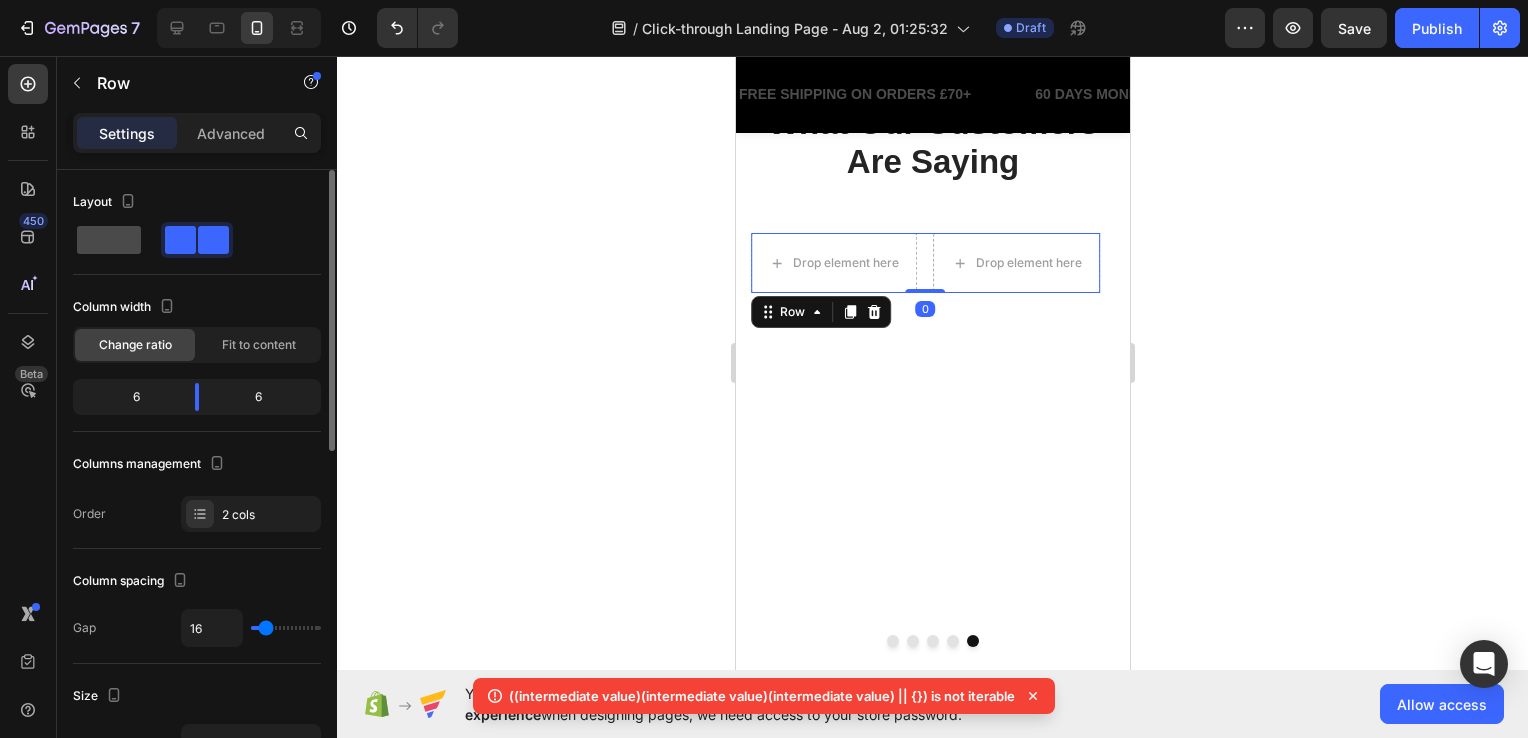 click 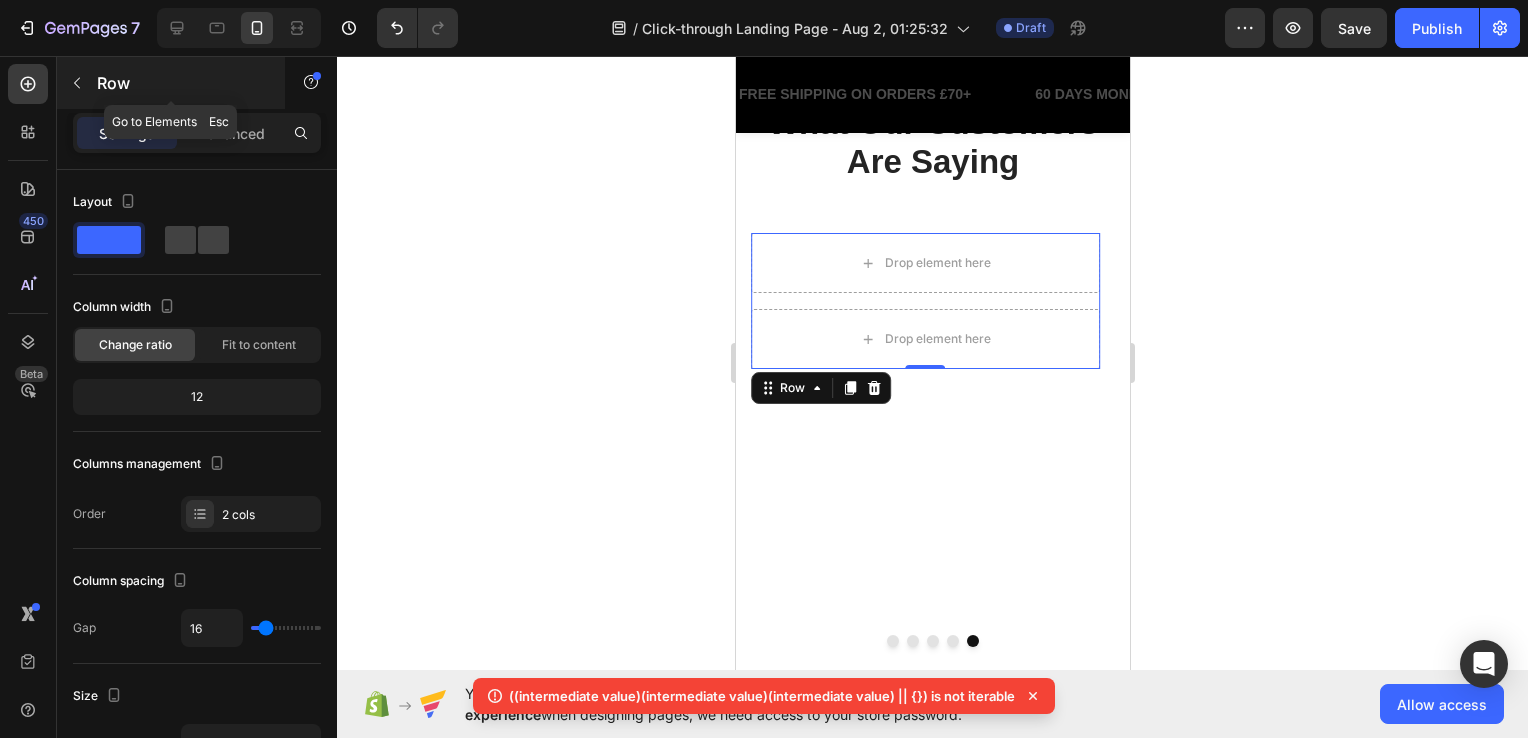click on "Row" at bounding box center [182, 83] 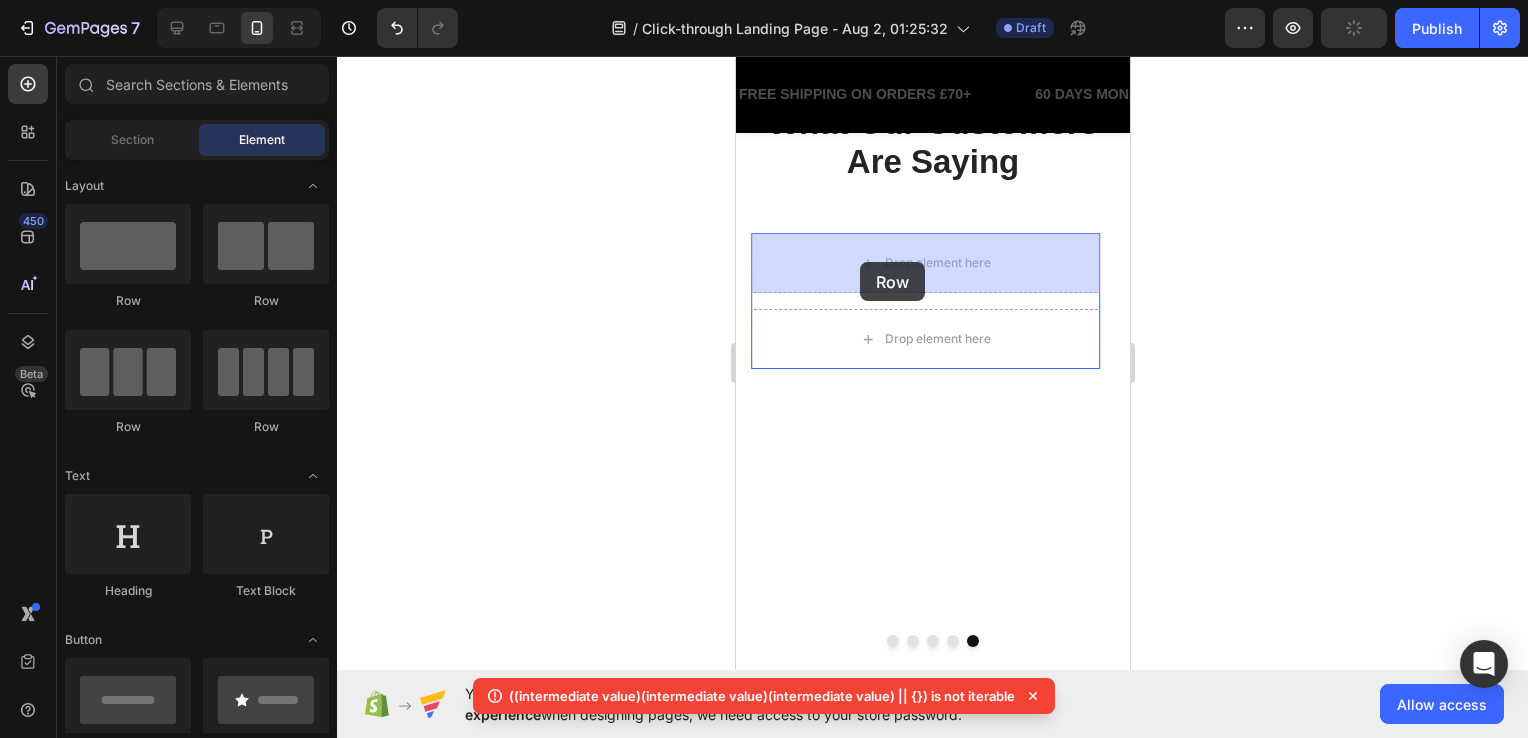 drag, startPoint x: 1015, startPoint y: 320, endPoint x: 859, endPoint y: 262, distance: 166.43317 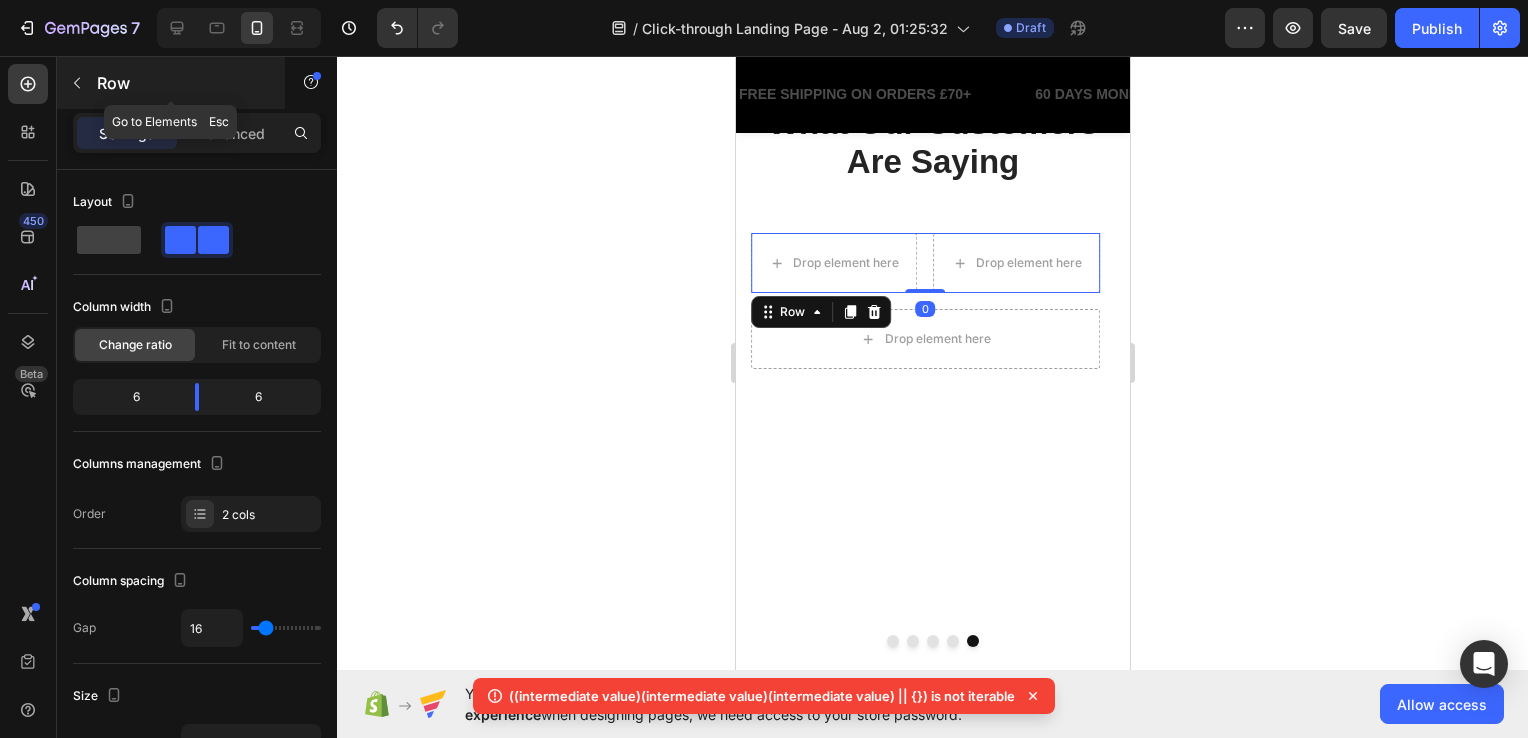 click on "Row" at bounding box center [171, 83] 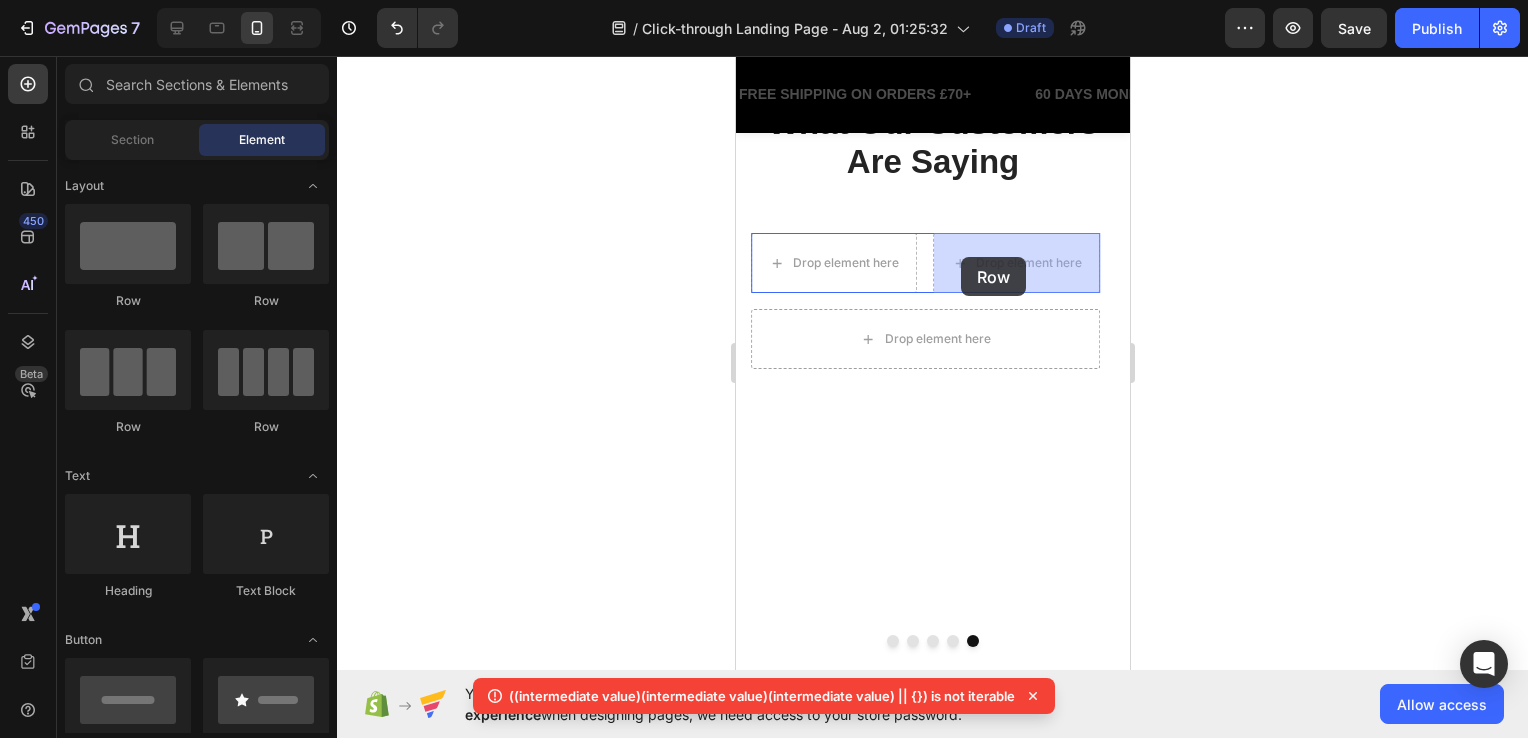 drag, startPoint x: 1391, startPoint y: 307, endPoint x: 960, endPoint y: 257, distance: 433.89053 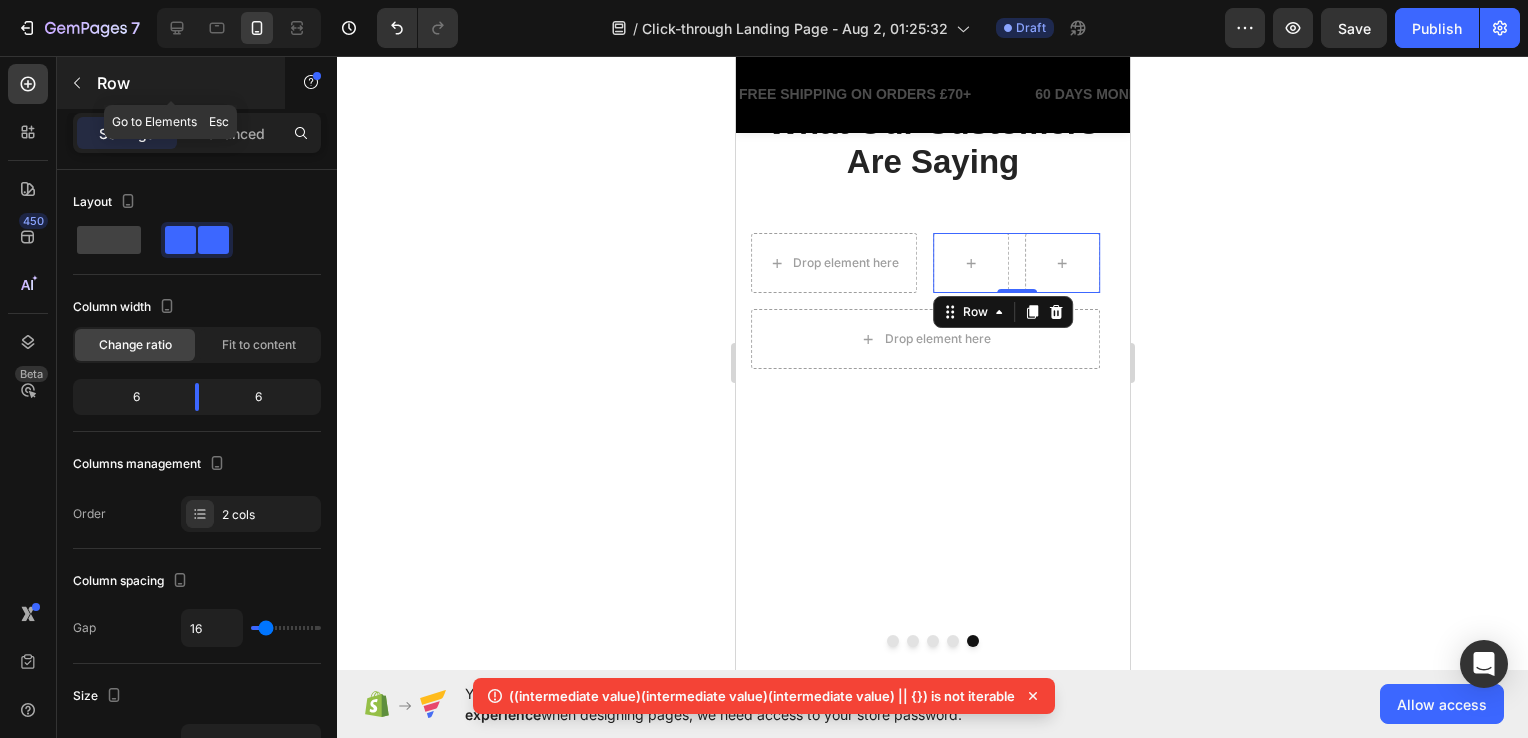 click at bounding box center (77, 83) 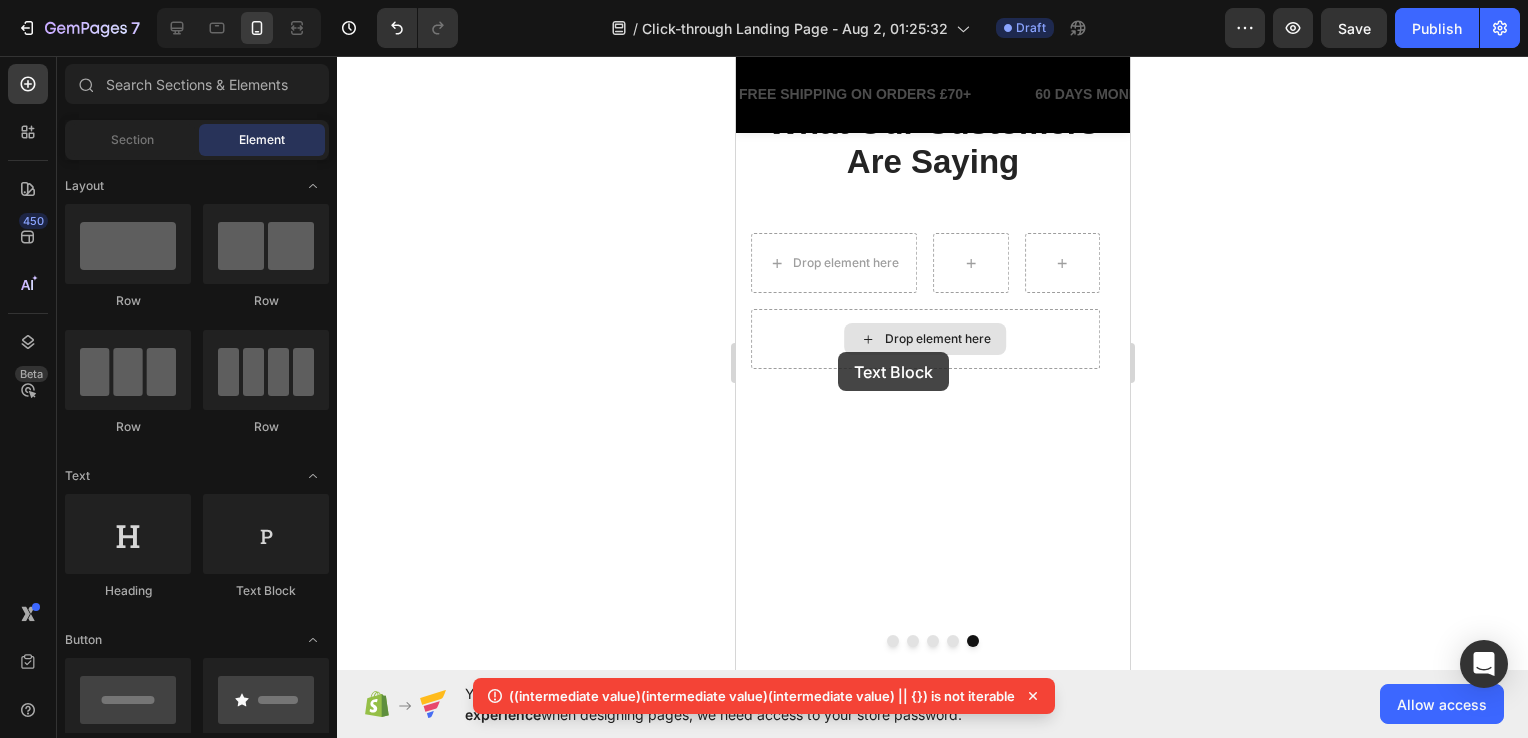 scroll, scrollTop: 2920, scrollLeft: 0, axis: vertical 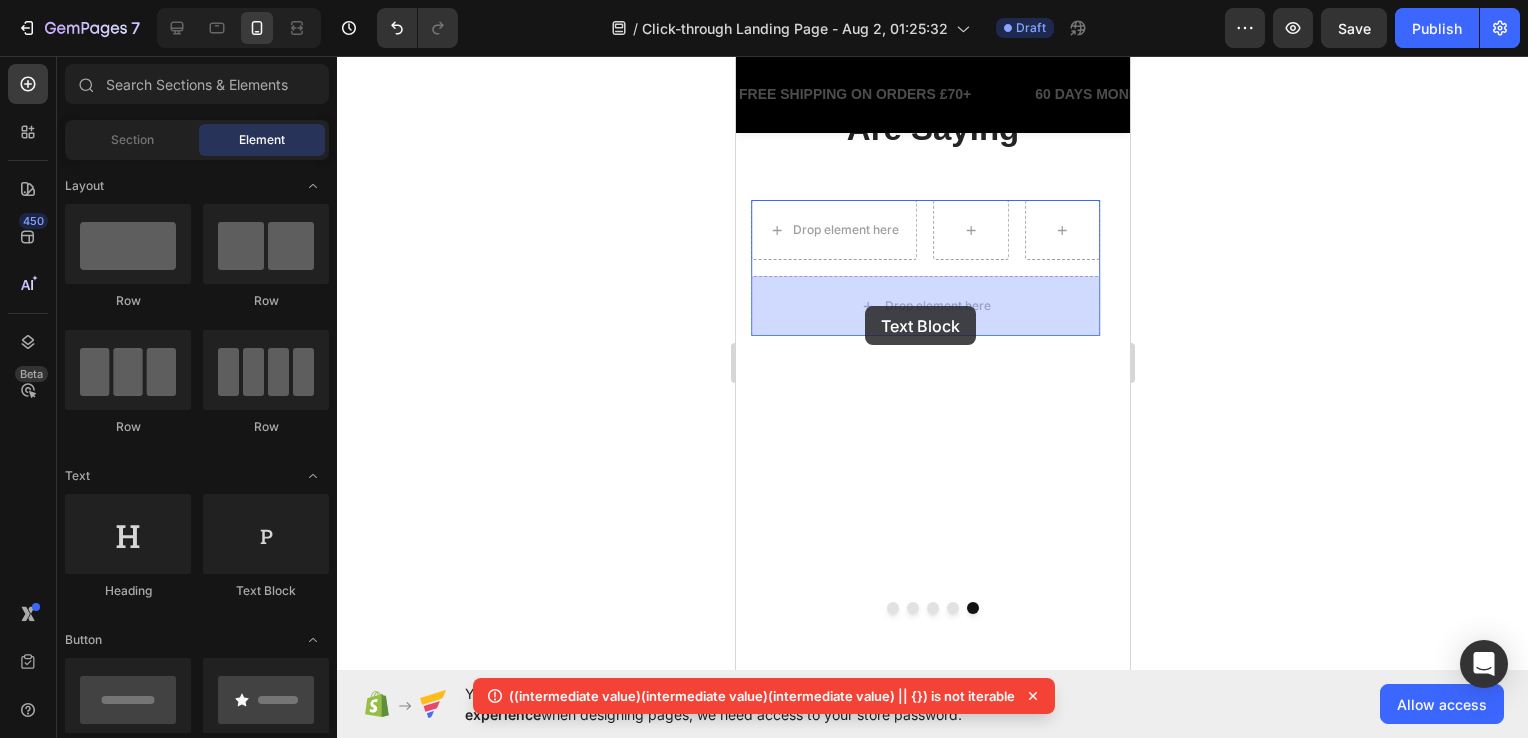 drag, startPoint x: 835, startPoint y: 353, endPoint x: 864, endPoint y: 306, distance: 55.226807 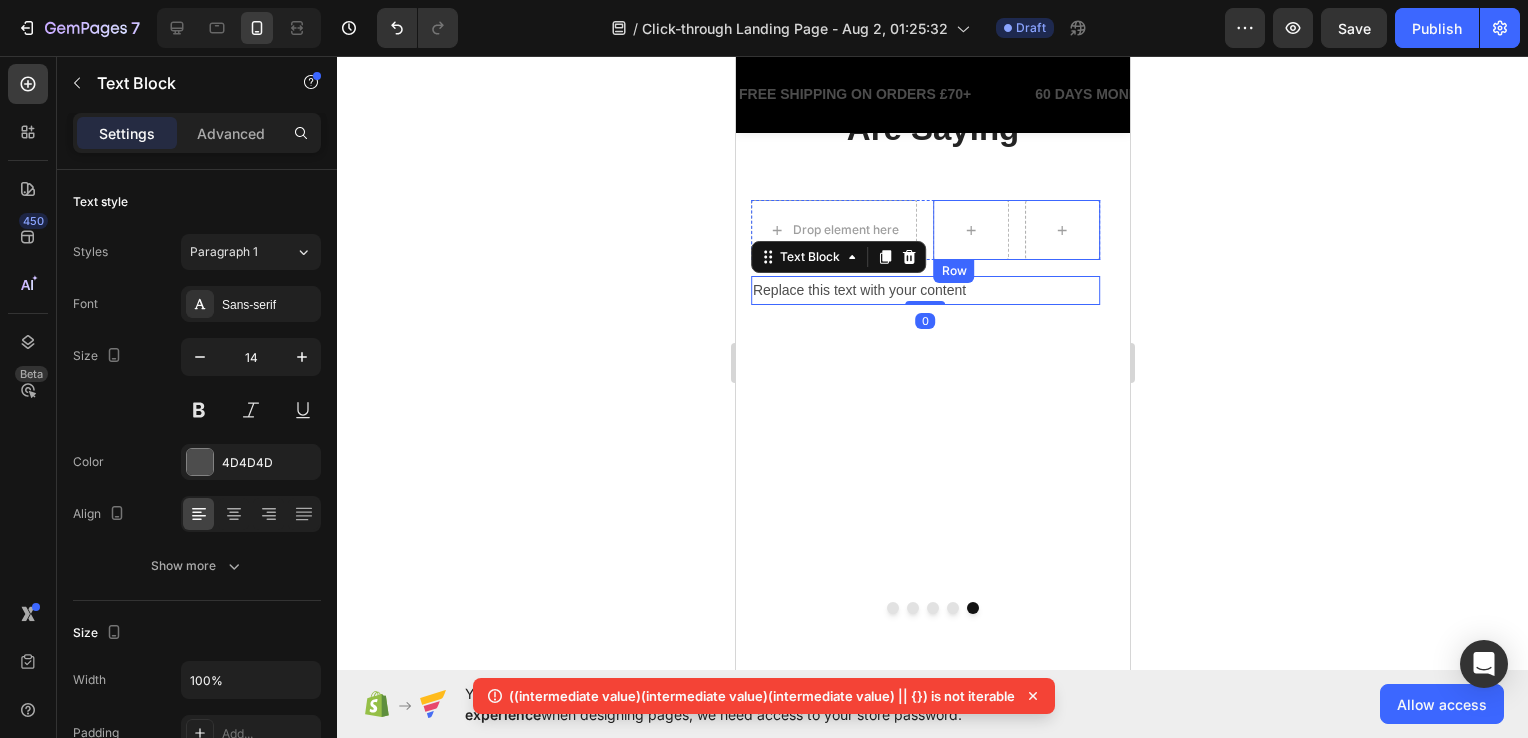 click on "Row" at bounding box center (1016, 230) 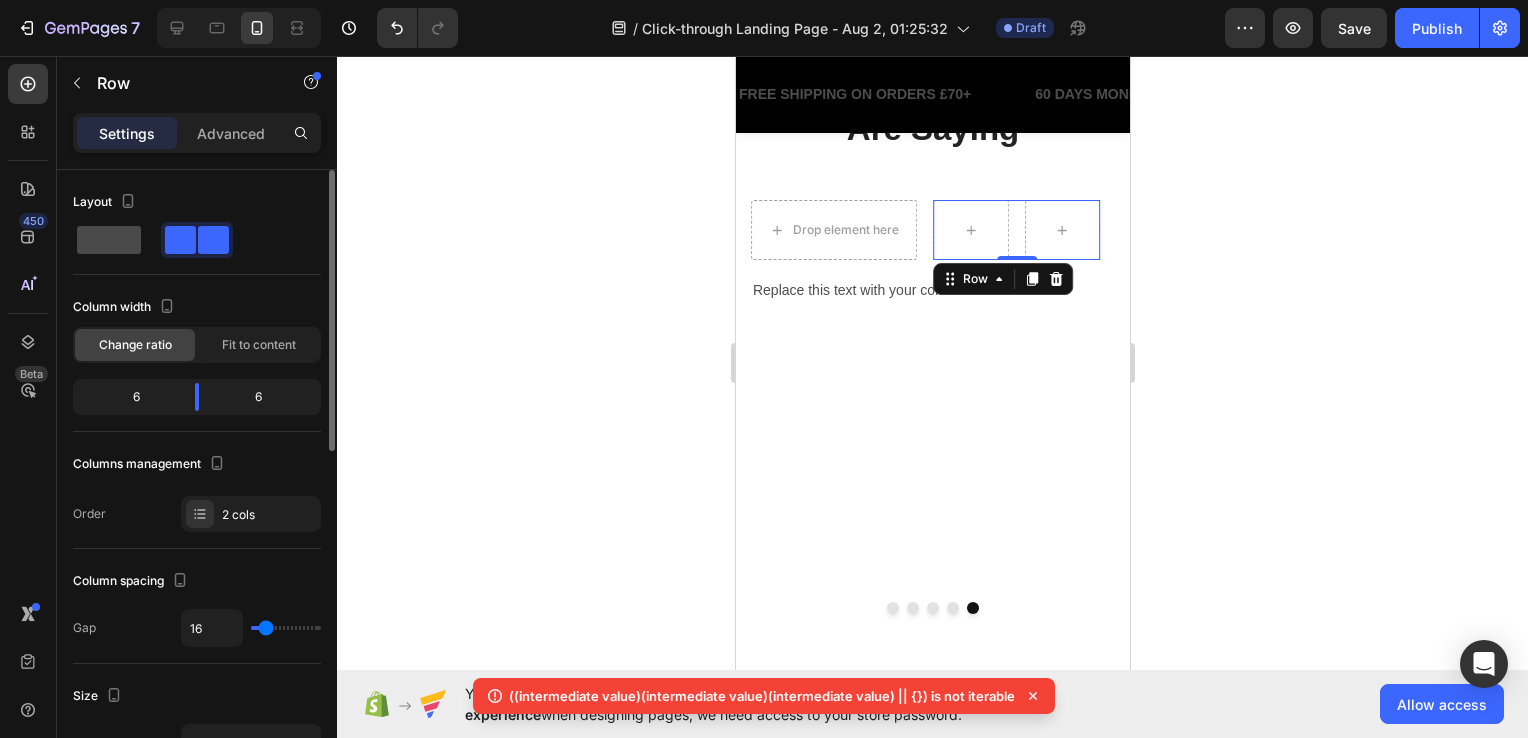 click 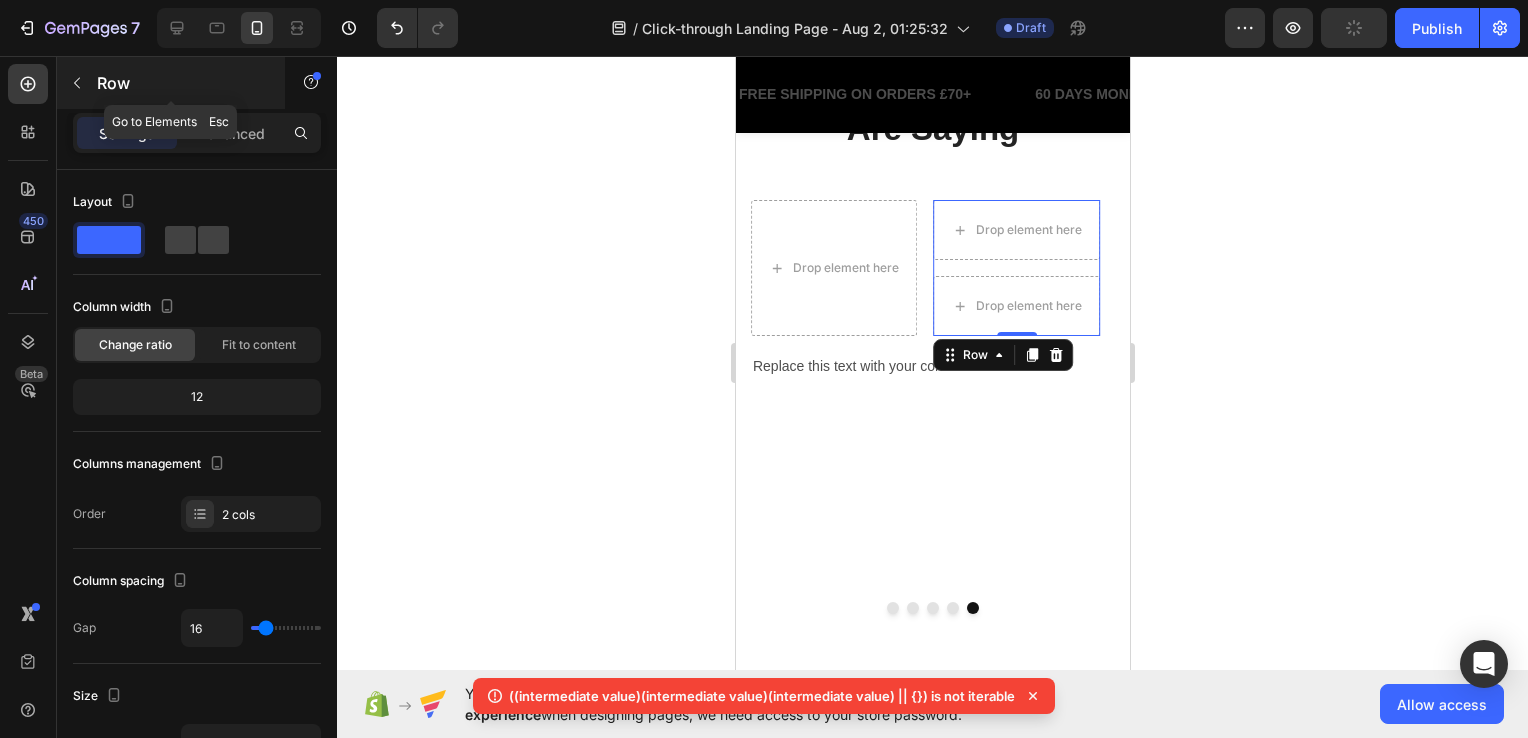 click at bounding box center [77, 83] 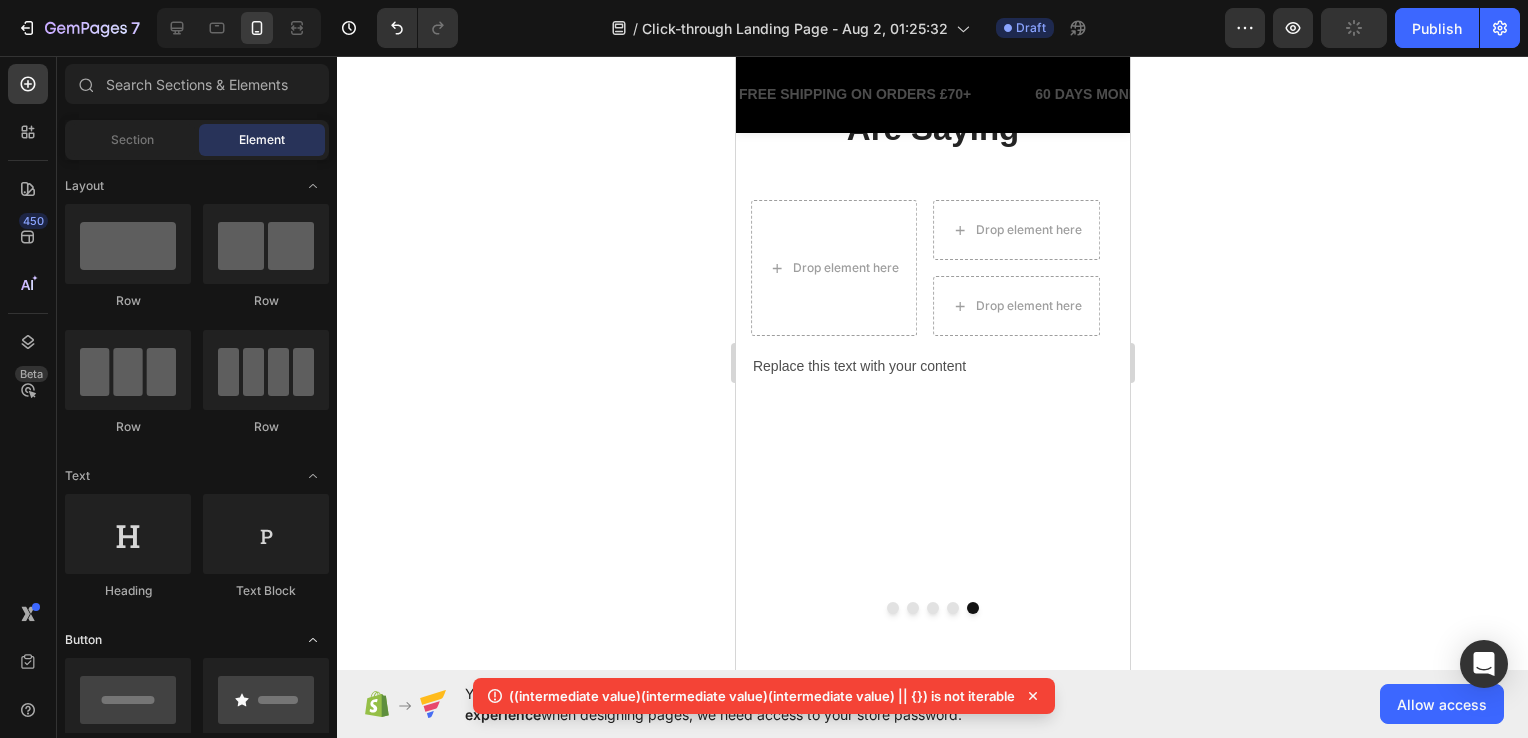 scroll, scrollTop: 200, scrollLeft: 0, axis: vertical 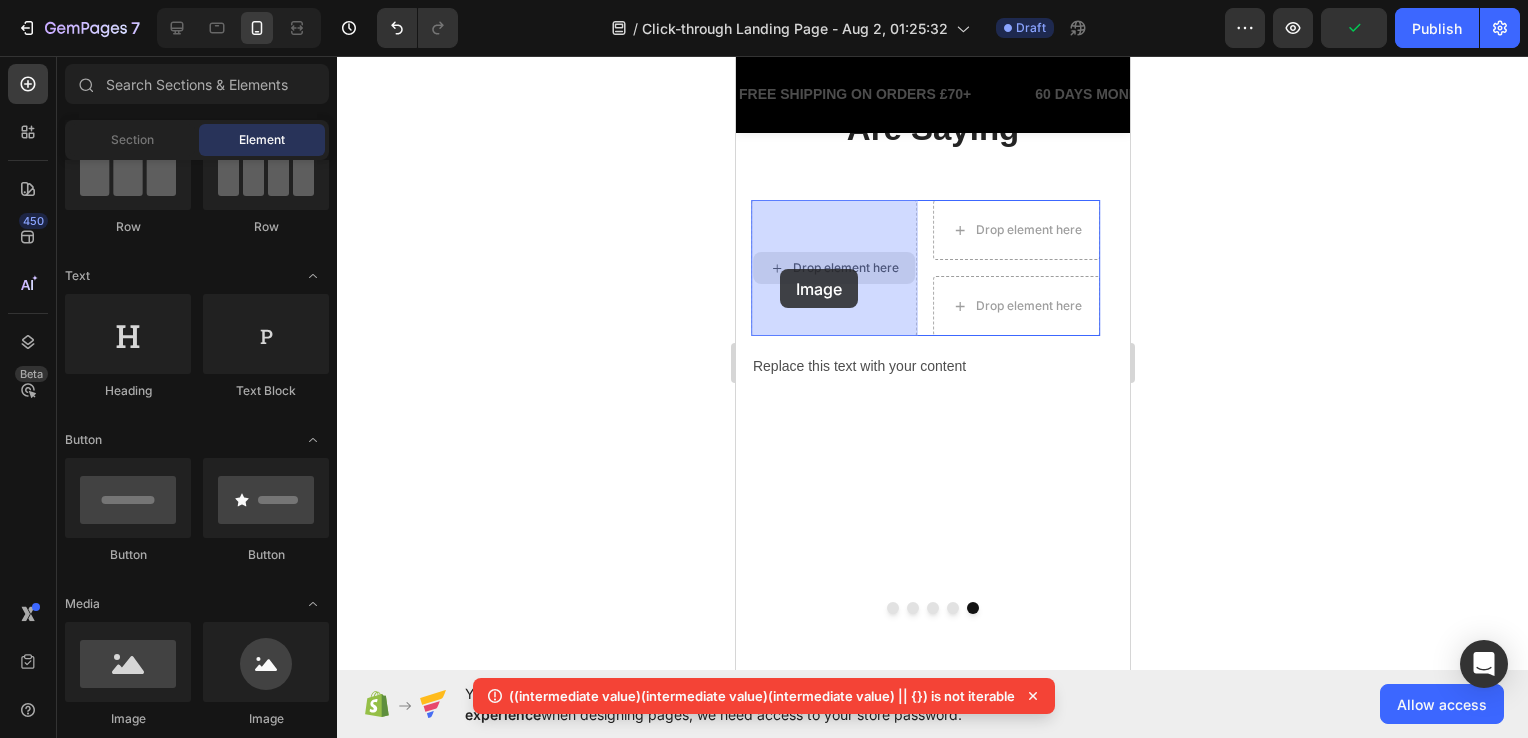 drag, startPoint x: 985, startPoint y: 723, endPoint x: 851, endPoint y: 391, distance: 358.02234 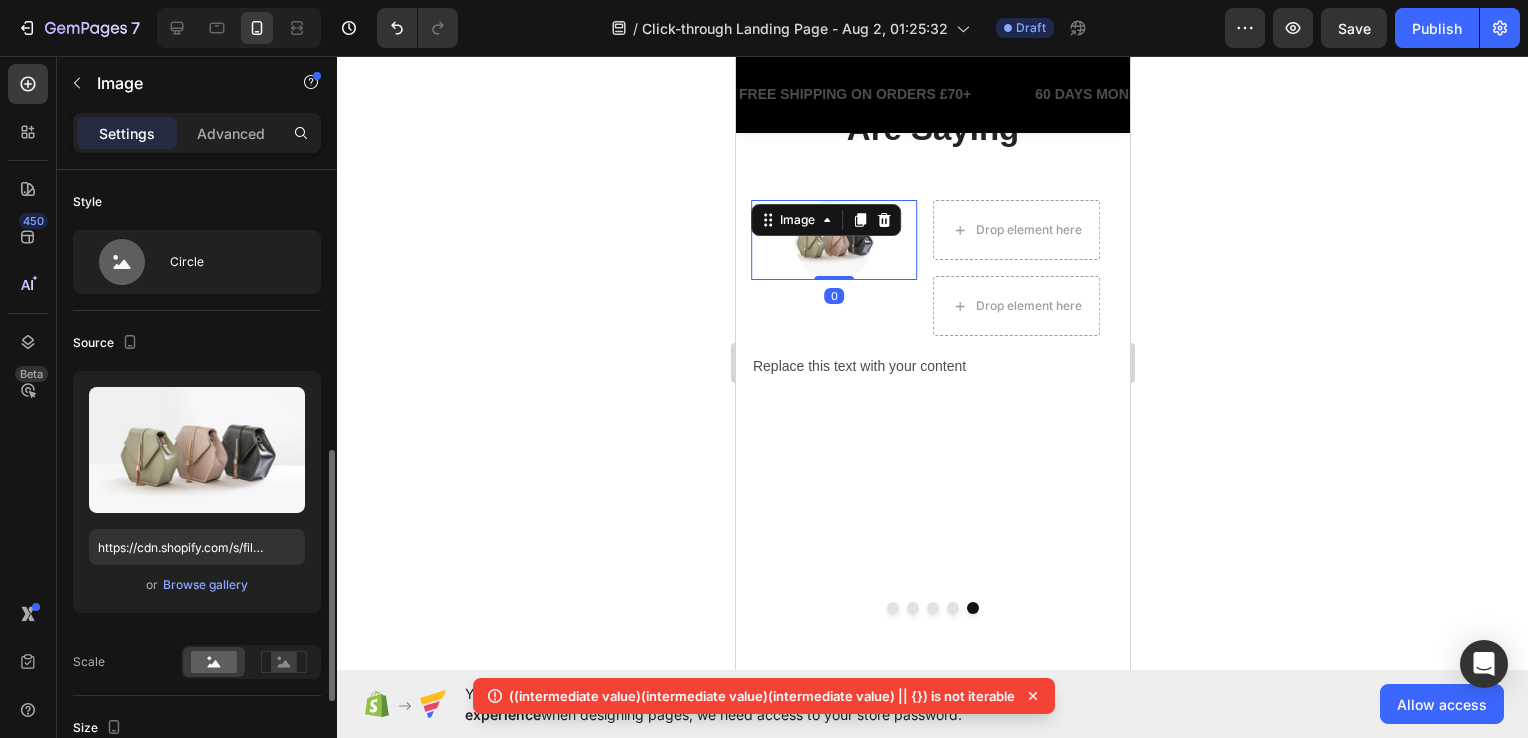 scroll, scrollTop: 200, scrollLeft: 0, axis: vertical 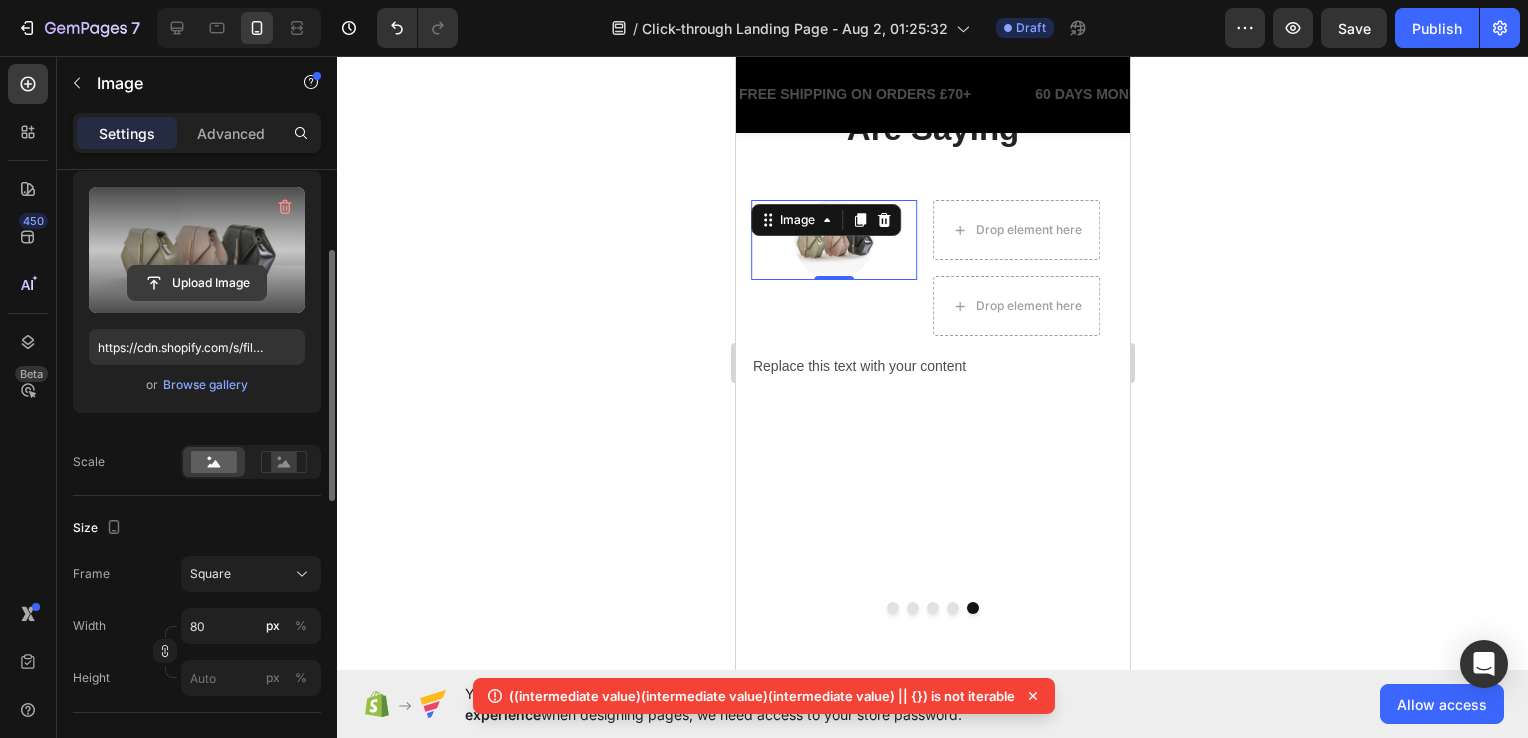click 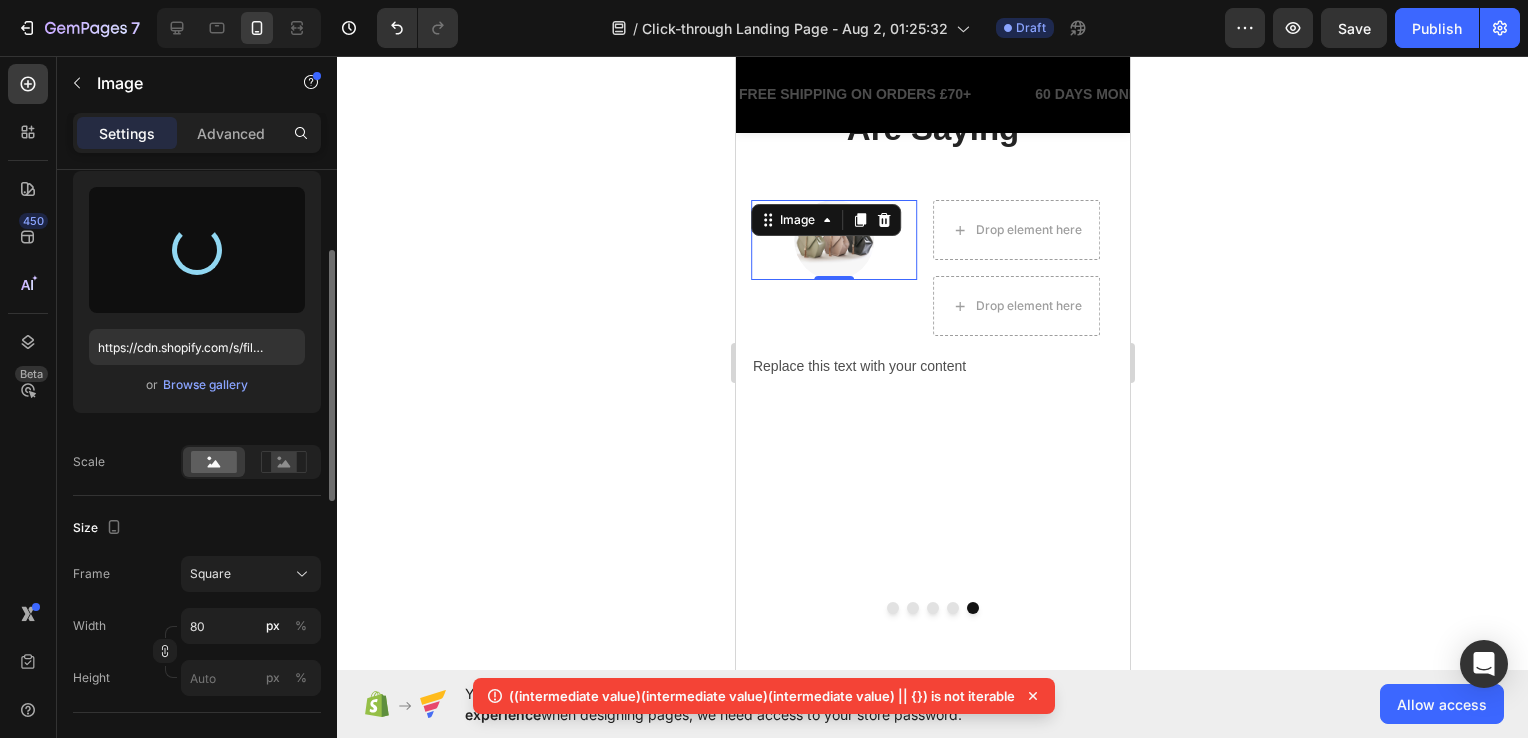 type on "https://cdn.shopify.com/s/files/1/0967/1367/0981/files/gempages_576895170746778363-3f8a068a-1140-4a3e-bdfa-cfb1e2008825.png" 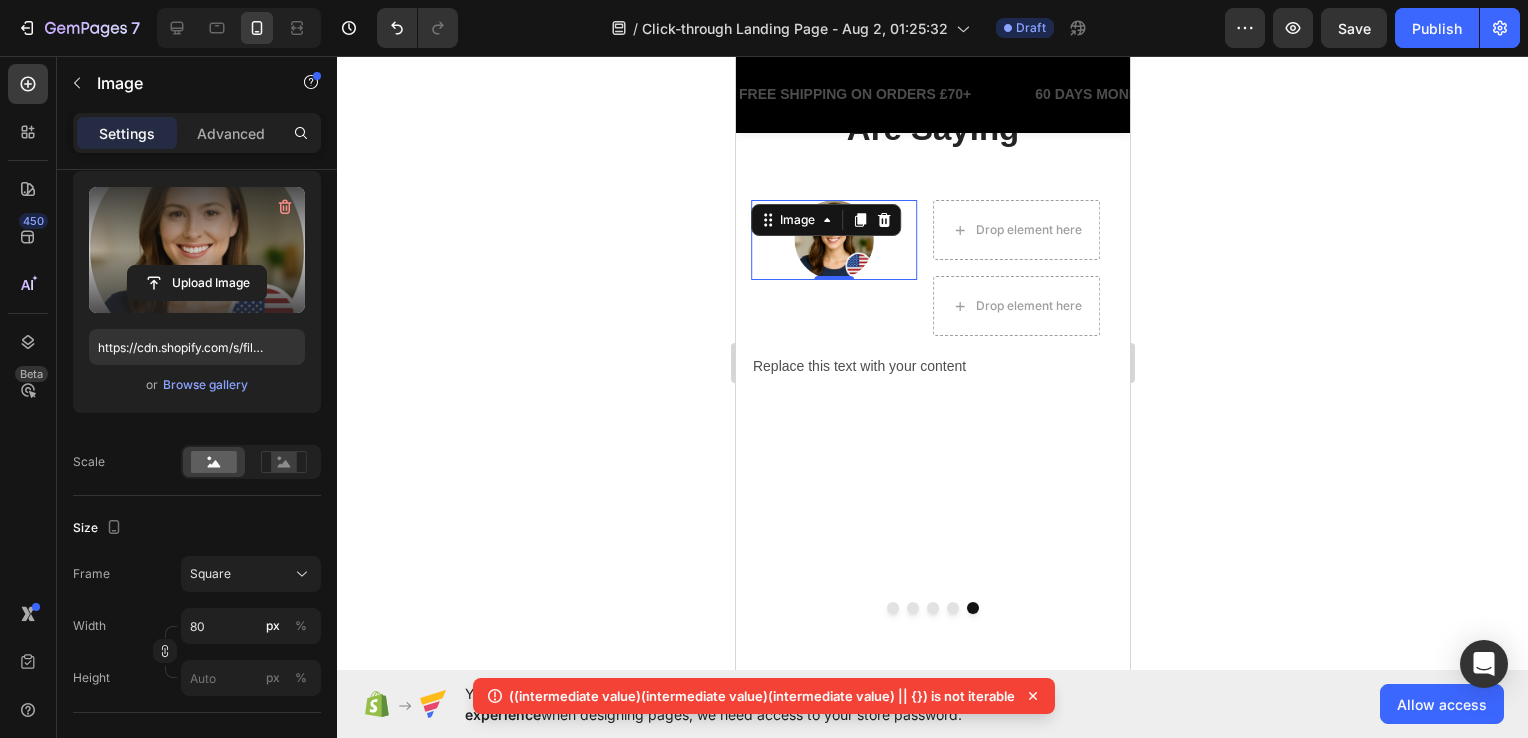 scroll, scrollTop: 600, scrollLeft: 0, axis: vertical 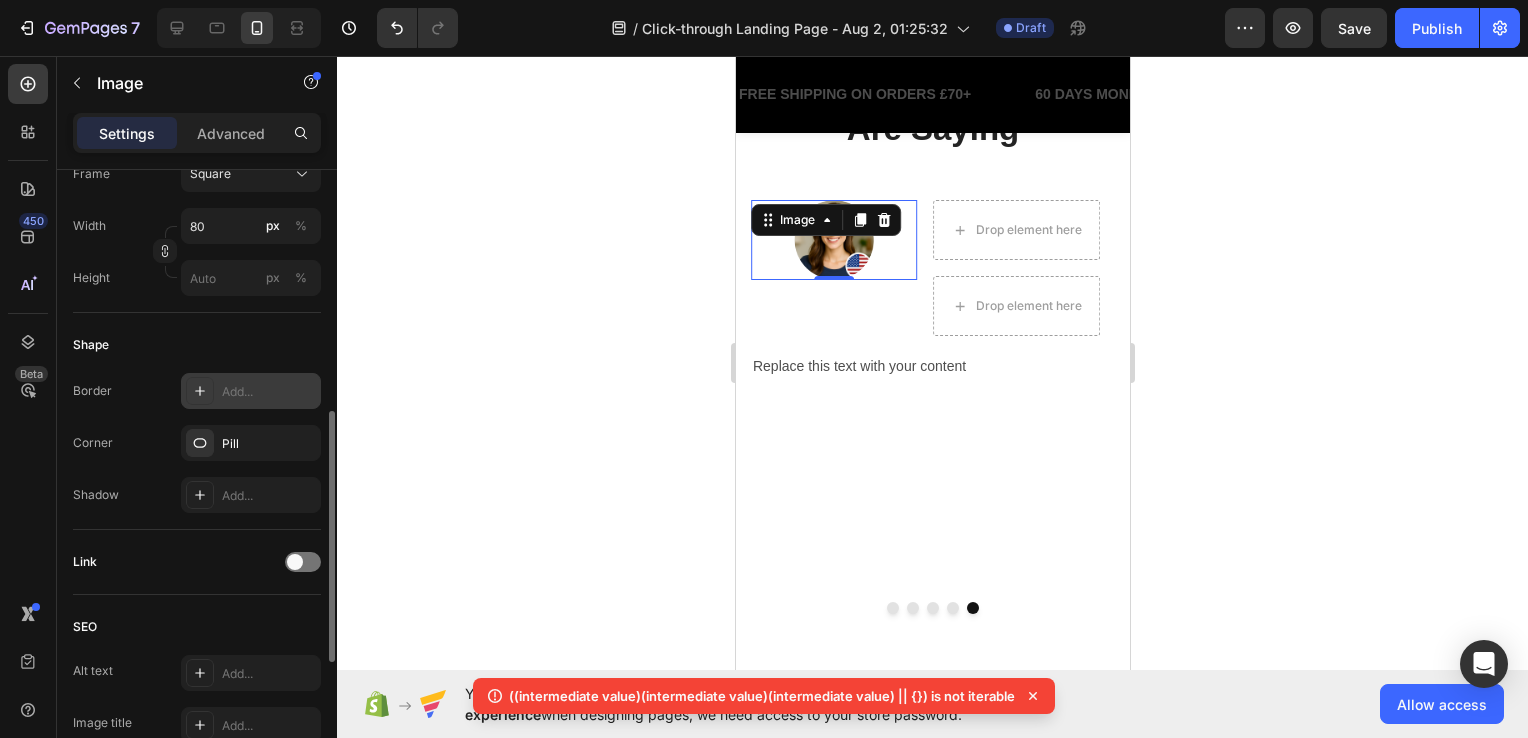 click on "Add..." at bounding box center [269, 392] 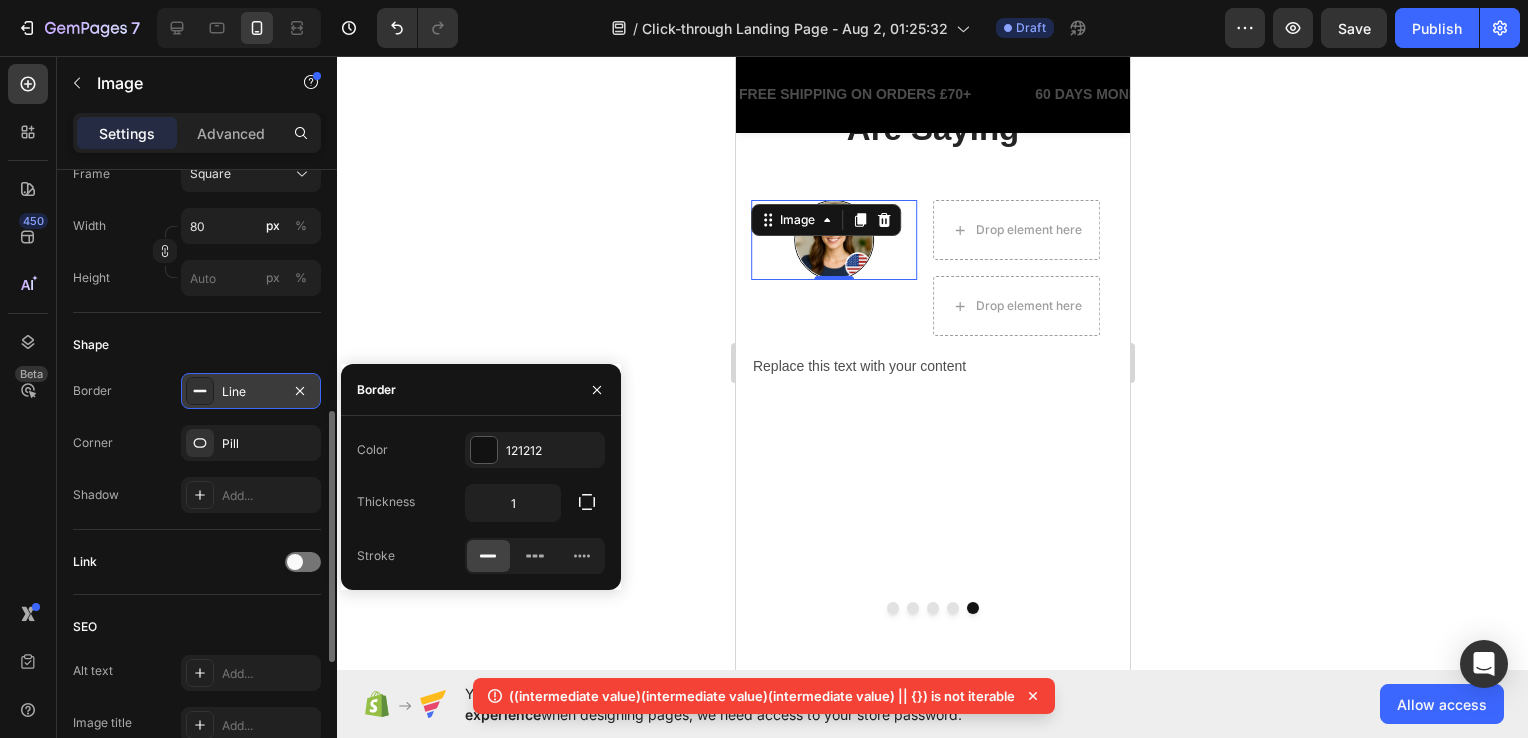 click 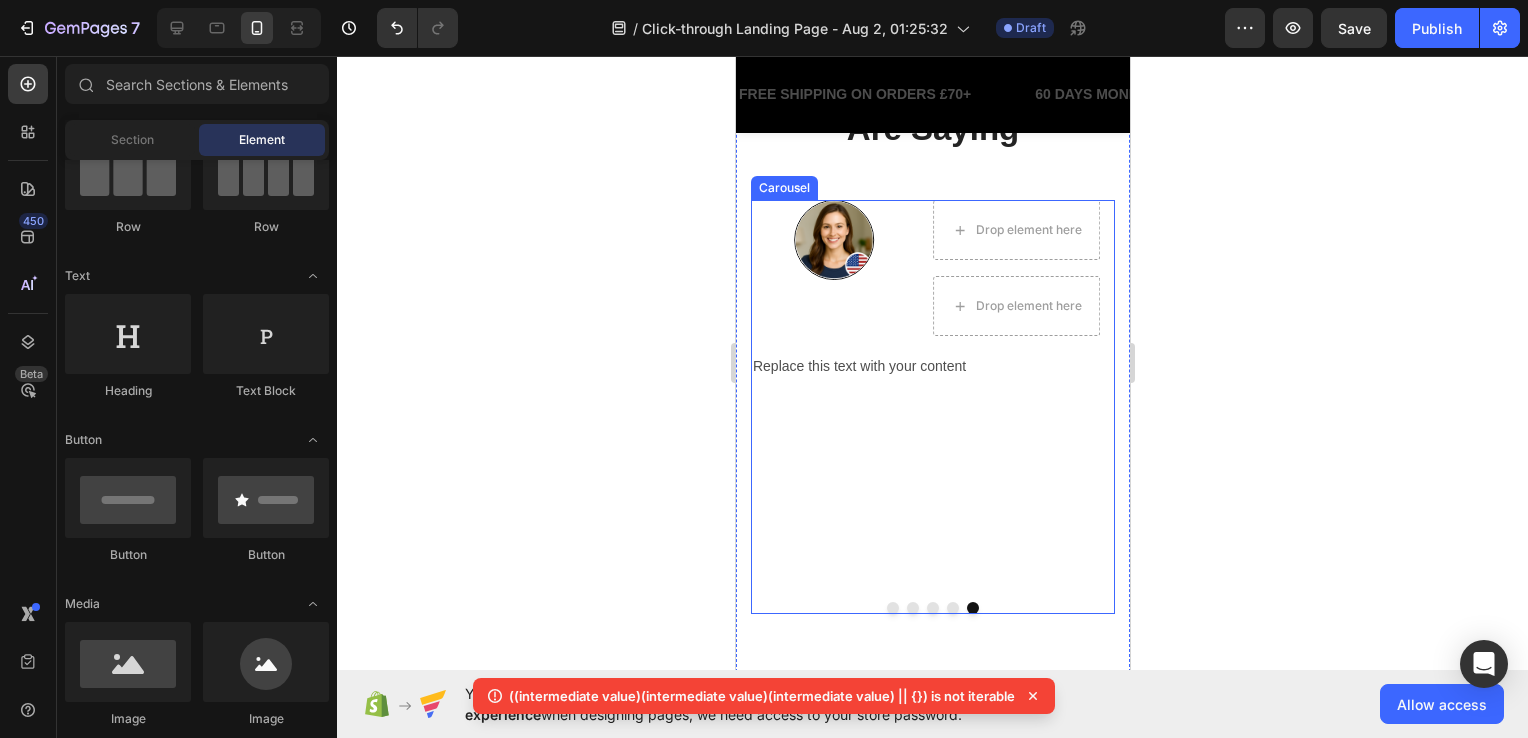 click at bounding box center (777, 386) 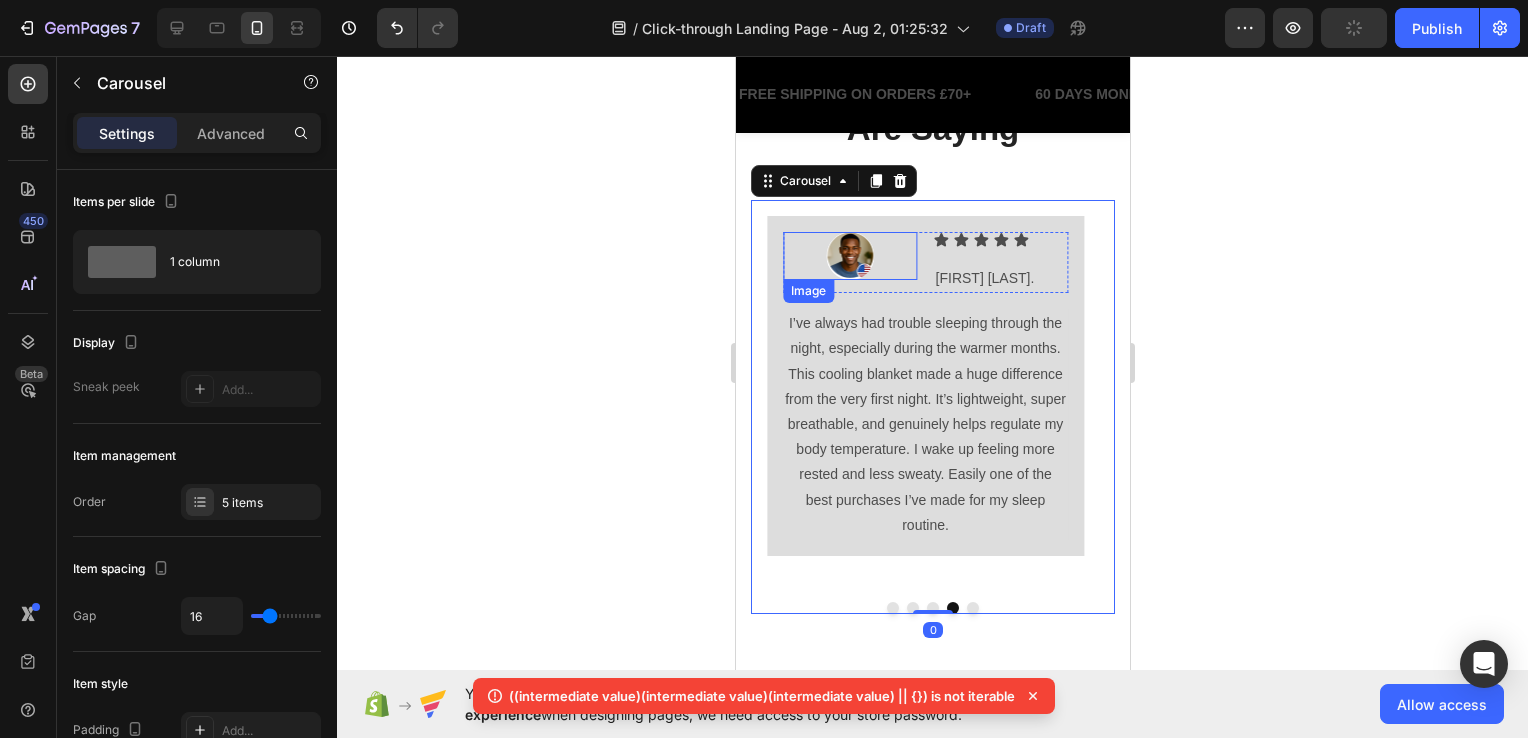 click at bounding box center (849, 256) 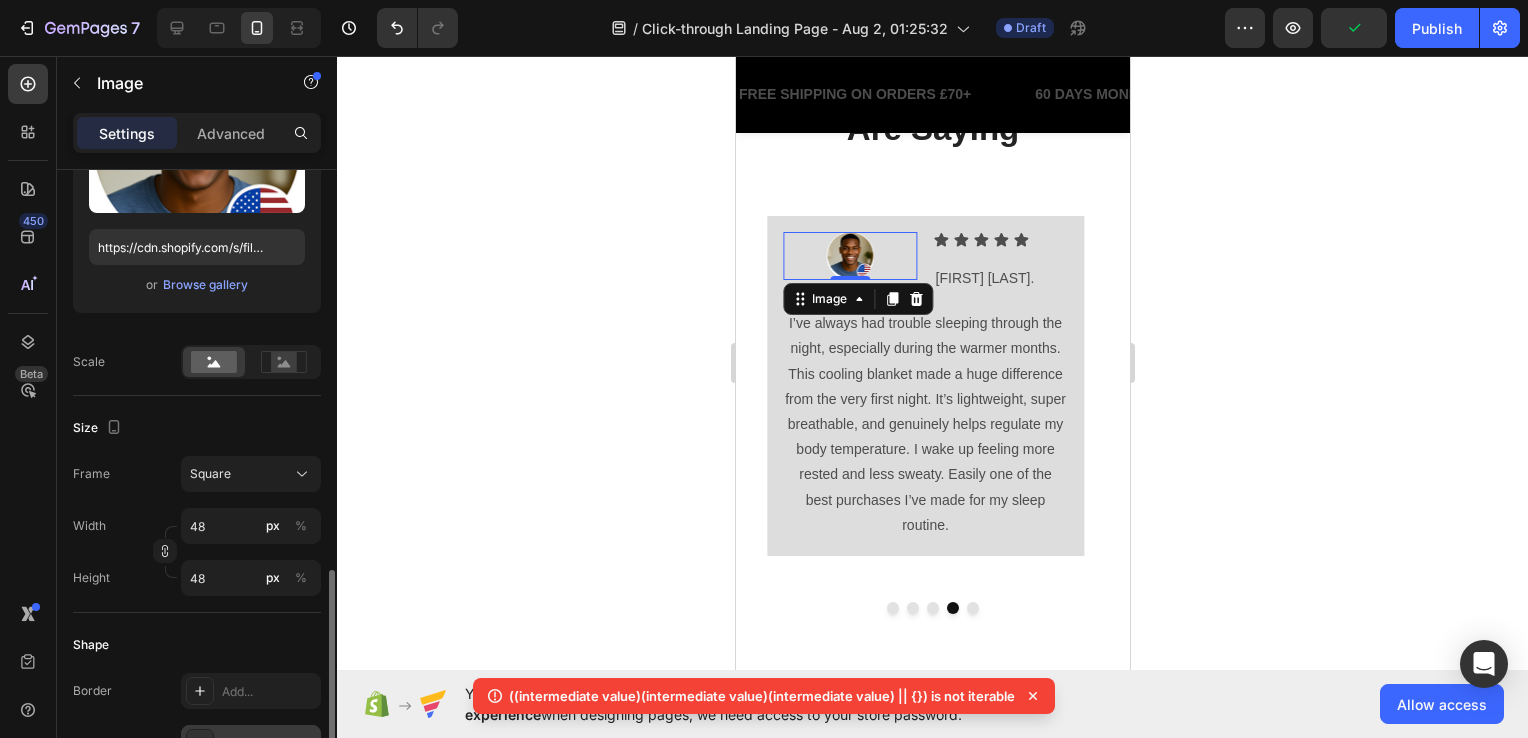 scroll, scrollTop: 500, scrollLeft: 0, axis: vertical 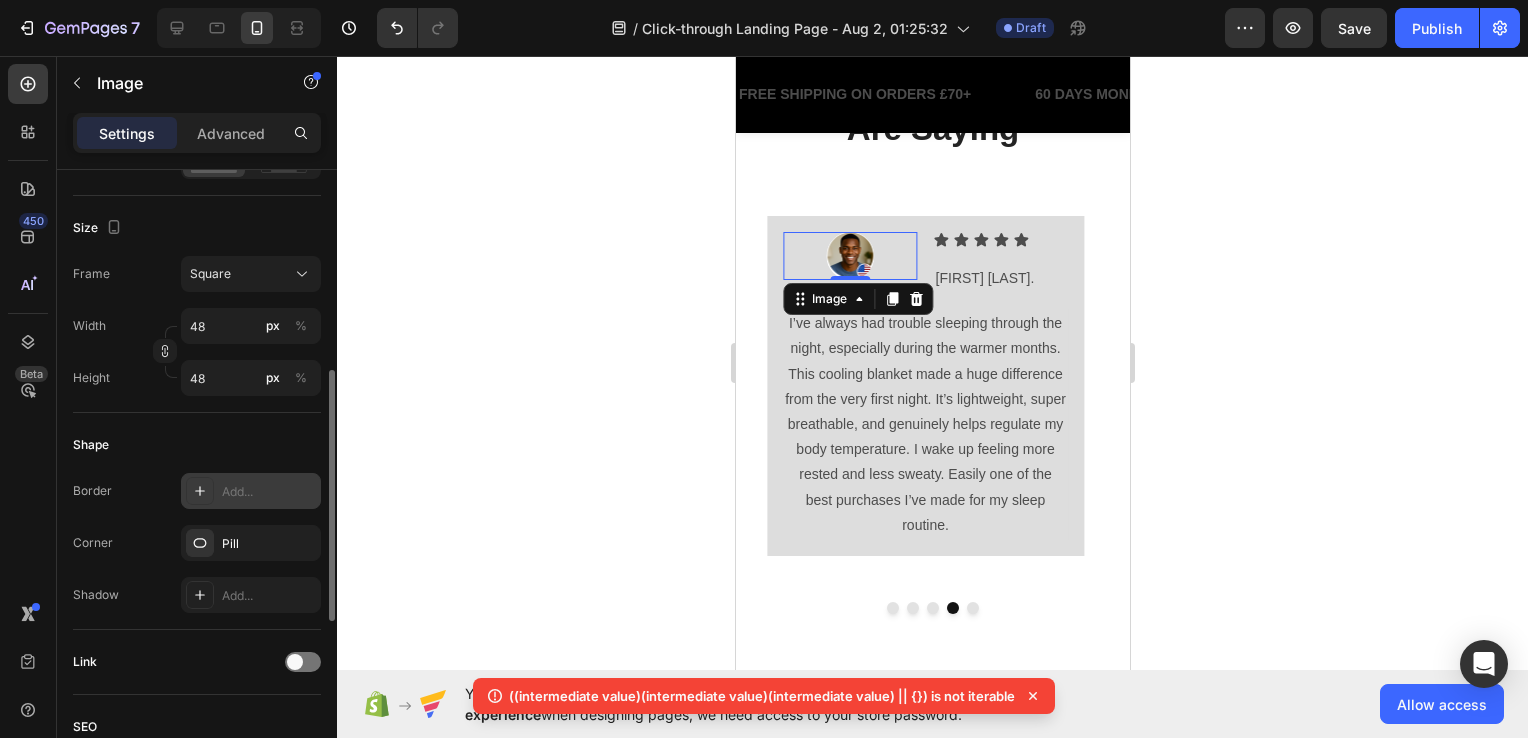 click on "Add..." at bounding box center [269, 492] 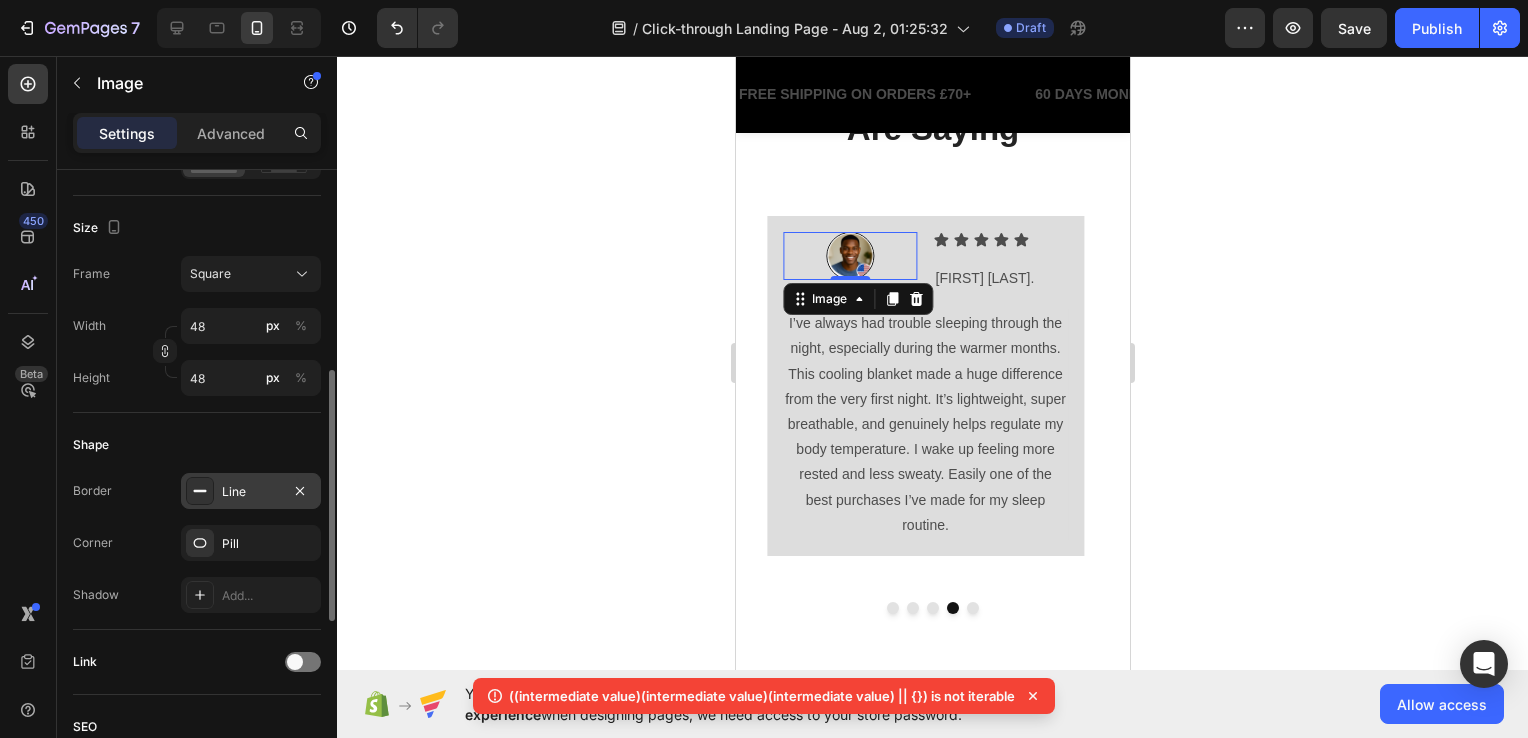 click 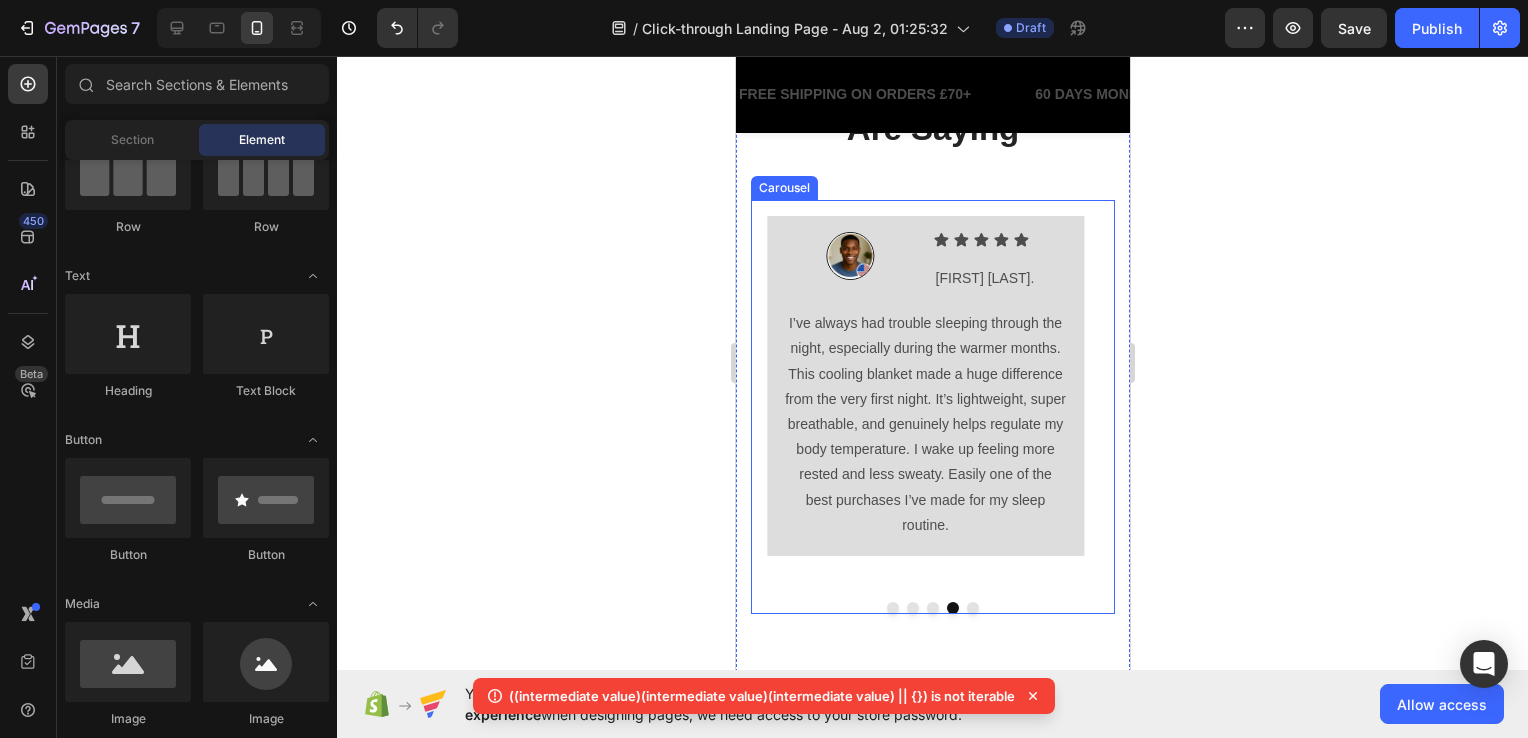 click 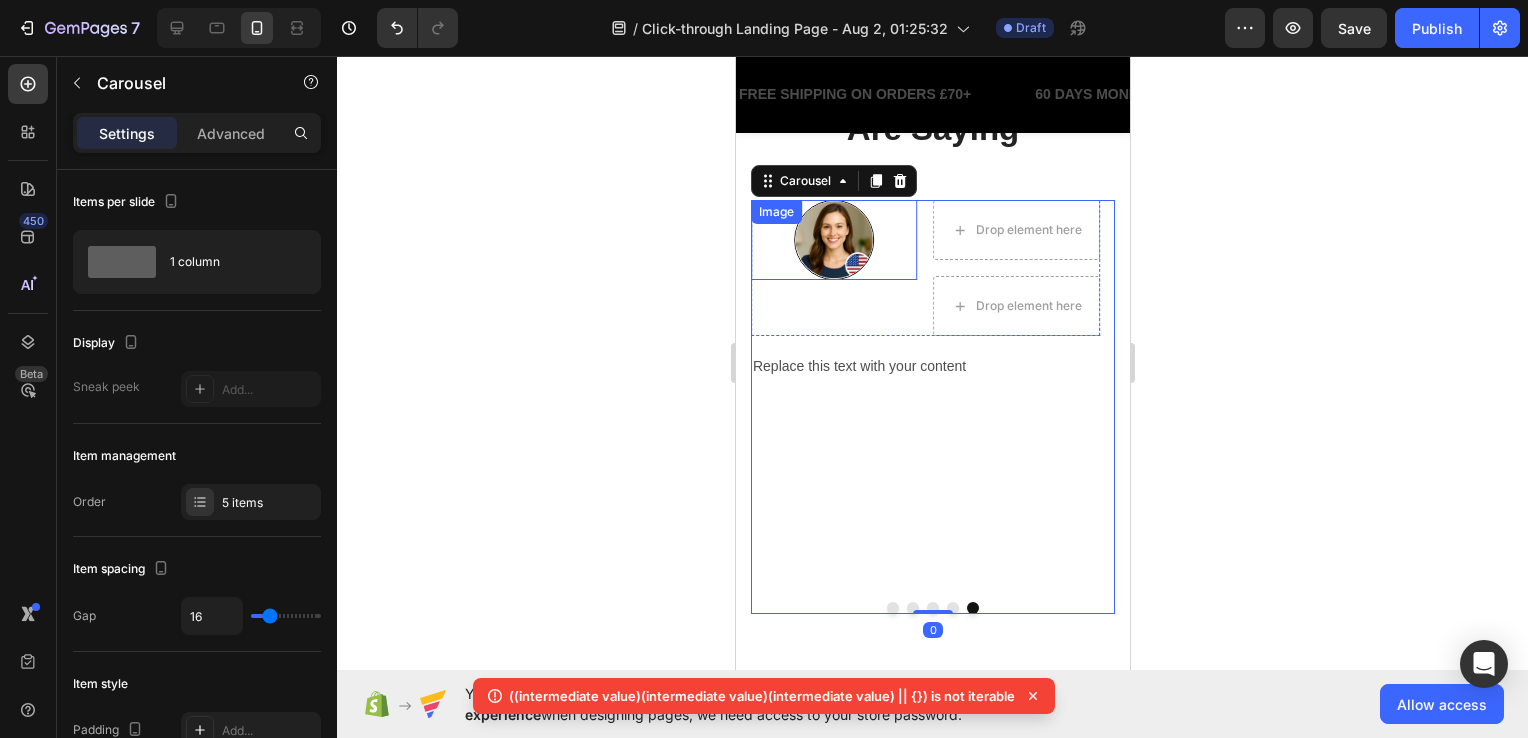 click at bounding box center (833, 240) 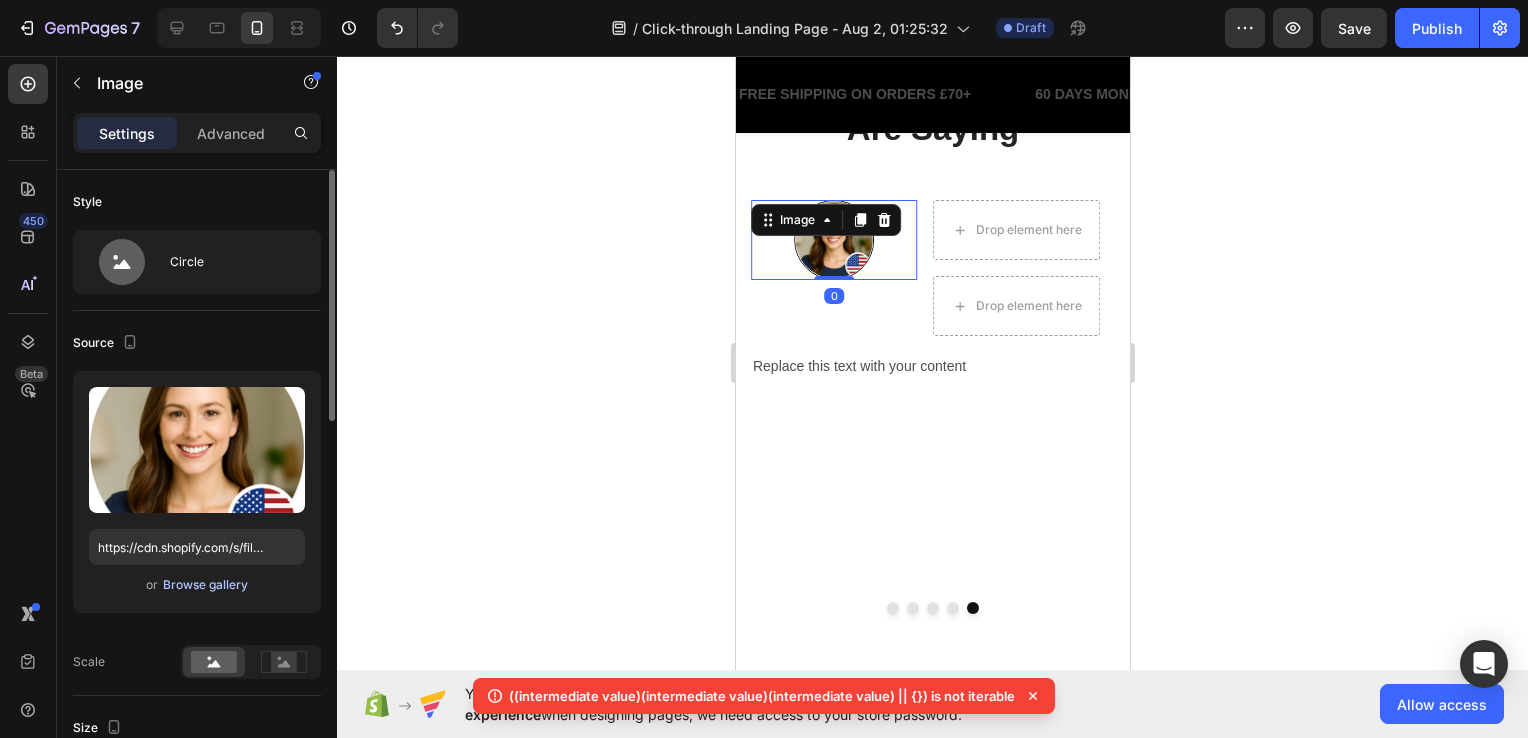 scroll, scrollTop: 200, scrollLeft: 0, axis: vertical 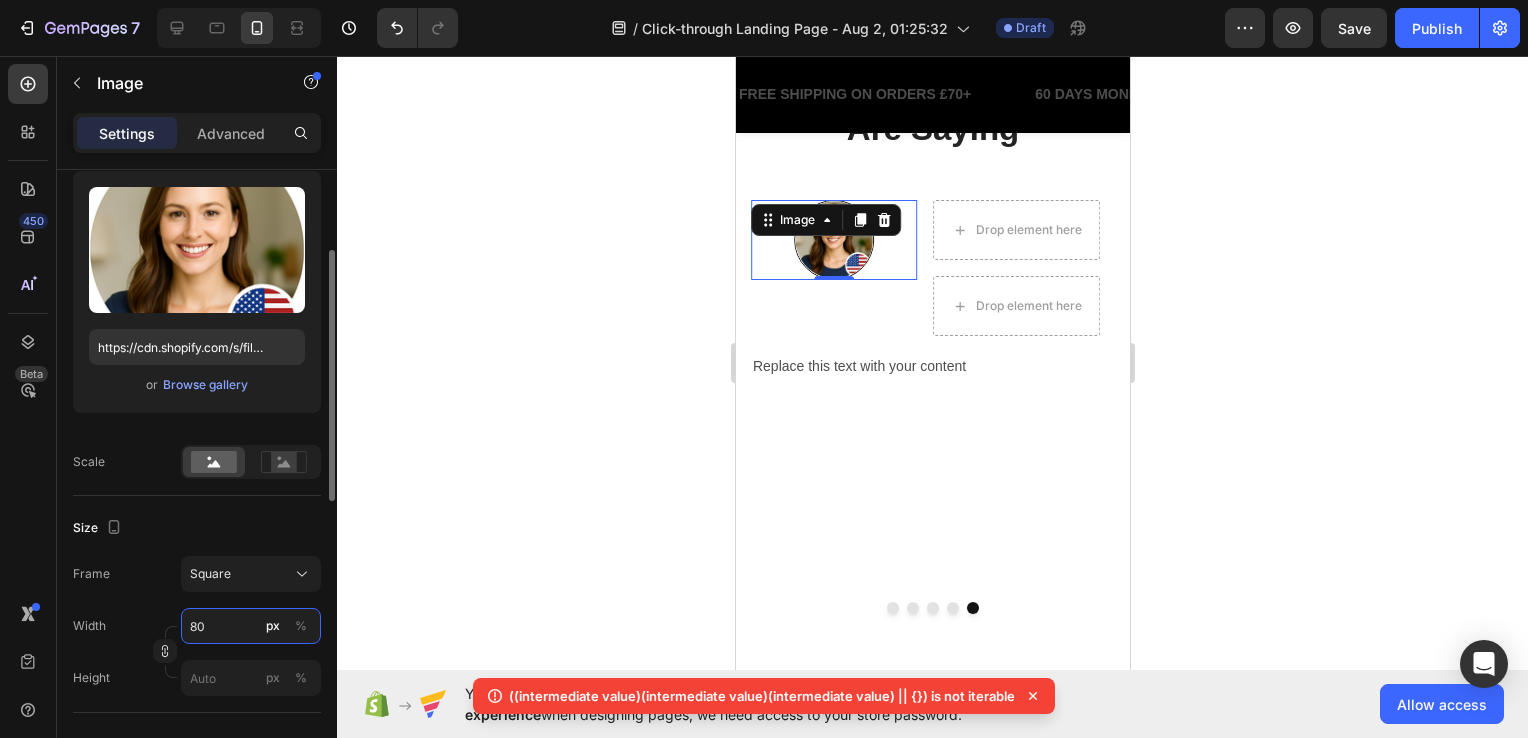 click on "80" at bounding box center (251, 626) 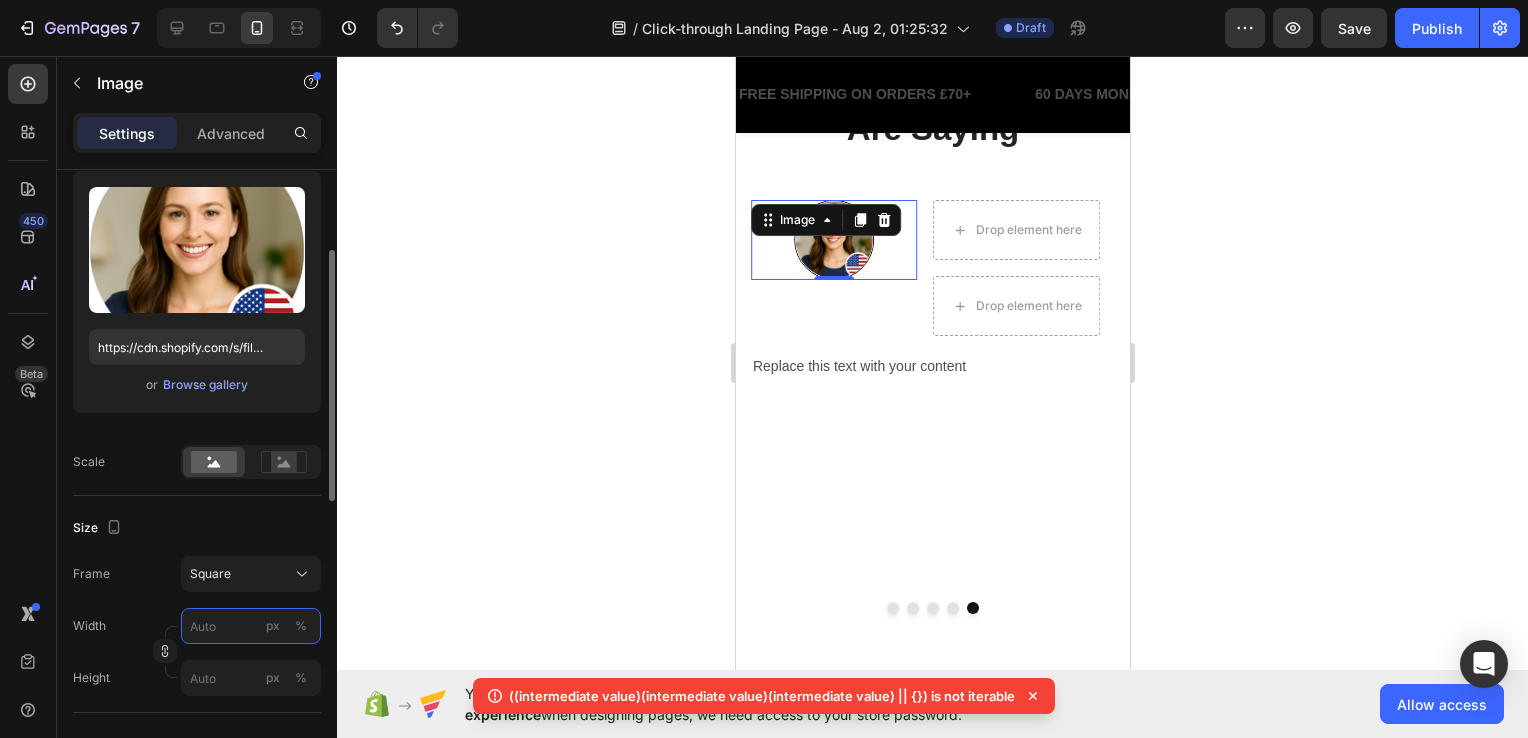 type on "4" 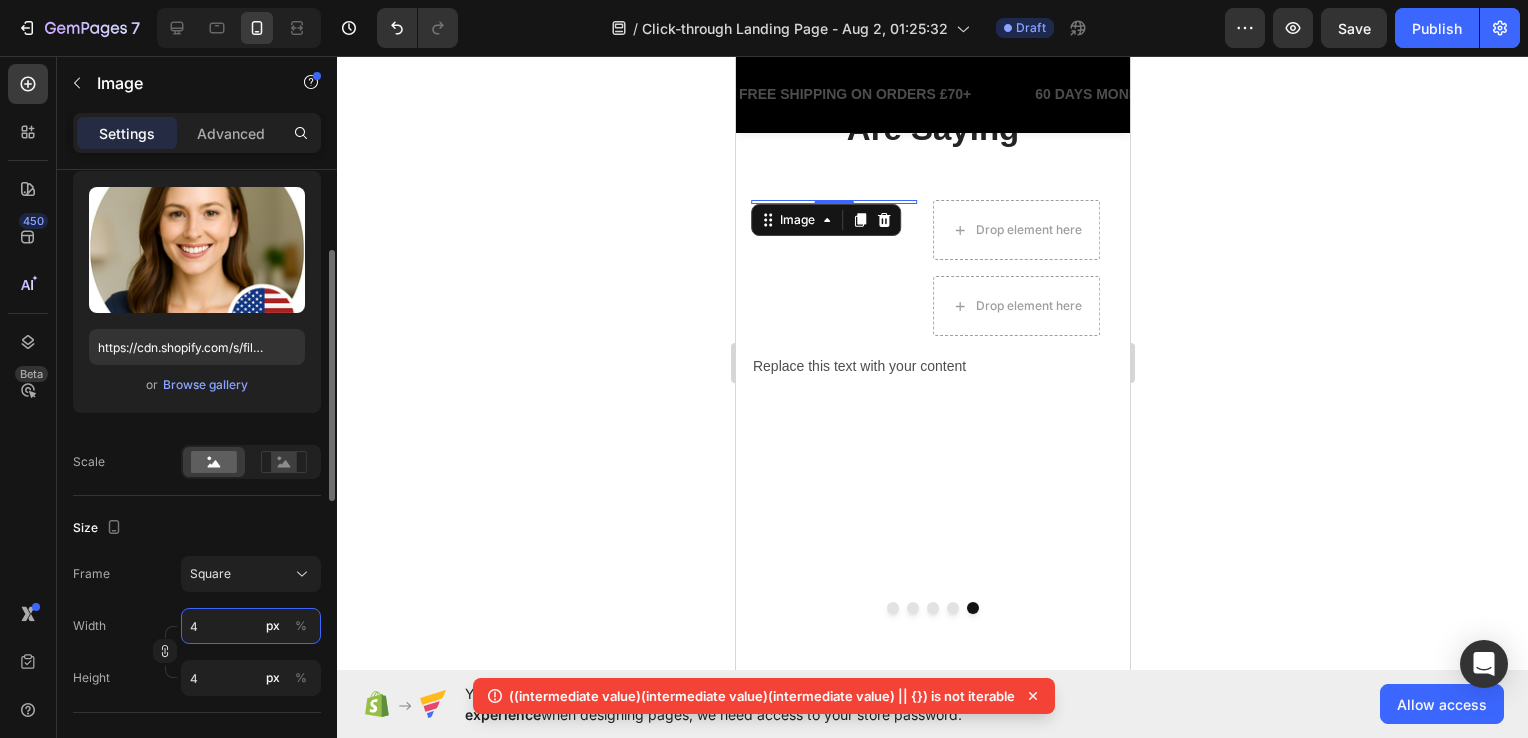 type on "48" 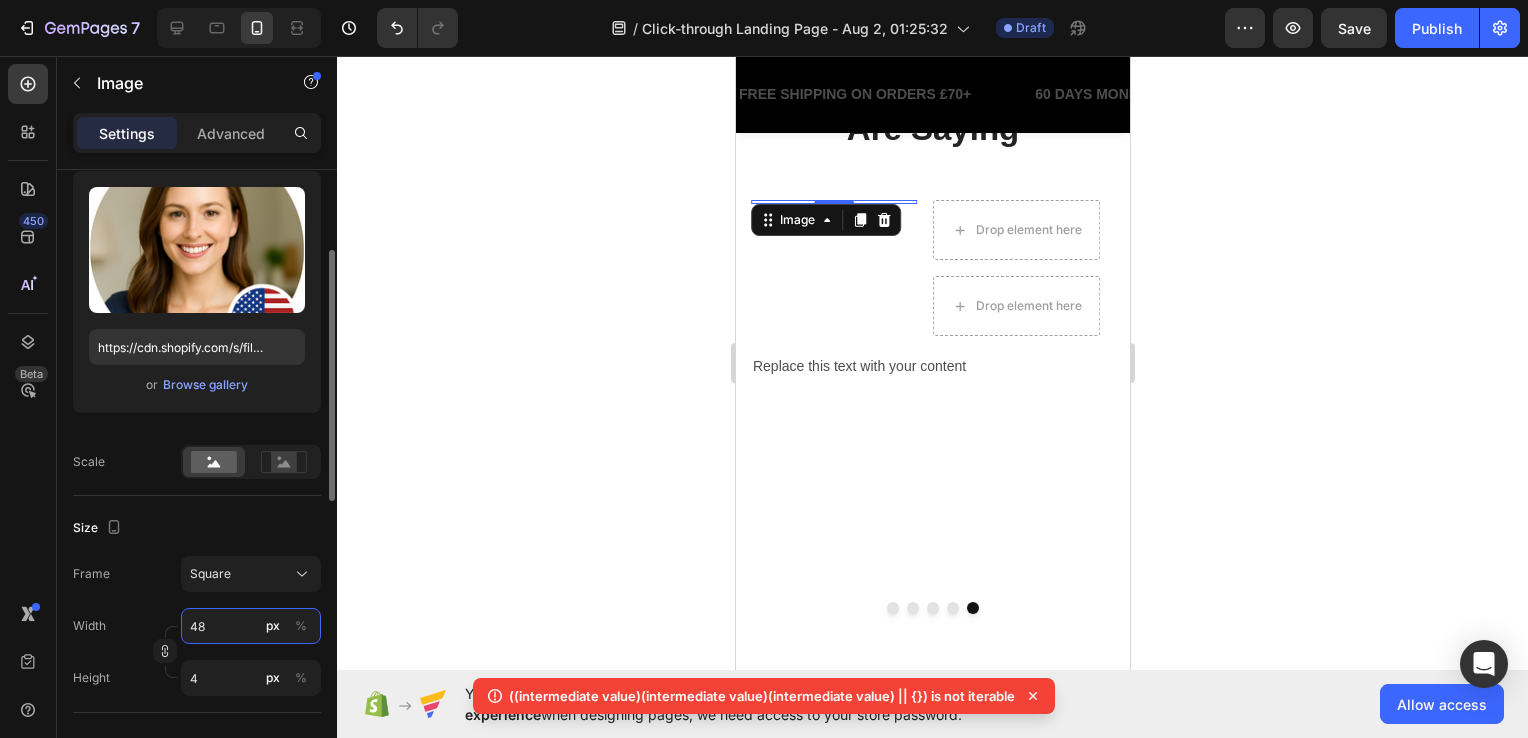 type on "48" 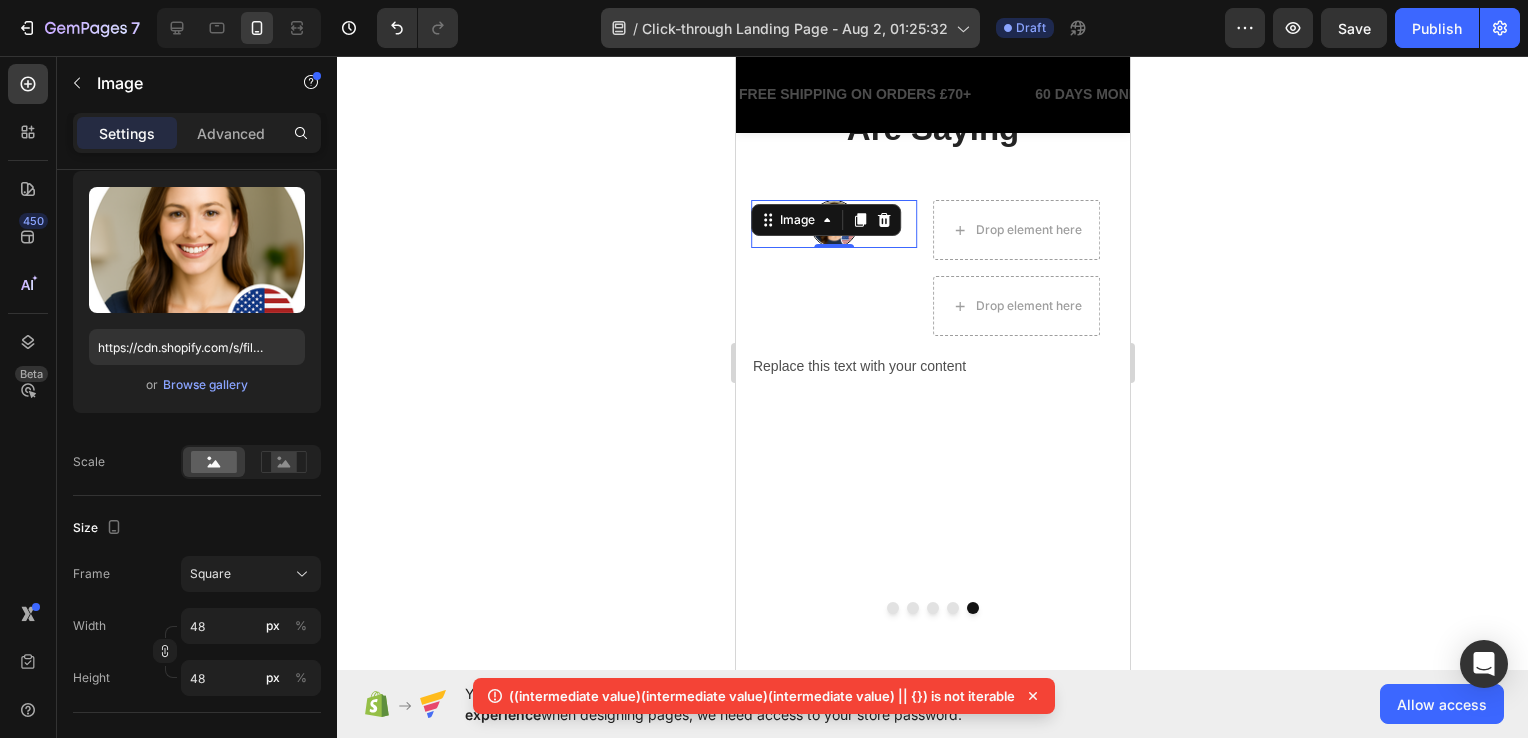 click 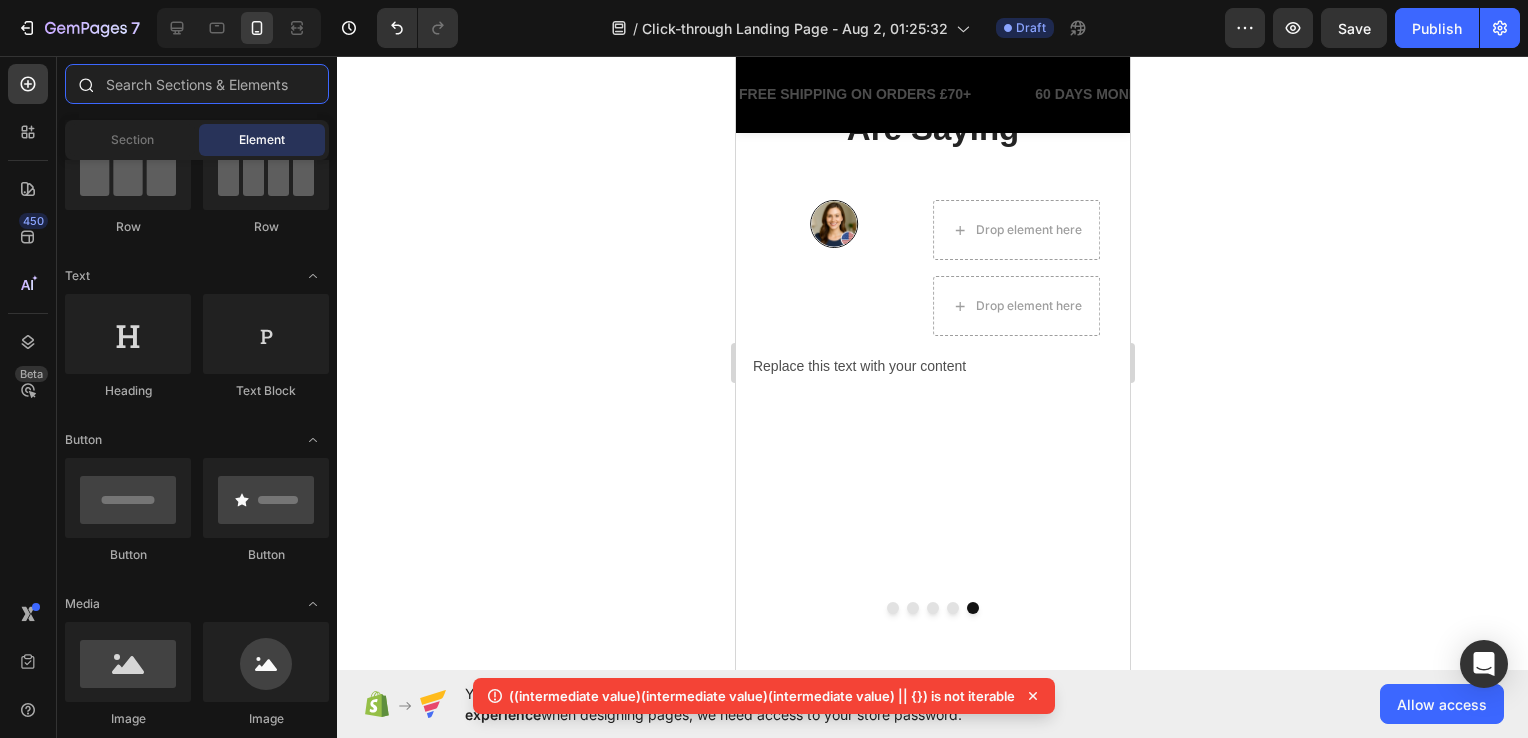 click at bounding box center [197, 84] 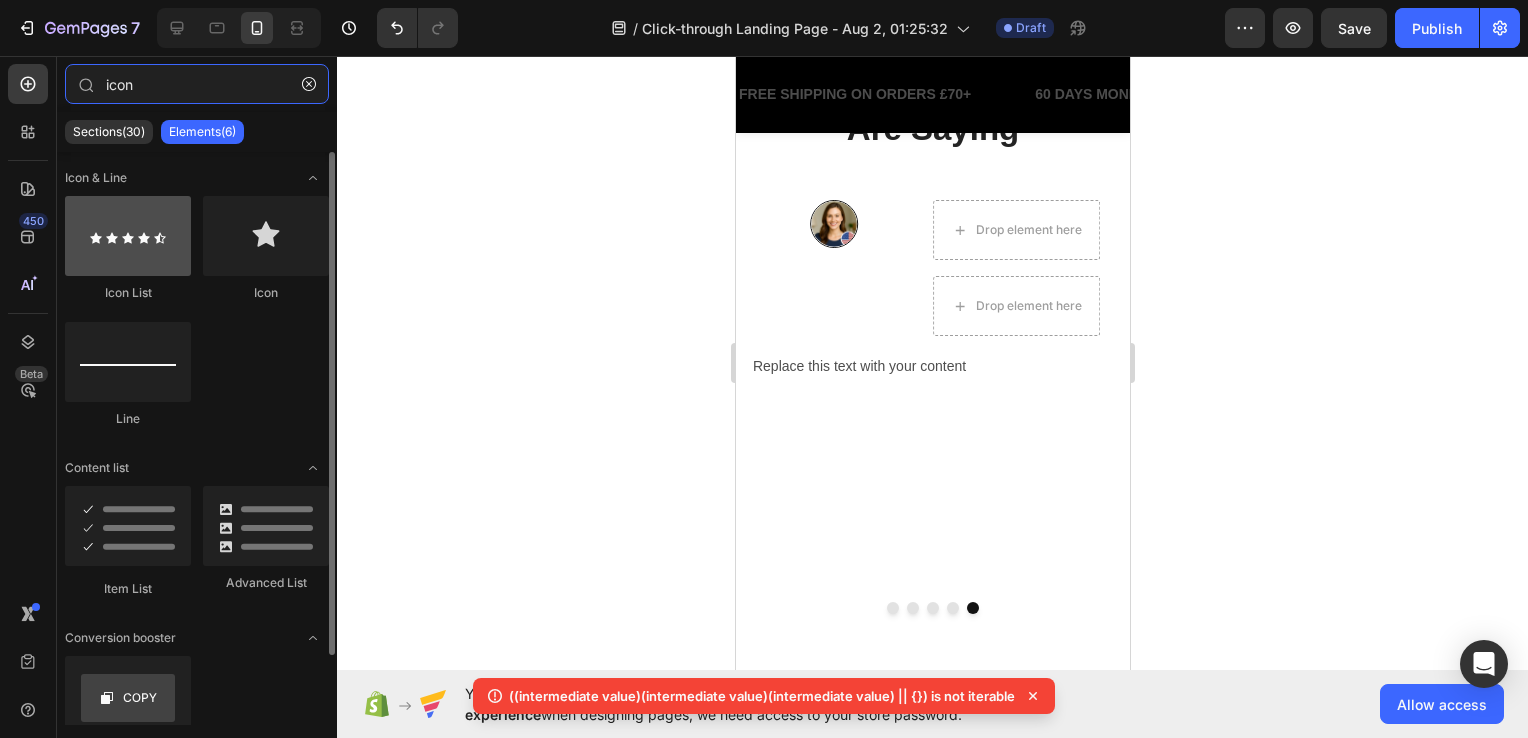 type on "icon" 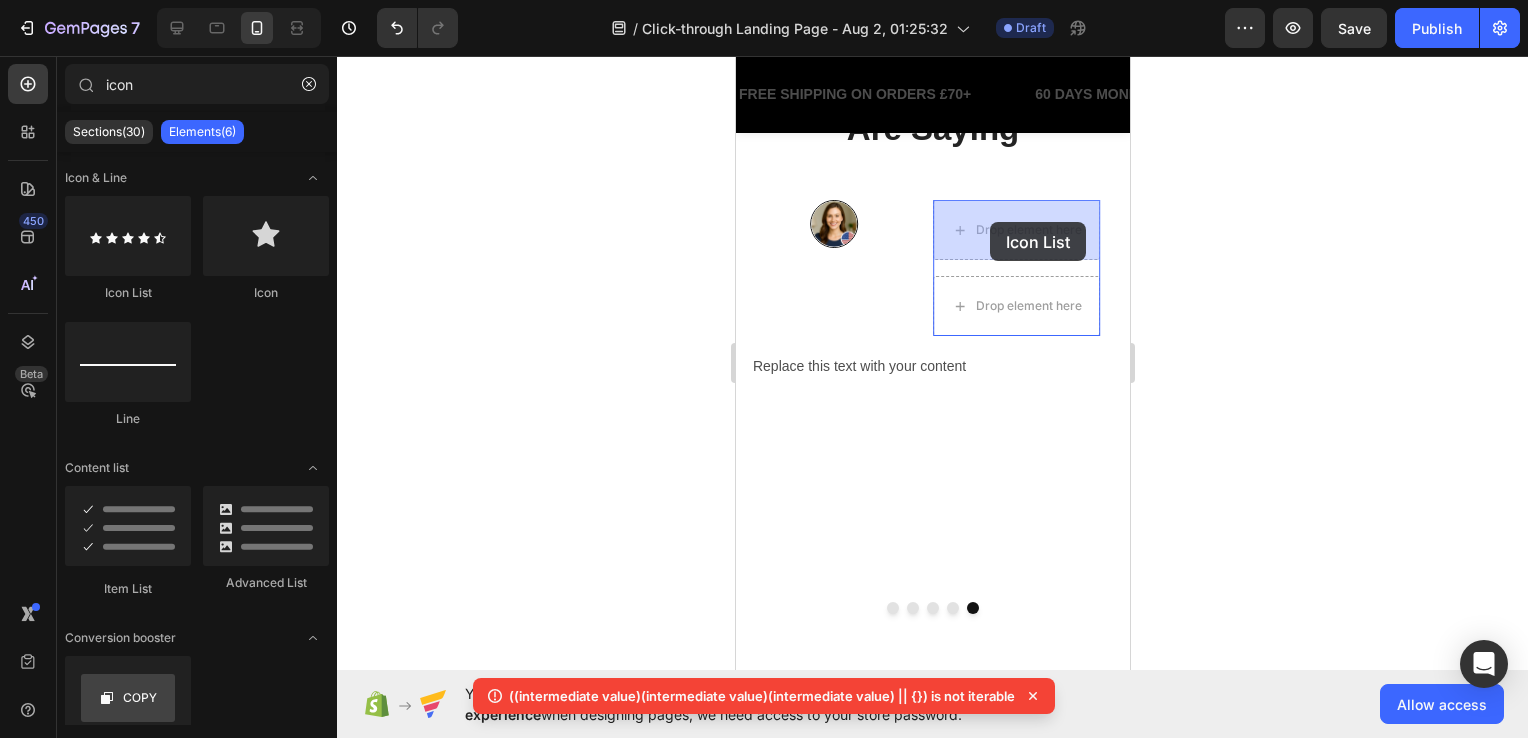 drag, startPoint x: 883, startPoint y: 313, endPoint x: 1108, endPoint y: 329, distance: 225.56818 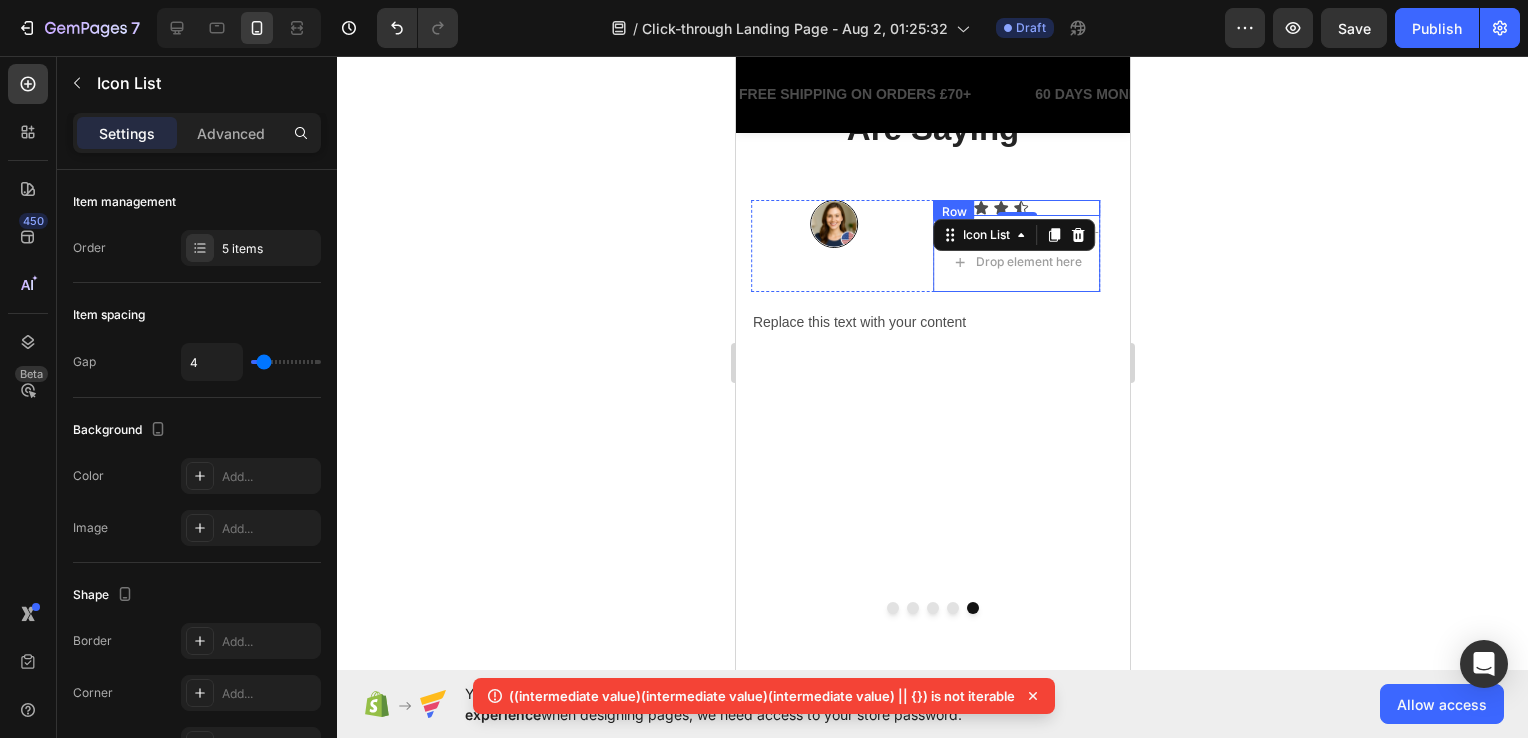 click 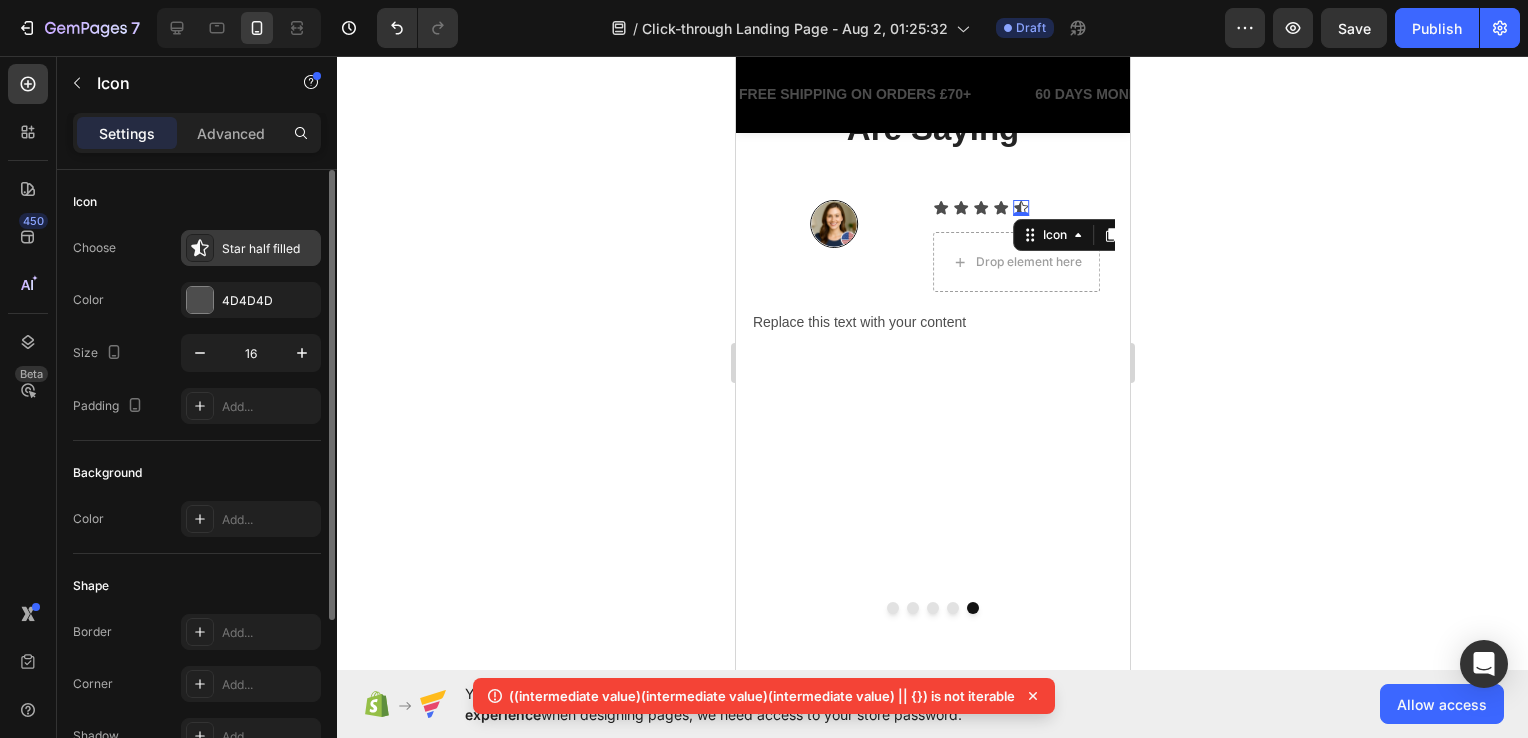 click on "Star half filled" at bounding box center (269, 249) 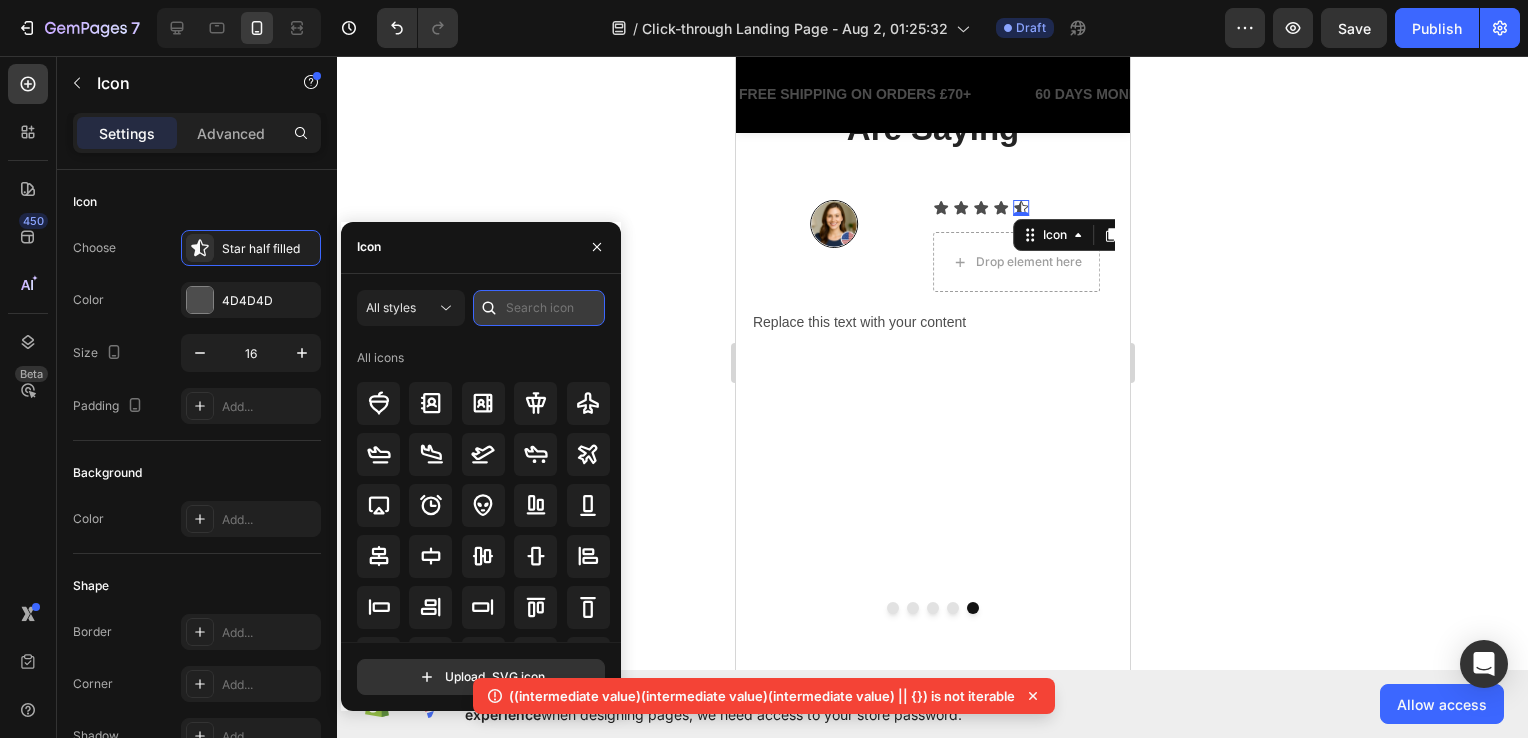 click at bounding box center (539, 308) 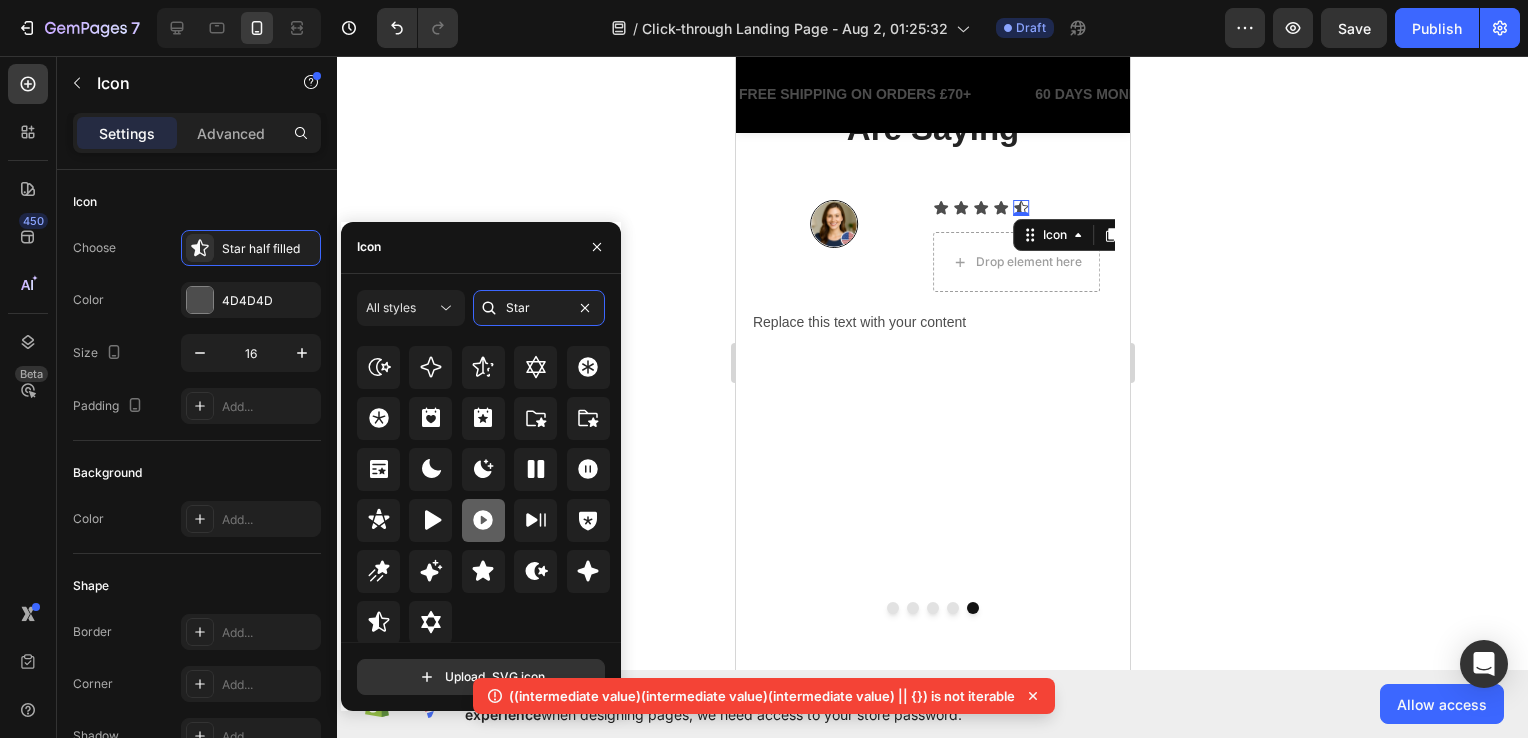 scroll, scrollTop: 607, scrollLeft: 0, axis: vertical 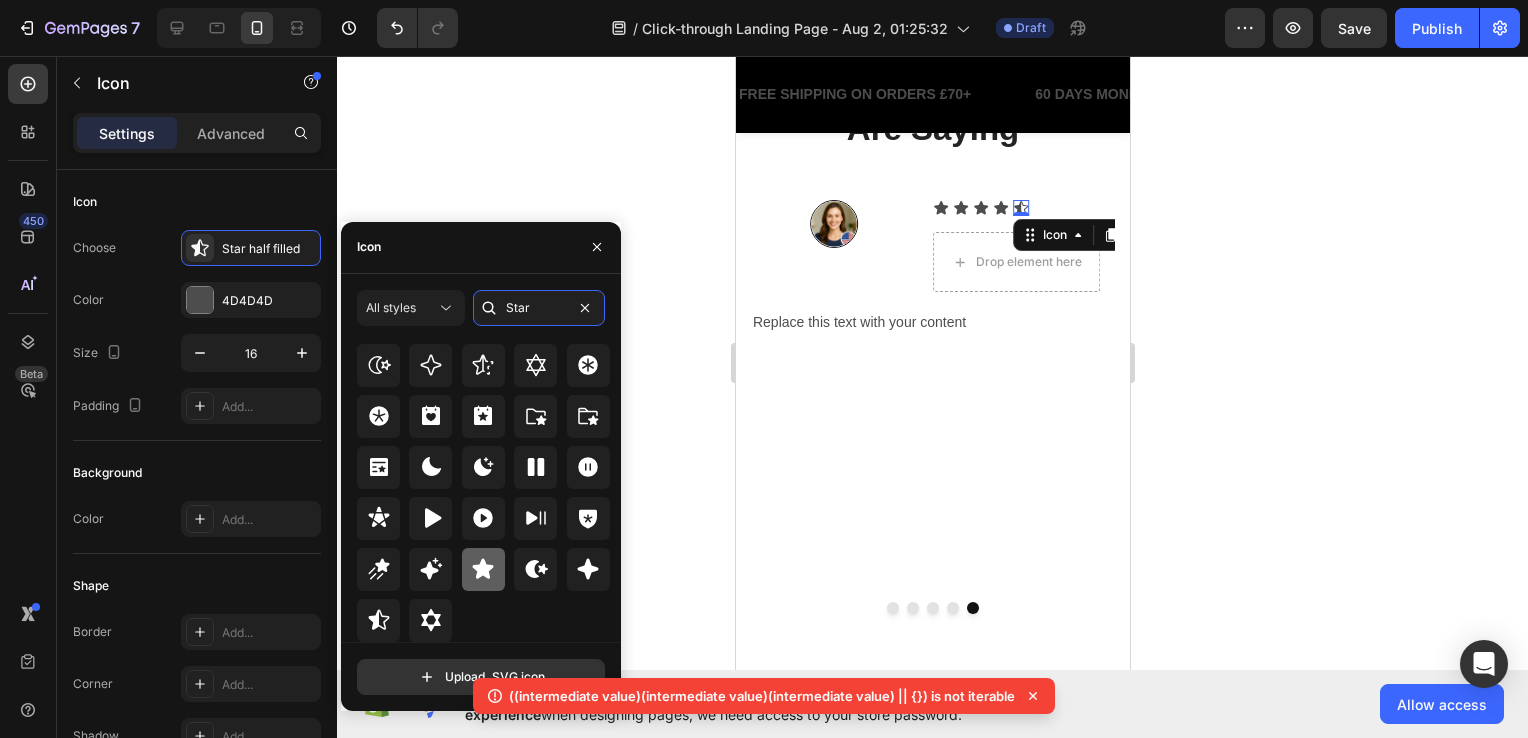 type on "Star" 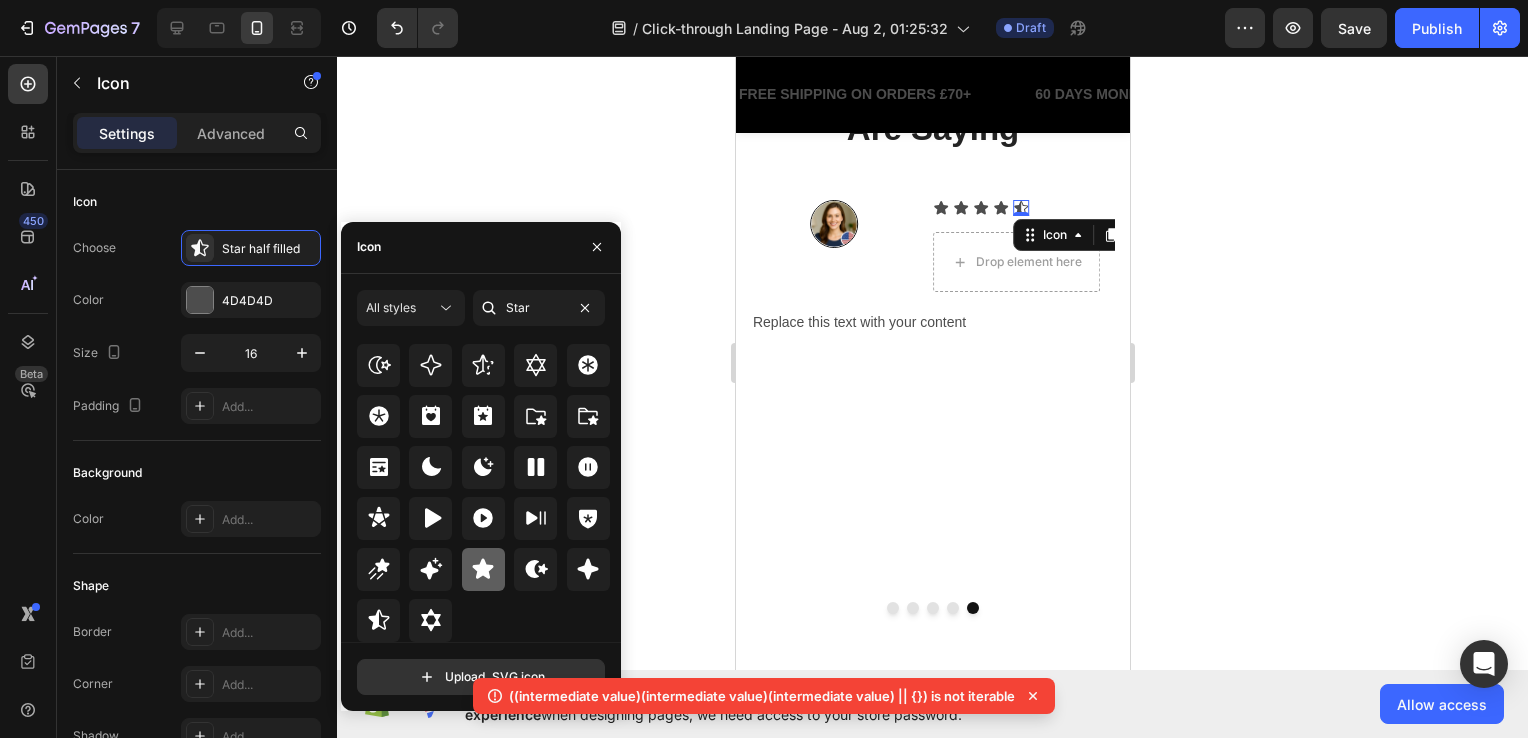 click 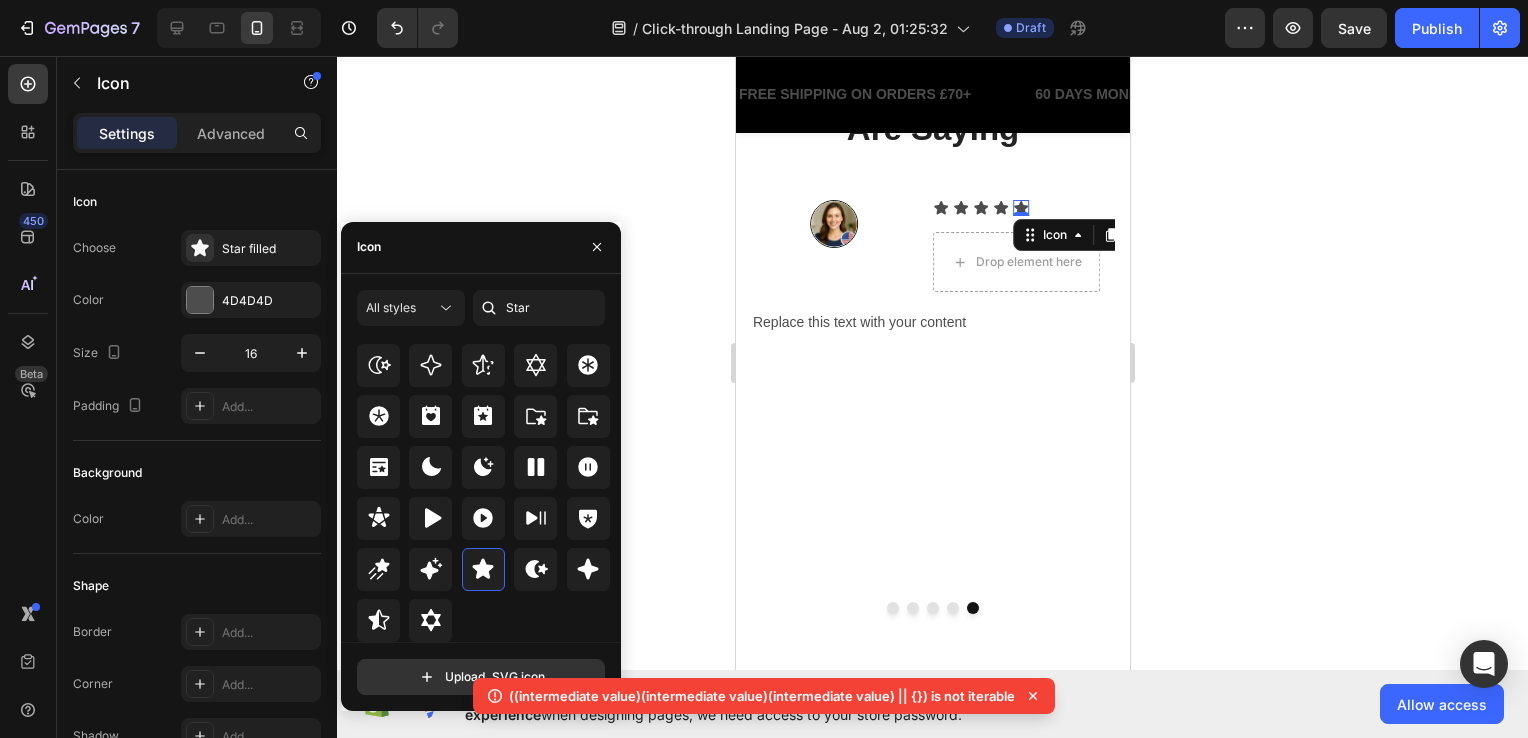 click 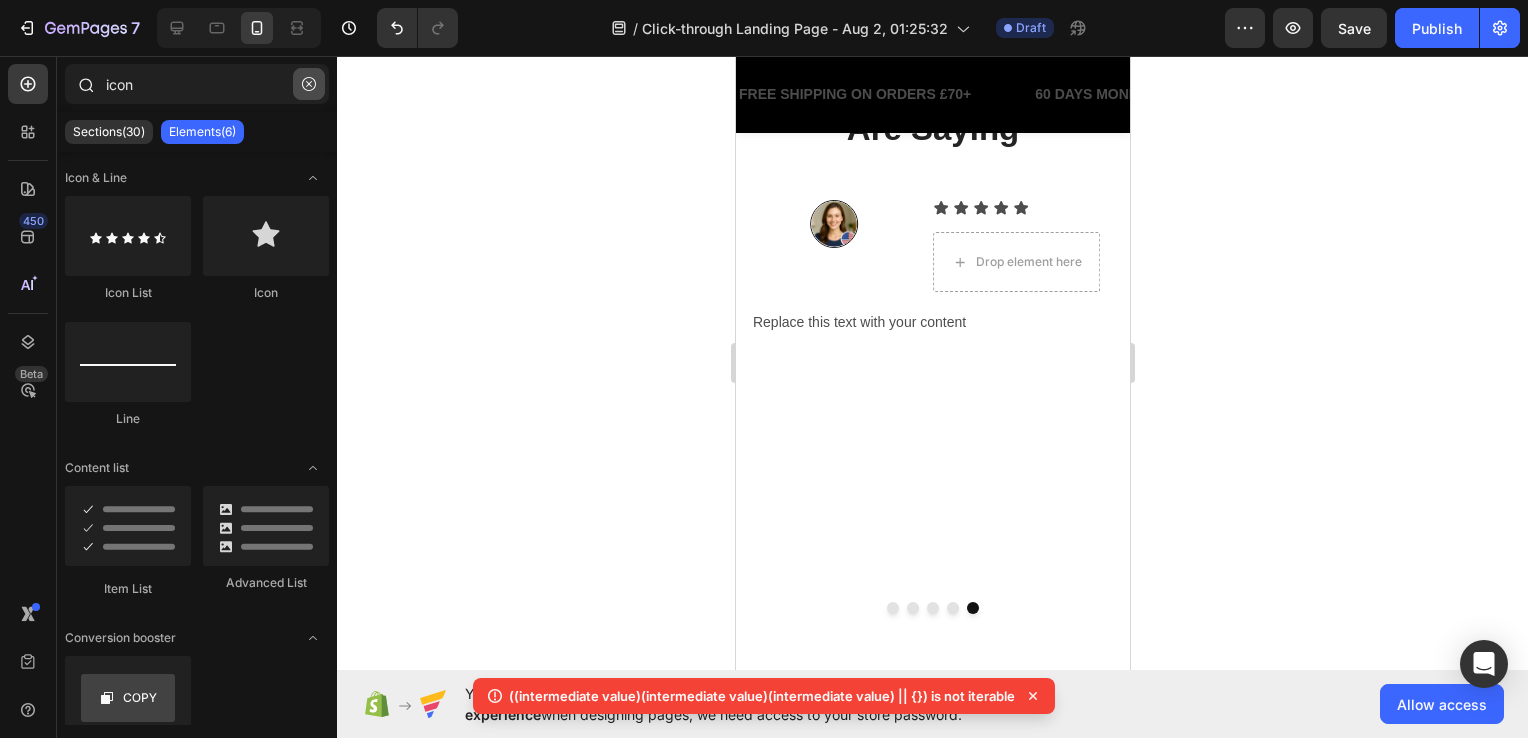 click 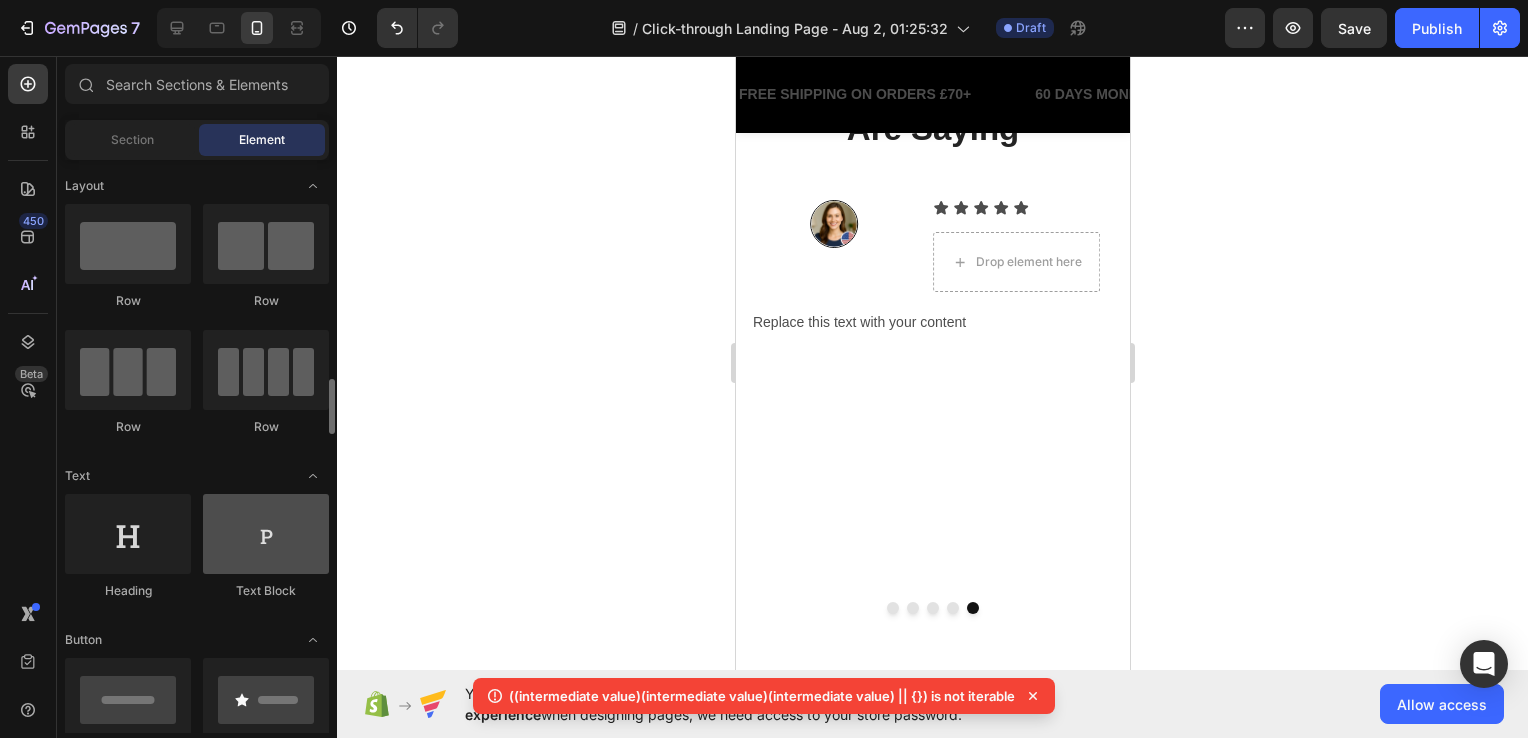 scroll, scrollTop: 200, scrollLeft: 0, axis: vertical 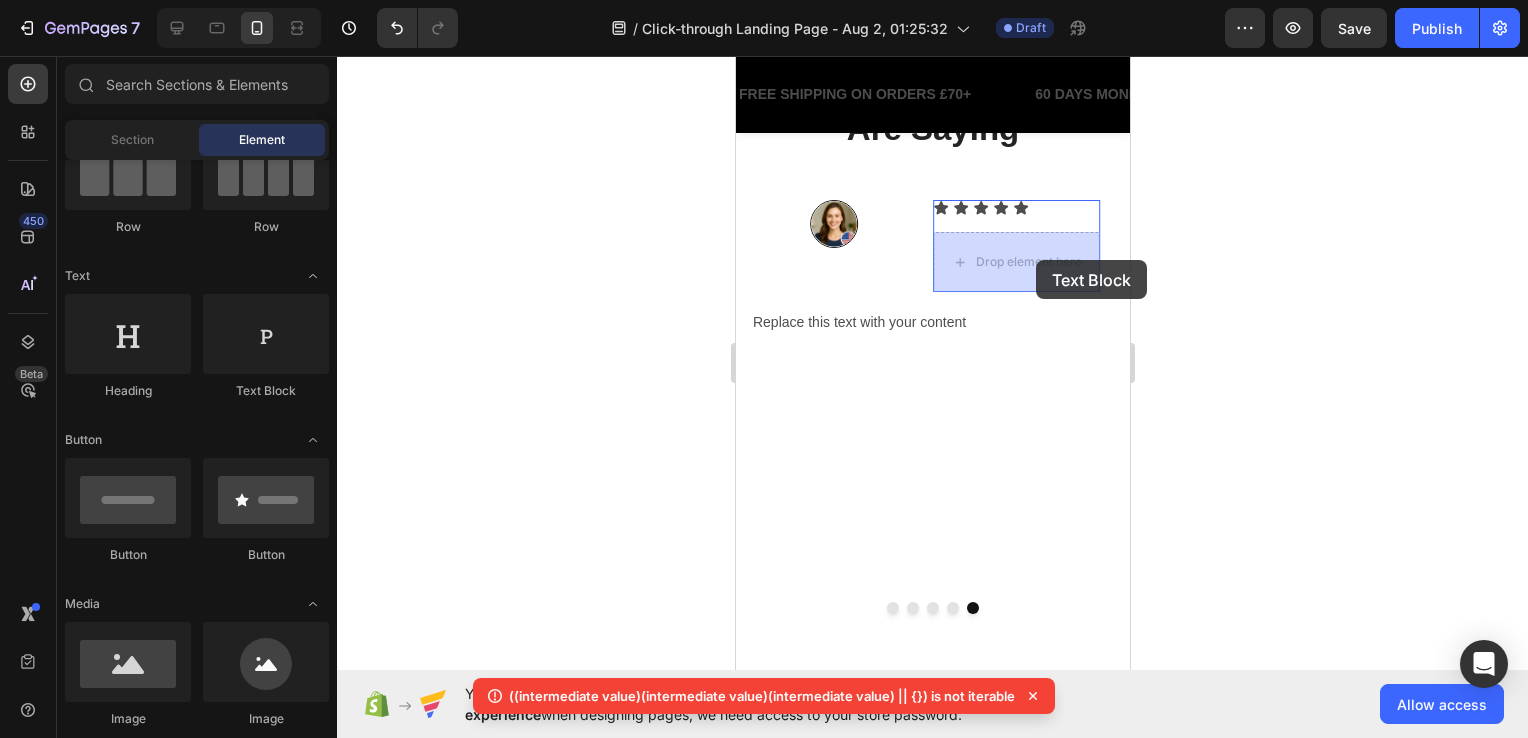 drag, startPoint x: 1009, startPoint y: 396, endPoint x: 1049, endPoint y: 260, distance: 141.76036 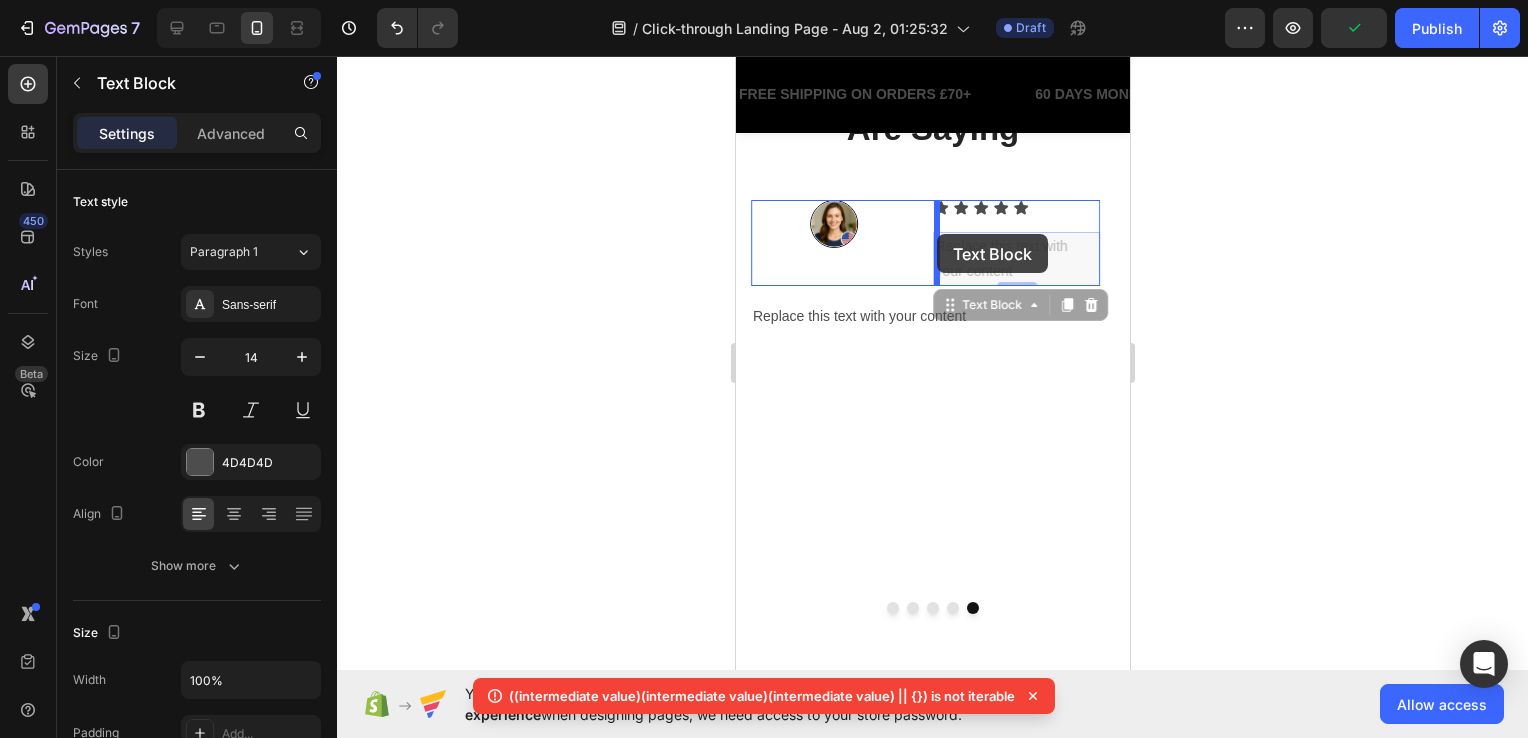 drag, startPoint x: 1025, startPoint y: 275, endPoint x: 926, endPoint y: 234, distance: 107.15409 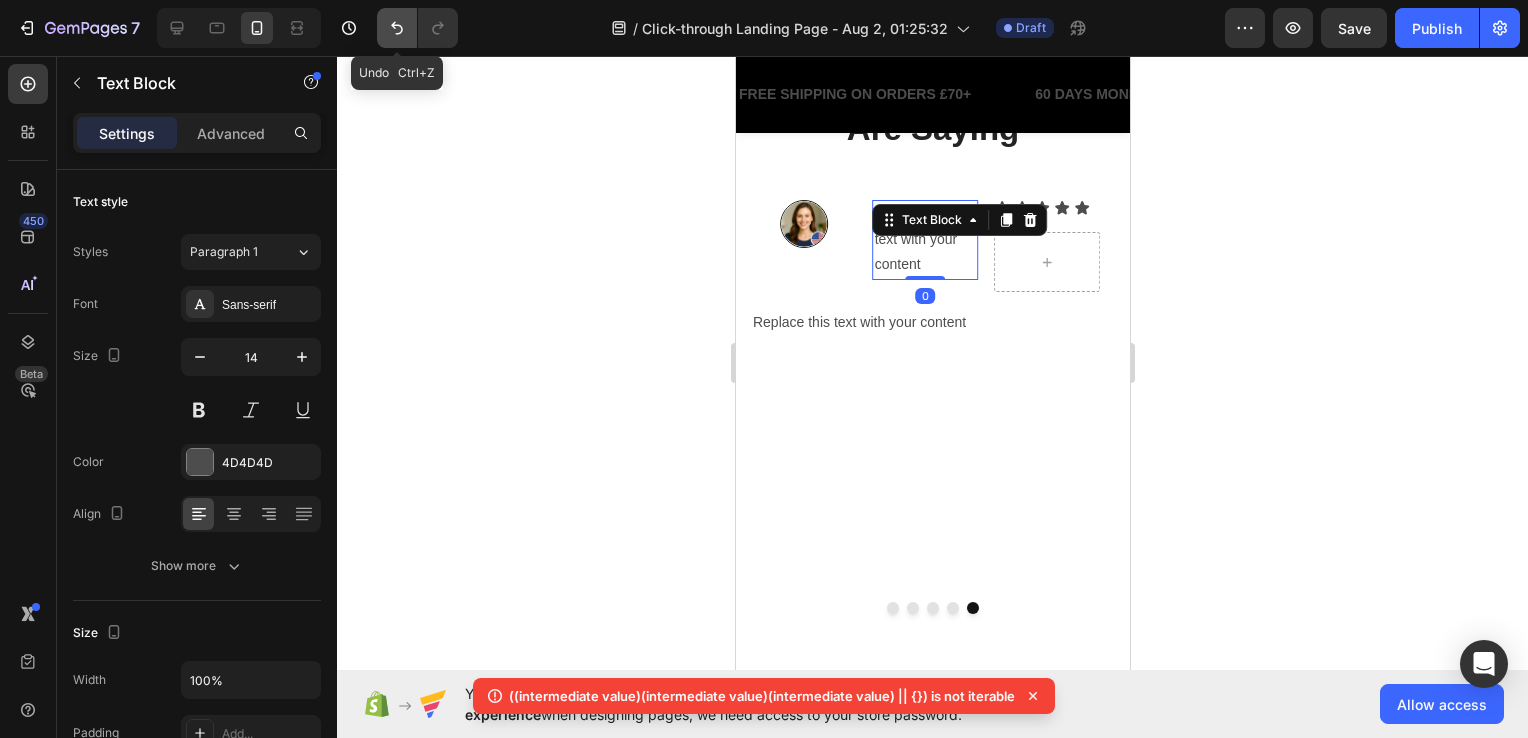 click 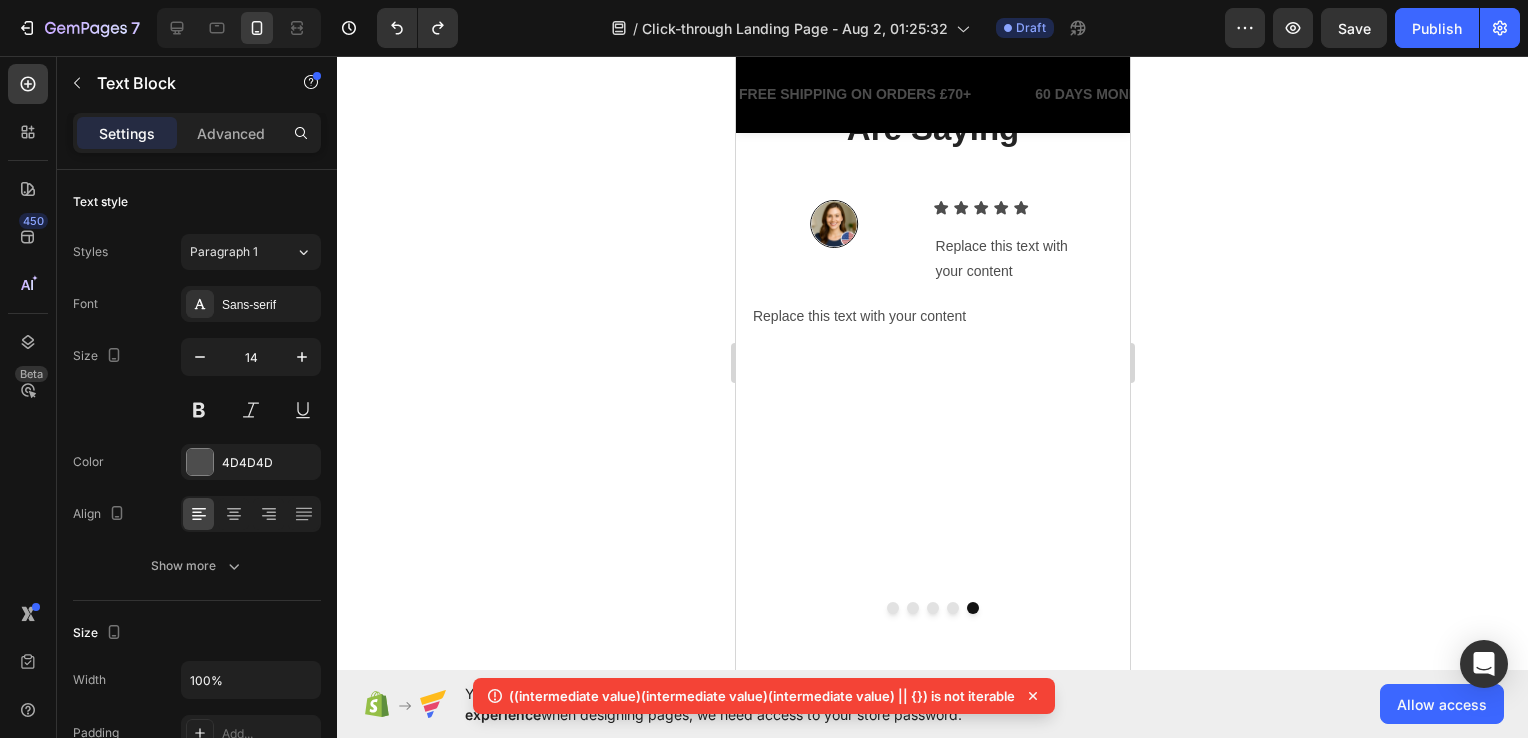 click on "Replace this text with your content" at bounding box center (1016, 259) 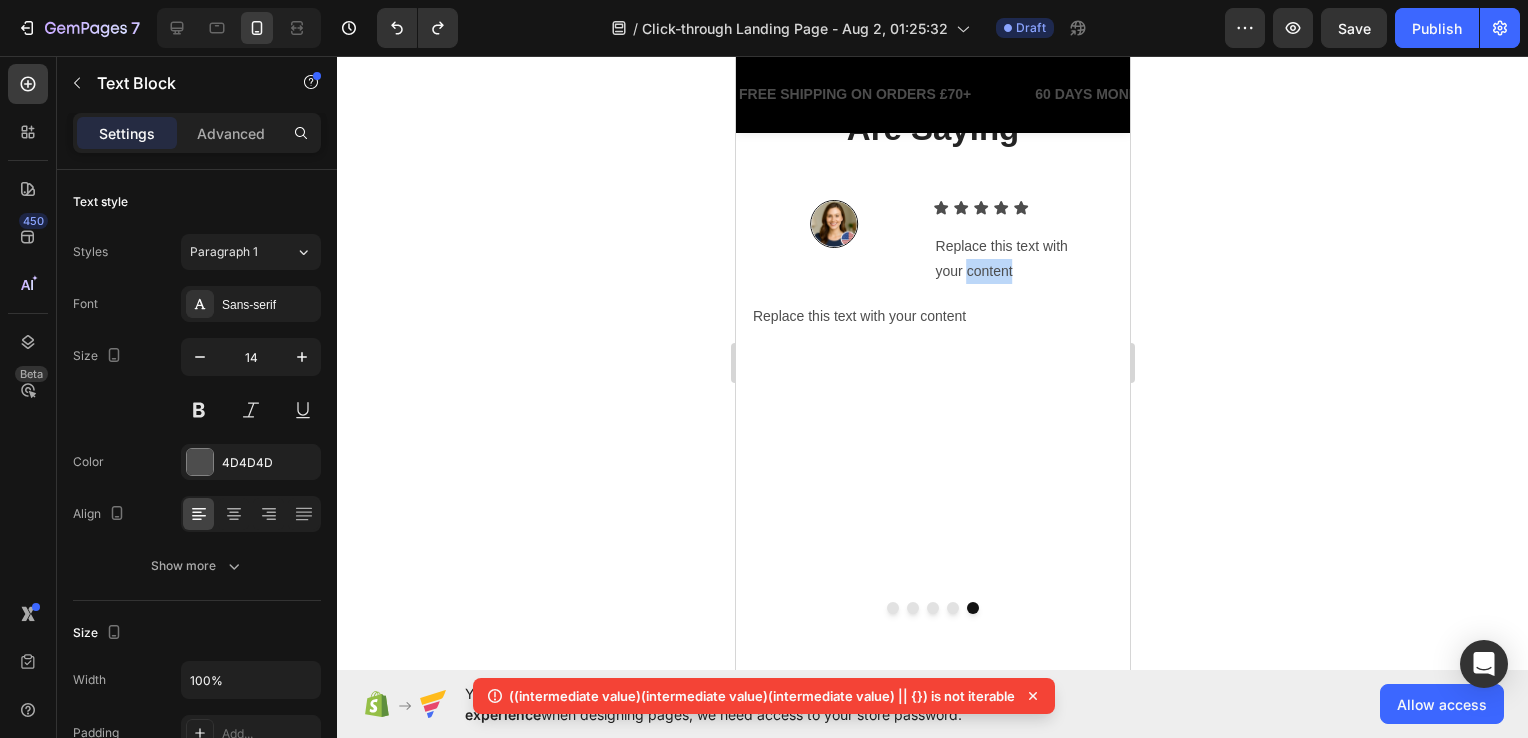 click on "Replace this text with your content" at bounding box center (1016, 259) 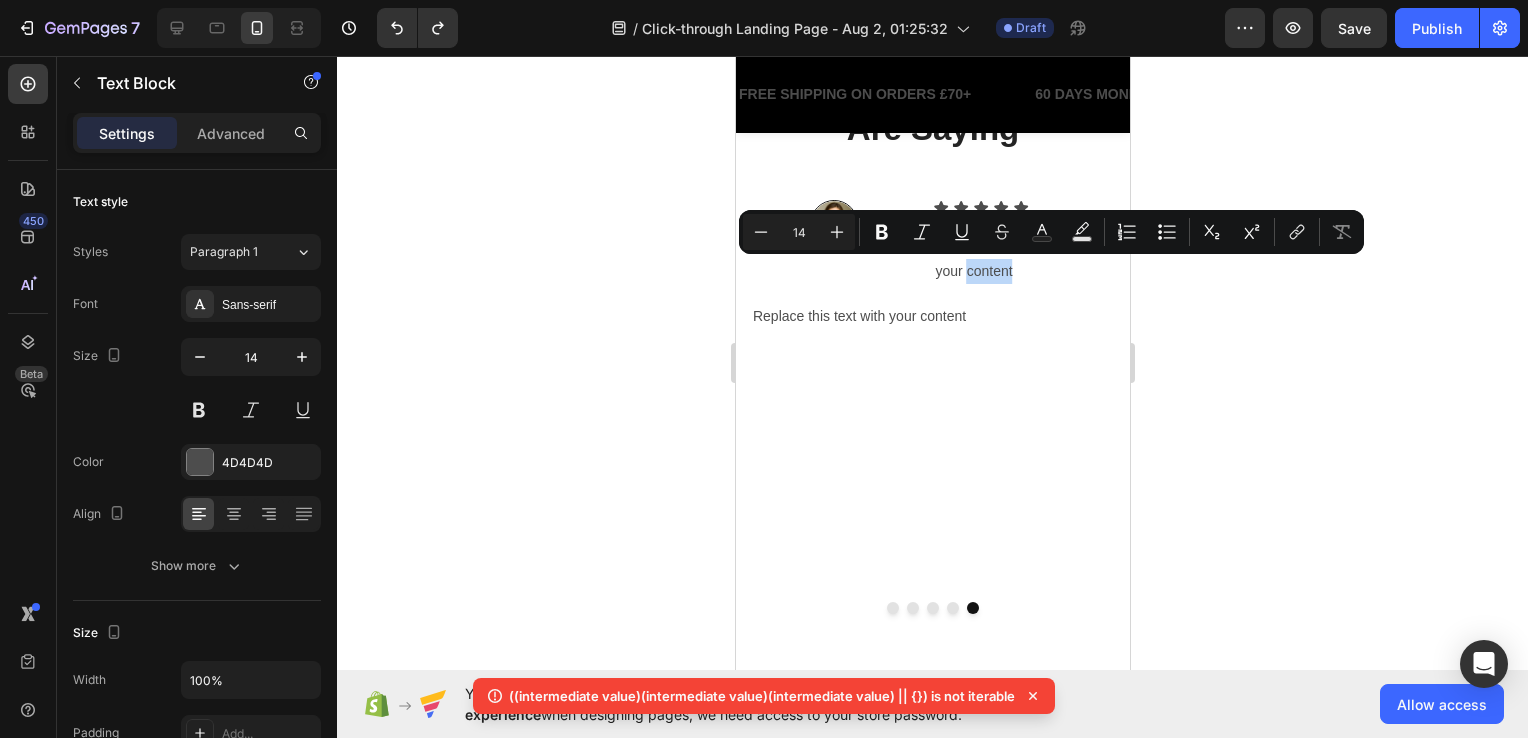 click on "Replace this text with your content" at bounding box center [1016, 259] 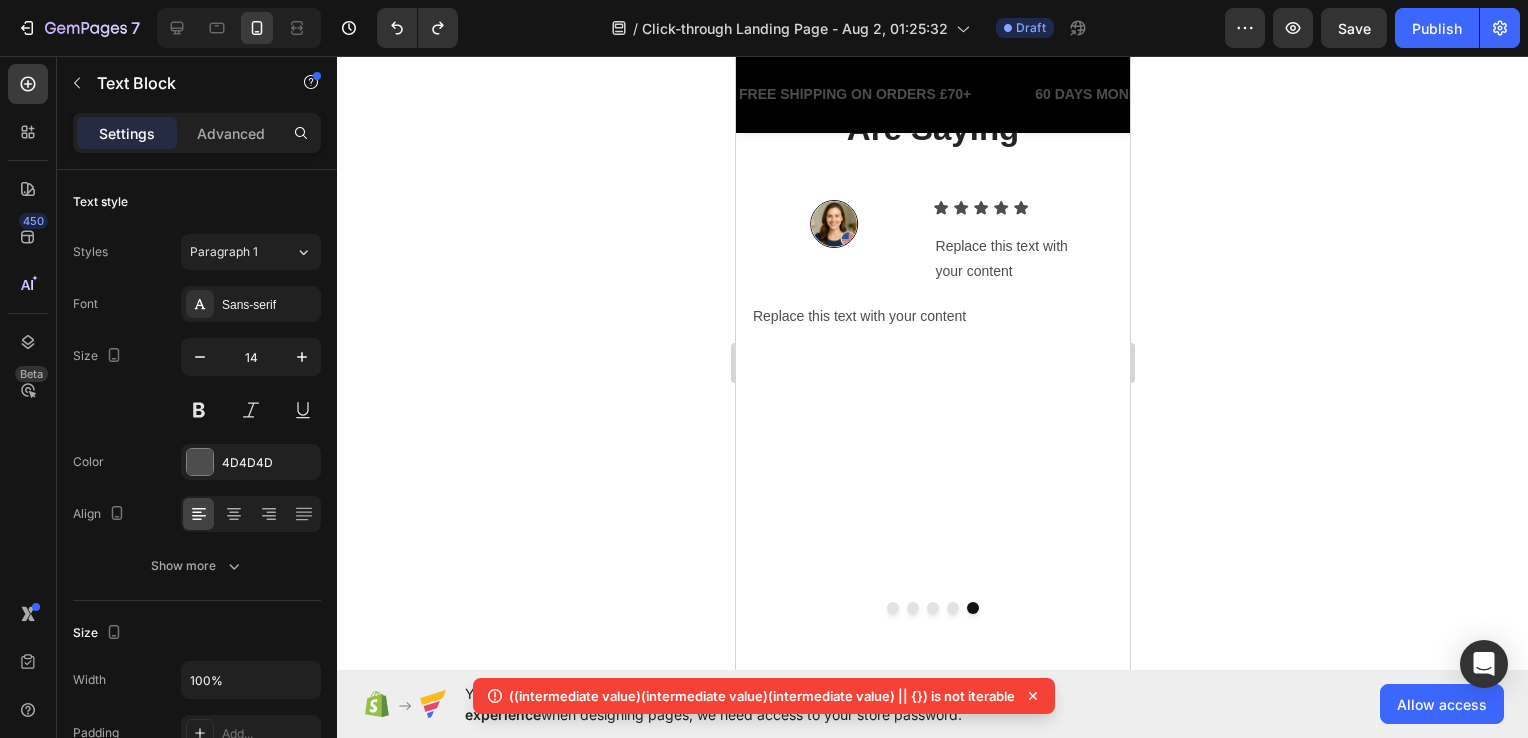 click on "Replace this text with your content" at bounding box center (1016, 259) 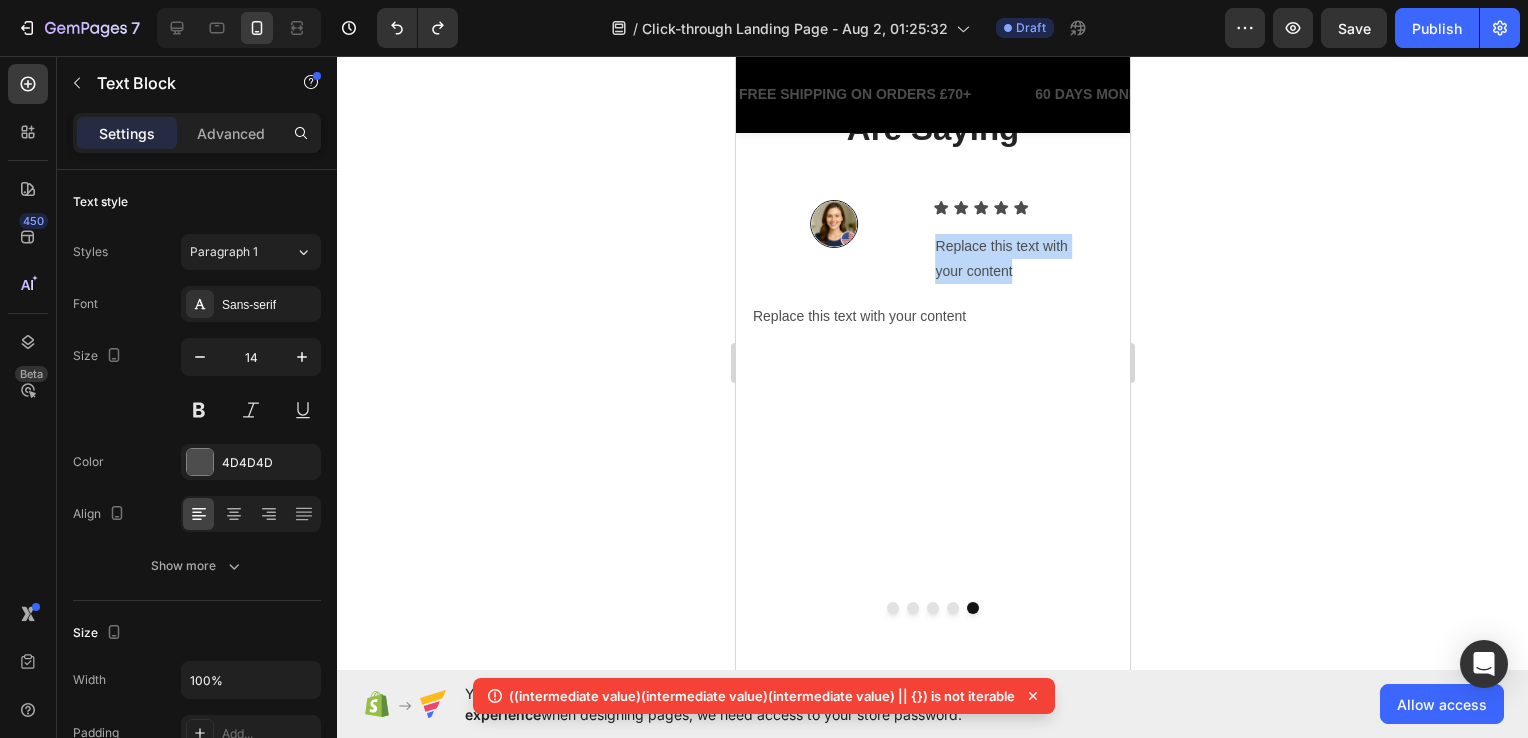 drag, startPoint x: 1013, startPoint y: 274, endPoint x: 933, endPoint y: 245, distance: 85.09406 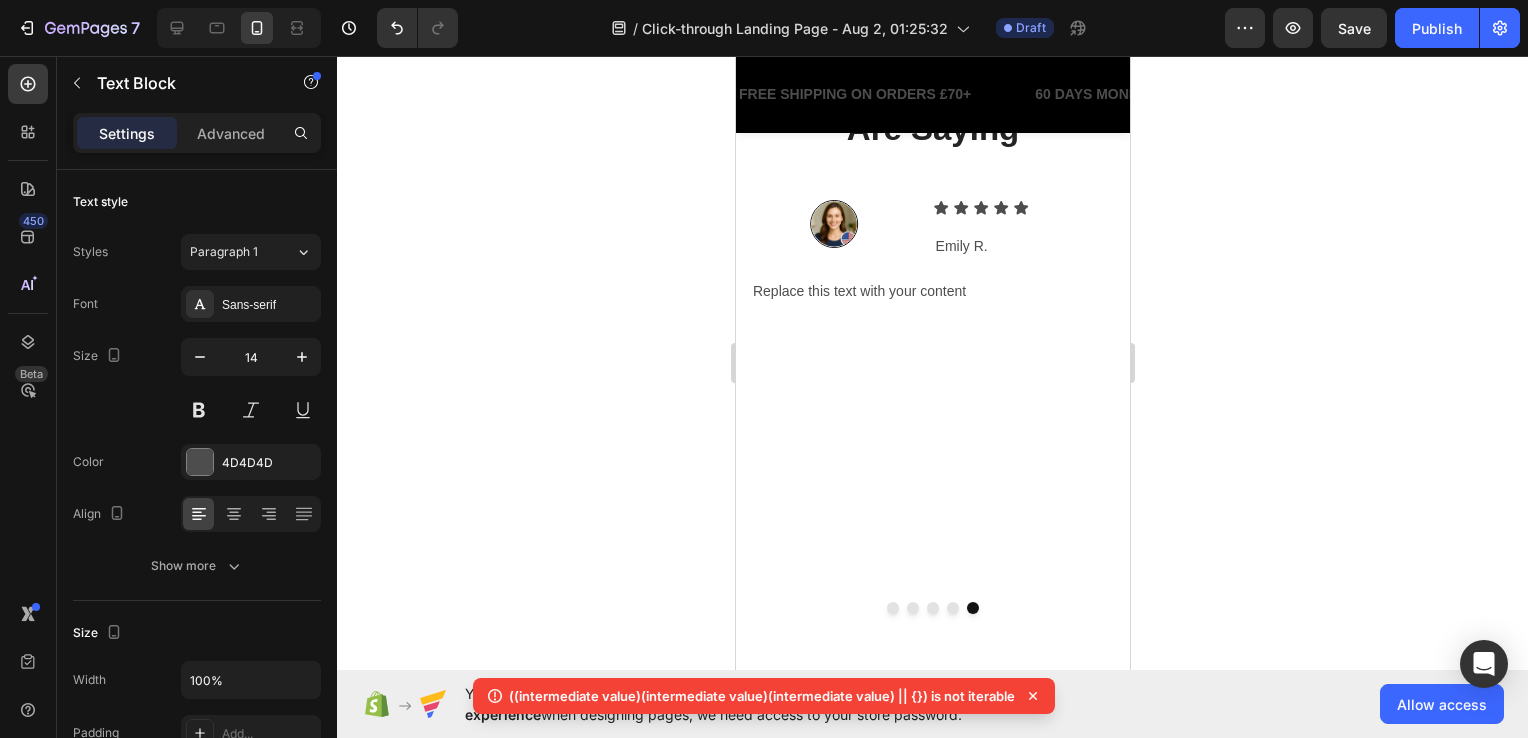 click on "Emily R." at bounding box center (1016, 246) 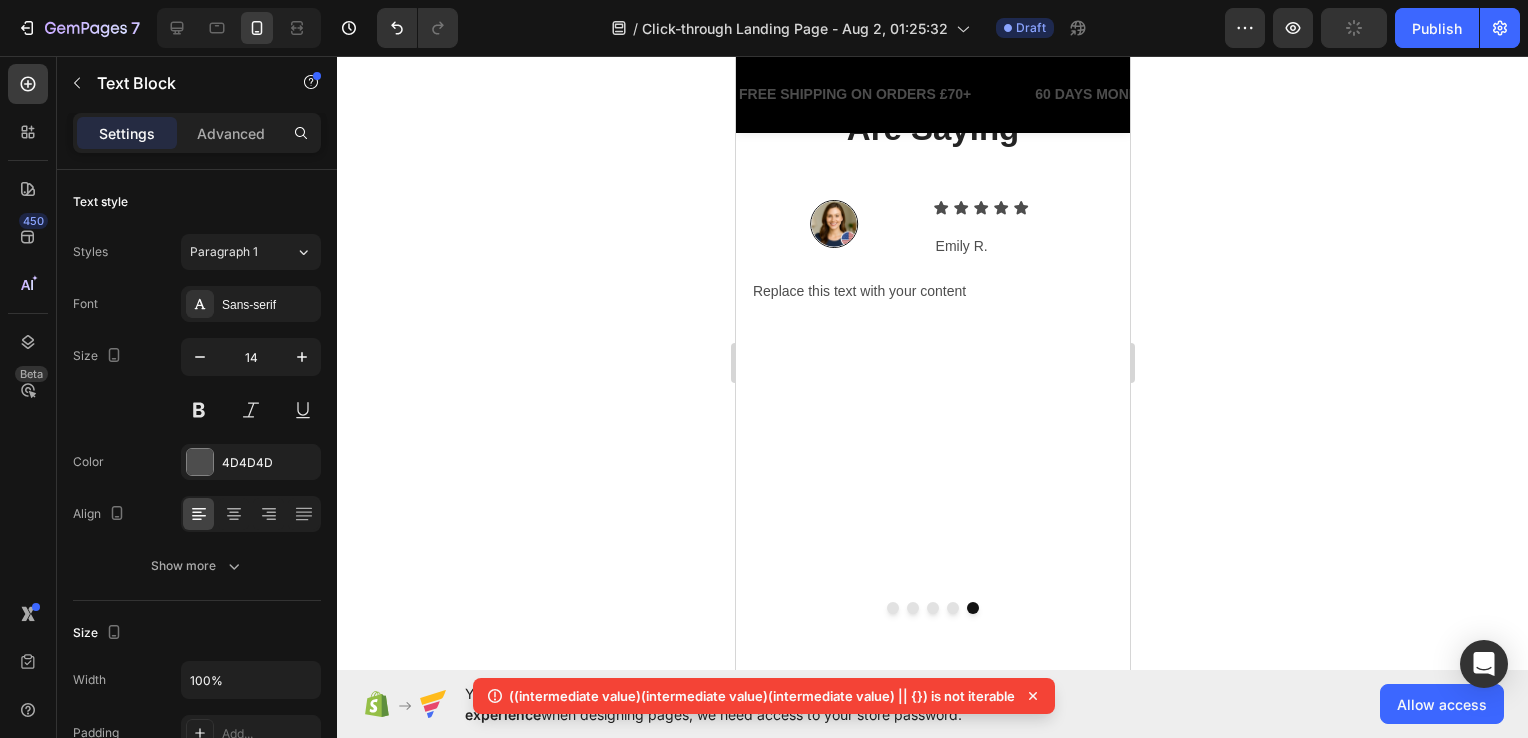 click on "Emily R." at bounding box center (1016, 246) 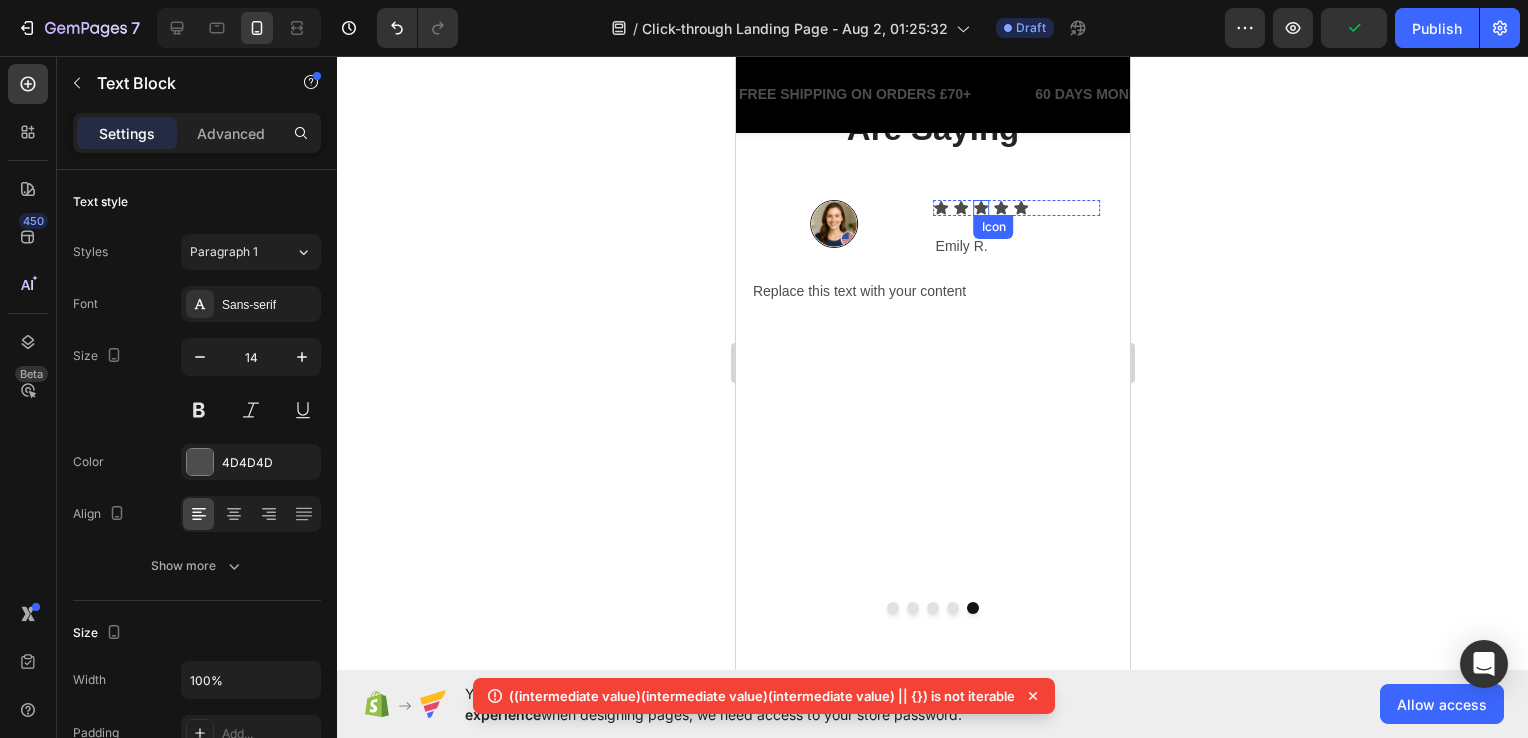click on "What Our Customers Are Saying Heading" at bounding box center [932, 134] 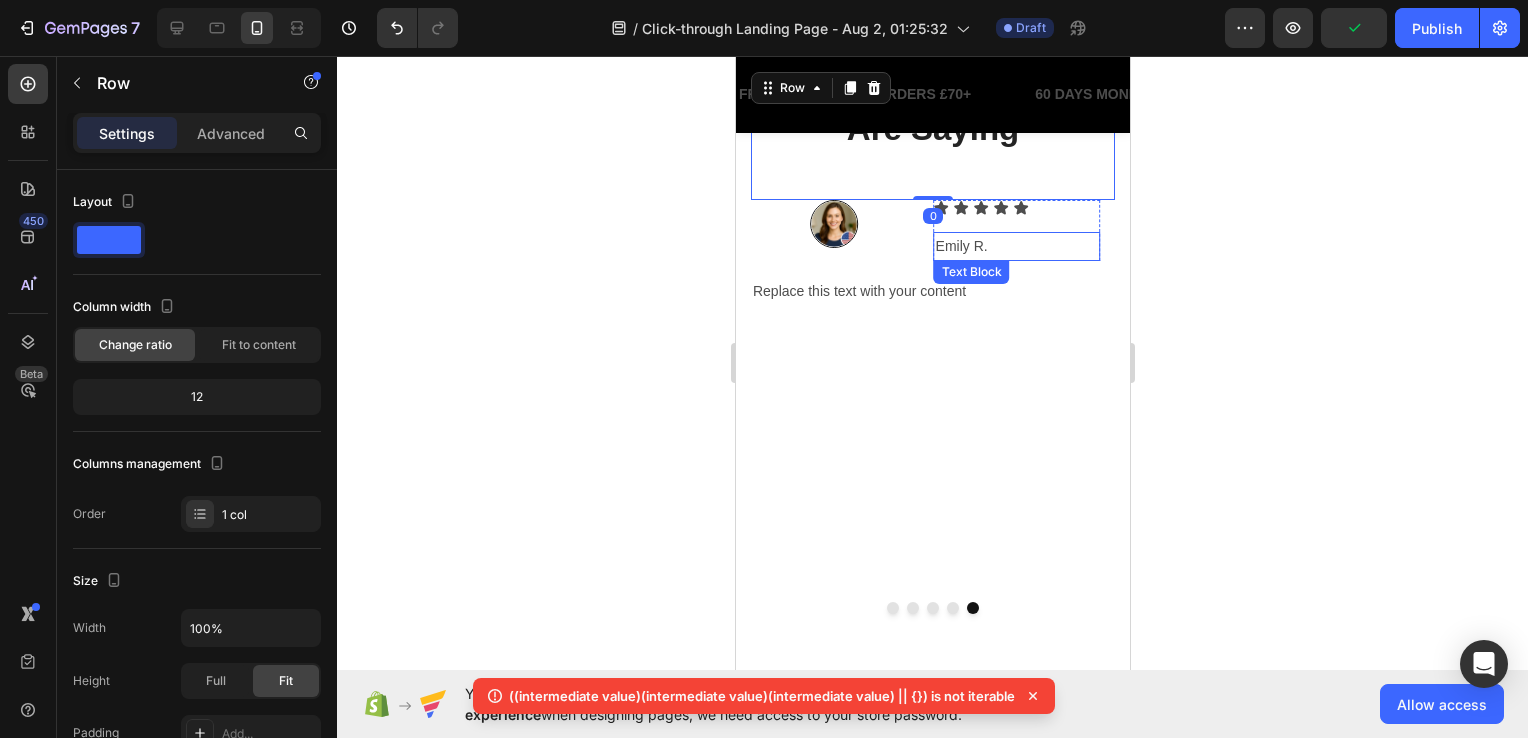 click on "Emily R." at bounding box center [1016, 246] 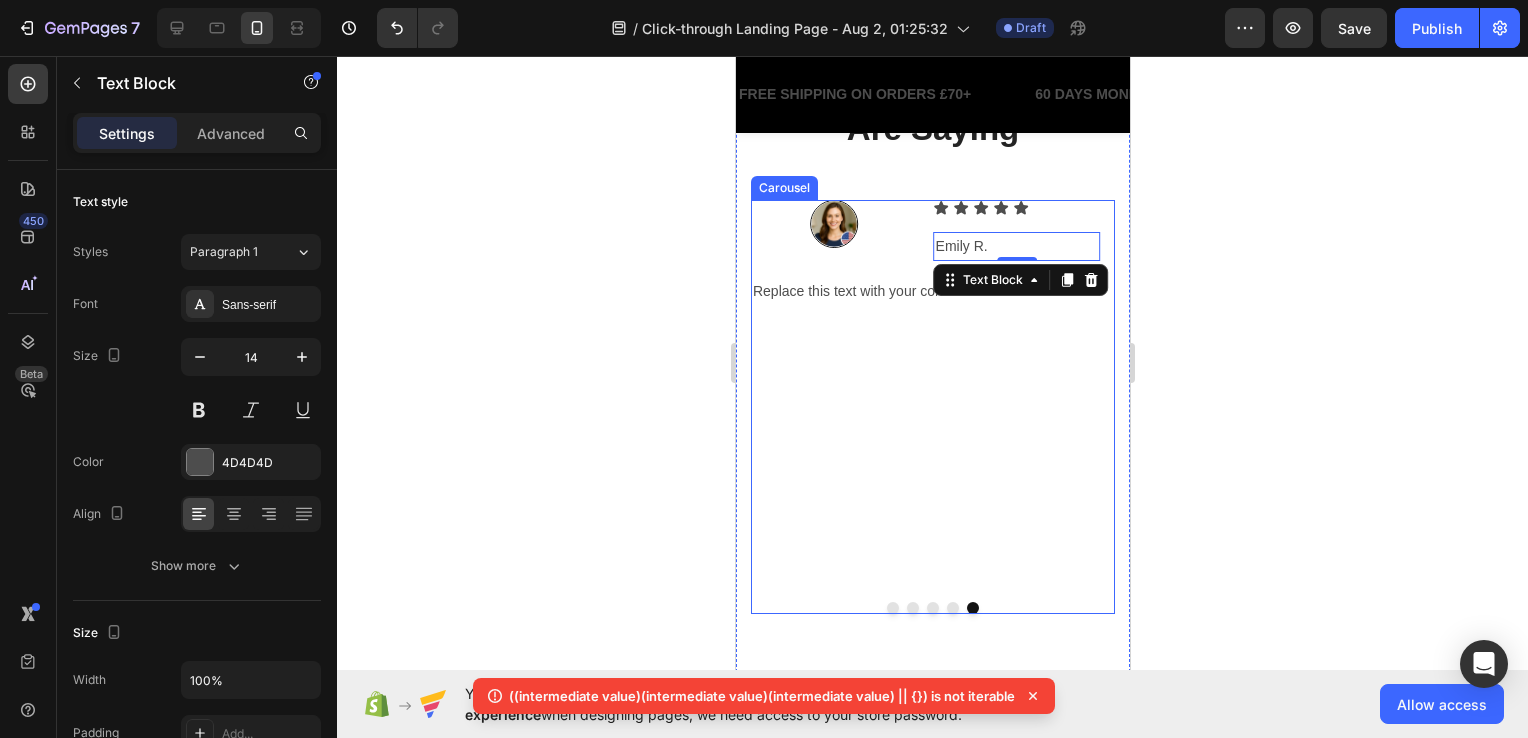 click on "Replace this text with your content" at bounding box center (924, 291) 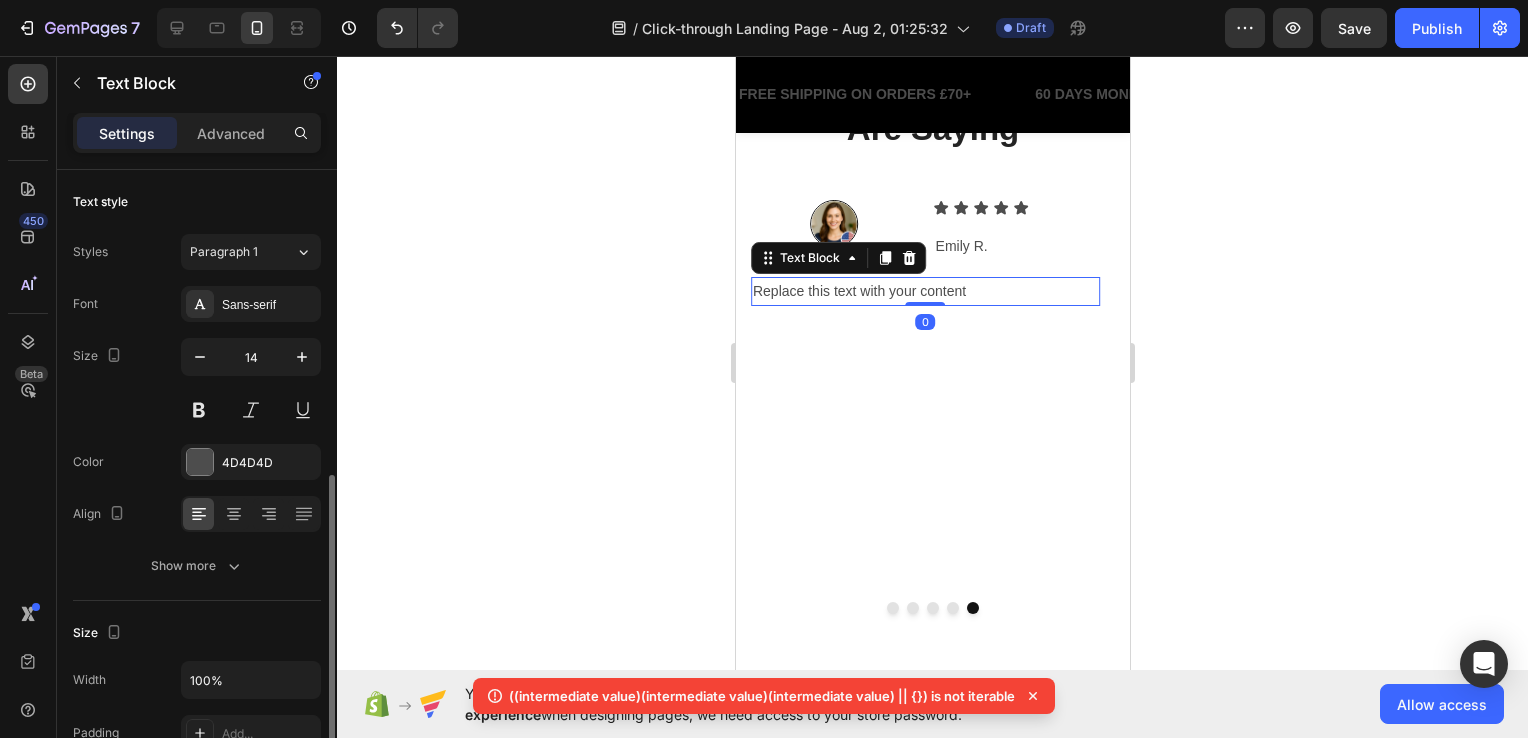 scroll, scrollTop: 200, scrollLeft: 0, axis: vertical 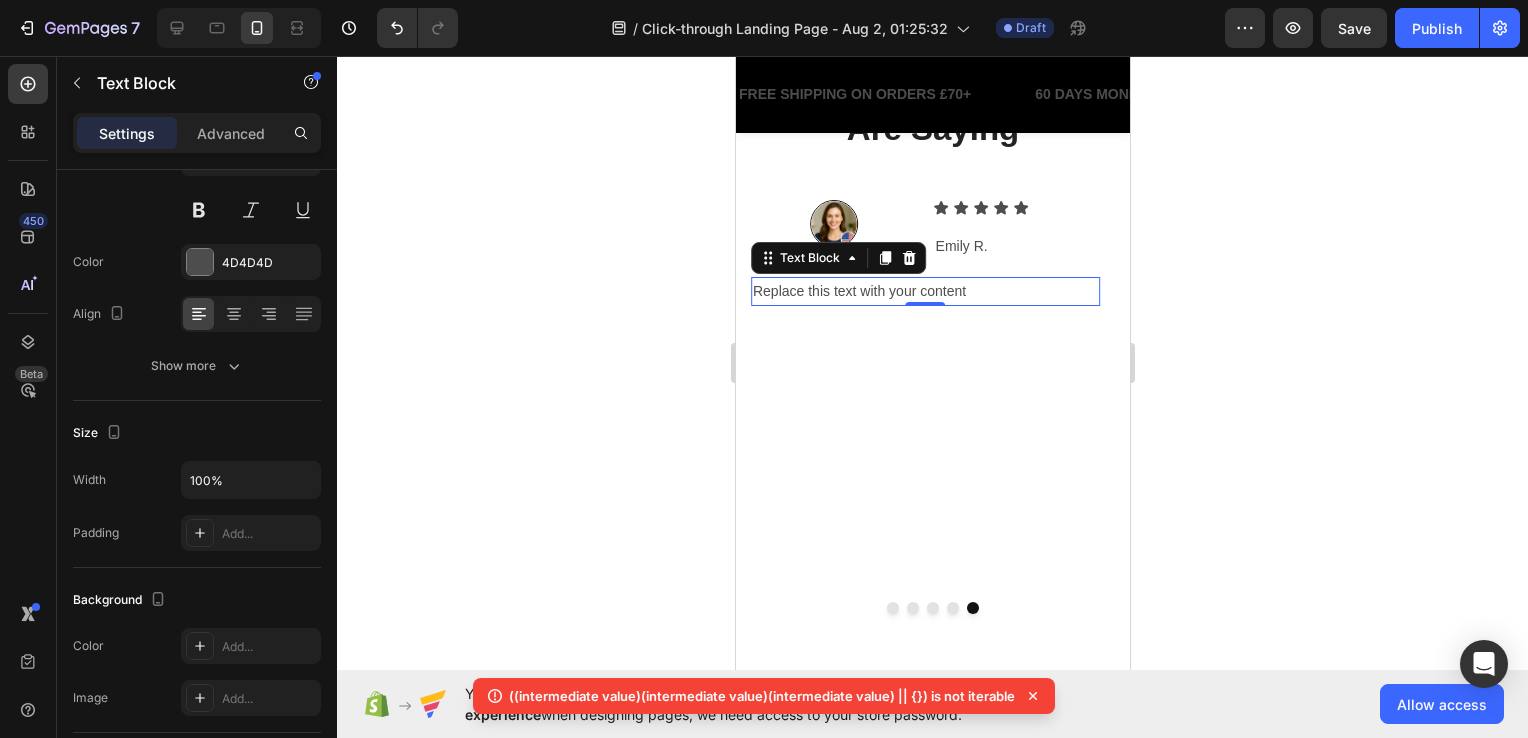 click on "Replace this text with your content" at bounding box center (924, 291) 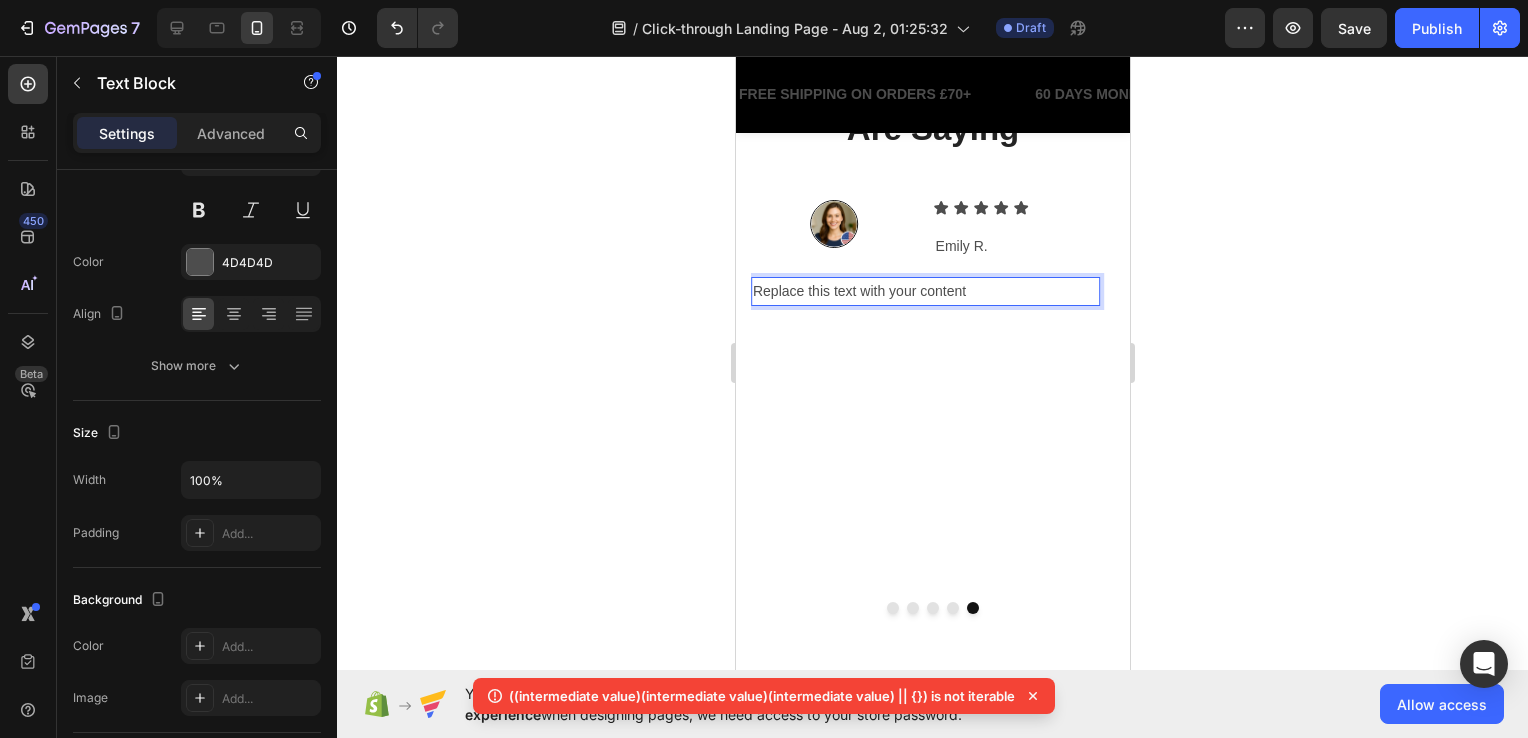 click on "Replace this text with your content" at bounding box center (924, 291) 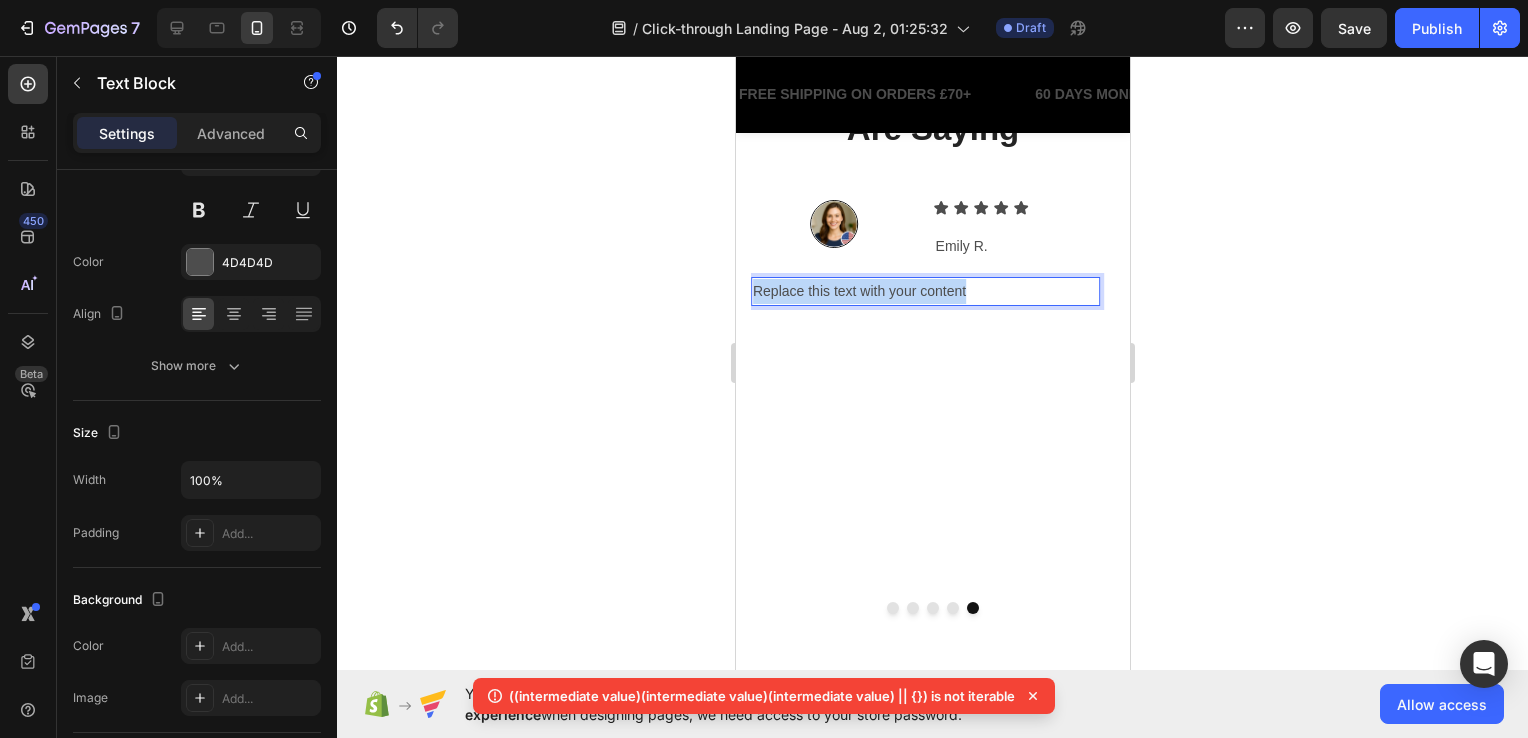 drag, startPoint x: 980, startPoint y: 293, endPoint x: 751, endPoint y: 304, distance: 229.26404 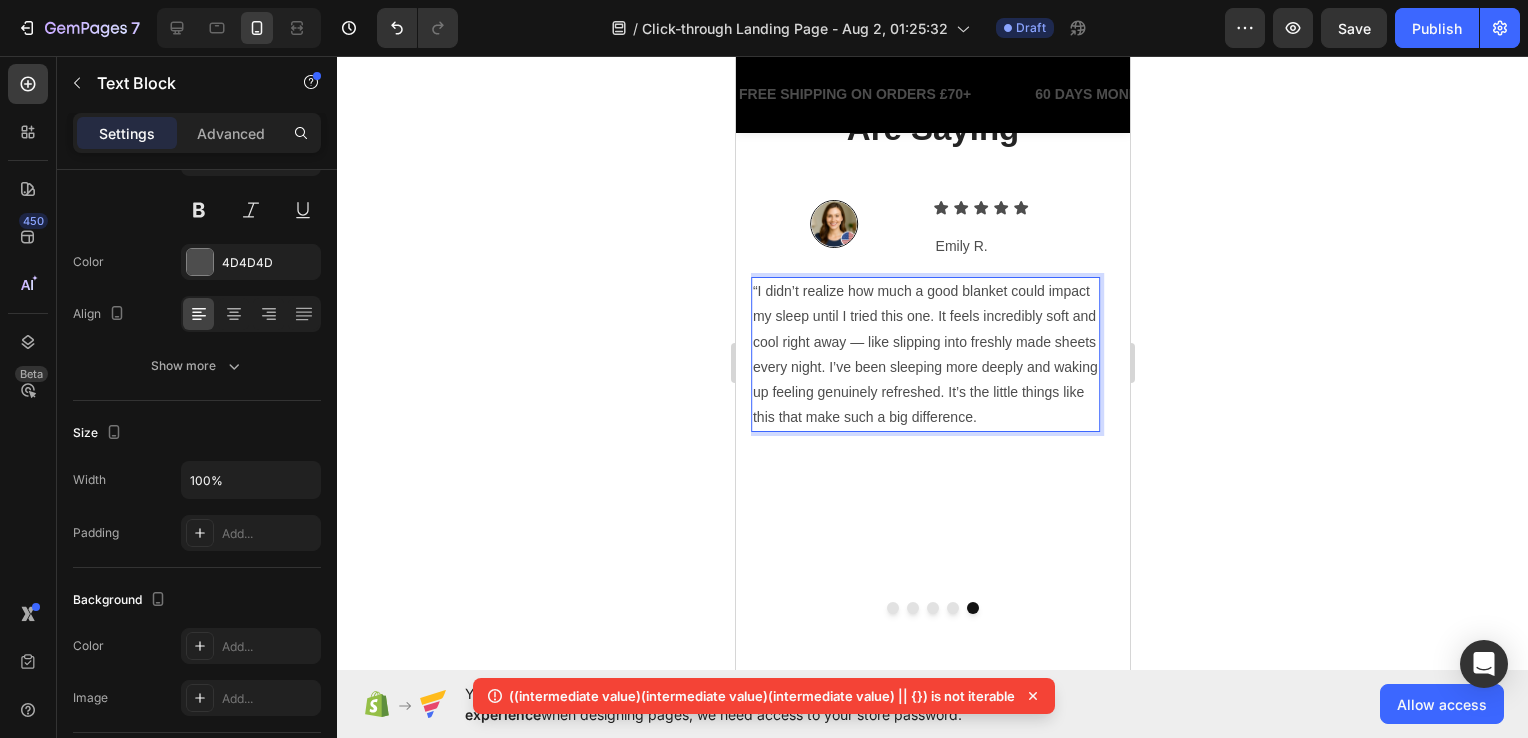 click on "“I didn’t realize how much a good blanket could impact my sleep until I tried this one. It feels incredibly soft and cool right away — like slipping into freshly made sheets every night. I’ve been sleeping more deeply and waking up feeling genuinely refreshed. It’s the little things like this that make such a big difference." at bounding box center (924, 354) 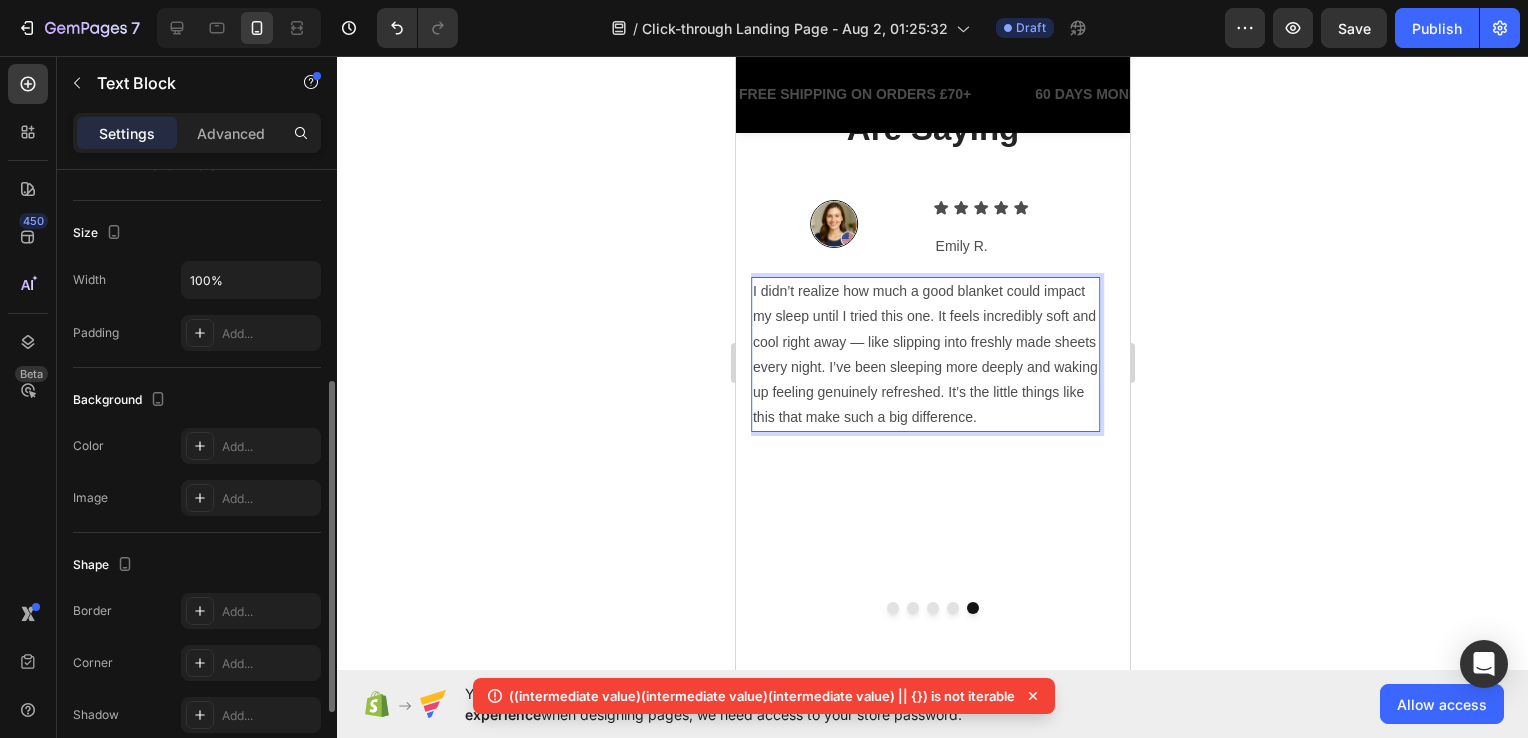 scroll, scrollTop: 200, scrollLeft: 0, axis: vertical 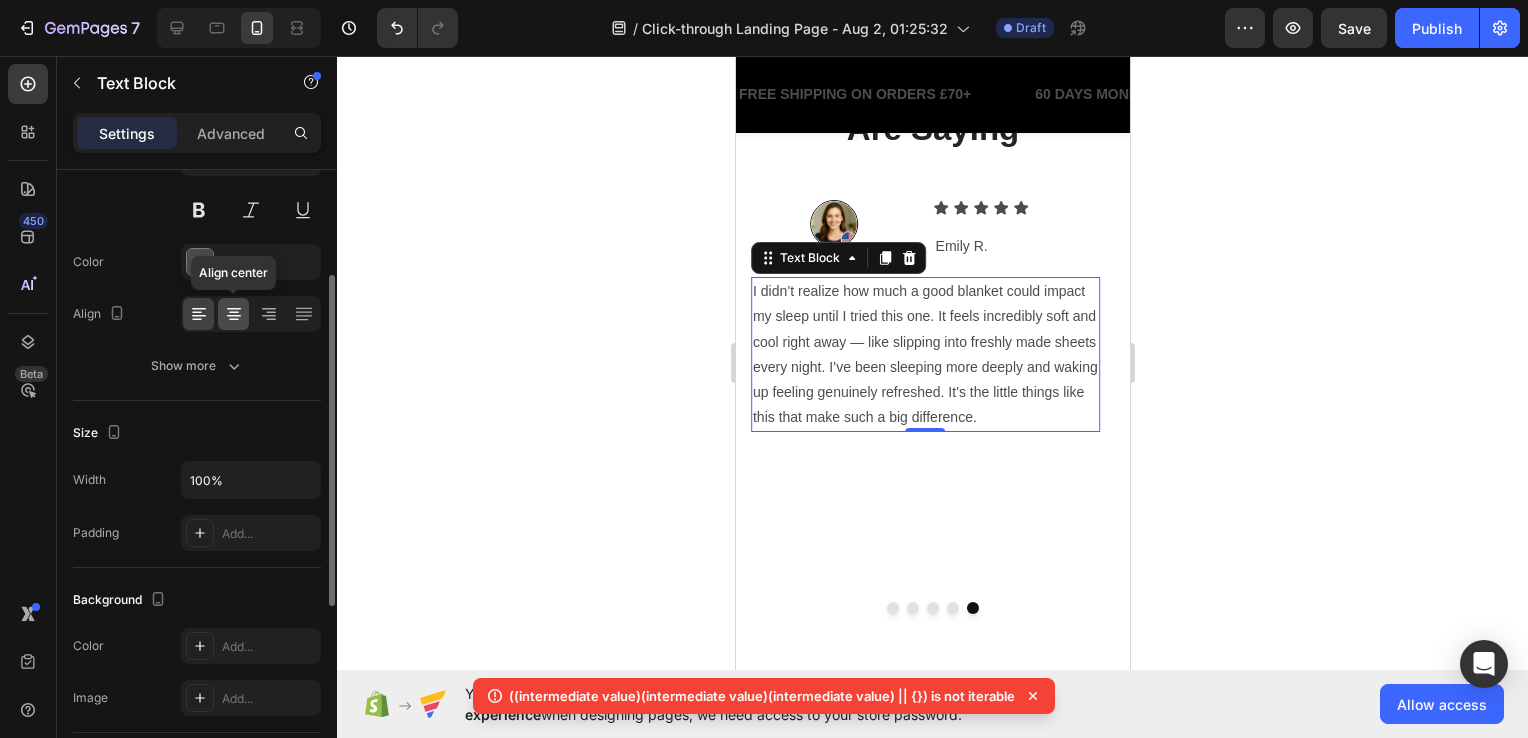 click 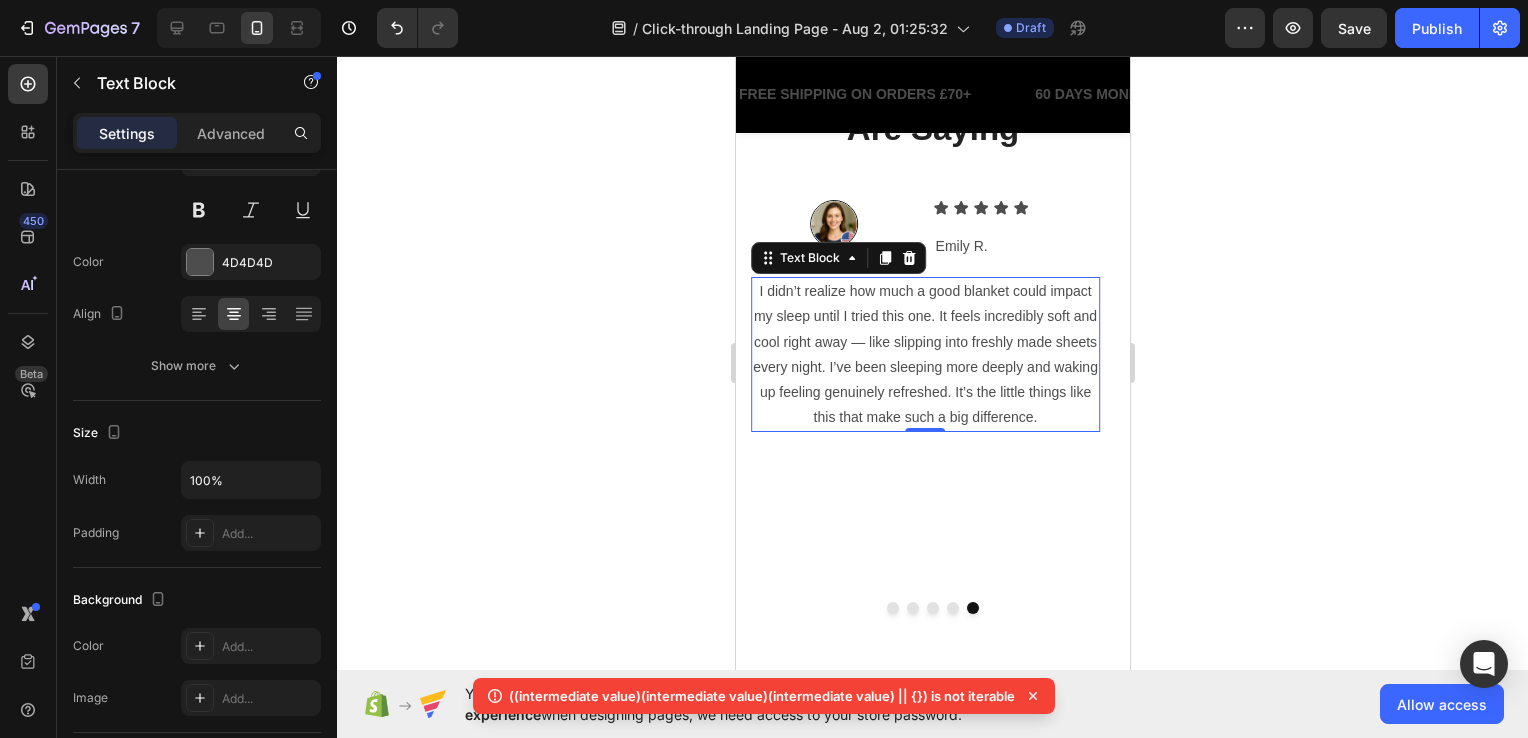 click on "I didn’t realize how much a good blanket could impact my sleep until I tried this one. It feels incredibly soft and cool right away — like slipping into freshly made sheets every night. I’ve been sleeping more deeply and waking up feeling genuinely refreshed. It’s the little things like this that make such a big difference." at bounding box center [924, 354] 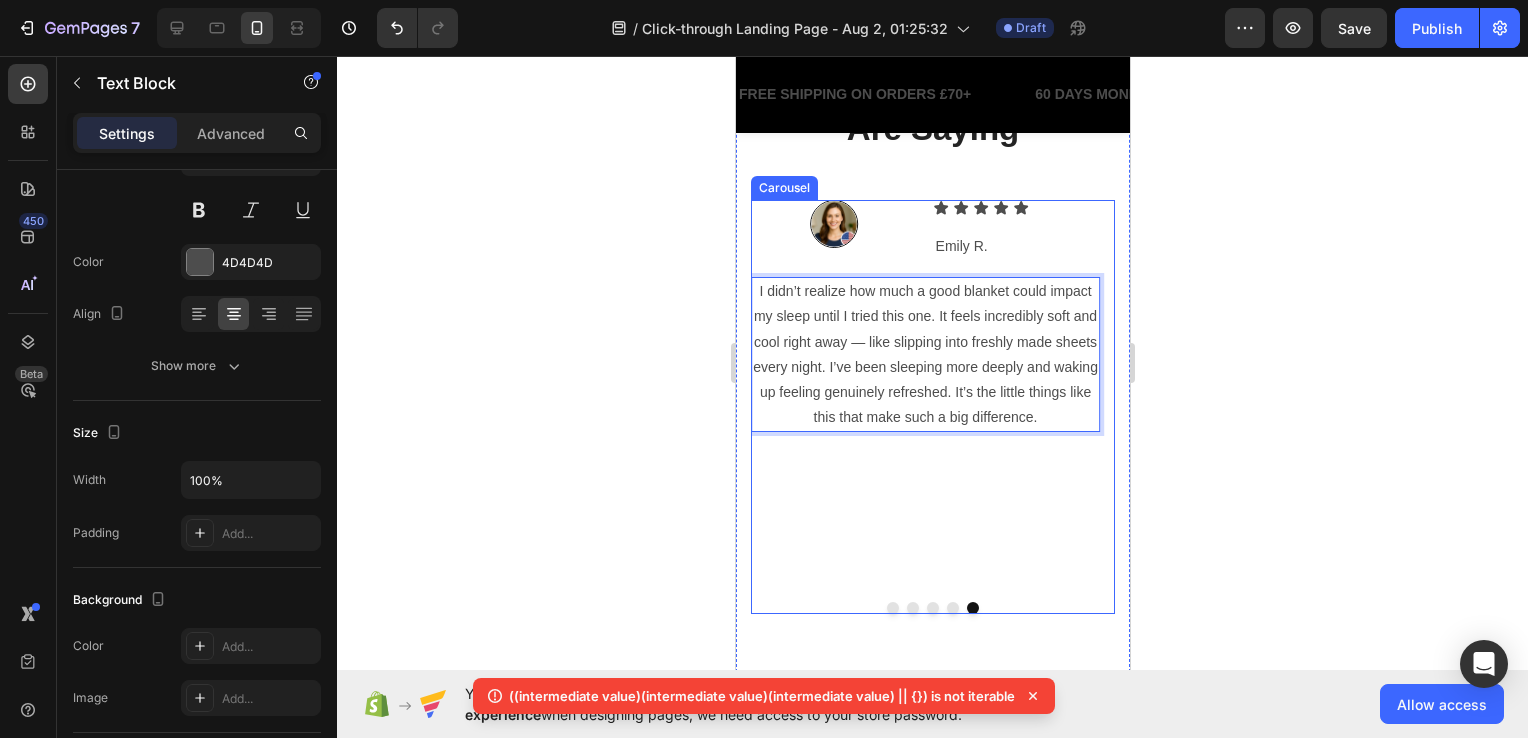 click on "Image Icon Icon Icon Icon
Icon Icon List Emily R. Text Block Row Row I didn’t realize how much a good blanket could impact my sleep until I tried this one. It feels incredibly soft and cool right away — like slipping into freshly made sheets every night. I’ve been sleeping more deeply and waking up feeling genuinely refreshed. It’s the little things like this that make such a big difference. Text Block   0 Row" at bounding box center (924, 386) 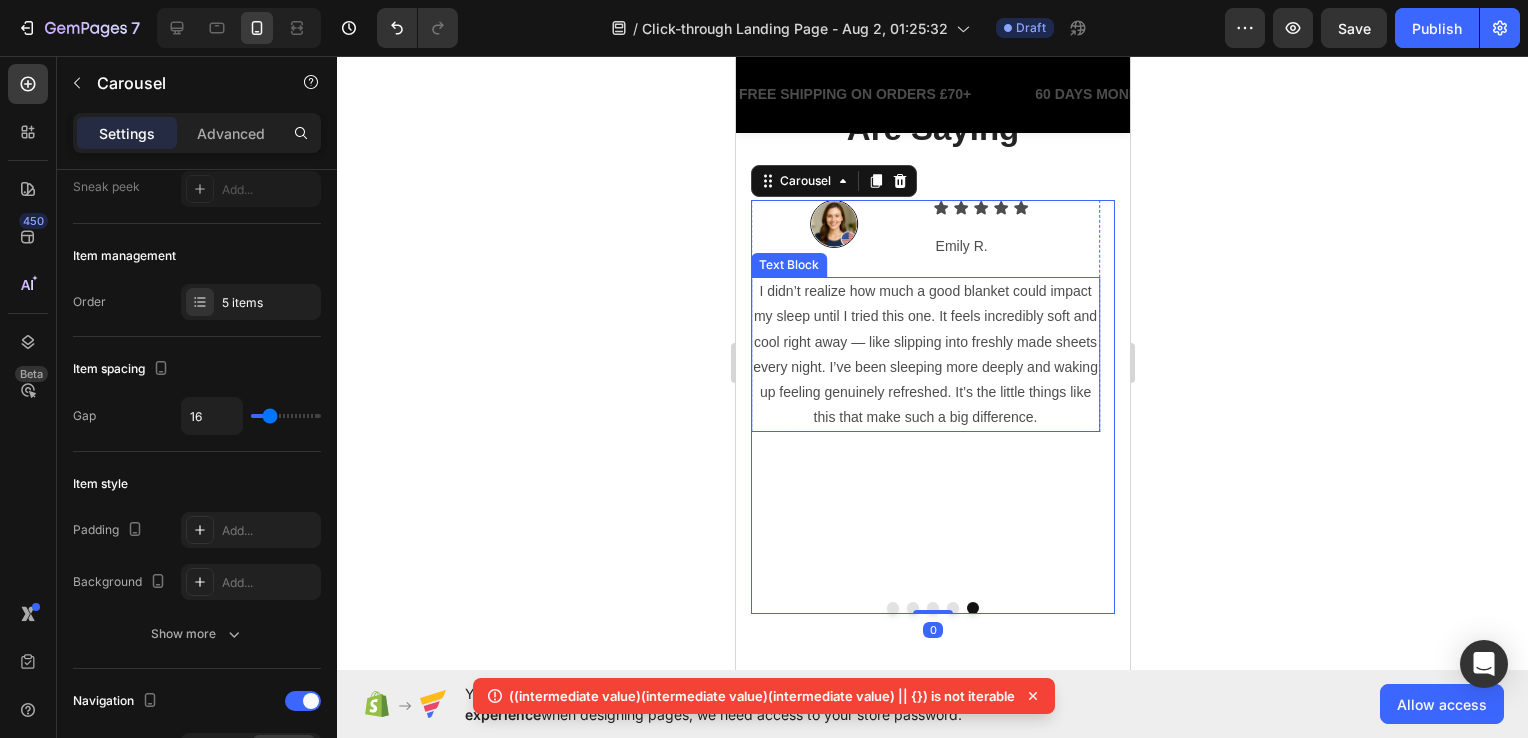 scroll, scrollTop: 0, scrollLeft: 0, axis: both 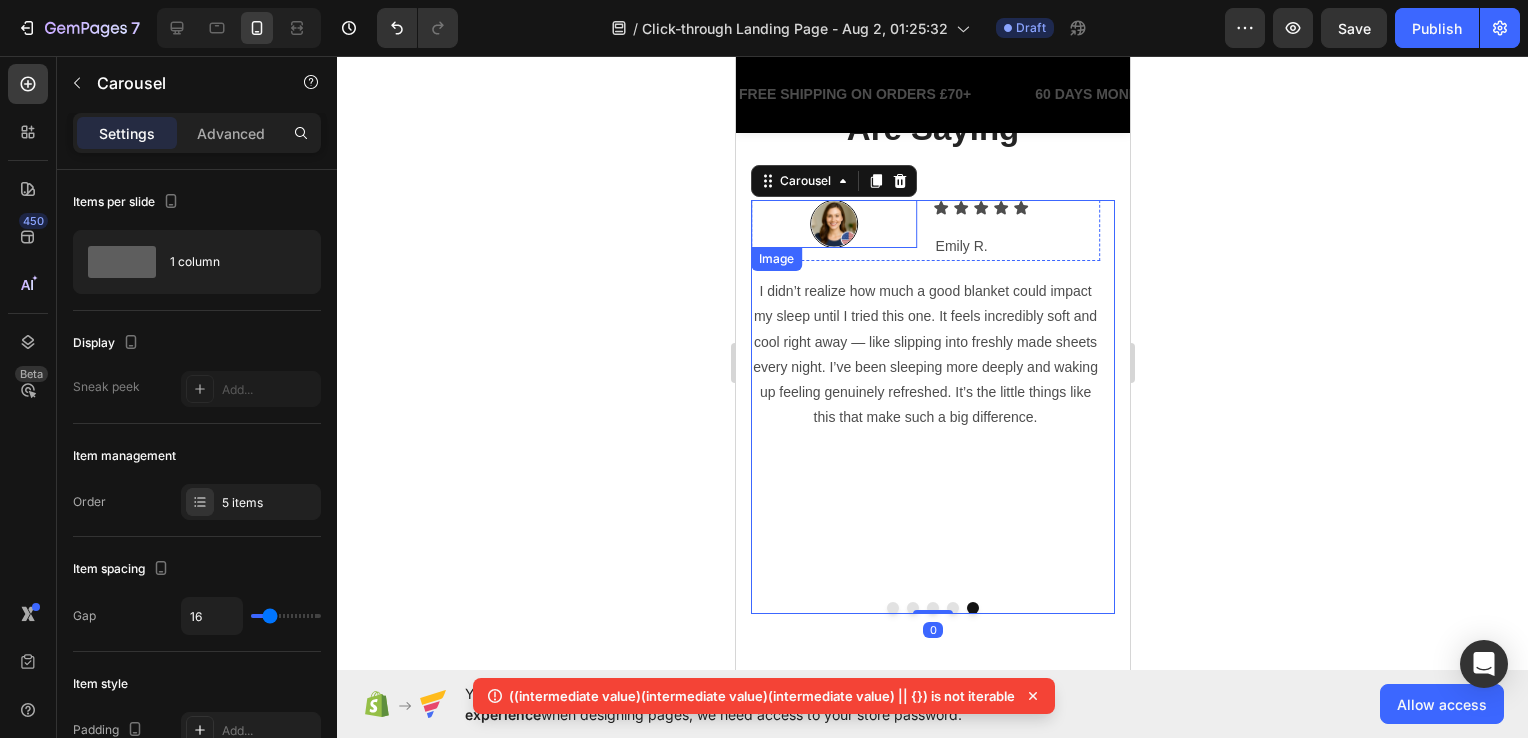 click on "Image" at bounding box center [833, 230] 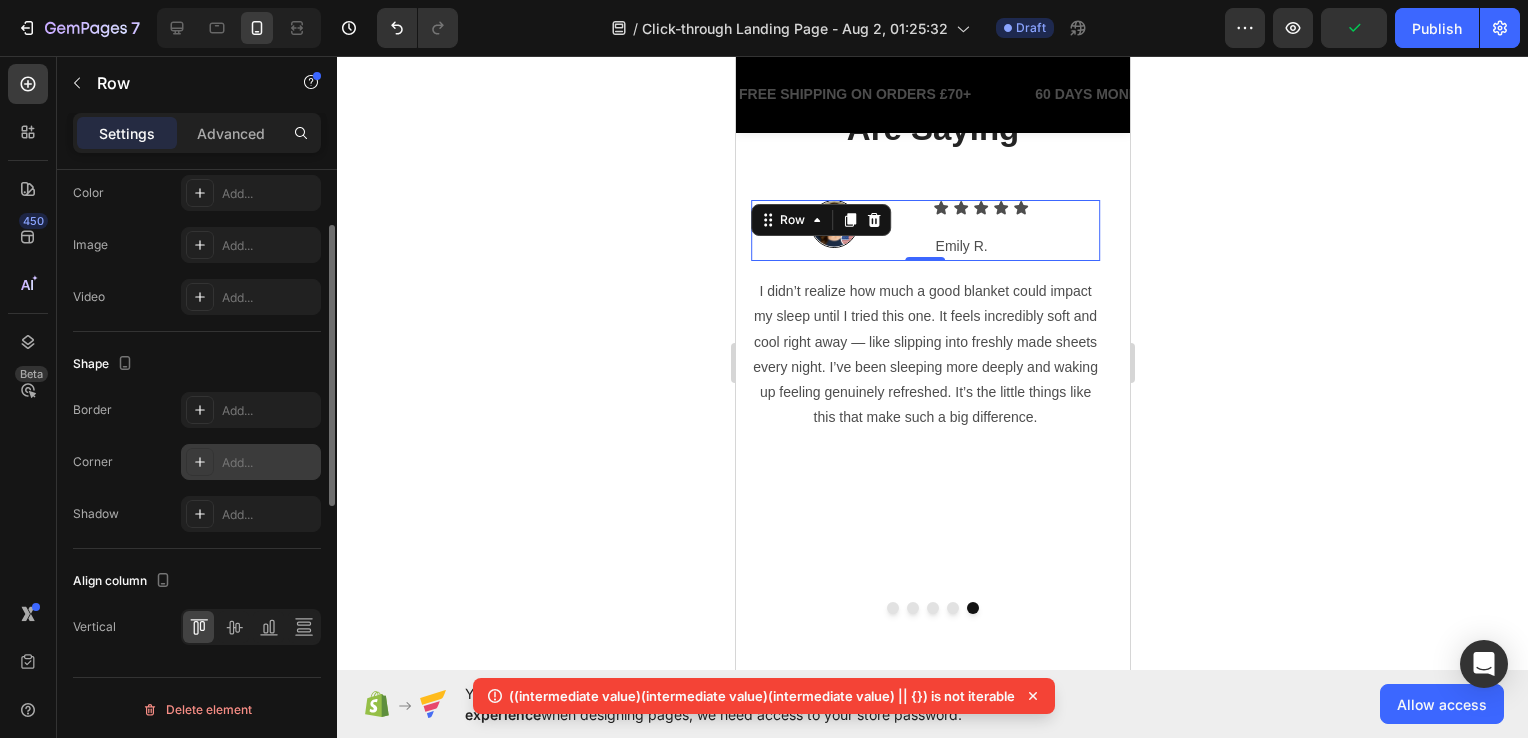 scroll, scrollTop: 568, scrollLeft: 0, axis: vertical 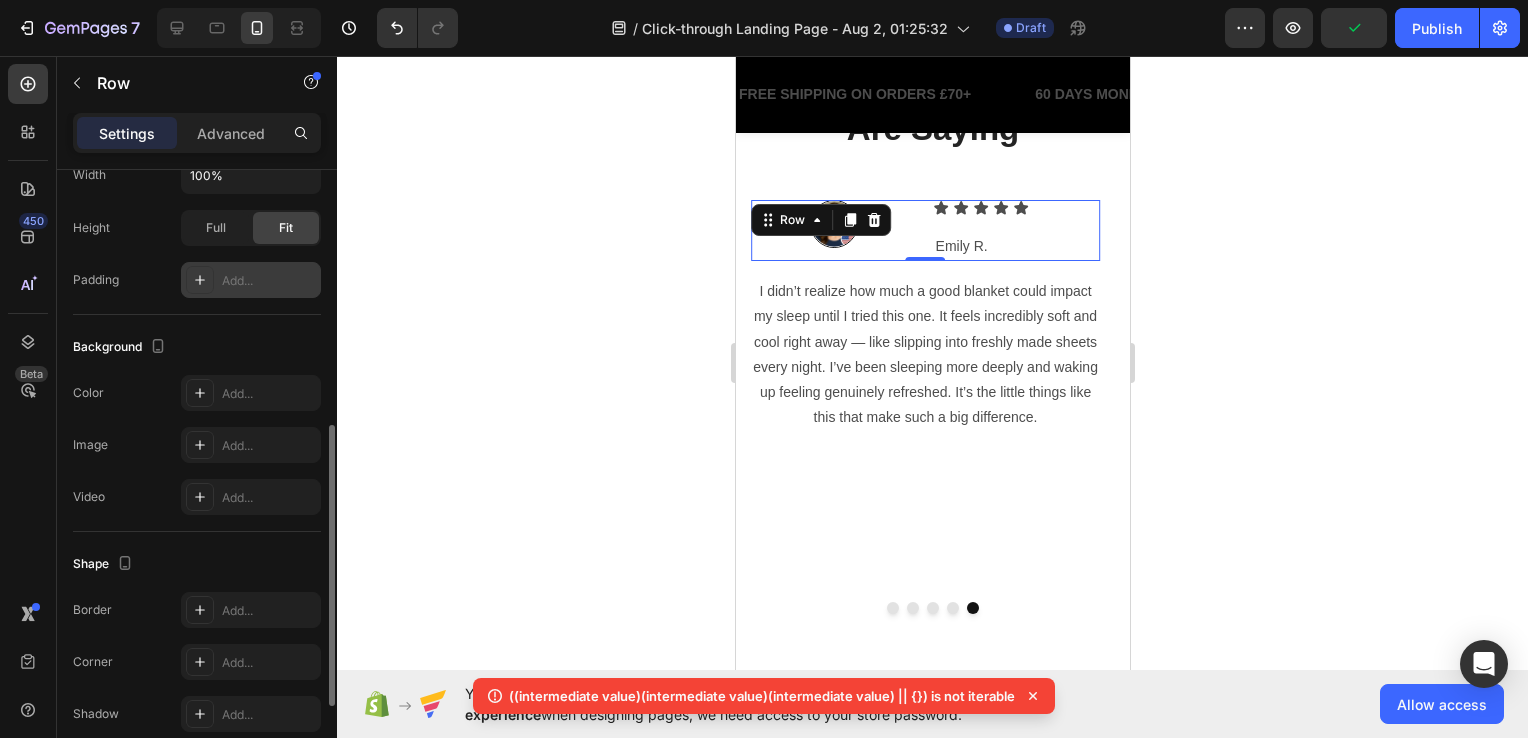 click on "Add..." at bounding box center (269, 281) 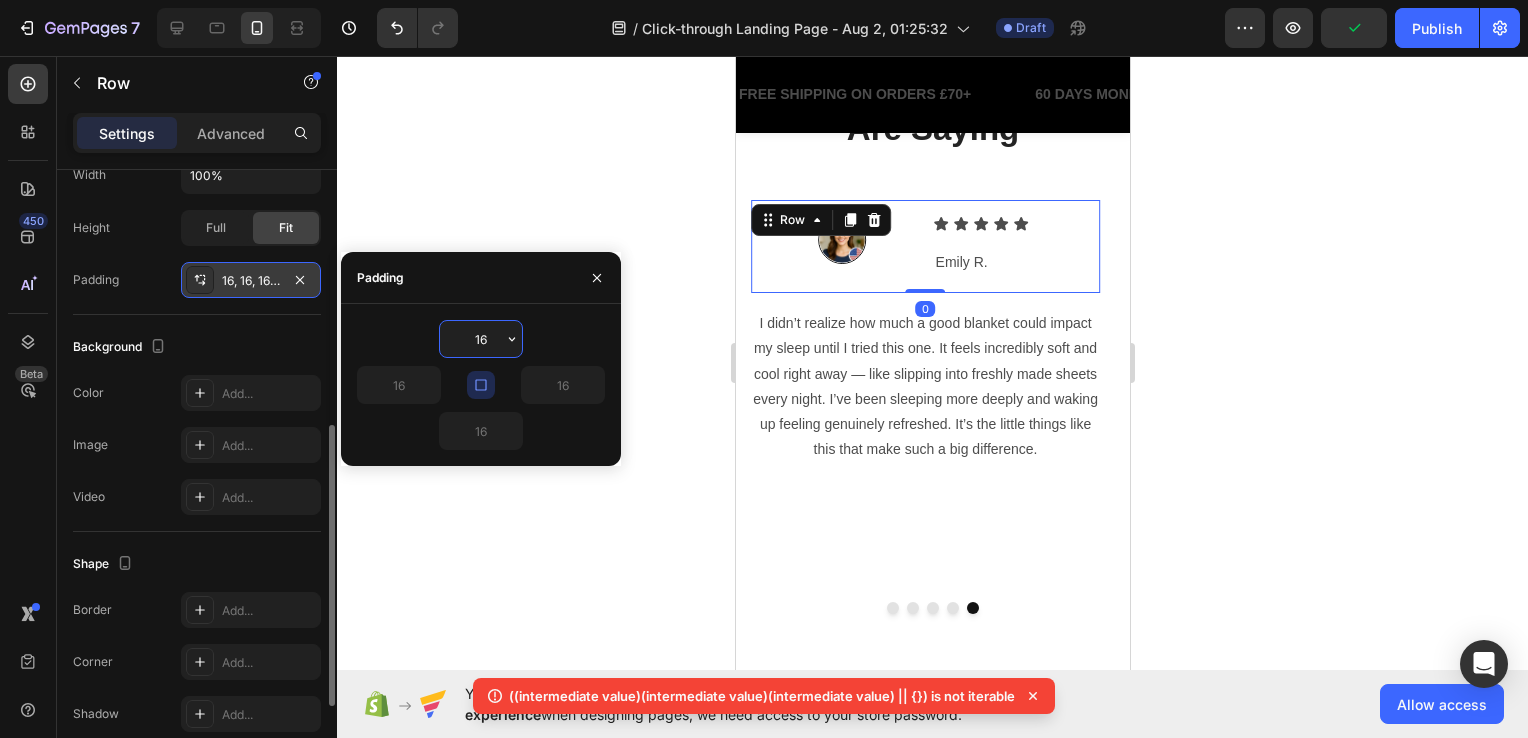 click 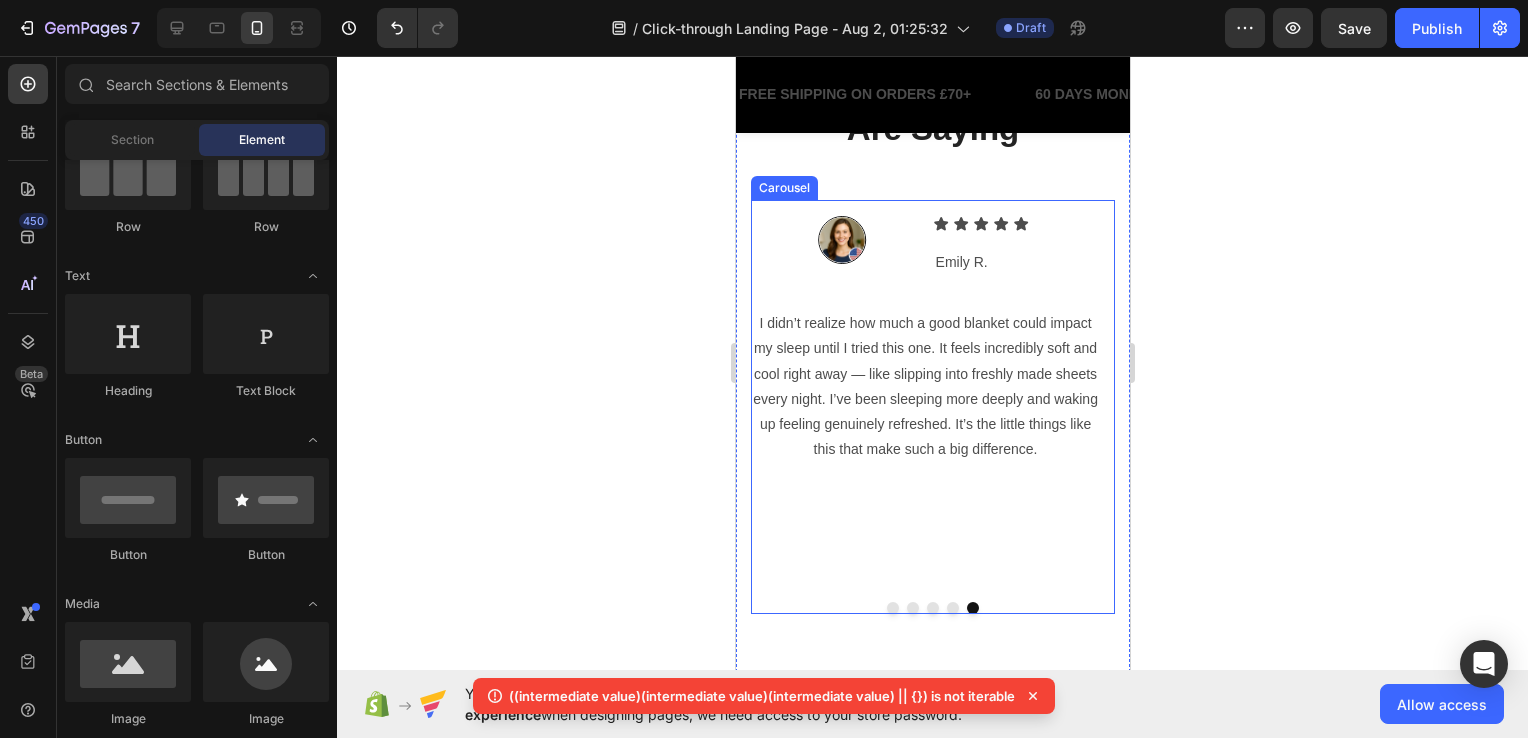 click 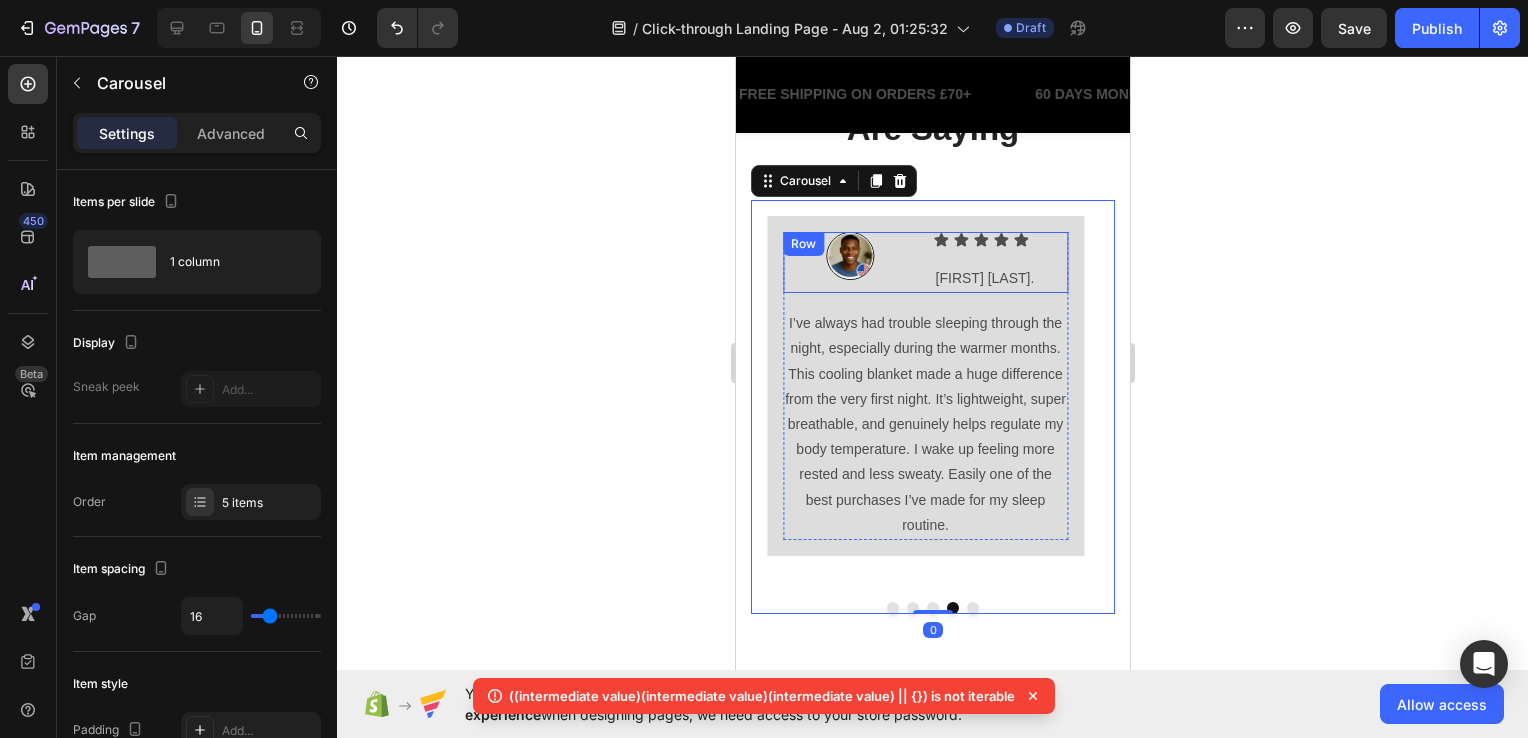 click on "Image" at bounding box center (849, 262) 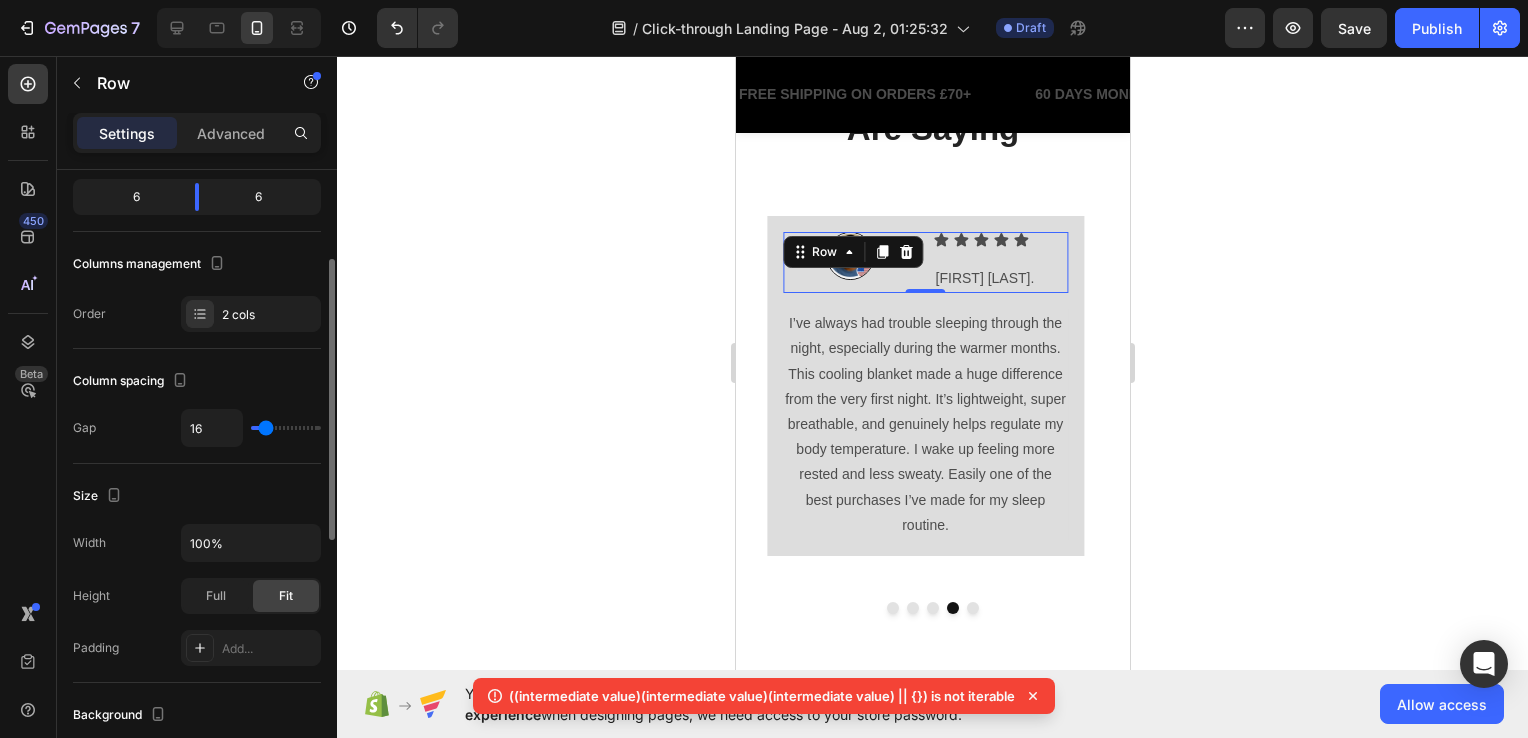 scroll, scrollTop: 400, scrollLeft: 0, axis: vertical 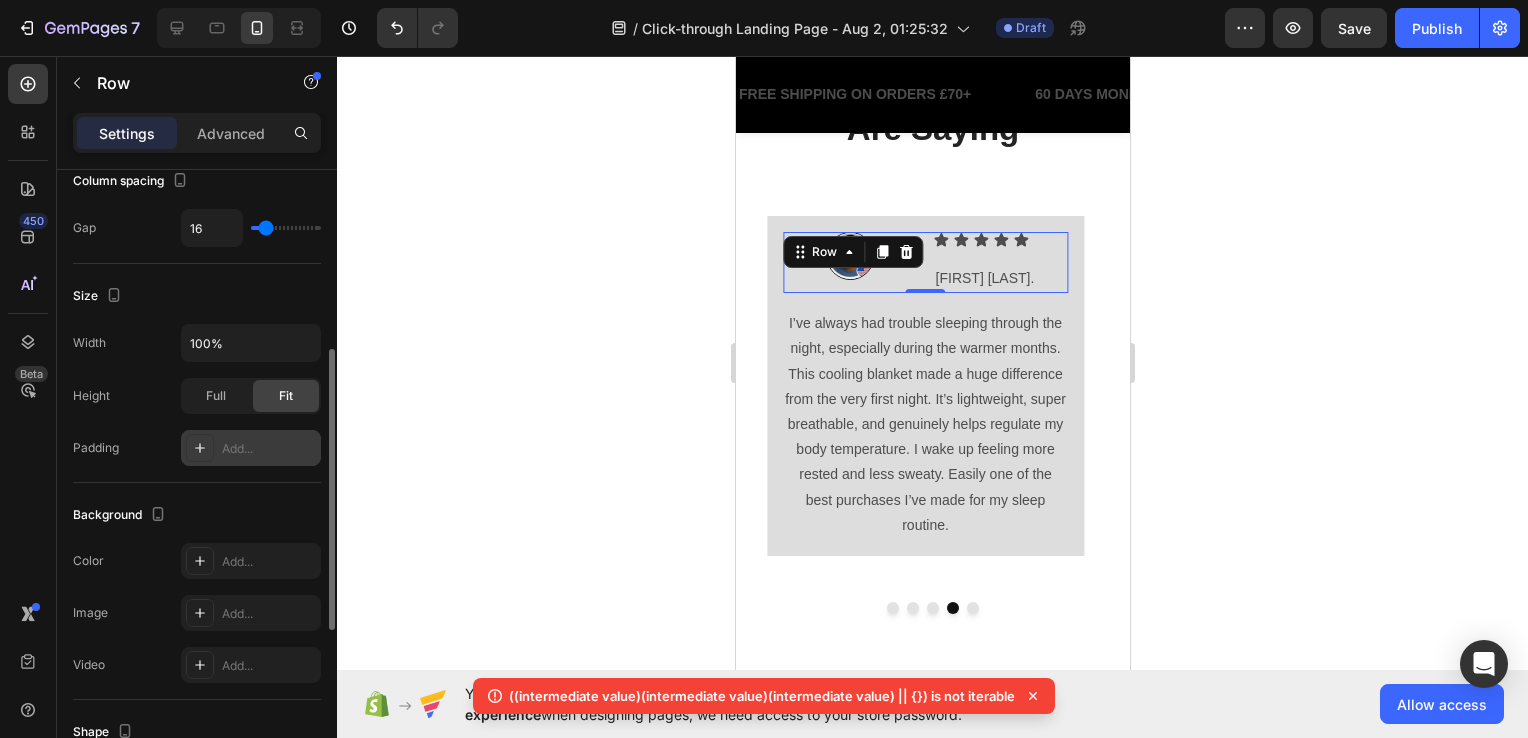 click on "Add..." at bounding box center [269, 449] 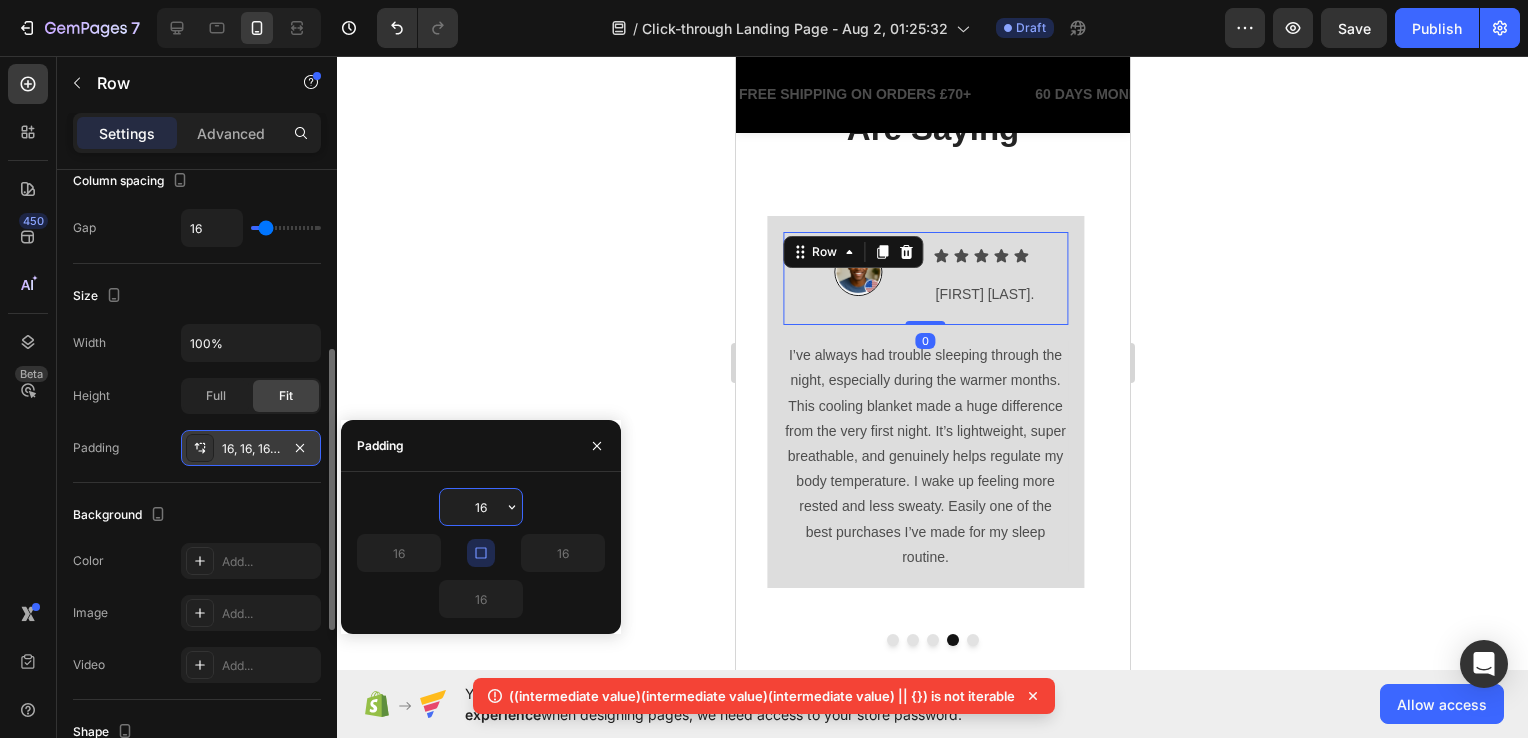 click 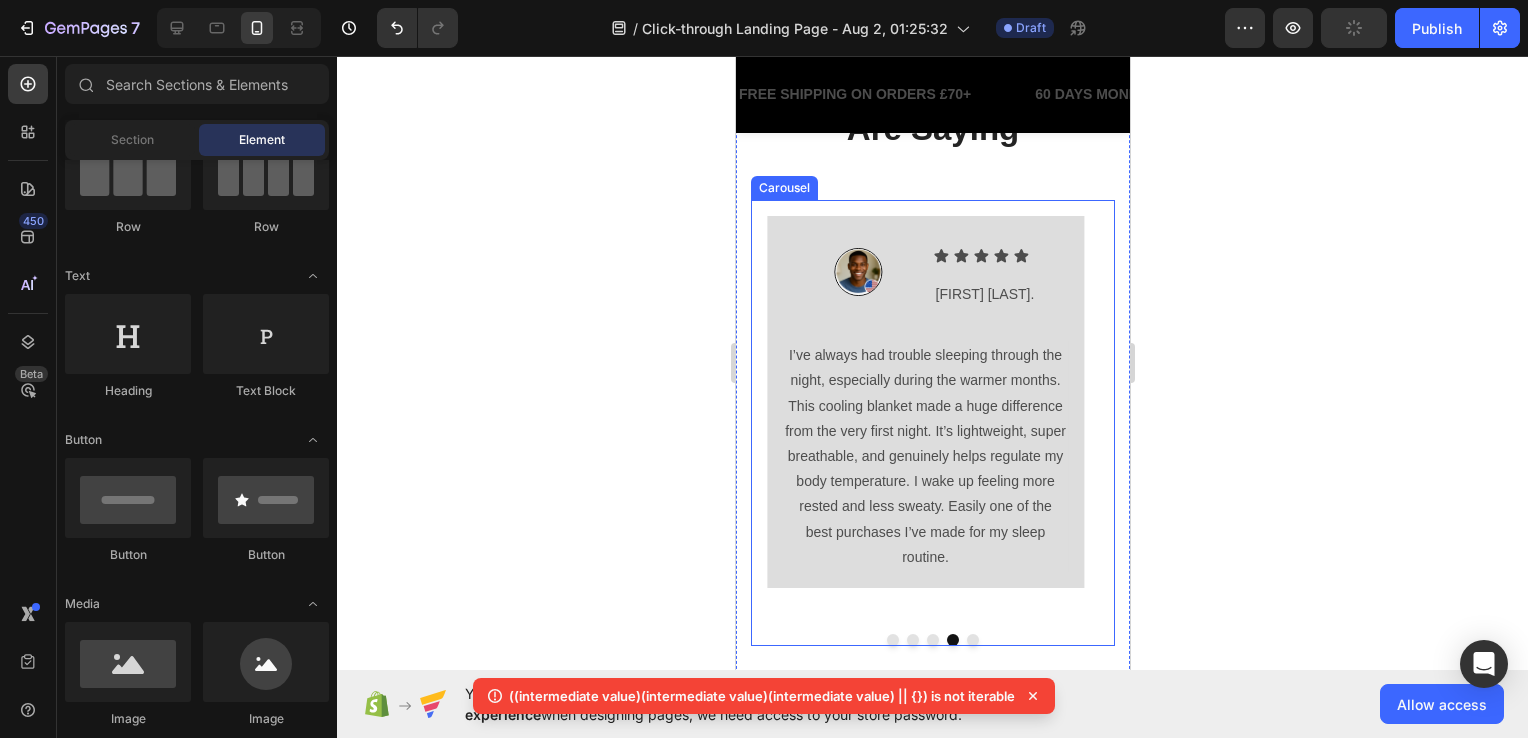 click at bounding box center [777, 402] 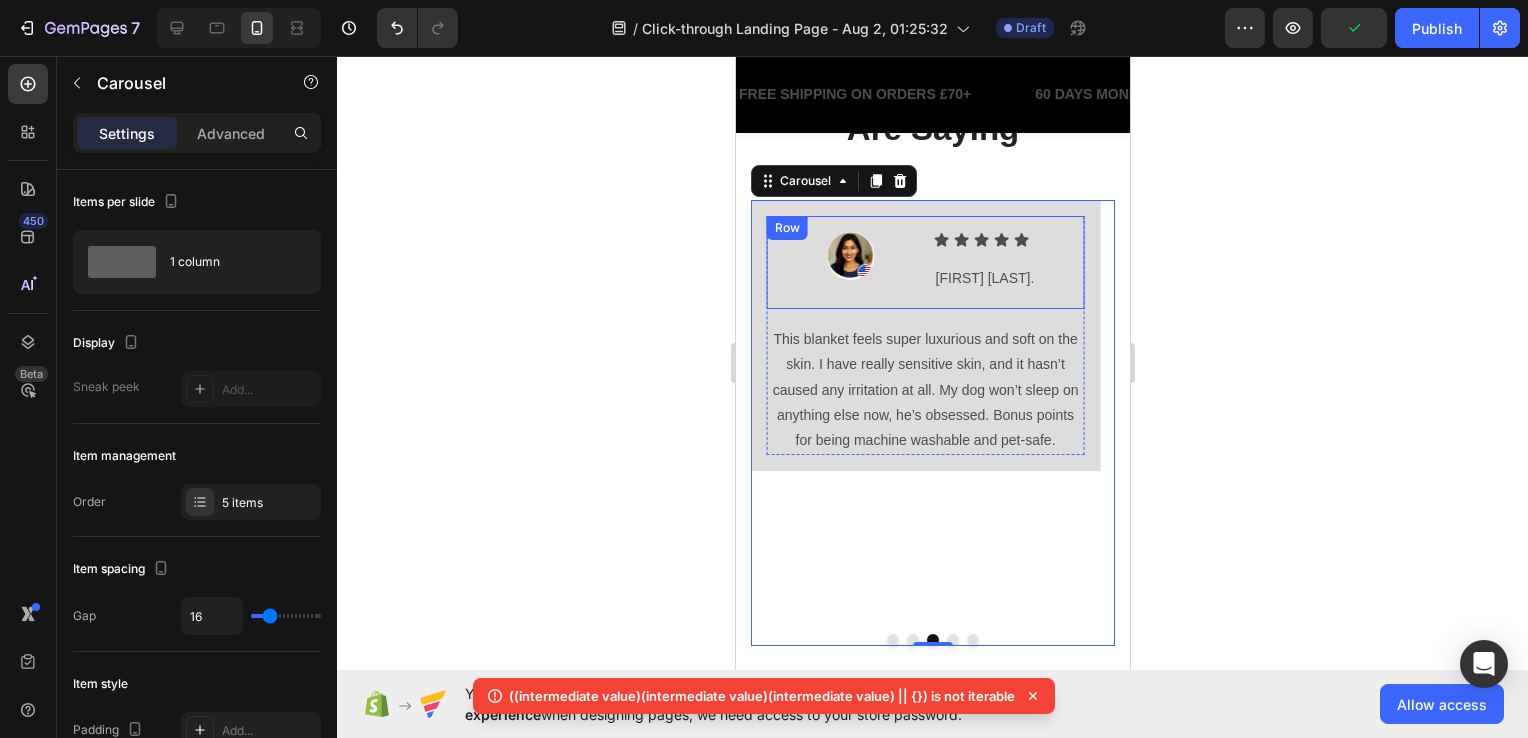 click on "Image Icon Icon Icon Icon
Icon Icon List Anita S. Text Block Row Row" at bounding box center (924, 262) 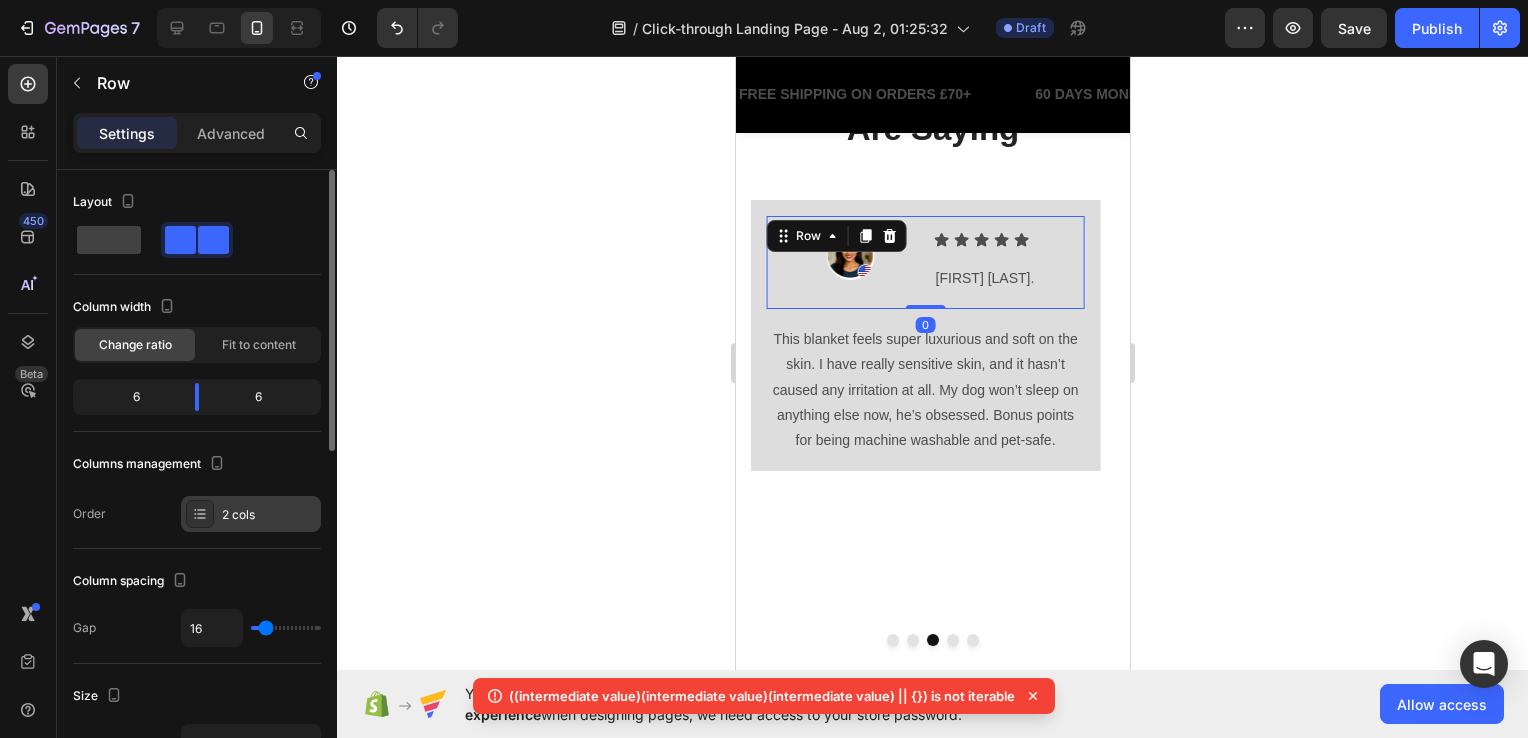scroll, scrollTop: 300, scrollLeft: 0, axis: vertical 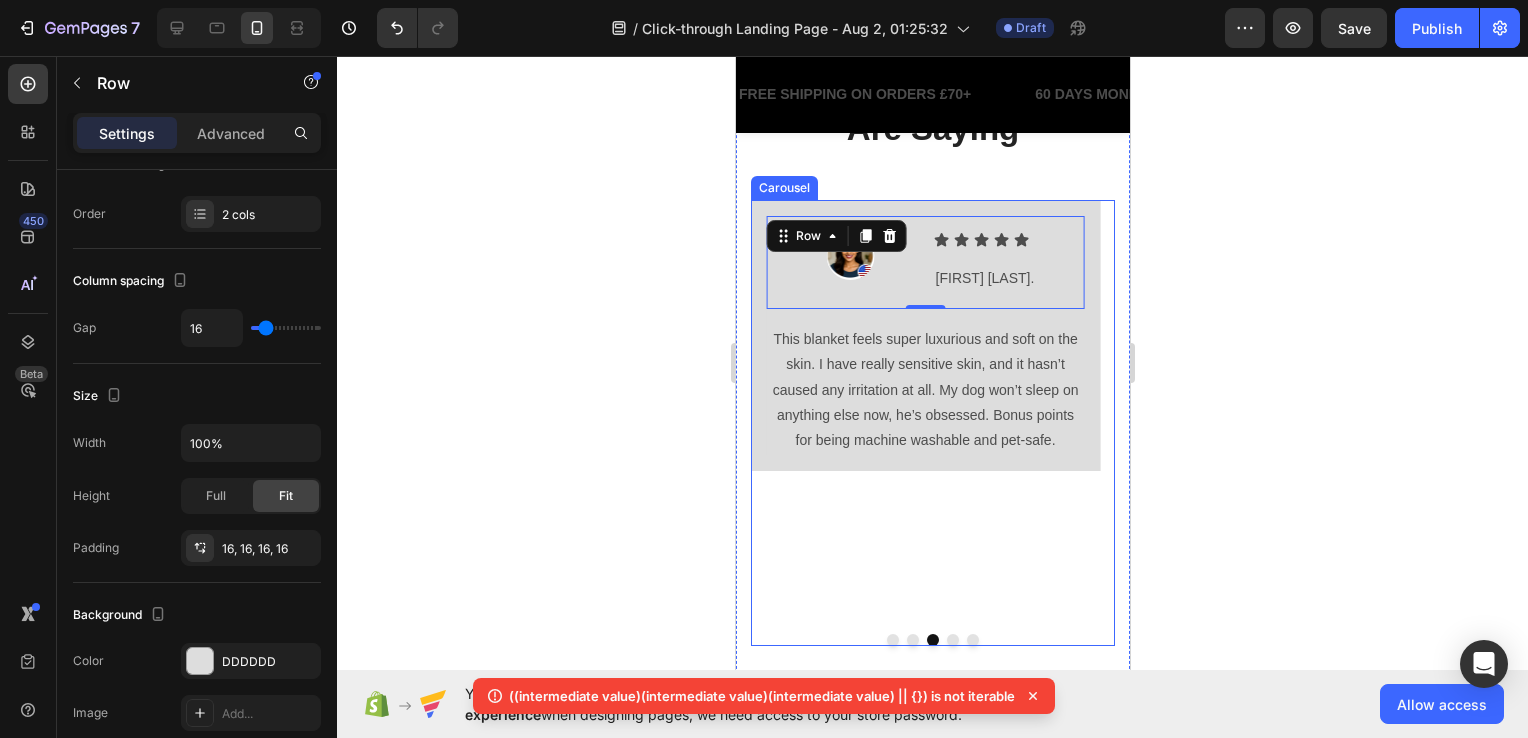 click at bounding box center [777, 402] 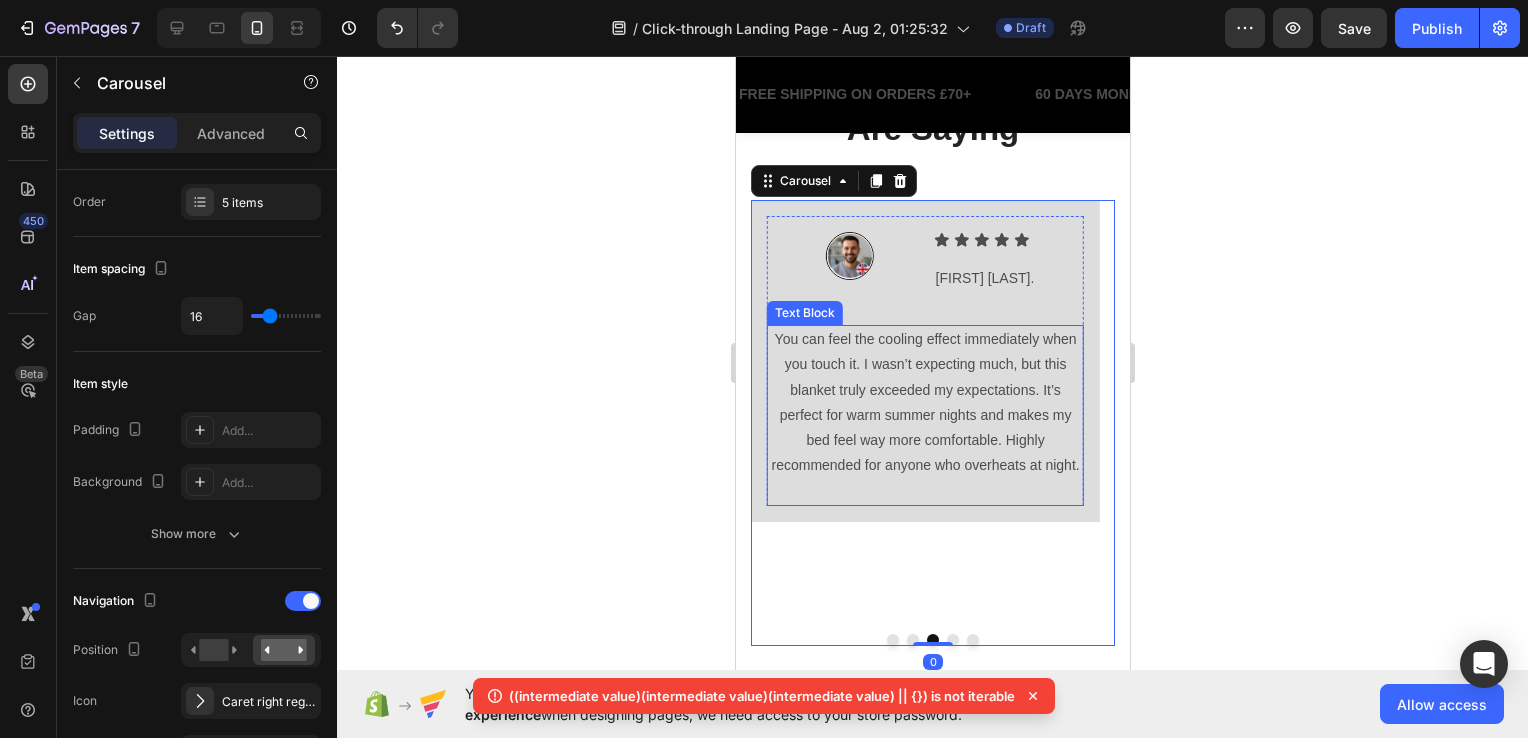 scroll, scrollTop: 0, scrollLeft: 0, axis: both 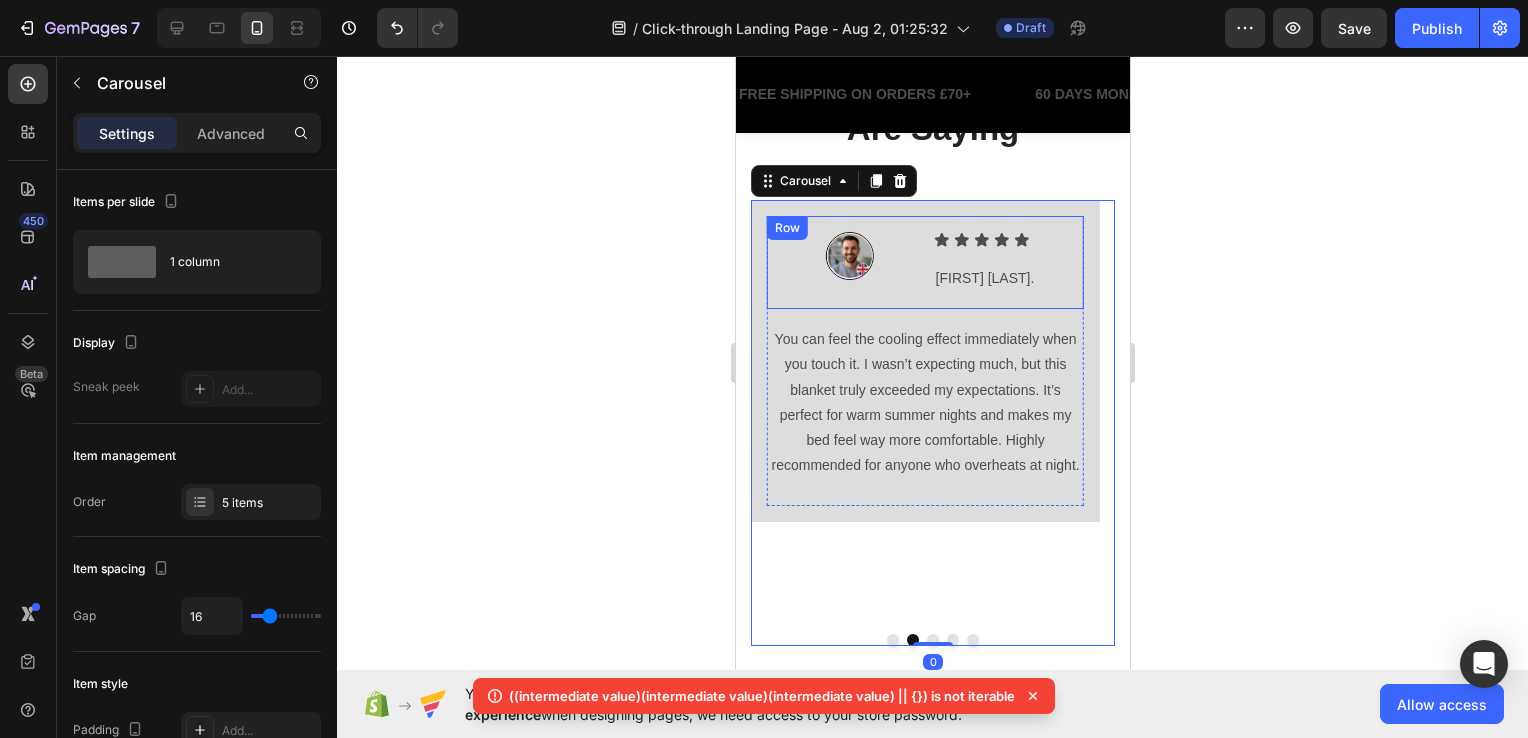 click on "Image Icon Icon Icon Icon
Icon Icon List James L. Text Block Row Row" at bounding box center (924, 262) 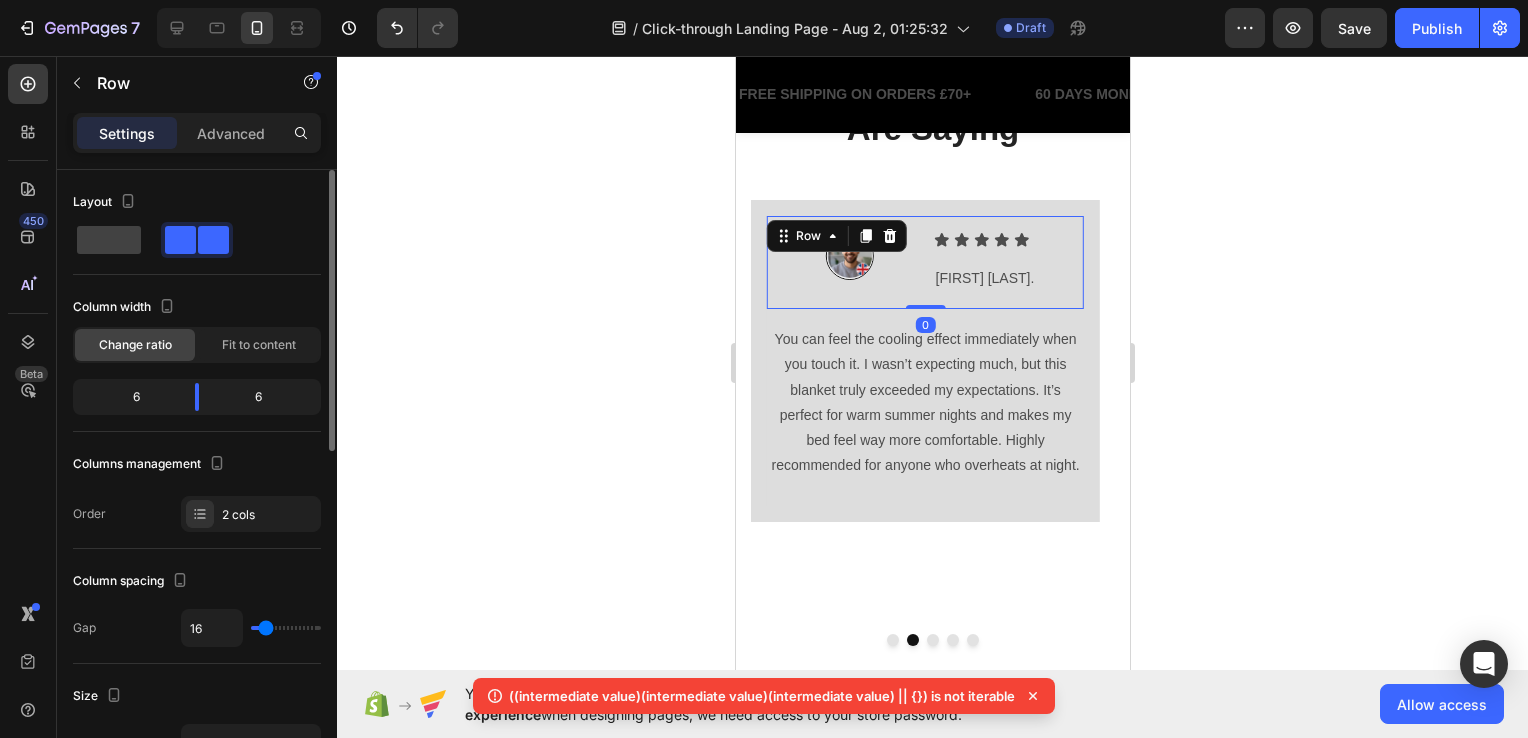 scroll, scrollTop: 300, scrollLeft: 0, axis: vertical 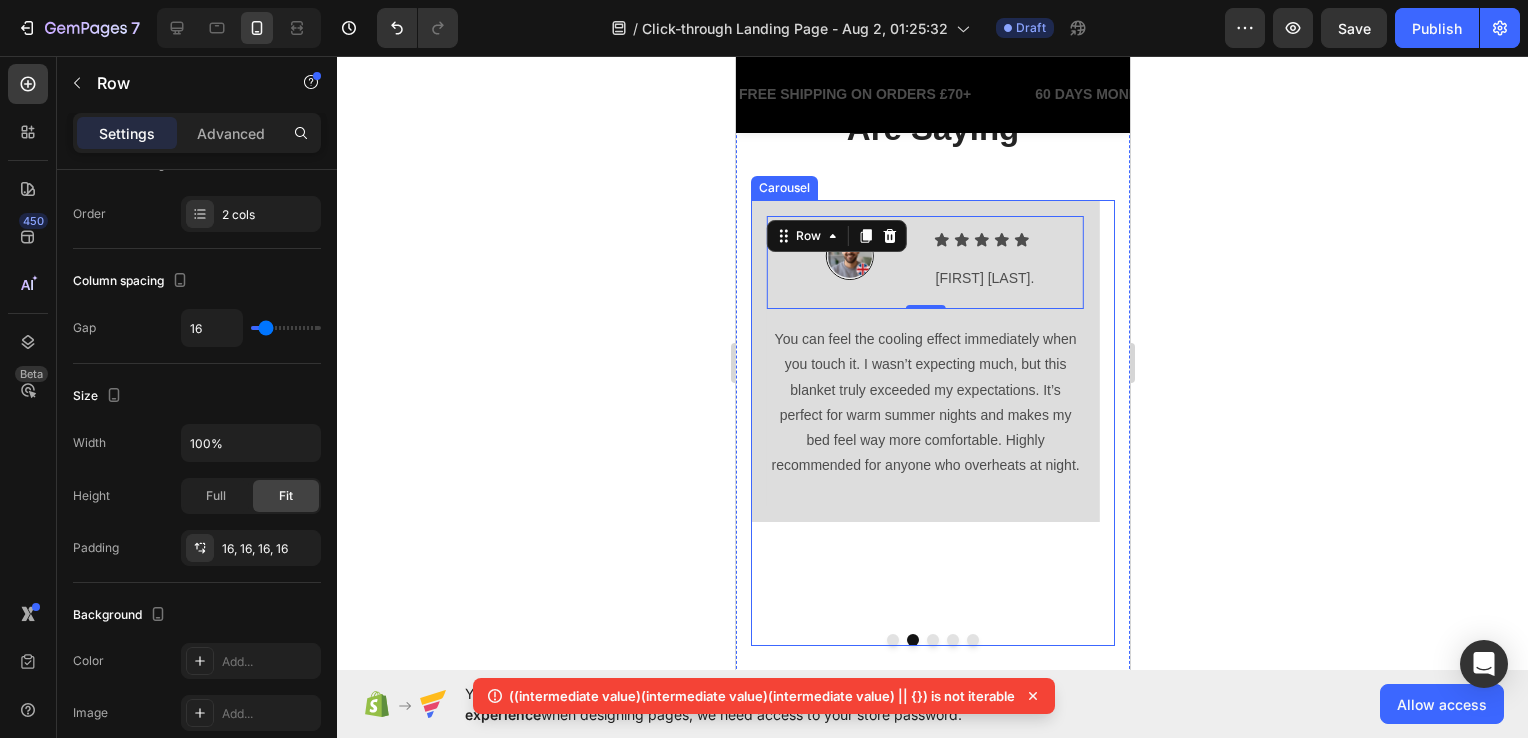 click 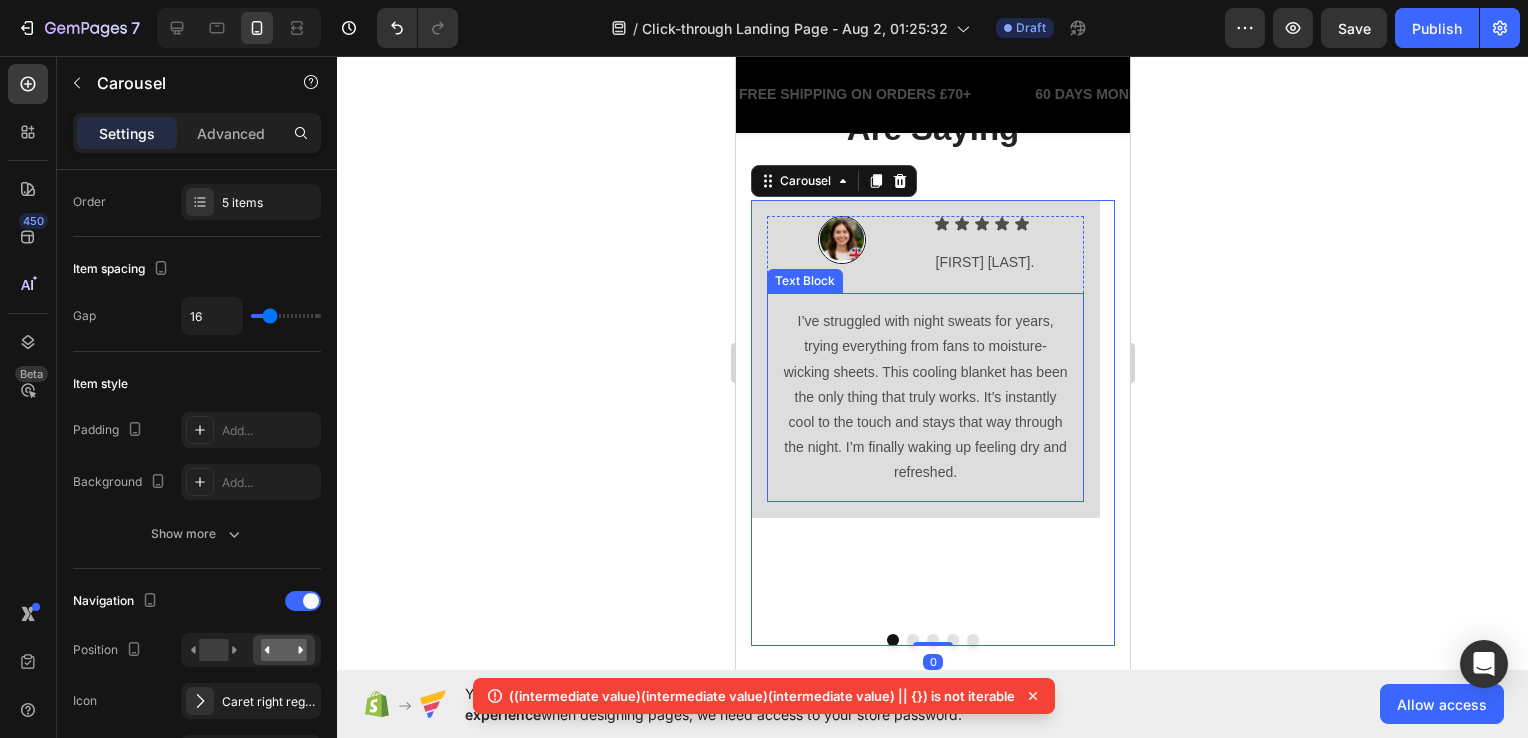 scroll, scrollTop: 0, scrollLeft: 0, axis: both 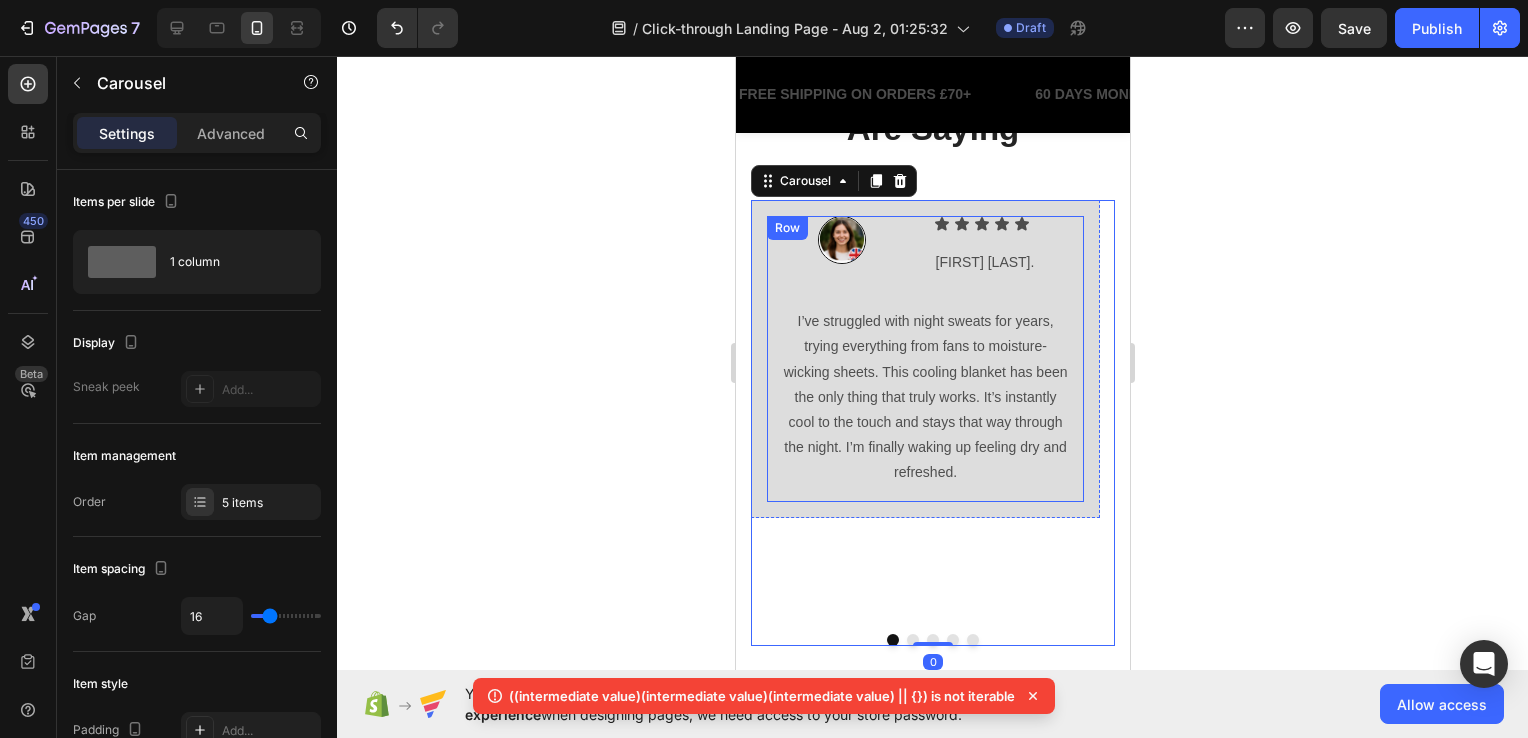 click on "Image Icon Icon Icon Icon
Icon Icon List [FIRST] [LAST]. Text Block Row Row I’ve struggled with night sweats for years, trying everything from fans to moisture-wicking sheets. This cooling blanket has been the only thing that truly works. It’s instantly cool to the touch and stays that way through the night. I’m finally waking up feeling dry and refreshed. Text Block Row" at bounding box center (924, 359) 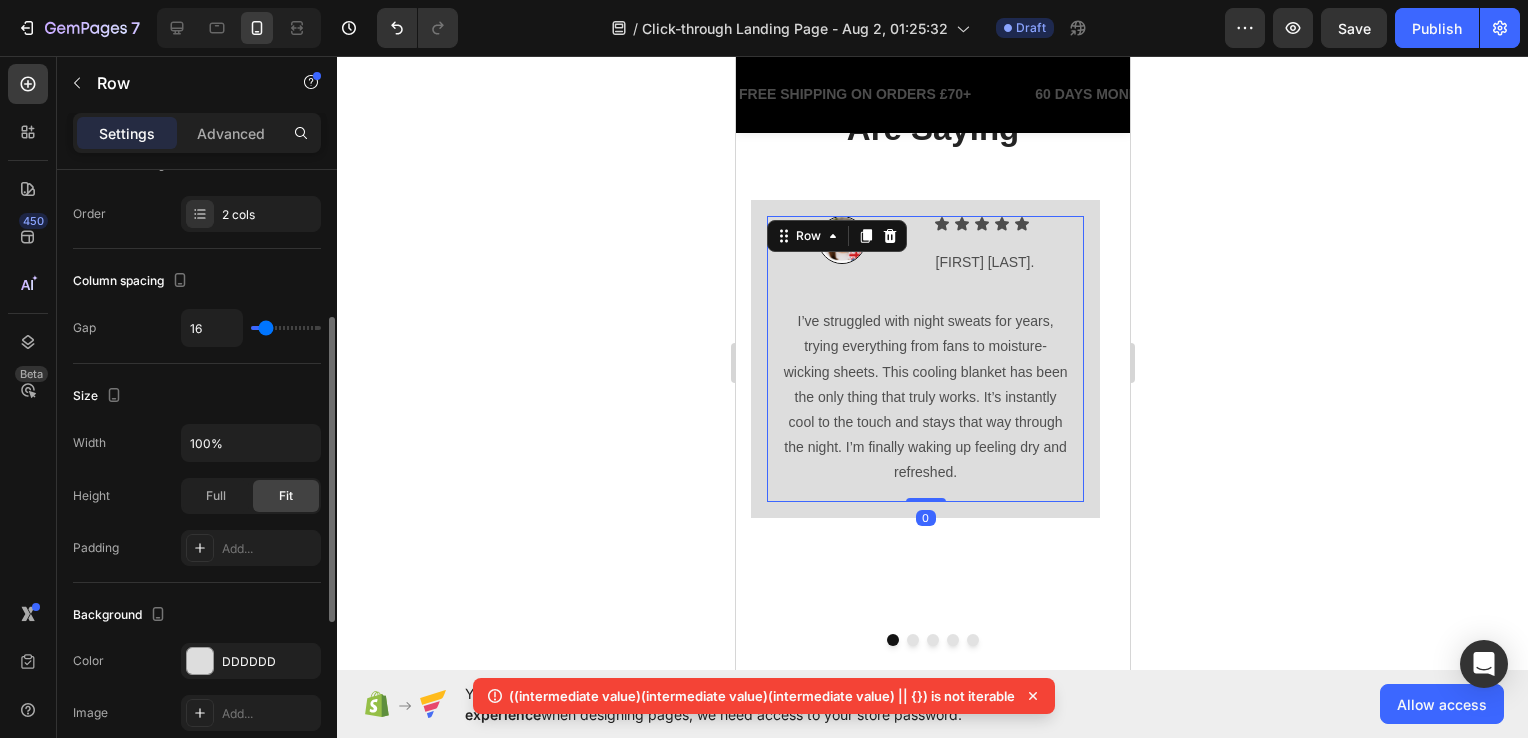 scroll, scrollTop: 400, scrollLeft: 0, axis: vertical 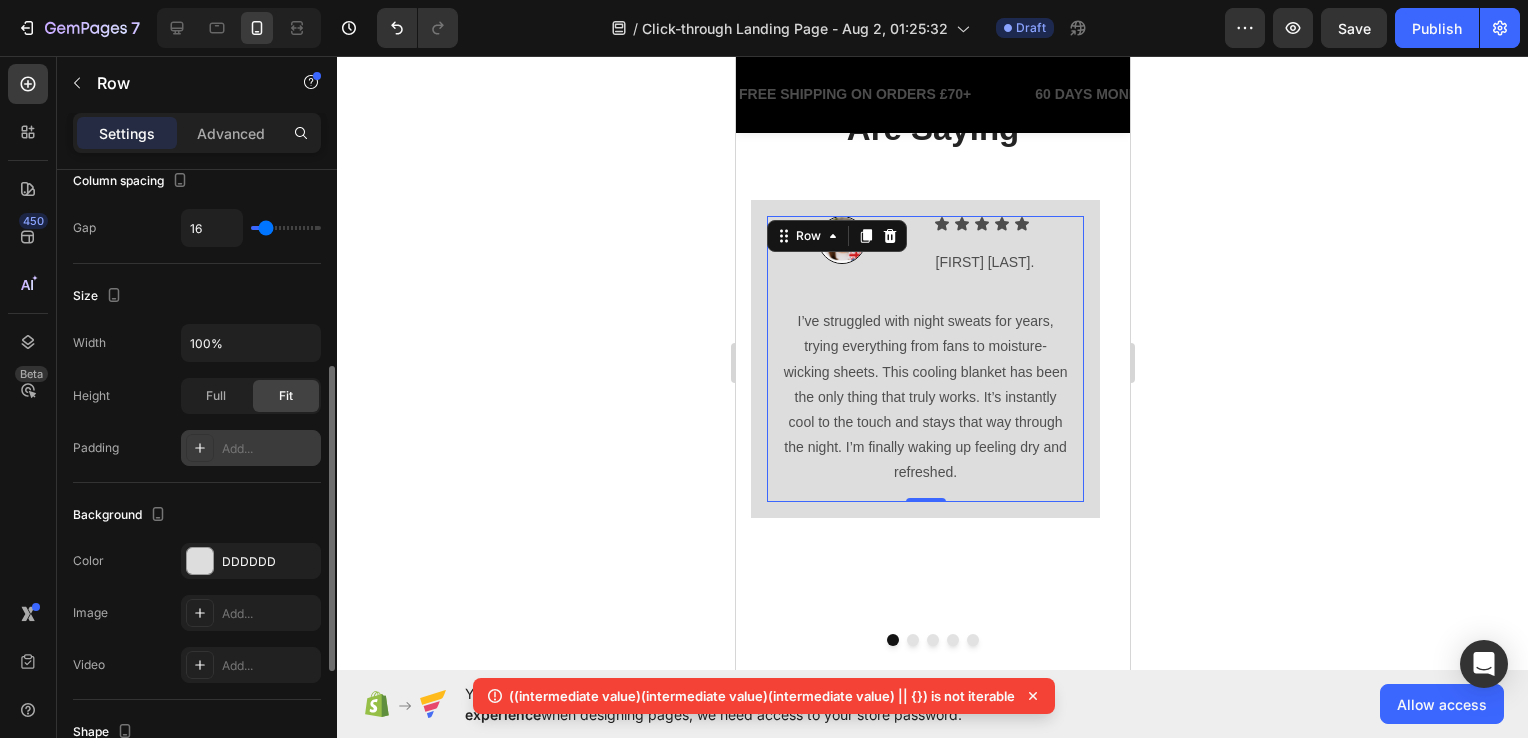 click on "Add..." at bounding box center [269, 449] 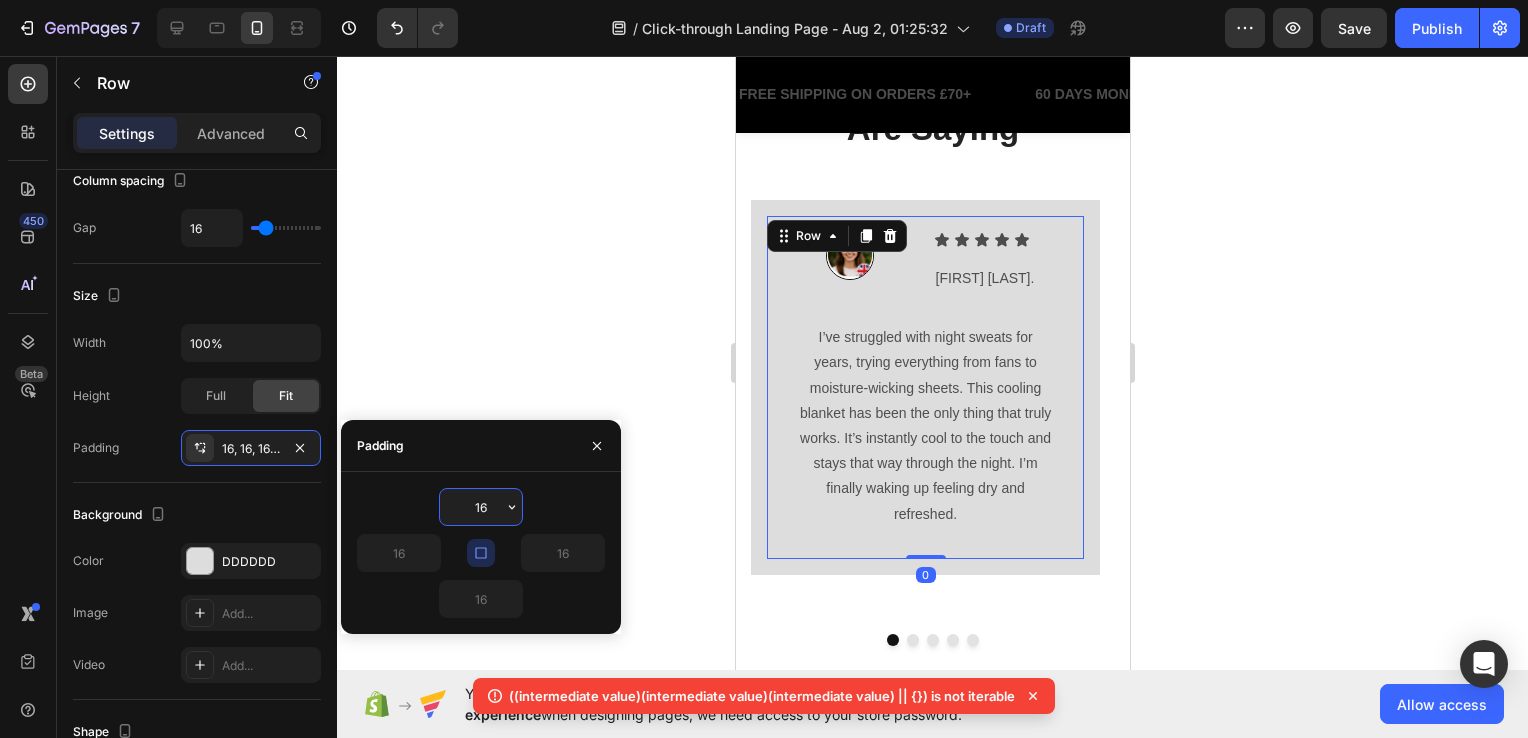 click 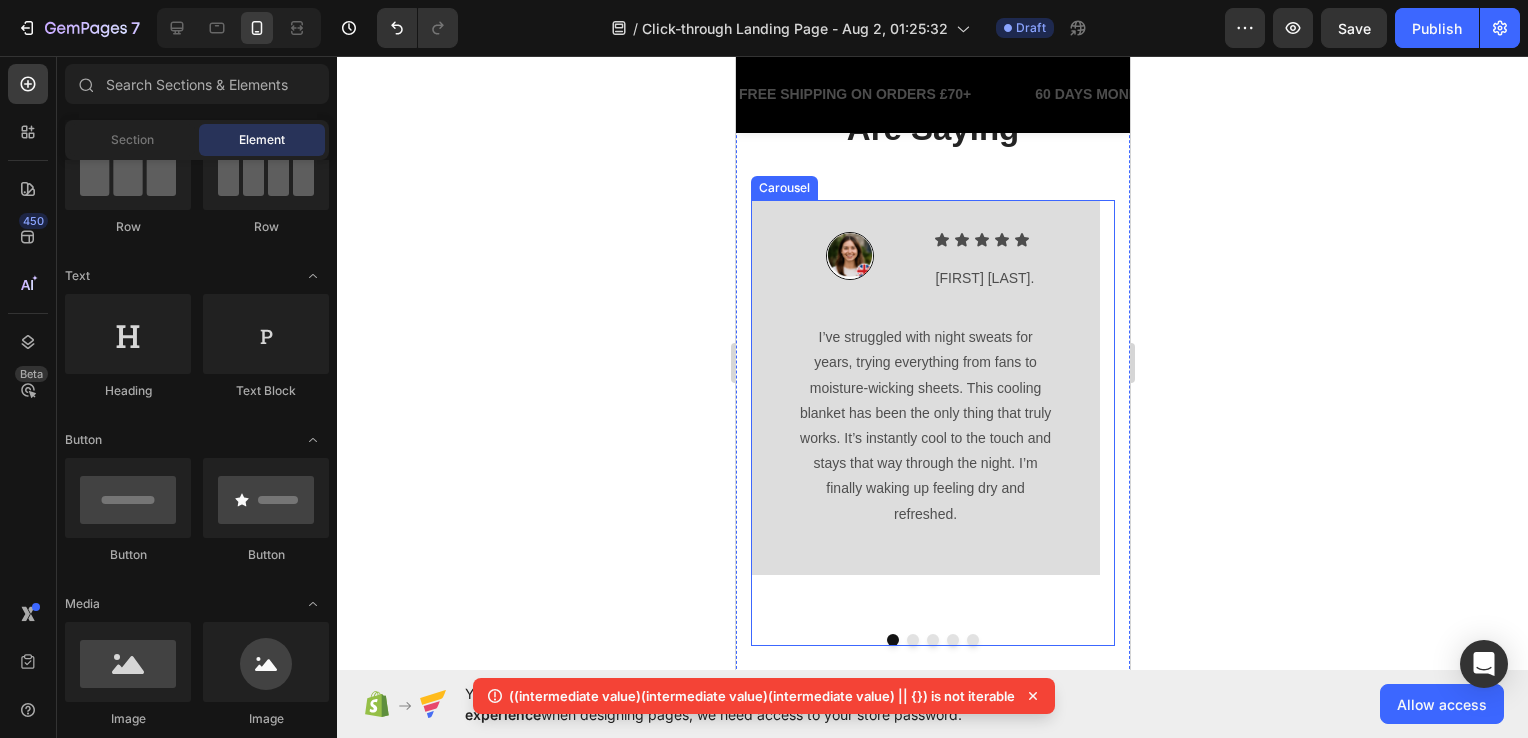 click 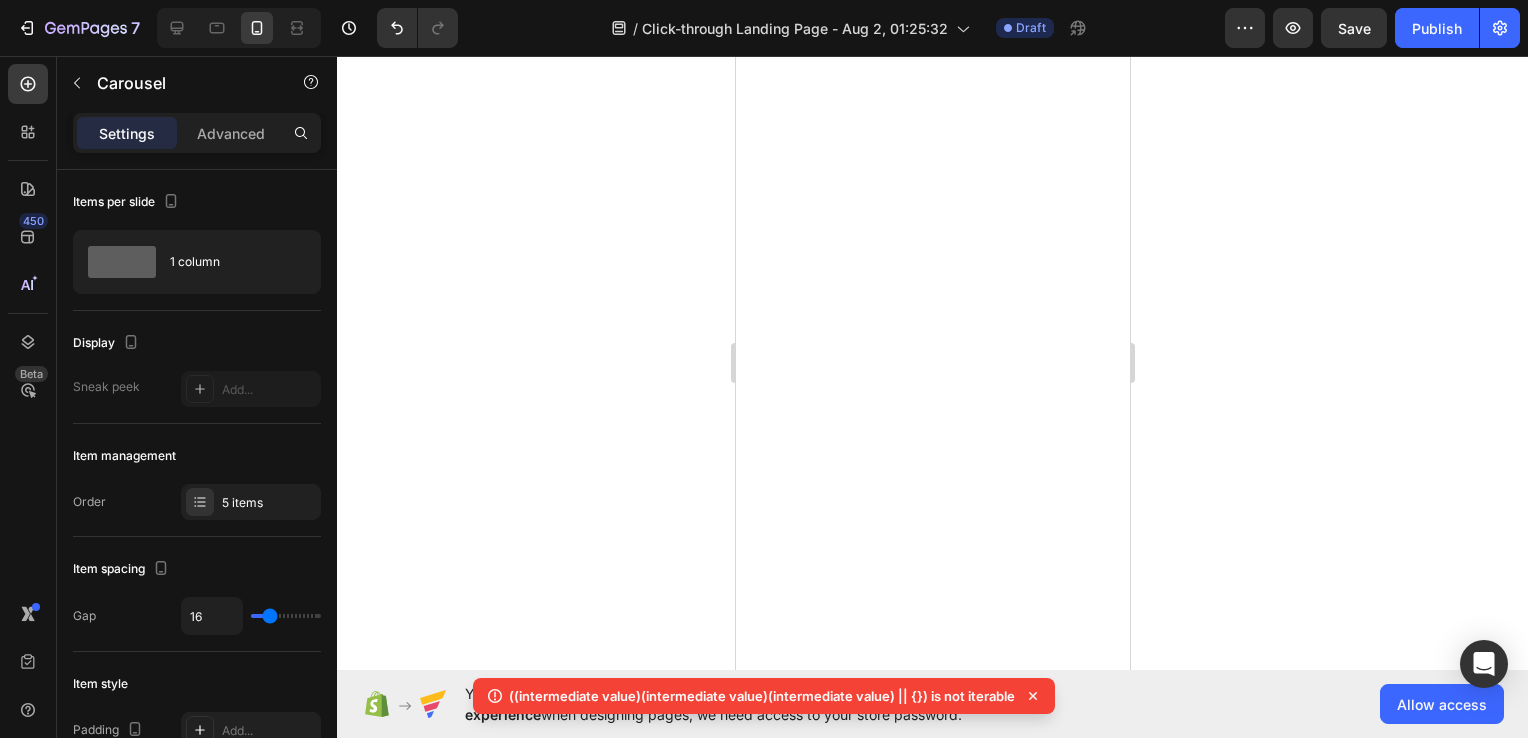 scroll, scrollTop: 0, scrollLeft: 0, axis: both 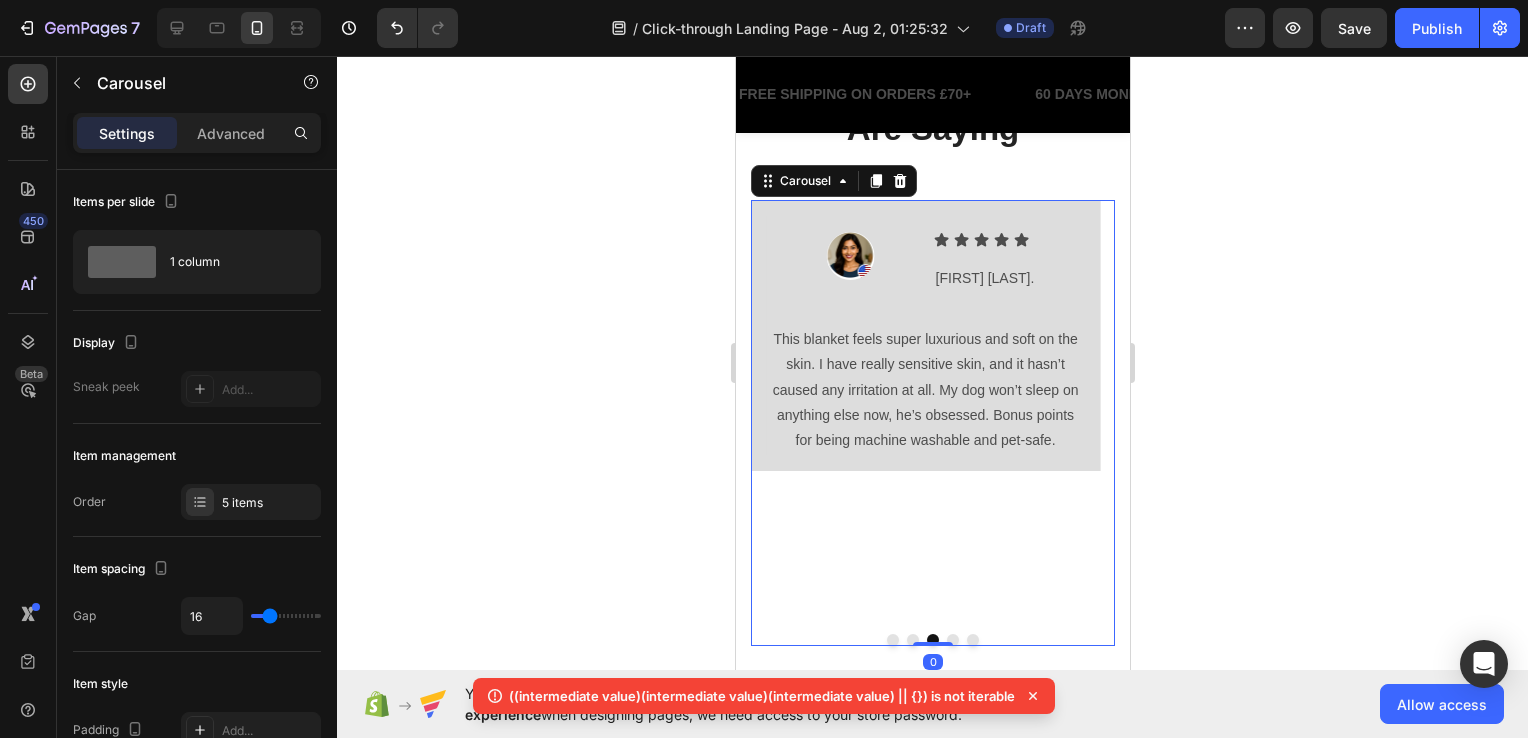 click 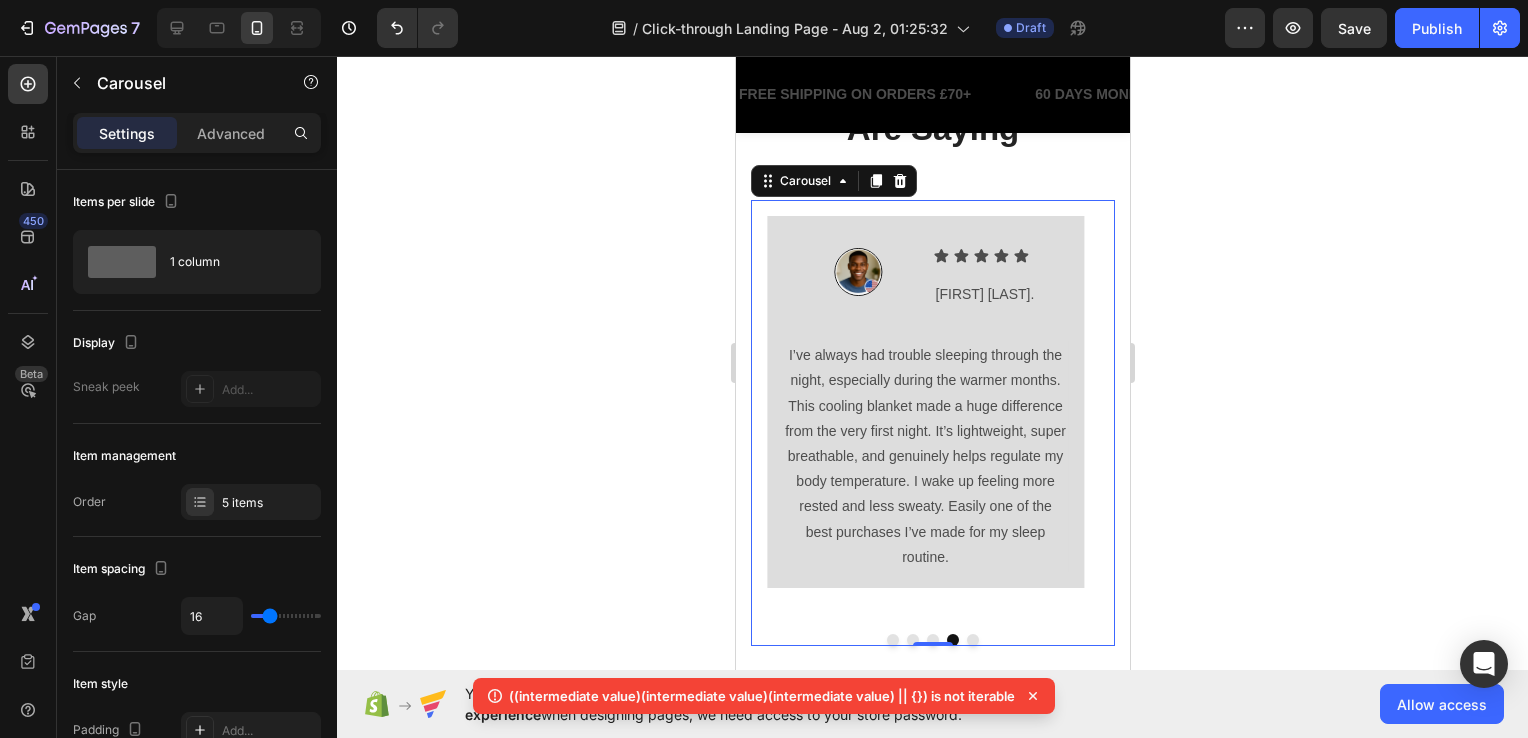 click 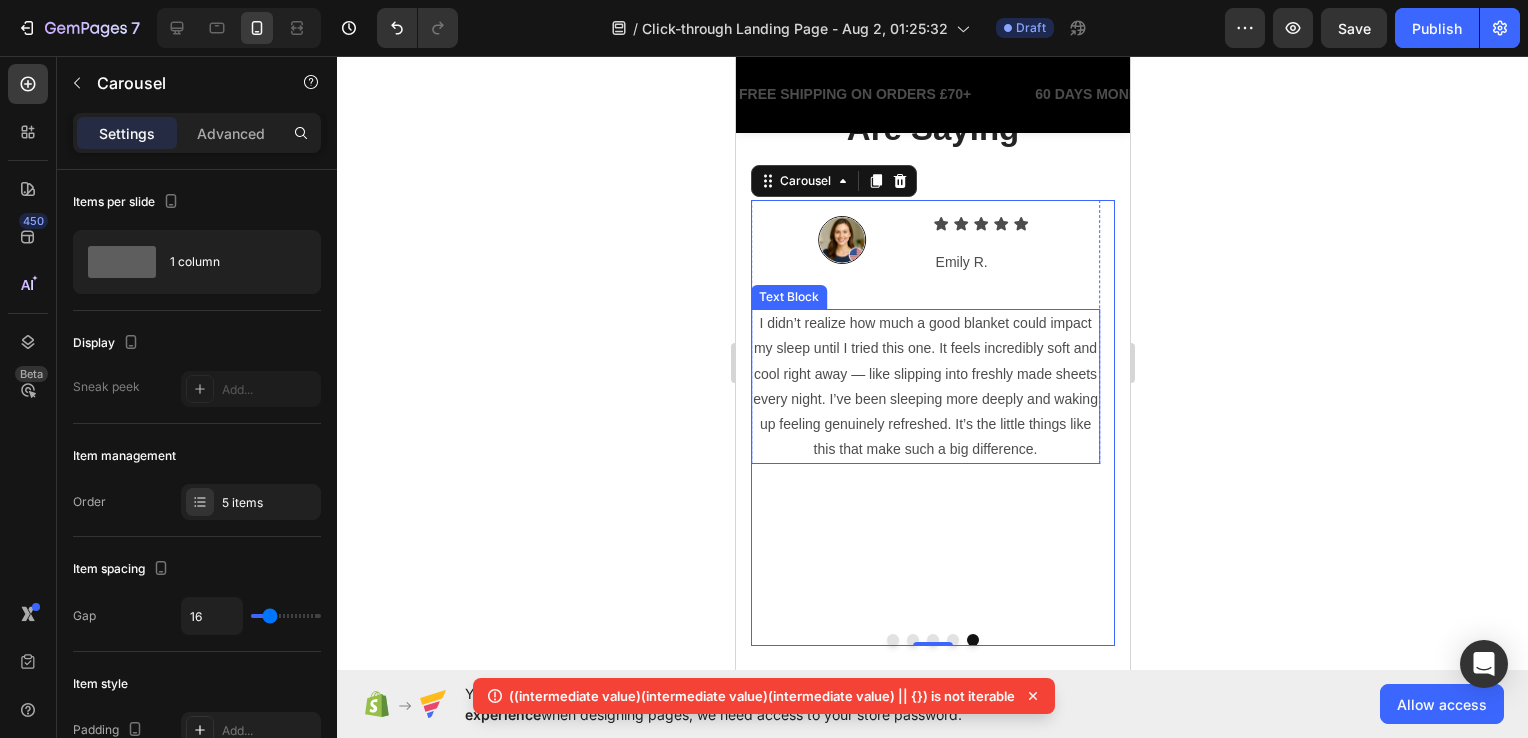 click on "I didn’t realize how much a good blanket could impact my sleep until I tried this one. It feels incredibly soft and cool right away — like slipping into freshly made sheets every night. I’ve been sleeping more deeply and waking up feeling genuinely refreshed. It’s the little things like this that make such a big difference." at bounding box center [924, 386] 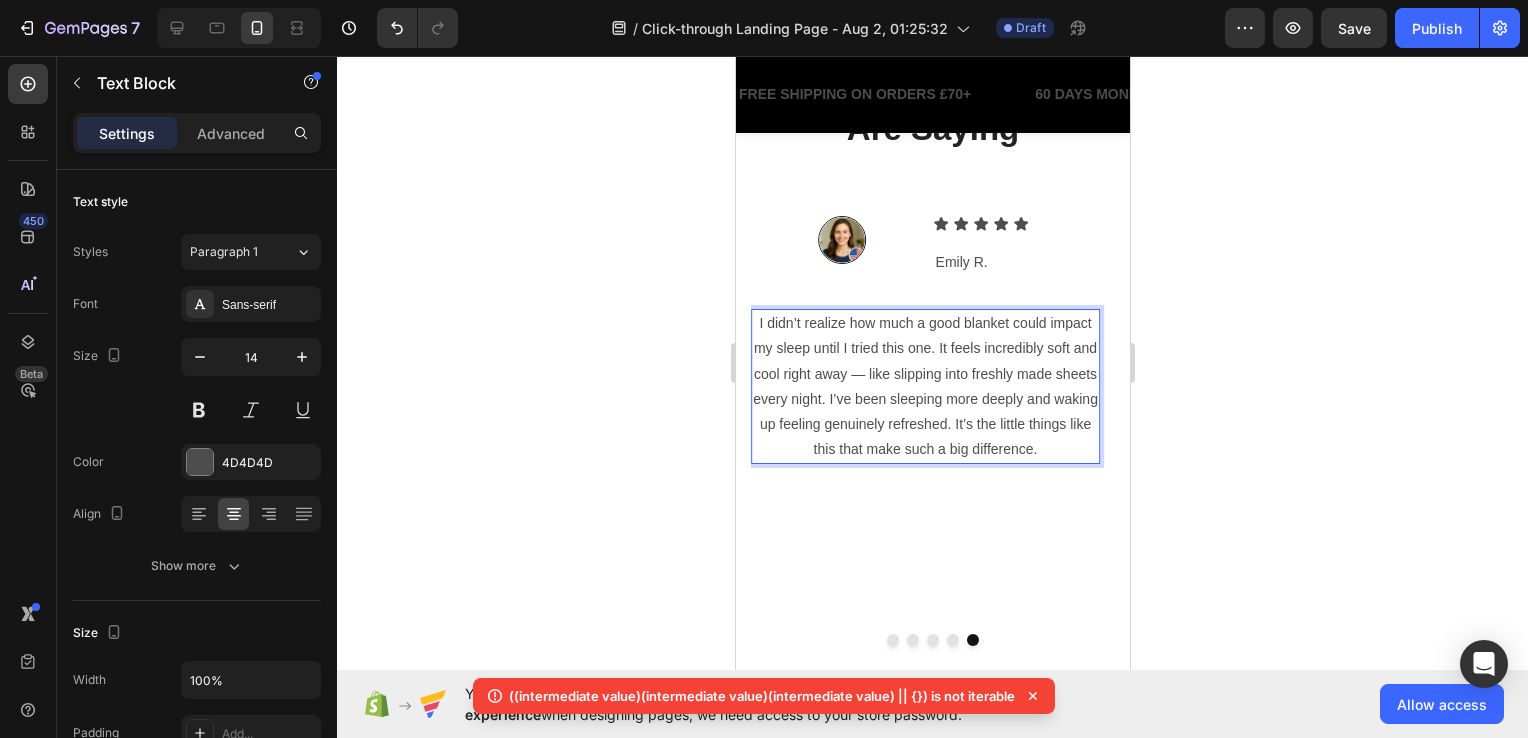 click on "I didn’t realize how much a good blanket could impact my sleep until I tried this one. It feels incredibly soft and cool right away — like slipping into freshly made sheets every night. I’ve been sleeping more deeply and waking up feeling genuinely refreshed. It’s the little things like this that make such a big difference." at bounding box center [924, 386] 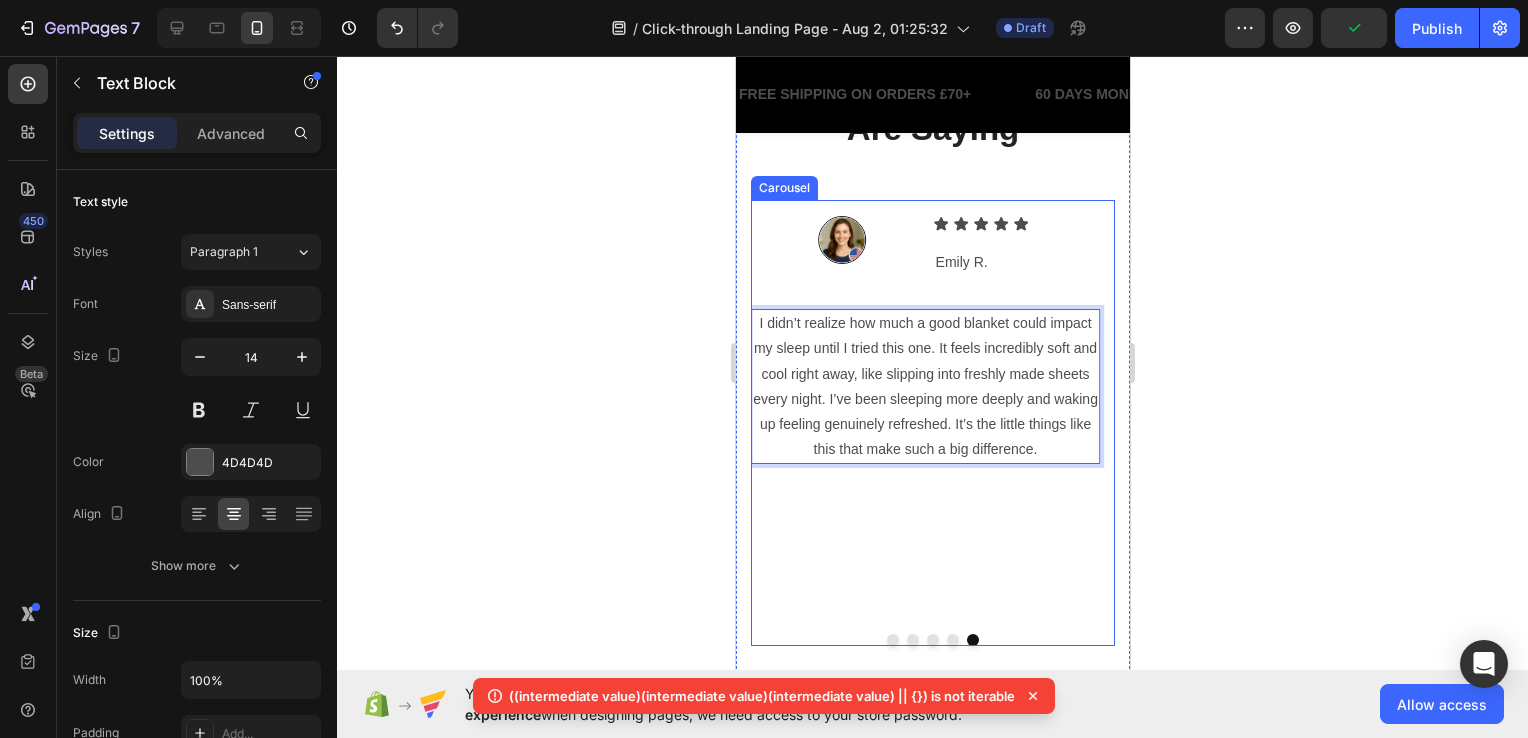 click 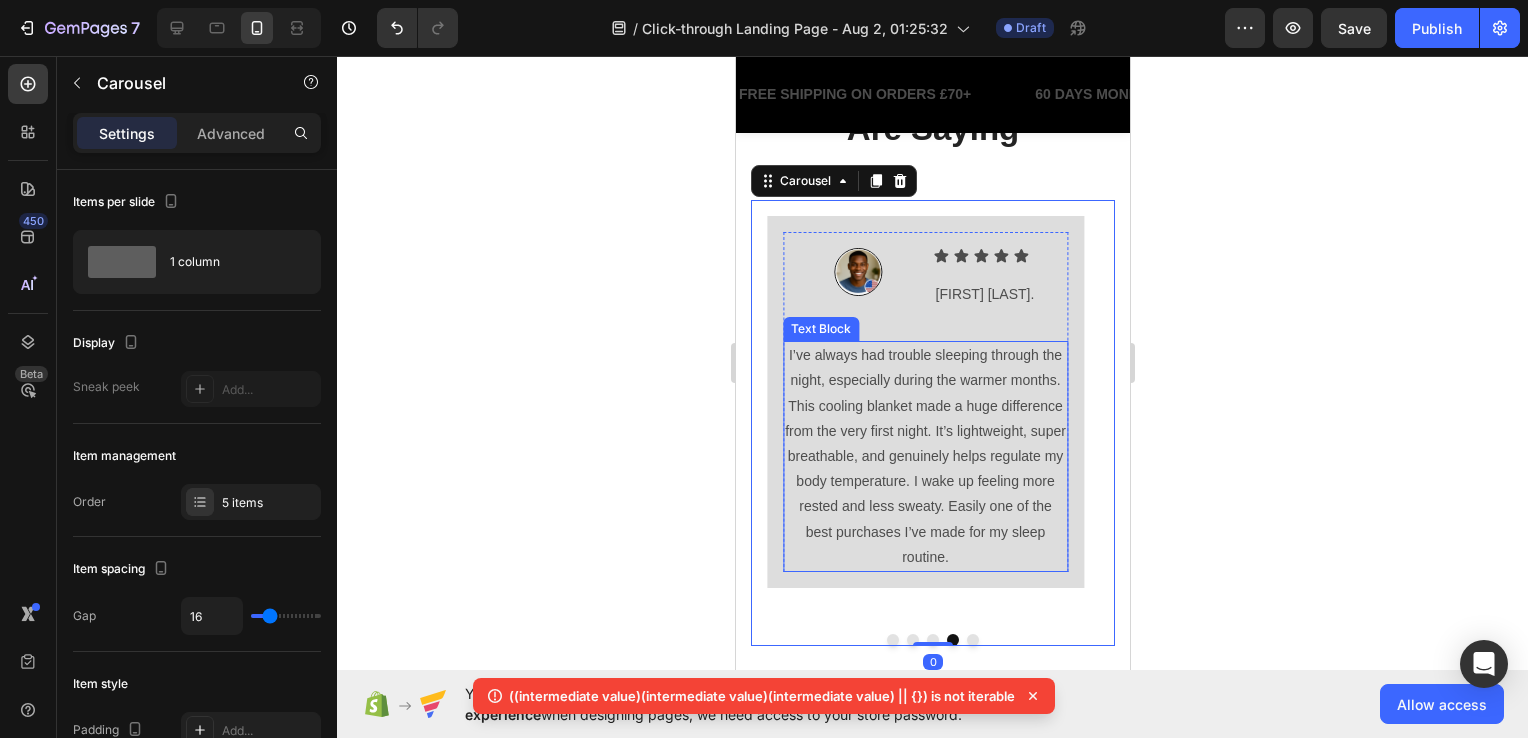 click on "I’ve always had trouble sleeping through the night, especially during the warmer months. This cooling blanket made a huge difference from the very first night. It’s lightweight, super breathable, and genuinely helps regulate my body temperature. I wake up feeling more rested and less sweaty. Easily one of the best purchases I’ve made for my sleep routine." at bounding box center (924, 456) 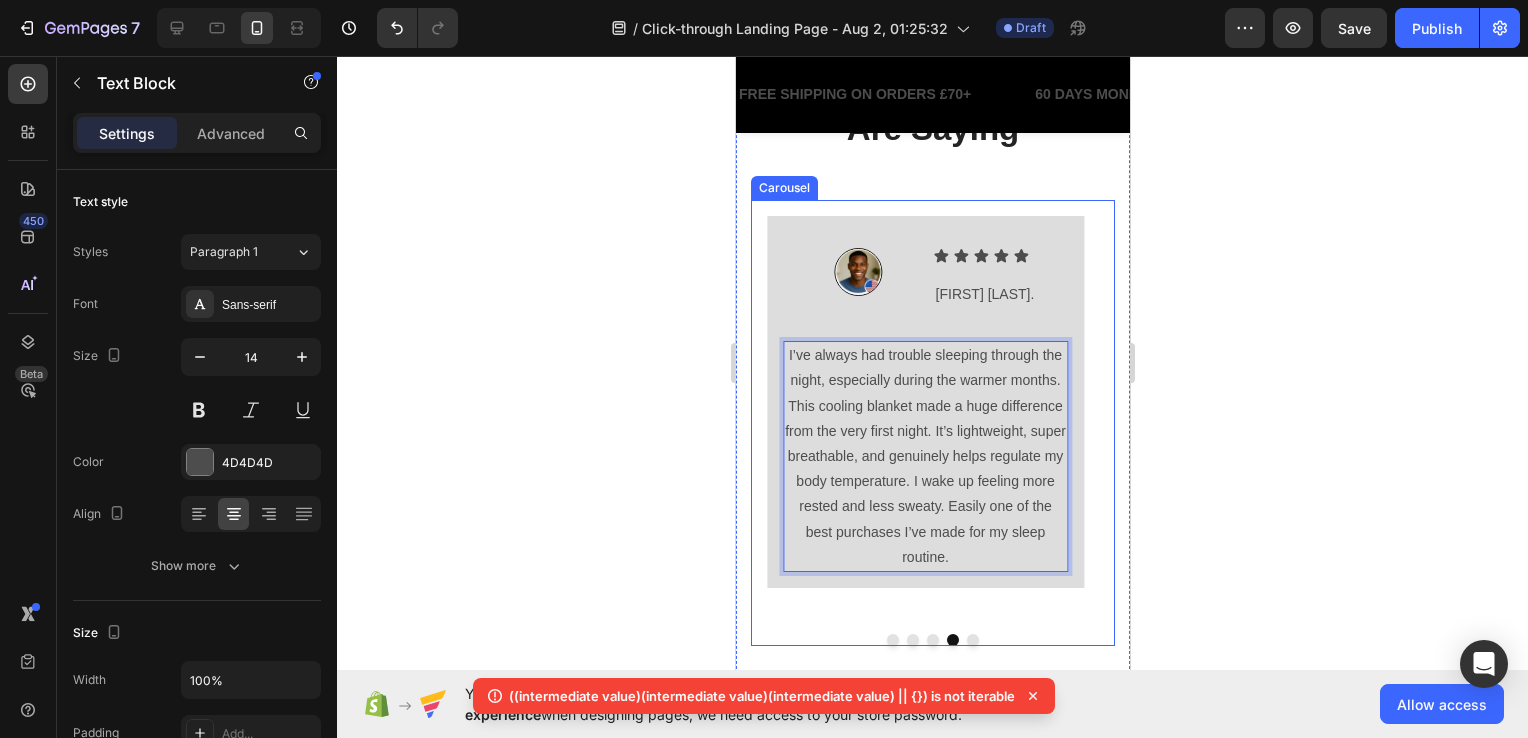 click 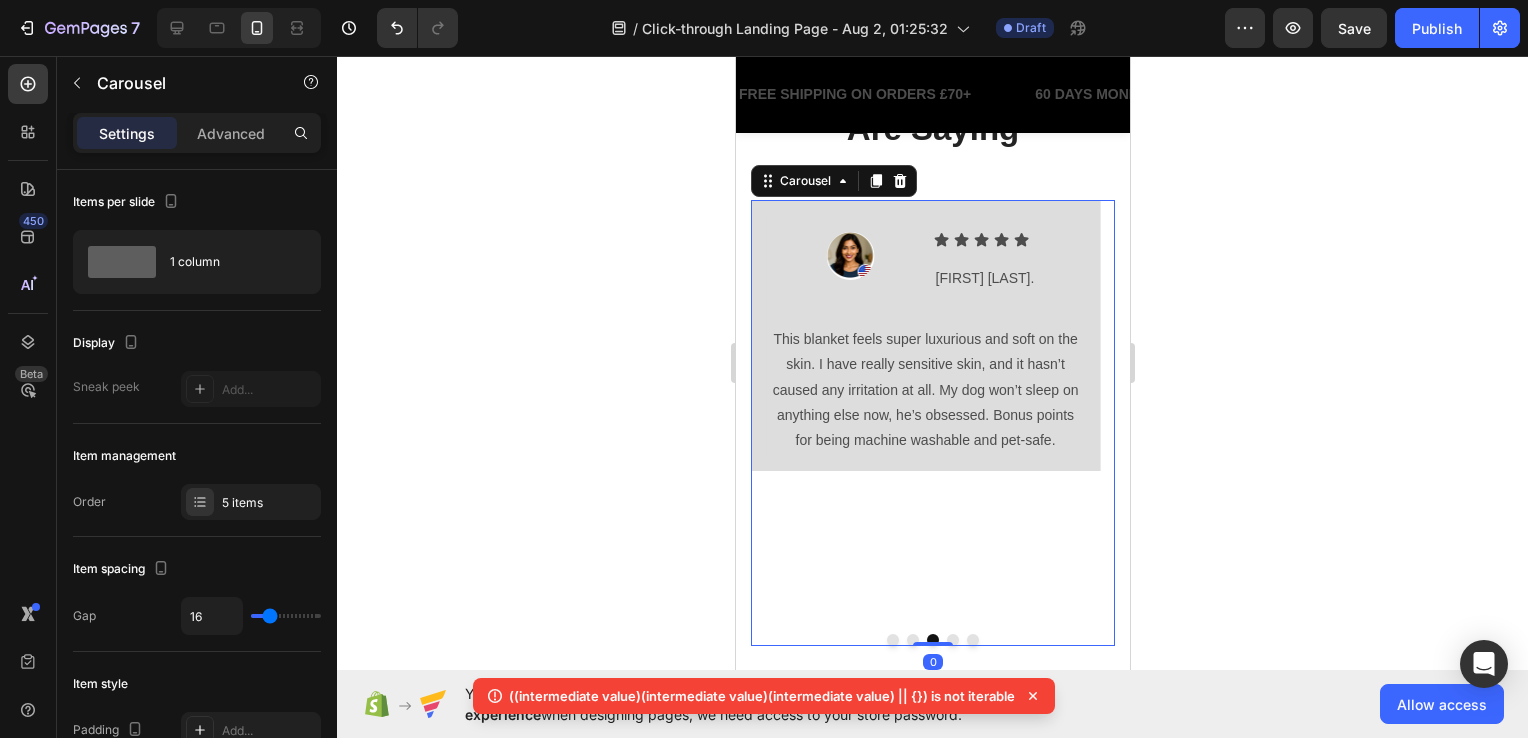 click 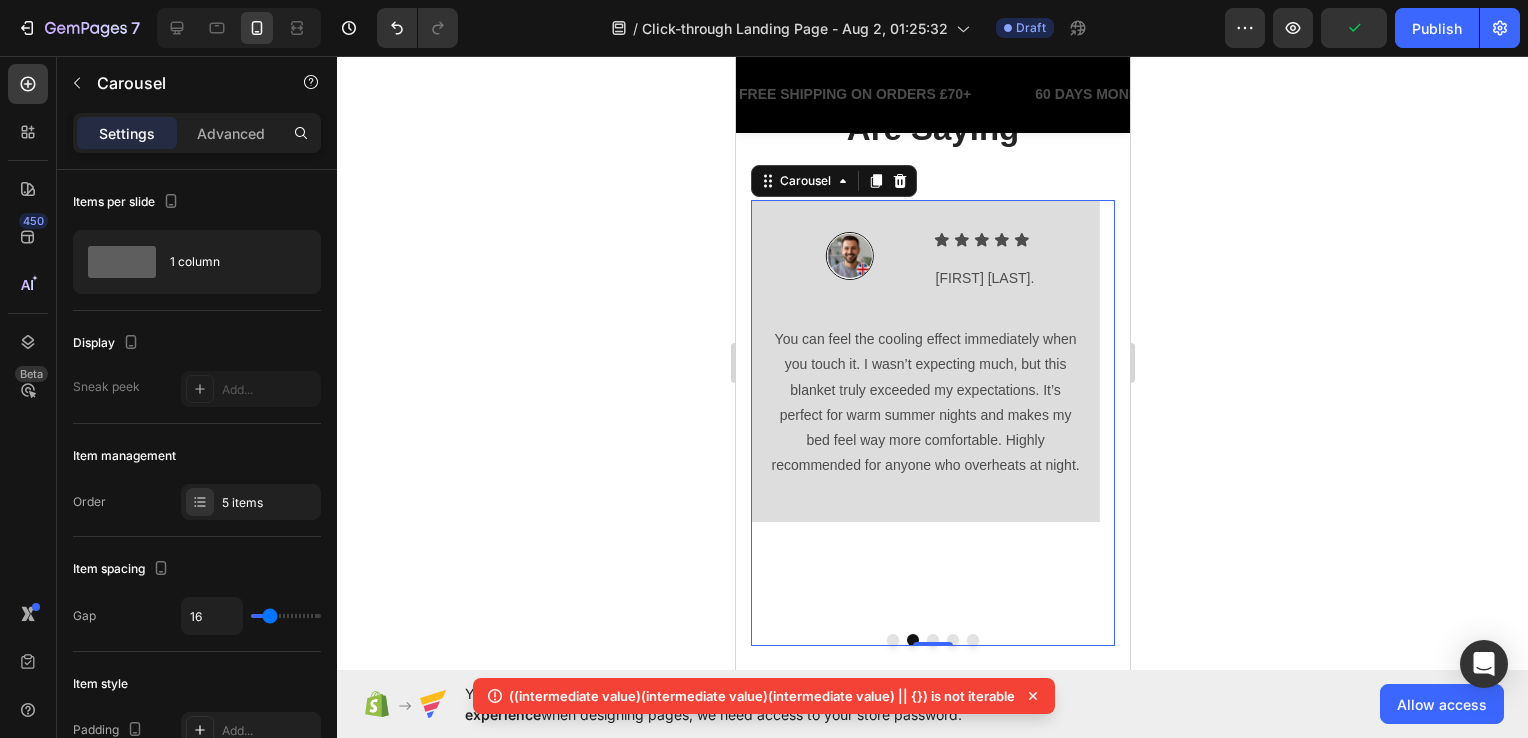 click 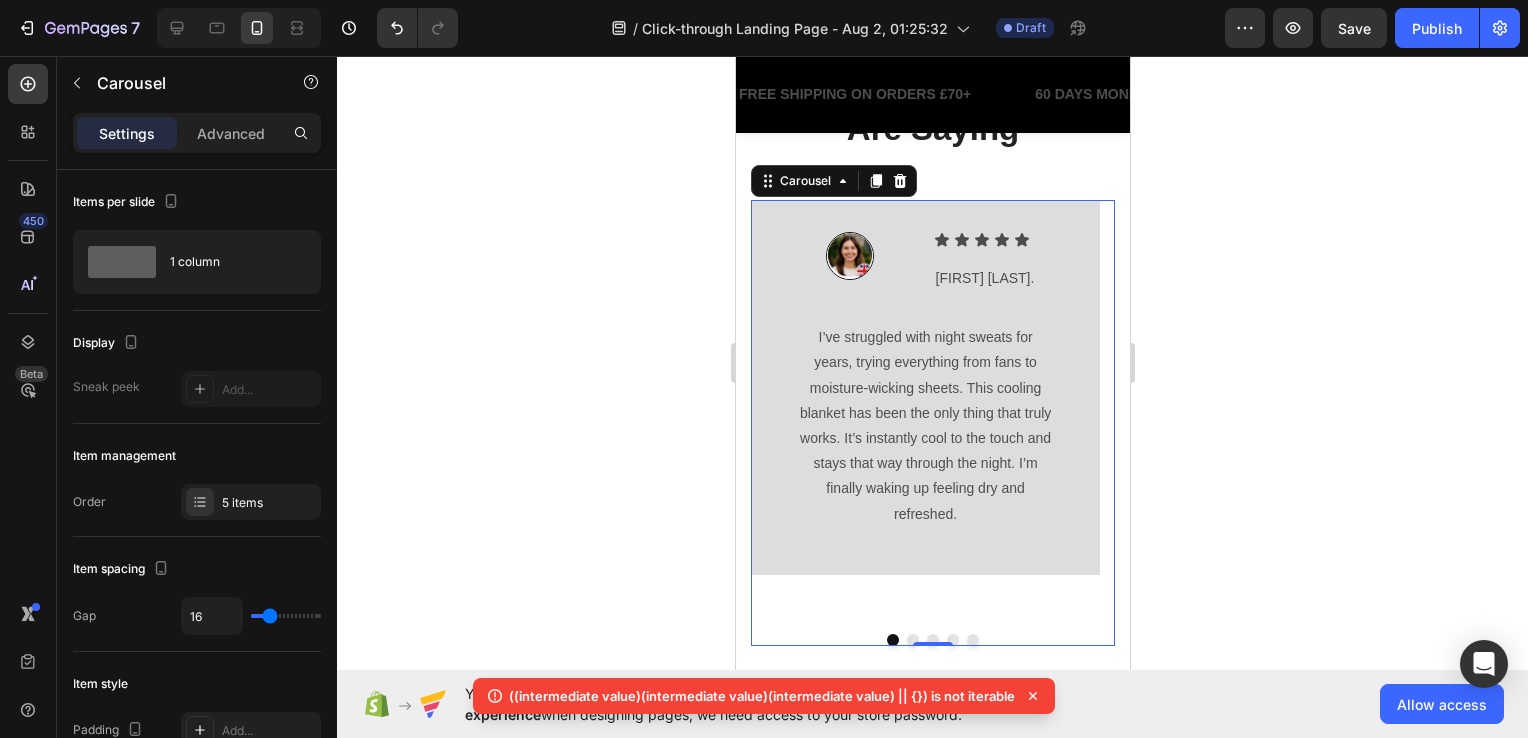 click 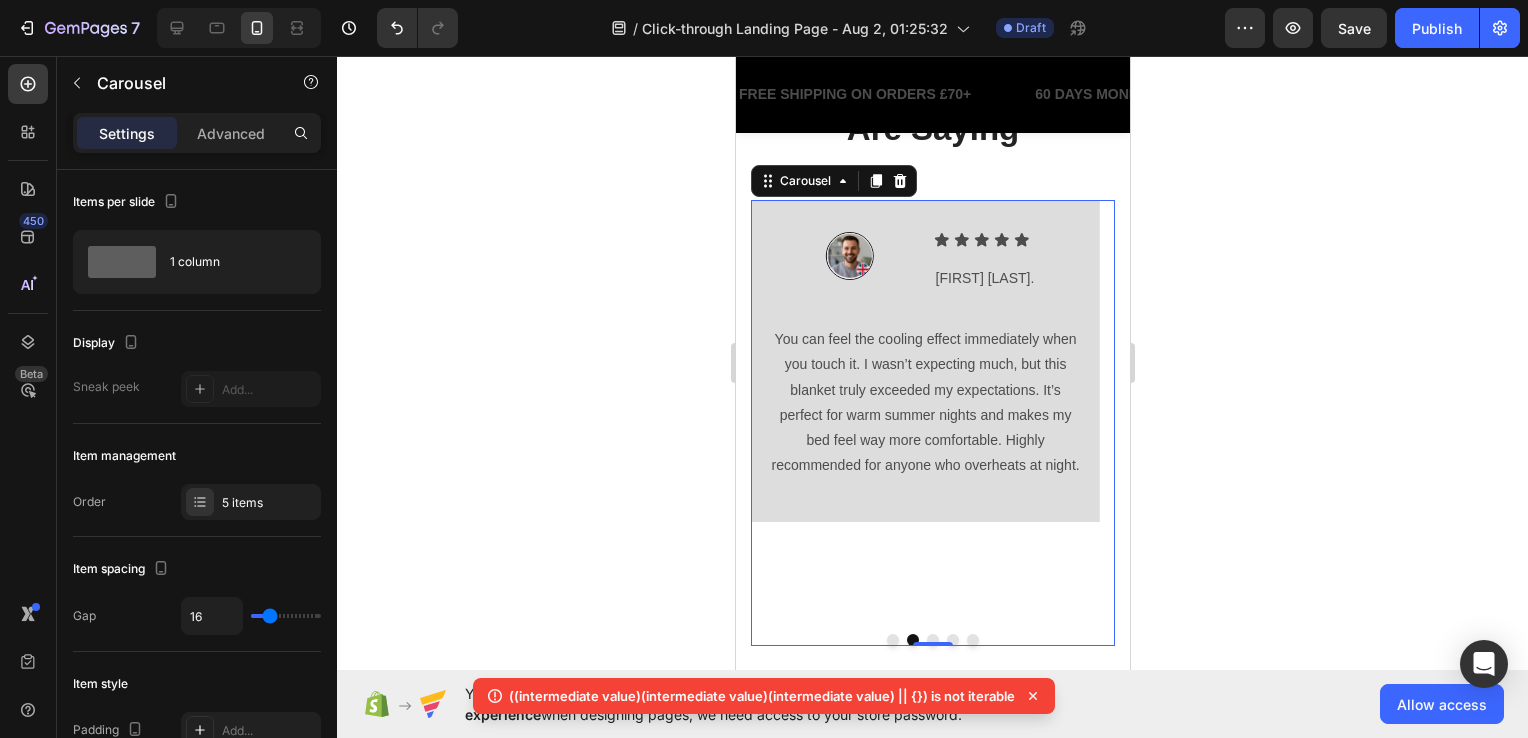 click 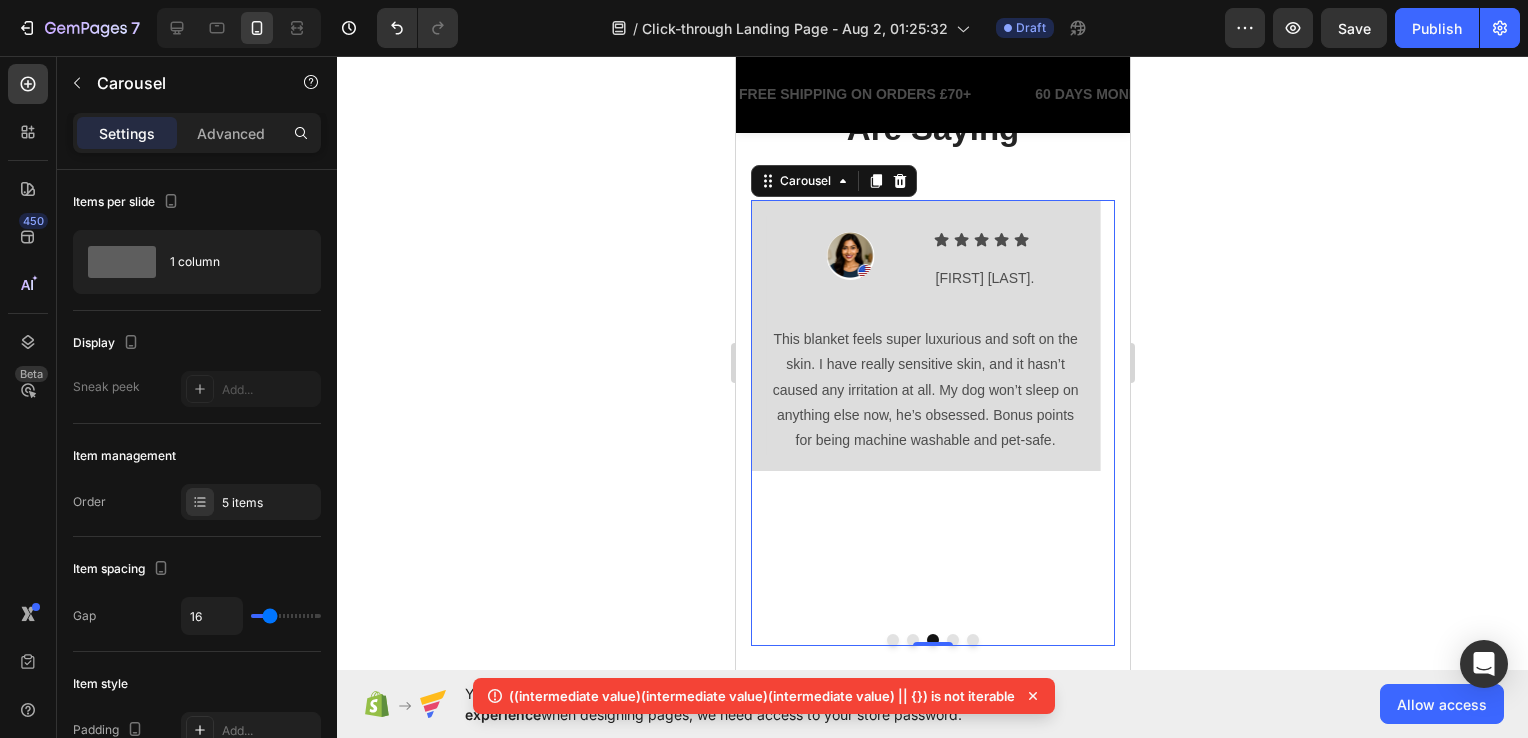click 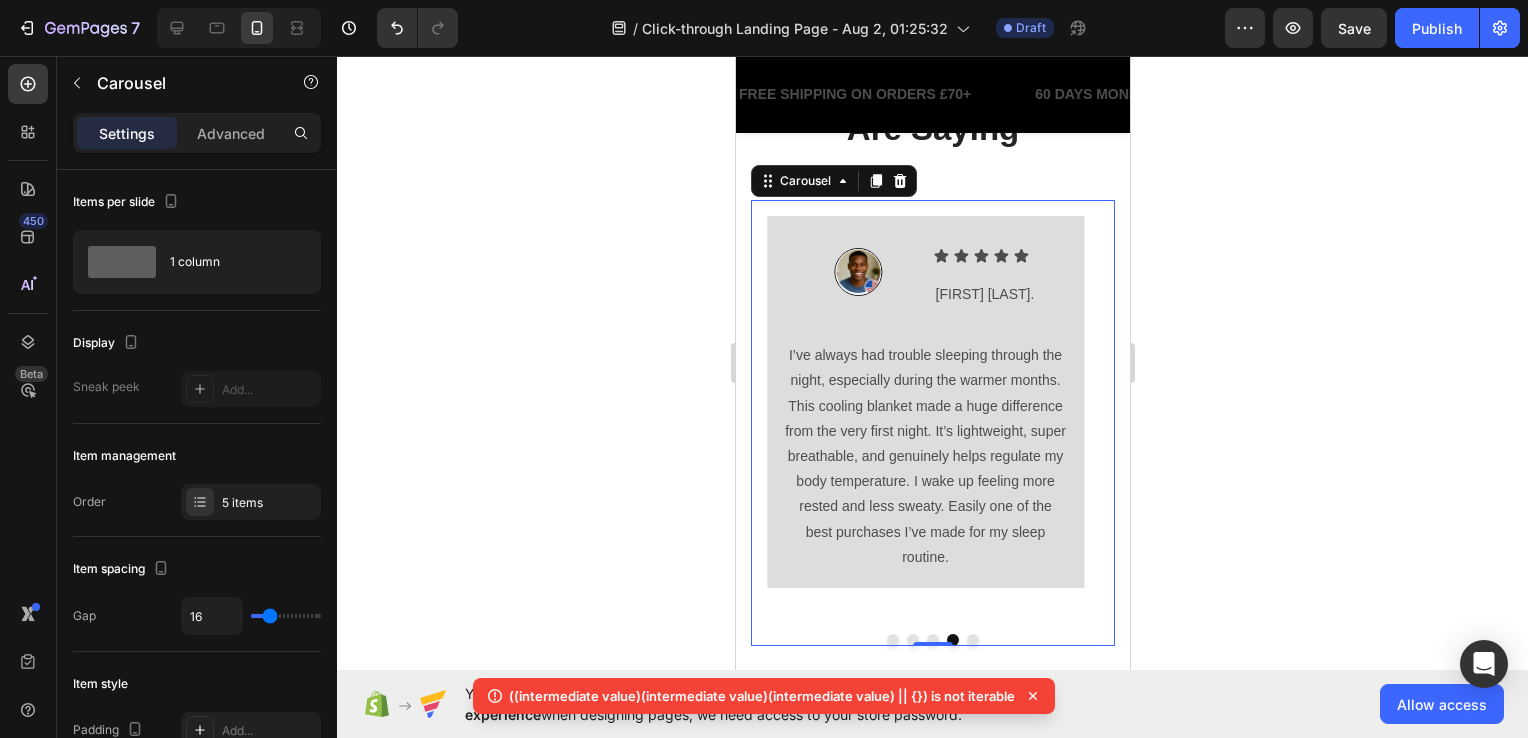 click 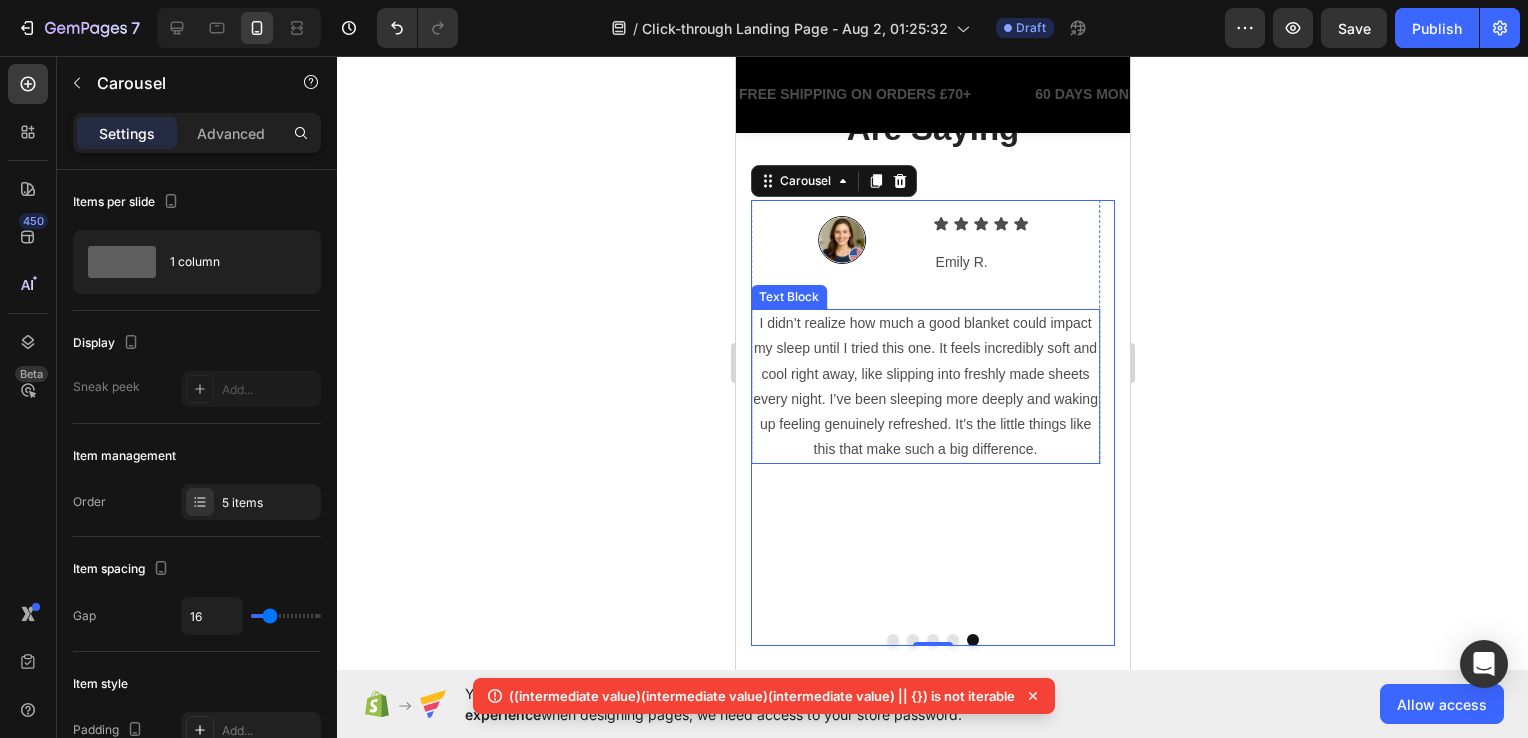 click on "I didn’t realize how much a good blanket could impact my sleep until I tried this one. It feels incredibly soft and cool right away, like slipping into freshly made sheets every night. I’ve been sleeping more deeply and waking up feeling genuinely refreshed. It’s the little things like this that make such a big difference." at bounding box center (924, 386) 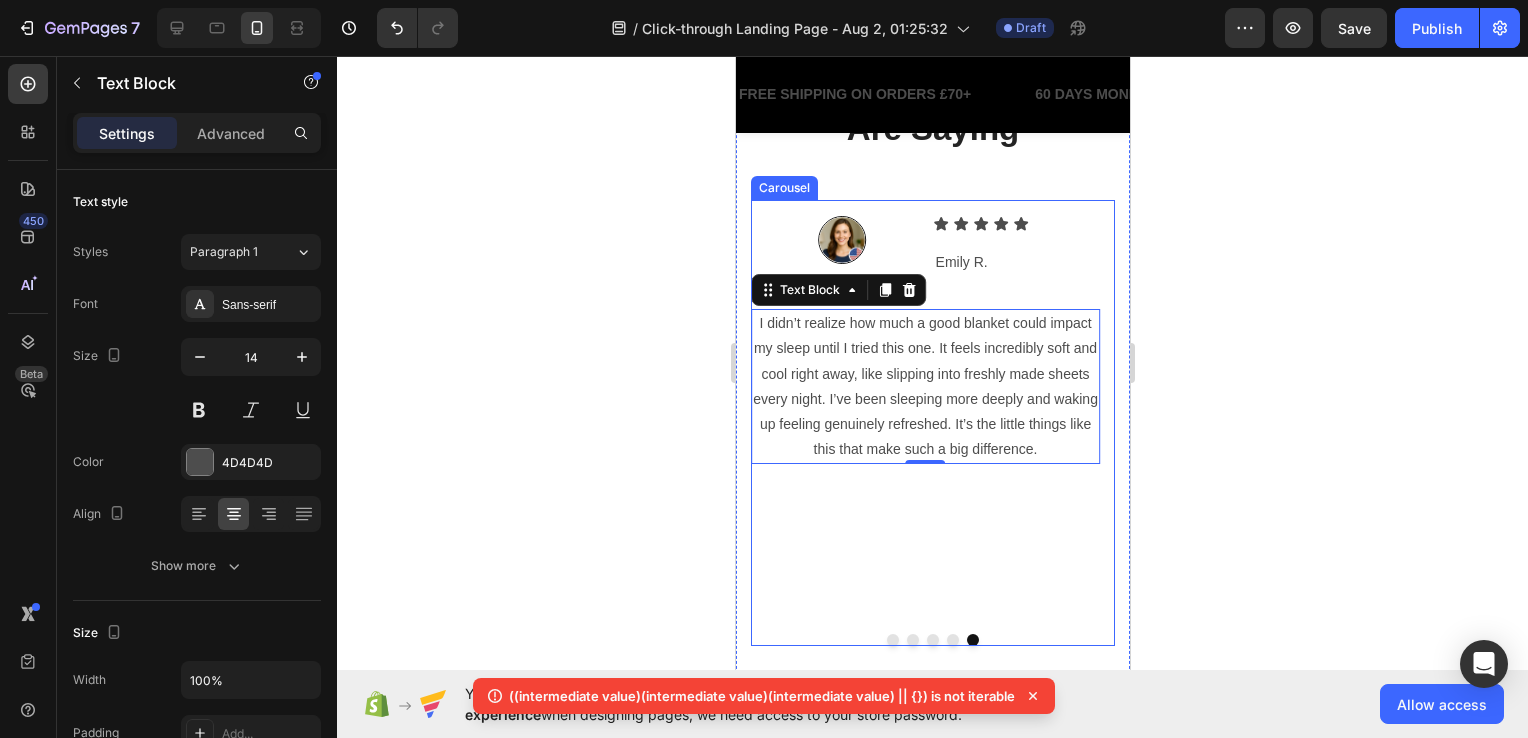 click on "Image Icon Icon Icon Icon
Icon Icon List [FIRST] [LAST]. Text Block Row Row   0 I didn’t realize how much a good blanket could impact my sleep until I tried this one. It feels incredibly soft and cool right away, like slipping into freshly made sheets every night. I’ve been sleeping more deeply and waking up feeling genuinely refreshed. It’s the little things like this that make such a big difference. Text Block Row" at bounding box center [924, 402] 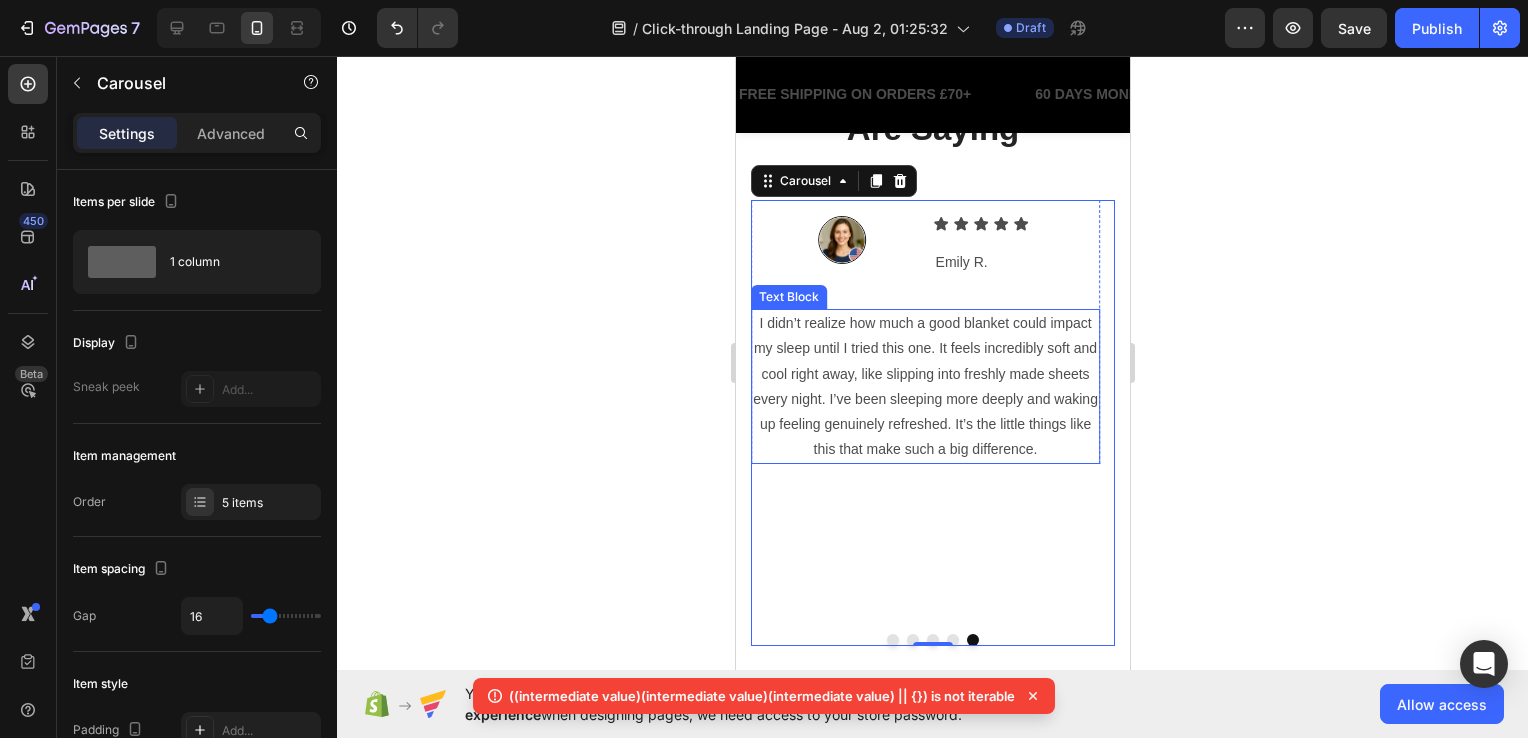 click on "I didn’t realize how much a good blanket could impact my sleep until I tried this one. It feels incredibly soft and cool right away, like slipping into freshly made sheets every night. I’ve been sleeping more deeply and waking up feeling genuinely refreshed. It’s the little things like this that make such a big difference." at bounding box center (924, 386) 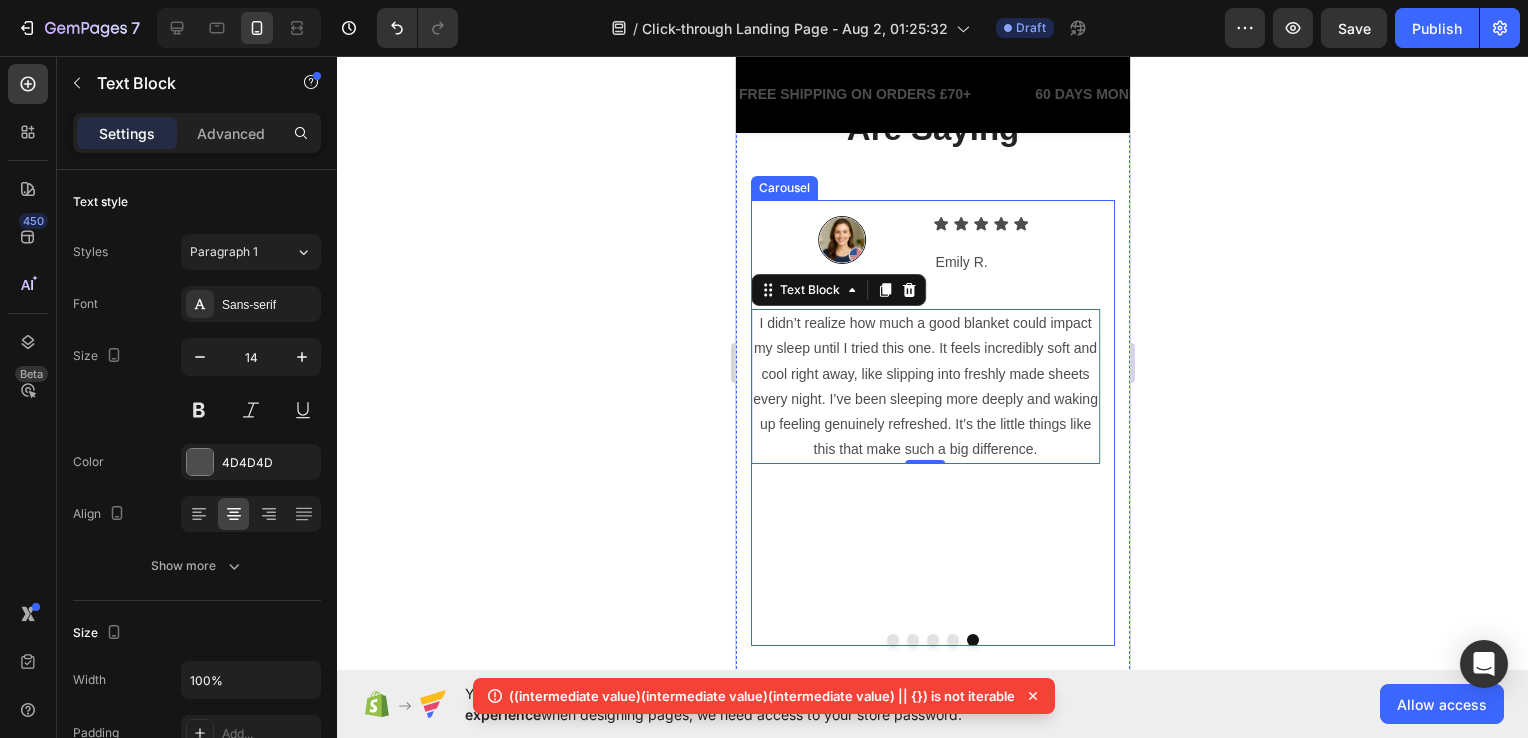 click on "Image Icon Icon Icon Icon
Icon Icon List [FIRST] [LAST]. Text Block Row Row   0 I didn’t realize how much a good blanket could impact my sleep until I tried this one. It feels incredibly soft and cool right away, like slipping into freshly made sheets every night. I’ve been sleeping more deeply and waking up feeling genuinely refreshed. It’s the little things like this that make such a big difference. Text Block Row" at bounding box center [924, 402] 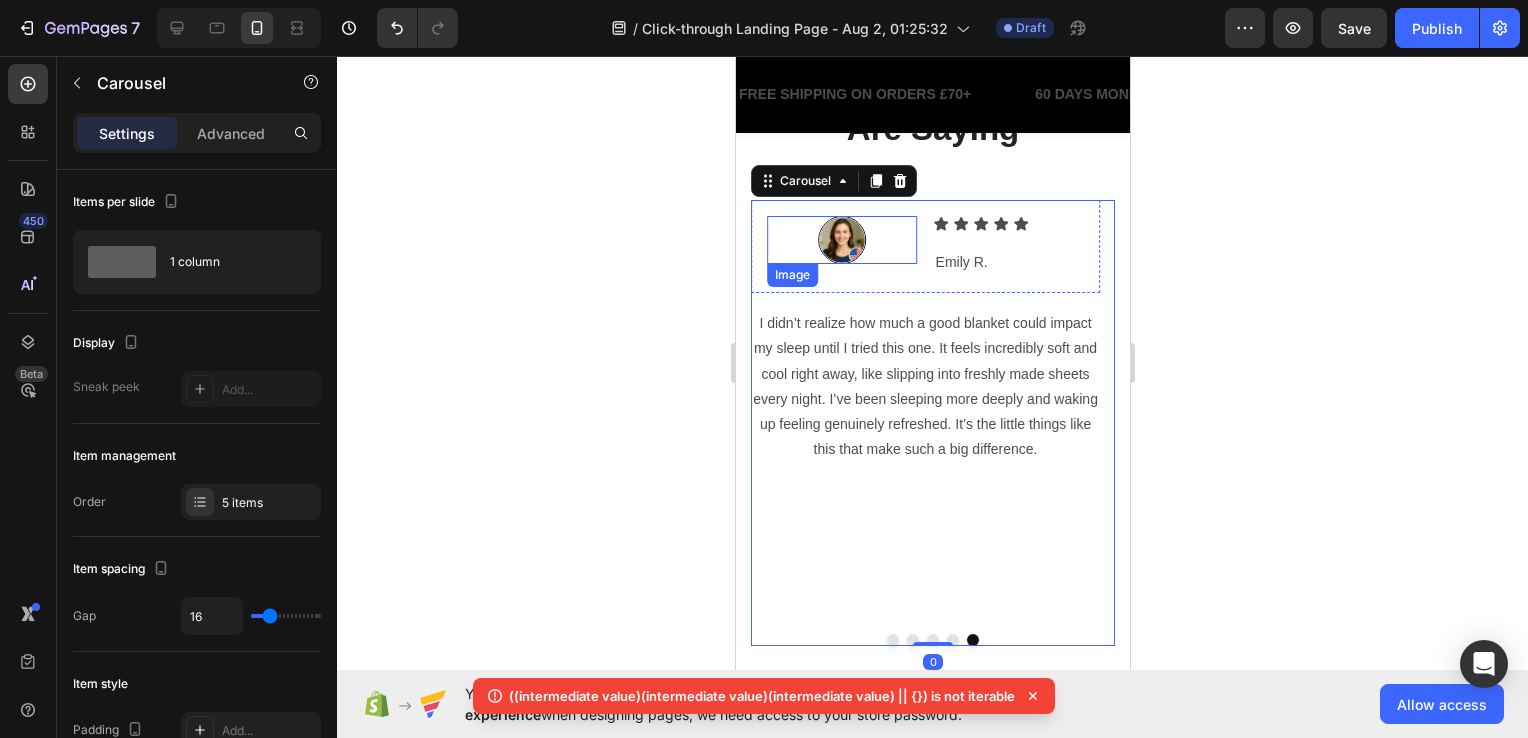 click at bounding box center [841, 240] 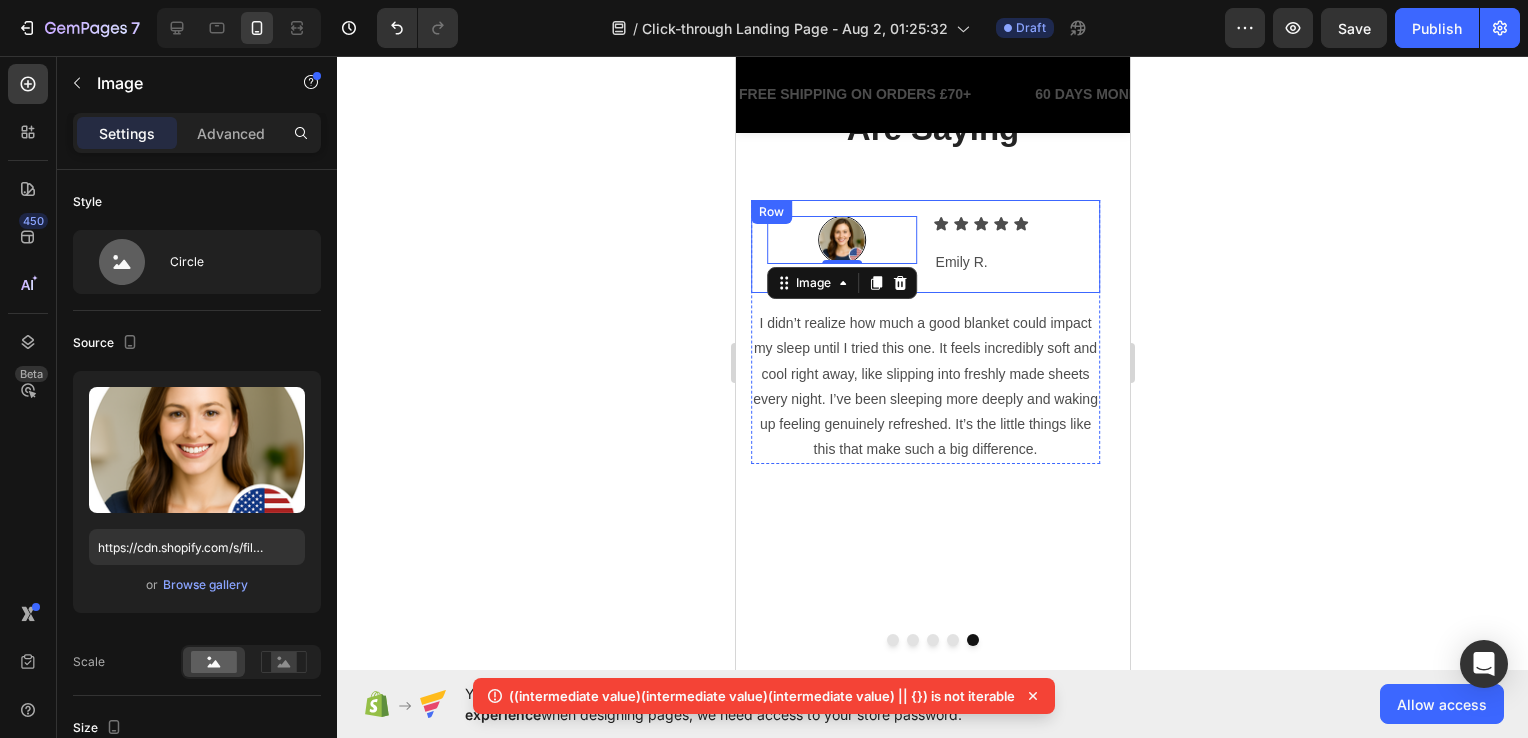 click on "Image   0 Icon Icon Icon Icon
Icon Icon List [FIRST] [LAST]. Text Block Row Row" at bounding box center [924, 246] 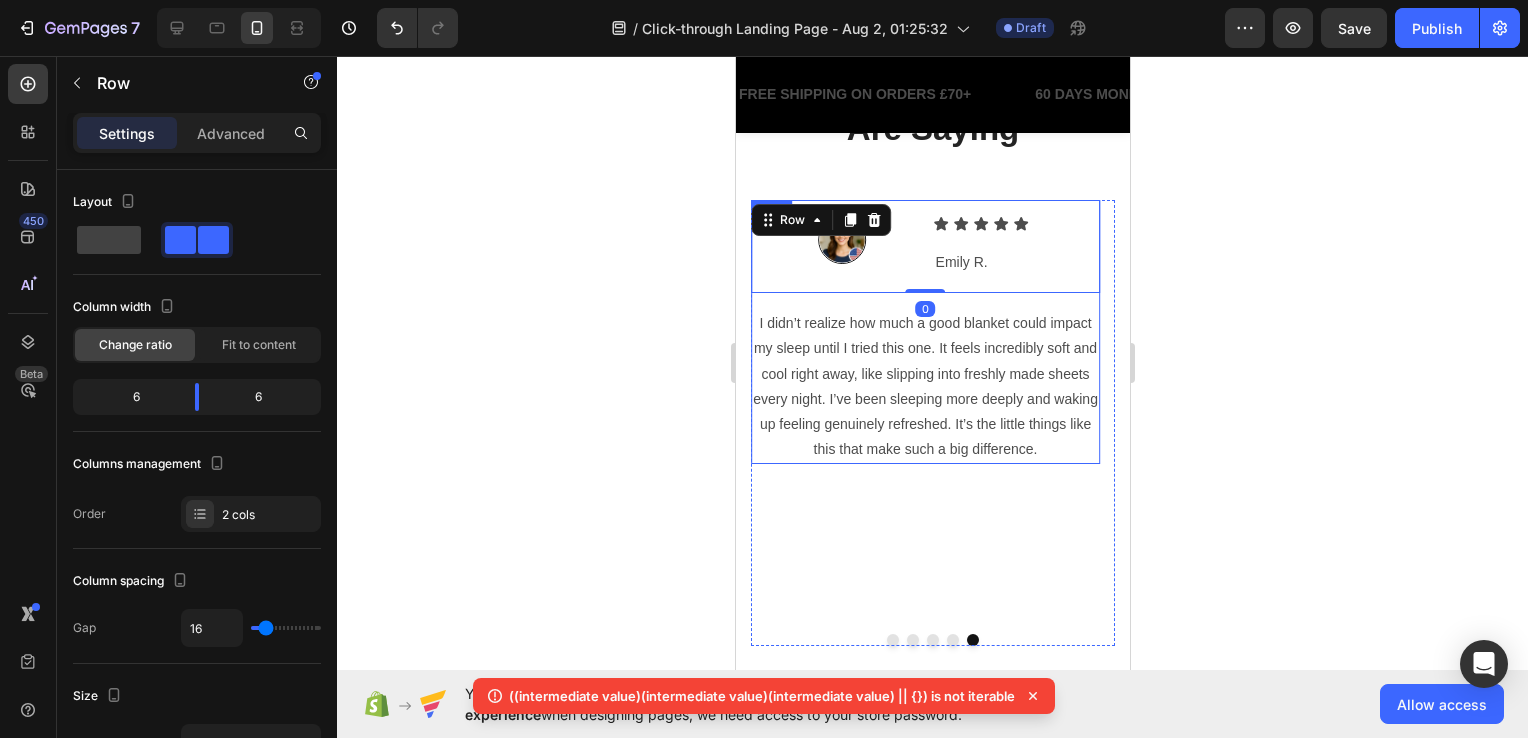 click on "Image Icon Icon Icon Icon
Icon Icon List [FIRST] [LAST]. Text Block Row Row   0 I didn’t realize how much a good blanket could impact my sleep until I tried this one. It feels incredibly soft and cool right away, like slipping into freshly made sheets every night. I’ve been sleeping more deeply and waking up feeling genuinely refreshed. It’s the little things like this that make such a big difference. Text Block Row" at bounding box center (924, 332) 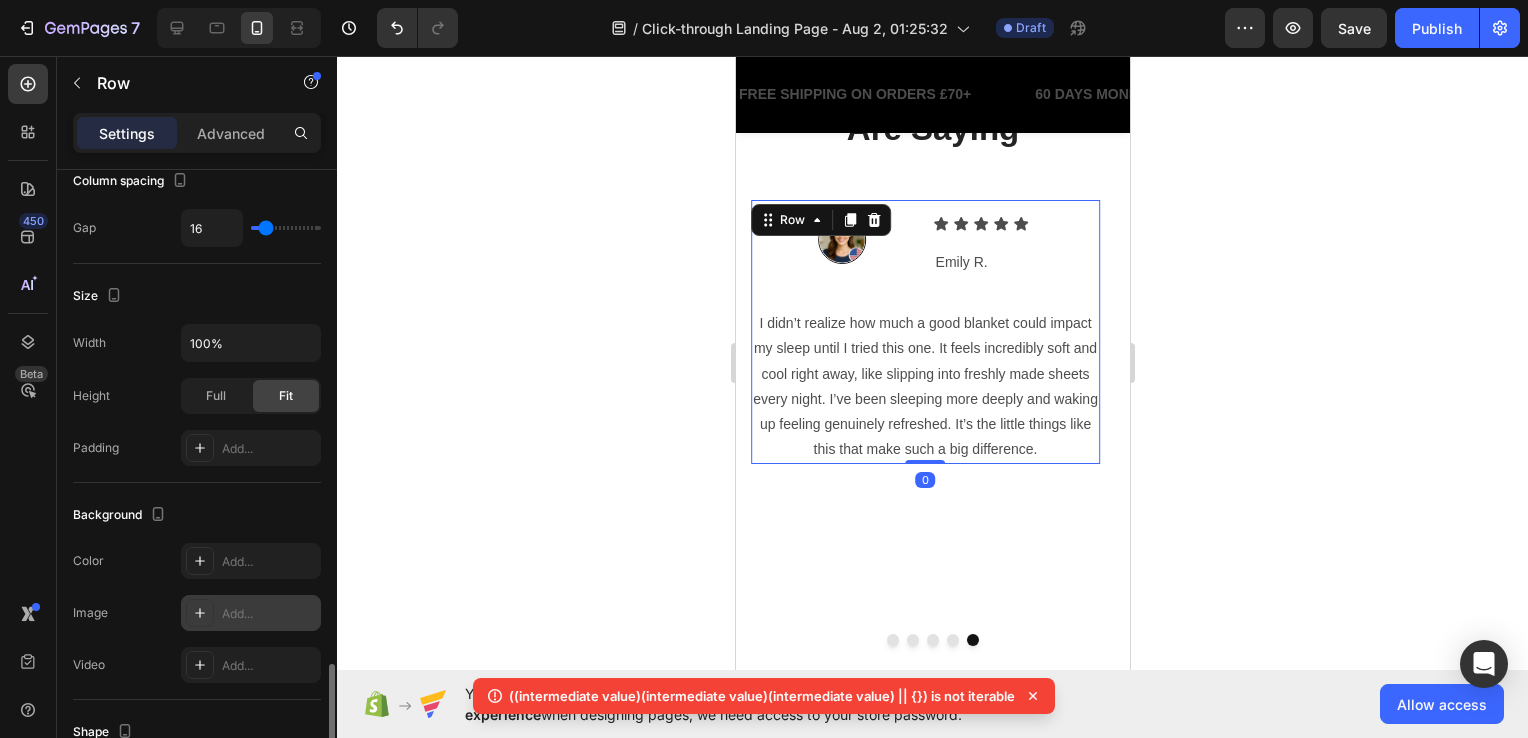 scroll, scrollTop: 600, scrollLeft: 0, axis: vertical 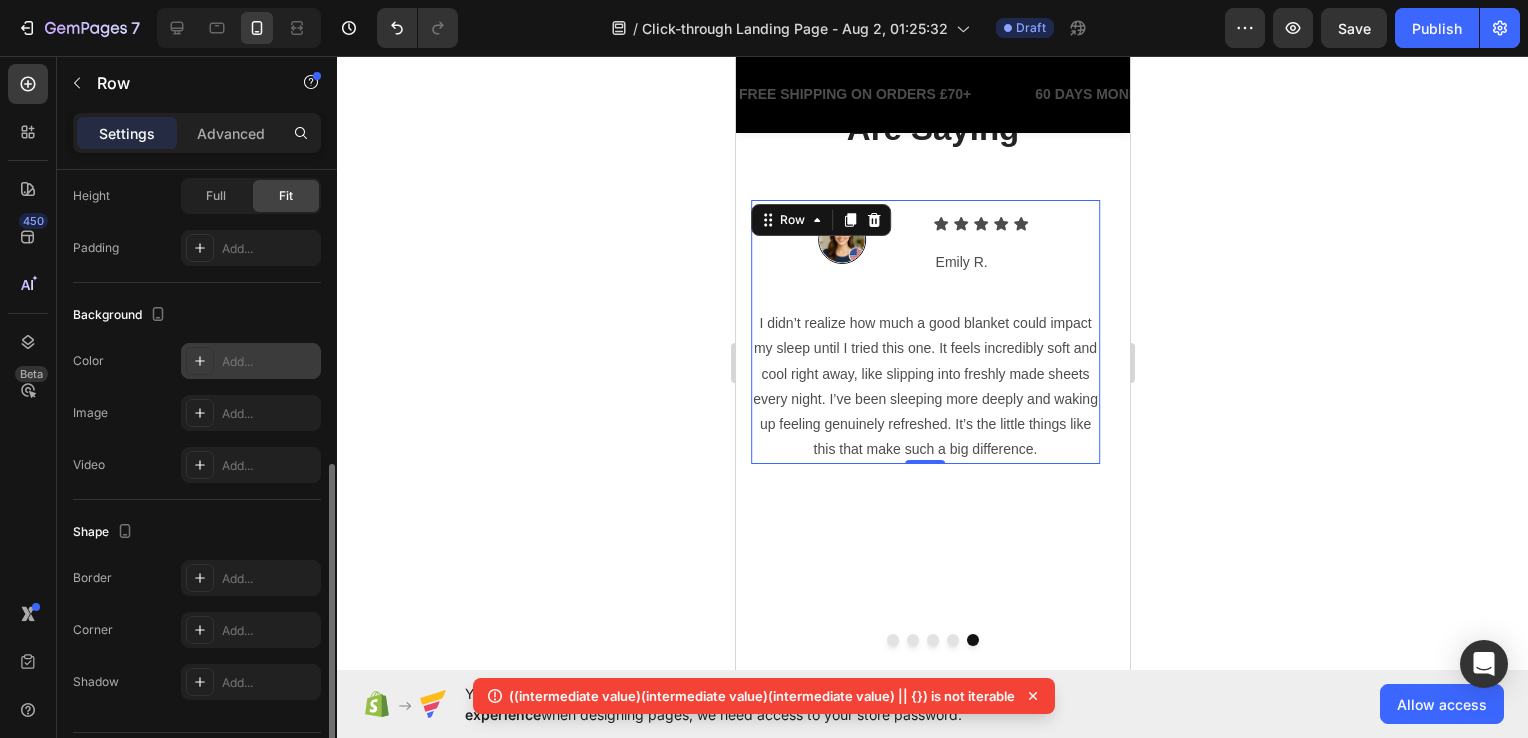 click on "Add..." at bounding box center (269, 362) 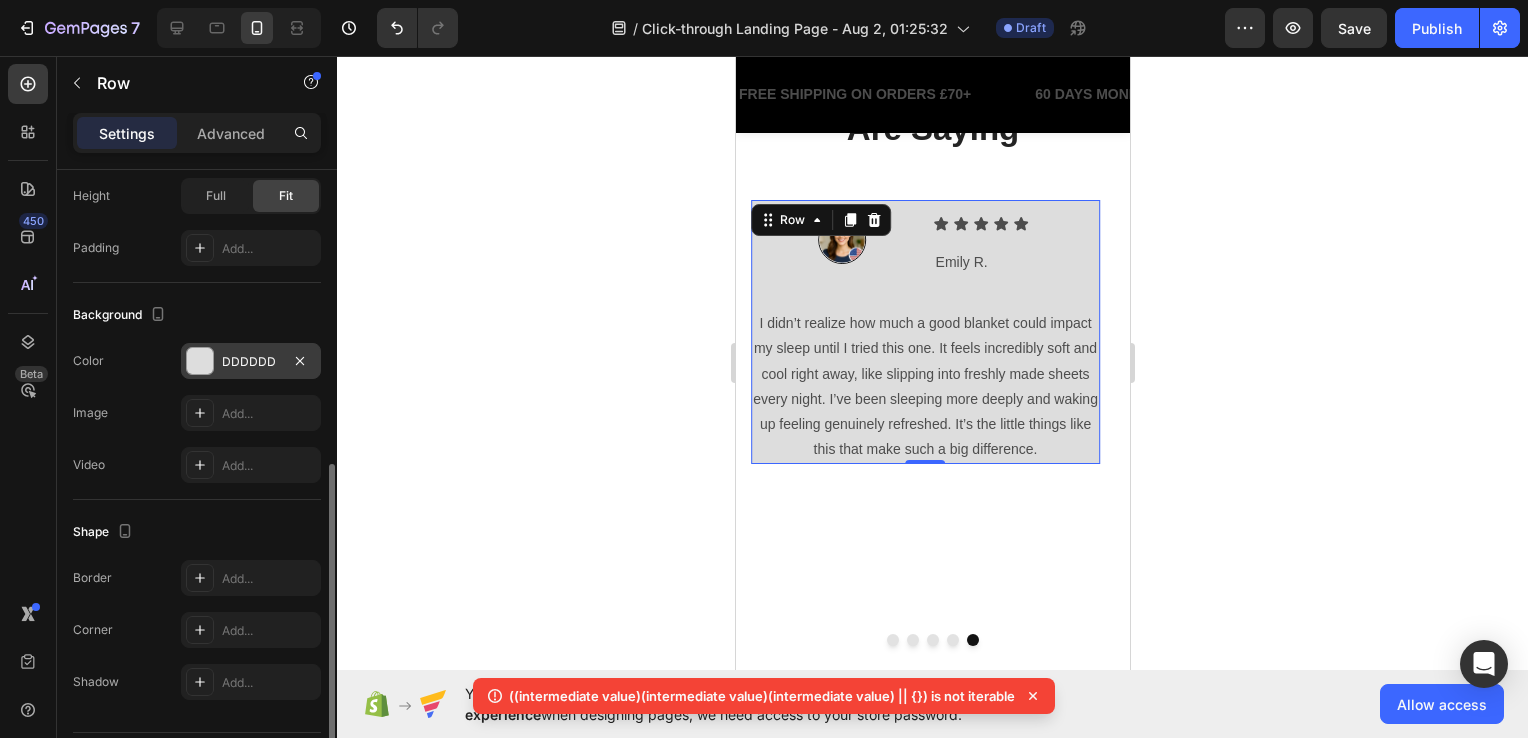click 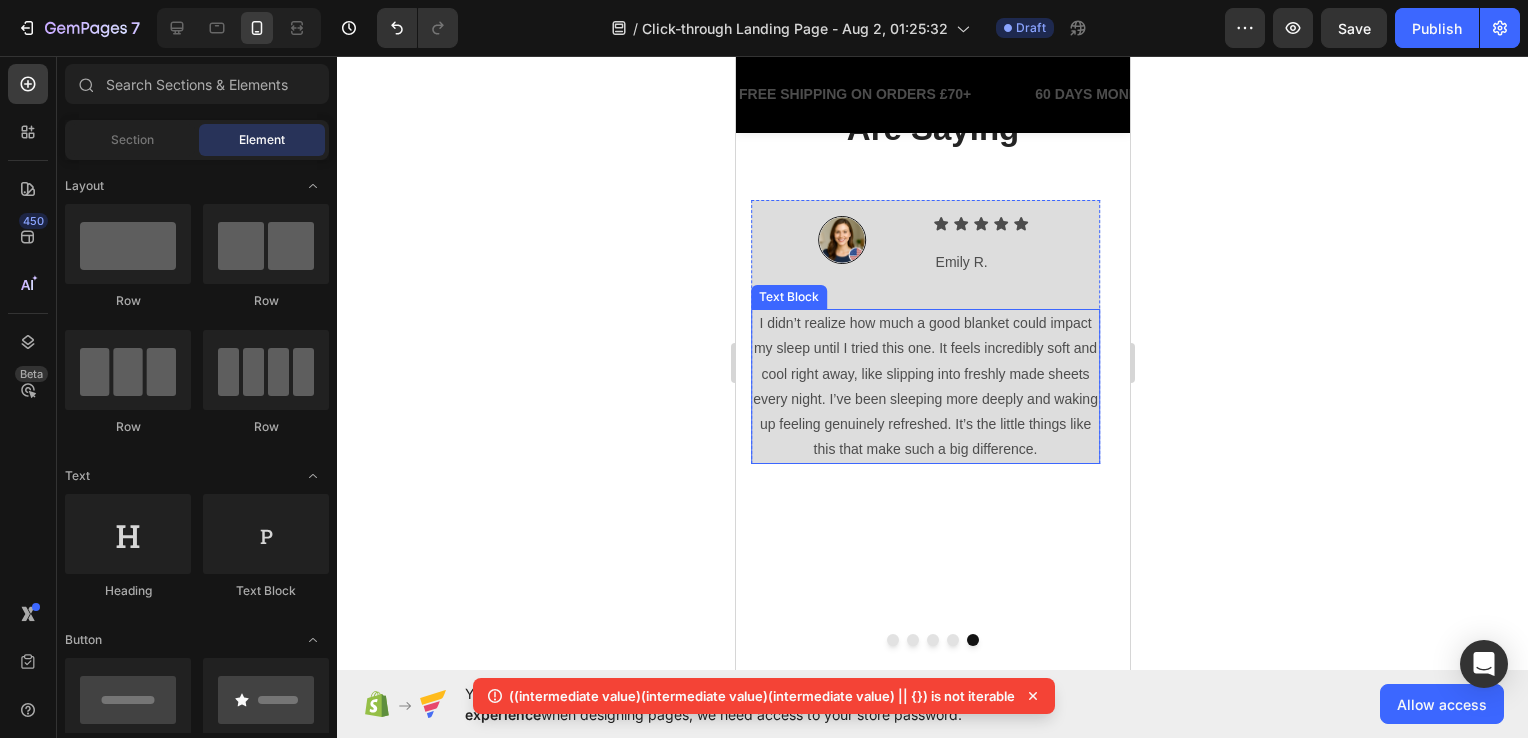 click on "I didn’t realize how much a good blanket could impact my sleep until I tried this one. It feels incredibly soft and cool right away, like slipping into freshly made sheets every night. I’ve been sleeping more deeply and waking up feeling genuinely refreshed. It’s the little things like this that make such a big difference." at bounding box center [924, 386] 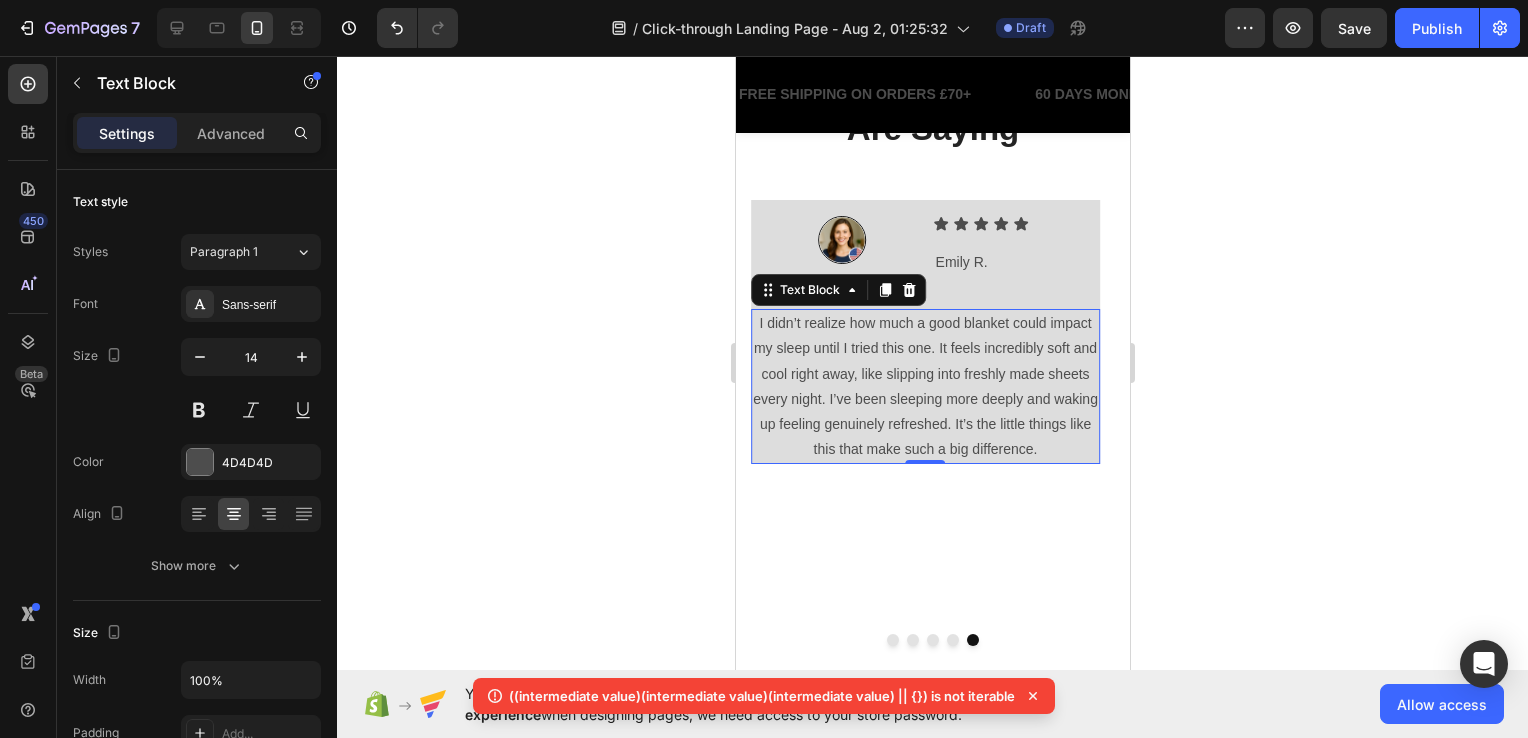 click 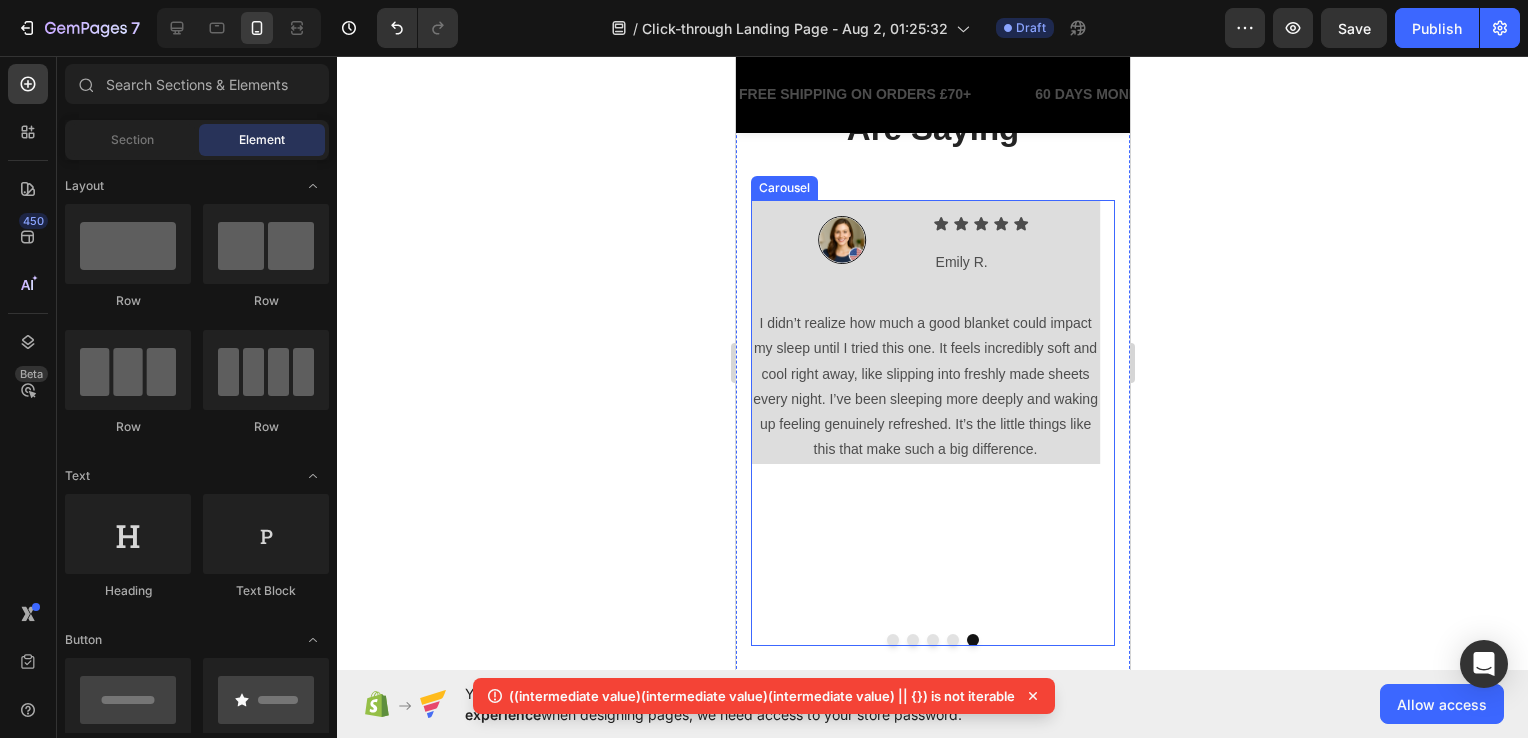 click 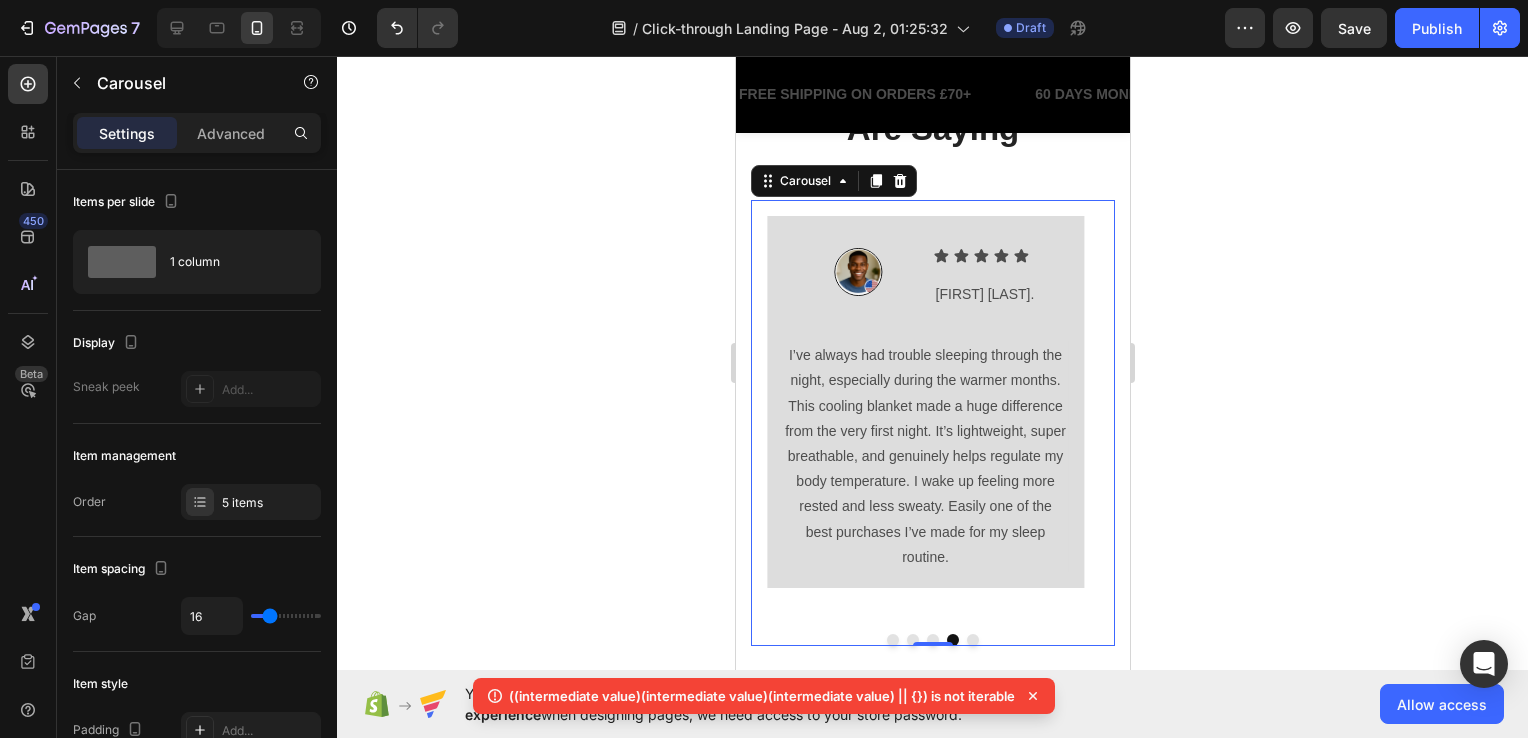 click 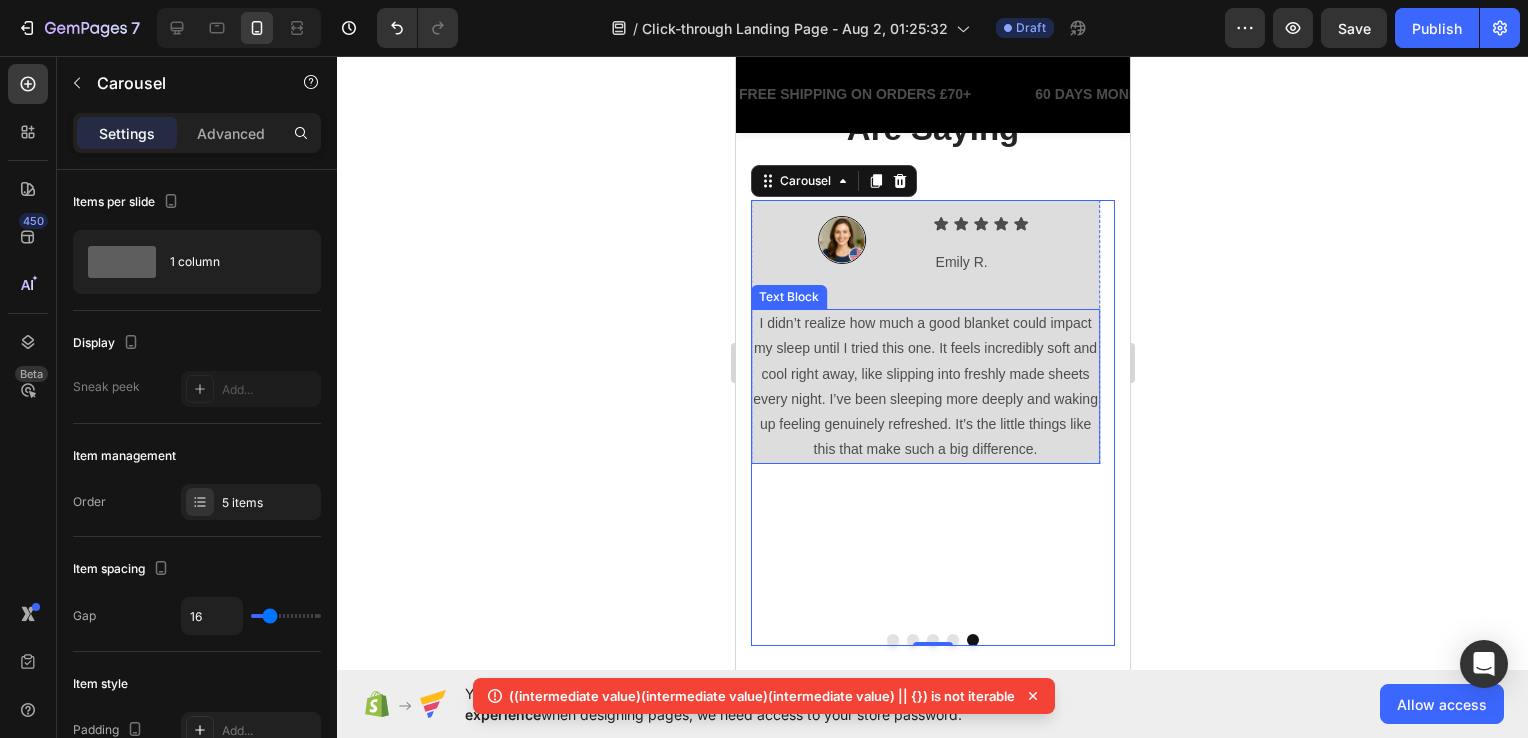 click on "I didn’t realize how much a good blanket could impact my sleep until I tried this one. It feels incredibly soft and cool right away, like slipping into freshly made sheets every night. I’ve been sleeping more deeply and waking up feeling genuinely refreshed. It’s the little things like this that make such a big difference." at bounding box center [924, 386] 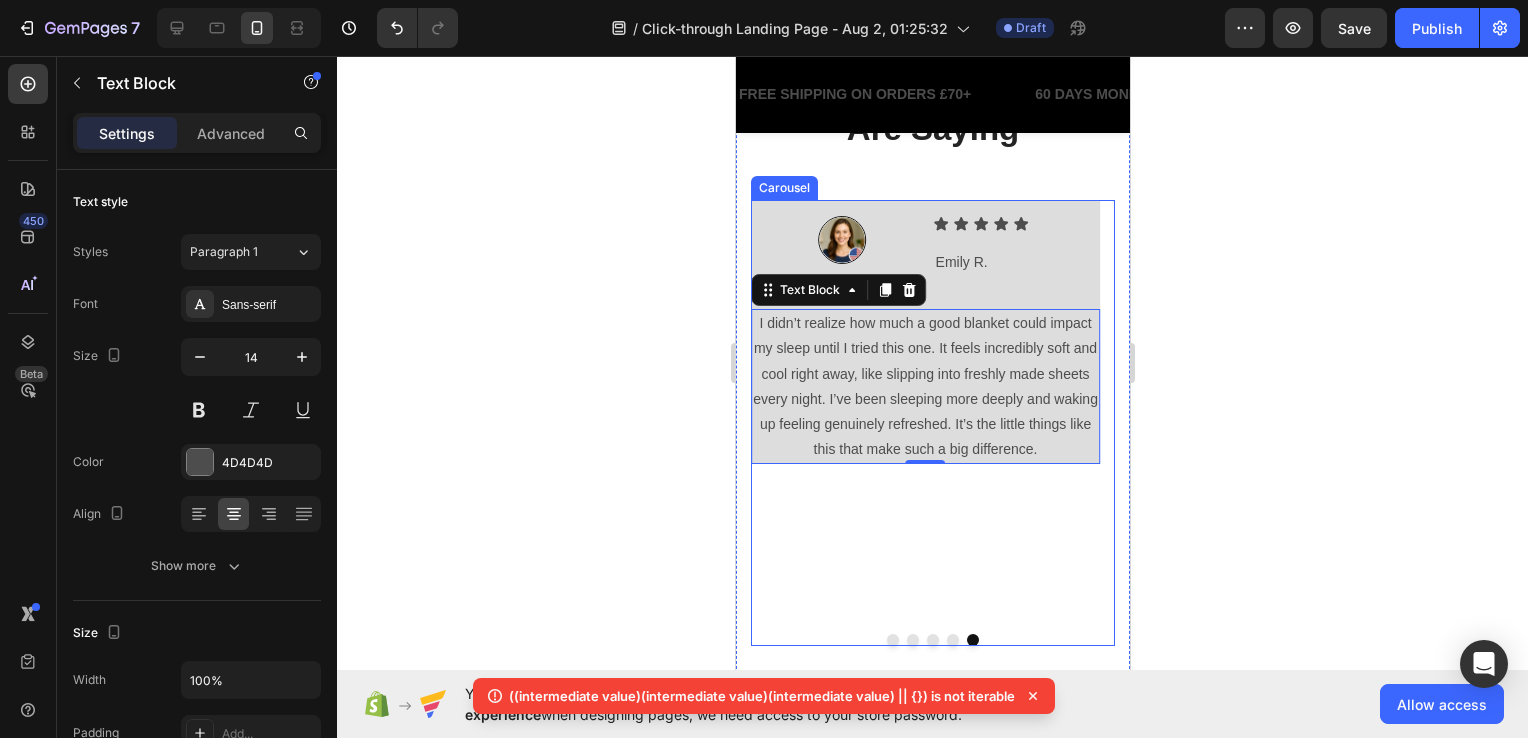 click at bounding box center [777, 402] 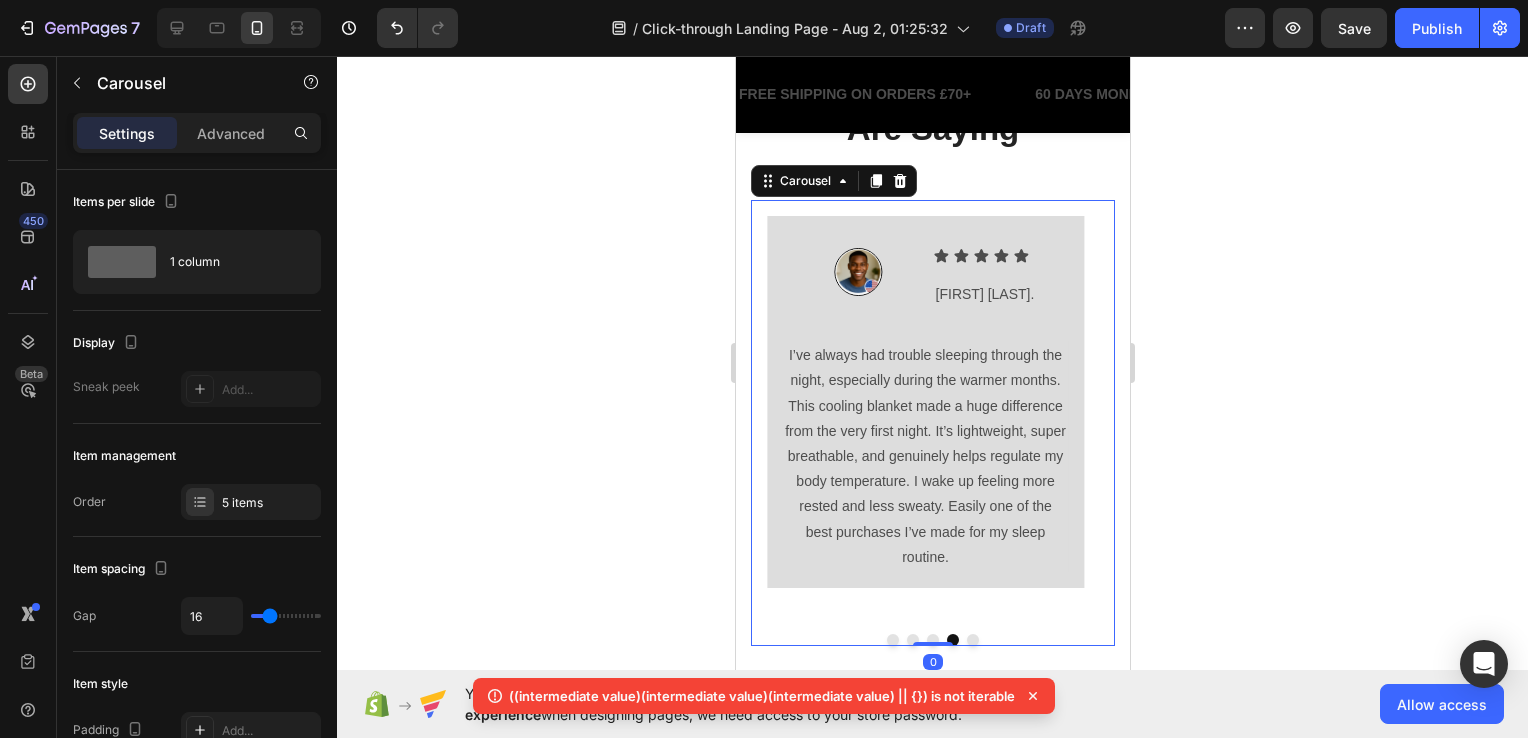 click 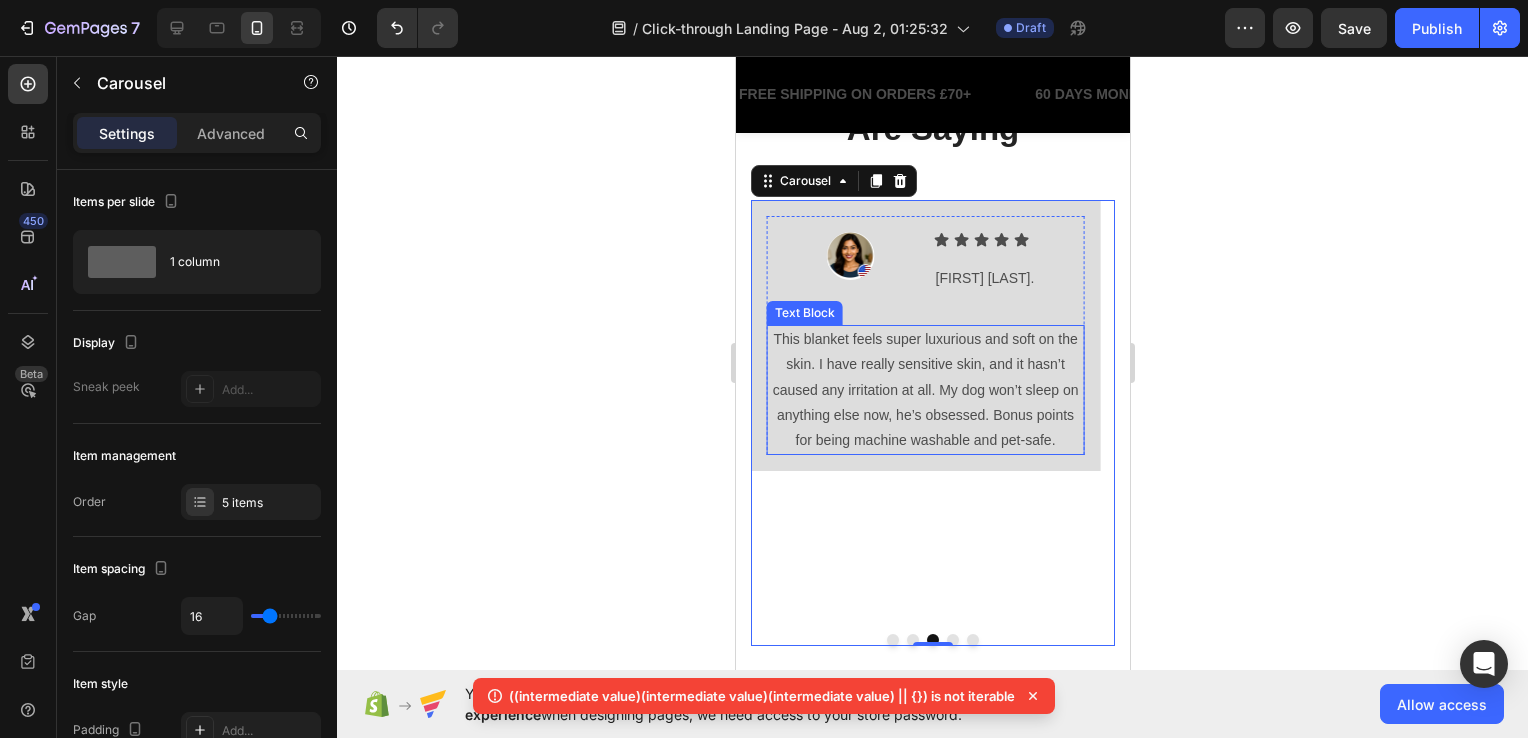 click on "This blanket feels super luxurious and soft on the skin. I have really sensitive skin, and it hasn’t caused any irritation at all. My dog won’t sleep on anything else now, he’s obsessed. Bonus points for being machine washable and pet-safe." at bounding box center (924, 390) 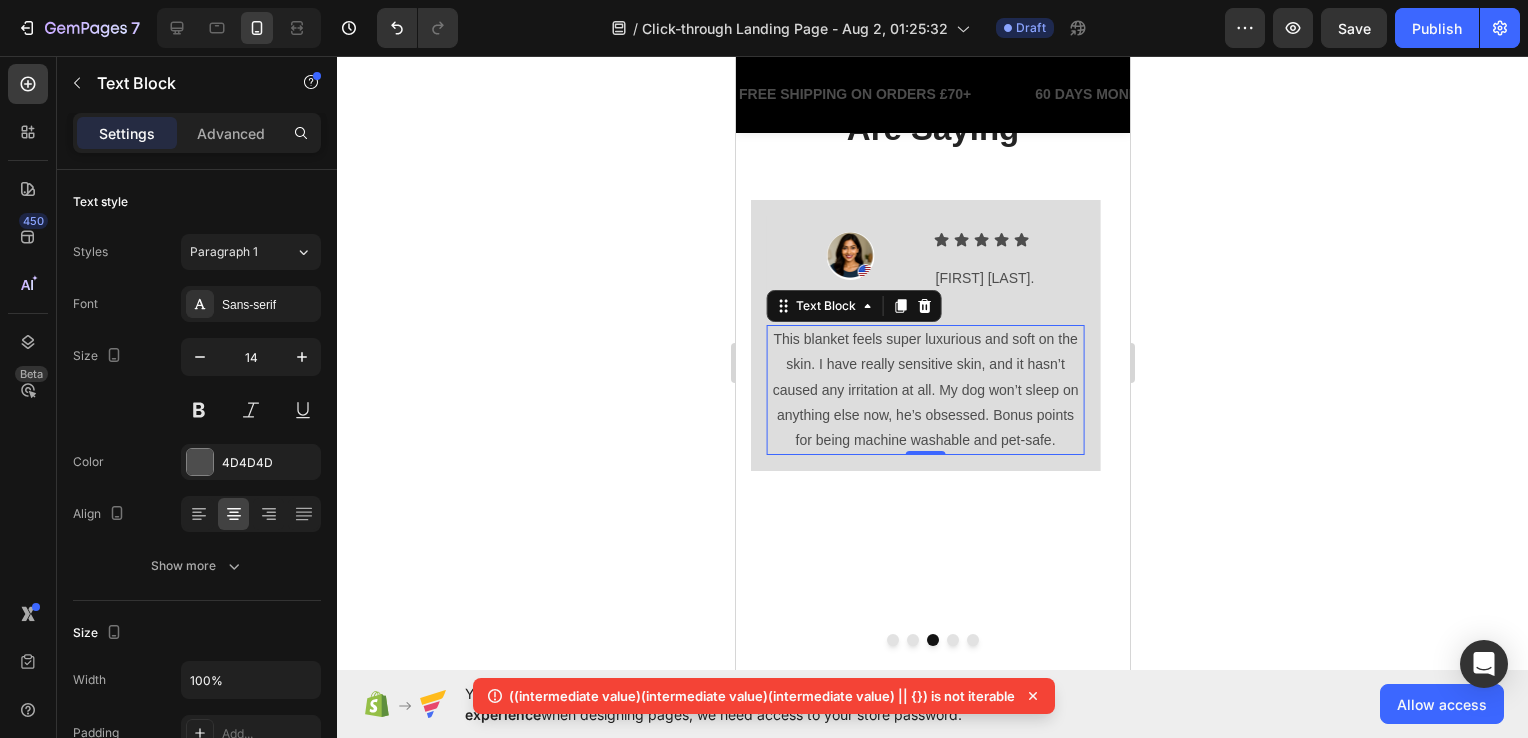 click 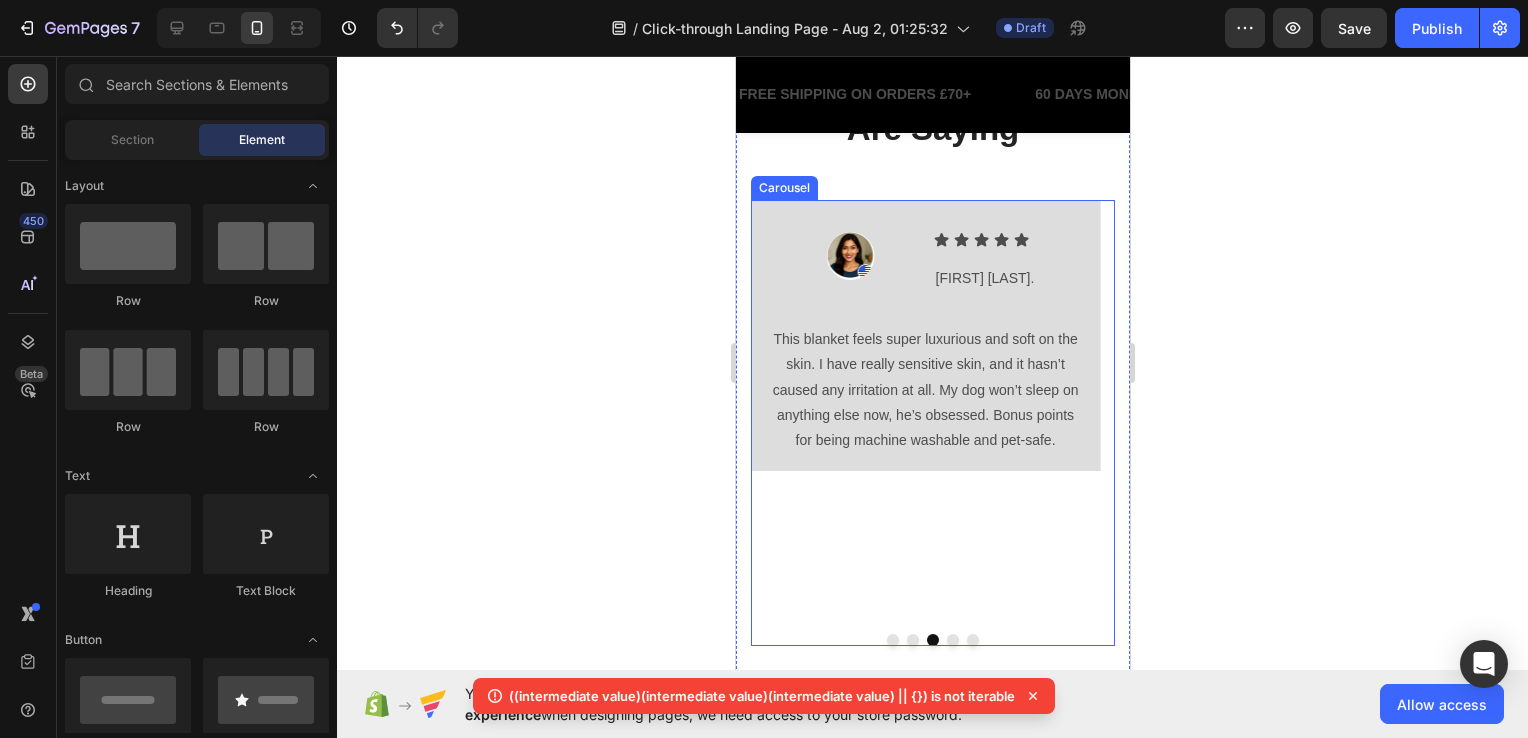 click 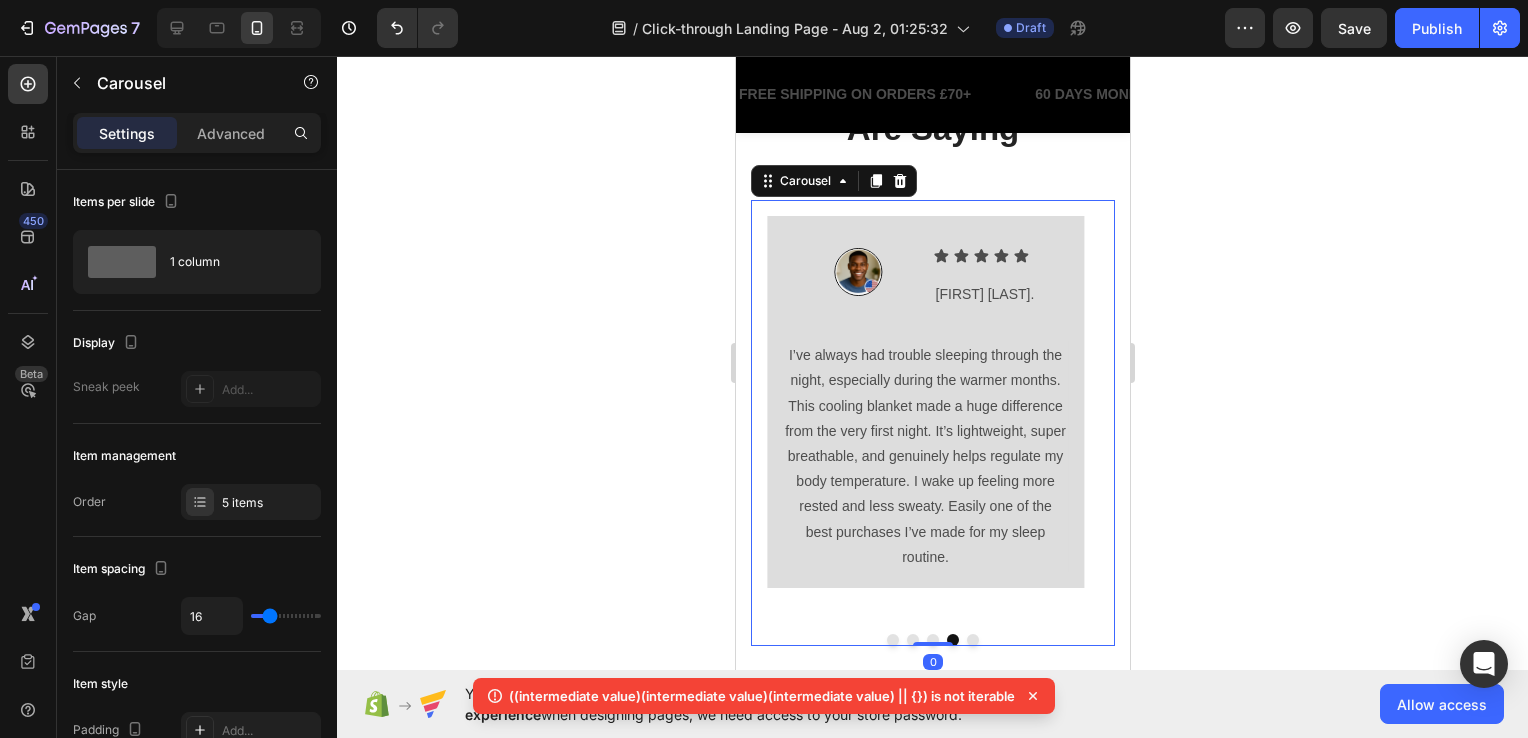 click 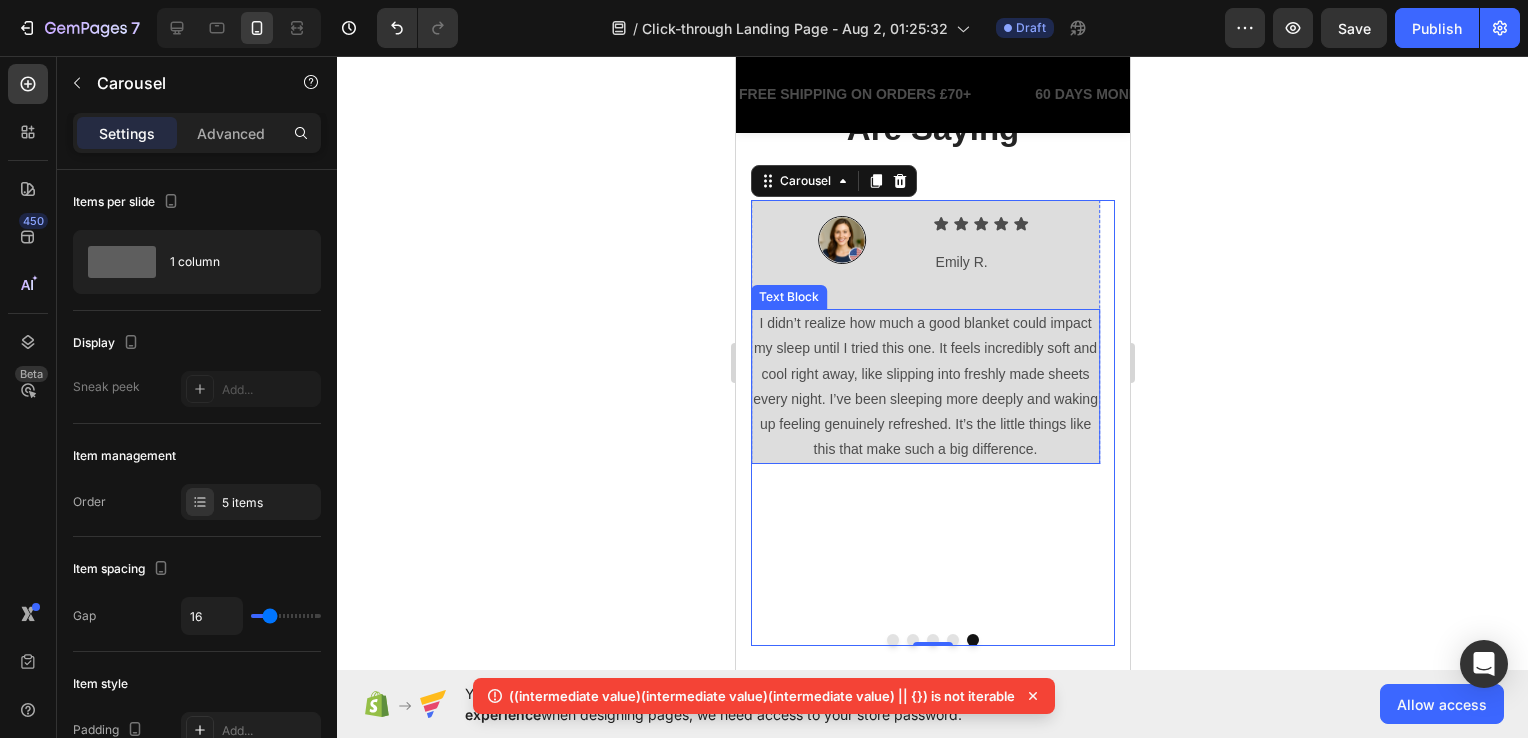 click on "I didn’t realize how much a good blanket could impact my sleep until I tried this one. It feels incredibly soft and cool right away, like slipping into freshly made sheets every night. I’ve been sleeping more deeply and waking up feeling genuinely refreshed. It’s the little things like this that make such a big difference." at bounding box center (924, 386) 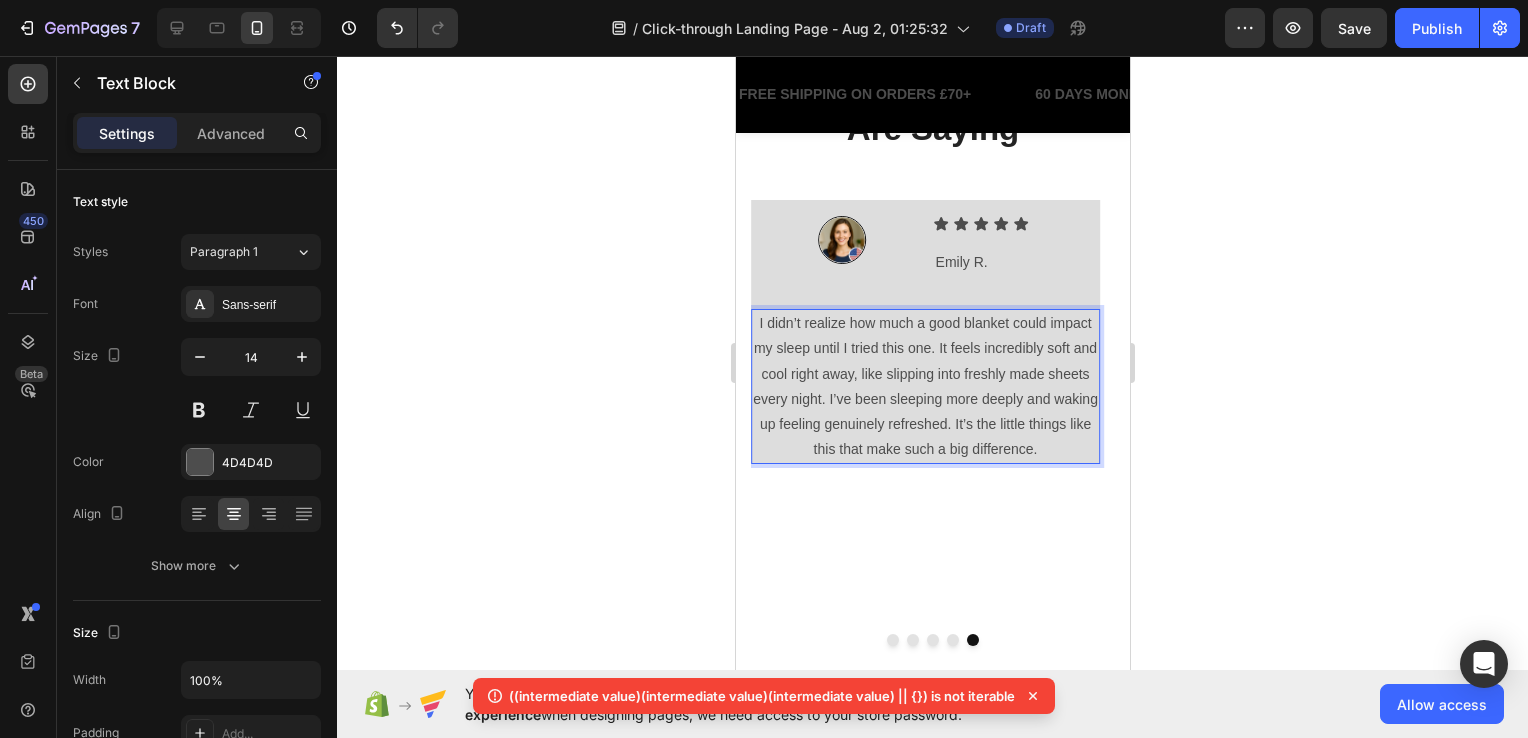 click on "I didn’t realize how much a good blanket could impact my sleep until I tried this one. It feels incredibly soft and cool right away, like slipping into freshly made sheets every night. I’ve been sleeping more deeply and waking up feeling genuinely refreshed. It’s the little things like this that make such a big difference." at bounding box center (924, 386) 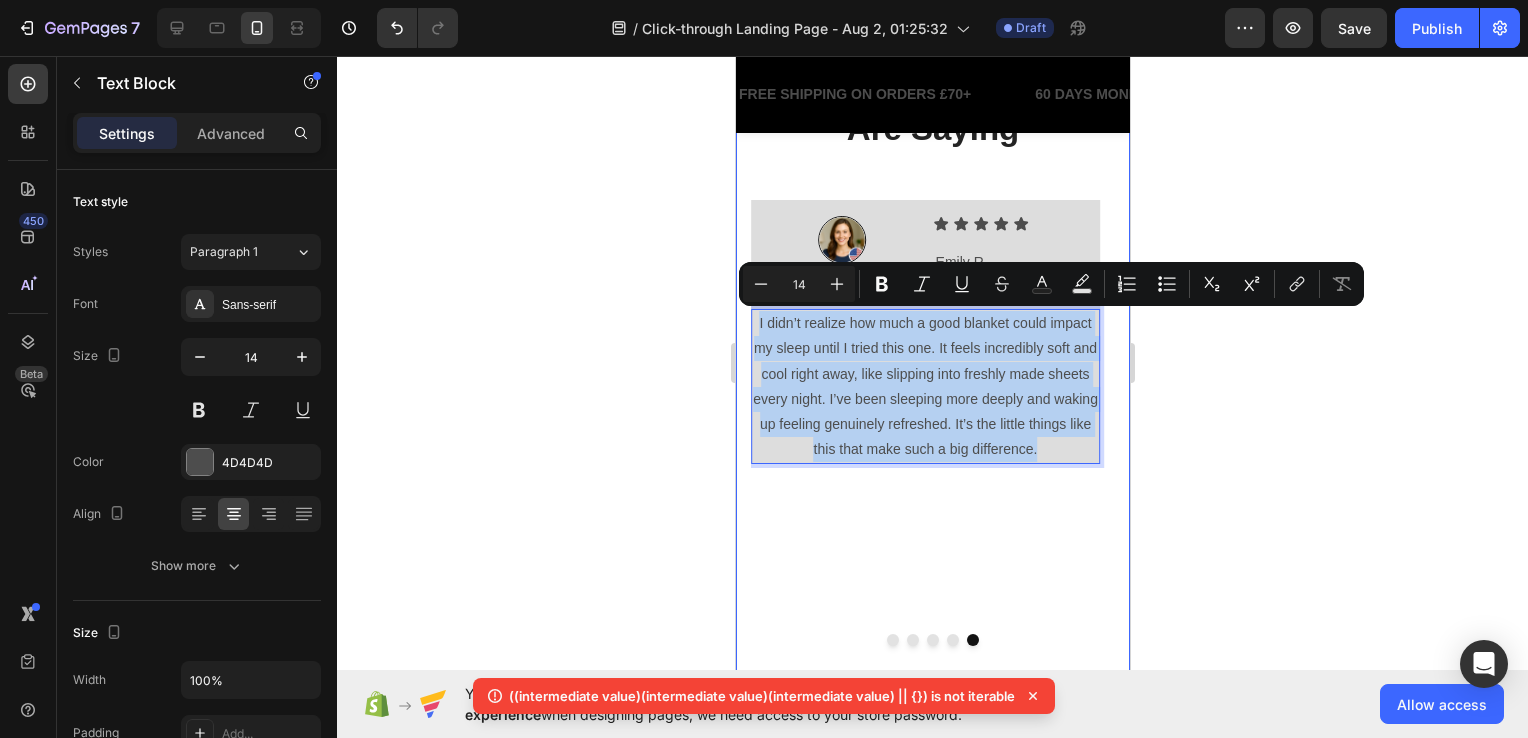 drag, startPoint x: 1037, startPoint y: 449, endPoint x: 740, endPoint y: 316, distance: 325.41974 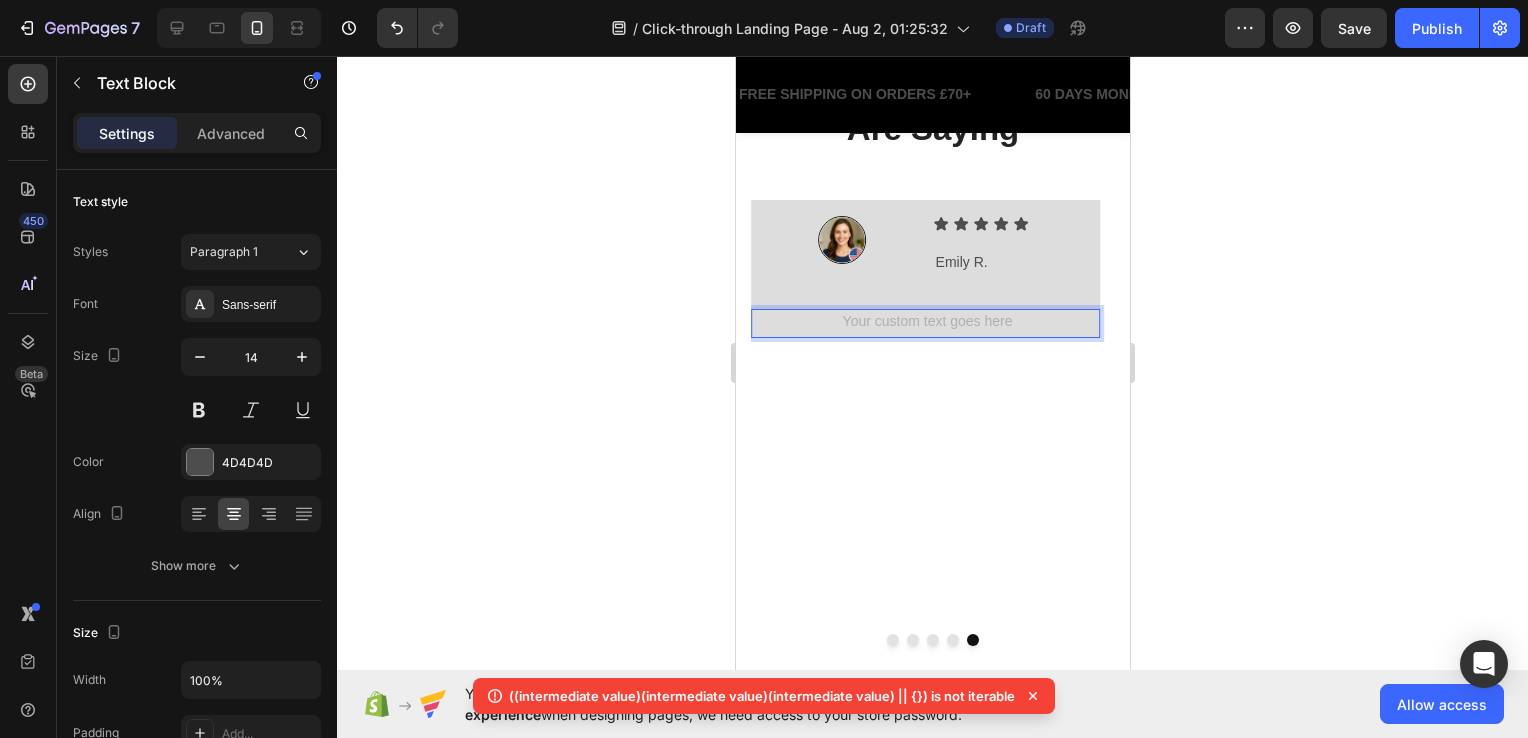 click at bounding box center (924, 323) 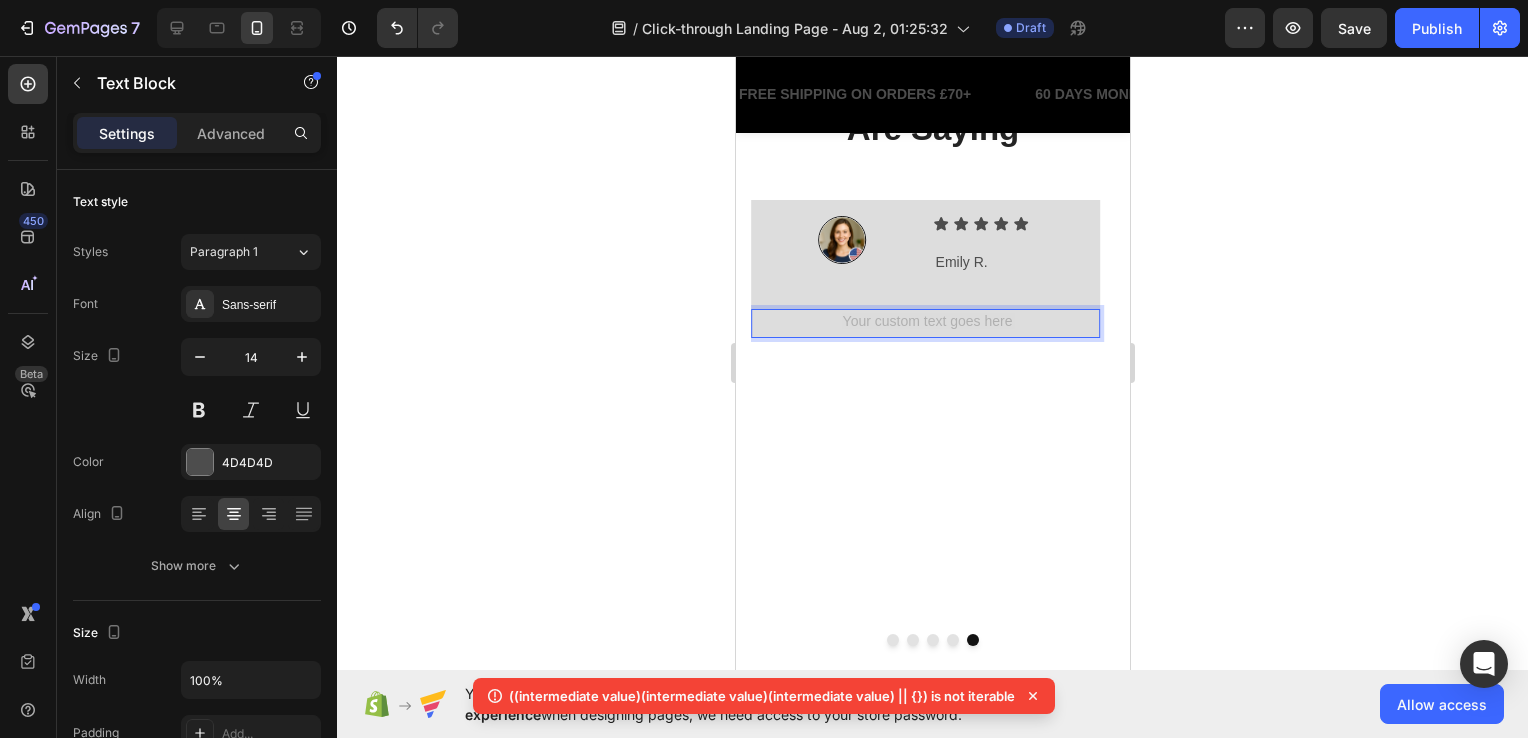 click at bounding box center [924, 323] 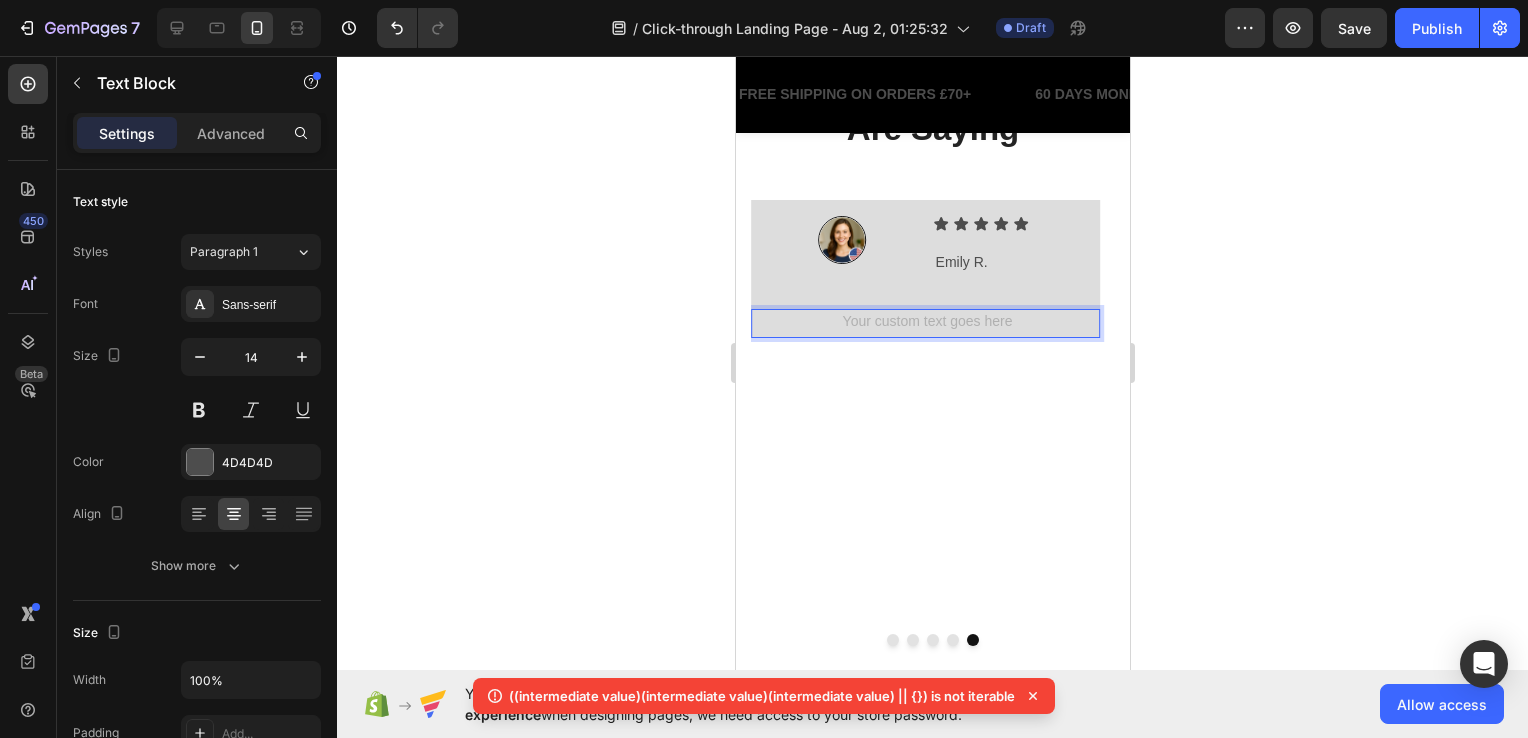 click at bounding box center [924, 323] 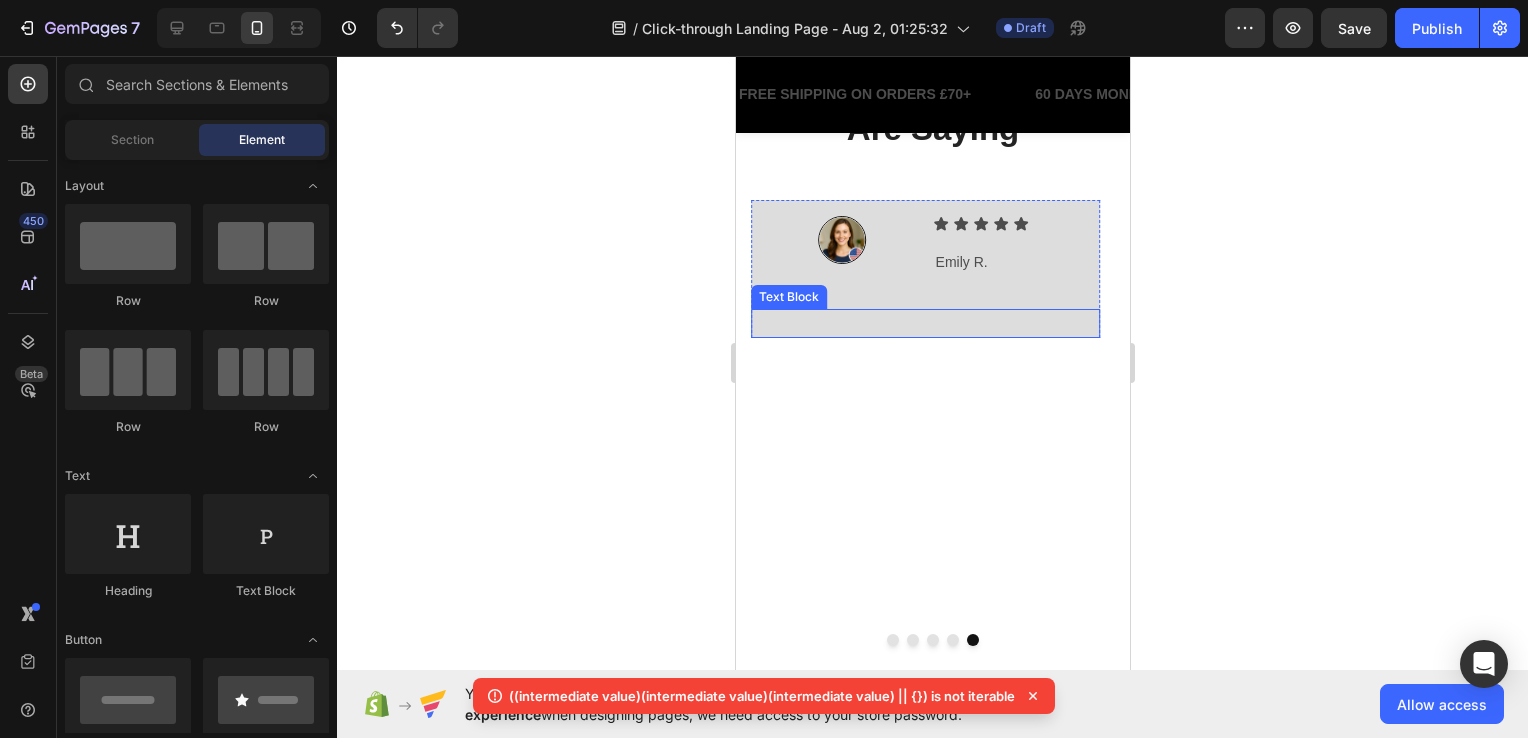 click at bounding box center (924, 323) 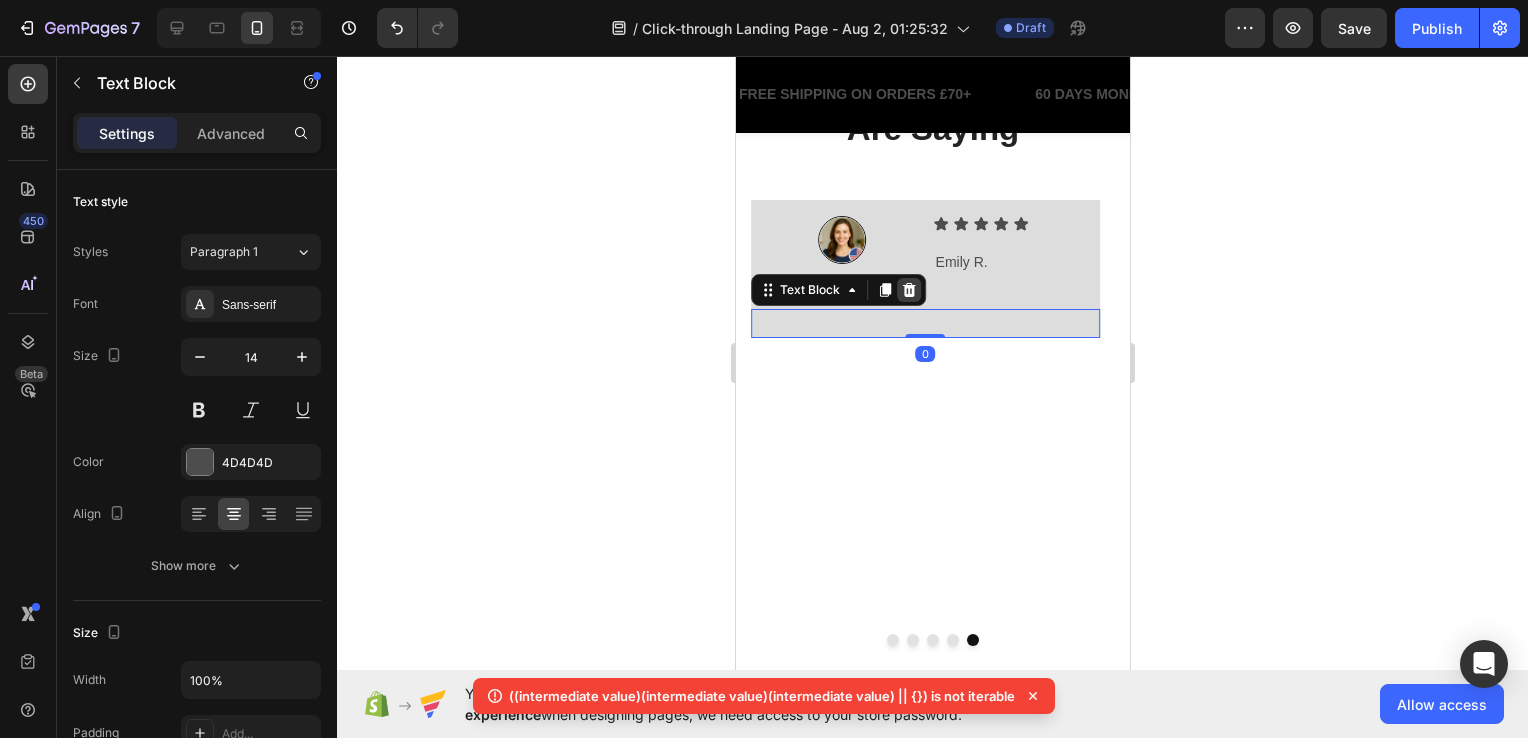 click 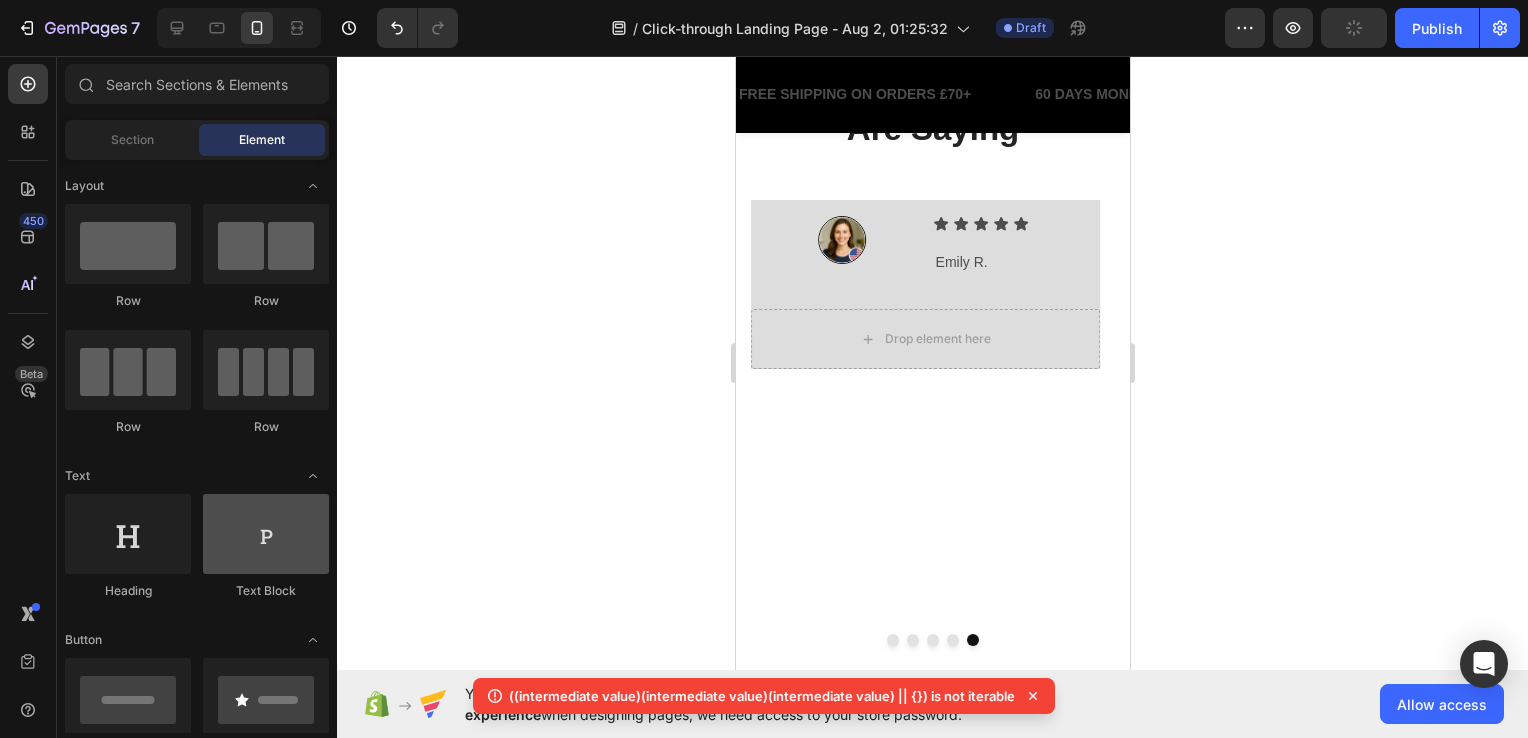 scroll, scrollTop: 0, scrollLeft: 0, axis: both 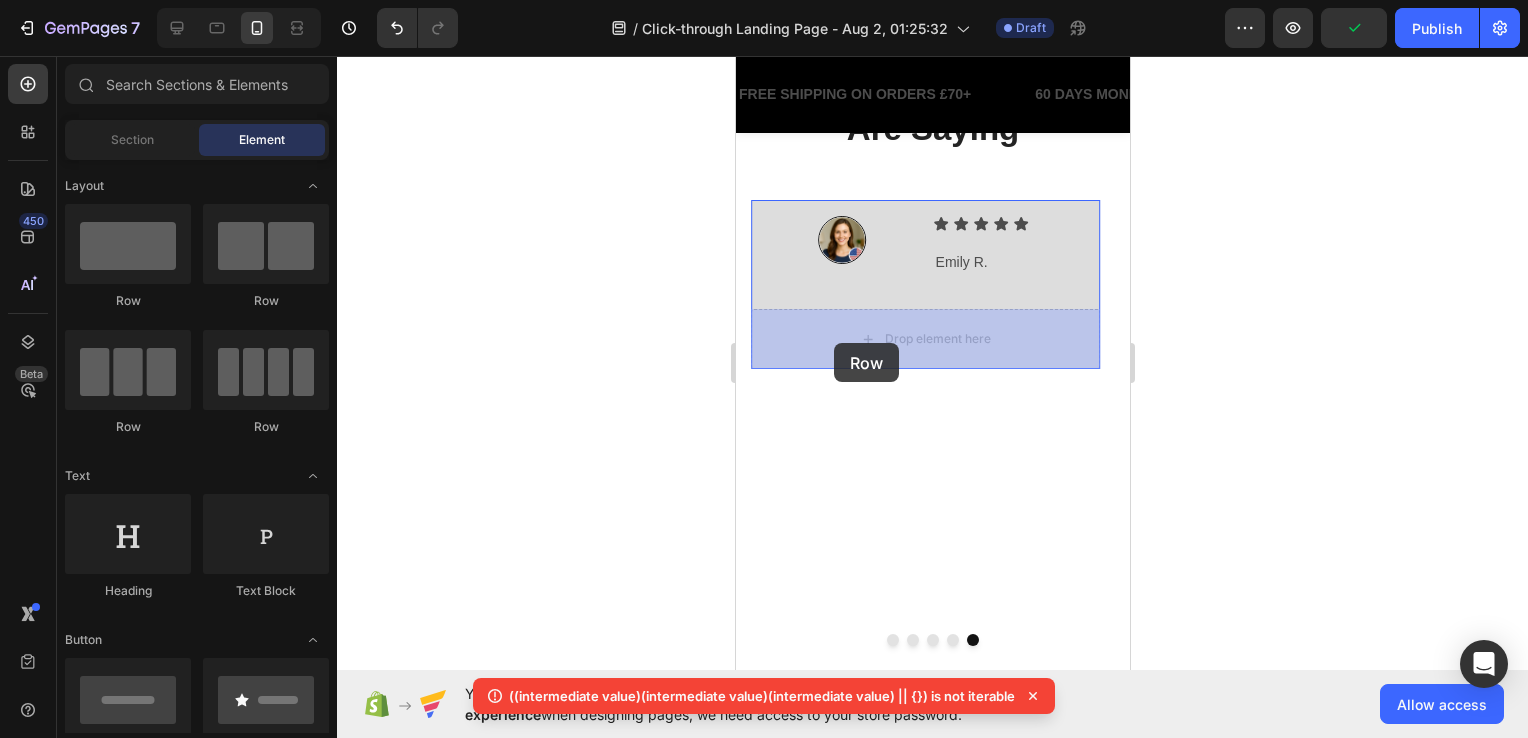 drag, startPoint x: 821, startPoint y: 346, endPoint x: 1379, endPoint y: 398, distance: 560.4177 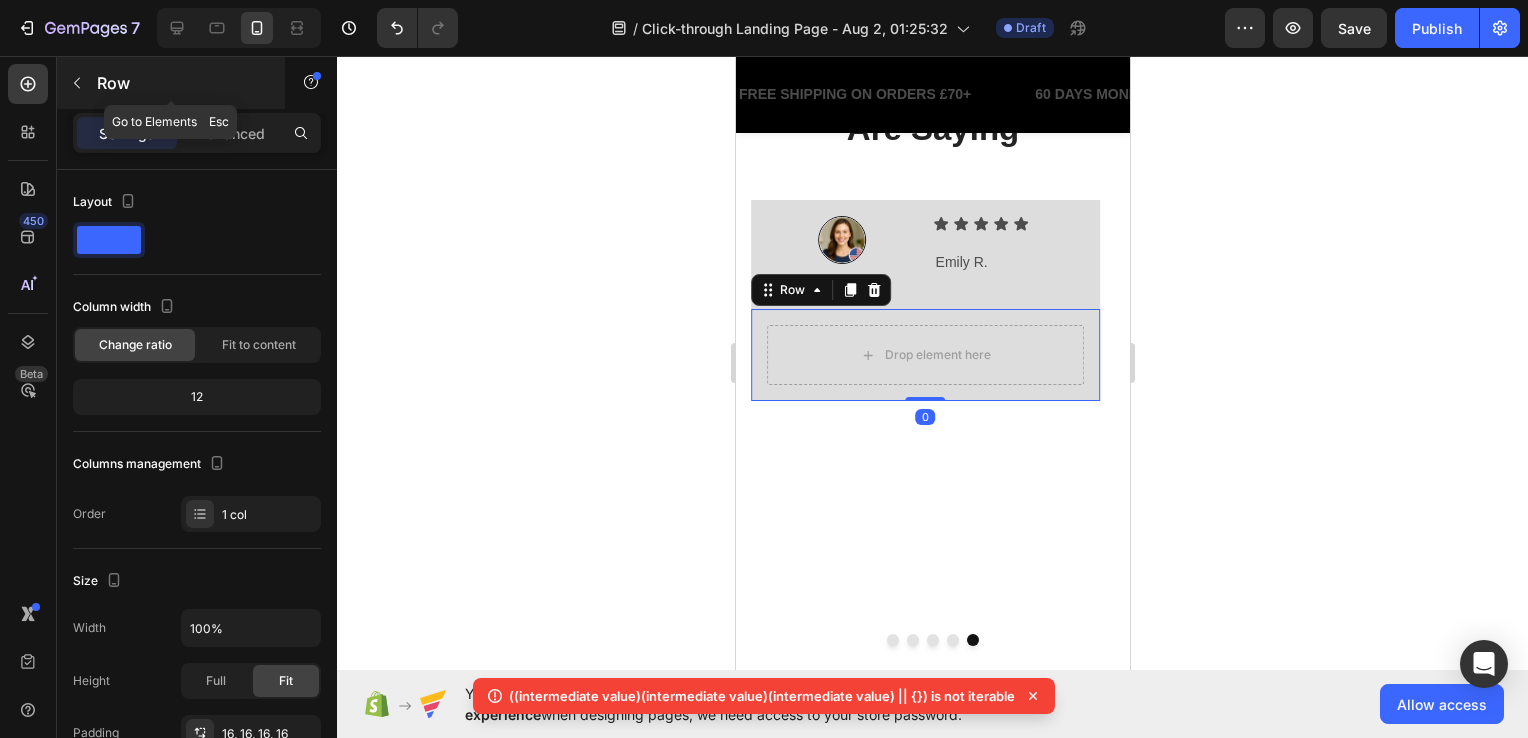 click 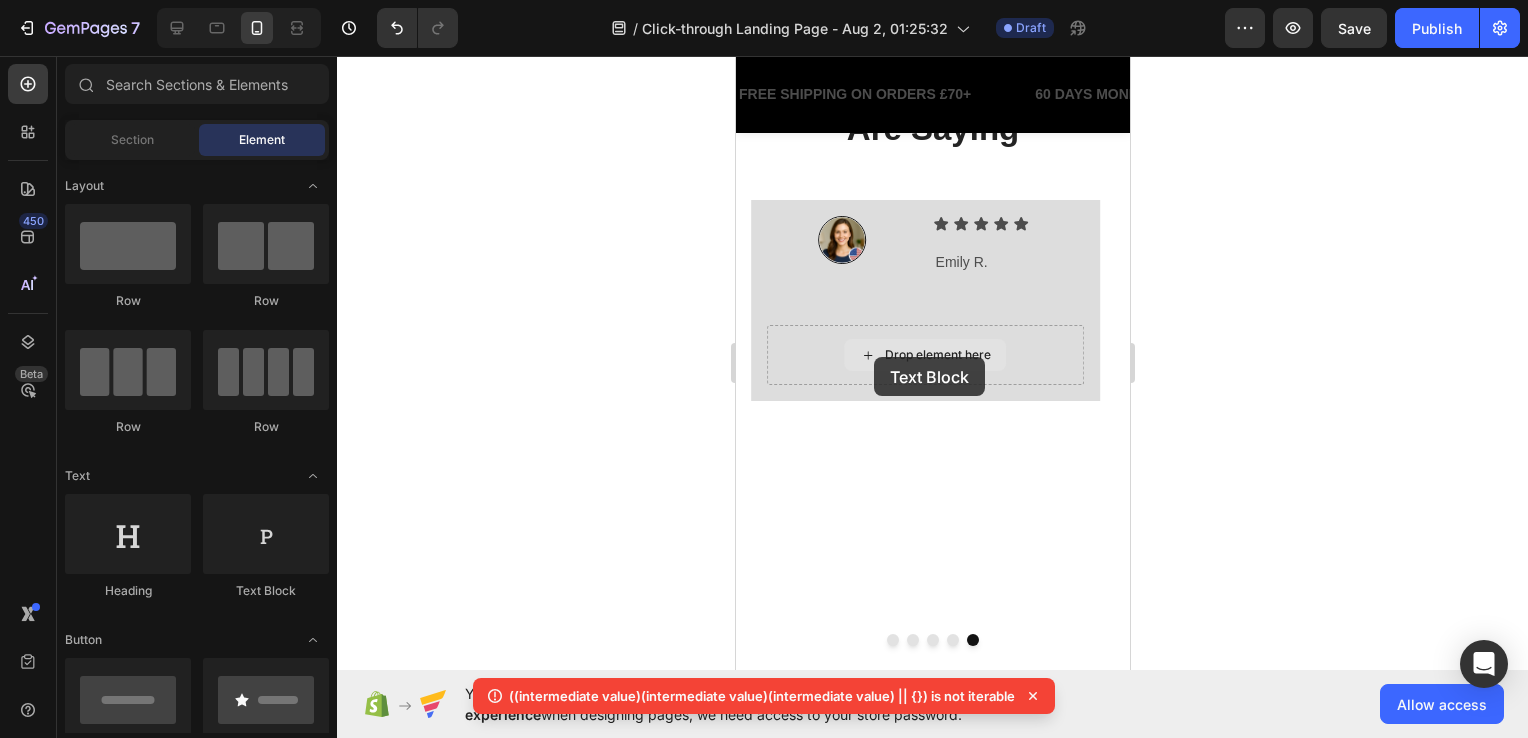 scroll, scrollTop: 2960, scrollLeft: 0, axis: vertical 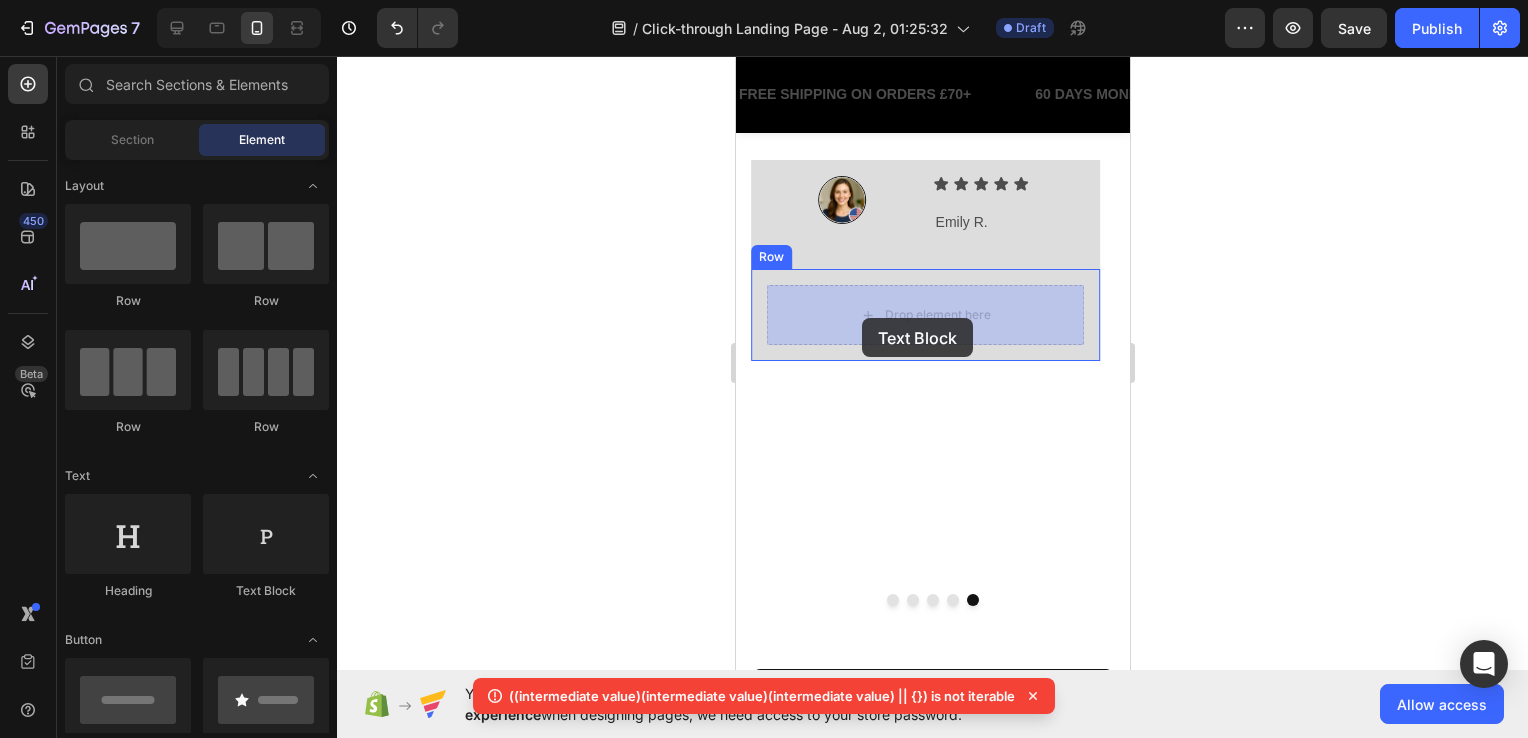 drag, startPoint x: 1026, startPoint y: 600, endPoint x: 861, endPoint y: 318, distance: 326.72464 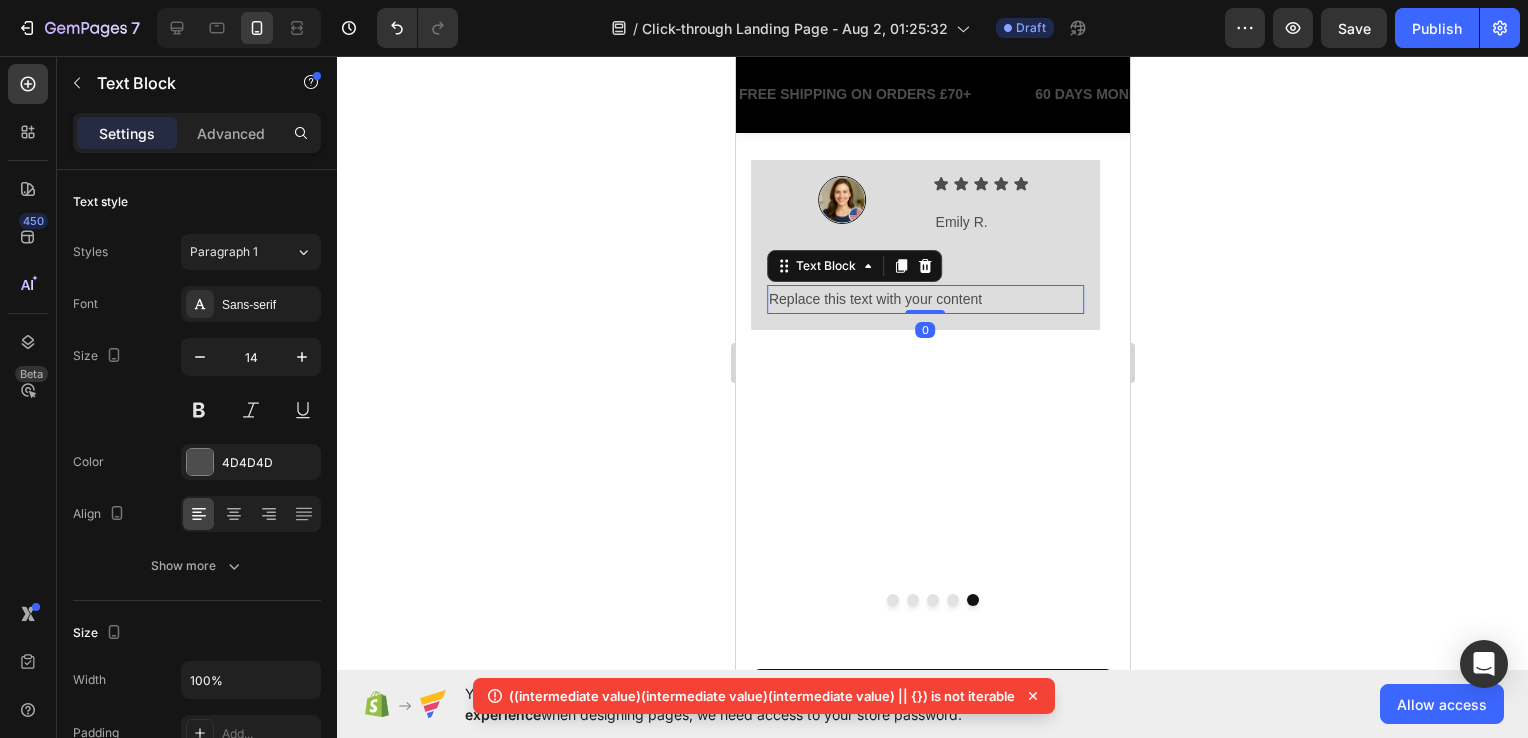 click on "Replace this text with your content" at bounding box center [924, 299] 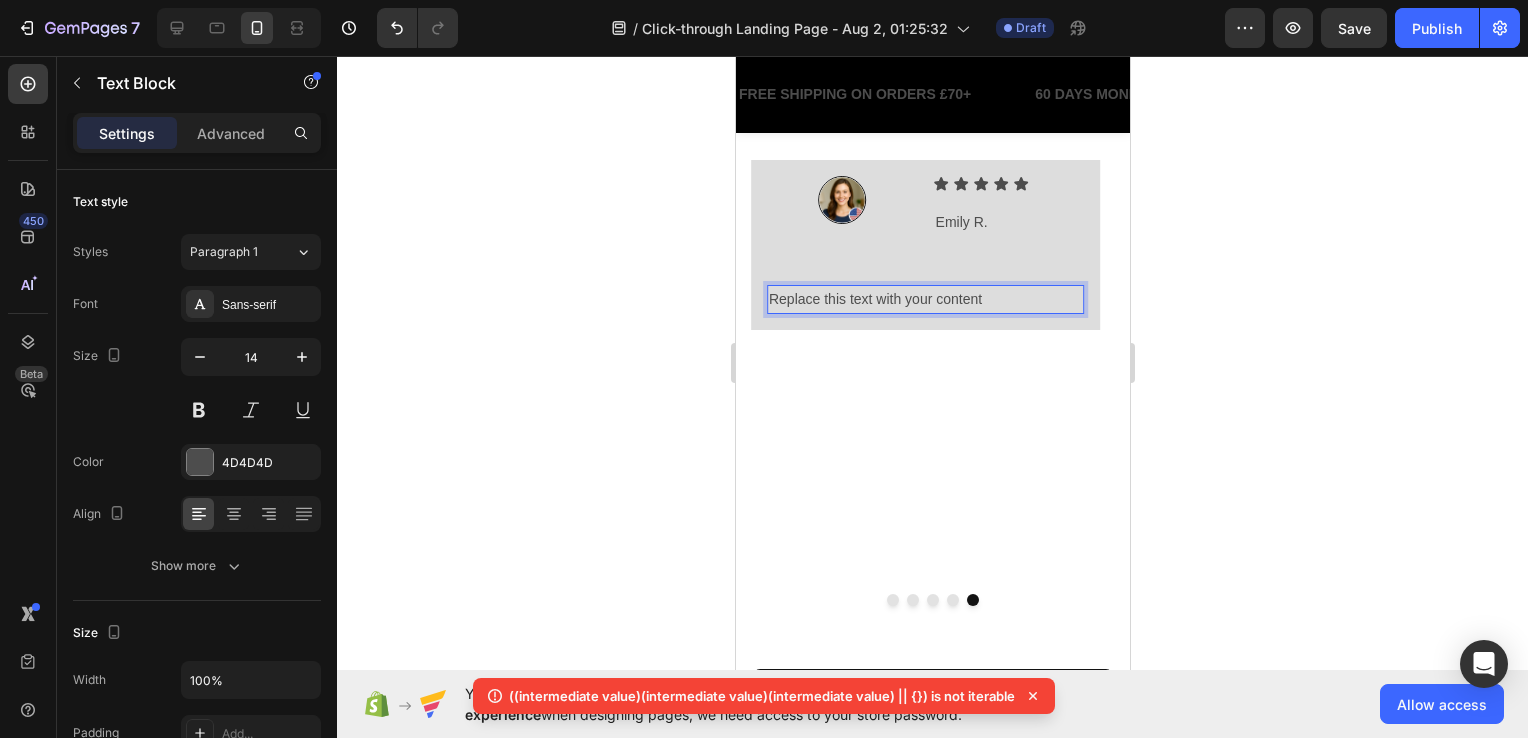 click on "Replace this text with your content" at bounding box center [924, 299] 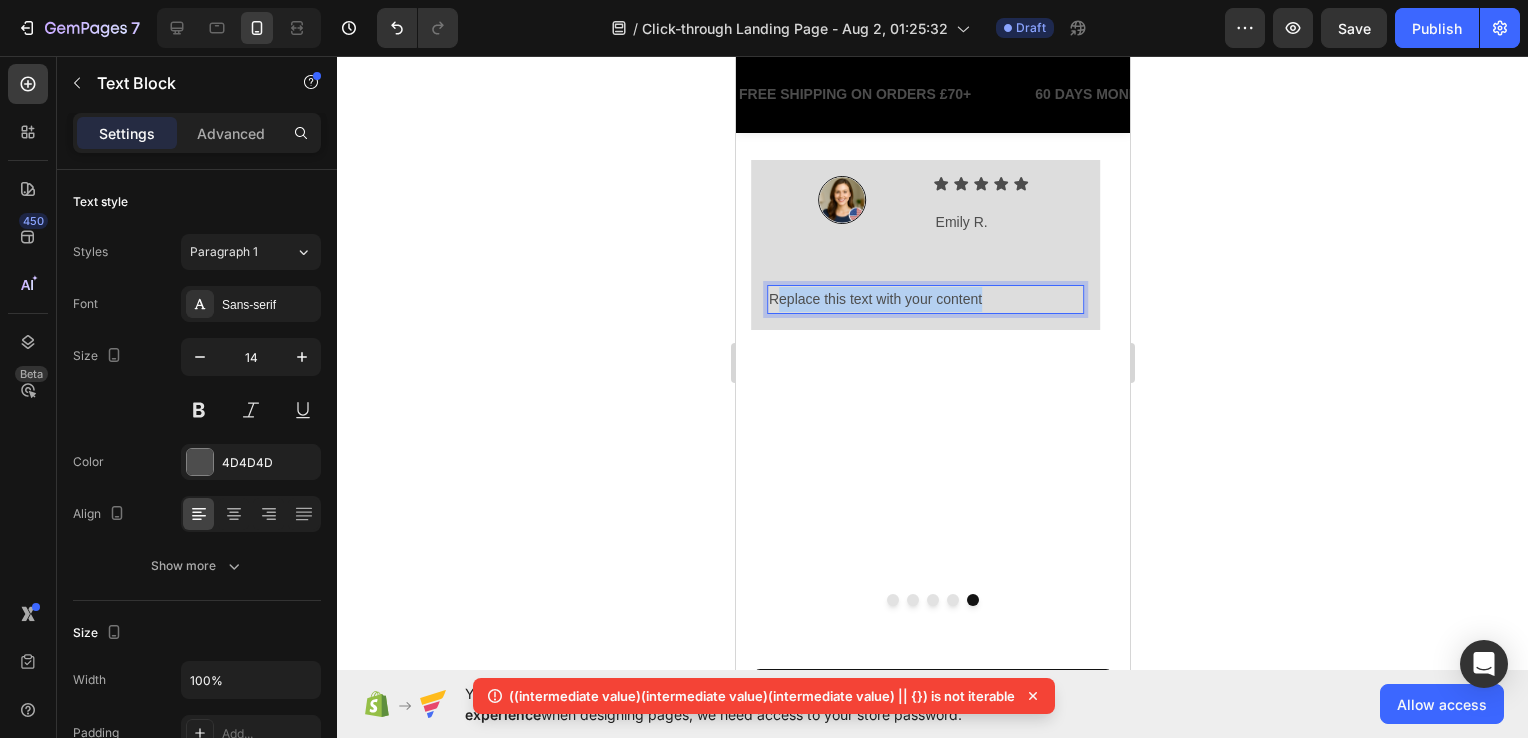 drag, startPoint x: 997, startPoint y: 298, endPoint x: 778, endPoint y: 298, distance: 219 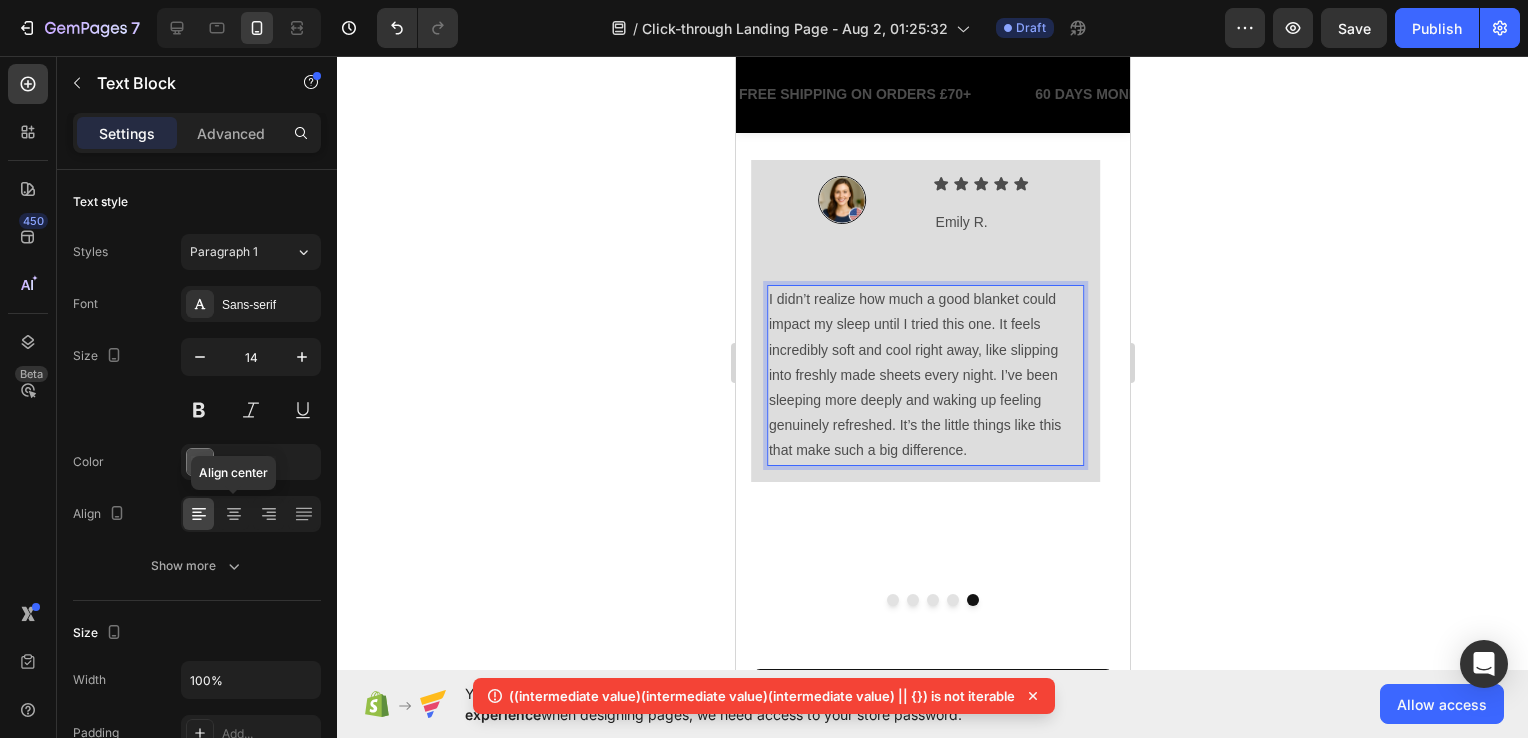 click 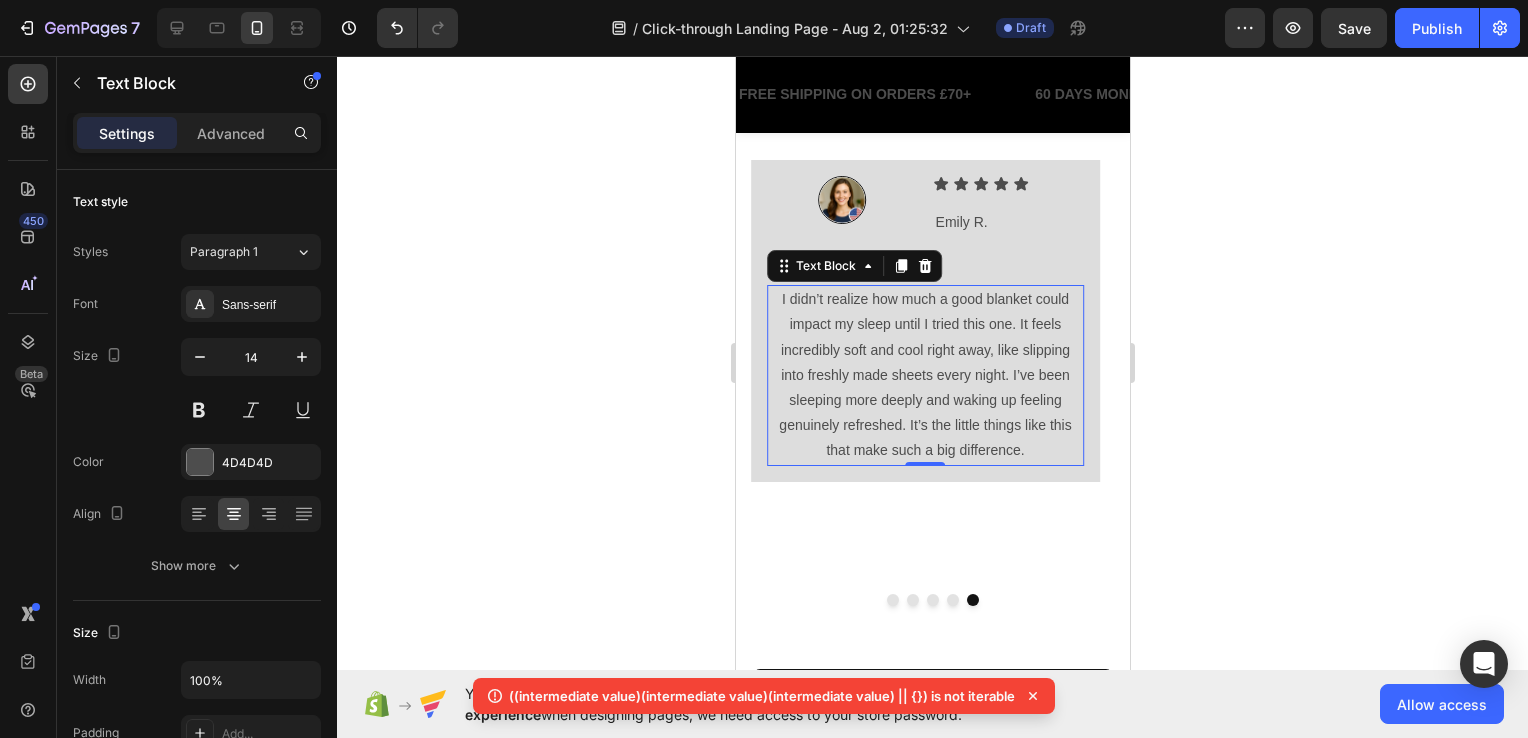 click 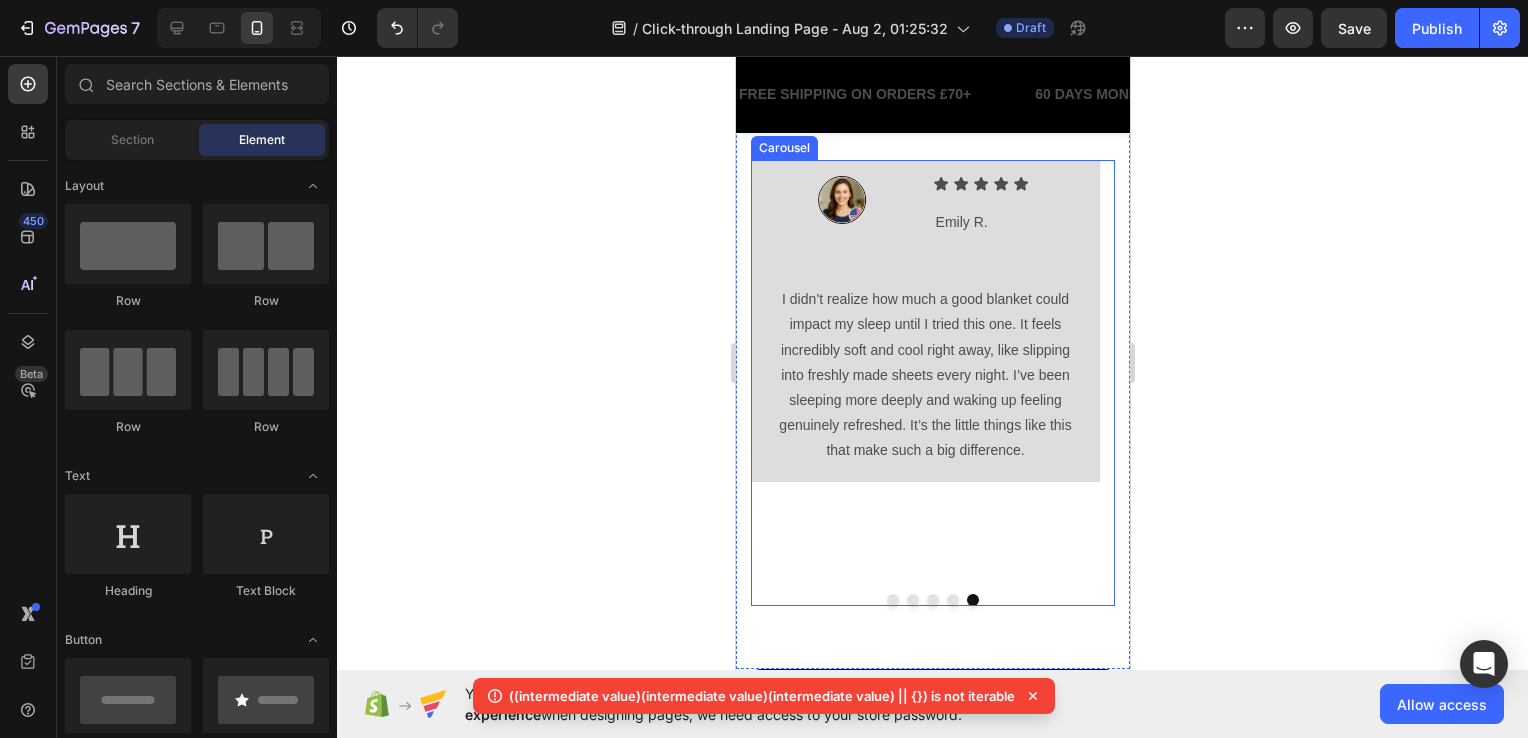 click at bounding box center [777, 362] 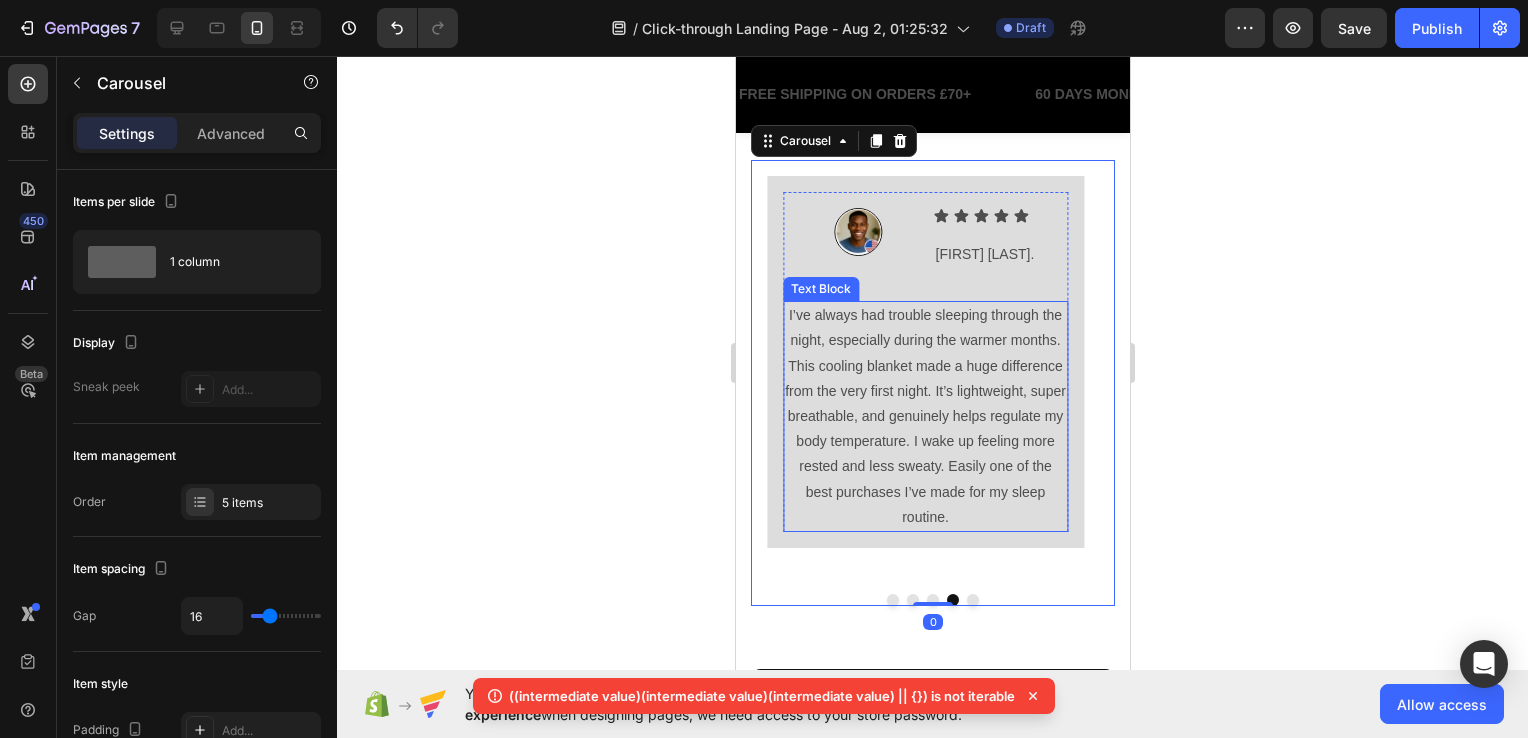 click on "I’ve always had trouble sleeping through the night, especially during the warmer months. This cooling blanket made a huge difference from the very first night. It’s lightweight, super breathable, and genuinely helps regulate my body temperature. I wake up feeling more rested and less sweaty. Easily one of the best purchases I’ve made for my sleep routine." at bounding box center [924, 416] 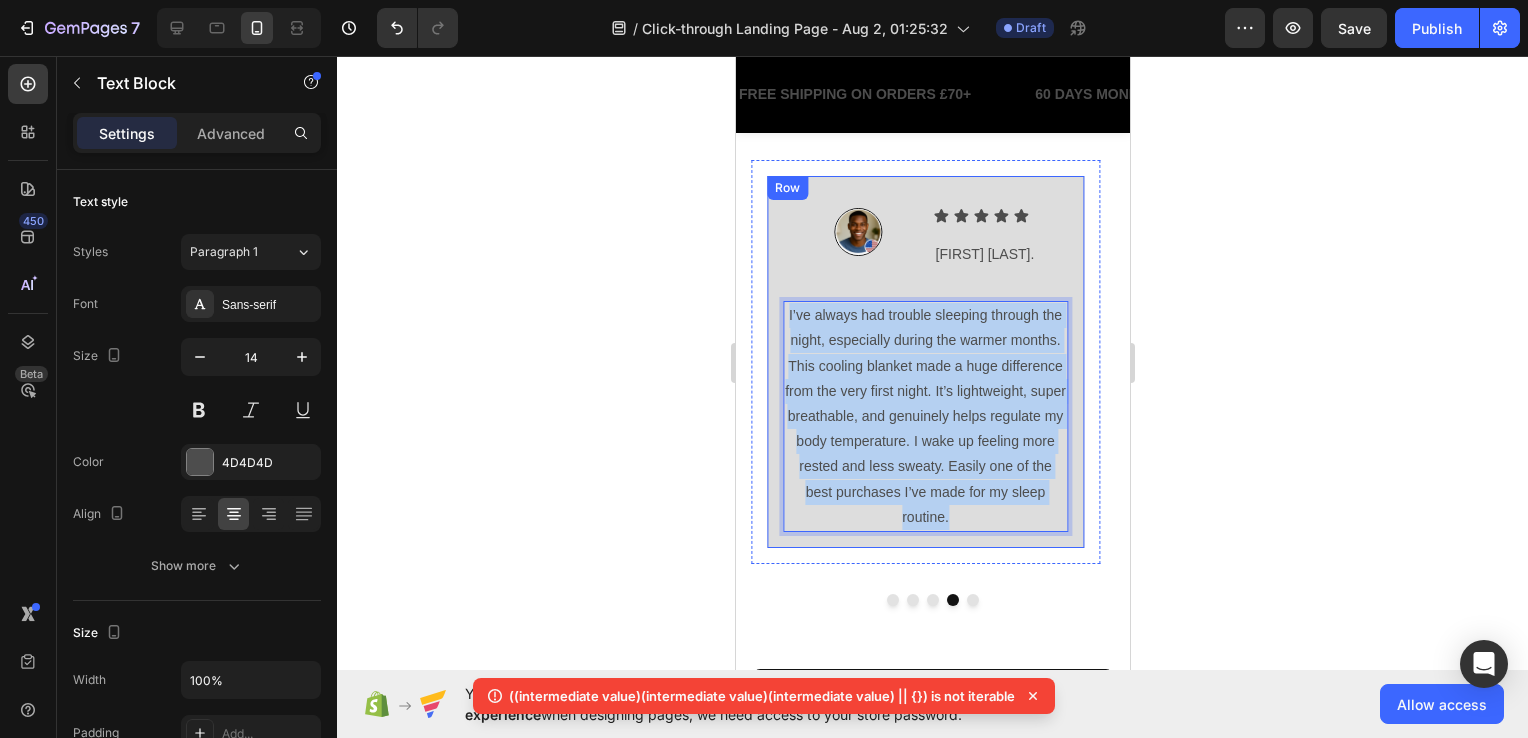 drag, startPoint x: 990, startPoint y: 514, endPoint x: 780, endPoint y: 318, distance: 287.25598 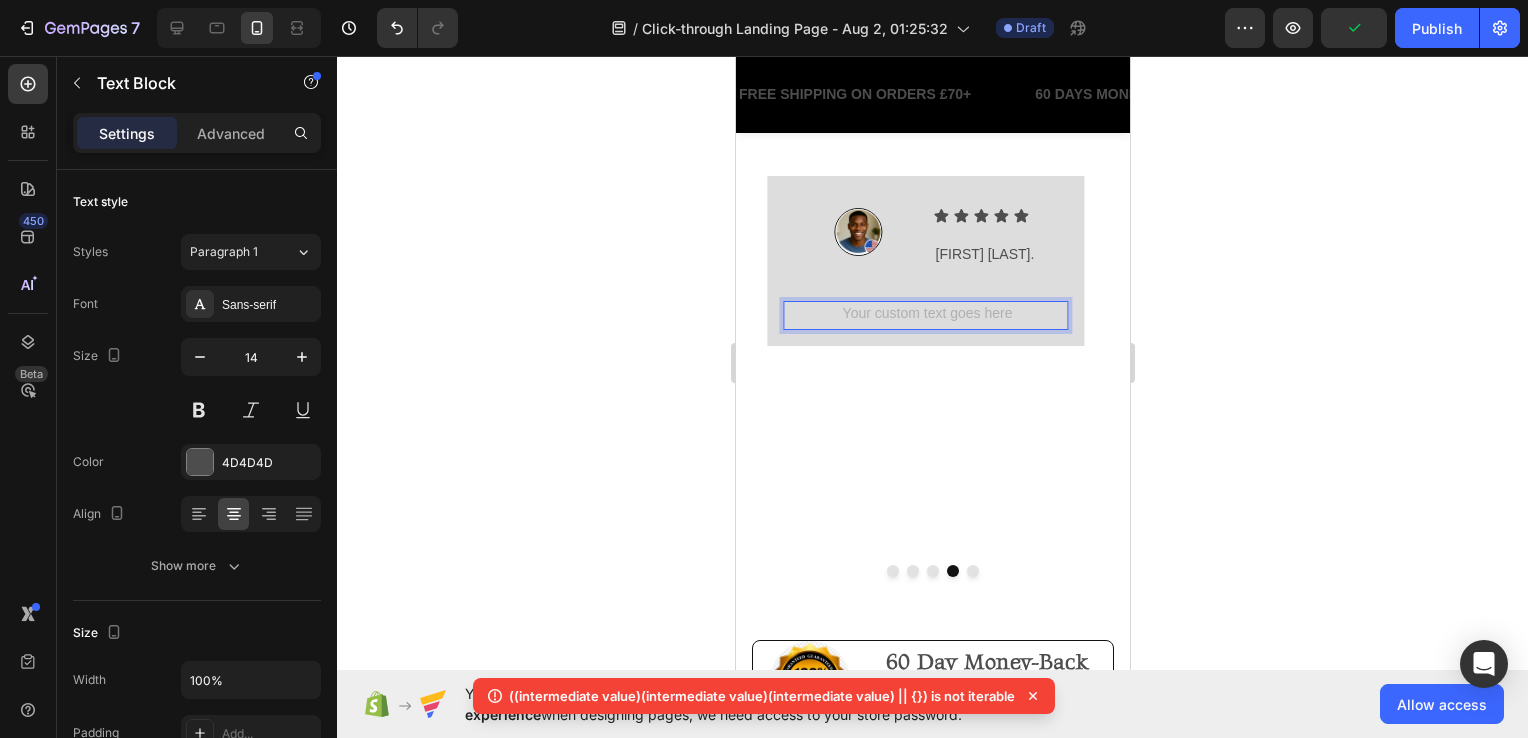 click at bounding box center [924, 315] 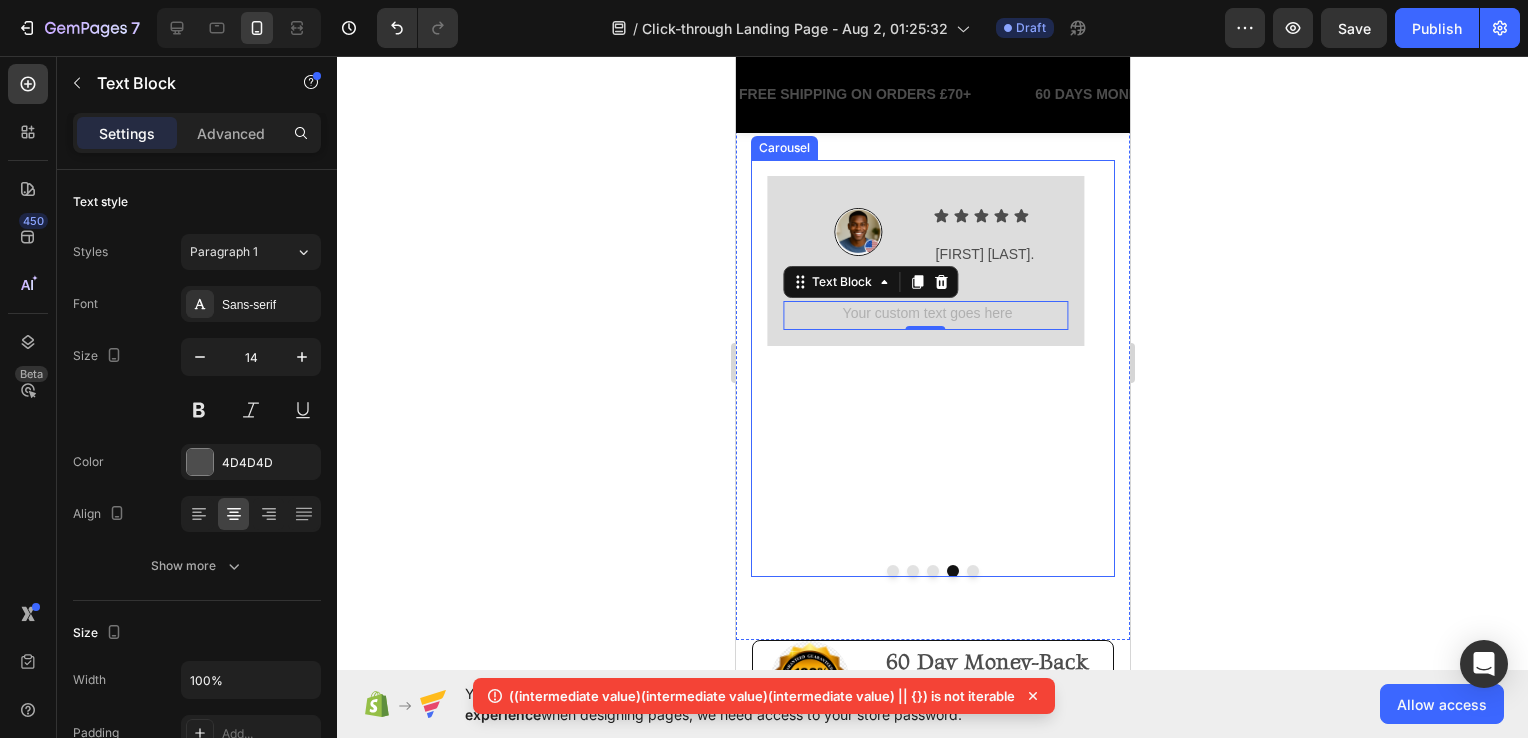 click 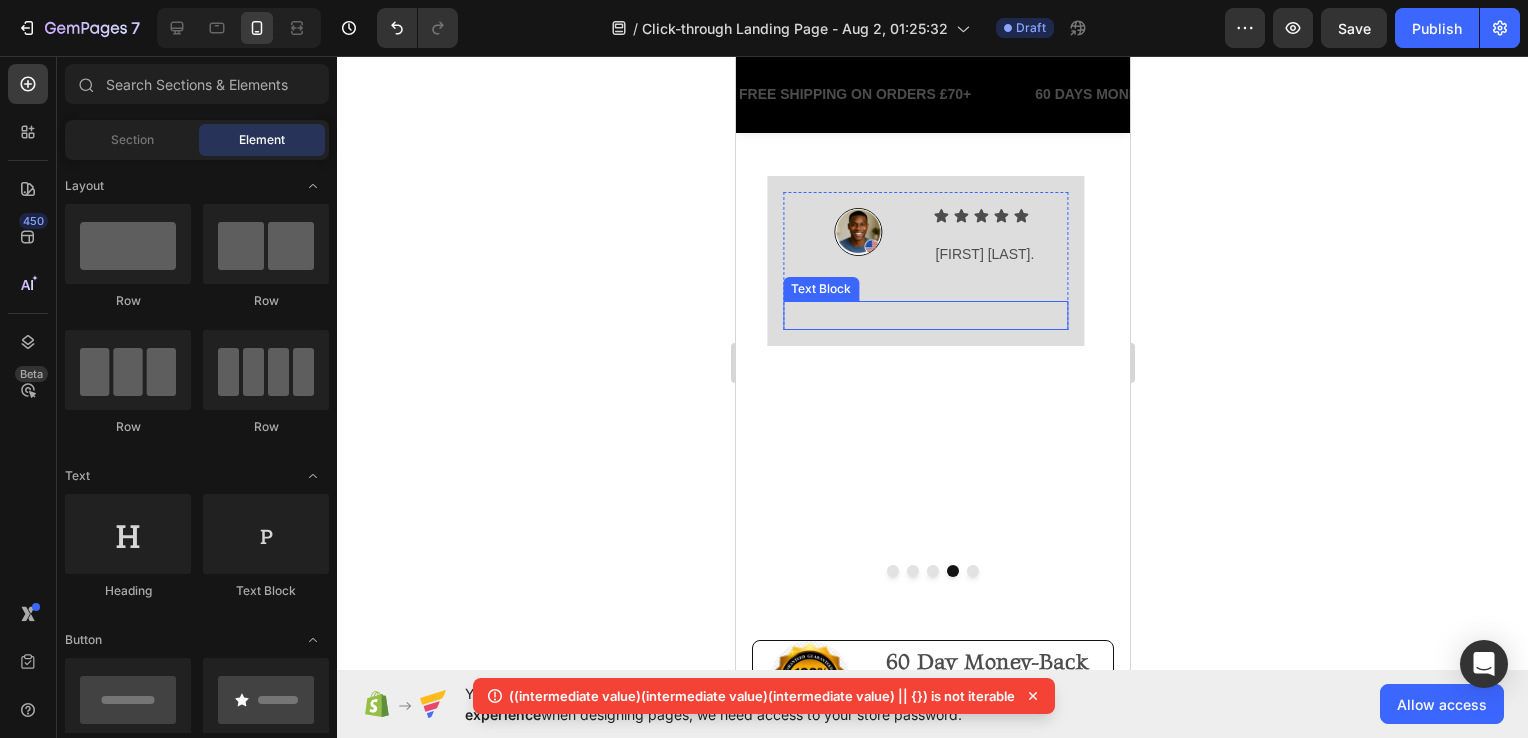 click at bounding box center (924, 315) 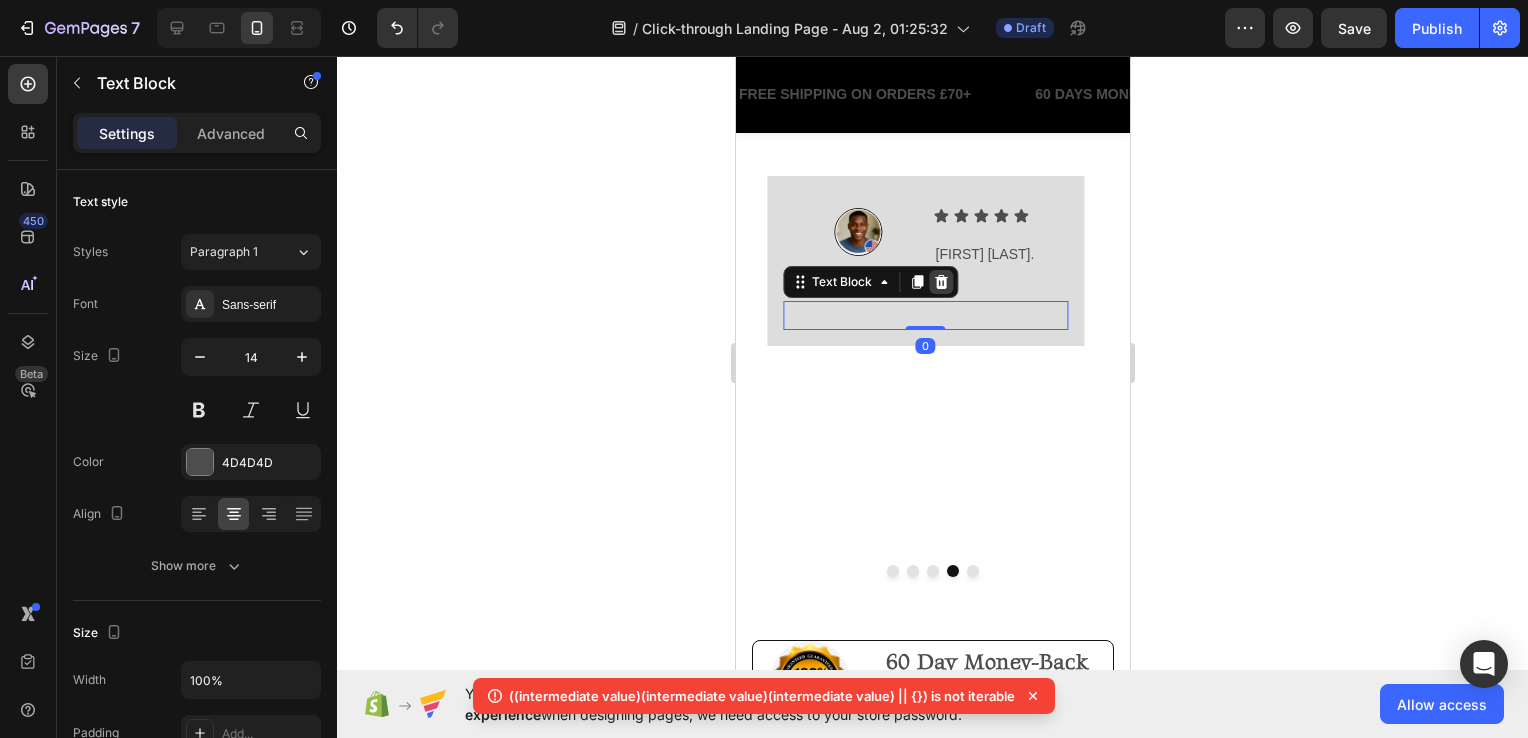 click 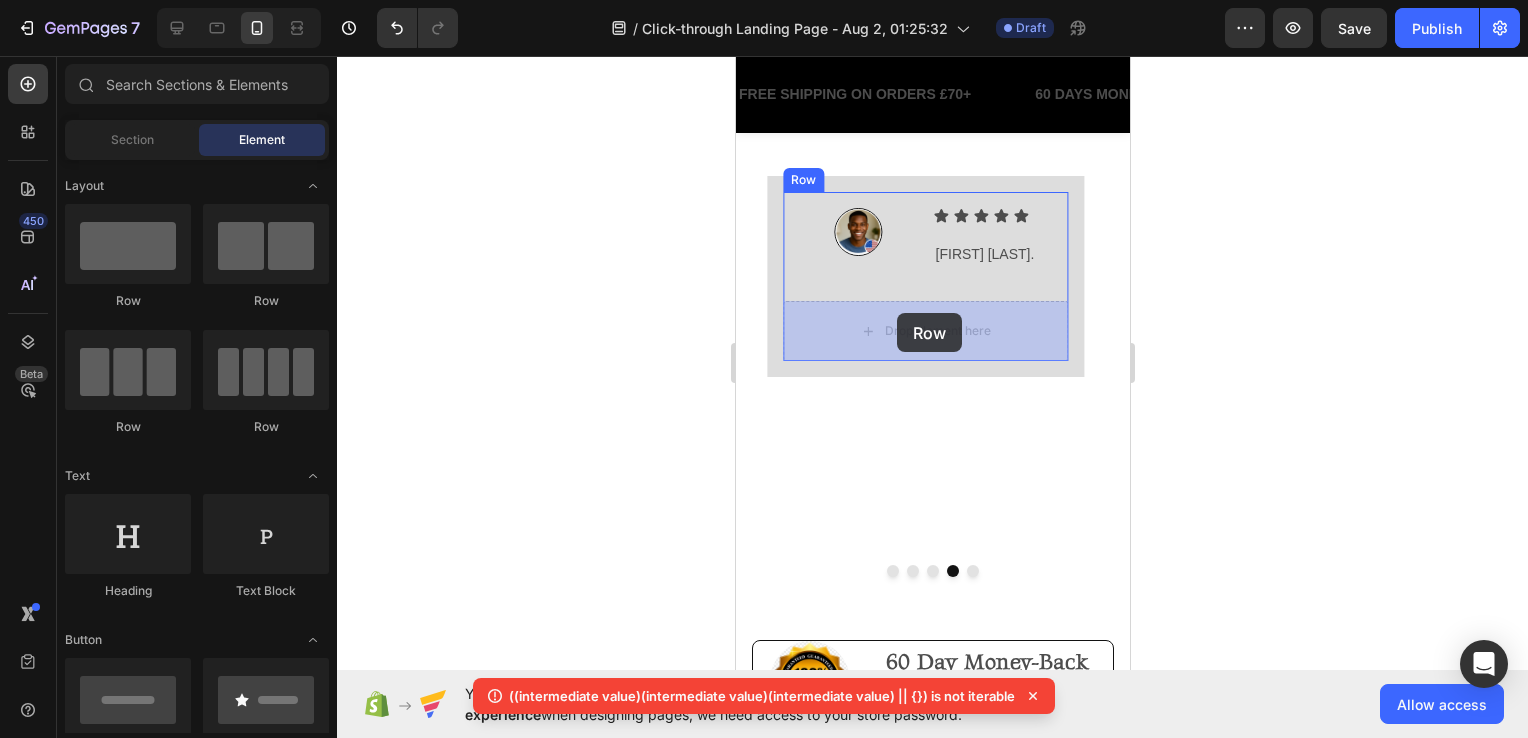 drag, startPoint x: 1414, startPoint y: 348, endPoint x: 895, endPoint y: 314, distance: 520.1125 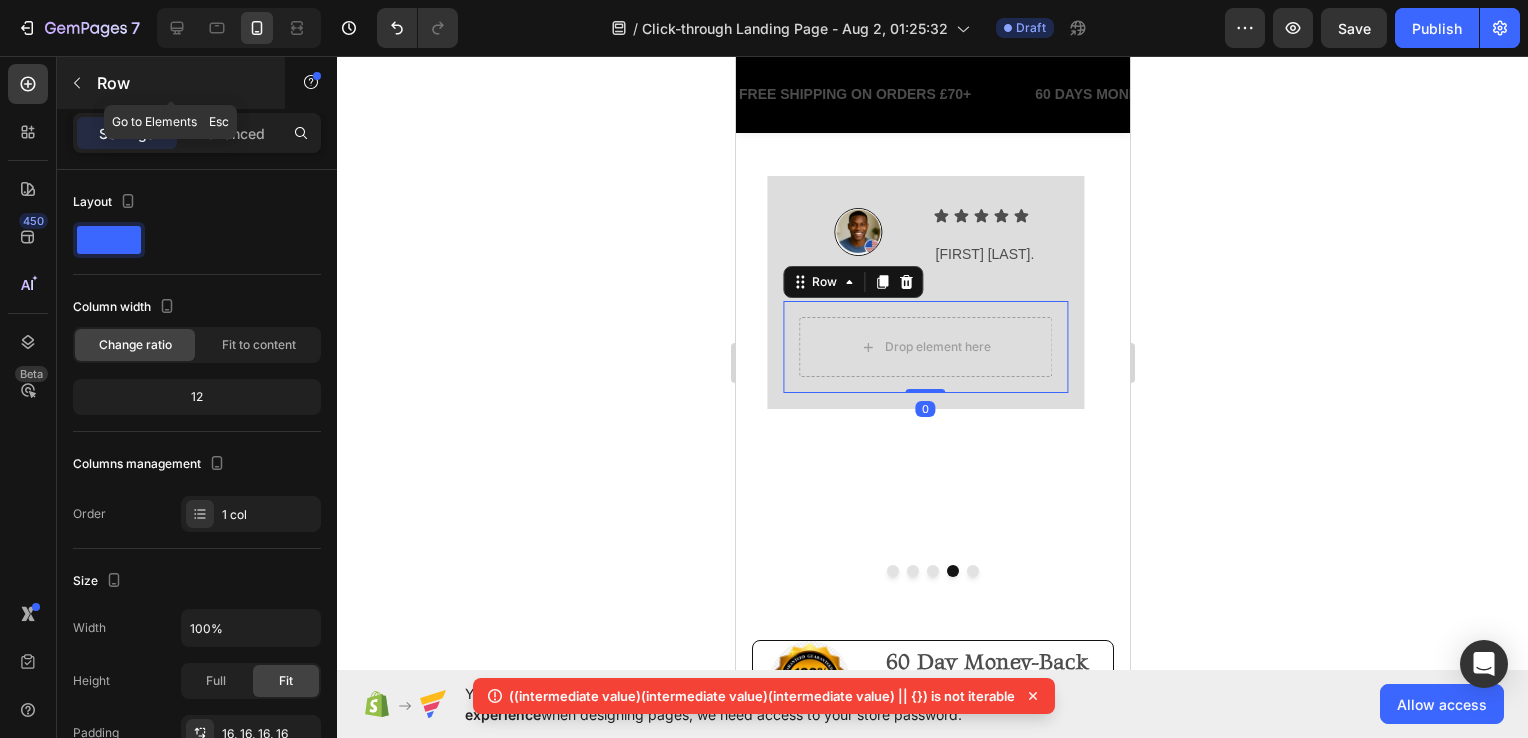 click on "Row" at bounding box center (171, 83) 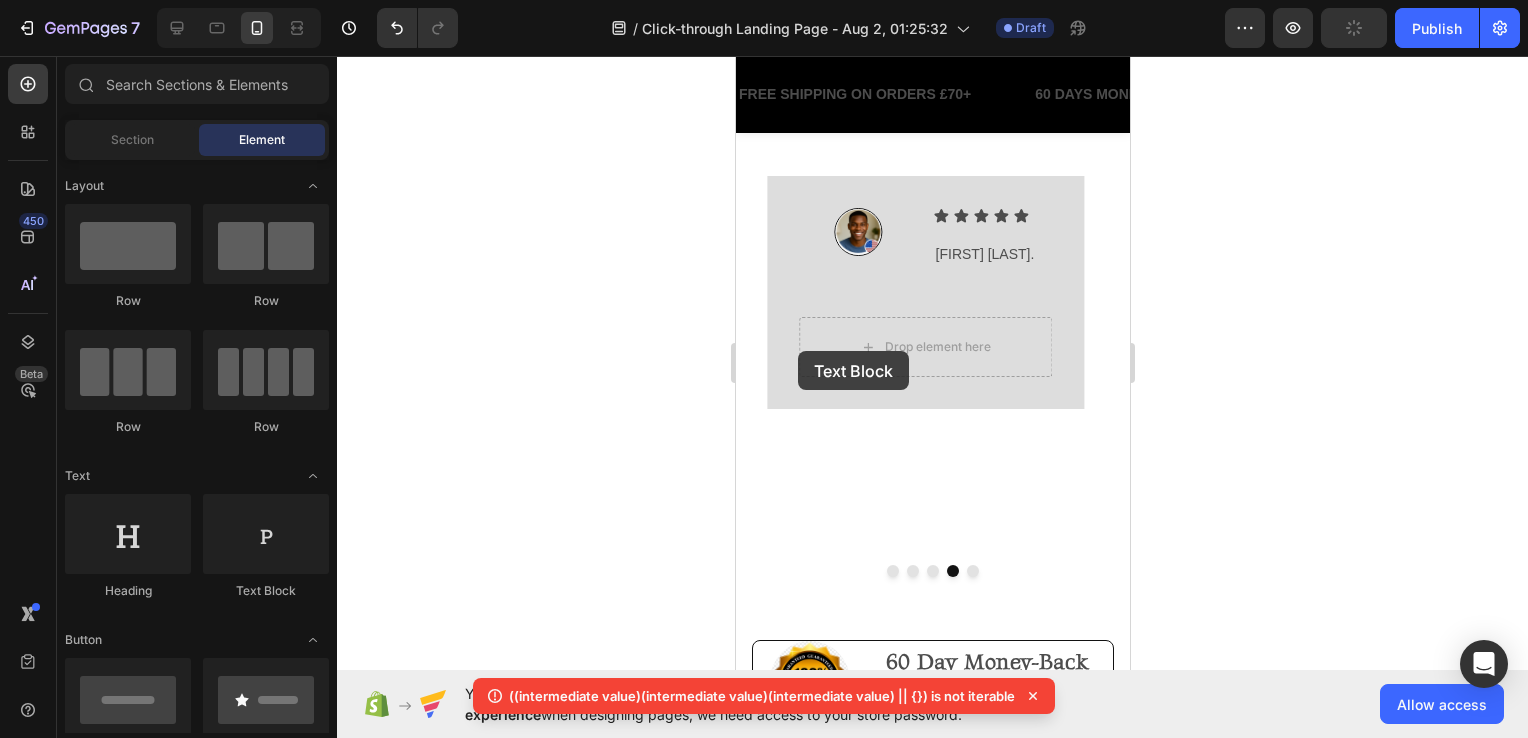 scroll, scrollTop: 3012, scrollLeft: 0, axis: vertical 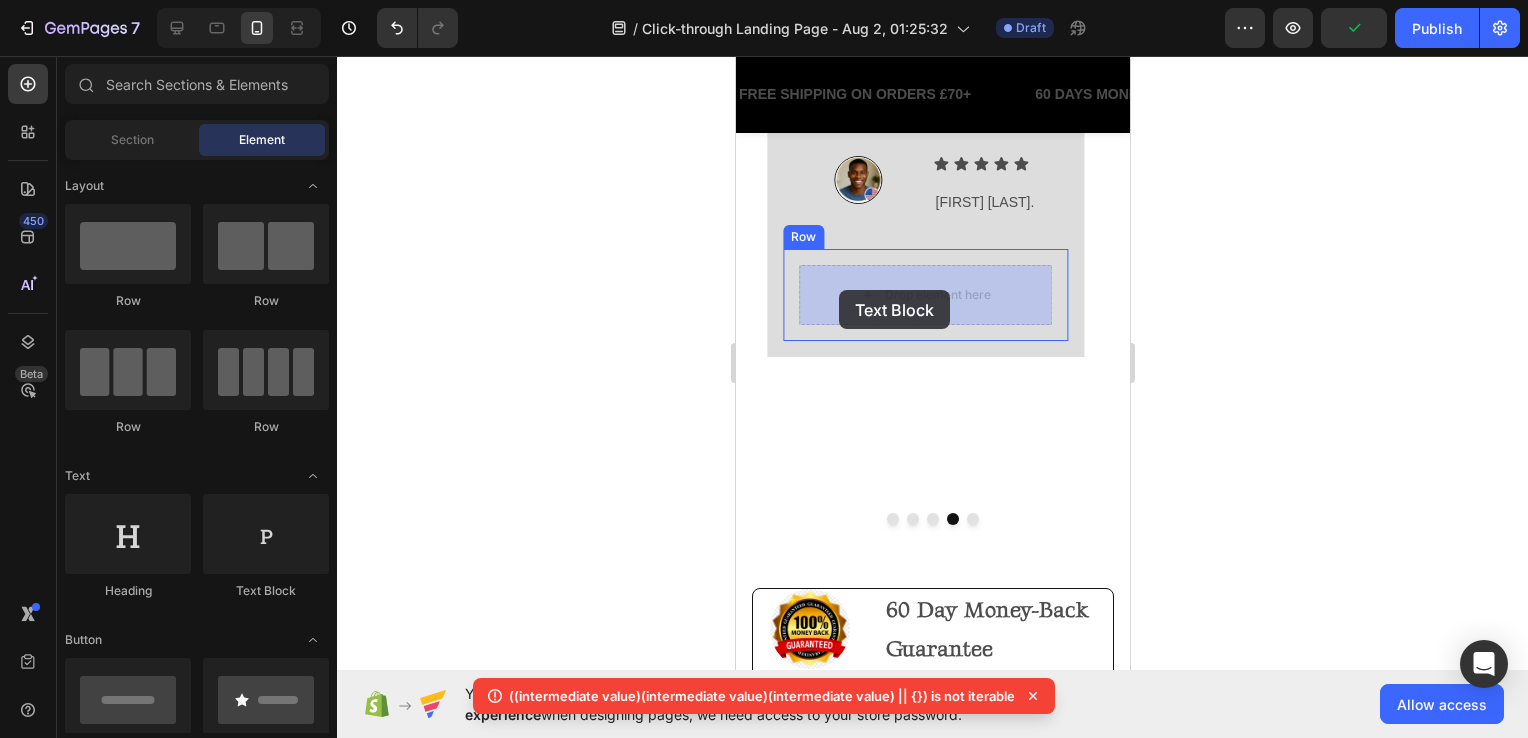 drag, startPoint x: 1426, startPoint y: 486, endPoint x: 838, endPoint y: 290, distance: 619.8064 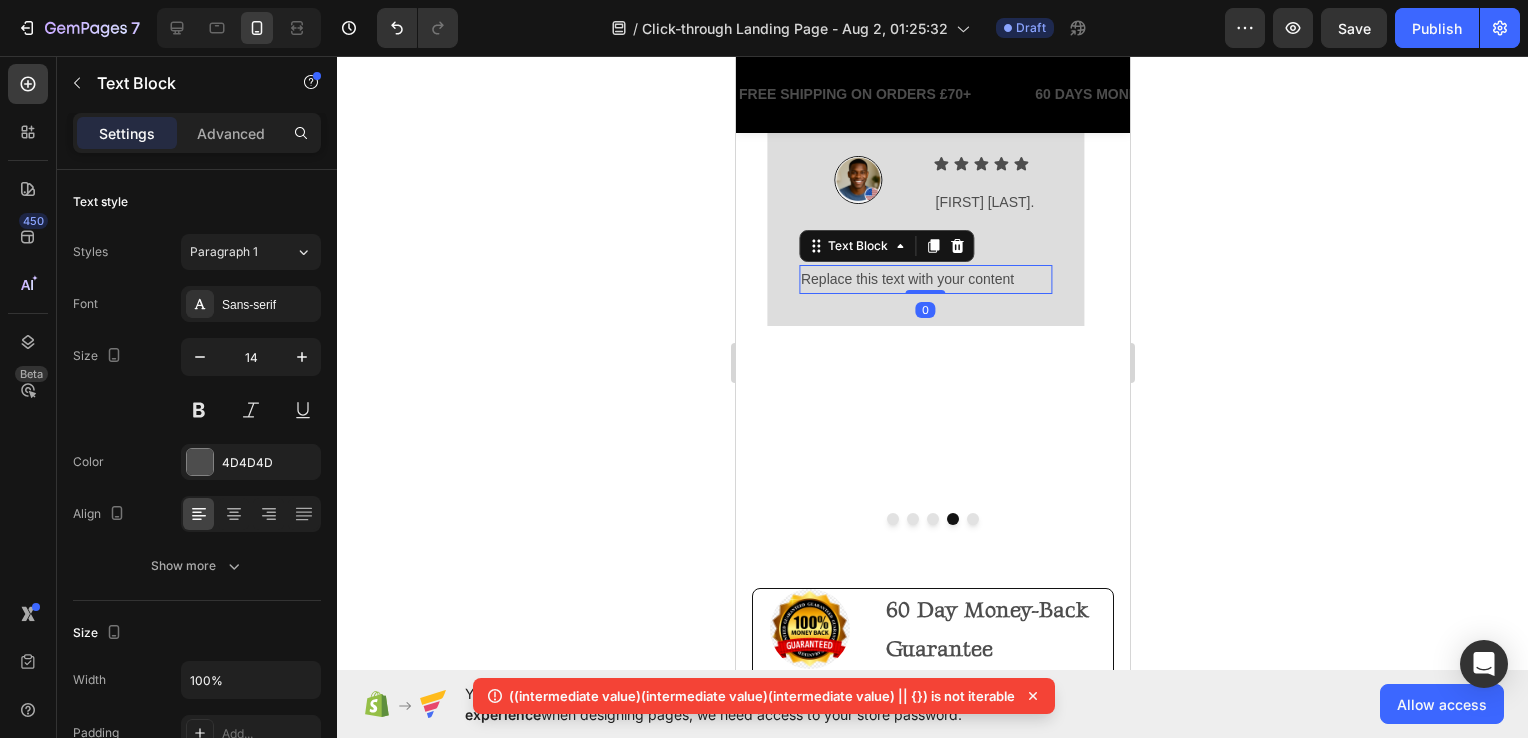click on "Replace this text with your content" at bounding box center [924, 279] 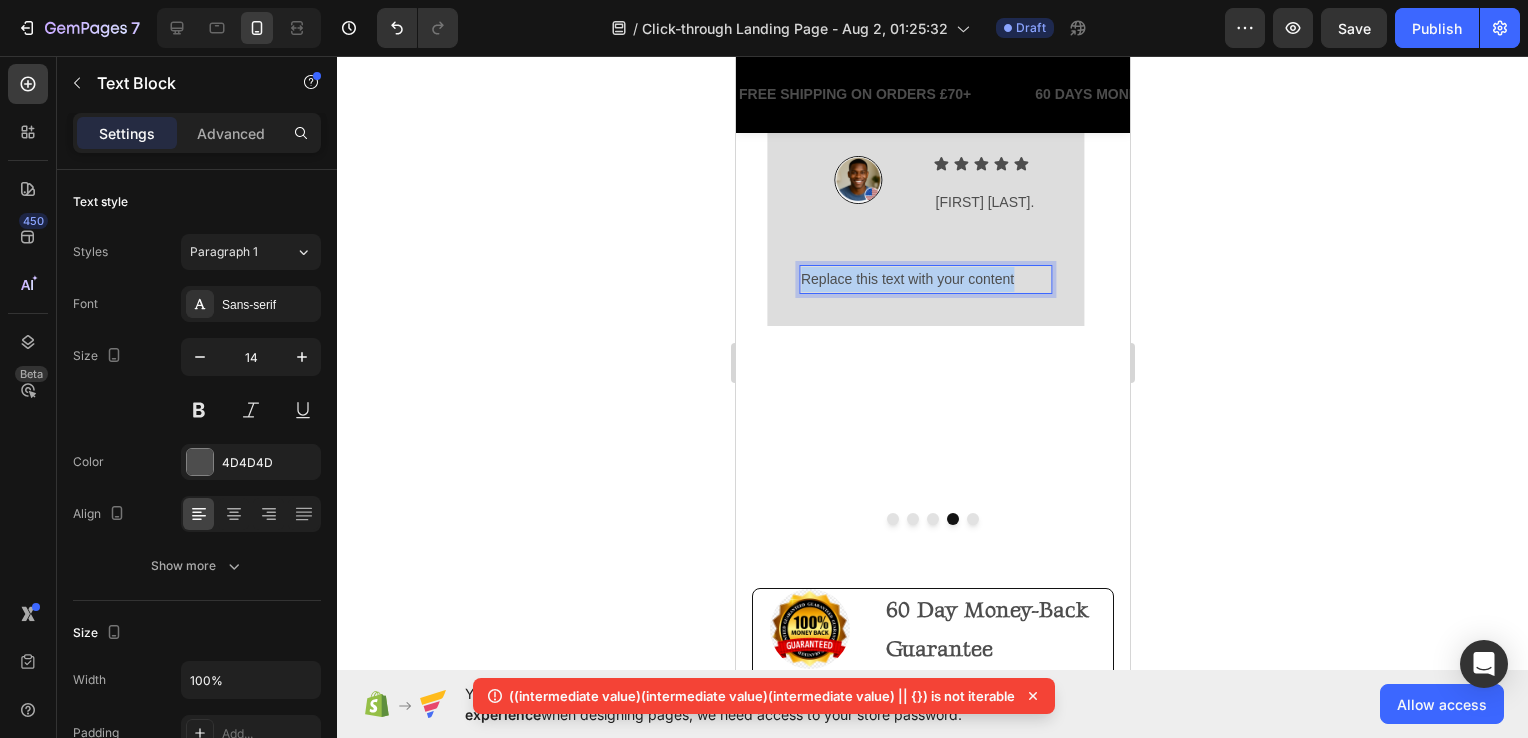 drag, startPoint x: 1020, startPoint y: 279, endPoint x: 801, endPoint y: 277, distance: 219.00912 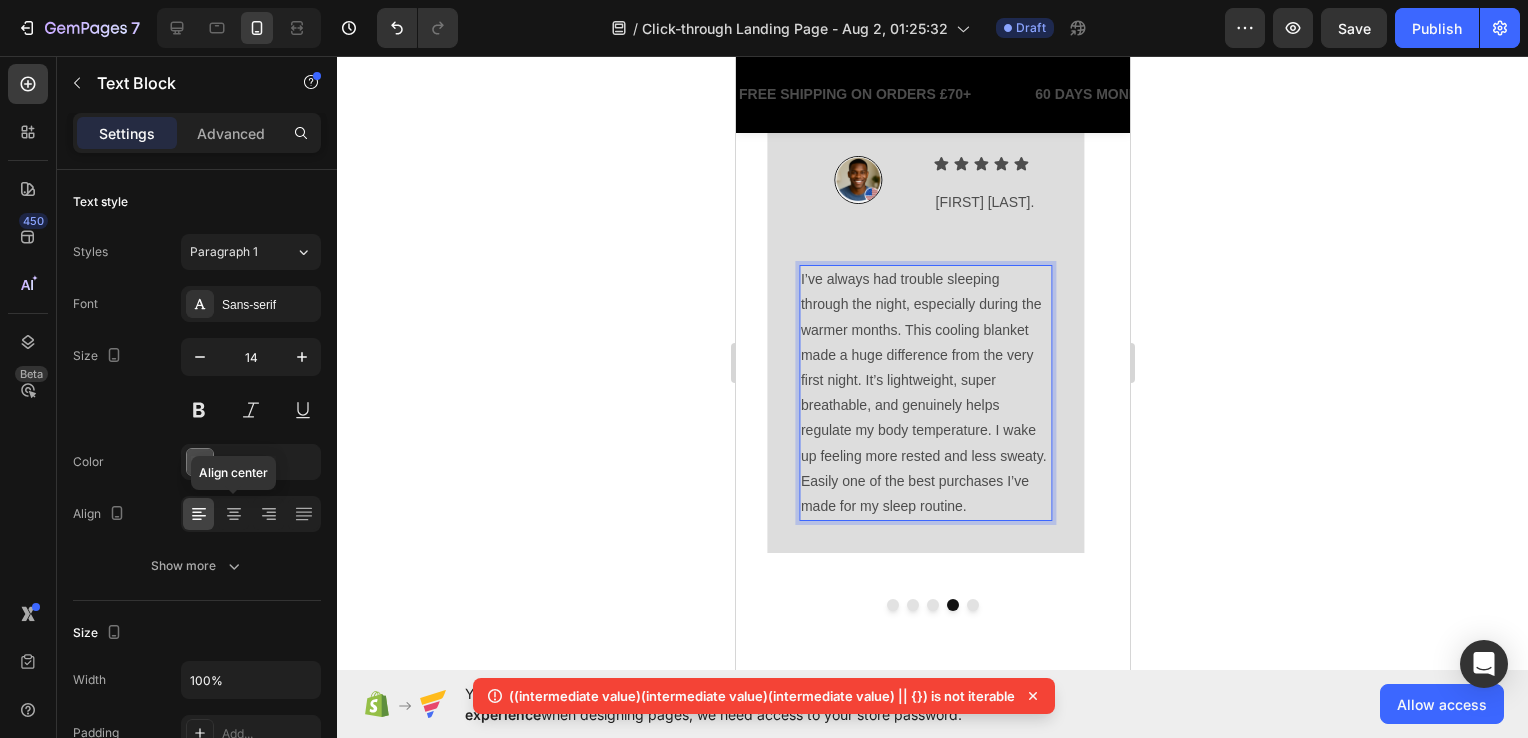 click 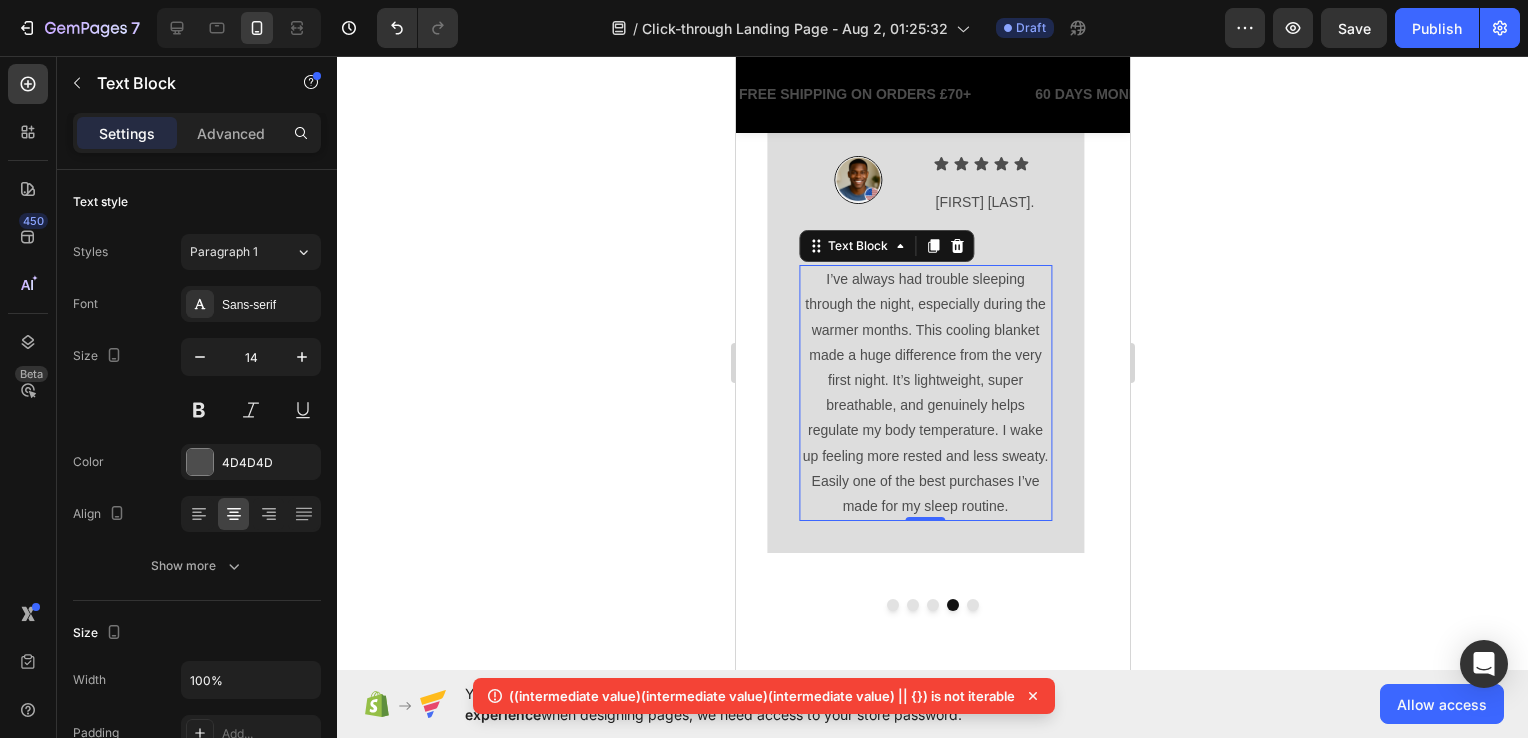 click 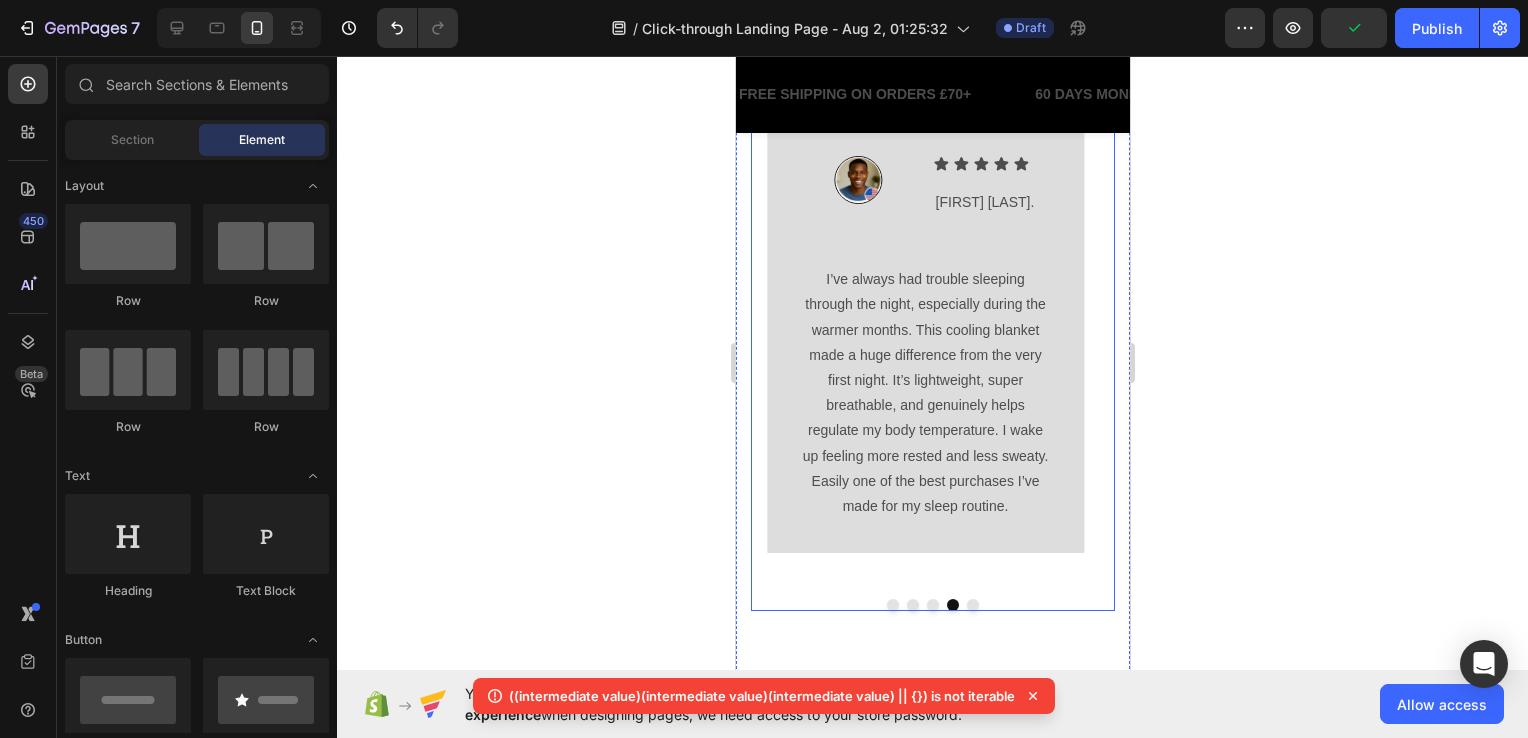 click 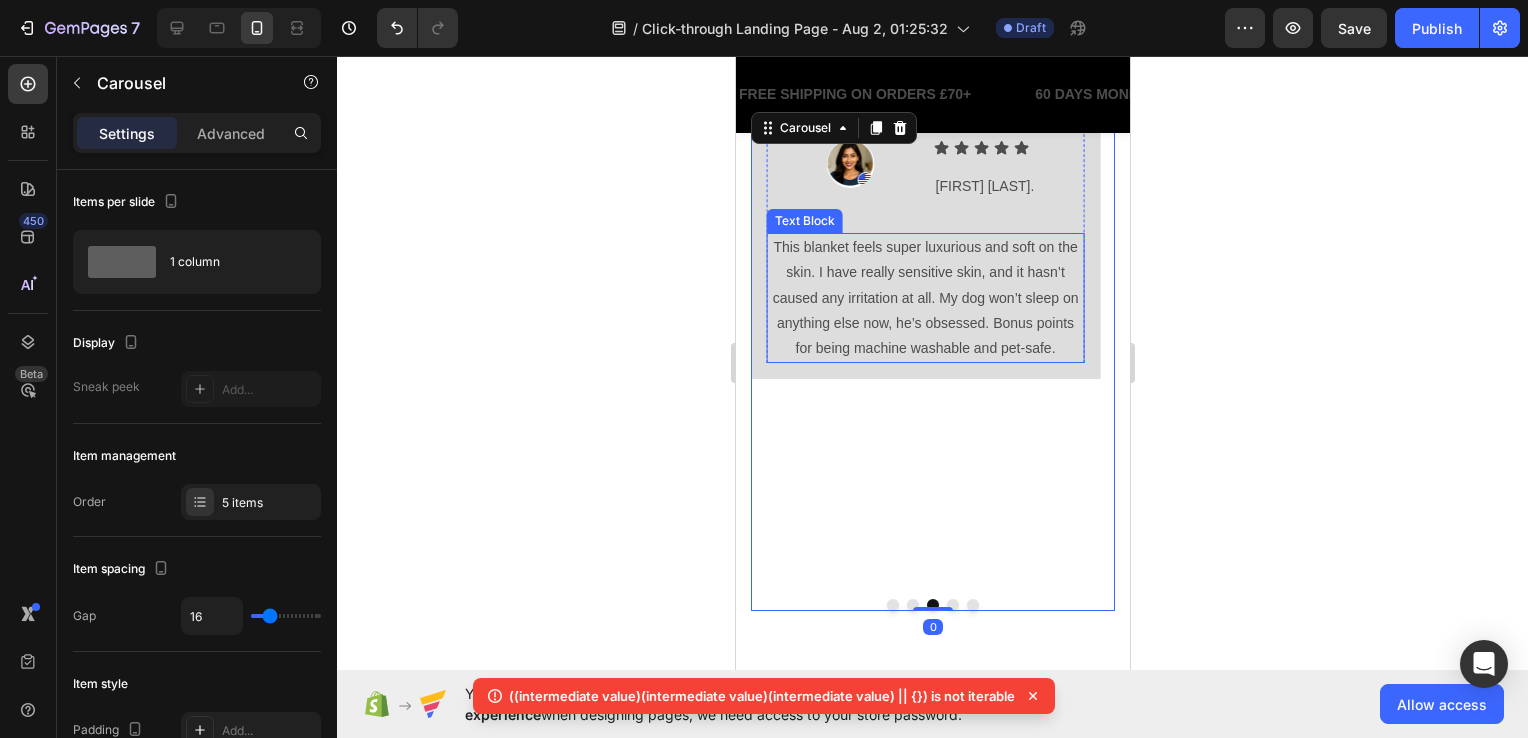 click on "This blanket feels super luxurious and soft on the skin. I have really sensitive skin, and it hasn’t caused any irritation at all. My dog won’t sleep on anything else now, he’s obsessed. Bonus points for being machine washable and pet-safe." at bounding box center [924, 298] 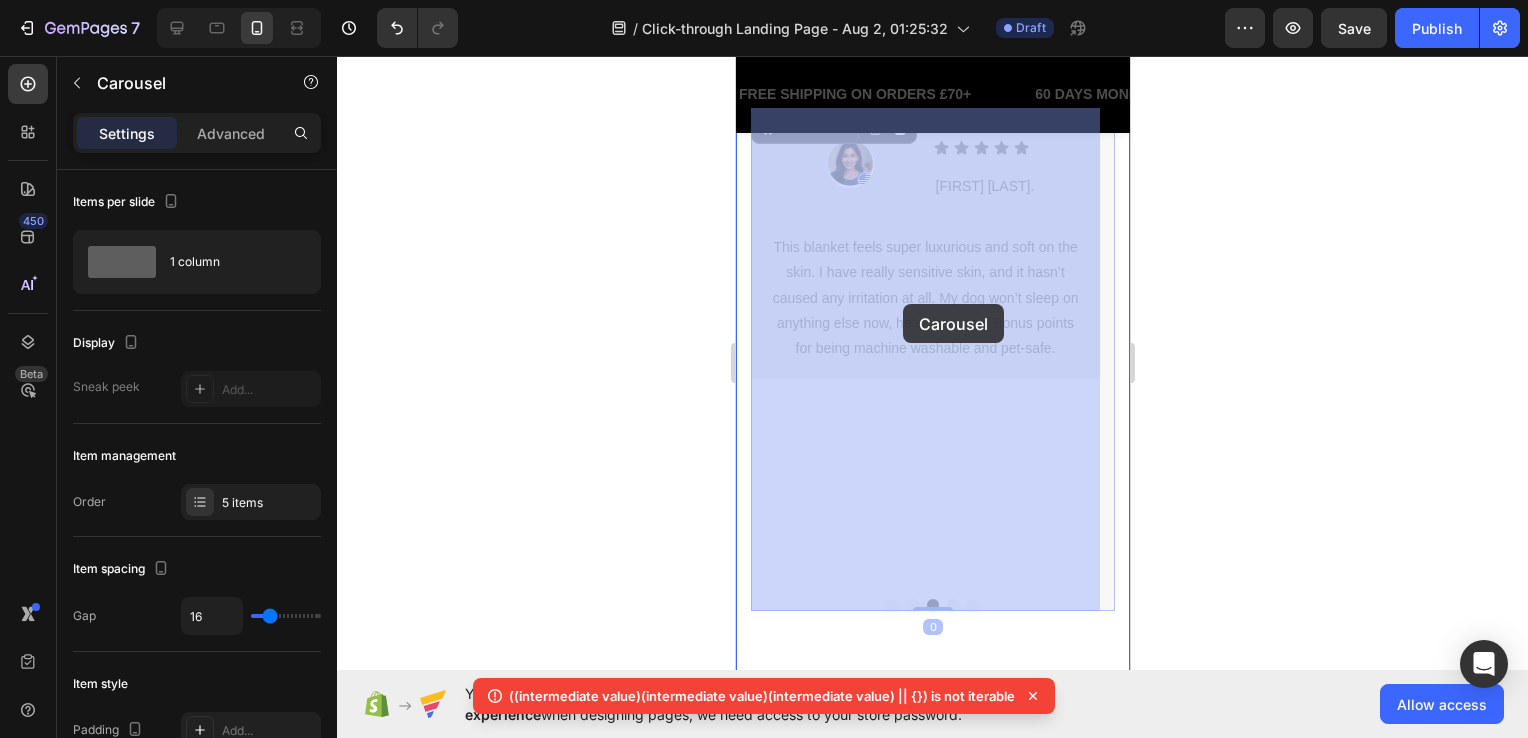 drag, startPoint x: 1057, startPoint y: 352, endPoint x: 1162, endPoint y: 182, distance: 199.81241 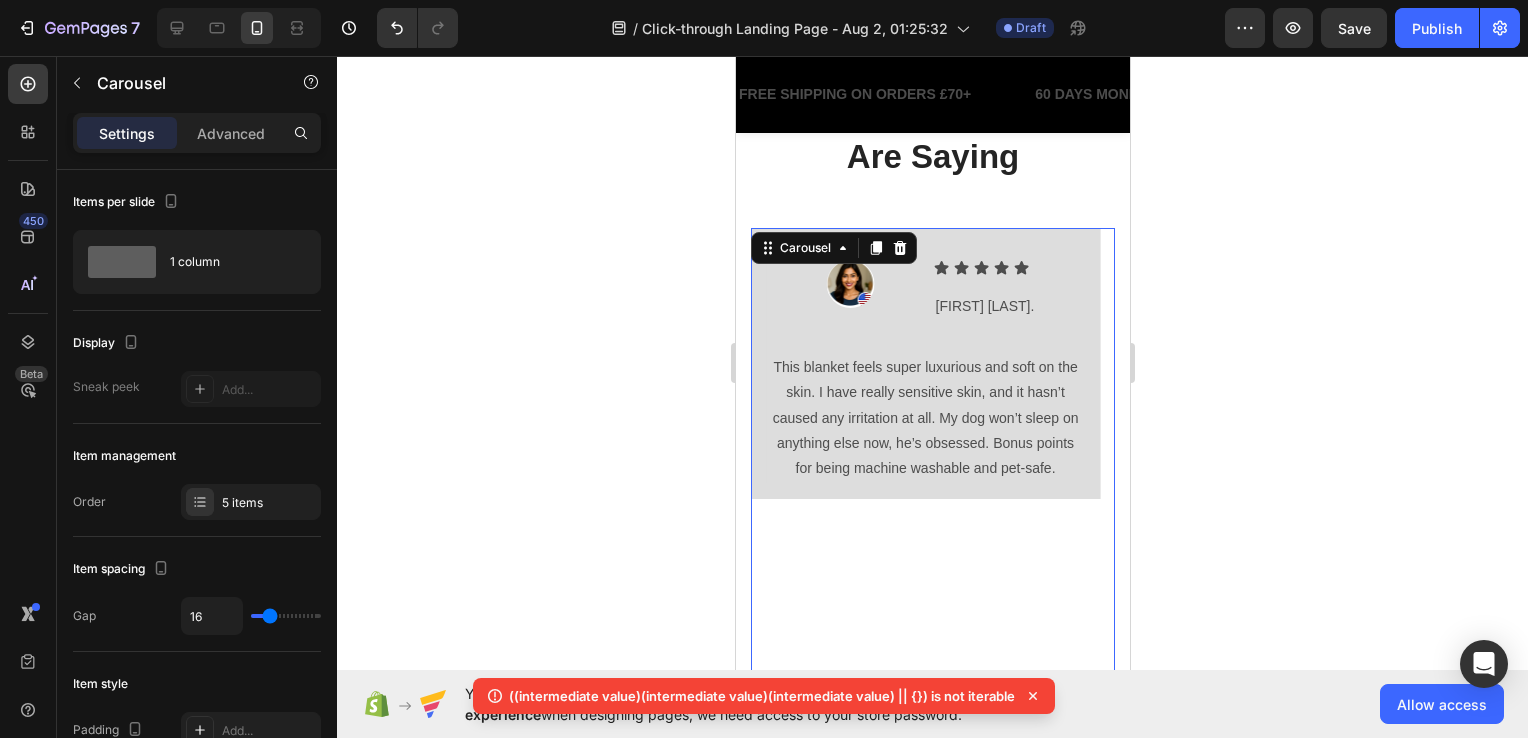 scroll, scrollTop: 2812, scrollLeft: 0, axis: vertical 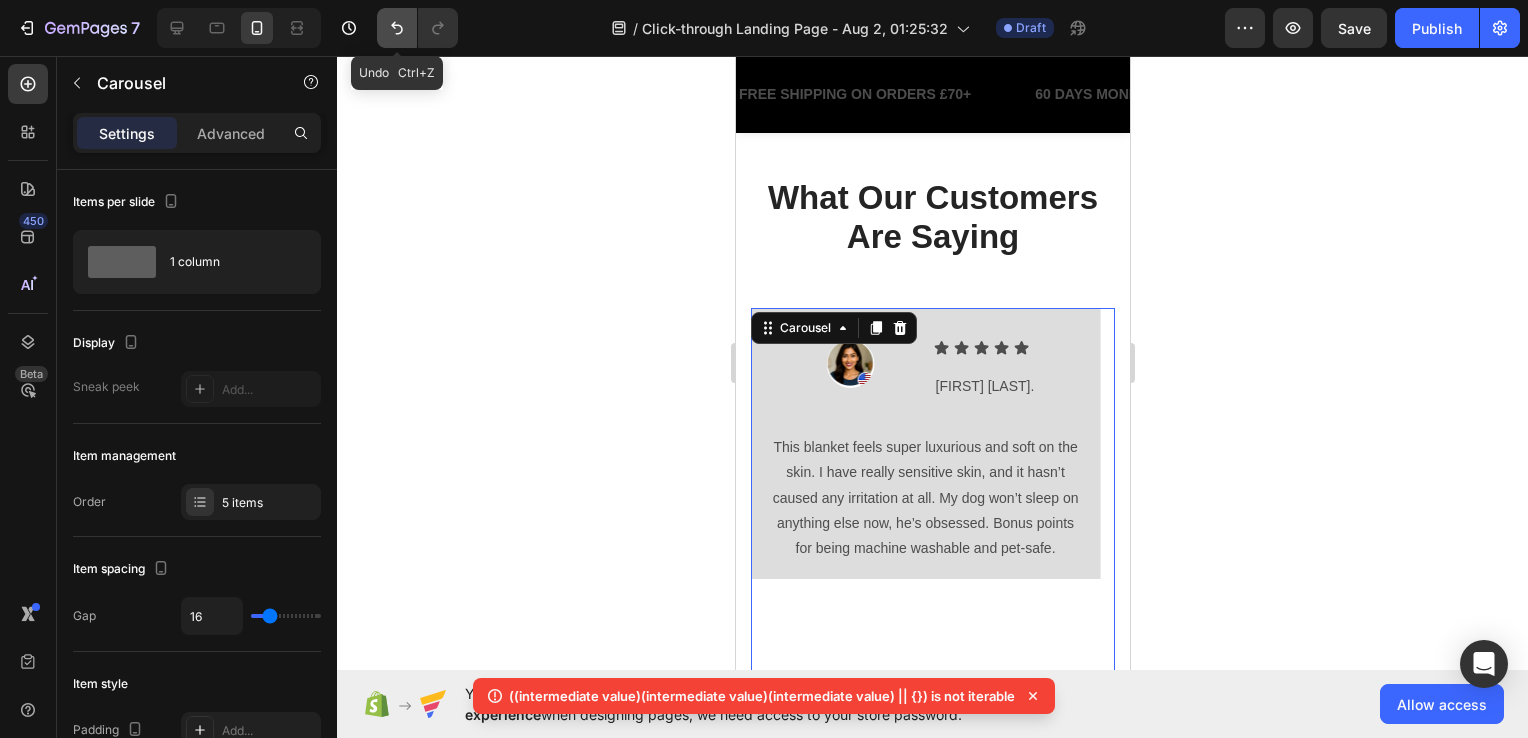 click 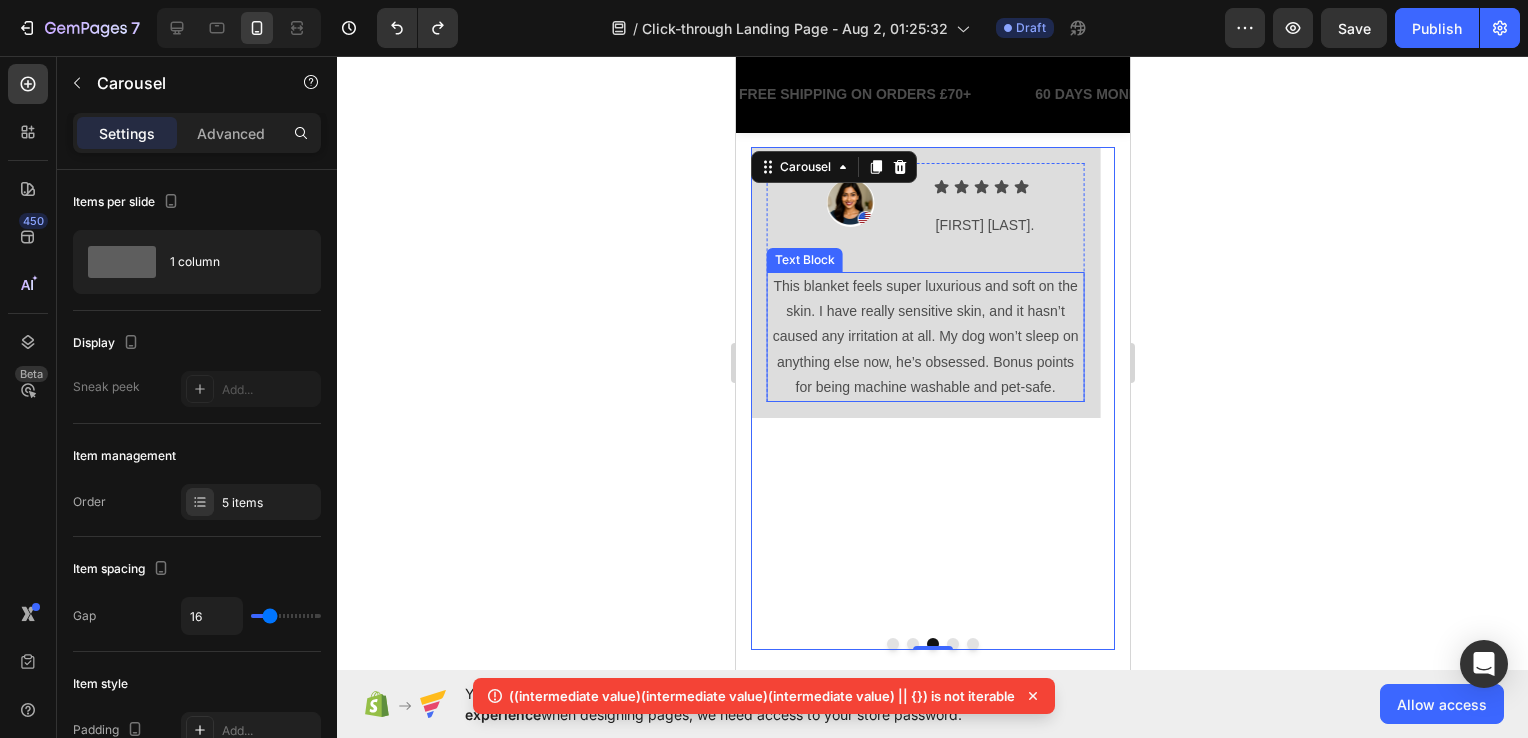scroll, scrollTop: 3412, scrollLeft: 0, axis: vertical 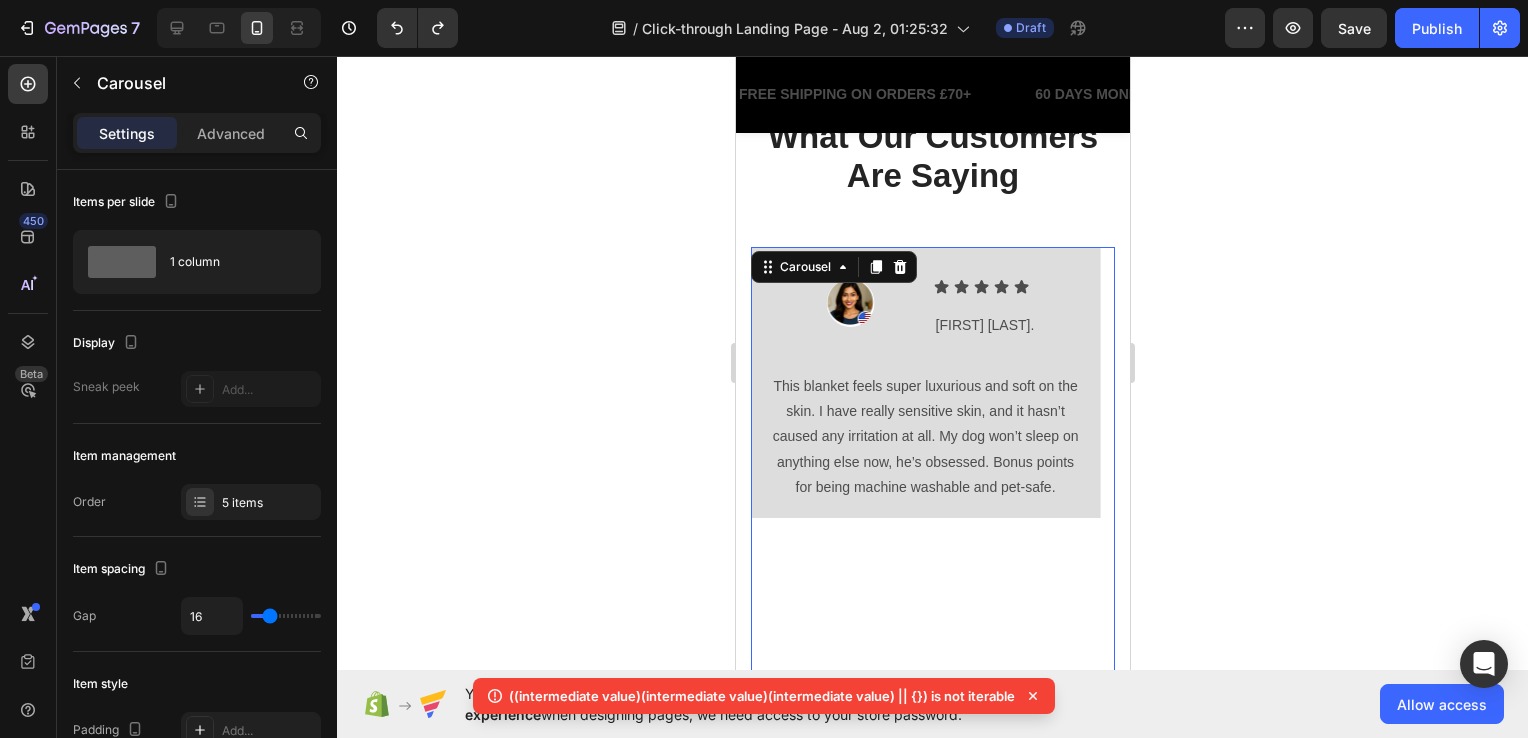 click 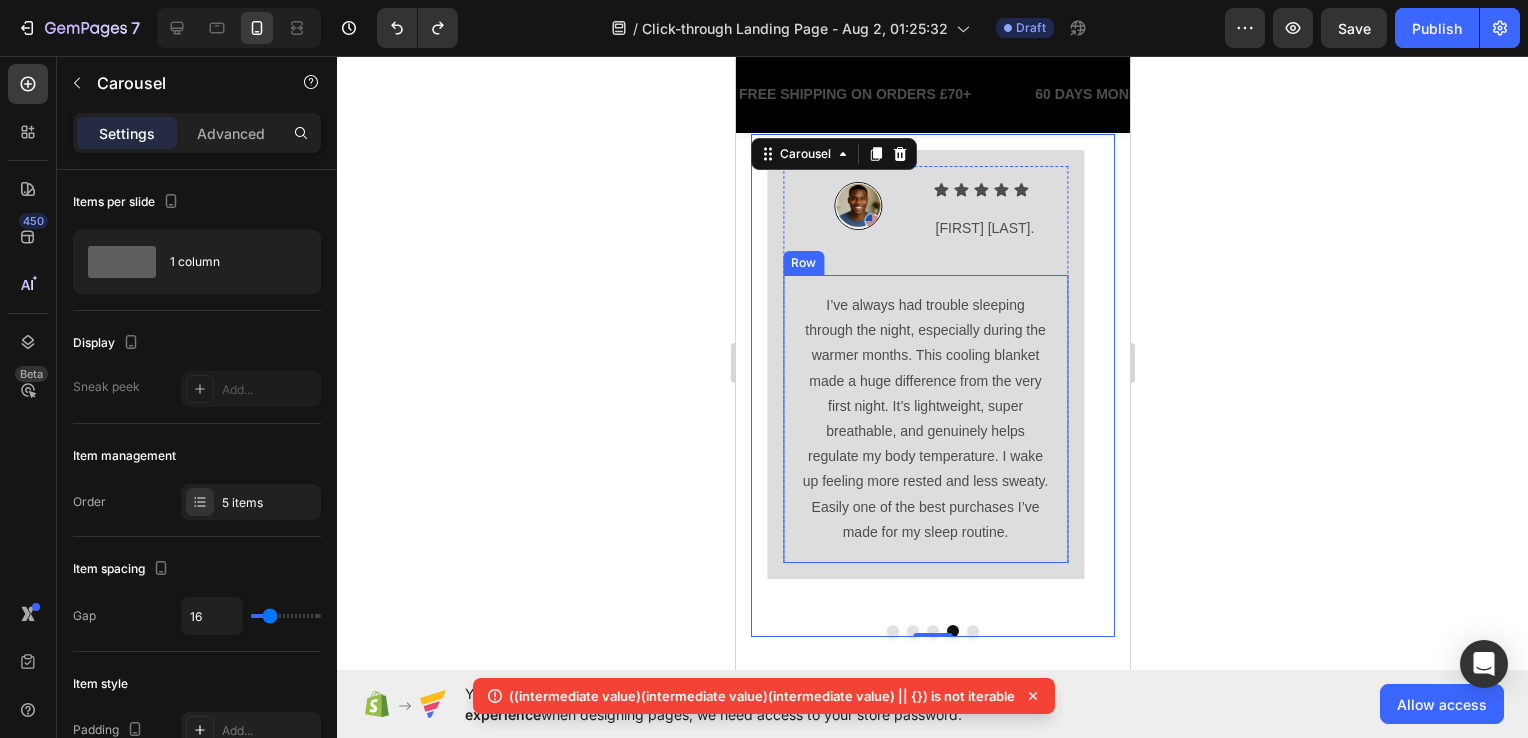 scroll, scrollTop: 3612, scrollLeft: 0, axis: vertical 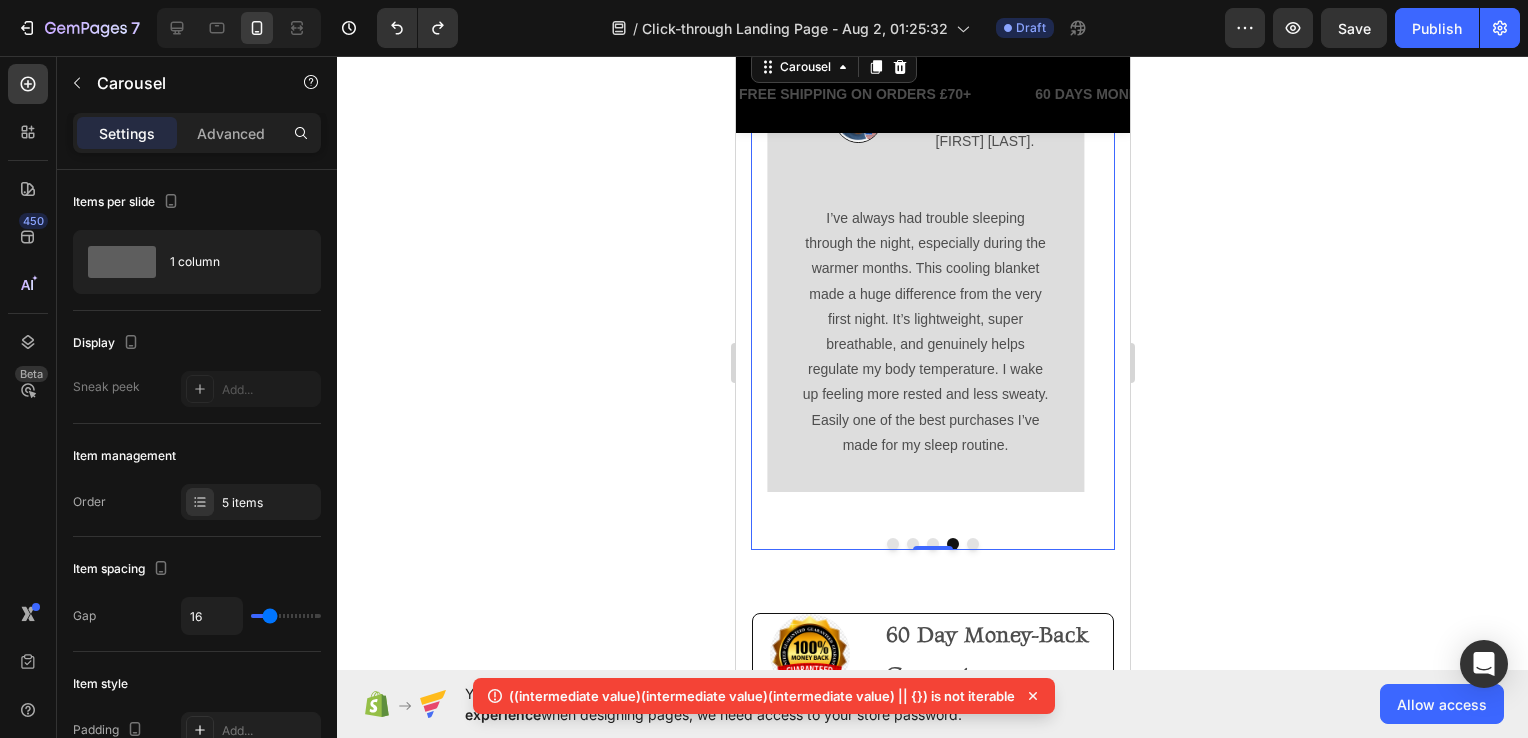 click 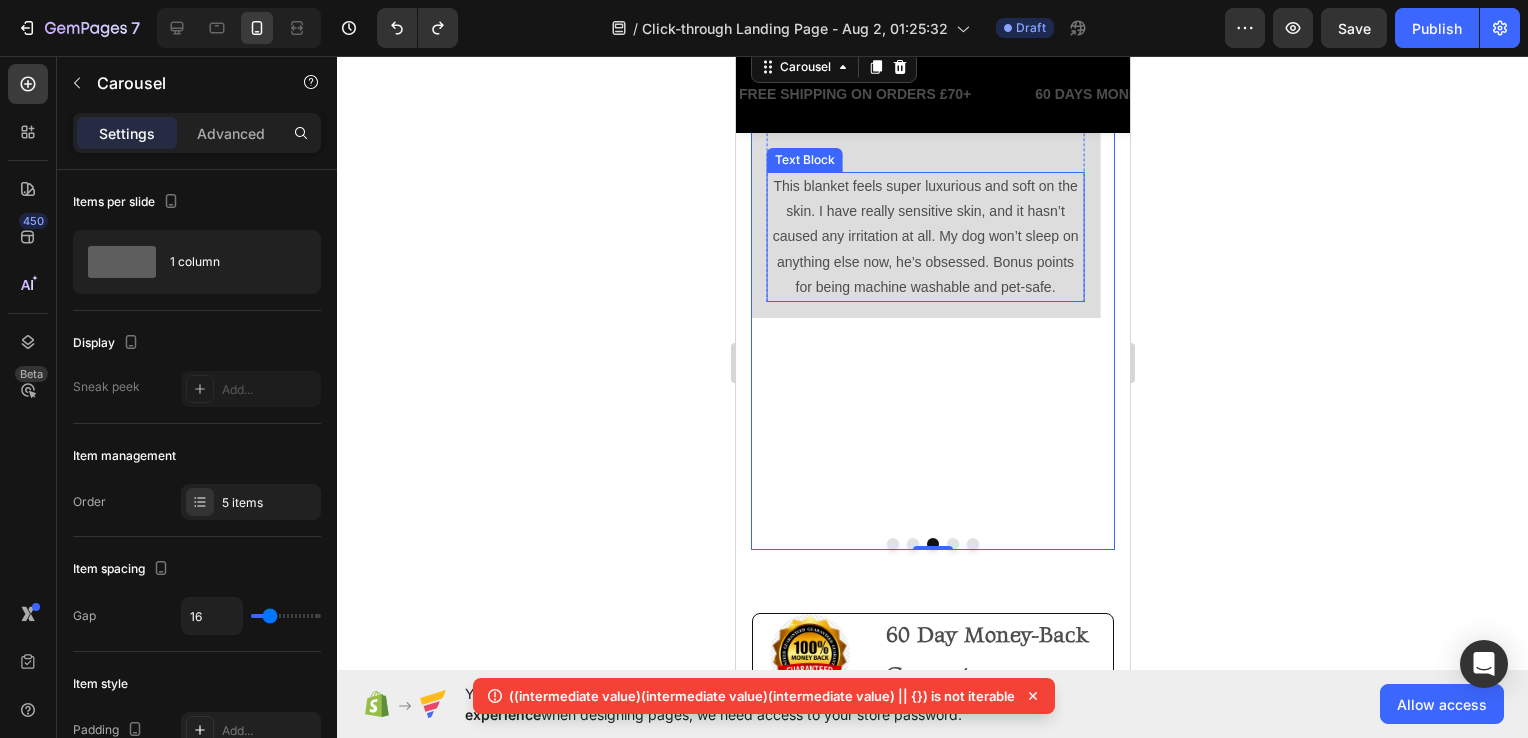 click on "This blanket feels super luxurious and soft on the skin. I have really sensitive skin, and it hasn’t caused any irritation at all. My dog won’t sleep on anything else now, he’s obsessed. Bonus points for being machine washable and pet-safe." at bounding box center [924, 237] 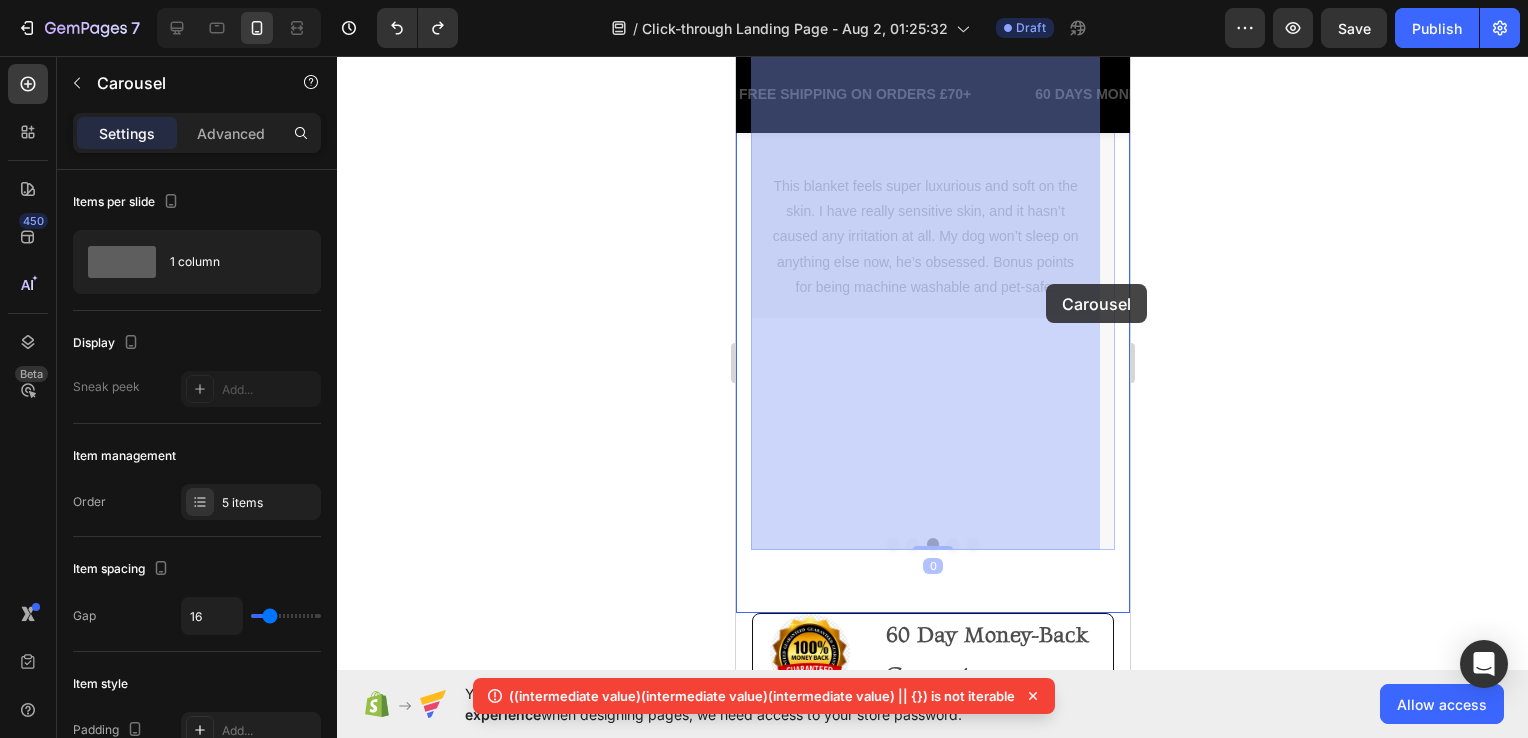 drag, startPoint x: 1057, startPoint y: 287, endPoint x: 1887, endPoint y: 332, distance: 831.219 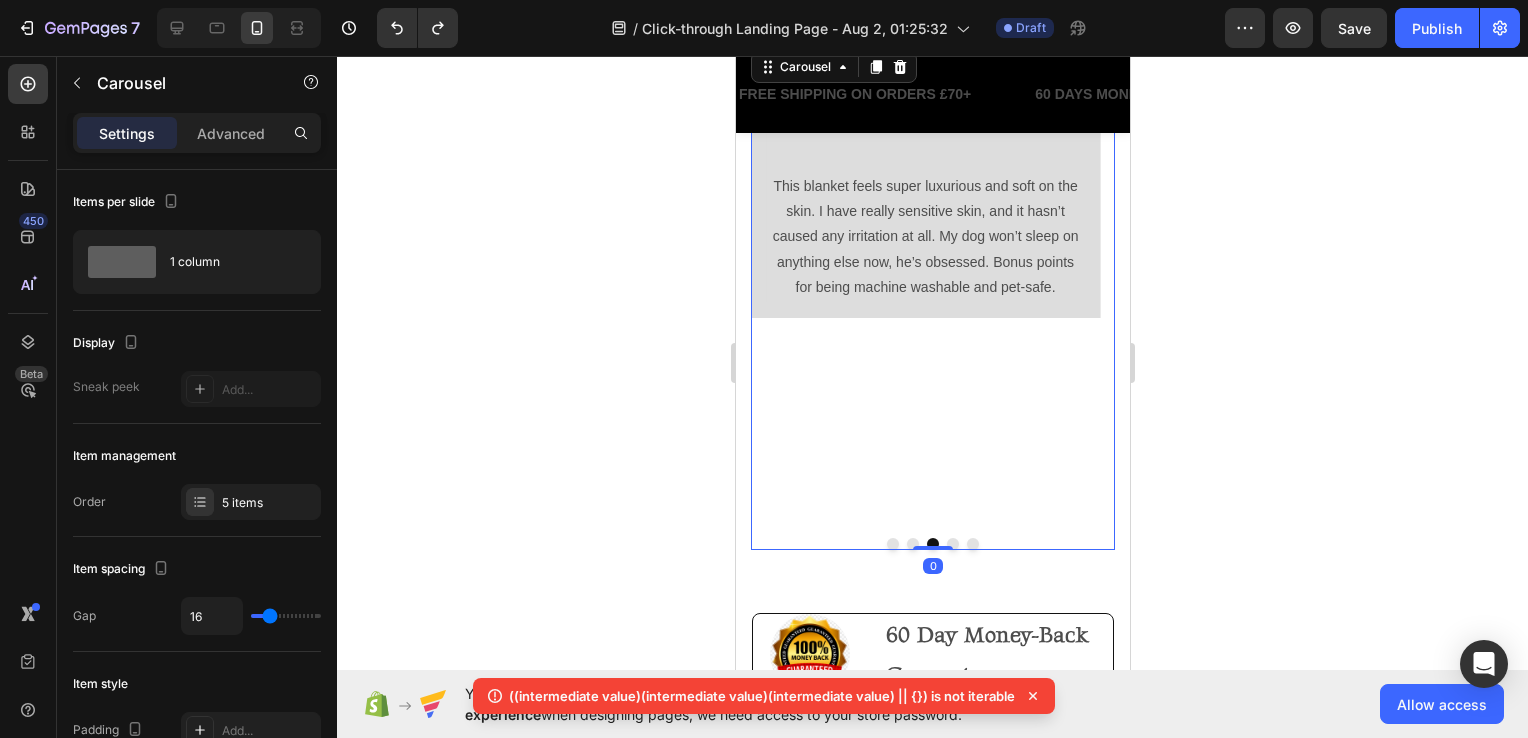 click 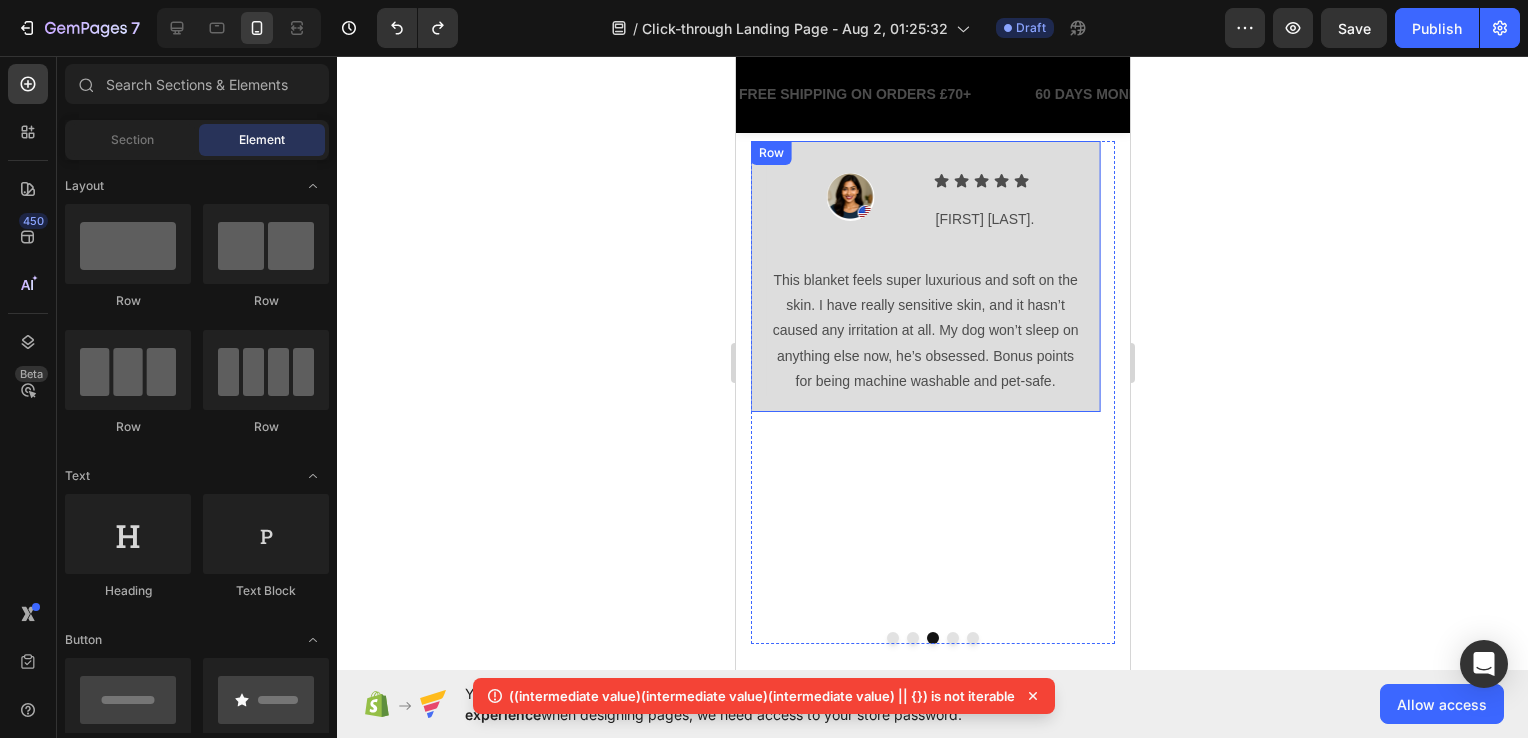 scroll, scrollTop: 3412, scrollLeft: 0, axis: vertical 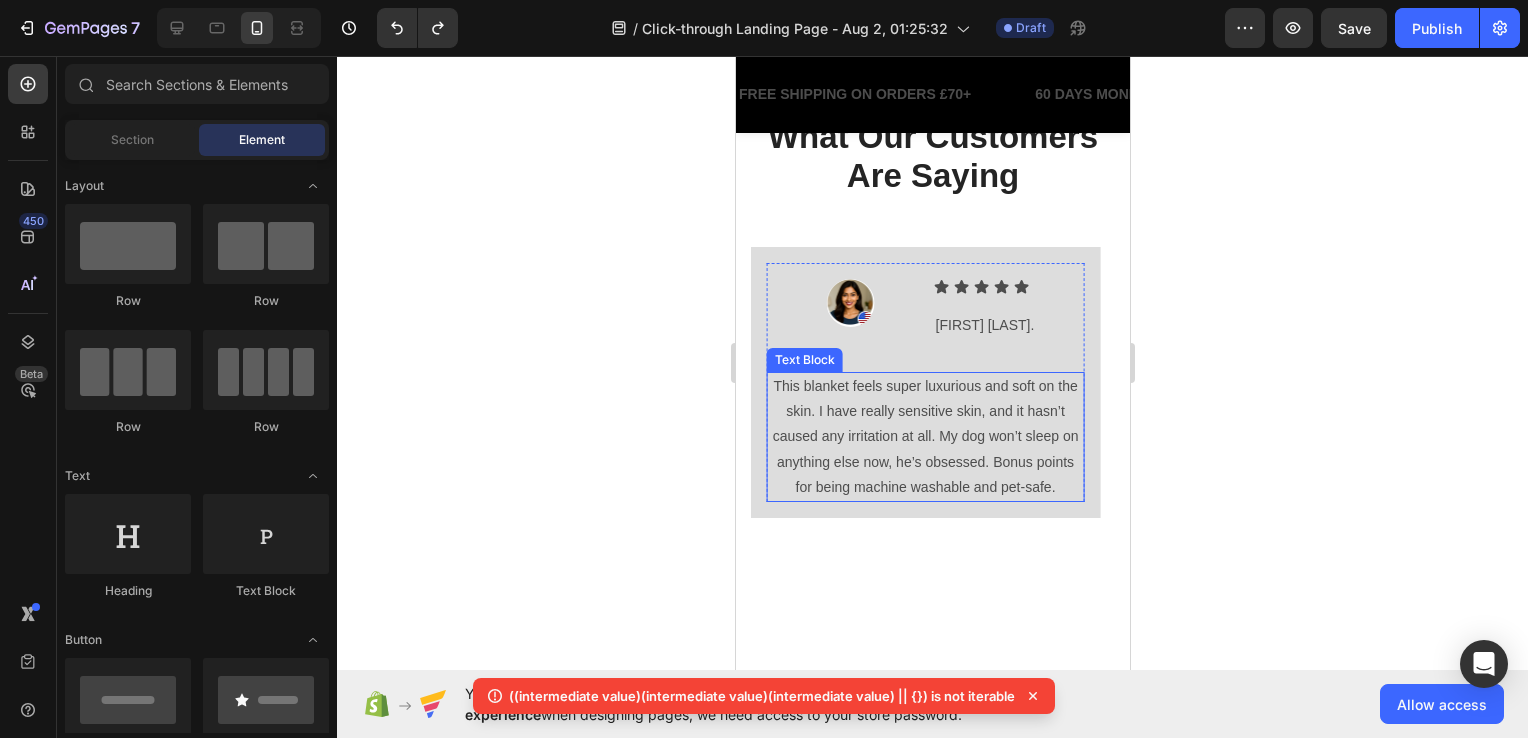 click on "This blanket feels super luxurious and soft on the skin. I have really sensitive skin, and it hasn’t caused any irritation at all. My dog won’t sleep on anything else now, he’s obsessed. Bonus points for being machine washable and pet-safe." at bounding box center (924, 437) 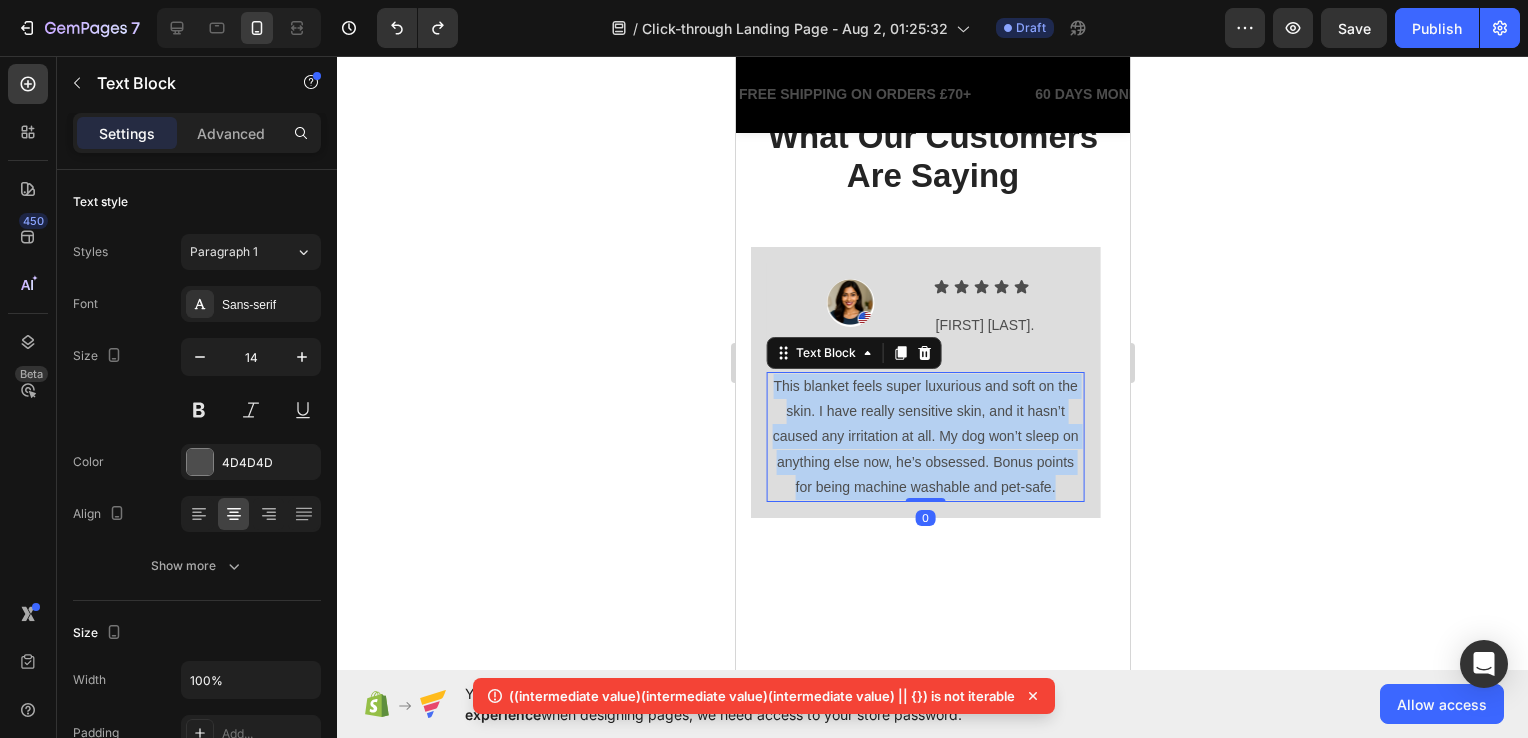 click on "This blanket feels super luxurious and soft on the skin. I have really sensitive skin, and it hasn’t caused any irritation at all. My dog won’t sleep on anything else now, he’s obsessed. Bonus points for being machine washable and pet-safe." at bounding box center [924, 437] 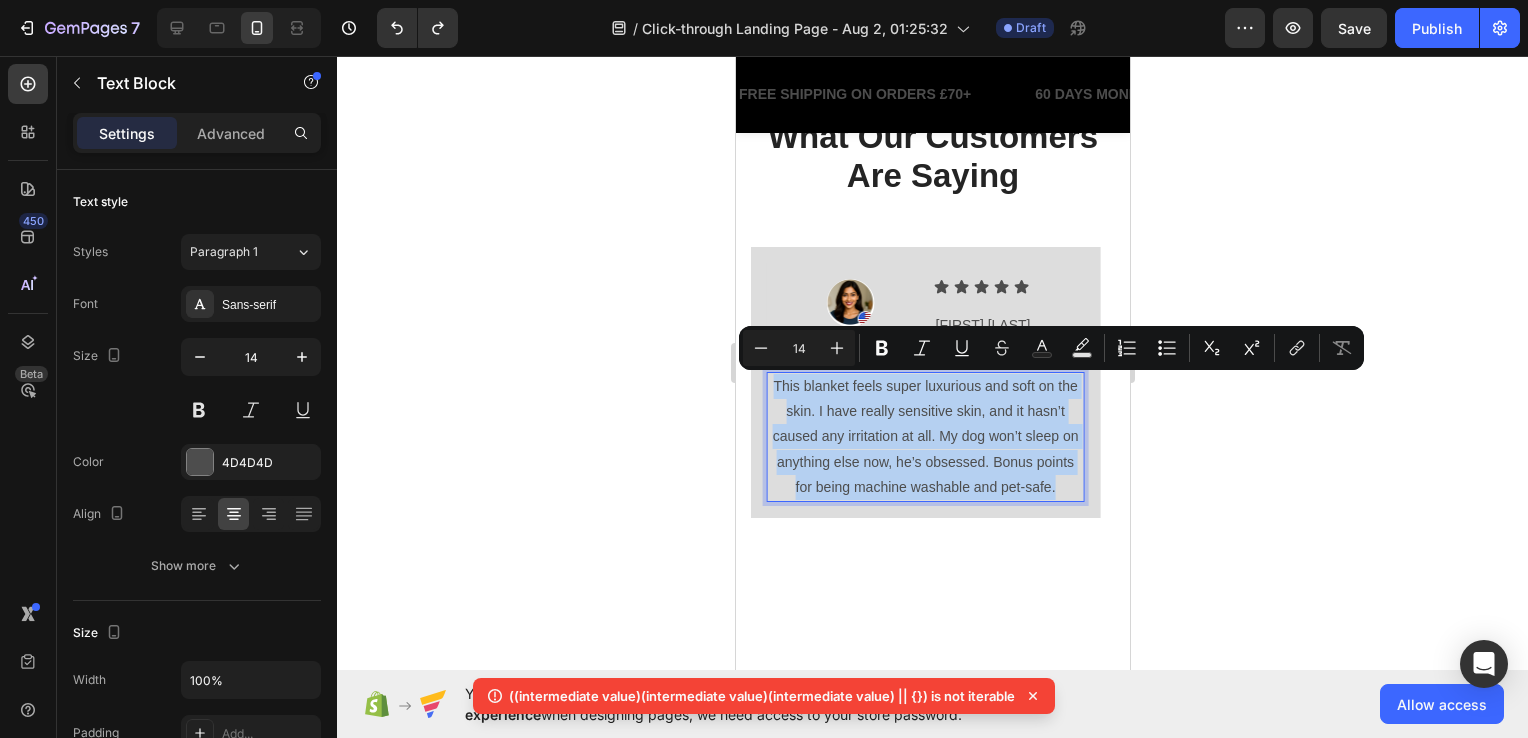 copy on "This blanket feels super luxurious and soft on the skin. I have really sensitive skin, and it hasn’t caused any irritation at all. My dog won’t sleep on anything else now, he’s obsessed. Bonus points for being machine washable and pet-safe." 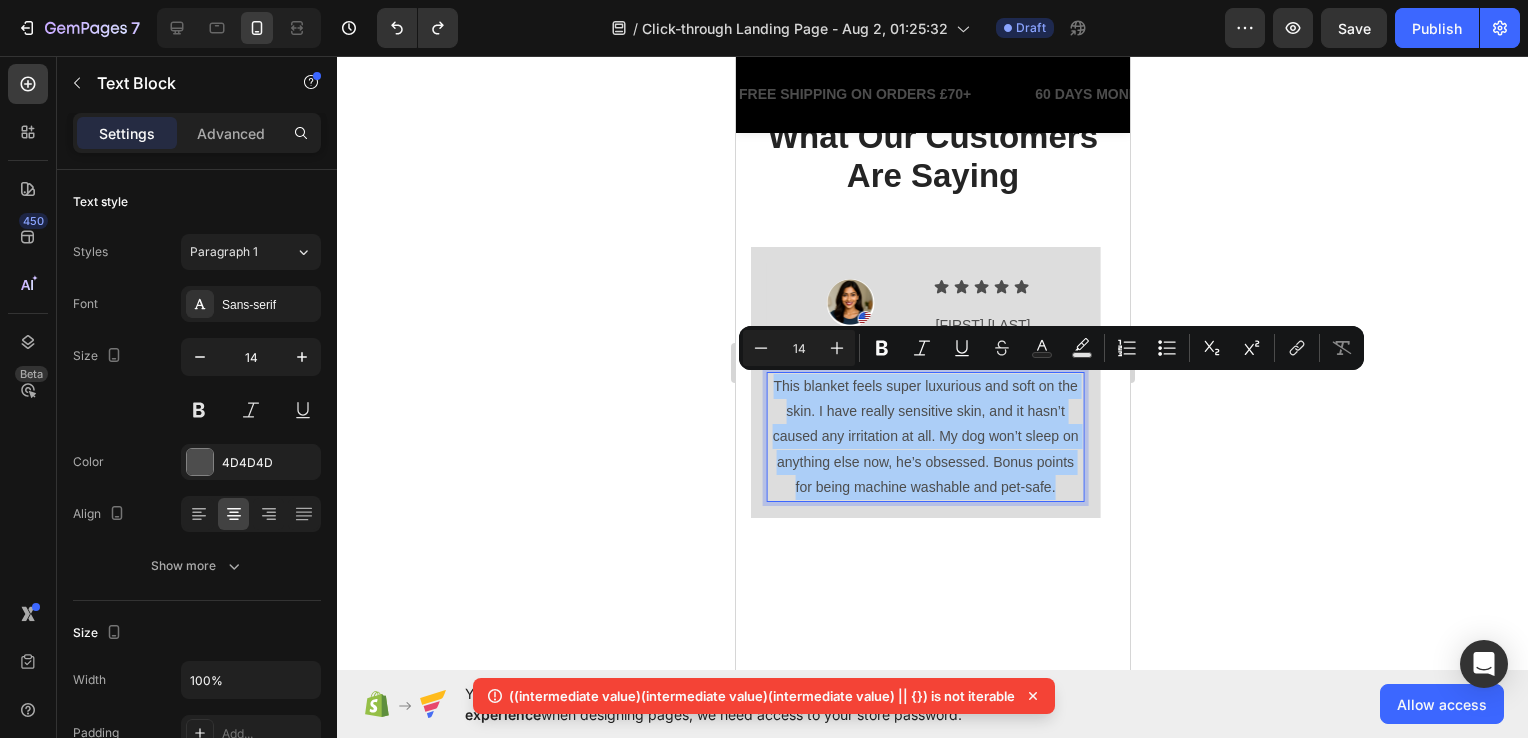 click 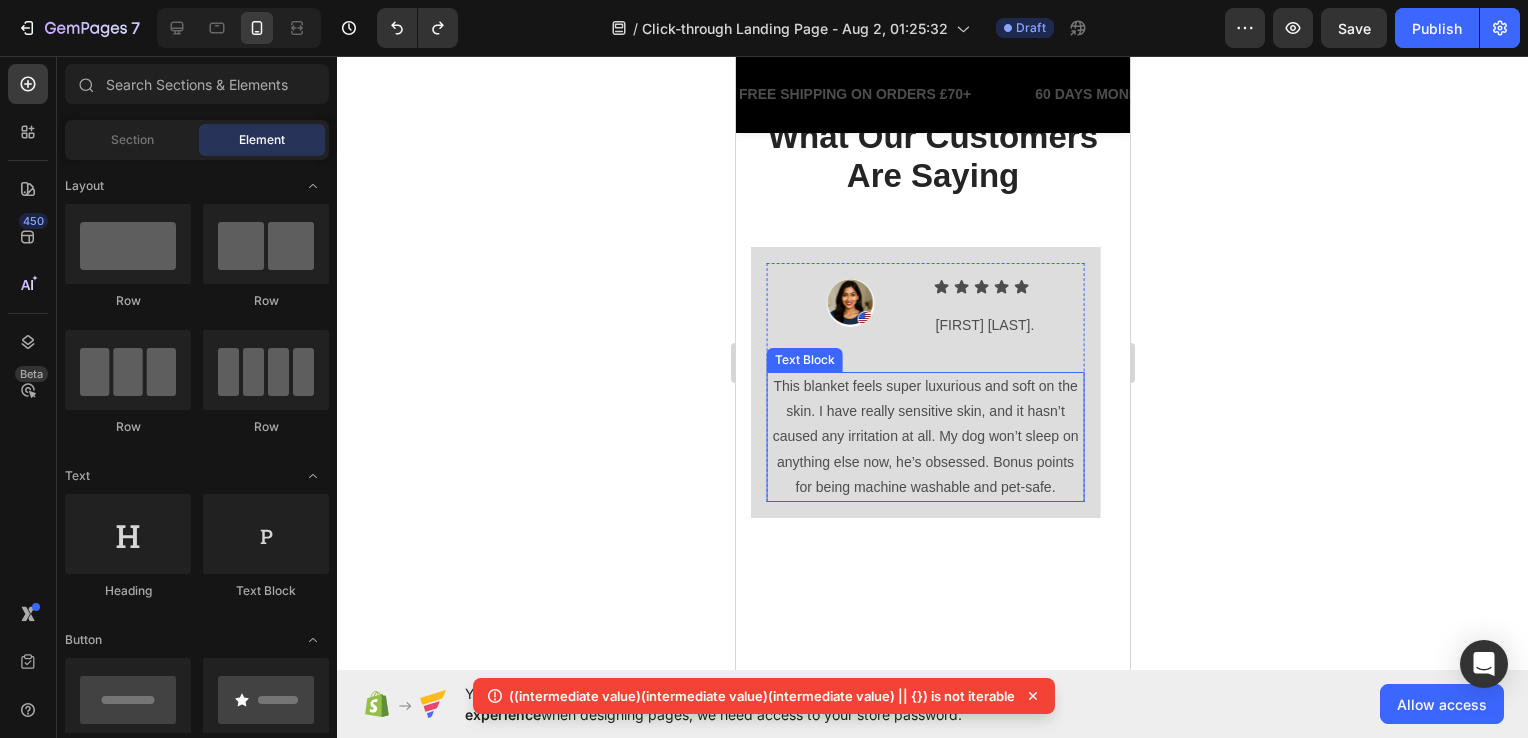 click on "This blanket feels super luxurious and soft on the skin. I have really sensitive skin, and it hasn’t caused any irritation at all. My dog won’t sleep on anything else now, he’s obsessed. Bonus points for being machine washable and pet-safe." at bounding box center [924, 437] 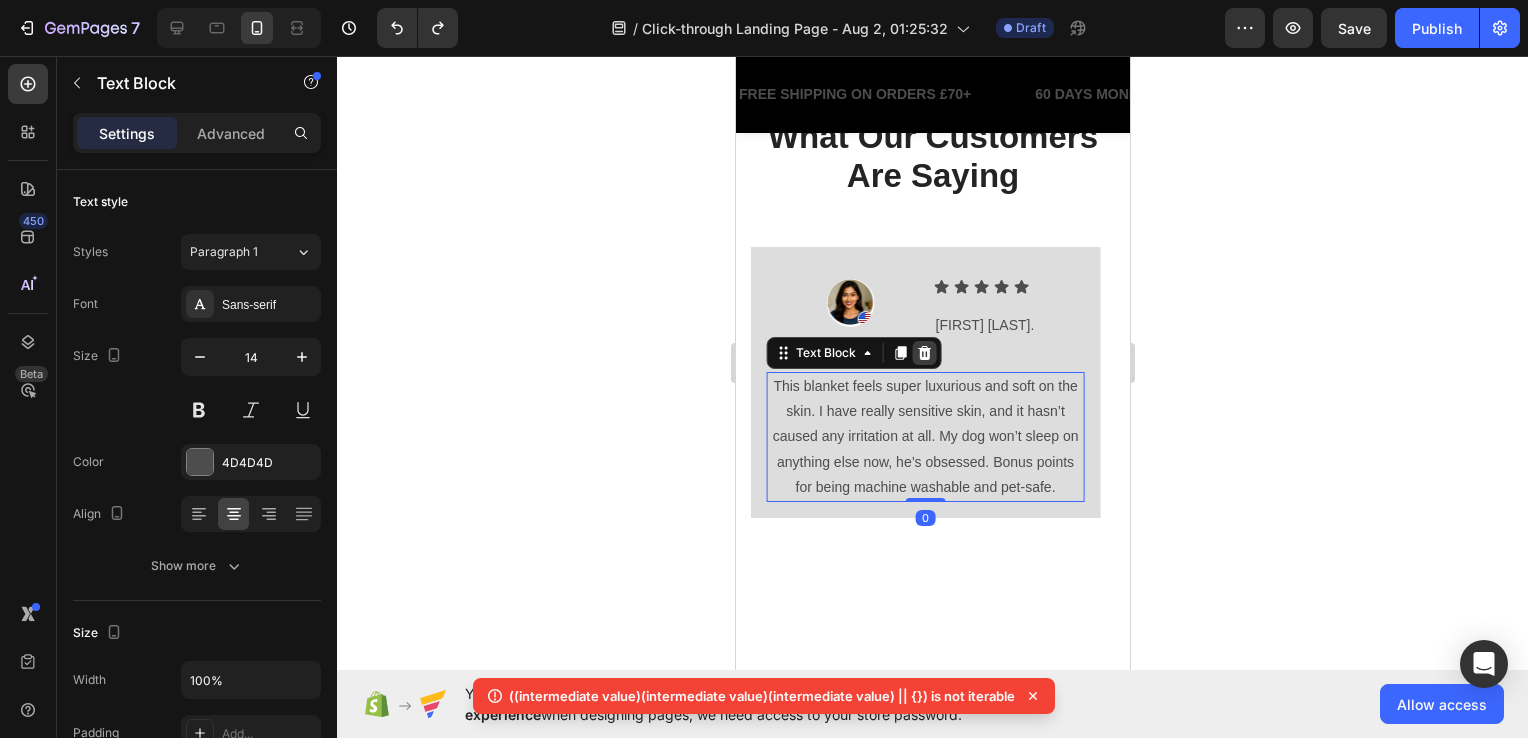 click 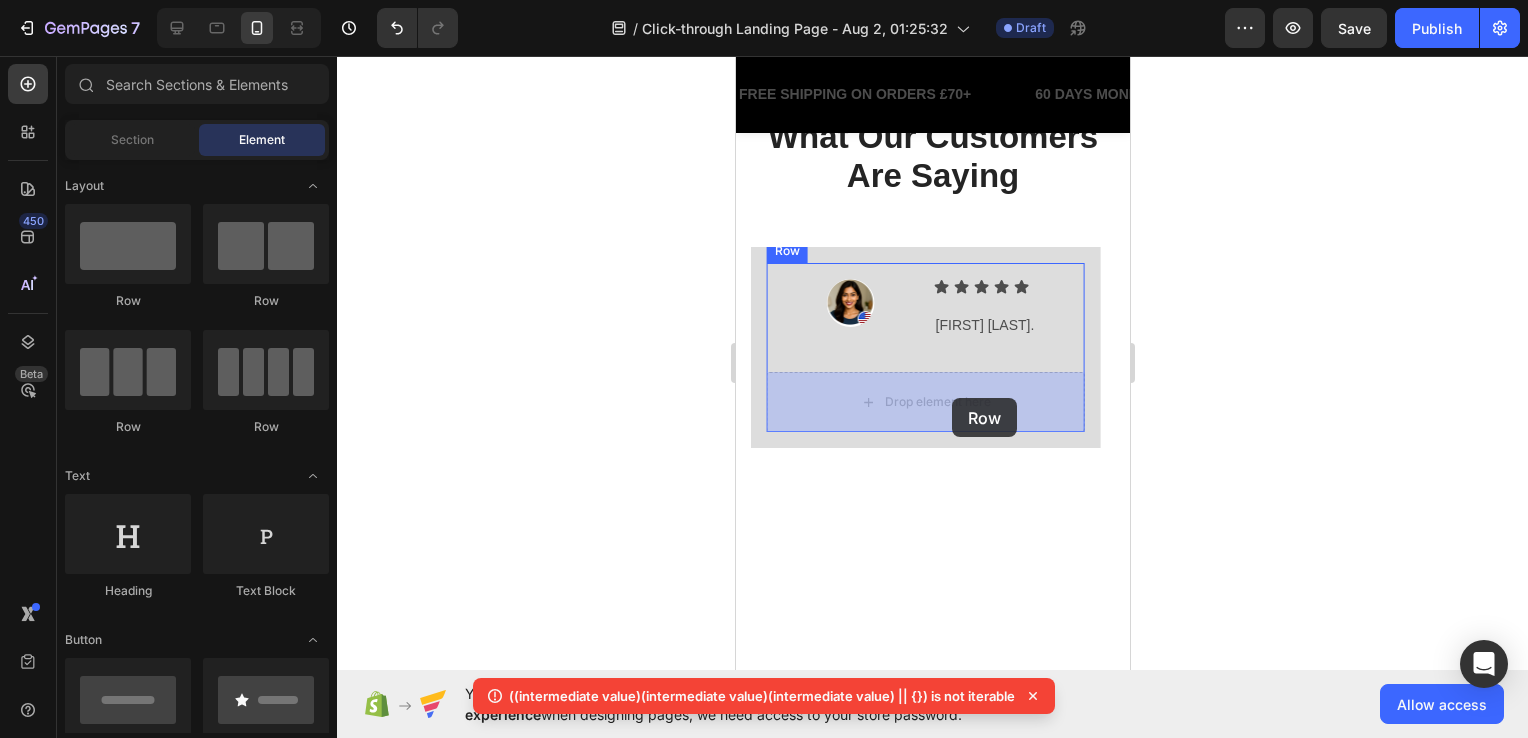 drag, startPoint x: 841, startPoint y: 319, endPoint x: 951, endPoint y: 398, distance: 135.42896 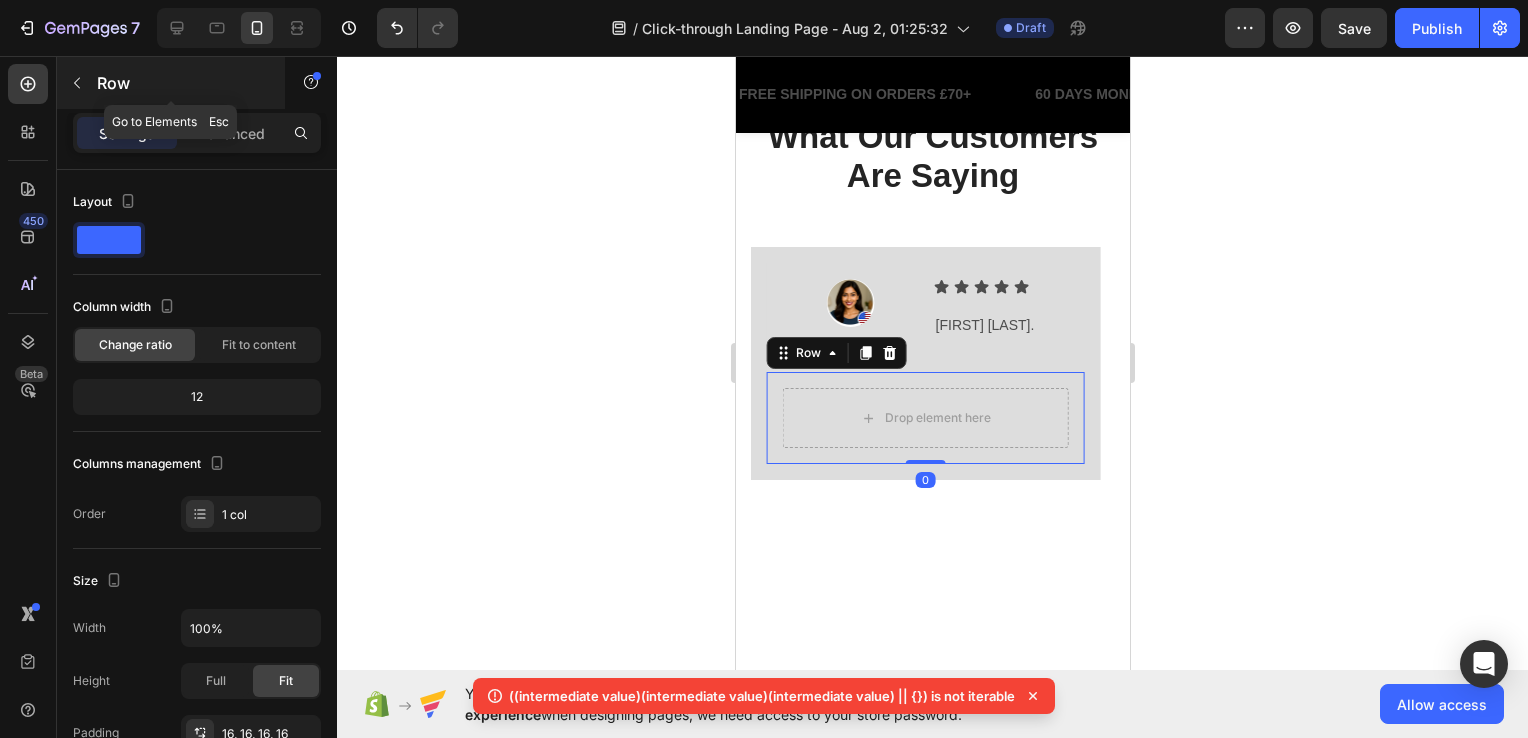 click at bounding box center (77, 83) 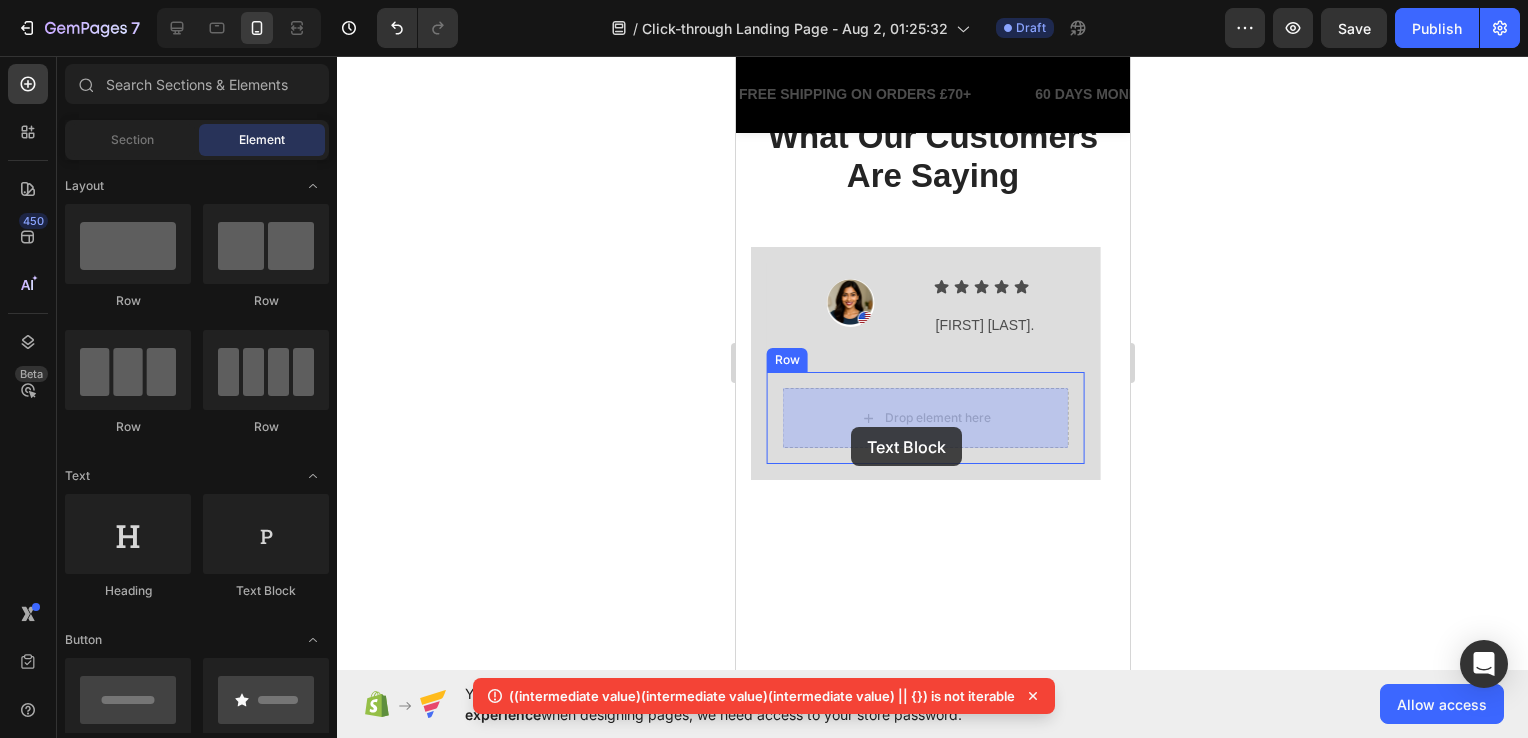 drag, startPoint x: 1388, startPoint y: 525, endPoint x: 839, endPoint y: 430, distance: 557.1589 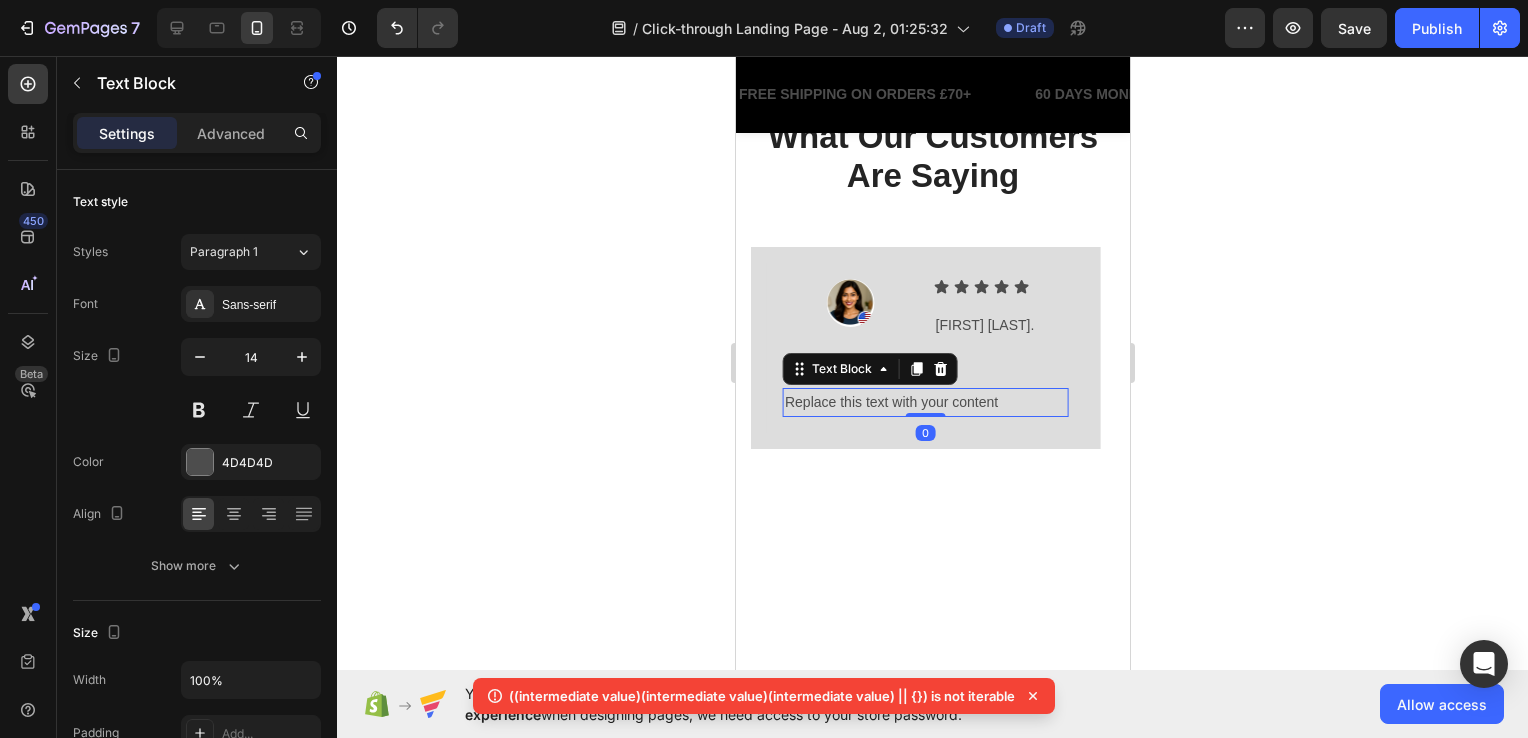 click on "Replace this text with your content" at bounding box center (924, 402) 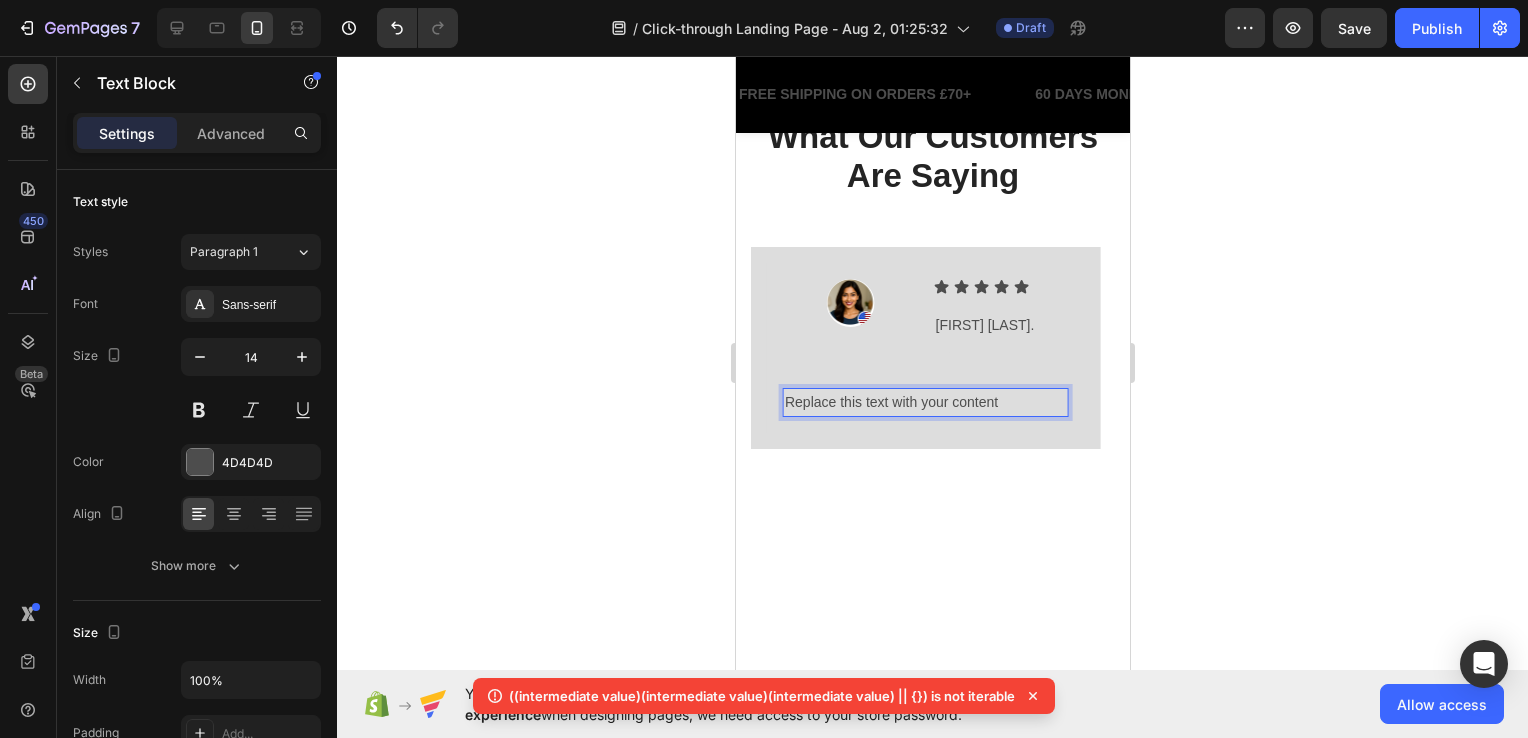 click on "Replace this text with your content" at bounding box center [924, 402] 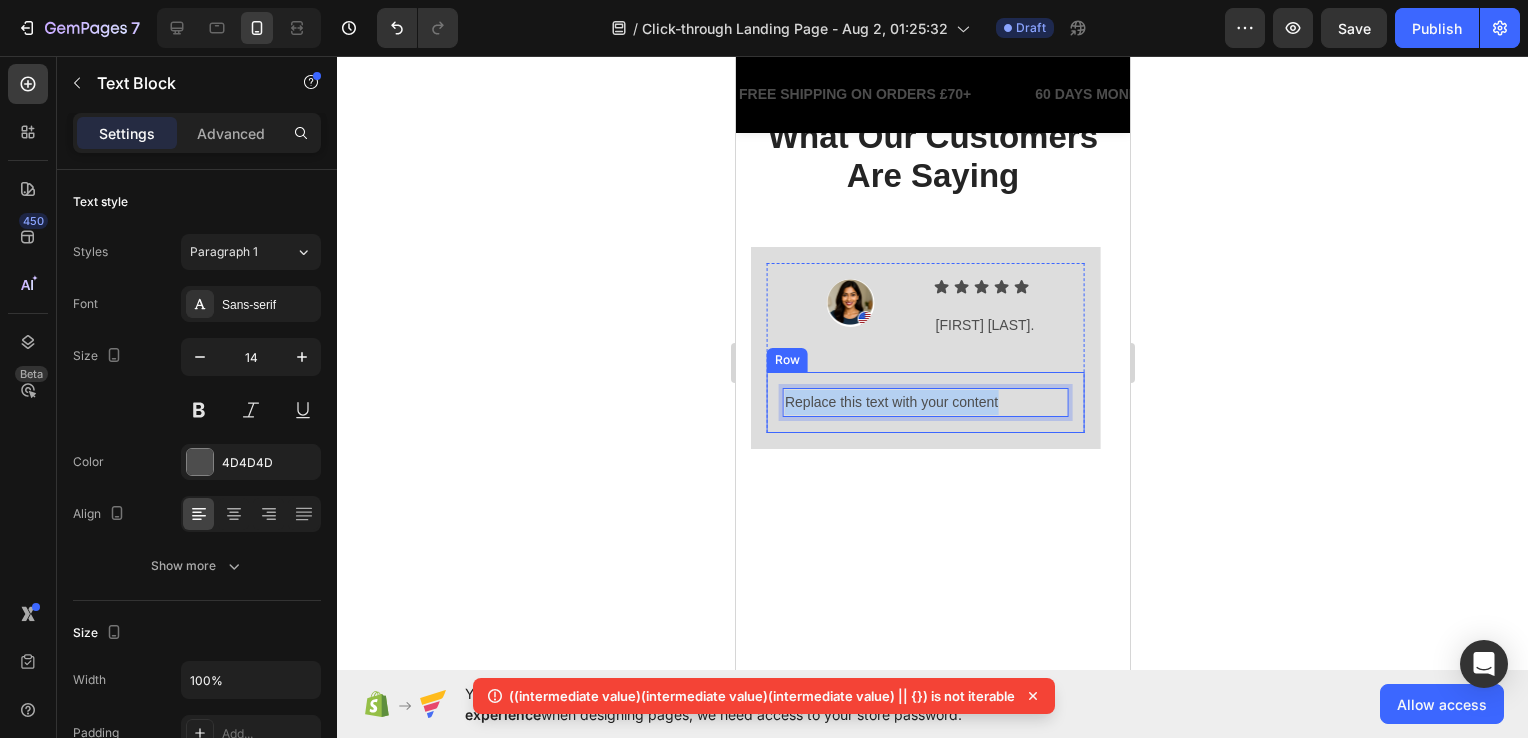 drag, startPoint x: 1006, startPoint y: 402, endPoint x: 769, endPoint y: 396, distance: 237.07594 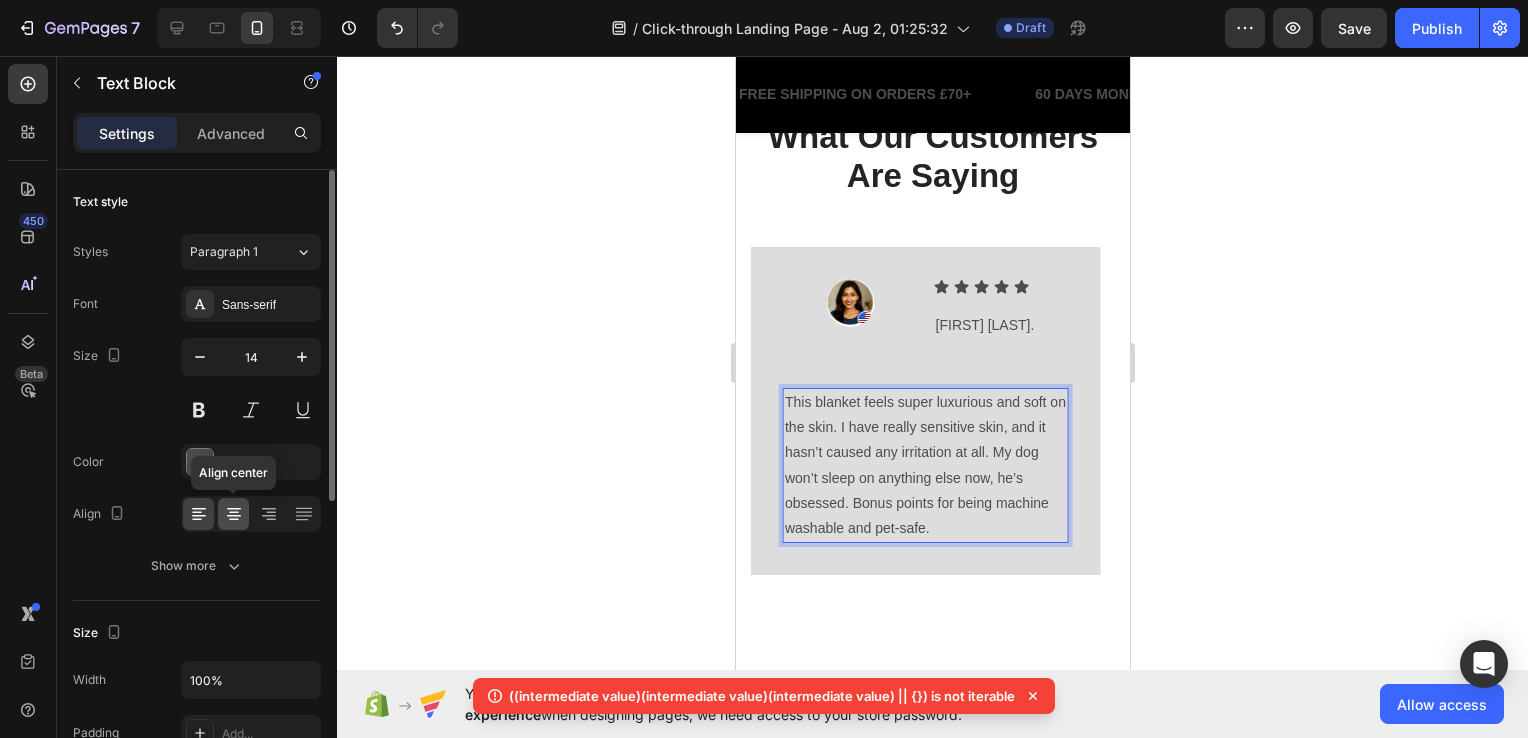 click 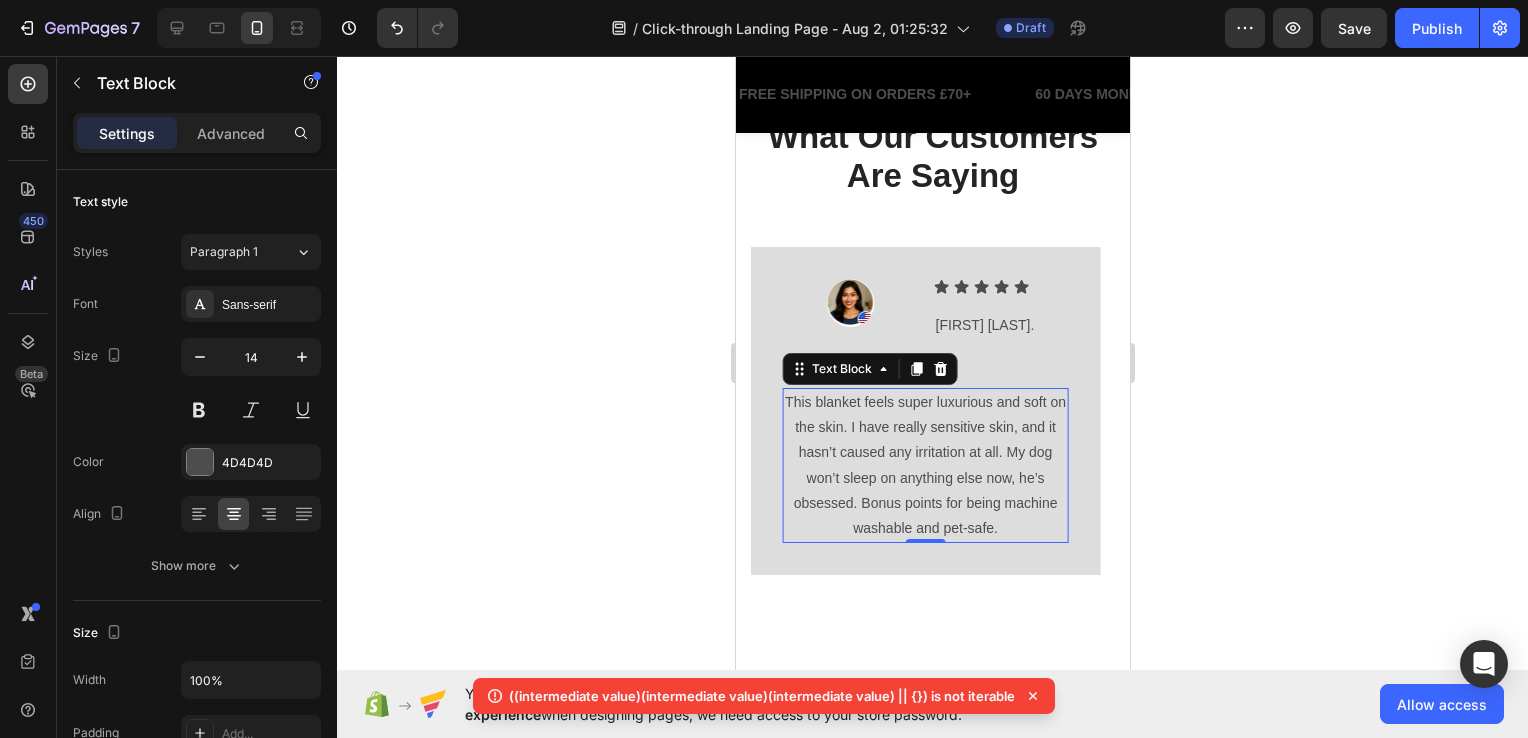 click 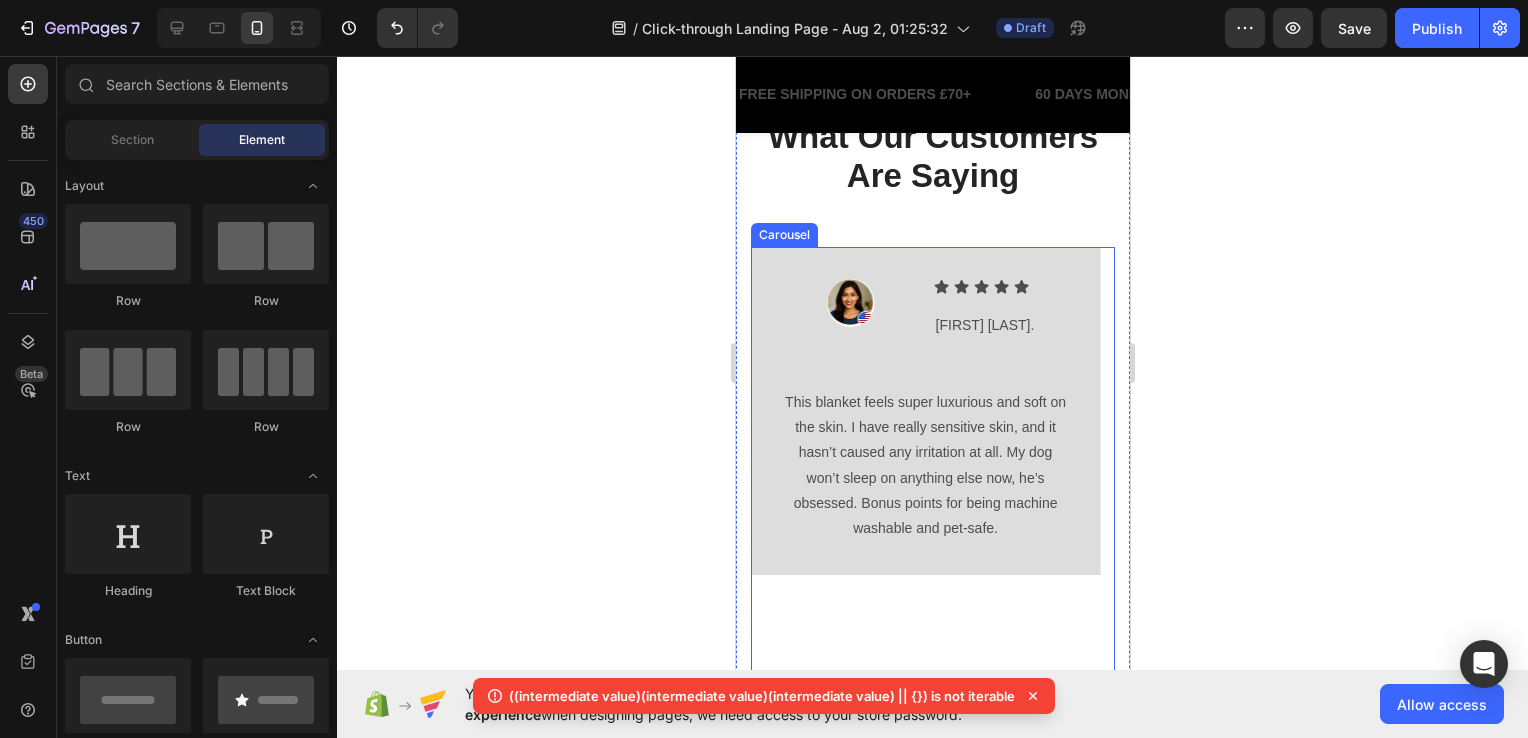click 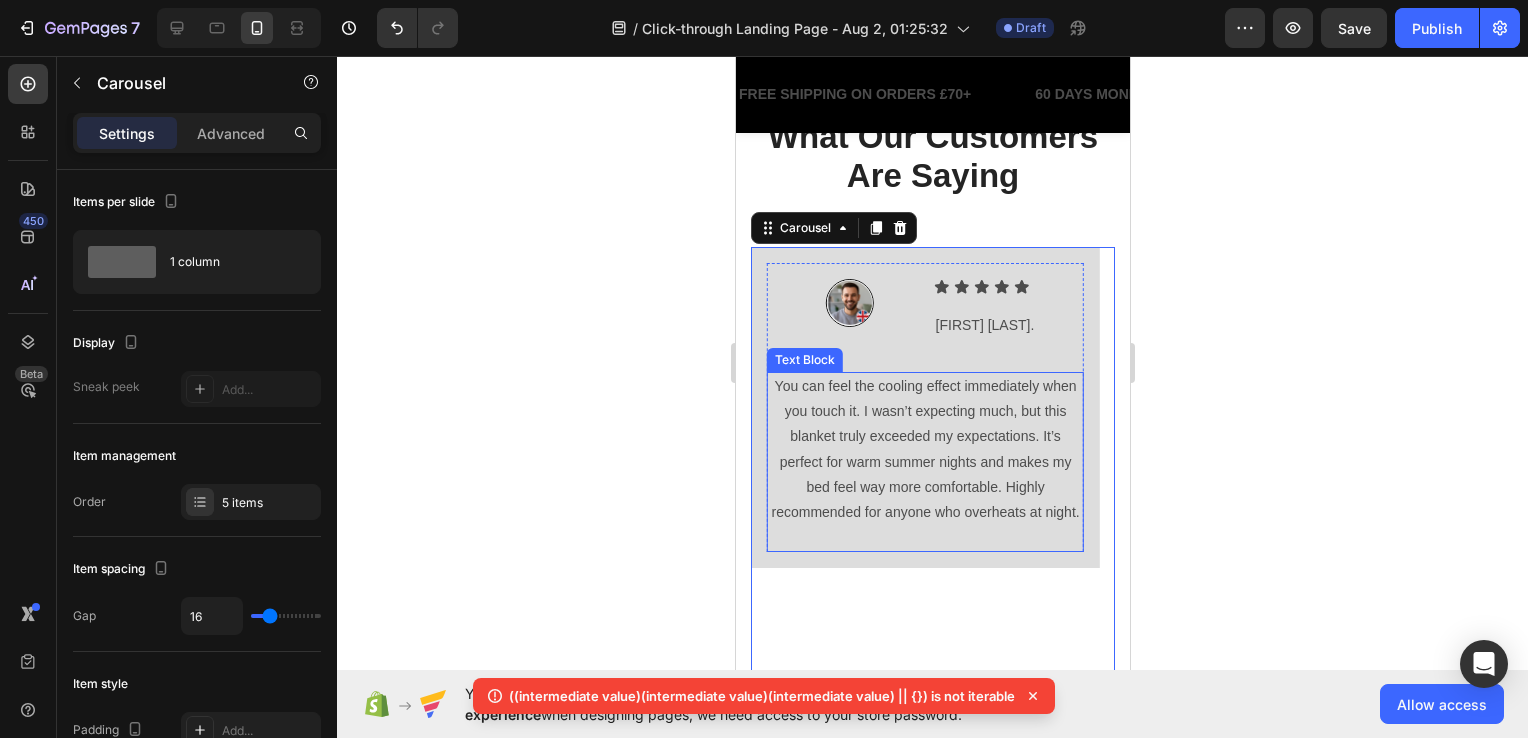 click on "You can feel the cooling effect immediately when you touch it. I wasn’t expecting much, but this blanket truly exceeded my expectations. It’s perfect for warm summer nights and makes my bed feel way more comfortable. Highly recommended for anyone who overheats at night." at bounding box center (924, 449) 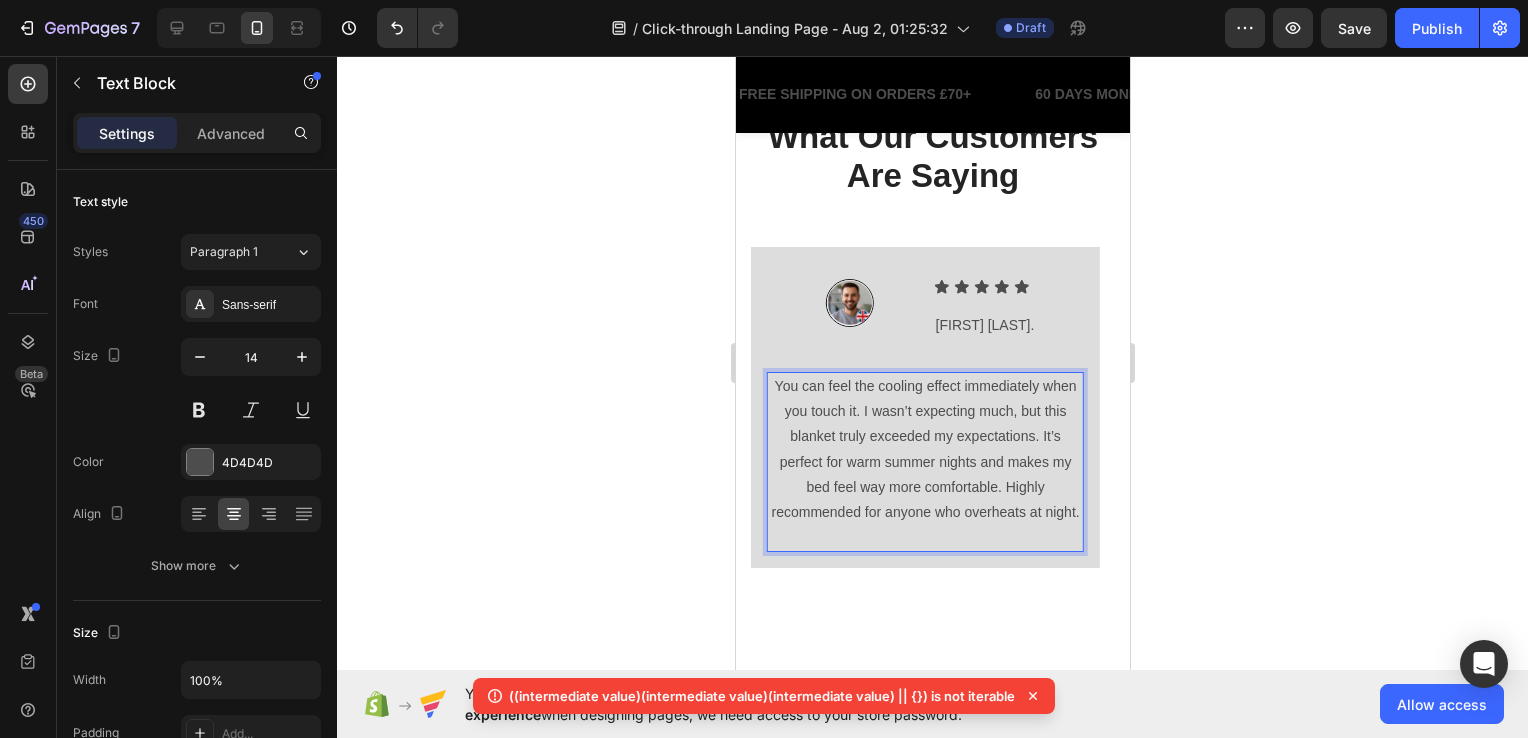 click on "You can feel the cooling effect immediately when you touch it. I wasn’t expecting much, but this blanket truly exceeded my expectations. It’s perfect for warm summer nights and makes my bed feel way more comfortable. Highly recommended for anyone who overheats at night." at bounding box center [924, 449] 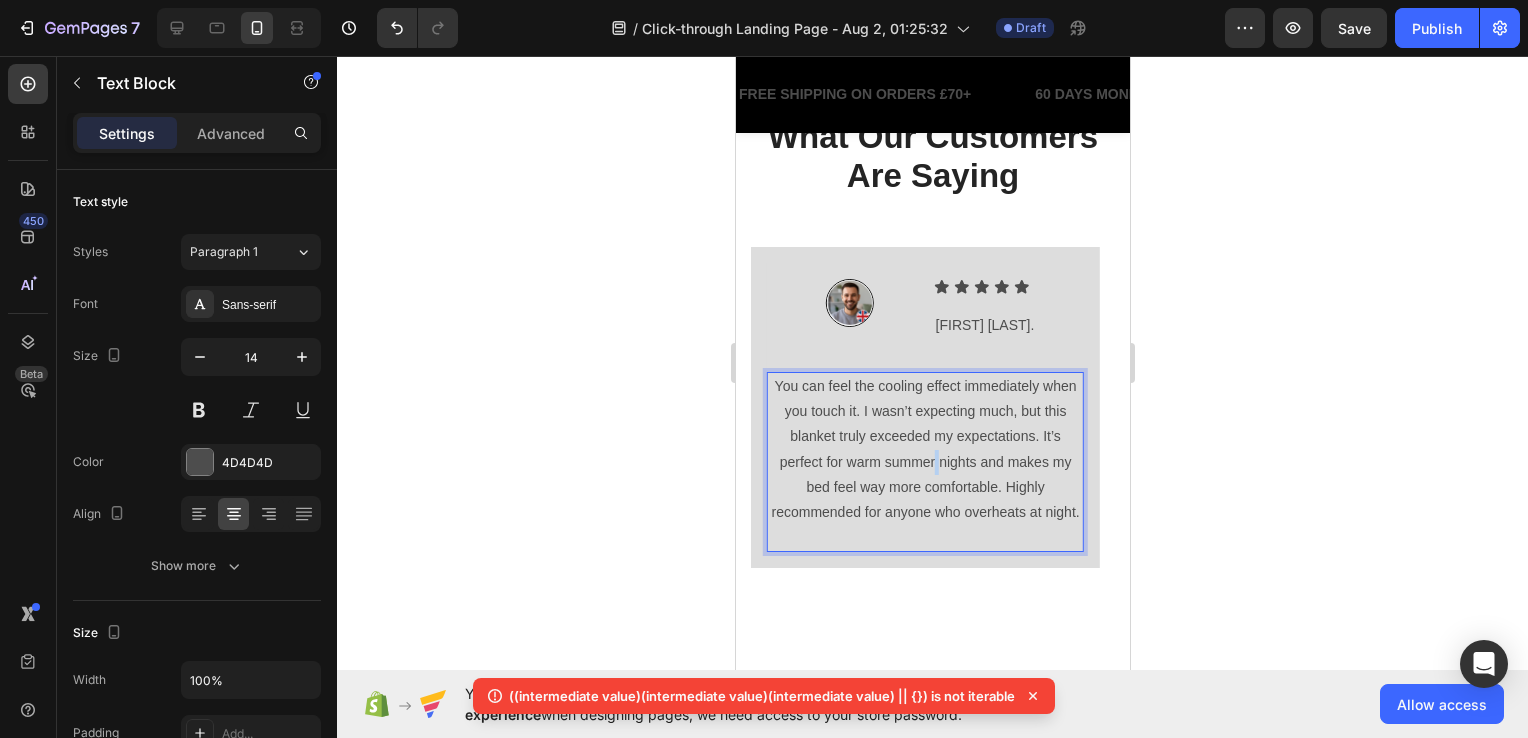 click on "You can feel the cooling effect immediately when you touch it. I wasn’t expecting much, but this blanket truly exceeded my expectations. It’s perfect for warm summer nights and makes my bed feel way more comfortable. Highly recommended for anyone who overheats at night." at bounding box center [924, 449] 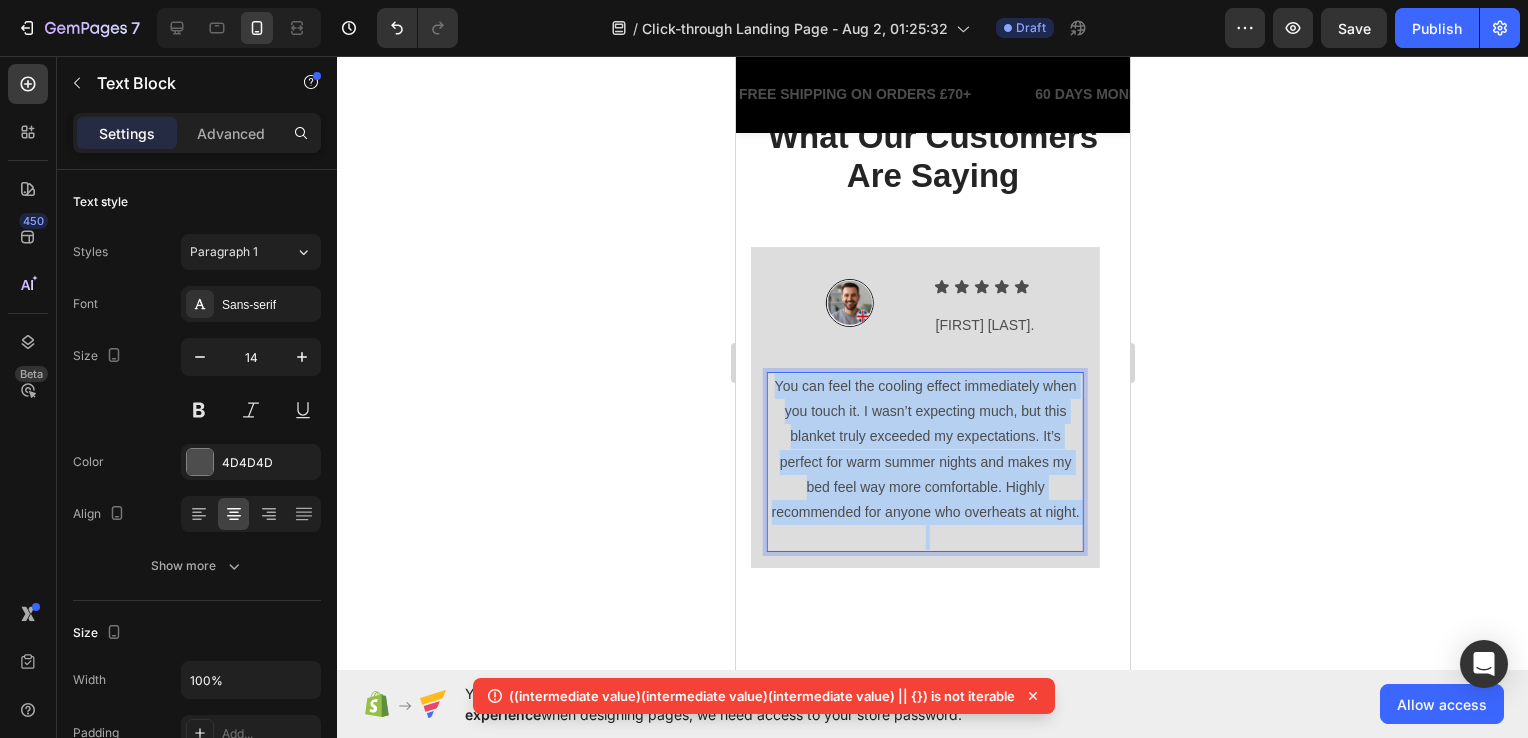 click on "You can feel the cooling effect immediately when you touch it. I wasn’t expecting much, but this blanket truly exceeded my expectations. It’s perfect for warm summer nights and makes my bed feel way more comfortable. Highly recommended for anyone who overheats at night." at bounding box center (924, 449) 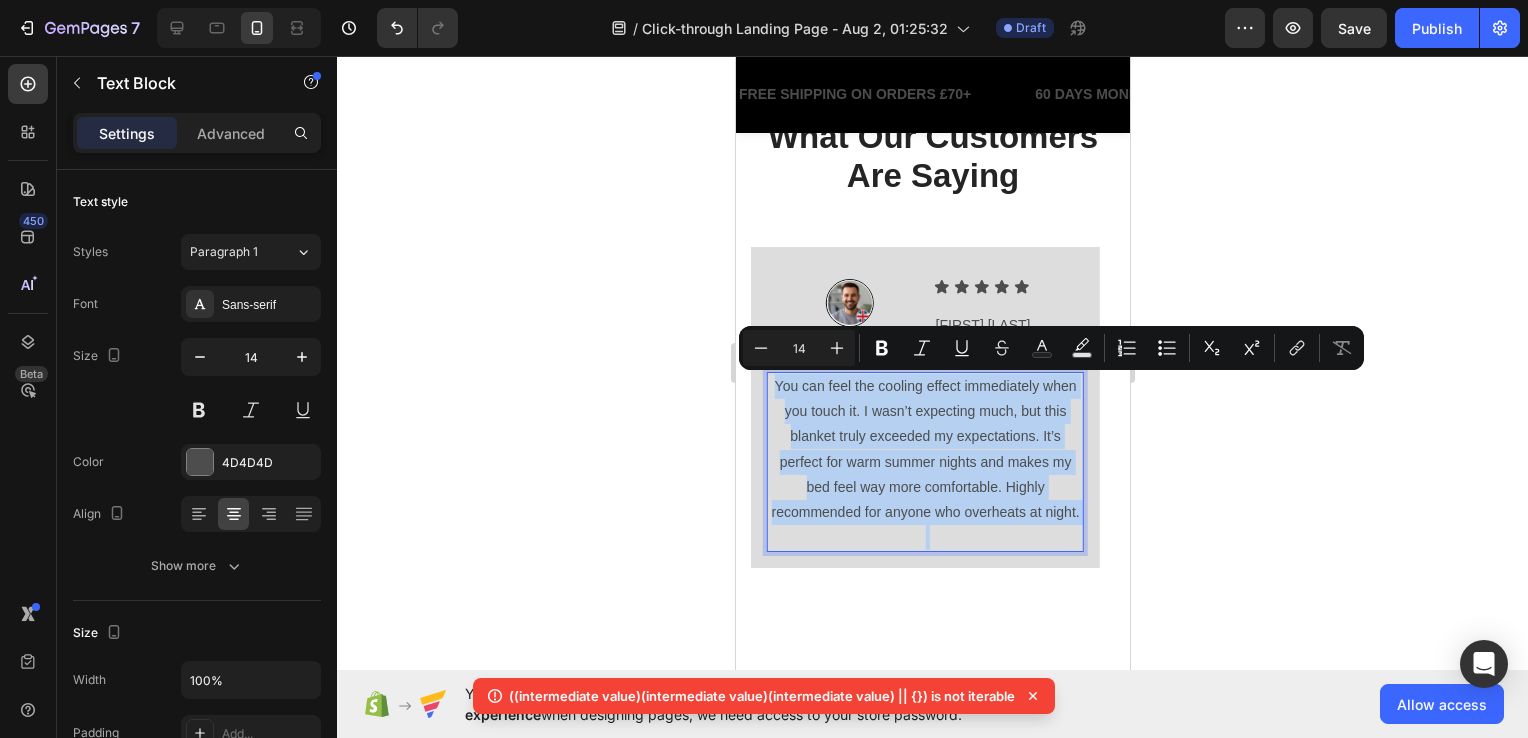 copy on "You can feel the cooling effect immediately when you touch it. I wasn’t expecting much, but this blanket truly exceeded my expectations. It’s perfect for warm summer nights and makes my bed feel way more comfortable. Highly recommended for anyone who overheats at night." 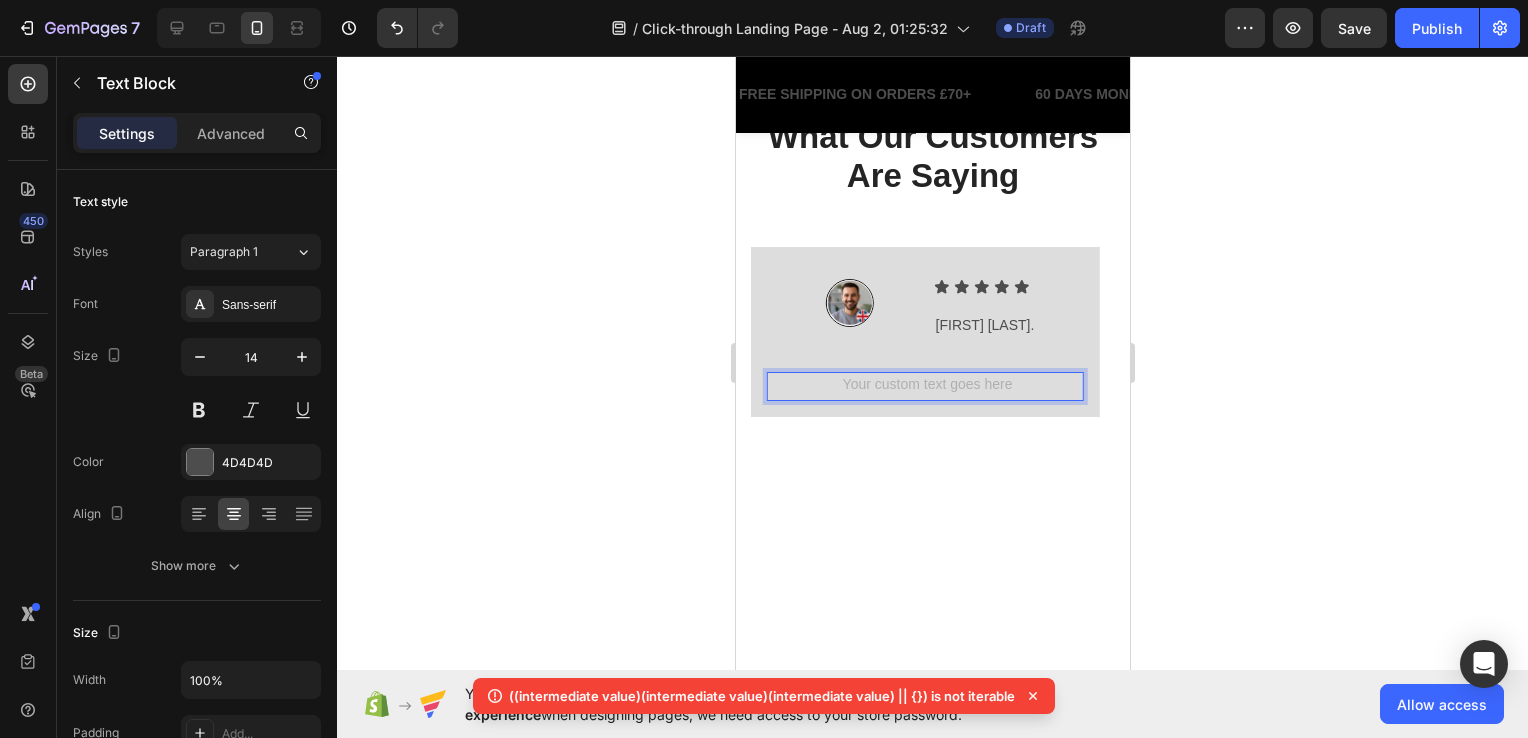 click 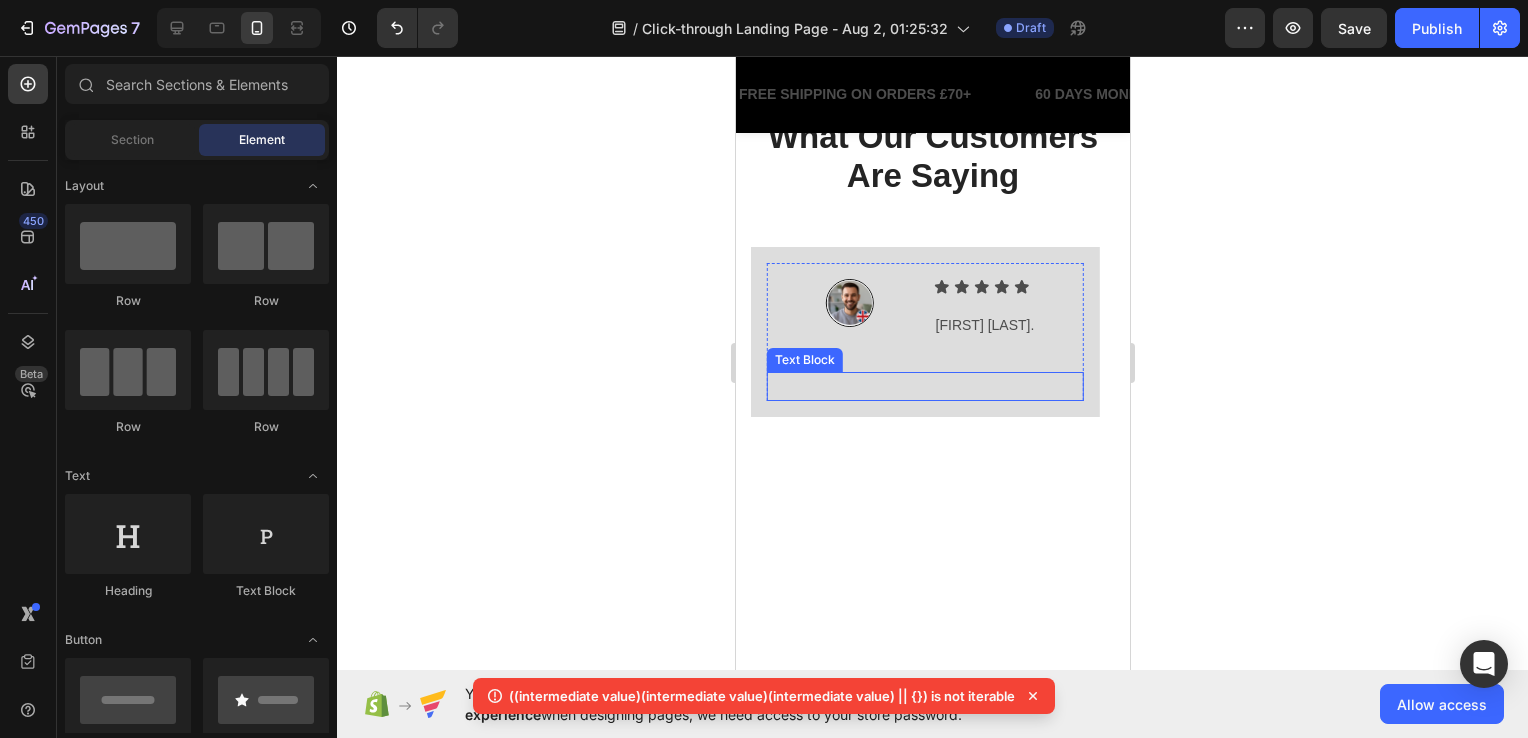 click at bounding box center (924, 386) 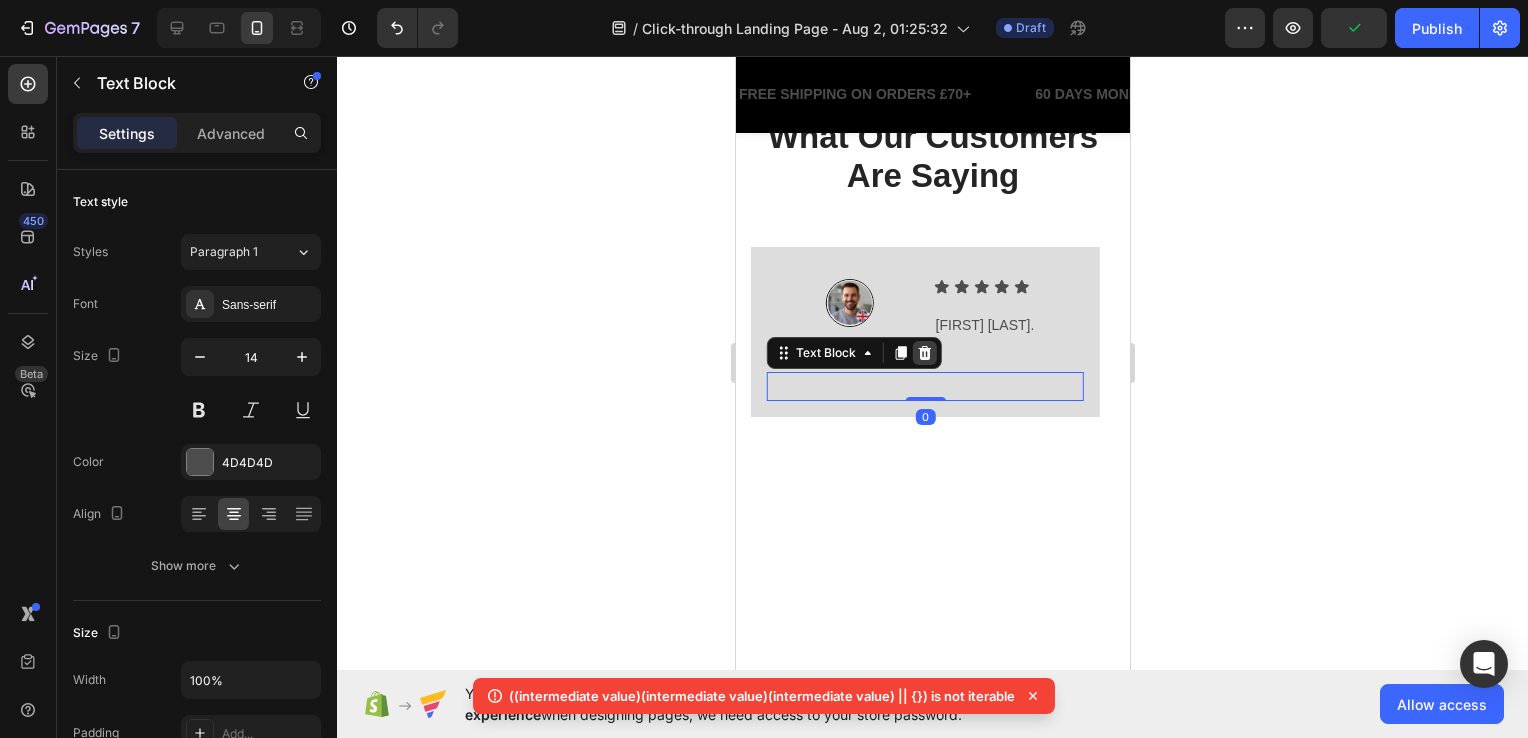 click at bounding box center [924, 353] 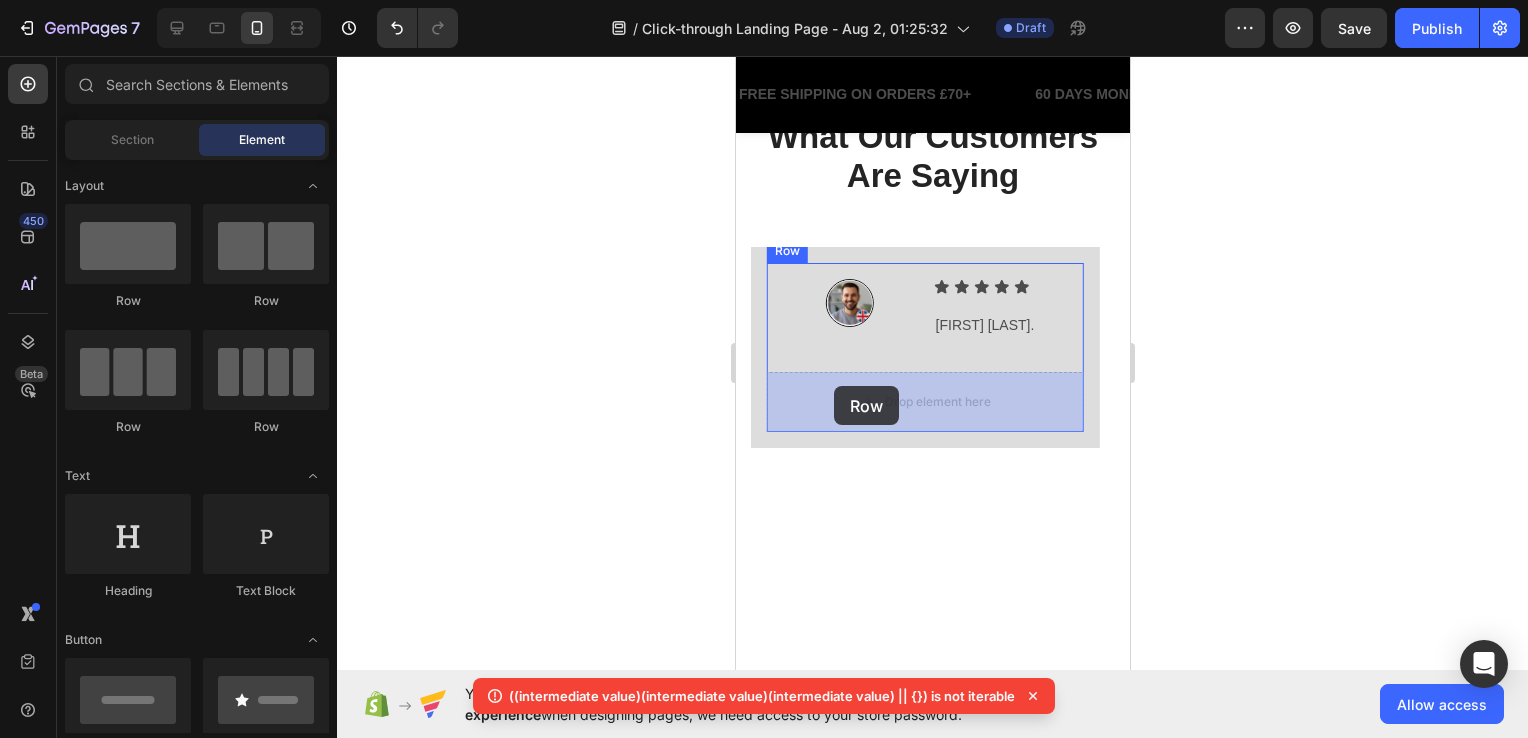drag, startPoint x: 897, startPoint y: 306, endPoint x: 833, endPoint y: 386, distance: 102.44999 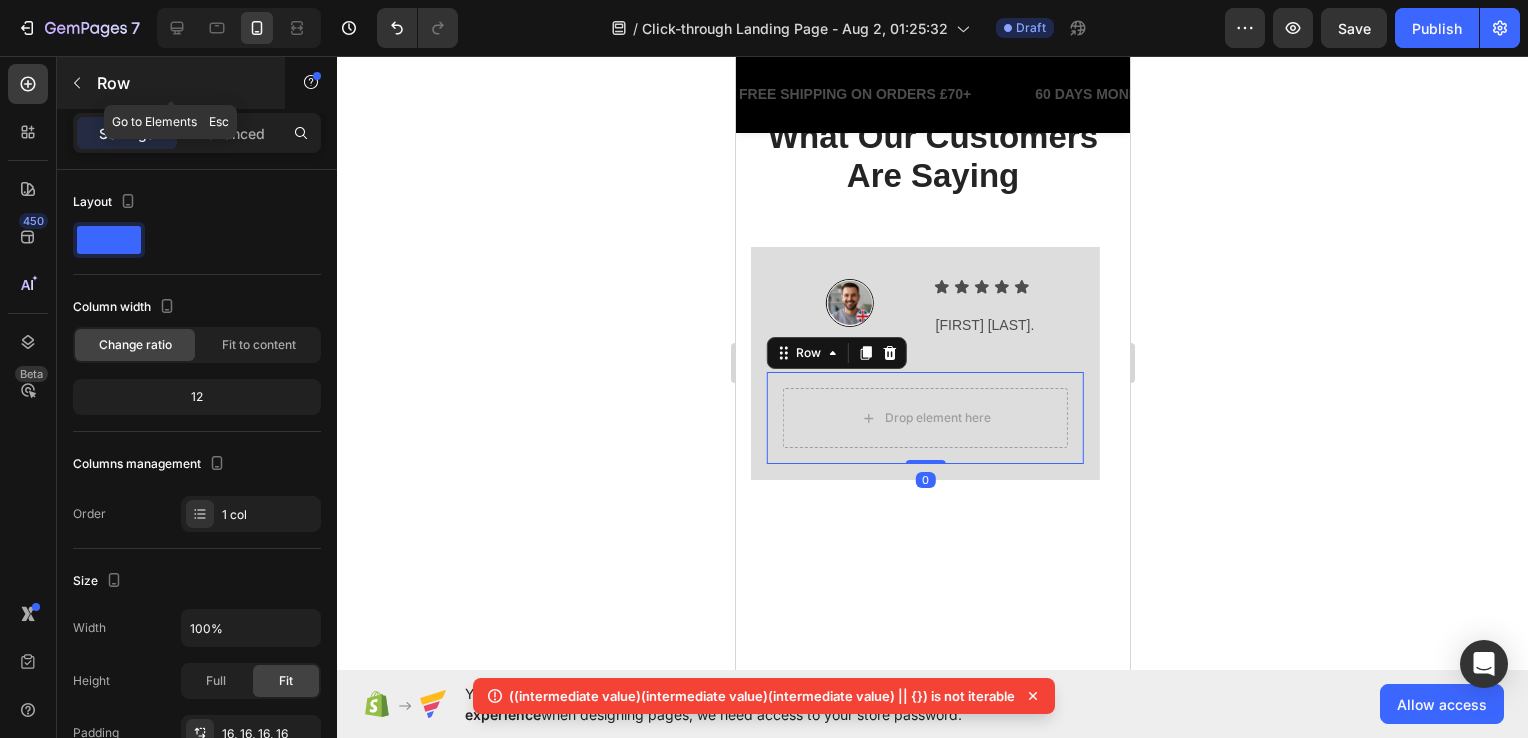 click at bounding box center [77, 83] 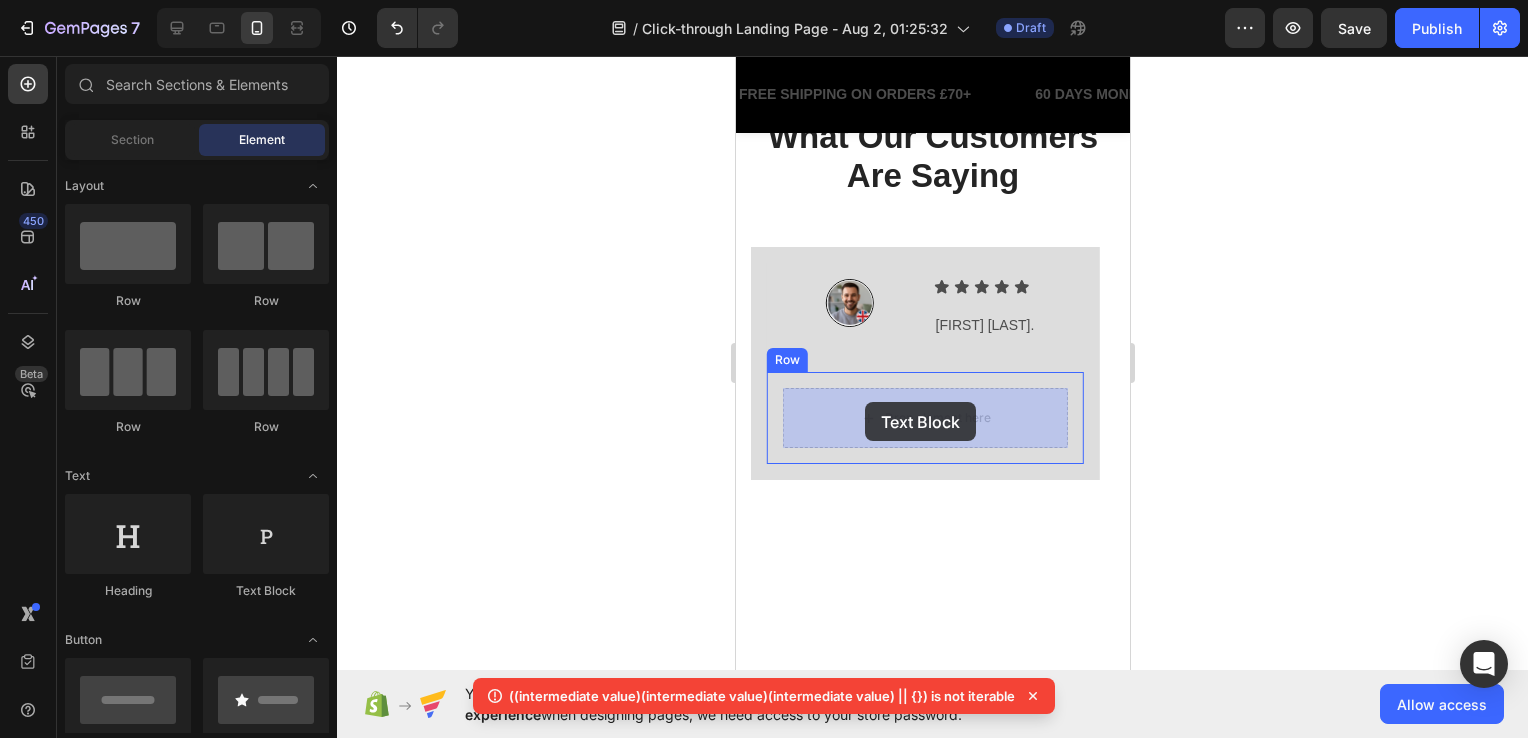 drag, startPoint x: 1018, startPoint y: 580, endPoint x: 844, endPoint y: 426, distance: 232.36179 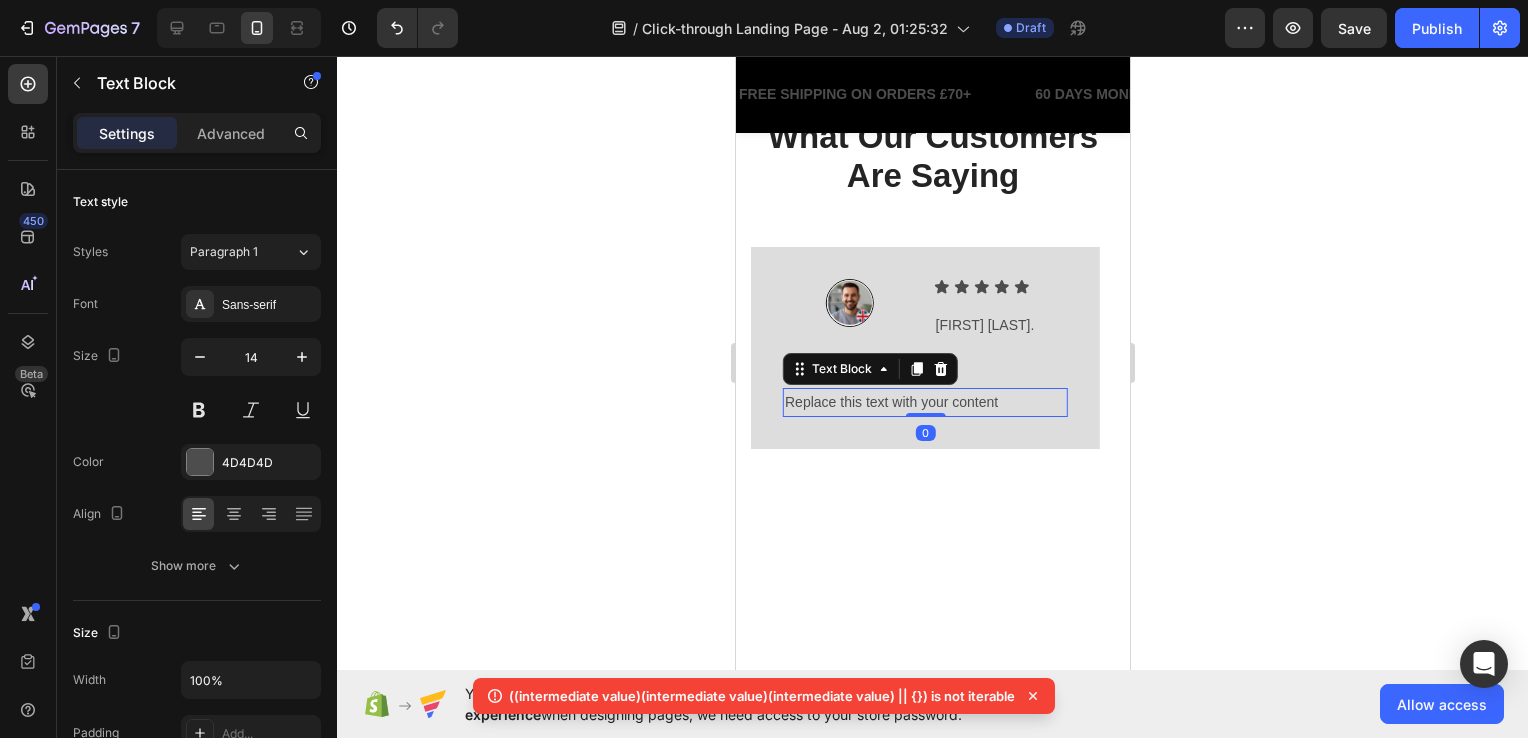 click on "Replace this text with your content" at bounding box center [924, 402] 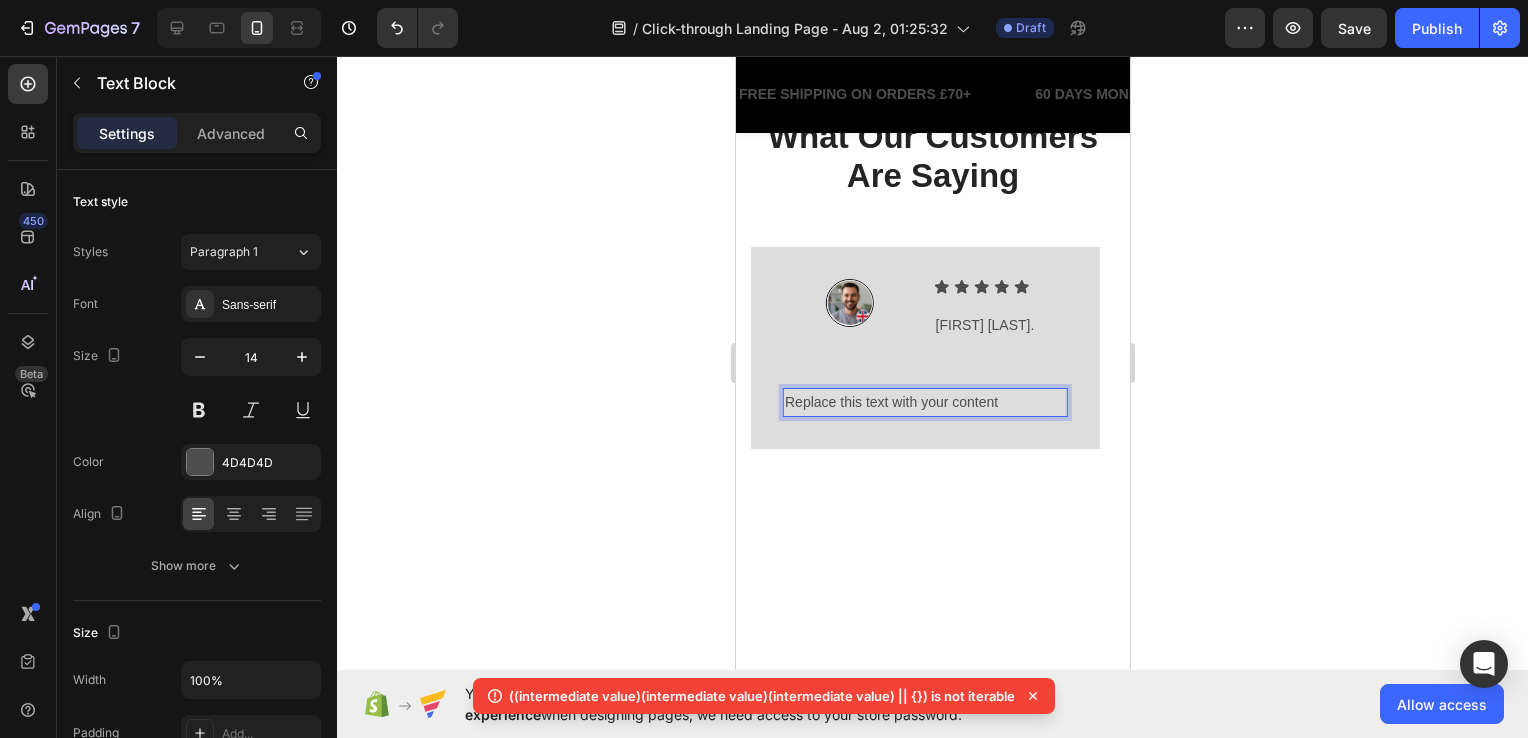 click on "Replace this text with your content" at bounding box center (924, 402) 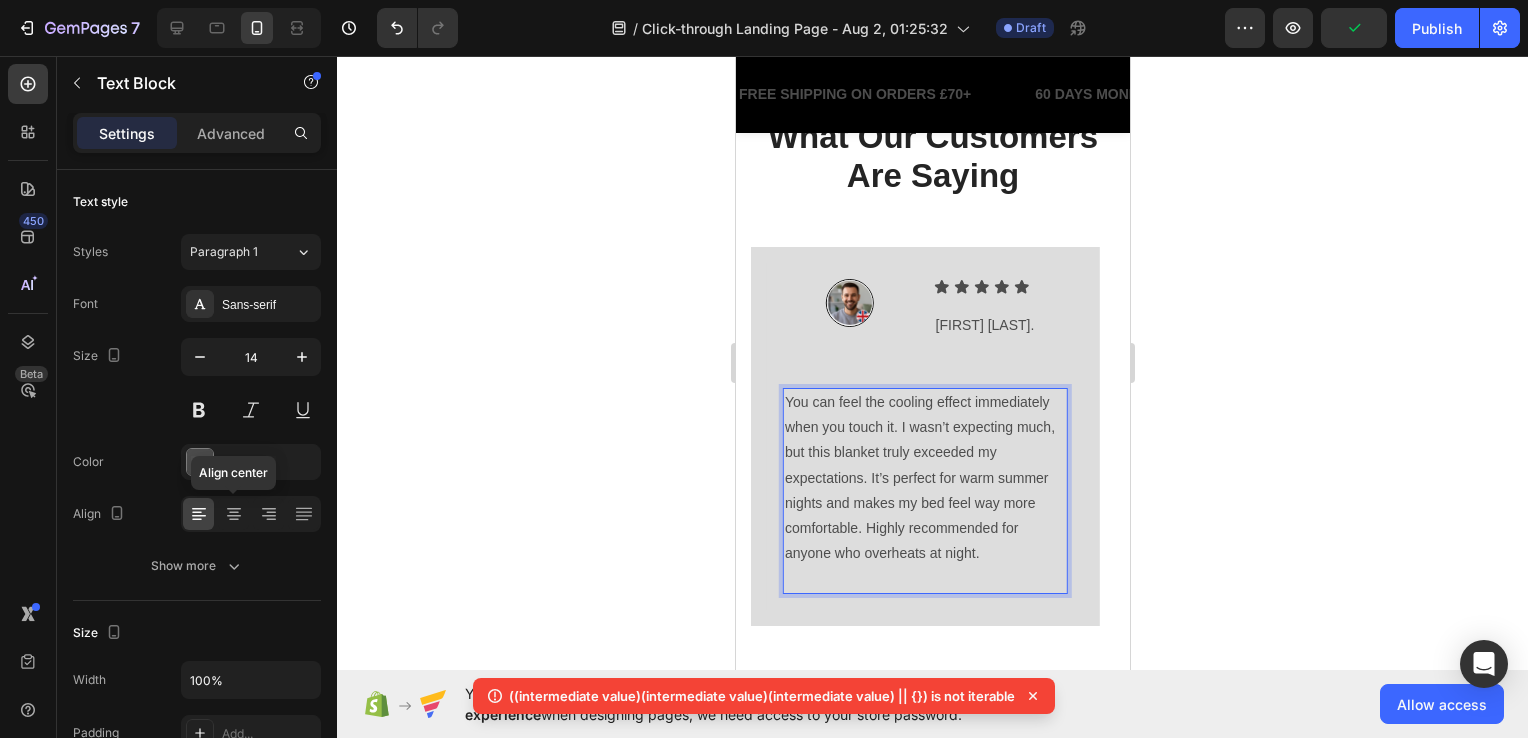 click 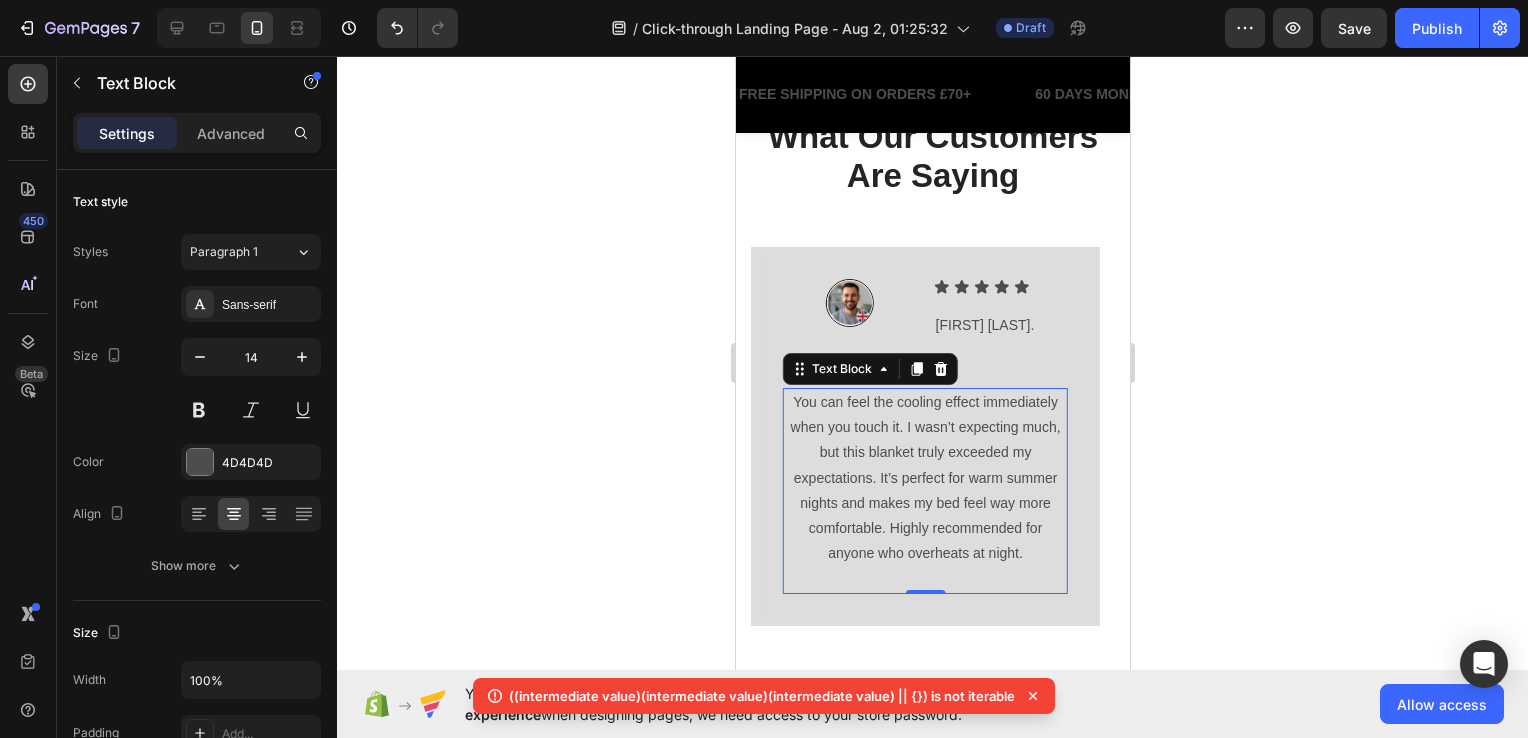 click 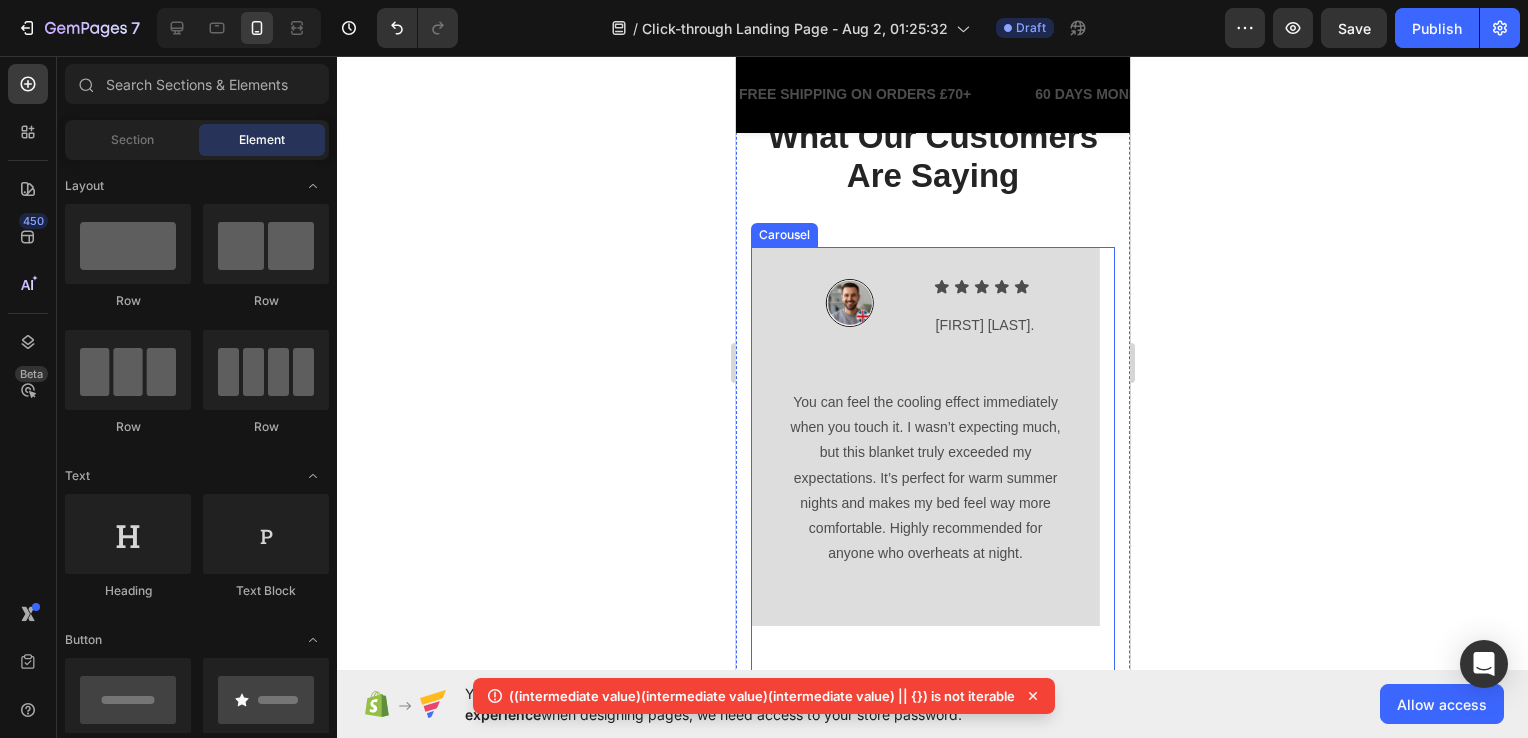 click 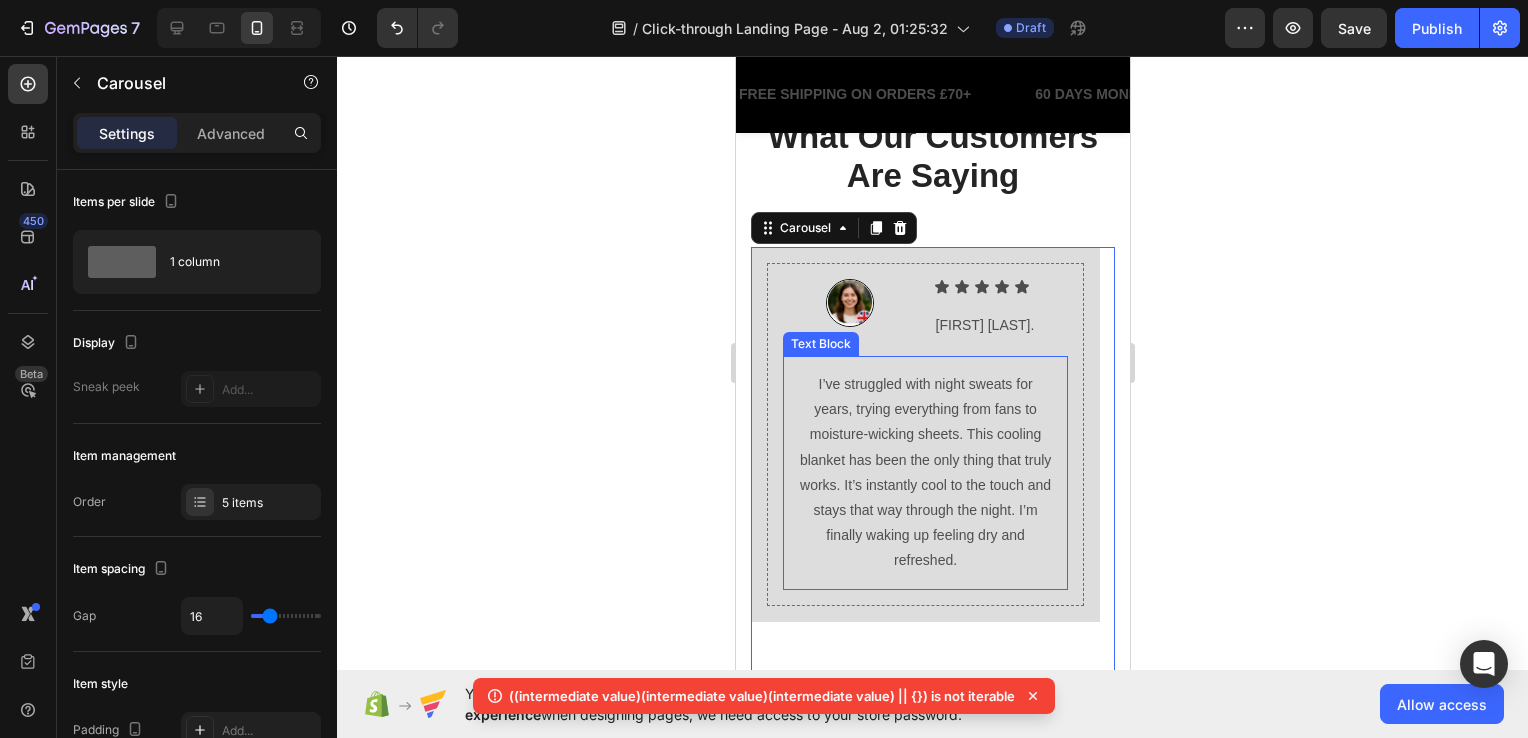 click on "I’ve struggled with night sweats for years, trying everything from fans to moisture-wicking sheets. This cooling blanket has been the only thing that truly works. It’s instantly cool to the touch and stays that way through the night. I’m finally waking up feeling dry and refreshed." at bounding box center (924, 473) 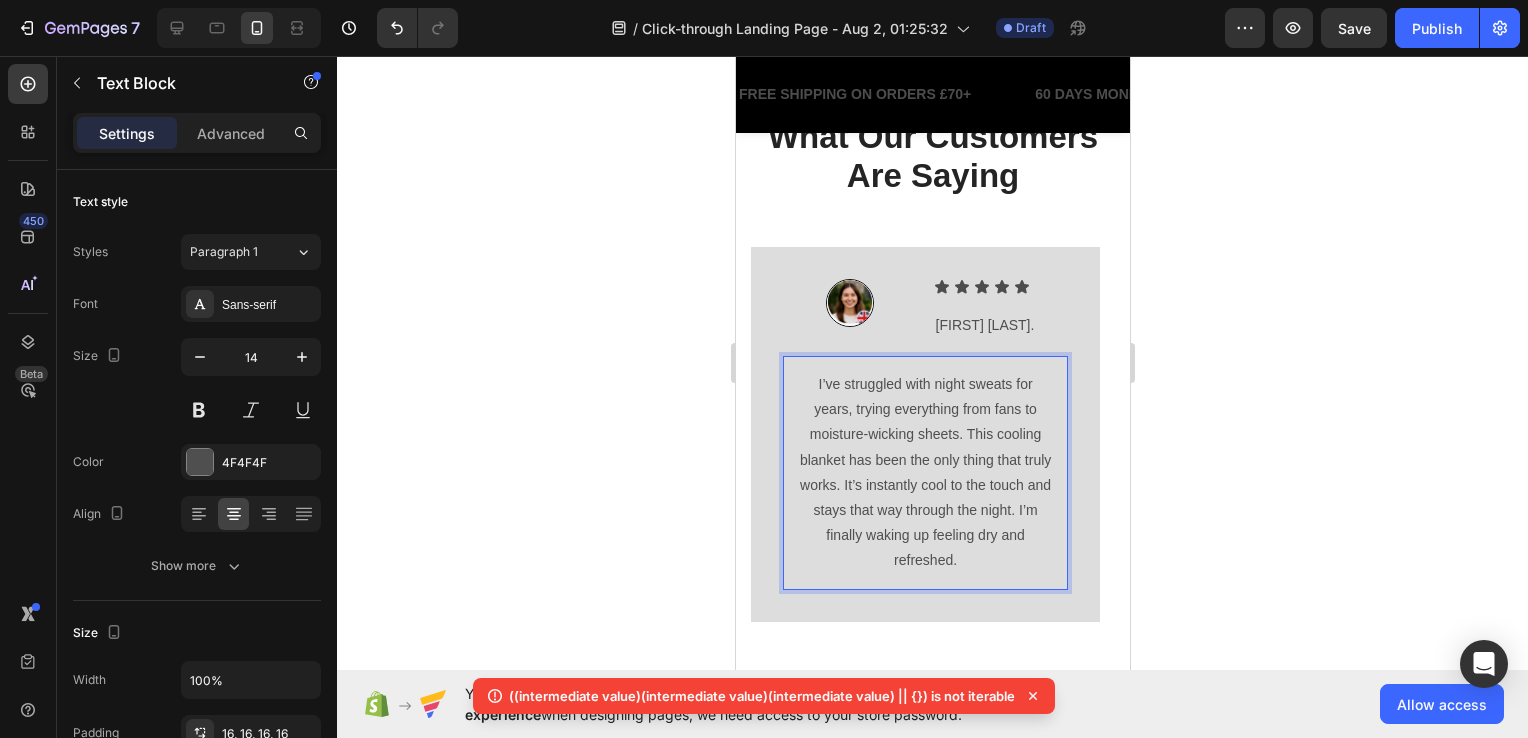click 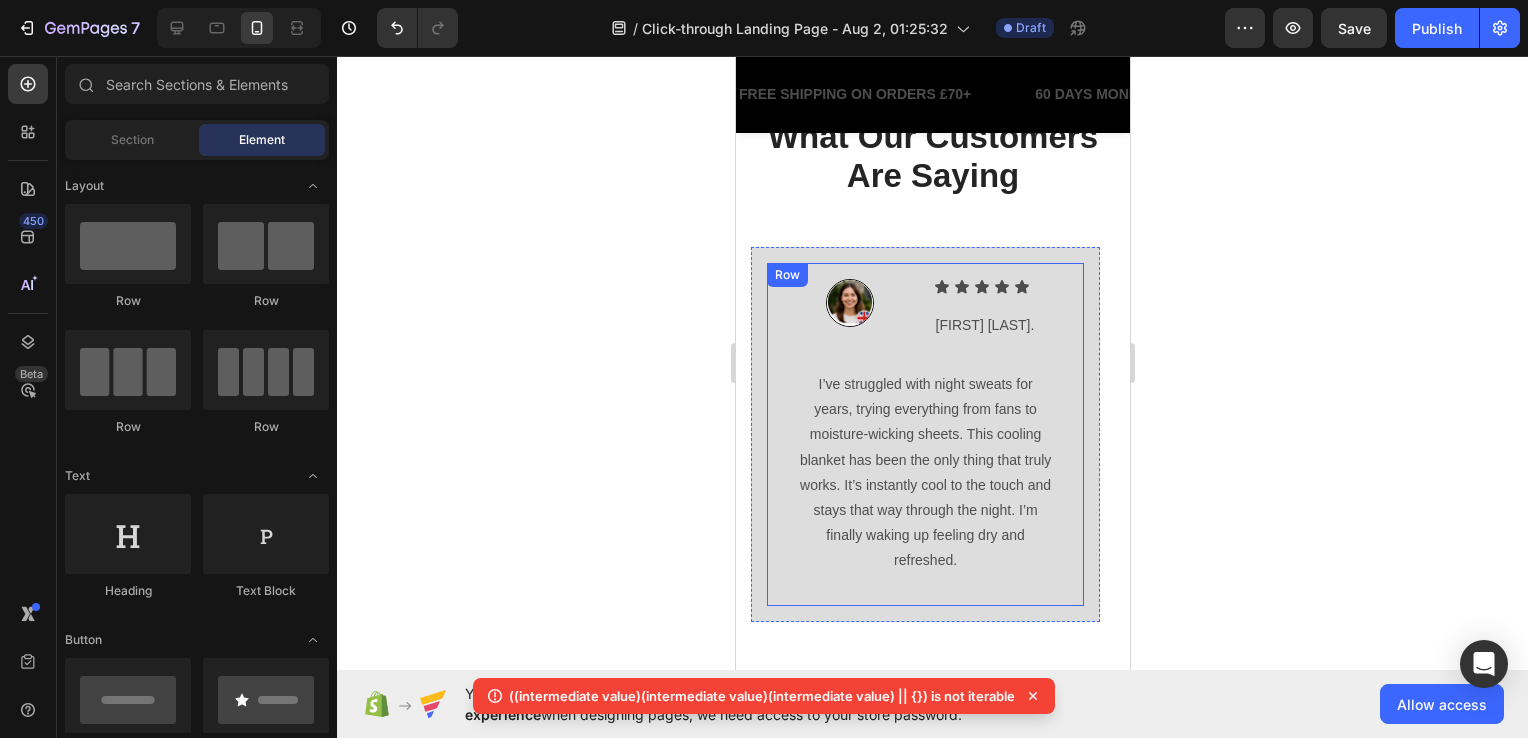click on "Image Icon Icon Icon Icon
Icon Icon List Melissa J. Text Block Row Row I’ve struggled with night sweats for years, trying everything from fans to moisture-wicking sheets. This cooling blanket has been the only thing that truly works. It’s instantly cool to the touch and stays that way through the night. I’m finally waking up feeling dry and refreshed. Text Block Row" at bounding box center (924, 434) 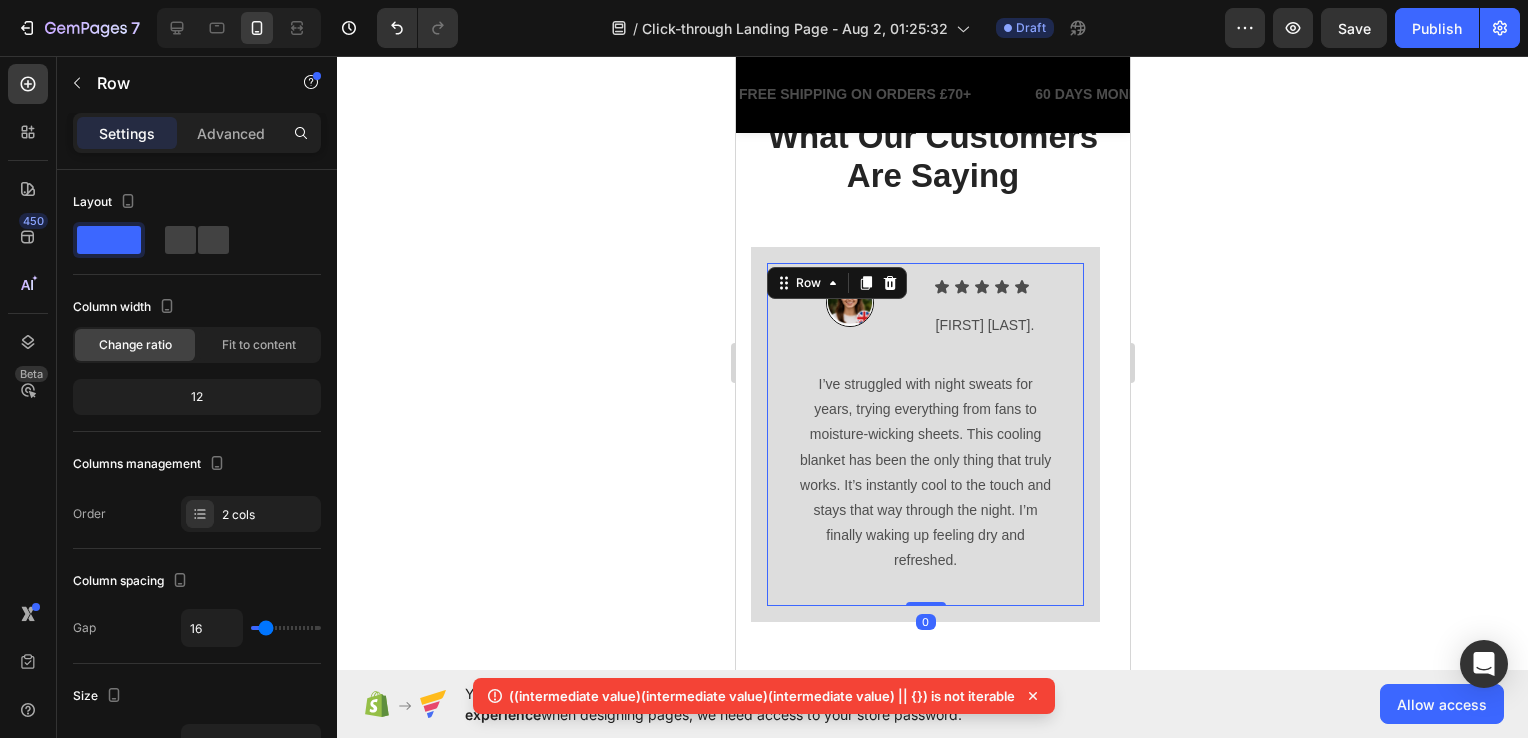 click on "I’ve struggled with night sweats for years, trying everything from fans to moisture-wicking sheets. This cooling blanket has been the only thing that truly works. It’s instantly cool to the touch and stays that way through the night. I’m finally waking up feeling dry and refreshed." at bounding box center (924, 473) 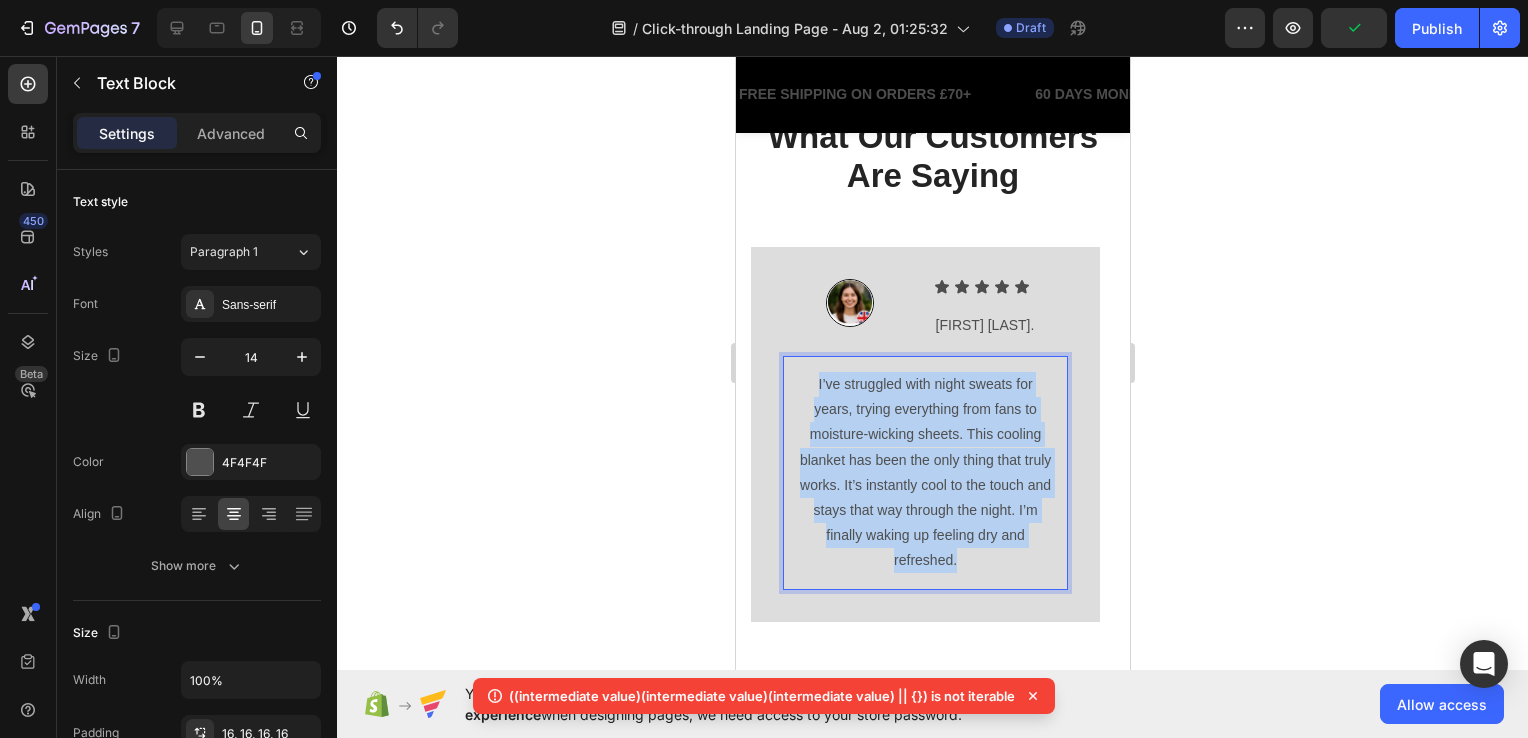 drag, startPoint x: 973, startPoint y: 557, endPoint x: 803, endPoint y: 390, distance: 238.30443 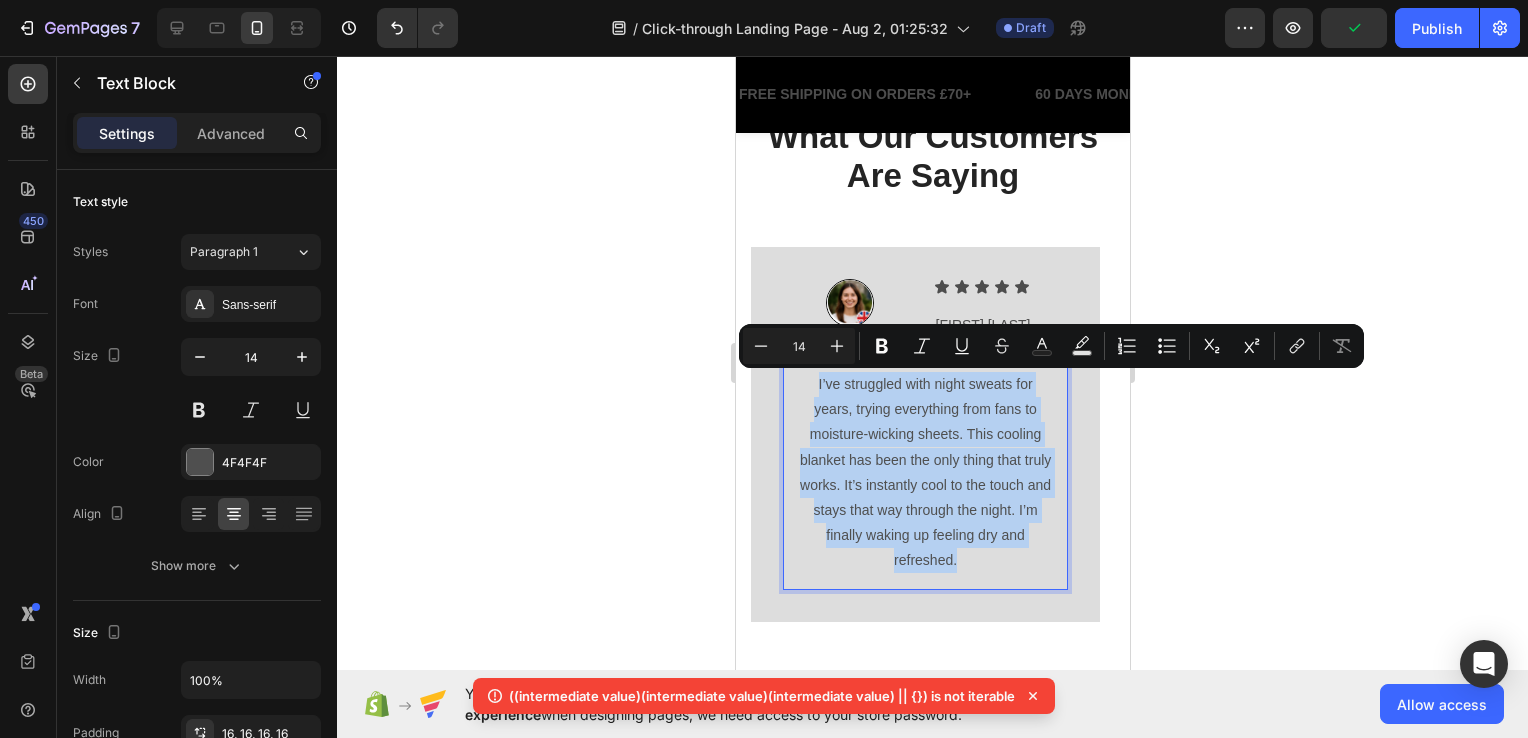 copy on "I’ve struggled with night sweats for years, trying everything from fans to moisture-wicking sheets. This cooling blanket has been the only thing that truly works. It’s instantly cool to the touch and stays that way through the night. I’m finally waking up feeling dry and refreshed." 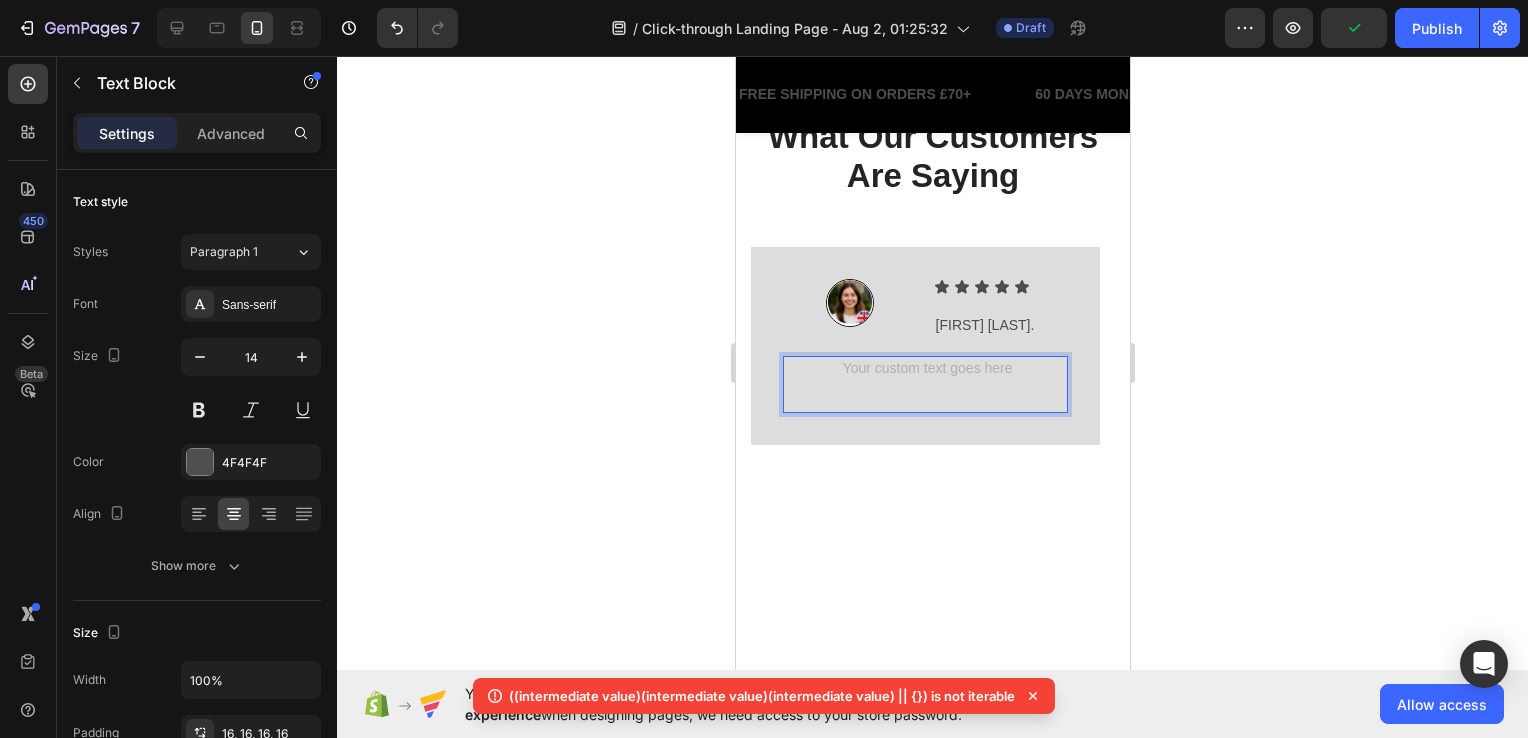 click at bounding box center (924, 384) 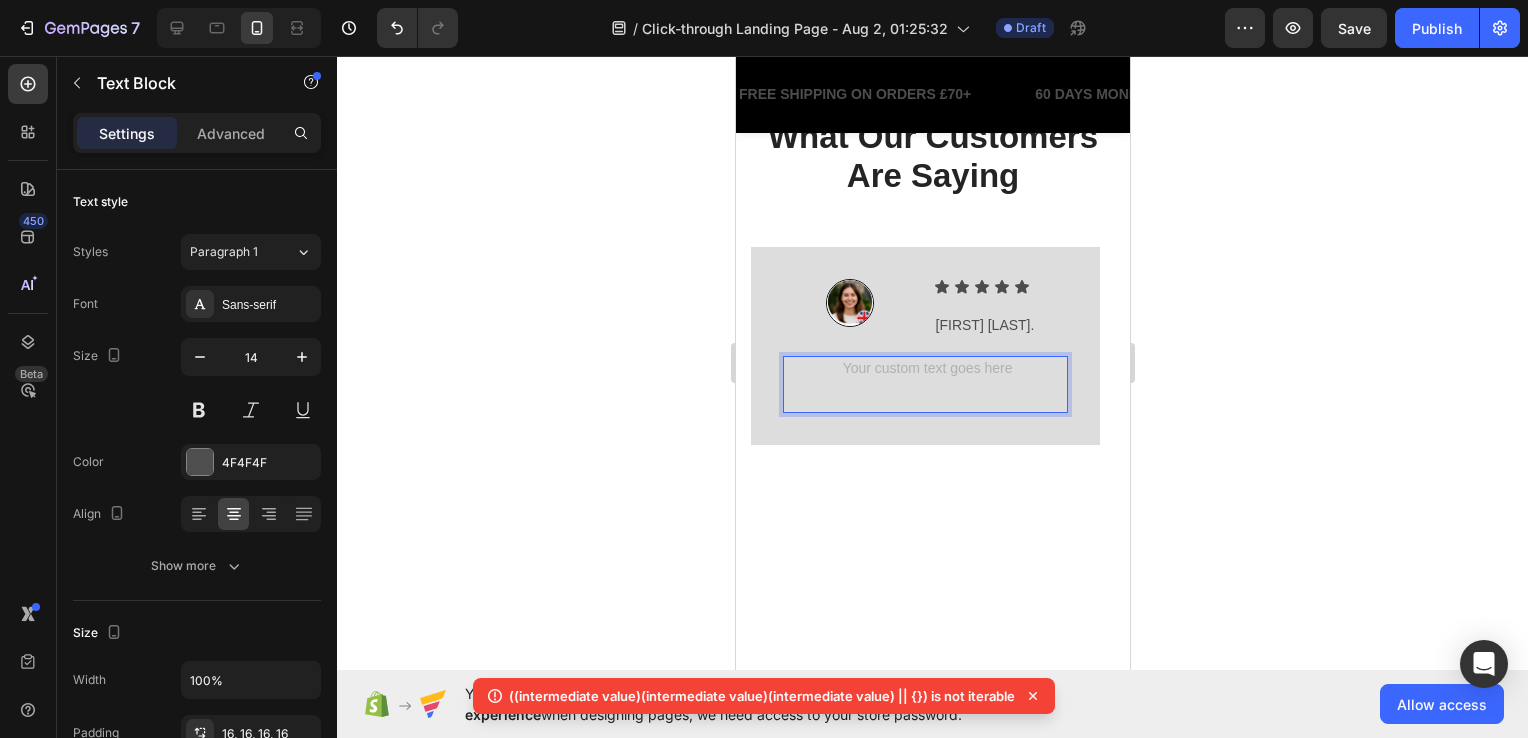 click at bounding box center (924, 384) 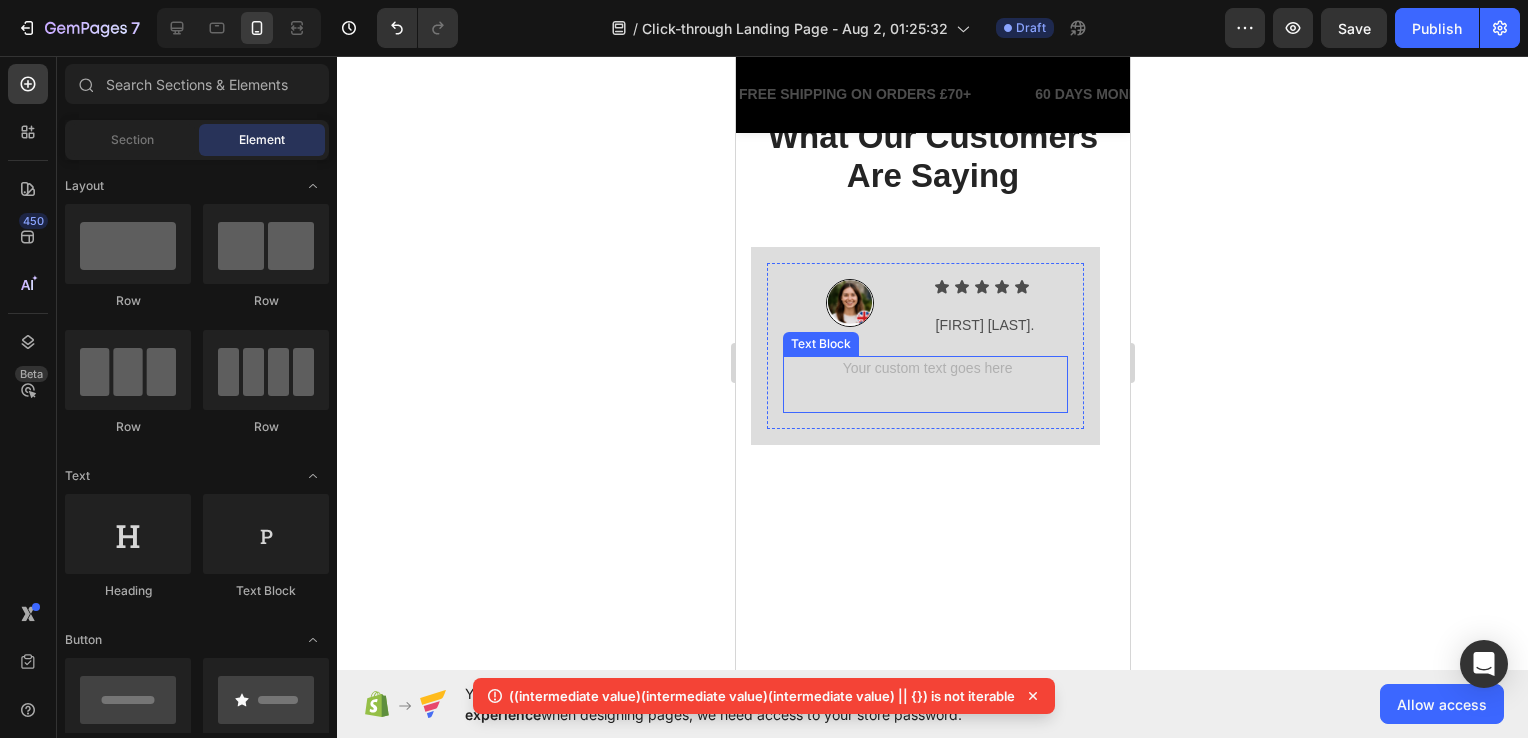 click at bounding box center [924, 384] 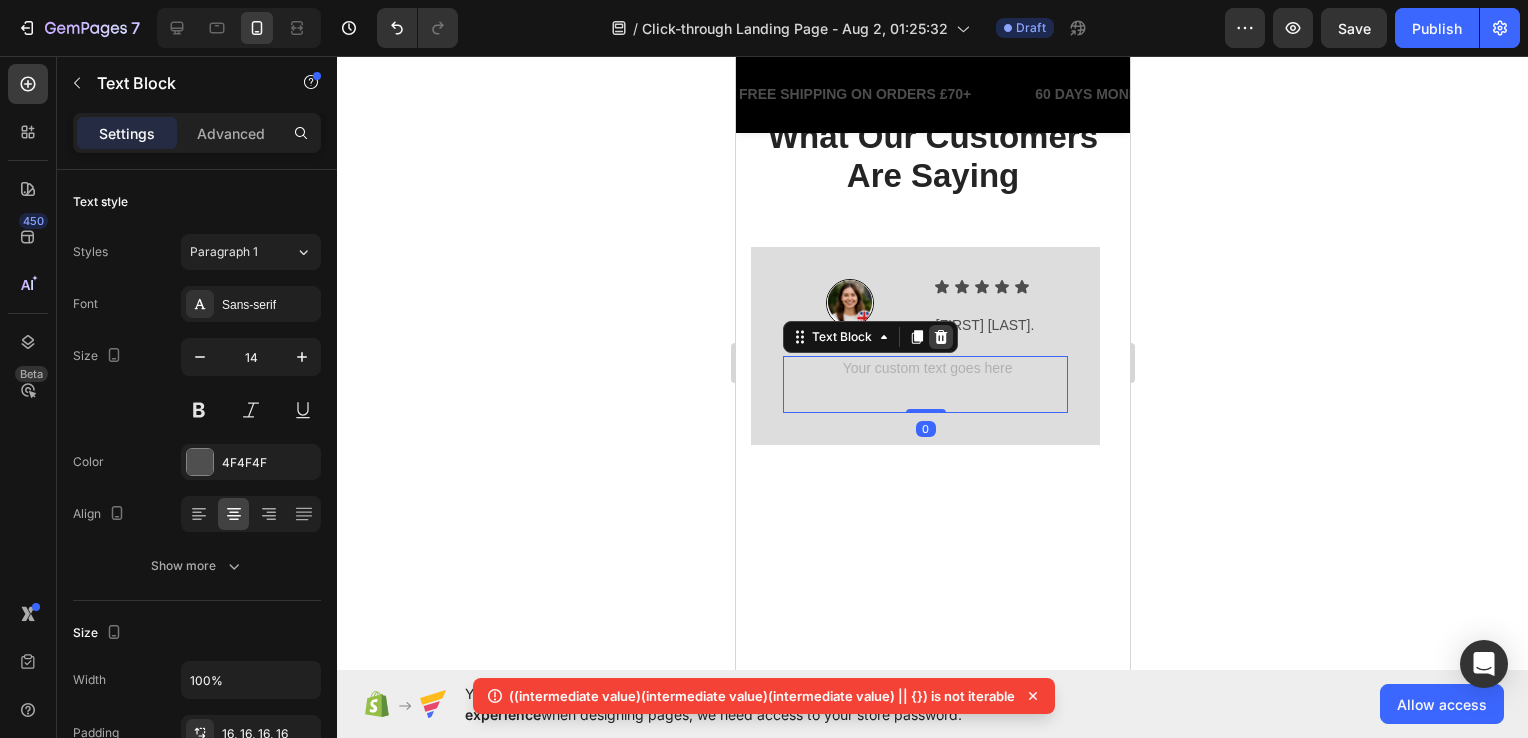 click 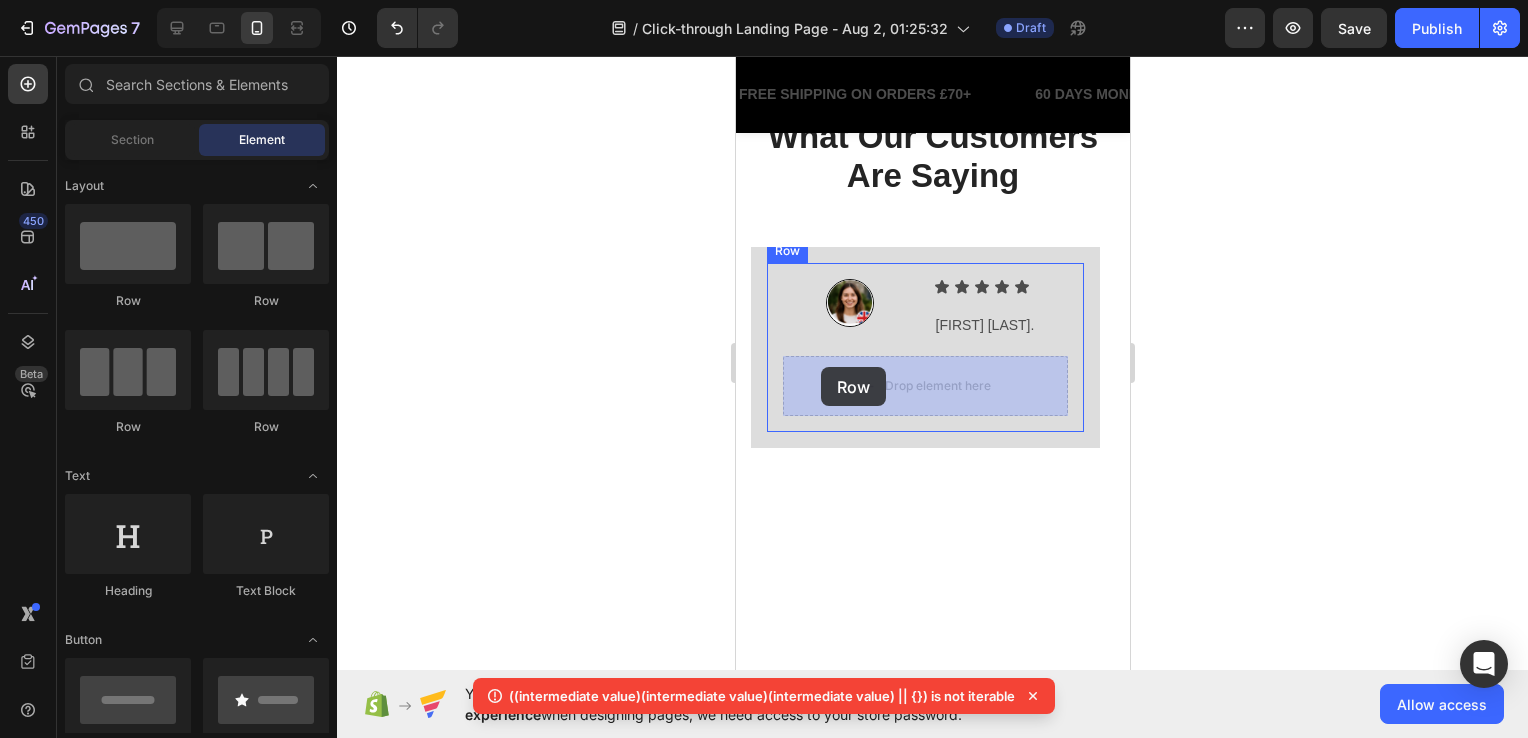 drag, startPoint x: 1039, startPoint y: 338, endPoint x: 820, endPoint y: 367, distance: 220.91174 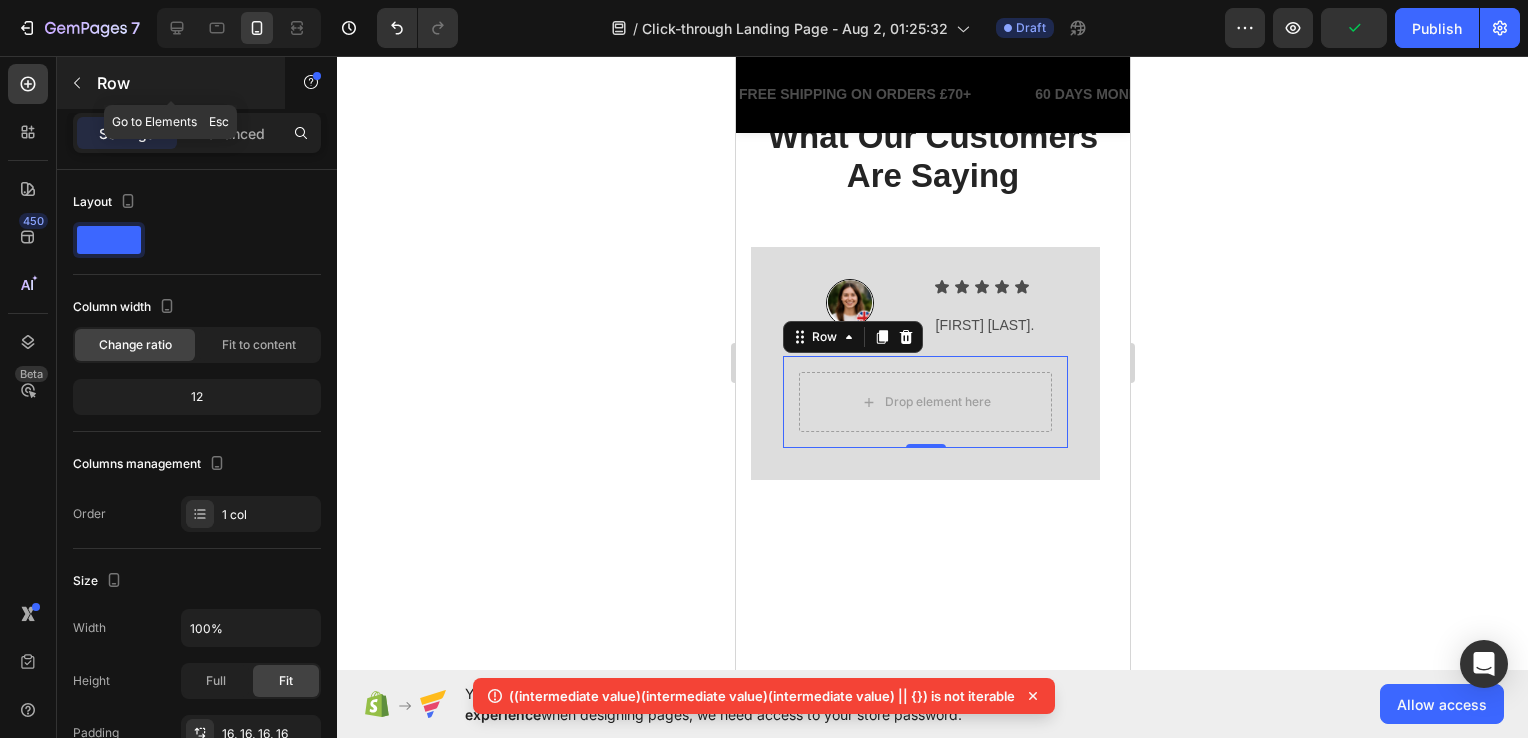 click at bounding box center (77, 83) 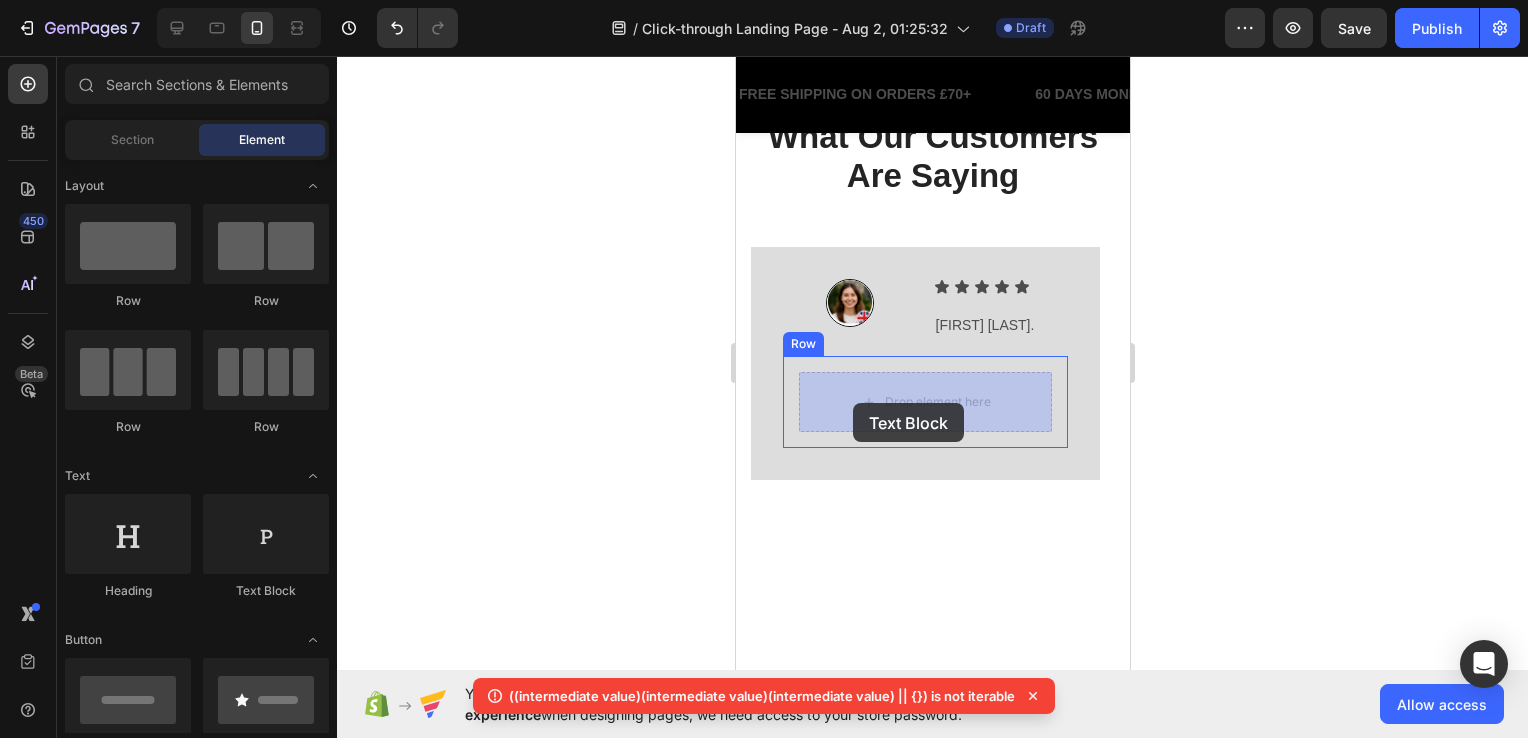drag, startPoint x: 1019, startPoint y: 578, endPoint x: 831, endPoint y: 410, distance: 252.12695 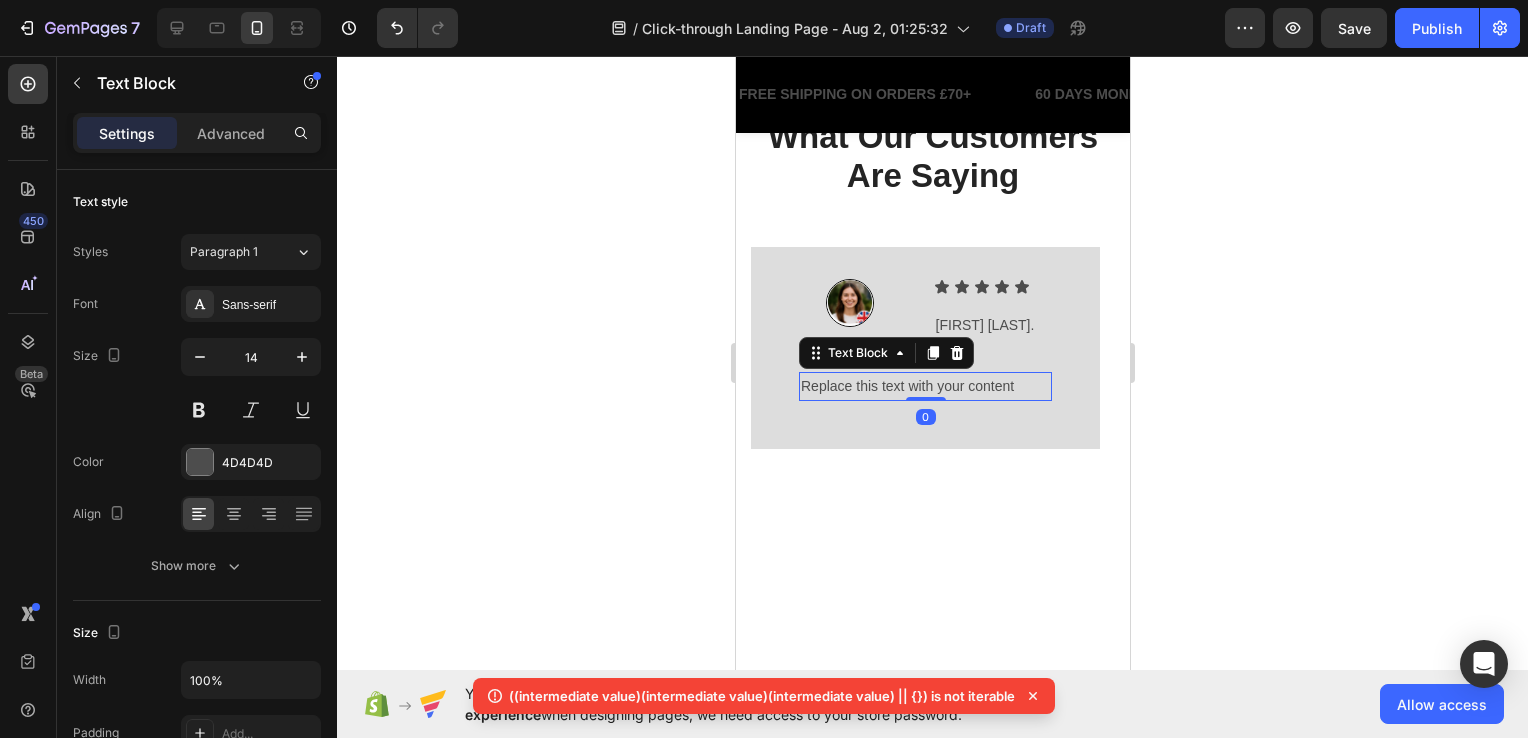 click on "Replace this text with your content" at bounding box center [924, 386] 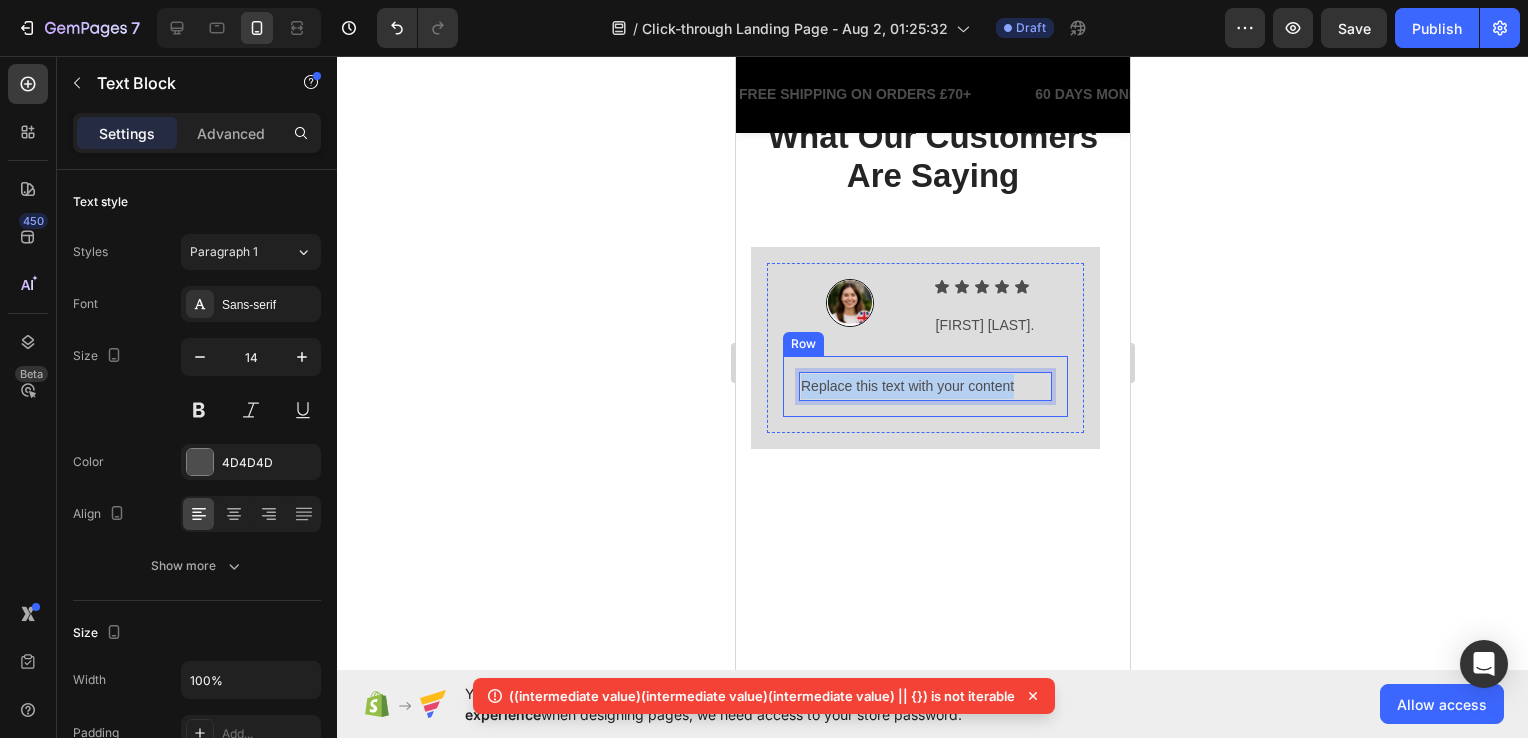 drag, startPoint x: 1032, startPoint y: 390, endPoint x: 793, endPoint y: 406, distance: 239.53497 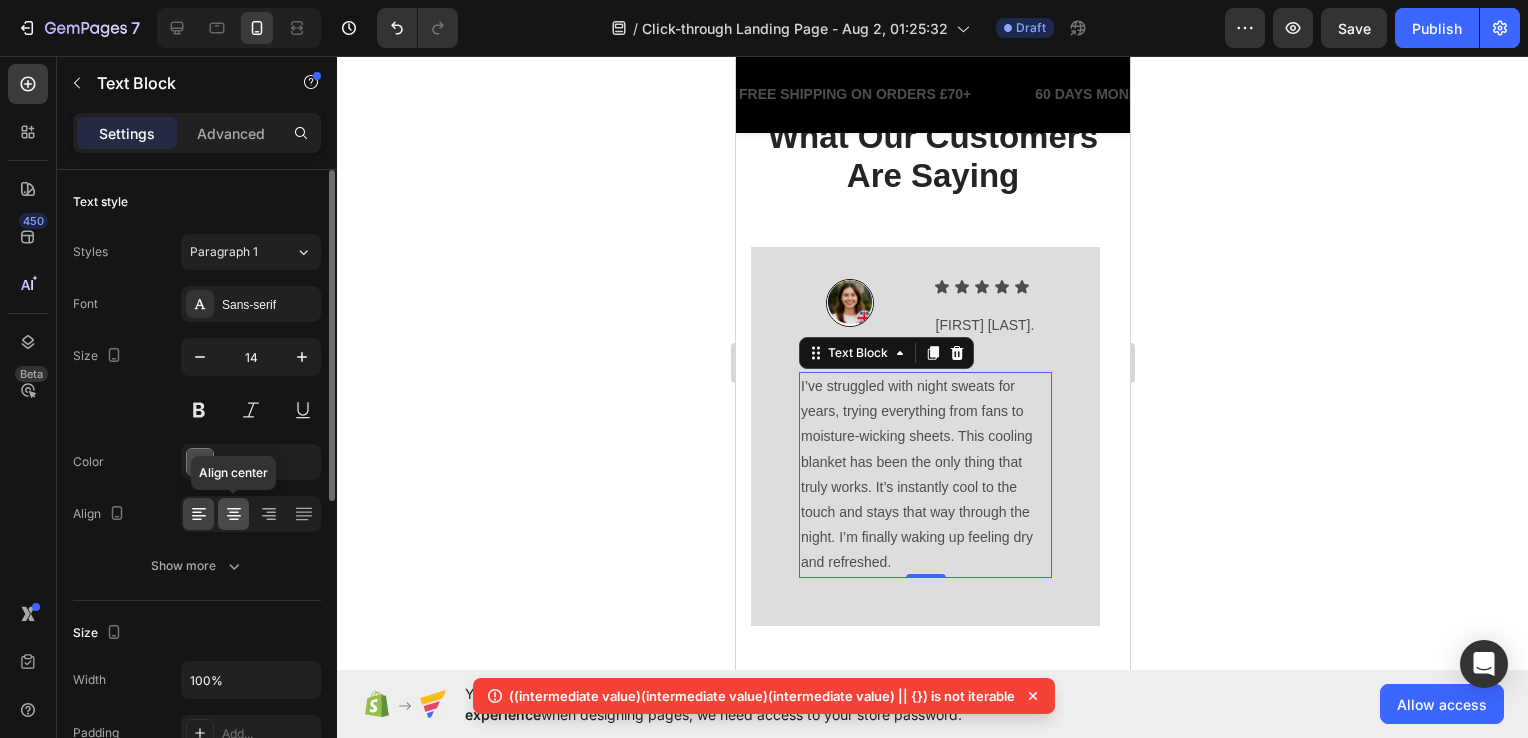 click 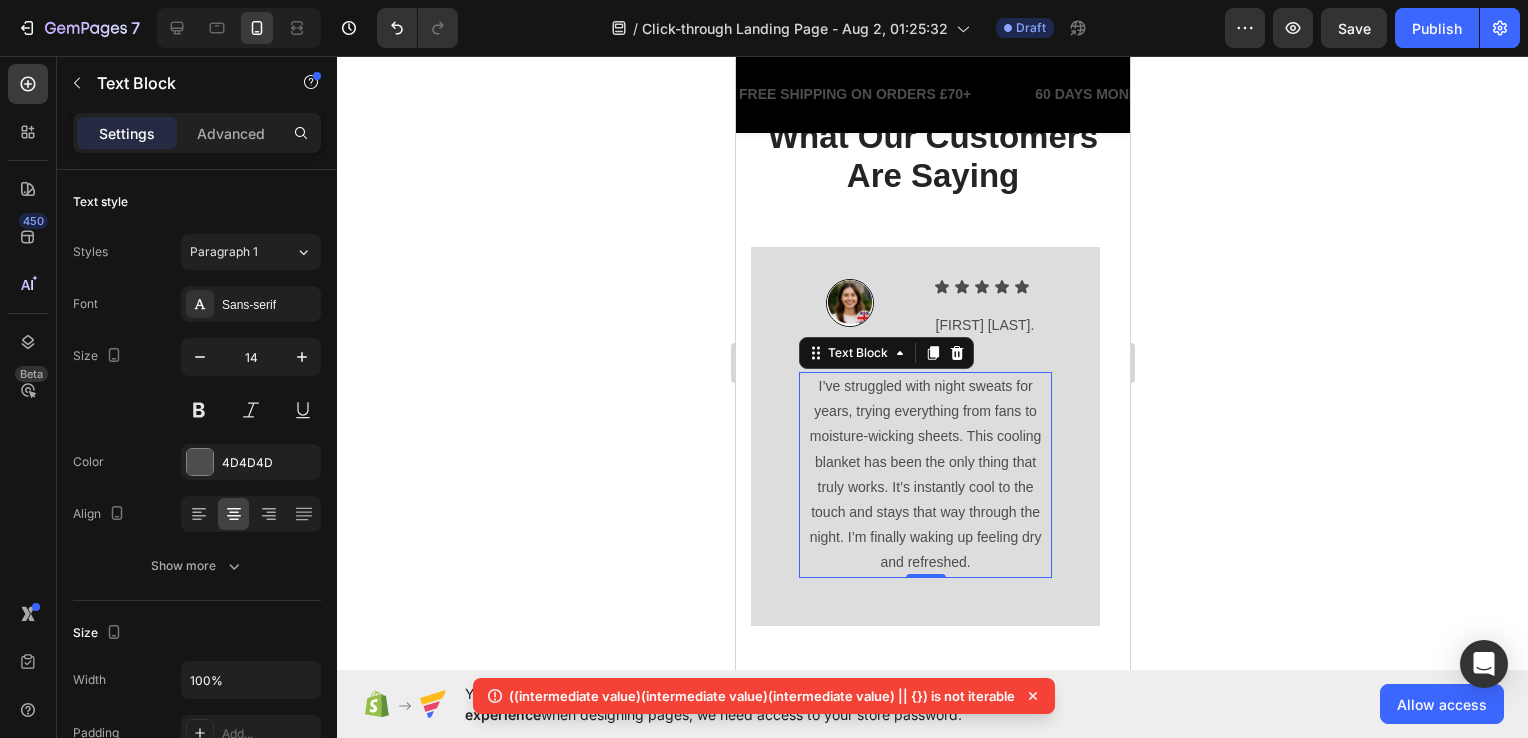click 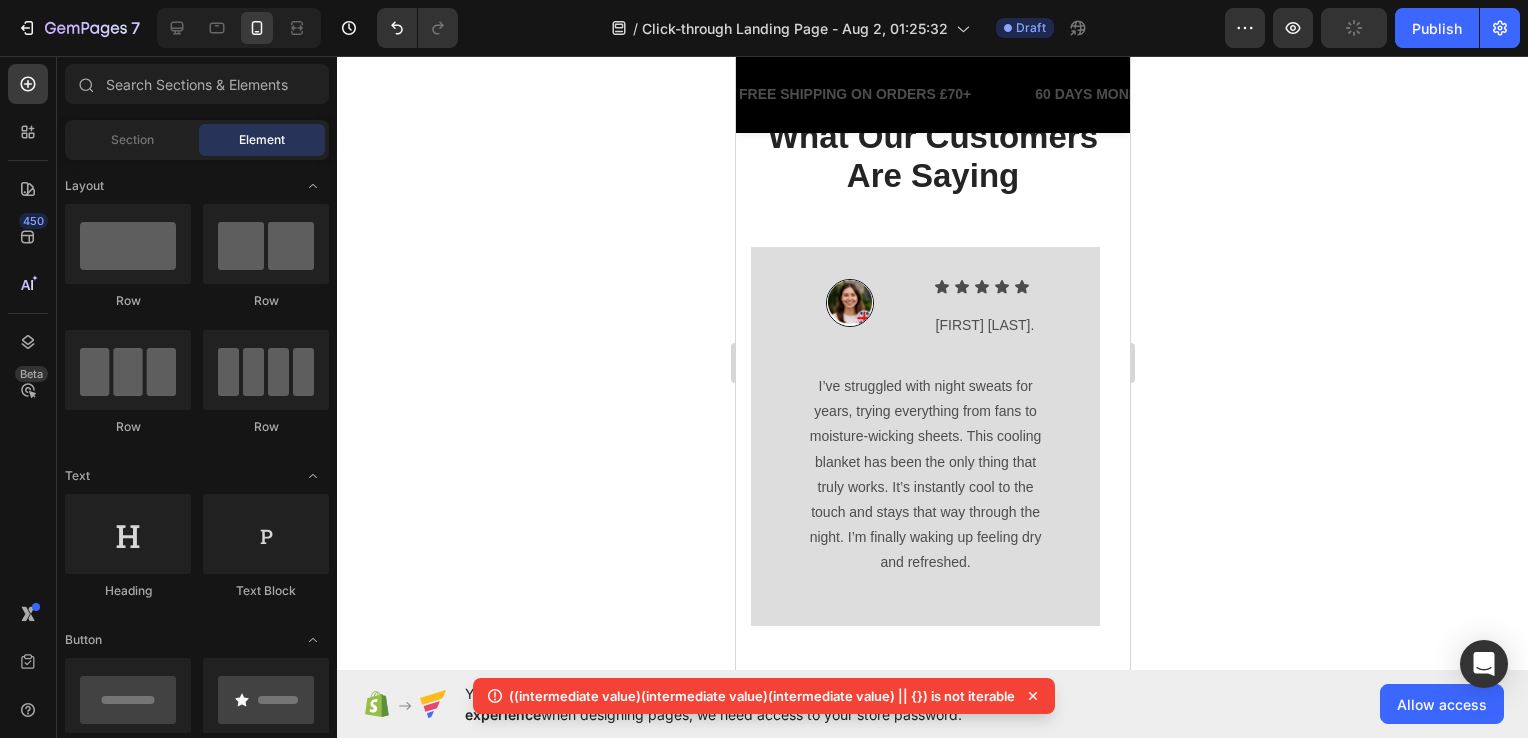 click 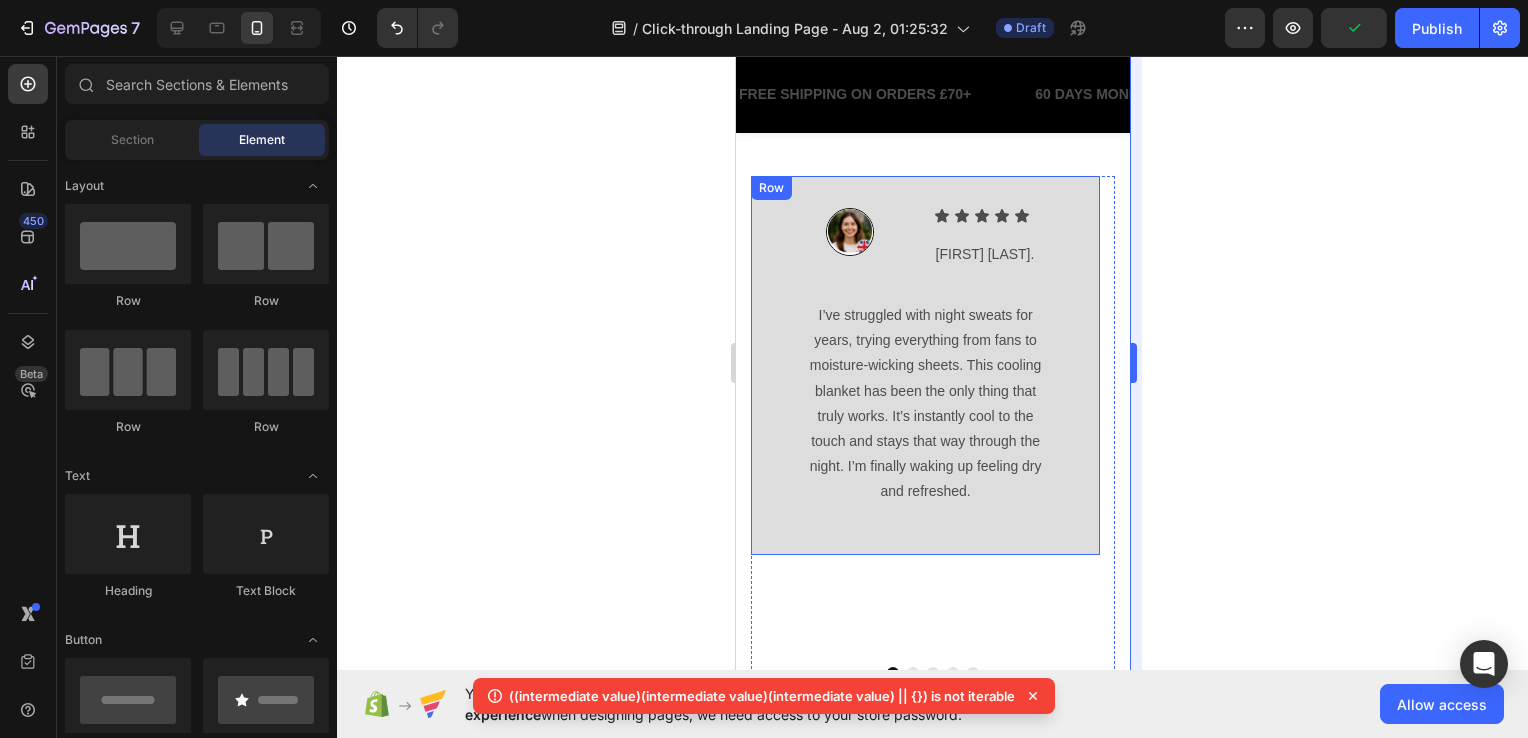 scroll, scrollTop: 3512, scrollLeft: 0, axis: vertical 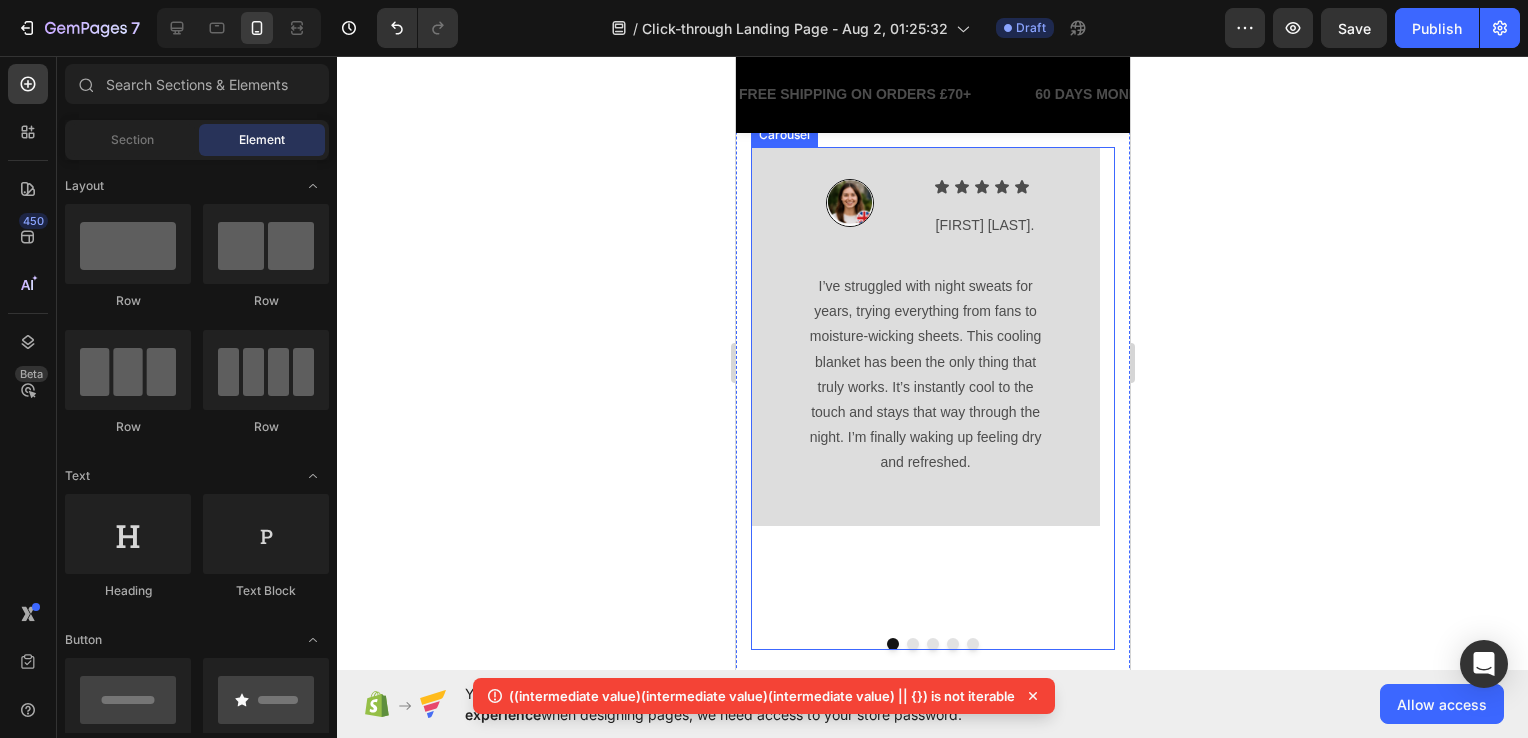 click at bounding box center (932, 644) 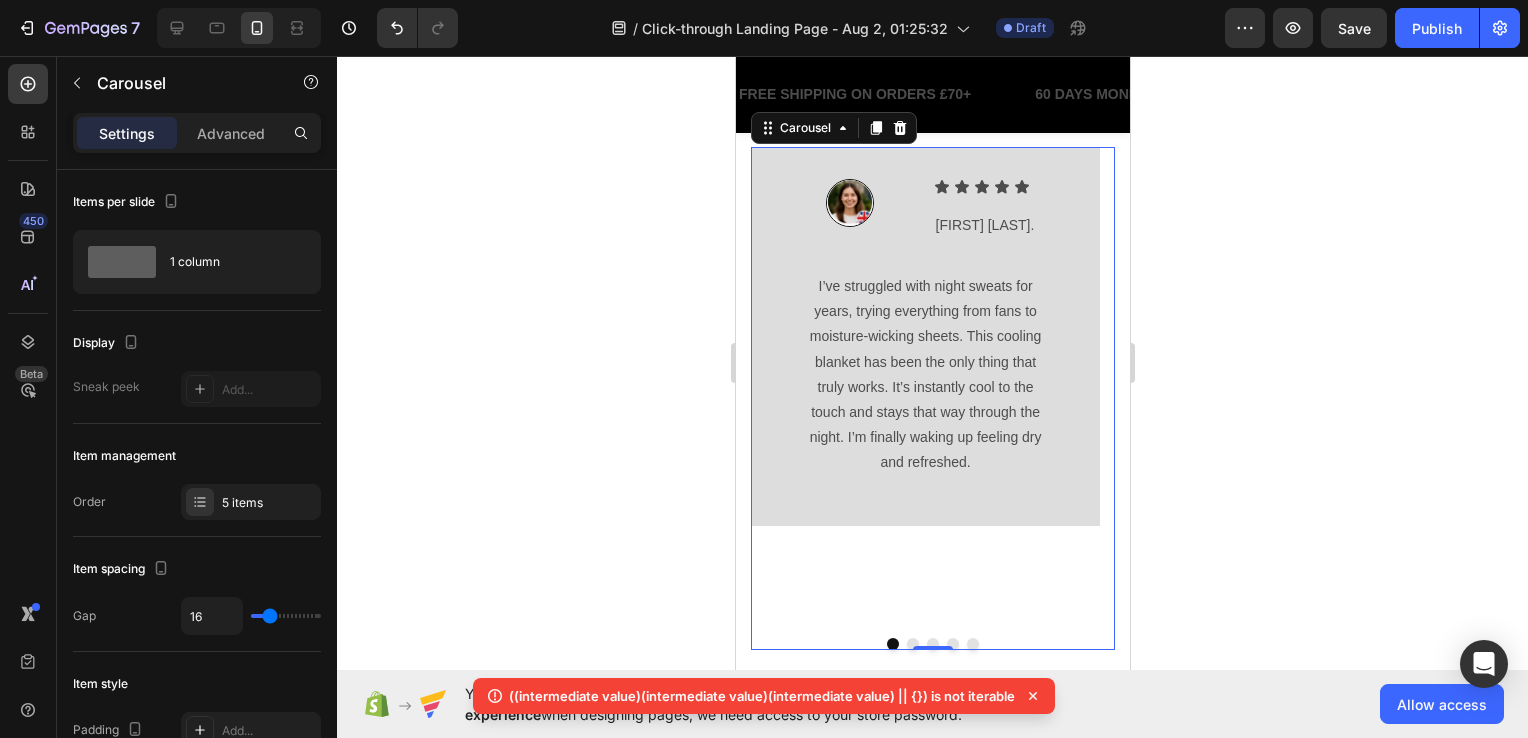click at bounding box center [1087, 377] 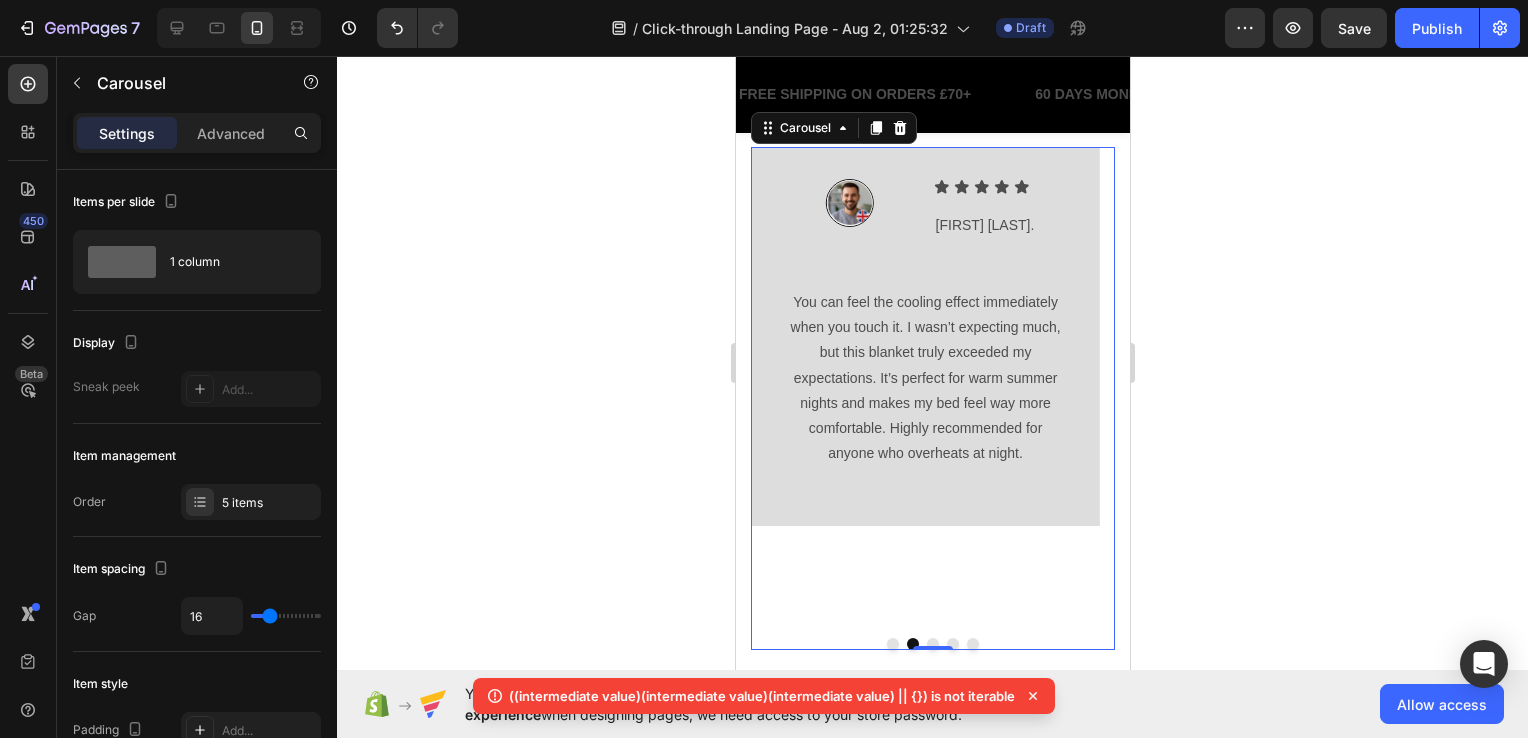 click 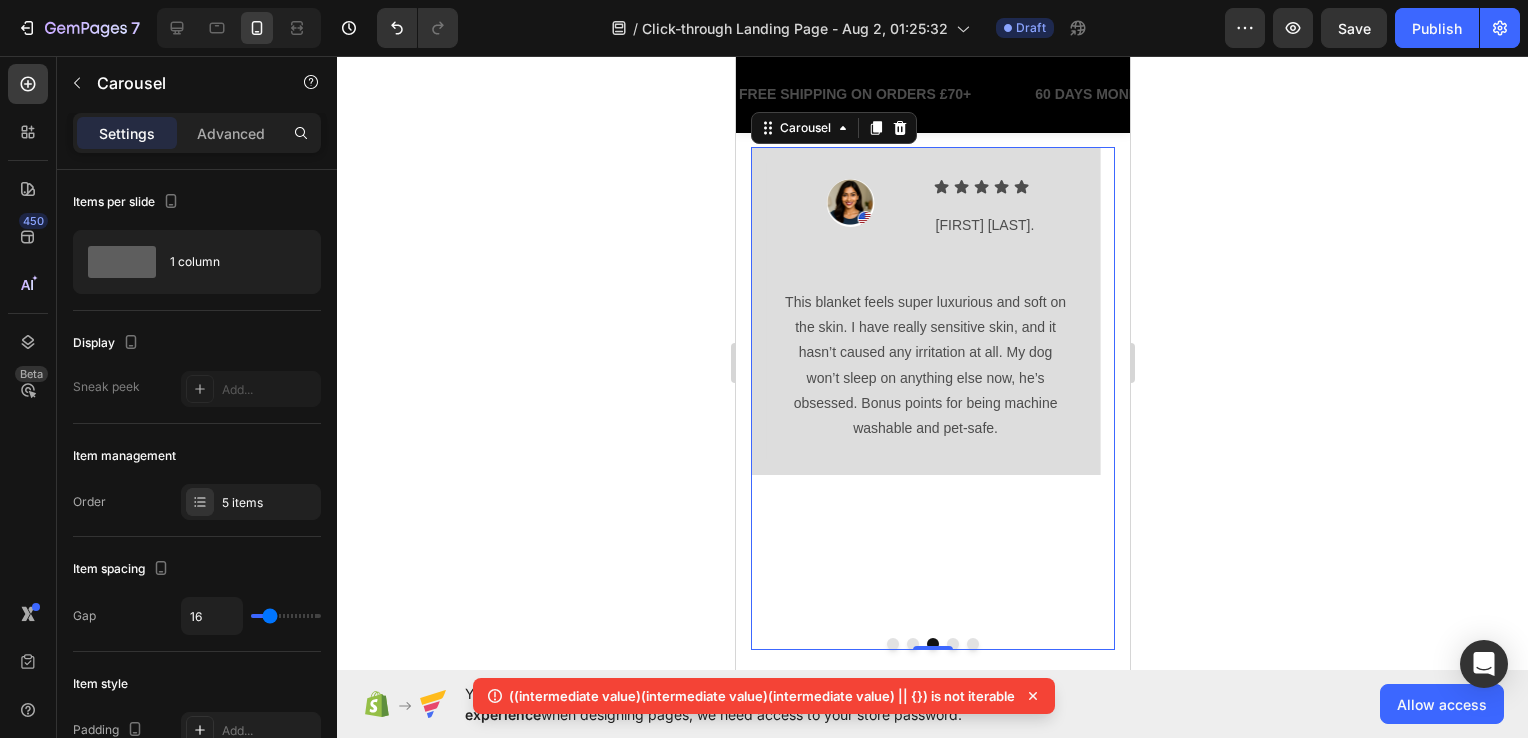 click 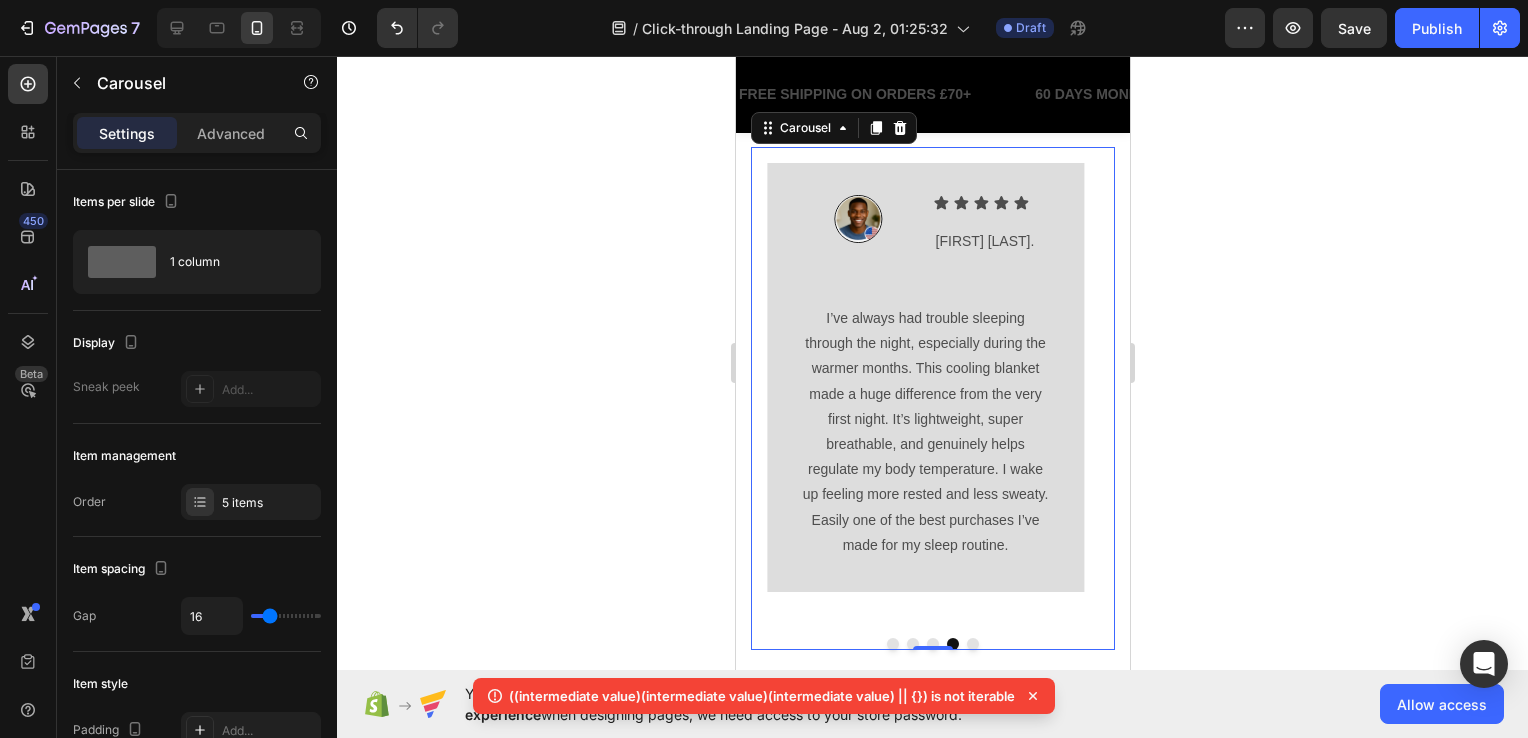 click at bounding box center [892, 644] 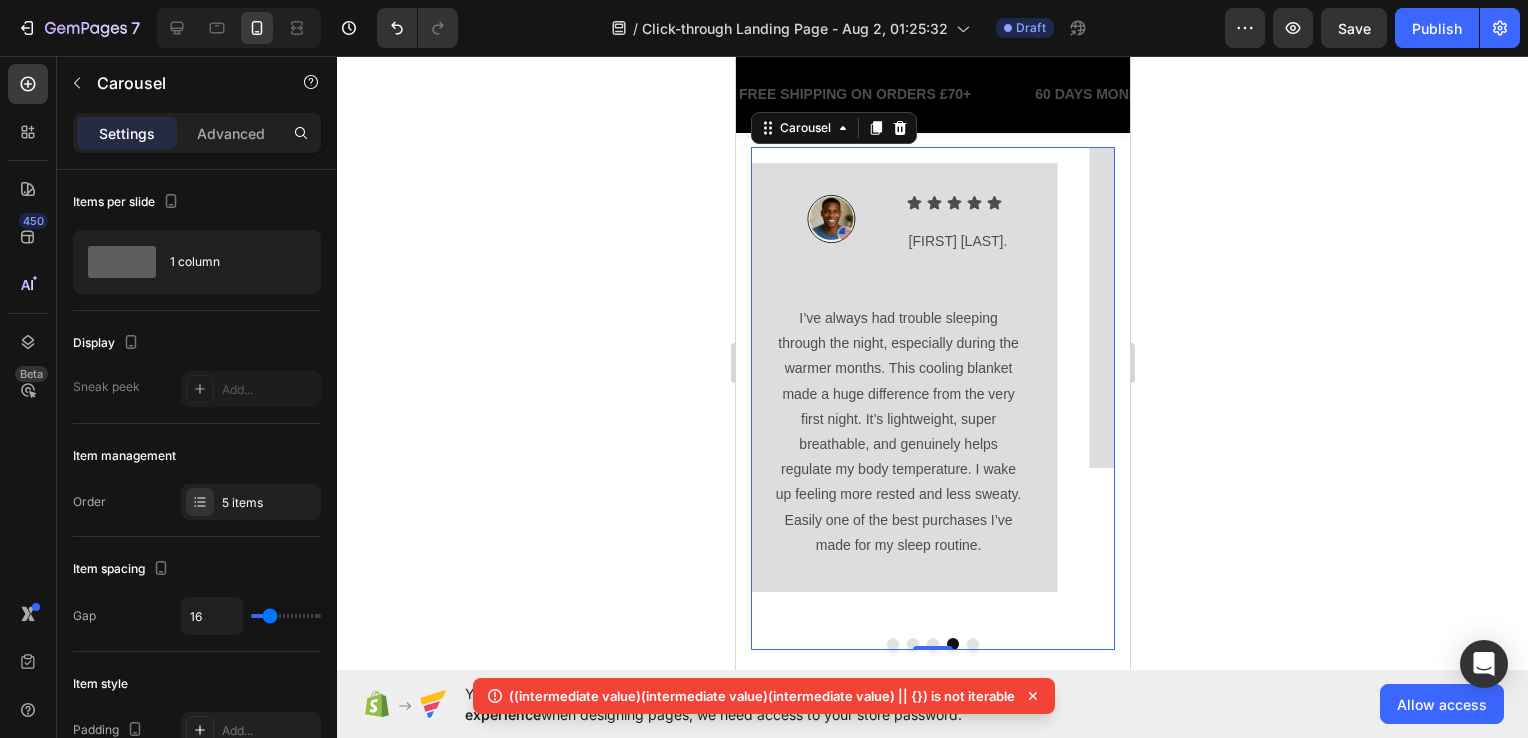 click 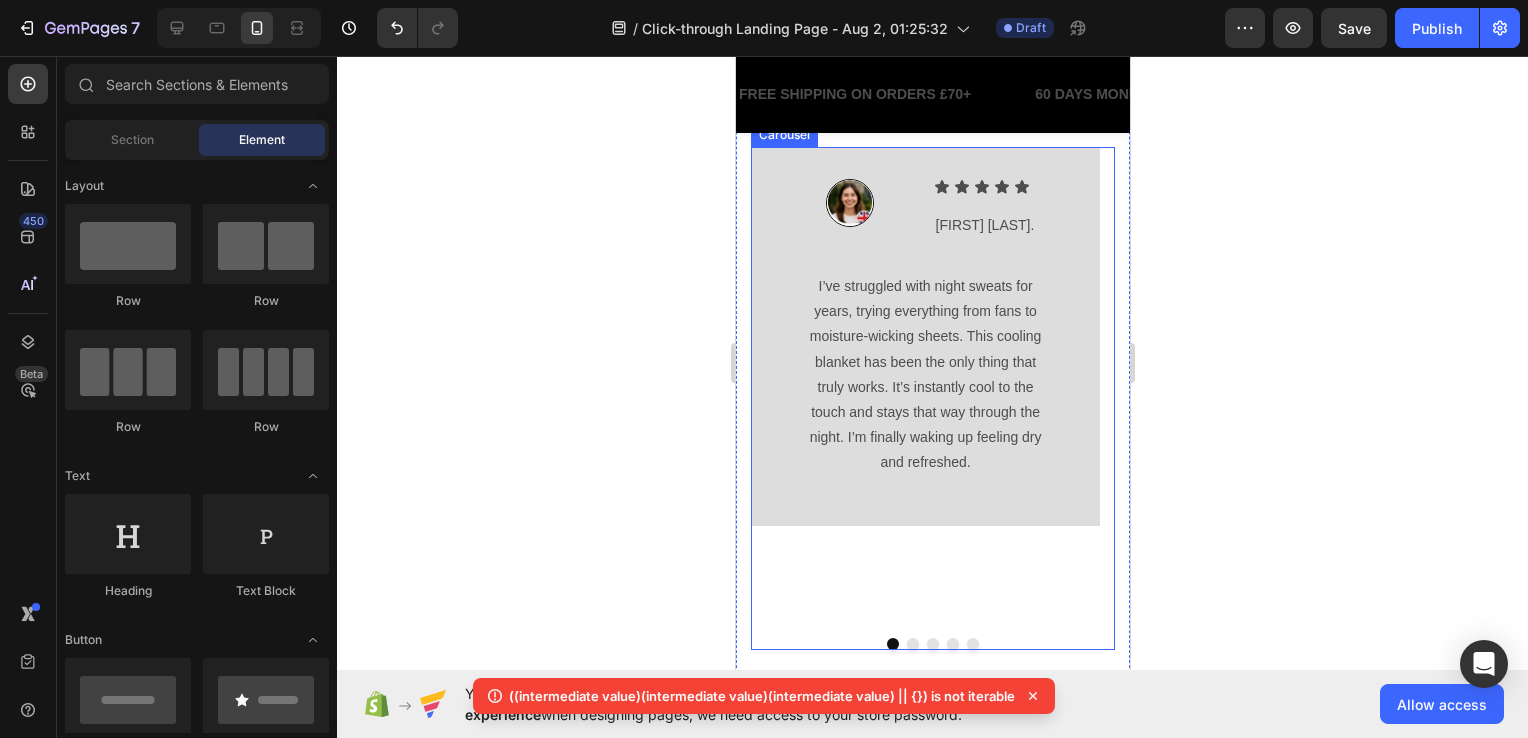 click at bounding box center (932, 644) 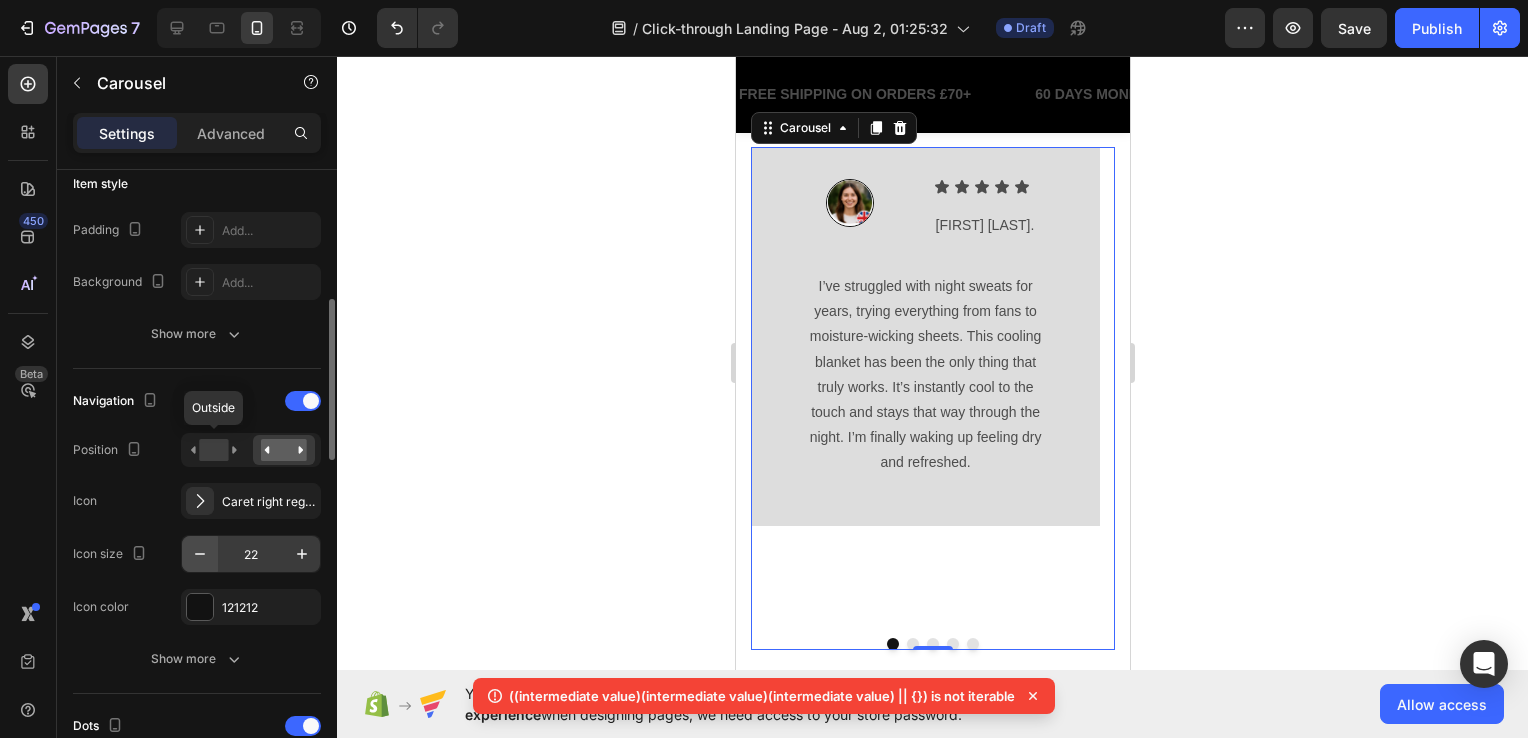 scroll, scrollTop: 700, scrollLeft: 0, axis: vertical 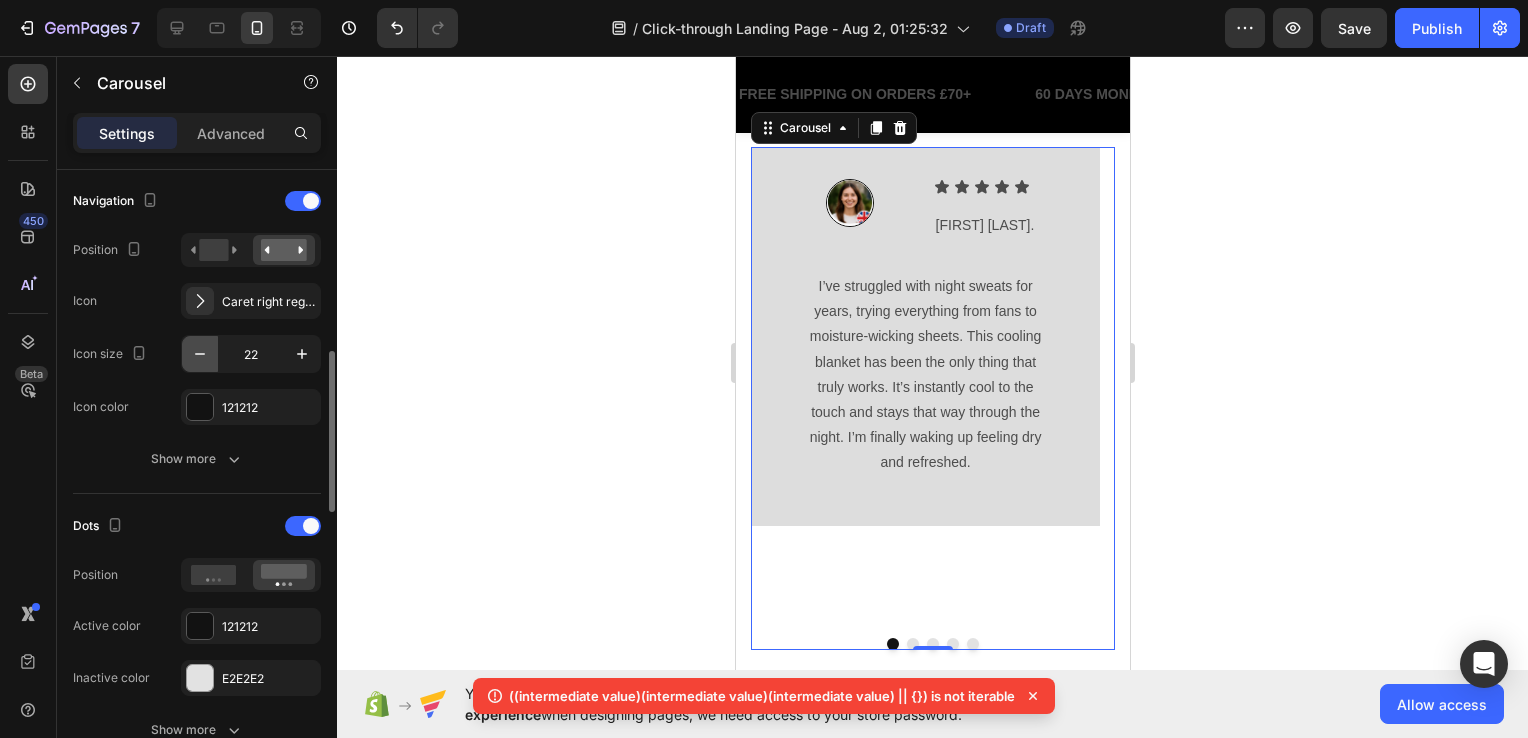 click 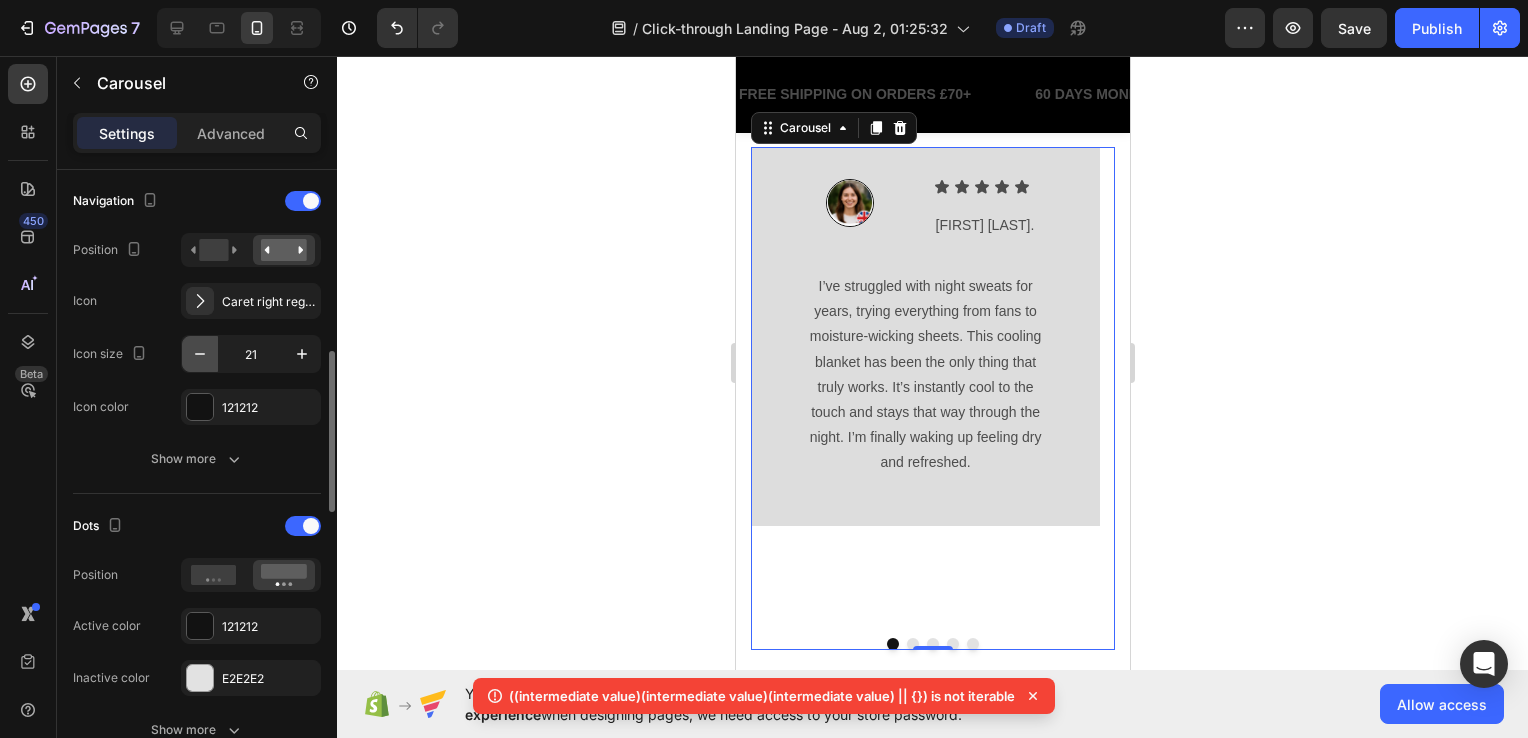 click 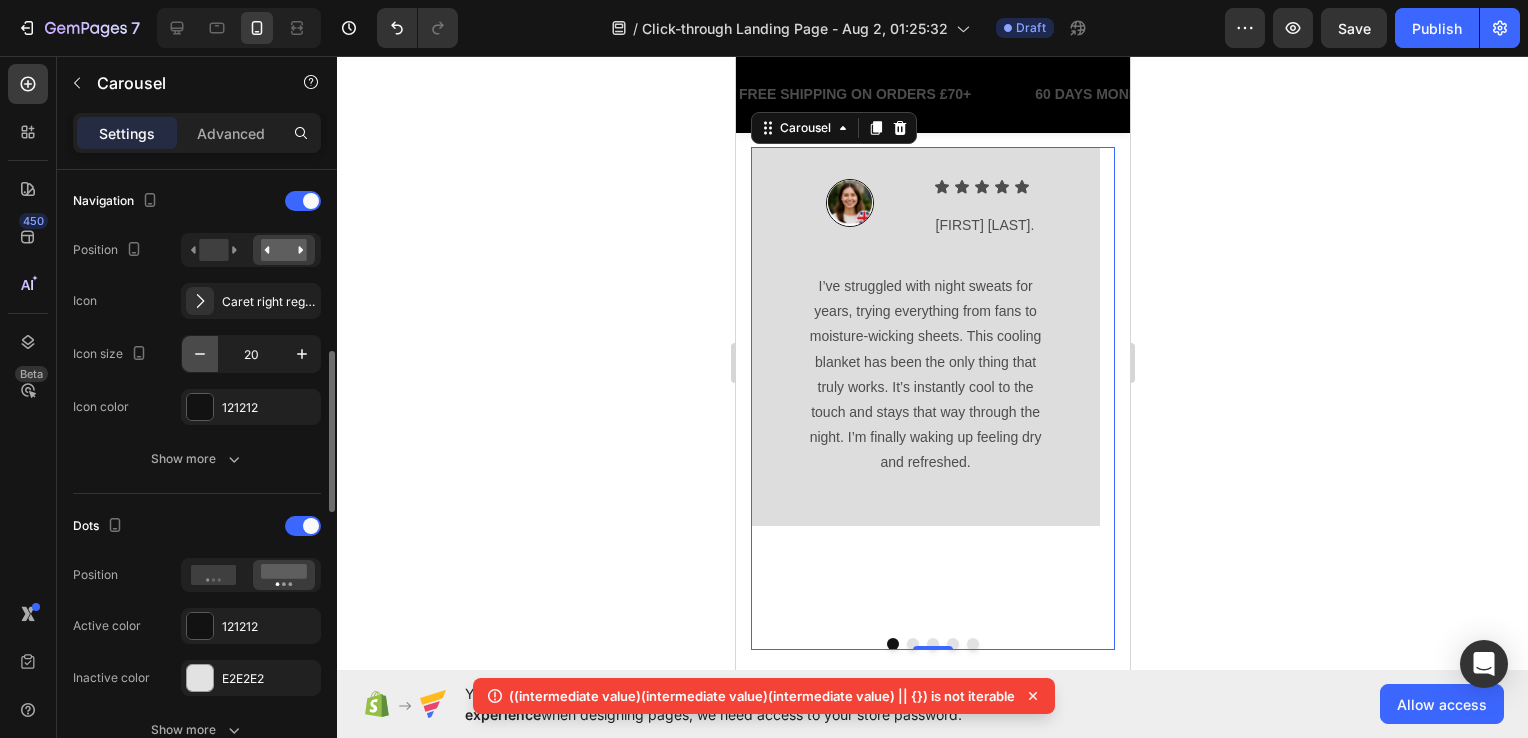click 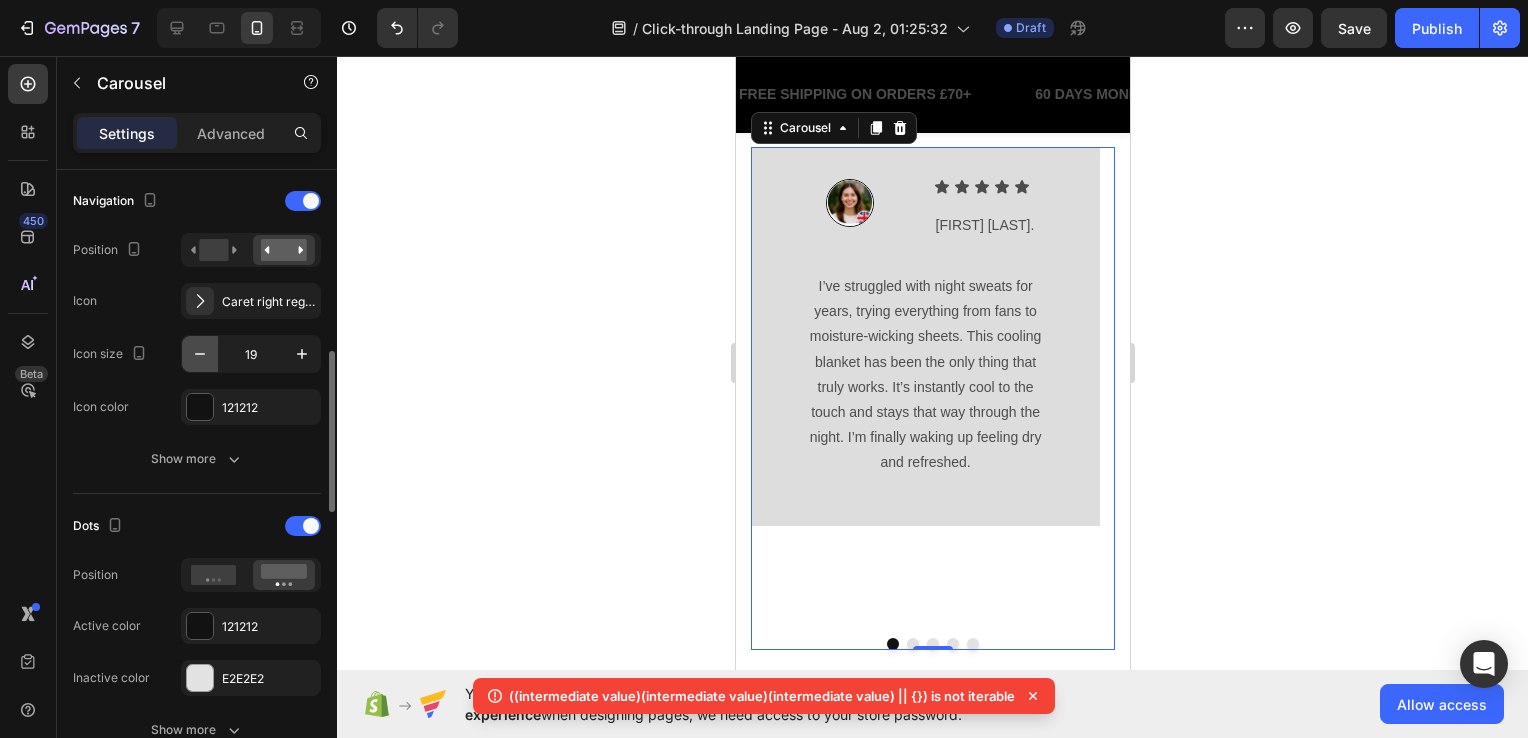 click 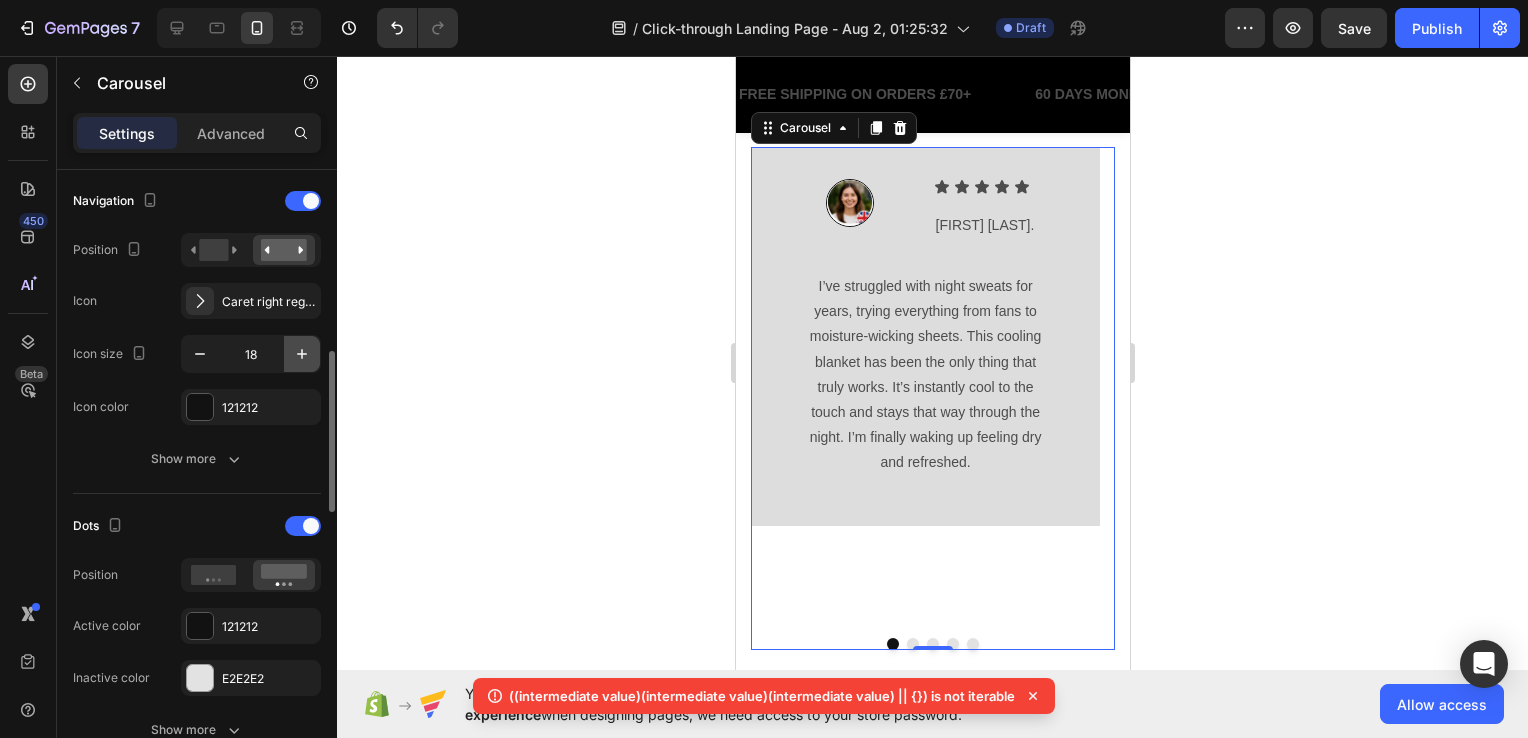 click 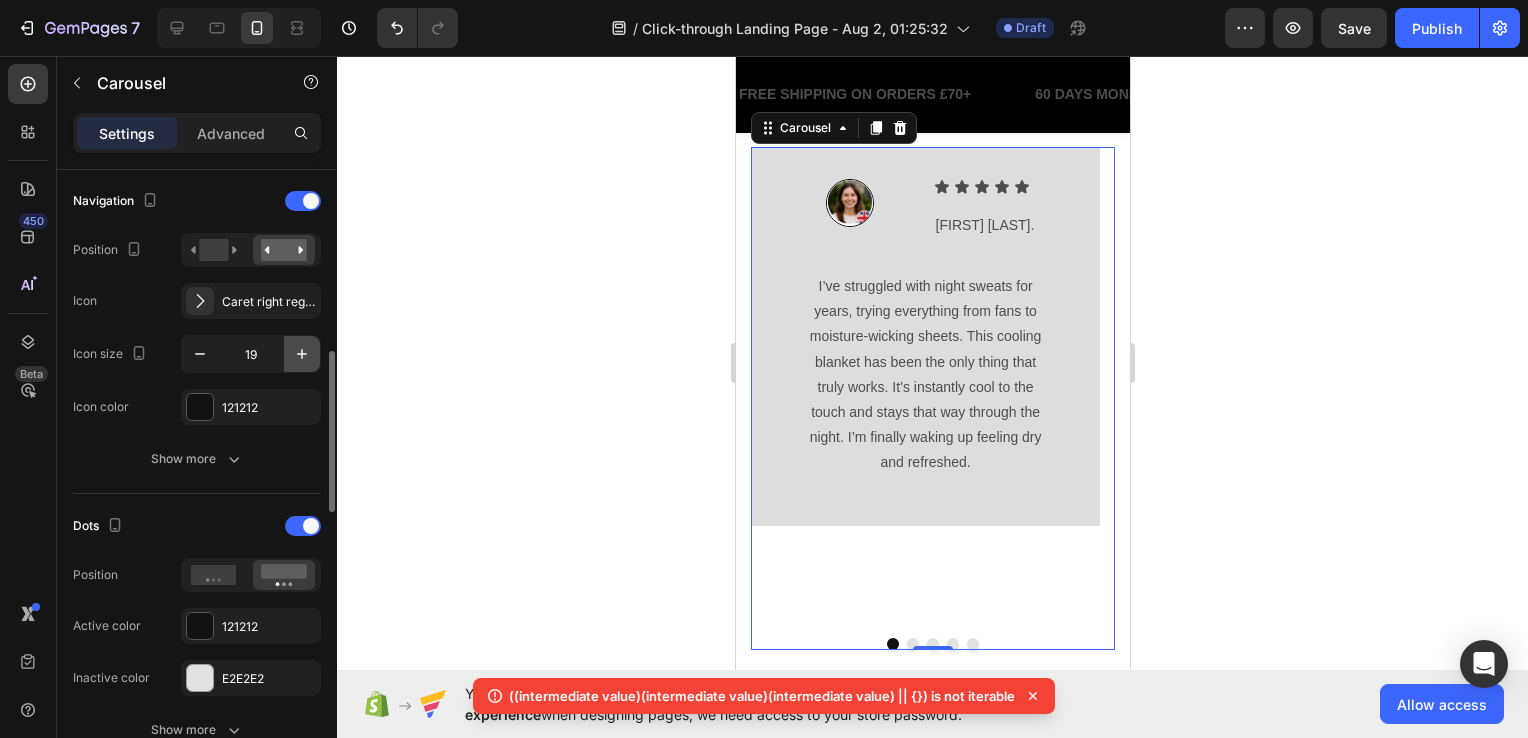 click 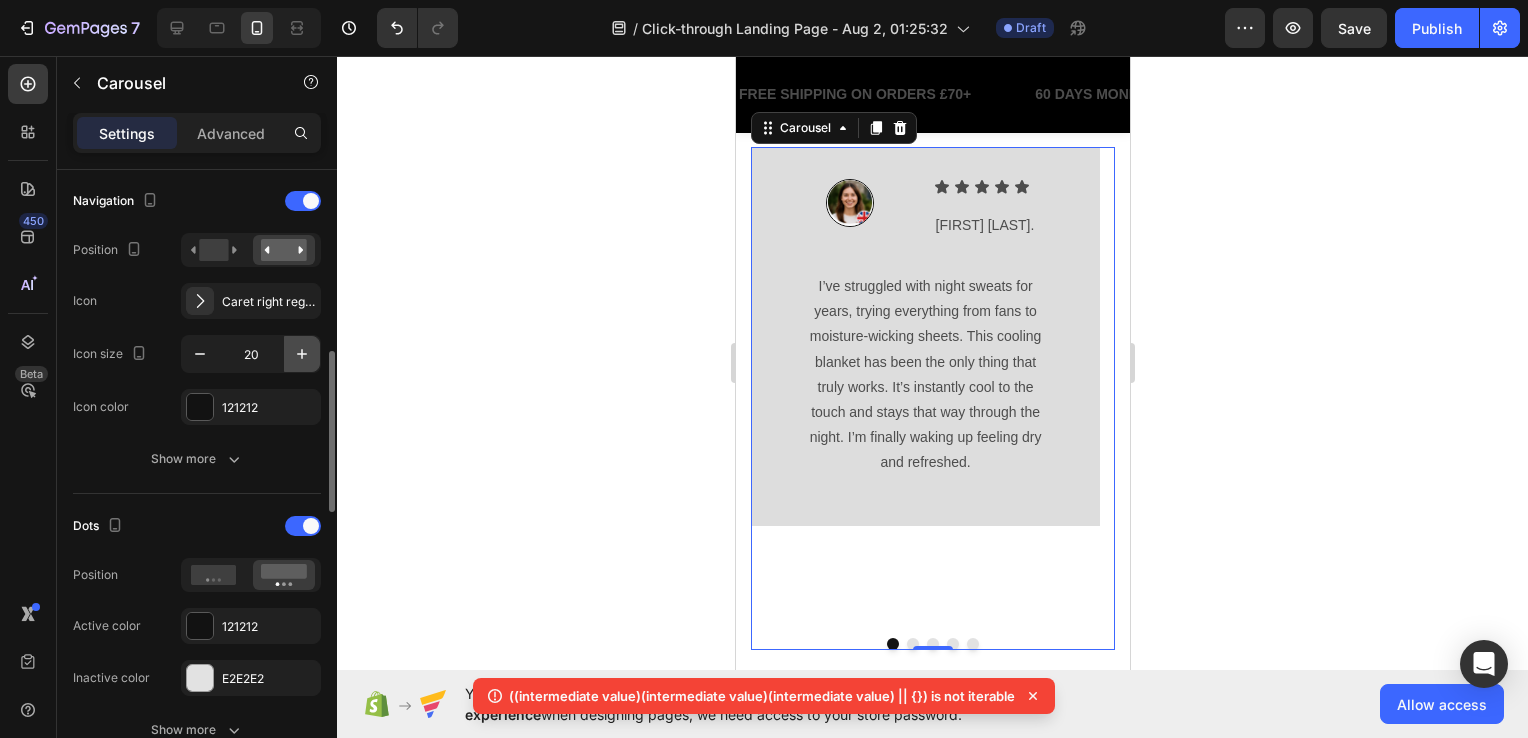 click 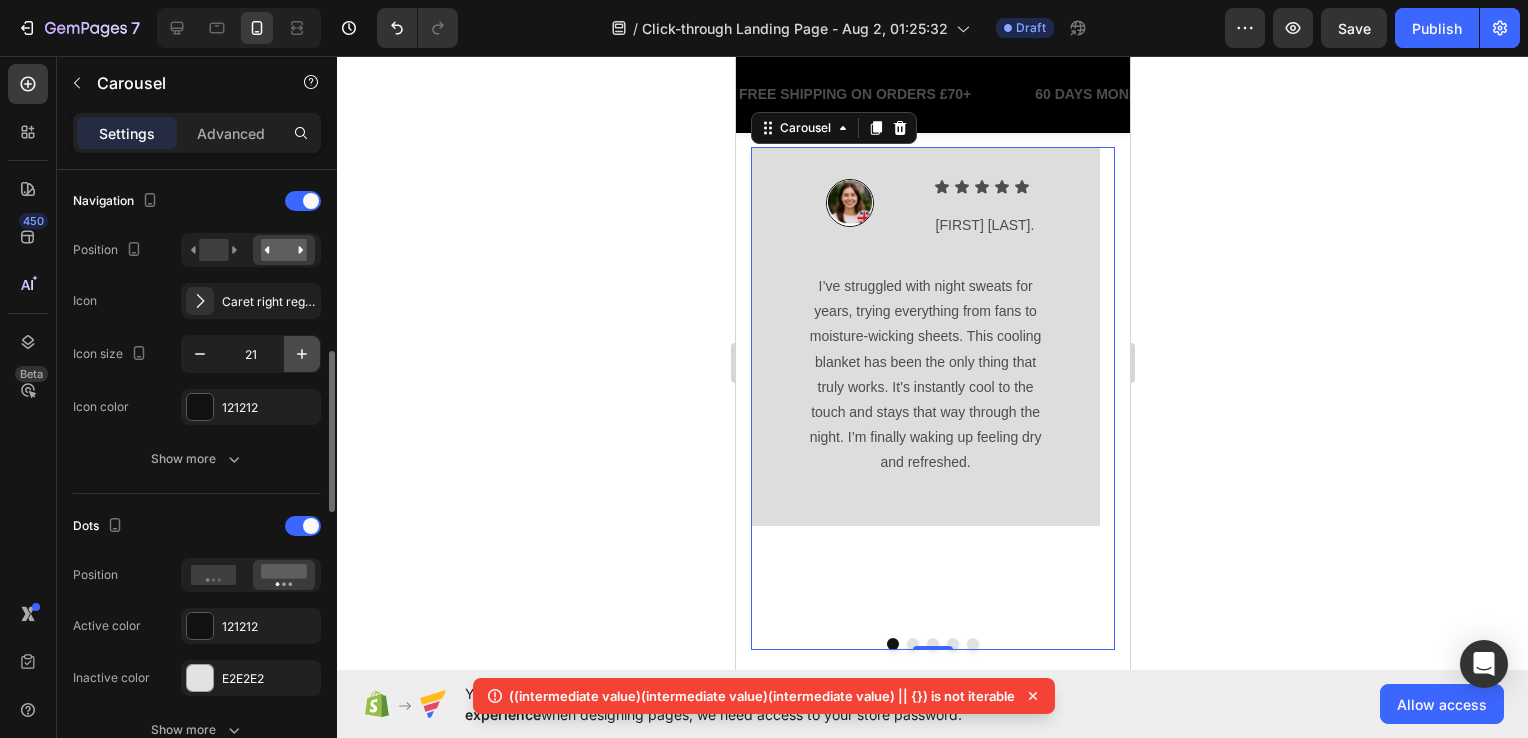 click 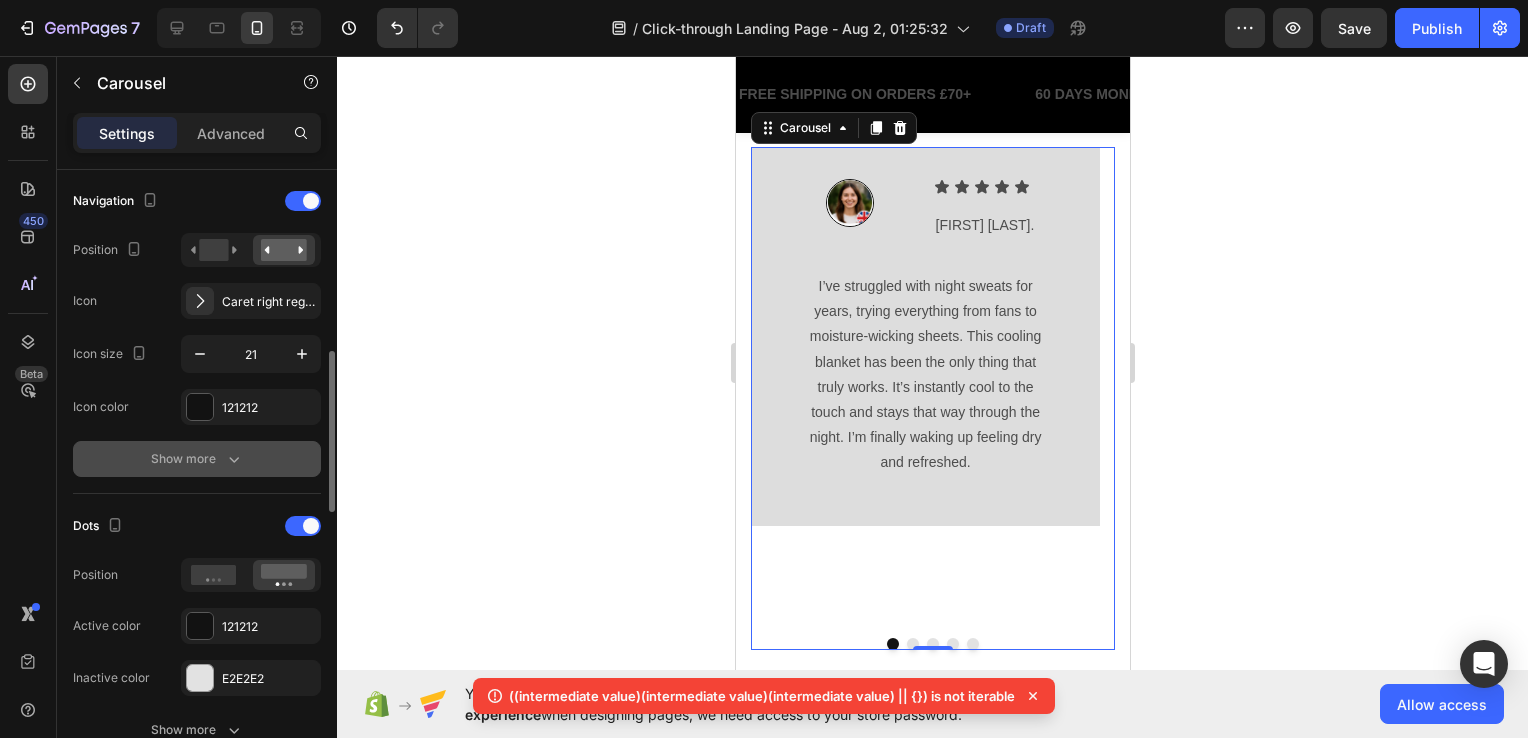 type on "22" 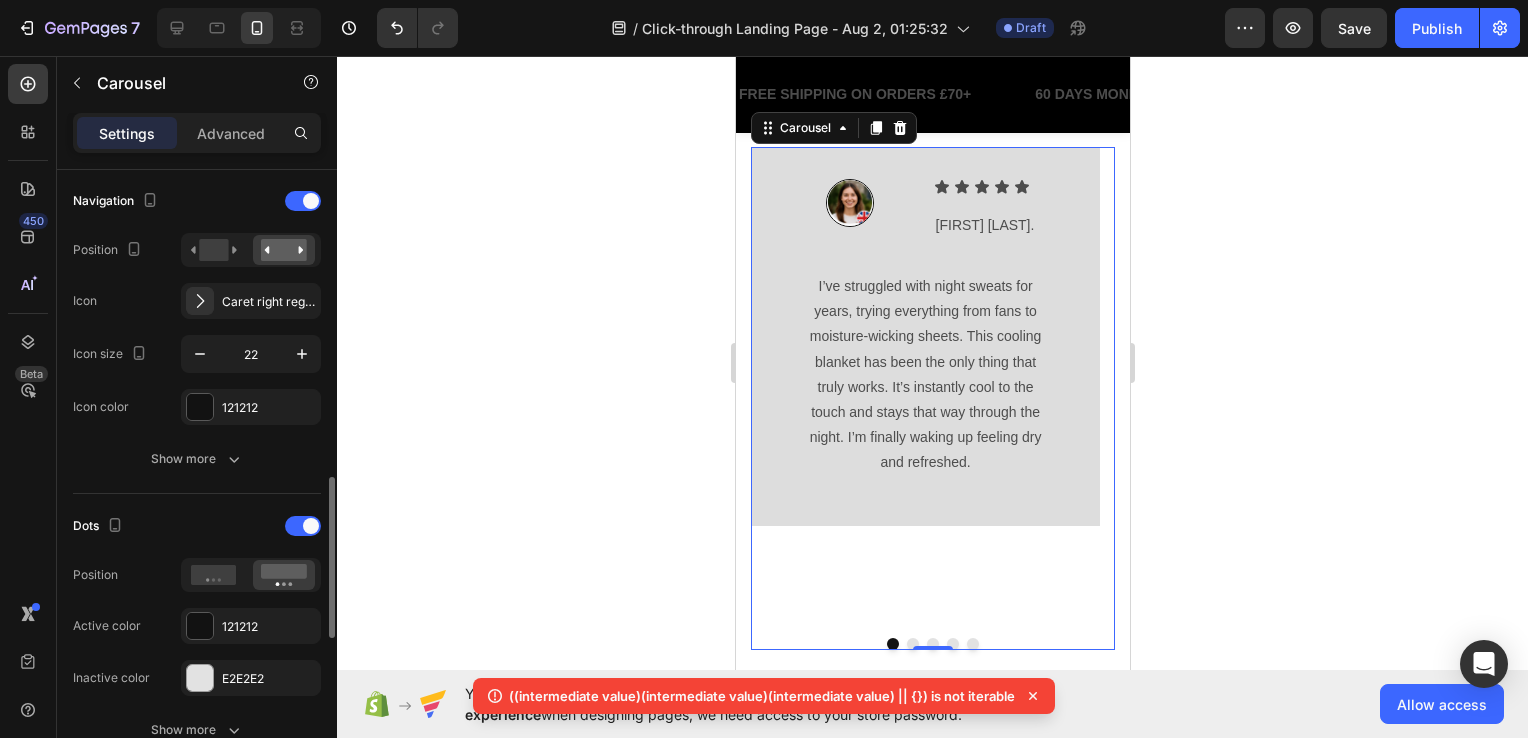scroll, scrollTop: 800, scrollLeft: 0, axis: vertical 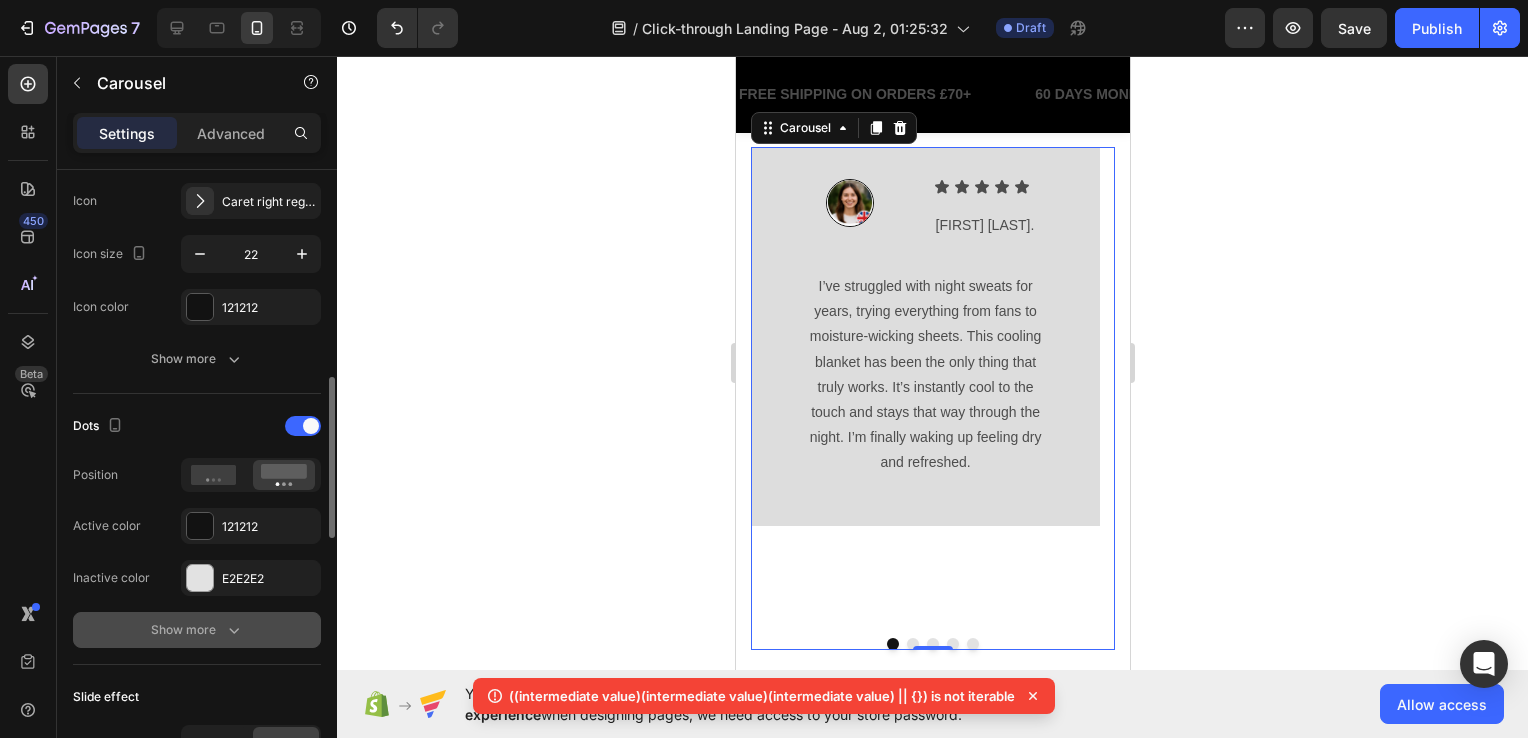 click on "Show more" at bounding box center (197, 630) 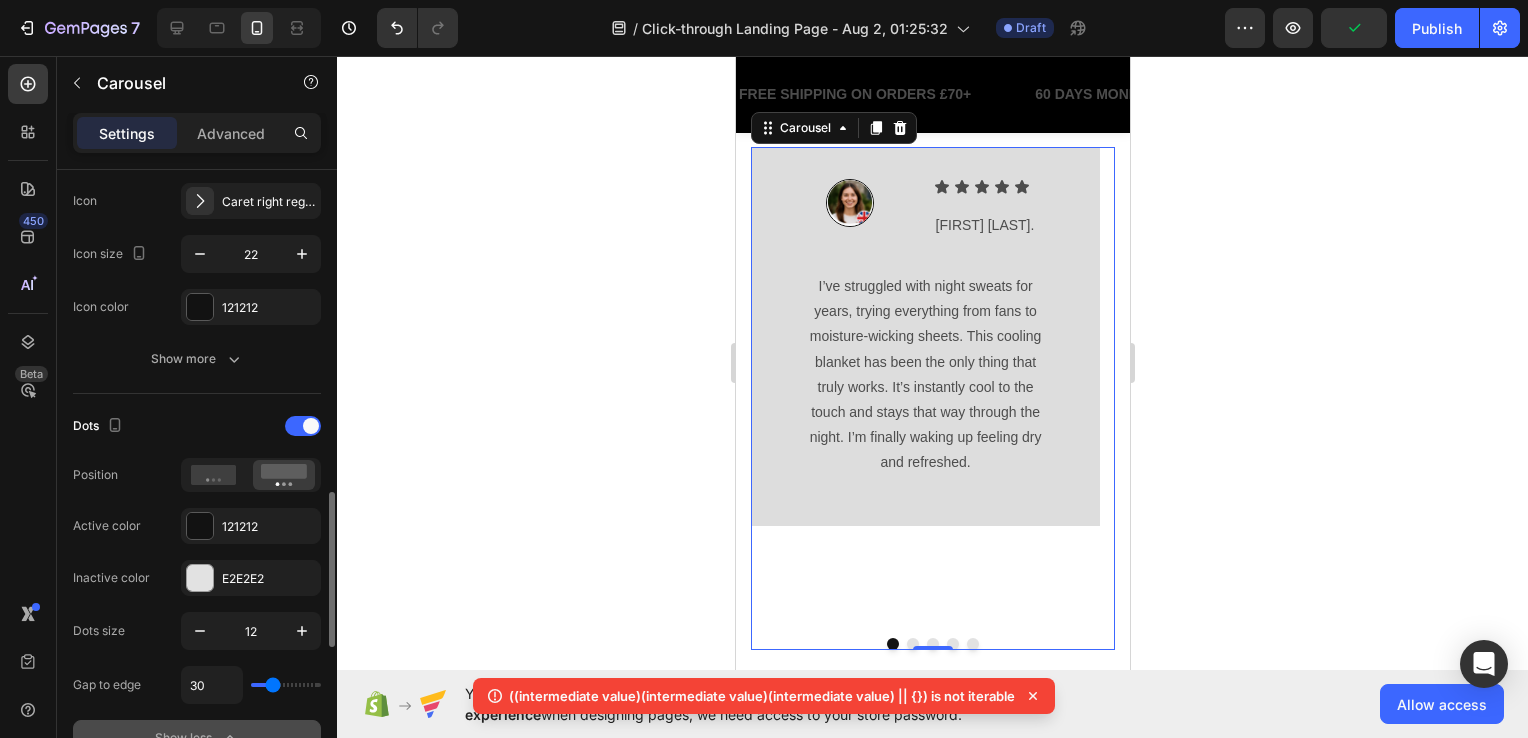 scroll, scrollTop: 900, scrollLeft: 0, axis: vertical 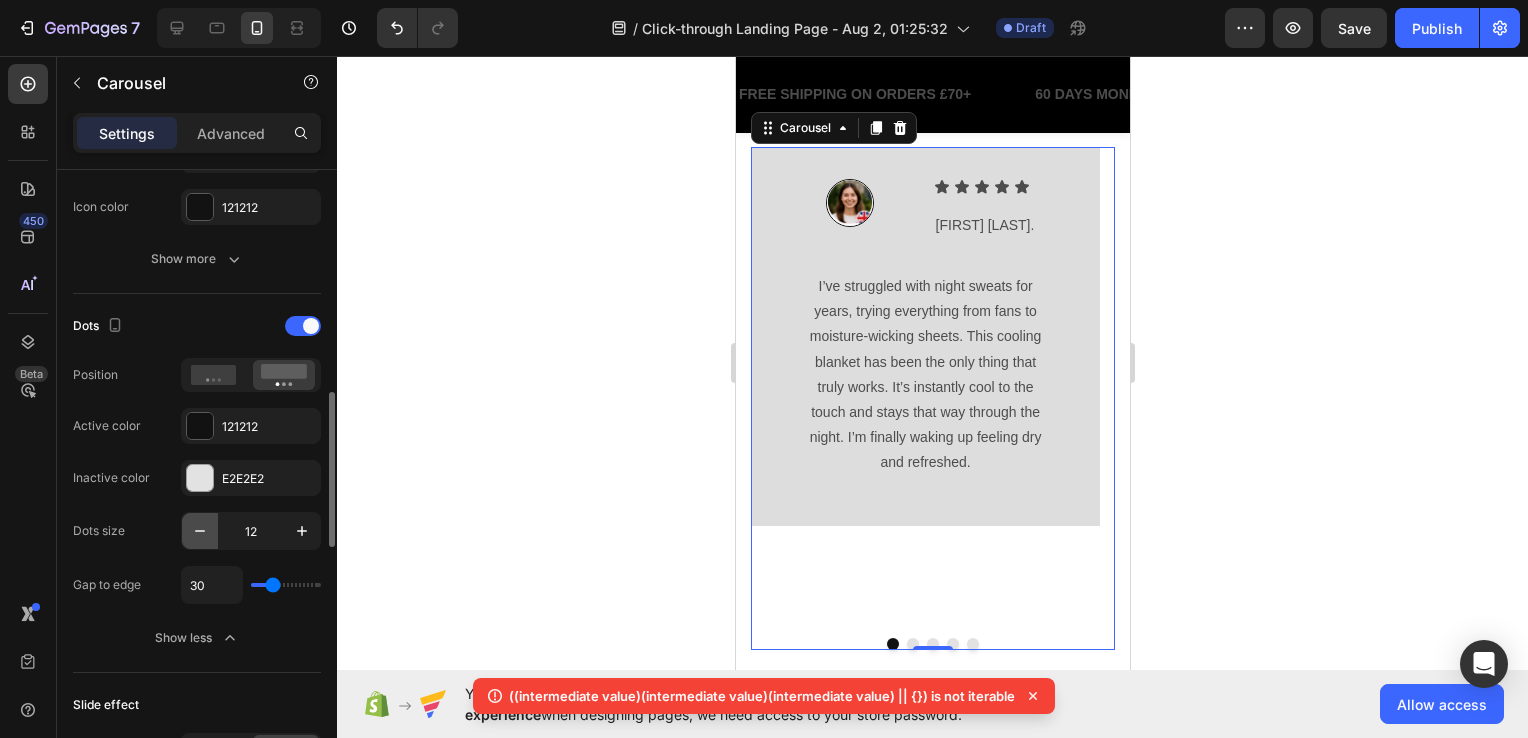 click 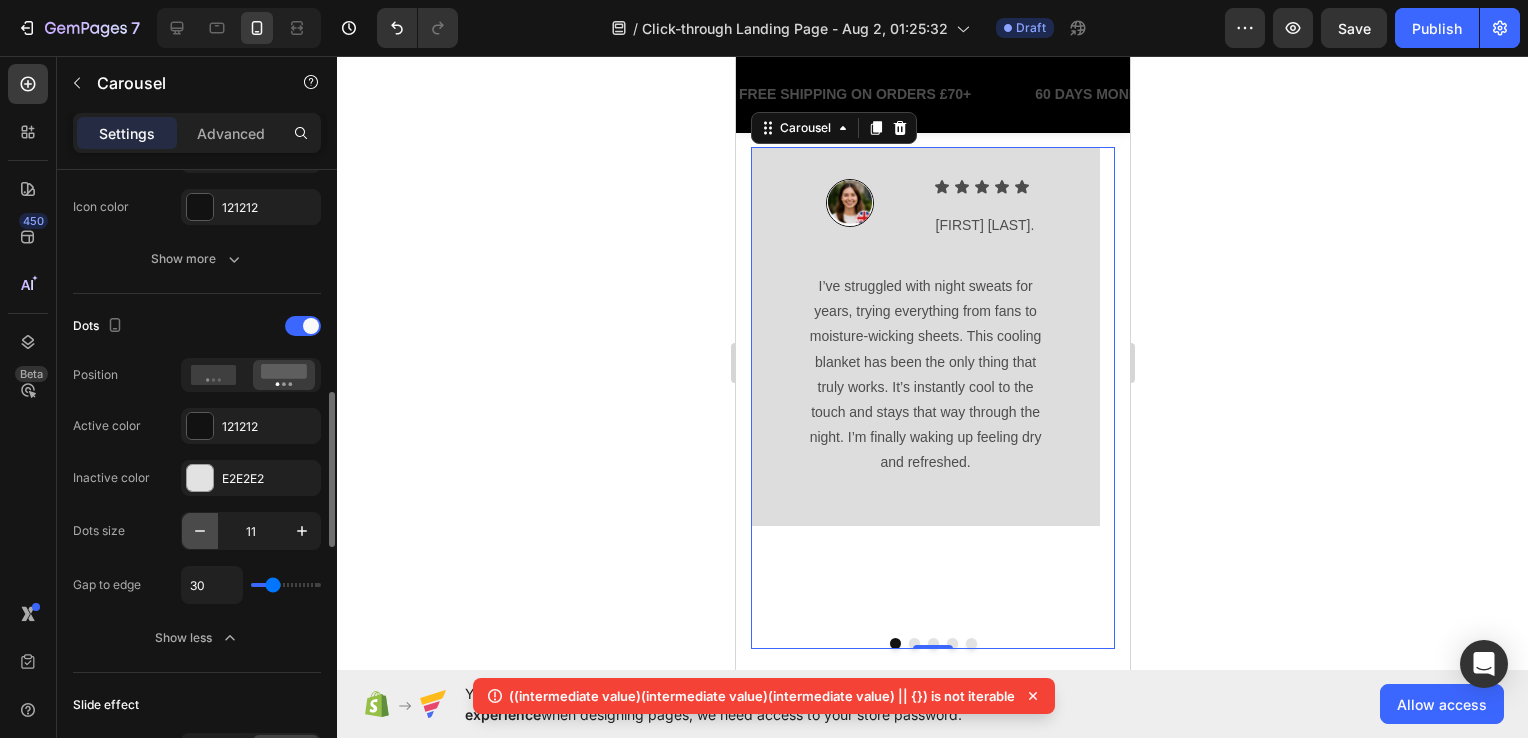 click 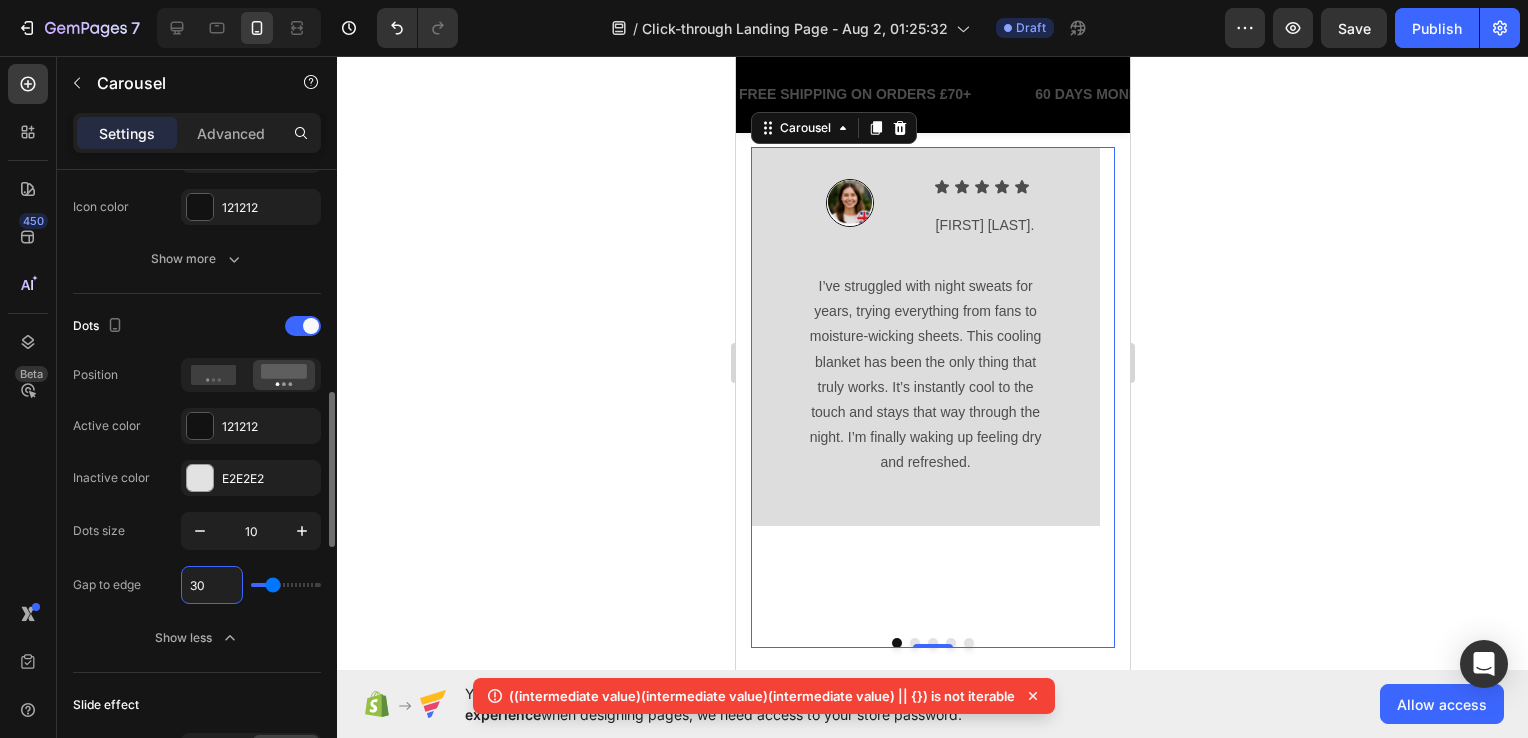 click on "30" at bounding box center [212, 585] 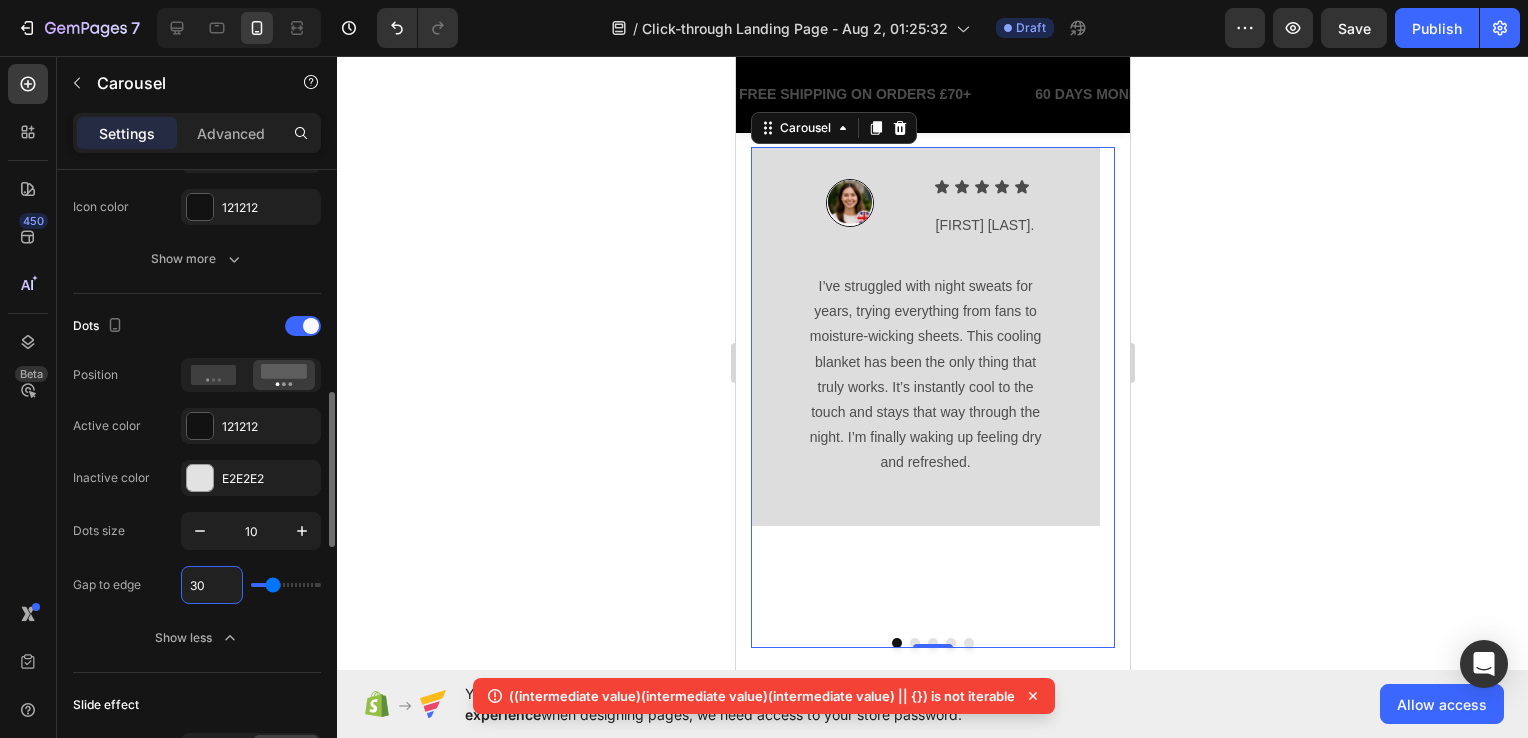 type 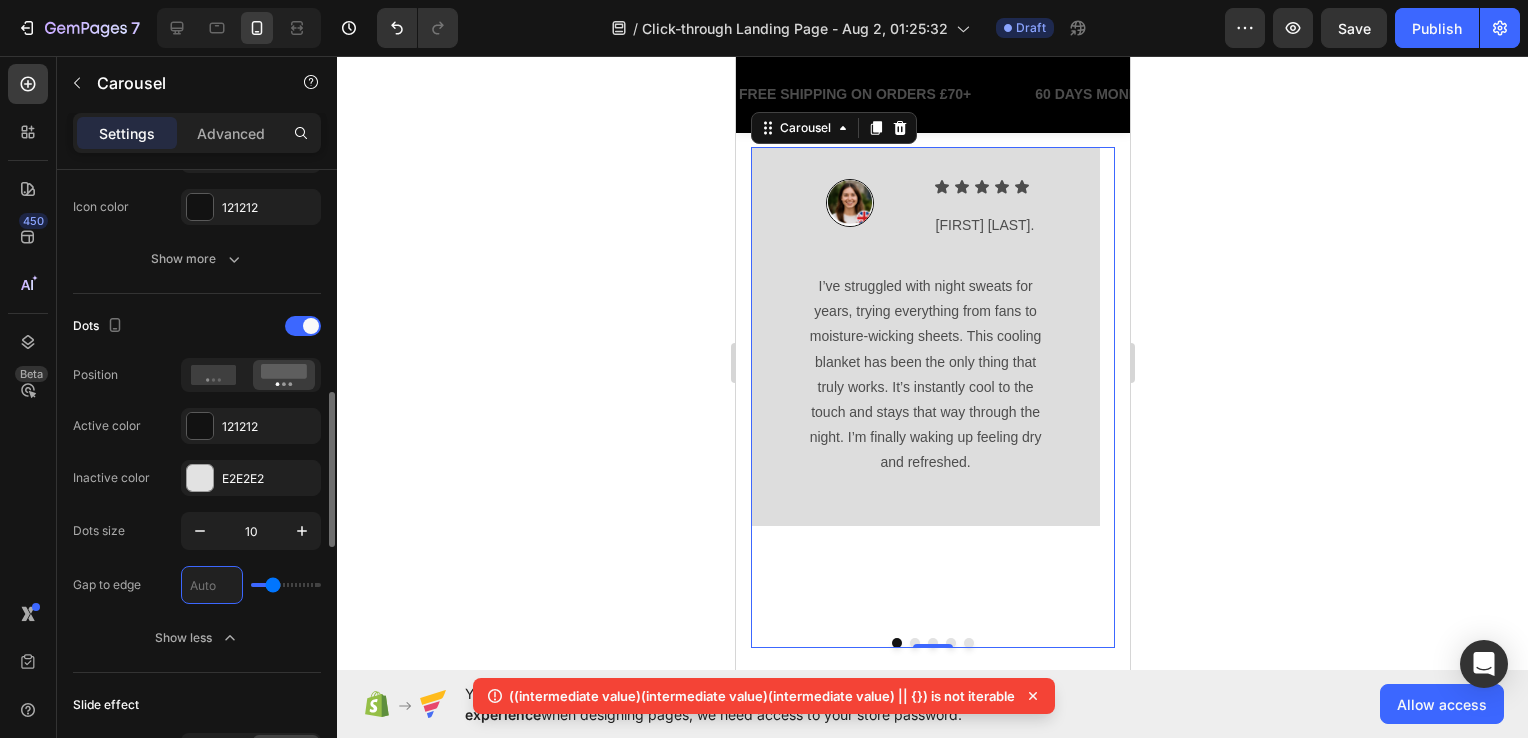 type on "0" 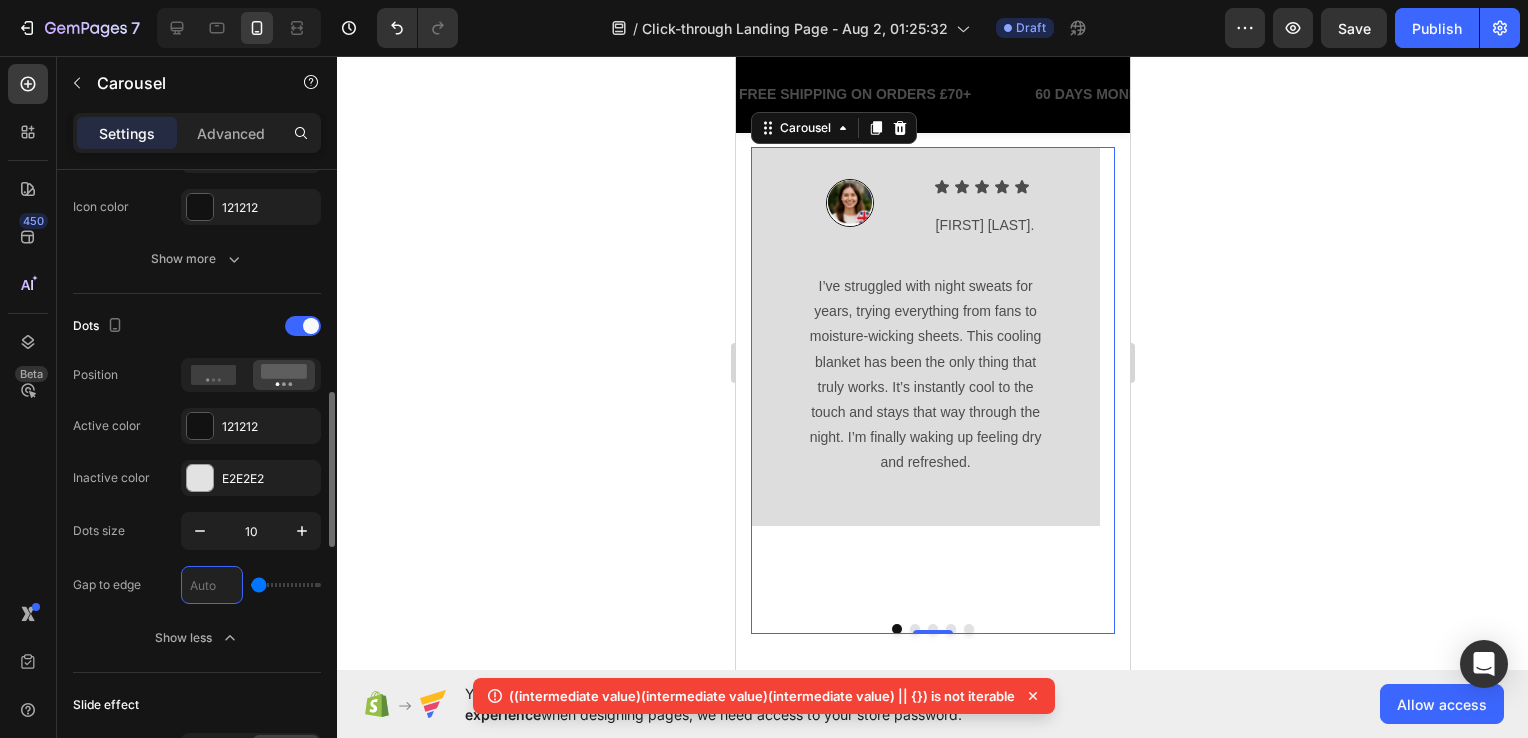 type on "5" 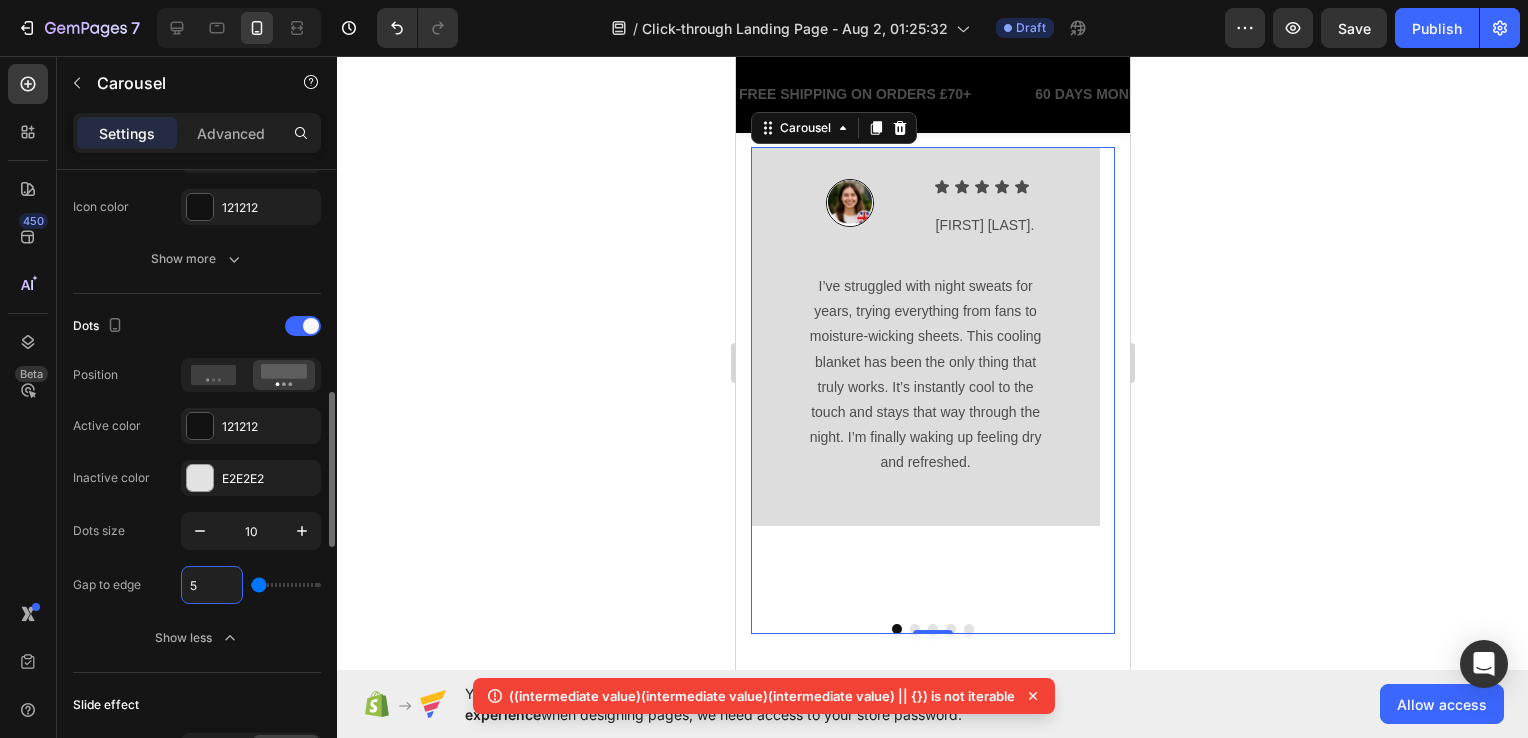 type on "5" 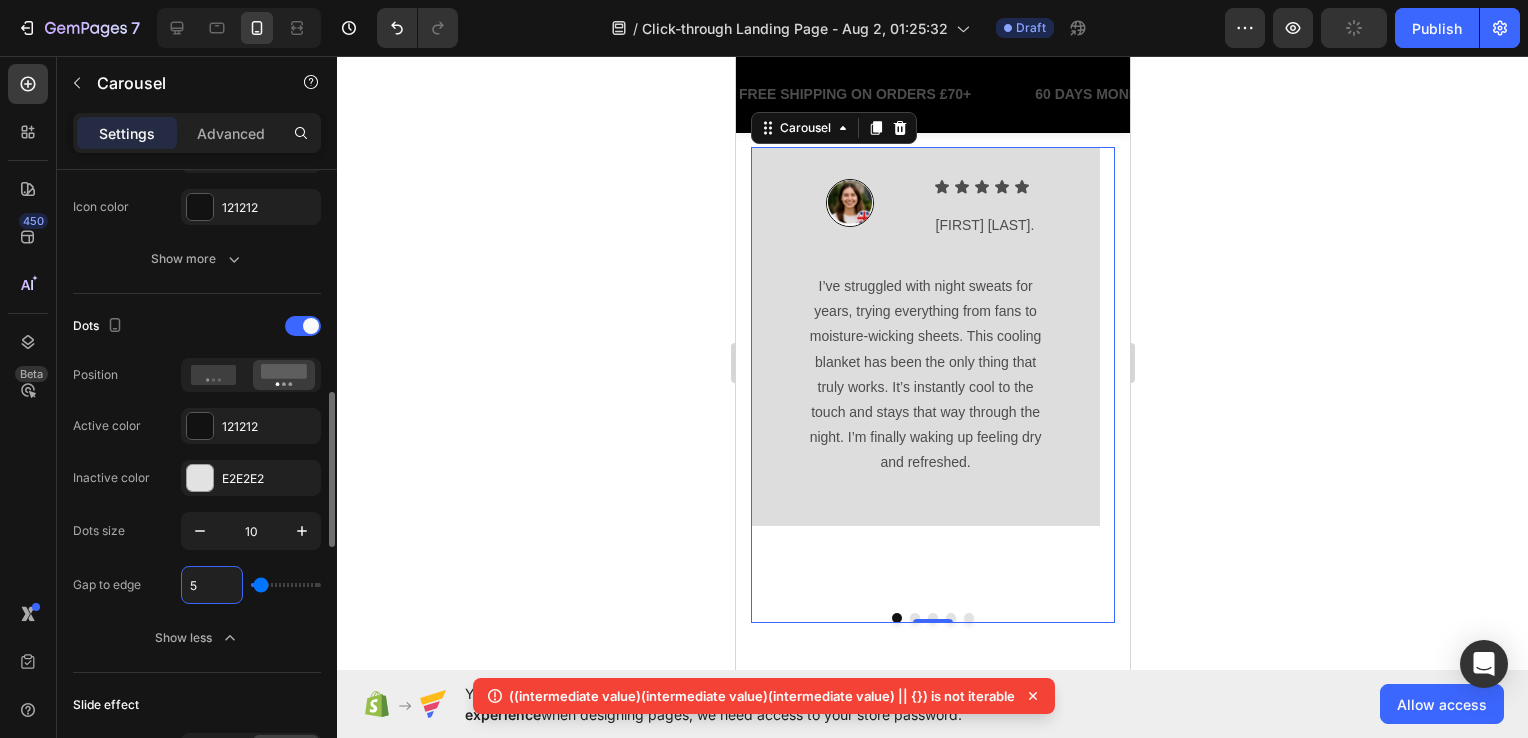 type 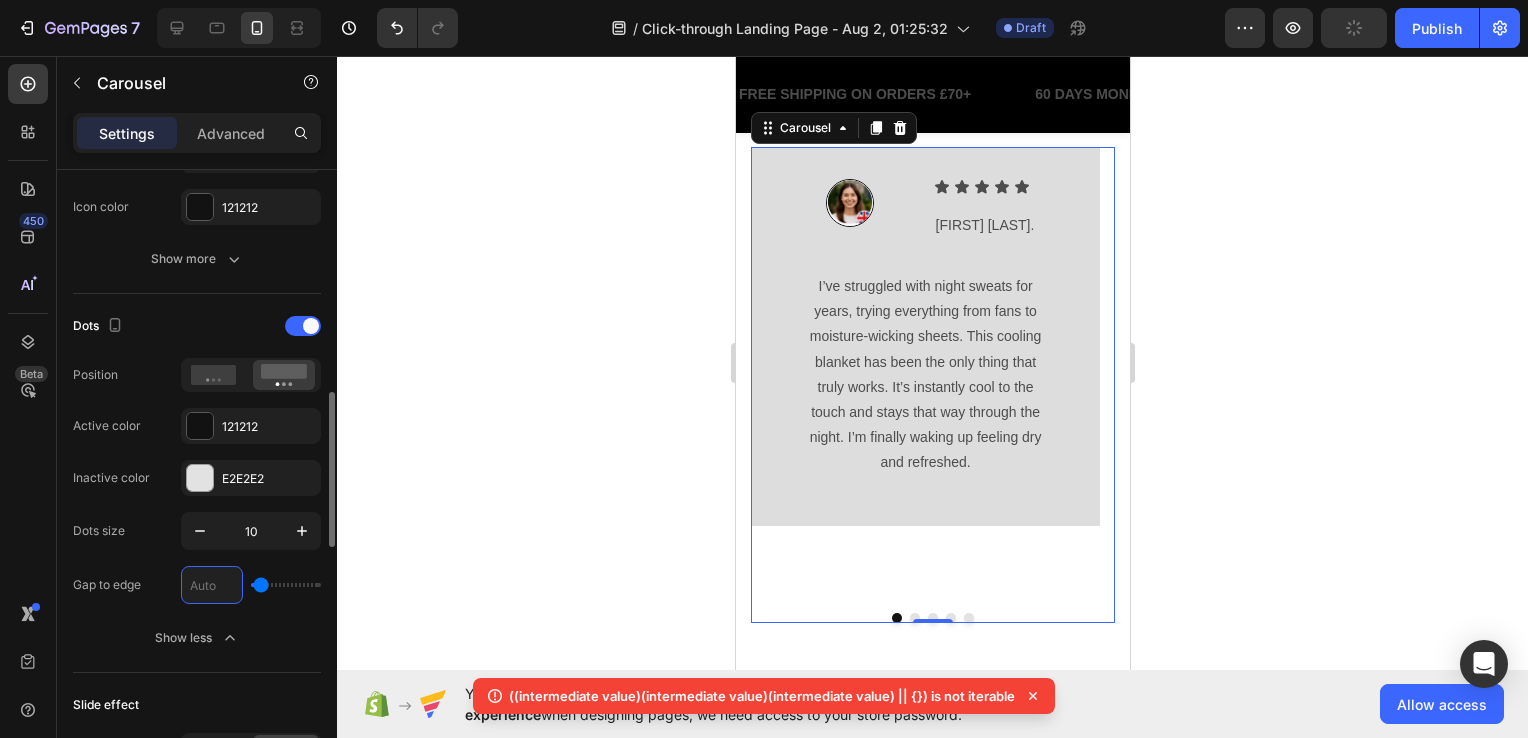 type on "0" 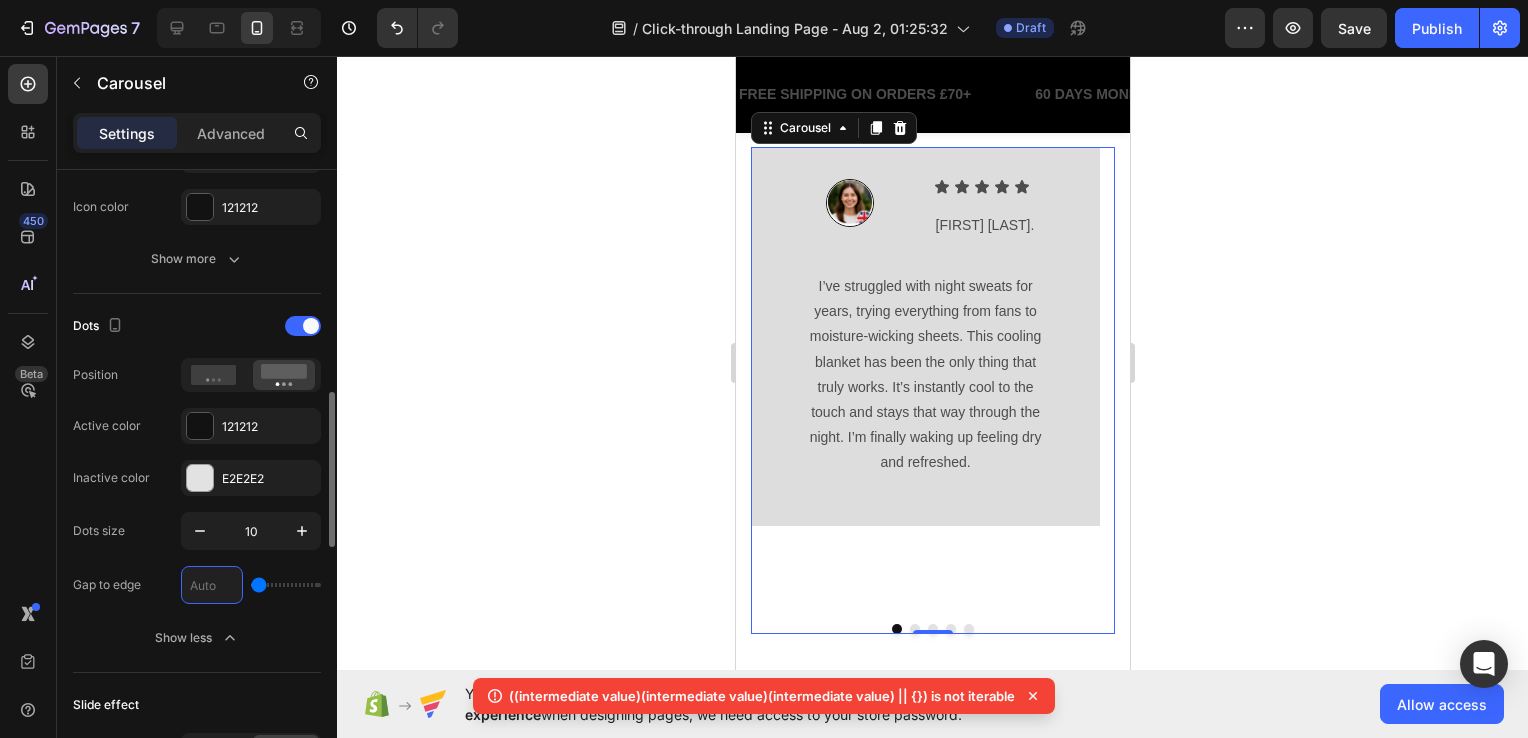 type on "2" 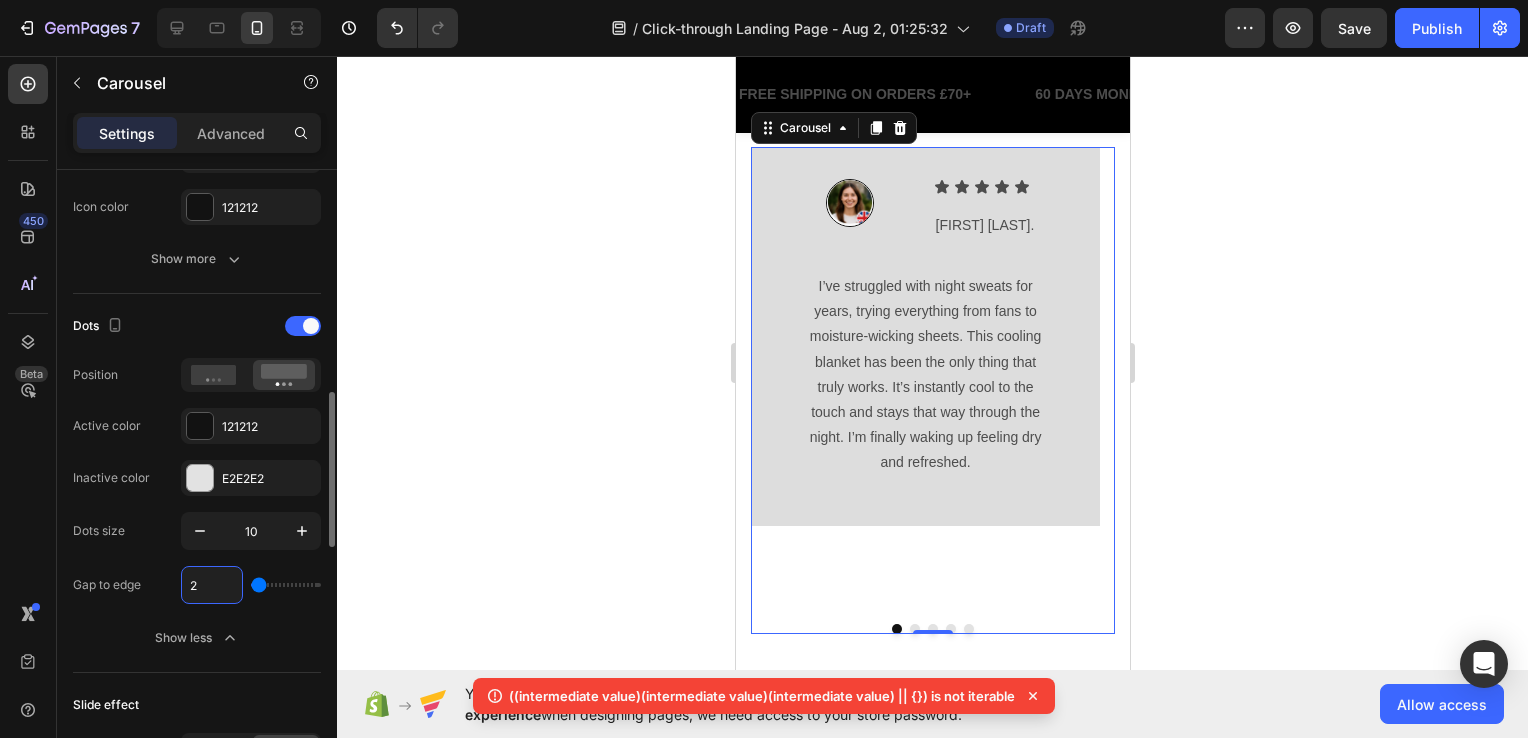 type on "2" 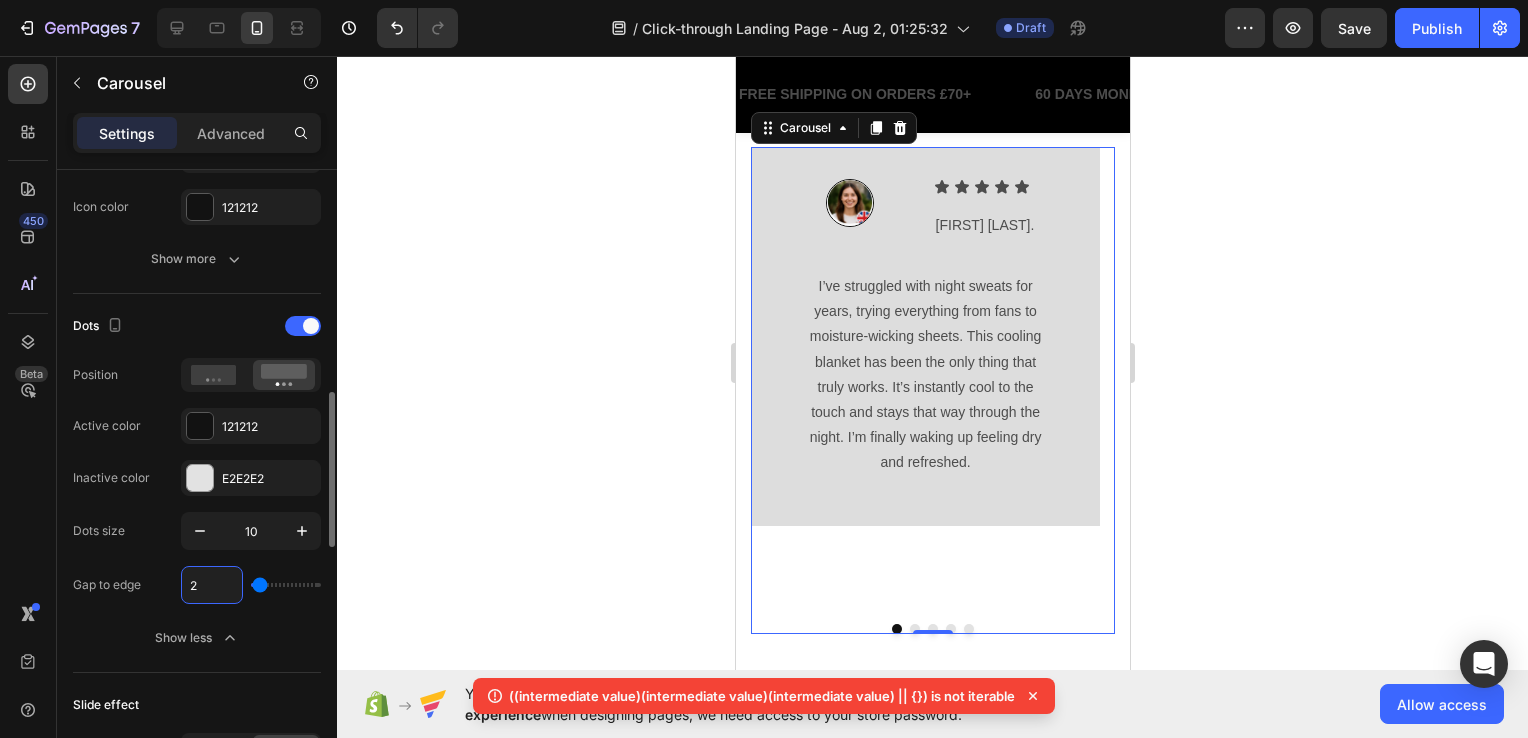 type on "20" 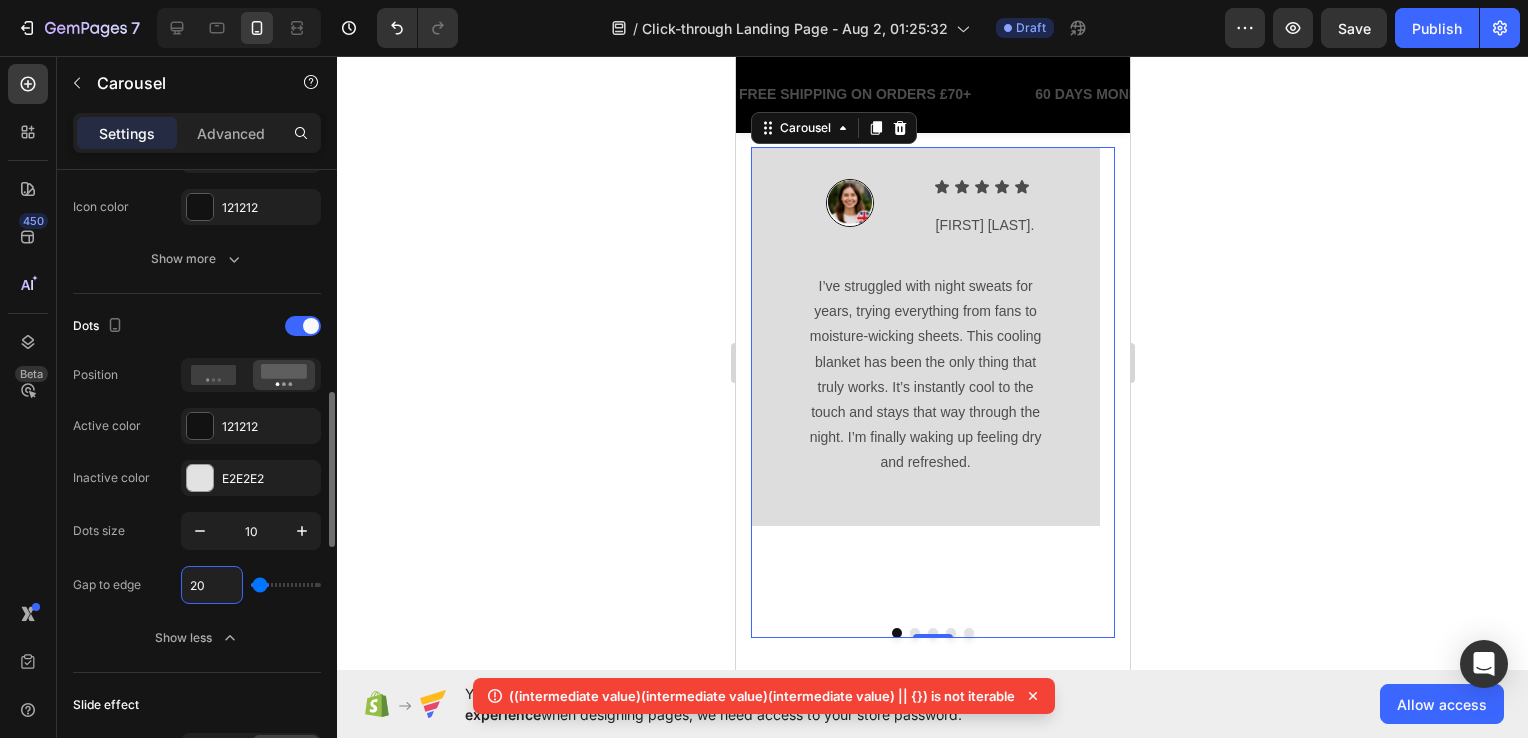 type on "20" 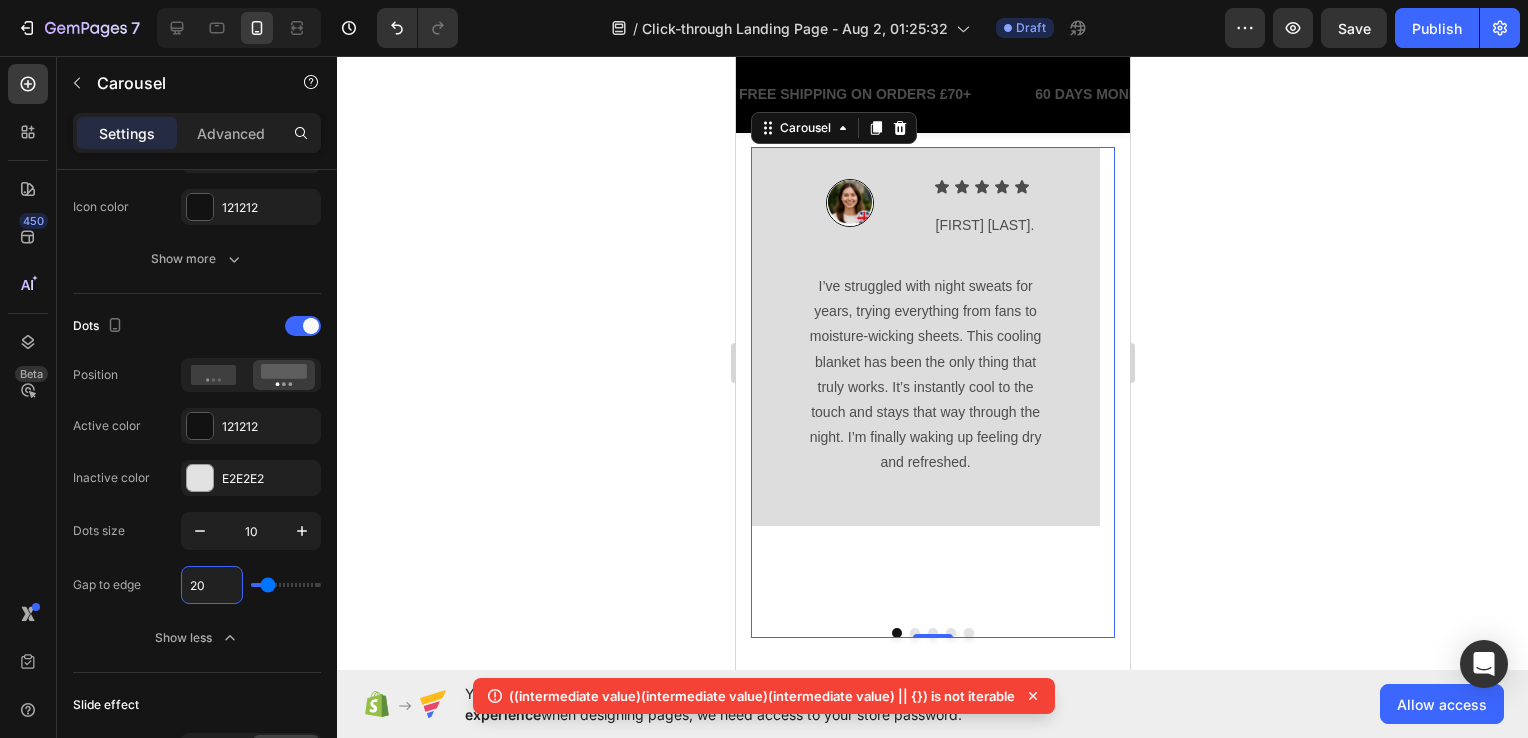 click 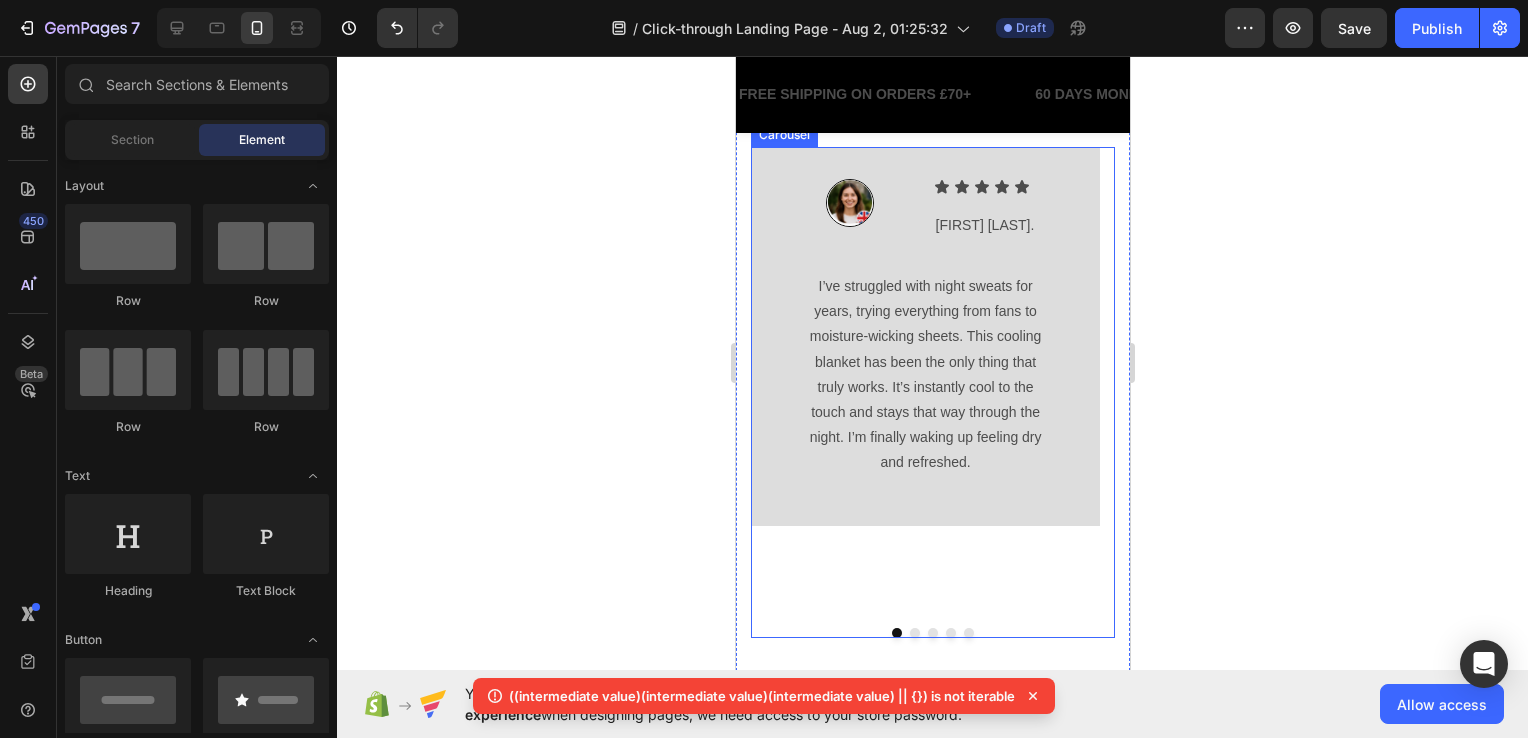 click at bounding box center (1087, 377) 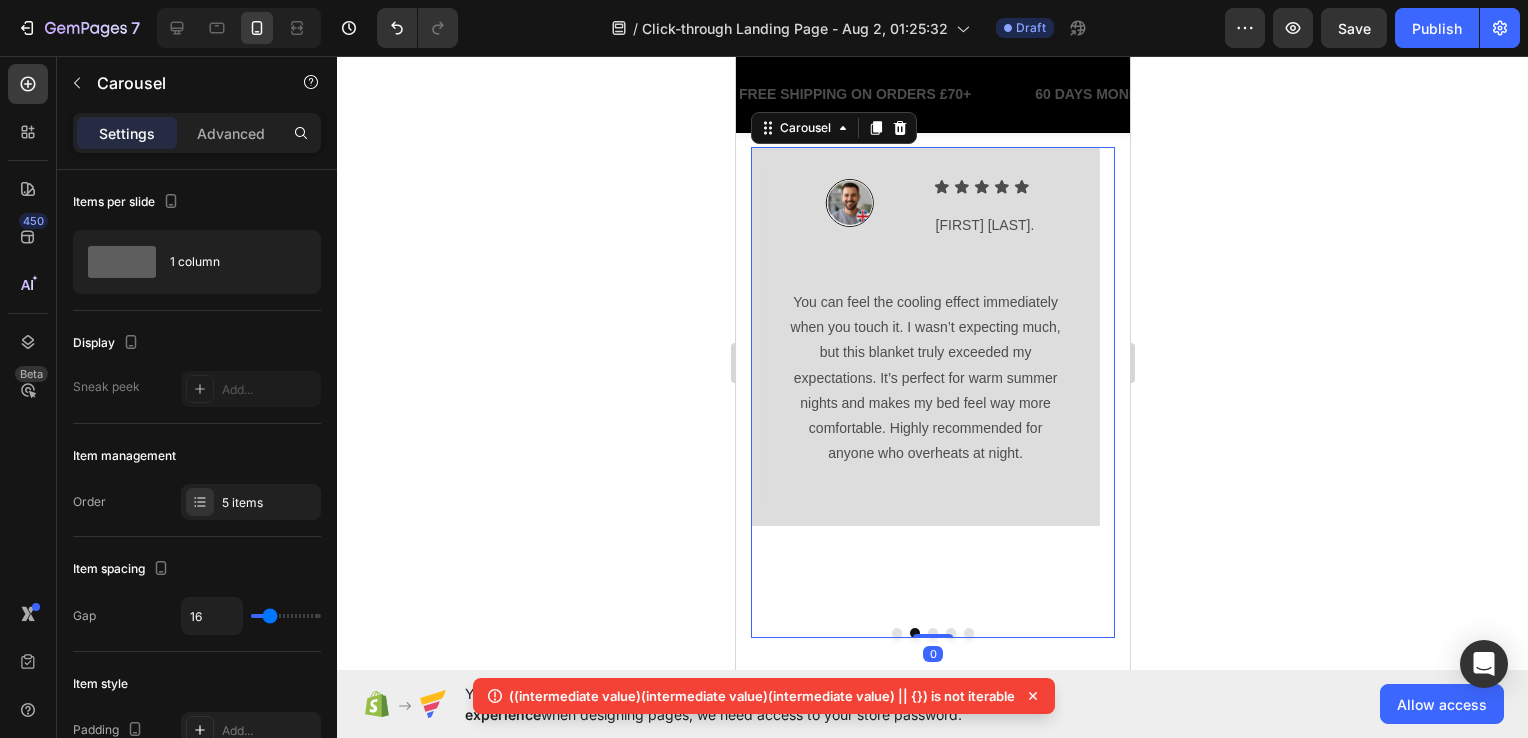 click at bounding box center (1087, 377) 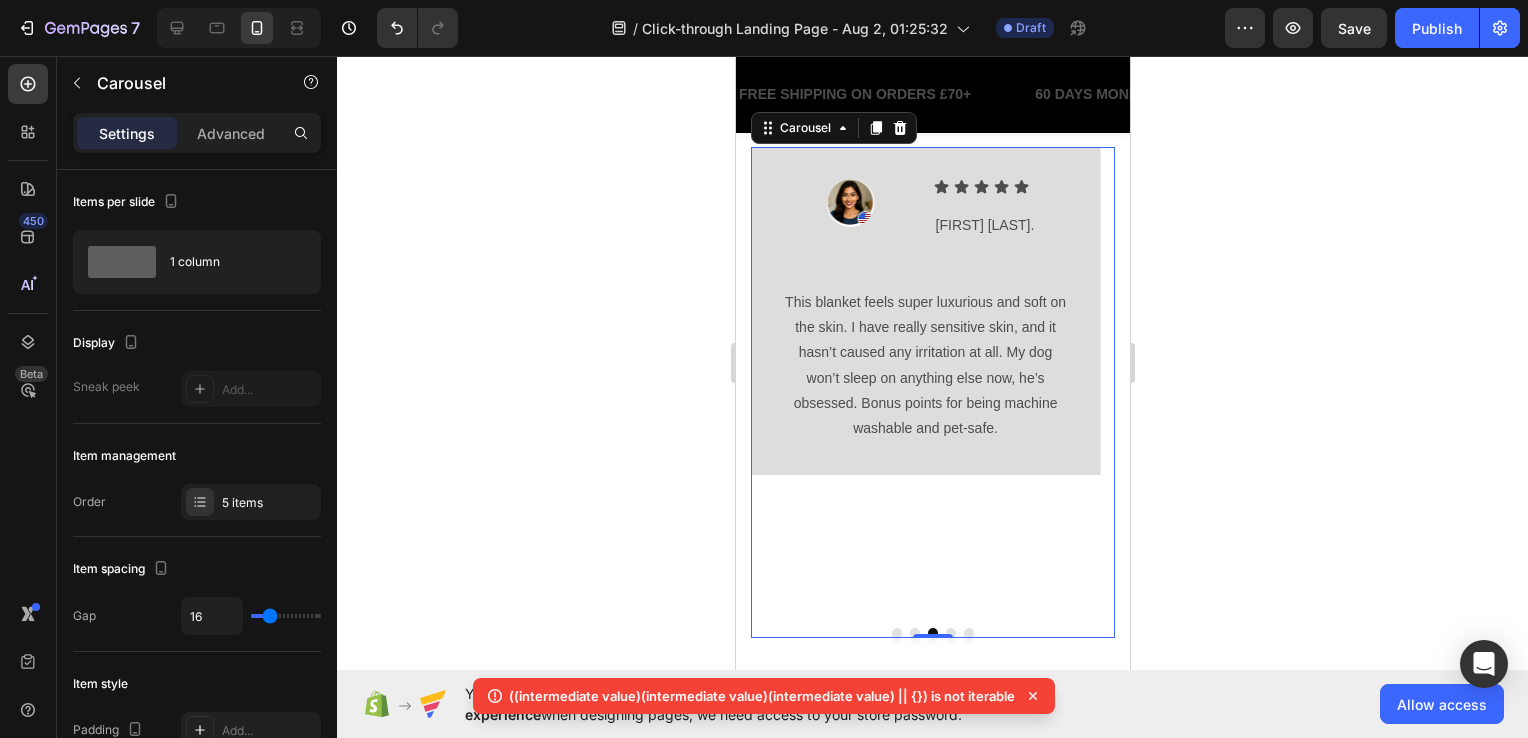 click 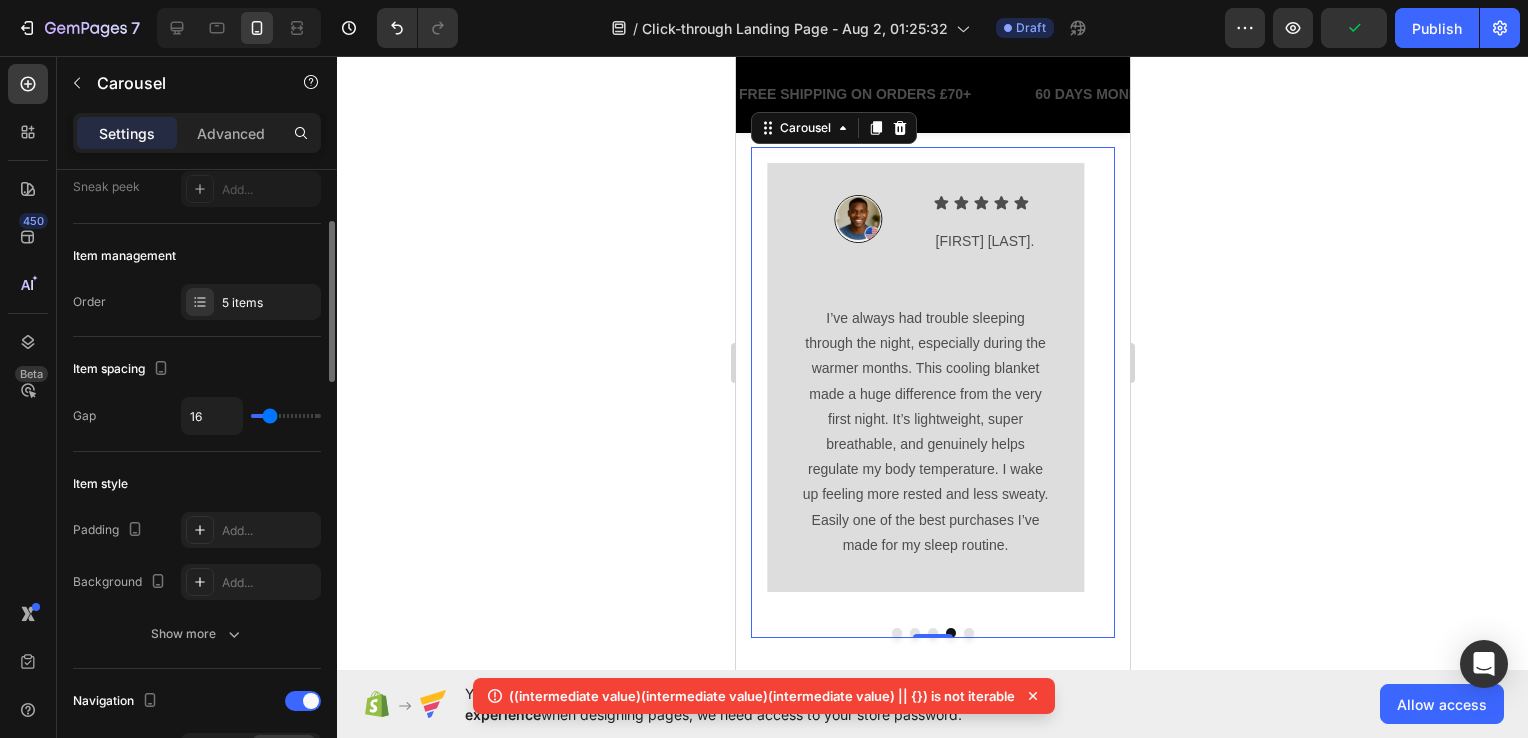 scroll, scrollTop: 300, scrollLeft: 0, axis: vertical 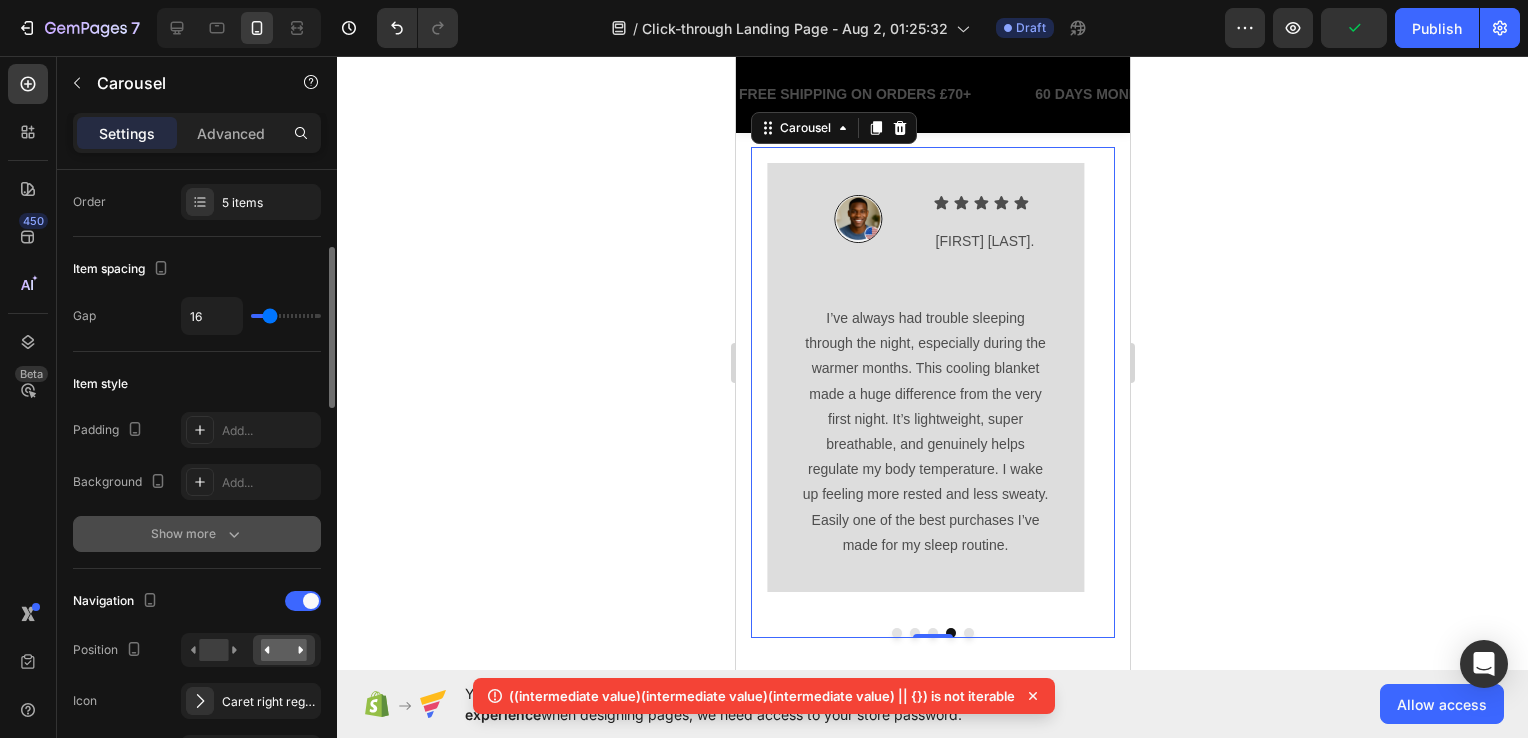 click on "Show more" at bounding box center (197, 534) 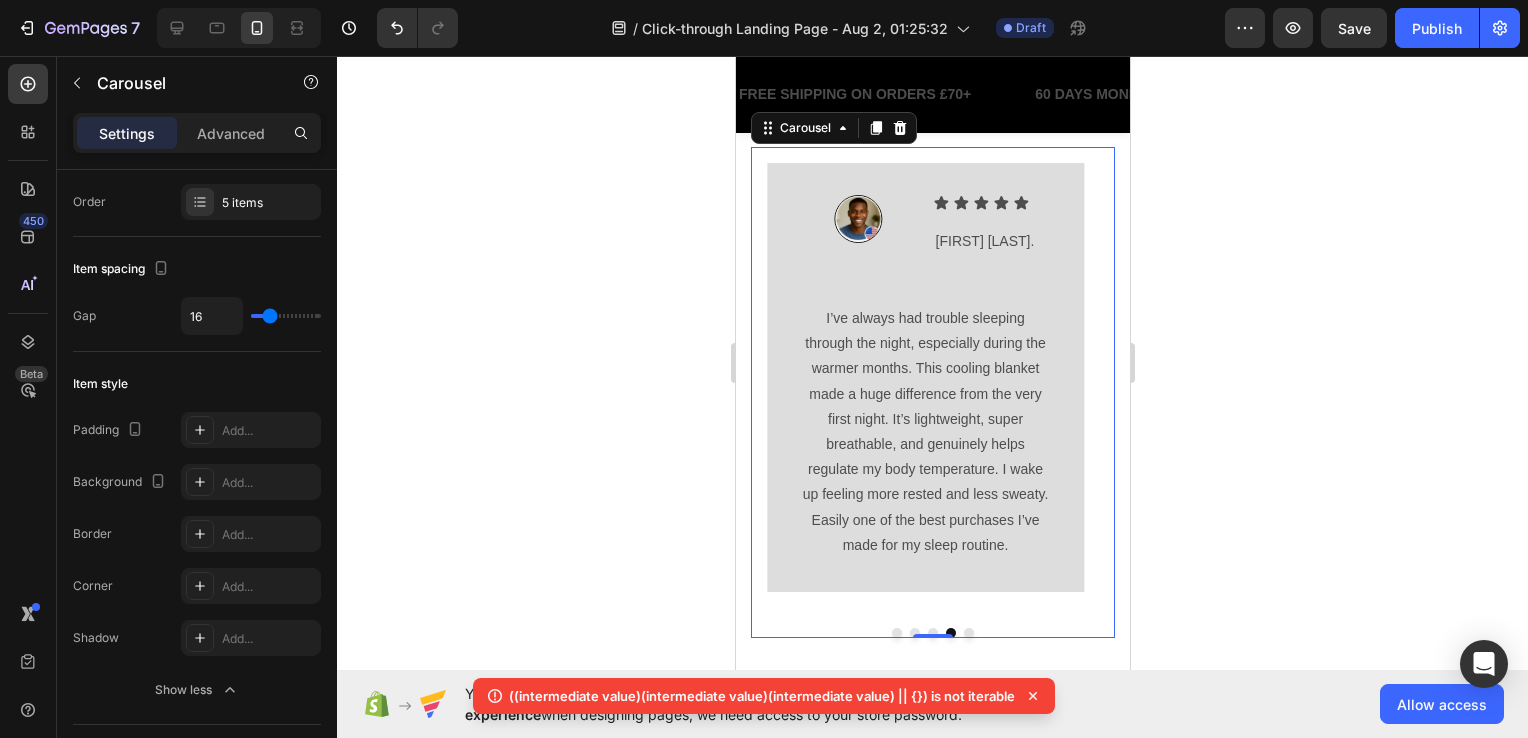 click on "Image Icon Icon Icon Icon
Icon Icon List Melissa J. Text Block Row Row I’ve struggled with night sweats for years, trying everything from fans to moisture-wicking sheets. This cooling blanket has been the only thing that truly works. It’s instantly cool to the touch and stays that way through the night. I’m finally waking up feeling dry and refreshed. Text Block Row Row Row Image Icon Icon Icon Icon
Icon Icon List James L. Text Block Row Row You can feel the cooling effect immediately when you touch it. I wasn’t expecting much, but this blanket truly exceeded my expectations. It’s perfect for warm summer nights and makes my bed feel way more comfortable. Highly recommended for anyone who overheats at night. Text Block Row Row Row Image Icon Icon Icon Icon
Icon Icon List Anita S. Text Block Row Row Text Block Row Row Row Image Icon Icon Icon Icon
Icon Icon List Derrick T. Text Block Row Row Text Block Row Row Row Row Image" at bounding box center (932, 392) 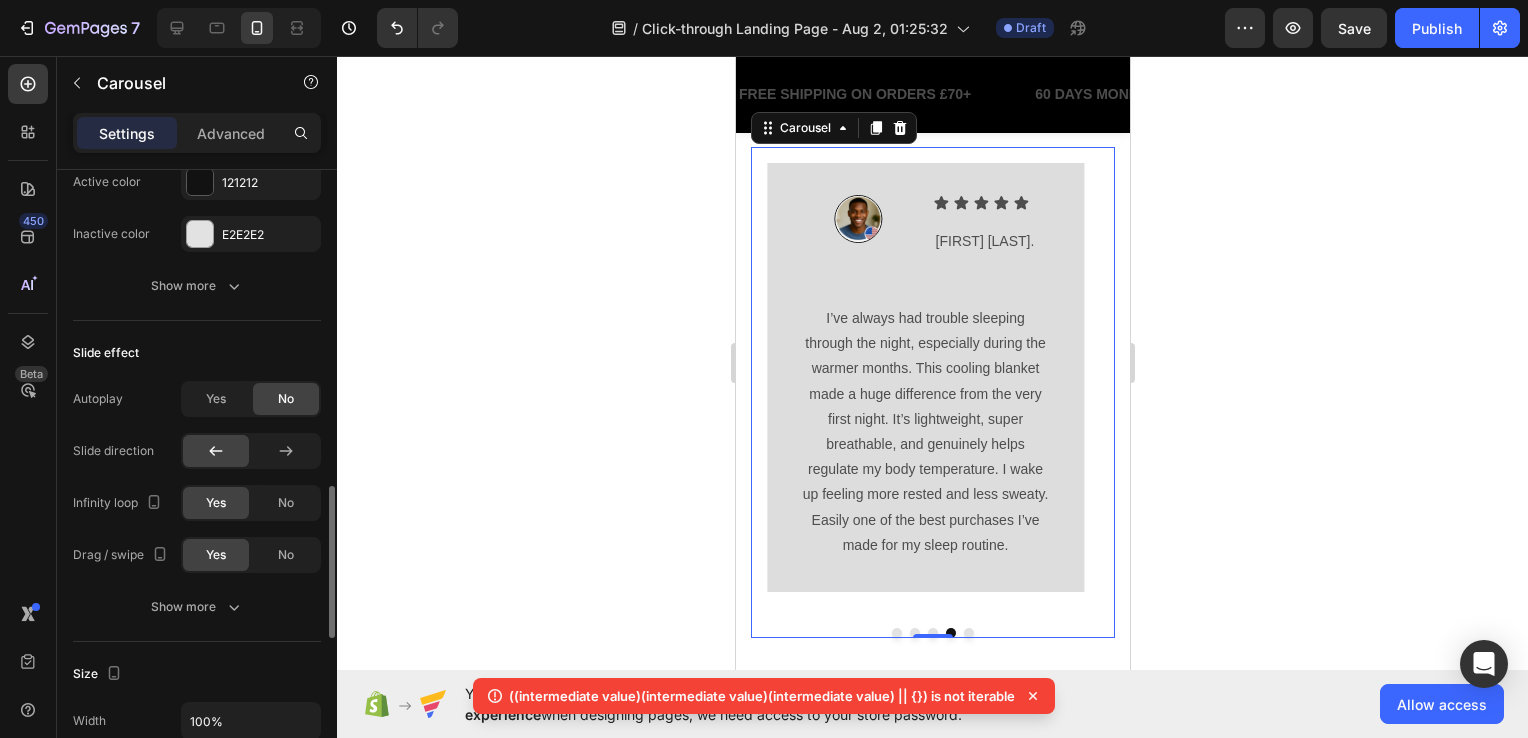 scroll, scrollTop: 1100, scrollLeft: 0, axis: vertical 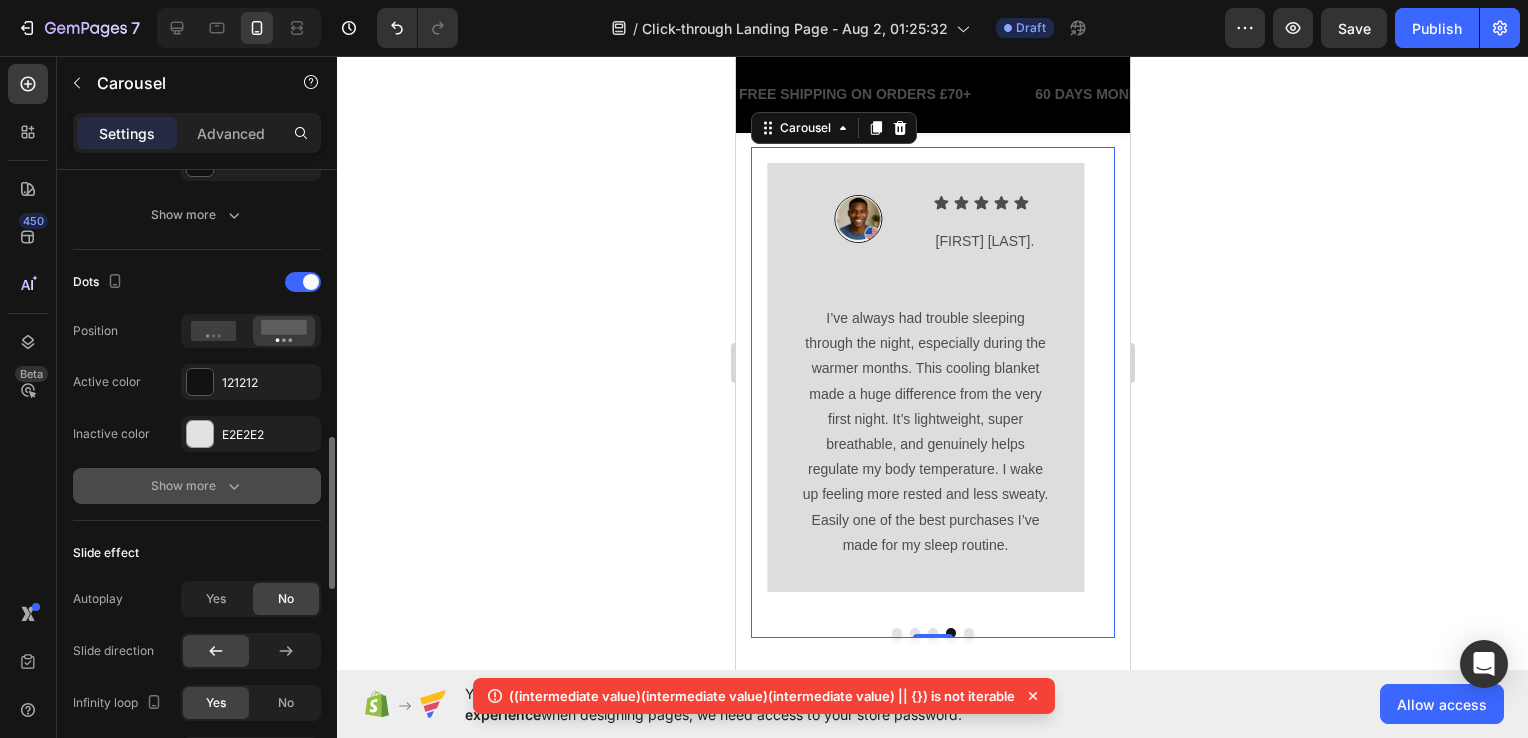 click on "Show more" at bounding box center (197, 486) 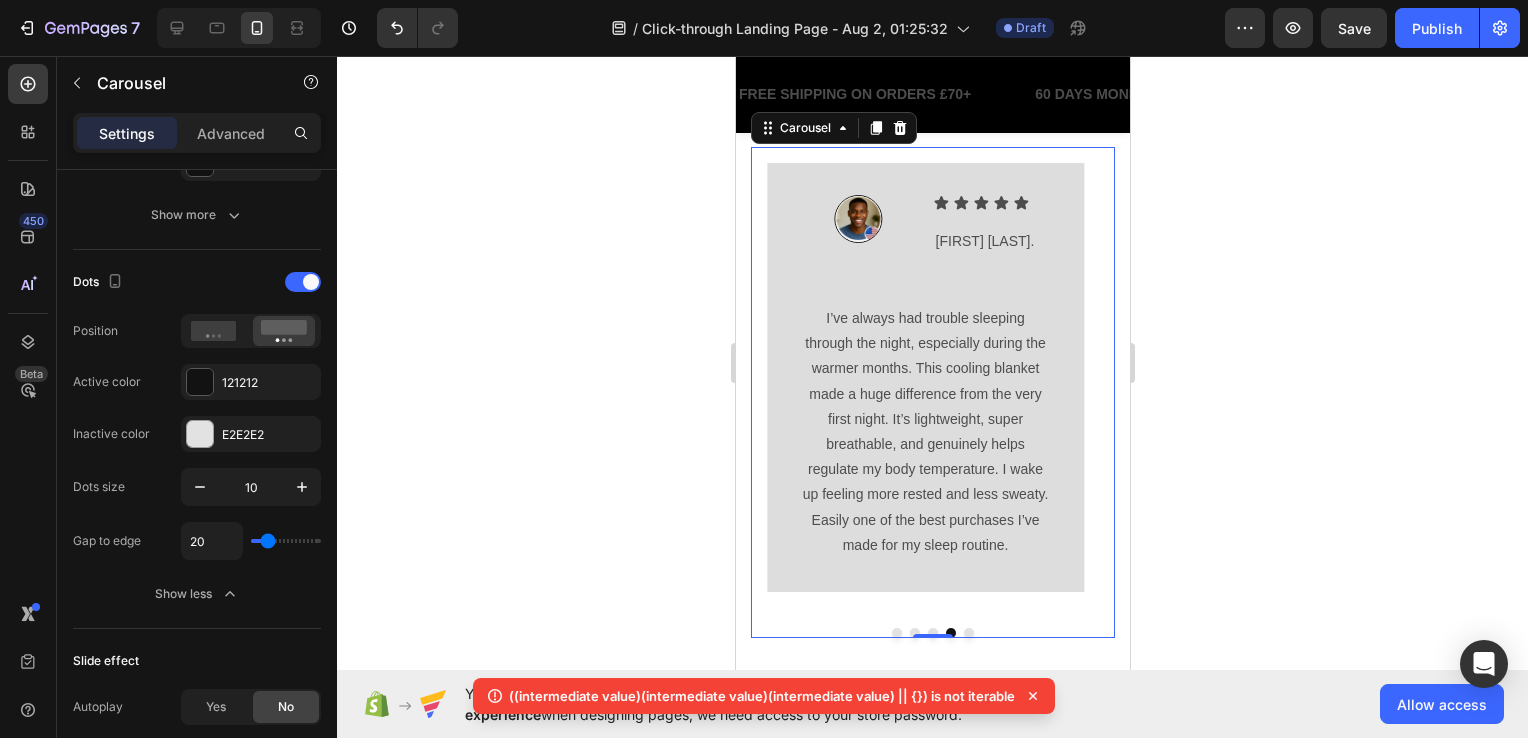 scroll, scrollTop: 1400, scrollLeft: 0, axis: vertical 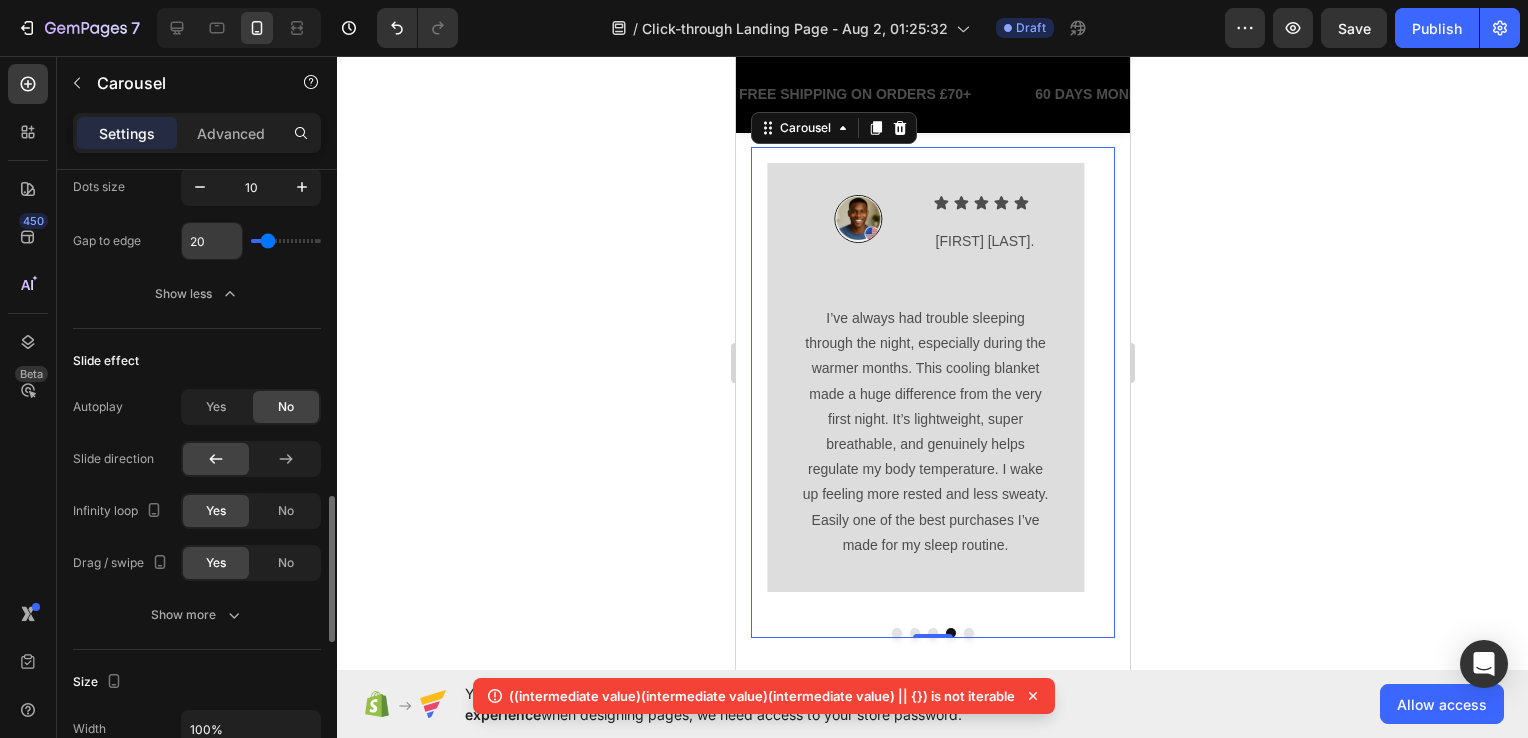click on "20" at bounding box center (212, 241) 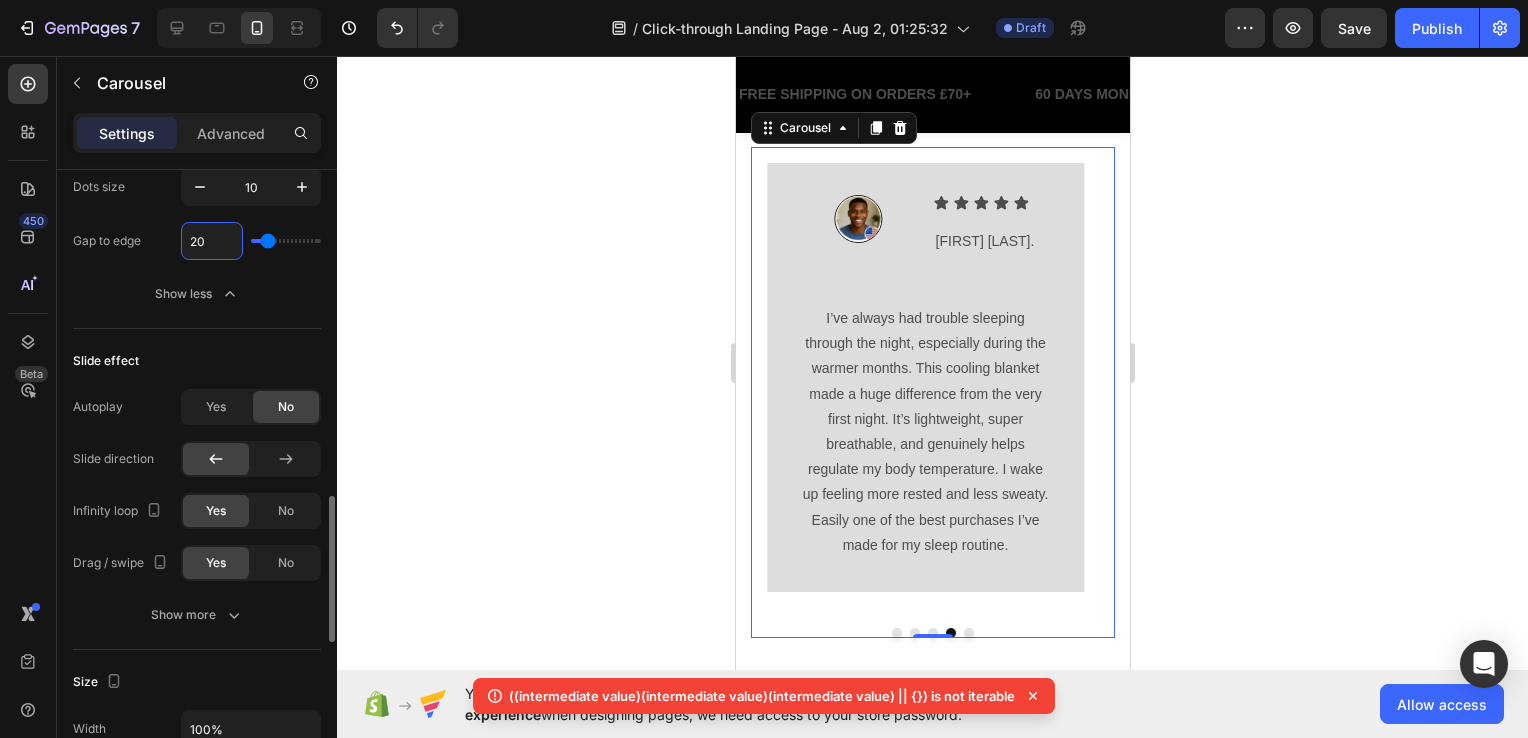 type 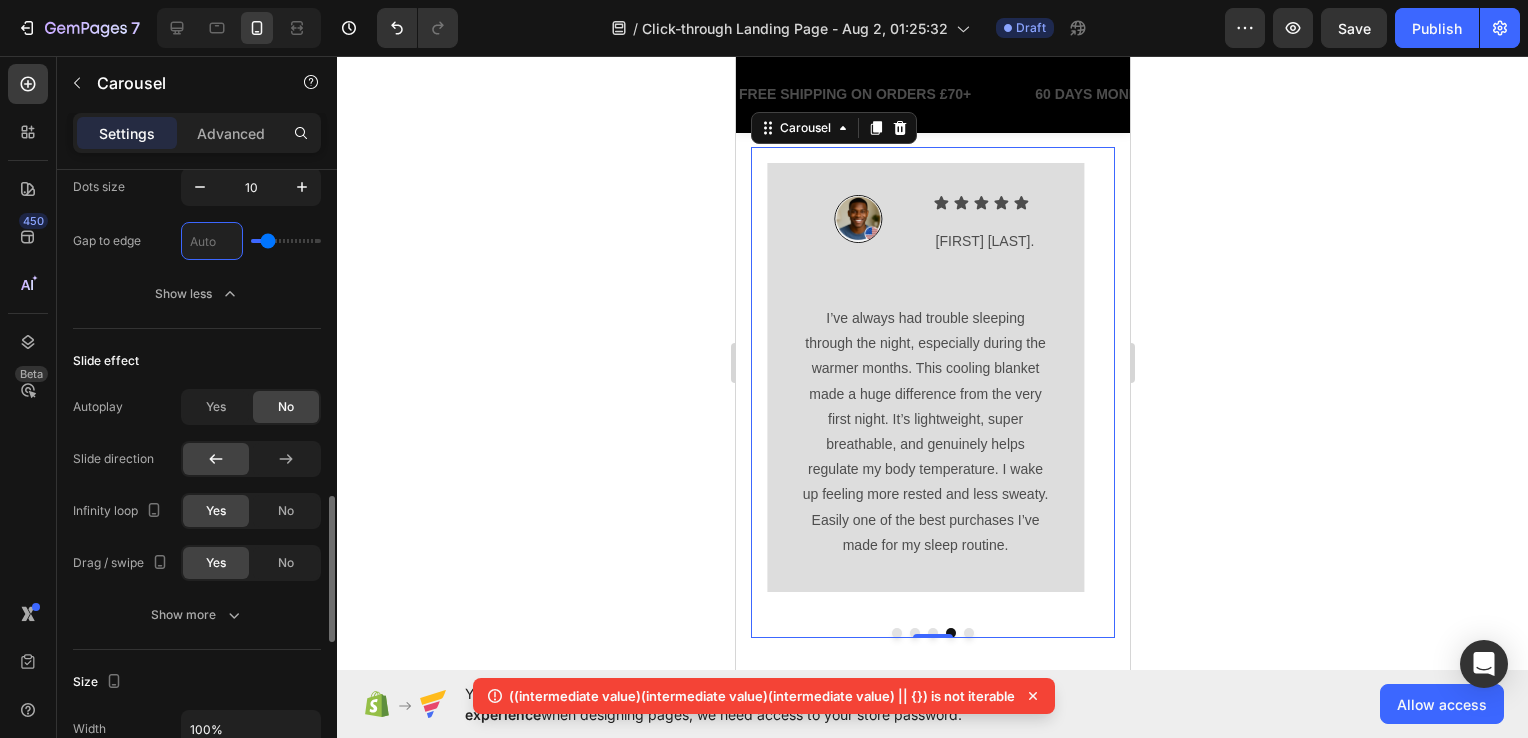 type on "0" 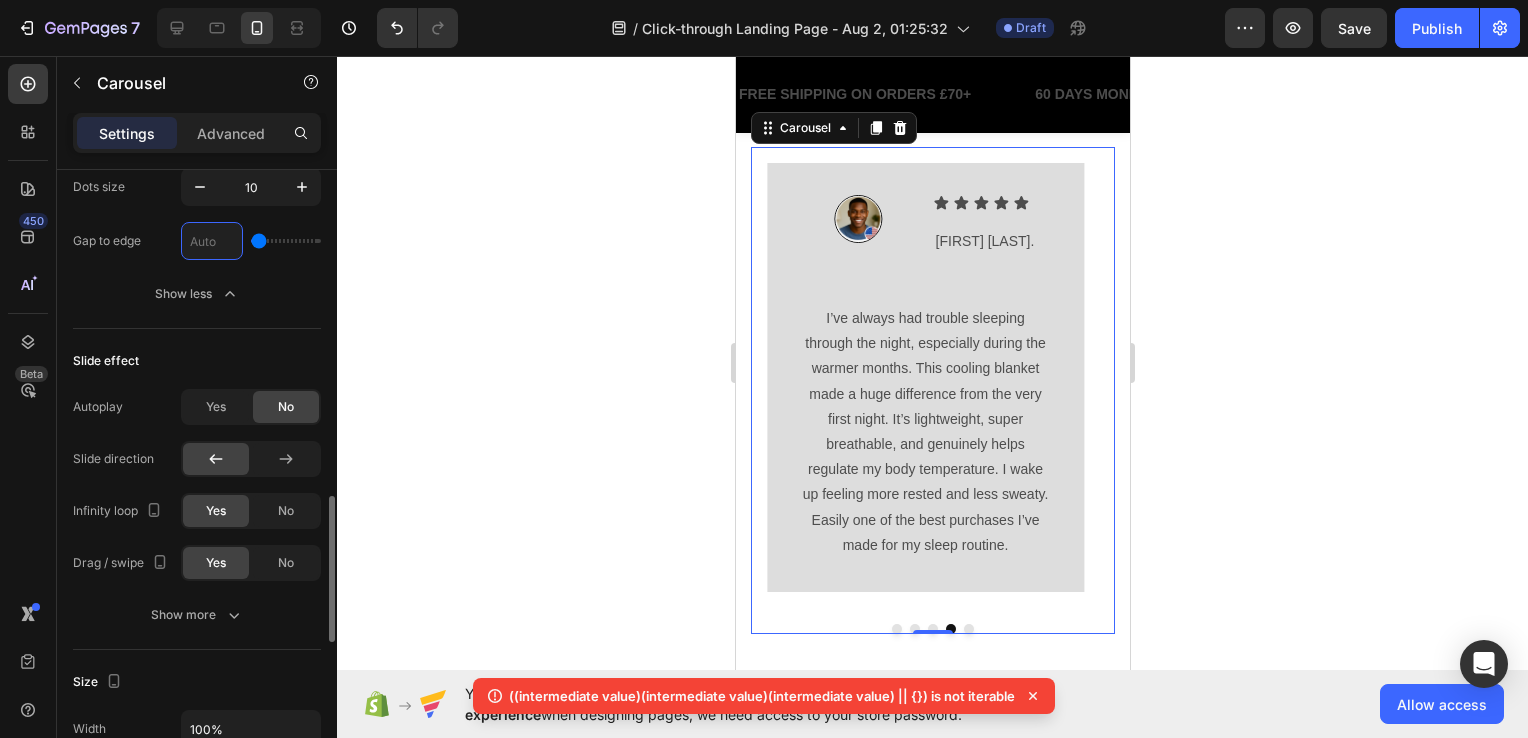 type on "4" 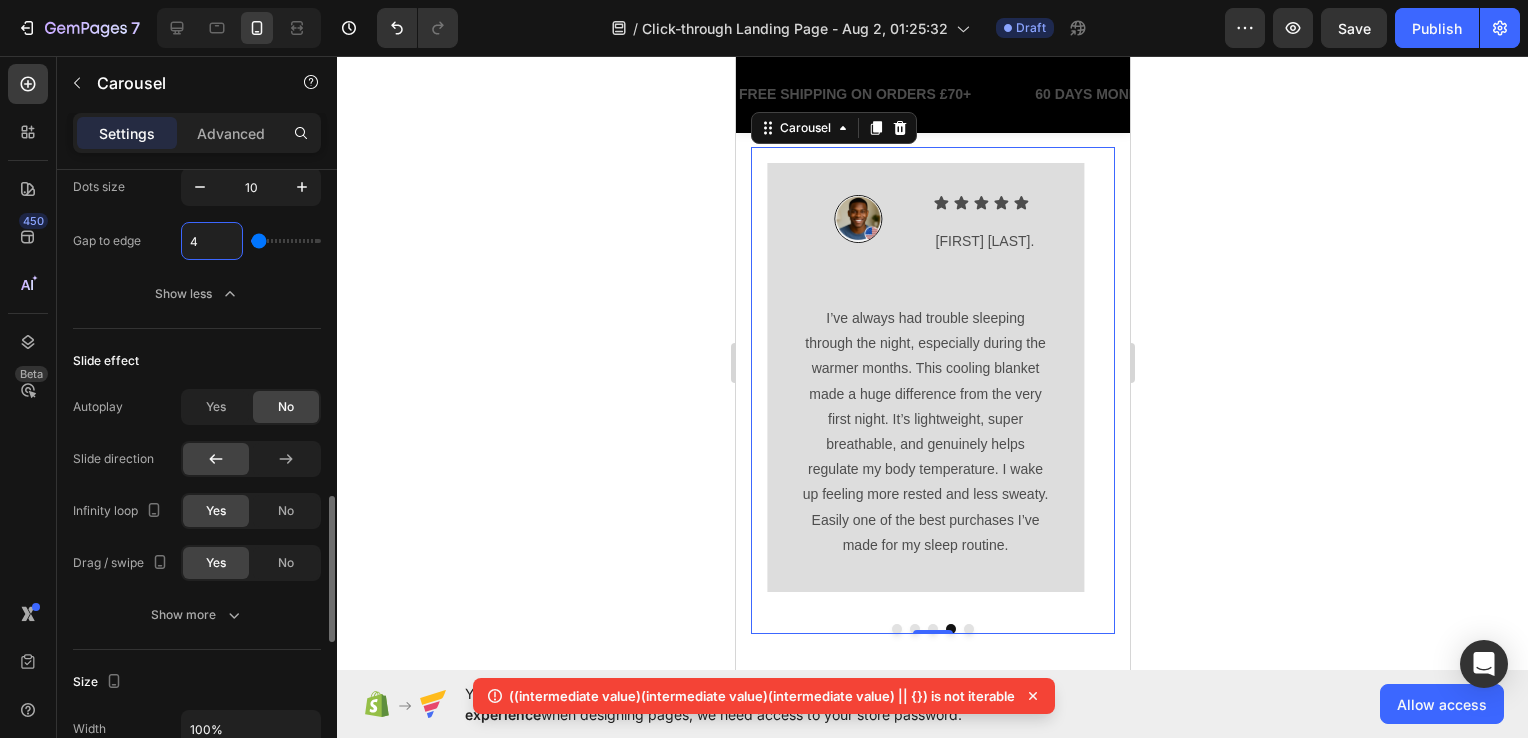 type on "4" 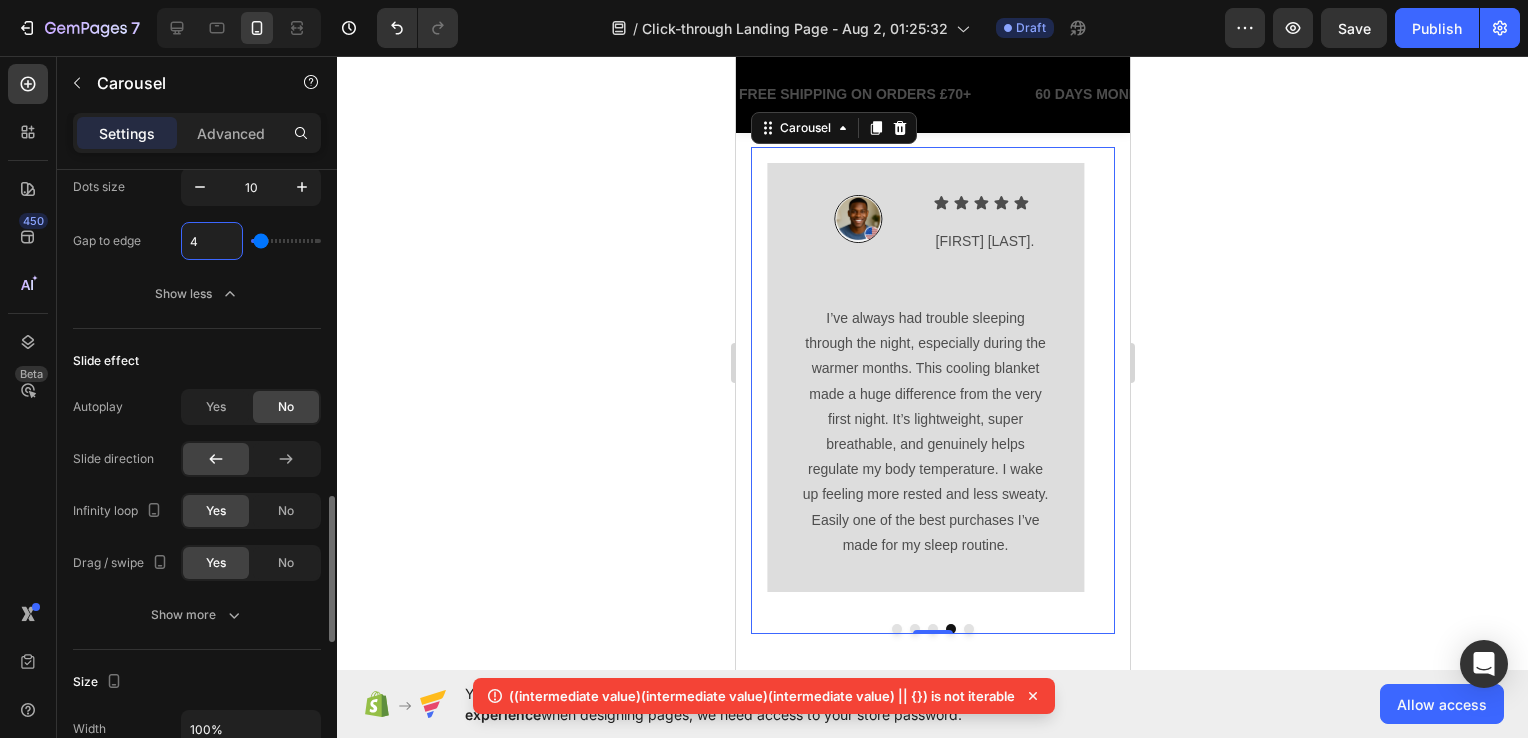 type on "40" 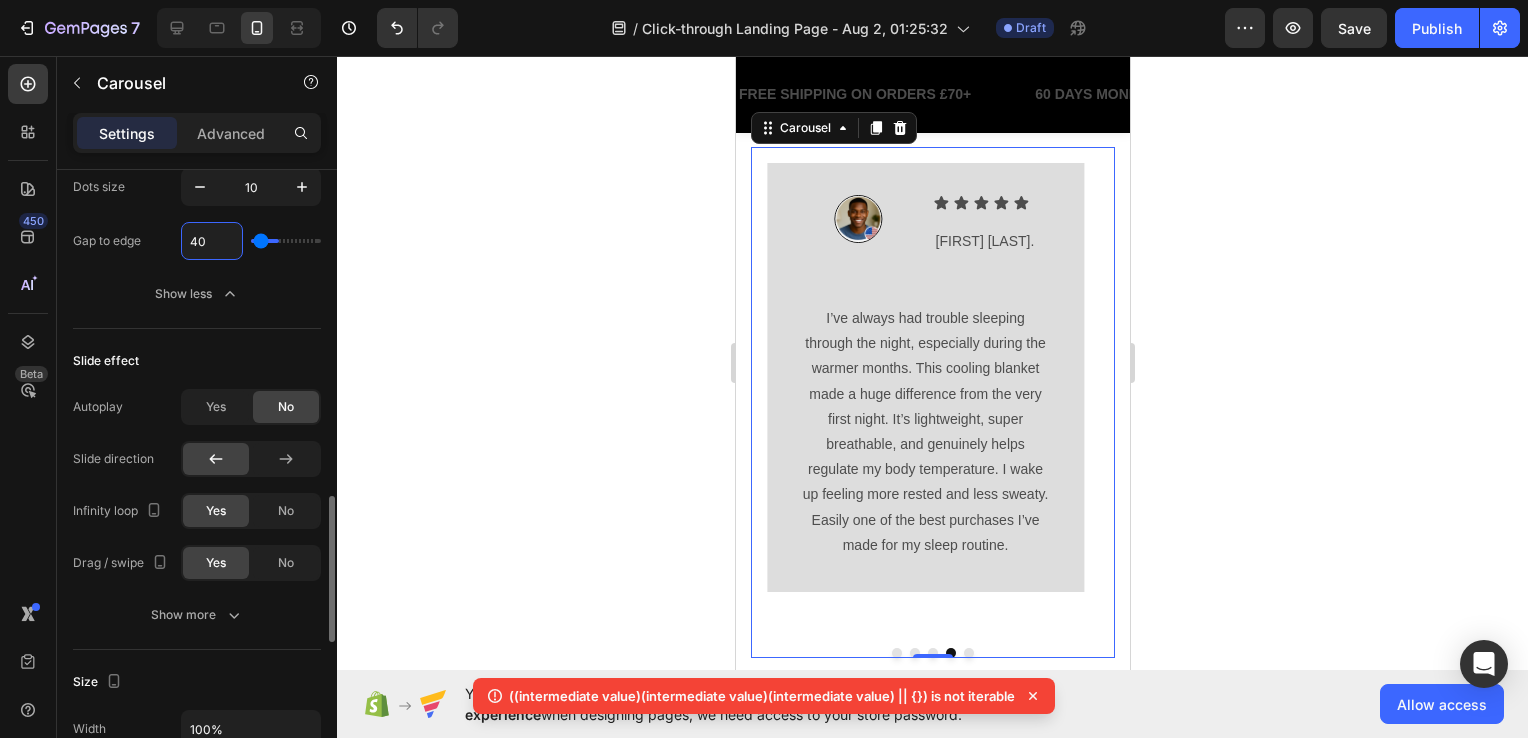 type on "40" 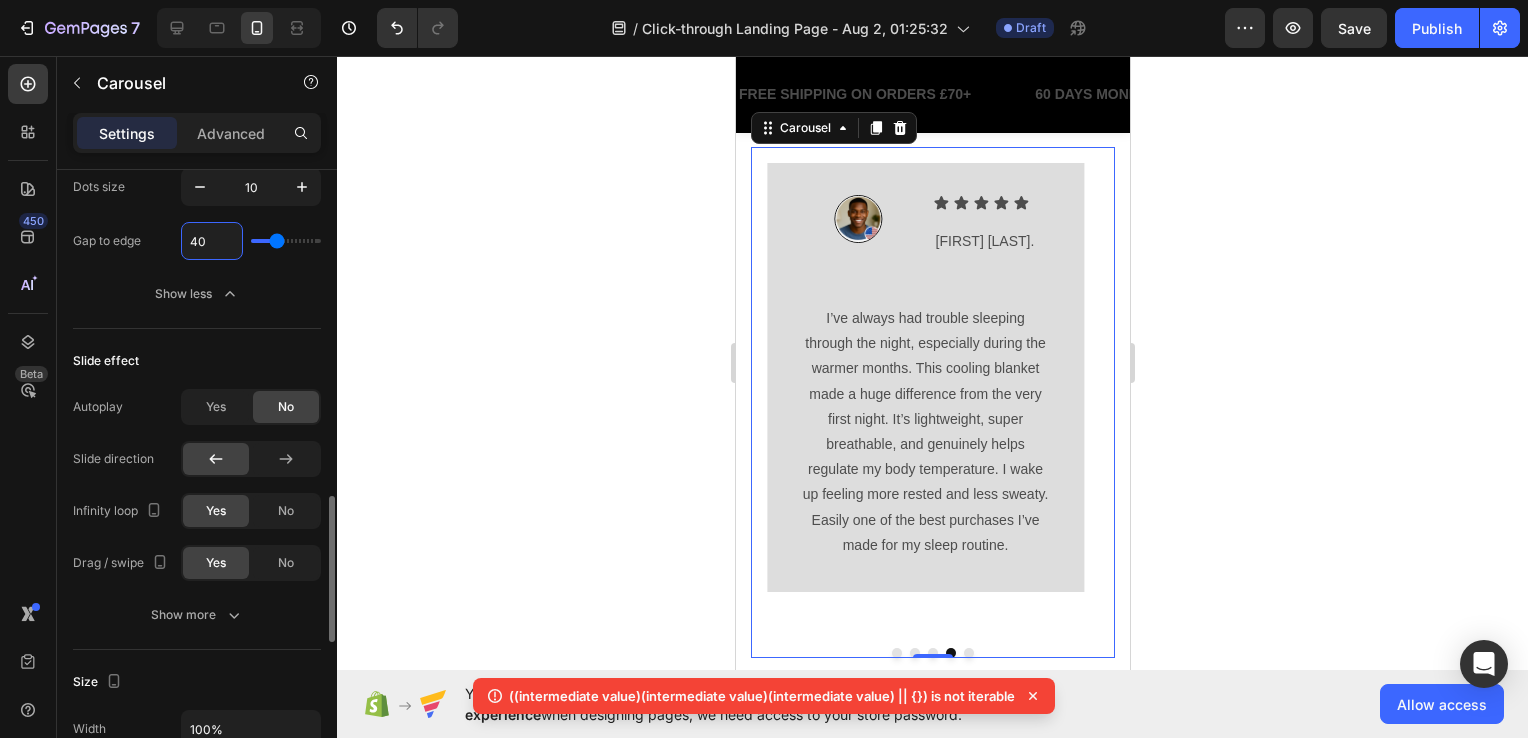 type on "4" 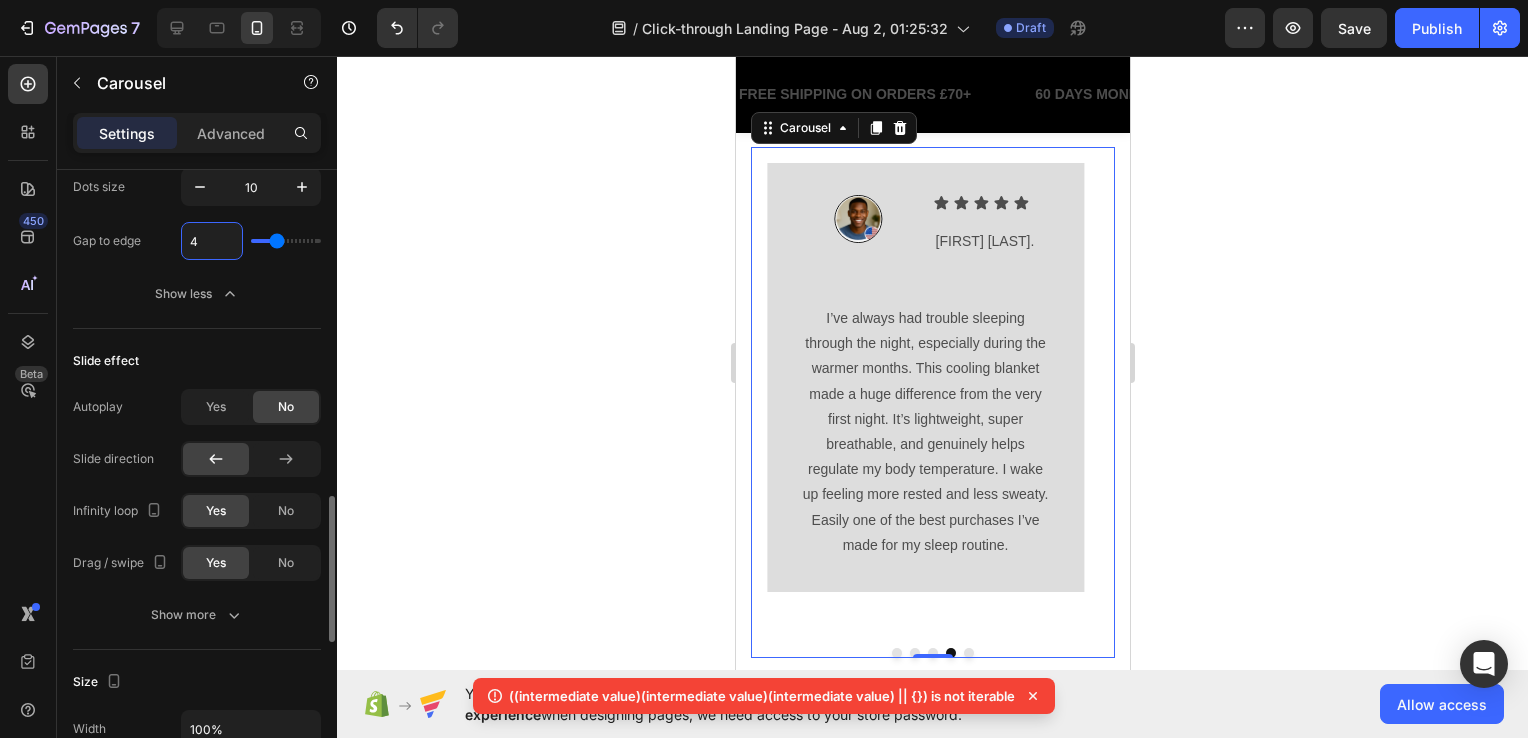 type on "4" 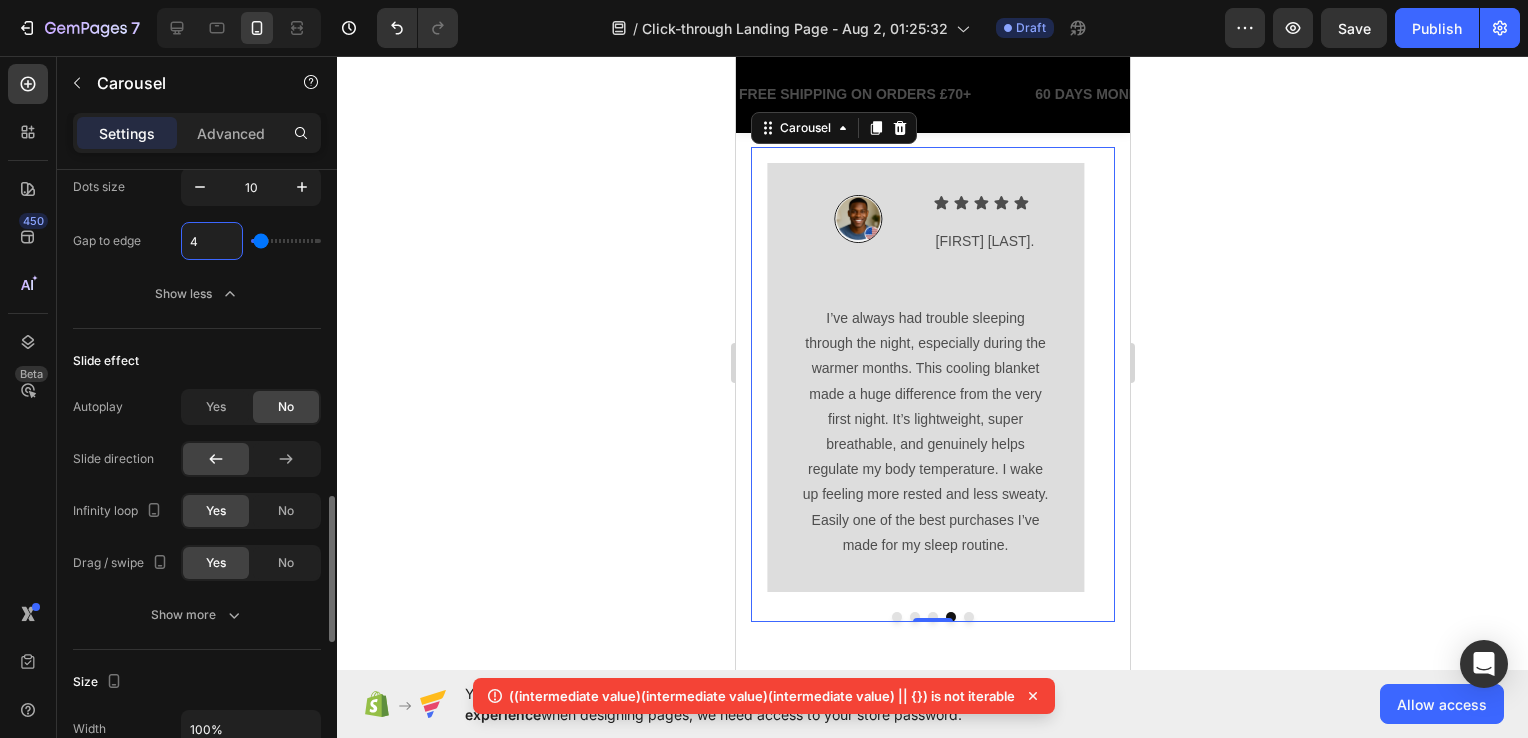 type on "45" 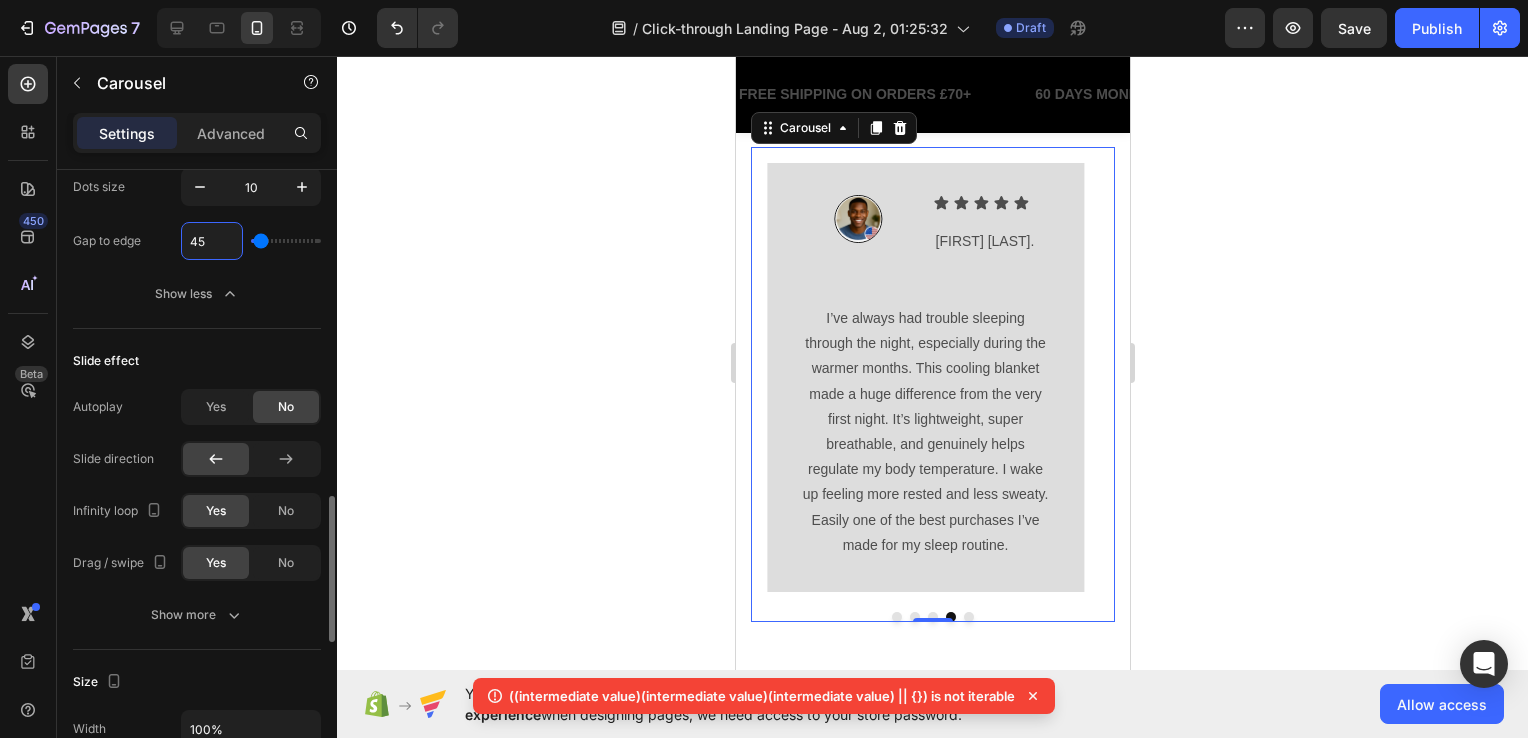 type on "45" 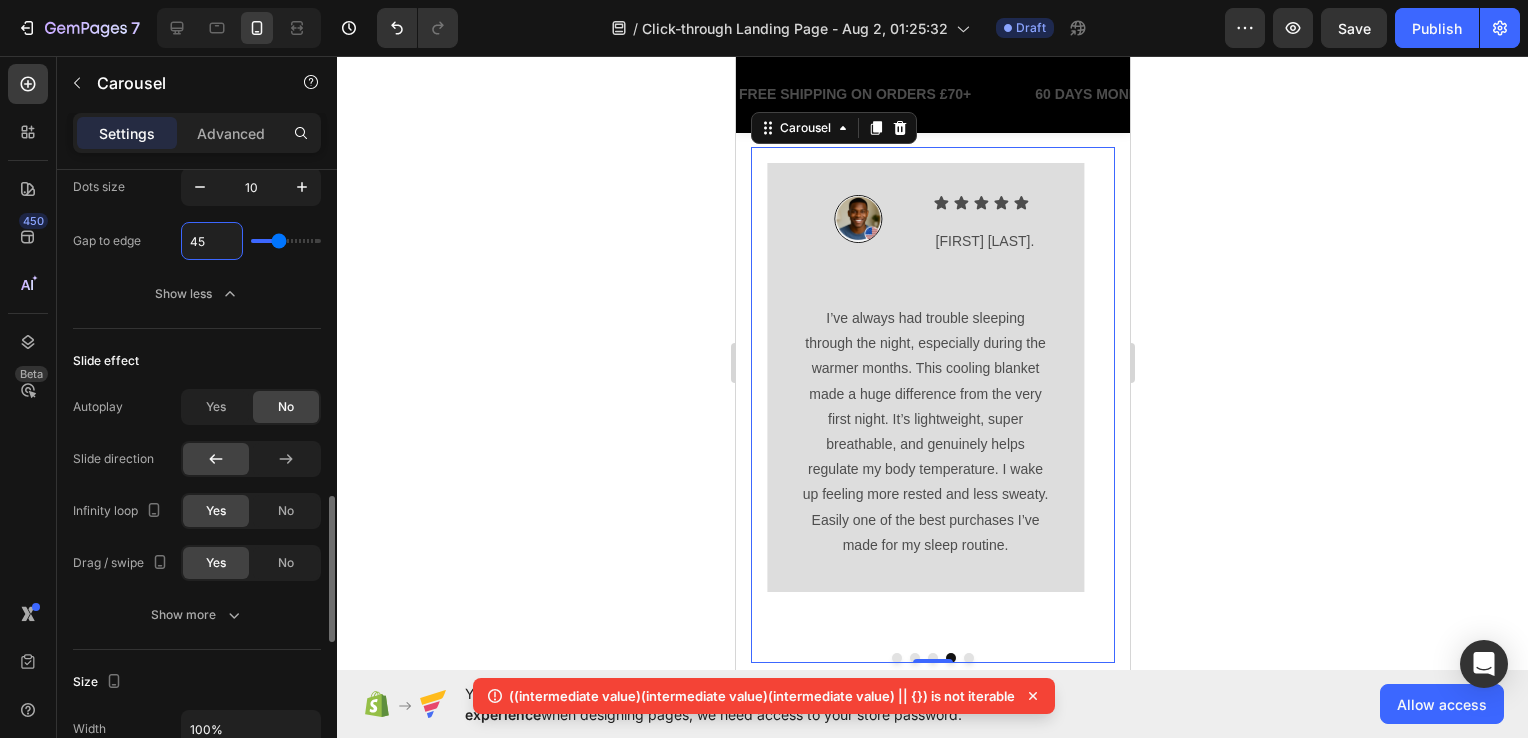 type on "4" 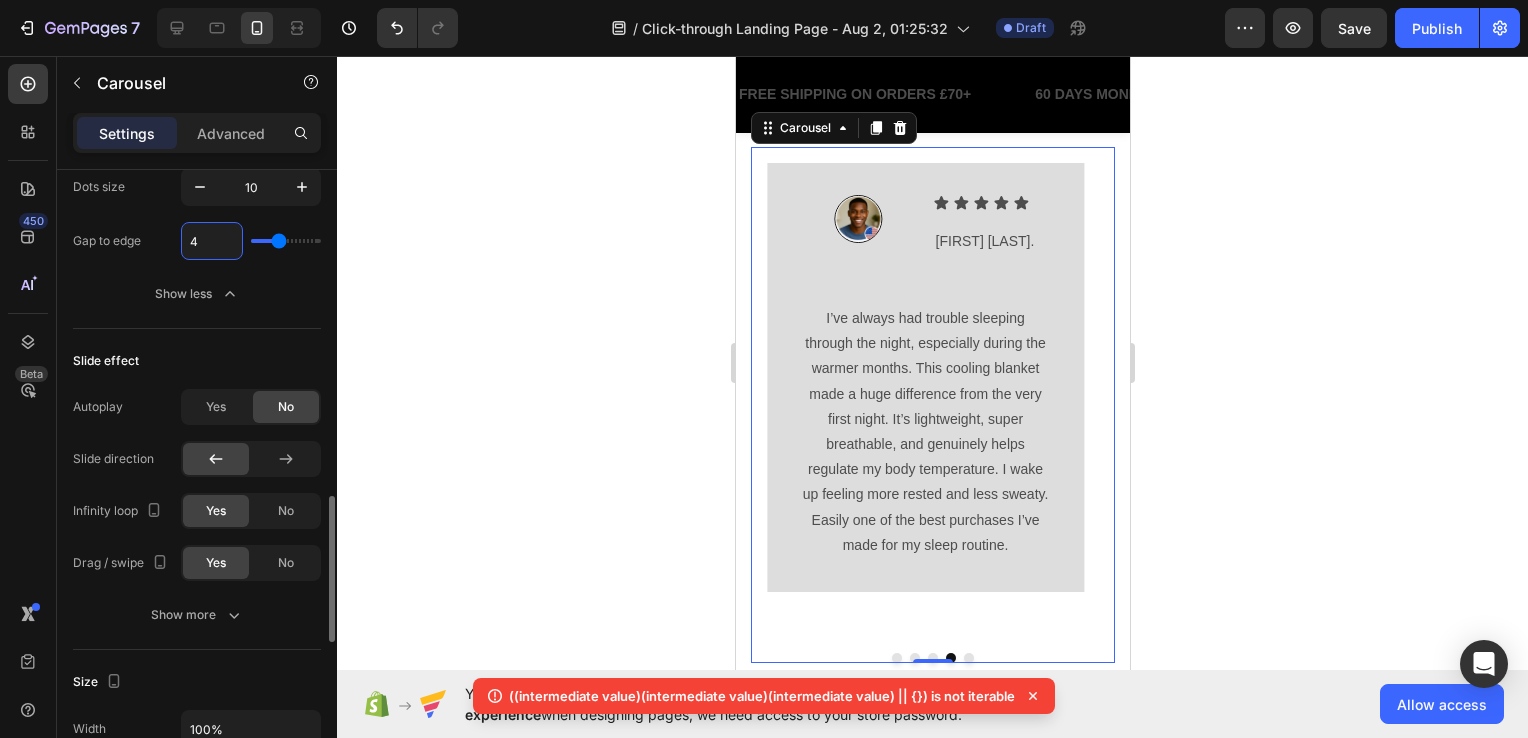 type on "4" 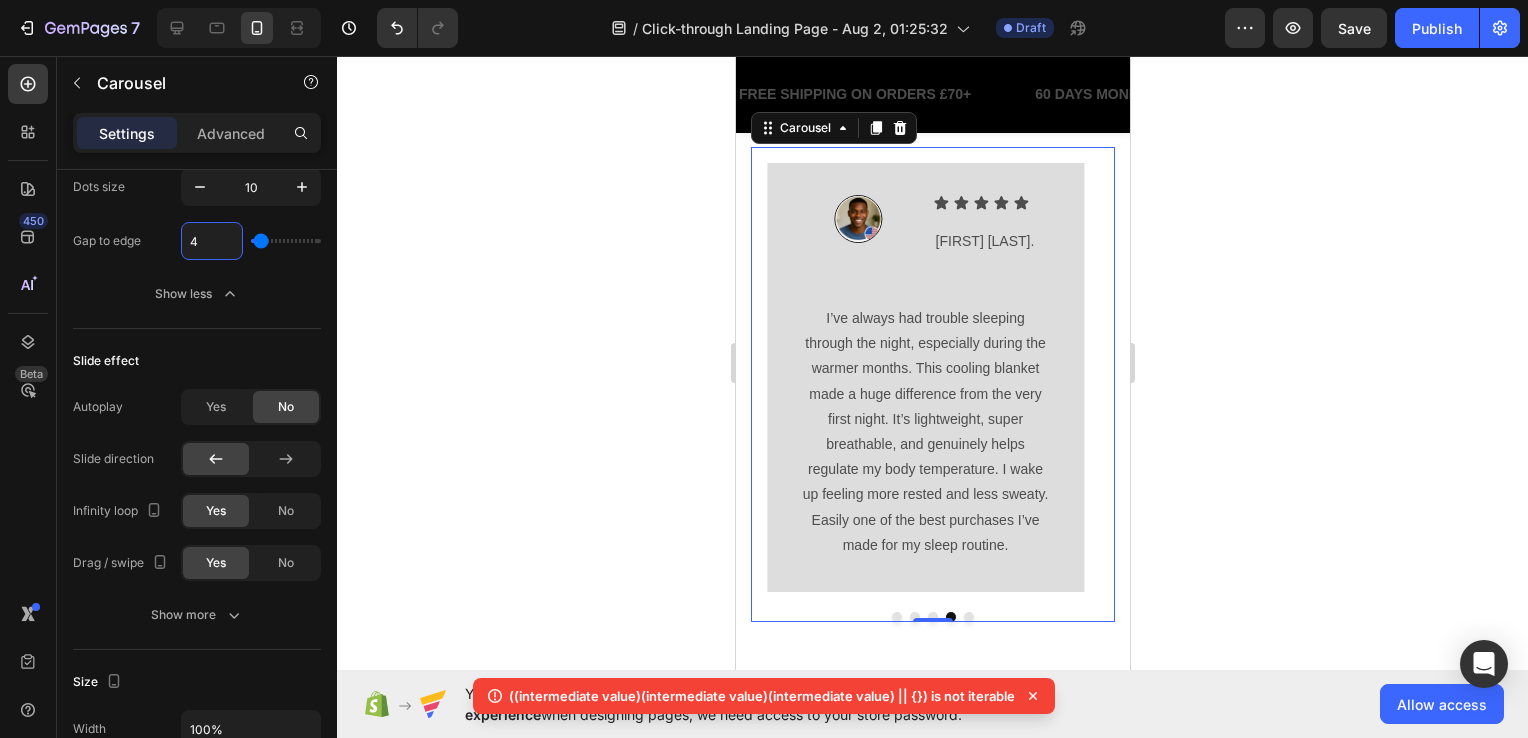 click 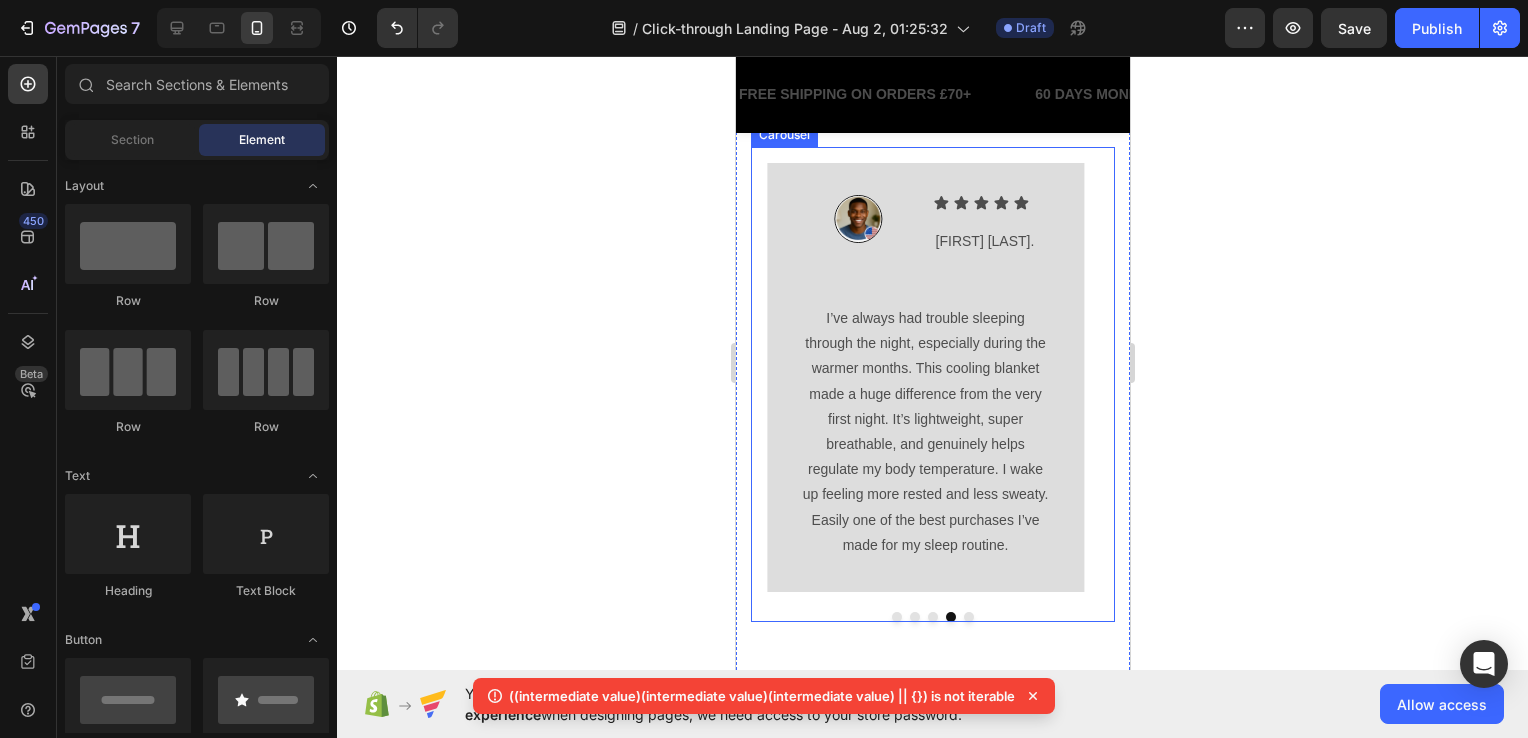 click 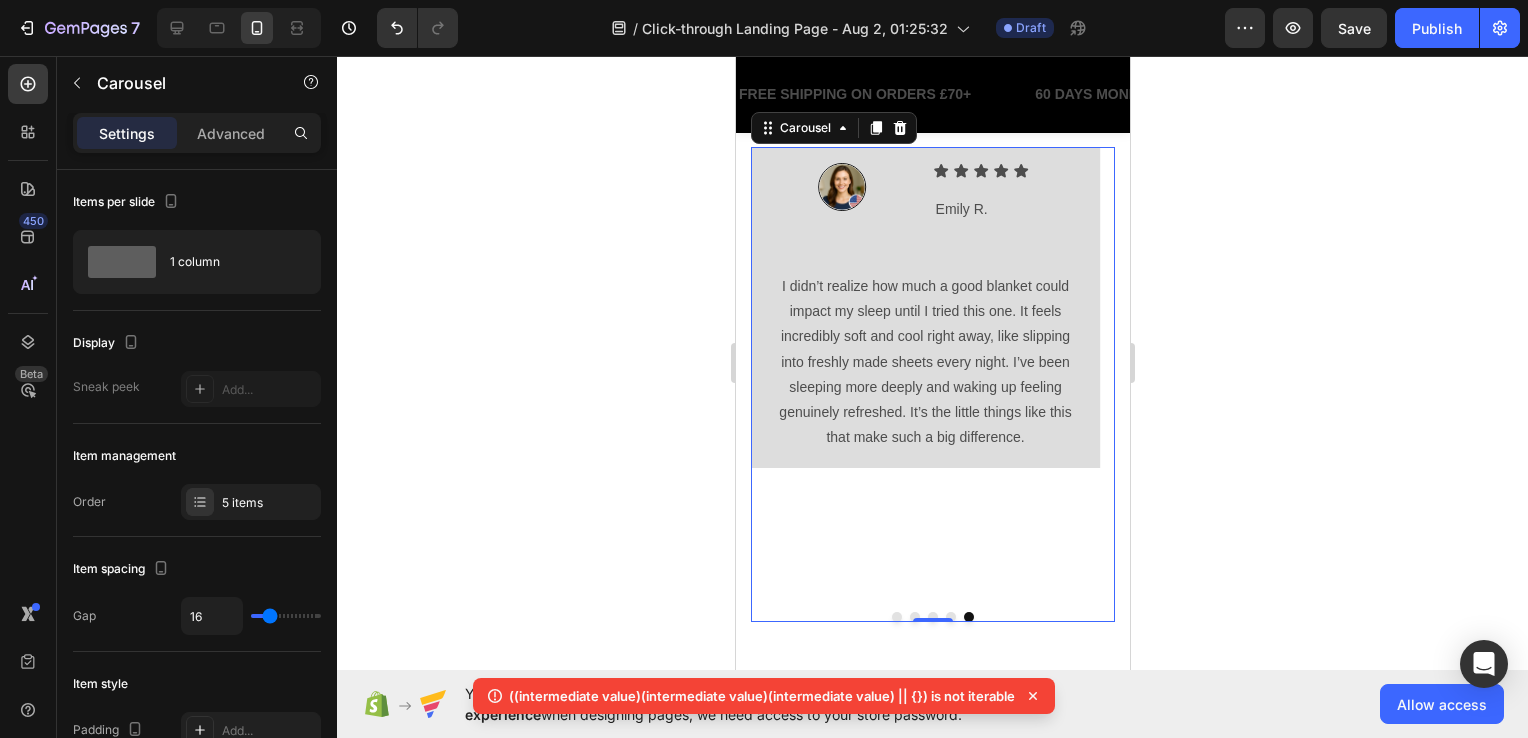 click 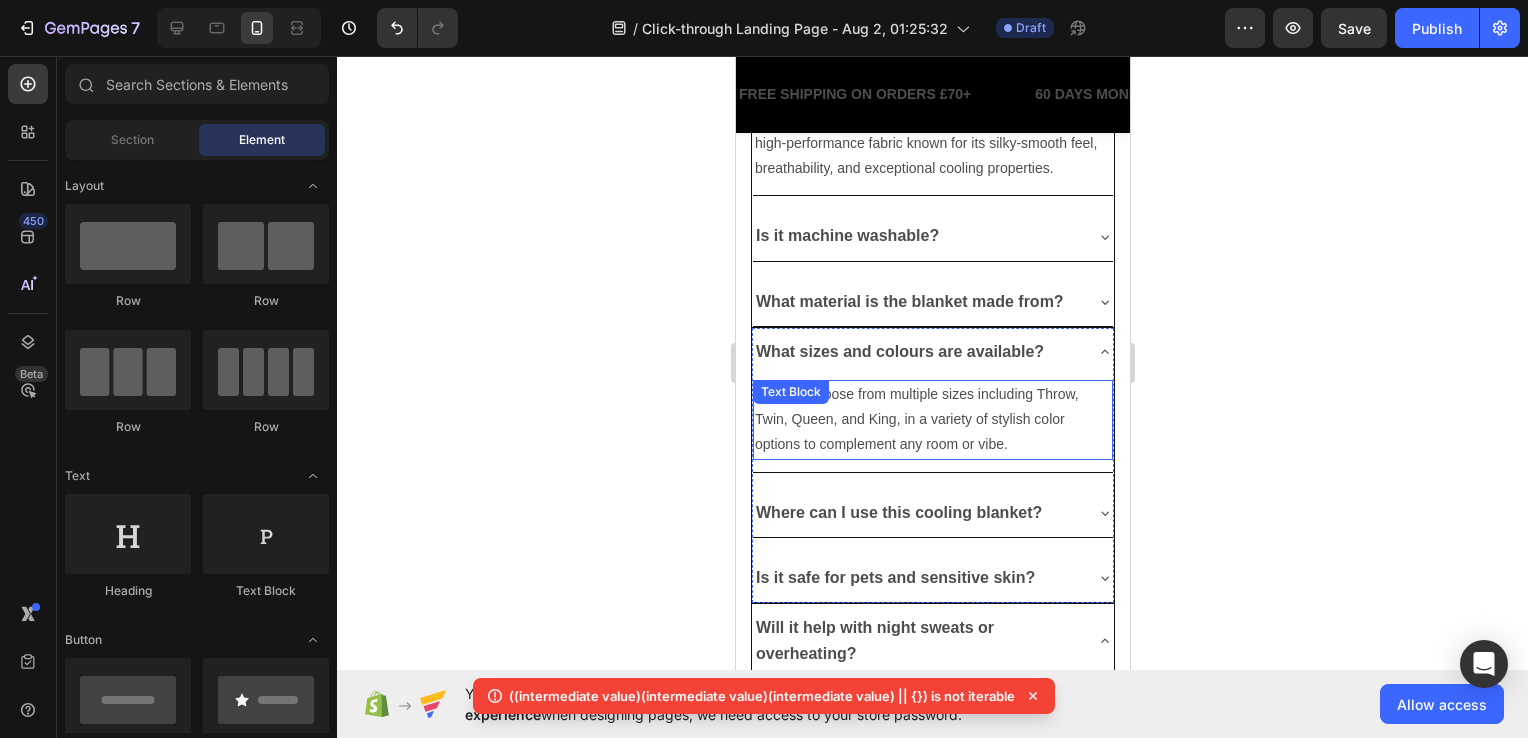 scroll, scrollTop: 3966, scrollLeft: 0, axis: vertical 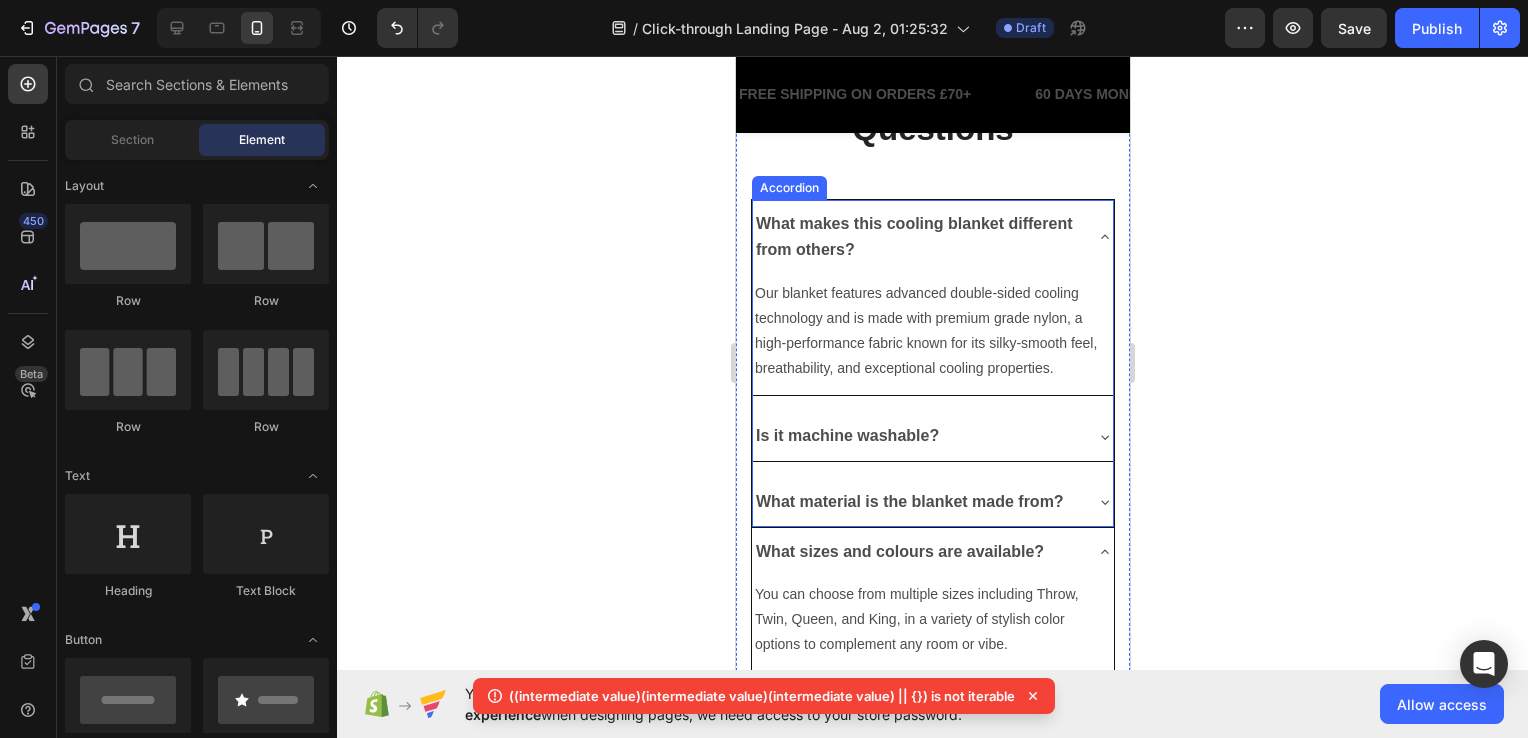 click 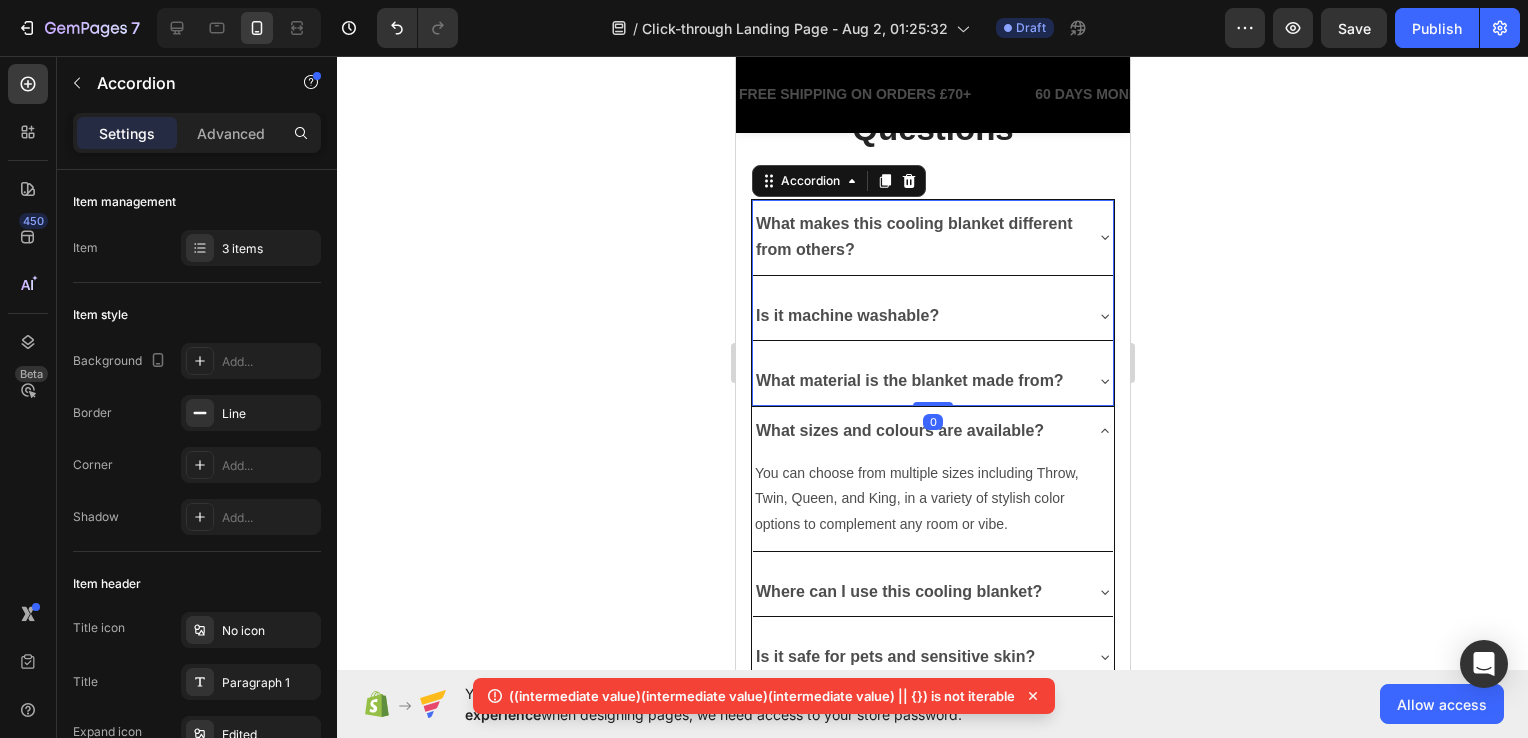 click 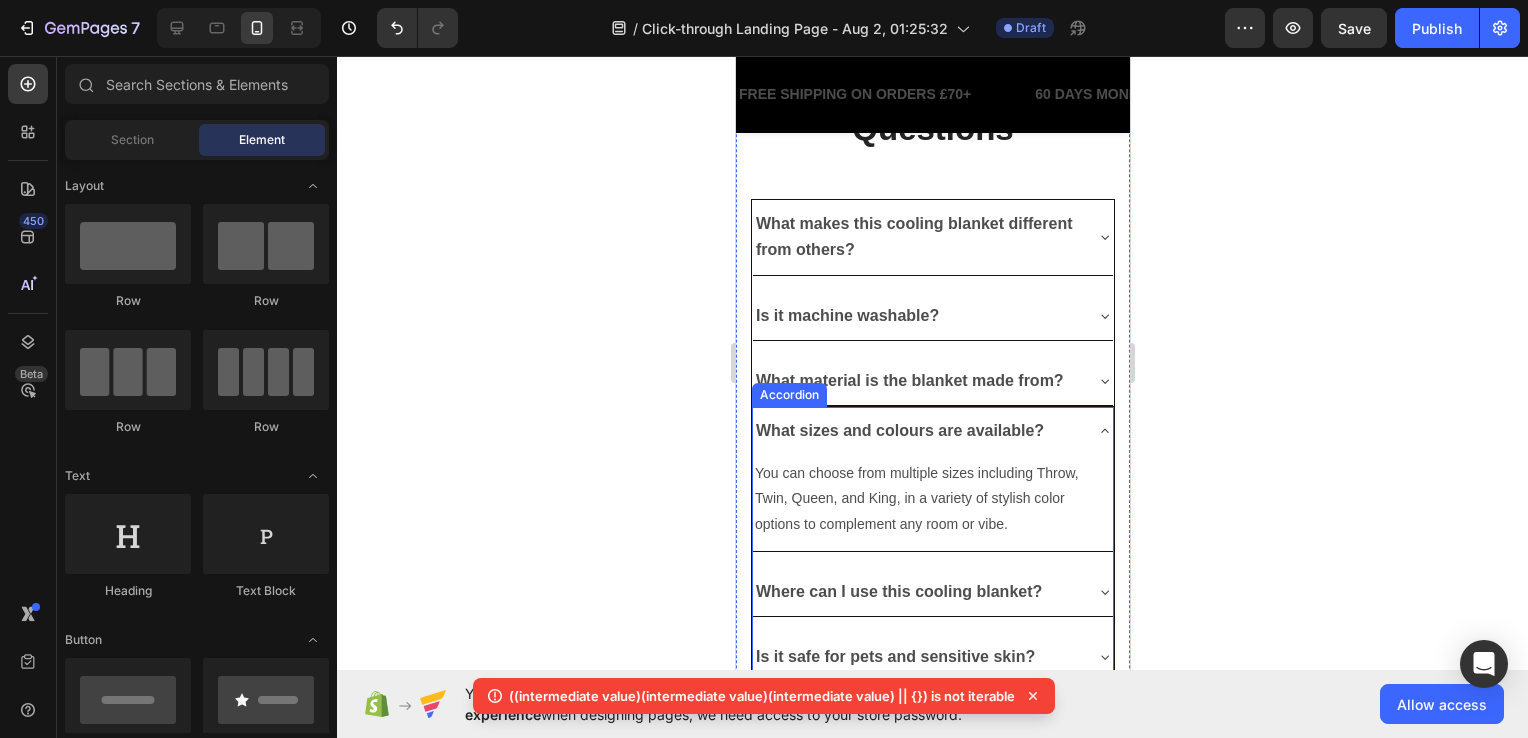 click 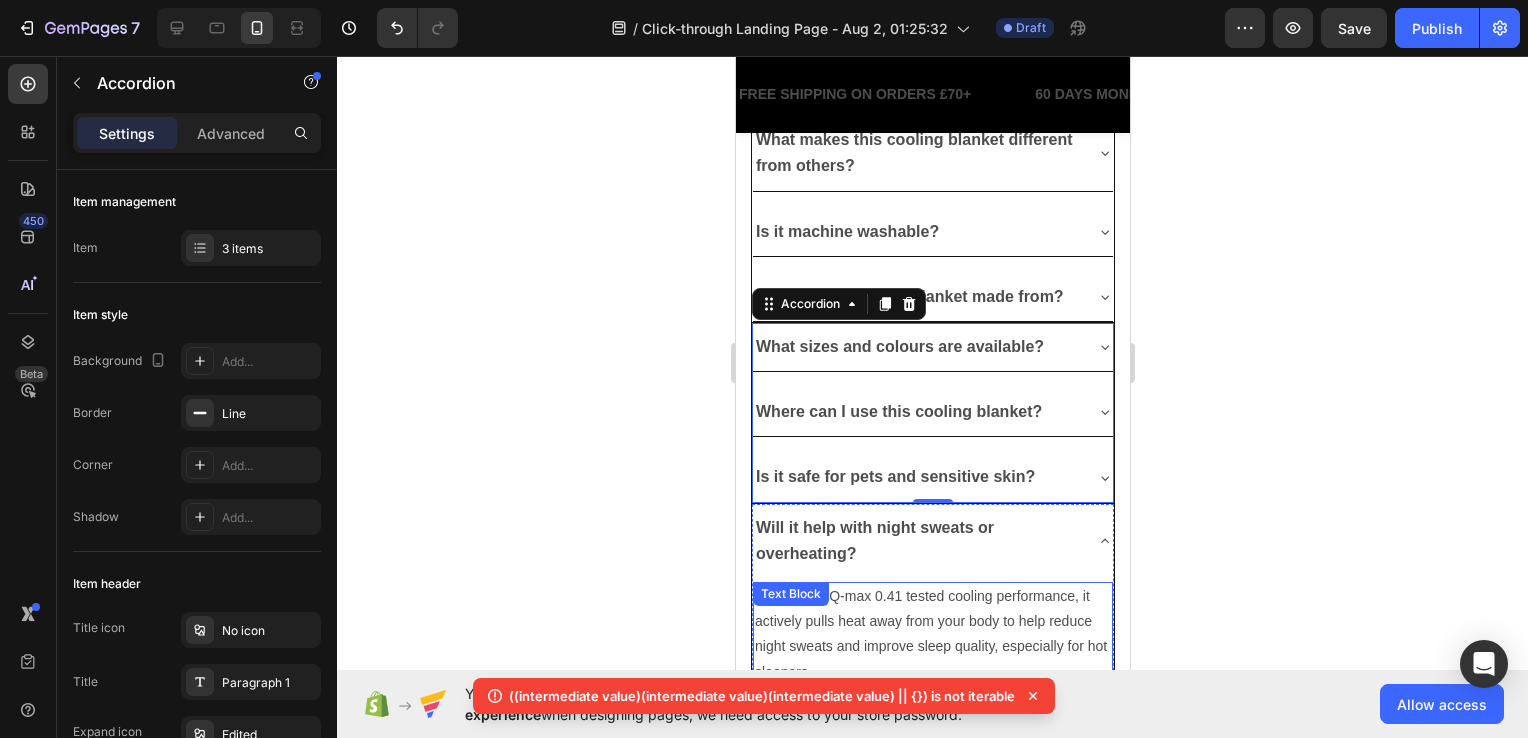 scroll, scrollTop: 4166, scrollLeft: 0, axis: vertical 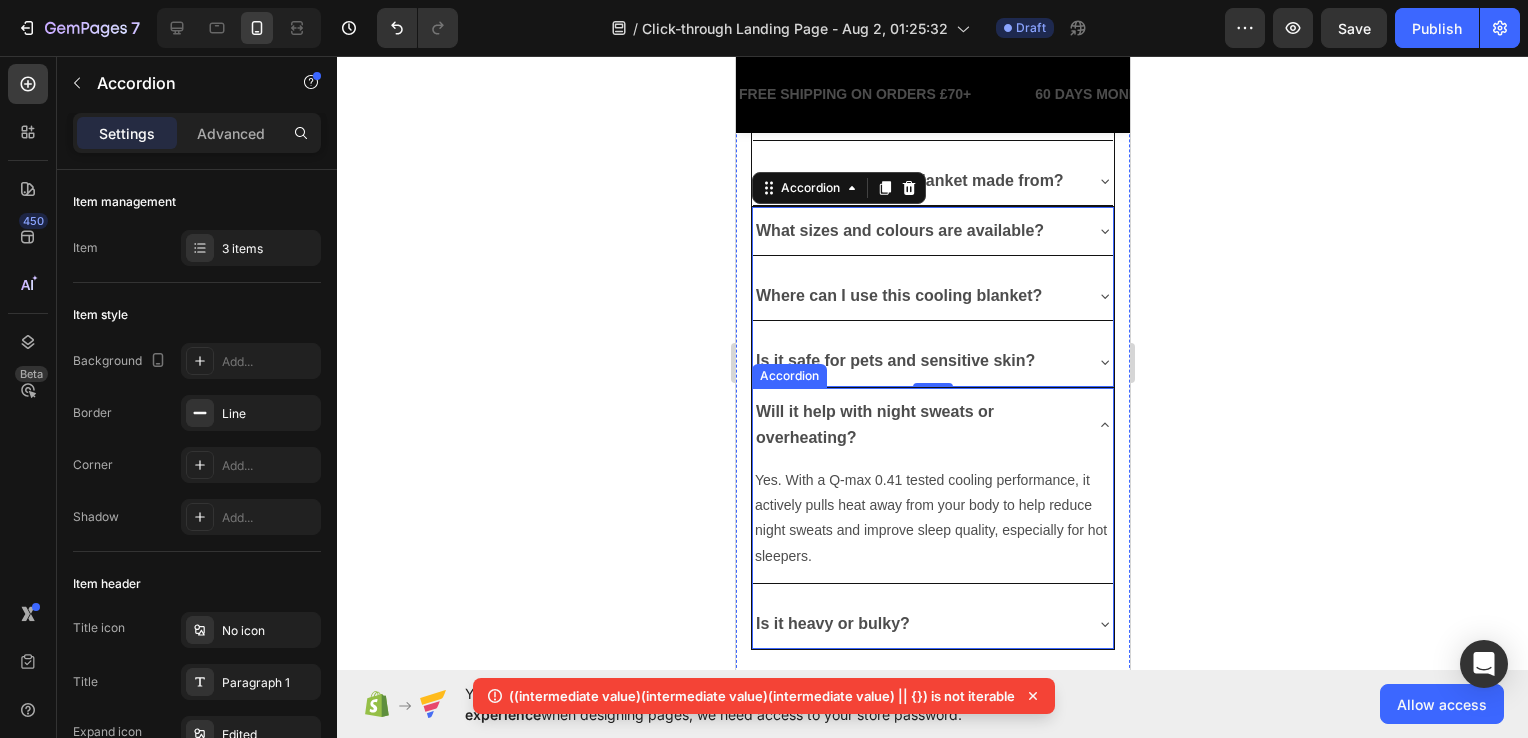click 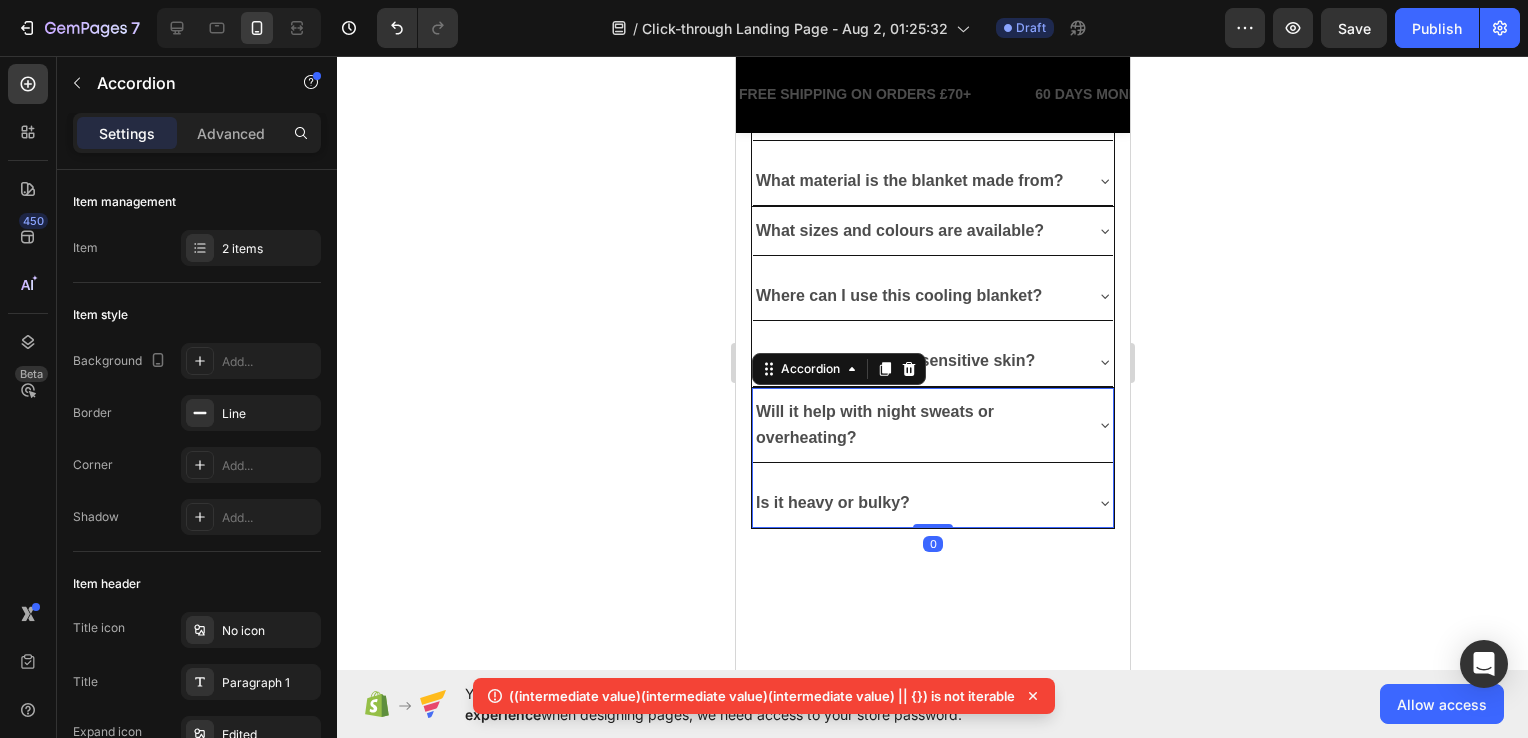 scroll, scrollTop: 1327, scrollLeft: 0, axis: vertical 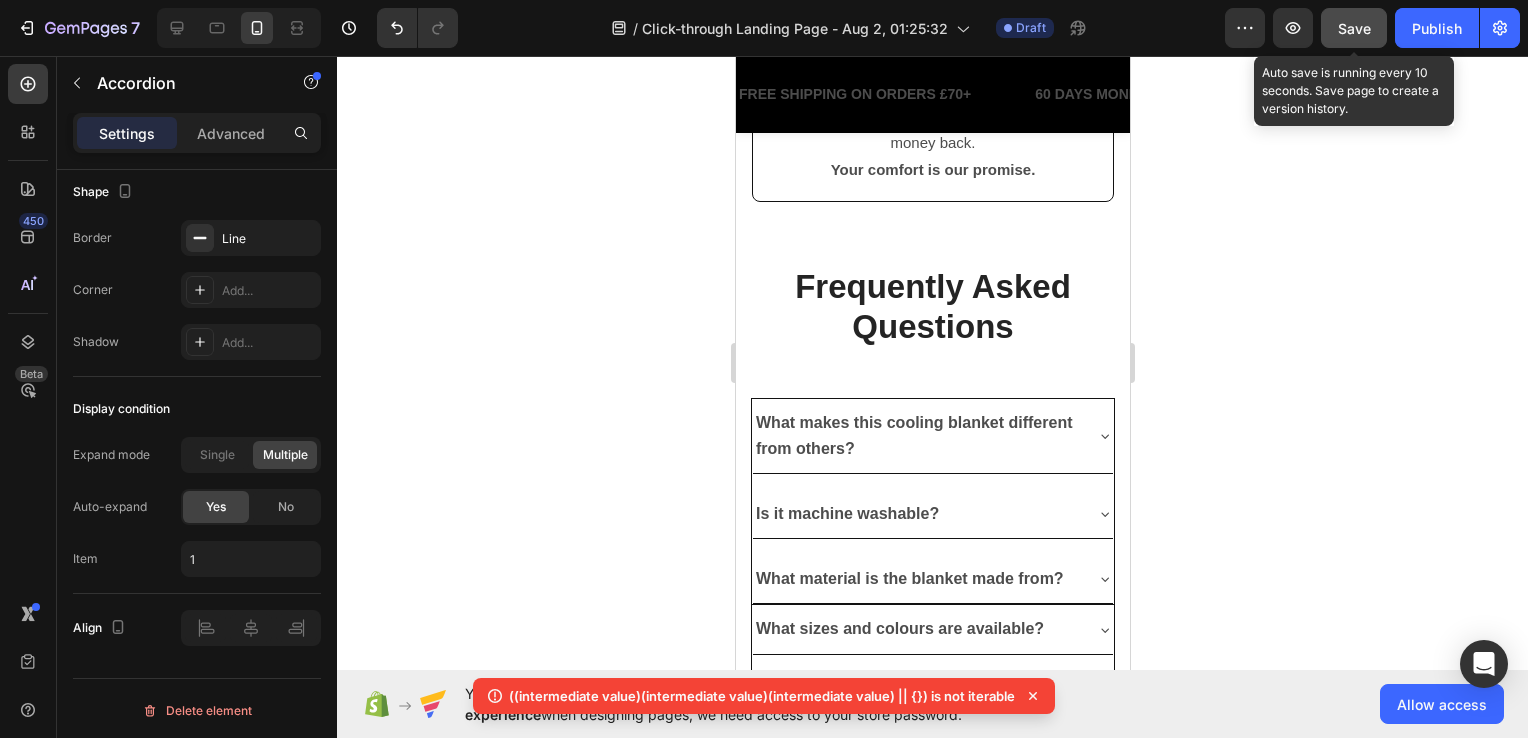 click on "Save" 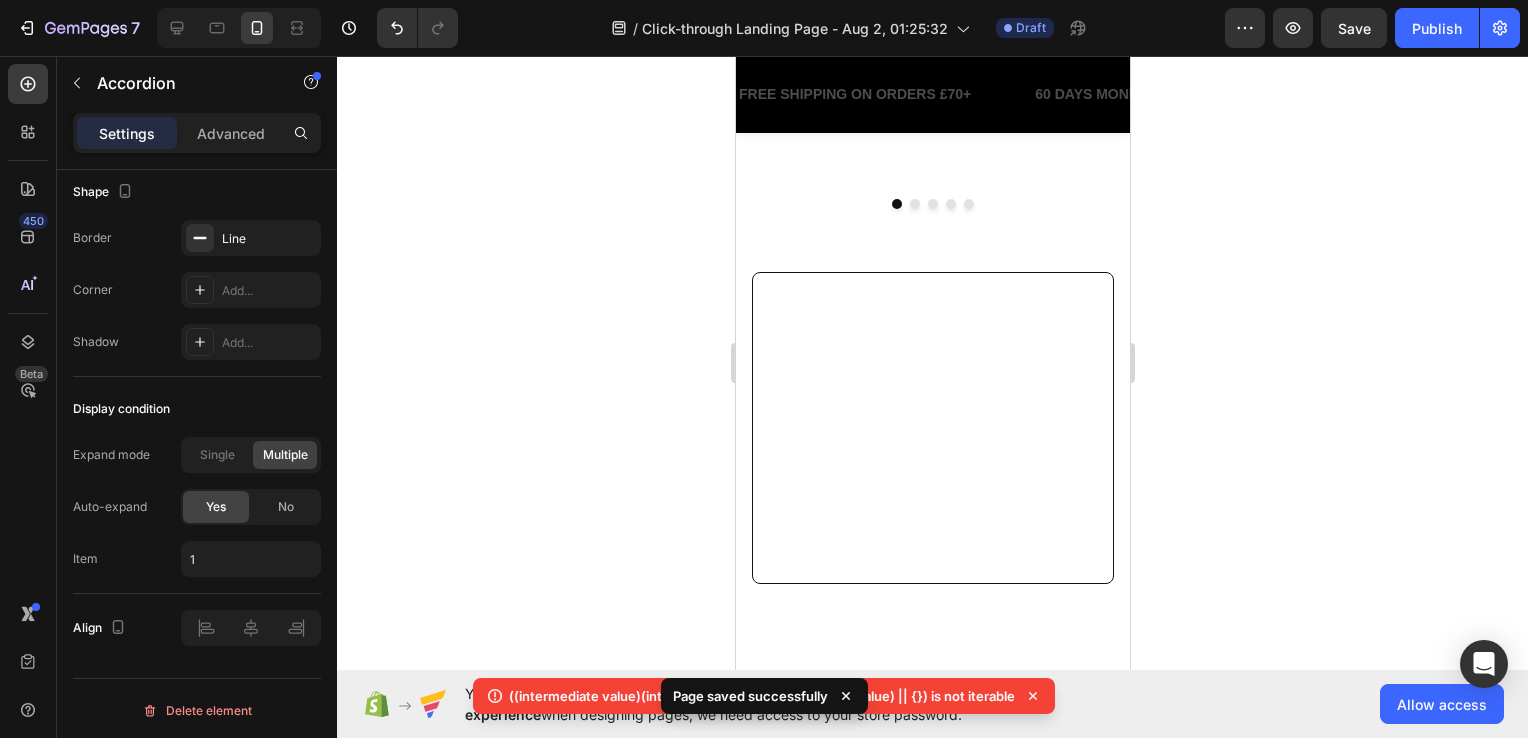 scroll, scrollTop: 2966, scrollLeft: 0, axis: vertical 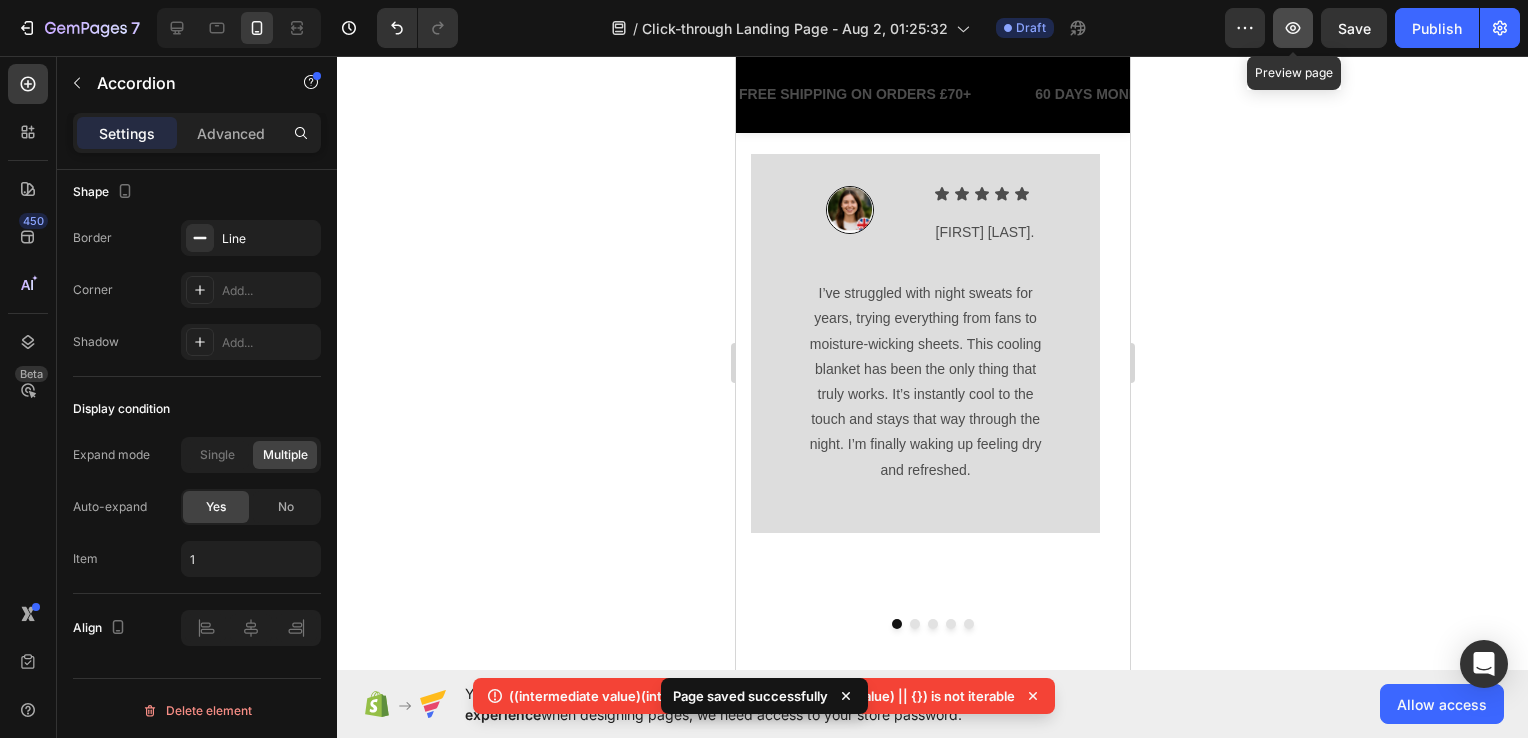 click 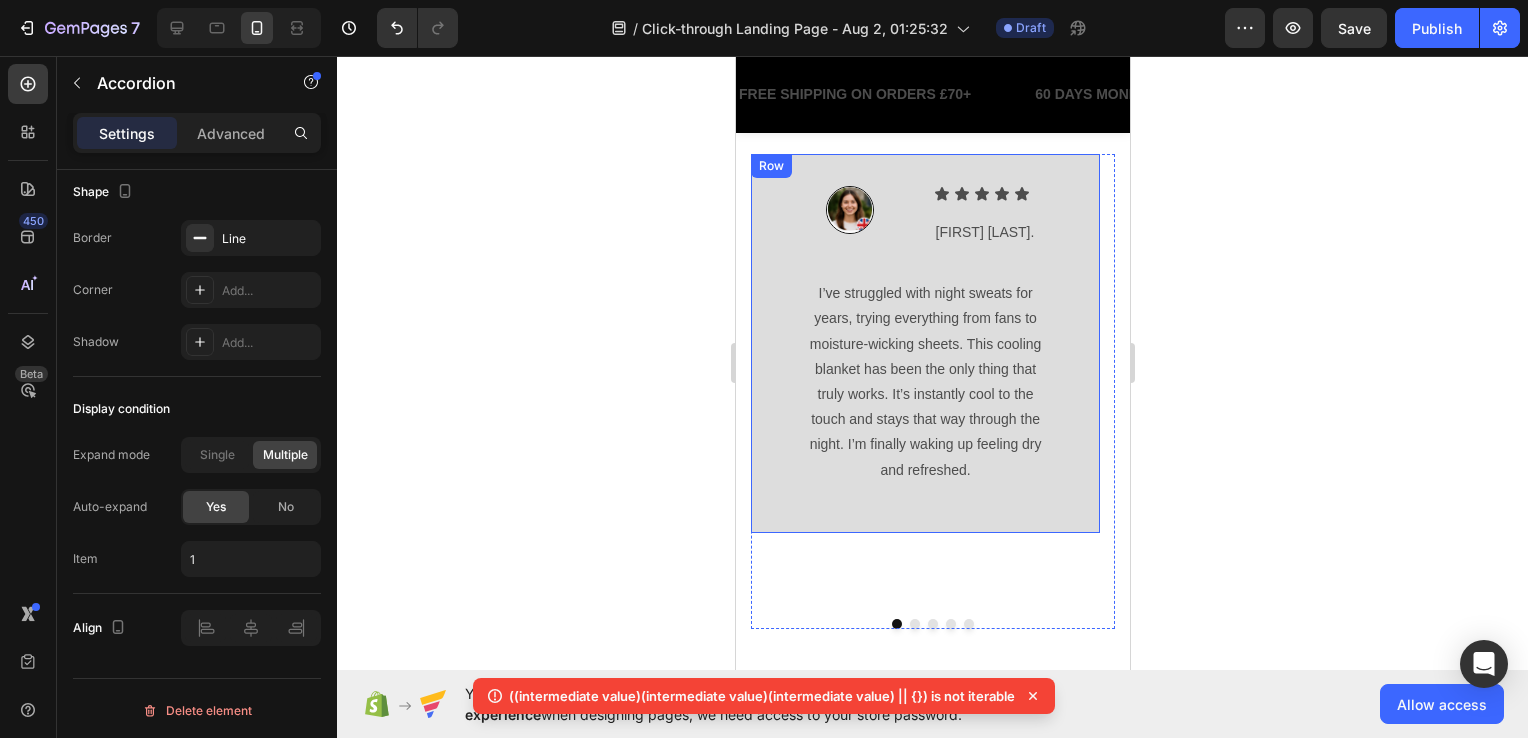 click on "Row" at bounding box center (787, 158) 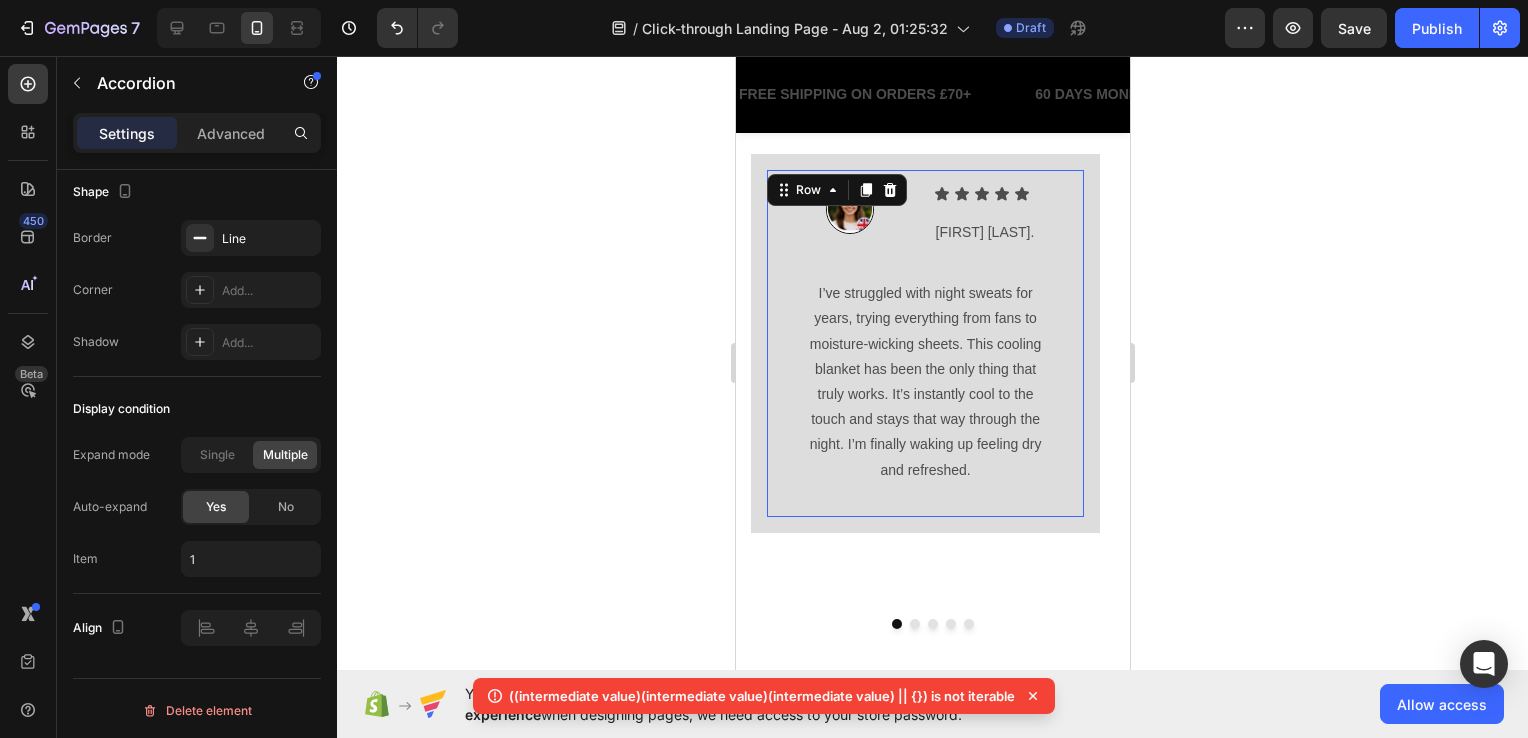 scroll, scrollTop: 0, scrollLeft: 0, axis: both 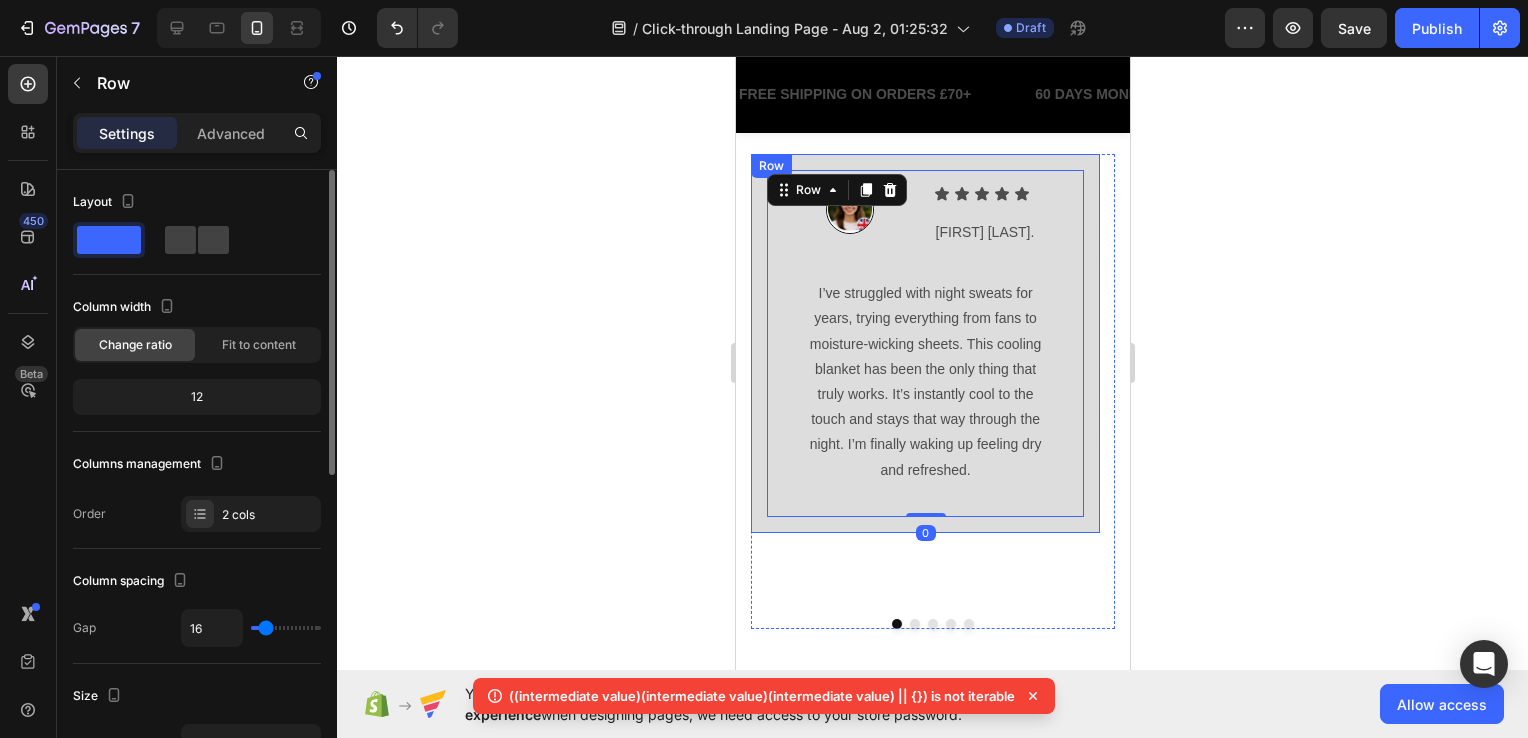 click on "Image Icon Icon Icon Icon
Icon Icon List Melissa J. Text Block Row Row I’ve struggled with night sweats for years, trying everything from fans to moisture-wicking sheets. This cooling blanket has been the only thing that truly works. It’s instantly cool to the touch and stays that way through the night. I’m finally waking up feeling dry and refreshed. Text Block Row Row   0 Row" at bounding box center (924, 343) 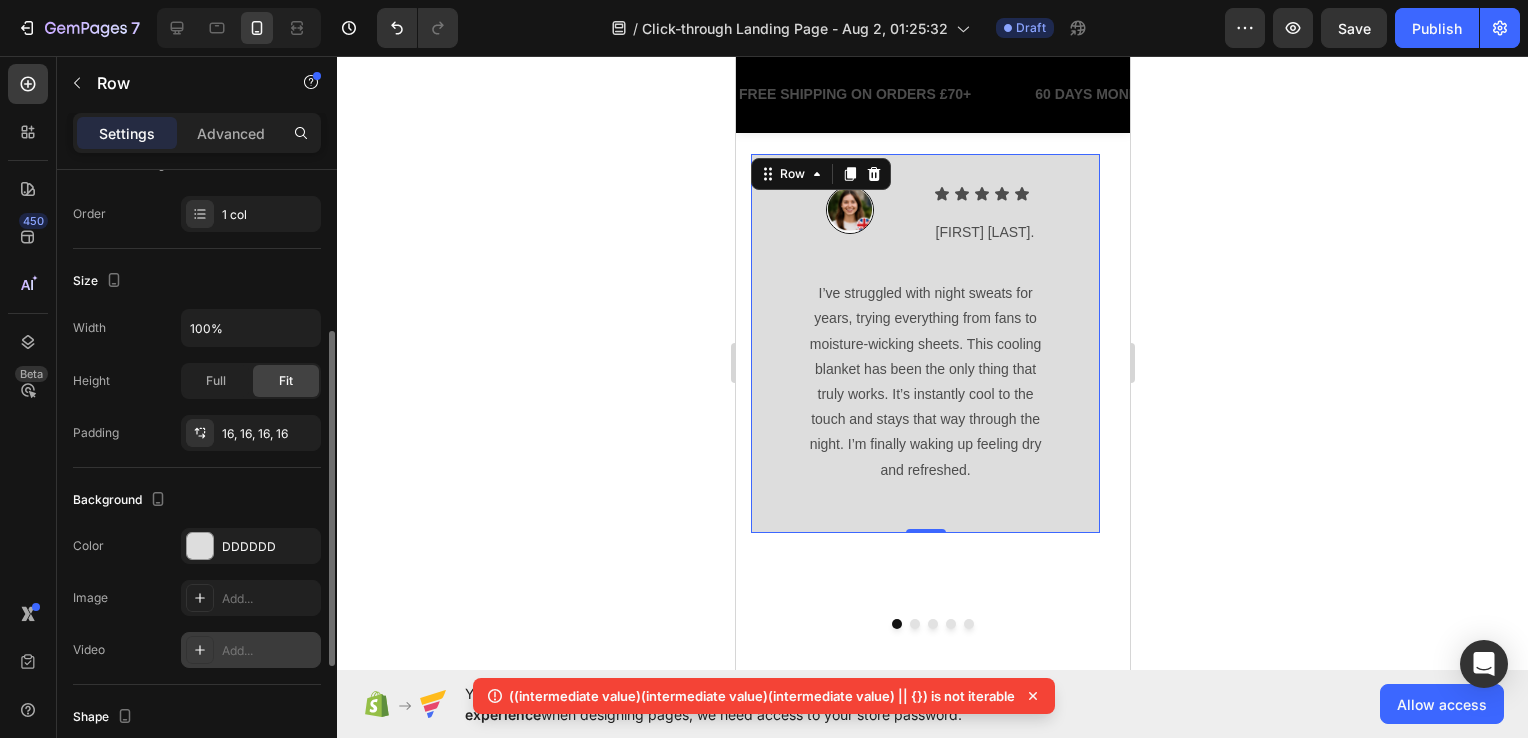 scroll, scrollTop: 540, scrollLeft: 0, axis: vertical 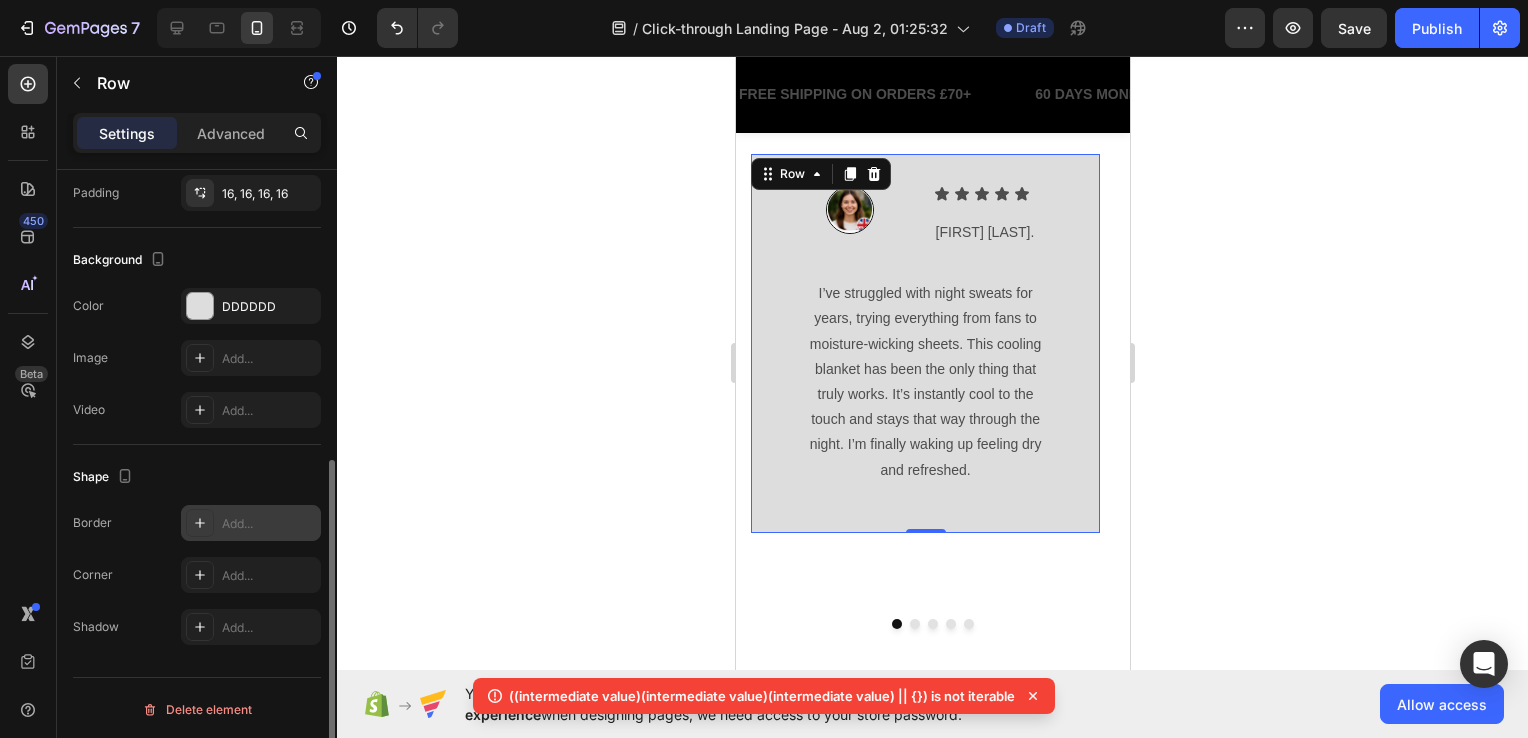 click on "Add..." at bounding box center (269, 524) 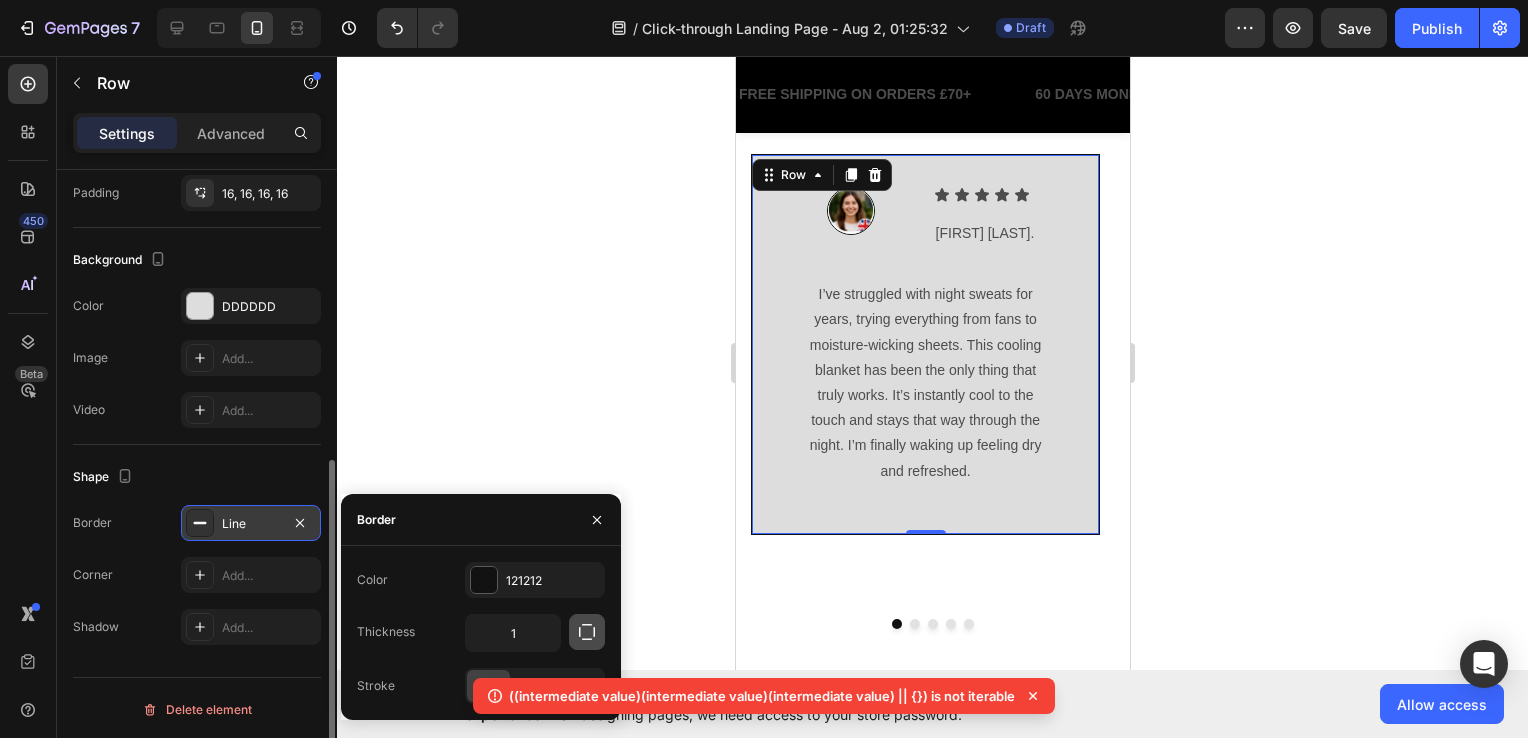 click 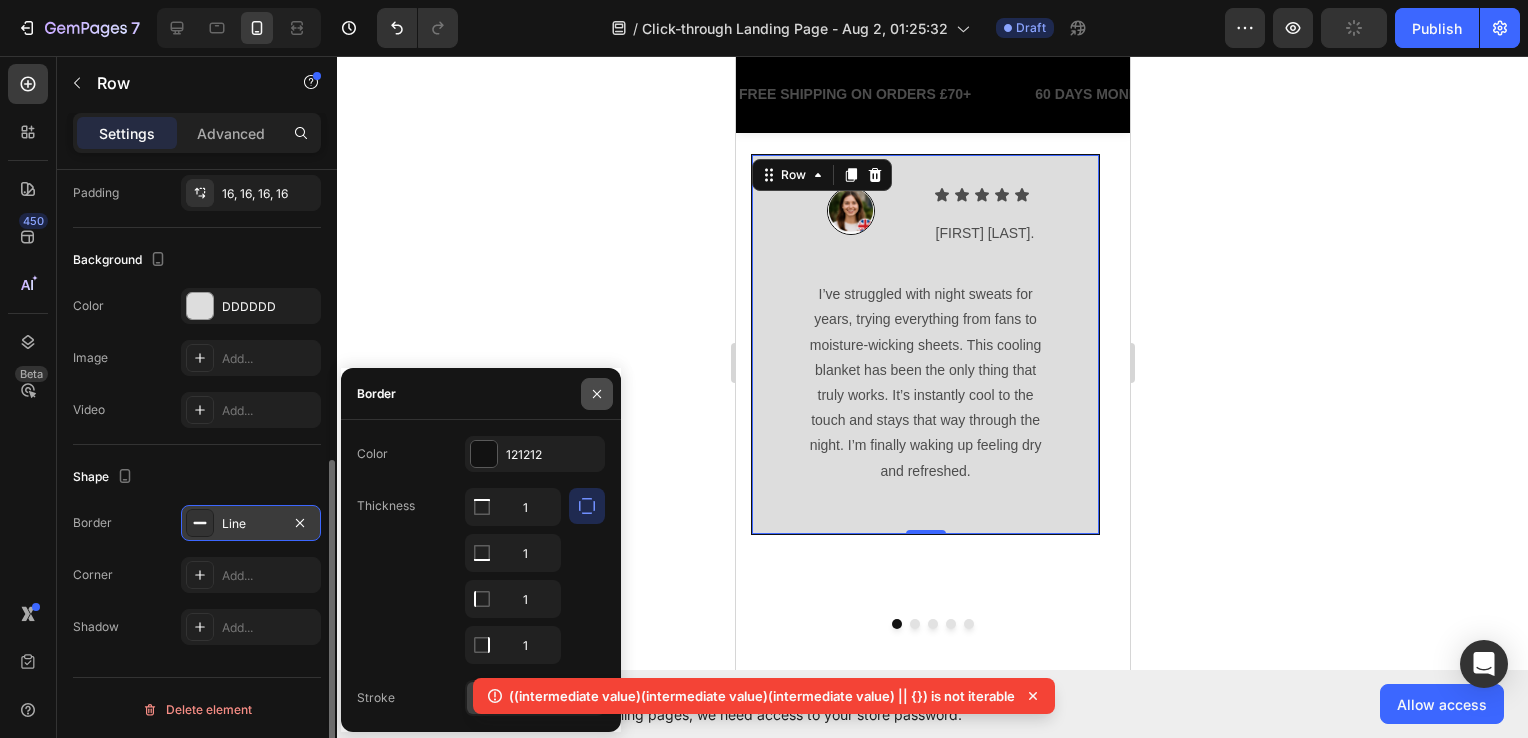 click 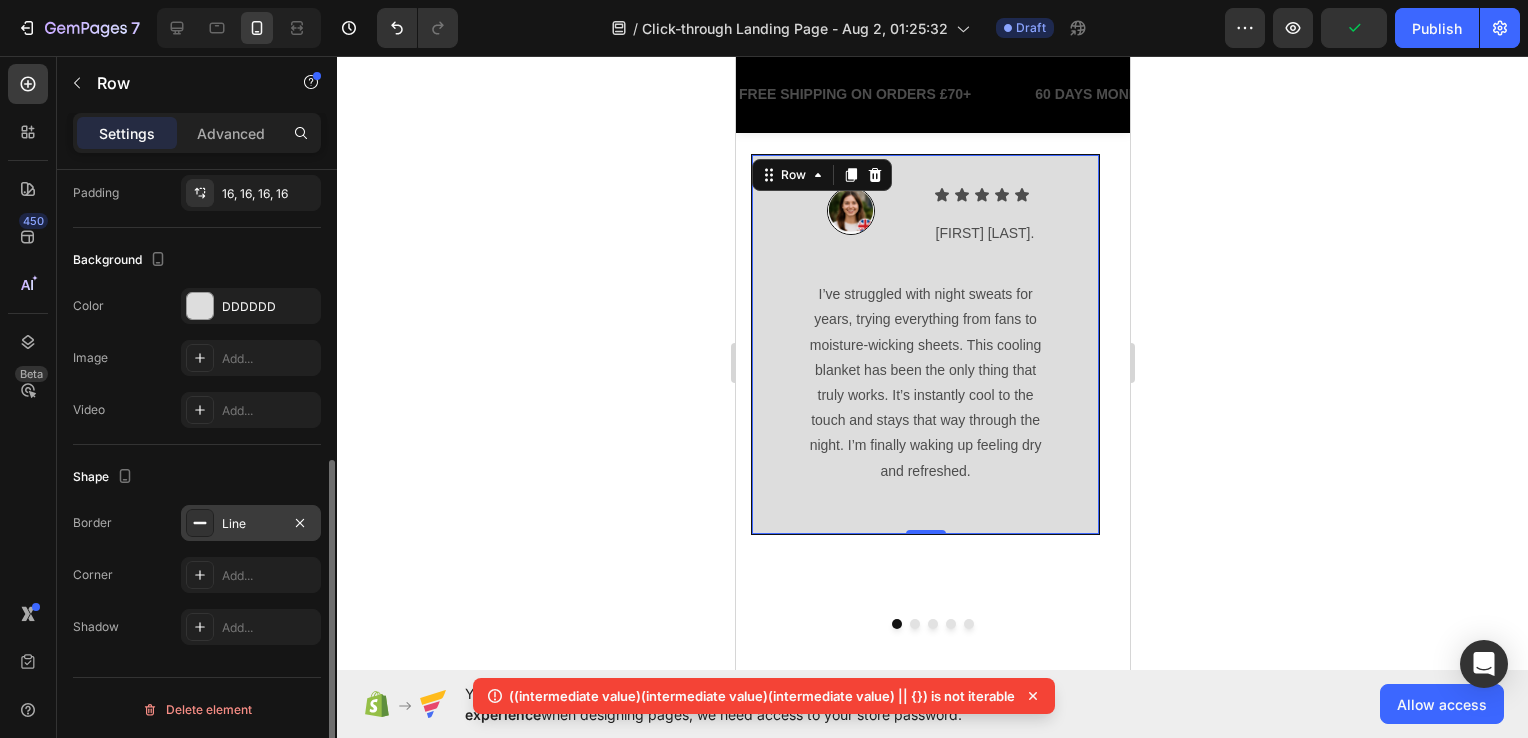 click 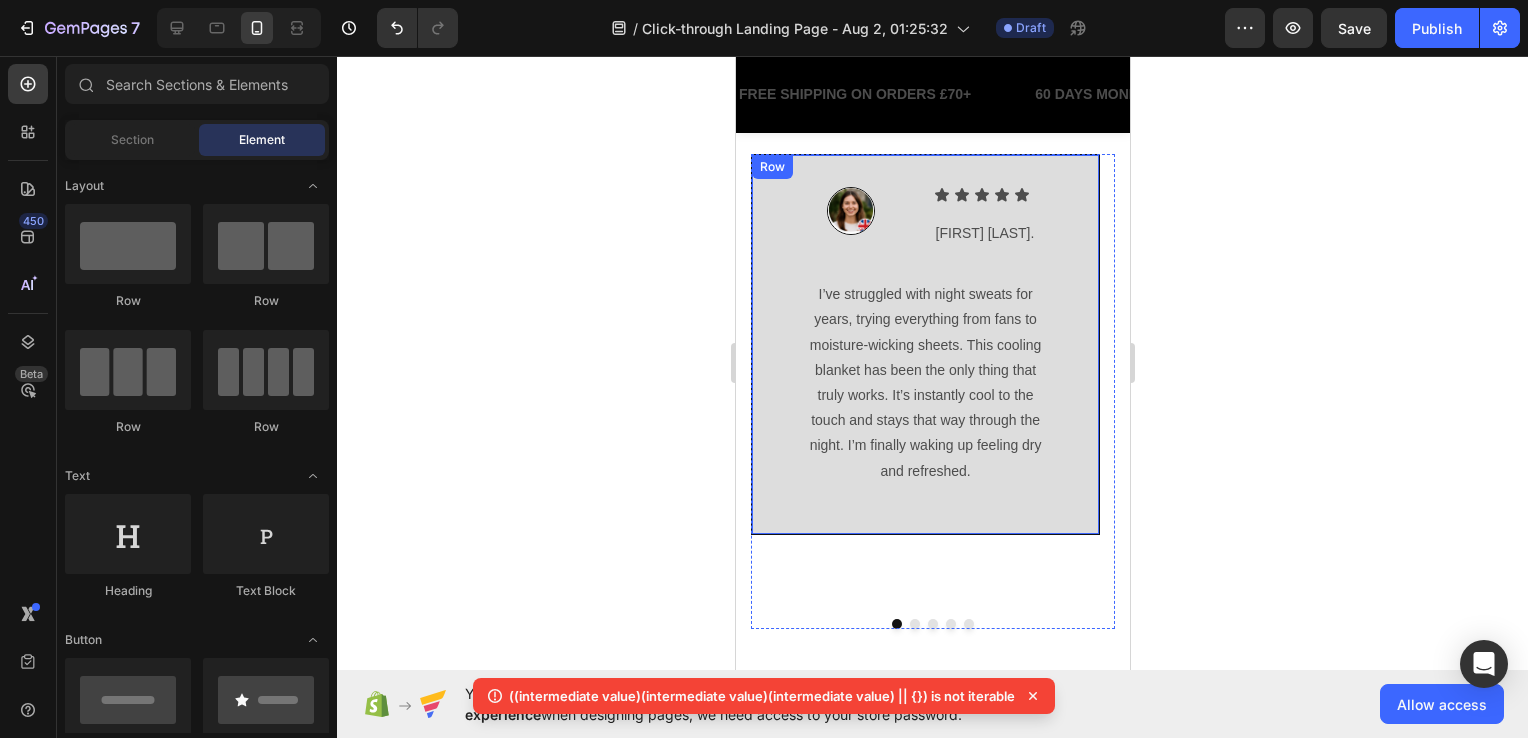 click on "Row" at bounding box center (771, 167) 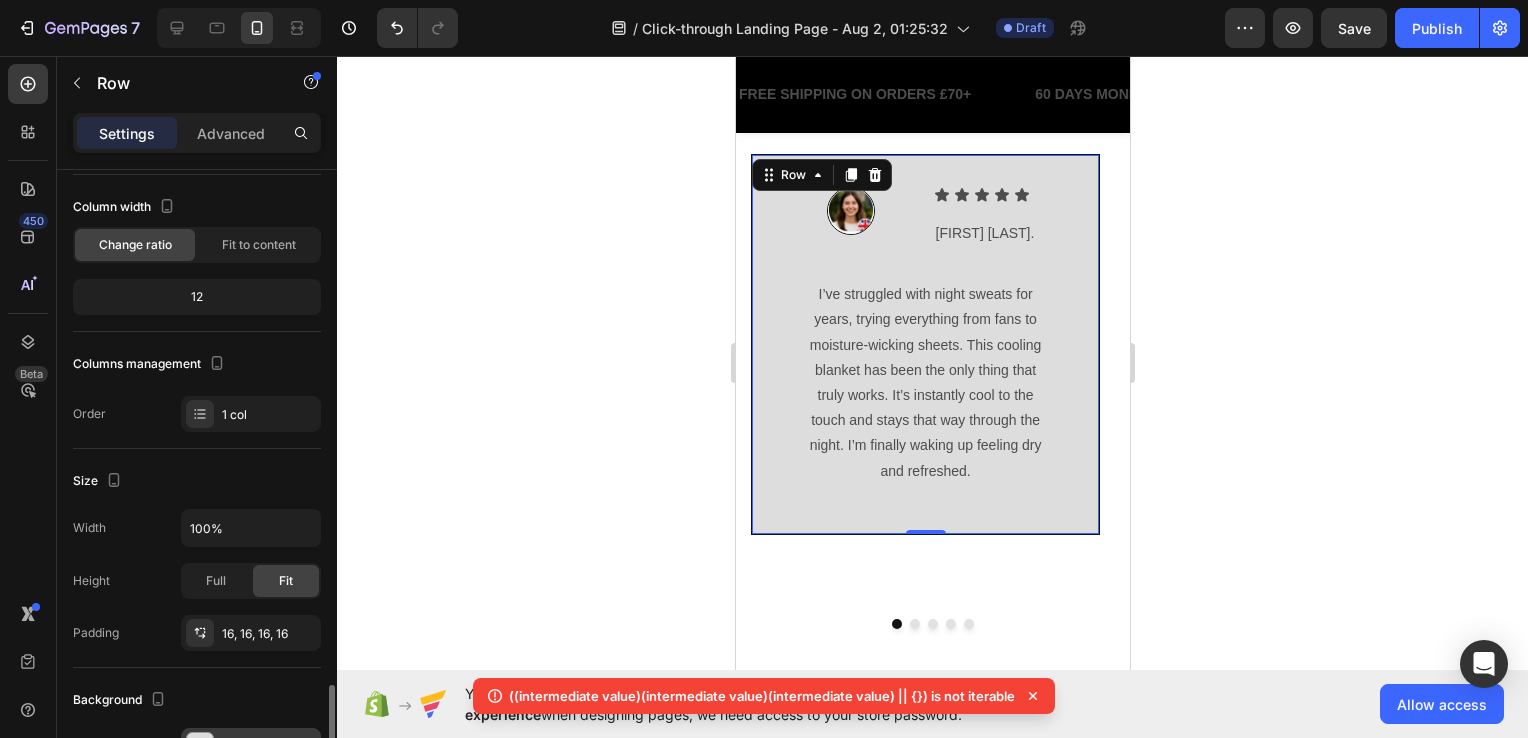 scroll, scrollTop: 500, scrollLeft: 0, axis: vertical 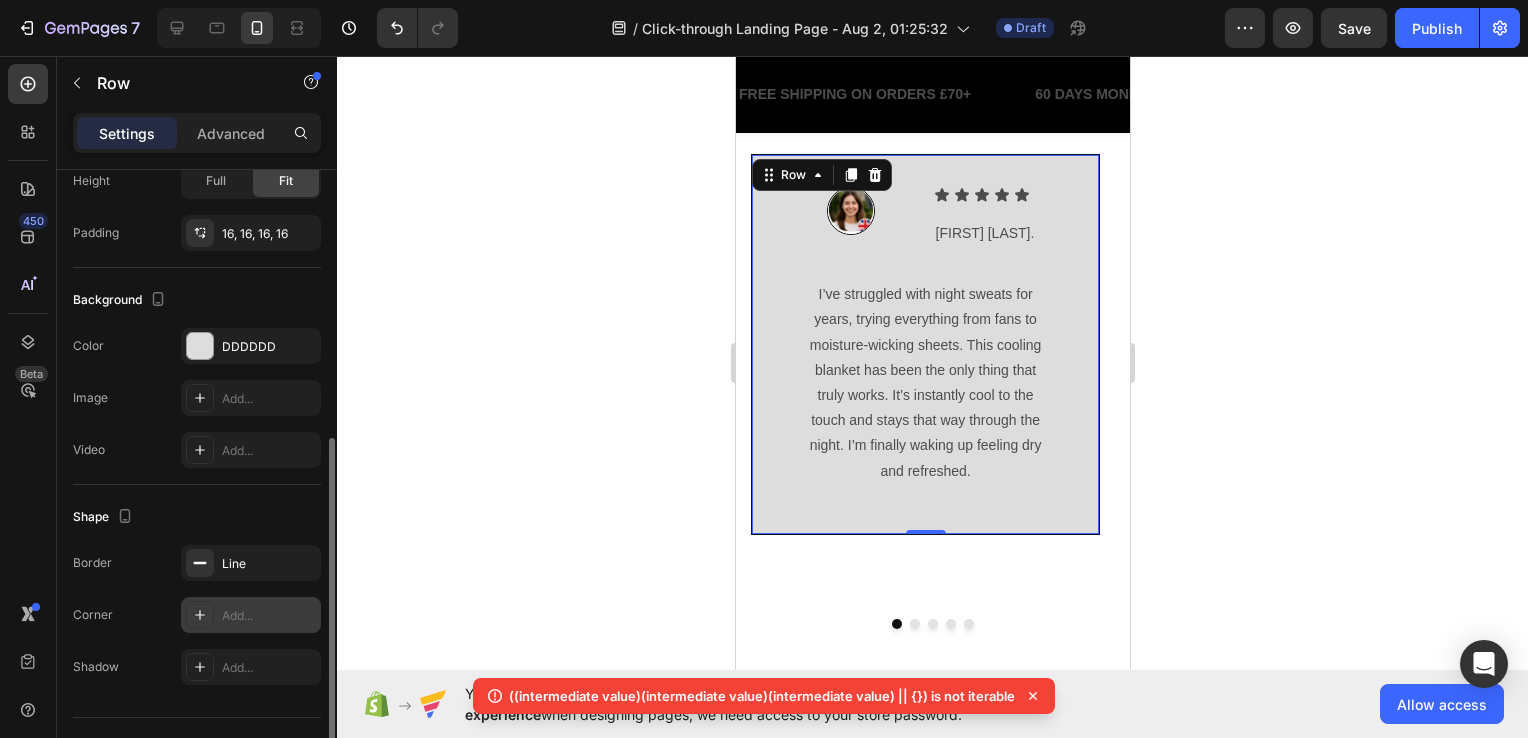 click on "Add..." at bounding box center [269, 616] 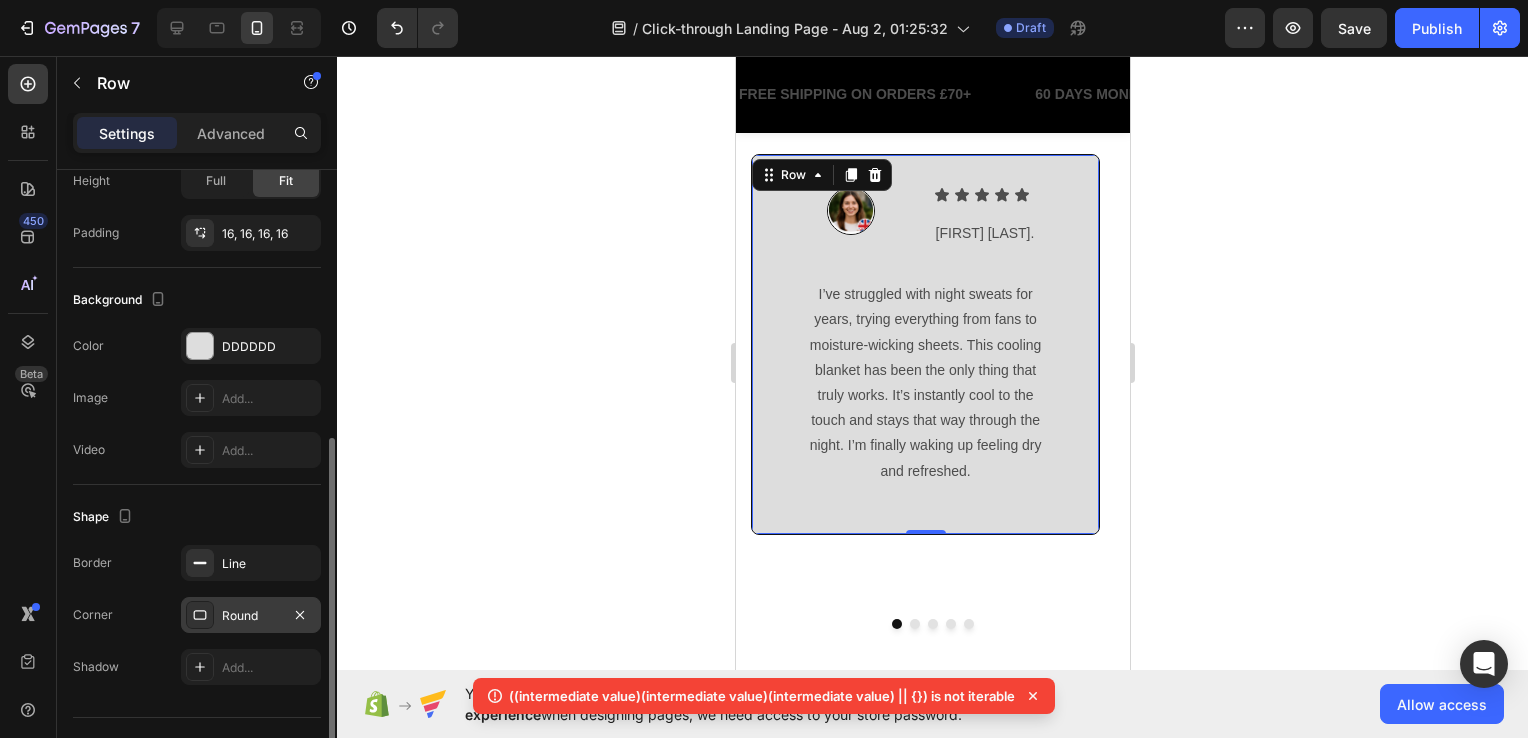 click 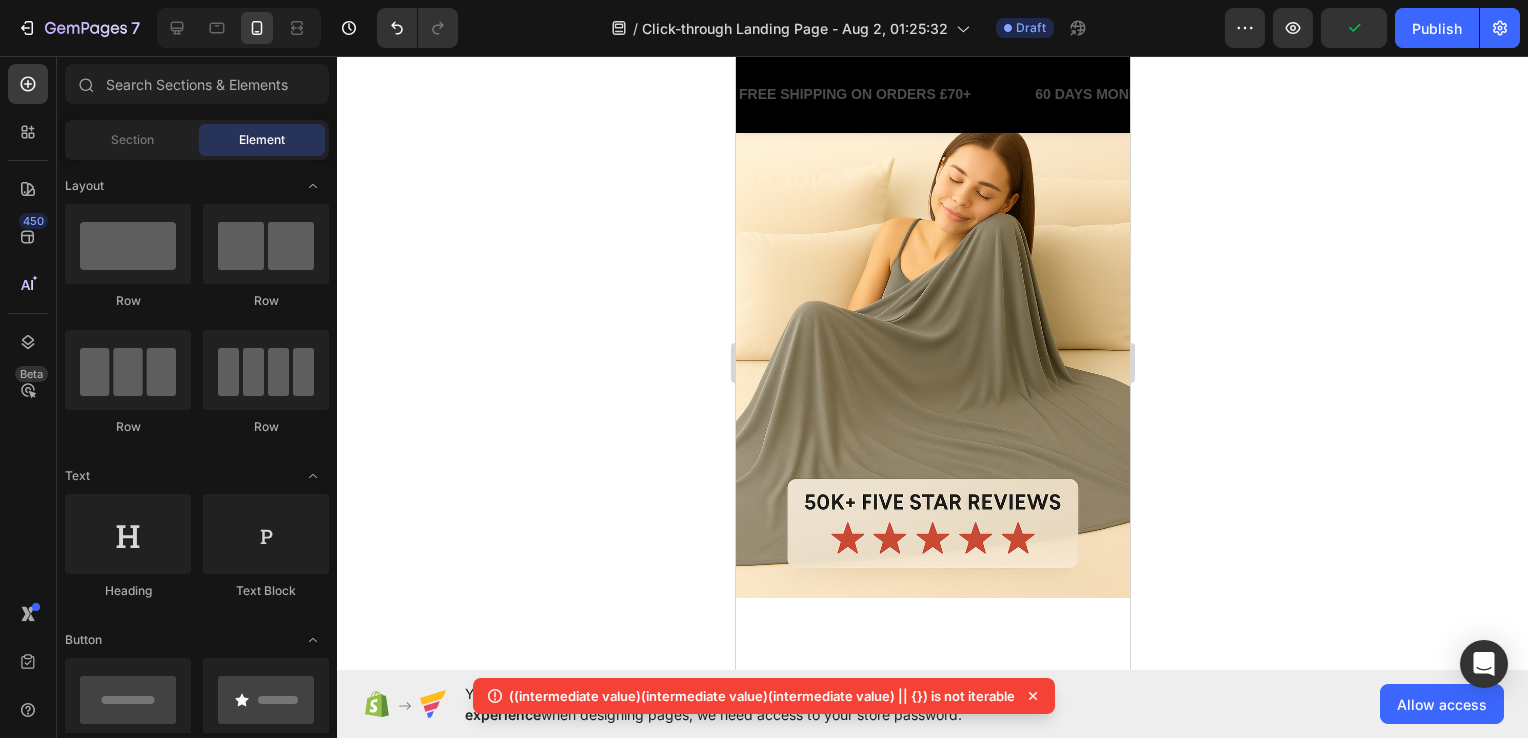 scroll, scrollTop: 2766, scrollLeft: 0, axis: vertical 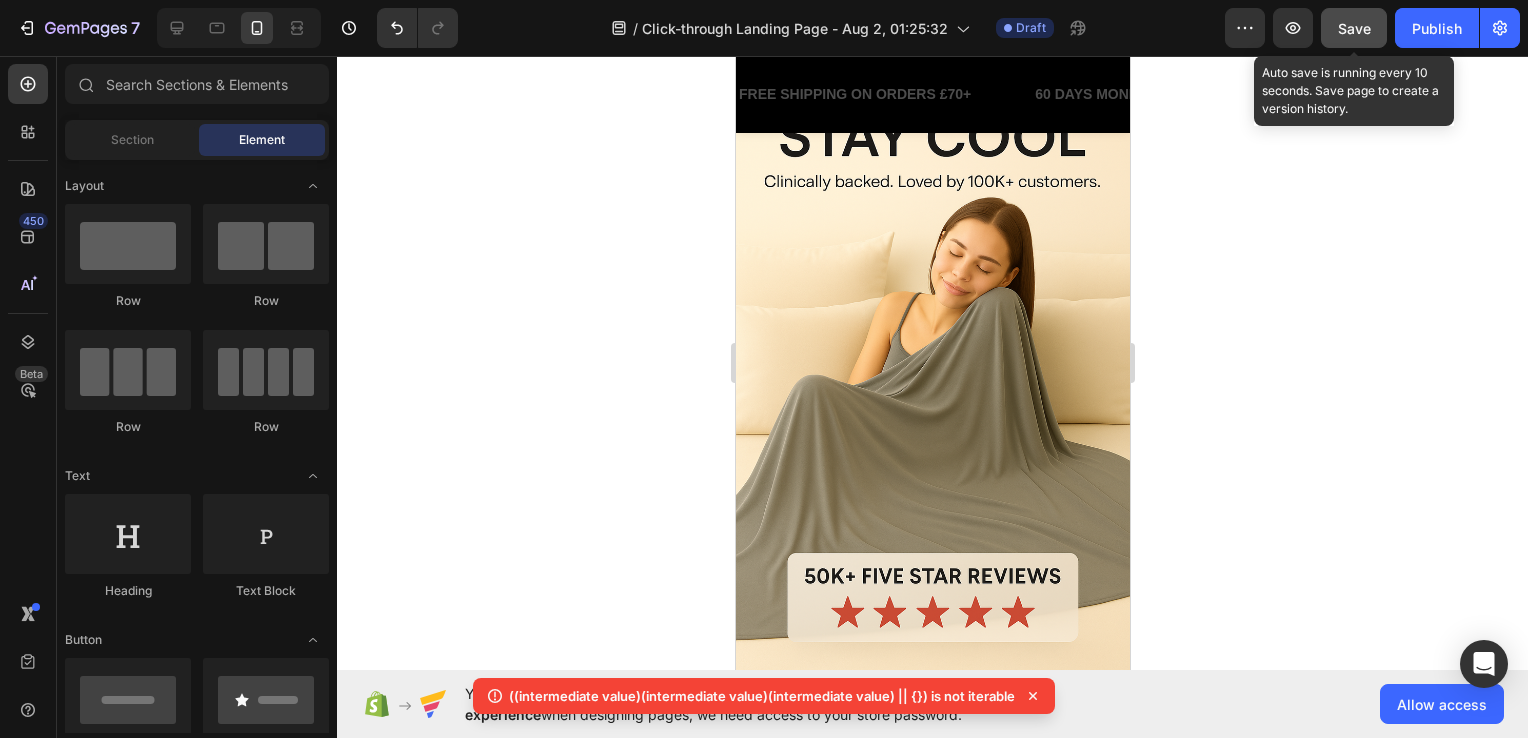click on "Save" at bounding box center [1354, 28] 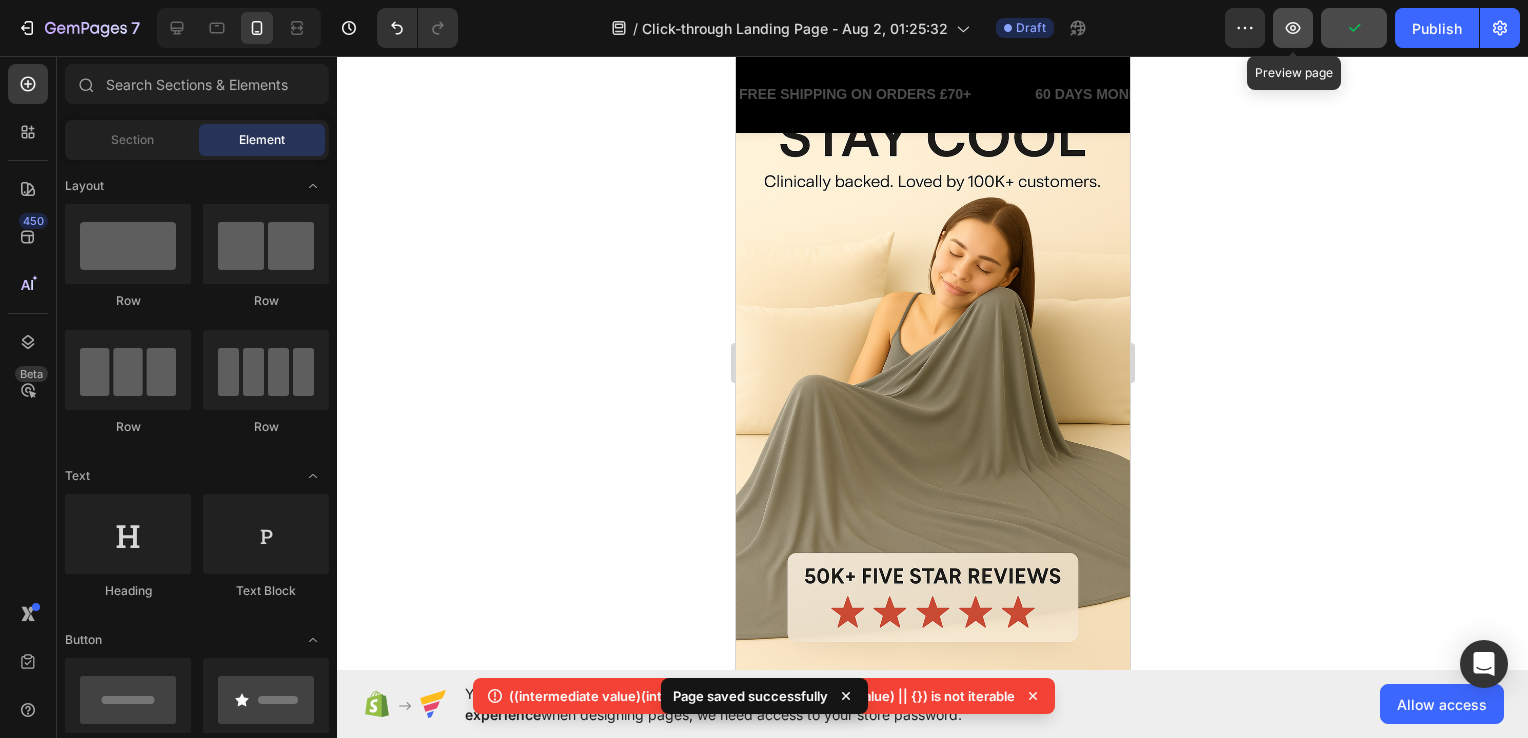 click 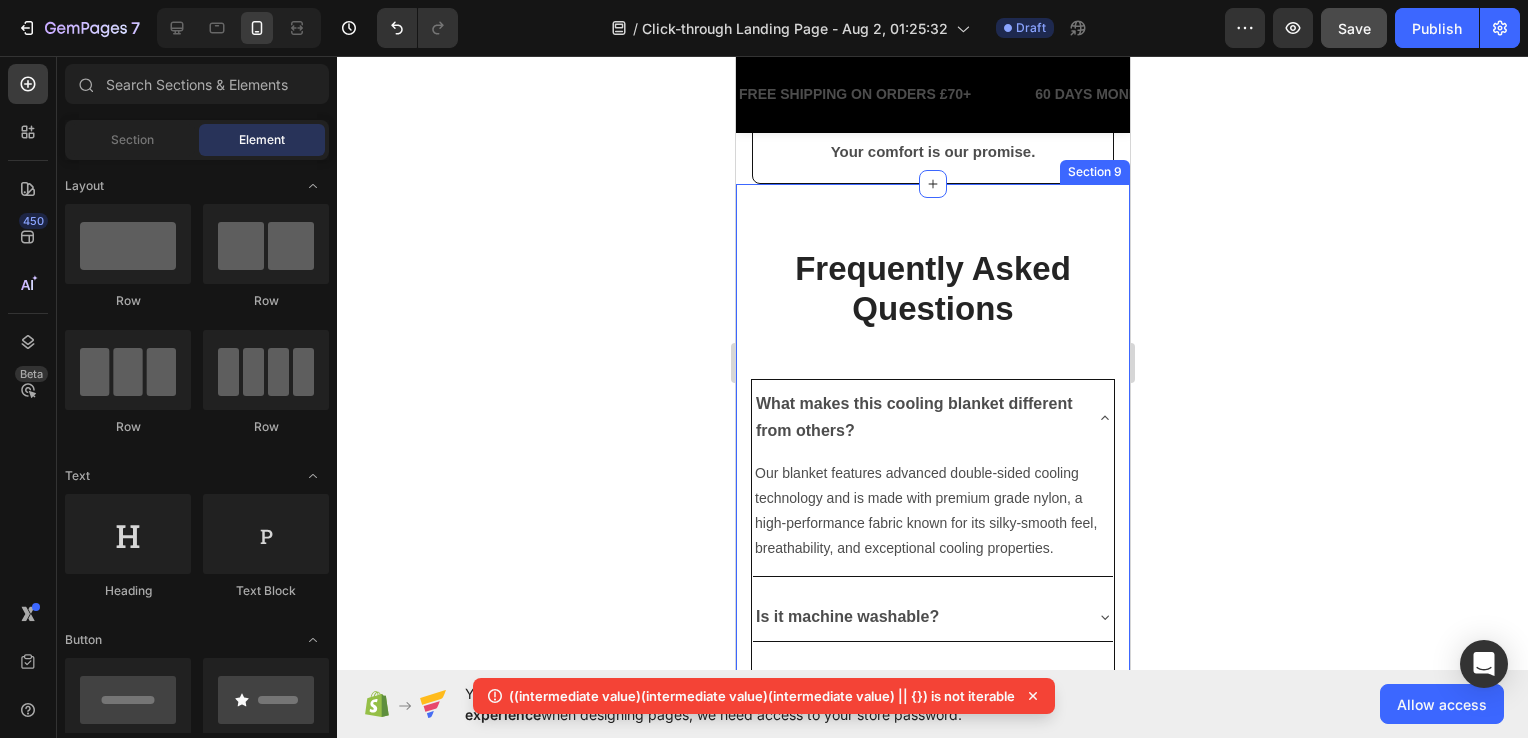 scroll, scrollTop: 4366, scrollLeft: 0, axis: vertical 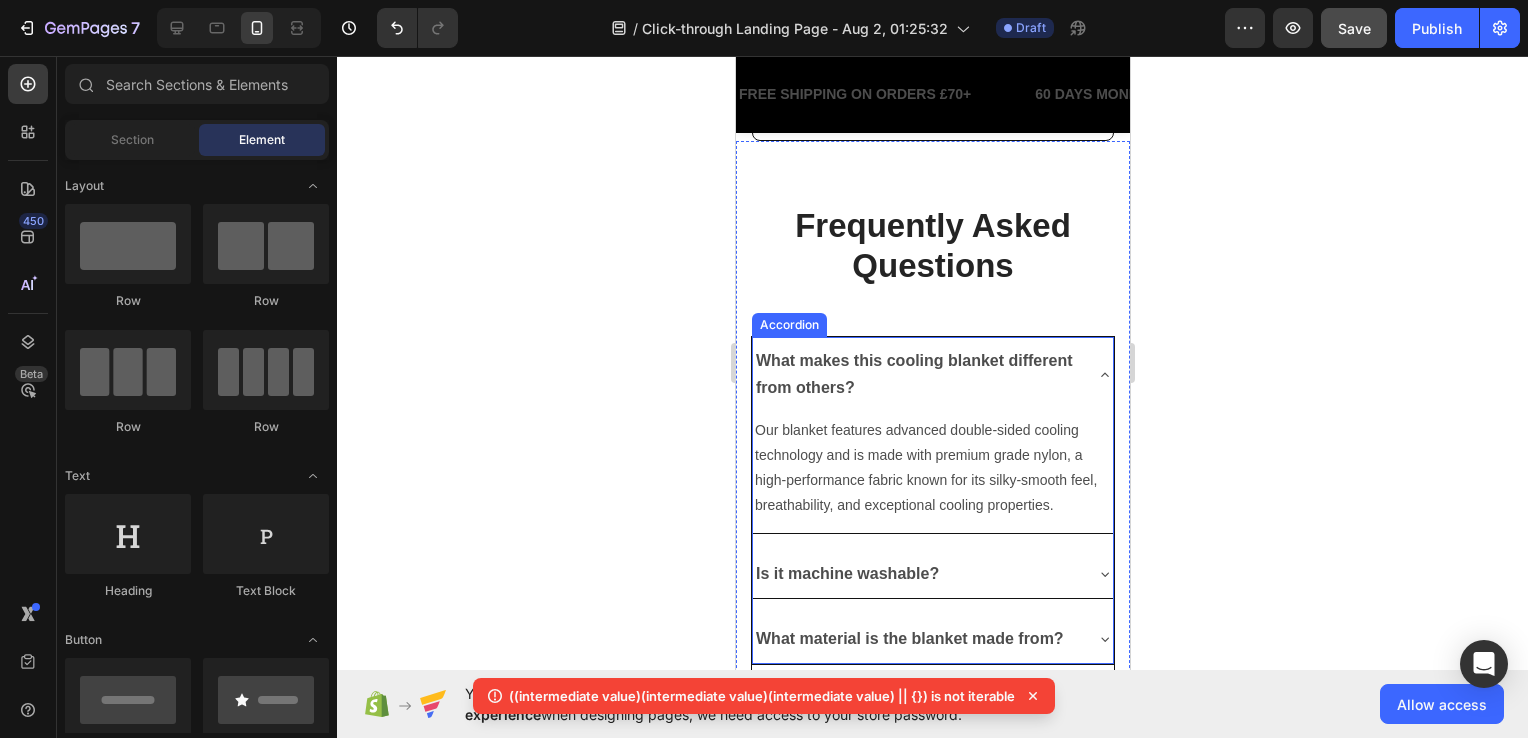 click on "What makes this cooling blanket different from others?" at bounding box center (932, 374) 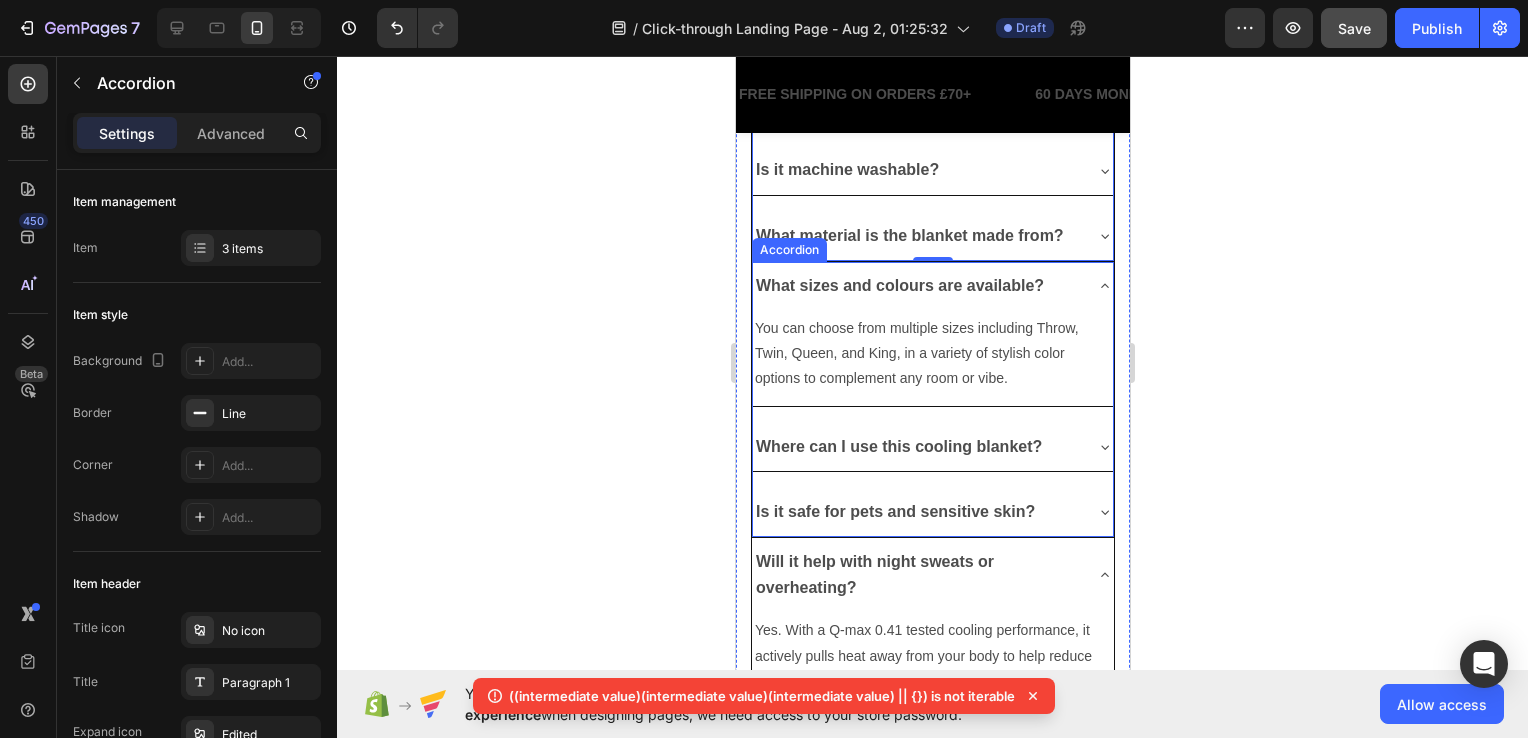 scroll, scrollTop: 4568, scrollLeft: 0, axis: vertical 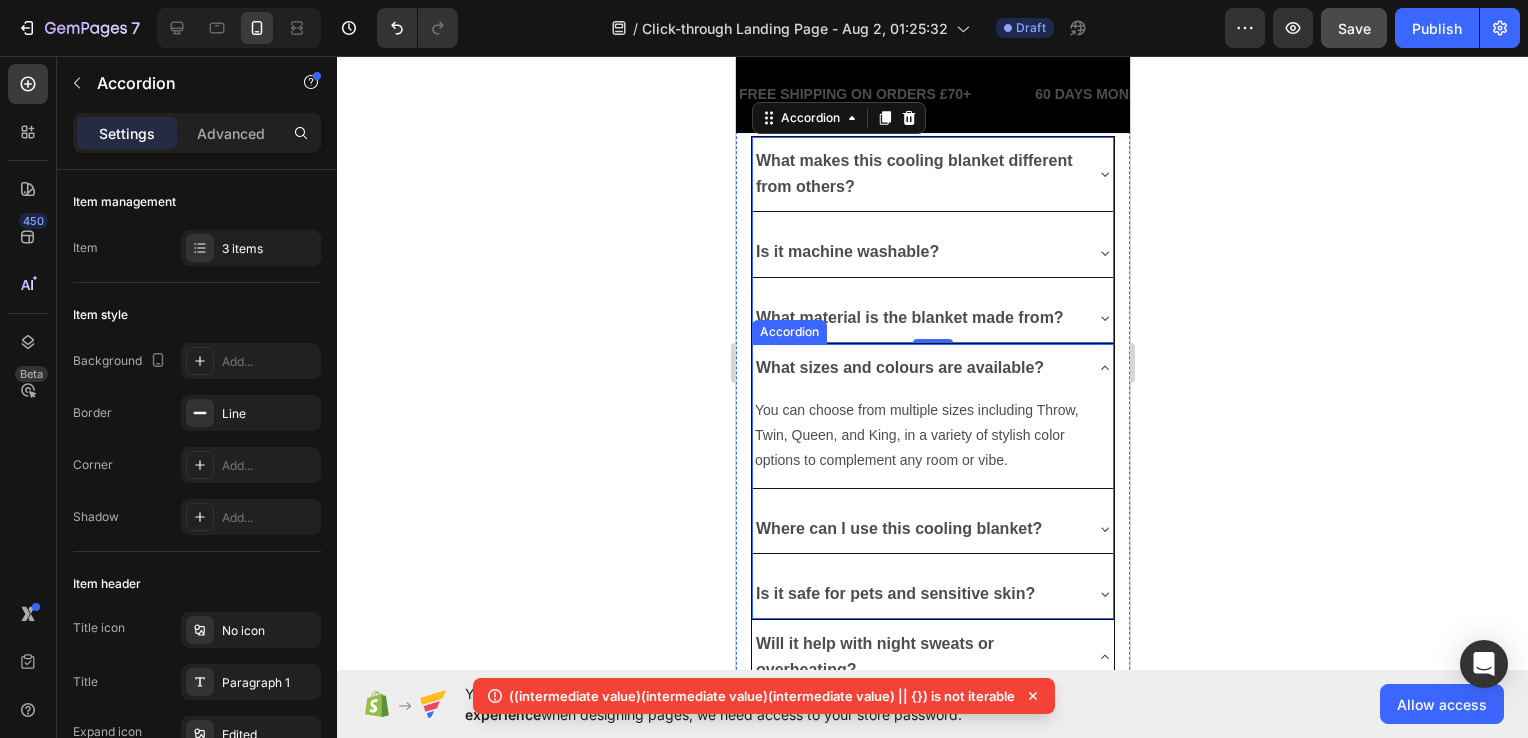 click on "What sizes and colours are available?" at bounding box center (916, 368) 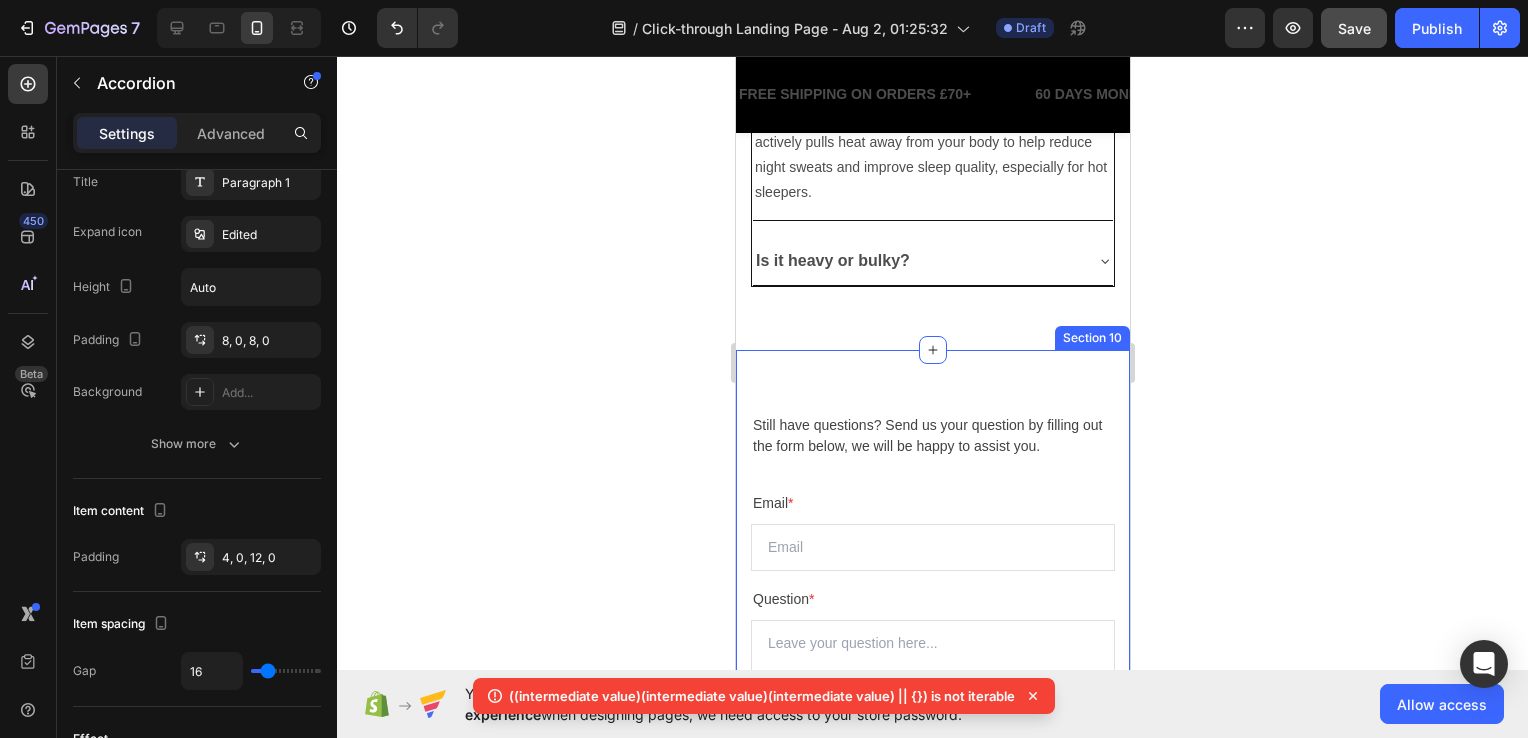 scroll, scrollTop: 4968, scrollLeft: 0, axis: vertical 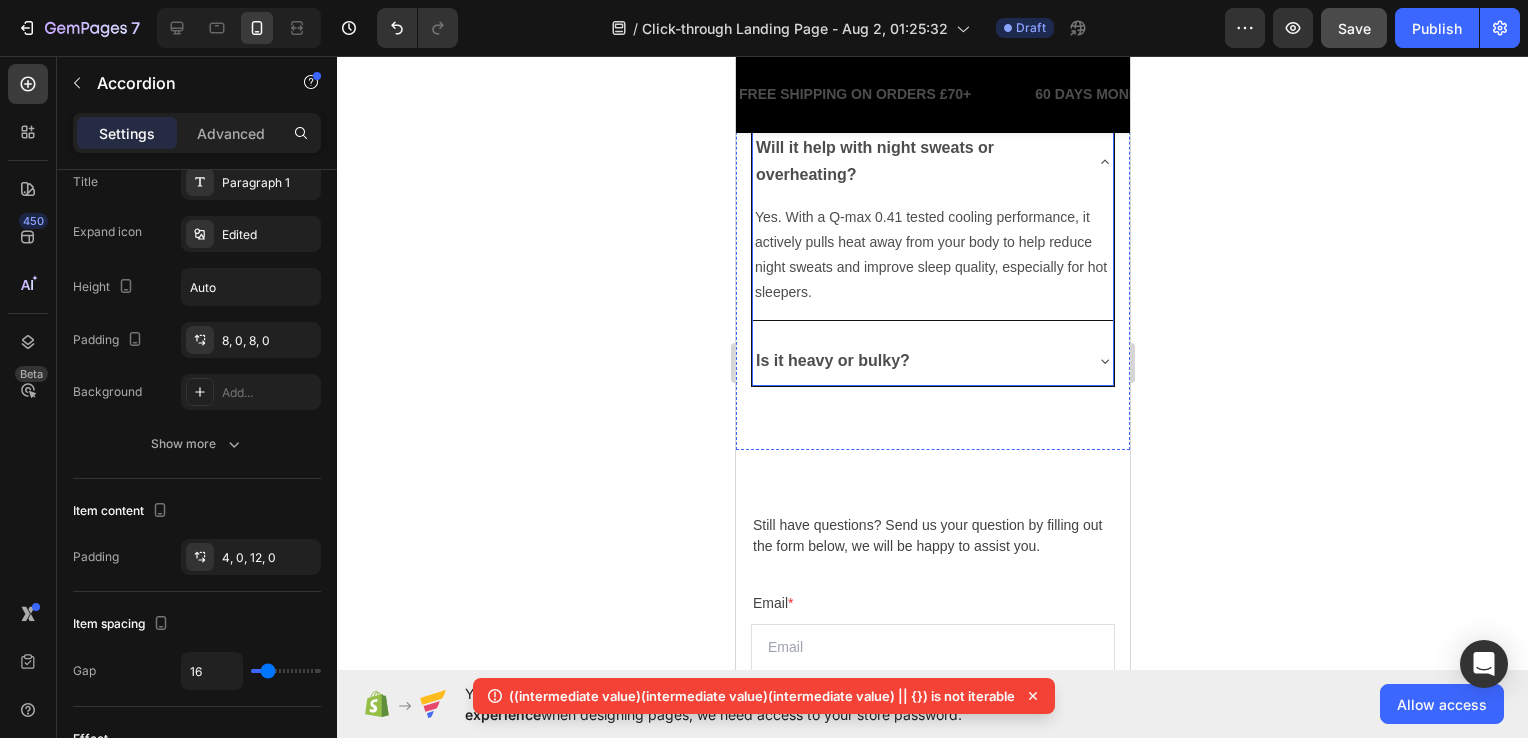 click on "Is it heavy or bulky?" at bounding box center [916, 361] 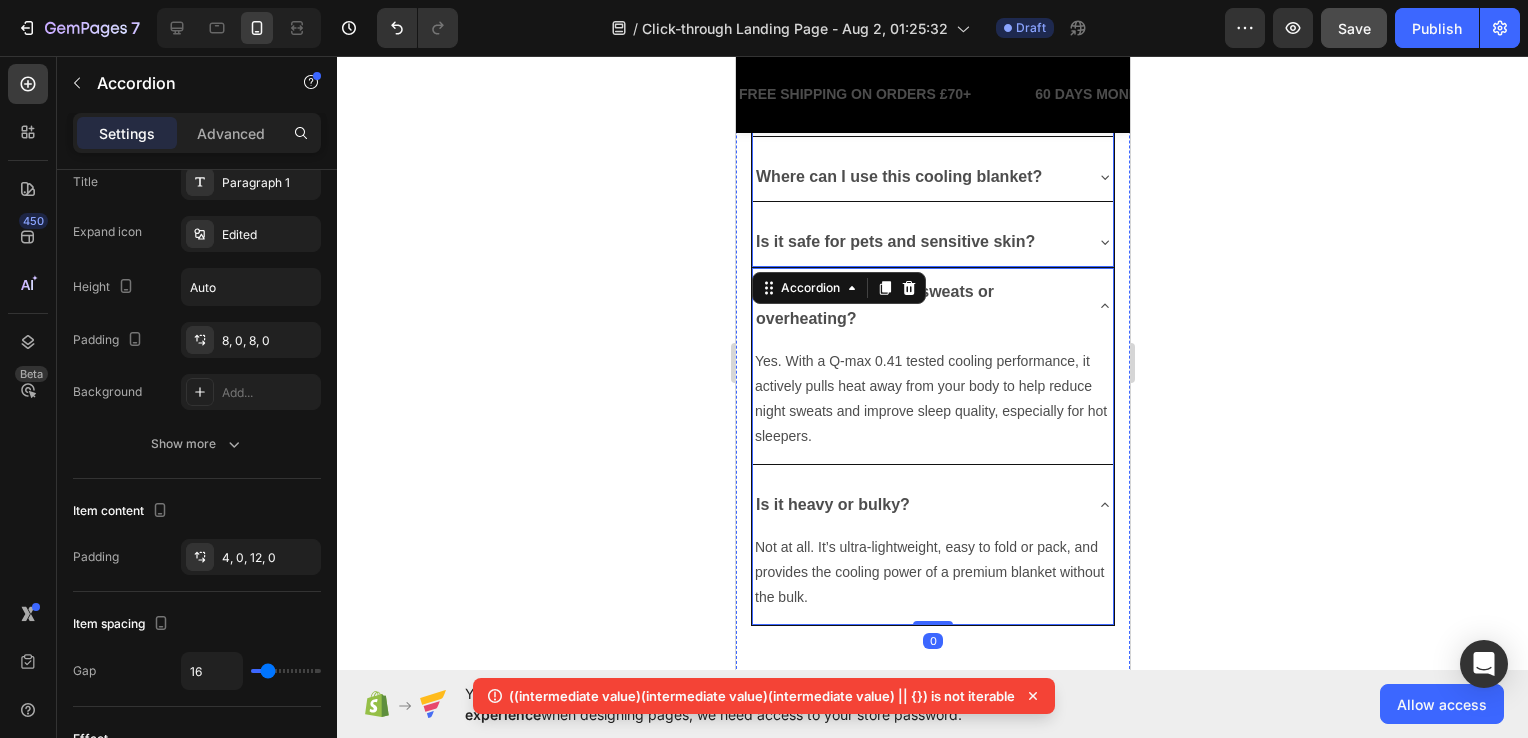 scroll, scrollTop: 4668, scrollLeft: 0, axis: vertical 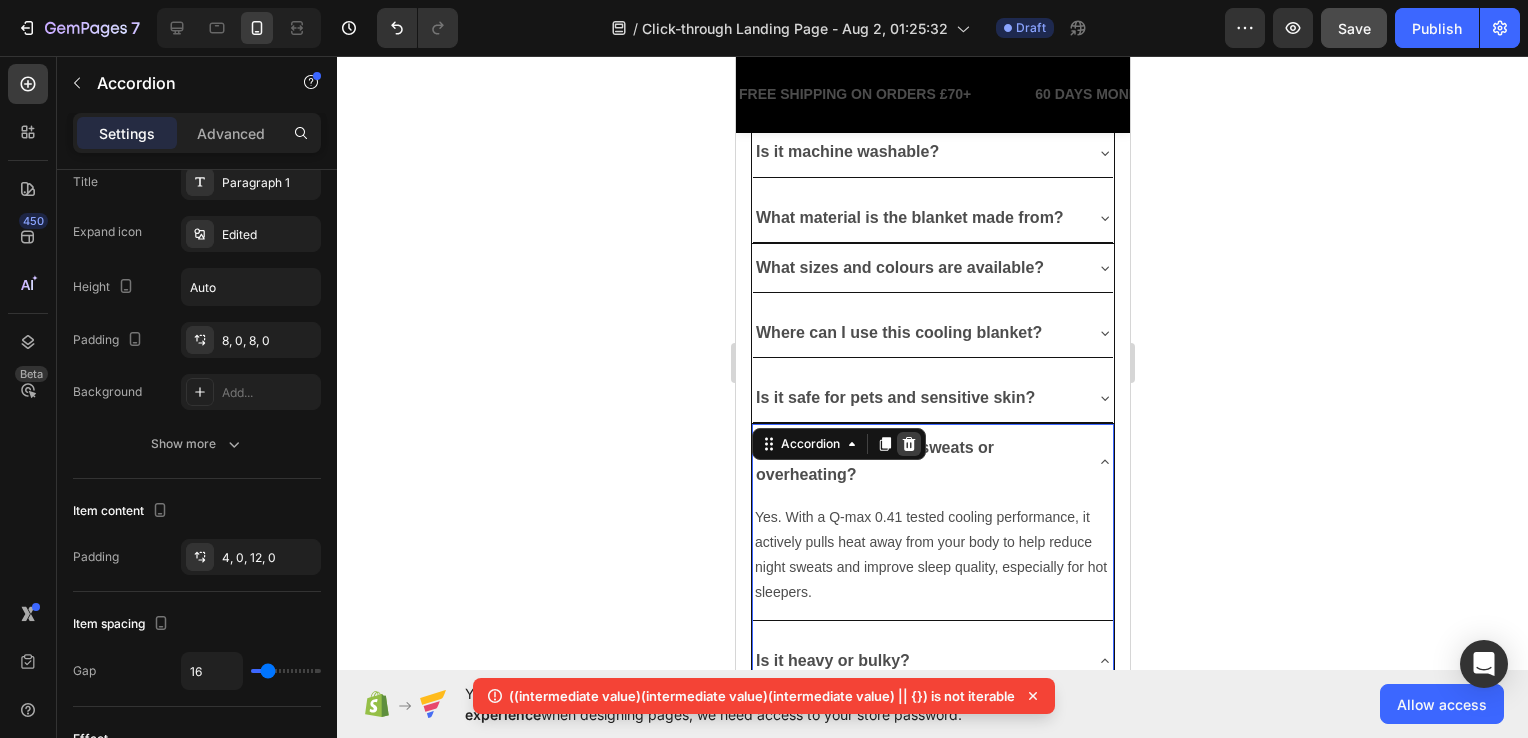 click 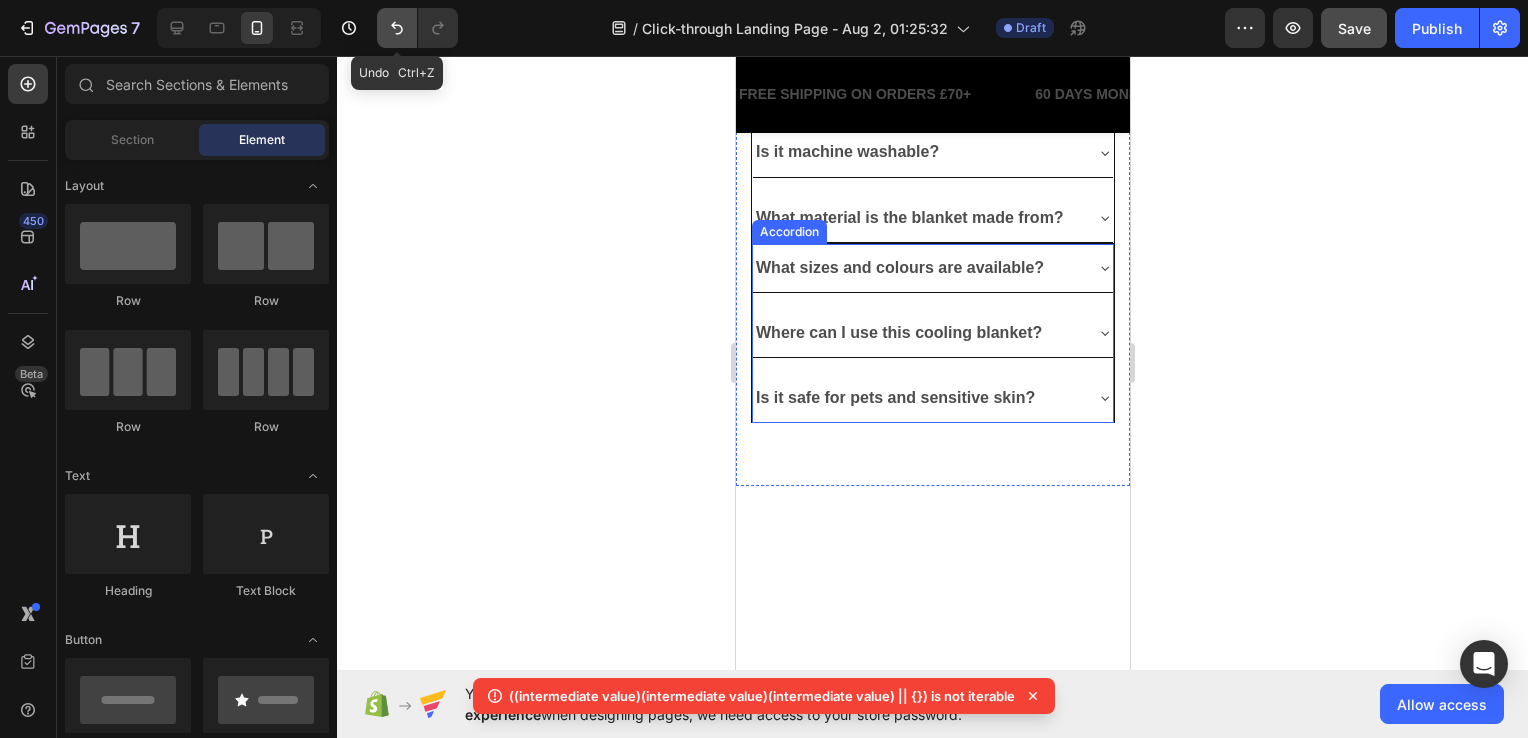 click 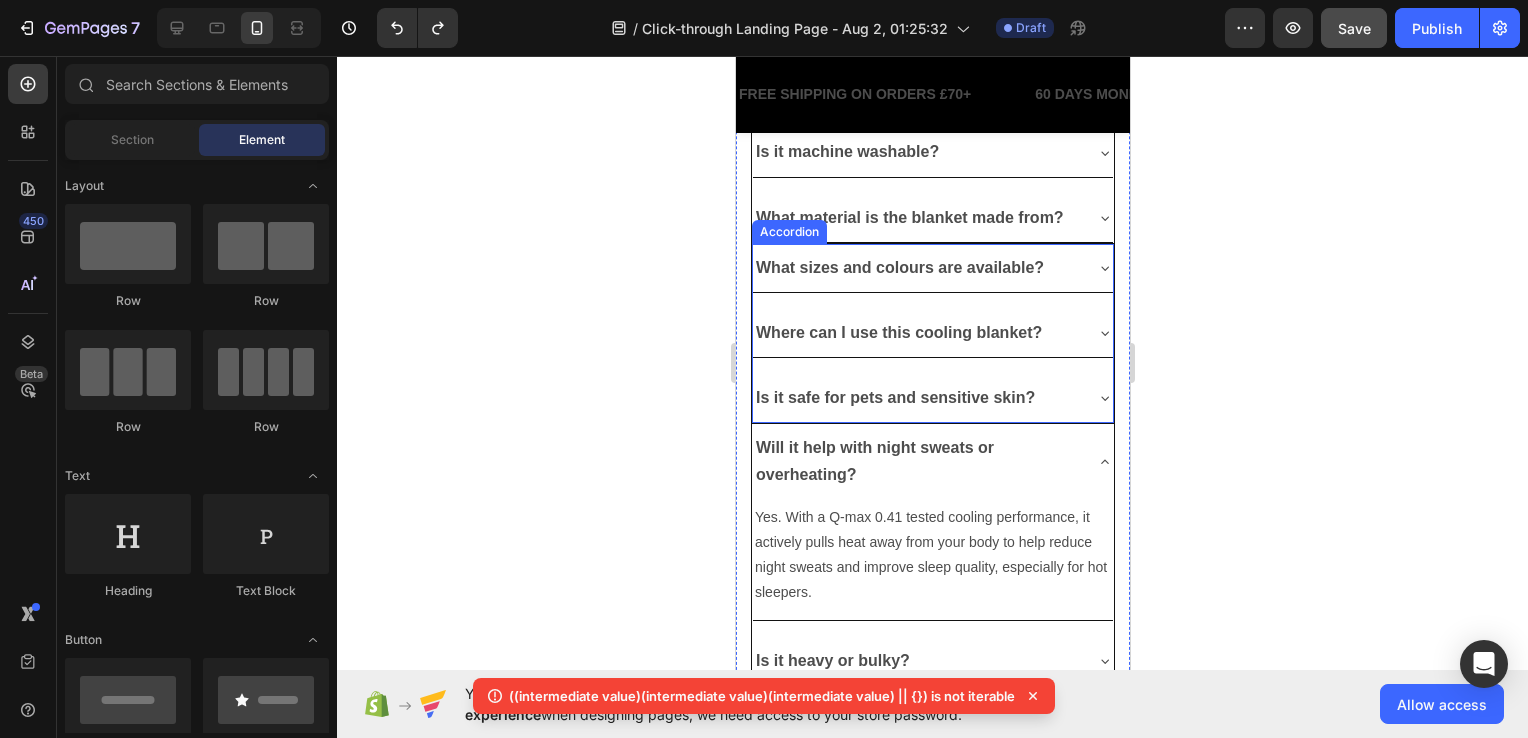 click 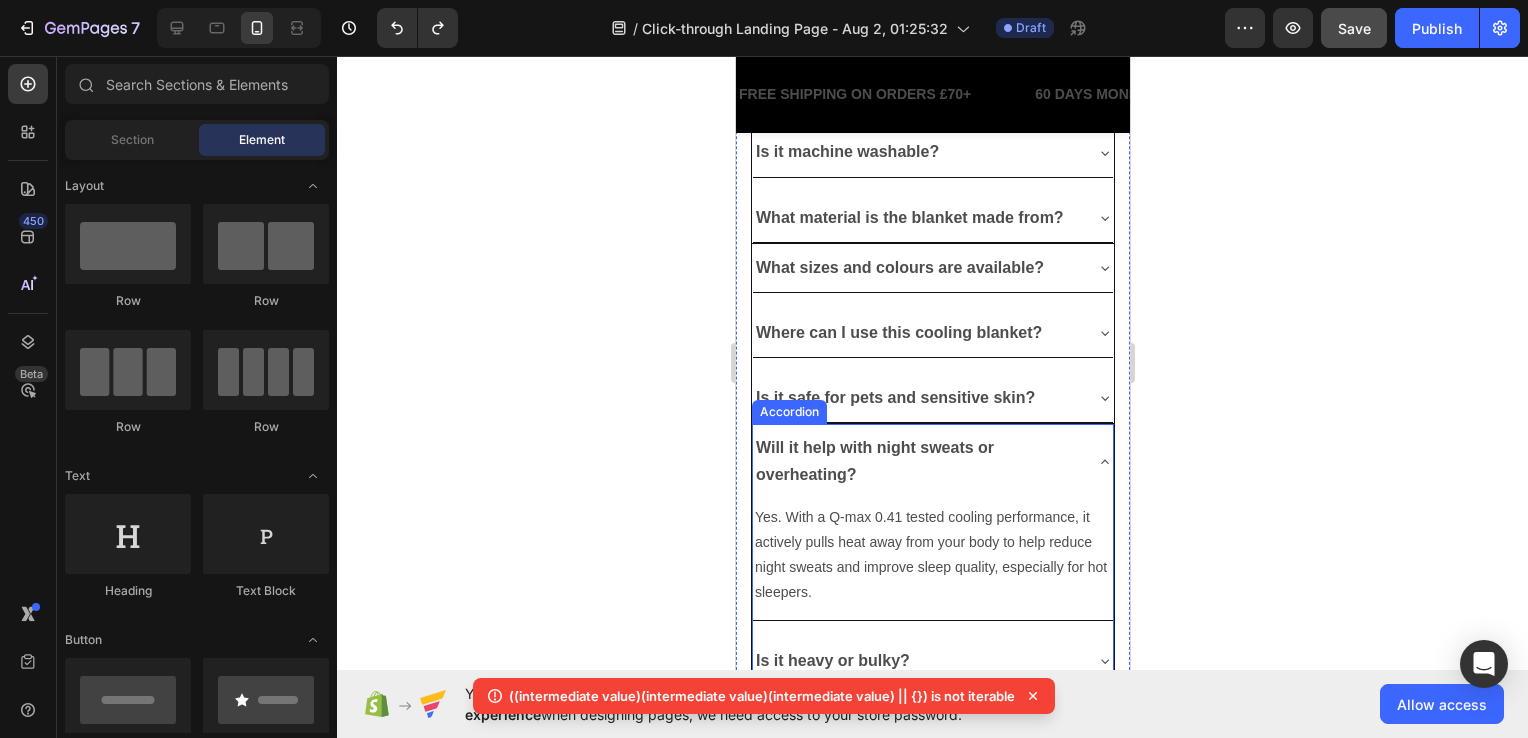 click on "Will it help with night sweats or overheating?" at bounding box center [932, 461] 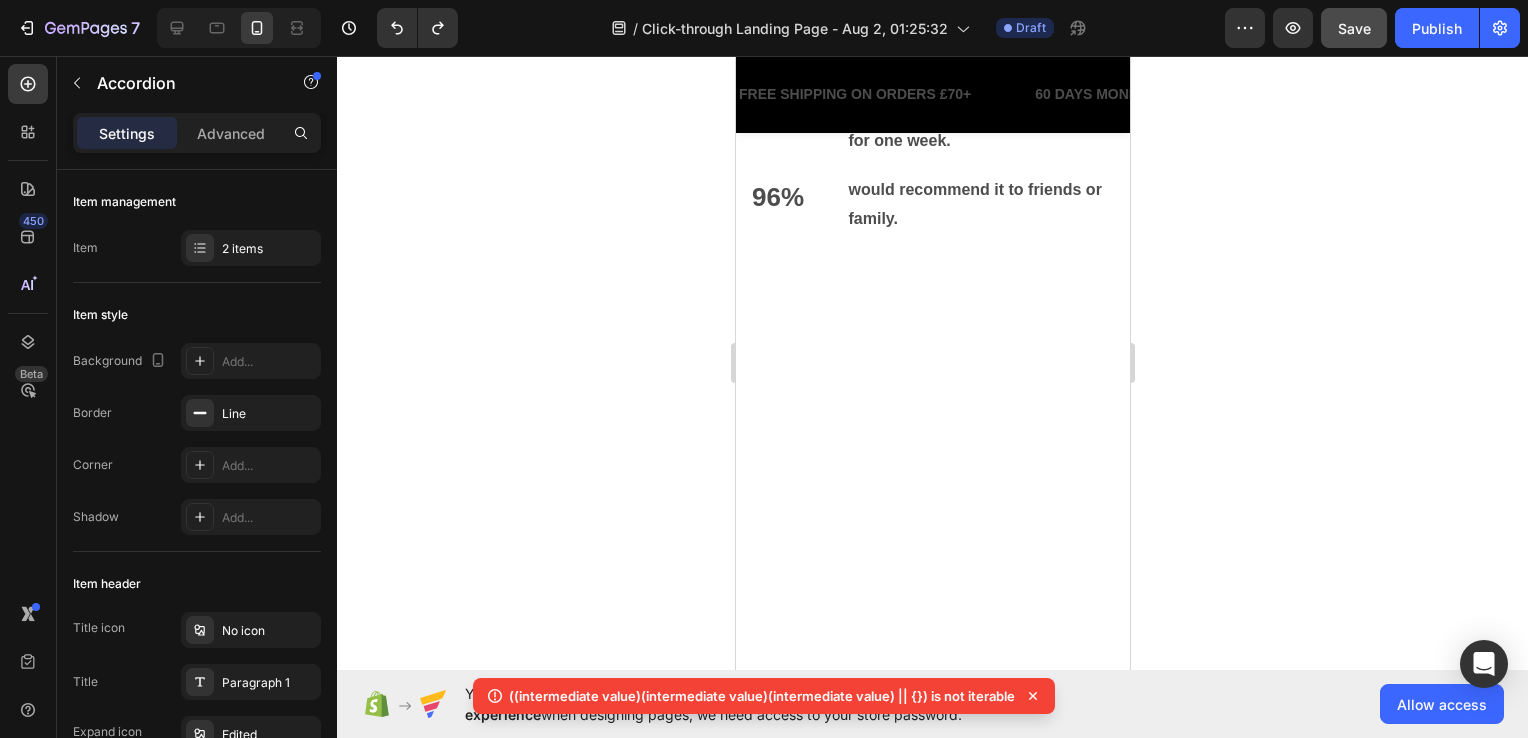 scroll, scrollTop: 2468, scrollLeft: 0, axis: vertical 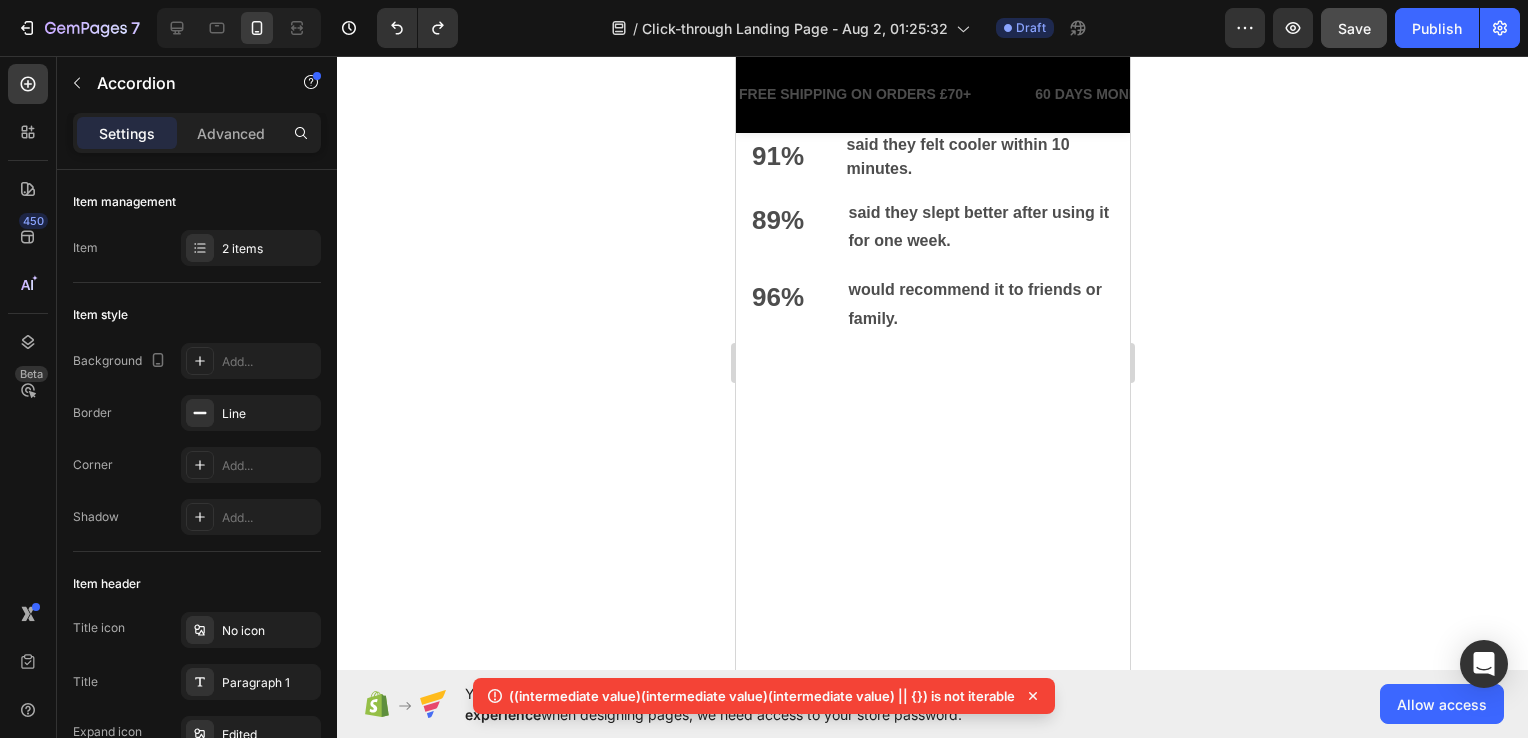 click on "STAY COOL, SLEEP DEEPER" at bounding box center [923, -181] 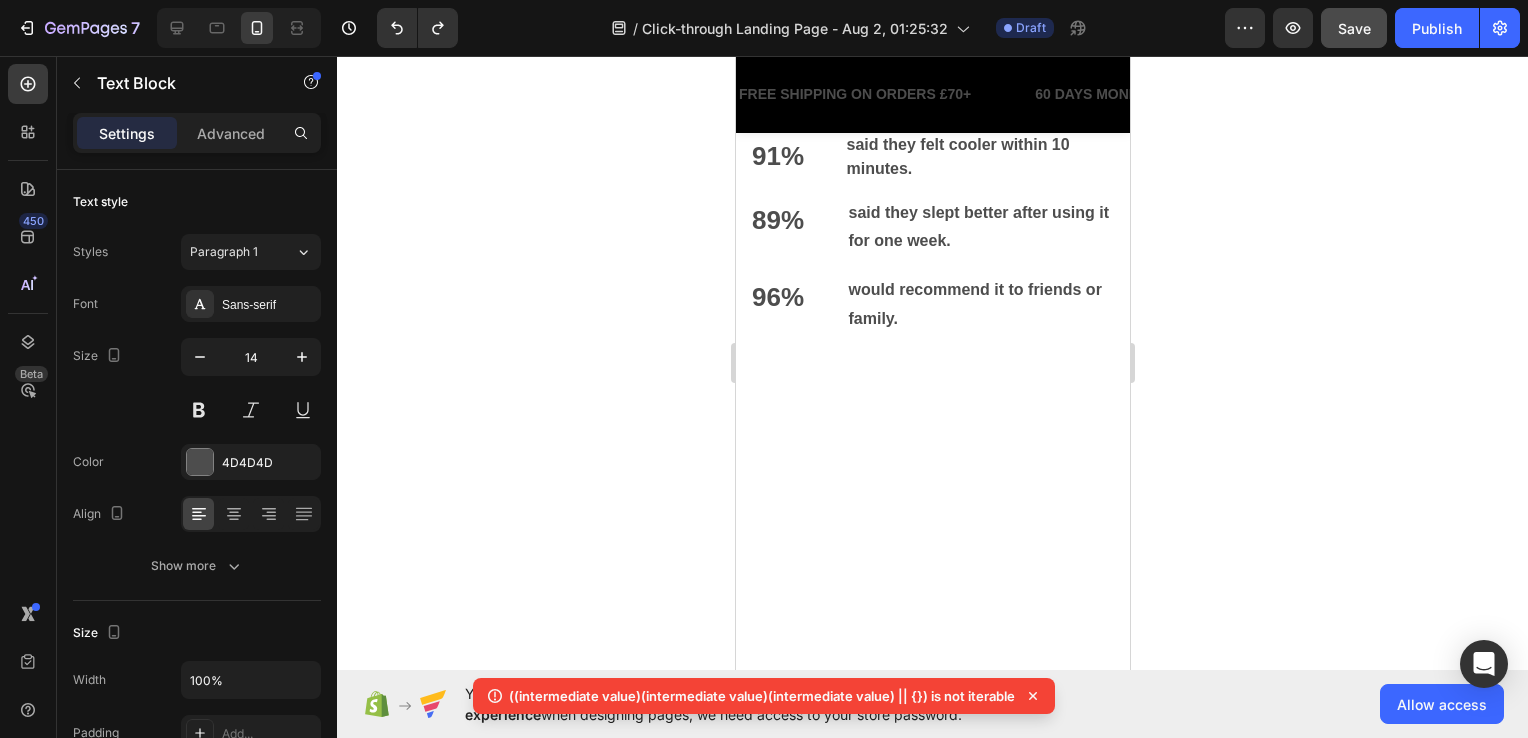 click on "STAY COOL, SLEEP DEEPER" at bounding box center [932, -177] 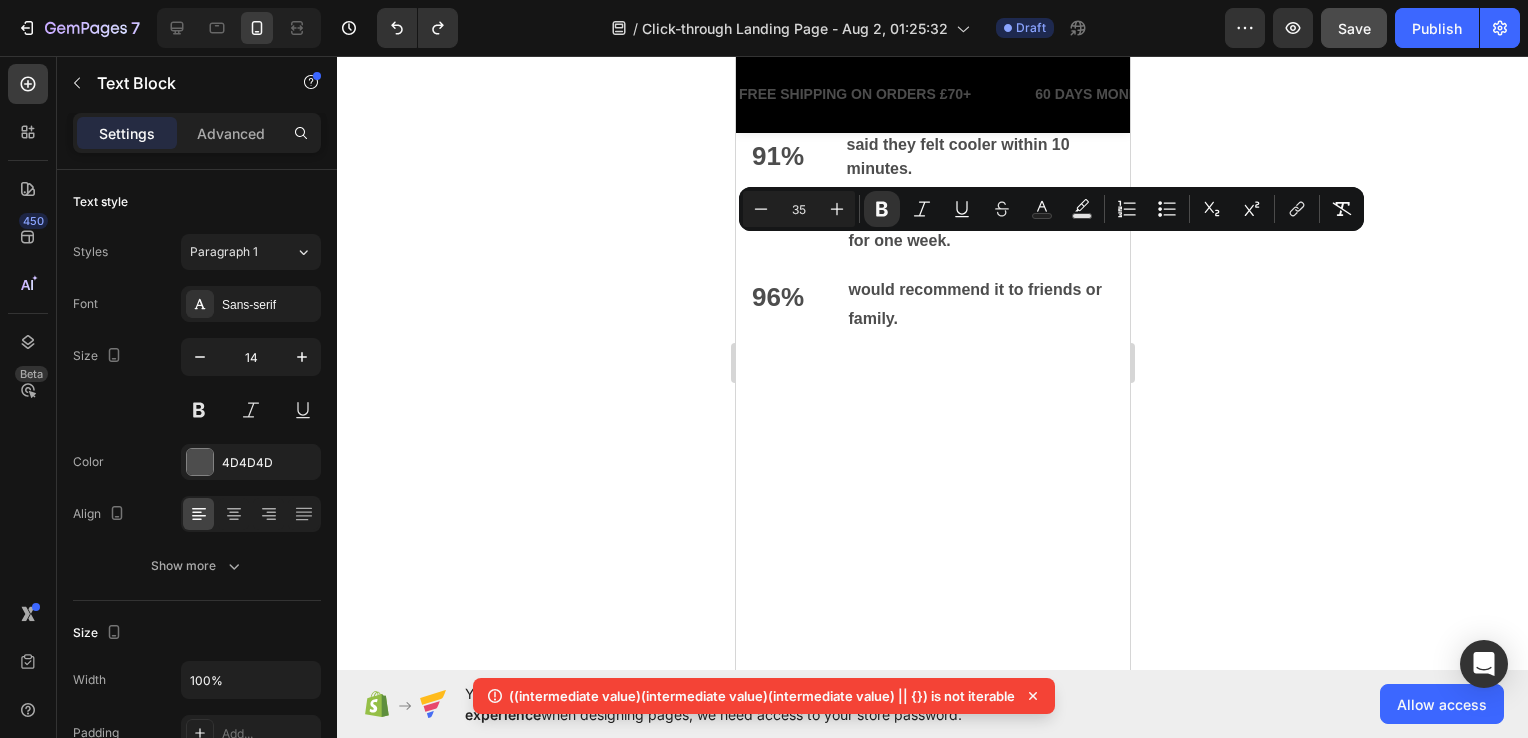 drag, startPoint x: 908, startPoint y: 291, endPoint x: 763, endPoint y: 268, distance: 146.8128 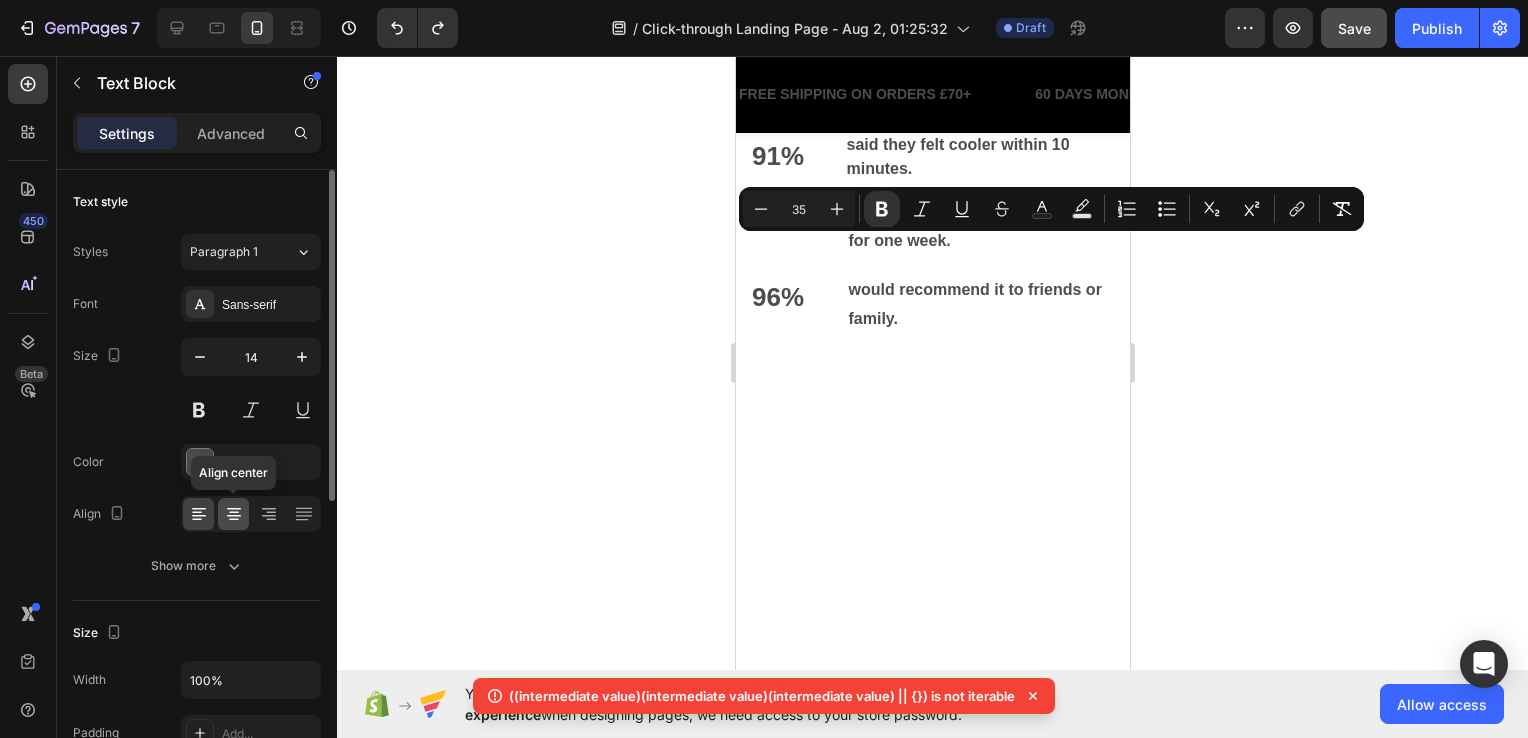 click 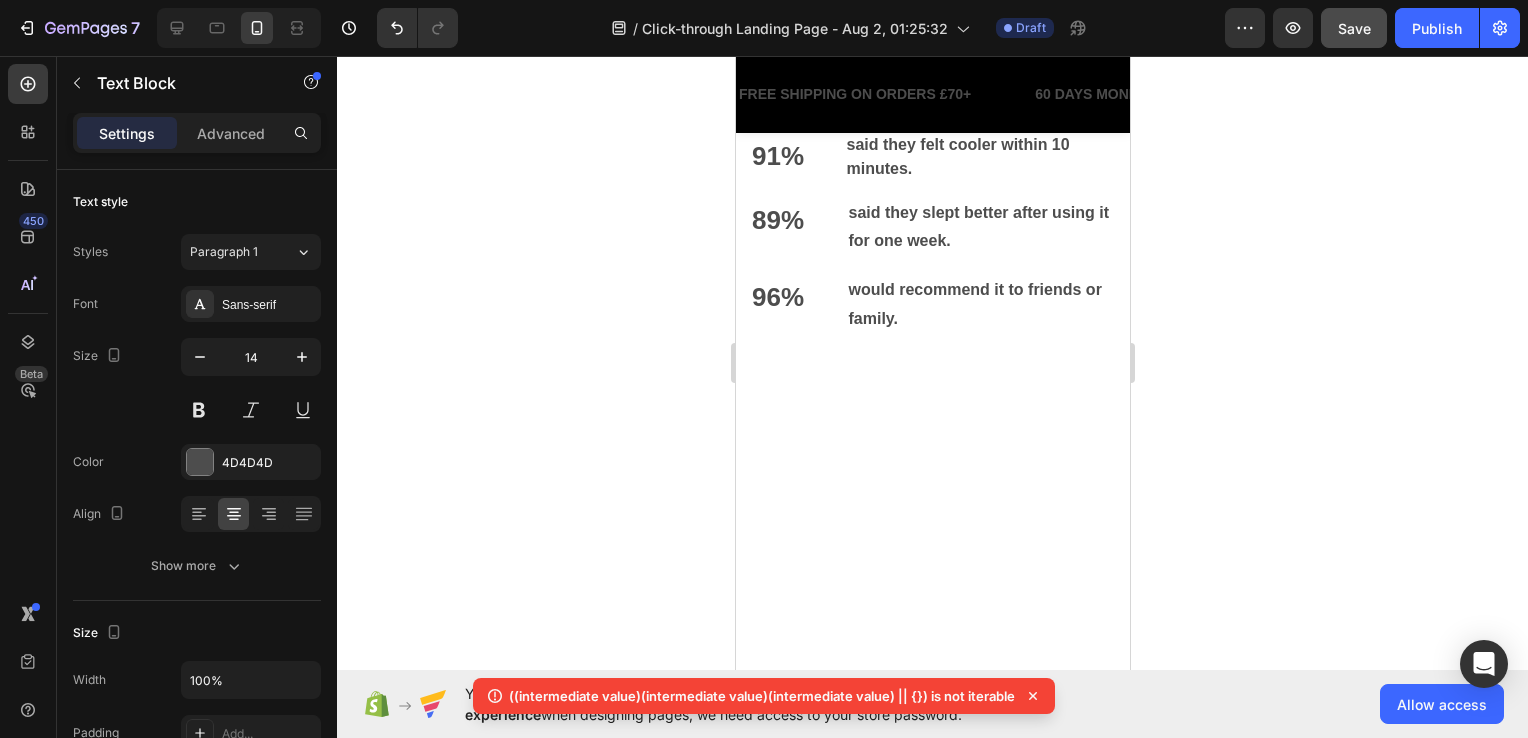 drag, startPoint x: 921, startPoint y: 299, endPoint x: 761, endPoint y: 264, distance: 163.78339 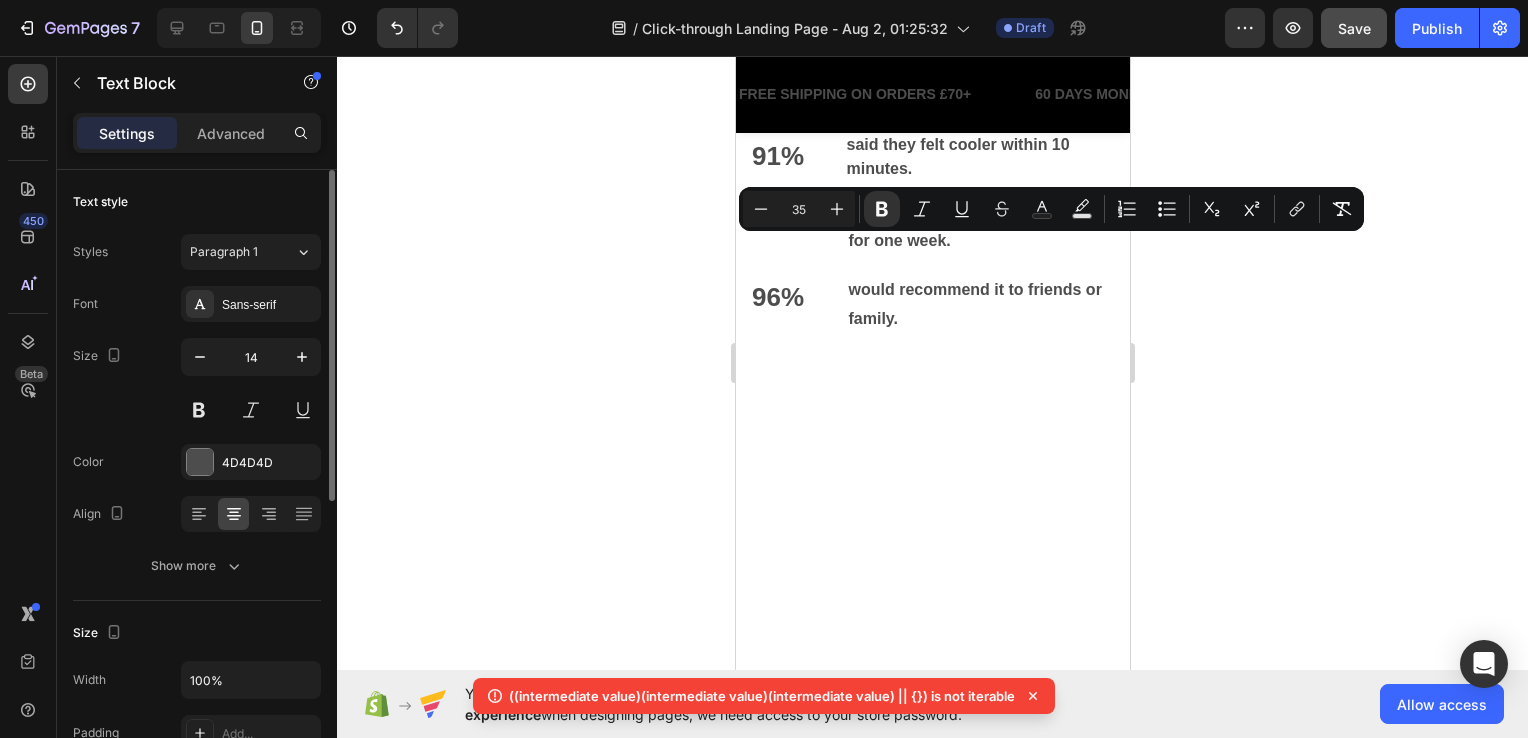 click 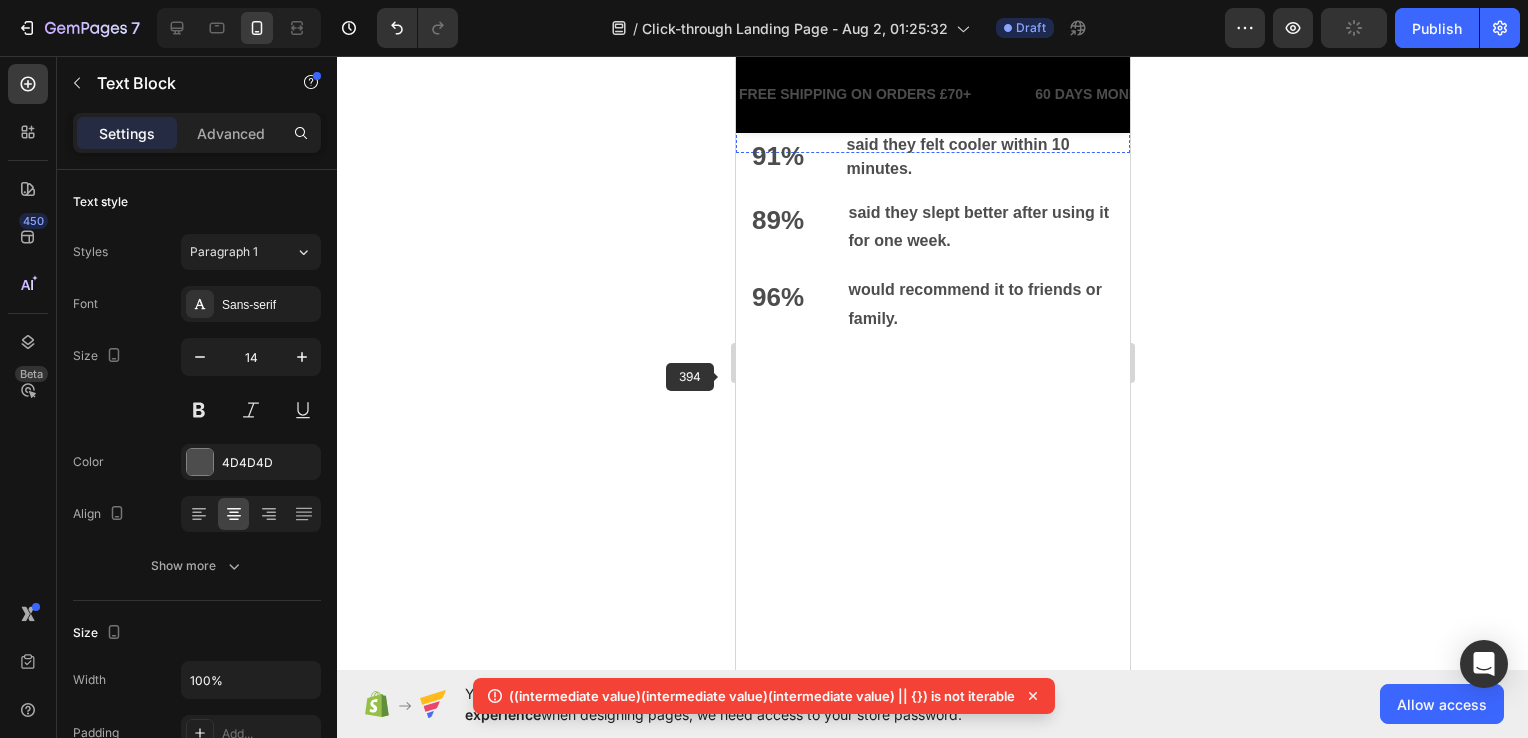 click on "Whether it's a nap on the sofa or a full night’s sleep, the  Tuvella Cooling Blanket  brings instant comfort the moment it touches your skin. Its breathable, cooling design works quietly in the background, helping you unwind, stay cool, and rest deeper wherever you are." at bounding box center (932, -80) 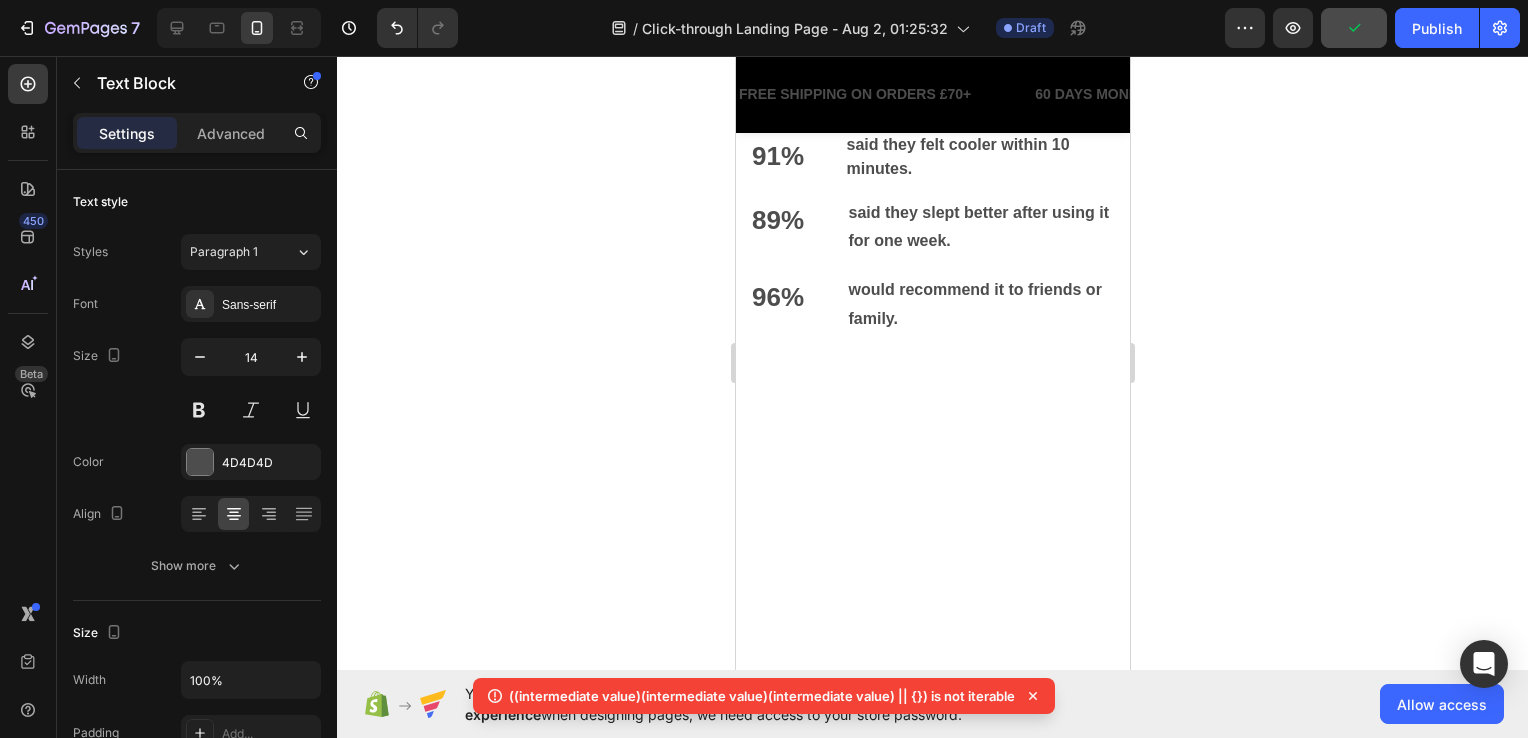 click on "Whether it's a nap on the sofa or a full night’s sleep, the  Tuvella Cooling Blanket  brings instant comfort the moment it touches your skin. Its breathable, cooling design works quietly in the background, helping you unwind, stay cool, and rest deeper wherever you are." at bounding box center [932, -80] 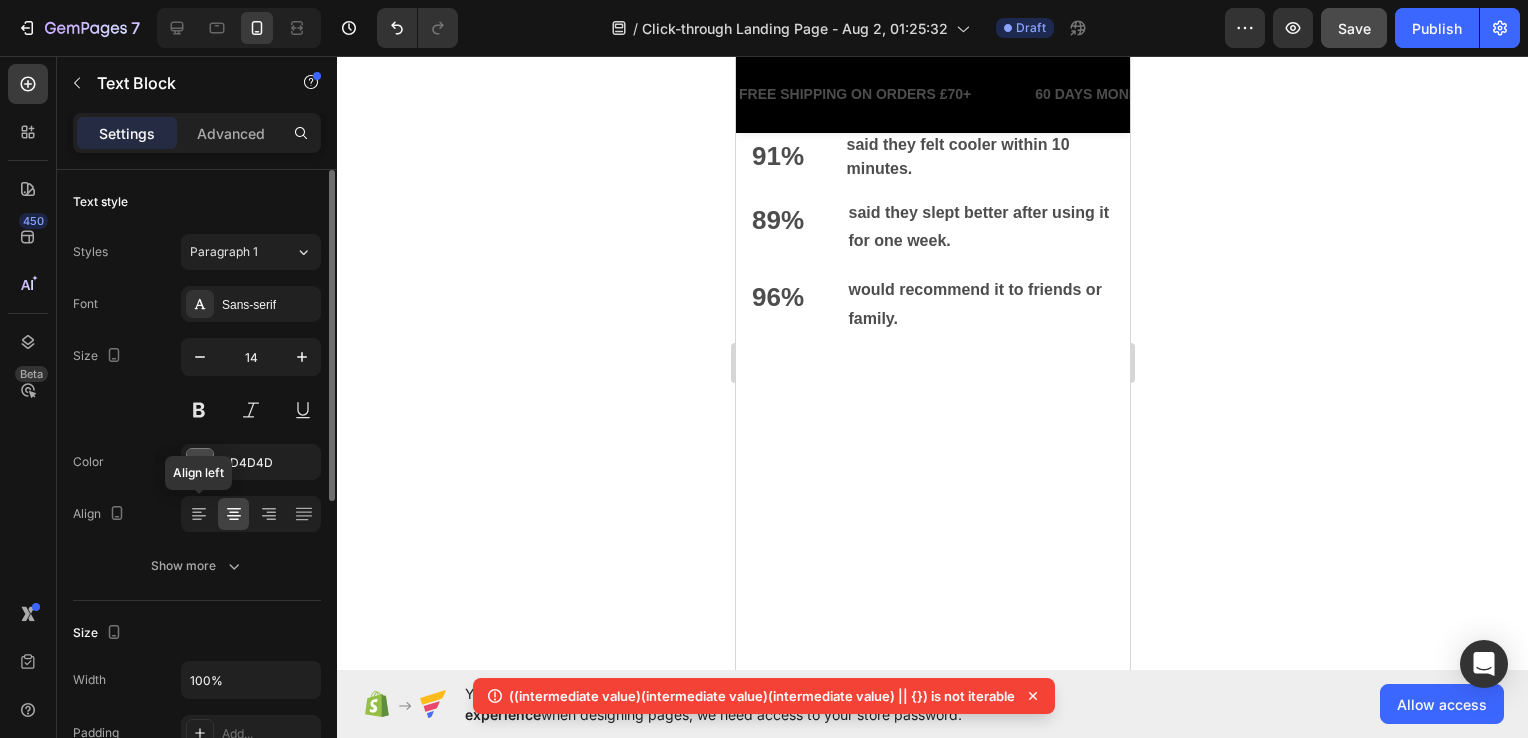 click 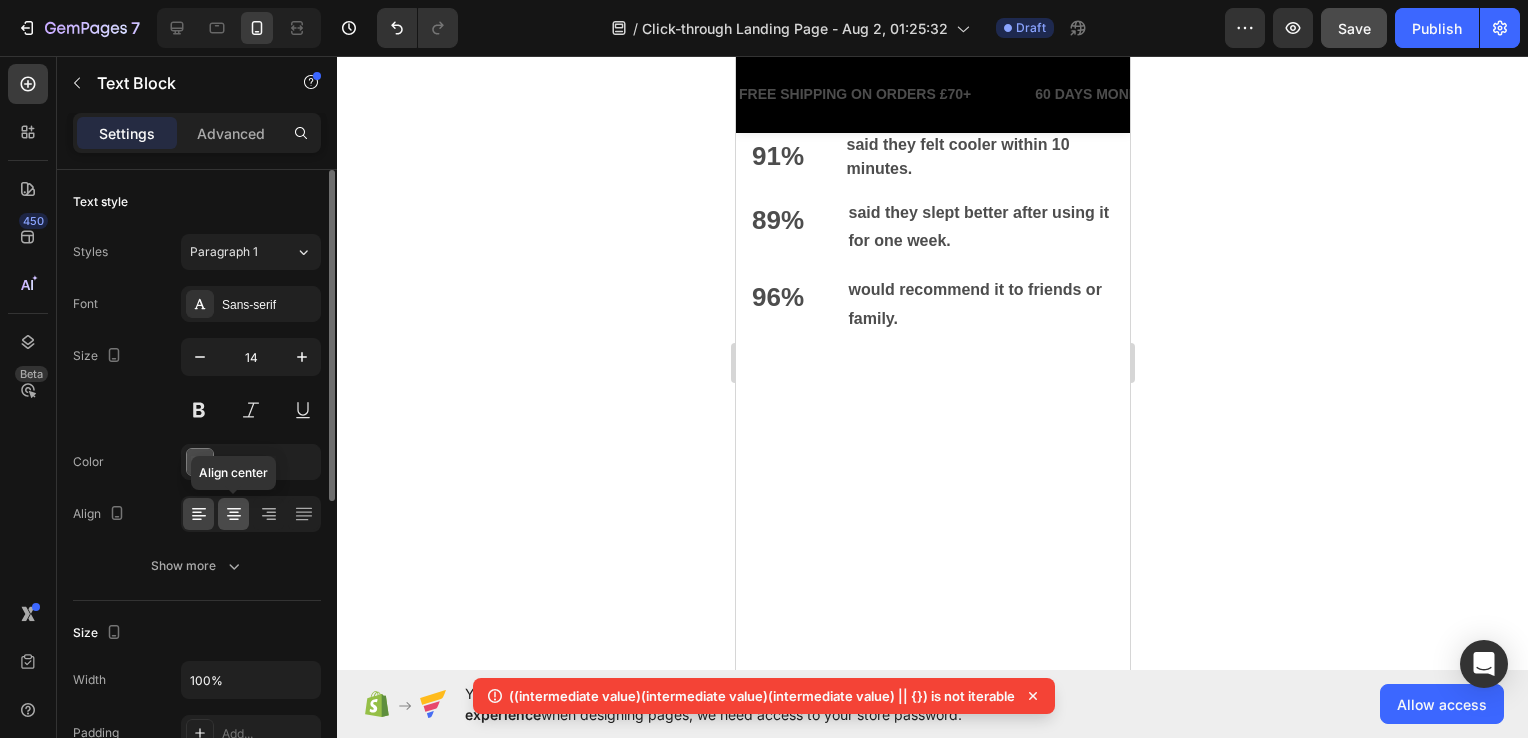 click 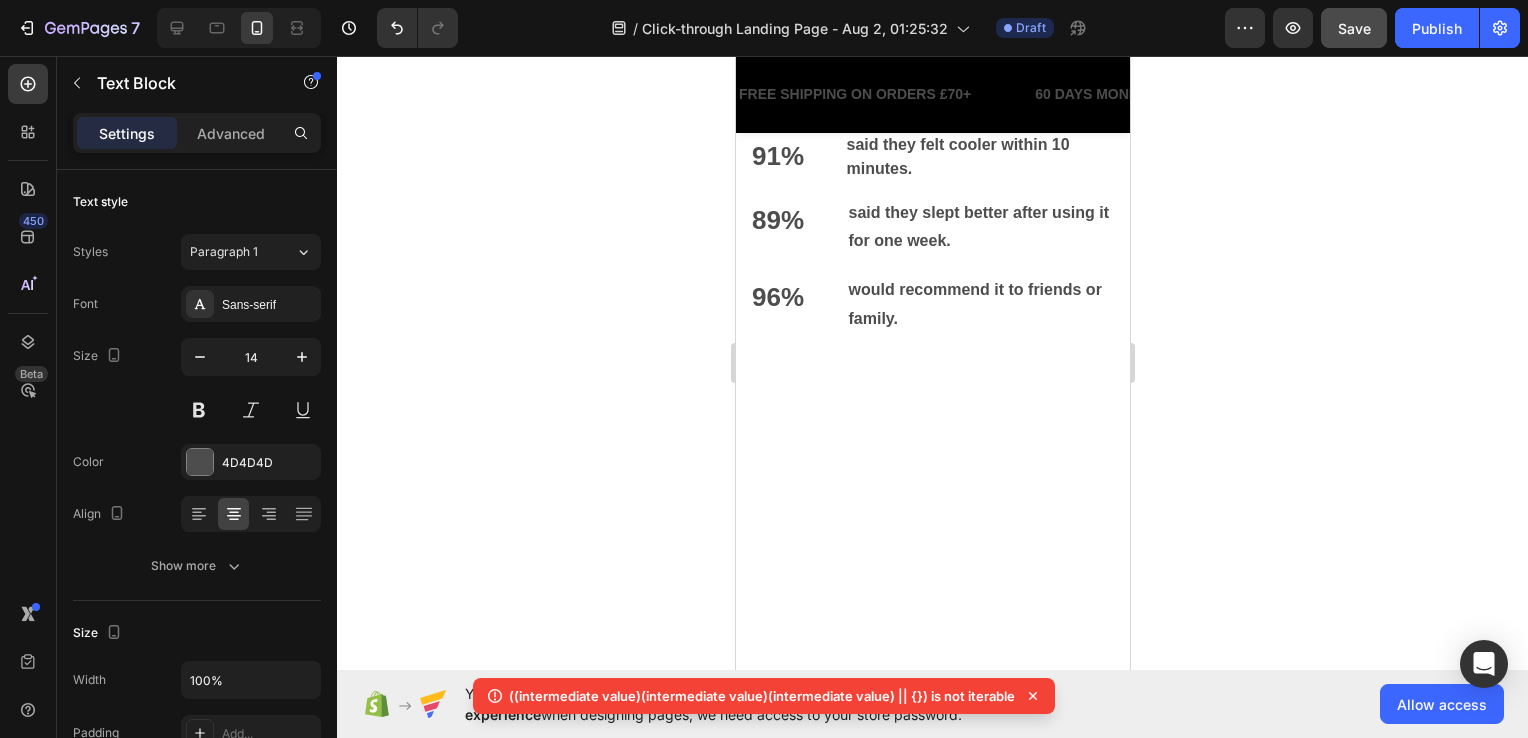 click 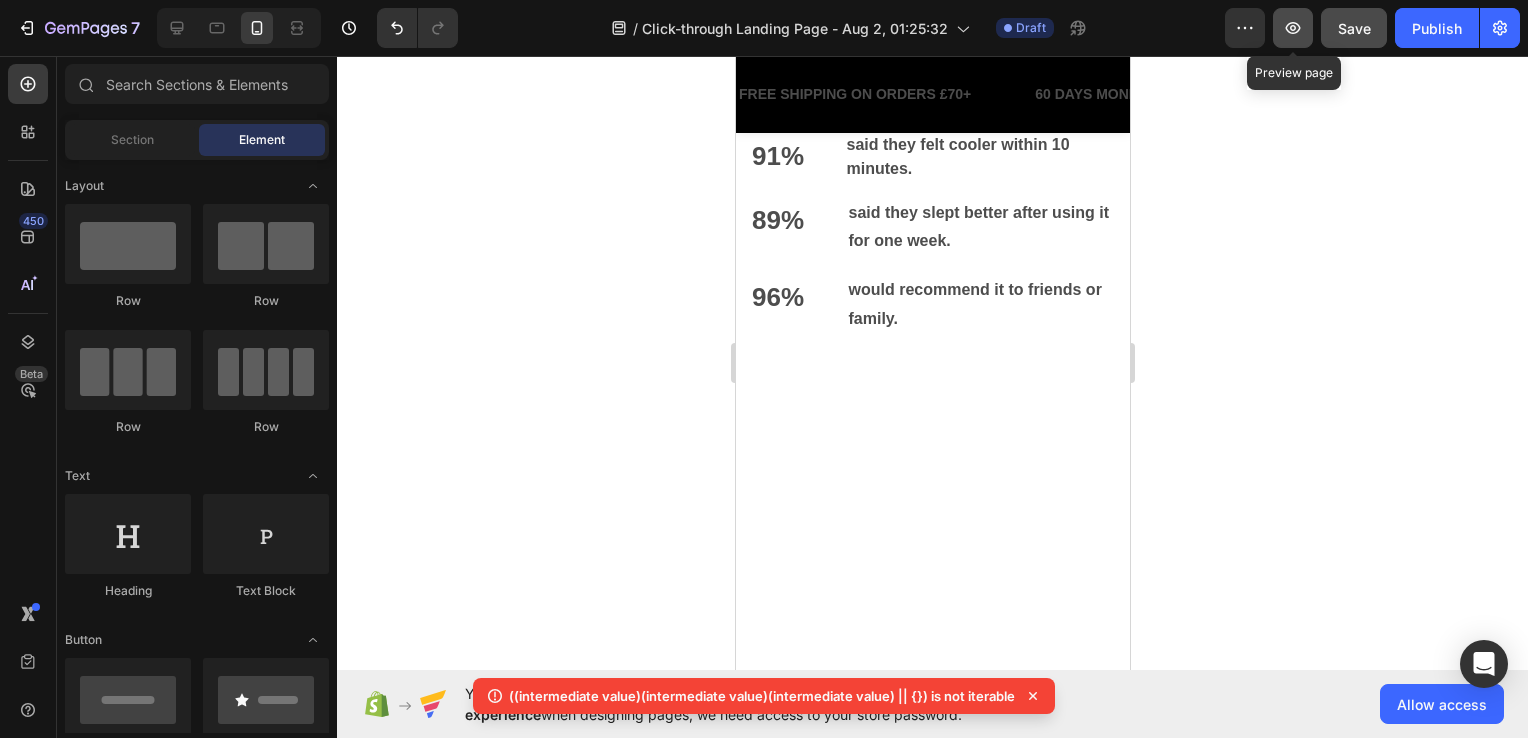 click 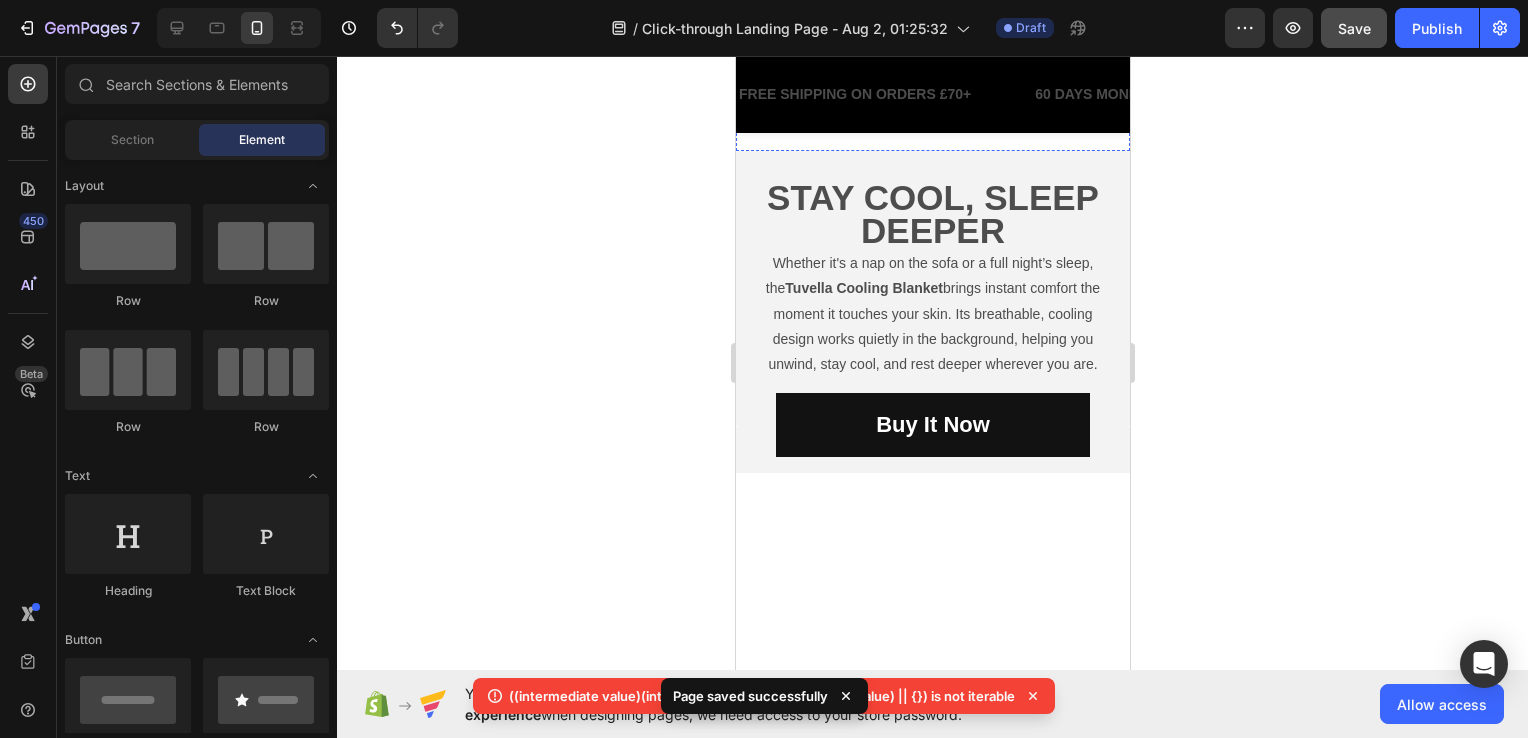 scroll, scrollTop: 1601, scrollLeft: 0, axis: vertical 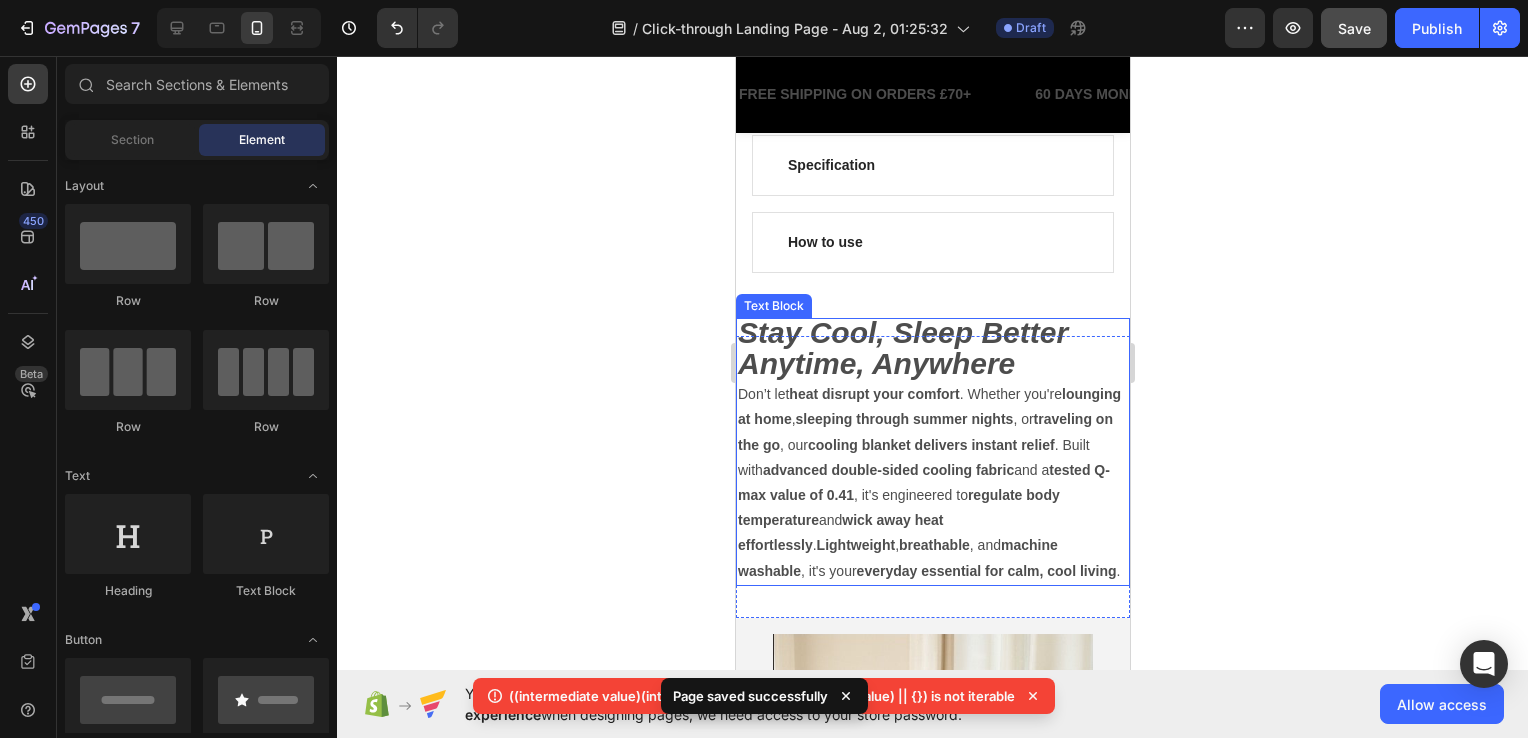 click on "Don’t let  heat disrupt your comfort . Whether you're  lounging at home ,  sleeping through summer nights , or  traveling on the go , our  cooling blanket delivers instant relief . Built with  advanced double-sided cooling fabric  and a  tested Q-max value of 0.41 , it's engineered to  regulate body temperature  and  wick away heat effortlessly .  Lightweight ,  breathable , and  machine washable , it's your  everyday essential for calm, cool living ." at bounding box center [932, 483] 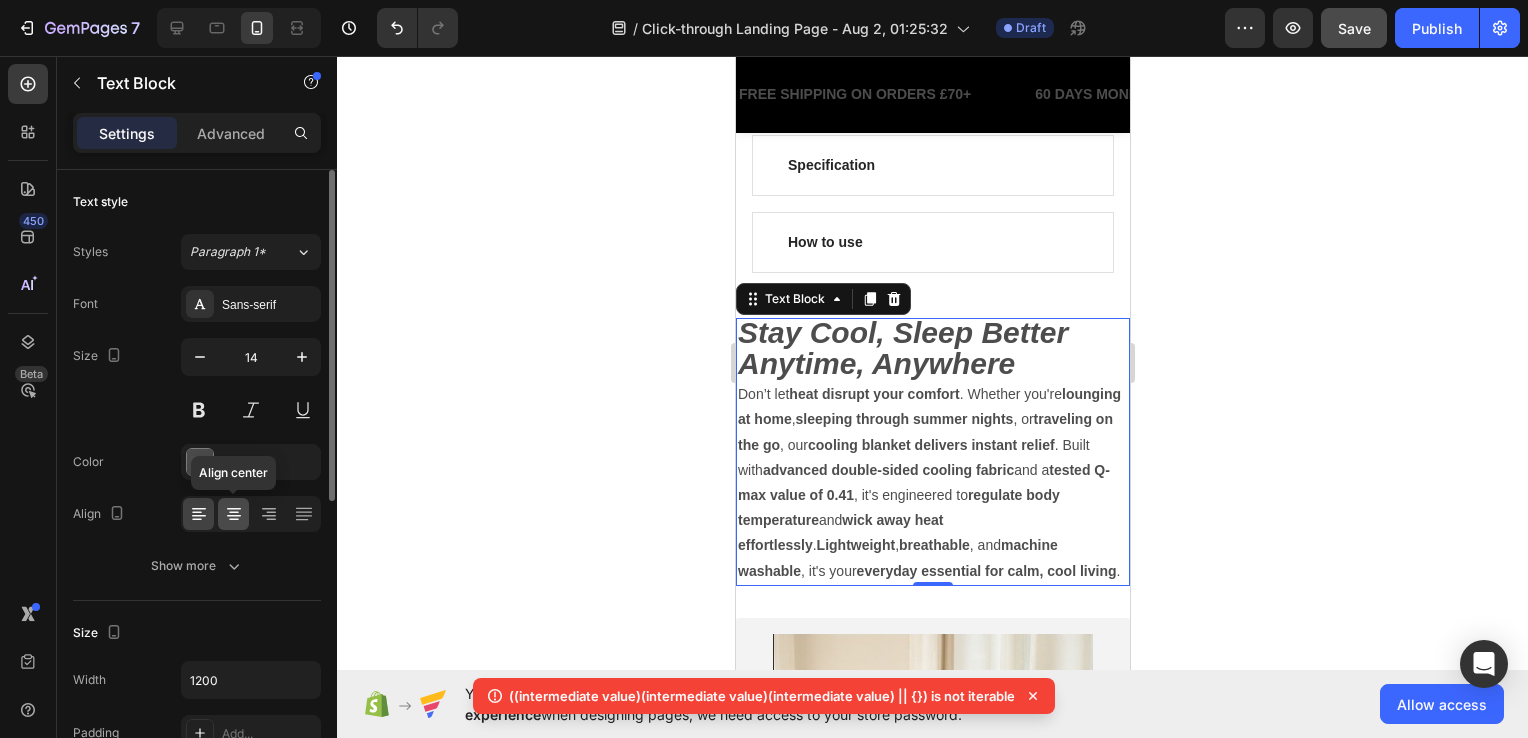 click 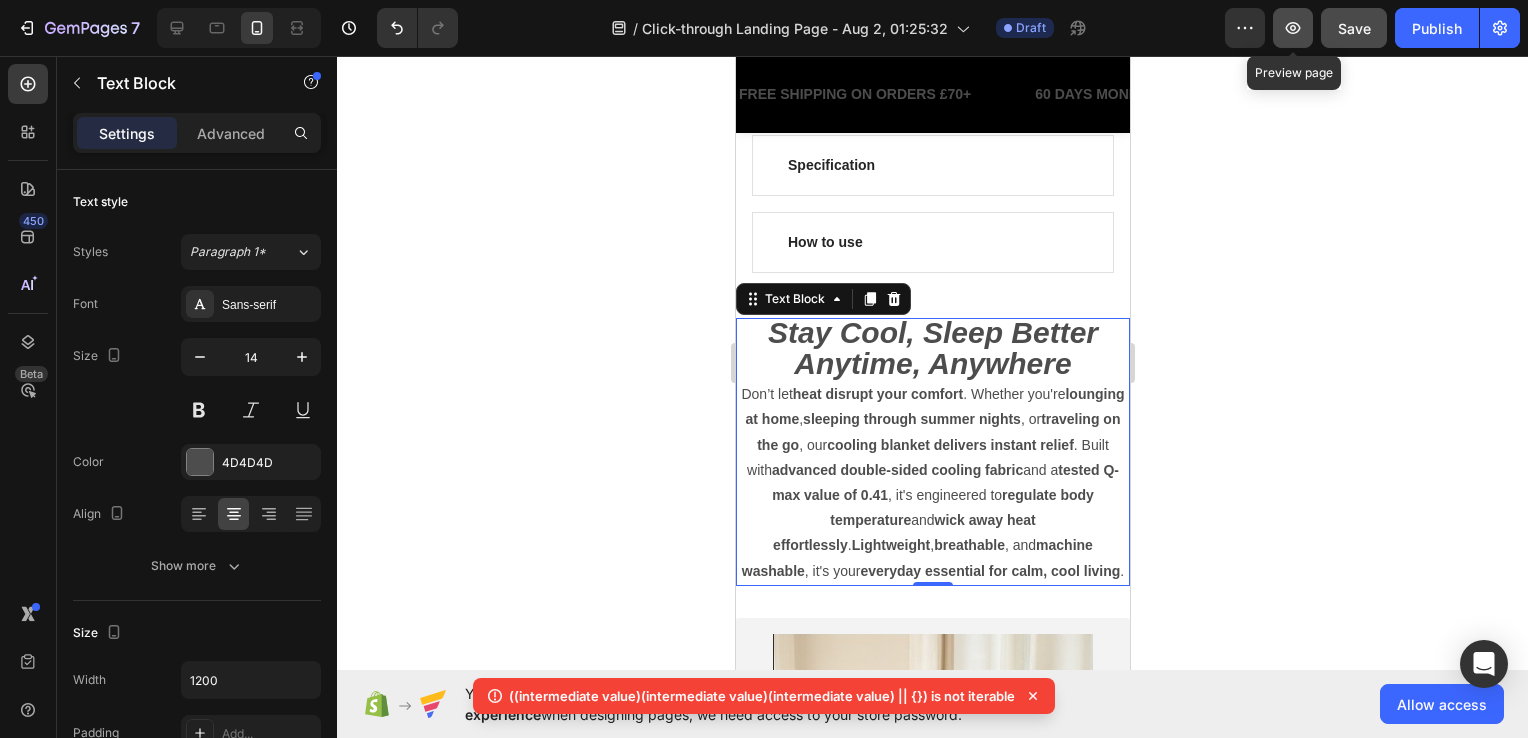 click 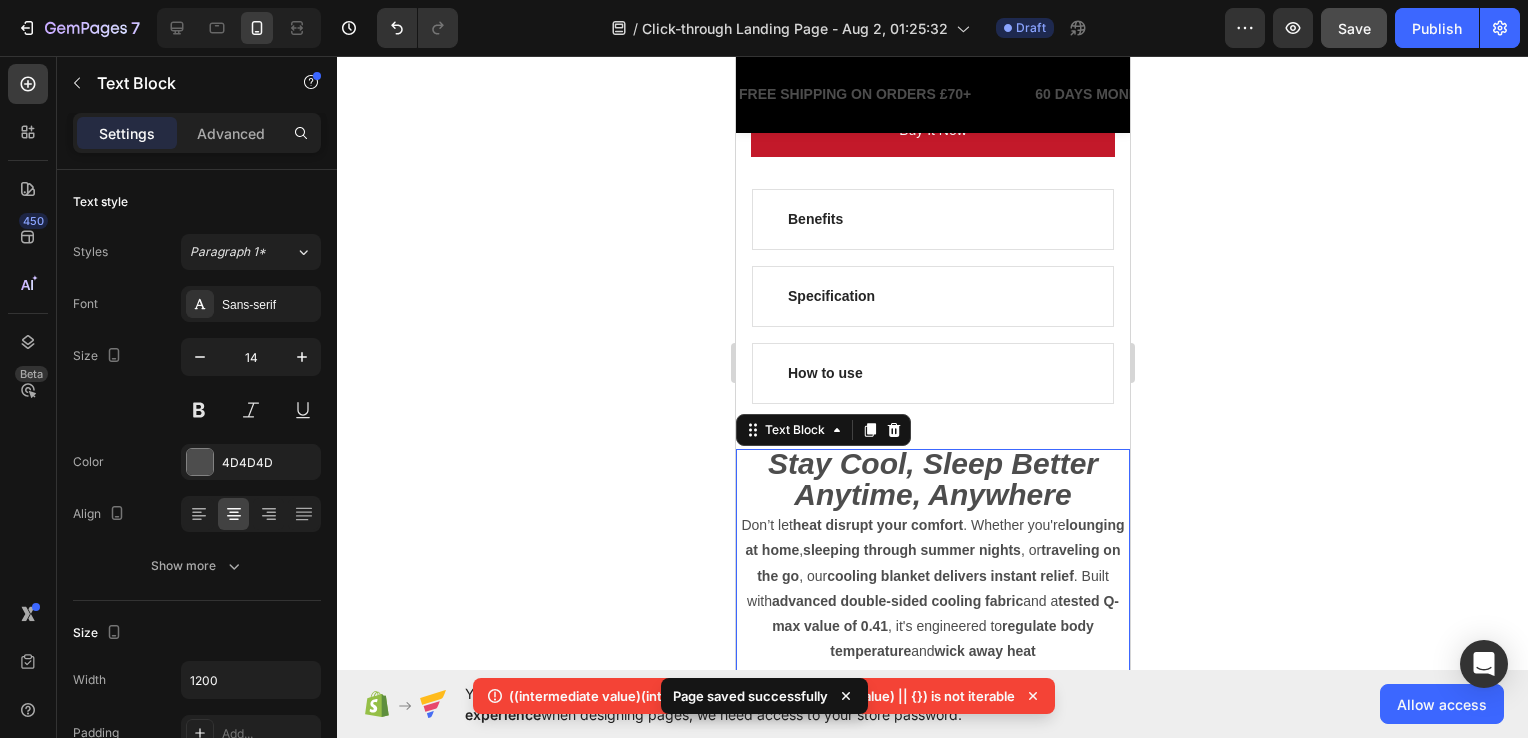 scroll, scrollTop: 1401, scrollLeft: 0, axis: vertical 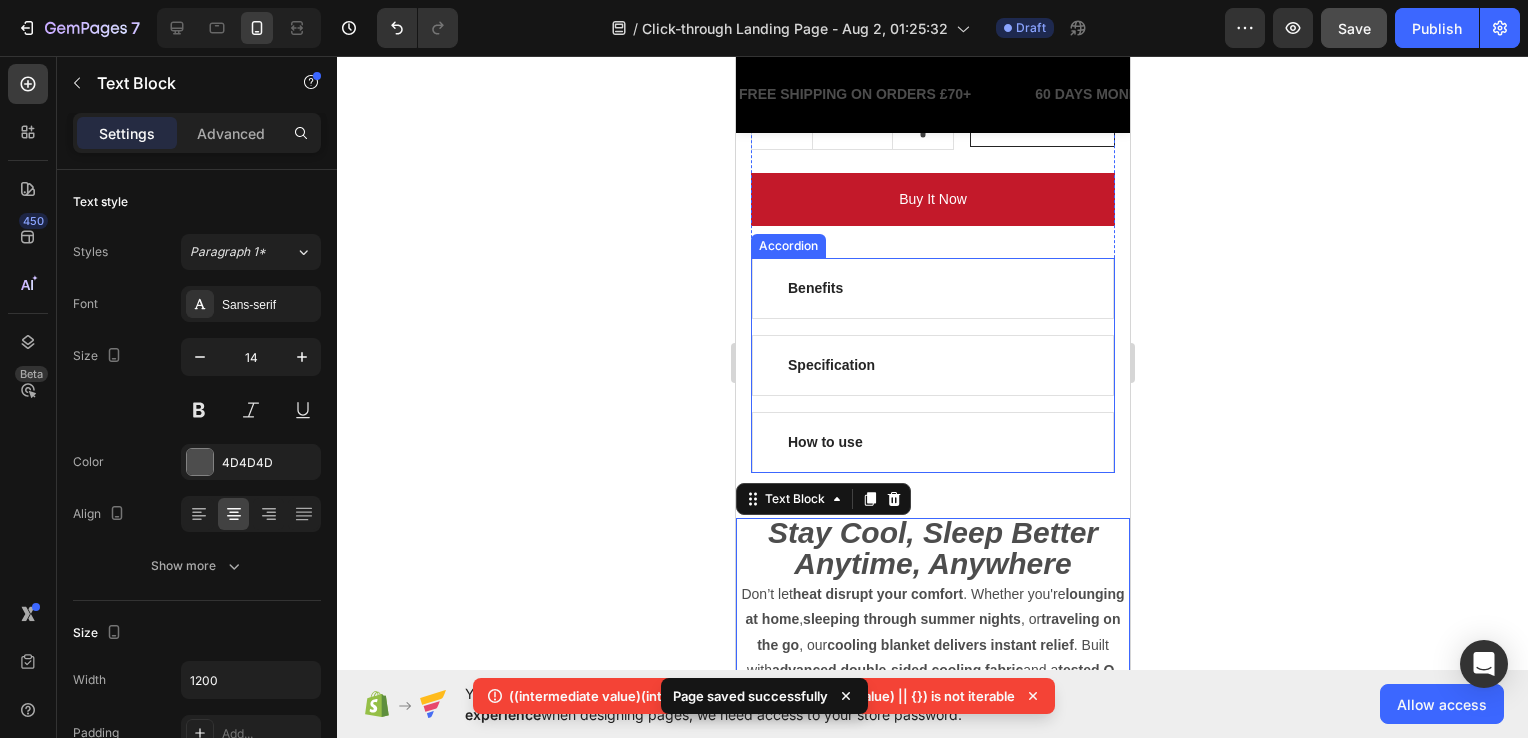 click on "Benefits" at bounding box center [932, 288] 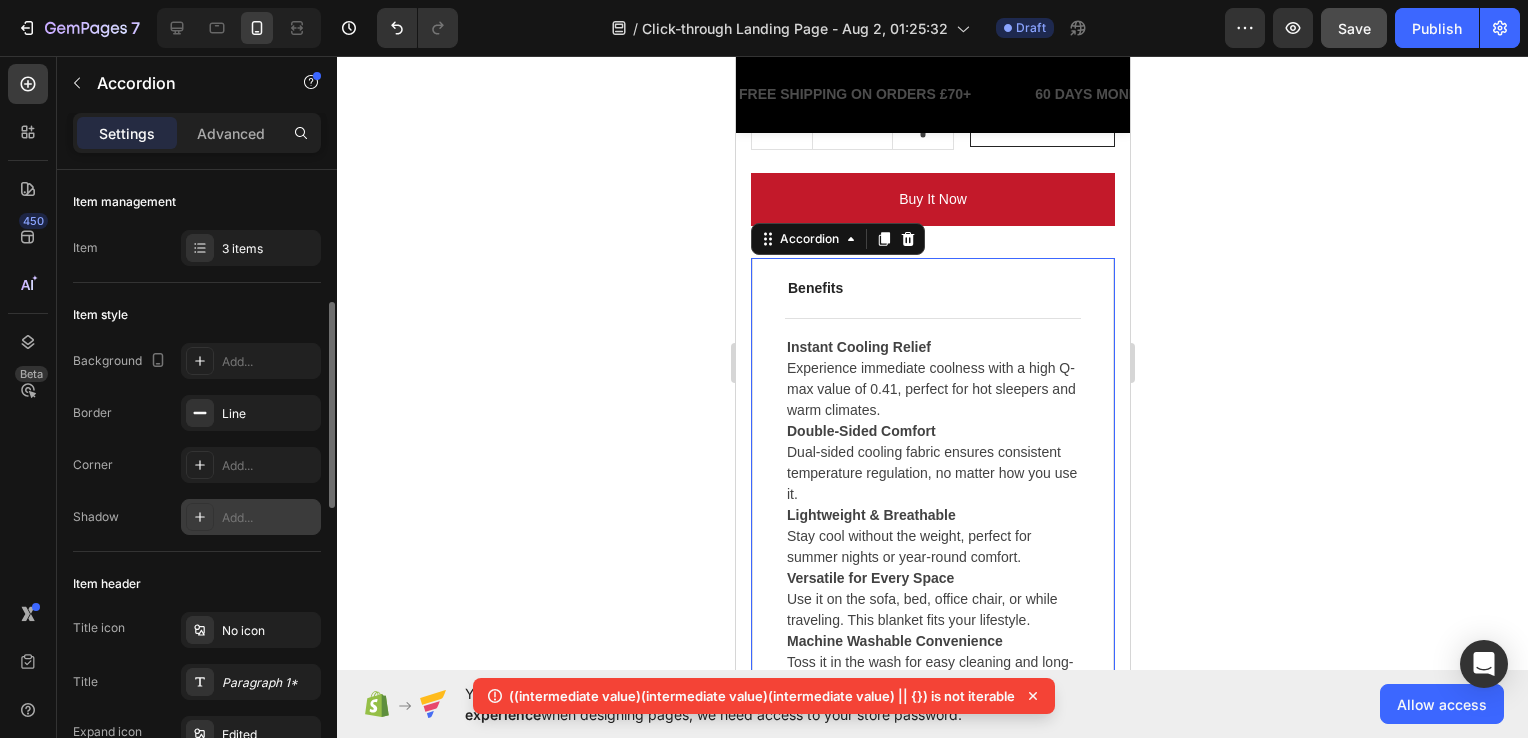 scroll, scrollTop: 100, scrollLeft: 0, axis: vertical 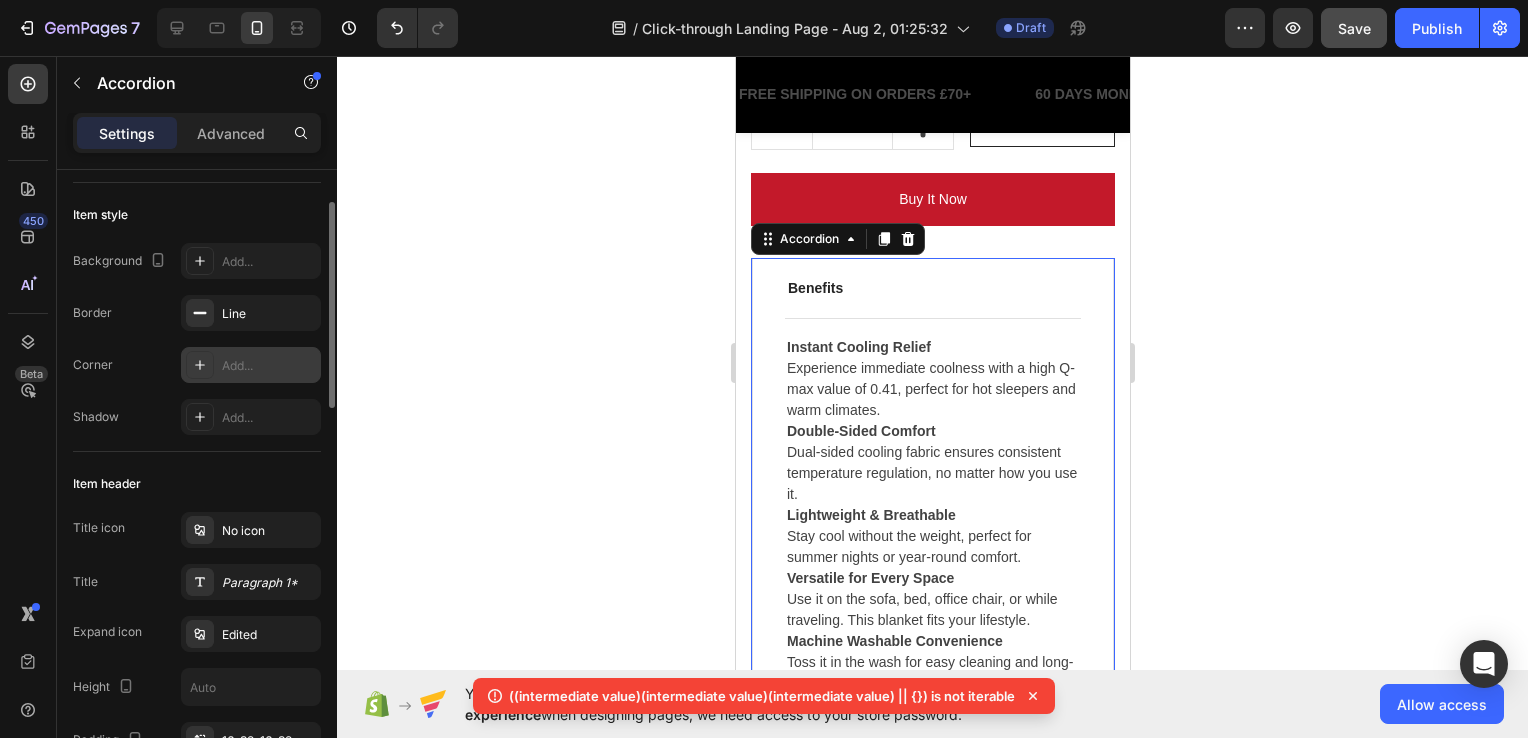 click on "Add..." at bounding box center [269, 366] 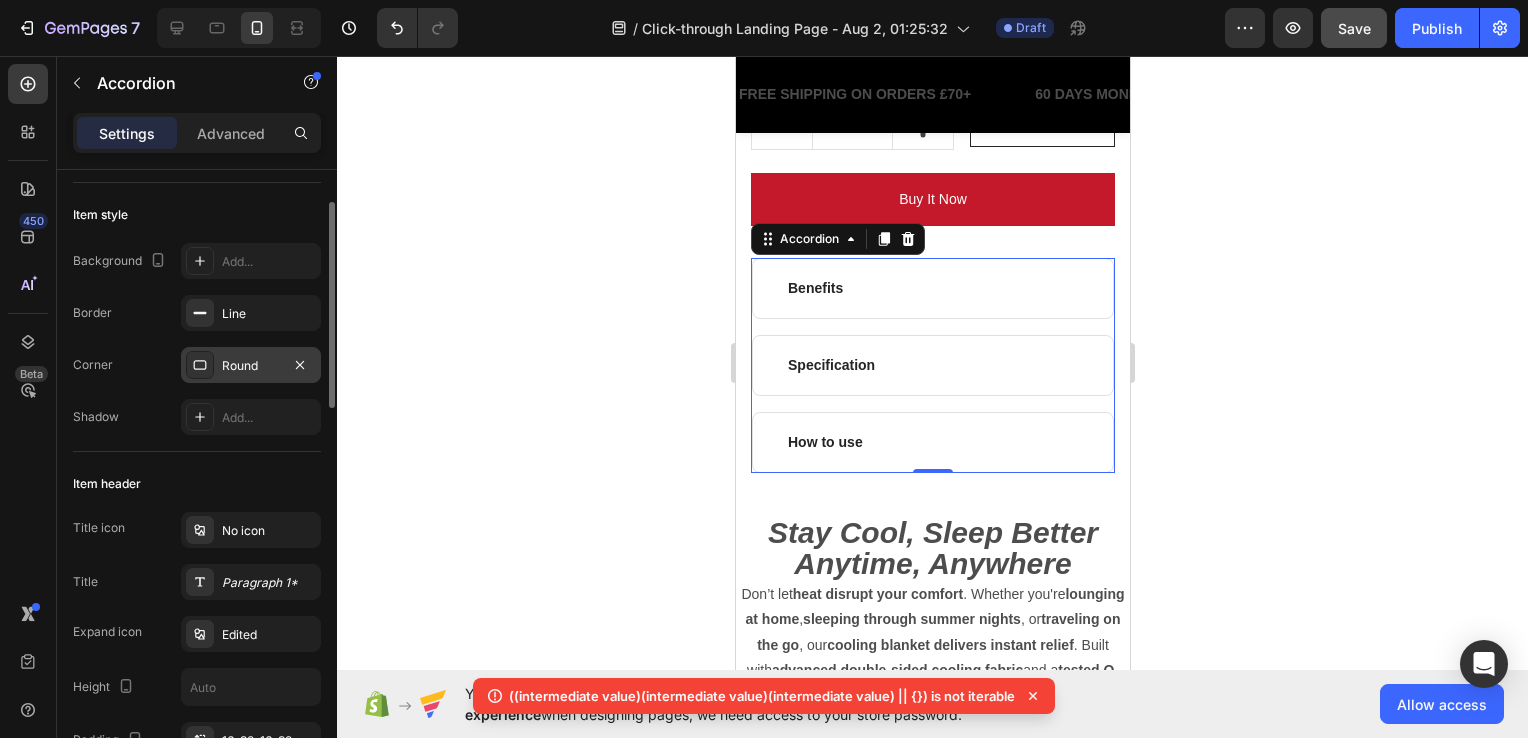 click 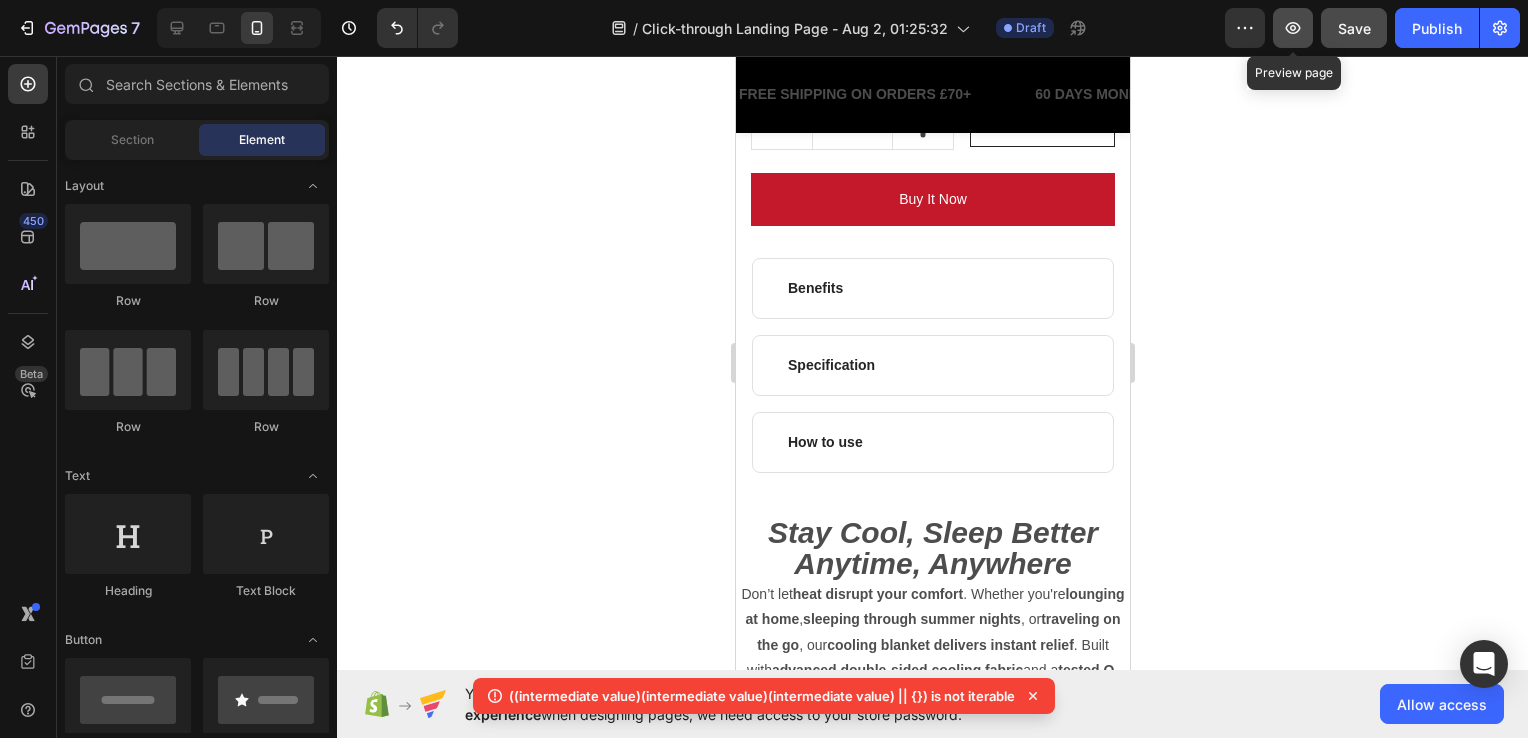 click 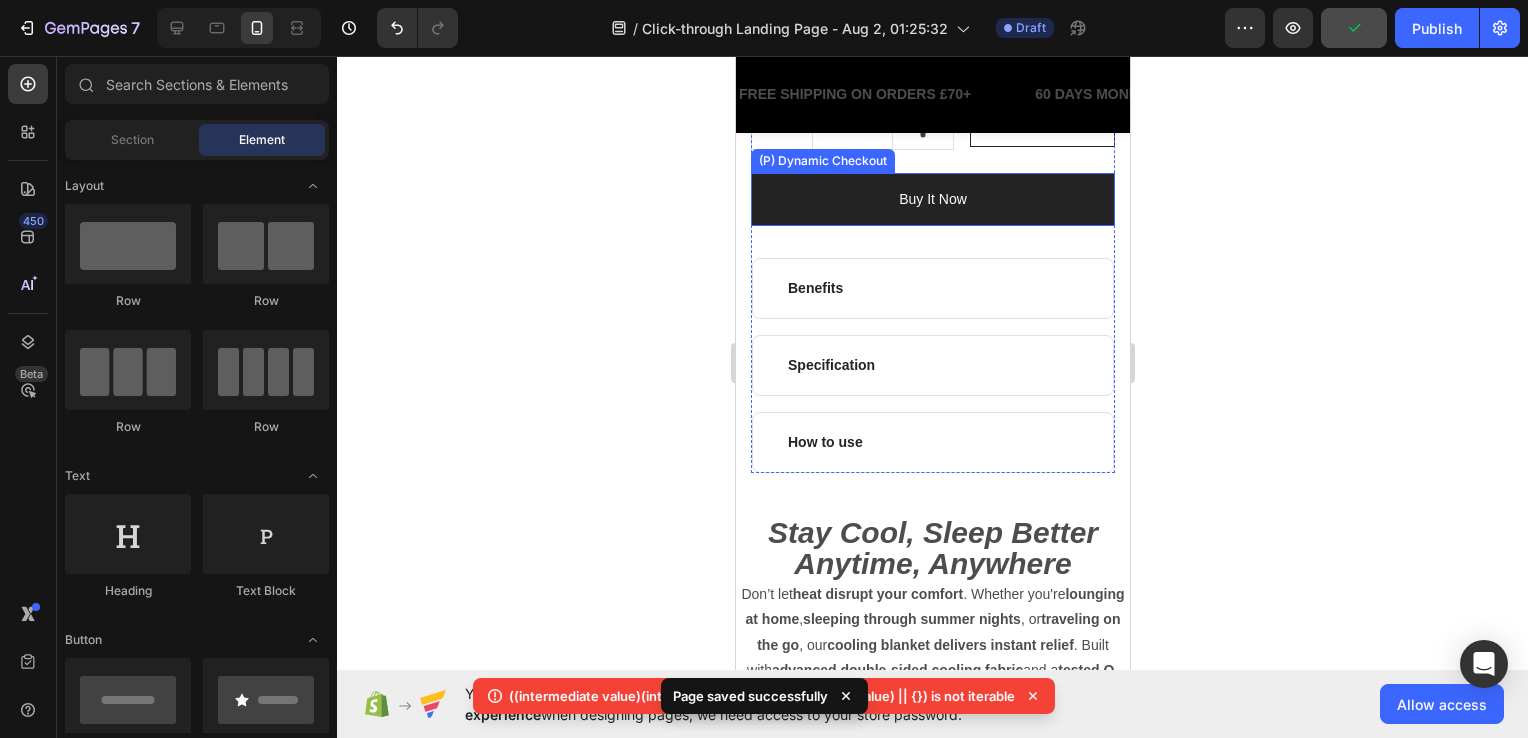 click on "Buy it now" at bounding box center [932, 199] 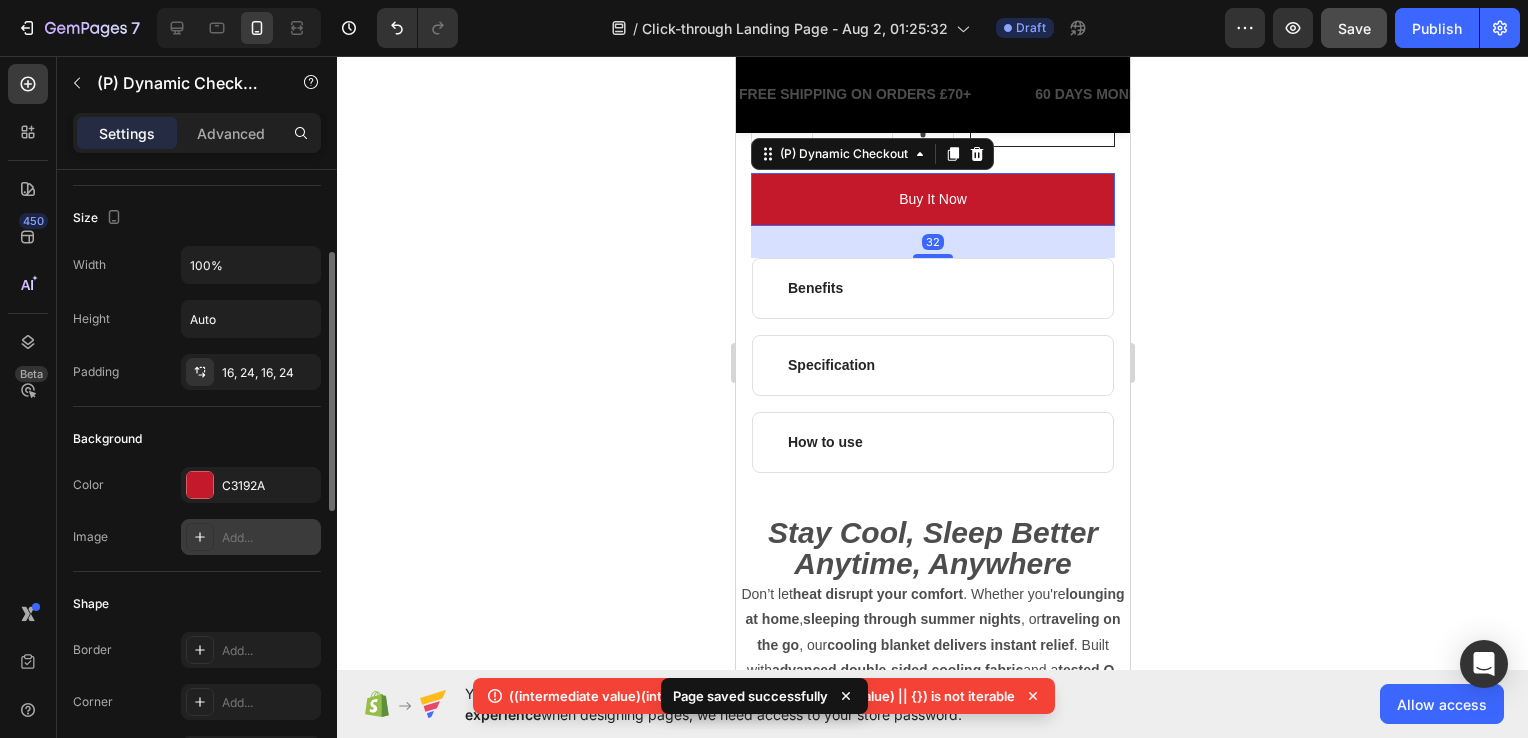 scroll, scrollTop: 300, scrollLeft: 0, axis: vertical 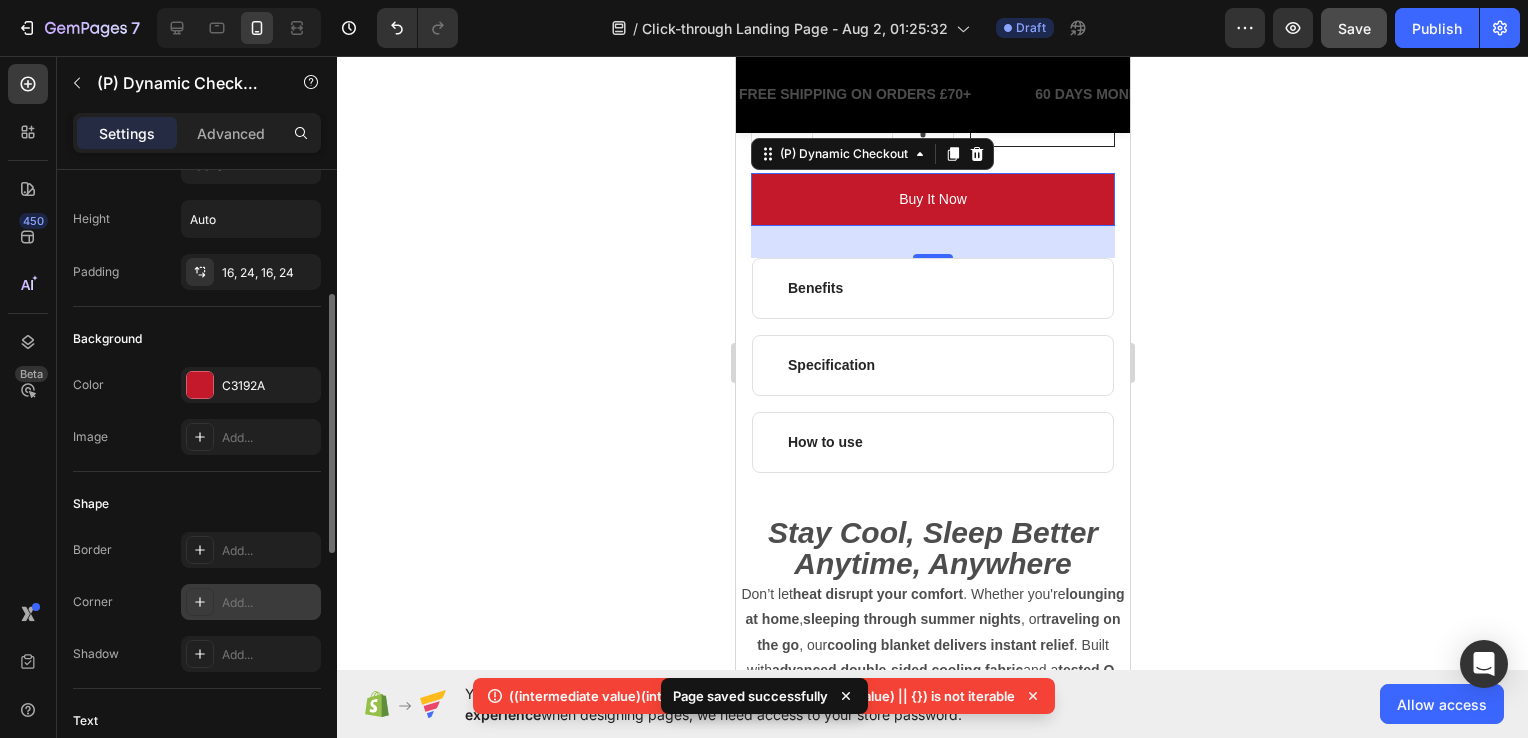 click on "Add..." at bounding box center (269, 603) 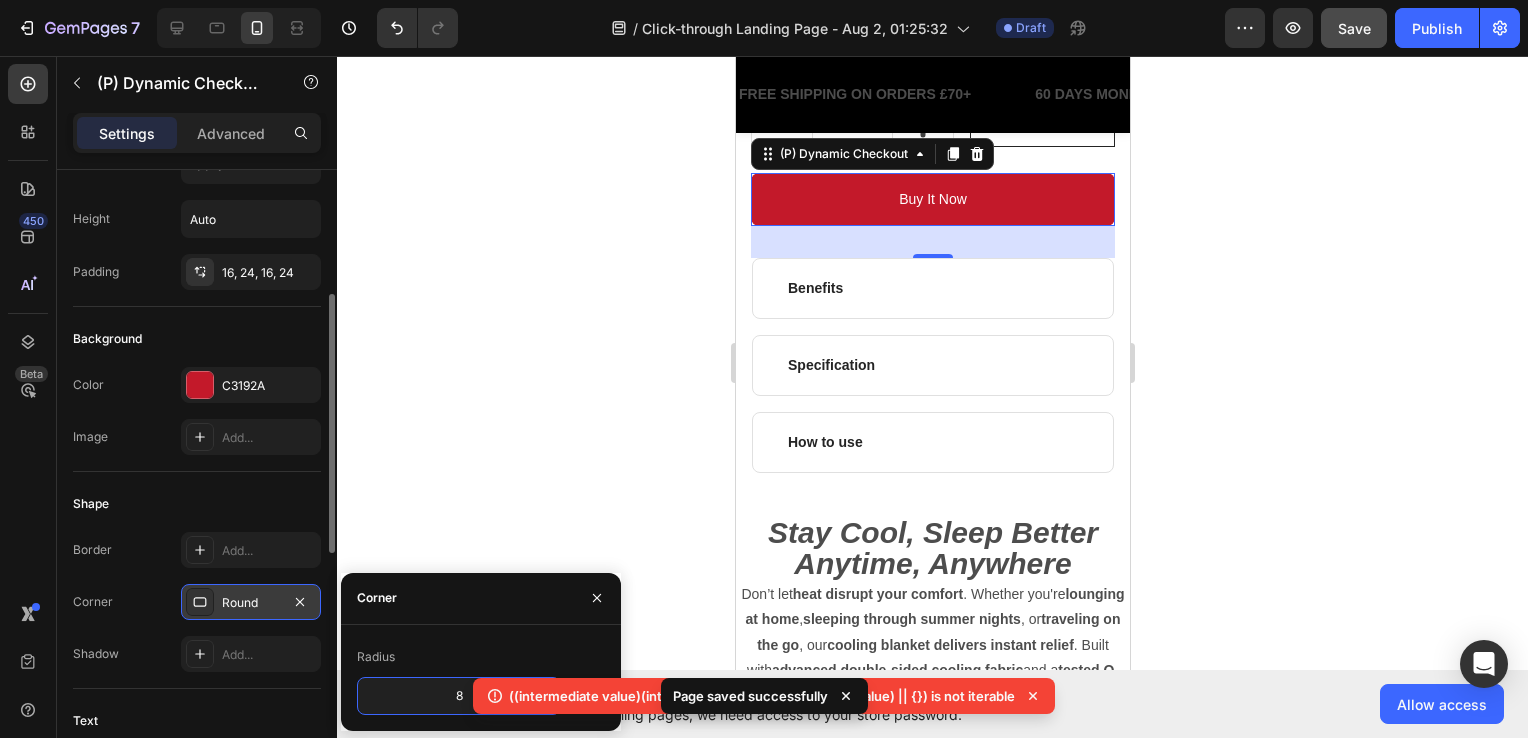 click 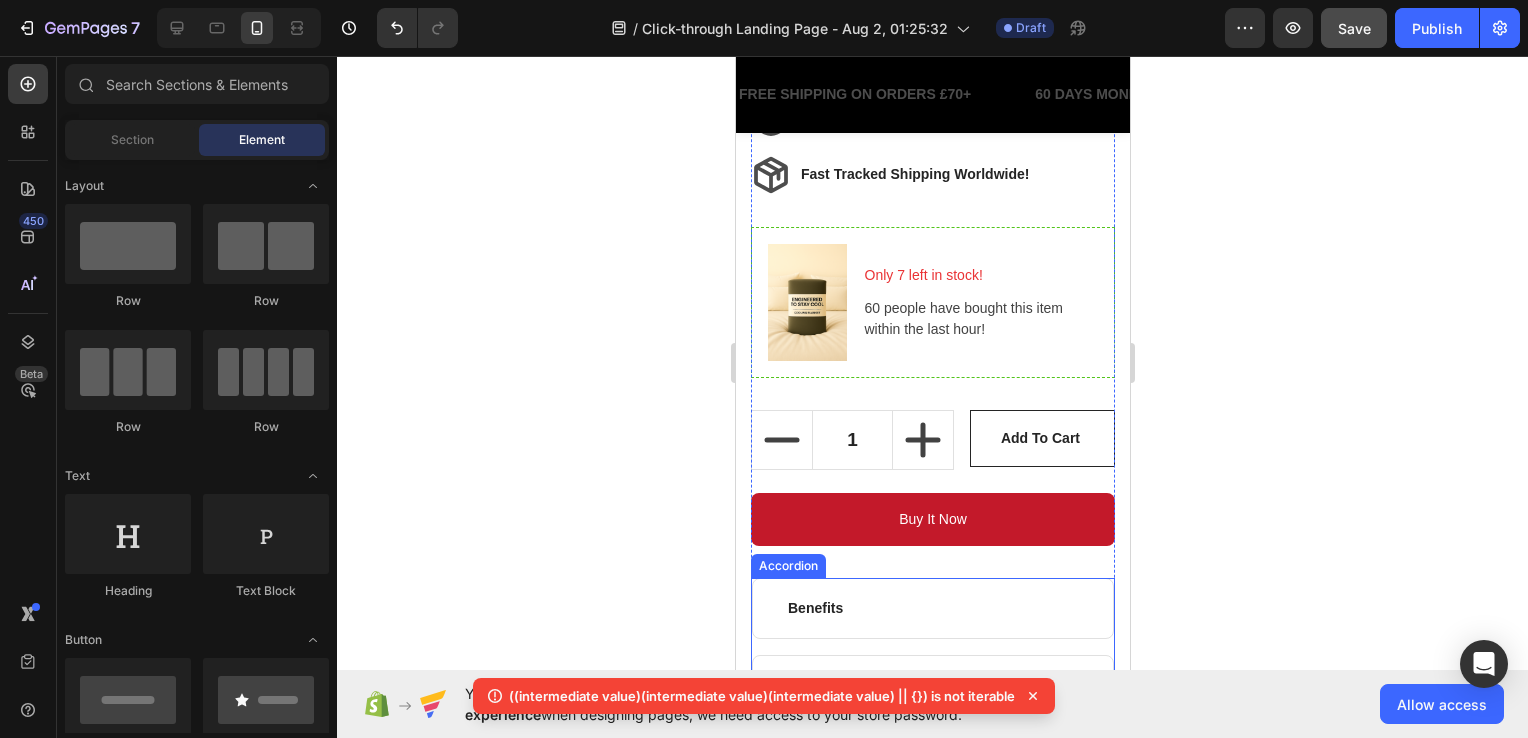 scroll, scrollTop: 1101, scrollLeft: 0, axis: vertical 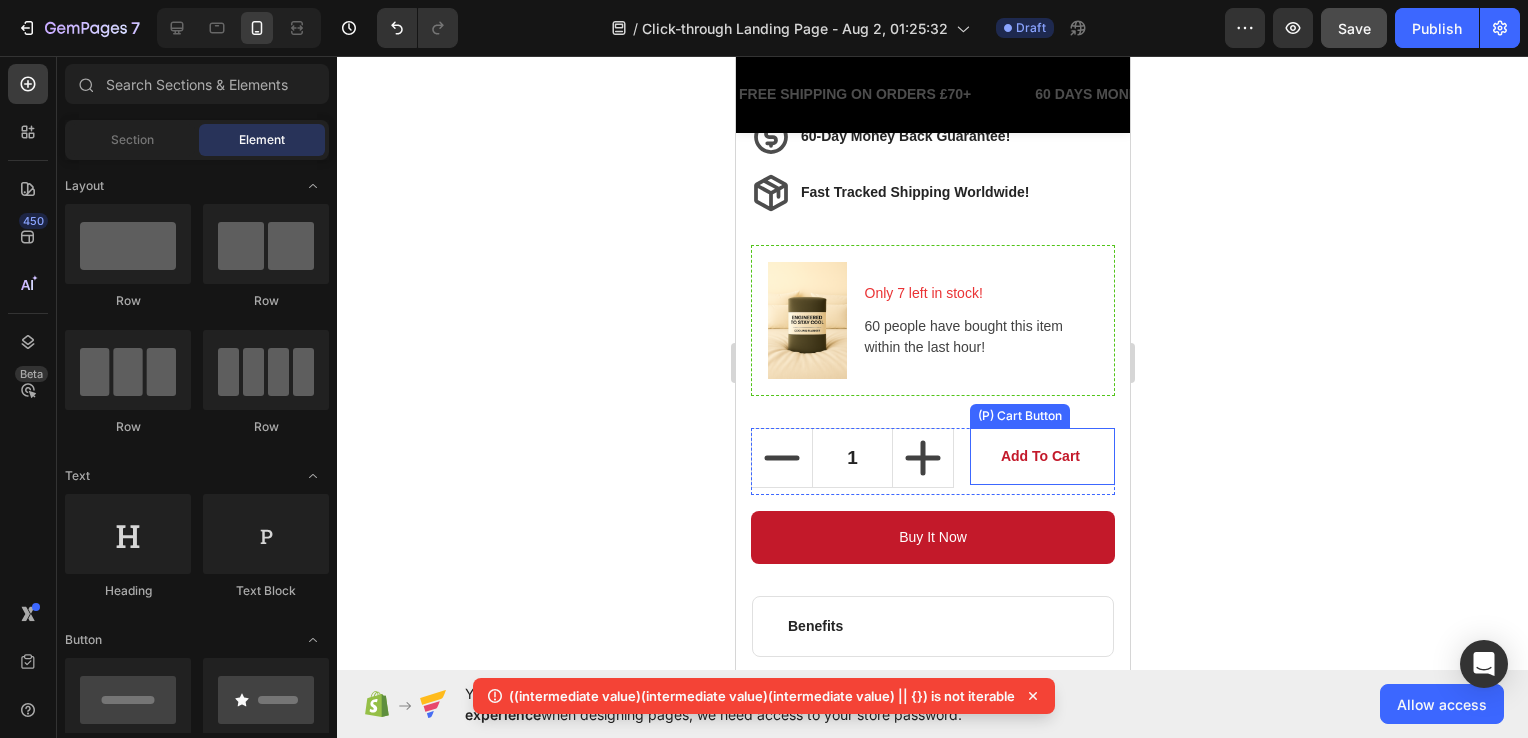 click on "Add to cart" at bounding box center [1041, 456] 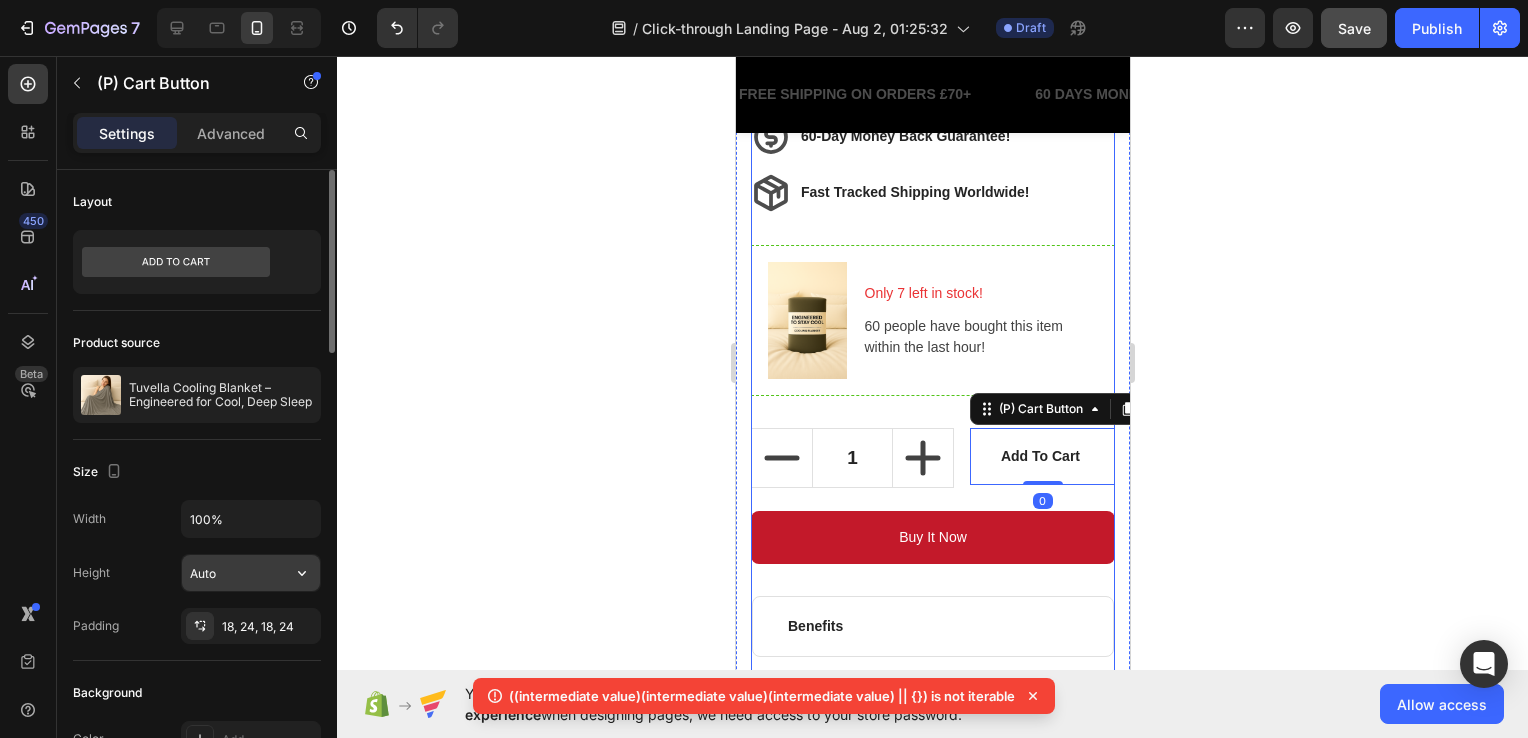 scroll, scrollTop: 200, scrollLeft: 0, axis: vertical 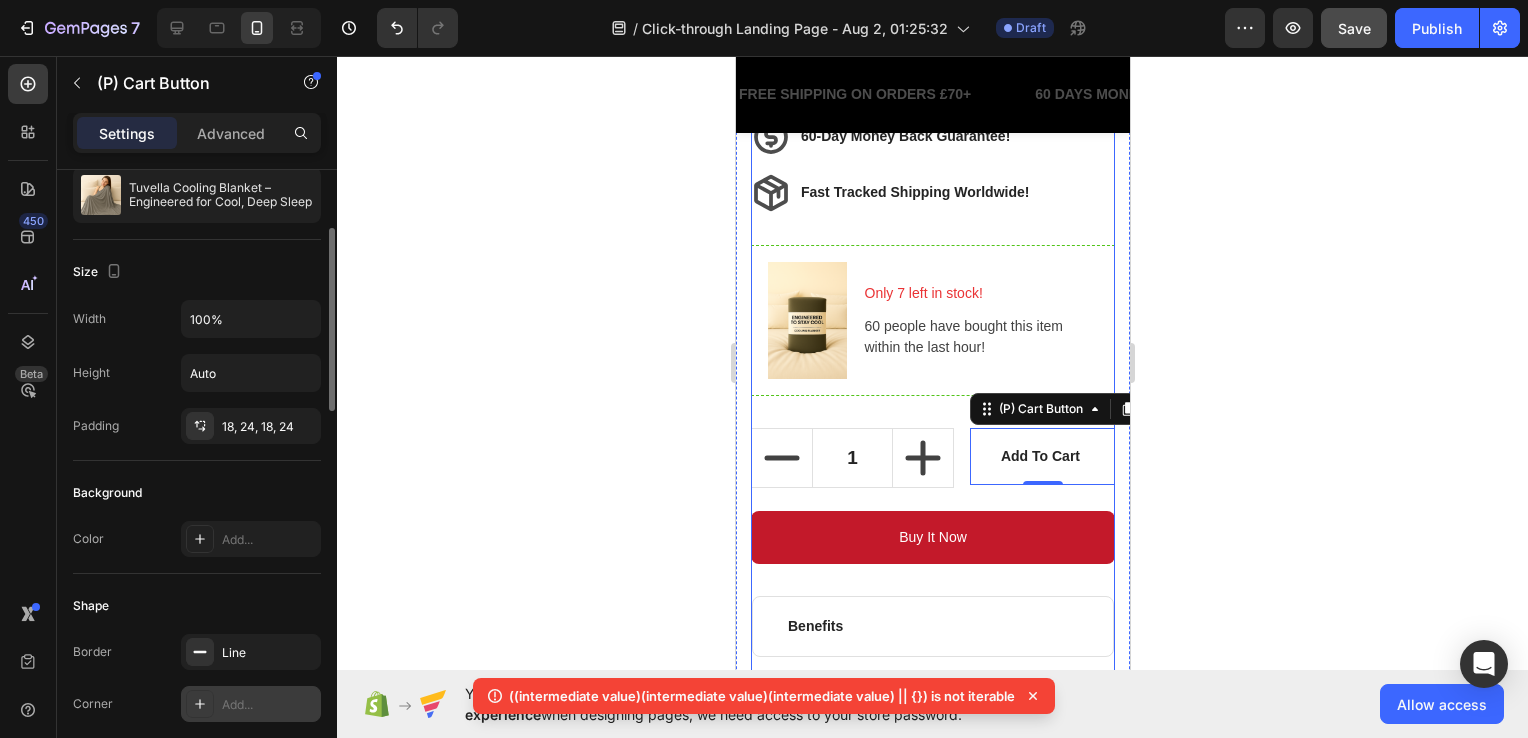 click on "Add..." at bounding box center [269, 705] 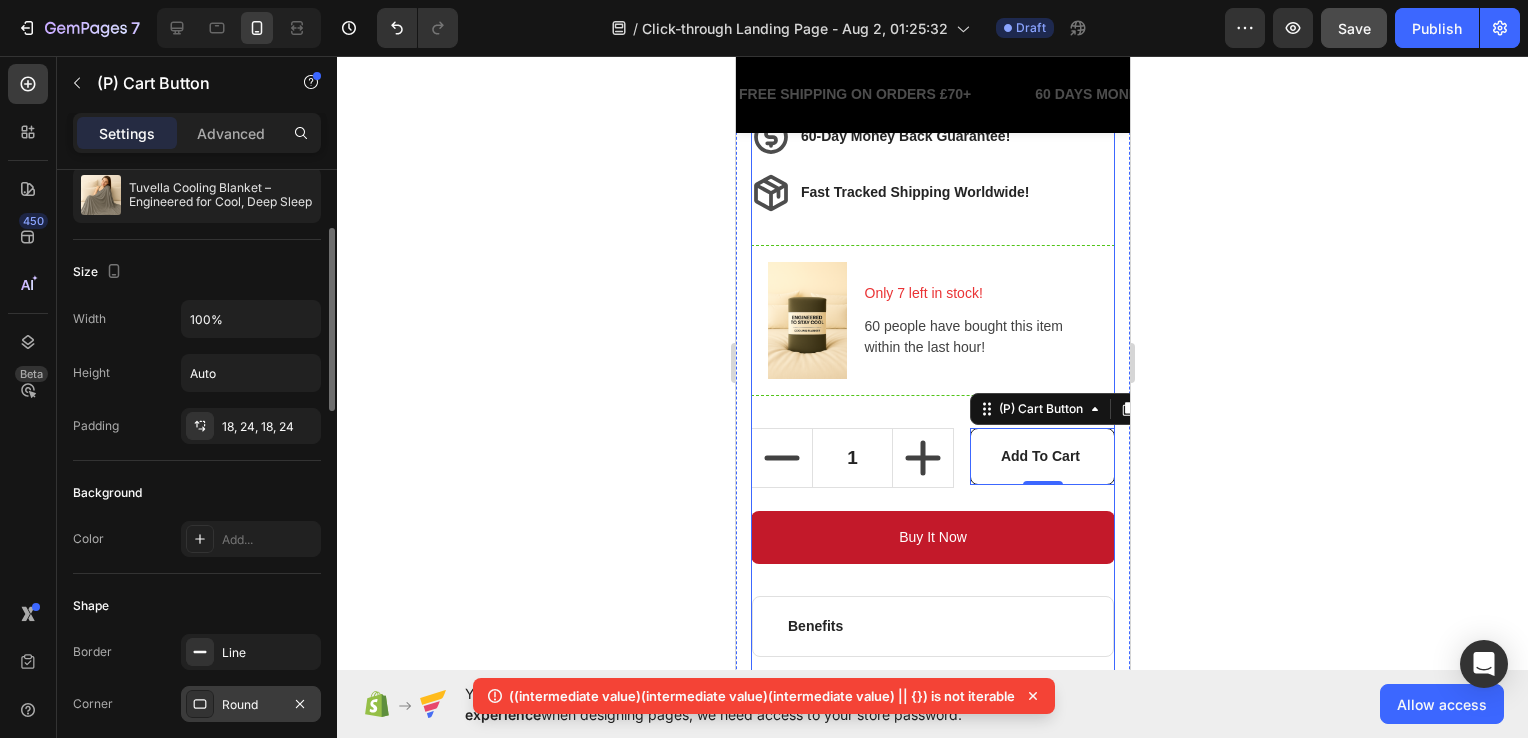 click 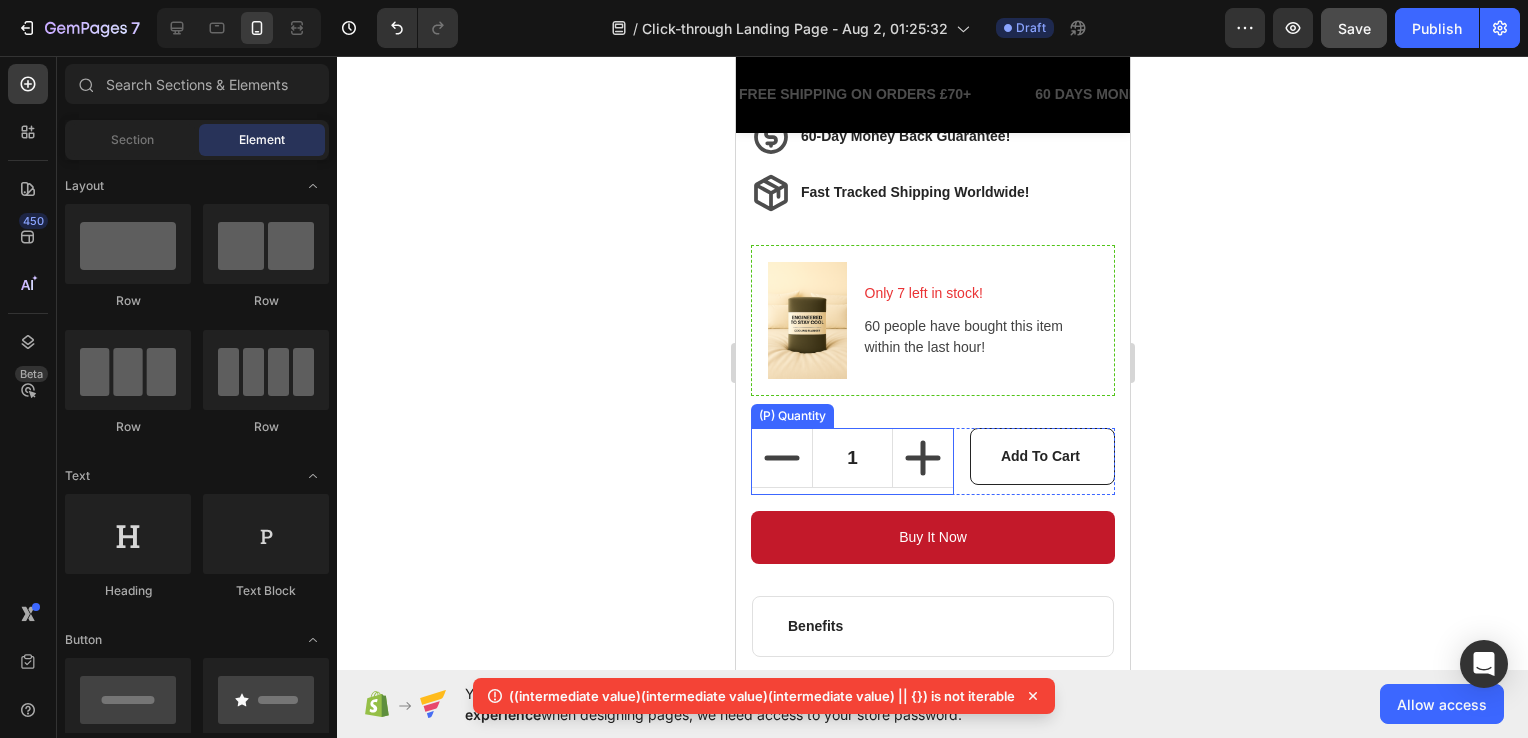 click 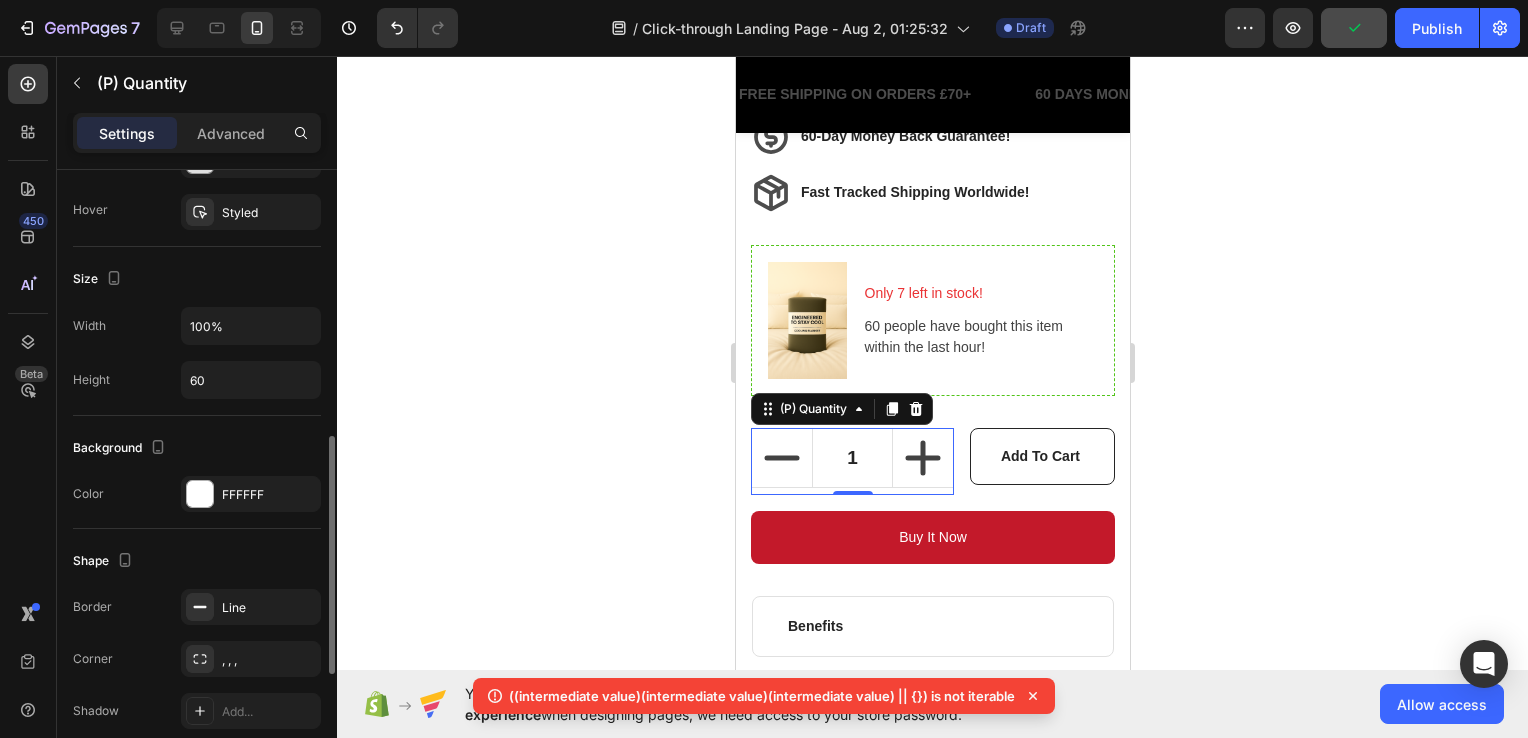 scroll, scrollTop: 1000, scrollLeft: 0, axis: vertical 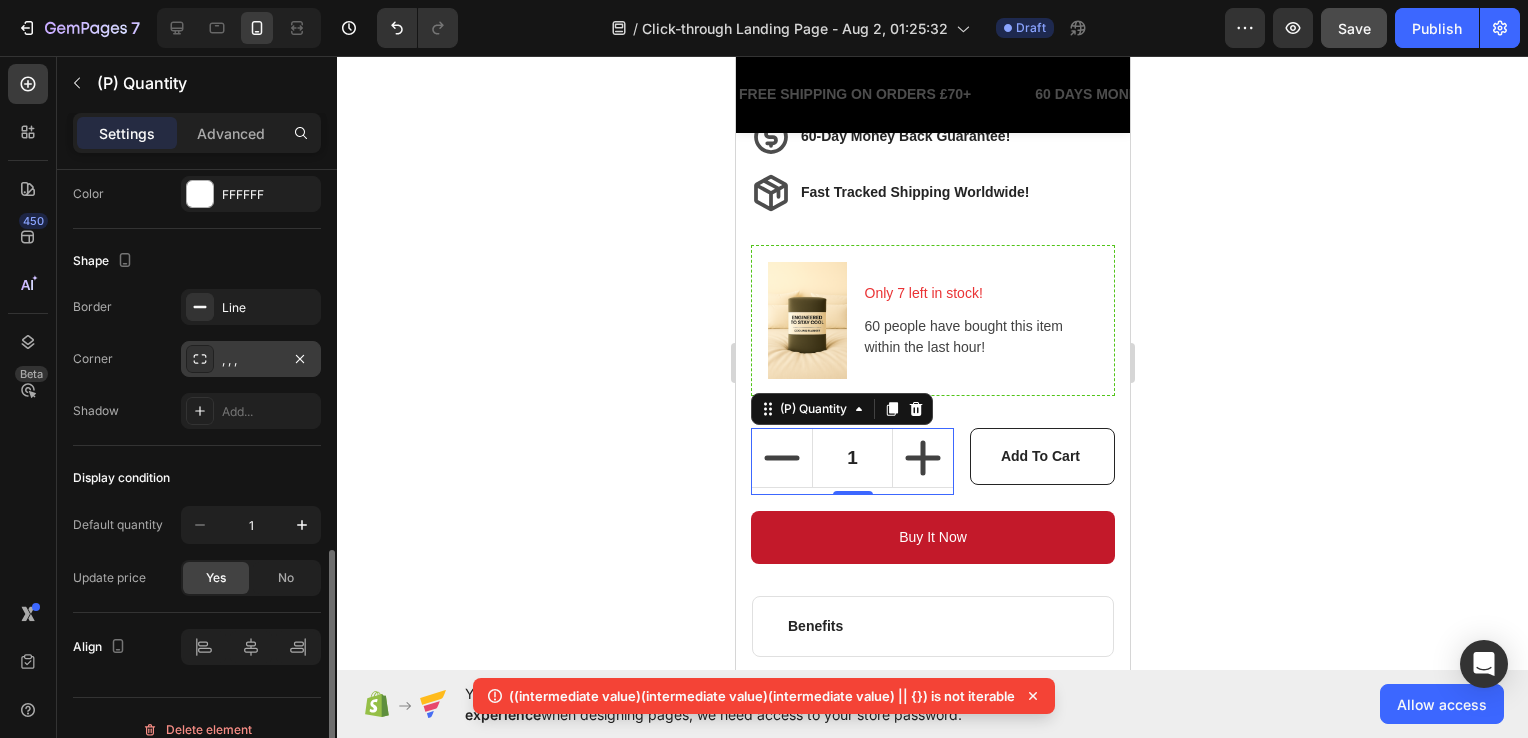 click on ", , ," at bounding box center (251, 360) 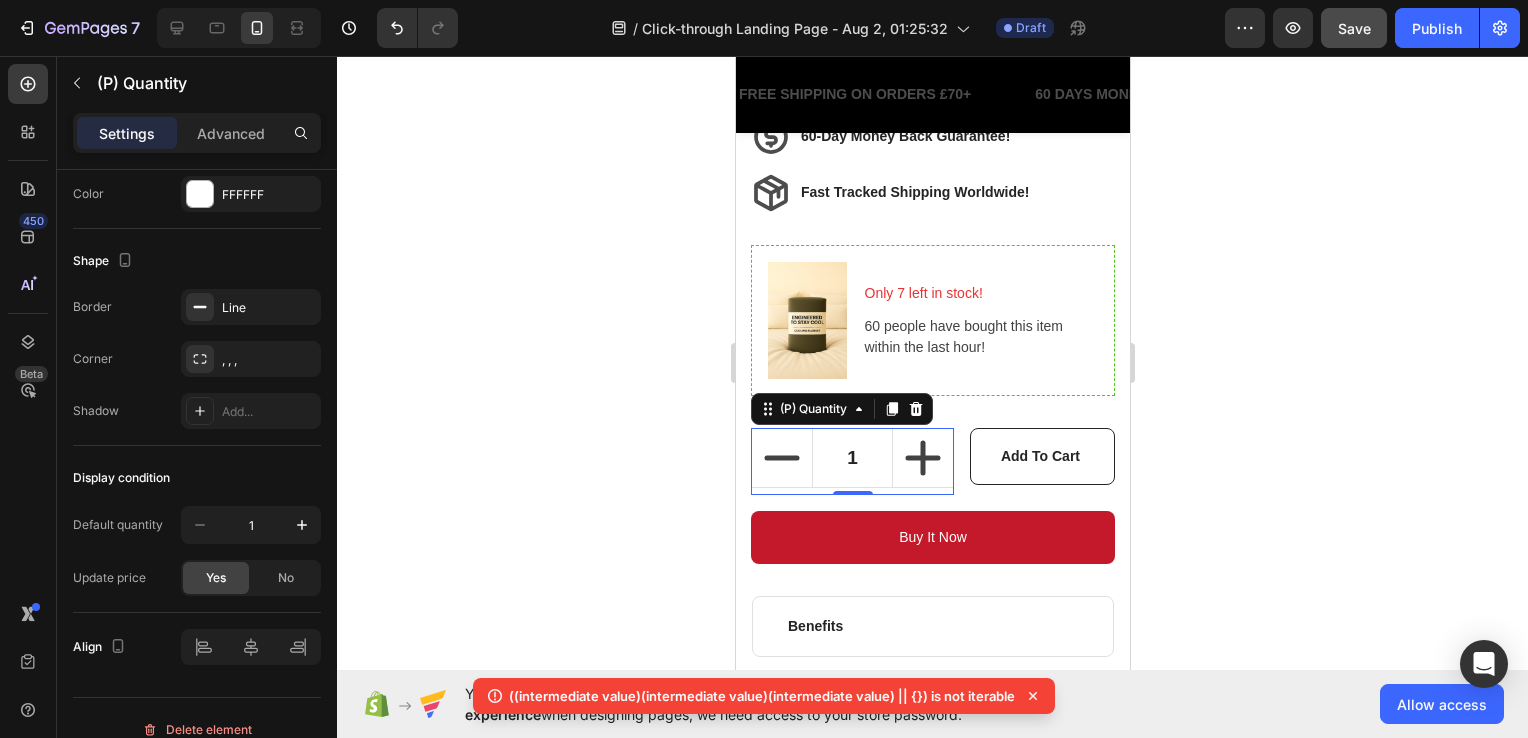 drag, startPoint x: 596, startPoint y: 238, endPoint x: 26, endPoint y: 338, distance: 578.70544 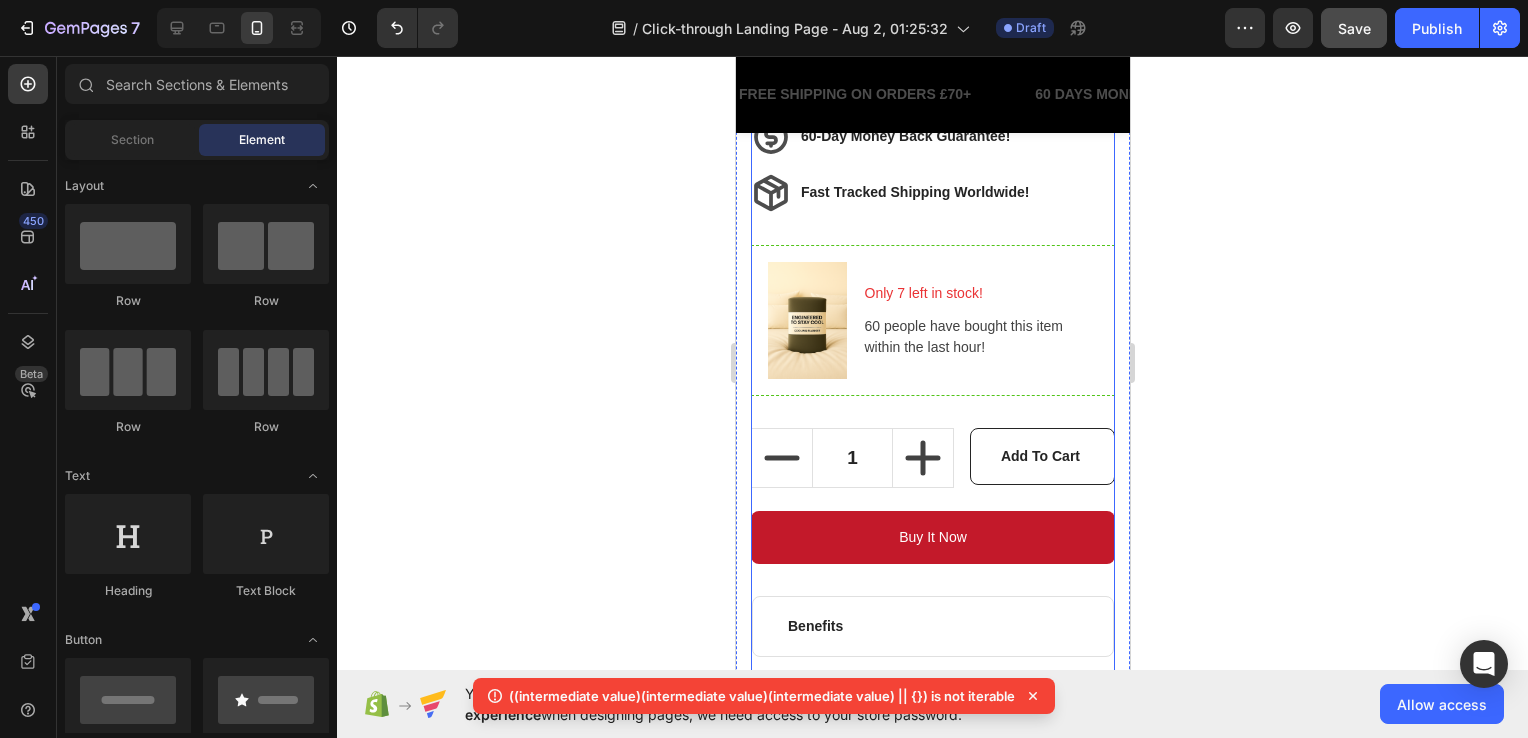 scroll, scrollTop: 901, scrollLeft: 0, axis: vertical 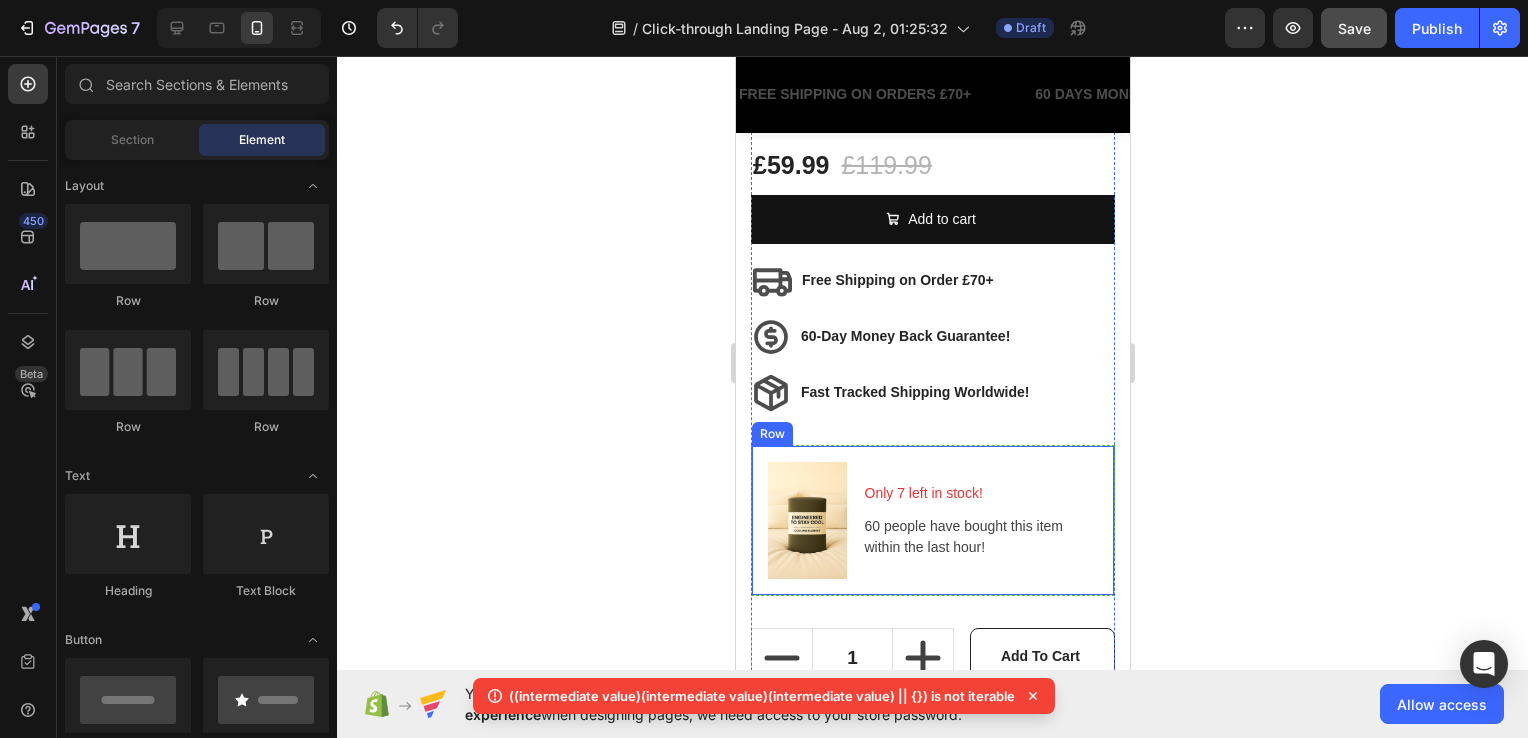 click on "Only 7 left in stock! Text block 60 people have bought this item within the last hour! Text block" at bounding box center [980, 521] 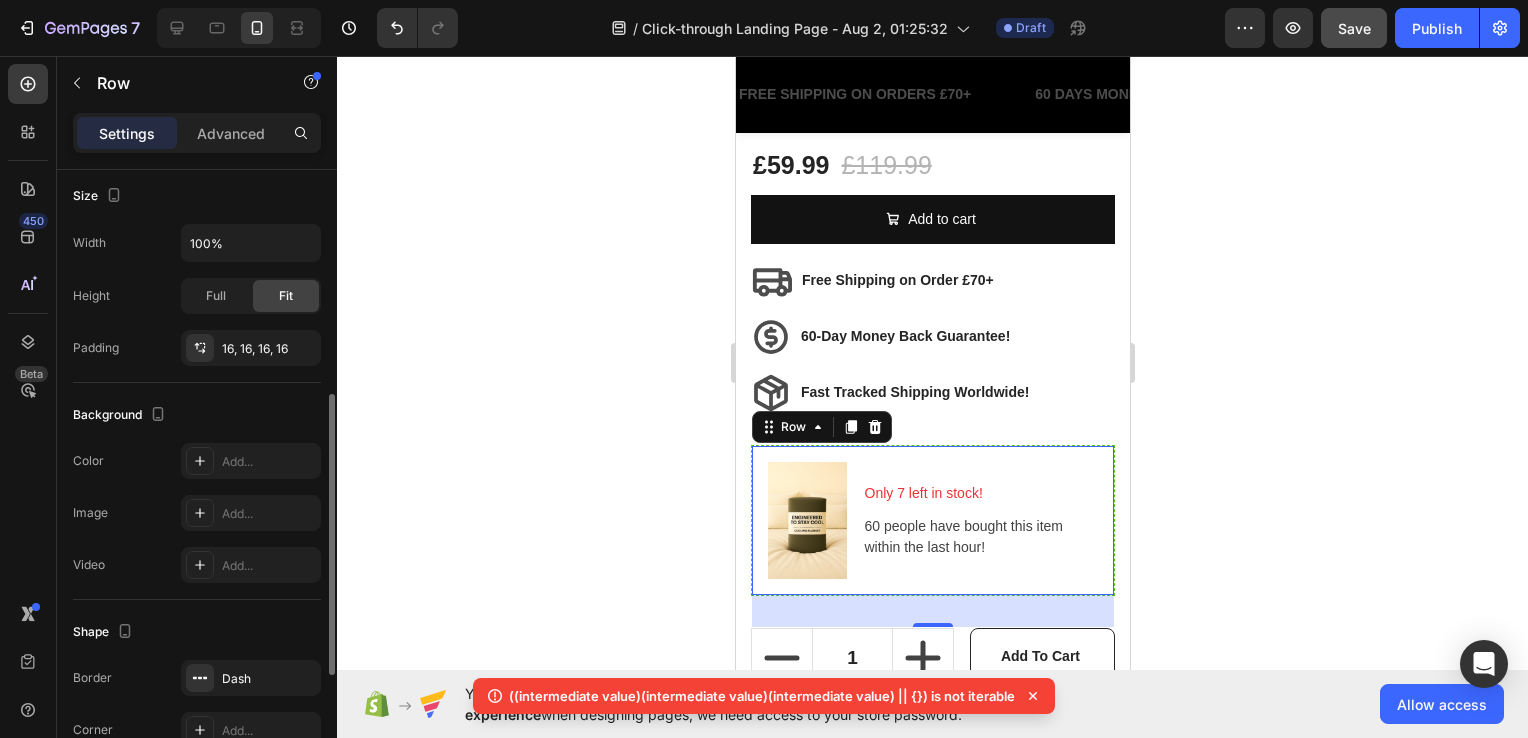scroll, scrollTop: 600, scrollLeft: 0, axis: vertical 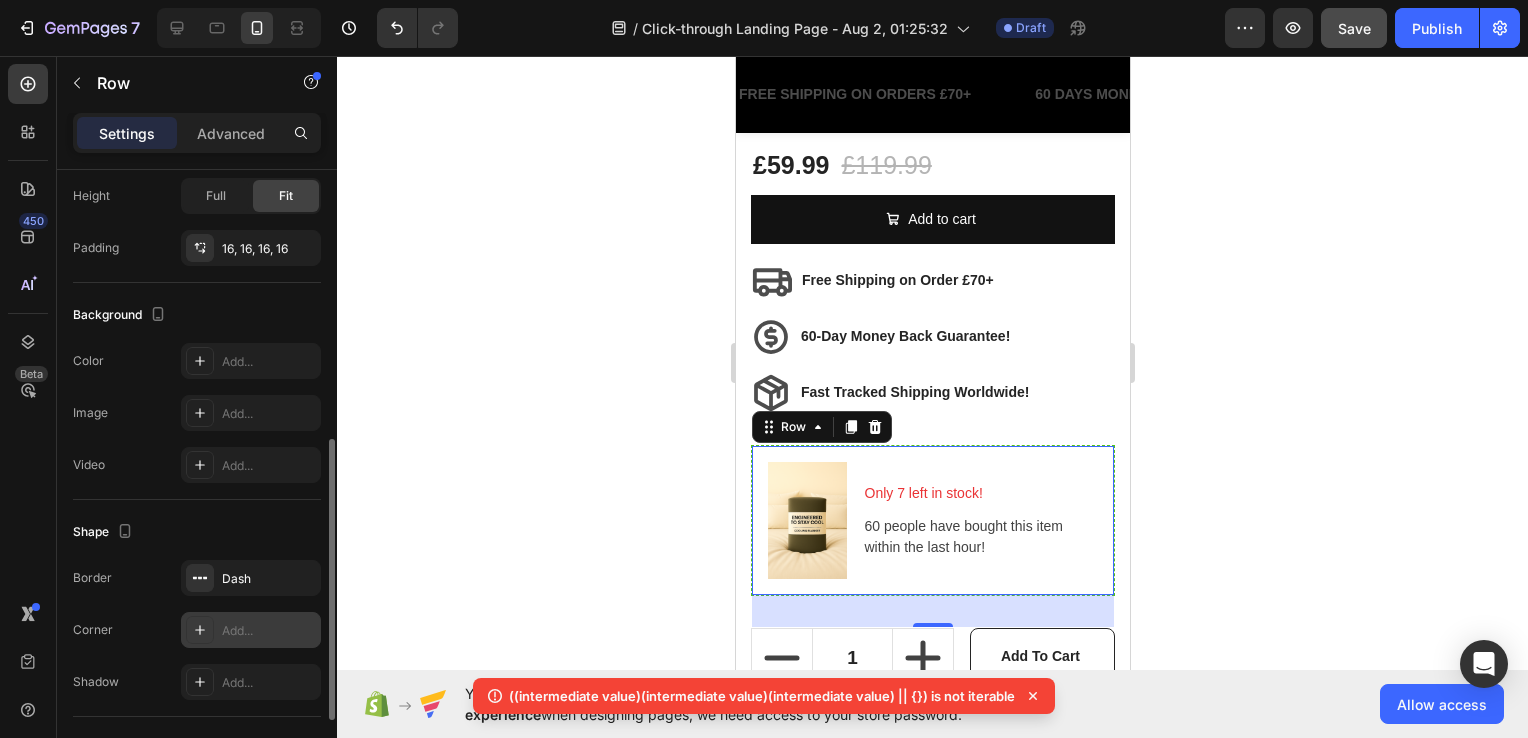 click on "Add..." at bounding box center [269, 631] 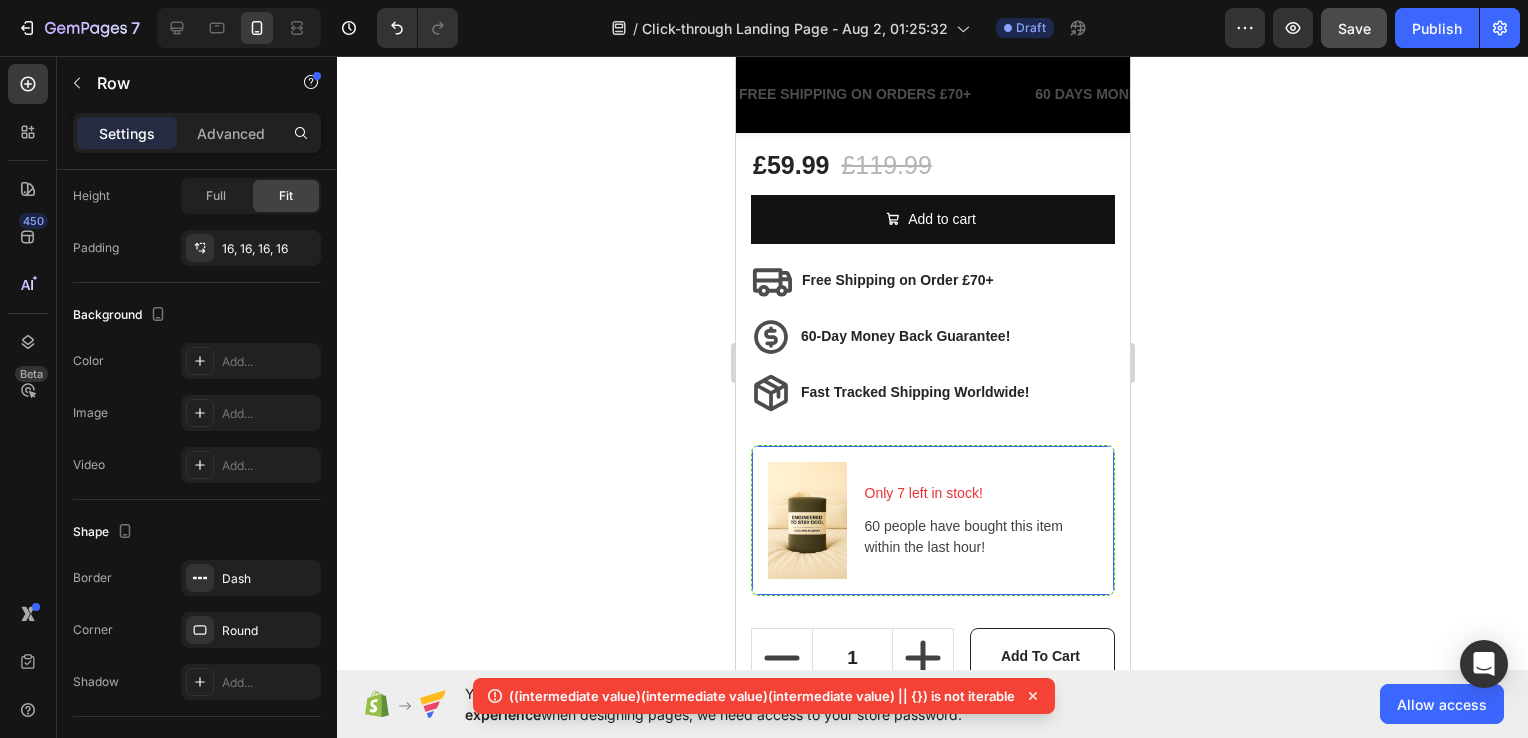 click 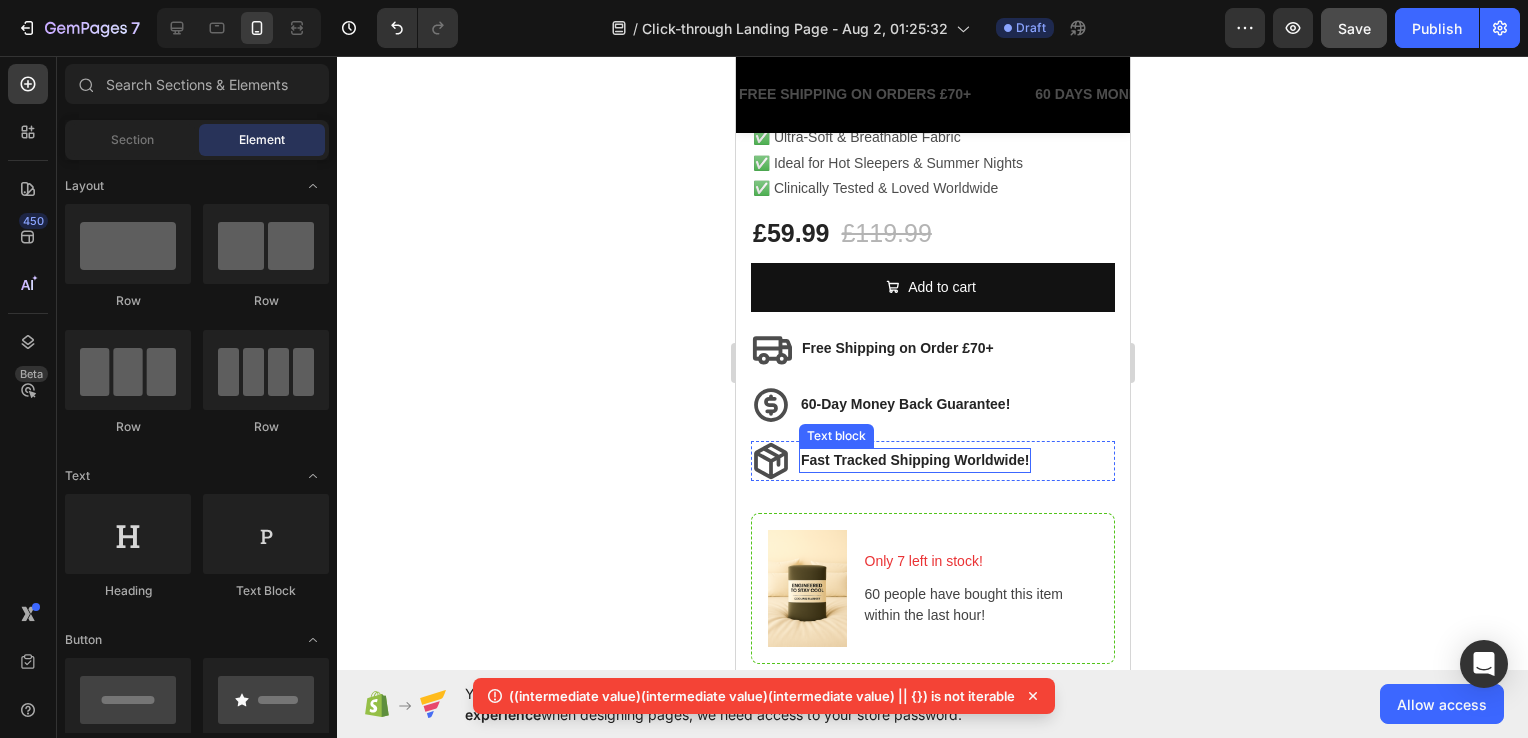 scroll, scrollTop: 801, scrollLeft: 0, axis: vertical 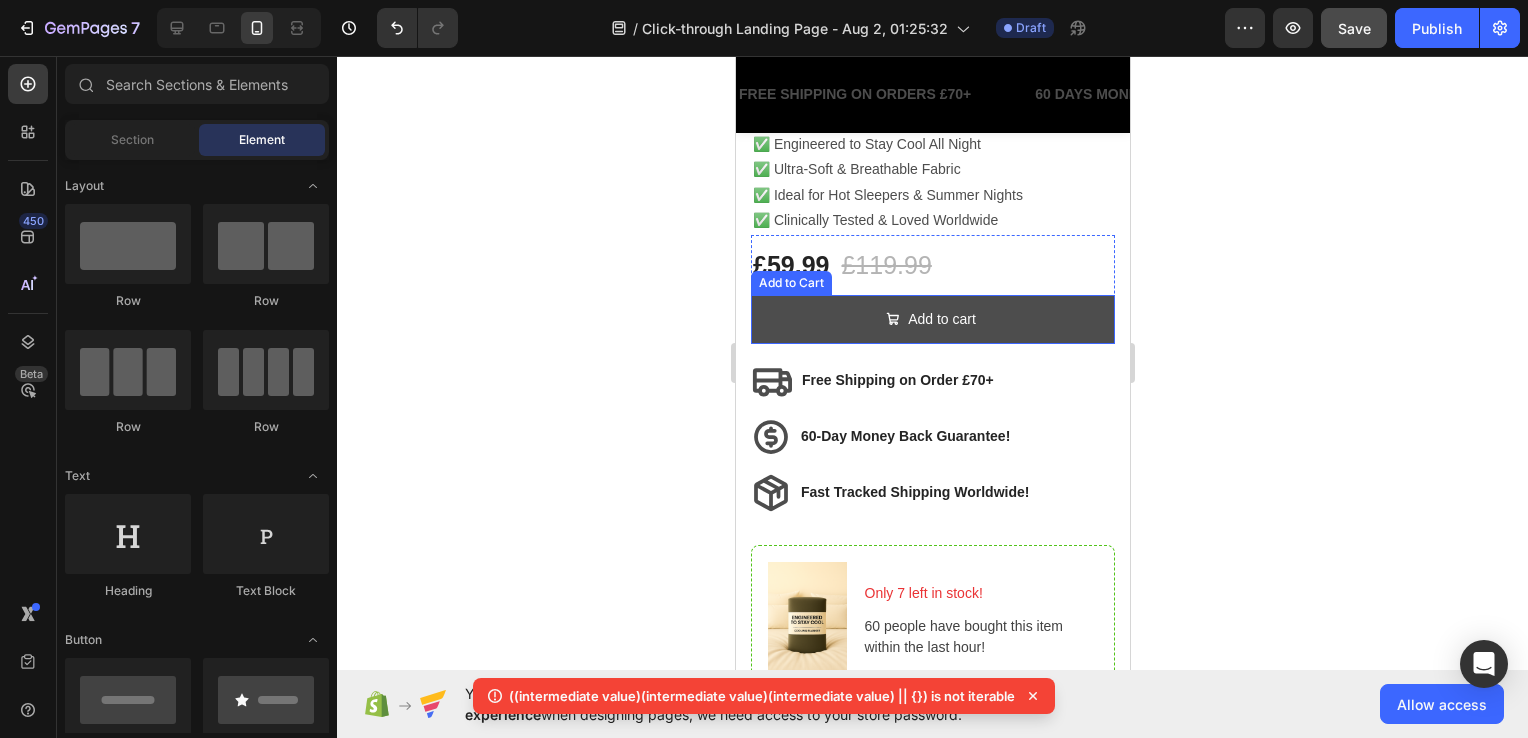 click on "Add to cart" at bounding box center (932, 319) 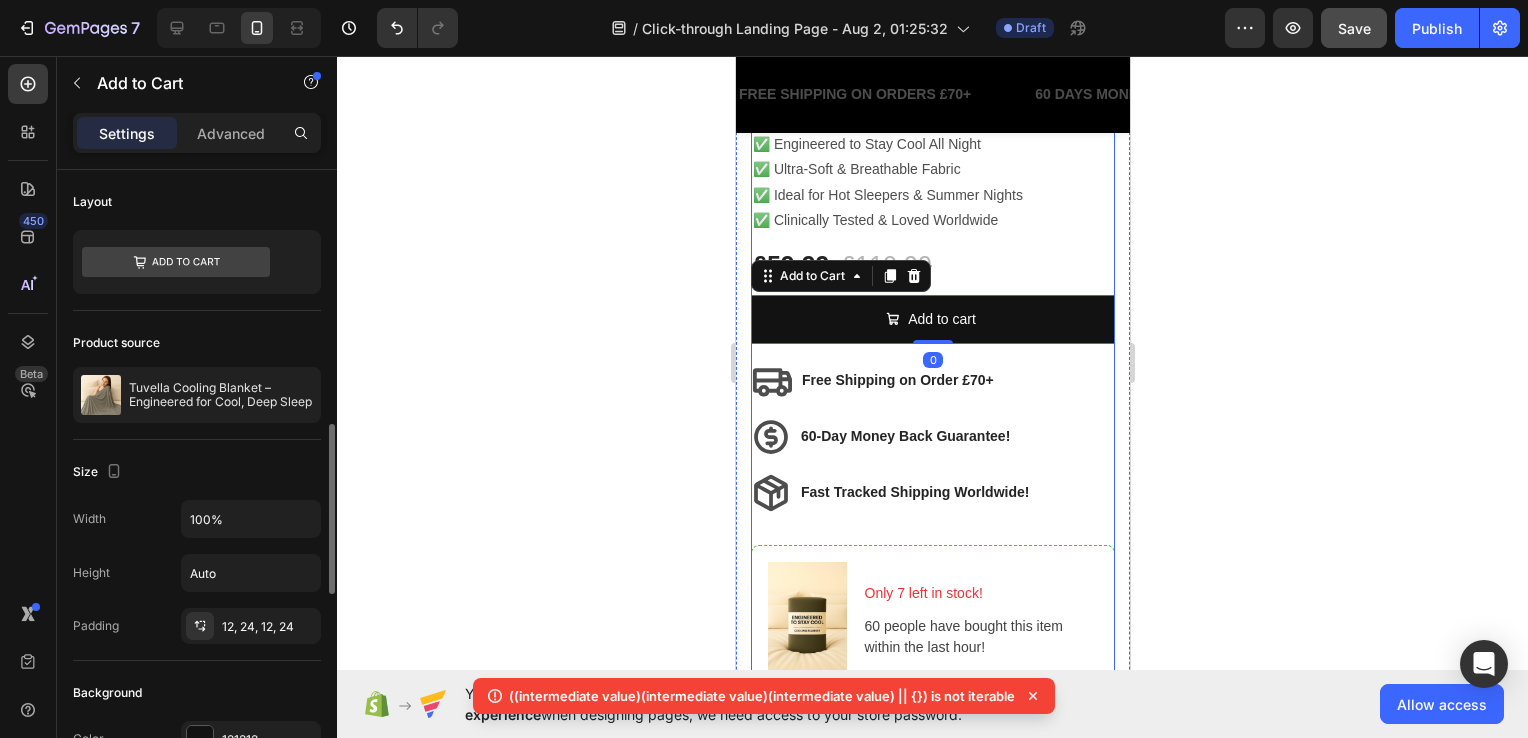 scroll, scrollTop: 300, scrollLeft: 0, axis: vertical 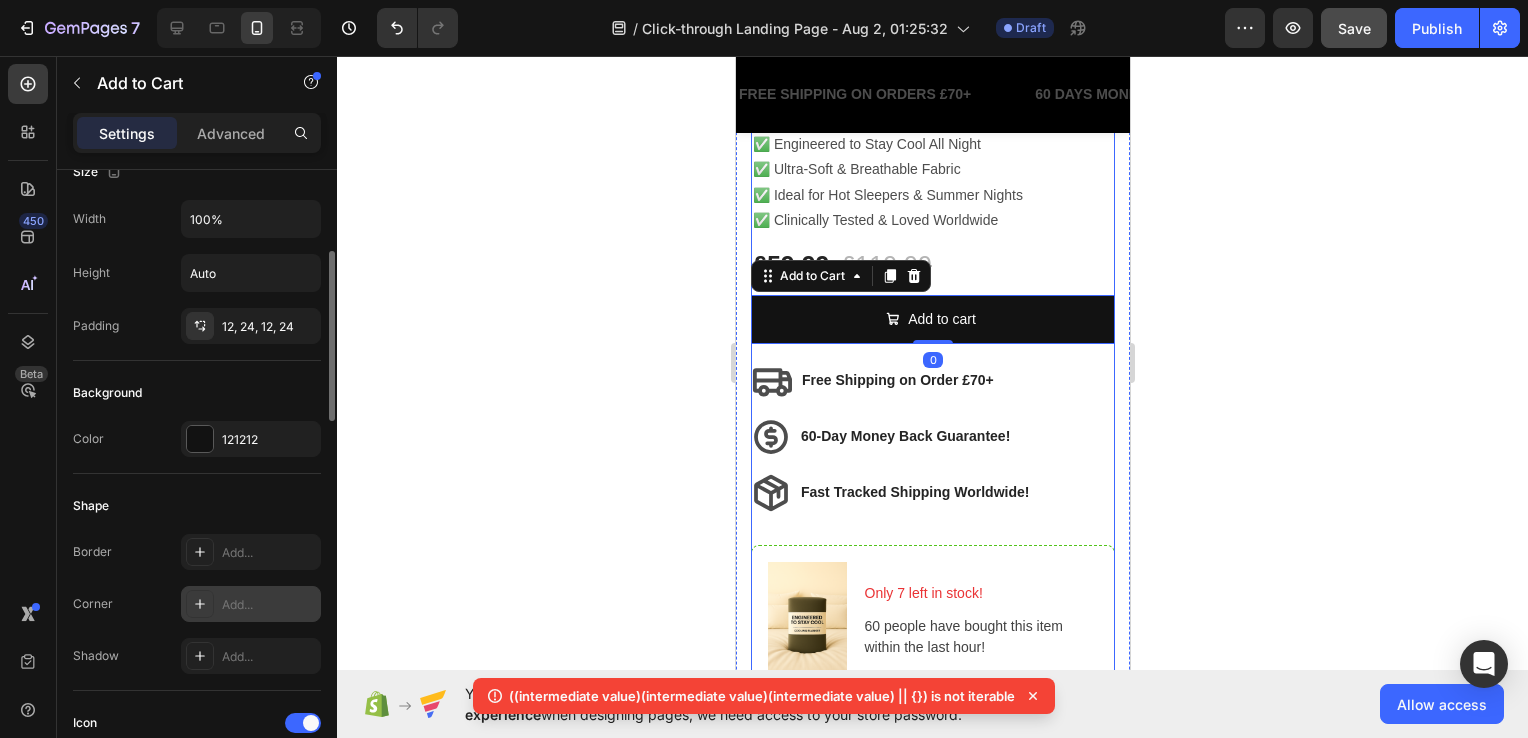 click on "Add..." at bounding box center [269, 605] 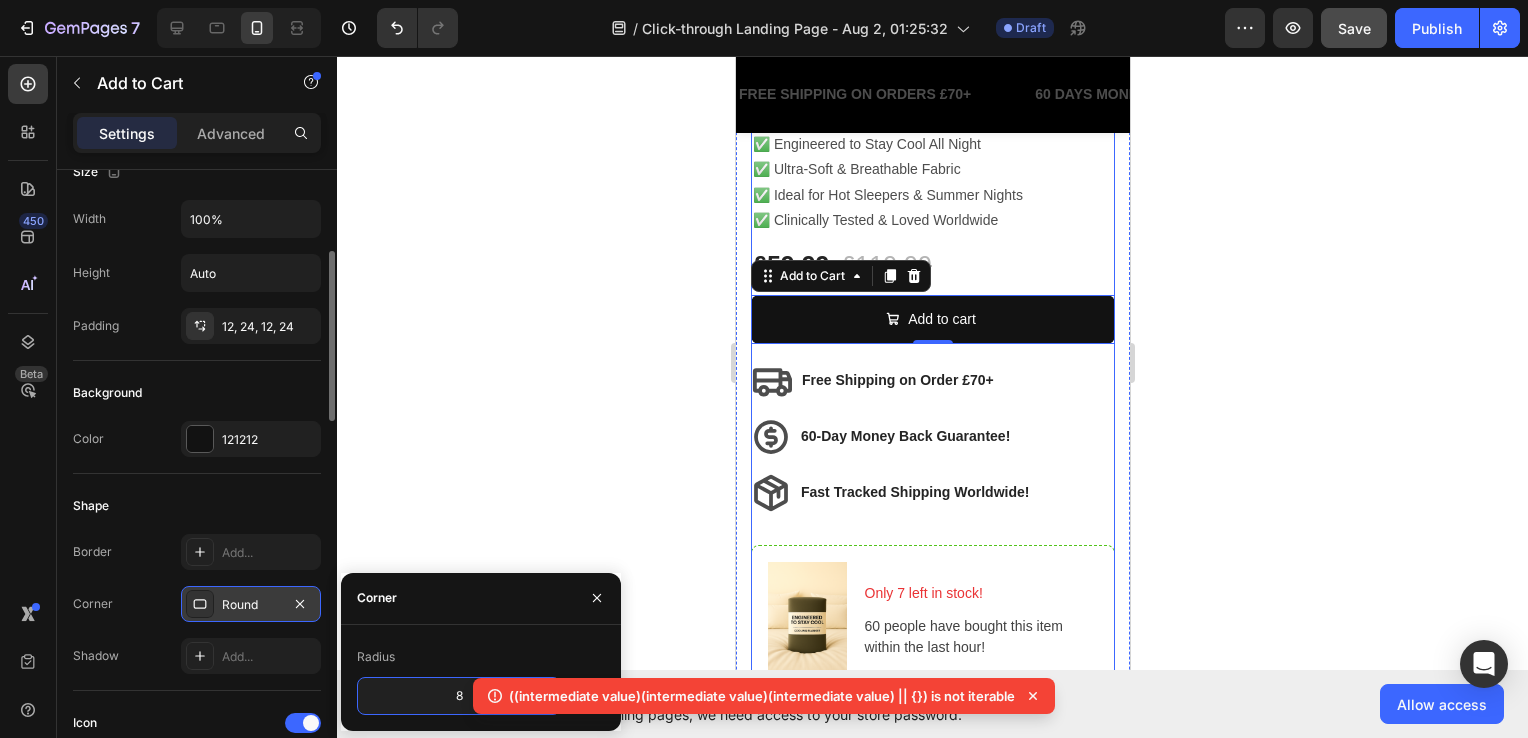 click 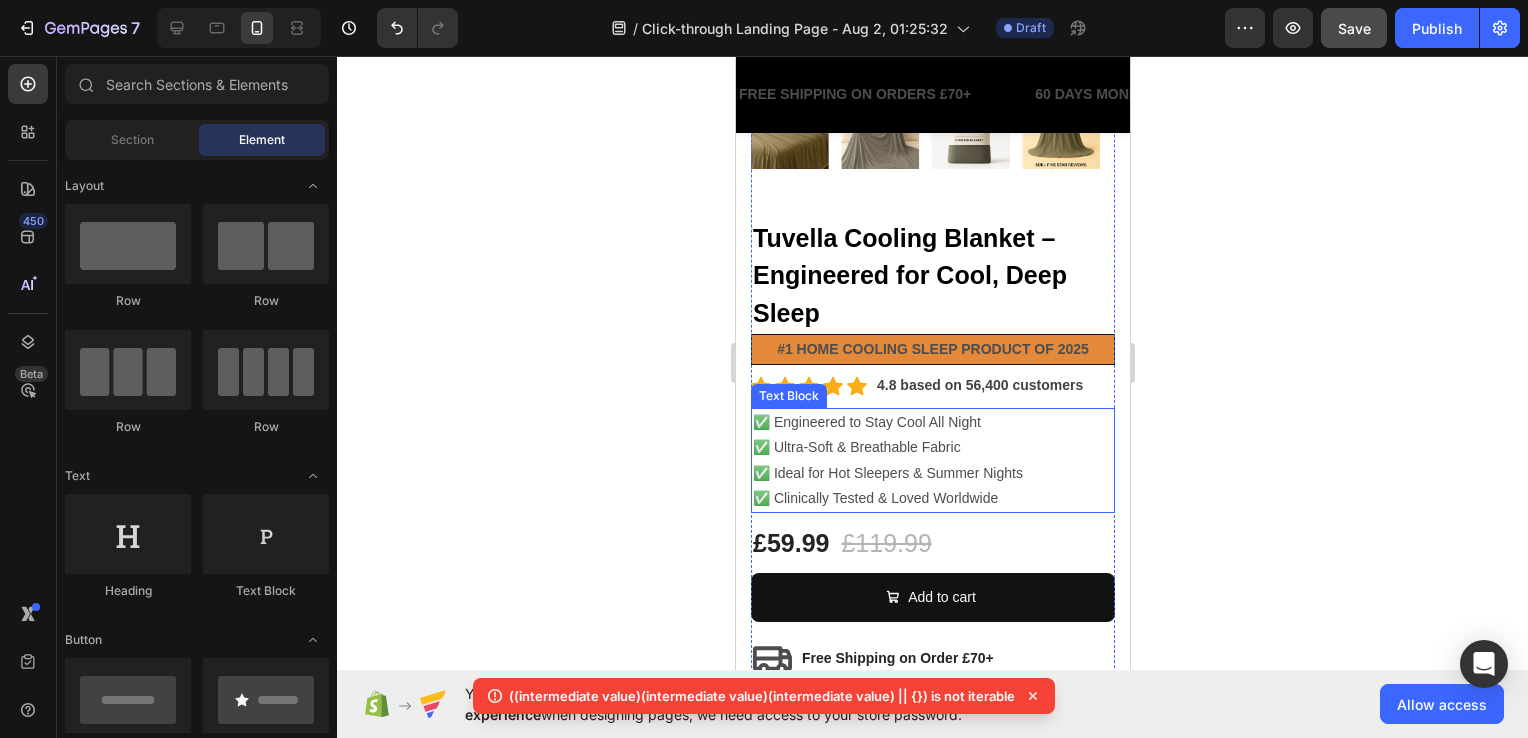 scroll, scrollTop: 501, scrollLeft: 0, axis: vertical 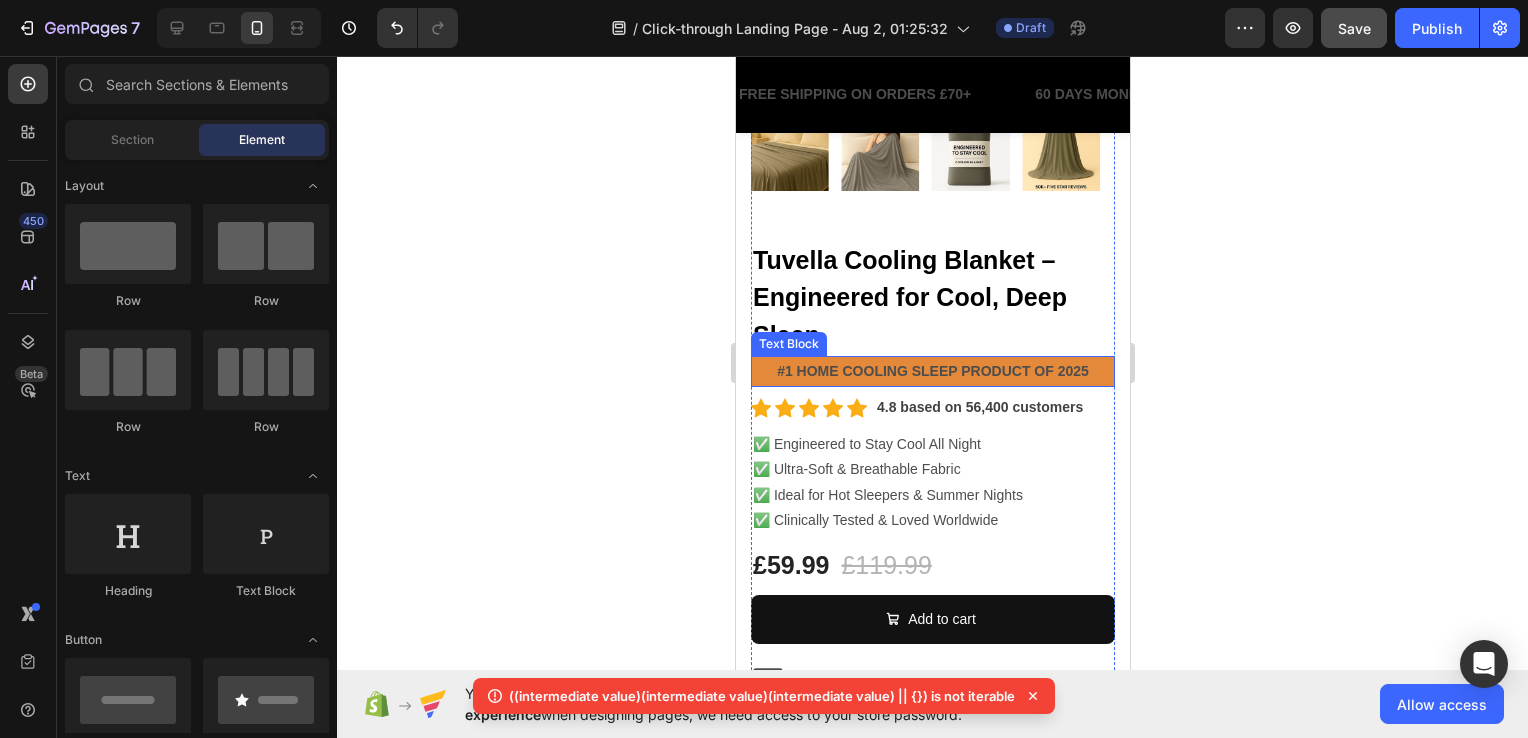 click on "#1 HOME COOLING SLEEP PRODUCT OF 2025" at bounding box center [932, 371] 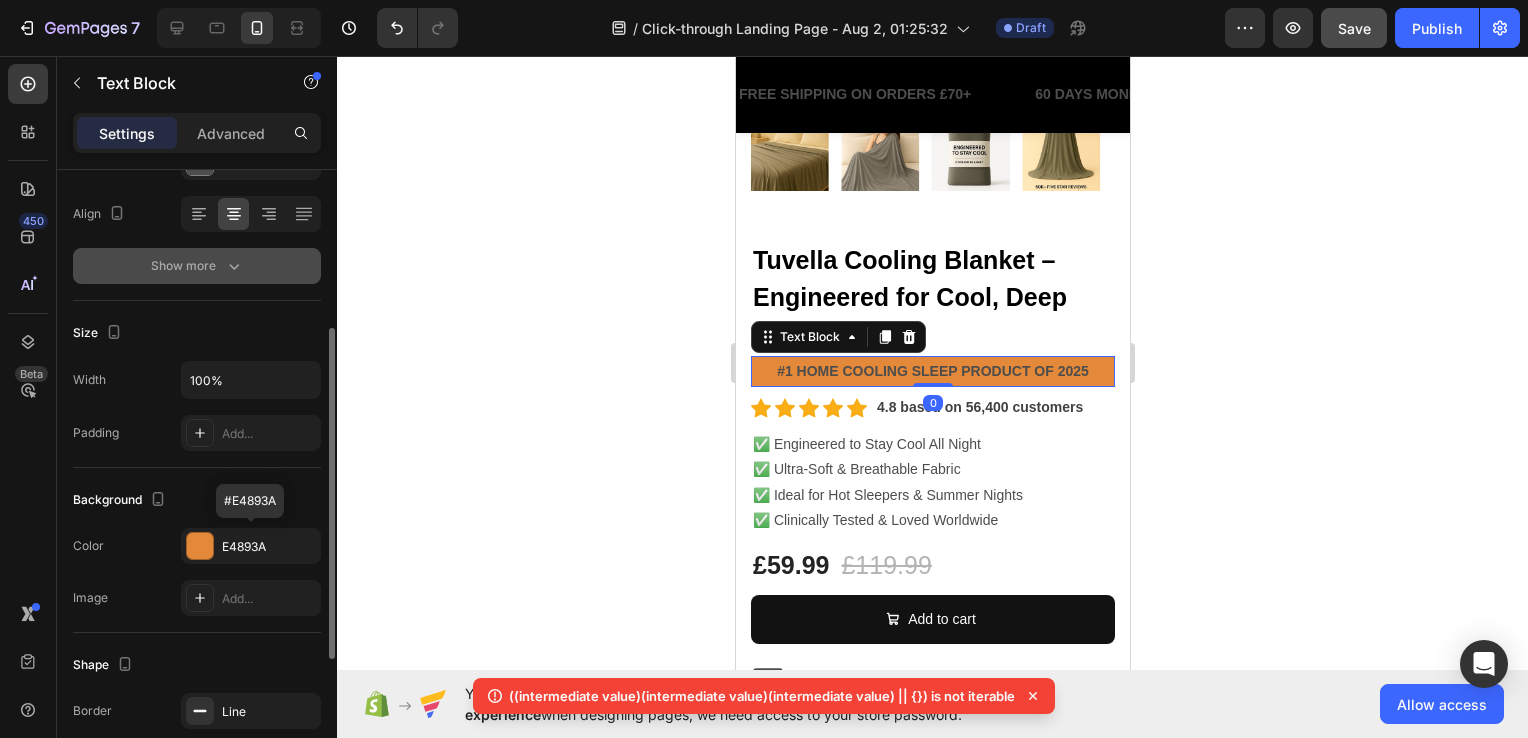 scroll, scrollTop: 500, scrollLeft: 0, axis: vertical 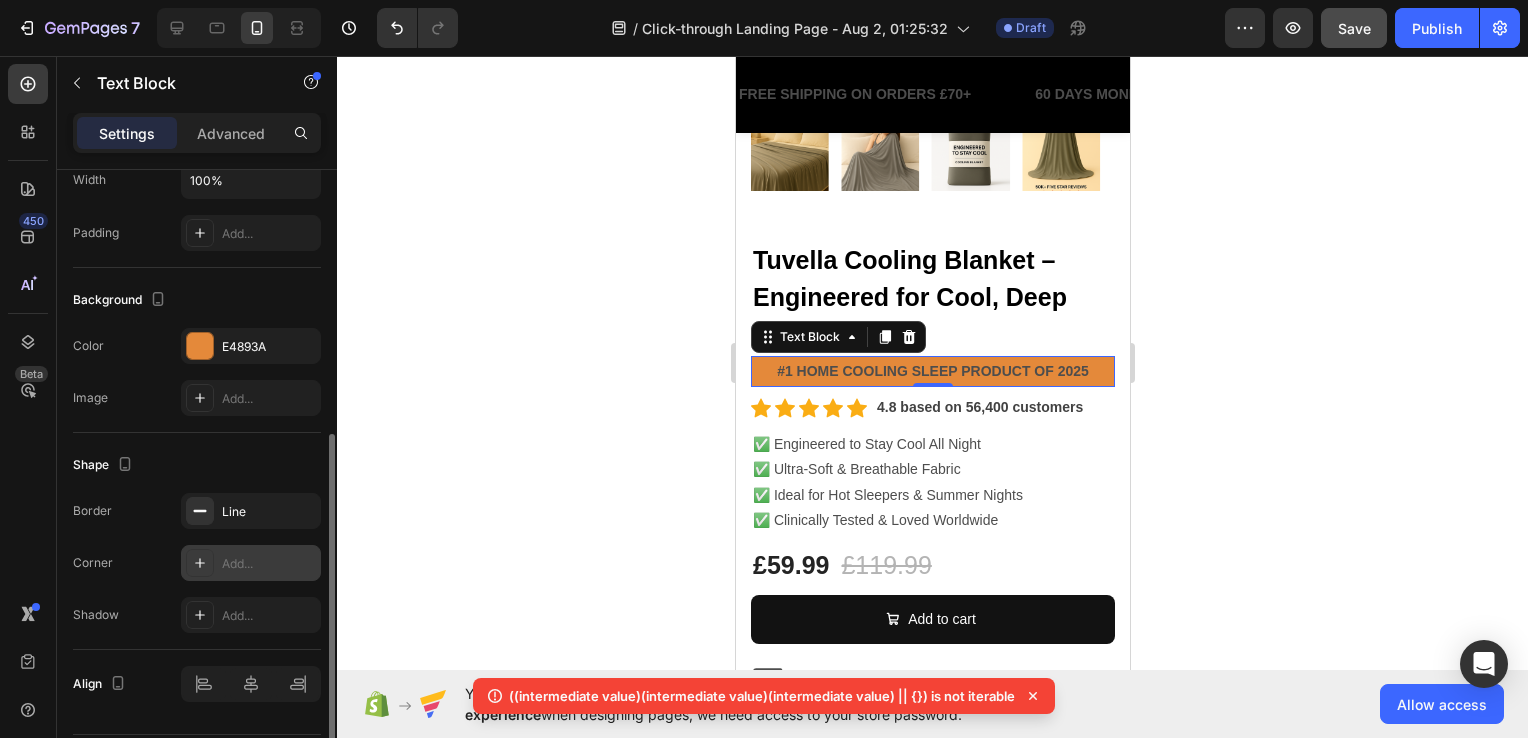 click on "Add..." at bounding box center (251, 563) 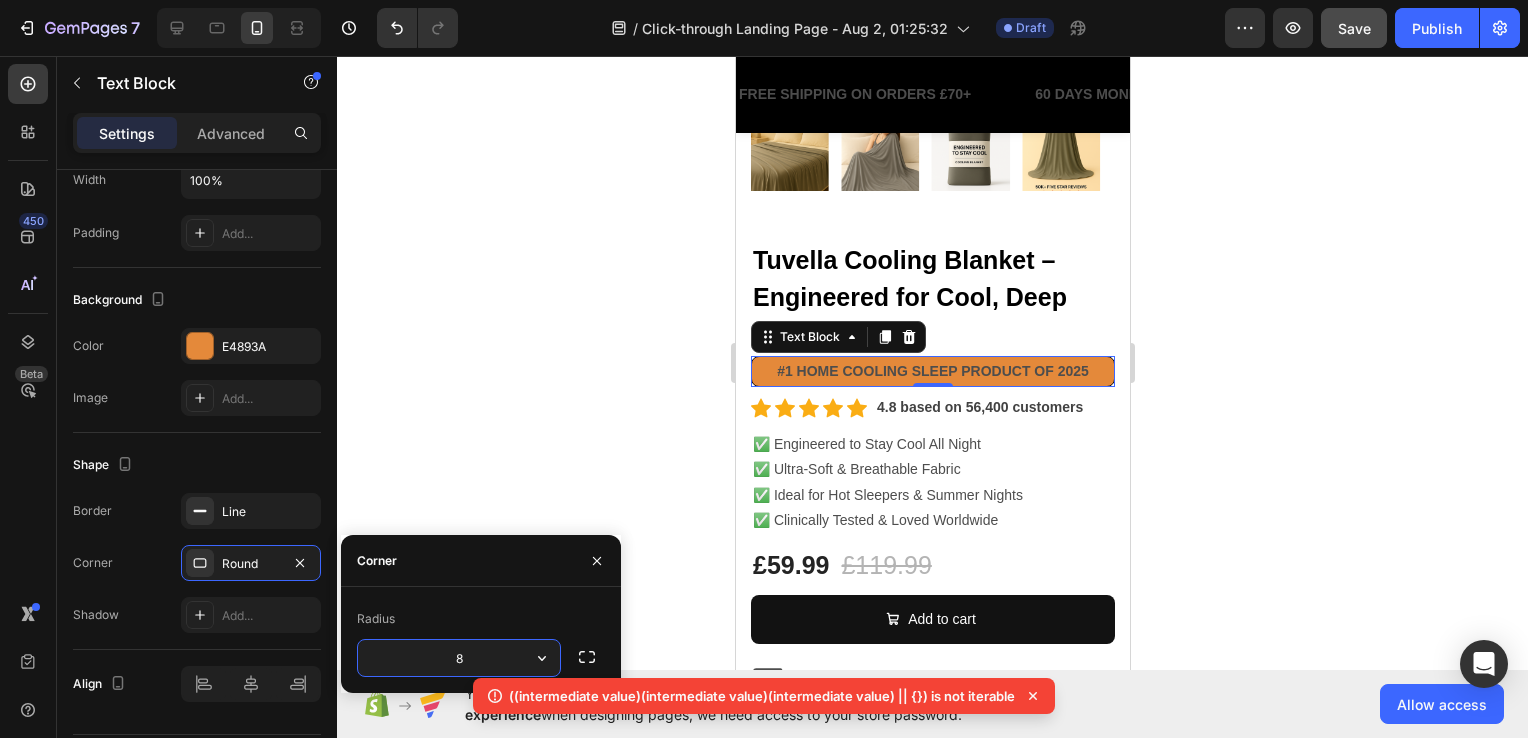 click 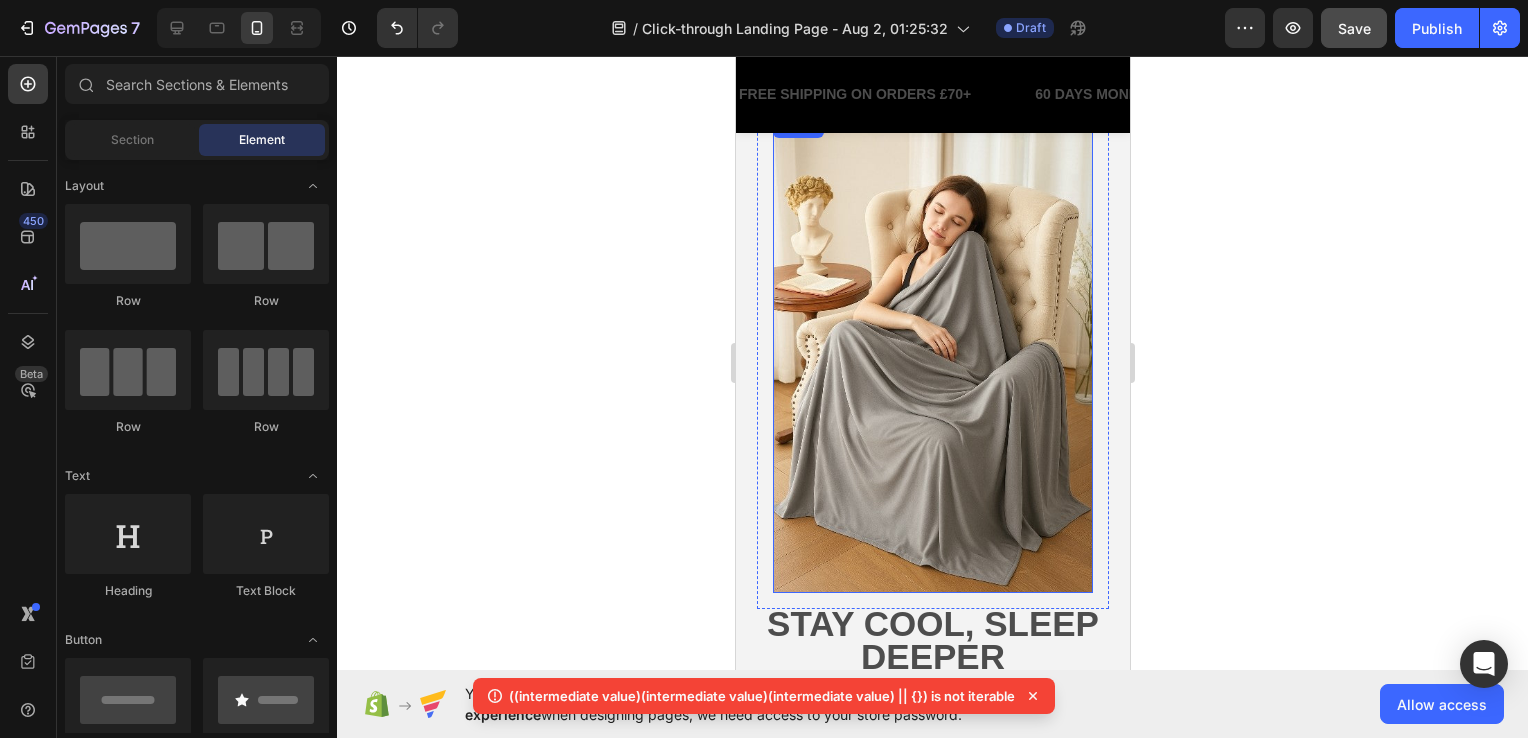 scroll, scrollTop: 2101, scrollLeft: 0, axis: vertical 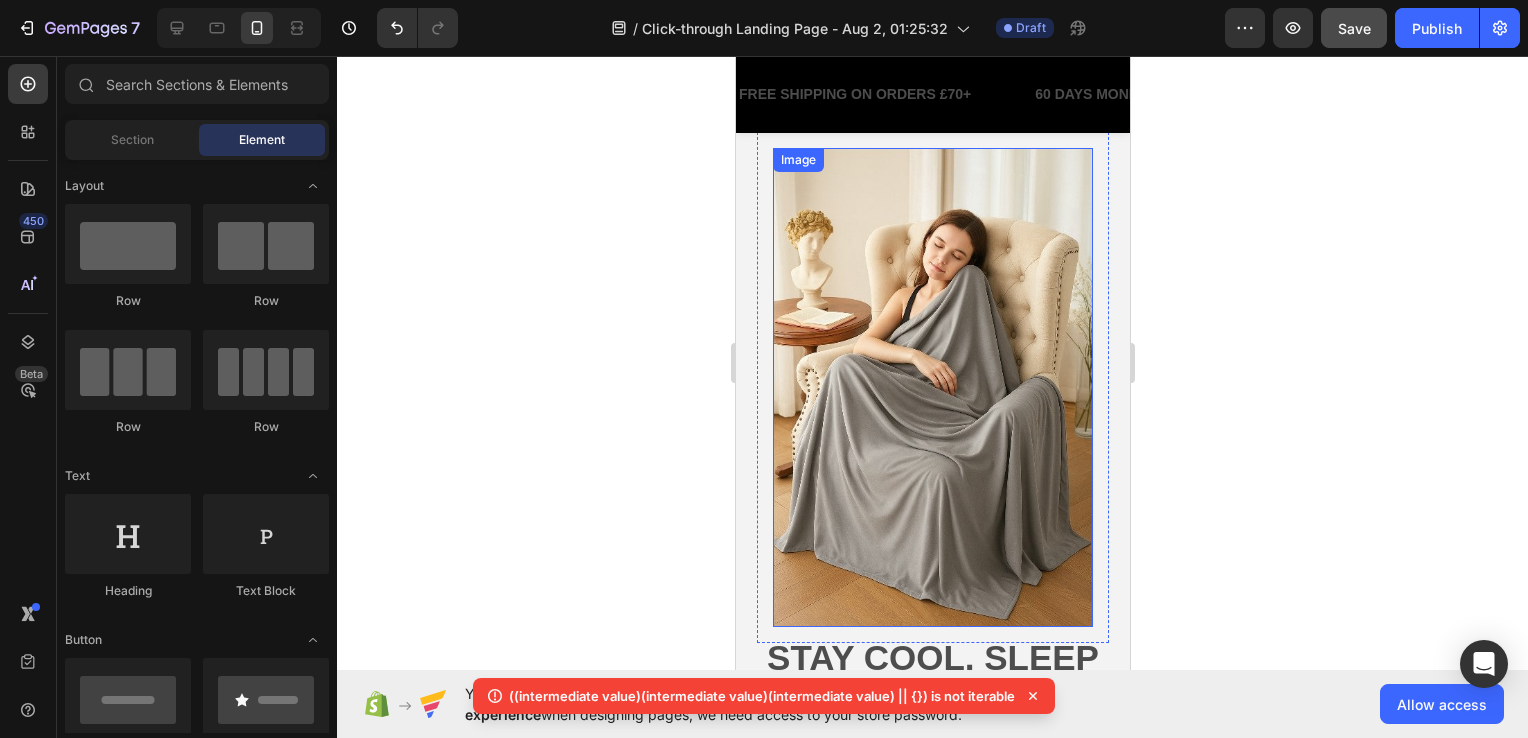 click at bounding box center (932, 387) 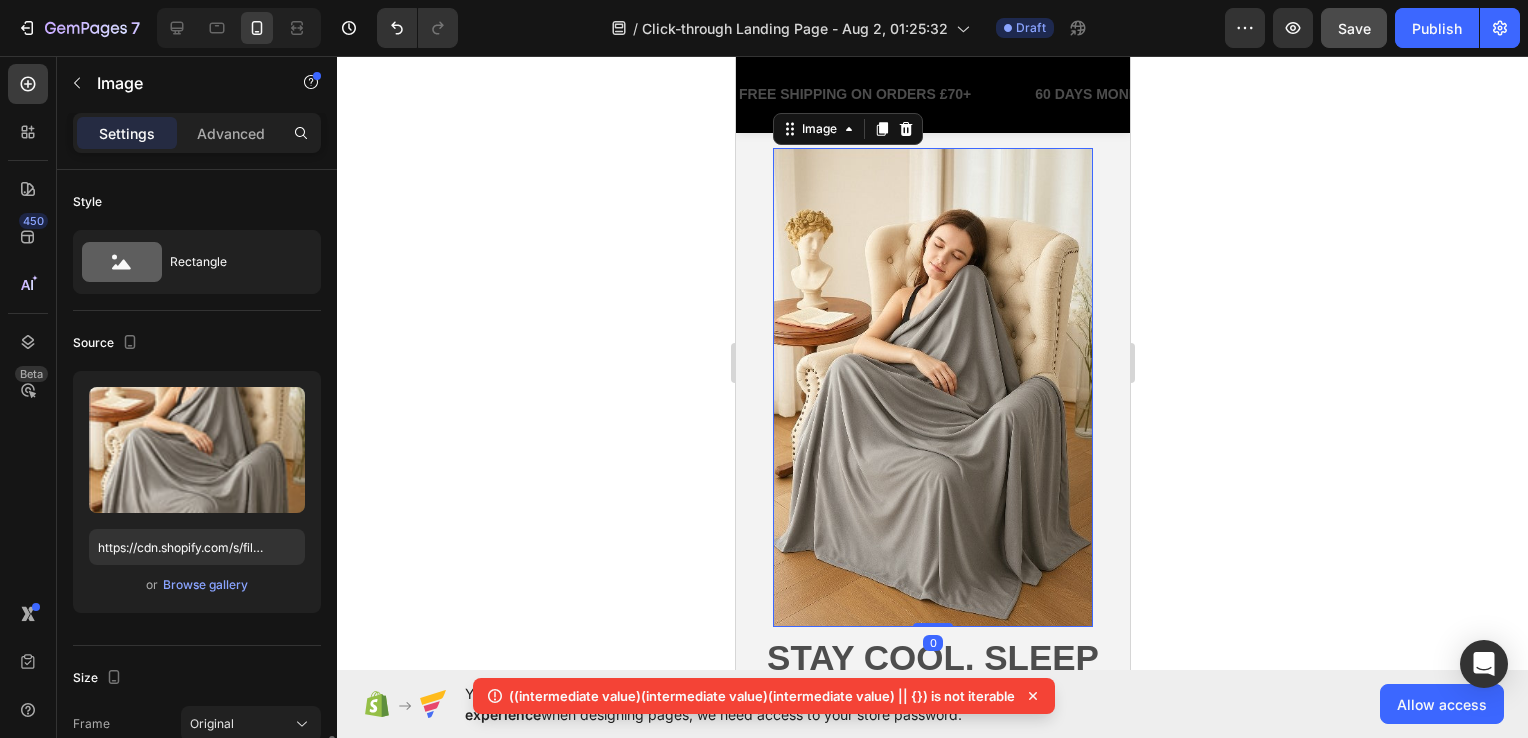 scroll, scrollTop: 400, scrollLeft: 0, axis: vertical 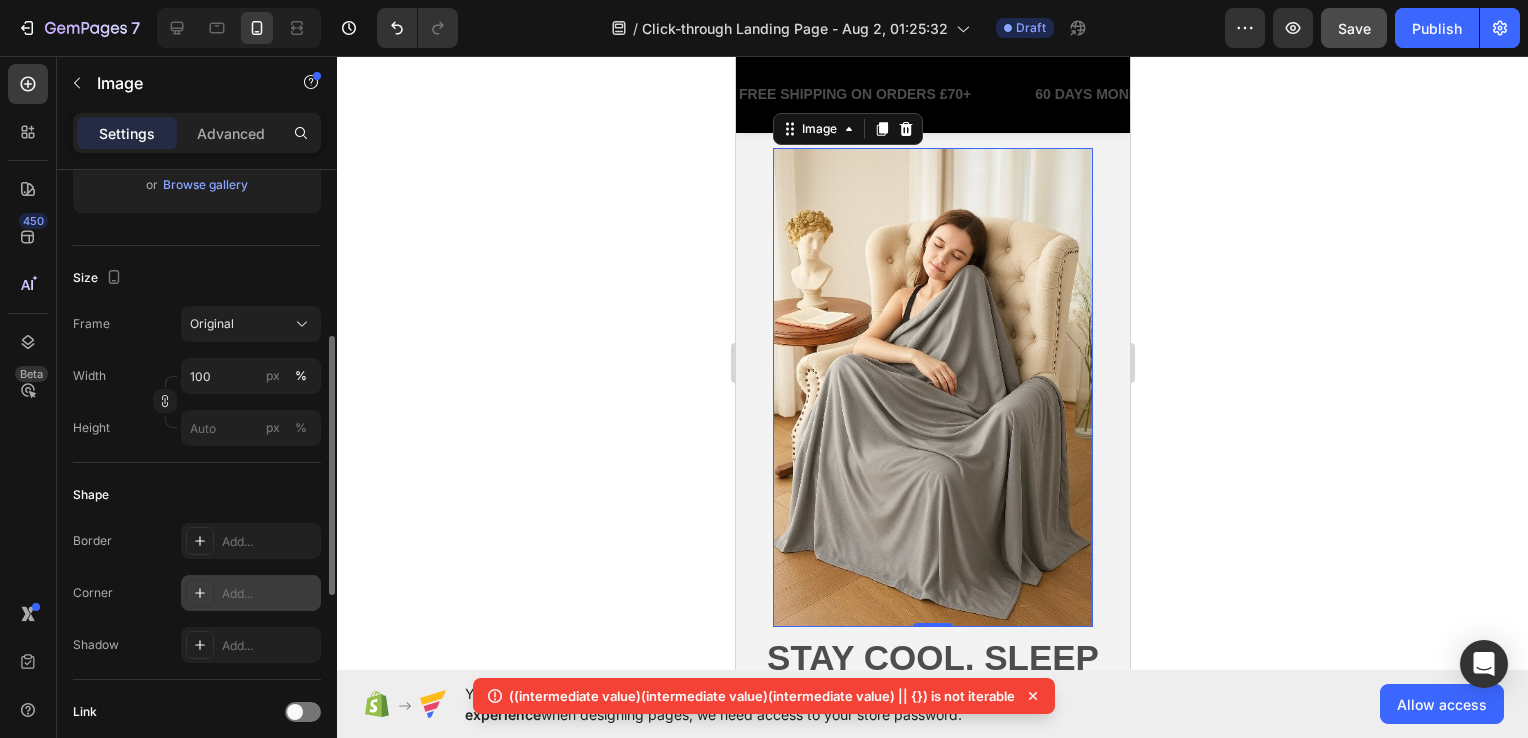 click on "Add..." at bounding box center [251, 593] 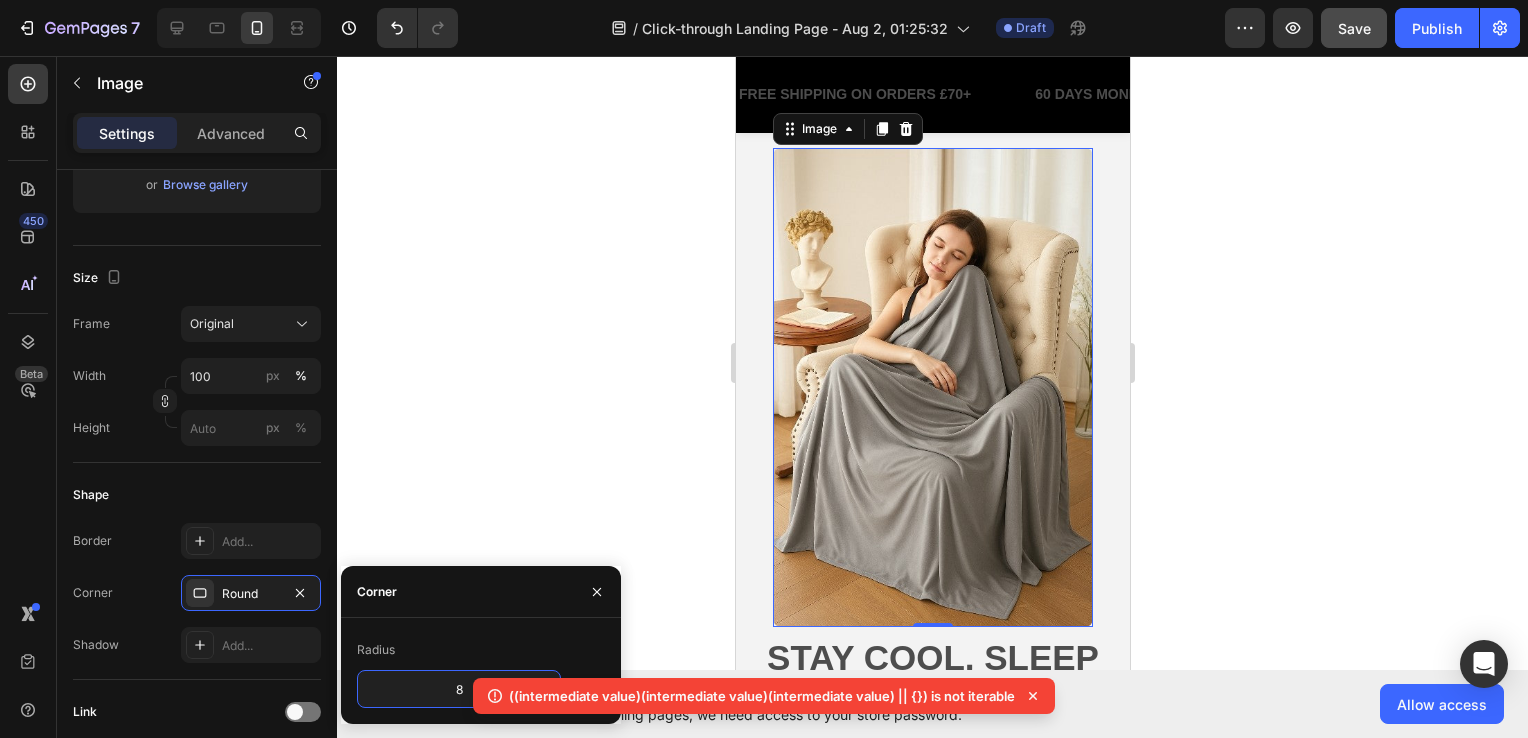 click 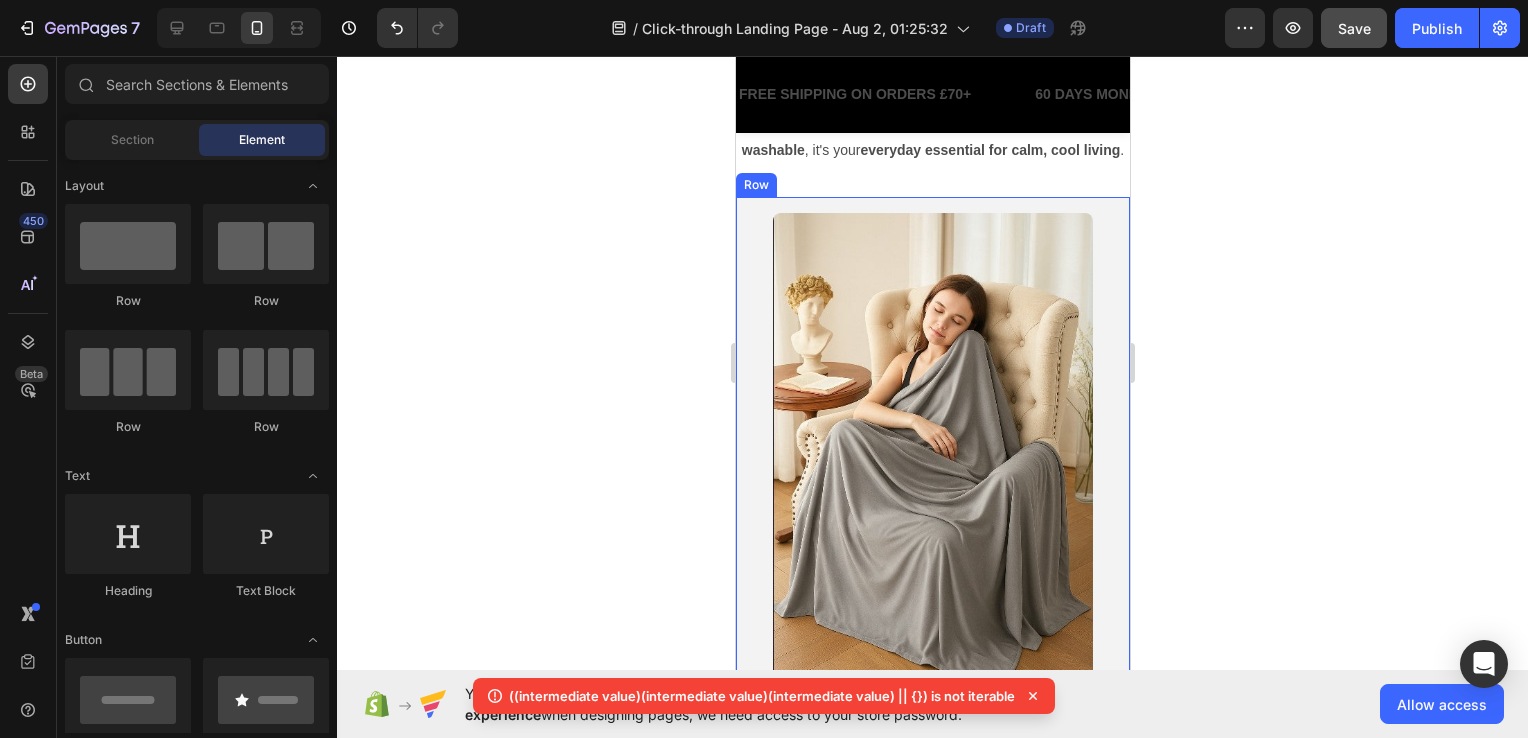 scroll, scrollTop: 2001, scrollLeft: 0, axis: vertical 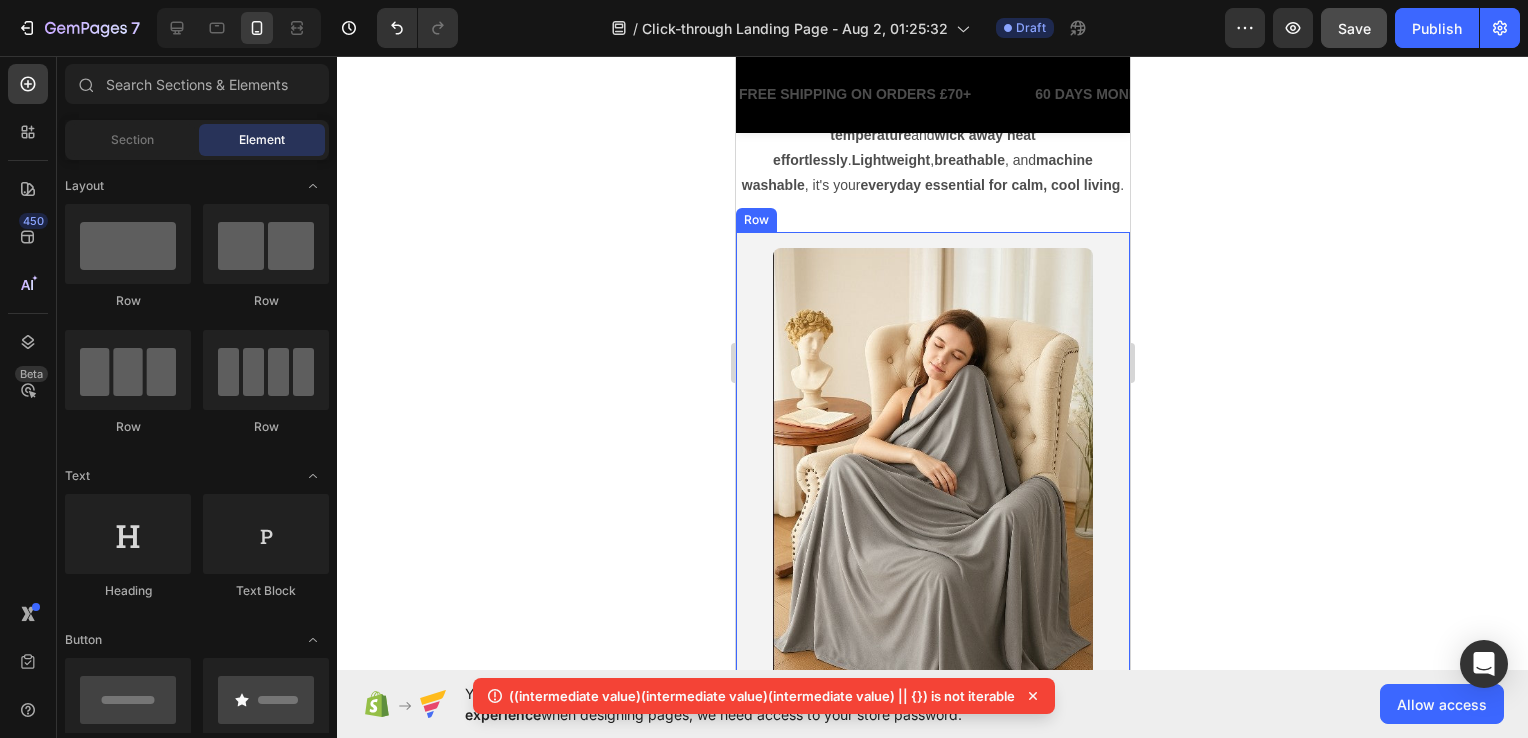 click on "Image Row STAY COOL, SLEEP DEEPER Whether it's a nap on the sofa or a full night’s sleep, the  Tuvella Cooling Blanket  brings instant comfort the moment it touches your skin. Its breathable, cooling design works quietly in the background, helping you unwind, stay cool, and rest deeper wherever you are. Text Block Row Row" at bounding box center (932, 609) 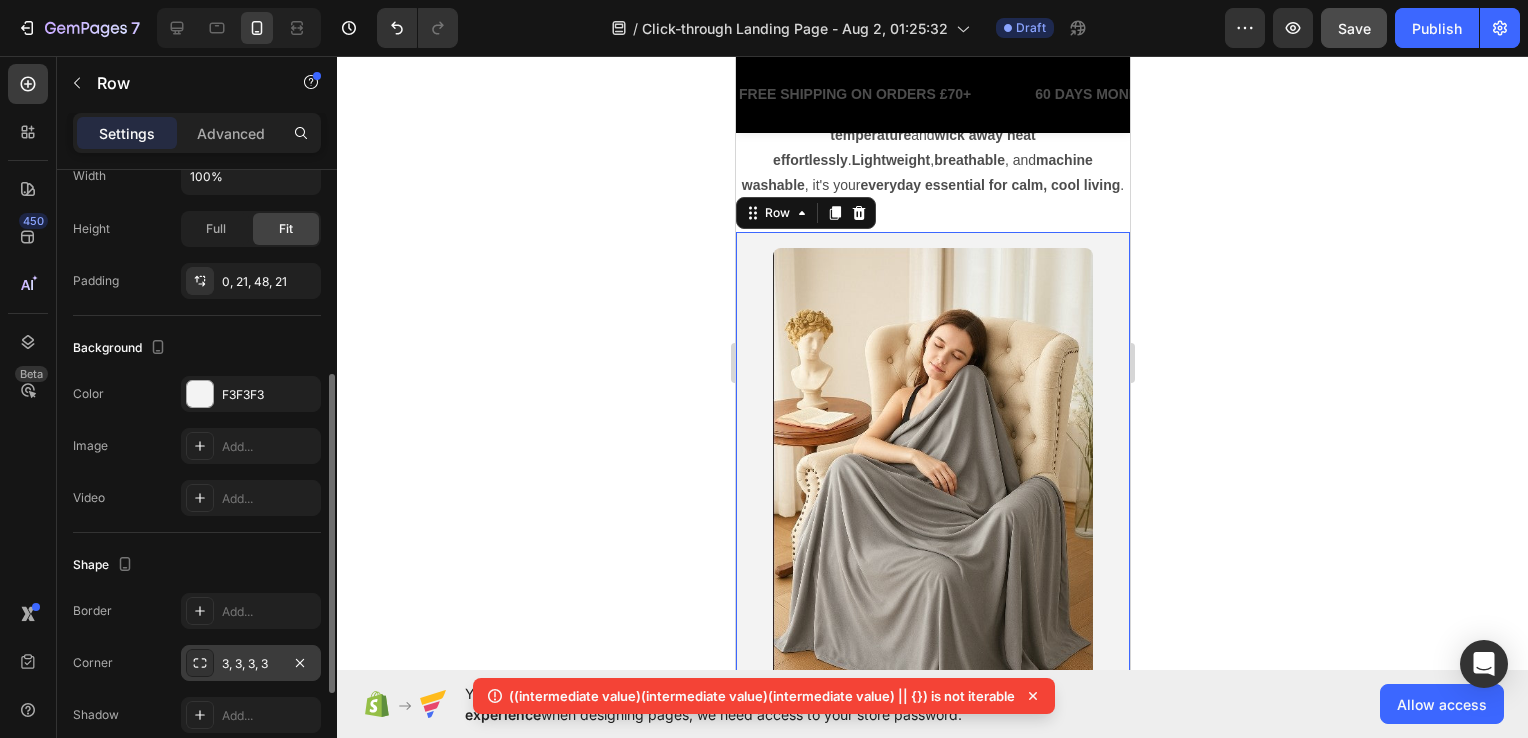 scroll, scrollTop: 500, scrollLeft: 0, axis: vertical 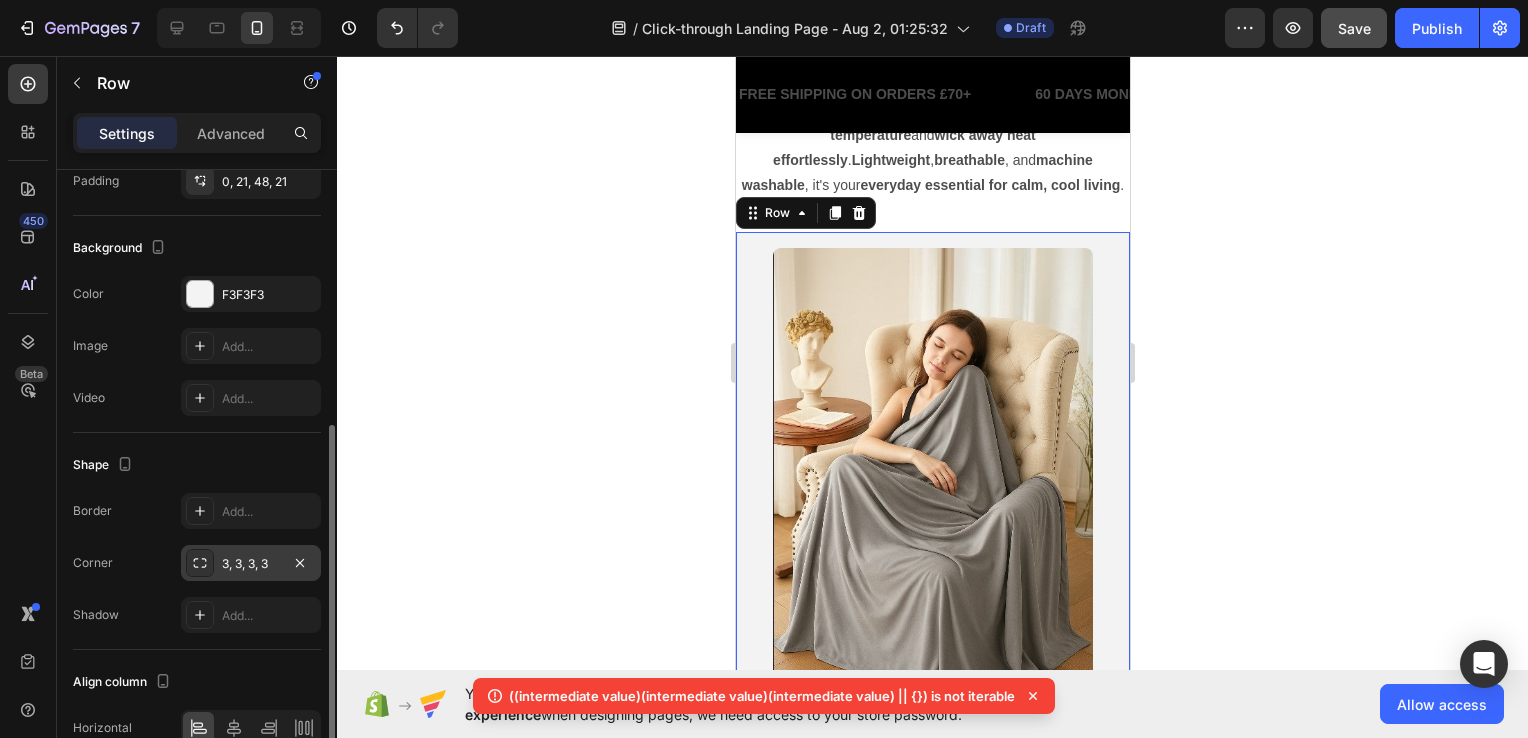 click on "3, 3, 3, 3" at bounding box center [251, 564] 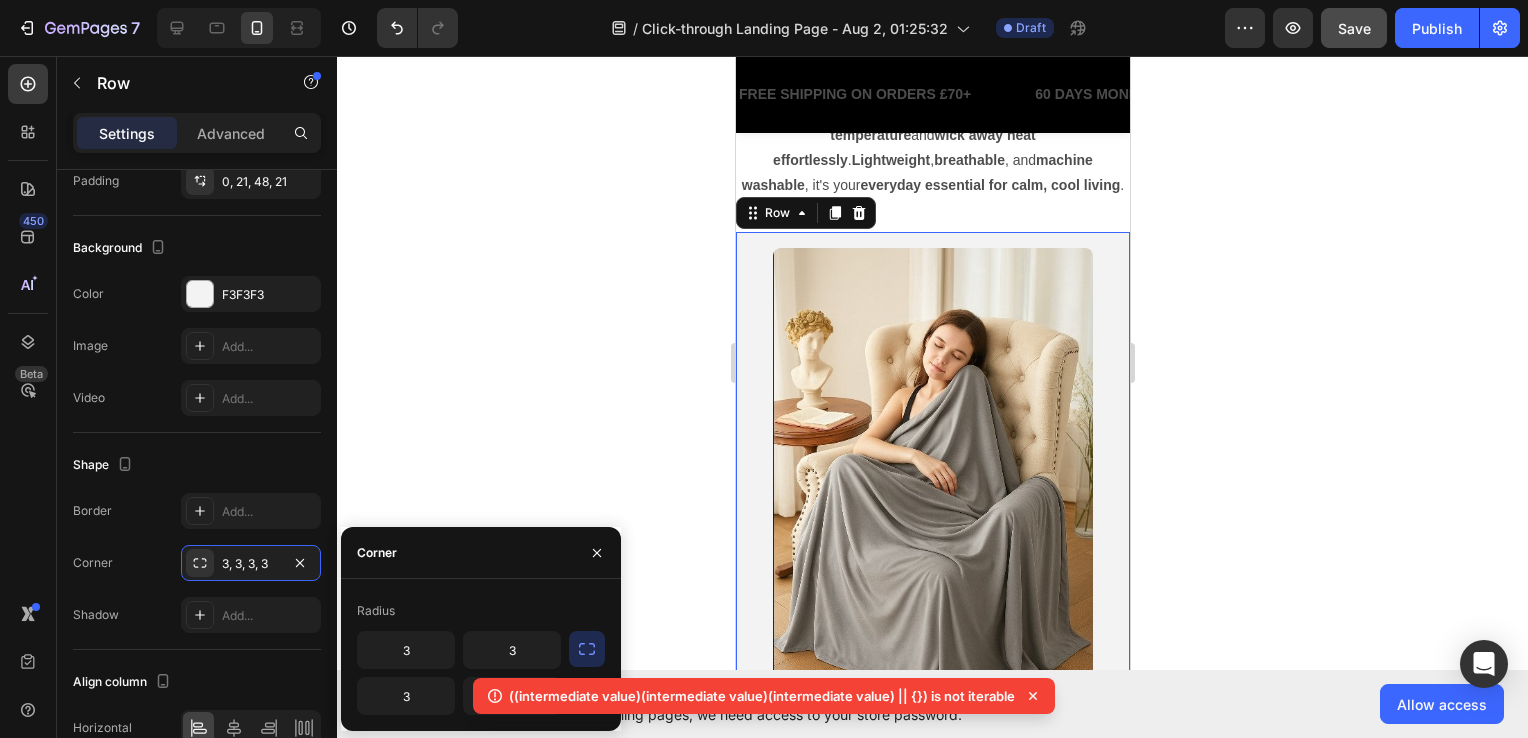 click 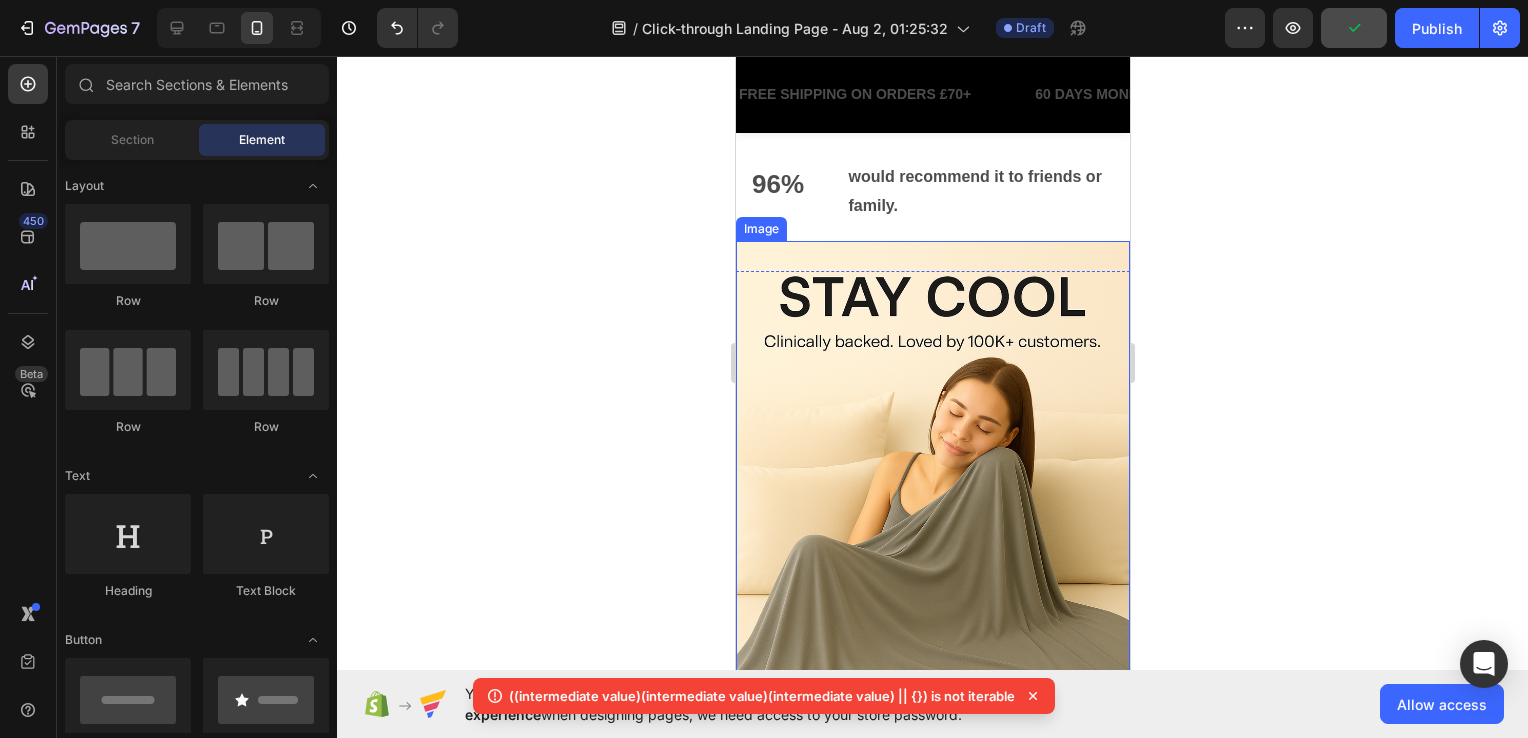 scroll, scrollTop: 3001, scrollLeft: 0, axis: vertical 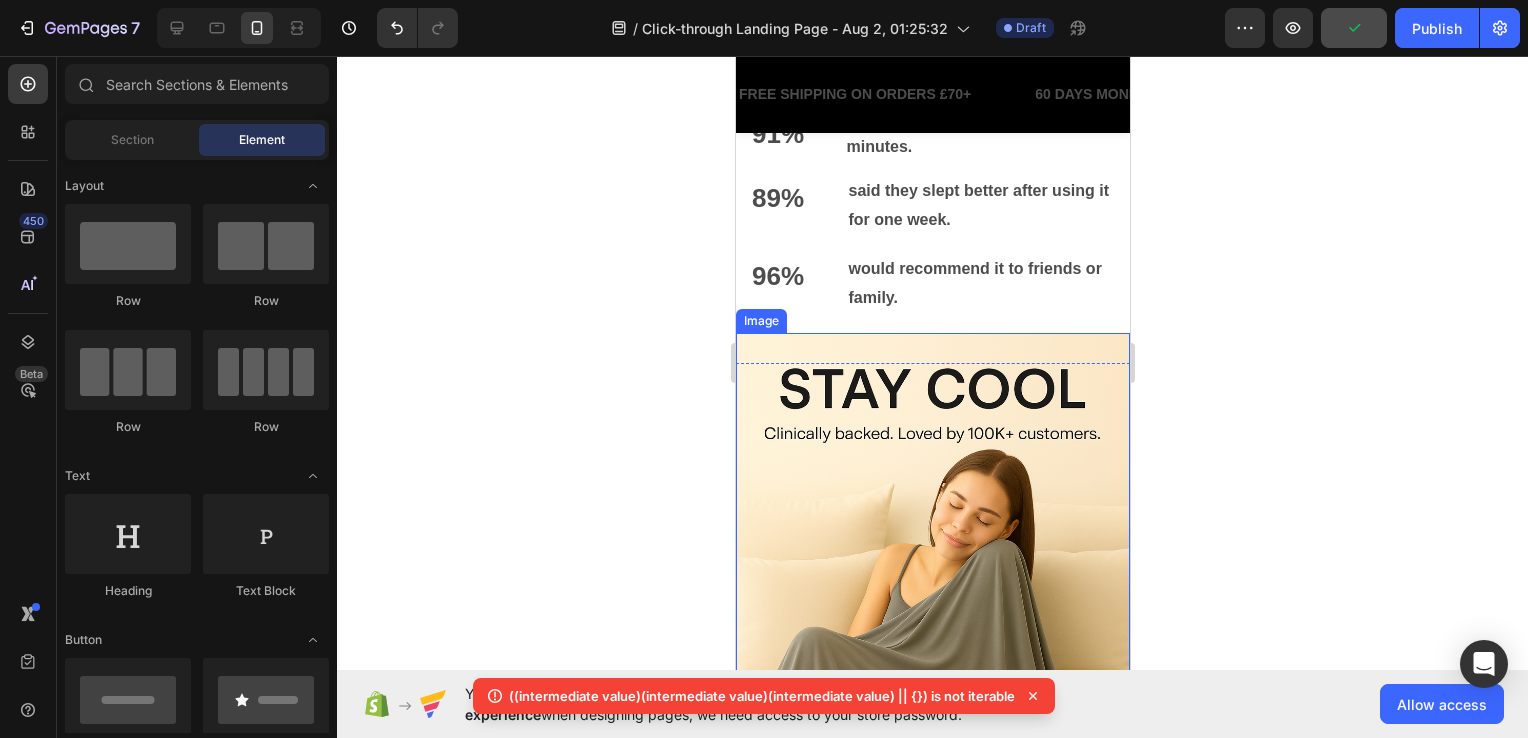 click at bounding box center (932, 628) 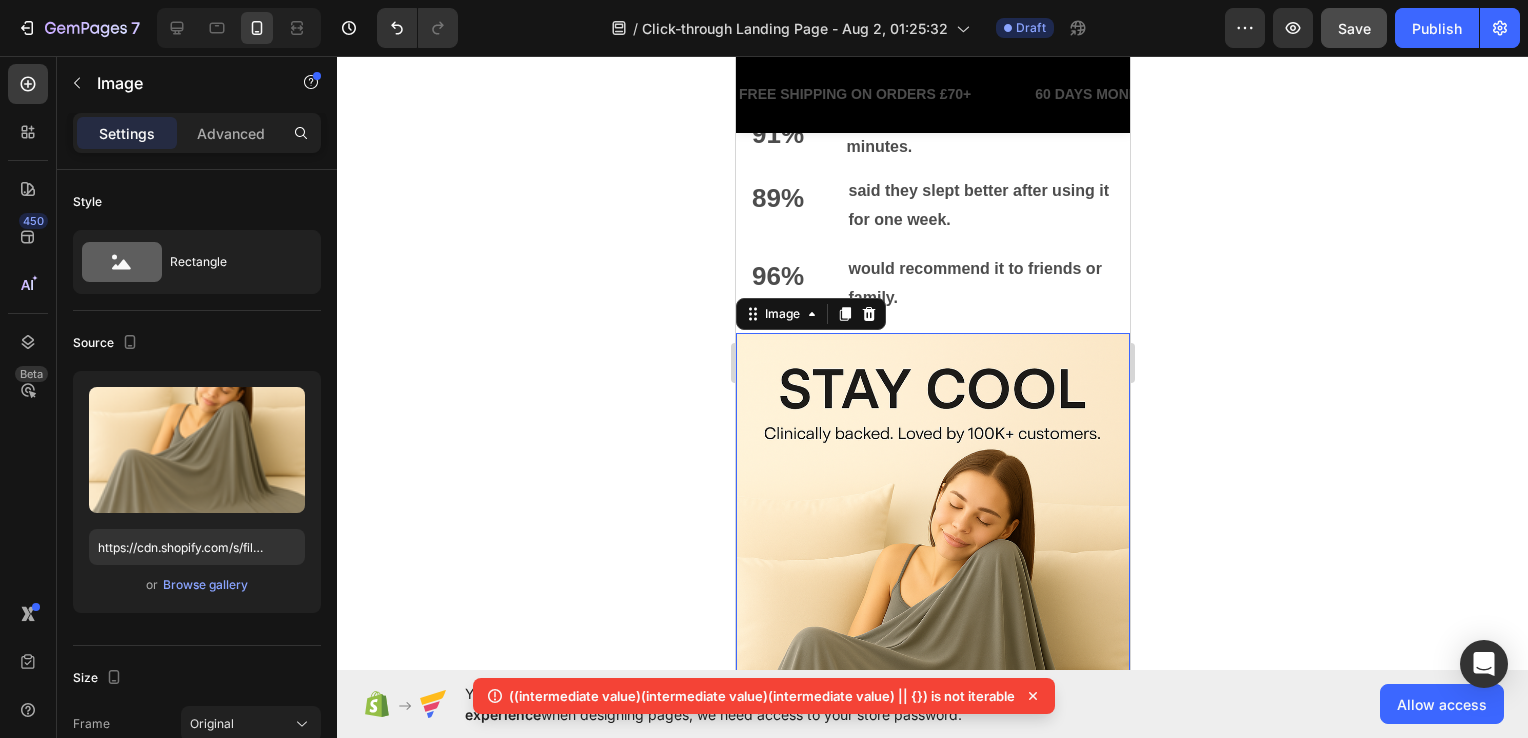 scroll, scrollTop: 500, scrollLeft: 0, axis: vertical 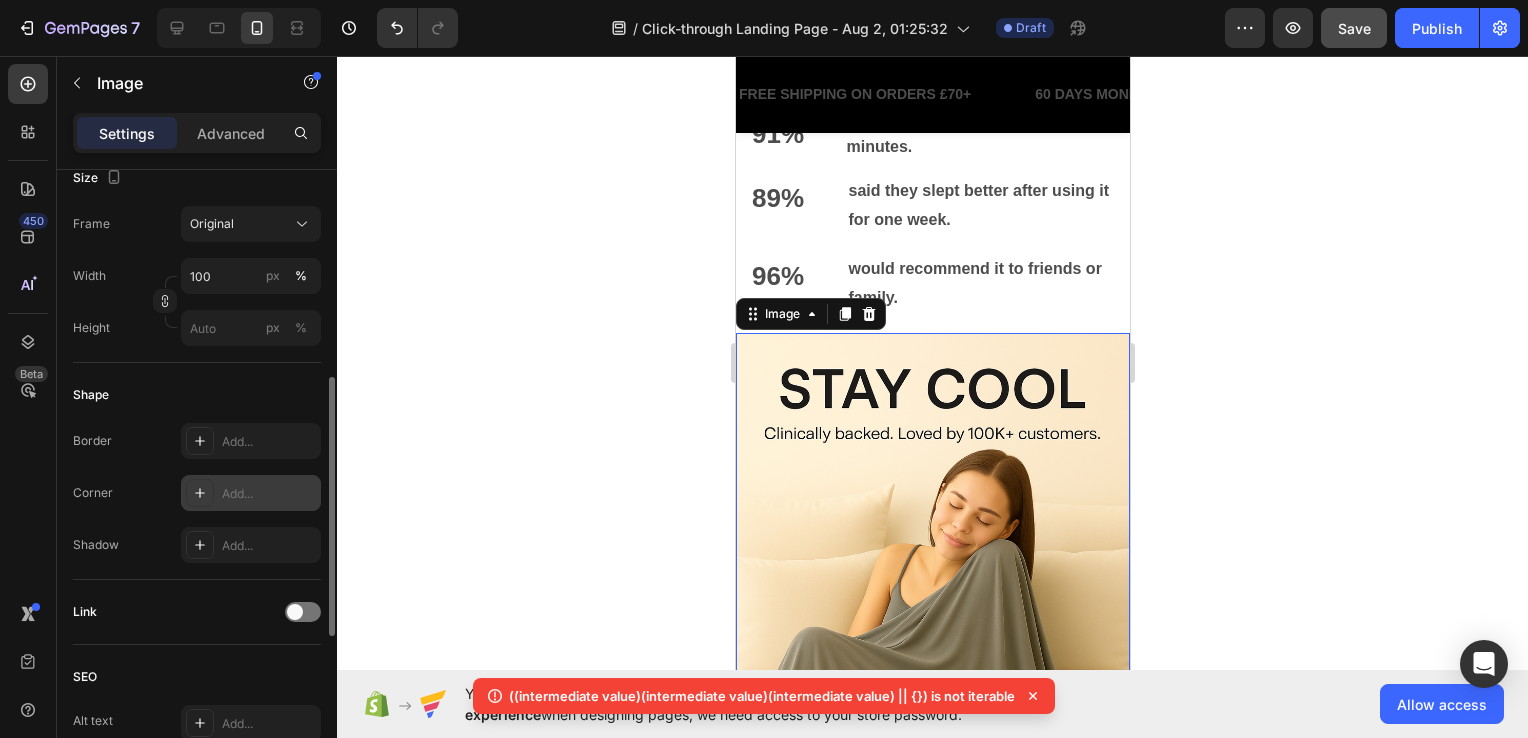 click at bounding box center [200, 493] 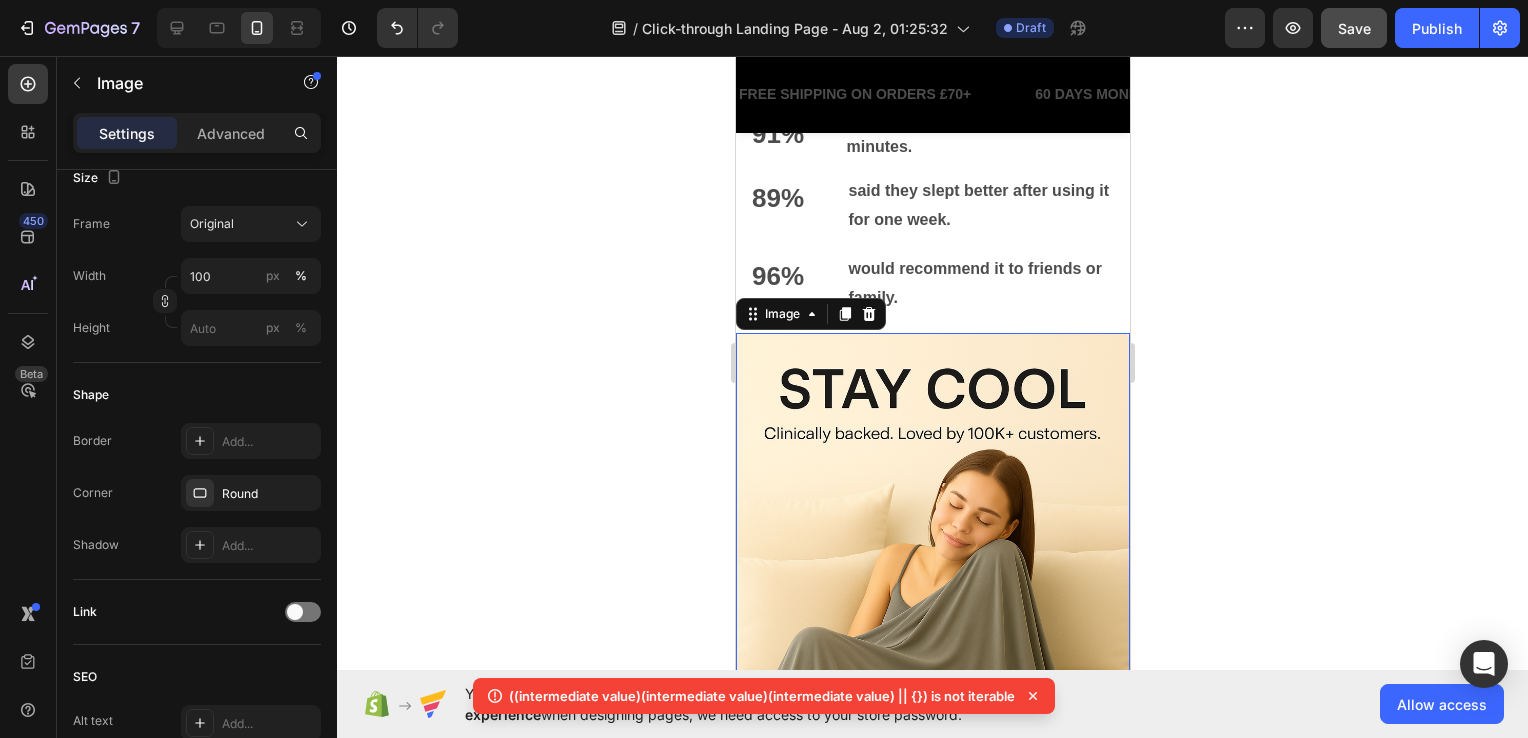 click 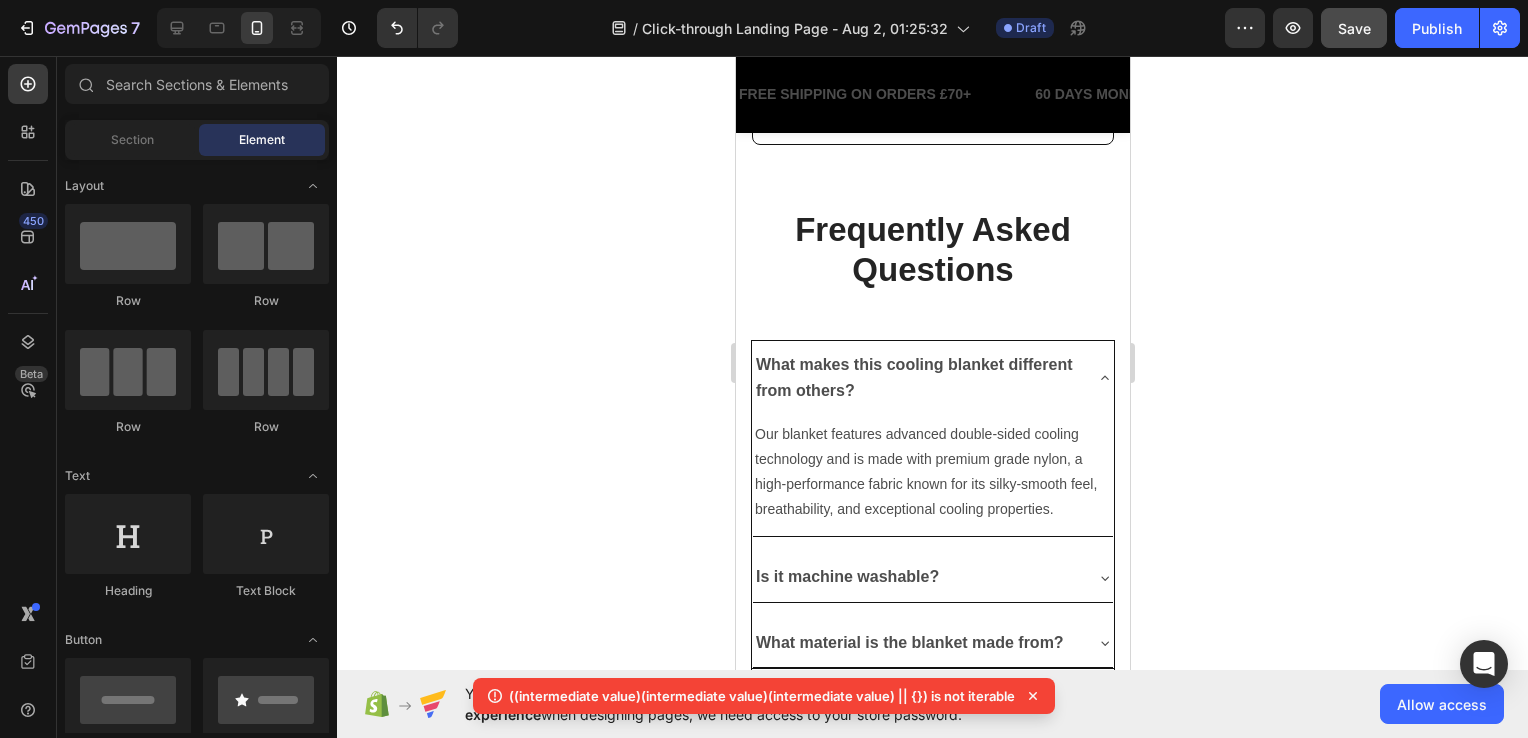 scroll, scrollTop: 4901, scrollLeft: 0, axis: vertical 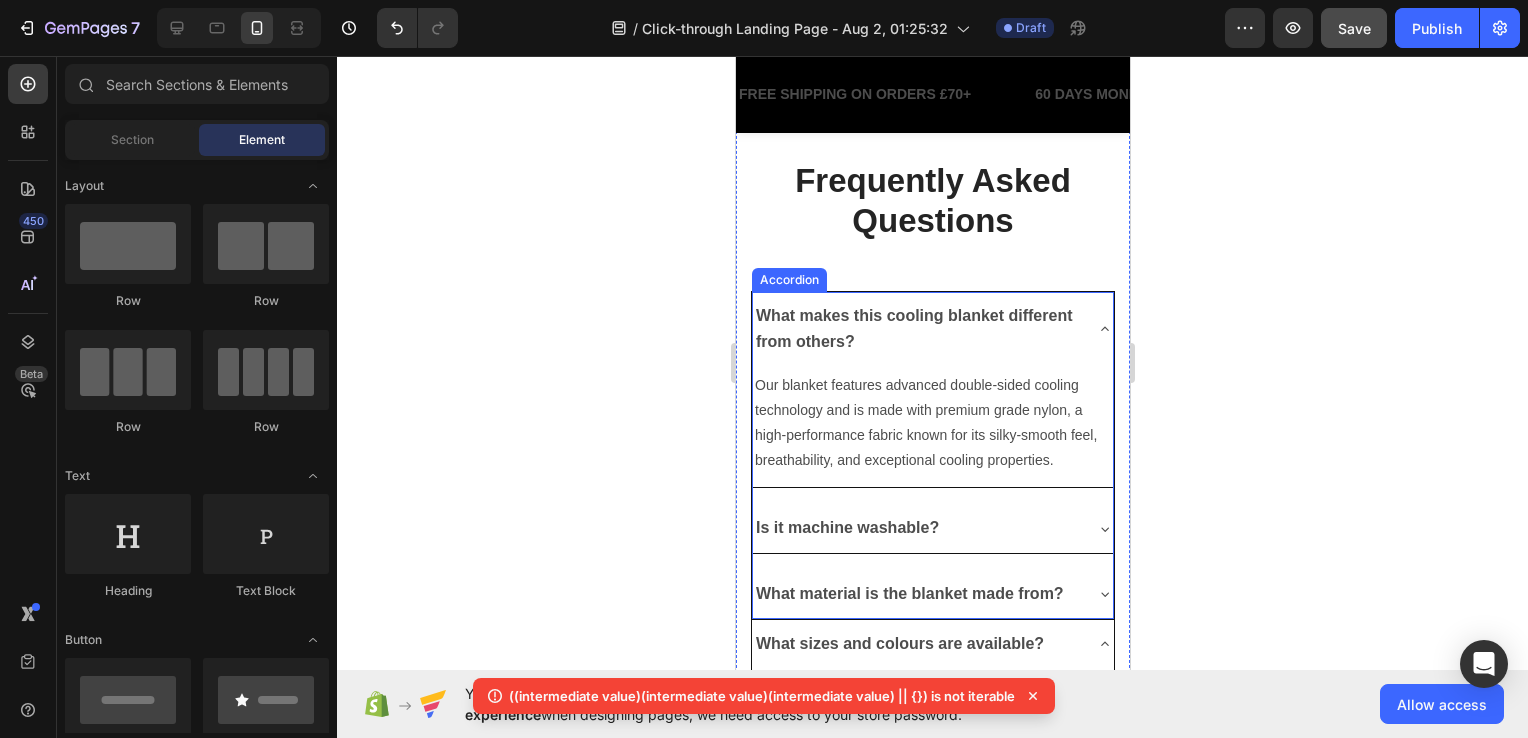 click on "What makes this cooling blanket different from others?" at bounding box center [916, 329] 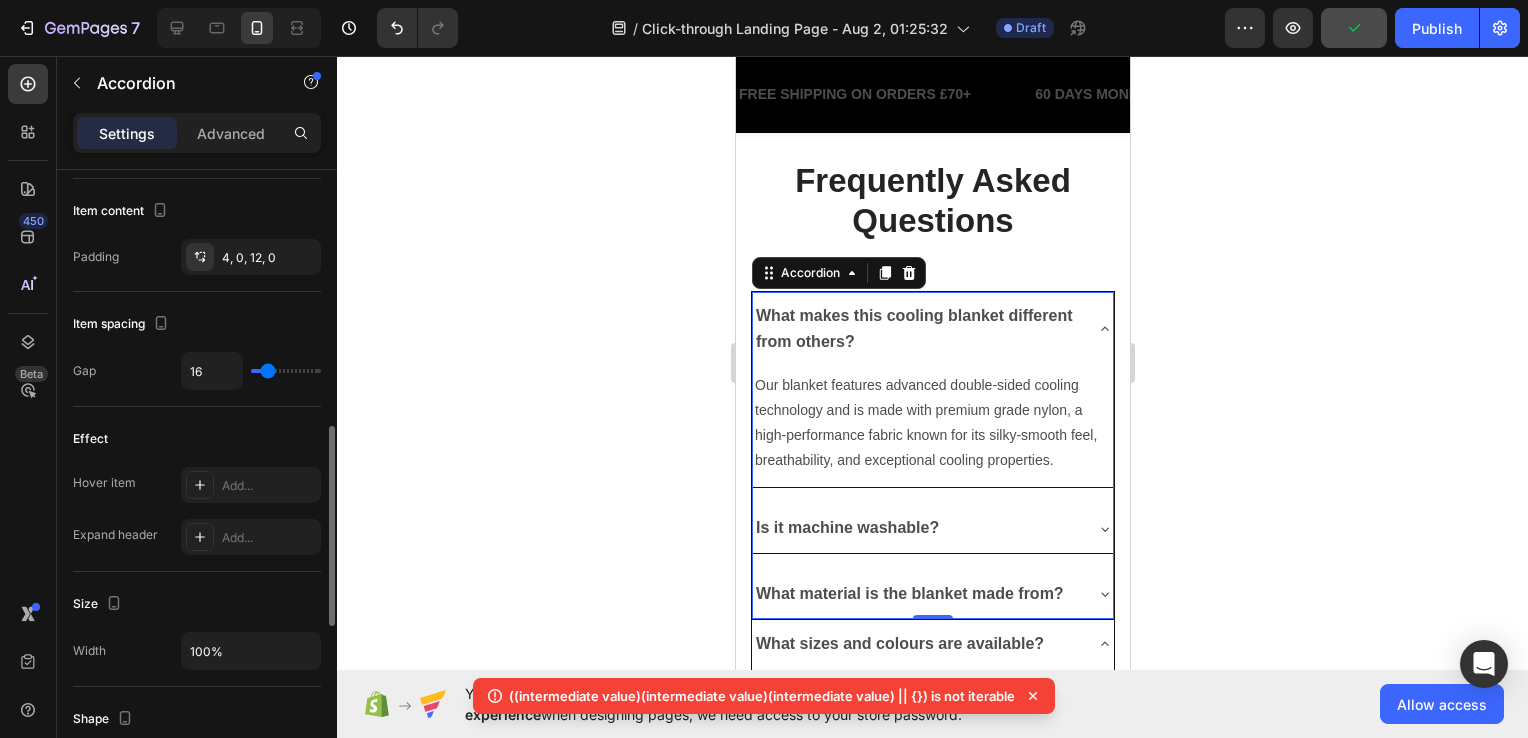 scroll, scrollTop: 1000, scrollLeft: 0, axis: vertical 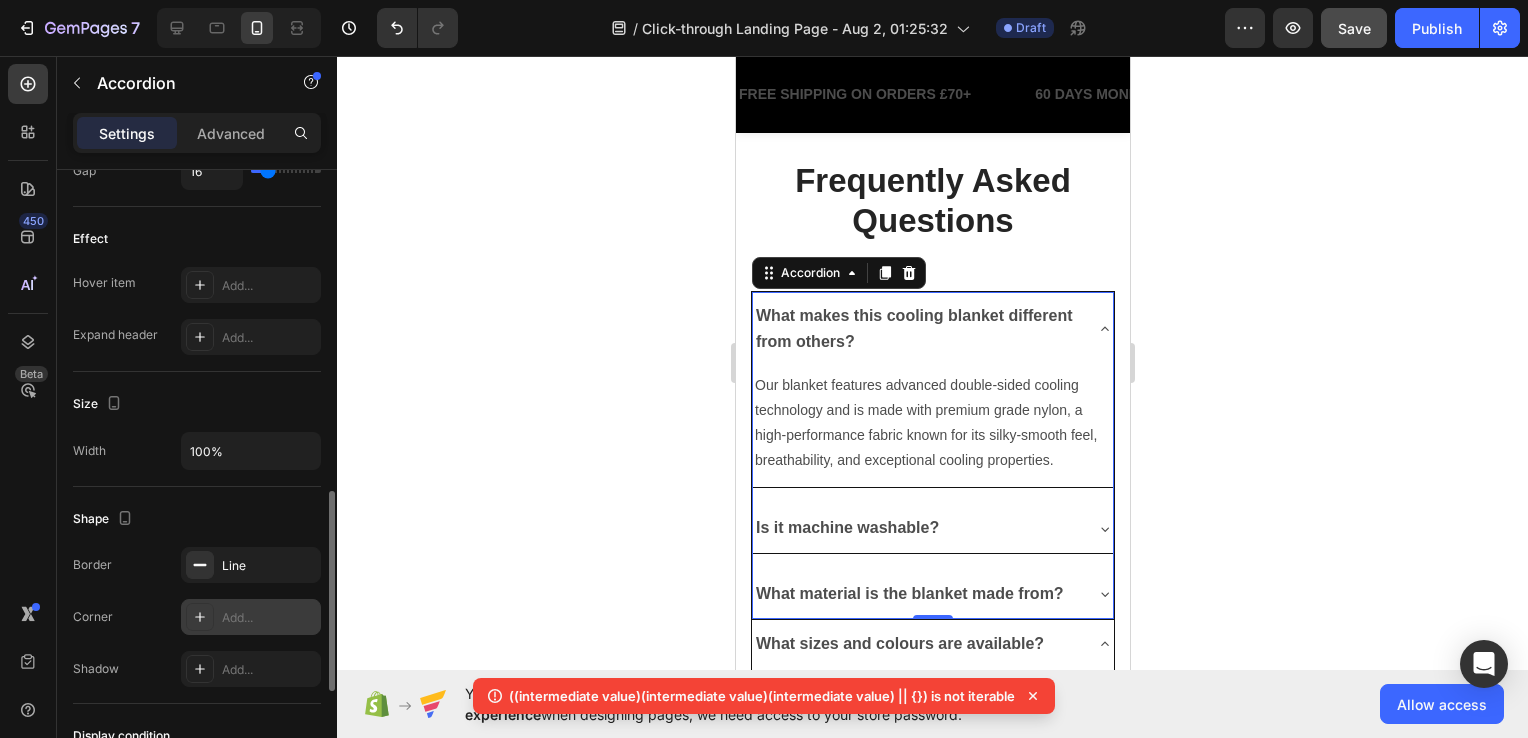 click on "Add..." at bounding box center (251, 617) 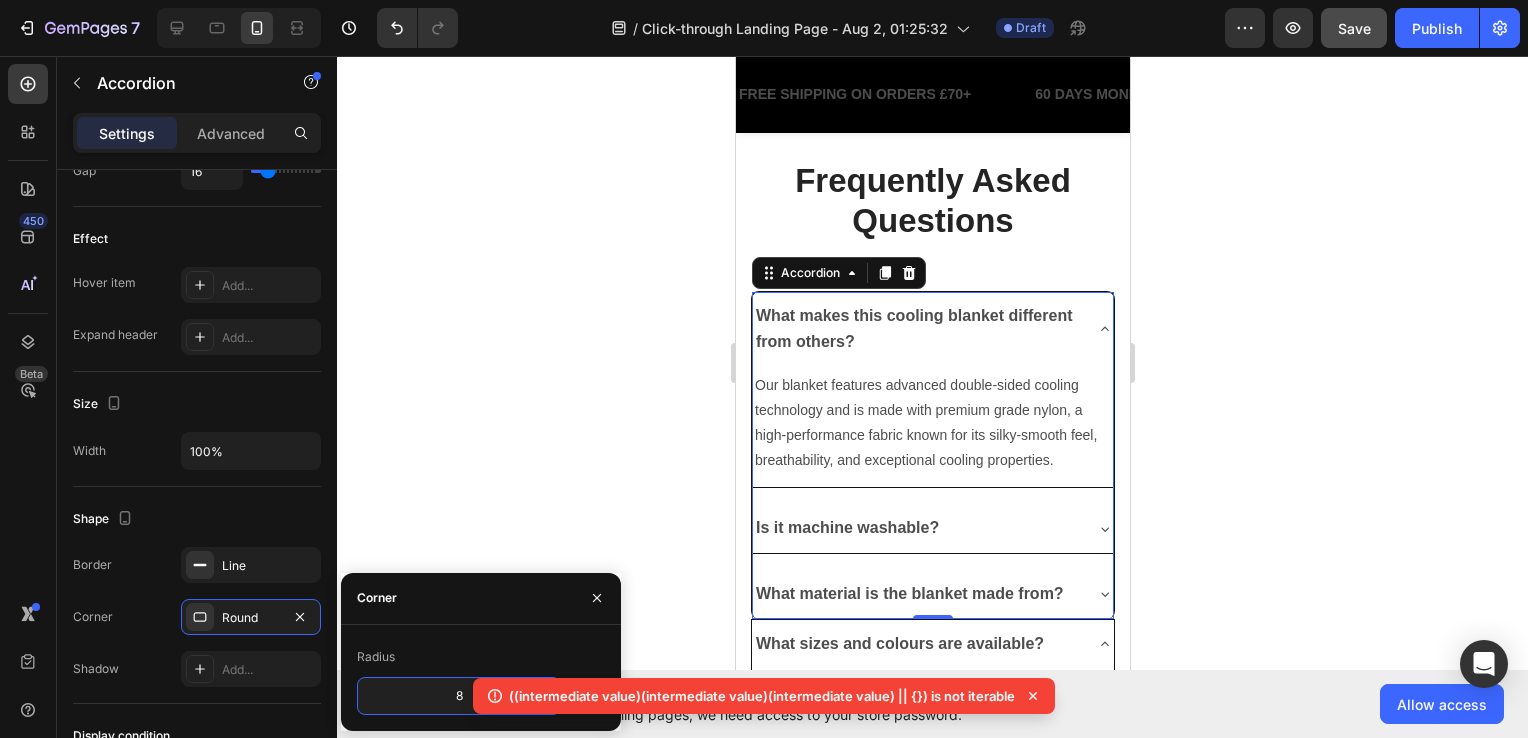 click 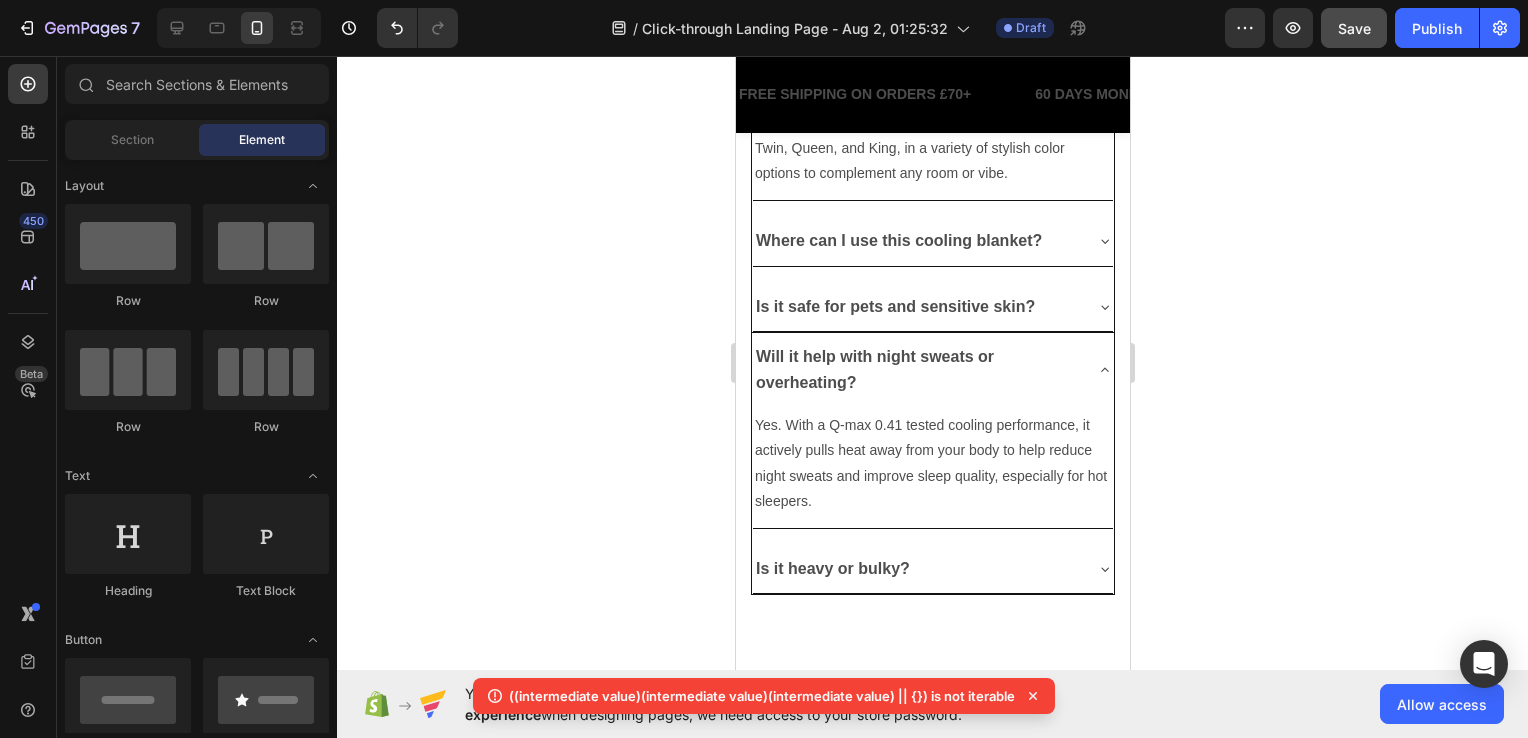 scroll, scrollTop: 5503, scrollLeft: 0, axis: vertical 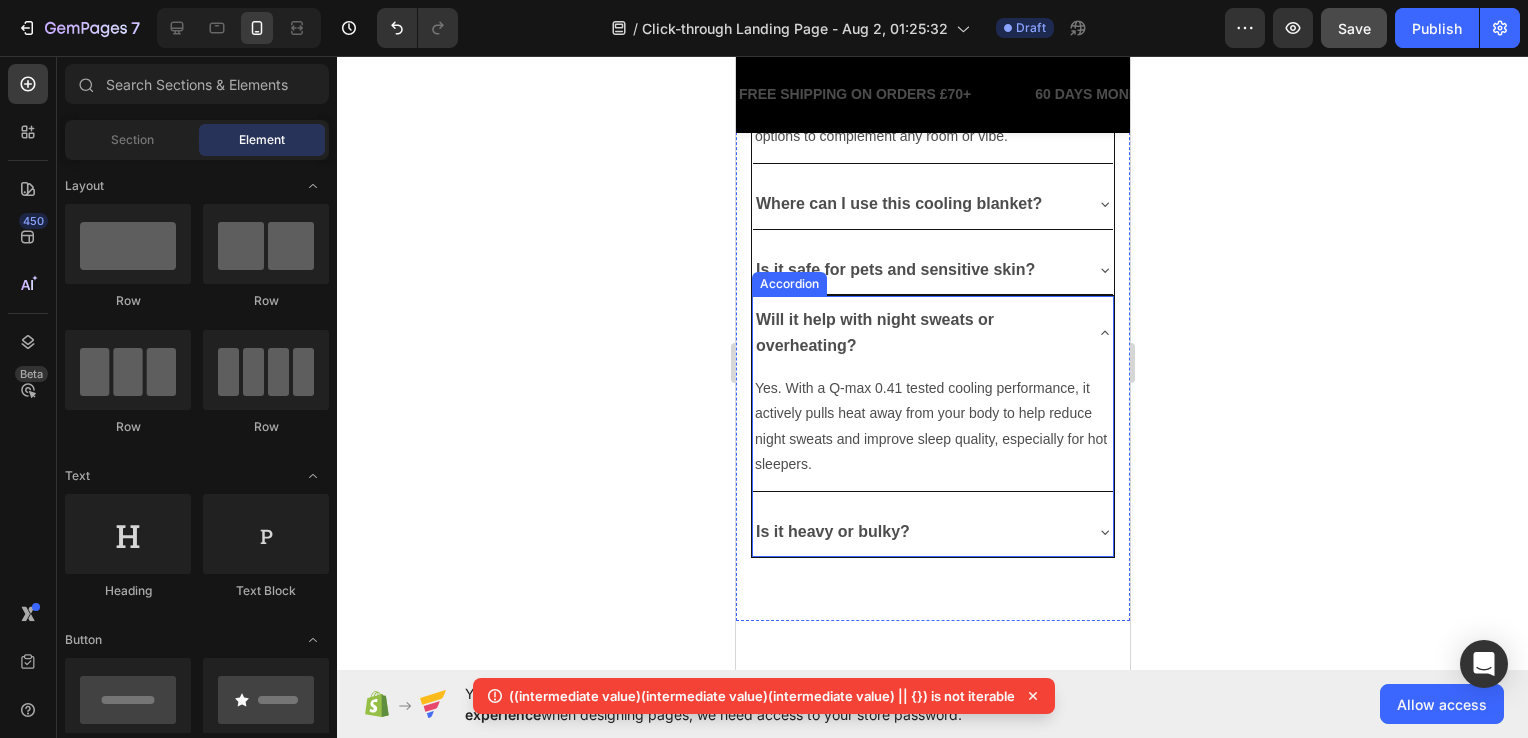 click on "Is it heavy or bulky?" at bounding box center (916, 532) 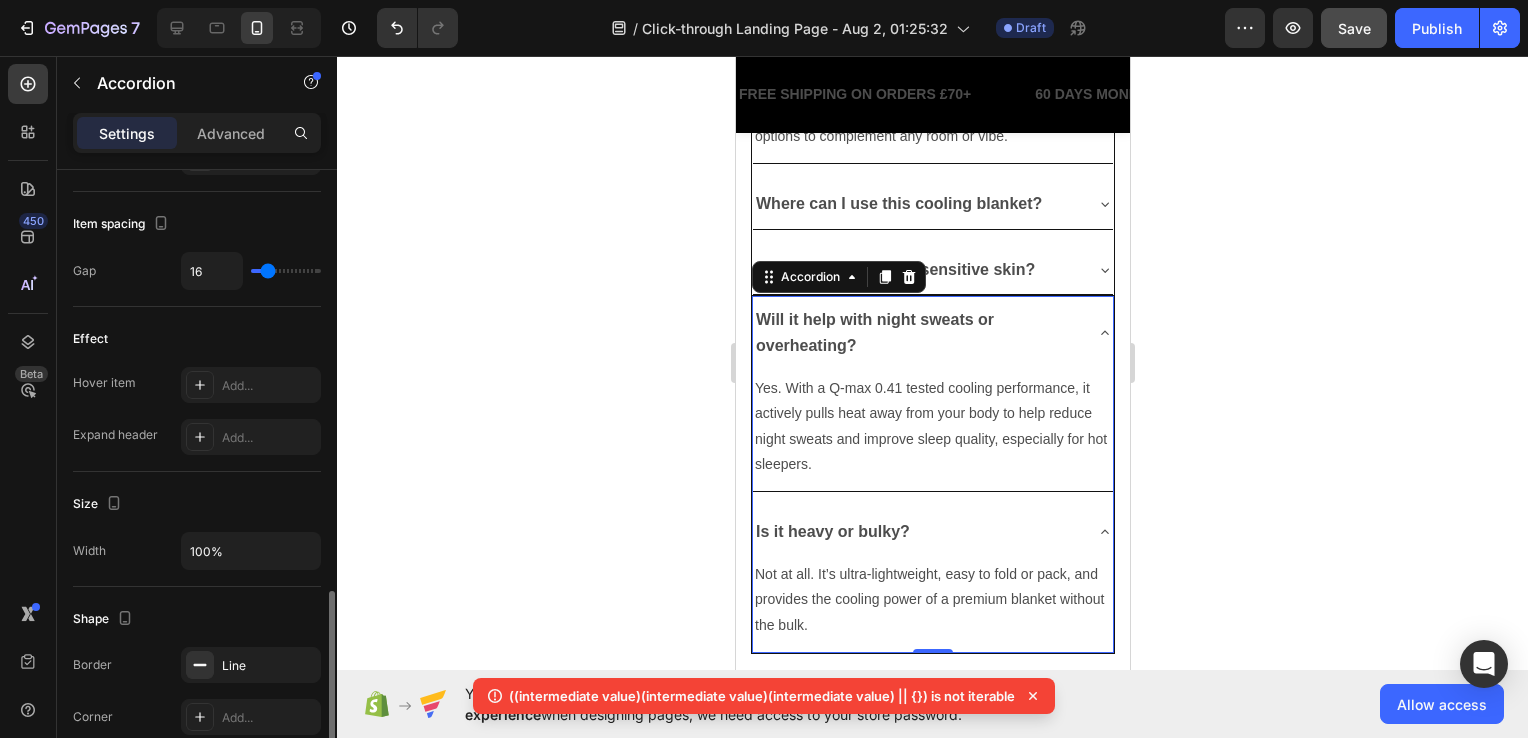 scroll, scrollTop: 1000, scrollLeft: 0, axis: vertical 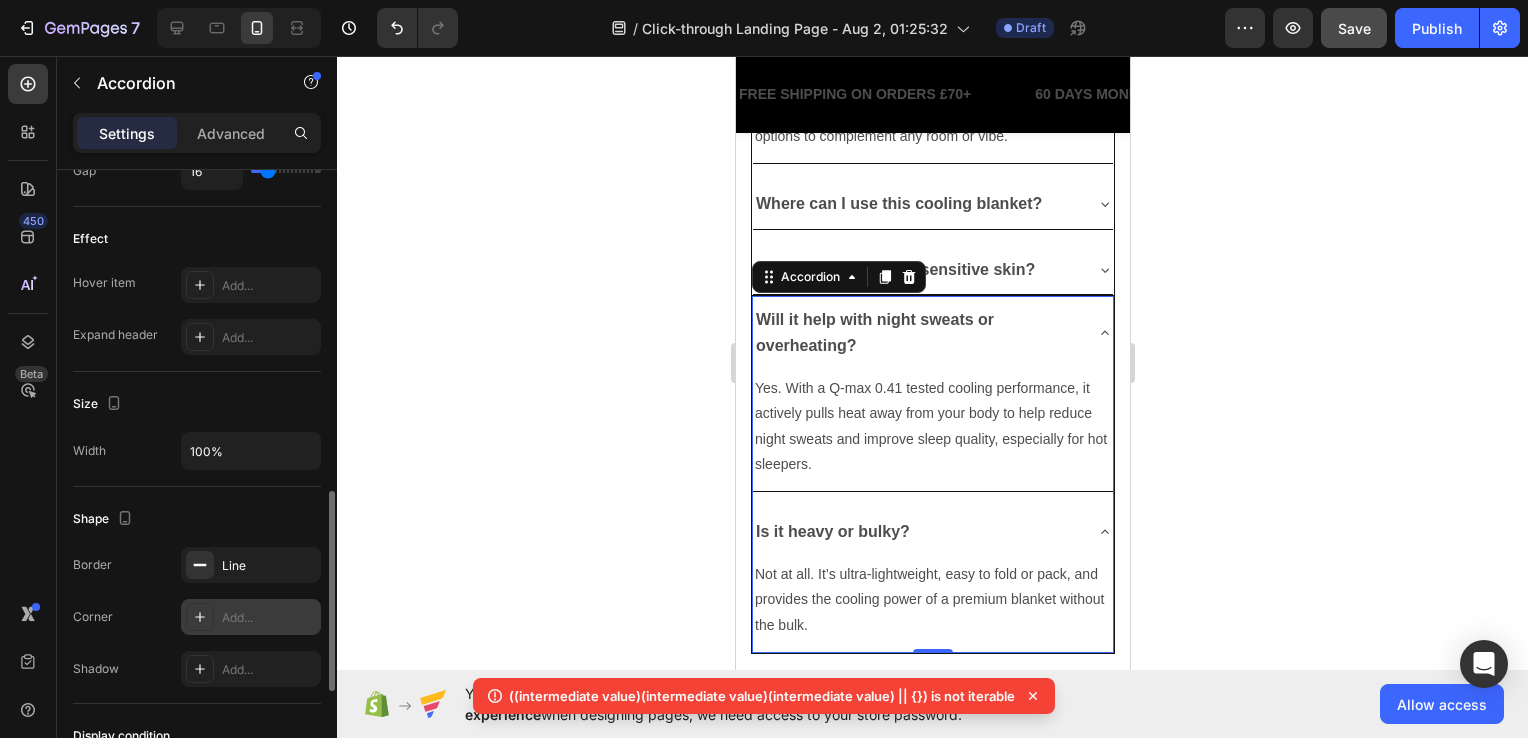 click on "Add..." at bounding box center [269, 618] 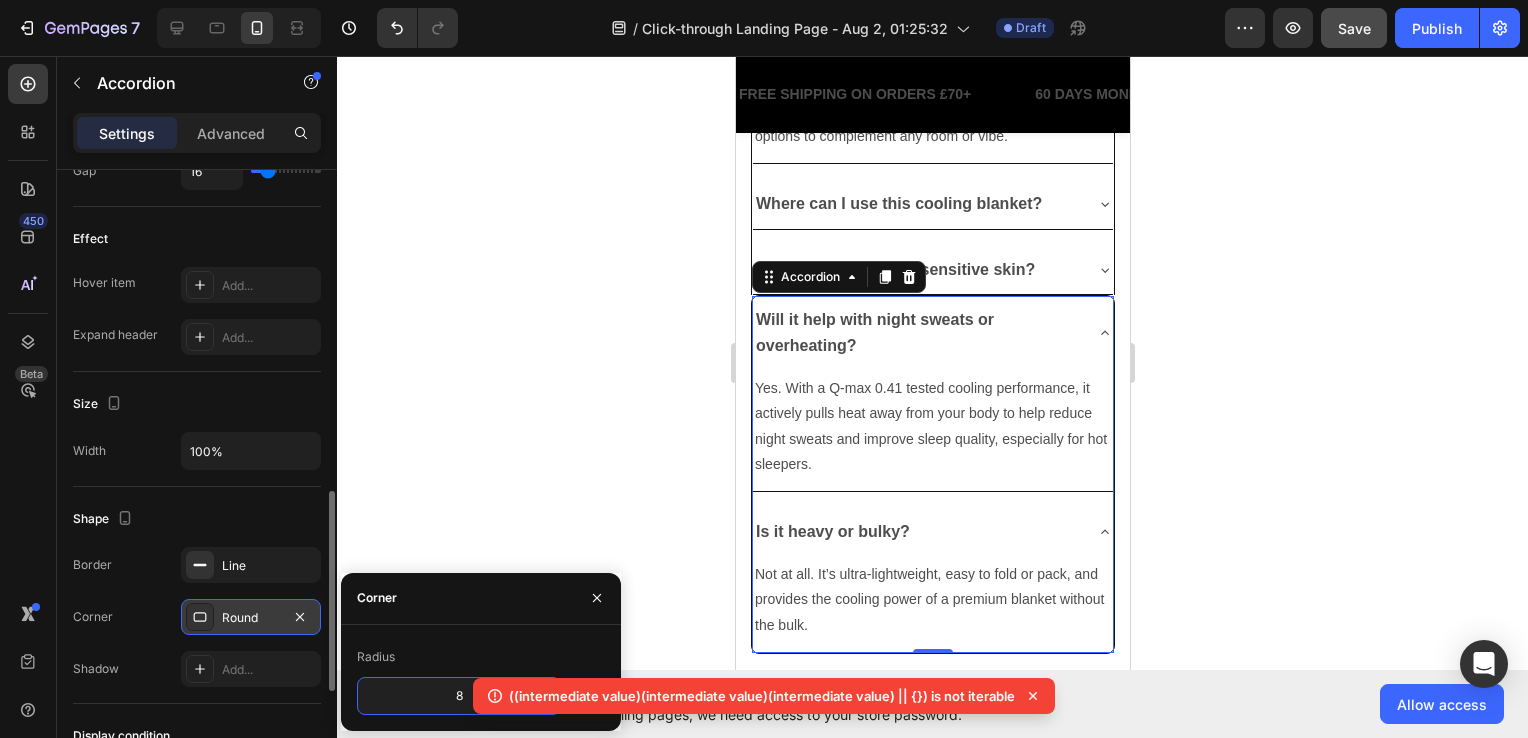 click 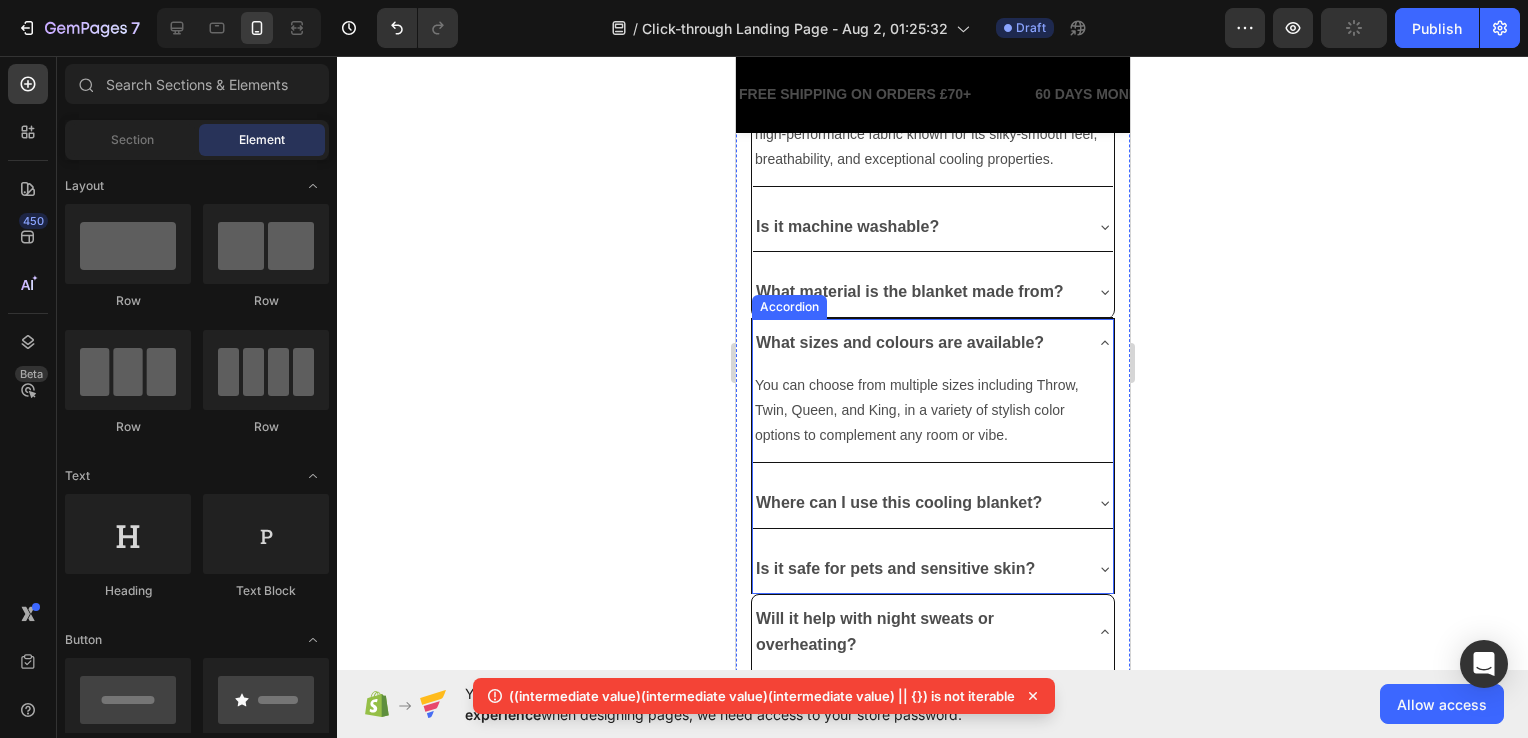 scroll, scrollTop: 5103, scrollLeft: 0, axis: vertical 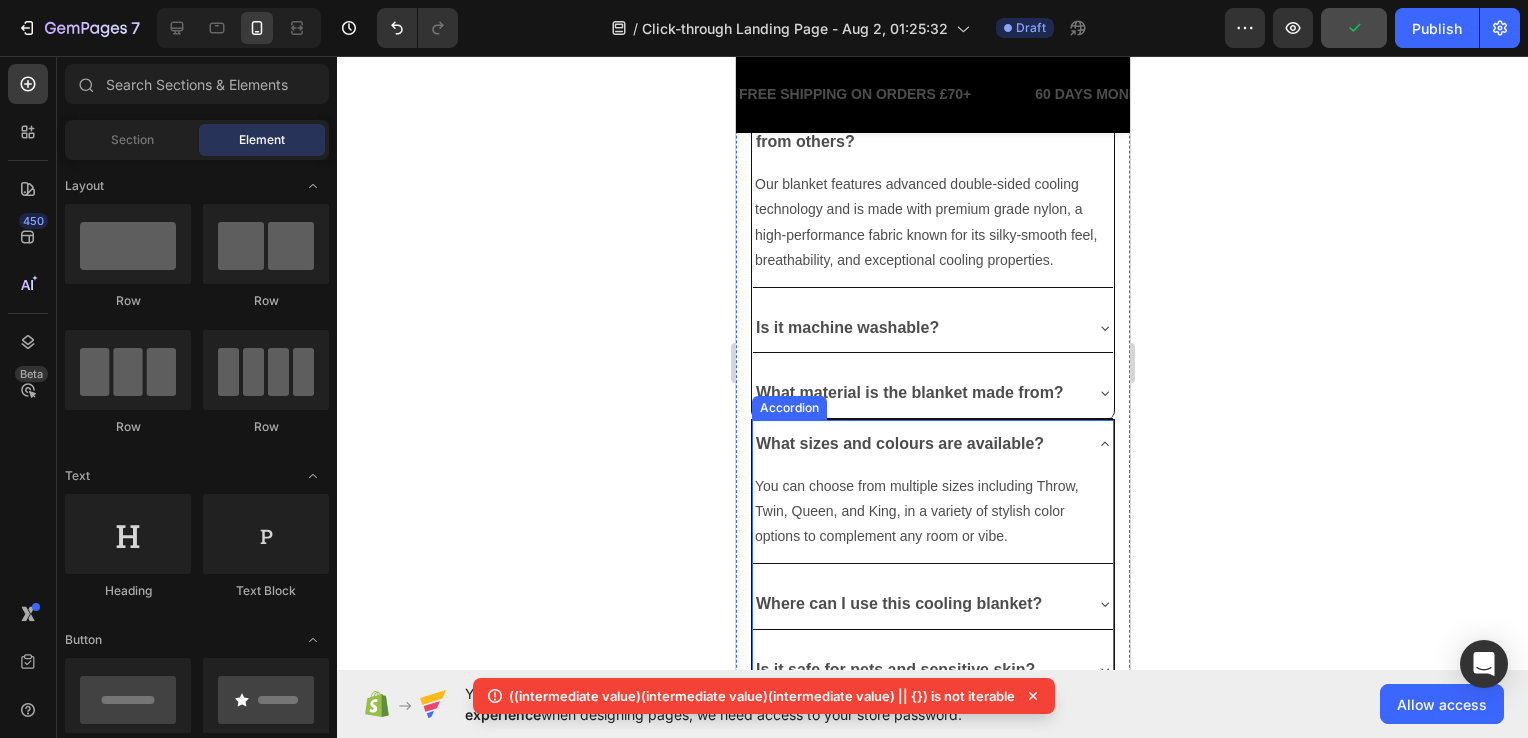 click on "What sizes and colours are available?" at bounding box center (899, 443) 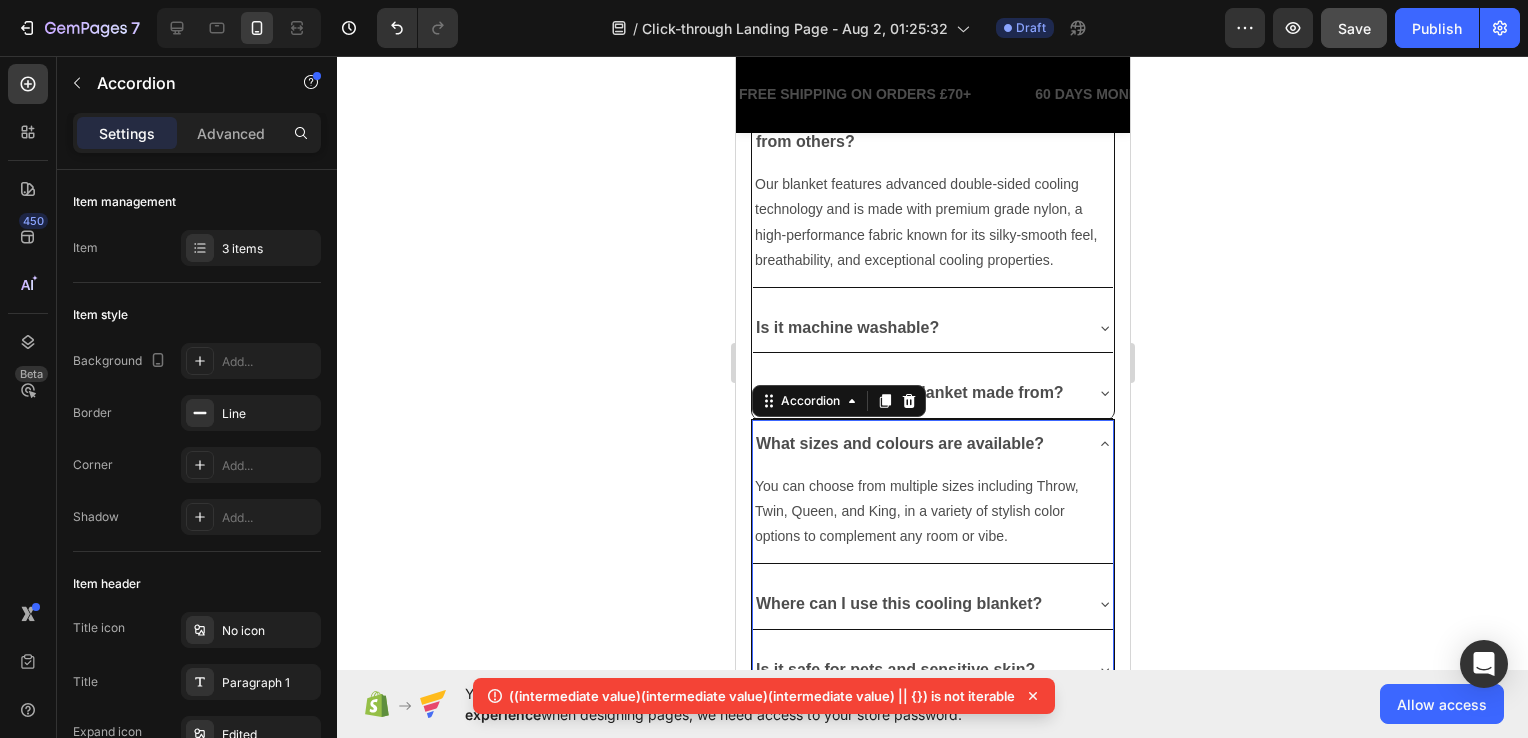 click on "What sizes and colours are available?" at bounding box center [916, 444] 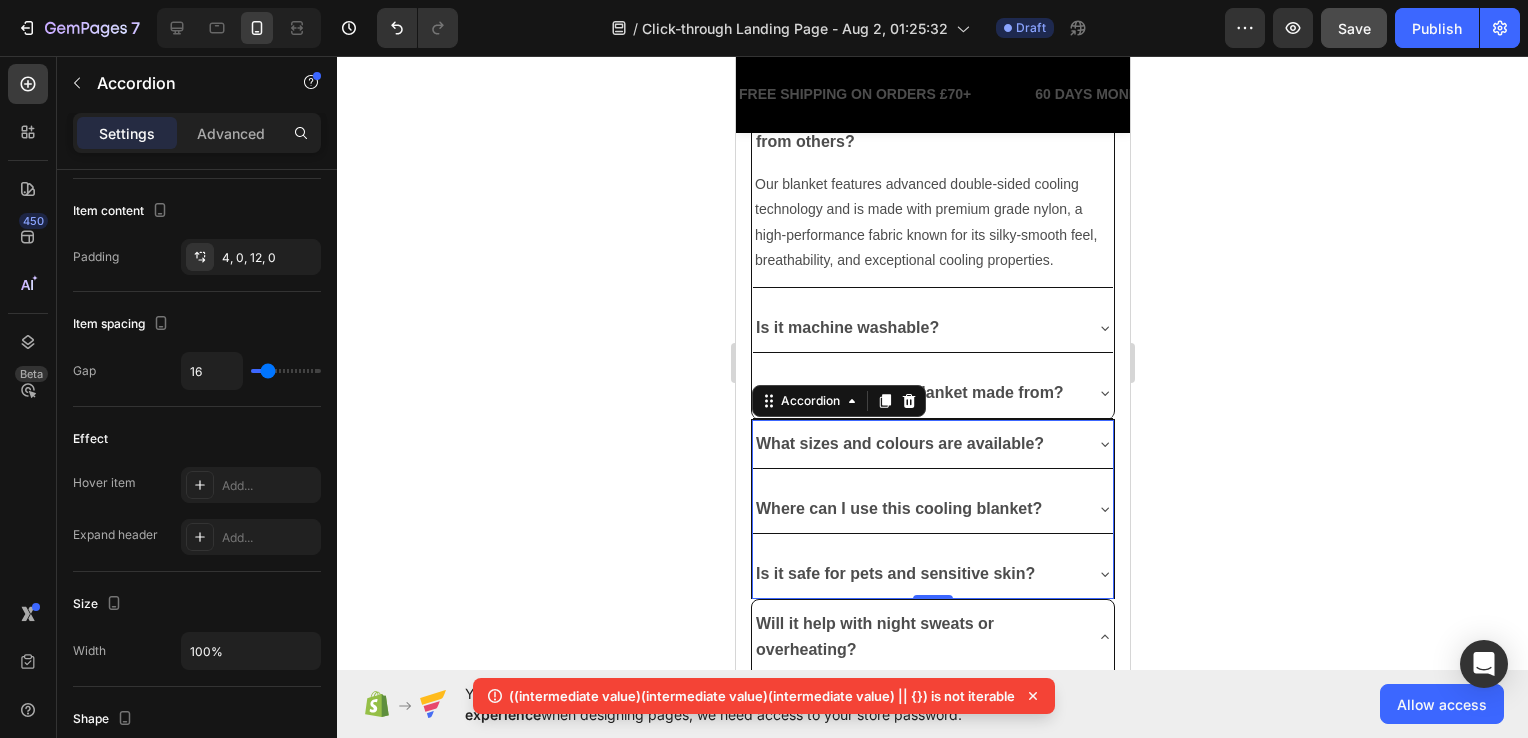 scroll, scrollTop: 1100, scrollLeft: 0, axis: vertical 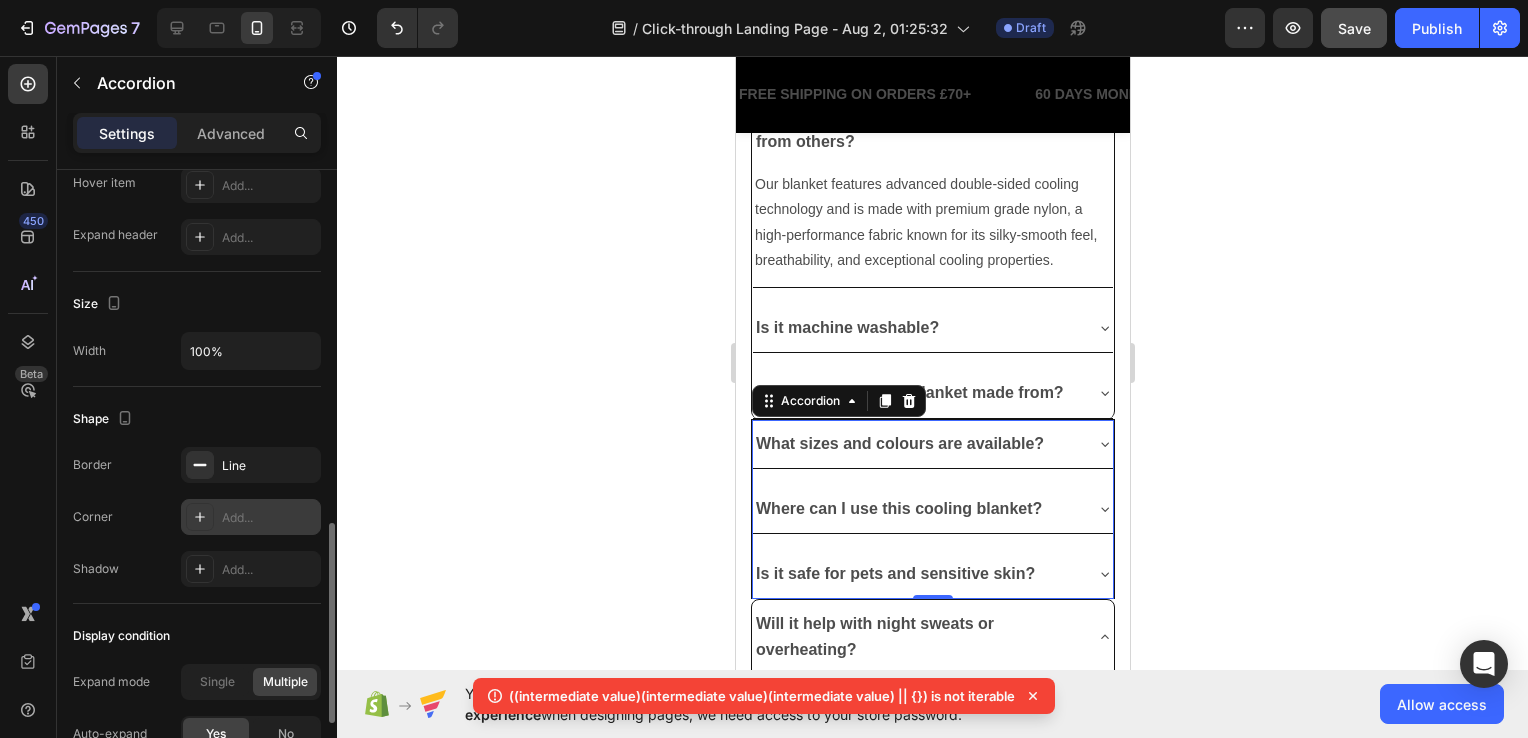 click on "Add..." at bounding box center [251, 517] 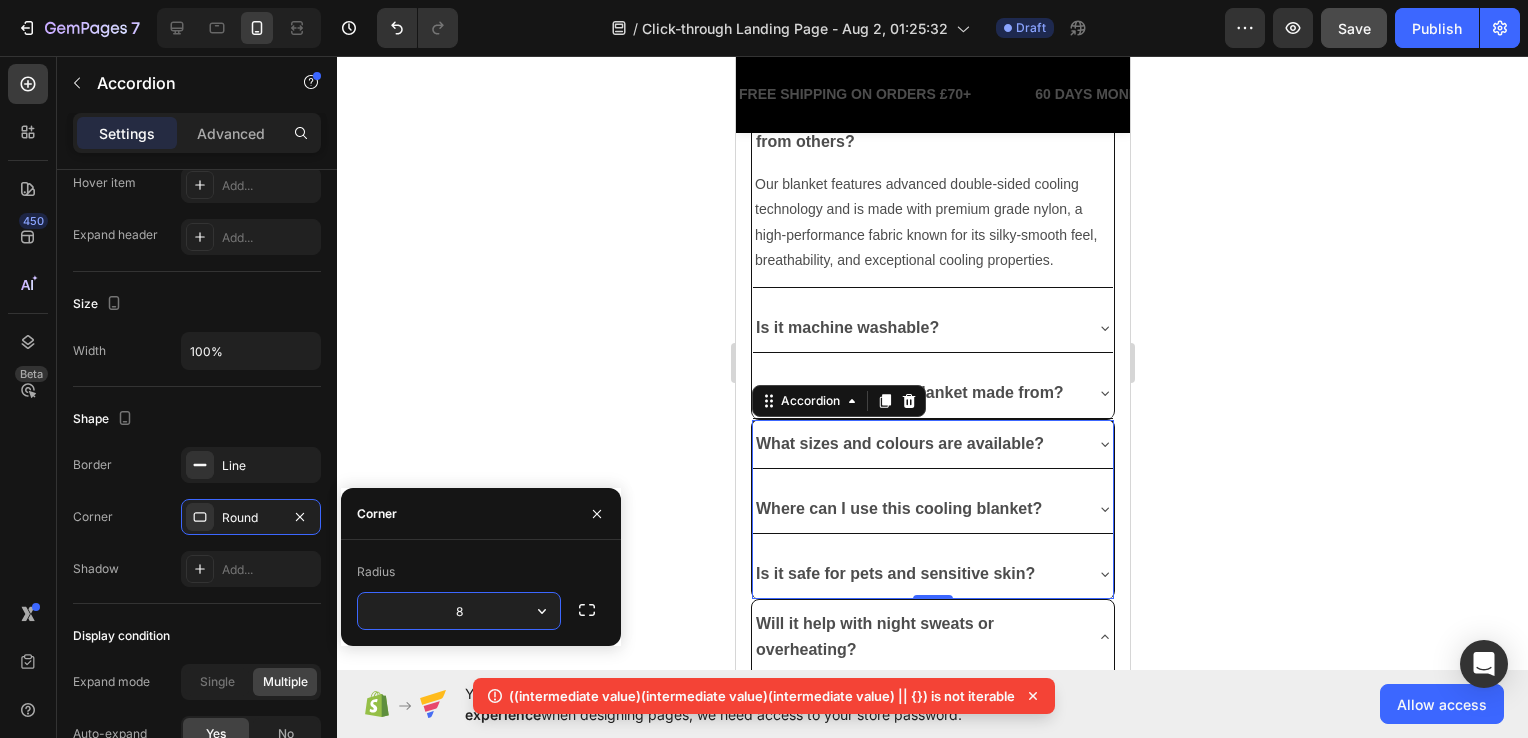 click 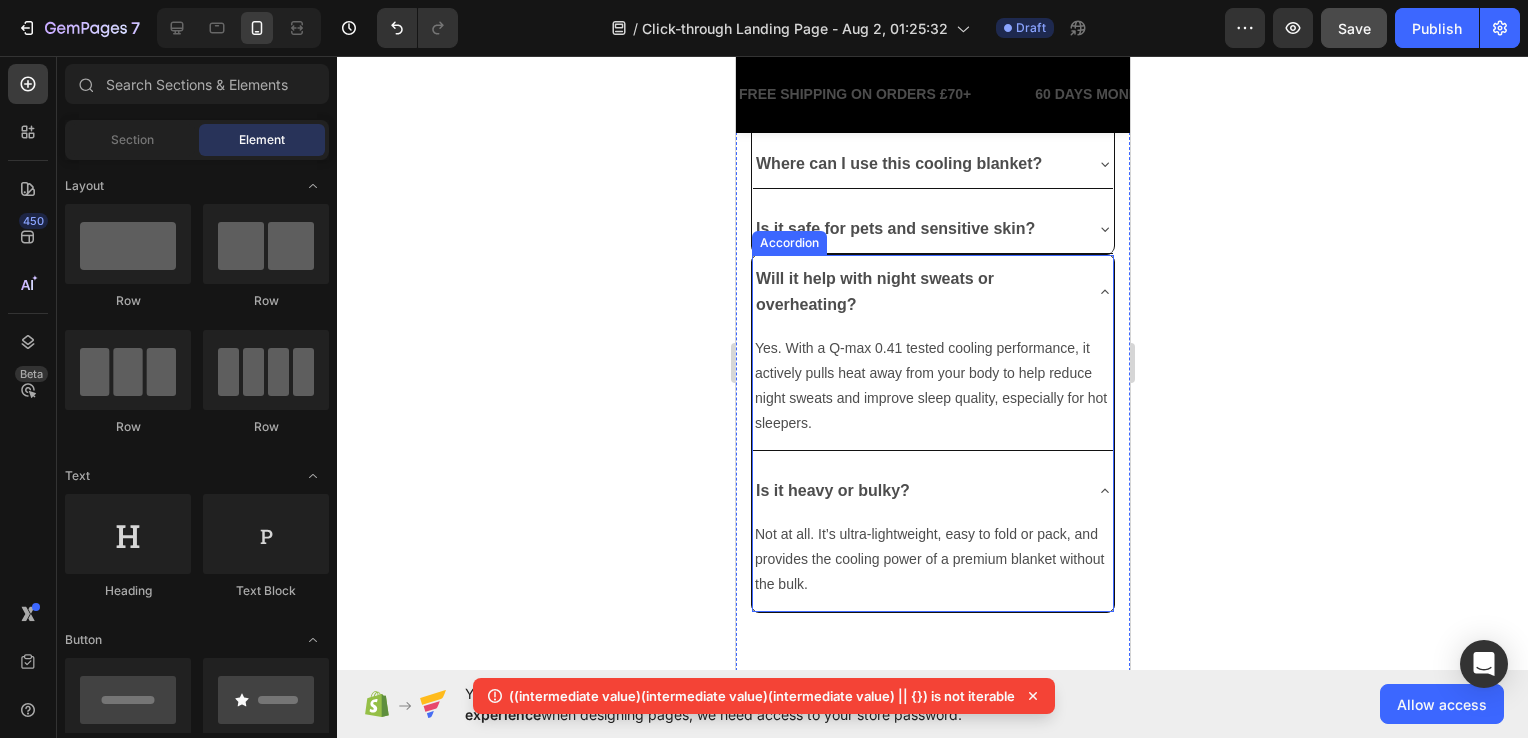 scroll, scrollTop: 5604, scrollLeft: 0, axis: vertical 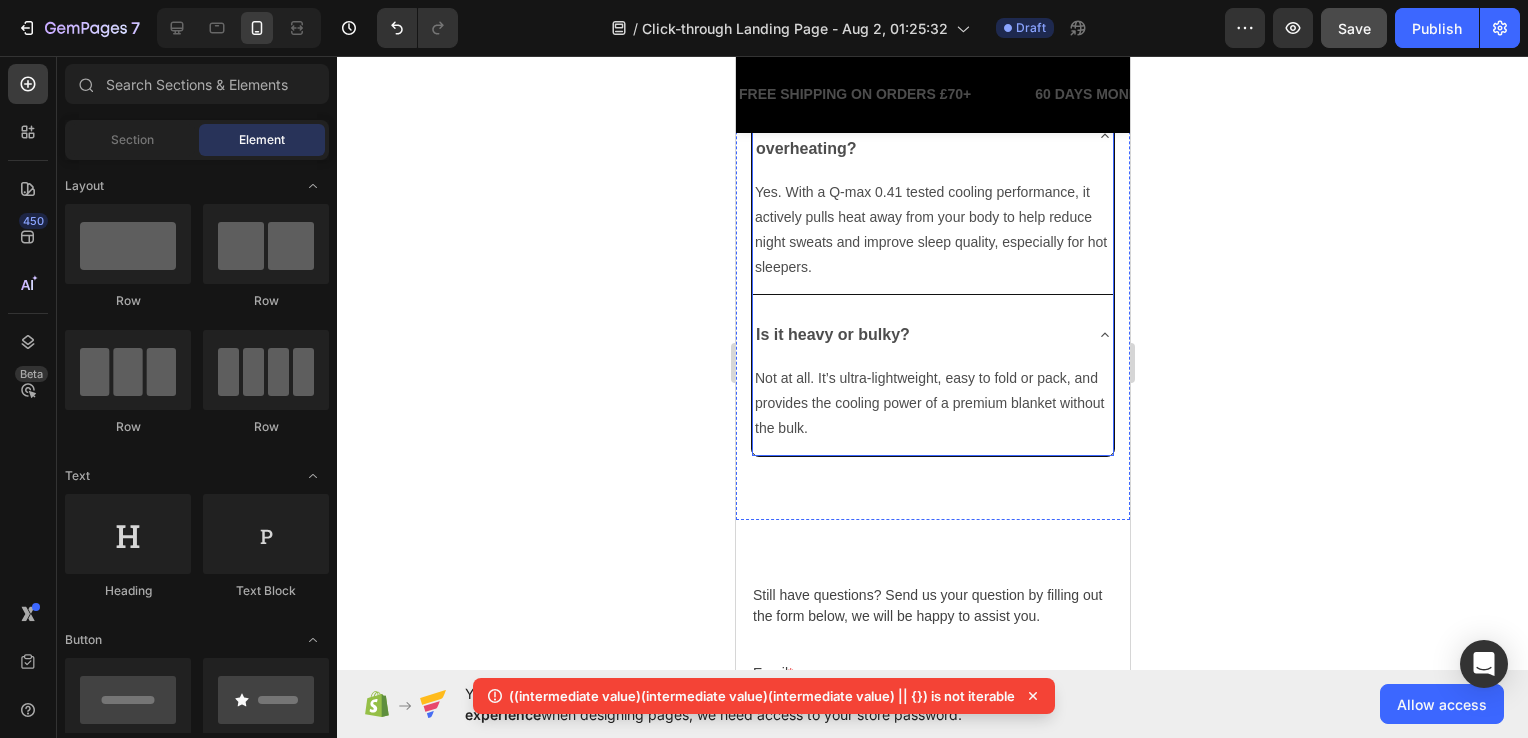click on "Is it heavy or bulky?" at bounding box center (932, 335) 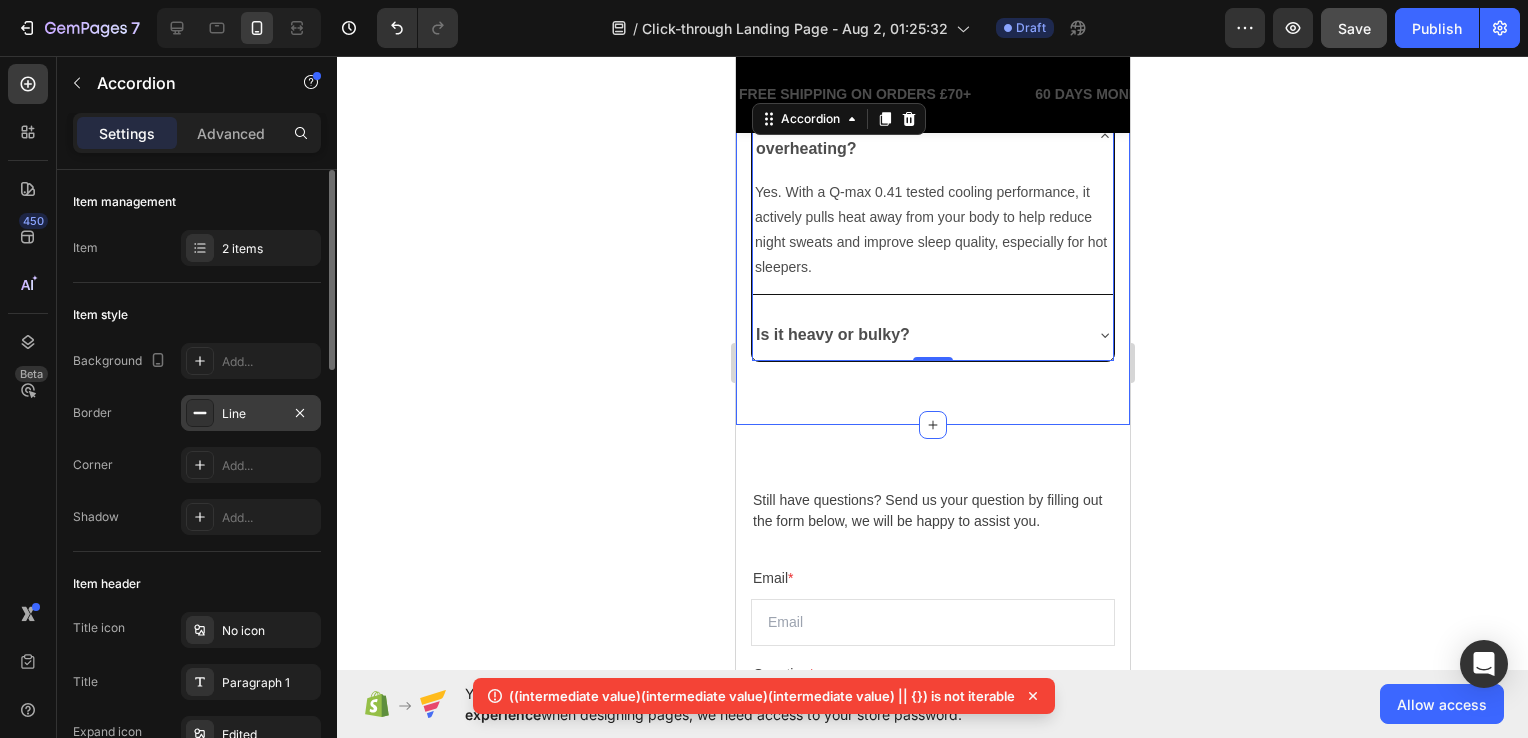 click on "Line" at bounding box center (251, 414) 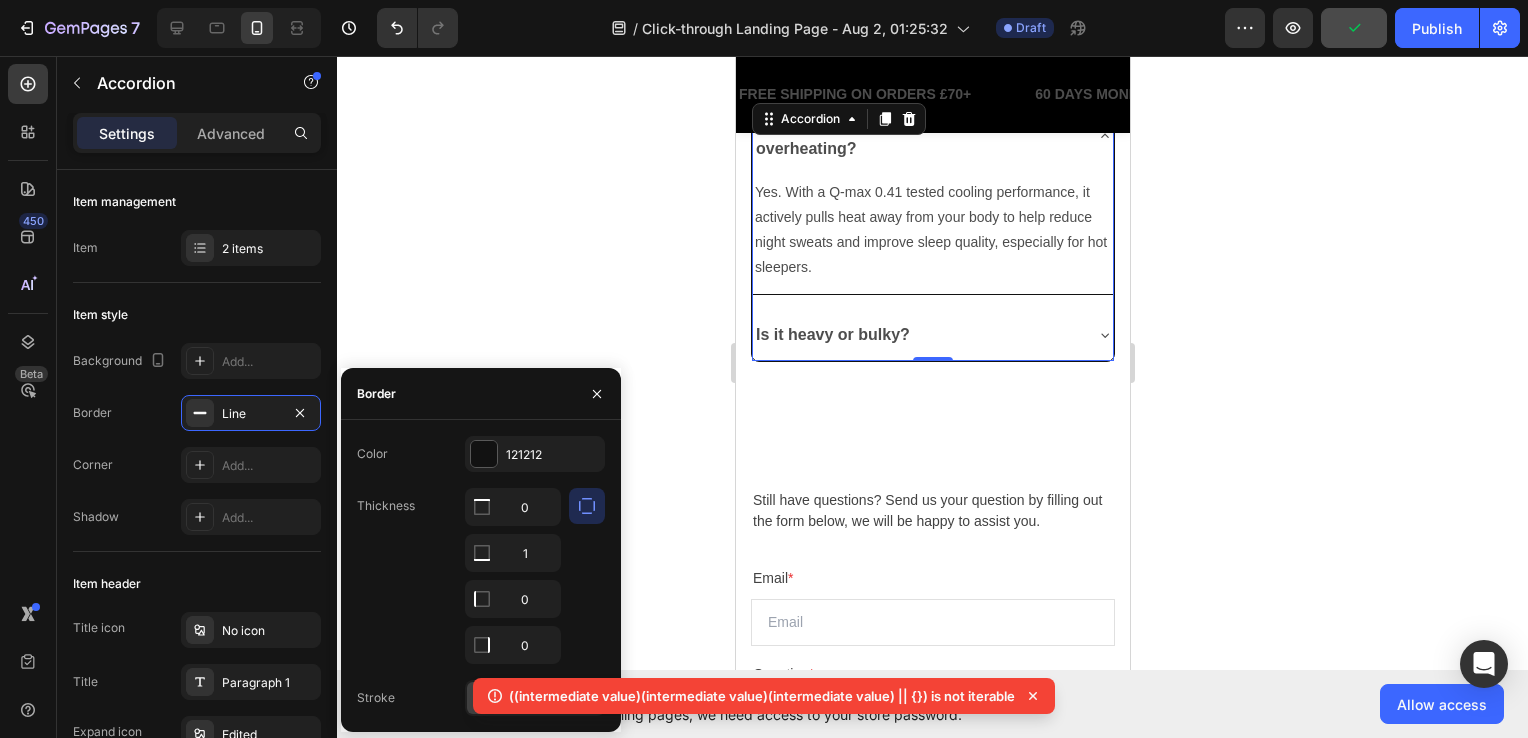 click on "Is it heavy or bulky?" at bounding box center [916, 335] 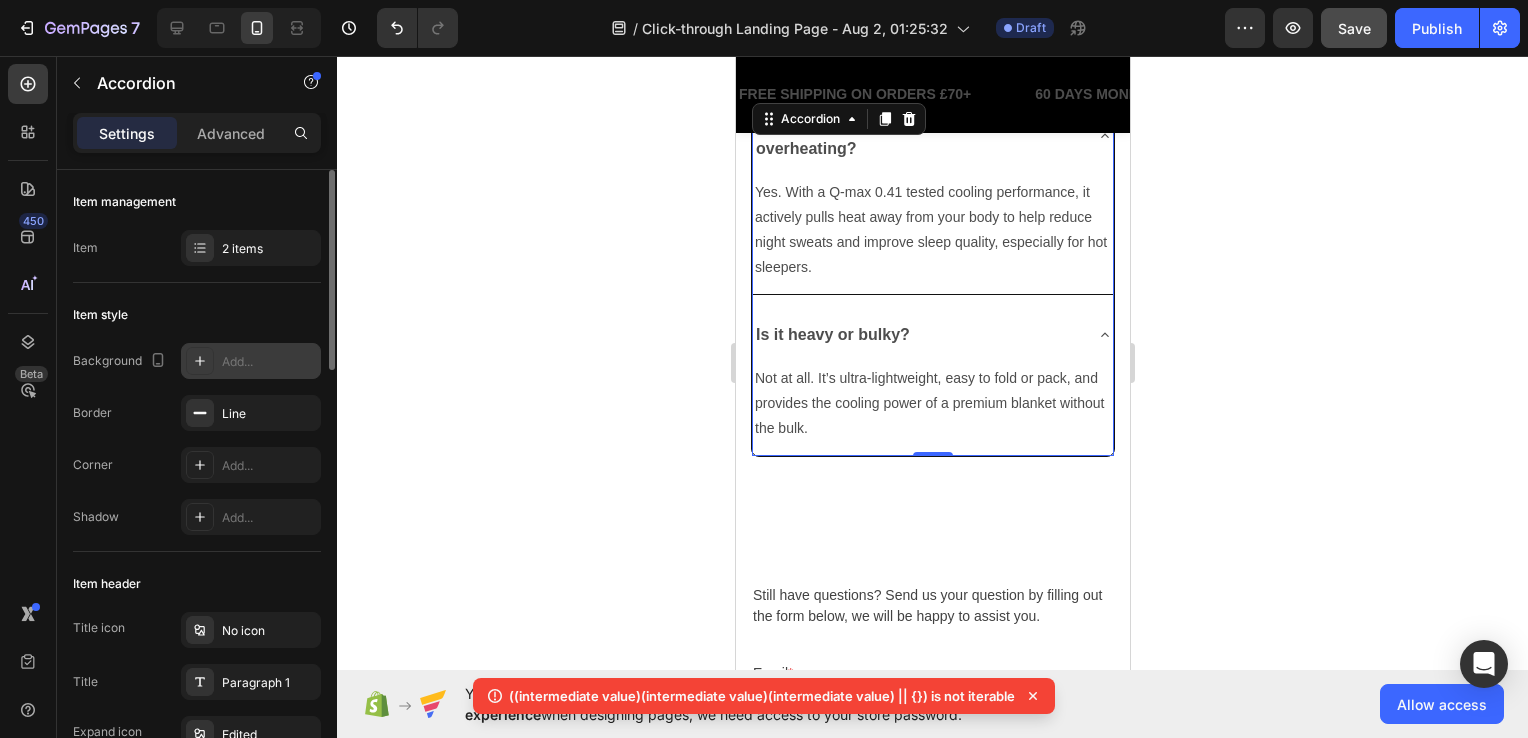 click on "Add..." at bounding box center (269, 362) 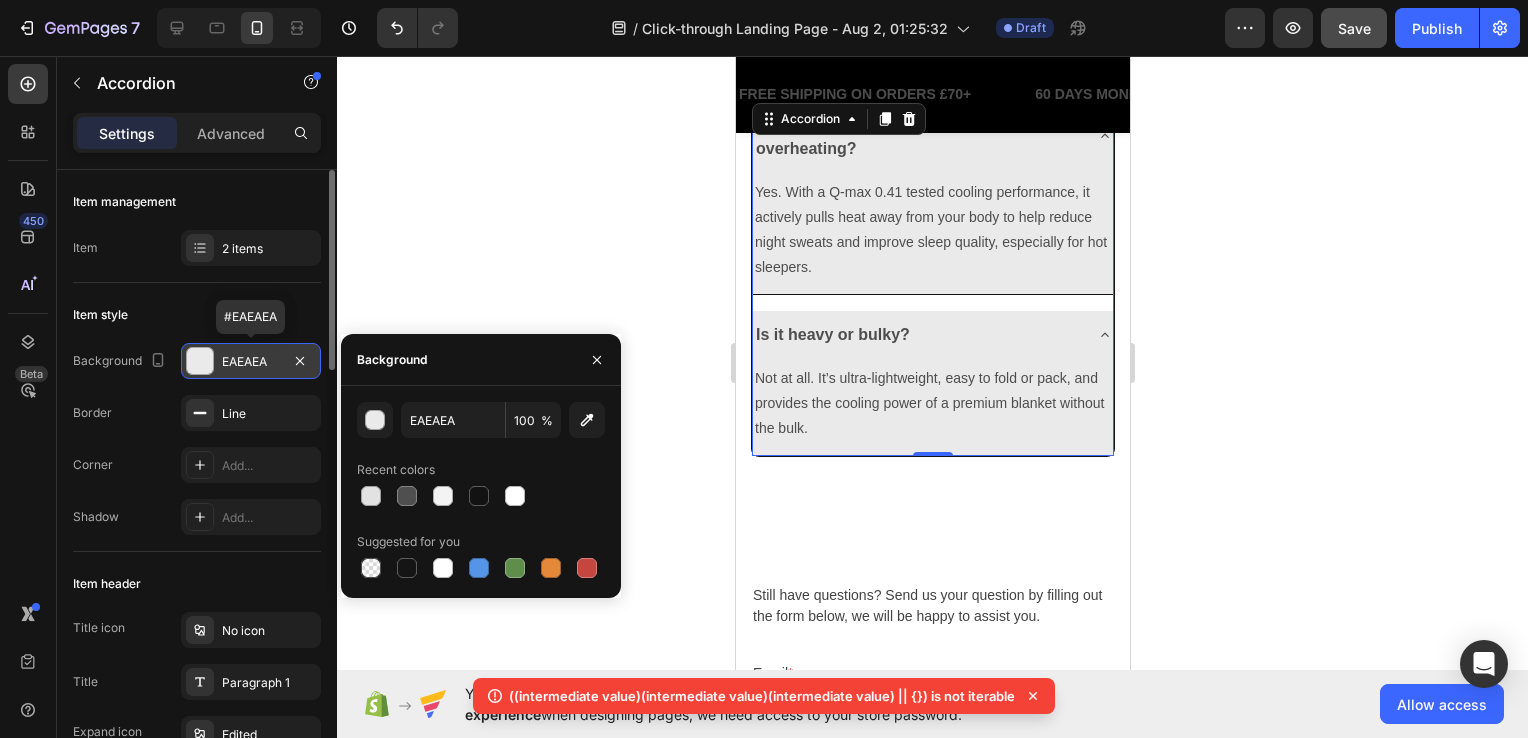 click on "EAEAEA" at bounding box center [251, 361] 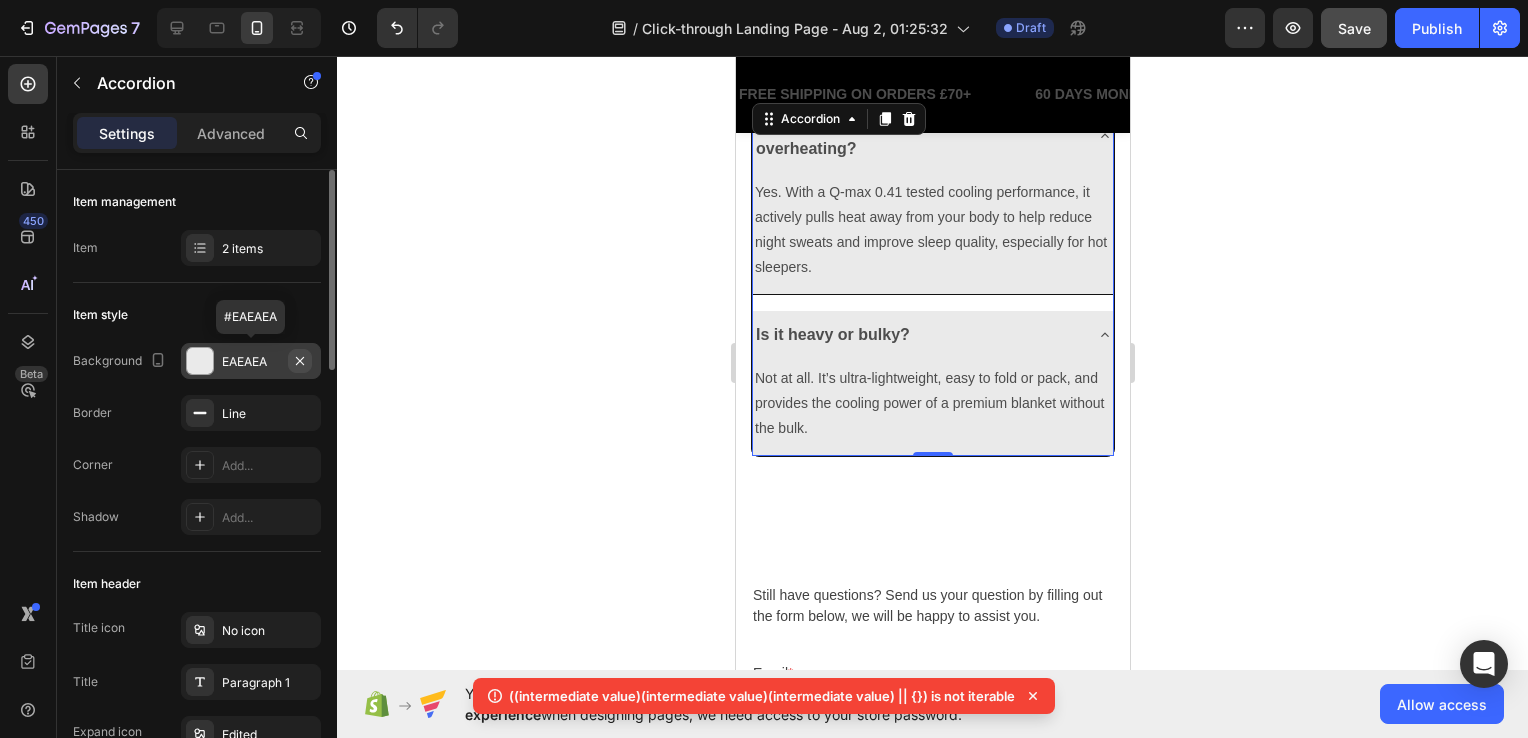 click 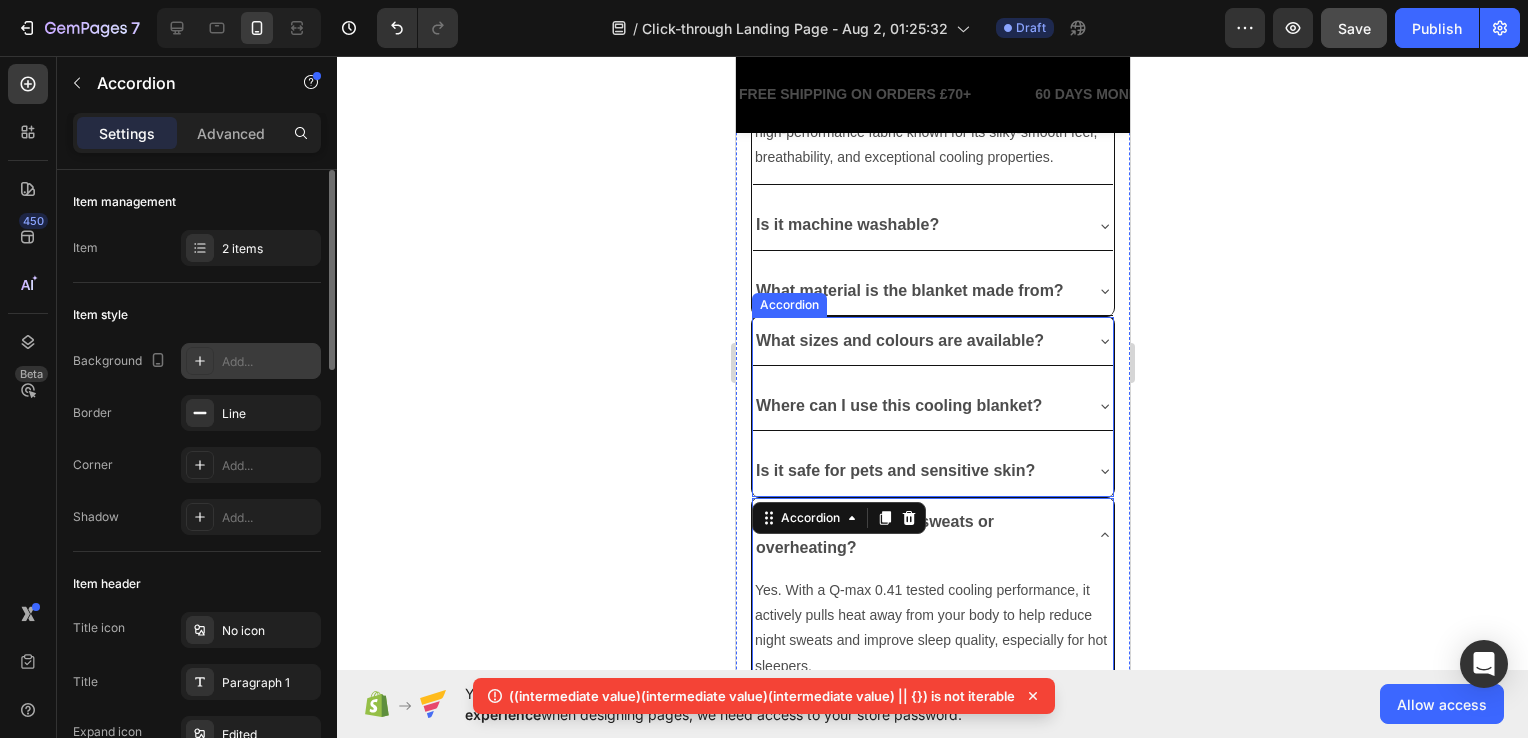 scroll, scrollTop: 4704, scrollLeft: 0, axis: vertical 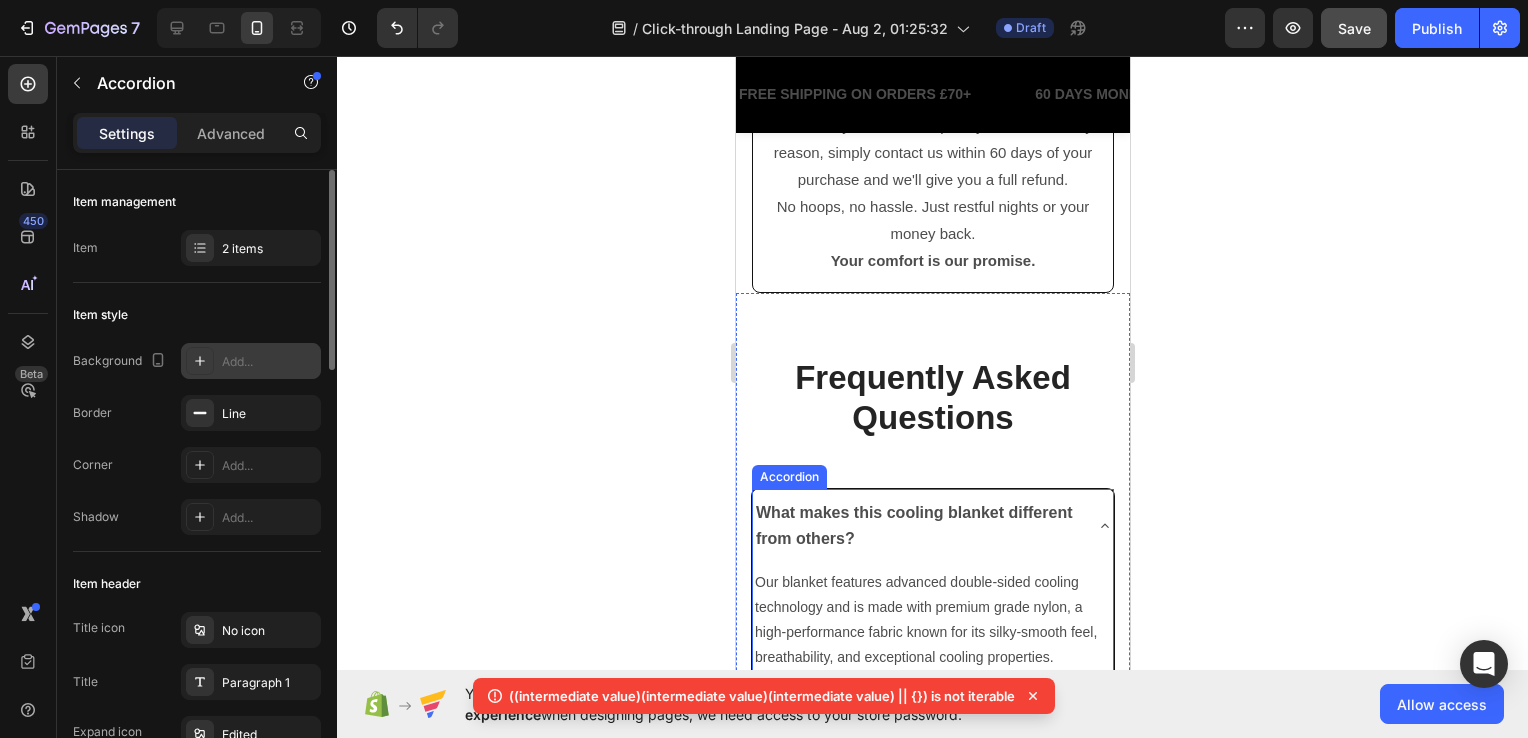 click on "What makes this cooling blanket different from others?" at bounding box center (913, 525) 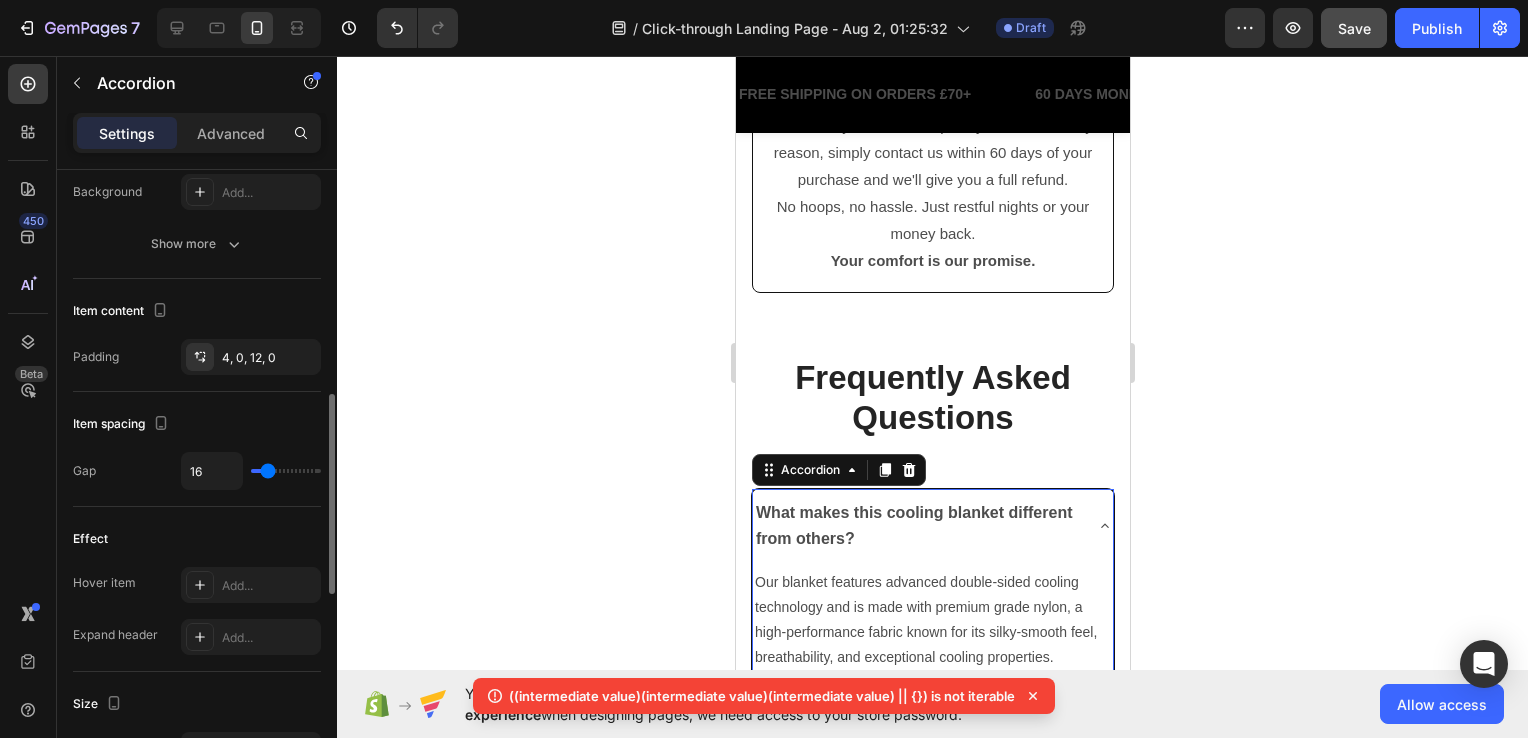 scroll, scrollTop: 500, scrollLeft: 0, axis: vertical 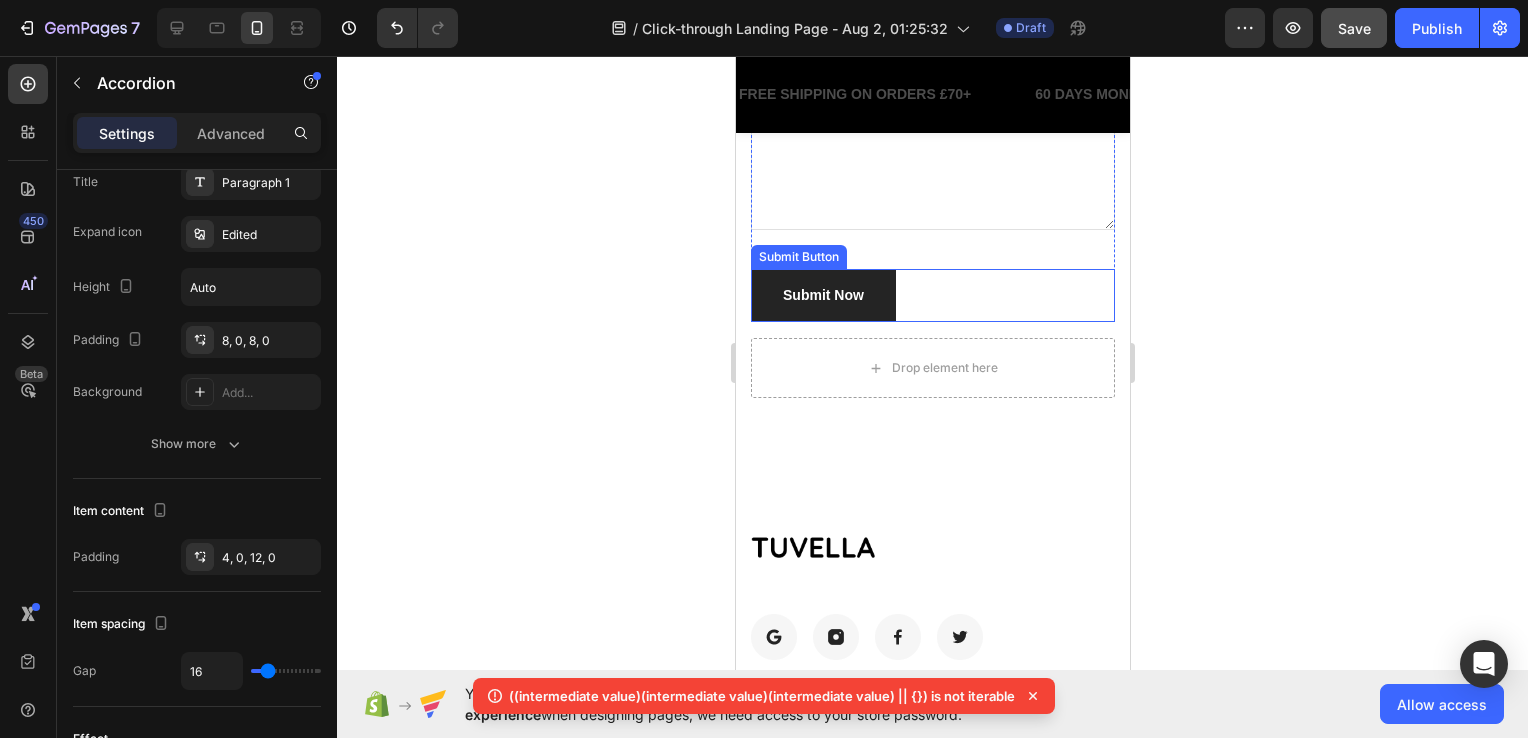 click on "Submit Now" at bounding box center (822, 295) 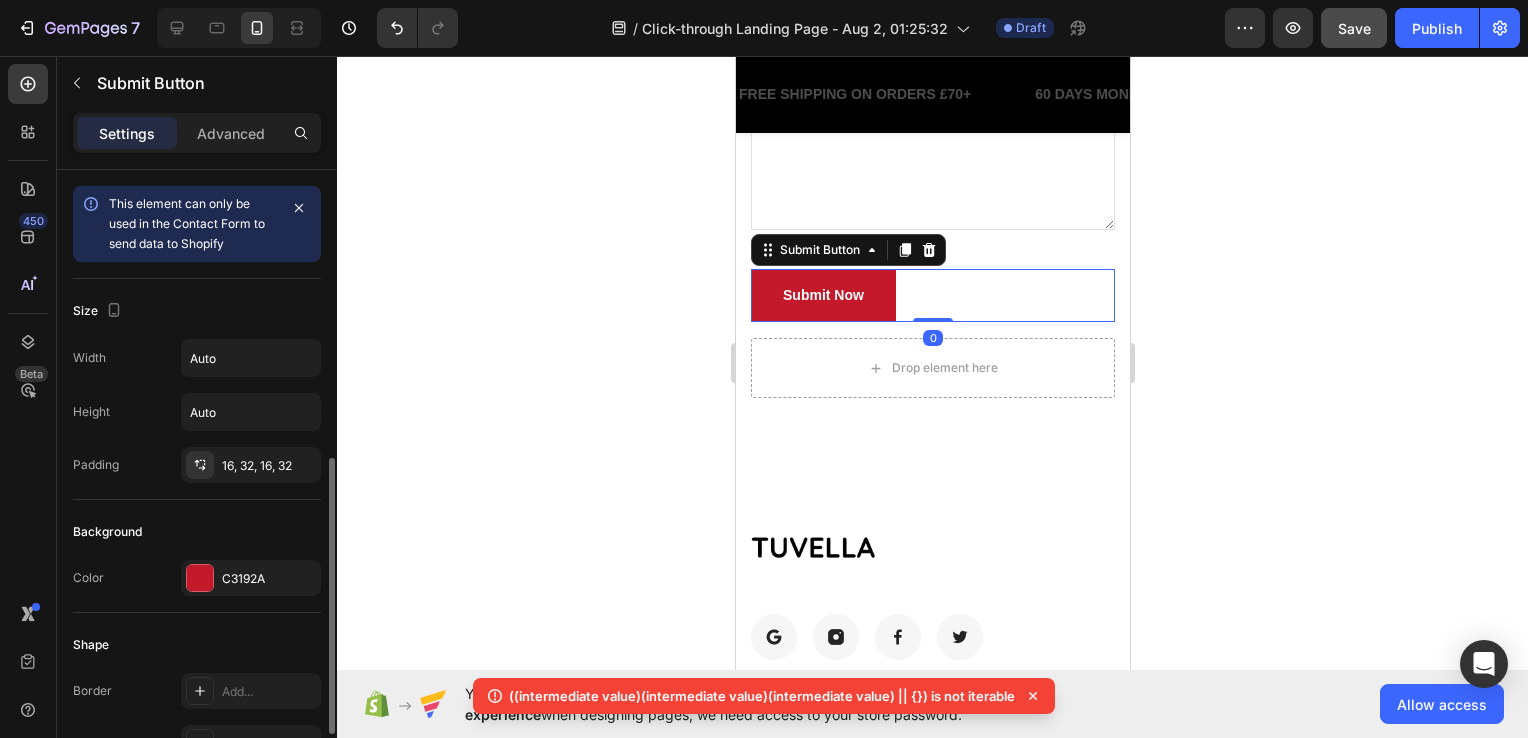 scroll, scrollTop: 300, scrollLeft: 0, axis: vertical 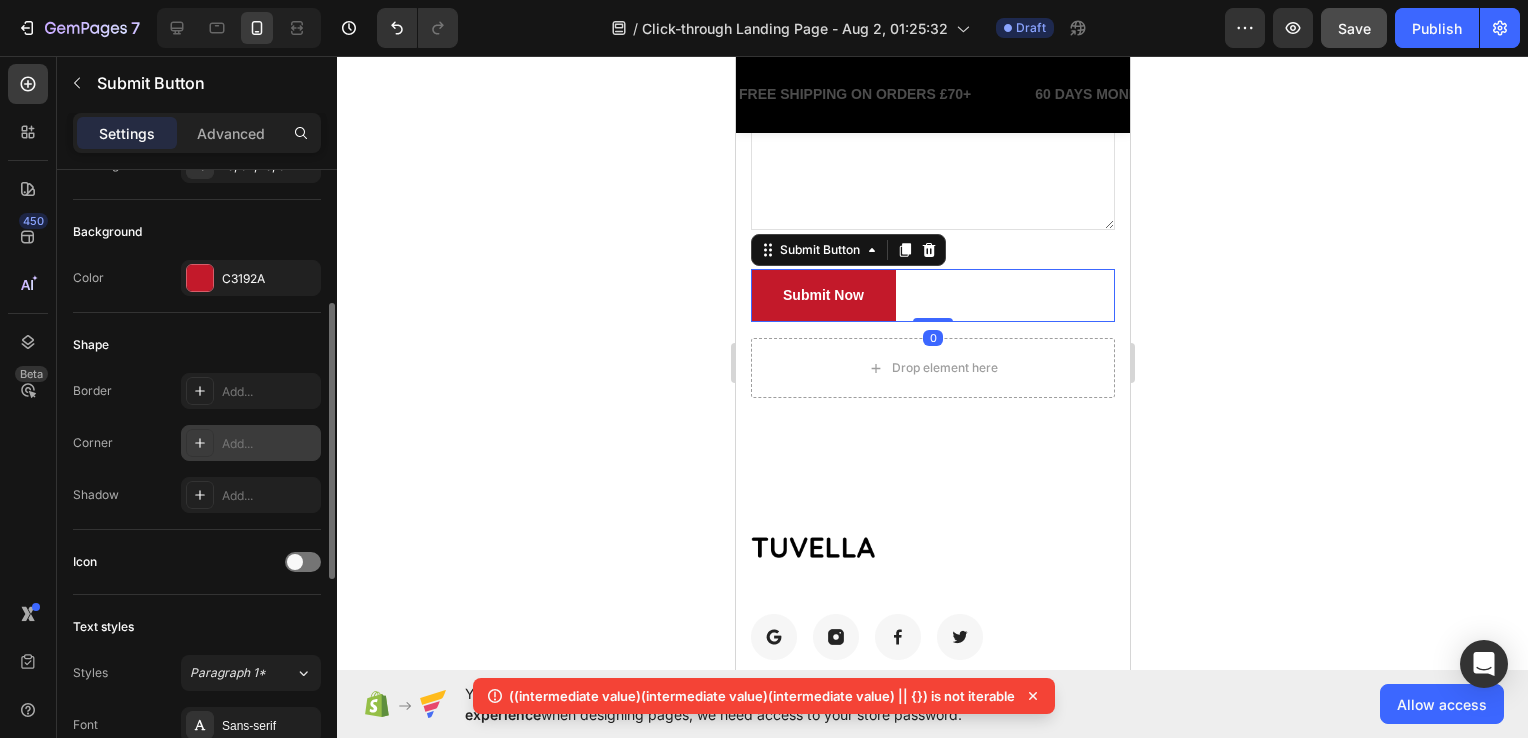 click on "Add..." at bounding box center [269, 444] 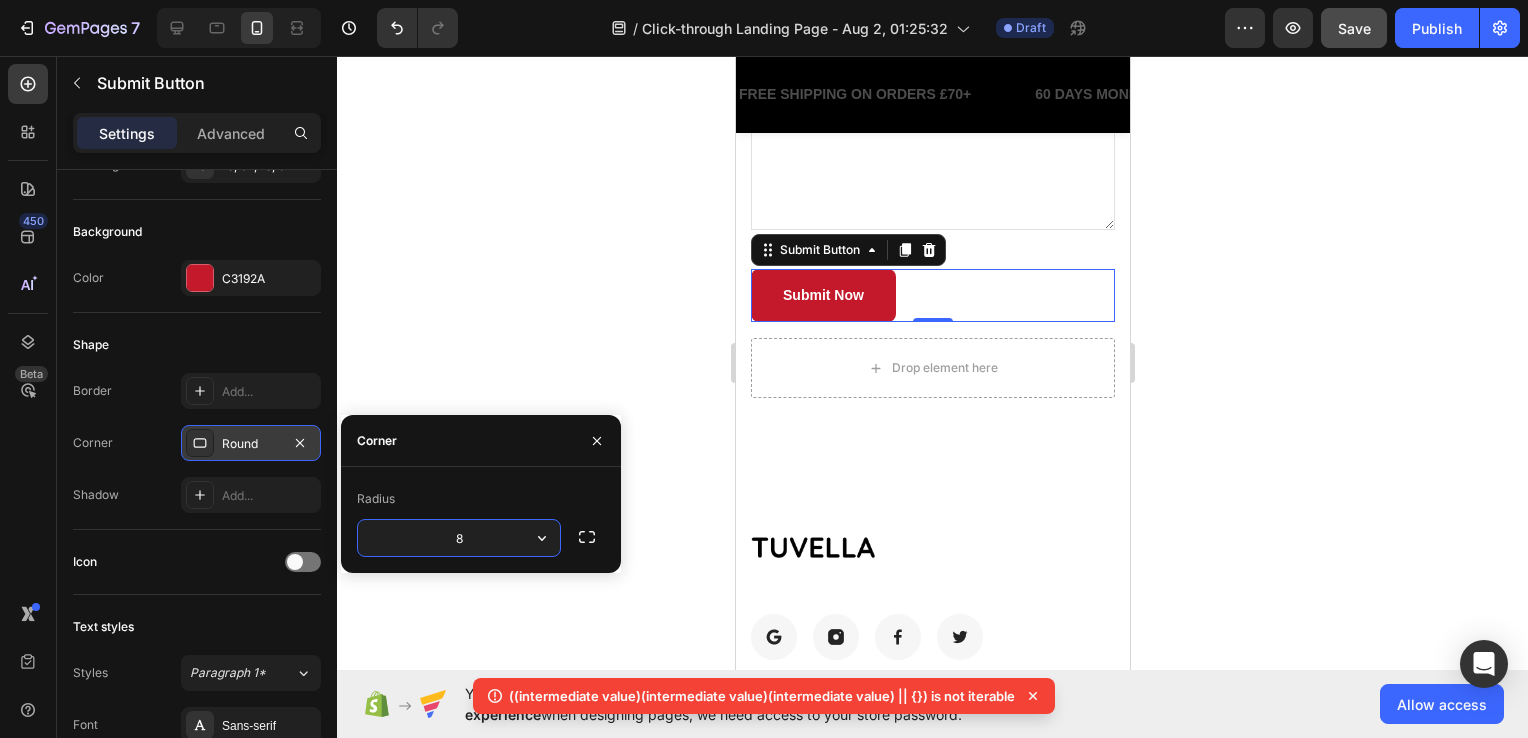 click 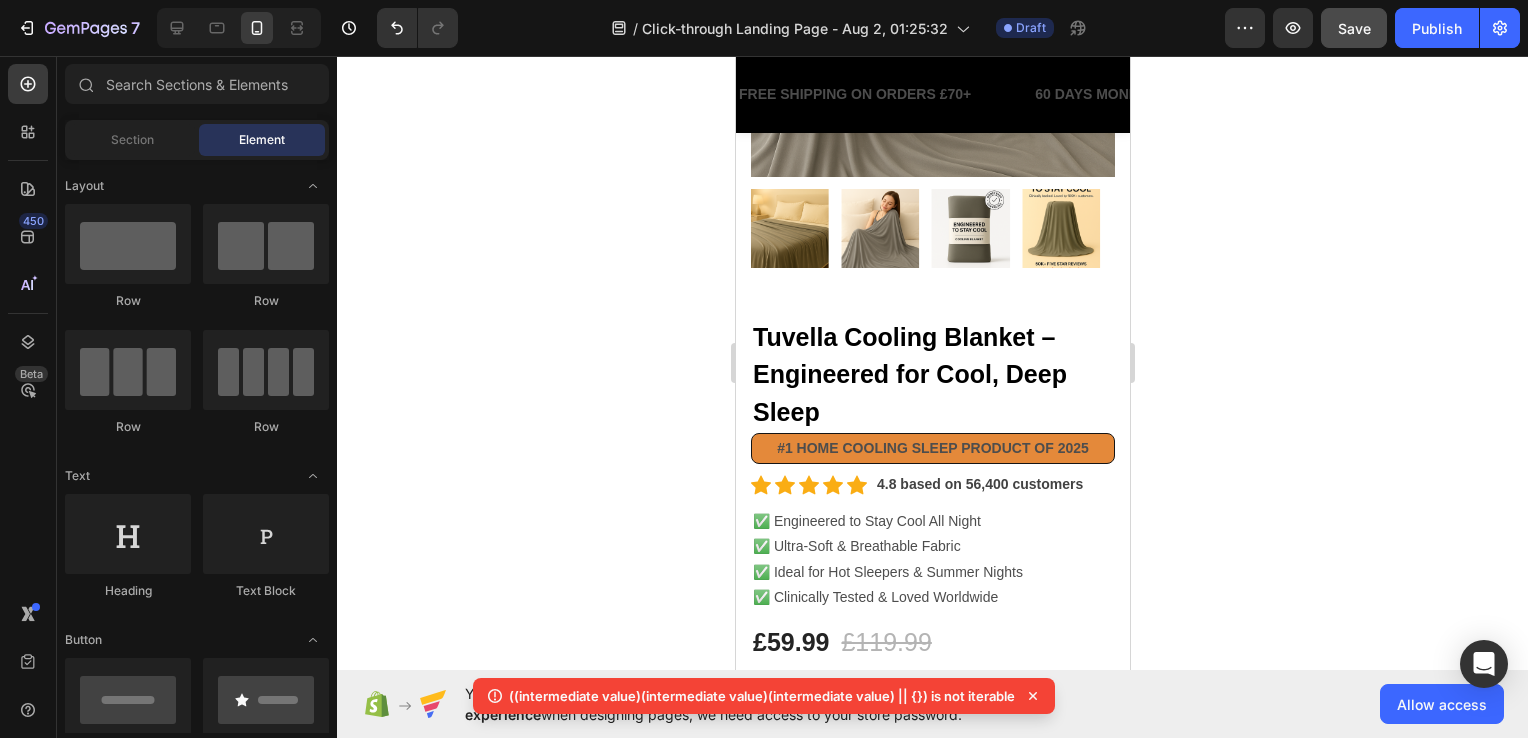 scroll, scrollTop: 256, scrollLeft: 0, axis: vertical 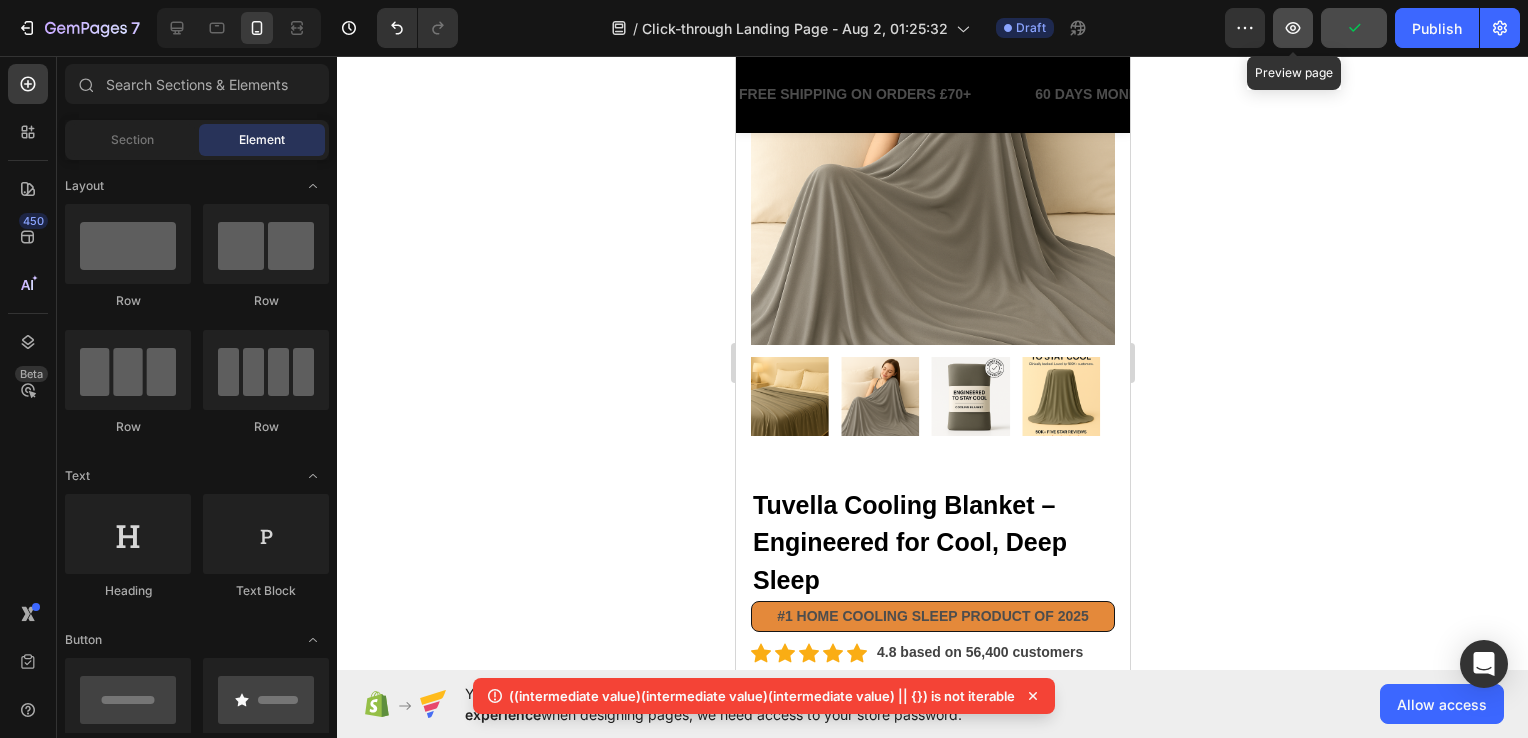 click 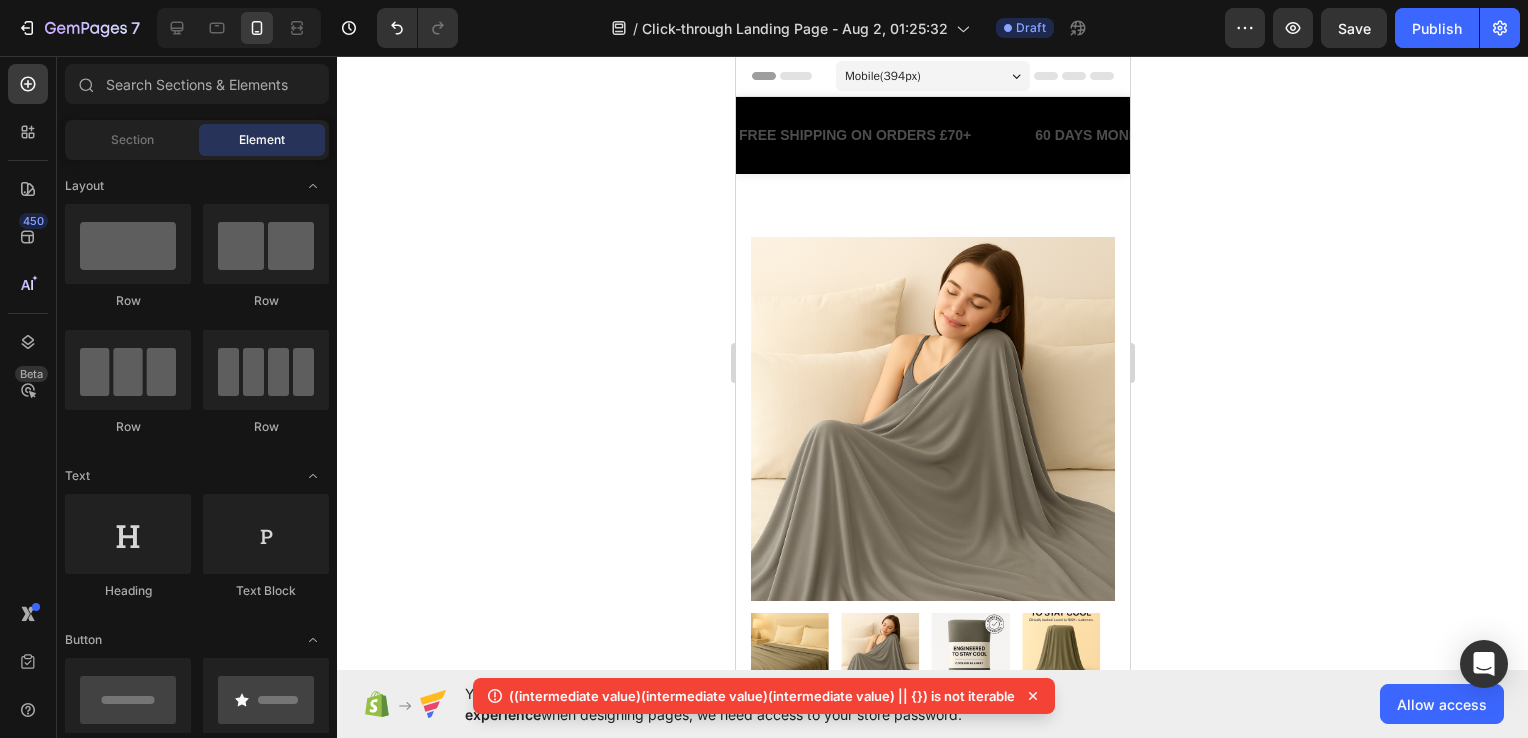 scroll, scrollTop: 0, scrollLeft: 0, axis: both 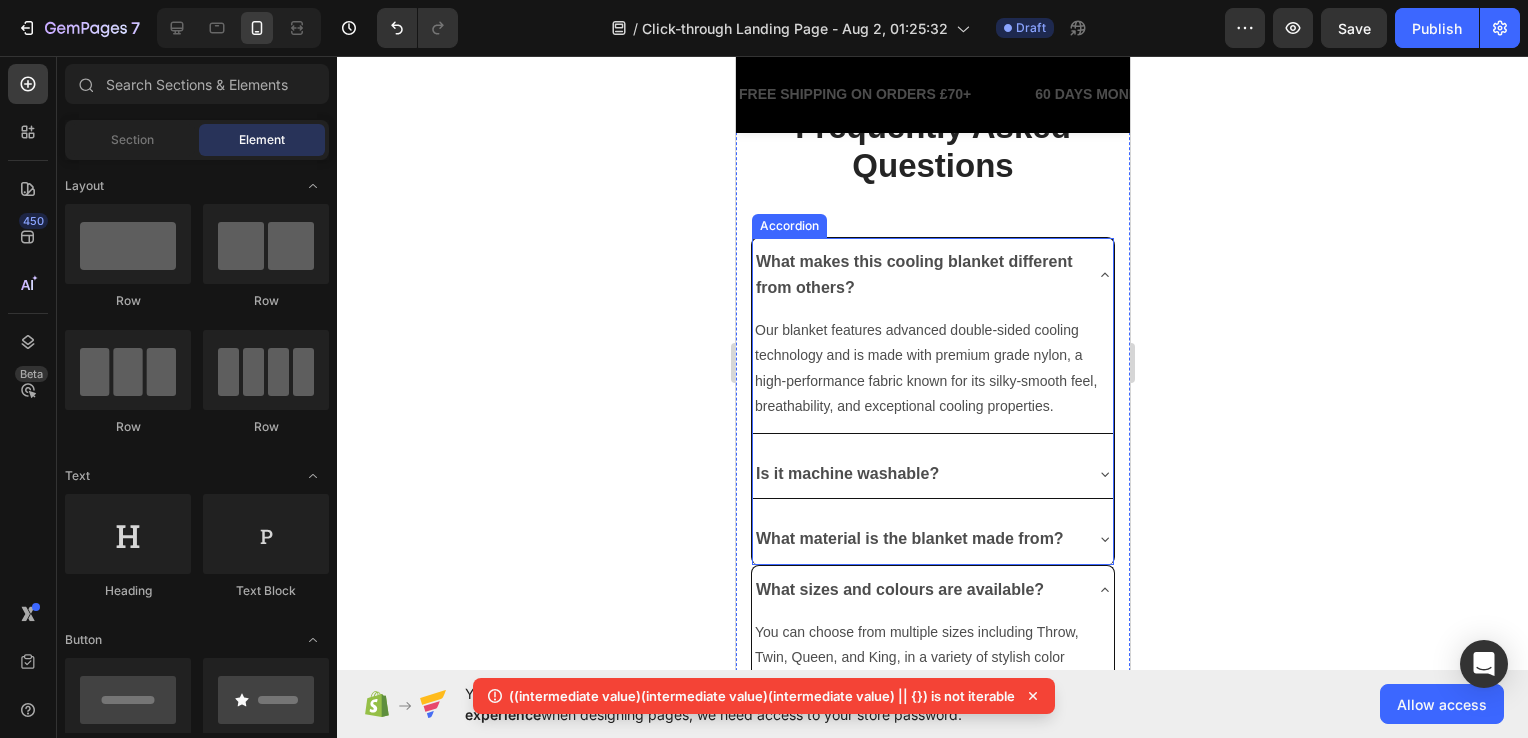click 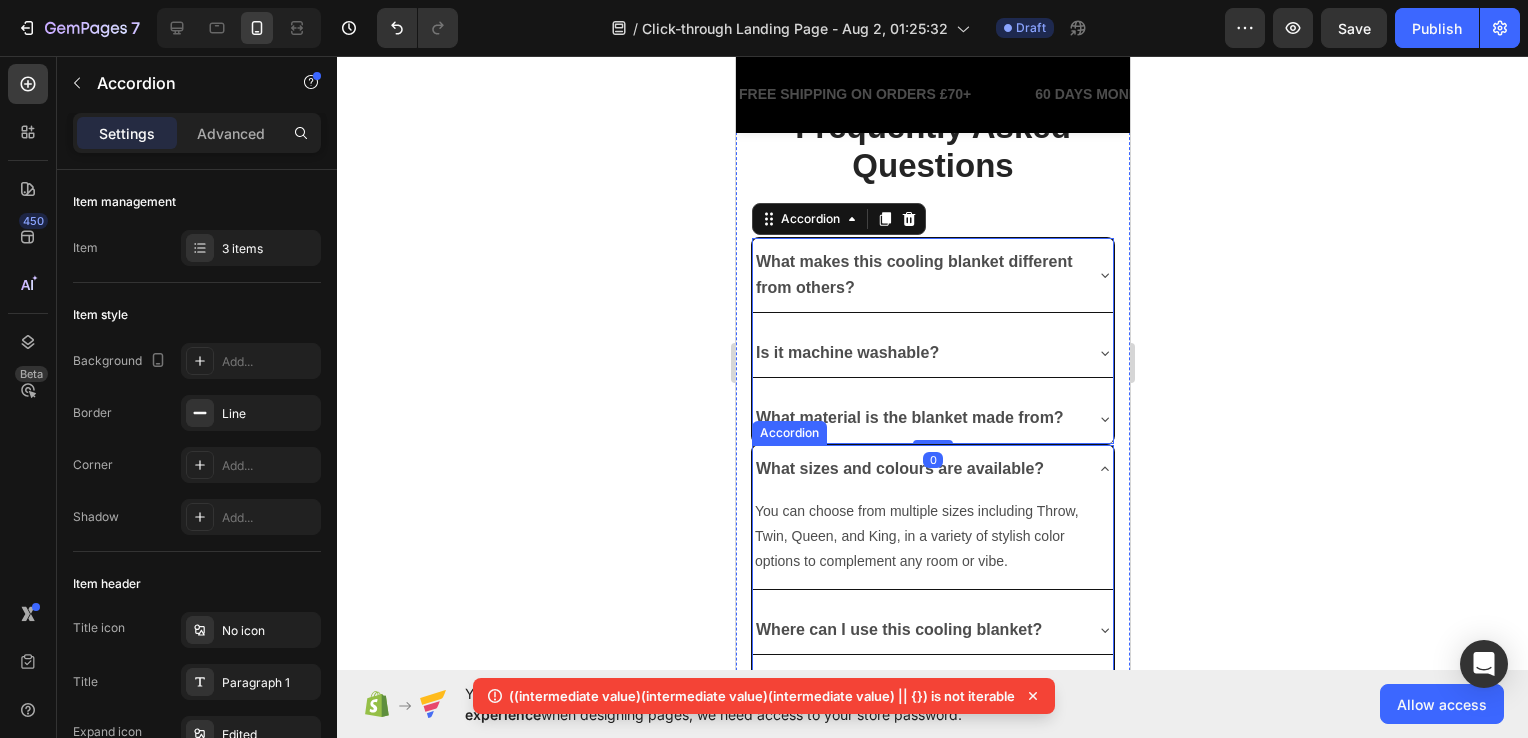 click 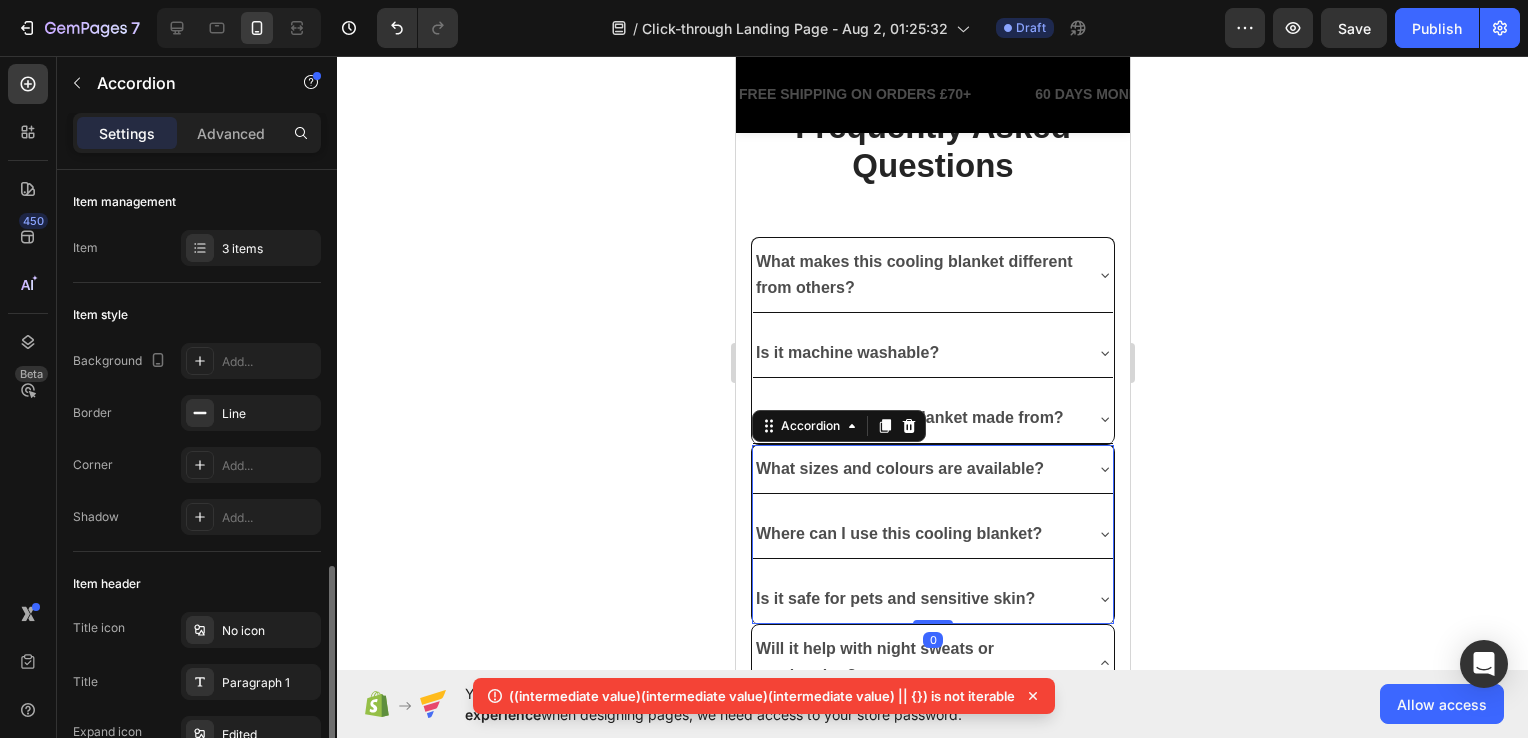 scroll, scrollTop: 300, scrollLeft: 0, axis: vertical 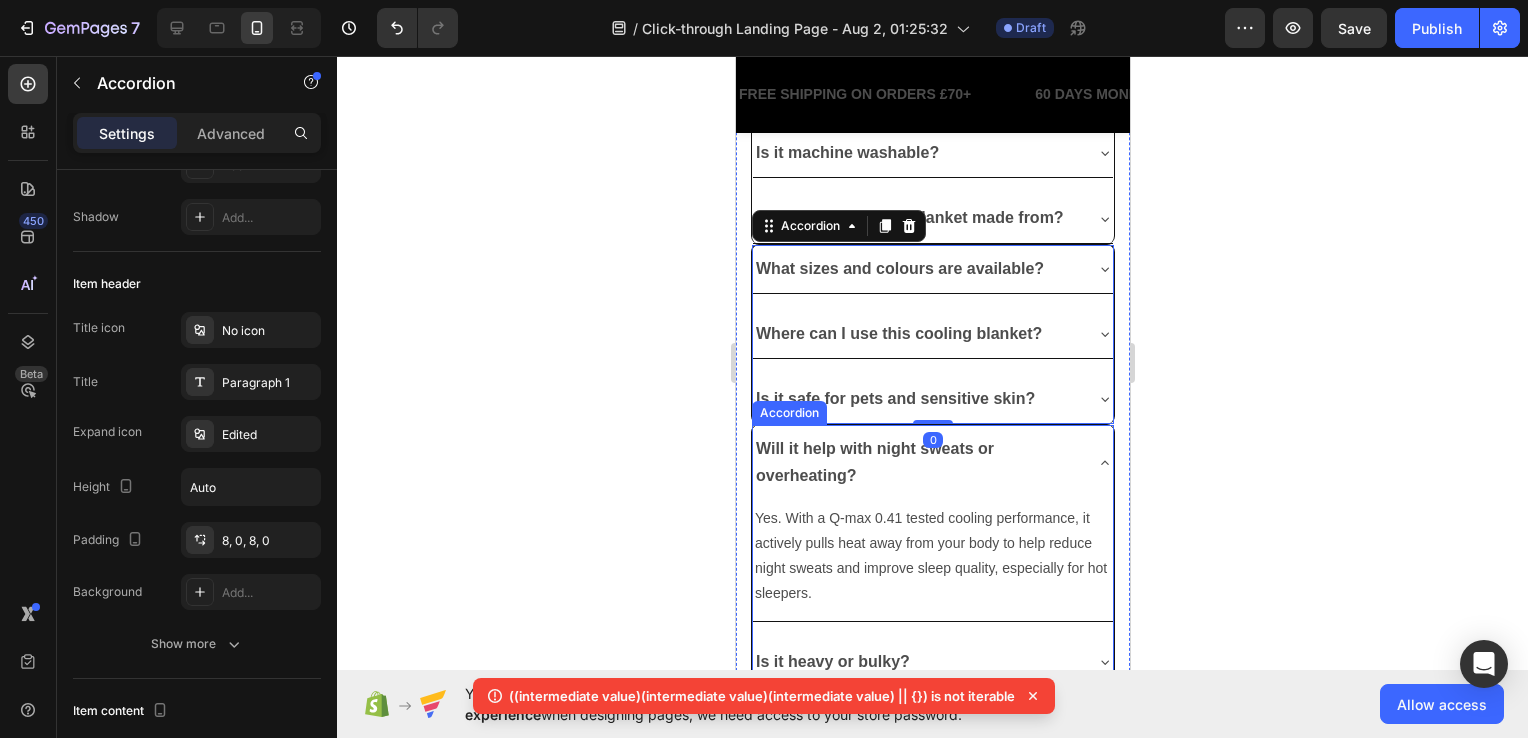 click 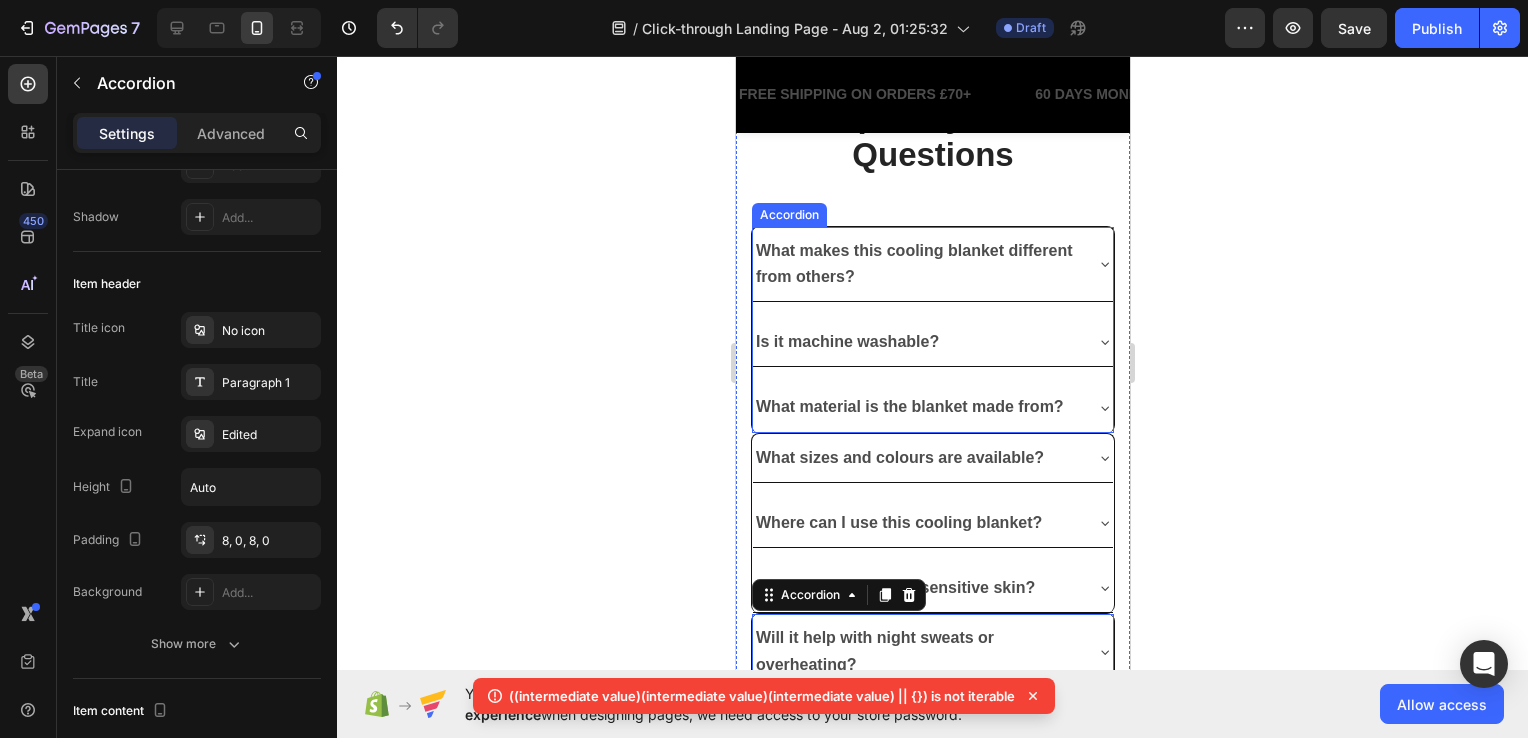 scroll, scrollTop: 5059, scrollLeft: 0, axis: vertical 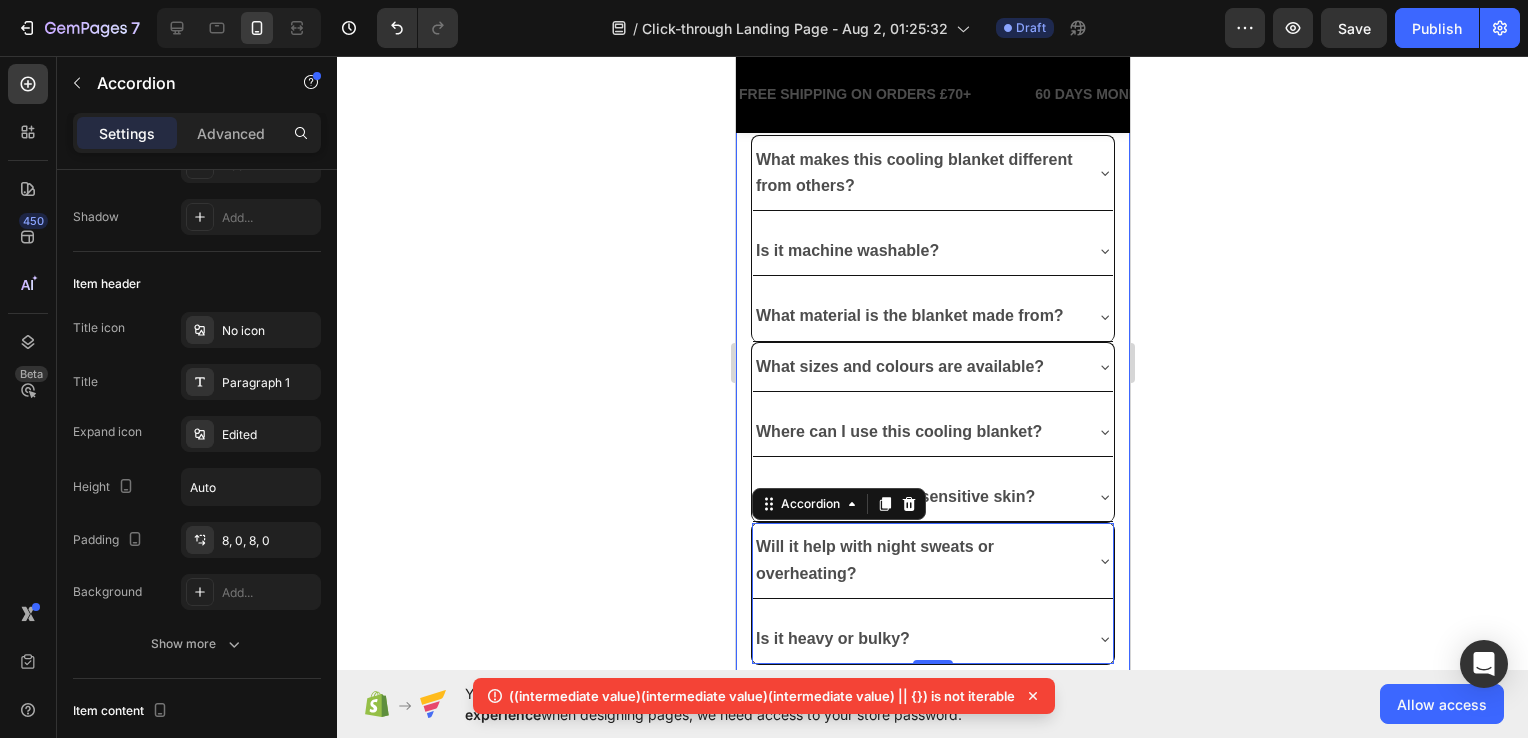 click 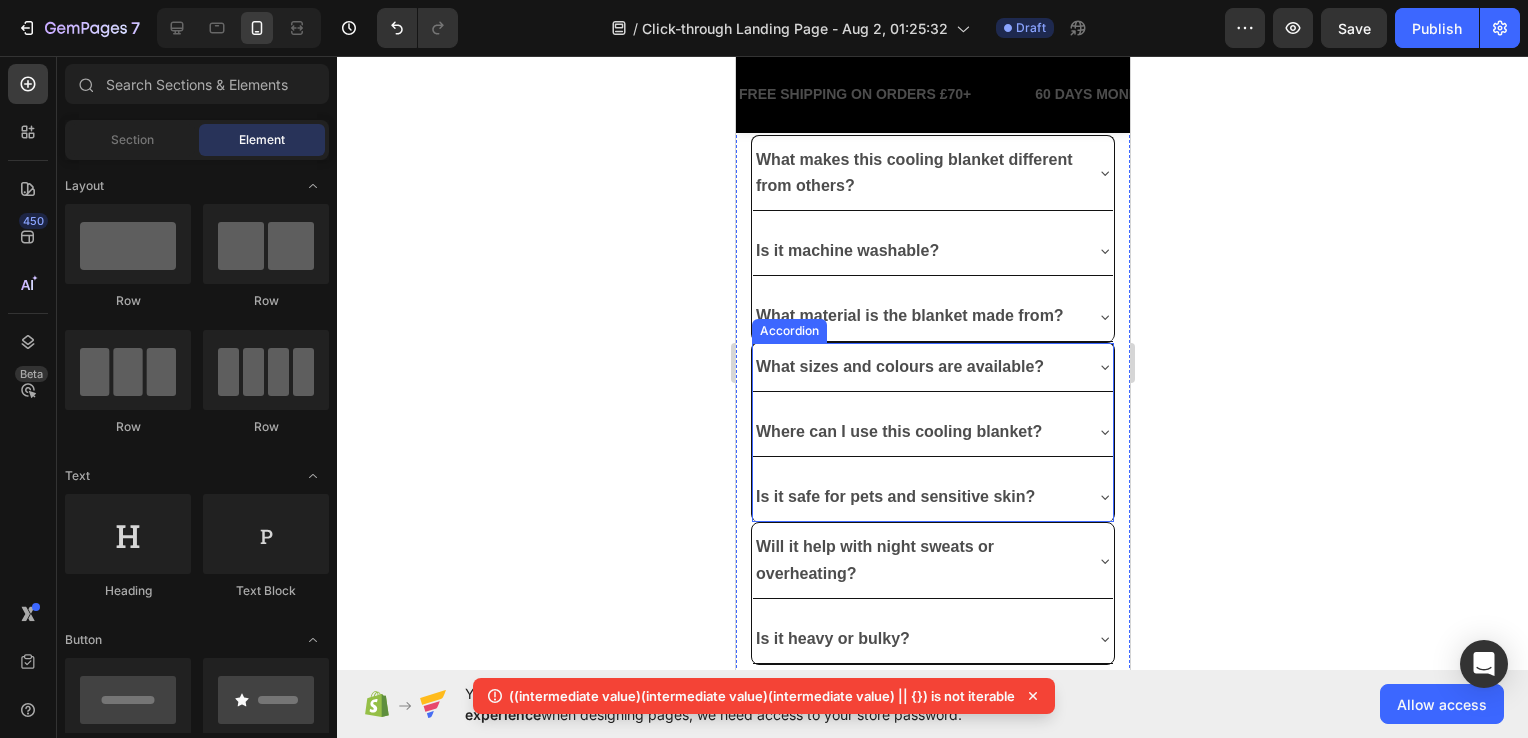scroll, scrollTop: 4959, scrollLeft: 0, axis: vertical 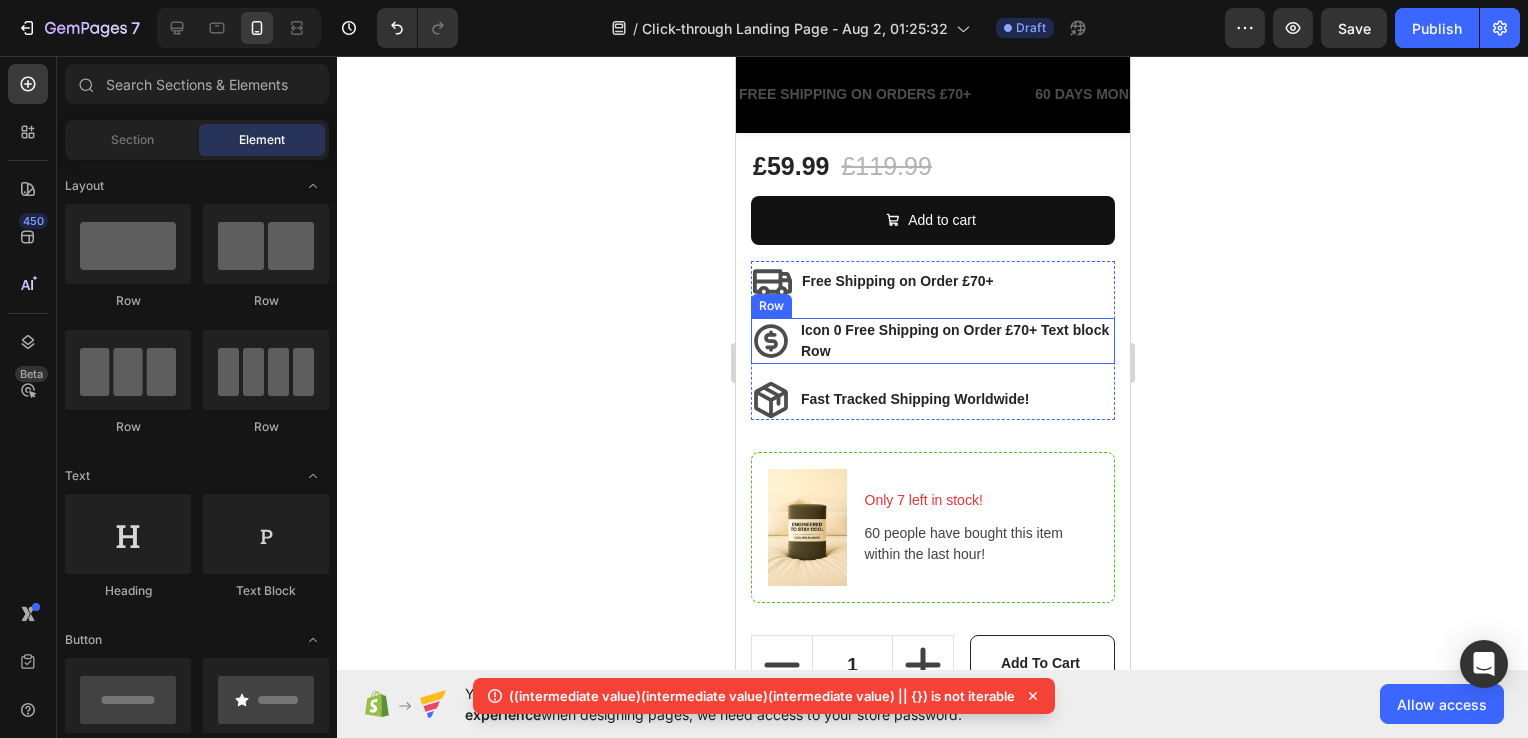 click 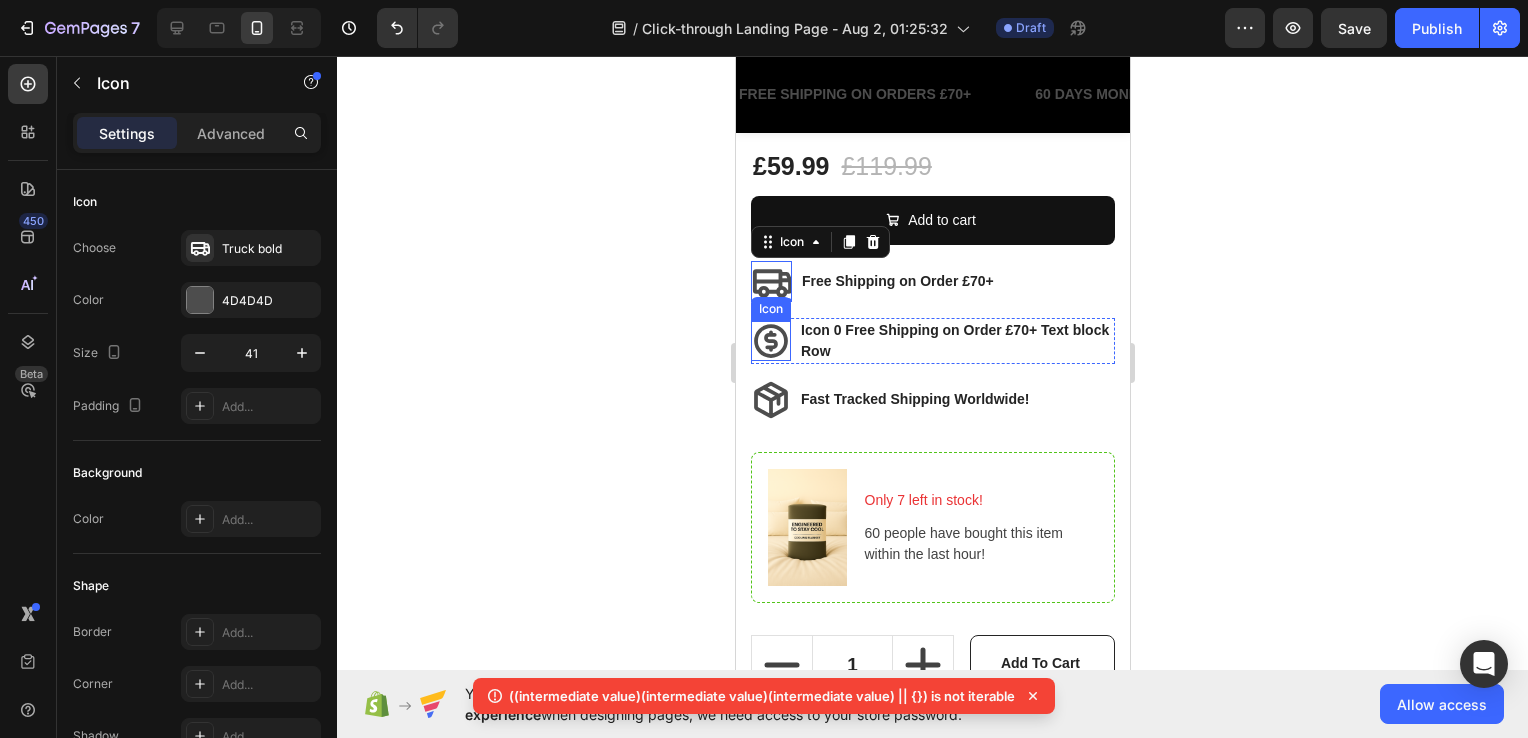 click 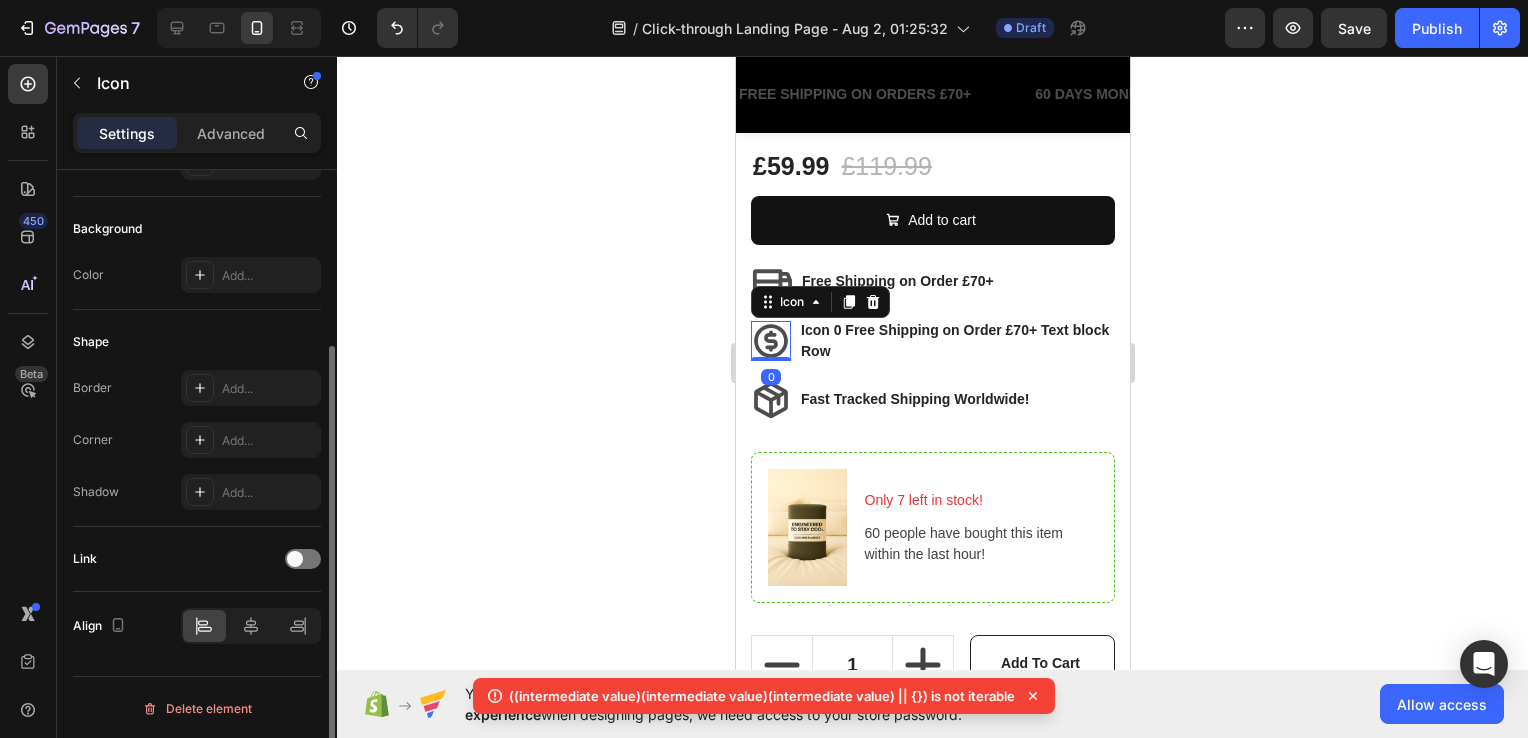 scroll, scrollTop: 0, scrollLeft: 0, axis: both 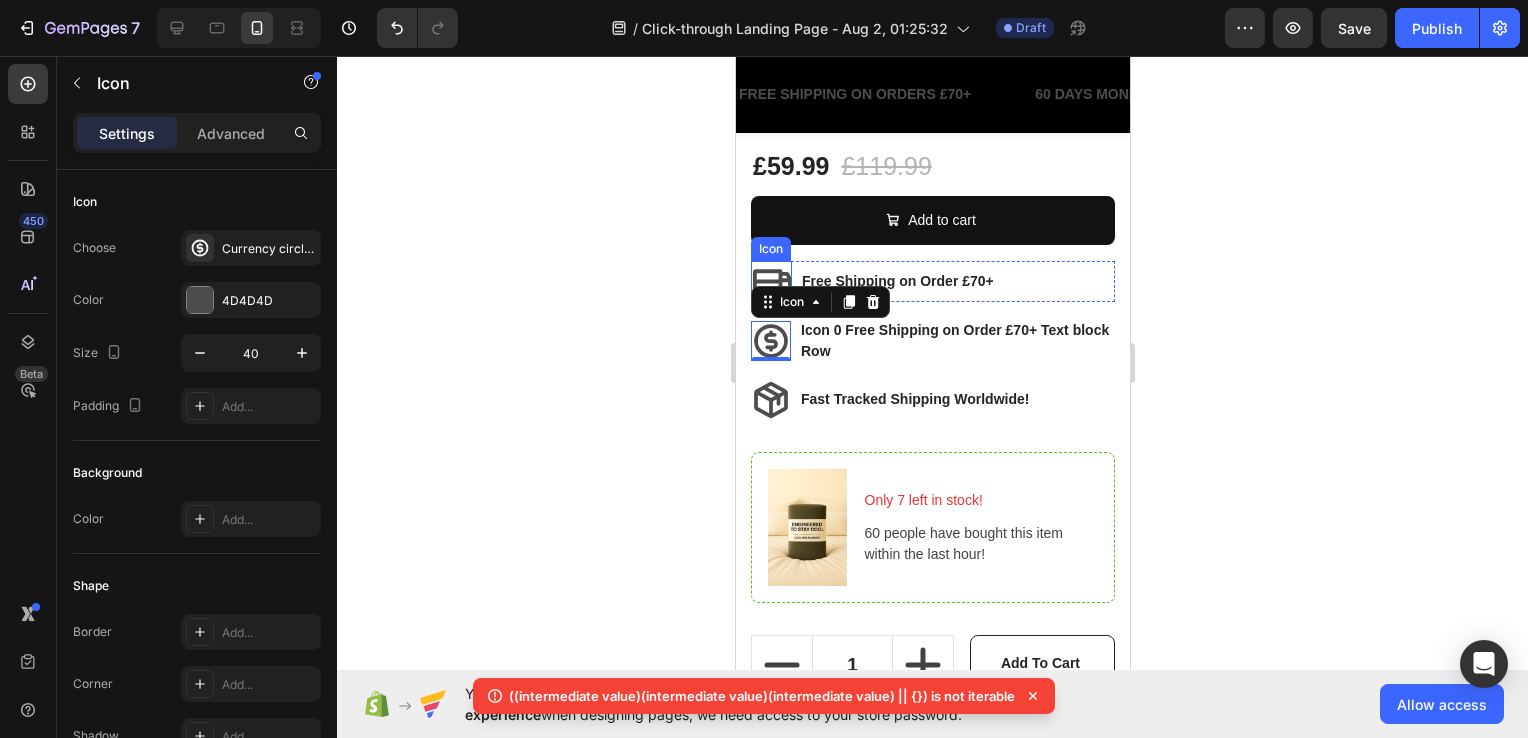click 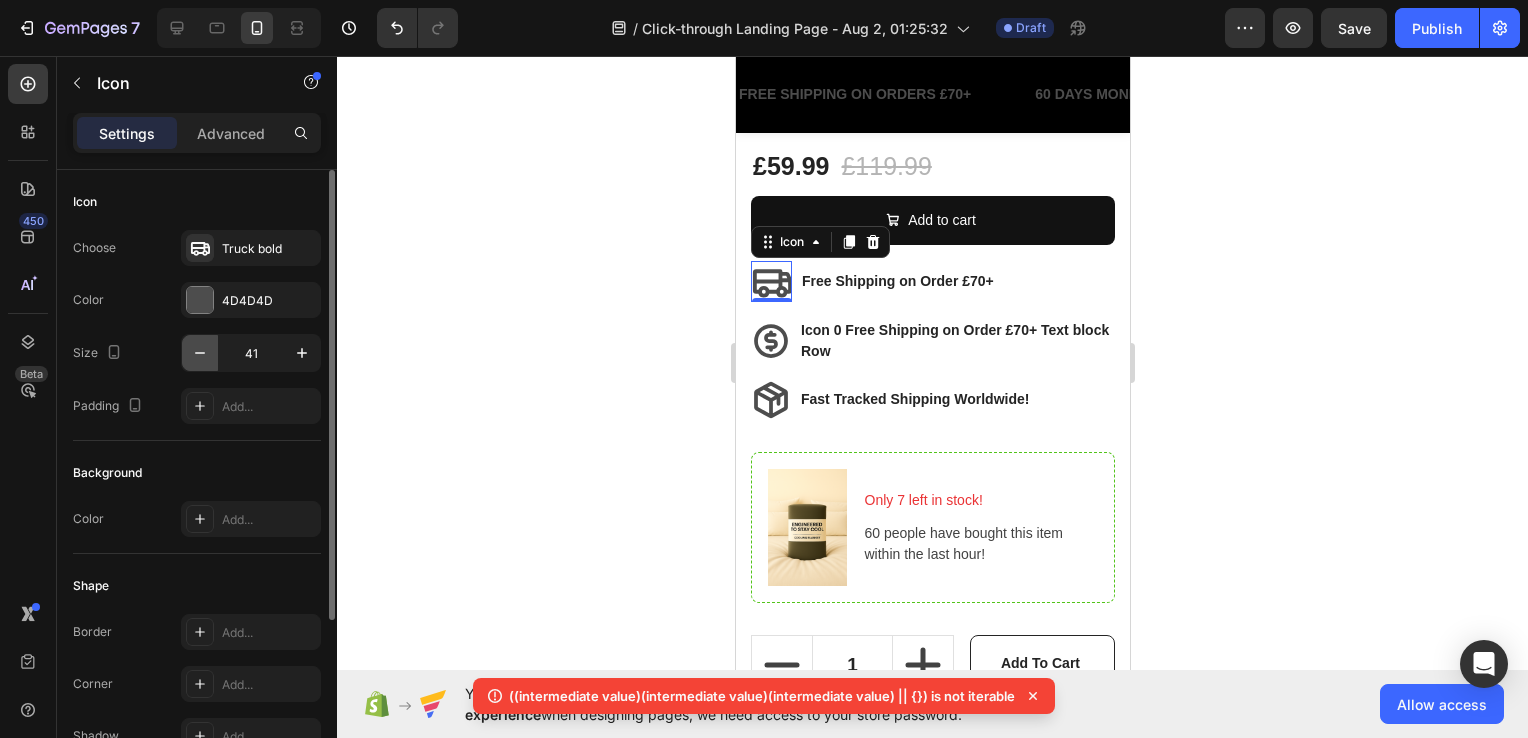 click 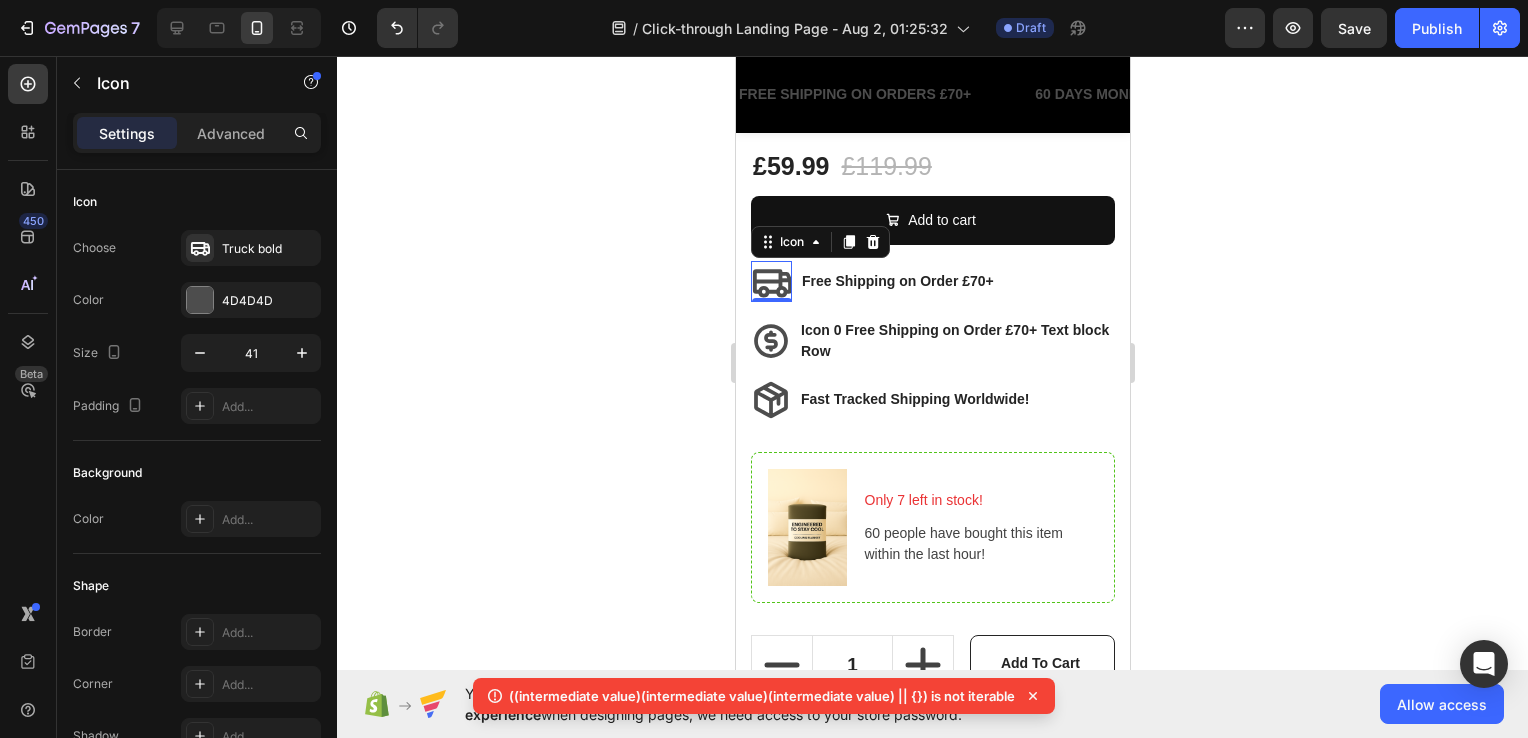 type on "40" 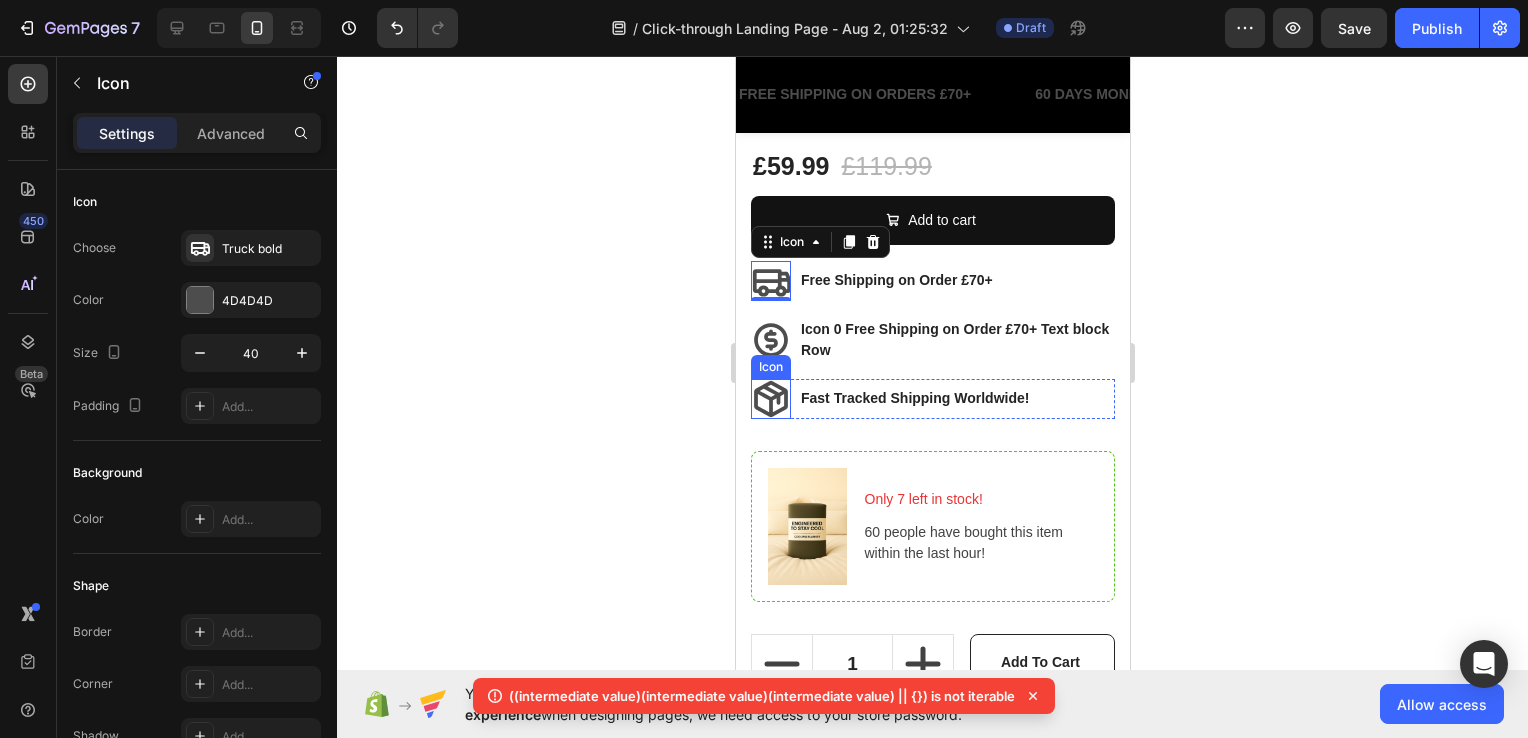click 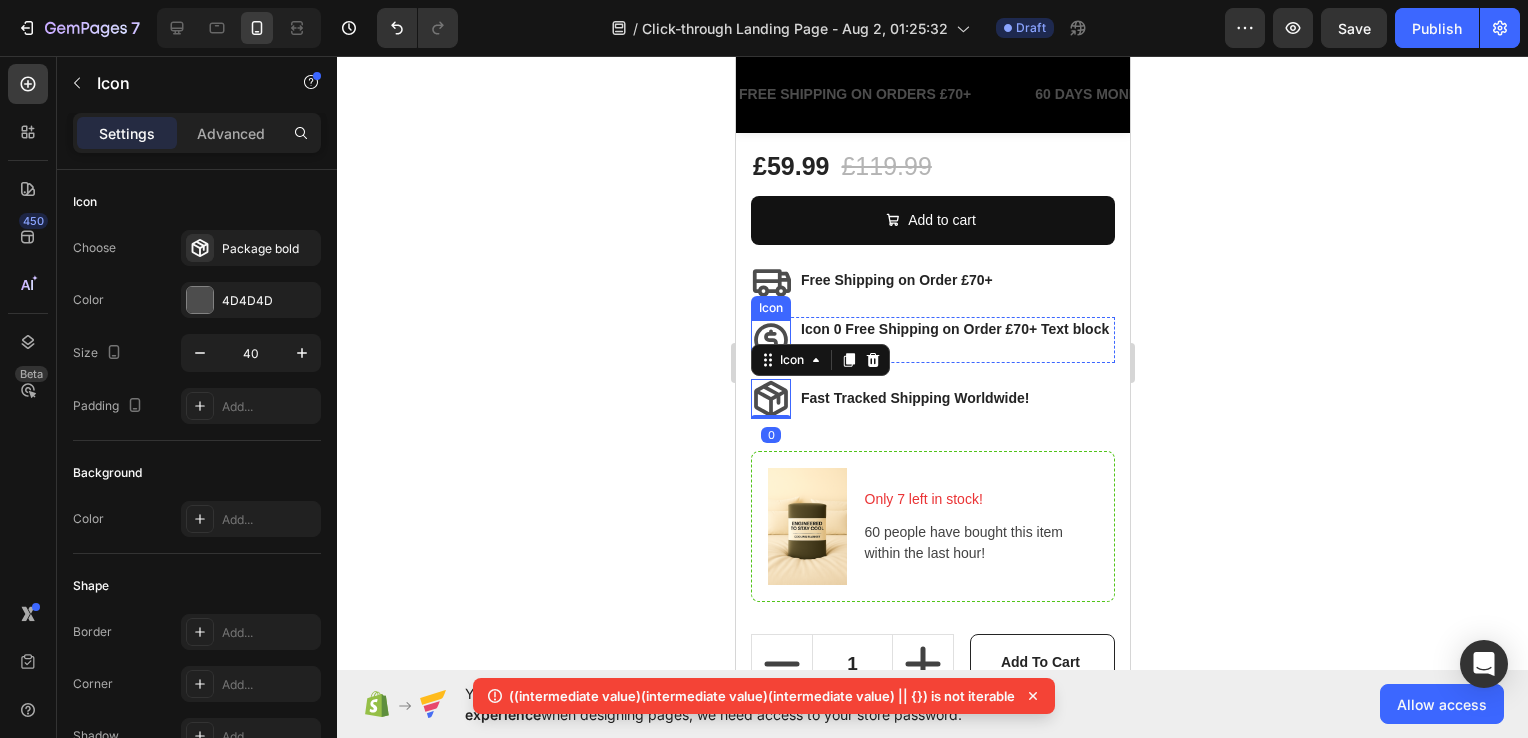 click 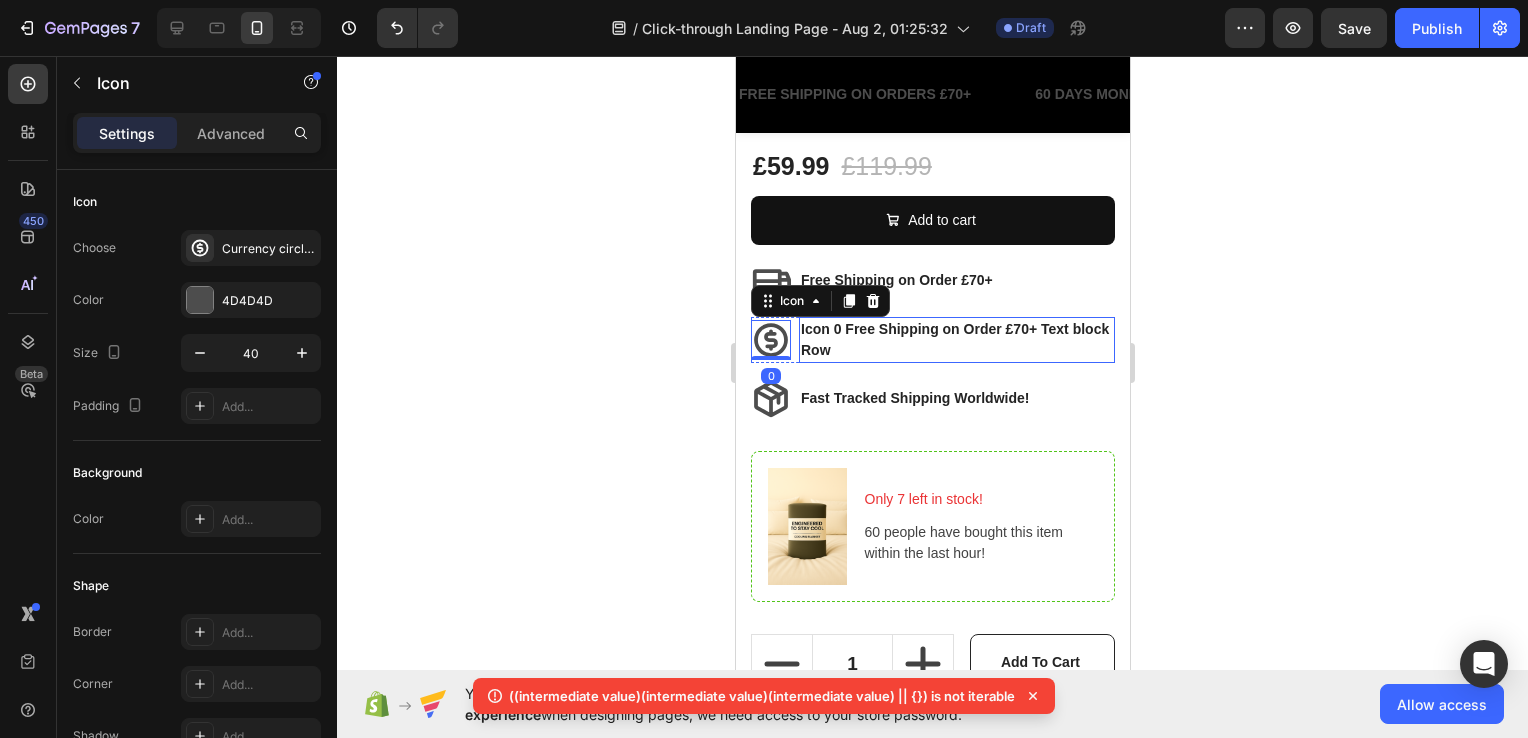 click on "Icon   0 Free Shipping on Order £70+ Text block Row" at bounding box center (956, 340) 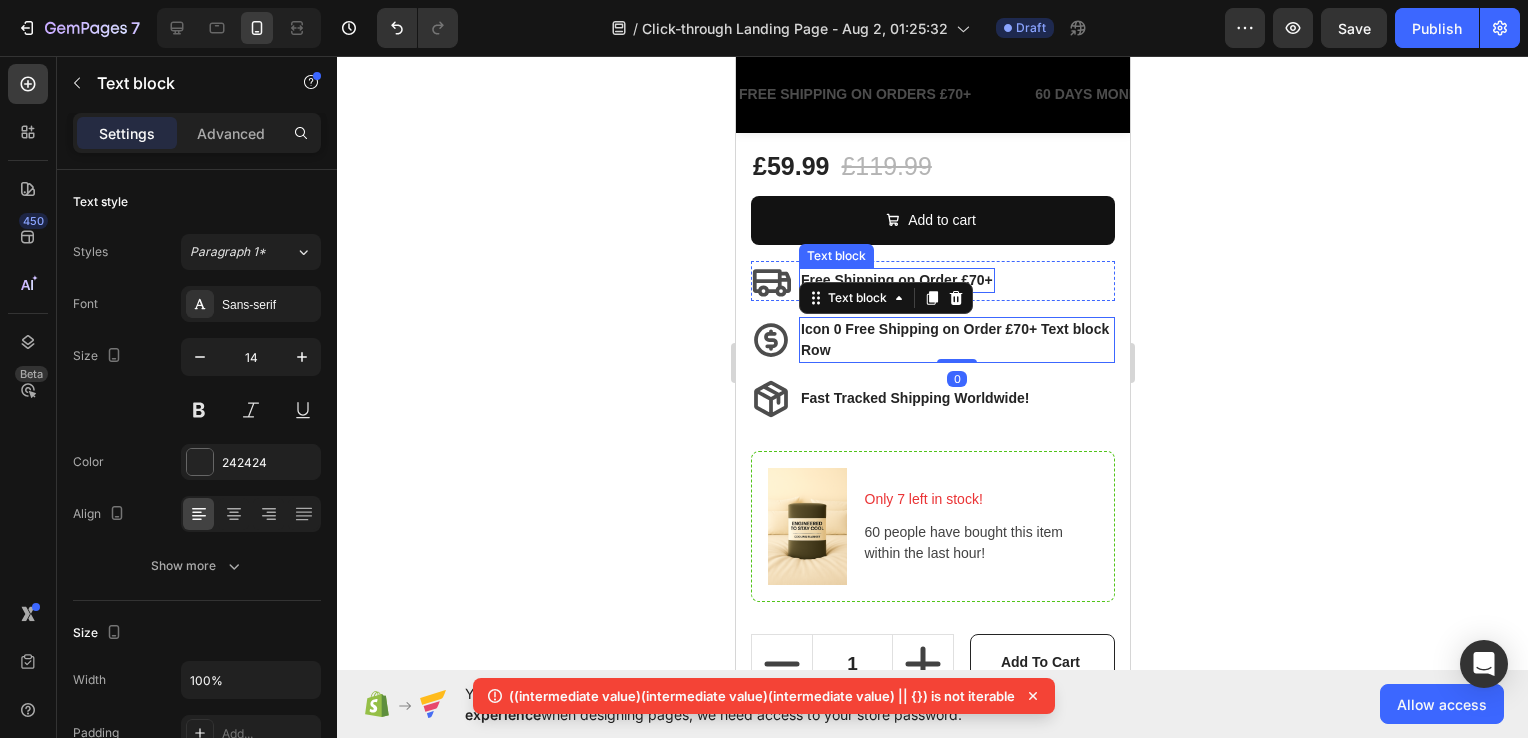 click on "Free Shipping on Order £70+" at bounding box center (896, 280) 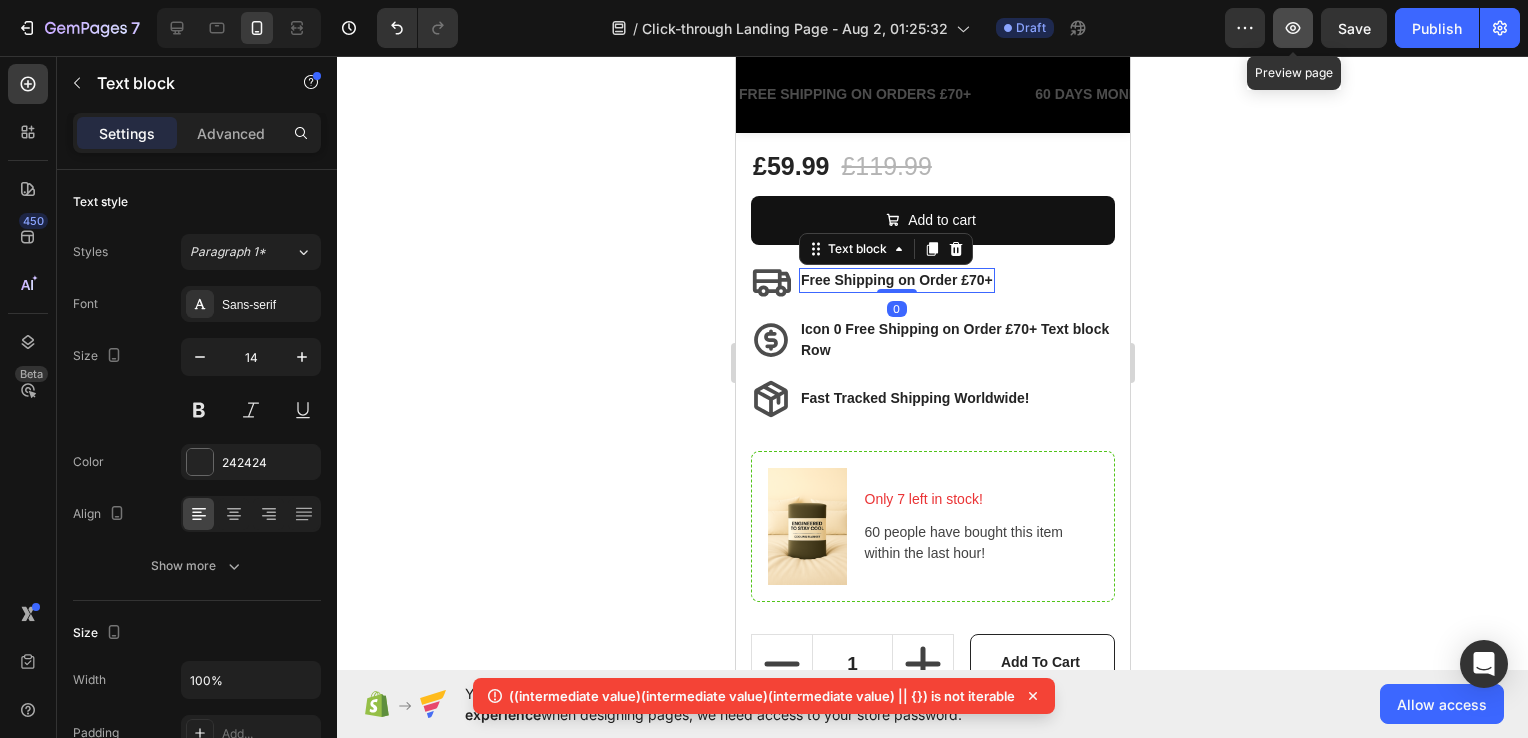 click 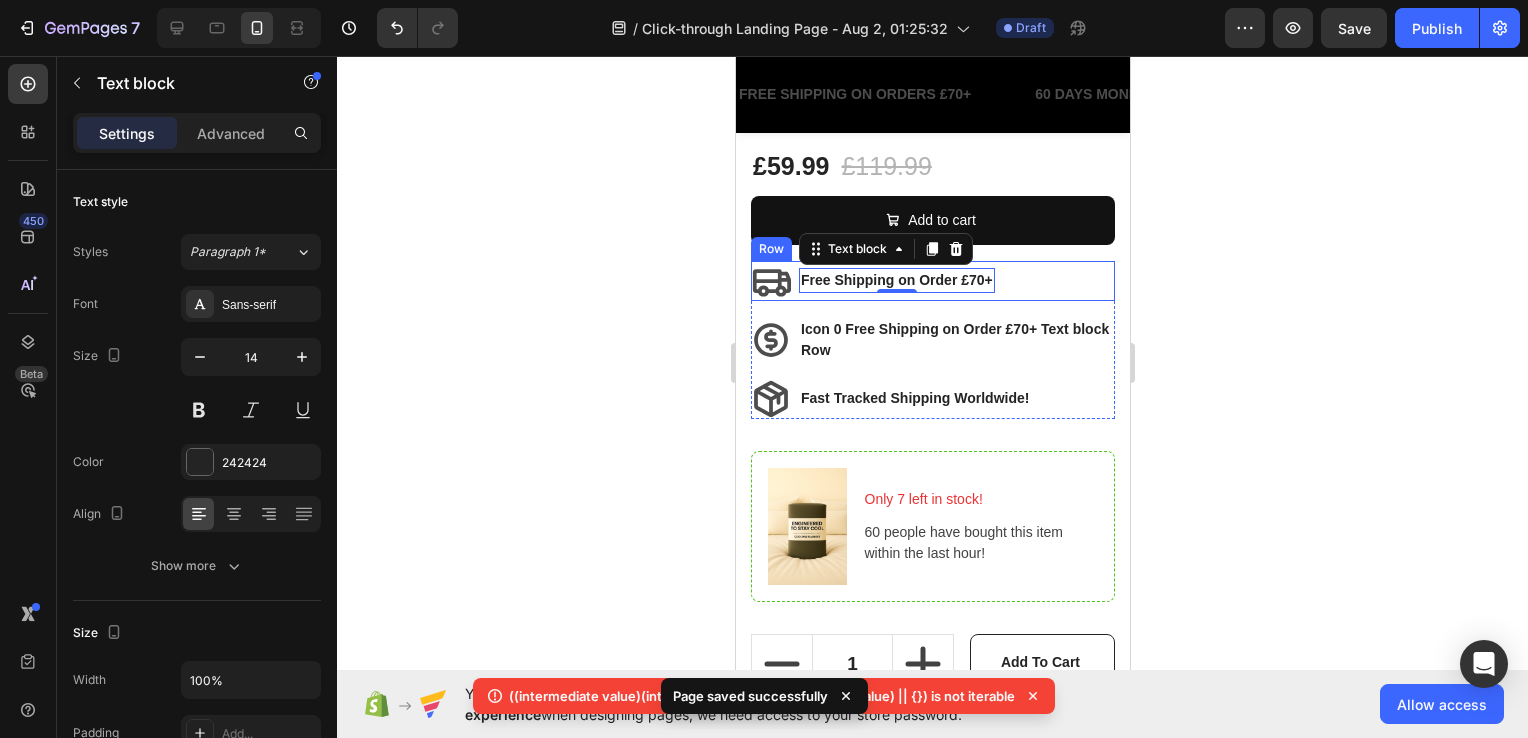 scroll, scrollTop: 1400, scrollLeft: 0, axis: vertical 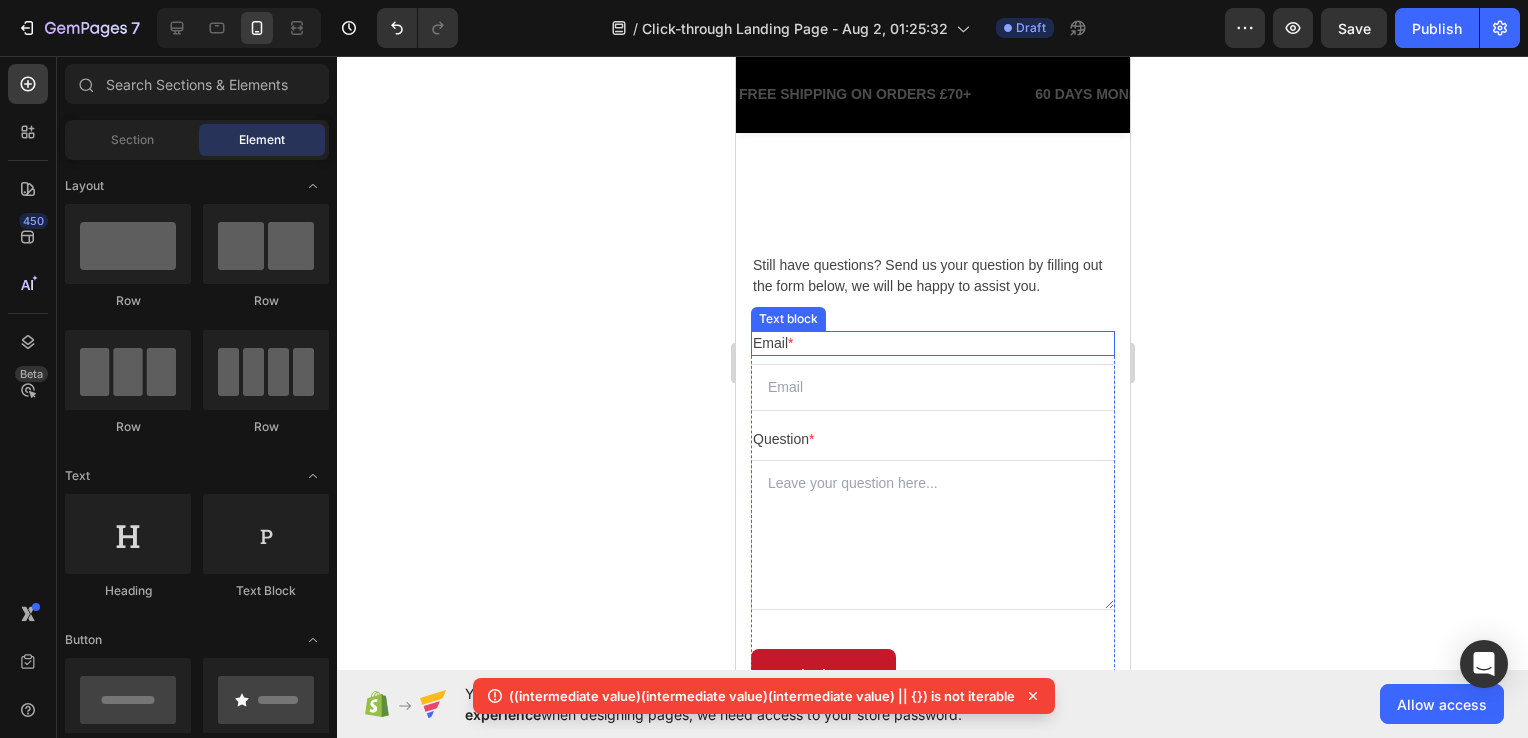 click on "Email  *" at bounding box center (932, 343) 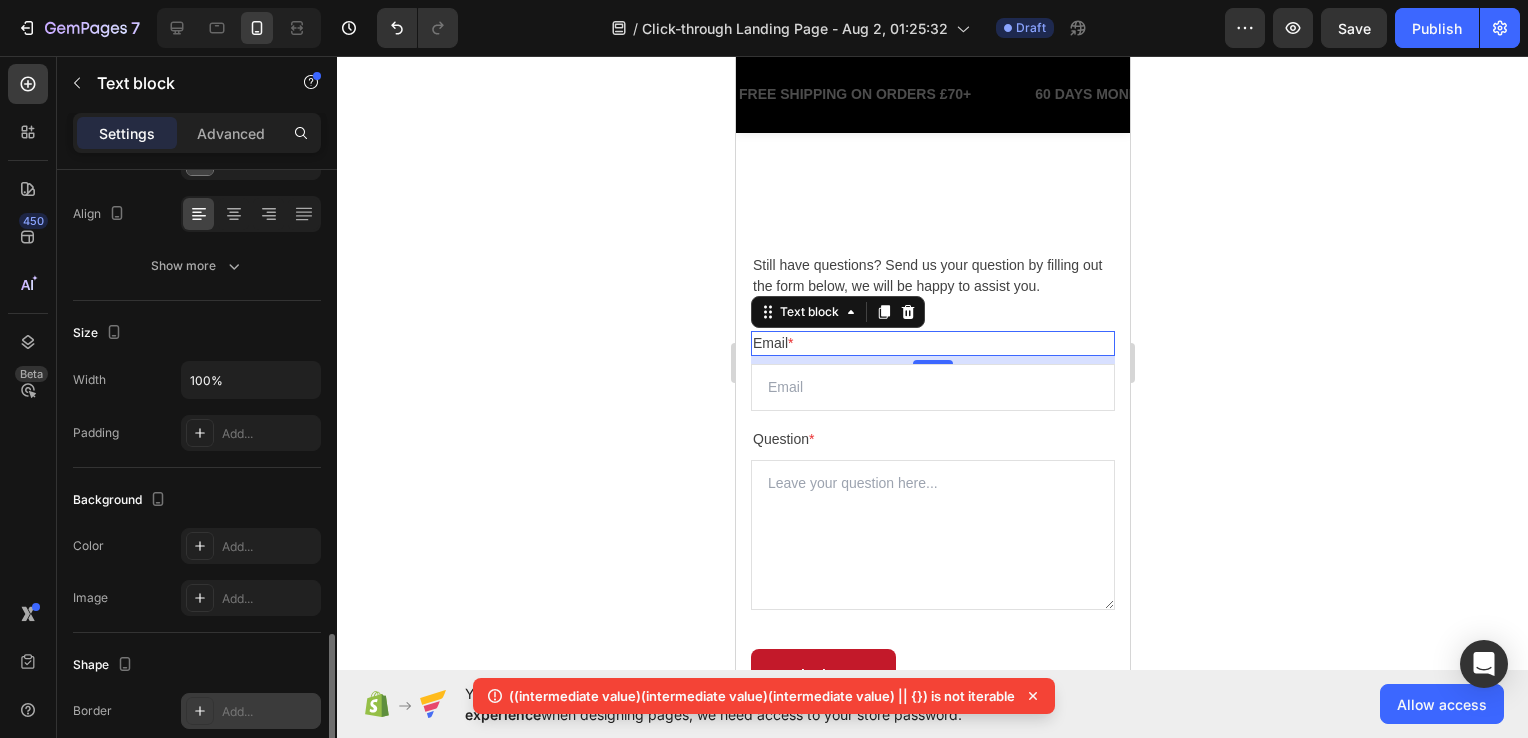 scroll, scrollTop: 500, scrollLeft: 0, axis: vertical 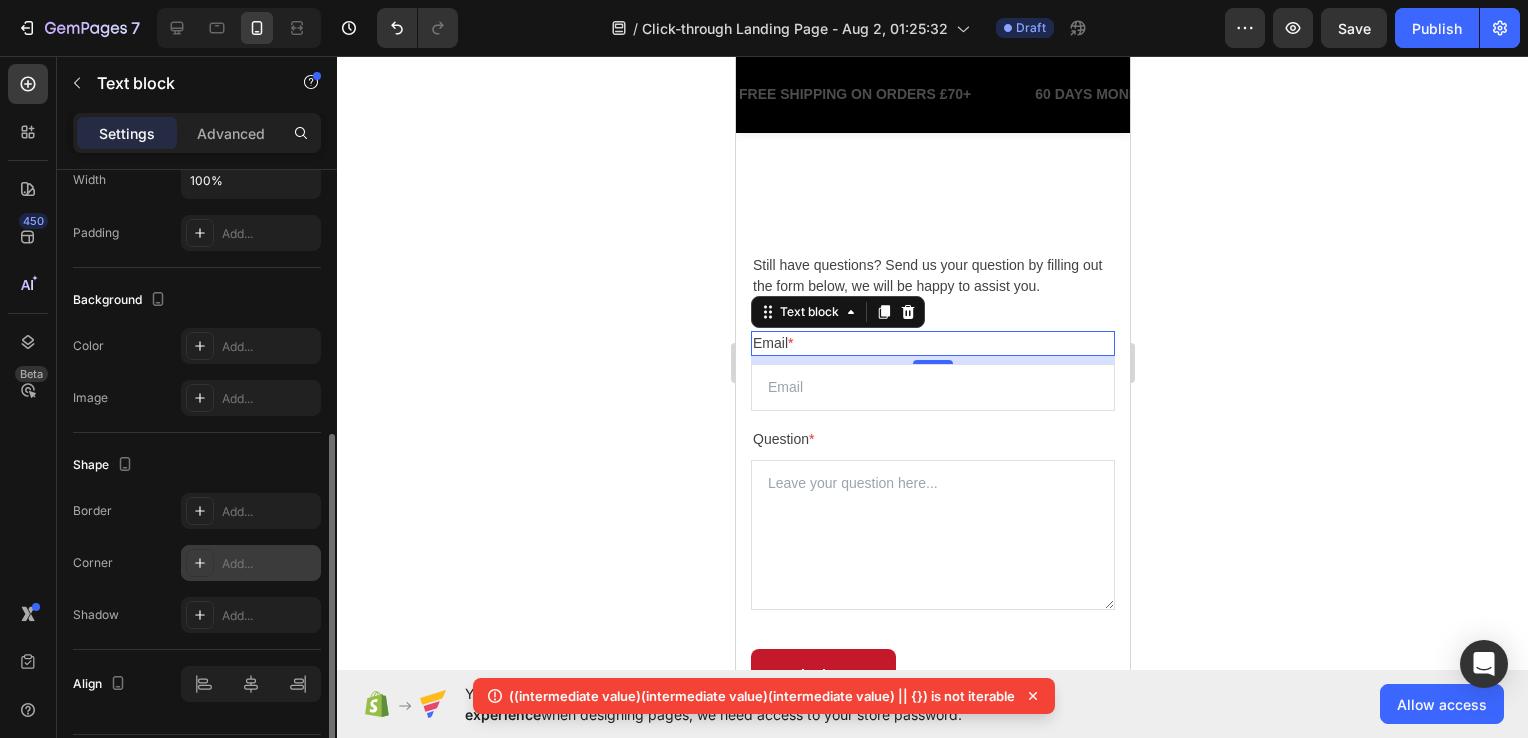 click on "Add..." at bounding box center [251, 563] 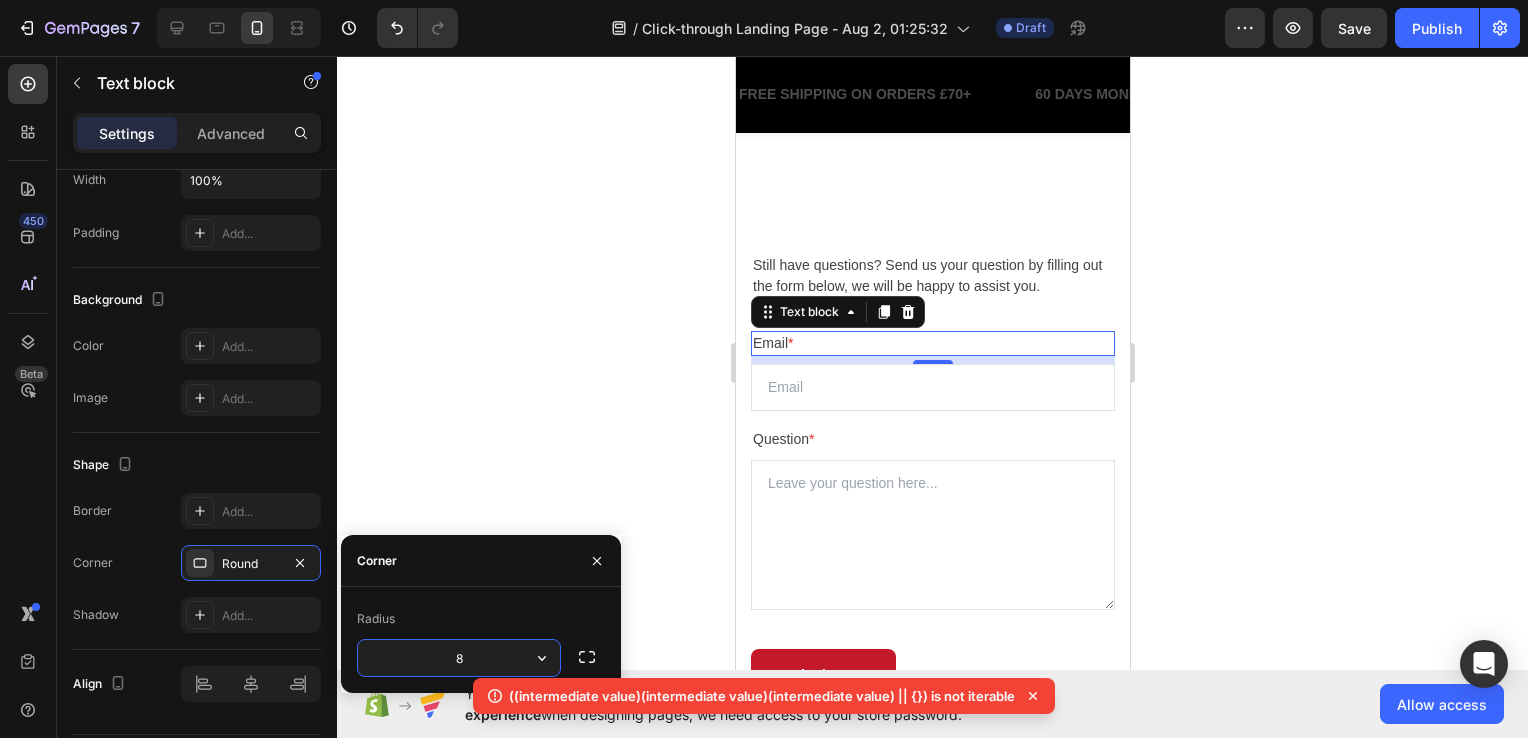 click 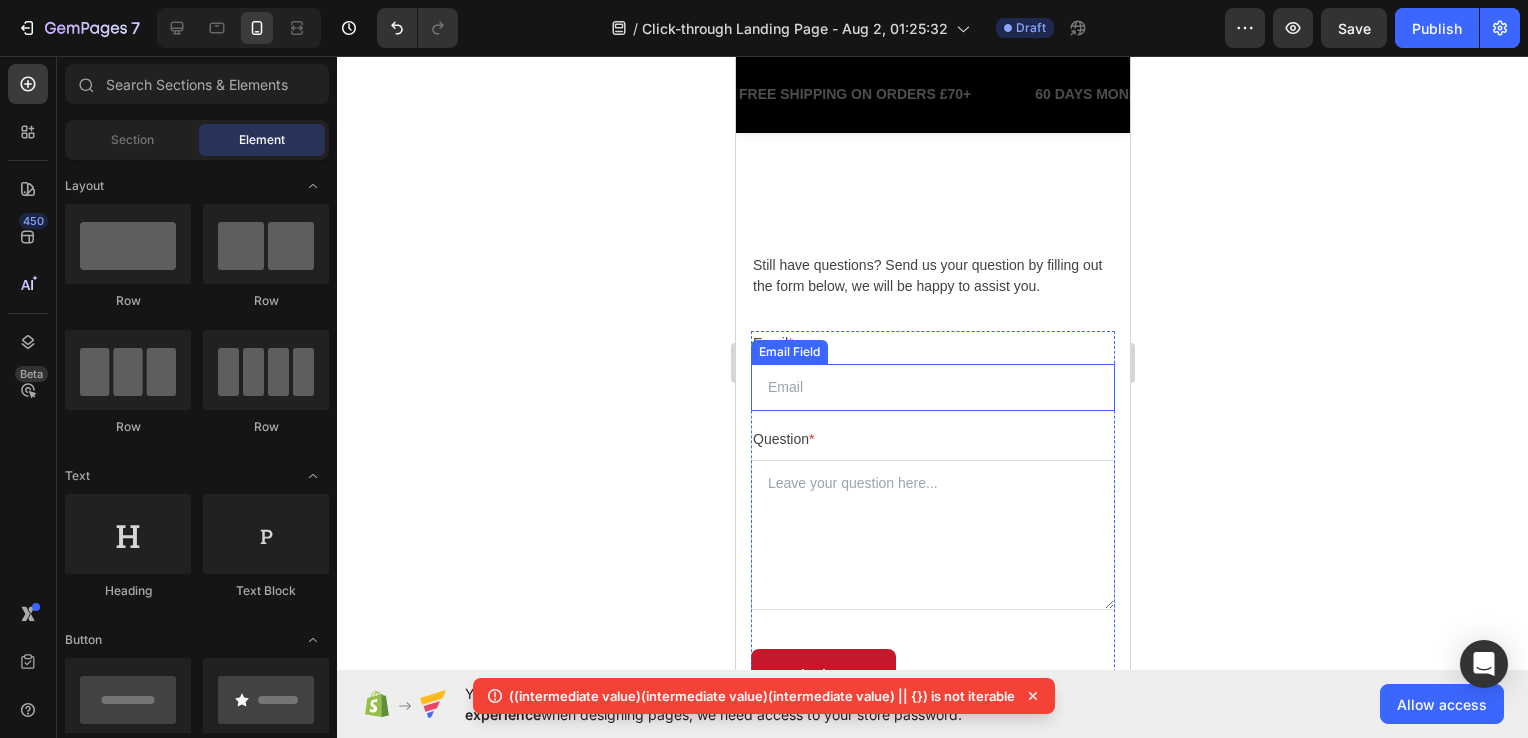 click at bounding box center [932, 387] 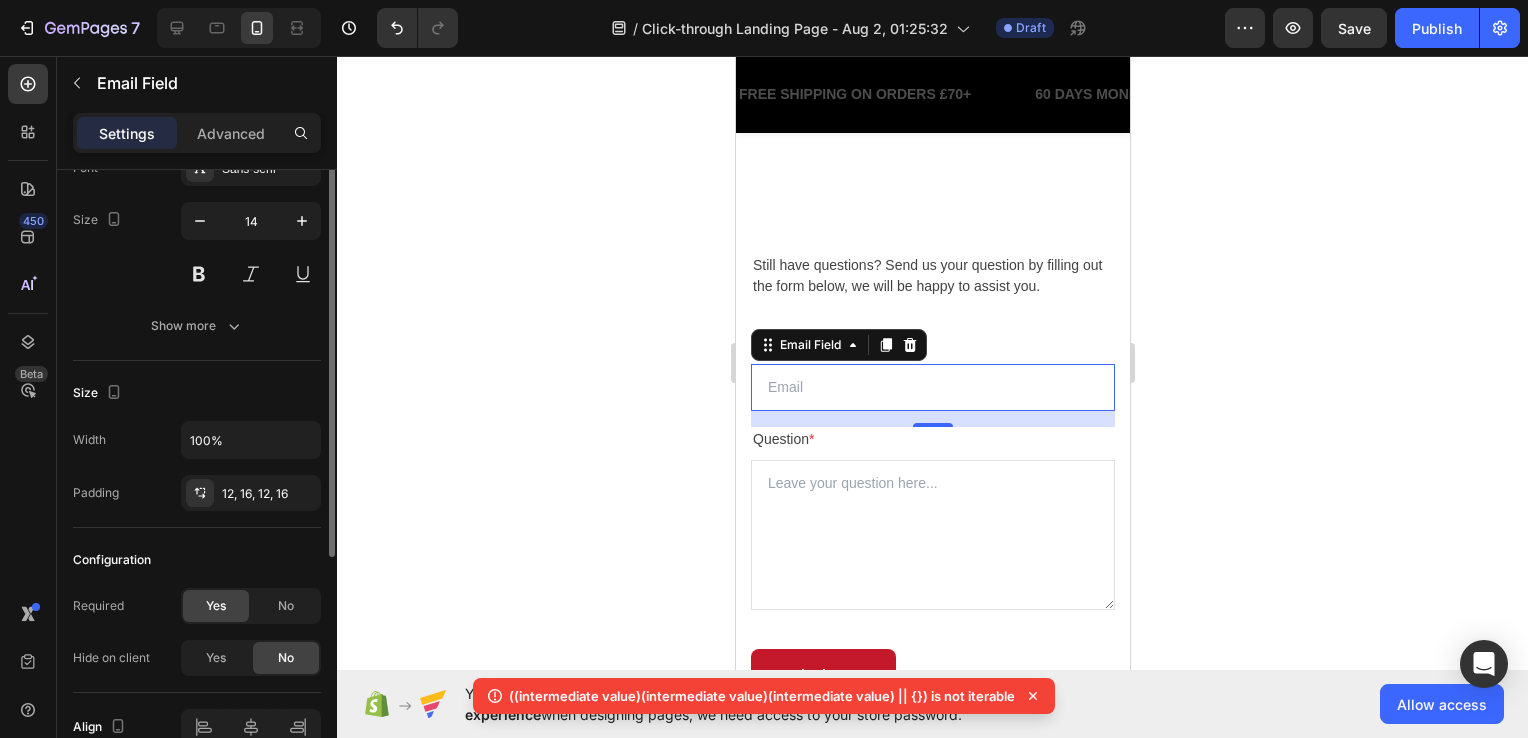 scroll, scrollTop: 0, scrollLeft: 0, axis: both 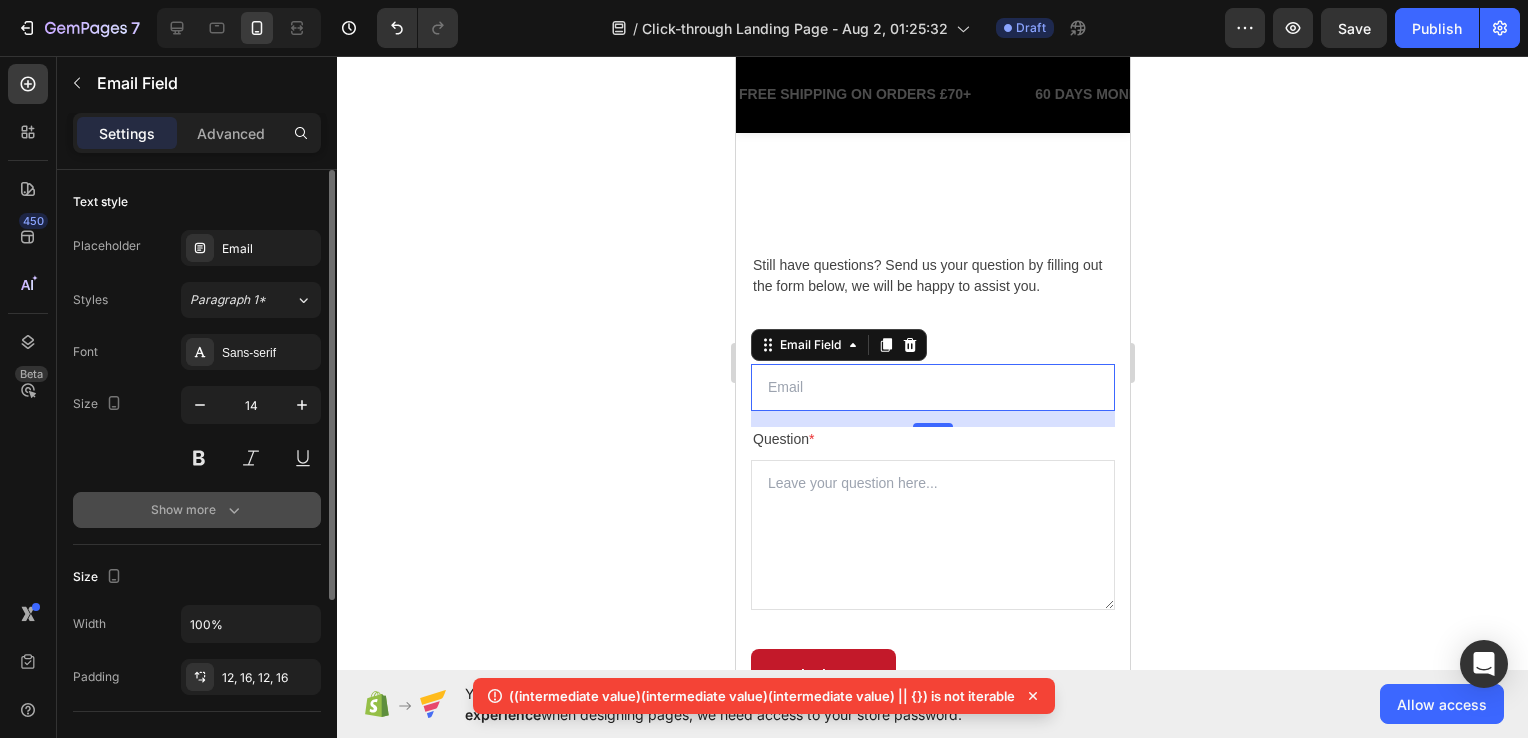 click on "Show more" at bounding box center [197, 510] 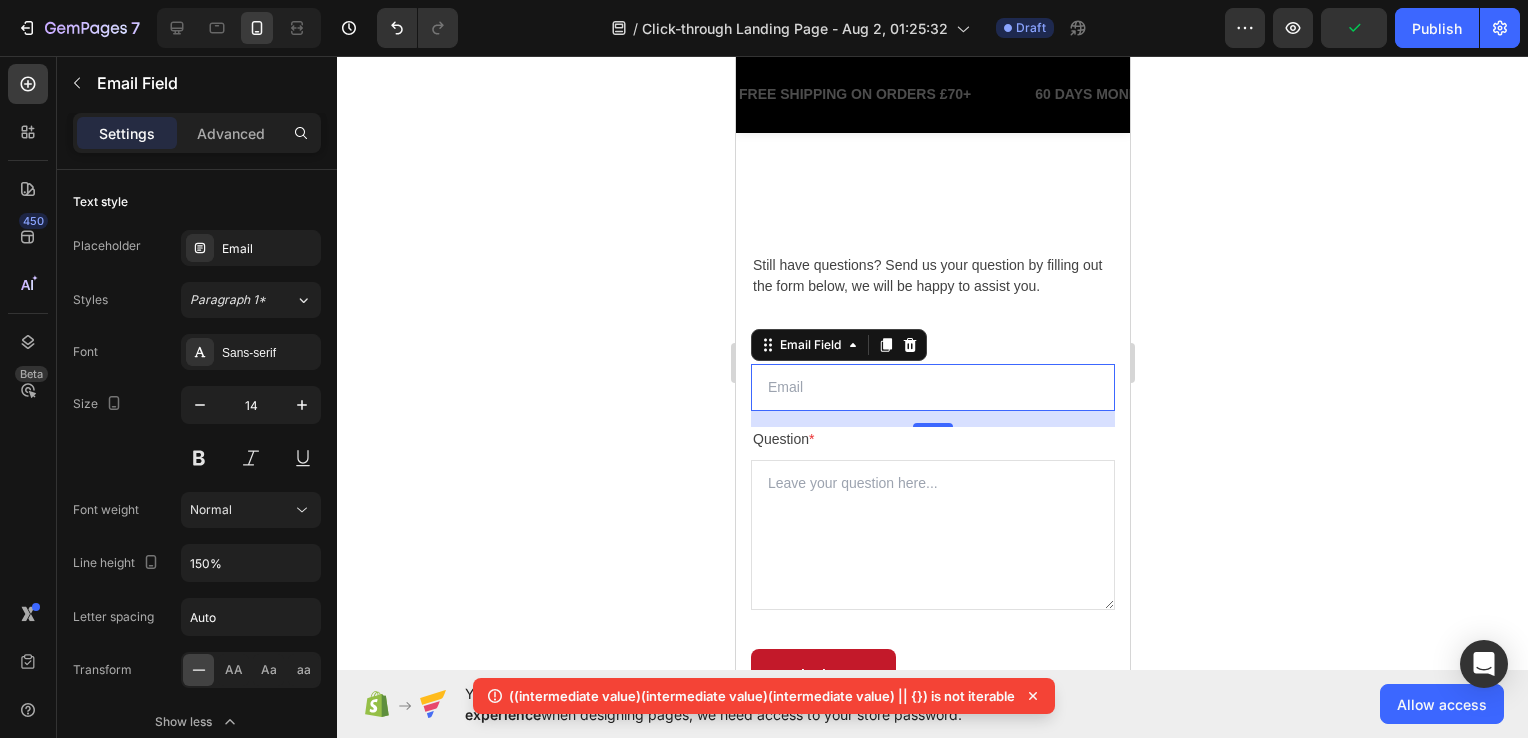 click 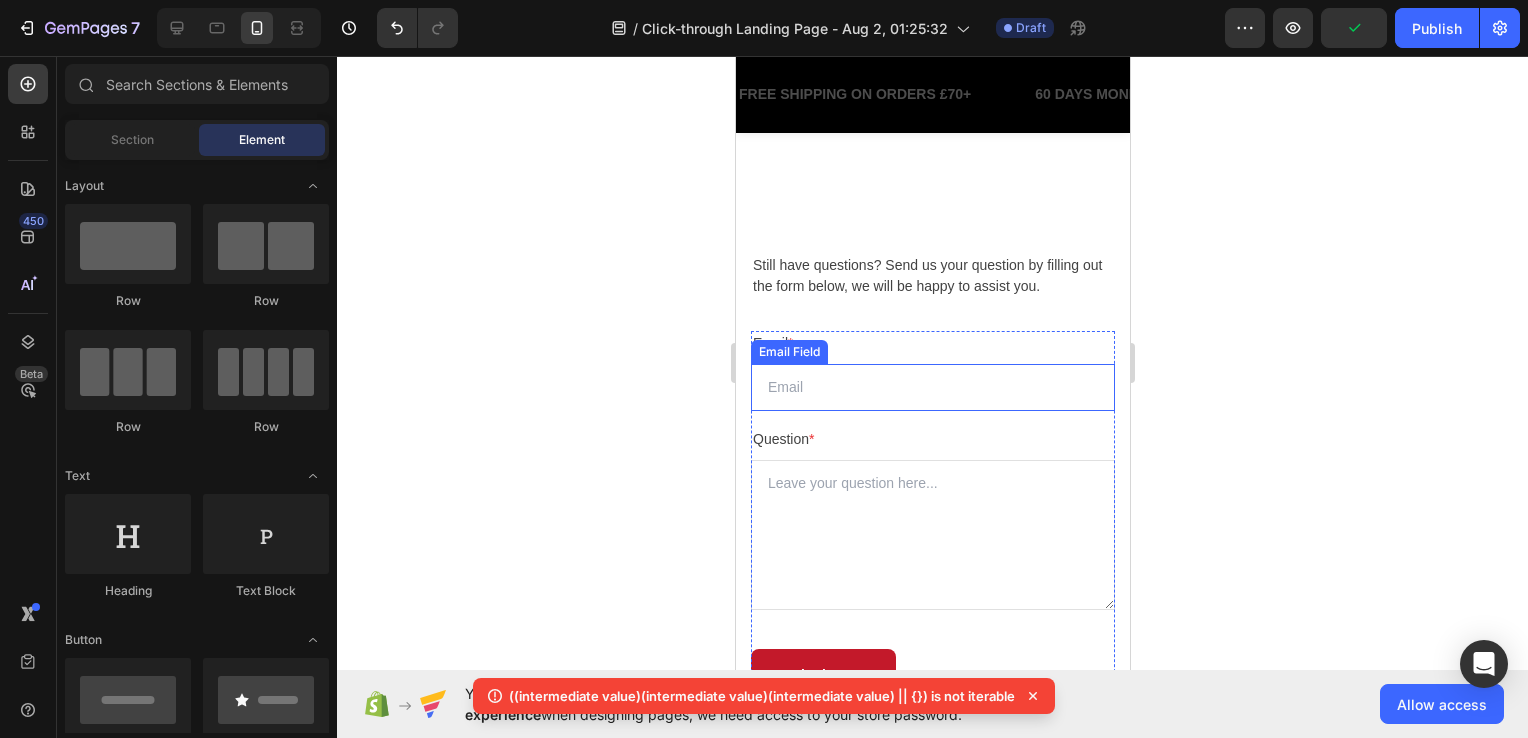 click at bounding box center [932, 387] 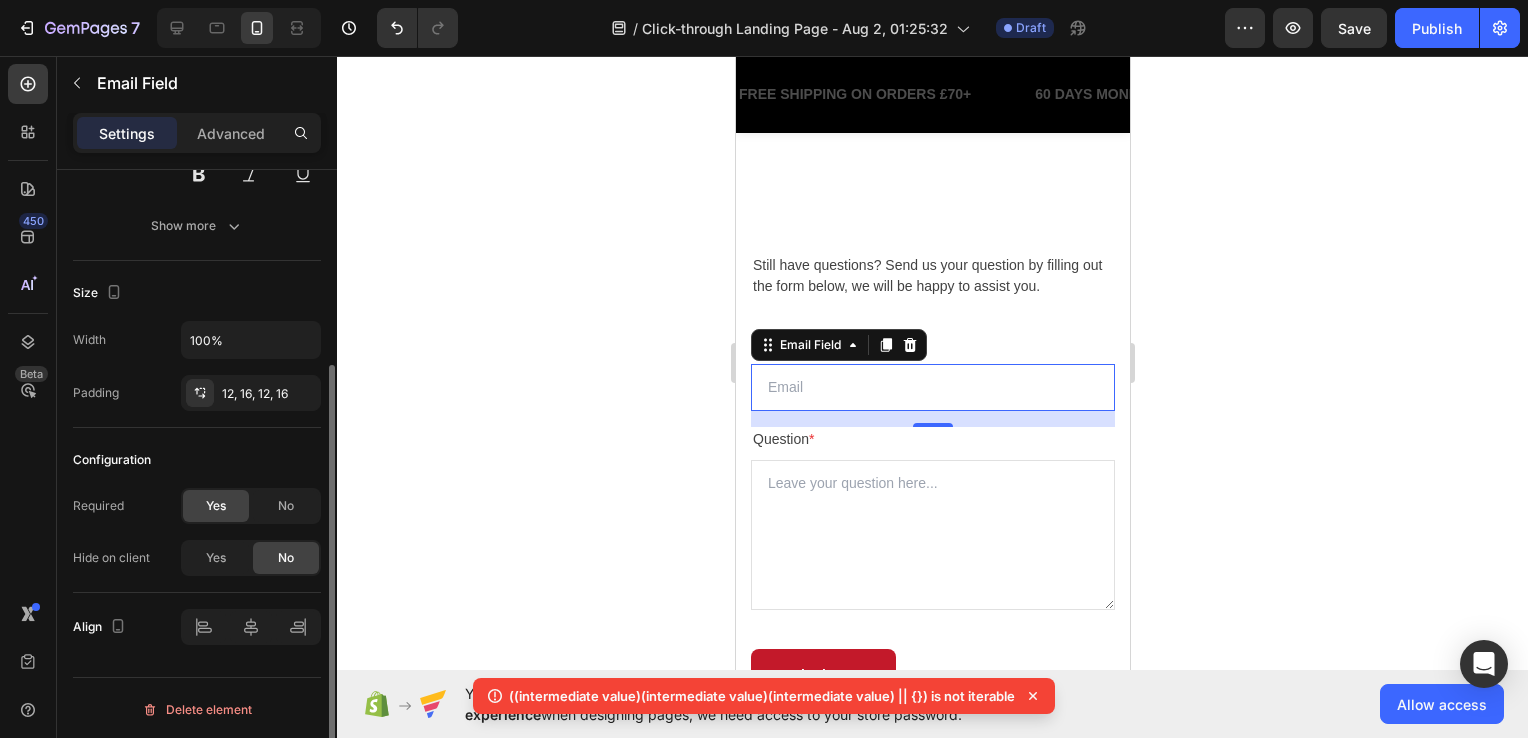 scroll, scrollTop: 184, scrollLeft: 0, axis: vertical 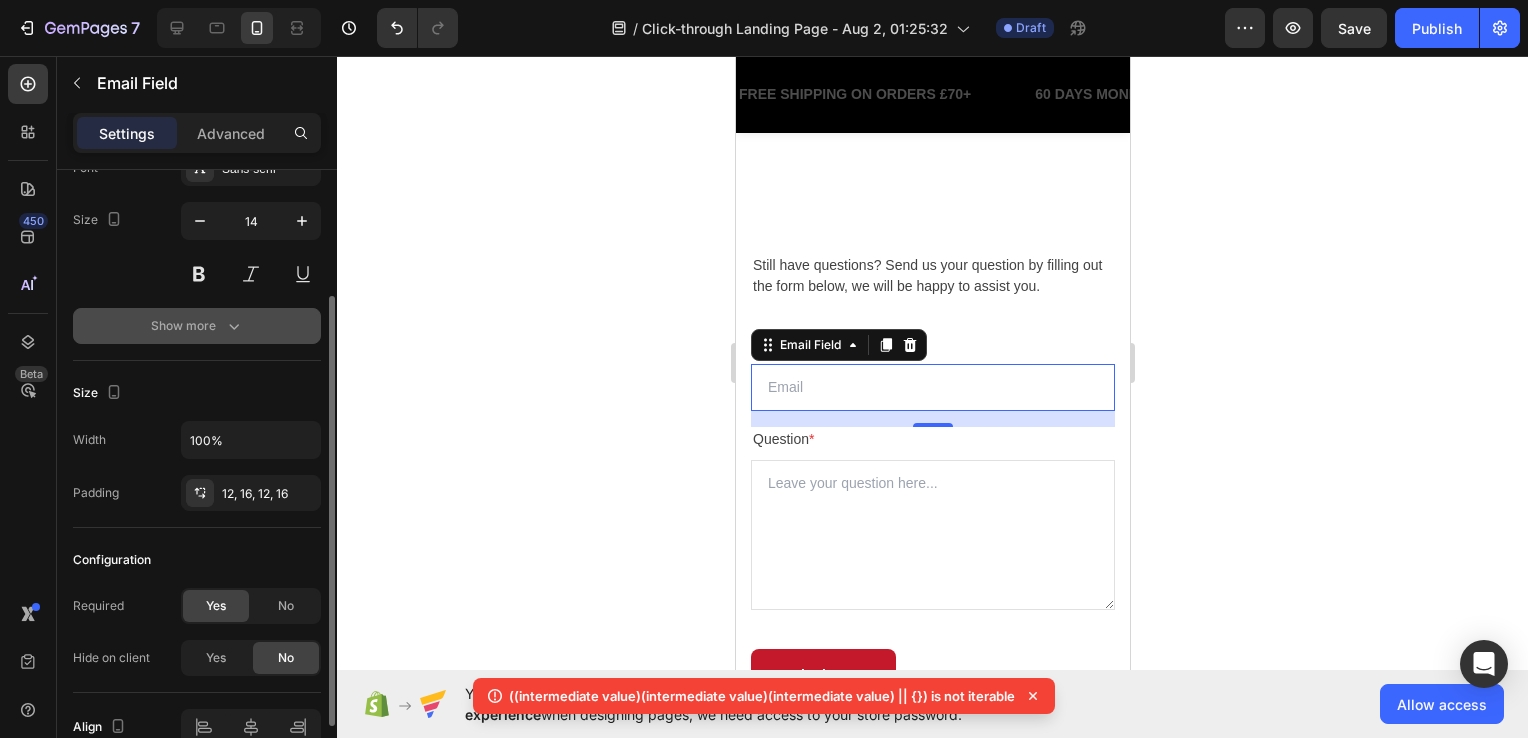click on "Show more" at bounding box center [197, 326] 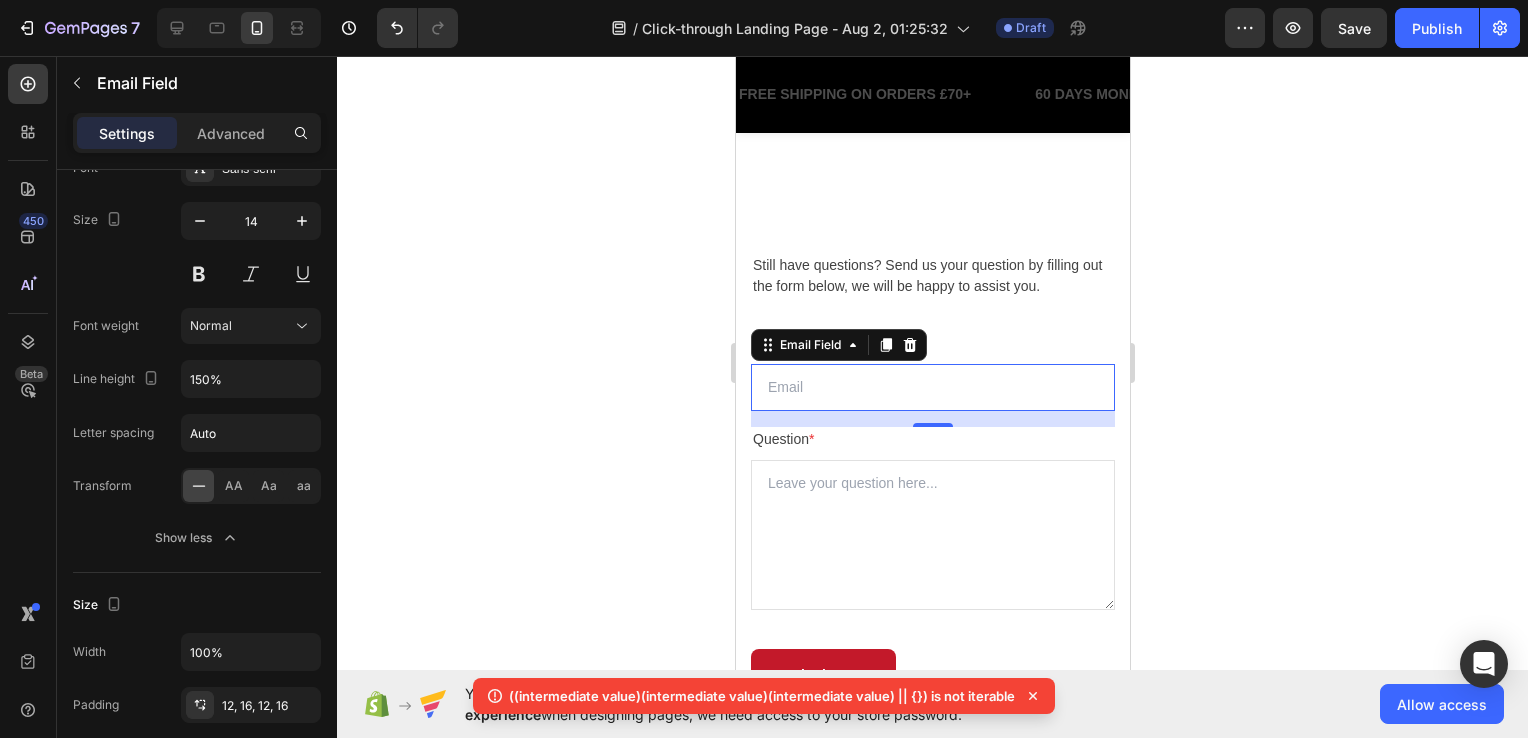 click 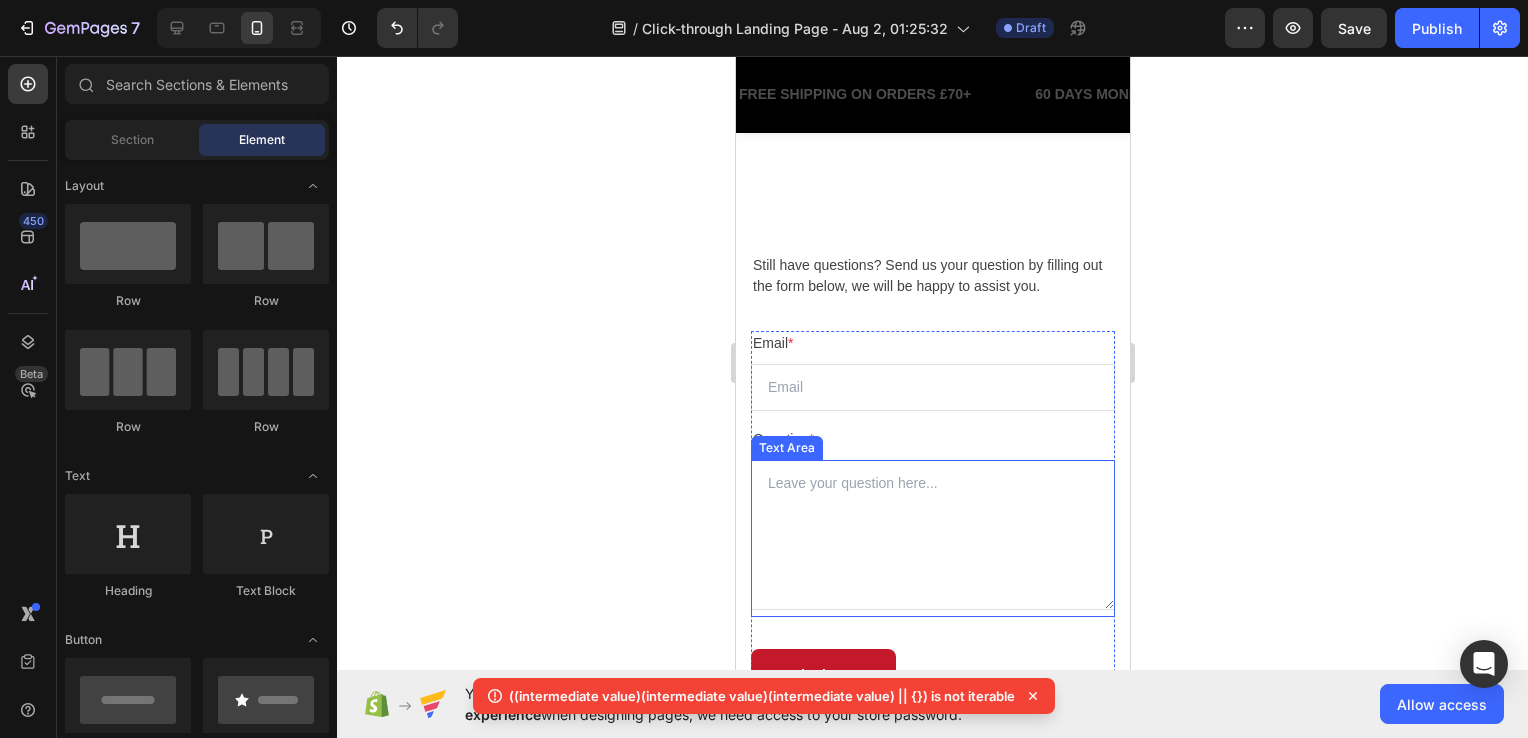 click at bounding box center [932, 535] 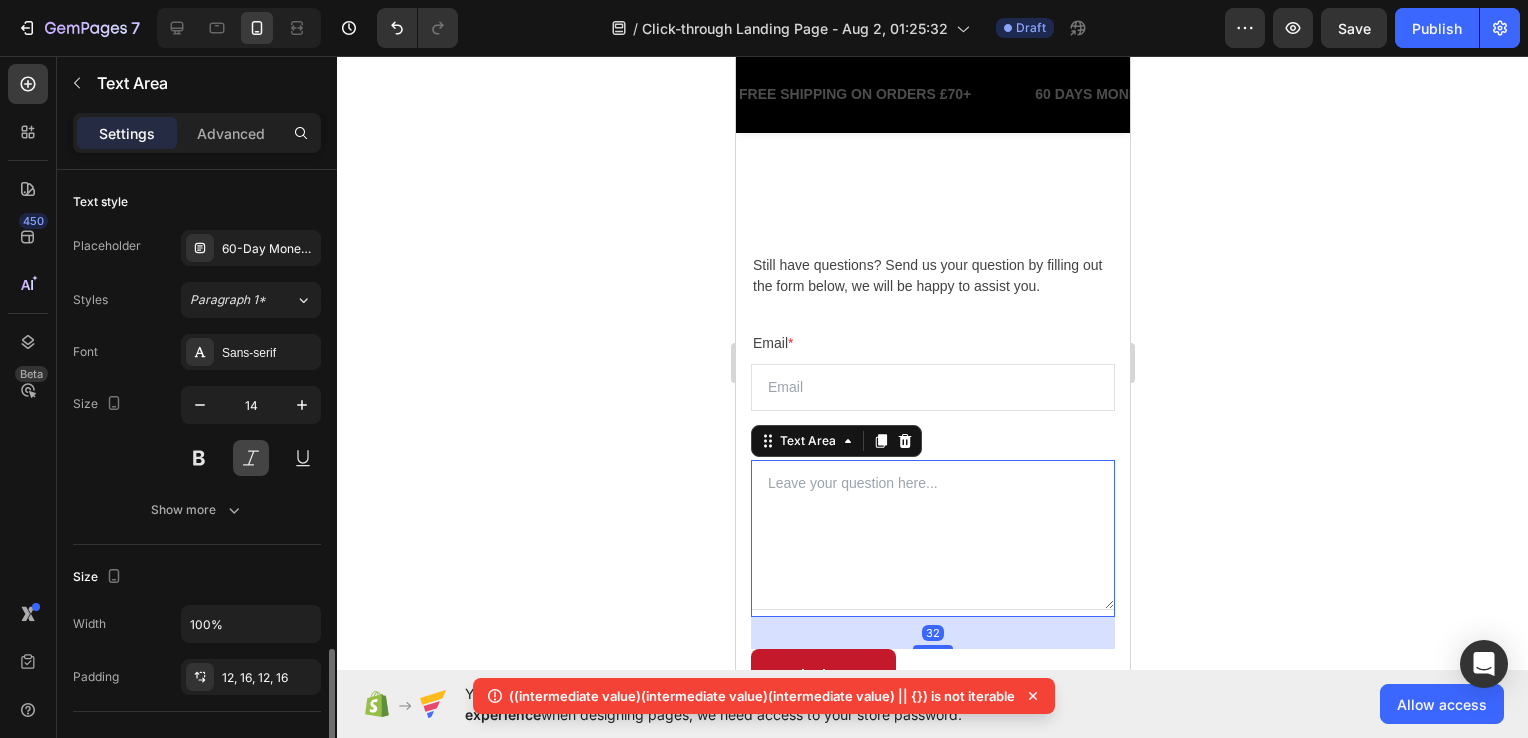 scroll, scrollTop: 284, scrollLeft: 0, axis: vertical 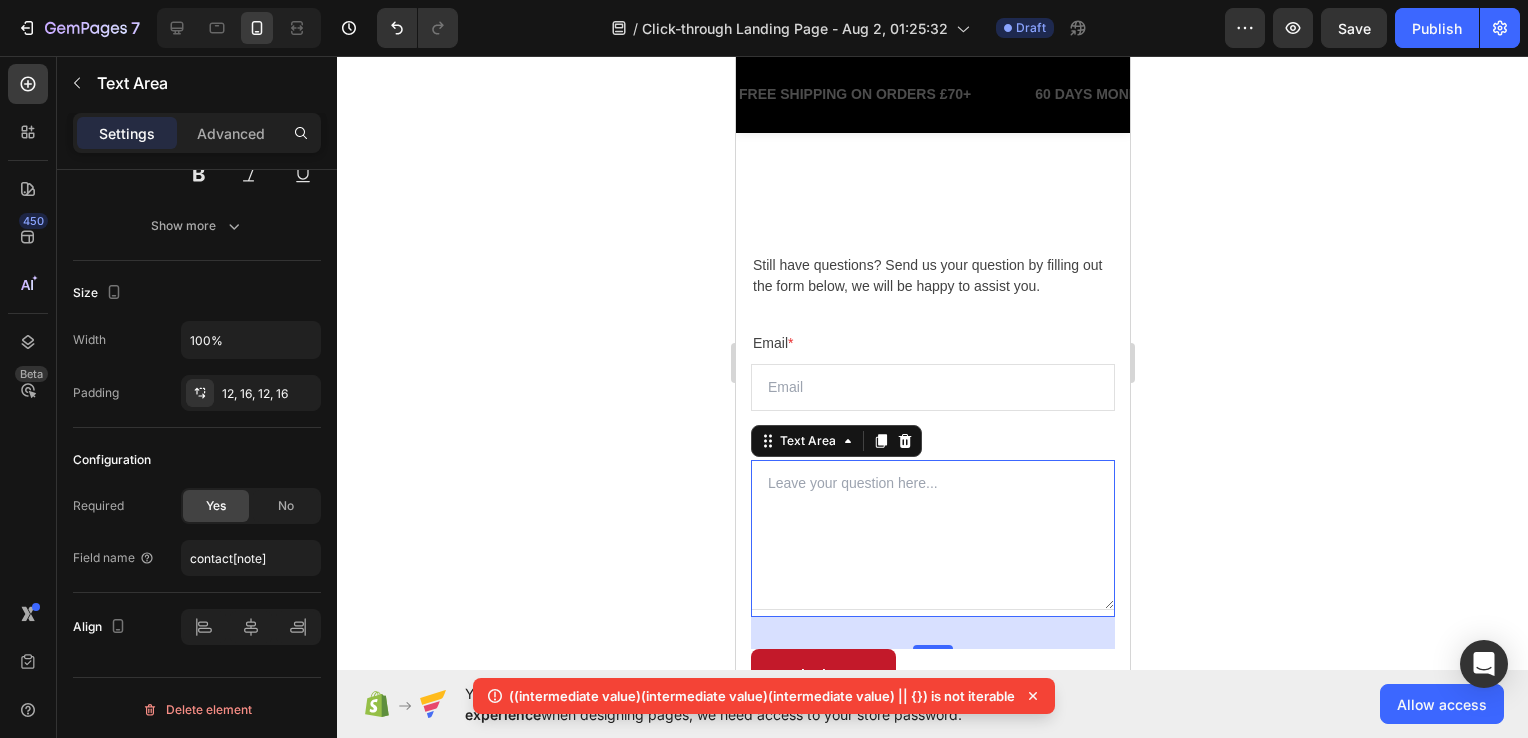 click 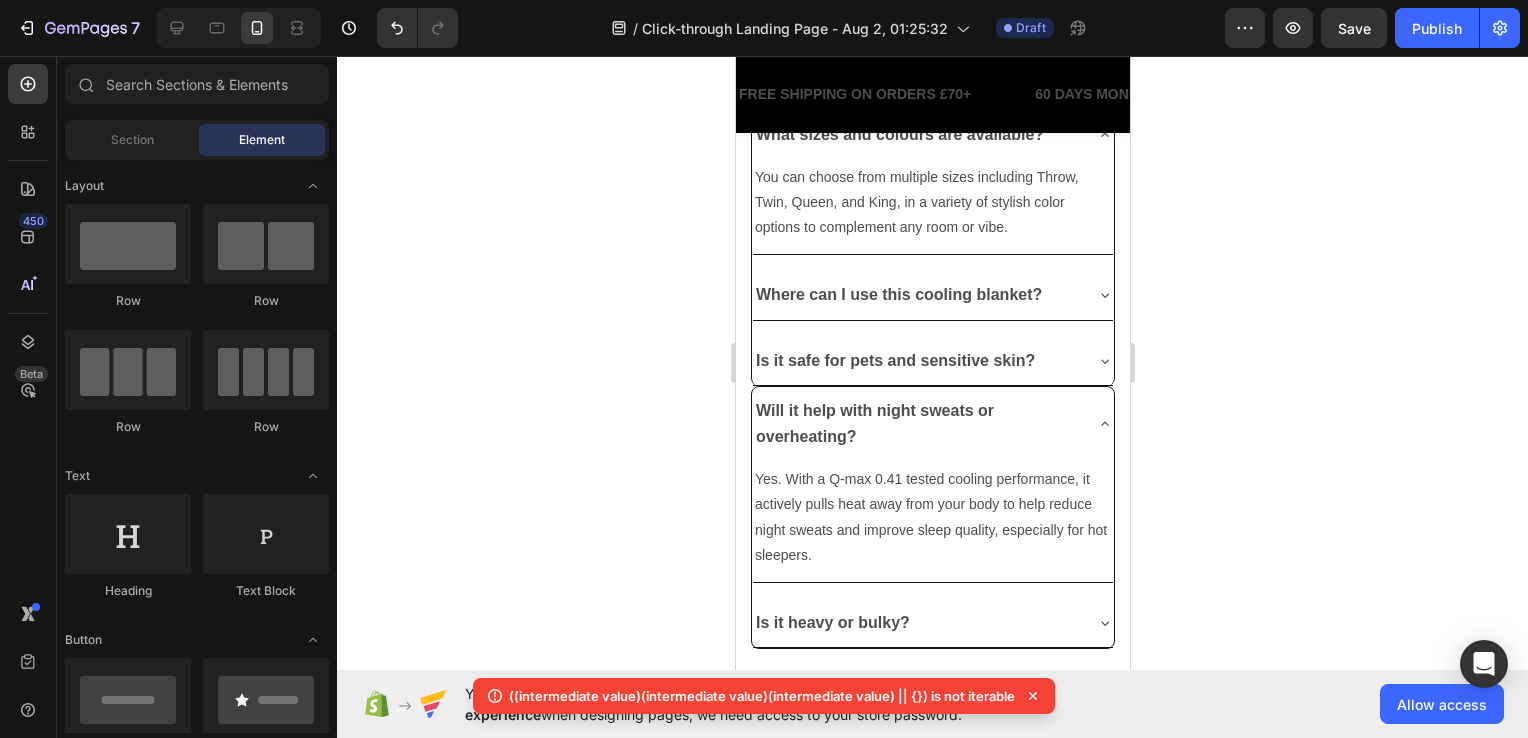 scroll, scrollTop: 5733, scrollLeft: 0, axis: vertical 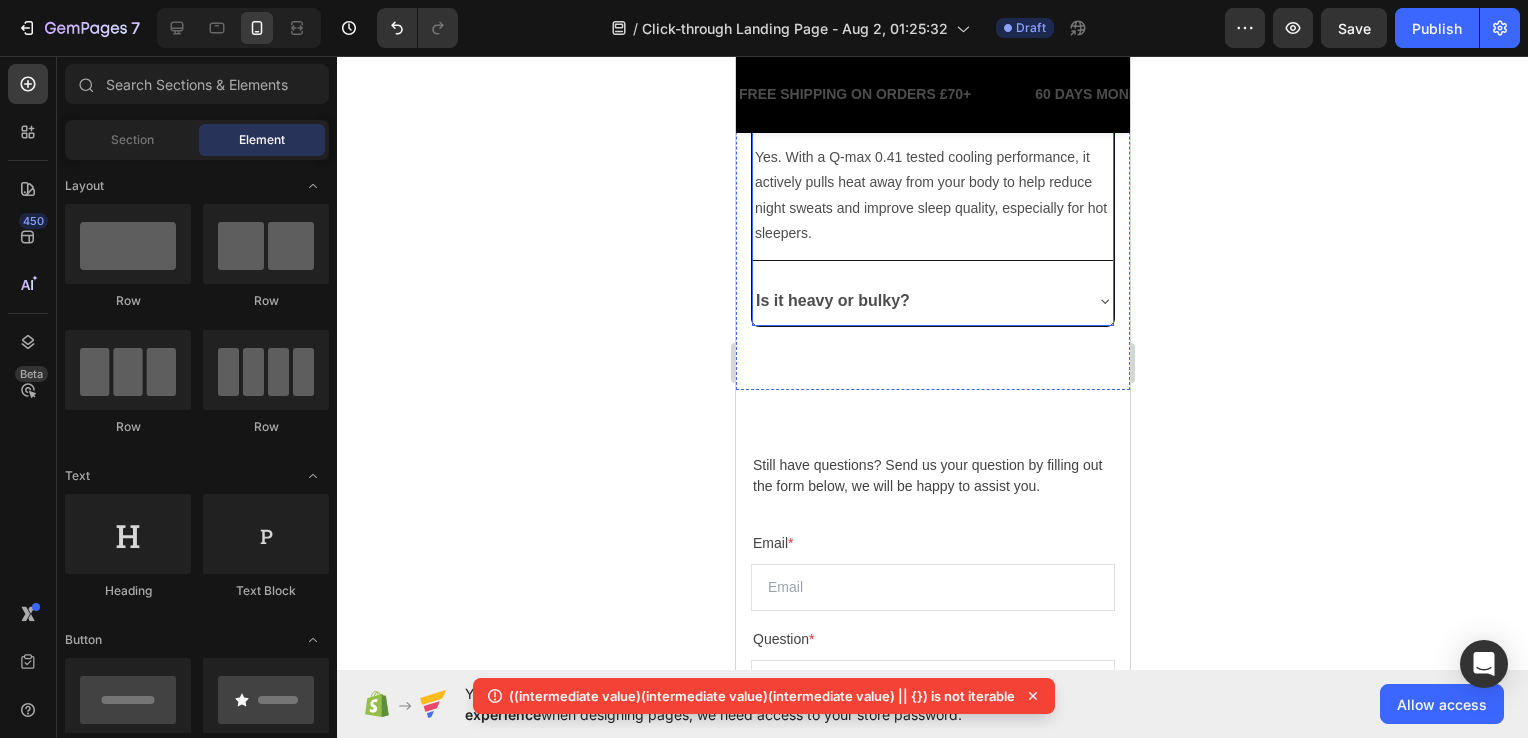click on "Is it heavy or bulky?" at bounding box center [916, 301] 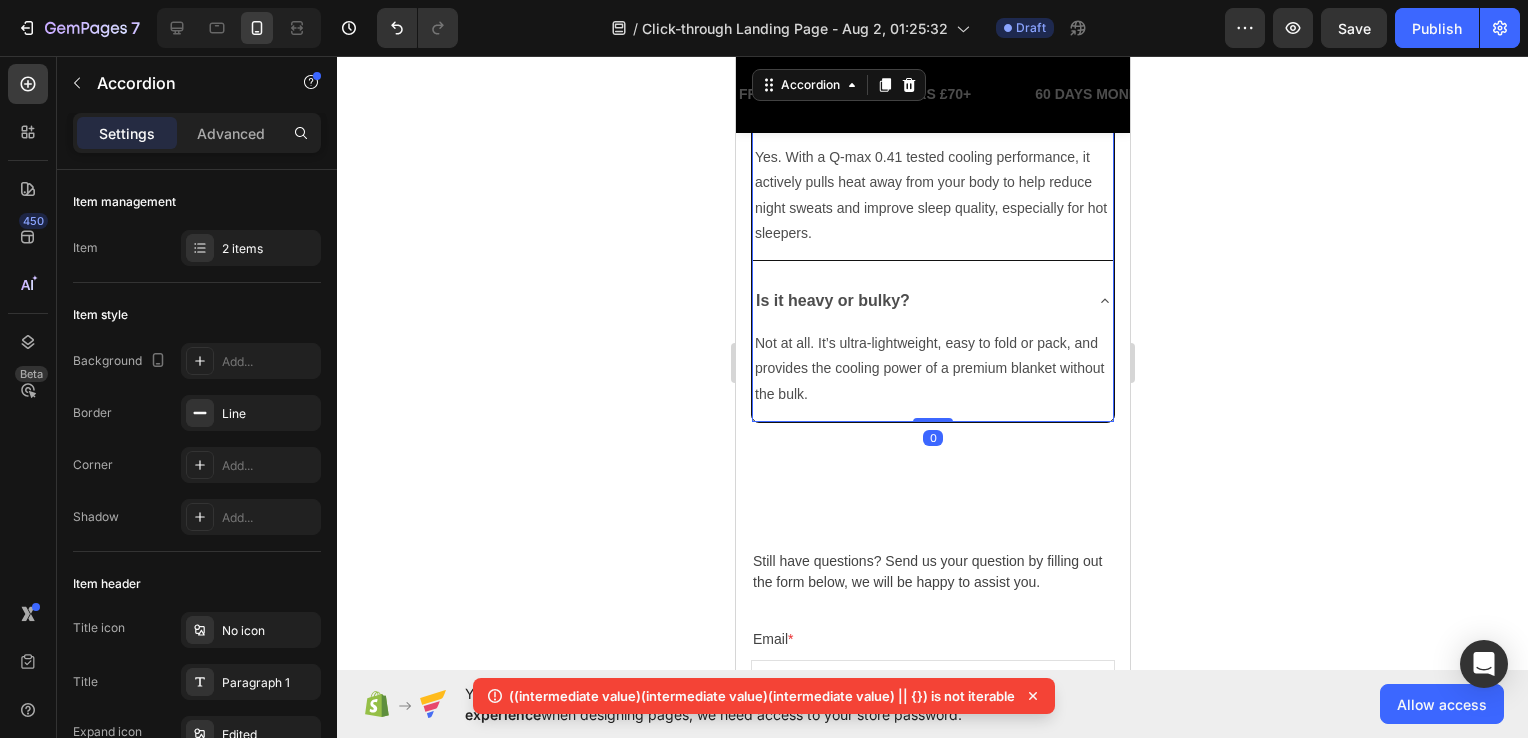 click on "Is it heavy or bulky?" at bounding box center [932, 301] 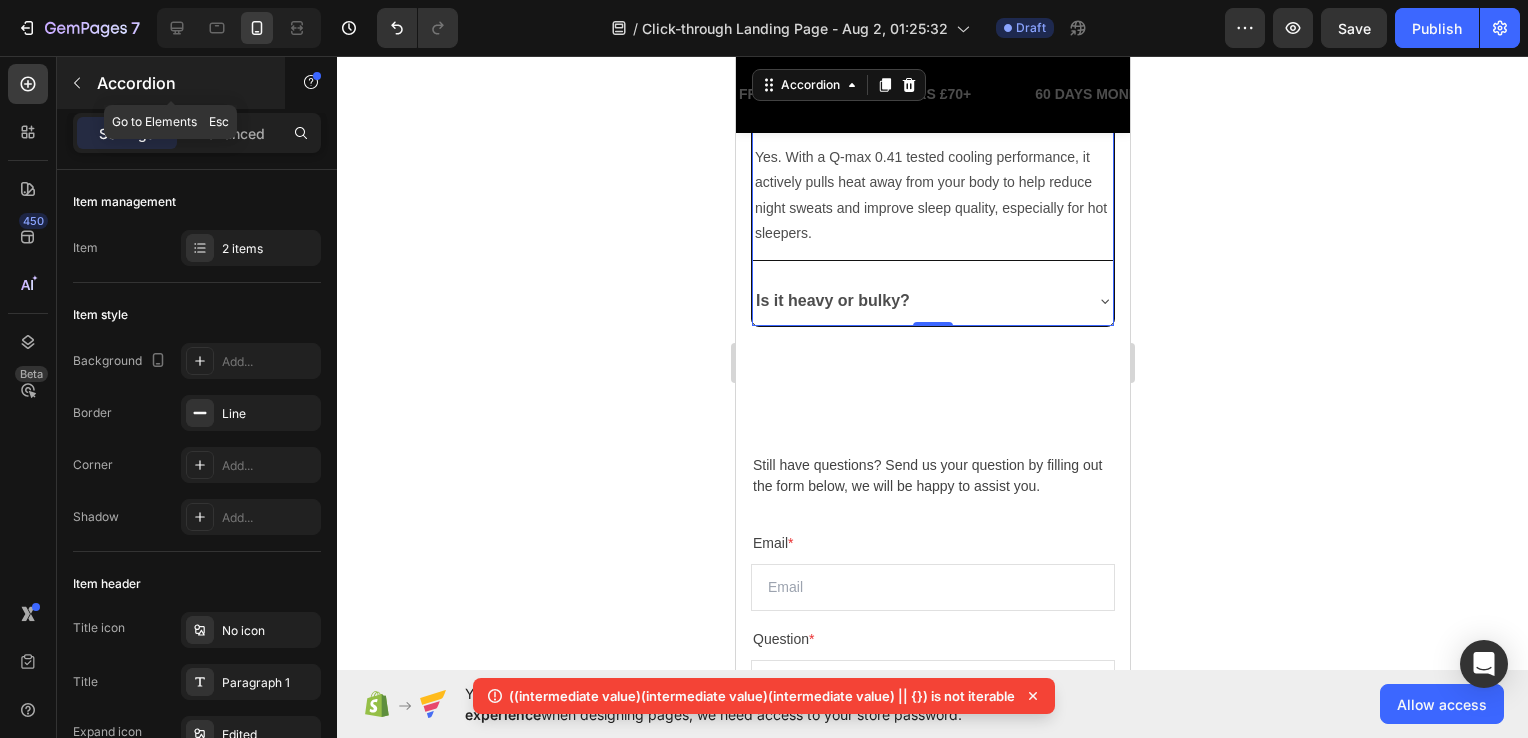 click 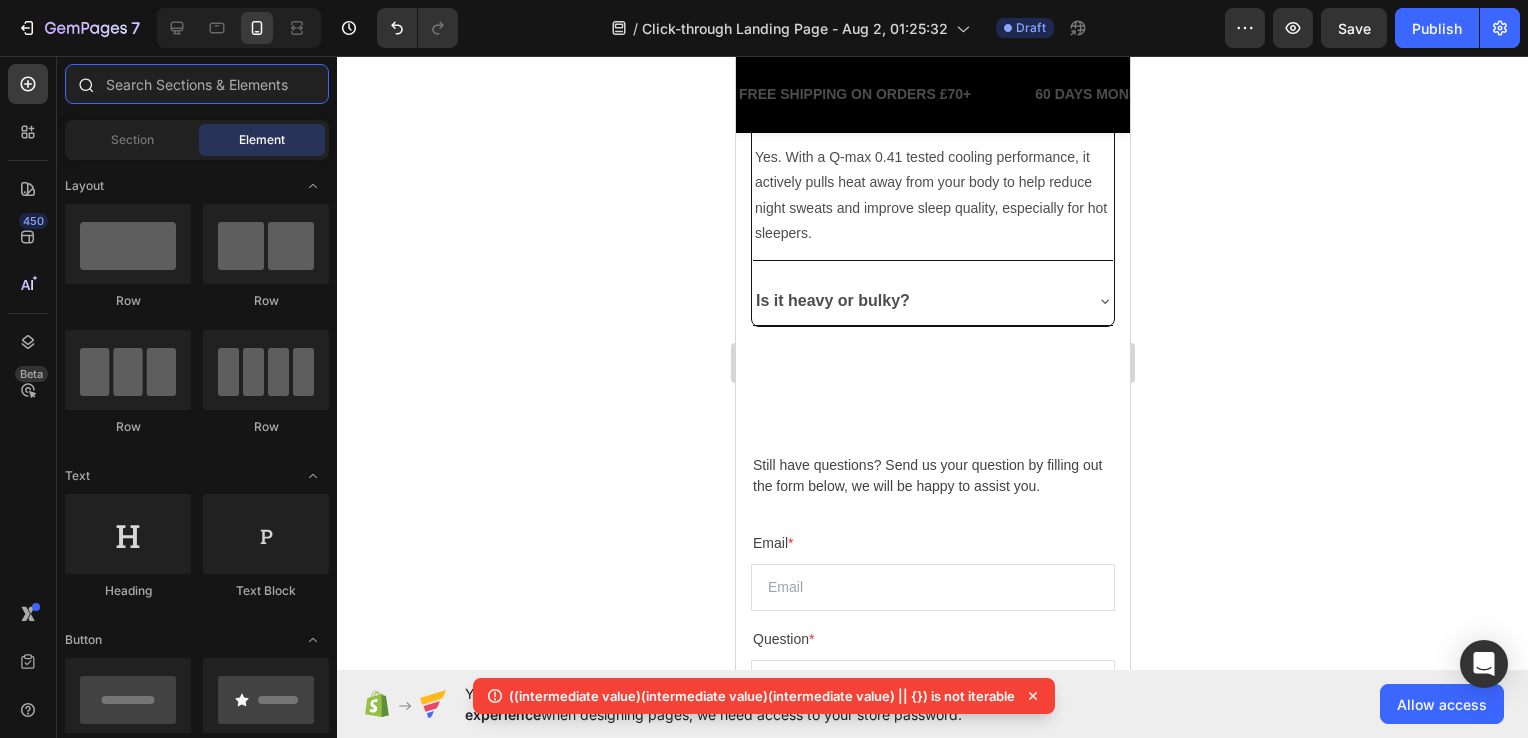 click at bounding box center [197, 84] 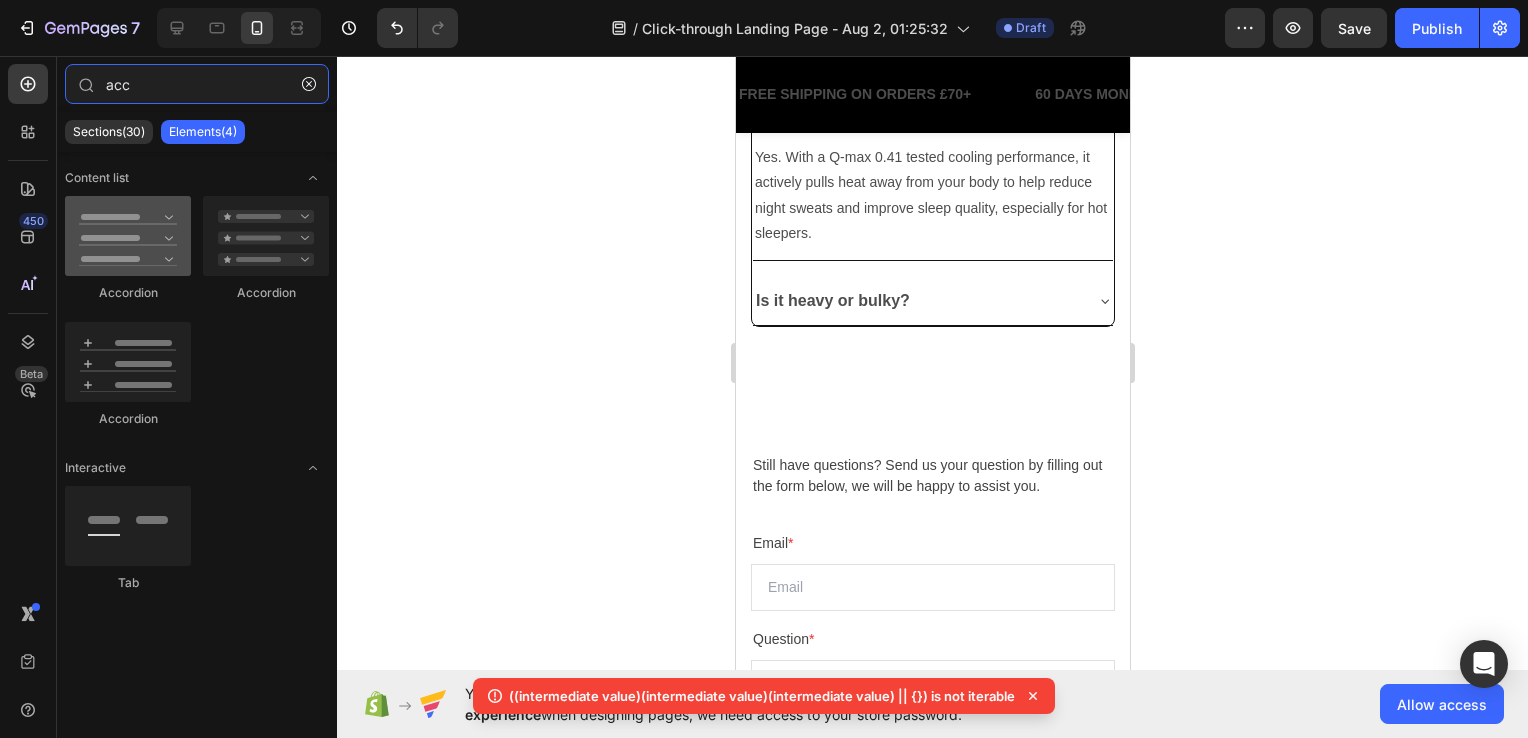 type on "acc" 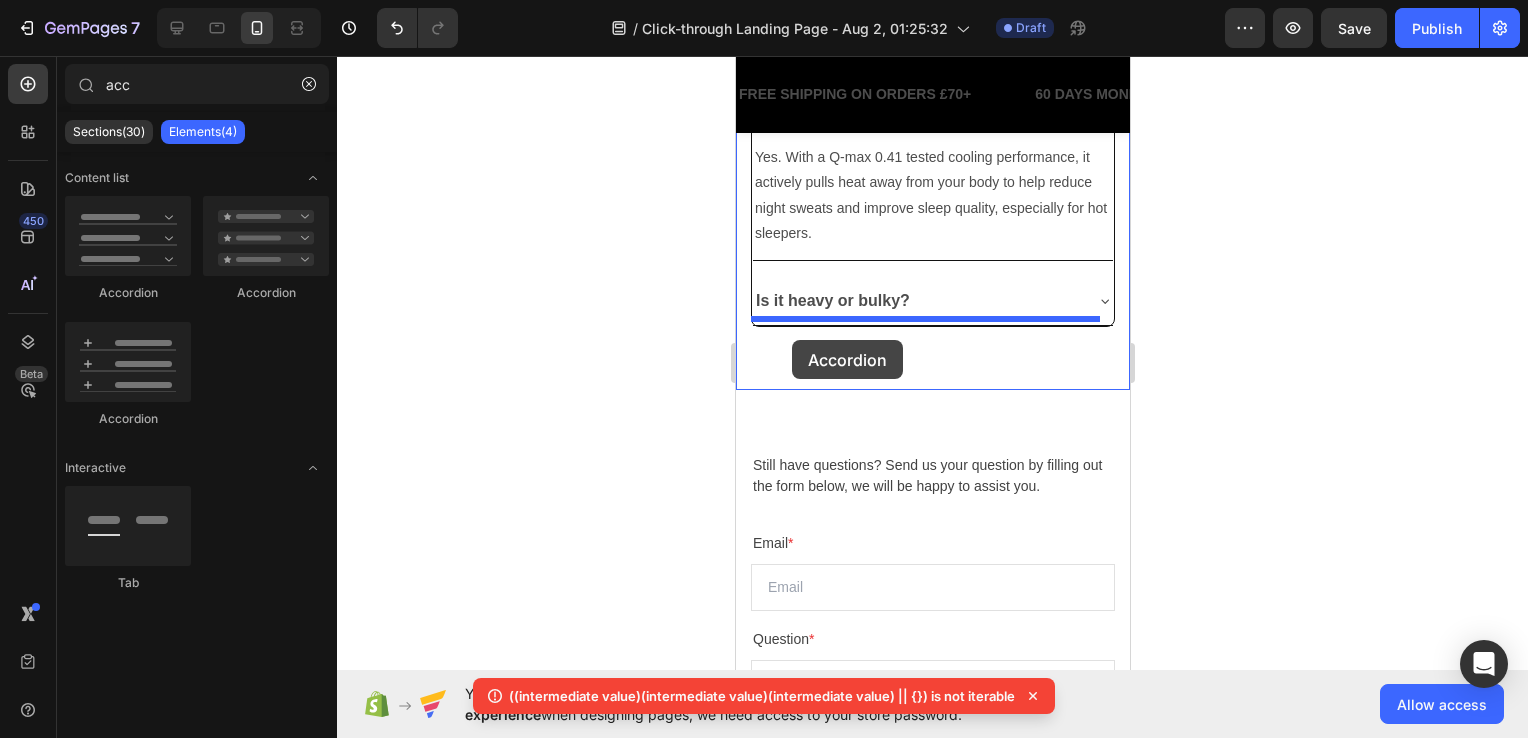 drag, startPoint x: 915, startPoint y: 325, endPoint x: 791, endPoint y: 340, distance: 124.90396 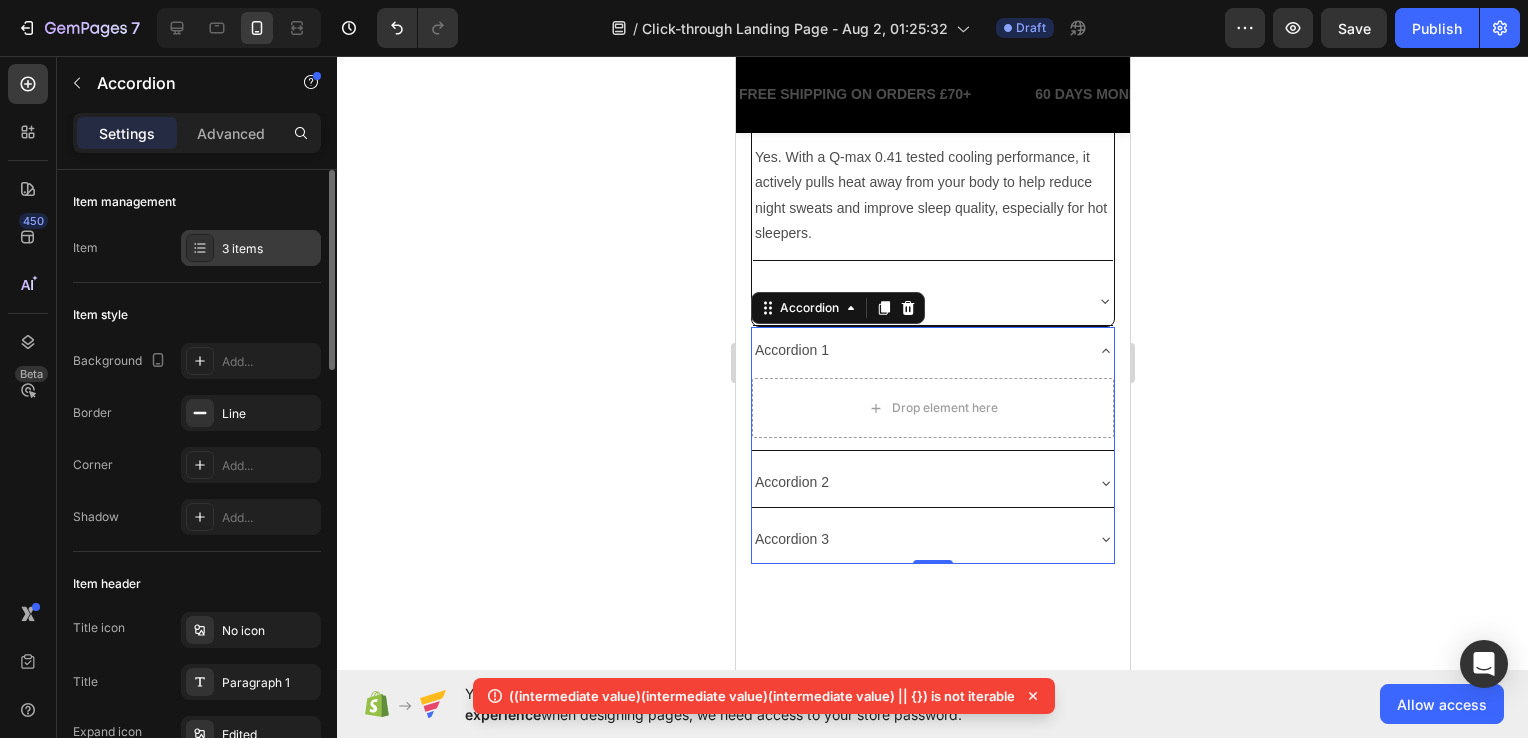 click on "3 items" at bounding box center (269, 249) 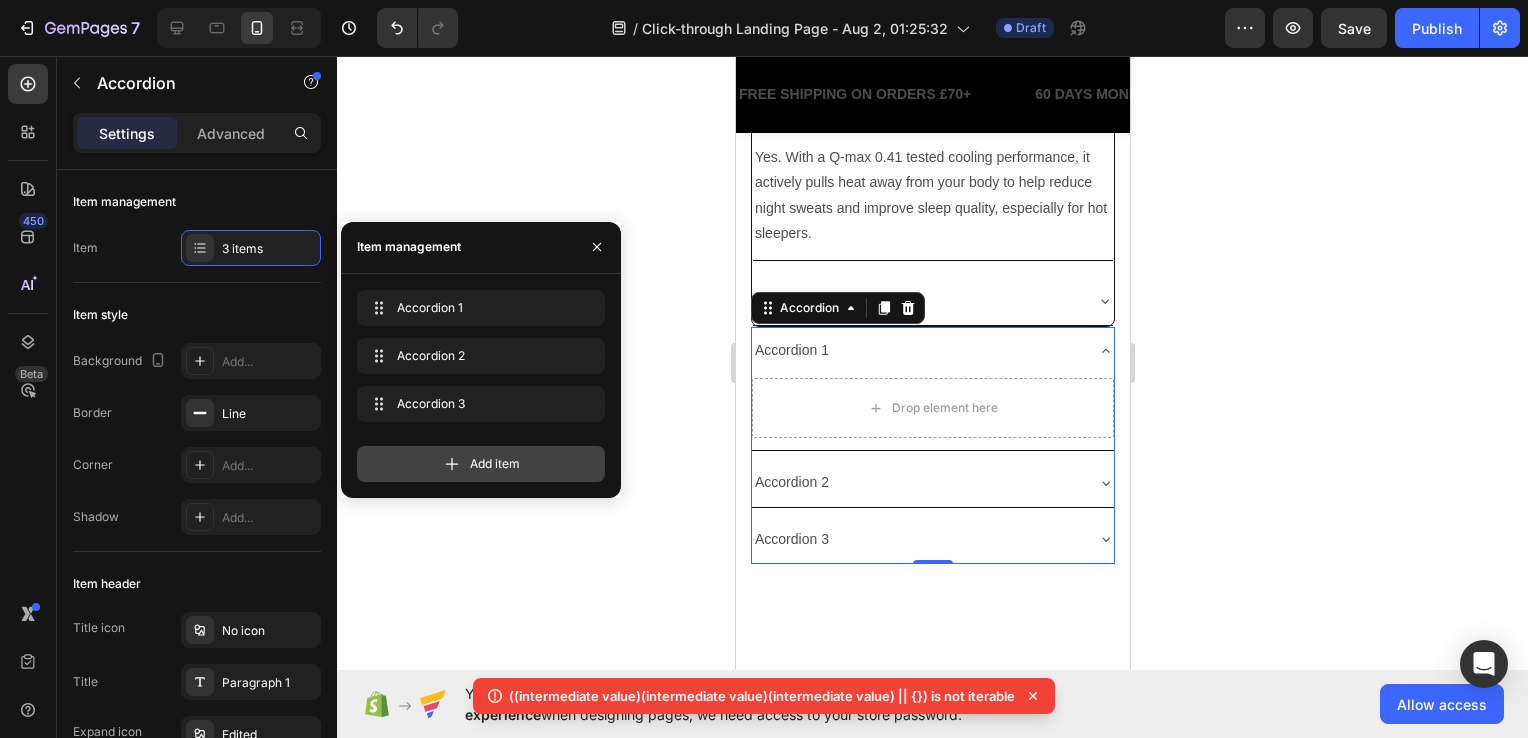 click on "Add item" at bounding box center (481, 464) 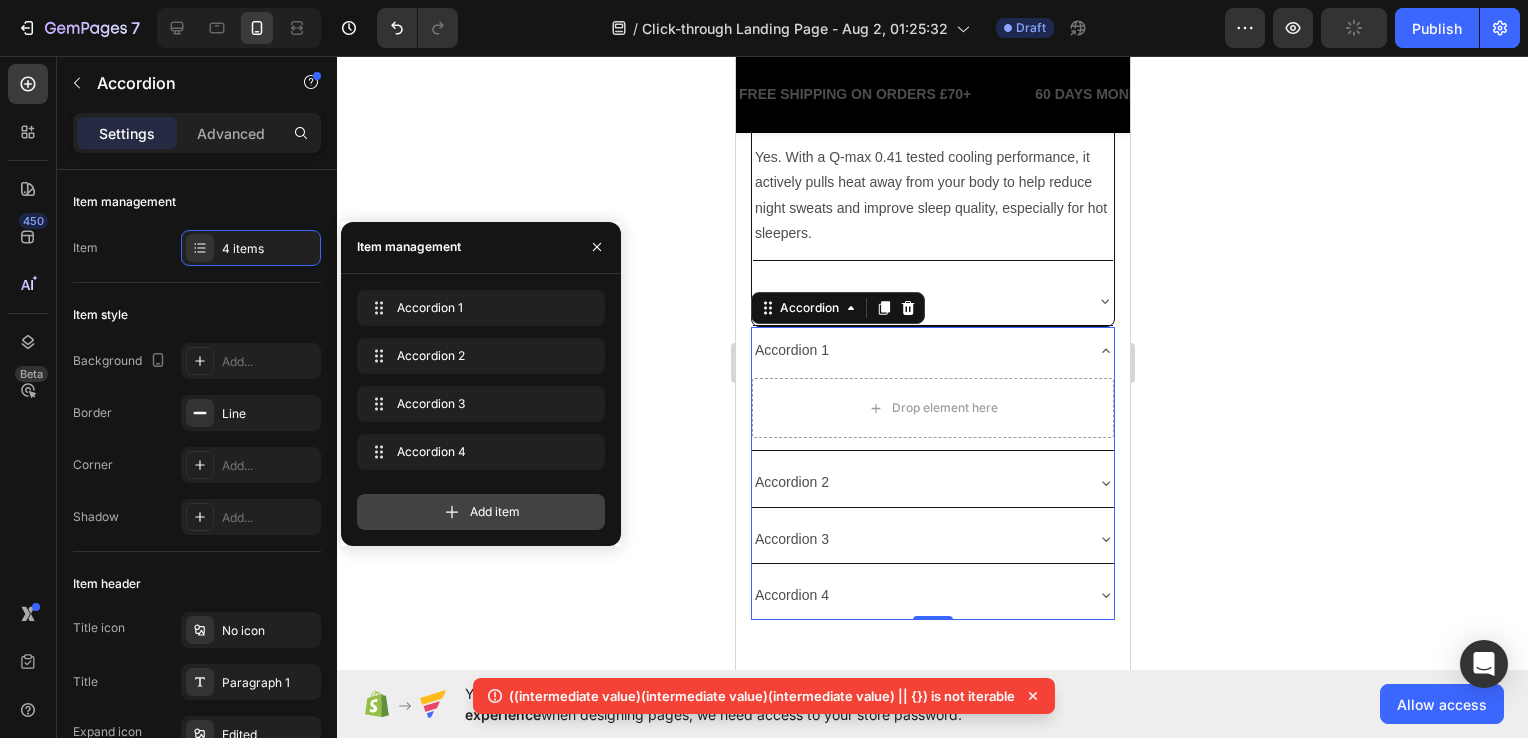 click on "Add item" at bounding box center (481, 512) 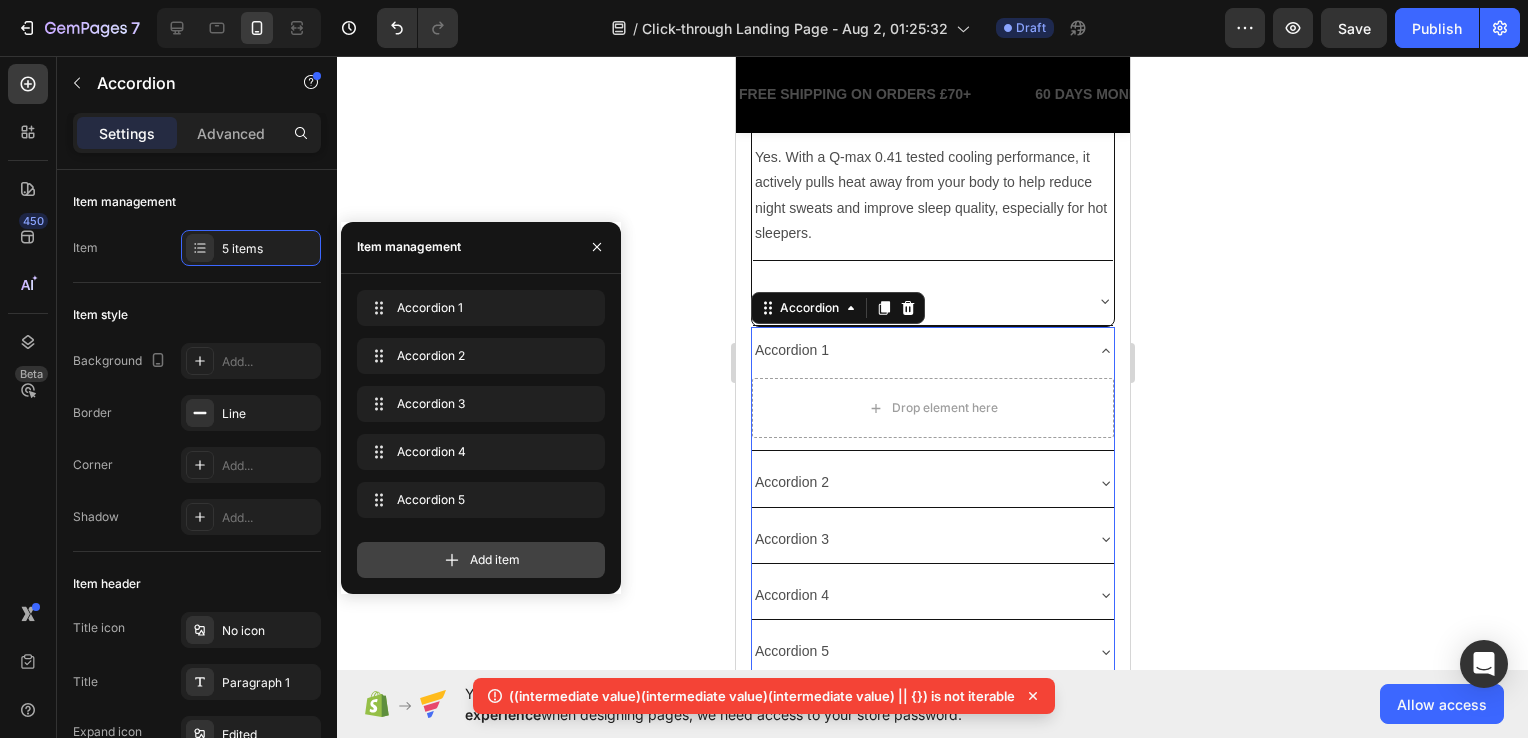 click on "Add item" at bounding box center [481, 560] 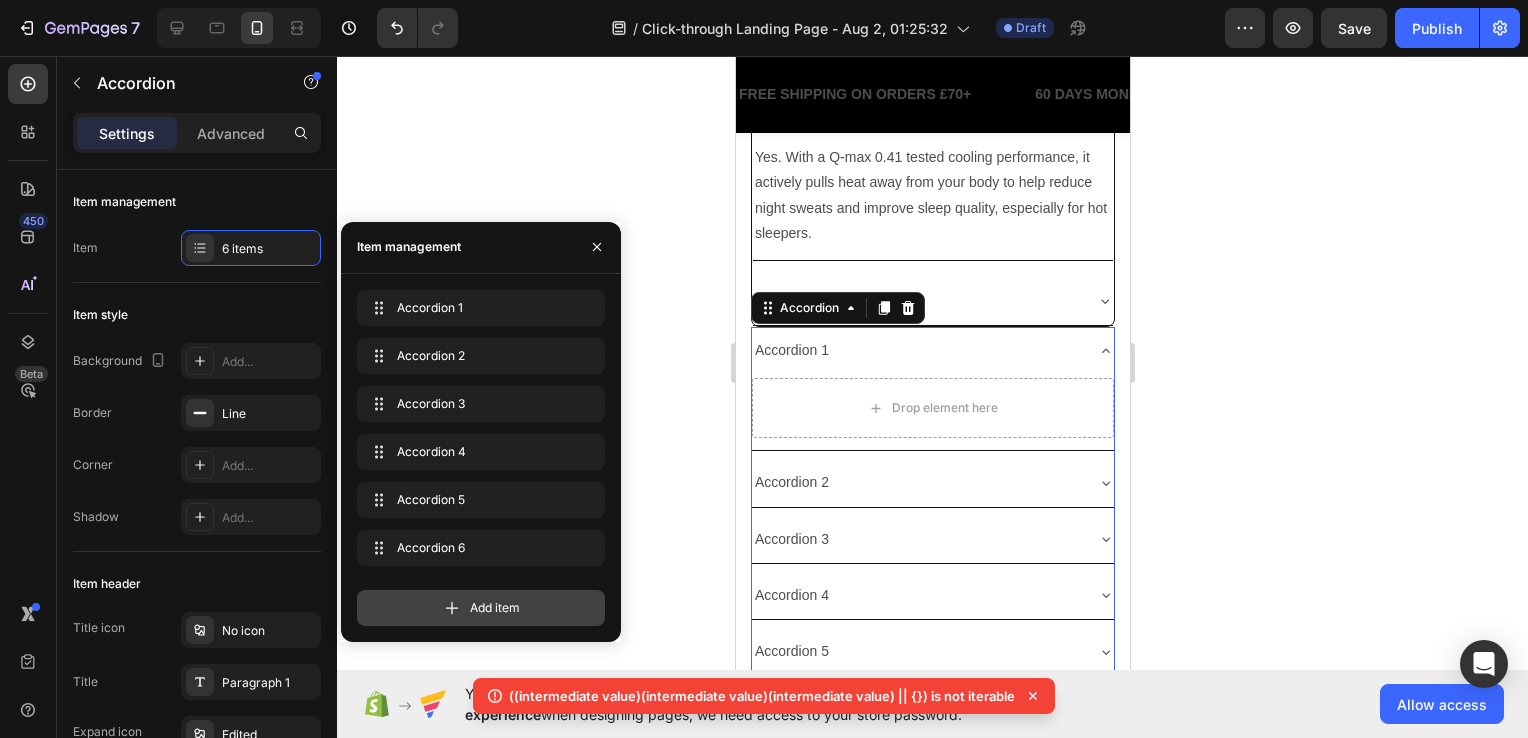 drag, startPoint x: 516, startPoint y: 606, endPoint x: 241, endPoint y: 315, distance: 400.38232 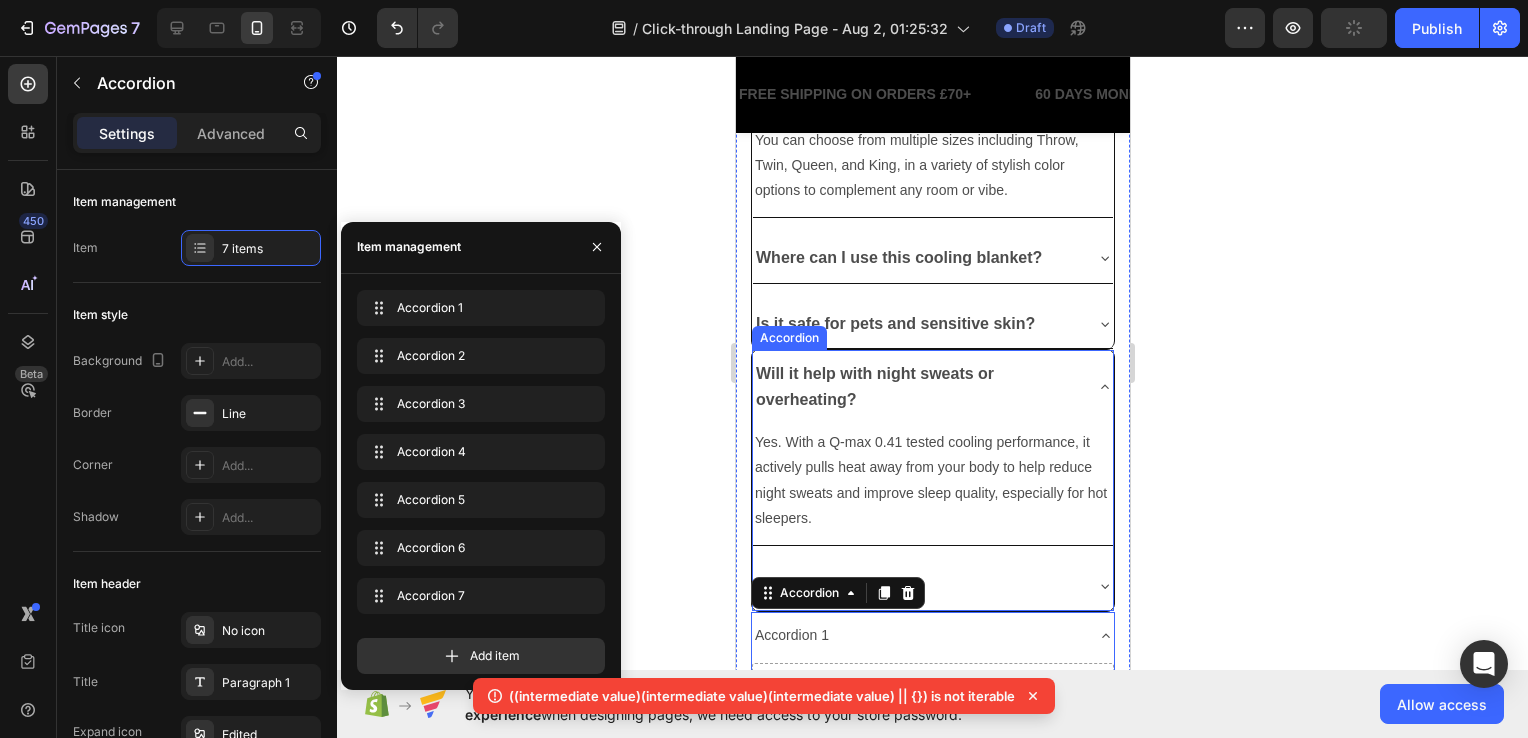 scroll, scrollTop: 5533, scrollLeft: 0, axis: vertical 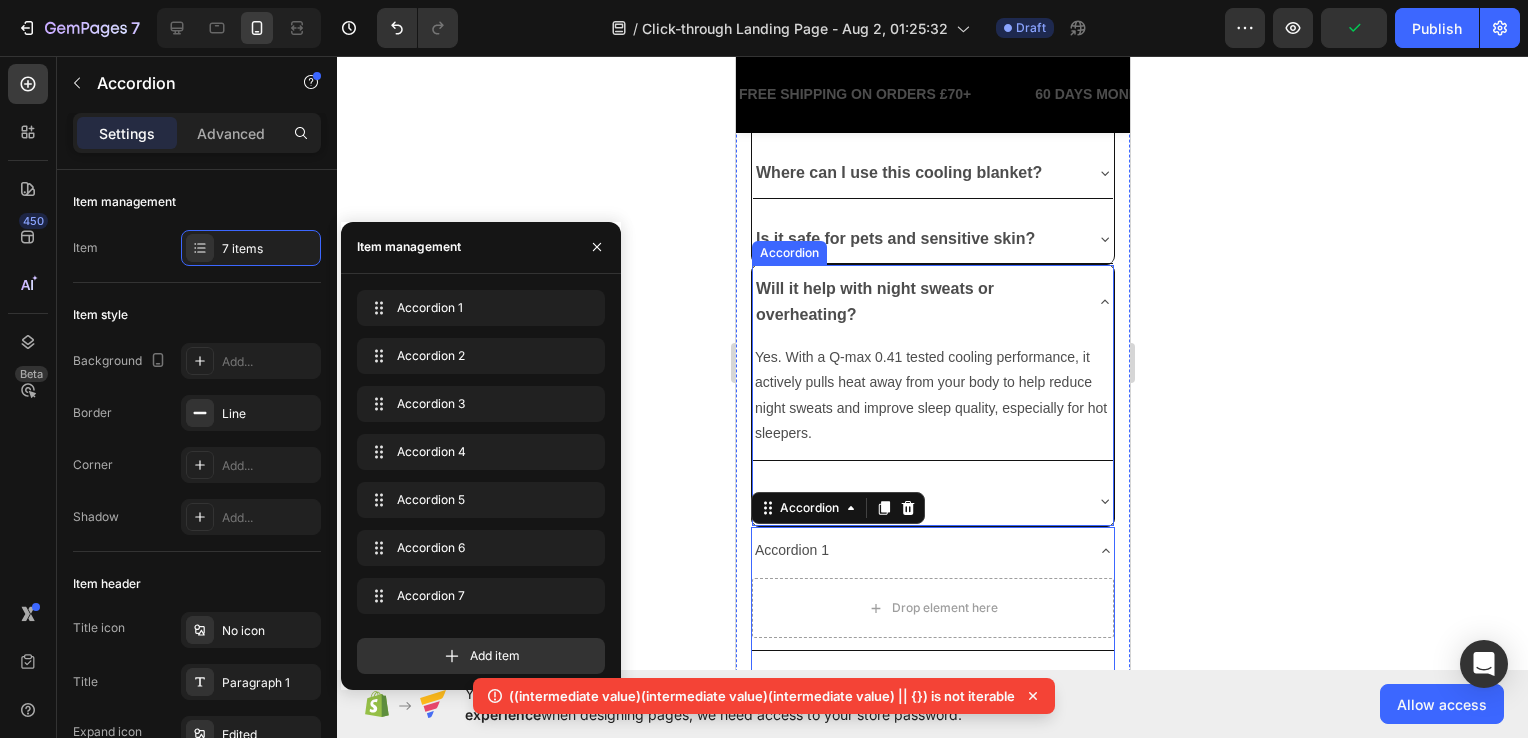 click on "Will it help with night sweats or overheating?" at bounding box center [932, 302] 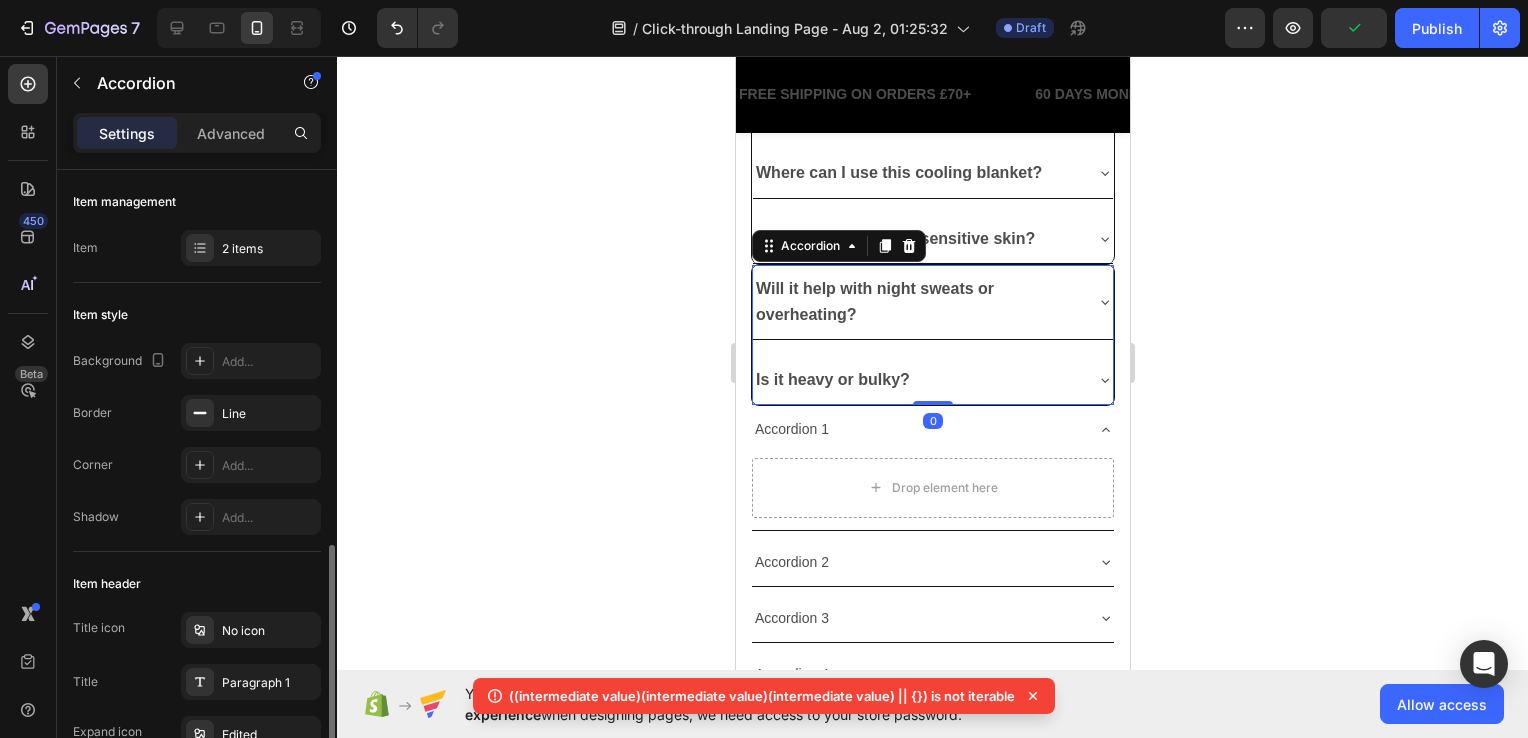 scroll, scrollTop: 284, scrollLeft: 0, axis: vertical 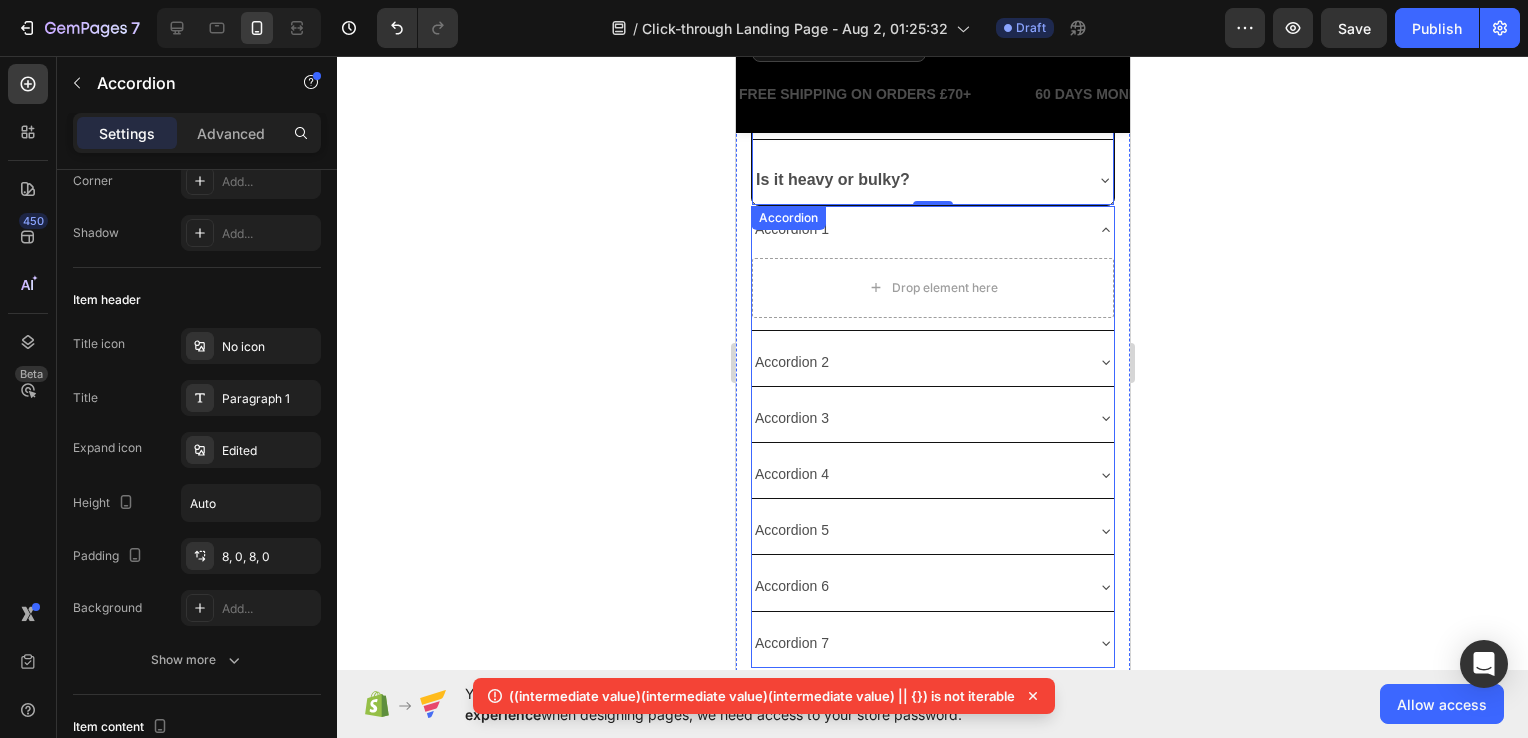 click on "Accordion 1" at bounding box center [932, 229] 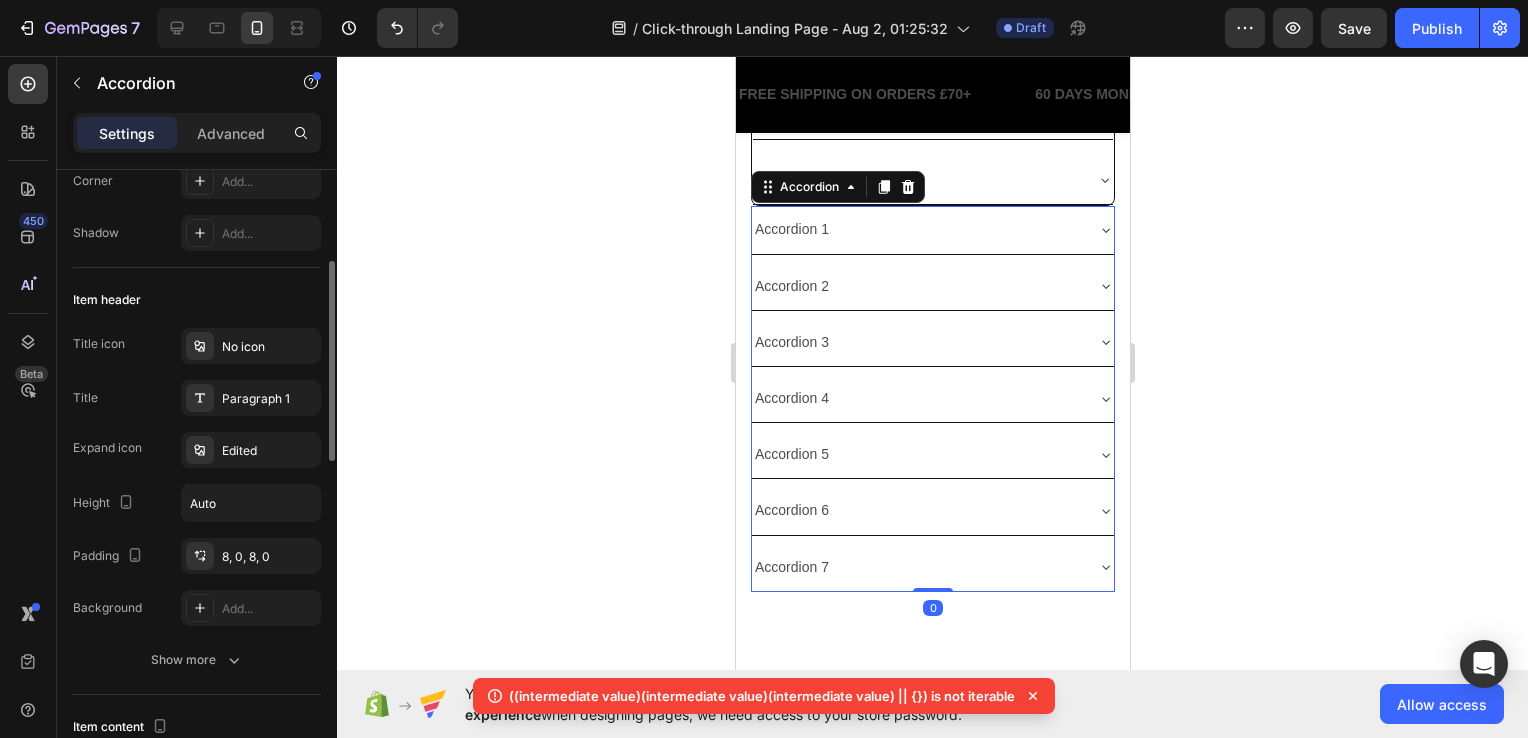 scroll, scrollTop: 0, scrollLeft: 0, axis: both 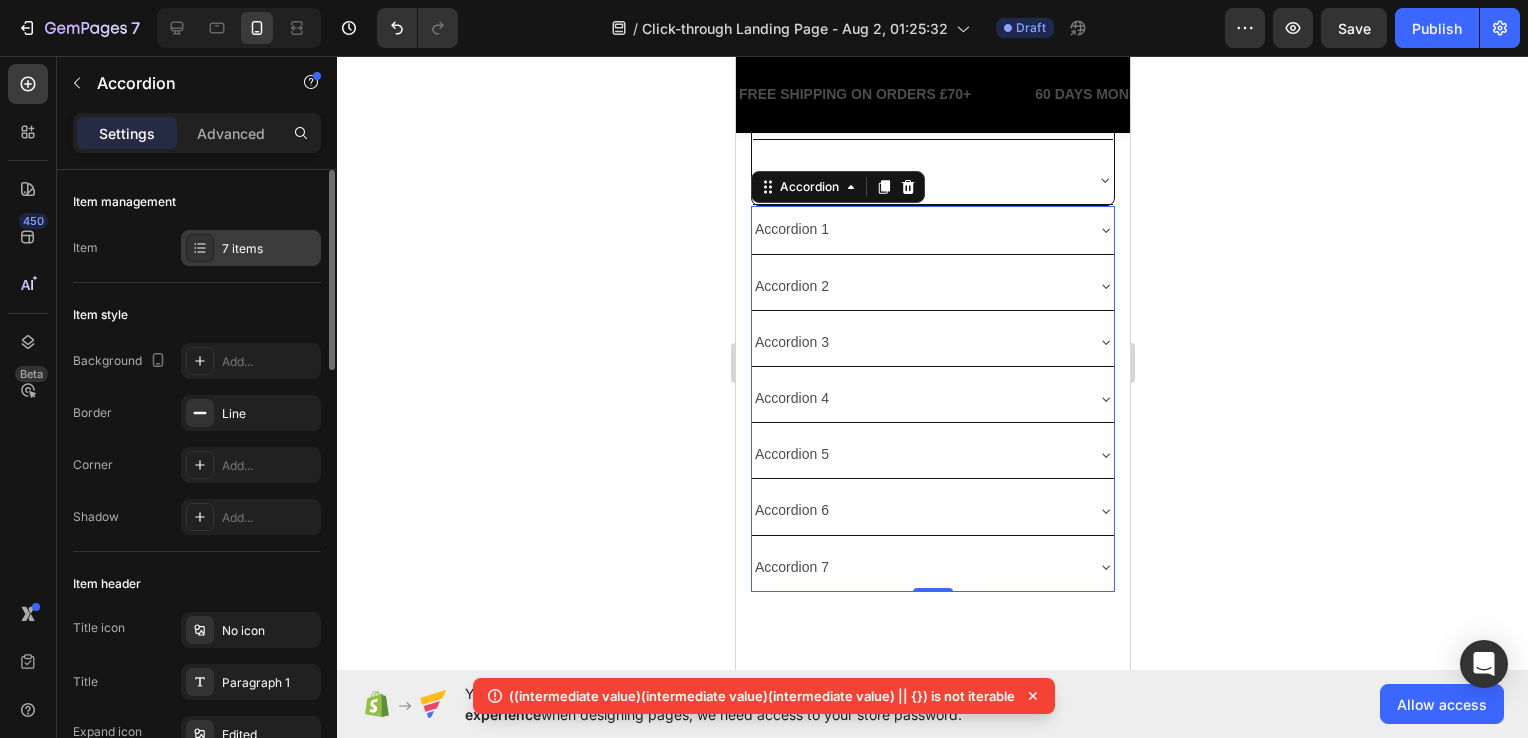 click on "7 items" at bounding box center [251, 248] 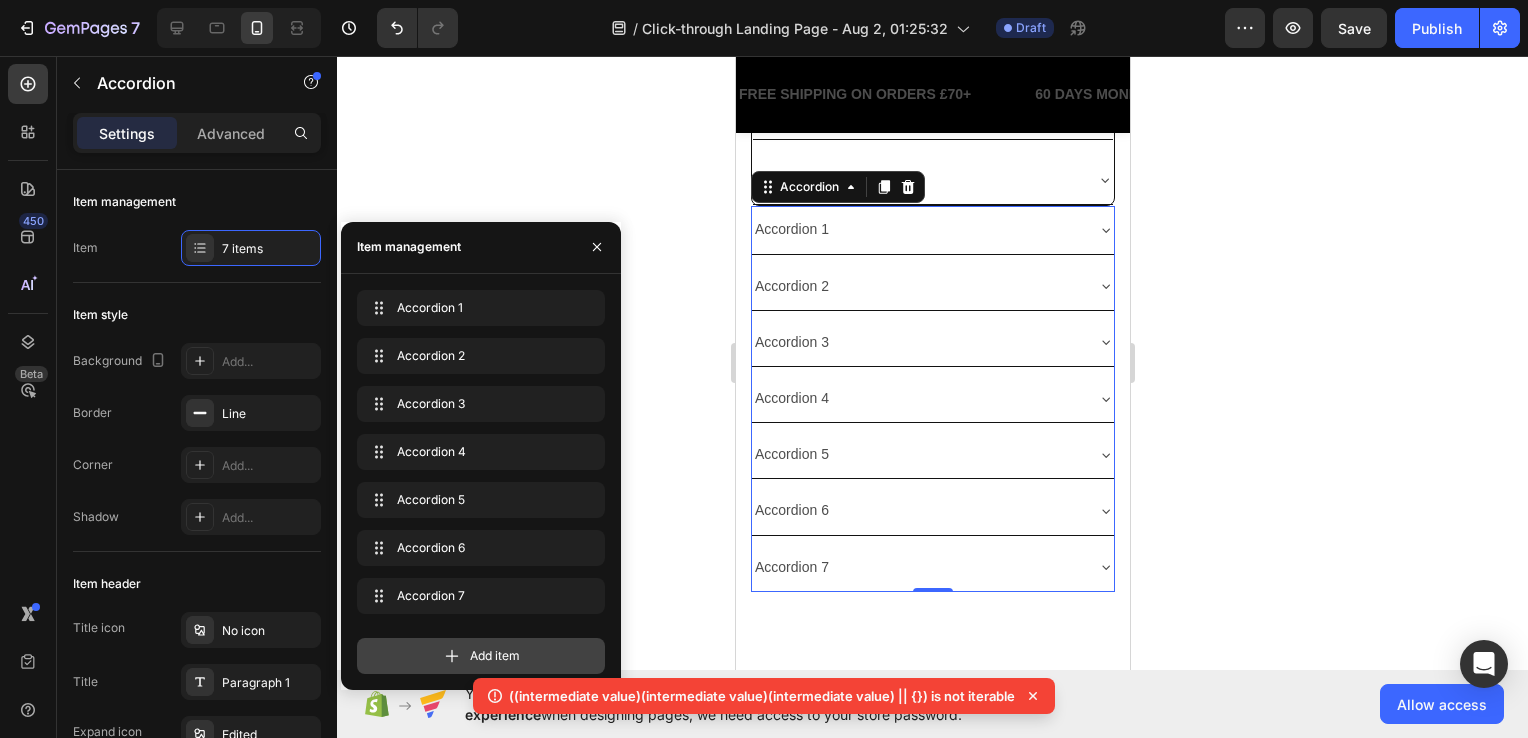 drag, startPoint x: 472, startPoint y: 649, endPoint x: 132, endPoint y: 267, distance: 511.39417 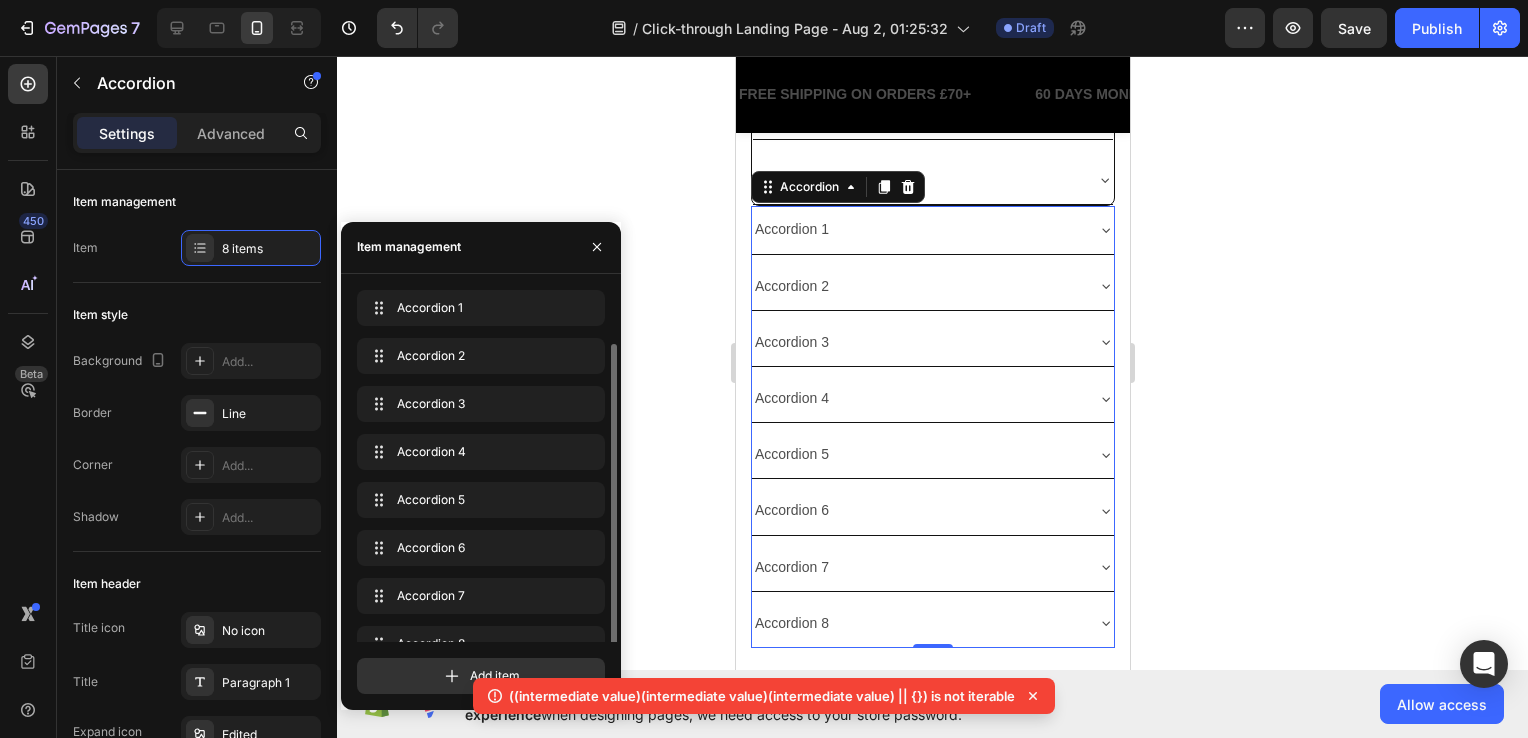 scroll, scrollTop: 28, scrollLeft: 0, axis: vertical 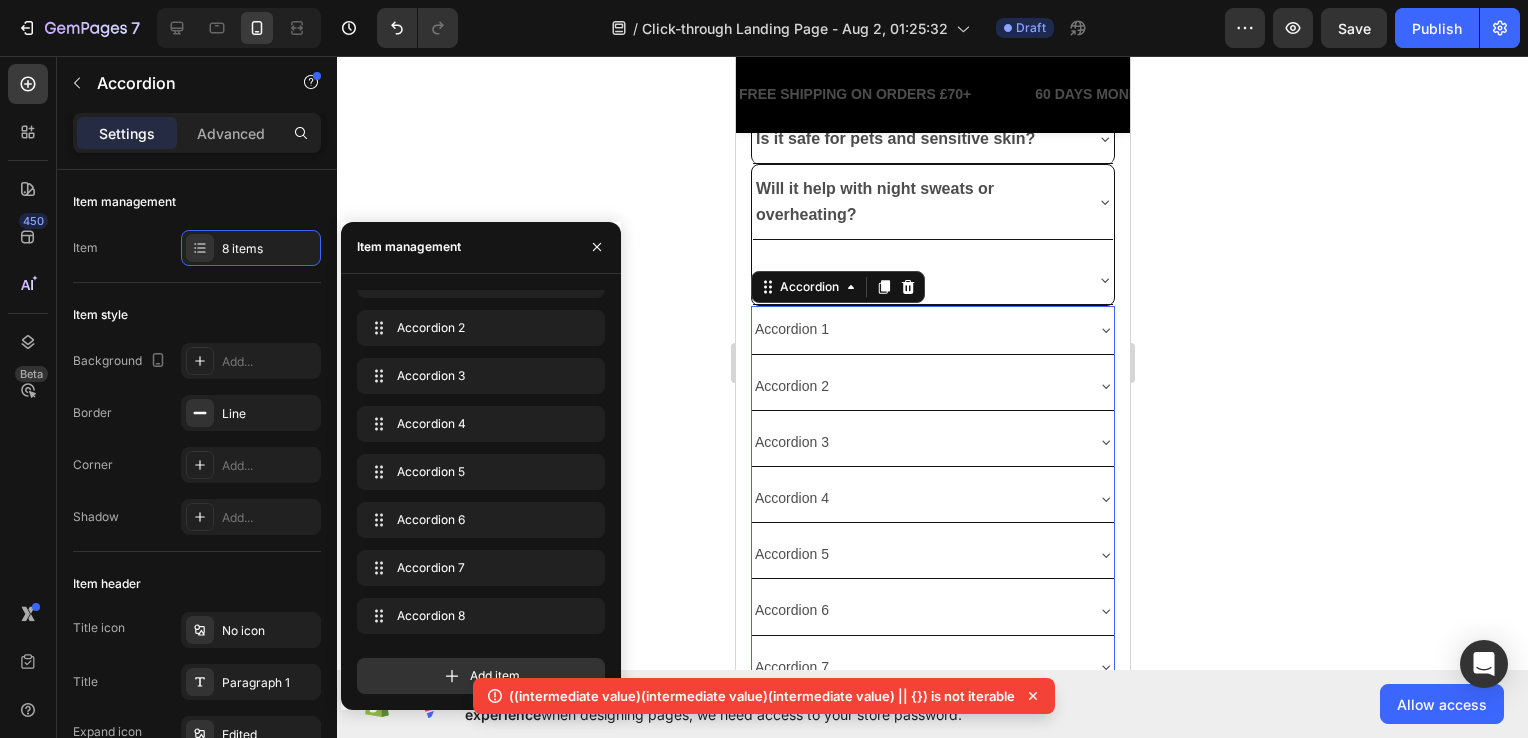 click 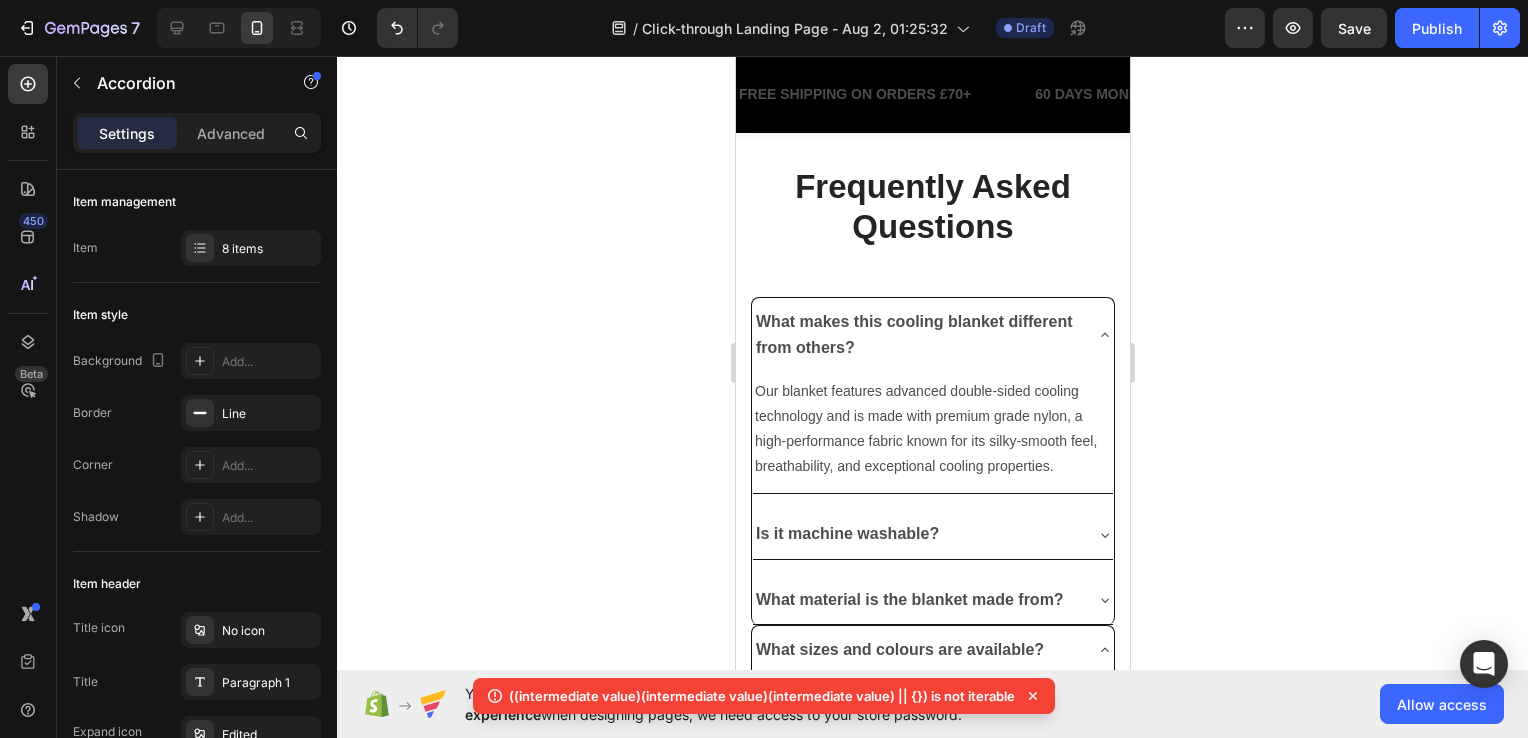 scroll, scrollTop: 4833, scrollLeft: 0, axis: vertical 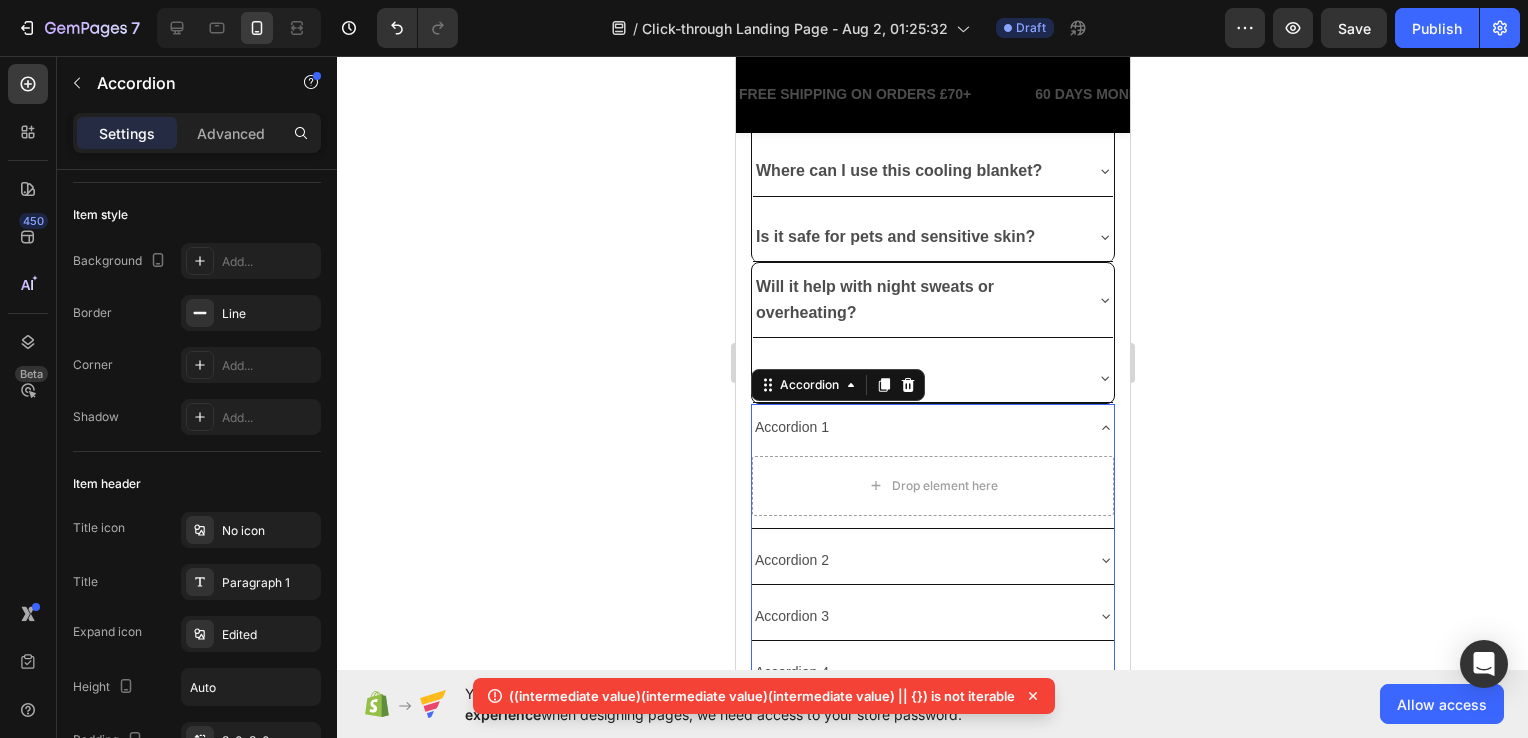 click on "Accordion 1" at bounding box center [791, 427] 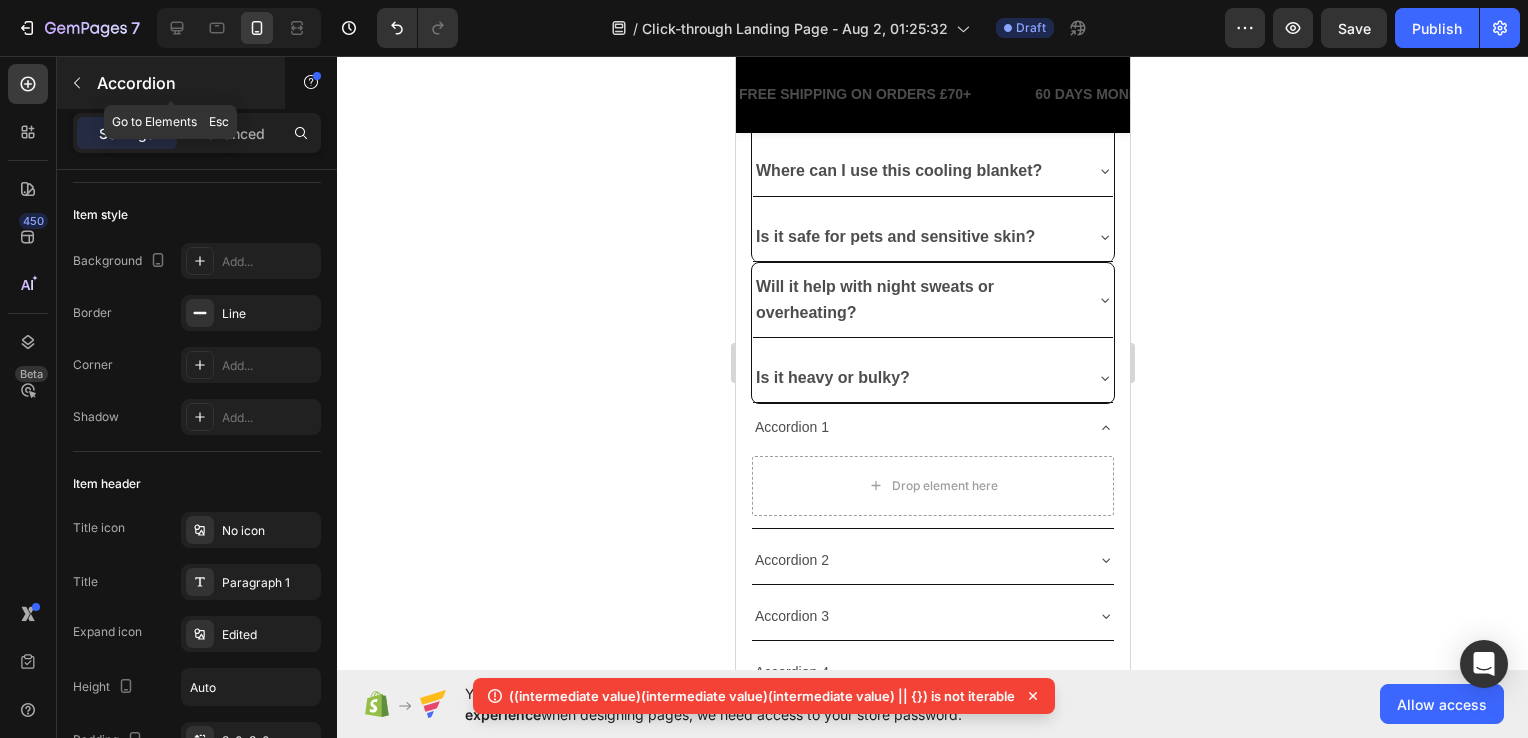 click at bounding box center (77, 83) 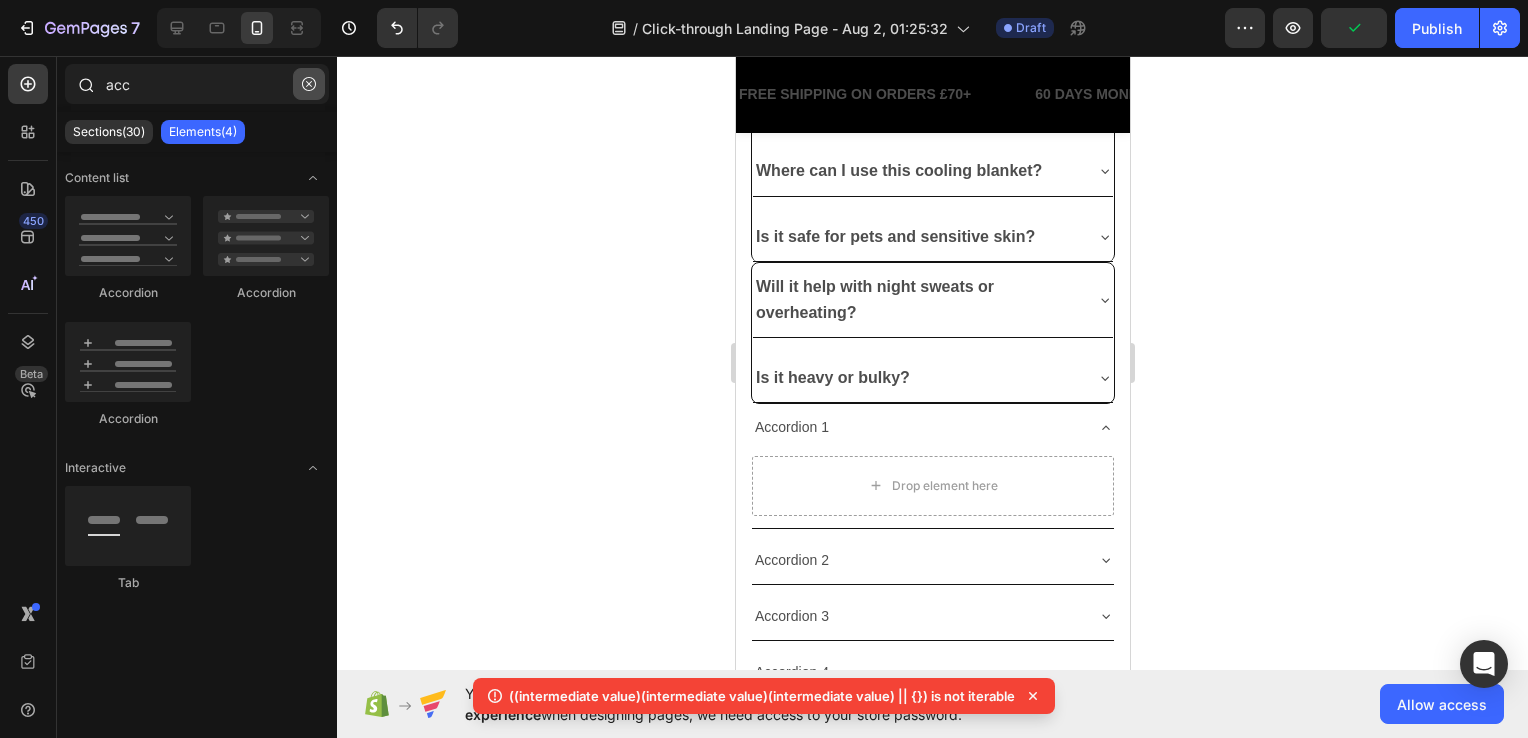click 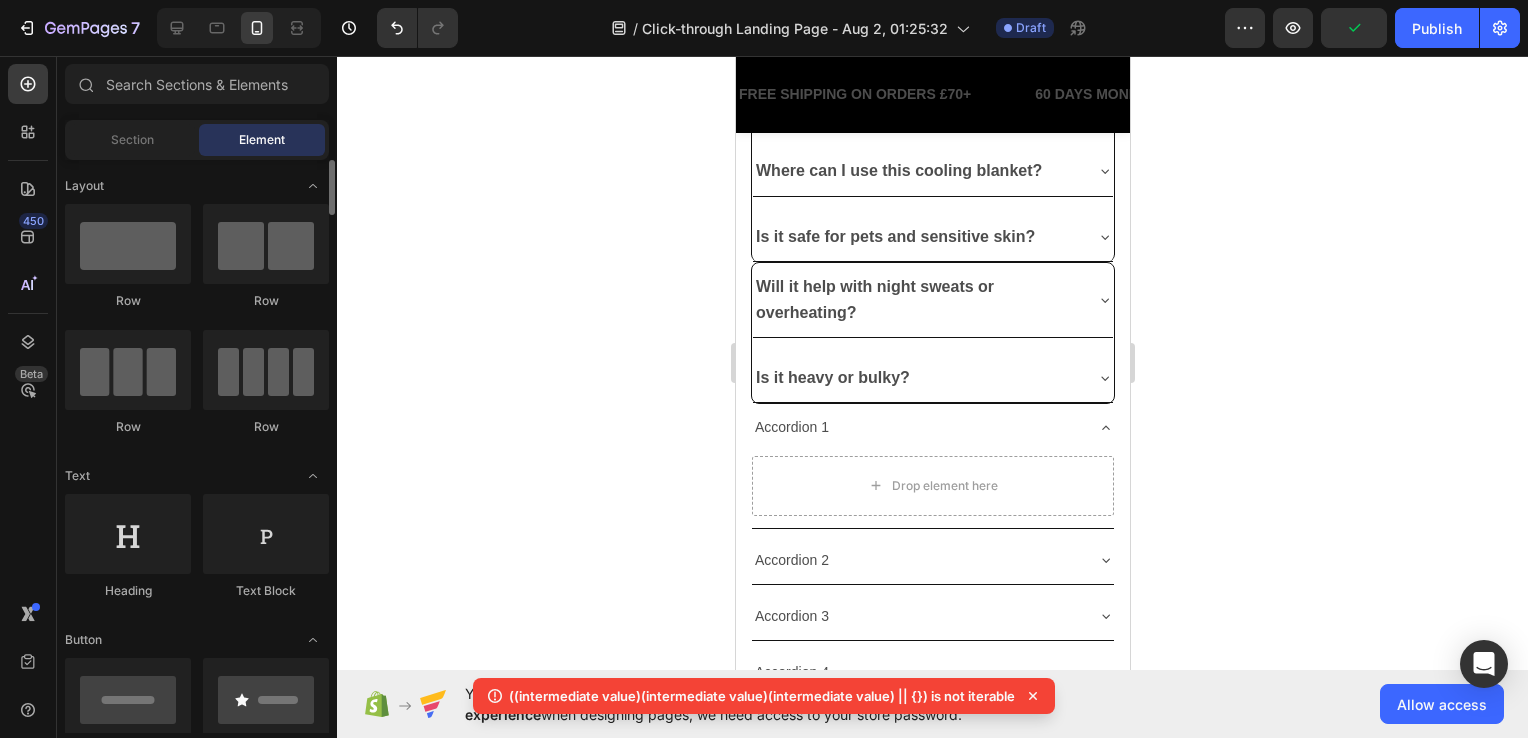 scroll, scrollTop: 300, scrollLeft: 0, axis: vertical 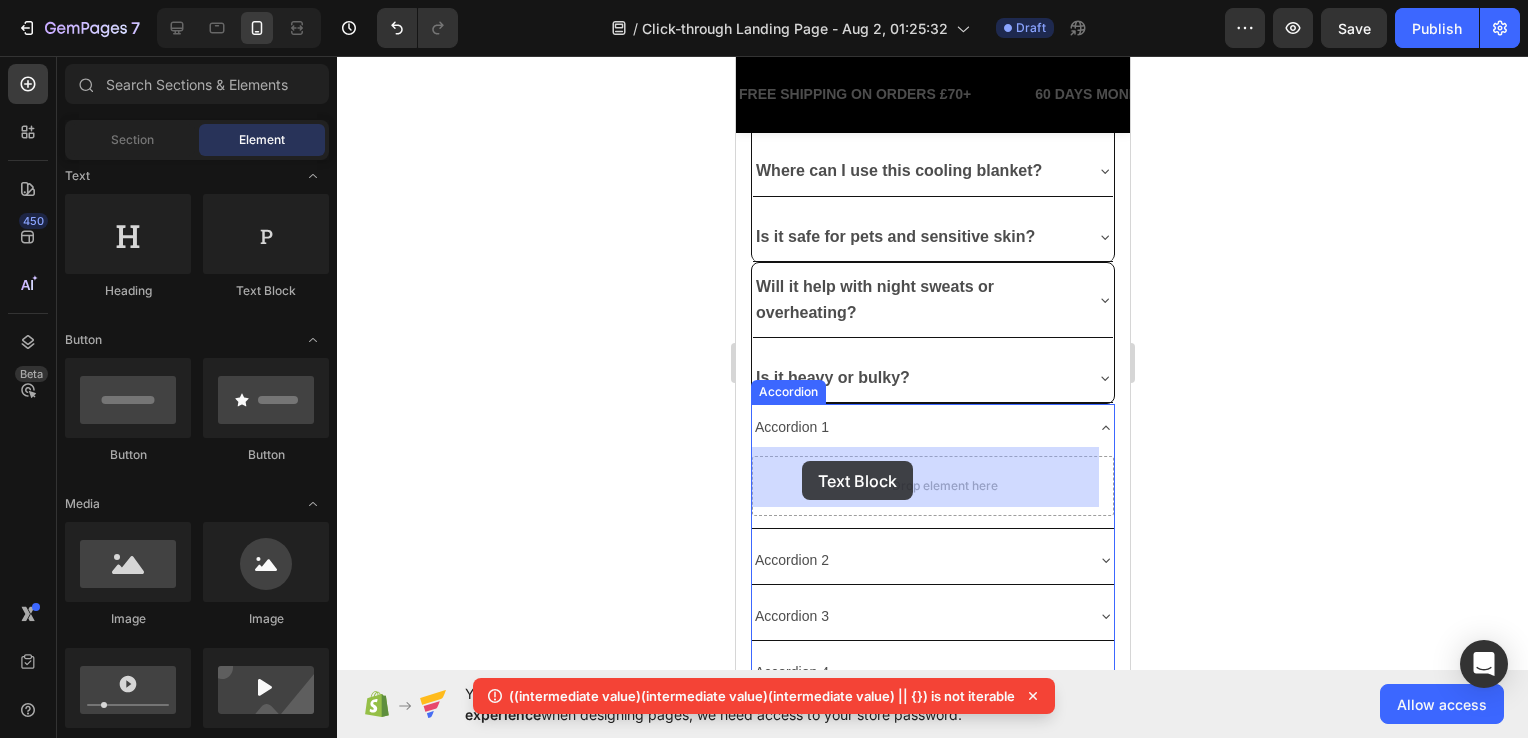 drag, startPoint x: 1002, startPoint y: 321, endPoint x: 1459, endPoint y: 494, distance: 488.64917 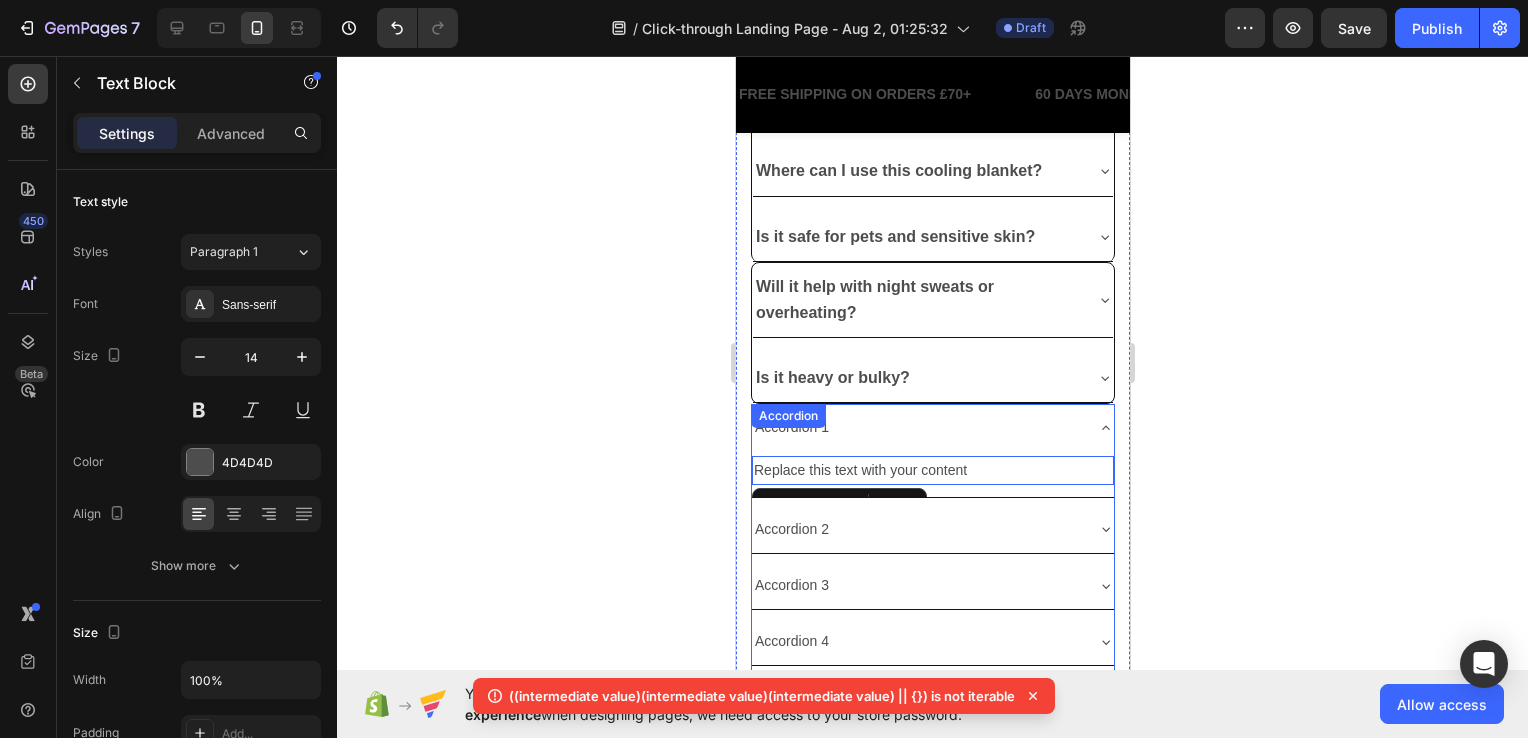 scroll, scrollTop: 5835, scrollLeft: 0, axis: vertical 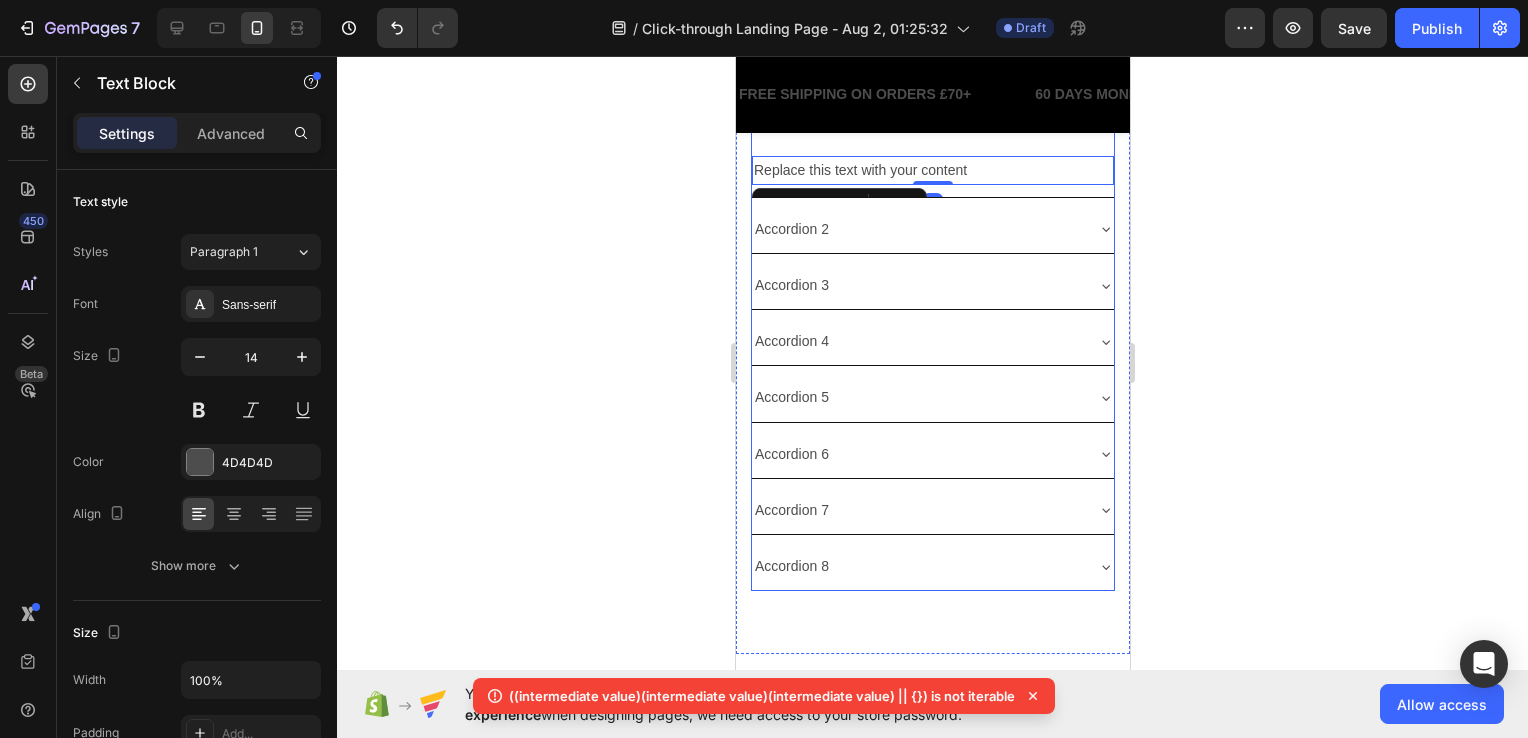 click on "Accordion 2" at bounding box center (916, 229) 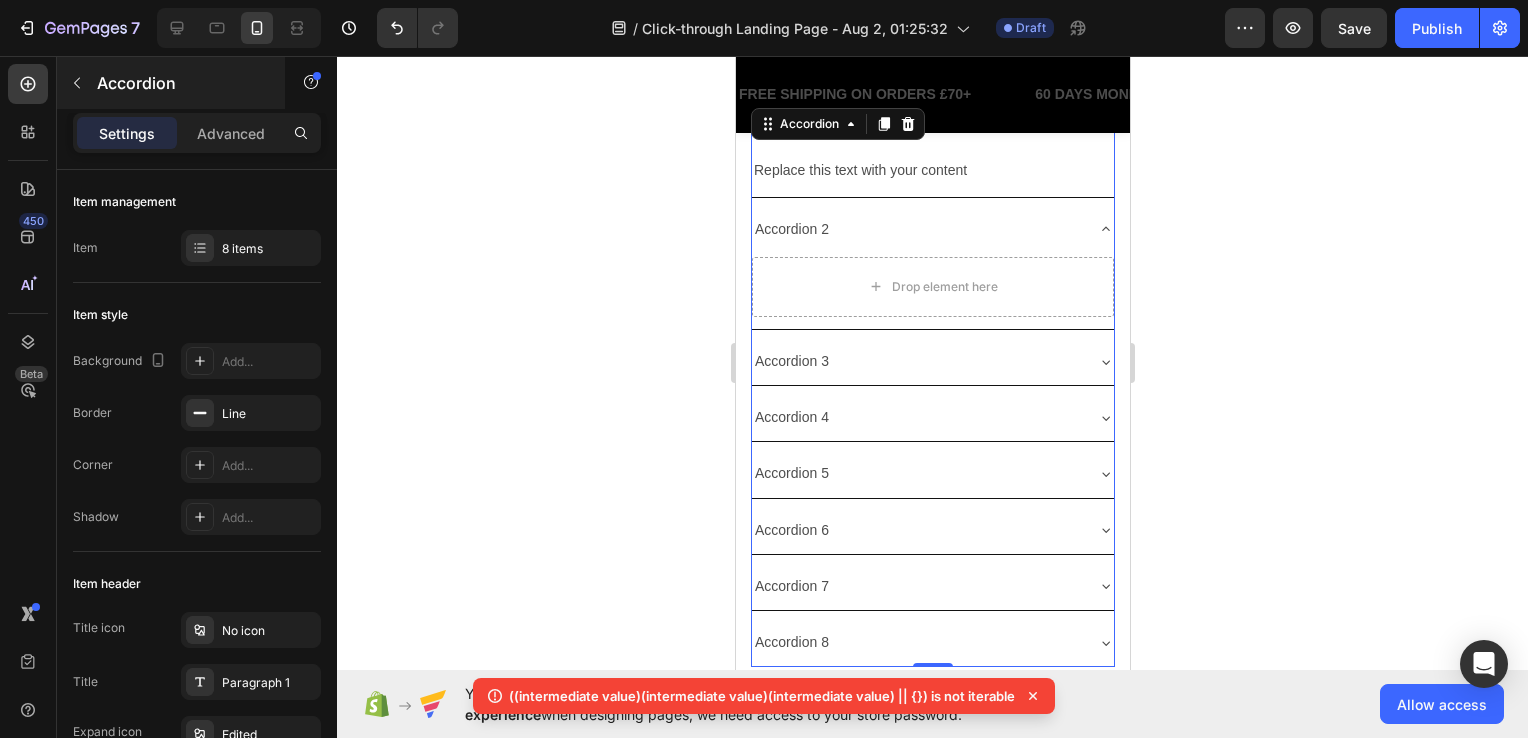 click on "Accordion" at bounding box center (171, 83) 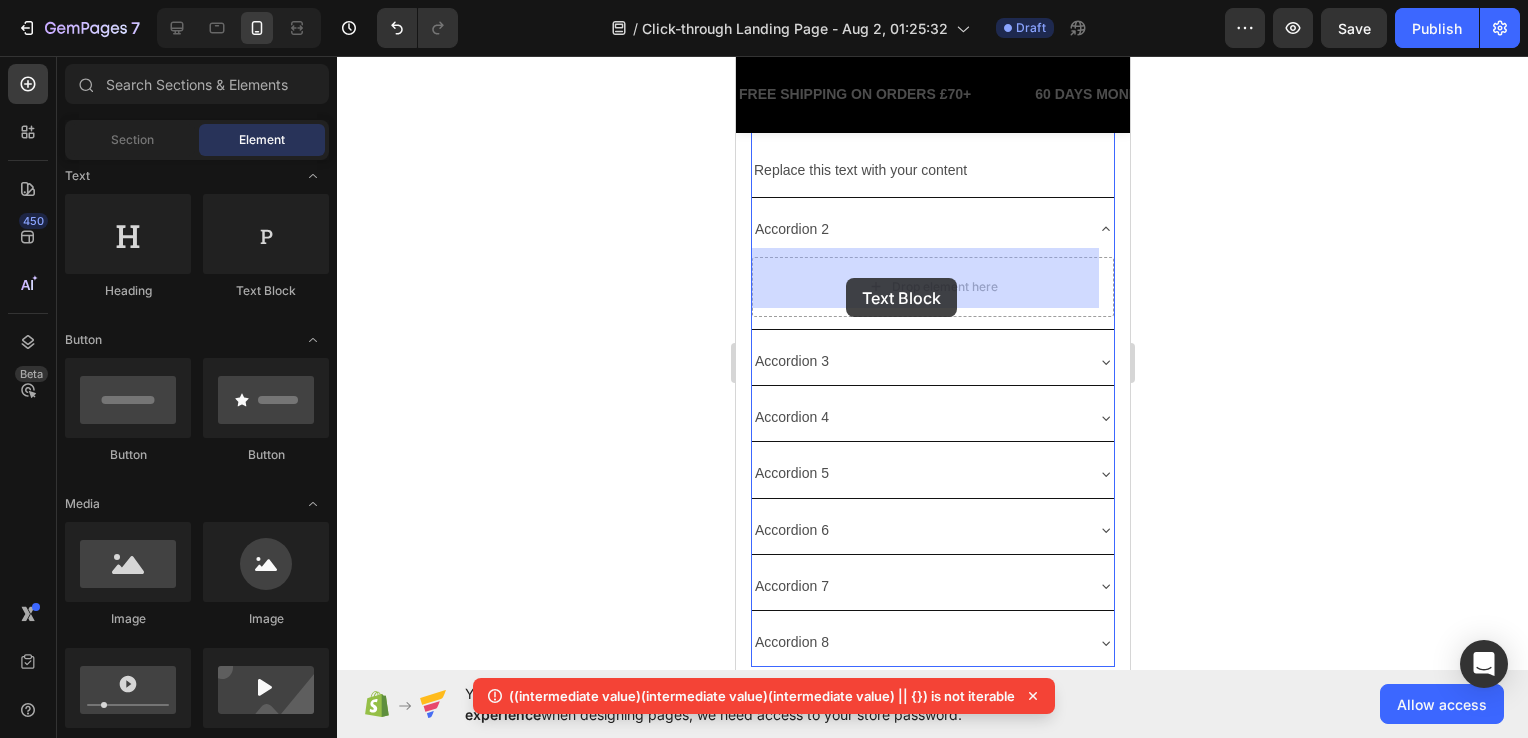drag, startPoint x: 1287, startPoint y: 349, endPoint x: 851, endPoint y: 272, distance: 442.7471 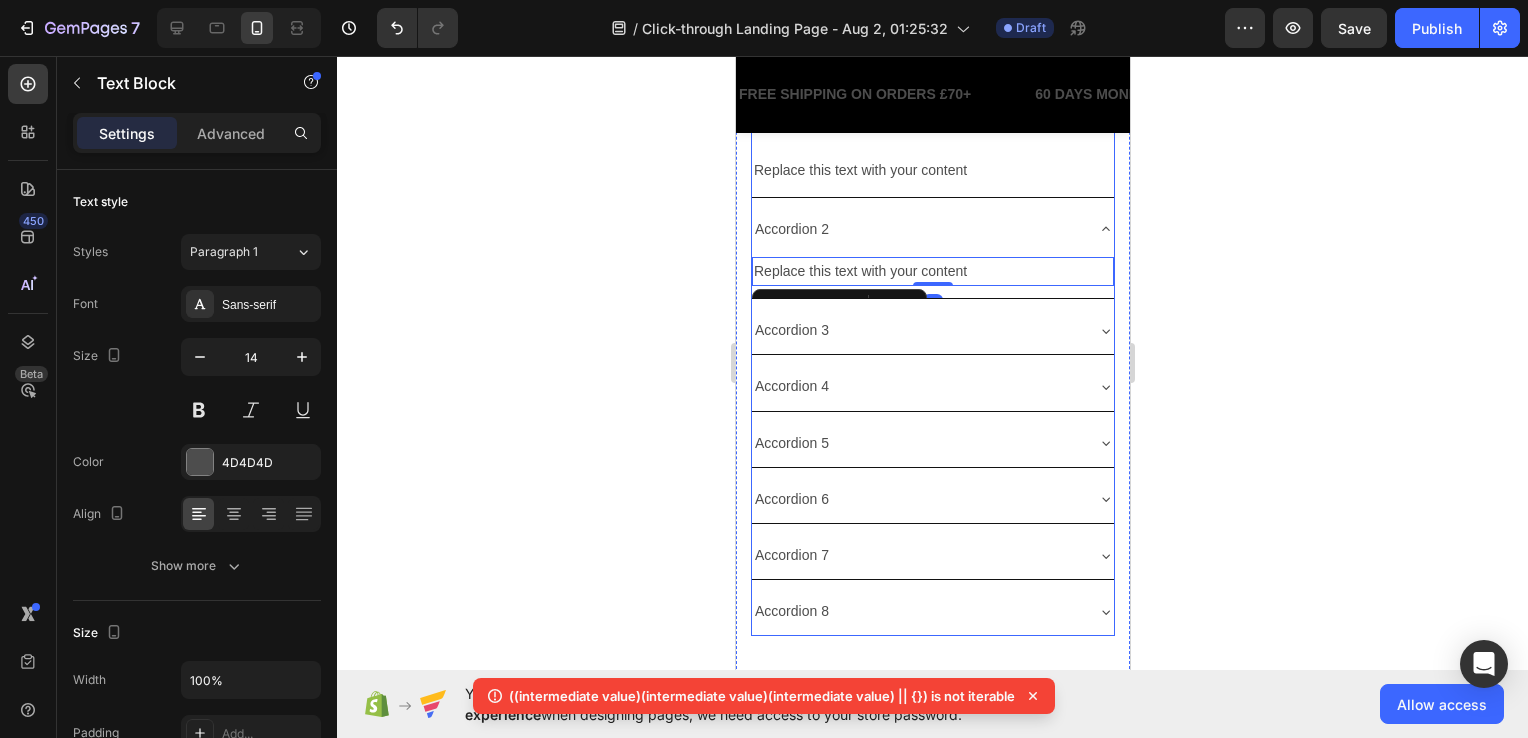 click on "Accordion 3" at bounding box center [916, 330] 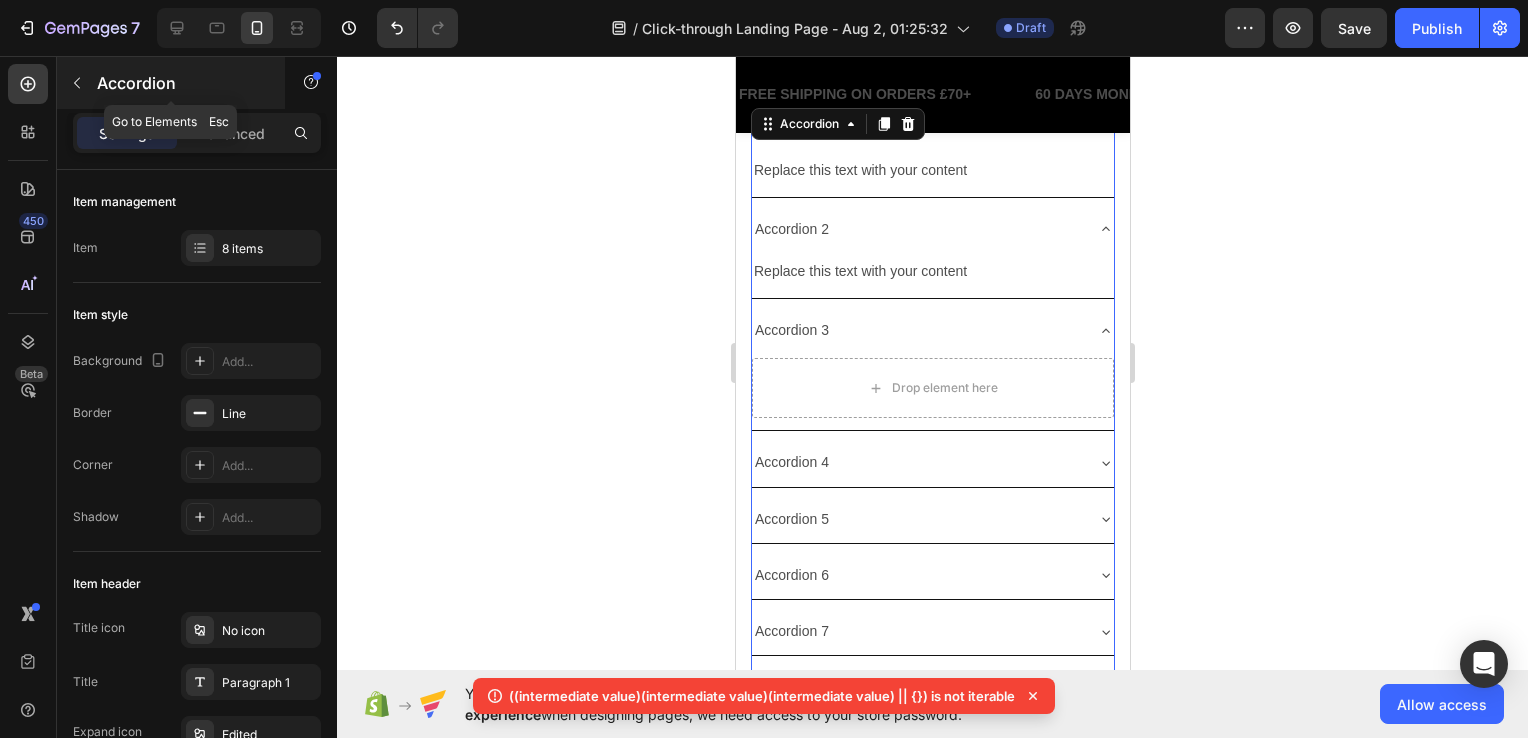 click on "Accordion" at bounding box center (171, 83) 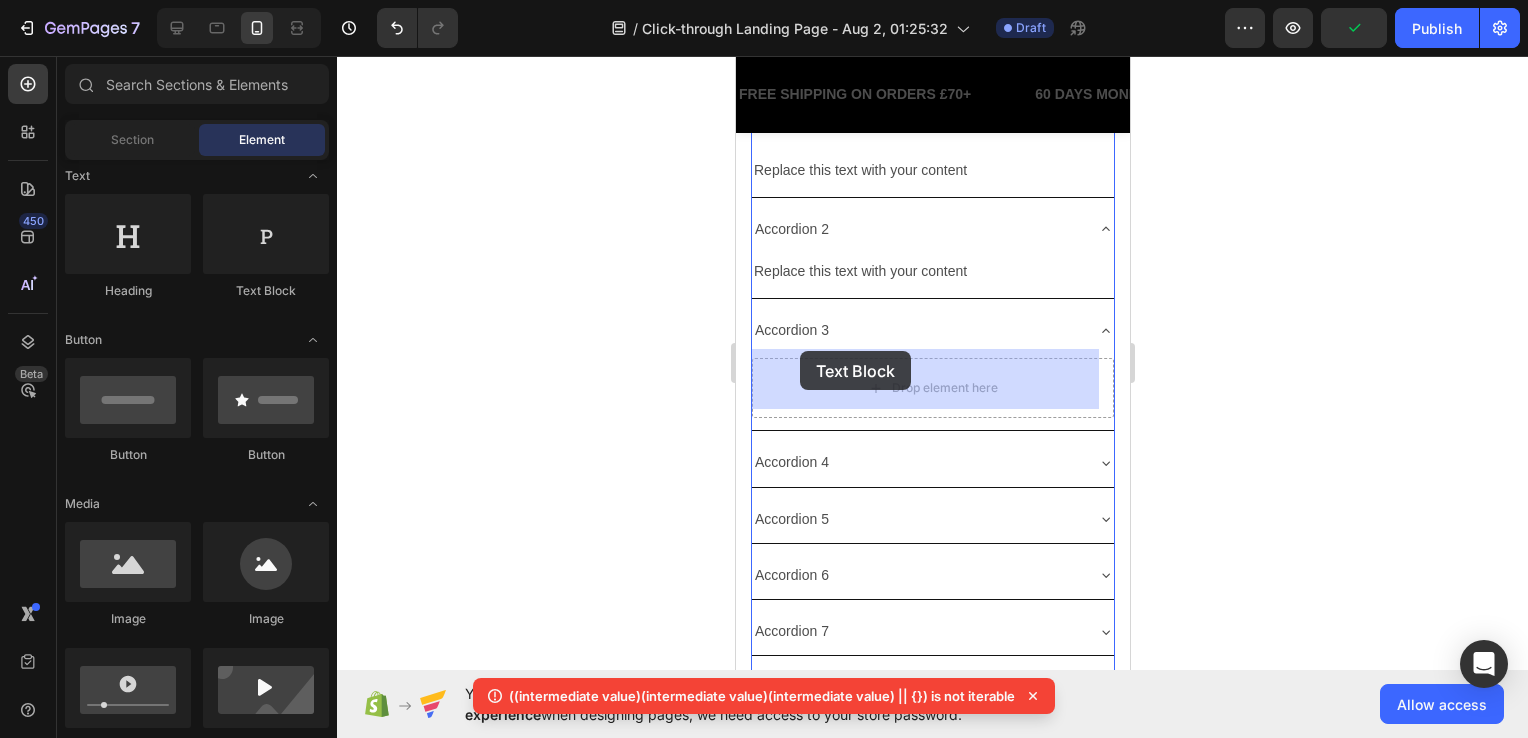 drag, startPoint x: 1288, startPoint y: 372, endPoint x: 799, endPoint y: 351, distance: 489.4507 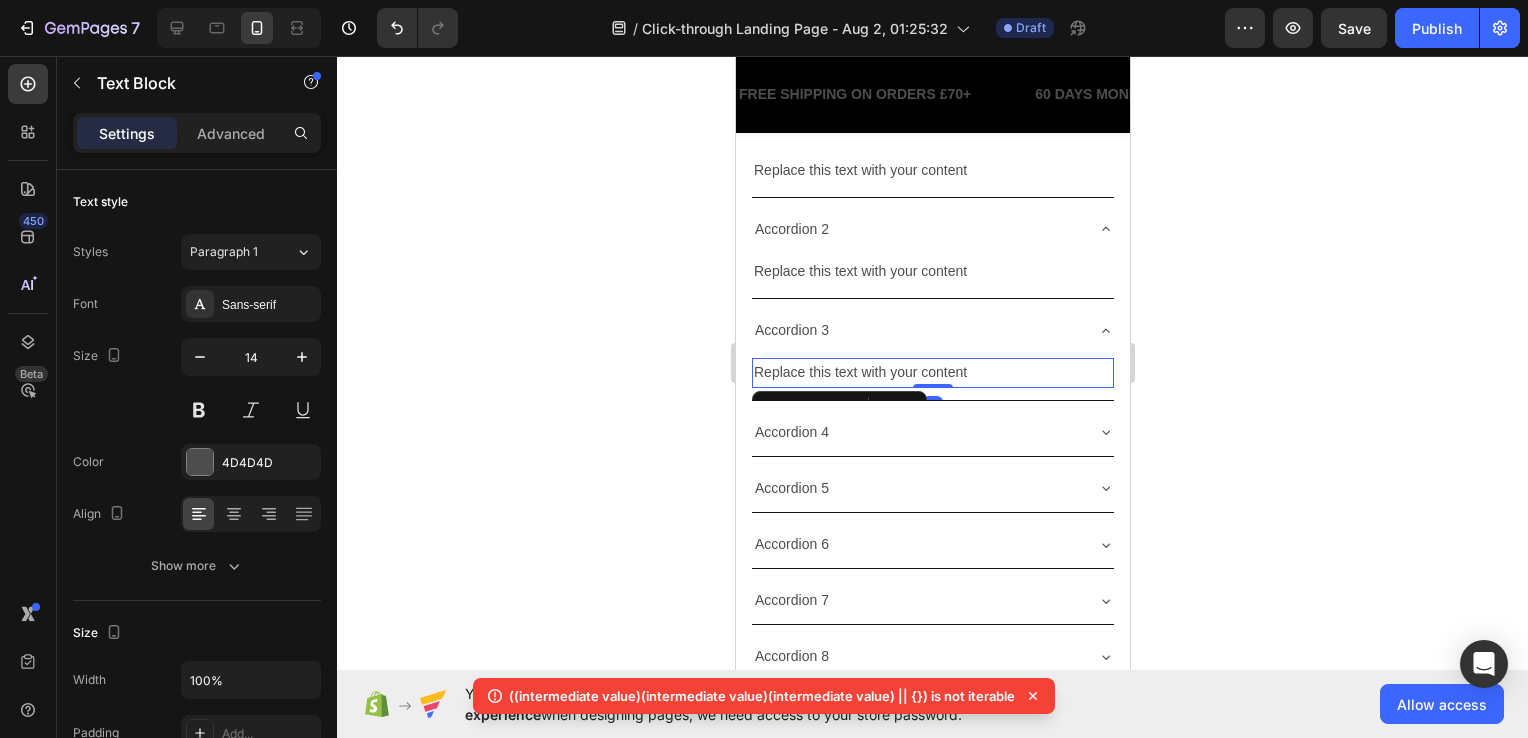 scroll, scrollTop: 5935, scrollLeft: 0, axis: vertical 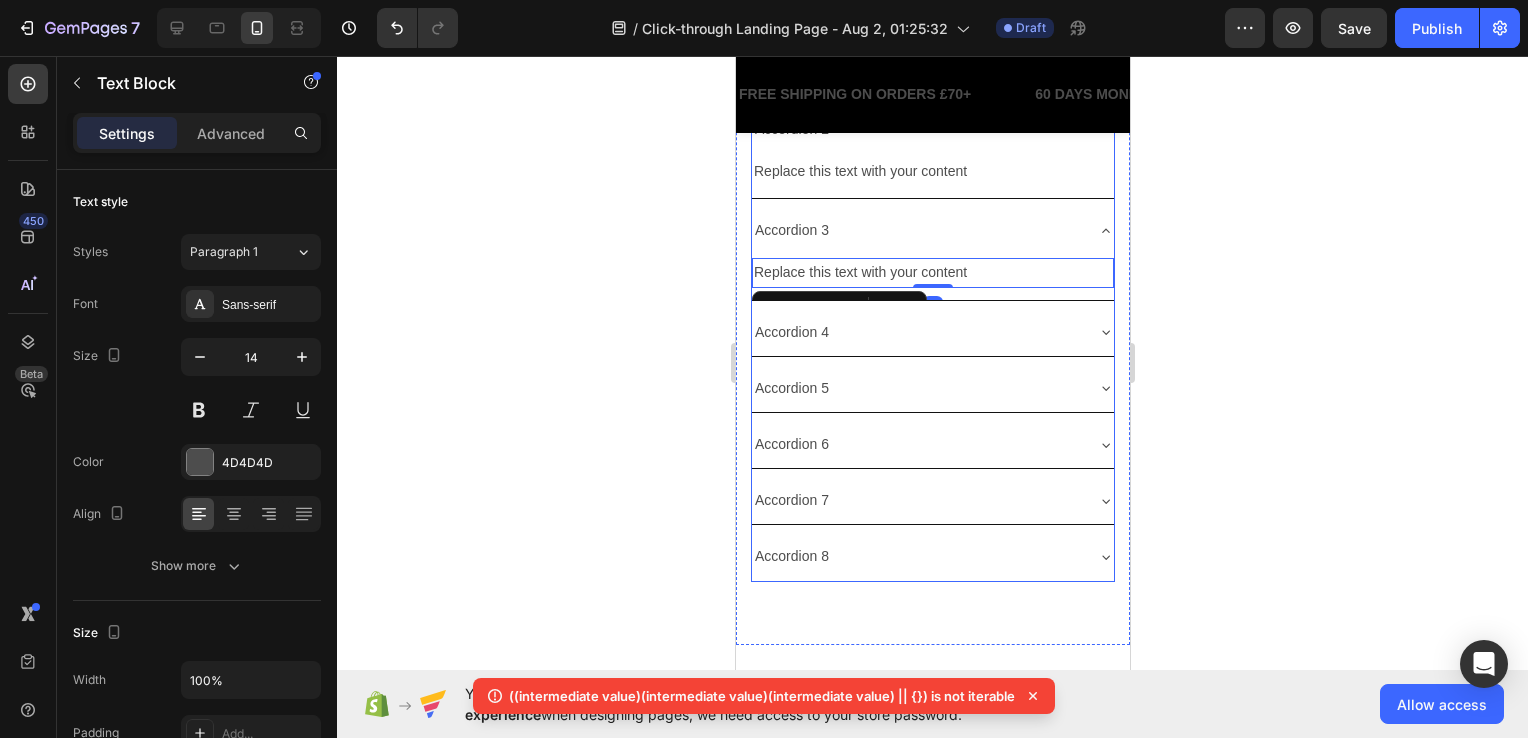 click on "Accordion 4" at bounding box center (916, 332) 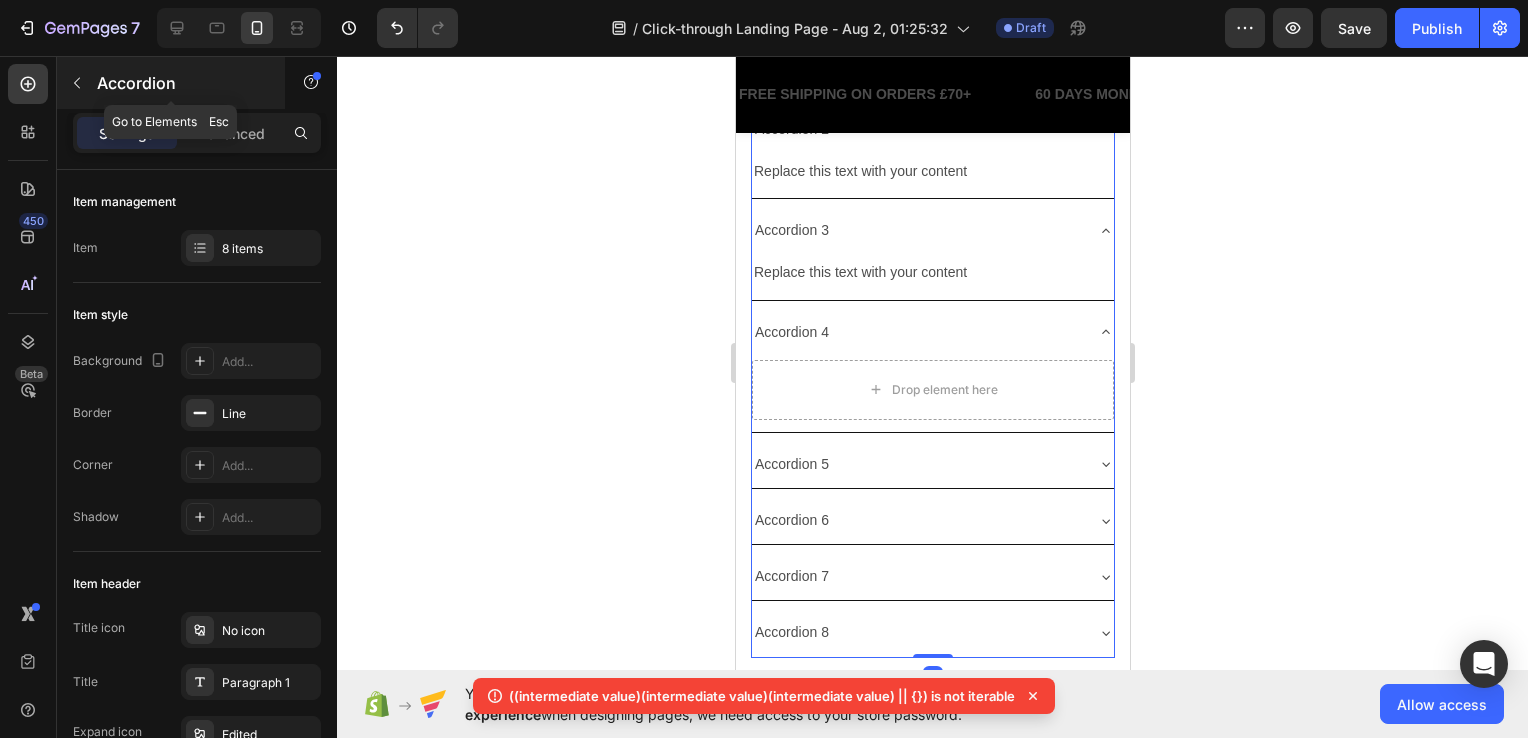 click at bounding box center (77, 83) 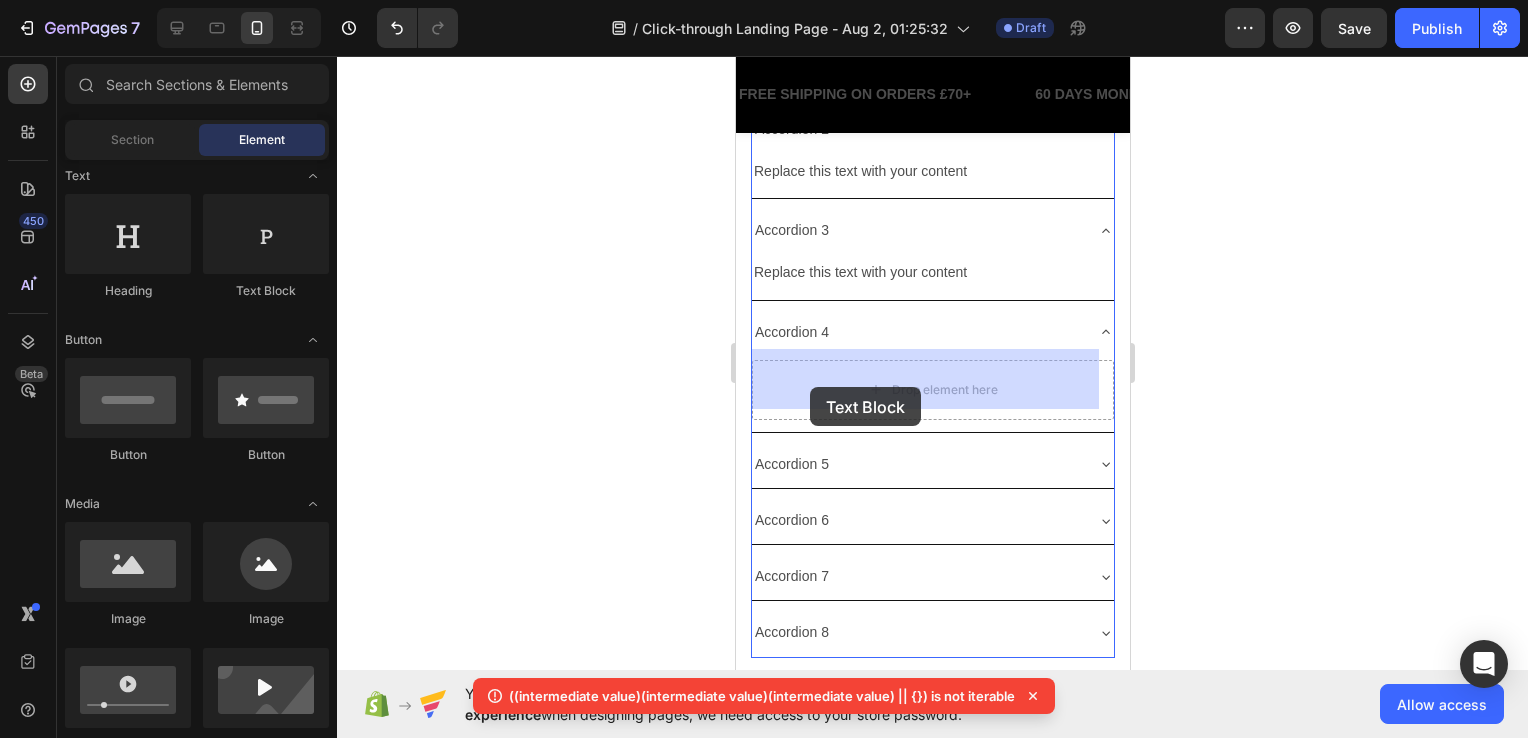 drag, startPoint x: 1219, startPoint y: 403, endPoint x: 809, endPoint y: 387, distance: 410.31207 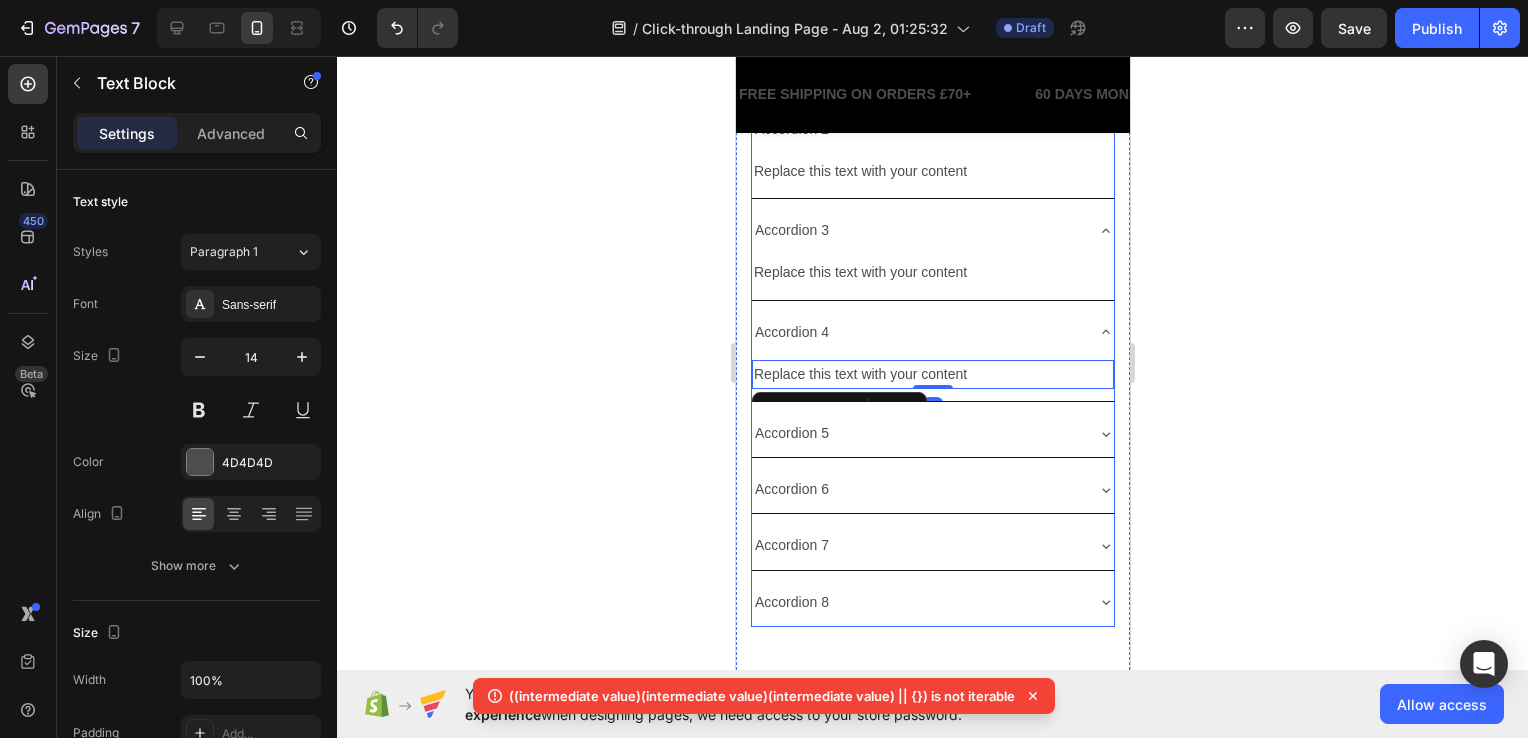 click on "Accordion 5" at bounding box center [916, 433] 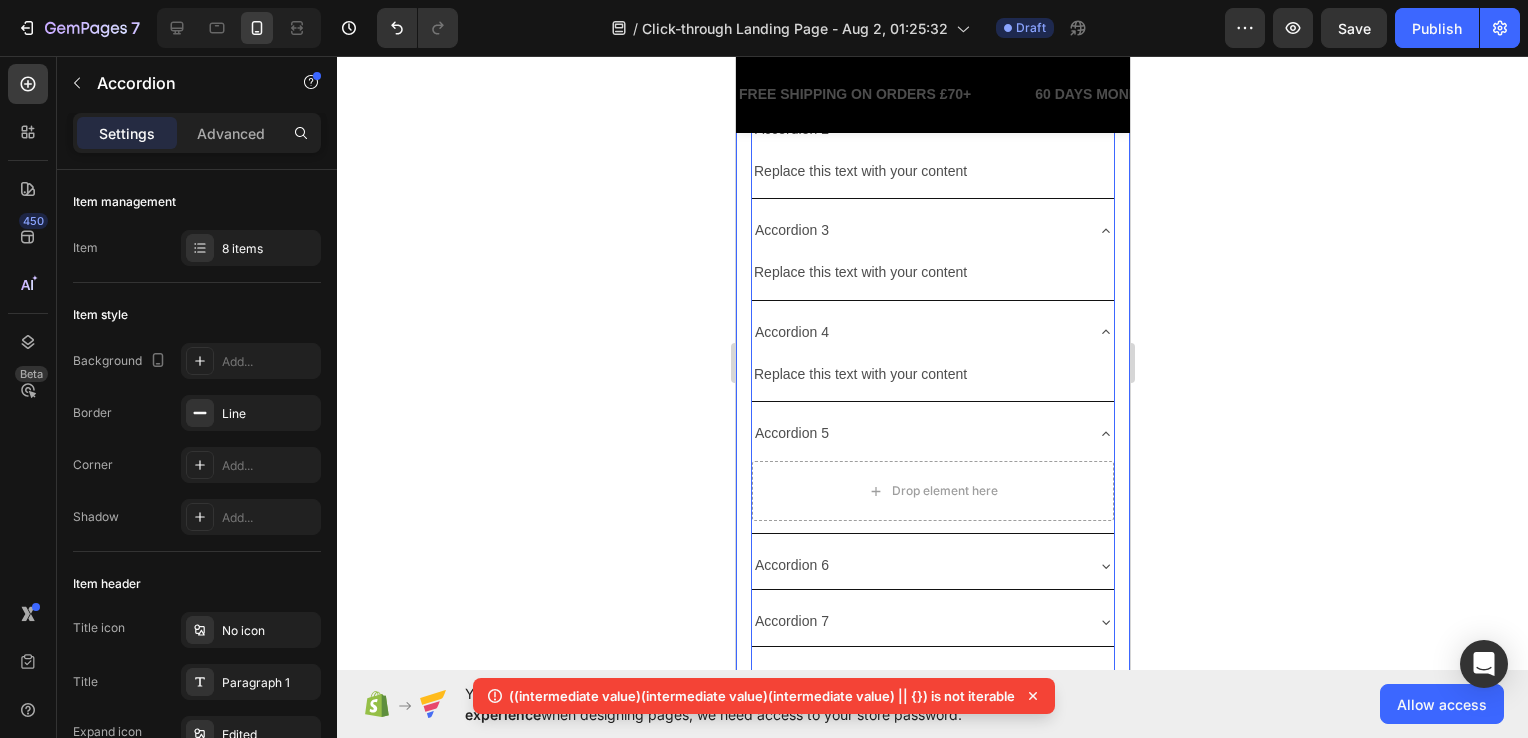click on "Accordion" at bounding box center (182, 83) 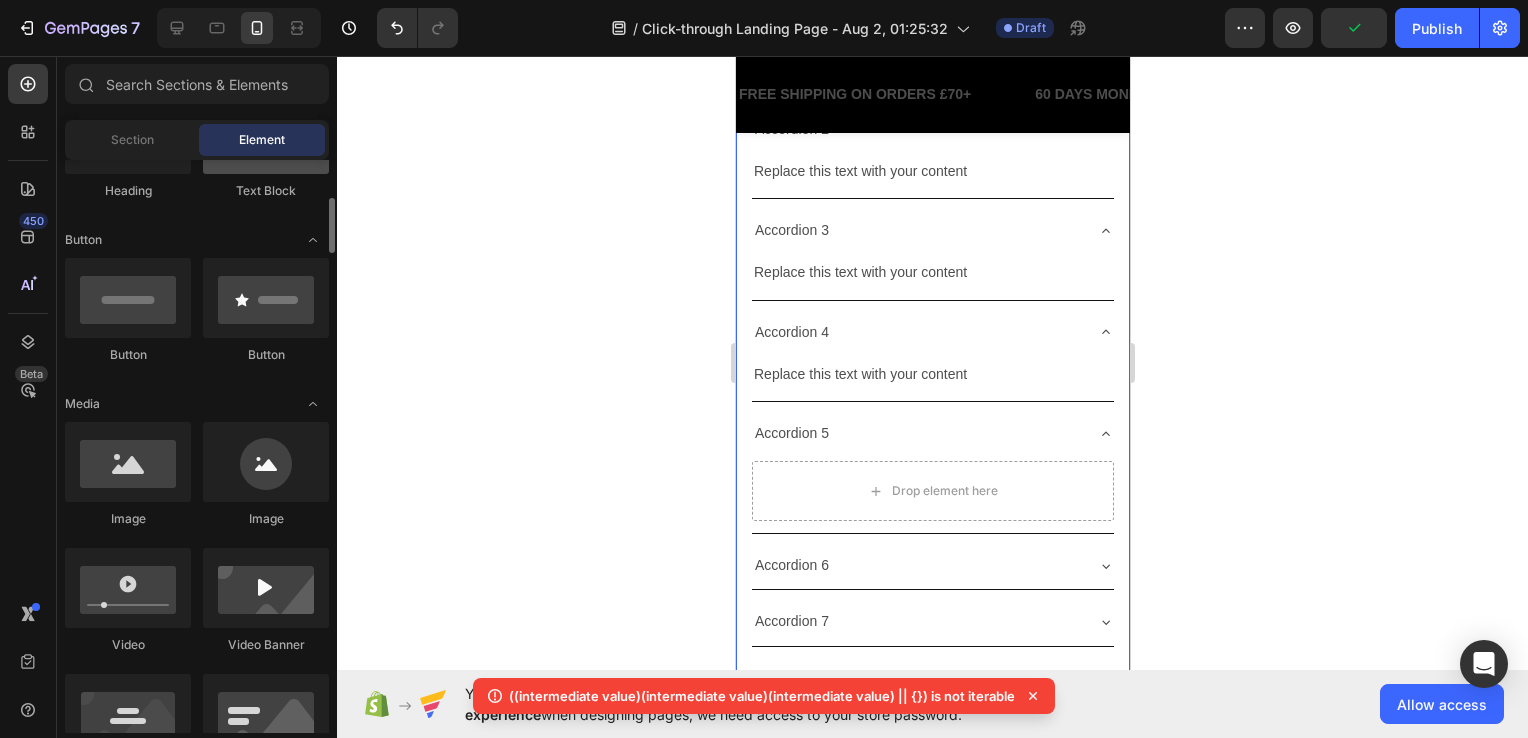 scroll, scrollTop: 200, scrollLeft: 0, axis: vertical 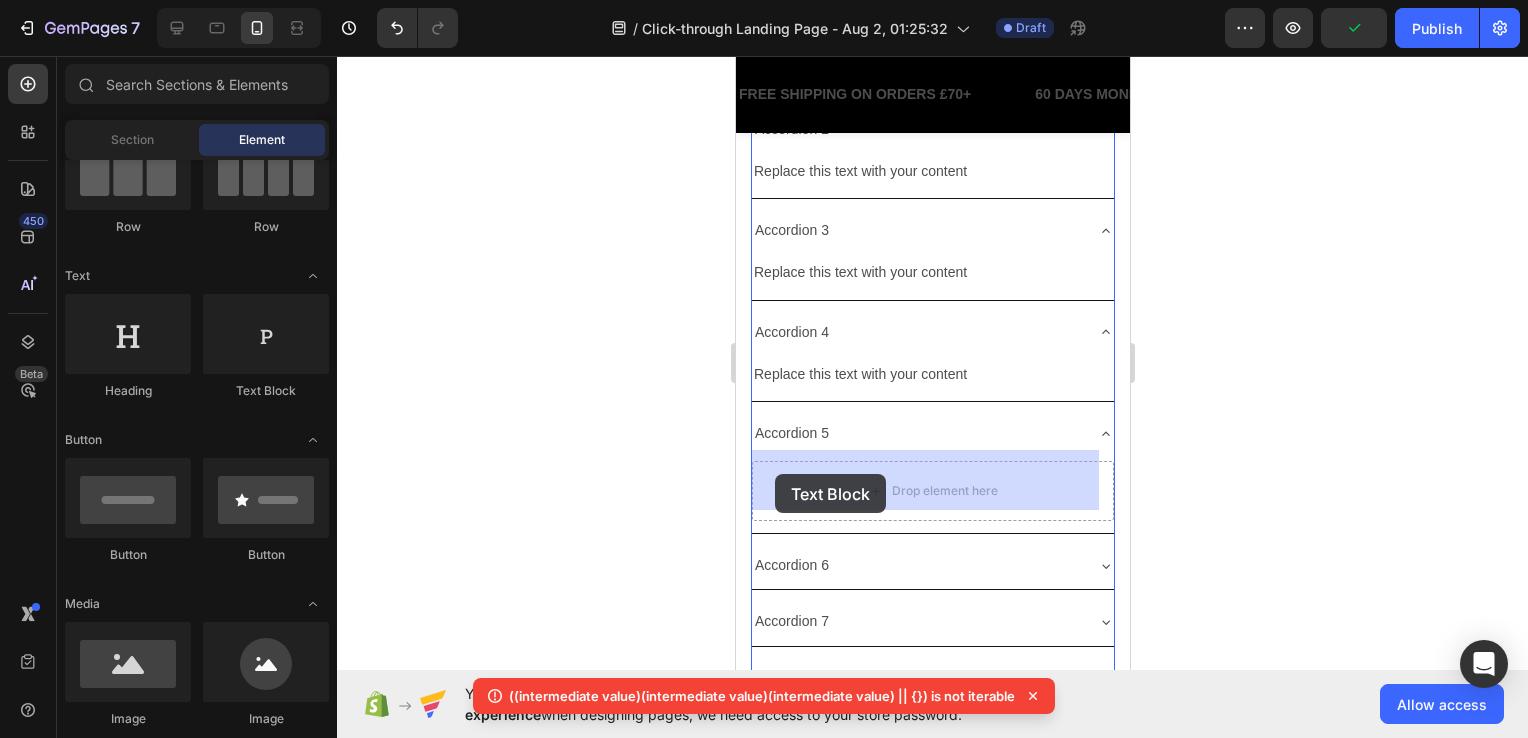 drag, startPoint x: 989, startPoint y: 414, endPoint x: 774, endPoint y: 474, distance: 223.21515 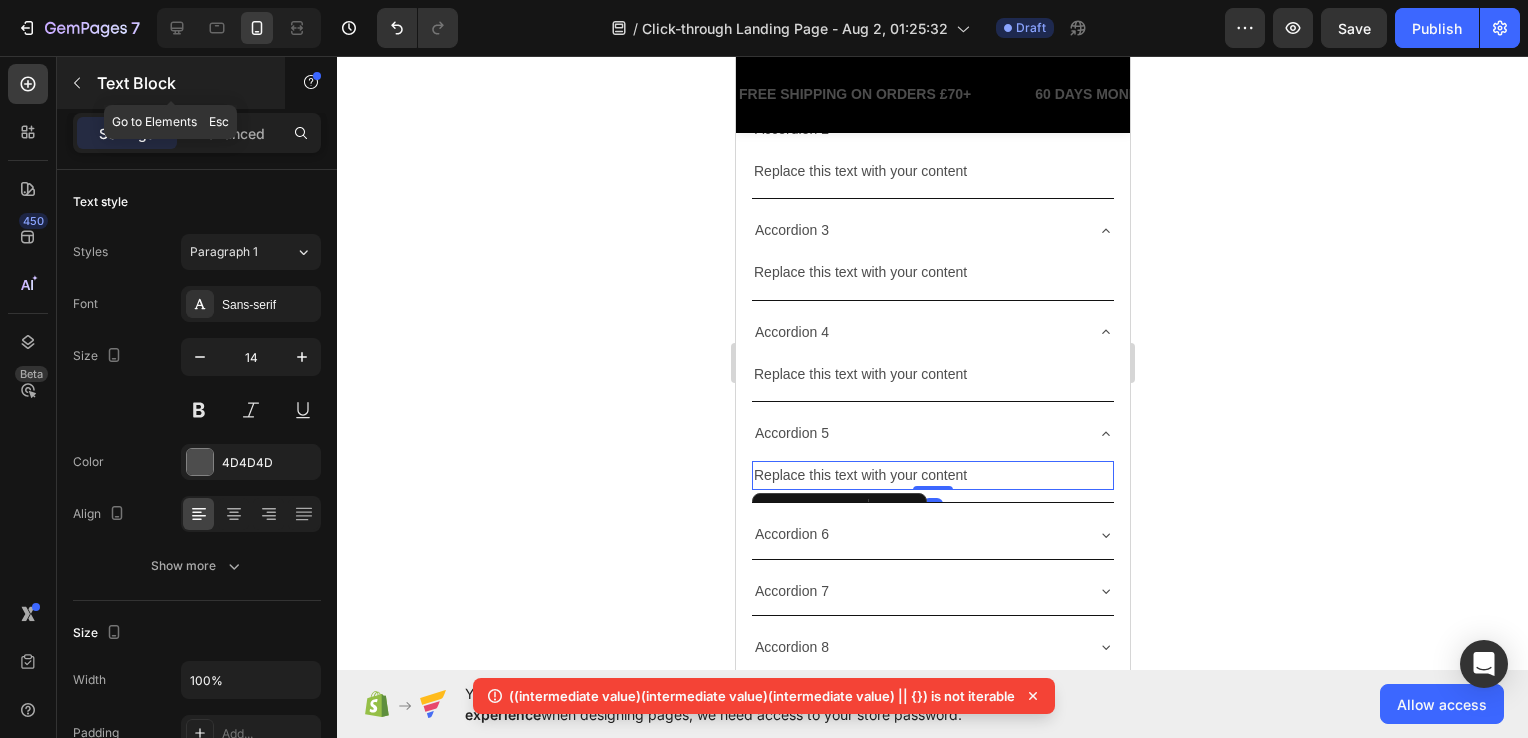 click on "Text Block" at bounding box center (171, 83) 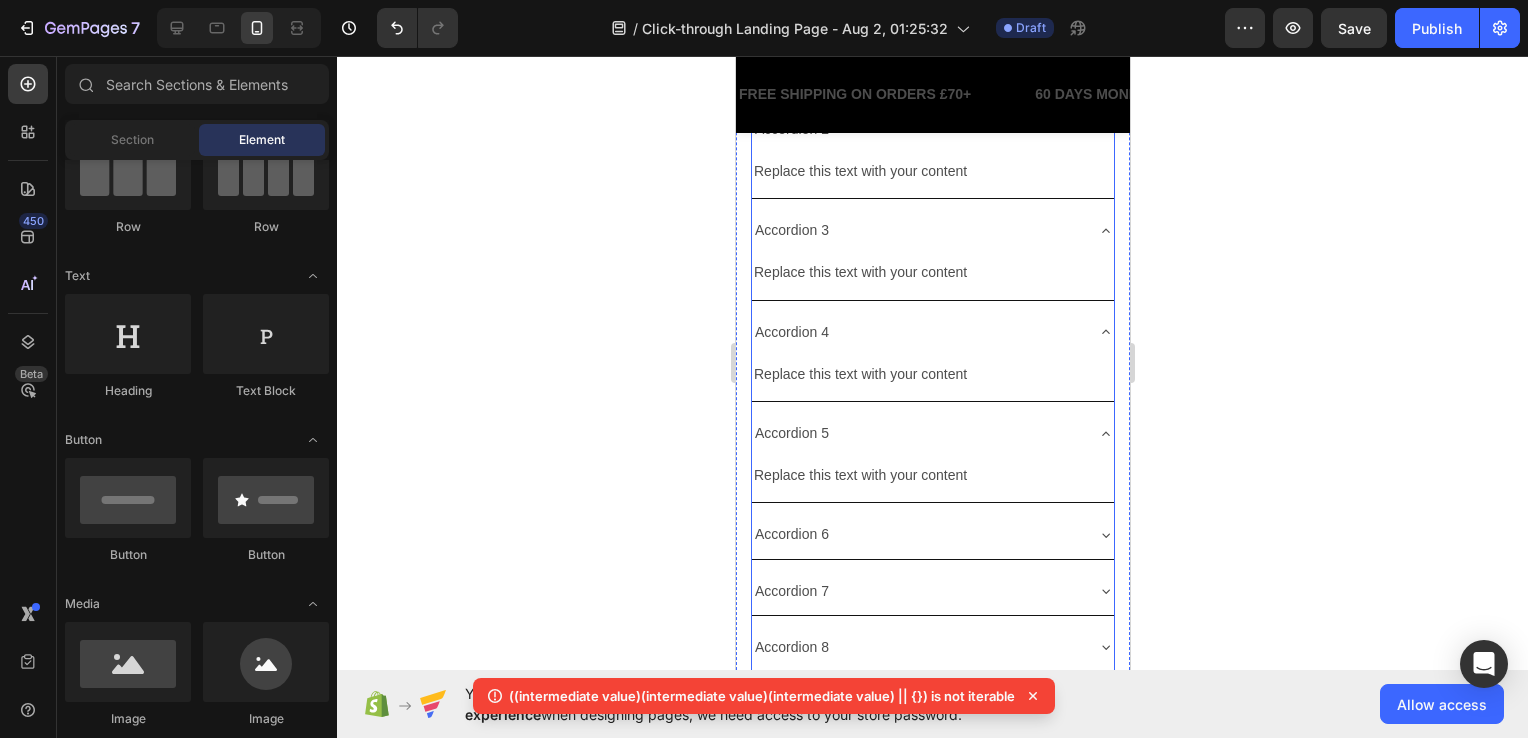 click on "Accordion 6" at bounding box center [932, 534] 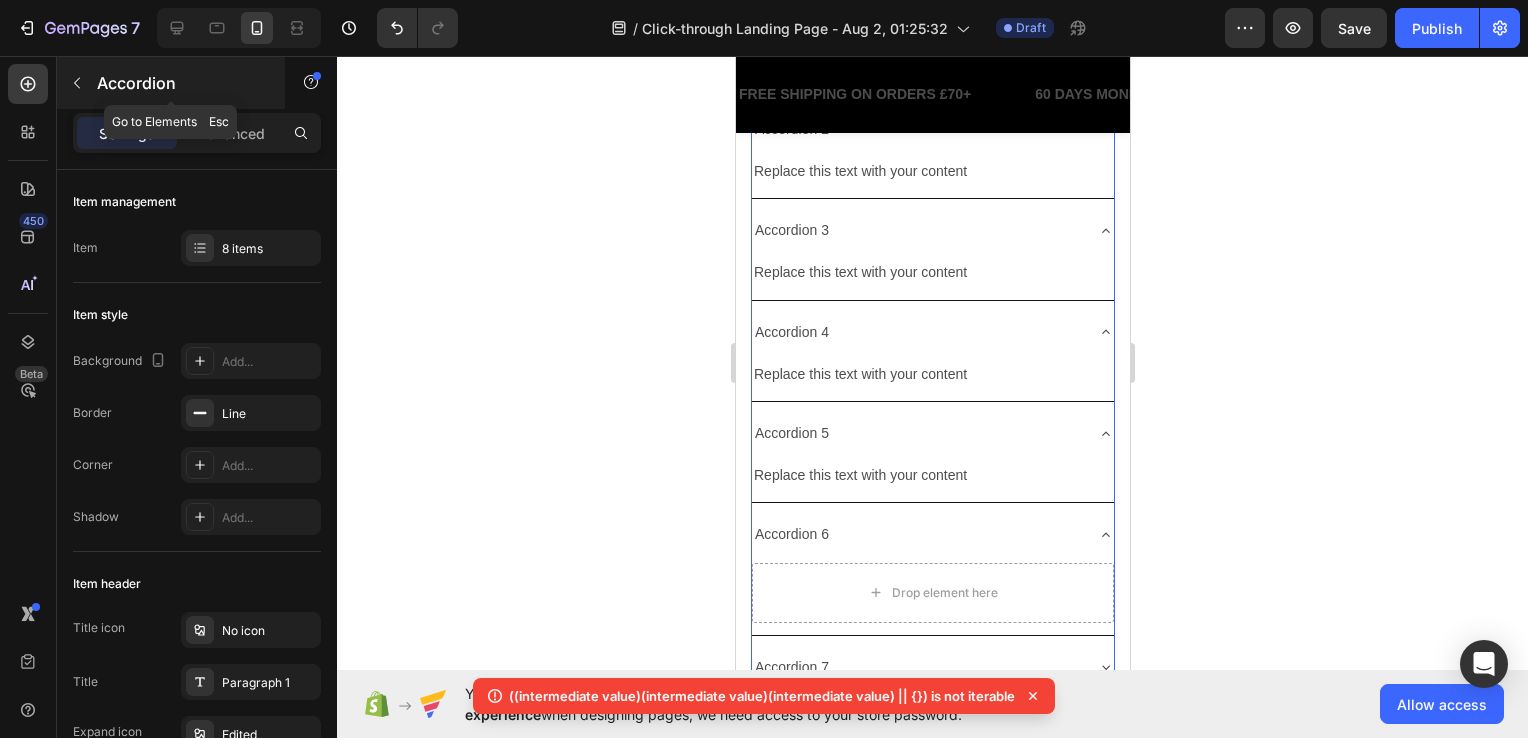 click on "Accordion" at bounding box center [182, 83] 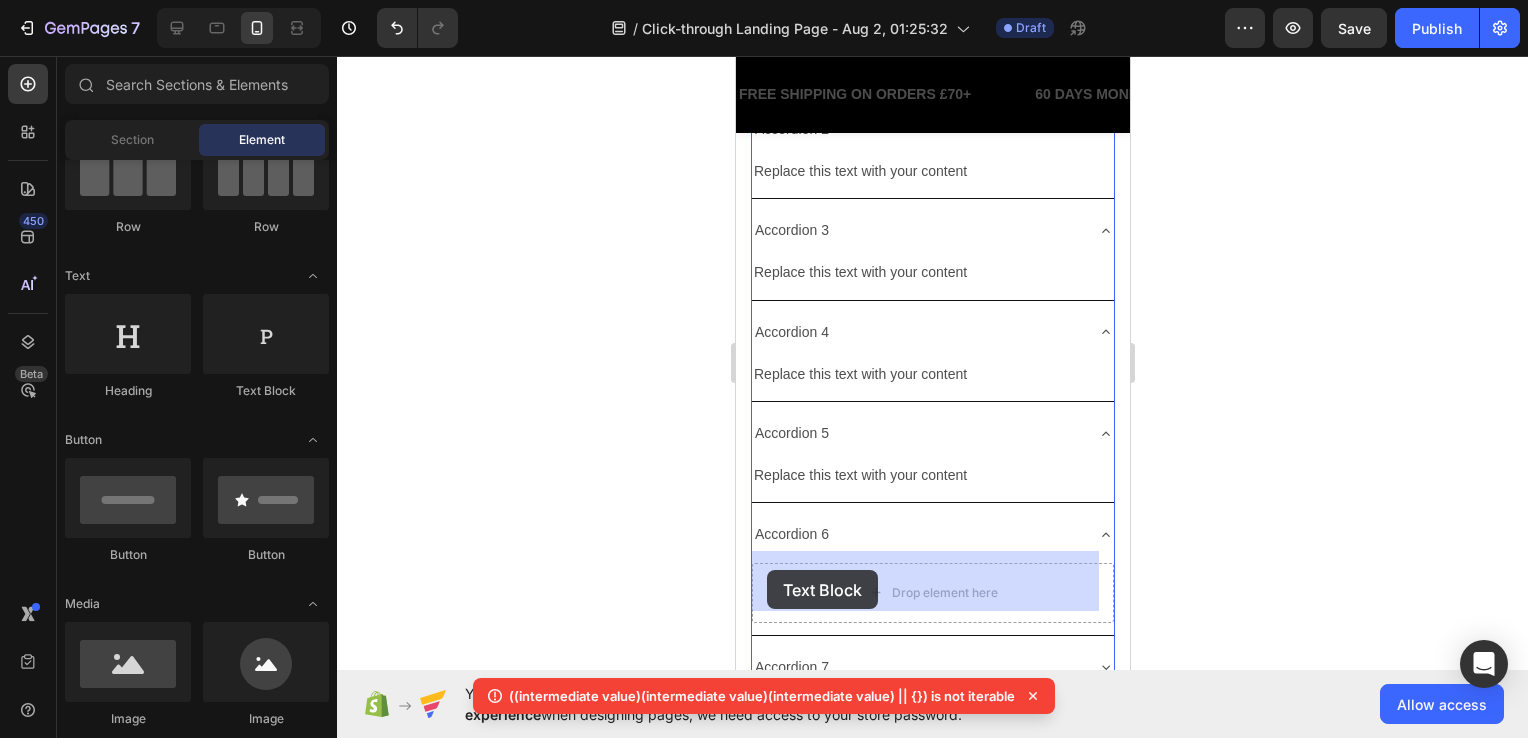 drag, startPoint x: 996, startPoint y: 434, endPoint x: 766, endPoint y: 570, distance: 267.2003 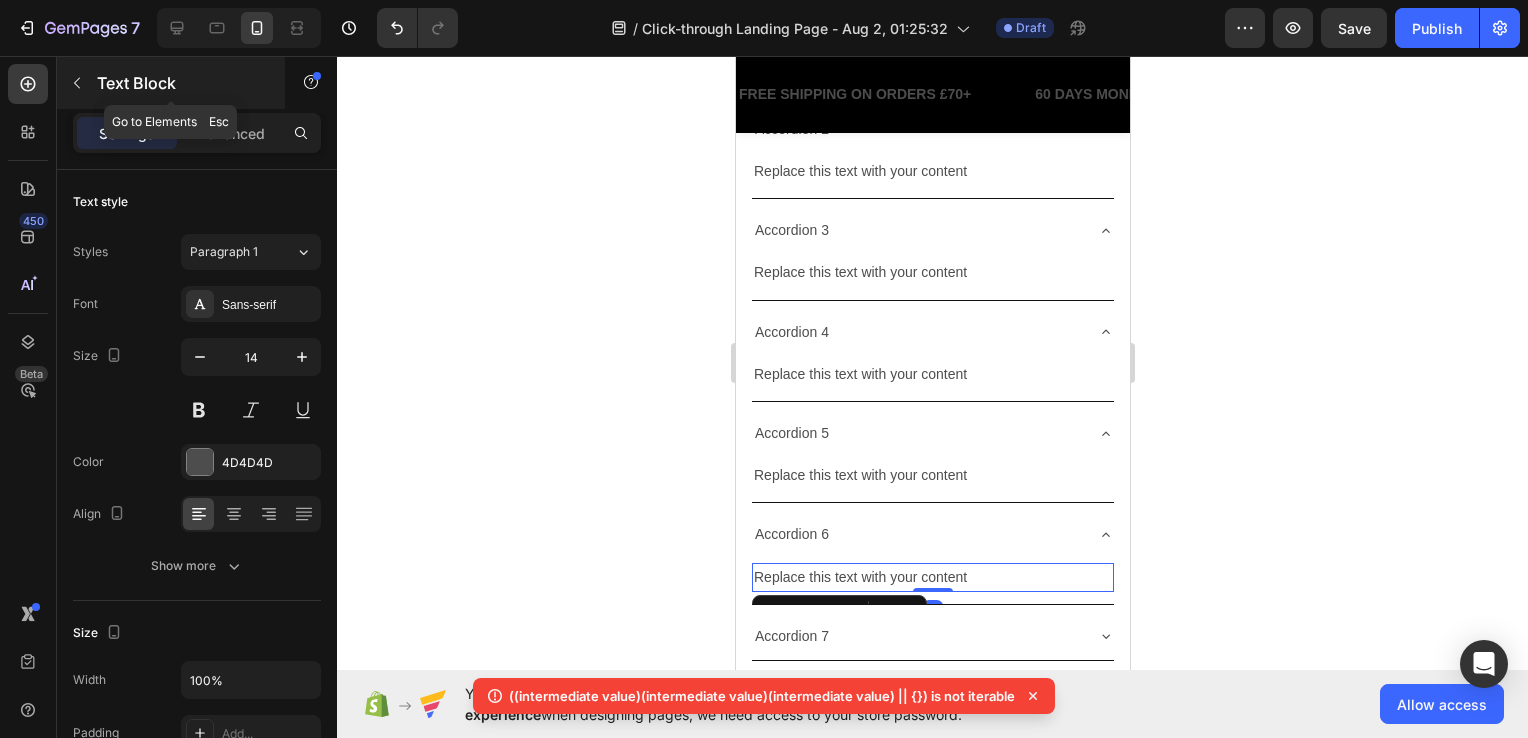 click on "Text Block" at bounding box center [182, 83] 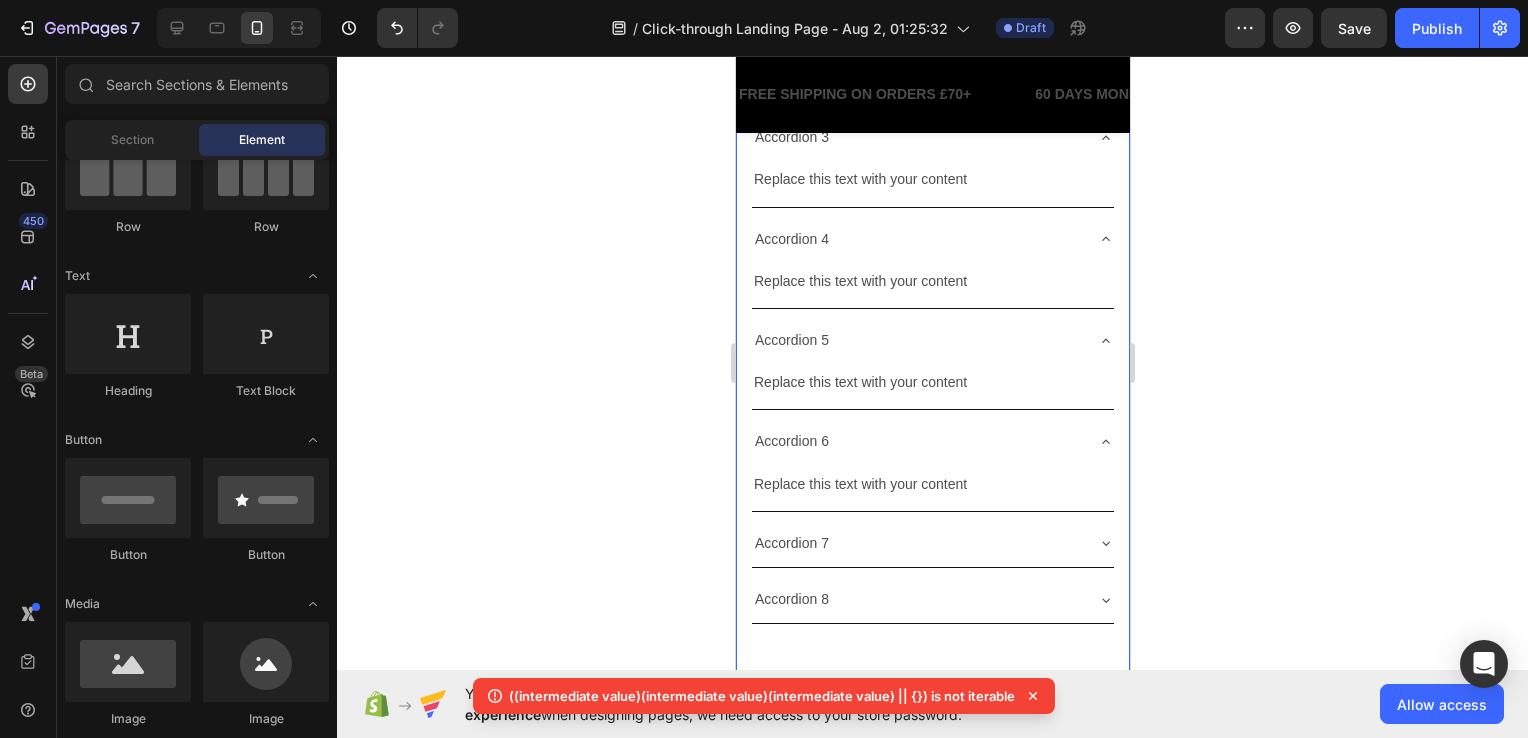 scroll, scrollTop: 6135, scrollLeft: 0, axis: vertical 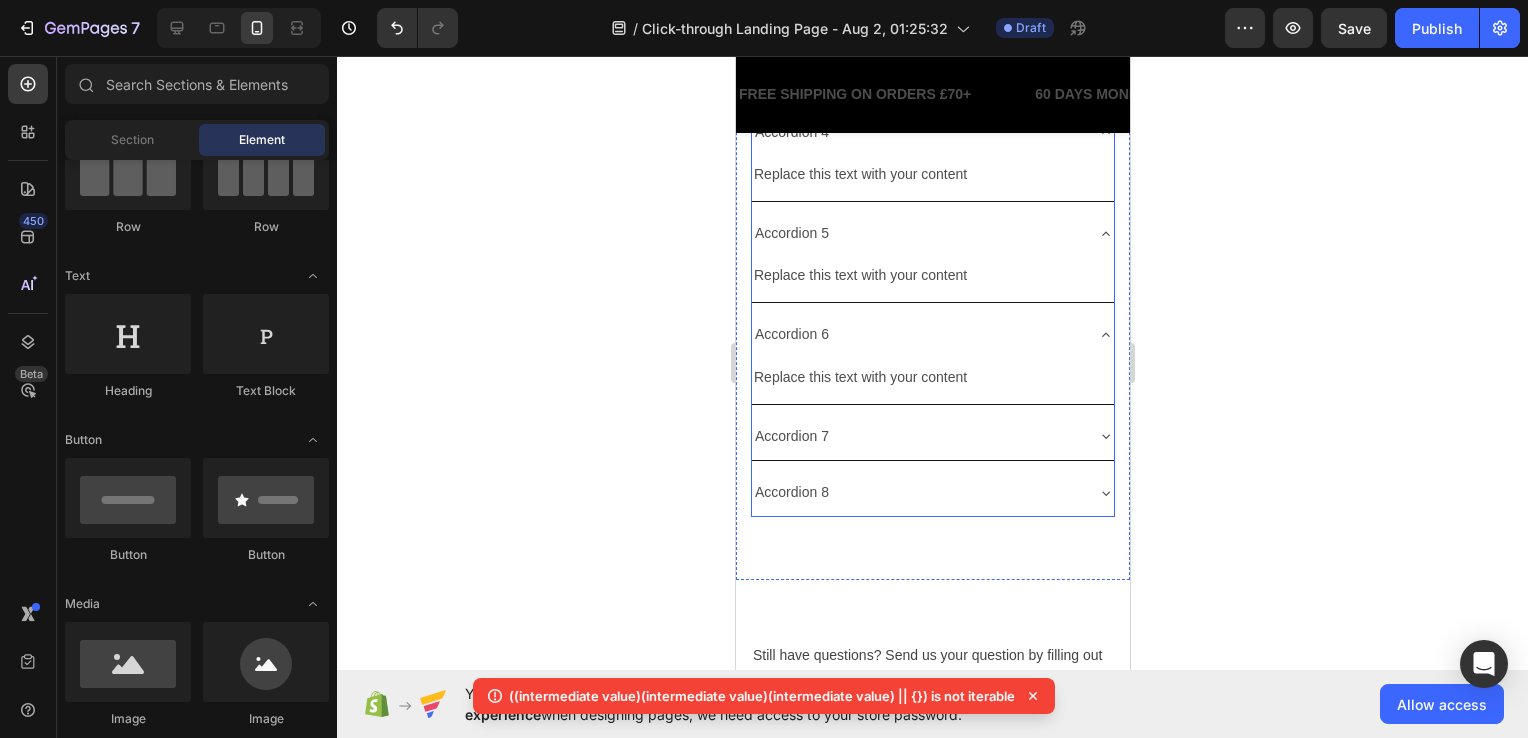 click on "Accordion 7" at bounding box center (916, 436) 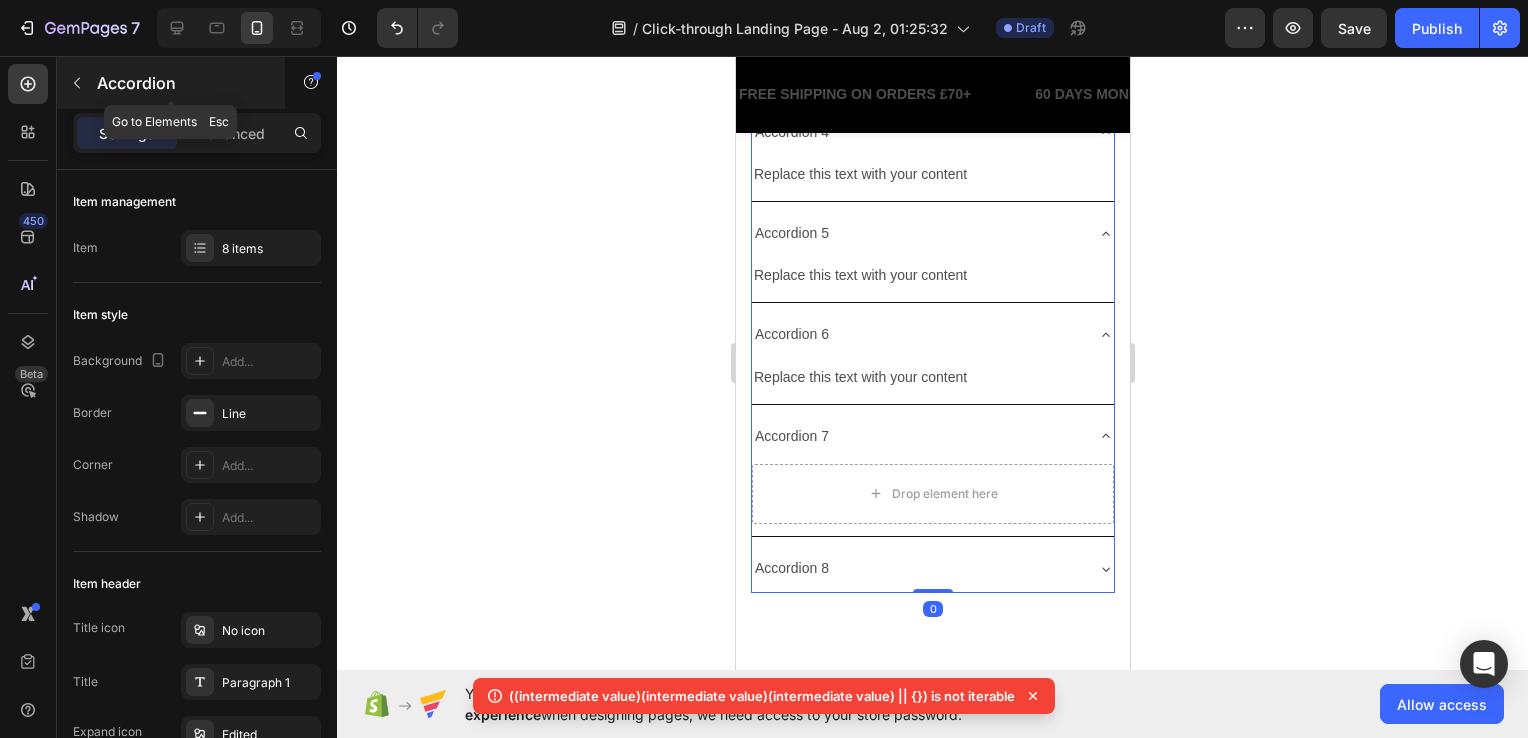 click on "Accordion" at bounding box center (171, 83) 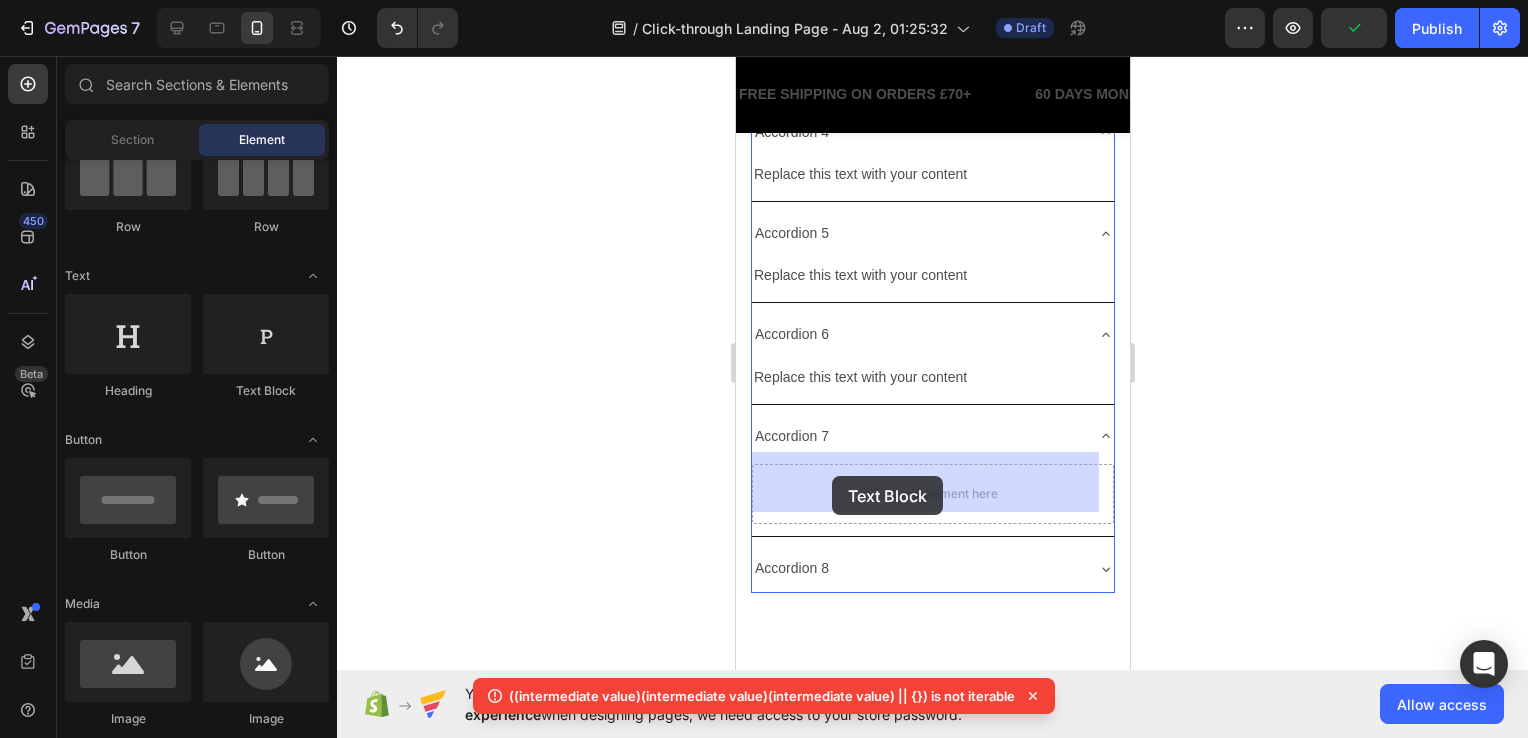 drag, startPoint x: 1275, startPoint y: 517, endPoint x: 831, endPoint y: 476, distance: 445.889 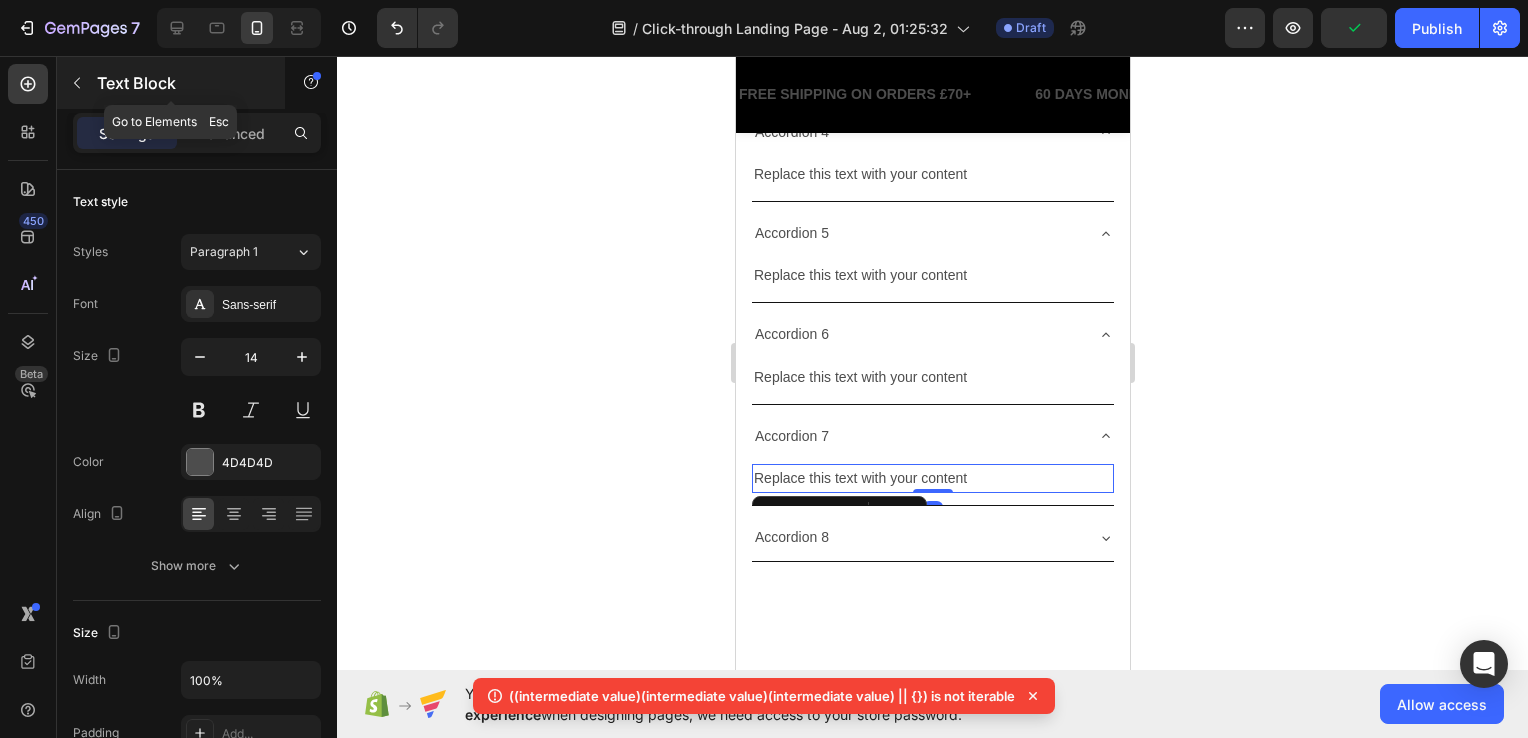 click on "Text Block" at bounding box center (171, 83) 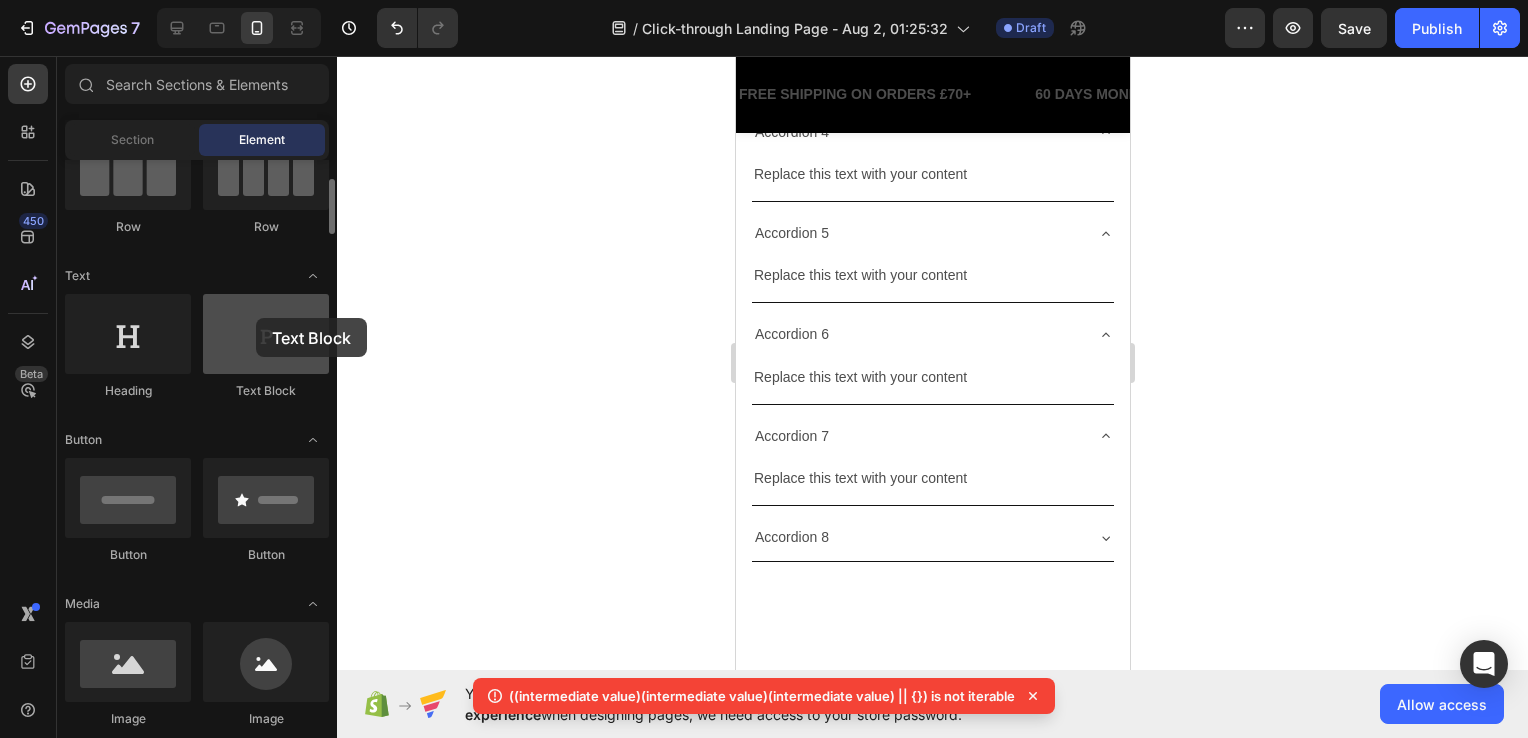 drag, startPoint x: 480, startPoint y: 430, endPoint x: 256, endPoint y: 318, distance: 250.43962 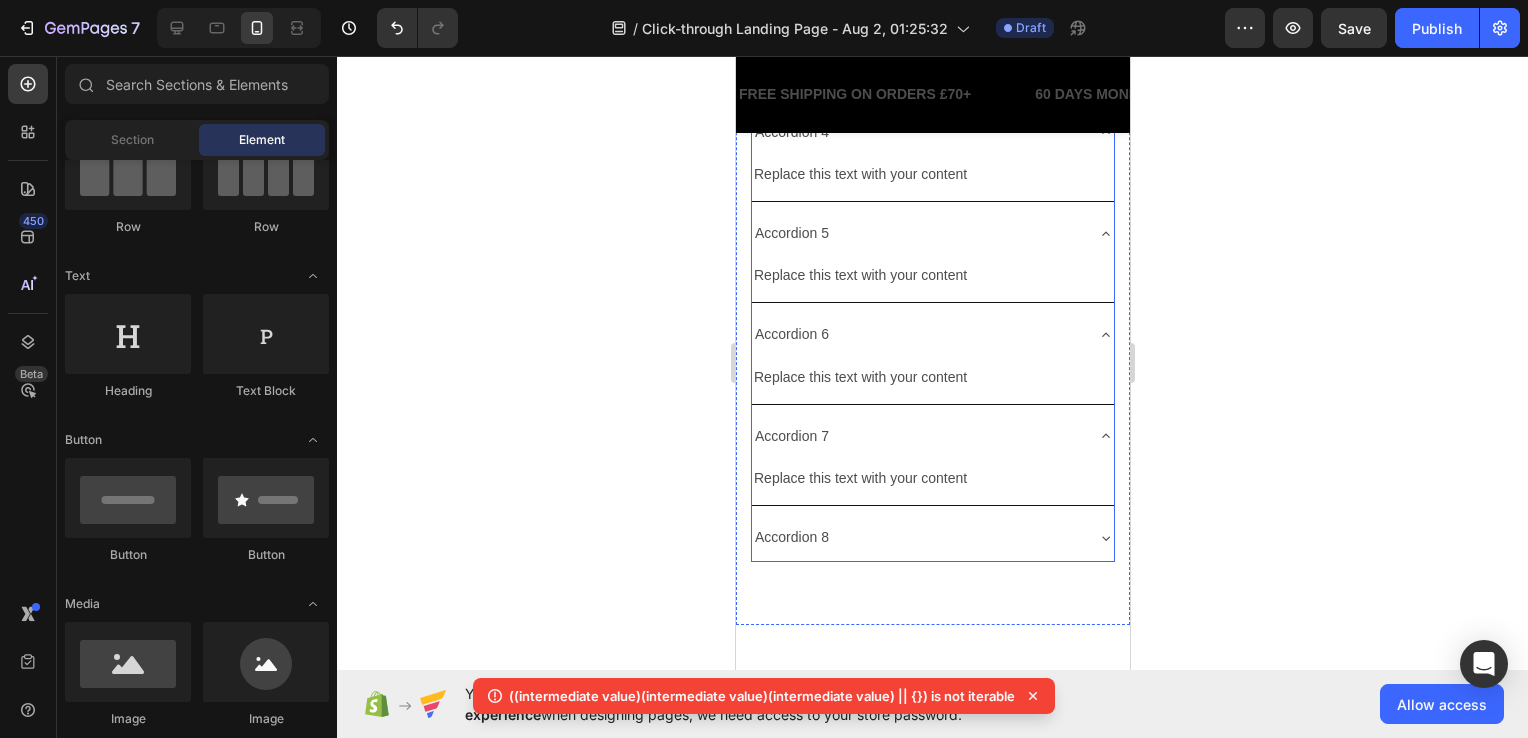 click on "Accordion 8" at bounding box center (916, 537) 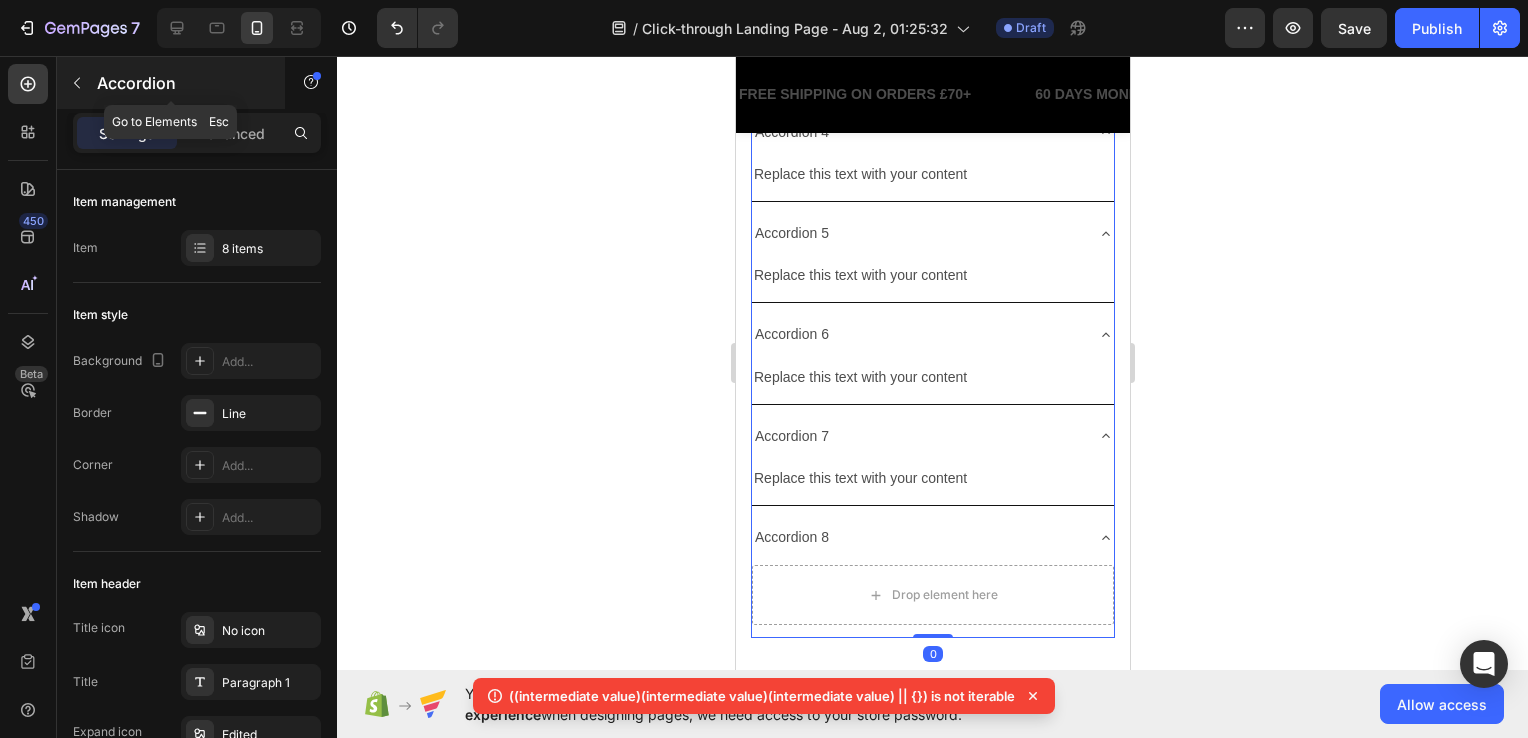 click on "Accordion" at bounding box center (182, 83) 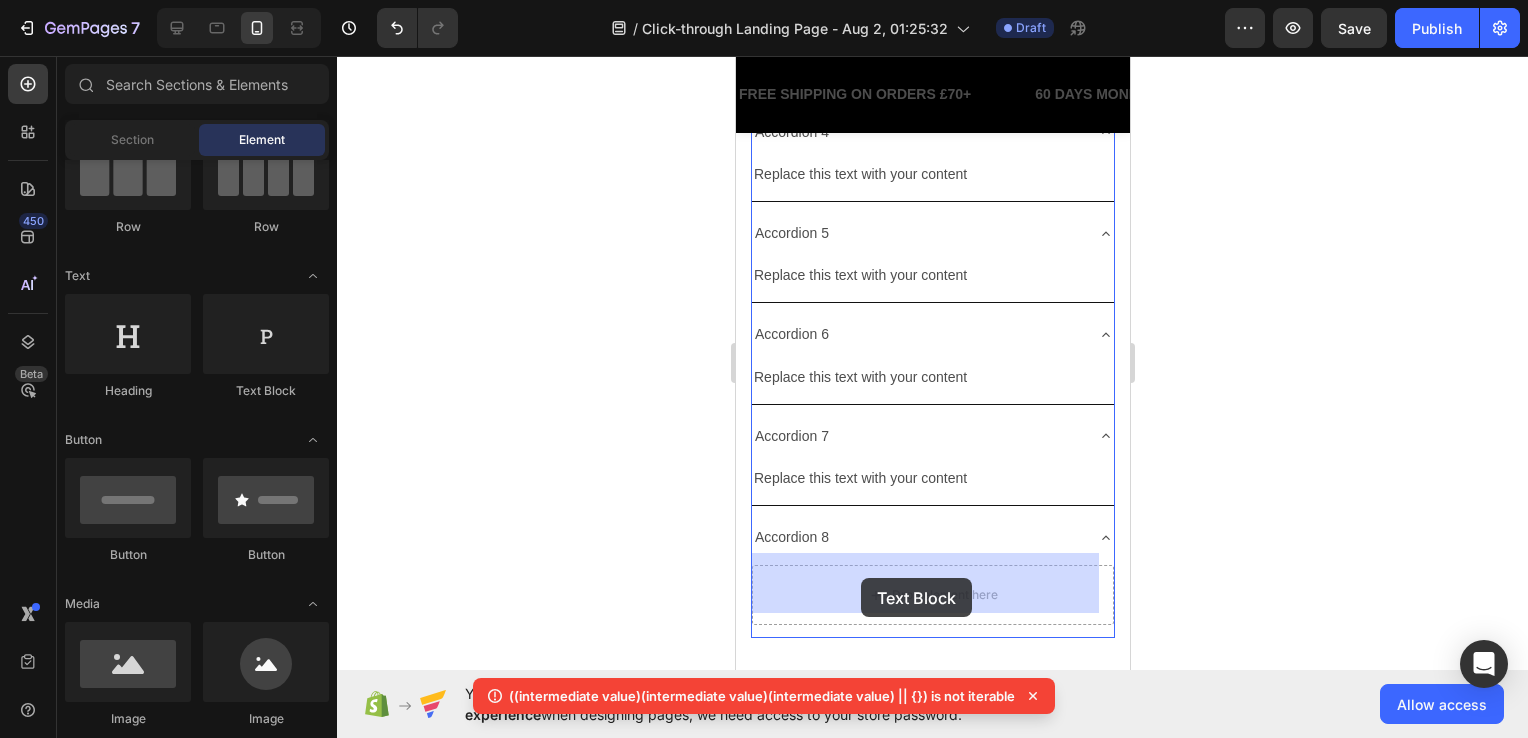 drag, startPoint x: 1481, startPoint y: 581, endPoint x: 860, endPoint y: 578, distance: 621.00726 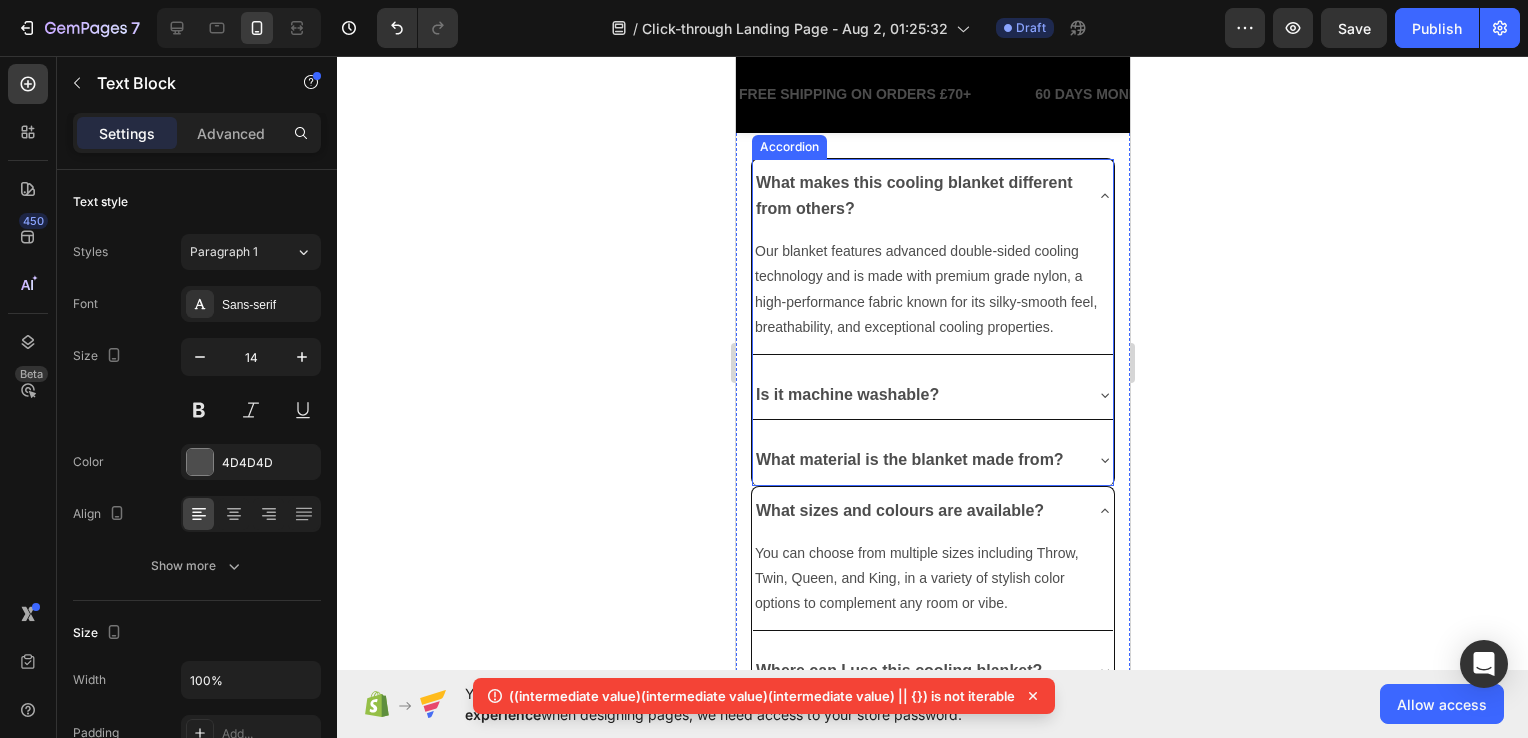 scroll, scrollTop: 4735, scrollLeft: 0, axis: vertical 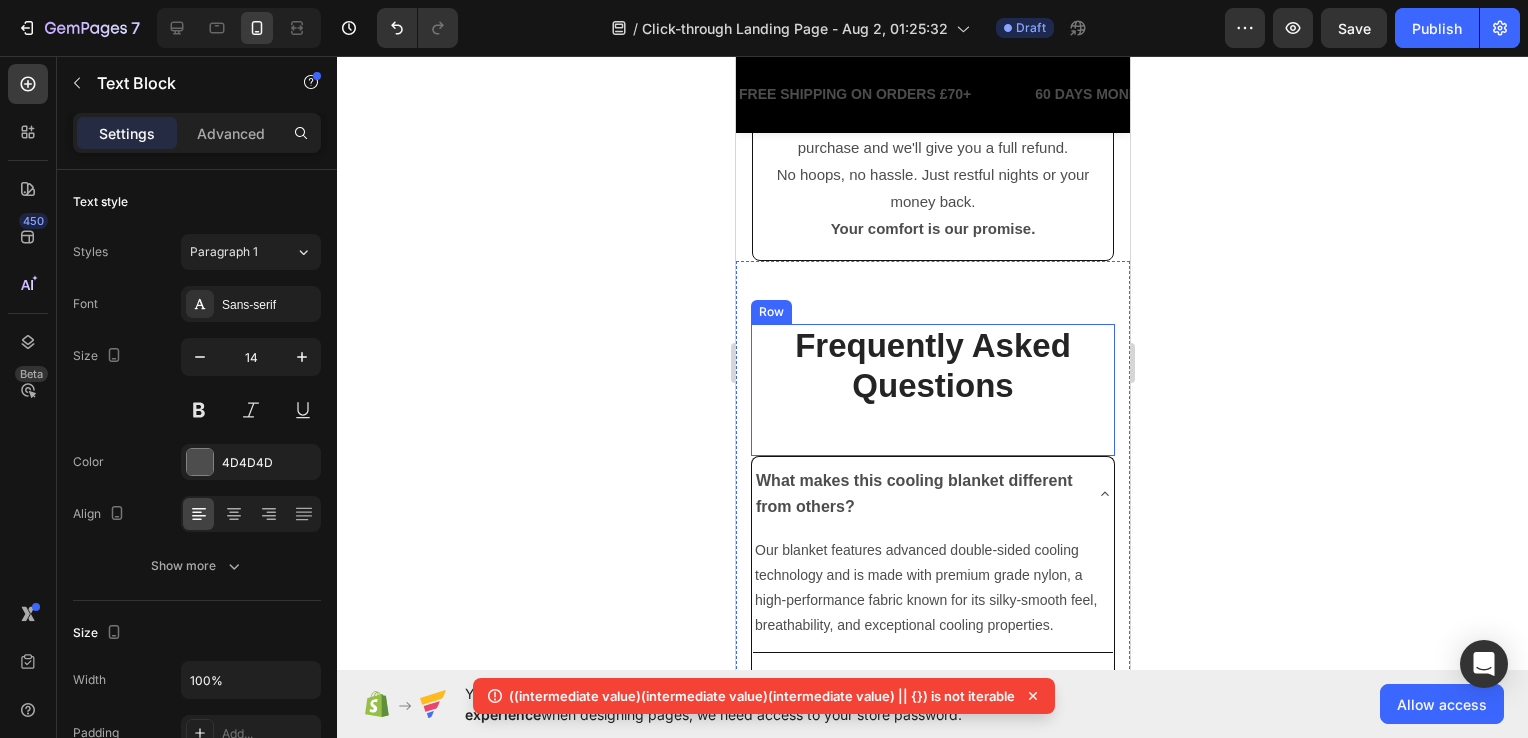 click on "What makes this cooling blanket different from others?" at bounding box center (916, 494) 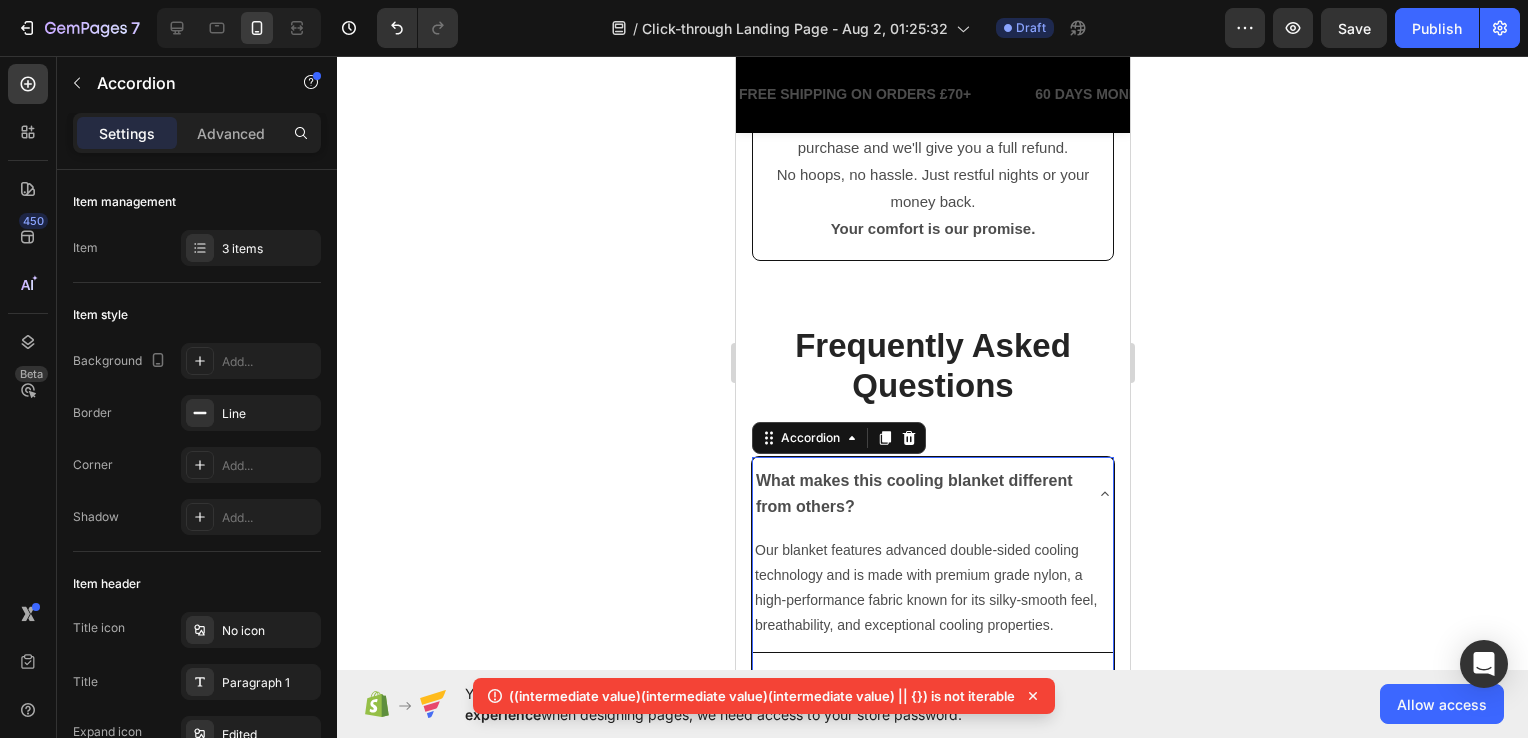 click on "What makes this cooling blanket different from others?" at bounding box center (916, 494) 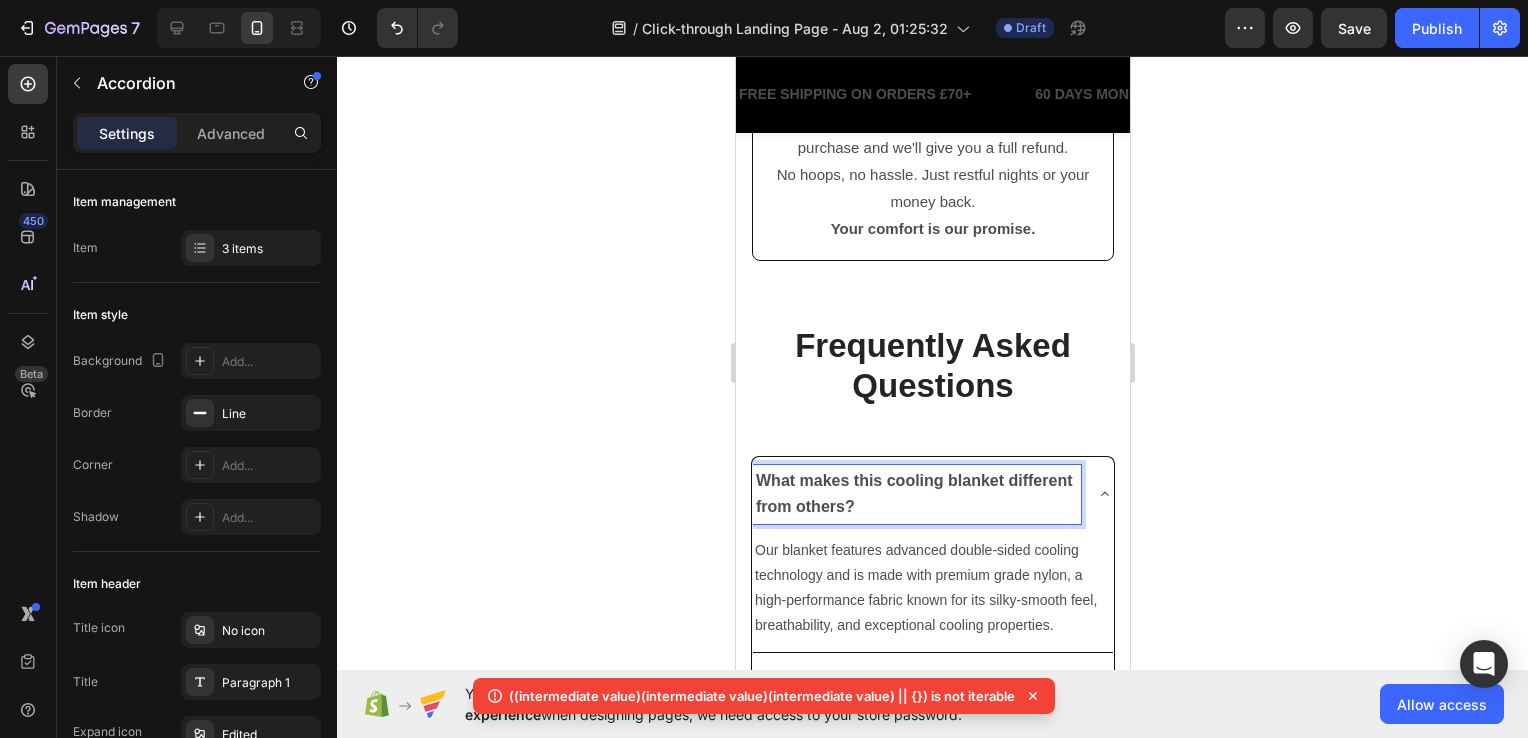 click on "What makes this cooling blanket different from others?" at bounding box center [916, 494] 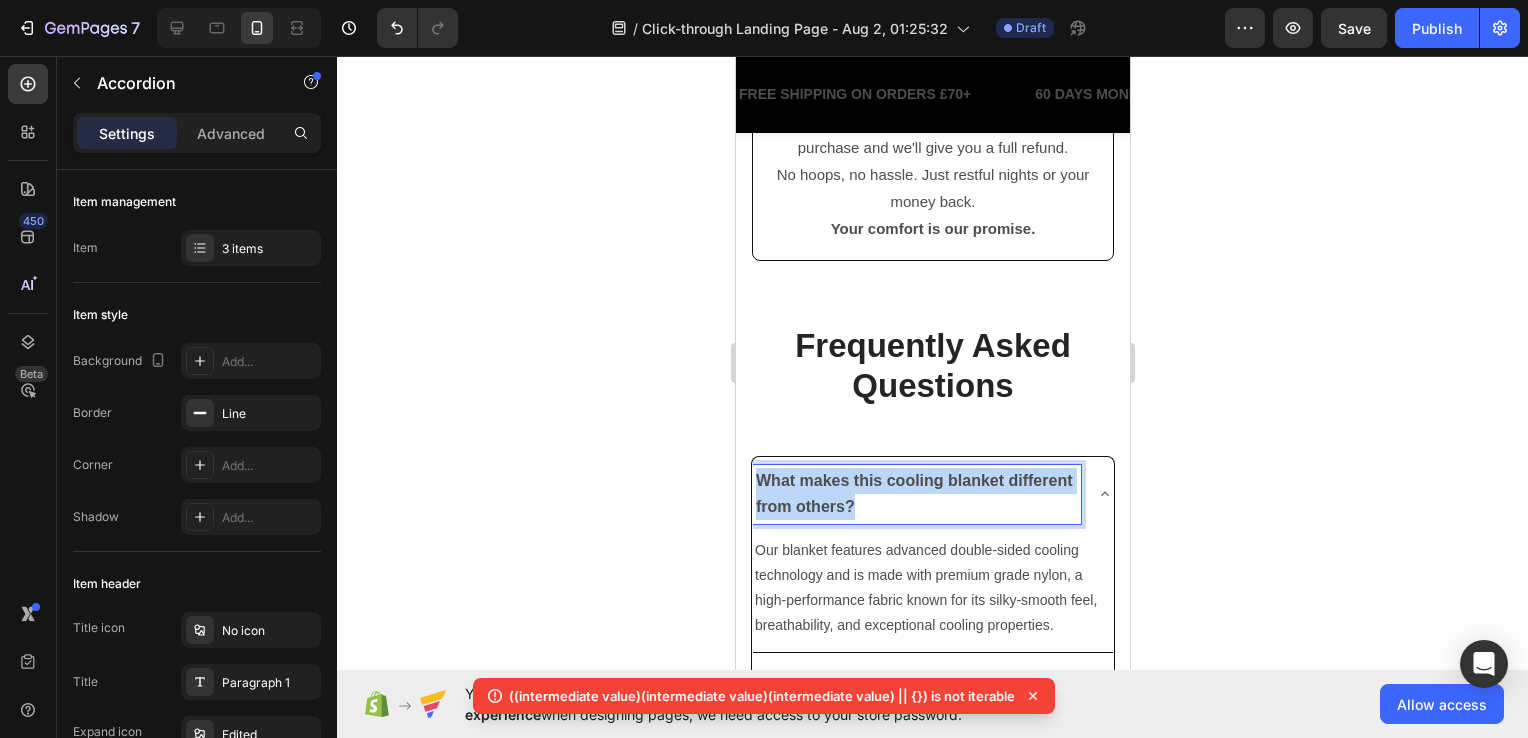 drag, startPoint x: 932, startPoint y: 498, endPoint x: 757, endPoint y: 480, distance: 175.92328 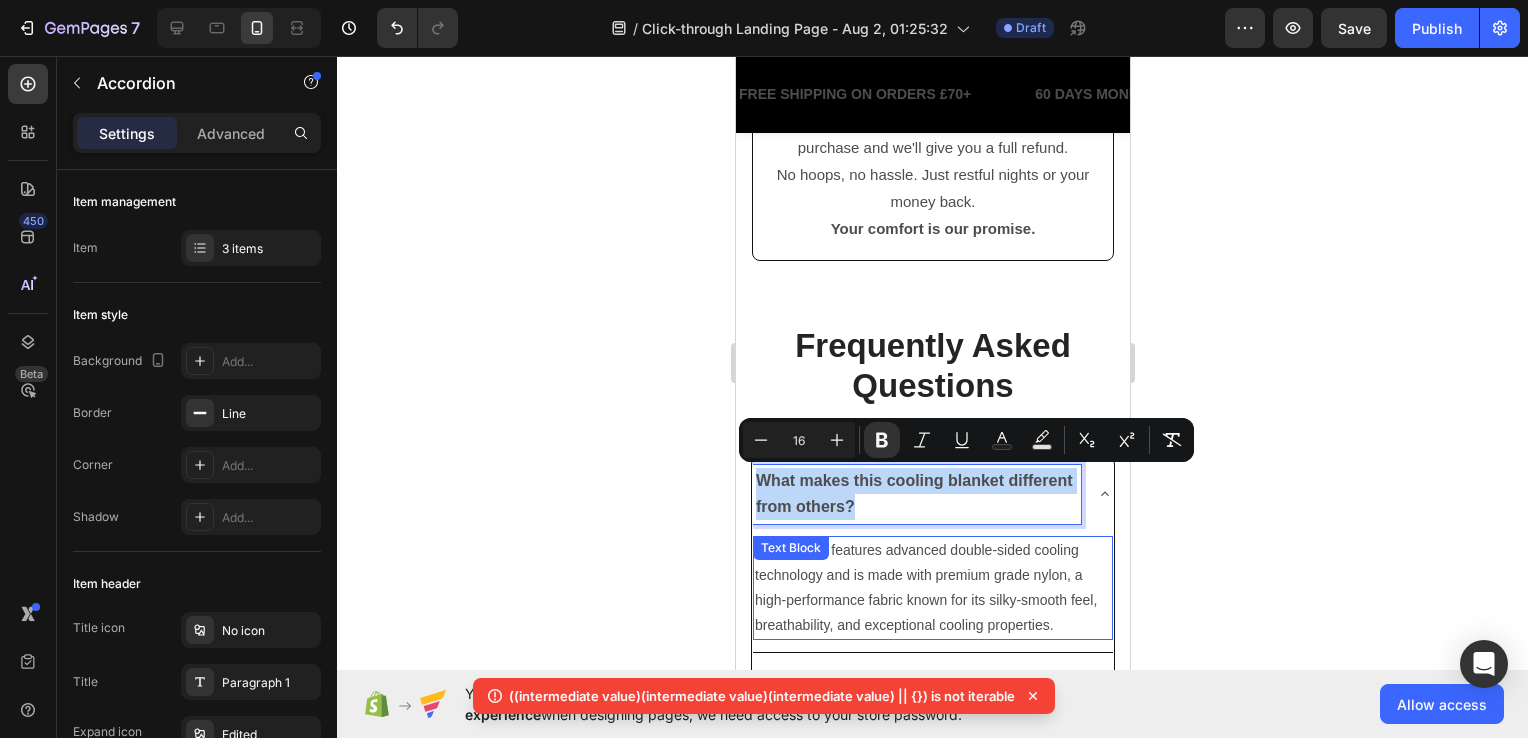 copy on "What makes this cooling blanket different from others?" 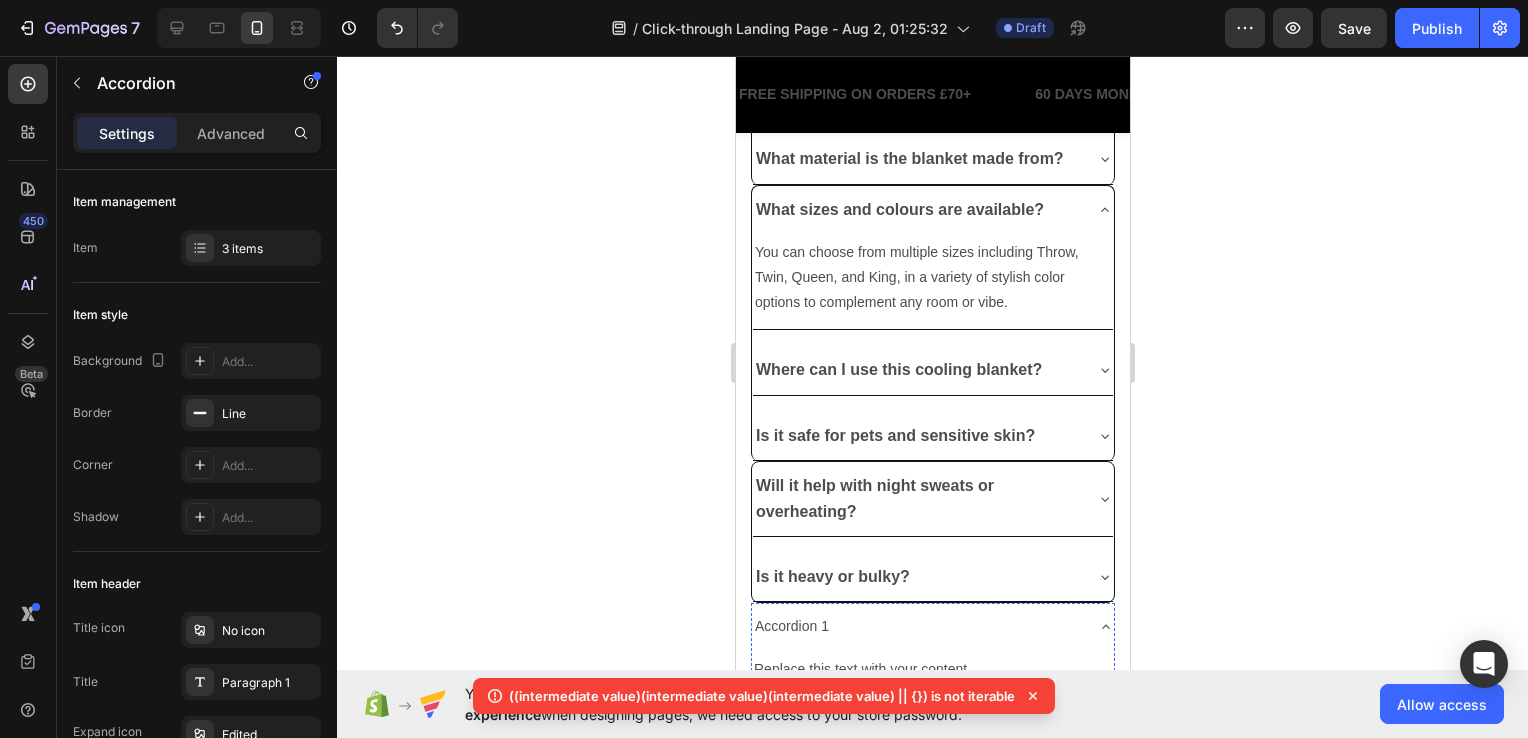 scroll, scrollTop: 5636, scrollLeft: 0, axis: vertical 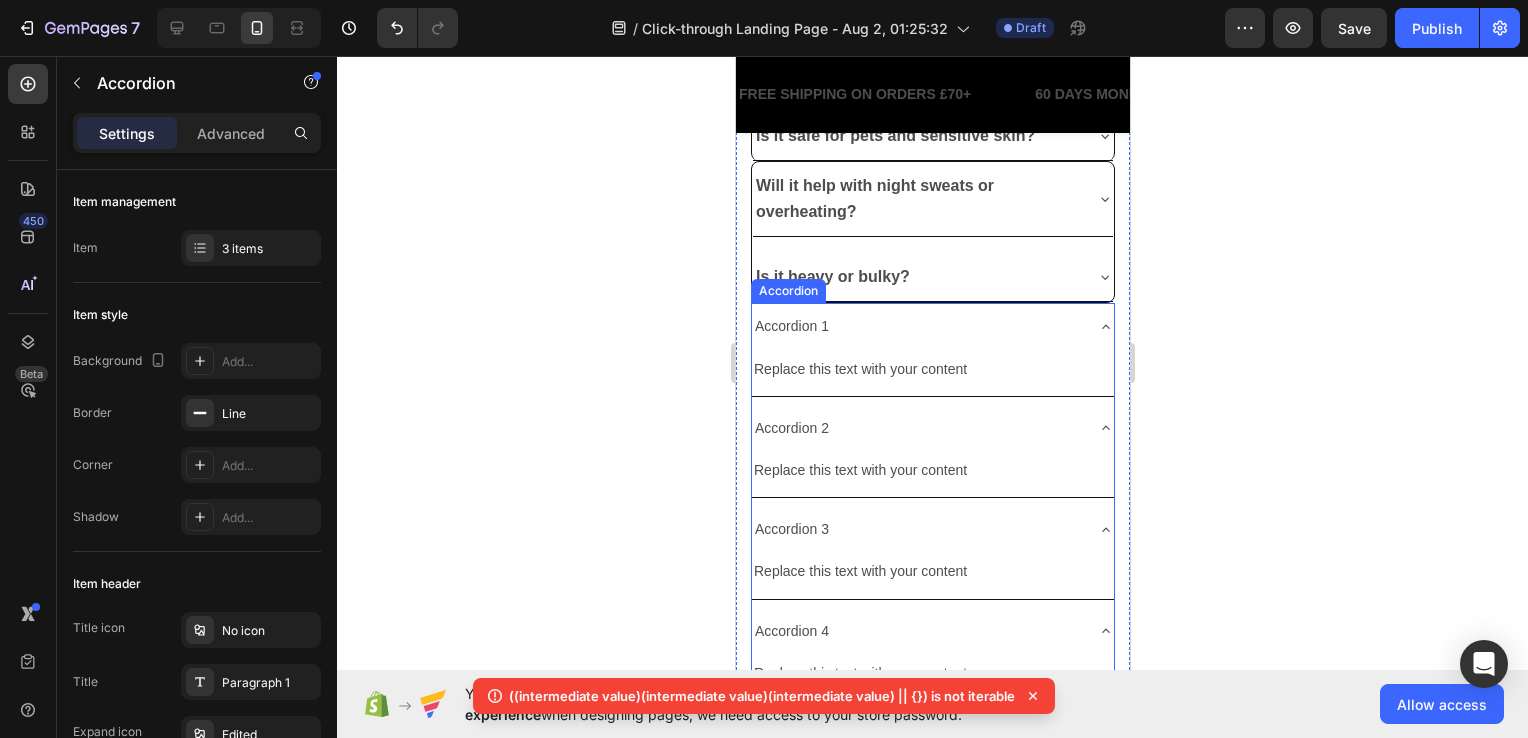 click on "Accordion 1" at bounding box center (791, 326) 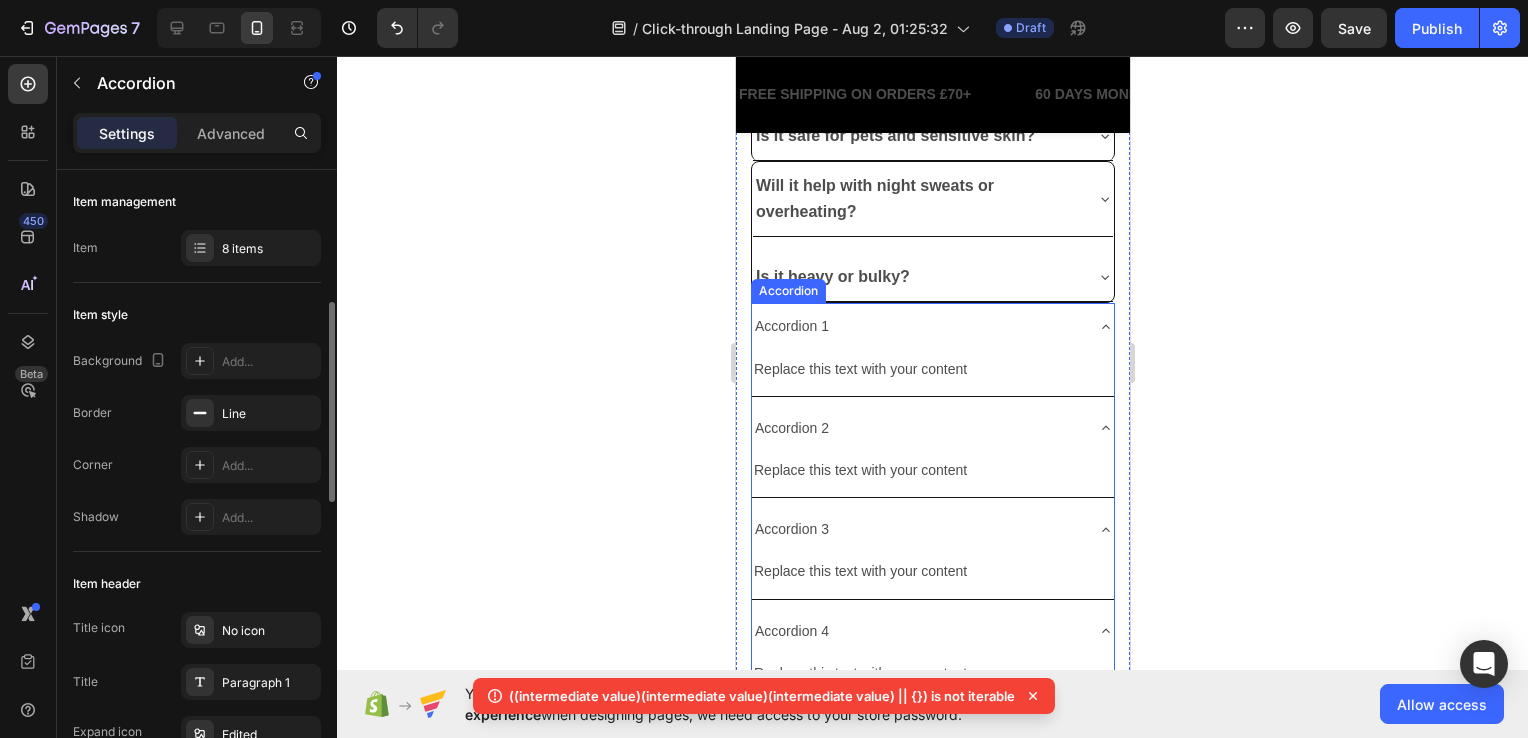 scroll, scrollTop: 100, scrollLeft: 0, axis: vertical 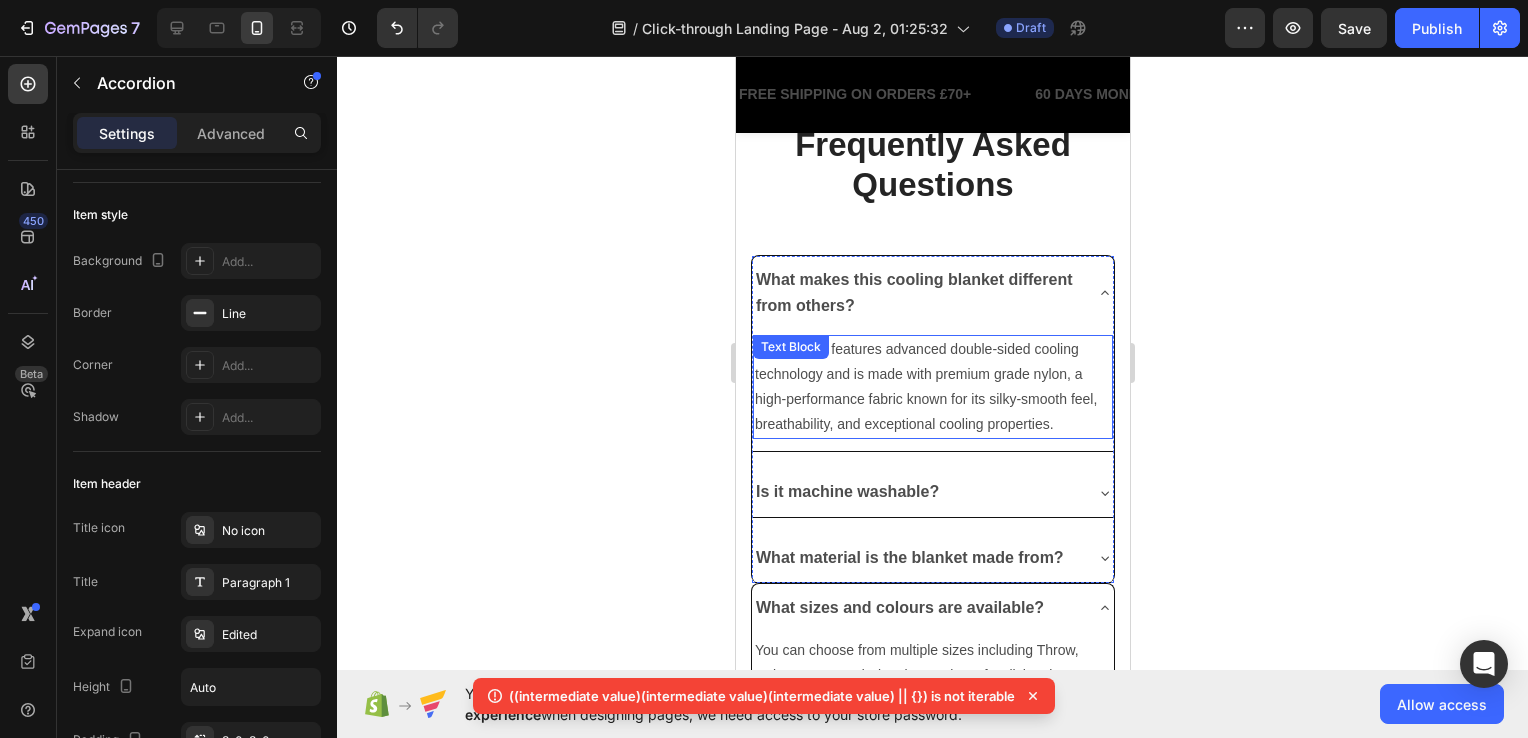 click on "Our blanket features advanced double-sided cooling technology and is made with premium grade nylon, a high-performance fabric known for its silky-smooth feel, breathability, and exceptional cooling properties." at bounding box center [932, 387] 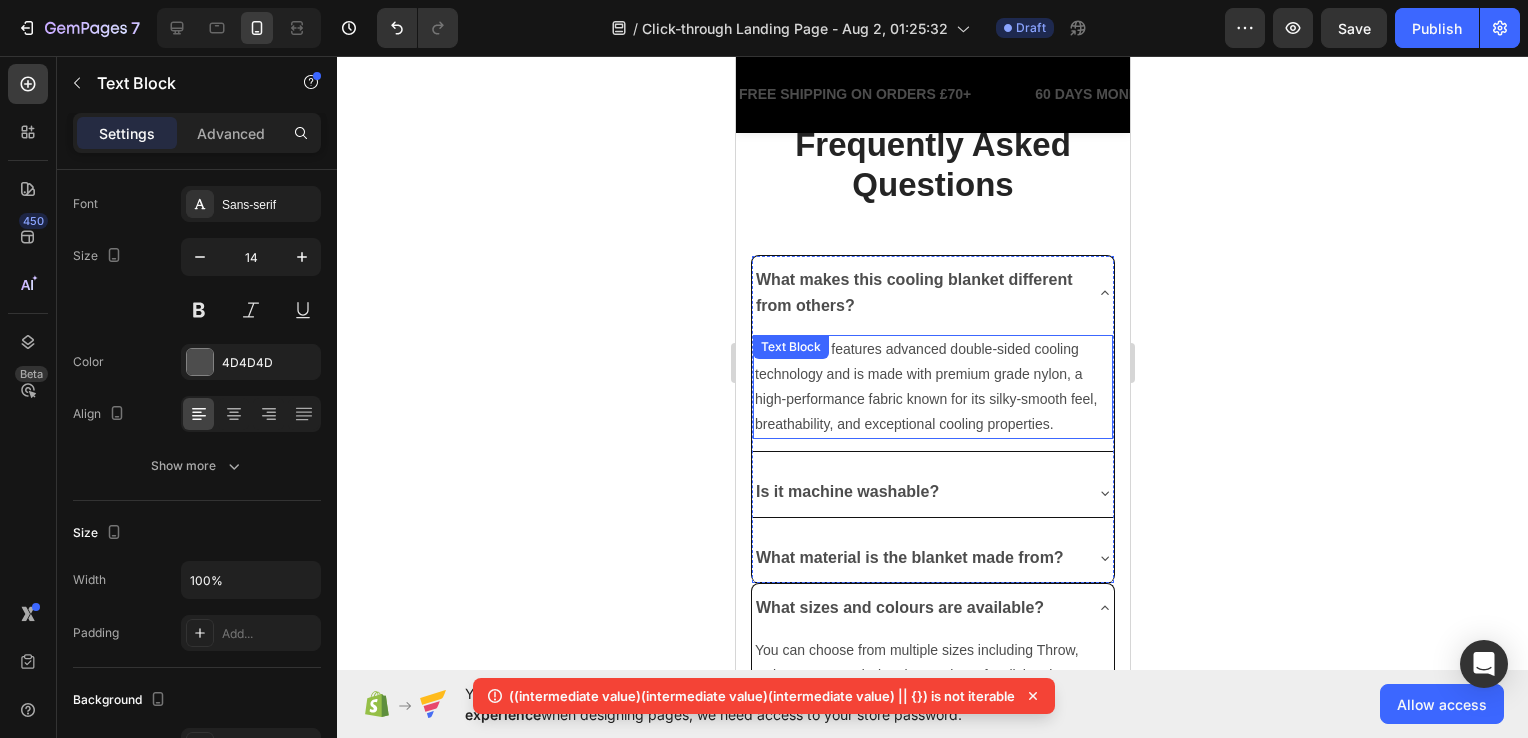 click on "Our blanket features advanced double-sided cooling technology and is made with premium grade nylon, a high-performance fabric known for its silky-smooth feel, breathability, and exceptional cooling properties." at bounding box center (932, 387) 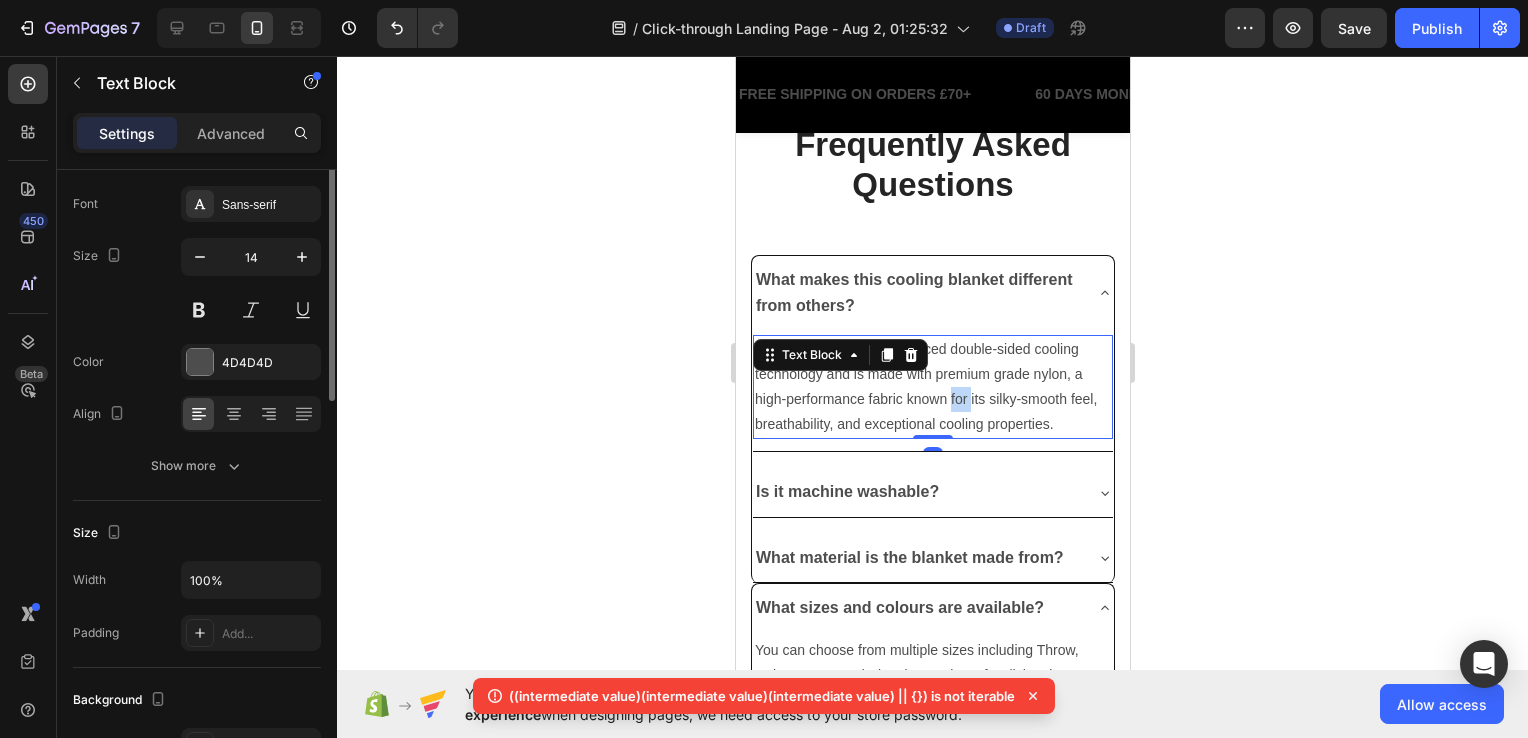 scroll, scrollTop: 0, scrollLeft: 0, axis: both 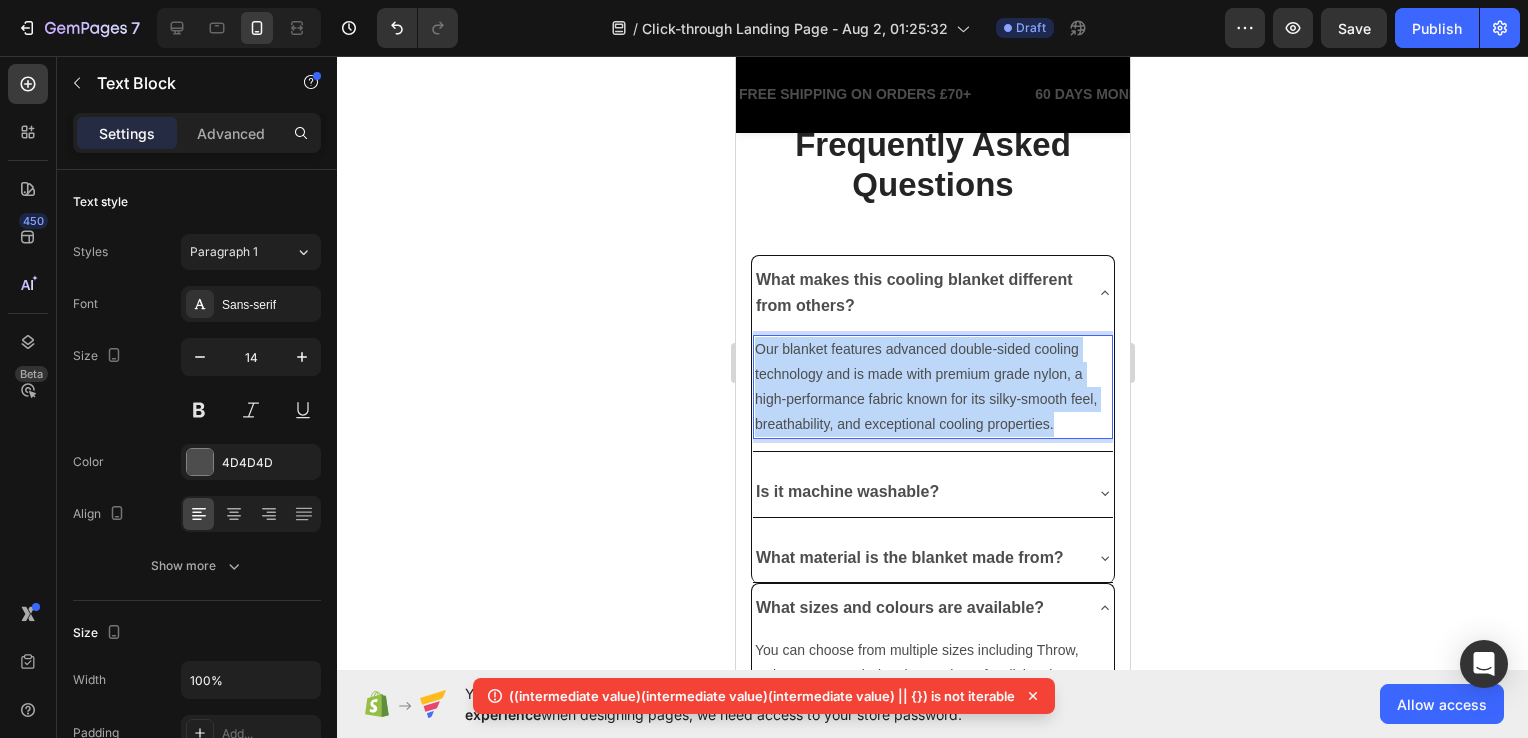 drag, startPoint x: 1083, startPoint y: 421, endPoint x: 754, endPoint y: 345, distance: 337.66403 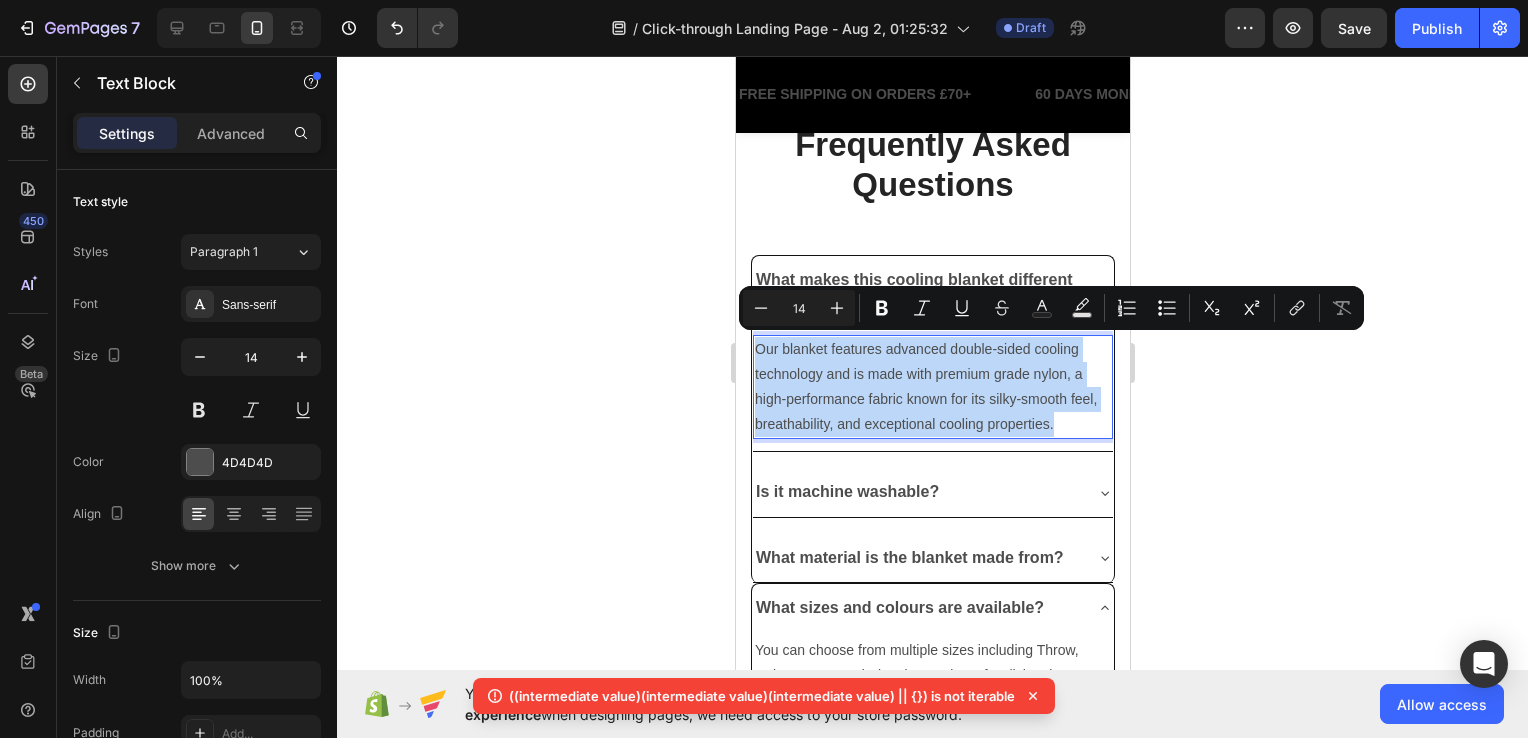 copy on "Our blanket features advanced double-sided cooling technology and is made with premium grade nylon, a high-performance fabric known for its silky-smooth feel, breathability, and exceptional cooling properties." 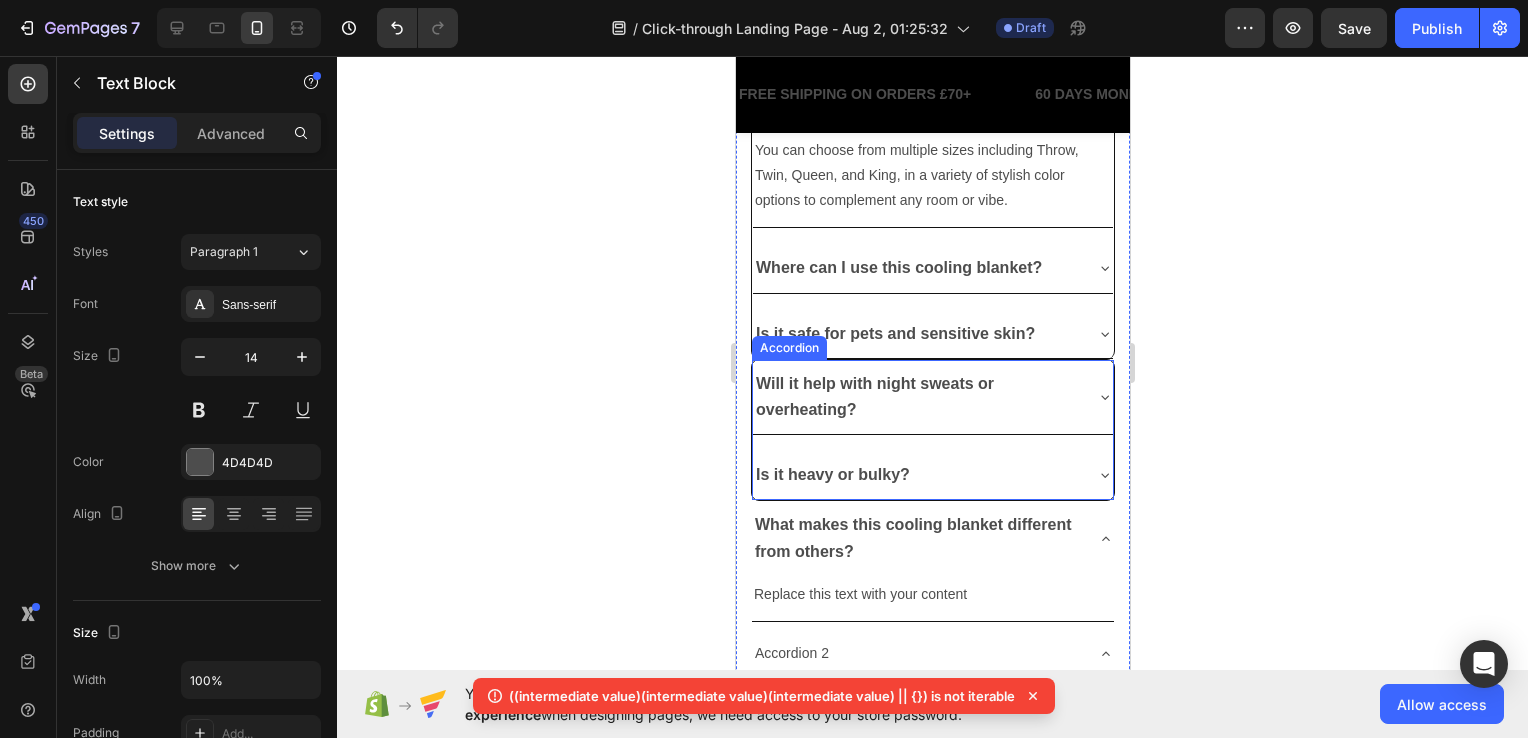 scroll, scrollTop: 5738, scrollLeft: 0, axis: vertical 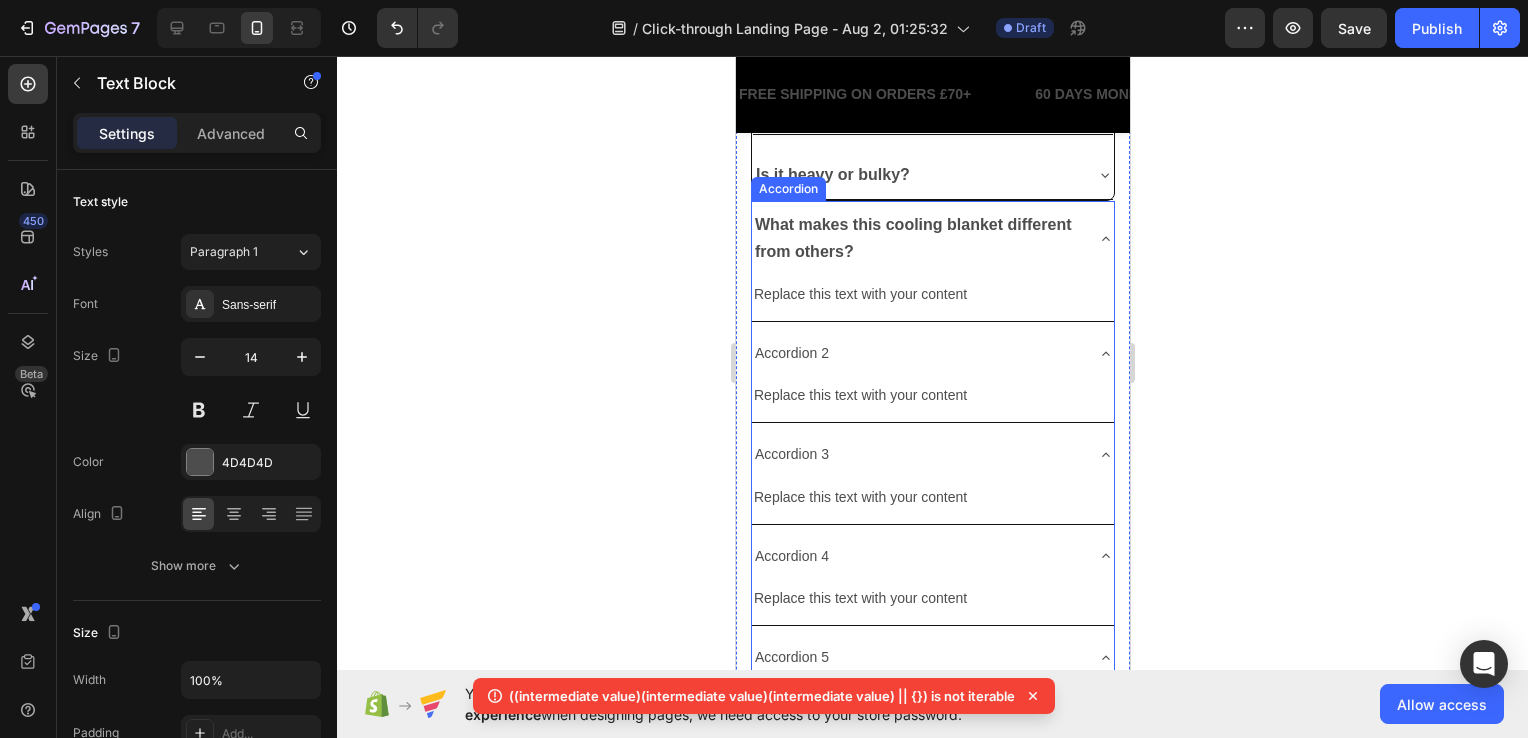 click on "Replace this text with your content" at bounding box center (932, 294) 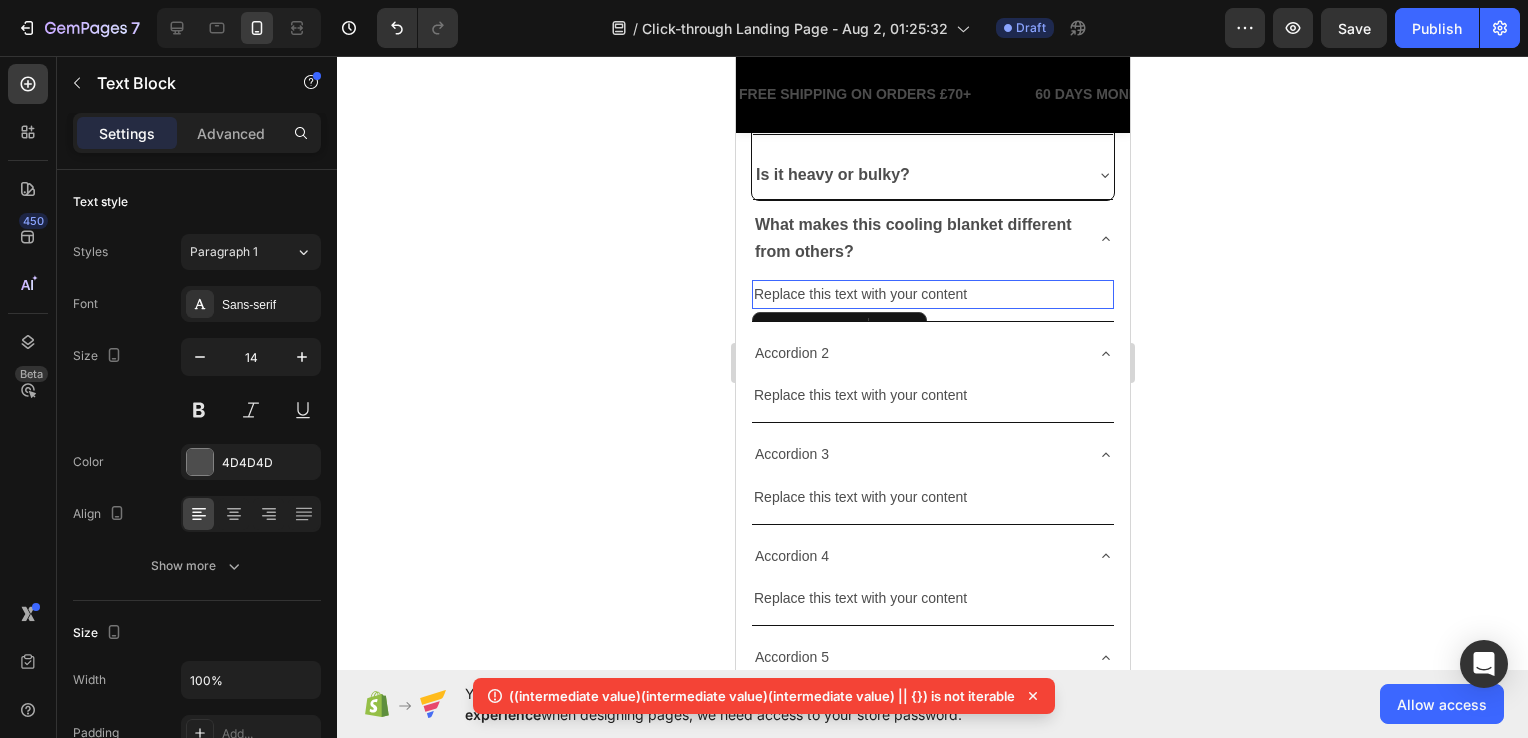 click on "Replace this text with your content" at bounding box center (932, 294) 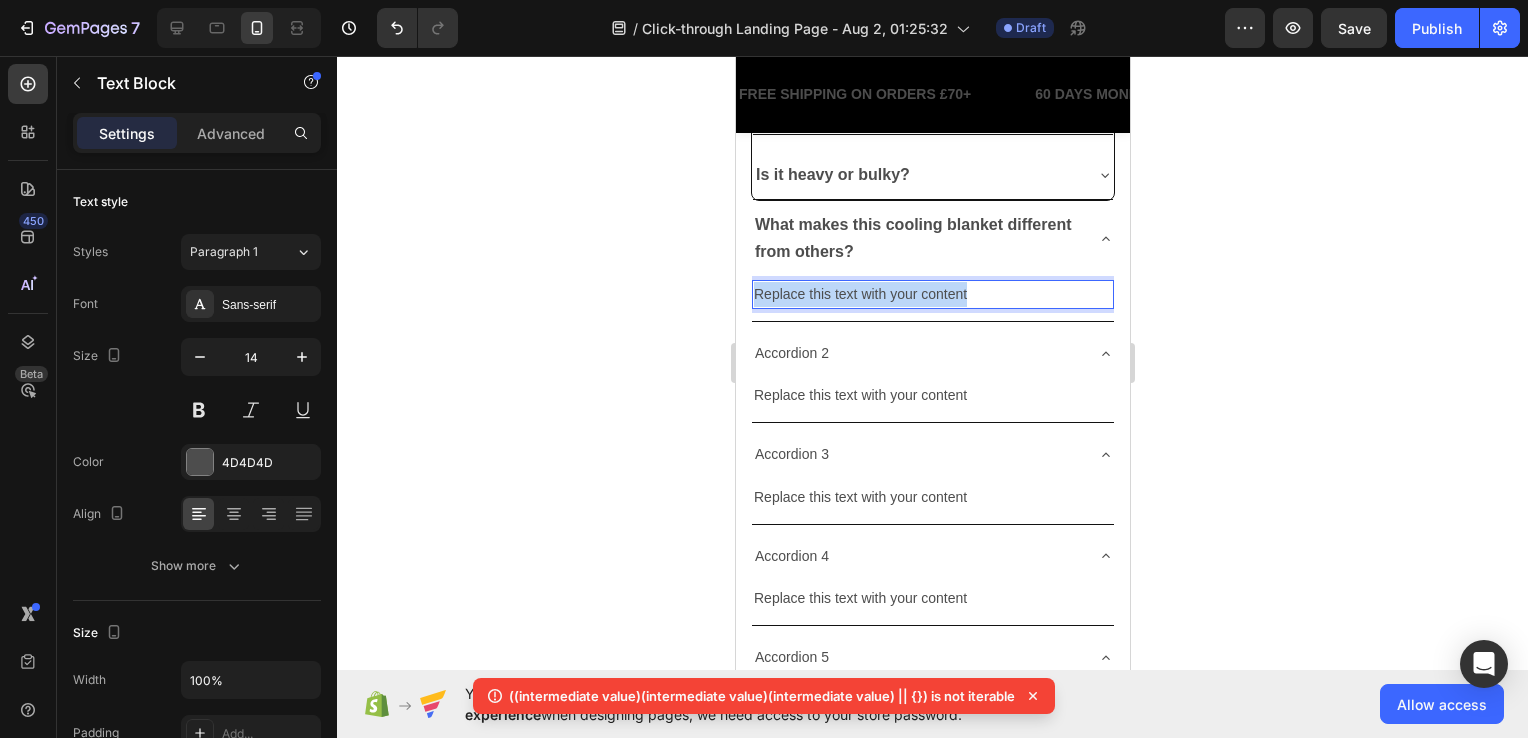 drag, startPoint x: 973, startPoint y: 288, endPoint x: 757, endPoint y: 289, distance: 216.00232 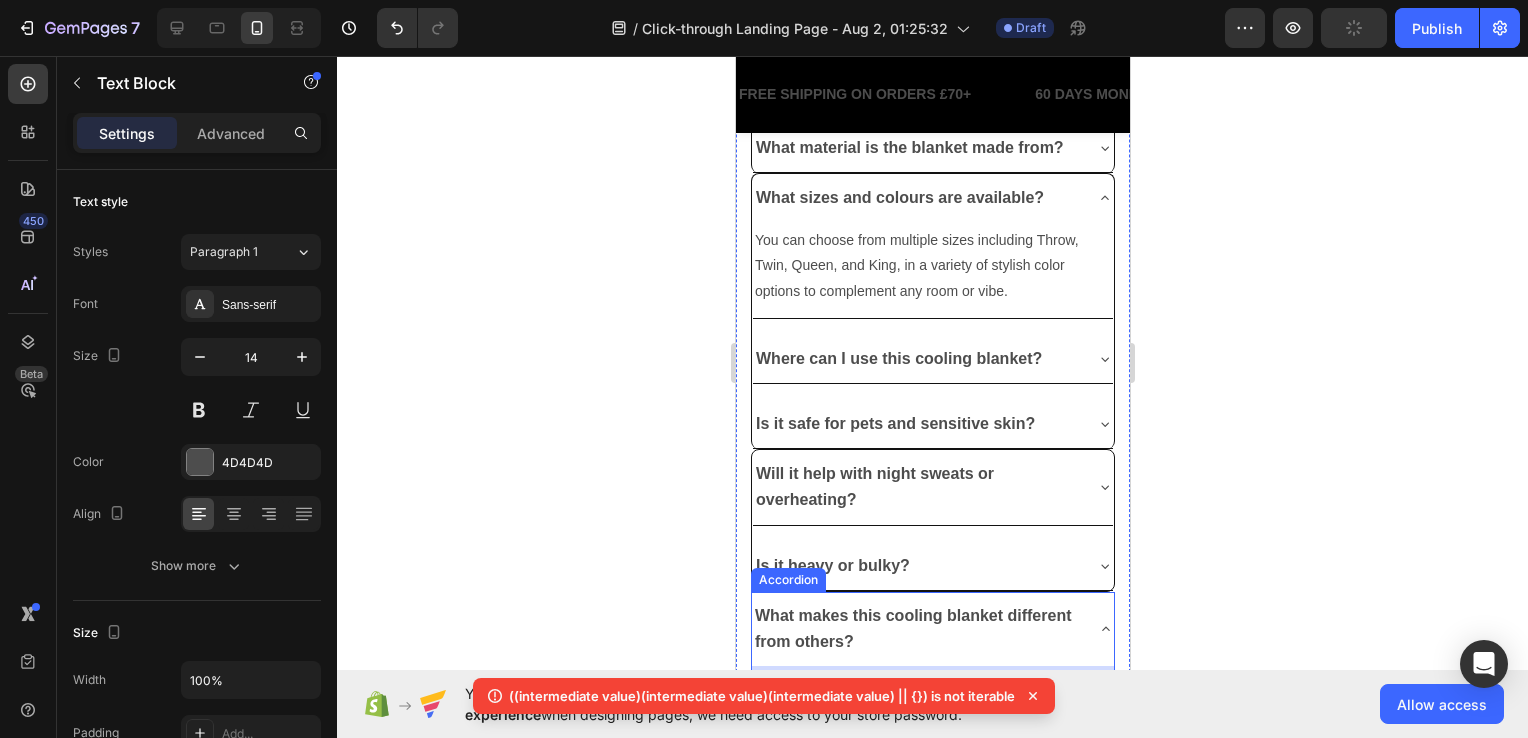 scroll, scrollTop: 4838, scrollLeft: 0, axis: vertical 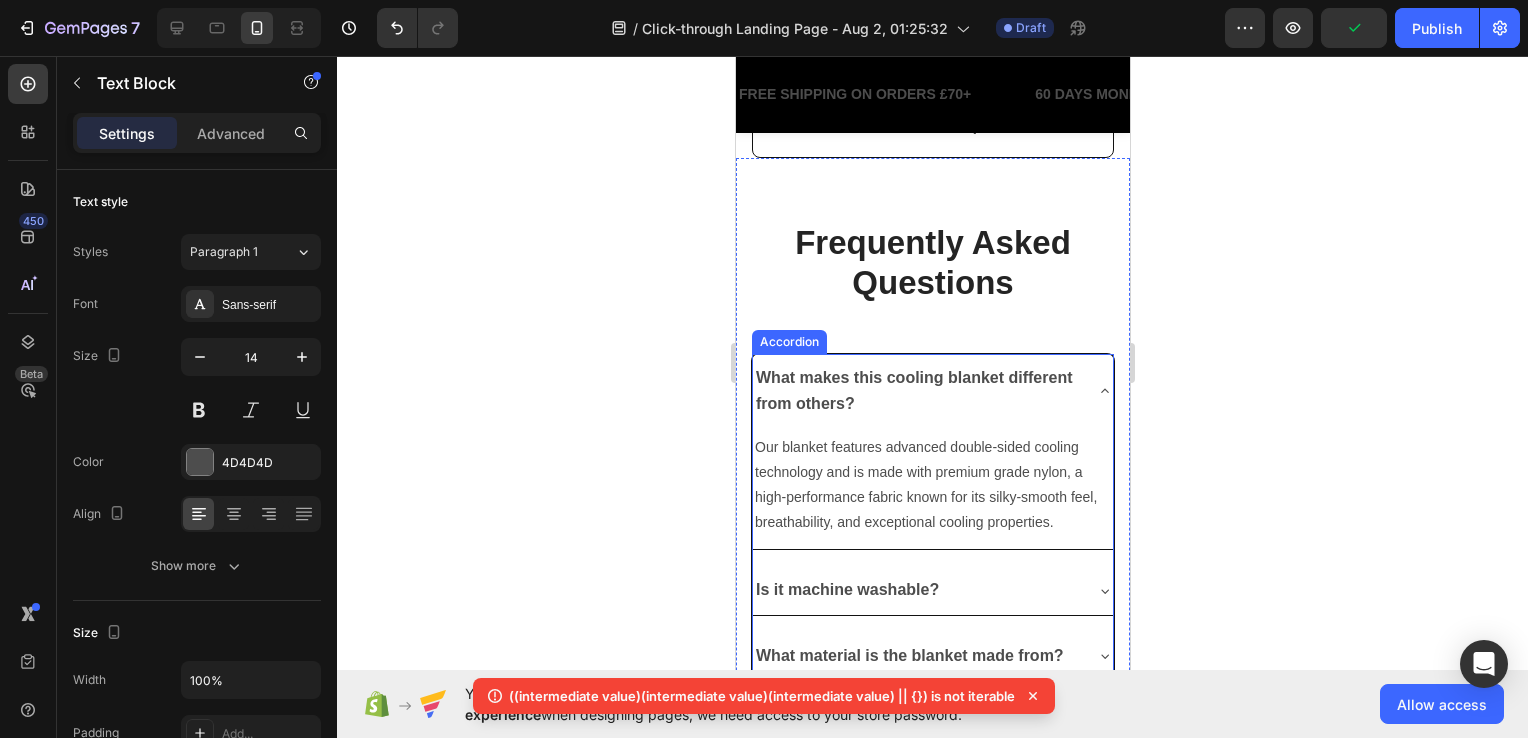 click on "Is it machine washable?" at bounding box center (846, 589) 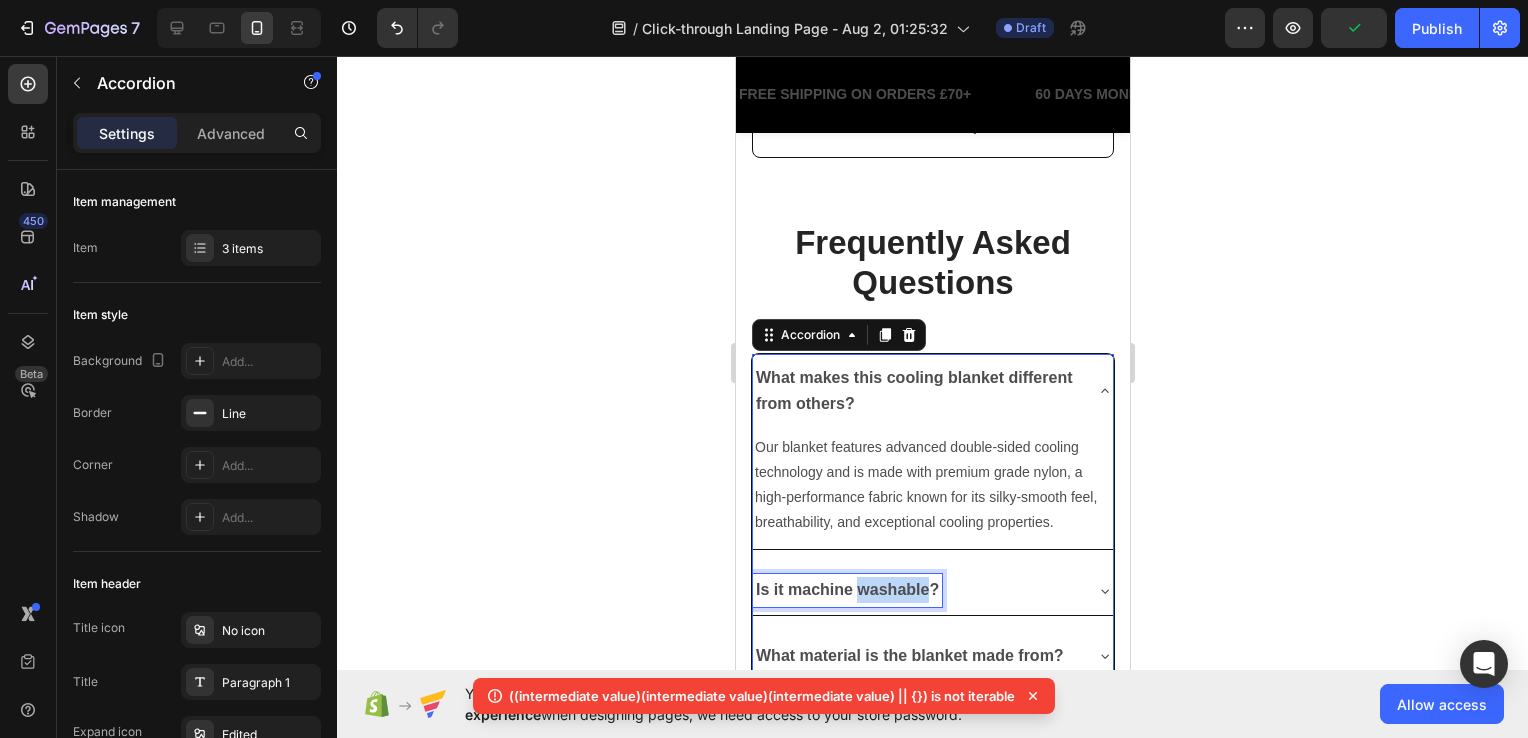 click on "Is it machine washable?" at bounding box center [846, 589] 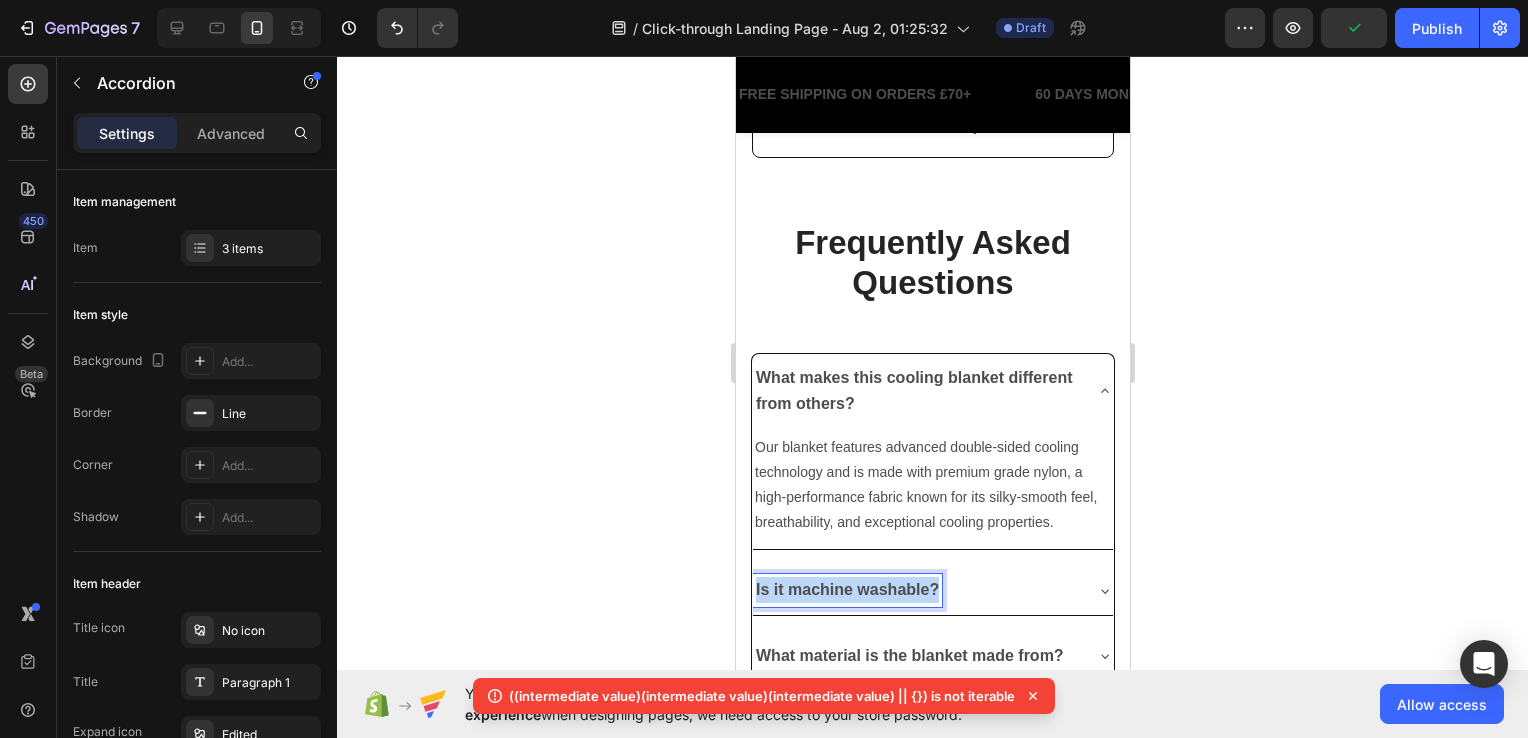 click on "Is it machine washable?" at bounding box center [846, 589] 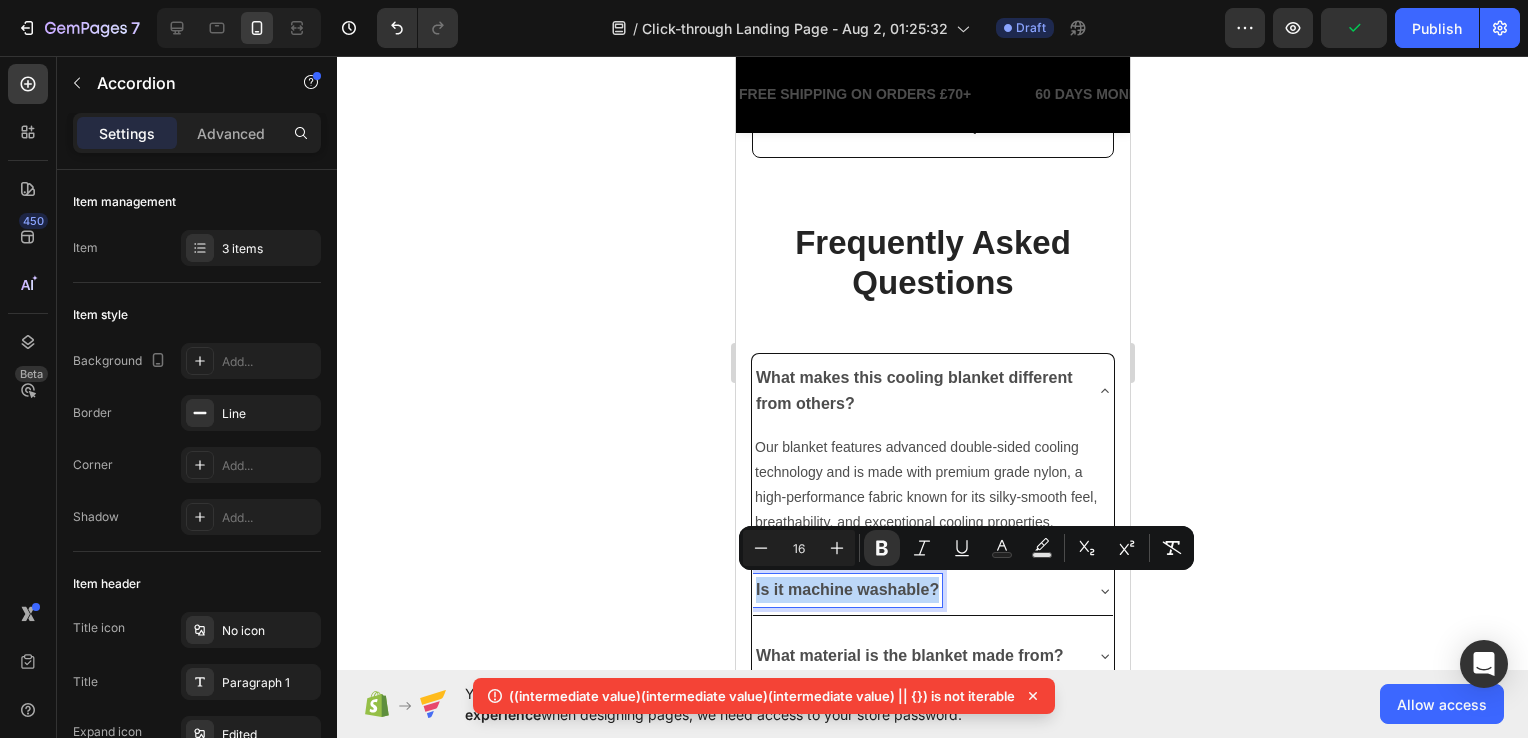 copy on "Is it machine washable?" 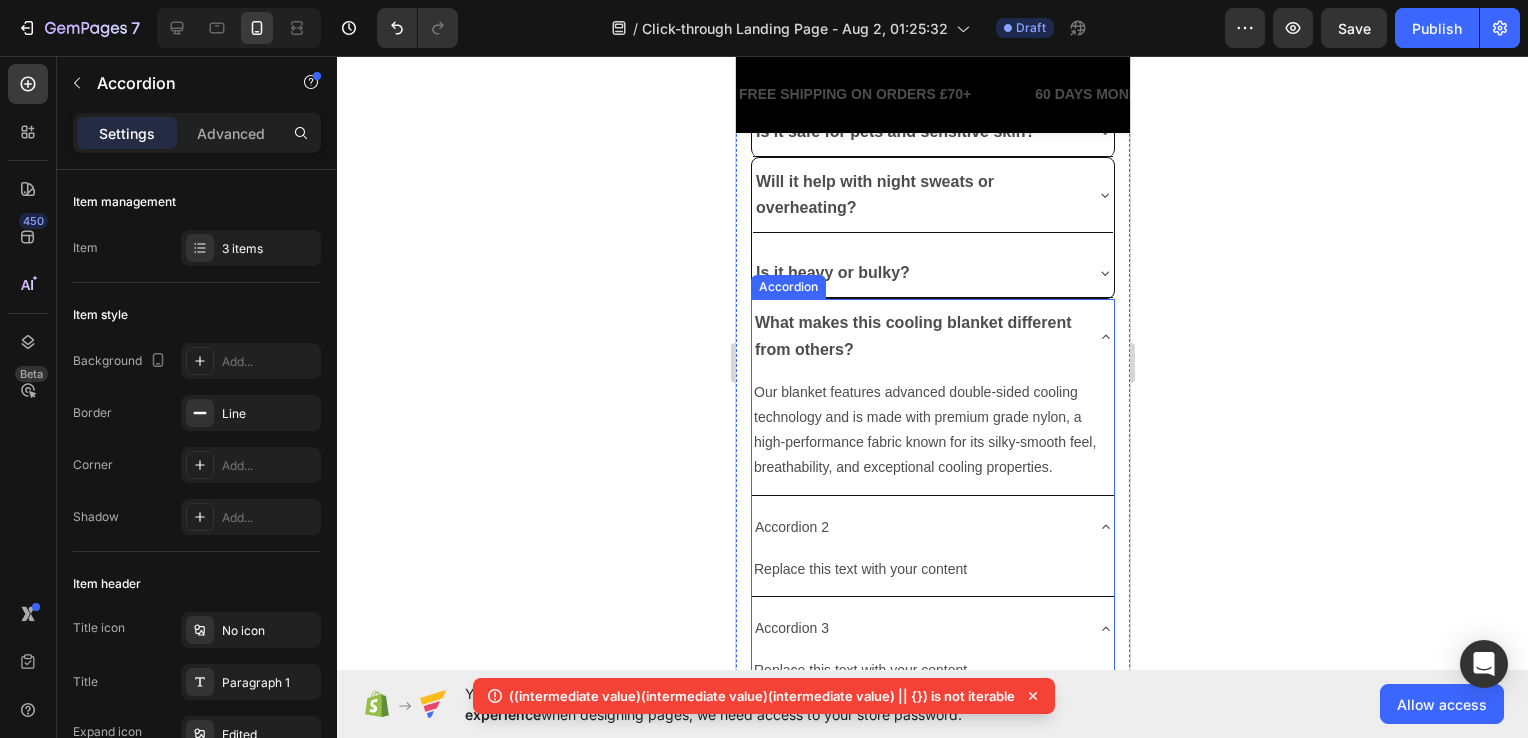 scroll, scrollTop: 5740, scrollLeft: 0, axis: vertical 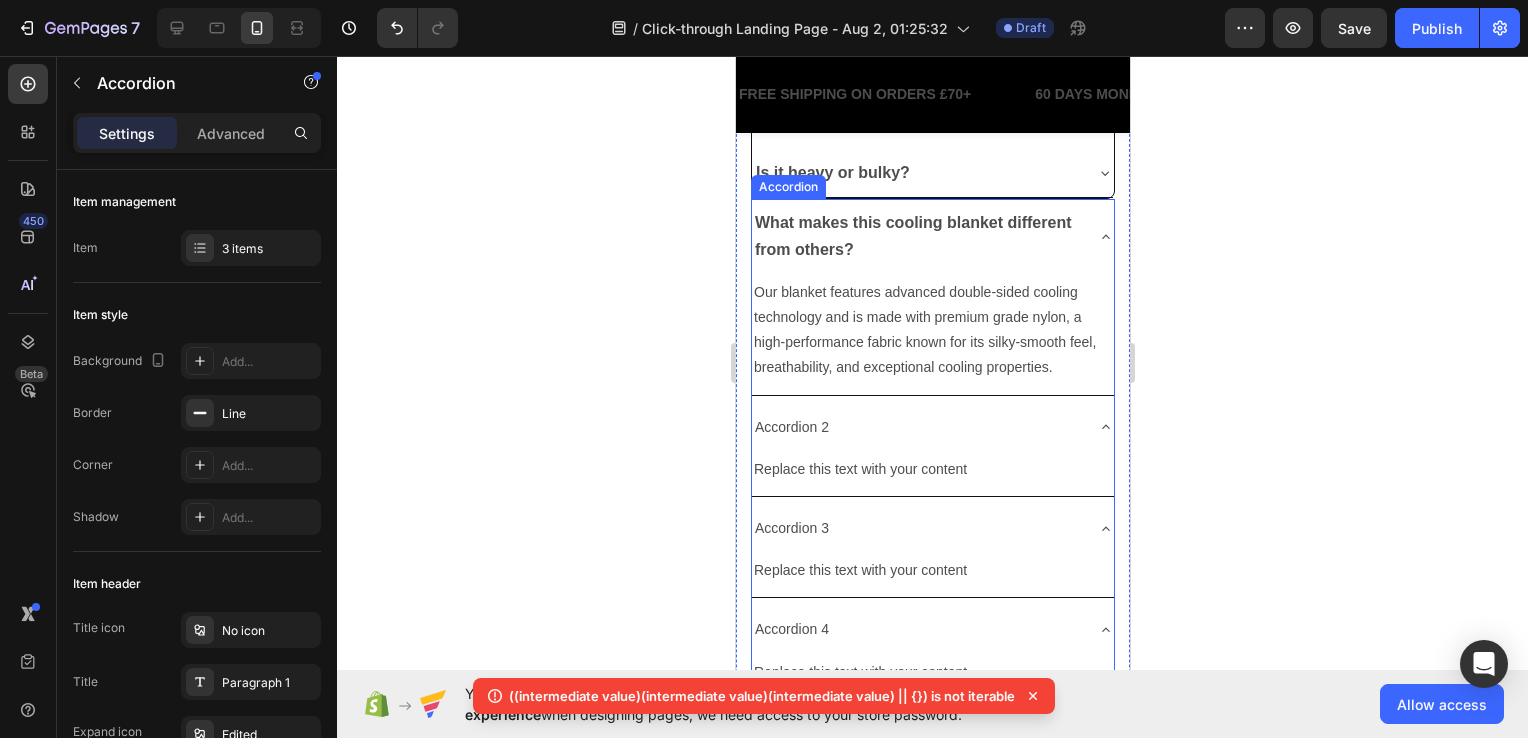 click on "Accordion 2" at bounding box center (791, 427) 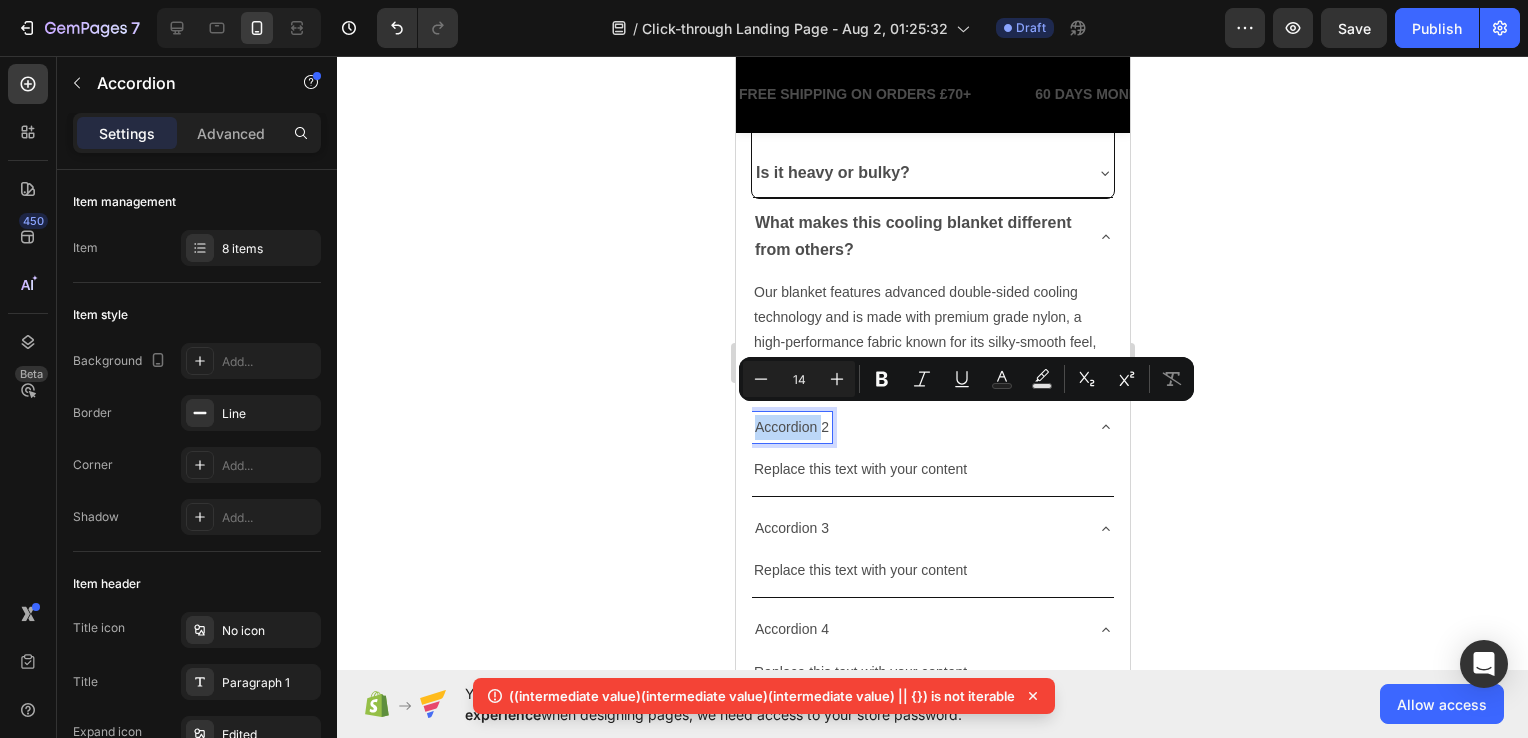 click on "Accordion 2" at bounding box center [791, 427] 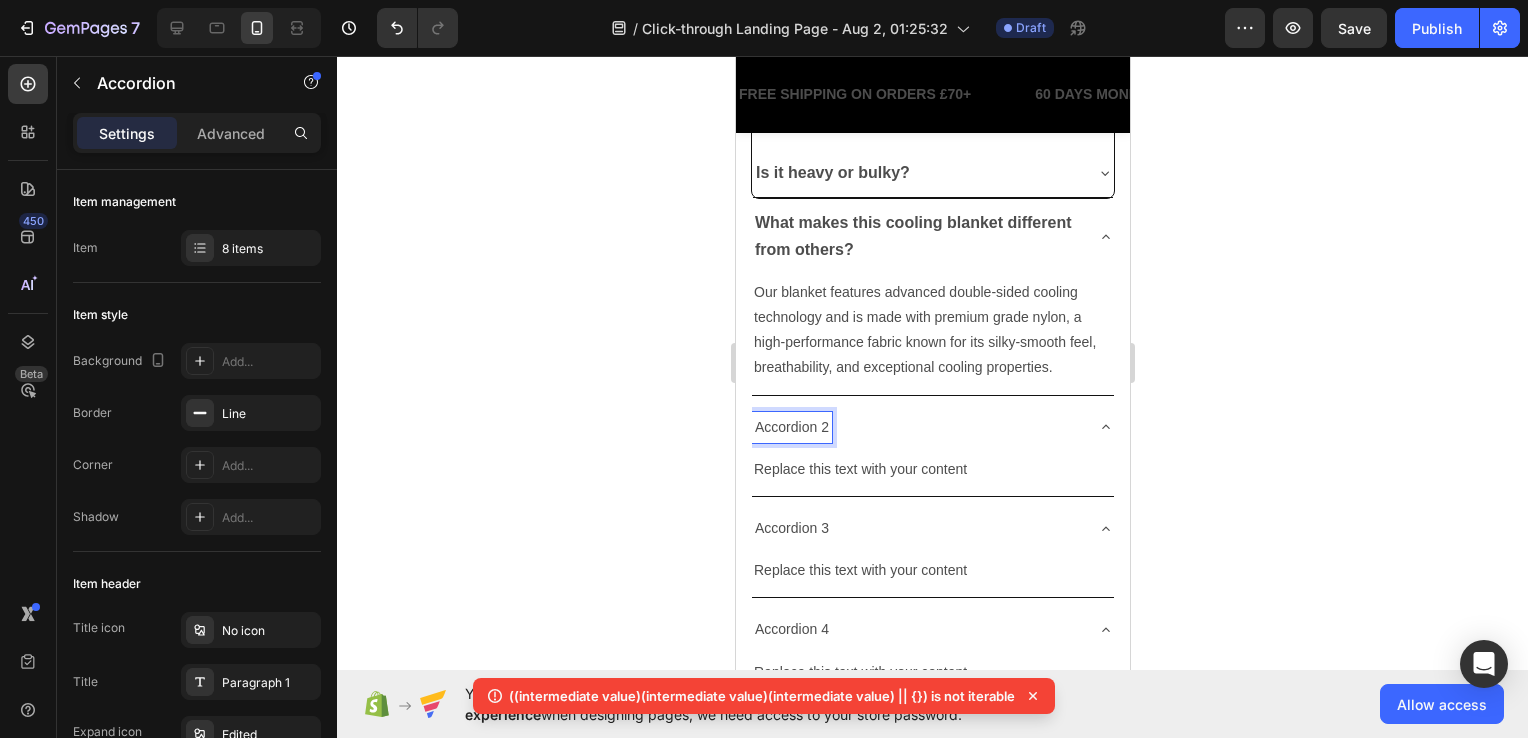 click on "Accordion 2" at bounding box center (791, 427) 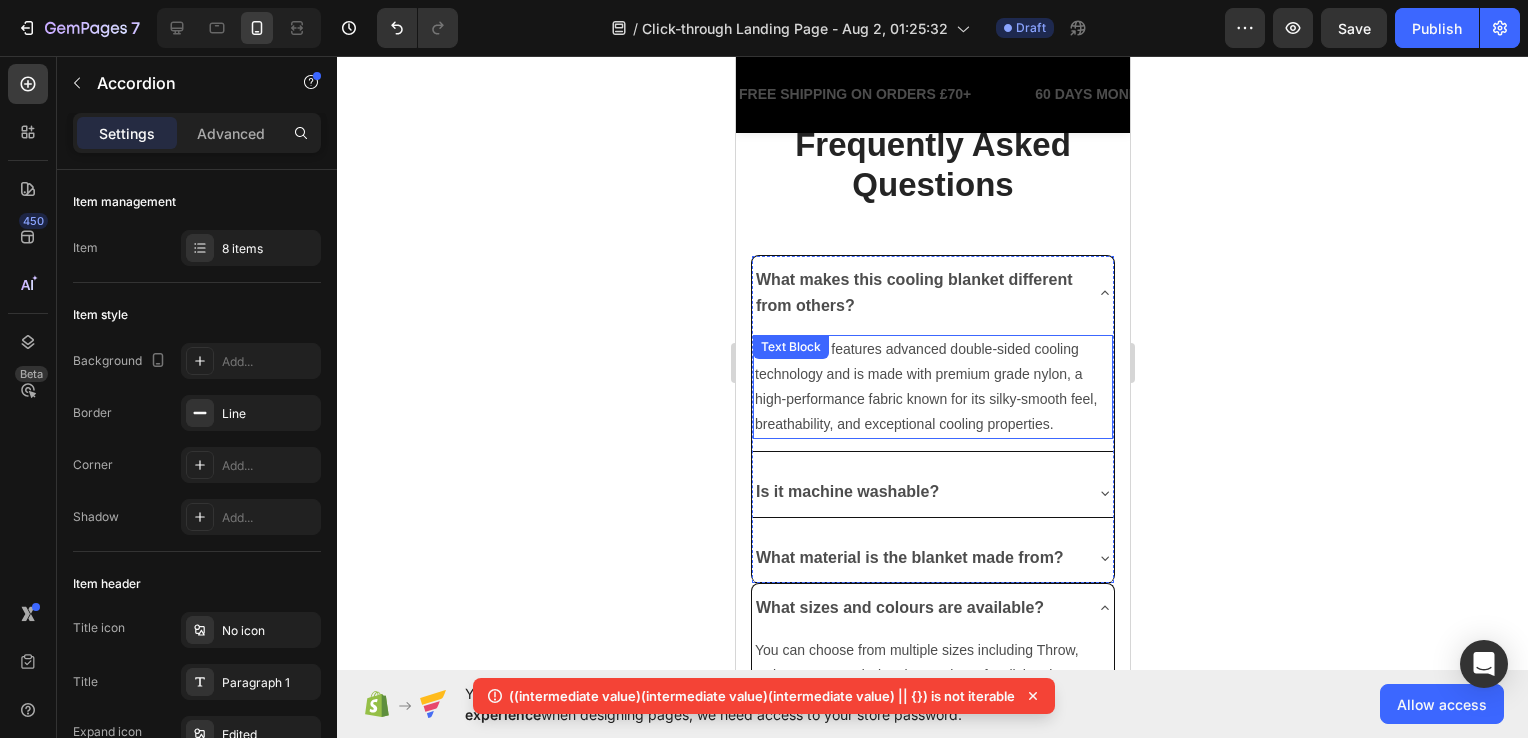 scroll, scrollTop: 5036, scrollLeft: 0, axis: vertical 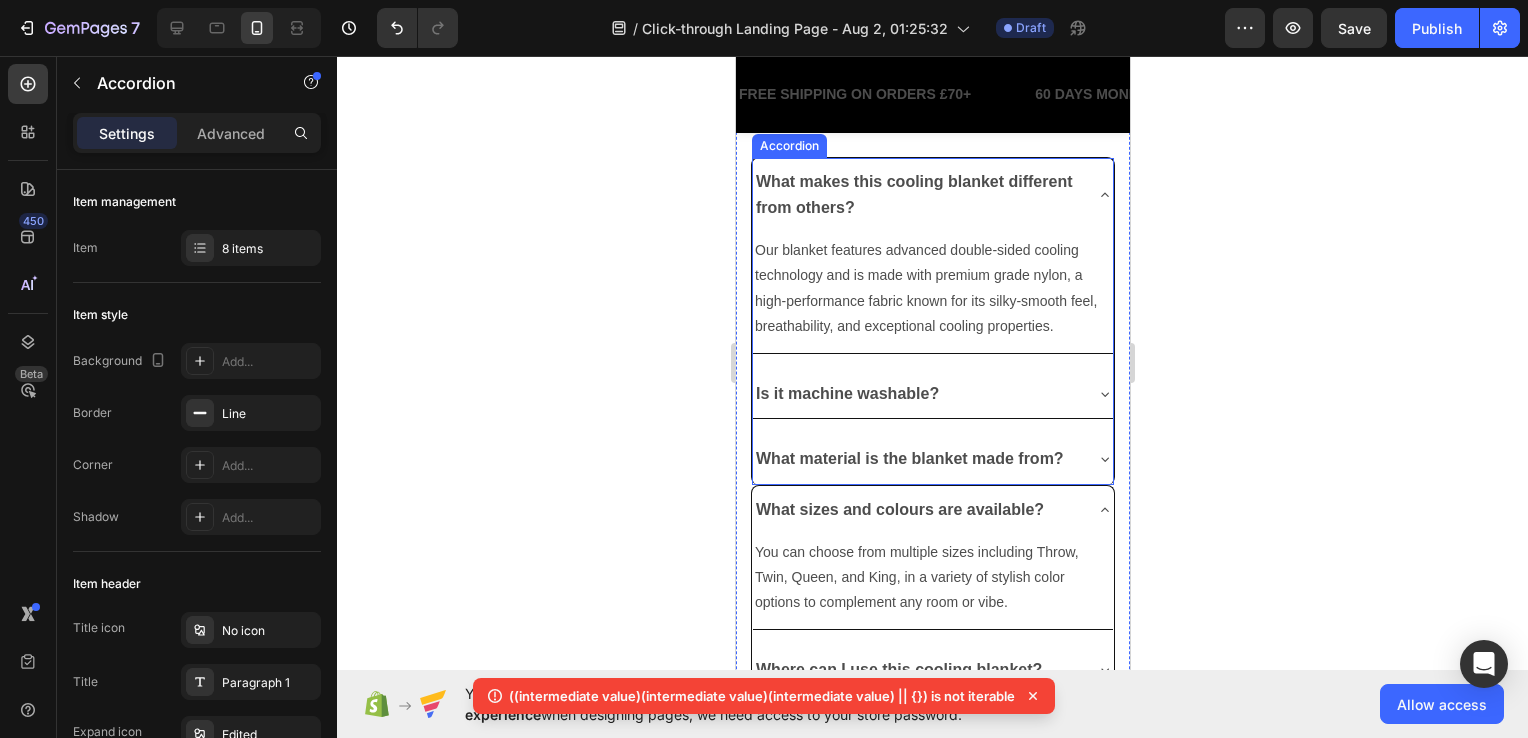 click 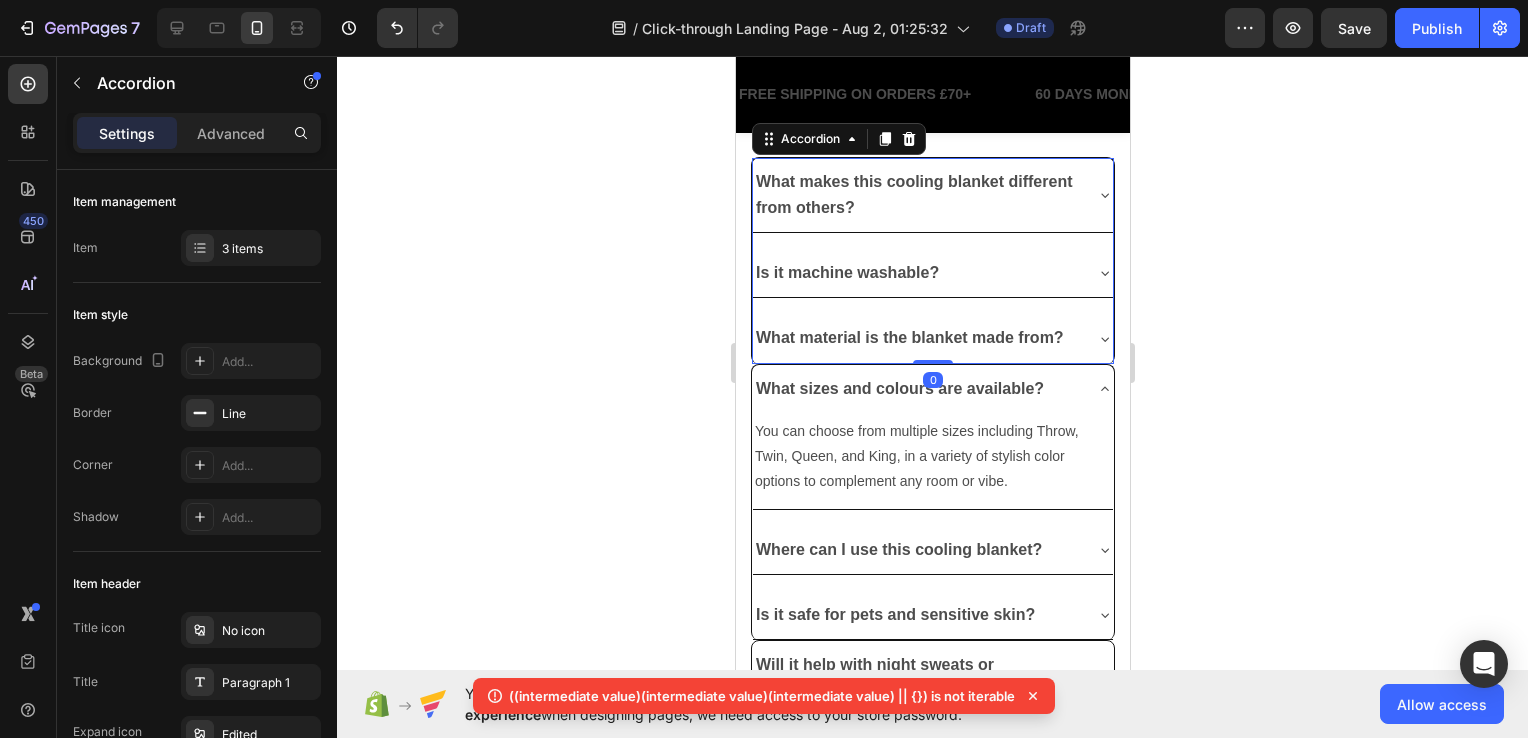 click 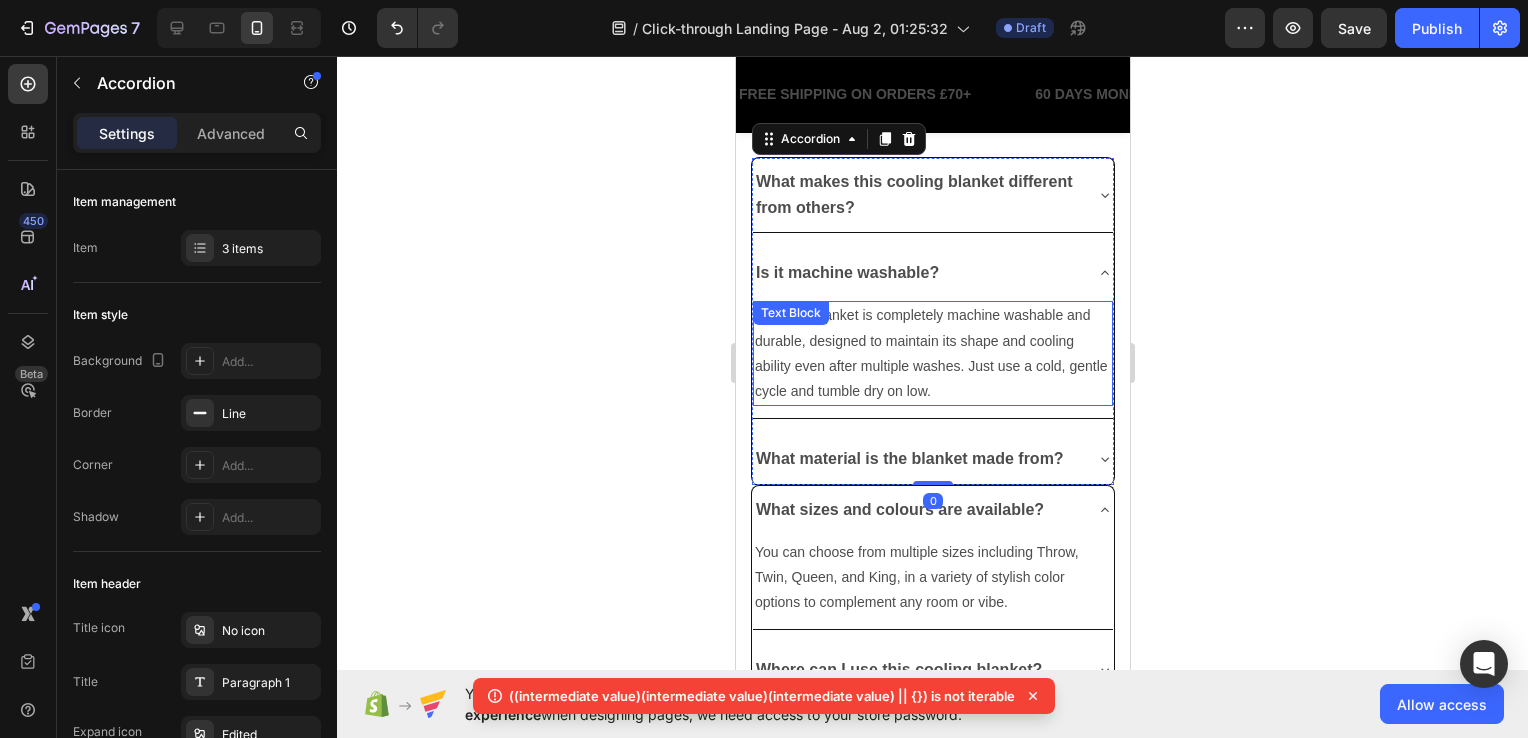 click on "Yes. The blanket is completely machine washable and durable, designed to maintain its shape and cooling ability even after multiple washes. Just use a cold, gentle cycle and tumble dry on low." at bounding box center (932, 353) 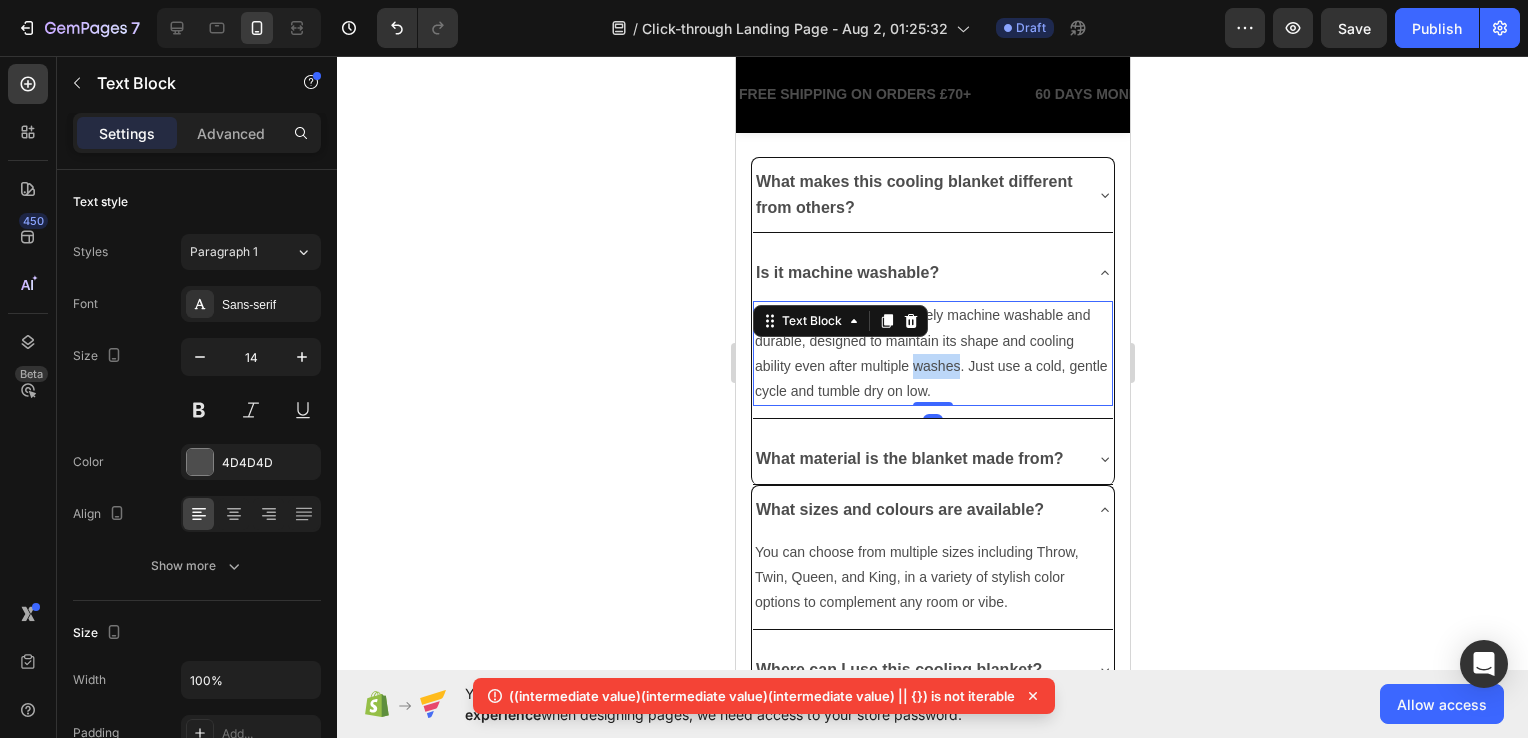 click on "Yes. The blanket is completely machine washable and durable, designed to maintain its shape and cooling ability even after multiple washes. Just use a cold, gentle cycle and tumble dry on low." at bounding box center (932, 353) 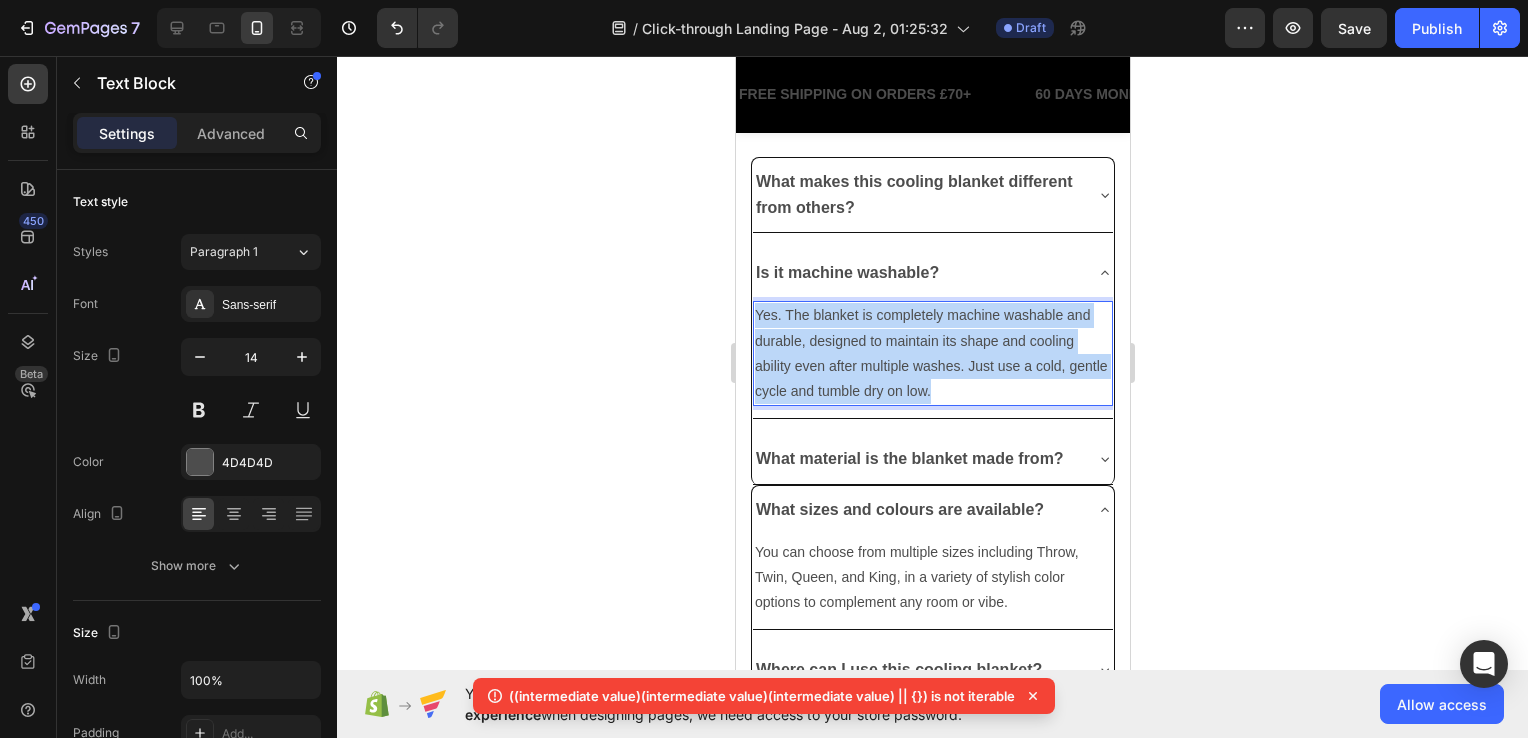 click on "Yes. The blanket is completely machine washable and durable, designed to maintain its shape and cooling ability even after multiple washes. Just use a cold, gentle cycle and tumble dry on low." at bounding box center [932, 353] 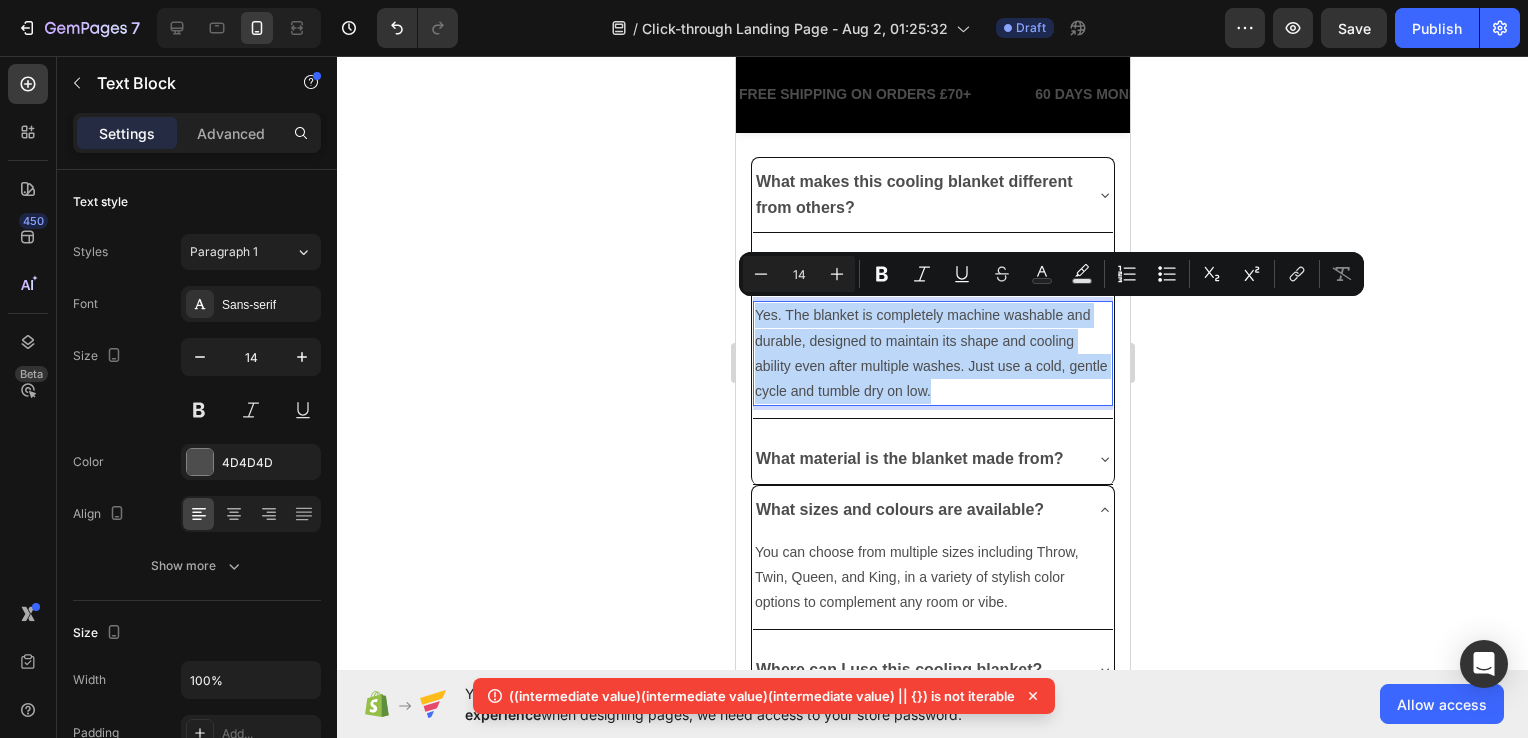 copy on "Yes. The blanket is completely machine washable and durable, designed to maintain its shape and cooling ability even after multiple washes. Just use a cold, gentle cycle and tumble dry on low." 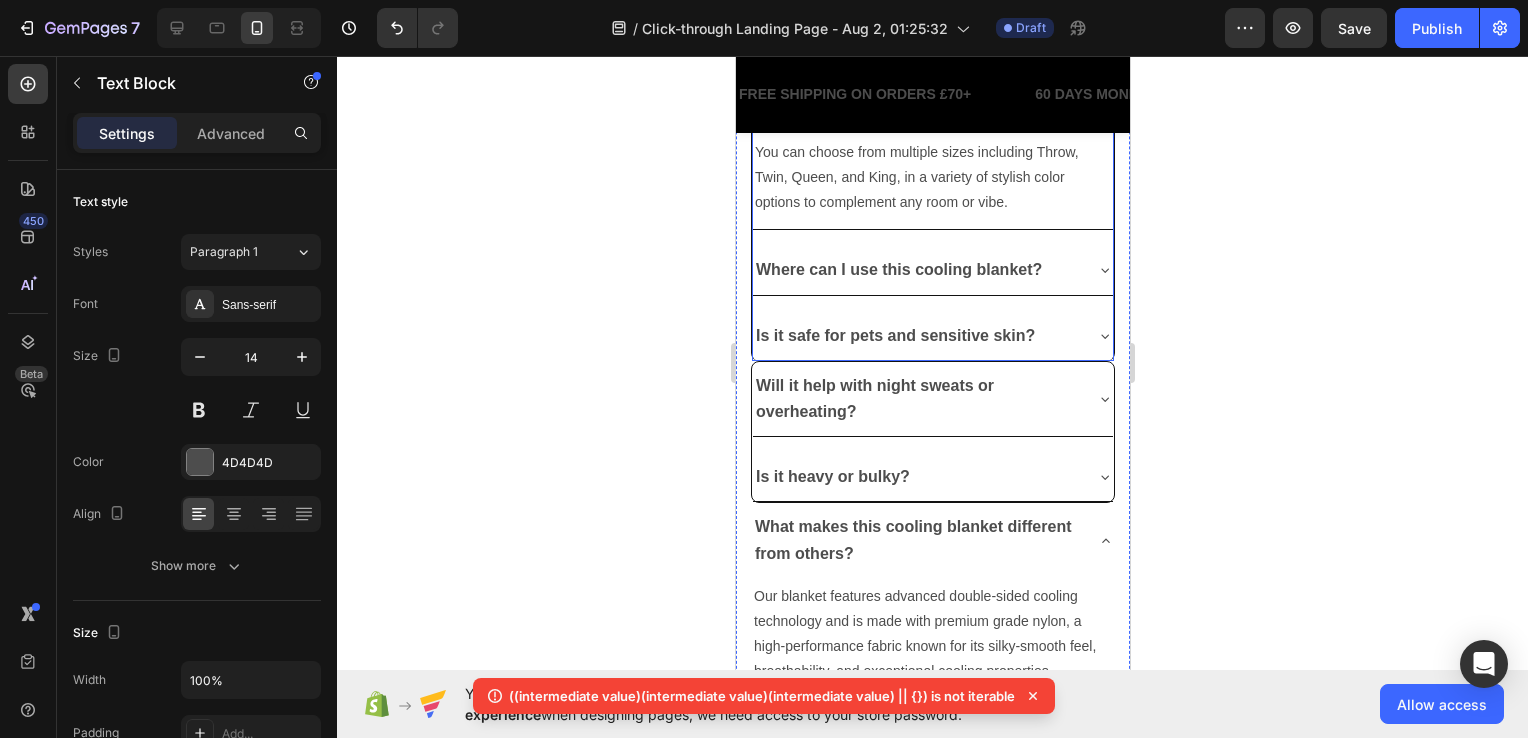 scroll, scrollTop: 5736, scrollLeft: 0, axis: vertical 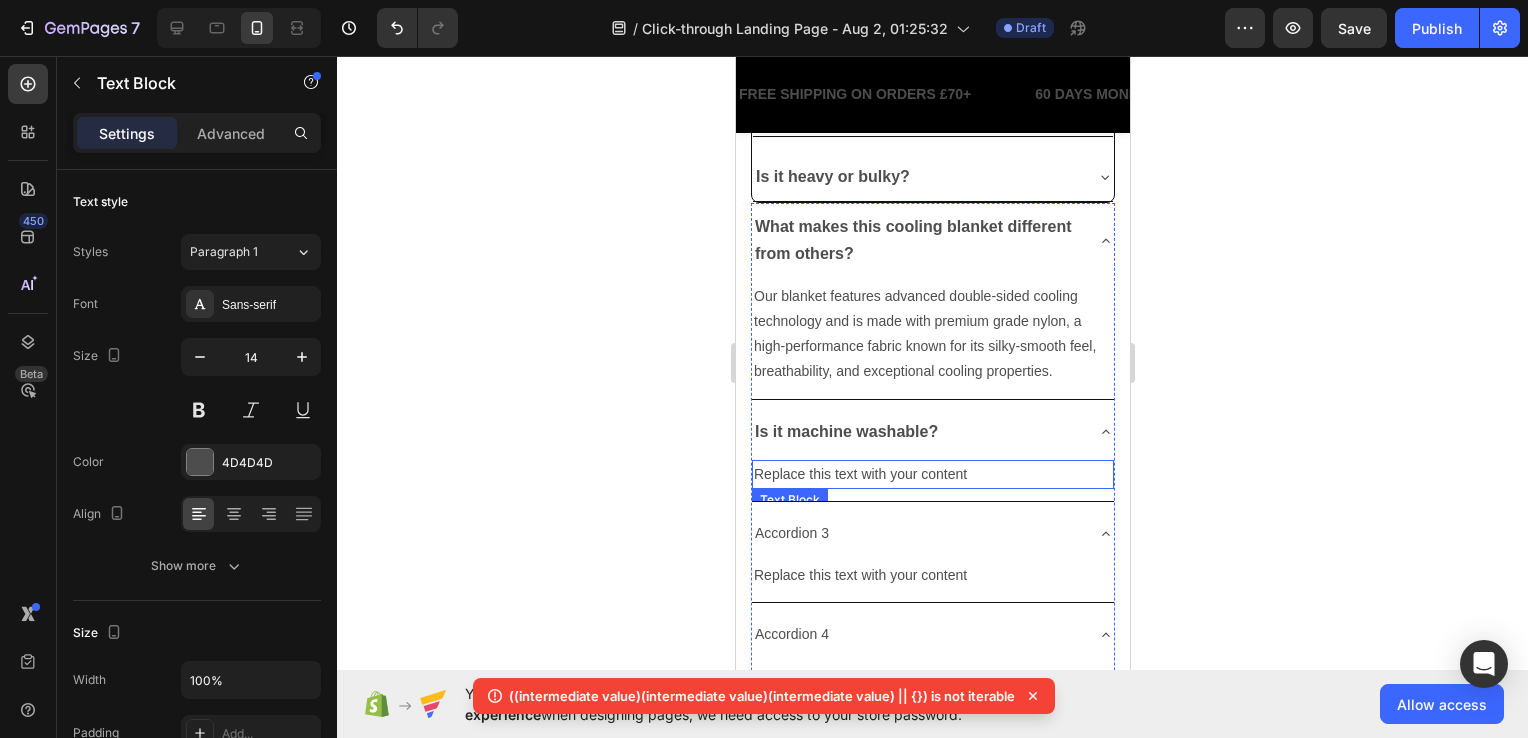 click on "Replace this text with your content" at bounding box center [932, 474] 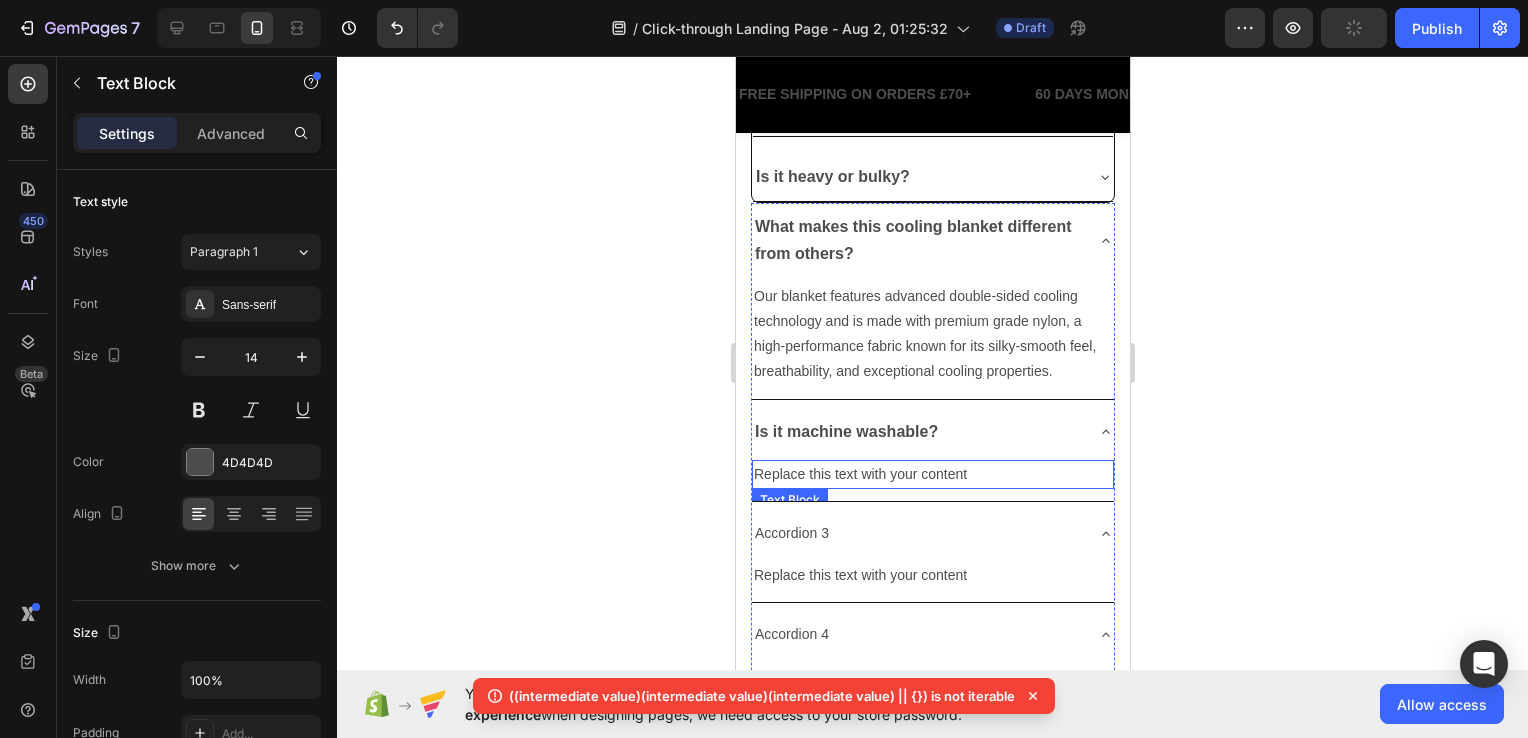 click on "Replace this text with your content" at bounding box center (932, 474) 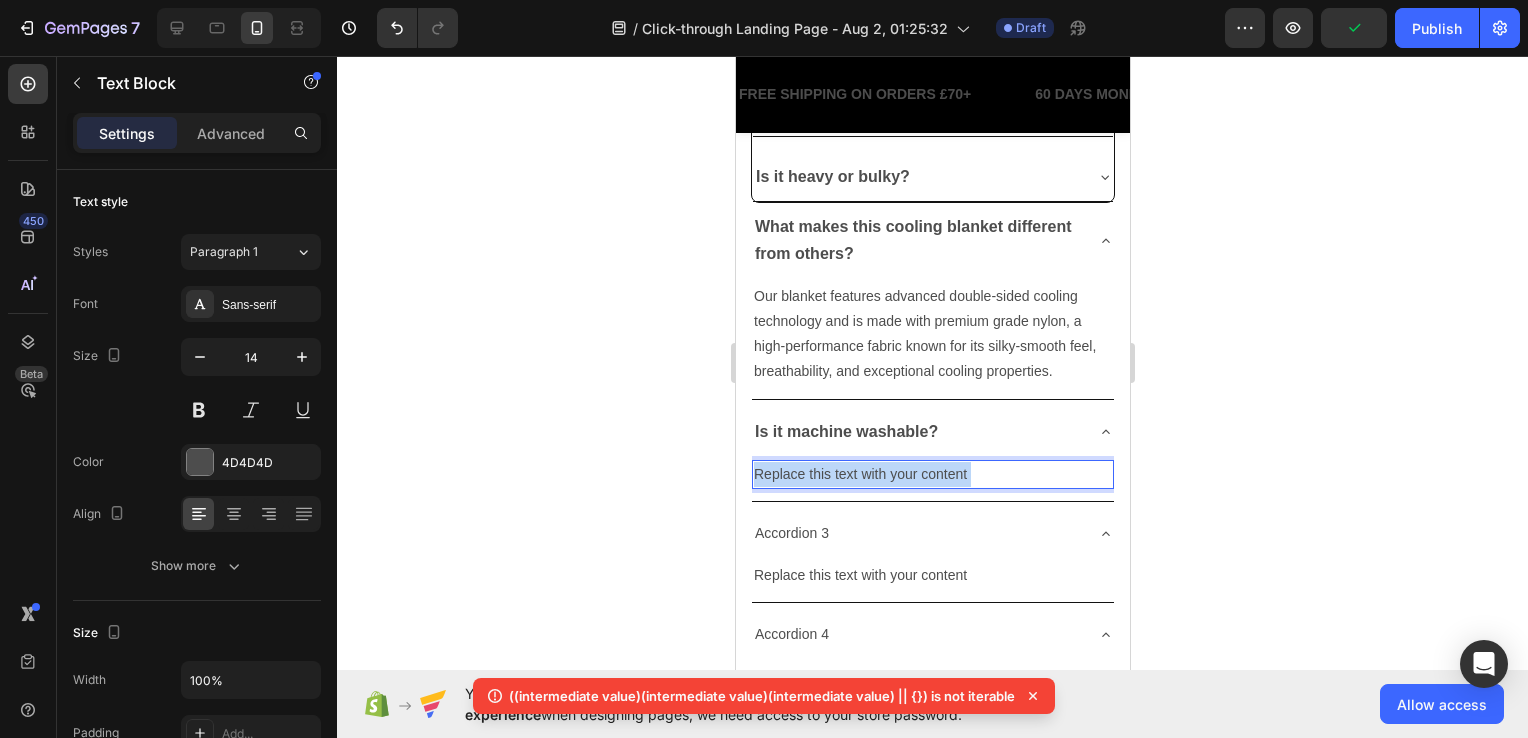 drag, startPoint x: 978, startPoint y: 465, endPoint x: 785, endPoint y: 465, distance: 193 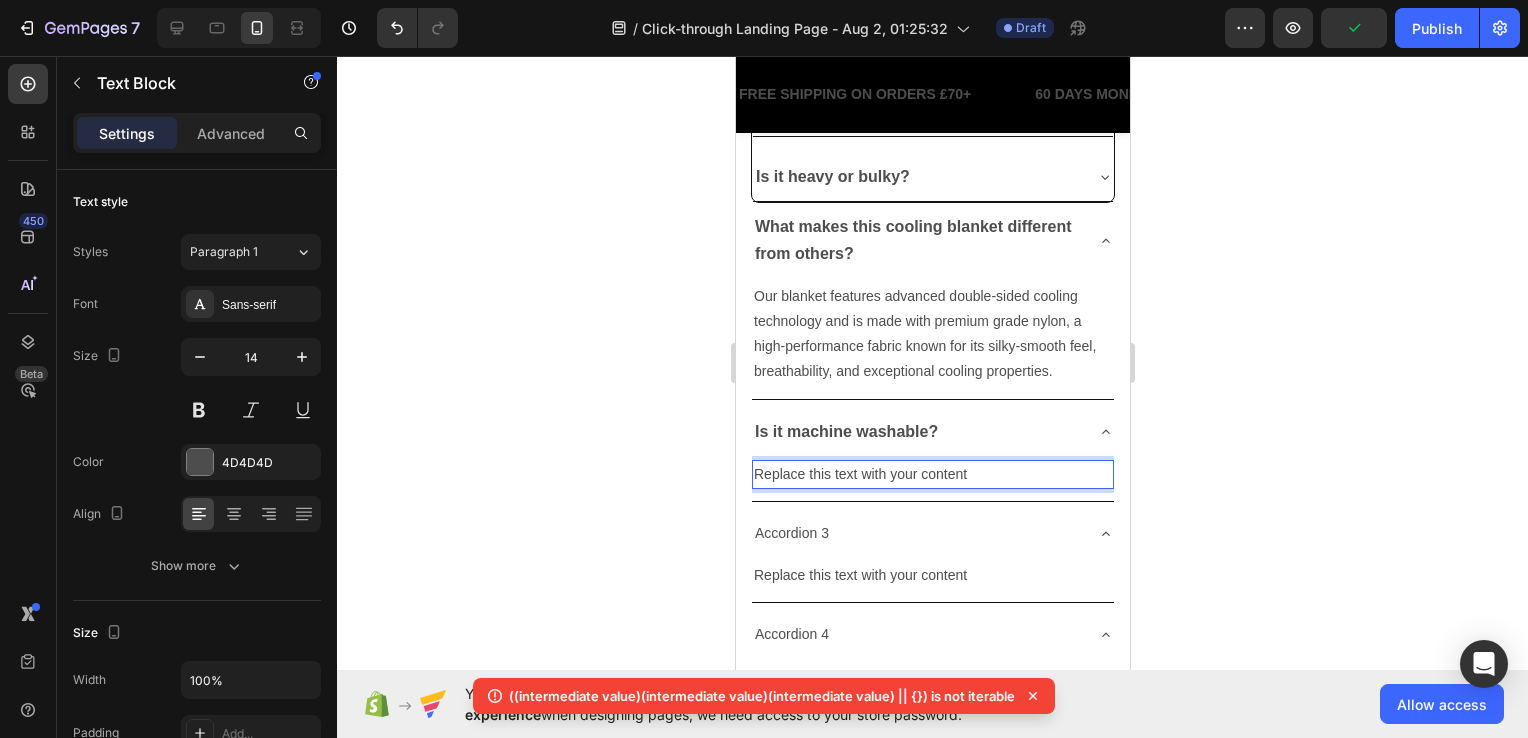 click on "Replace this text with your content" at bounding box center (932, 474) 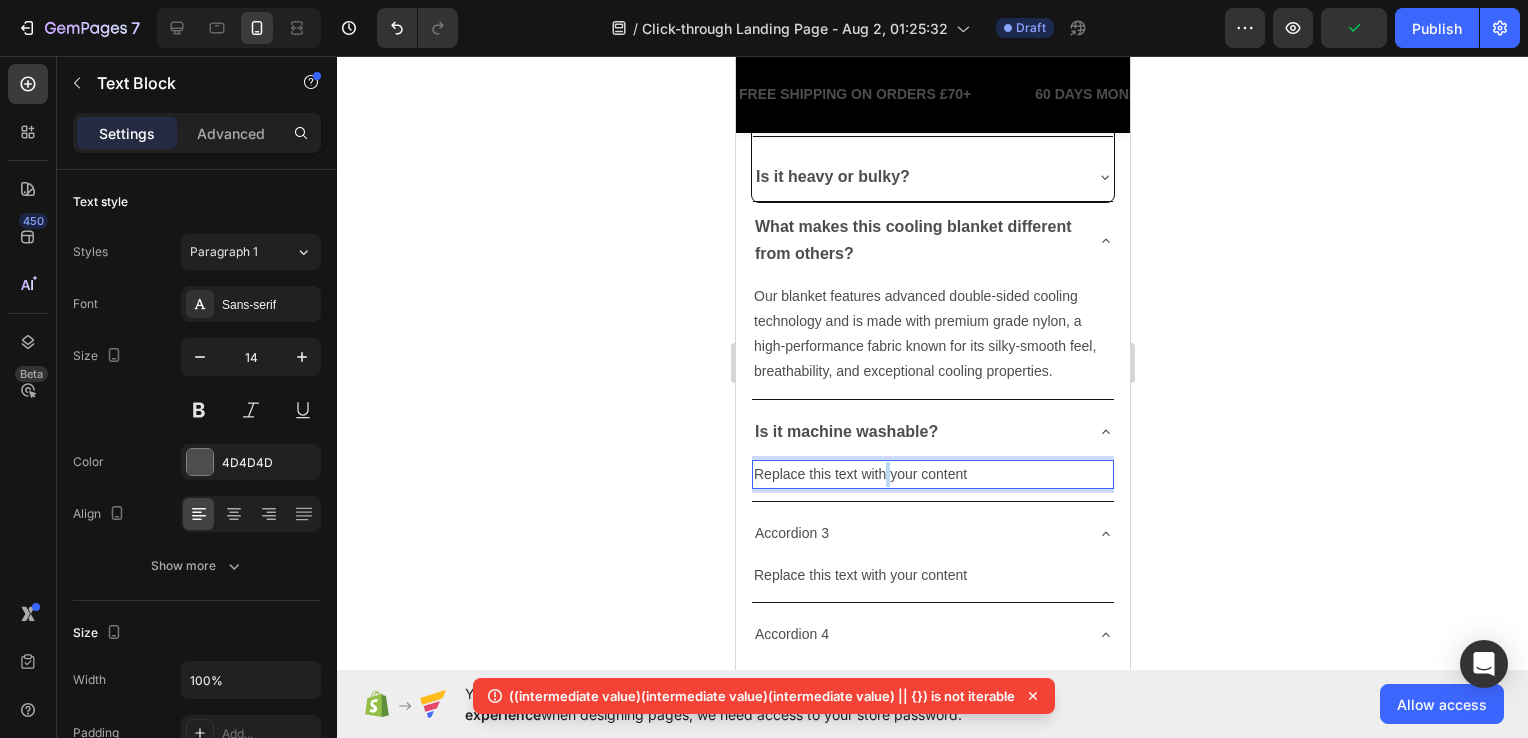 click on "Replace this text with your content" at bounding box center (932, 474) 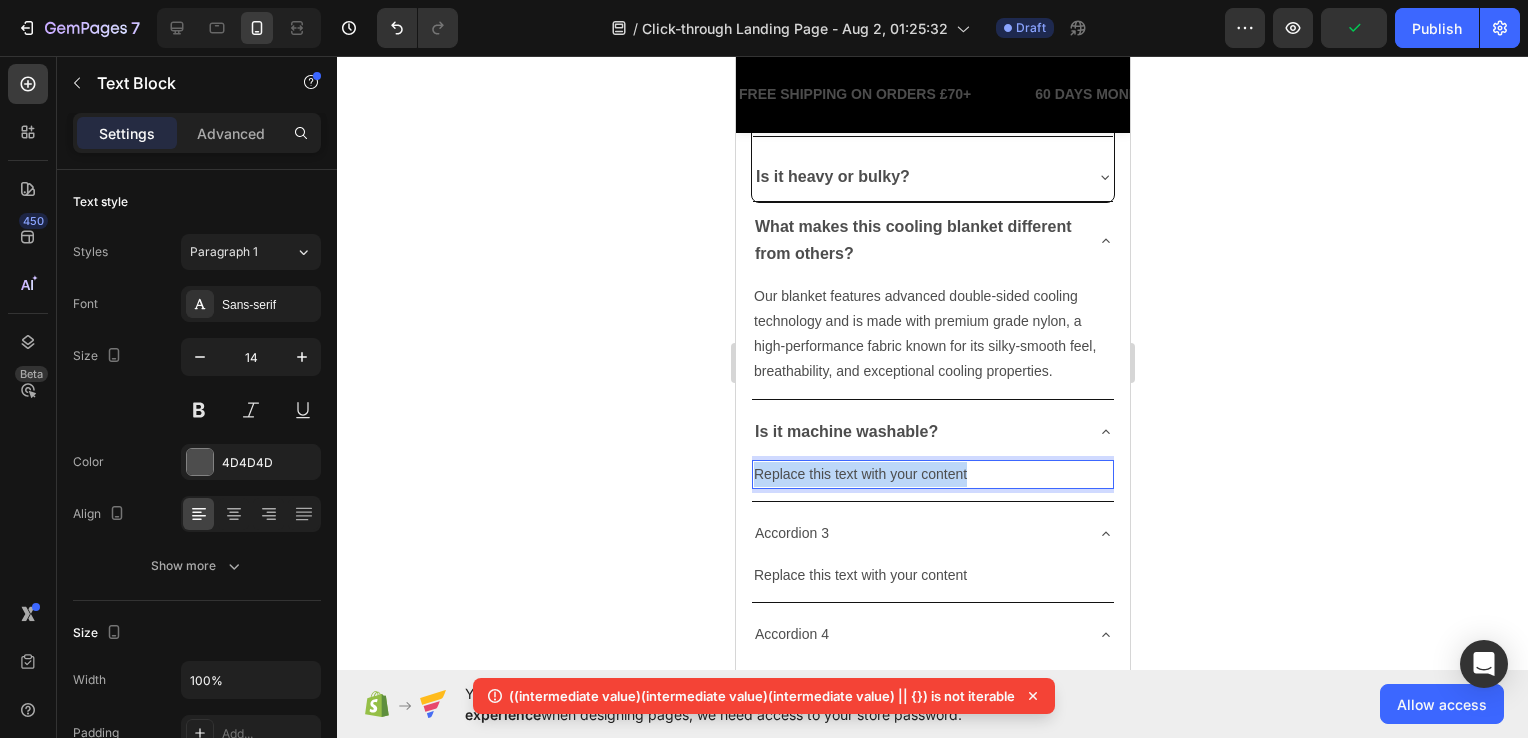 click on "Replace this text with your content" at bounding box center [932, 474] 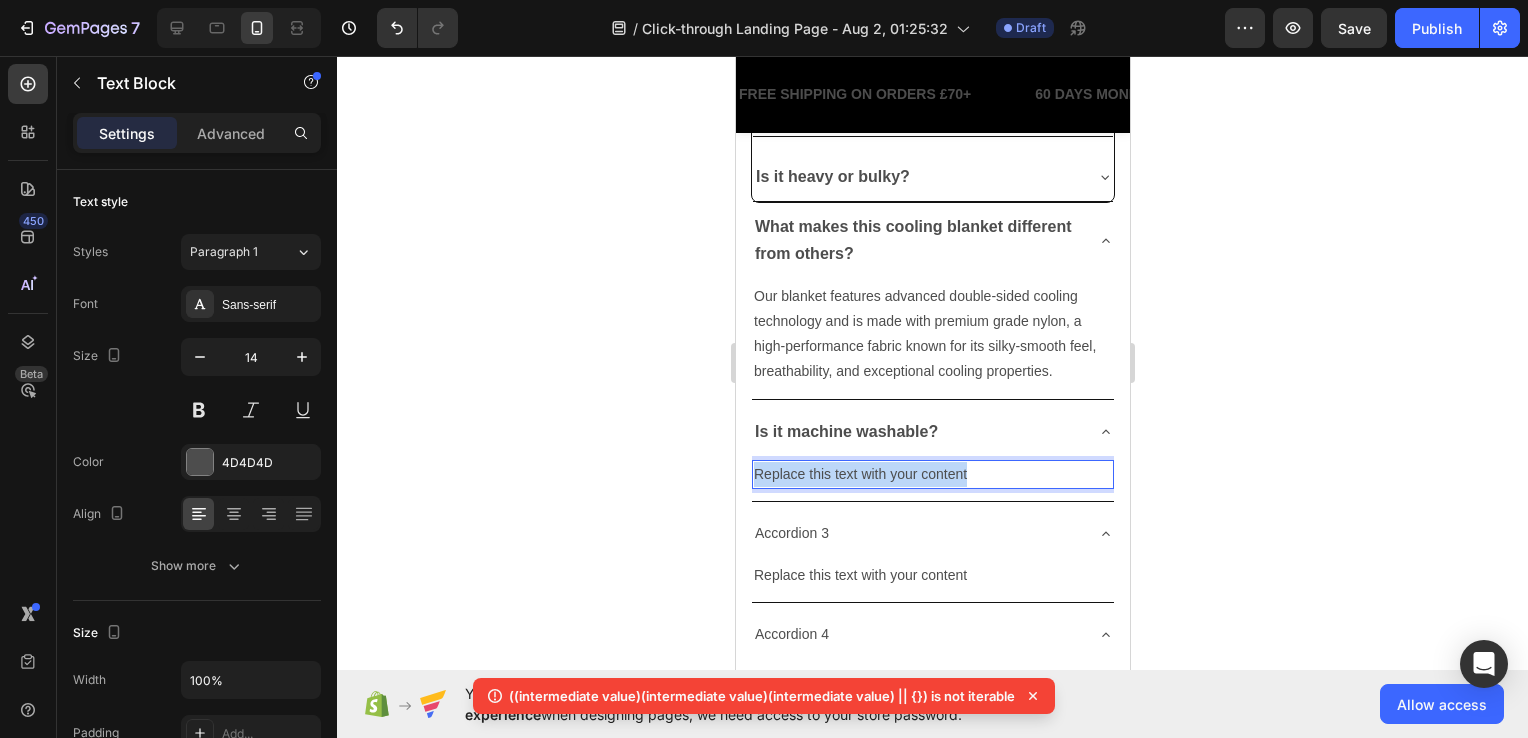 click on "Replace this text with your content" at bounding box center (932, 474) 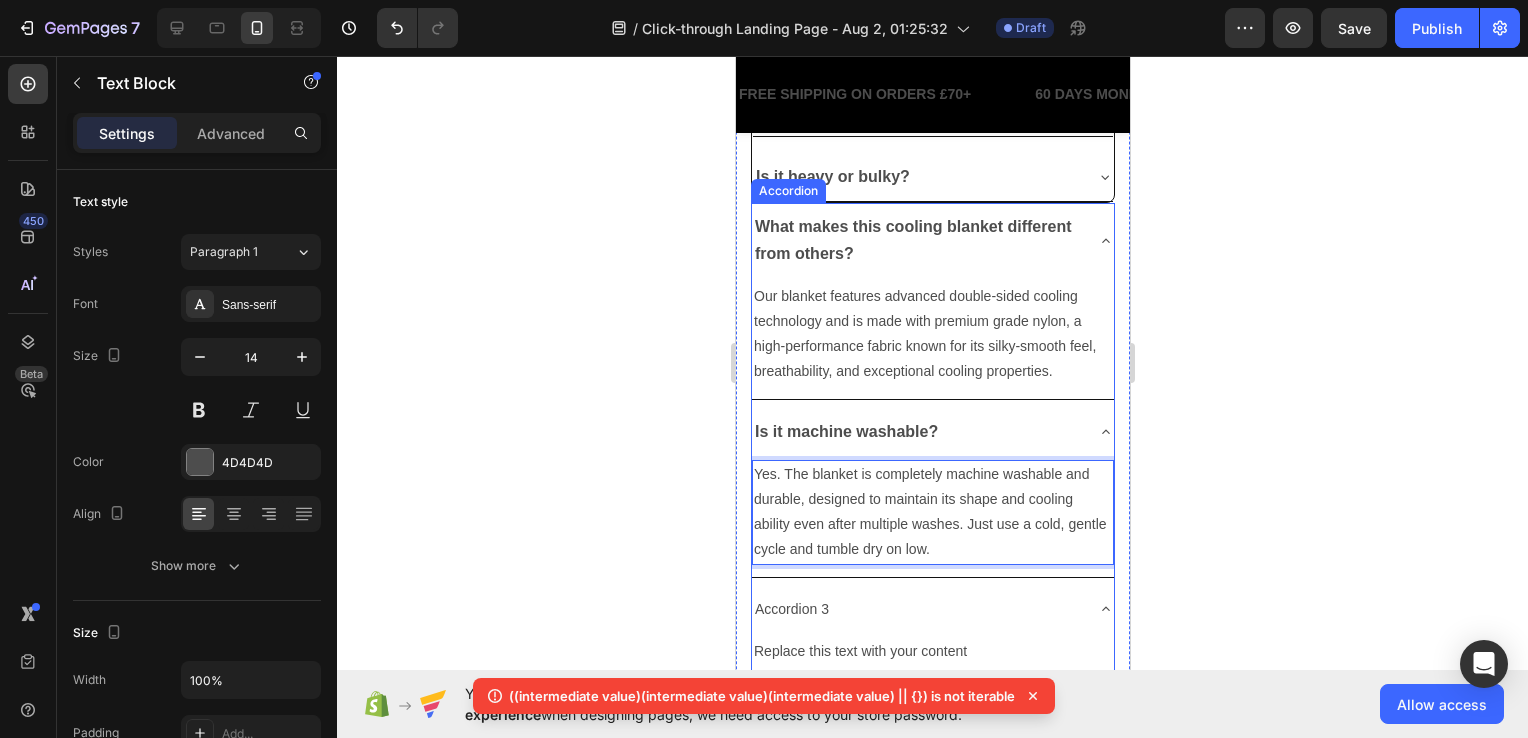 click 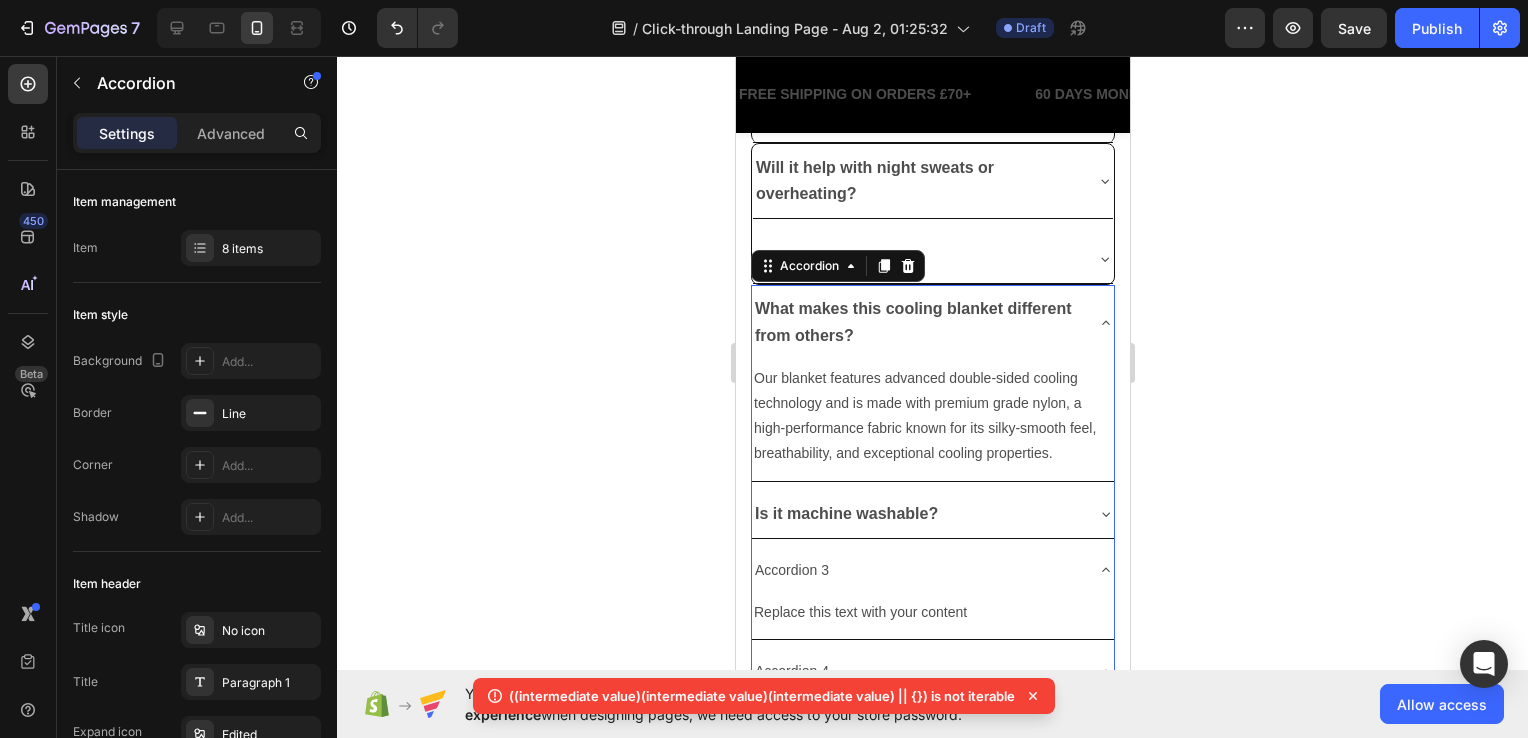 scroll, scrollTop: 5636, scrollLeft: 0, axis: vertical 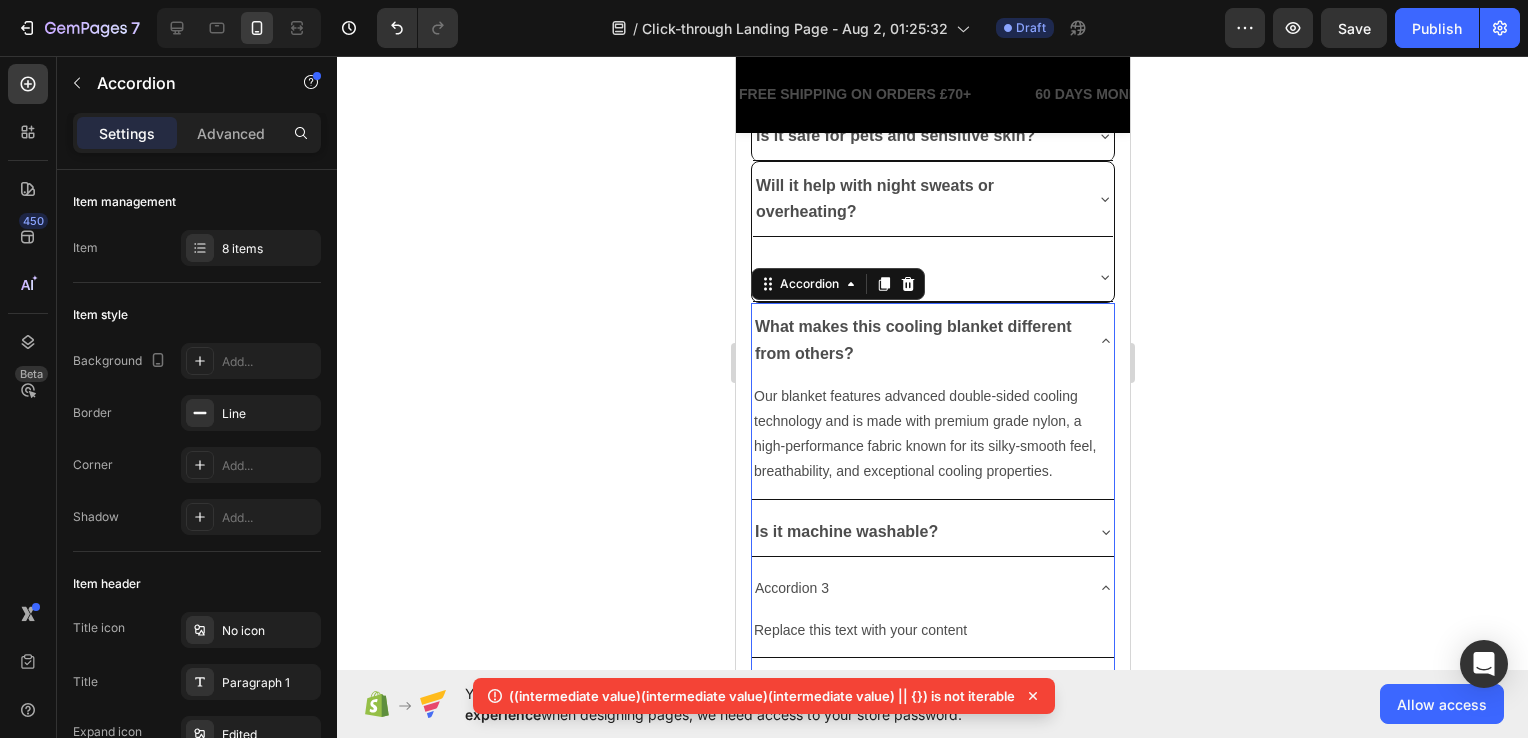 click on "What makes this cooling blanket different from others?" at bounding box center [932, 340] 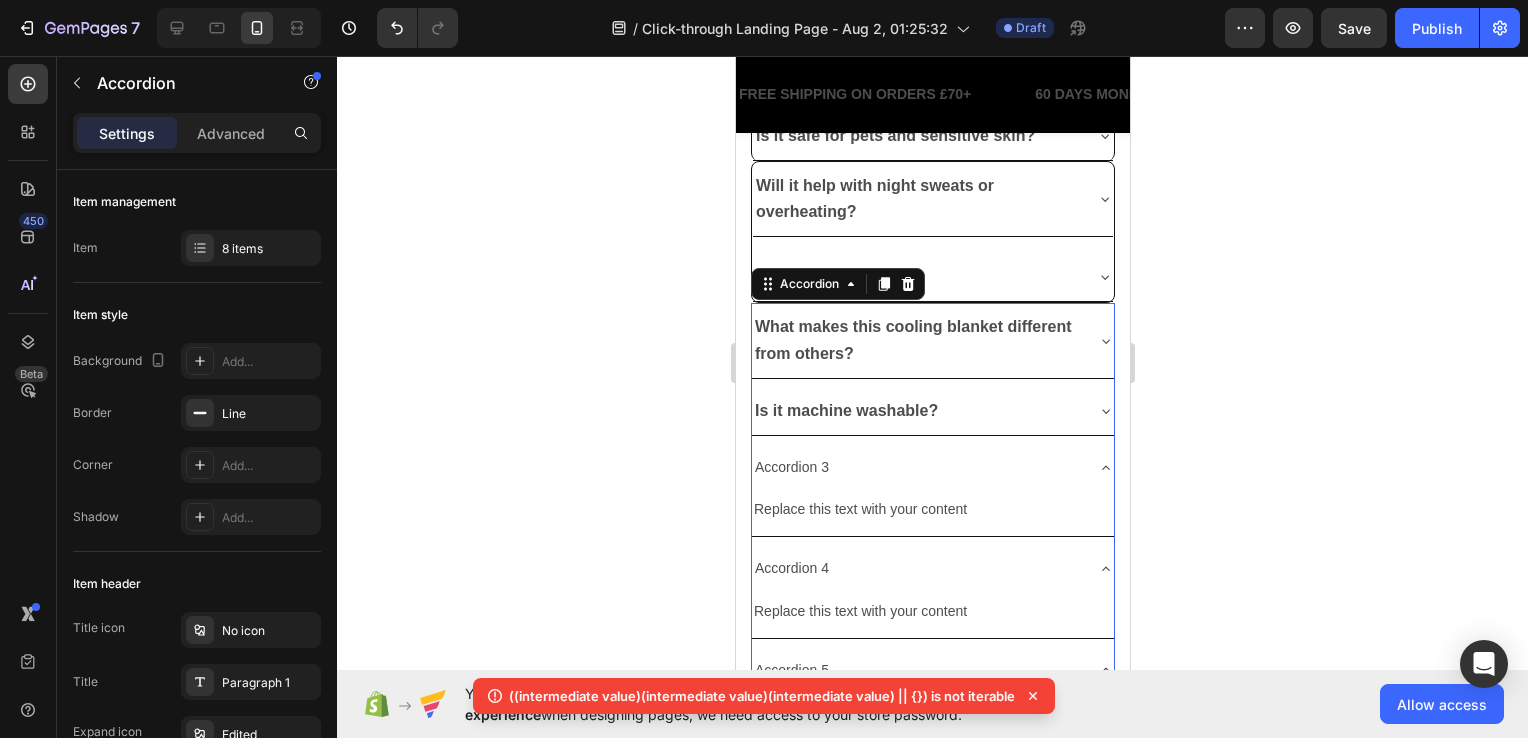 click 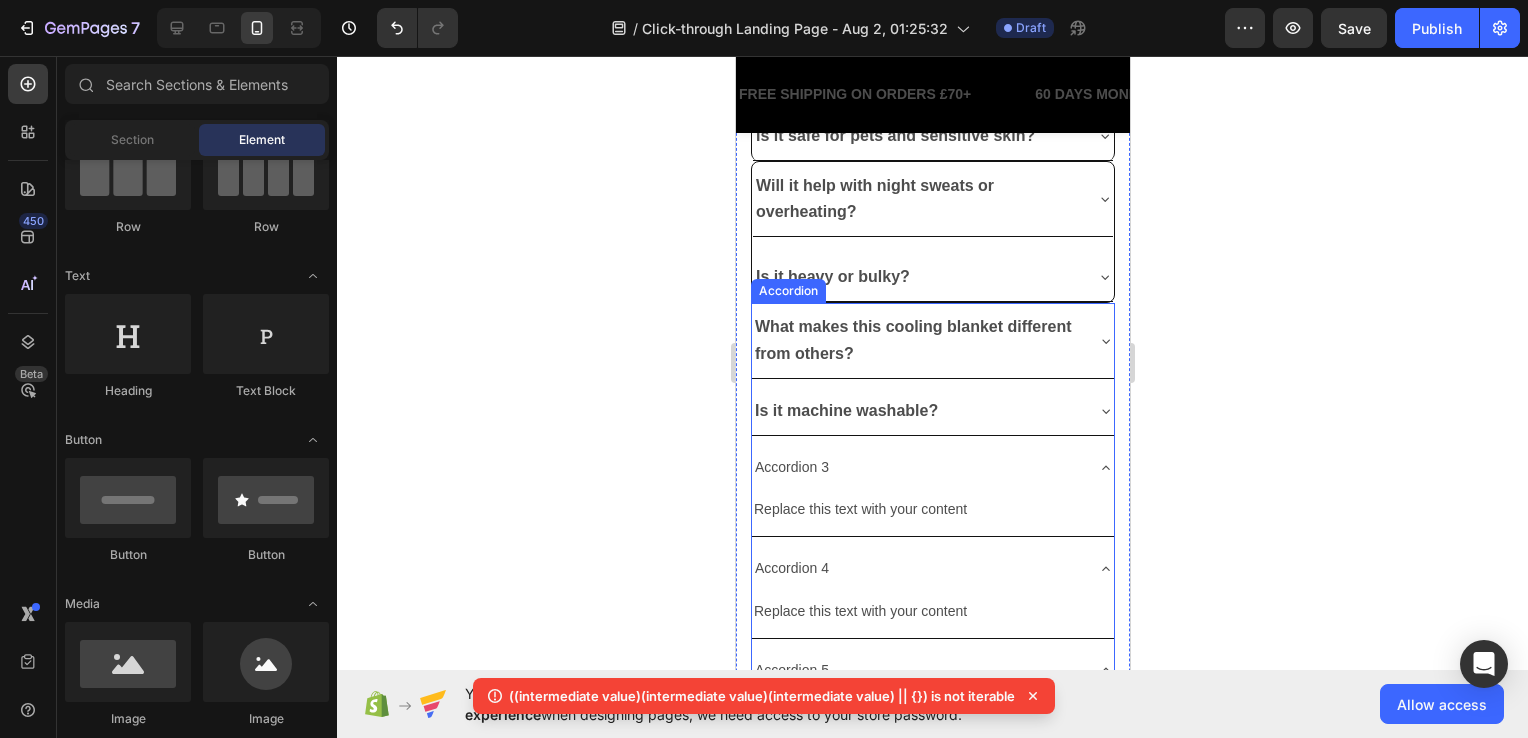 click on "Accordion 3" at bounding box center [932, 467] 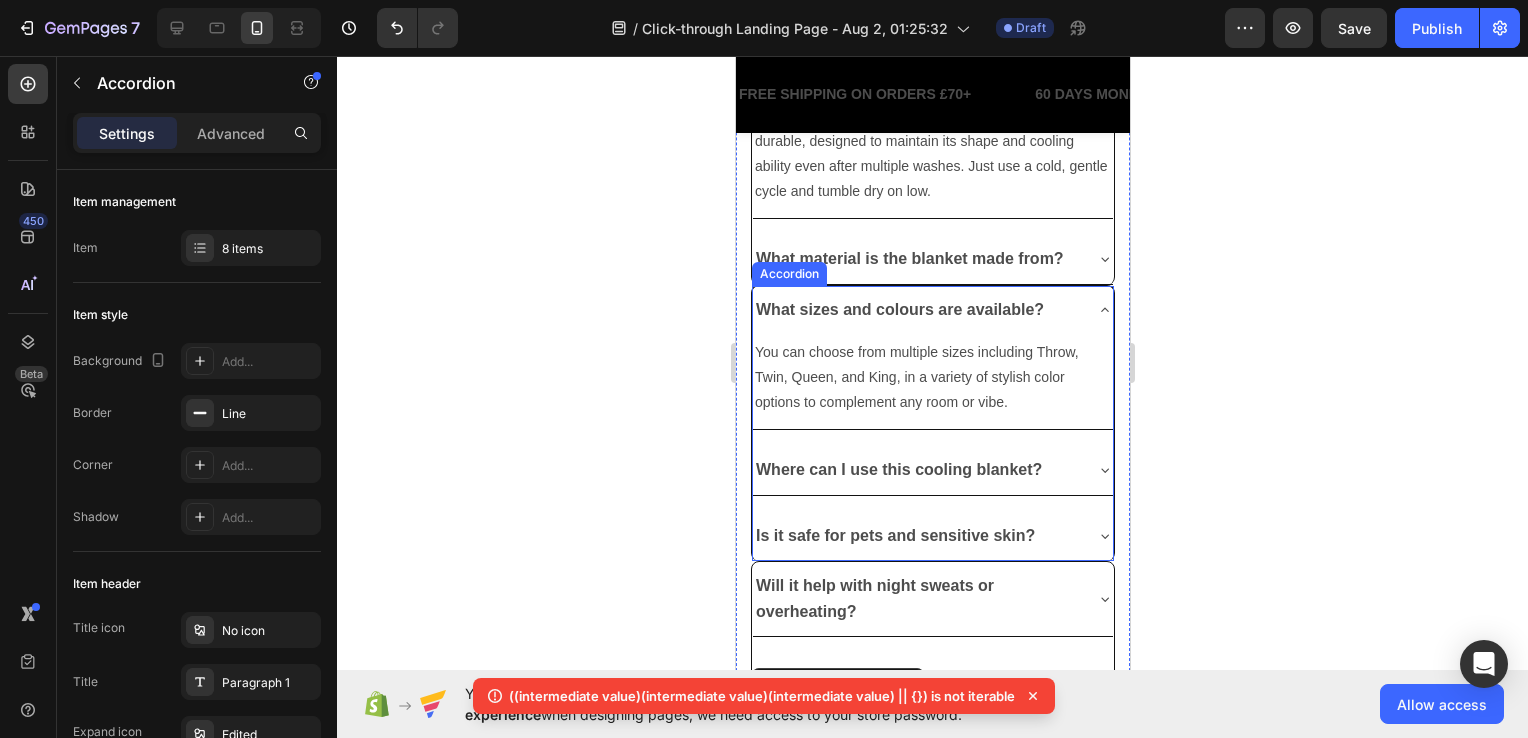 scroll, scrollTop: 5036, scrollLeft: 0, axis: vertical 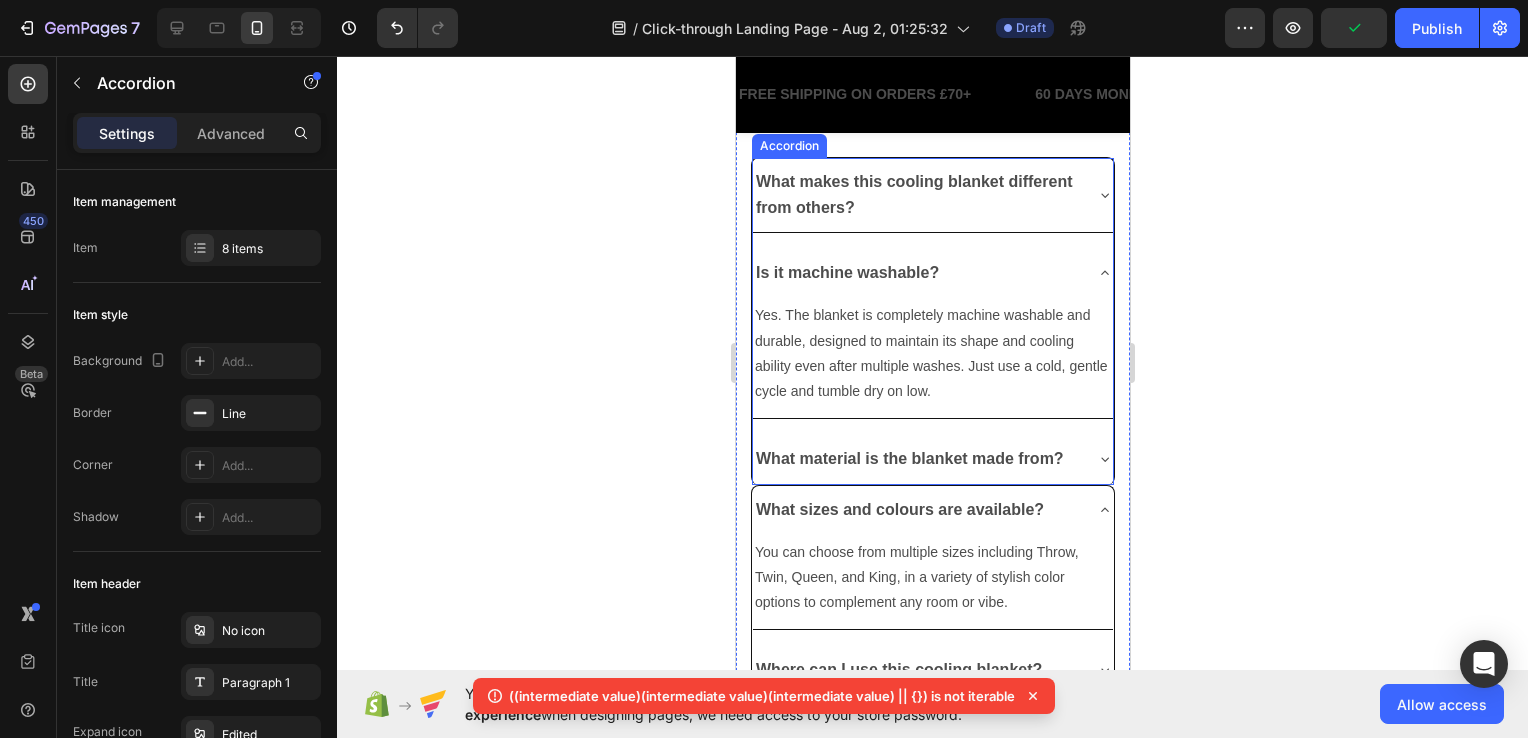 click on "Is it machine washable?" at bounding box center (932, 273) 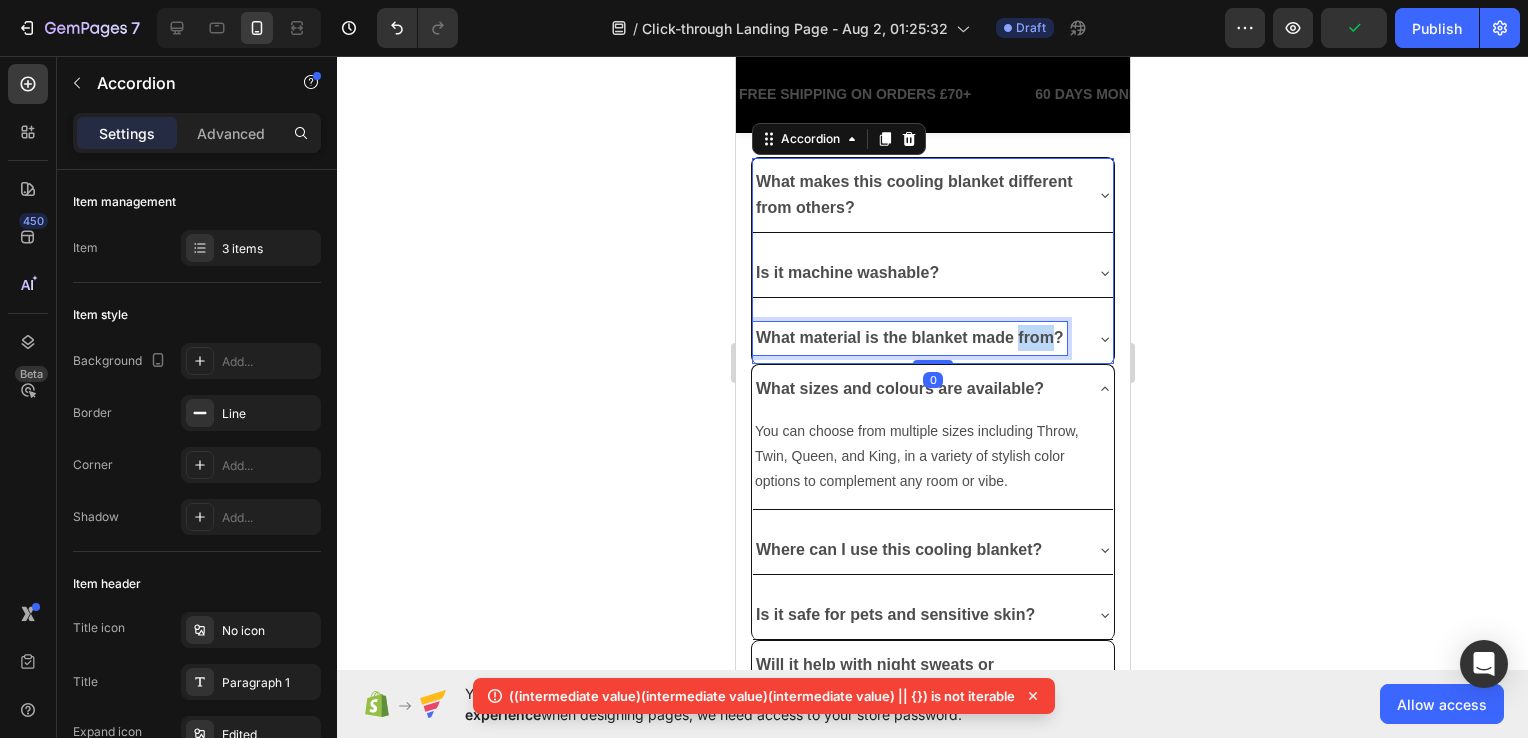 click on "What material is the blanket made from?" at bounding box center [909, 337] 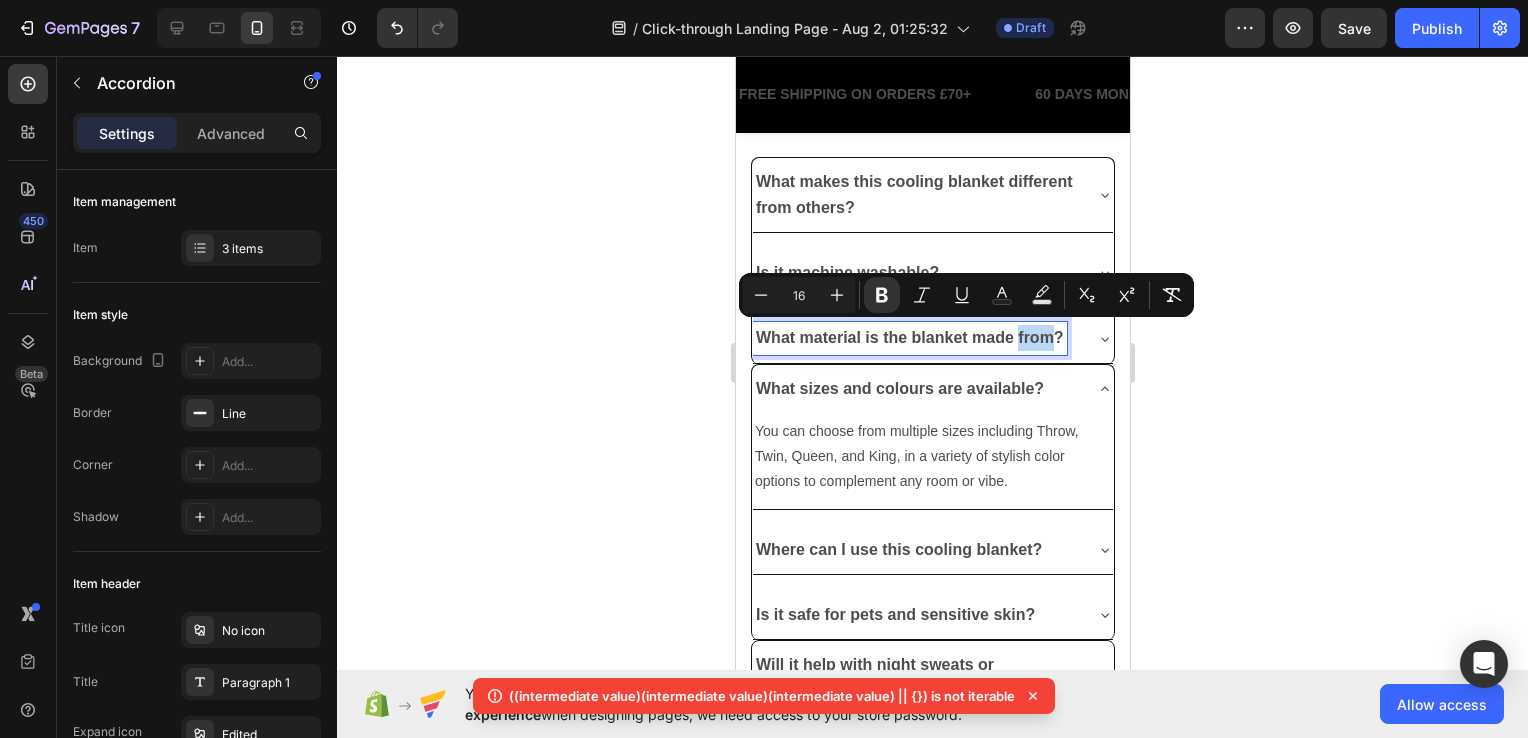 click on "What material is the blanket made from?" at bounding box center [909, 337] 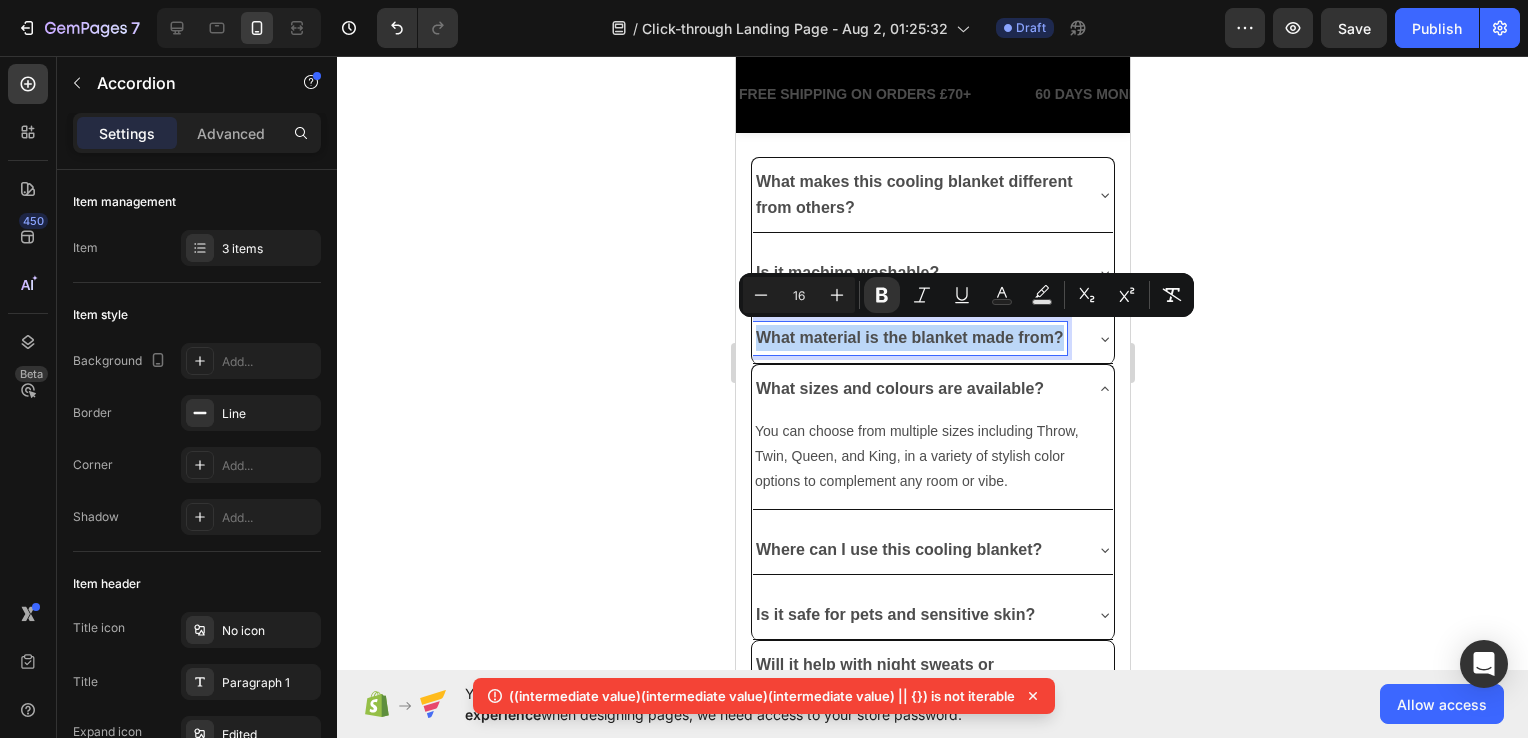drag, startPoint x: 1057, startPoint y: 337, endPoint x: 754, endPoint y: 331, distance: 303.0594 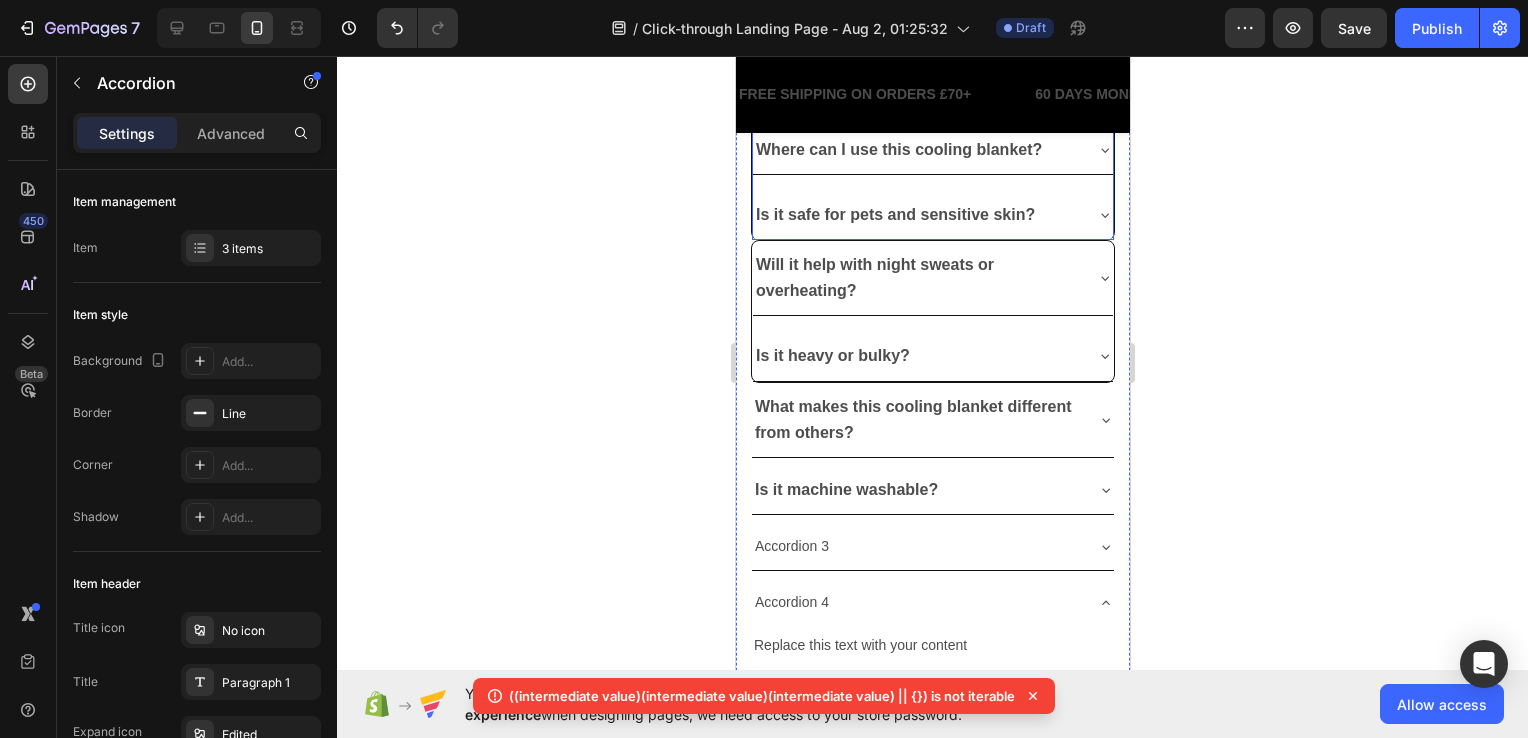scroll, scrollTop: 5736, scrollLeft: 0, axis: vertical 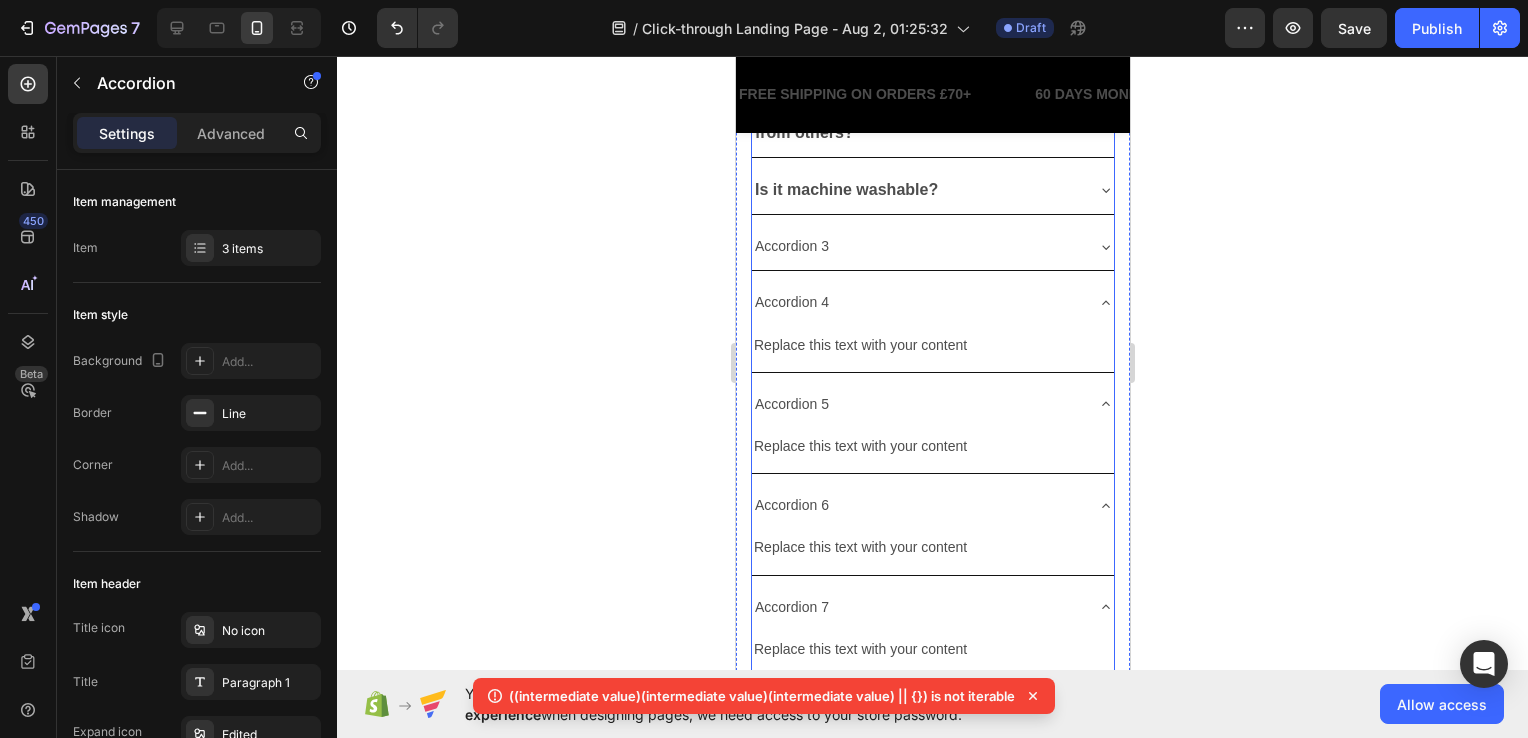click on "Accordion 3" at bounding box center (791, 246) 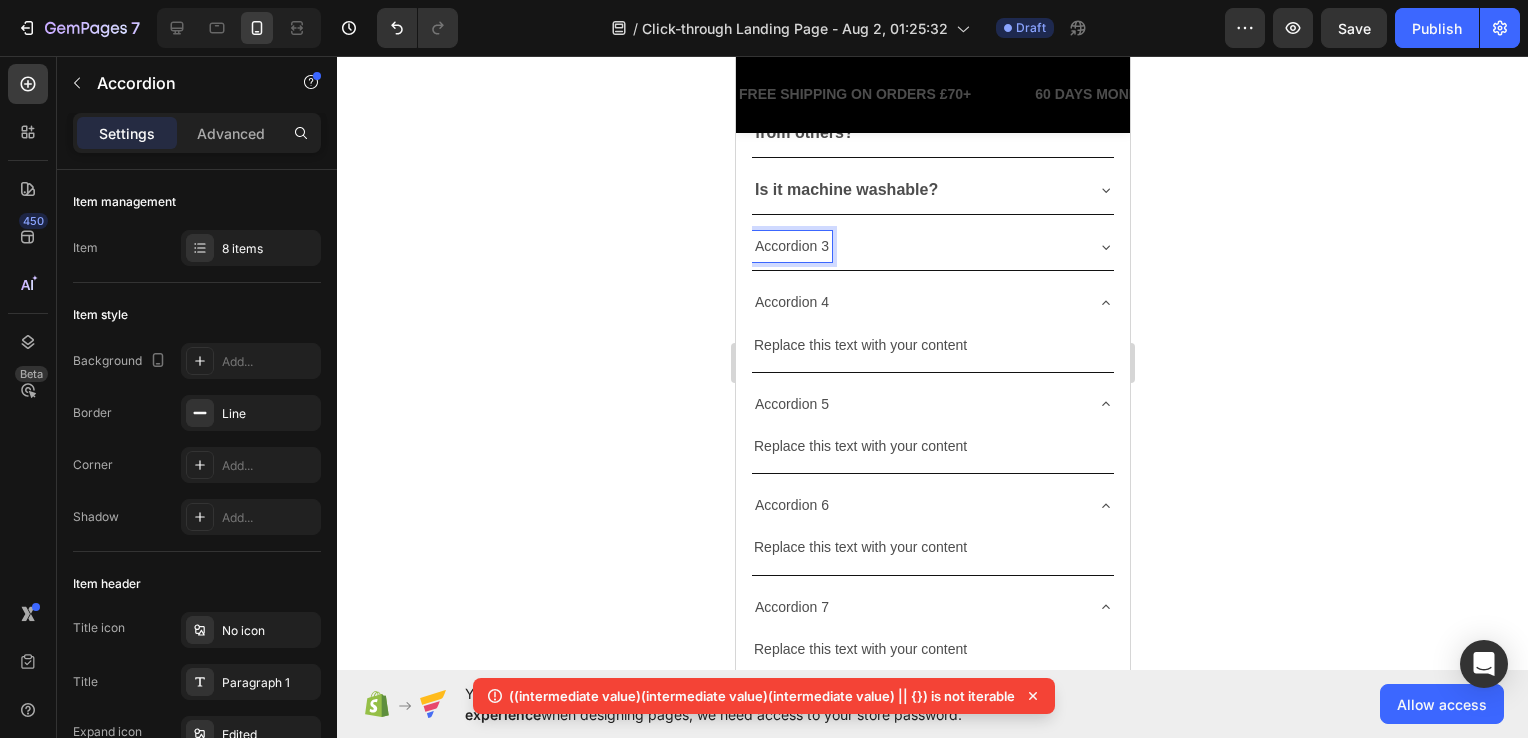 click on "Accordion 3" at bounding box center [791, 246] 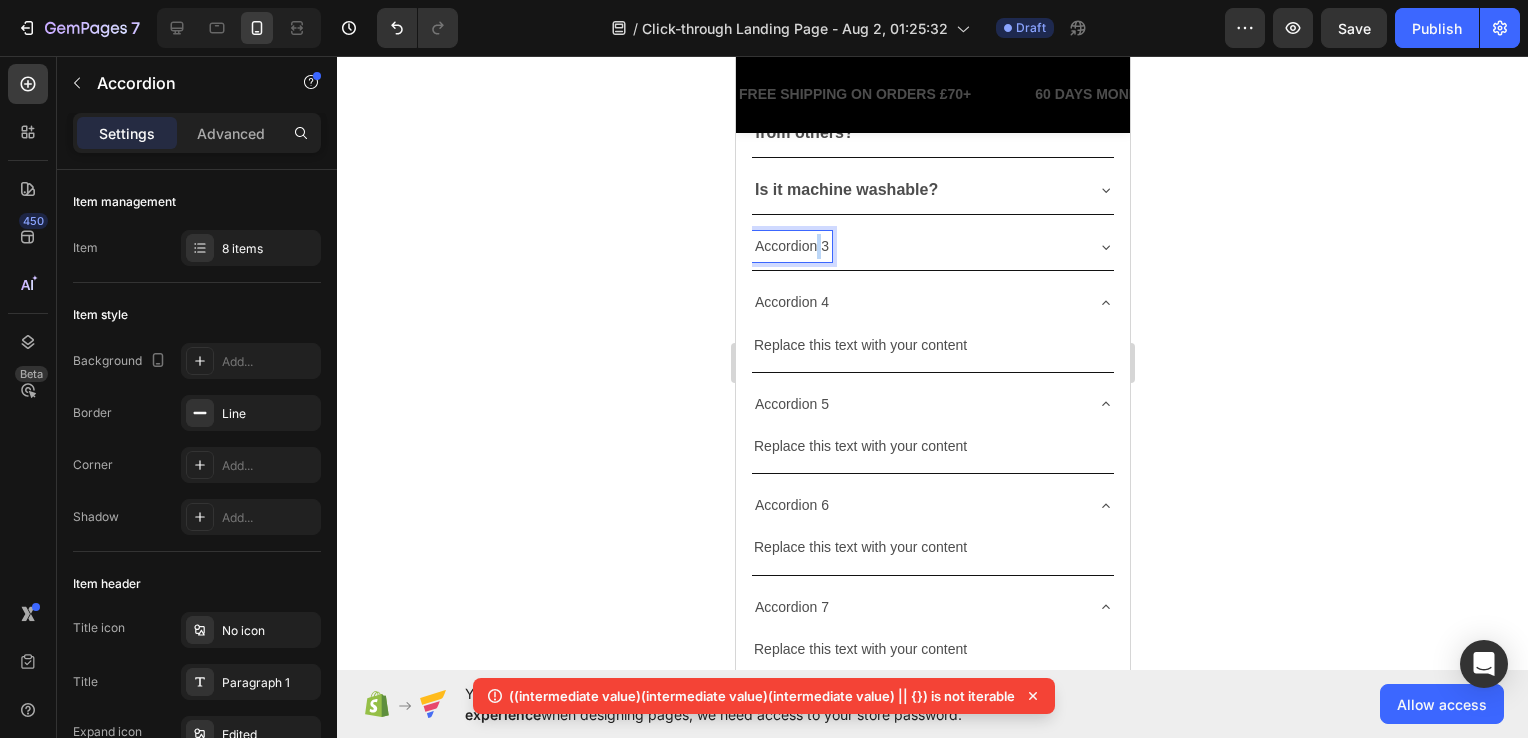 click on "Accordion 3" at bounding box center (791, 246) 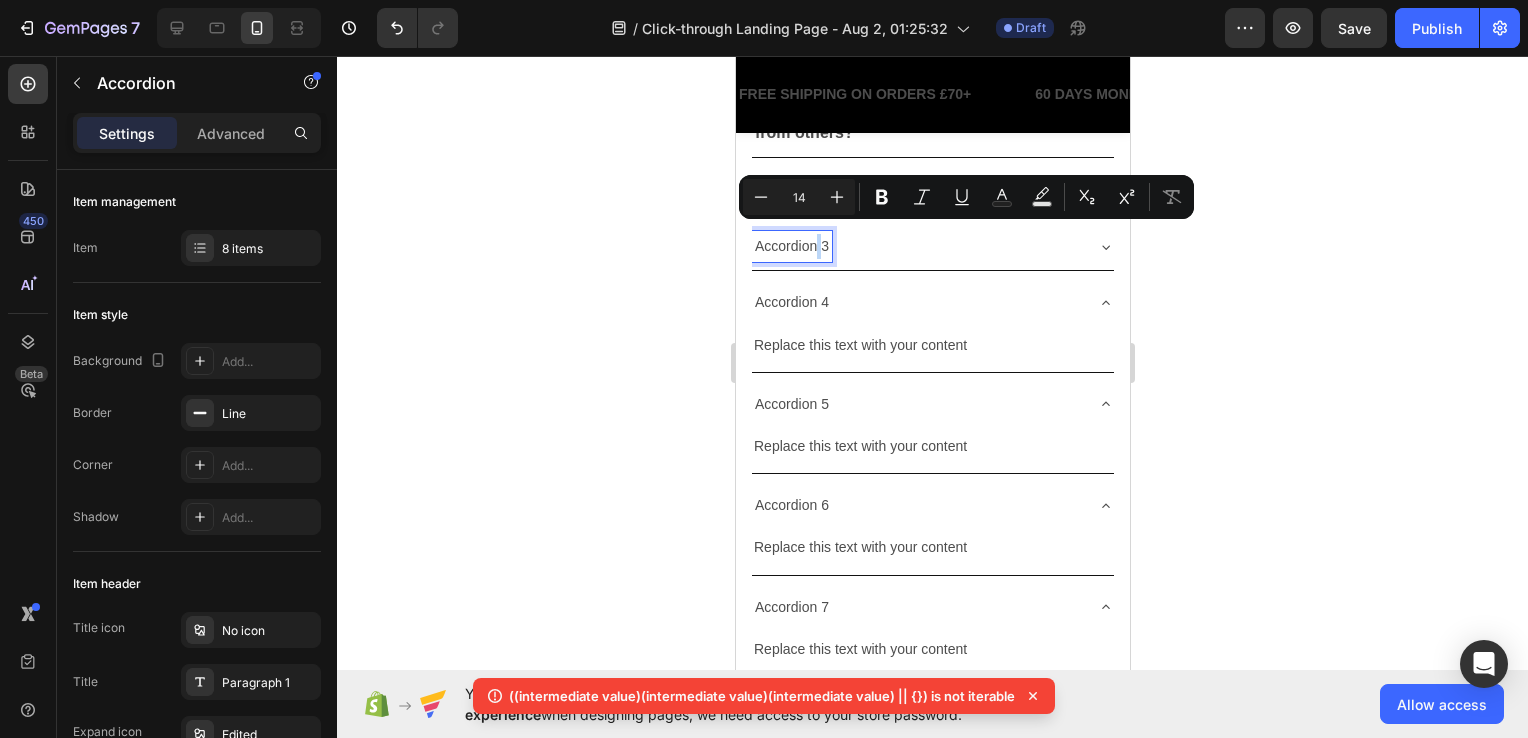 click on "Accordion 3" at bounding box center [791, 246] 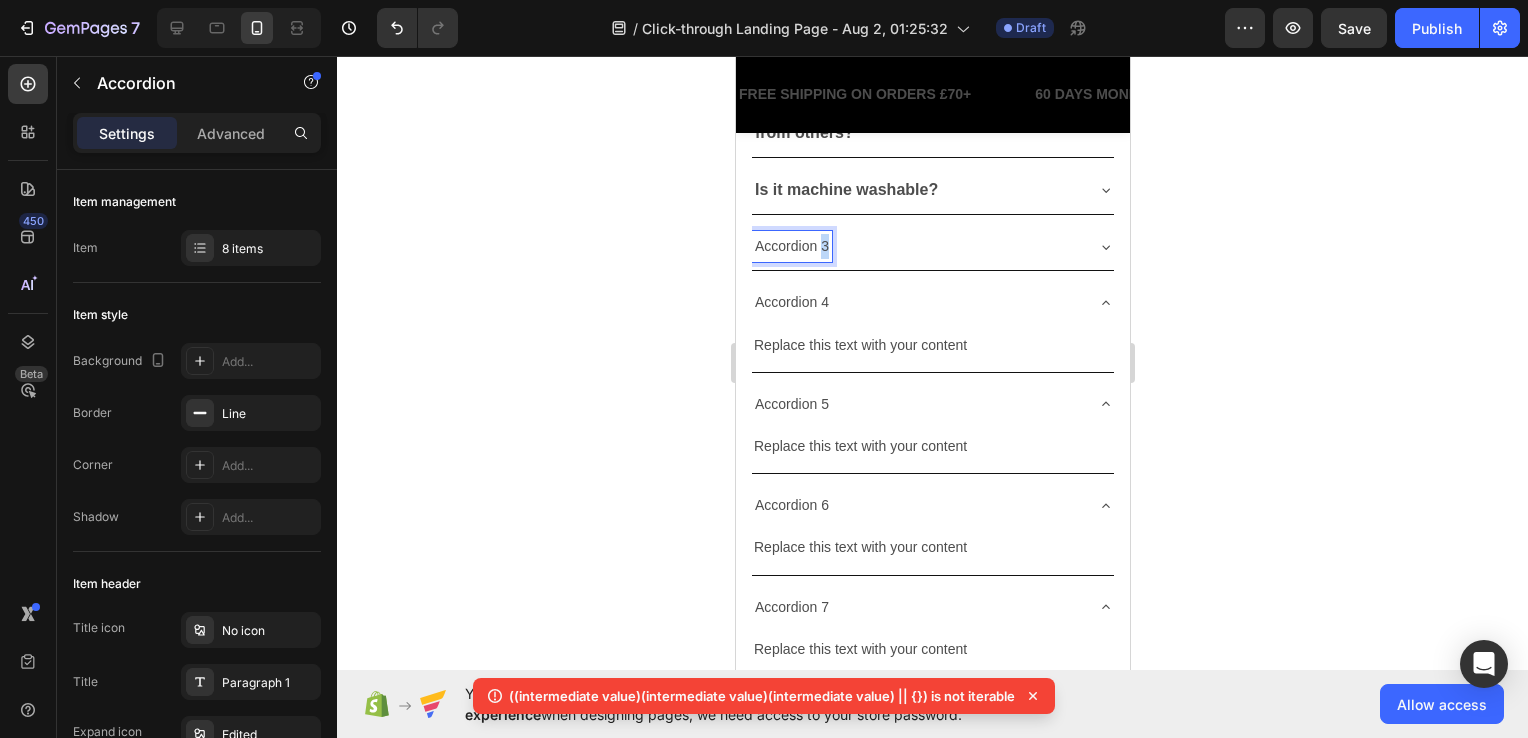 click on "Accordion 3" at bounding box center [791, 246] 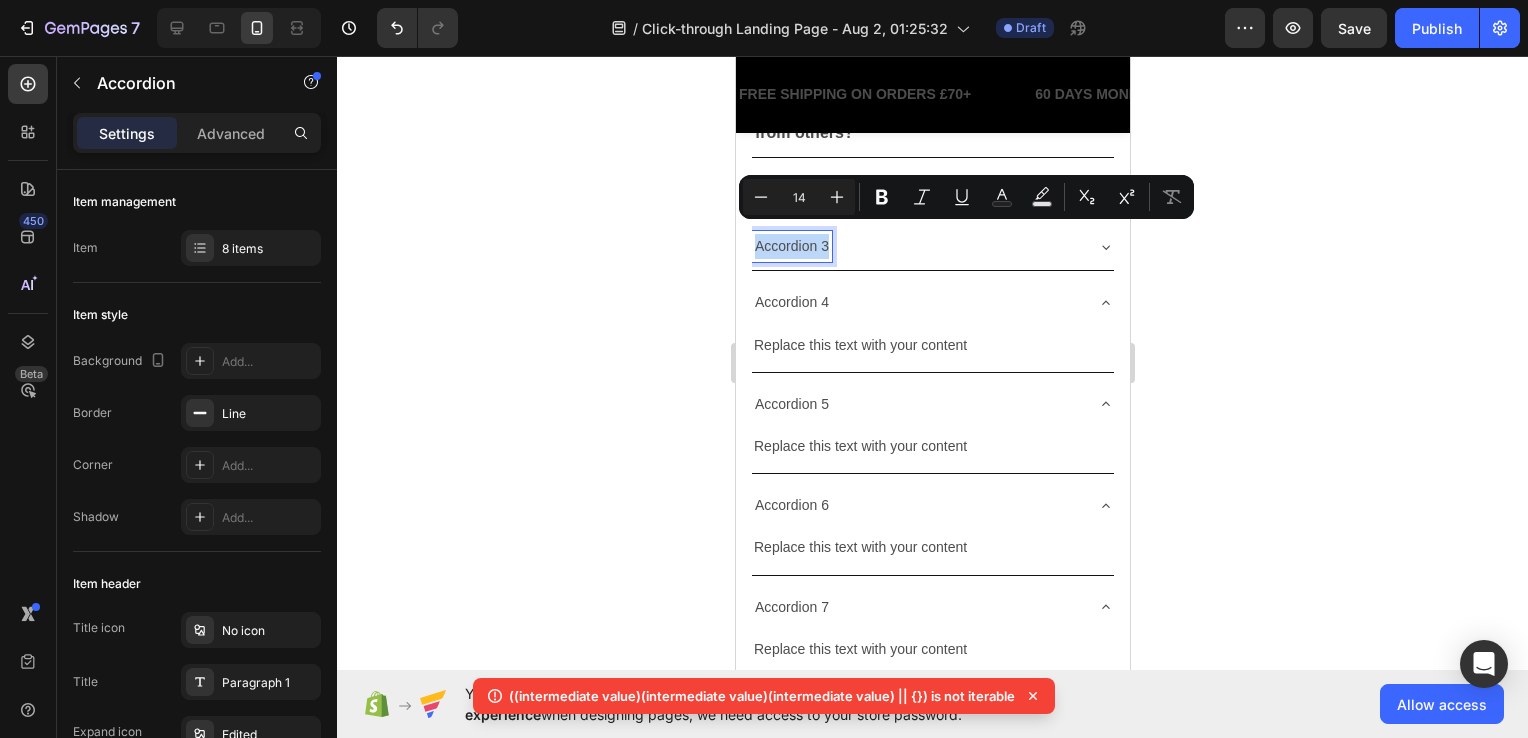 click on "Accordion 3" at bounding box center [791, 246] 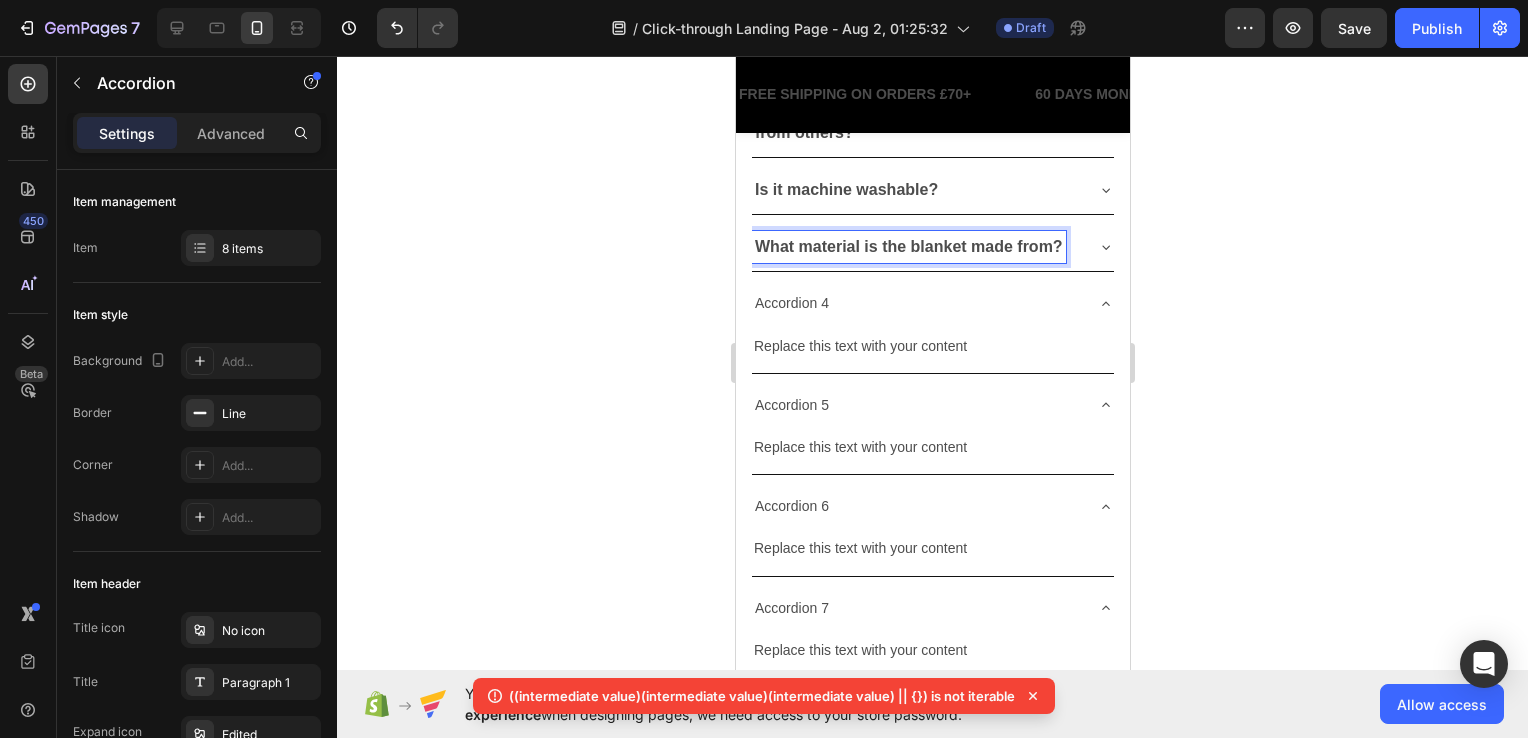 click 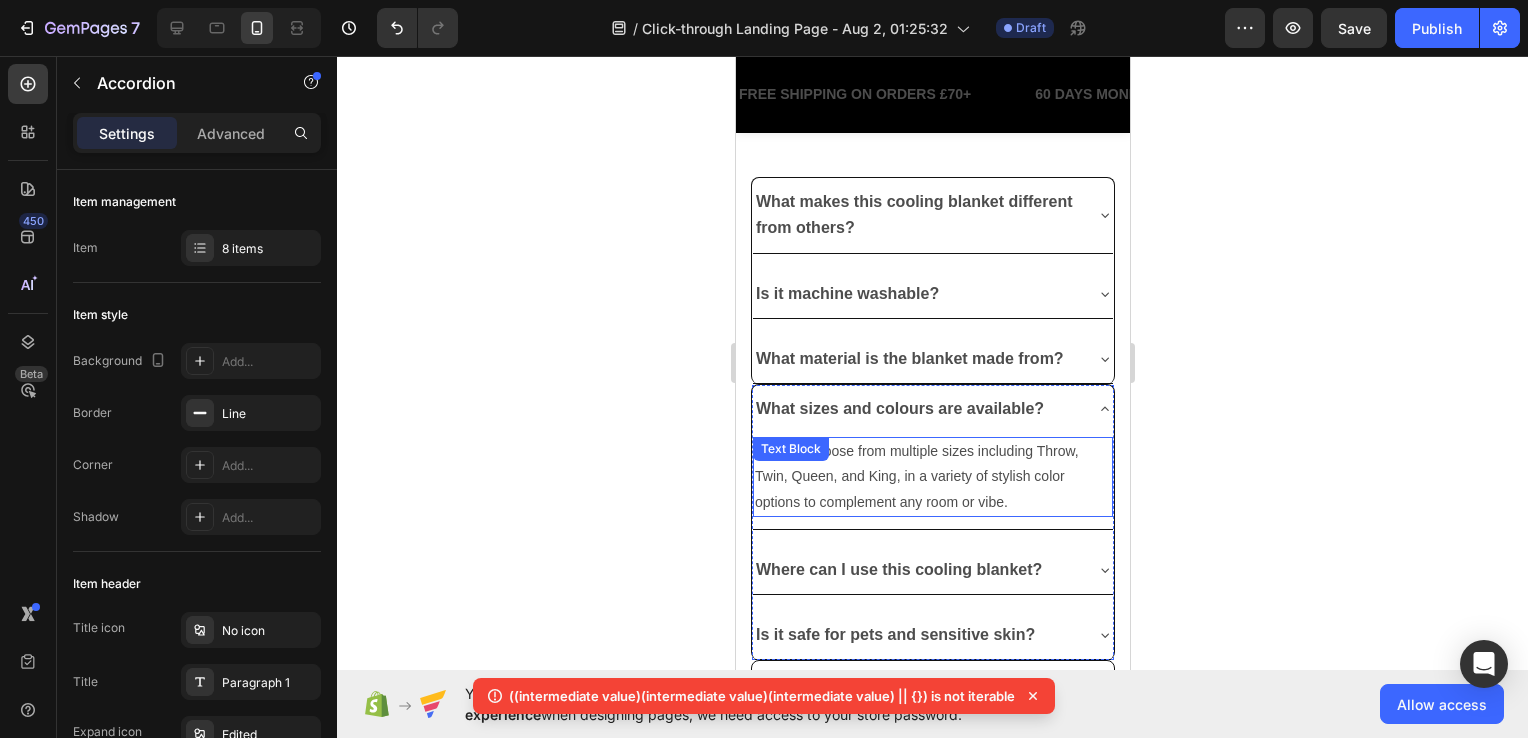 scroll, scrollTop: 4936, scrollLeft: 0, axis: vertical 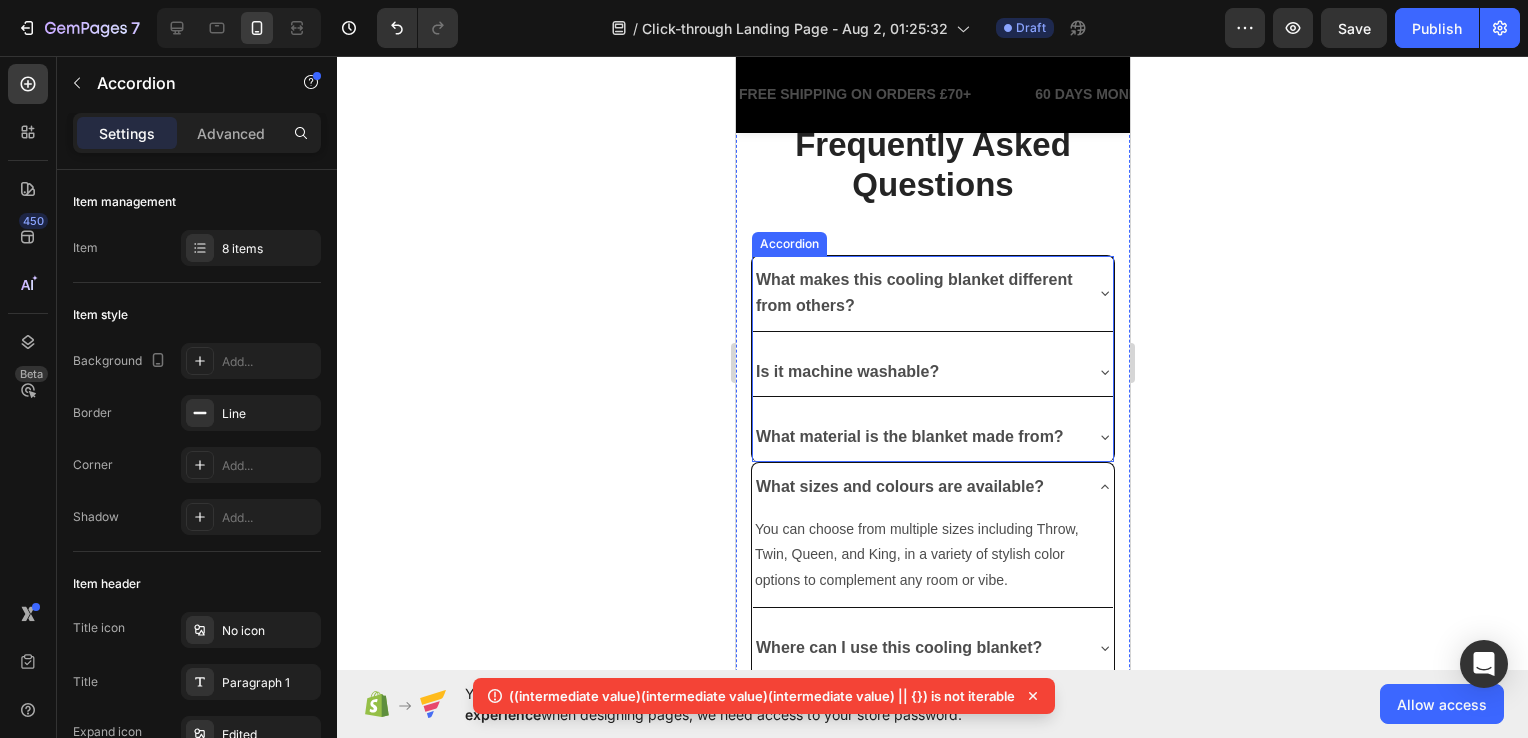 click on "What material is the blanket made from?" at bounding box center (909, 436) 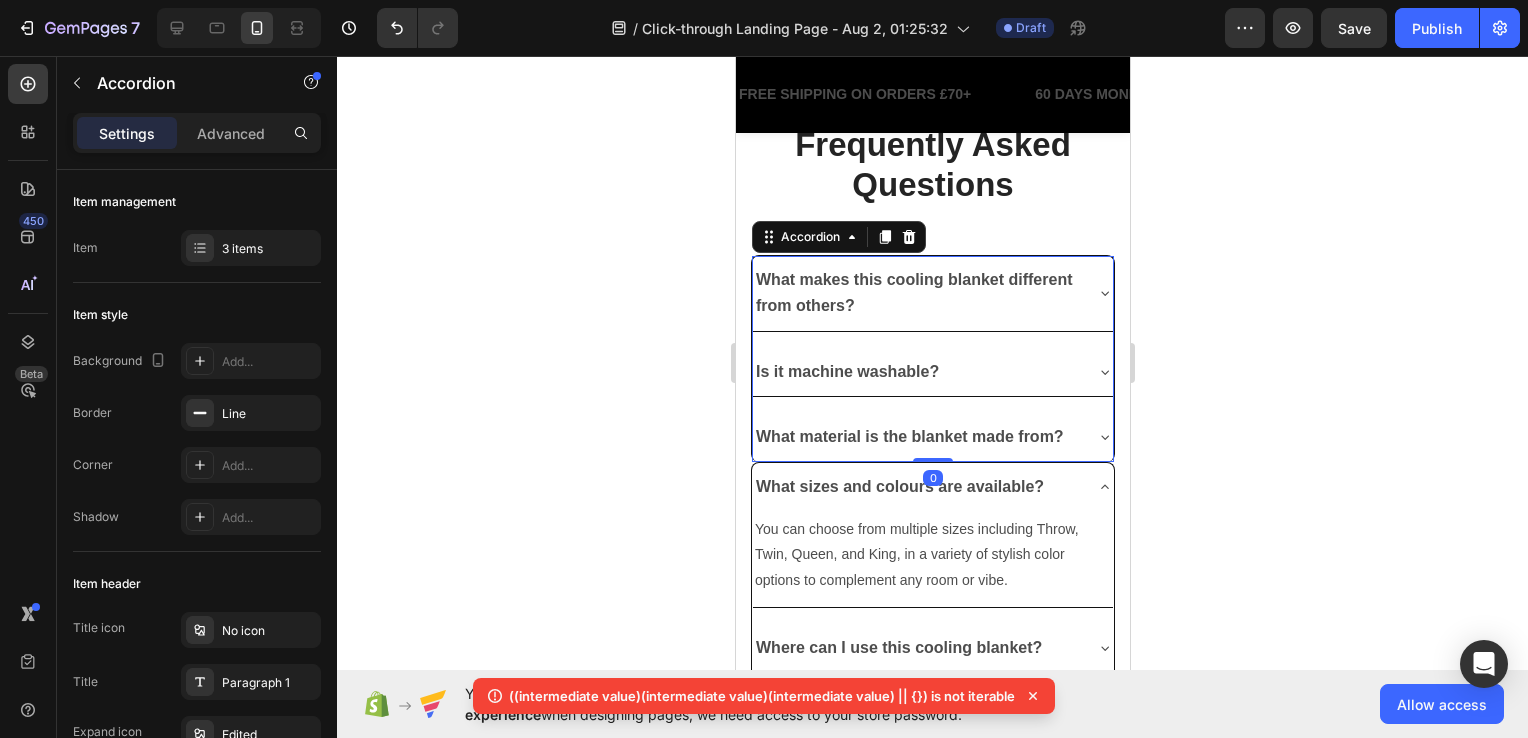 click 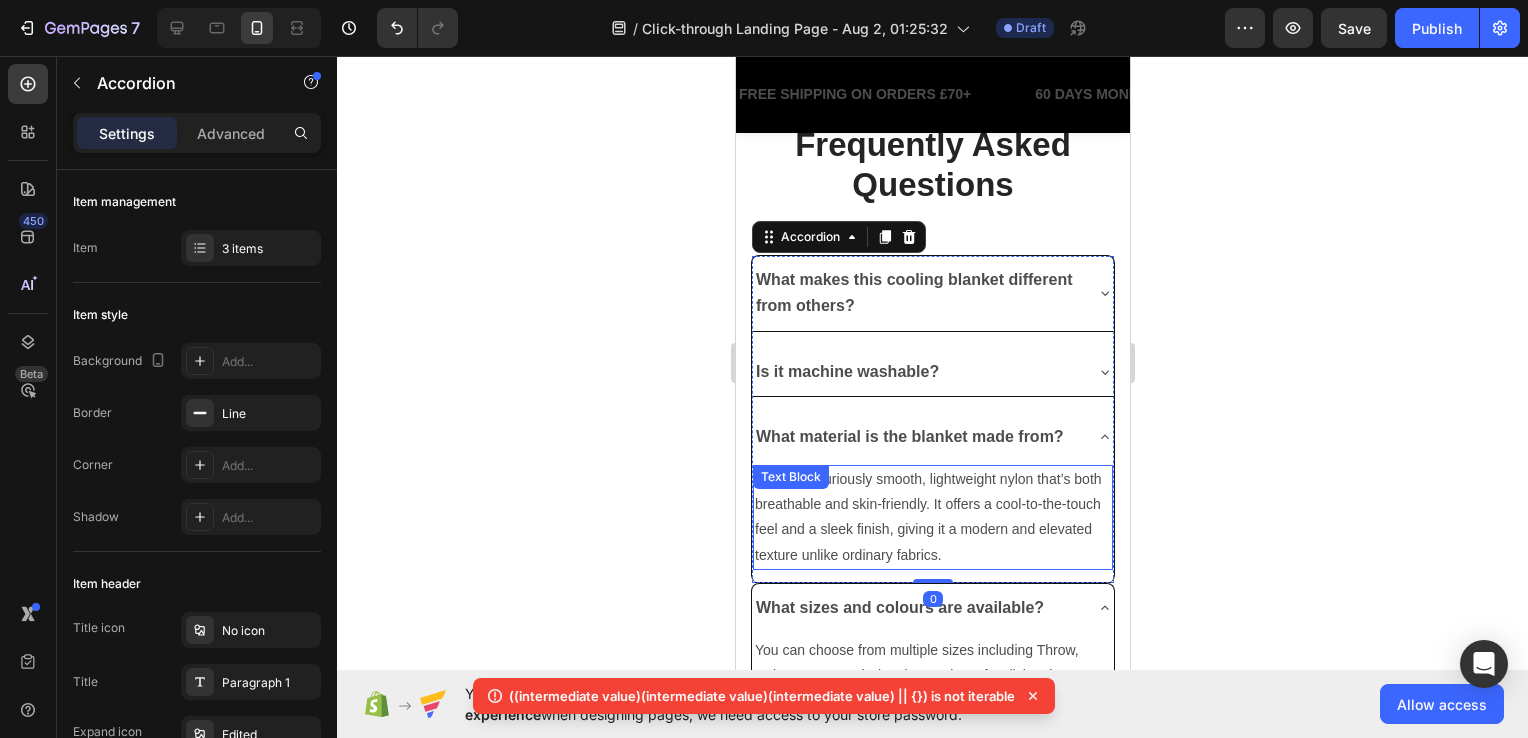click on "We use luxuriously smooth, lightweight nylon that’s both breathable and skin-friendly. It offers a cool-to-the-touch feel and a sleek finish, giving it a modern and elevated texture unlike ordinary fabrics." at bounding box center (932, 517) 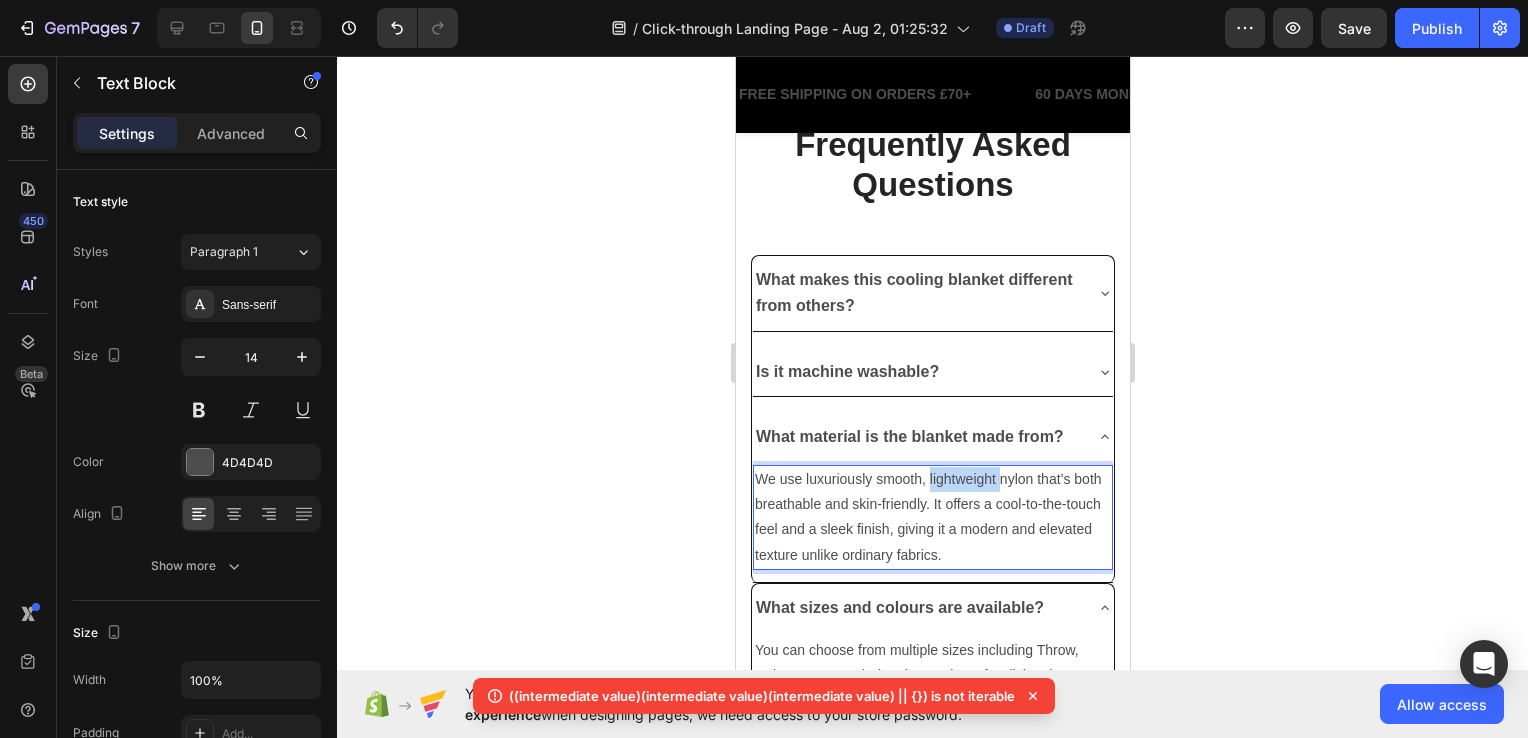 click on "We use luxuriously smooth, lightweight nylon that’s both breathable and skin-friendly. It offers a cool-to-the-touch feel and a sleek finish, giving it a modern and elevated texture unlike ordinary fabrics." at bounding box center (932, 517) 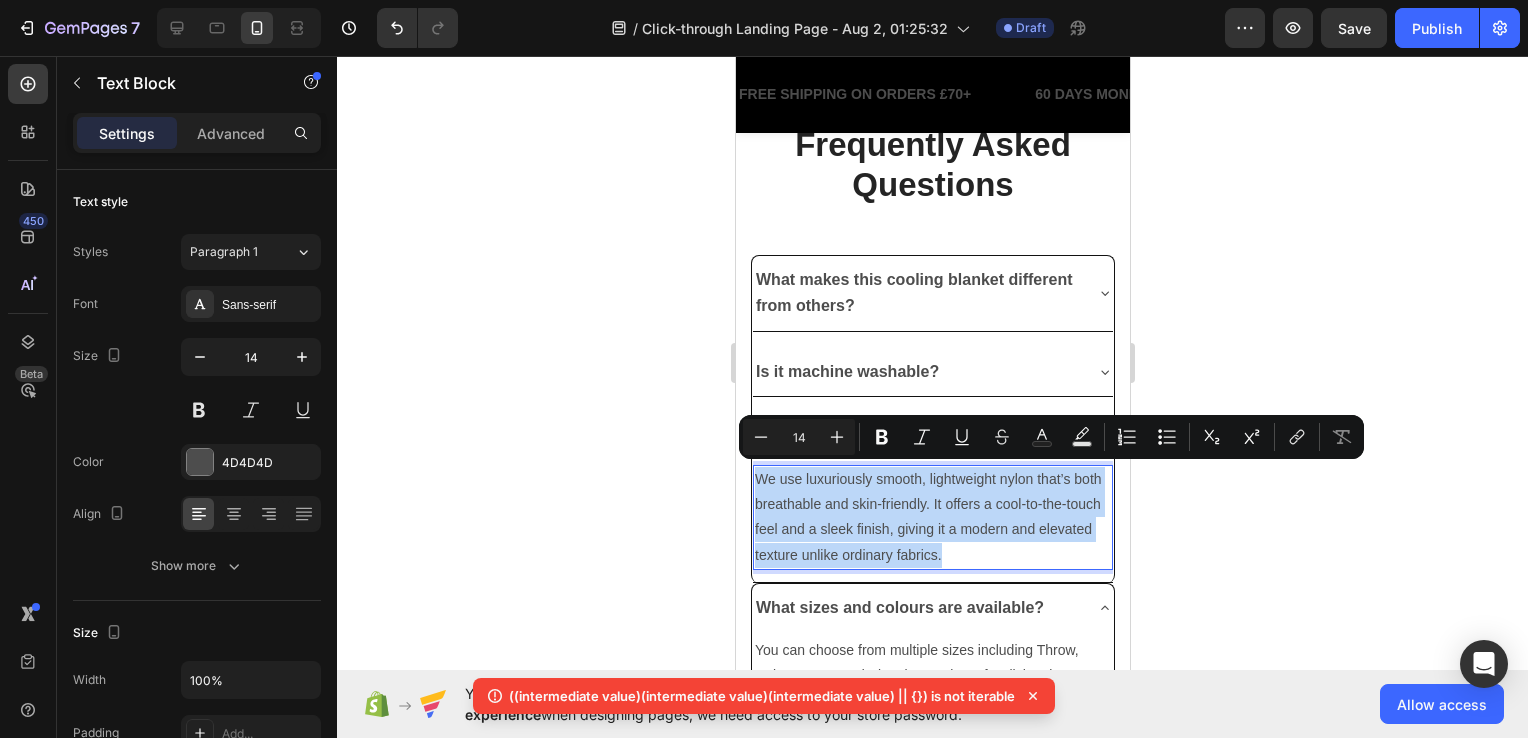 drag, startPoint x: 1047, startPoint y: 557, endPoint x: 753, endPoint y: 465, distance: 308.05844 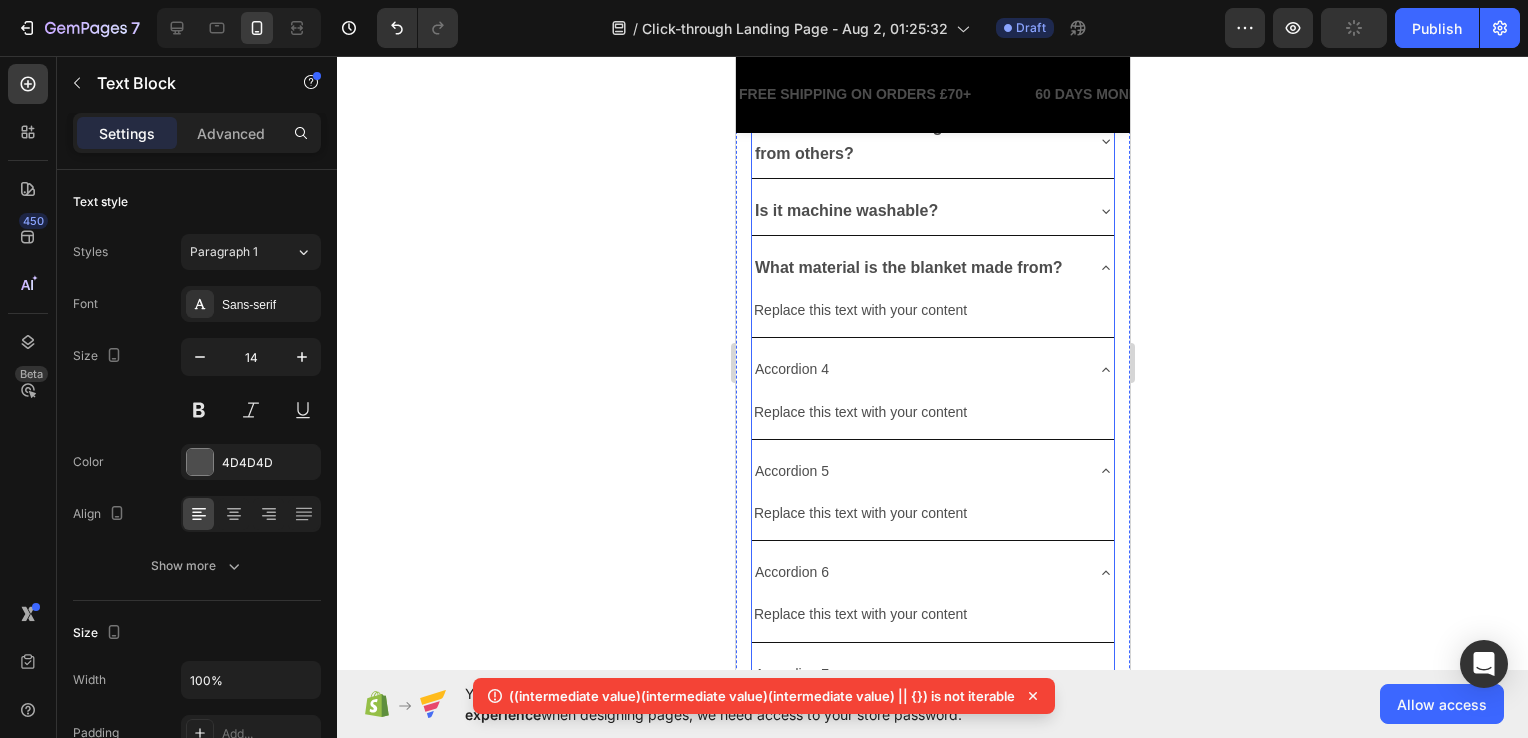 scroll, scrollTop: 5838, scrollLeft: 0, axis: vertical 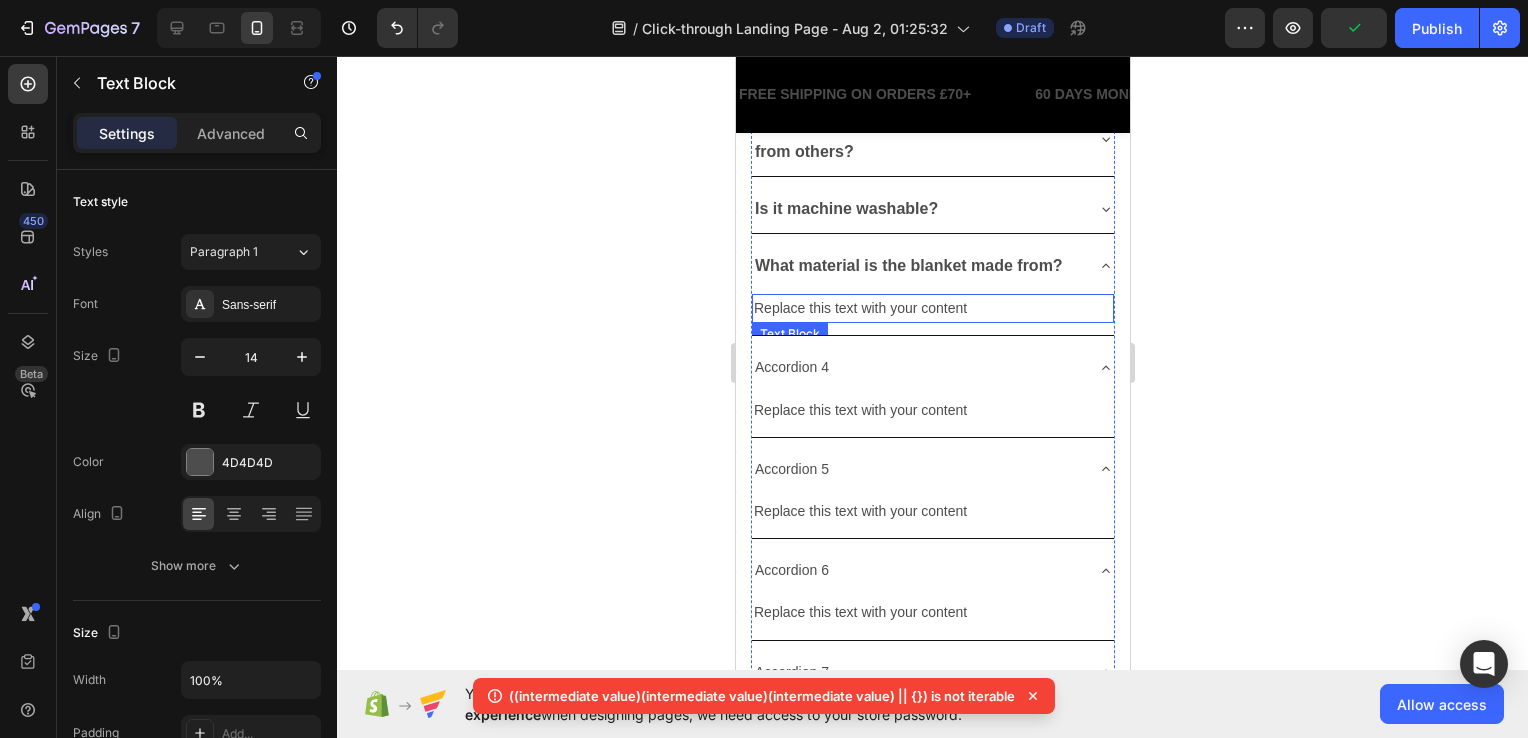 click on "Replace this text with your content" at bounding box center (932, 308) 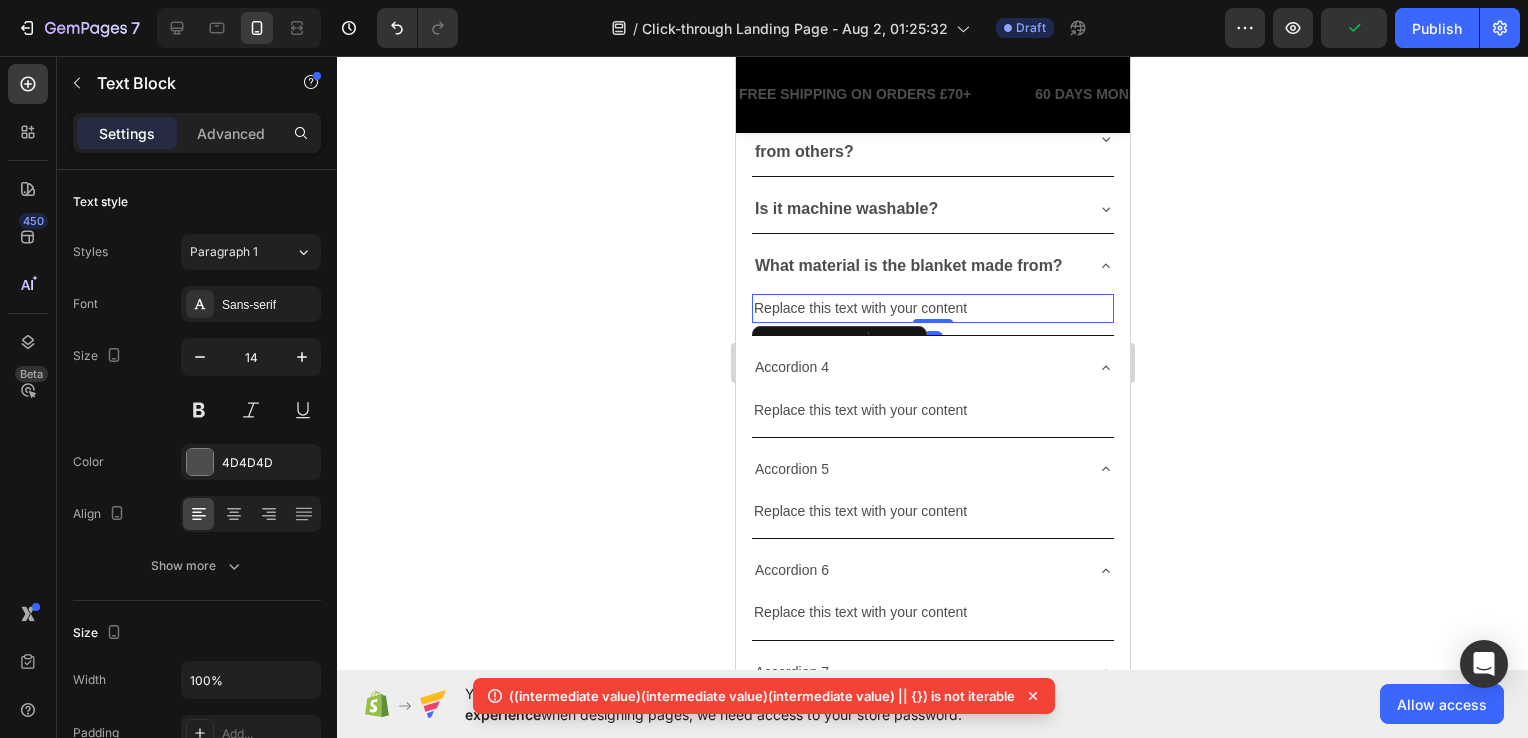 click on "Replace this text with your content" at bounding box center (932, 308) 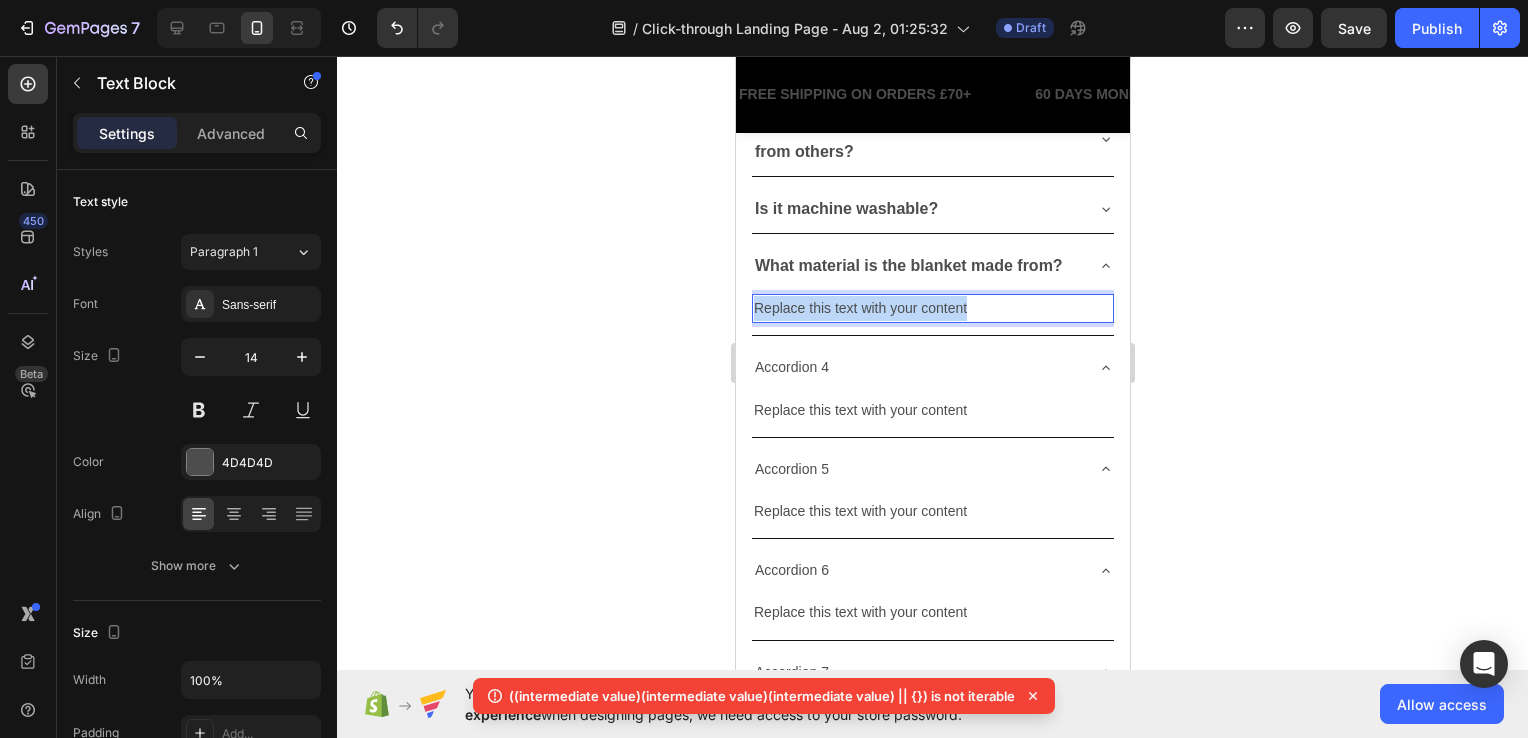 drag, startPoint x: 998, startPoint y: 294, endPoint x: 756, endPoint y: 294, distance: 242 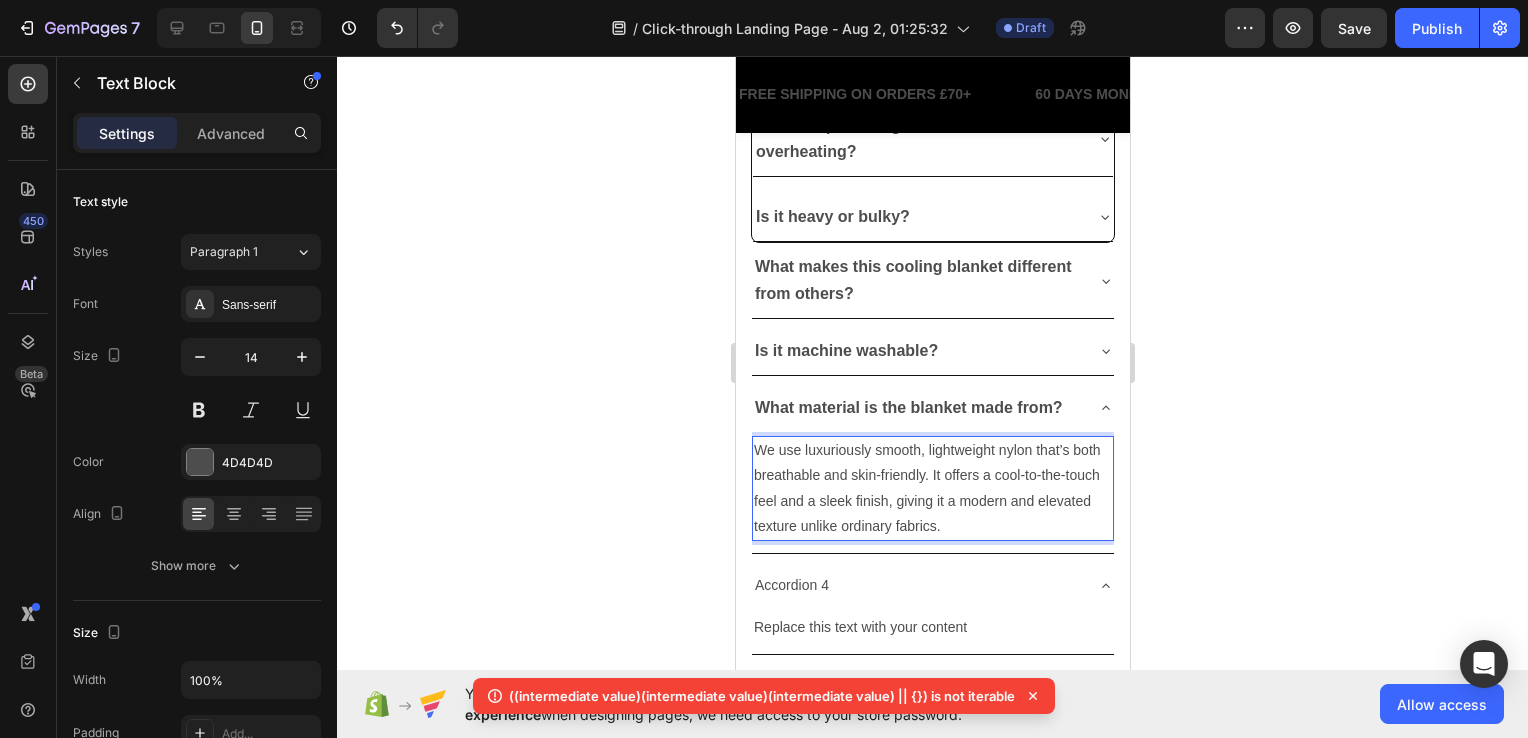 scroll, scrollTop: 5638, scrollLeft: 0, axis: vertical 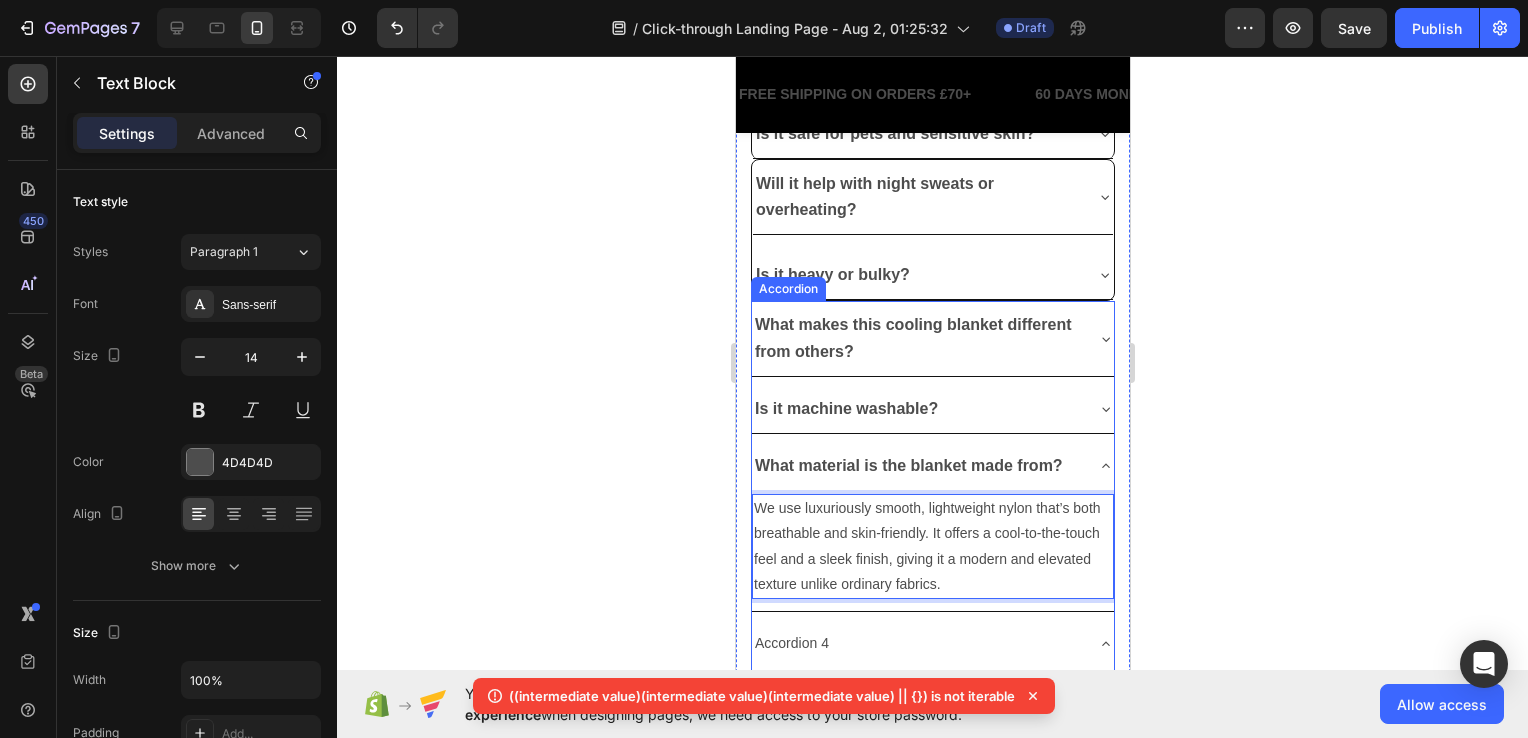 click on "Is it machine washable?" at bounding box center (916, 409) 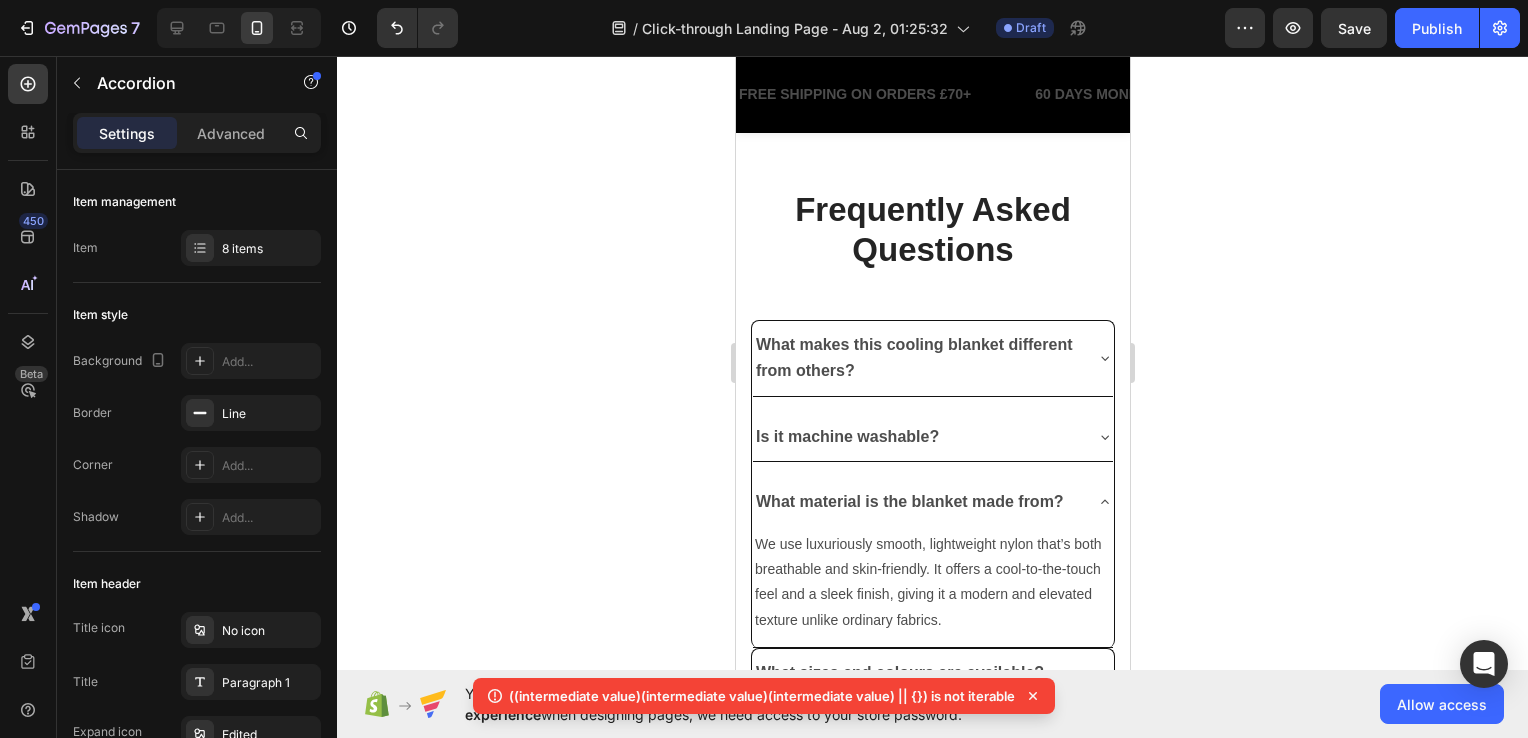 scroll, scrollTop: 4838, scrollLeft: 0, axis: vertical 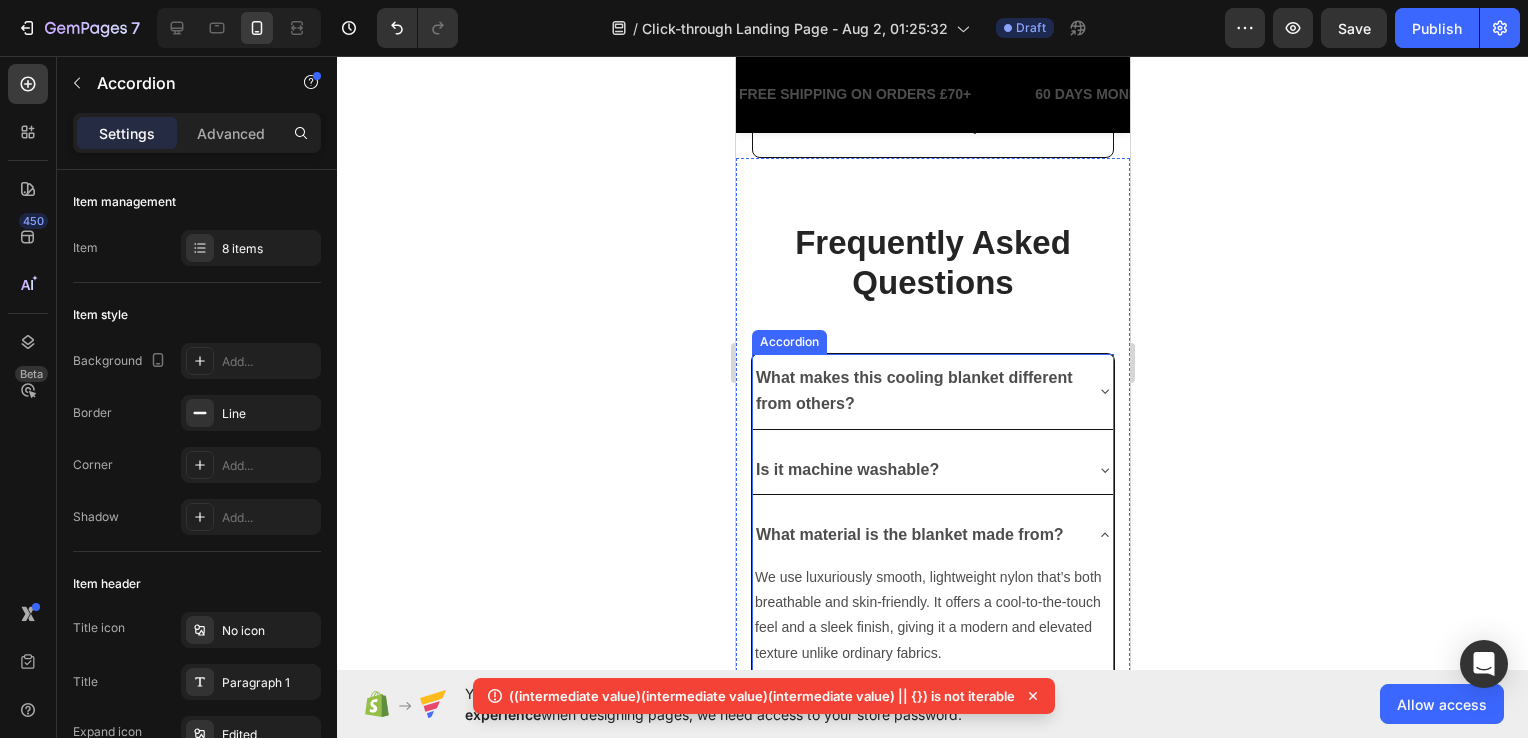 click on "What material is the blanket made from?" at bounding box center [909, 534] 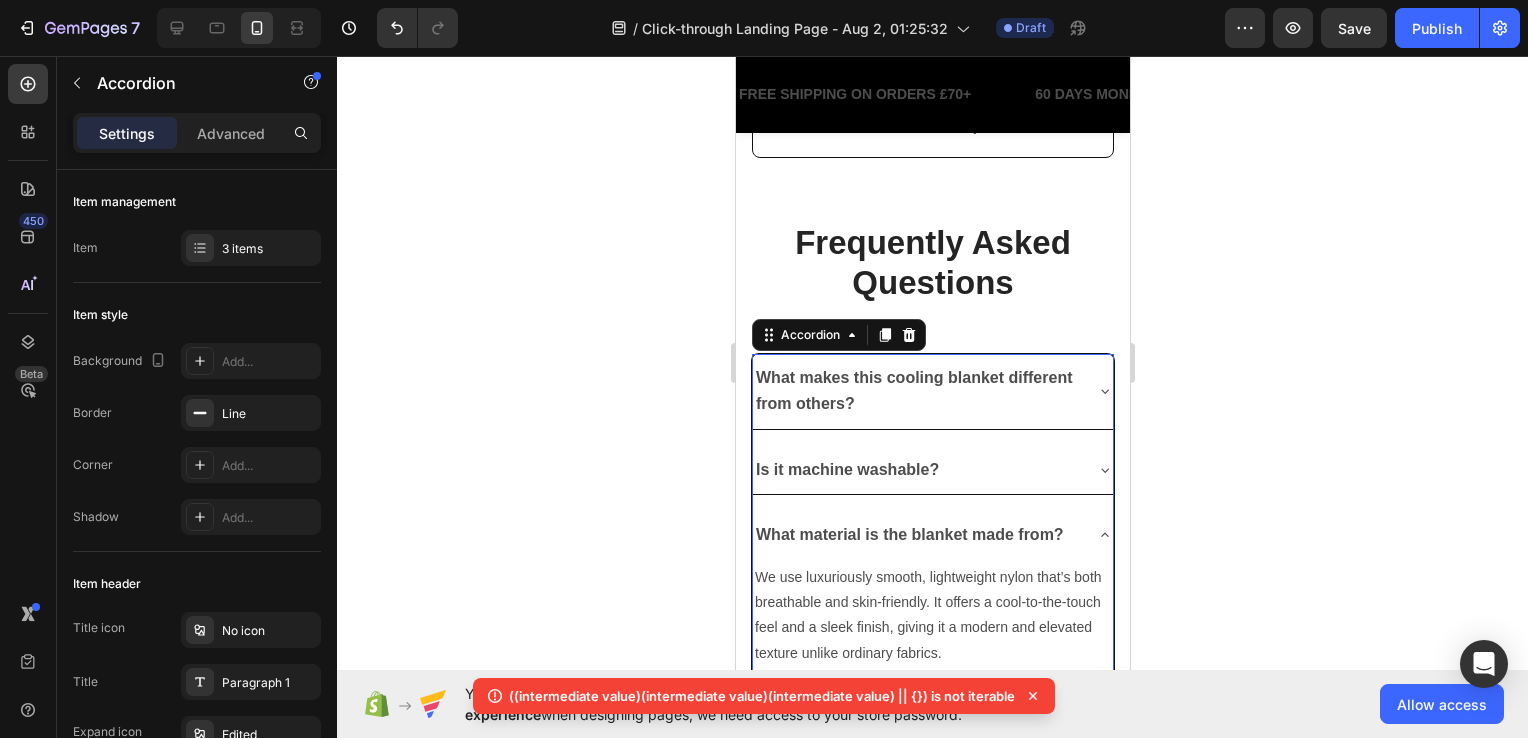 click on "What material is the blanket made from?" at bounding box center (932, 535) 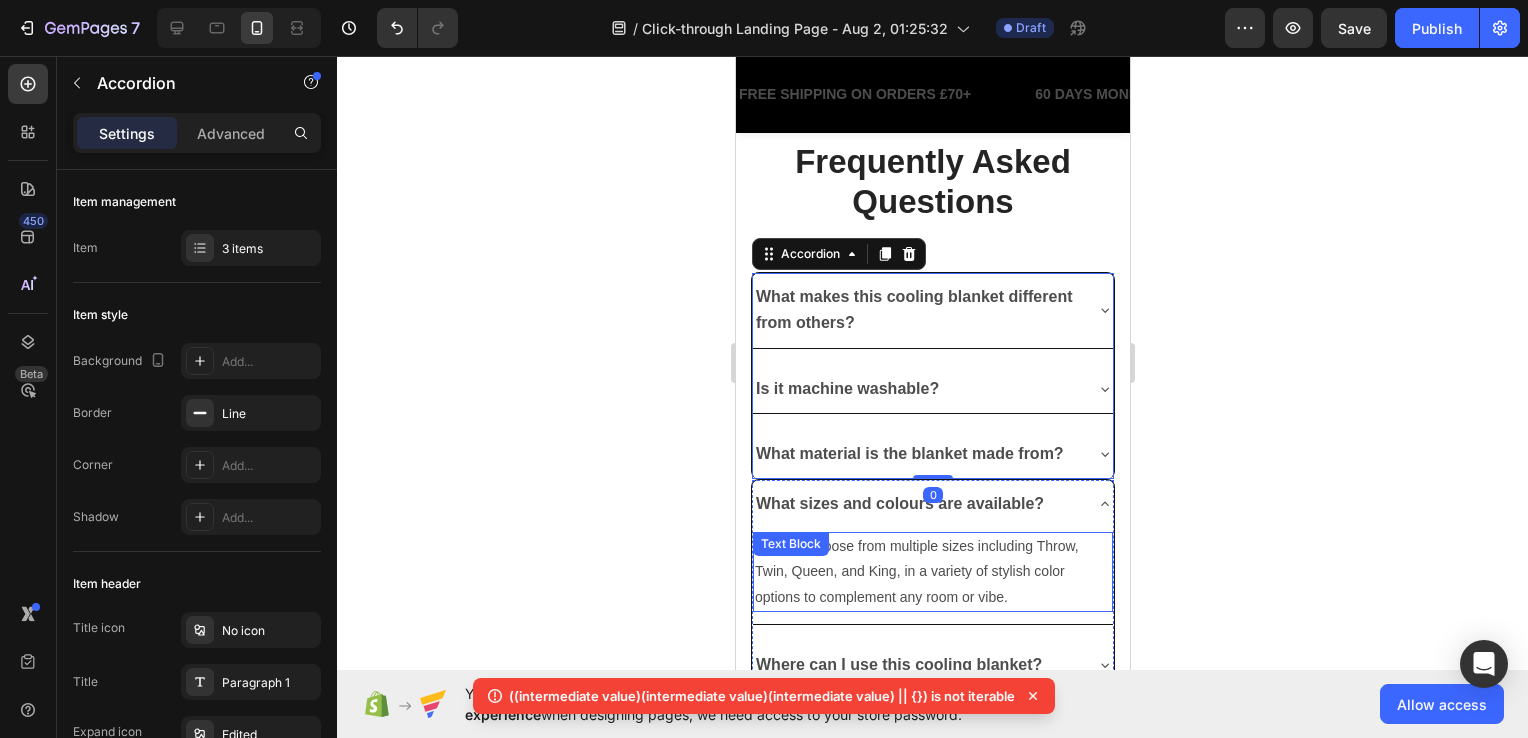 scroll, scrollTop: 4938, scrollLeft: 0, axis: vertical 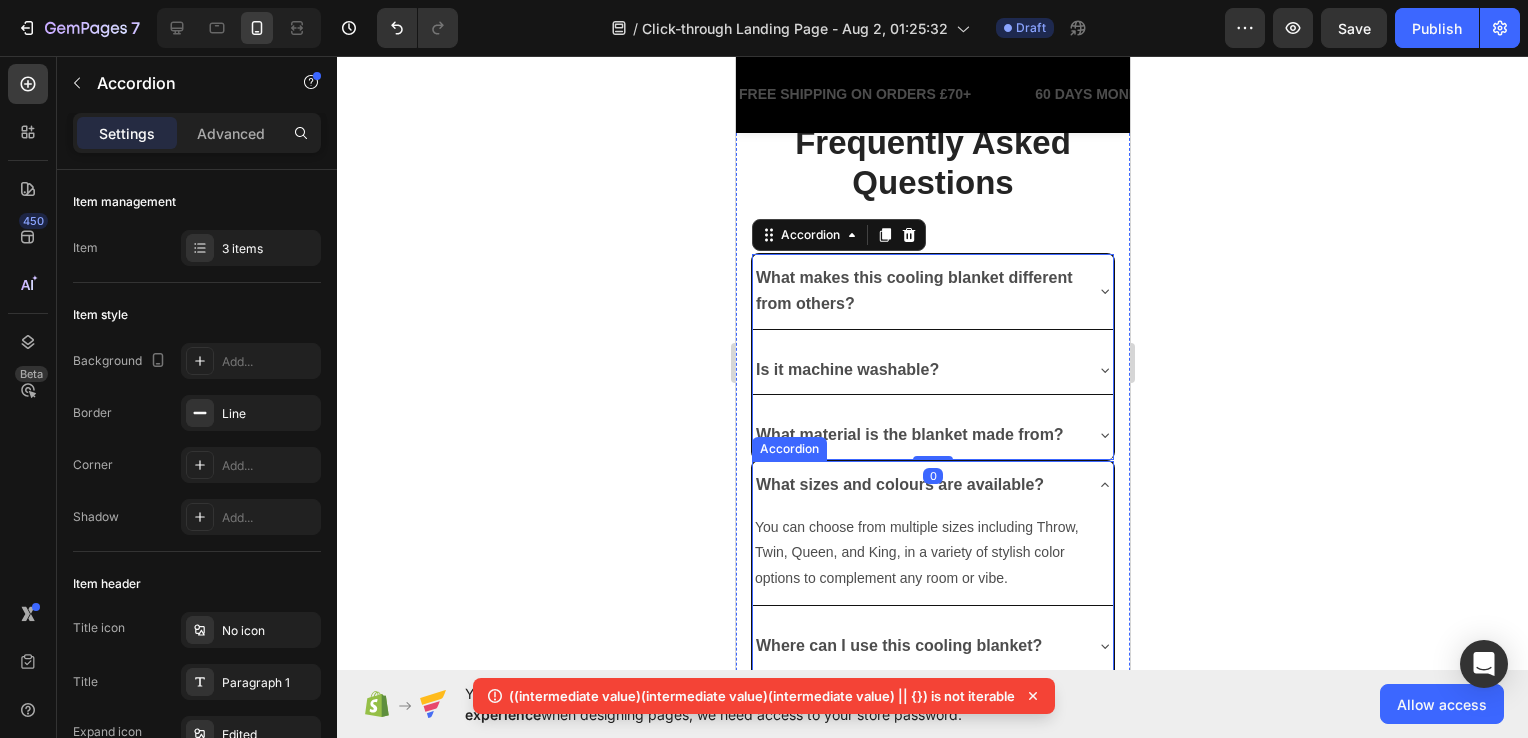 click on "What sizes and colours are available?" at bounding box center [899, 484] 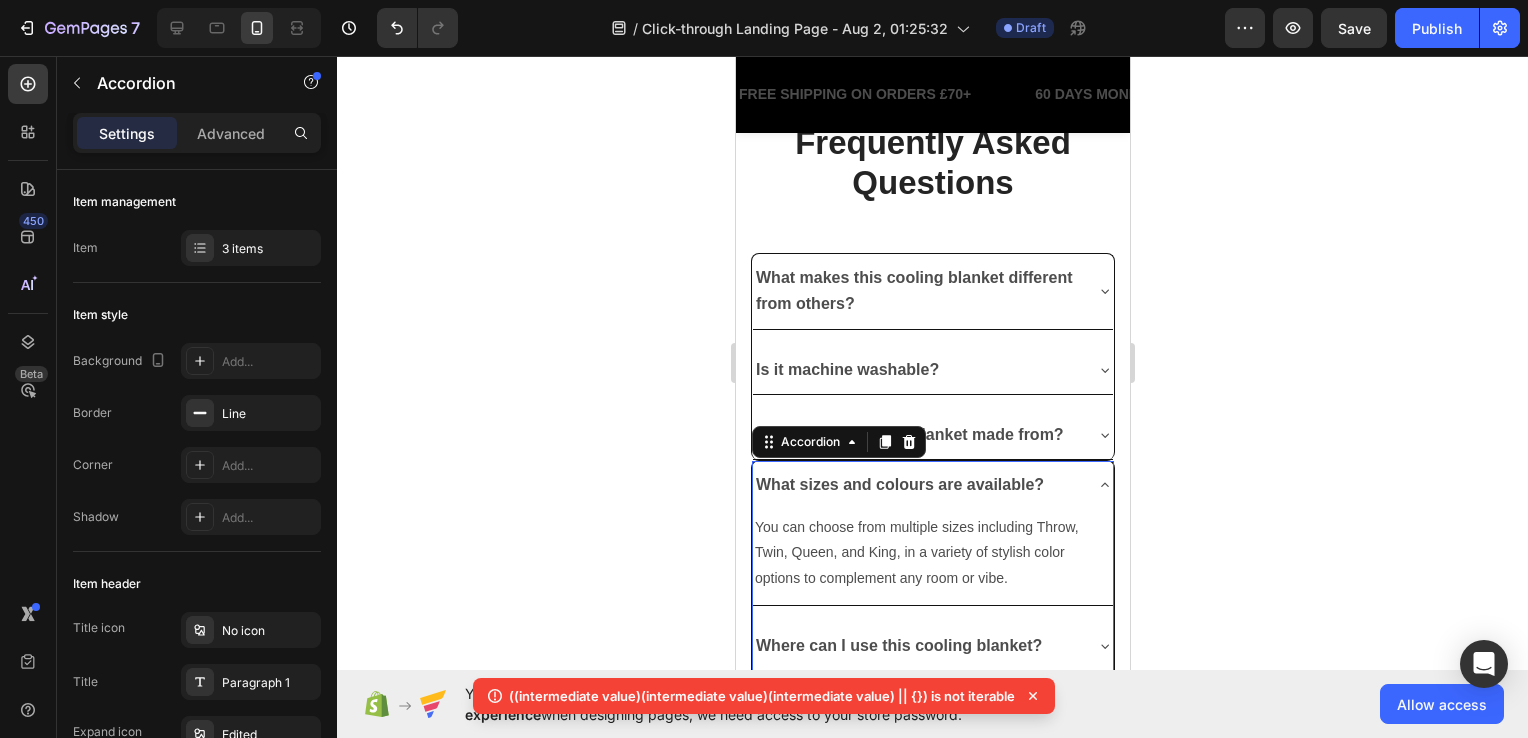 click on "What sizes and colours are available?" at bounding box center (899, 484) 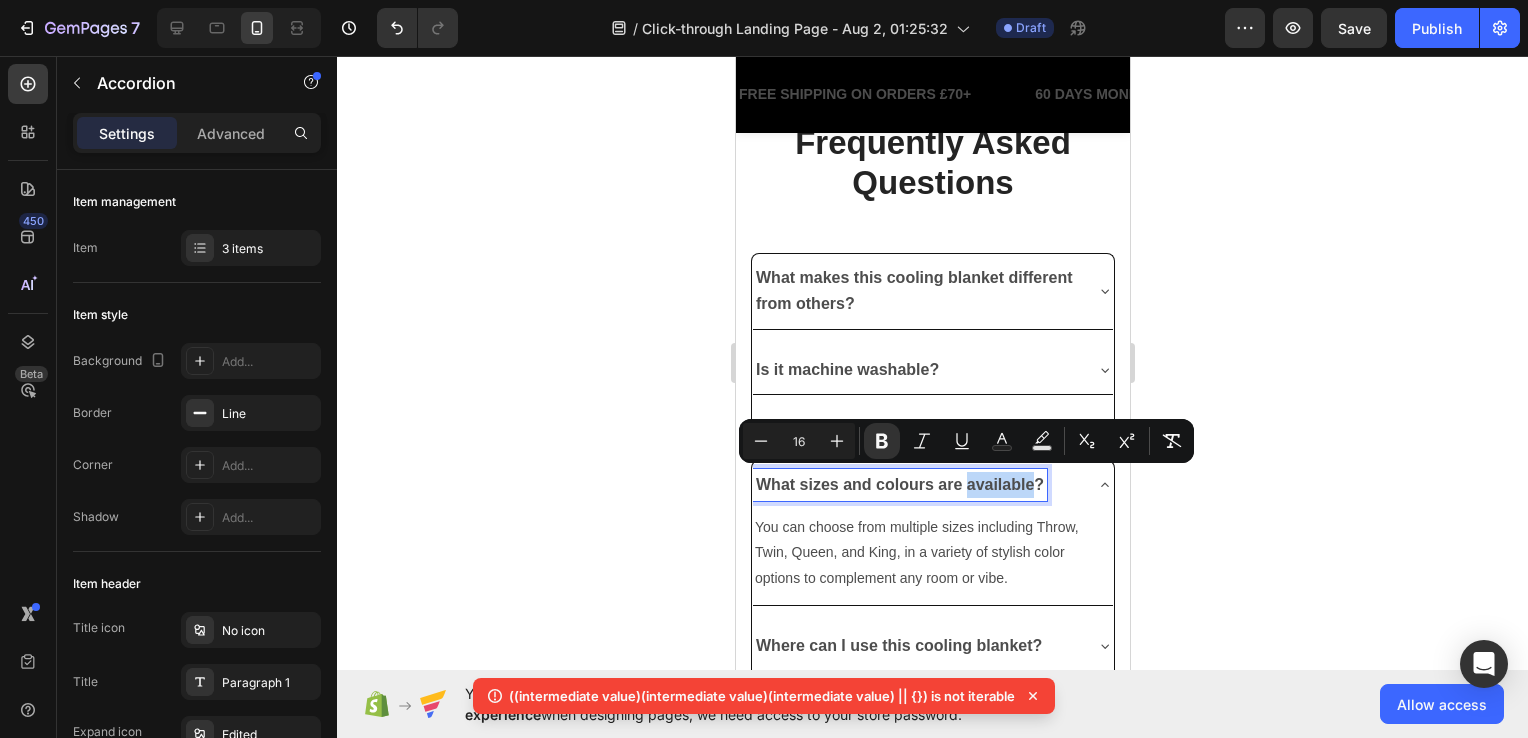 click on "What sizes and colours are available?" at bounding box center (899, 484) 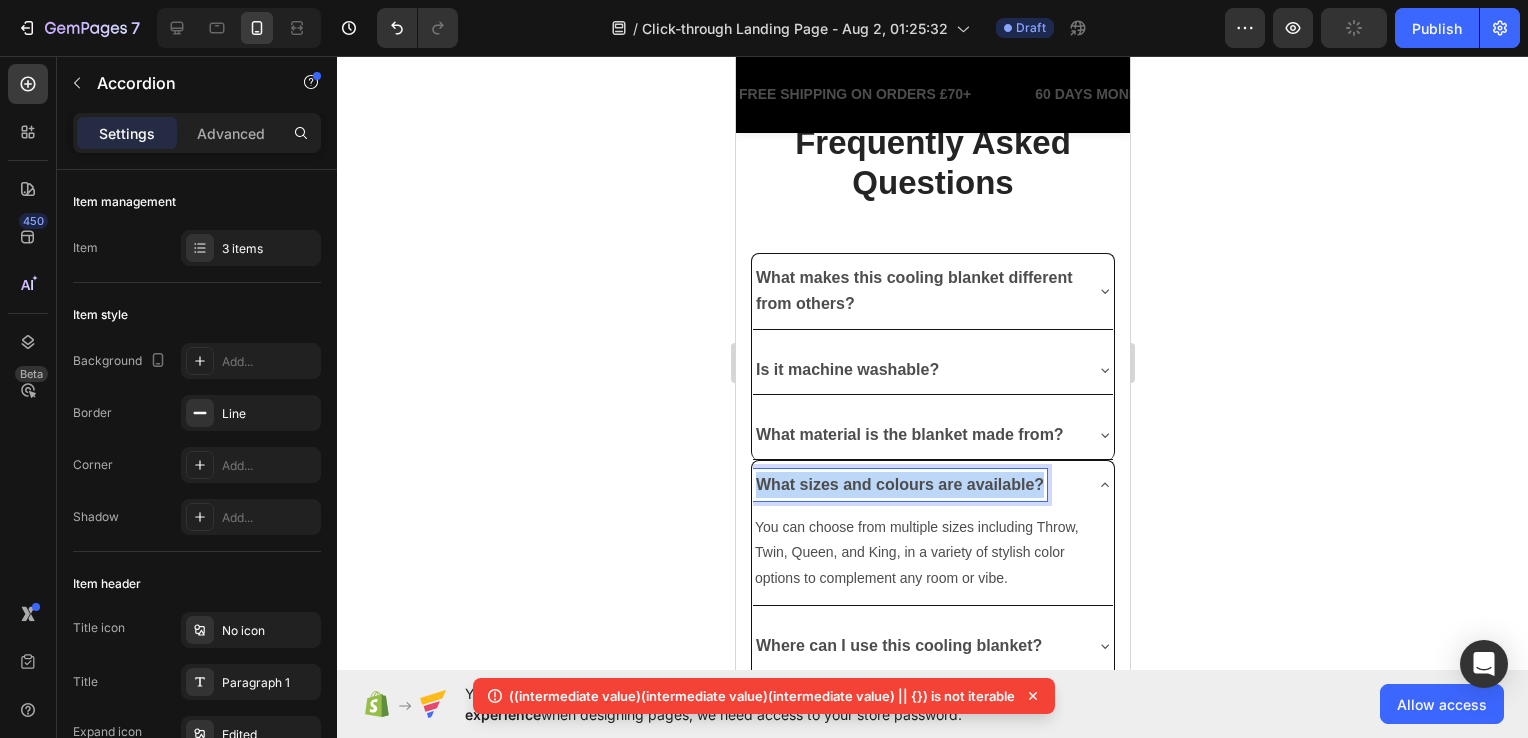 click on "What sizes and colours are available?" at bounding box center [899, 484] 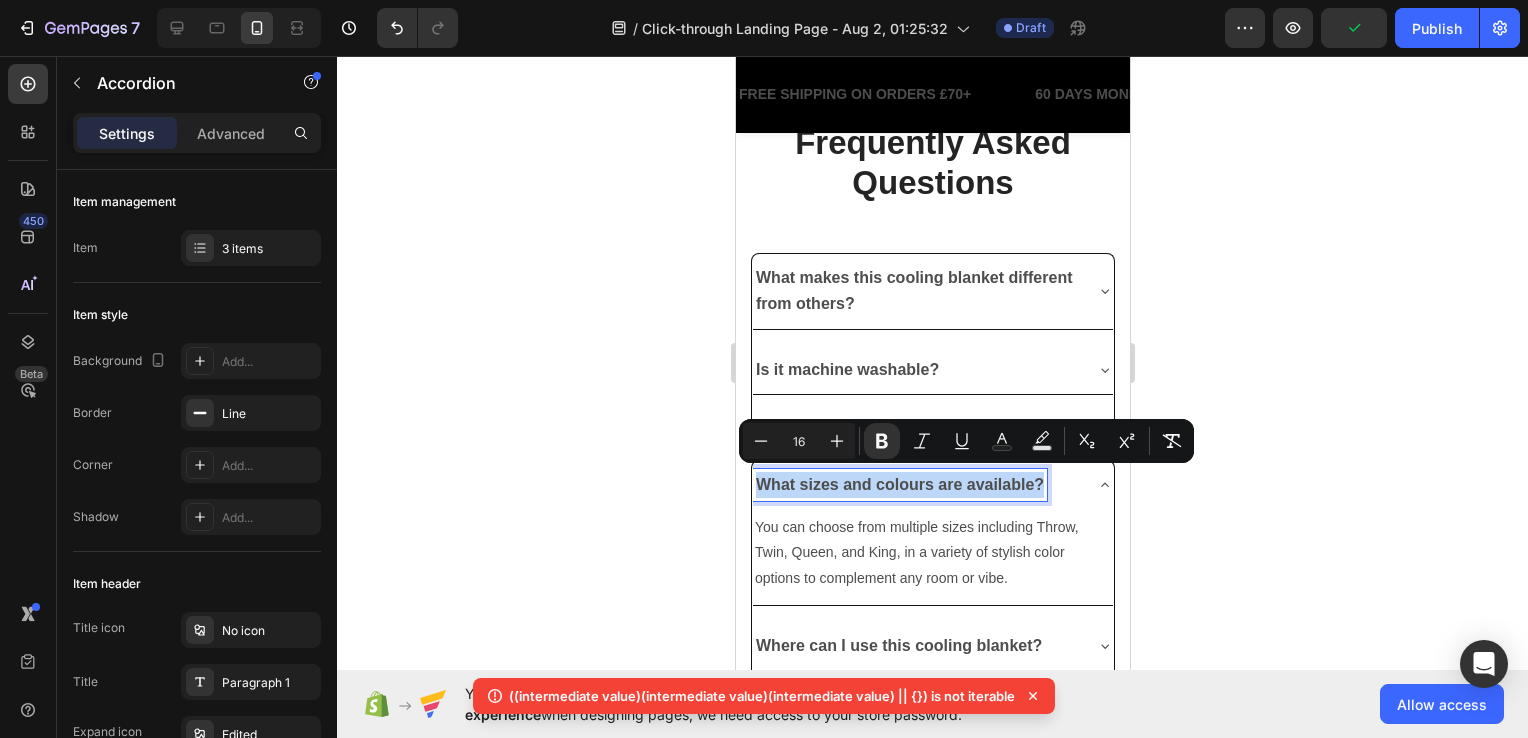 copy on "What sizes and colours are available?" 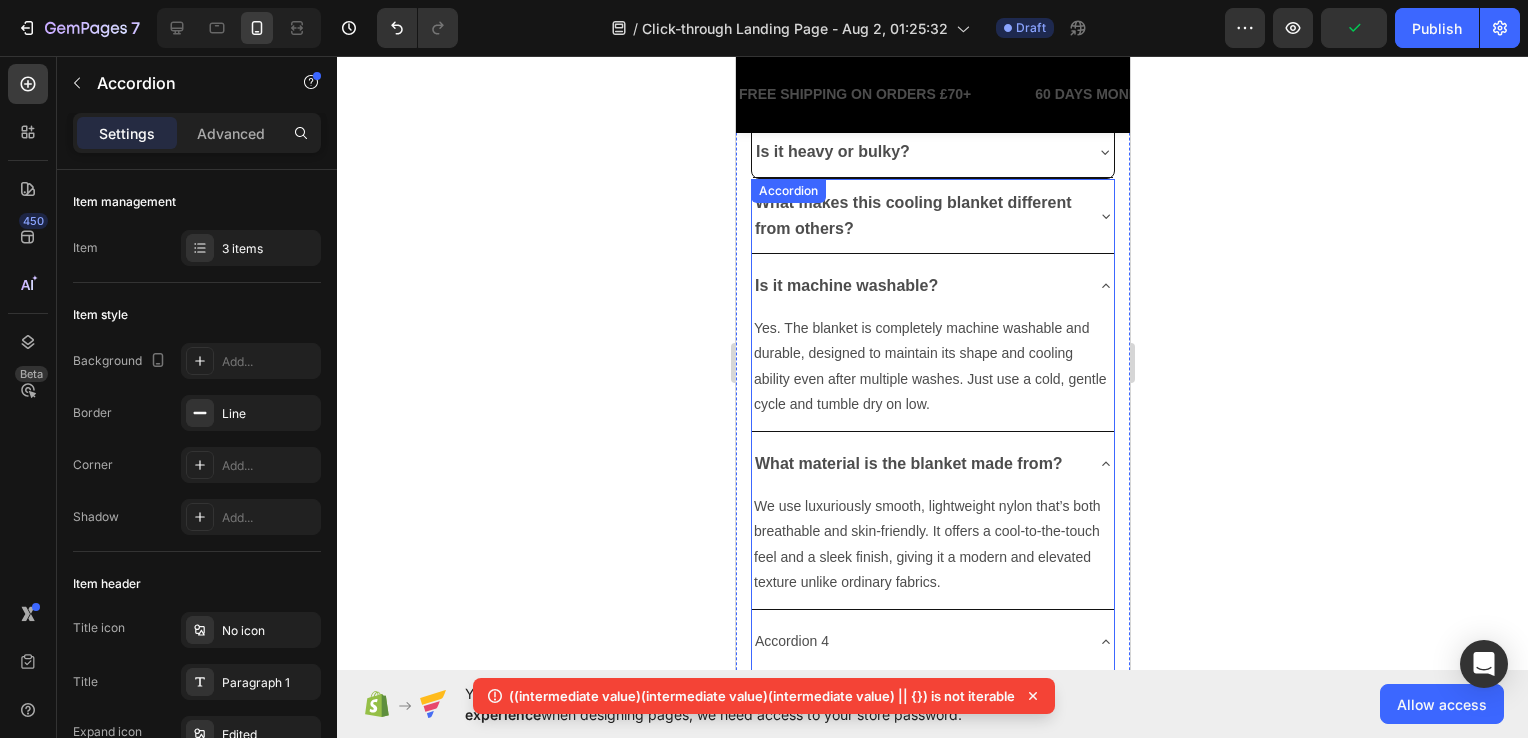 scroll, scrollTop: 5940, scrollLeft: 0, axis: vertical 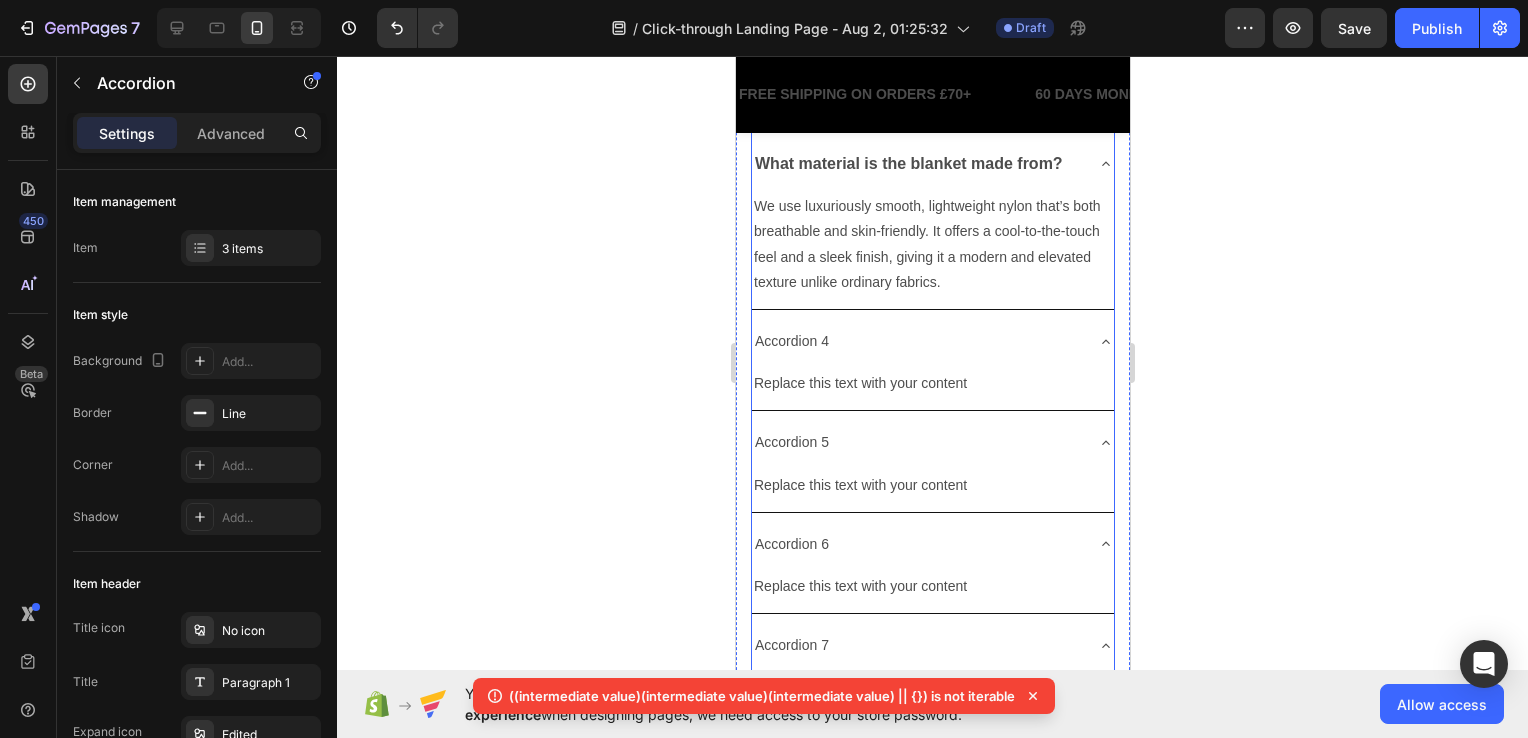 click on "Accordion 4" at bounding box center [916, 341] 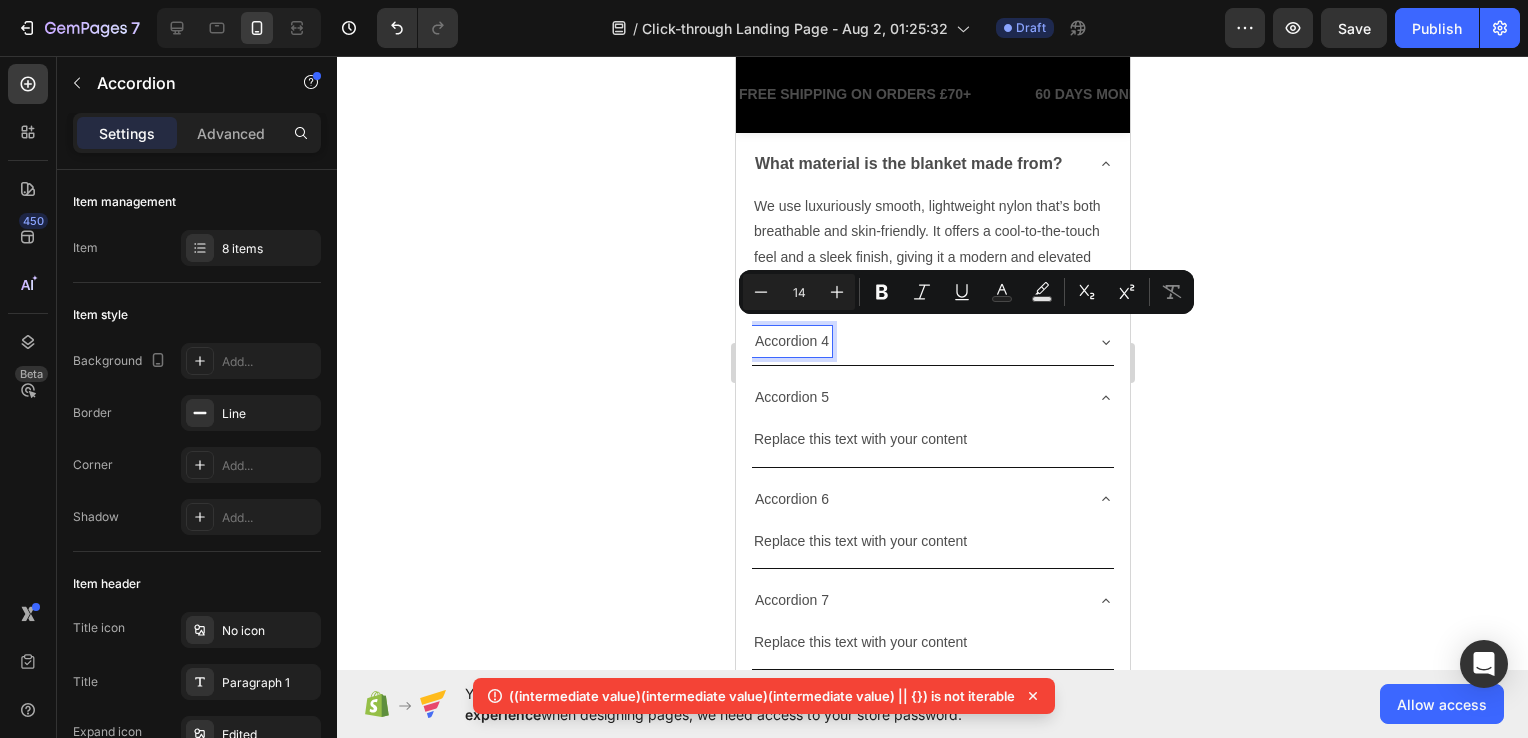 click on "Accordion 4" at bounding box center [791, 341] 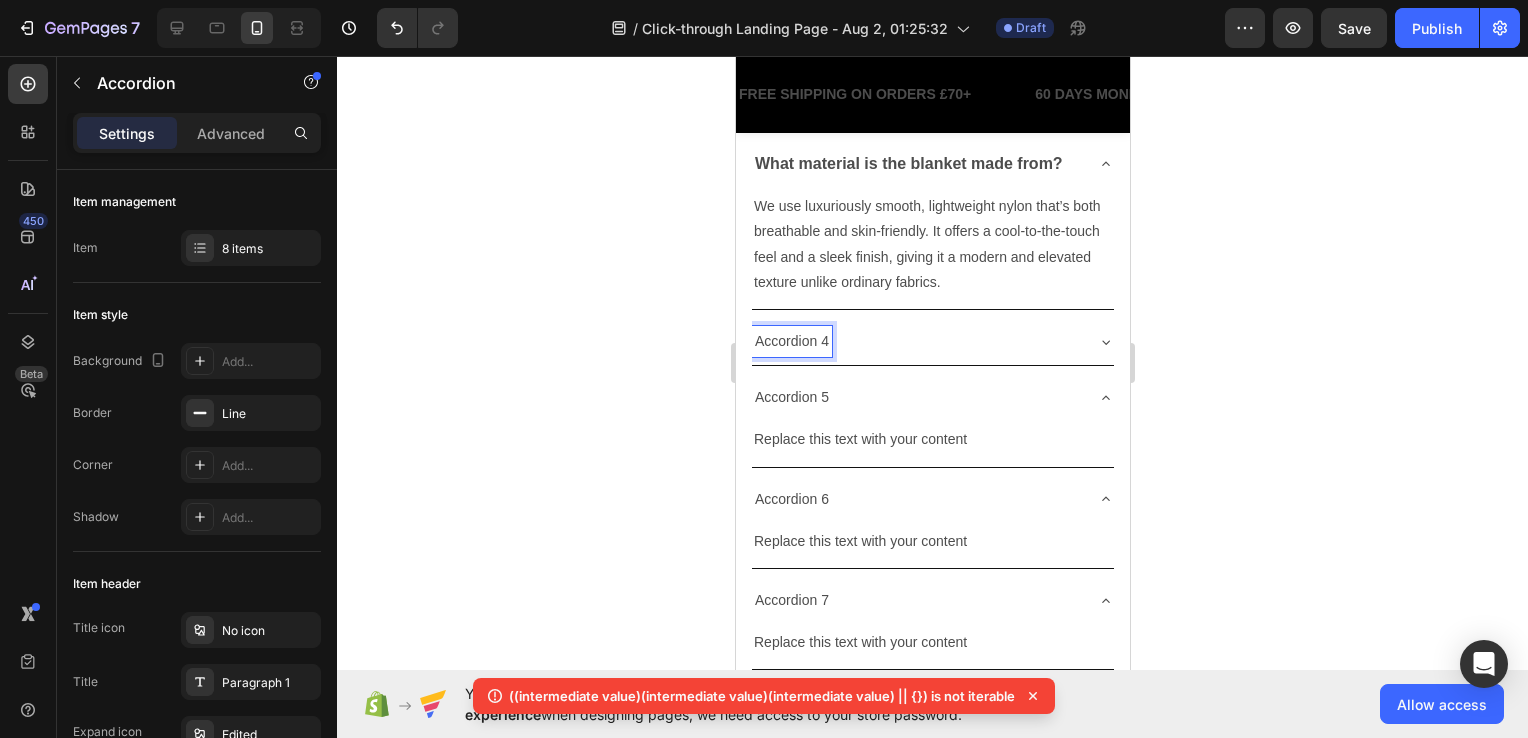 click on "Accordion 4" at bounding box center (791, 341) 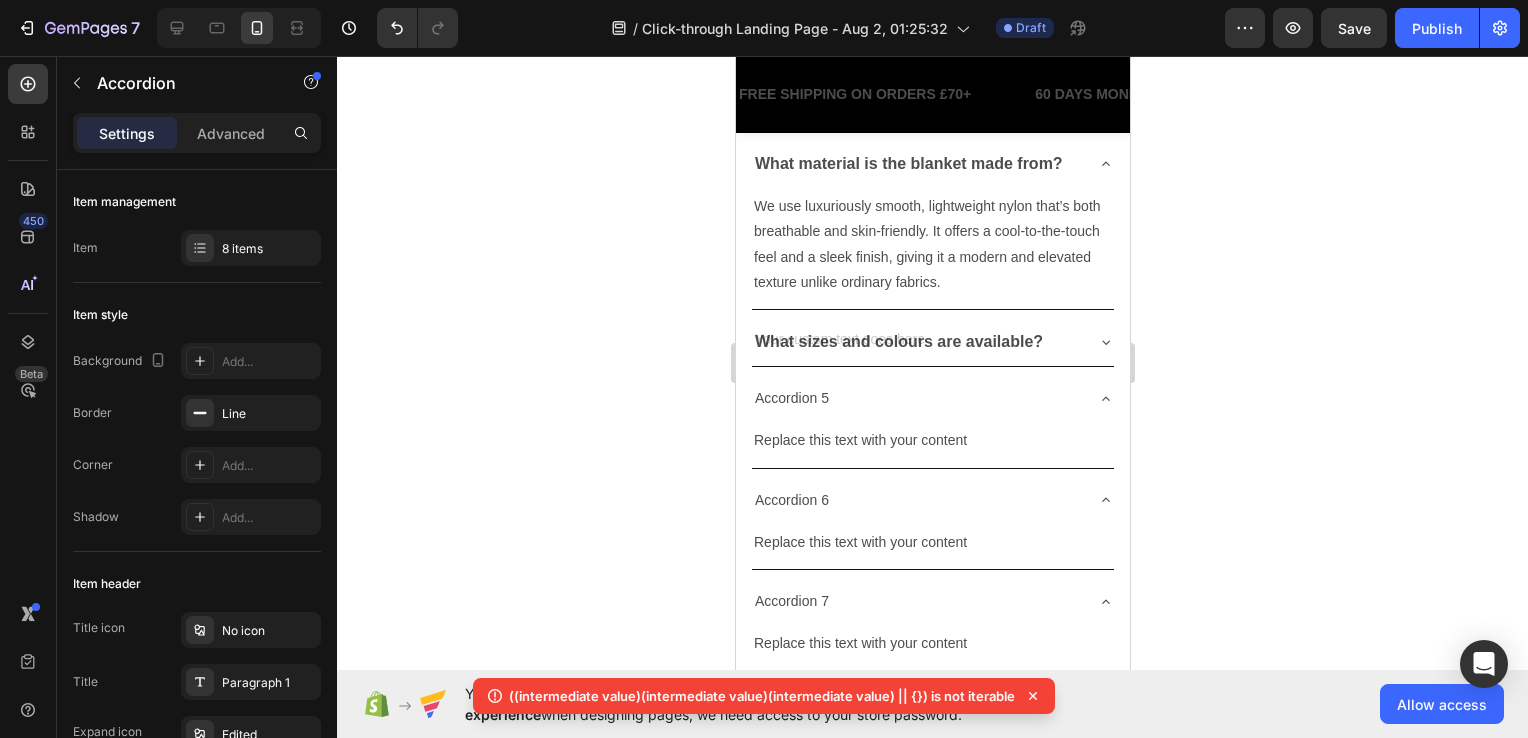 scroll, scrollTop: 5935, scrollLeft: 0, axis: vertical 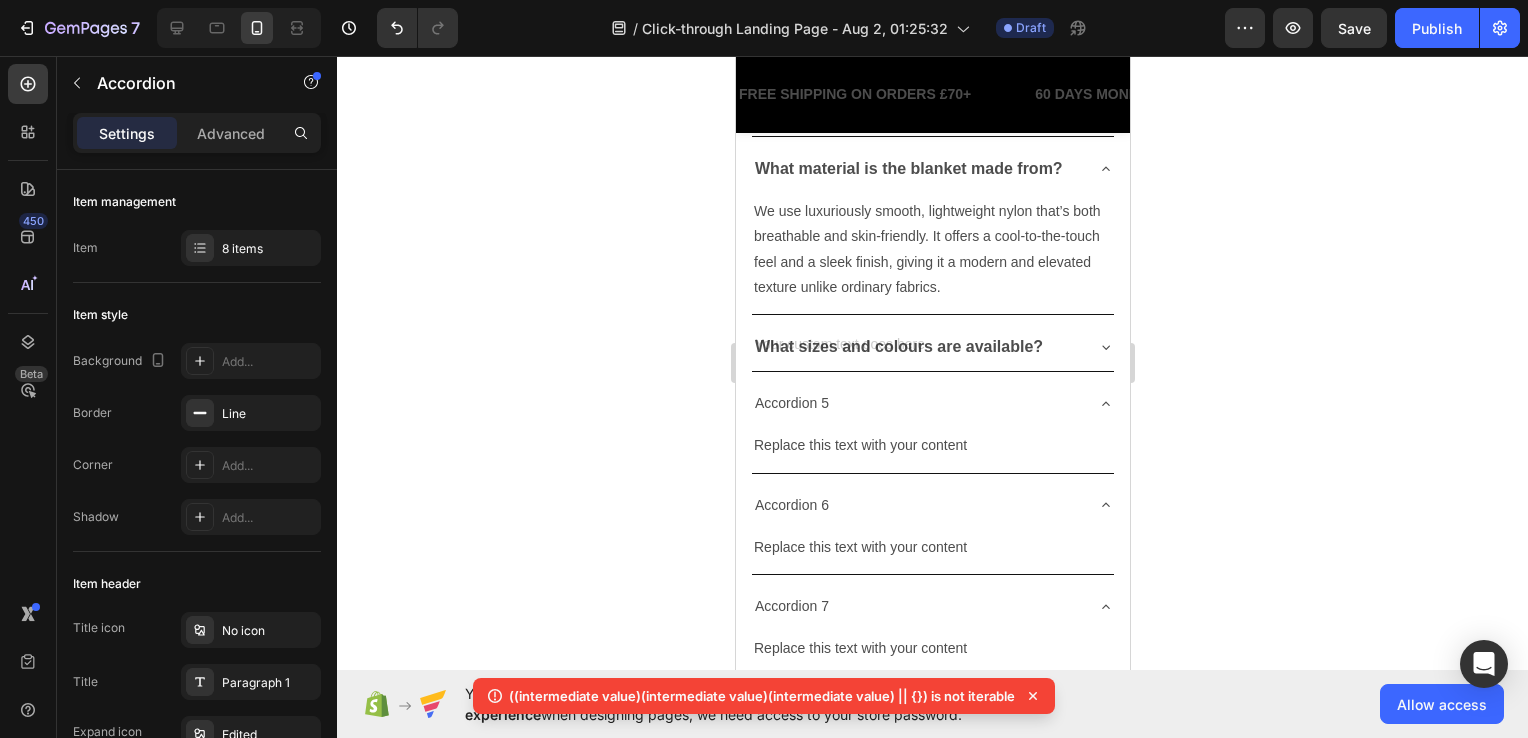 click 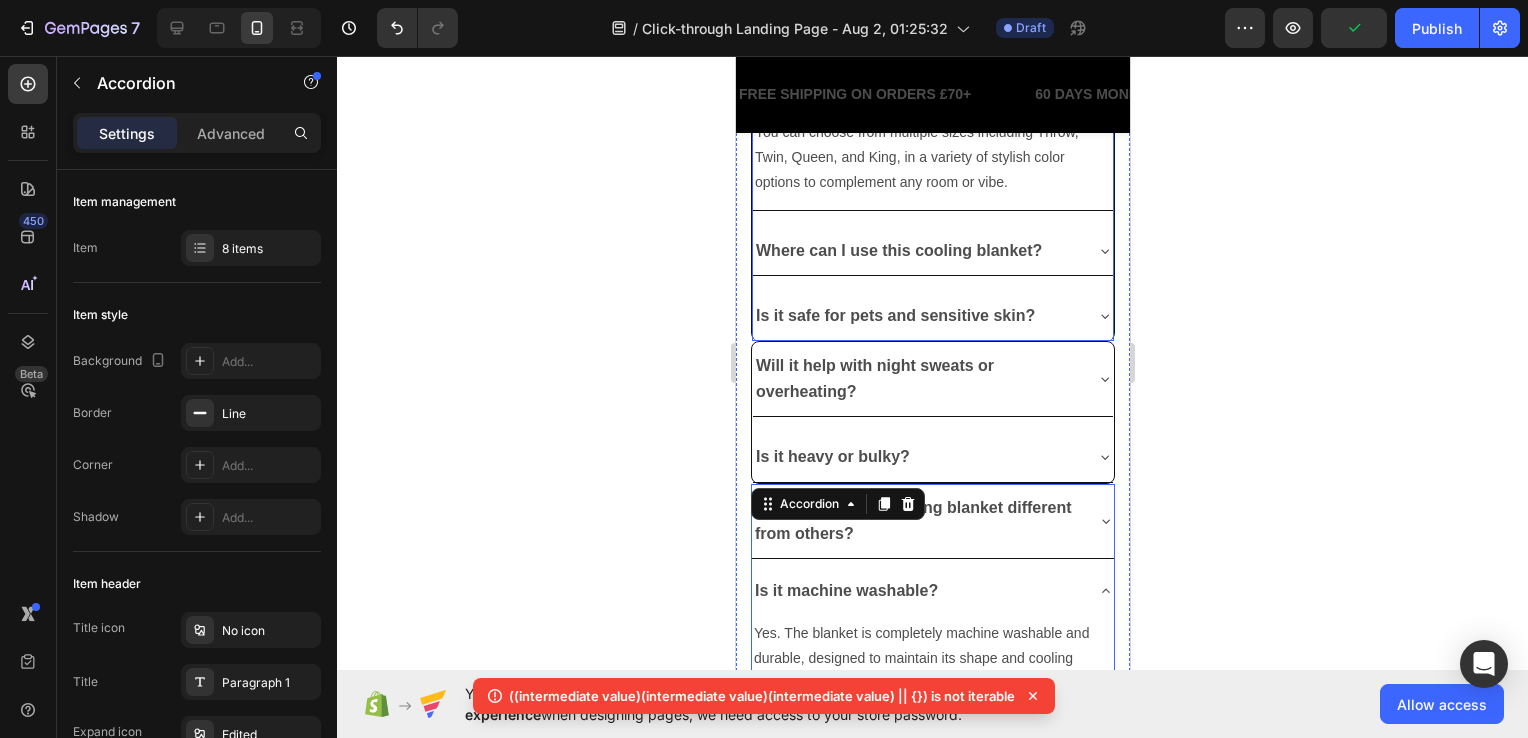 scroll, scrollTop: 5135, scrollLeft: 0, axis: vertical 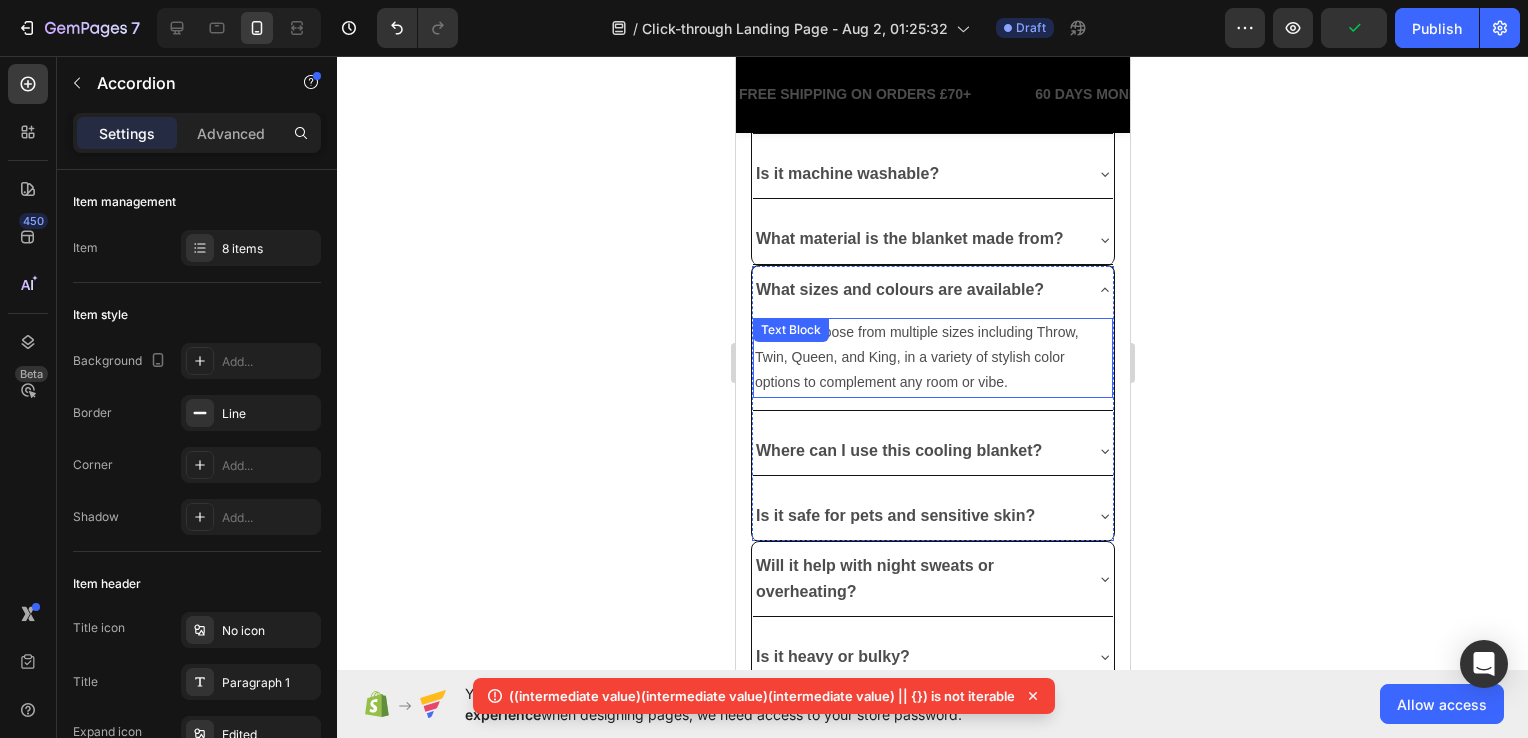 click on "You can choose from multiple sizes including Throw, Twin, Queen, and King, in a variety of stylish color options to complement any room or vibe." at bounding box center (932, 358) 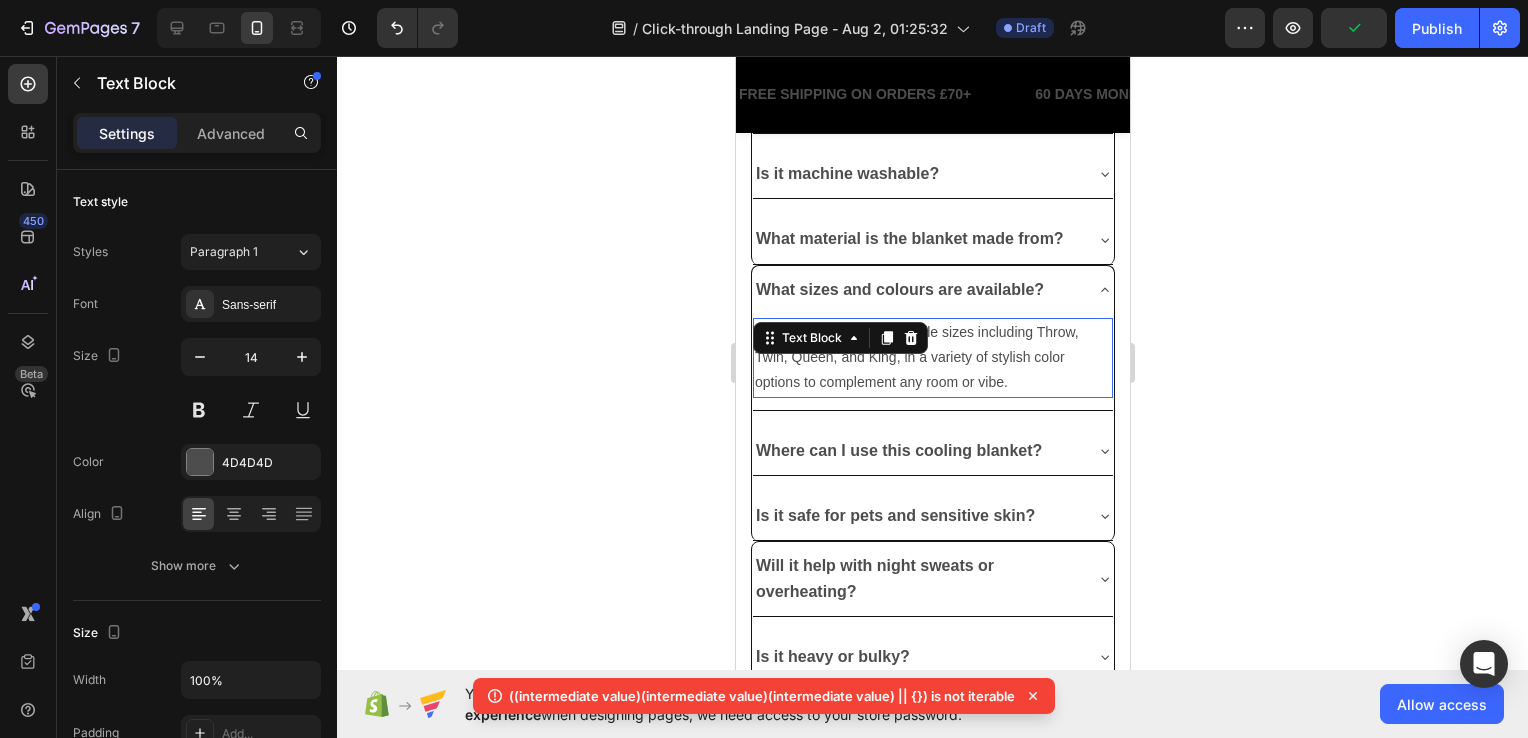 click on "You can choose from multiple sizes including Throw, Twin, Queen, and King, in a variety of stylish color options to complement any room or vibe." at bounding box center [932, 358] 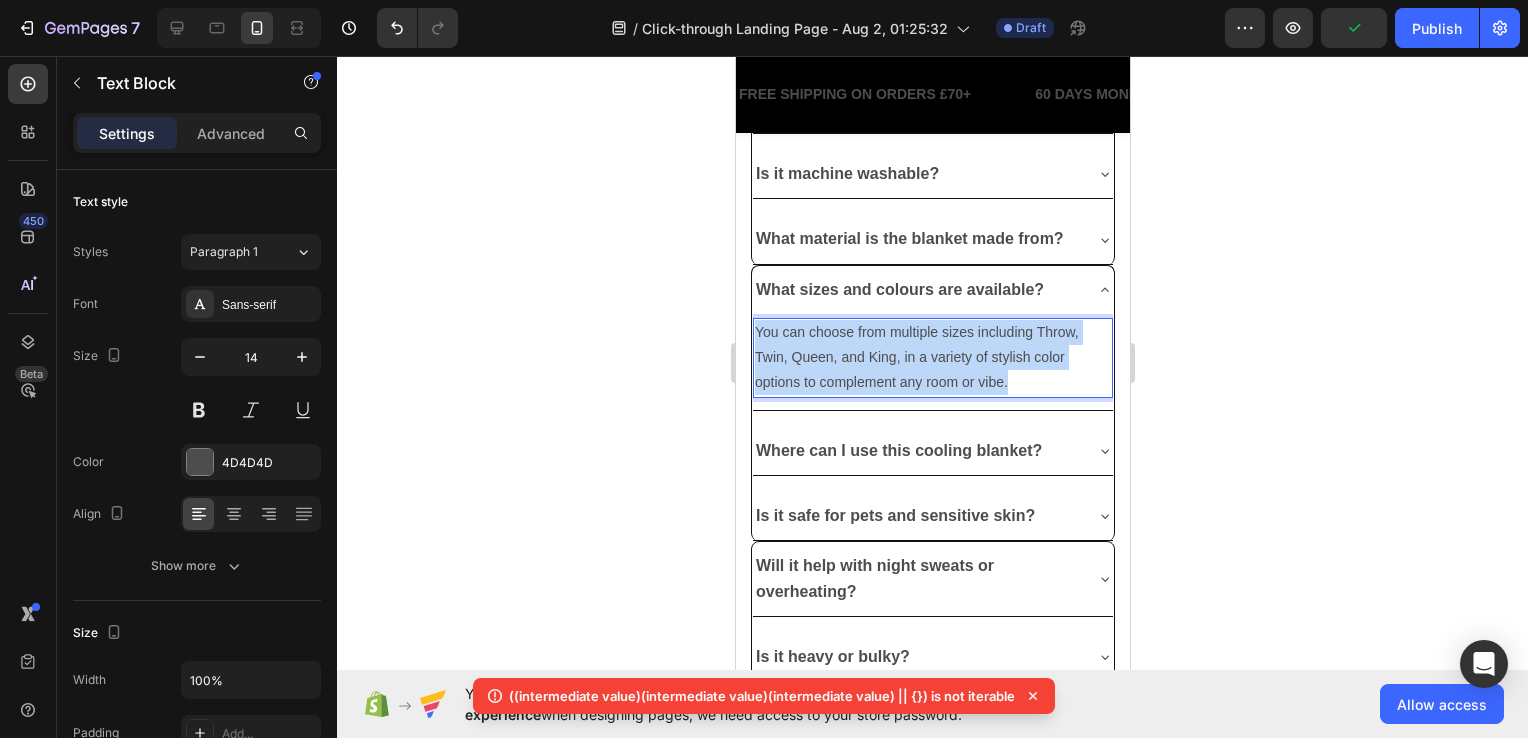 click on "You can choose from multiple sizes including Throw, Twin, Queen, and King, in a variety of stylish color options to complement any room or vibe." at bounding box center (932, 358) 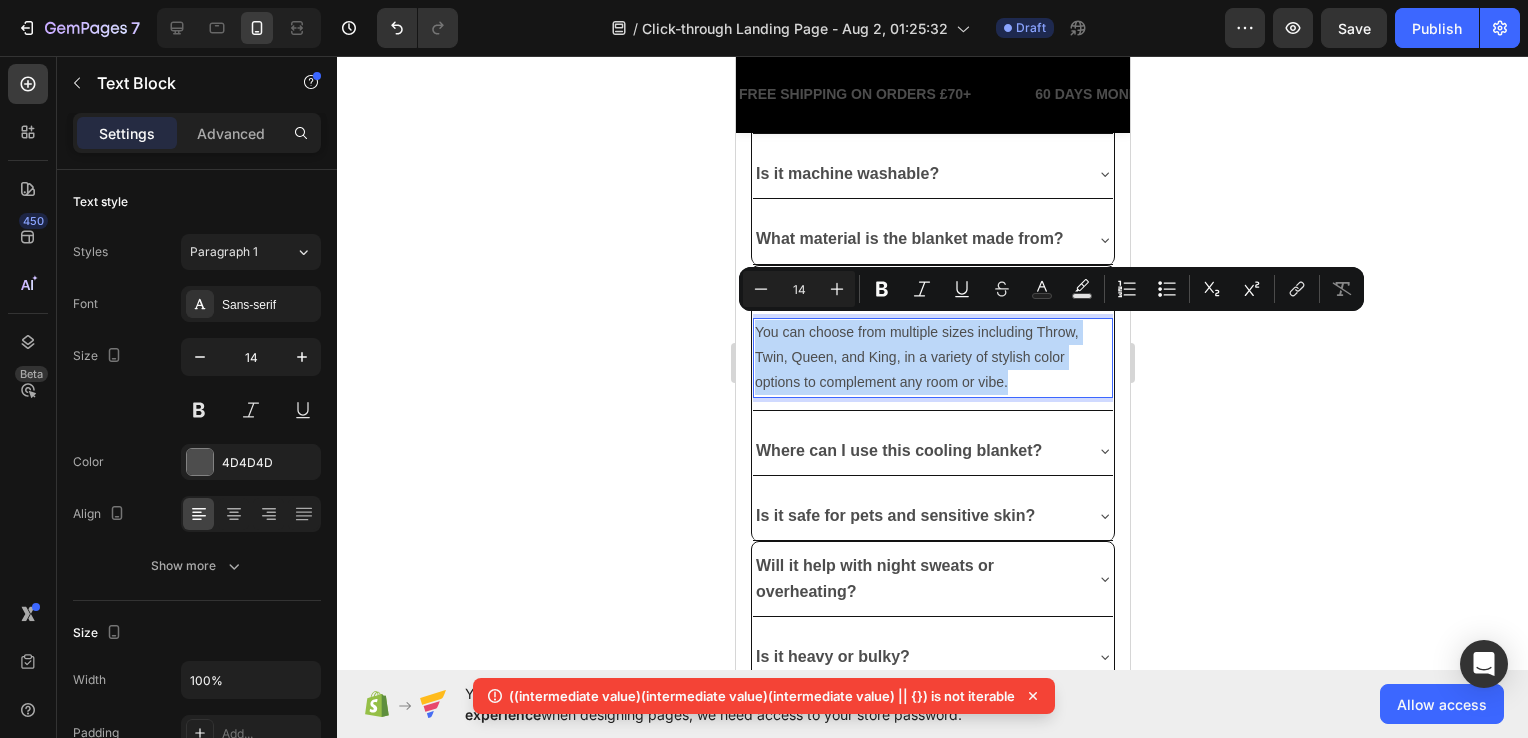 copy on "You can choose from multiple sizes including Throw, Twin, Queen, and King, in a variety of stylish color options to complement any room or vibe." 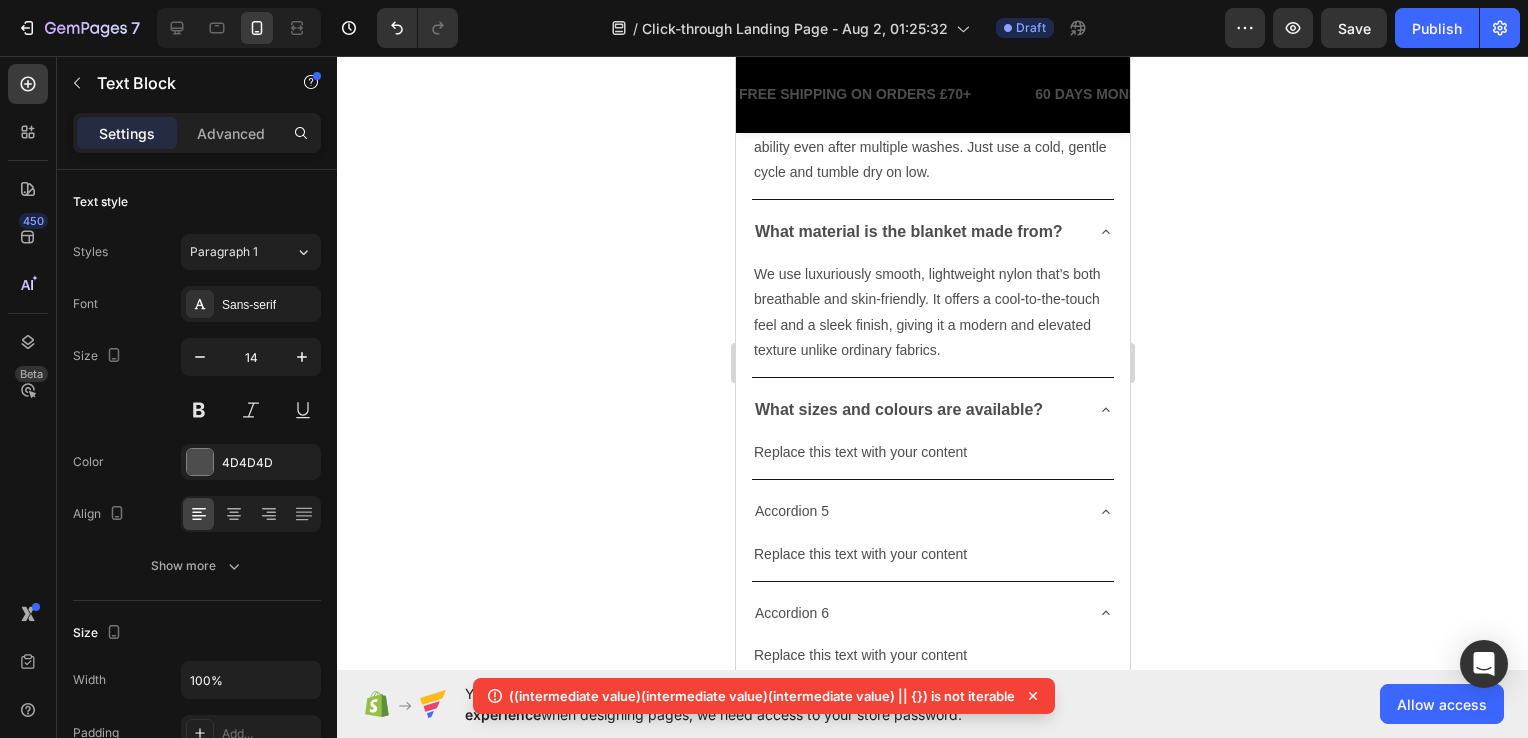 scroll, scrollTop: 5935, scrollLeft: 0, axis: vertical 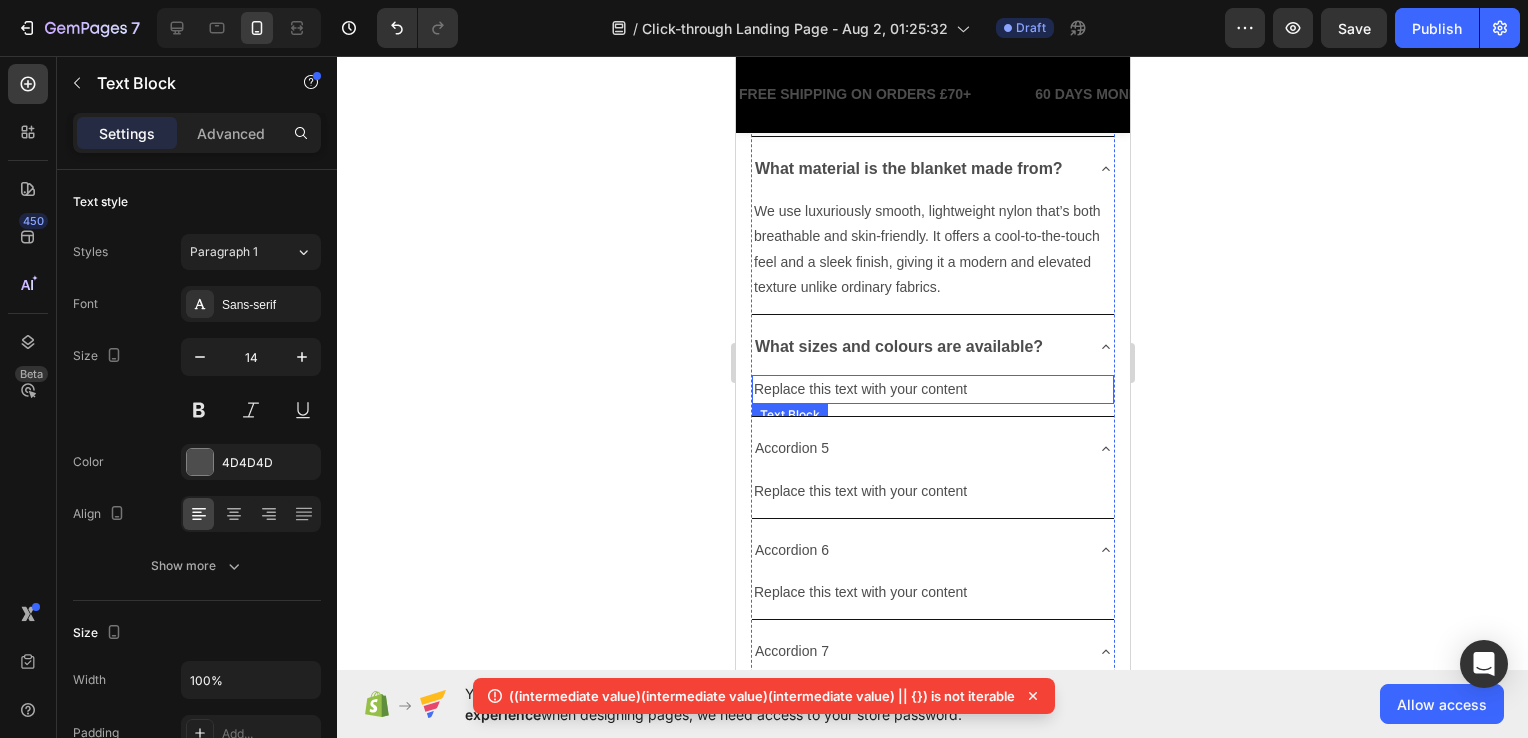 click on "Replace this text with your content" at bounding box center [932, 389] 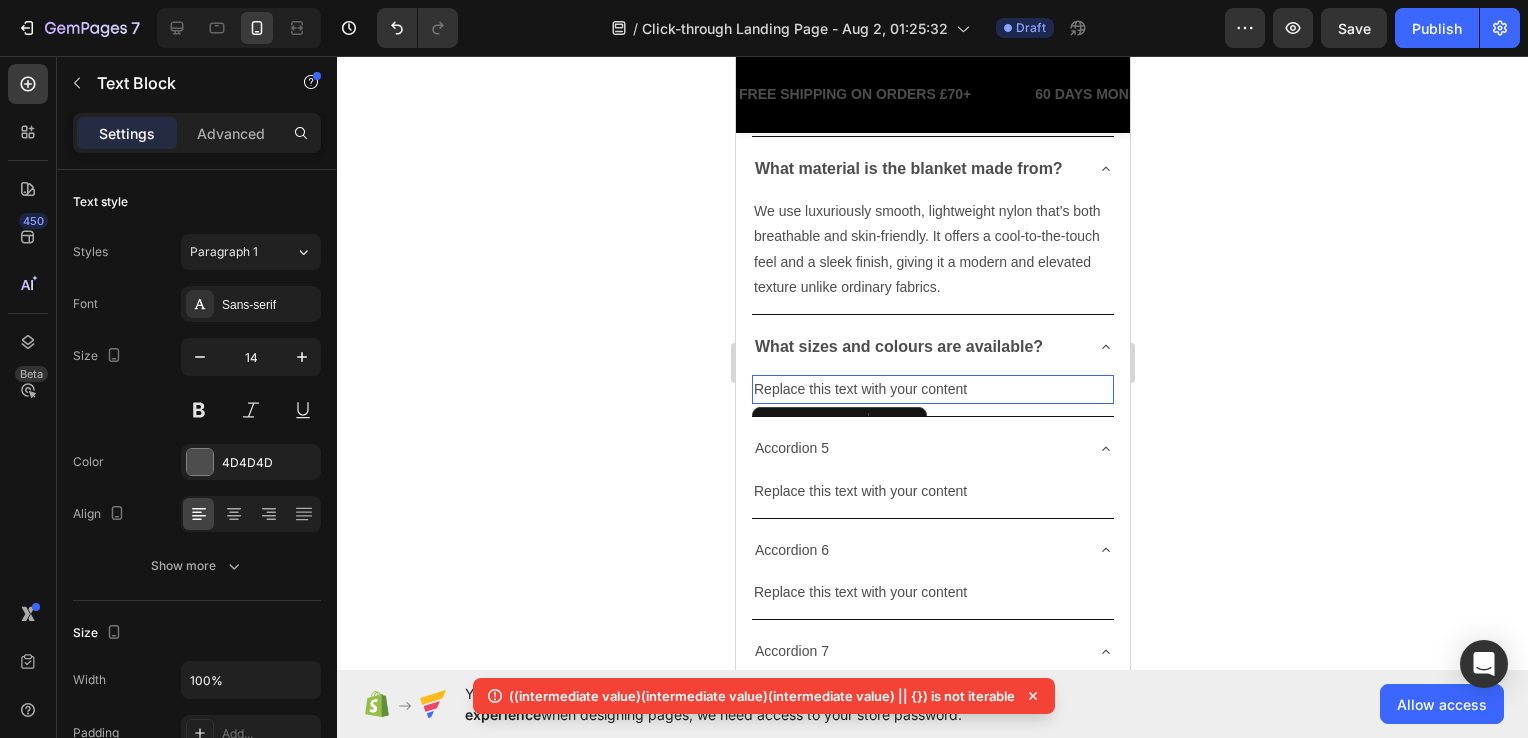 click on "Replace this text with your content" at bounding box center (932, 389) 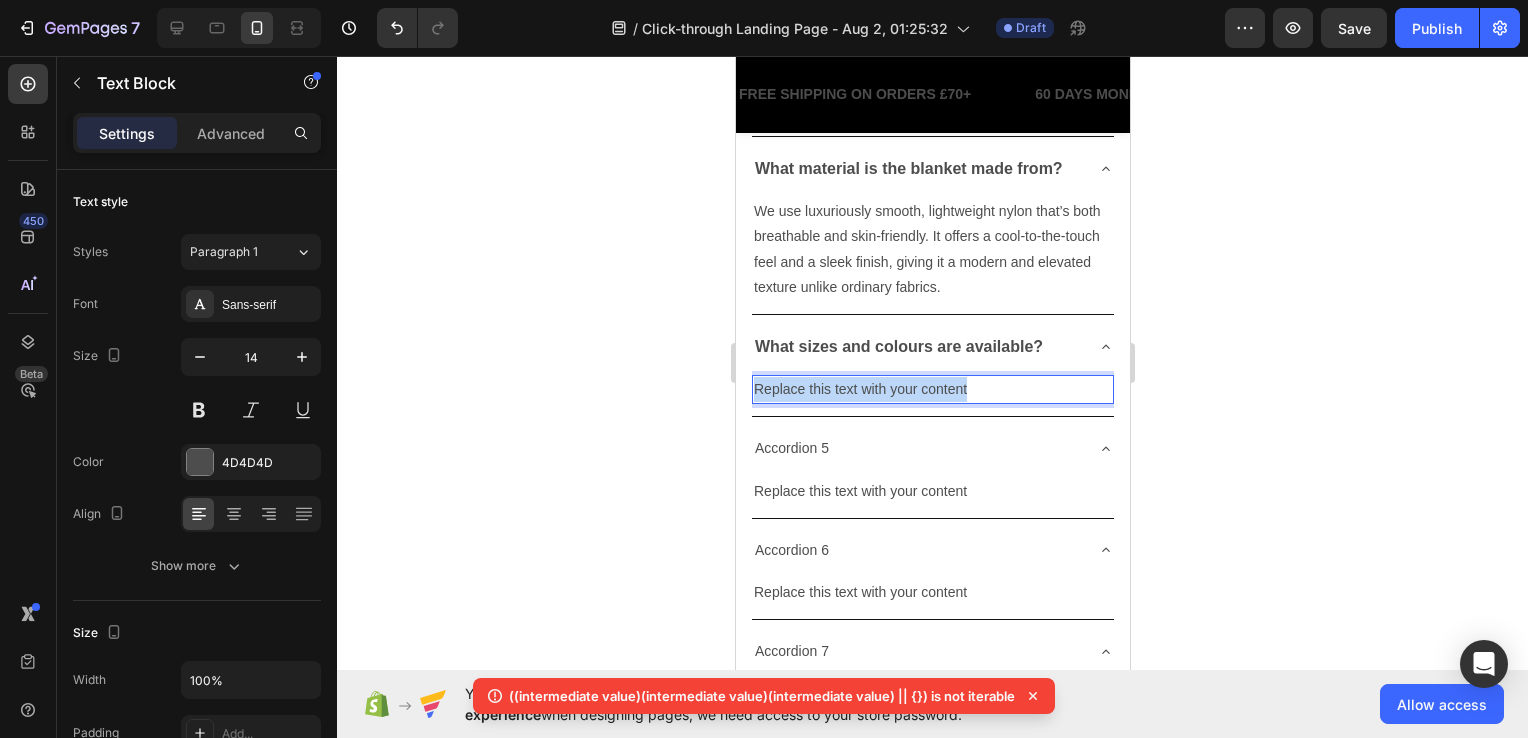 click on "Replace this text with your content" at bounding box center [932, 389] 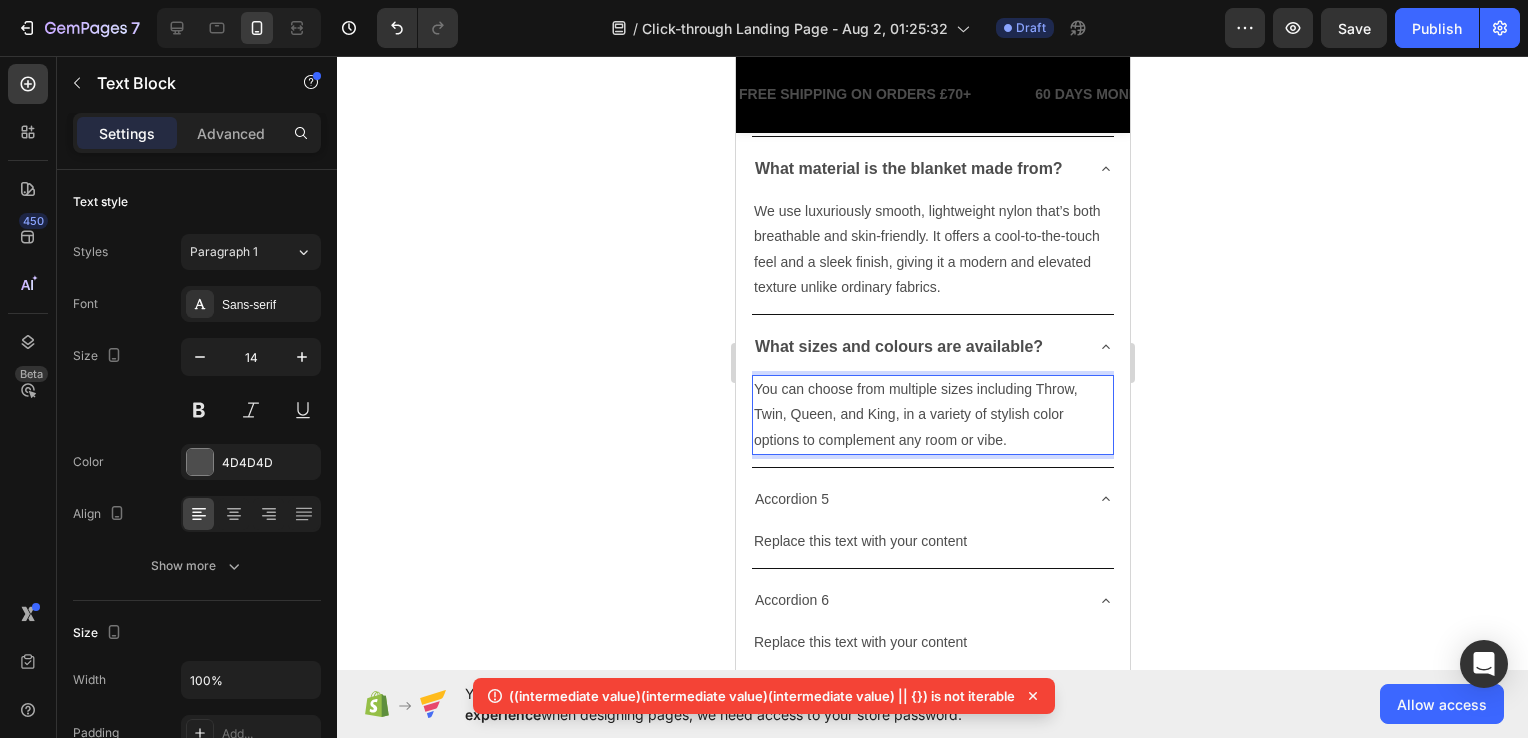 click on "You can choose from multiple sizes including Throw, Twin, Queen, and King, in a variety of stylish color options to complement any room or vibe." at bounding box center (932, 415) 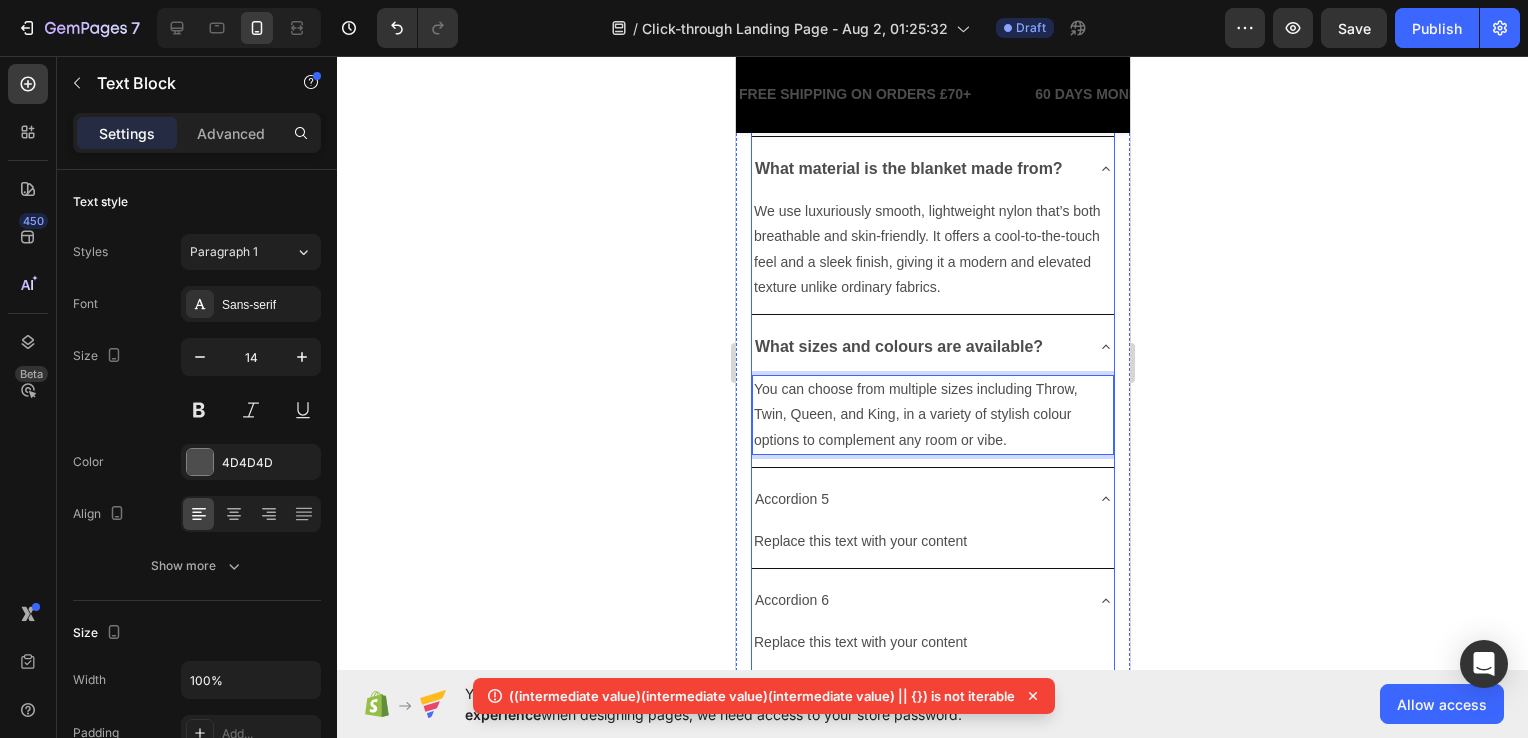 click on "What sizes and colours are available?" at bounding box center (916, 347) 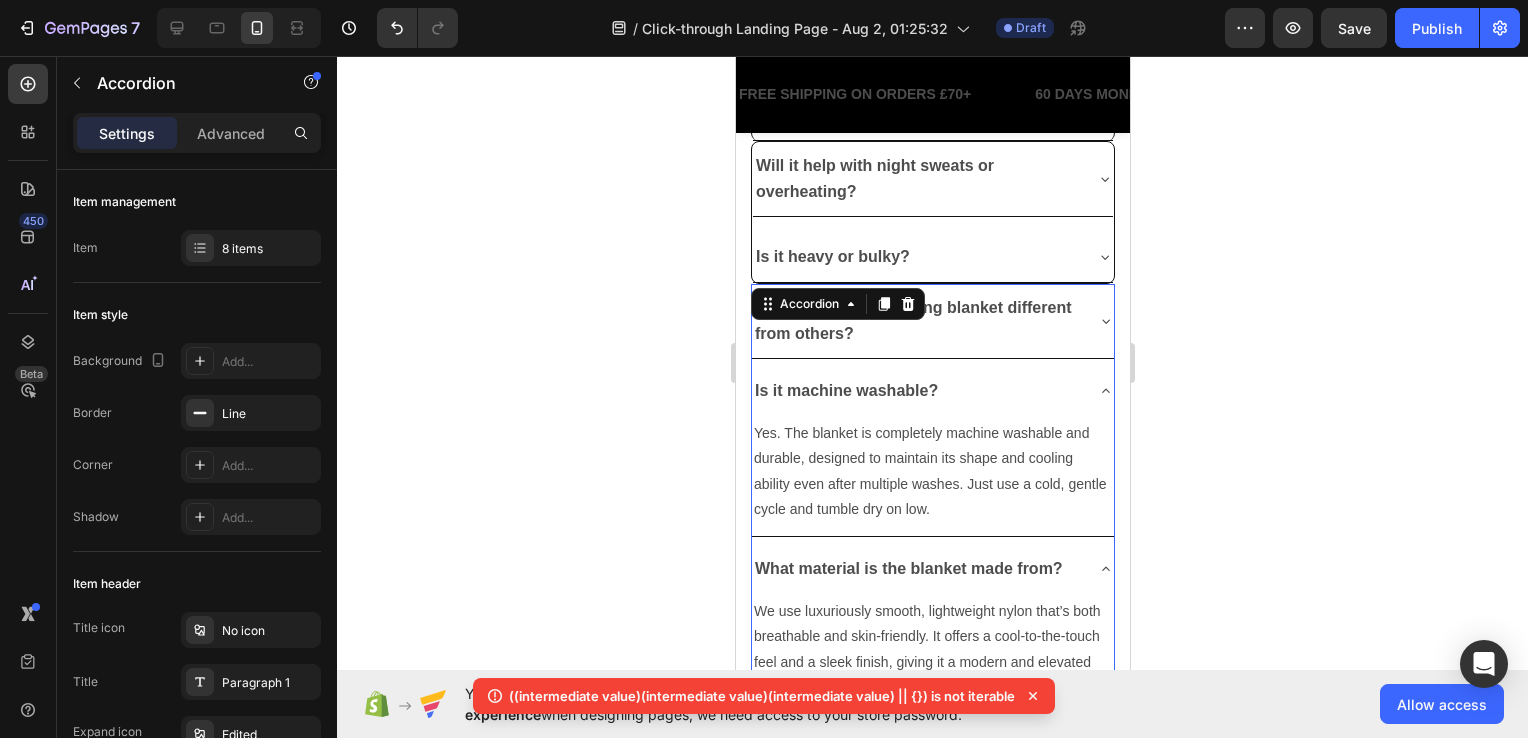 scroll, scrollTop: 5135, scrollLeft: 0, axis: vertical 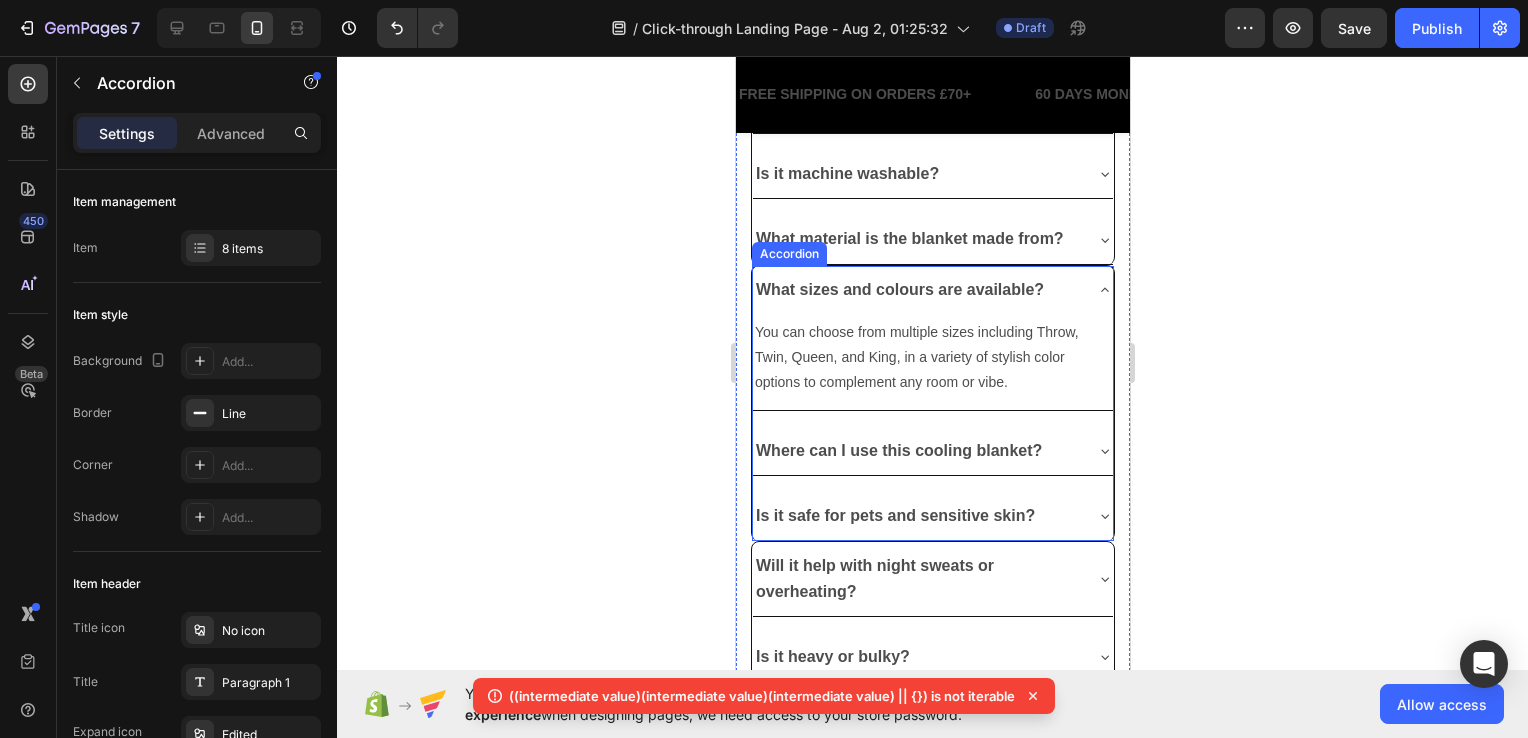 click on "What sizes and colours are available?" at bounding box center [916, 290] 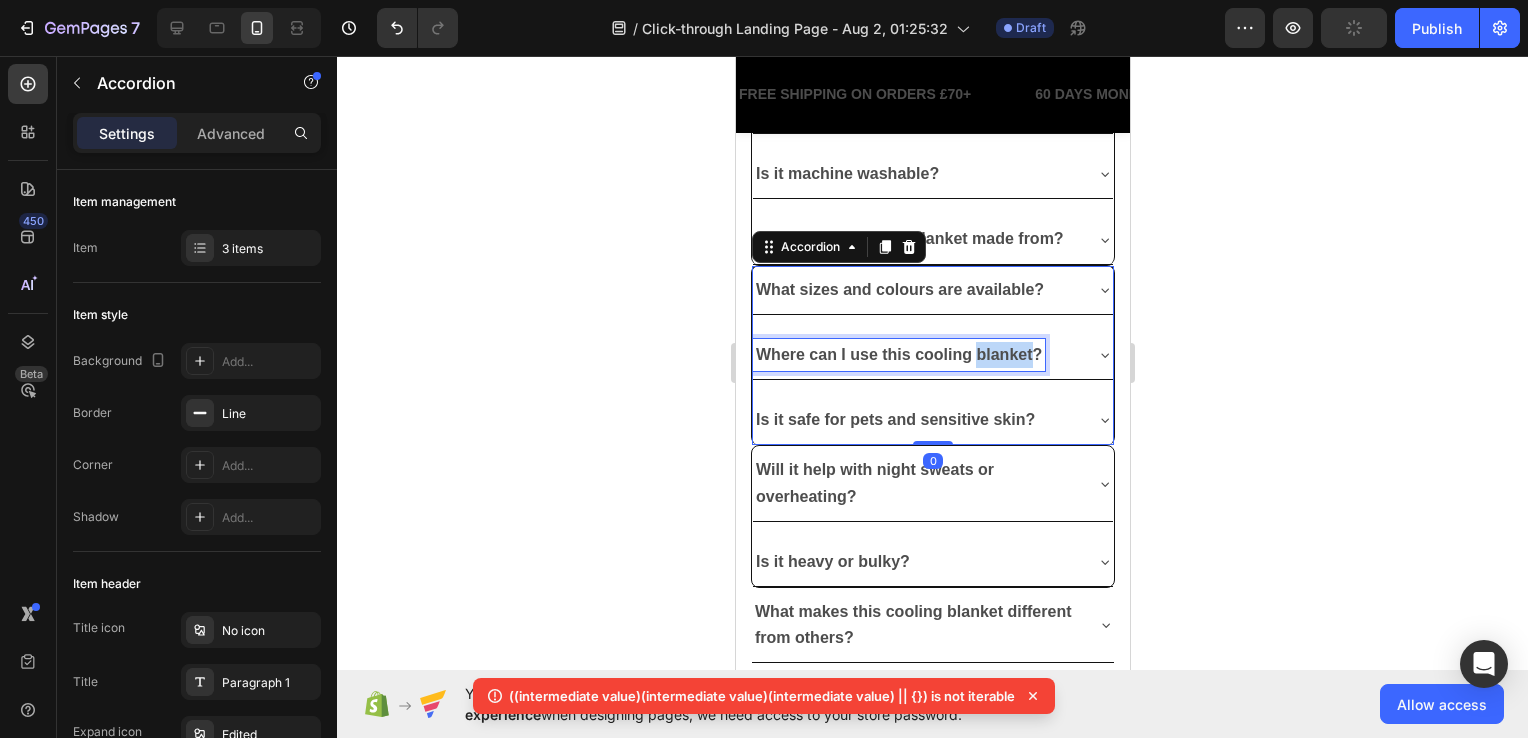 click on "Where can I use this cooling blanket?" at bounding box center [898, 354] 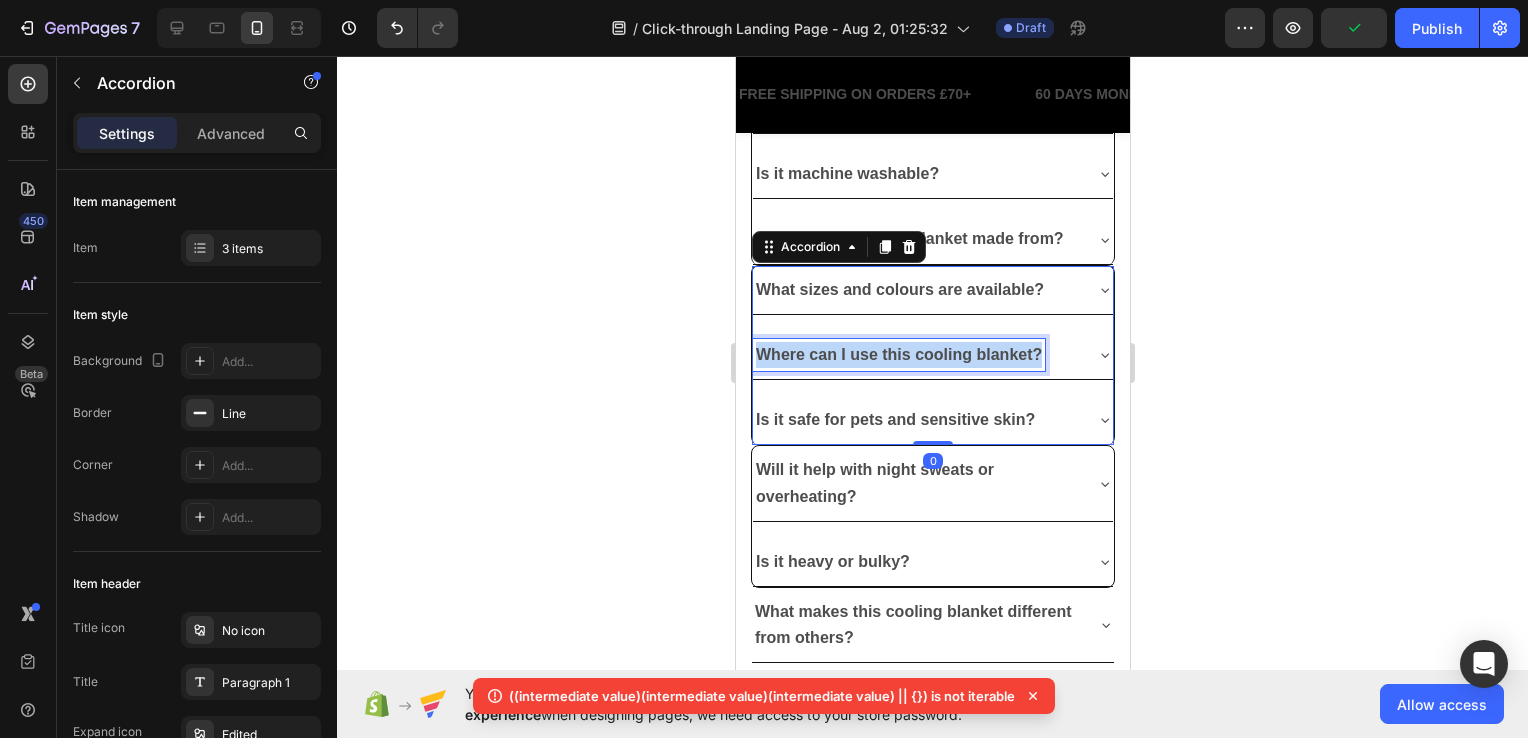 click on "Where can I use this cooling blanket?" at bounding box center [898, 354] 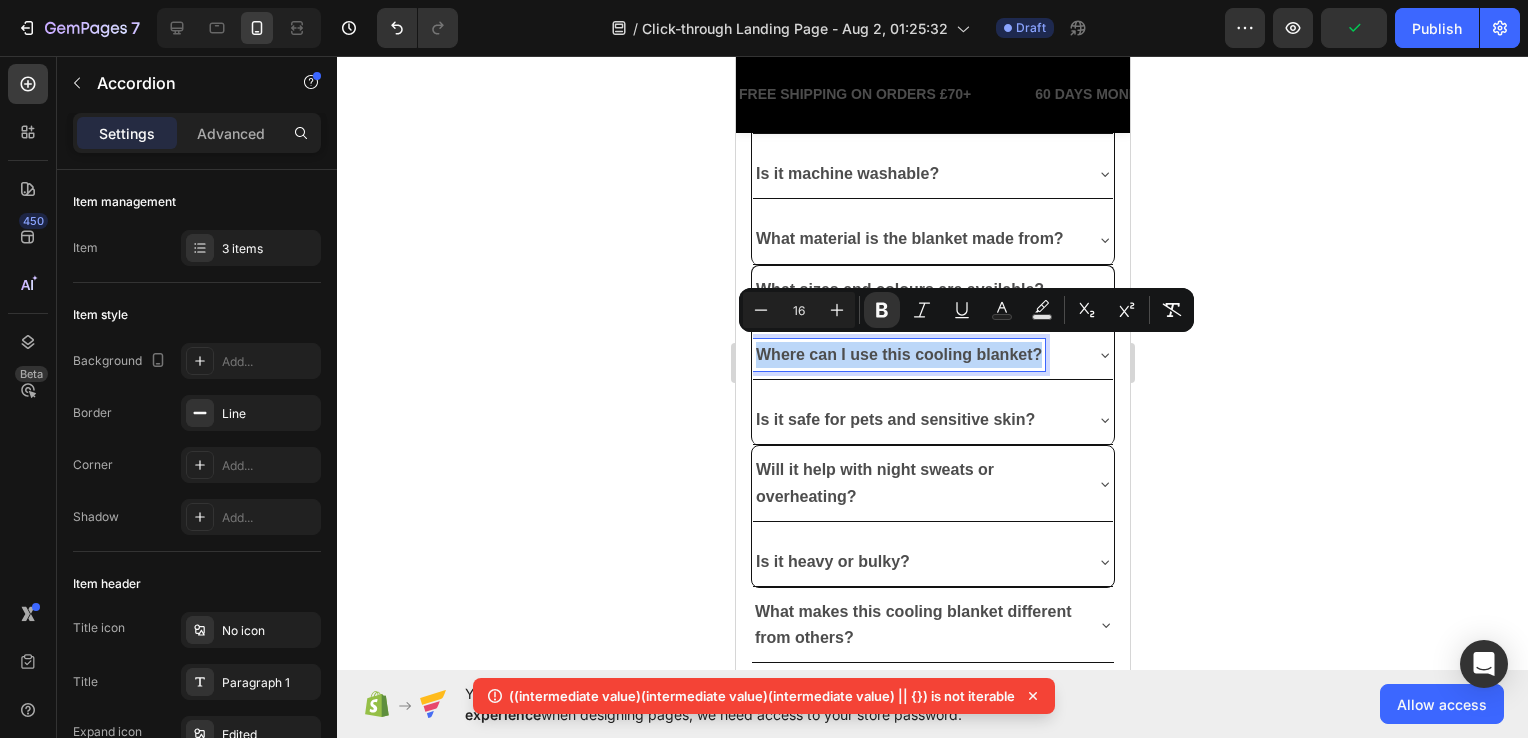 copy on "Where can I use this cooling blanket?" 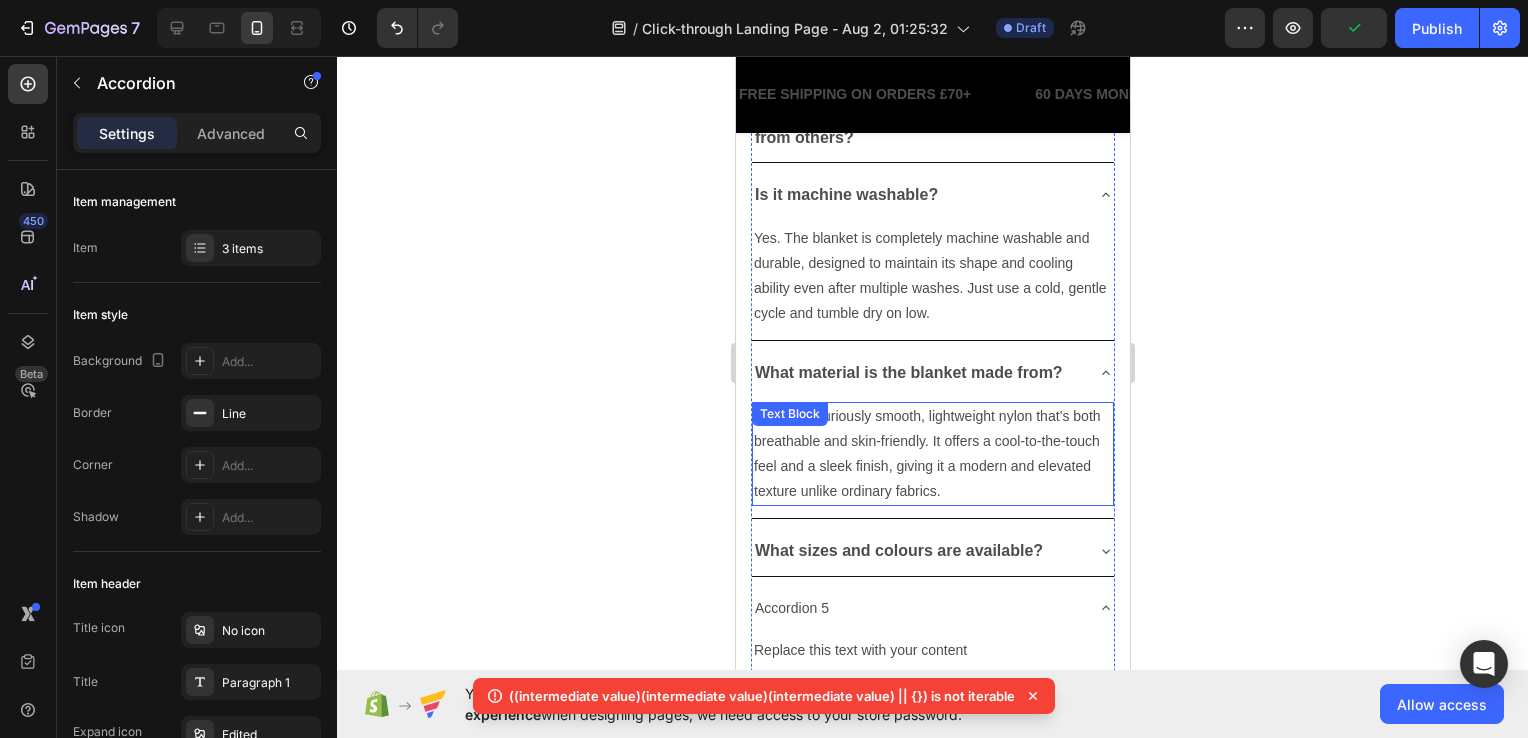 scroll, scrollTop: 5835, scrollLeft: 0, axis: vertical 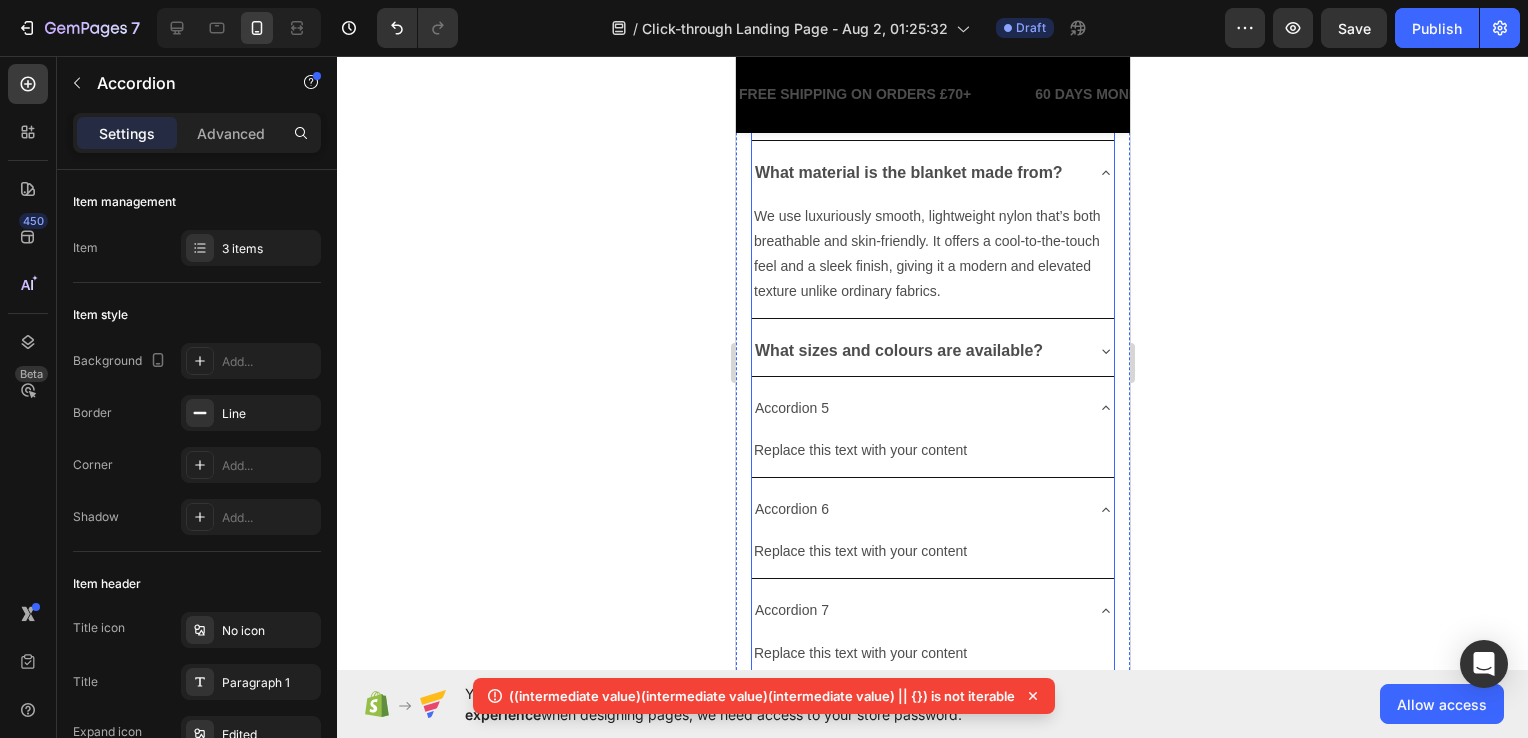 click on "Accordion 5" at bounding box center (791, 408) 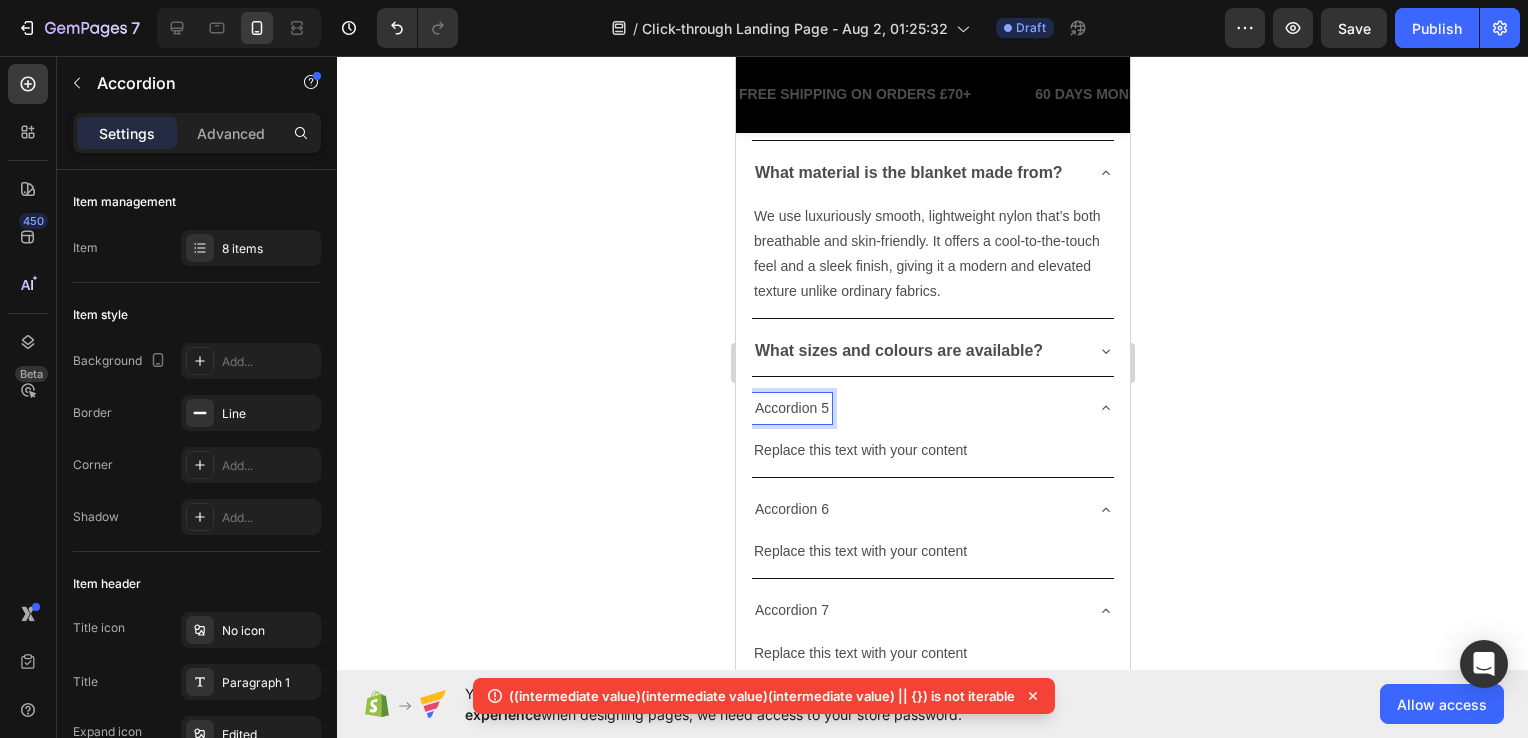 click on "Accordion 5" at bounding box center (791, 408) 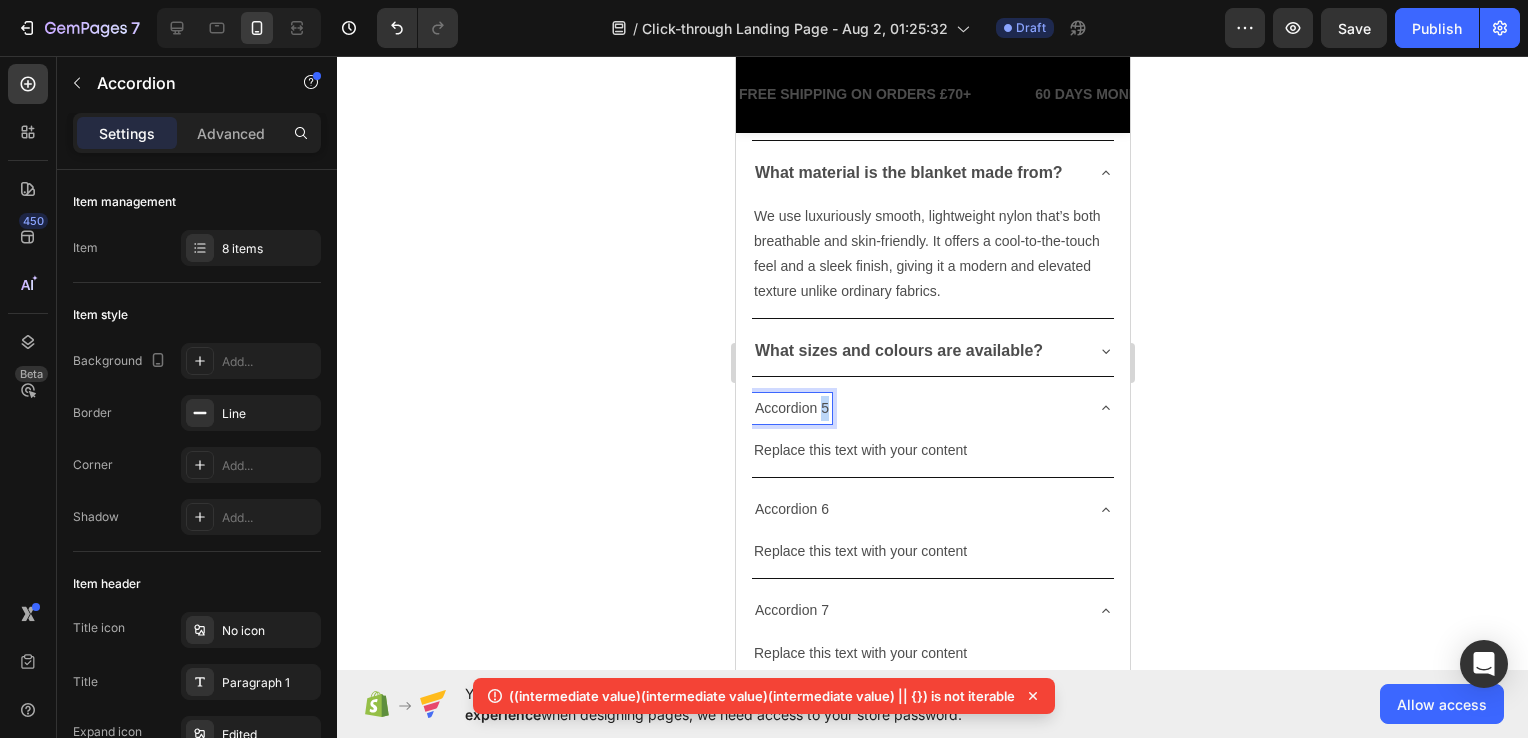 click on "Accordion 5" at bounding box center (791, 408) 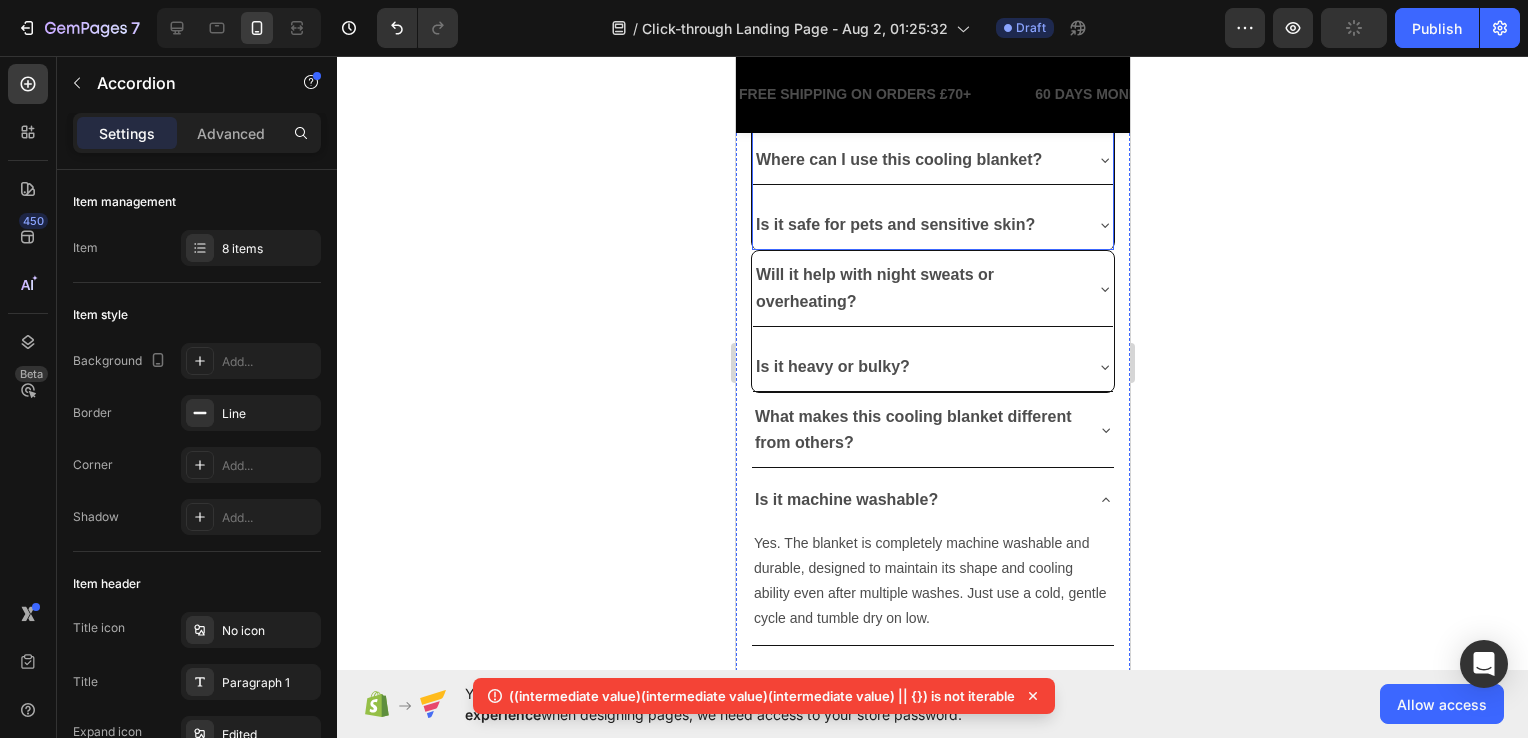 scroll, scrollTop: 5030, scrollLeft: 0, axis: vertical 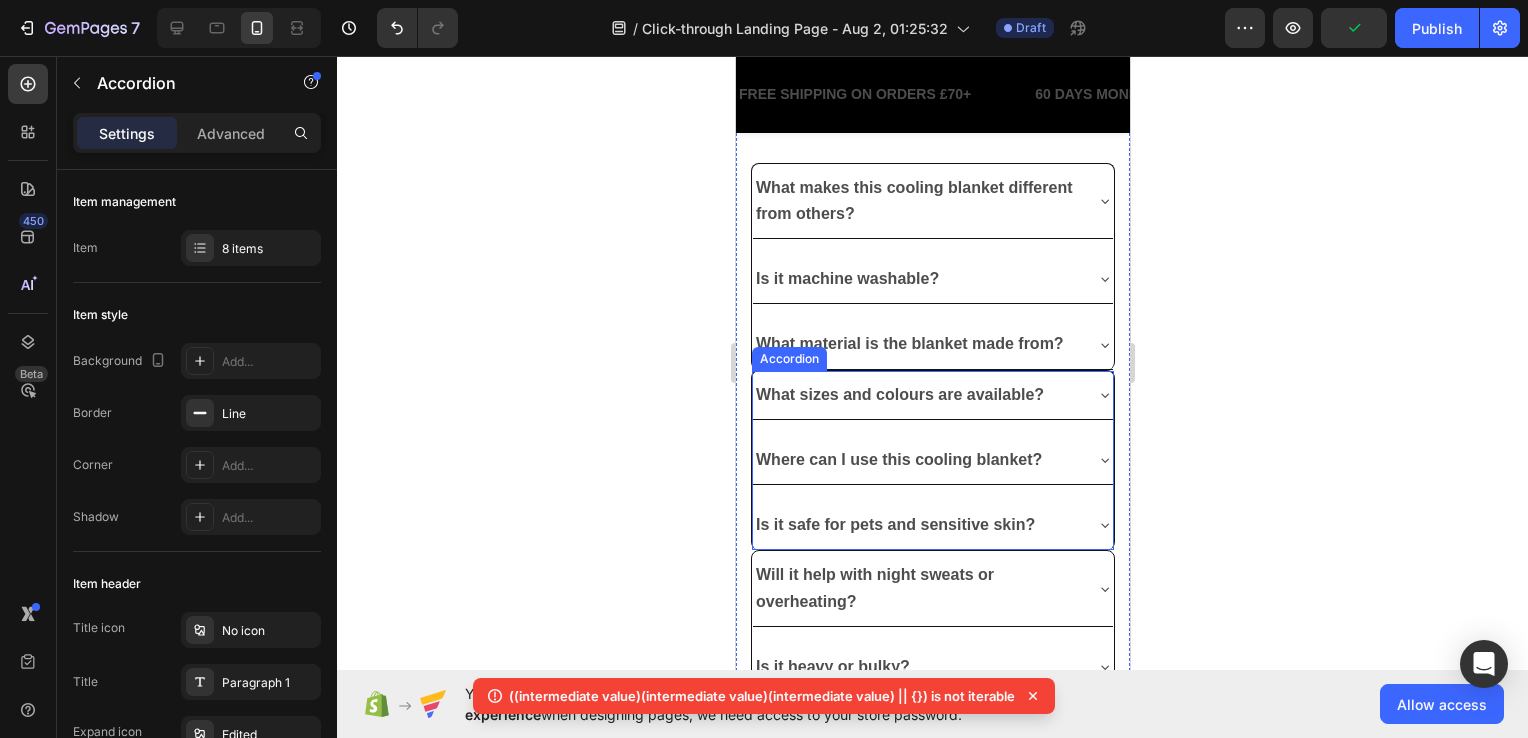 click on "Where can I use this cooling blanket?" at bounding box center (932, 460) 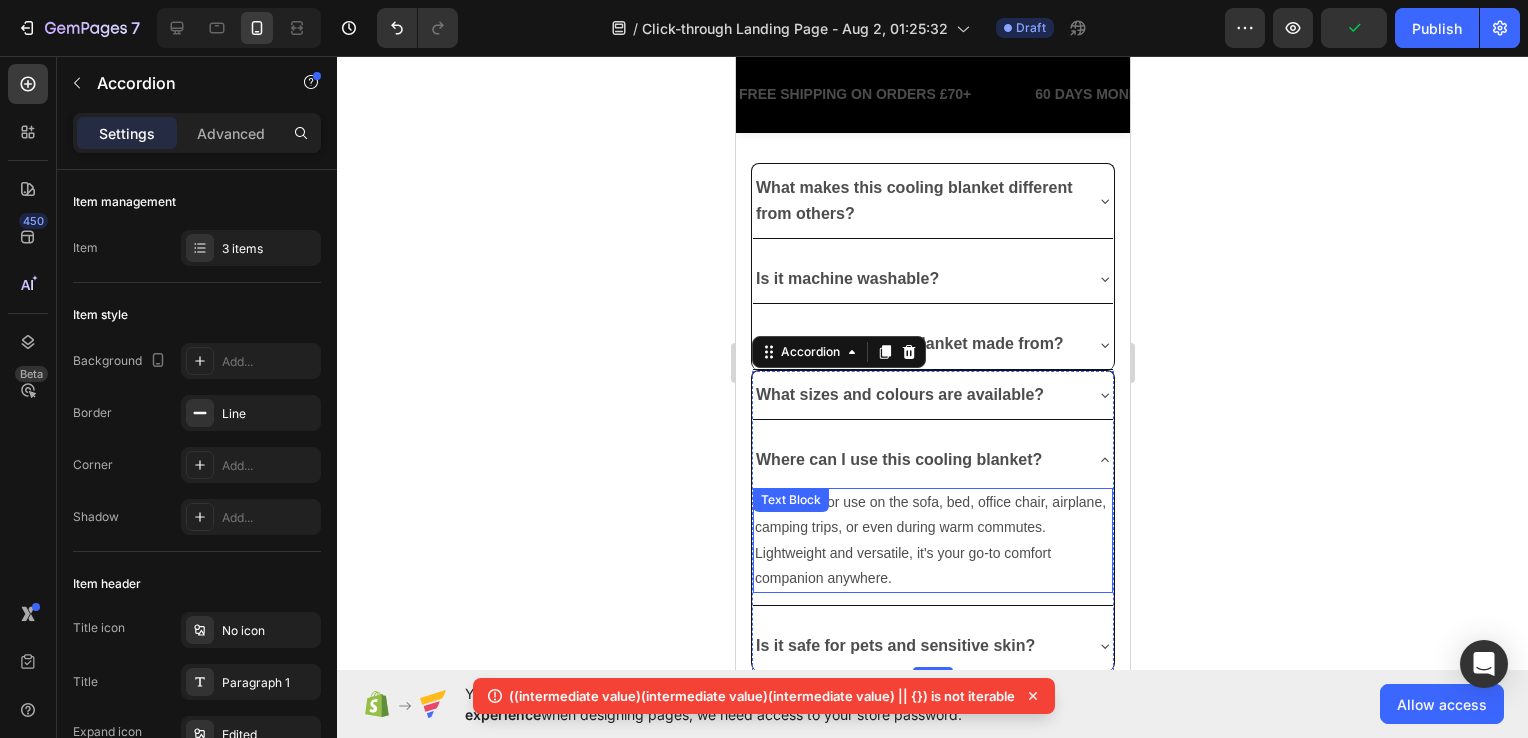 click on "It's perfect for use on the sofa, bed, office chair, airplane, camping trips, or even during warm commutes. Lightweight and versatile, it's your go-to comfort companion anywhere." at bounding box center (932, 540) 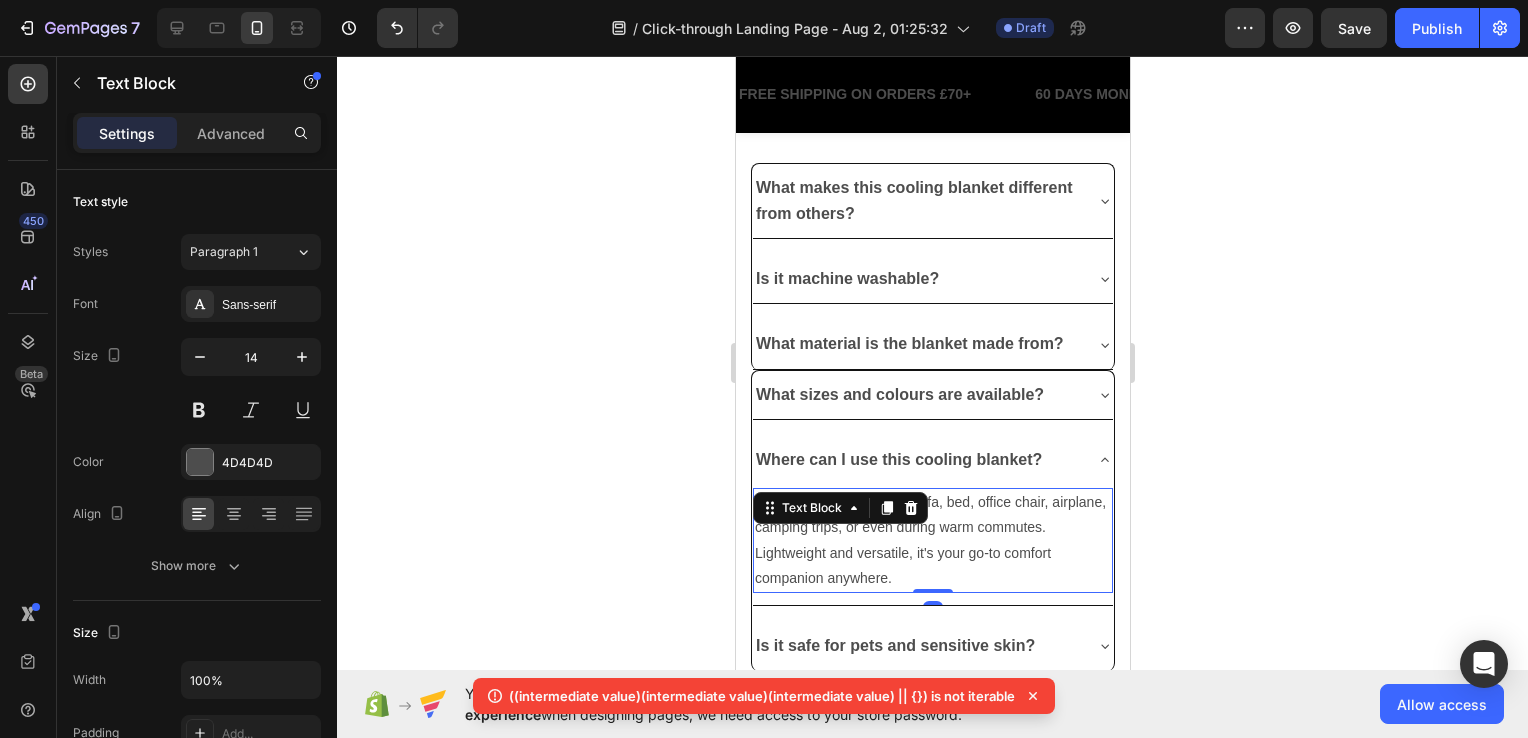 click on "It's perfect for use on the sofa, bed, office chair, airplane, camping trips, or even during warm commutes. Lightweight and versatile, it's your go-to comfort companion anywhere." at bounding box center (932, 540) 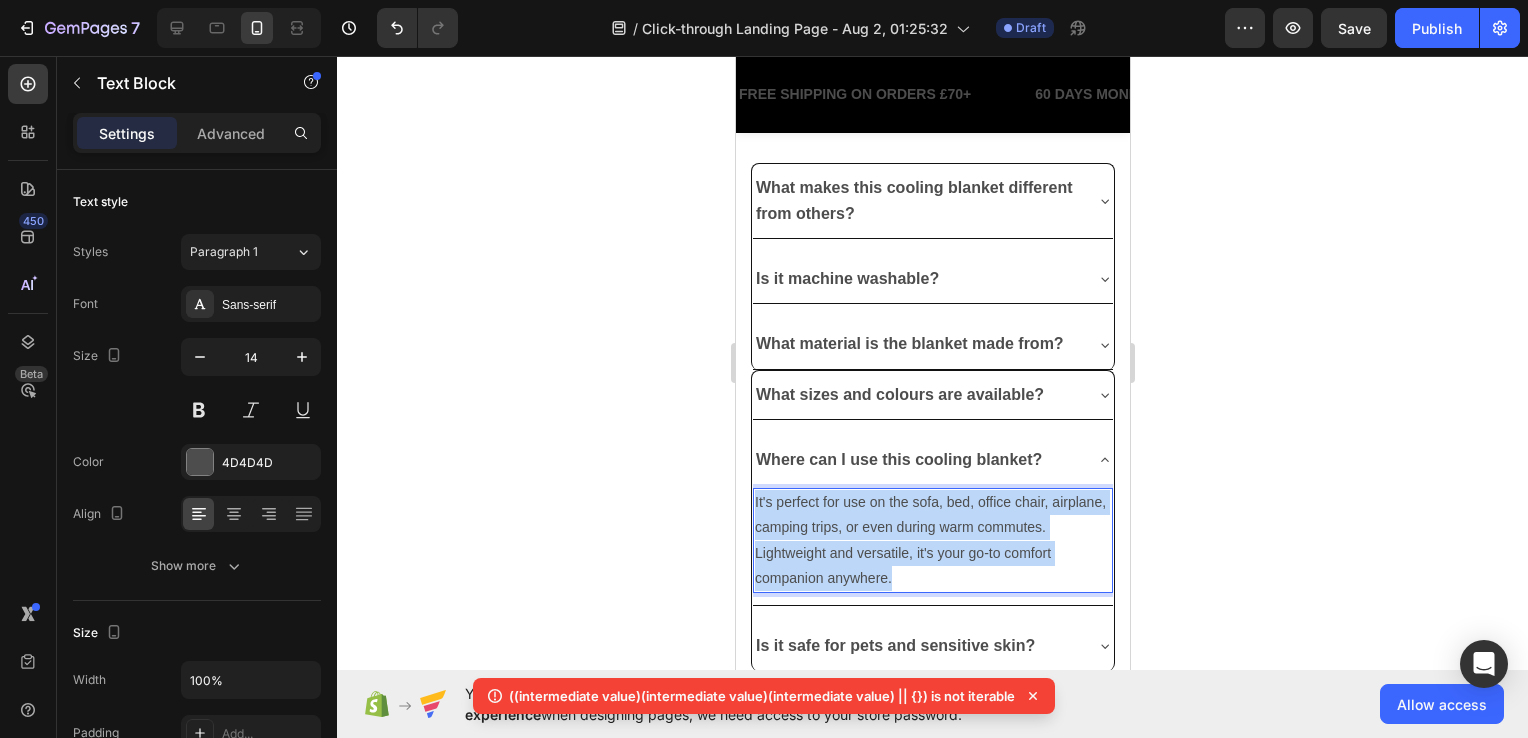 click on "It's perfect for use on the sofa, bed, office chair, airplane, camping trips, or even during warm commutes. Lightweight and versatile, it's your go-to comfort companion anywhere." at bounding box center (932, 540) 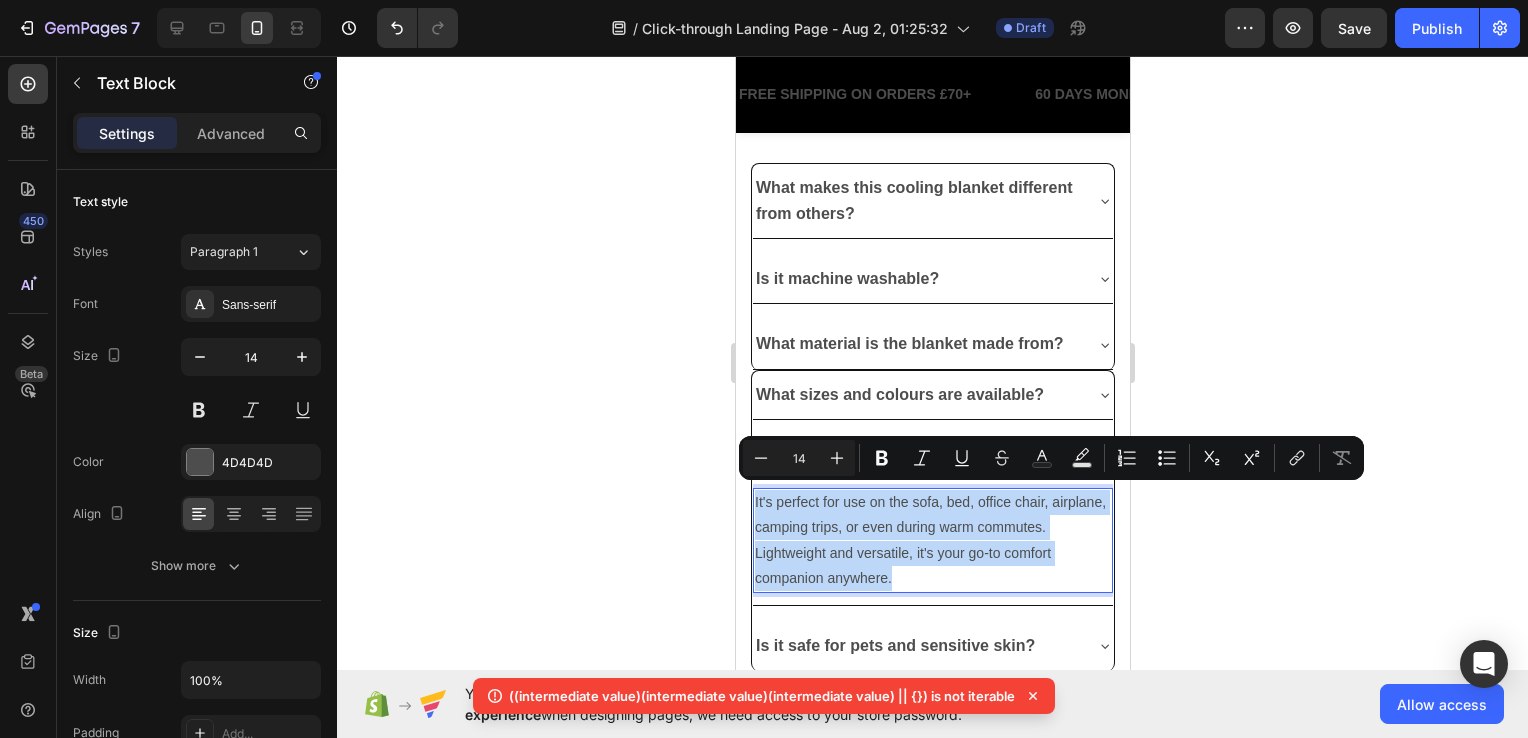 copy on "It's perfect for use on the sofa, bed, office chair, airplane, camping trips, or even during warm commutes. Lightweight and versatile, it's your go-to comfort companion anywhere." 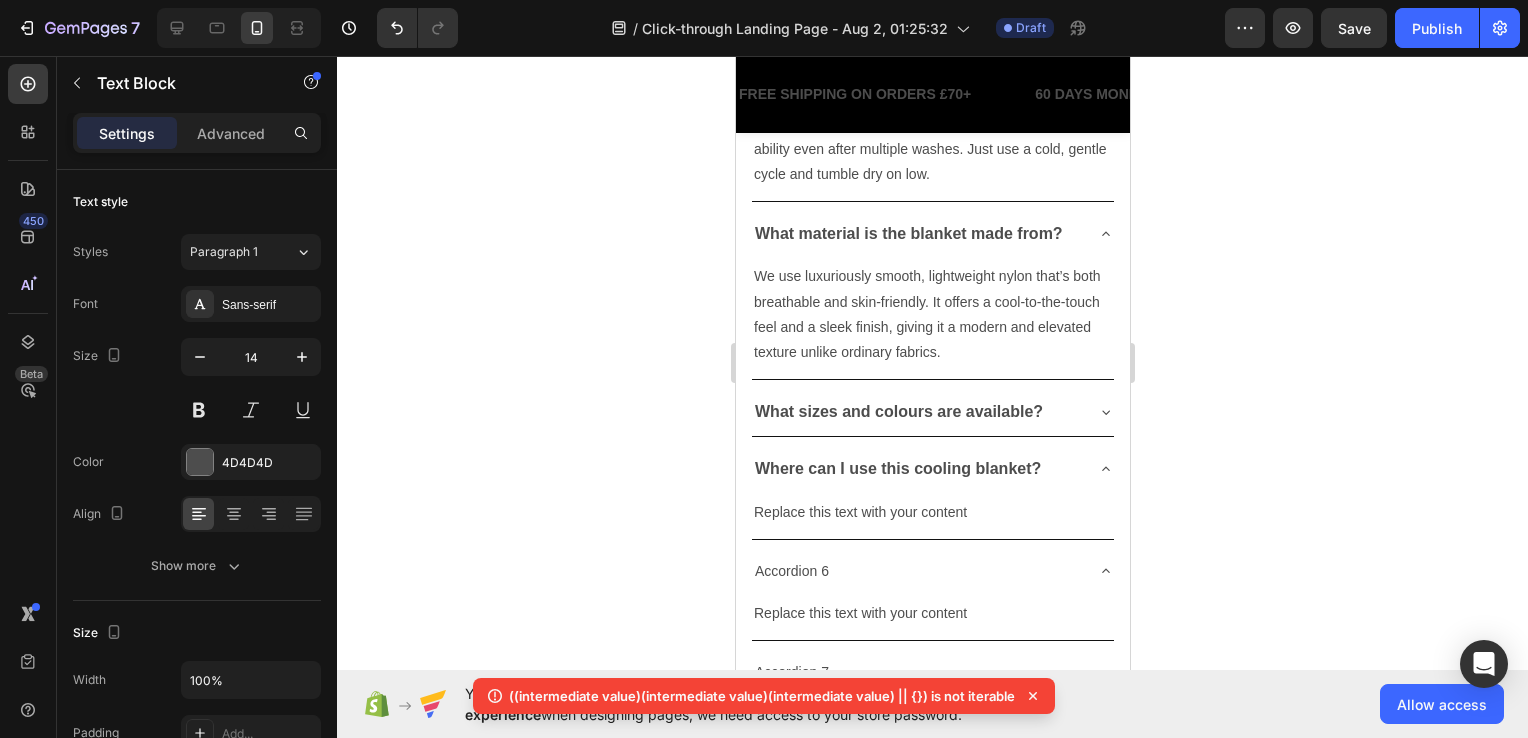 scroll, scrollTop: 6030, scrollLeft: 0, axis: vertical 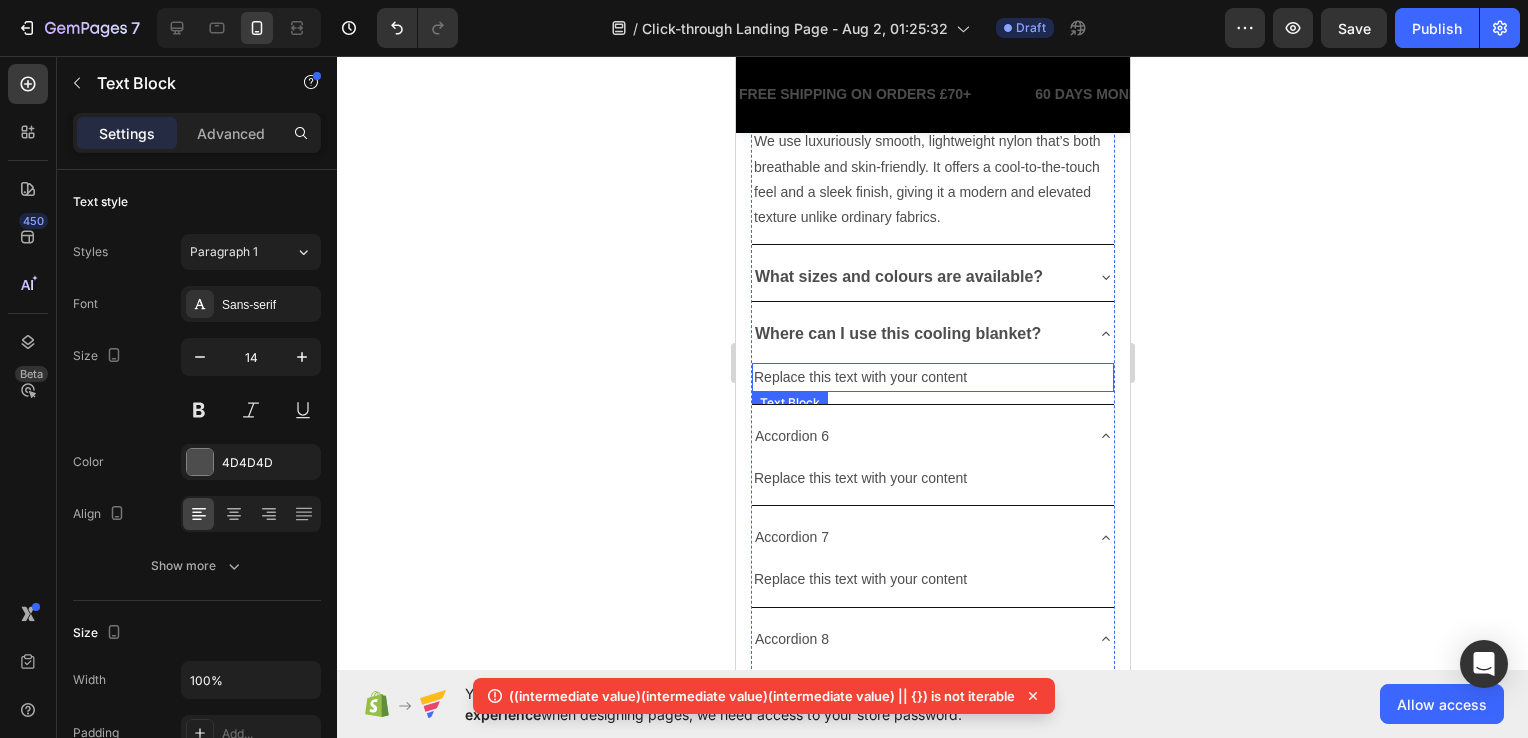 click on "Replace this text with your content" at bounding box center [932, 377] 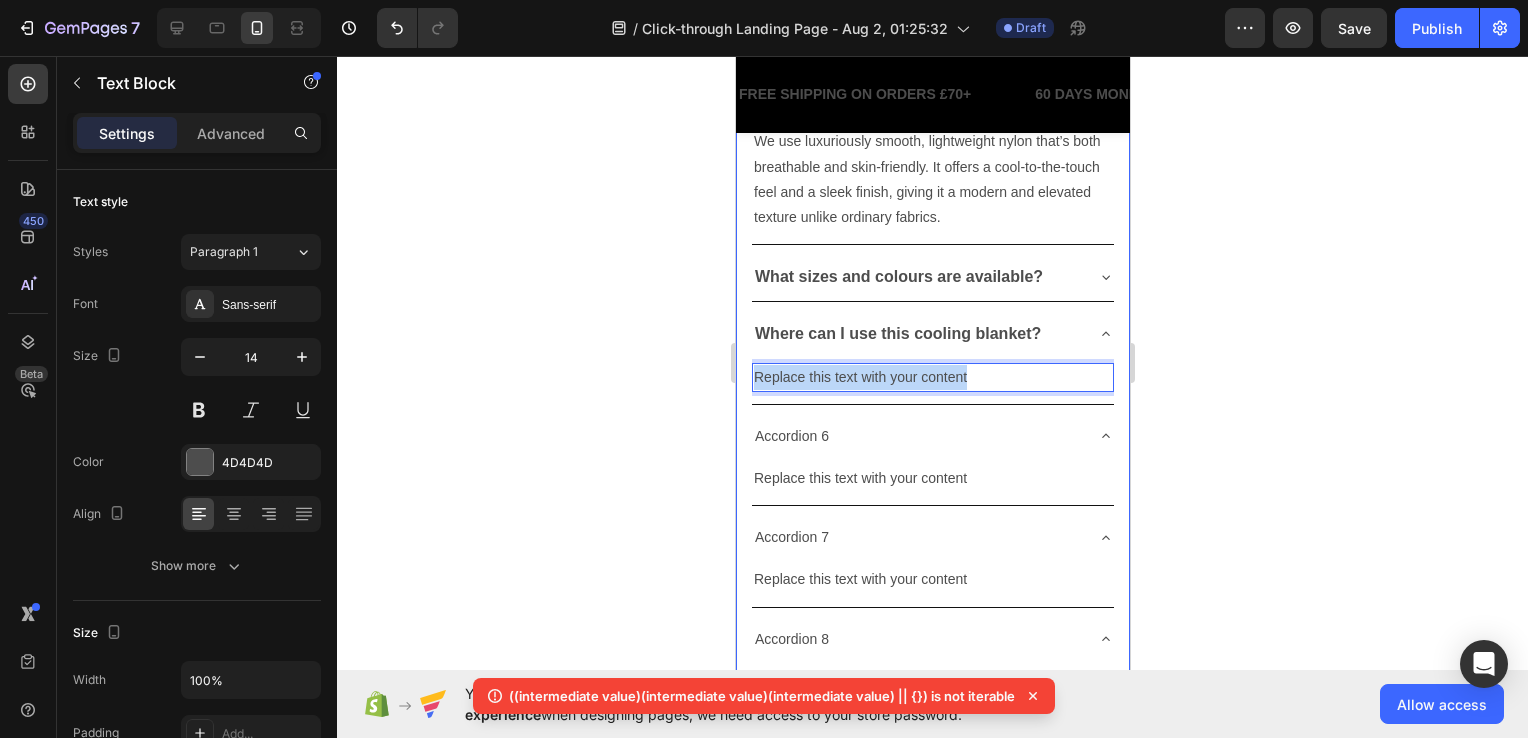 drag, startPoint x: 973, startPoint y: 360, endPoint x: 729, endPoint y: 354, distance: 244.07376 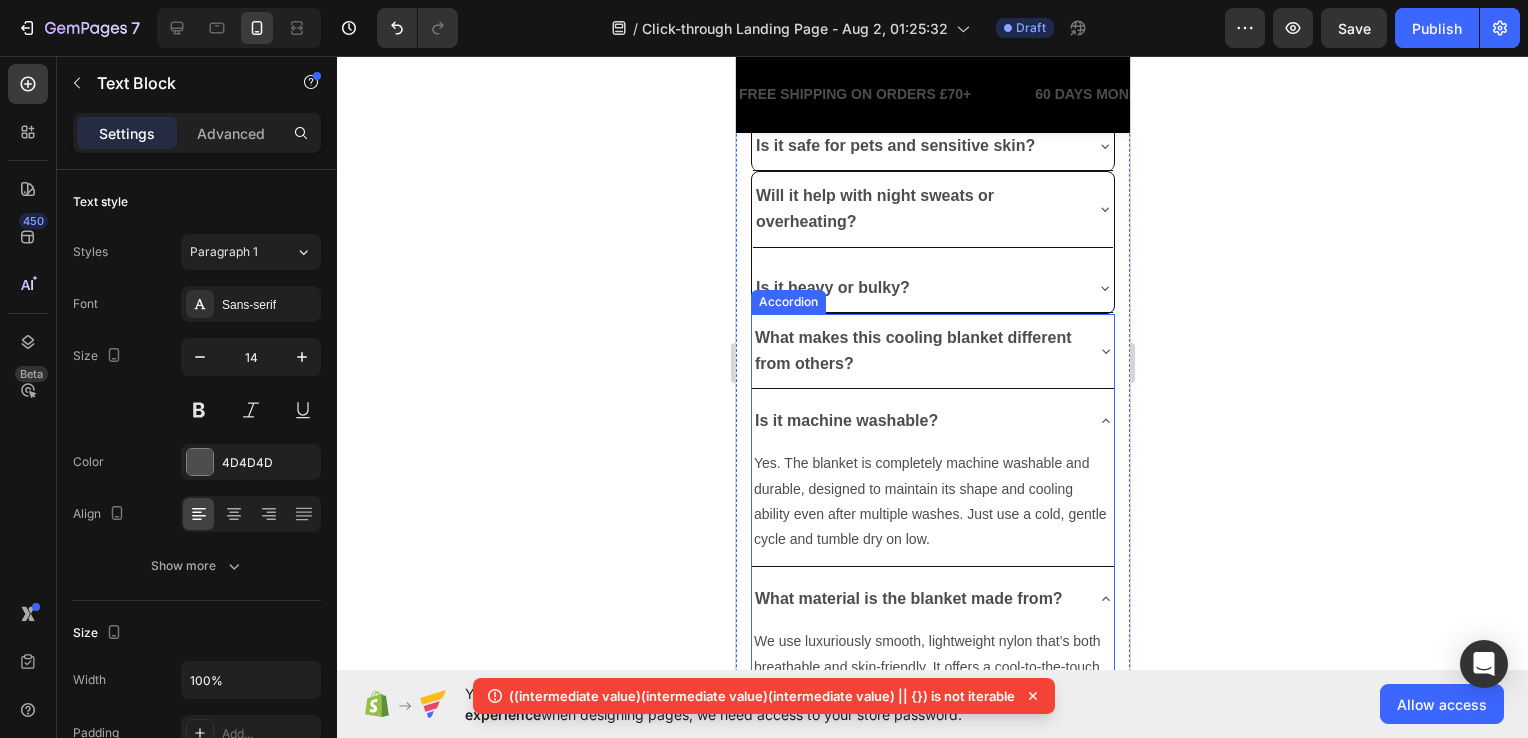 scroll, scrollTop: 5330, scrollLeft: 0, axis: vertical 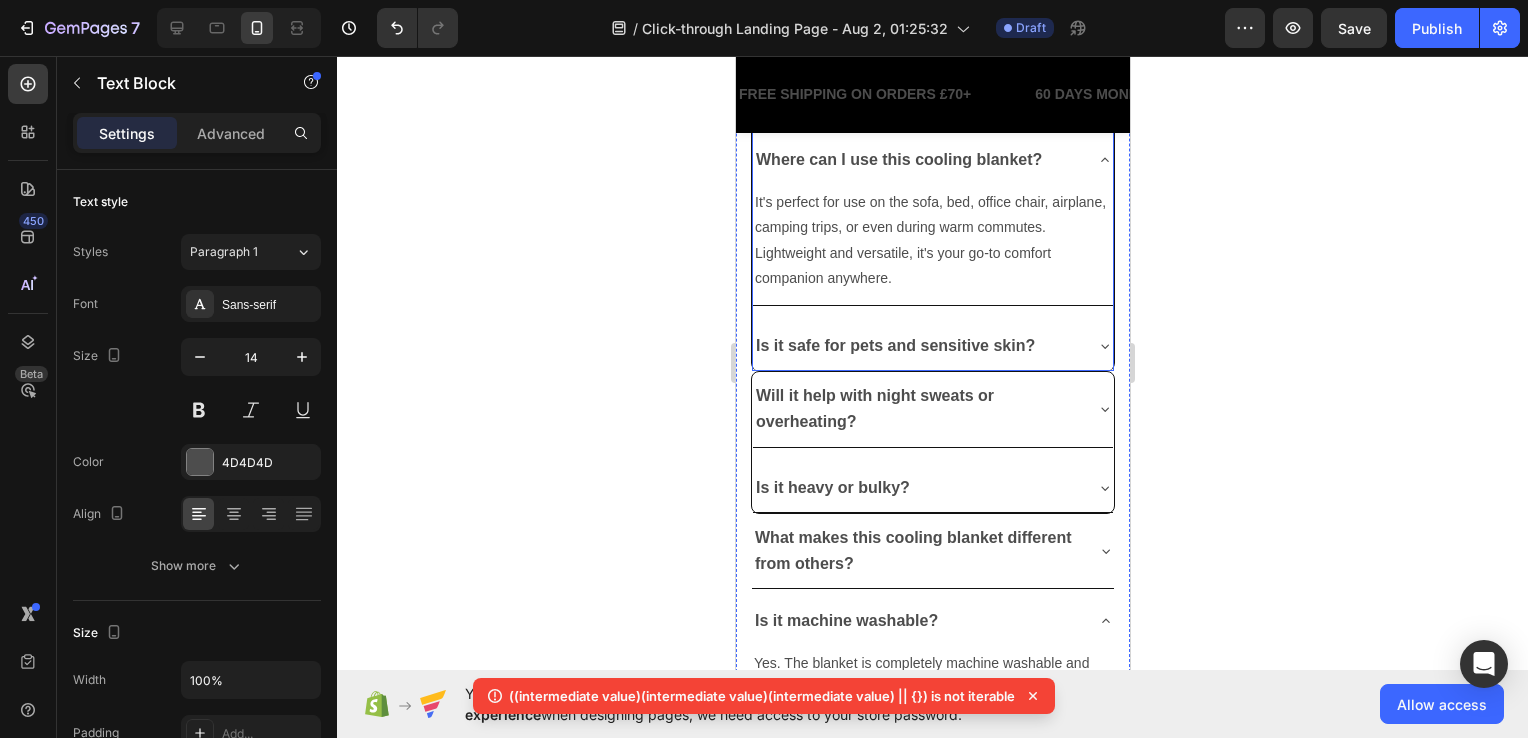 click on "Is it safe for pets and sensitive skin?" at bounding box center [916, 346] 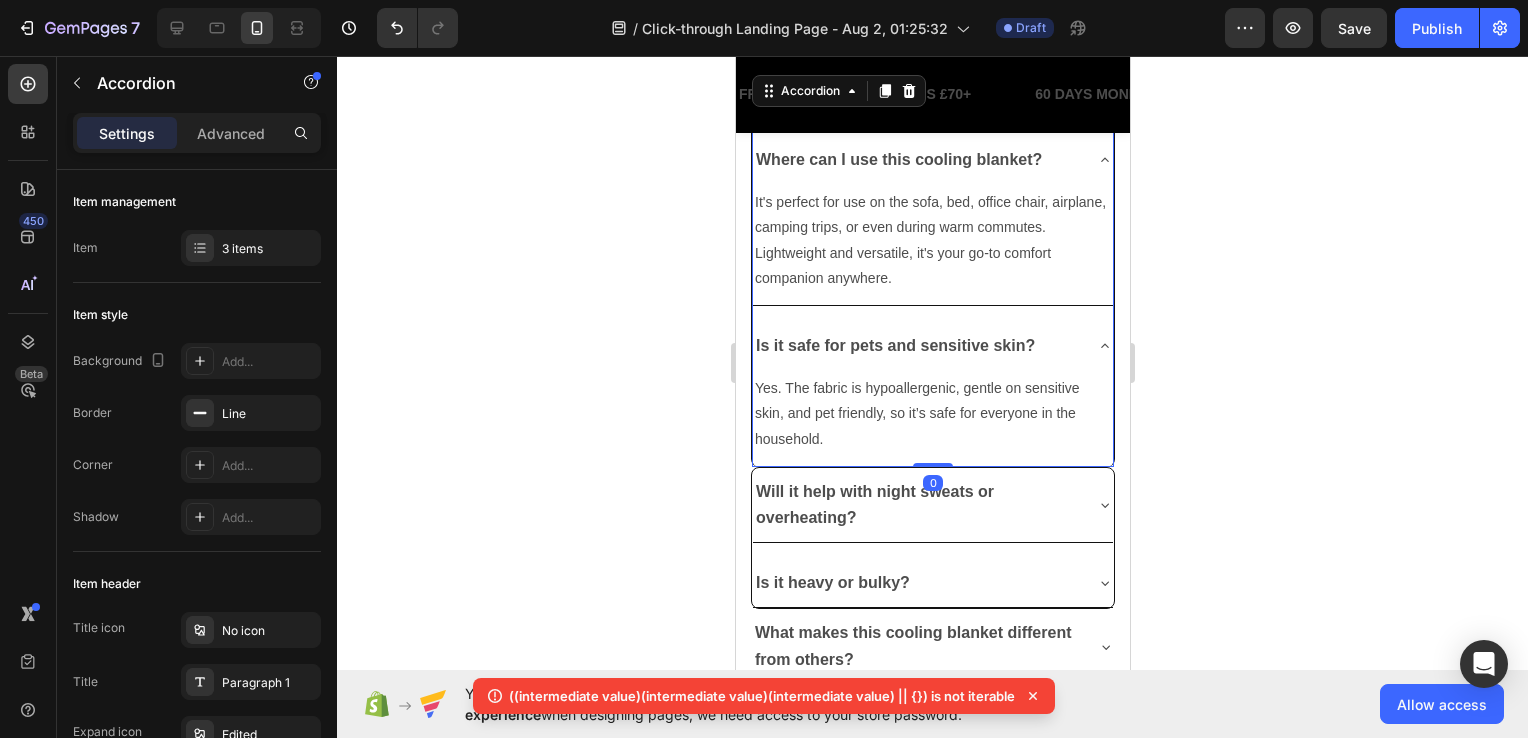 click on "Is it safe for pets and sensitive skin?" at bounding box center [894, 346] 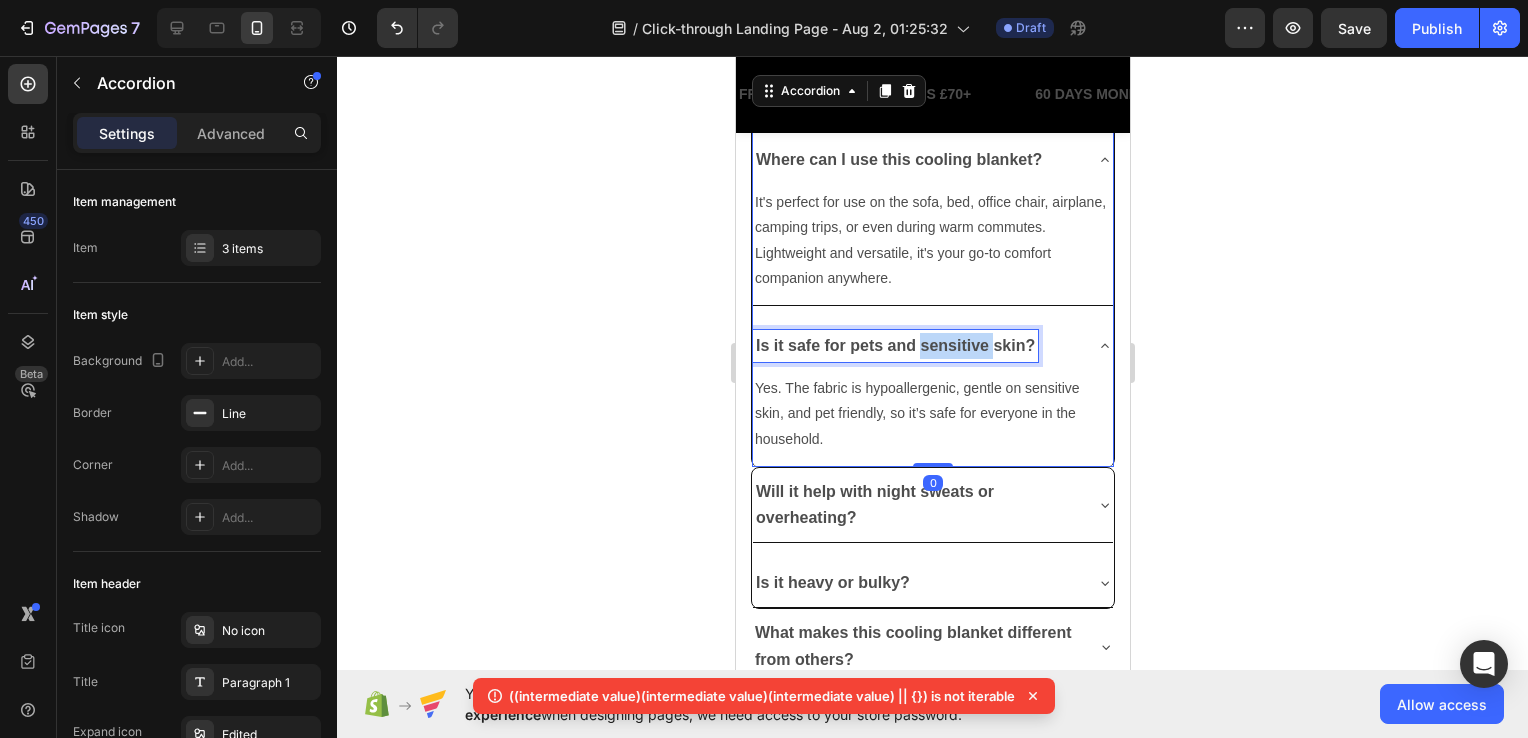 click on "Is it safe for pets and sensitive skin?" at bounding box center [894, 346] 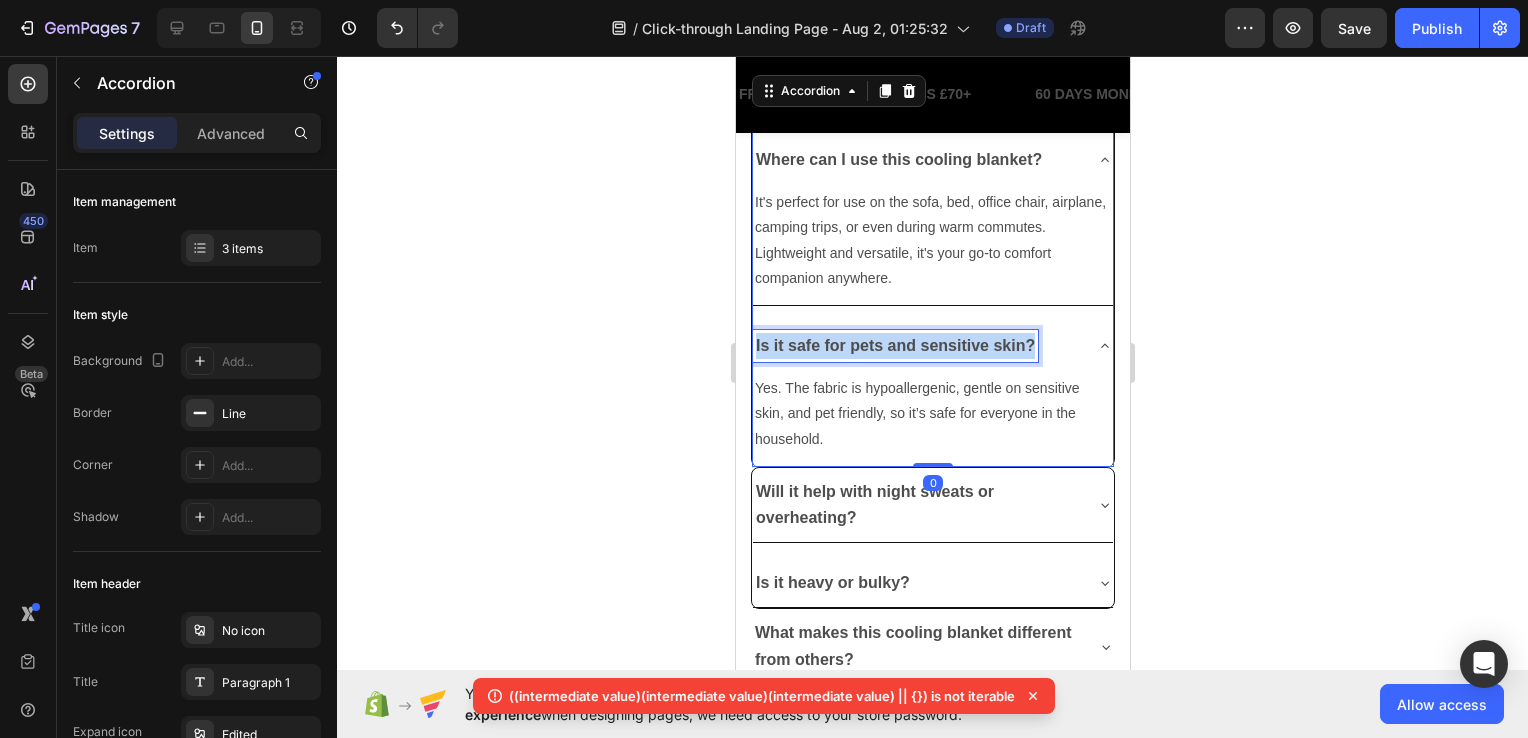 click on "Is it safe for pets and sensitive skin?" at bounding box center [894, 346] 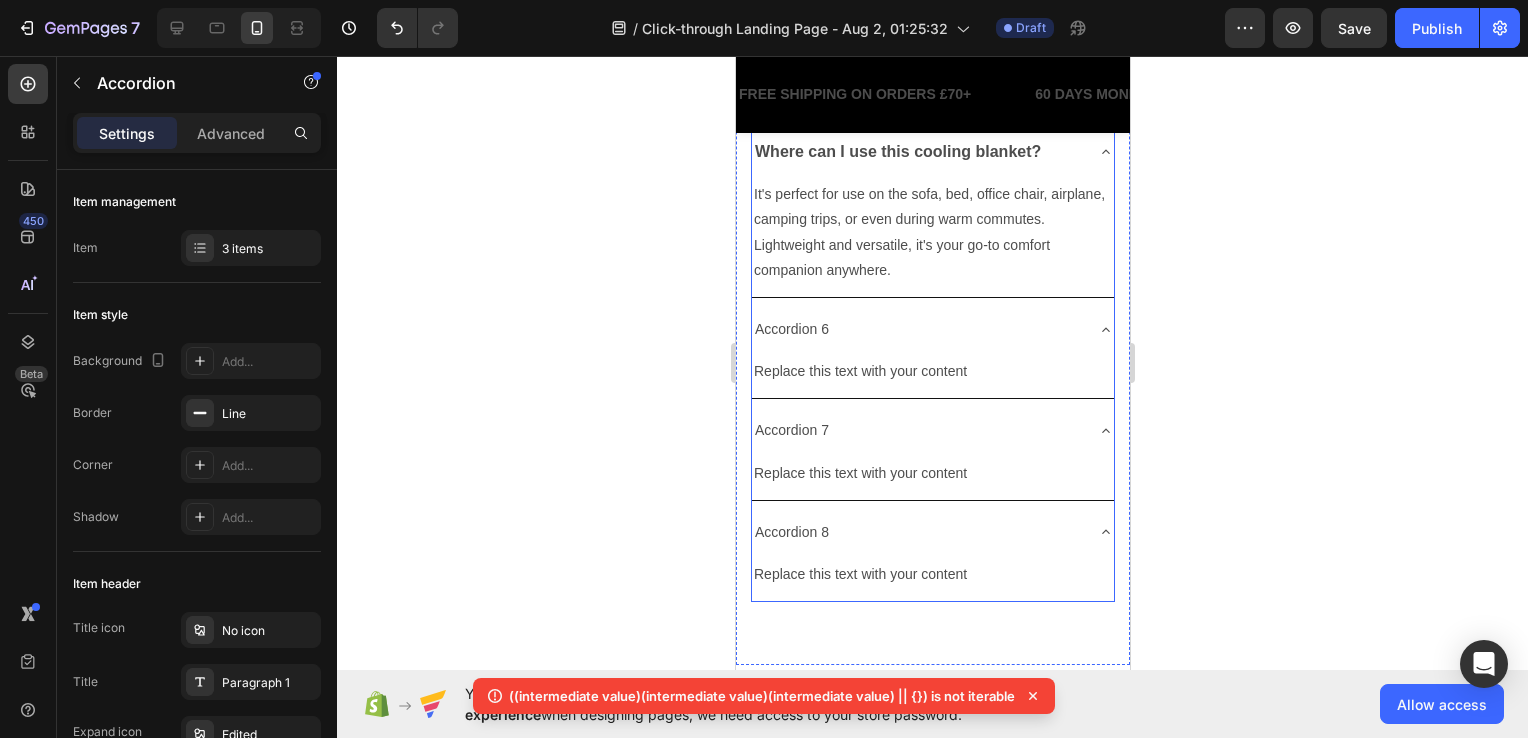 scroll, scrollTop: 6330, scrollLeft: 0, axis: vertical 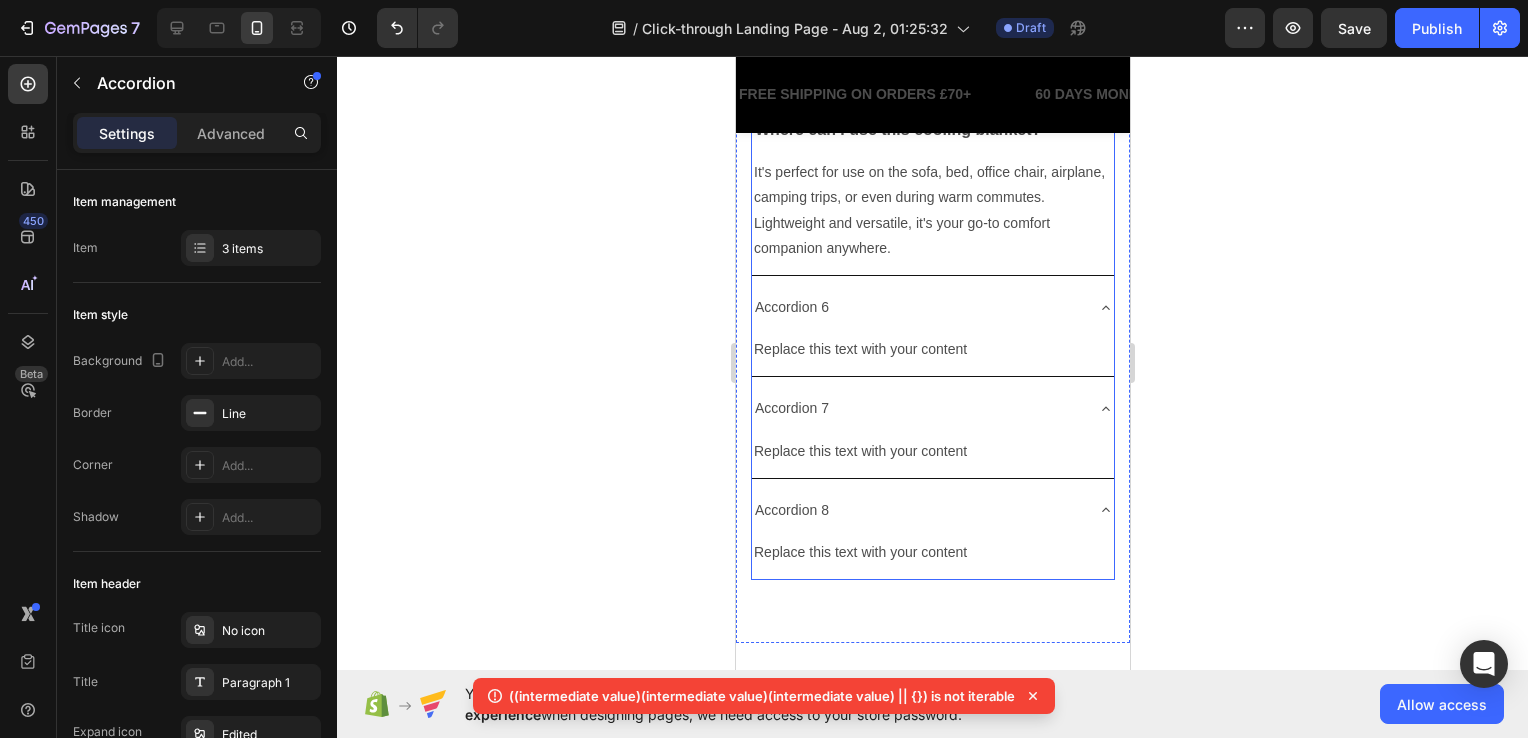 click on "Accordion 6" at bounding box center (791, 307) 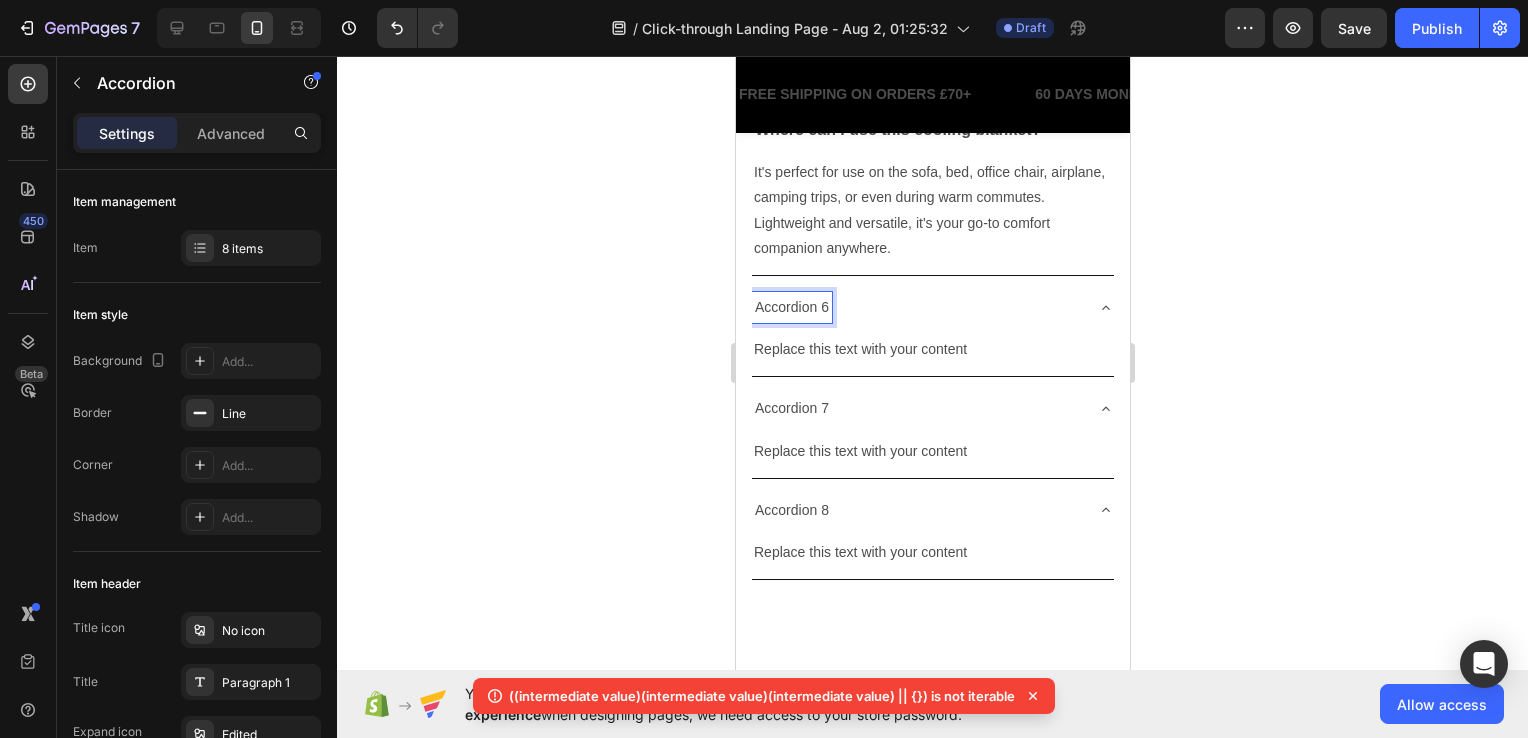 click on "Accordion 6" at bounding box center (791, 307) 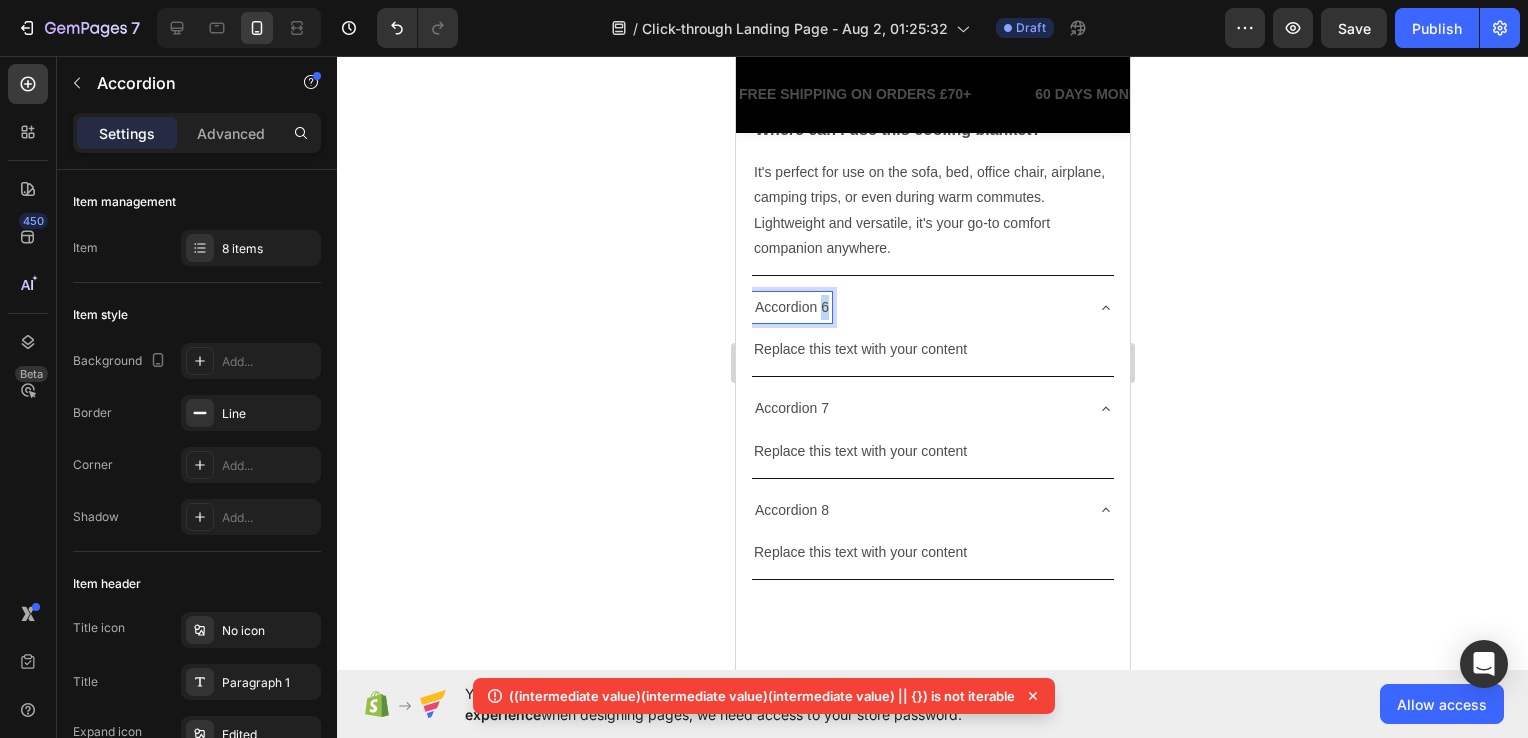 click on "Accordion 6" at bounding box center [791, 307] 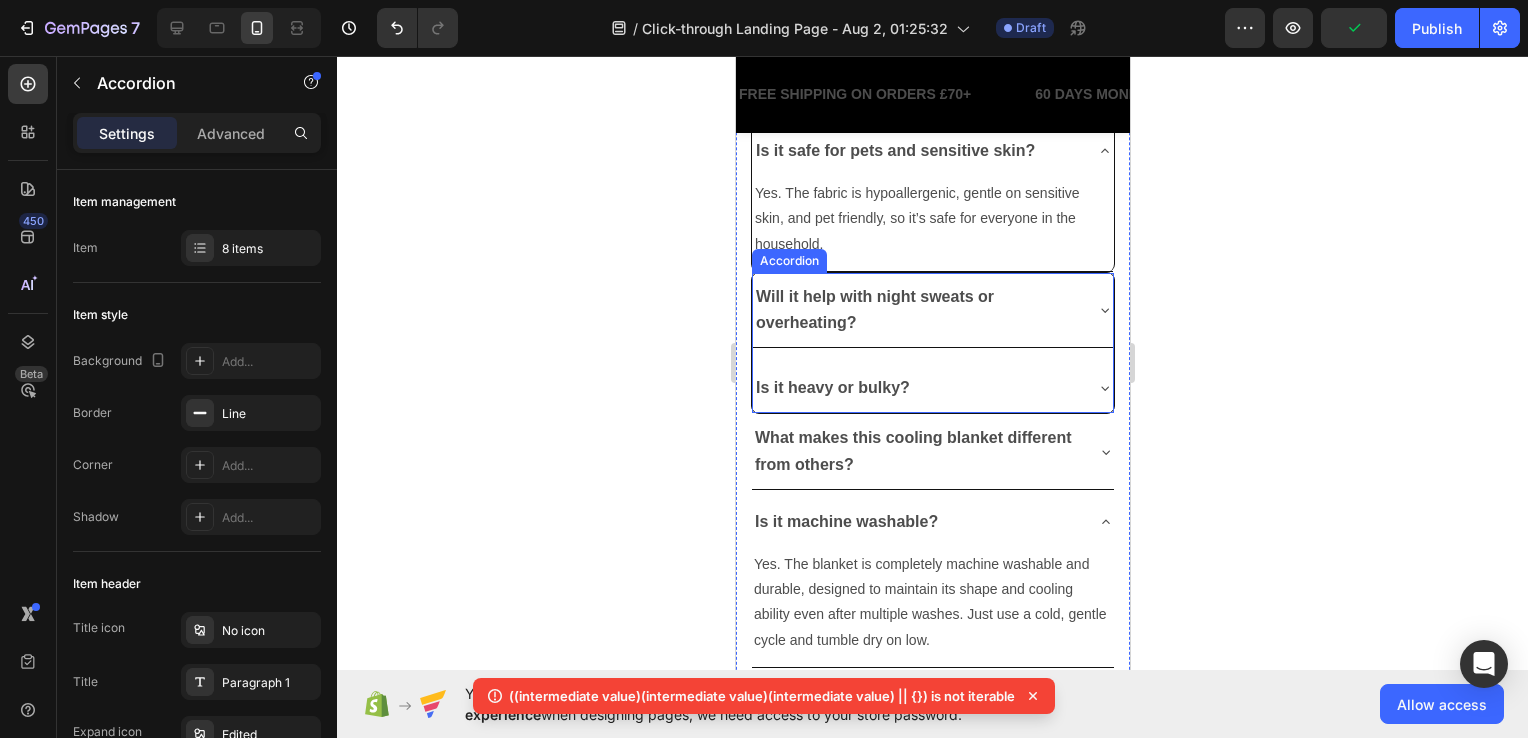 scroll, scrollTop: 5425, scrollLeft: 0, axis: vertical 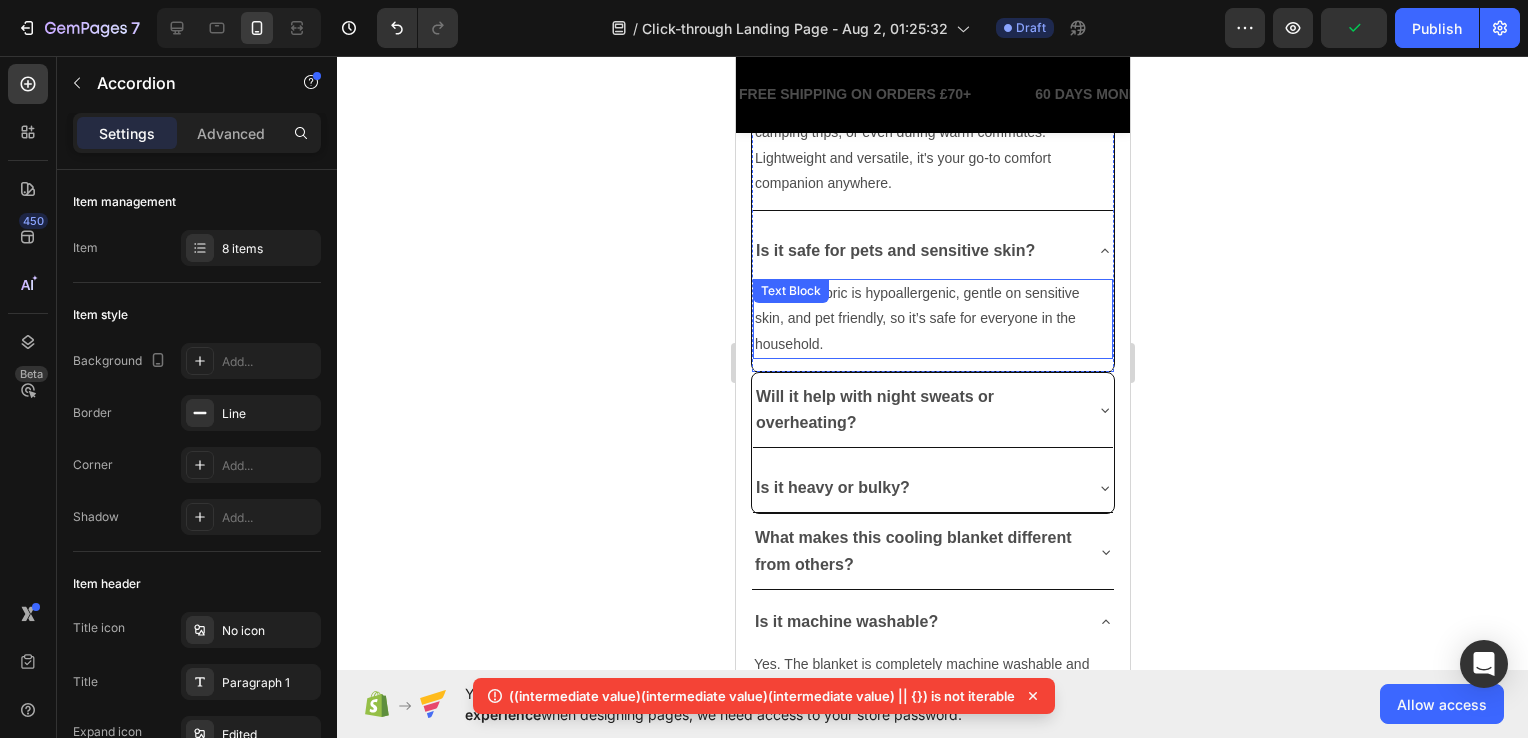 click on "Yes. The fabric is hypoallergenic, gentle on sensitive skin, and pet friendly, so it’s safe for everyone in the household." at bounding box center [932, 319] 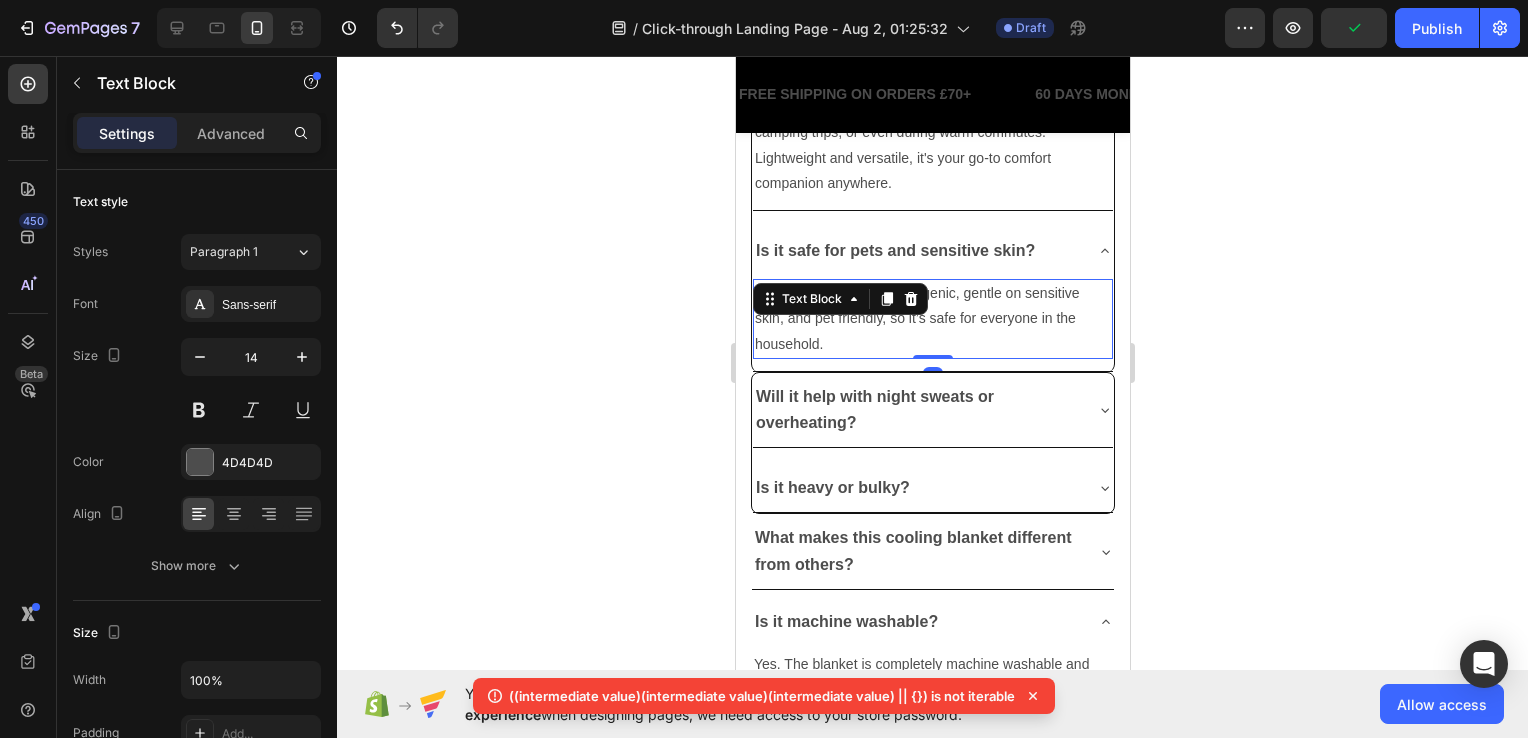 click on "Yes. The fabric is hypoallergenic, gentle on sensitive skin, and pet friendly, so it’s safe for everyone in the household." at bounding box center [932, 319] 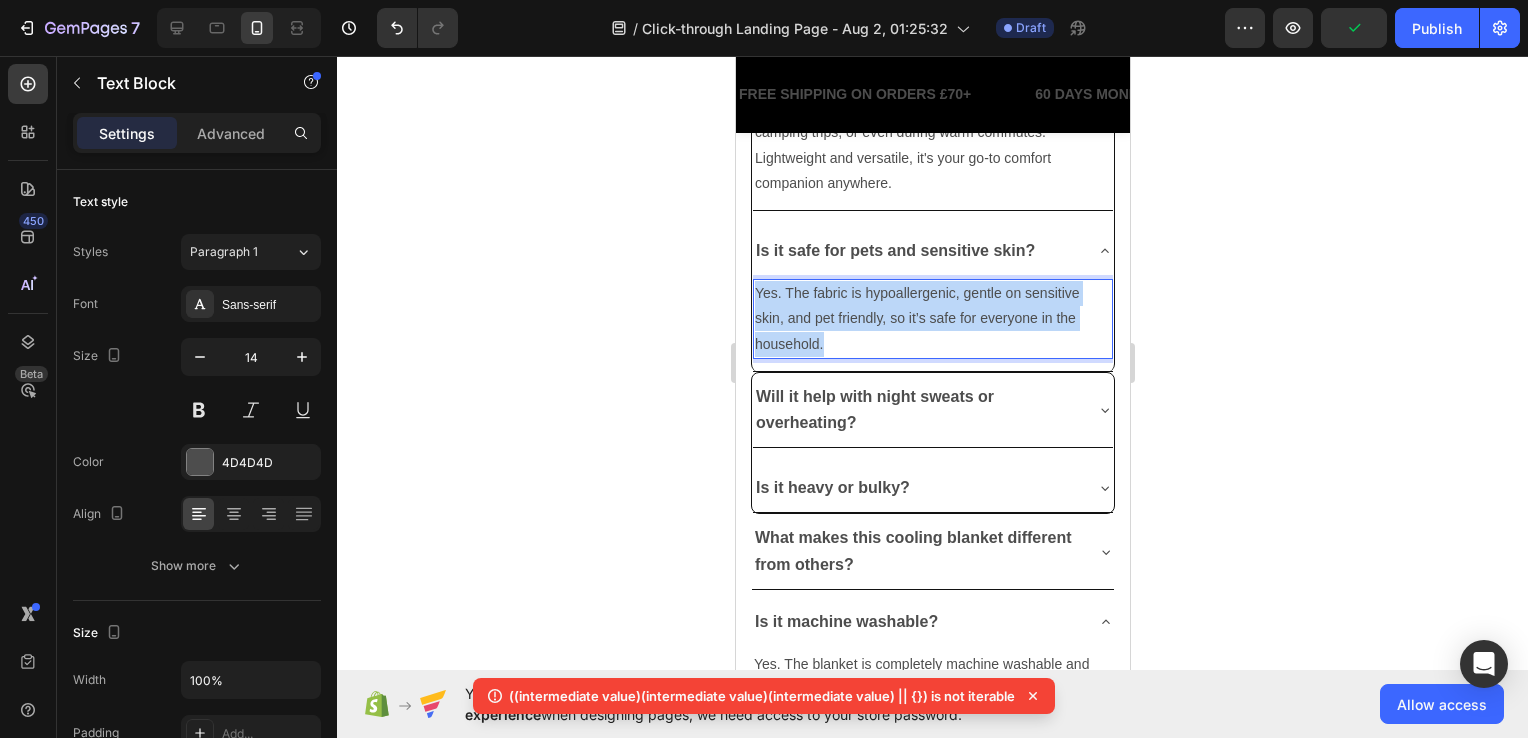 click on "Yes. The fabric is hypoallergenic, gentle on sensitive skin, and pet friendly, so it’s safe for everyone in the household." at bounding box center [932, 319] 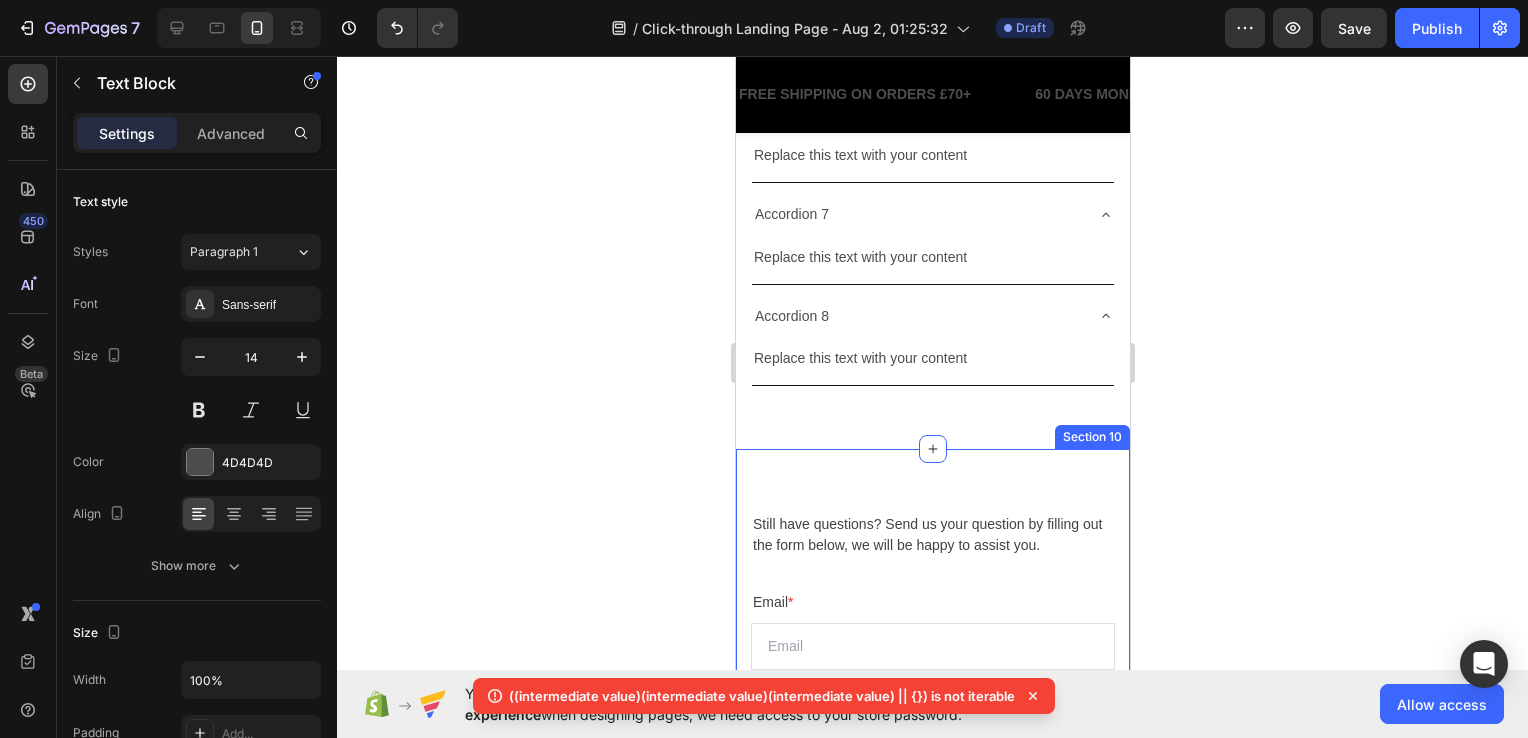 scroll, scrollTop: 6325, scrollLeft: 0, axis: vertical 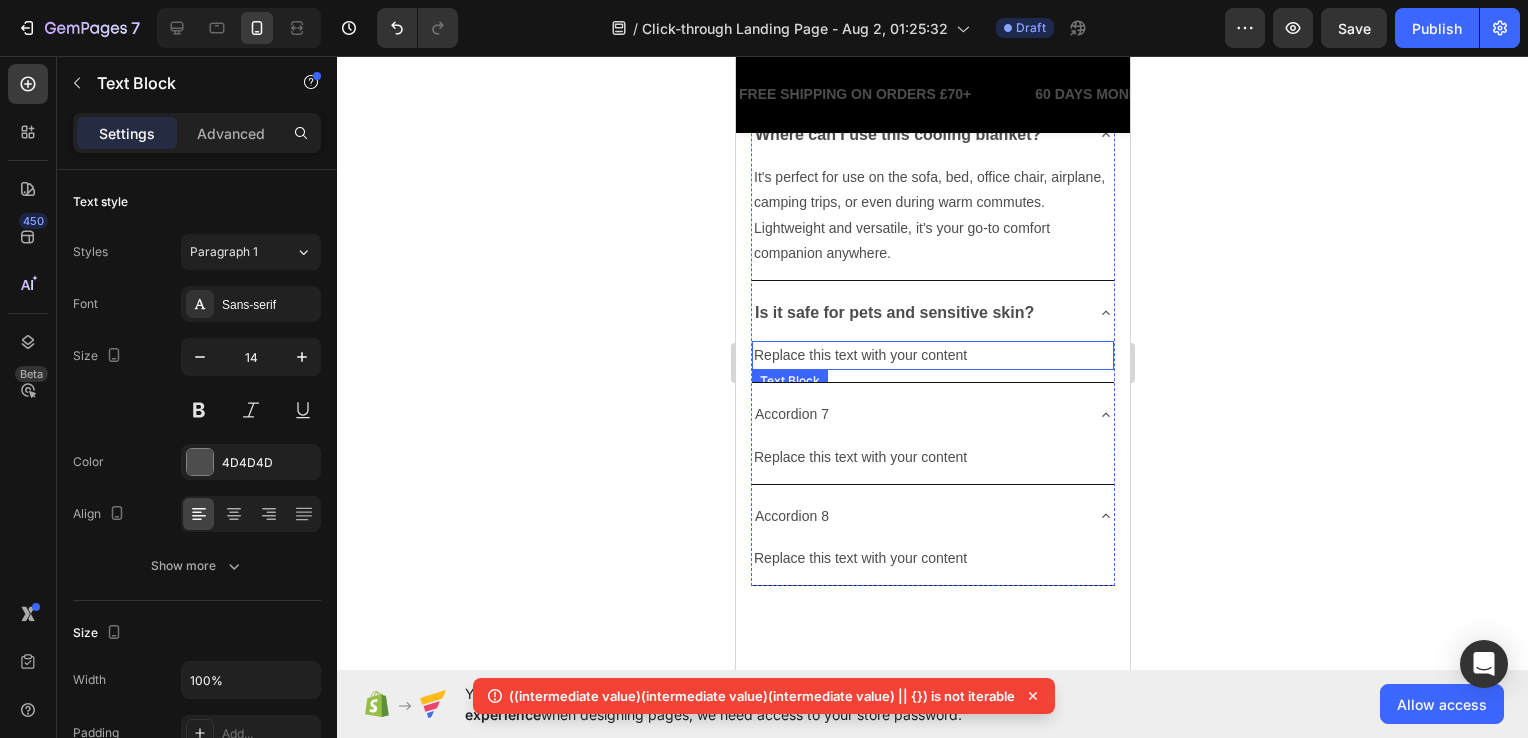 click on "Replace this text with your content" at bounding box center (932, 355) 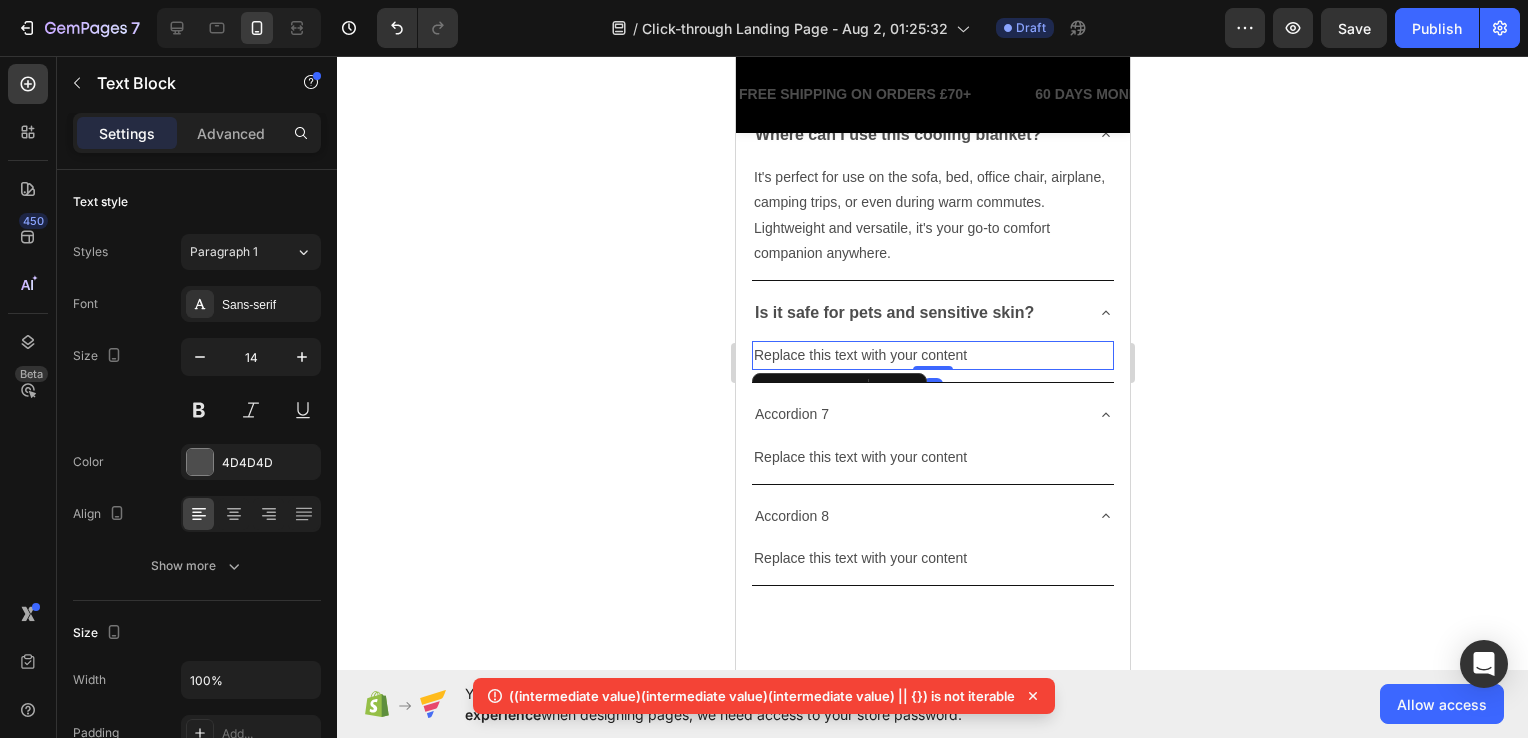 click on "Replace this text with your content" at bounding box center [932, 355] 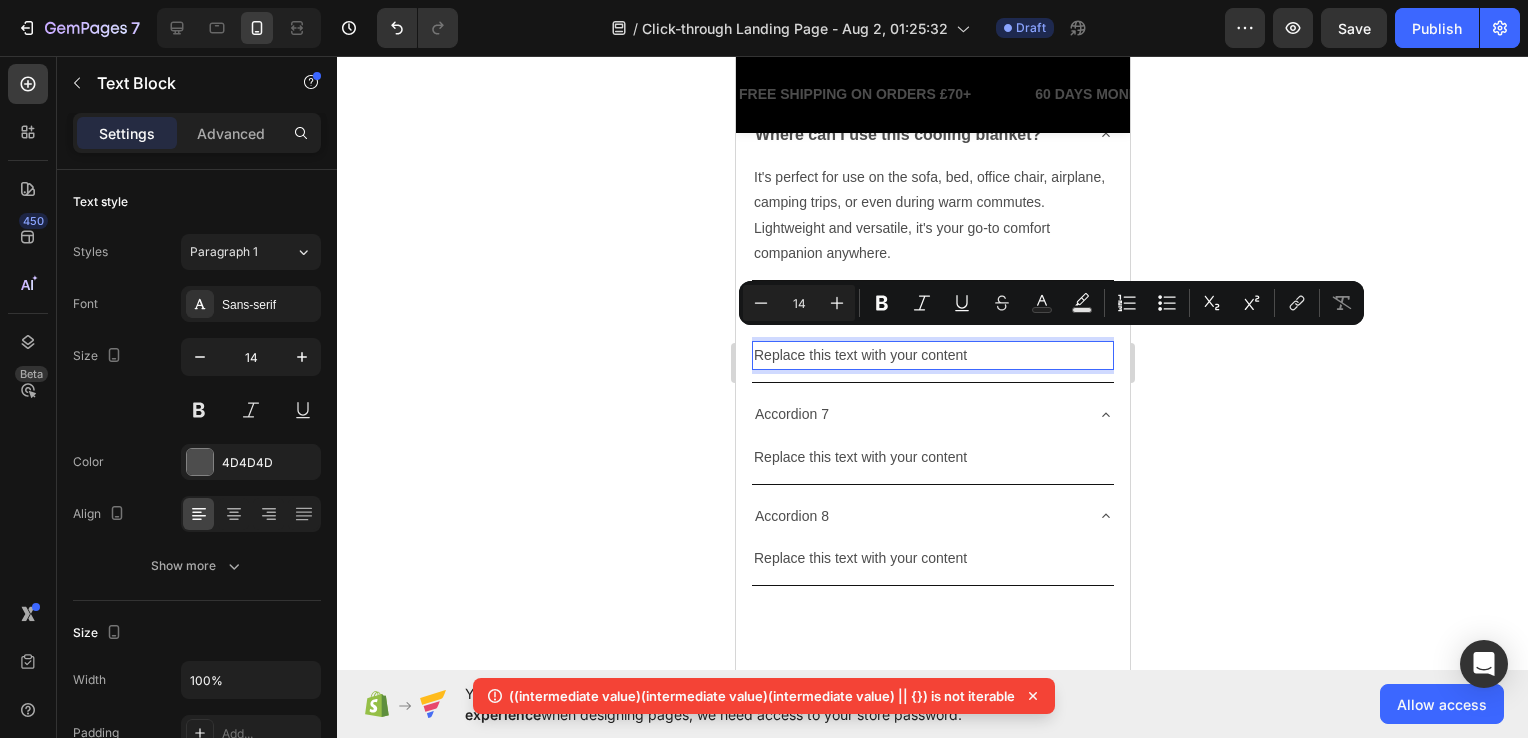 click on "Replace this text with your content" at bounding box center (932, 355) 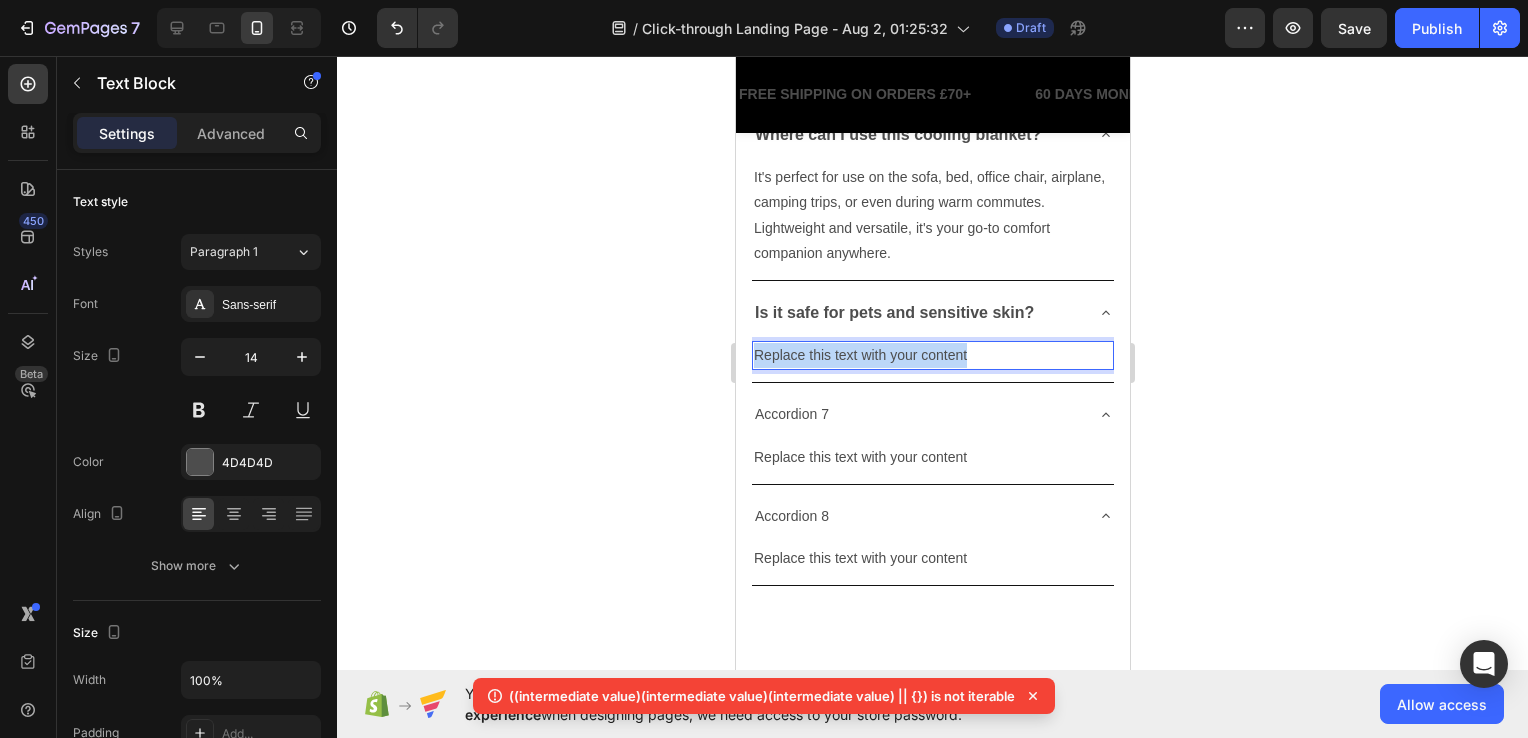 drag, startPoint x: 981, startPoint y: 336, endPoint x: 749, endPoint y: 338, distance: 232.00862 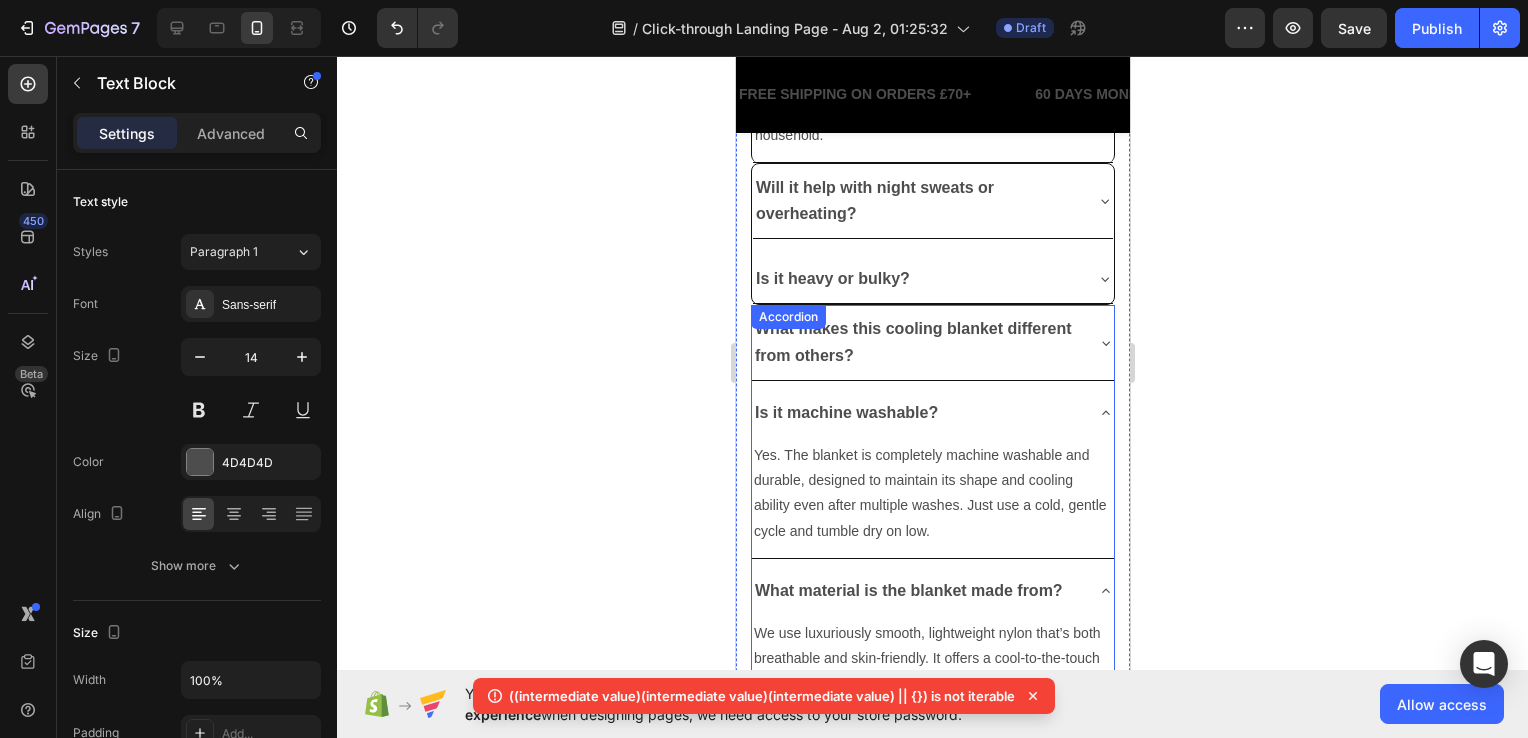 scroll, scrollTop: 5625, scrollLeft: 0, axis: vertical 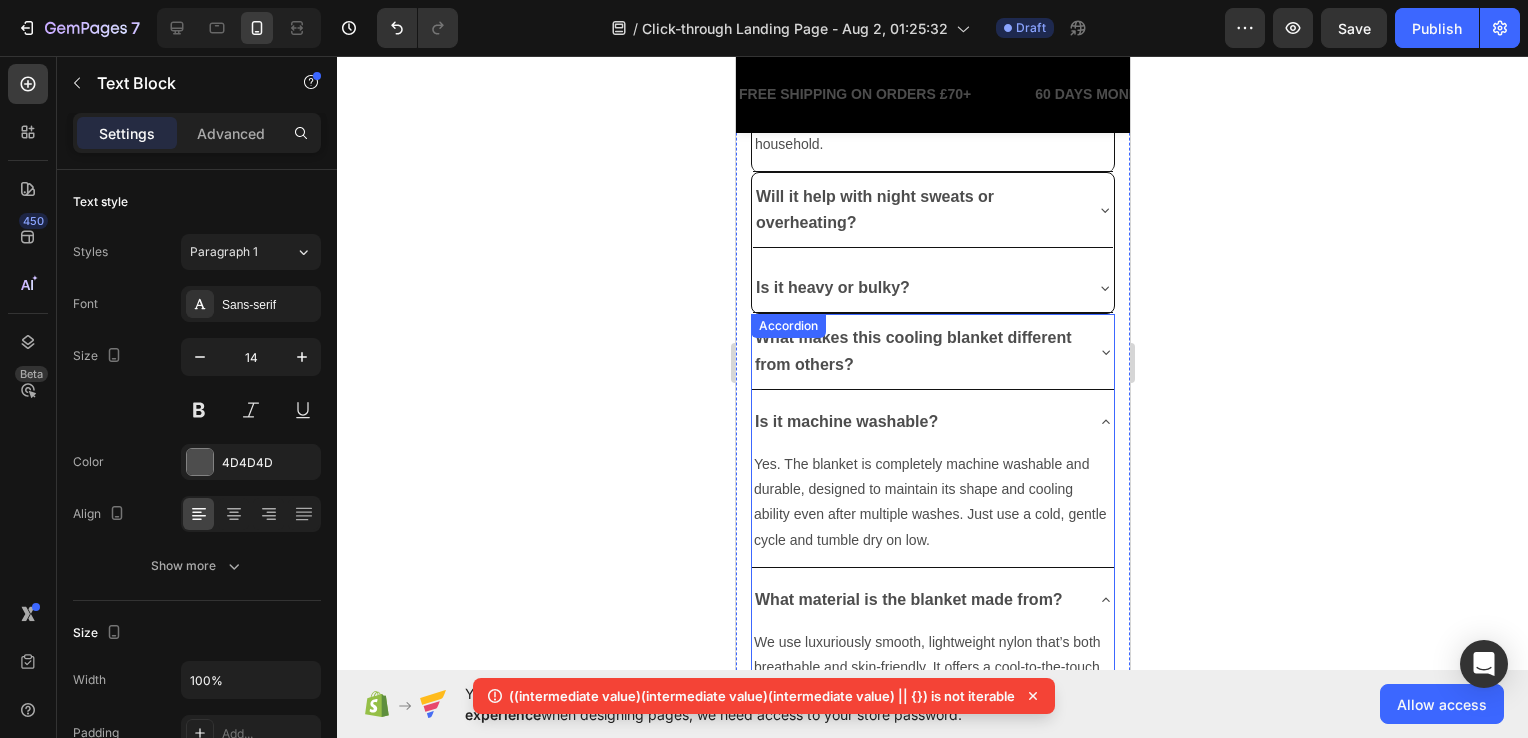 click 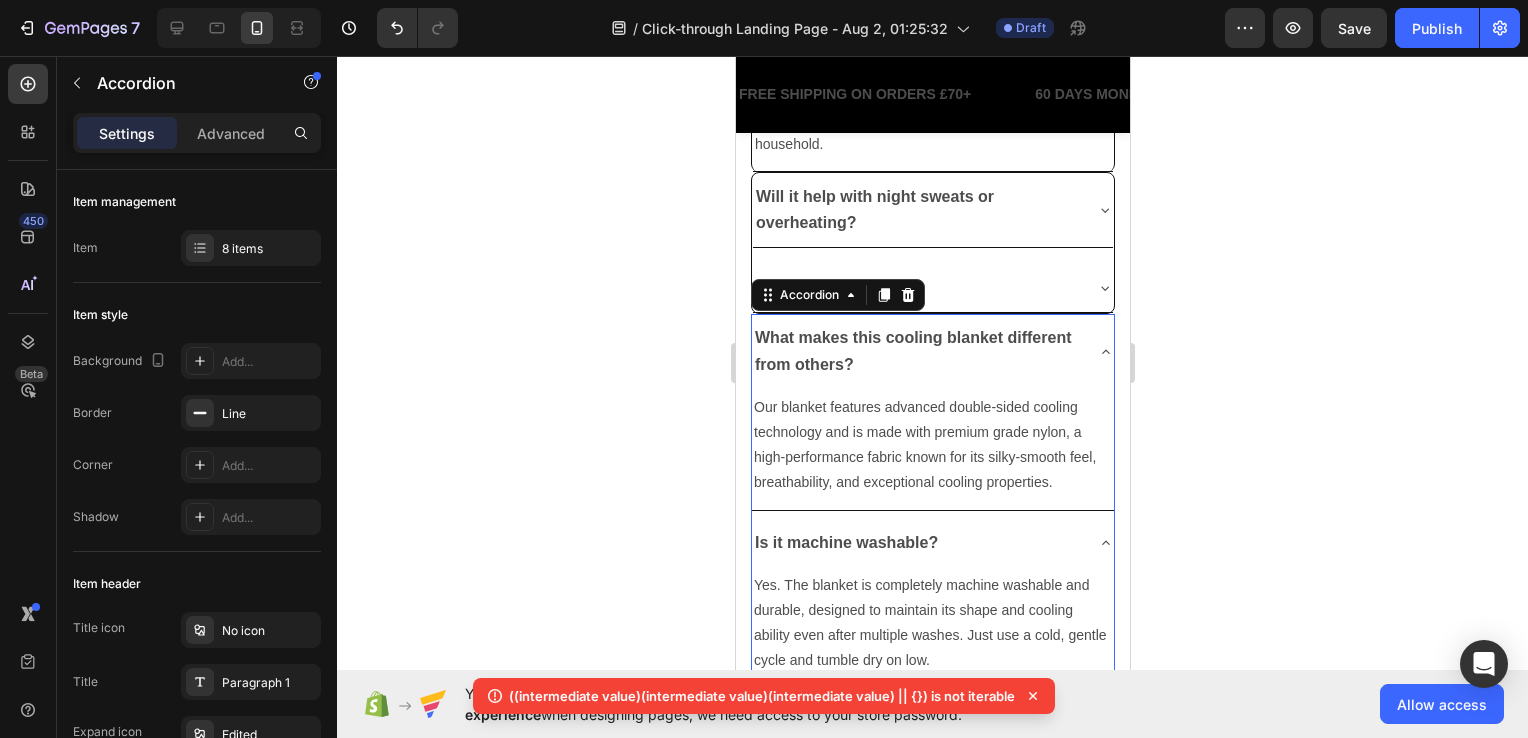 click on "What makes this cooling blanket different from others?" at bounding box center [932, 351] 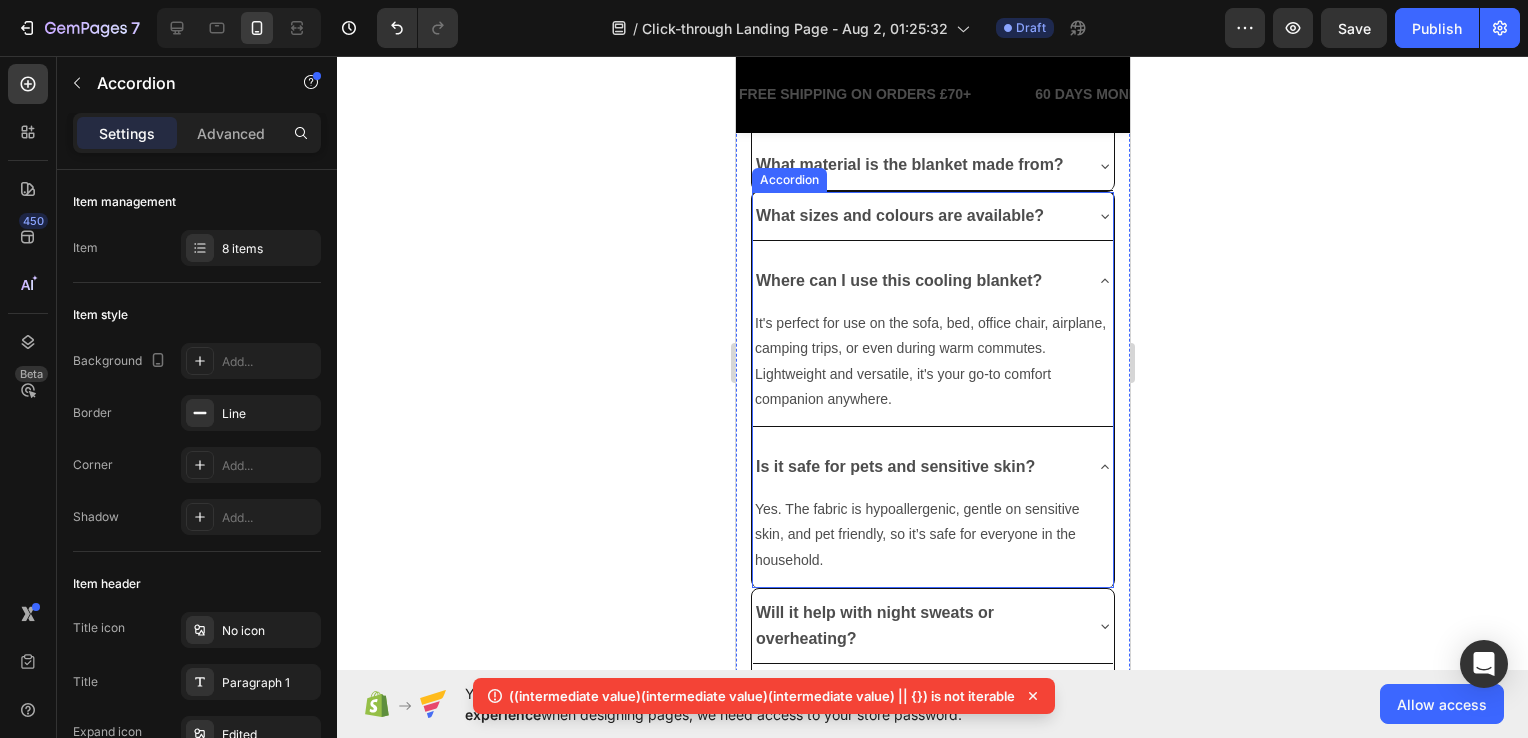 scroll, scrollTop: 5325, scrollLeft: 0, axis: vertical 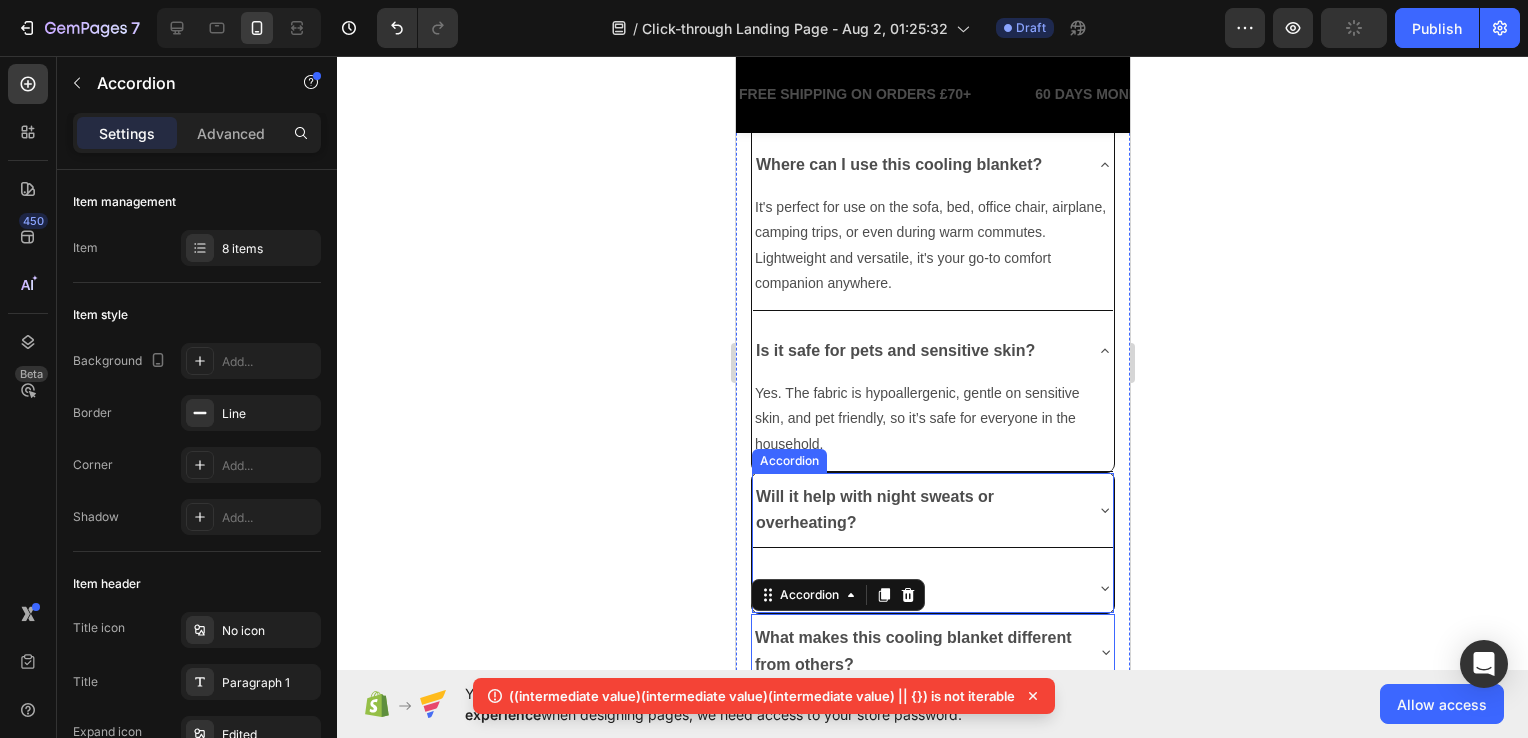 click 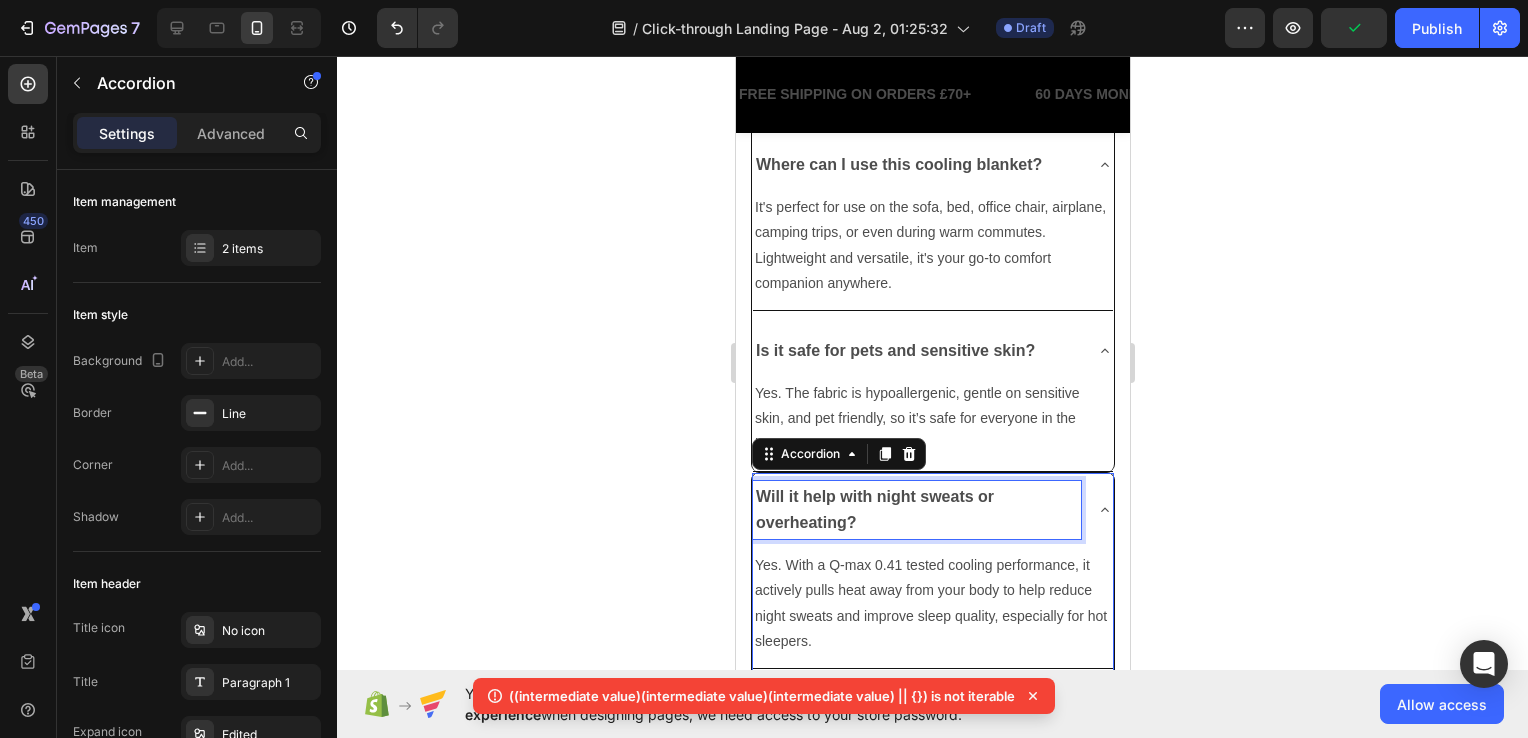 click on "Will it help with night sweats or overheating?" at bounding box center [874, 509] 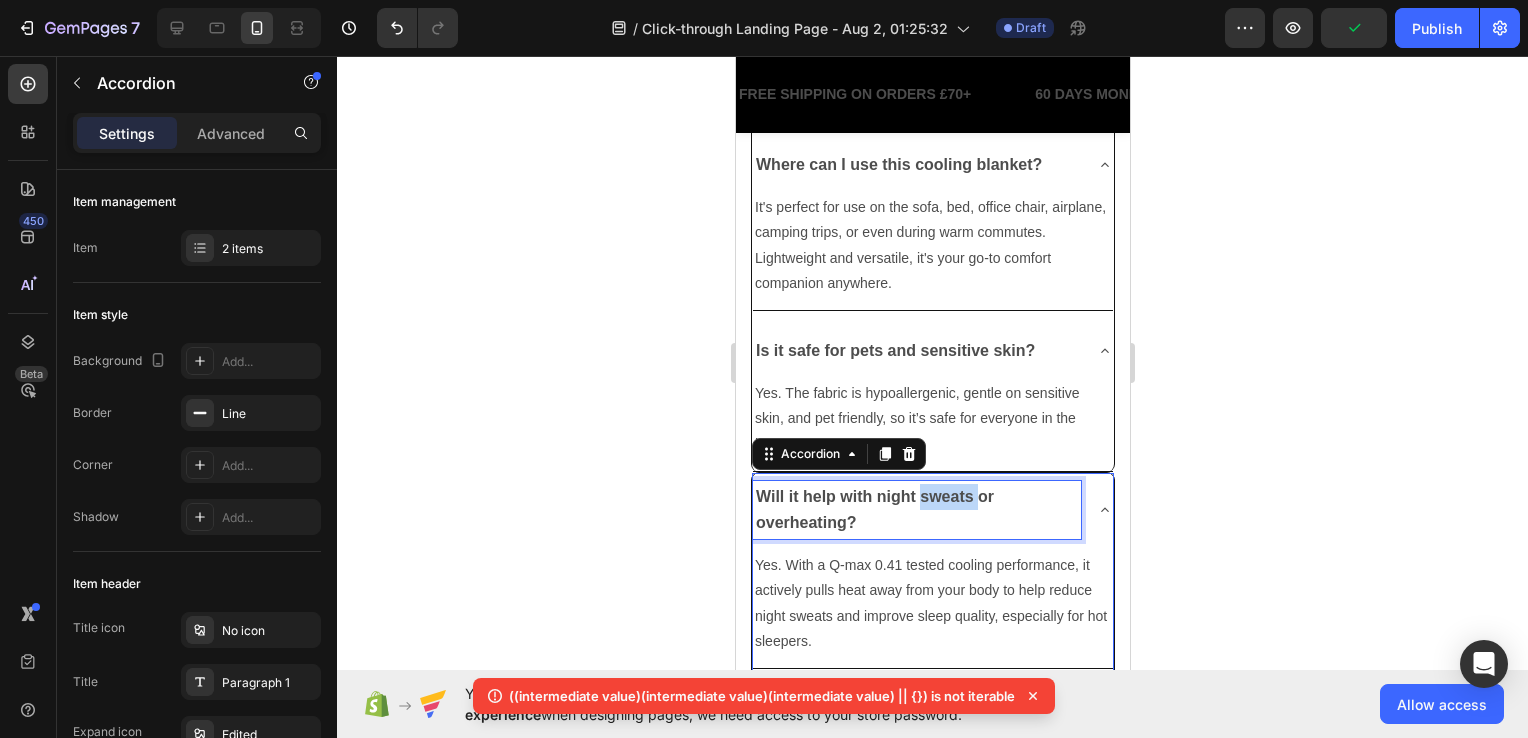 click on "Will it help with night sweats or overheating?" at bounding box center (874, 509) 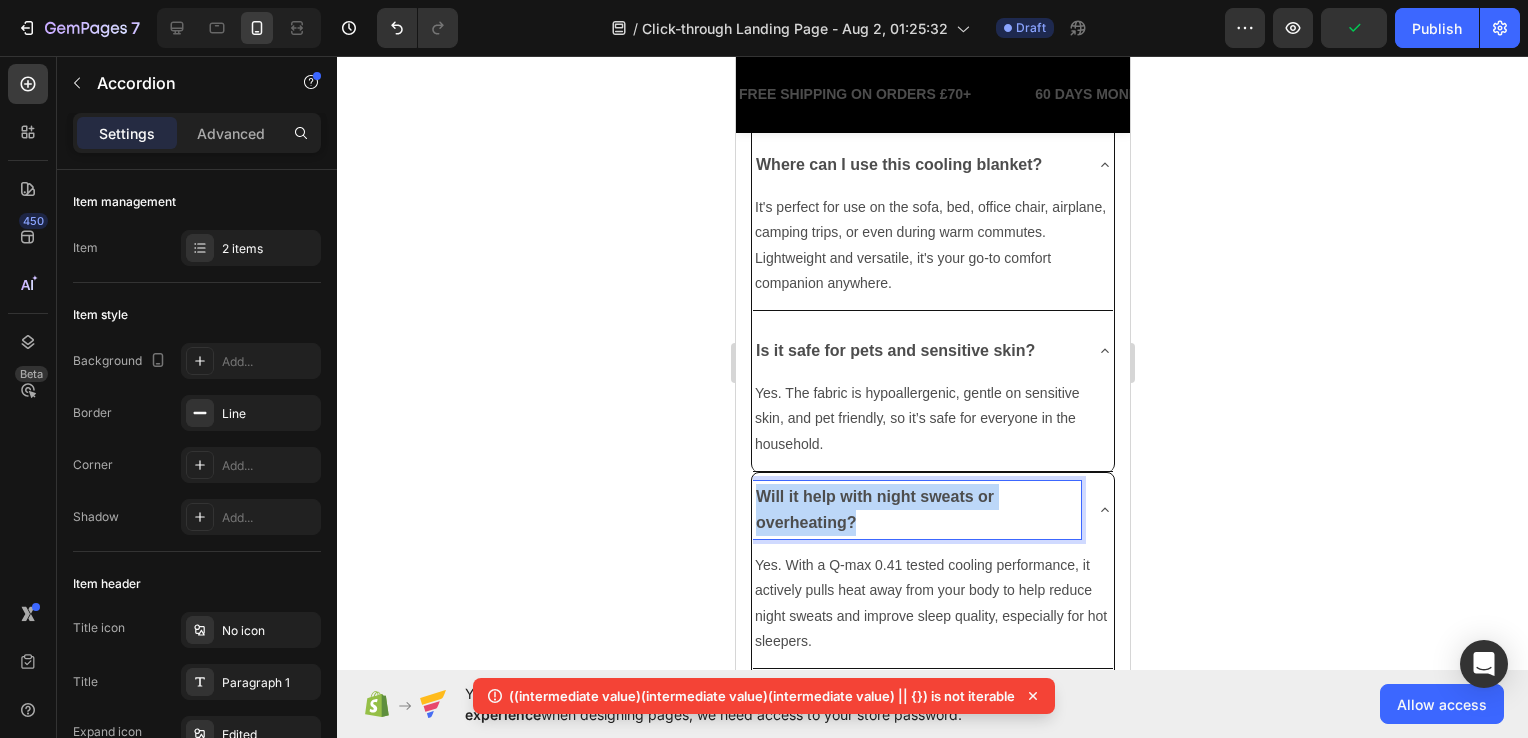 click on "Will it help with night sweats or overheating?" at bounding box center (874, 509) 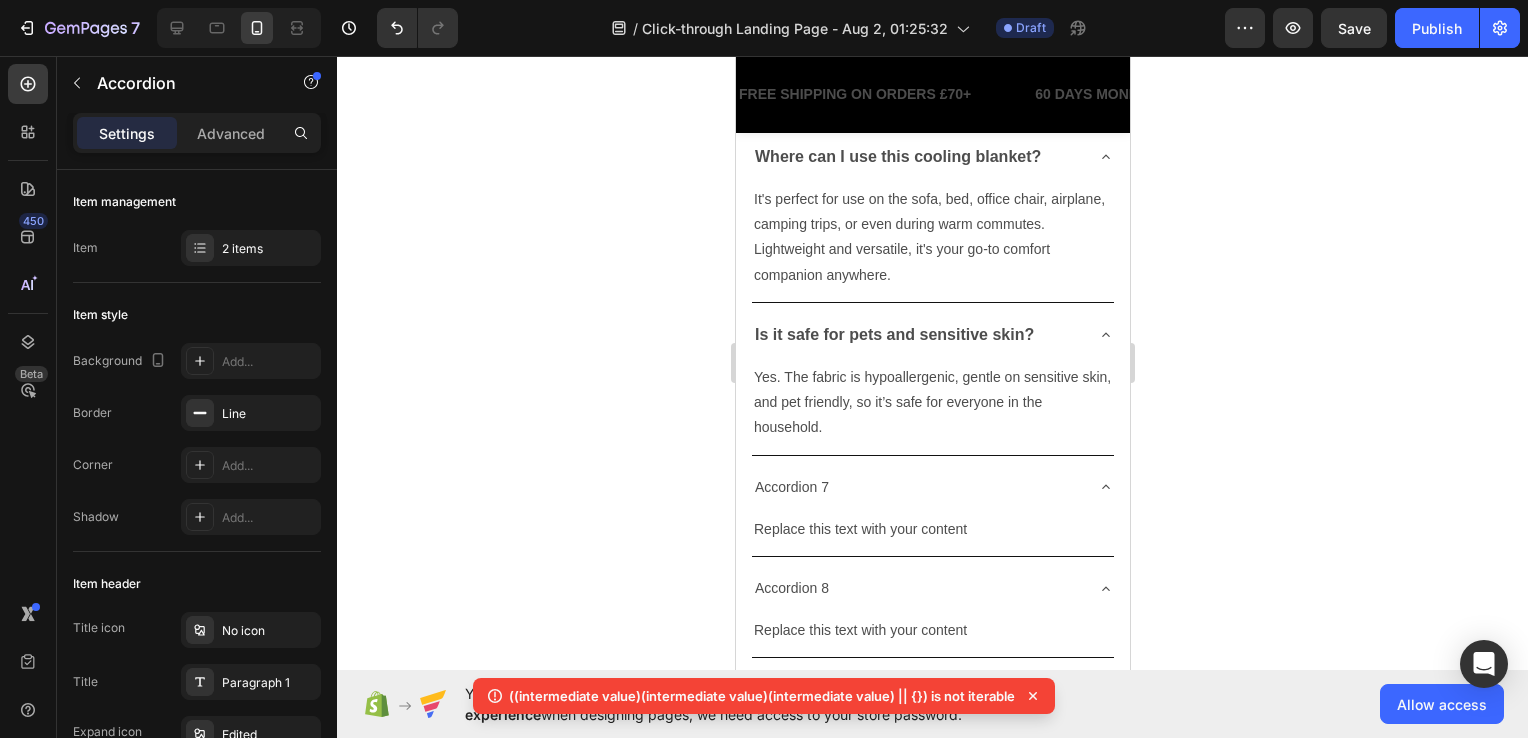 scroll, scrollTop: 6425, scrollLeft: 0, axis: vertical 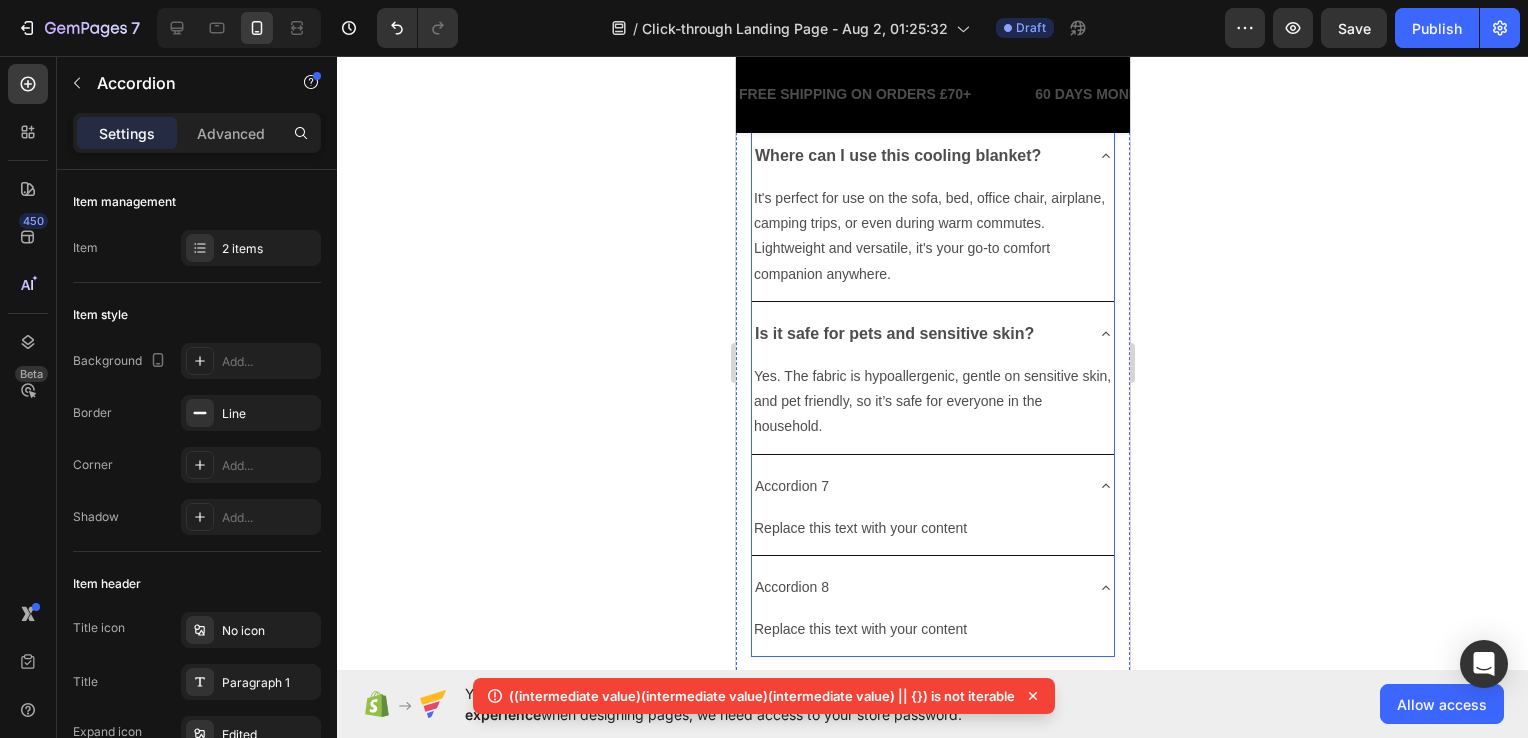 click on "Accordion 7" at bounding box center (791, 486) 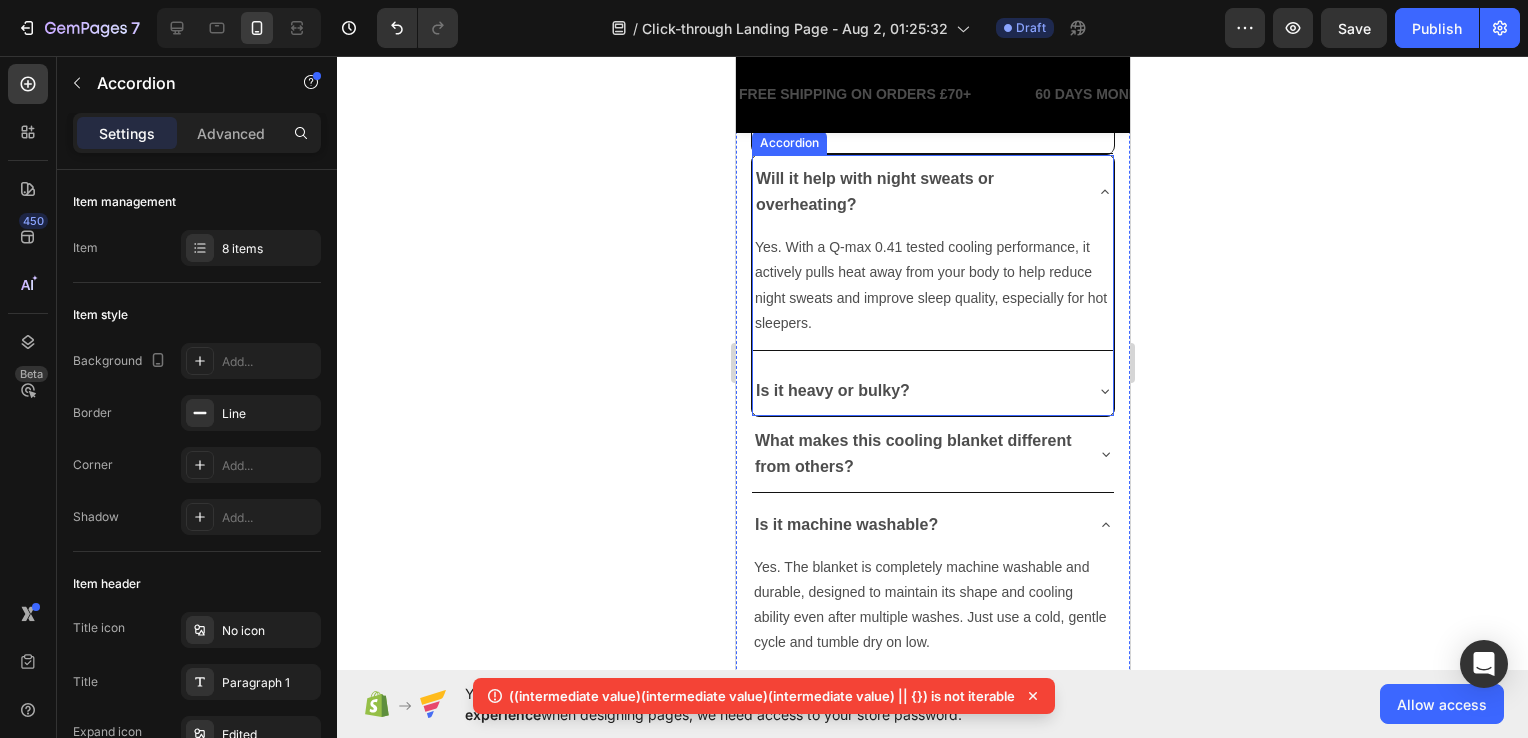 scroll, scrollTop: 5625, scrollLeft: 0, axis: vertical 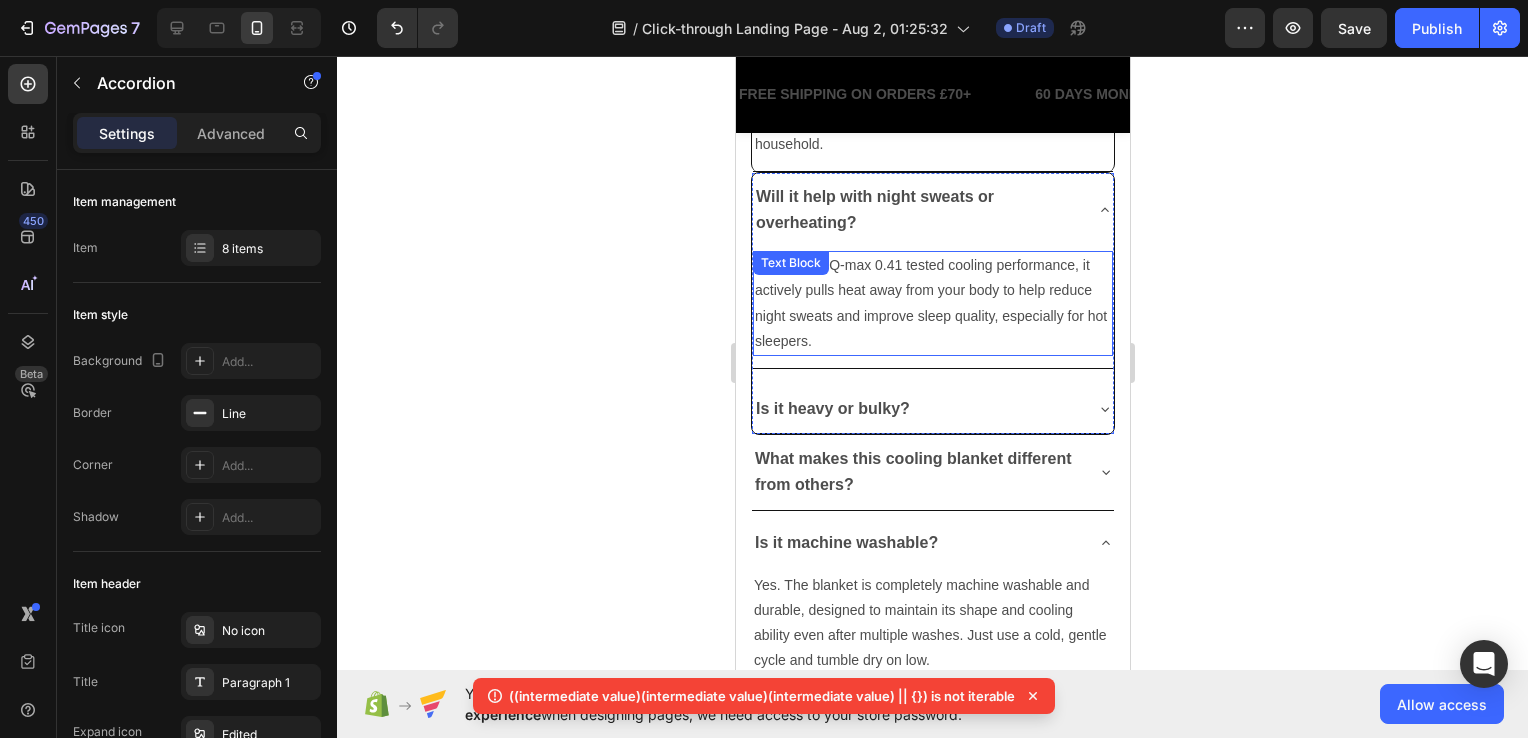 click on "Yes. With a Q-max 0.41 tested cooling performance, it actively pulls heat away from your body to help reduce night sweats and improve sleep quality, especially for hot sleepers." at bounding box center [932, 303] 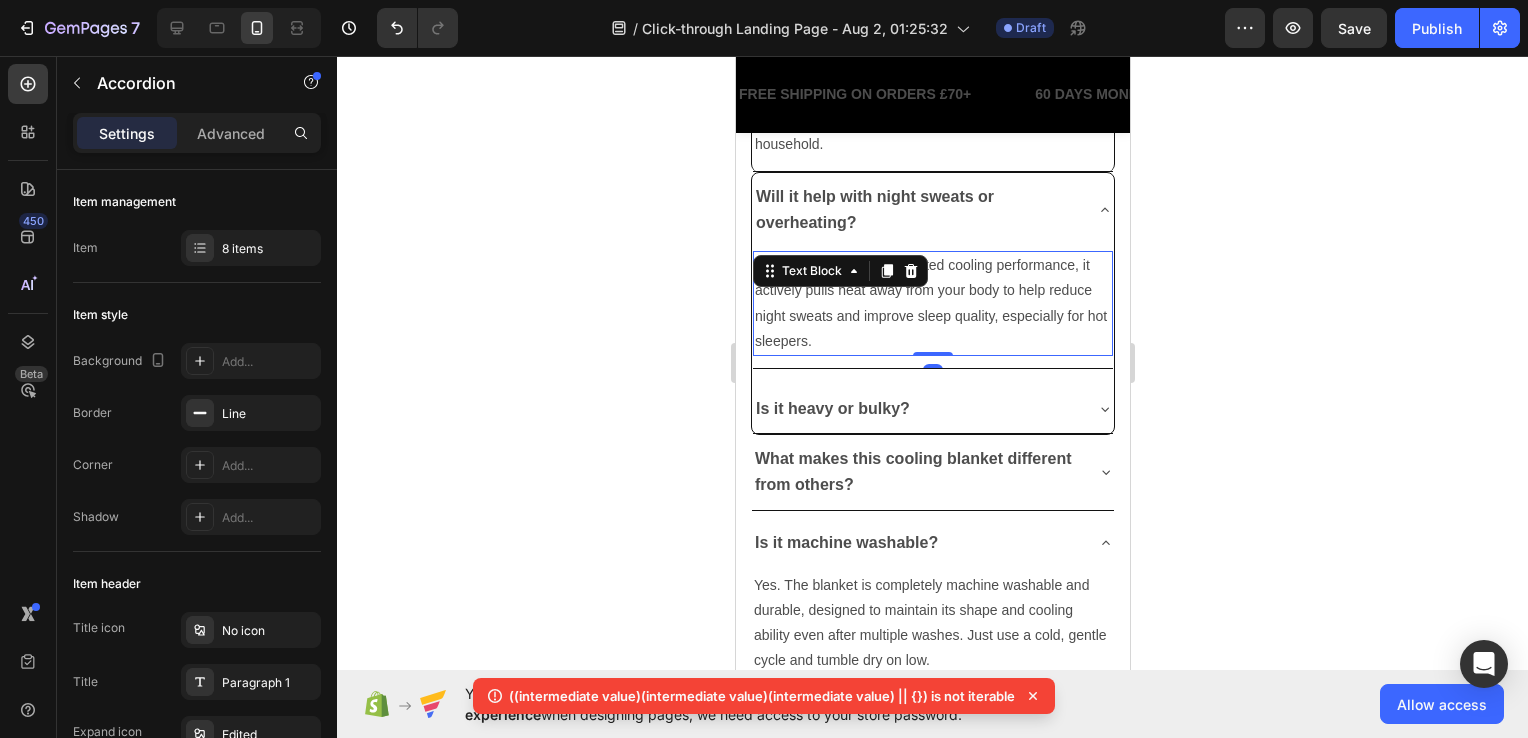 click on "Yes. With a Q-max 0.41 tested cooling performance, it actively pulls heat away from your body to help reduce night sweats and improve sleep quality, especially for hot sleepers." at bounding box center [932, 303] 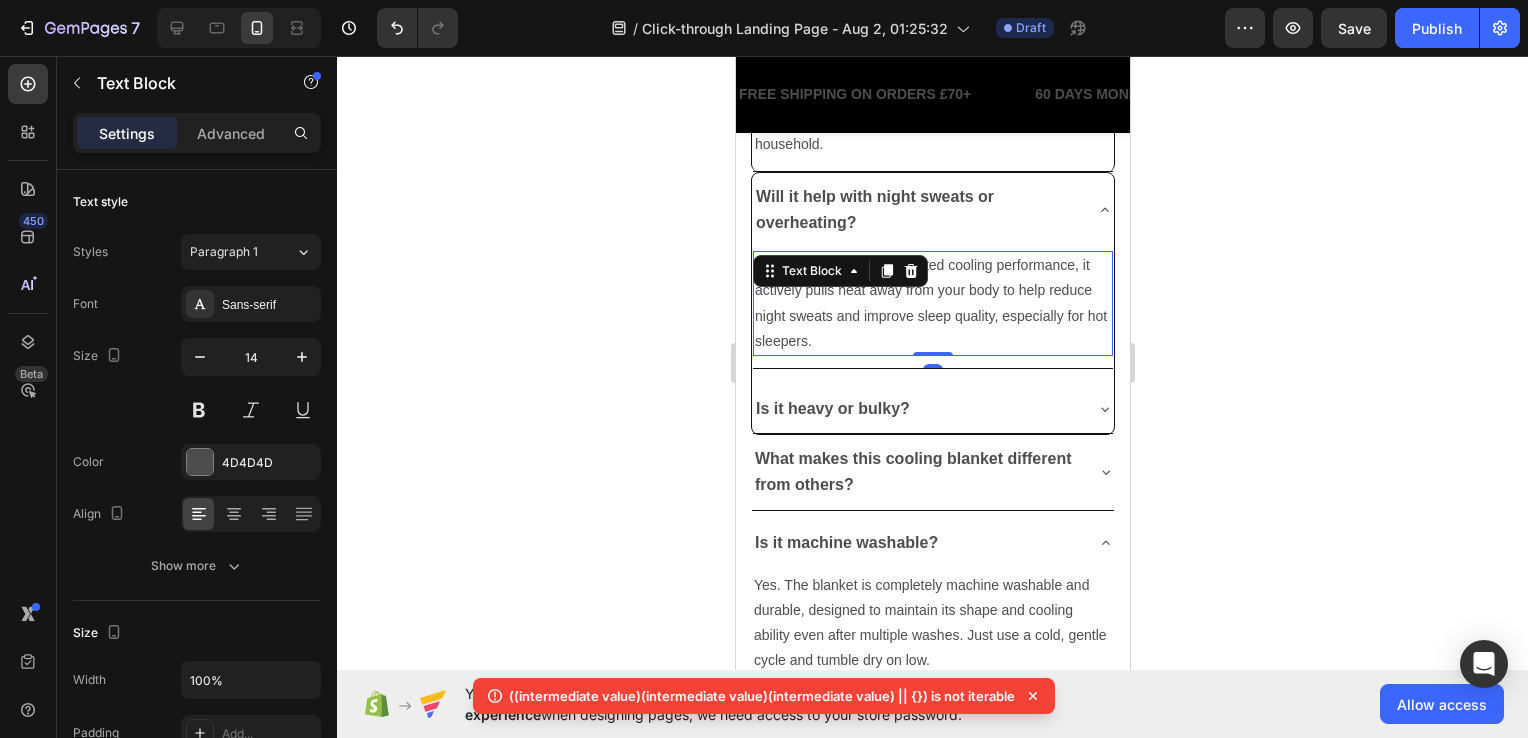 click on "Yes. With a Q-max 0.41 tested cooling performance, it actively pulls heat away from your body to help reduce night sweats and improve sleep quality, especially for hot sleepers." at bounding box center [932, 303] 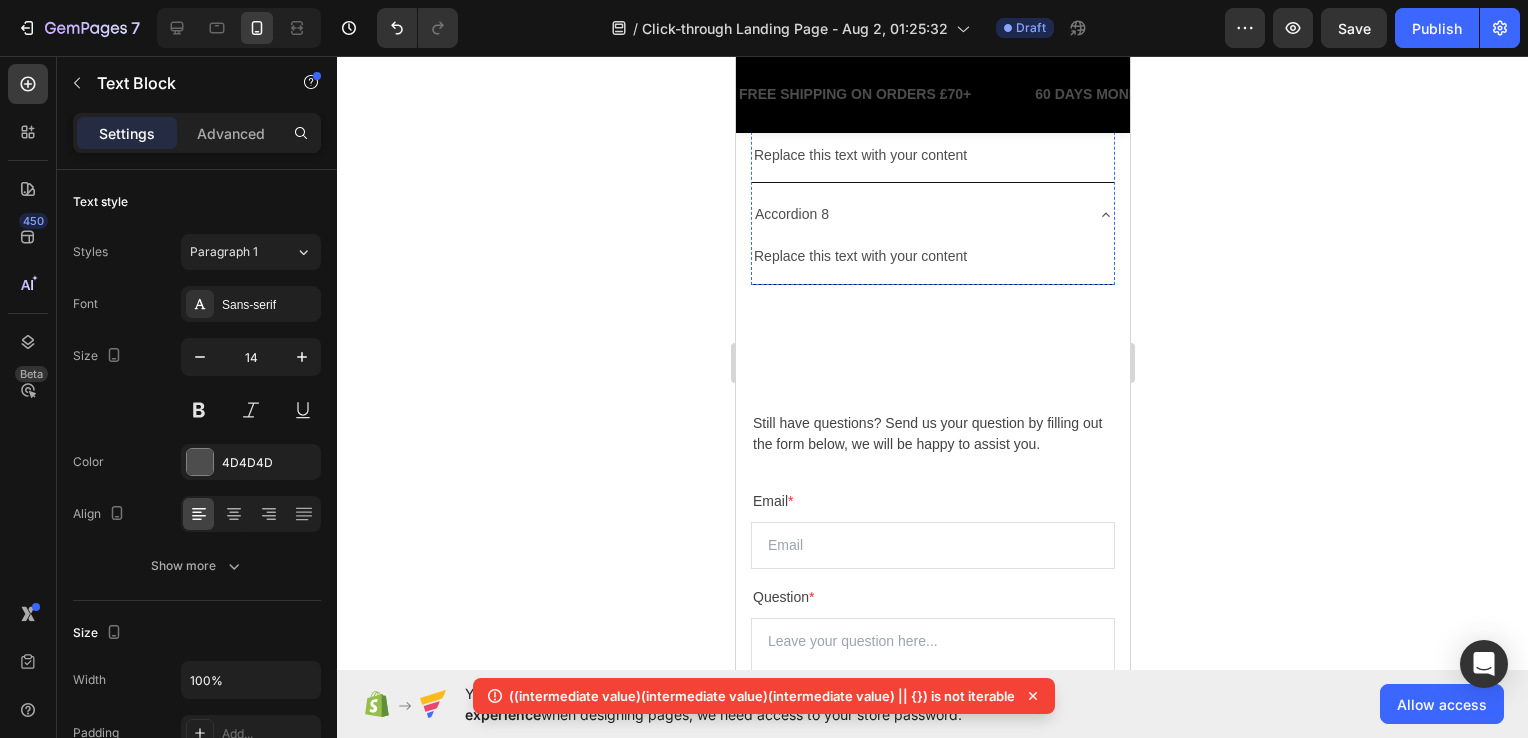 scroll, scrollTop: 6625, scrollLeft: 0, axis: vertical 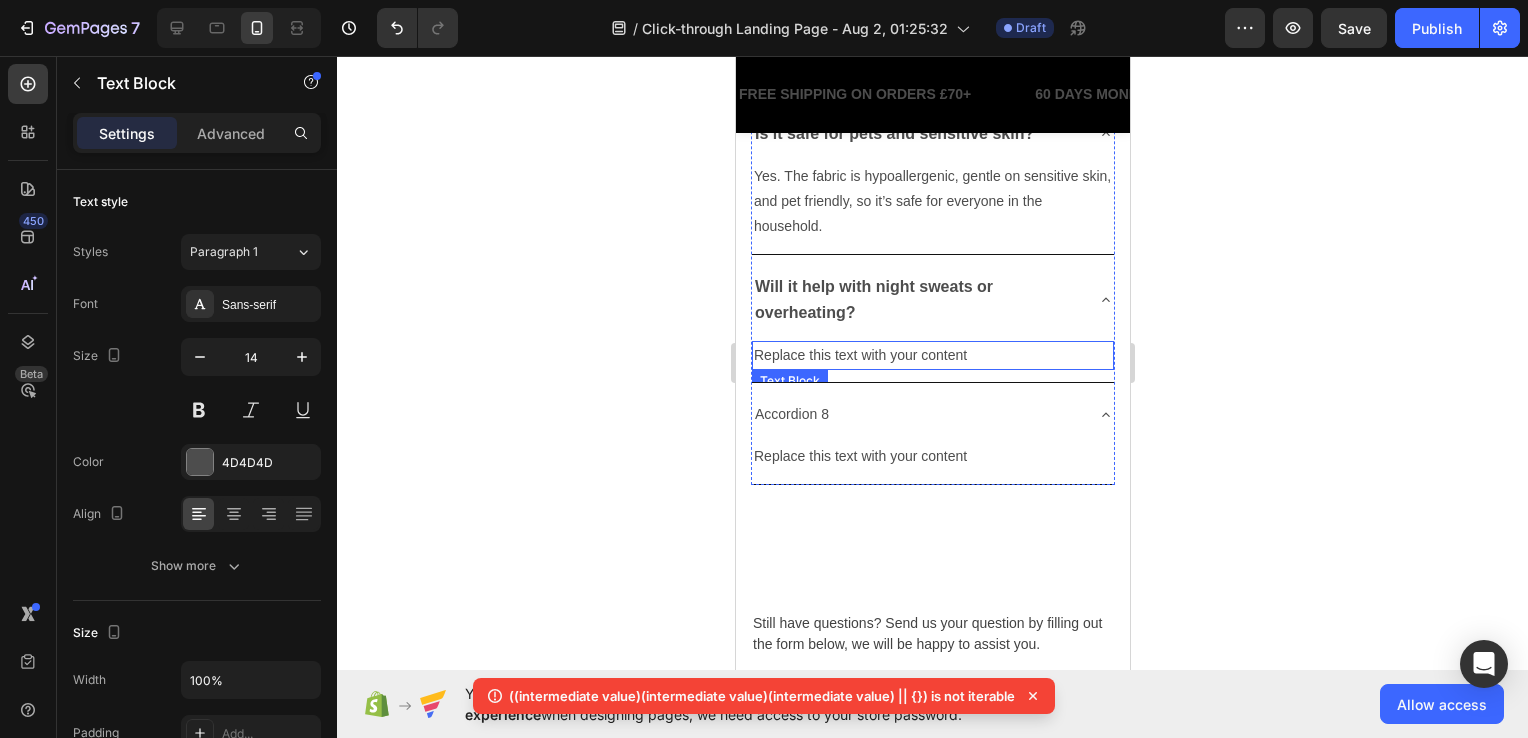 click on "Replace this text with your content" at bounding box center (932, 355) 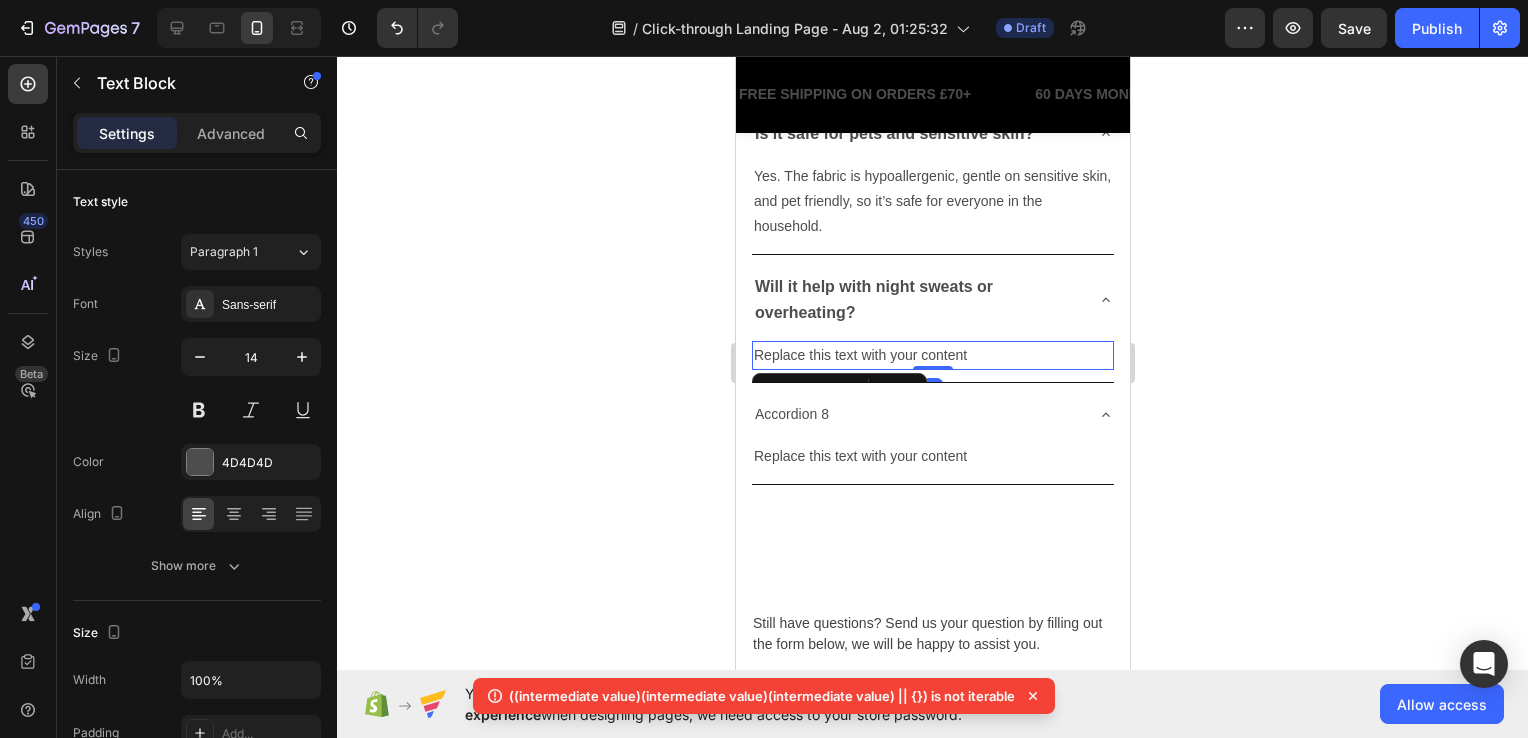 click on "Replace this text with your content" at bounding box center (932, 355) 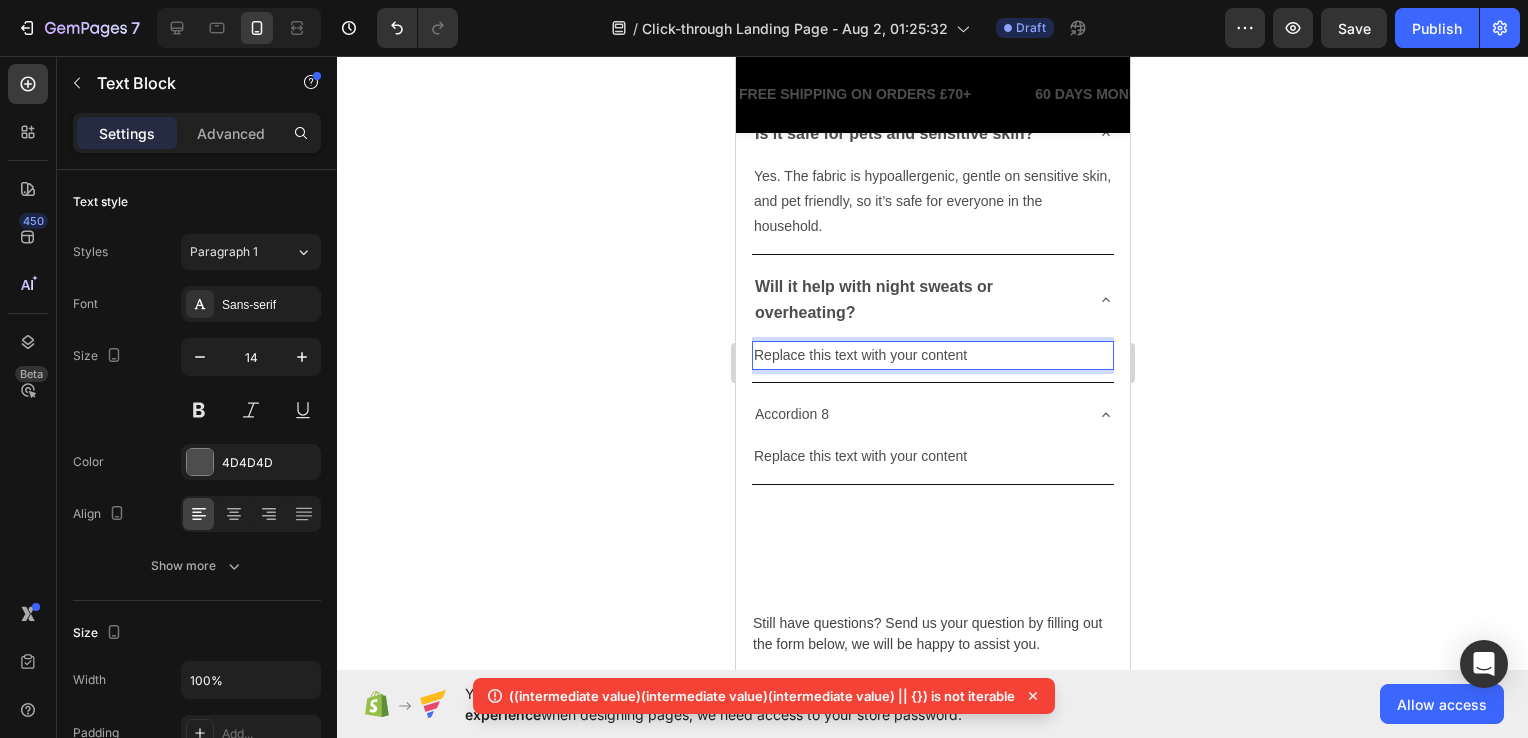 click on "Replace this text with your content" at bounding box center (932, 355) 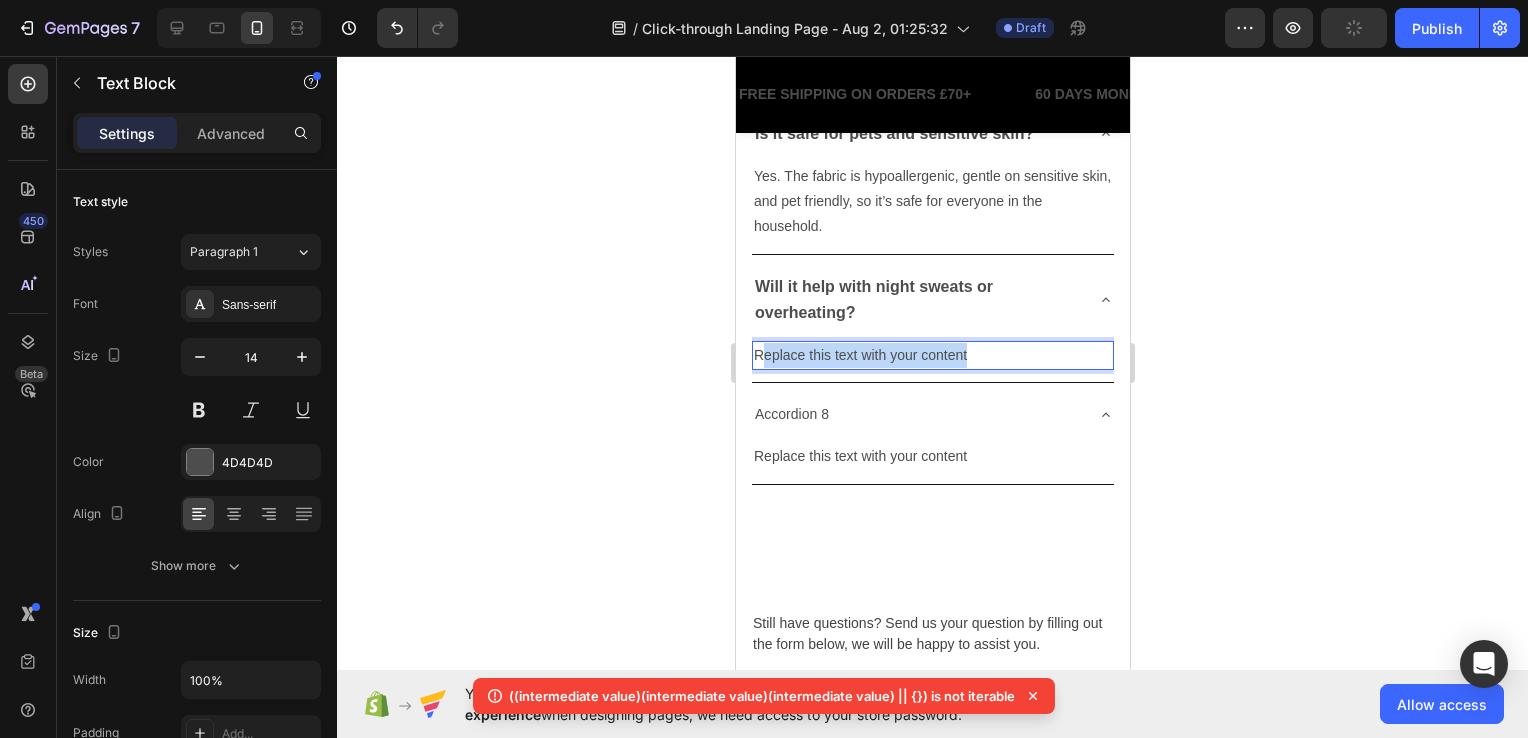drag, startPoint x: 973, startPoint y: 339, endPoint x: 758, endPoint y: 349, distance: 215.23244 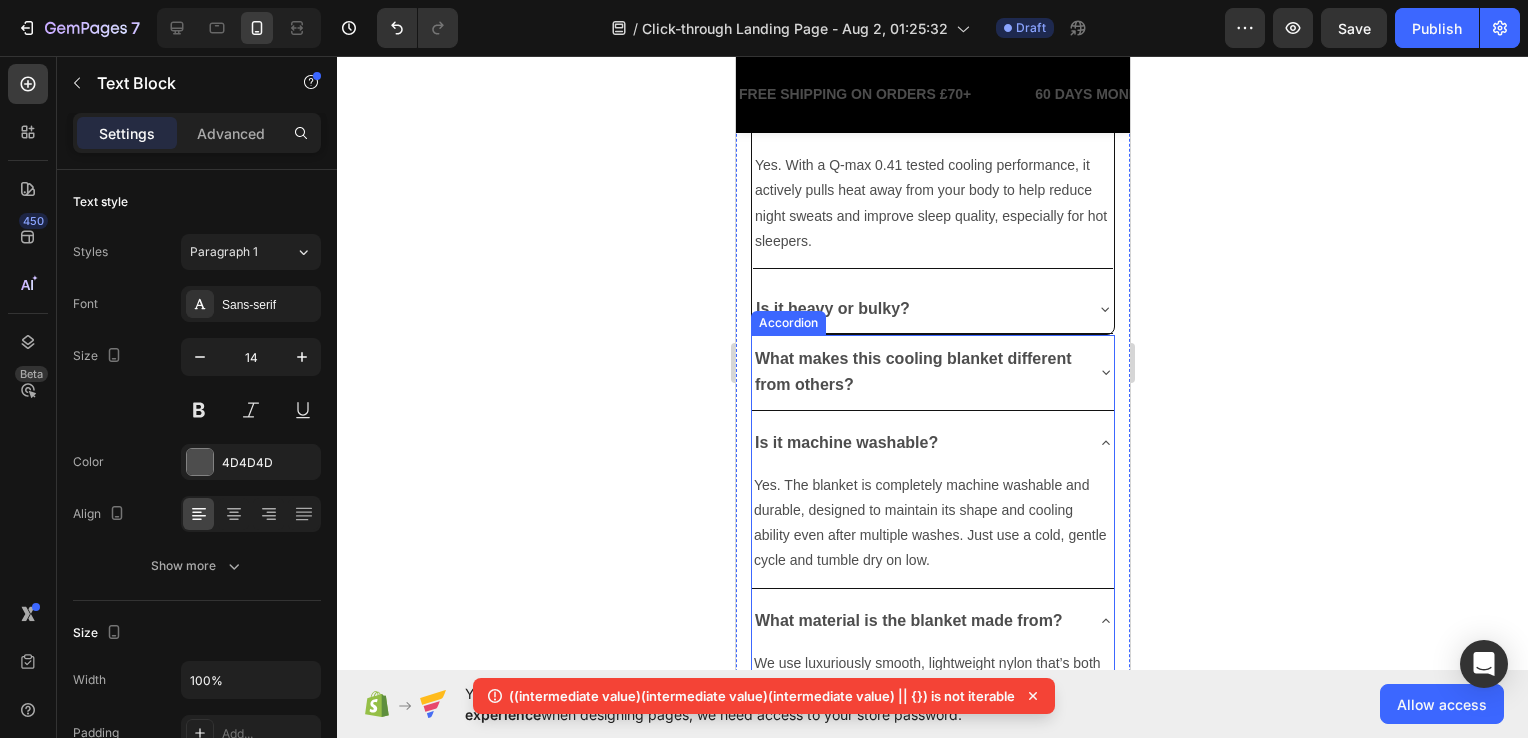scroll, scrollTop: 5525, scrollLeft: 0, axis: vertical 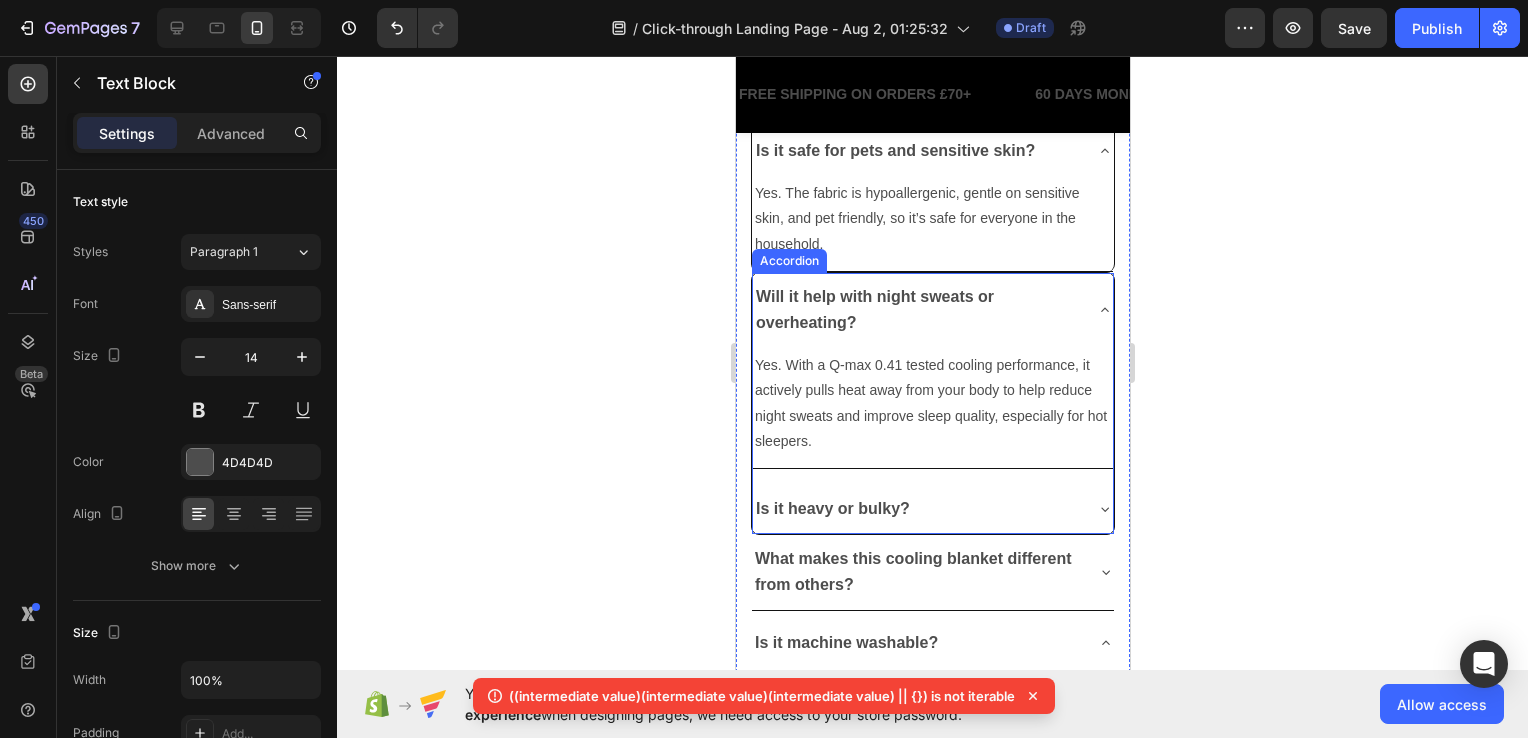 click on "Is it heavy or bulky?" at bounding box center (932, 509) 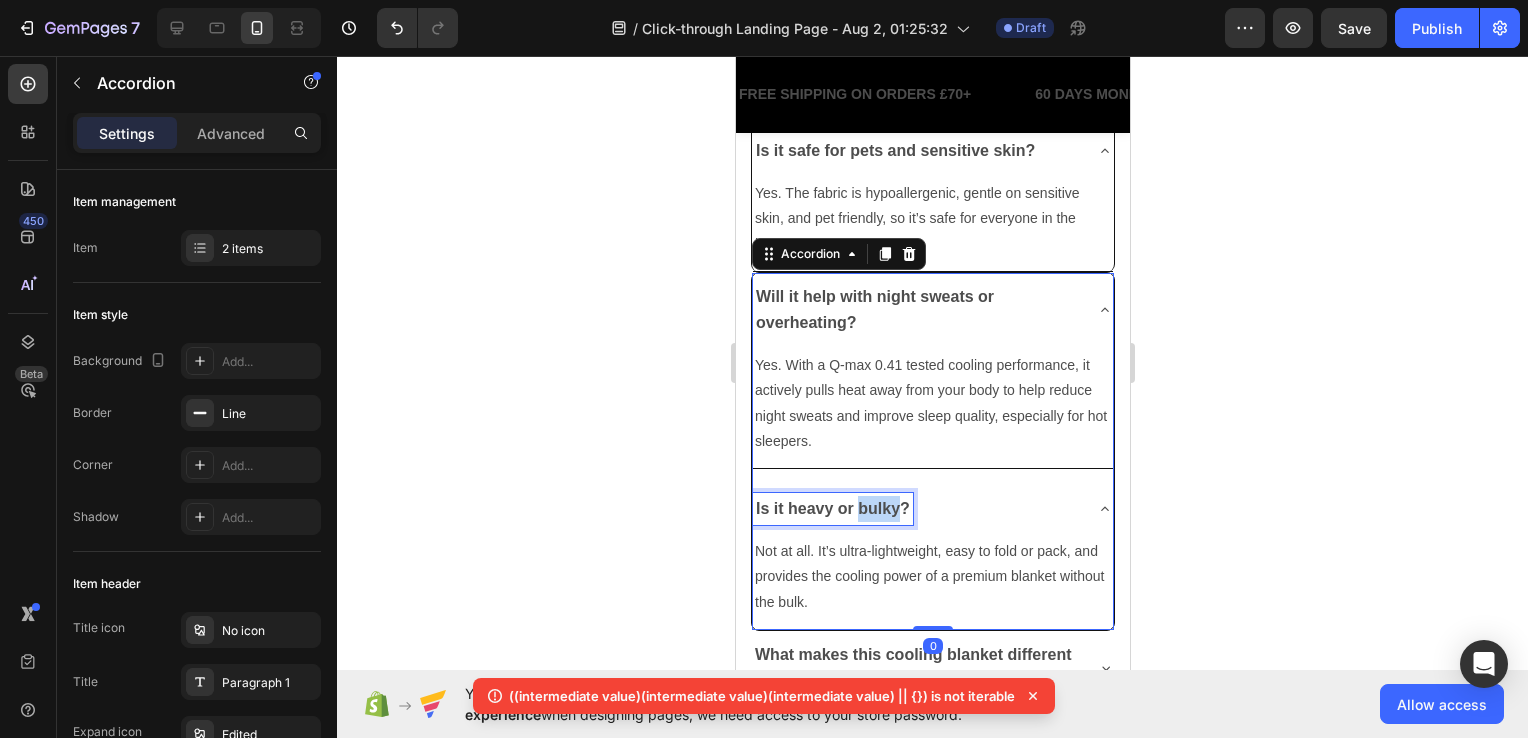 click on "Is it heavy or bulky?" at bounding box center (832, 508) 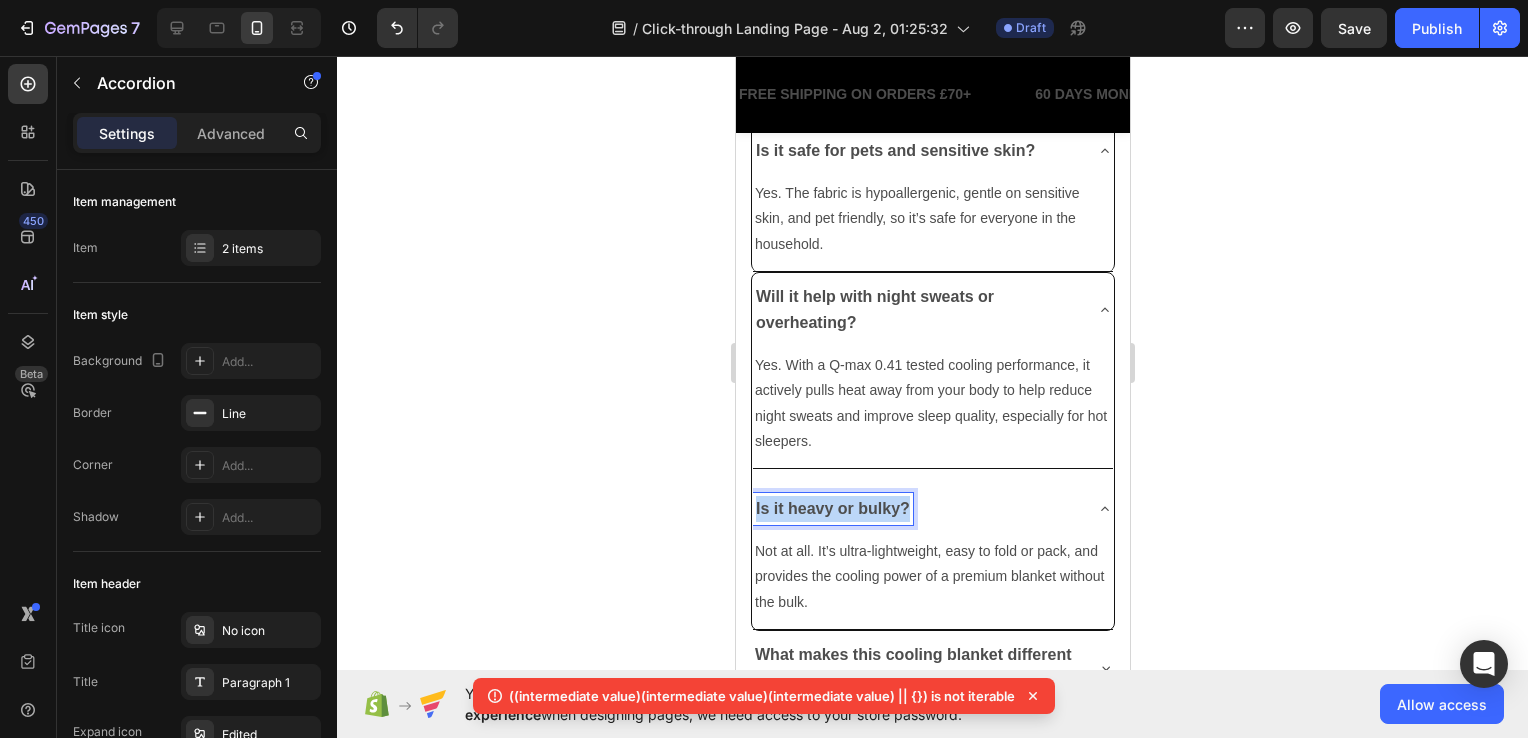 click on "Is it heavy or bulky?" at bounding box center (832, 508) 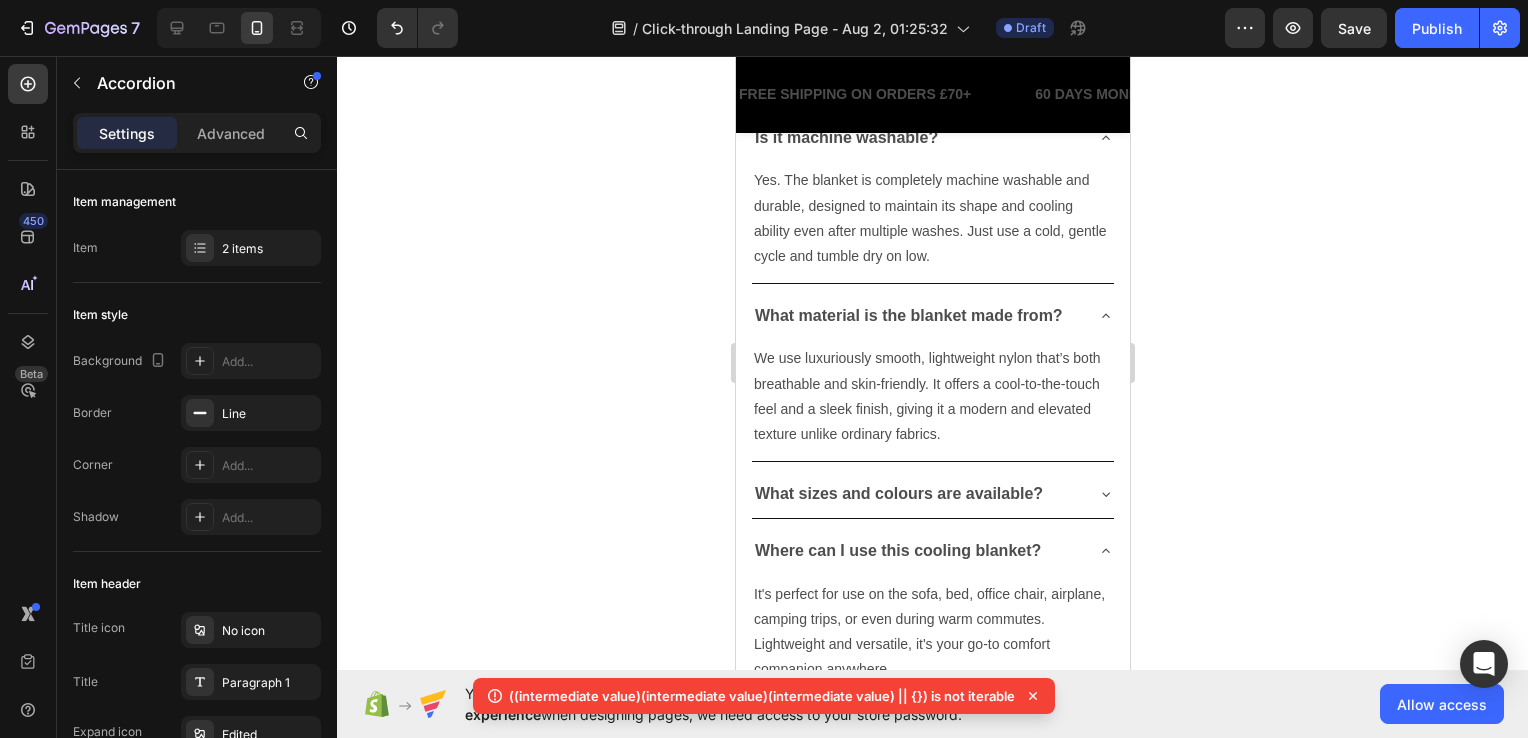scroll, scrollTop: 6625, scrollLeft: 0, axis: vertical 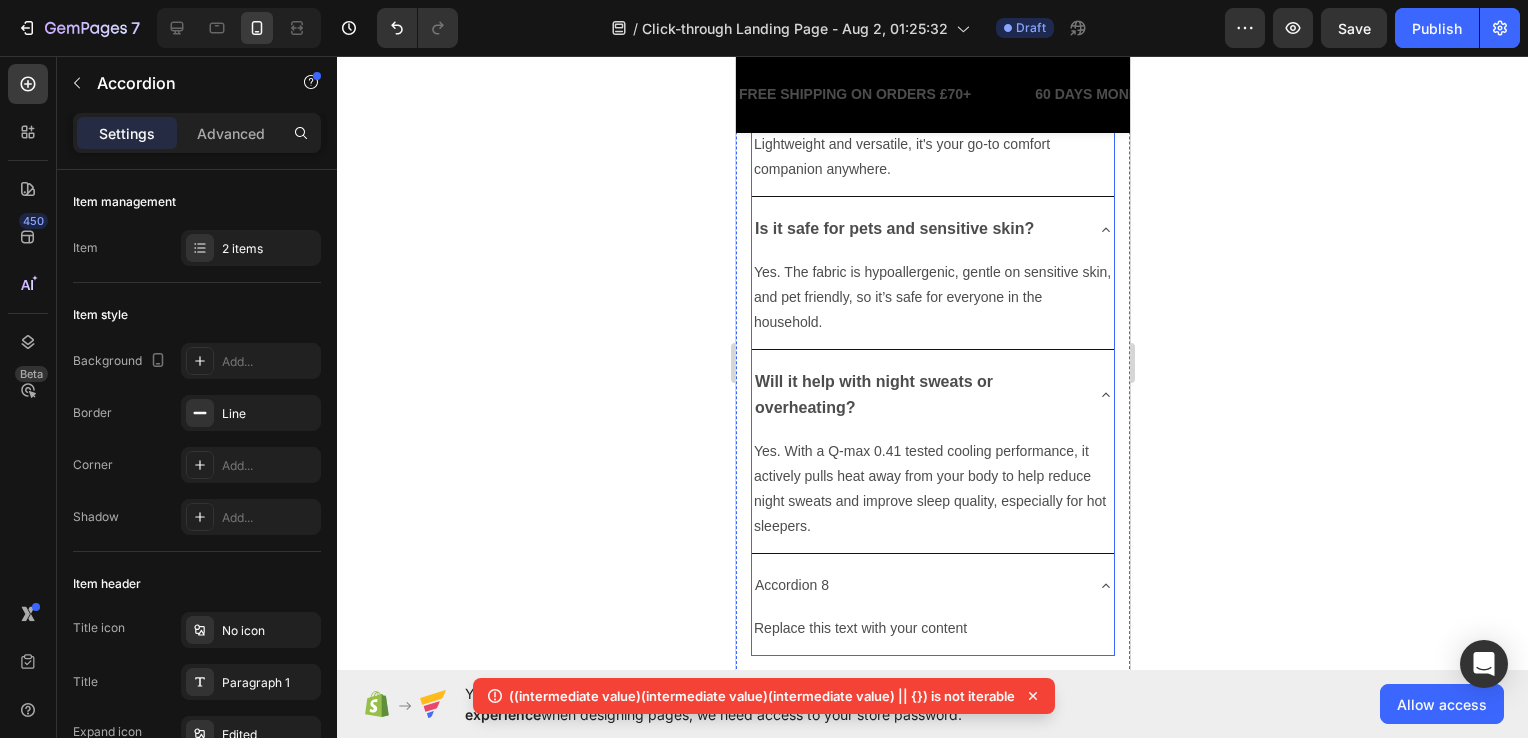 click on "Accordion 8" at bounding box center (791, 585) 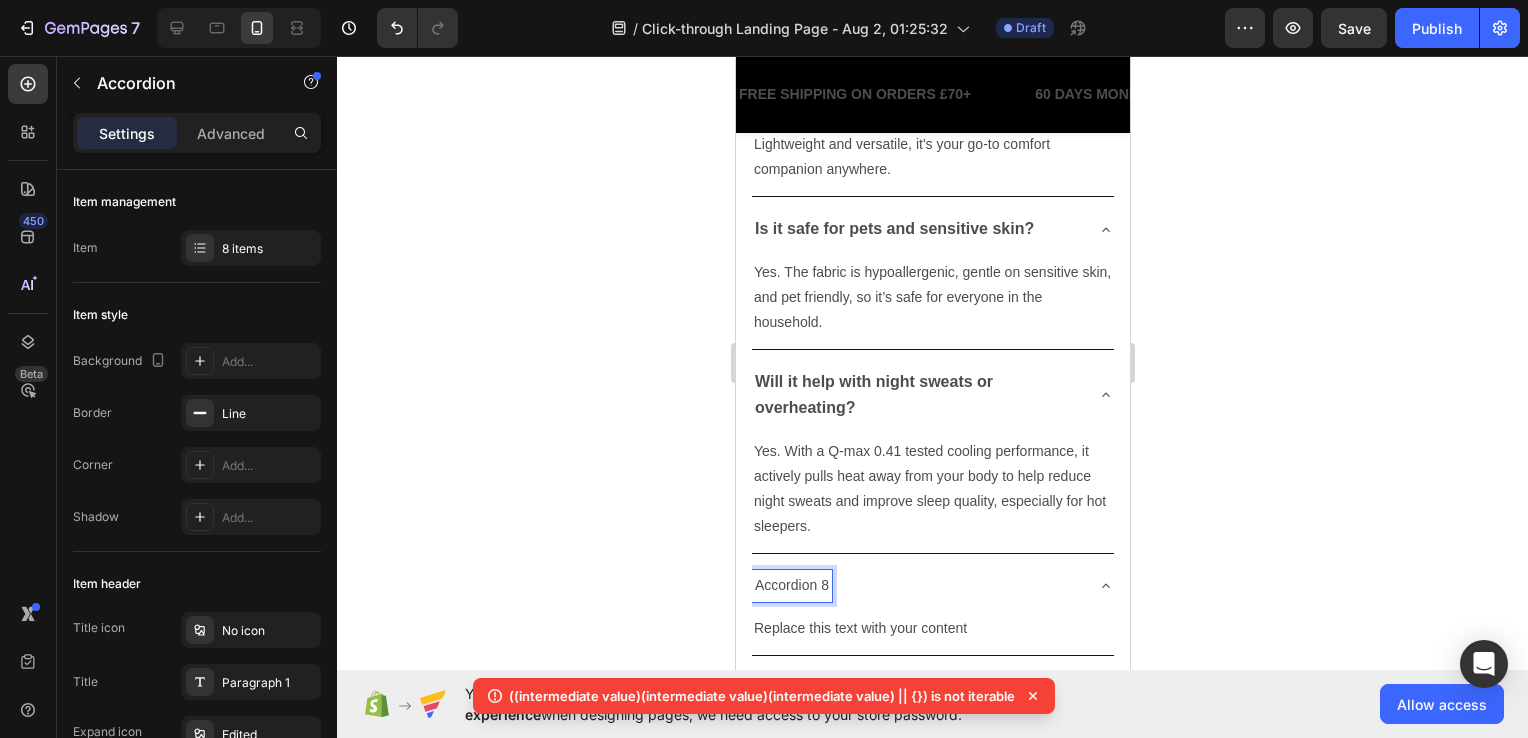 click on "Accordion 8" at bounding box center [791, 585] 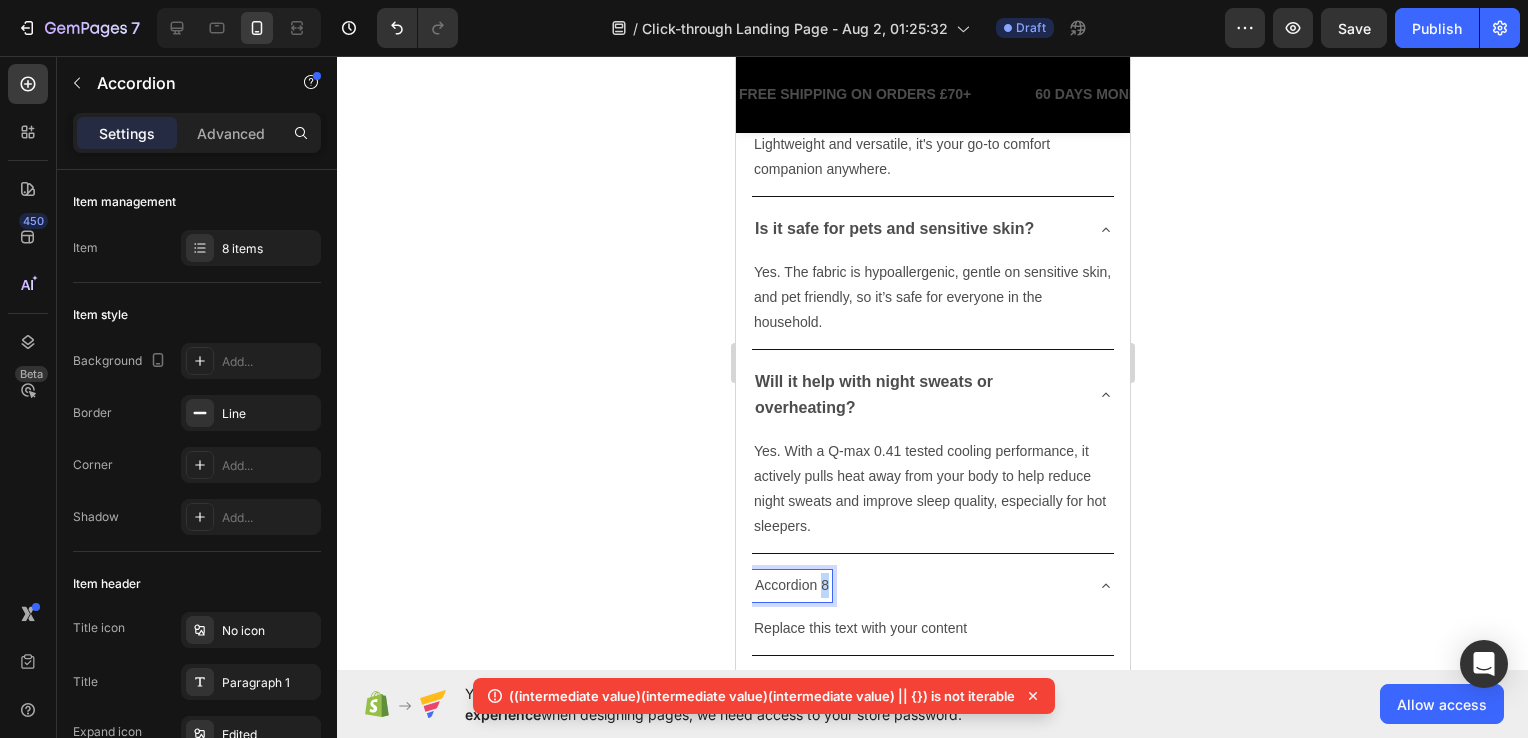 click on "Accordion 8" at bounding box center [791, 585] 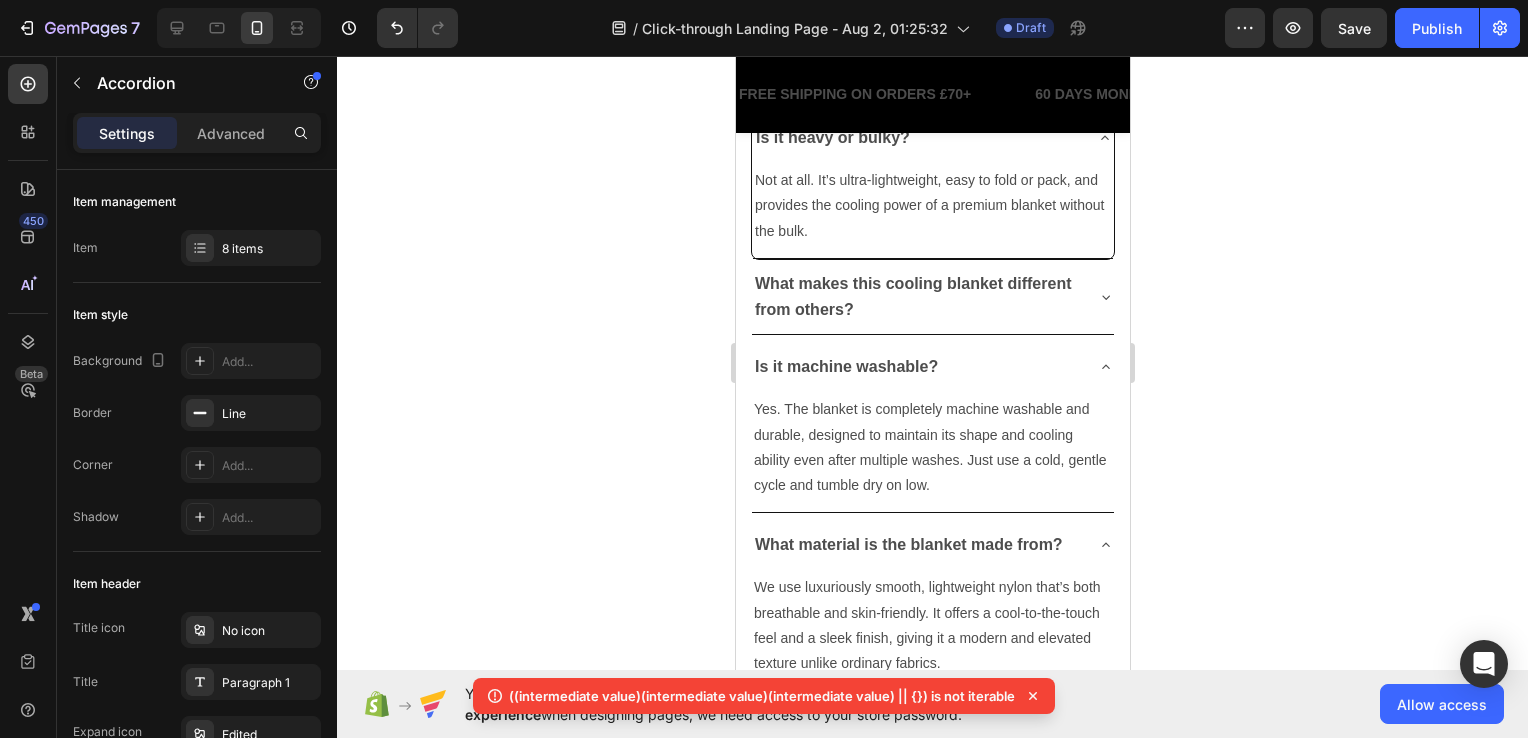 scroll, scrollTop: 5820, scrollLeft: 0, axis: vertical 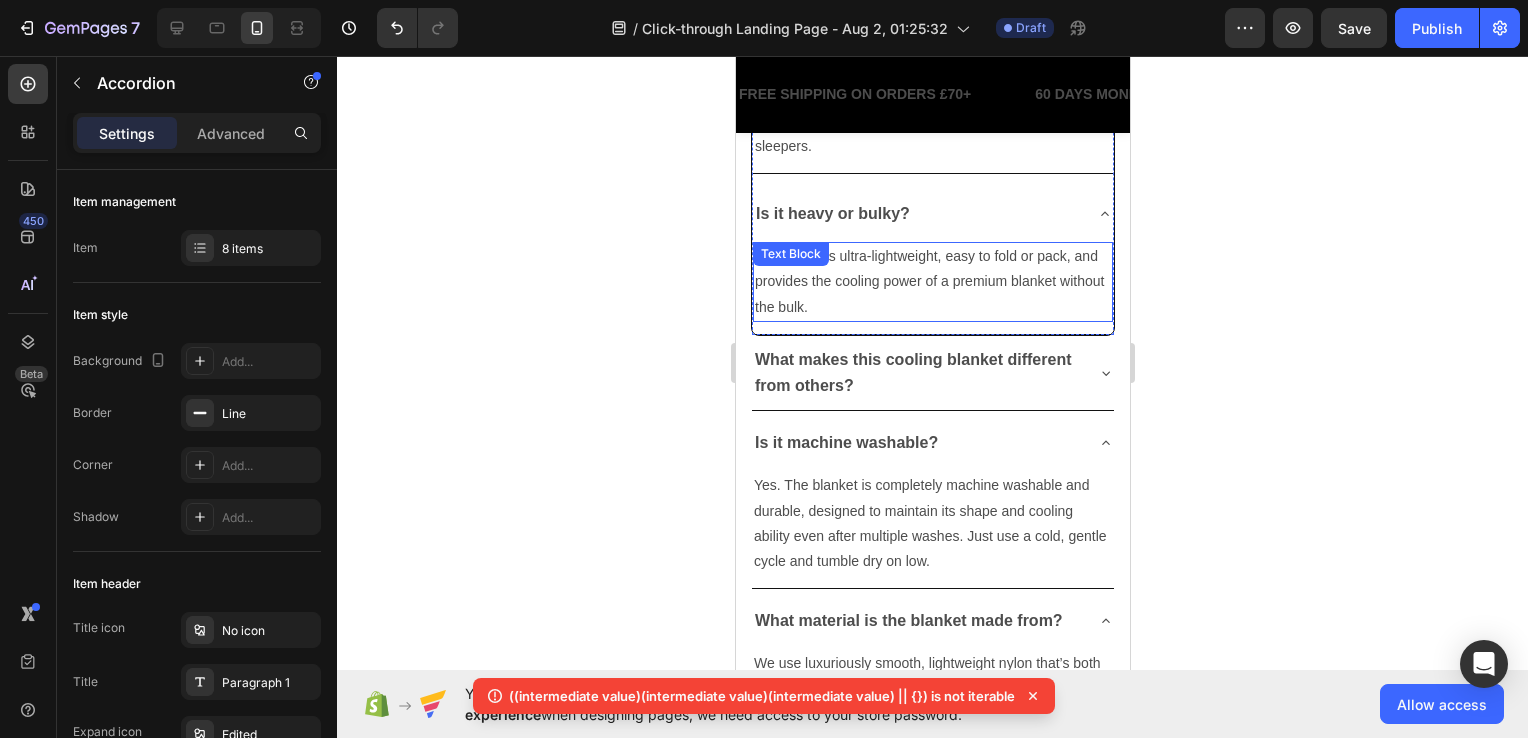 click on "Not at all. It’s ultra-lightweight, easy to fold or pack, and provides the cooling power of a premium blanket without the bulk." at bounding box center [932, 282] 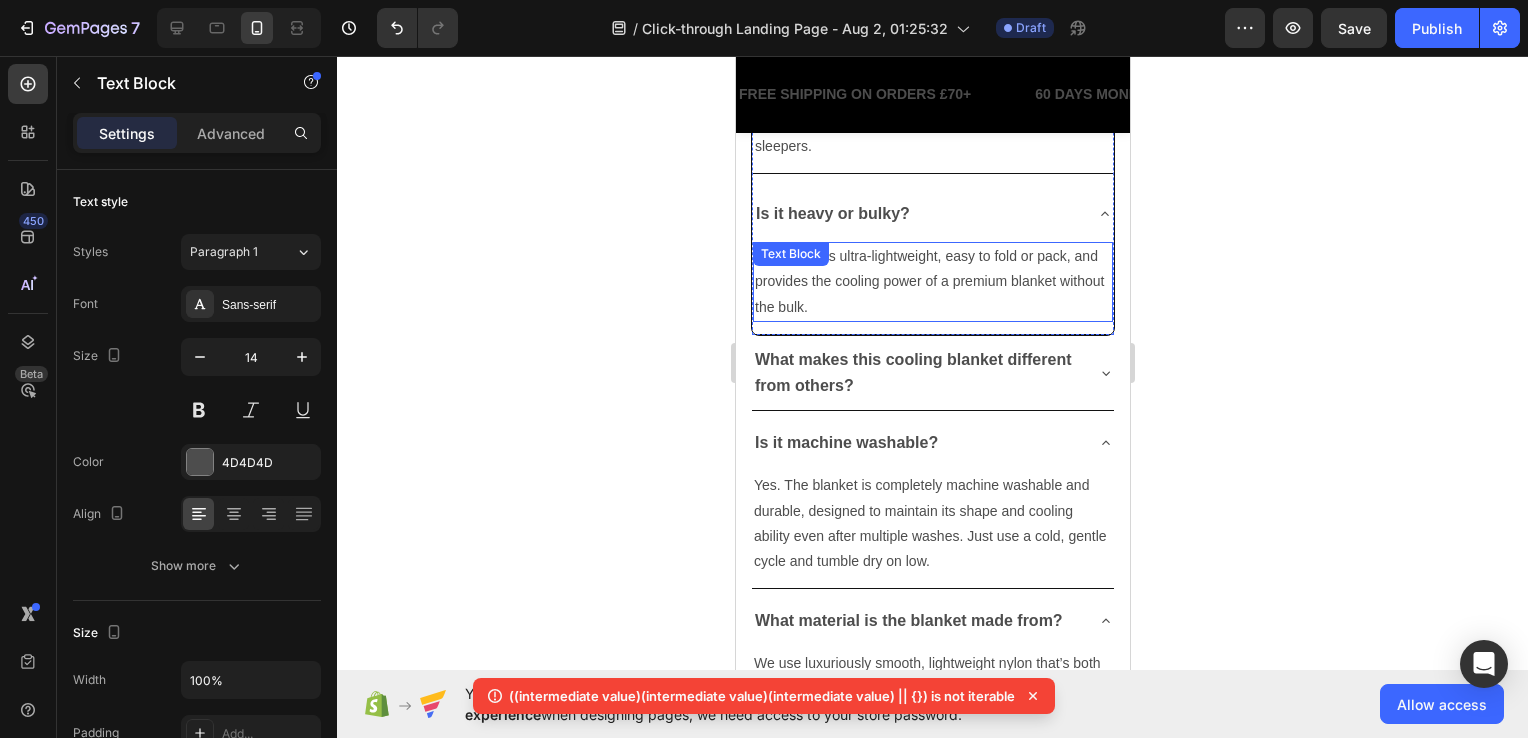 click on "Not at all. It’s ultra-lightweight, easy to fold or pack, and provides the cooling power of a premium blanket without the bulk." at bounding box center [932, 282] 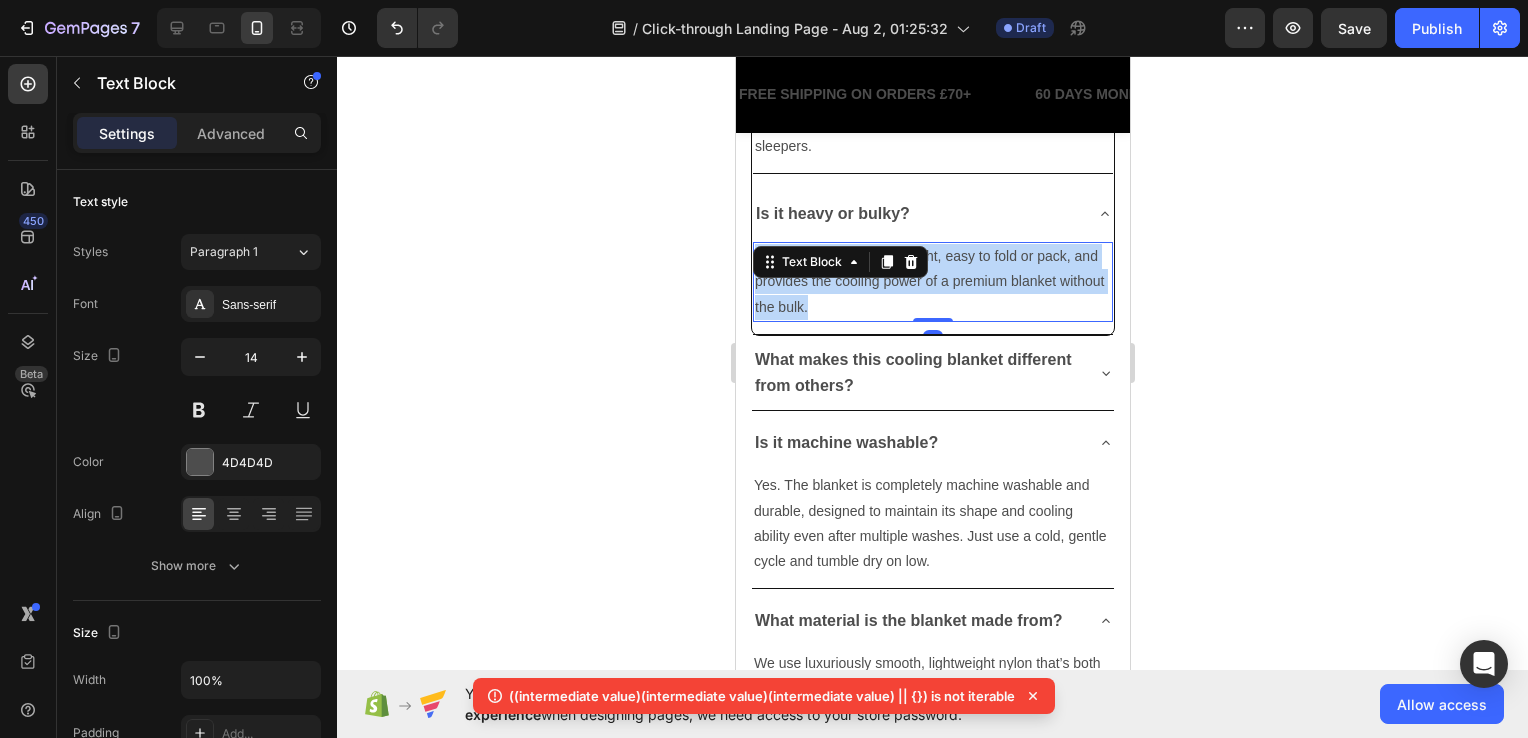 click on "Not at all. It’s ultra-lightweight, easy to fold or pack, and provides the cooling power of a premium blanket without the bulk." at bounding box center [932, 282] 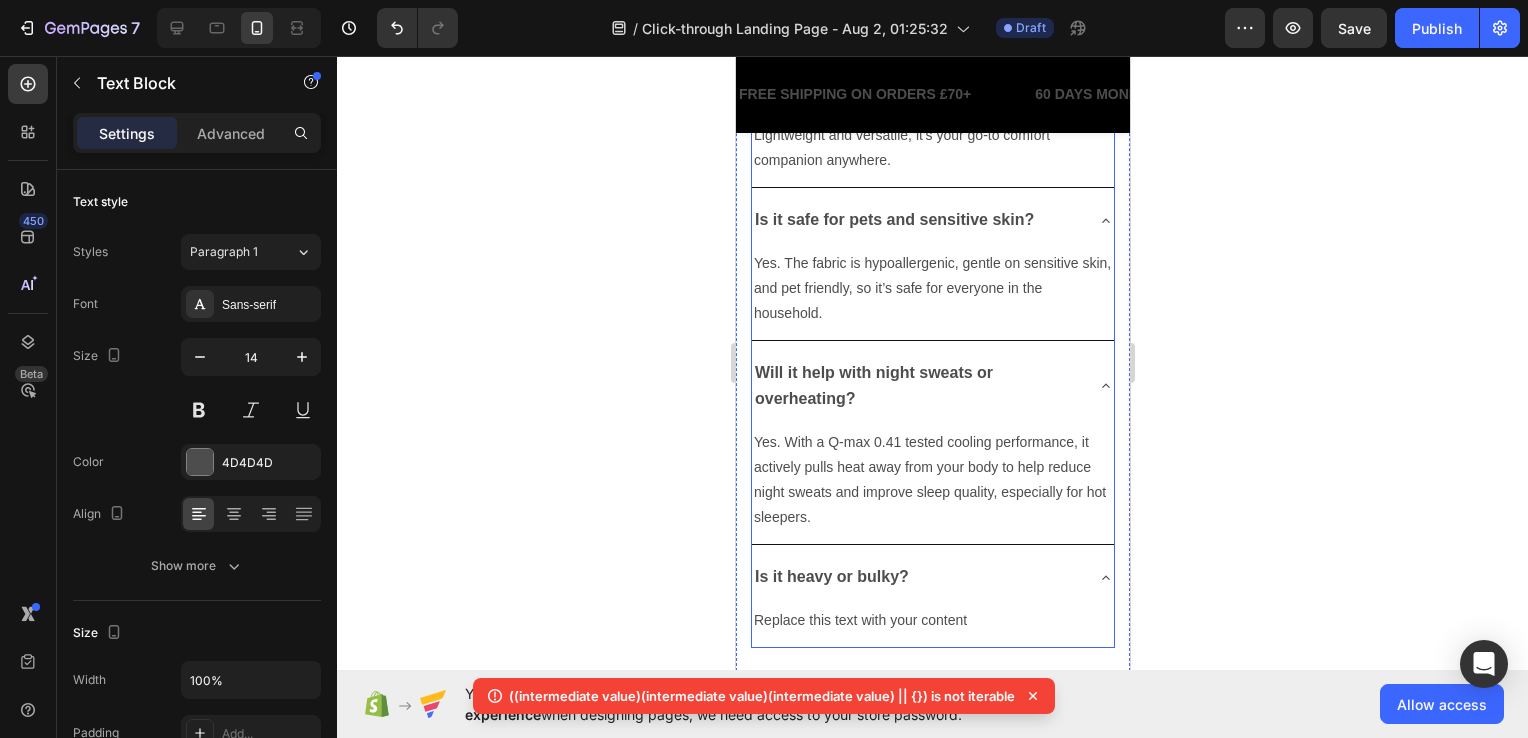 scroll, scrollTop: 6720, scrollLeft: 0, axis: vertical 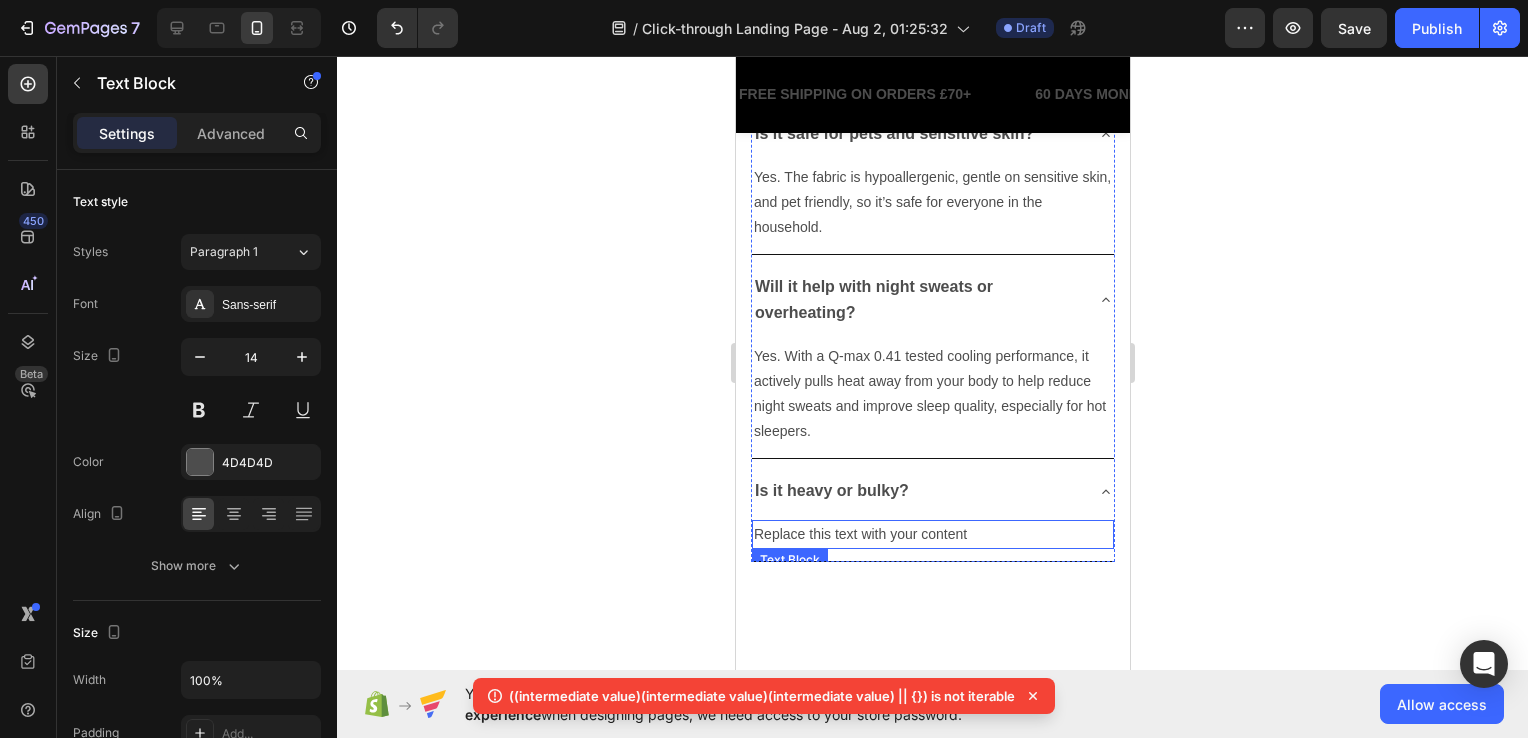 click on "Replace this text with your content" at bounding box center [932, 534] 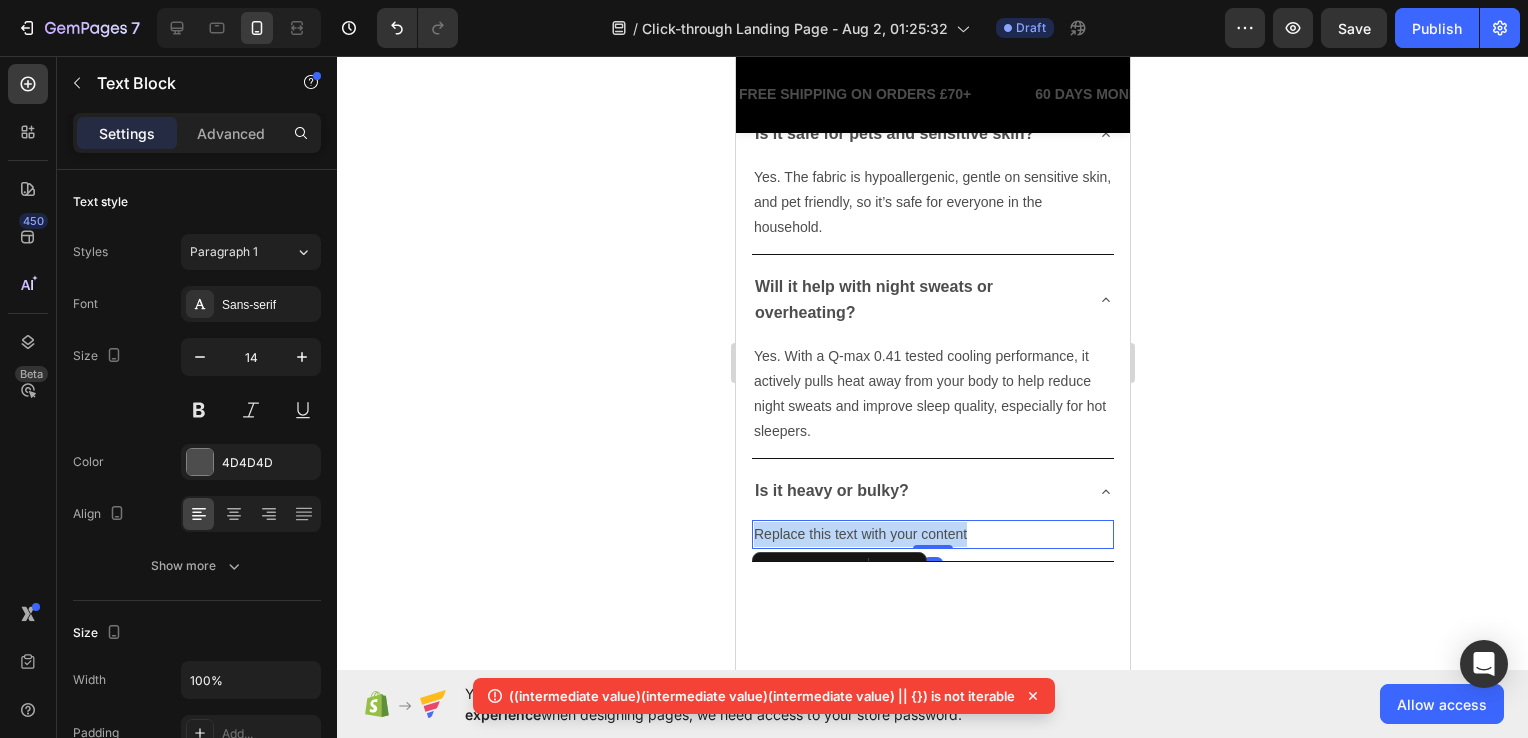 click on "Replace this text with your content" at bounding box center (932, 534) 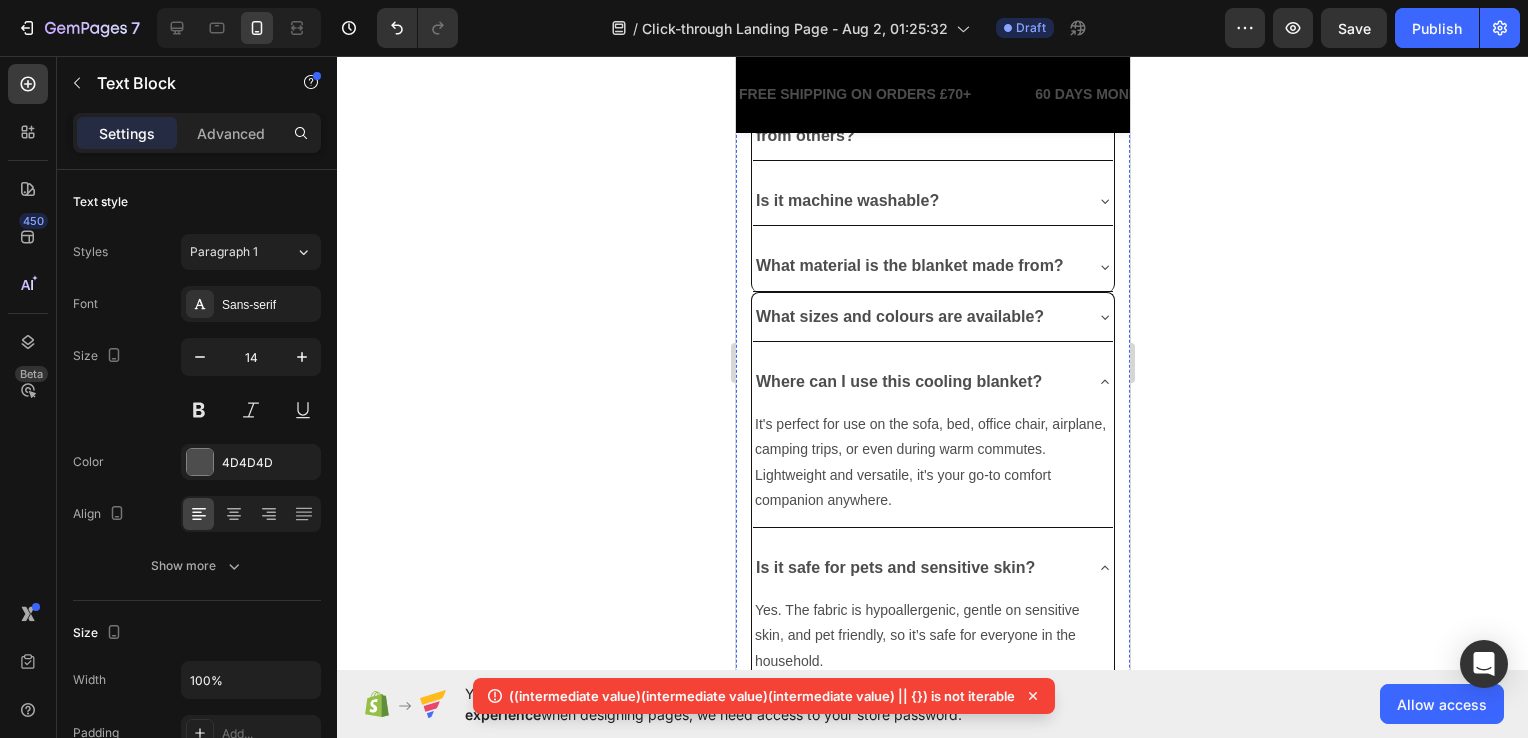 scroll, scrollTop: 5020, scrollLeft: 0, axis: vertical 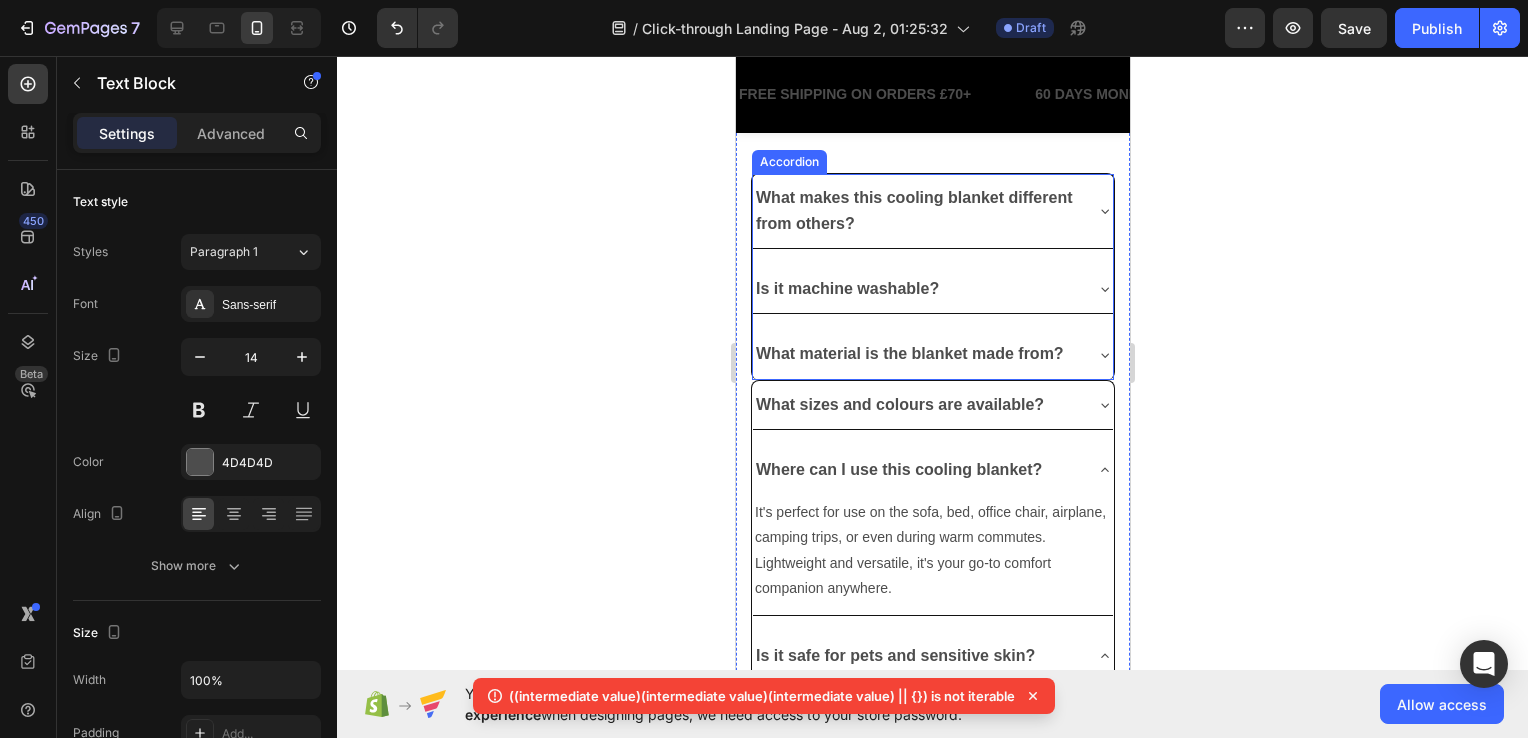 click on "What makes this cooling blanket different from others?" at bounding box center [916, 211] 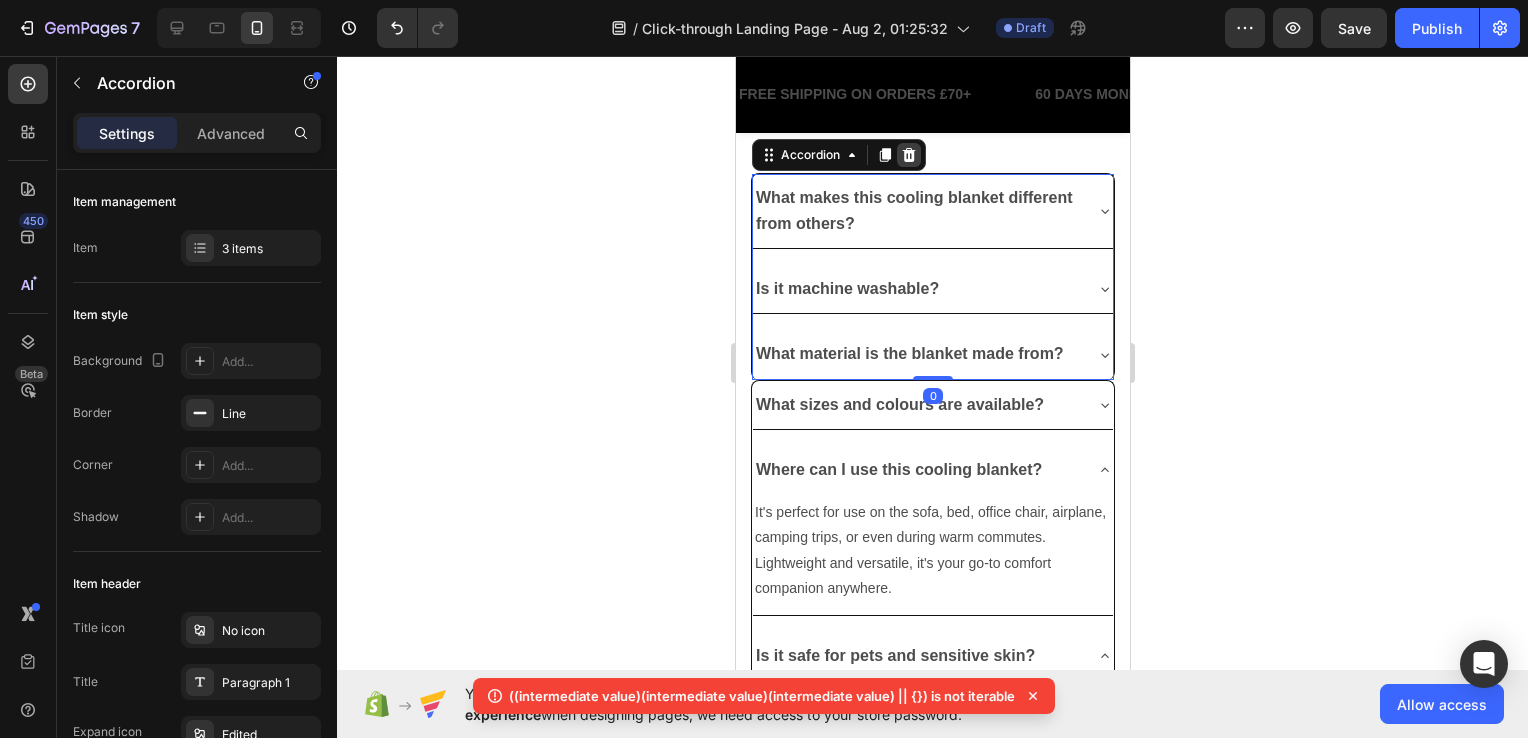 click 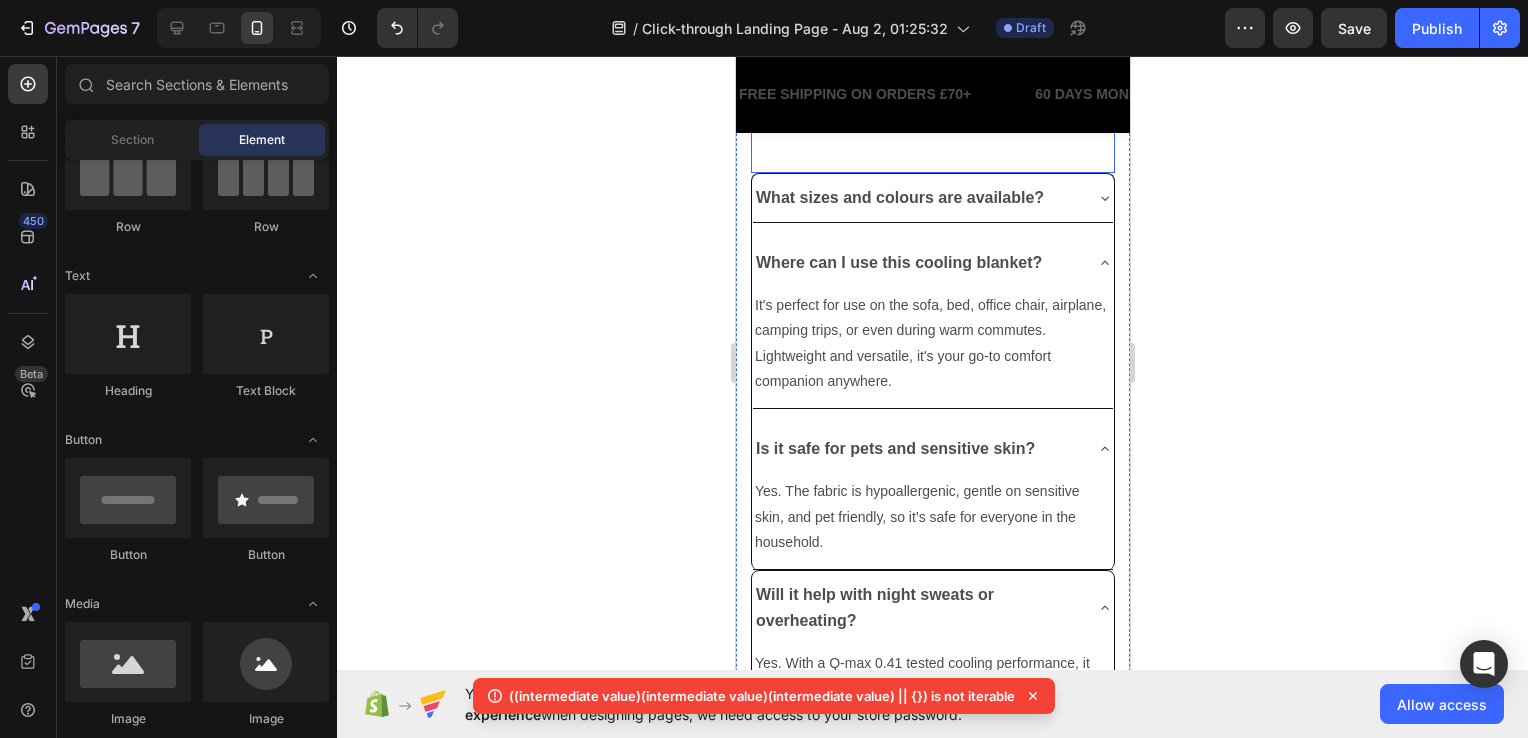 click on "What sizes and colours are available?" at bounding box center (932, 198) 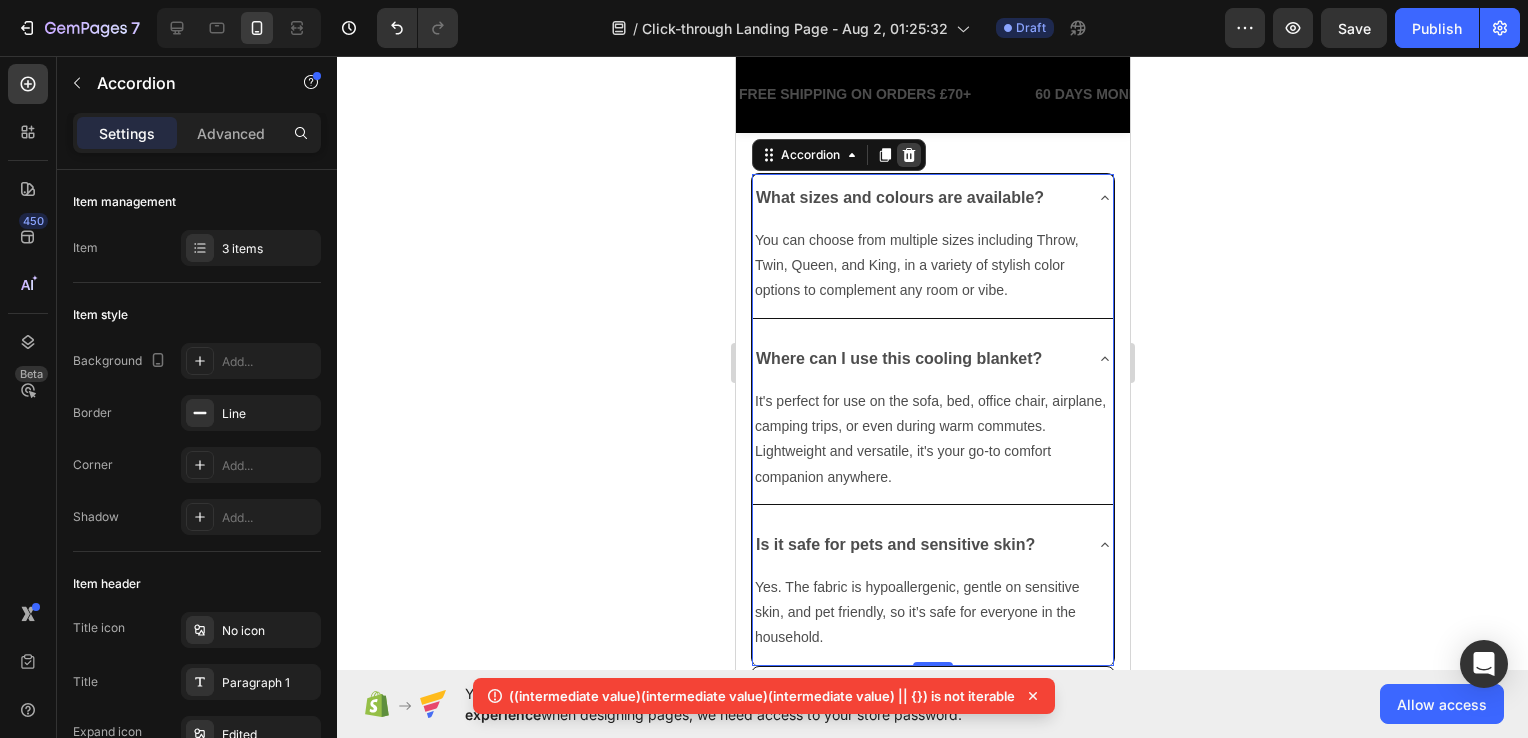 click 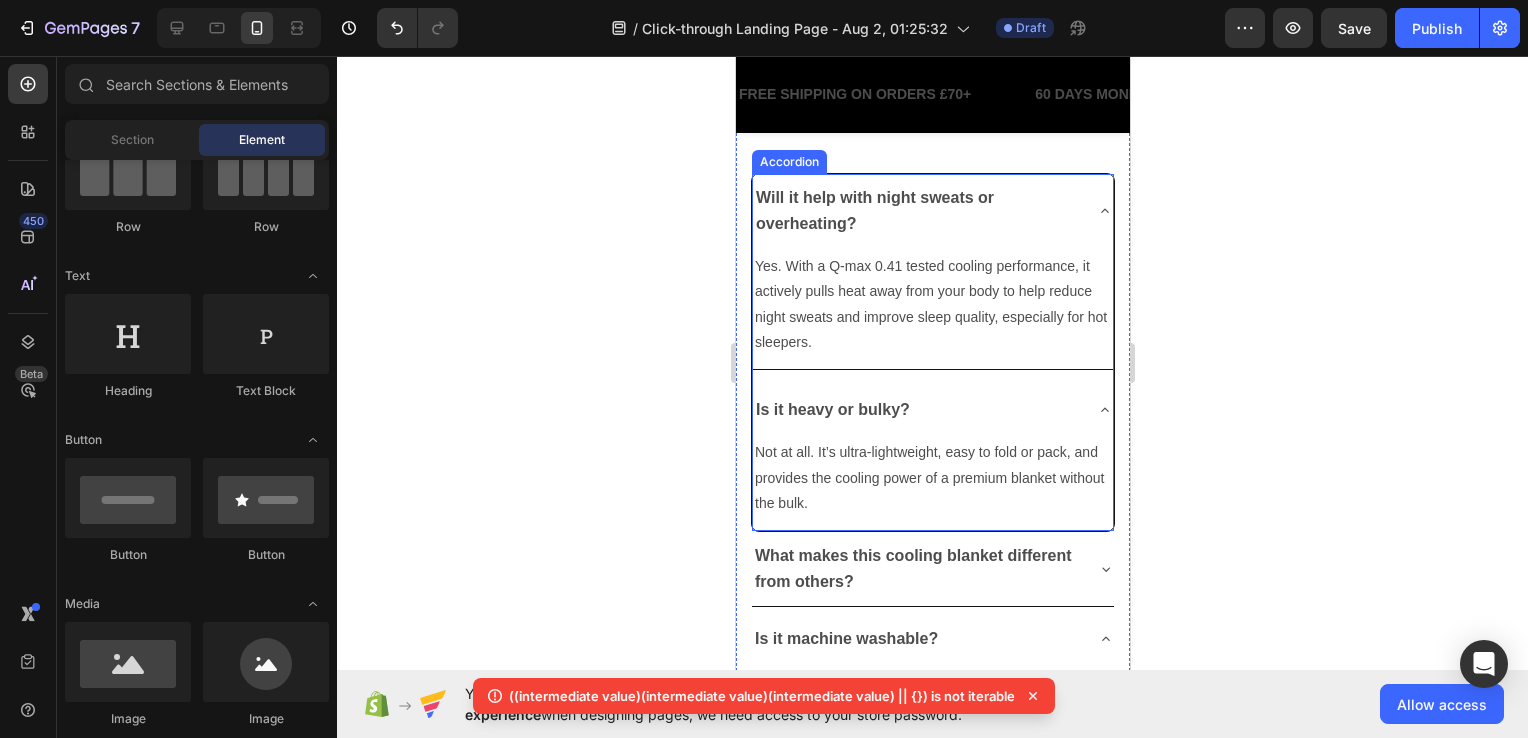 click on "Will it help with night sweats or overheating?" at bounding box center (916, 211) 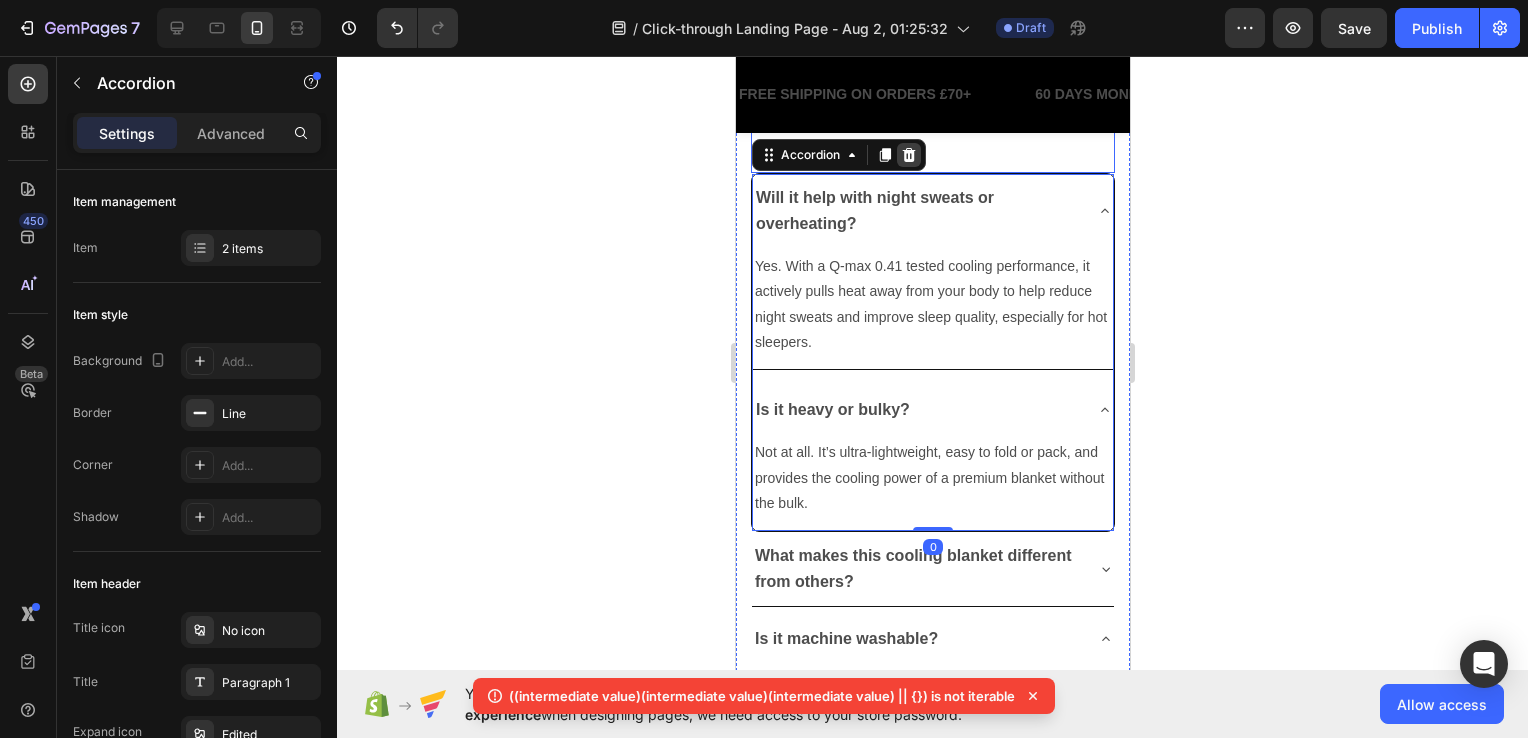 click 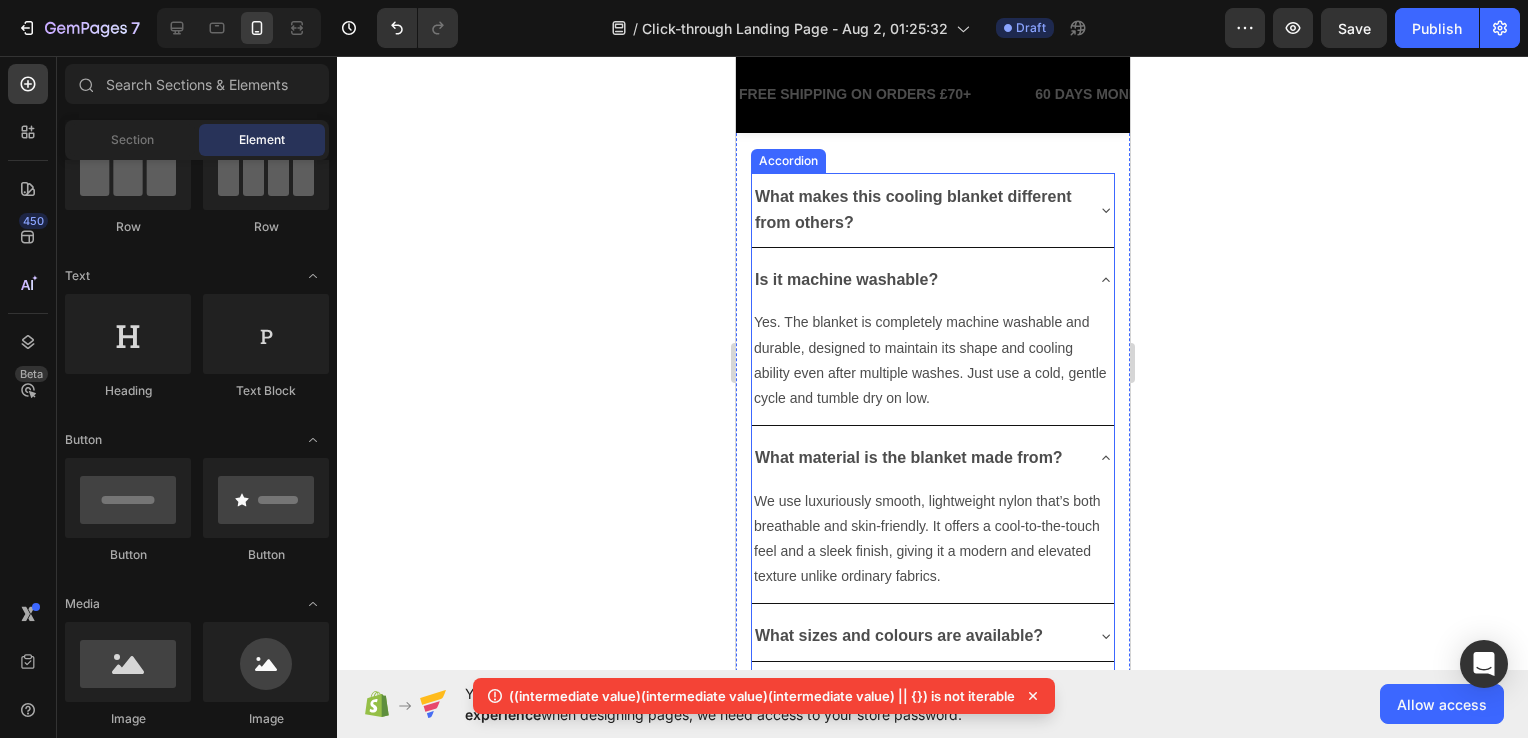 click on "What makes this cooling blanket different from others?" at bounding box center [932, 210] 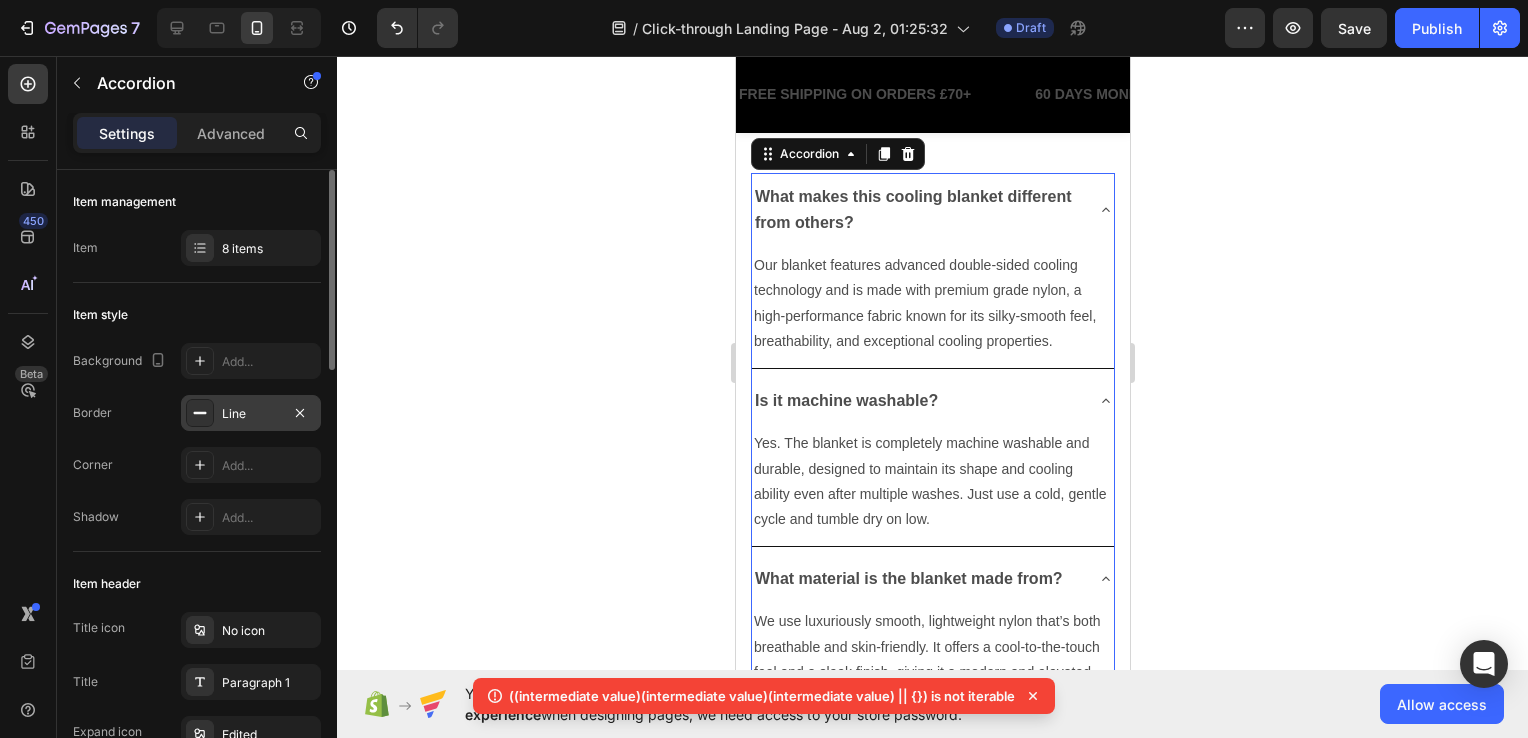 click on "Line" at bounding box center (251, 414) 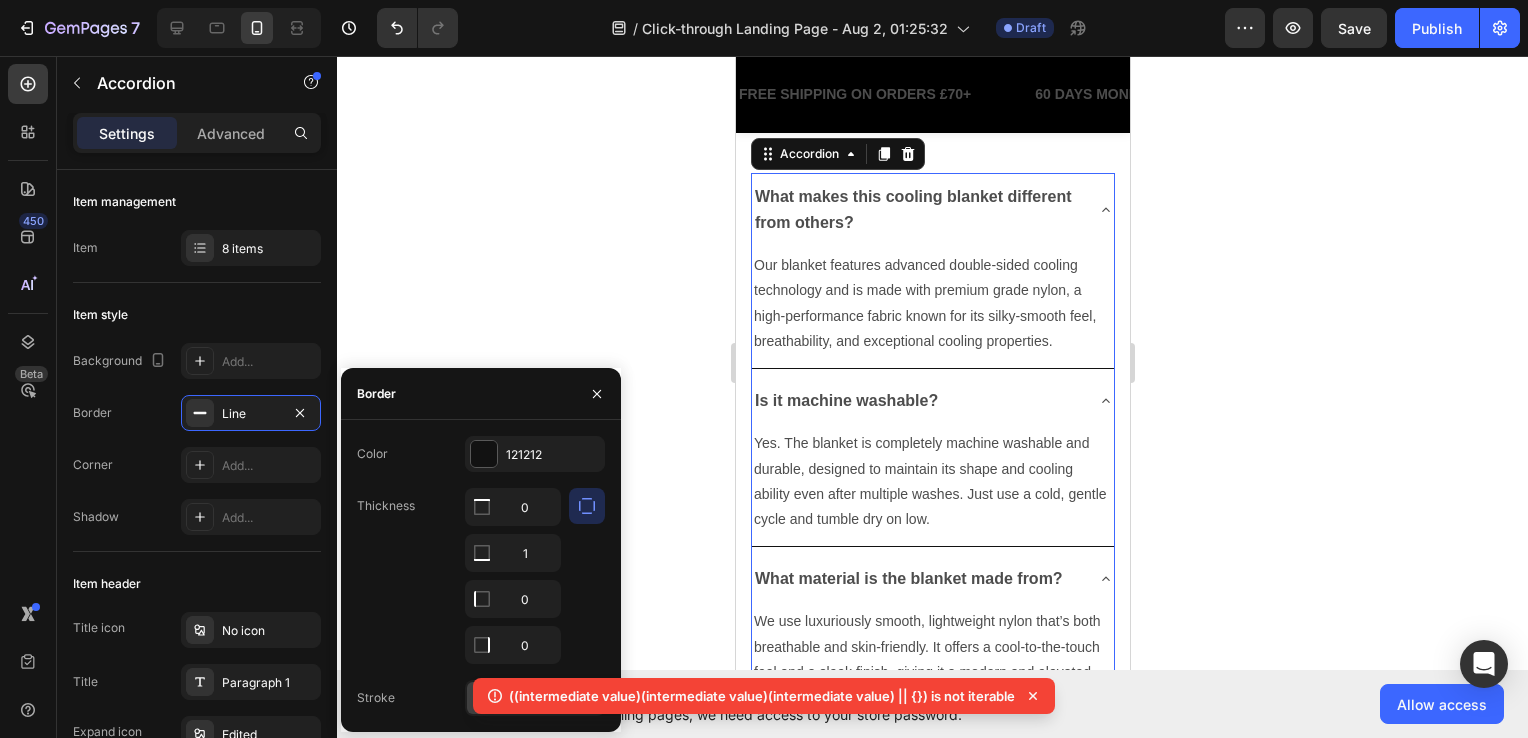 click 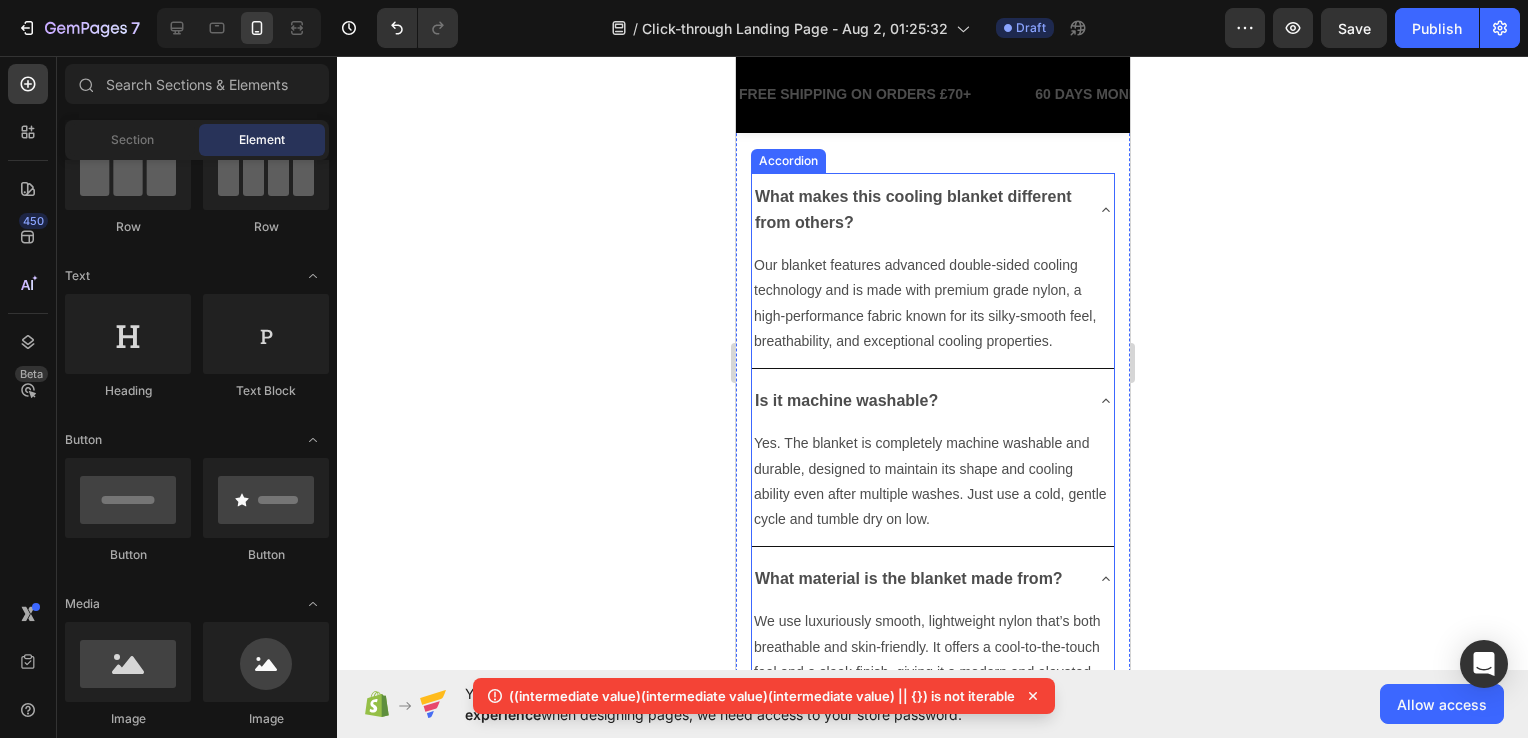 click on "What makes this cooling blanket different from others?" at bounding box center (932, 210) 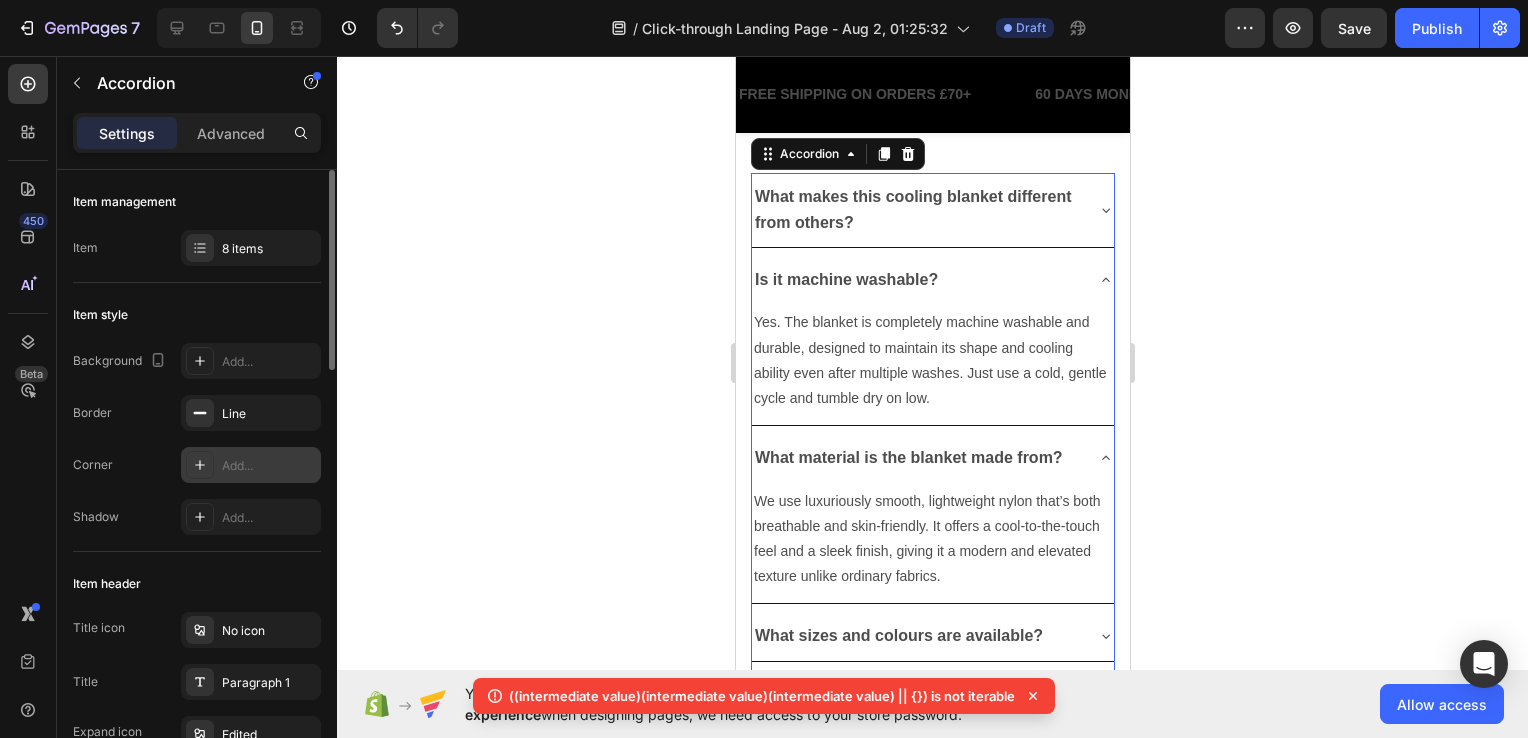 click on "Add..." at bounding box center (269, 466) 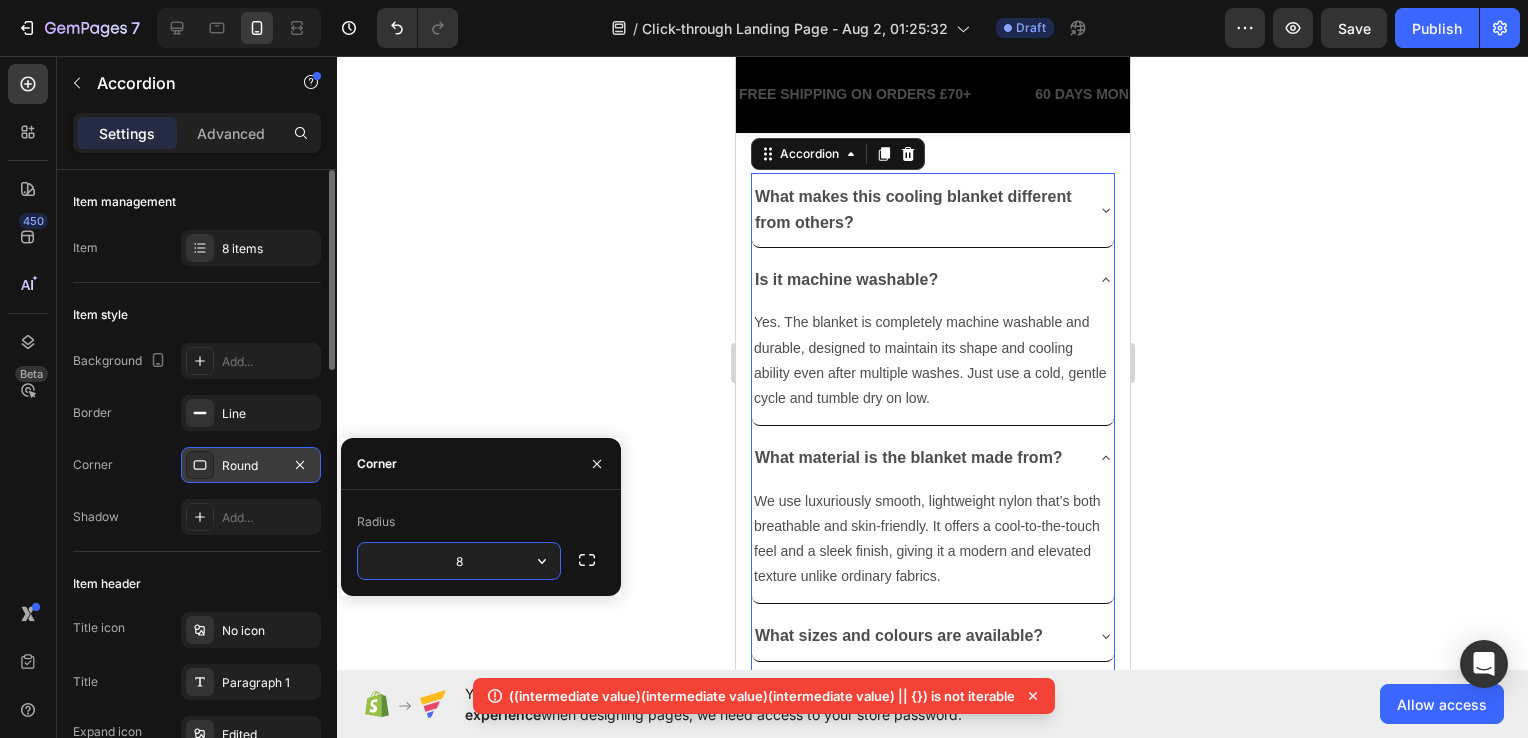 click 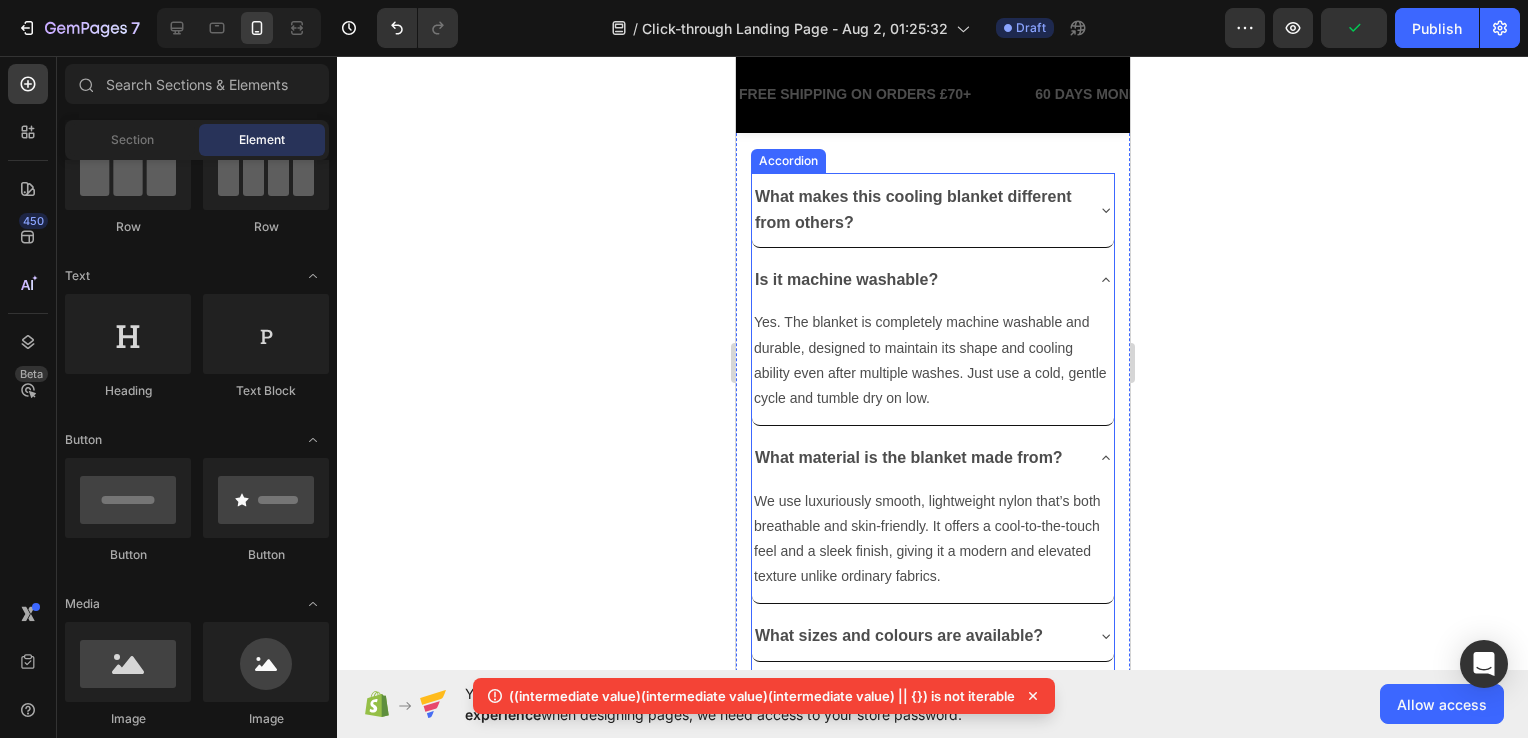 click on "What makes this cooling blanket different from others?" at bounding box center [932, 210] 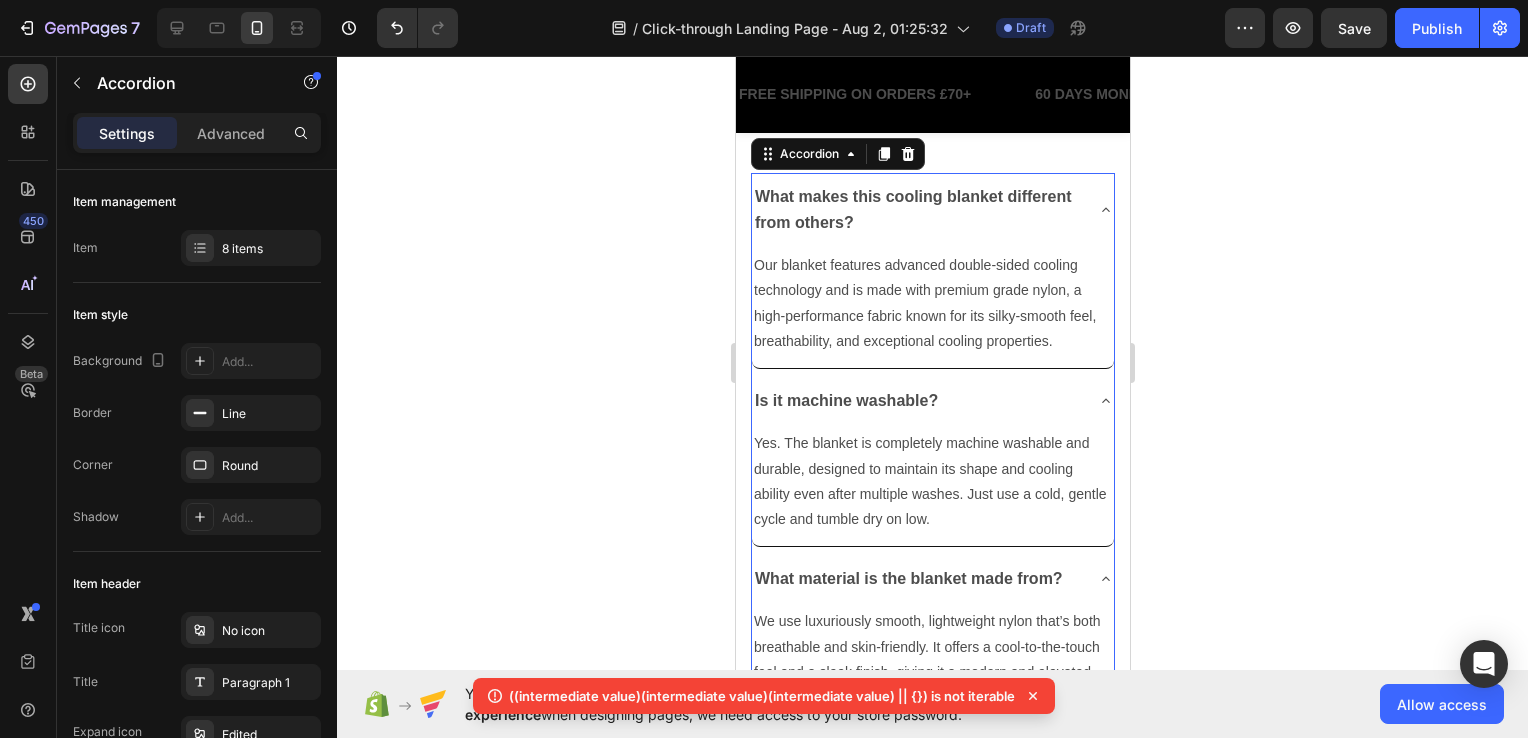 click 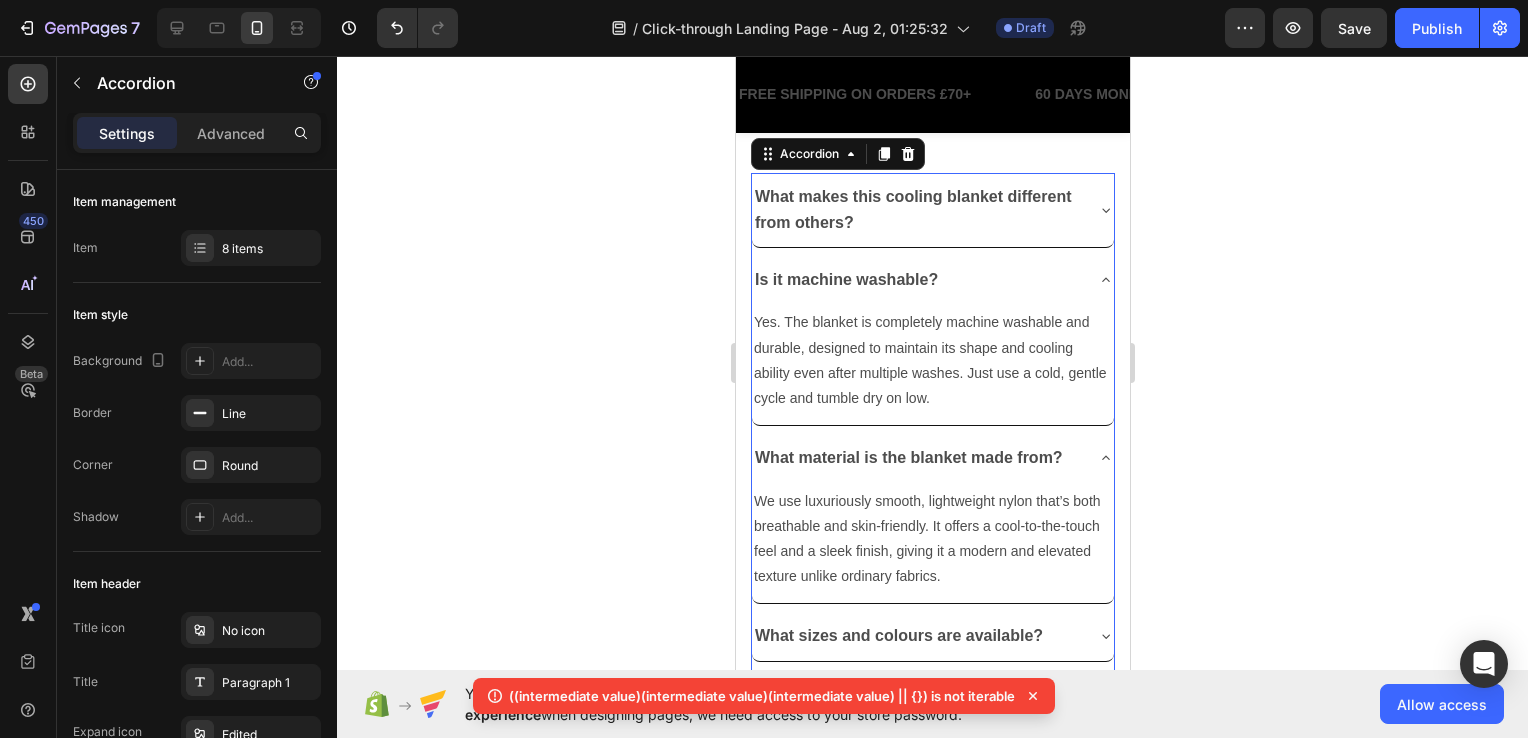 click on "Is it machine washable?" at bounding box center (932, 280) 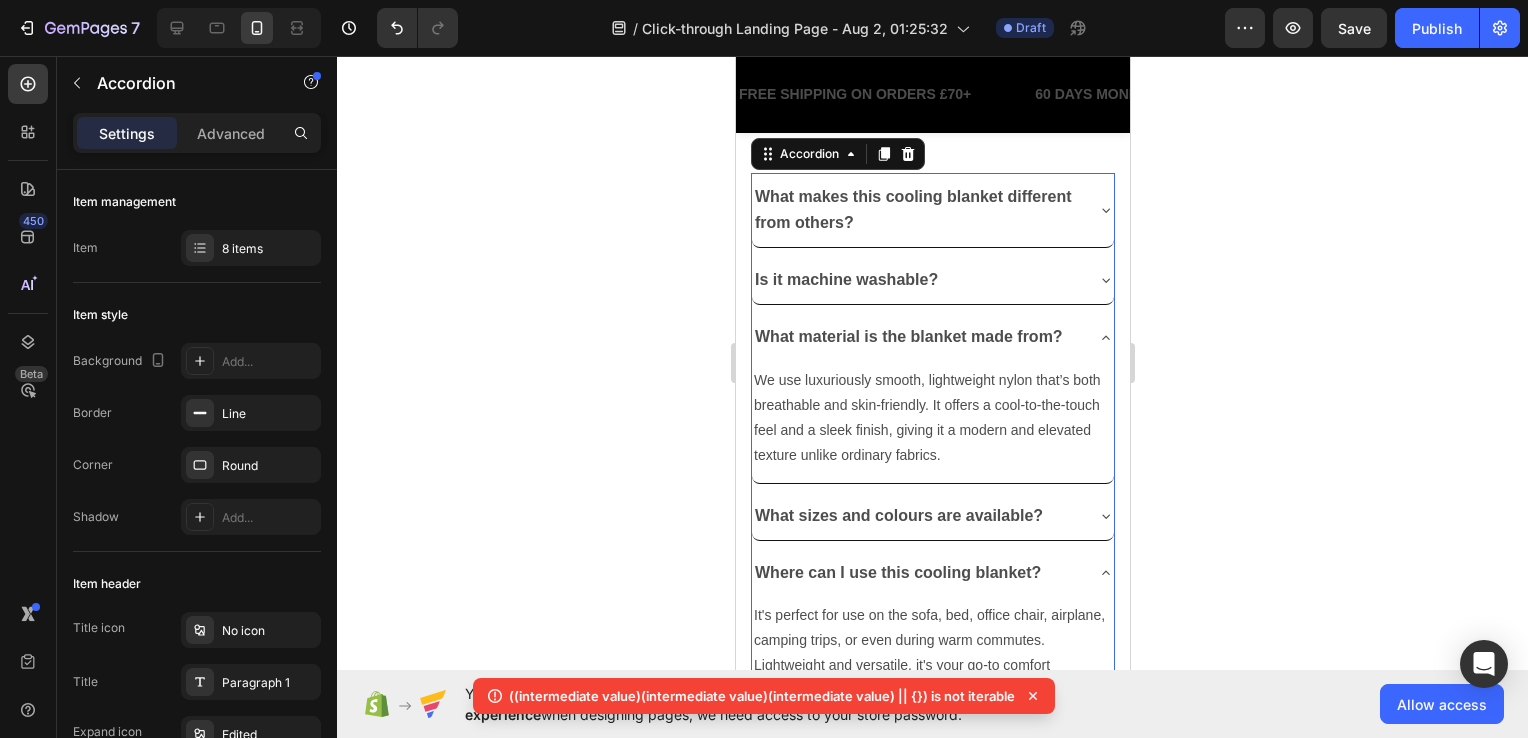 click 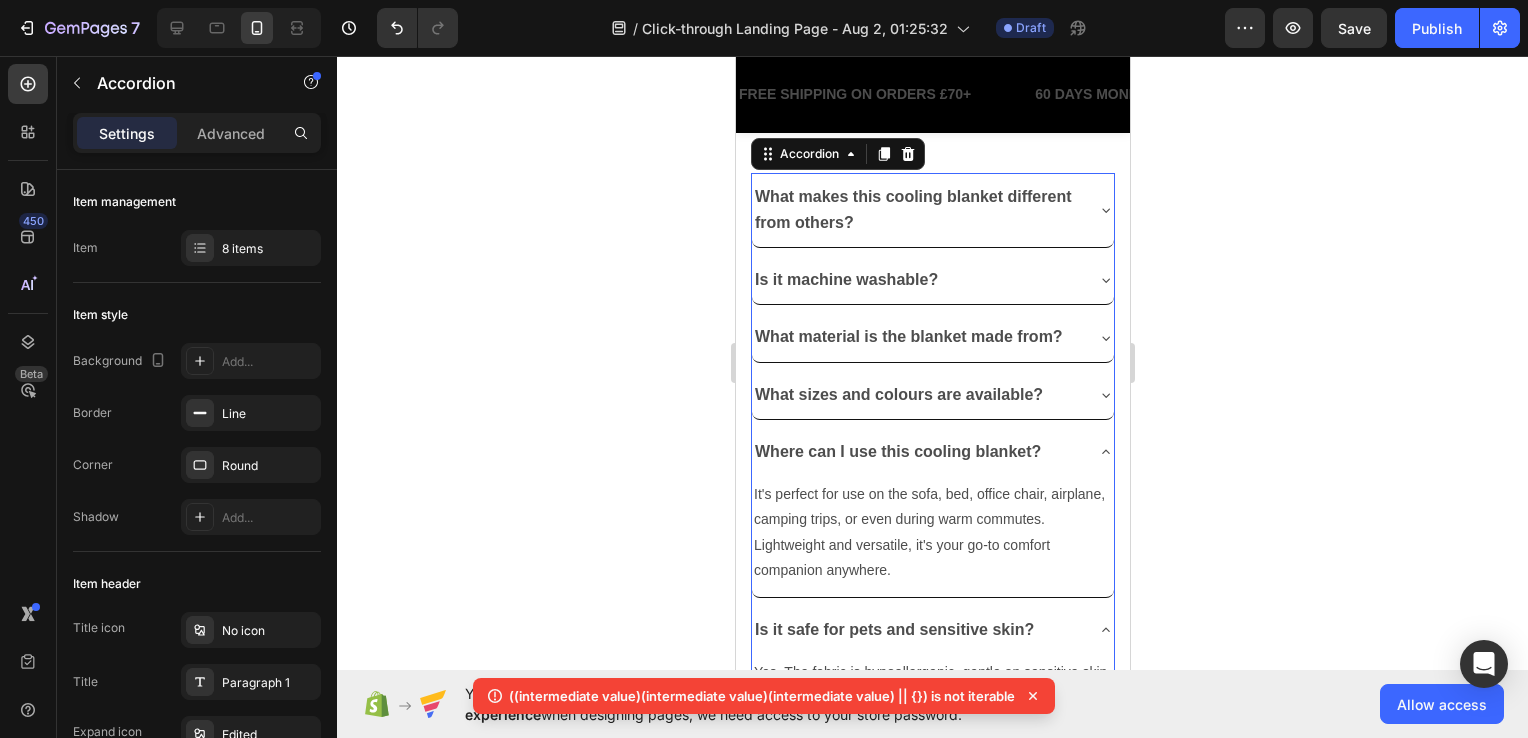 click 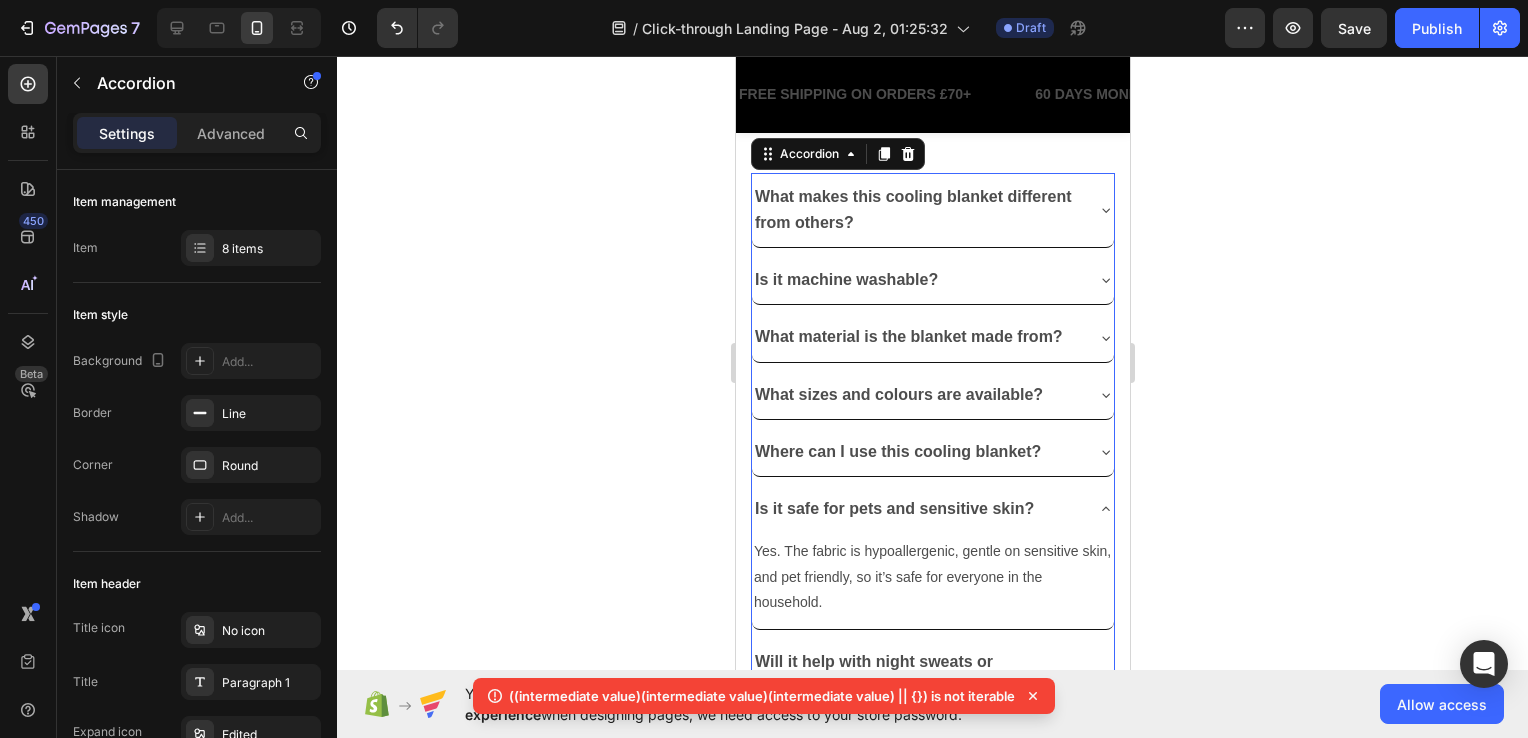 scroll, scrollTop: 5120, scrollLeft: 0, axis: vertical 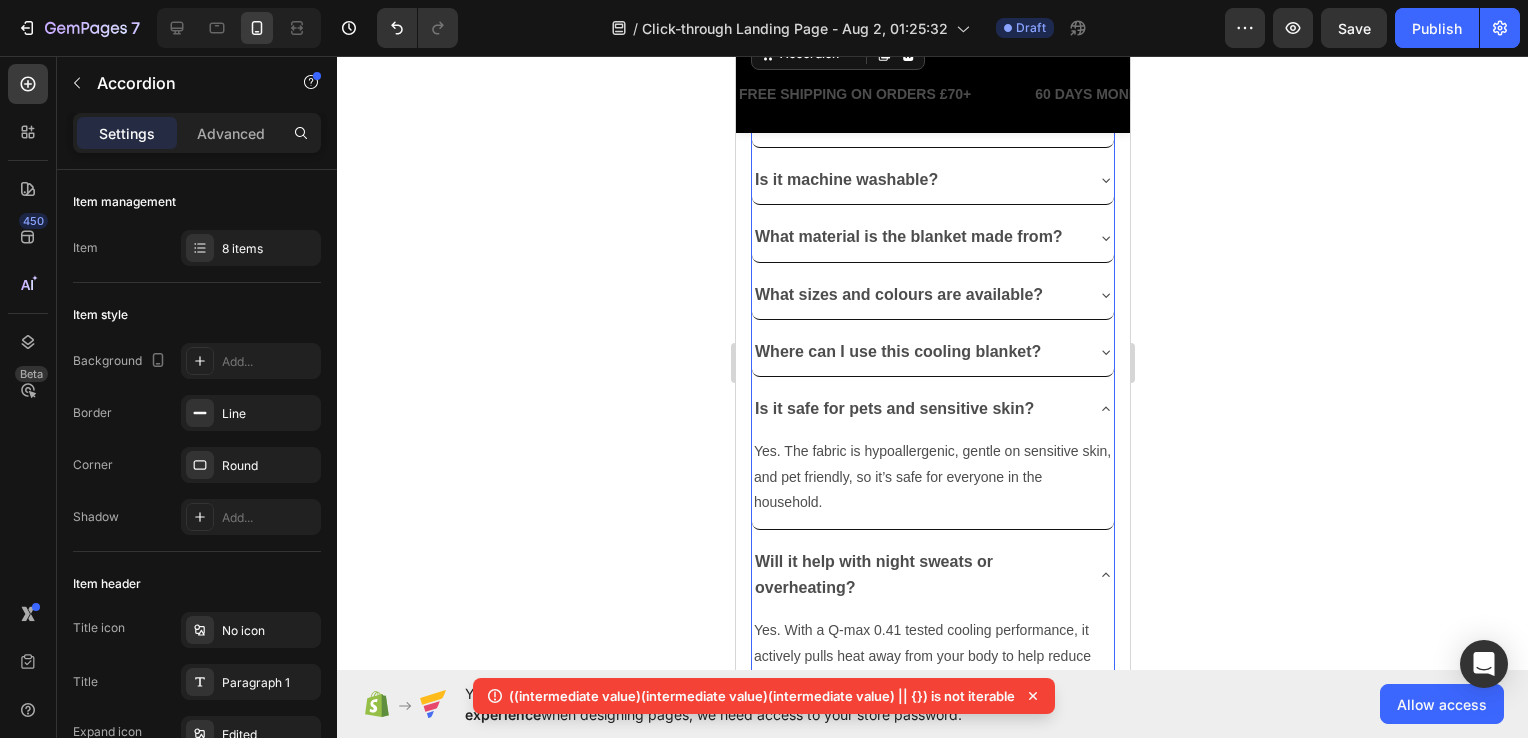 click 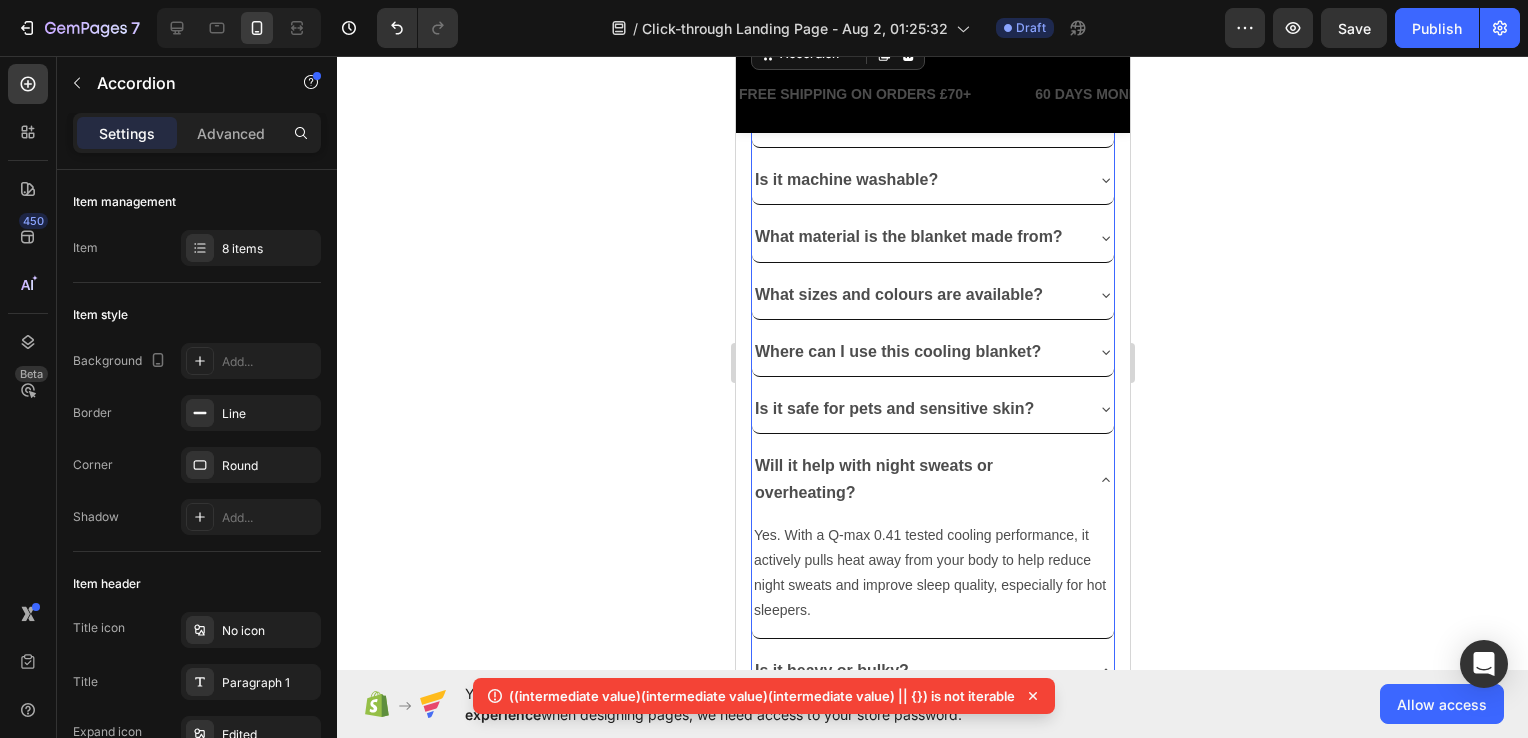 click 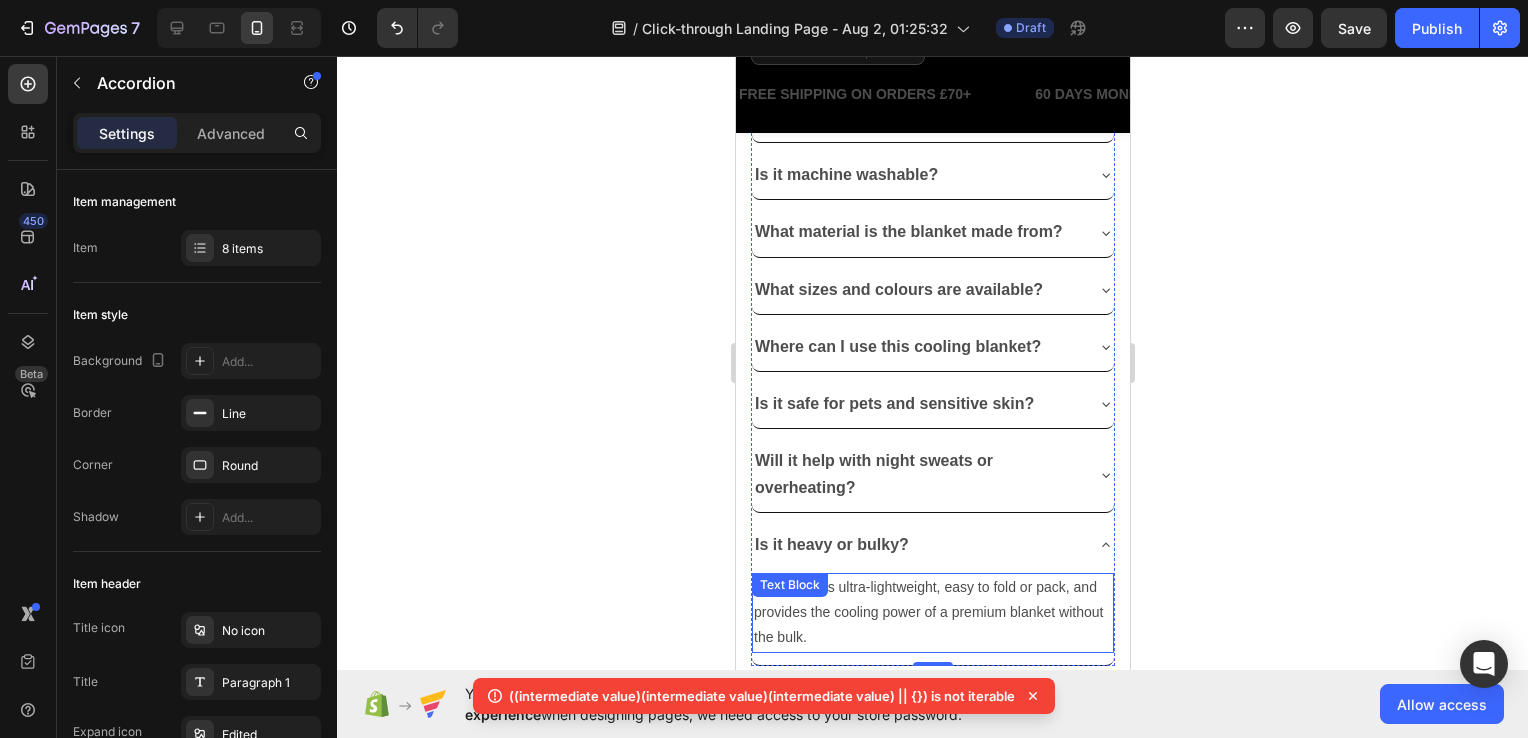 scroll, scrollTop: 5320, scrollLeft: 0, axis: vertical 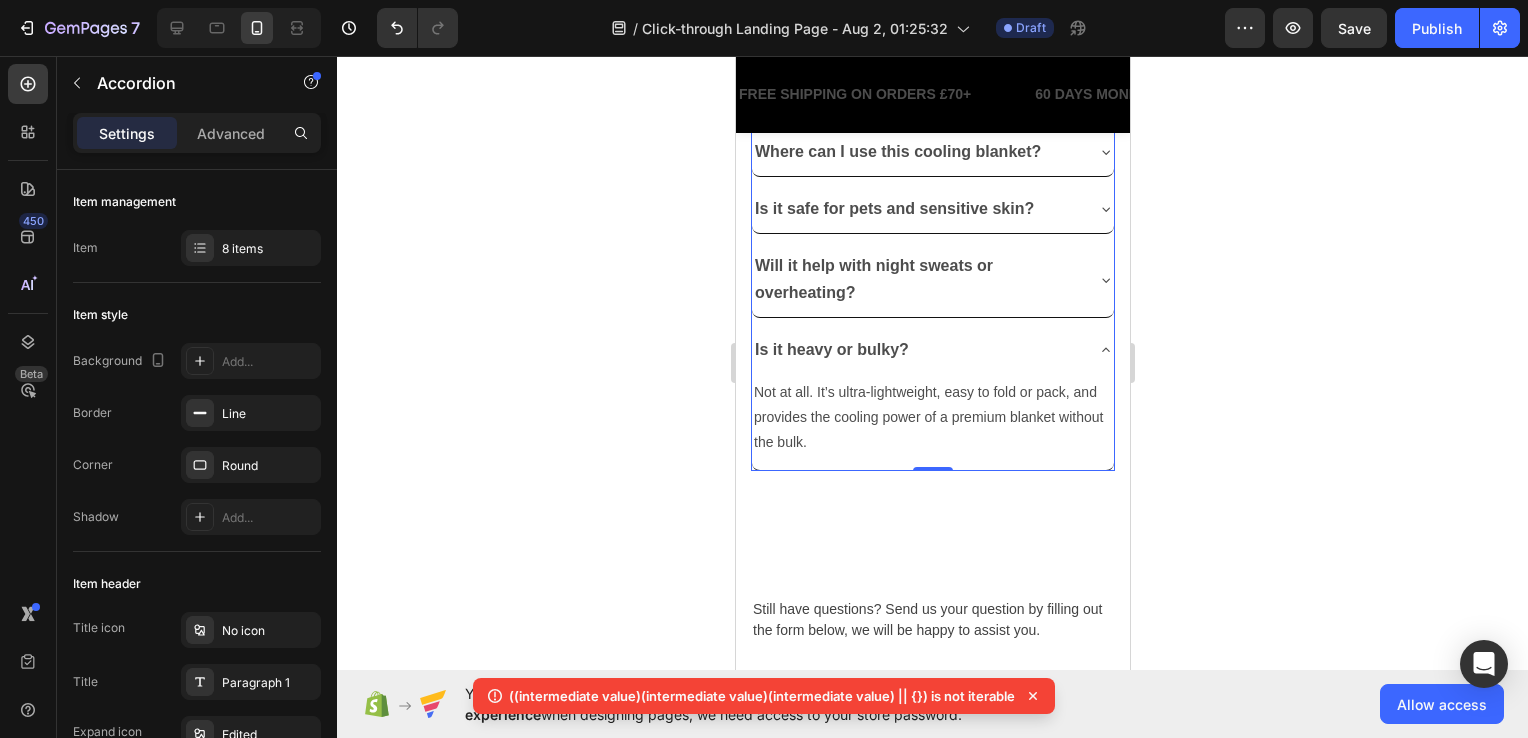 click 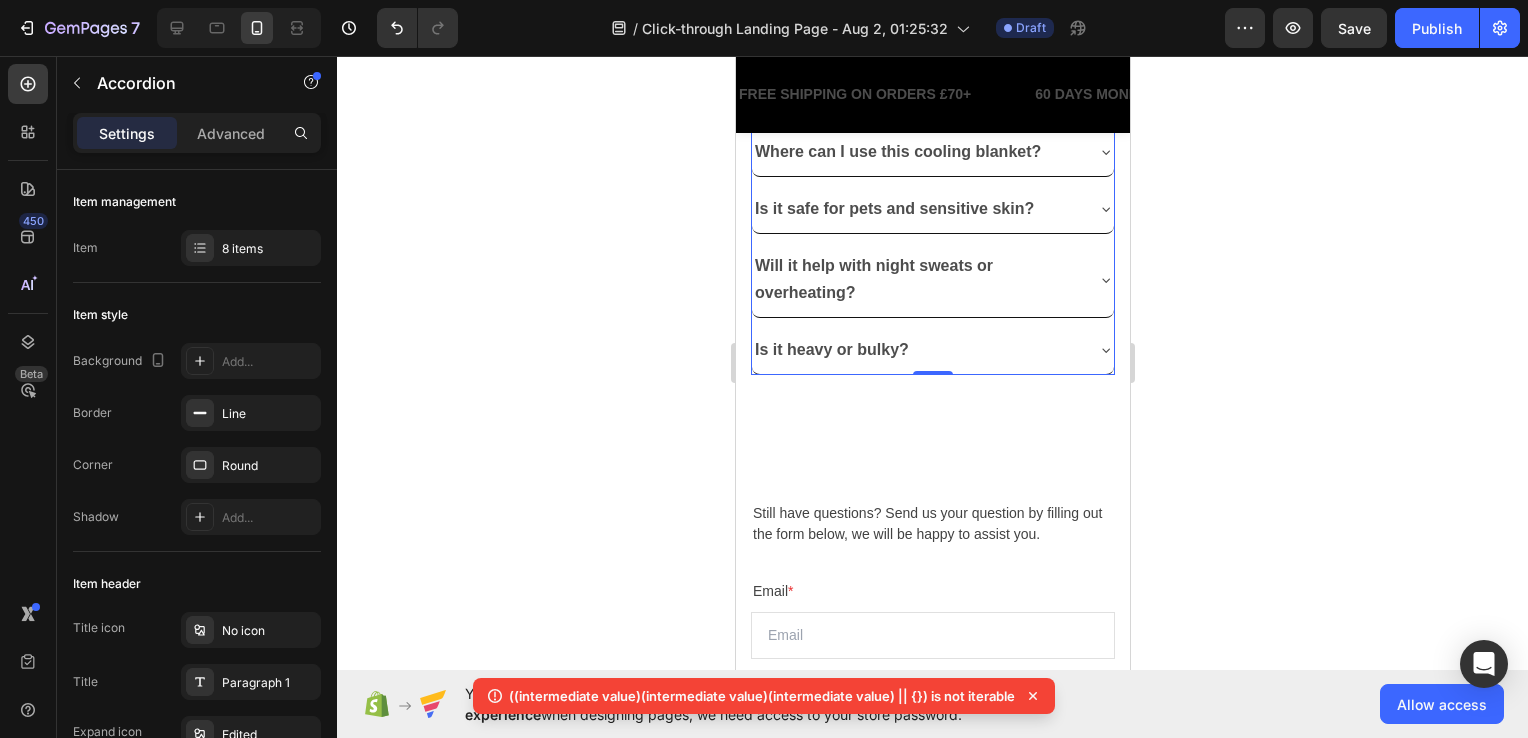 click 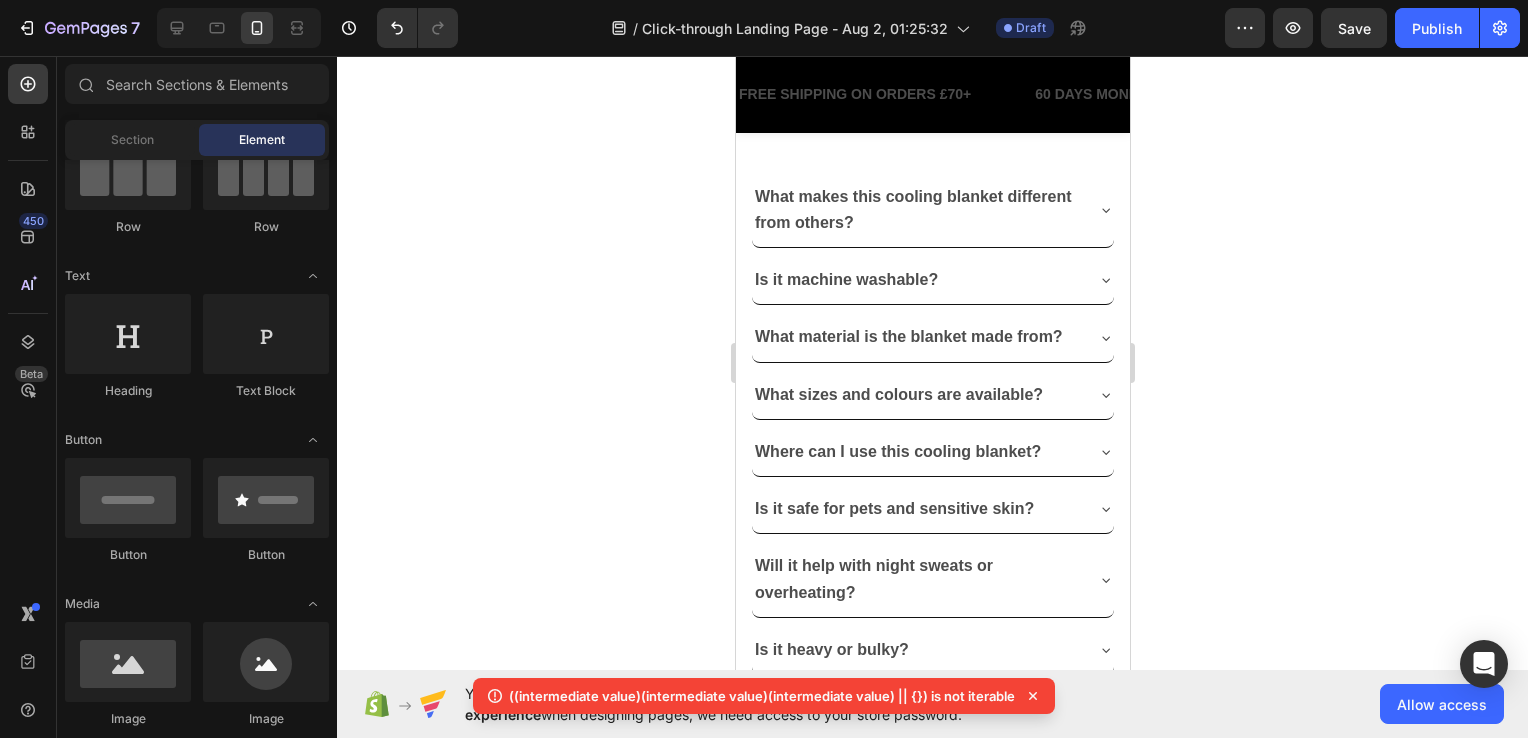 scroll, scrollTop: 4920, scrollLeft: 0, axis: vertical 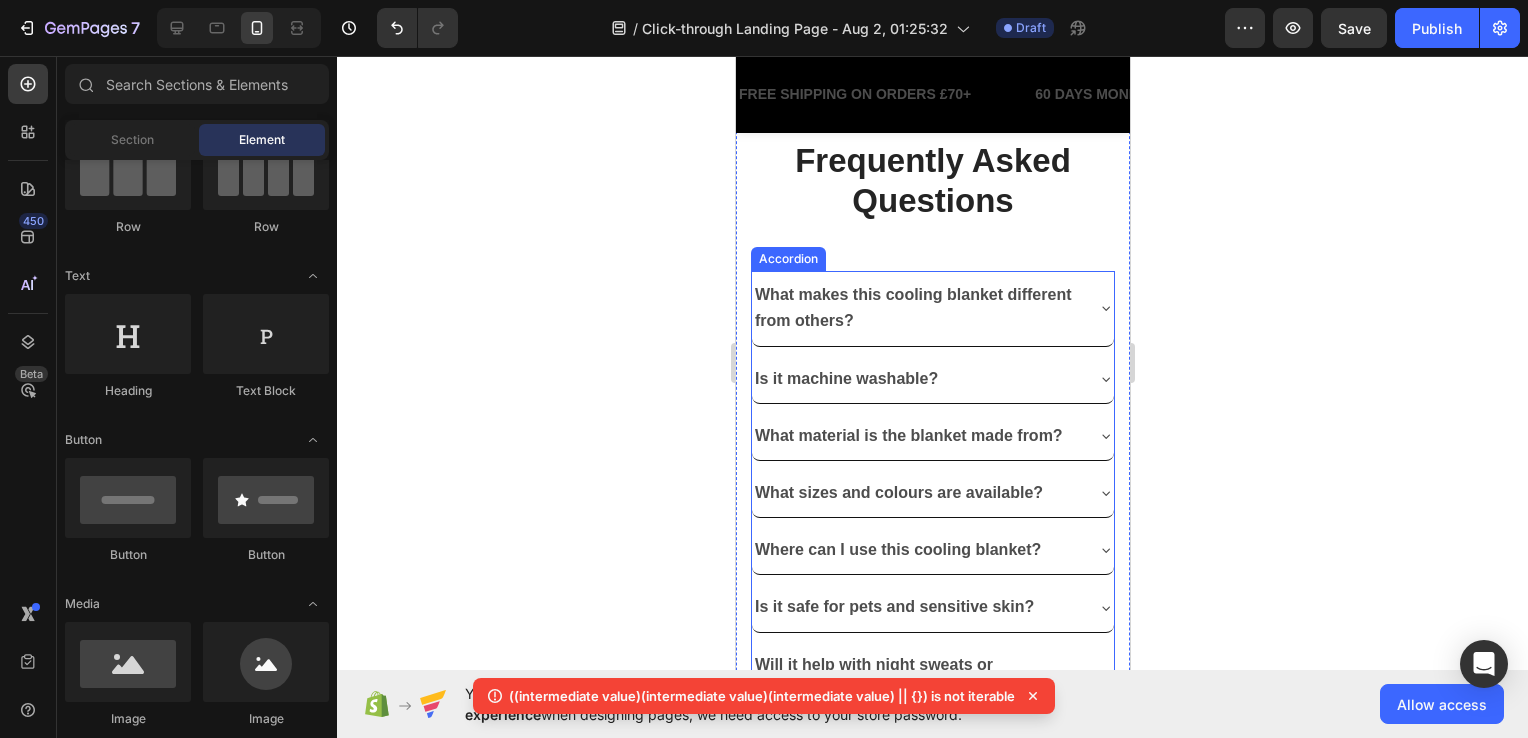 click on "What makes this cooling blanket different from others?" at bounding box center (932, 308) 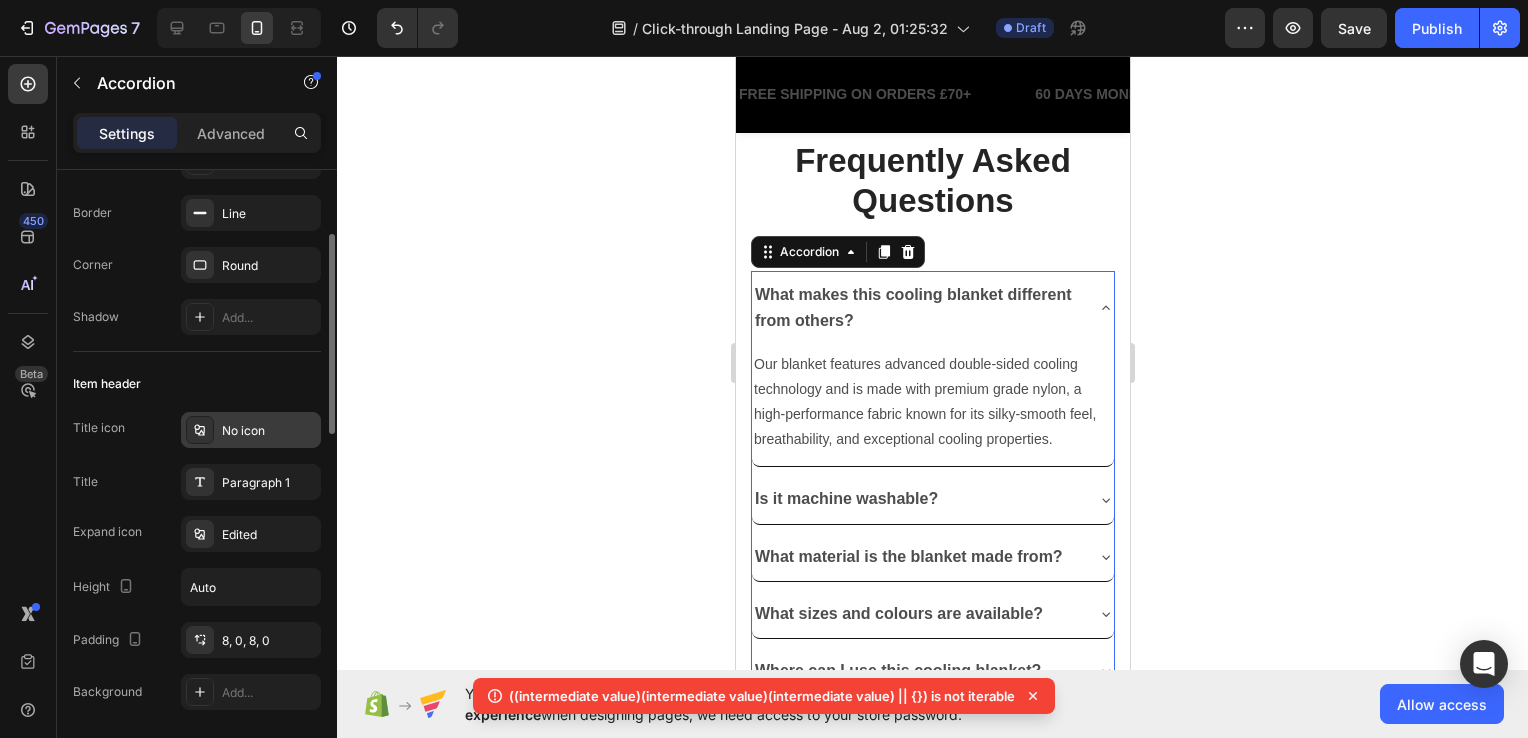 scroll, scrollTop: 100, scrollLeft: 0, axis: vertical 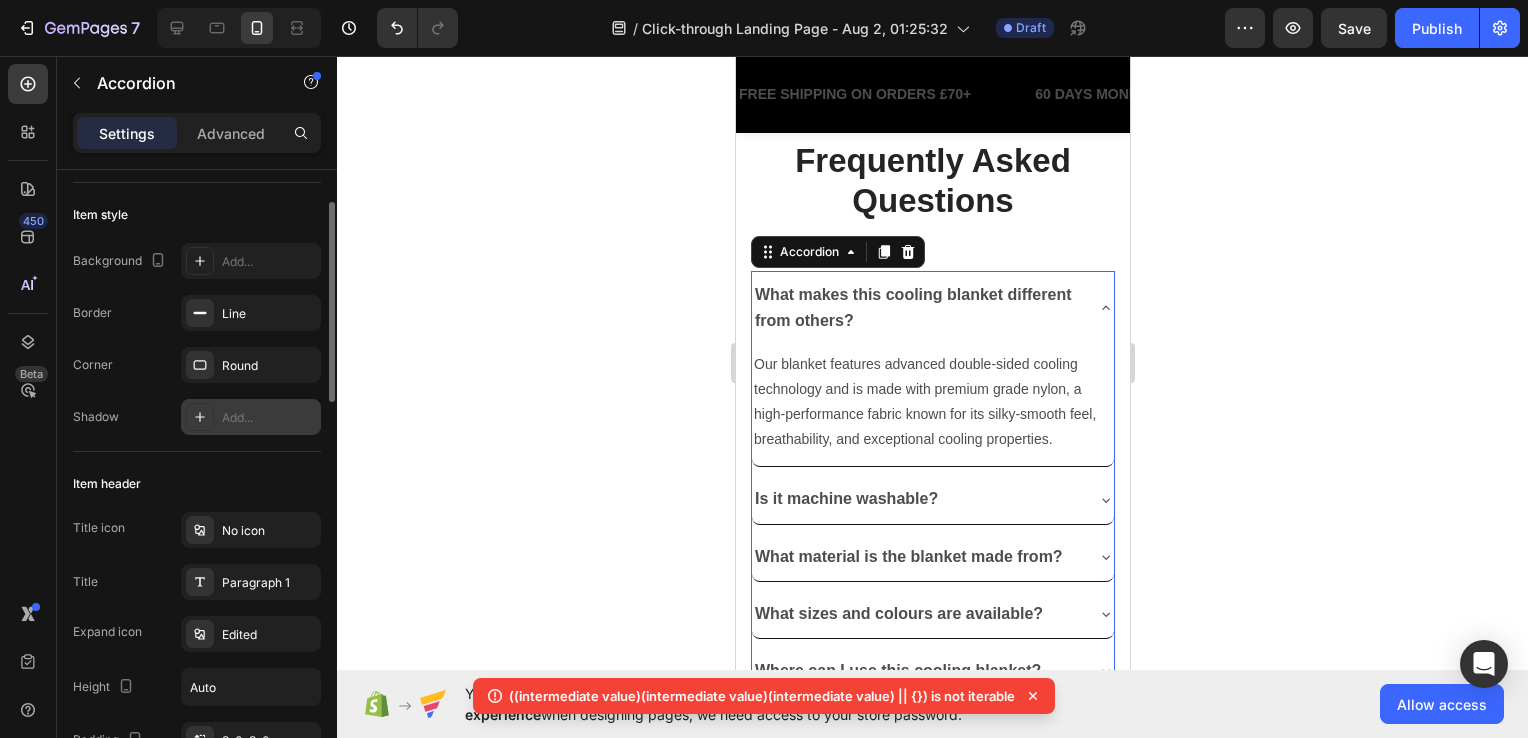 click on "Add..." at bounding box center (251, 417) 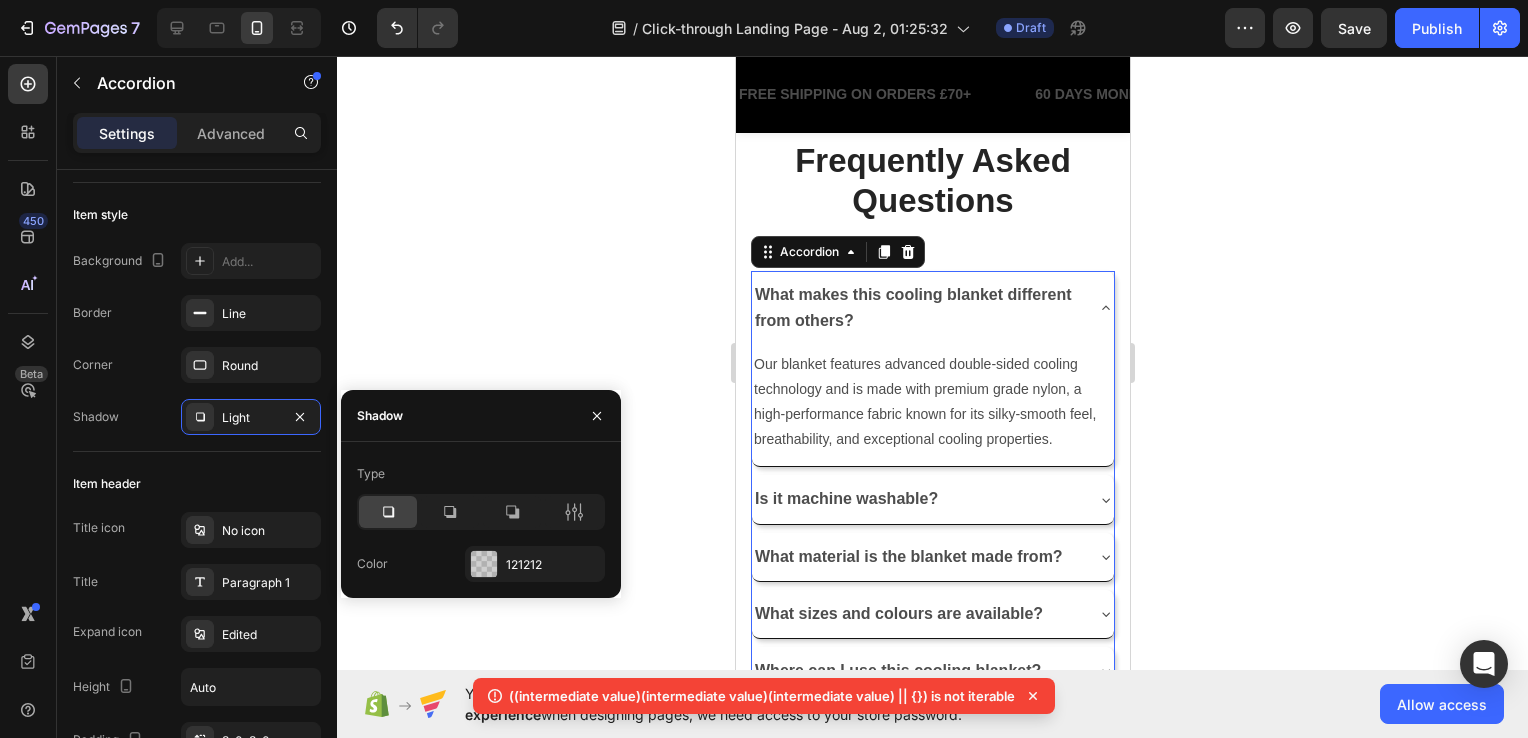 click 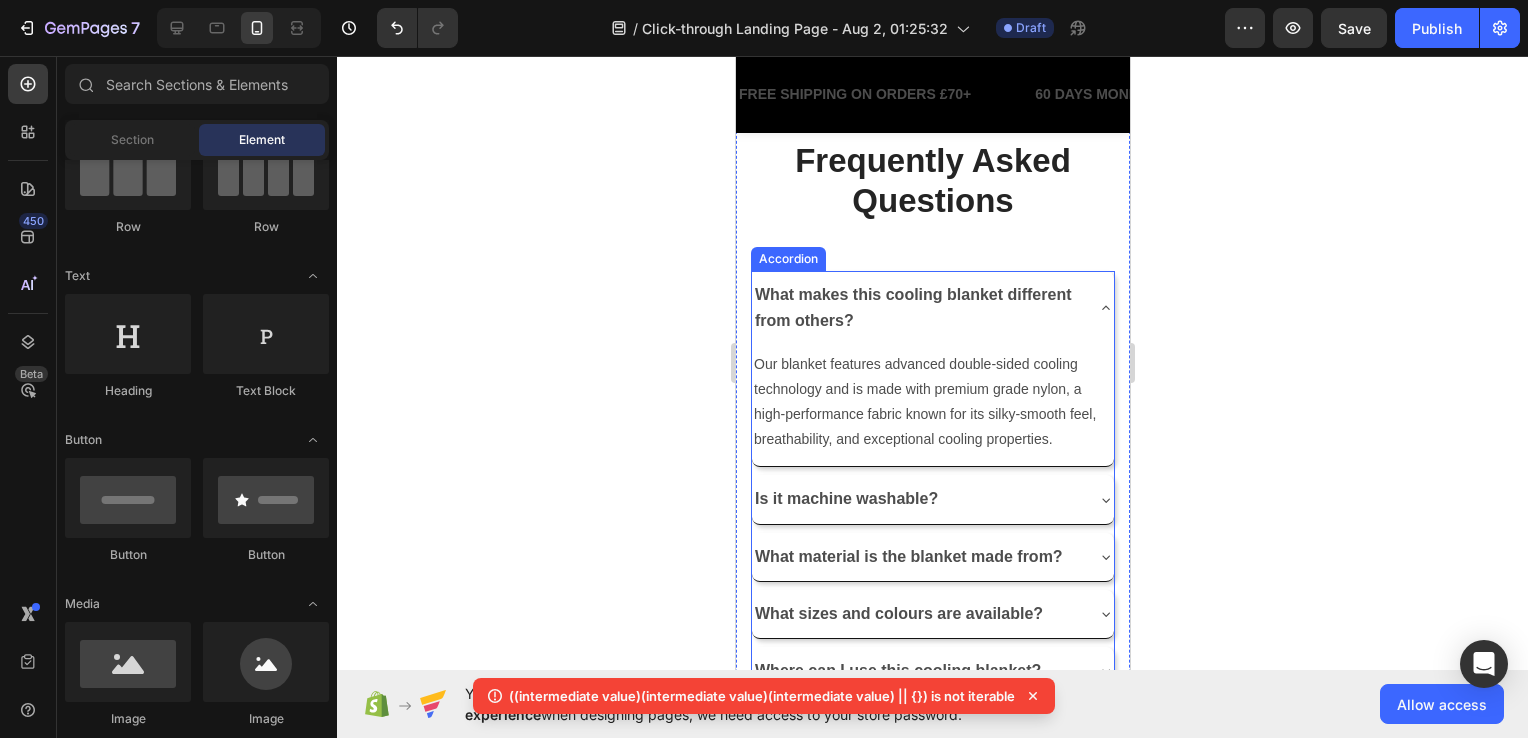 click 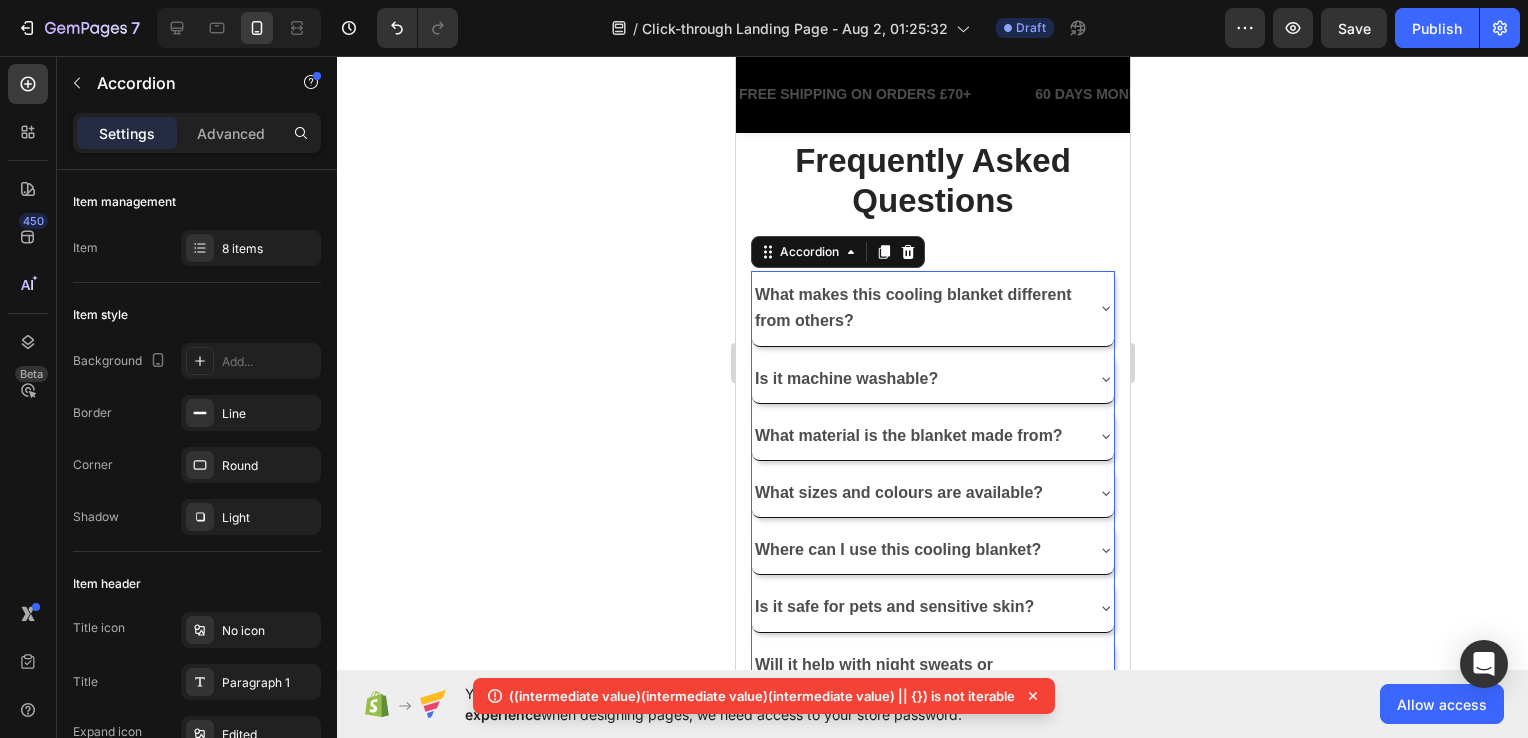 click 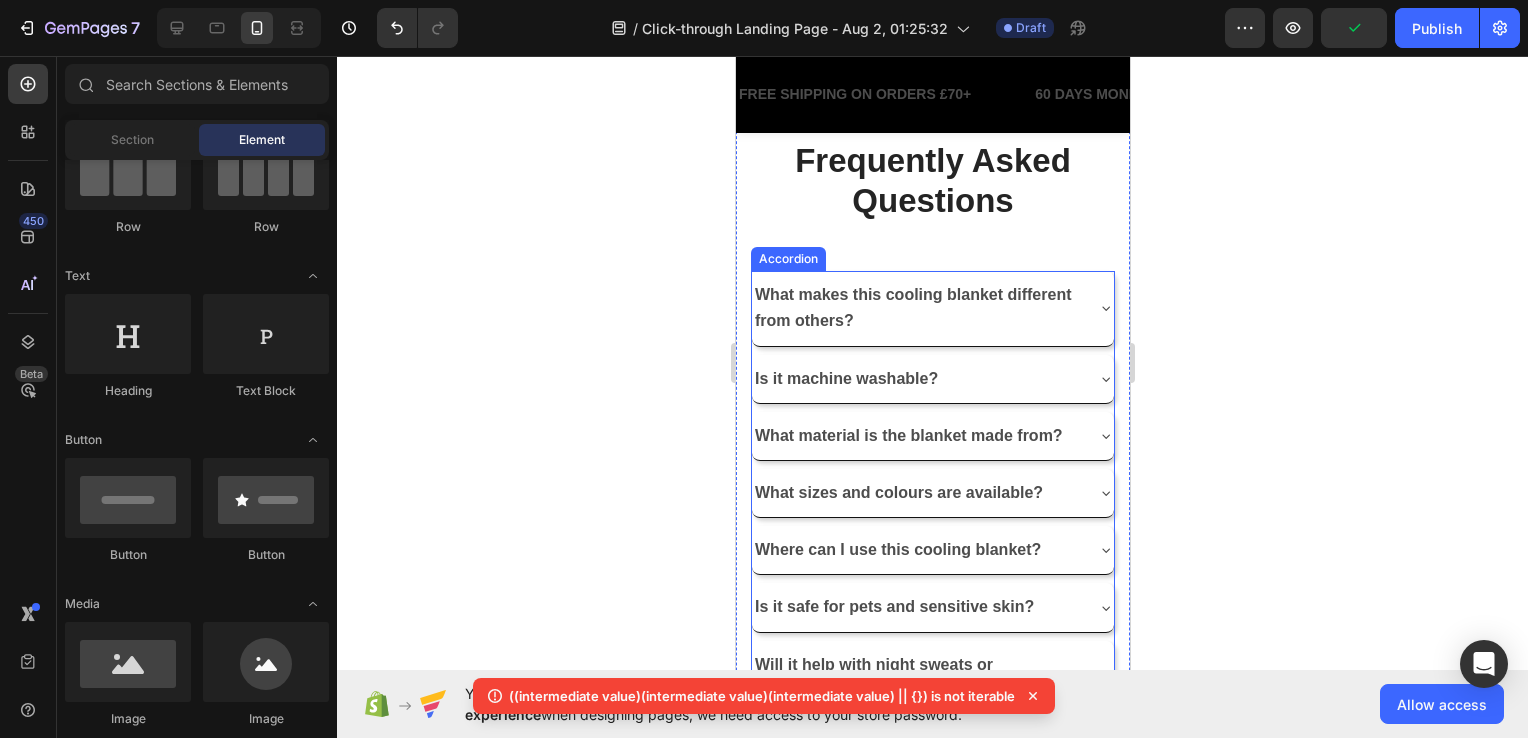 click on "What makes this cooling blanket different from others?" at bounding box center [932, 308] 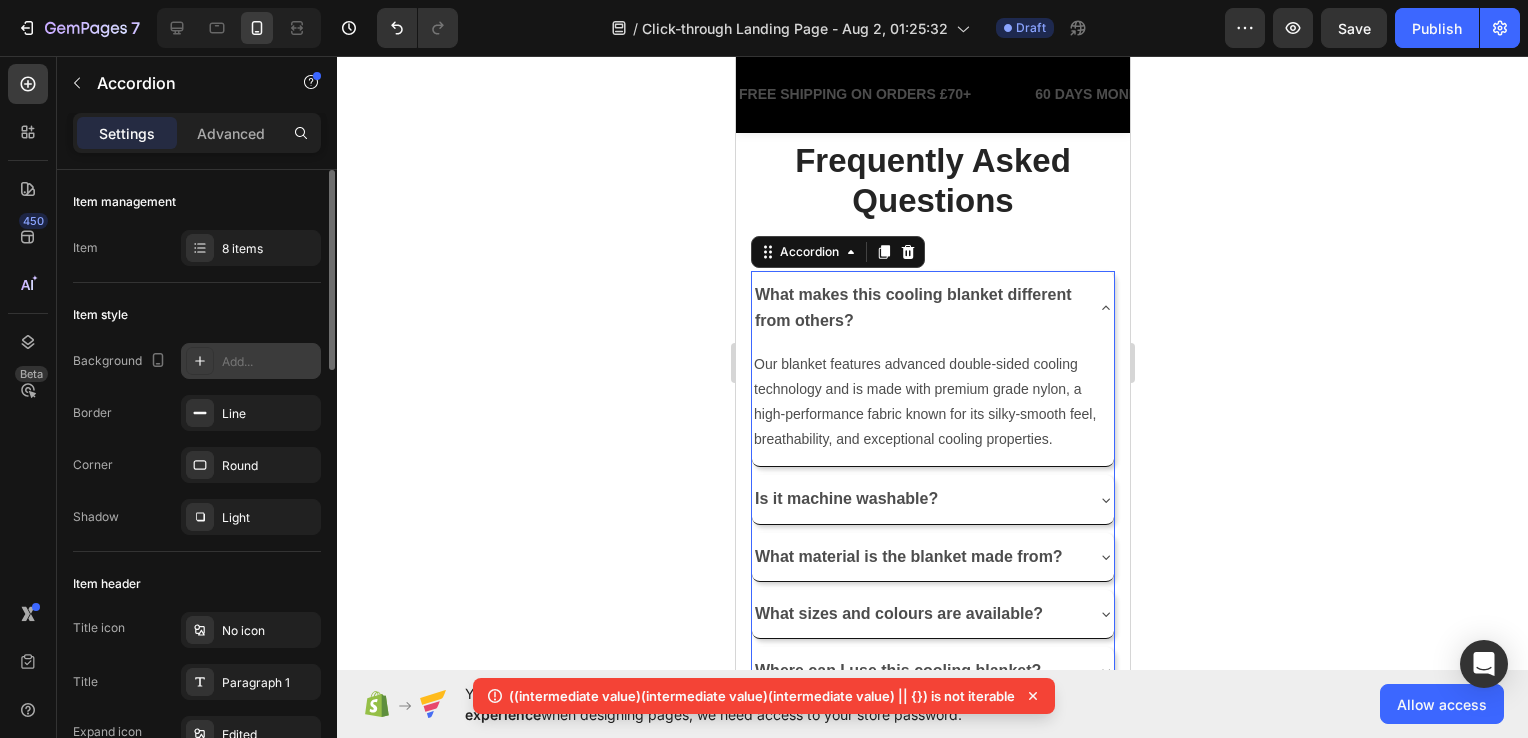 click on "Add..." at bounding box center [251, 361] 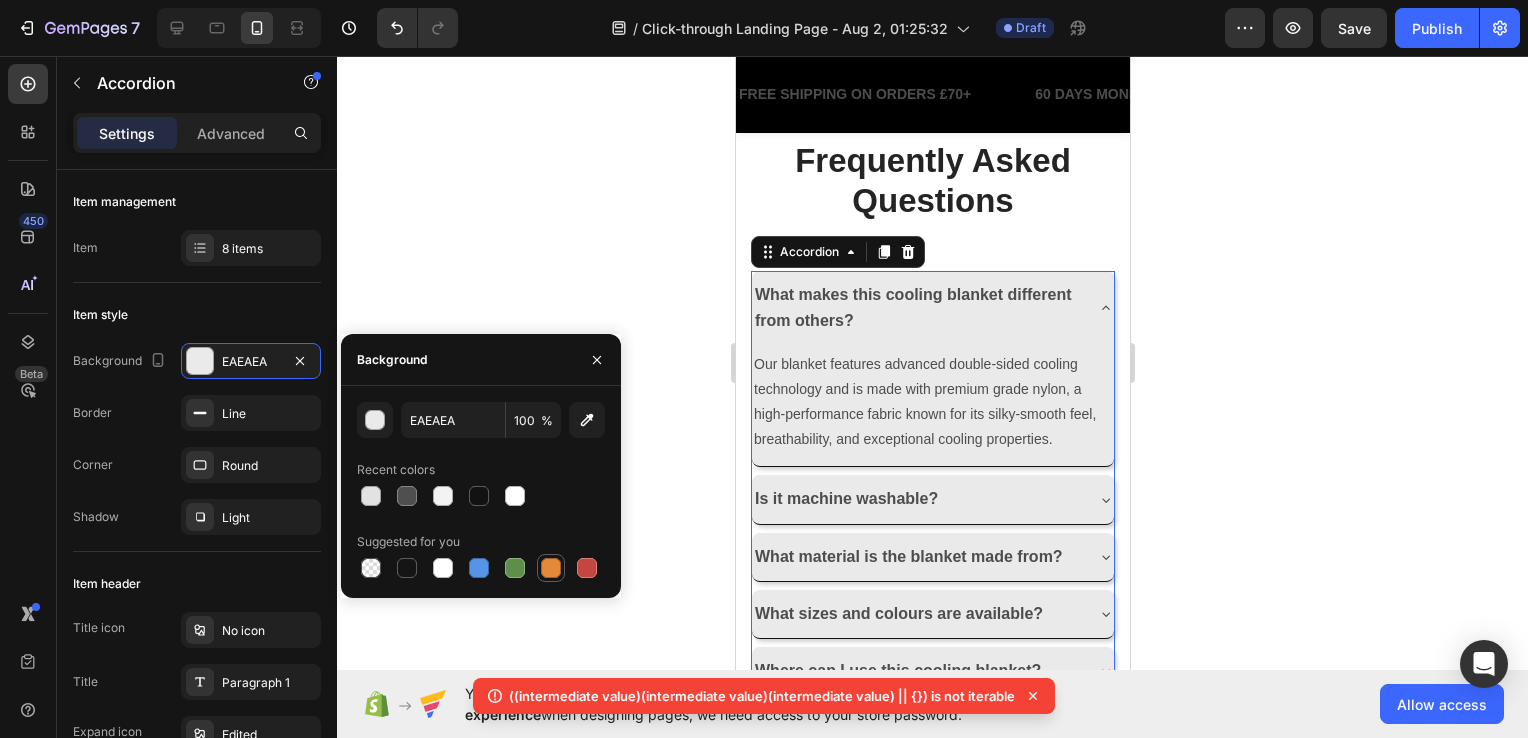 click at bounding box center (551, 568) 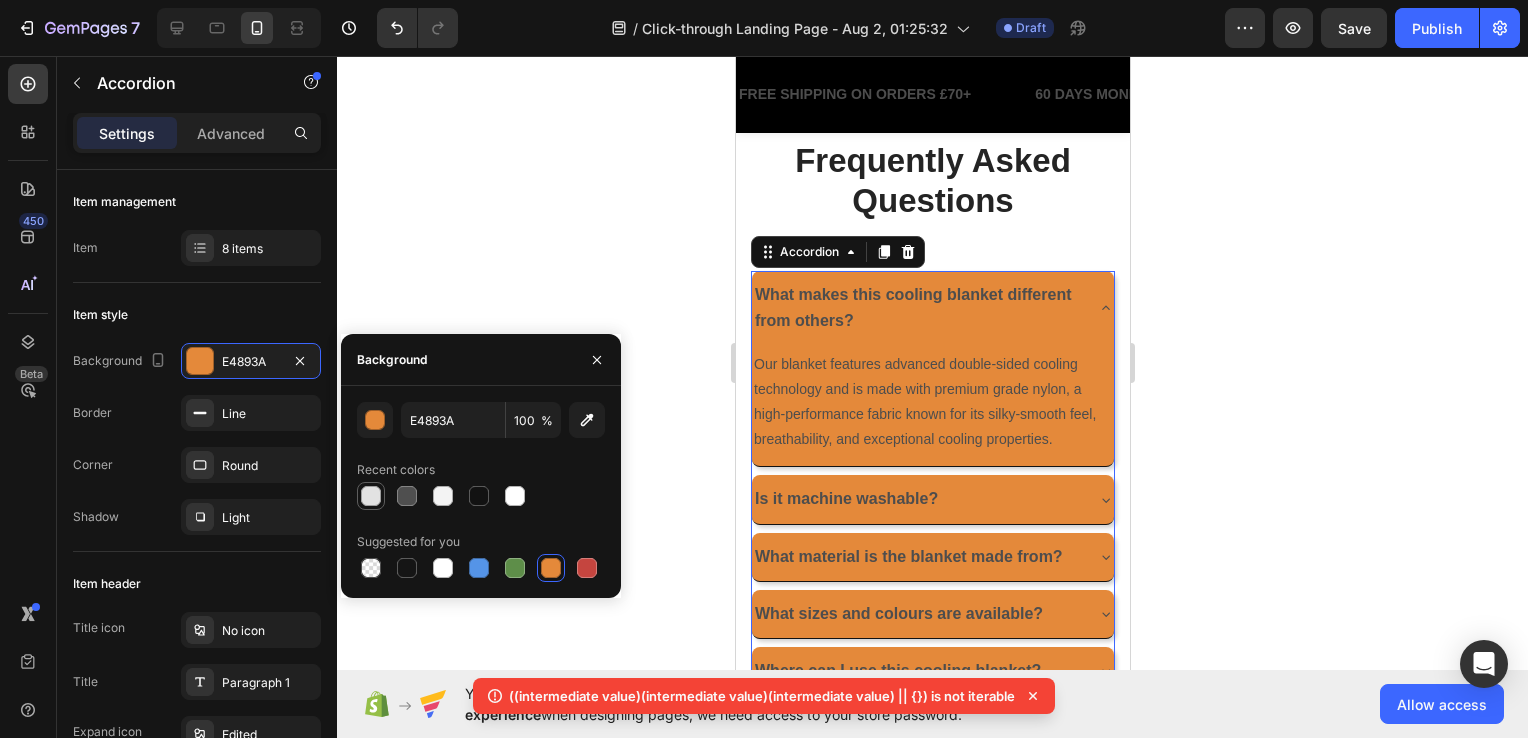 click at bounding box center [371, 496] 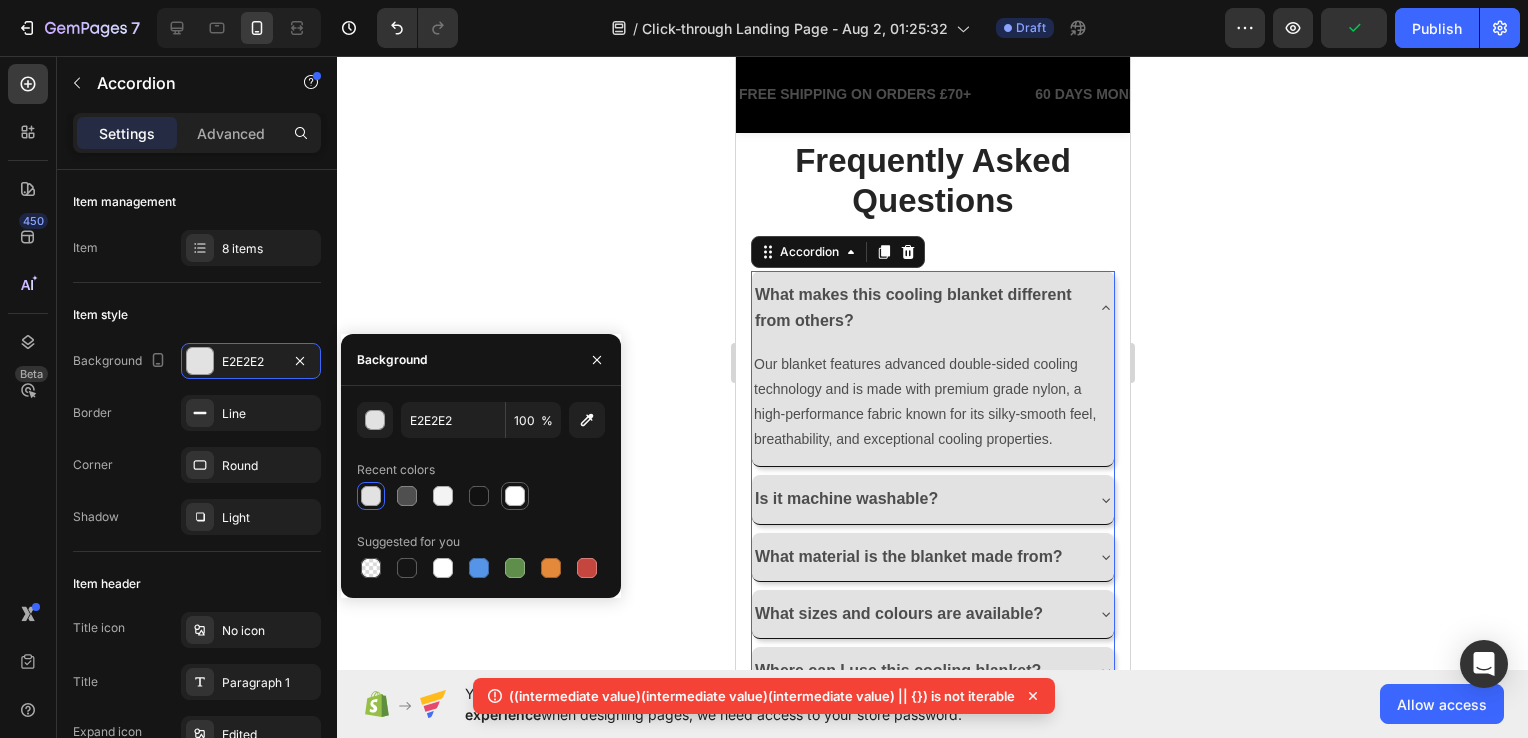 click at bounding box center [515, 496] 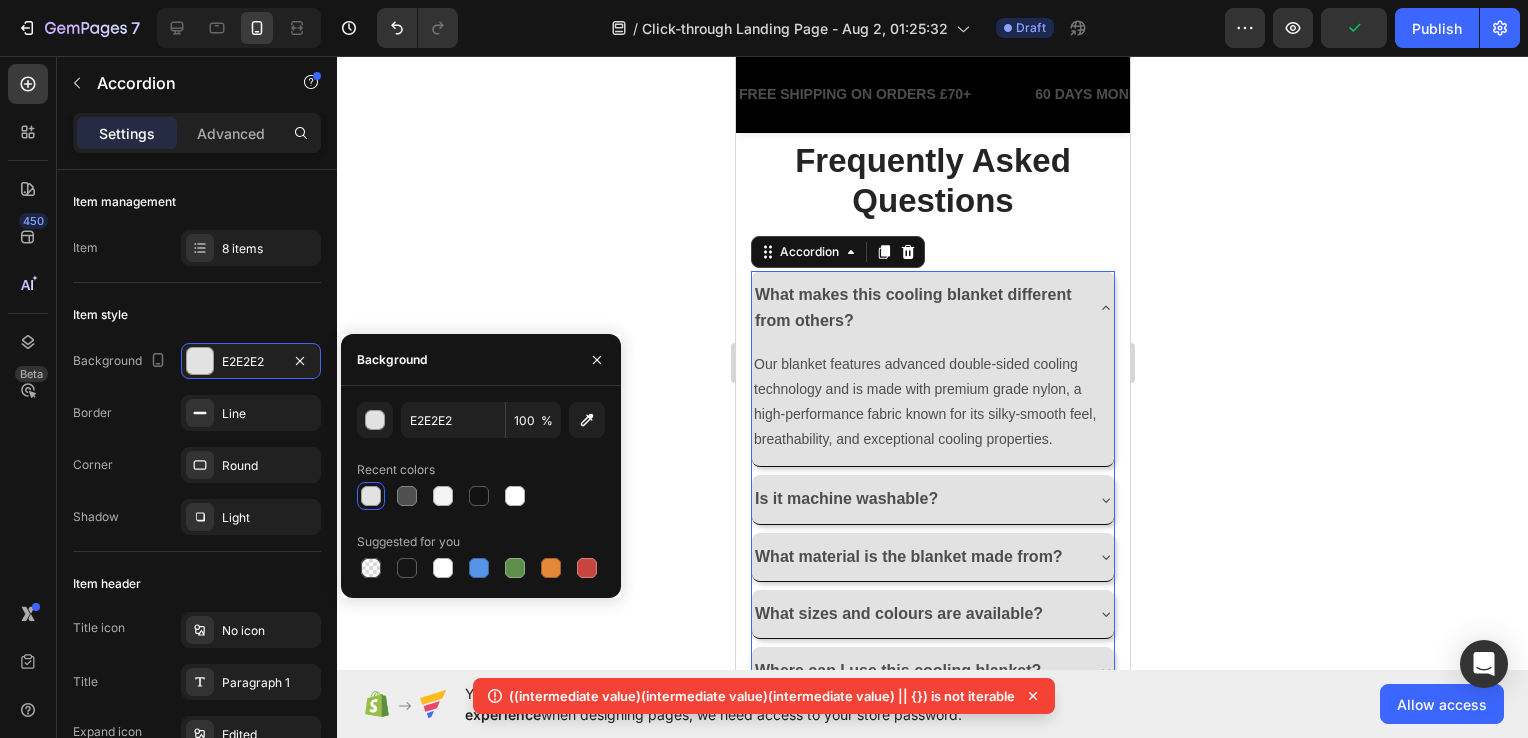 type on "FFFFFF" 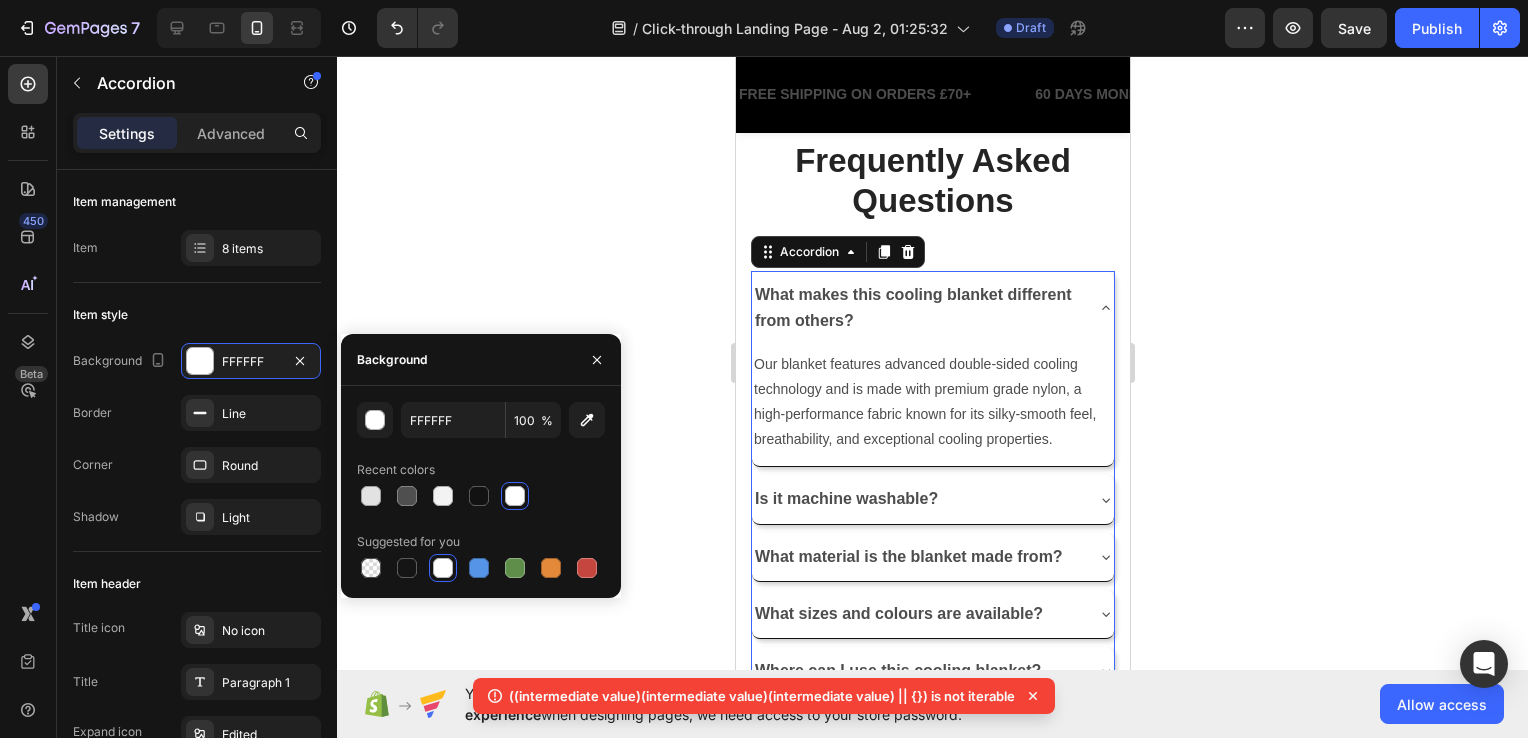 click 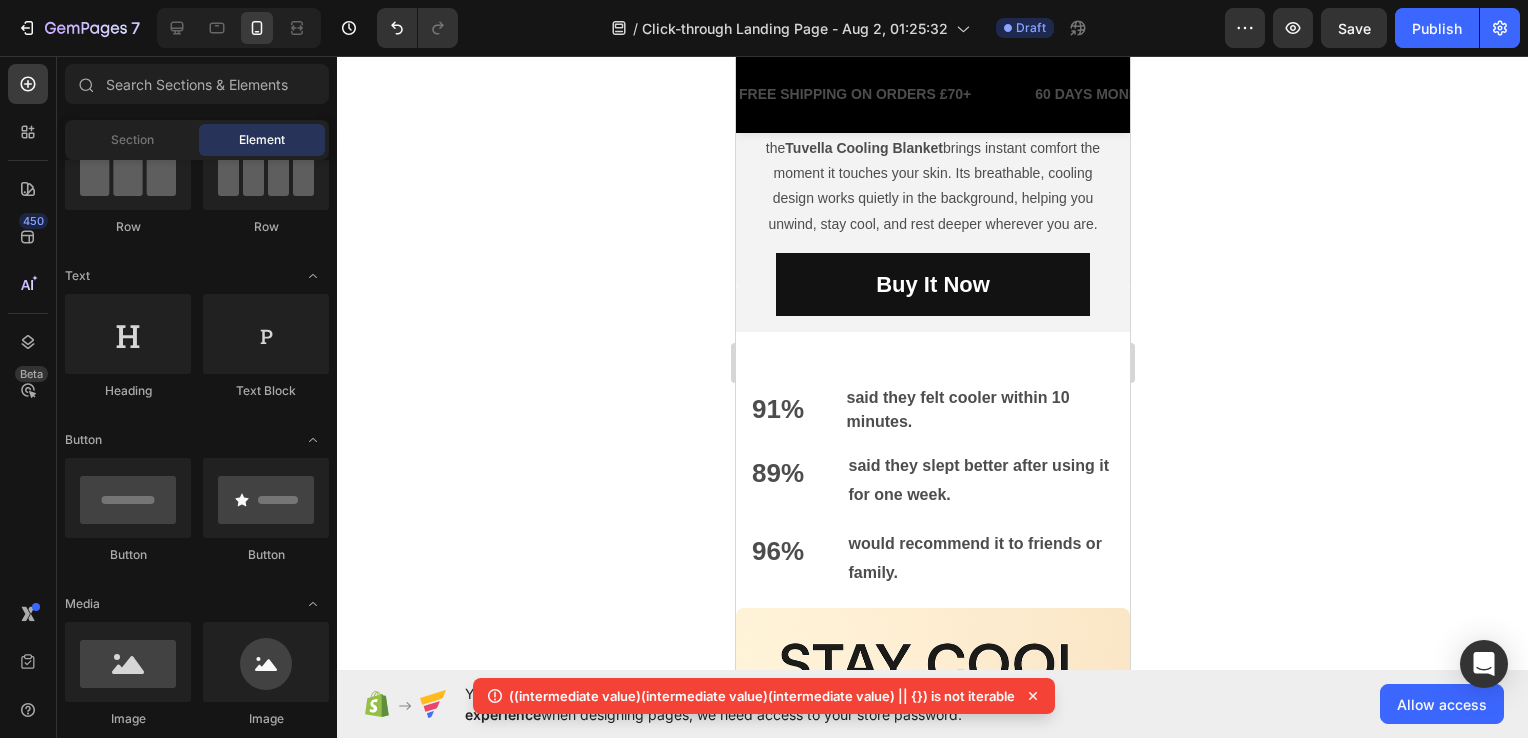 scroll, scrollTop: 2442, scrollLeft: 0, axis: vertical 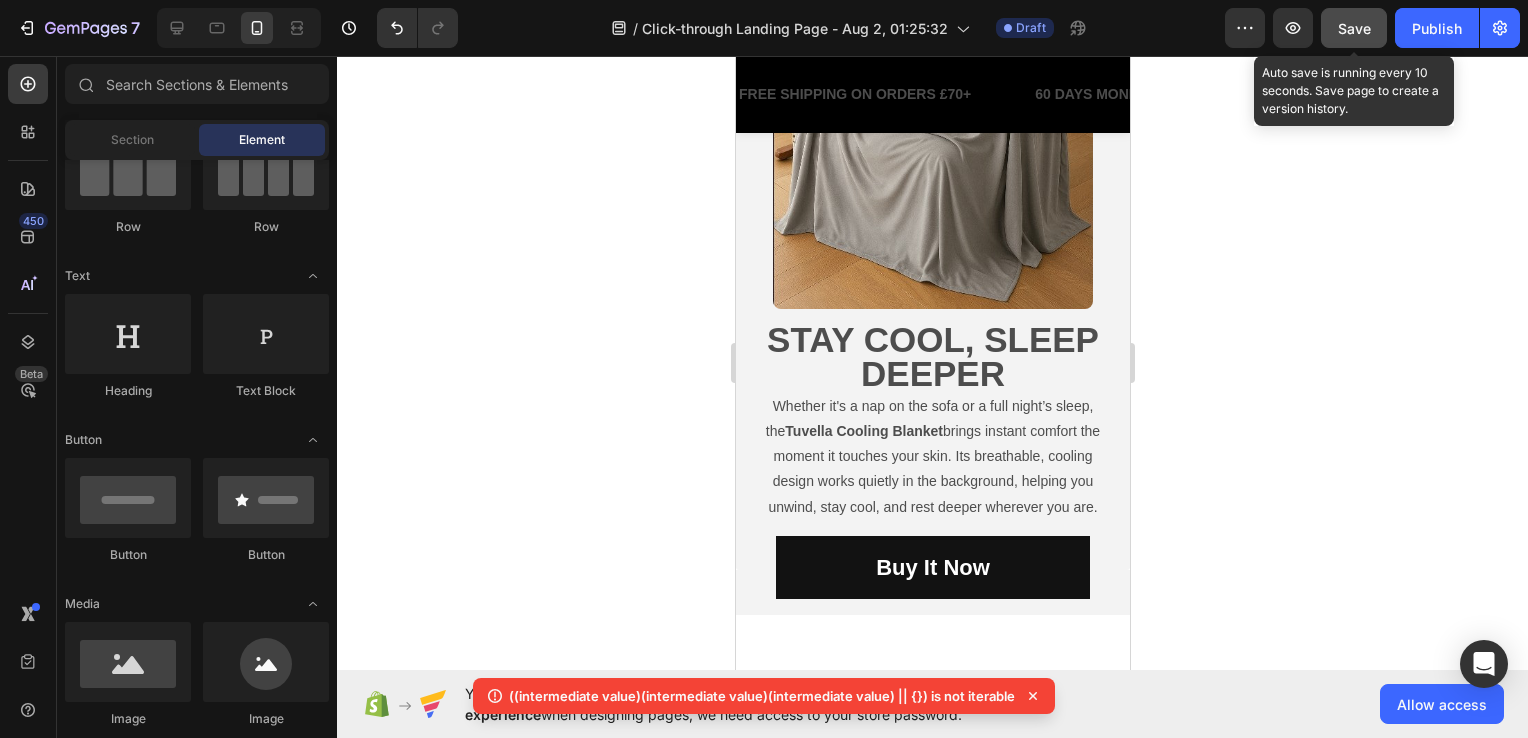 click on "Save" 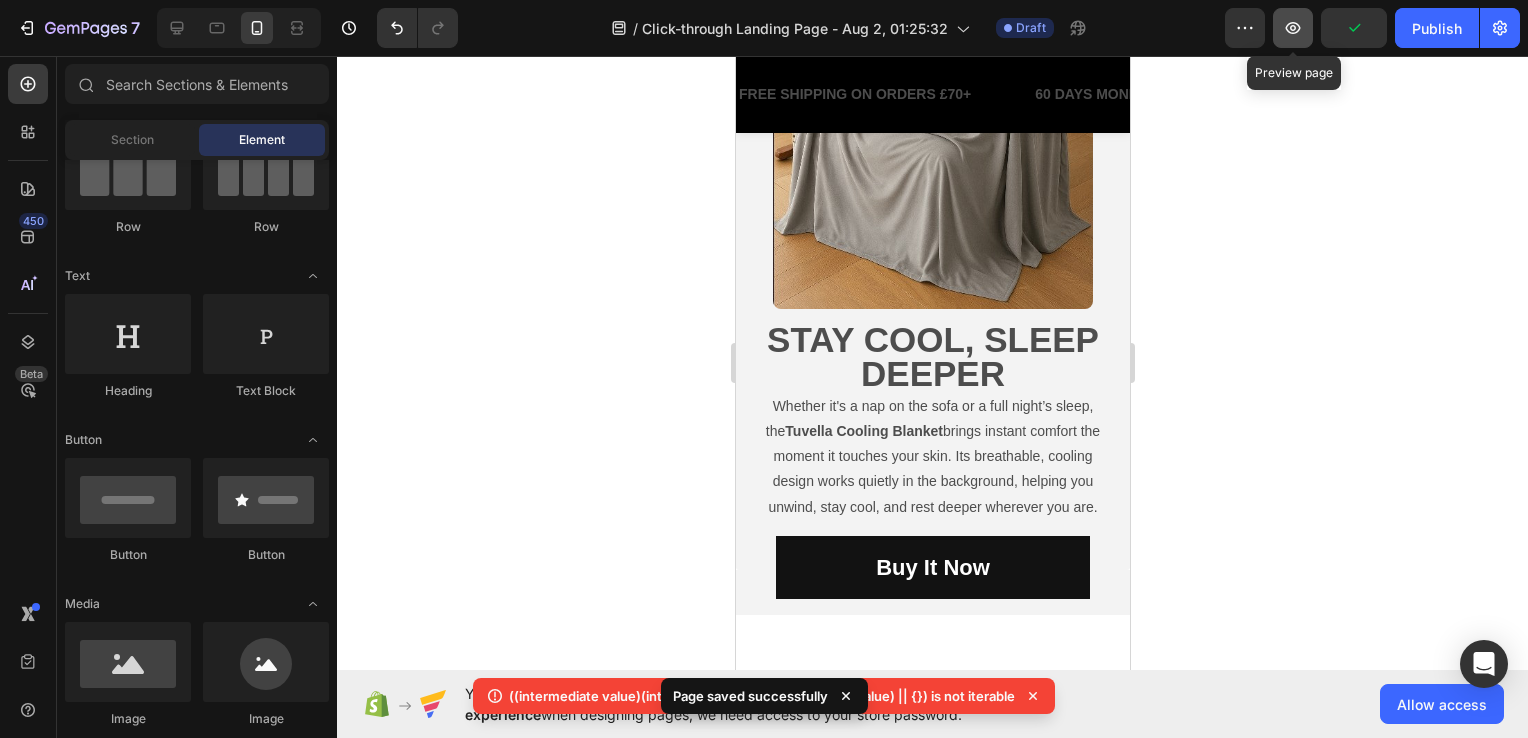 click 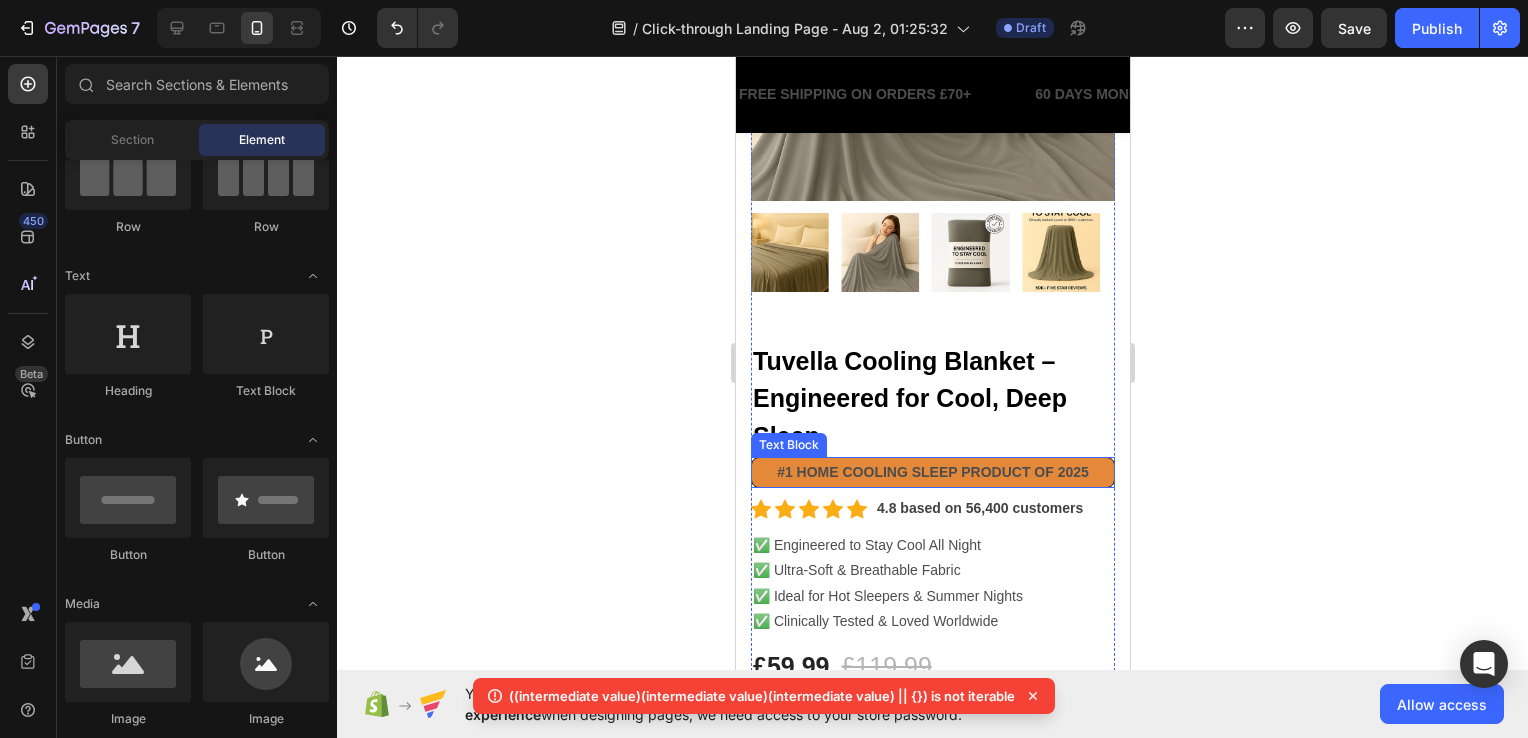 scroll, scrollTop: 700, scrollLeft: 0, axis: vertical 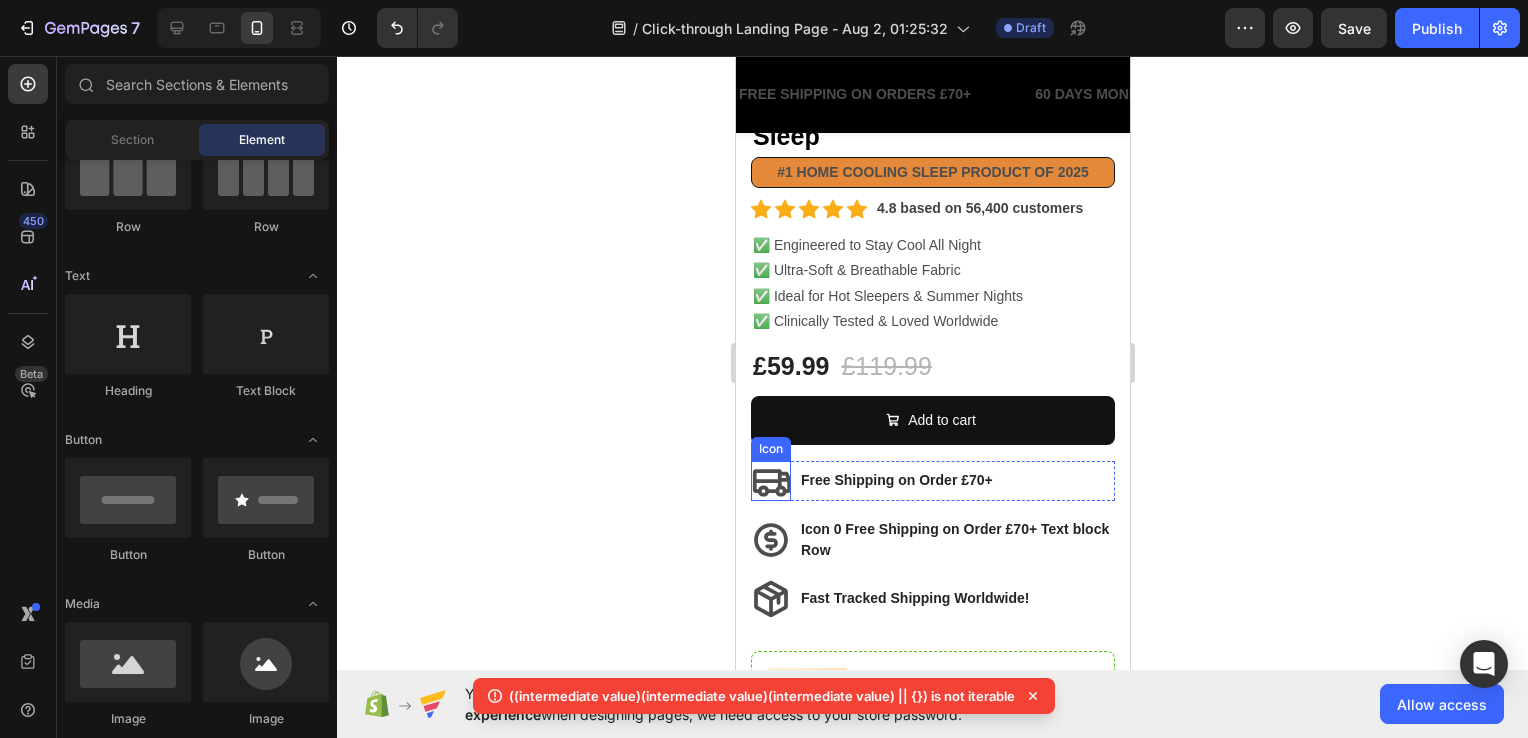 click 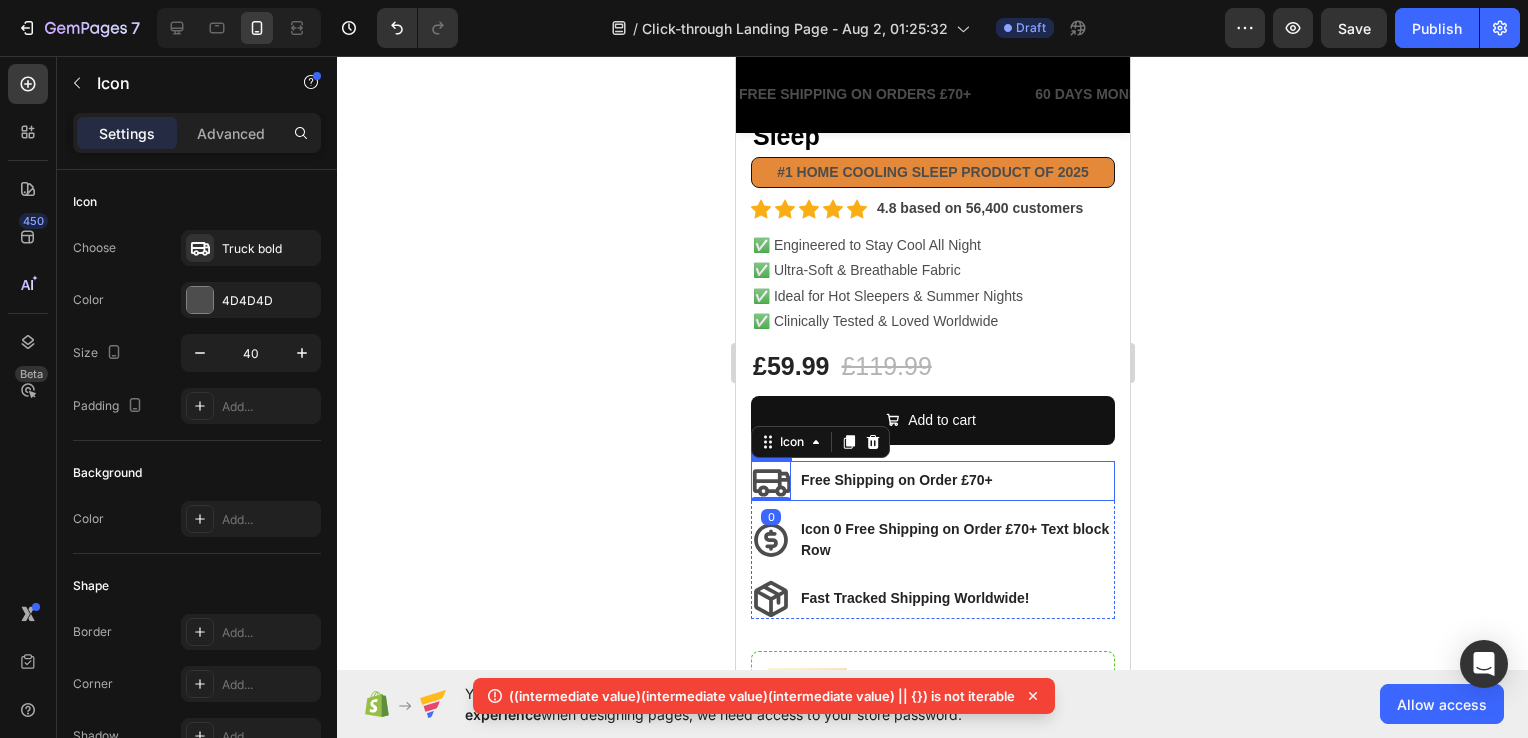 click on "Icon   0 Free Shipping on Order £70+ Text block Row" at bounding box center [932, 481] 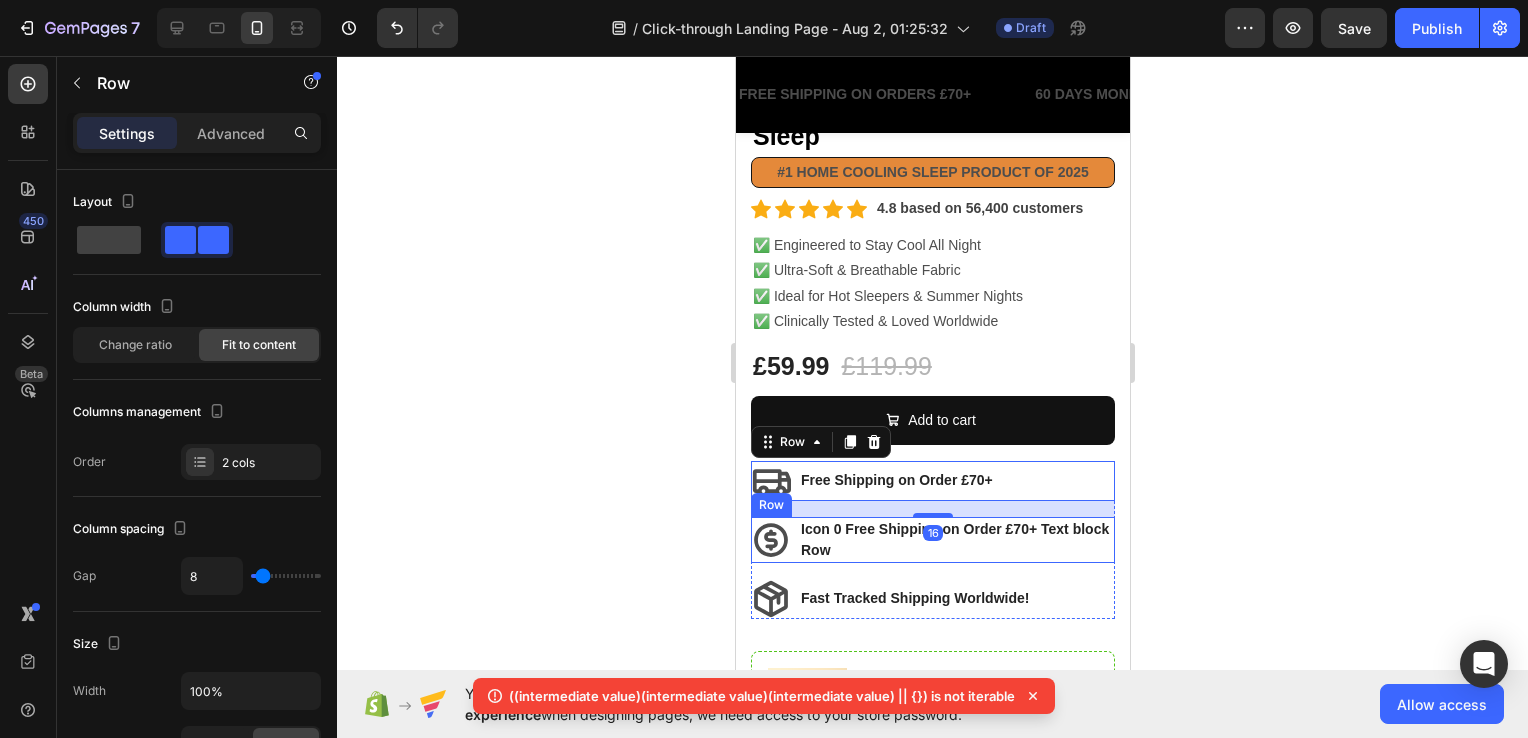 click on "Icon 60-Day Money Back Guarantee! Text block Row" at bounding box center (932, 540) 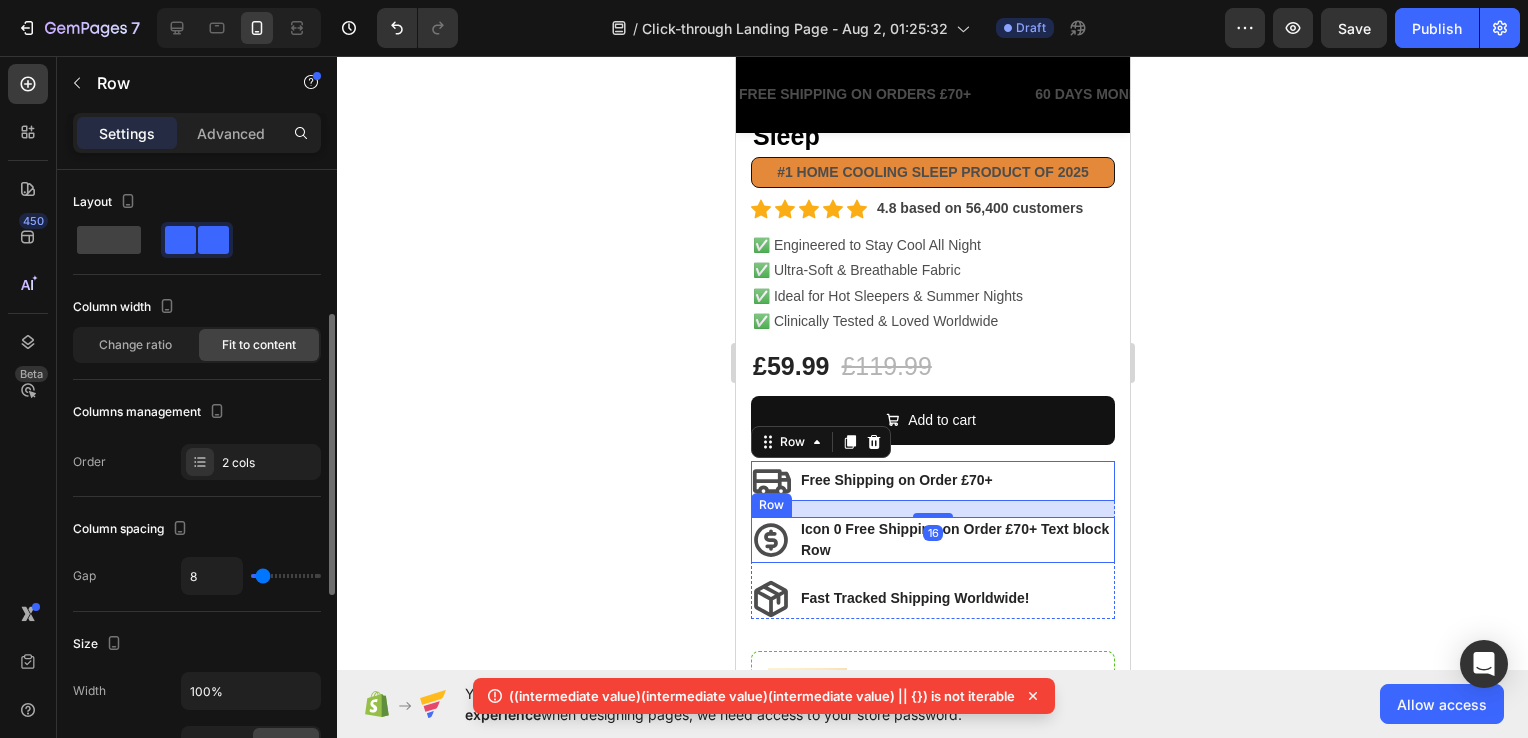 scroll, scrollTop: 100, scrollLeft: 0, axis: vertical 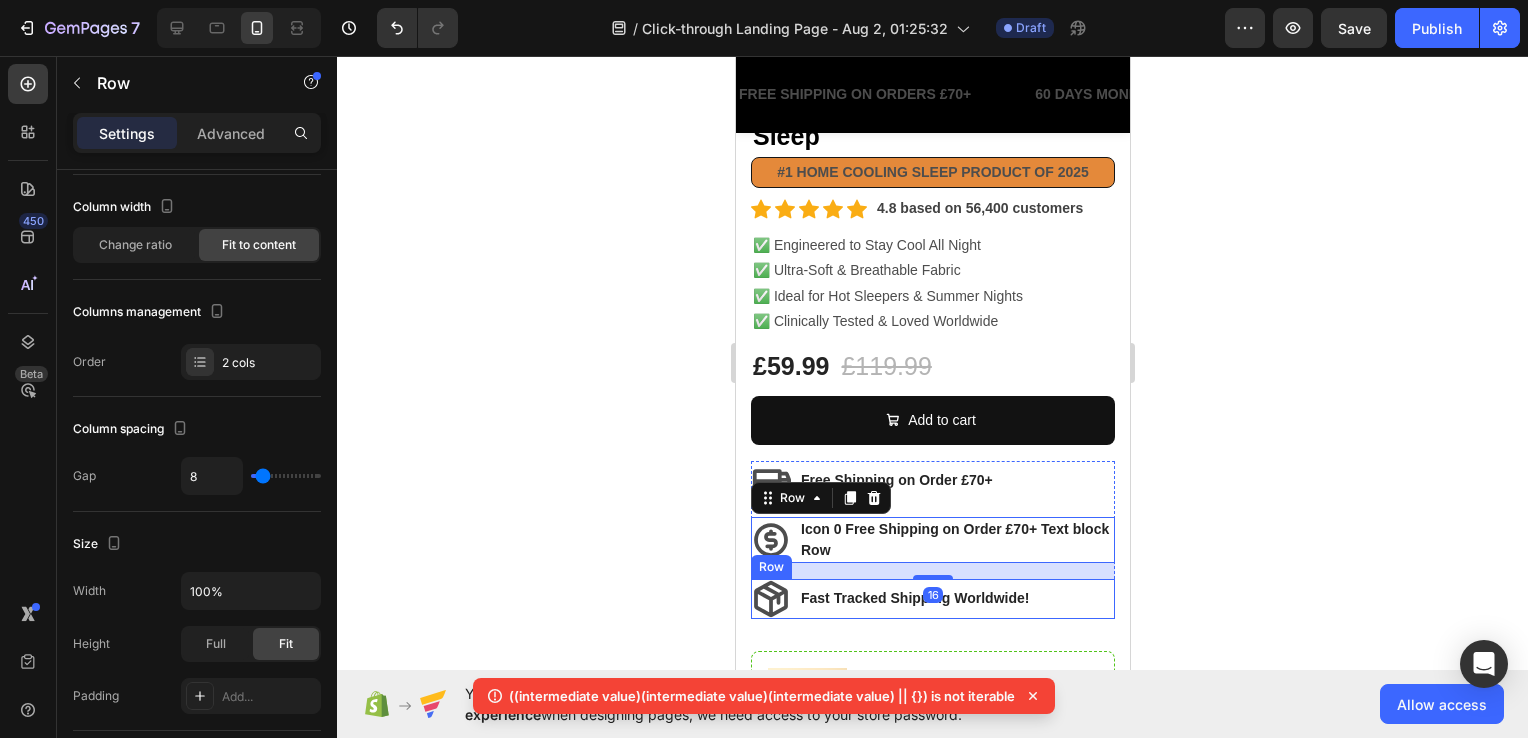 click on "Icon Fast Tracked Shipping Worldwide! Text block Row" at bounding box center [932, 599] 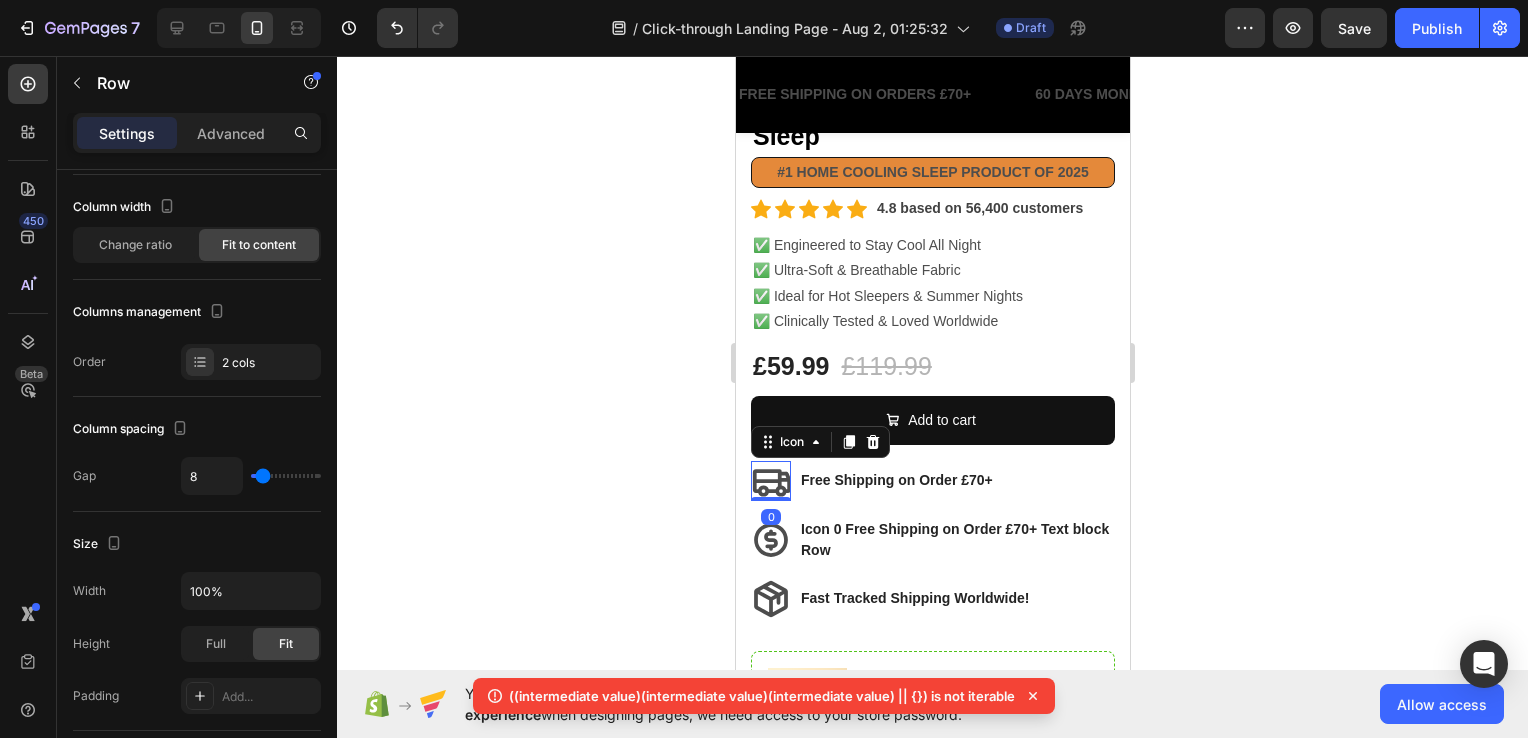 click 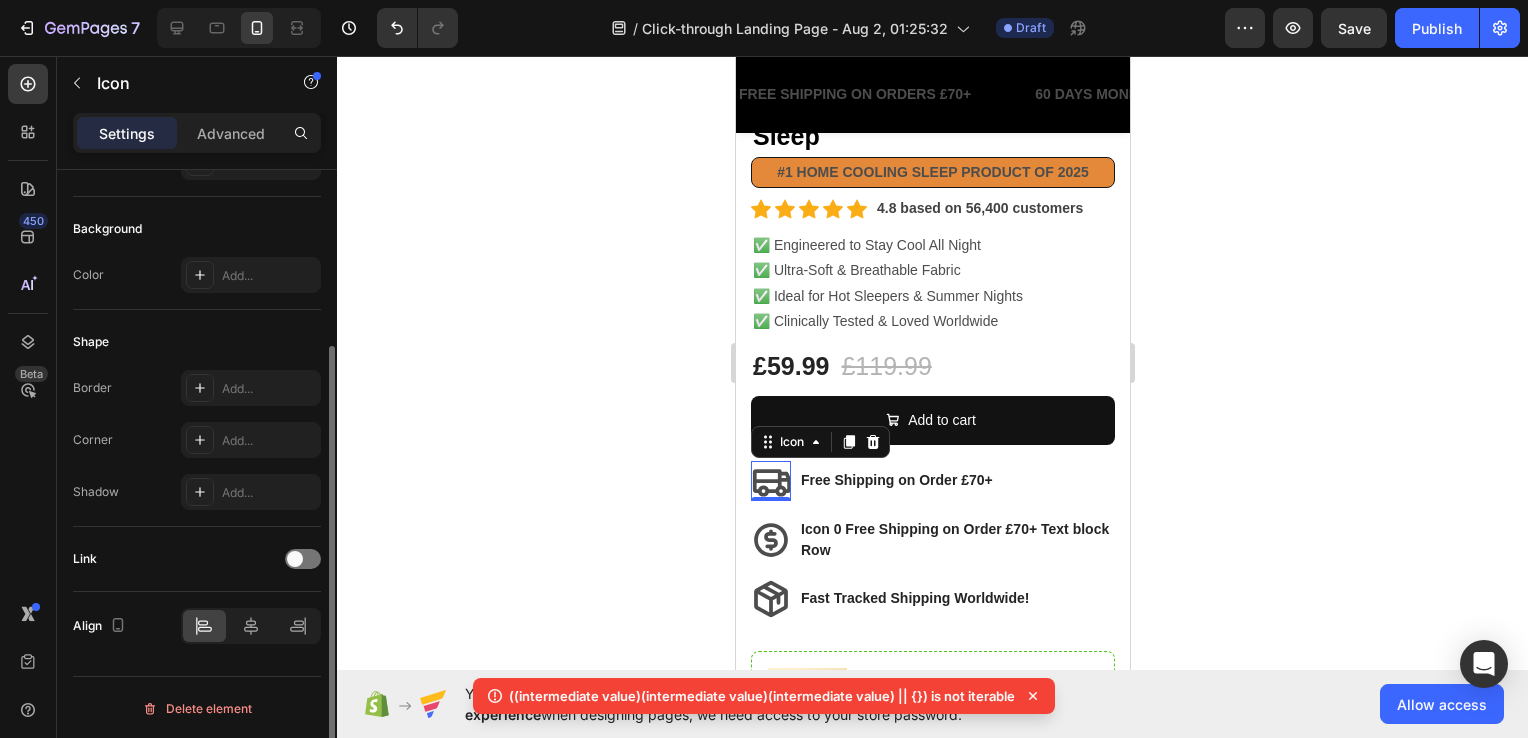 scroll, scrollTop: 244, scrollLeft: 0, axis: vertical 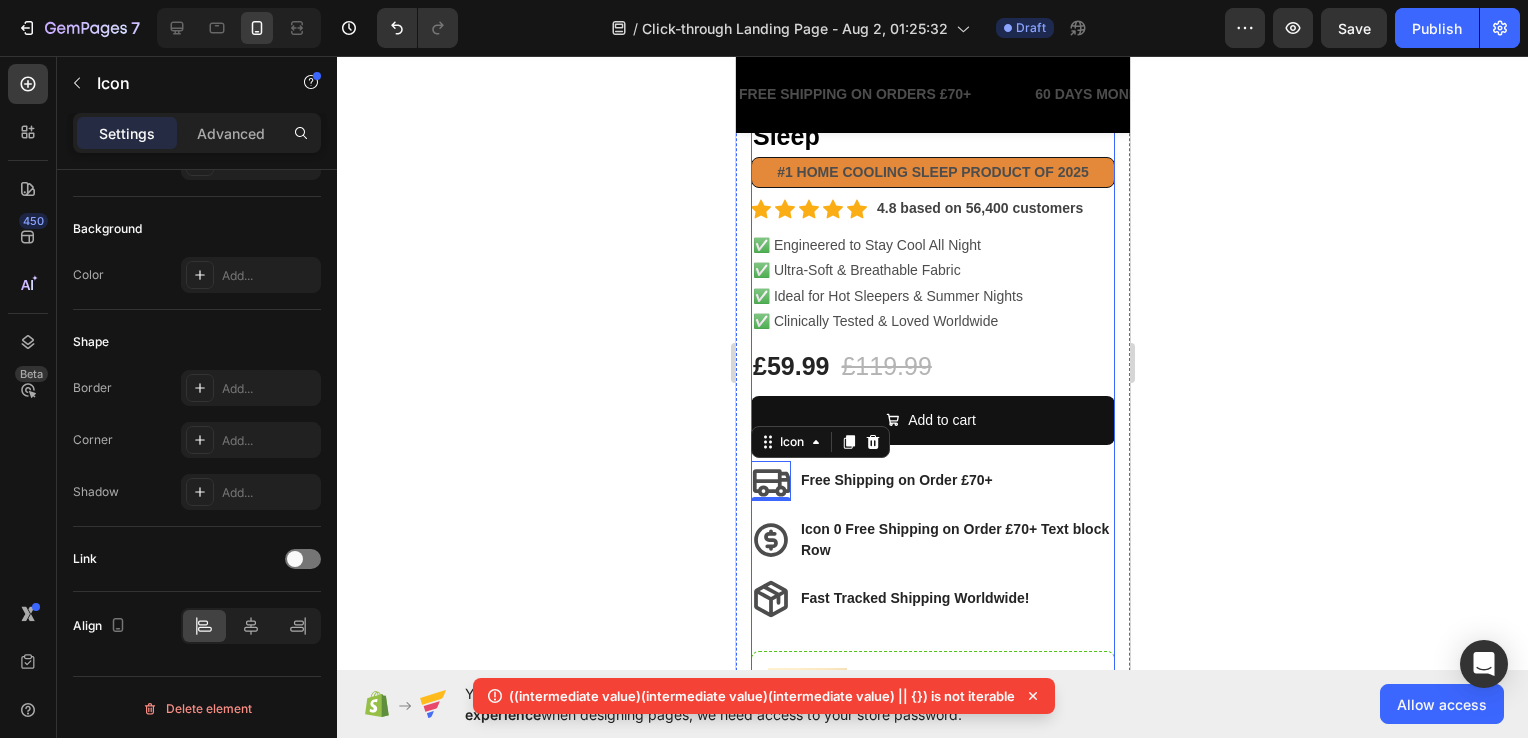click on "Tuvella Cooling Blanket – Engineered for Cool, Deep Sleep (P) Title #1 HOME COOLING SLEEP PRODUCT OF 2025 Text Block                Icon                Icon                Icon                Icon                Icon Icon List Hoz 4.8 based on 56,400 customers Text block Row ✅ Engineered to Stay Cool All Night ✅ Ultra-Soft & Breathable Fabric ✅ Ideal for Hot Sleepers & Summer Nights ✅ Clinically Tested & Loved Worldwide Text Block £59.99 (P) Price (P) Price £119.99 (P) Price (P) Price Row
Add to cart Add to Cart Row
Icon   0 Free Shipping on Order £70+ Text block Row
Icon 60-Day Money Back Guarantee! Text block Row
Icon Fast Tracked Shipping Worldwide! Text block Row Row Image Only 7 left in stock! Text block 60 people have bought this item within the last hour! Text block Row
1
(P) Quantity Add to cart (P) Cart Button Row Buy it now (P) Dynamic Checkout Benefits  Specification  How to use Accordion" at bounding box center [932, 629] 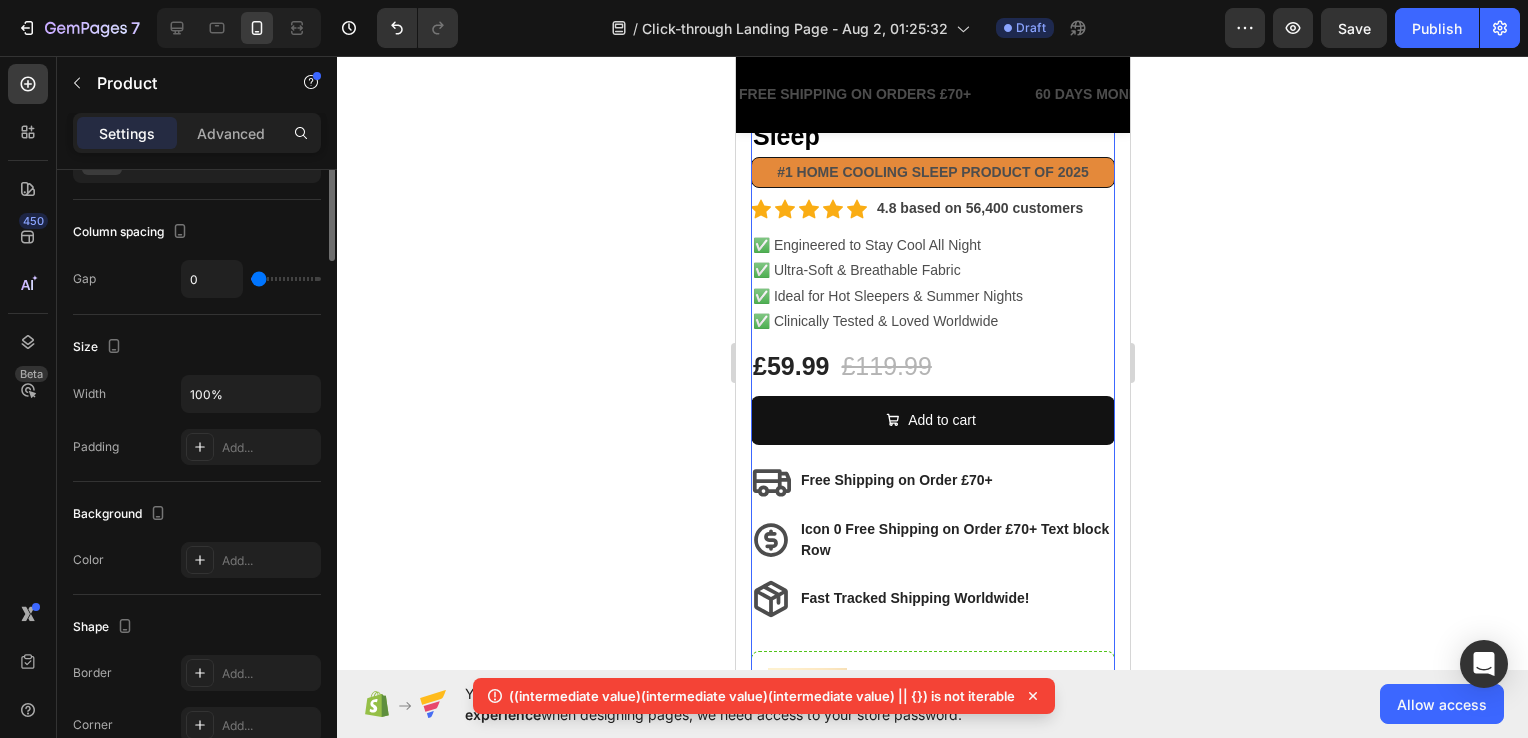 scroll, scrollTop: 0, scrollLeft: 0, axis: both 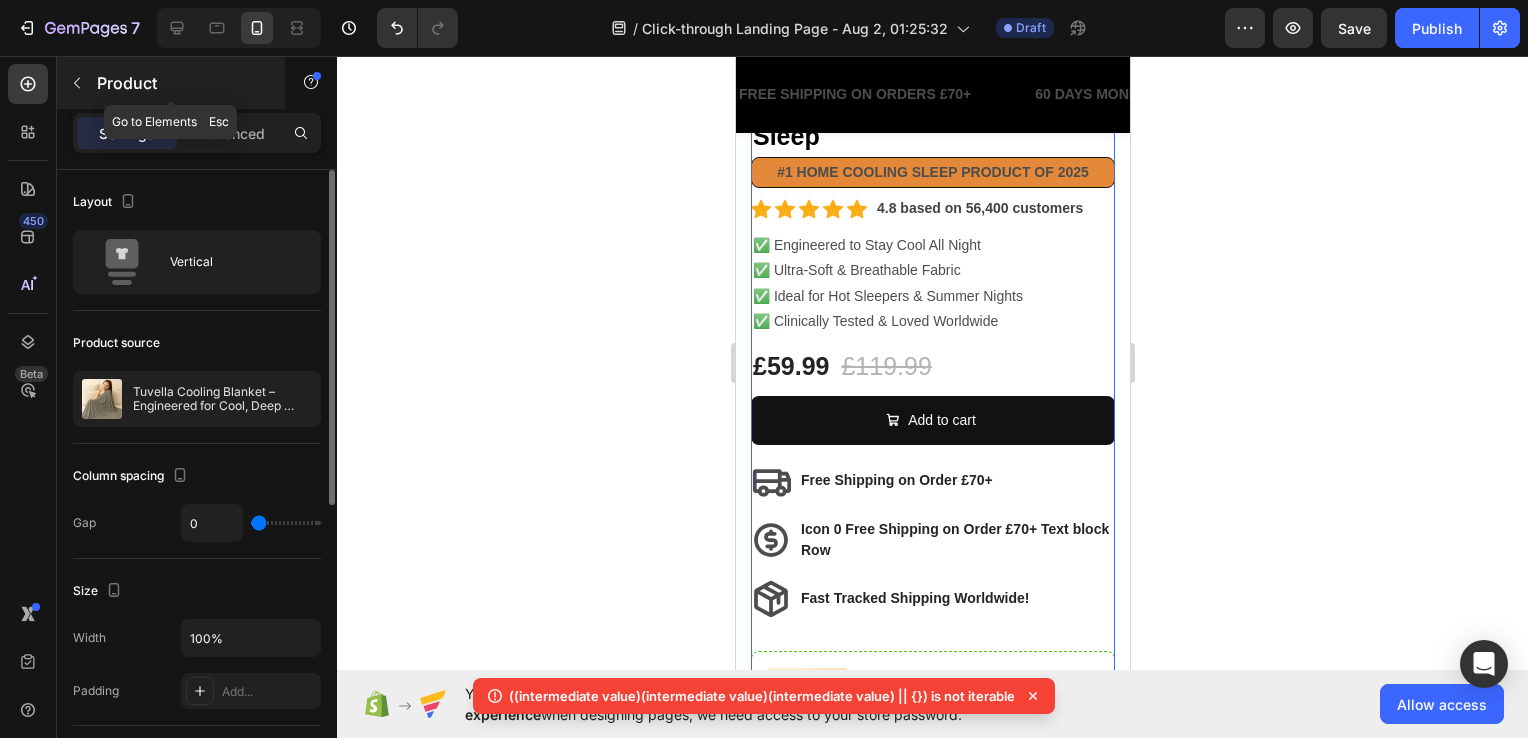 click on "Product" at bounding box center [171, 83] 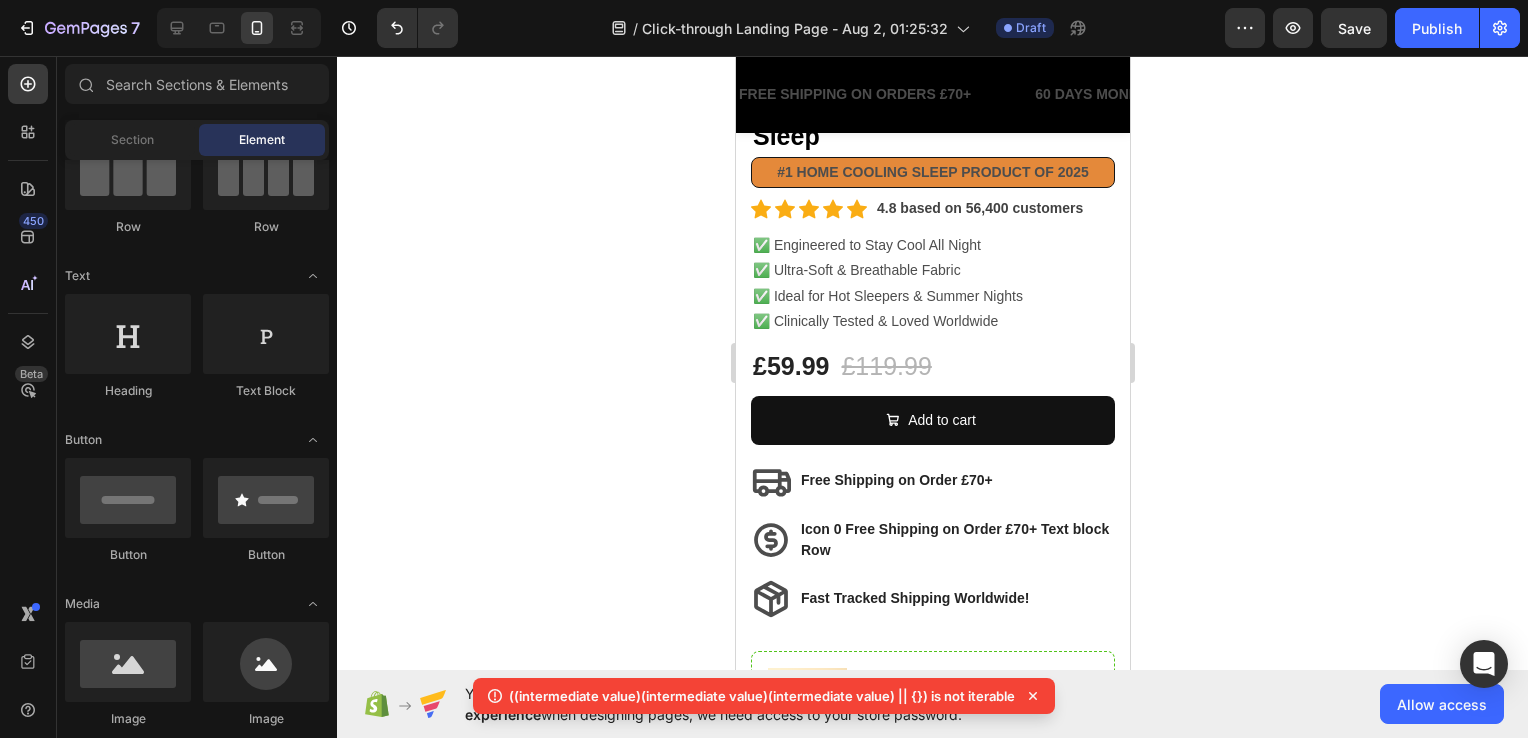 scroll, scrollTop: 0, scrollLeft: 0, axis: both 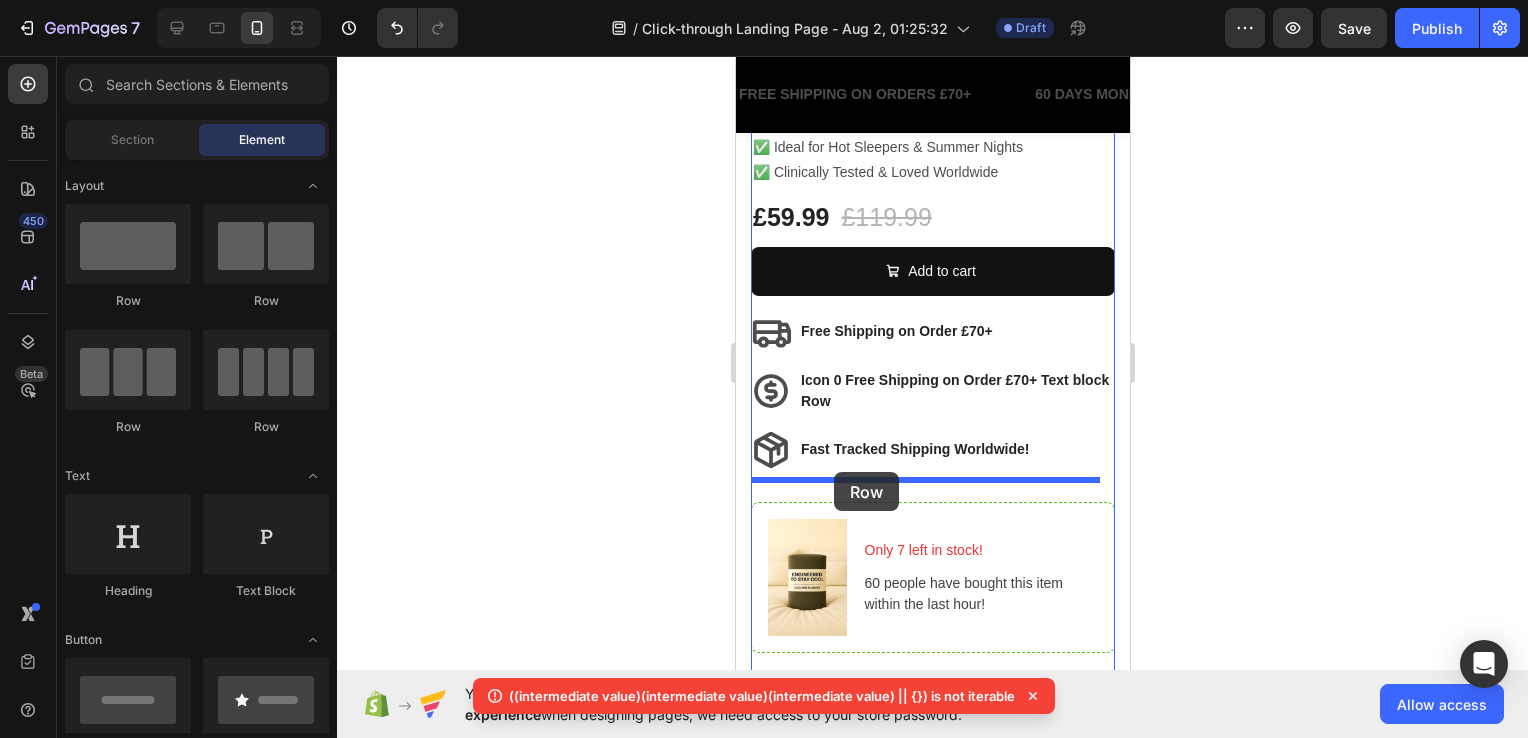 drag, startPoint x: 1219, startPoint y: 487, endPoint x: 833, endPoint y: 475, distance: 386.1865 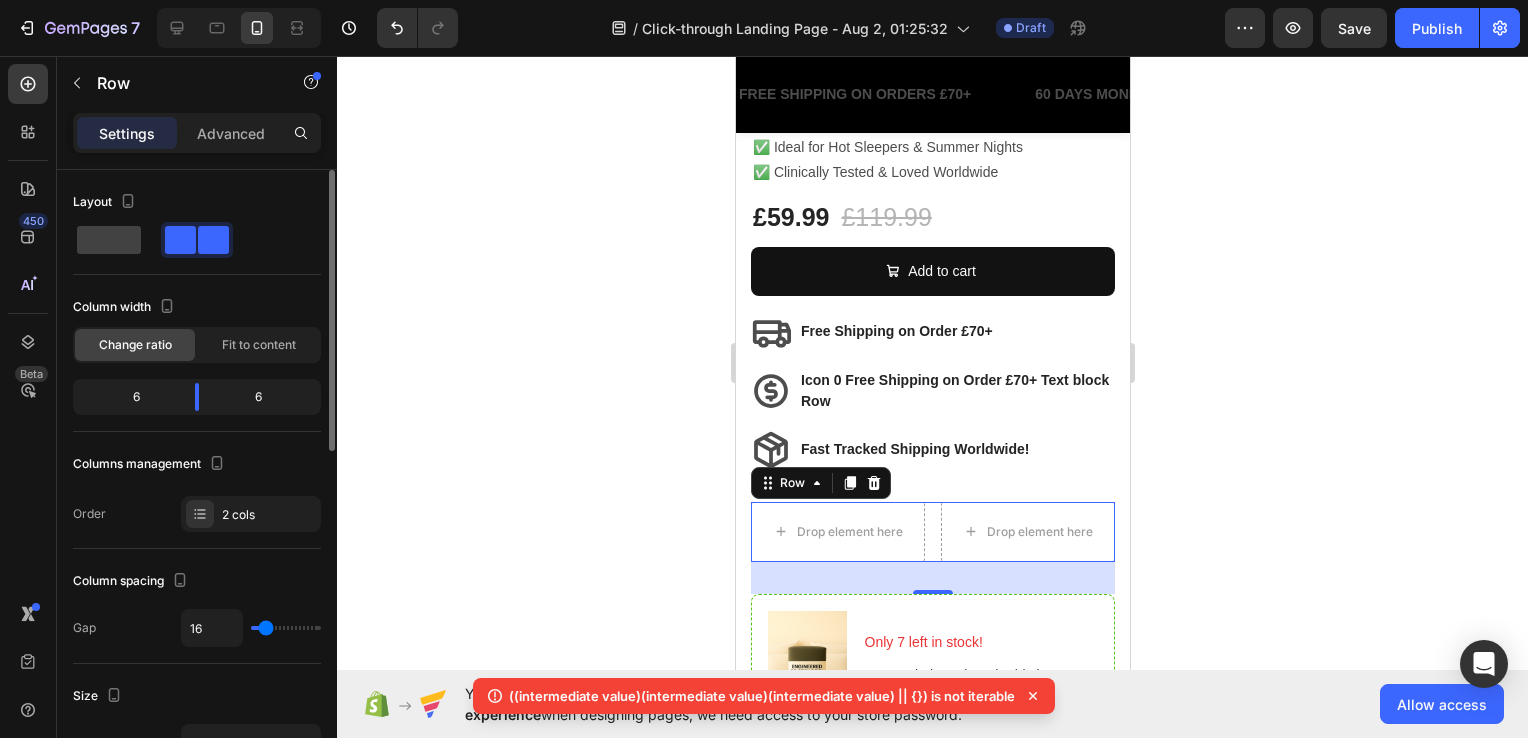 click on "Layout" at bounding box center (197, 222) 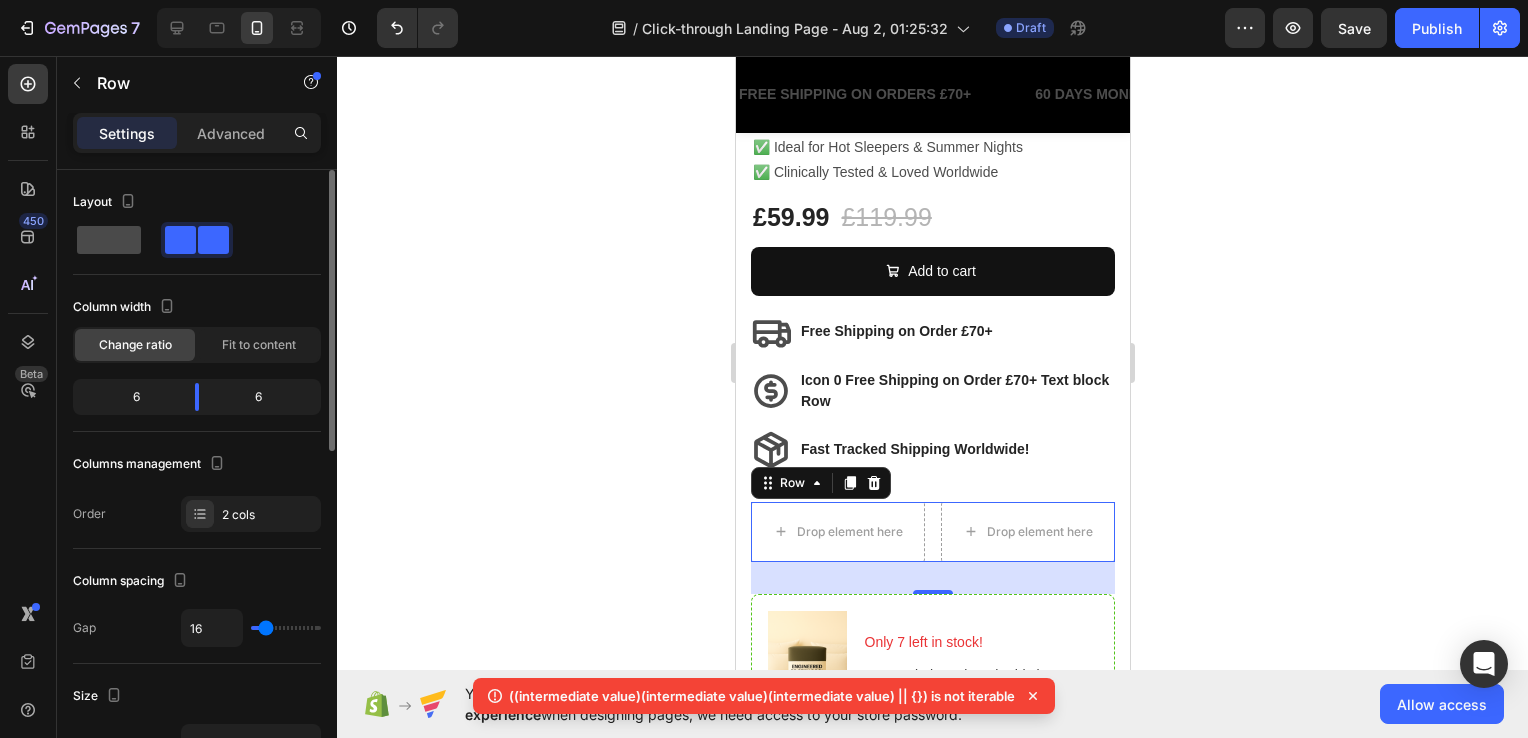 click 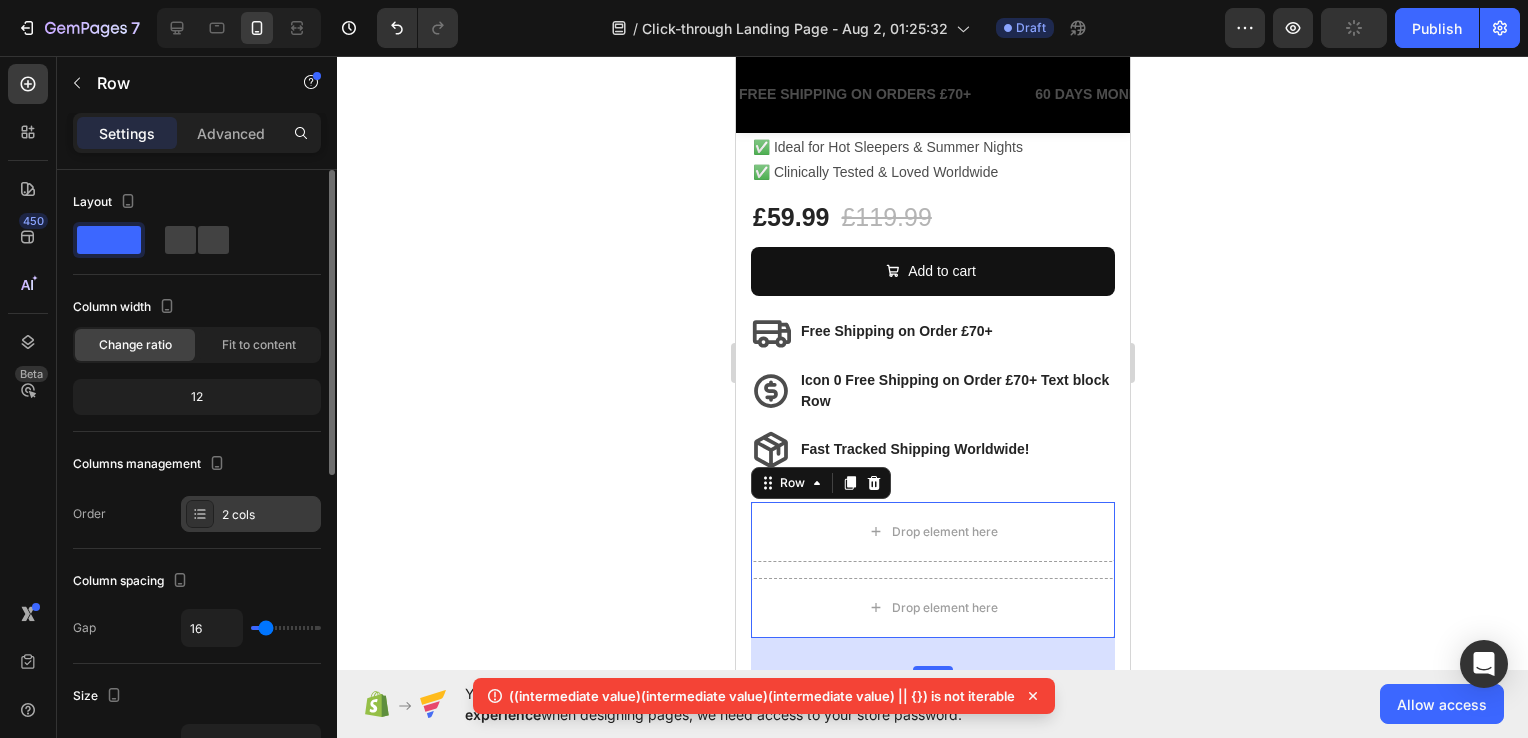 click 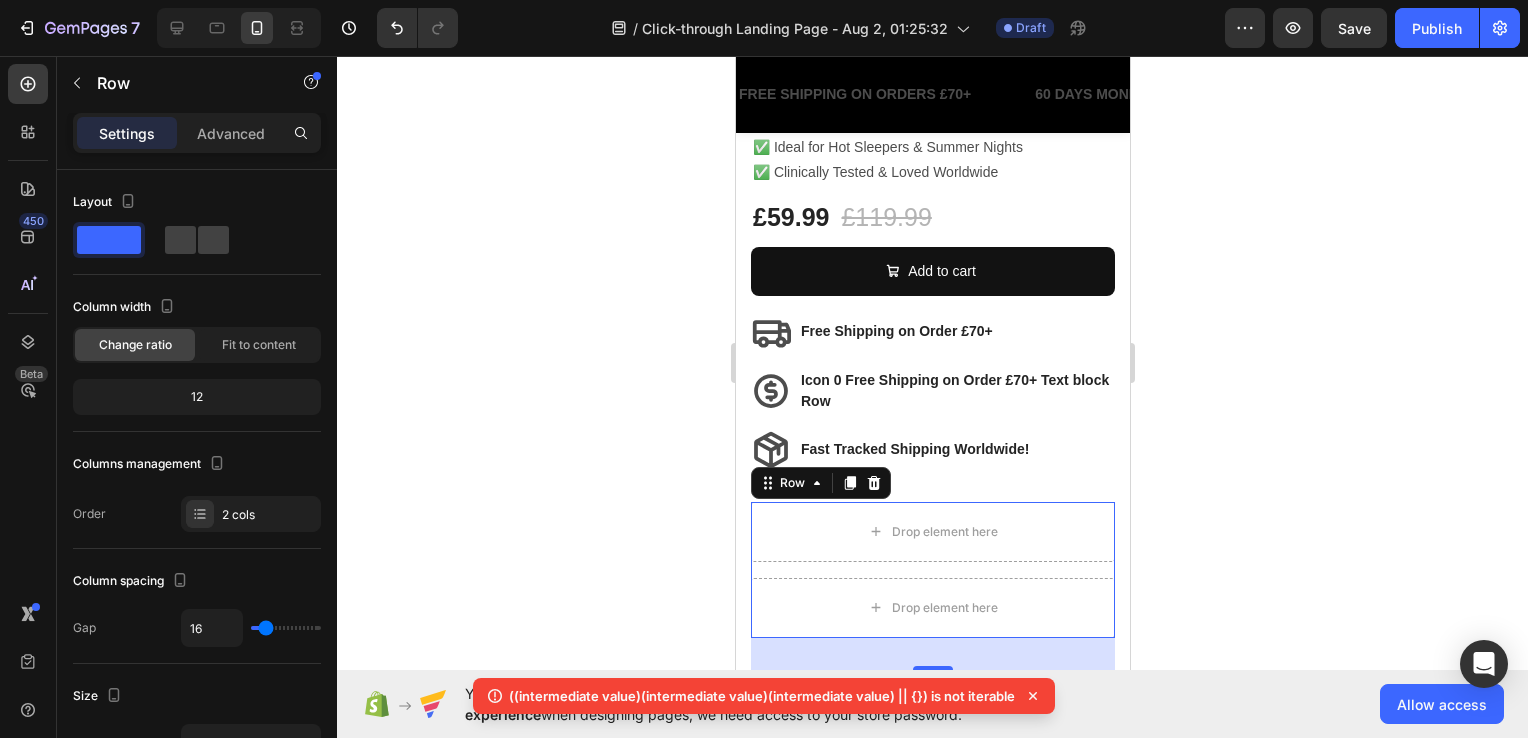 click 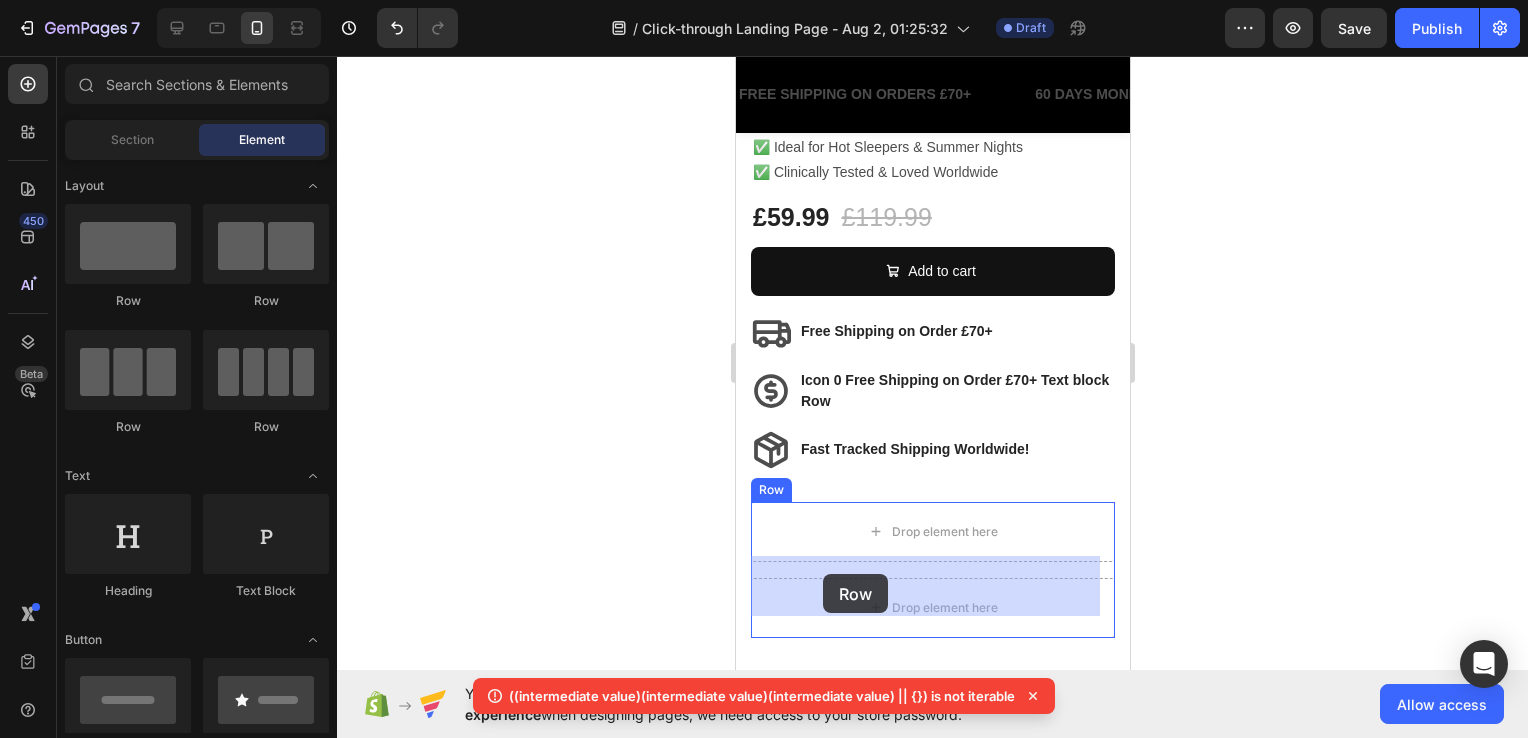 drag, startPoint x: 904, startPoint y: 309, endPoint x: 822, endPoint y: 574, distance: 277.39682 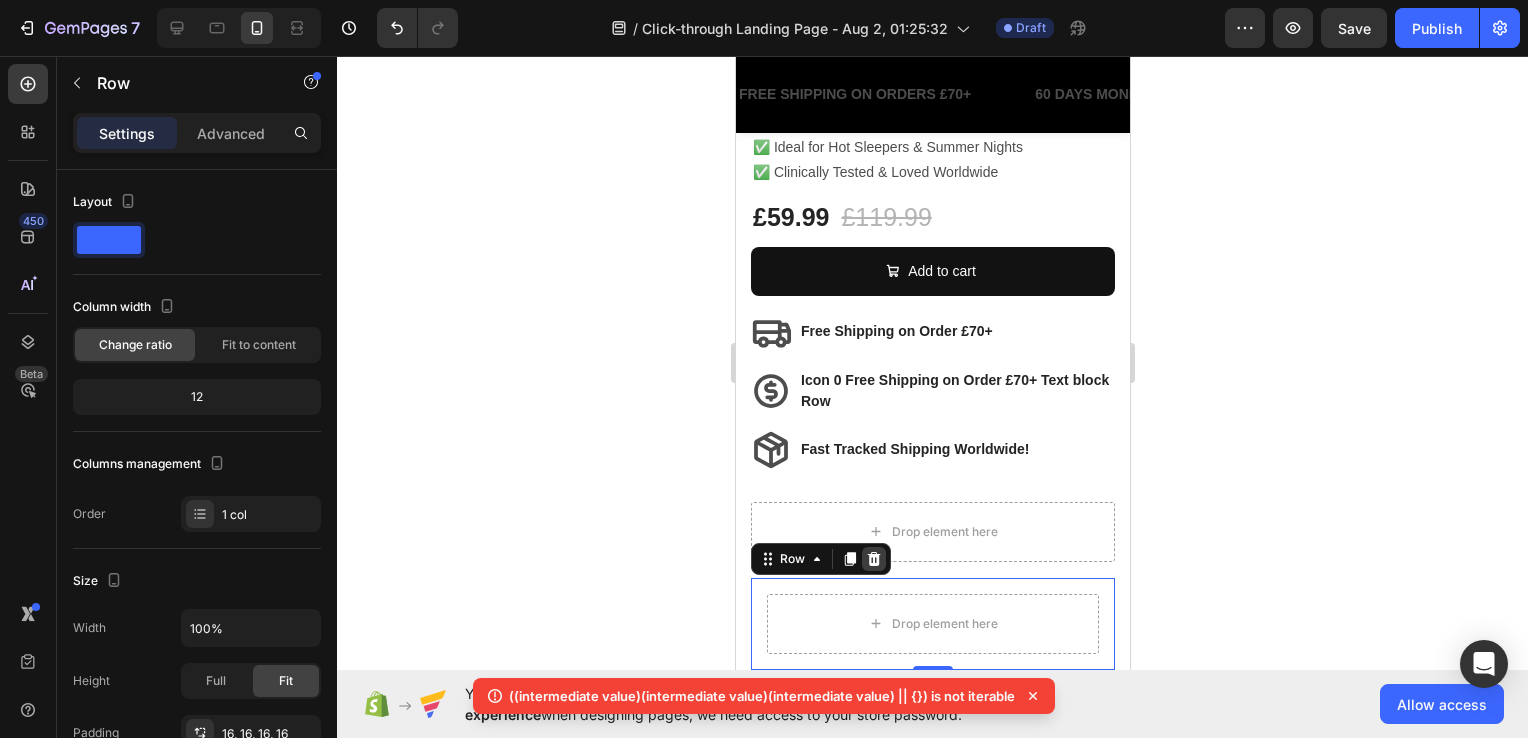 click at bounding box center [873, 559] 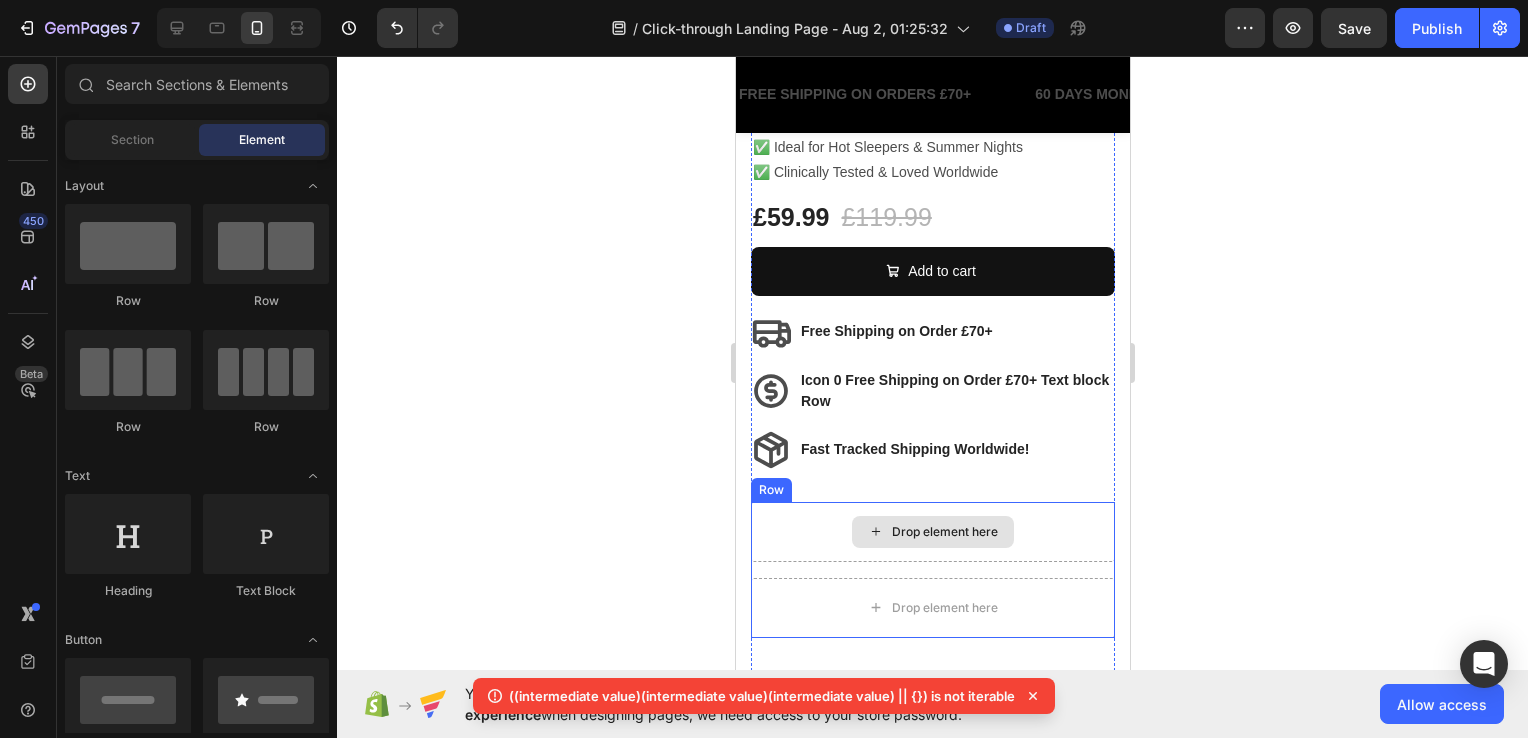 click on "Drop element here" at bounding box center (932, 532) 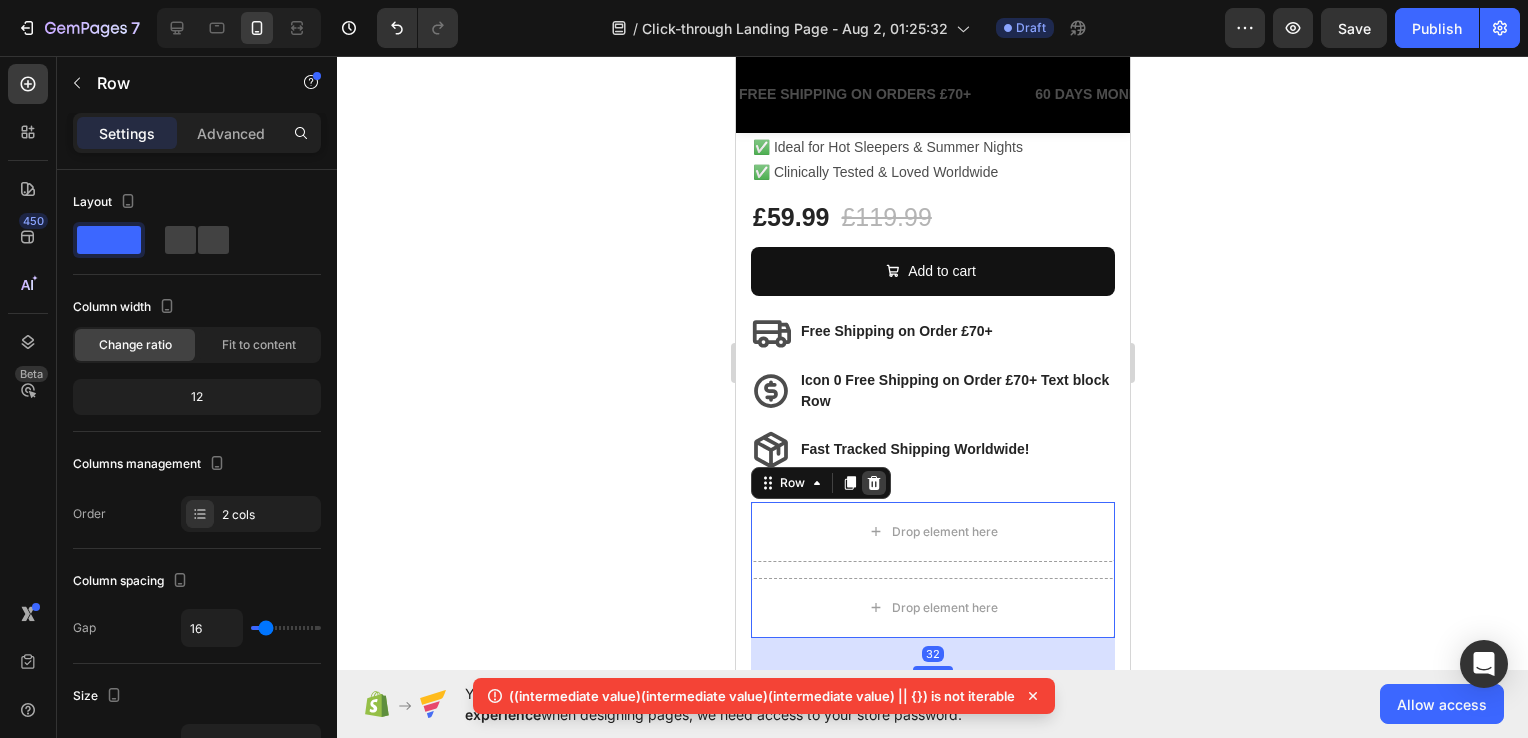 click 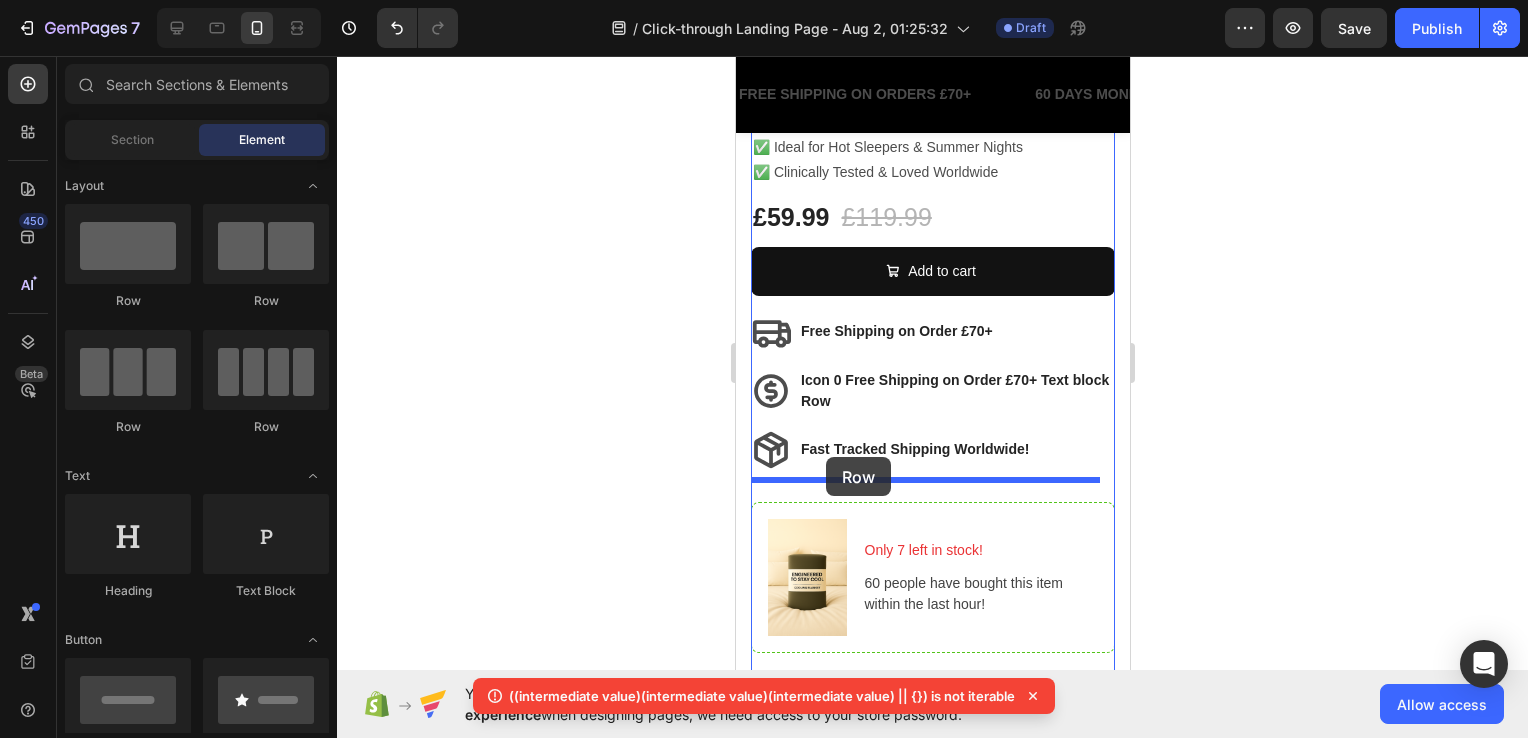 drag, startPoint x: 826, startPoint y: 412, endPoint x: 825, endPoint y: 457, distance: 45.01111 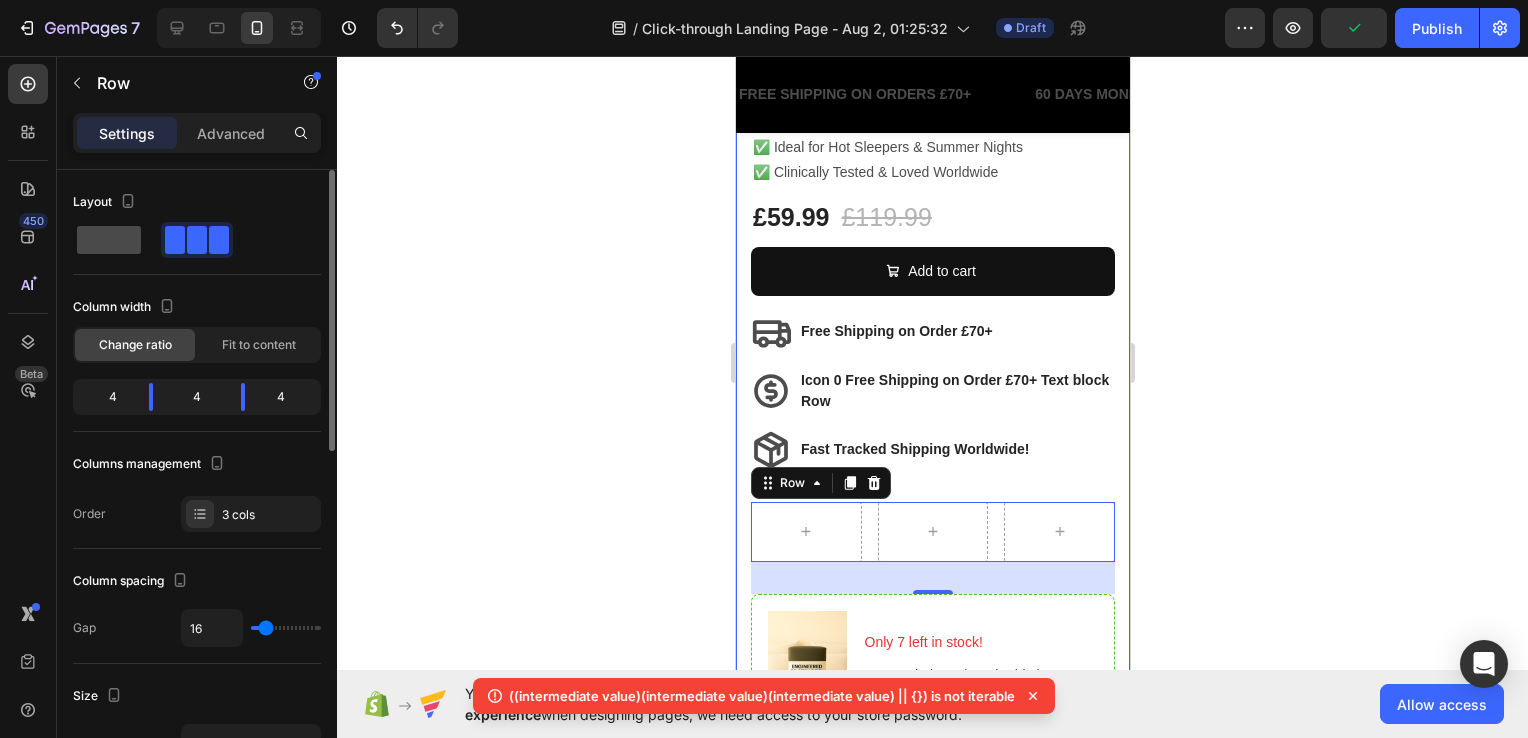 click 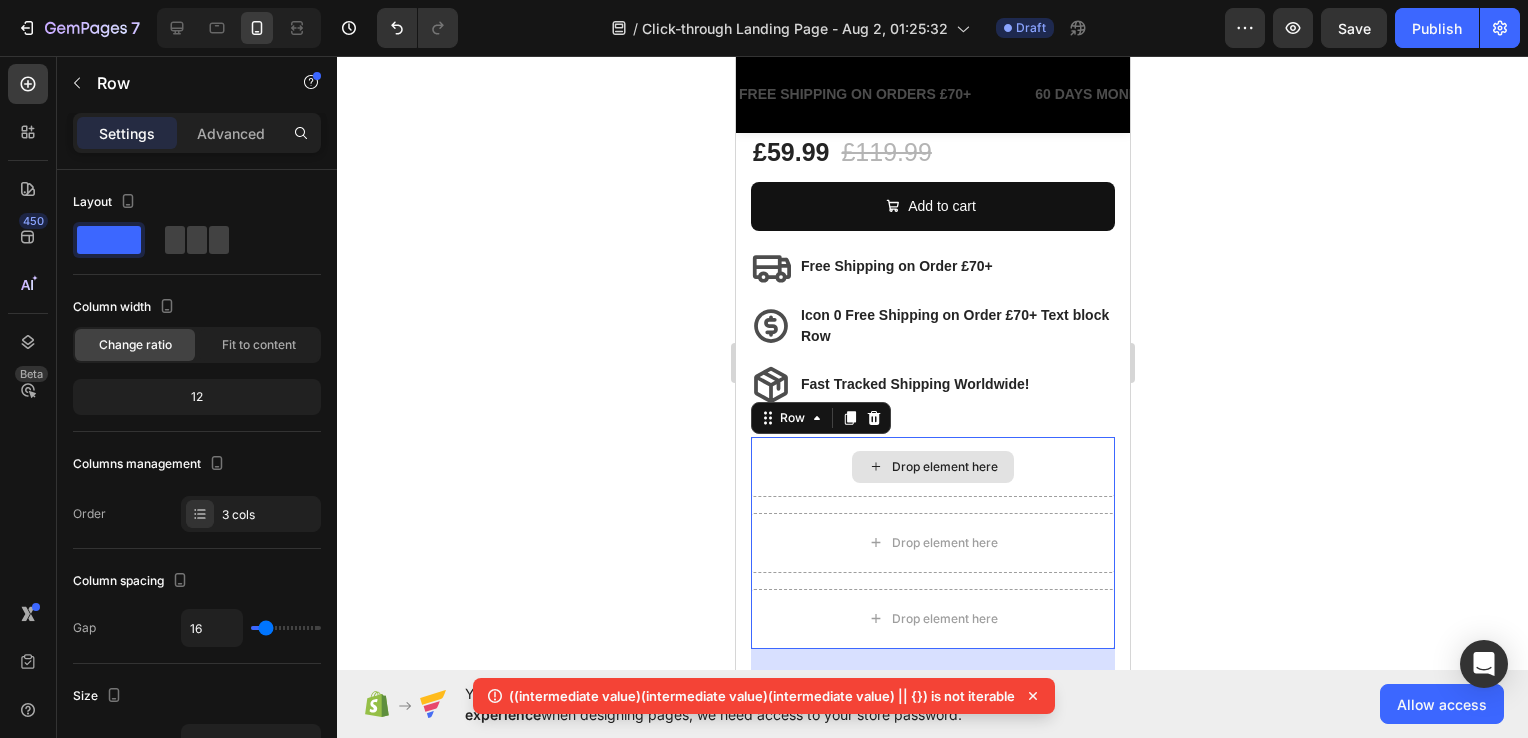 scroll, scrollTop: 949, scrollLeft: 0, axis: vertical 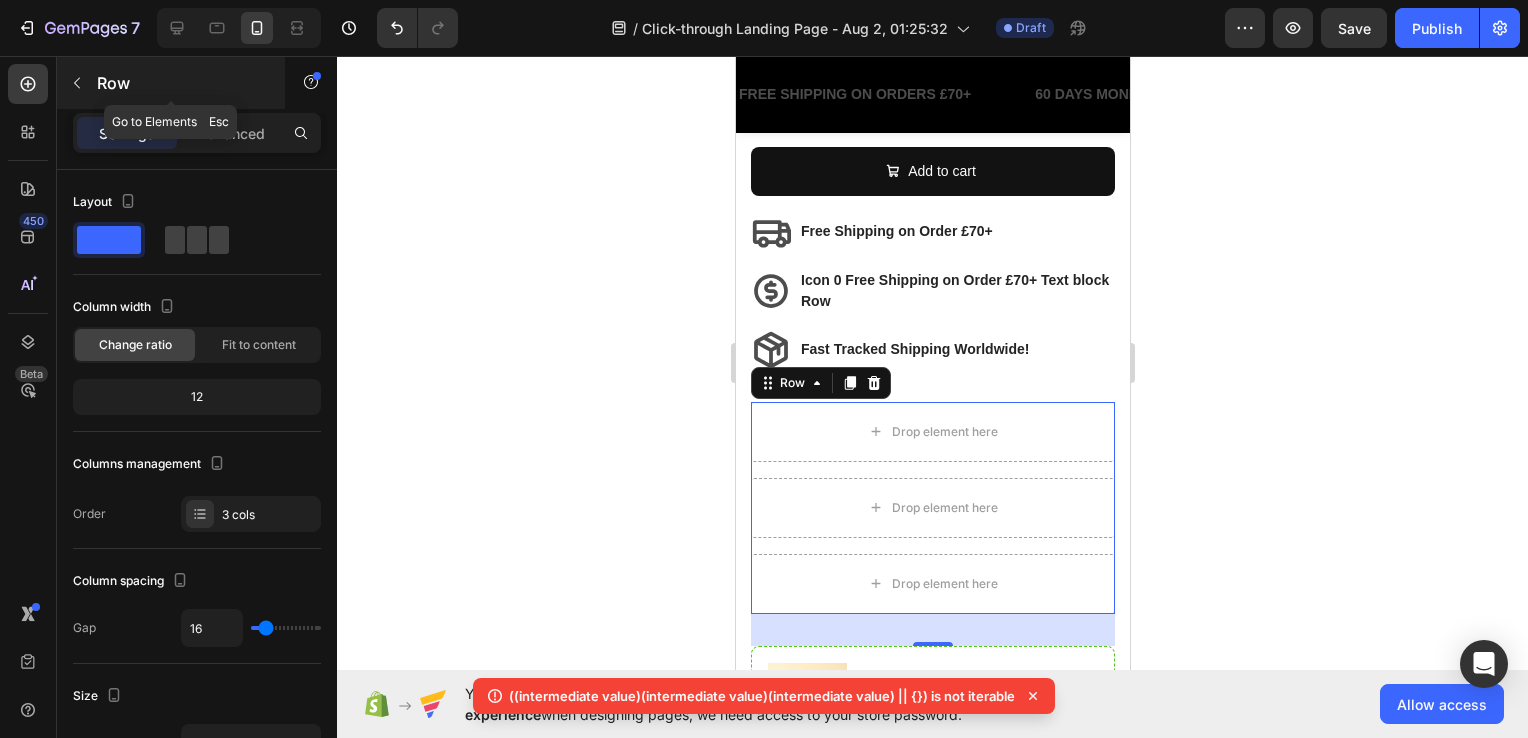 click on "Row" at bounding box center [171, 83] 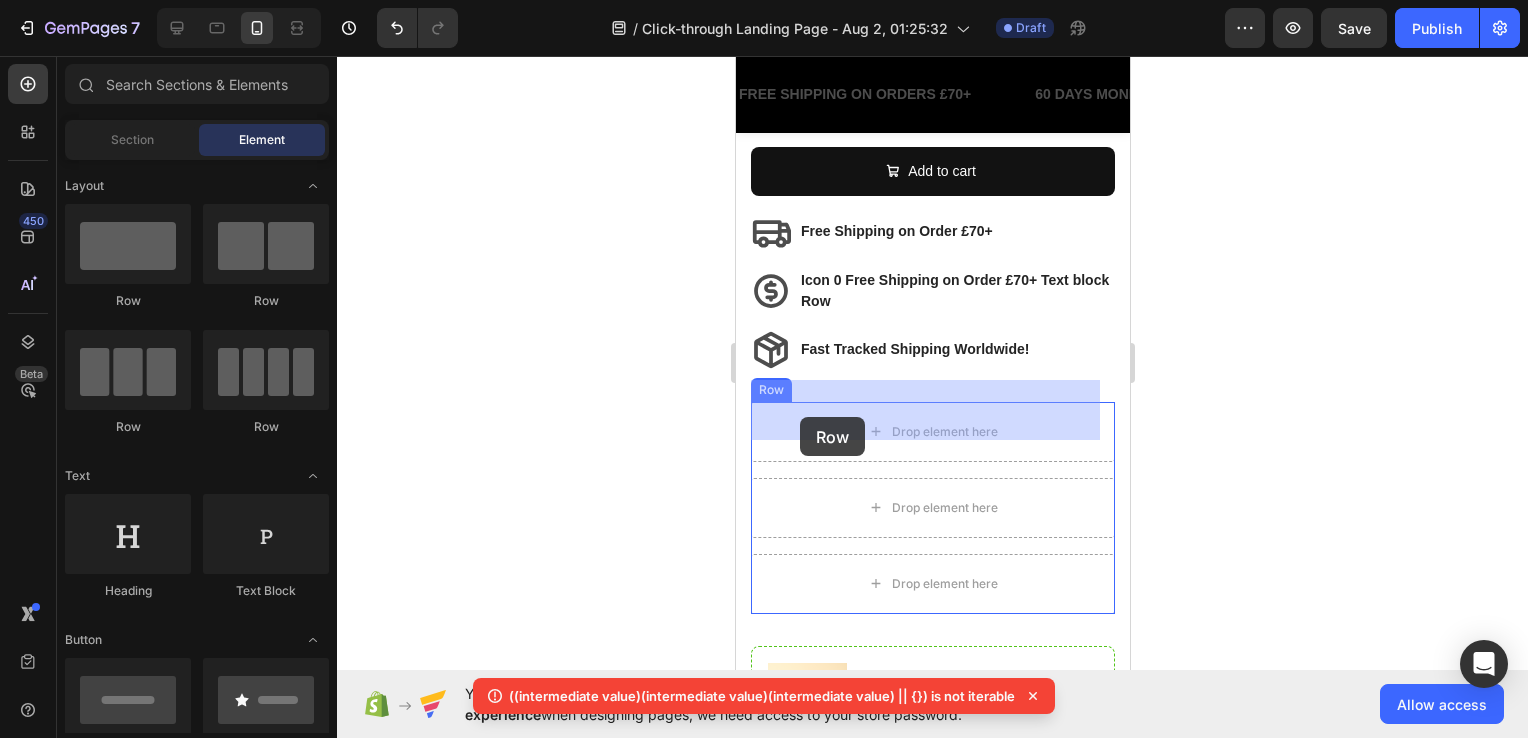 drag, startPoint x: 1009, startPoint y: 322, endPoint x: 805, endPoint y: 413, distance: 223.37636 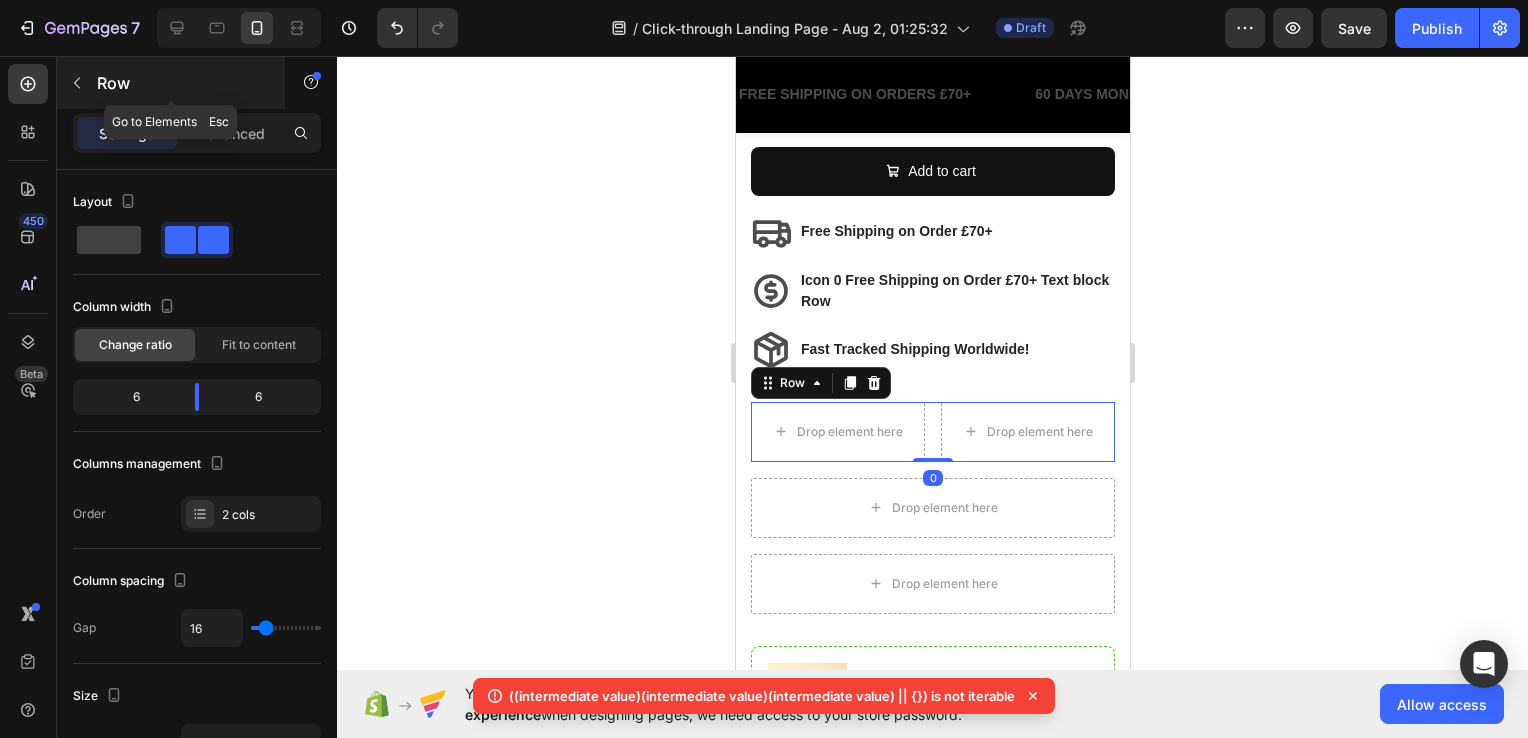 click on "Row" at bounding box center [182, 83] 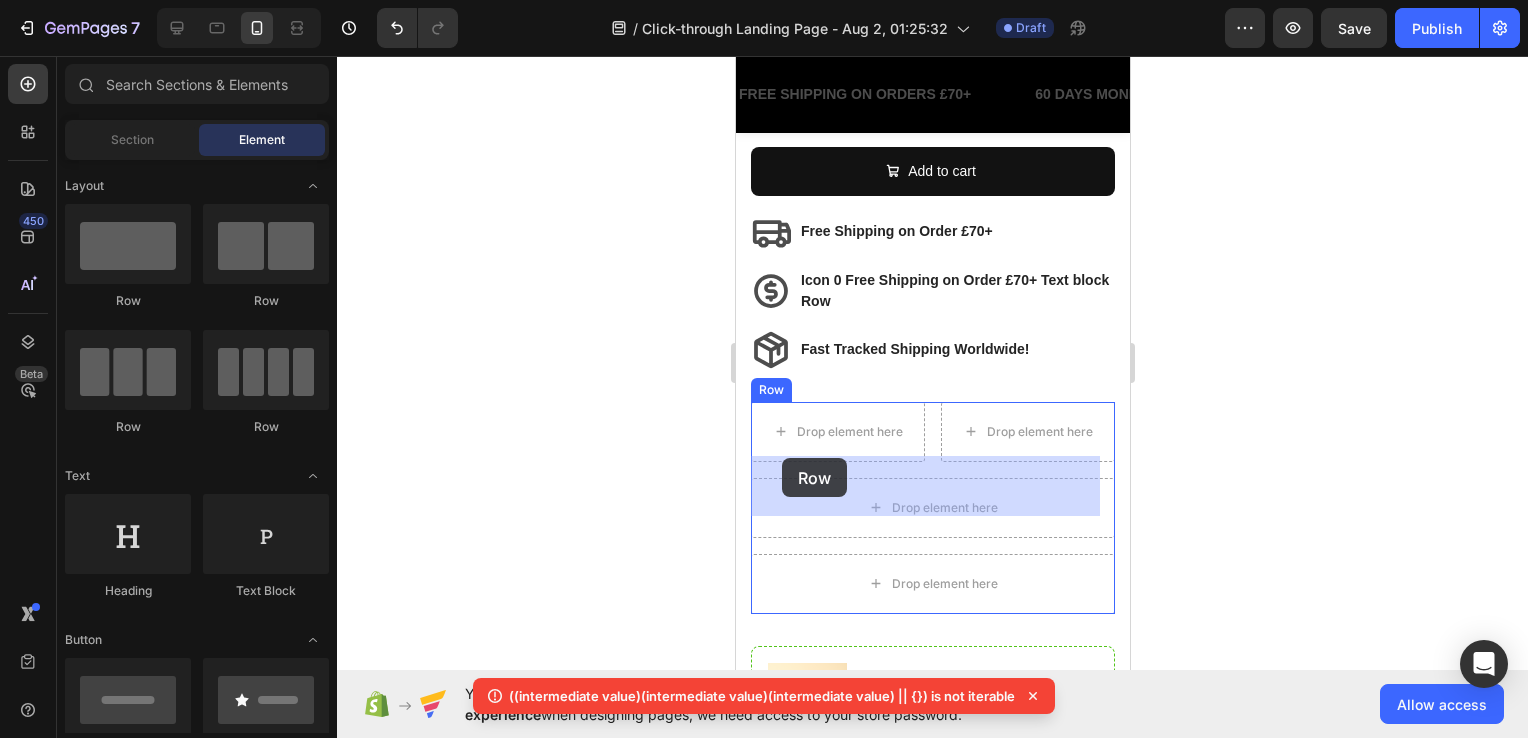 drag, startPoint x: 1271, startPoint y: 410, endPoint x: 774, endPoint y: 456, distance: 499.12424 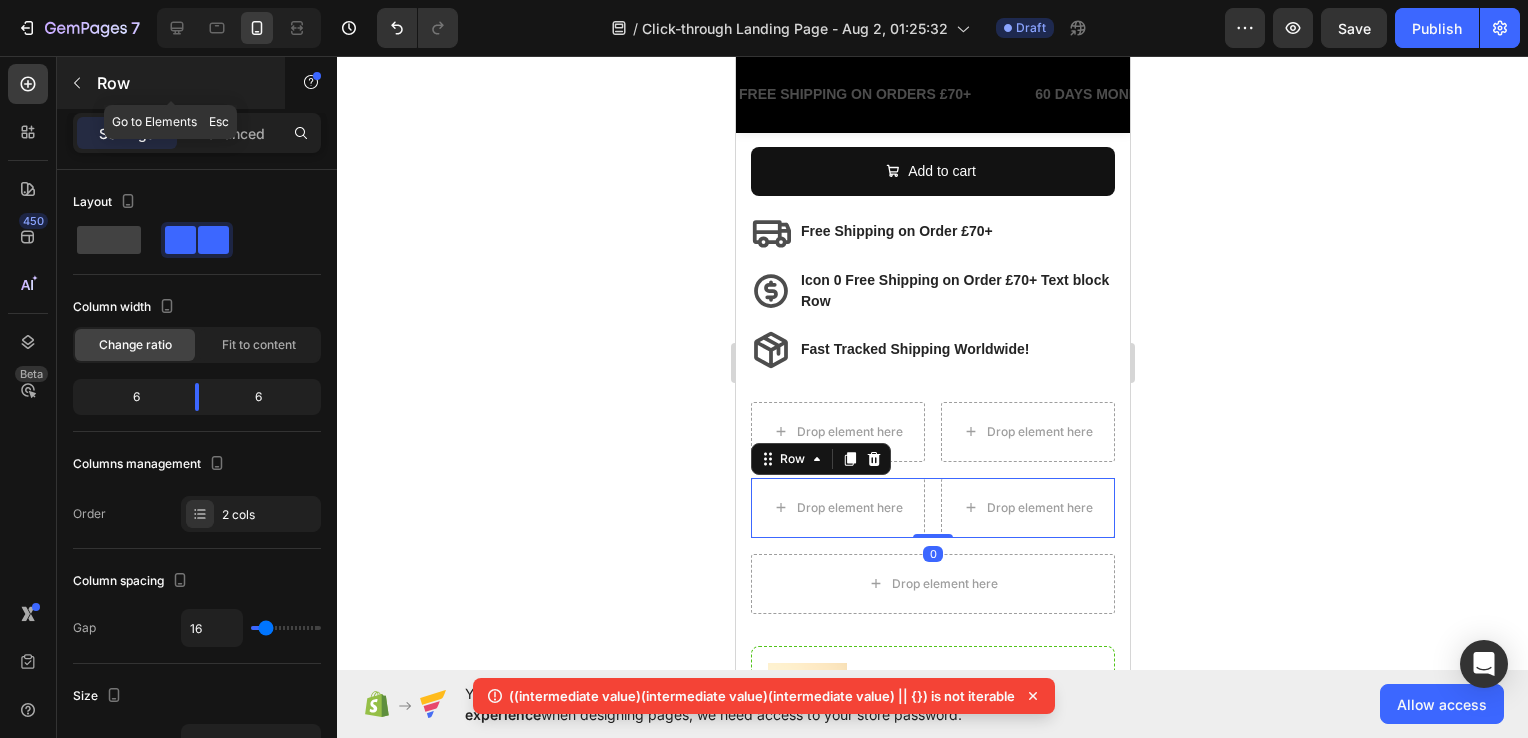 click on "Row" at bounding box center (171, 83) 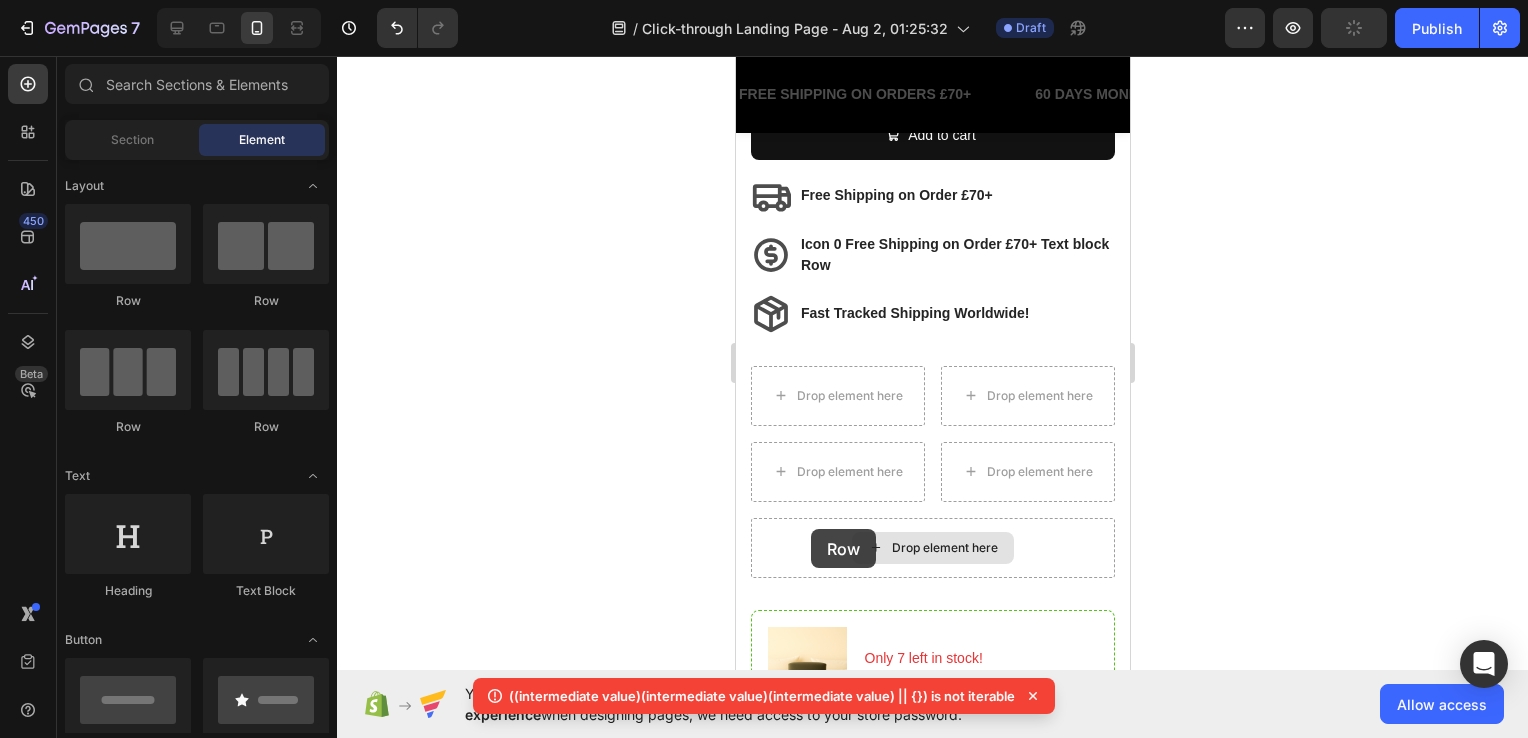 scroll, scrollTop: 1005, scrollLeft: 0, axis: vertical 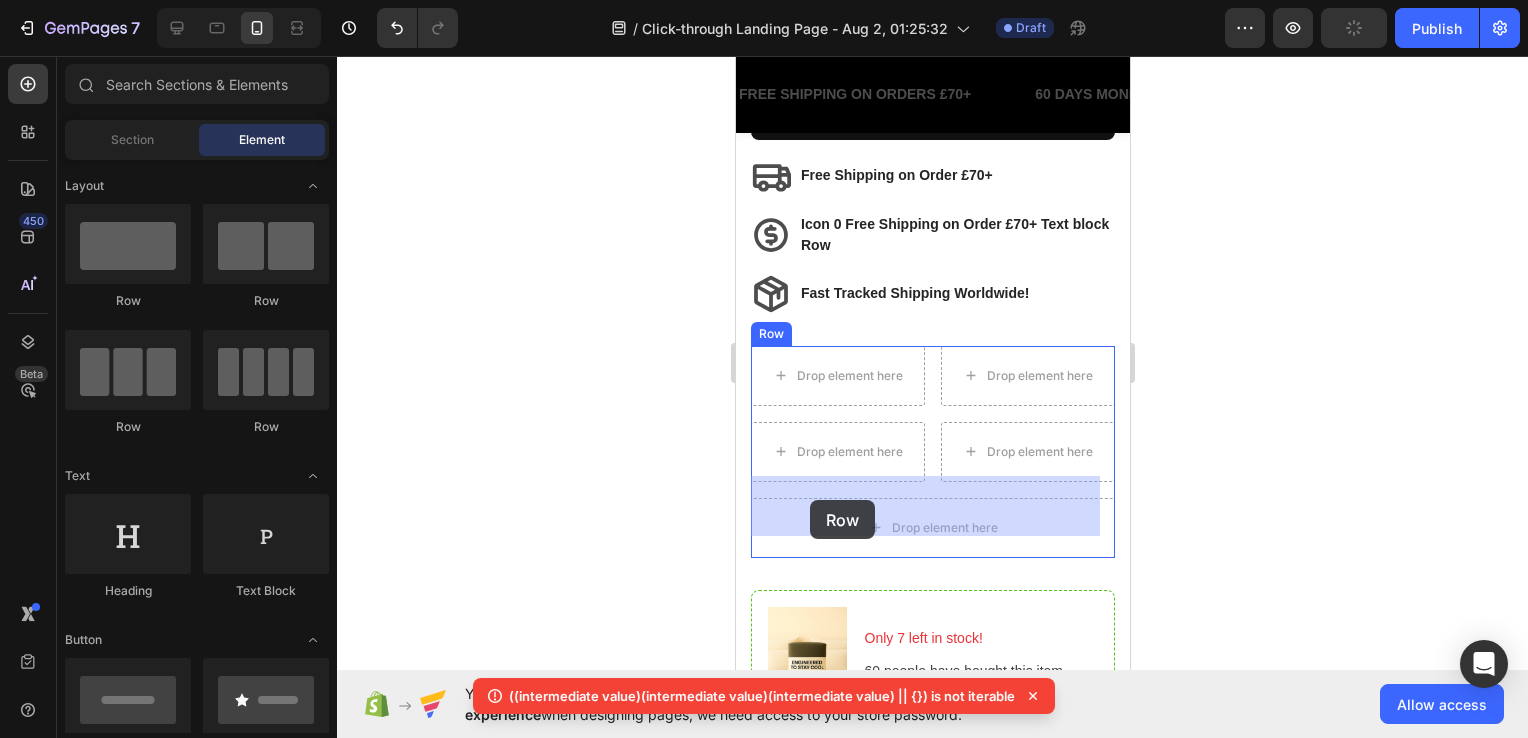 drag, startPoint x: 1069, startPoint y: 312, endPoint x: 797, endPoint y: 474, distance: 316.58807 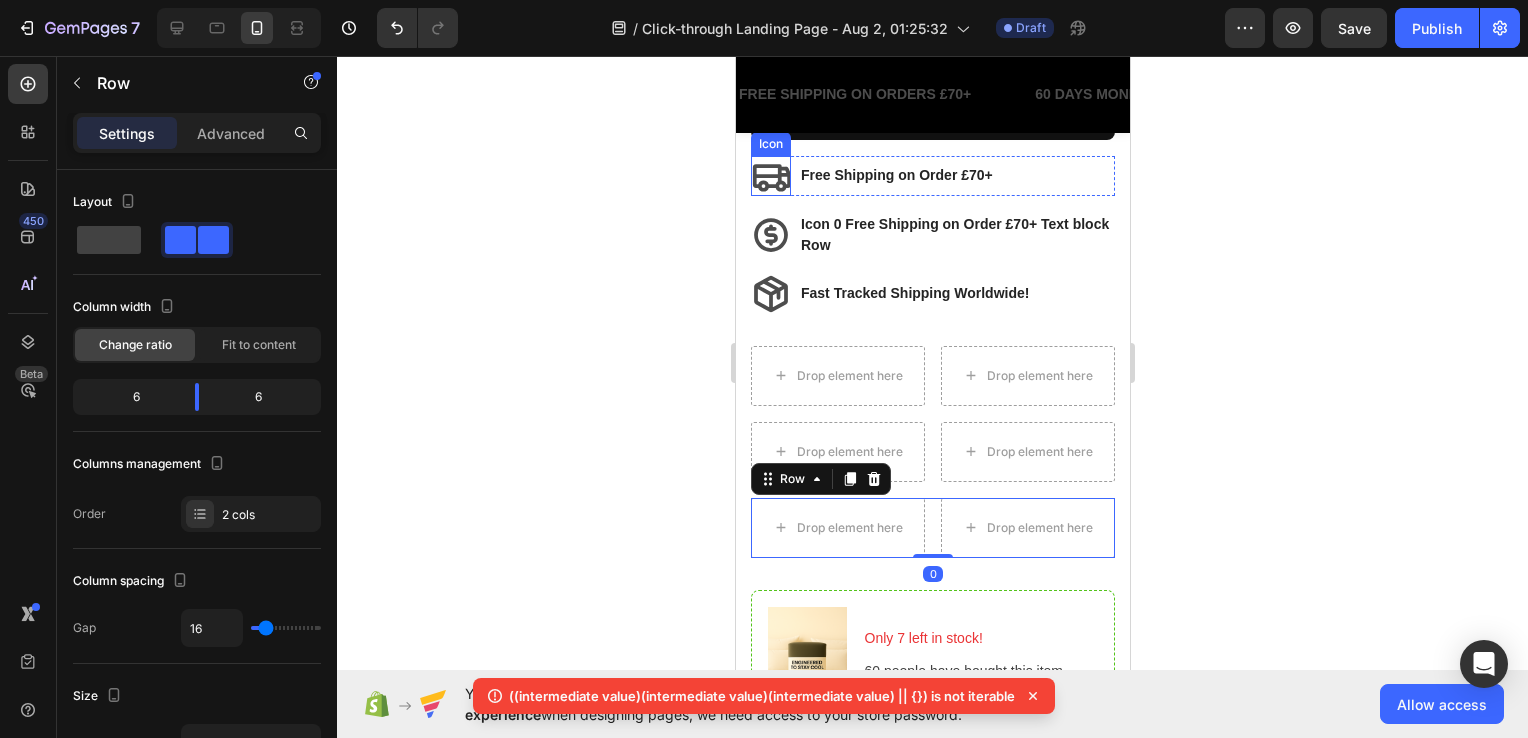 click 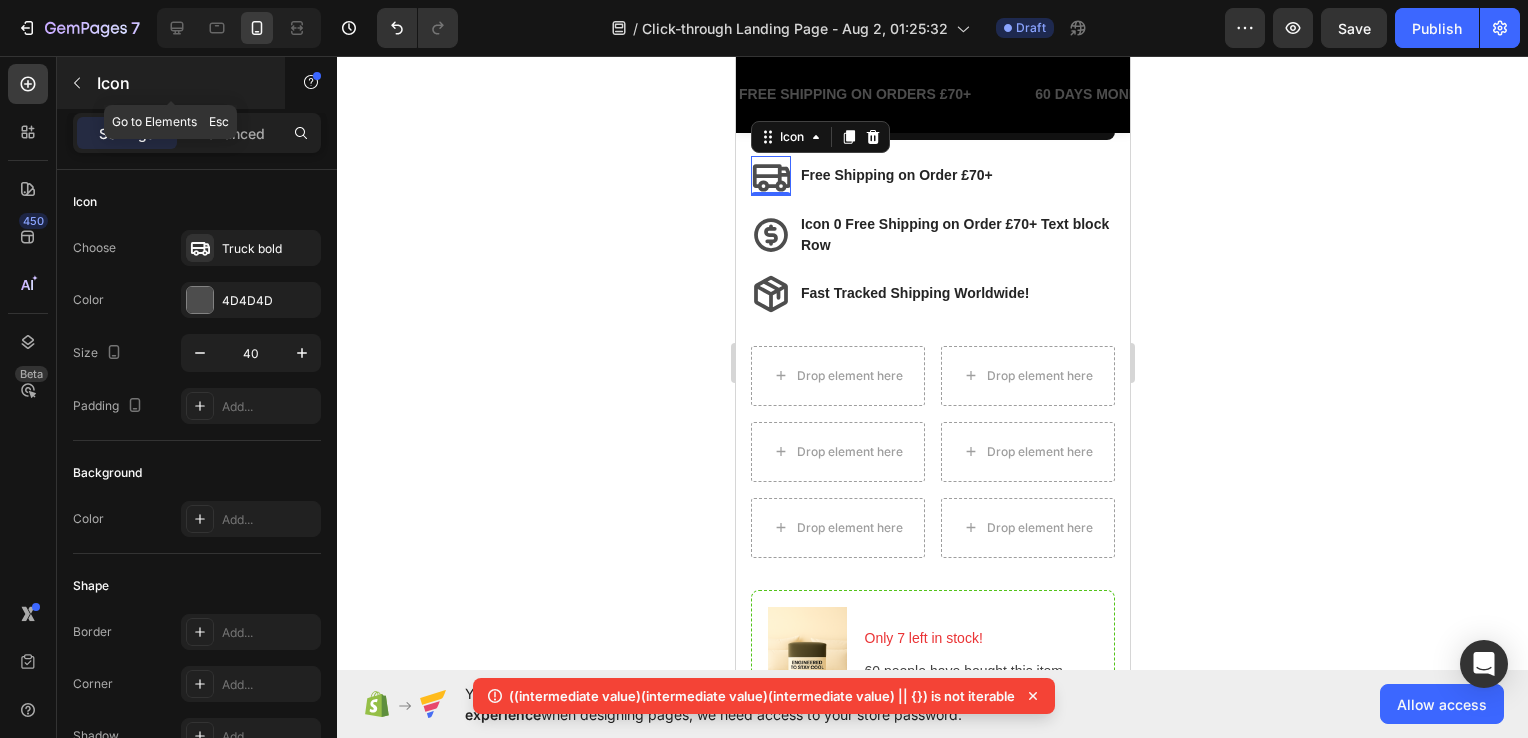 click on "Icon" at bounding box center [182, 83] 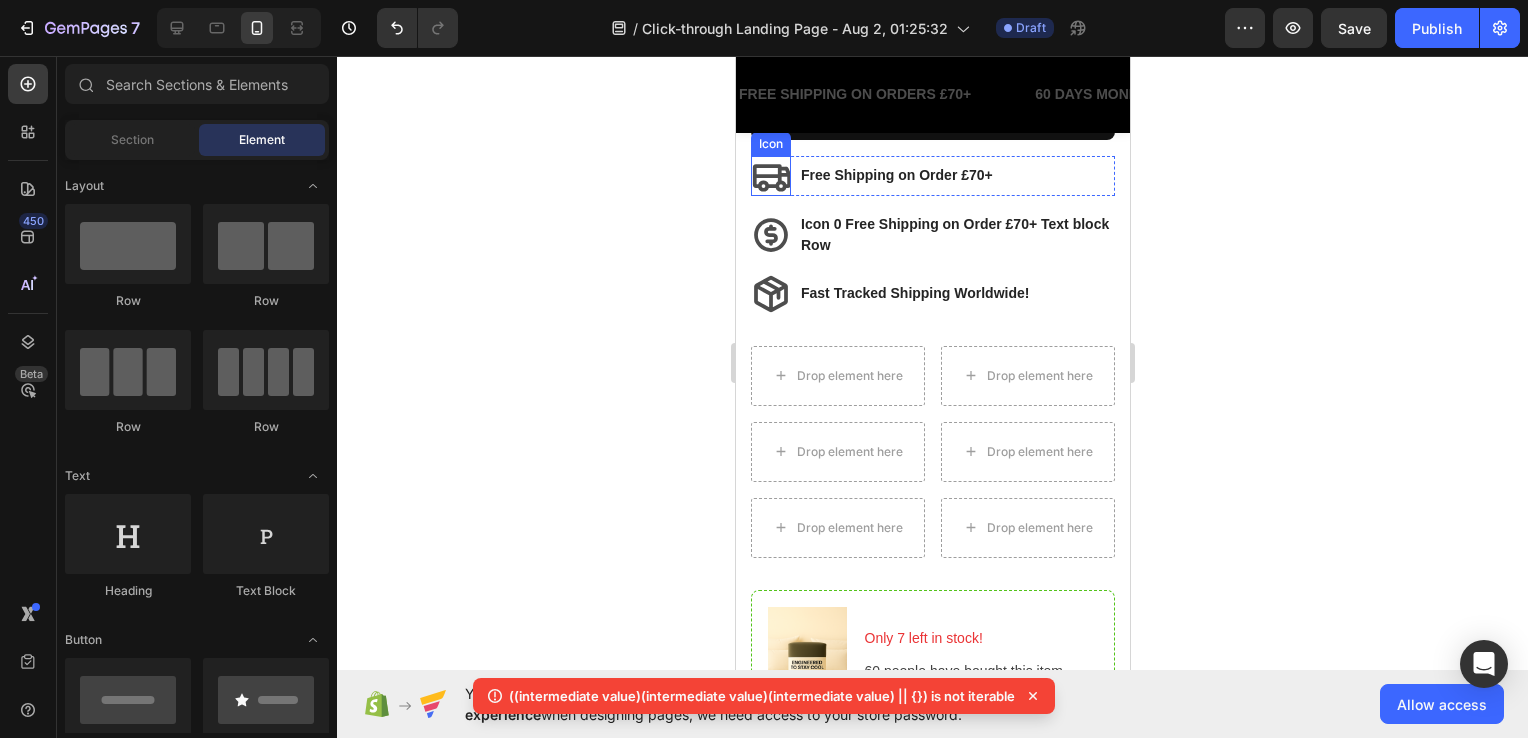 click 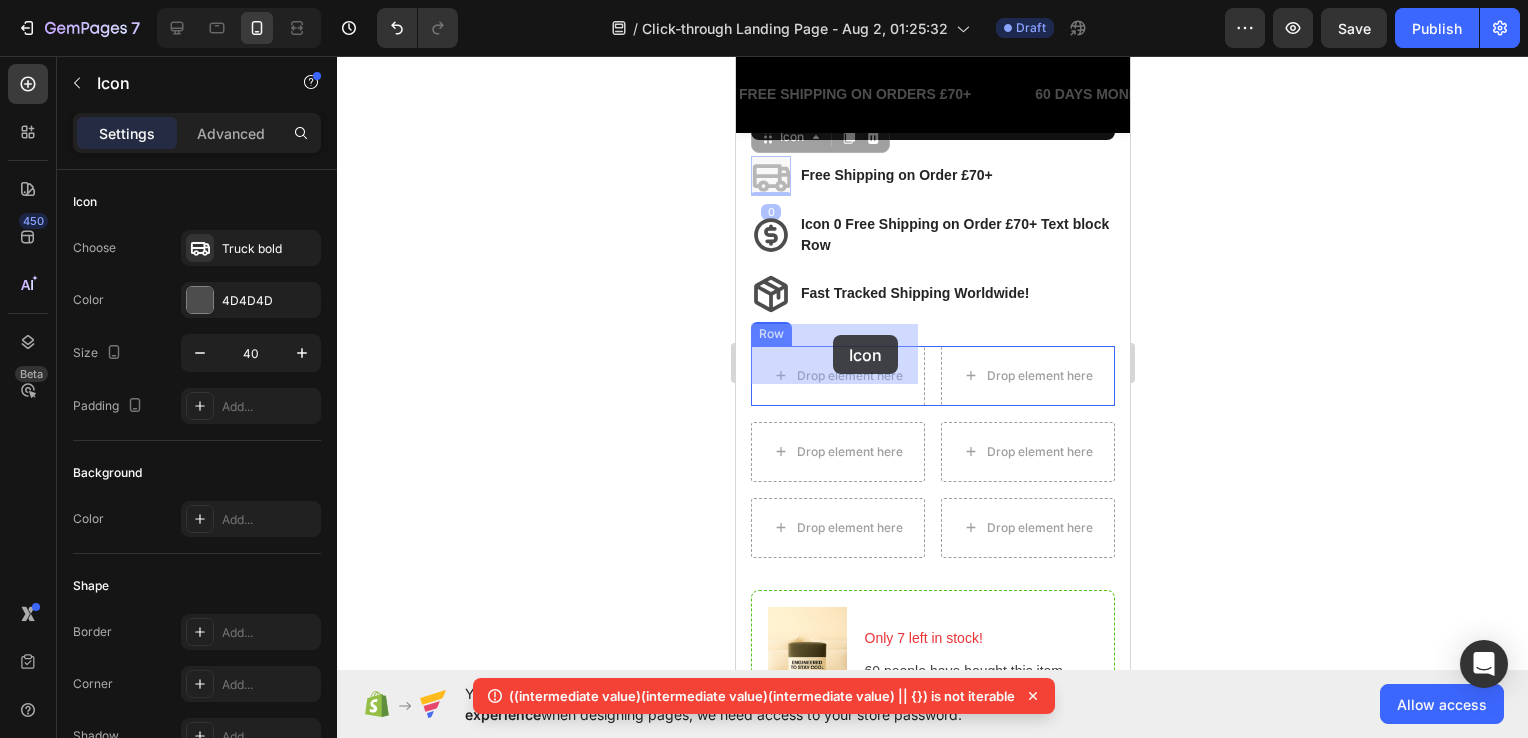 drag, startPoint x: 772, startPoint y: 154, endPoint x: 831, endPoint y: 334, distance: 189.4228 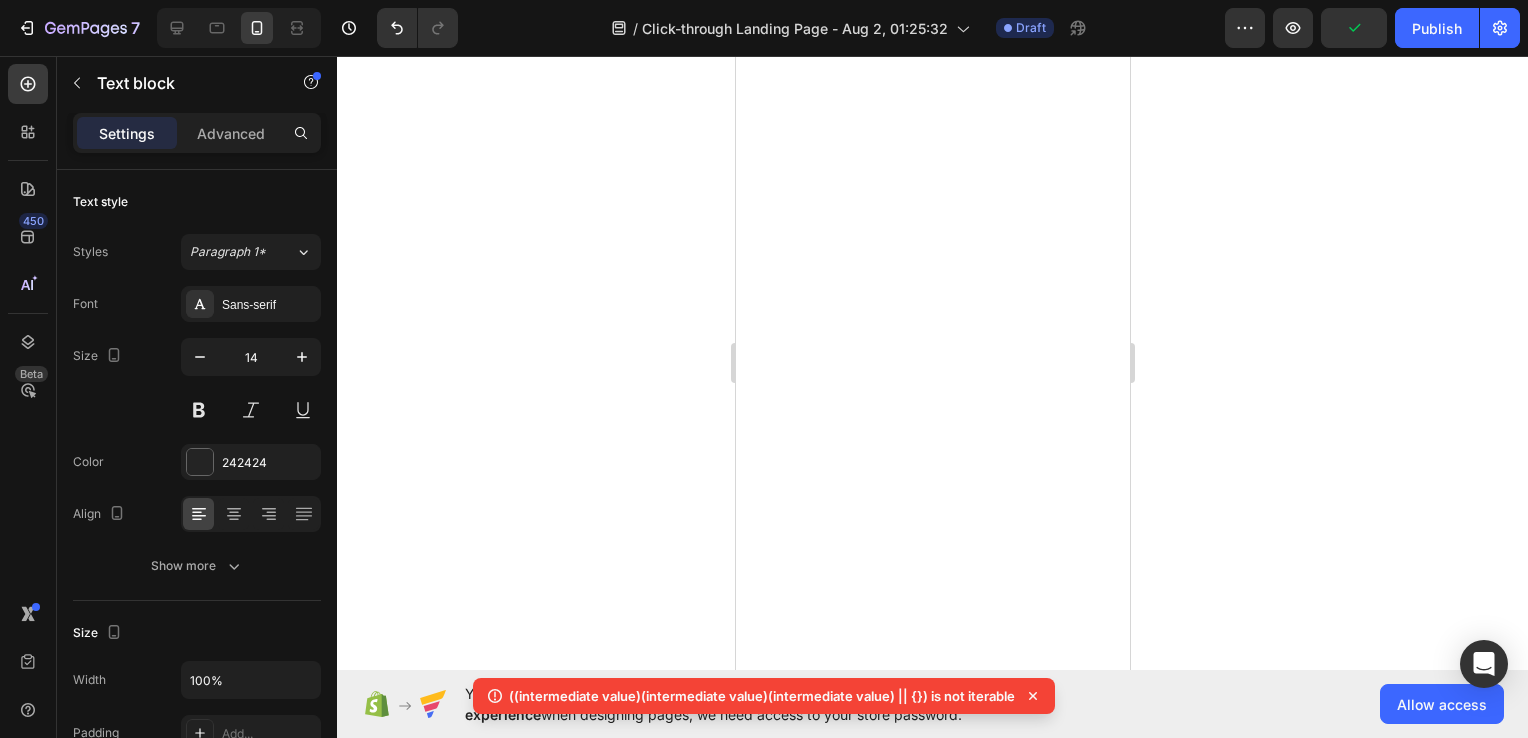 scroll, scrollTop: 0, scrollLeft: 0, axis: both 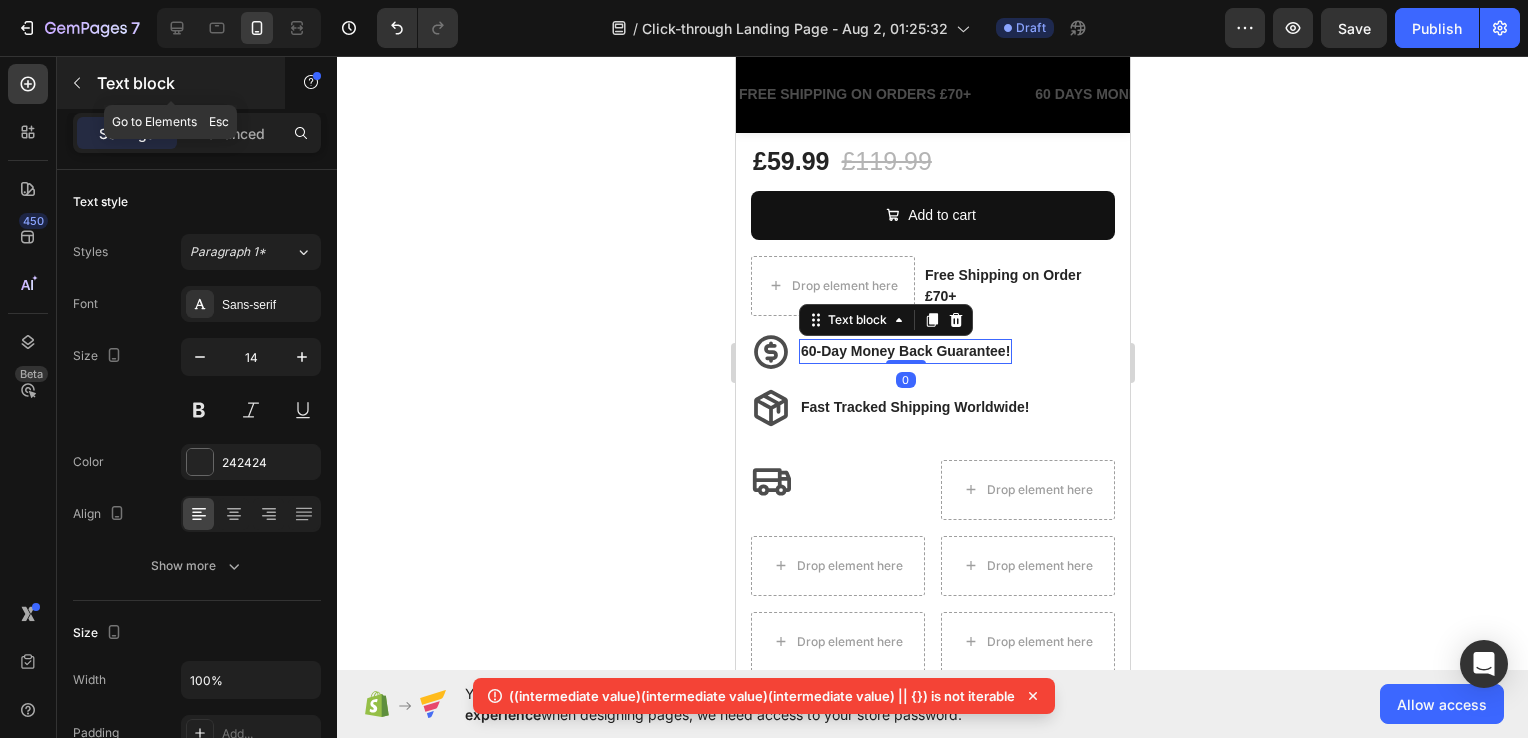 click on "Text block" at bounding box center (182, 83) 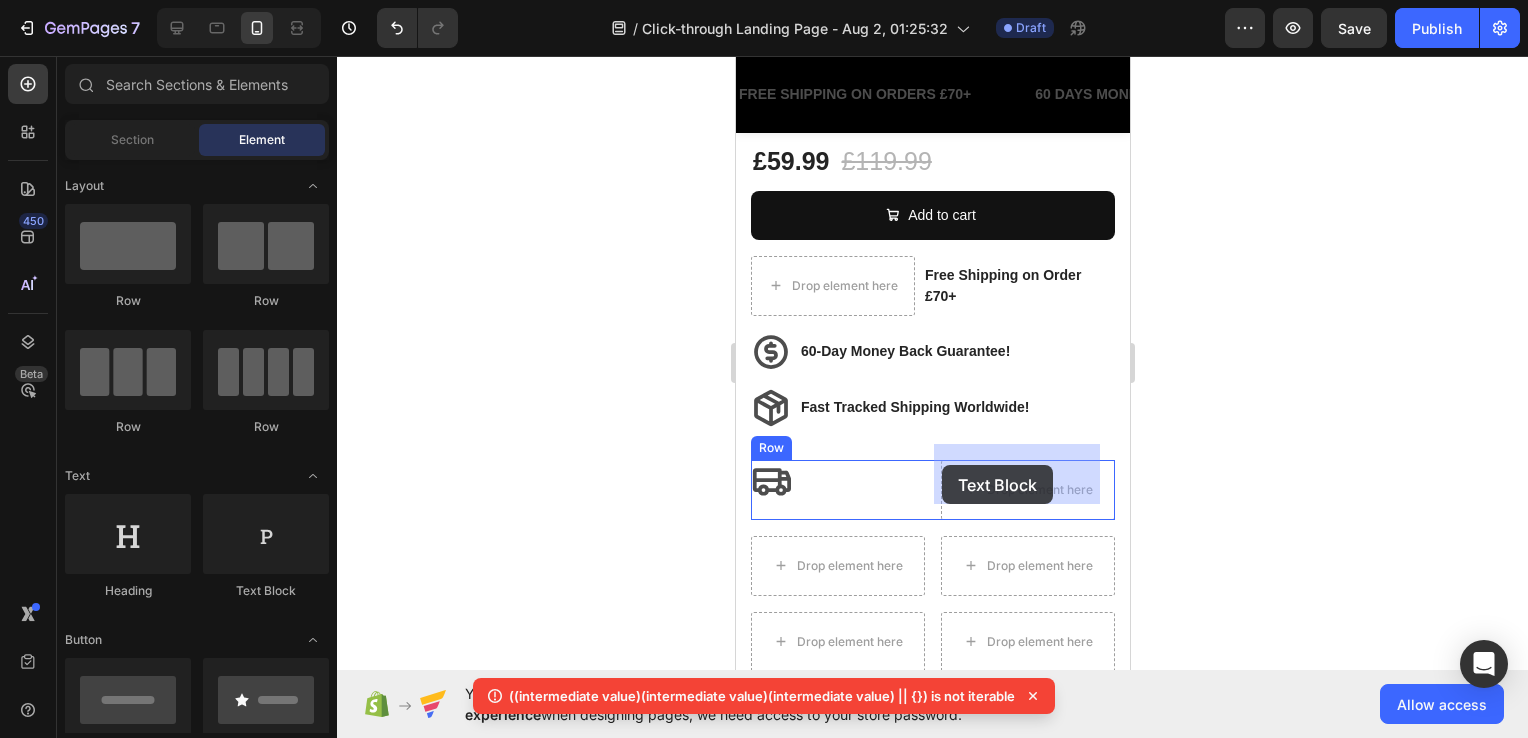 drag, startPoint x: 1003, startPoint y: 590, endPoint x: 941, endPoint y: 465, distance: 139.53136 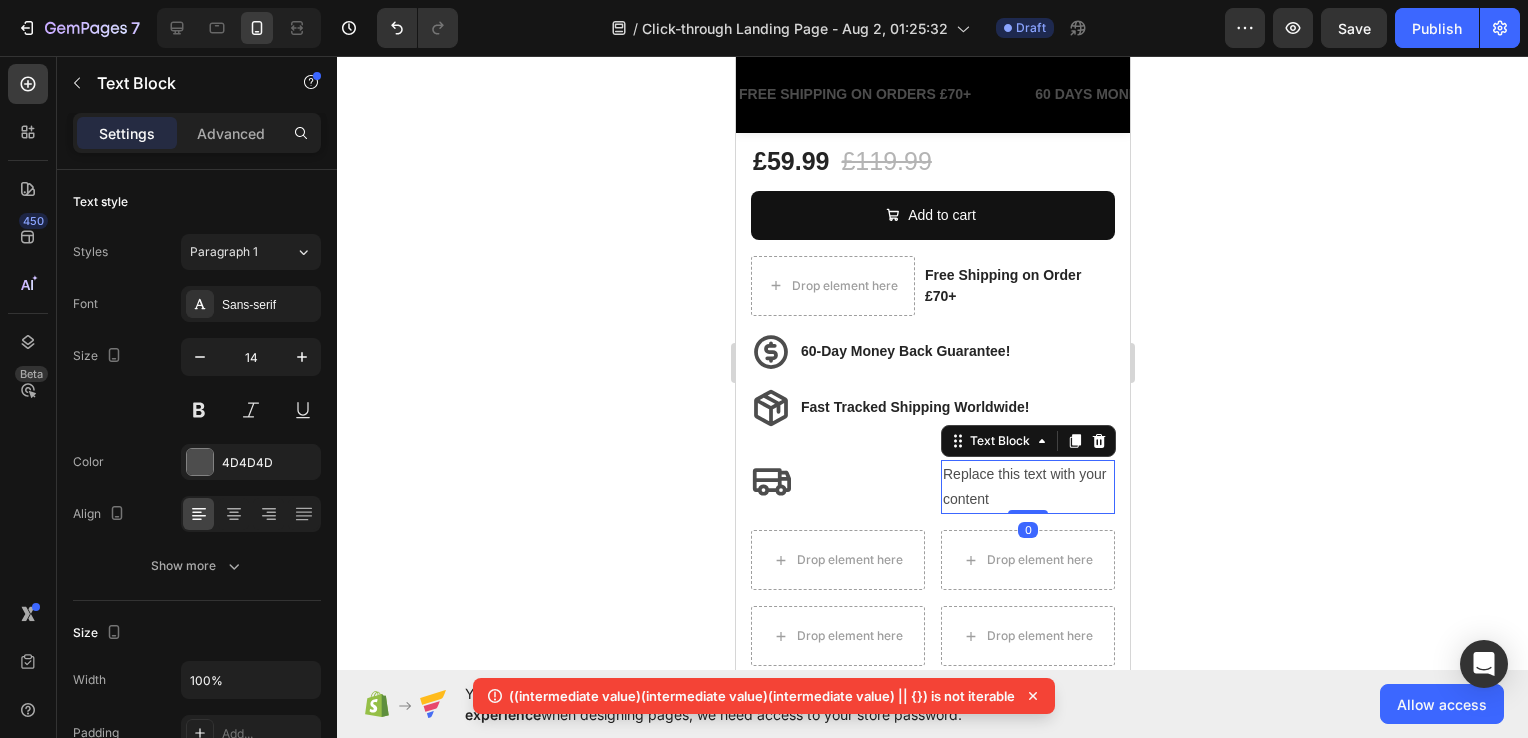 click on "Free Shipping on Order £70+" at bounding box center [1018, 286] 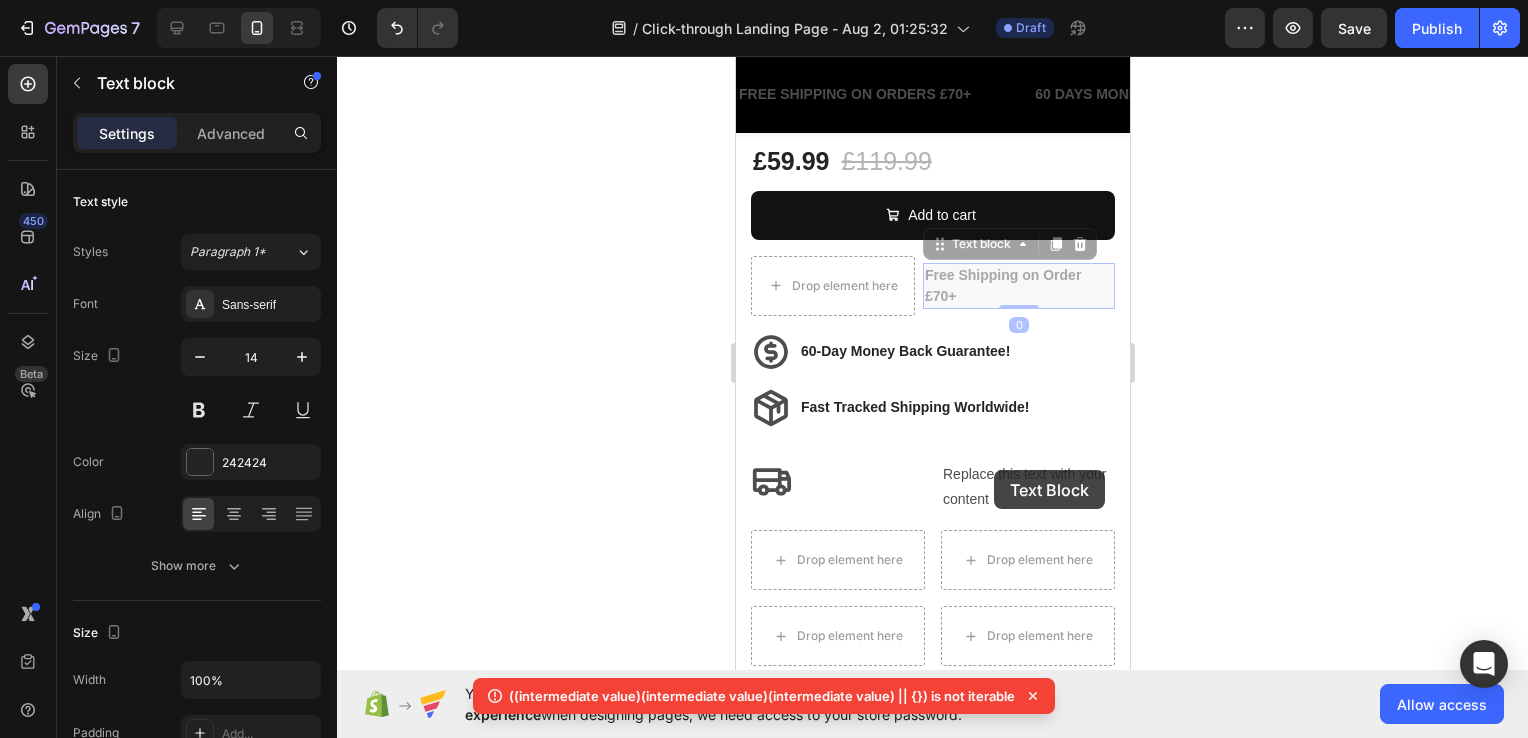 scroll, scrollTop: 899, scrollLeft: 0, axis: vertical 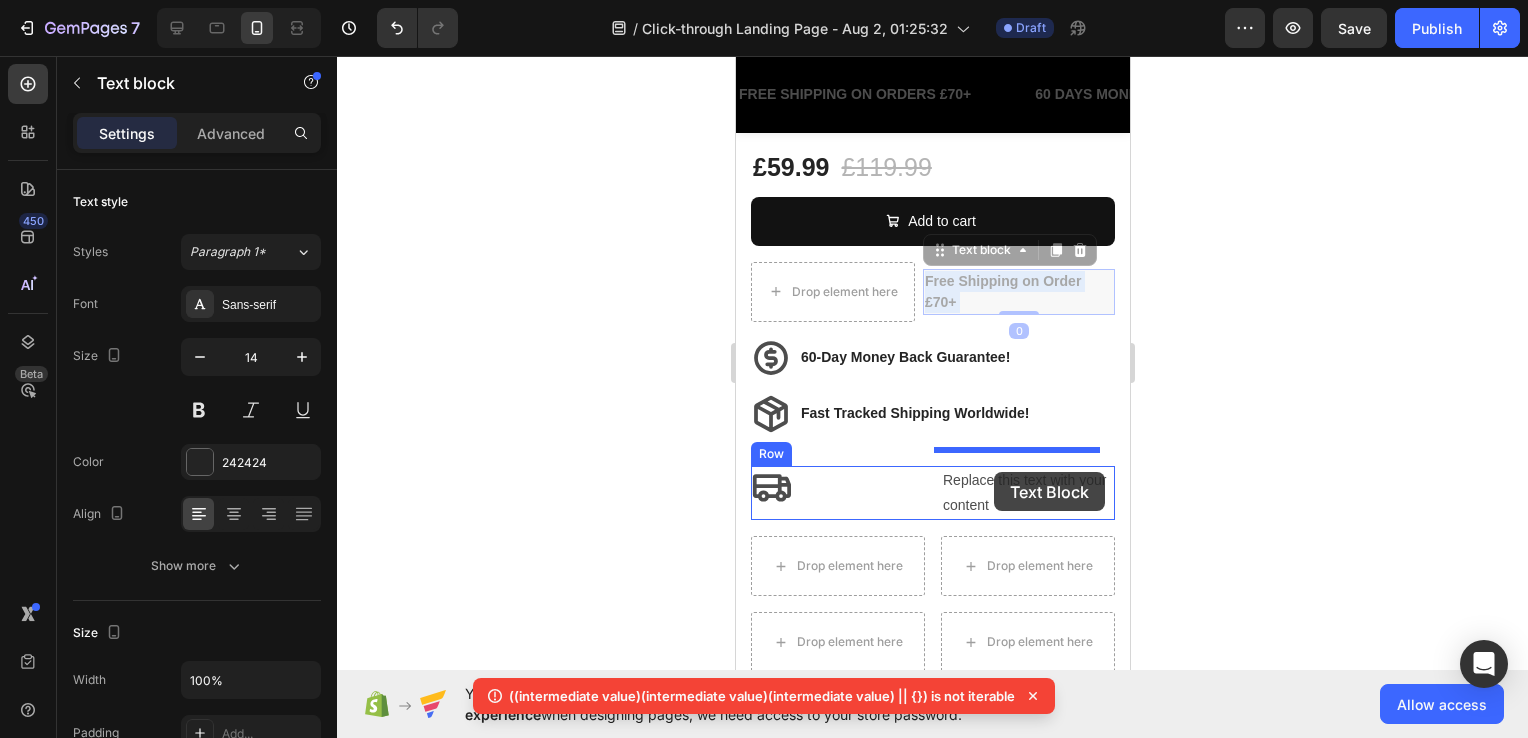 drag, startPoint x: 960, startPoint y: 272, endPoint x: 993, endPoint y: 472, distance: 202.70422 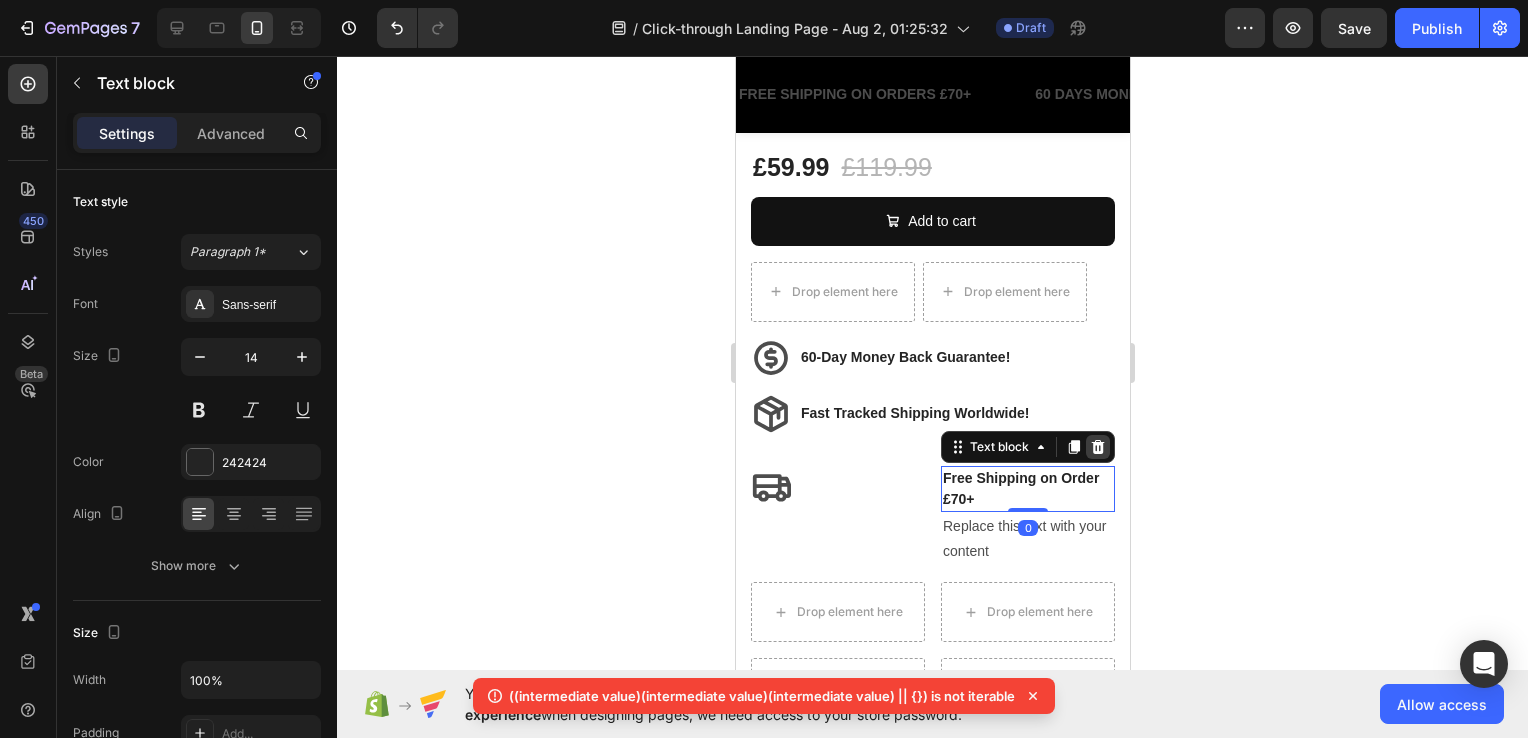 click 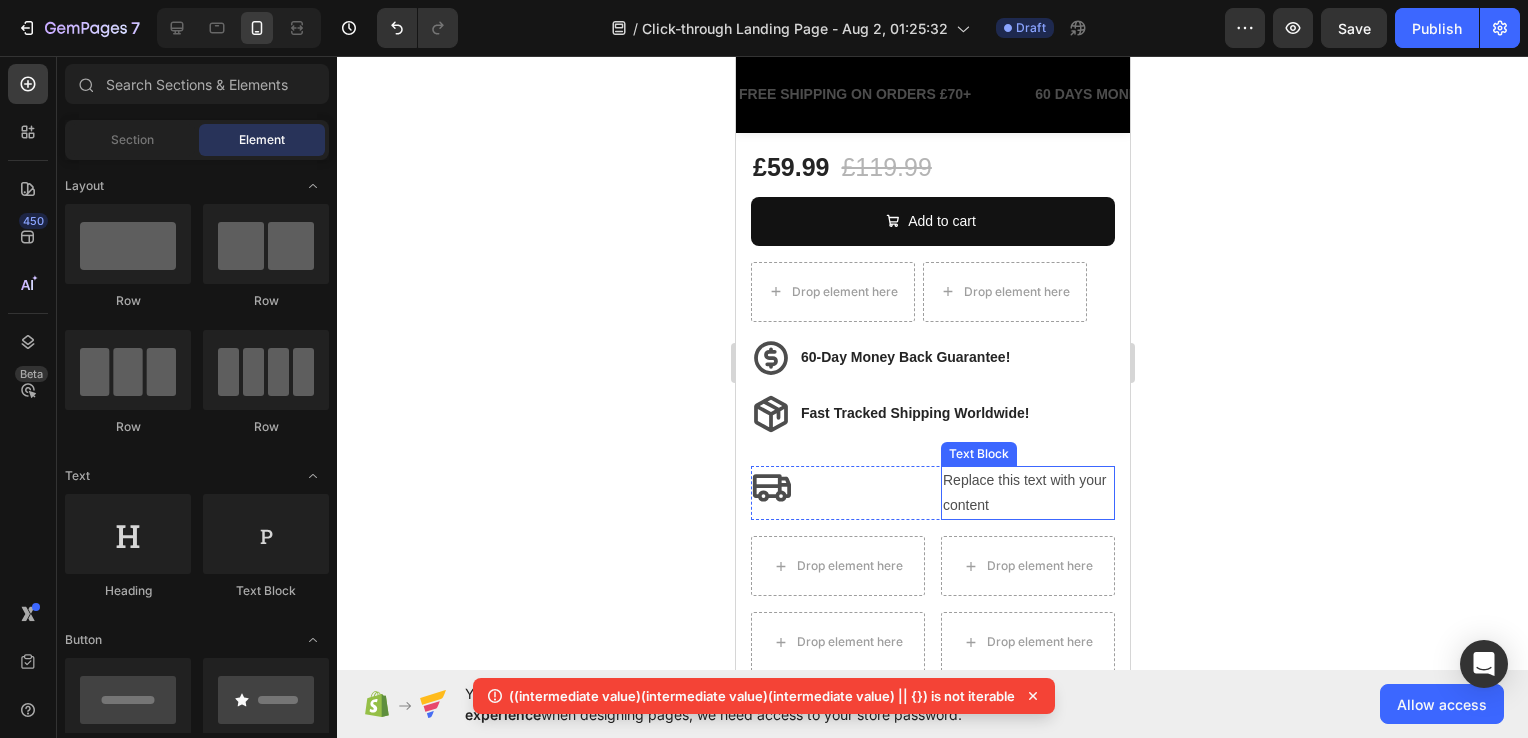 click on "Replace this text with your content" at bounding box center (1027, 493) 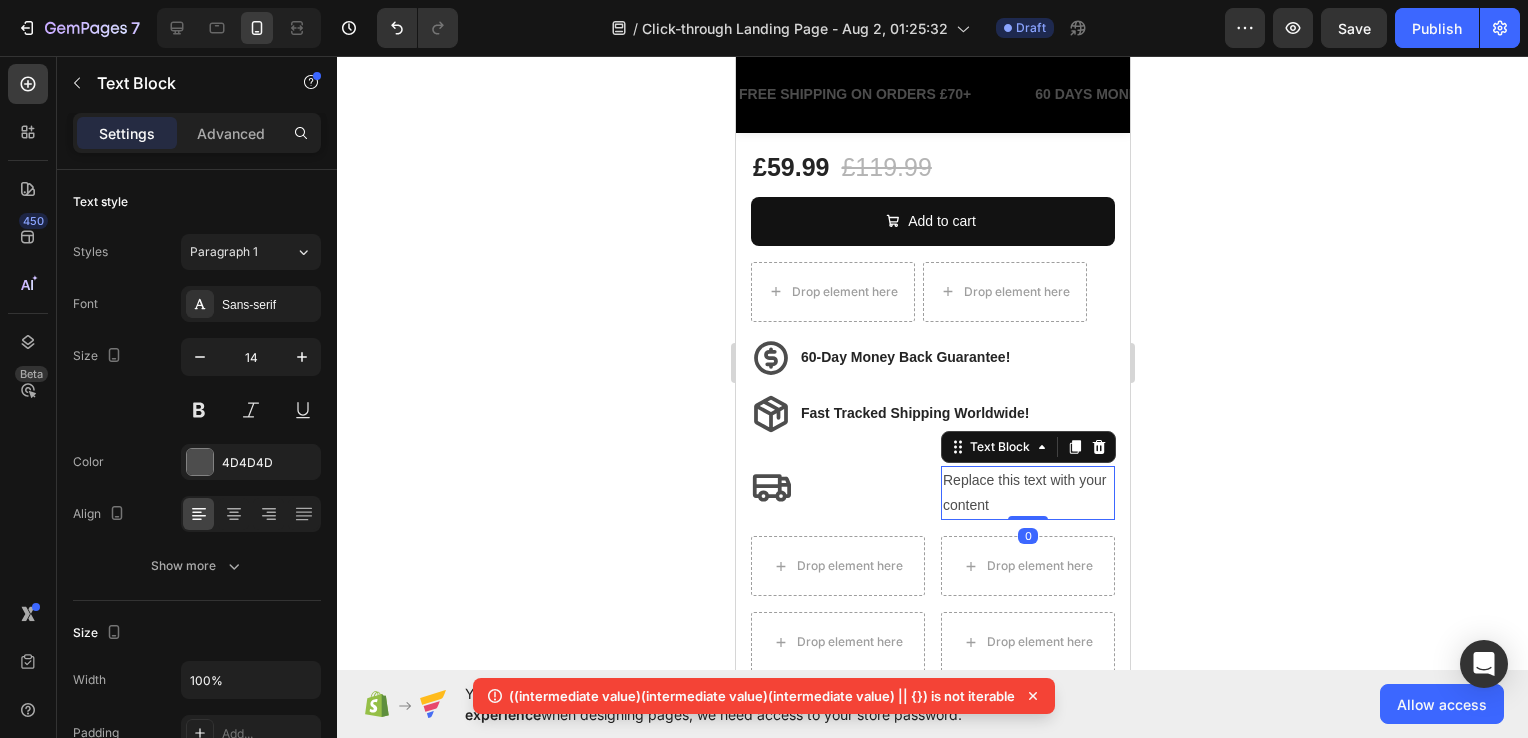 click on "Replace this text with your content" at bounding box center [1027, 493] 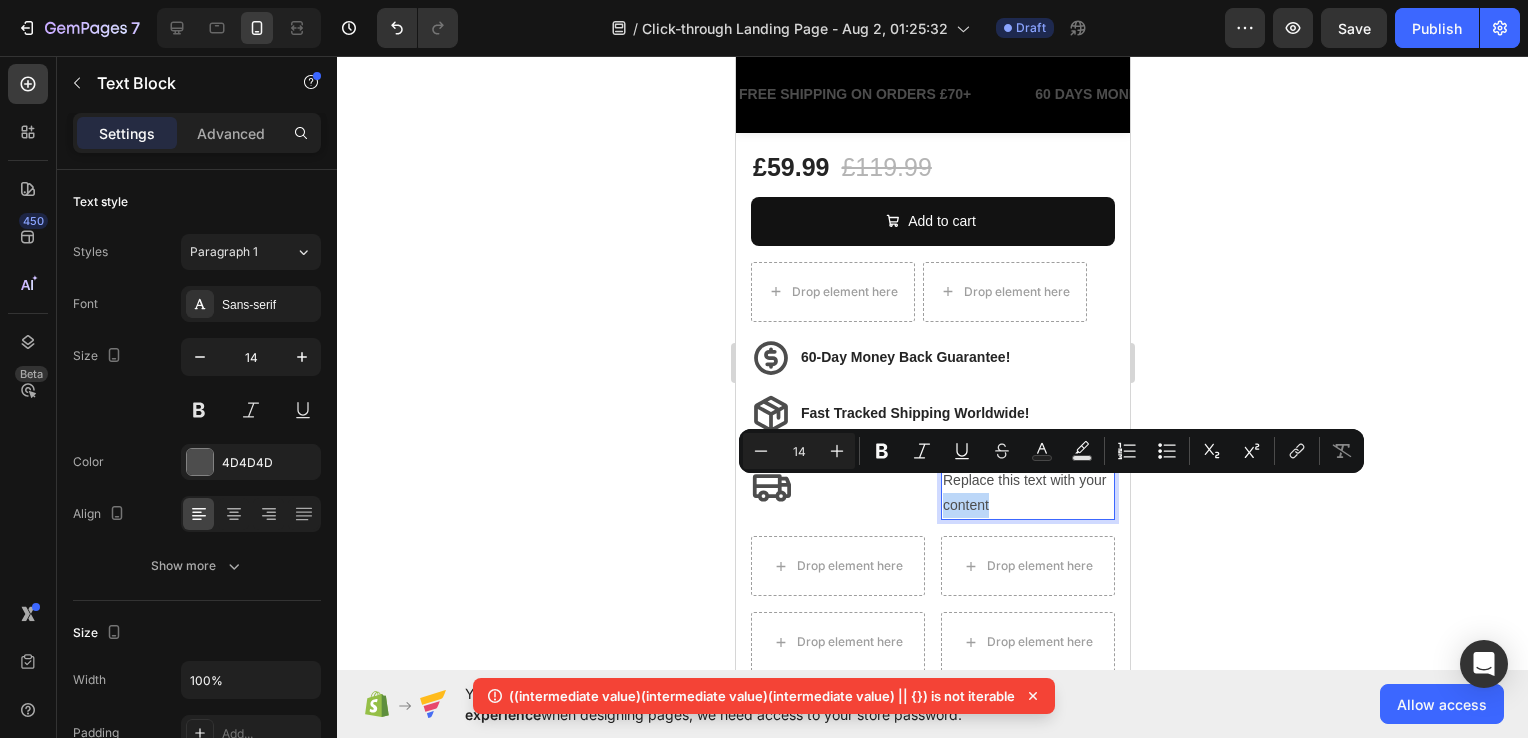 click on "Replace this text with your content" at bounding box center (1027, 493) 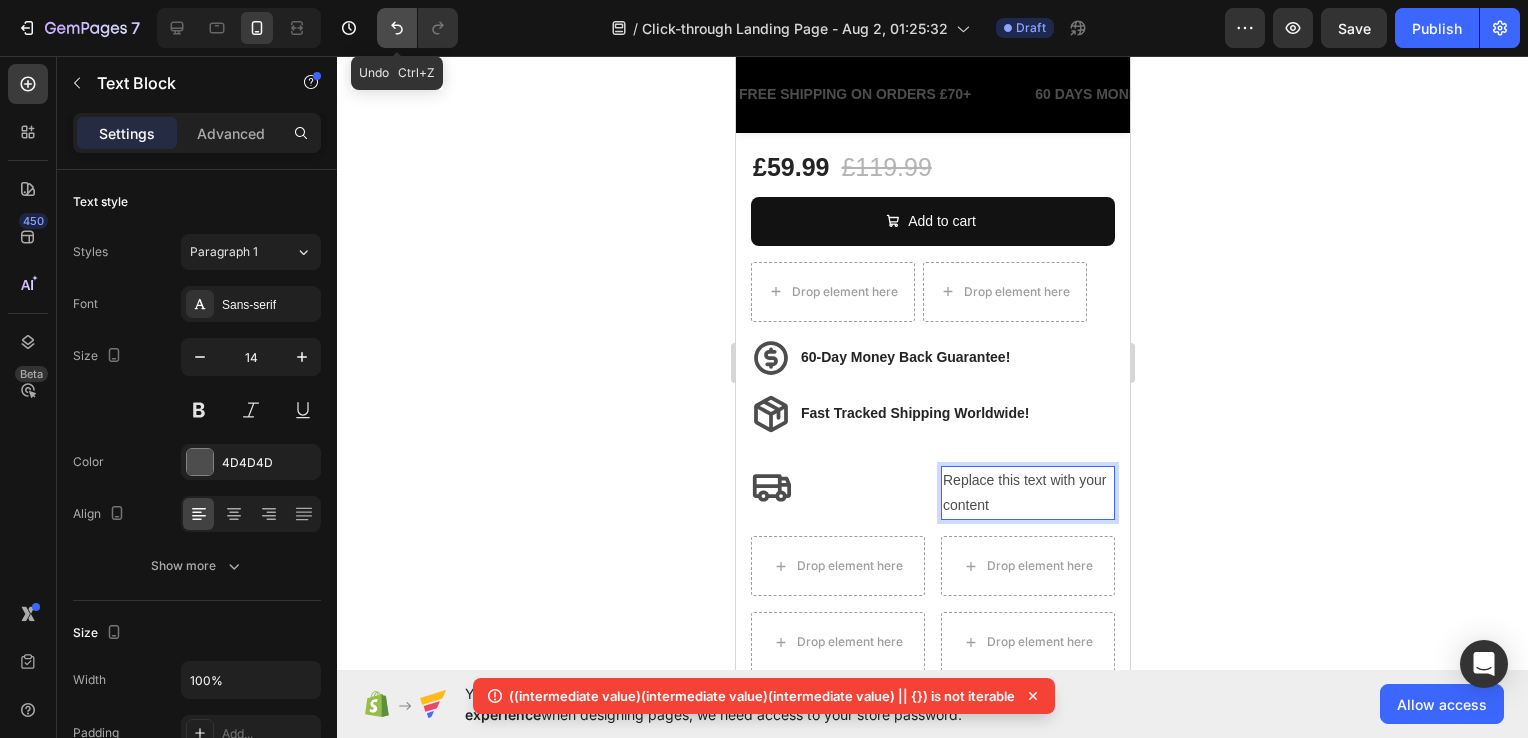 click 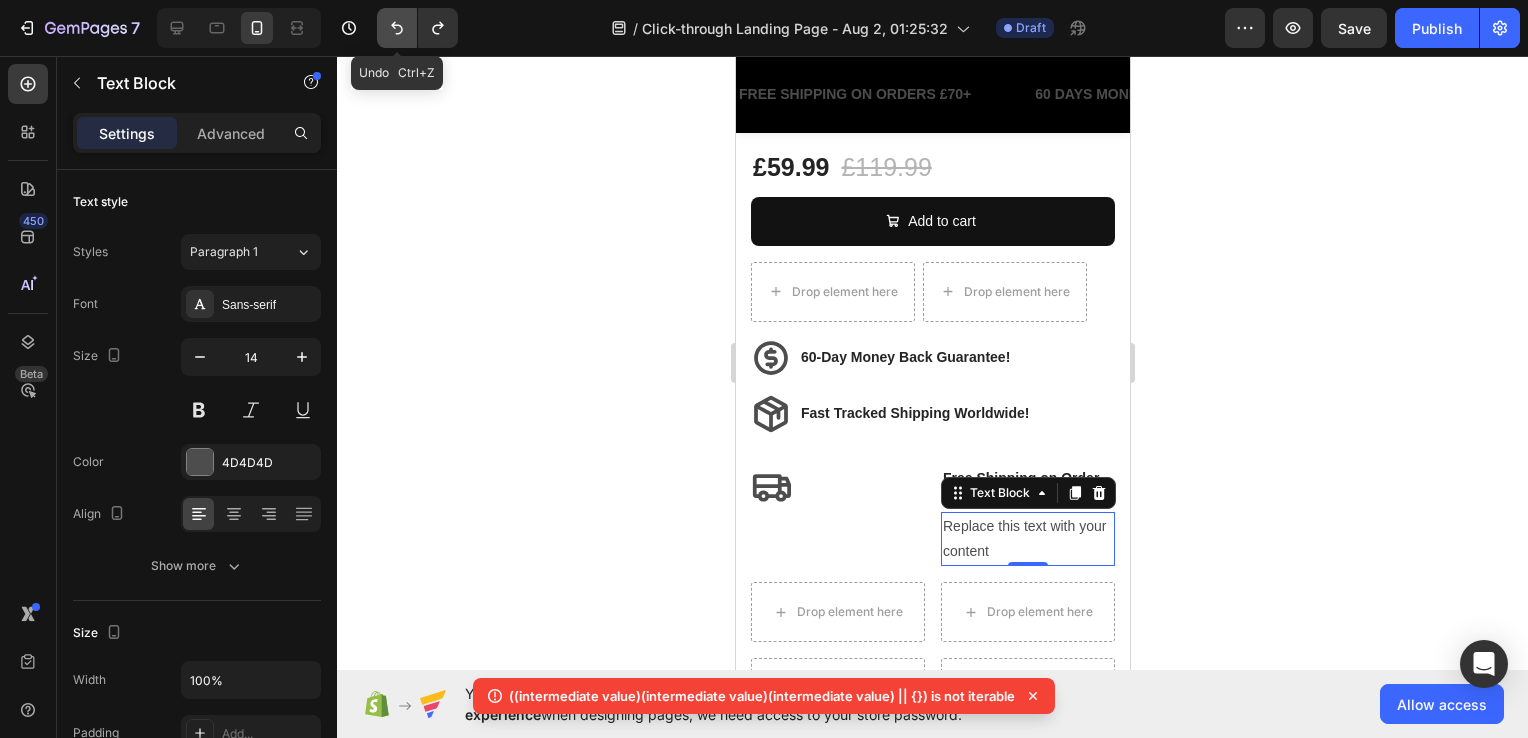 click 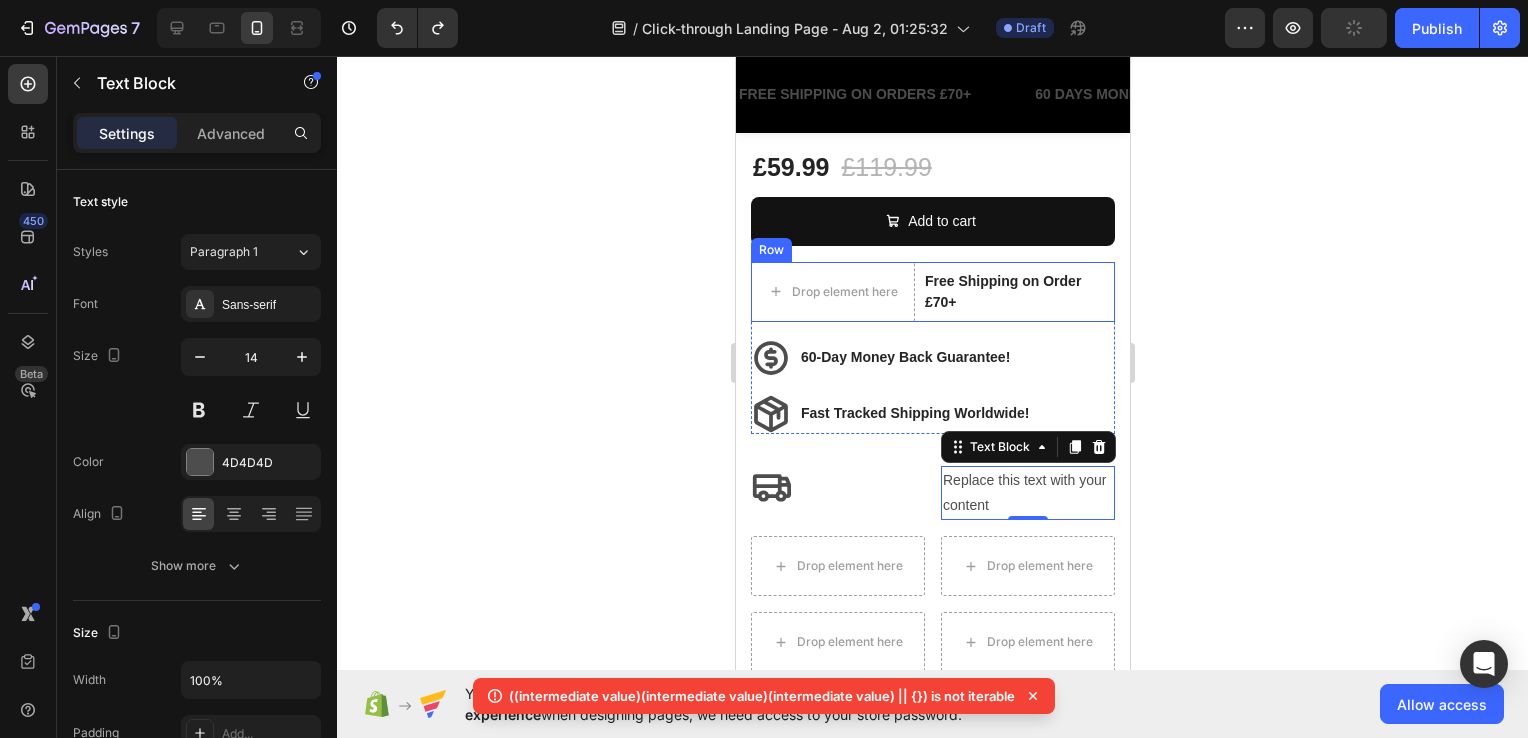 click on "Free Shipping on Order £70+ Text block" at bounding box center [1018, 292] 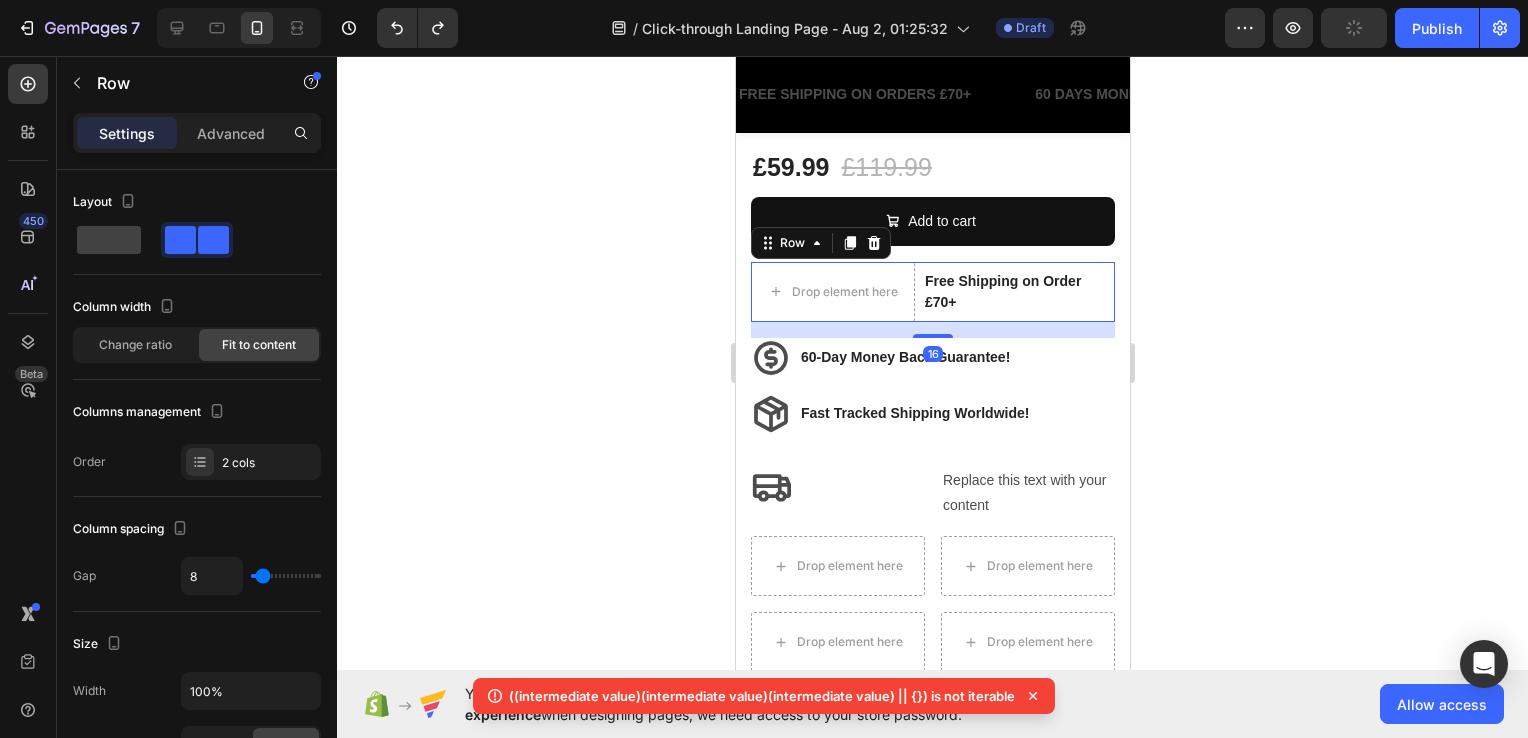 click on "Free Shipping on Order £70+ Text block" at bounding box center (1018, 292) 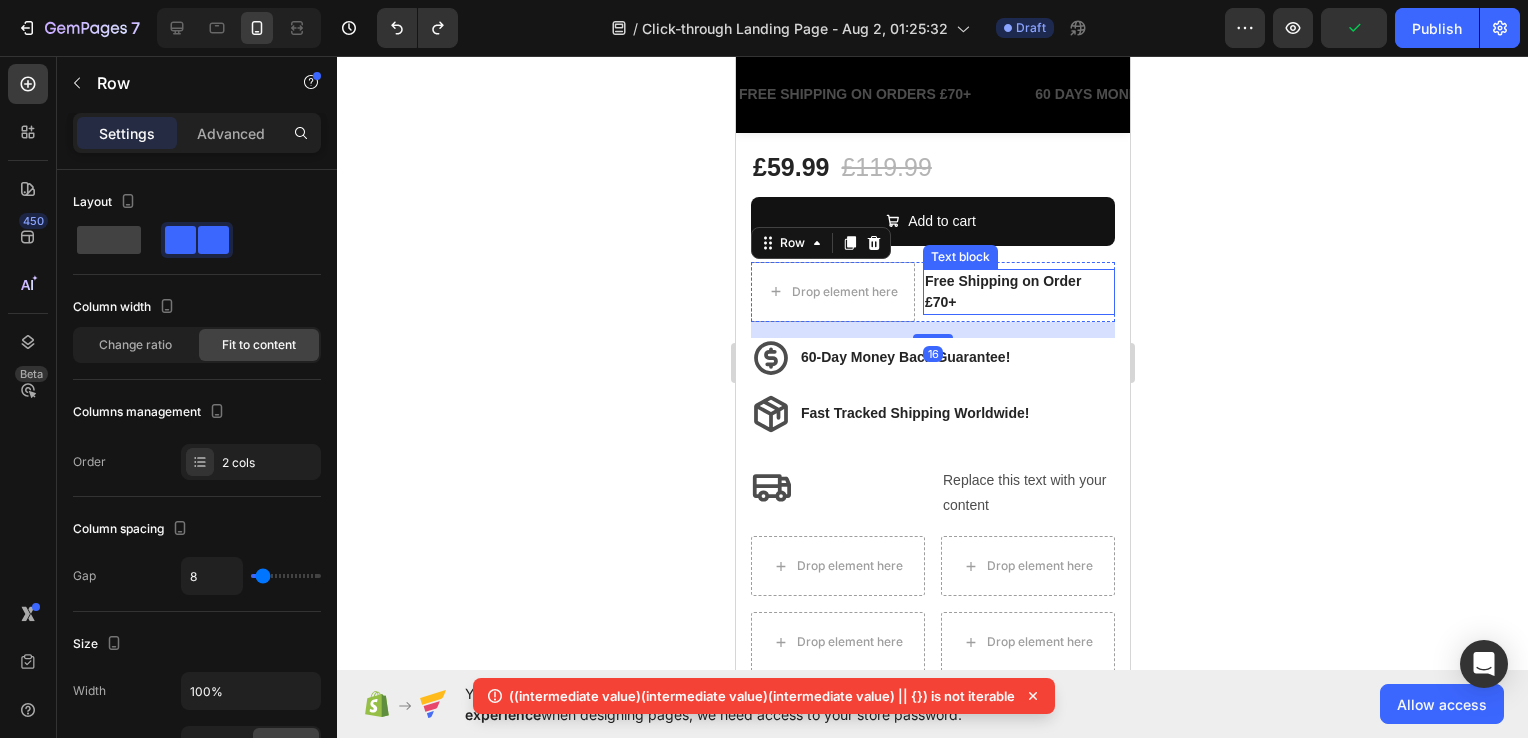 click on "Free Shipping on Order £70+" at bounding box center (1018, 292) 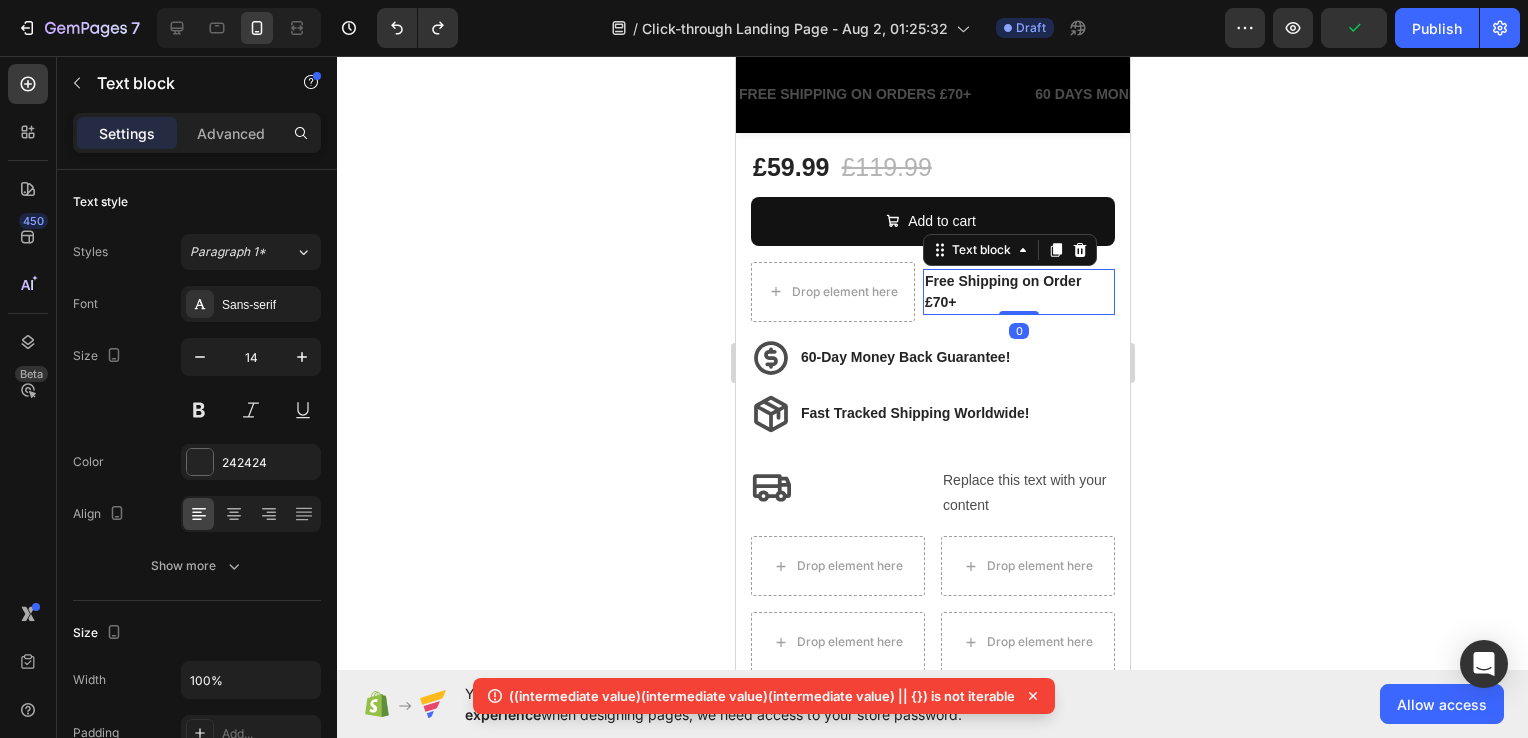 click on "Free Shipping on Order £70+" at bounding box center [1018, 292] 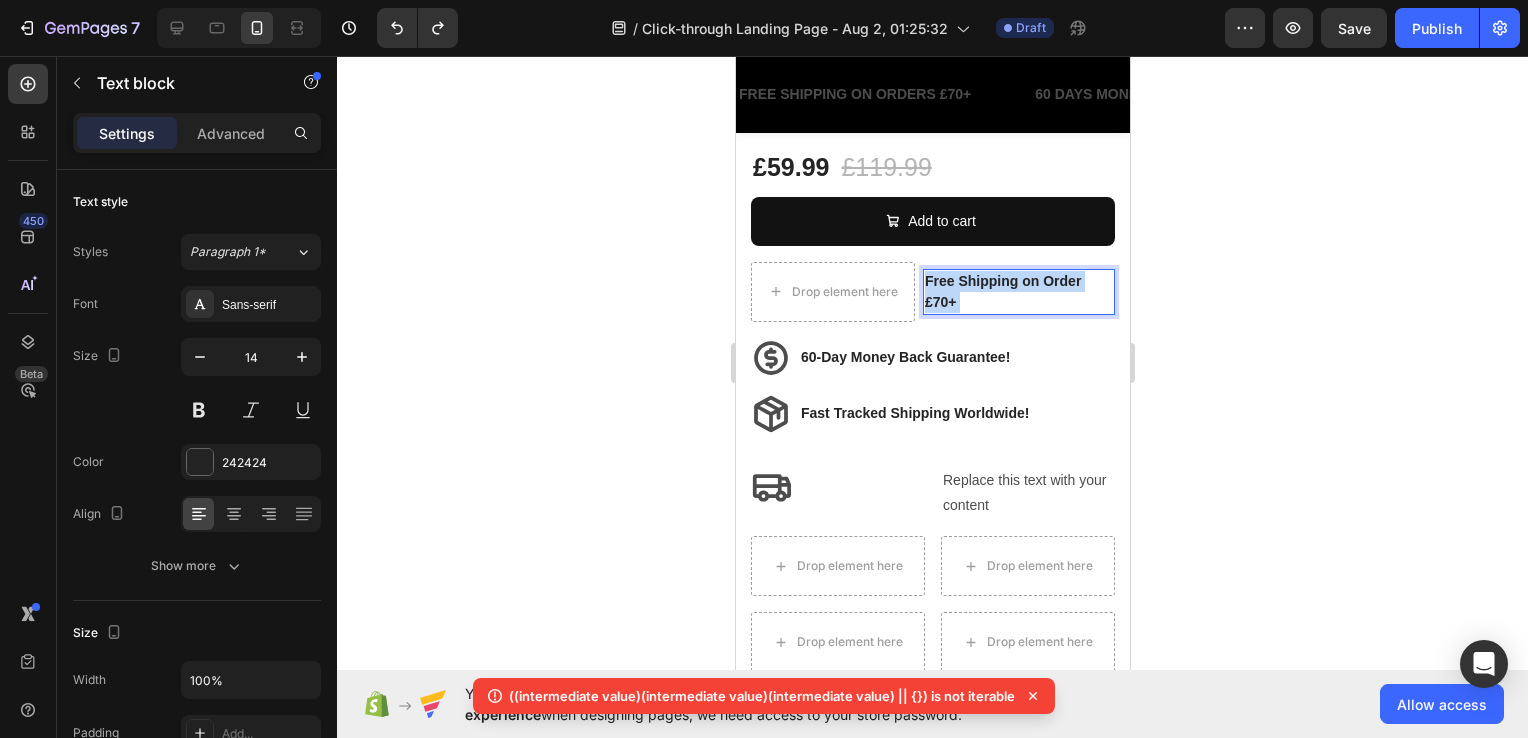 drag, startPoint x: 965, startPoint y: 286, endPoint x: 930, endPoint y: 261, distance: 43.011627 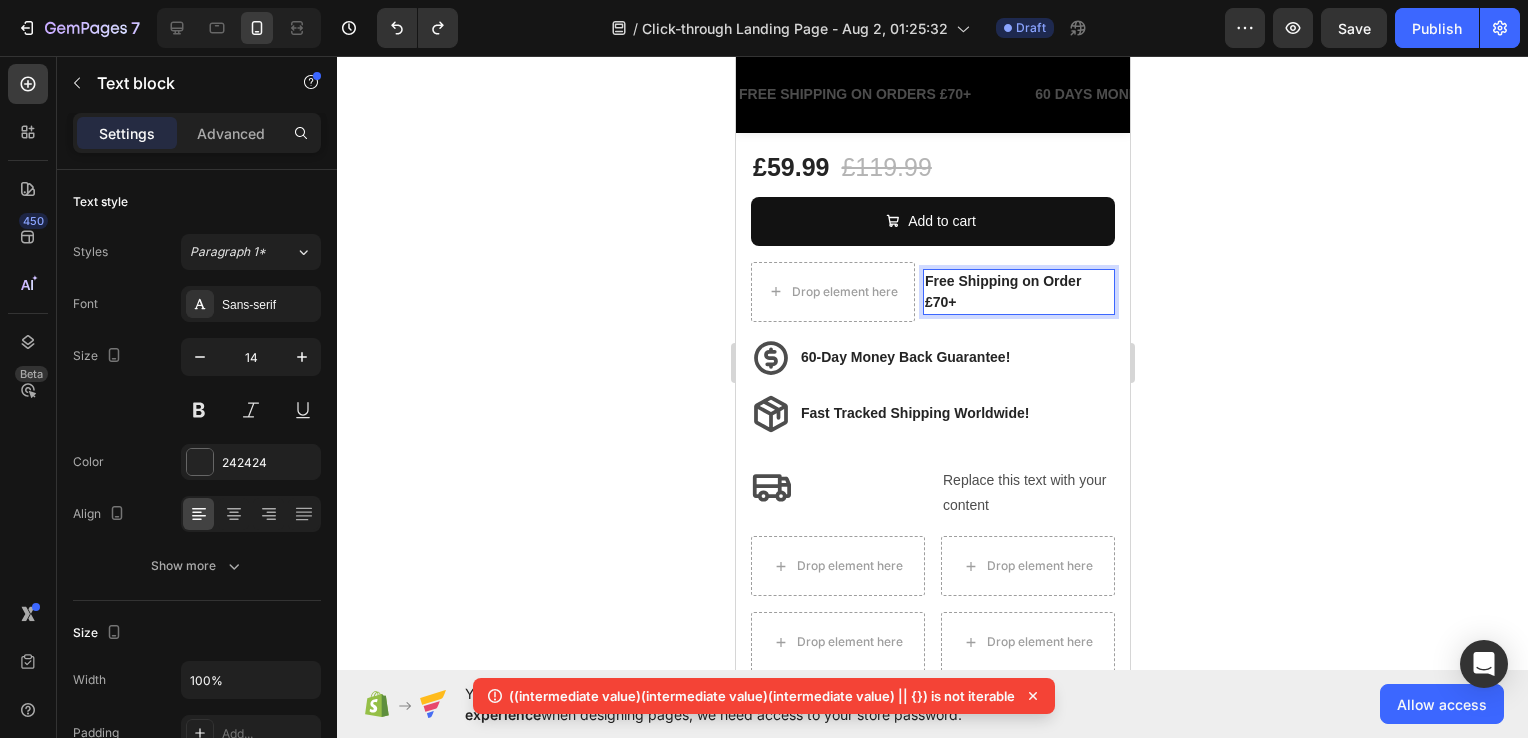 click on "Free Shipping on Order £70+" at bounding box center (1018, 292) 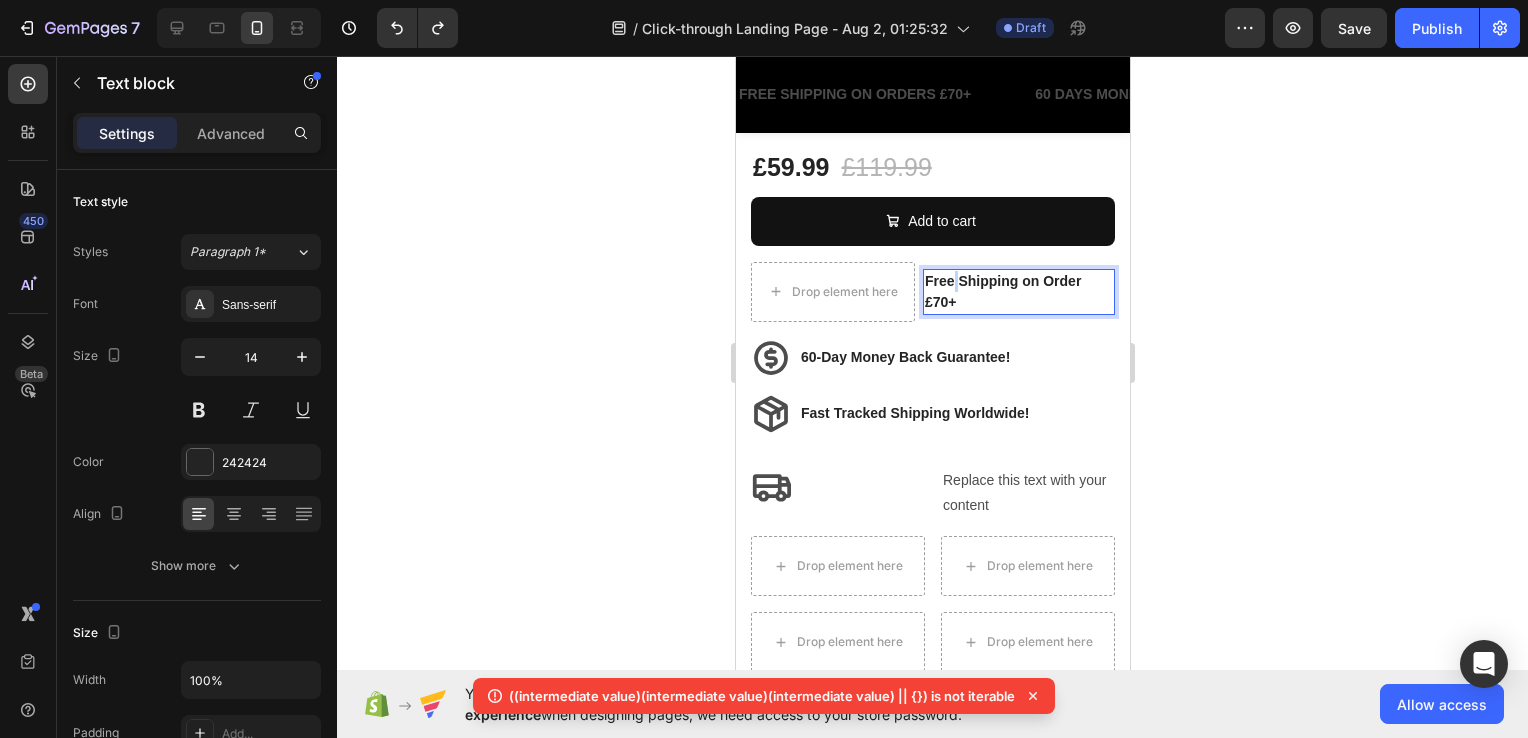 click on "Free Shipping on Order £70+" at bounding box center [1018, 292] 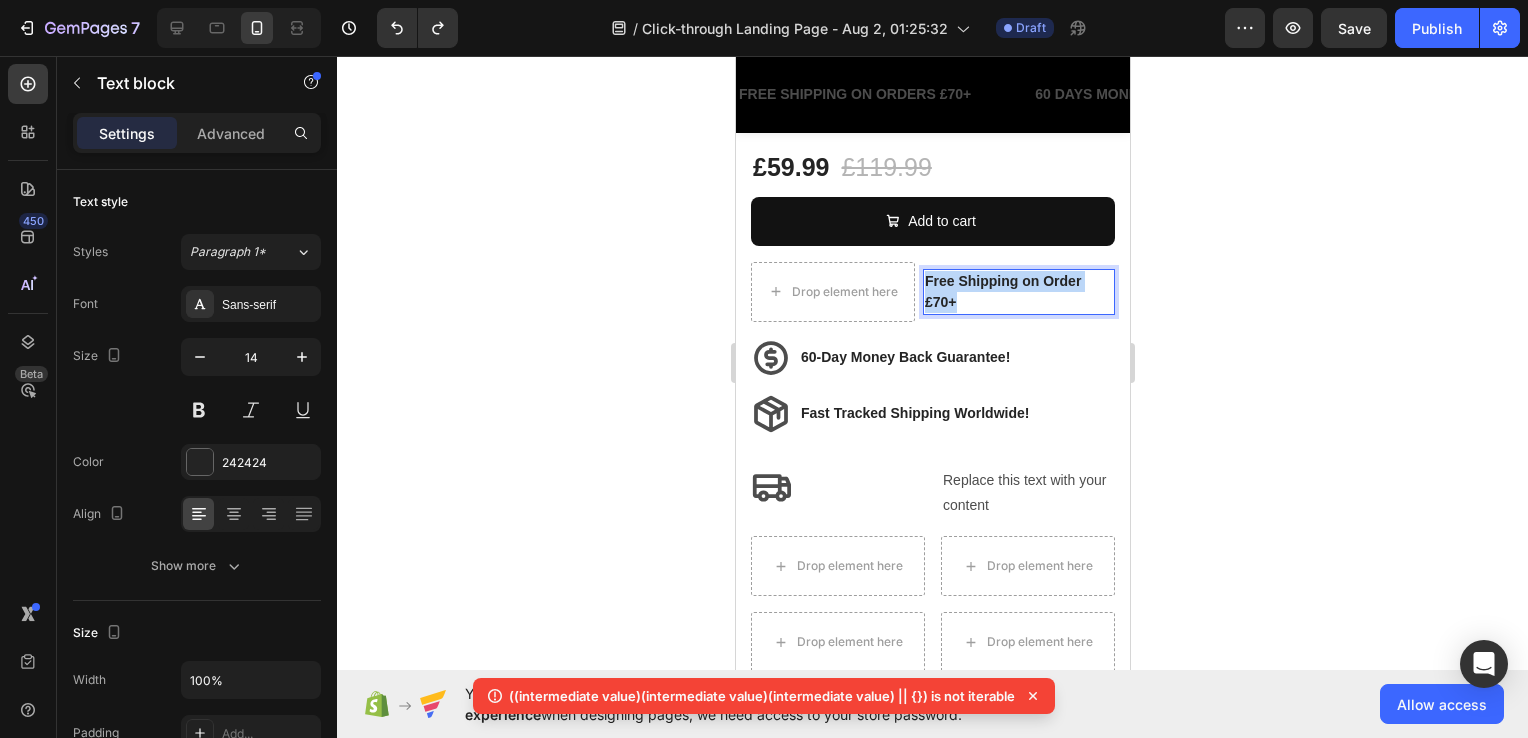 click on "Free Shipping on Order £70+" at bounding box center (1018, 292) 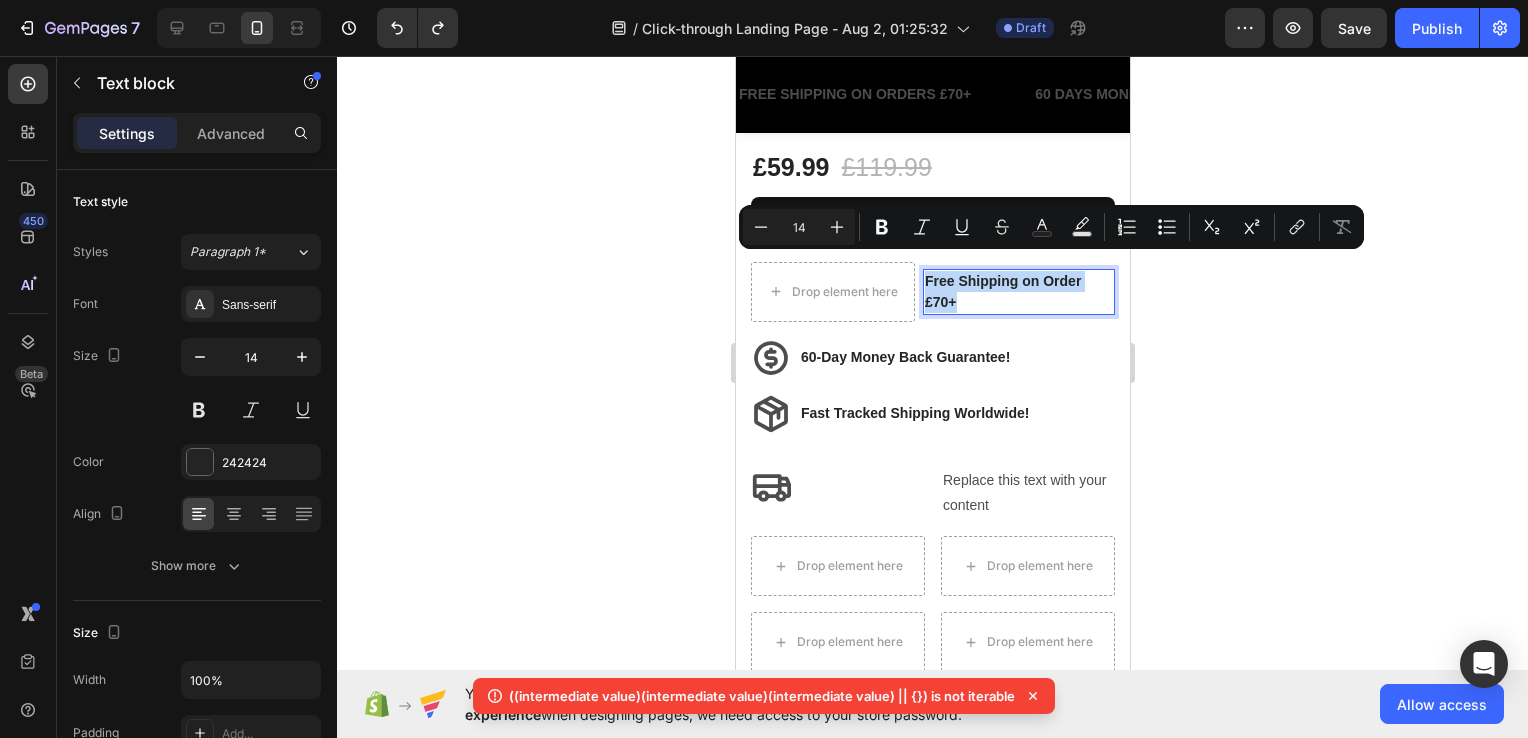 copy on "Free Shipping on Order £70+" 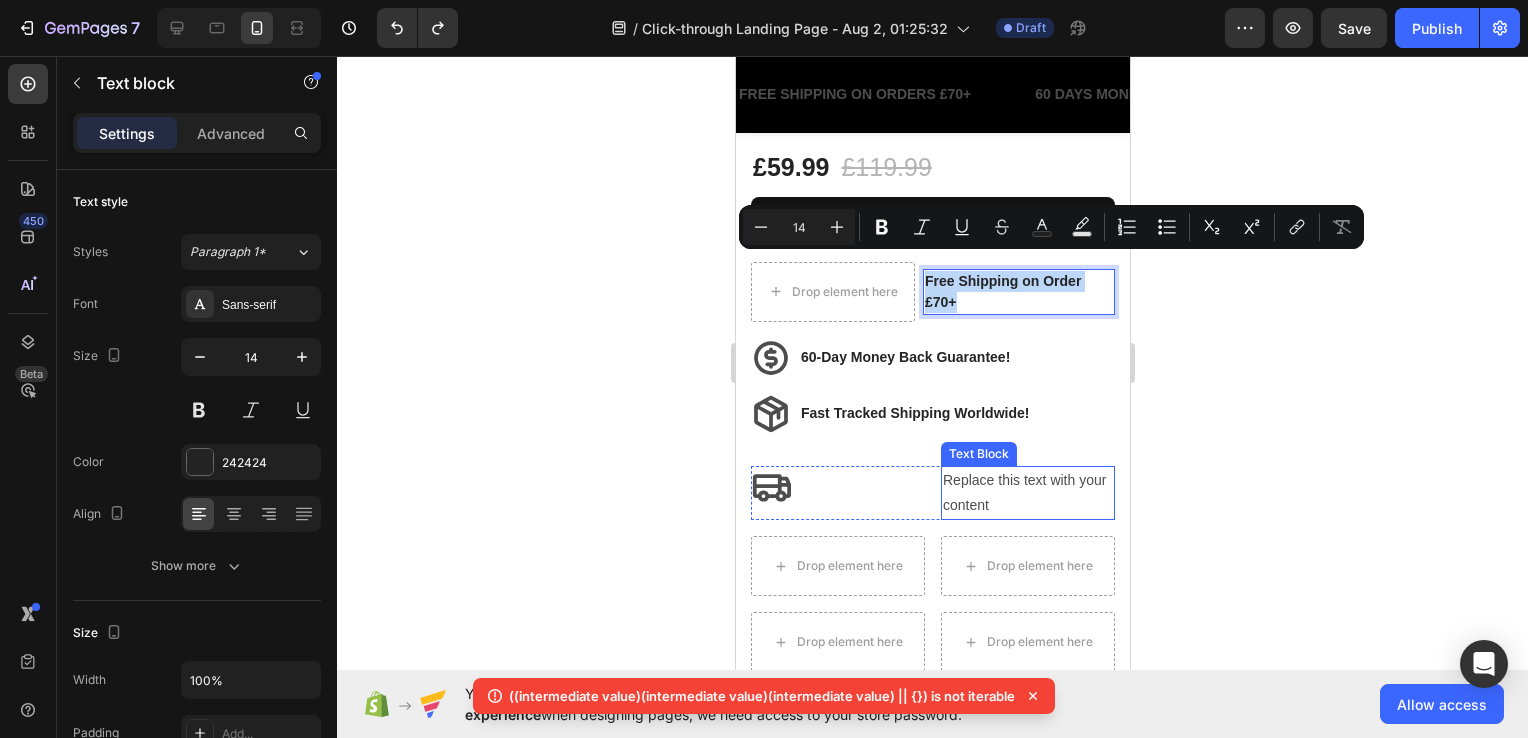 click on "Replace this text with your content" at bounding box center [1027, 493] 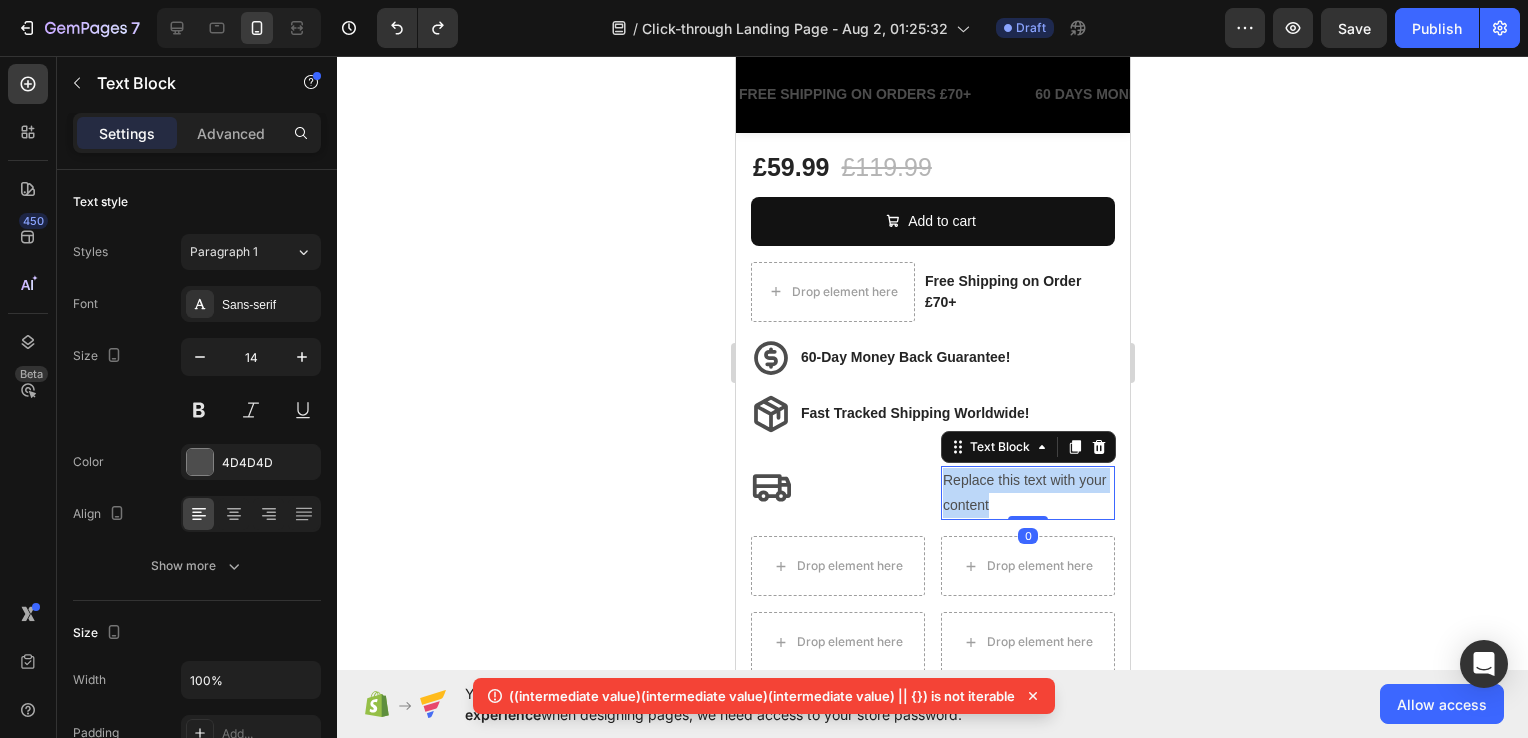 click on "Replace this text with your content" at bounding box center (1027, 493) 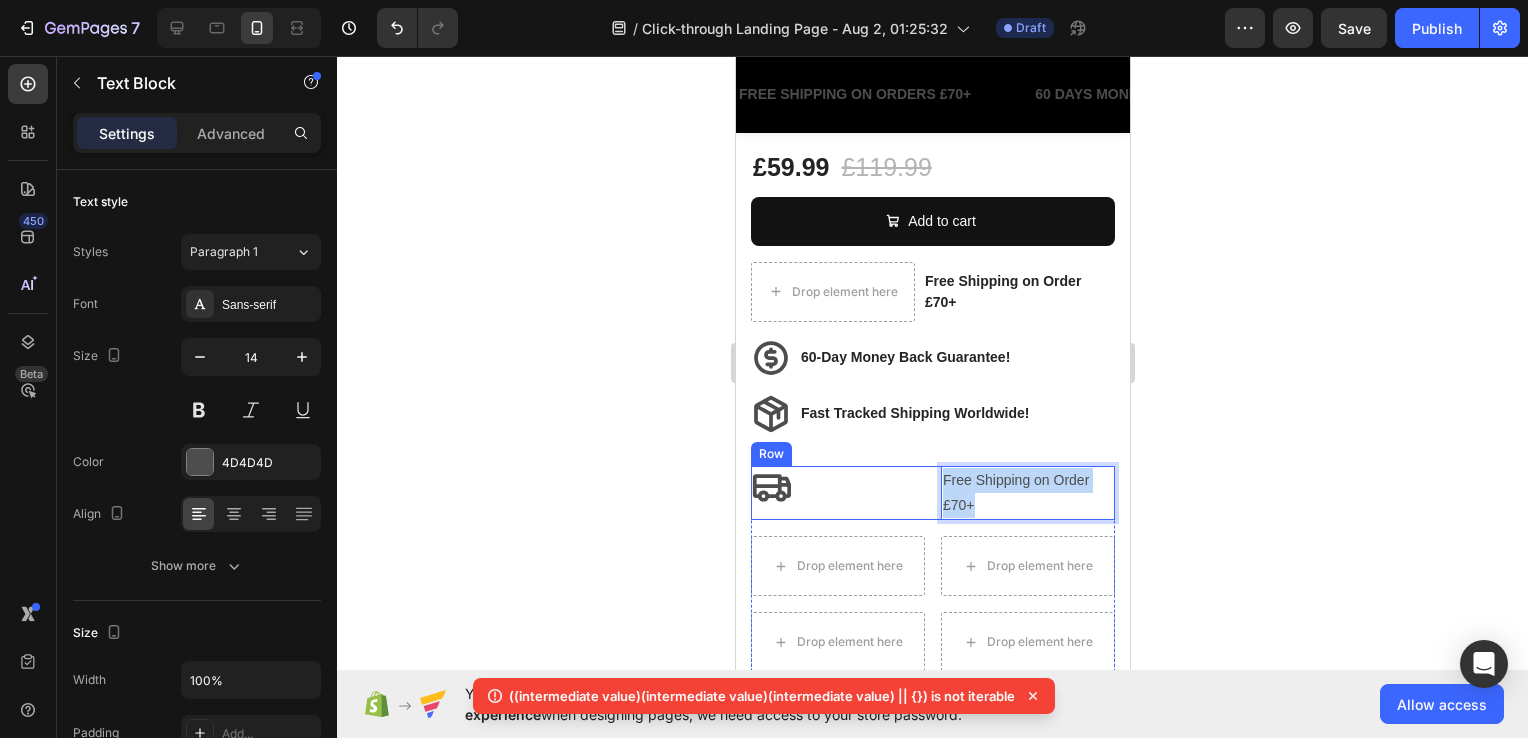 drag, startPoint x: 1012, startPoint y: 490, endPoint x: 930, endPoint y: 454, distance: 89.55445 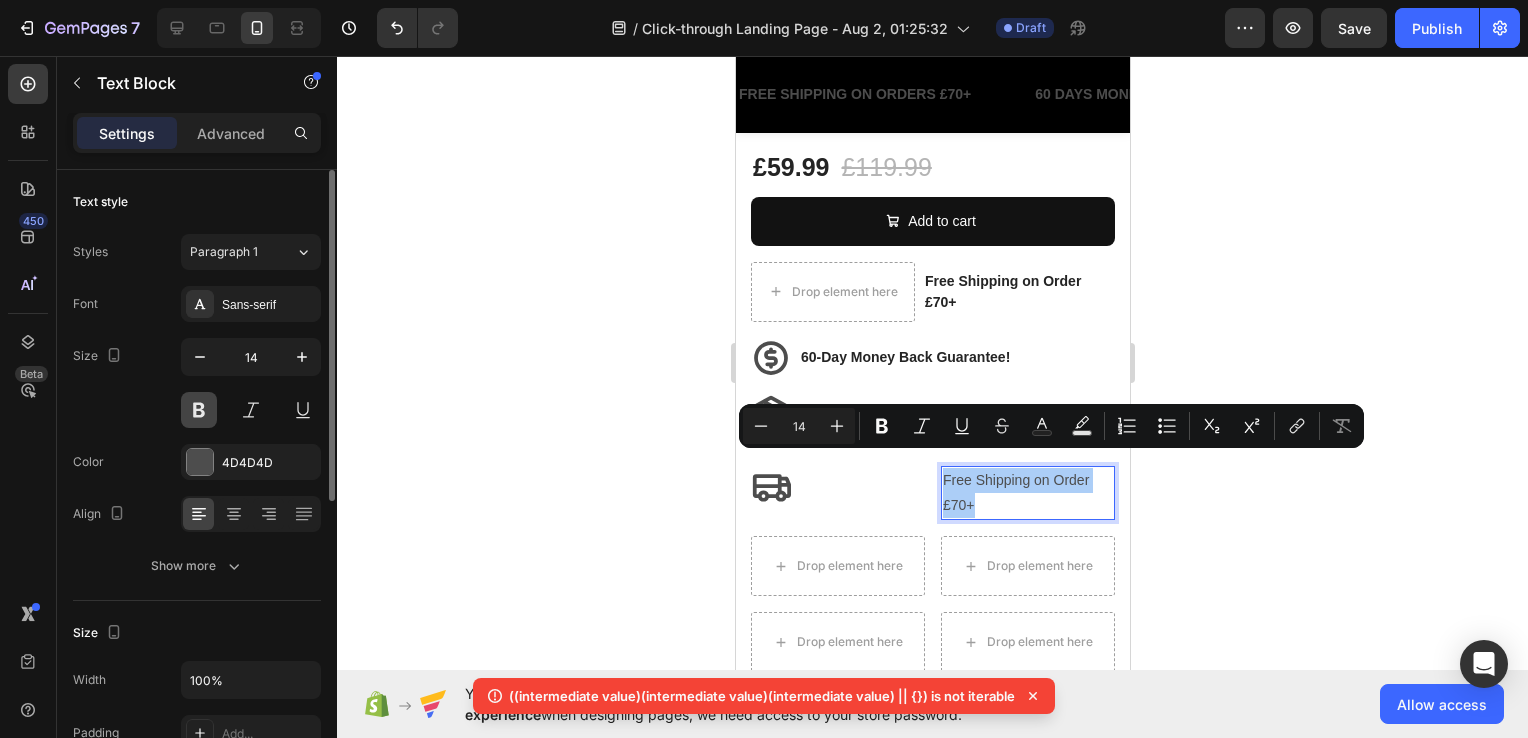 click at bounding box center [199, 410] 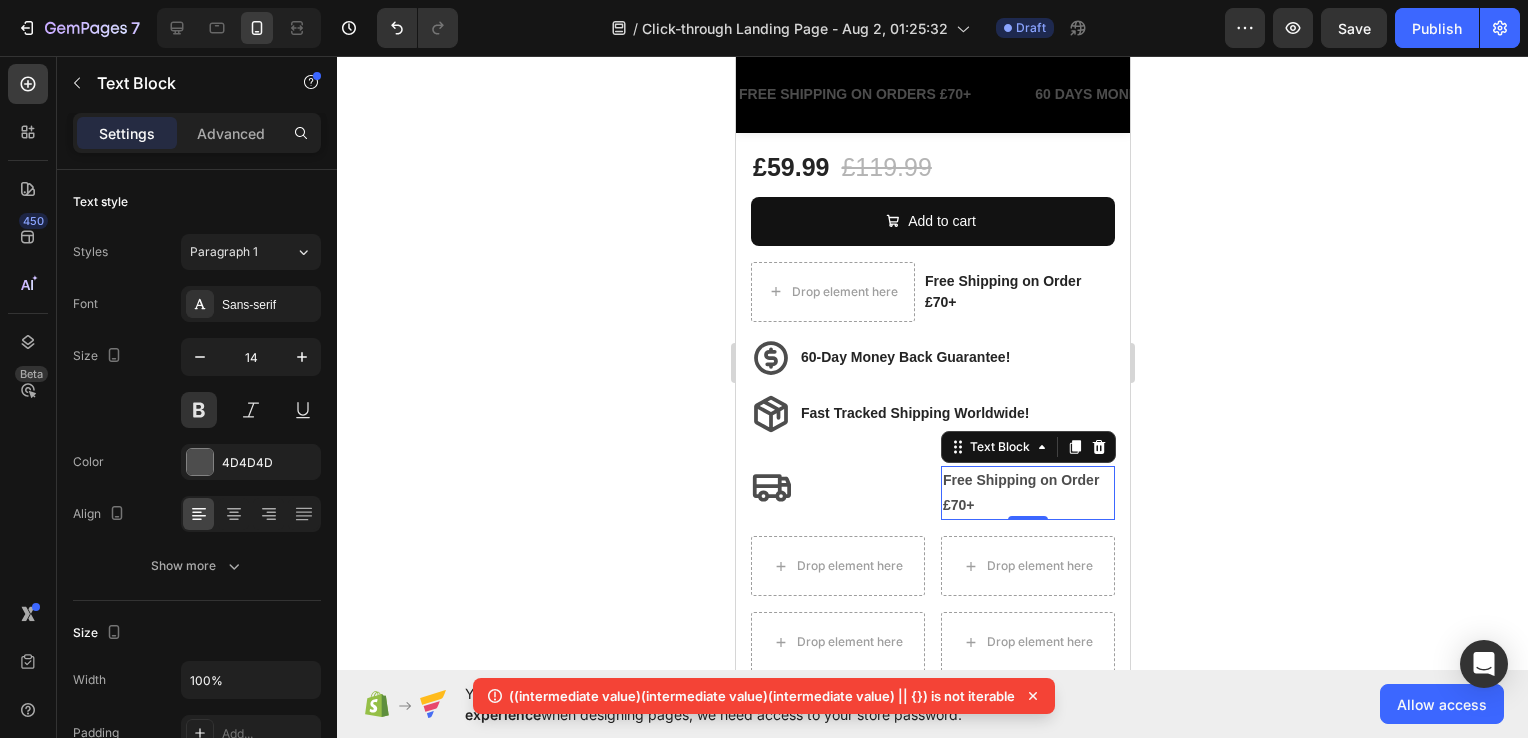 click on "Free Shipping on Order £70+" at bounding box center (1027, 493) 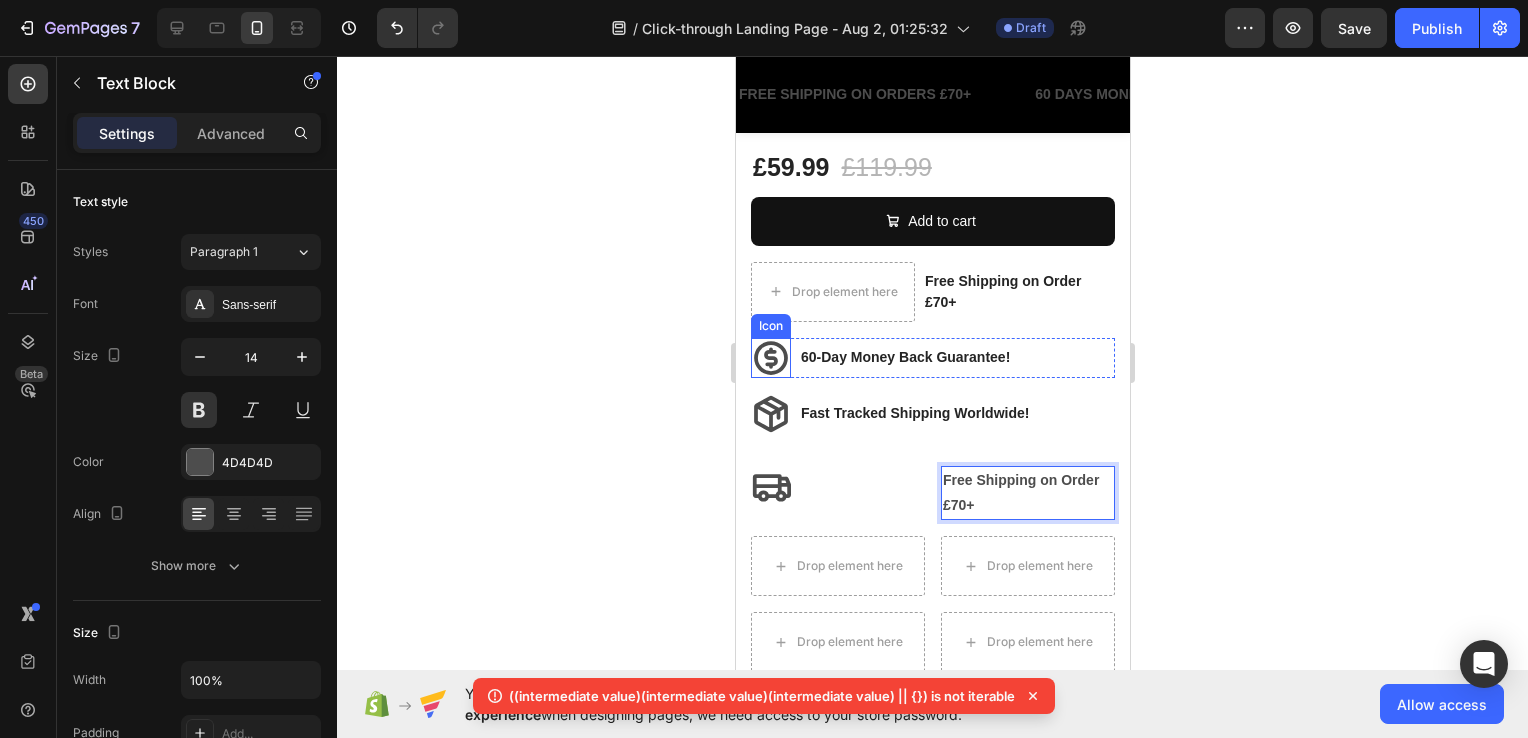 click 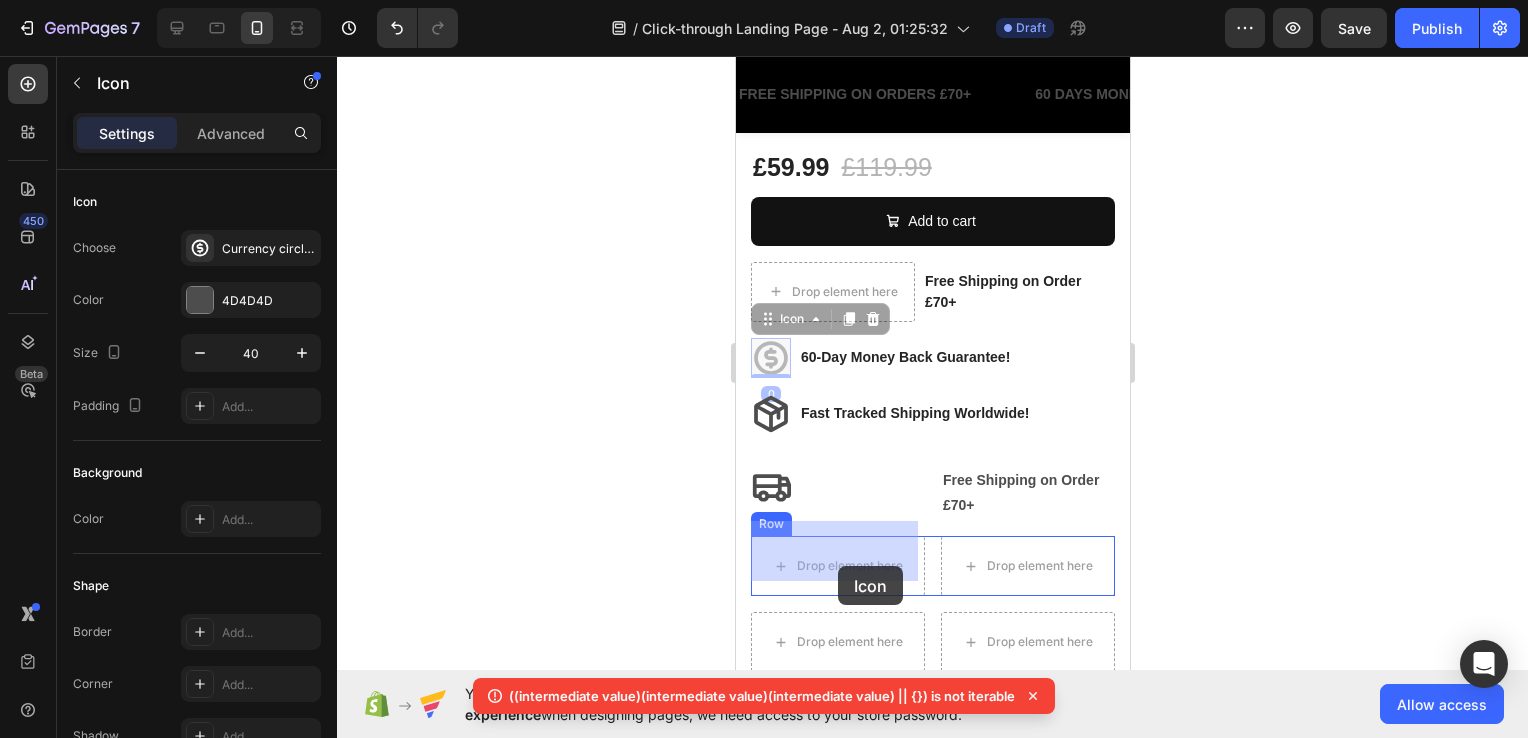 drag, startPoint x: 777, startPoint y: 340, endPoint x: 837, endPoint y: 566, distance: 233.829 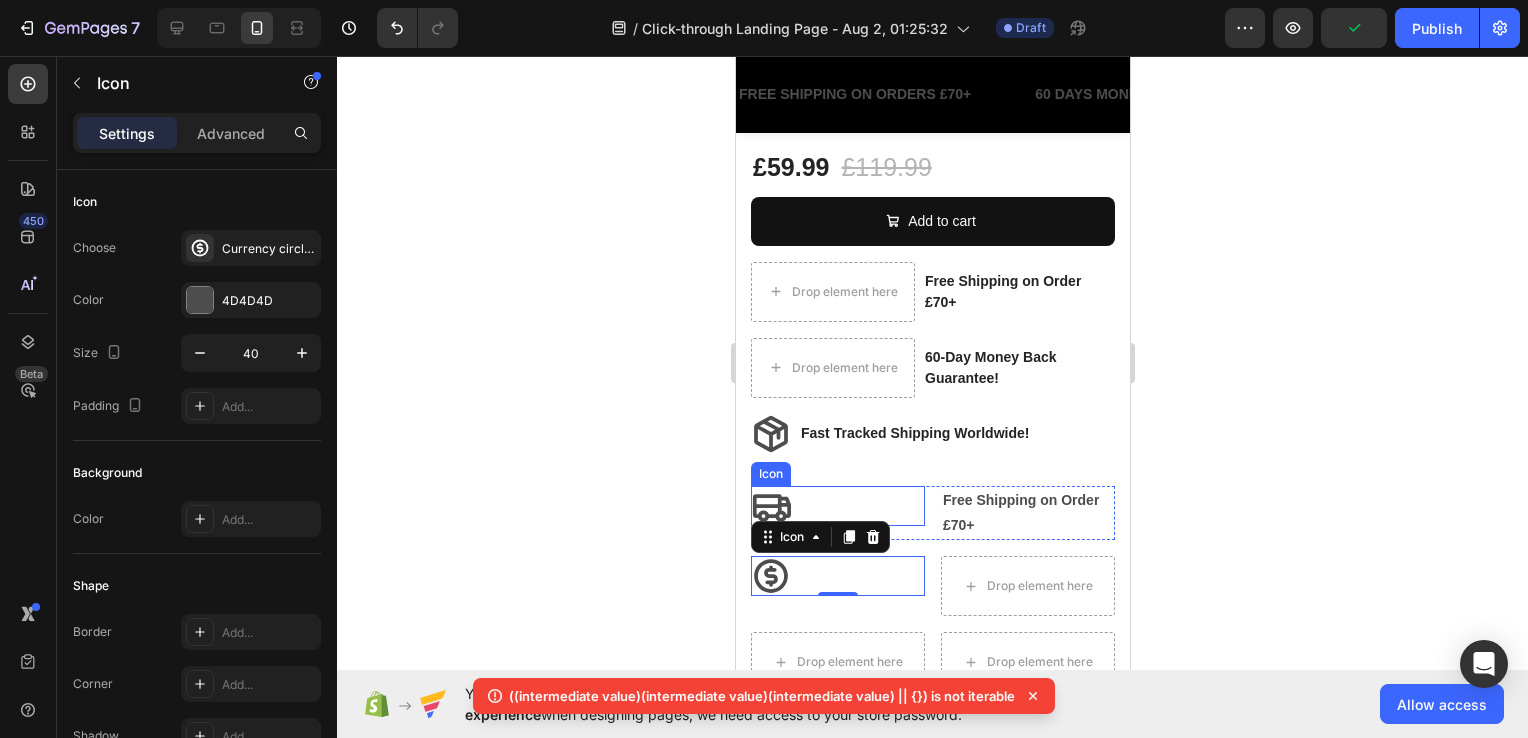 click 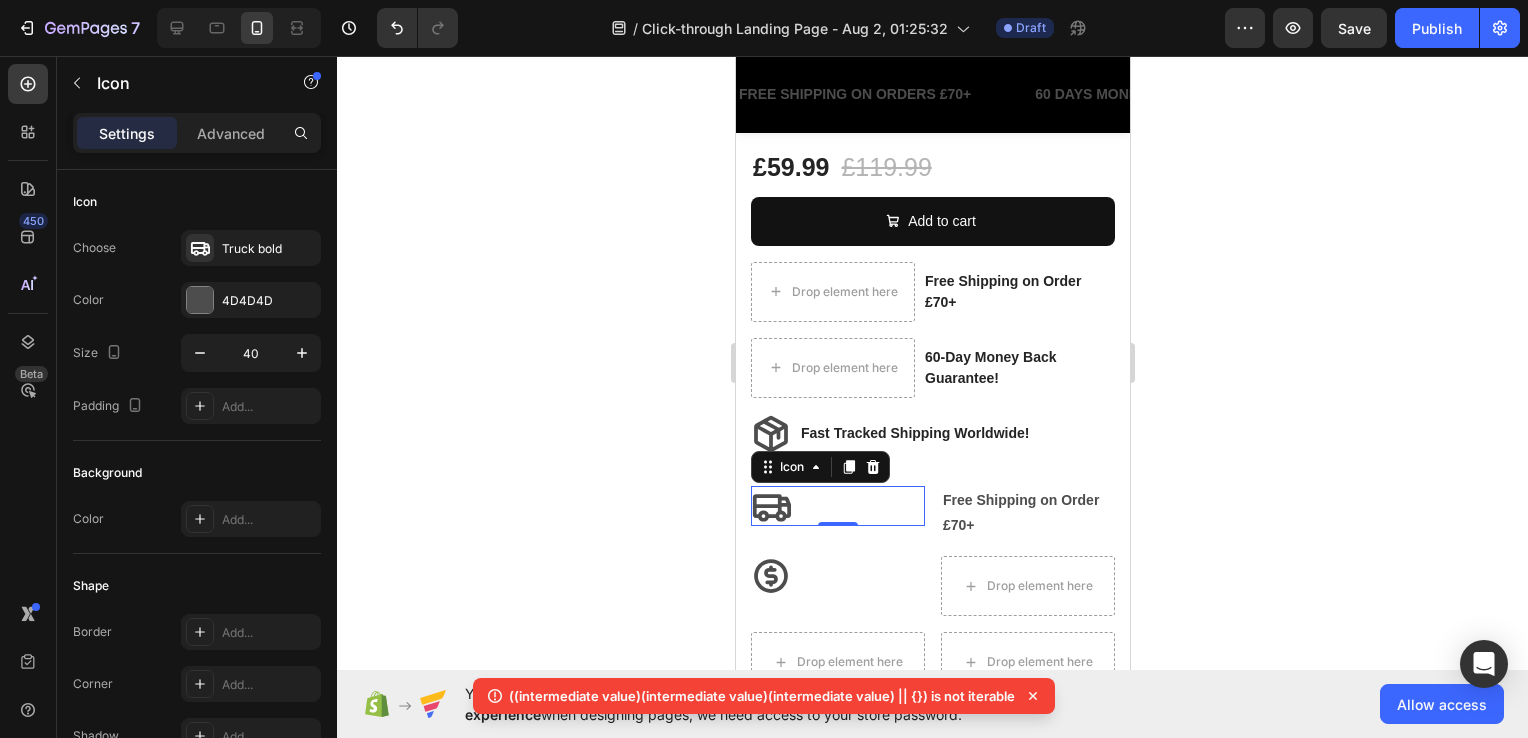 click 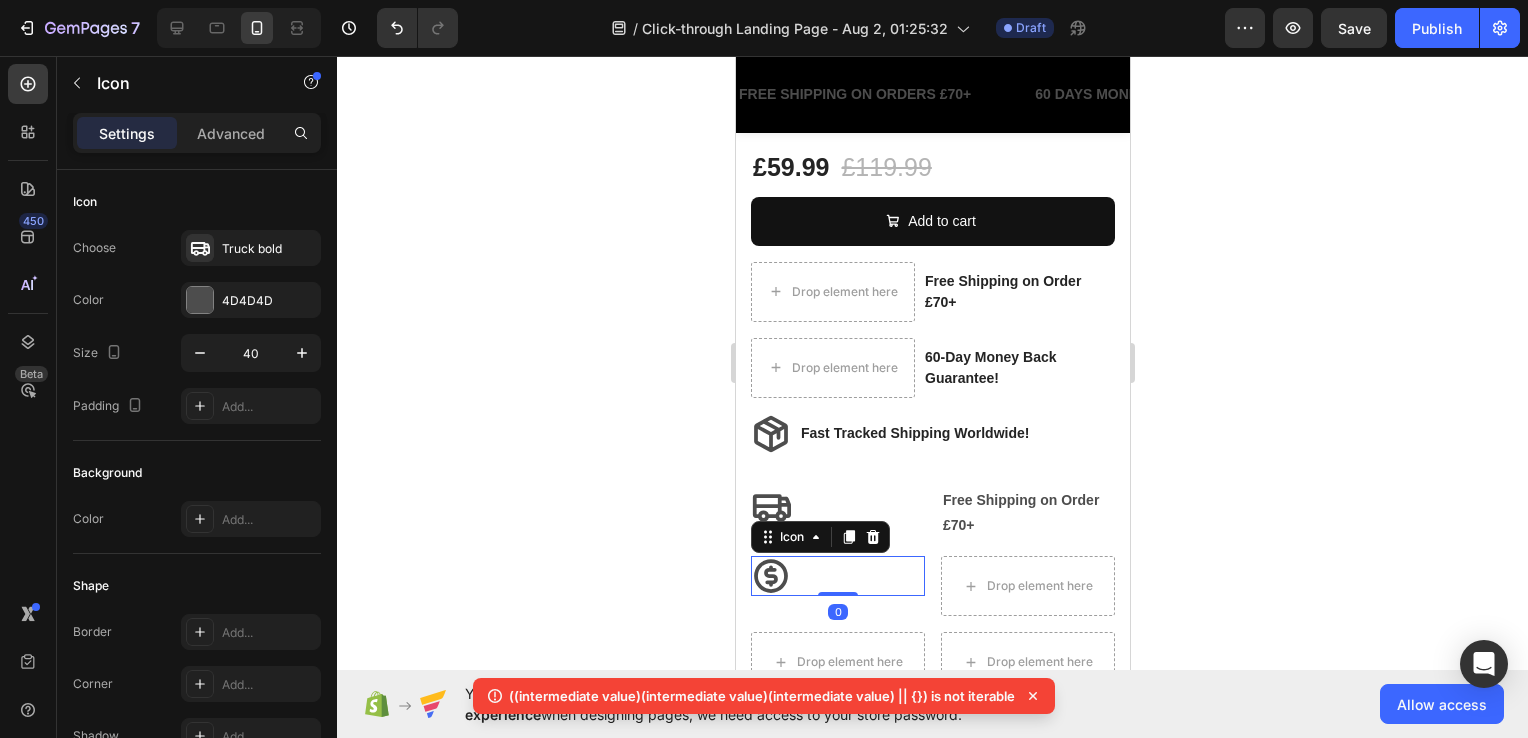 click 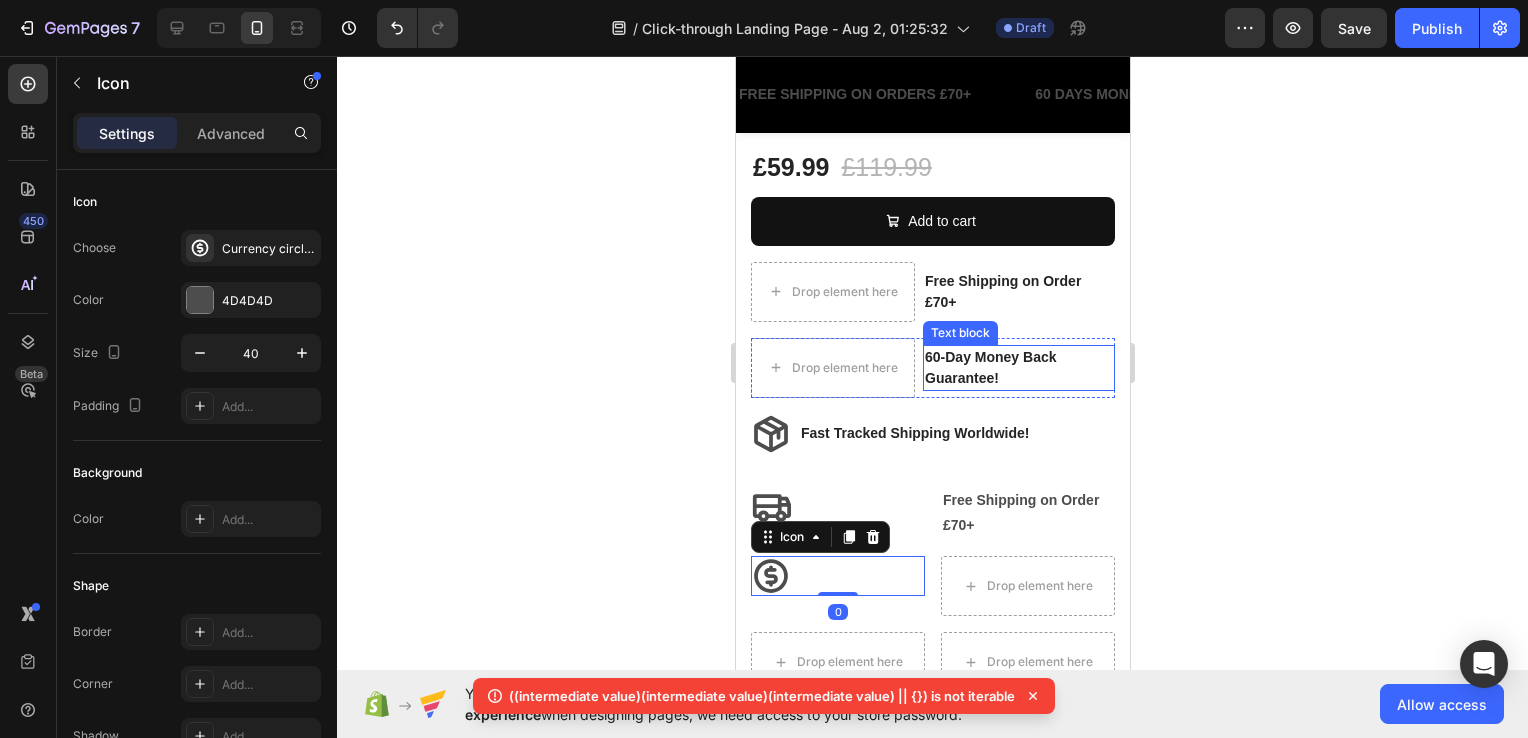 click on "60-Day Money Back Guarantee!" at bounding box center (1018, 368) 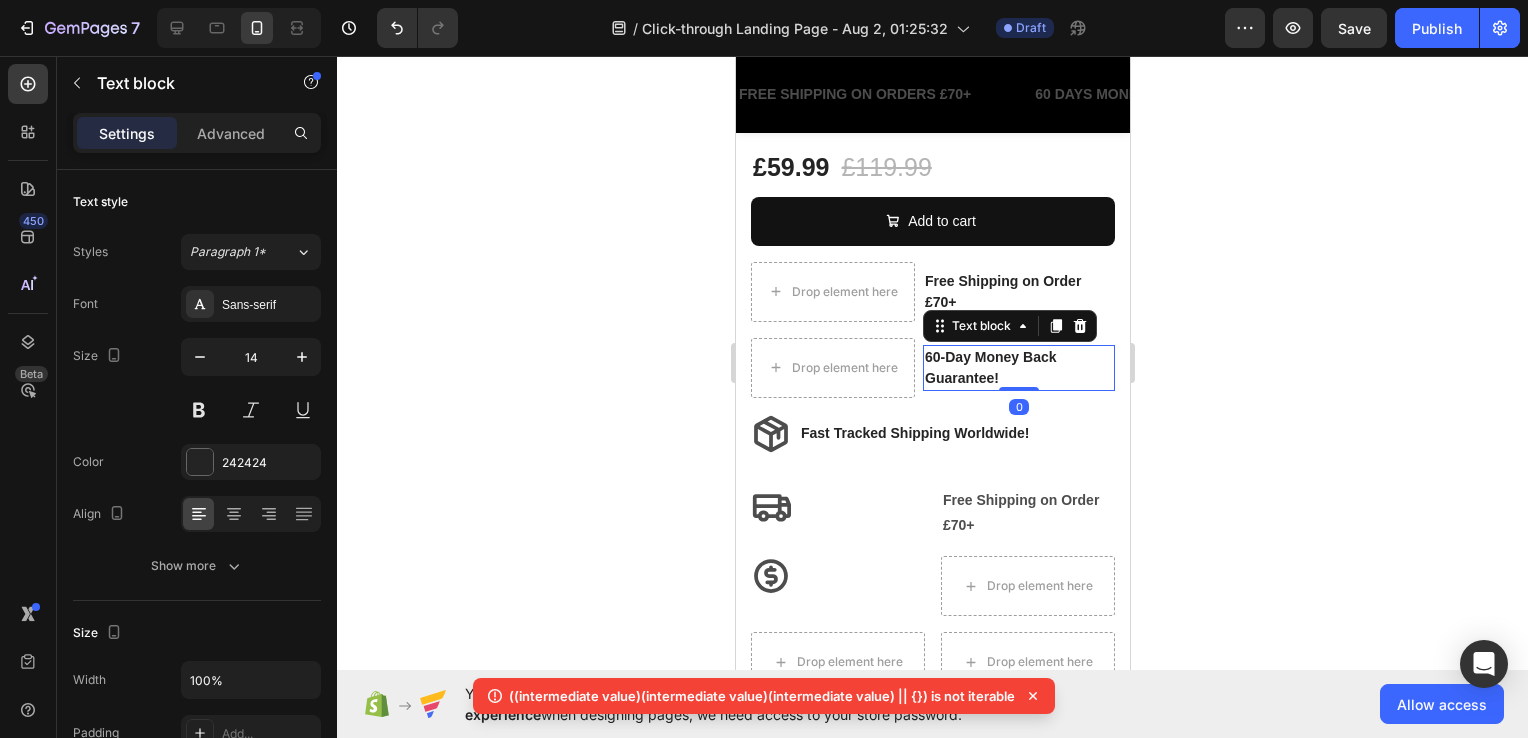 click on "60-Day Money Back Guarantee!" at bounding box center (1018, 368) 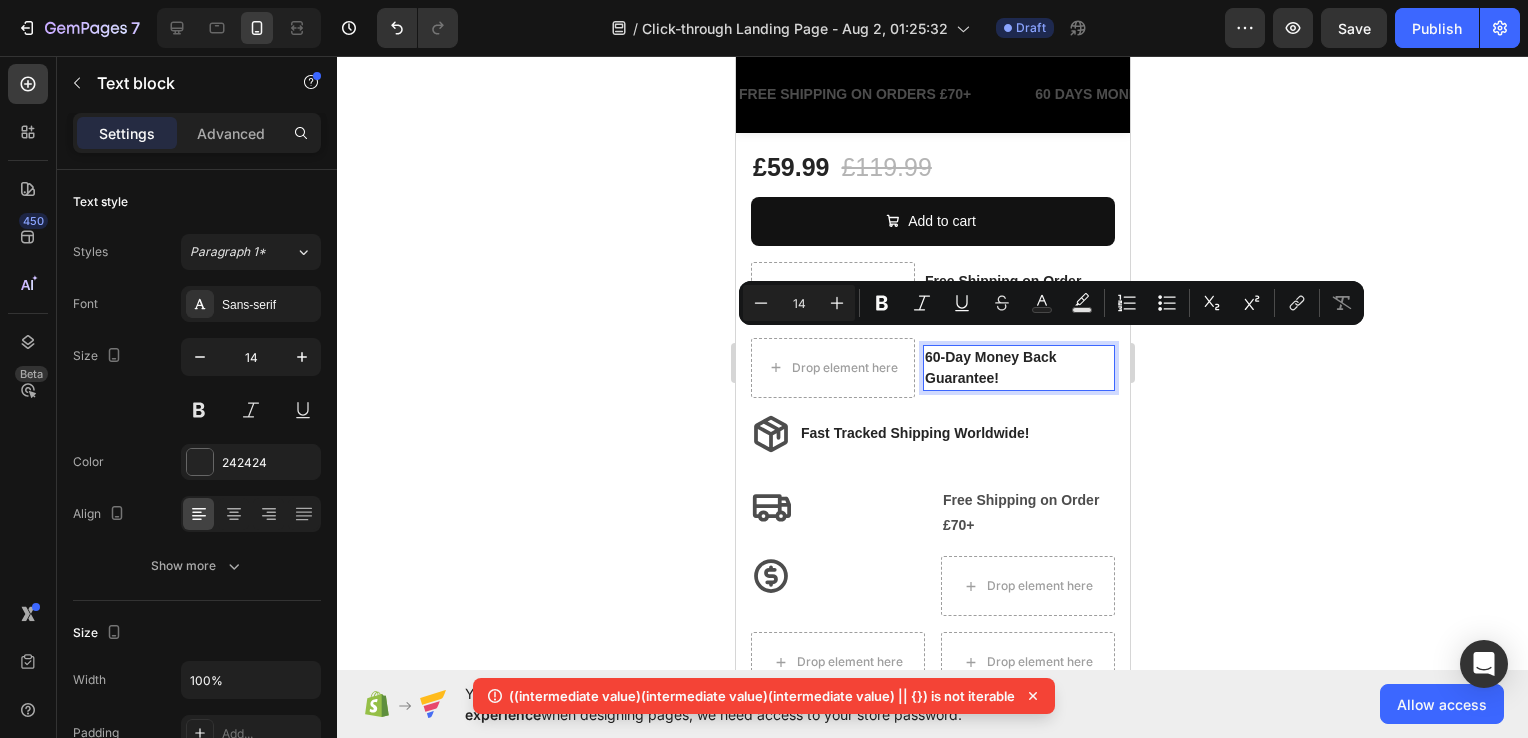 click on "60-Day Money Back Guarantee!" at bounding box center [1018, 368] 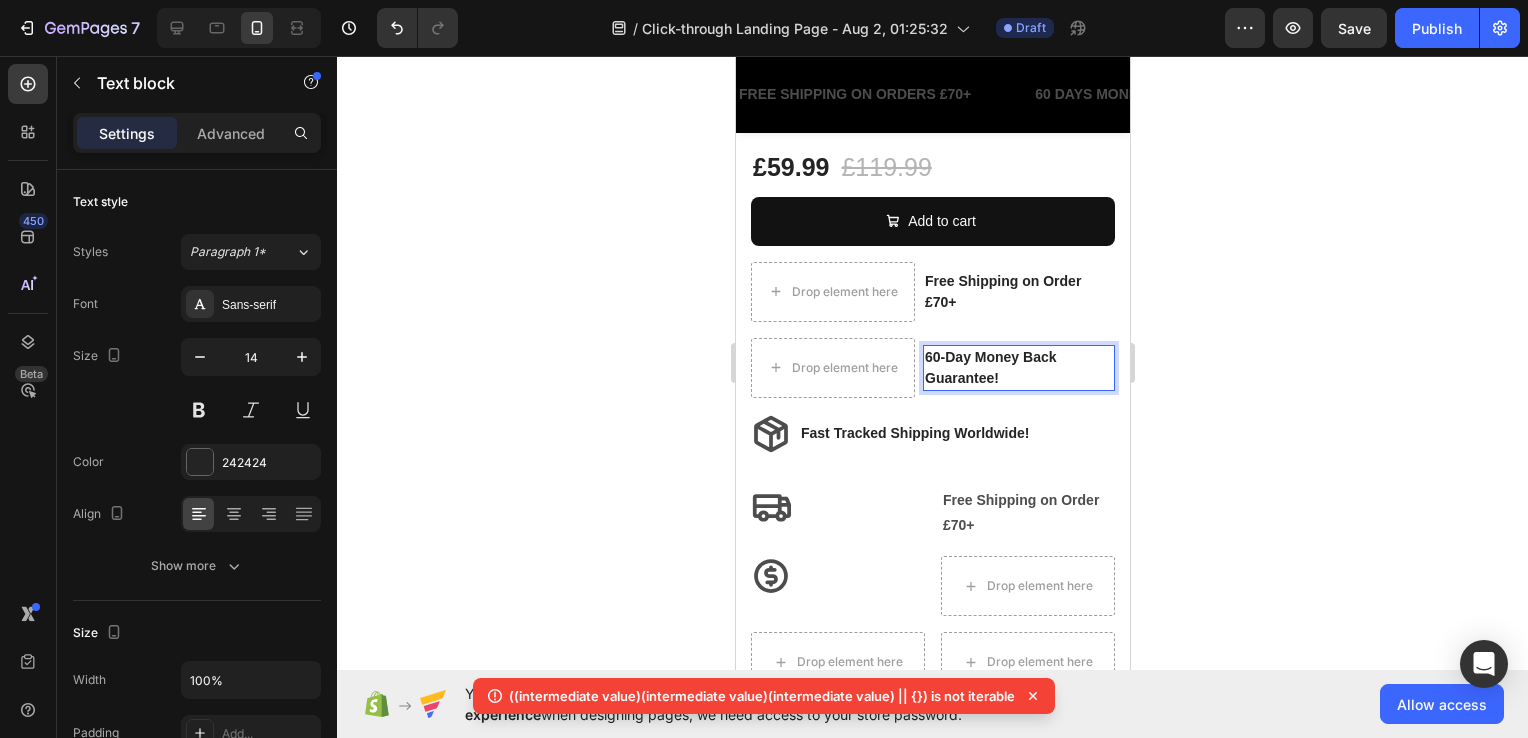 click on "60-Day Money Back Guarantee!" at bounding box center (1018, 368) 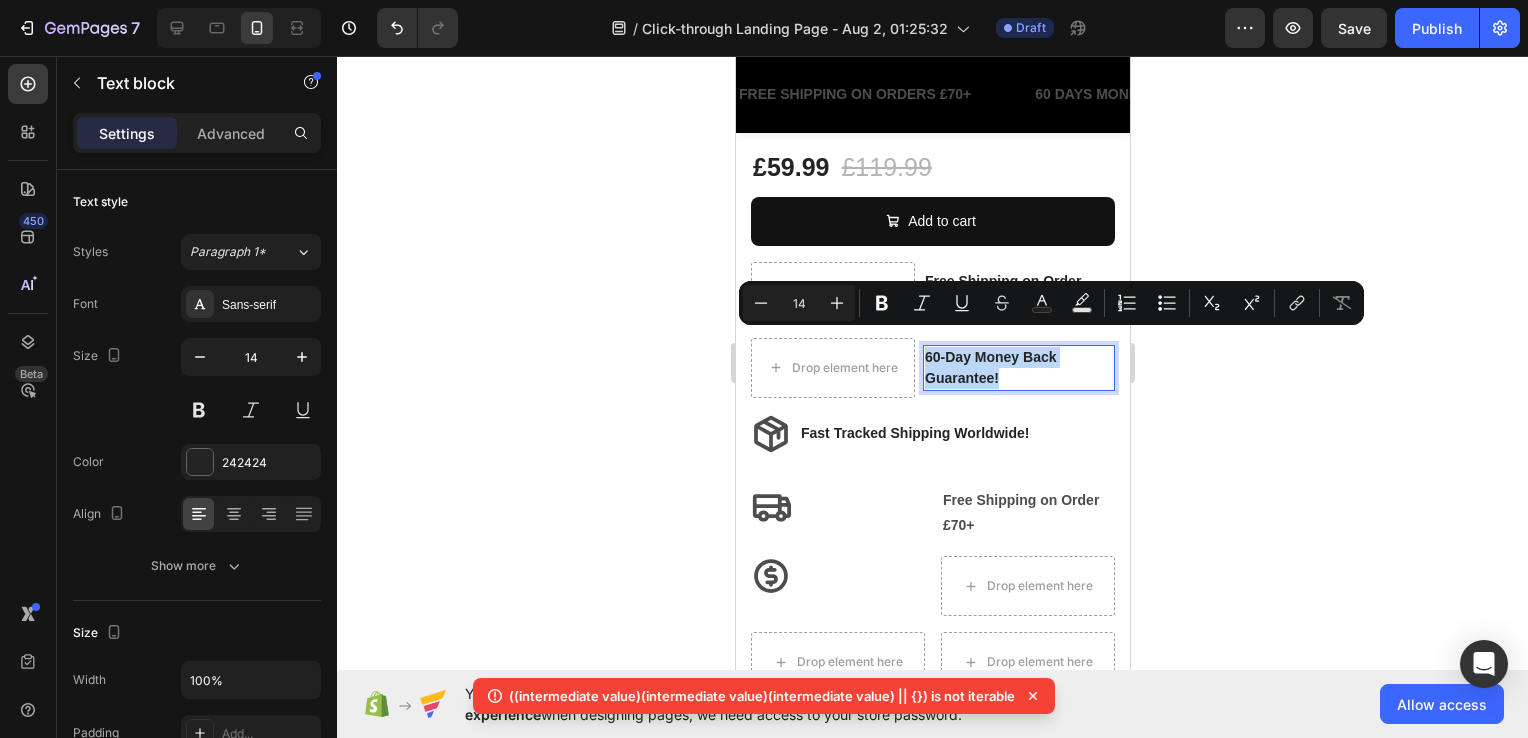 drag, startPoint x: 1009, startPoint y: 362, endPoint x: 957, endPoint y: 341, distance: 56.0803 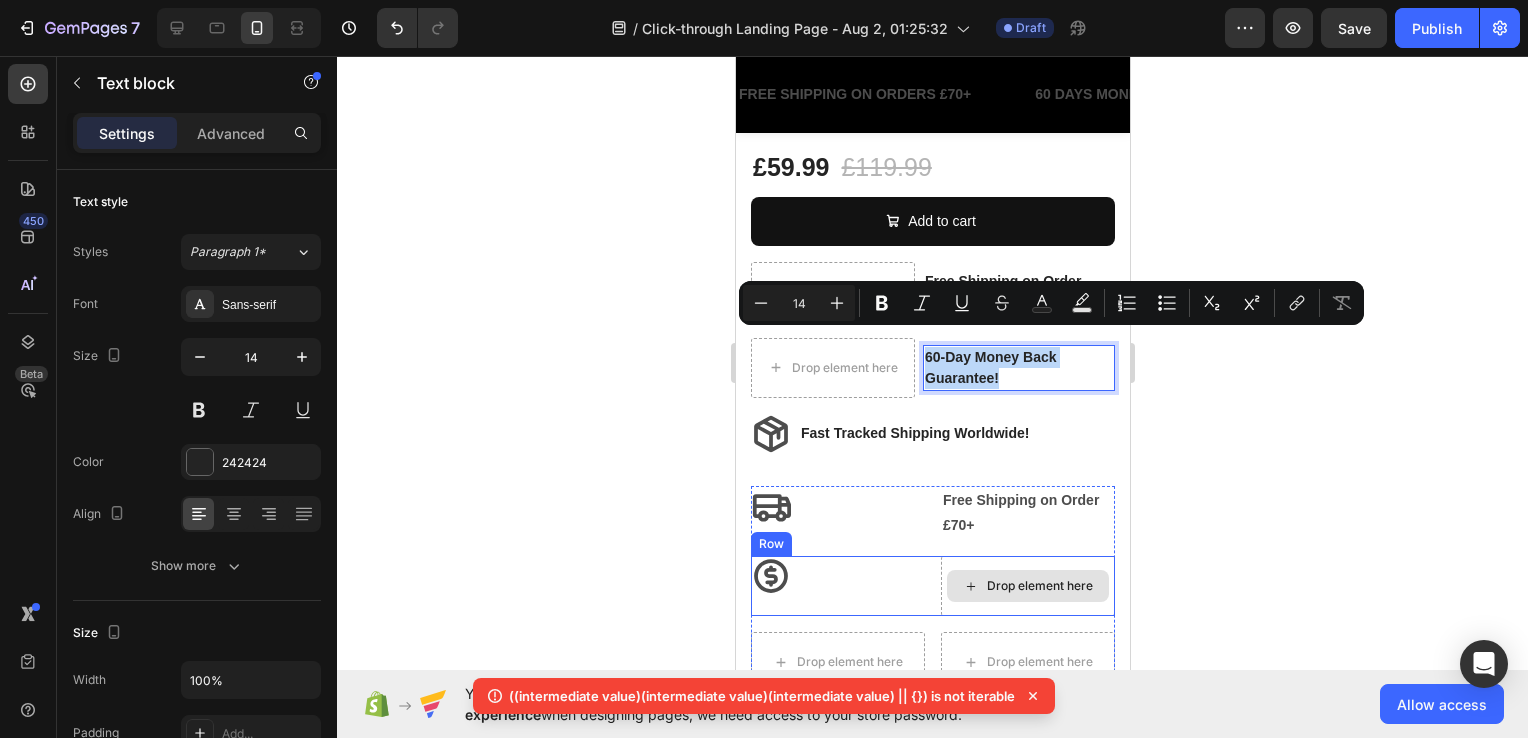 click on "Icon Free Shipping on Order £70+ Text Block Row
Icon
Drop element here Row
Drop element here
Drop element here Row Row" at bounding box center [932, 589] 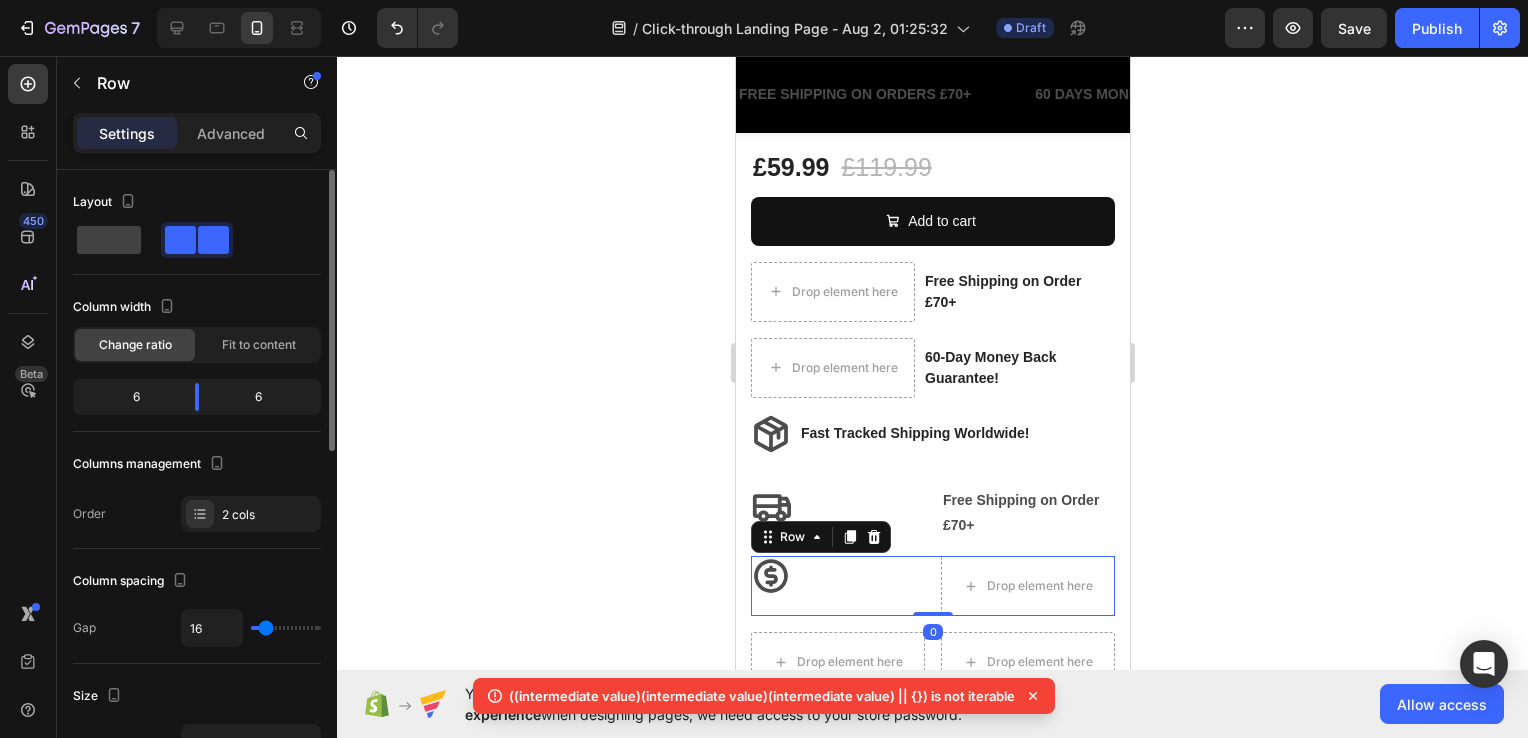 scroll, scrollTop: 200, scrollLeft: 0, axis: vertical 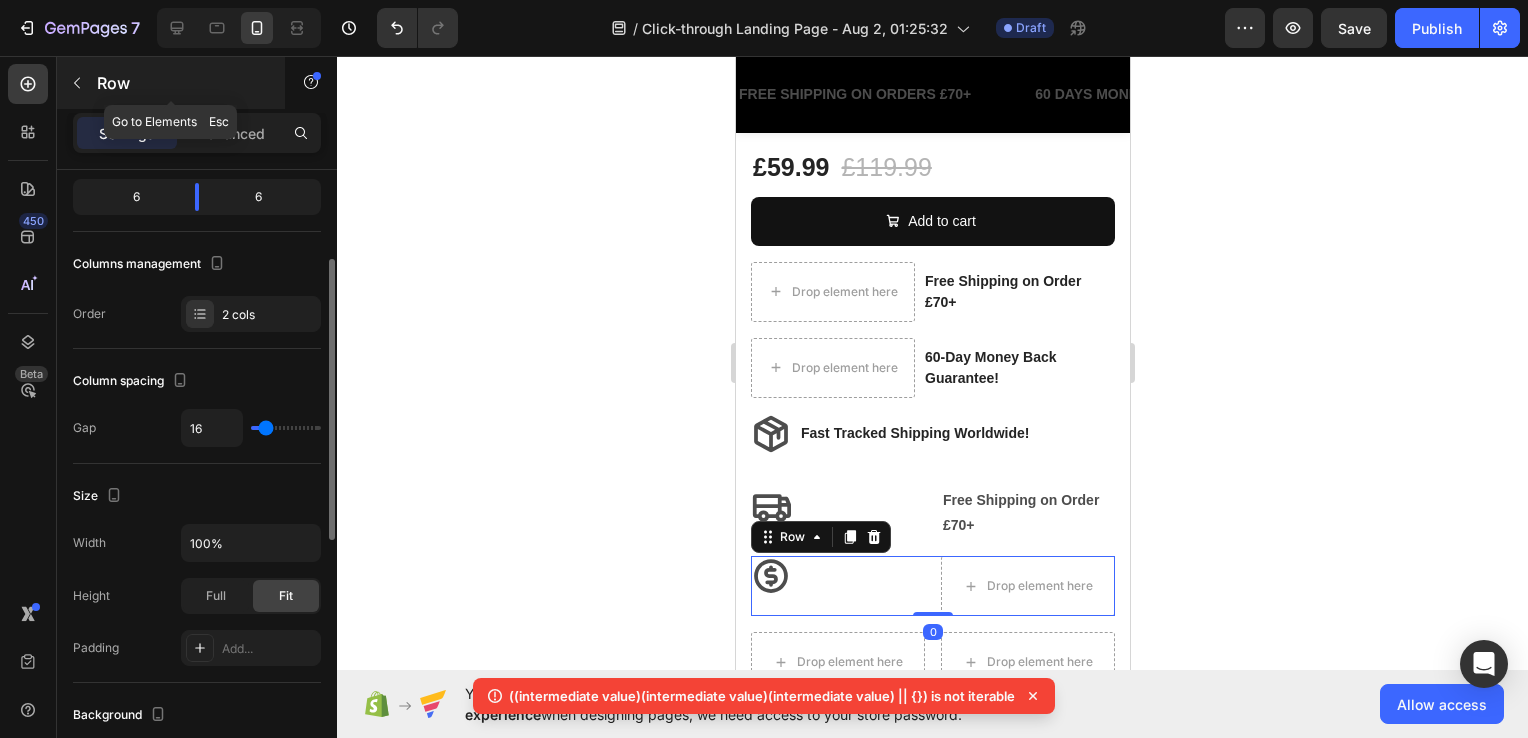click on "Row" at bounding box center (182, 83) 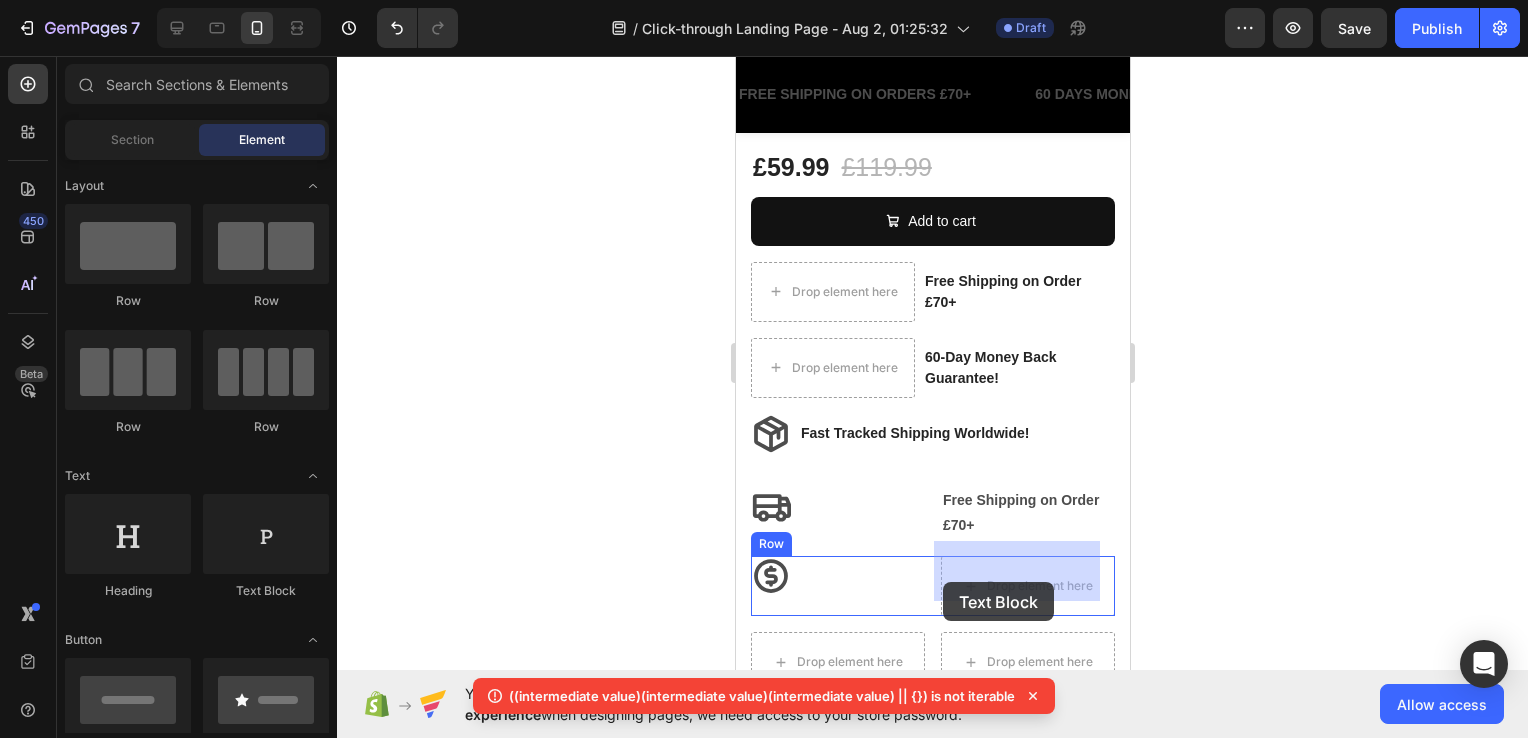 drag, startPoint x: 1007, startPoint y: 595, endPoint x: 944, endPoint y: 576, distance: 65.802734 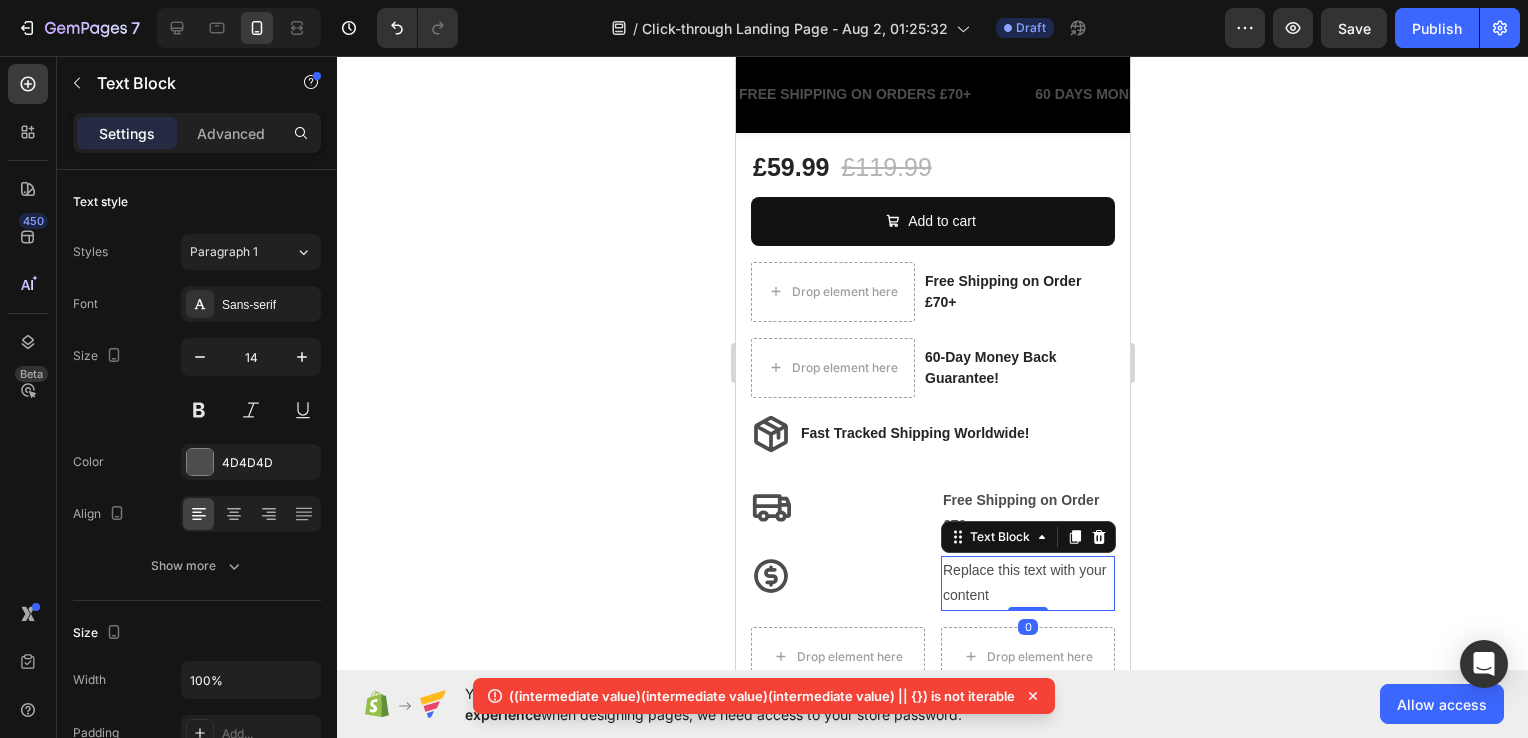 click on "Replace this text with your content" at bounding box center [1027, 583] 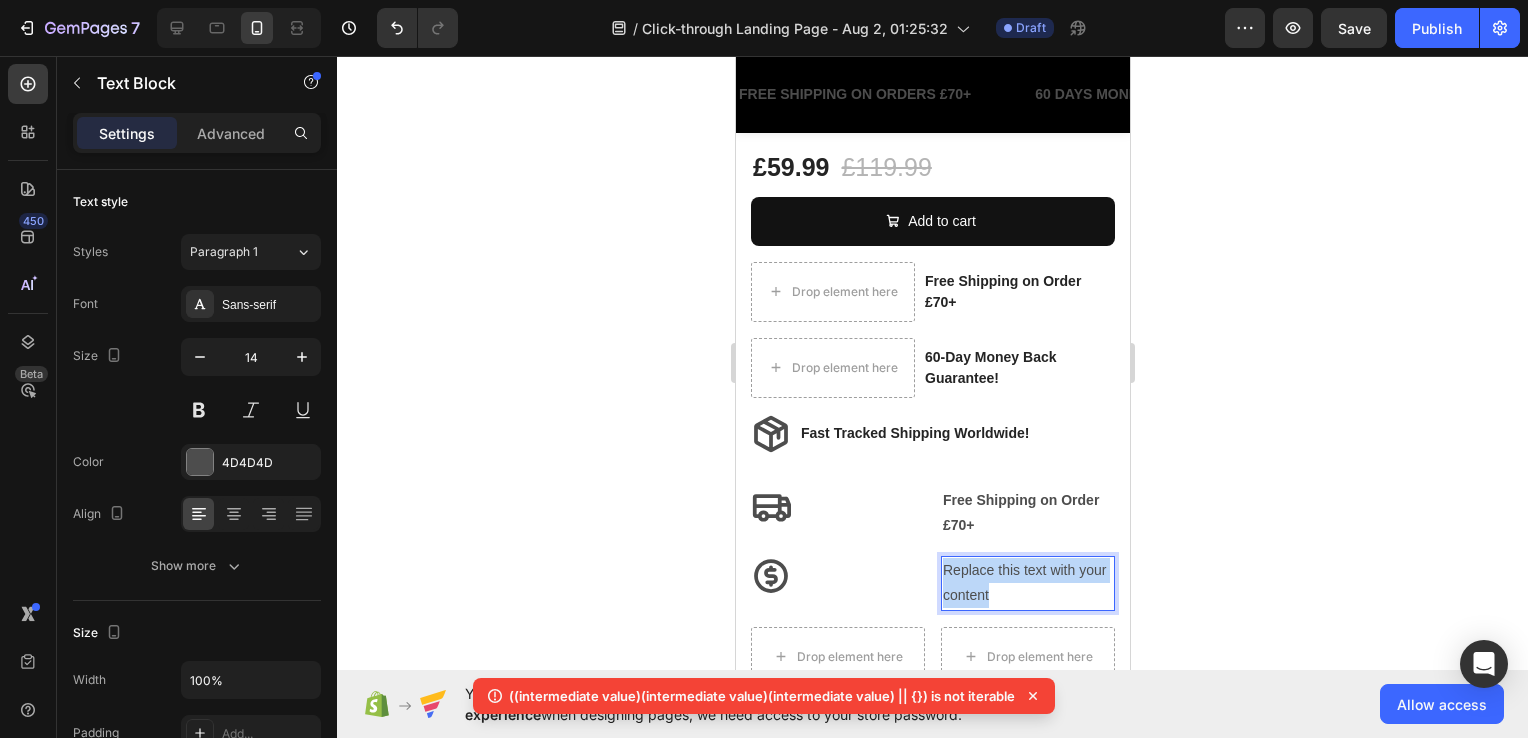 click on "Replace this text with your content" at bounding box center (1027, 583) 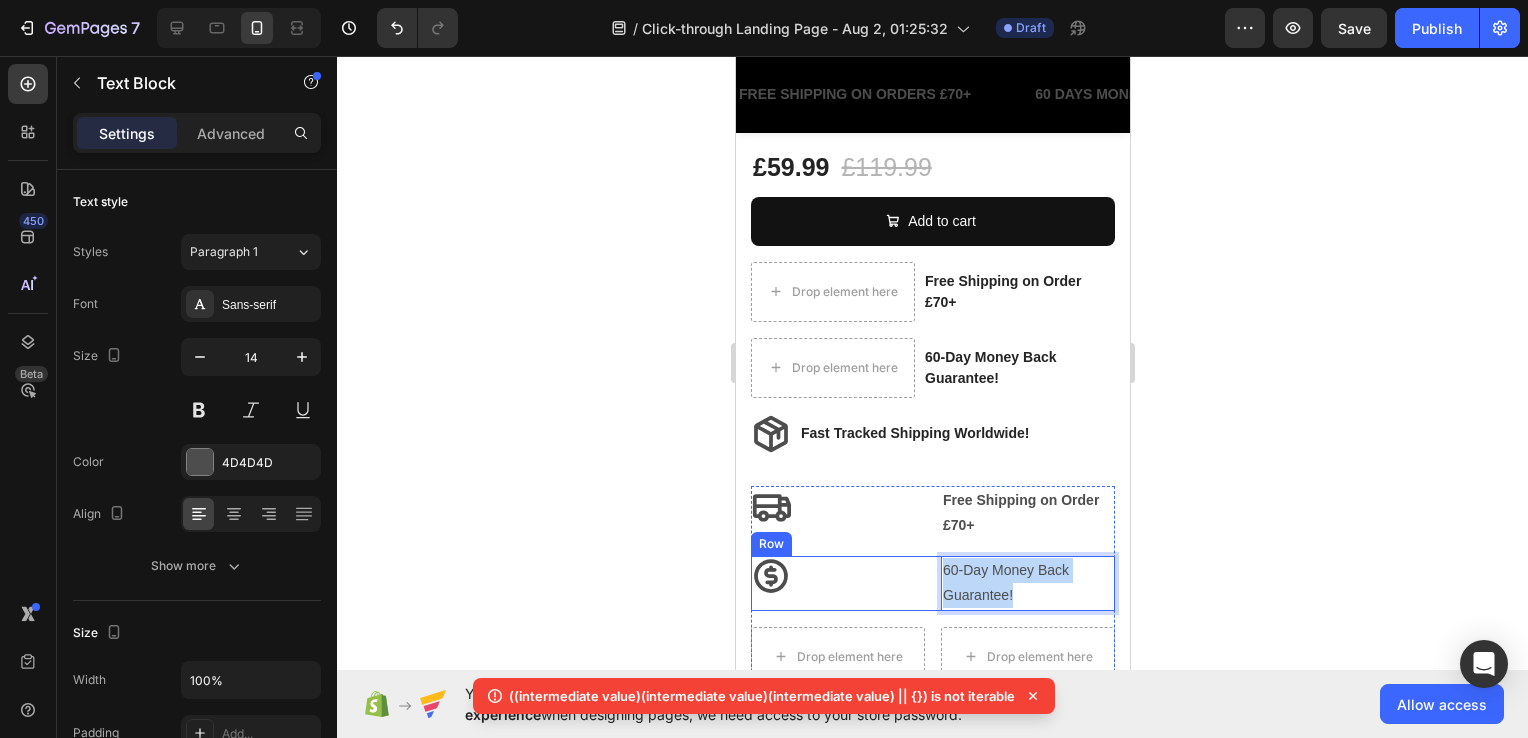 drag, startPoint x: 1030, startPoint y: 583, endPoint x: 922, endPoint y: 542, distance: 115.52056 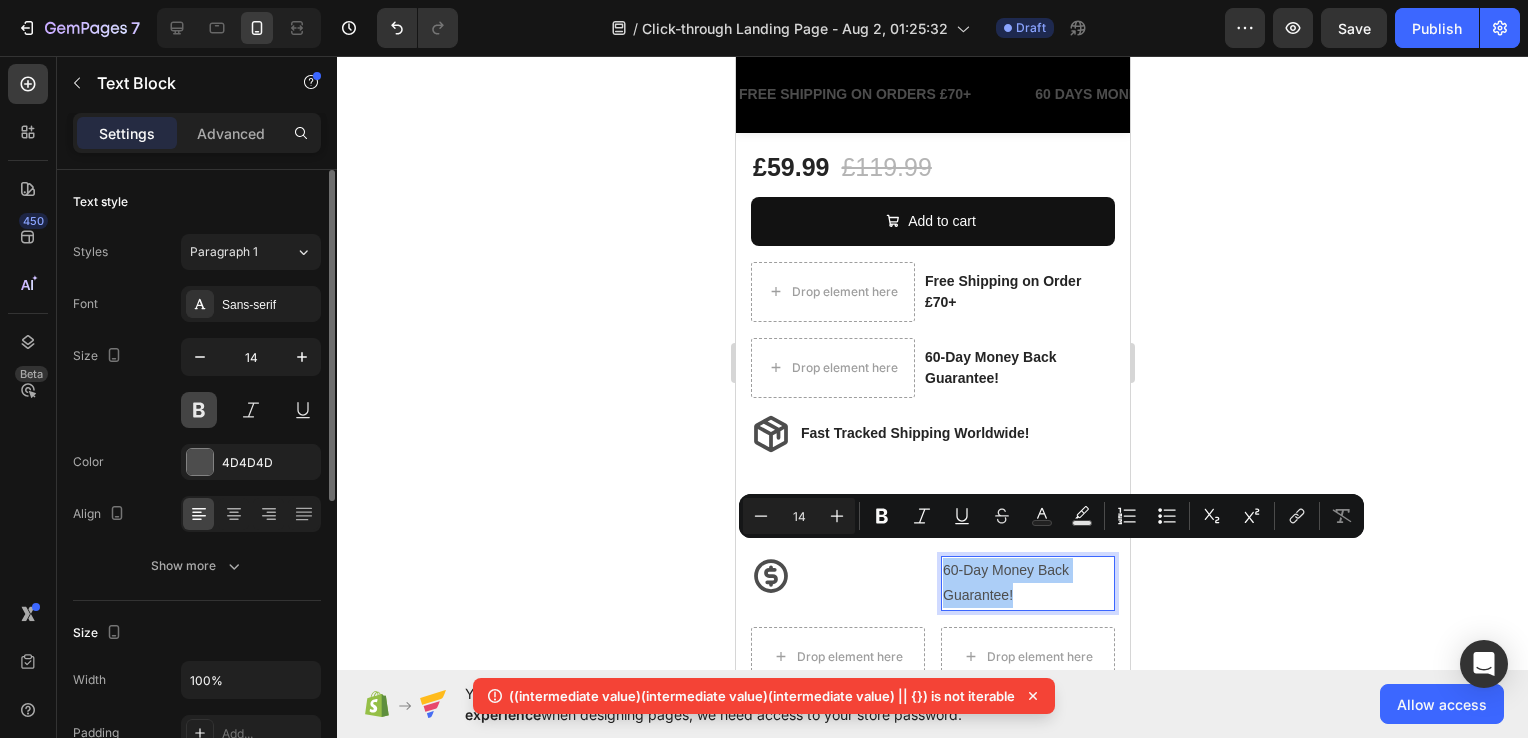 click at bounding box center [199, 410] 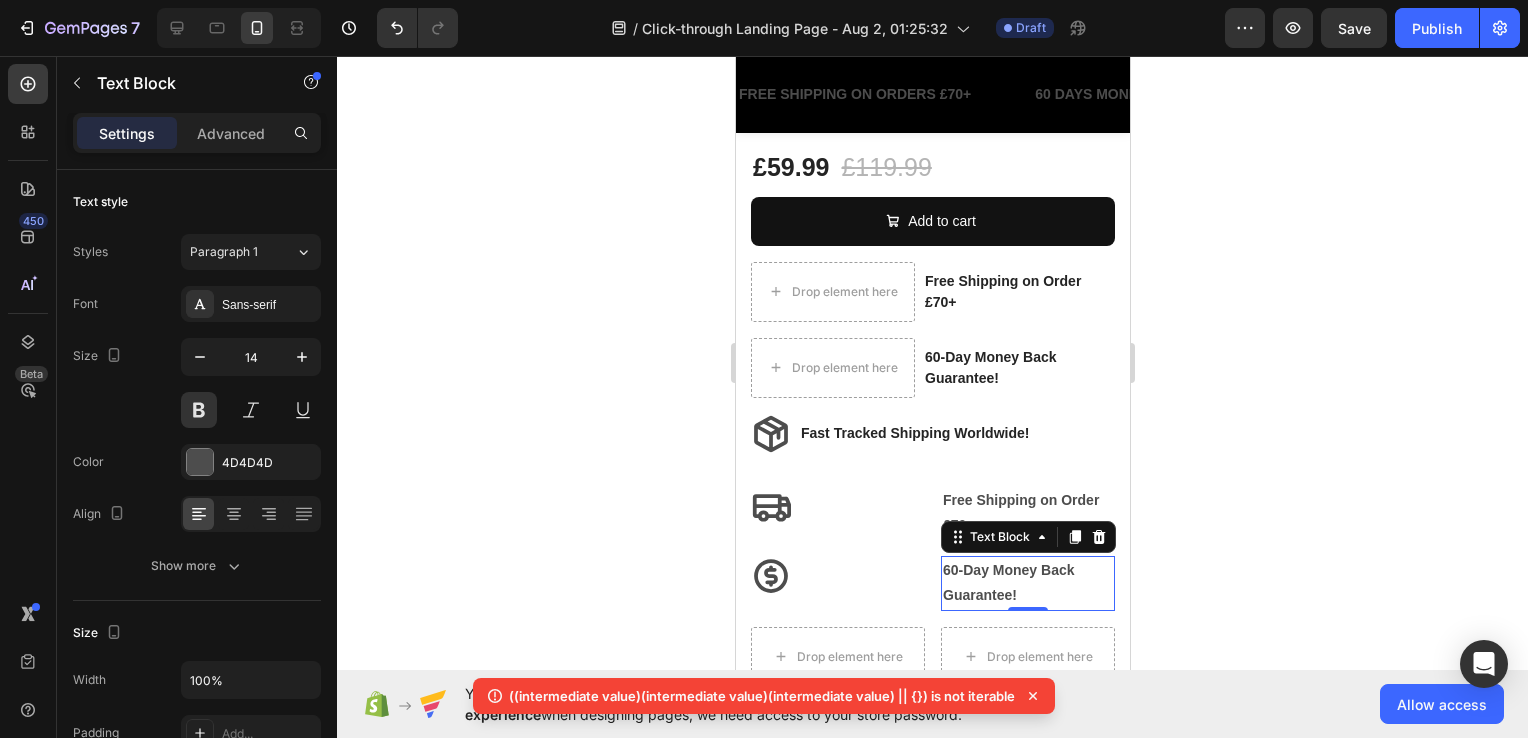 click 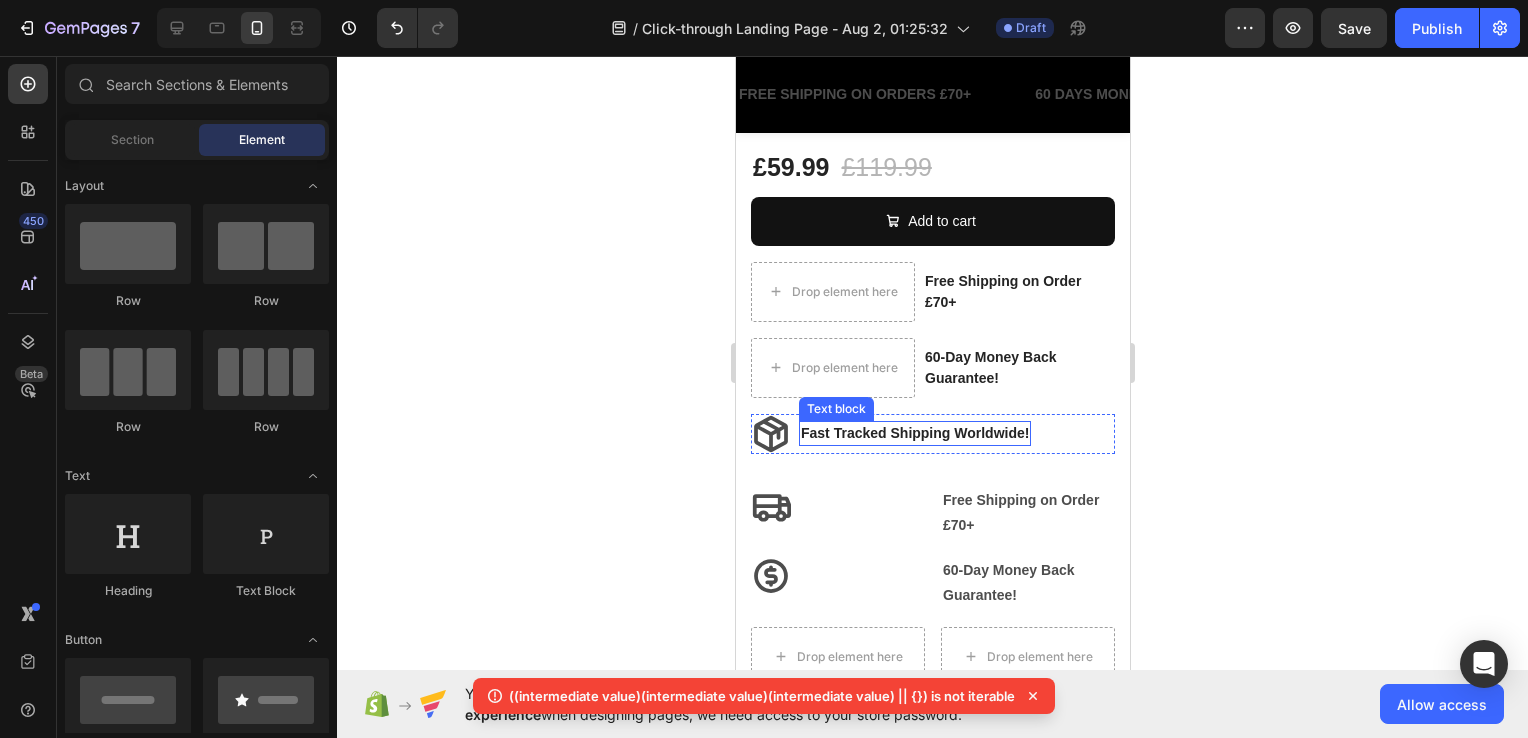 scroll, scrollTop: 999, scrollLeft: 0, axis: vertical 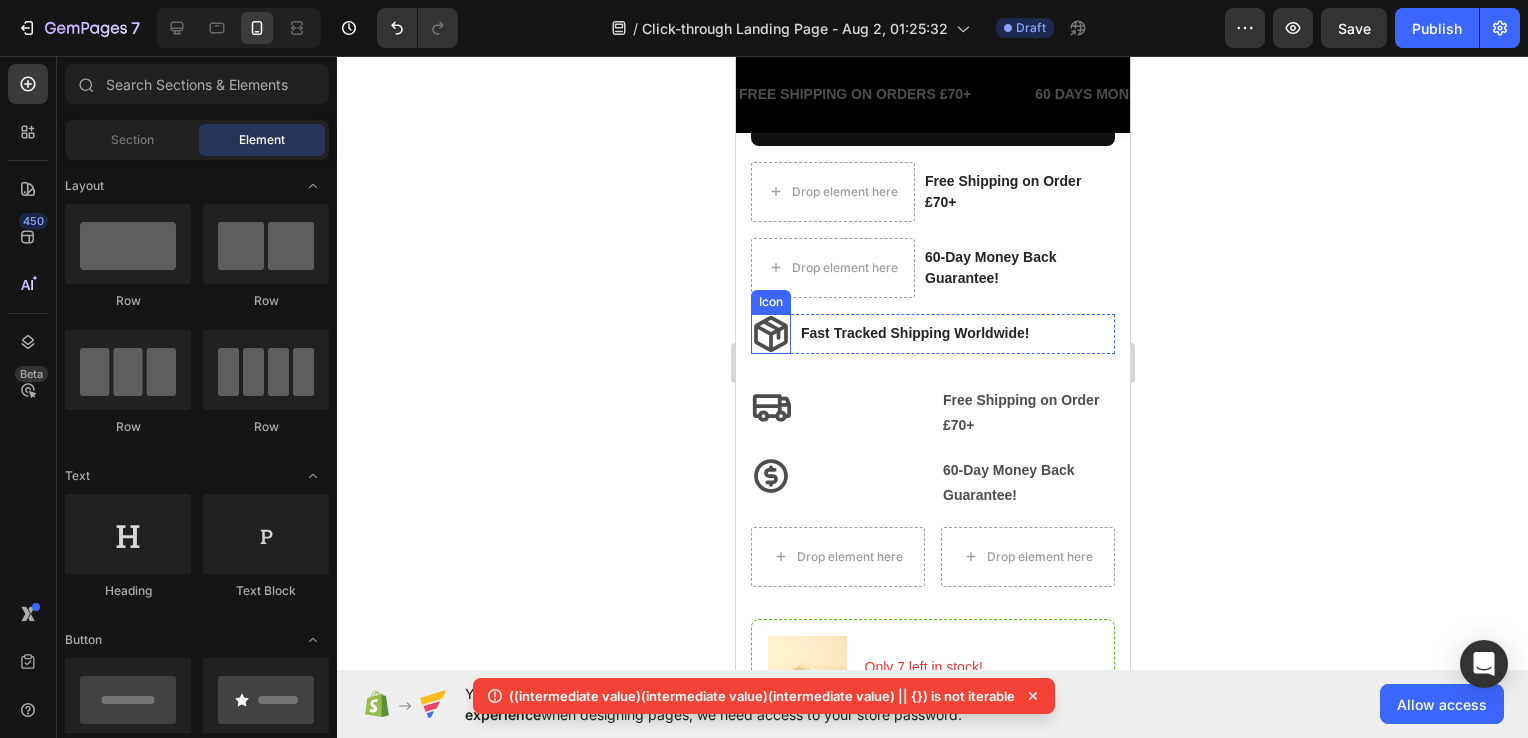 click 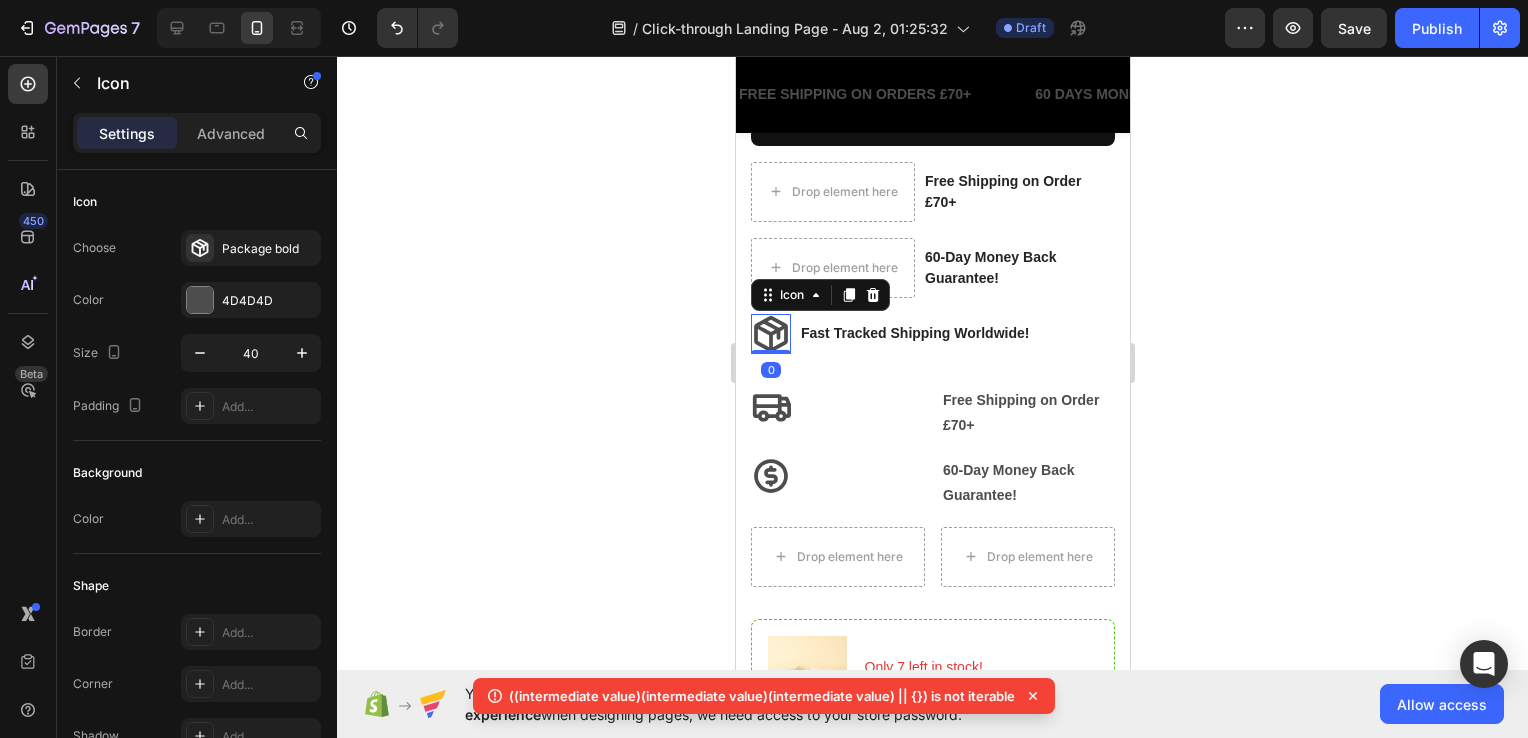 click 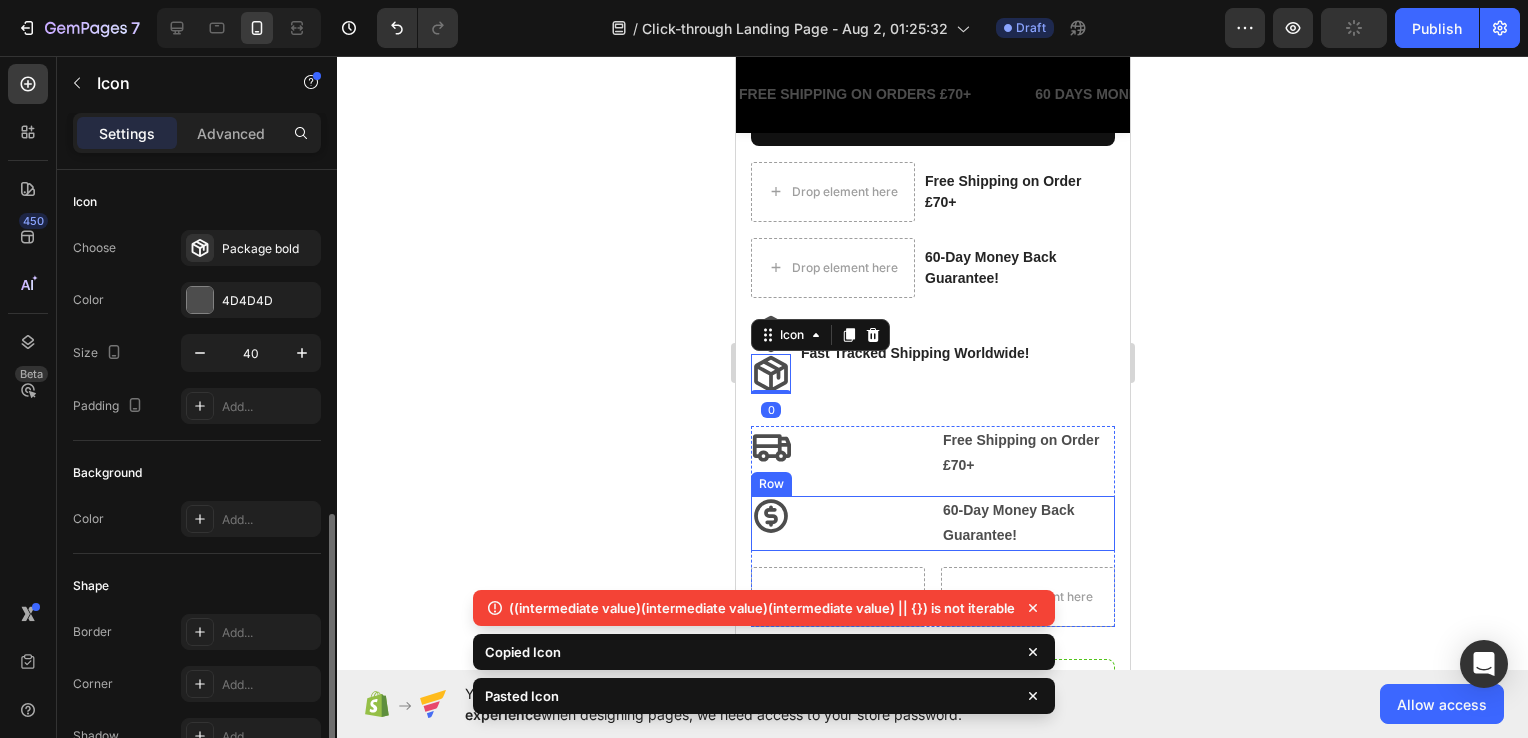 scroll, scrollTop: 200, scrollLeft: 0, axis: vertical 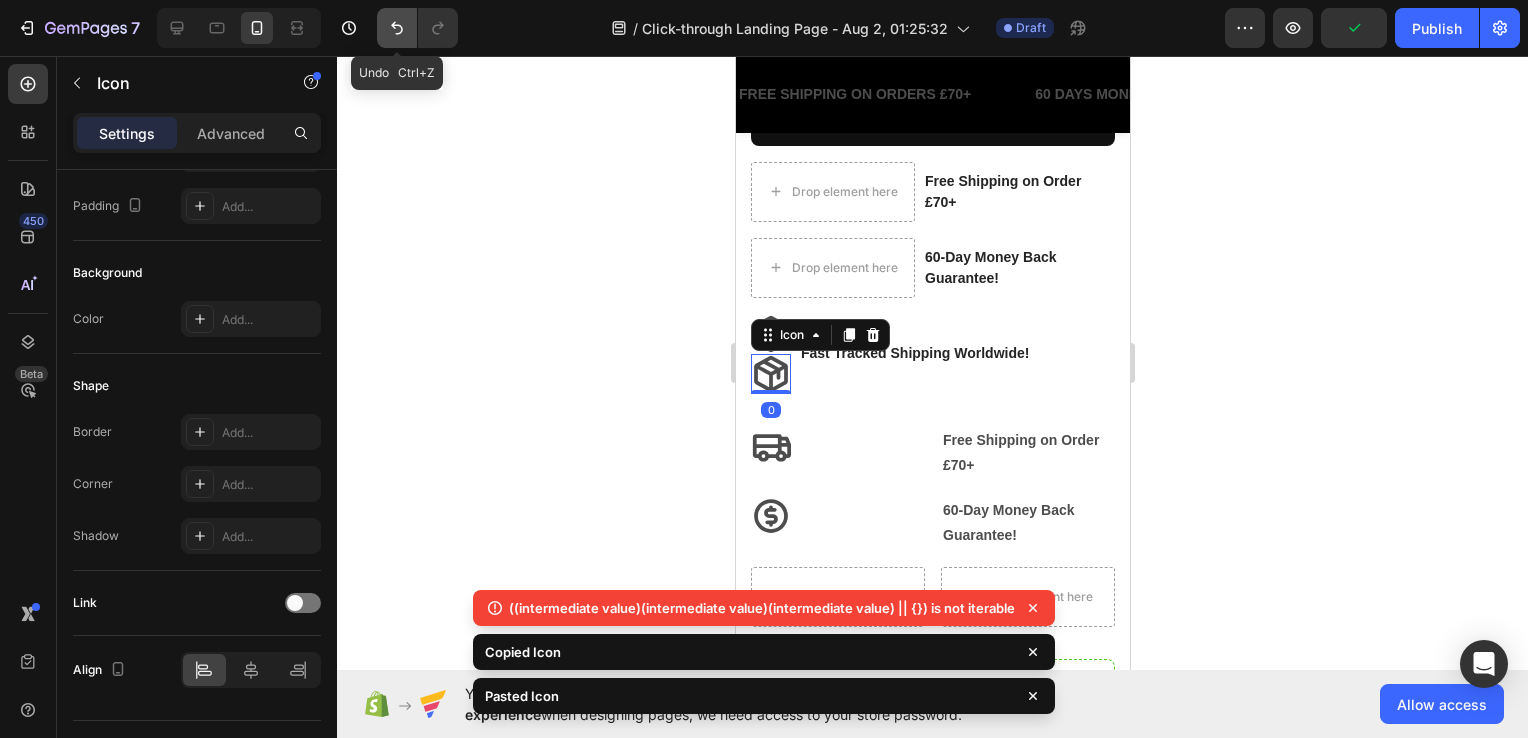 click 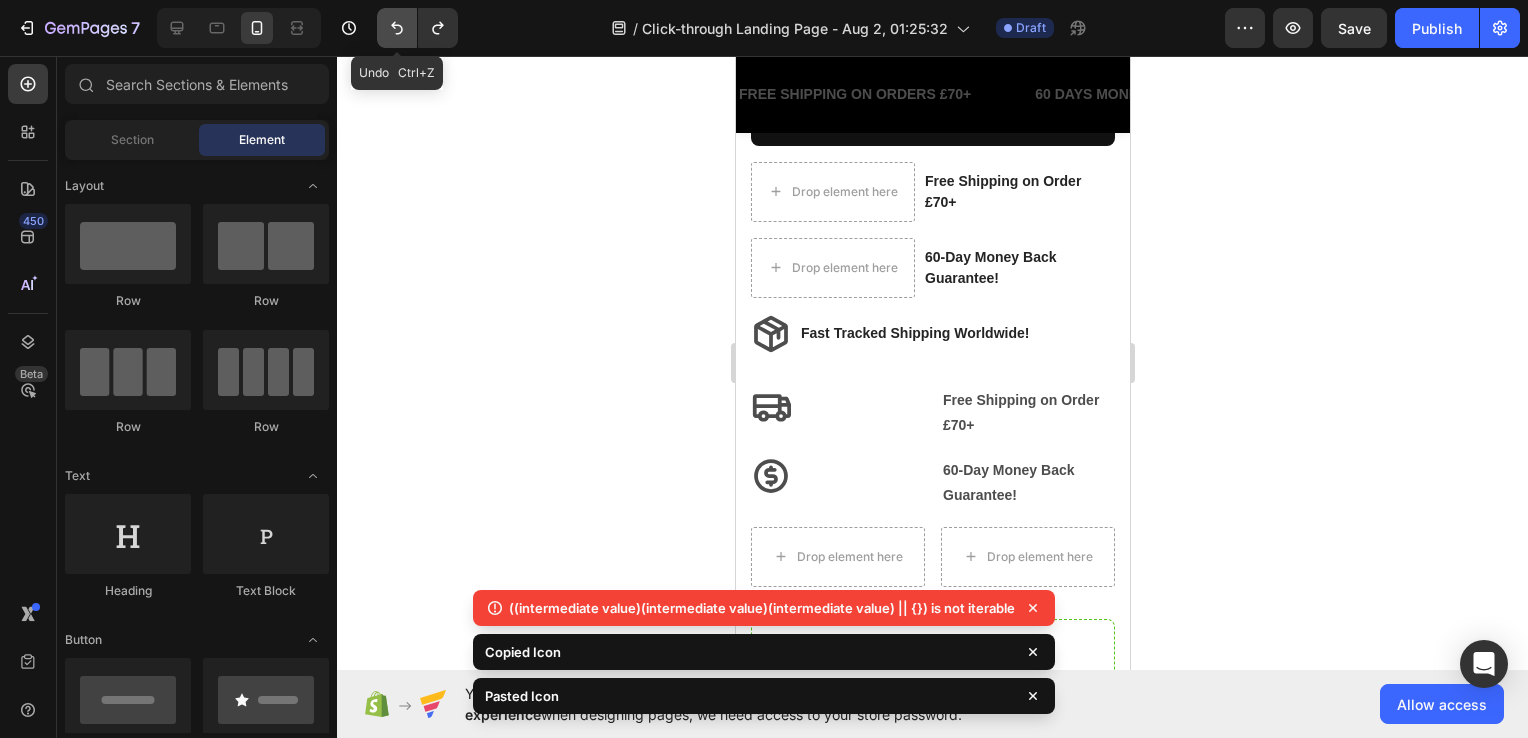 click 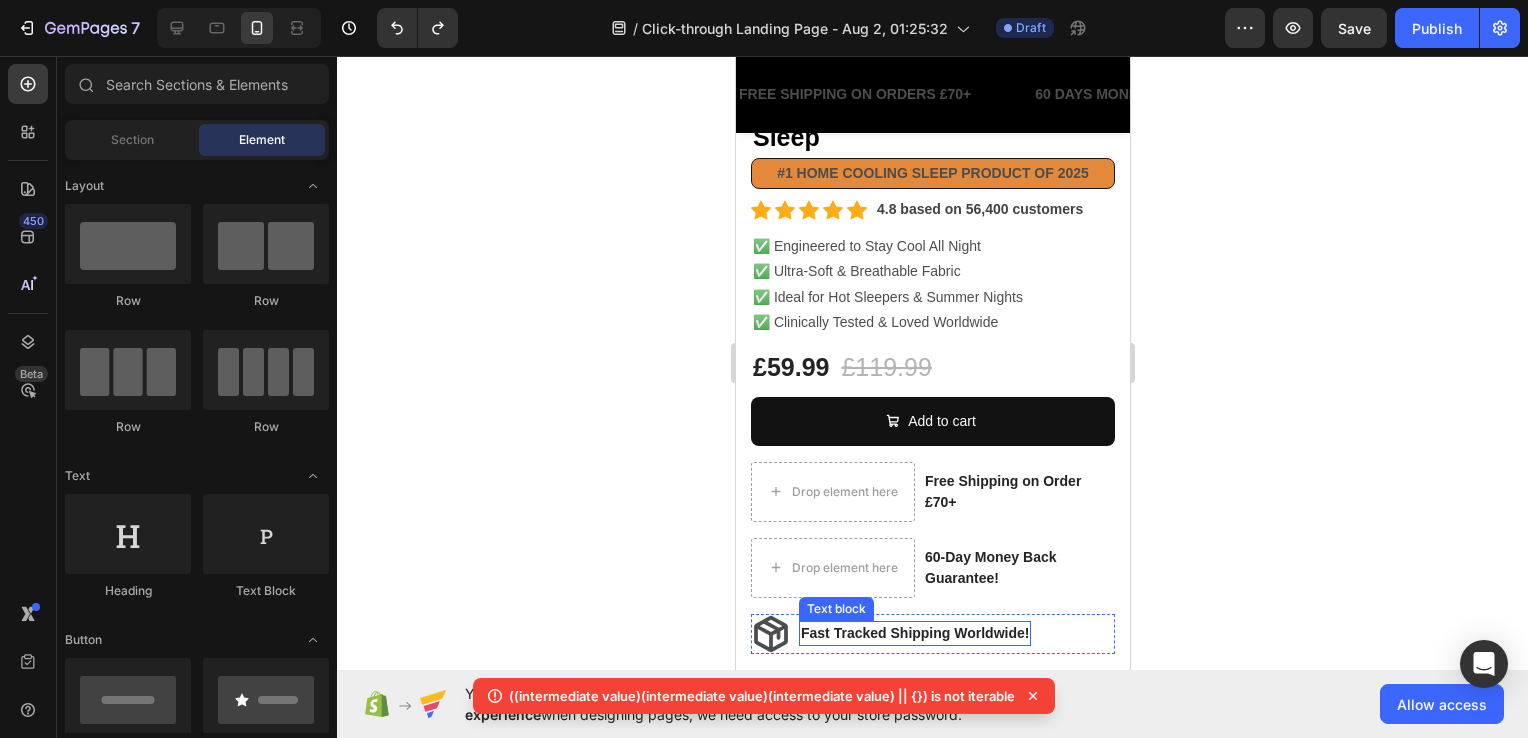 scroll, scrollTop: 999, scrollLeft: 0, axis: vertical 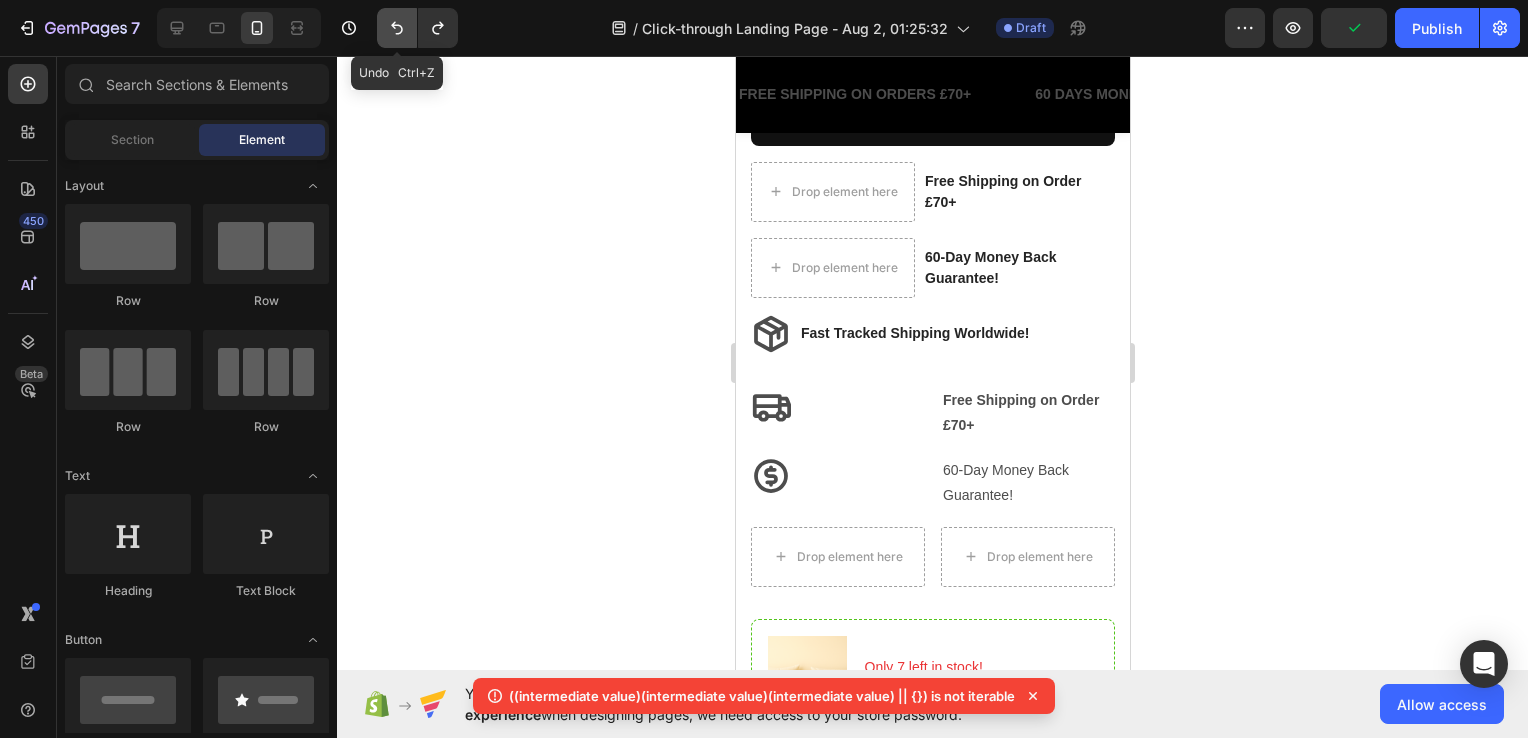 click 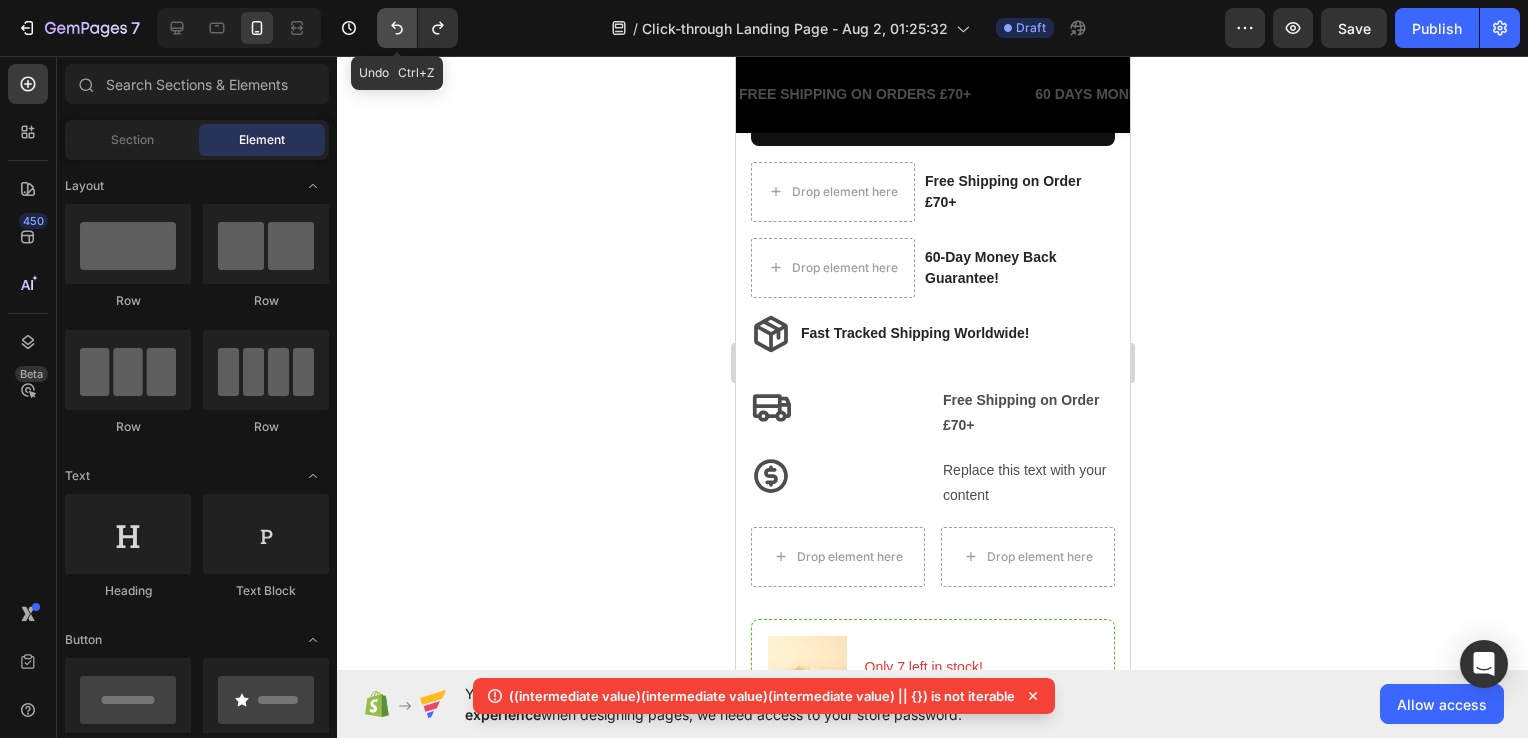 click 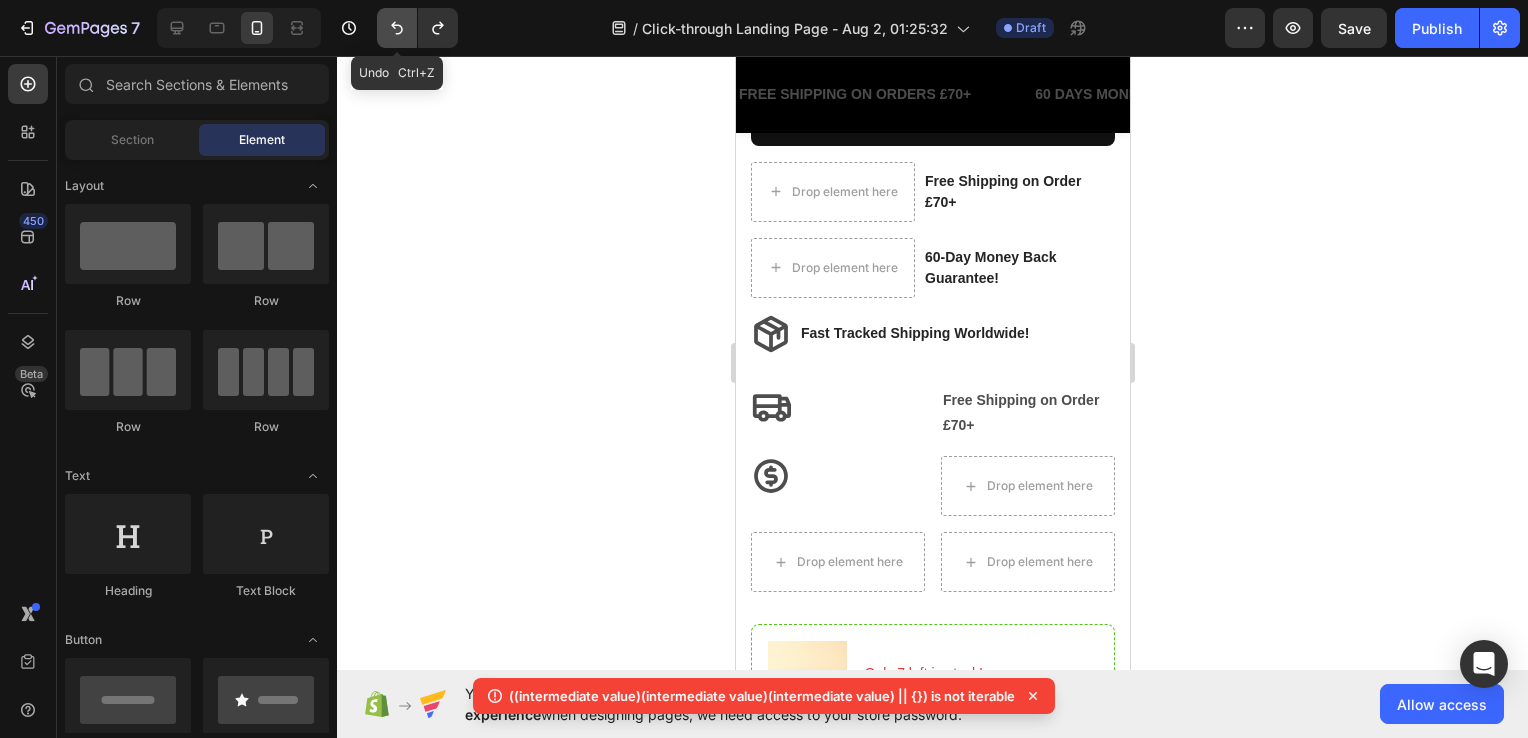 click 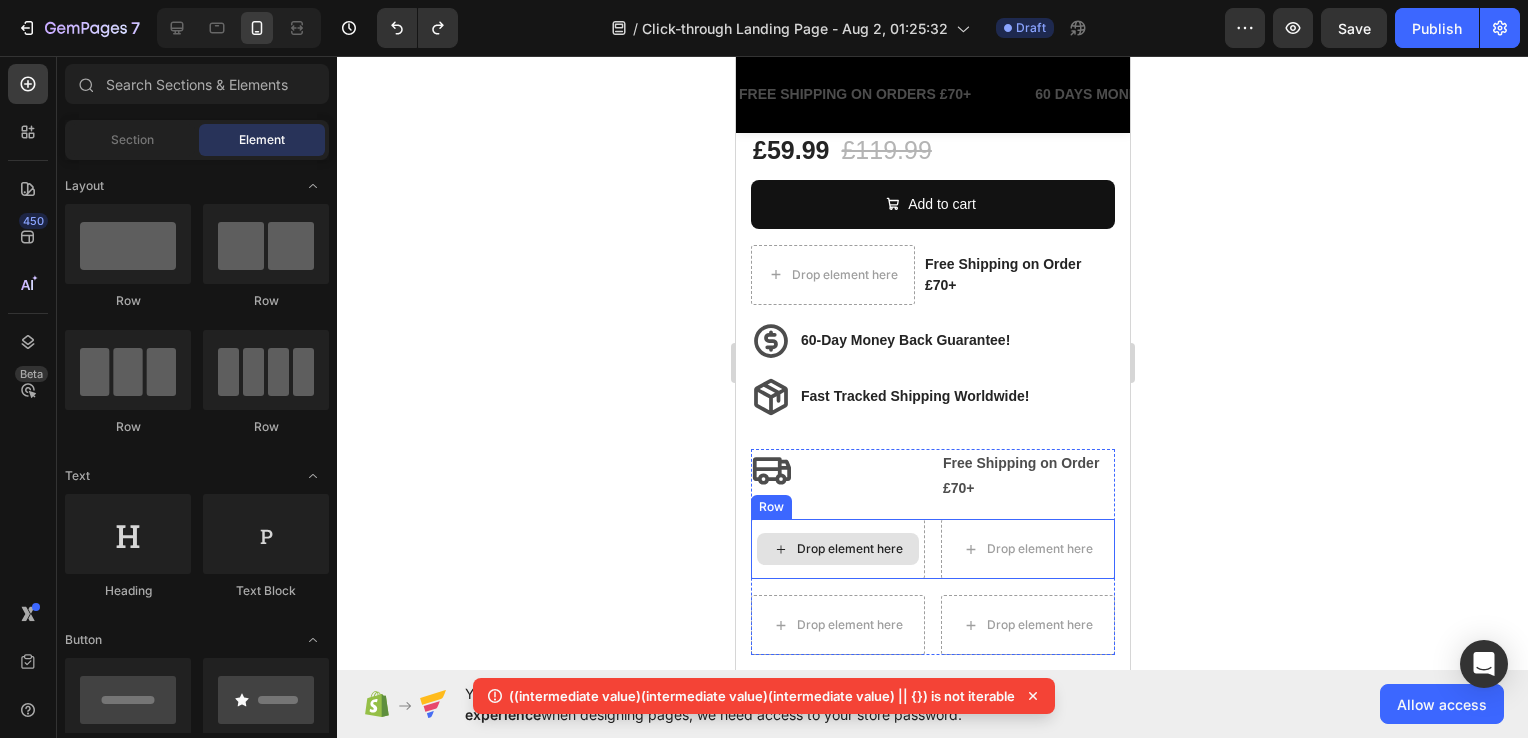 scroll, scrollTop: 899, scrollLeft: 0, axis: vertical 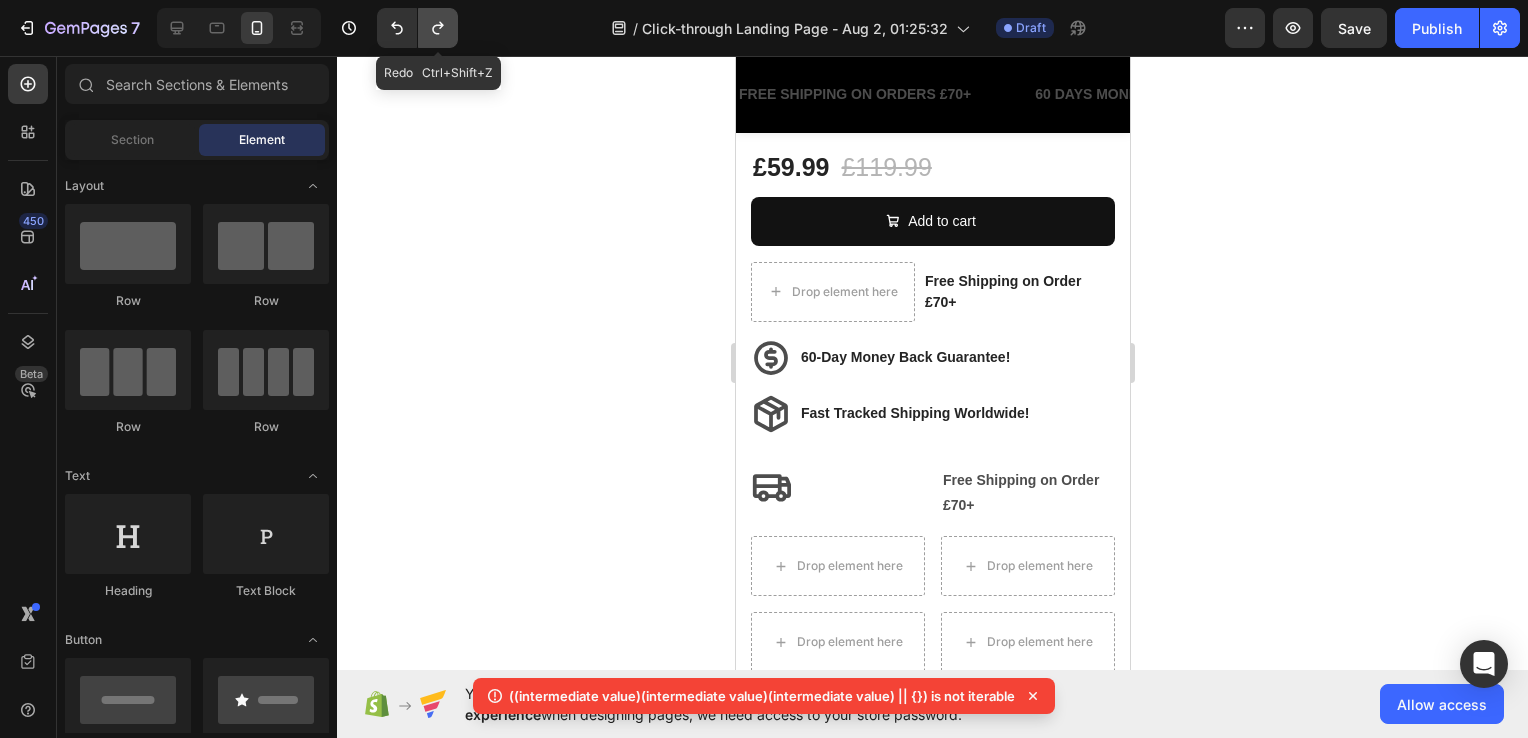 click 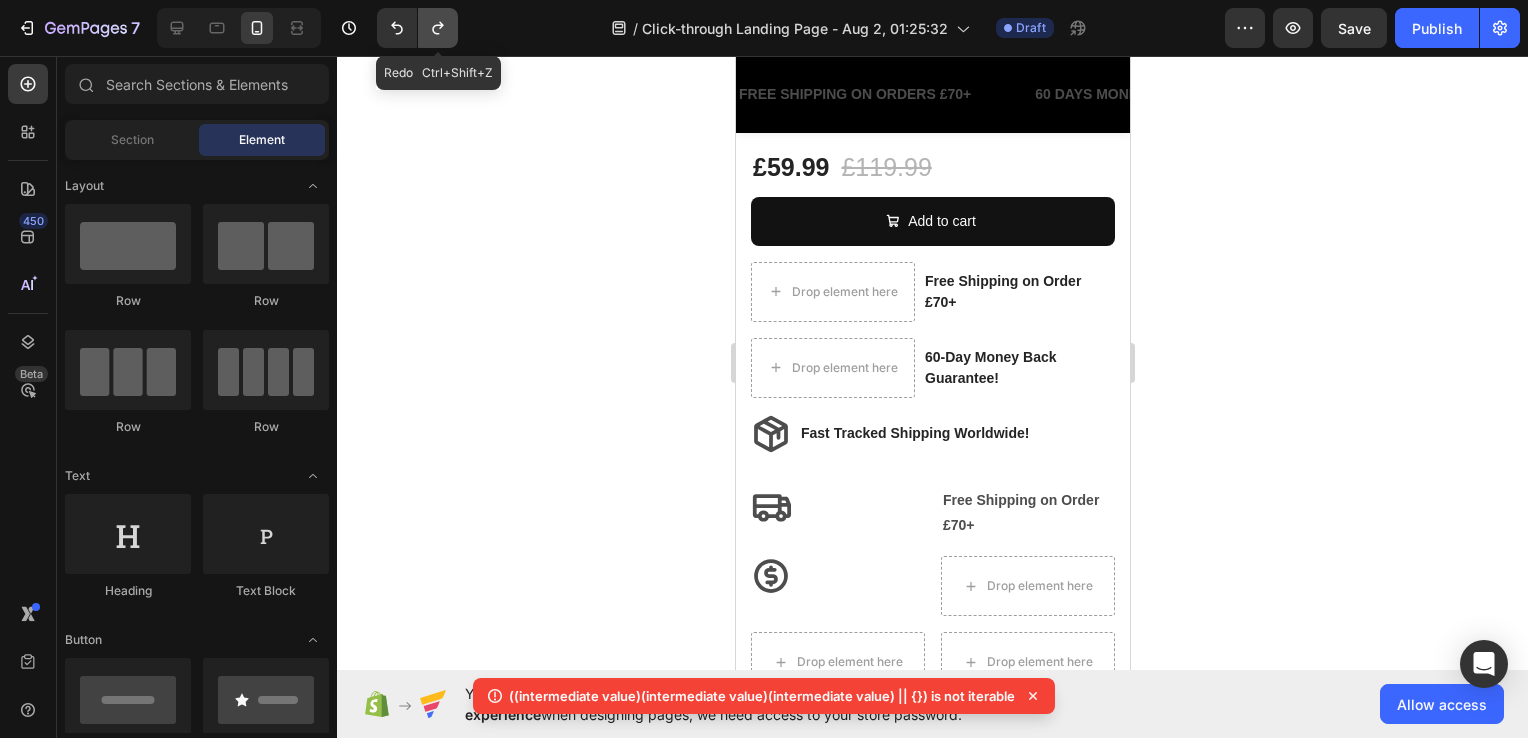 click 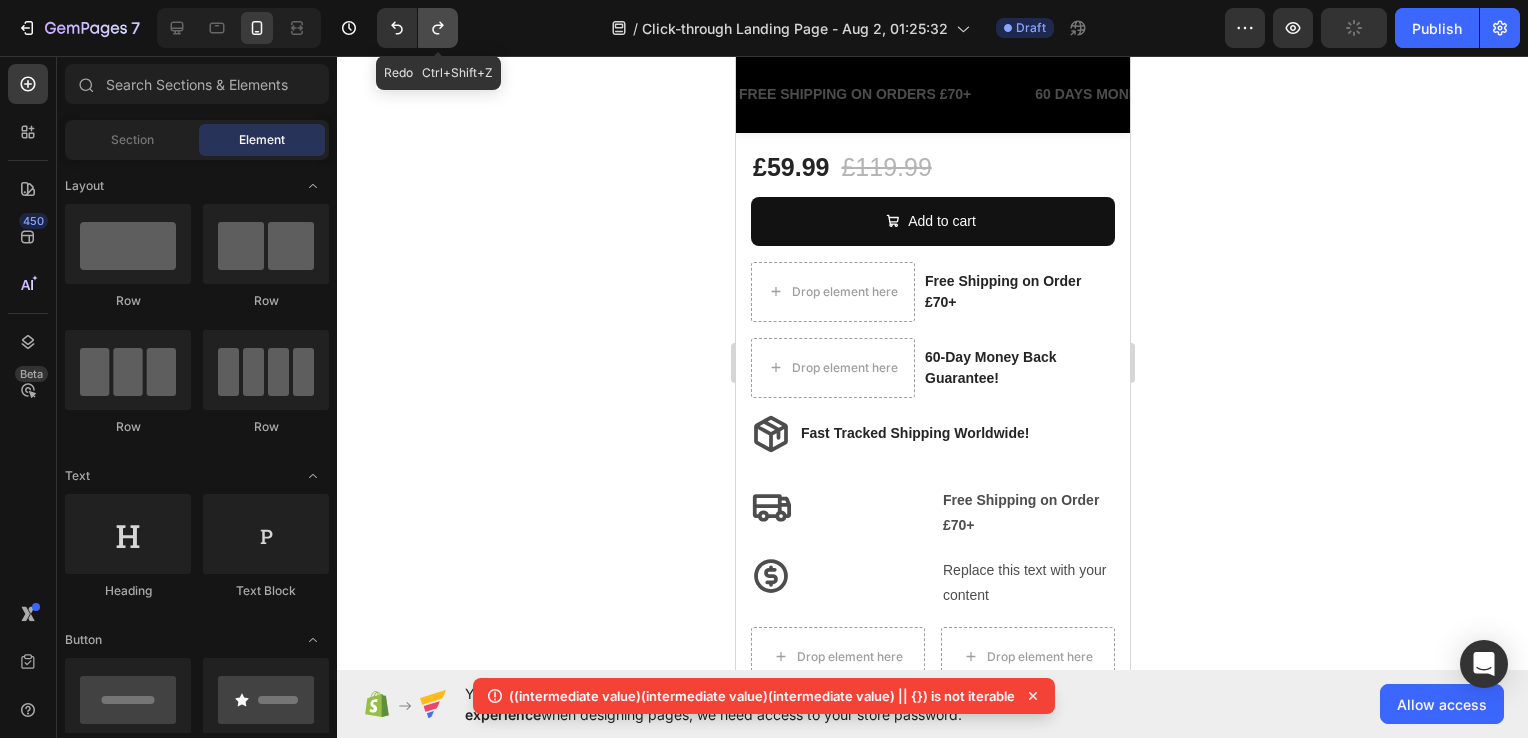 click 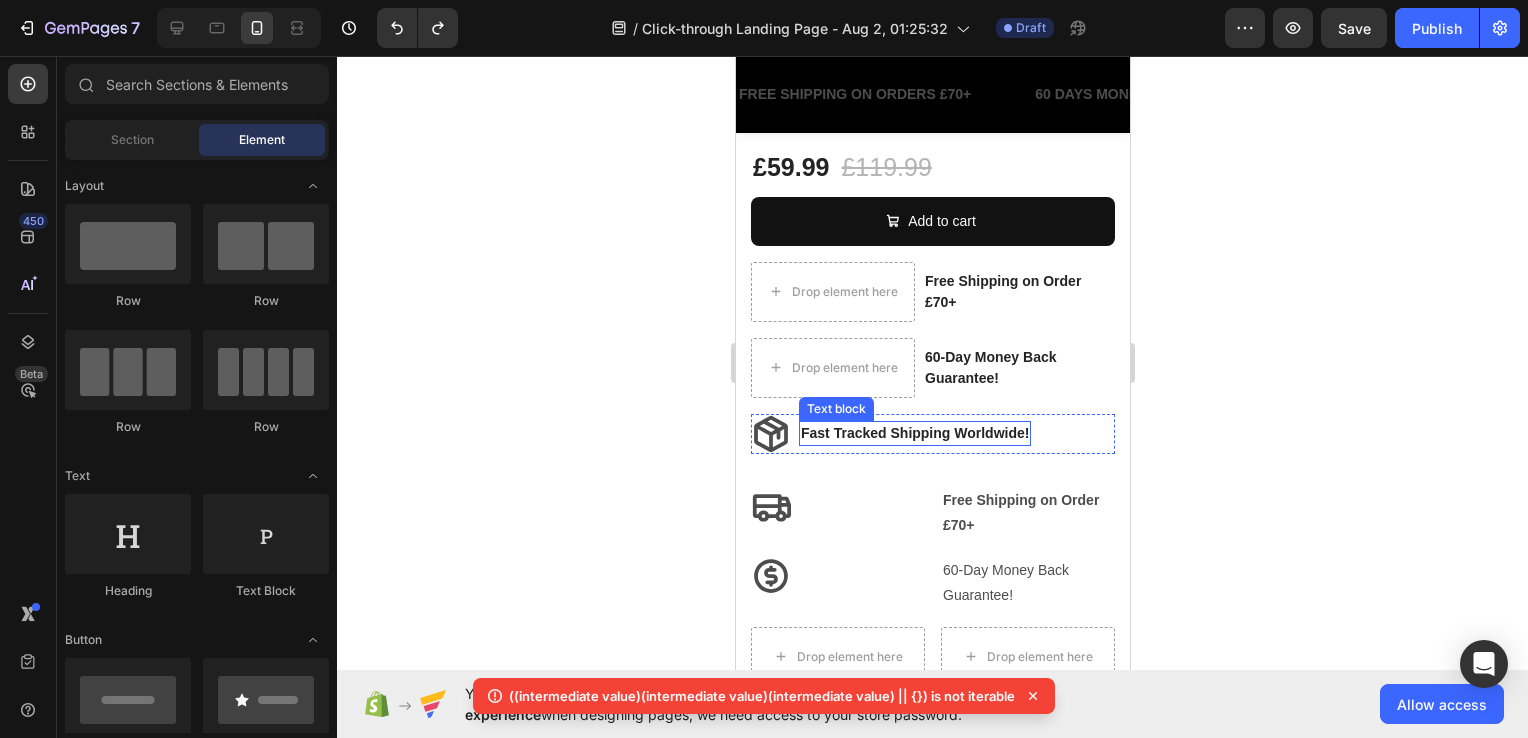 click 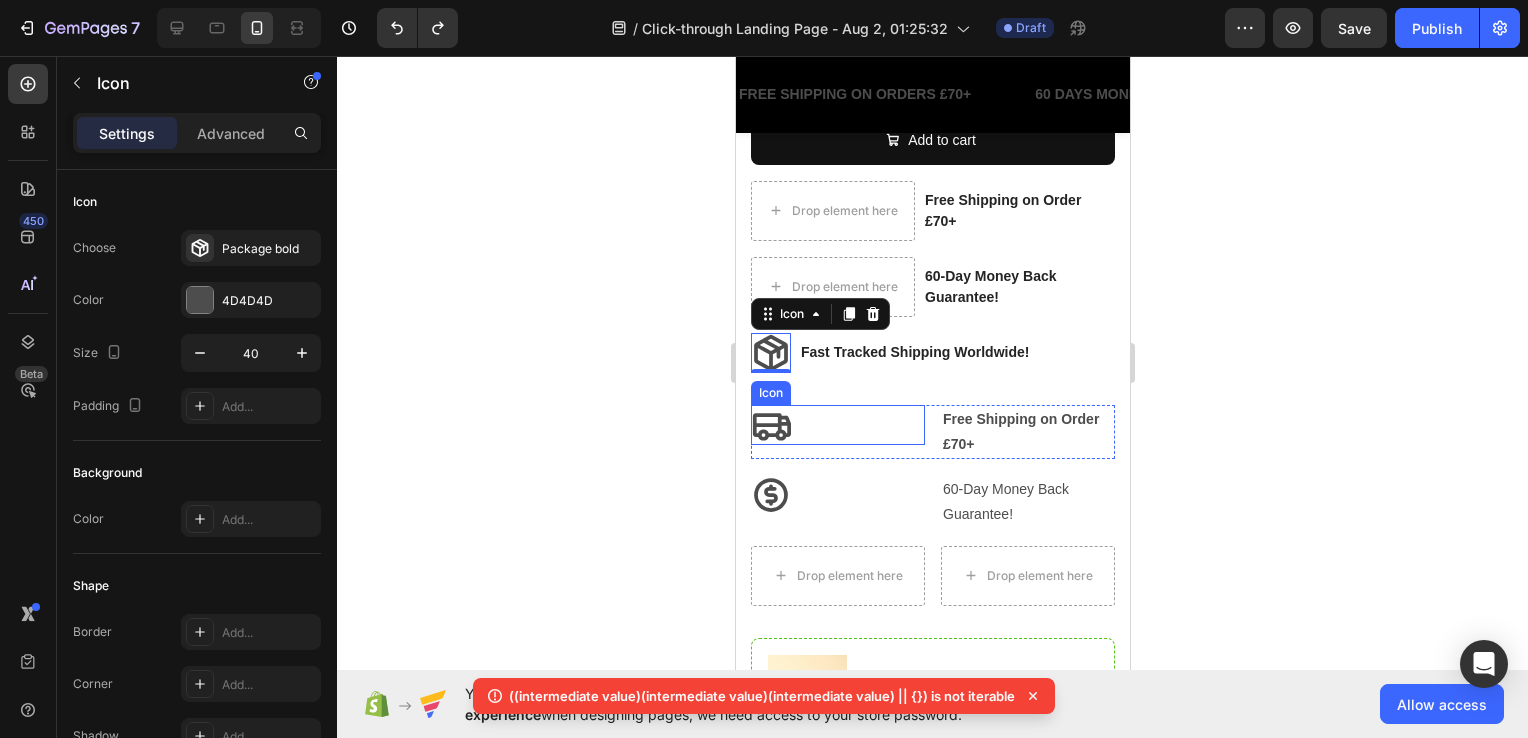 scroll, scrollTop: 999, scrollLeft: 0, axis: vertical 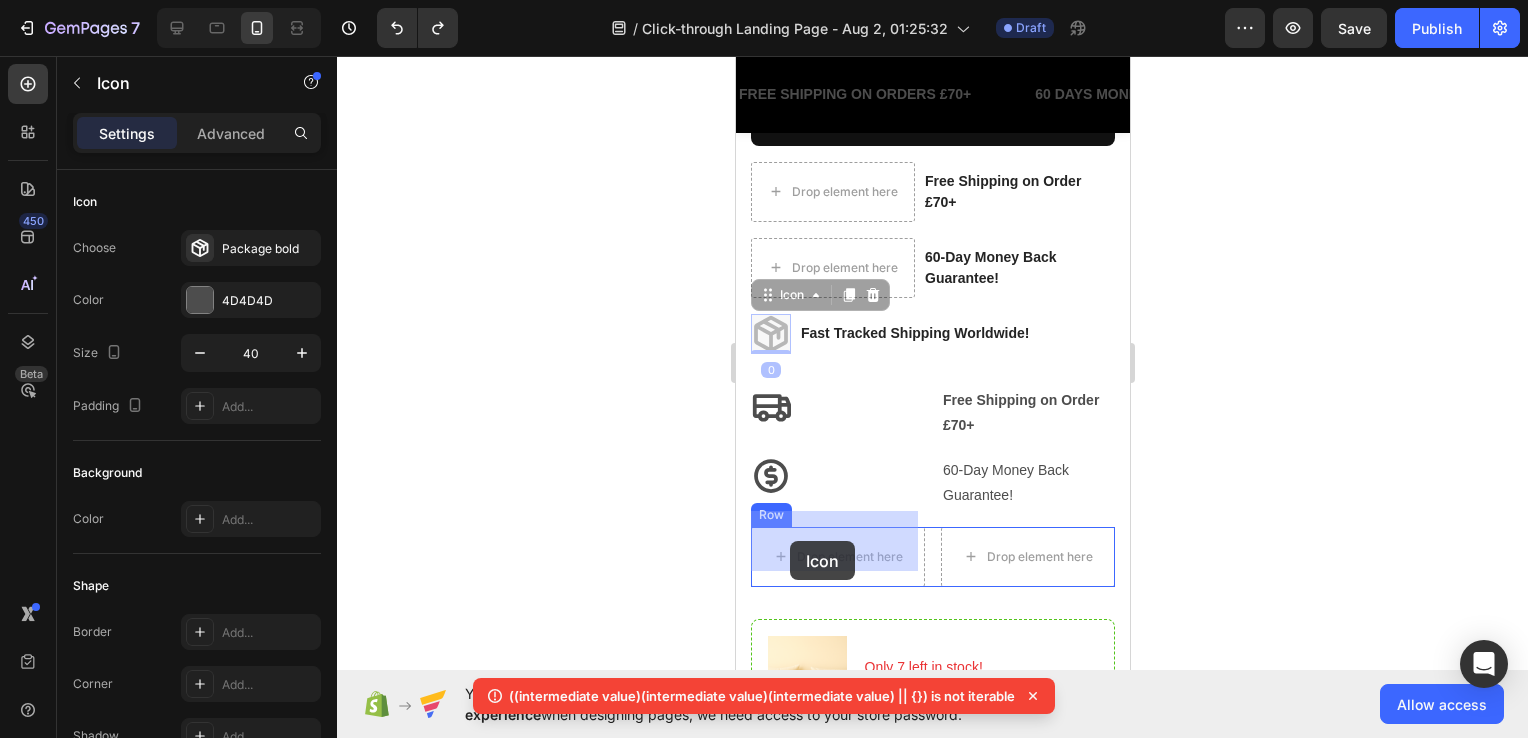 drag, startPoint x: 761, startPoint y: 316, endPoint x: 789, endPoint y: 542, distance: 227.7279 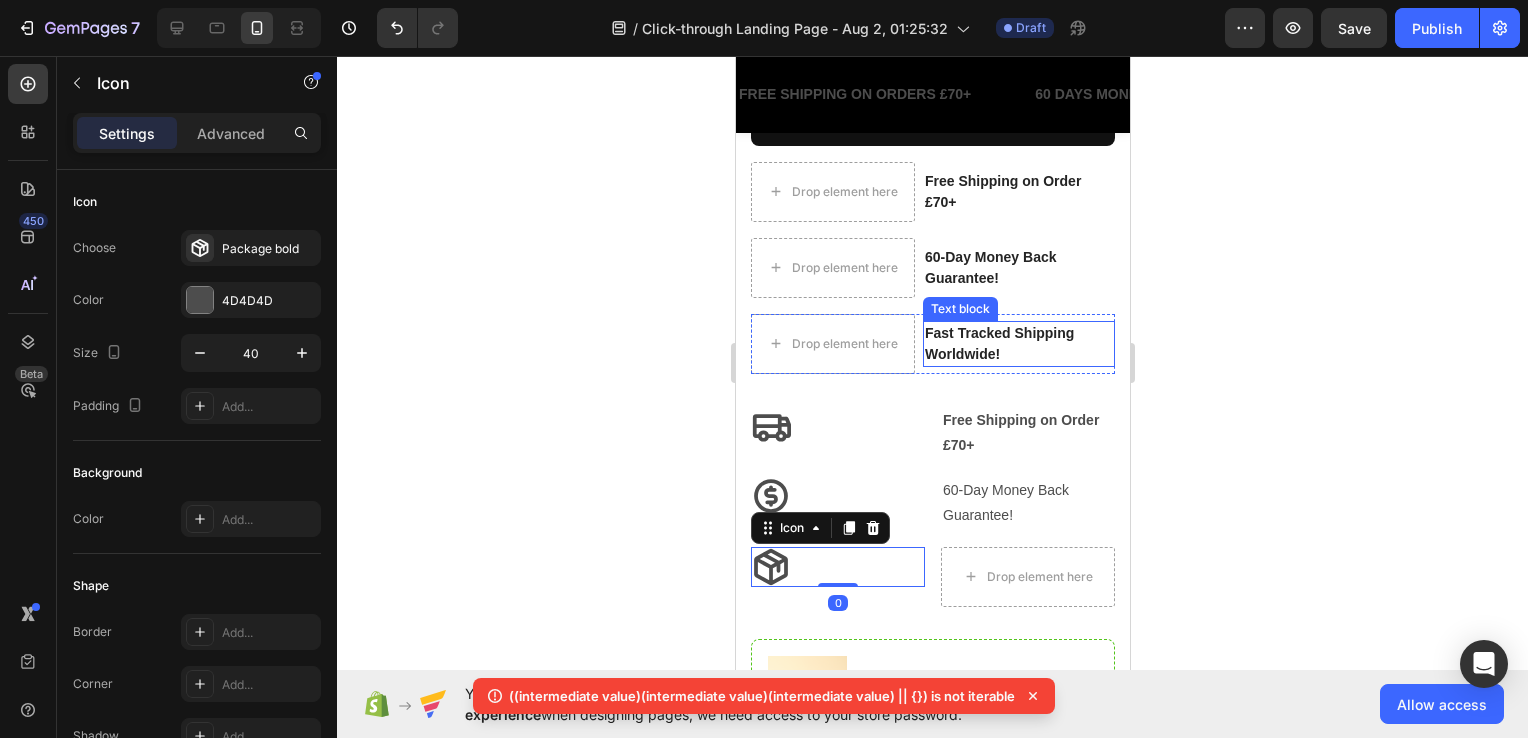 click on "Fast Tracked Shipping Worldwide!" at bounding box center (1018, 344) 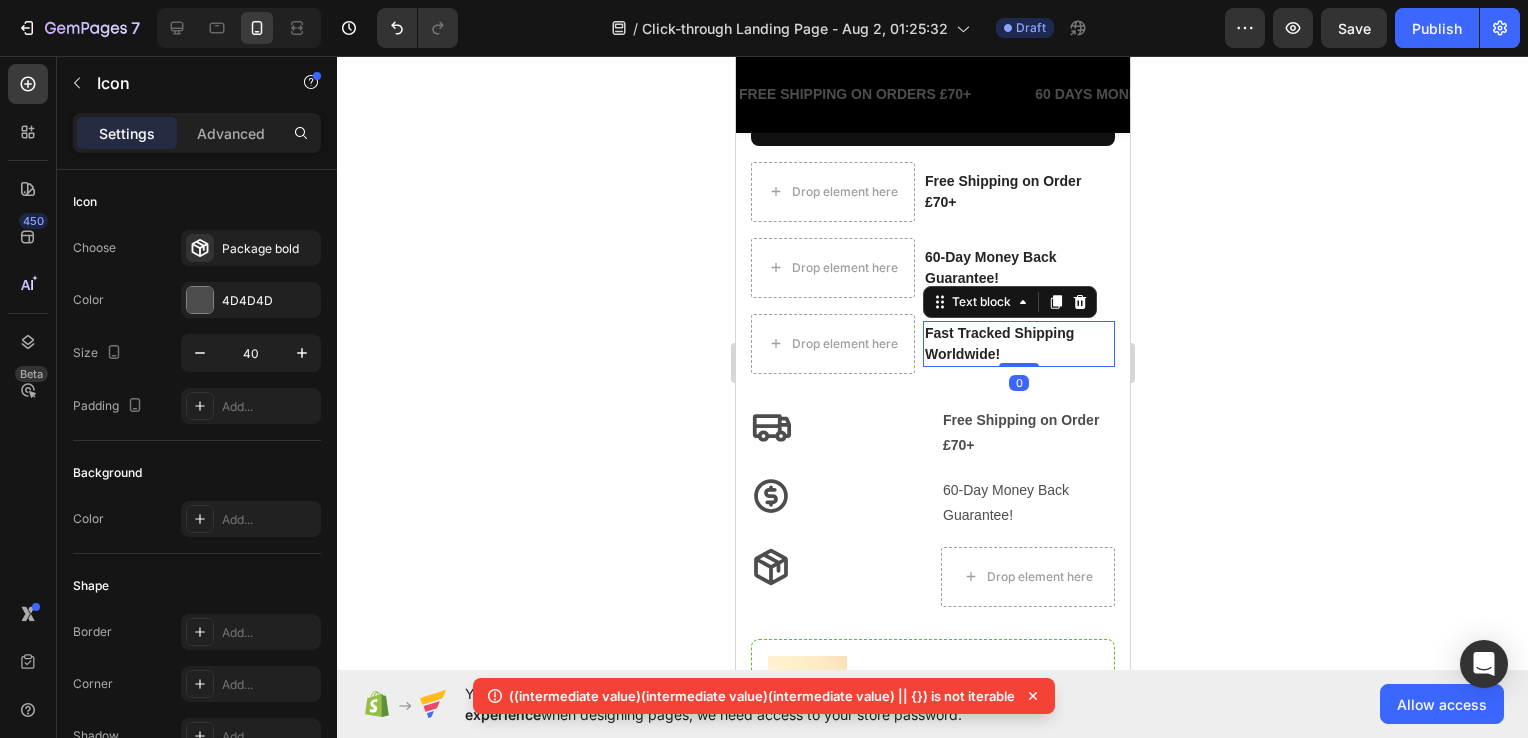click on "Fast Tracked Shipping Worldwide!" at bounding box center (1018, 344) 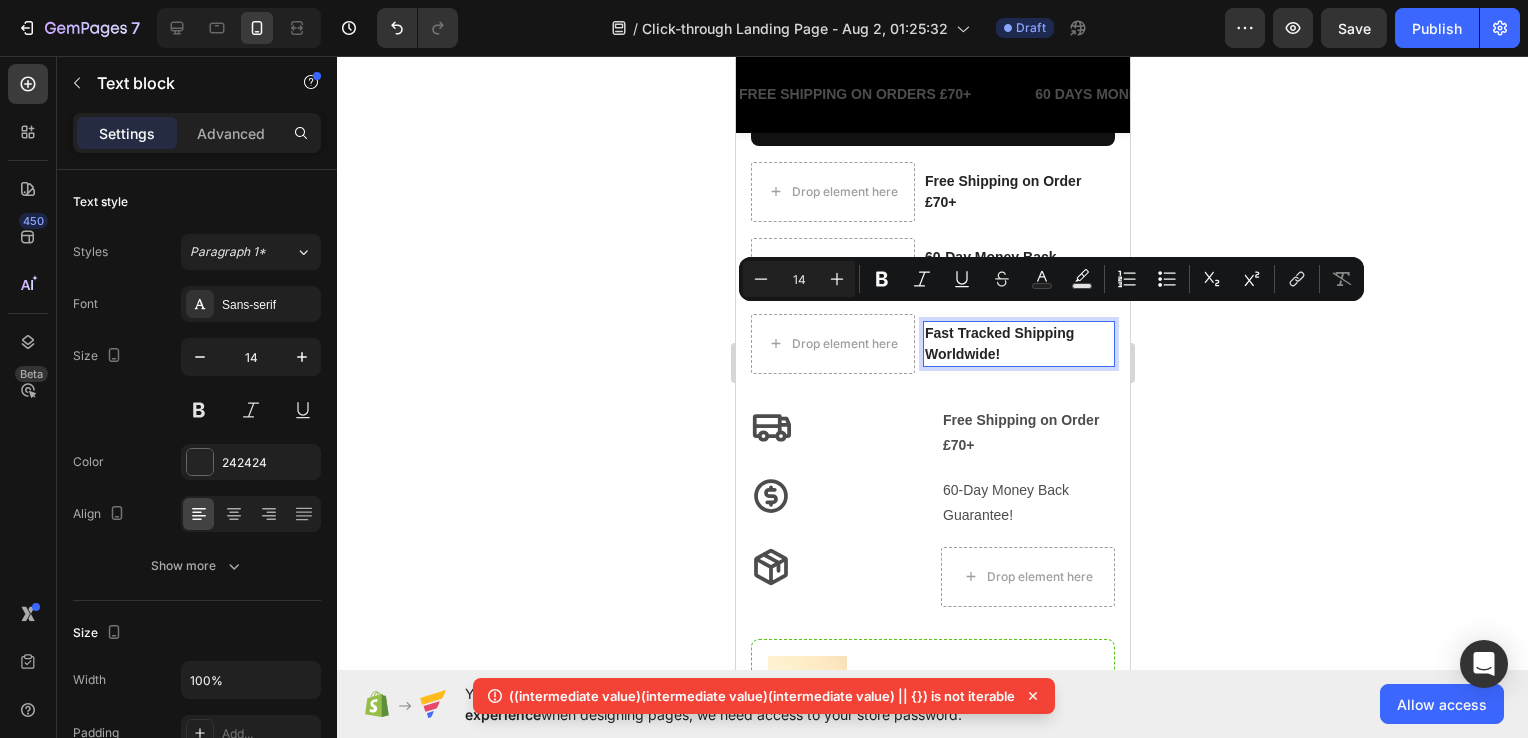 click on "Fast Tracked Shipping Worldwide!" at bounding box center [1018, 344] 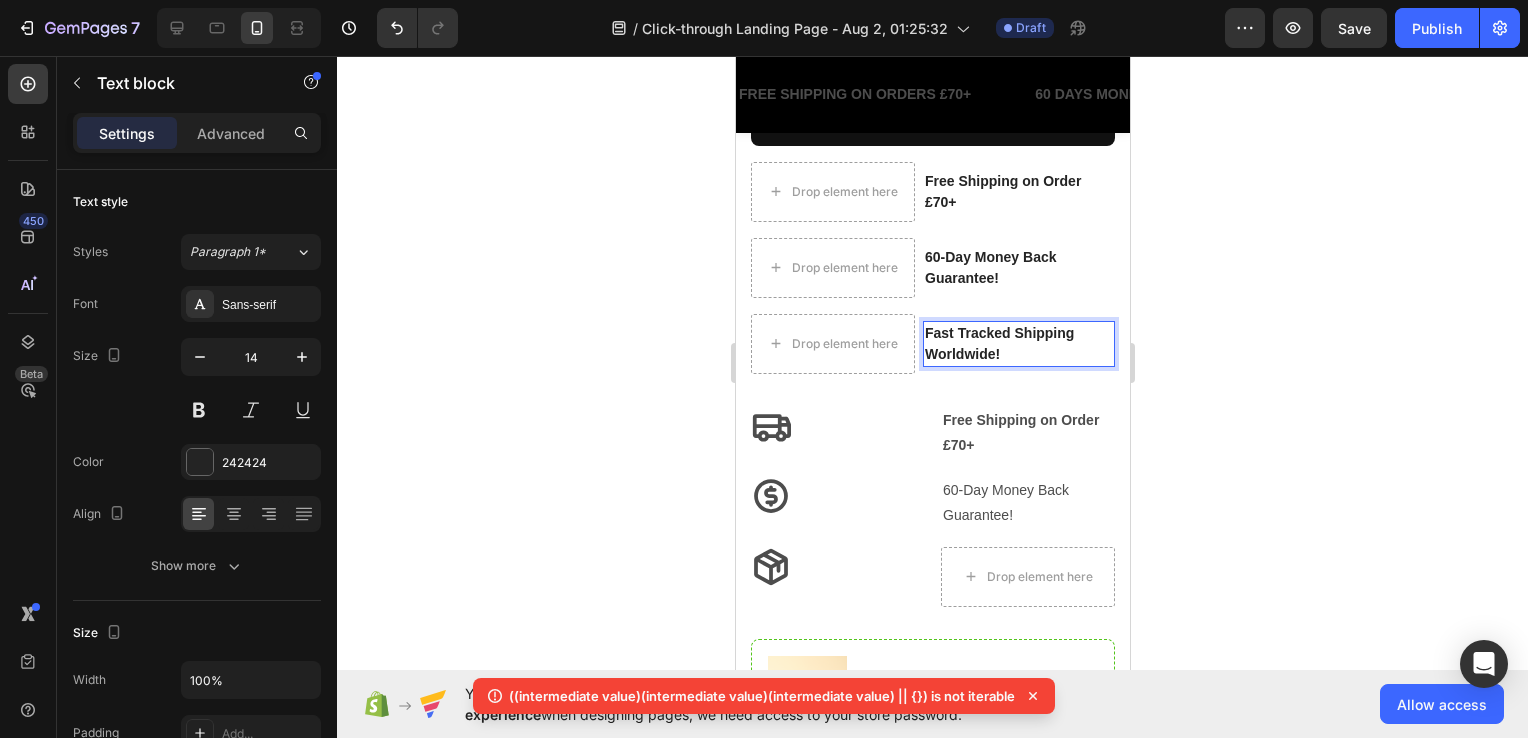 click on "Fast Tracked Shipping Worldwide!" at bounding box center [1018, 344] 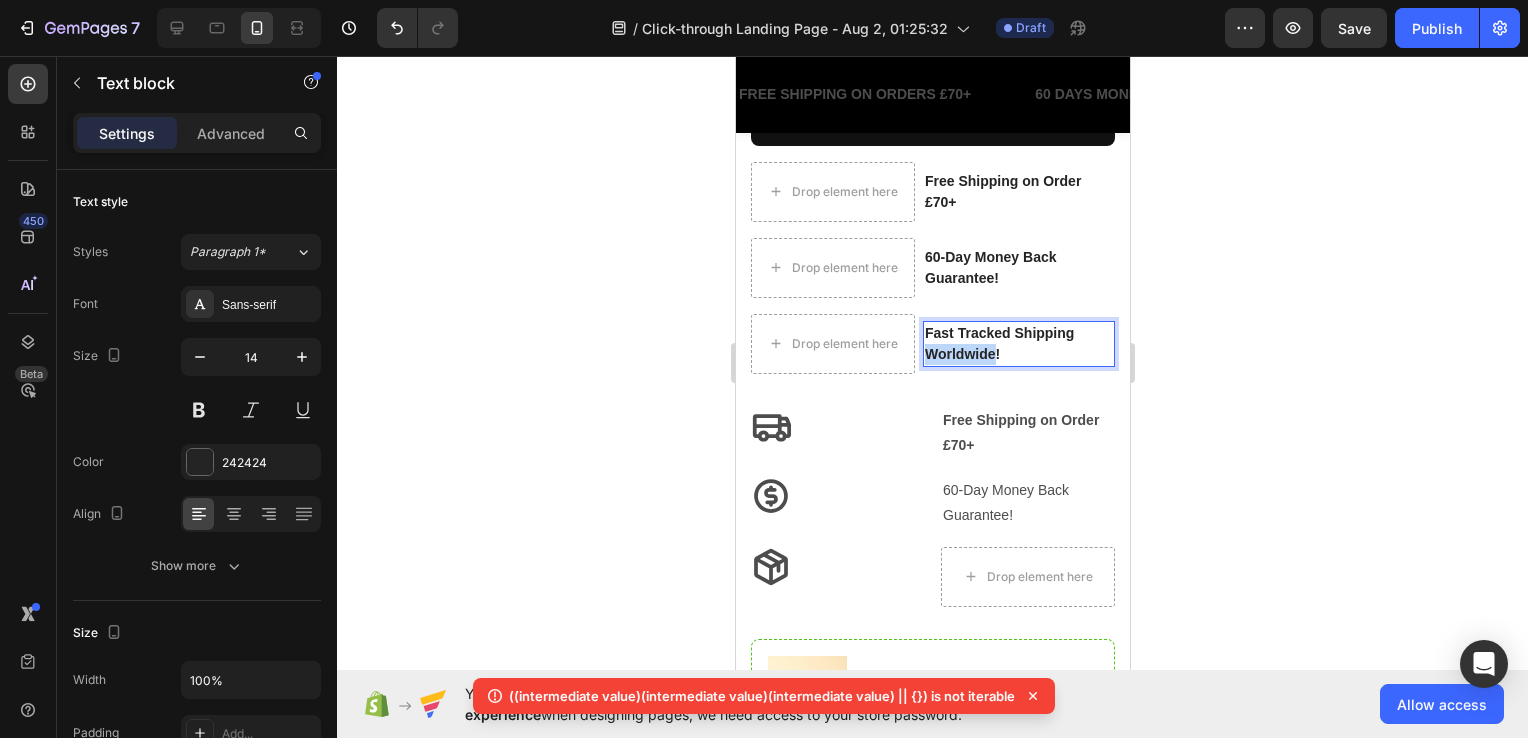 click on "Fast Tracked Shipping Worldwide!" at bounding box center (1018, 344) 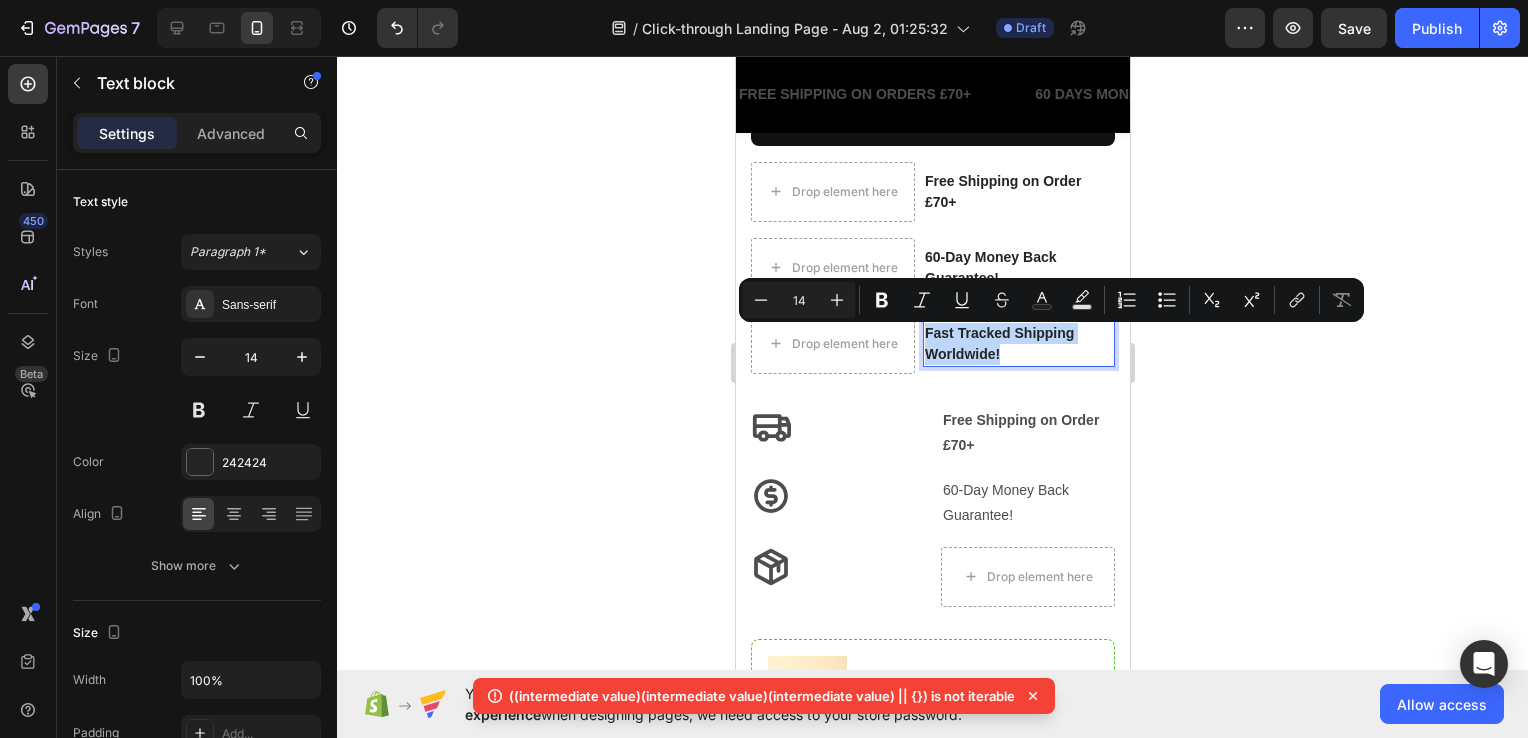 click on "Fast Tracked Shipping Worldwide!" at bounding box center (1018, 344) 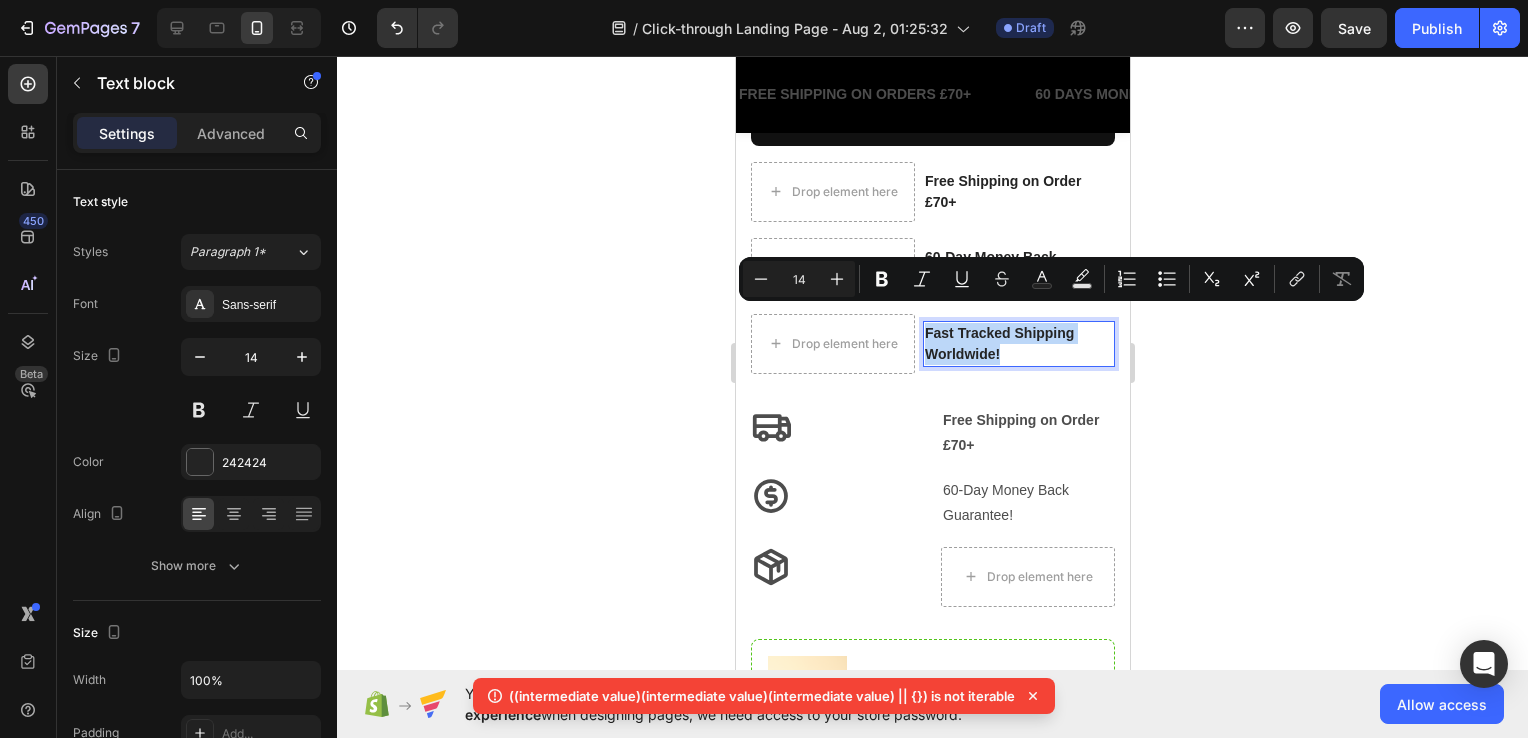 copy on "Fast Tracked Shipping Worldwide!" 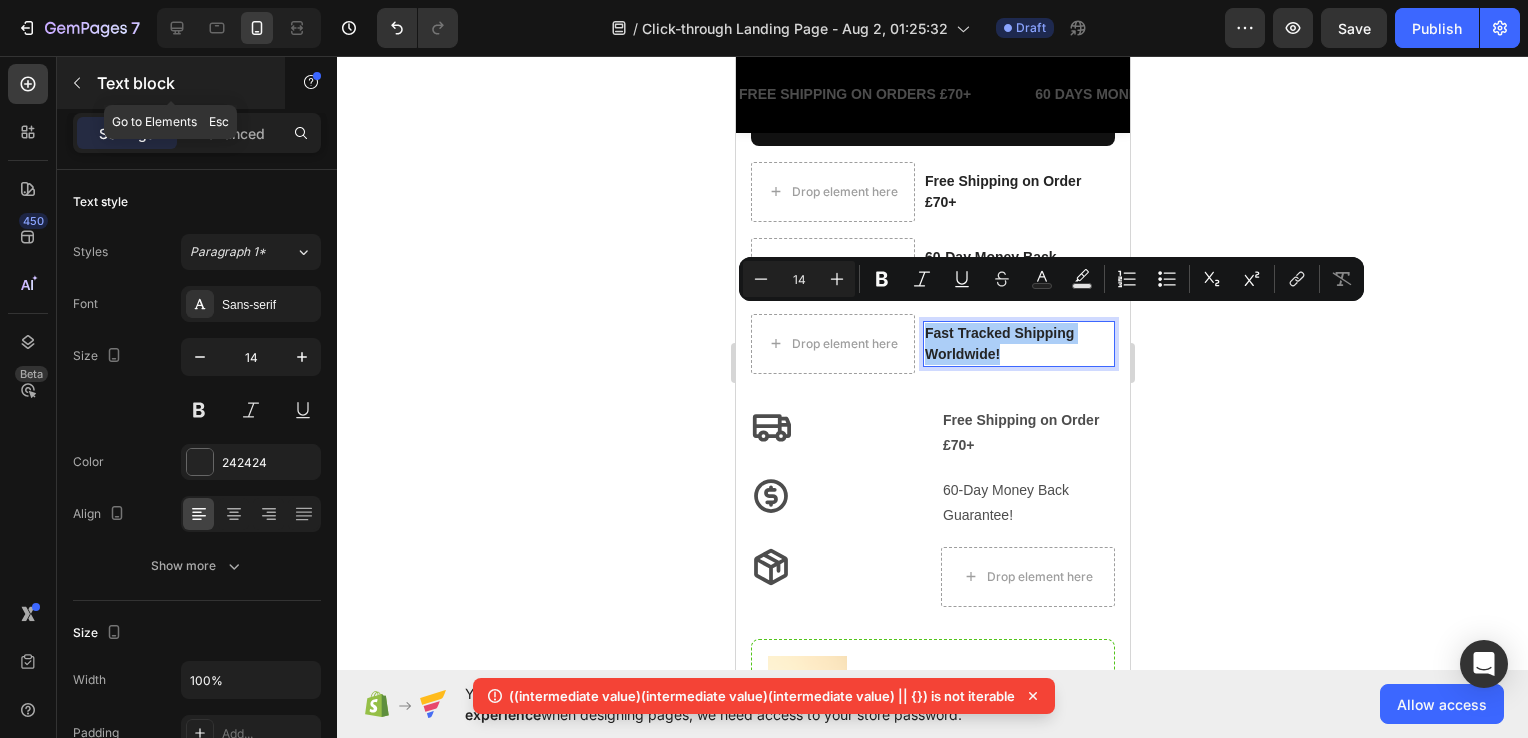 click on "Text block" at bounding box center [182, 83] 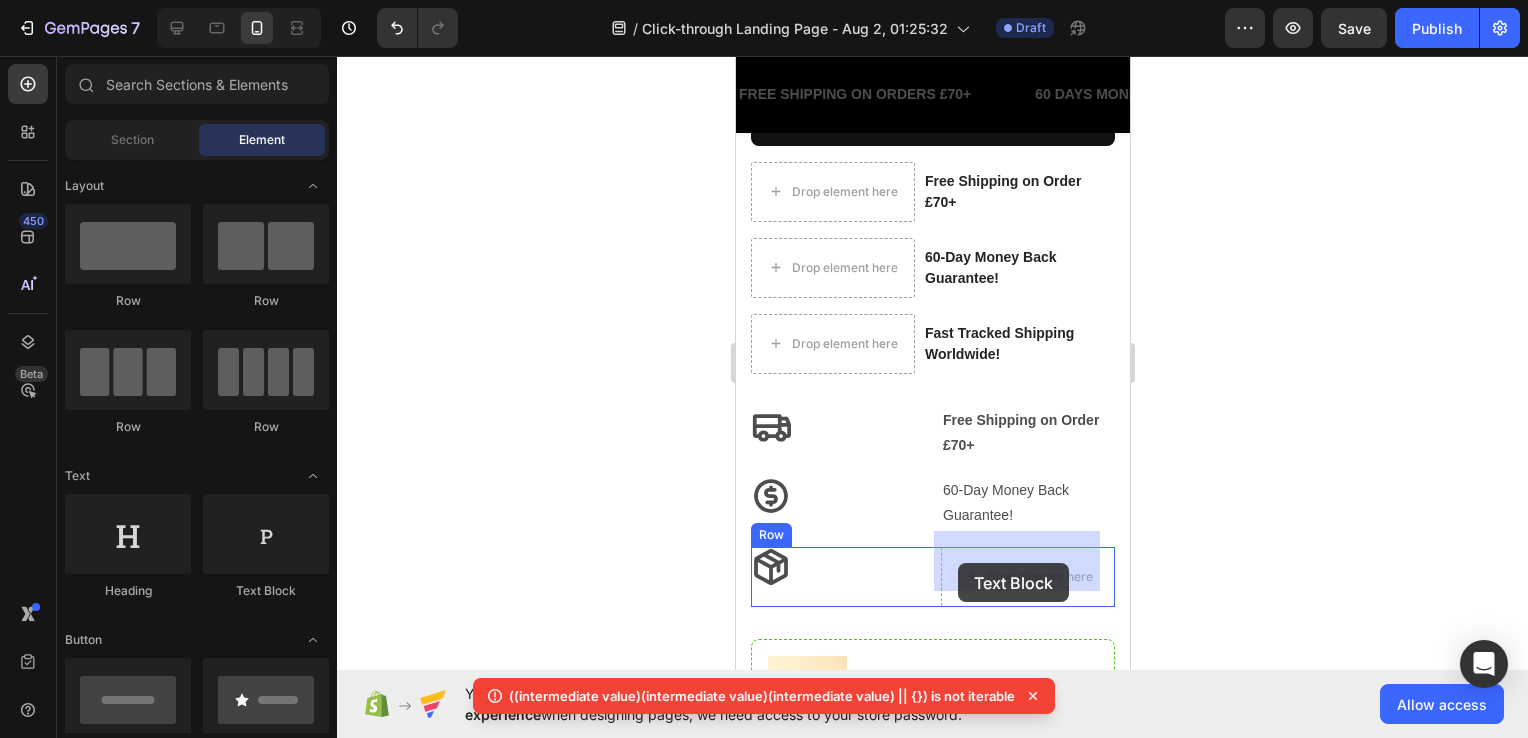 drag, startPoint x: 1036, startPoint y: 641, endPoint x: 958, endPoint y: 554, distance: 116.846054 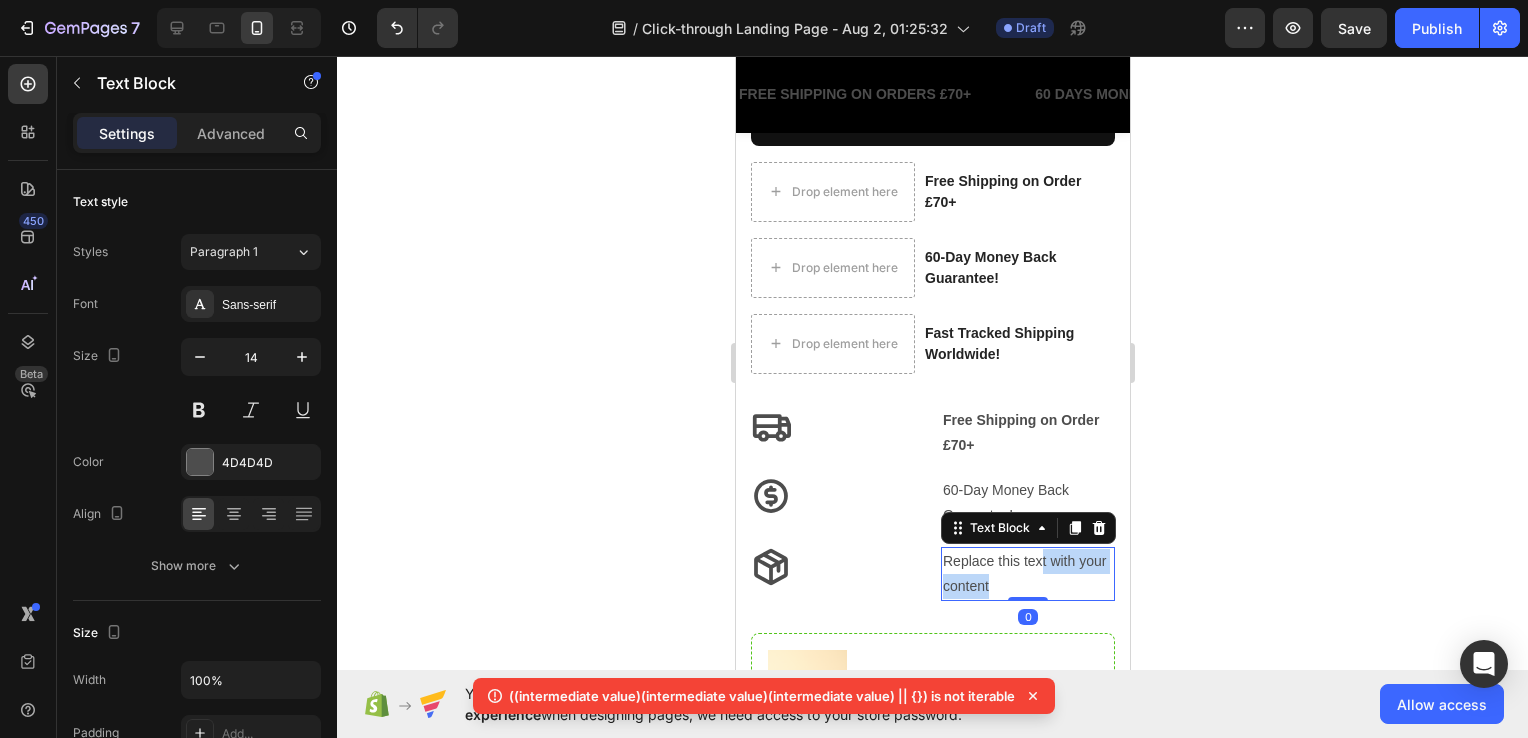 click on "Replace this text with your content" at bounding box center [1027, 574] 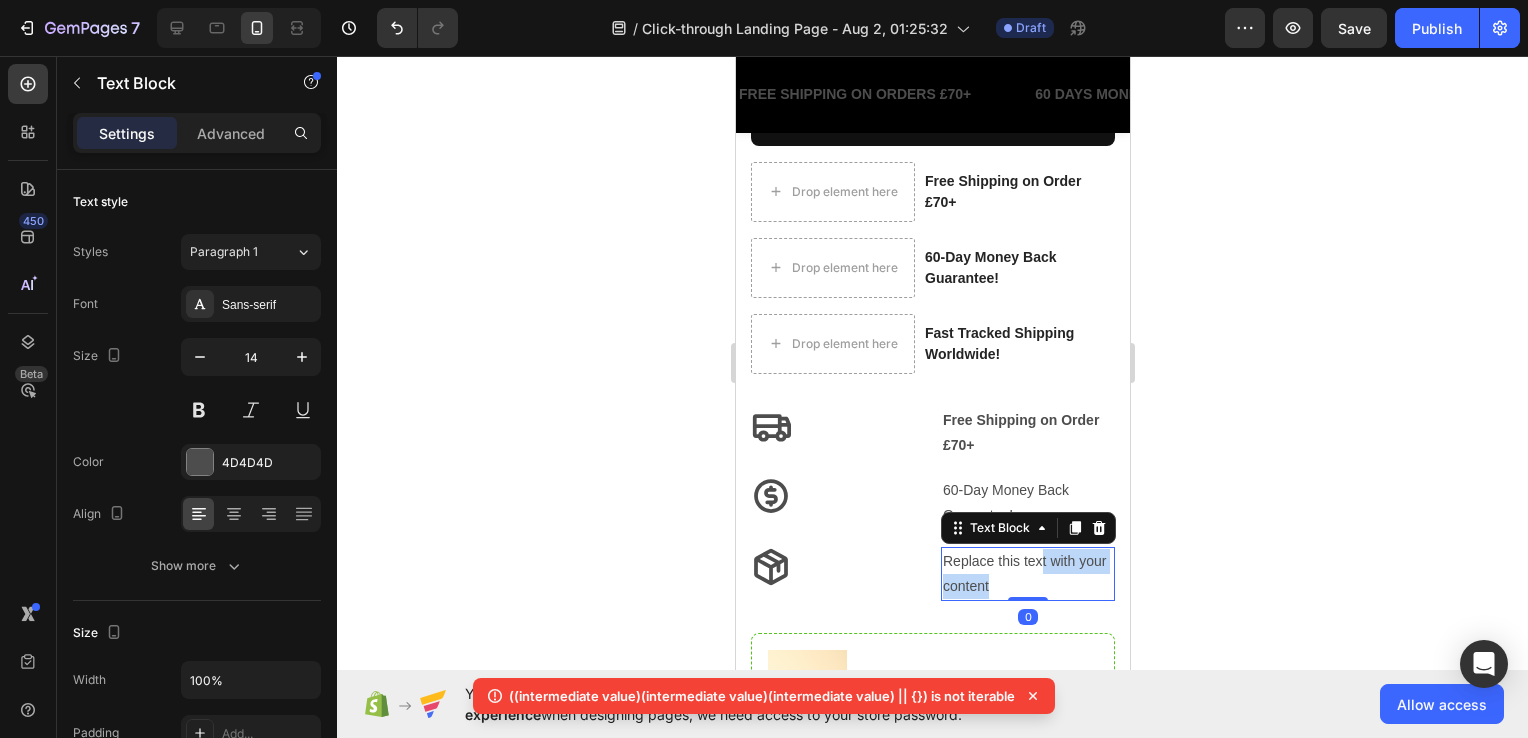 click on "Replace this text with your content" at bounding box center [1027, 574] 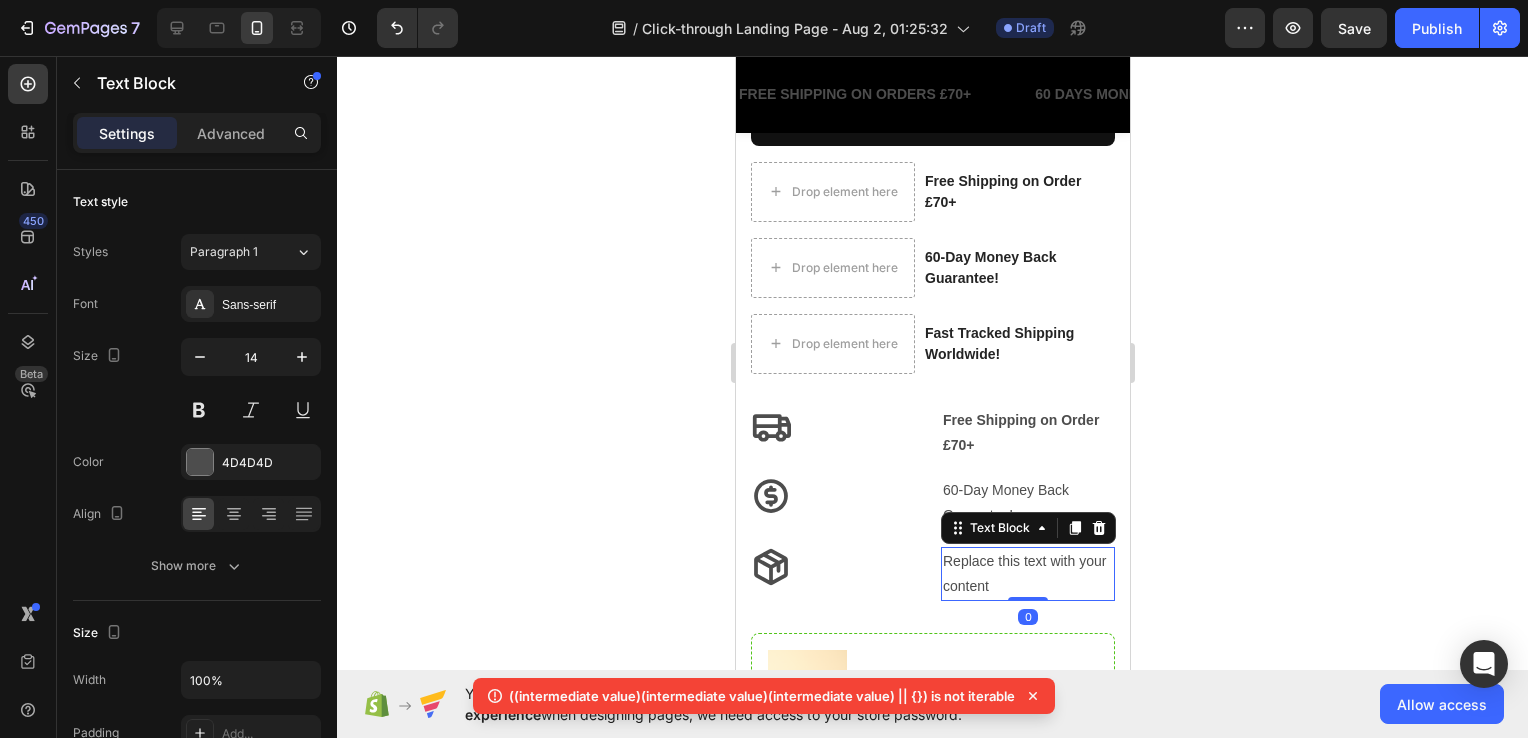 click on "Replace this text with your content" at bounding box center (1027, 574) 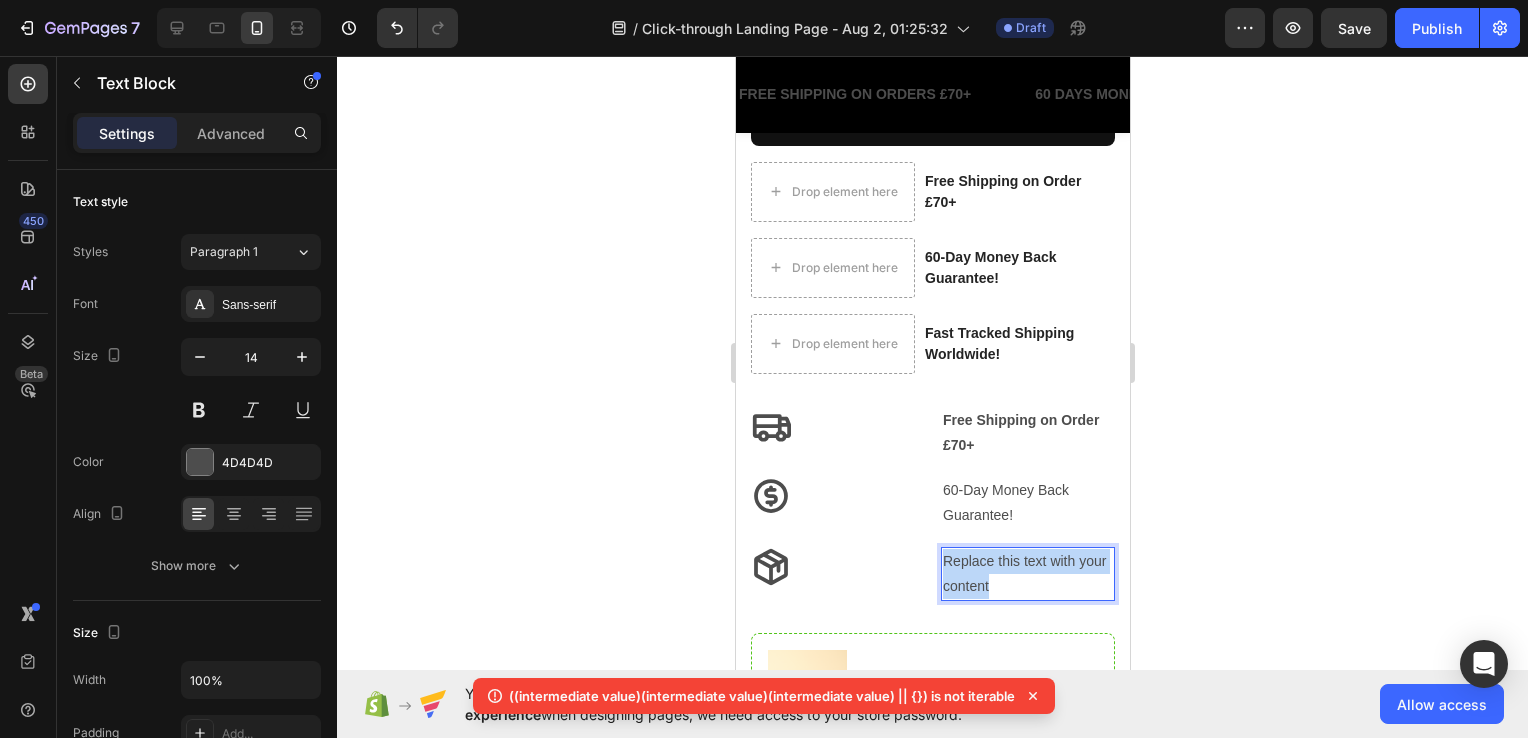 drag, startPoint x: 1033, startPoint y: 560, endPoint x: 978, endPoint y: 544, distance: 57.280014 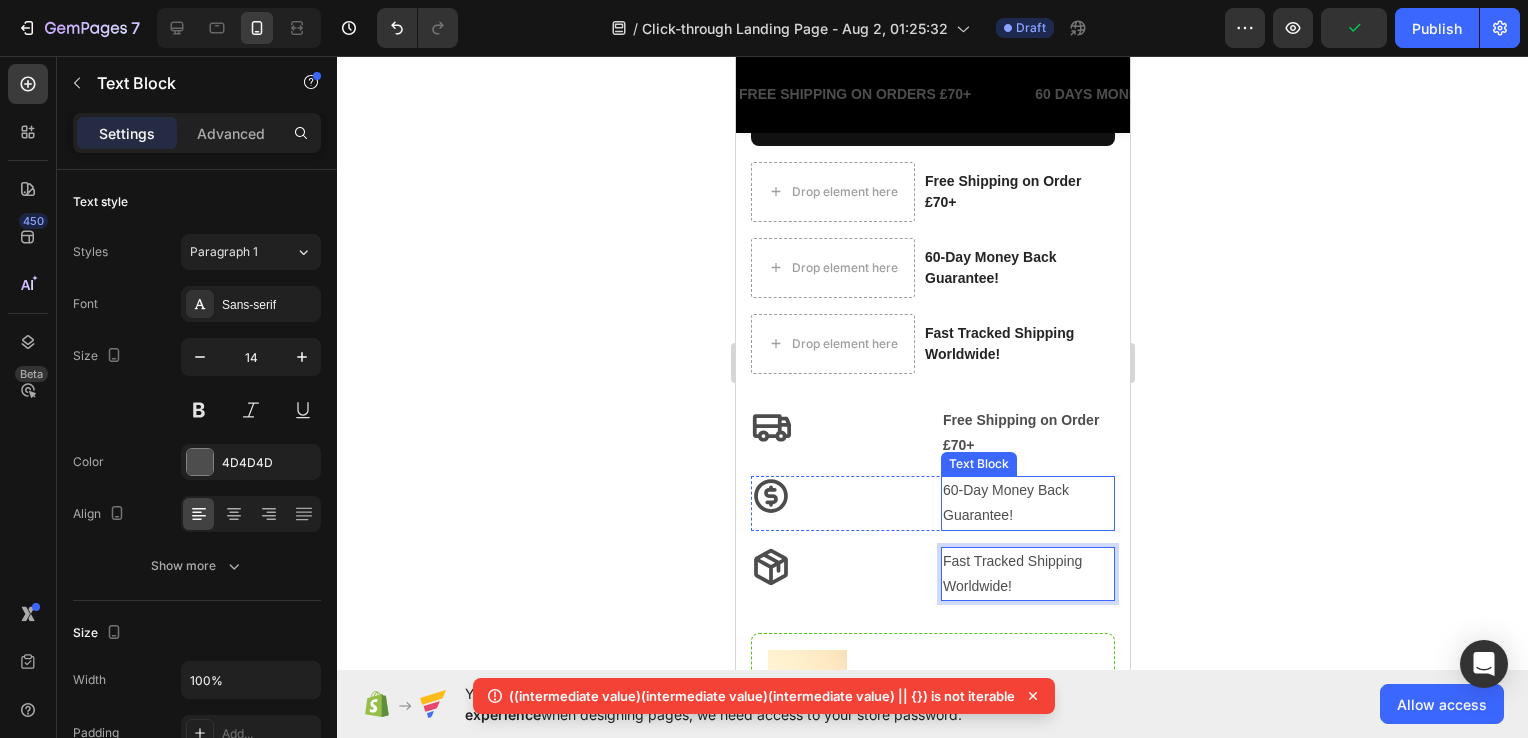 click on "60-Day Money Back Guarantee!" at bounding box center (1027, 503) 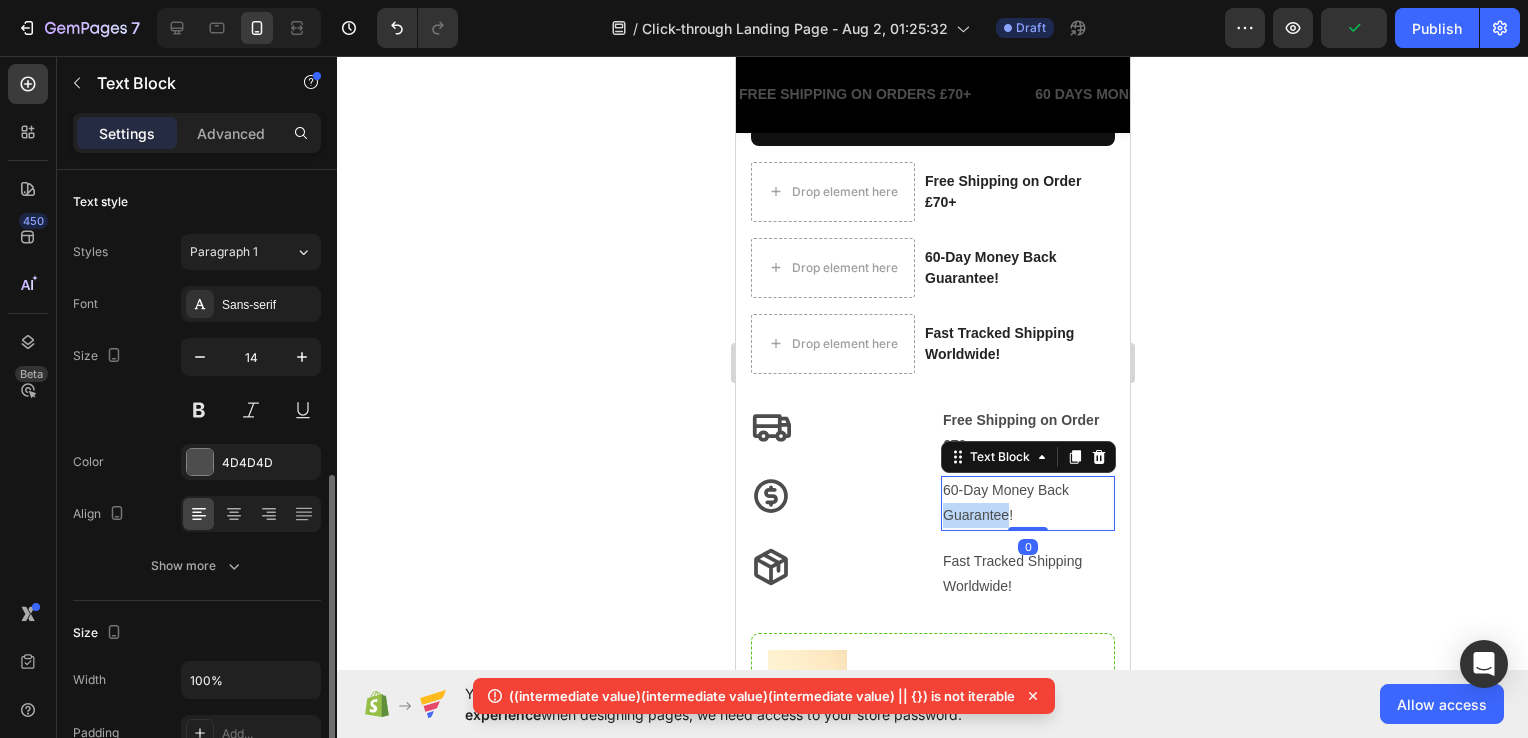 click on "60-Day Money Back Guarantee!" at bounding box center [1027, 503] 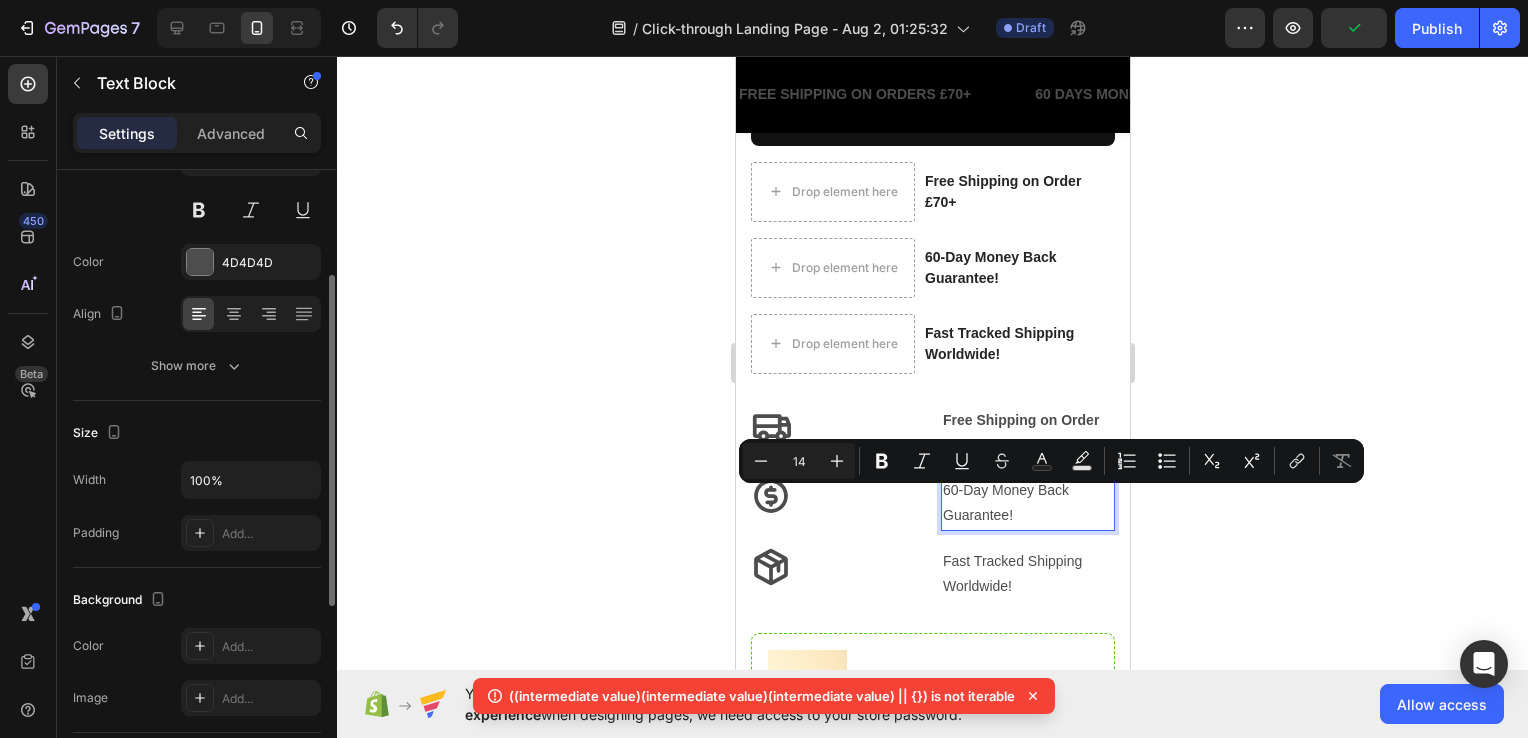 click on "60-Day Money Back Guarantee!" at bounding box center [1027, 503] 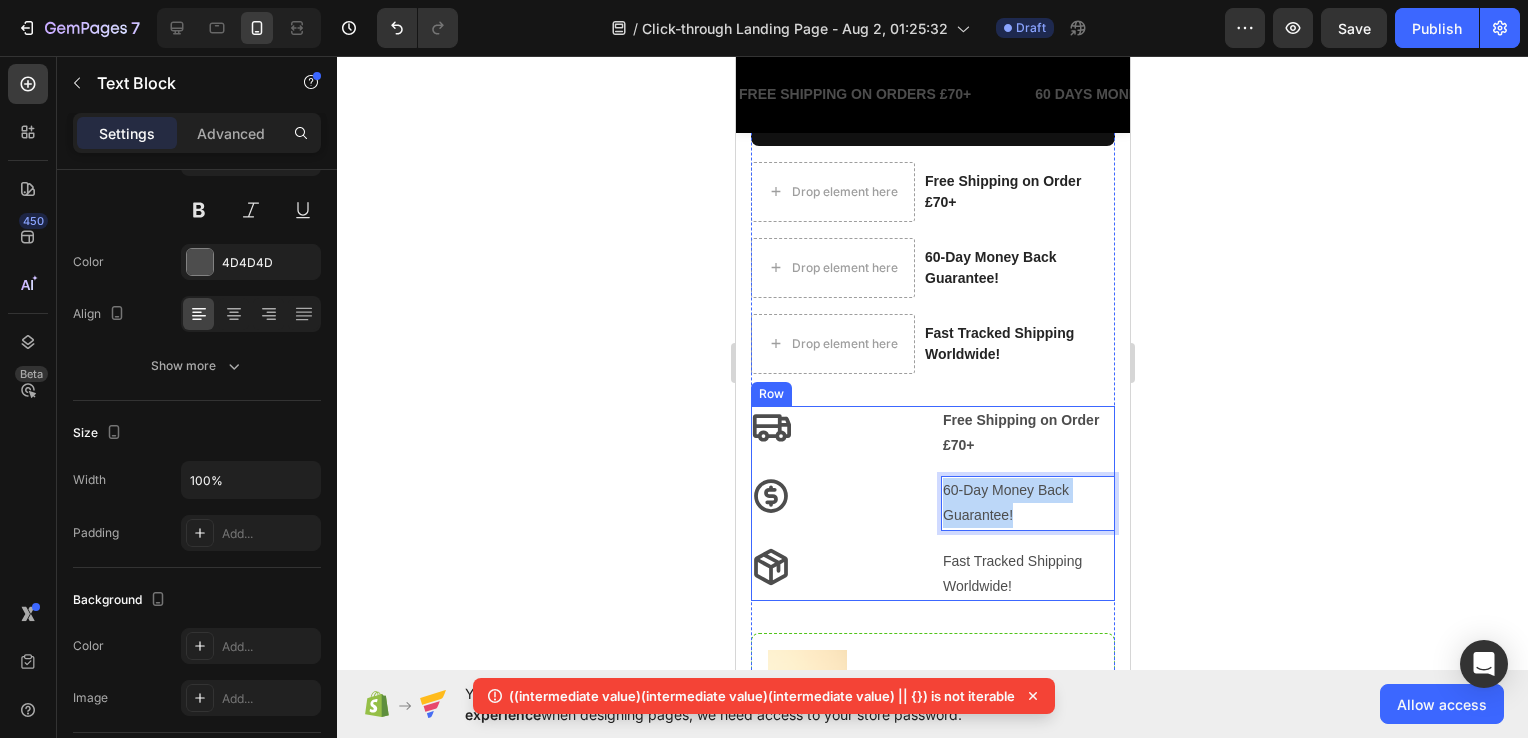 drag, startPoint x: 1013, startPoint y: 495, endPoint x: 930, endPoint y: 455, distance: 92.13577 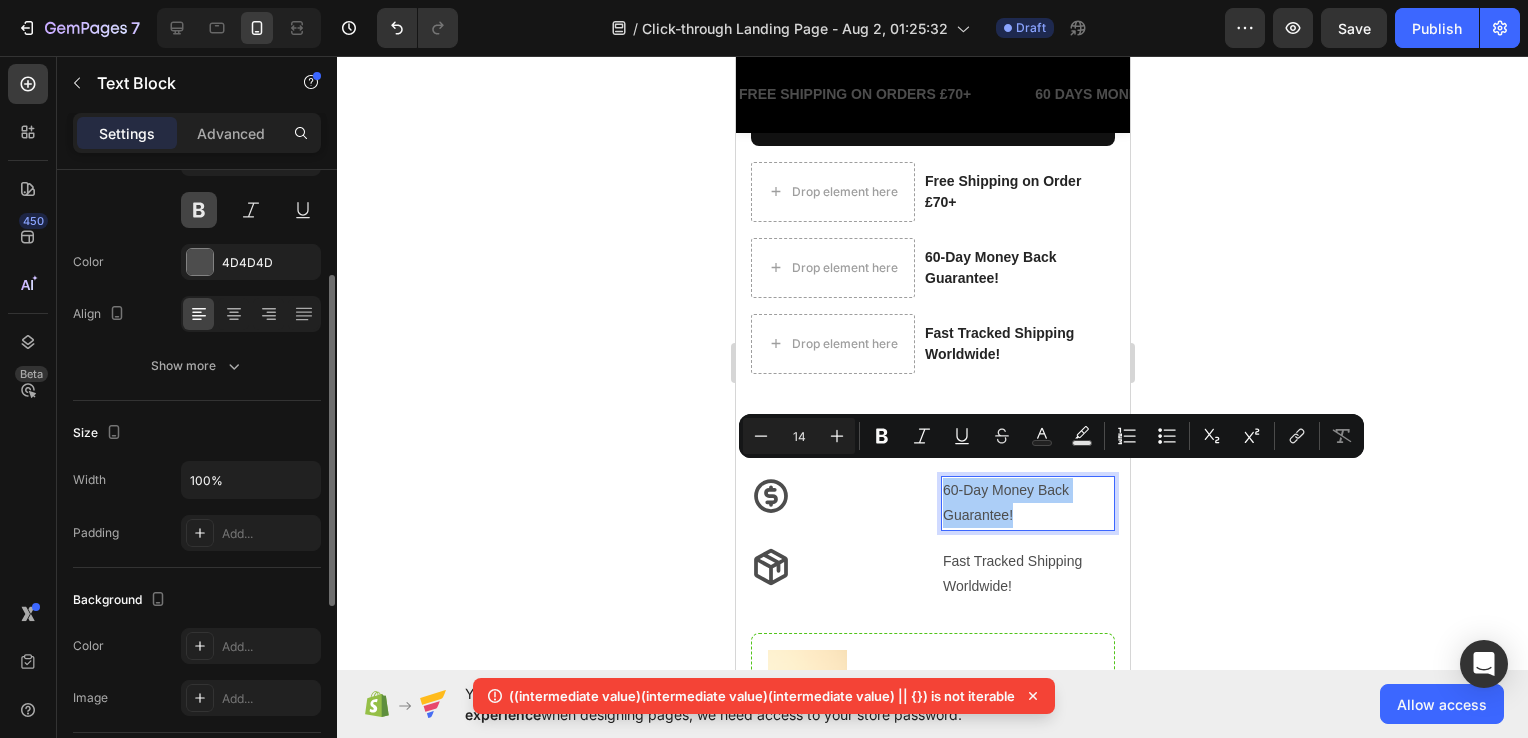 click at bounding box center (199, 210) 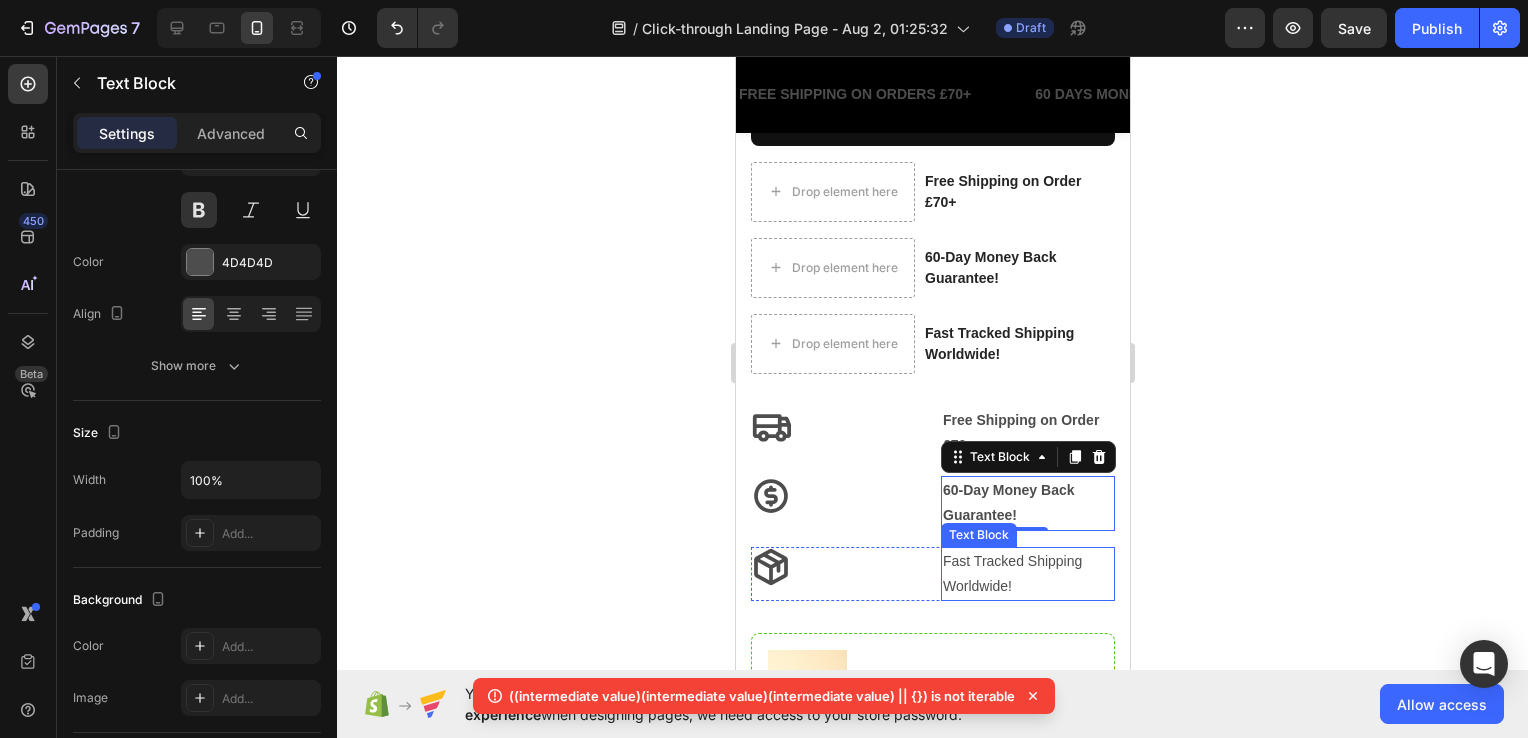 click on "Fast Tracked Shipping Worldwide!" at bounding box center [1027, 574] 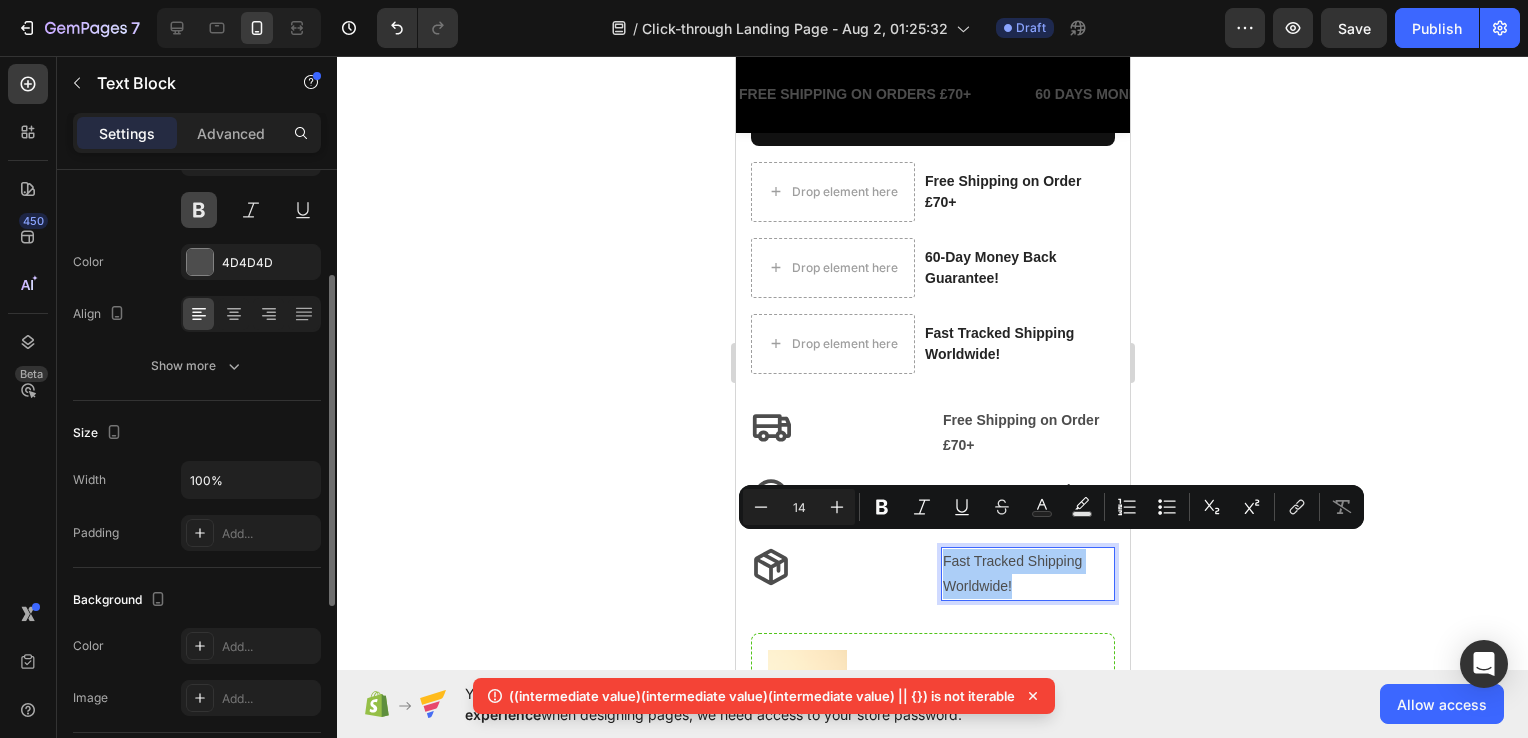 click at bounding box center (199, 210) 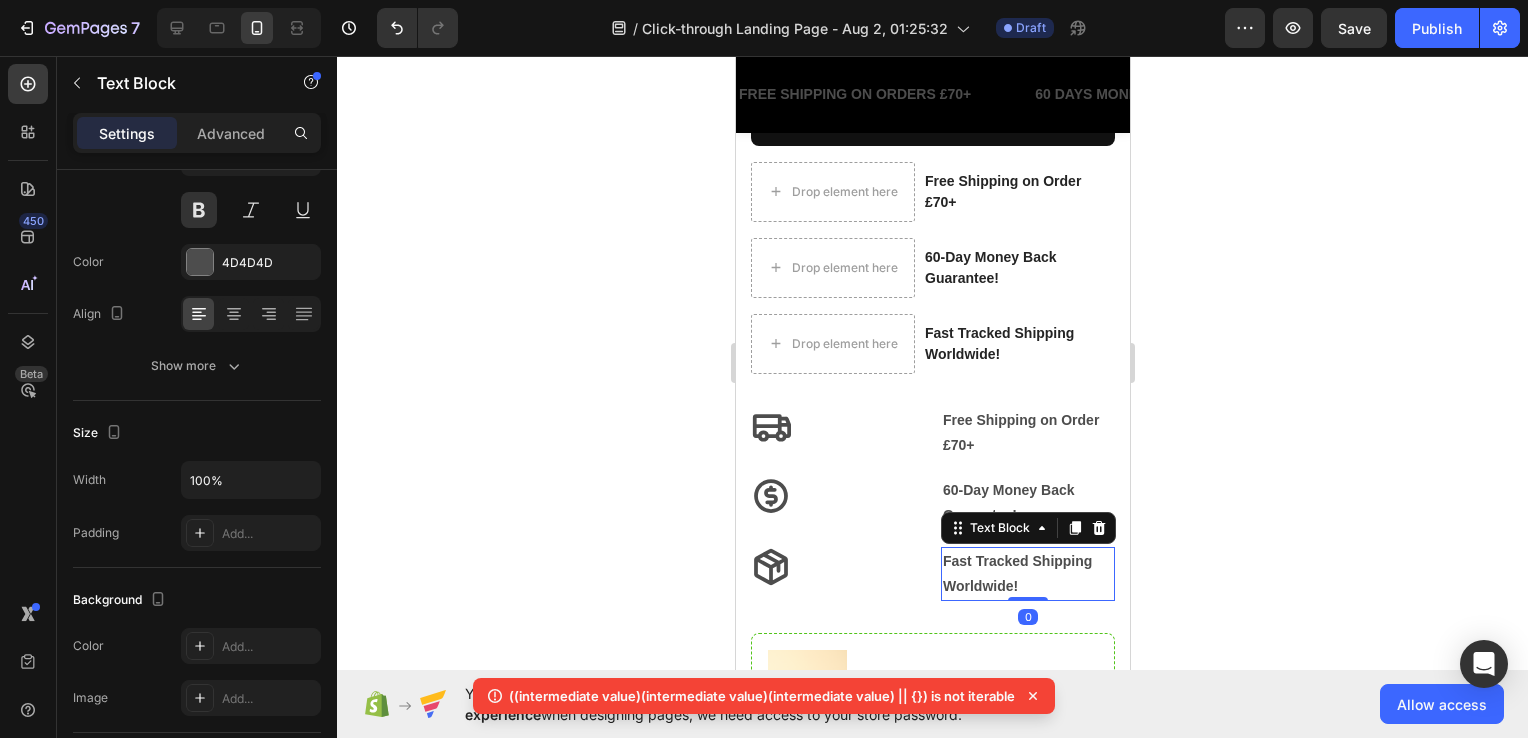 click 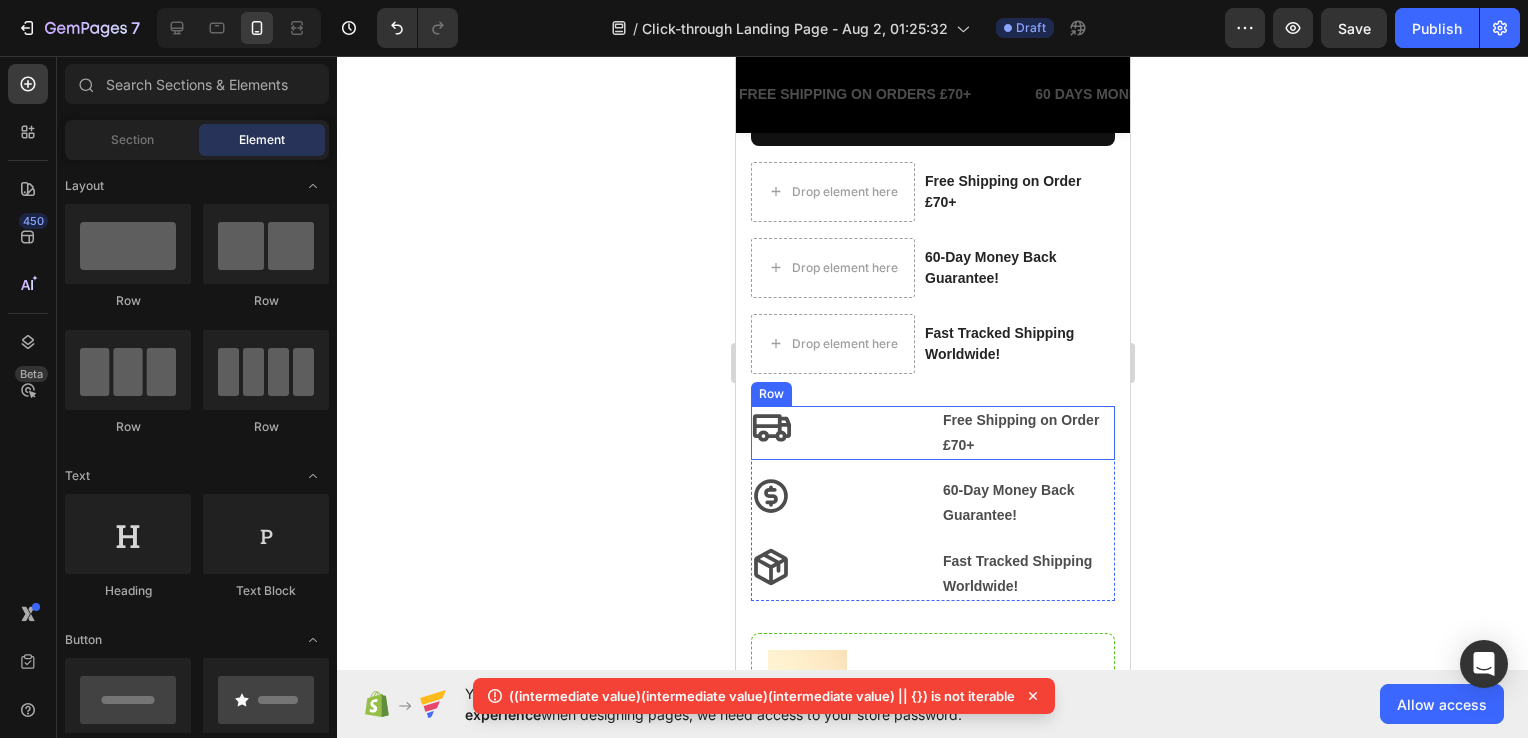 click on "Free Shipping on Order £70+" at bounding box center (1027, 433) 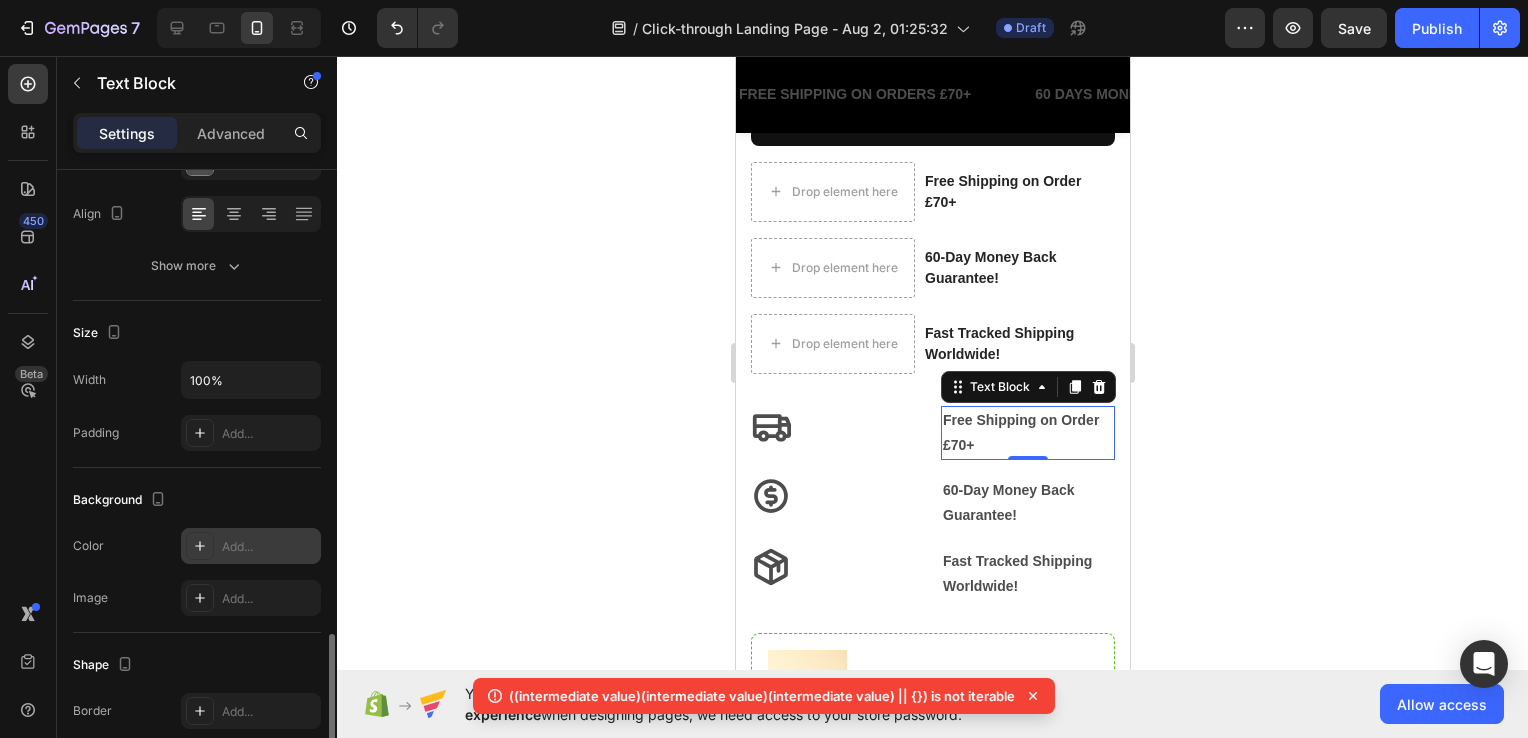 scroll, scrollTop: 557, scrollLeft: 0, axis: vertical 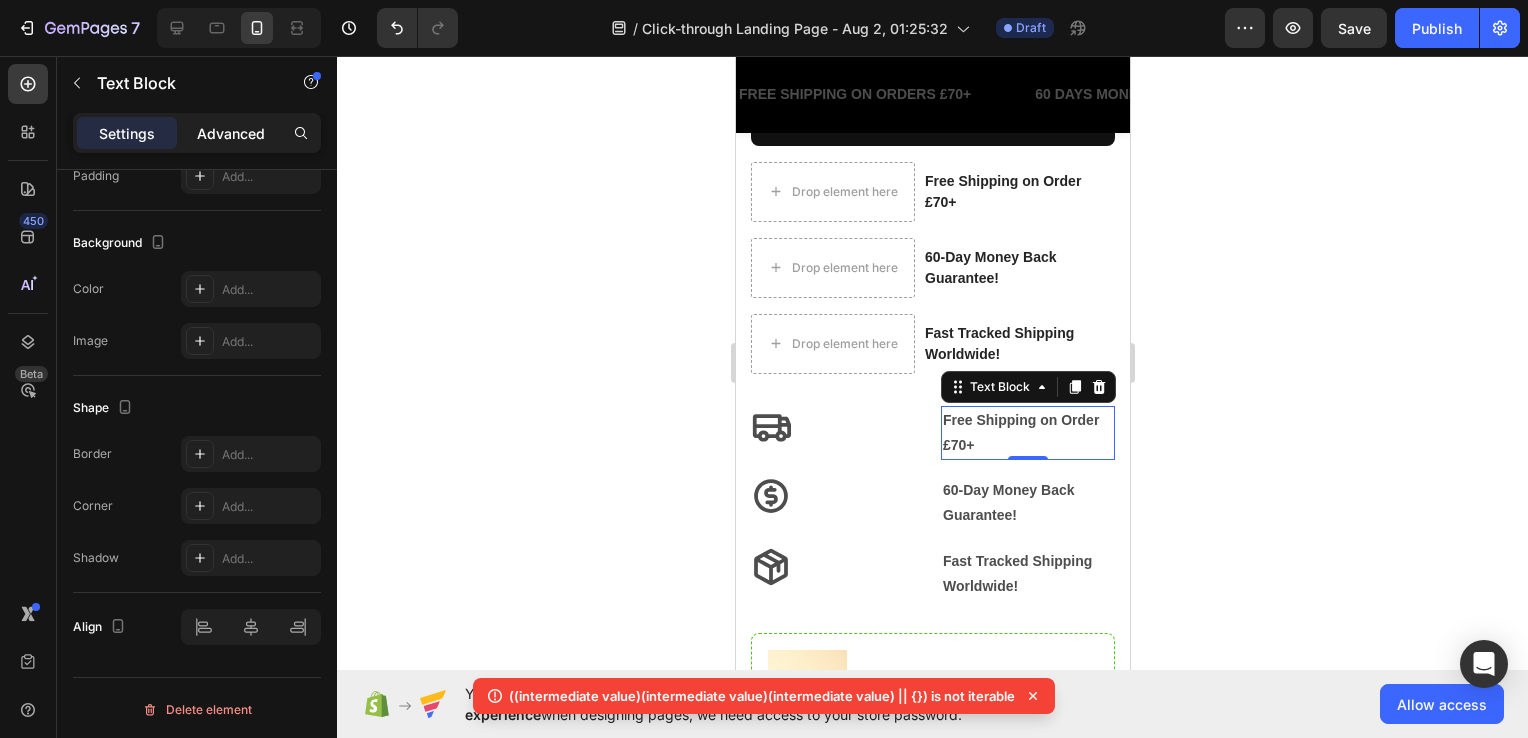click on "Advanced" at bounding box center [231, 133] 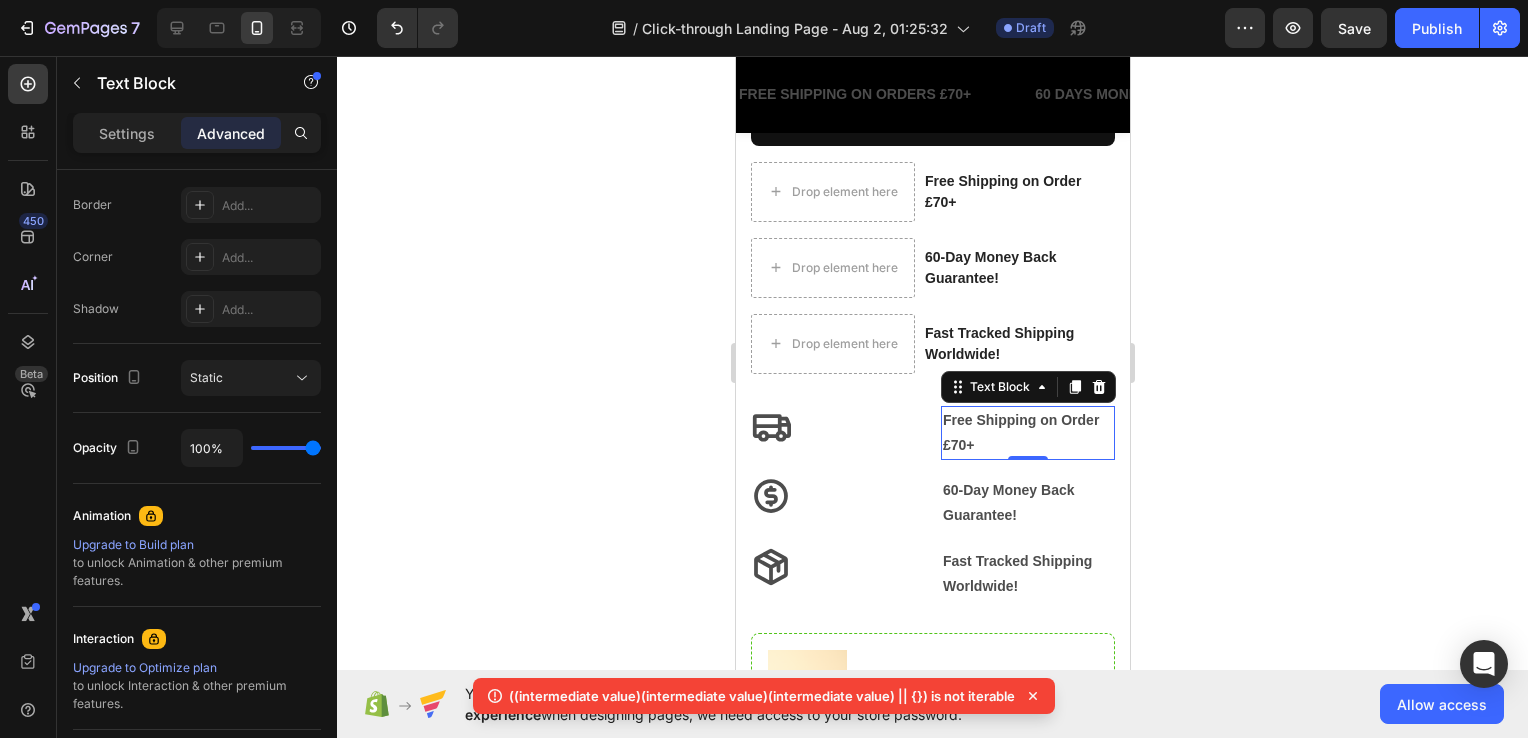 scroll, scrollTop: 0, scrollLeft: 0, axis: both 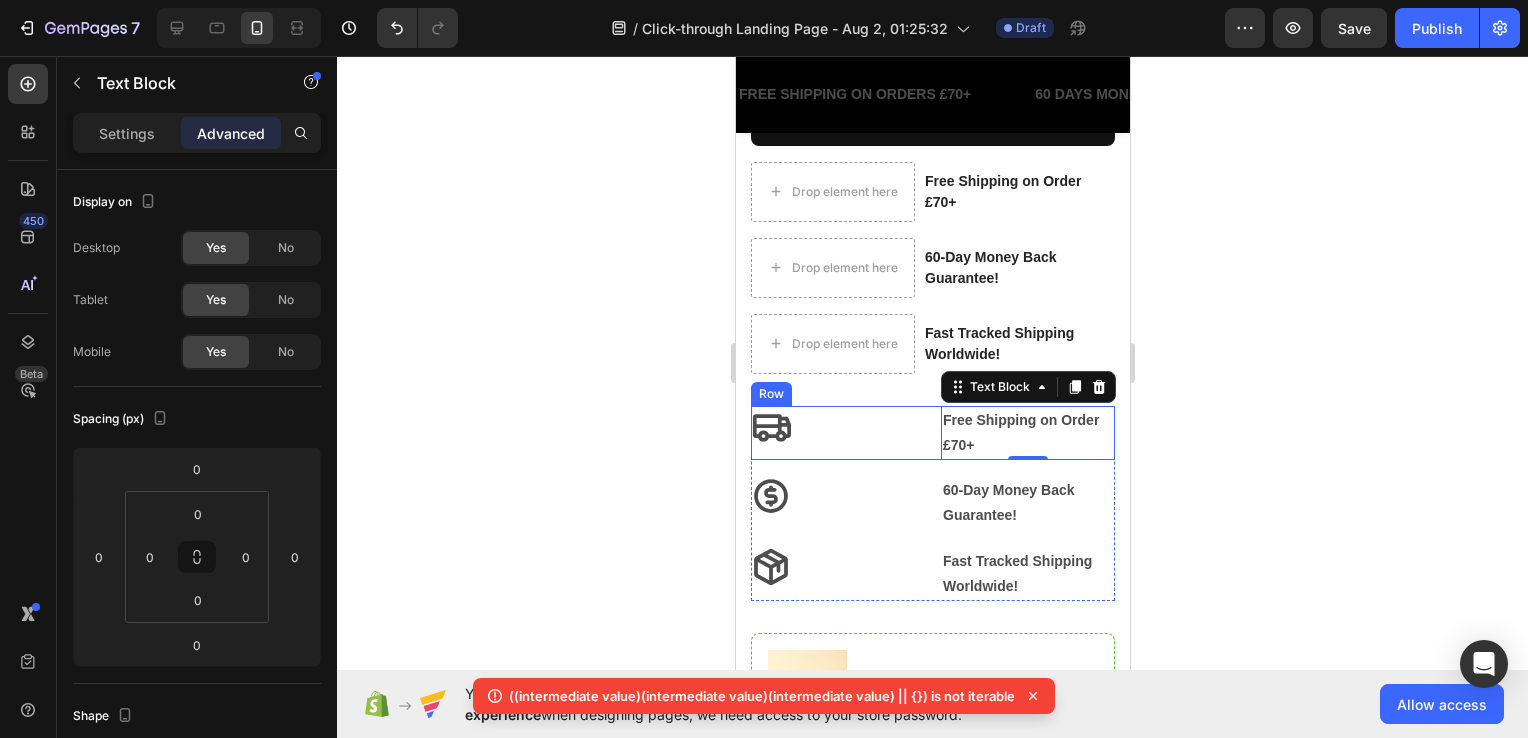 click on "Icon" at bounding box center (837, 433) 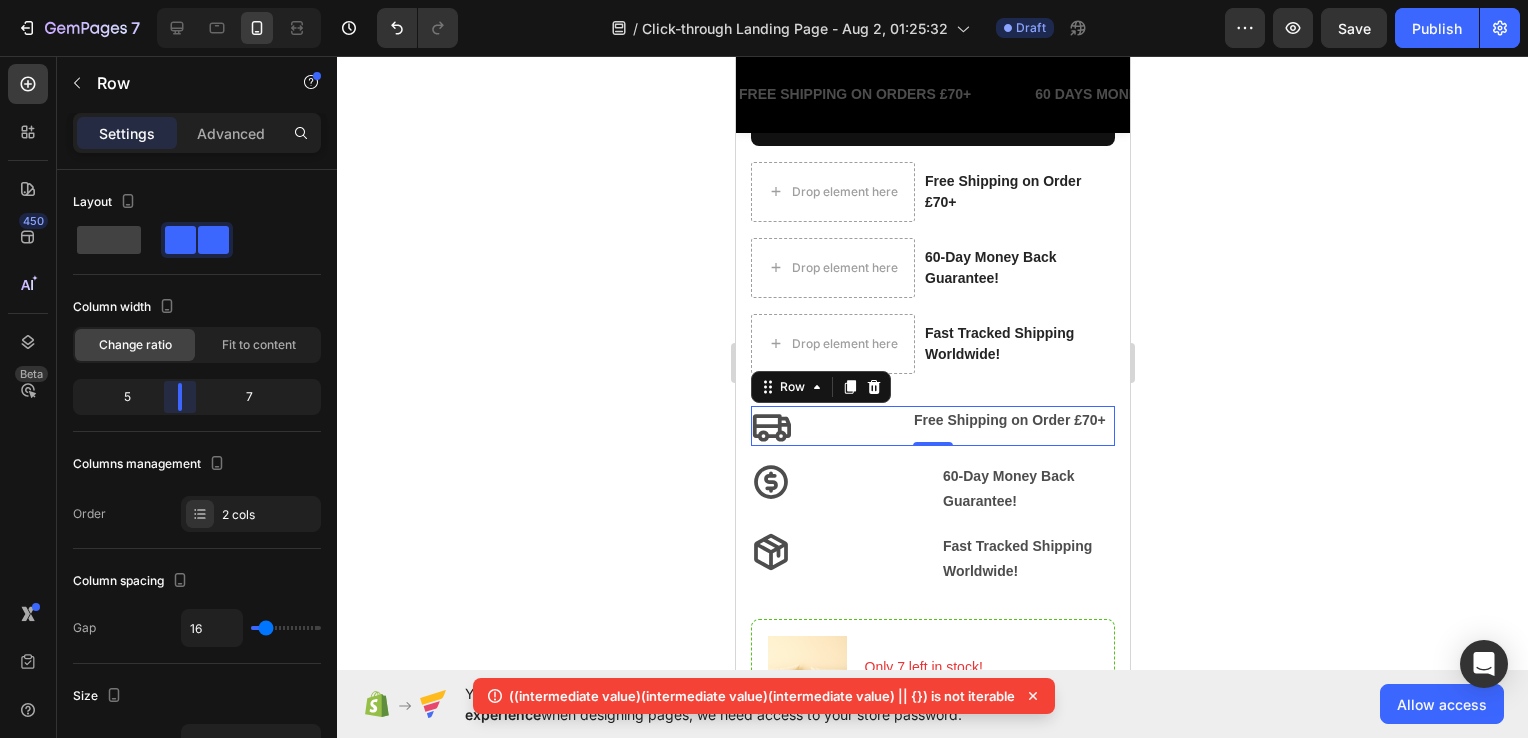 drag, startPoint x: 200, startPoint y: 395, endPoint x: 181, endPoint y: 400, distance: 19.646883 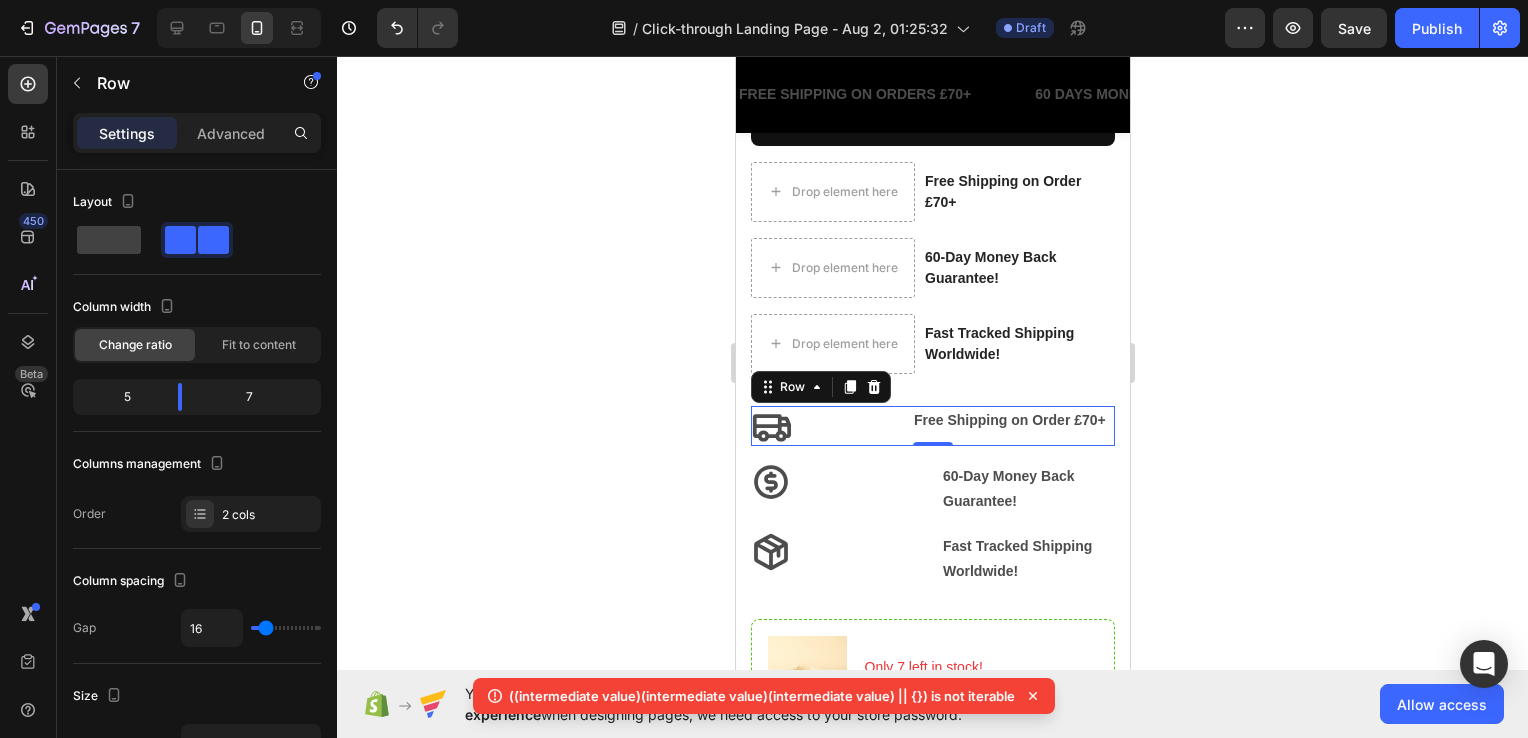 click 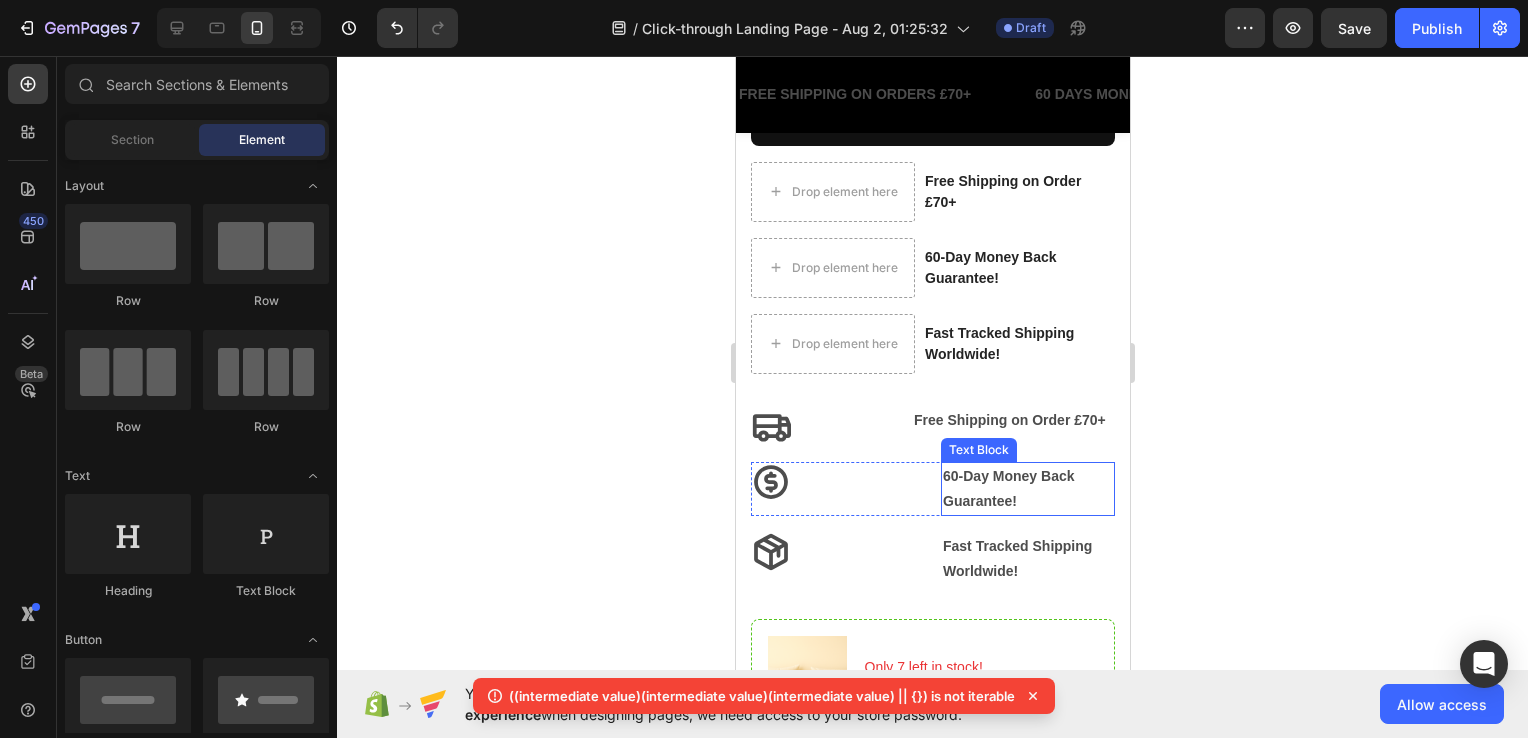 click on "60-Day Money Back Guarantee!" at bounding box center (1027, 489) 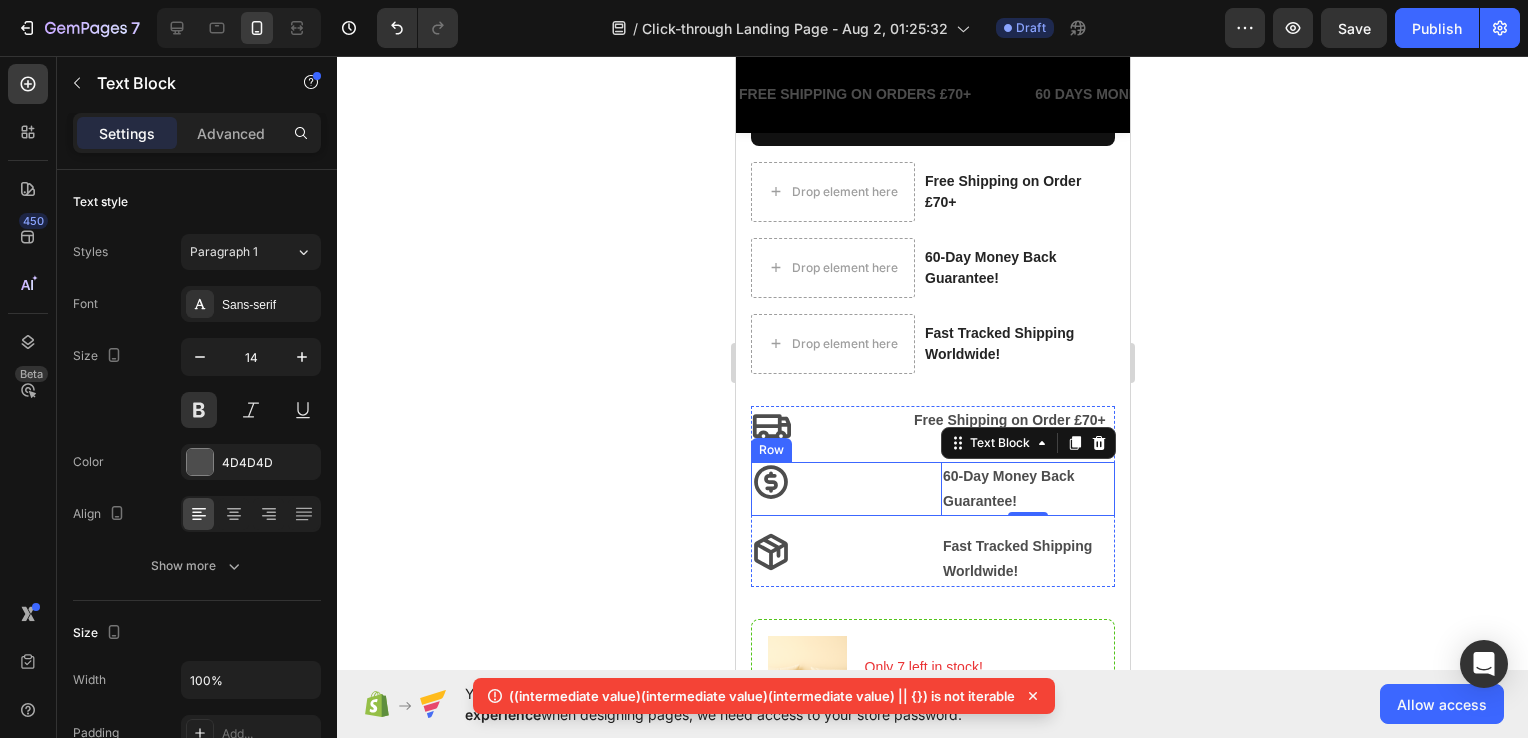 click on "Icon 60-Day Money Back Guarantee! Text Block   0 Row" at bounding box center (932, 489) 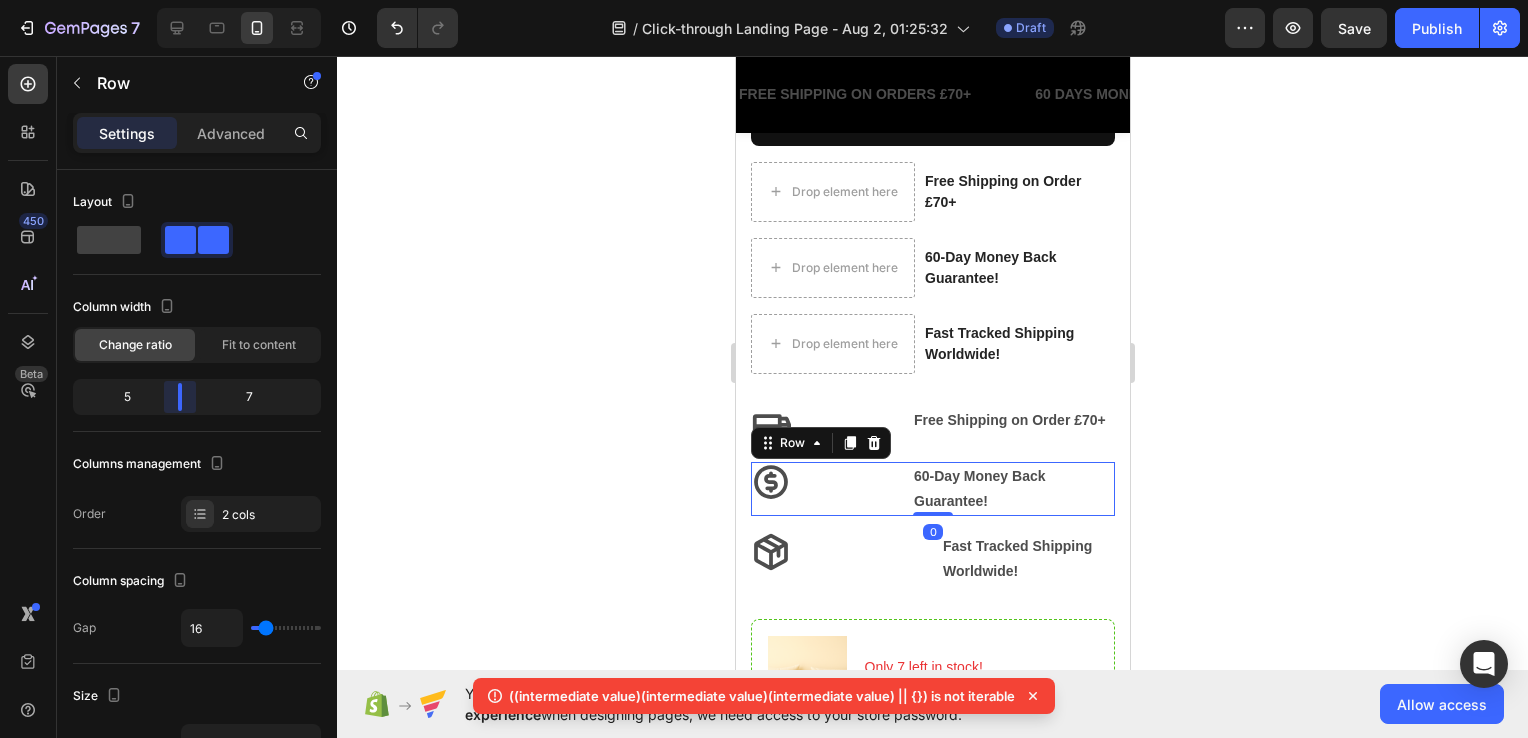 drag, startPoint x: 196, startPoint y: 401, endPoint x: 185, endPoint y: 405, distance: 11.7046995 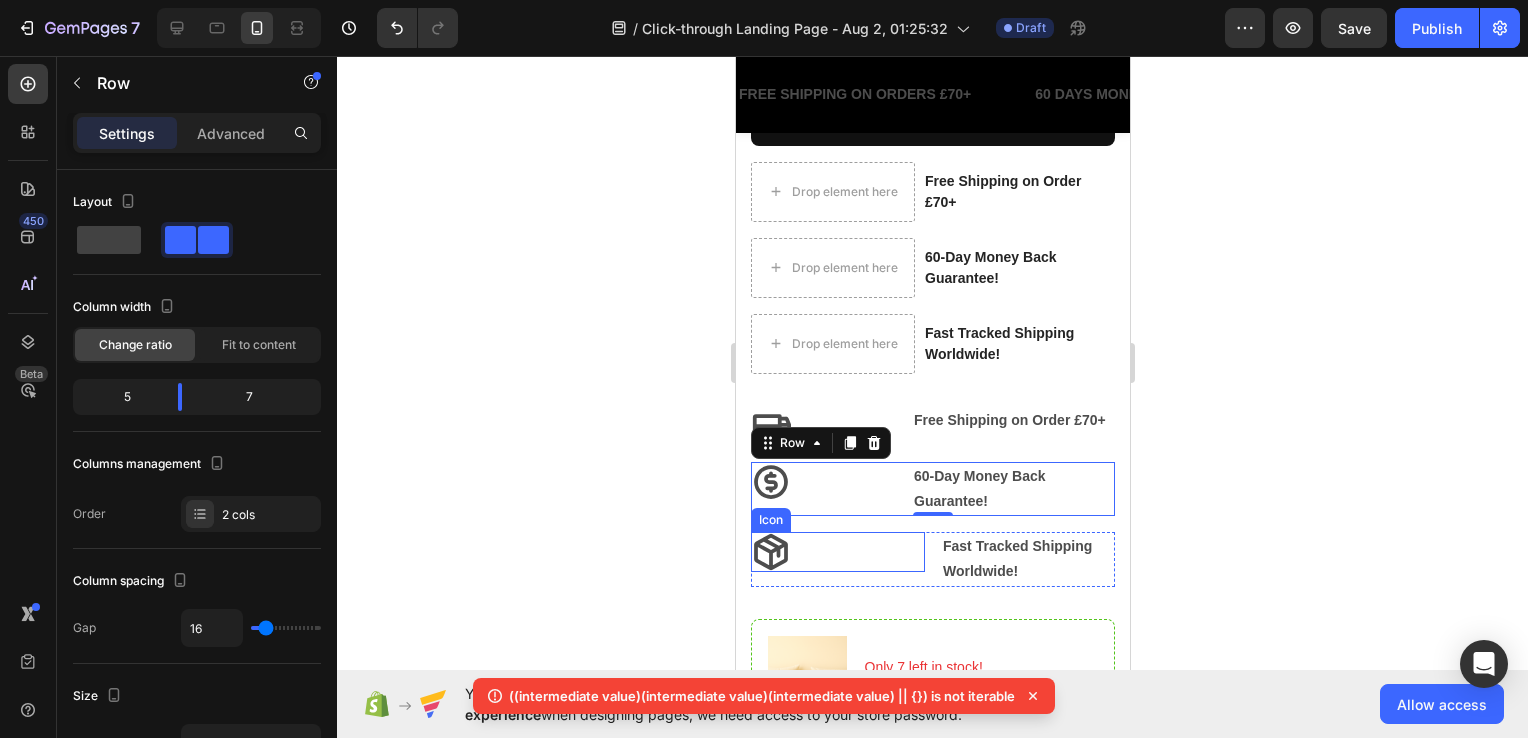 click on "Icon" at bounding box center (837, 552) 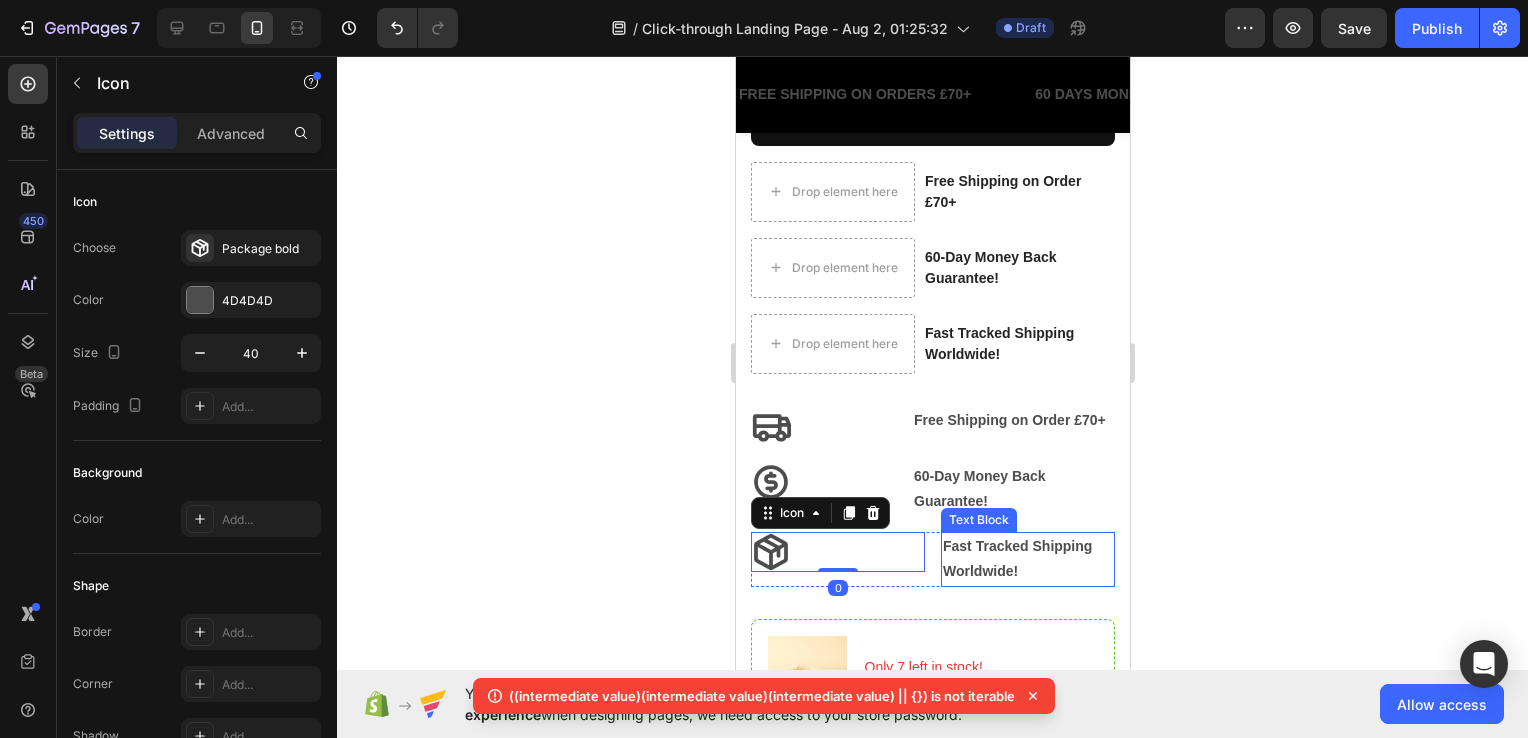 click on "Tuvella Cooling Blanket – Engineered for Cool, Deep Sleep (P) Title #1 HOME COOLING SLEEP PRODUCT OF 2025 Text Block                Icon                Icon                Icon                Icon                Icon Icon List Hoz 4.8 based on 56,400 customers Text block Row ✅ Engineered to Stay Cool All Night ✅ Ultra-Soft & Breathable Fabric ✅ Ideal for Hot Sleepers & Summer Nights ✅ Clinically Tested & Loved Worldwide Text Block £59.99 (P) Price (P) Price £119.99 (P) Price (P) Price Row
Add to cart Add to Cart Row
Drop element here Free Shipping on Order £70+ Text block Row
Drop element here 60-Day Money Back Guarantee! Text block Row
Drop element here Fast Tracked Shipping Worldwide! Text block Row Row
Icon Free Shipping on Order £70+ Text Block Row
Icon 60-Day Money Back Guarantee! Text Block Row
Icon   0 Fast Tracked Shipping Worldwide! Text Block Row Row Image Text block Row" at bounding box center [932, 464] 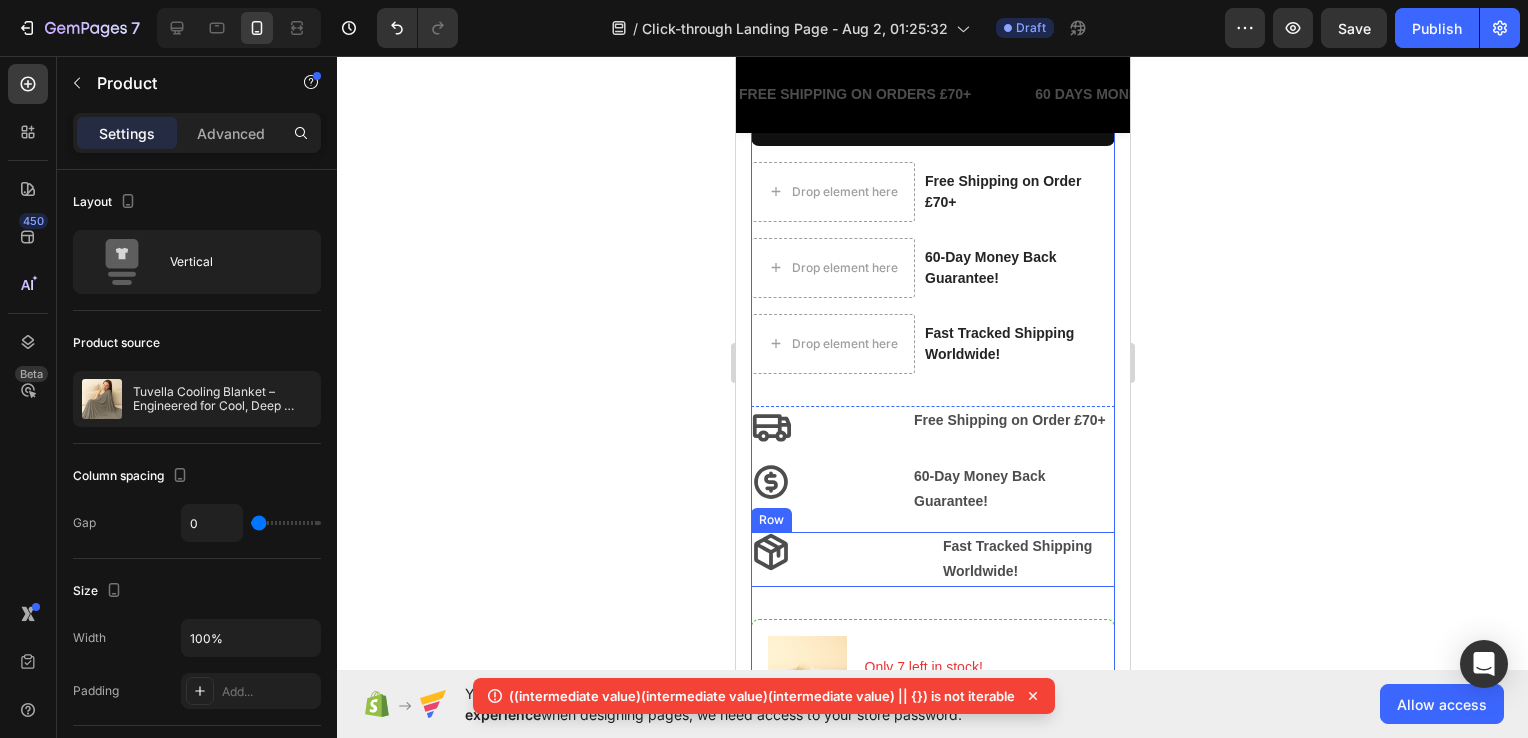 click on "Icon Fast Tracked Shipping Worldwide! Text Block Row" at bounding box center (932, 559) 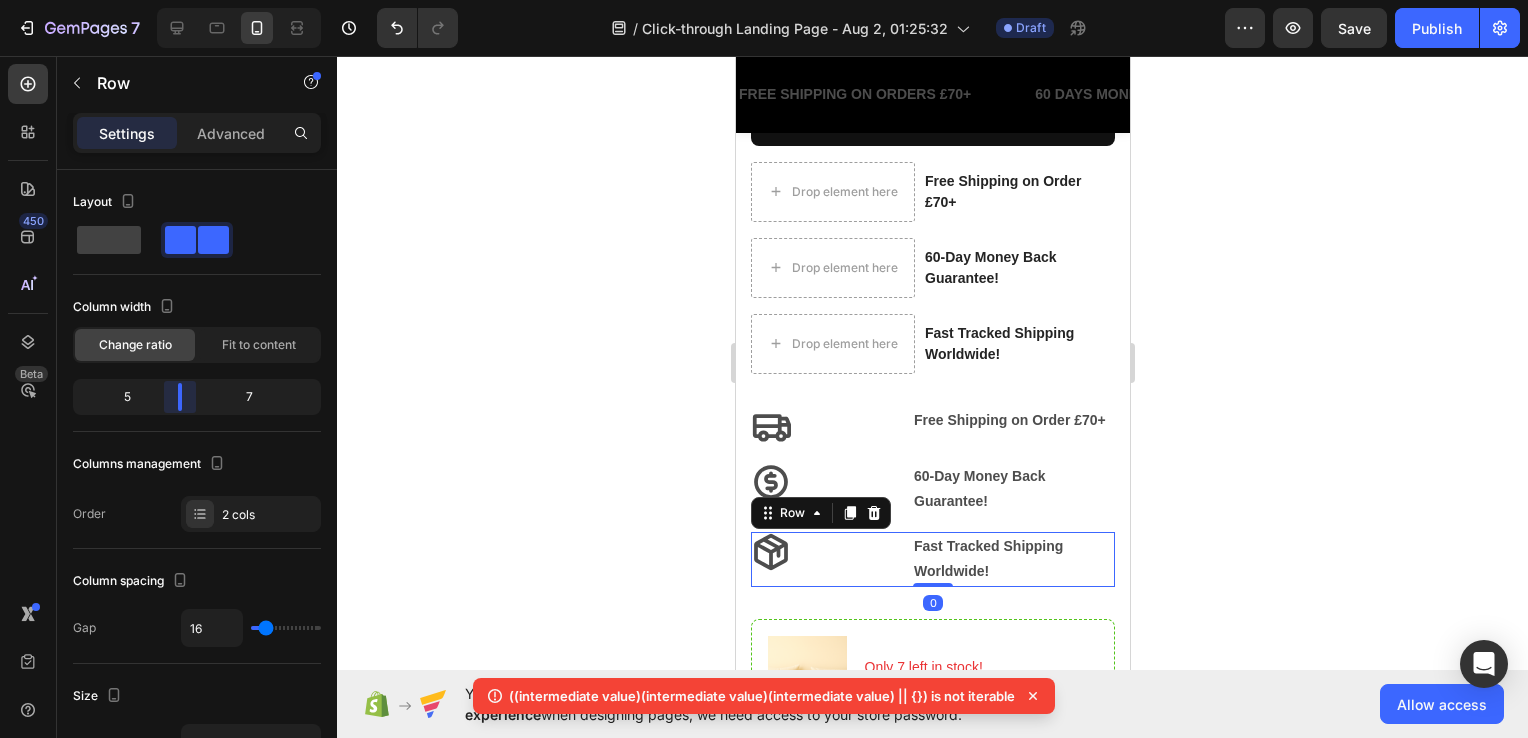 drag, startPoint x: 188, startPoint y: 406, endPoint x: 176, endPoint y: 406, distance: 12 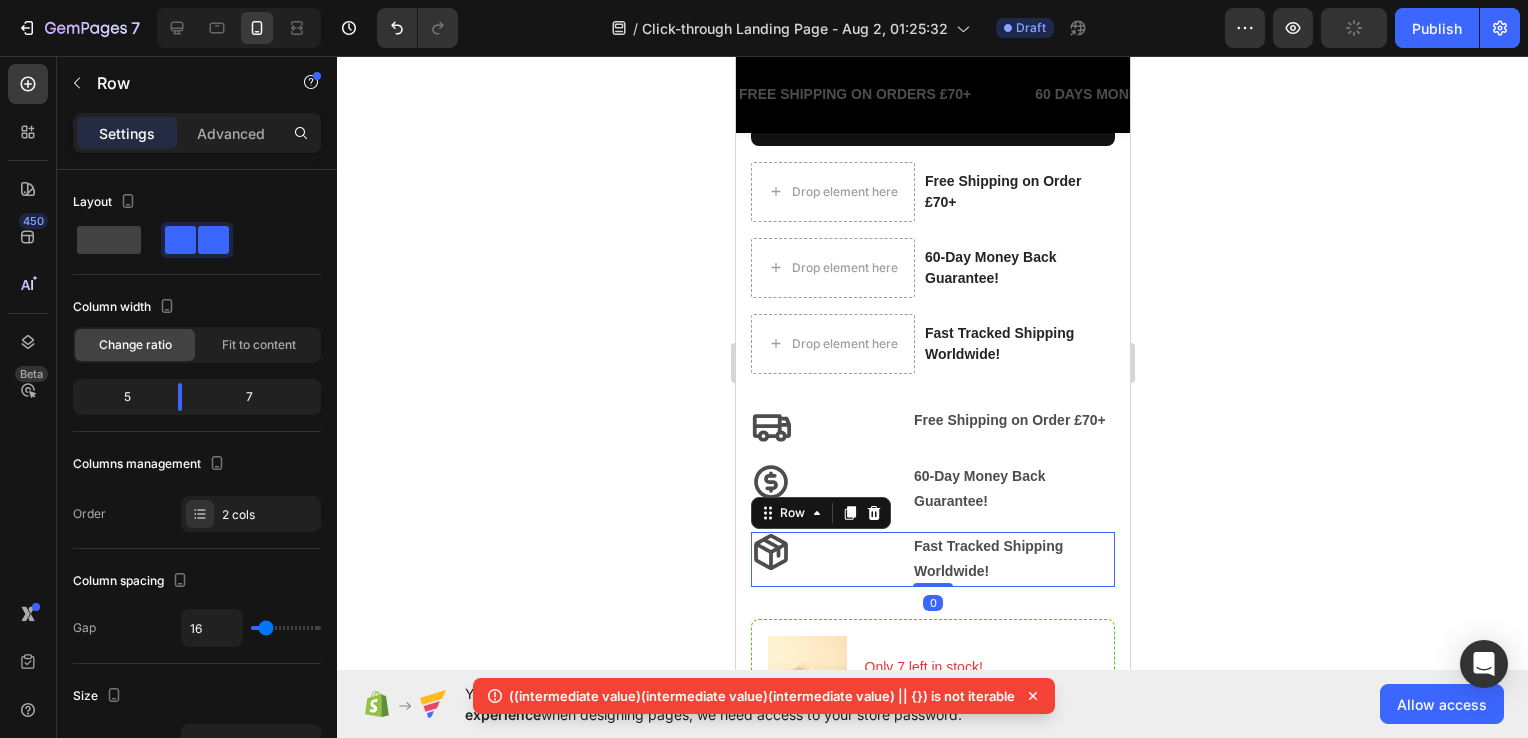 click 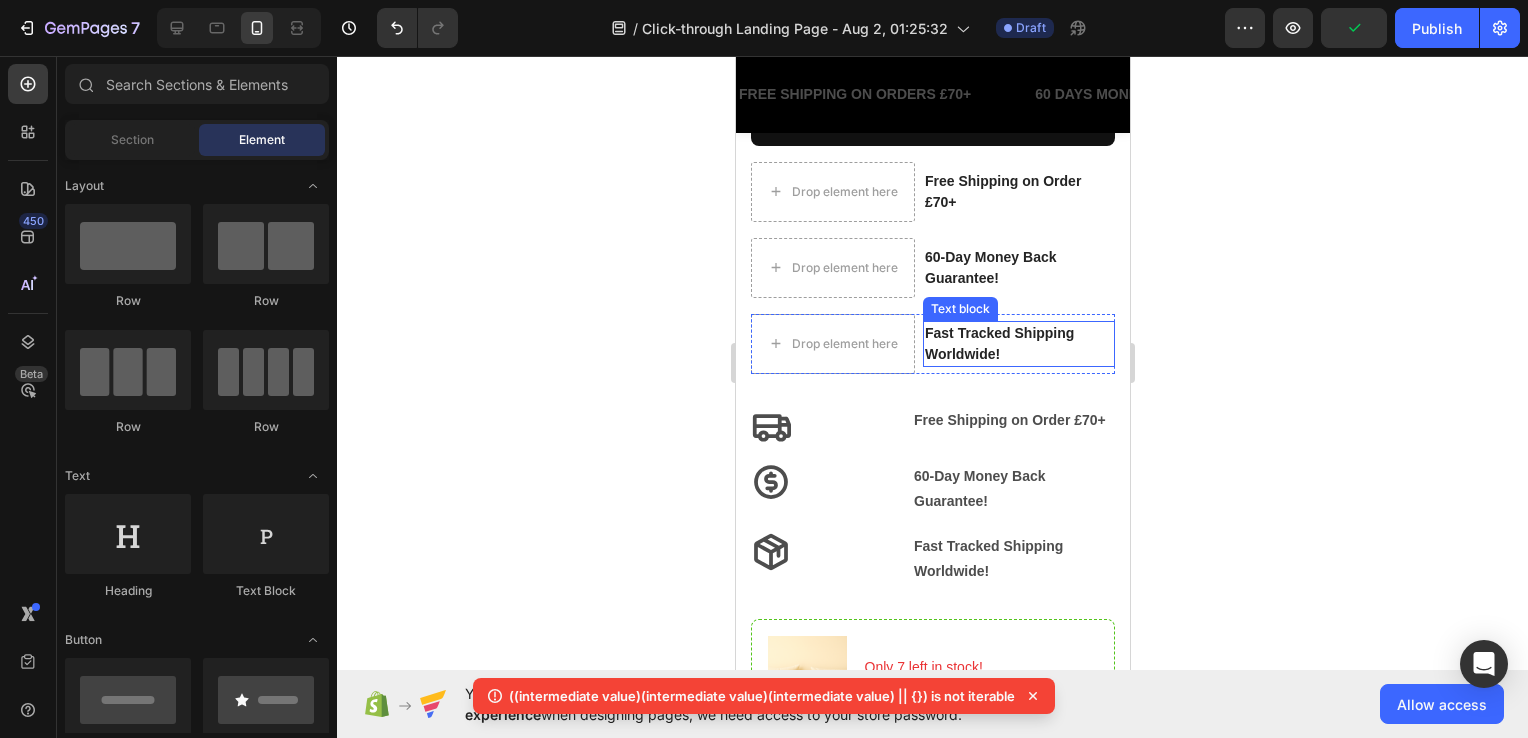 click on "Fast Tracked Shipping Worldwide!" at bounding box center [1018, 344] 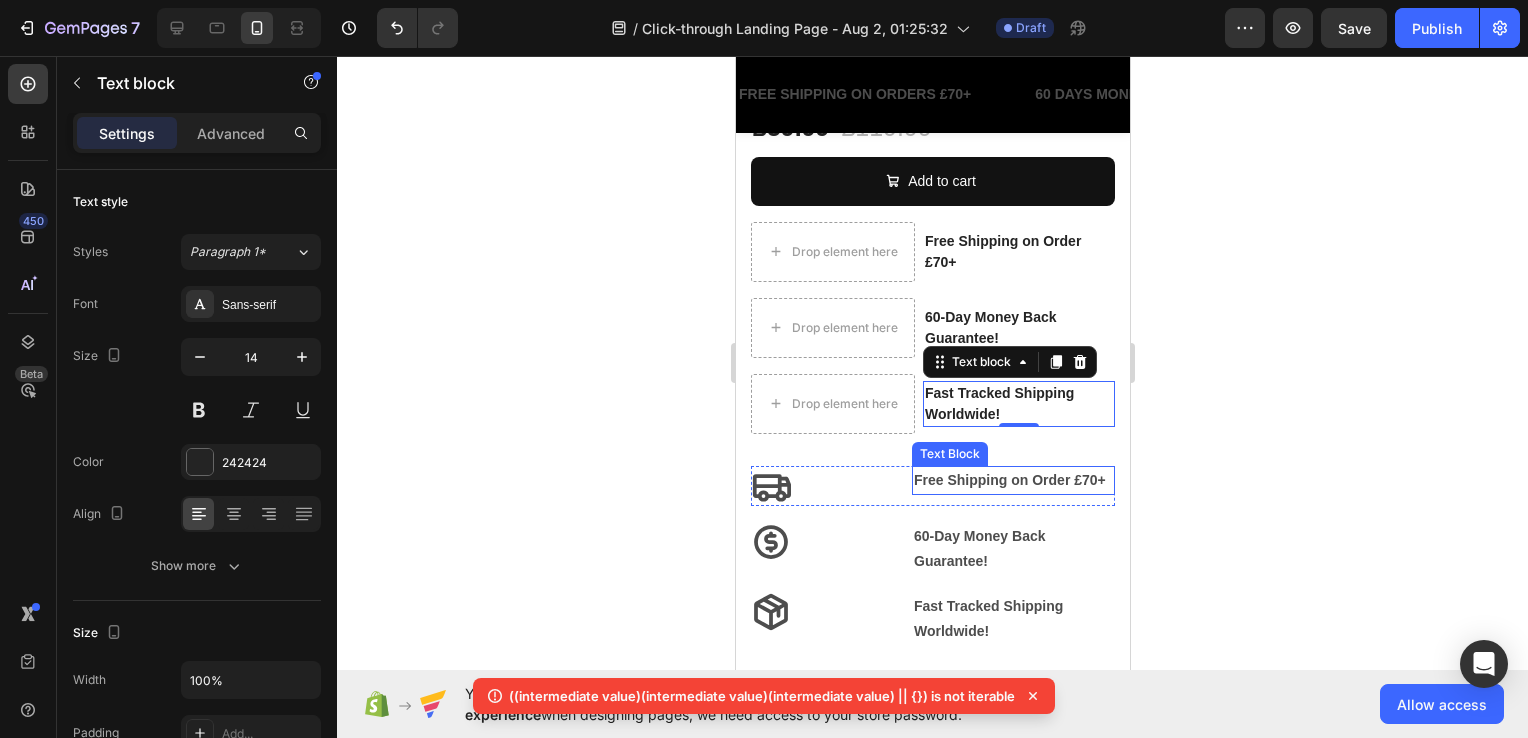 scroll, scrollTop: 999, scrollLeft: 0, axis: vertical 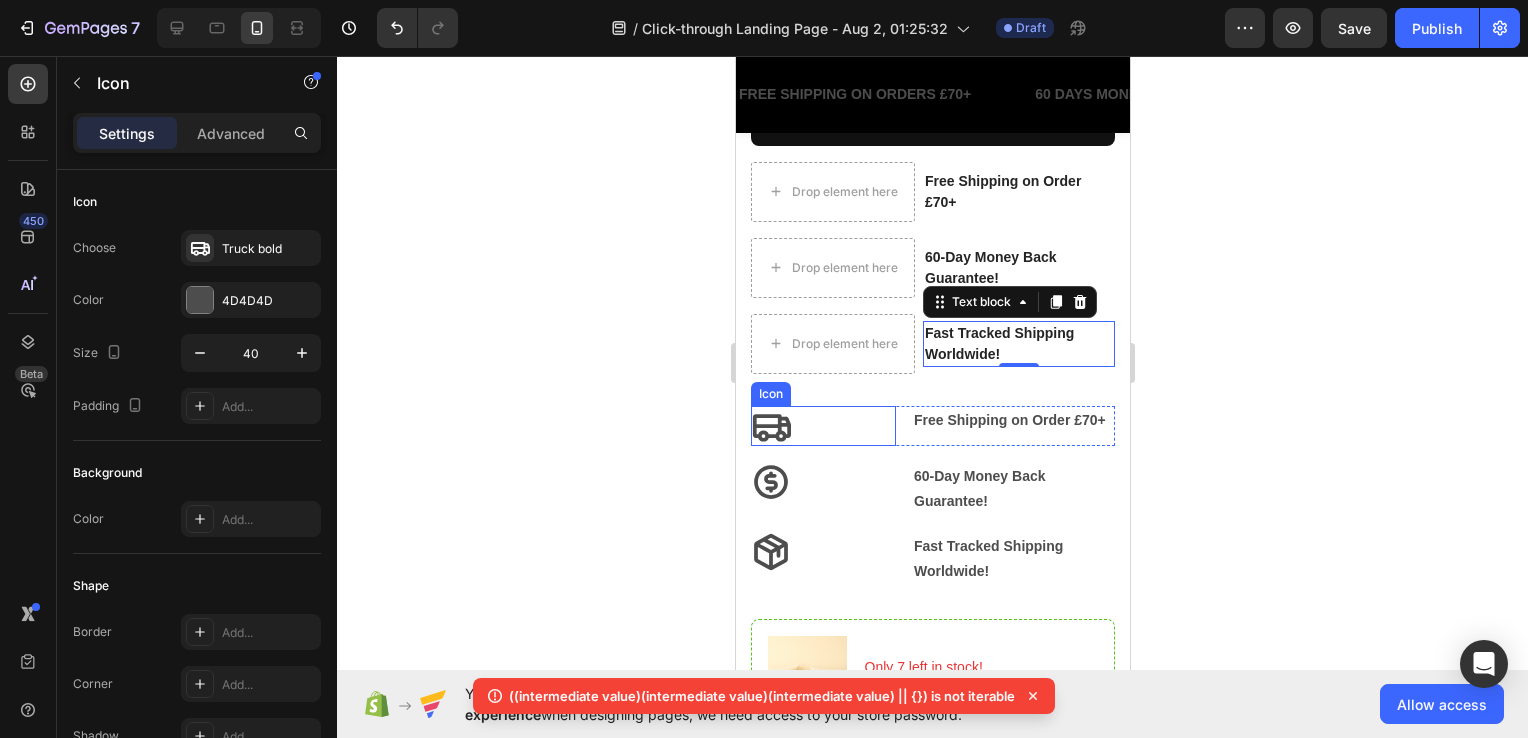 click on "Icon" at bounding box center (822, 426) 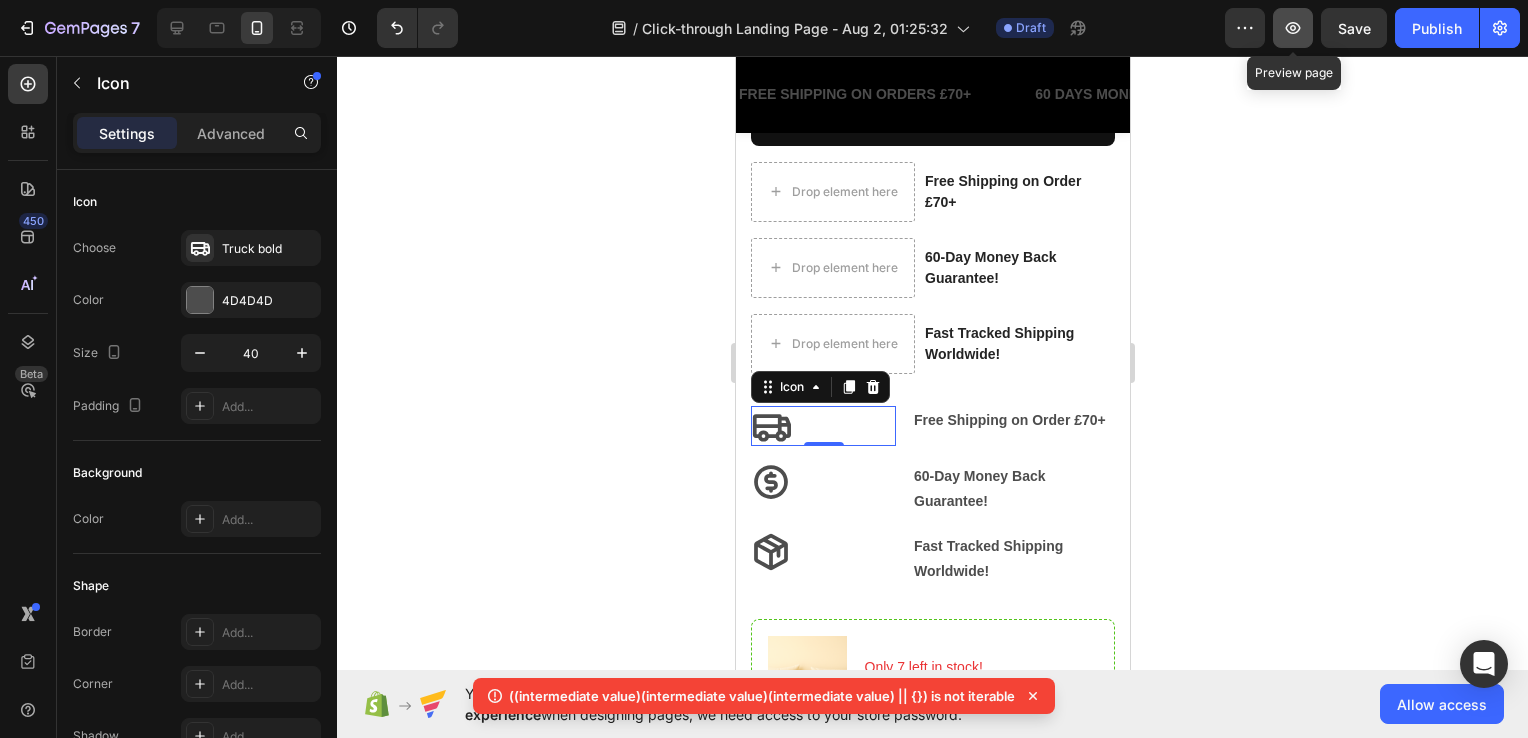 click 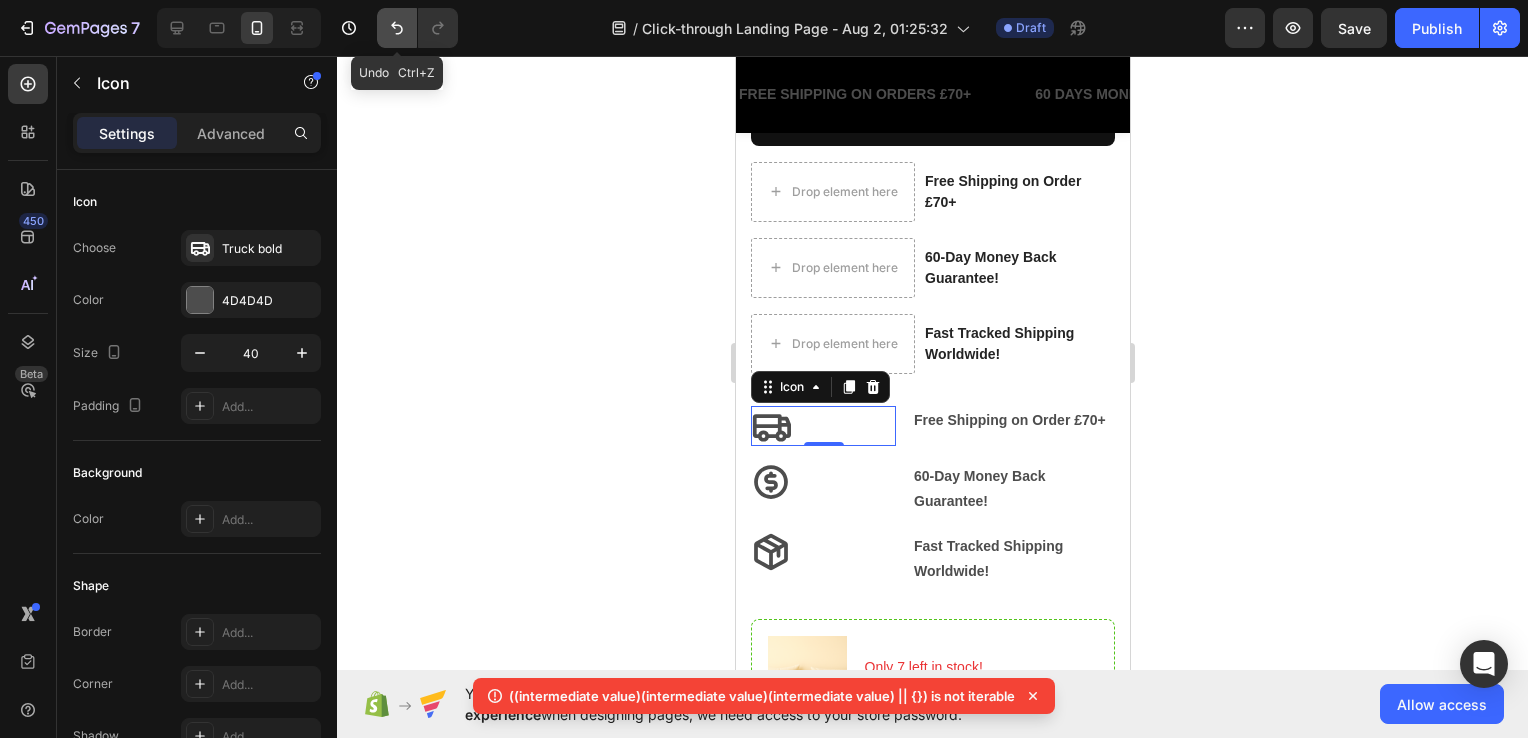 click 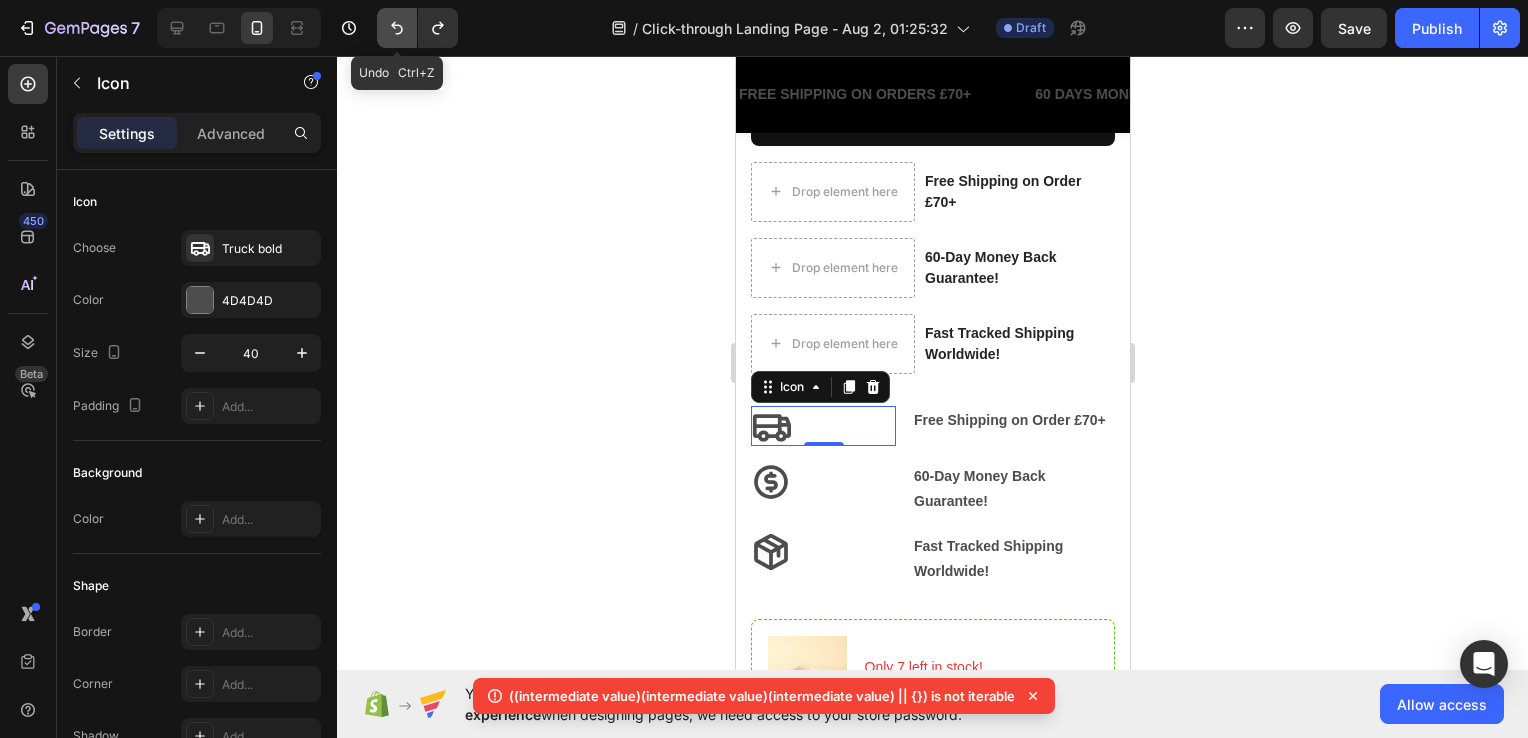 click 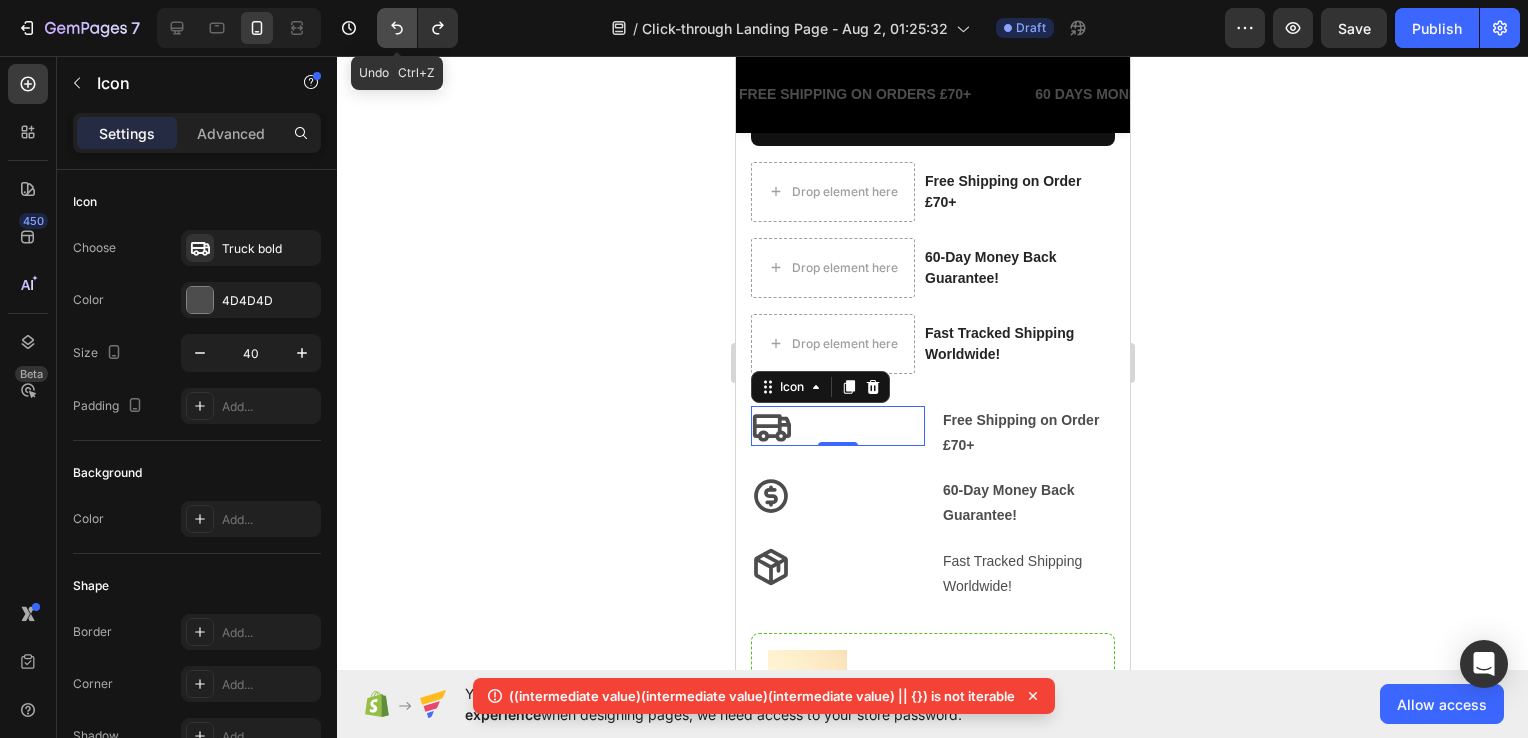 click 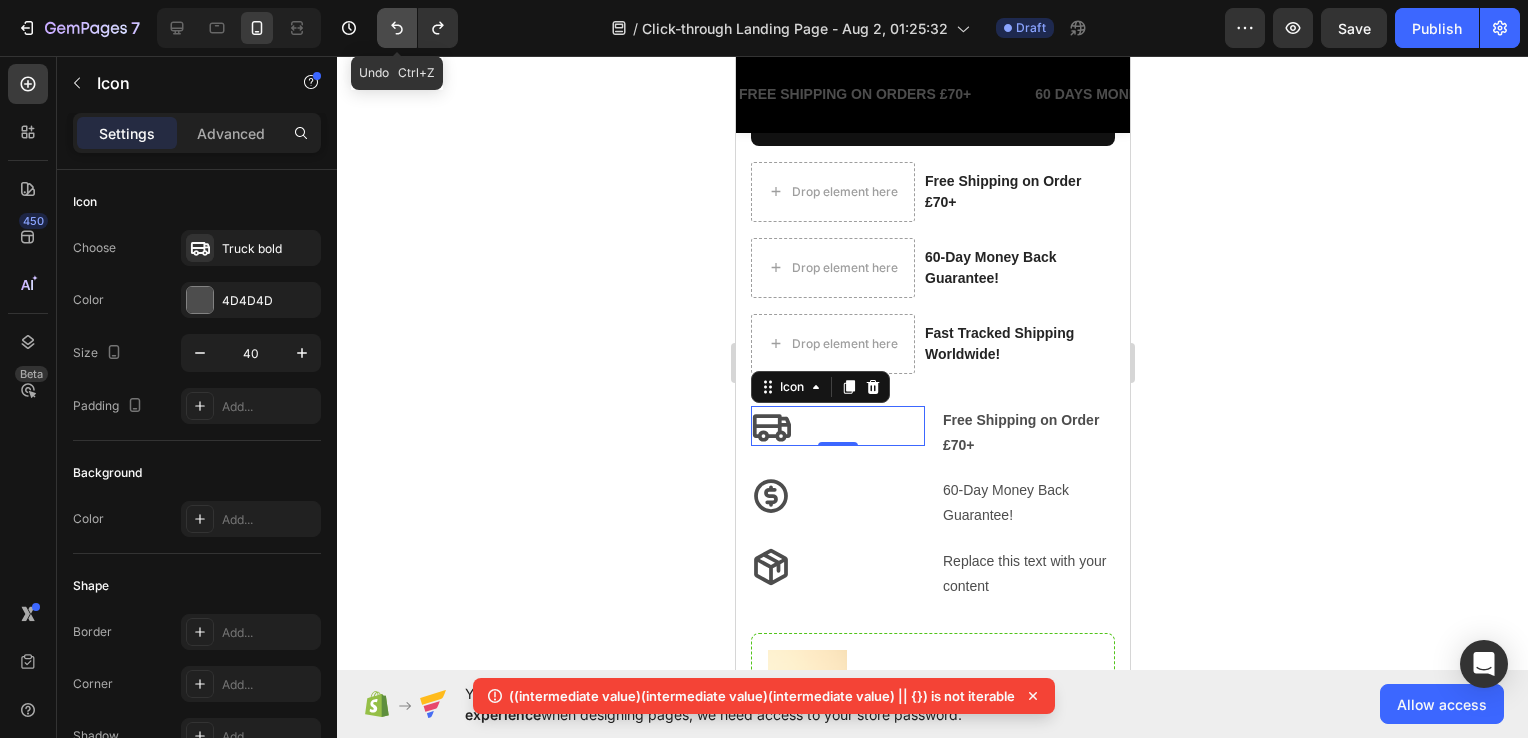 click 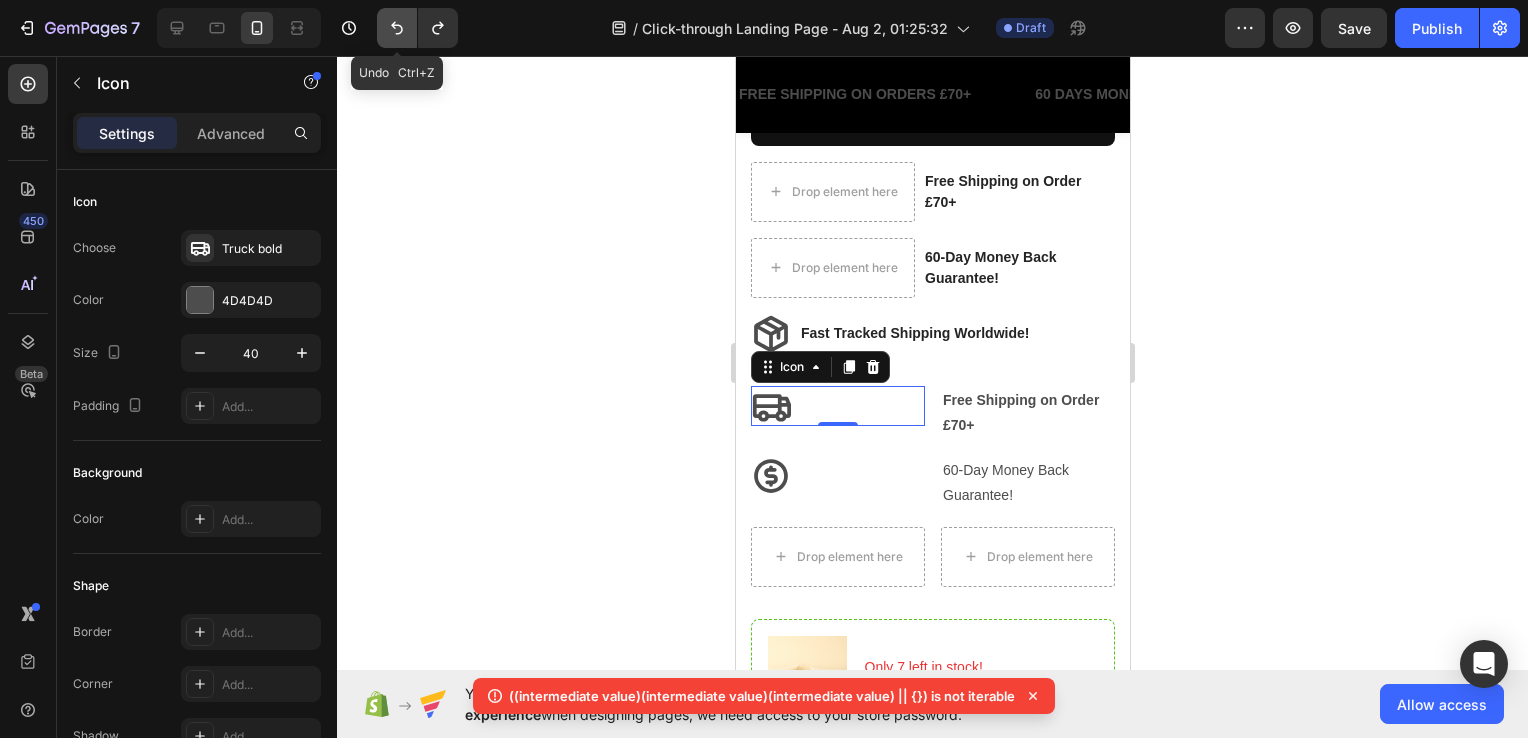 click 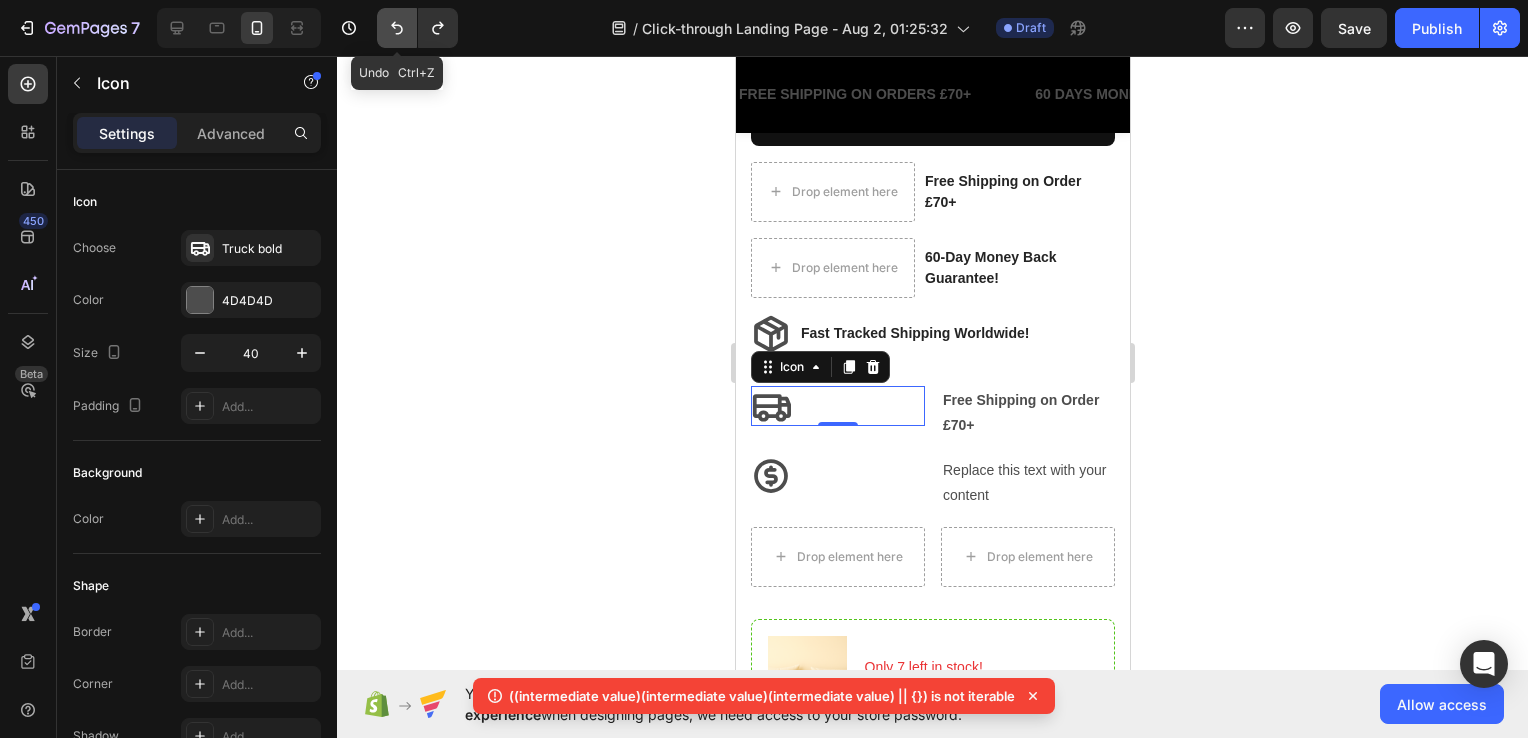 click 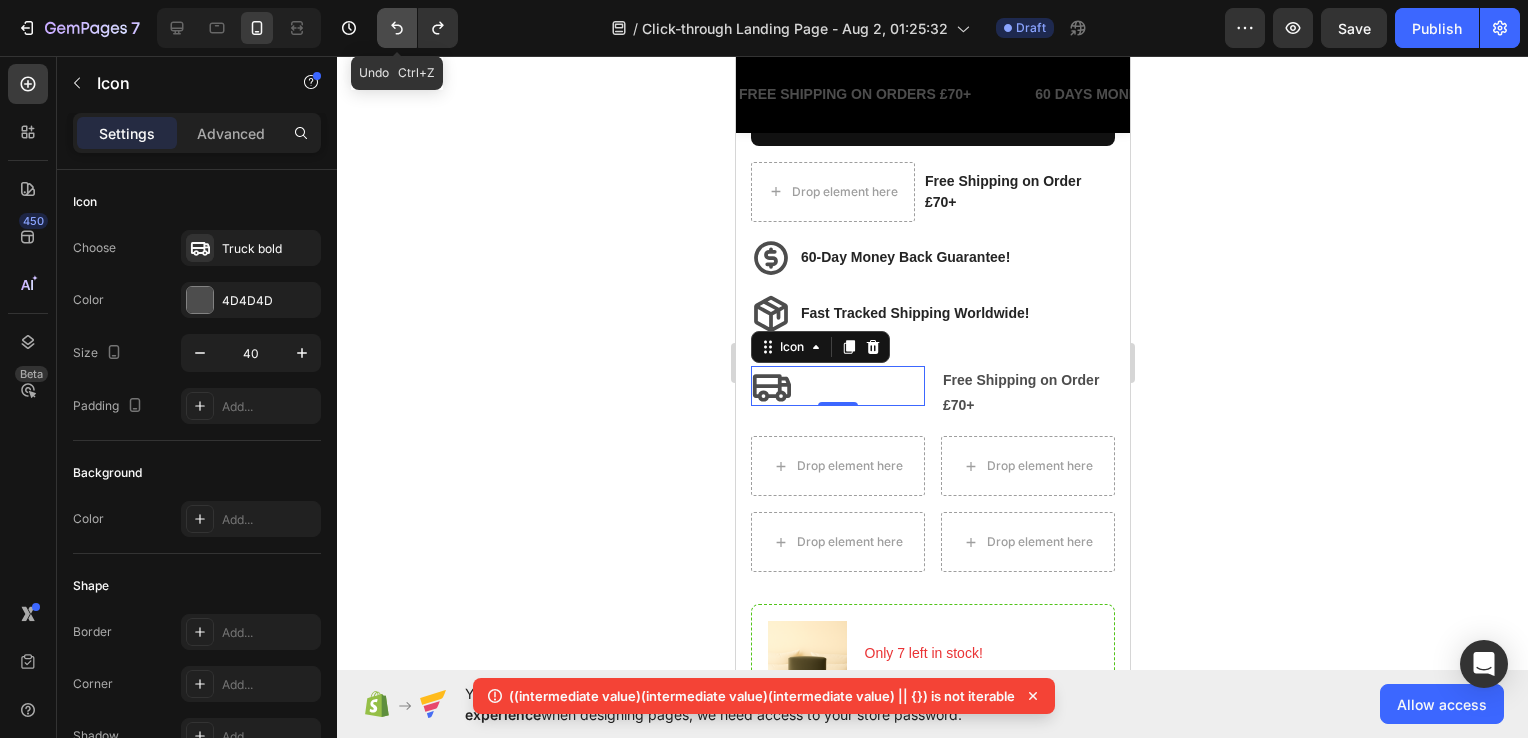 click 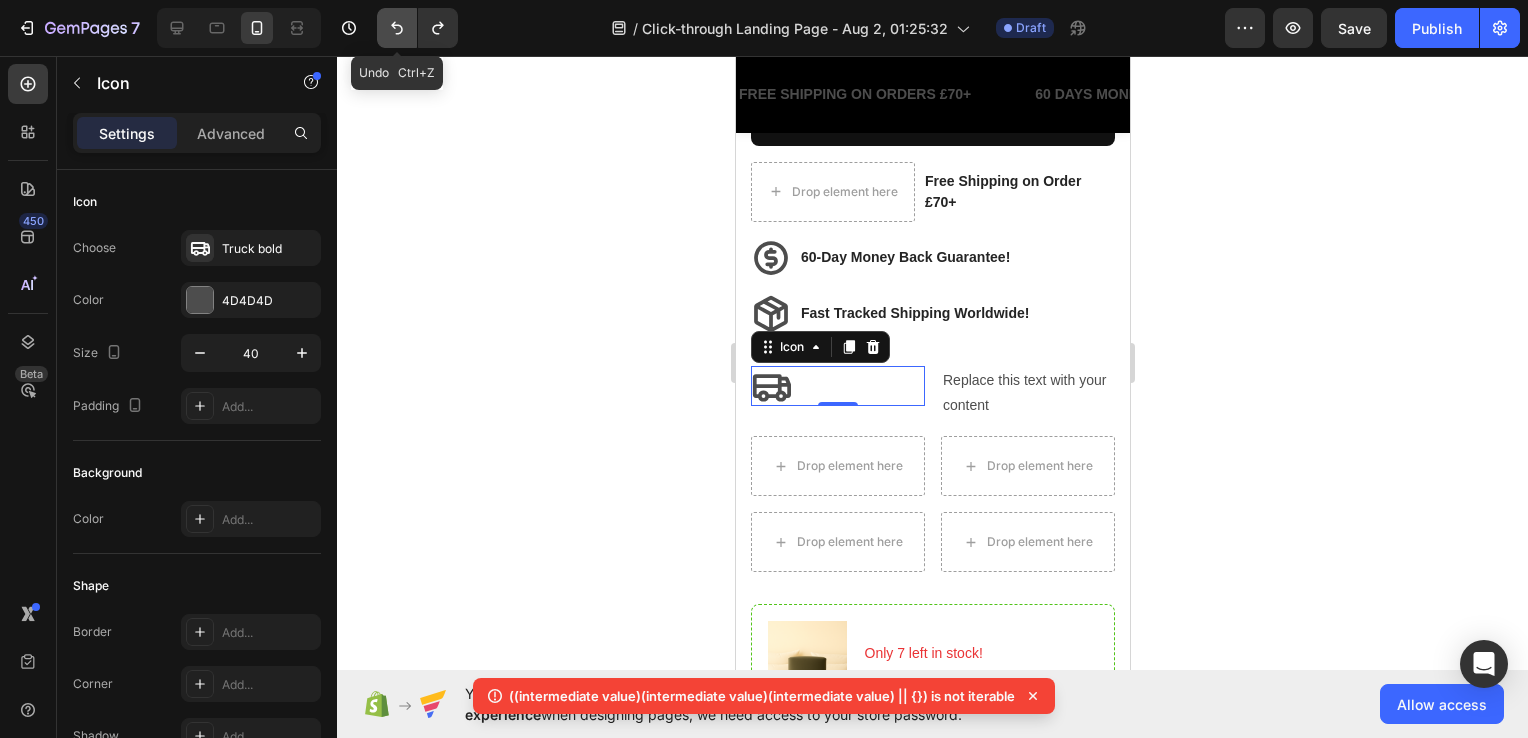 click 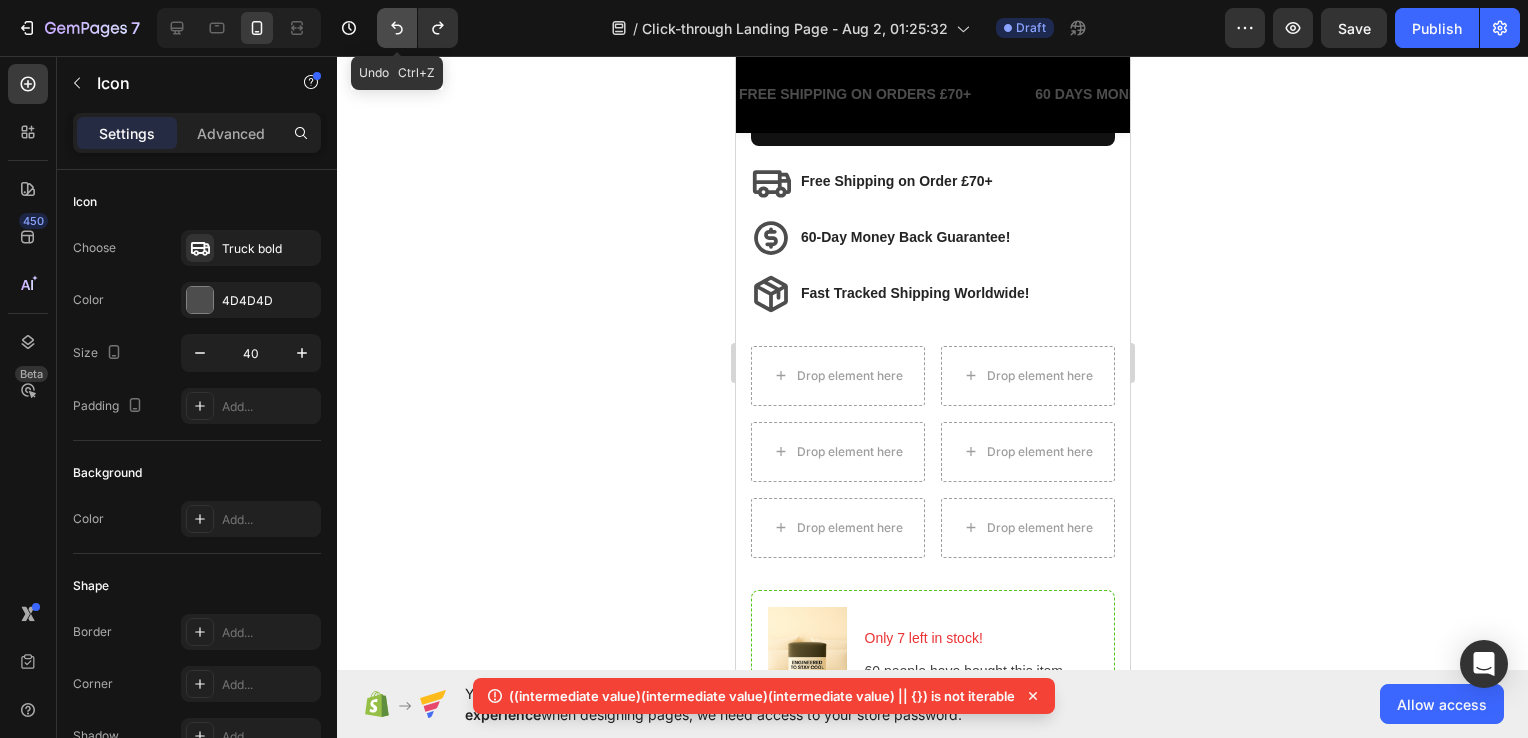 click 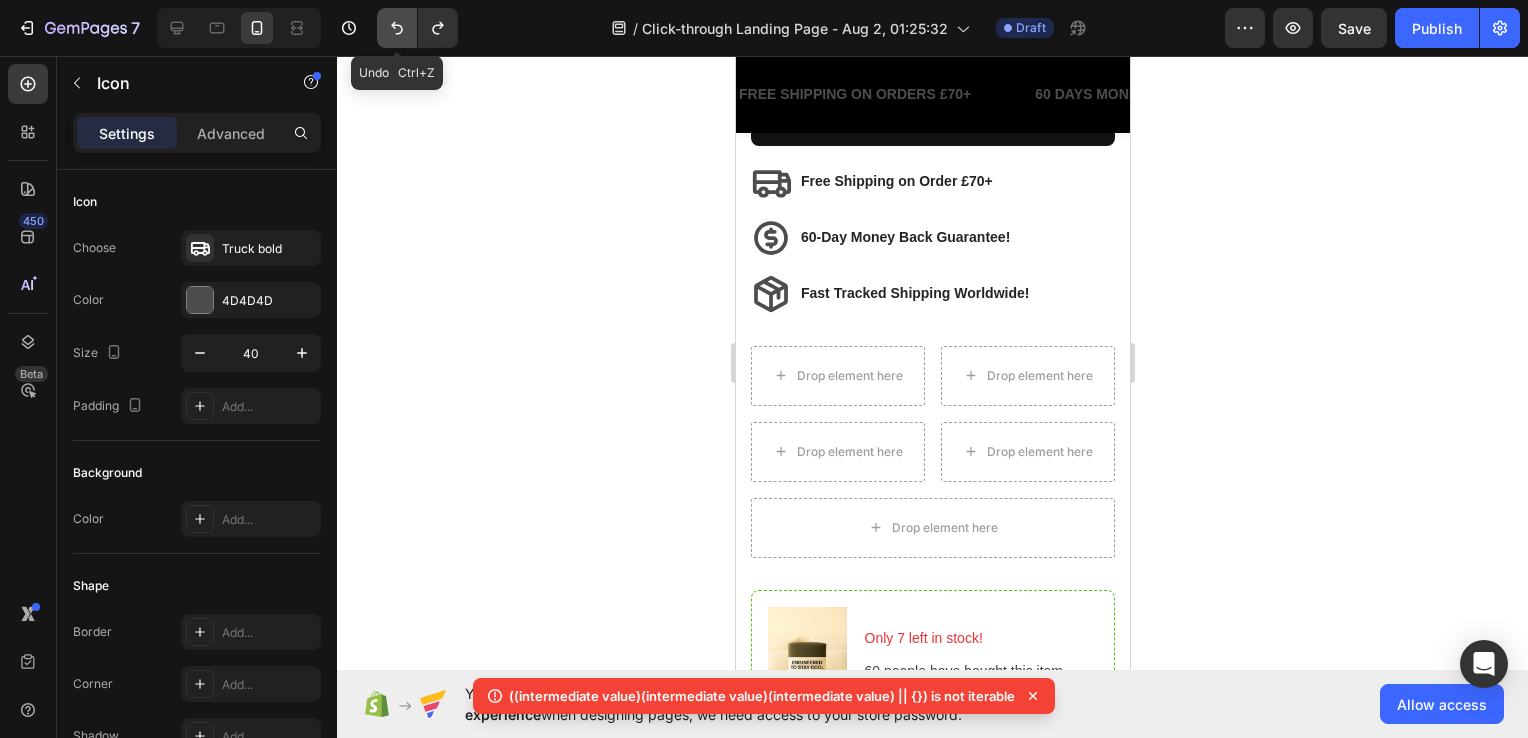 click 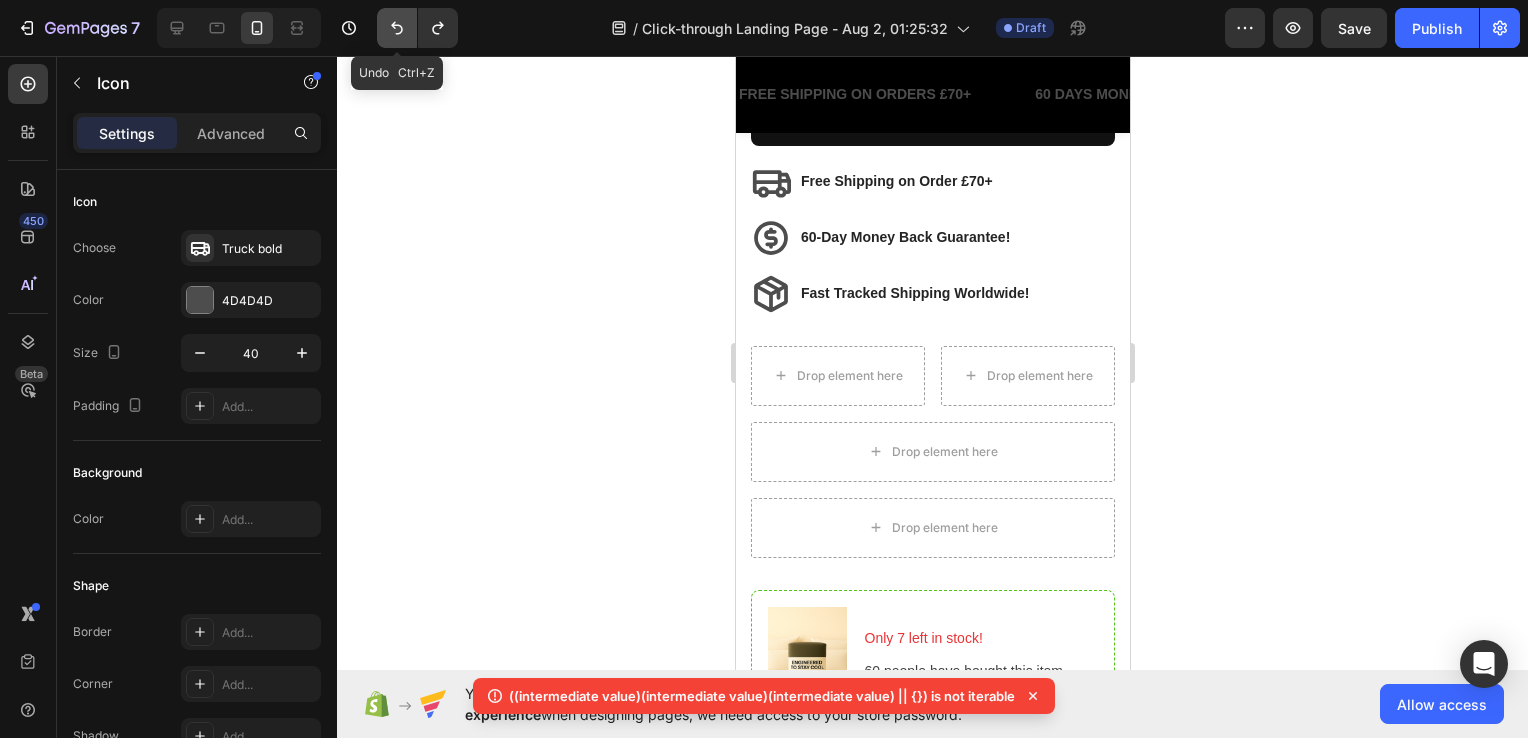click 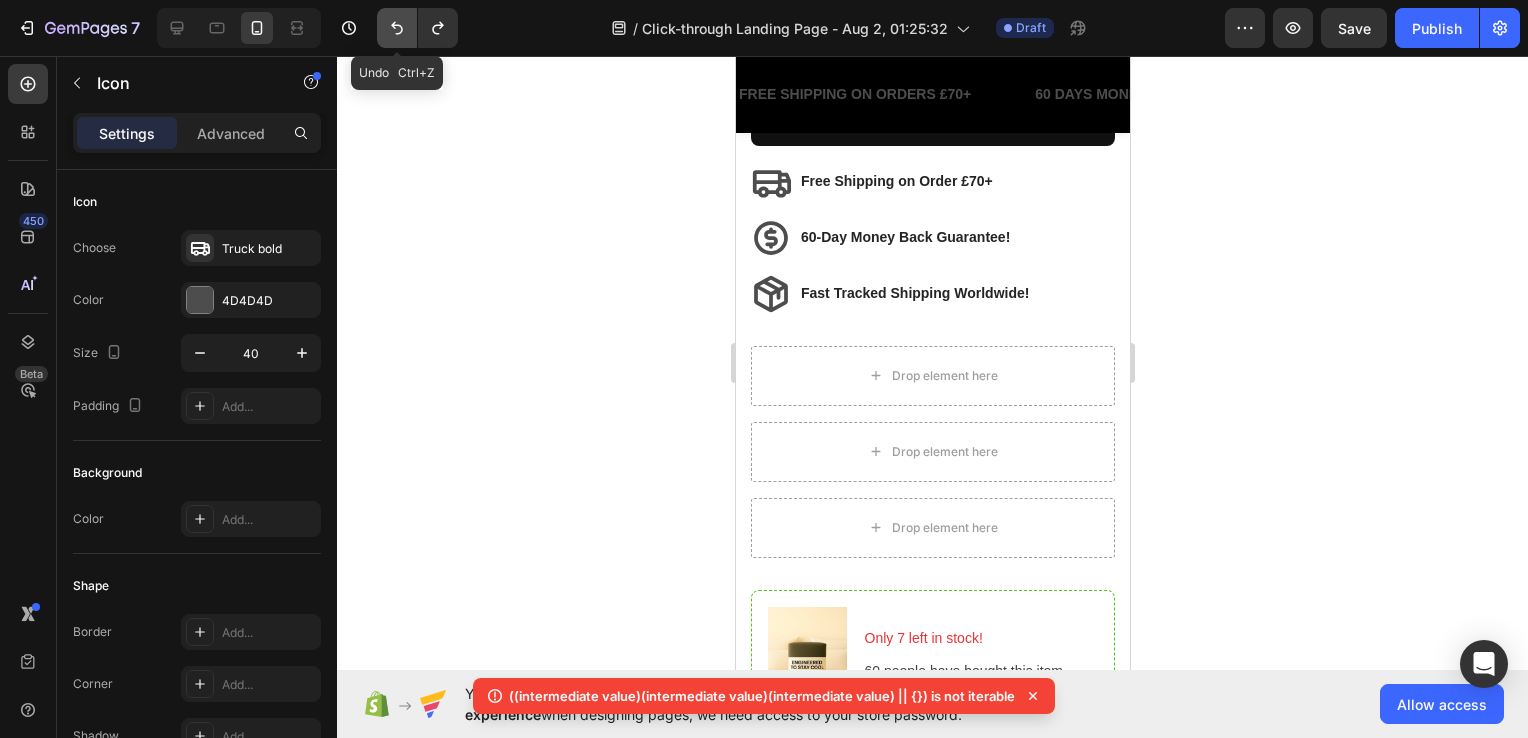 click 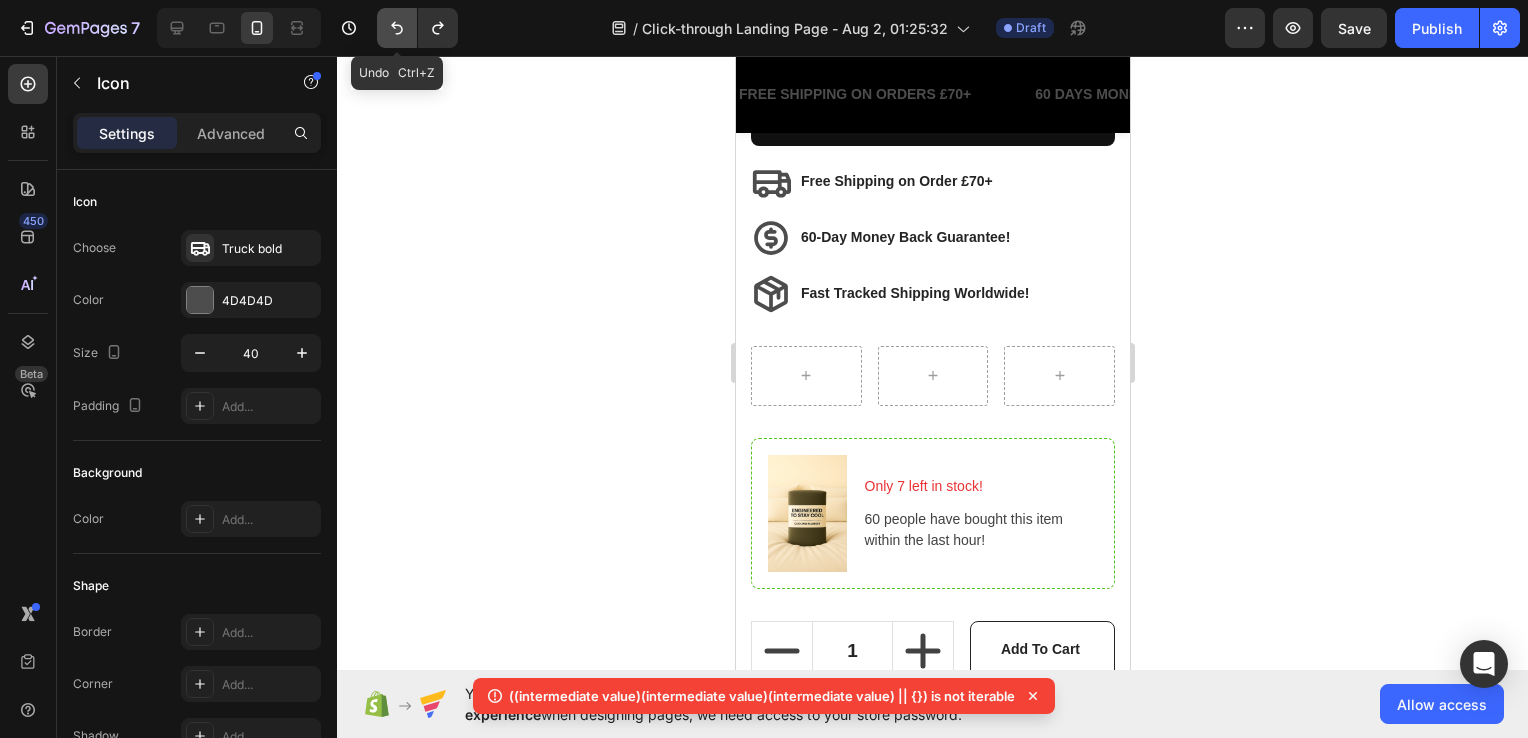 click 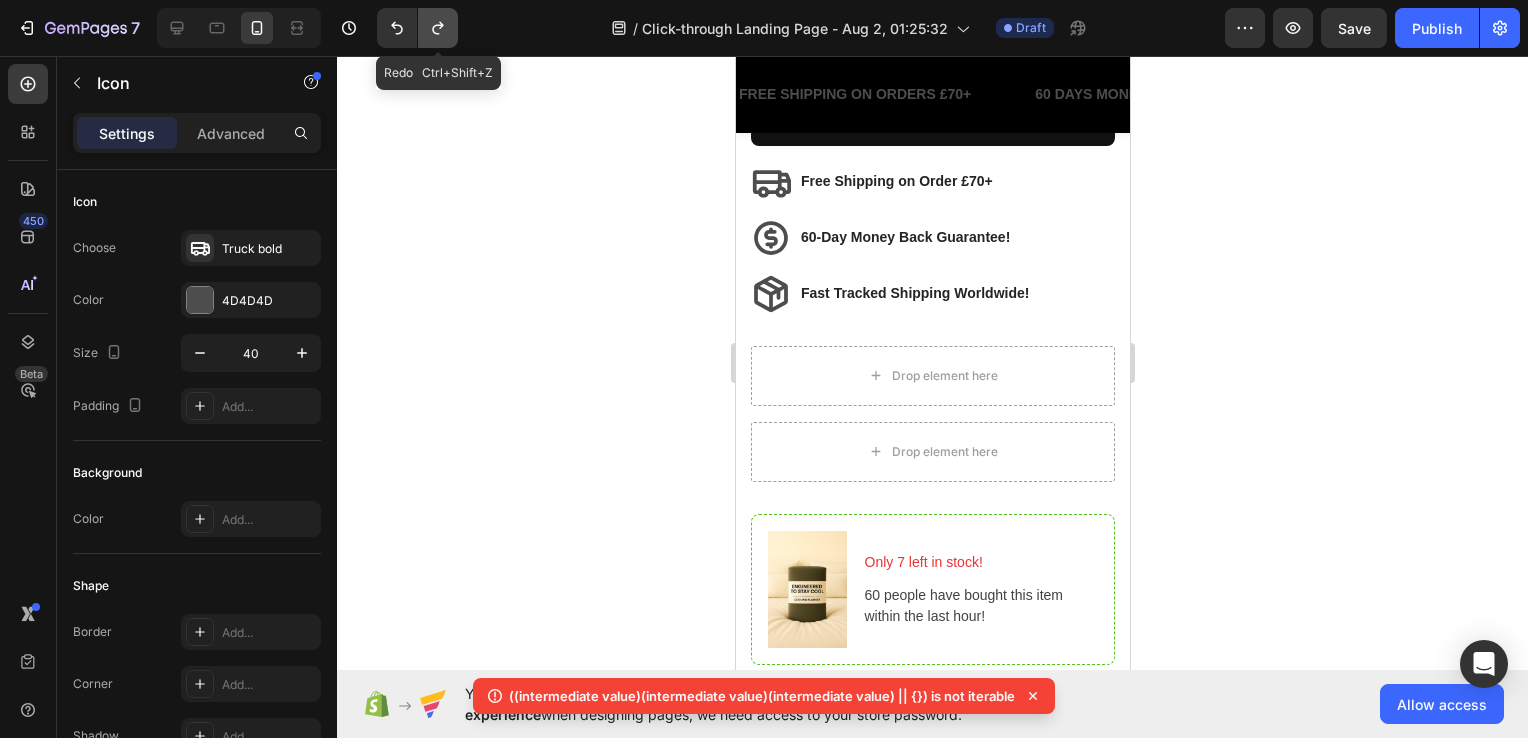 click 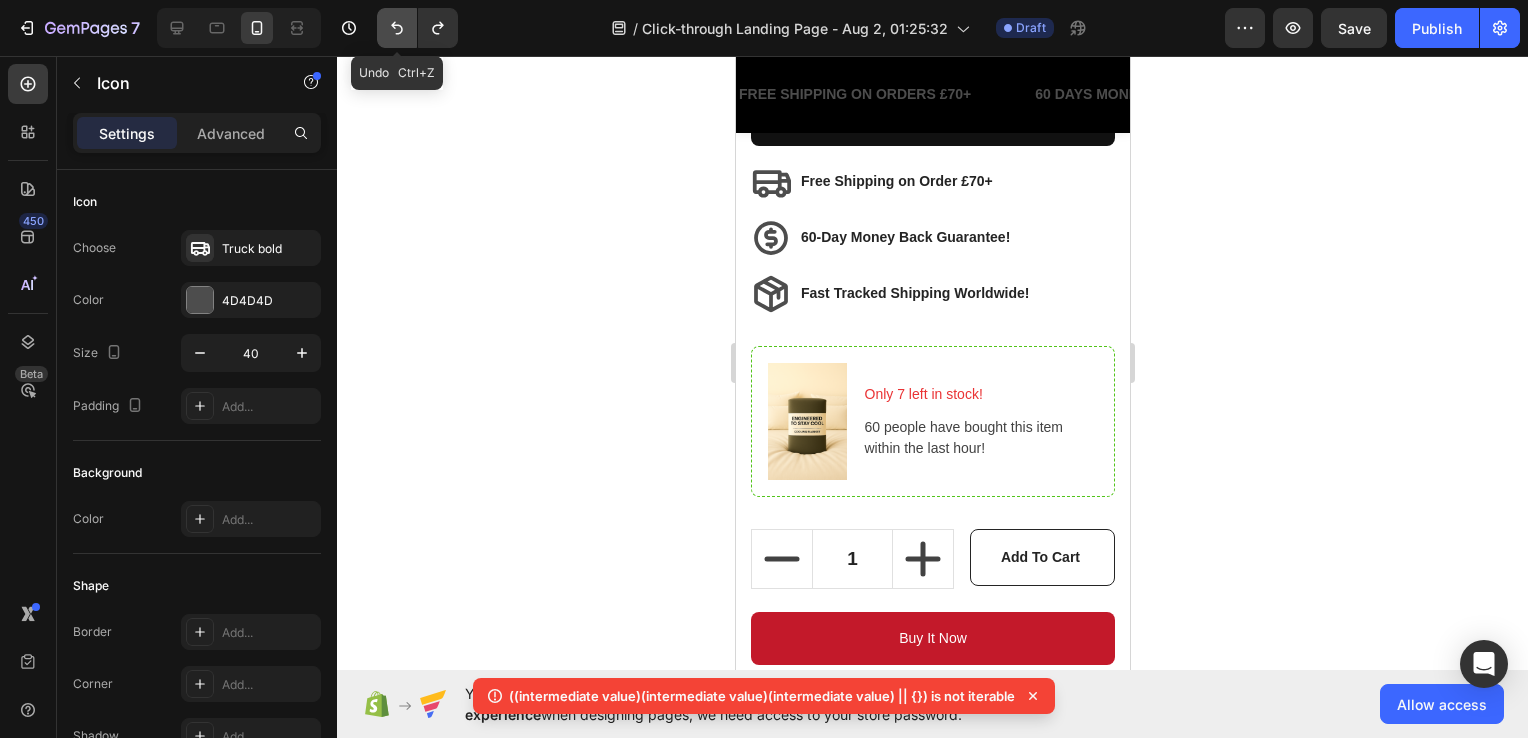 click 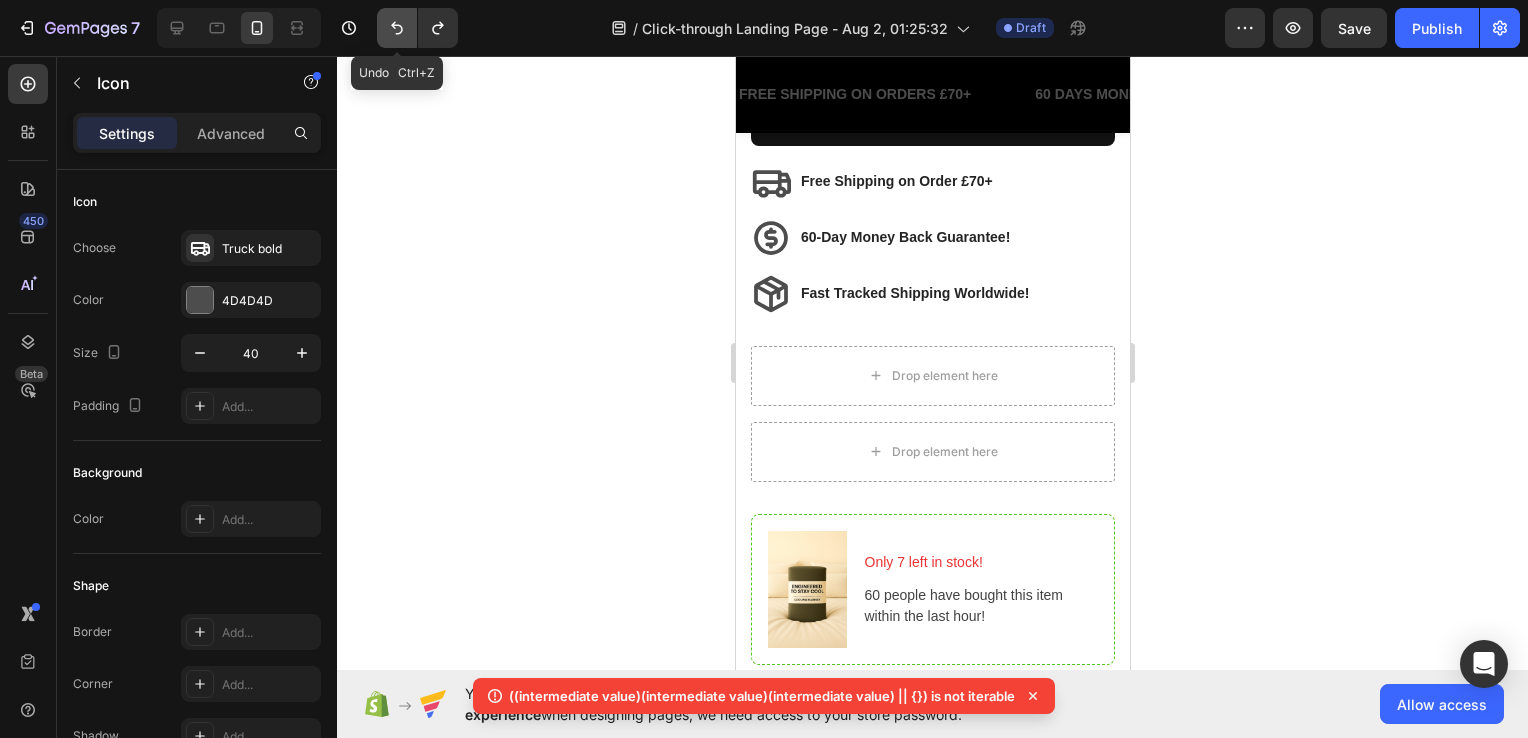 click 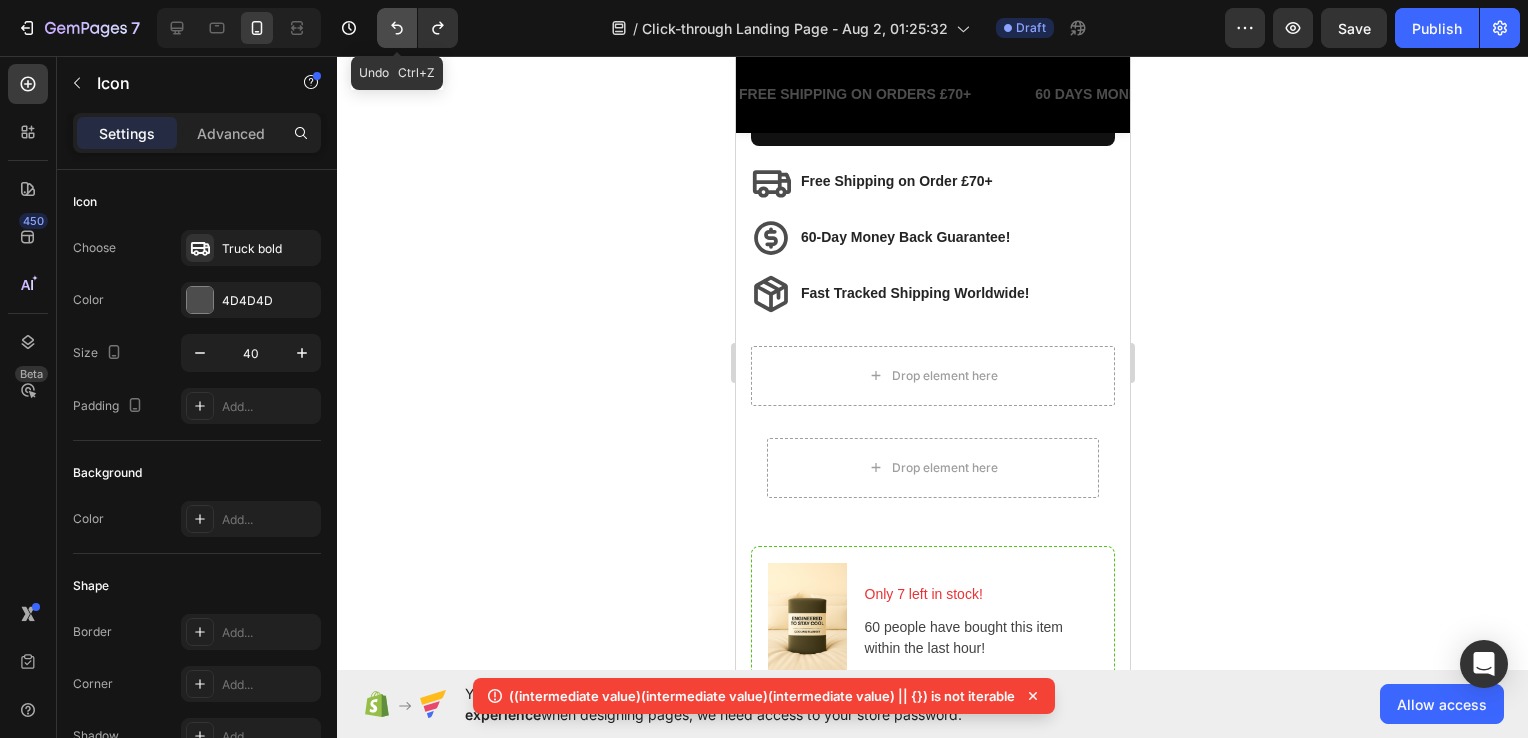 click 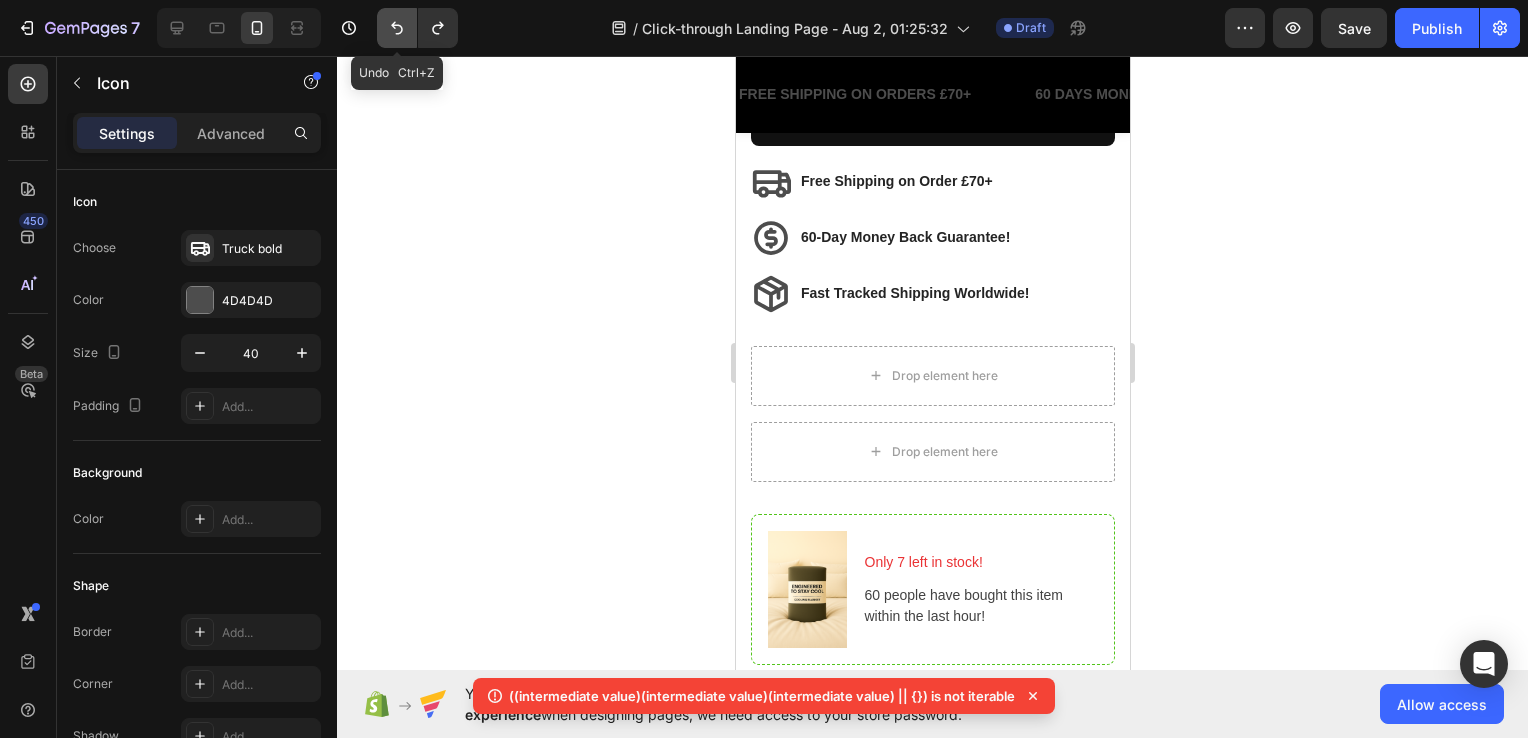 click 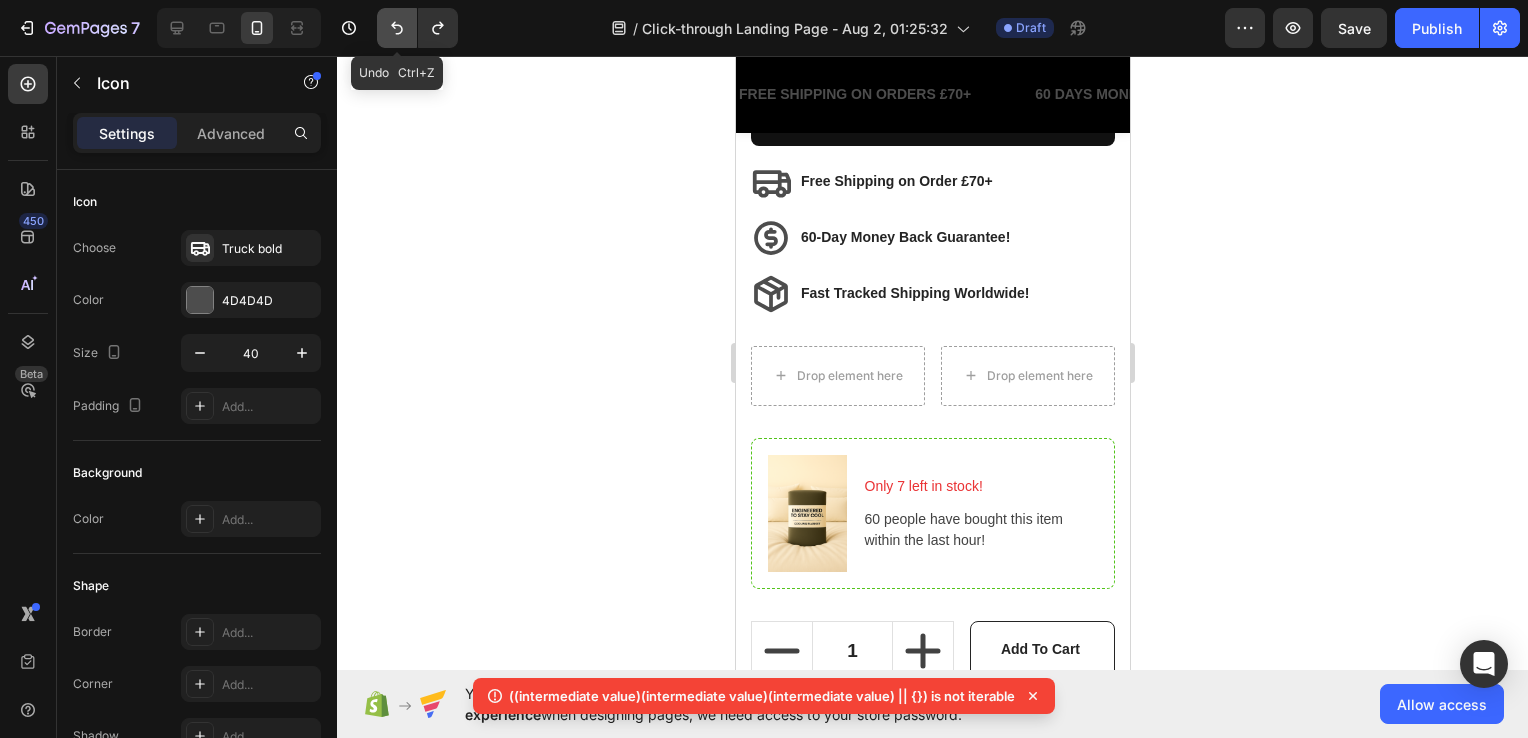 click 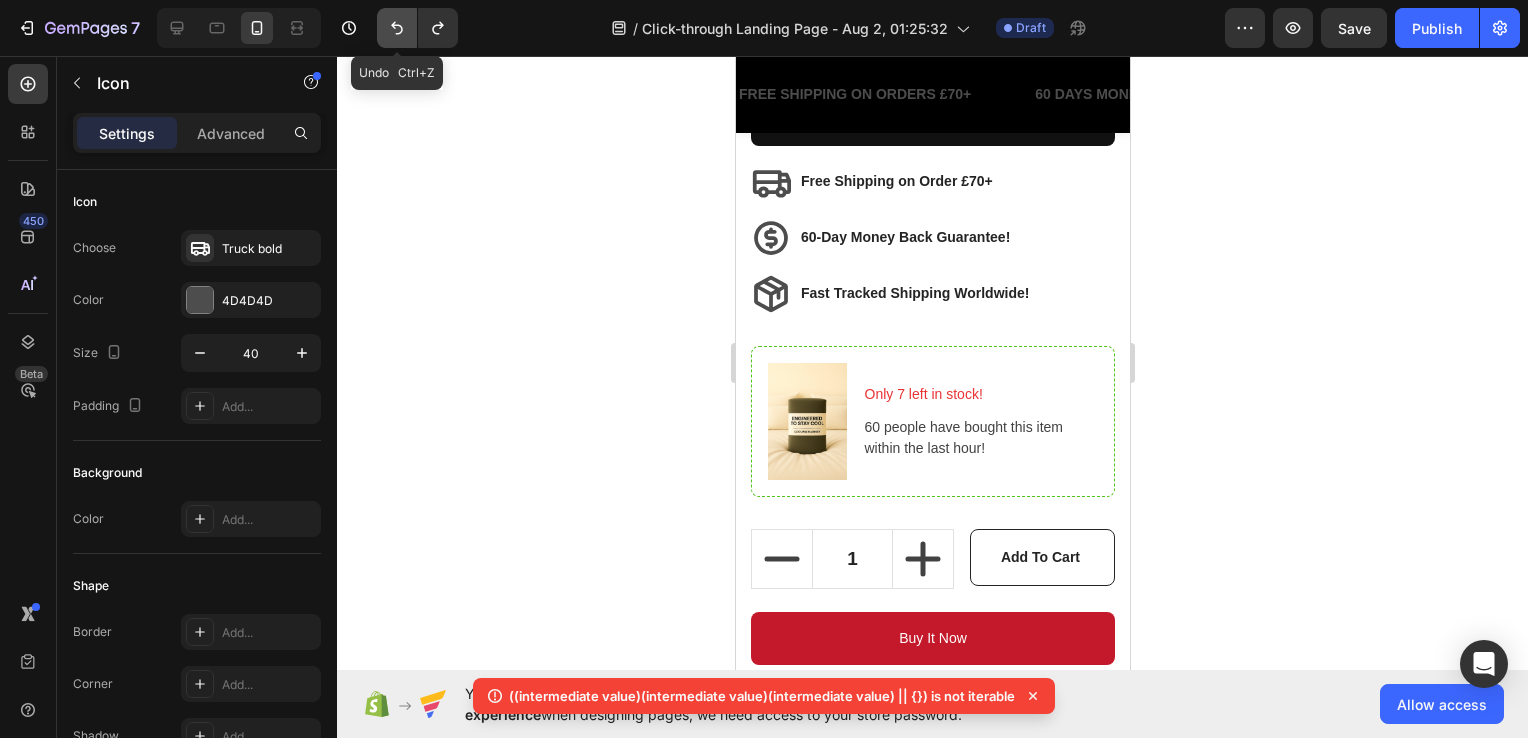 click 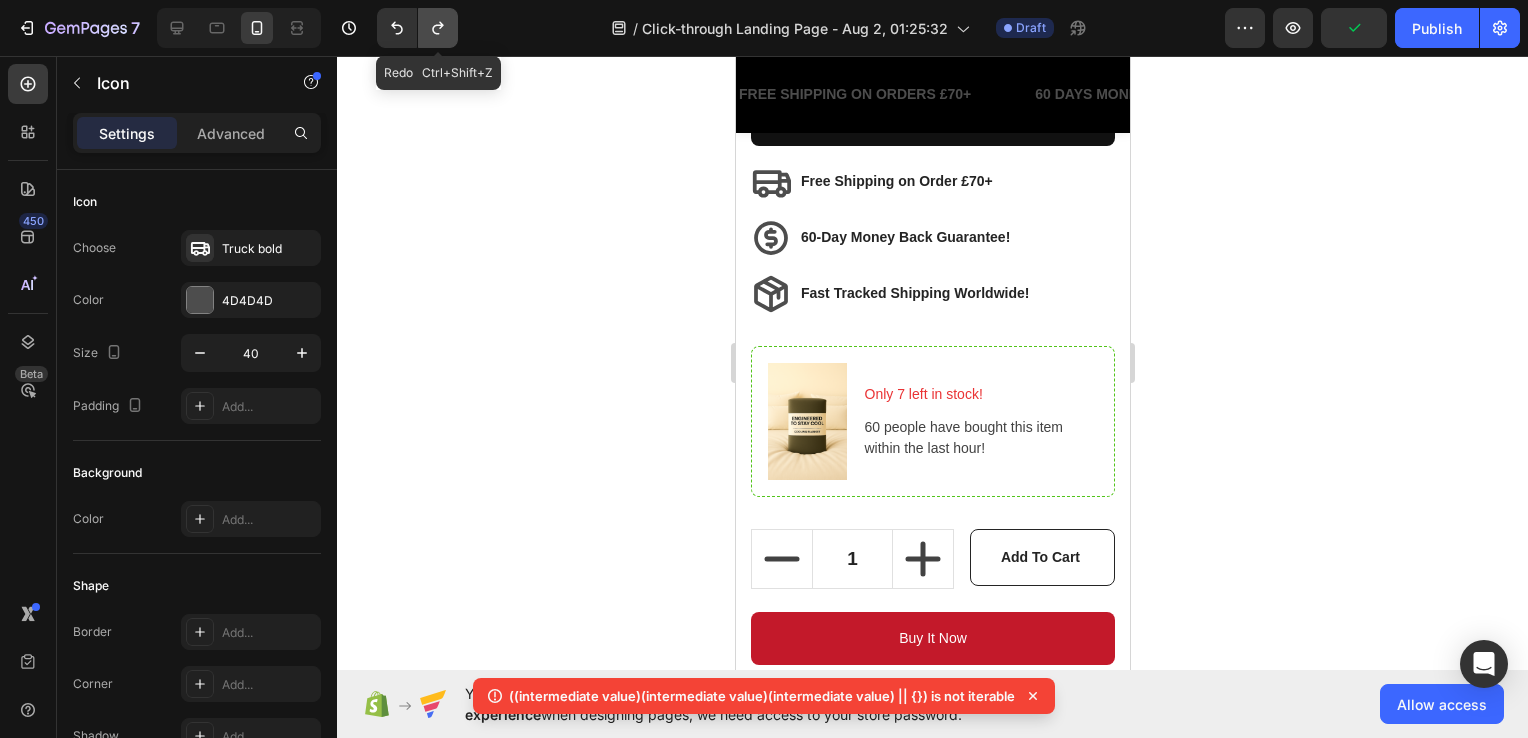 click 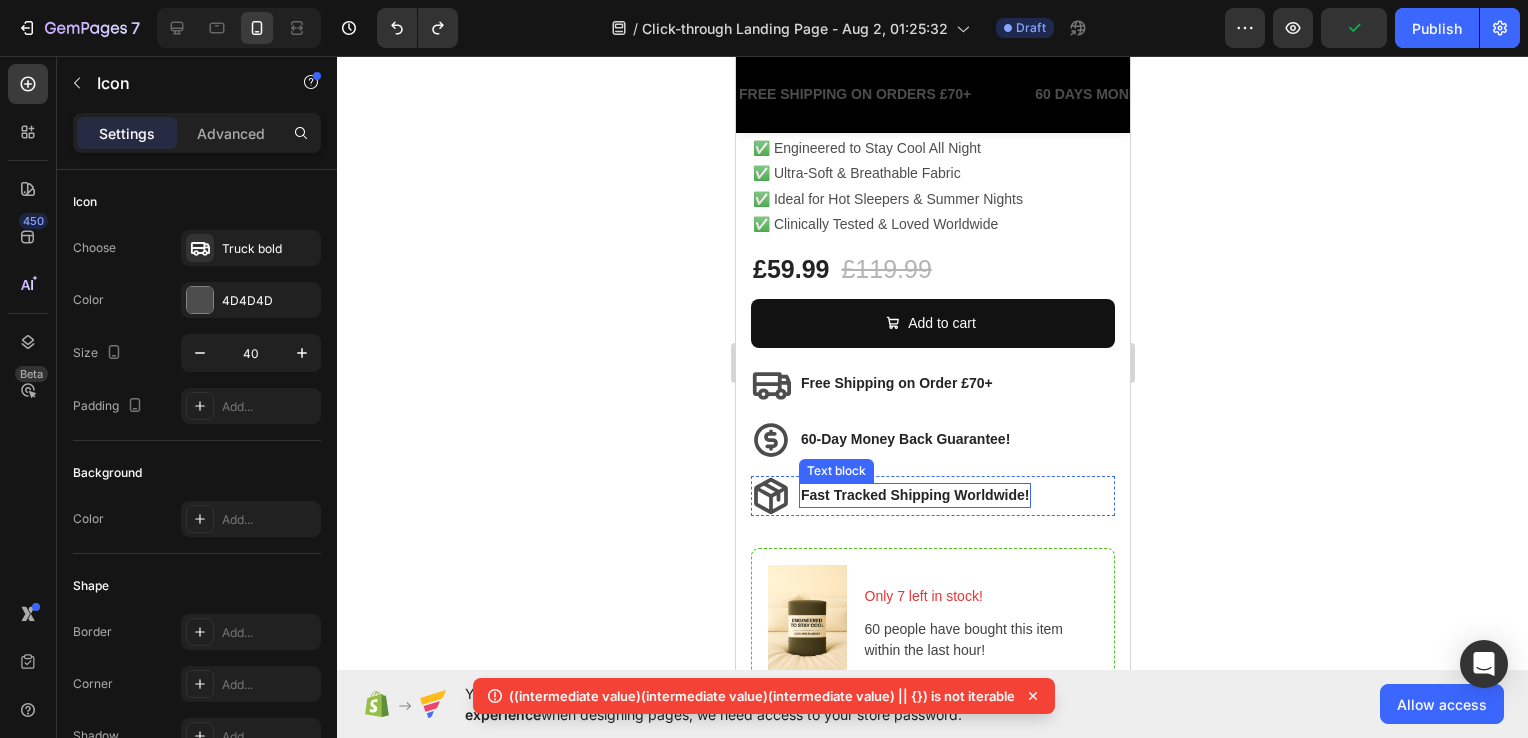 scroll, scrollTop: 699, scrollLeft: 0, axis: vertical 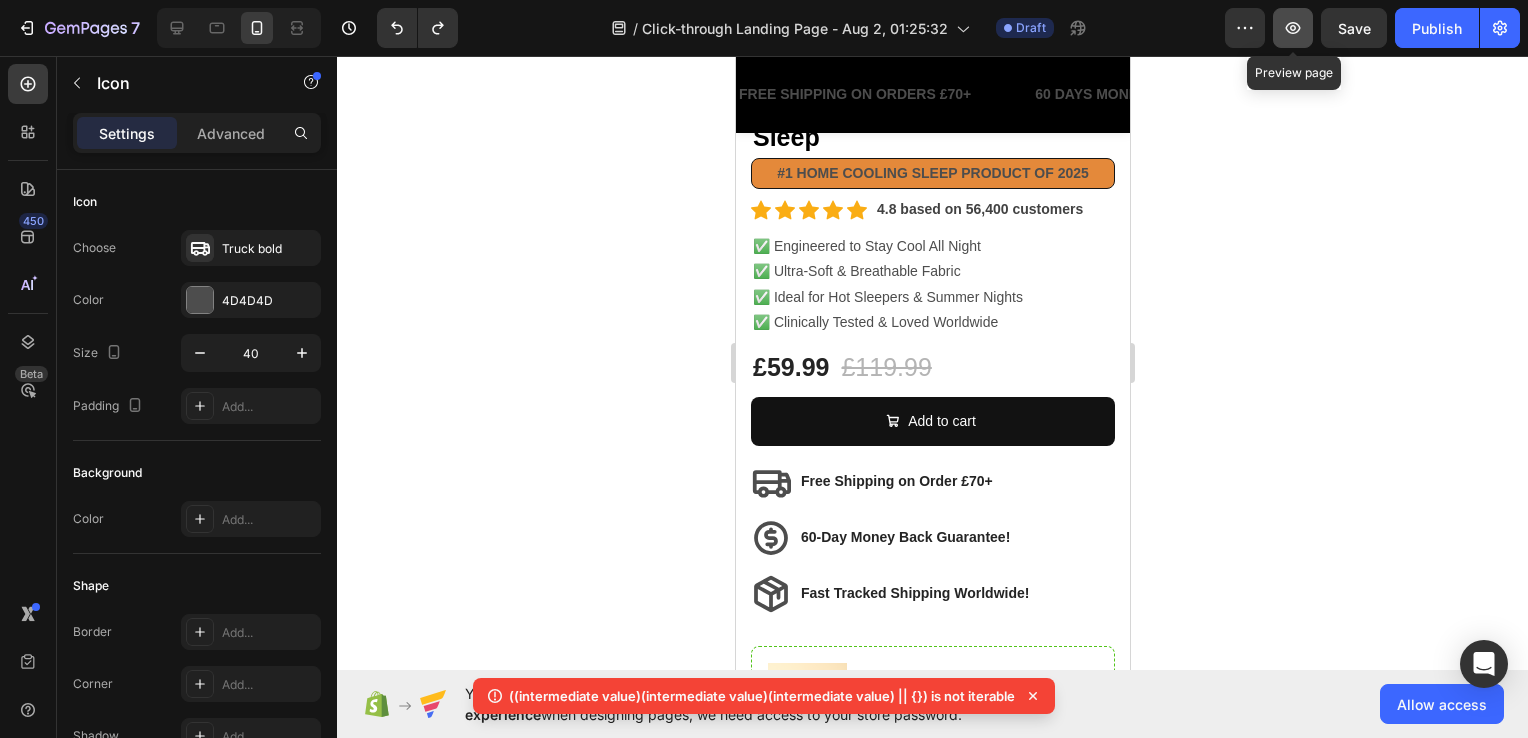 click 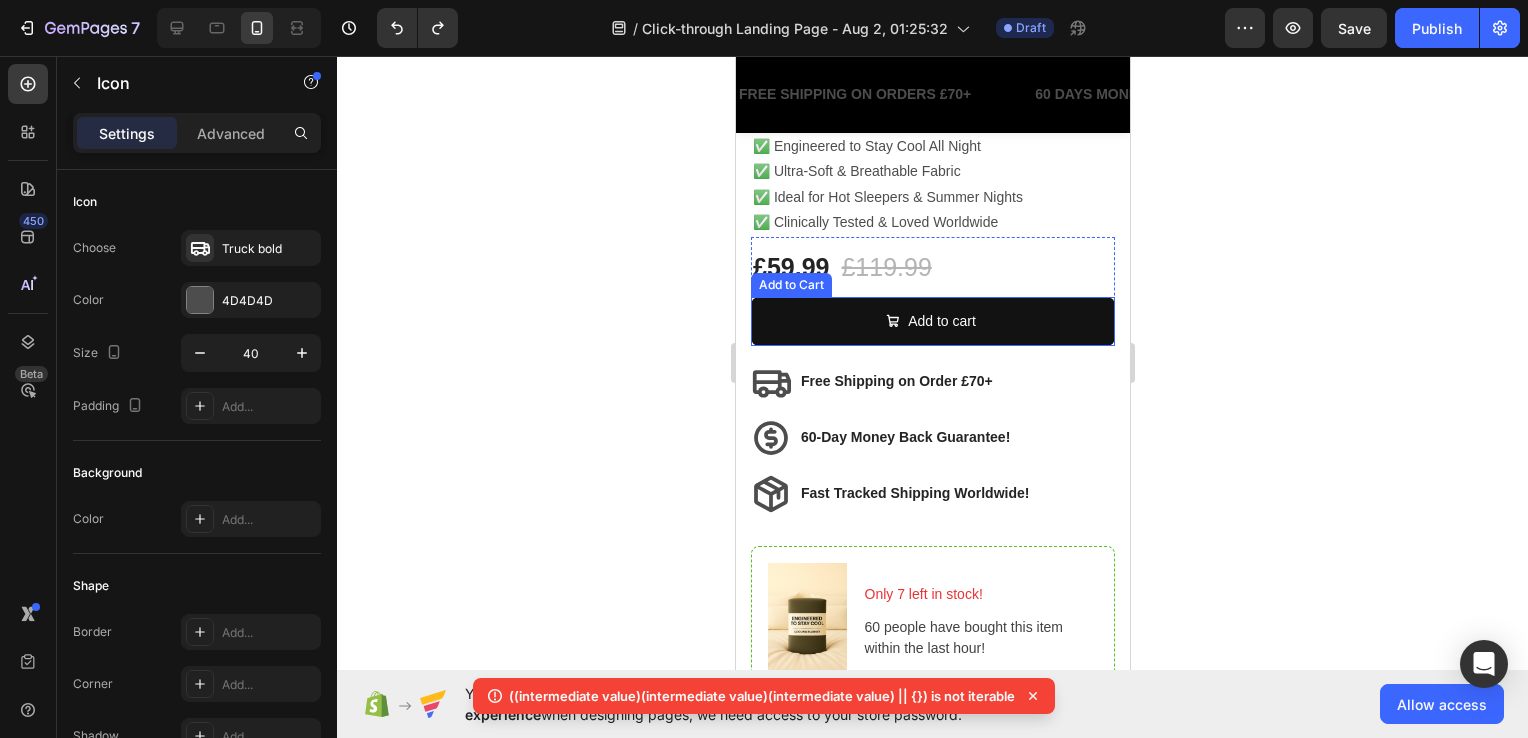 scroll, scrollTop: 899, scrollLeft: 0, axis: vertical 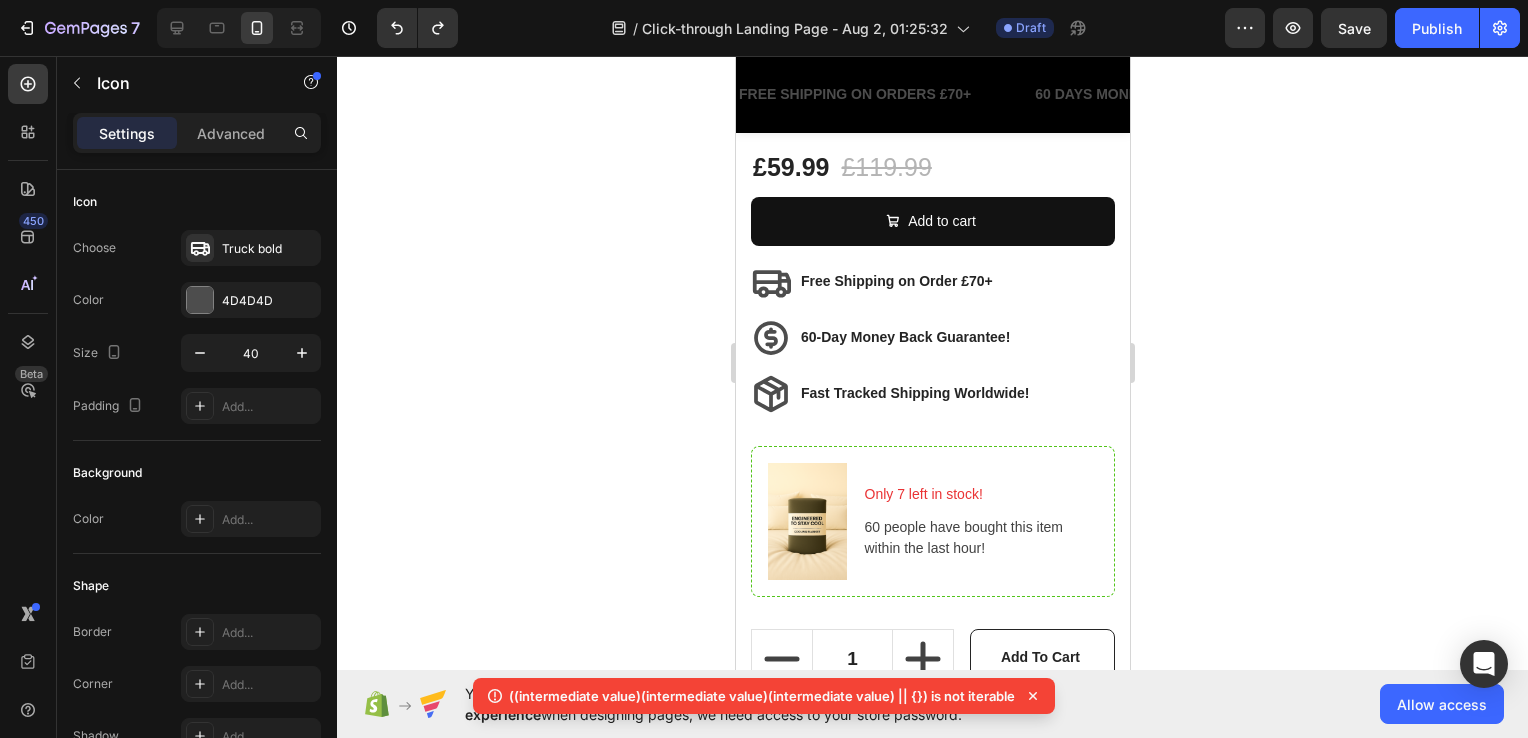 click 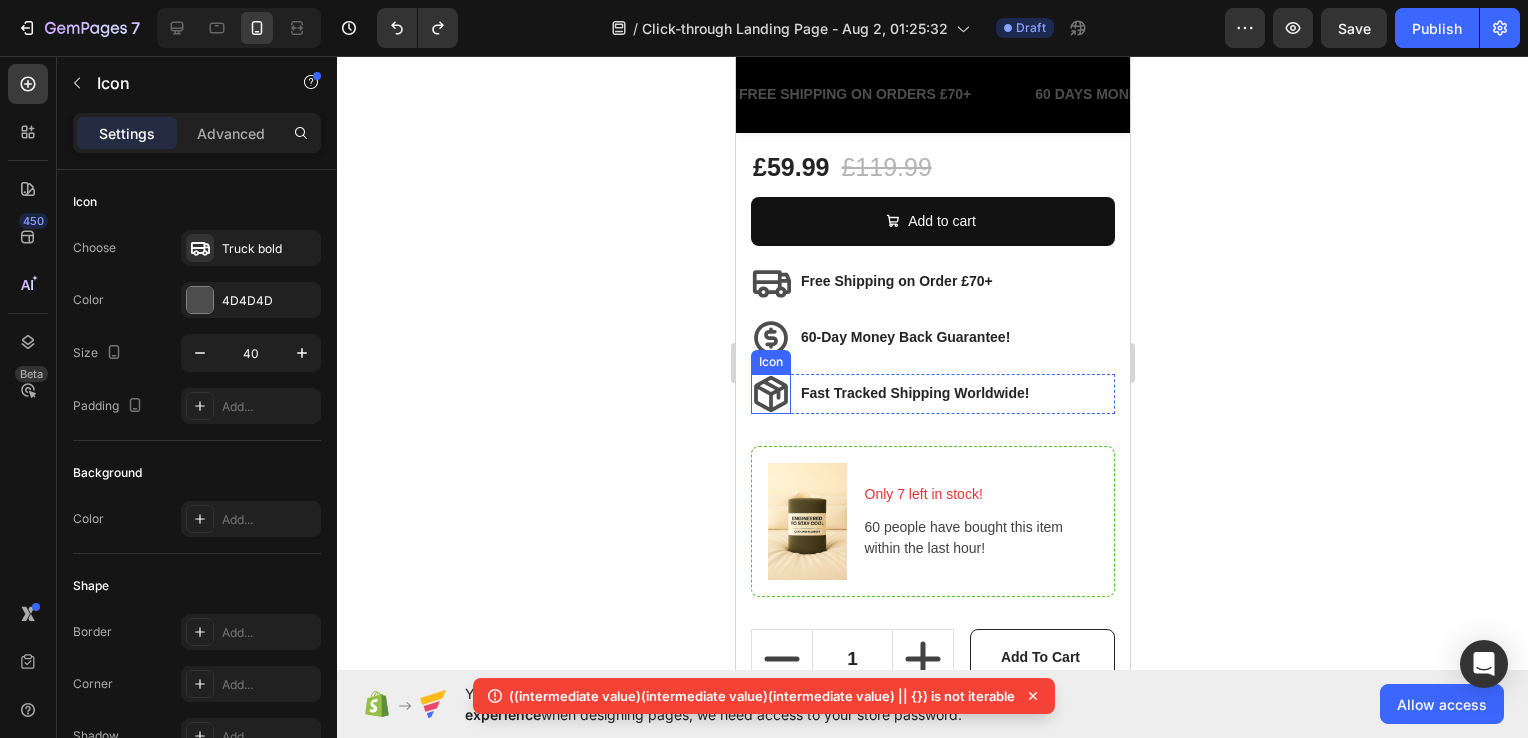 click 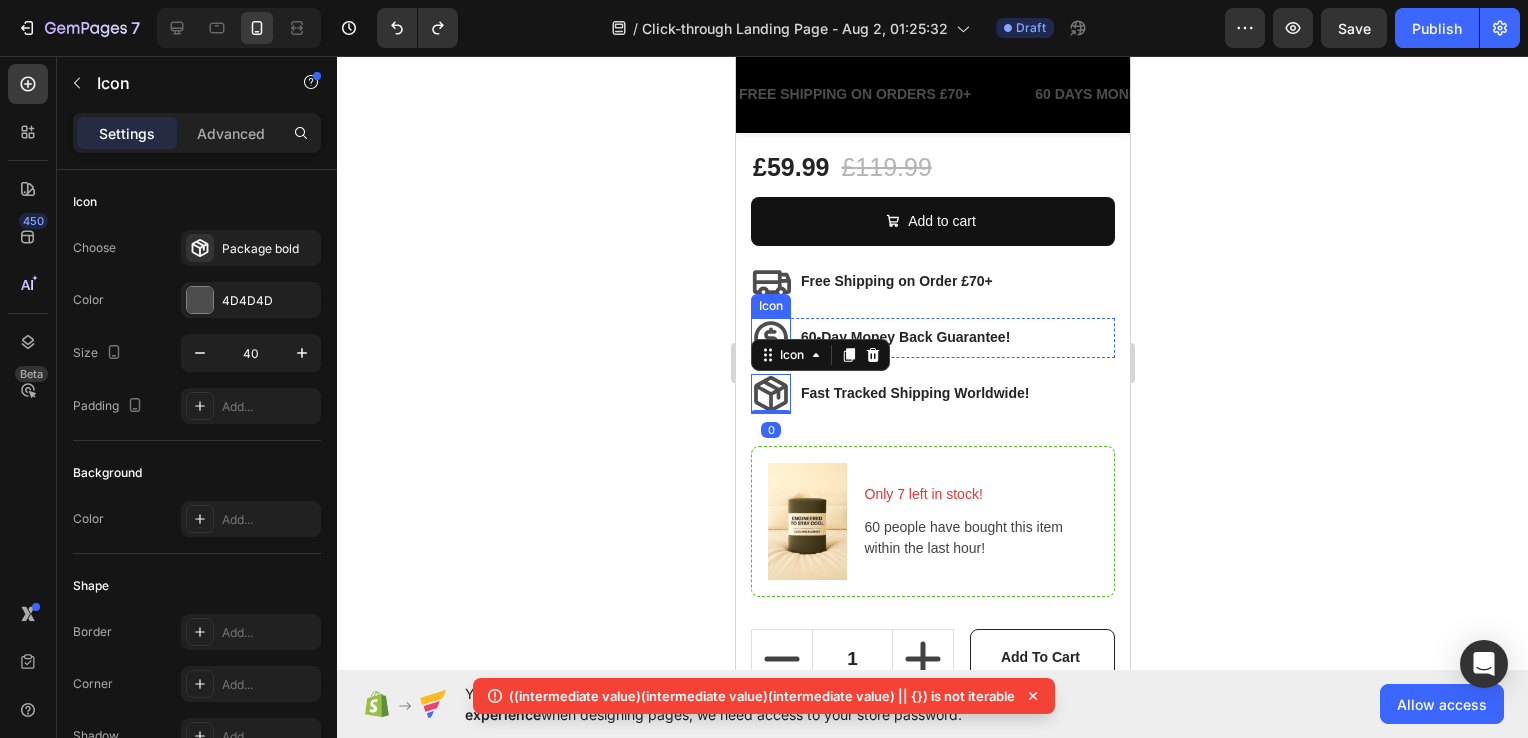 click 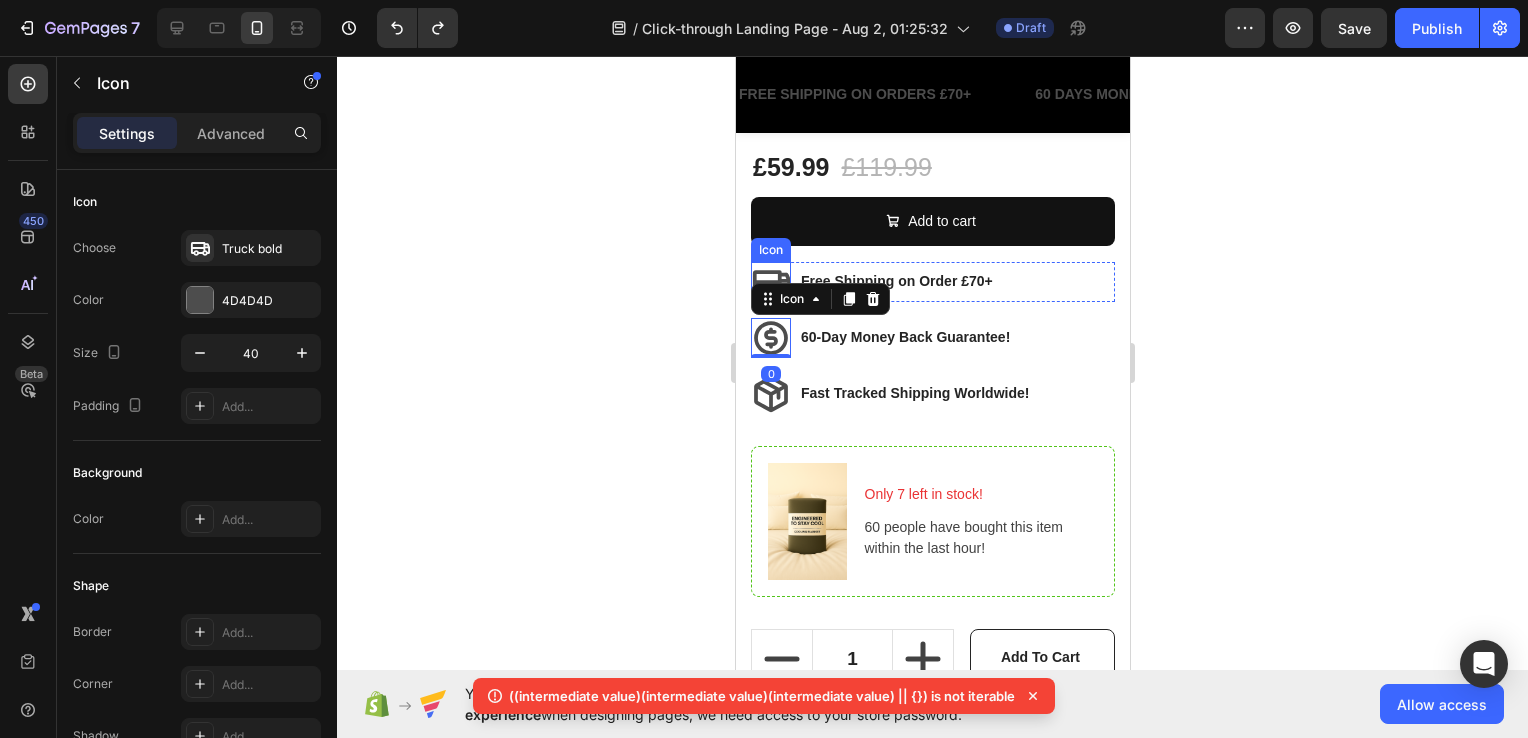click 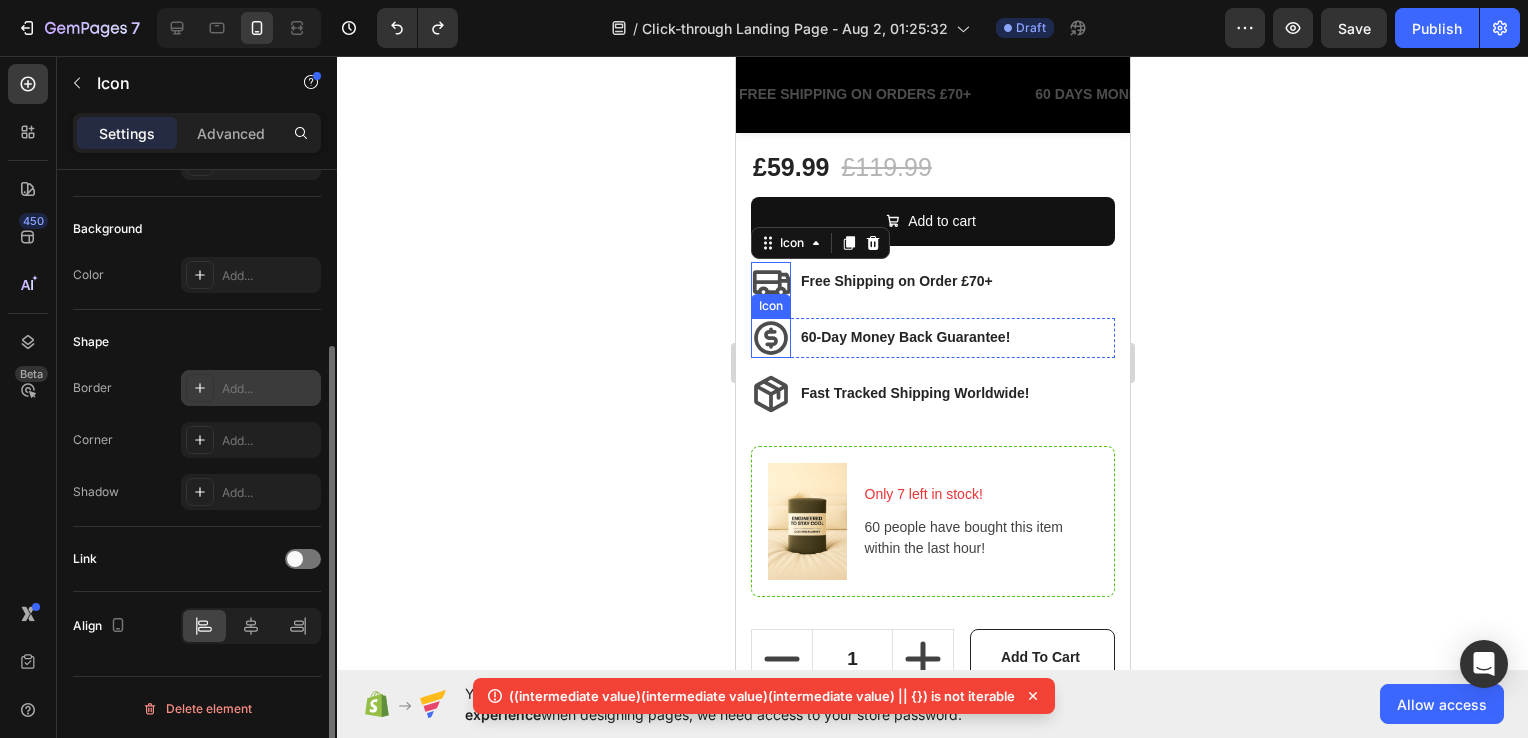 scroll, scrollTop: 244, scrollLeft: 0, axis: vertical 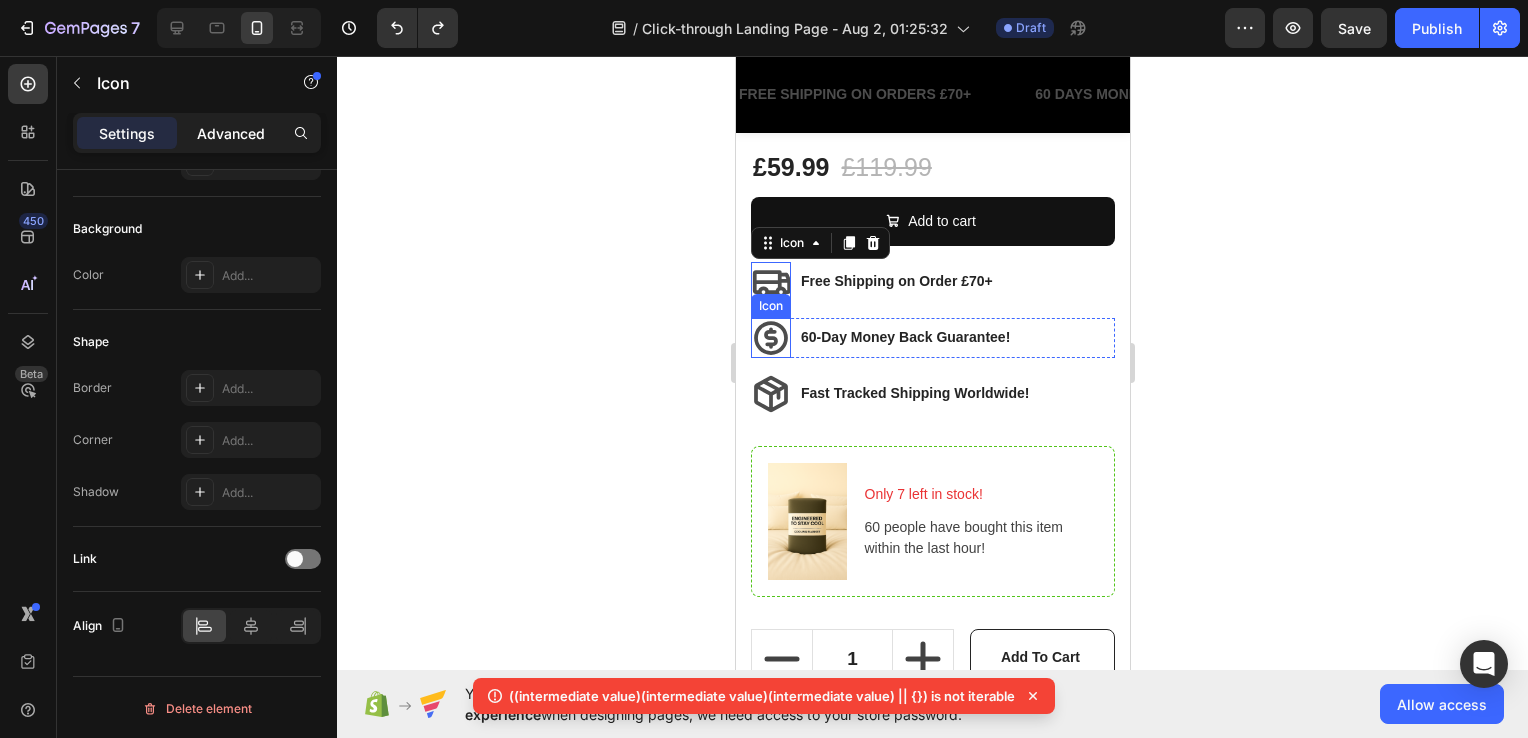 click on "Advanced" 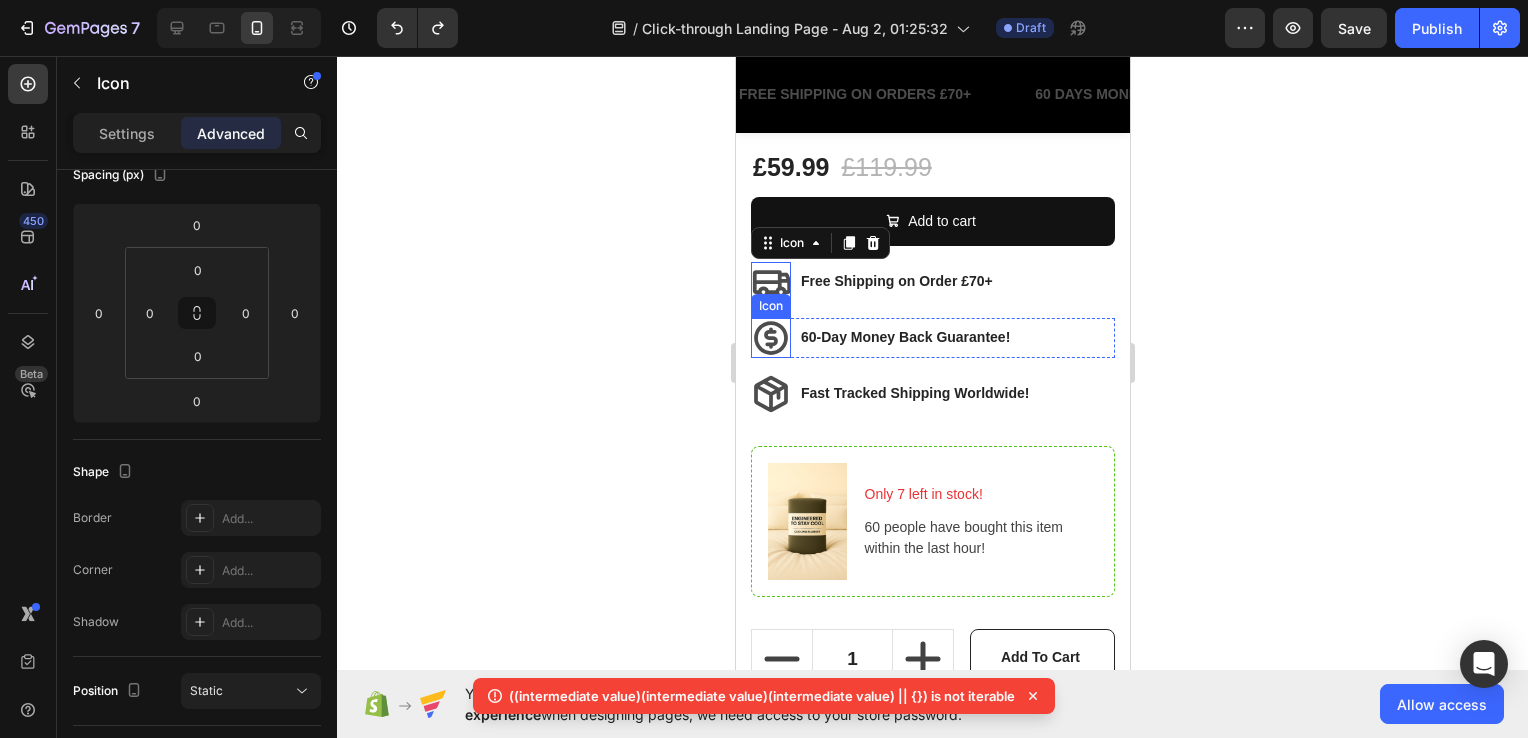 click 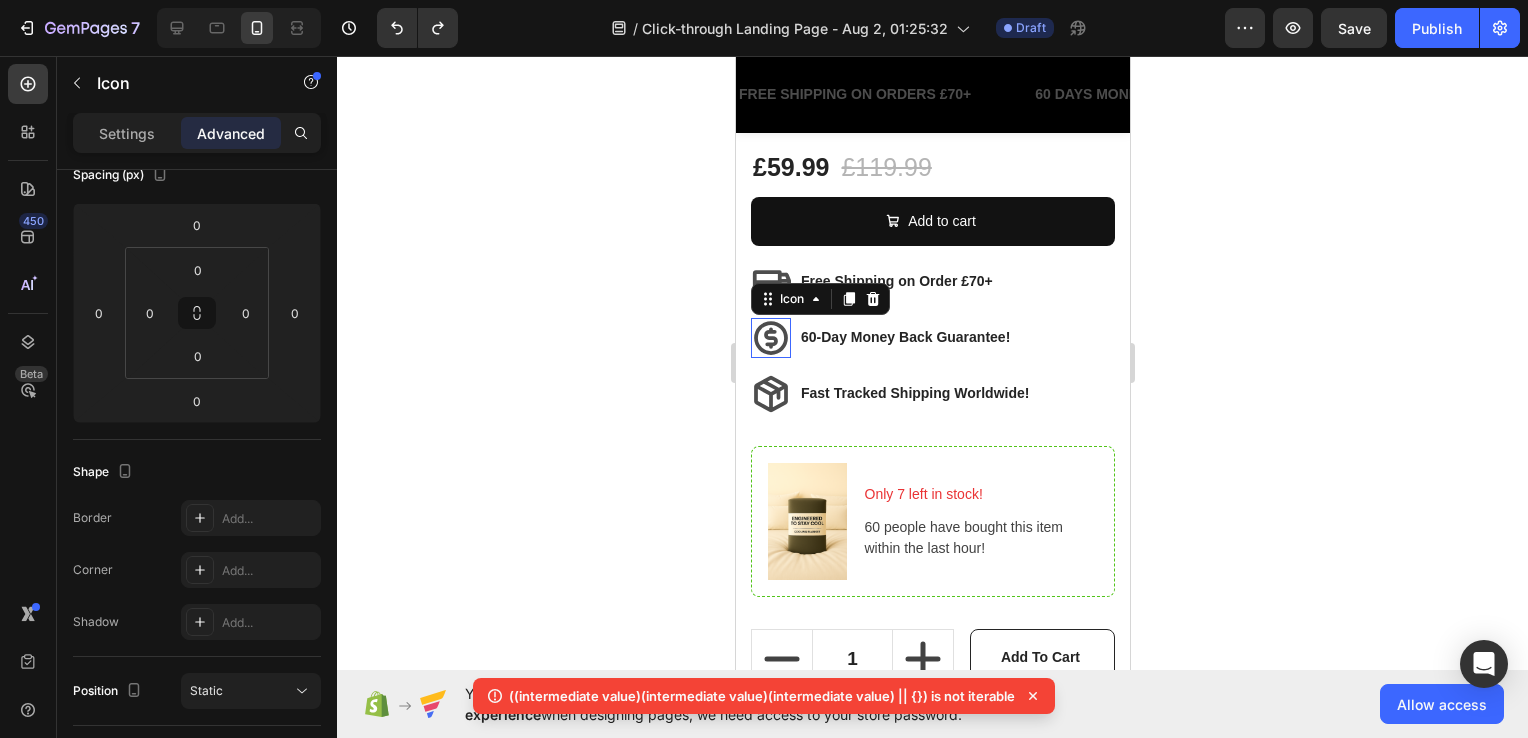 scroll, scrollTop: 244, scrollLeft: 0, axis: vertical 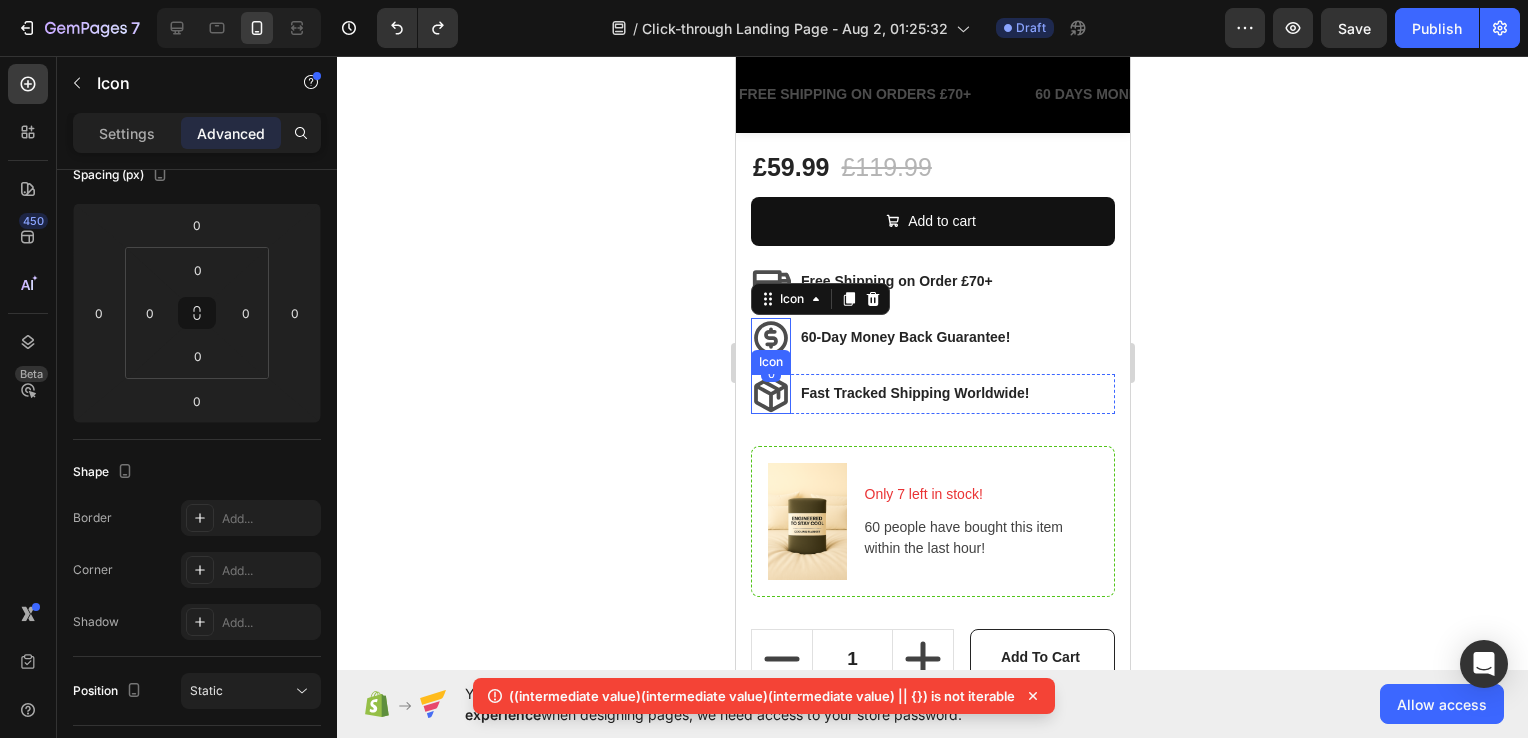 click 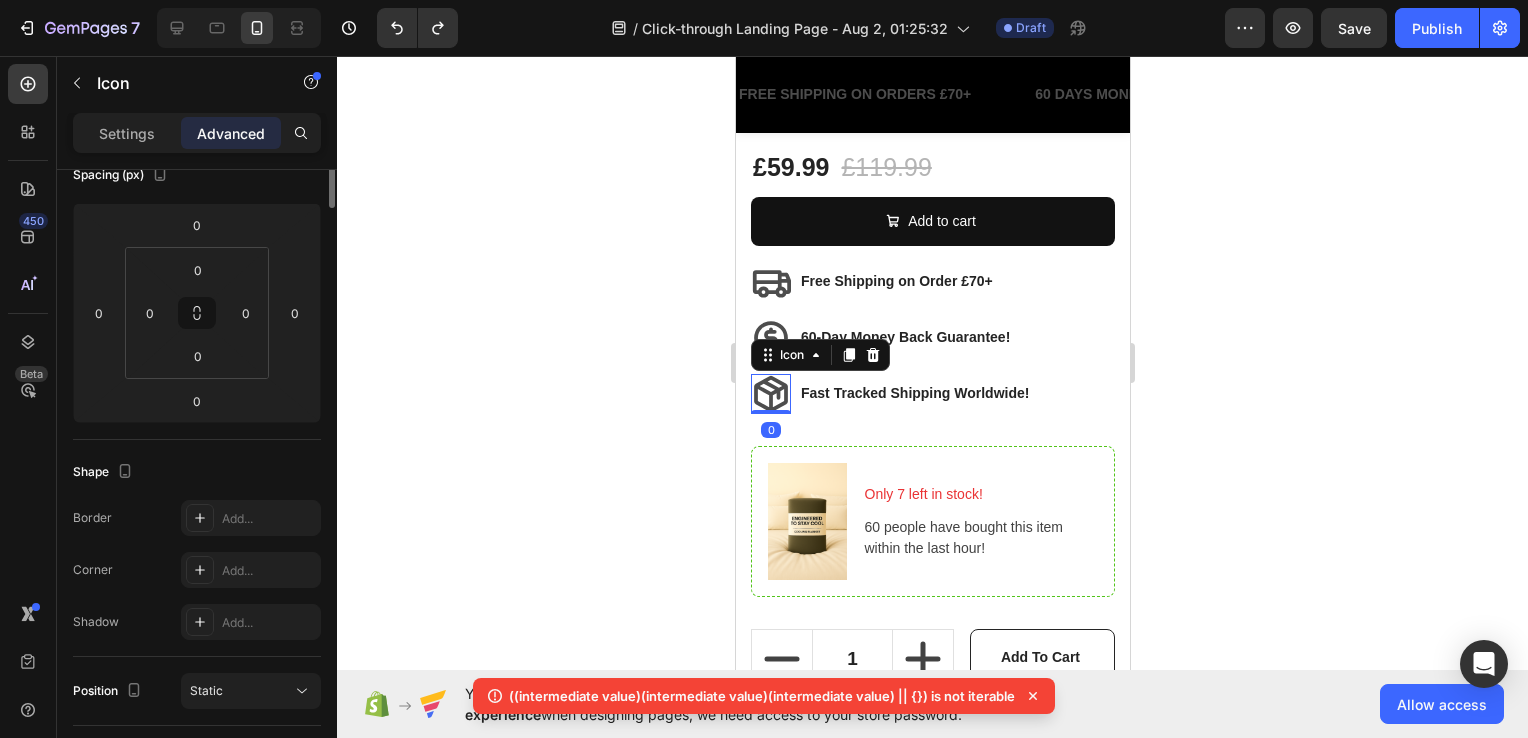 scroll, scrollTop: 0, scrollLeft: 0, axis: both 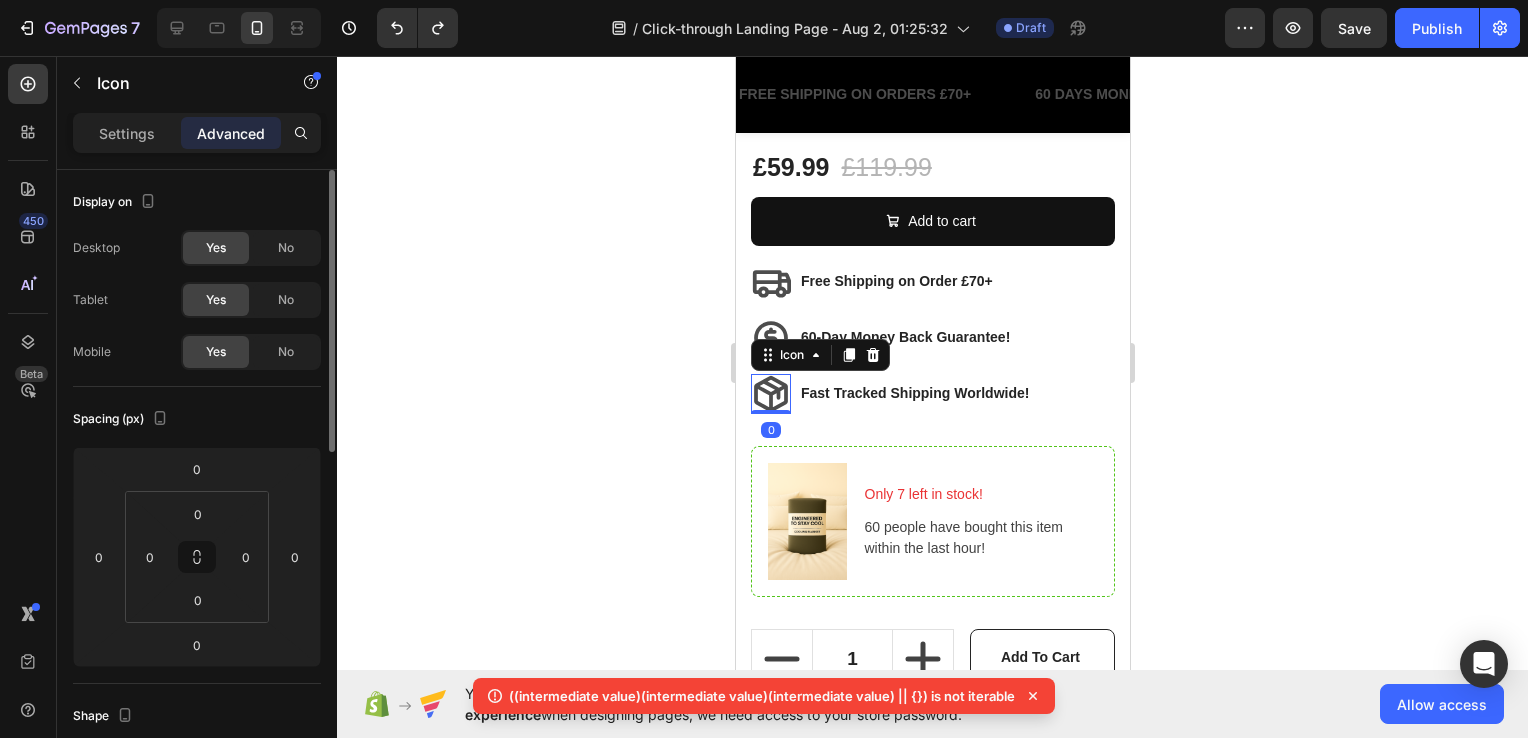 click on "Settings" at bounding box center [127, 133] 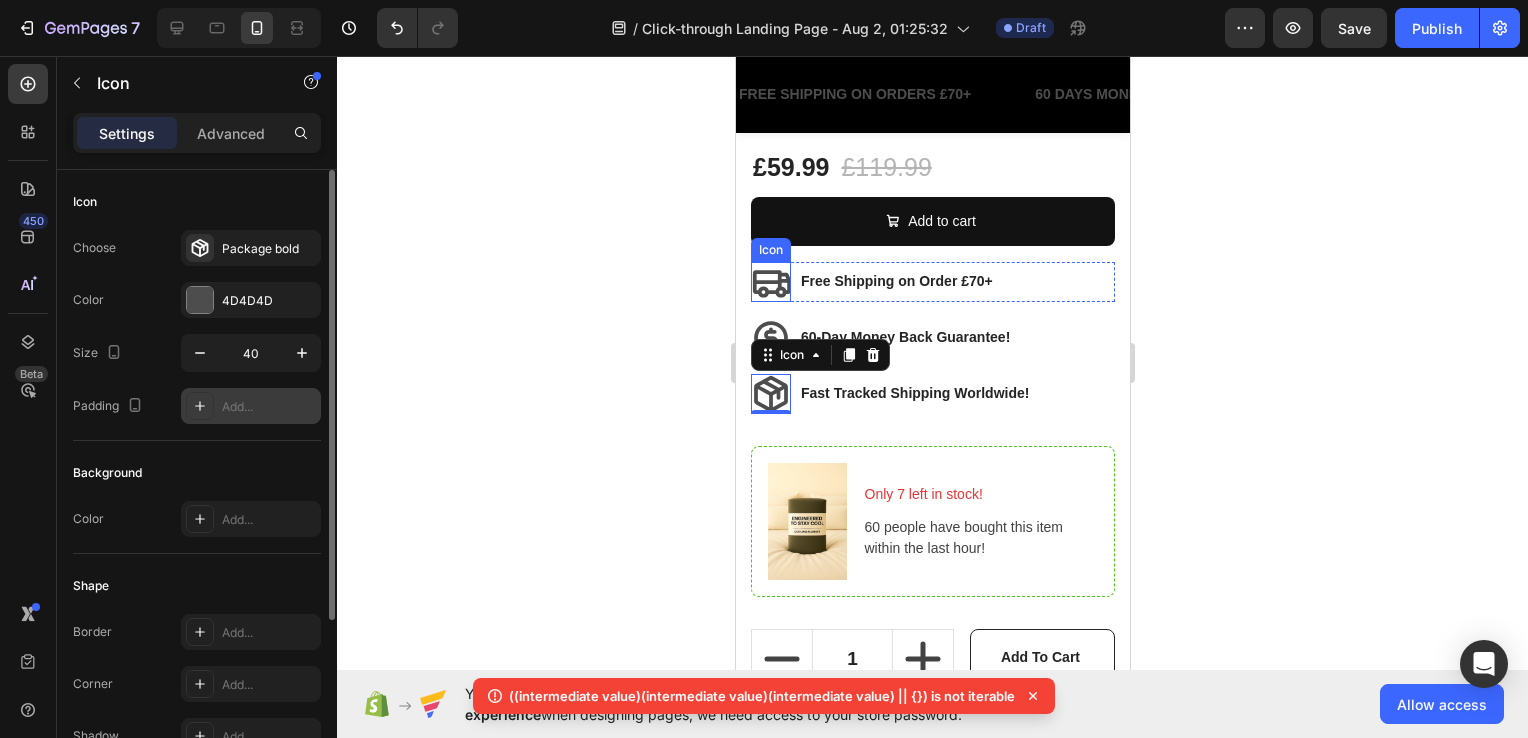 click on "Add..." at bounding box center [269, 407] 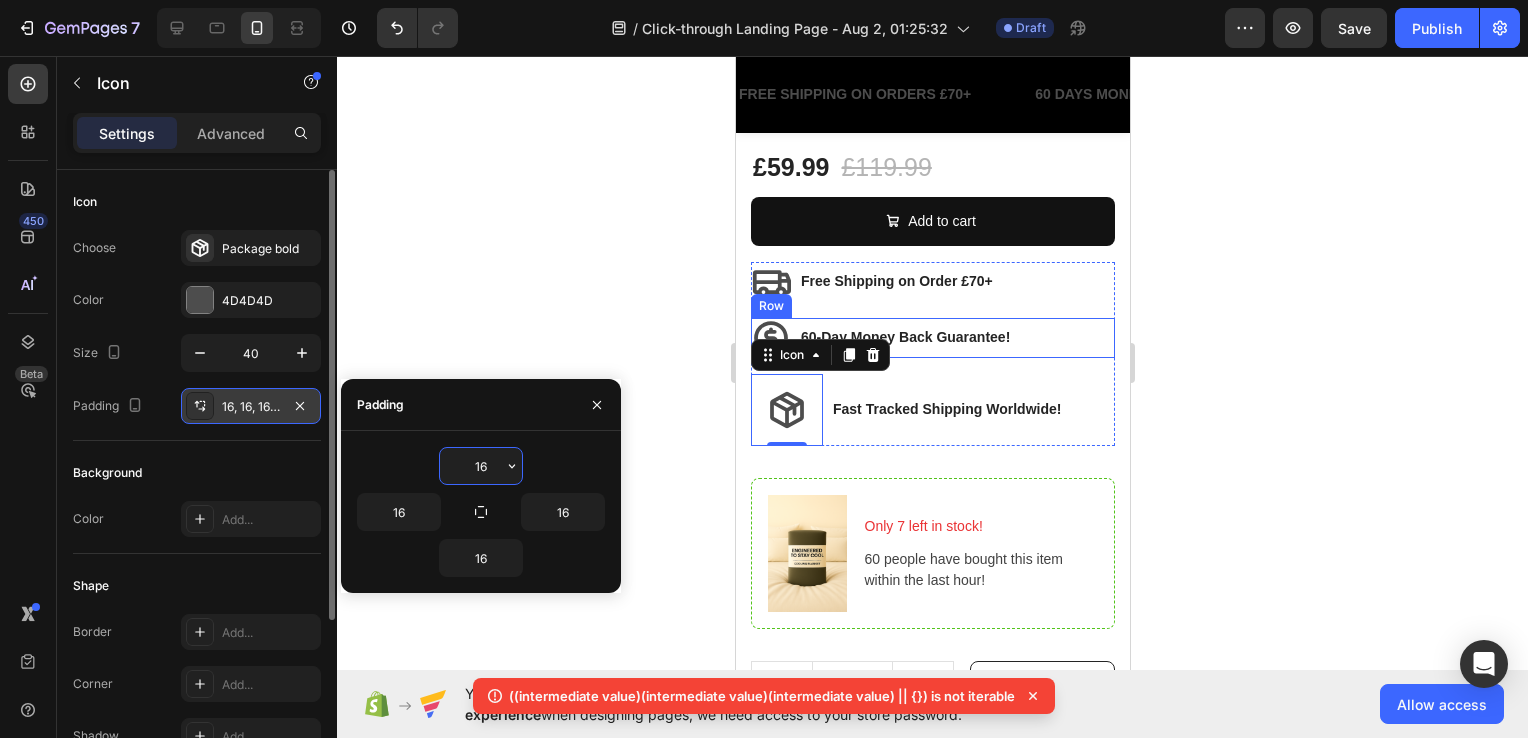 click on "Icon 60-Day Money Back Guarantee! Text block Row" at bounding box center [932, 338] 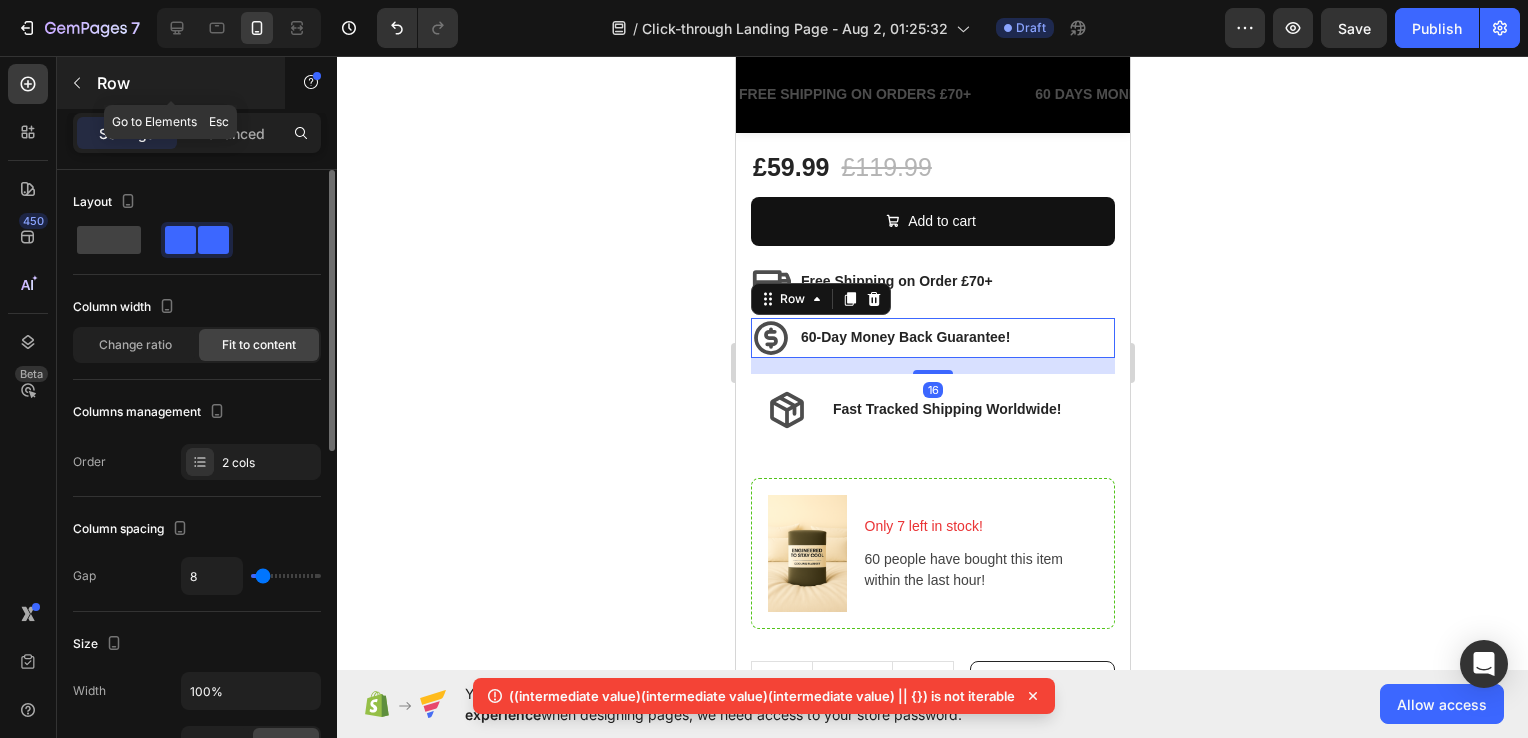 click on "Row" at bounding box center [182, 83] 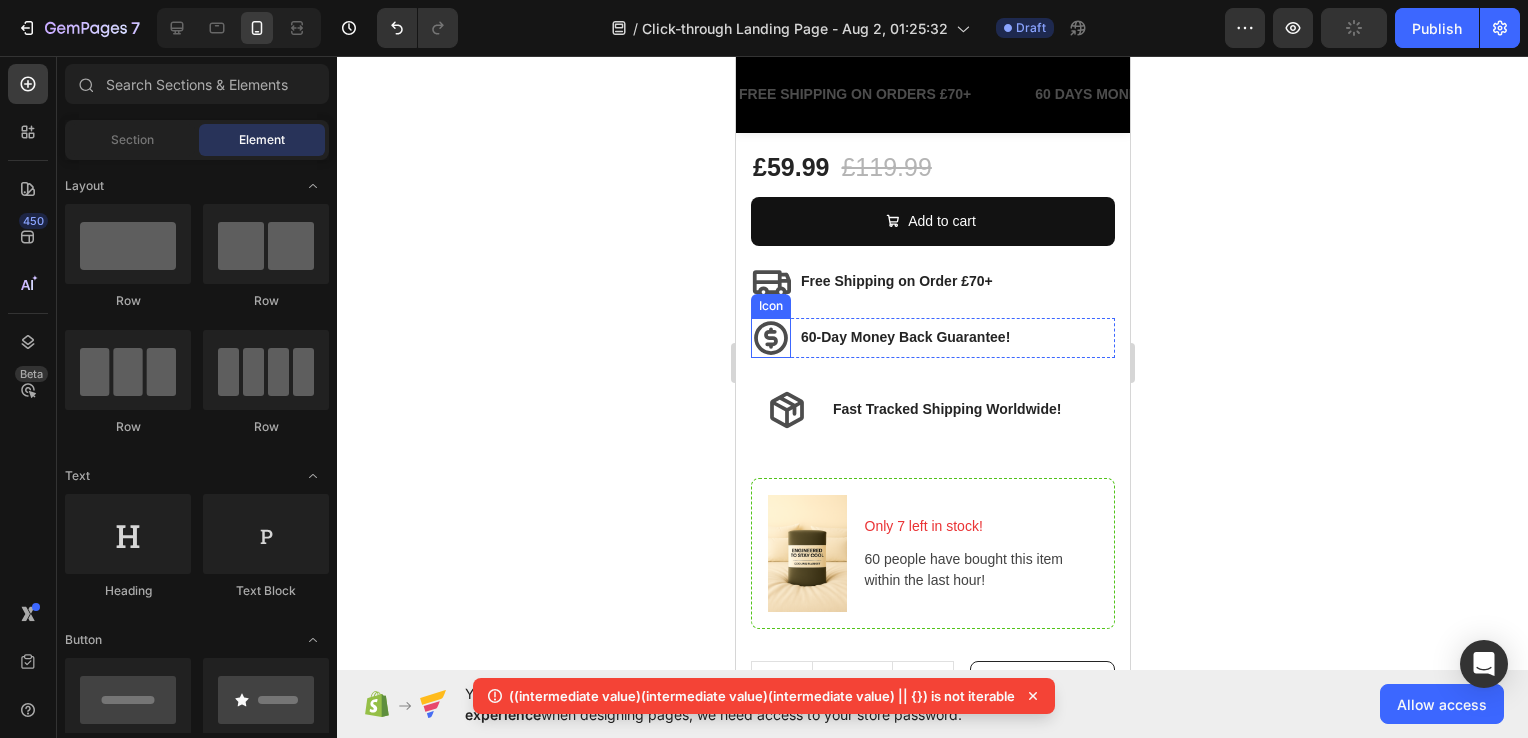 click 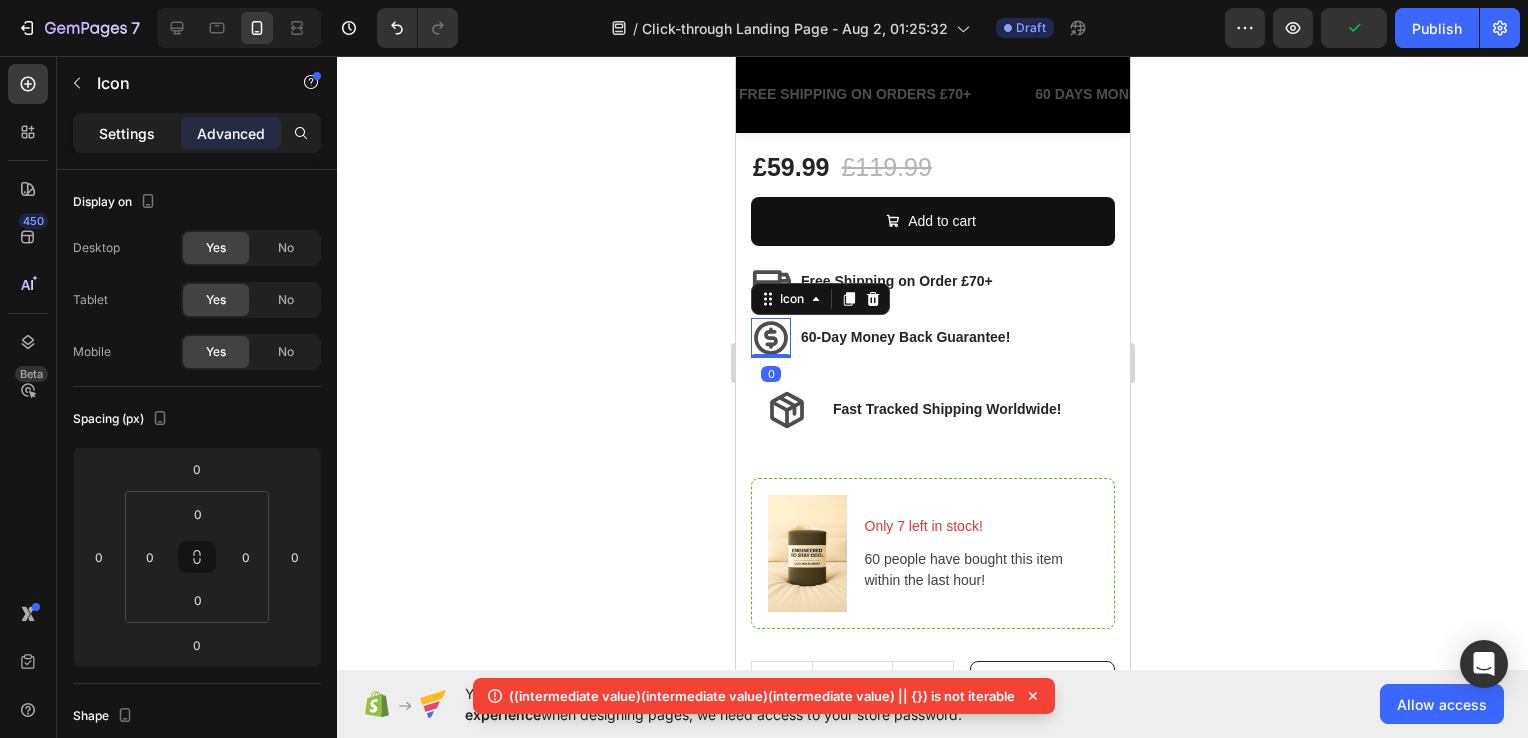 click on "Settings" at bounding box center (127, 133) 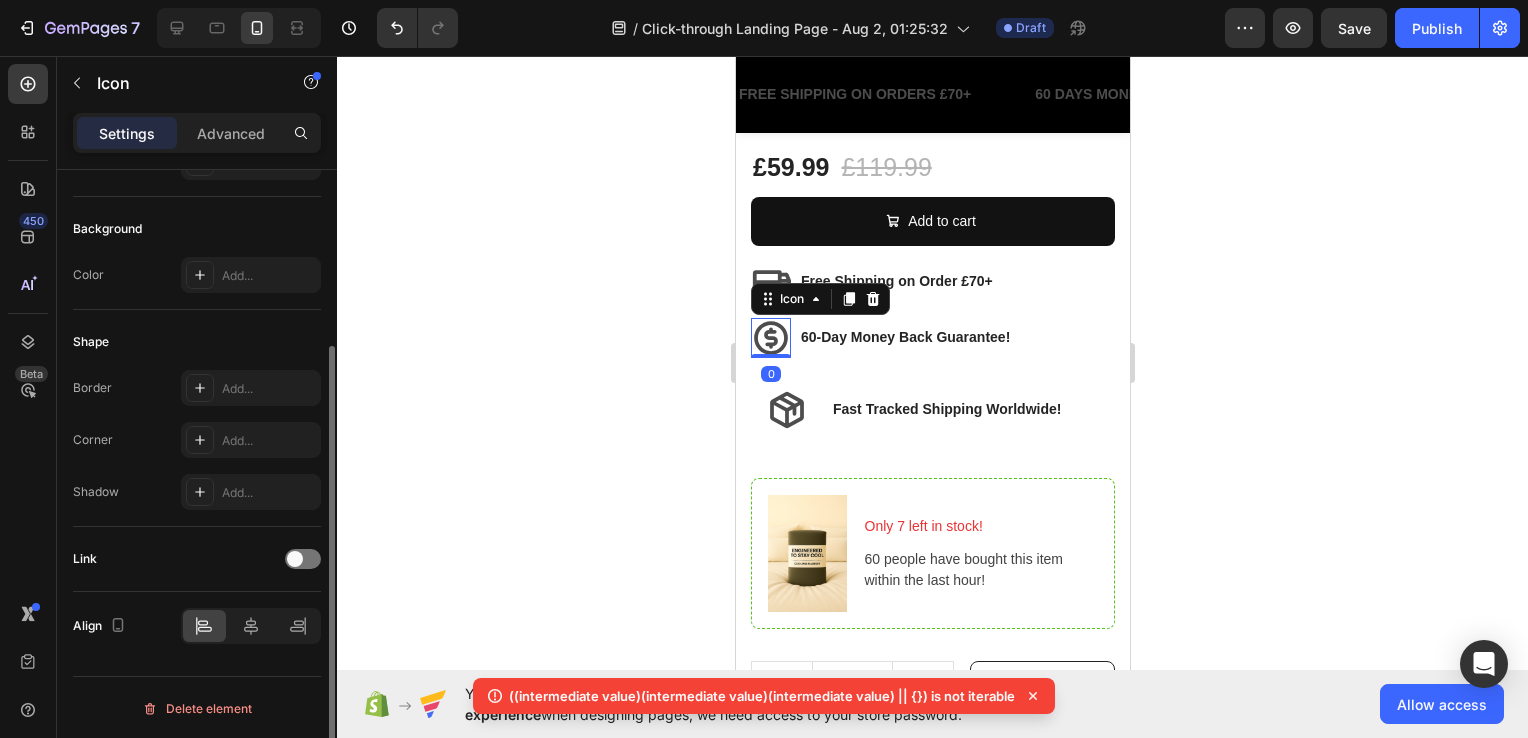 scroll, scrollTop: 144, scrollLeft: 0, axis: vertical 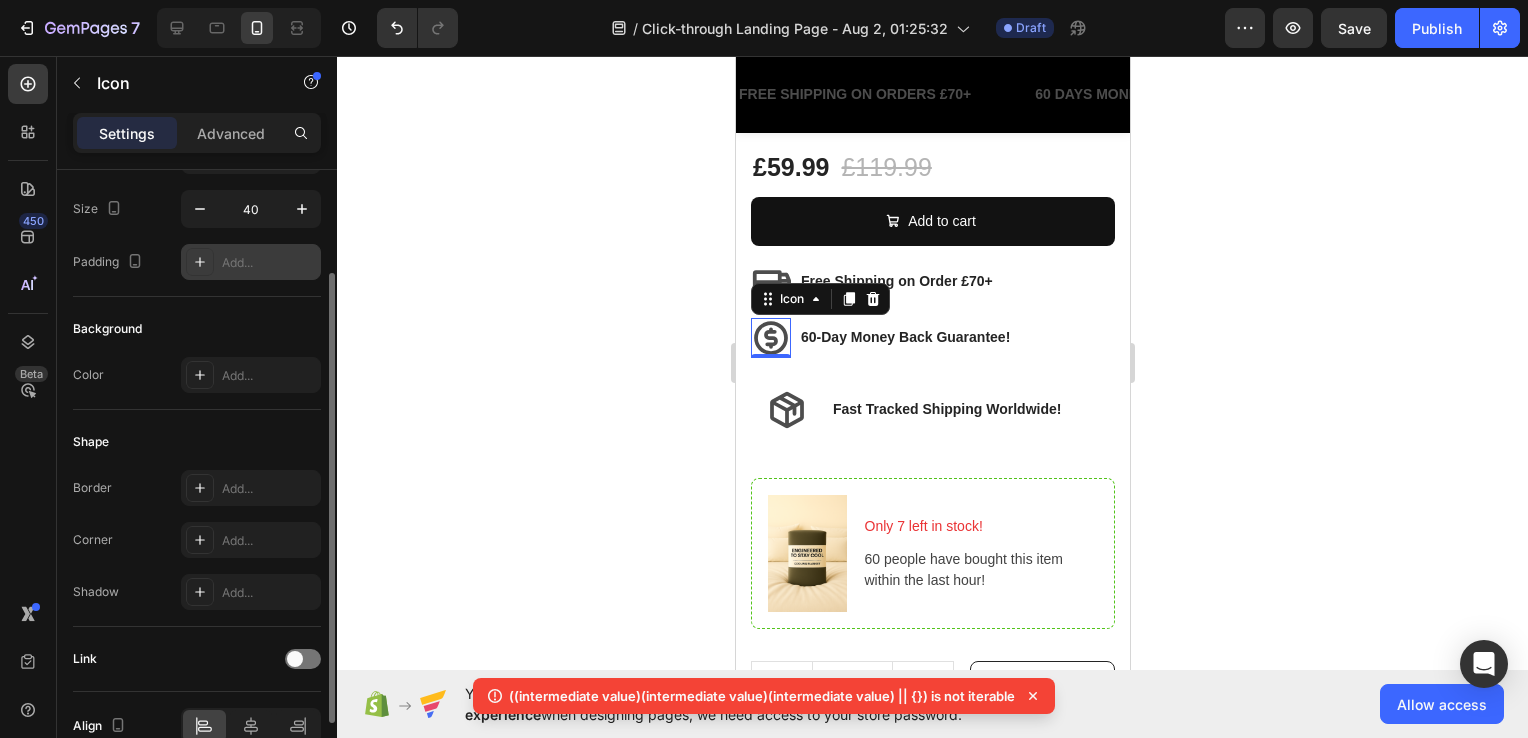 click on "Add..." at bounding box center (269, 263) 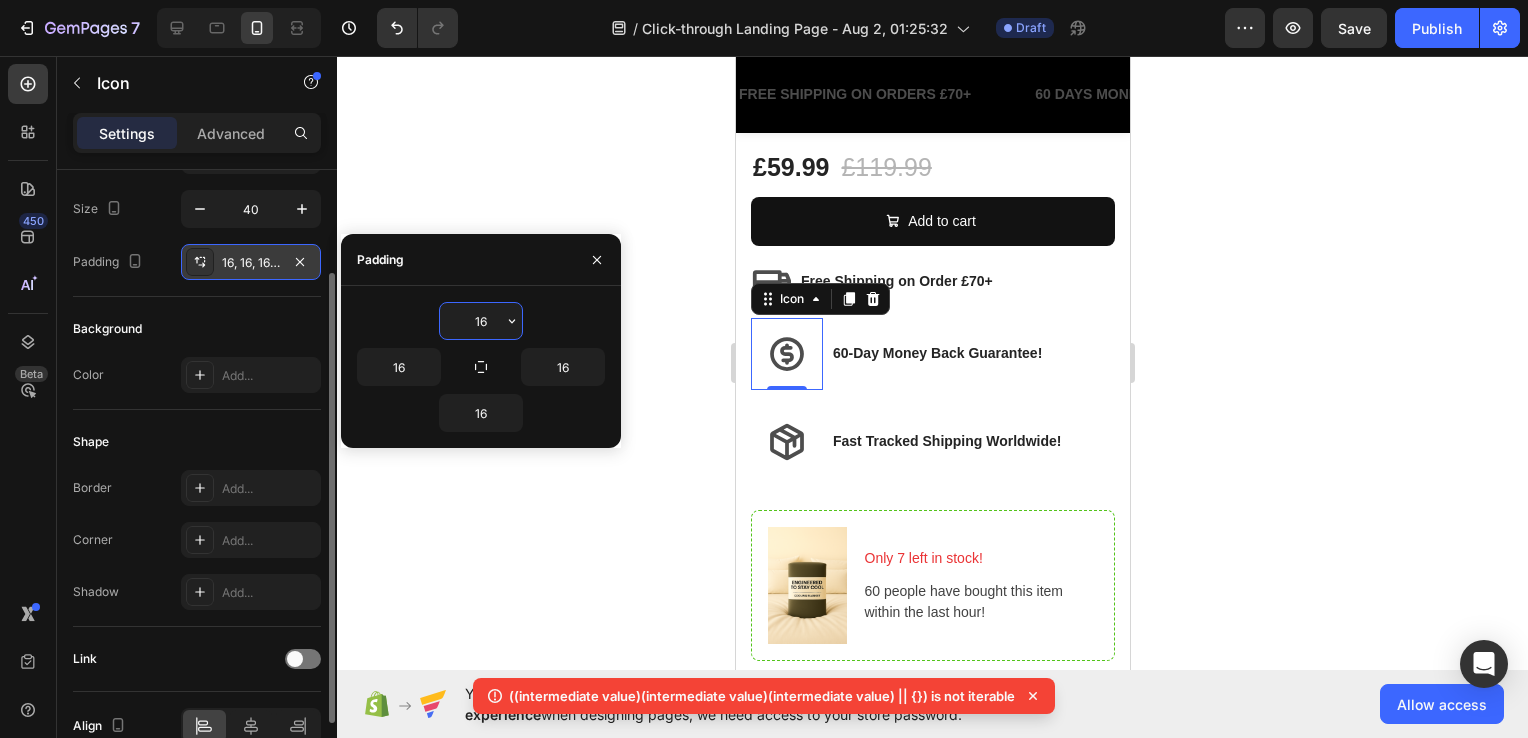 click 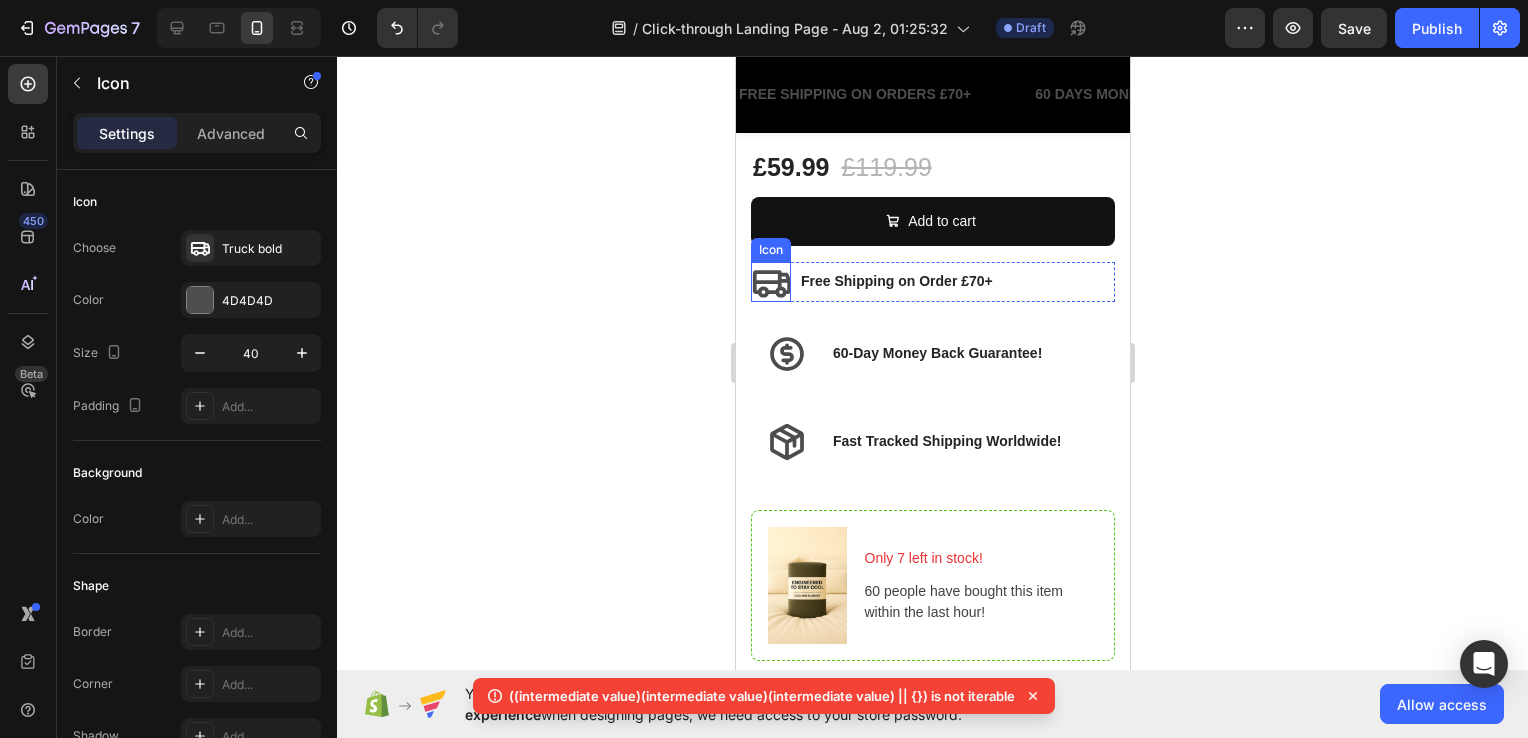 click 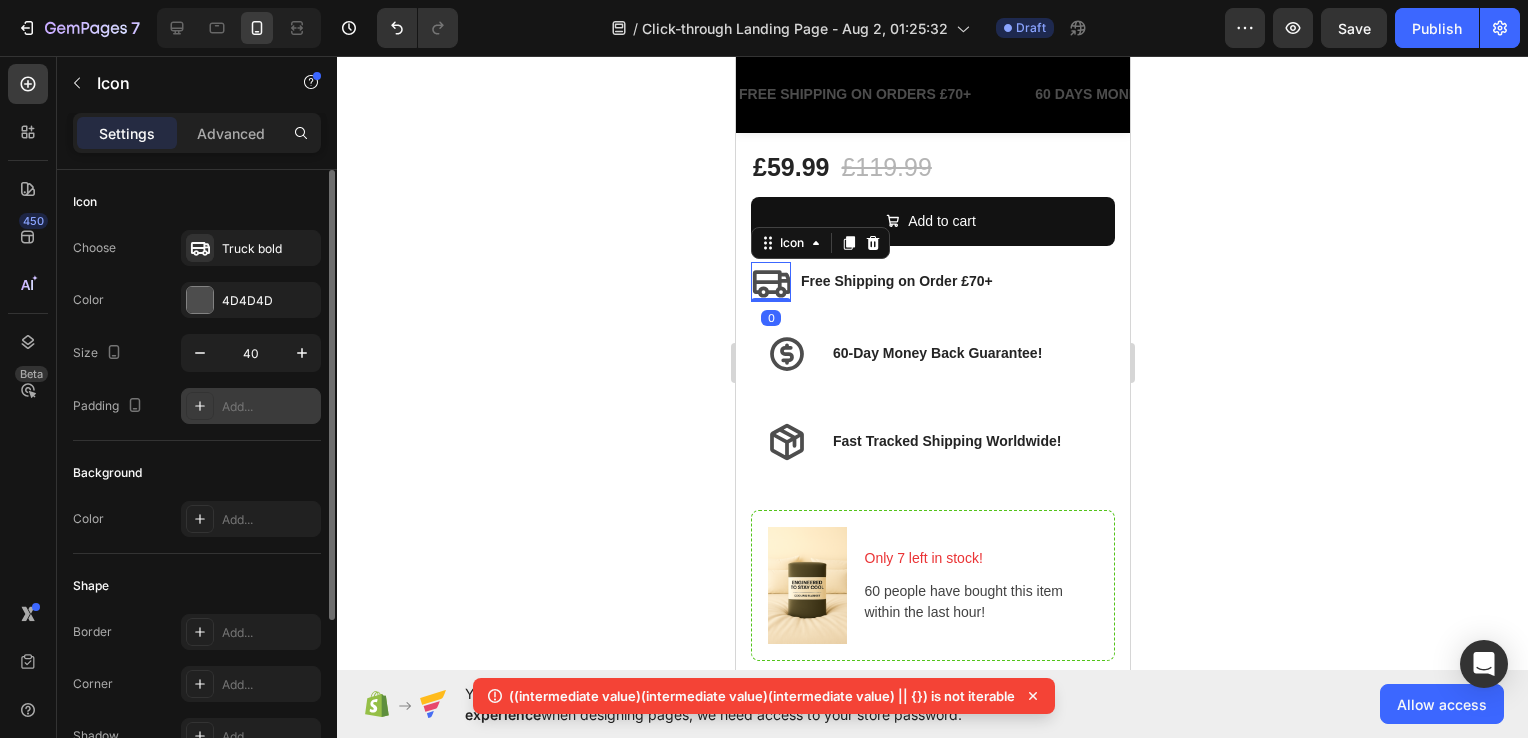 click on "Add..." at bounding box center (251, 406) 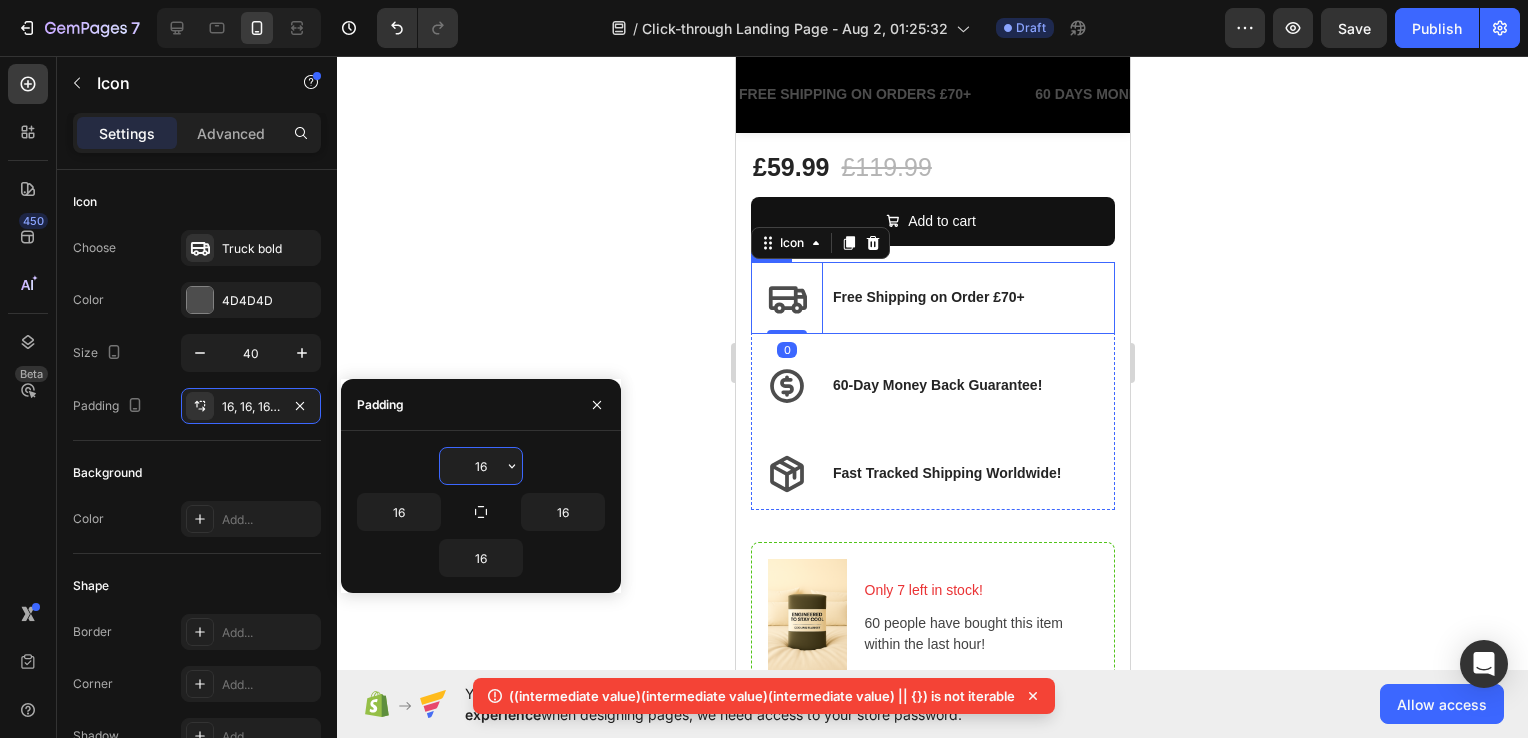 click on "Free Shipping on Order £70+" at bounding box center (928, 297) 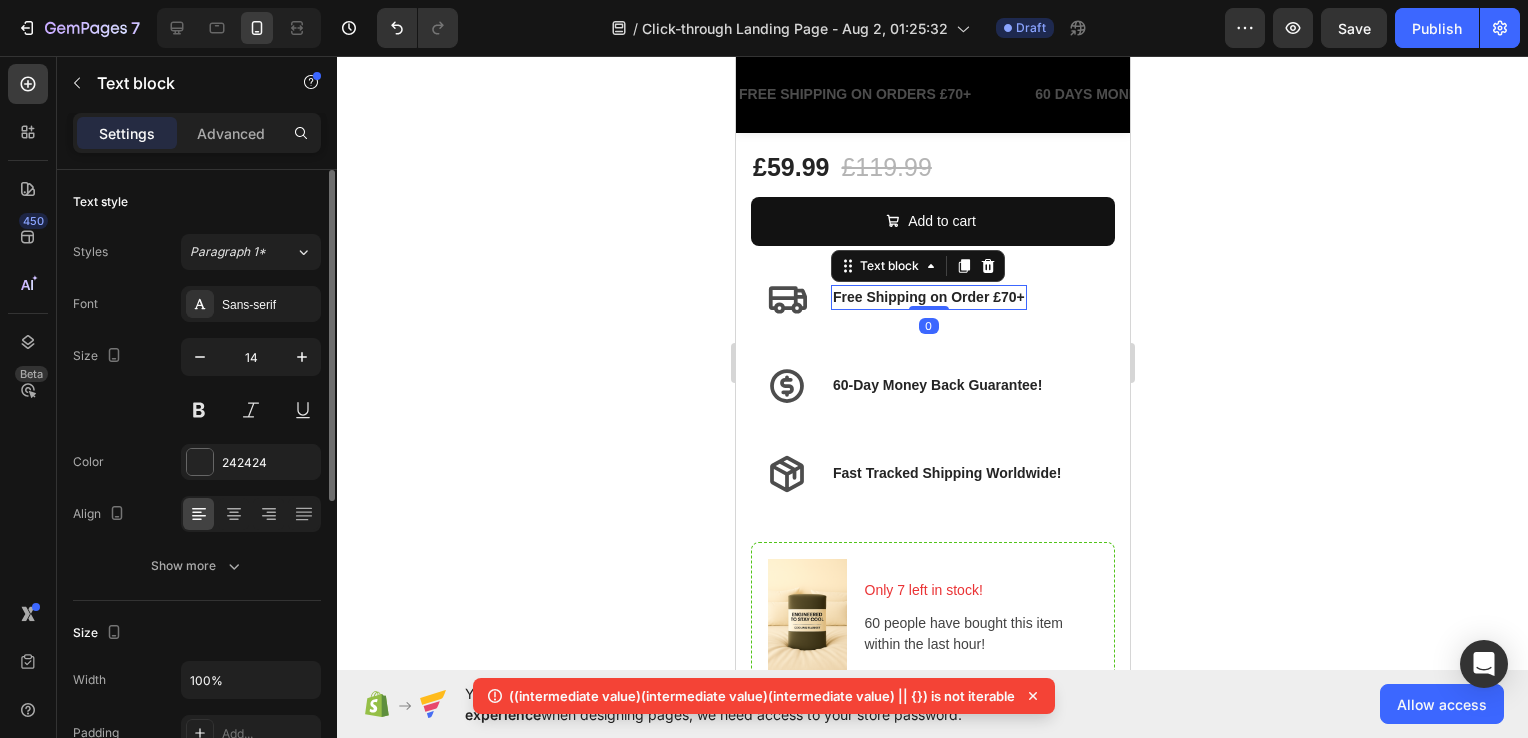 scroll, scrollTop: 300, scrollLeft: 0, axis: vertical 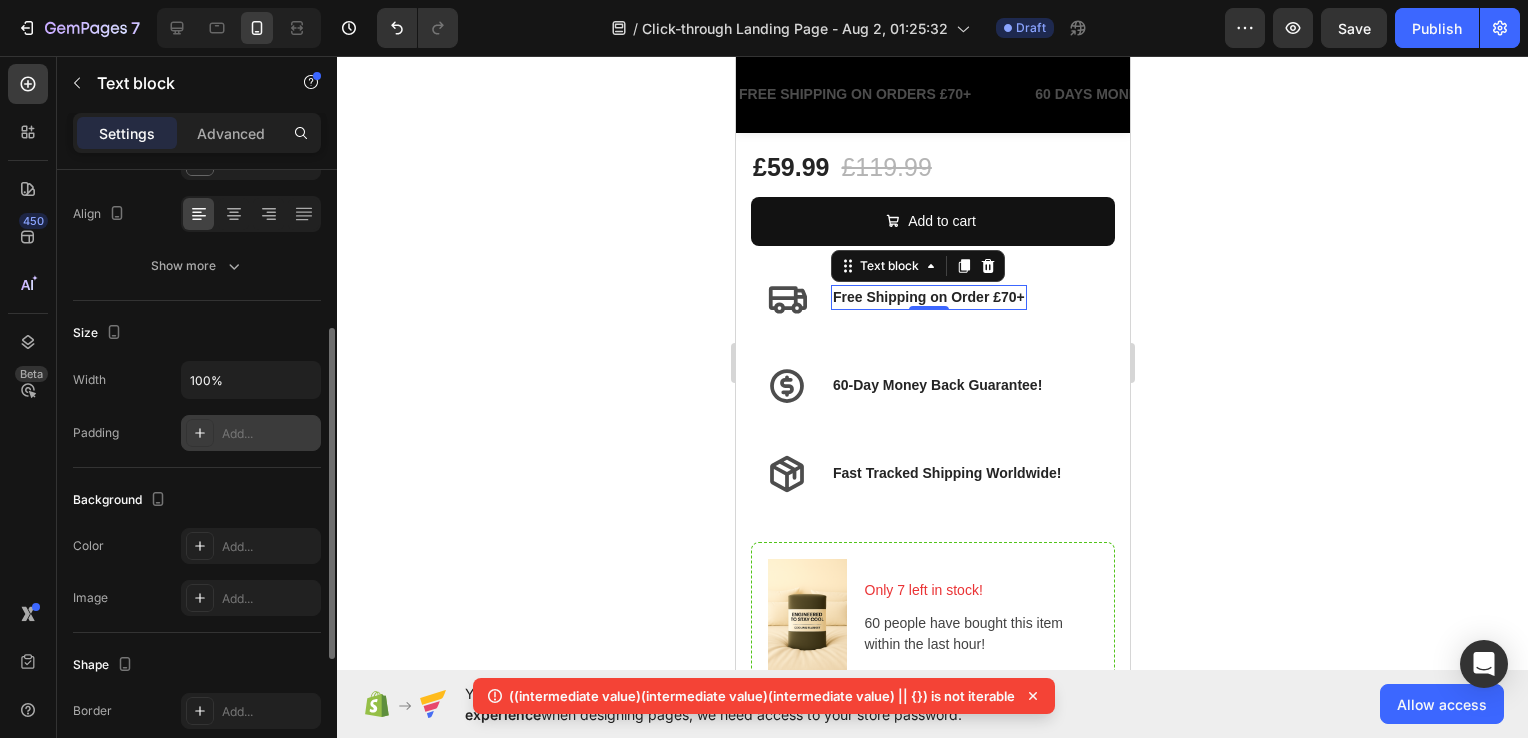 click on "Add..." at bounding box center [251, 433] 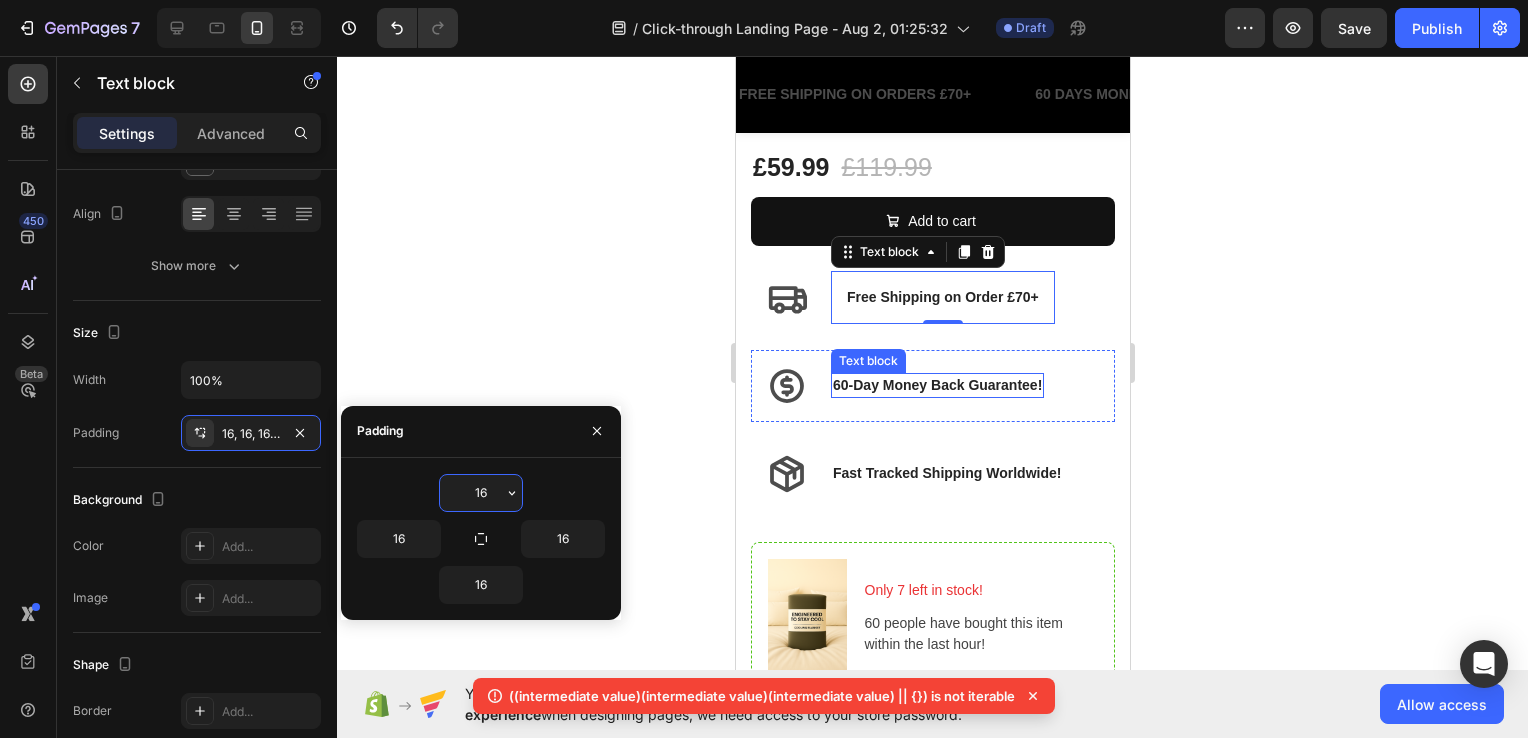click on "60-Day Money Back Guarantee!" at bounding box center [936, 385] 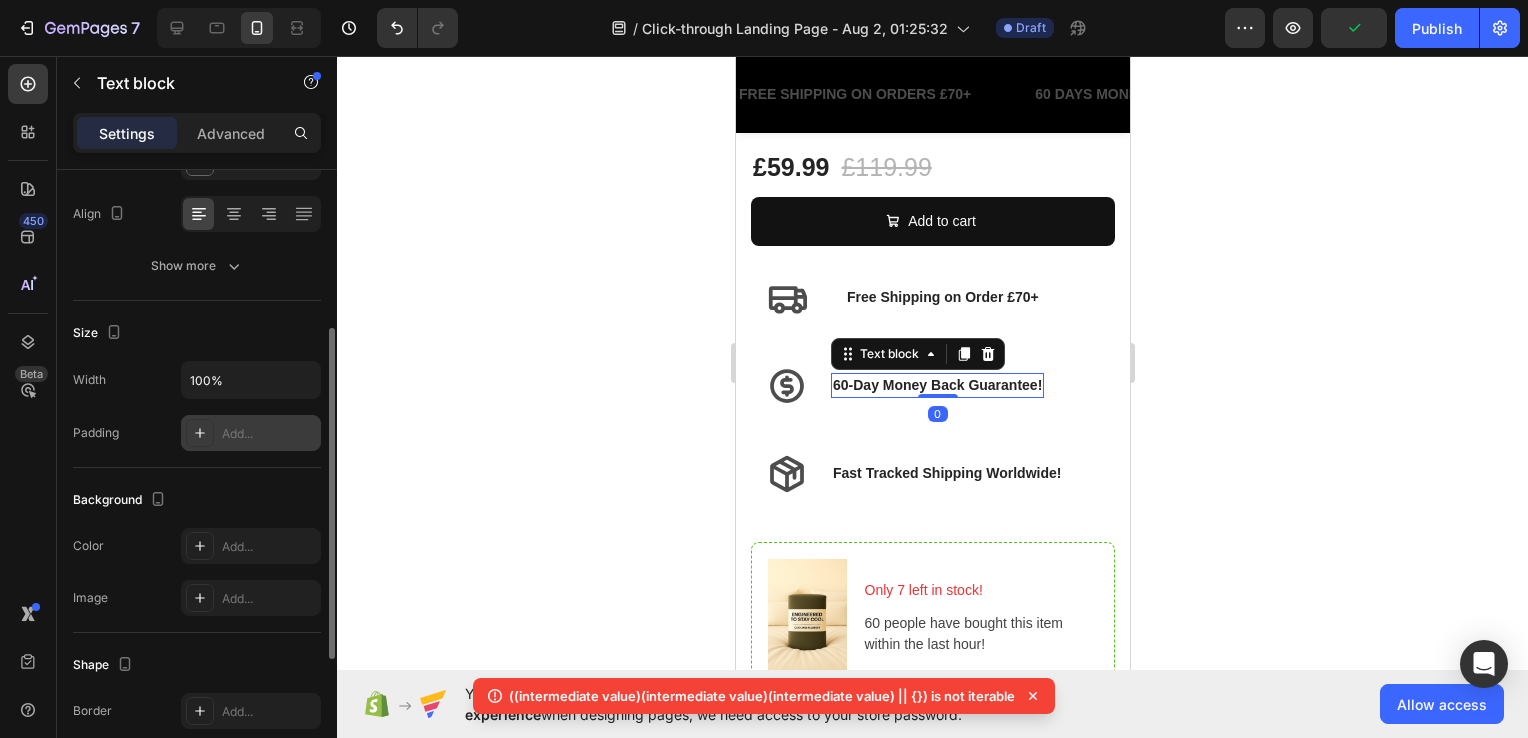 click on "Add..." at bounding box center (269, 434) 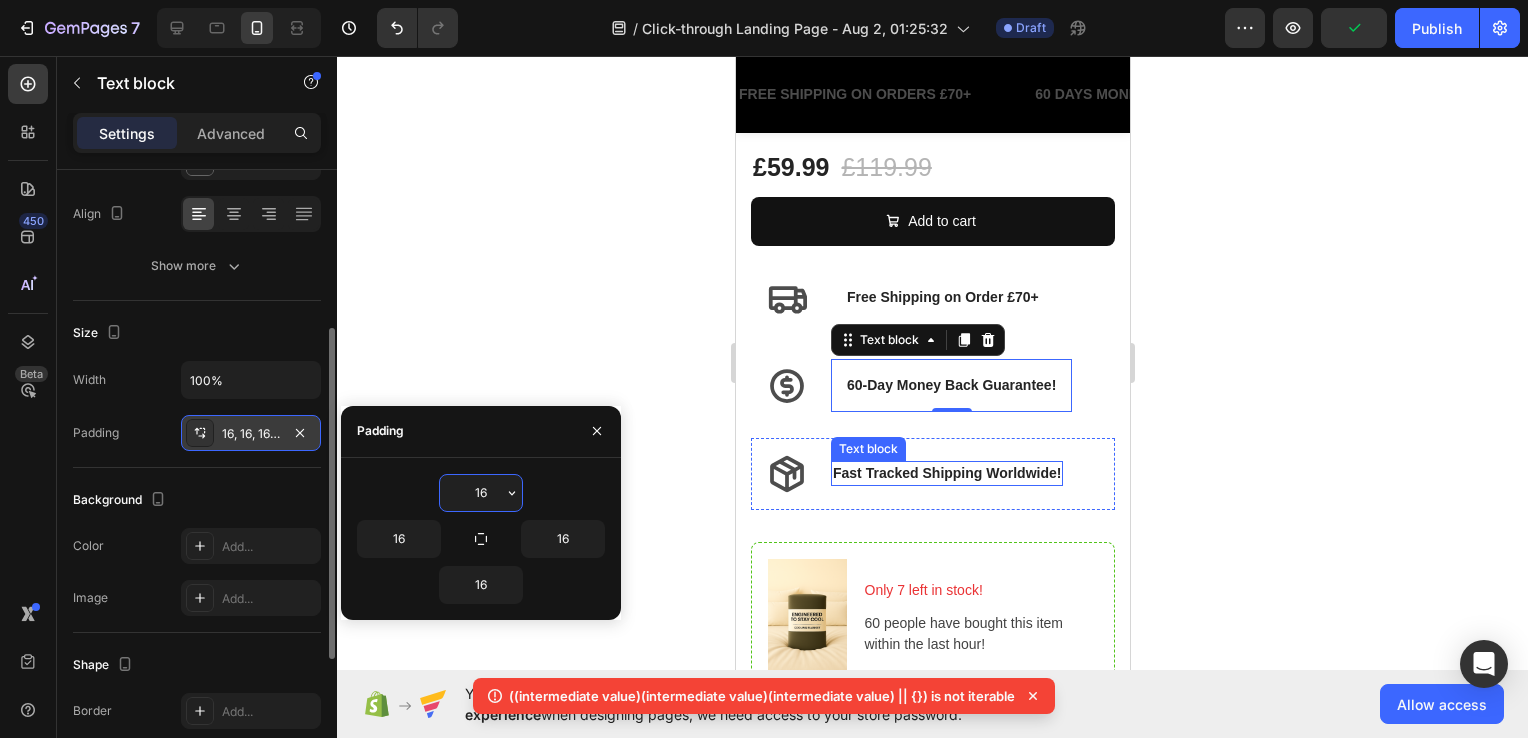 click on "Fast Tracked Shipping Worldwide!" at bounding box center [946, 473] 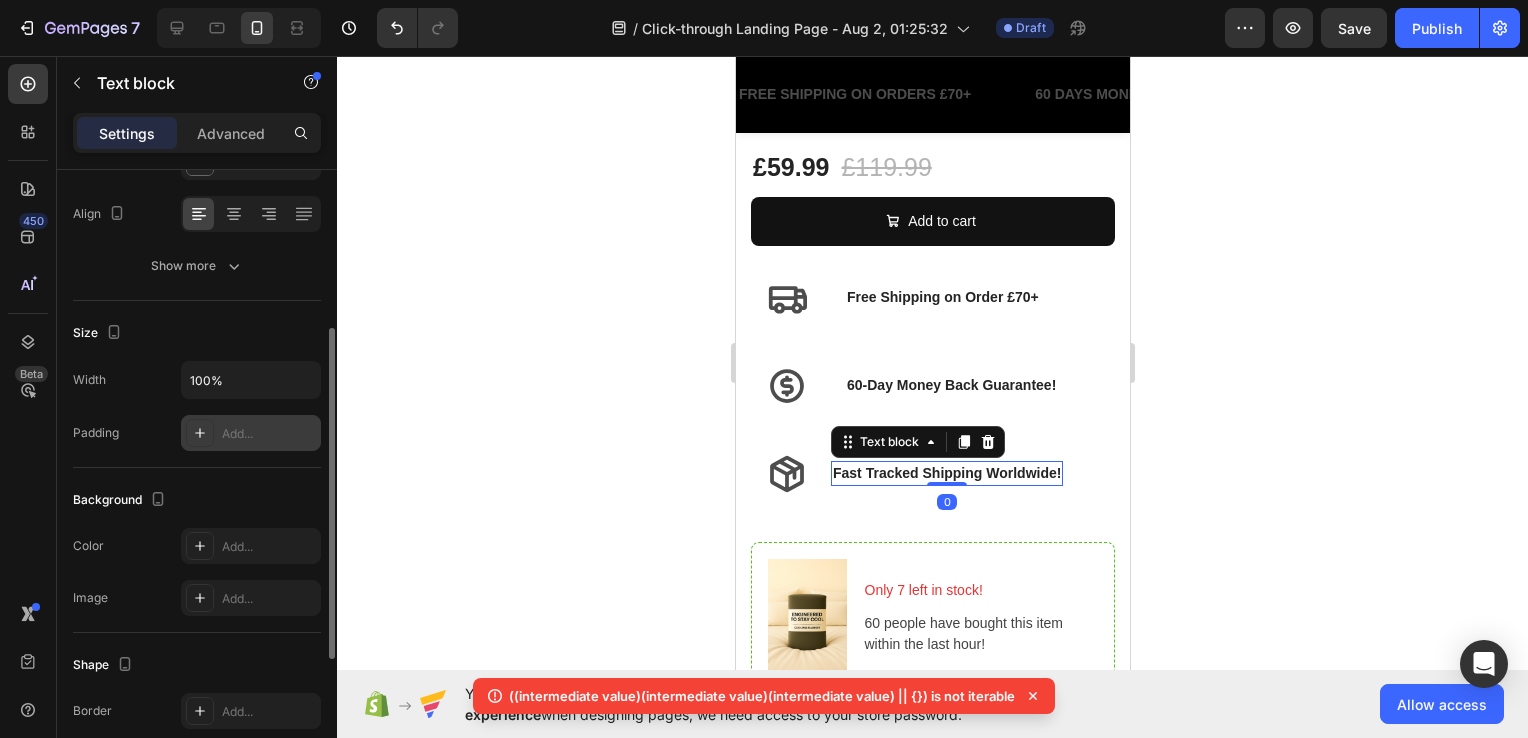 drag, startPoint x: 248, startPoint y: 442, endPoint x: 279, endPoint y: 441, distance: 31.016125 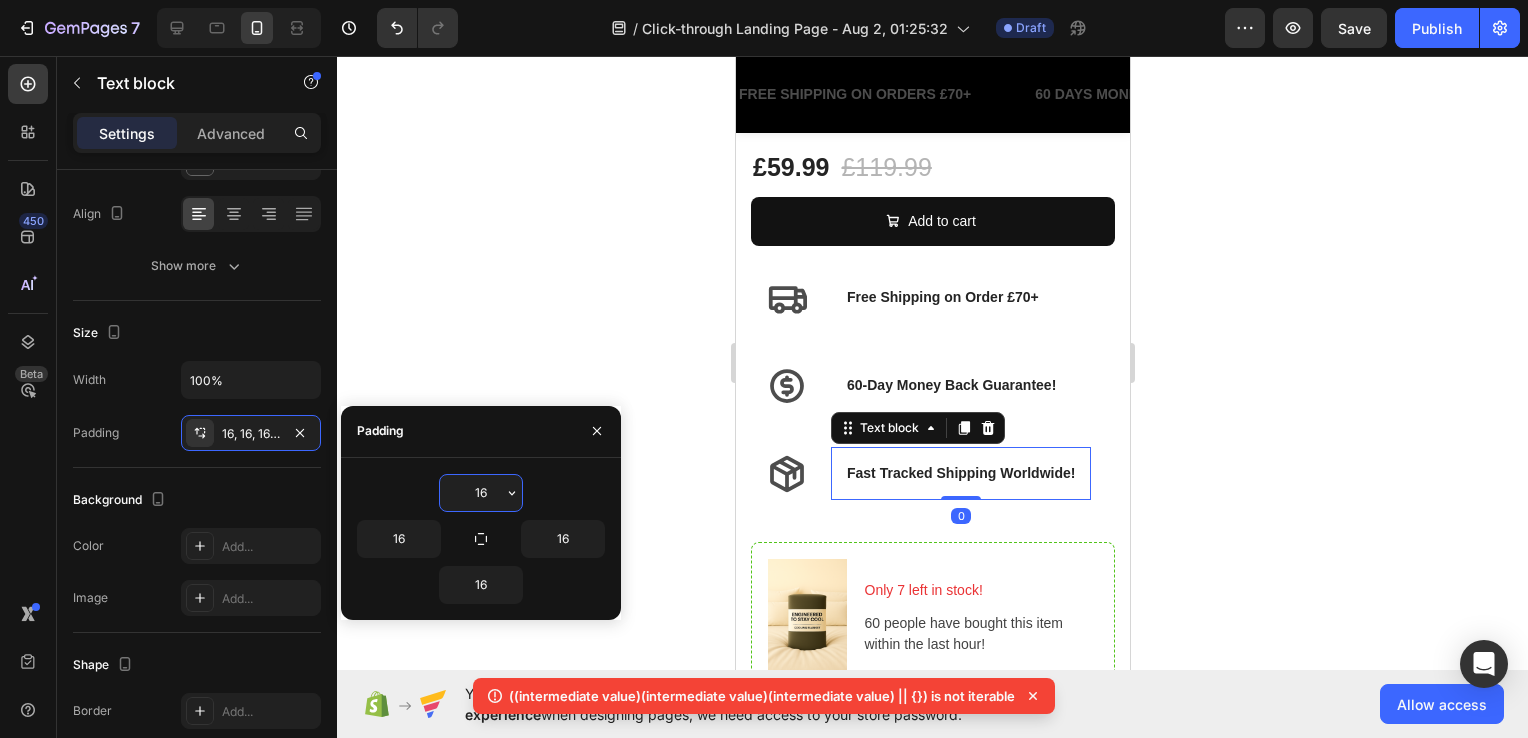 click 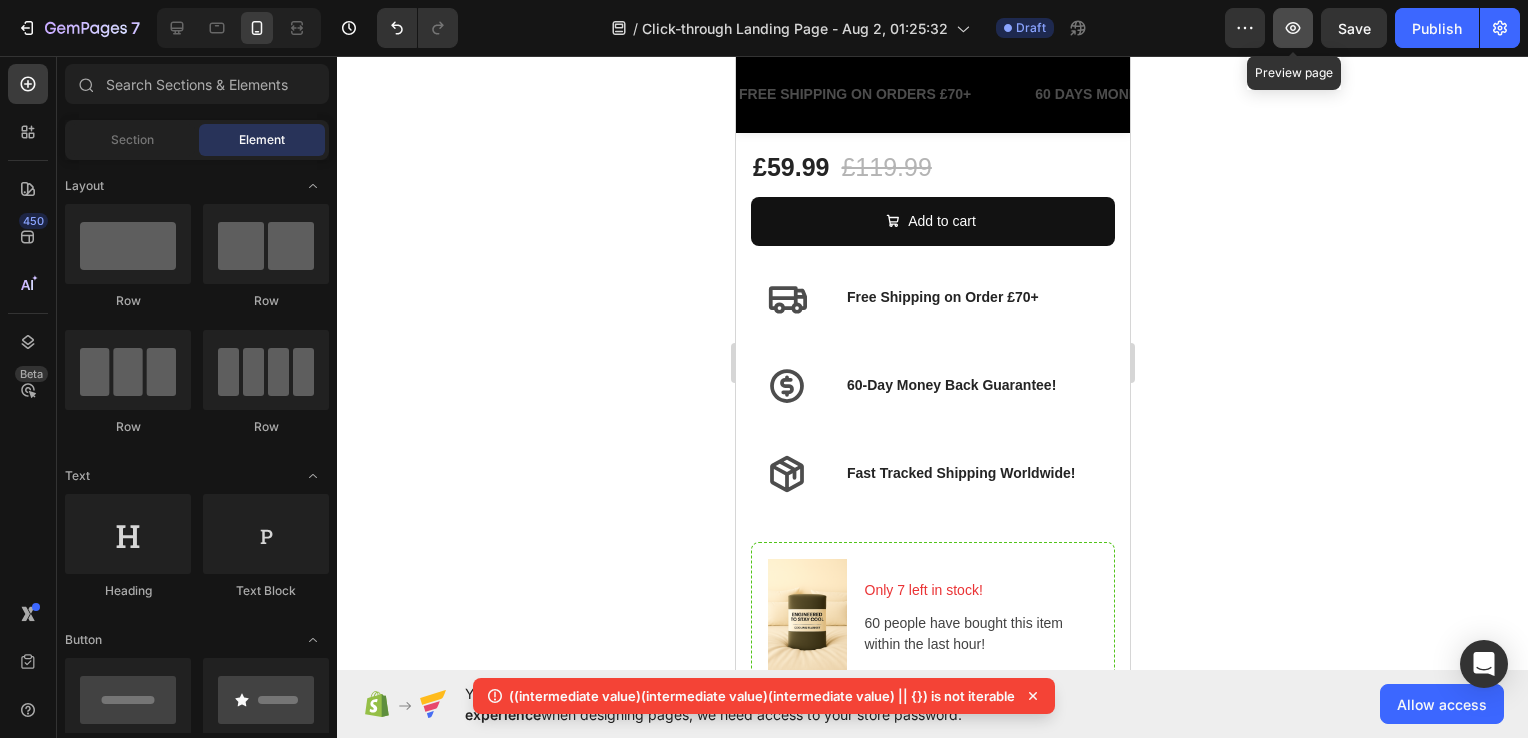 click 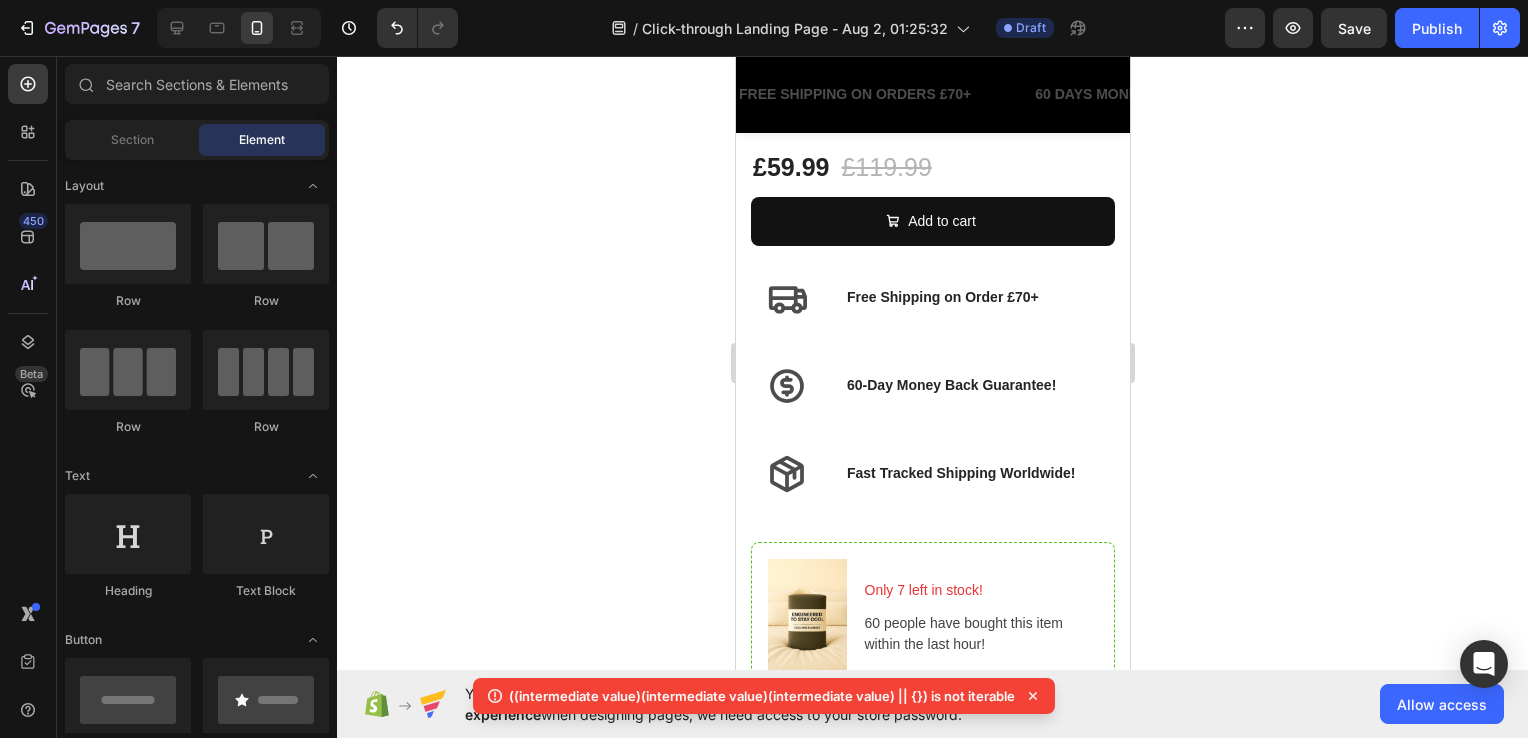 click 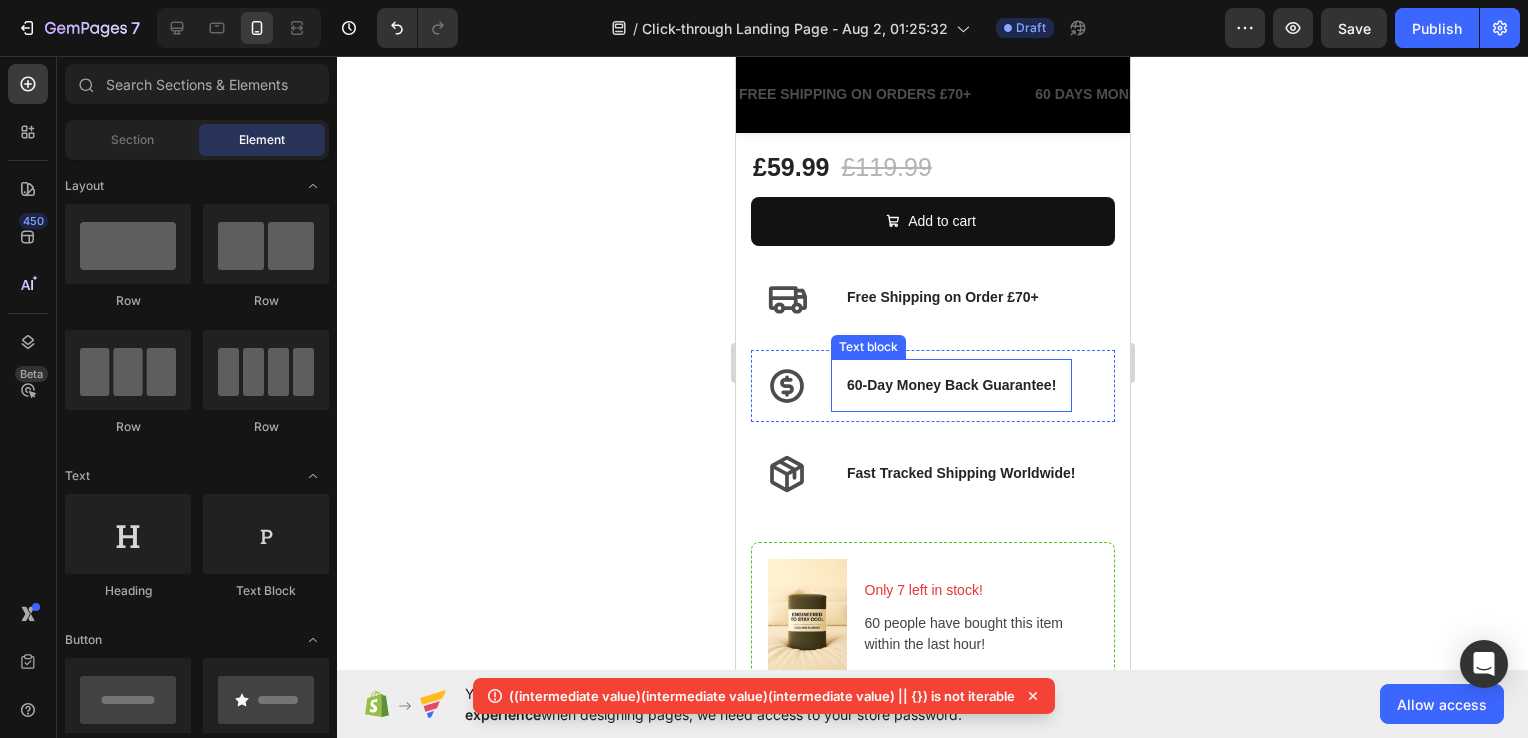 click on "60-Day Money Back Guarantee!" at bounding box center (950, 385) 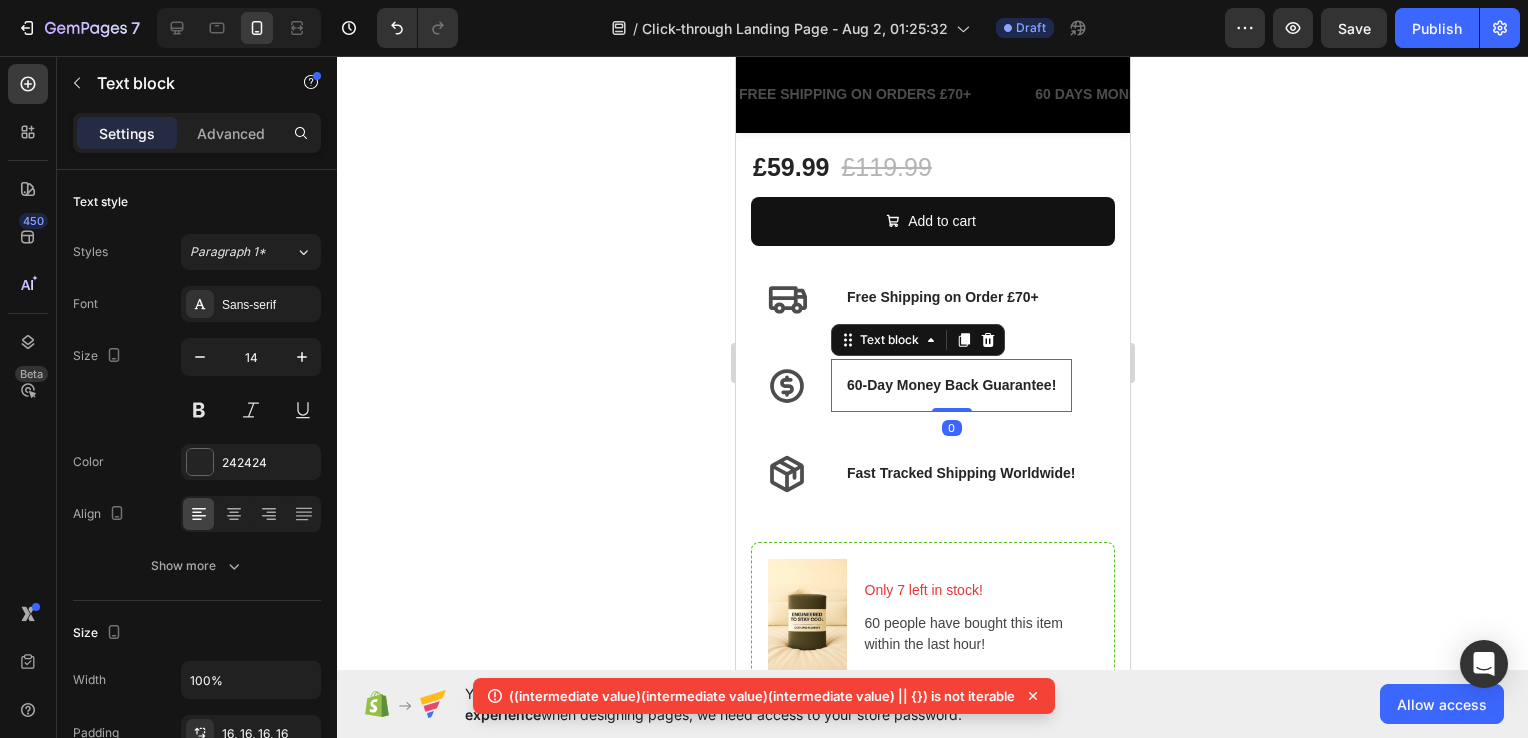 click on "Free Shipping on Order £70+" at bounding box center (942, 297) 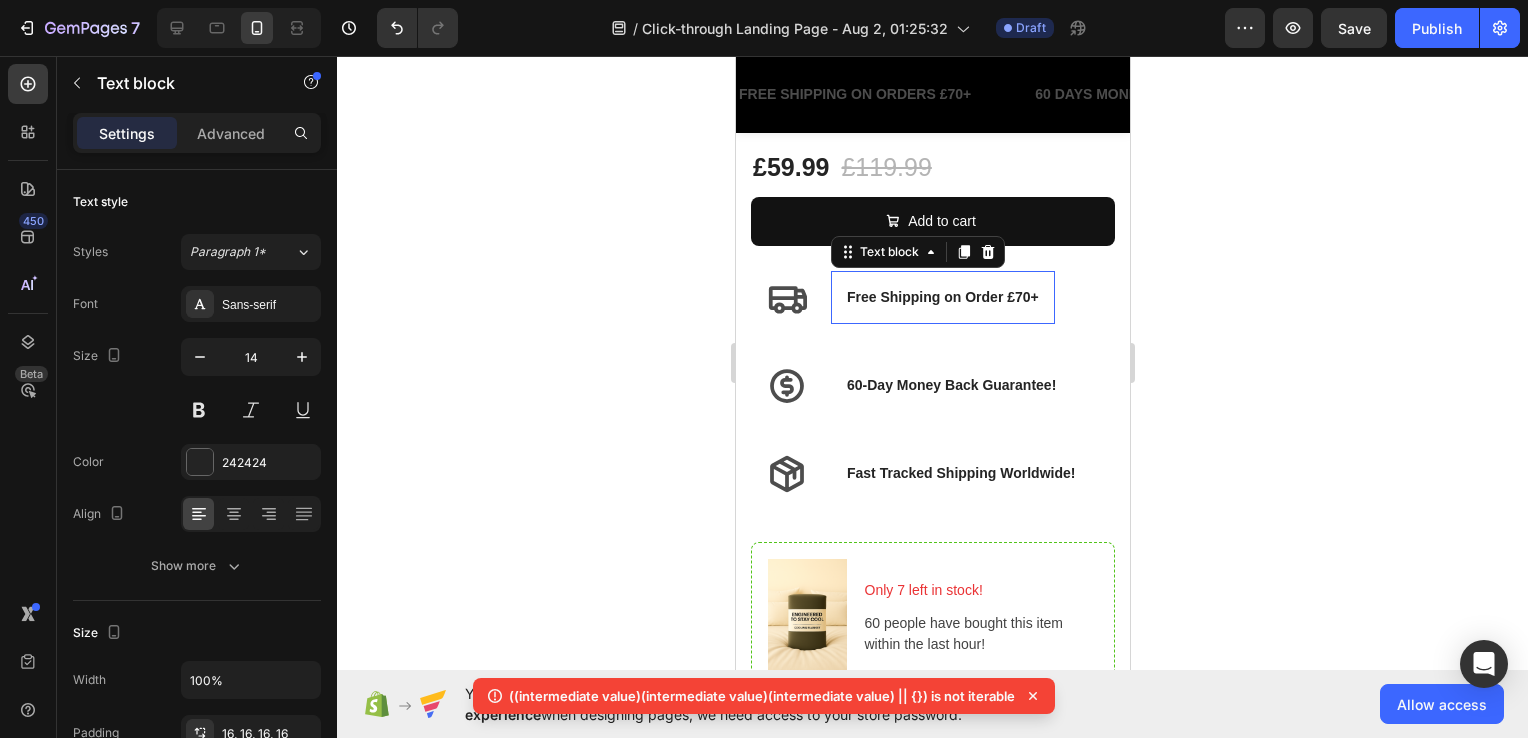 scroll, scrollTop: 300, scrollLeft: 0, axis: vertical 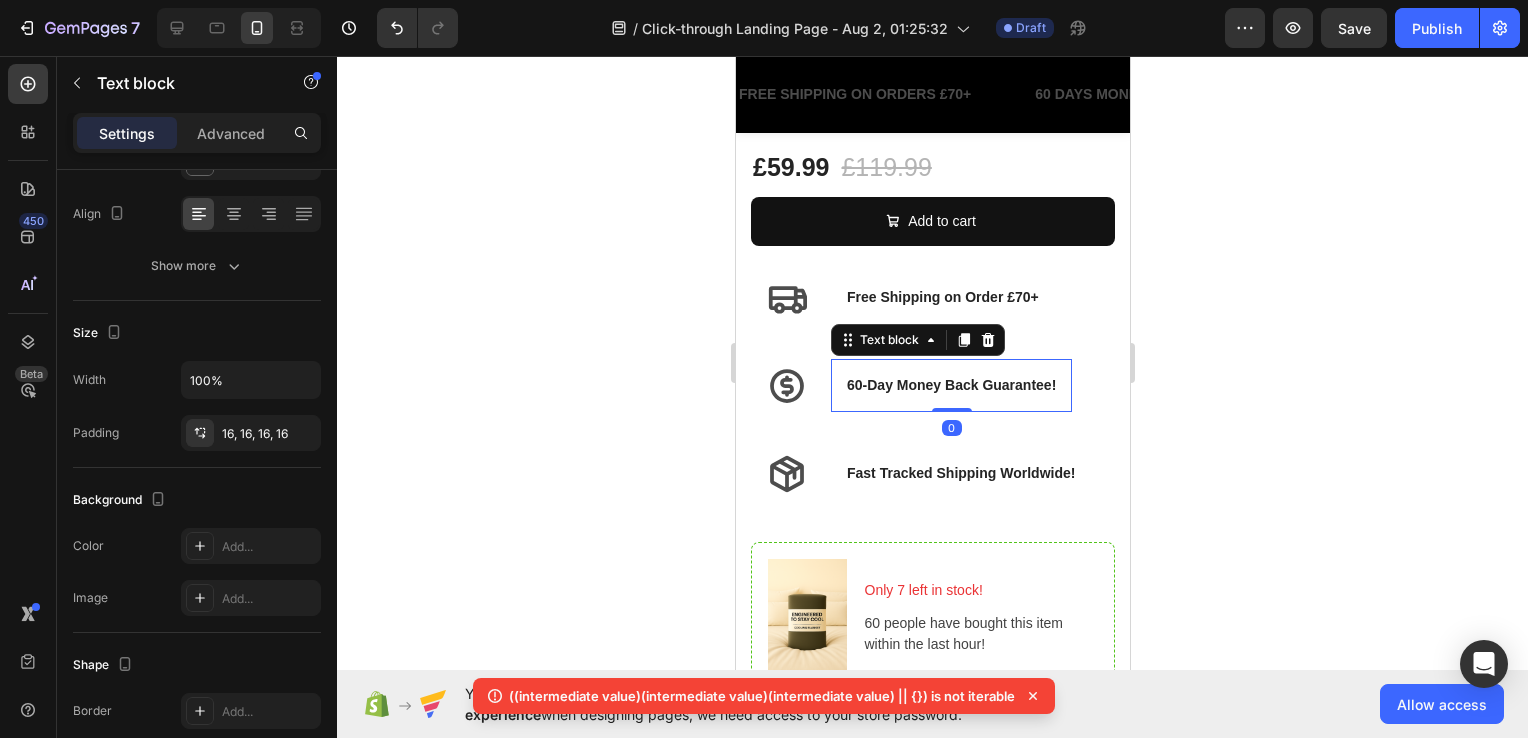 click on "60-Day Money Back Guarantee!" at bounding box center [950, 385] 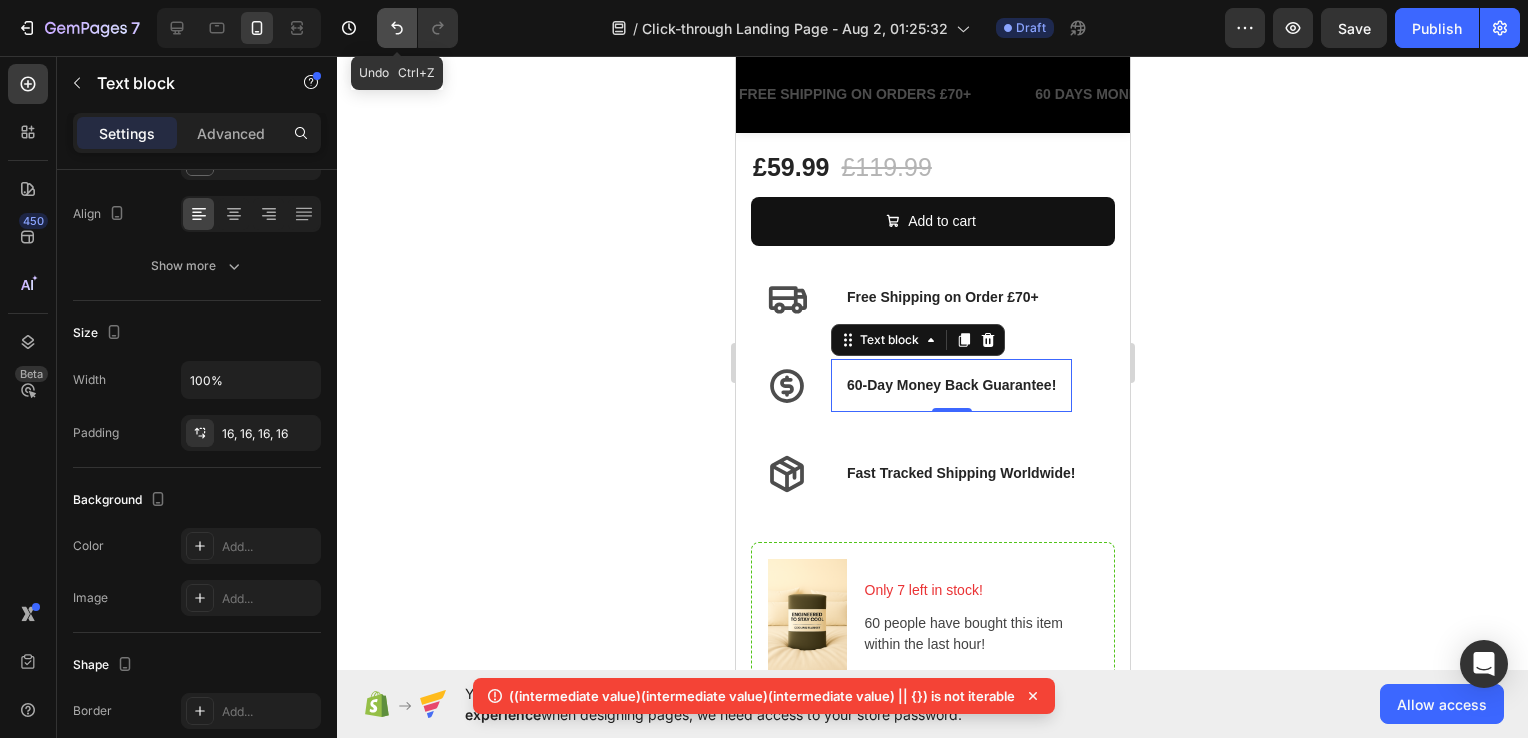 click 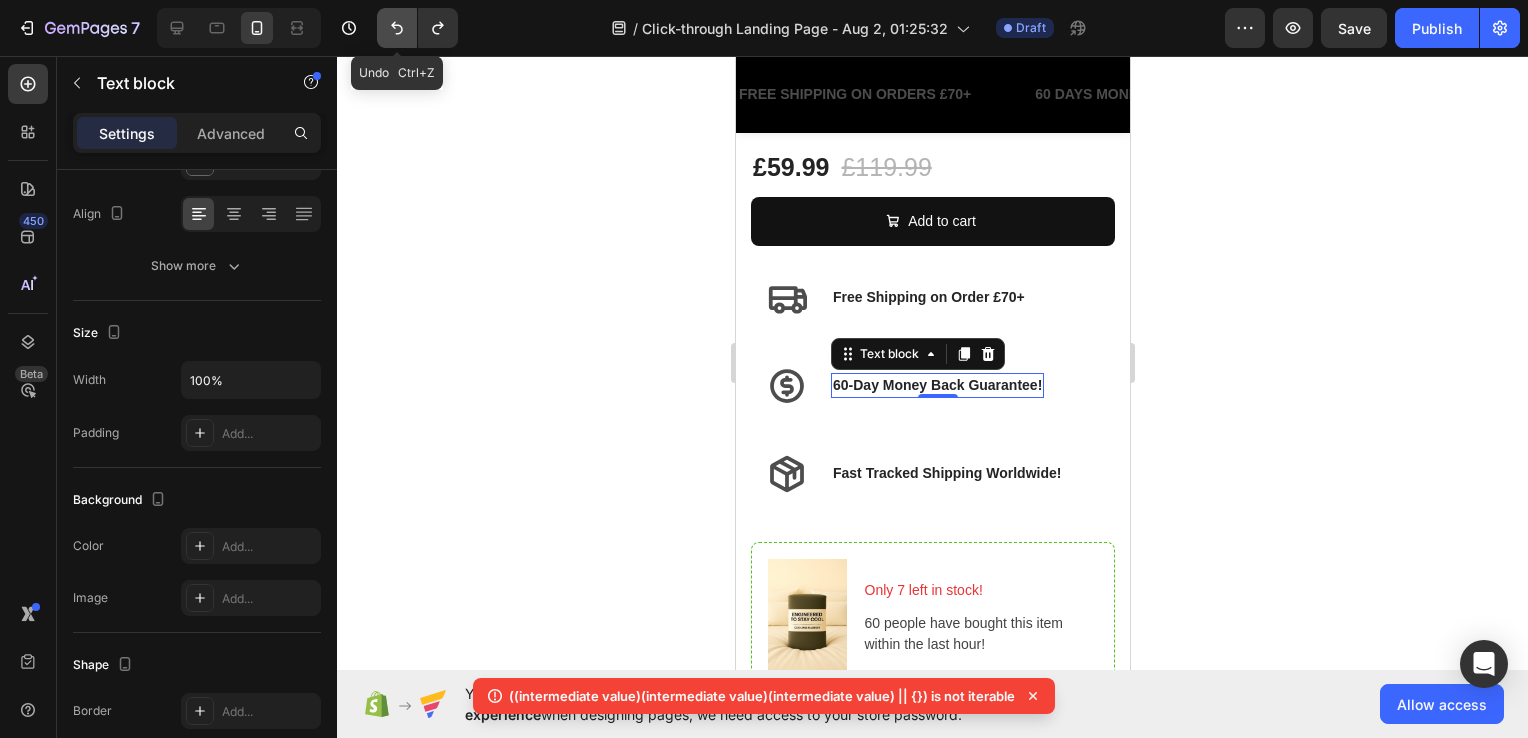click 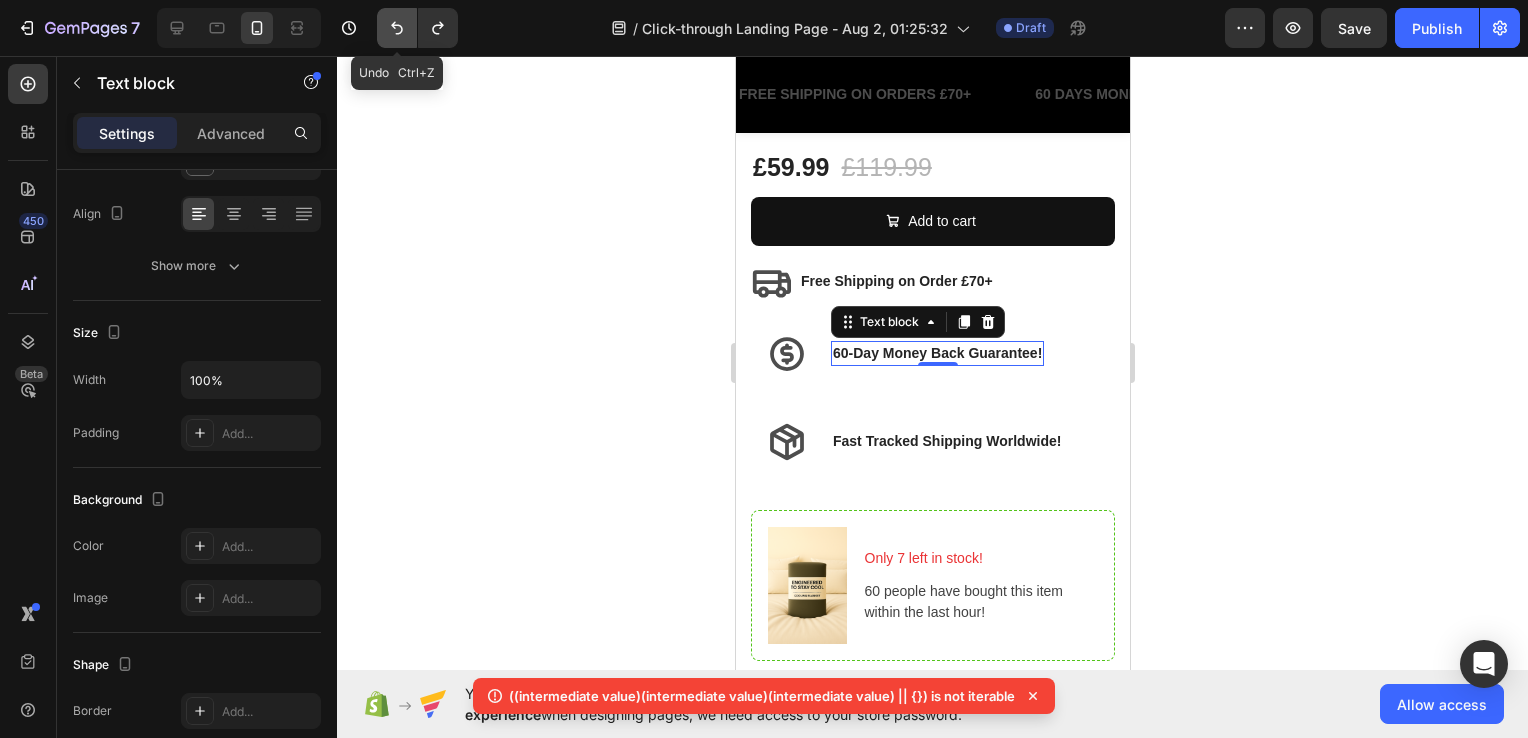 click 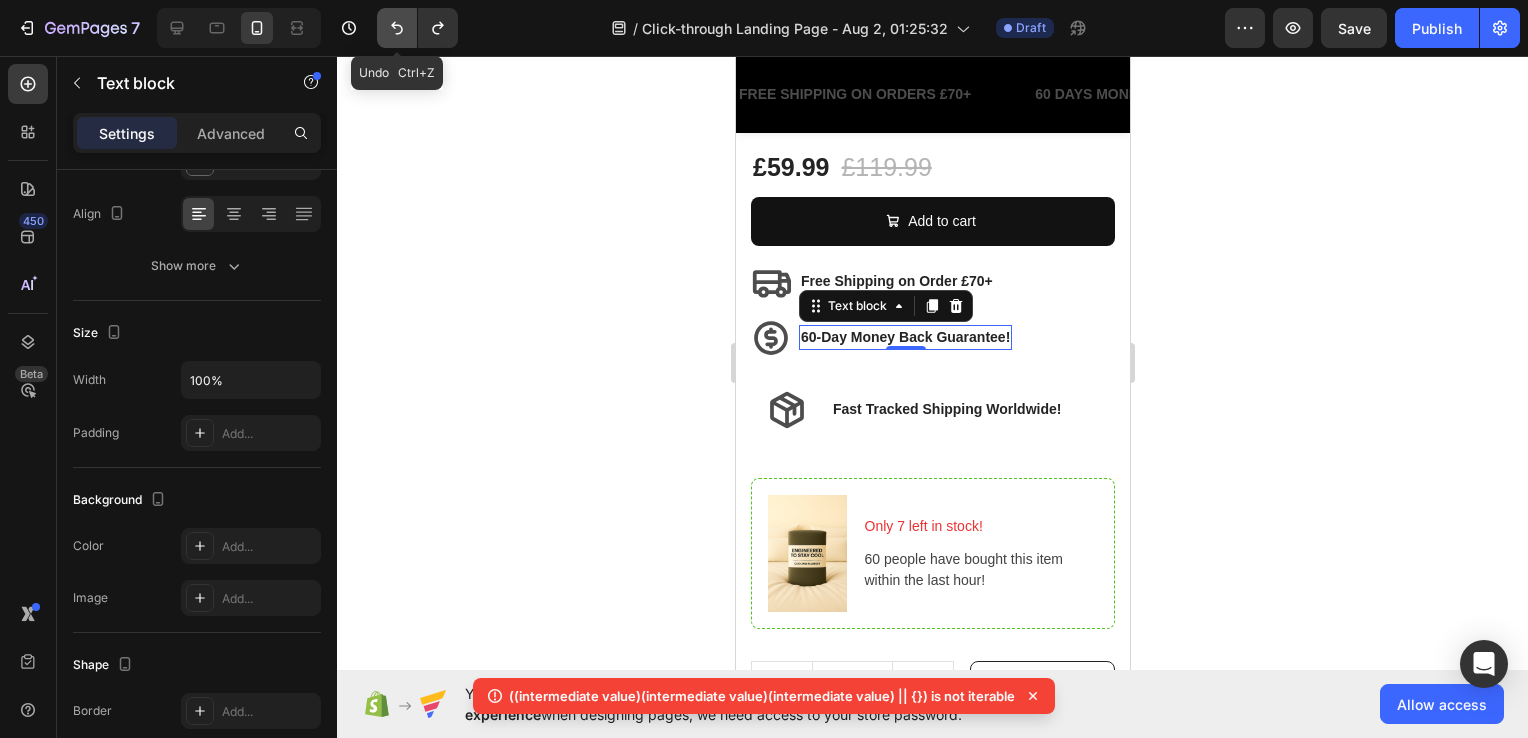 click 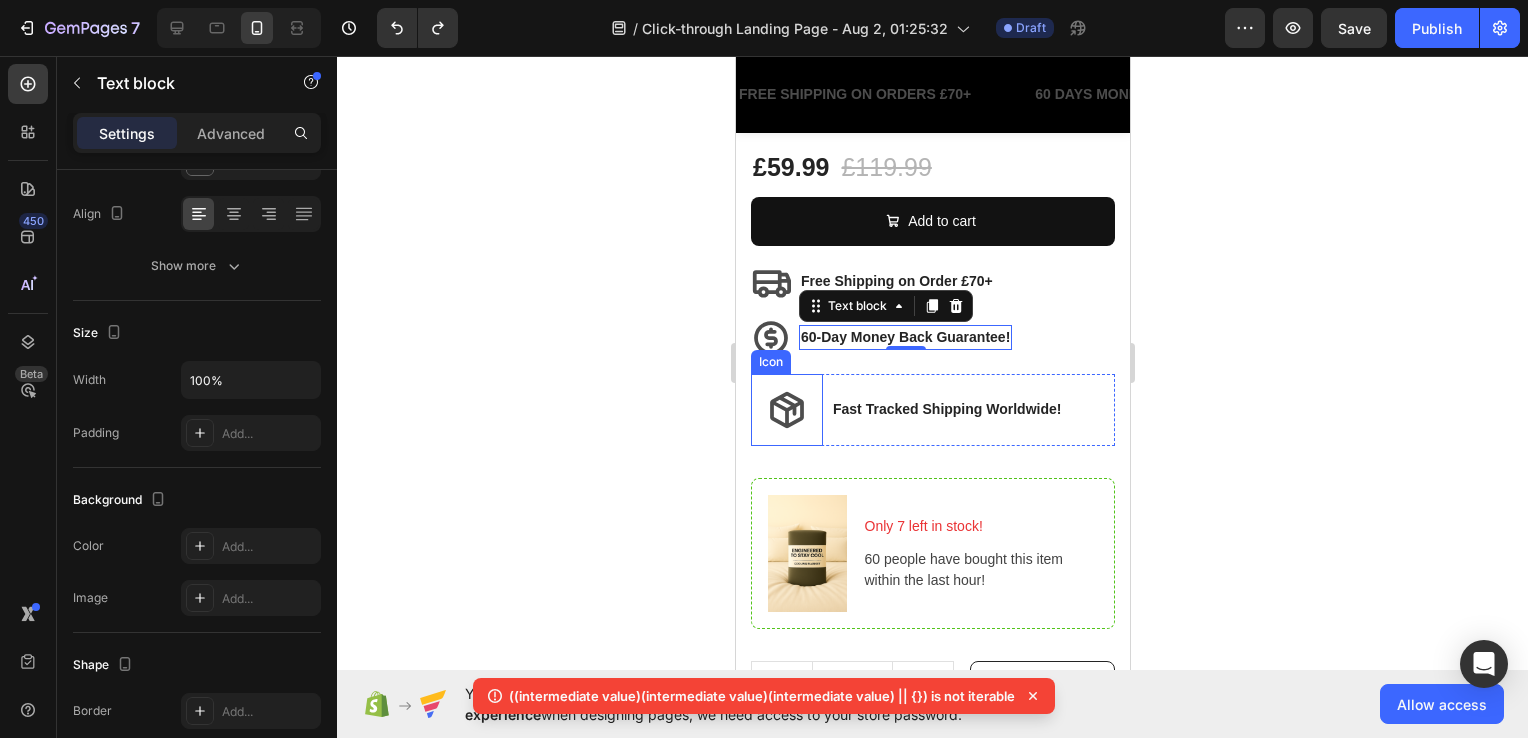 click 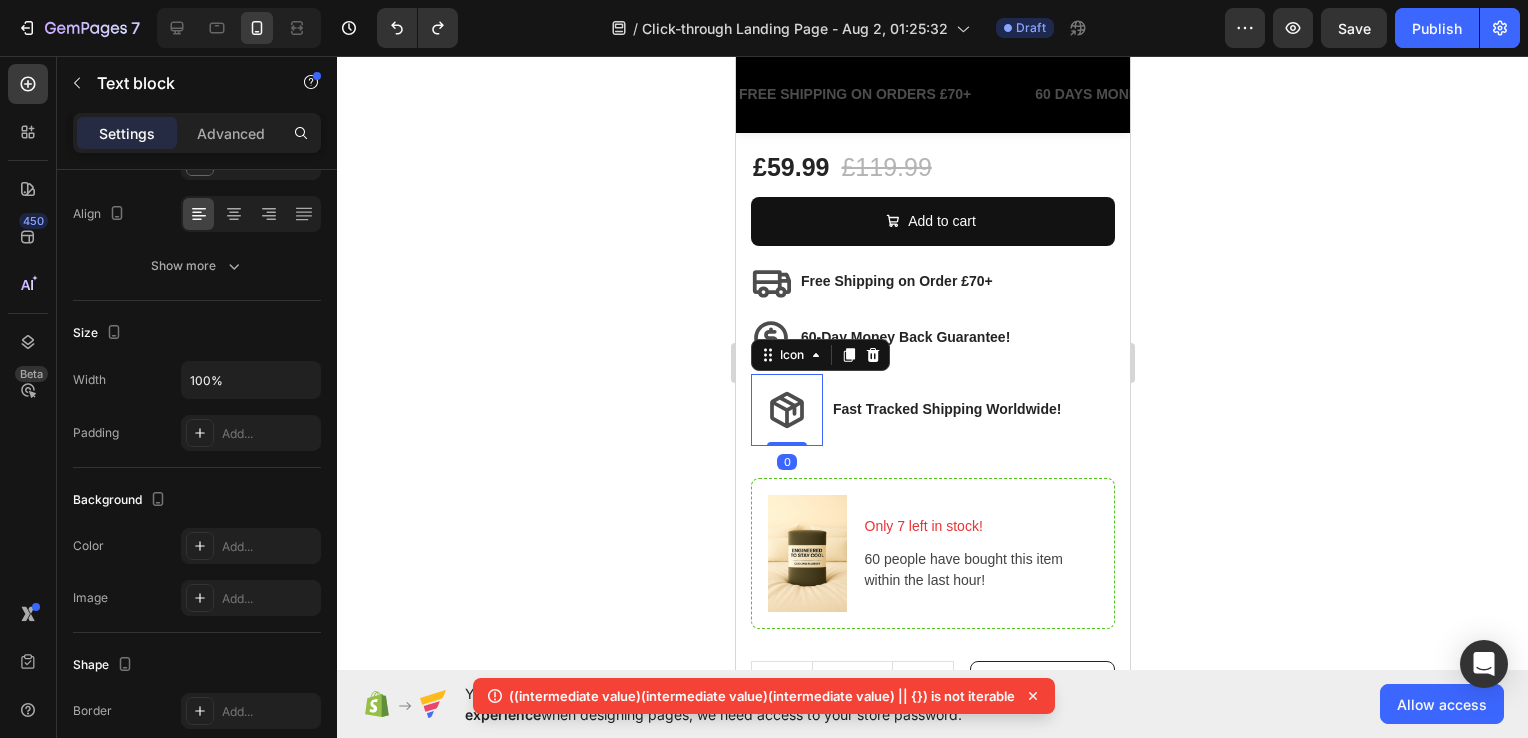 scroll, scrollTop: 0, scrollLeft: 0, axis: both 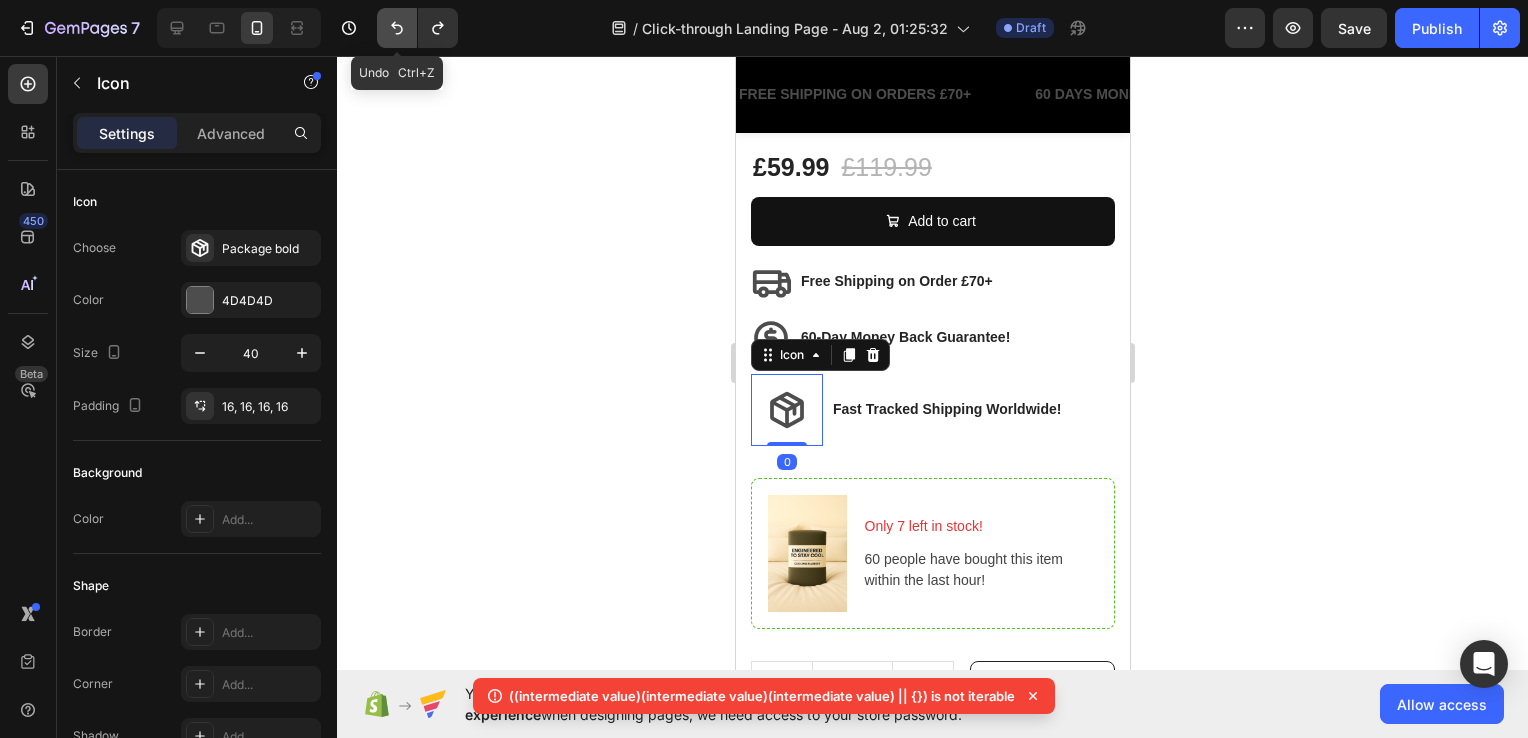 click 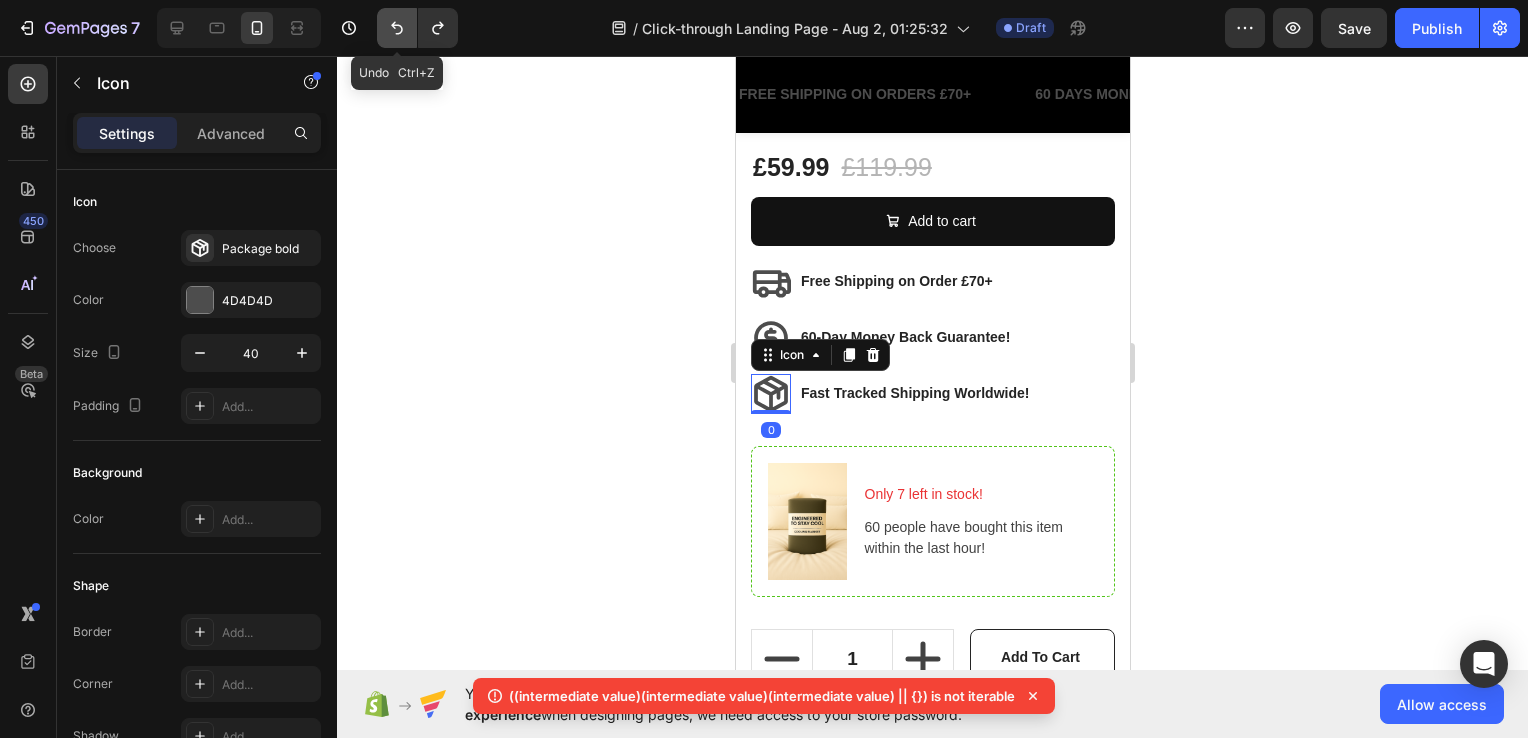 click 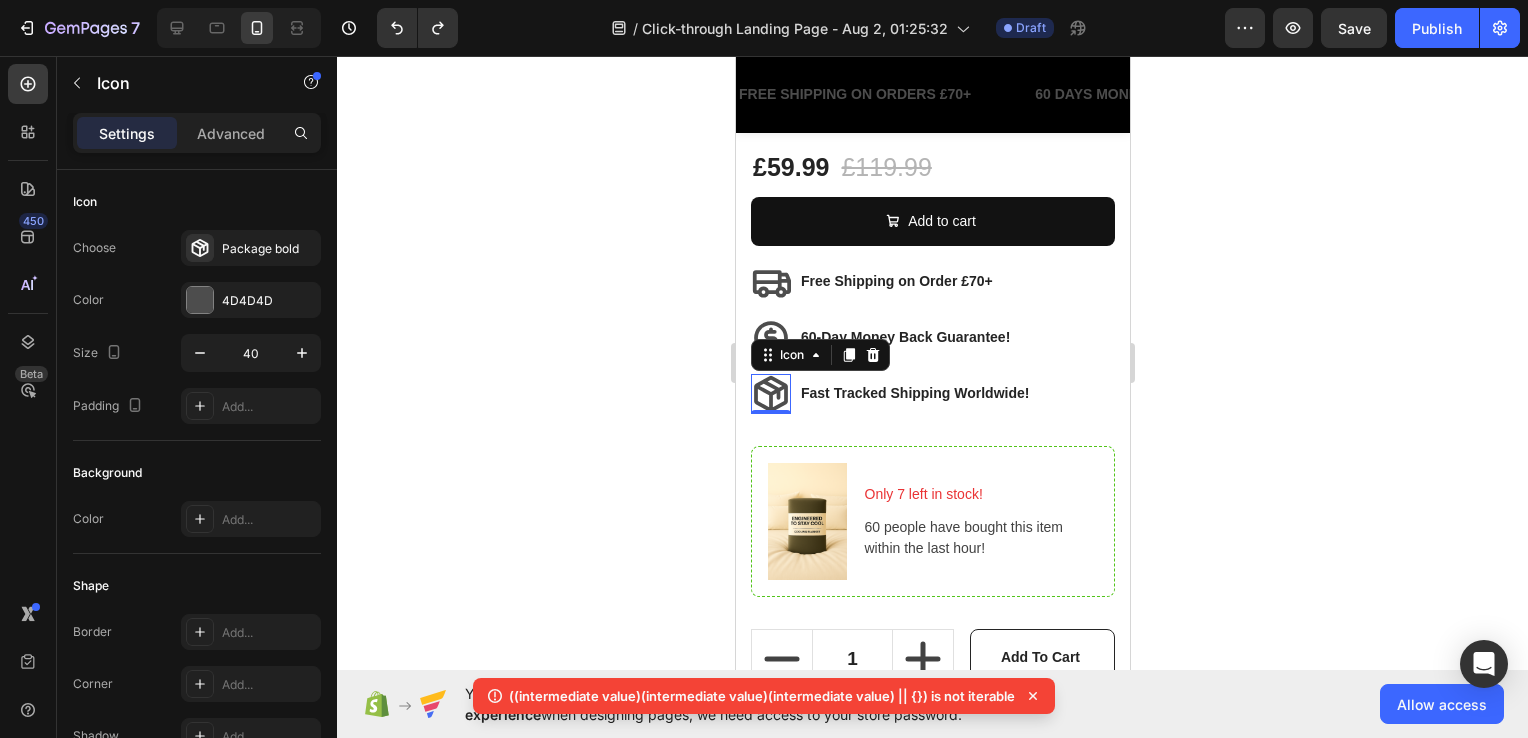 click 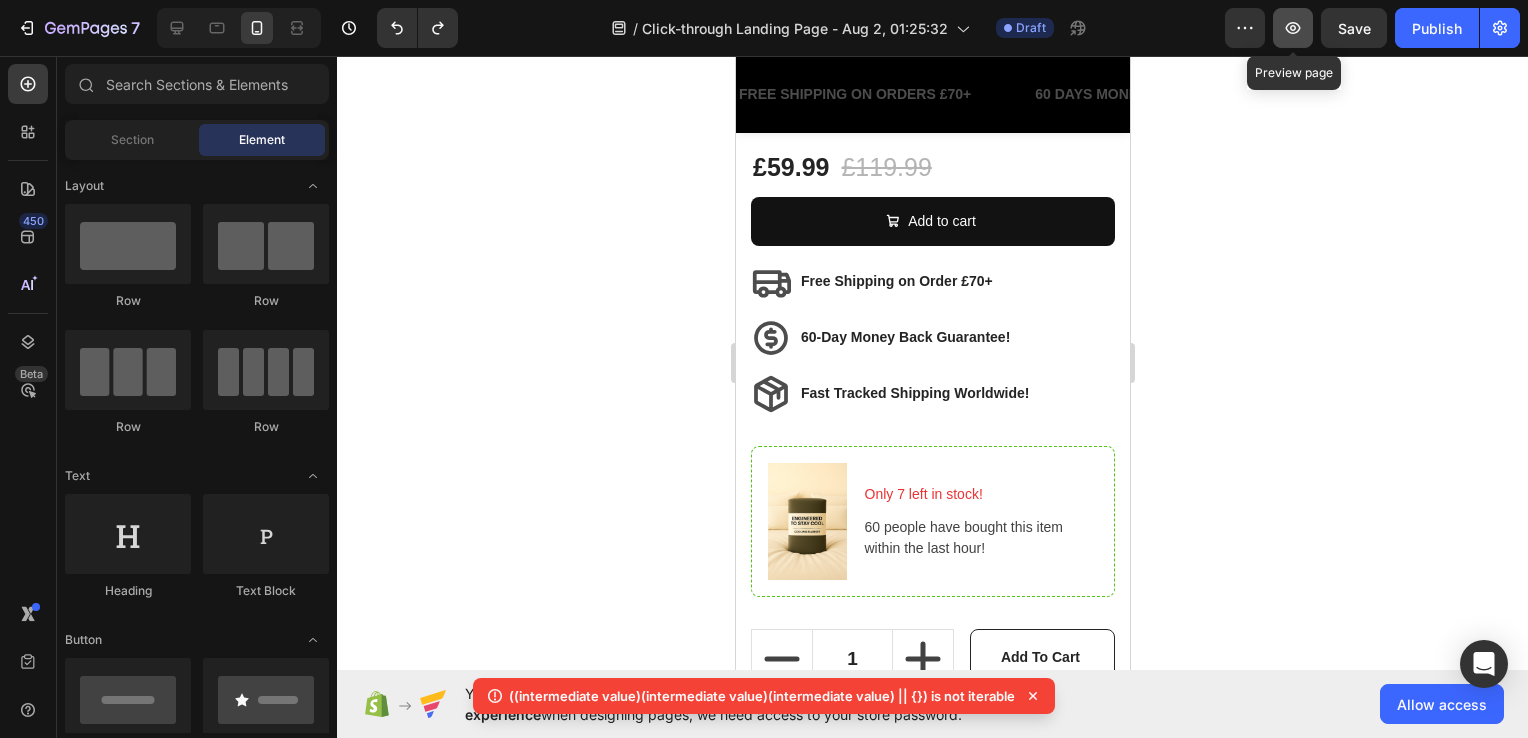 click 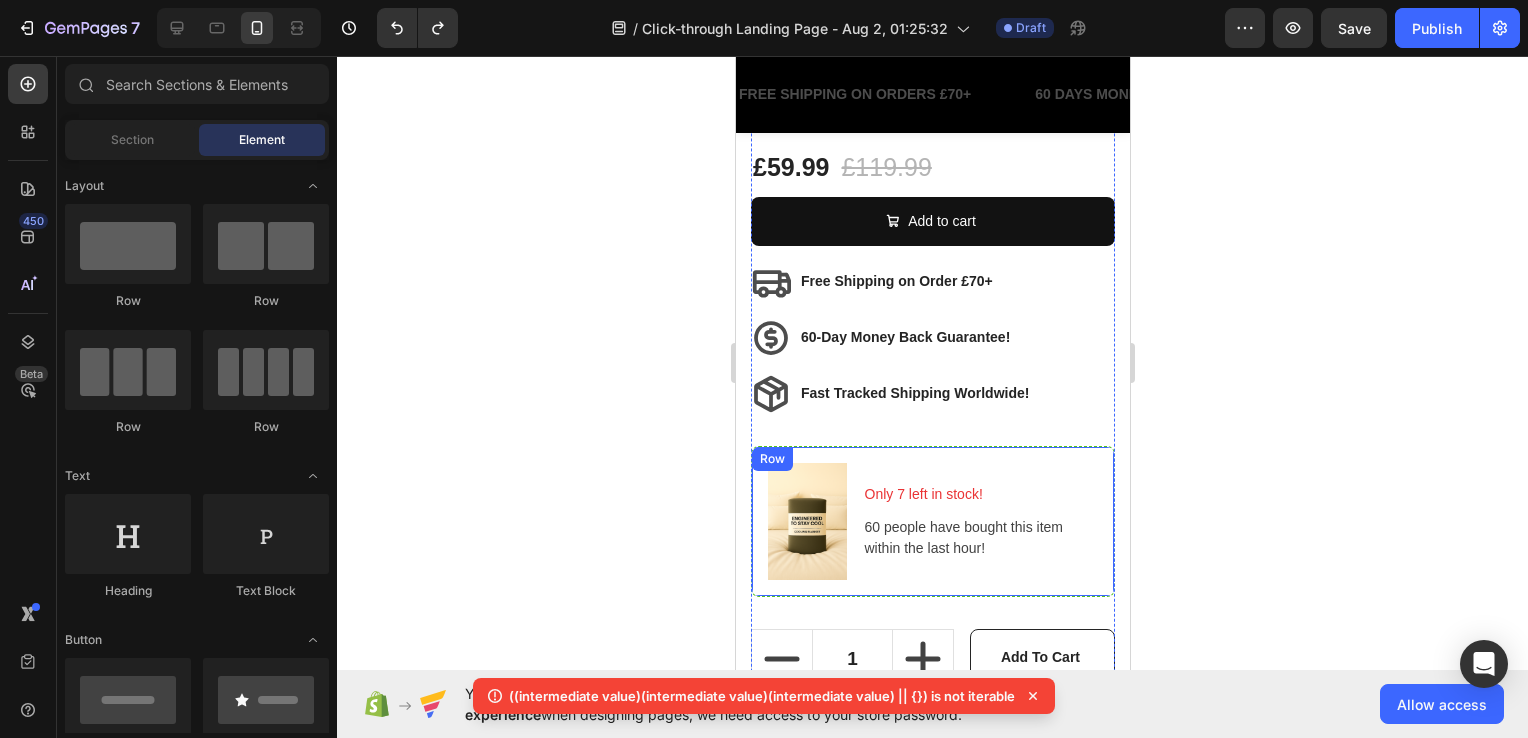 scroll, scrollTop: 1099, scrollLeft: 0, axis: vertical 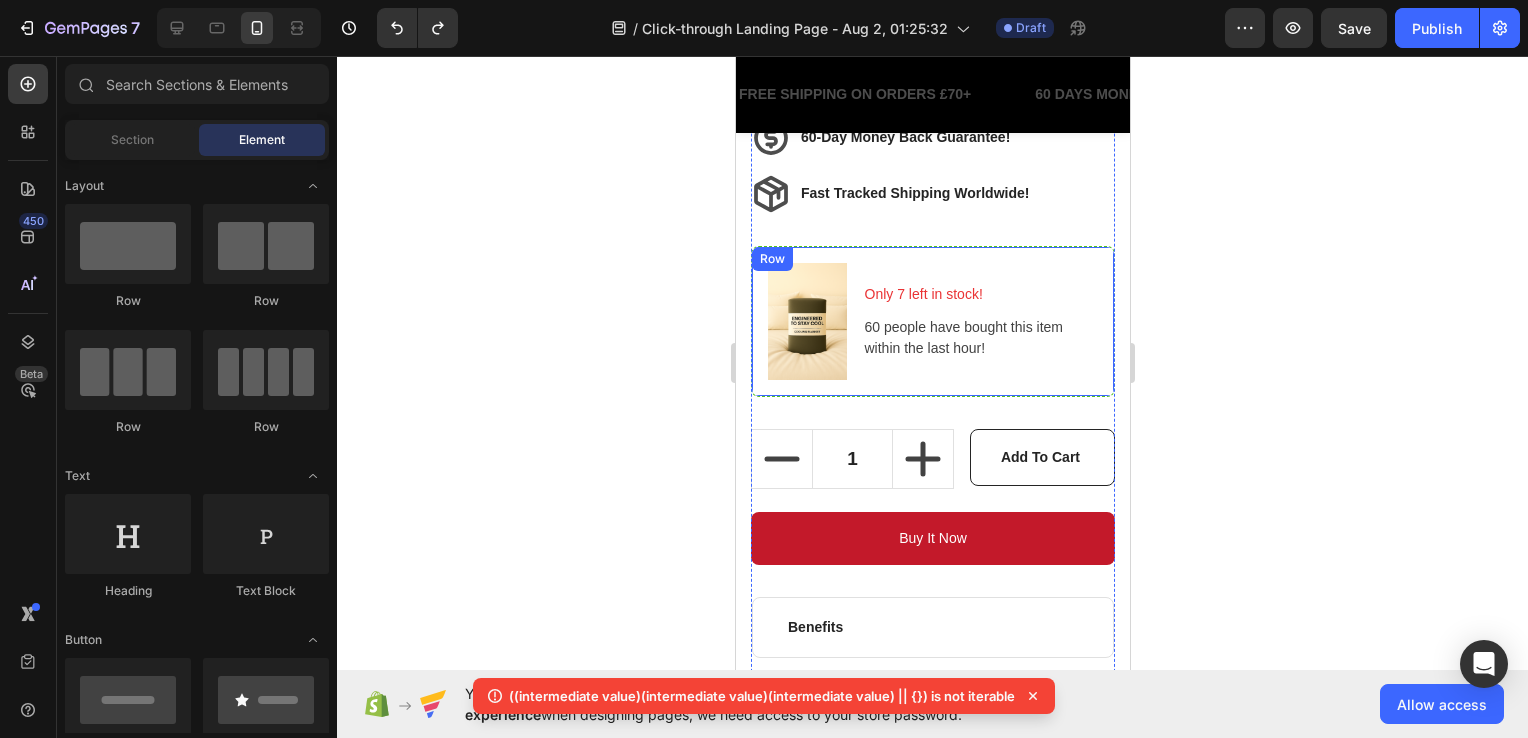 click on "Image Only 7 left in stock! Text block 60 people have bought this item within the last hour! Text block Row" at bounding box center [932, 322] 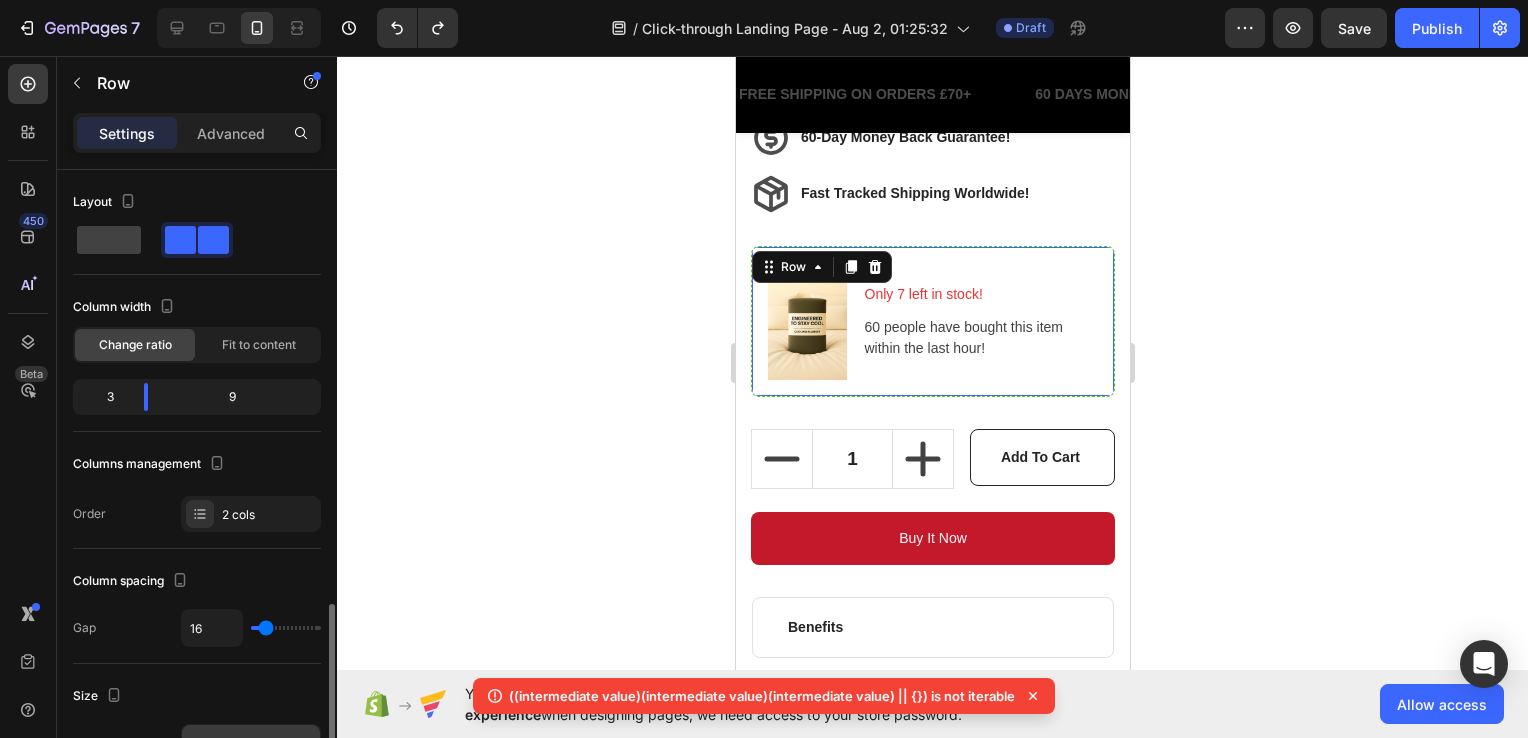 scroll, scrollTop: 300, scrollLeft: 0, axis: vertical 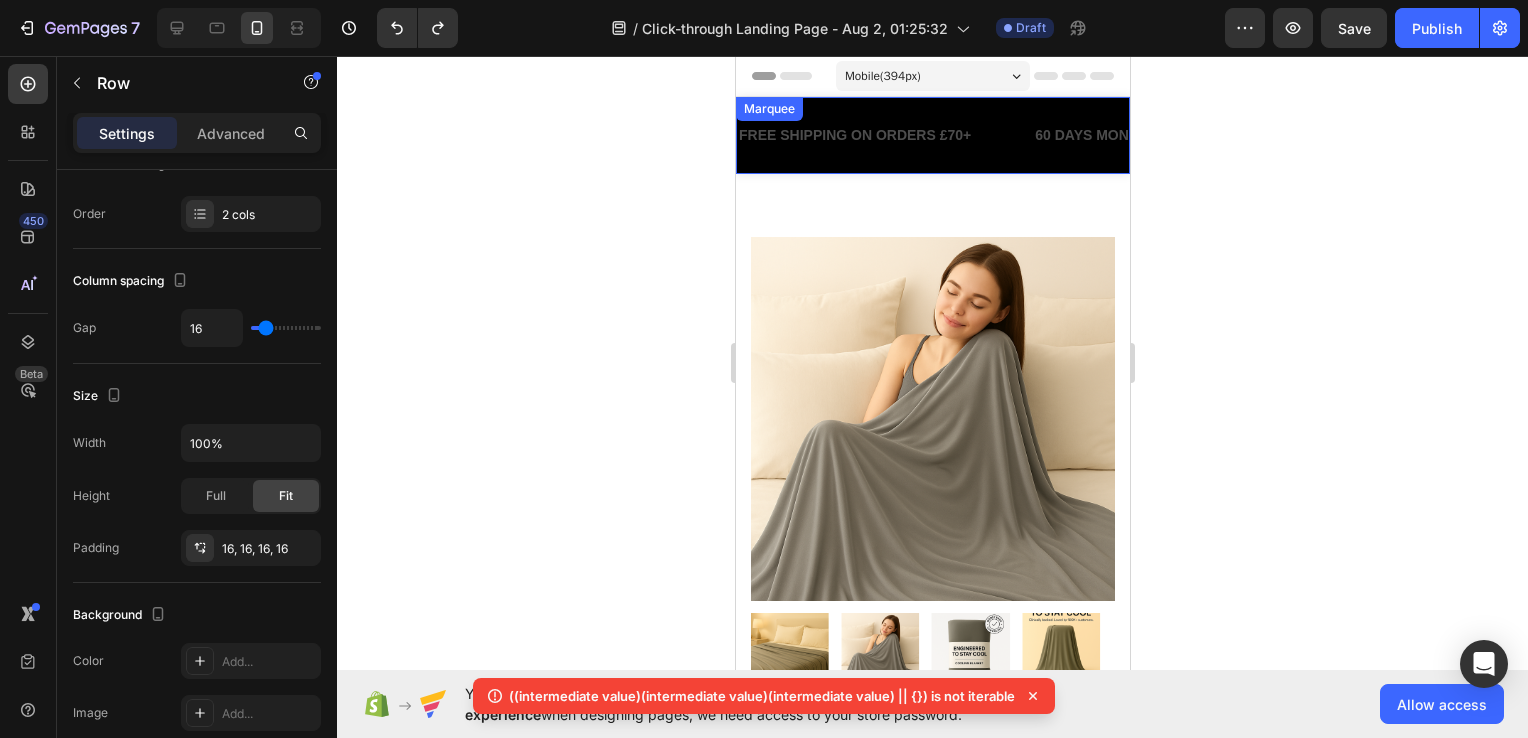 drag, startPoint x: 972, startPoint y: 156, endPoint x: 934, endPoint y: 186, distance: 48.414875 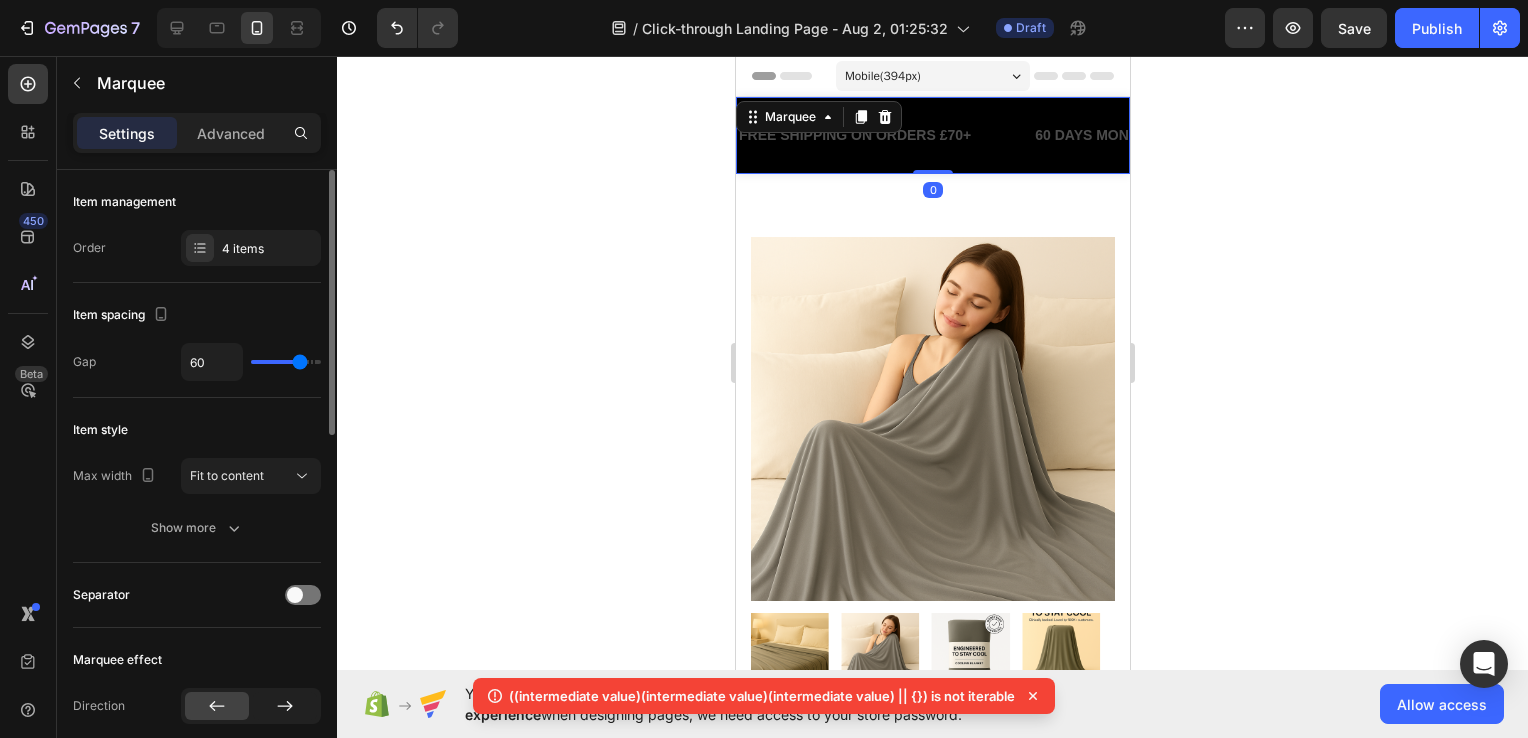 scroll, scrollTop: 300, scrollLeft: 0, axis: vertical 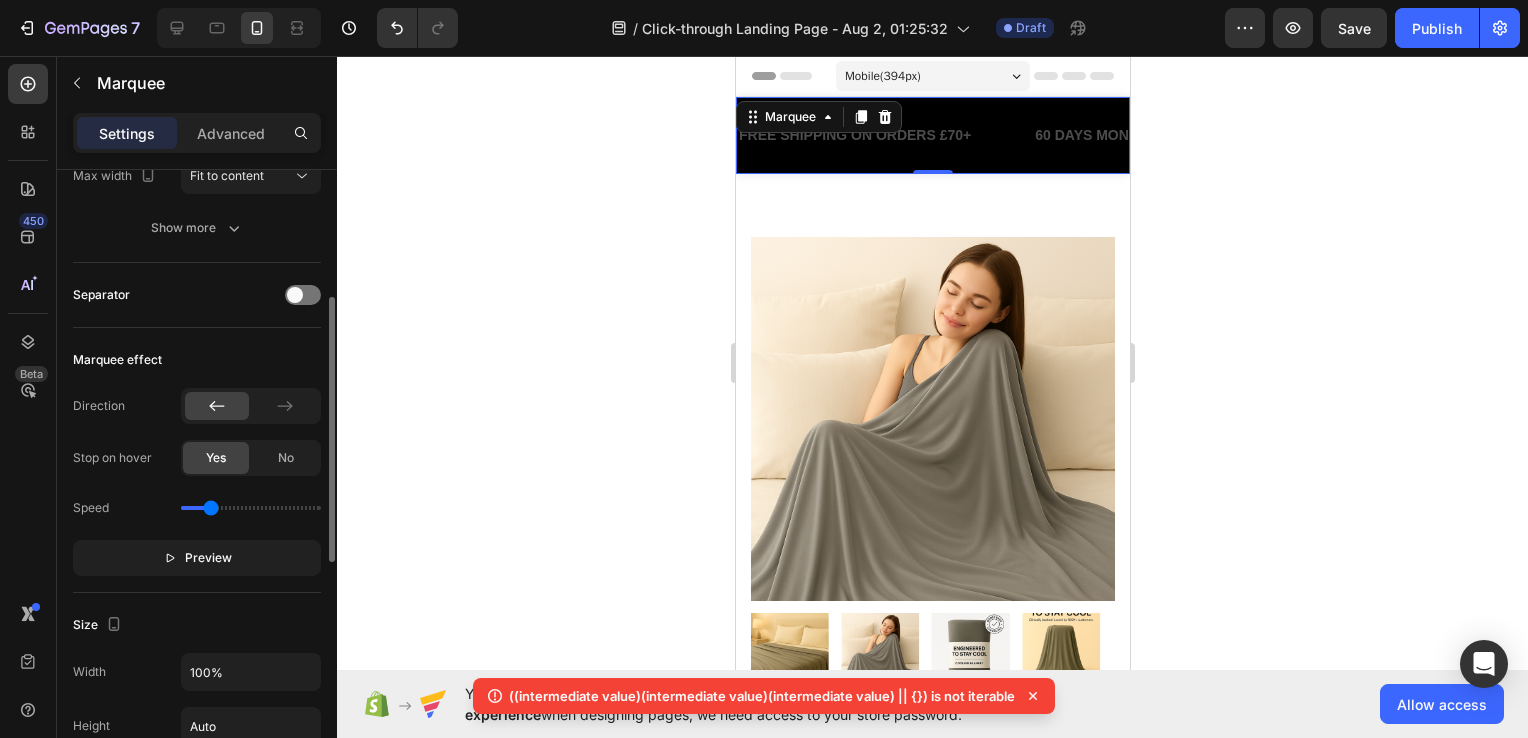 type on "0.7" 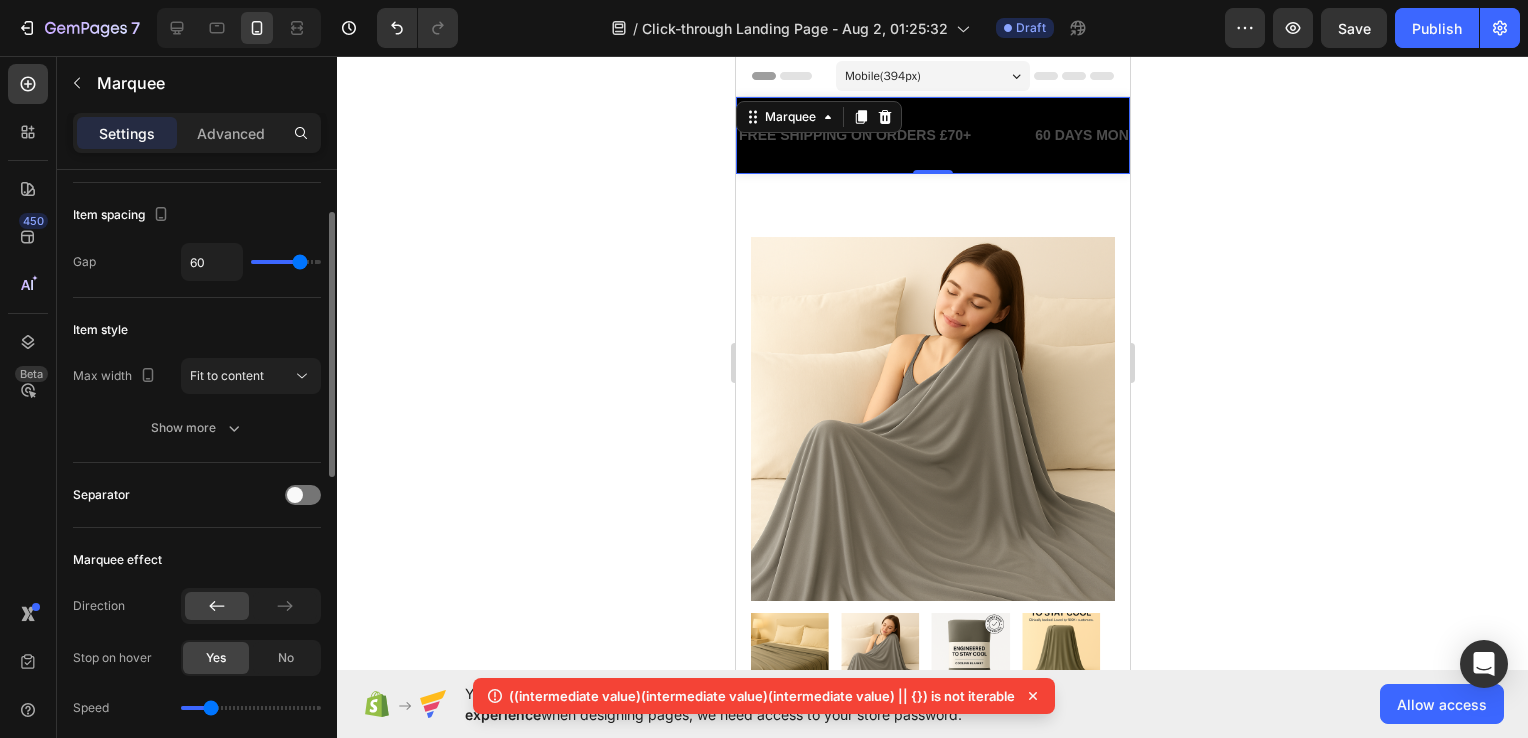 type on "63" 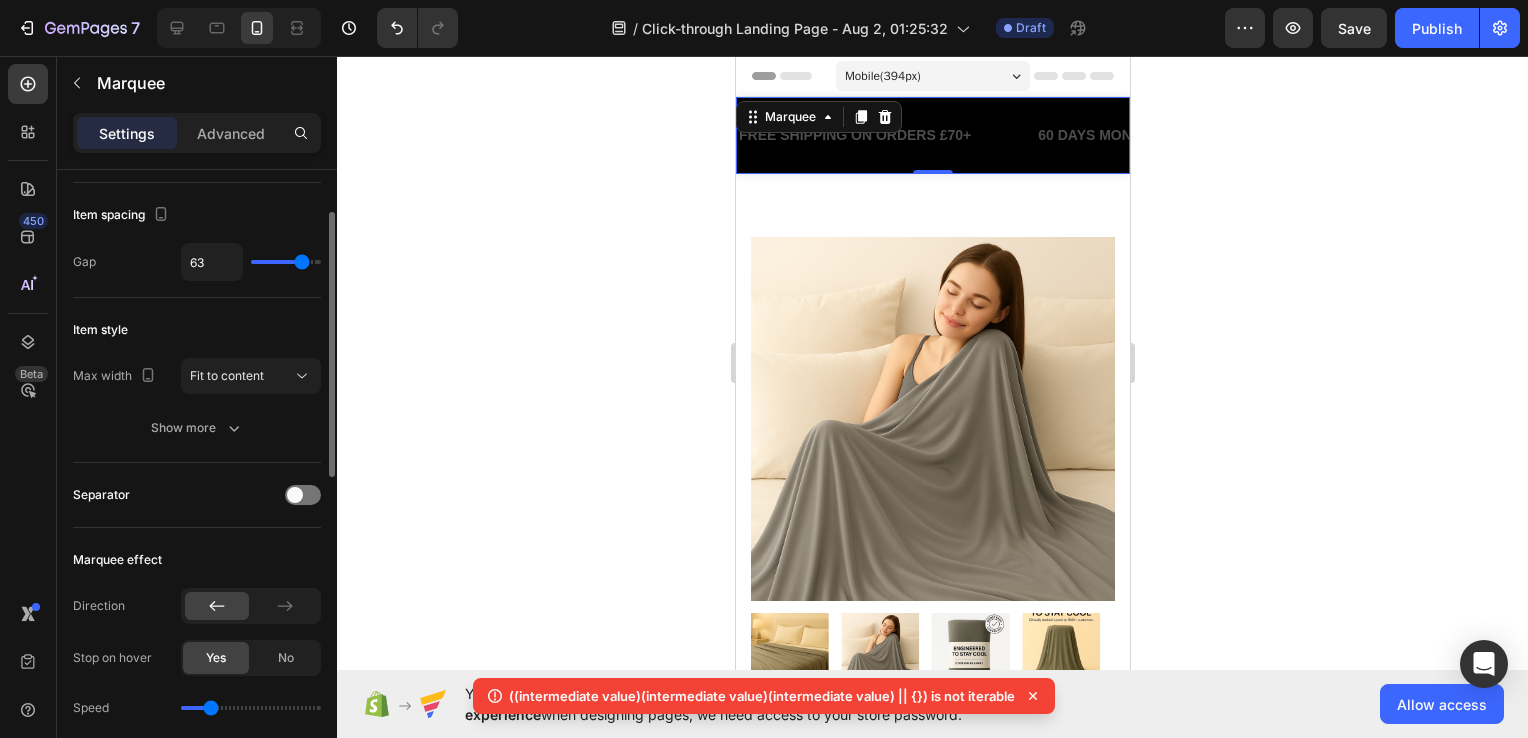 type on "50" 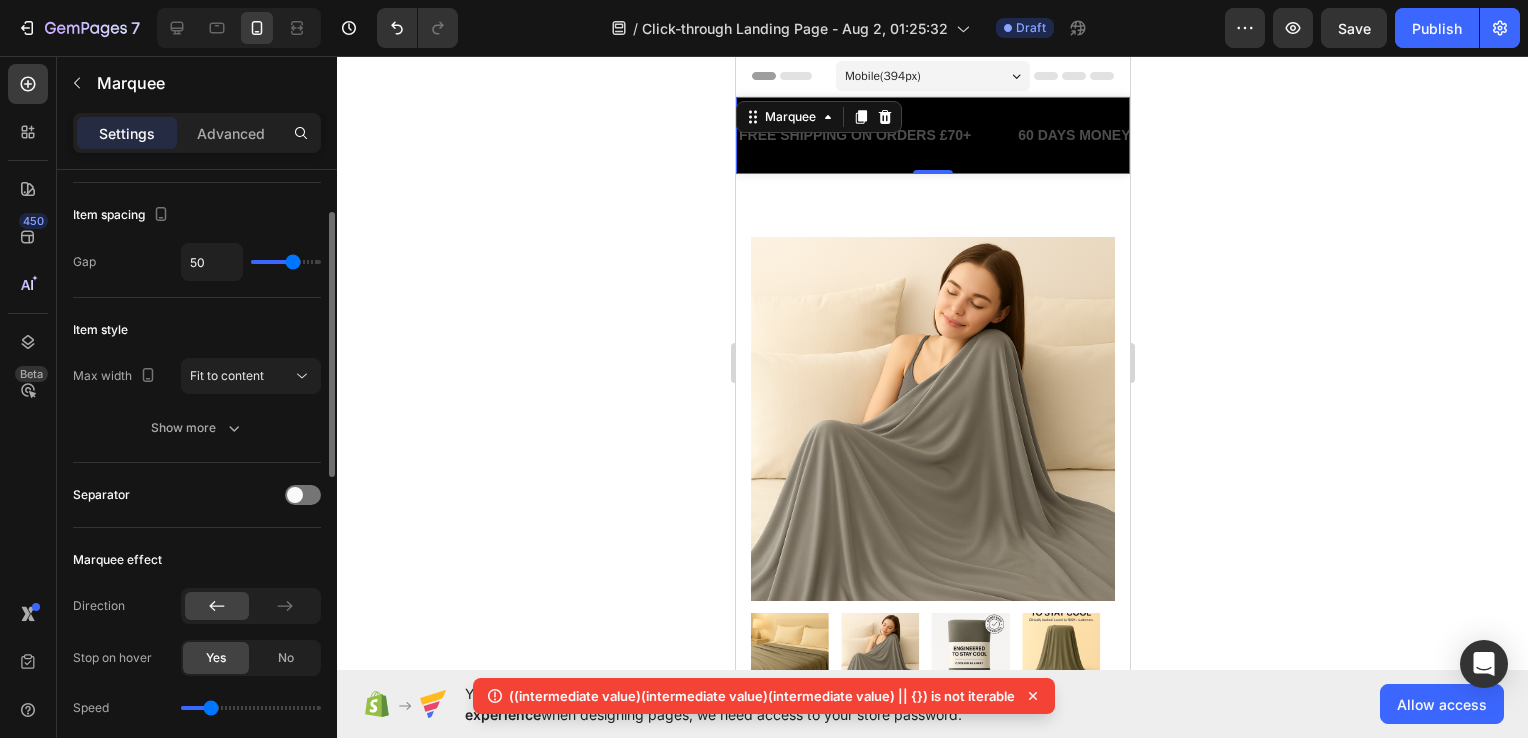type on "43" 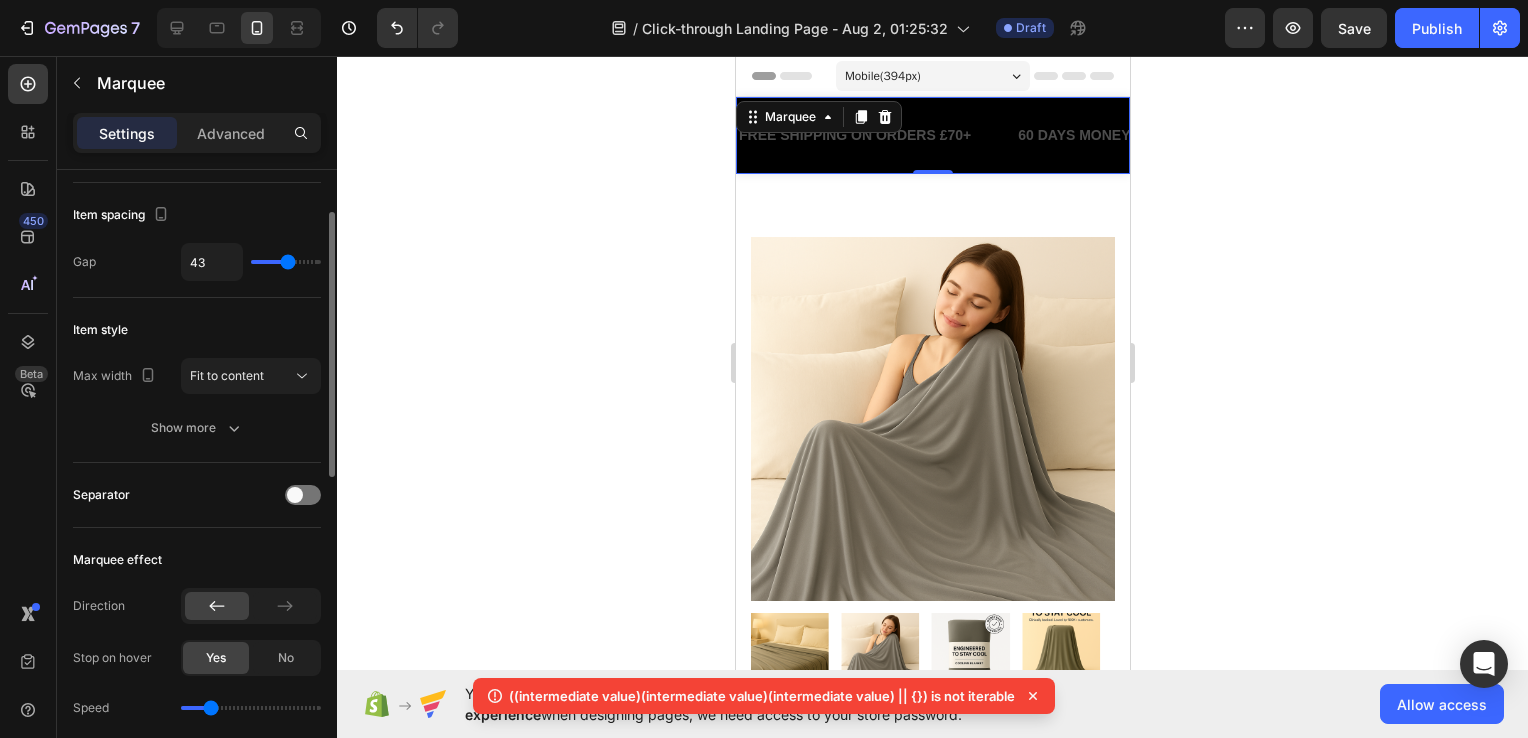 type on "41" 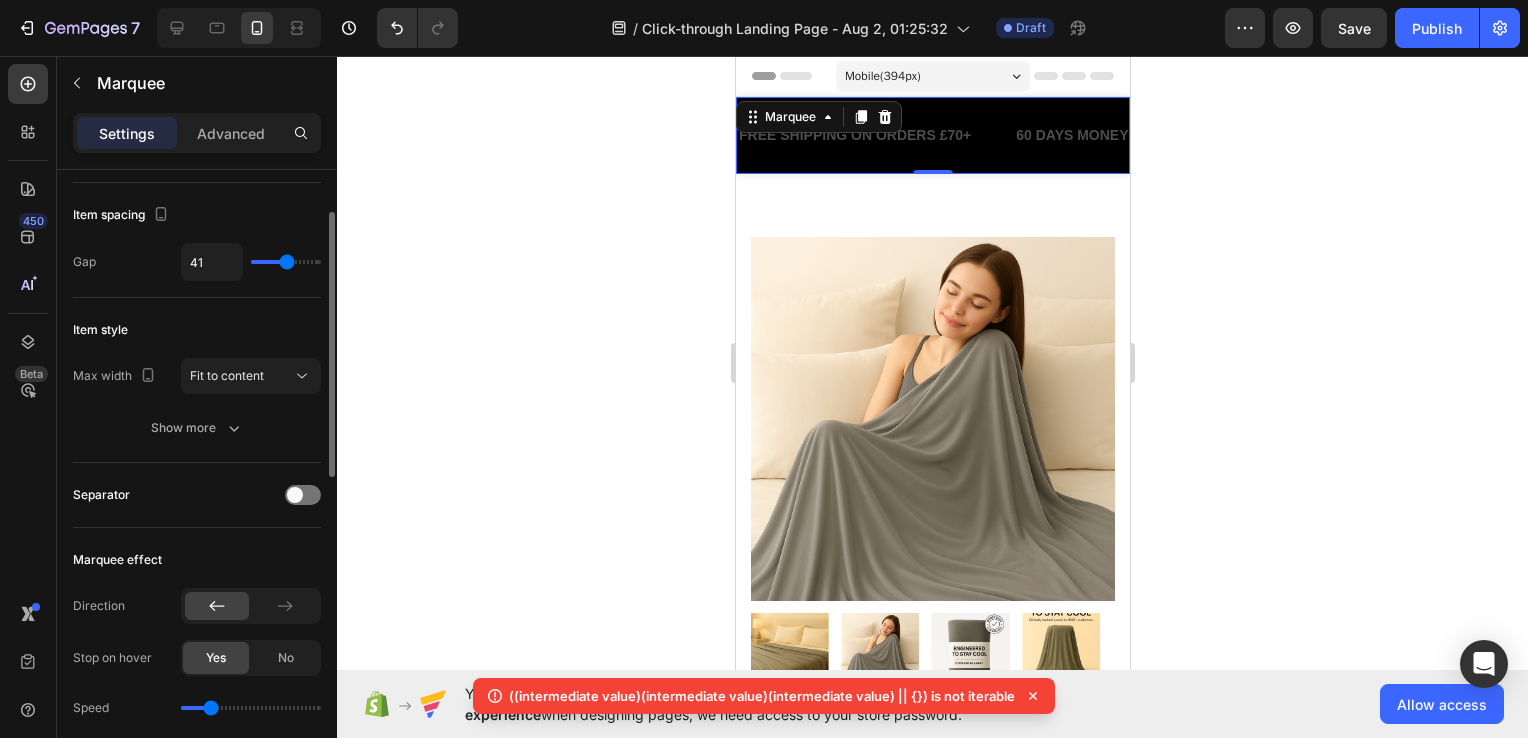 type on "36" 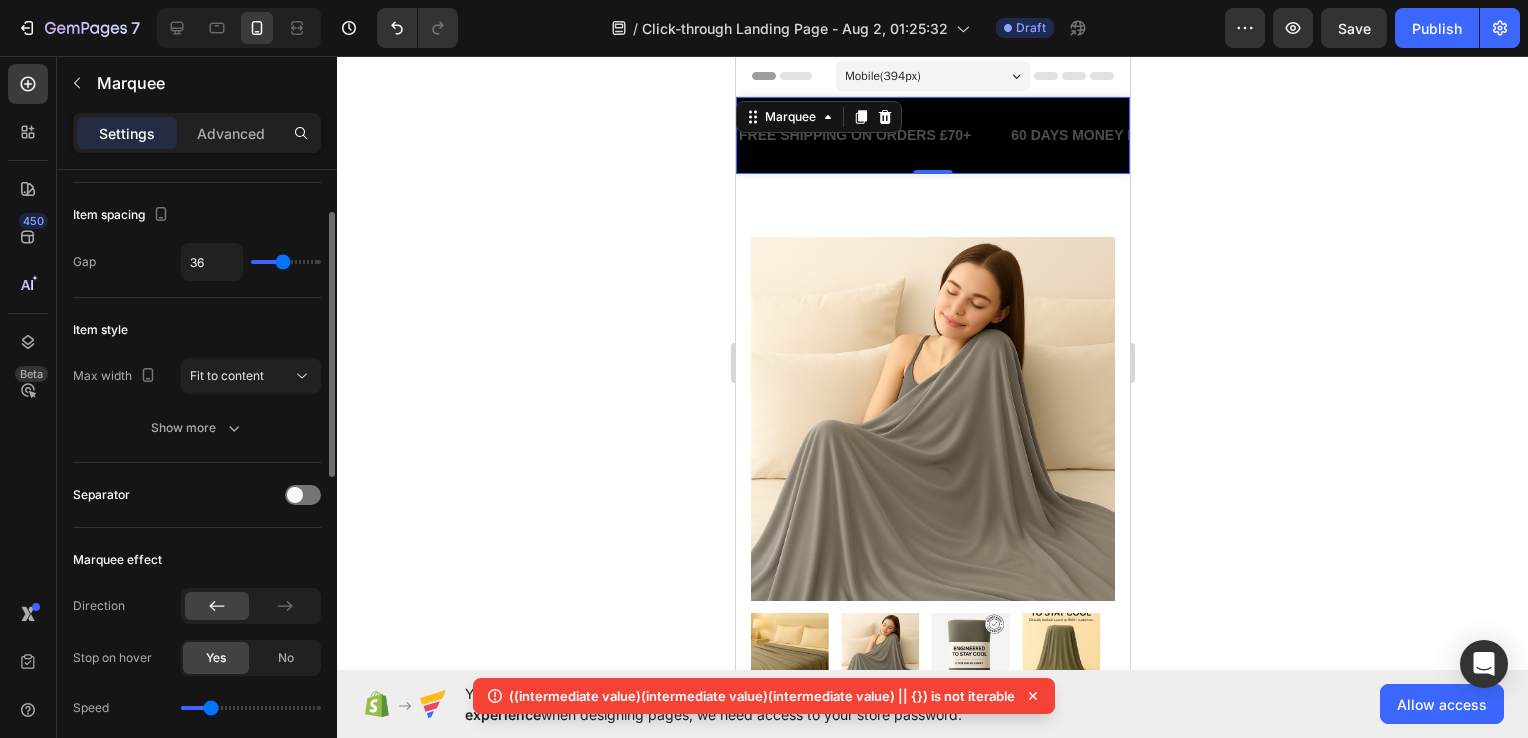 type on "35" 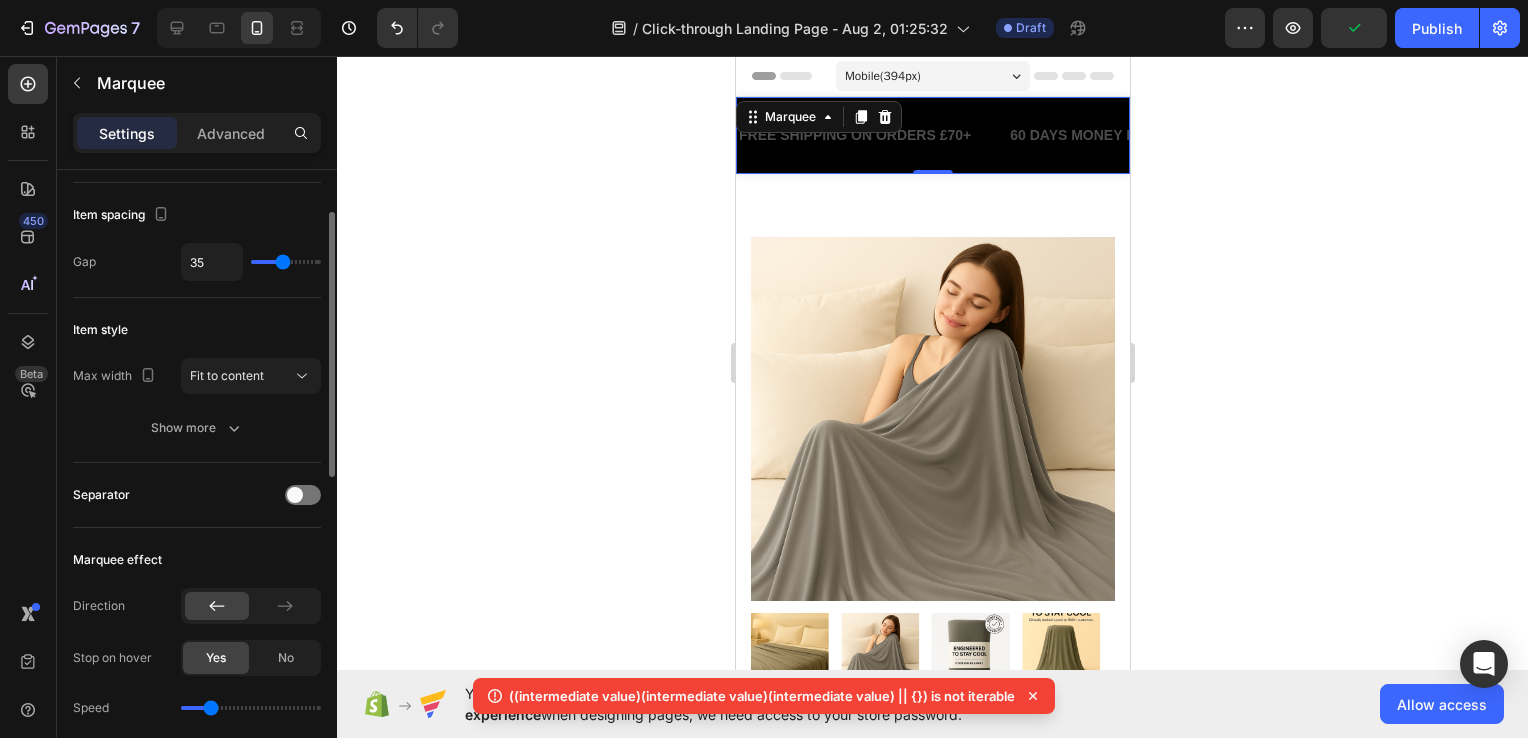 type on "36" 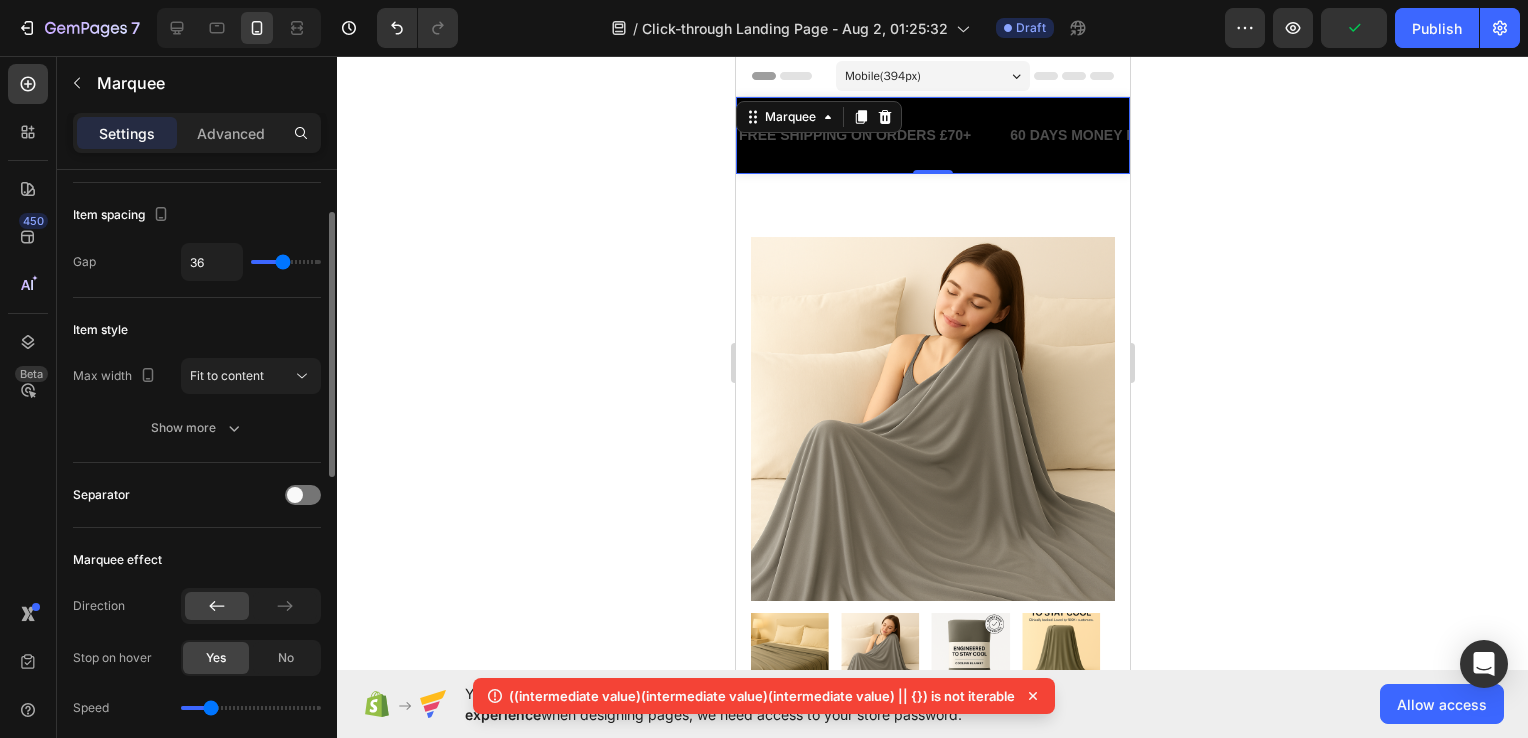 type on "38" 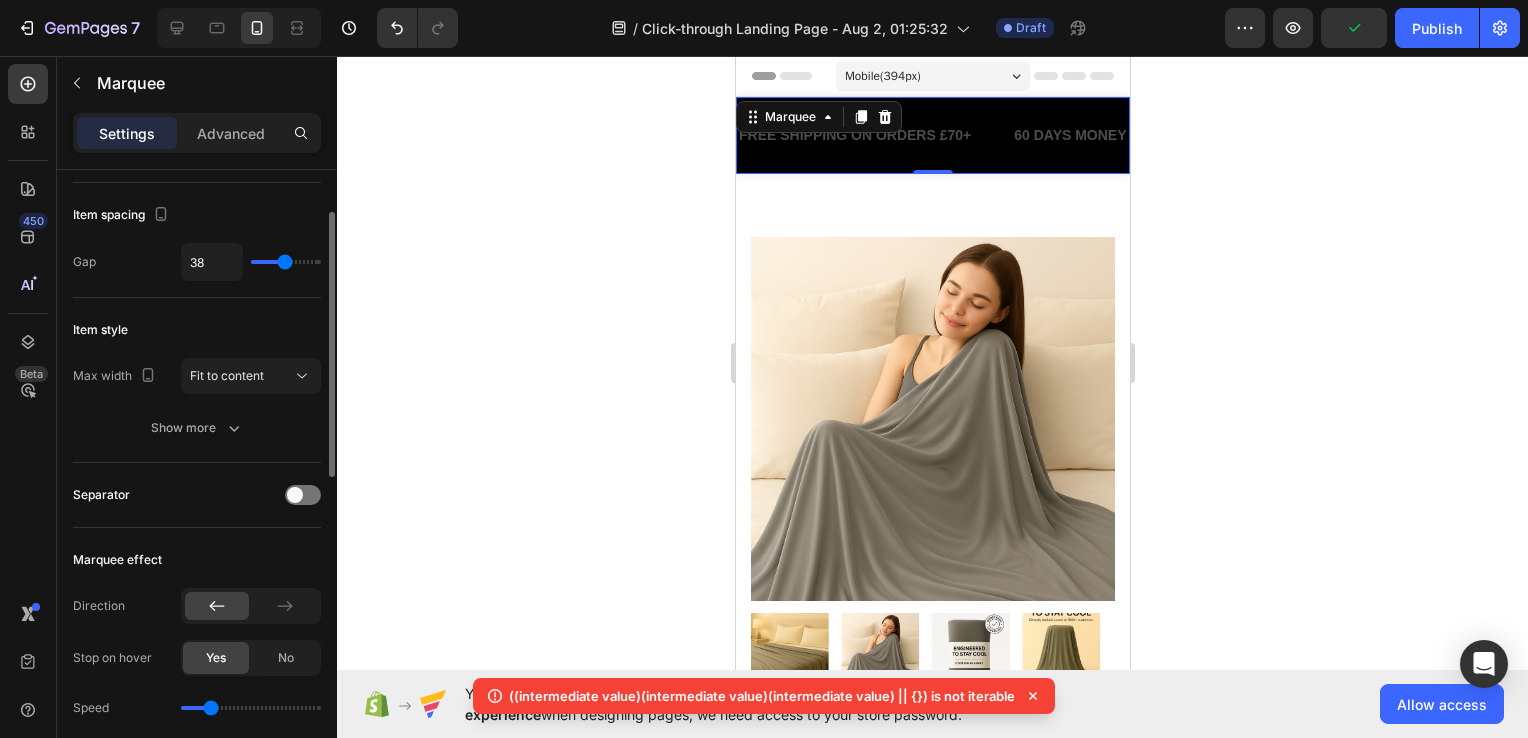type on "39" 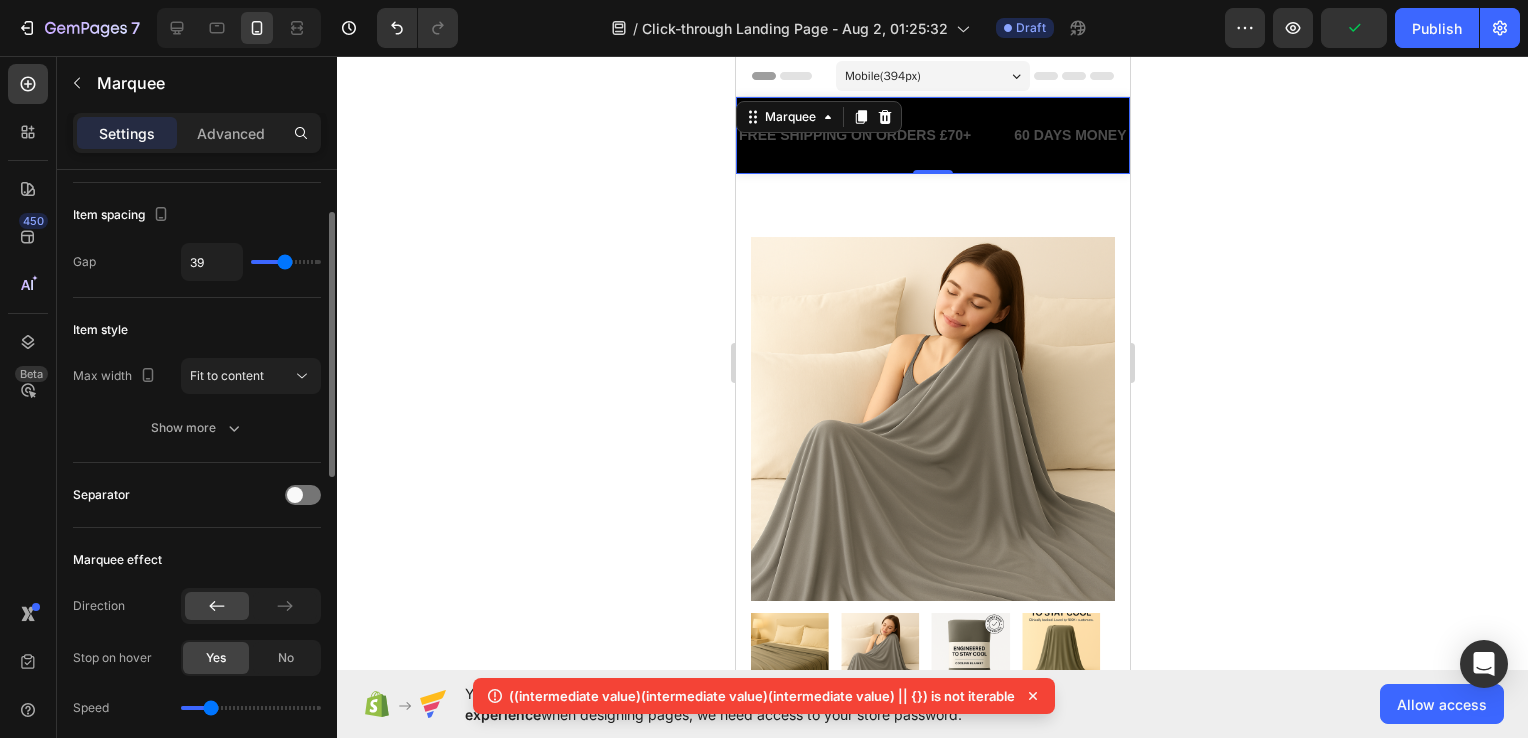type on "41" 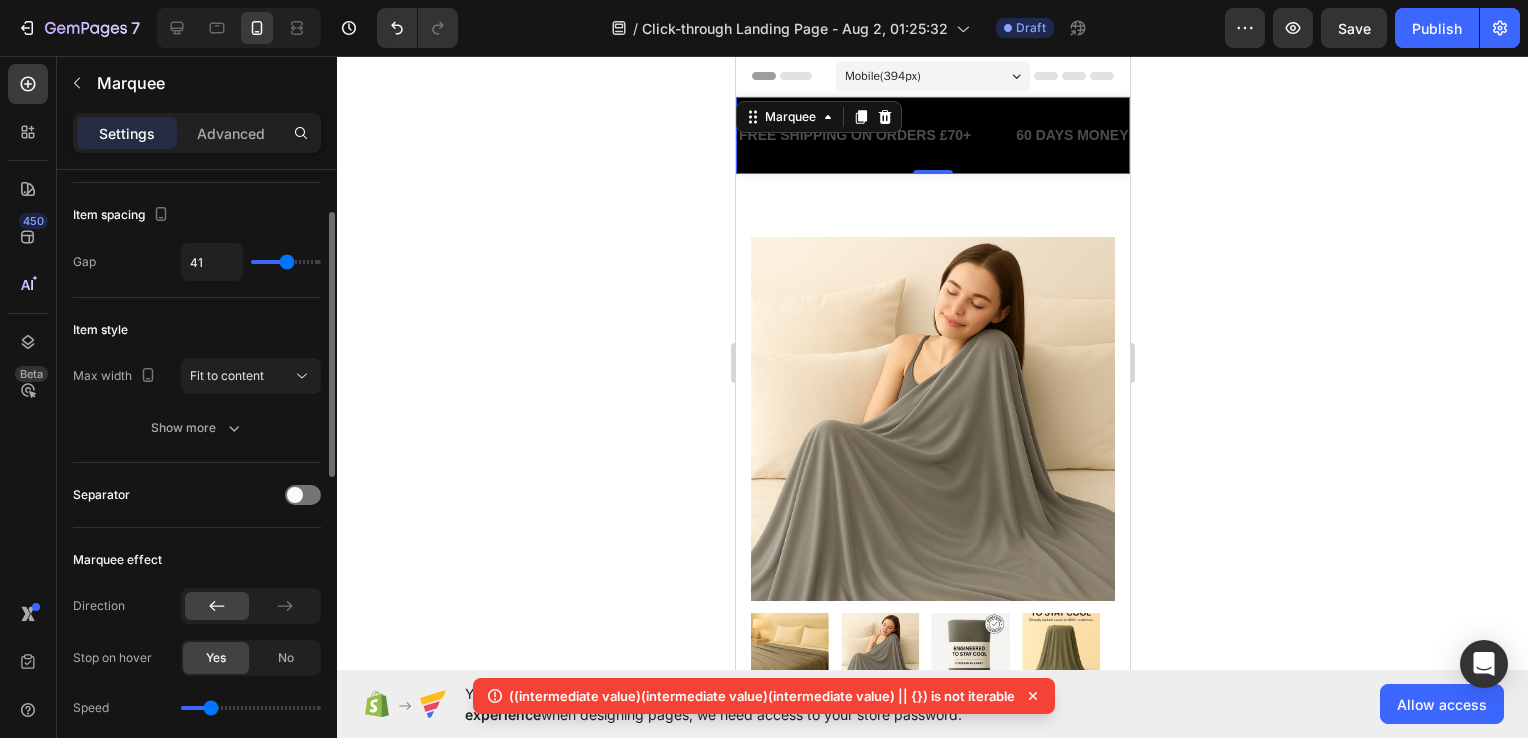 type on "43" 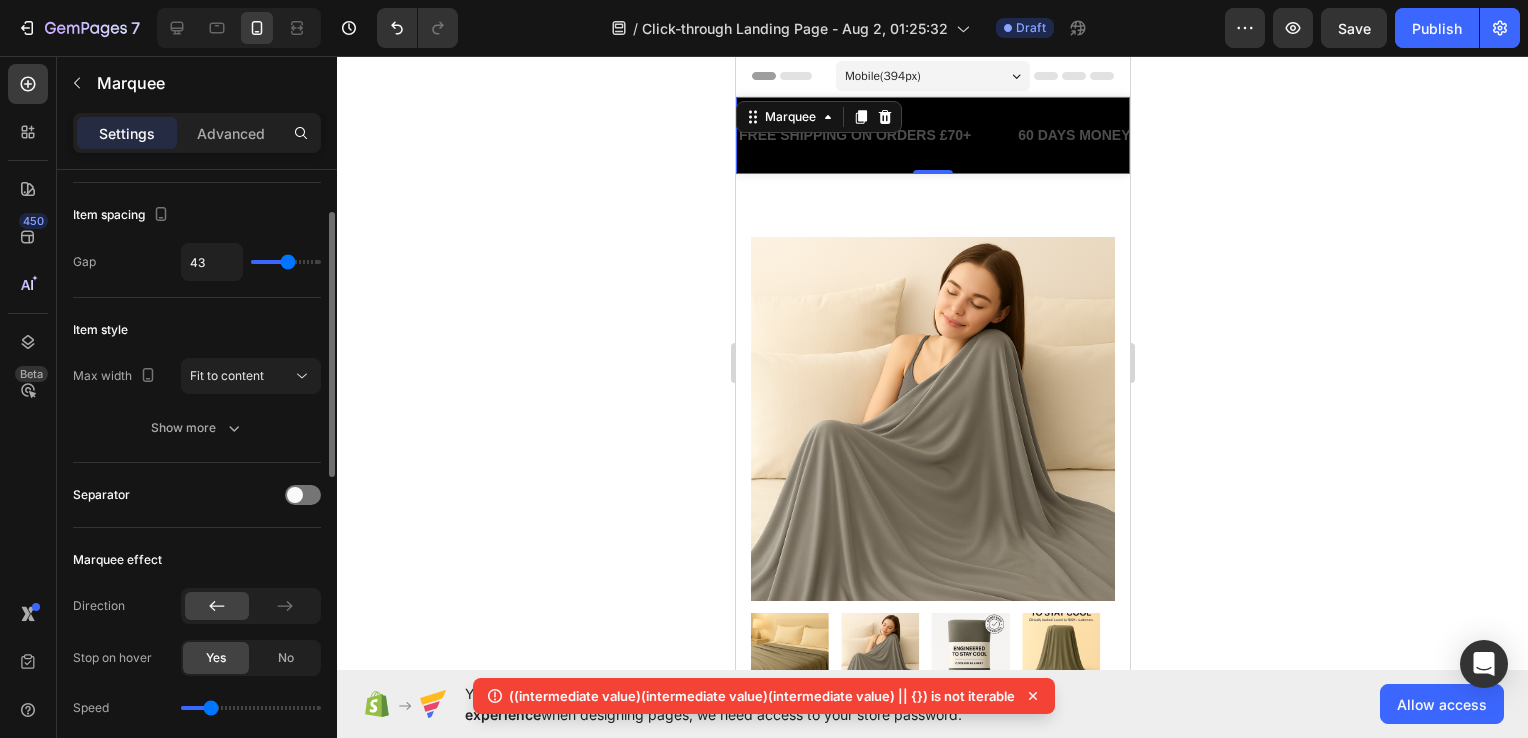 drag, startPoint x: 300, startPoint y: 260, endPoint x: 288, endPoint y: 260, distance: 12 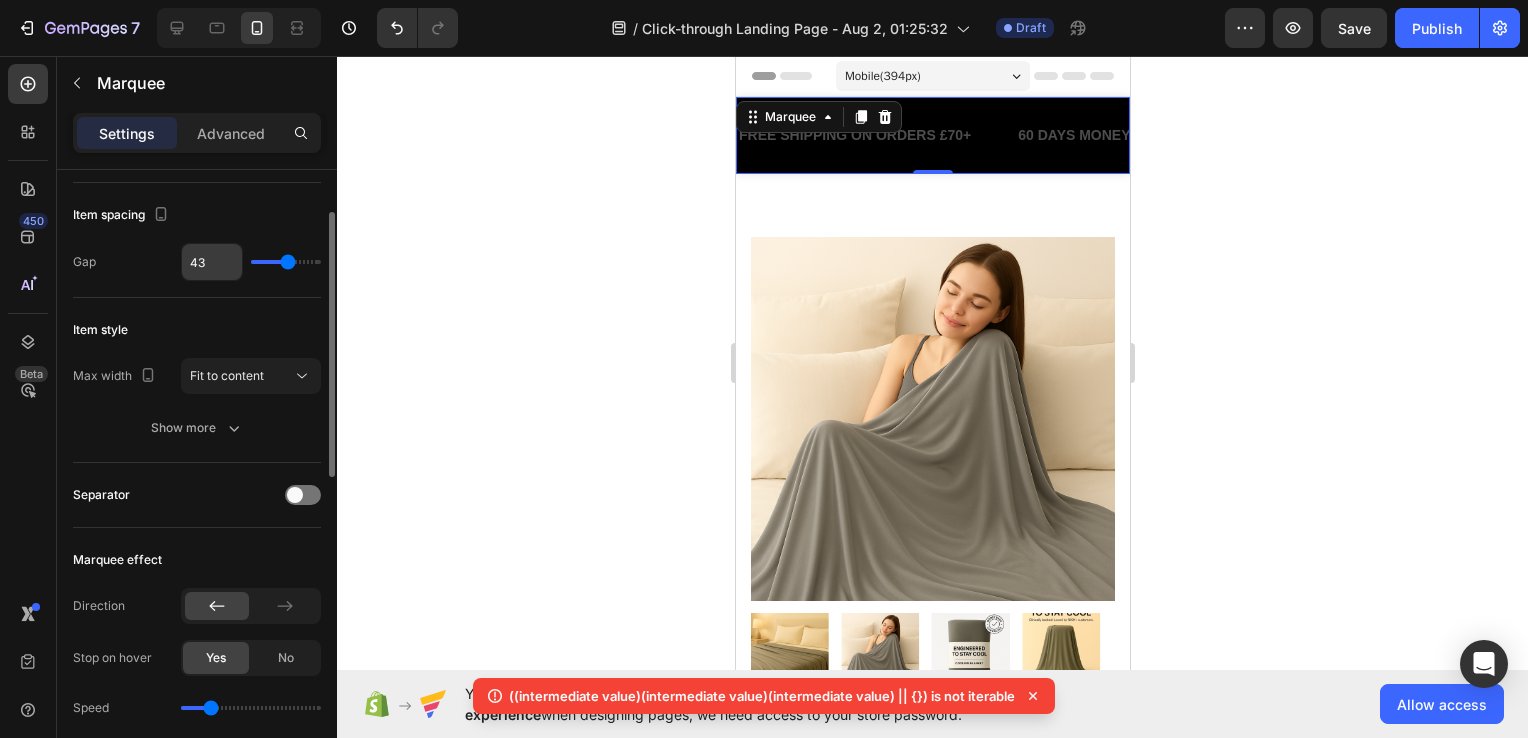 click on "43" at bounding box center [212, 262] 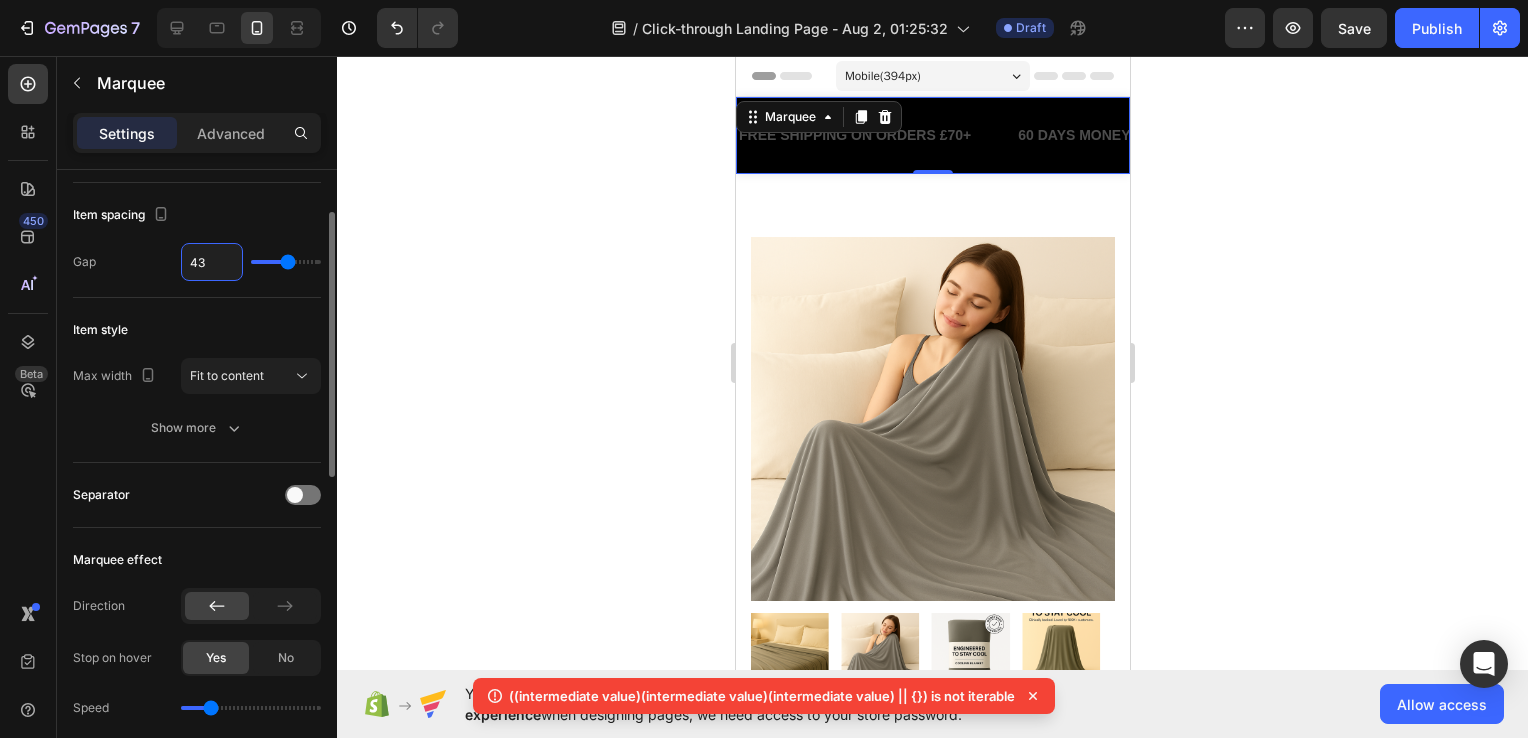 type 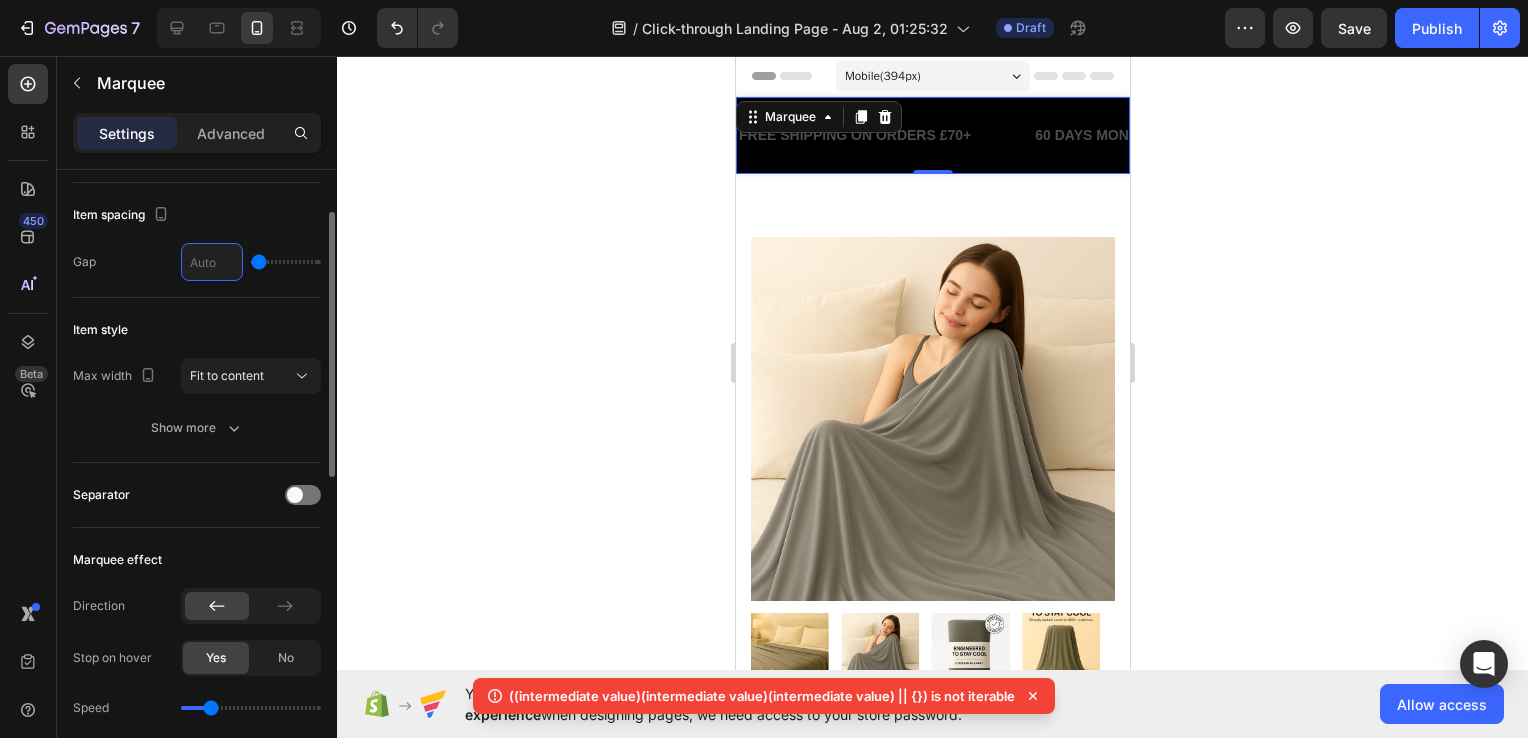 type on "4" 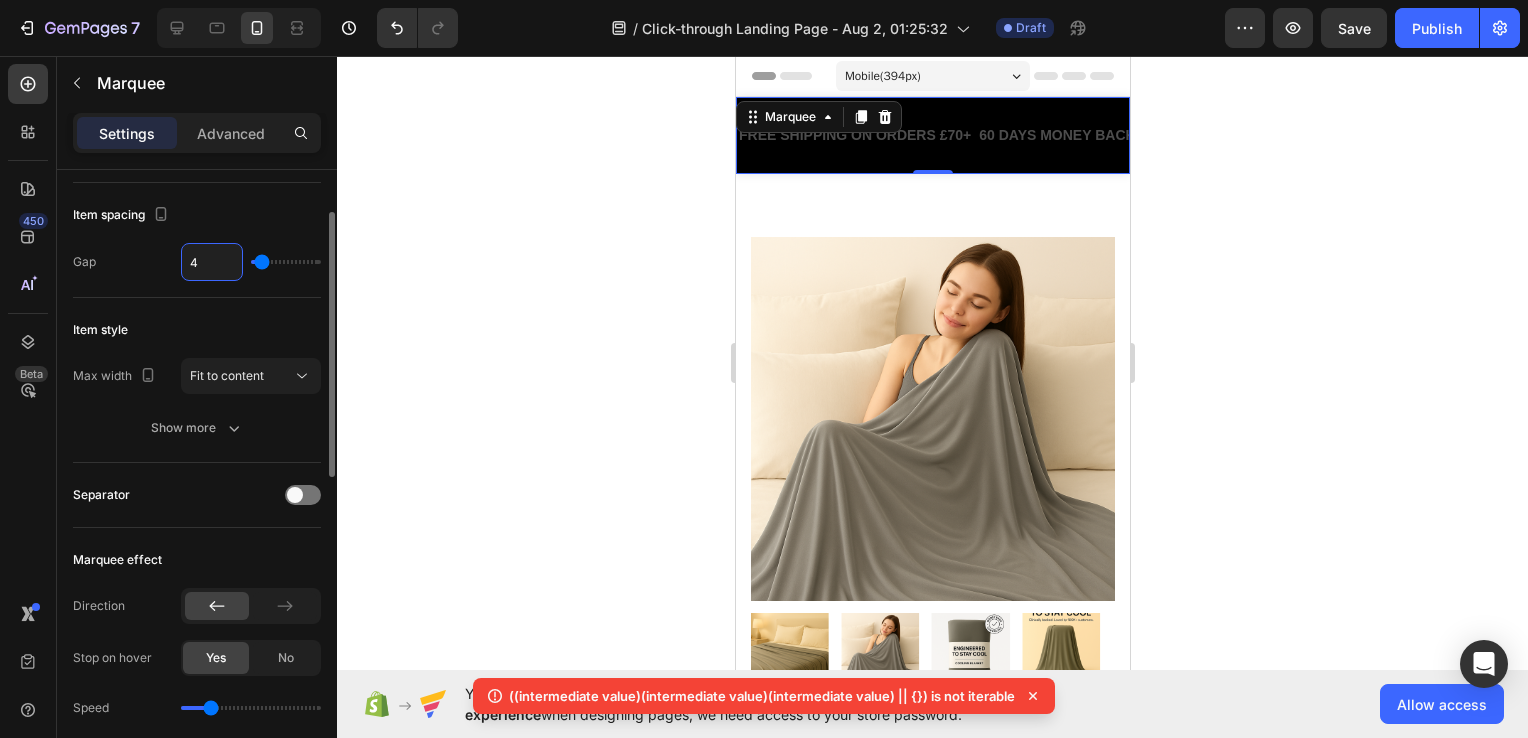 type on "40" 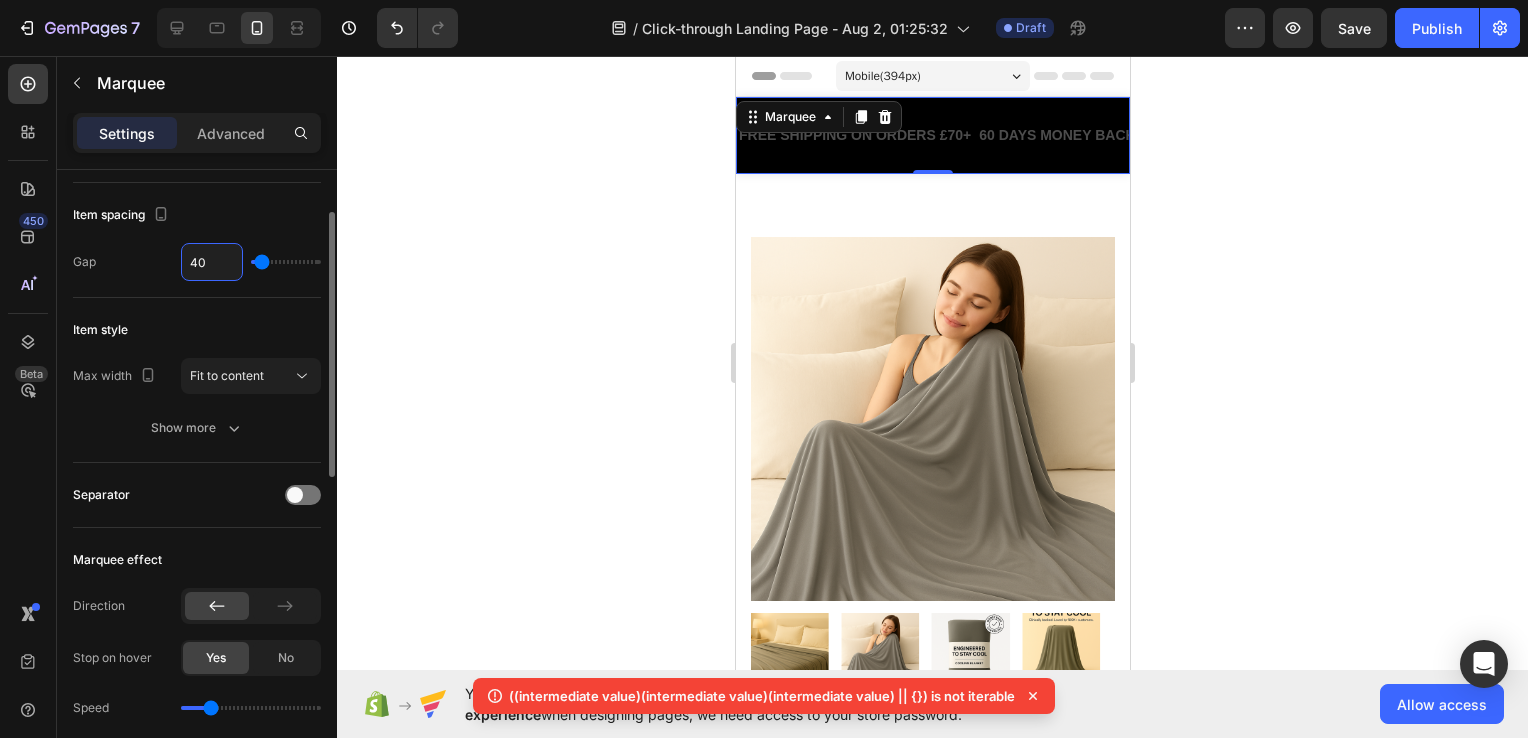 type on "40" 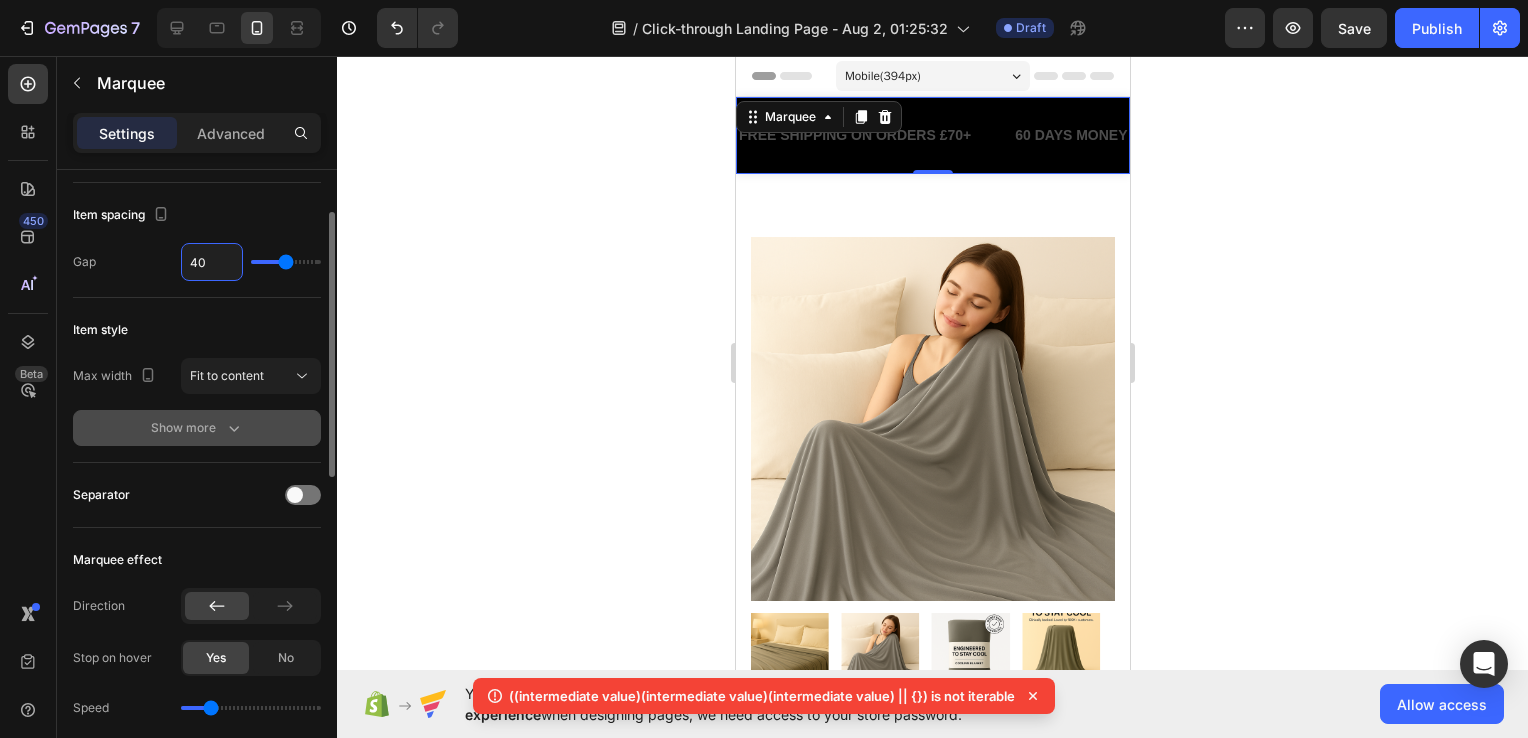 type on "40" 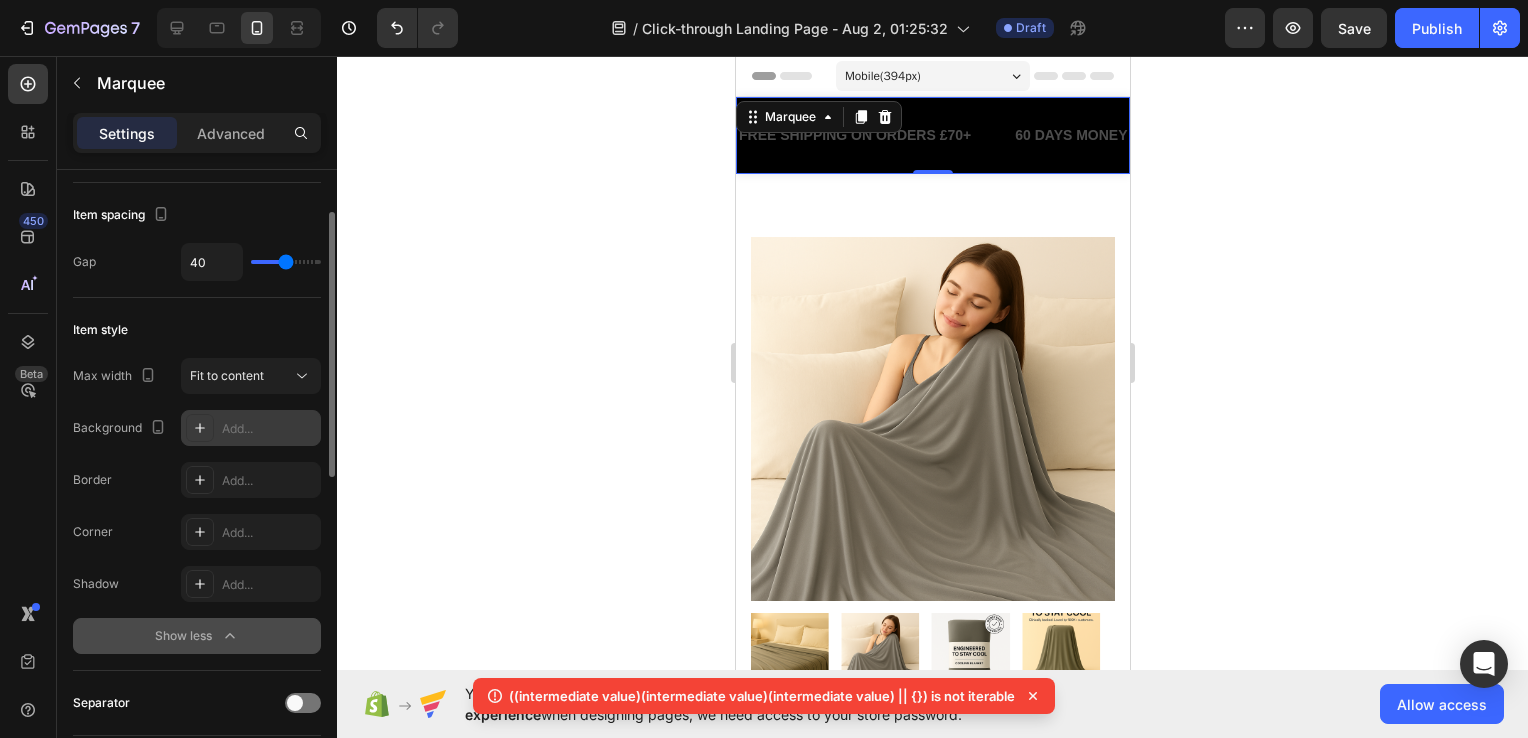 click on "Add..." at bounding box center (251, 428) 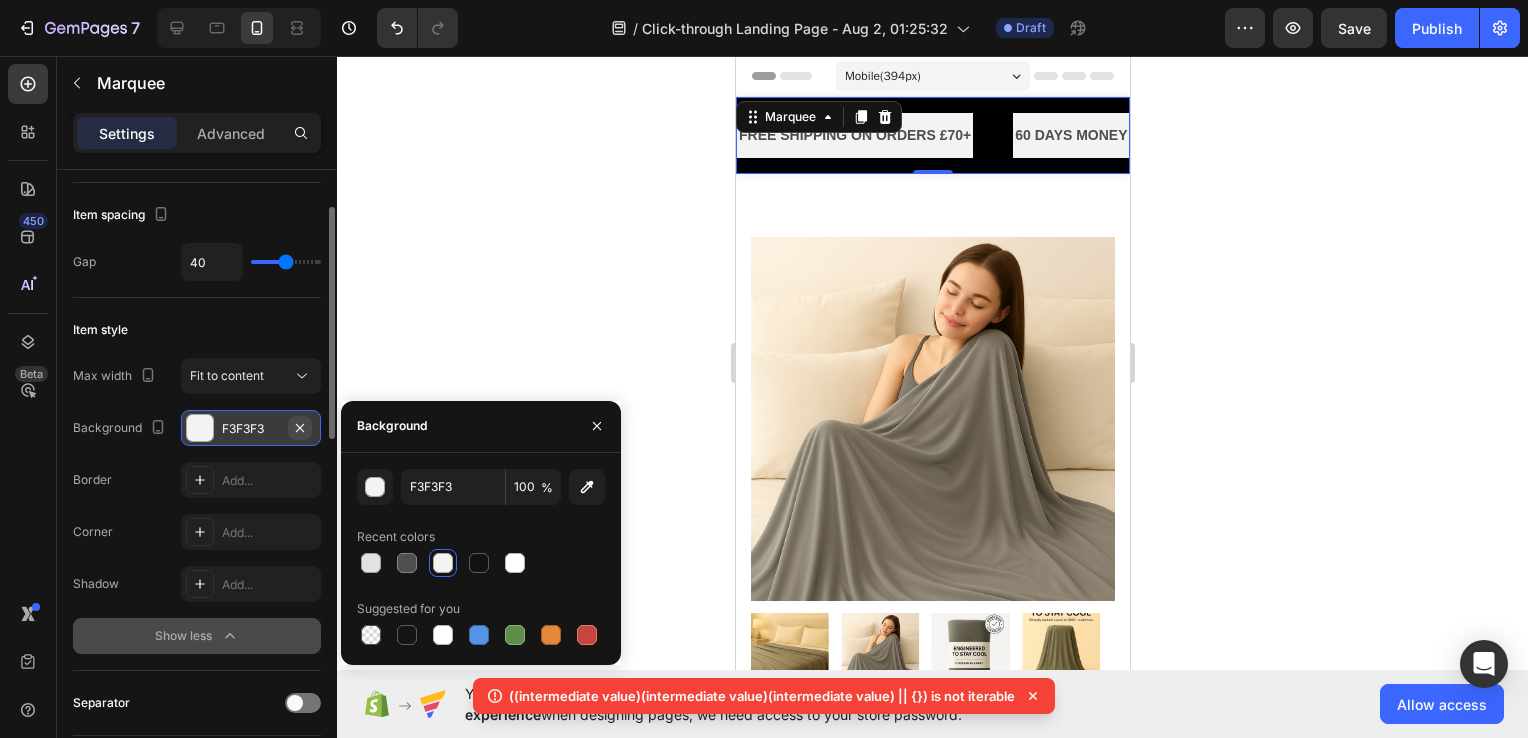 click 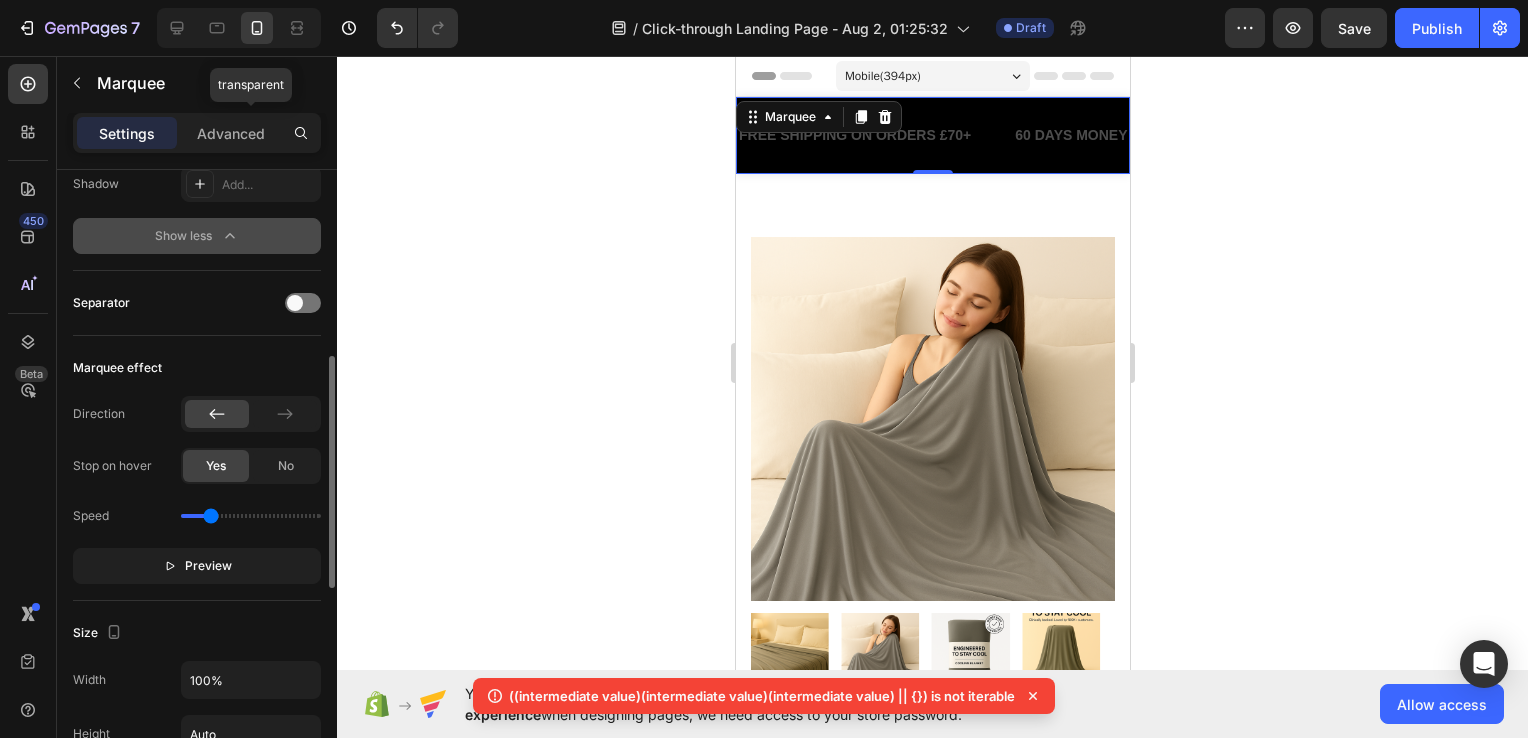 scroll, scrollTop: 700, scrollLeft: 0, axis: vertical 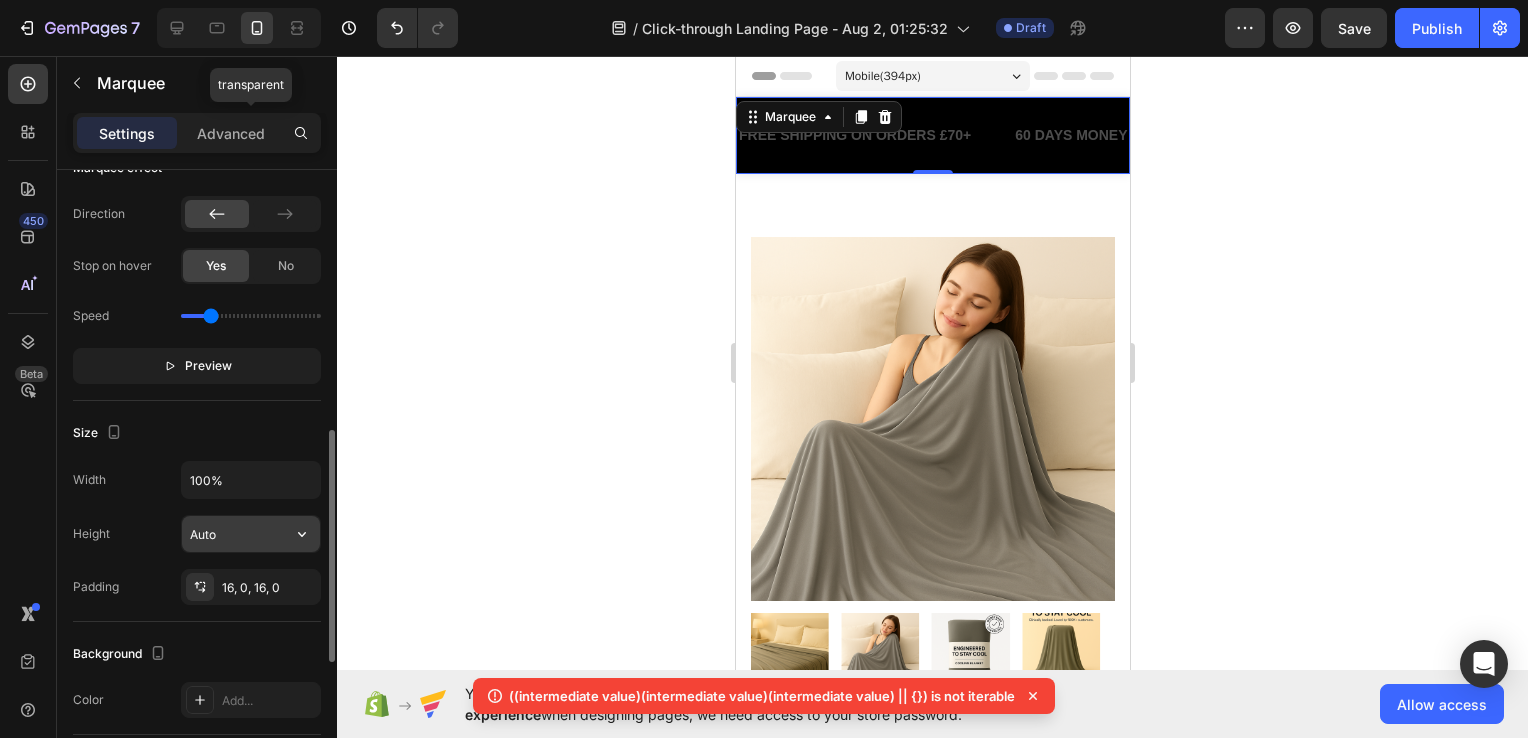 click on "Auto" at bounding box center (251, 534) 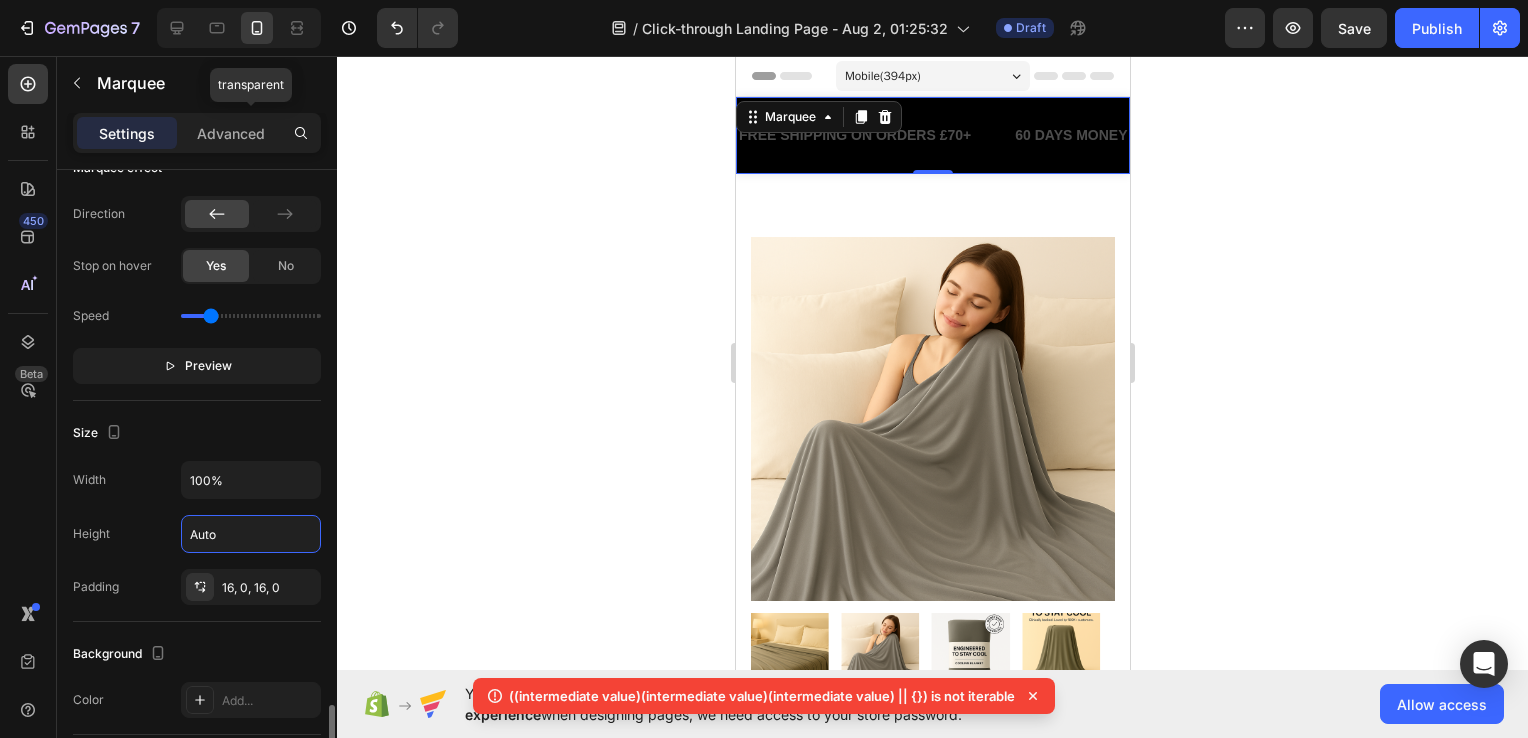 scroll, scrollTop: 900, scrollLeft: 0, axis: vertical 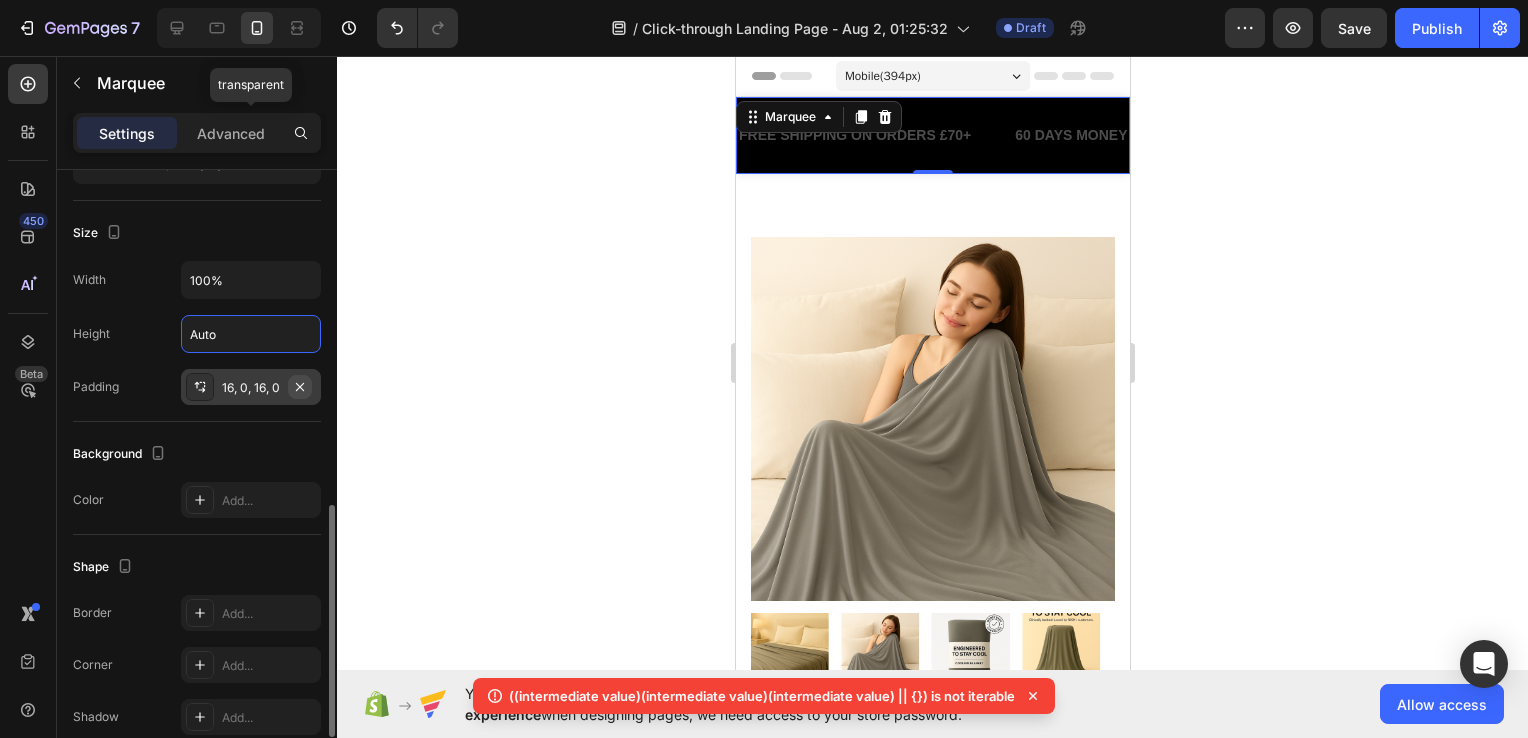 click 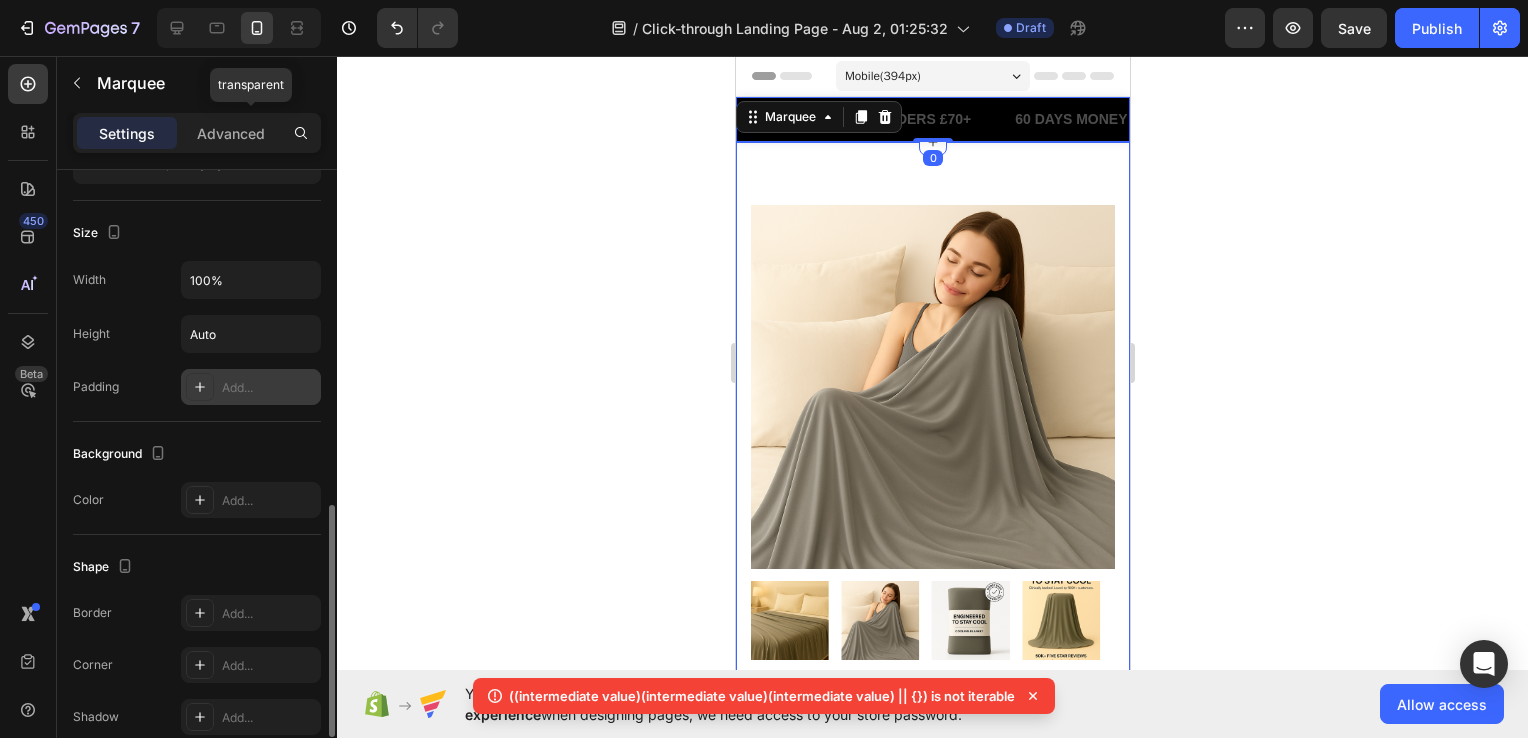 click 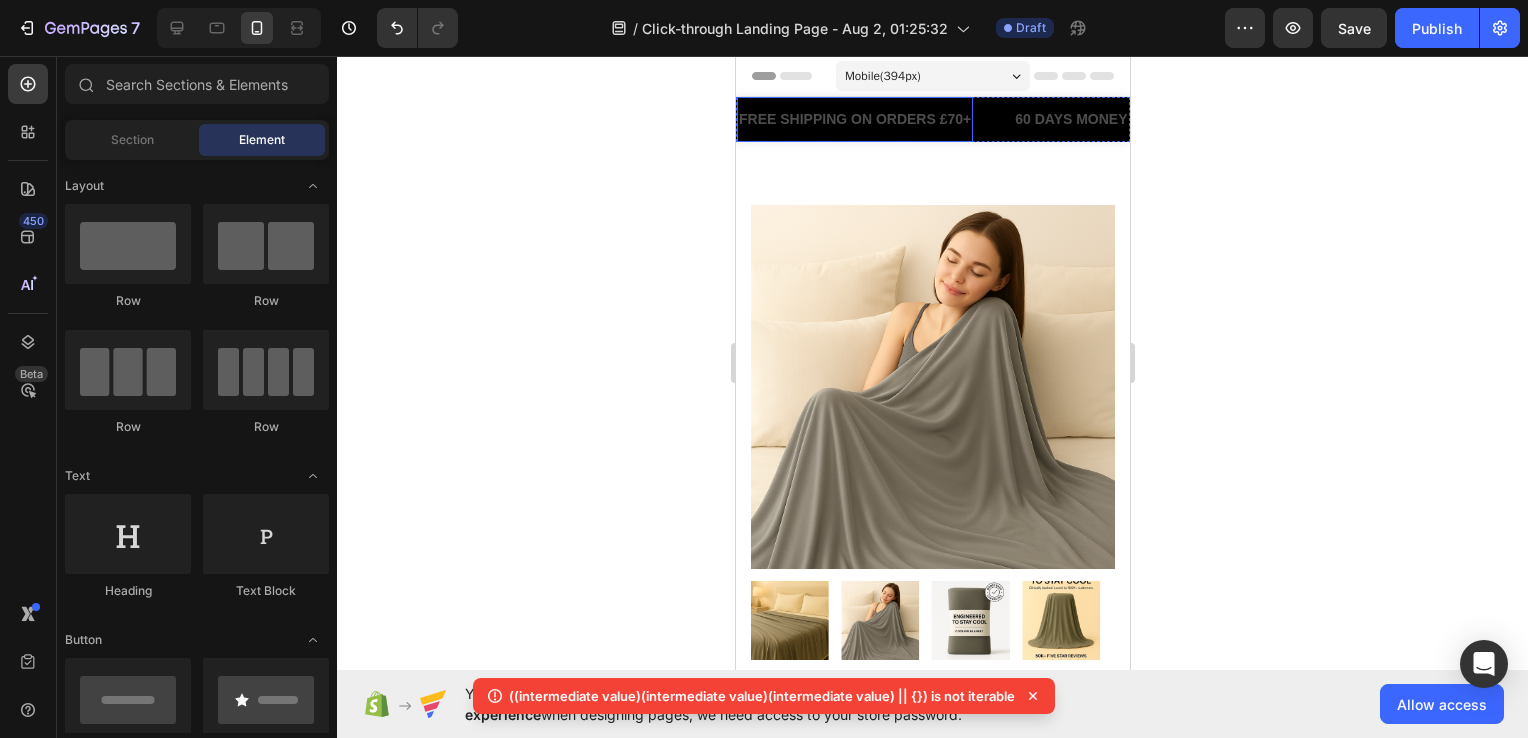 click on "FREE SHIPPING ON ORDERS £70+" at bounding box center [854, 119] 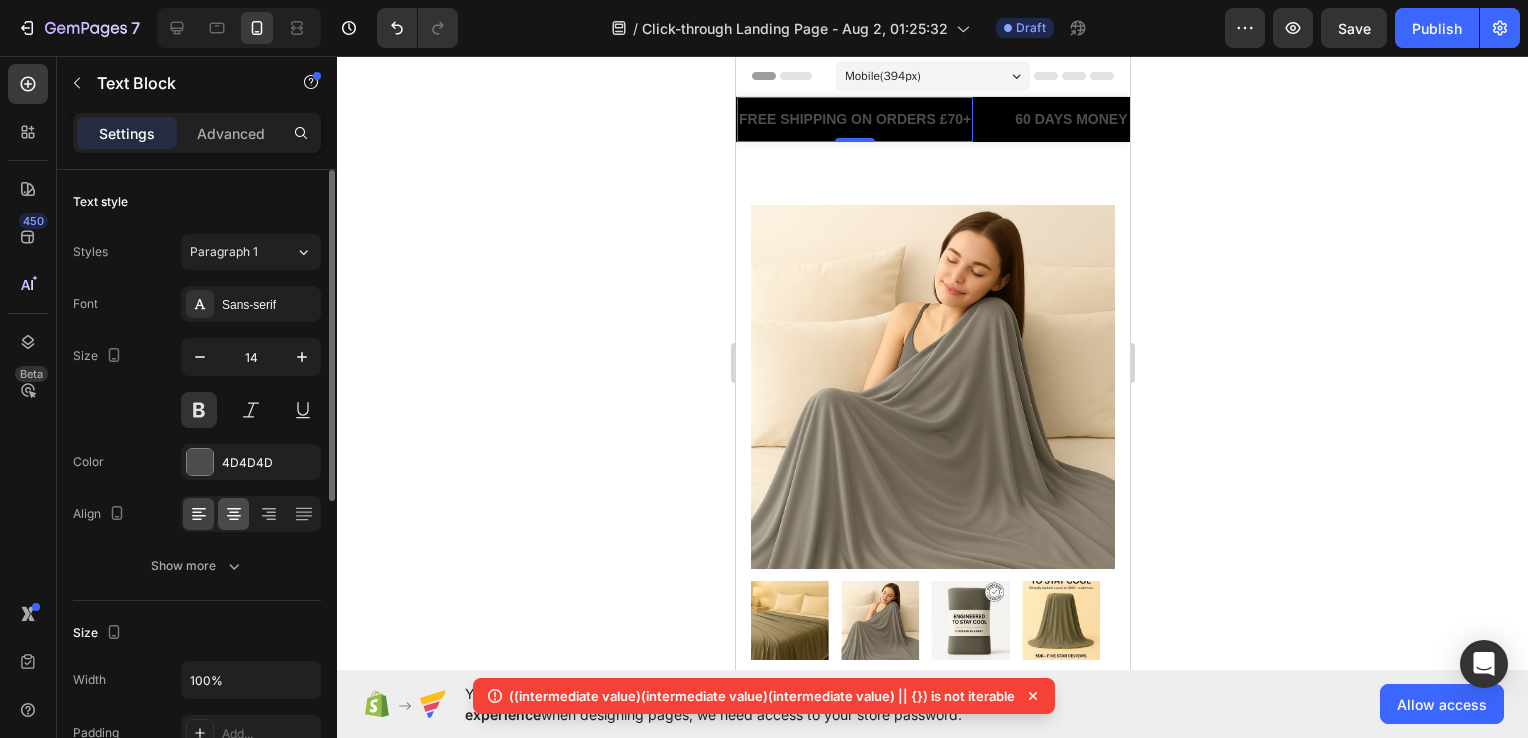 scroll, scrollTop: 100, scrollLeft: 0, axis: vertical 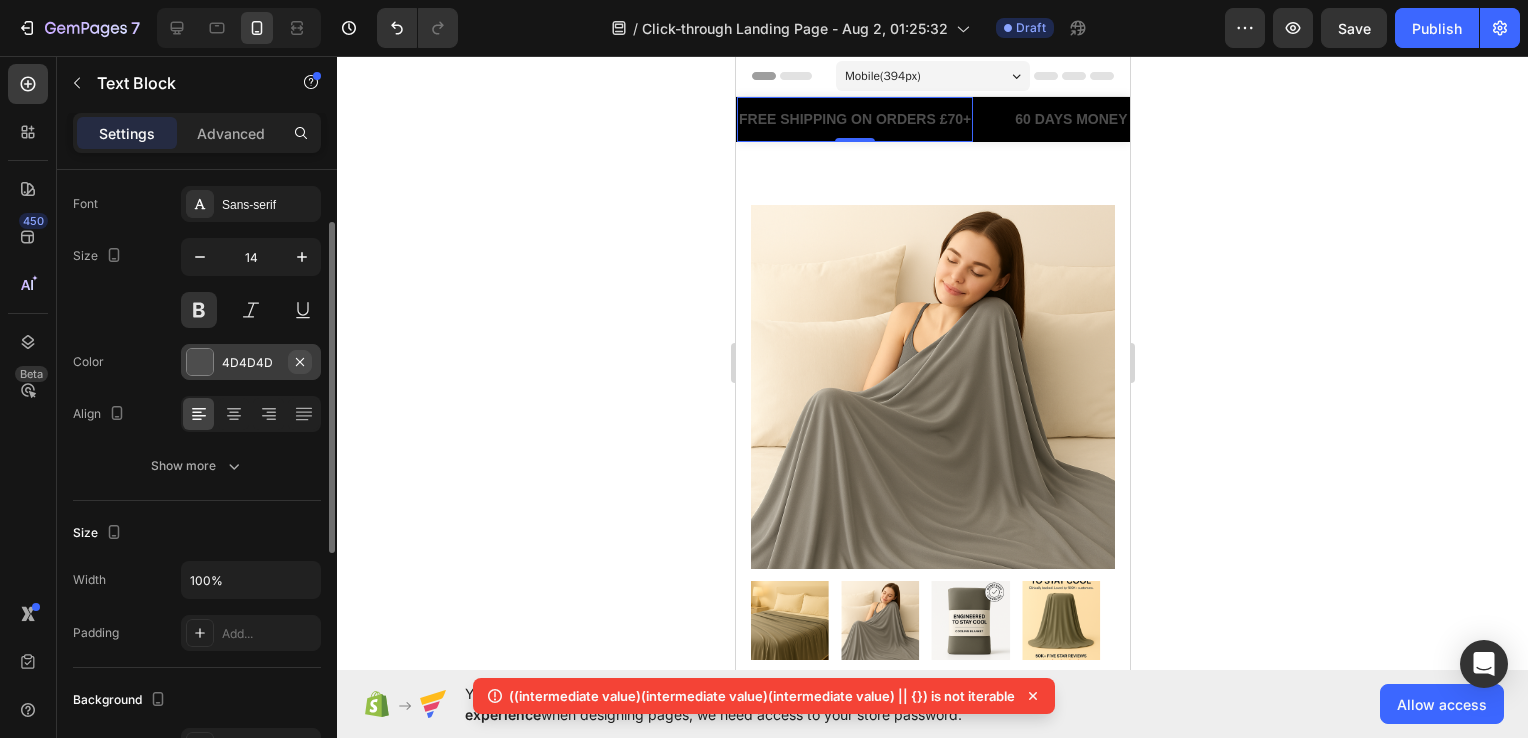 click 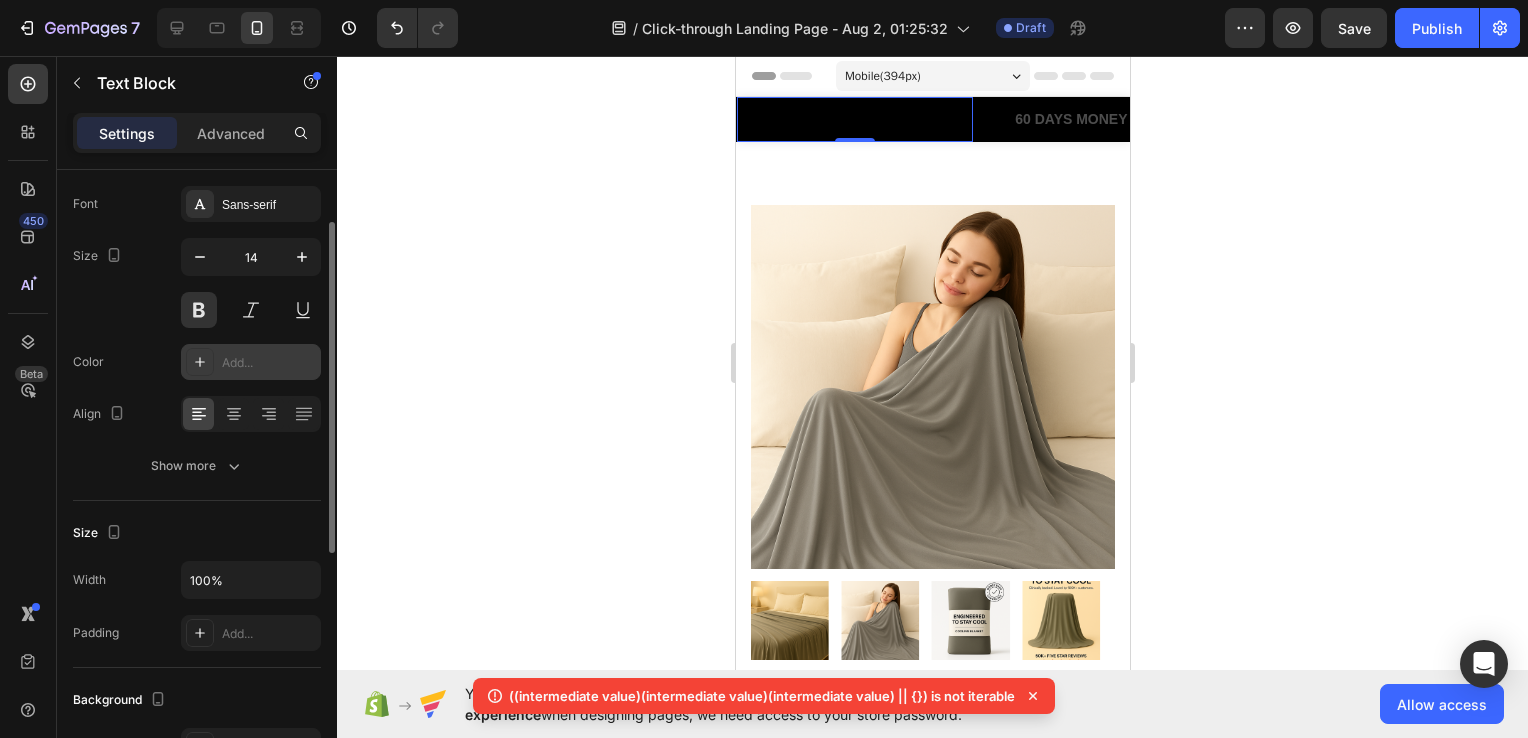 click on "Add..." at bounding box center [269, 363] 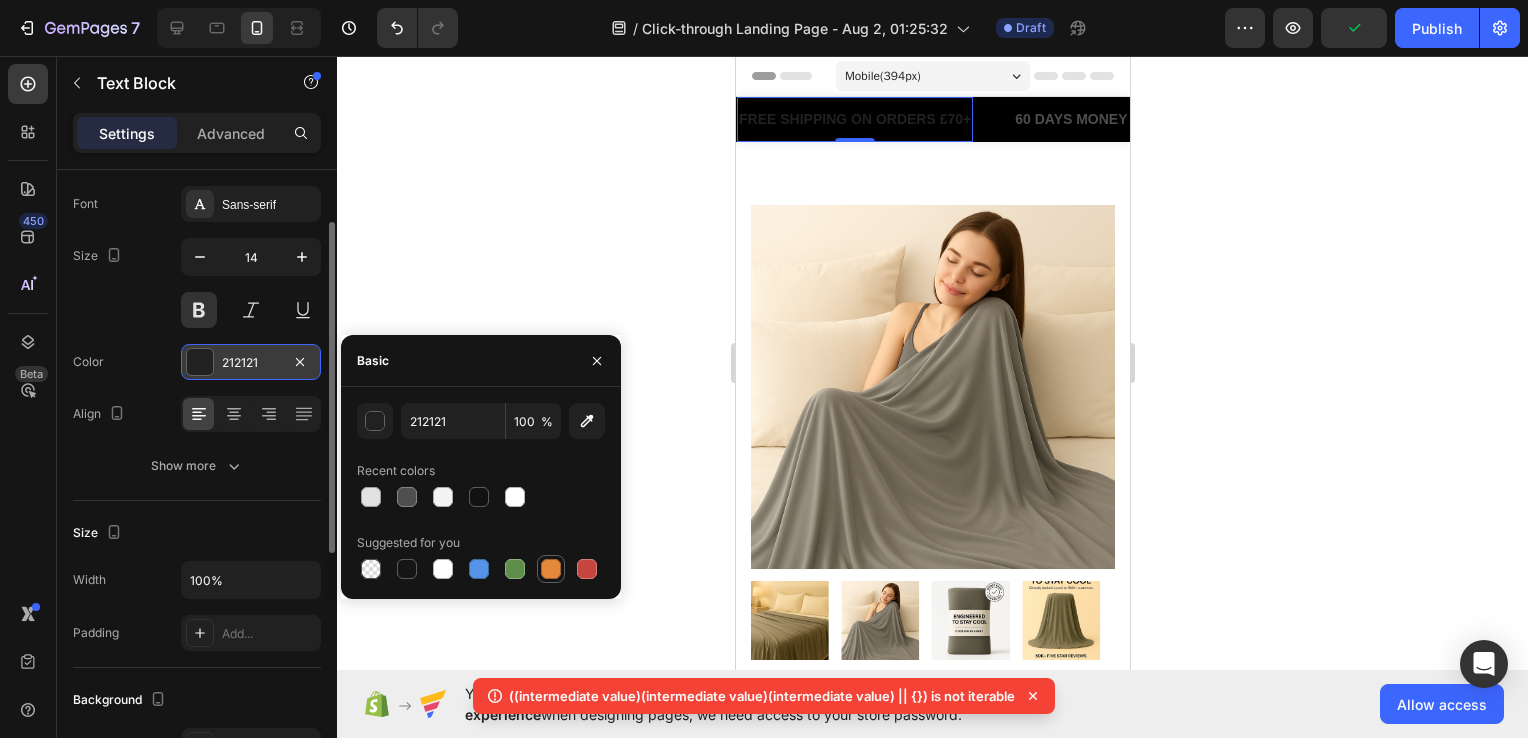 click at bounding box center [551, 569] 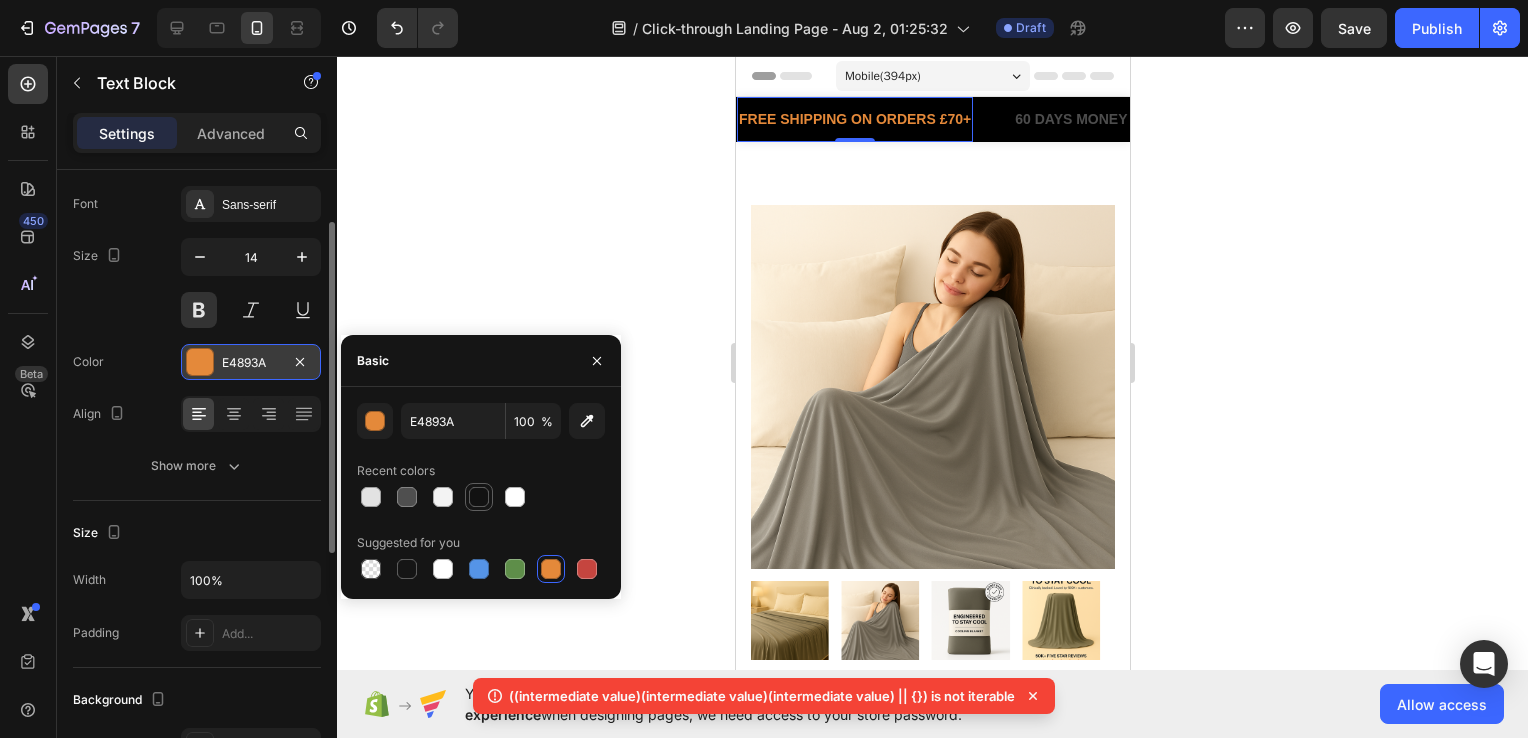 click at bounding box center [479, 497] 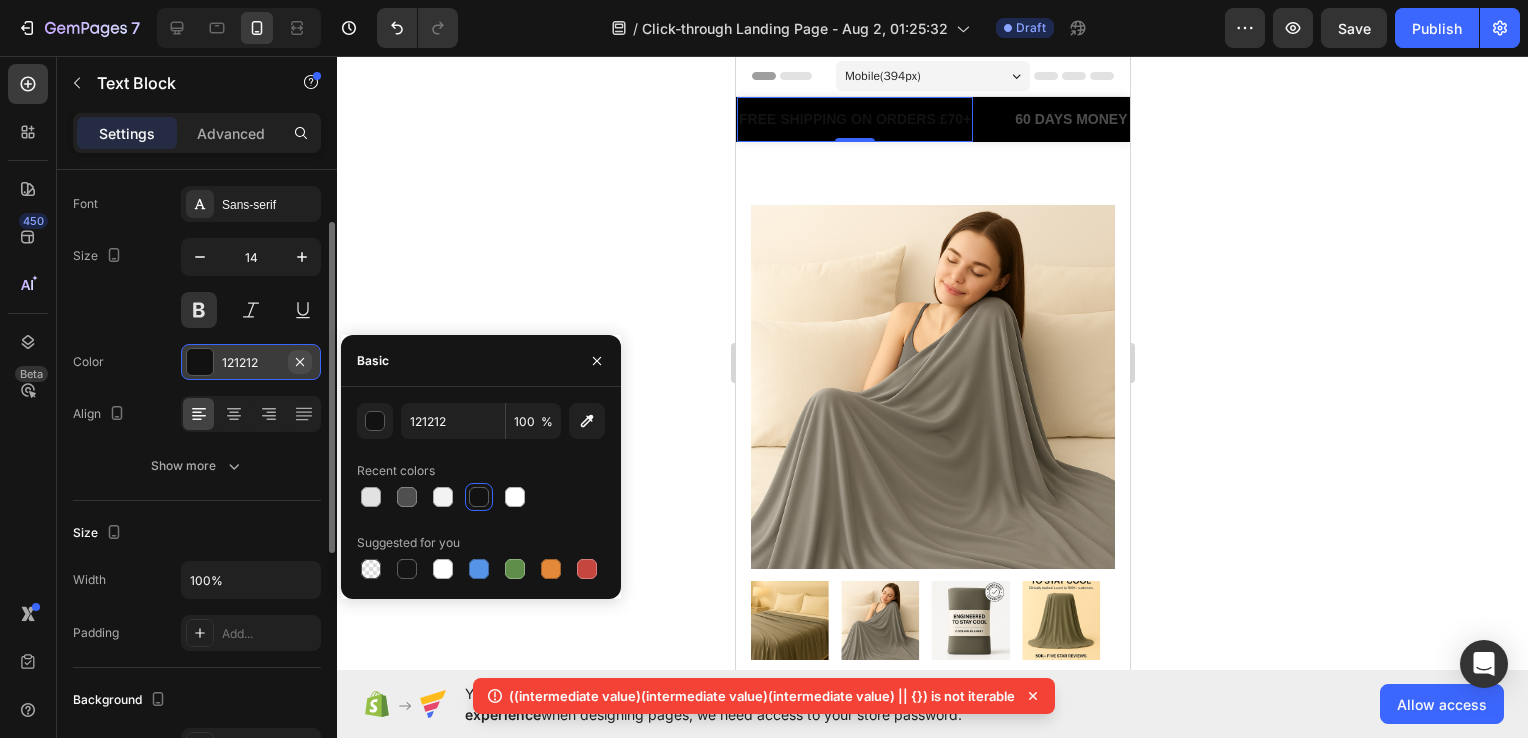 click 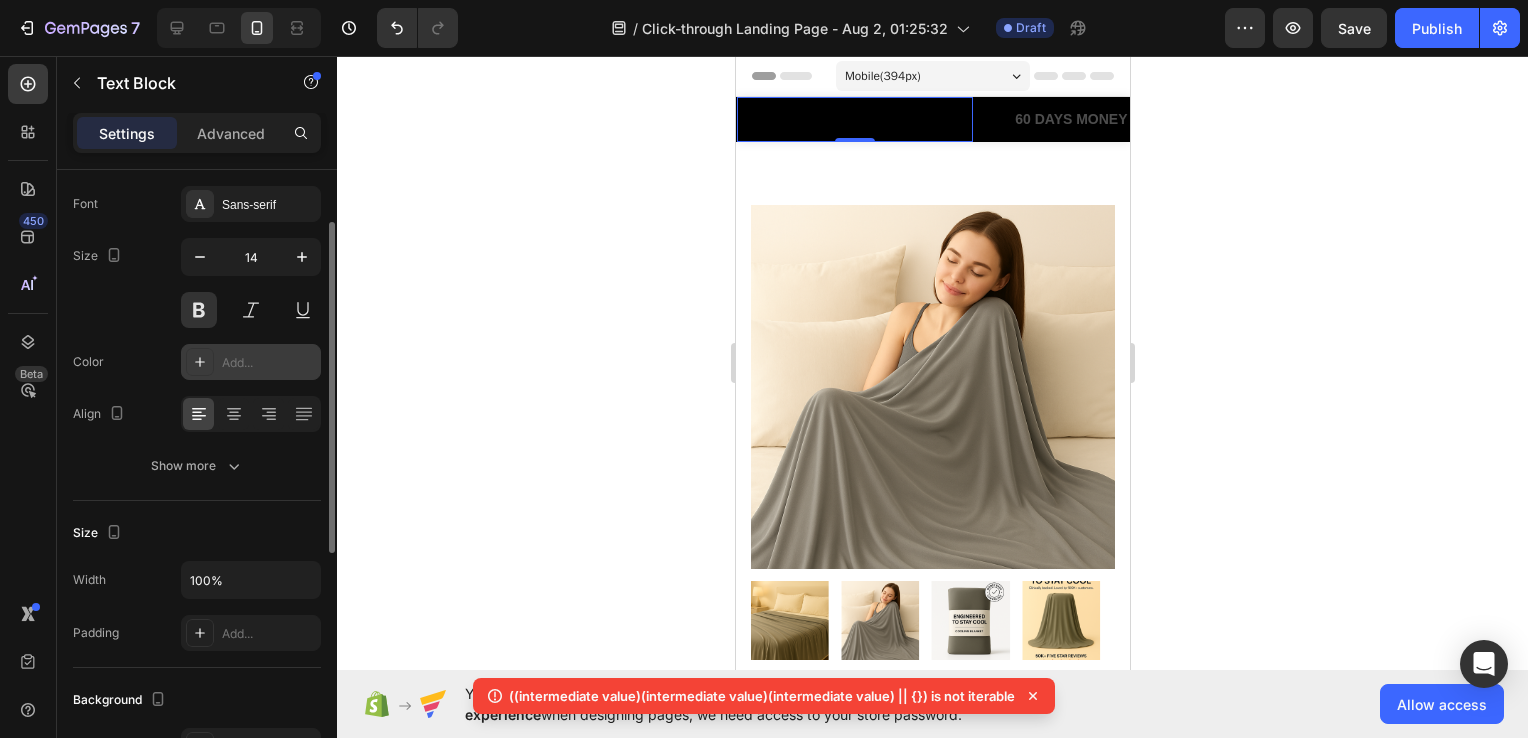 click on "FREE SHIPPING ON ORDERS £70+" at bounding box center (351, 119) 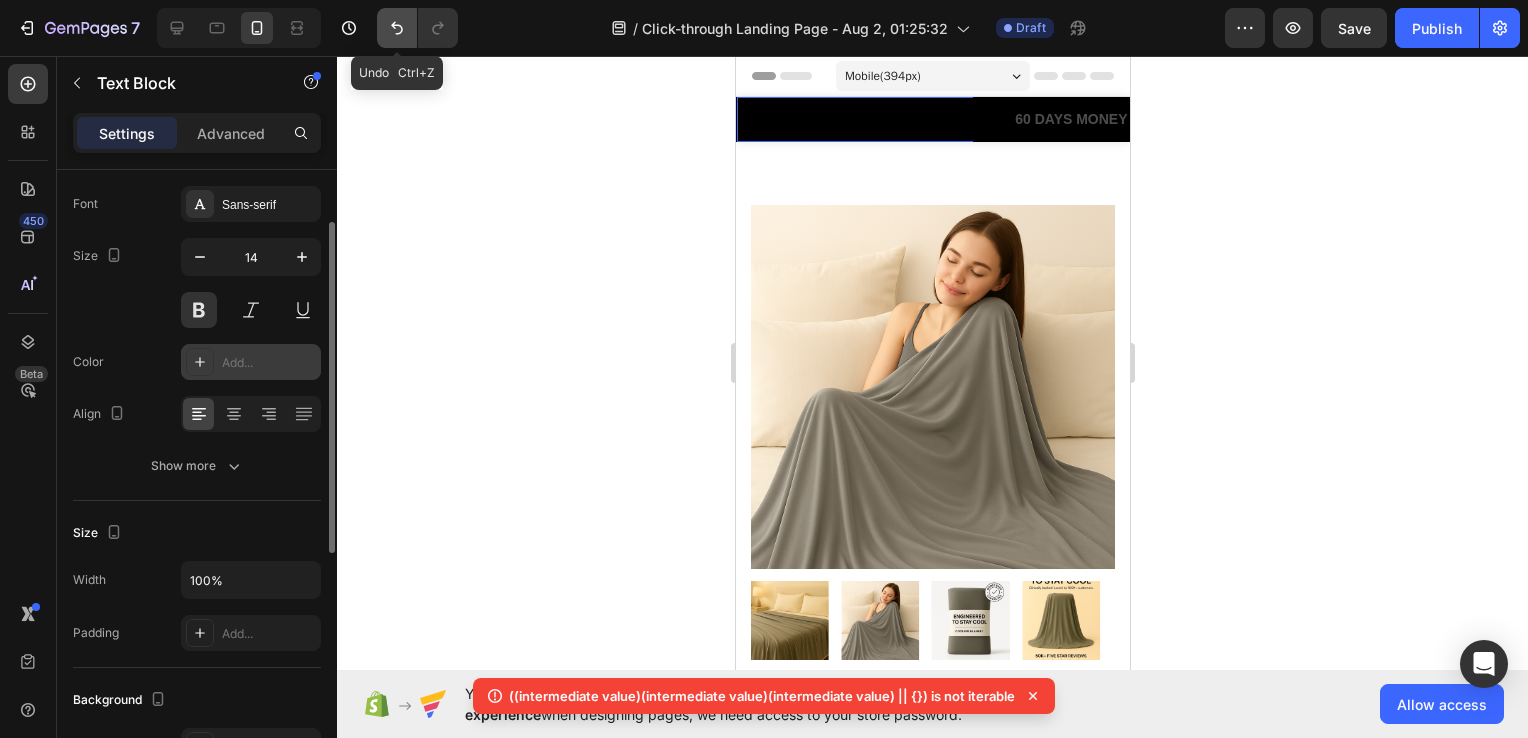 click 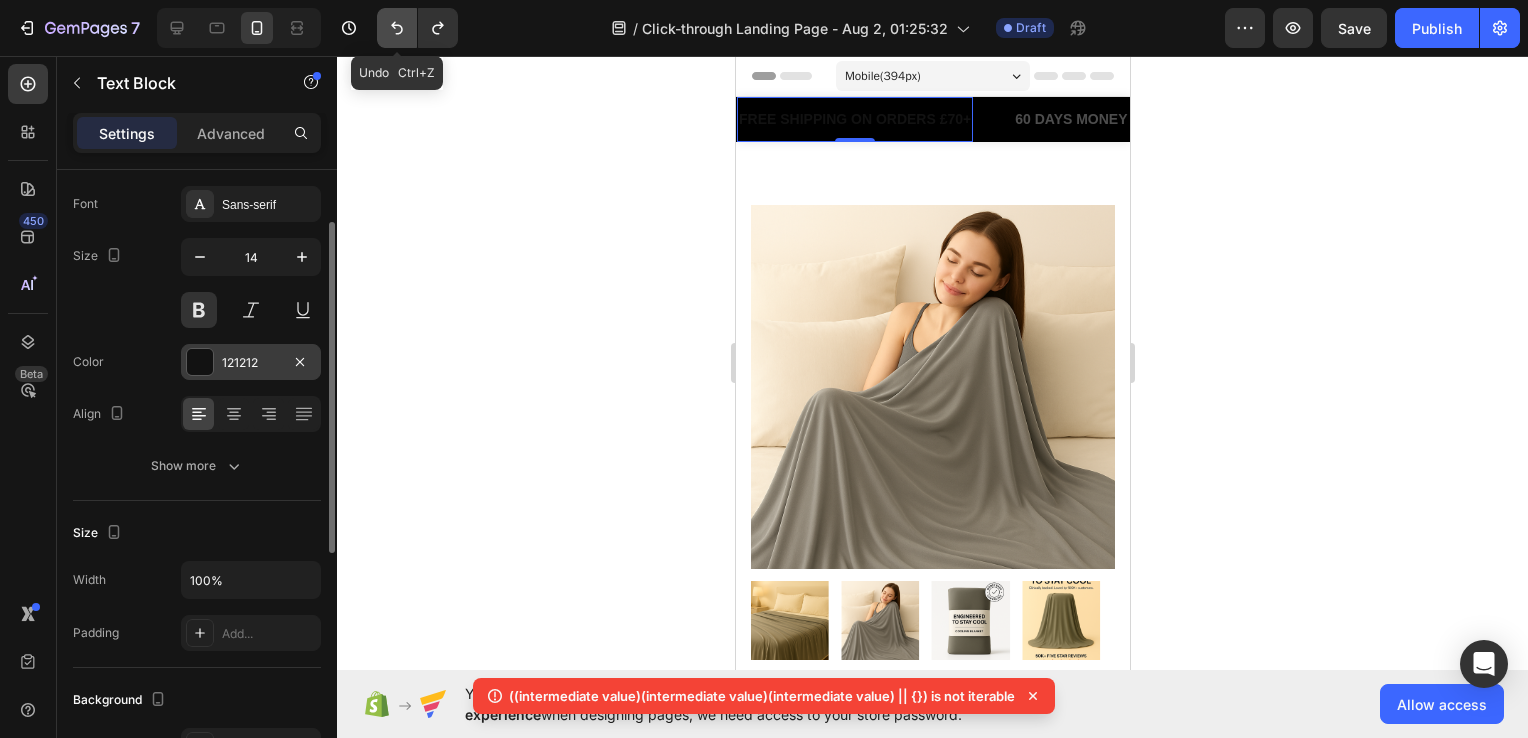 click 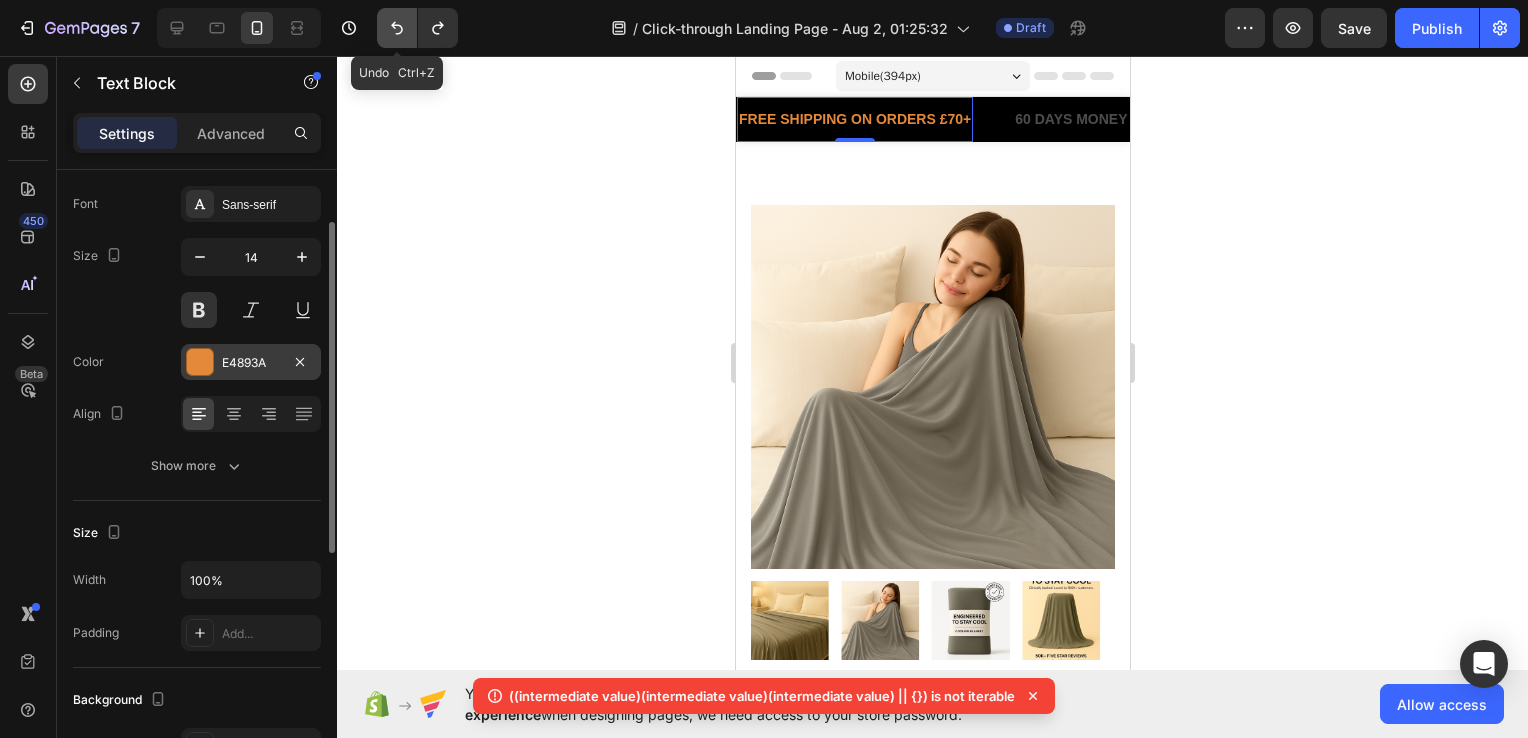 click 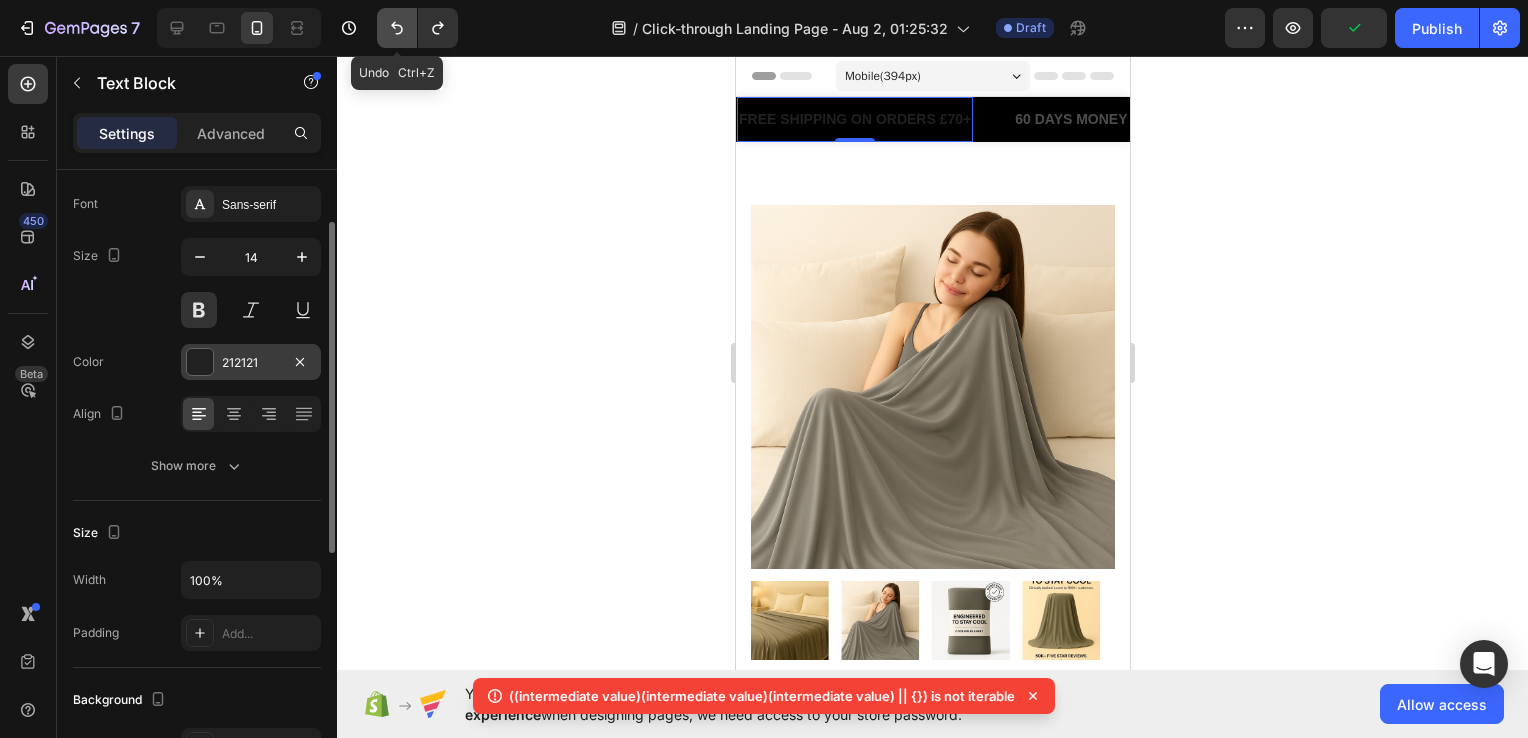 click 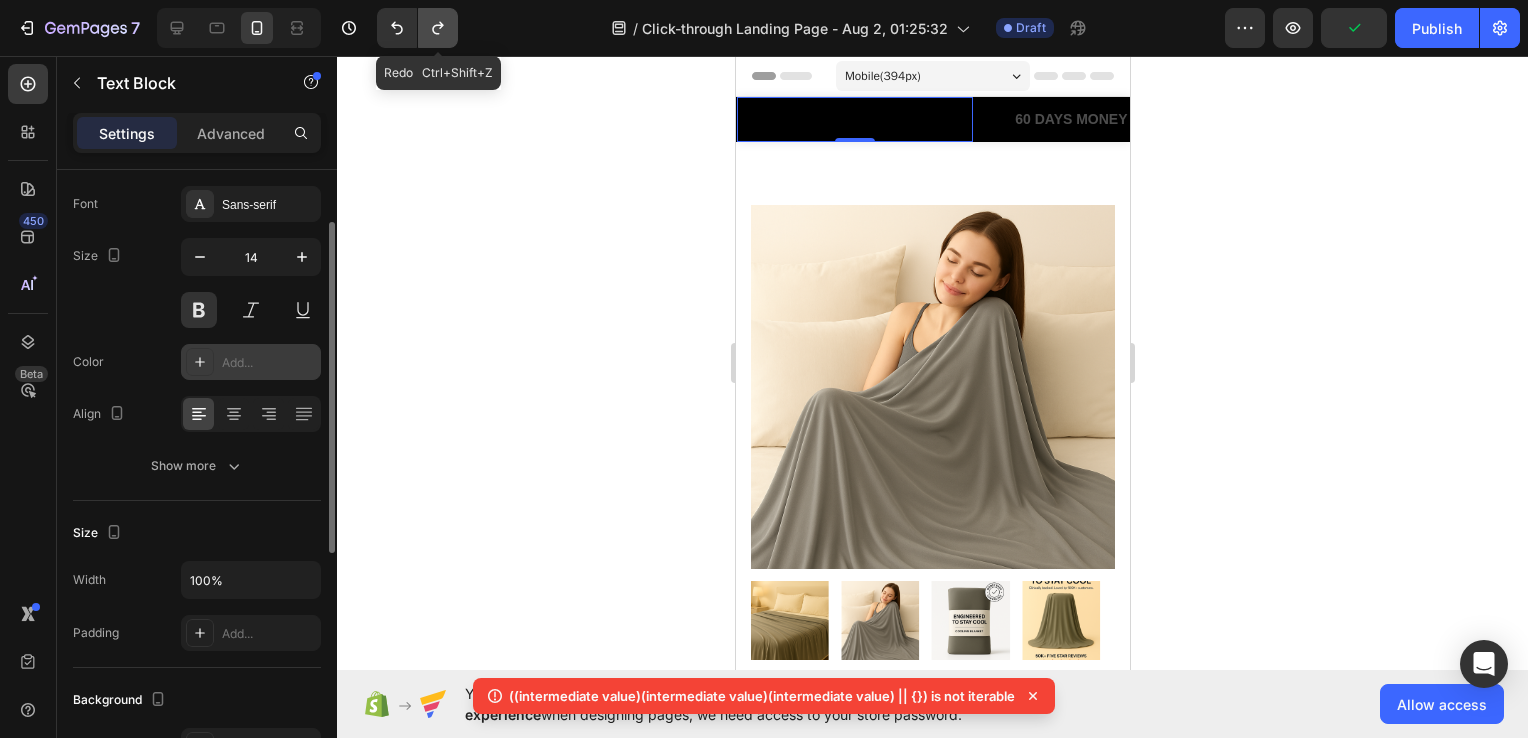 click 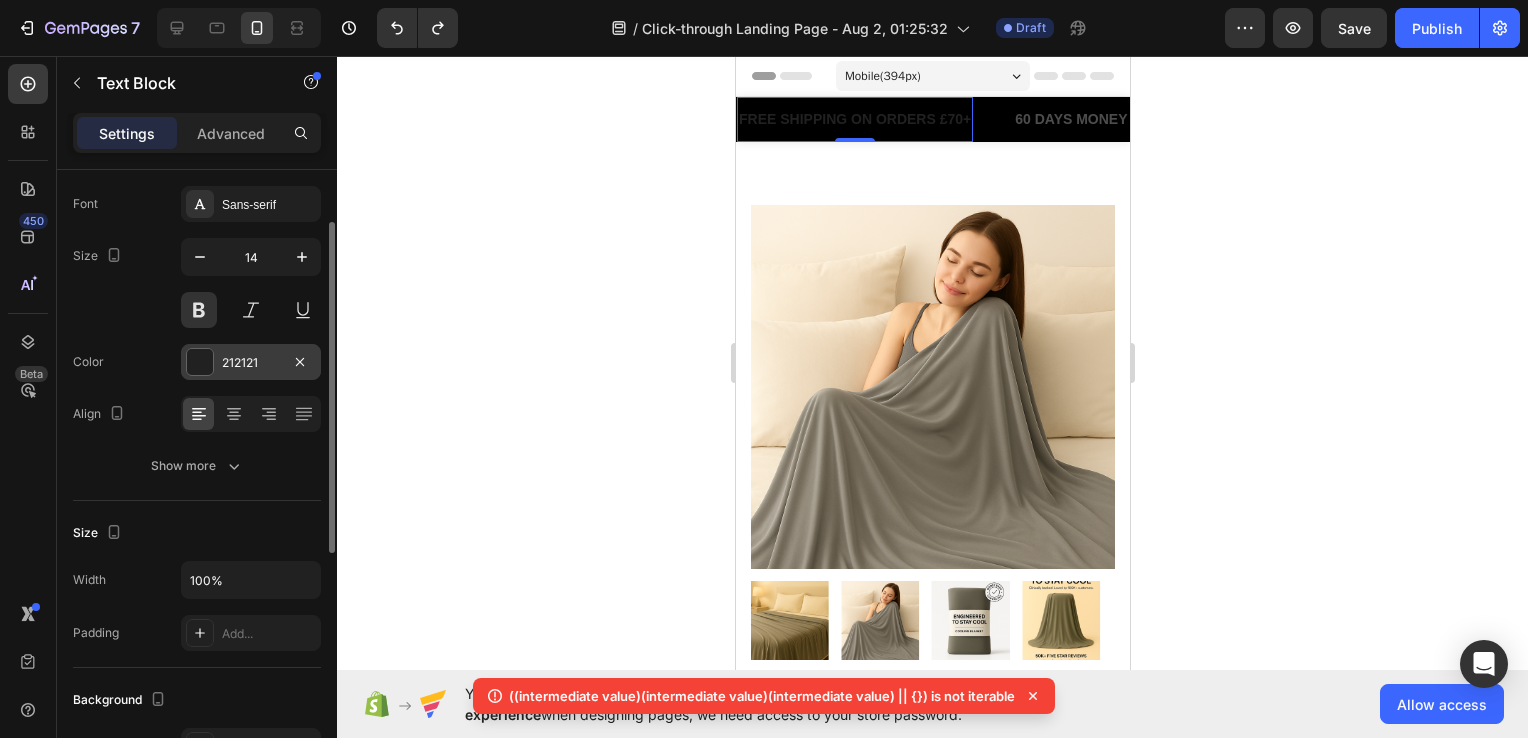 click 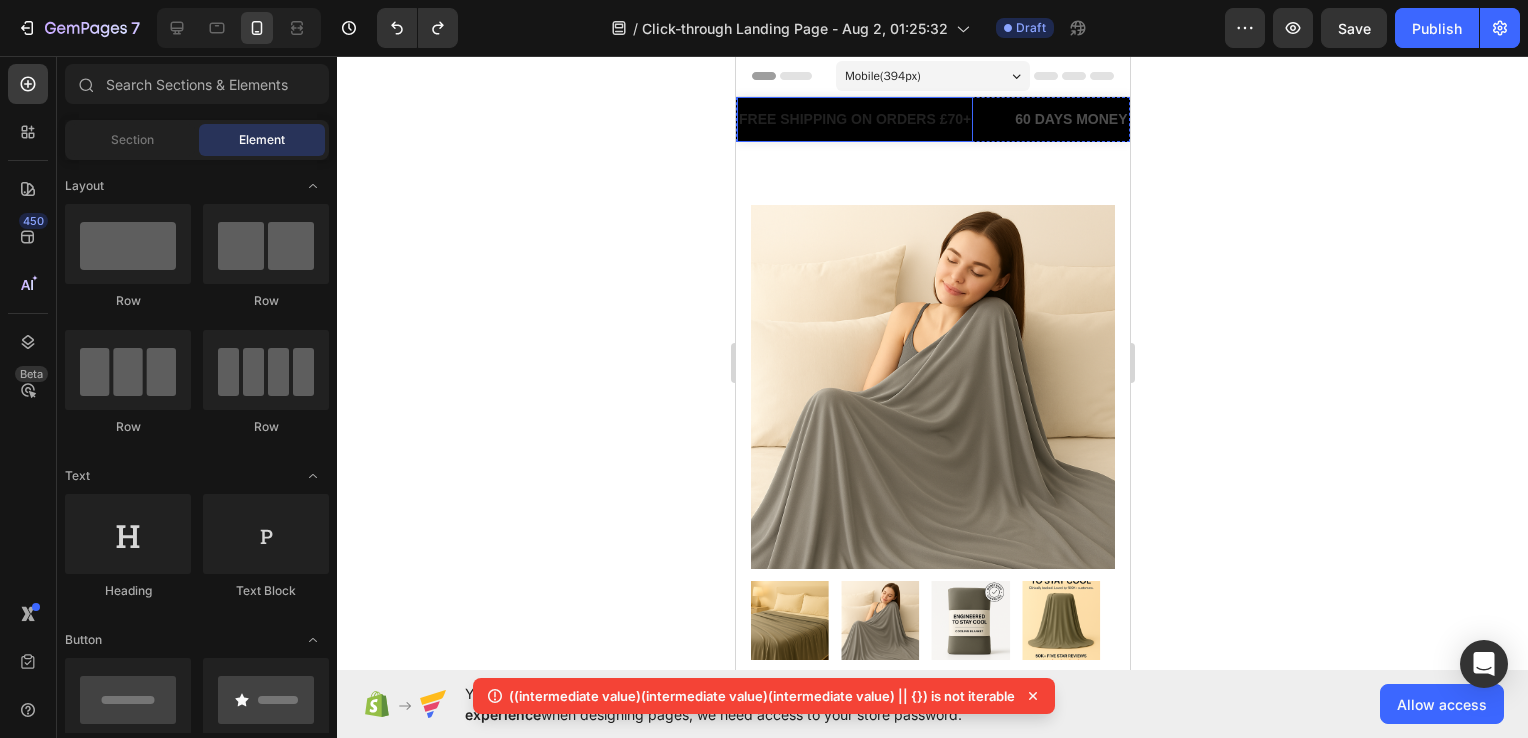 click on "FREE SHIPPING ON ORDERS £70+" at bounding box center (368, 119) 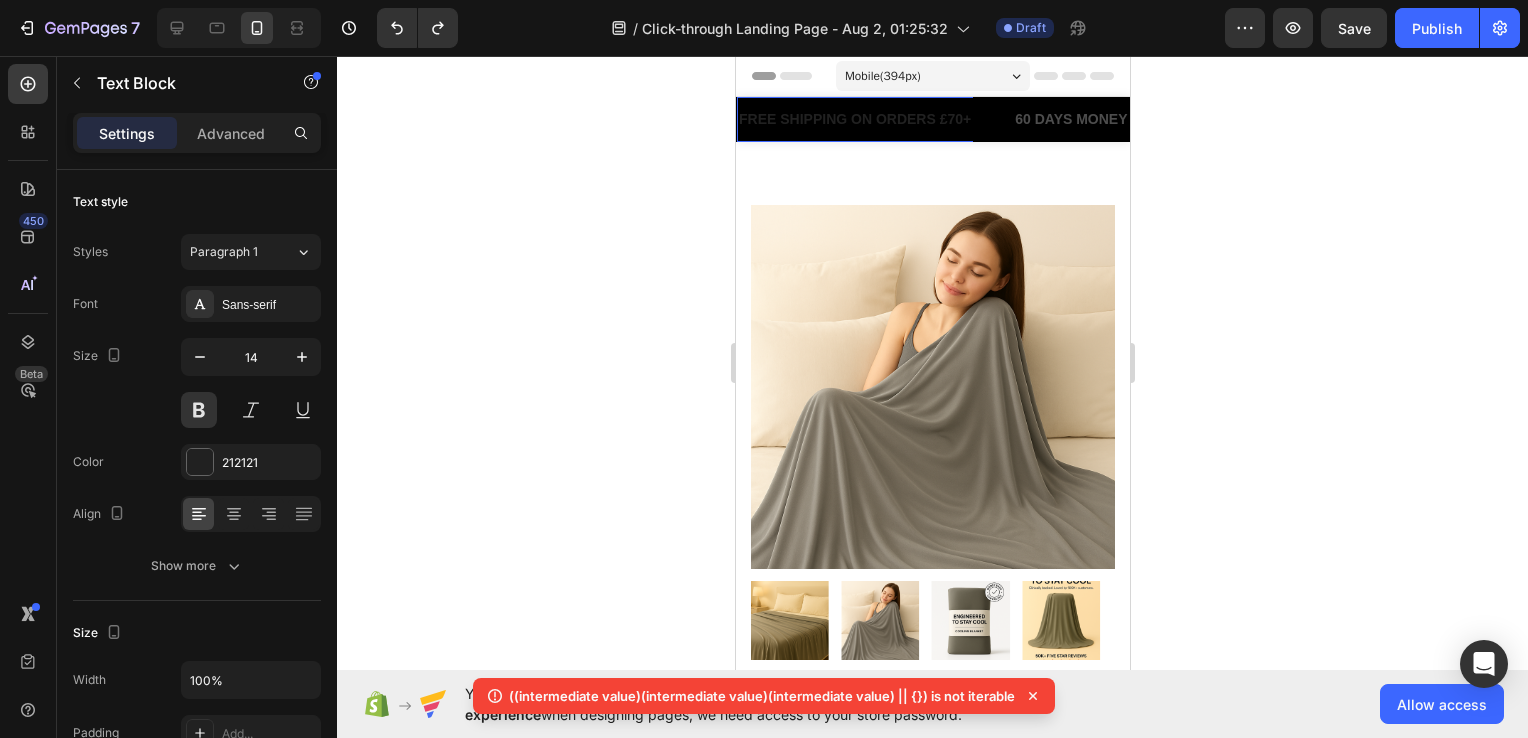 click on "FREE SHIPPING ON ORDERS £70+" at bounding box center (811, 119) 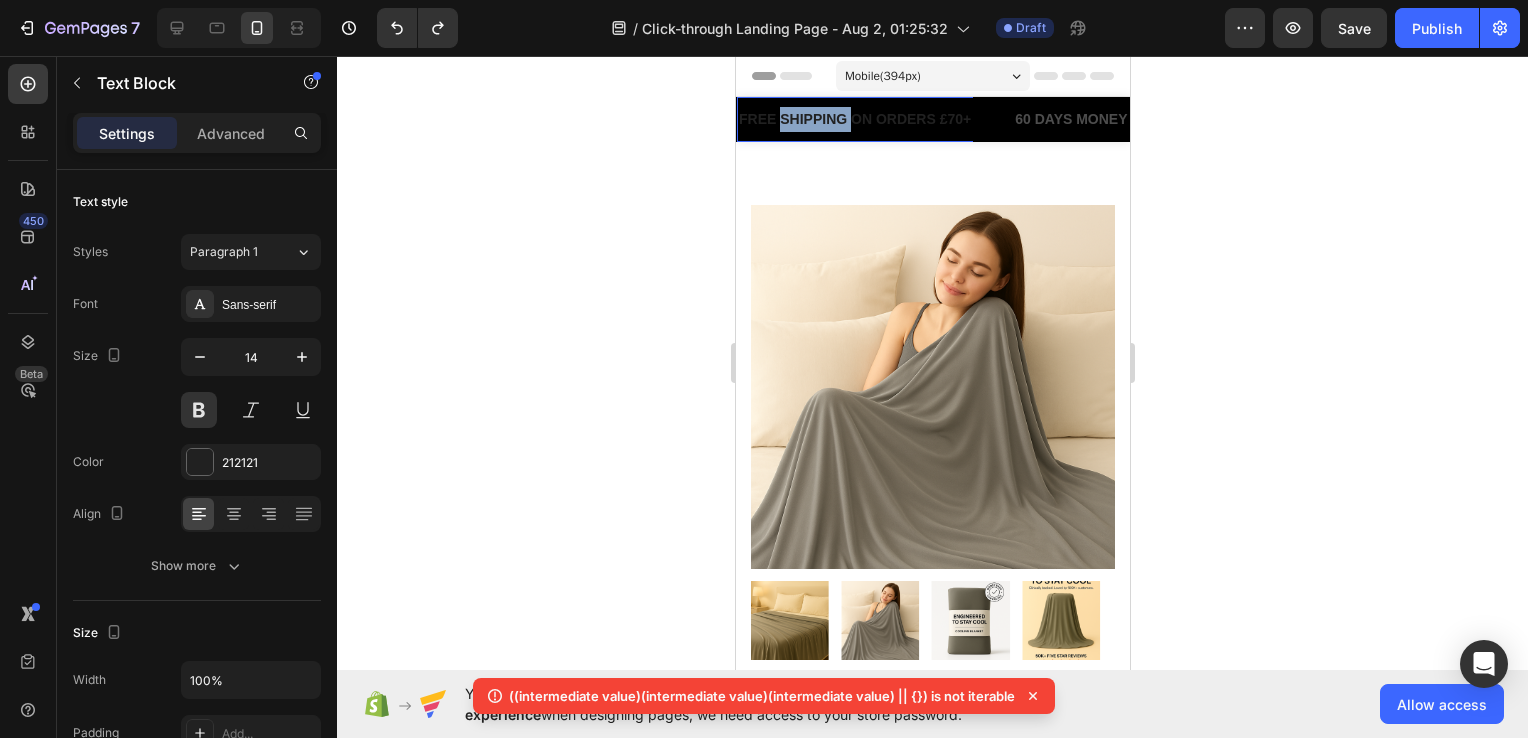 click on "FREE SHIPPING ON ORDERS £70+" at bounding box center [557, 119] 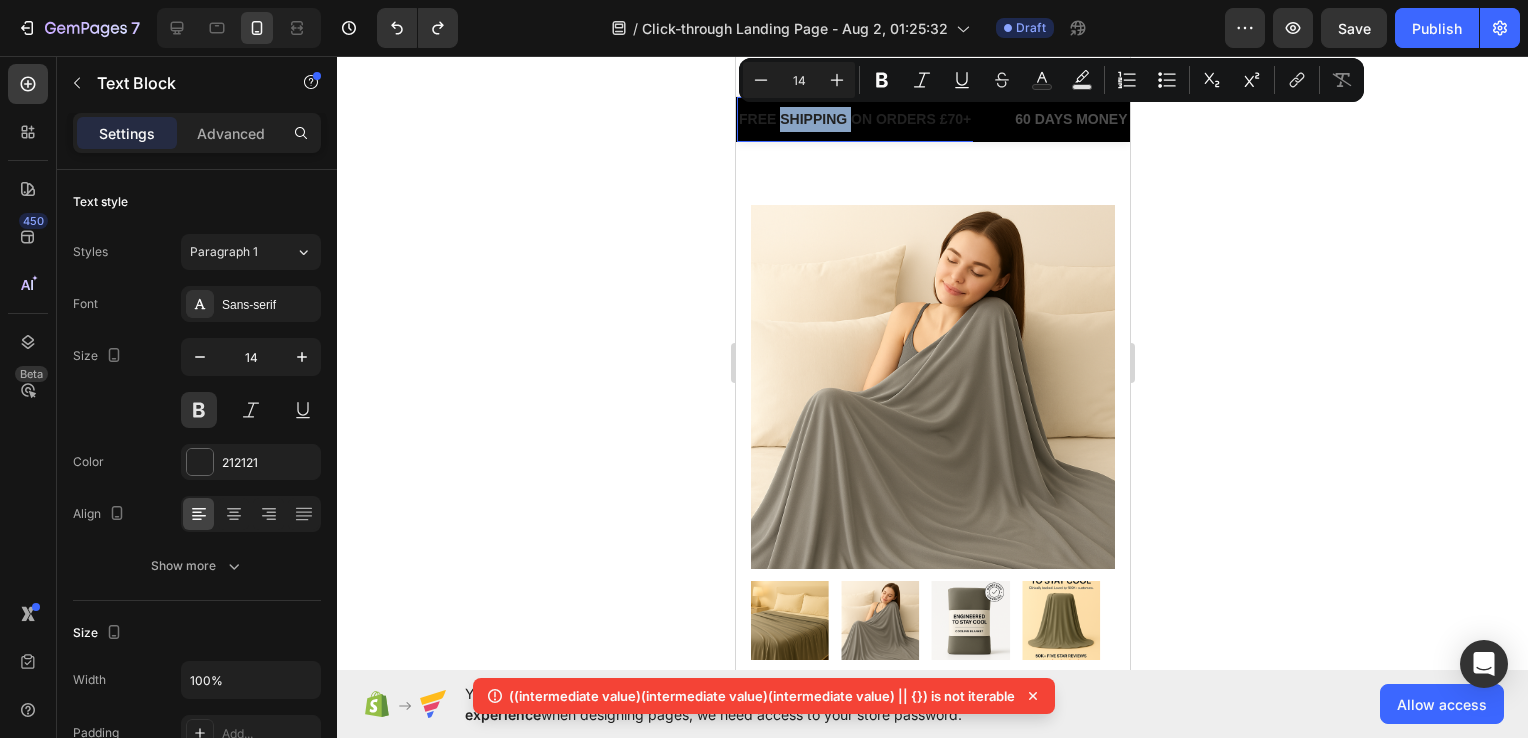 click on "FREE SHIPPING ON ORDERS £70+" at bounding box center (400, 119) 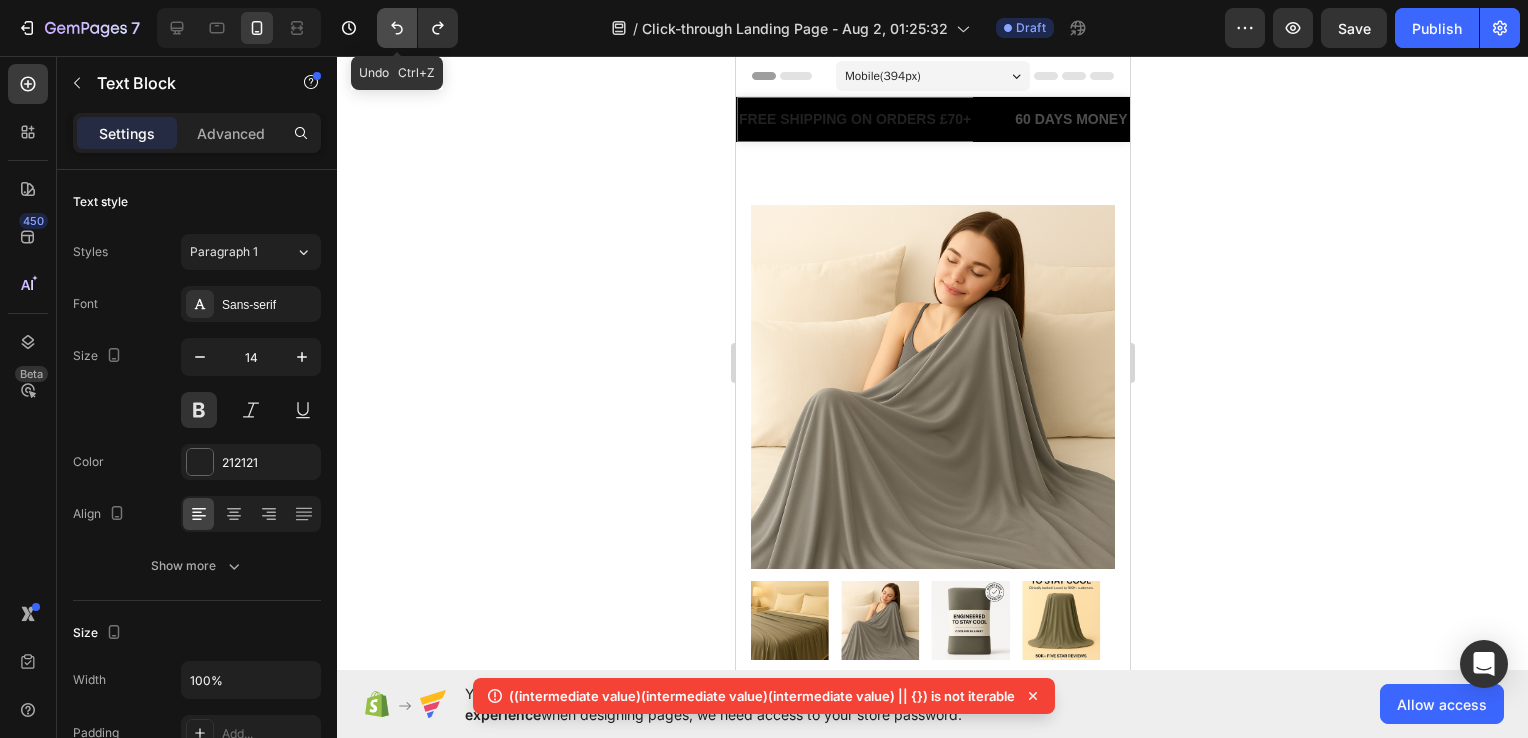 click 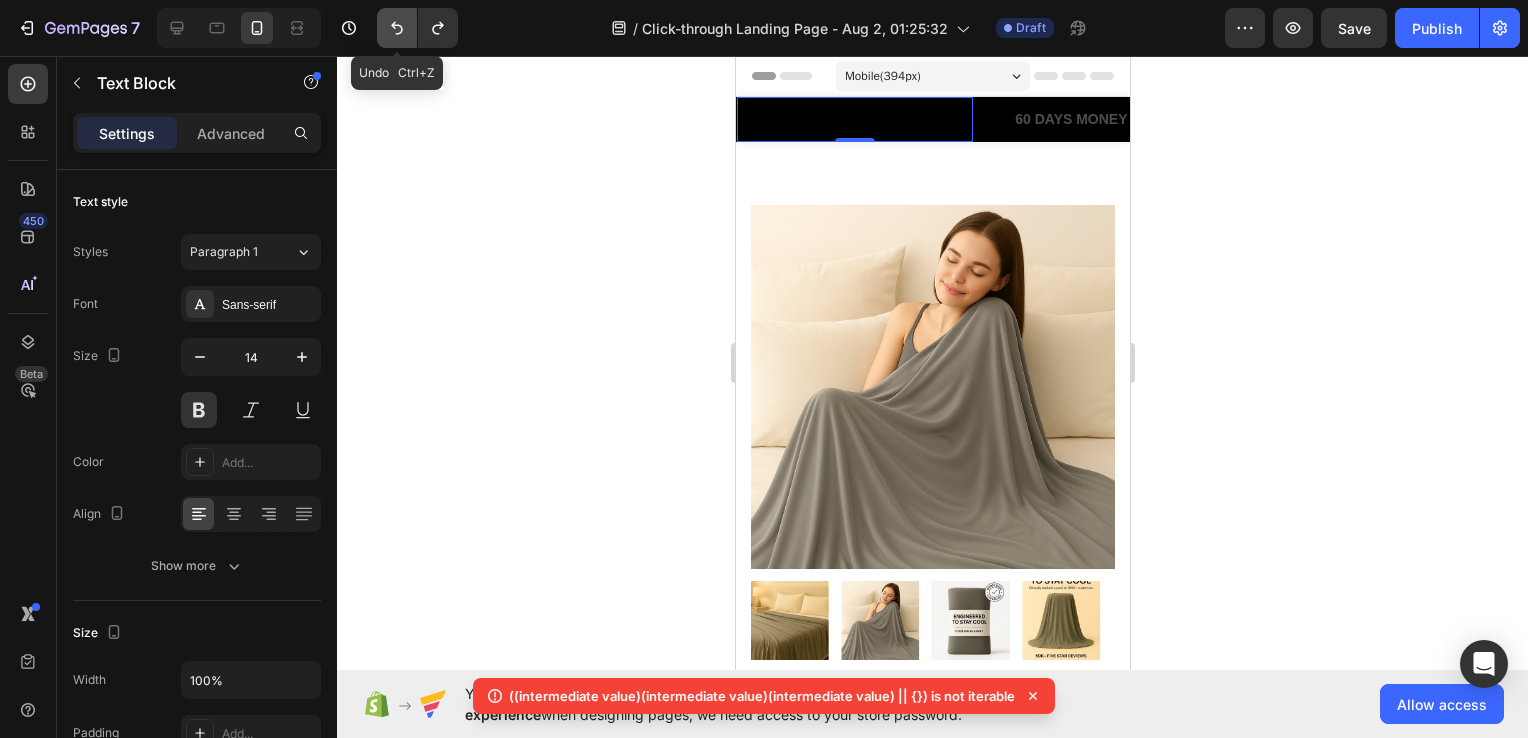 click 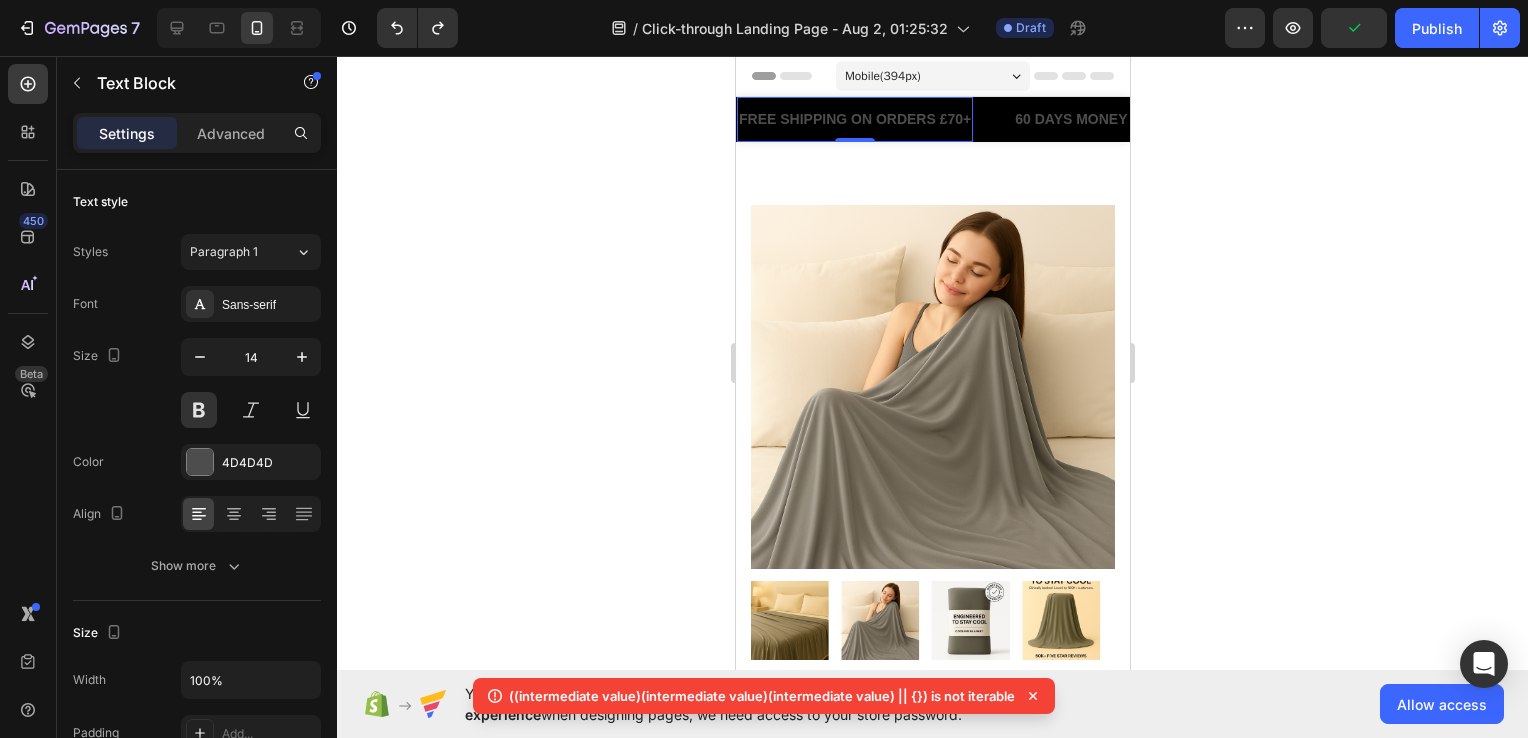click 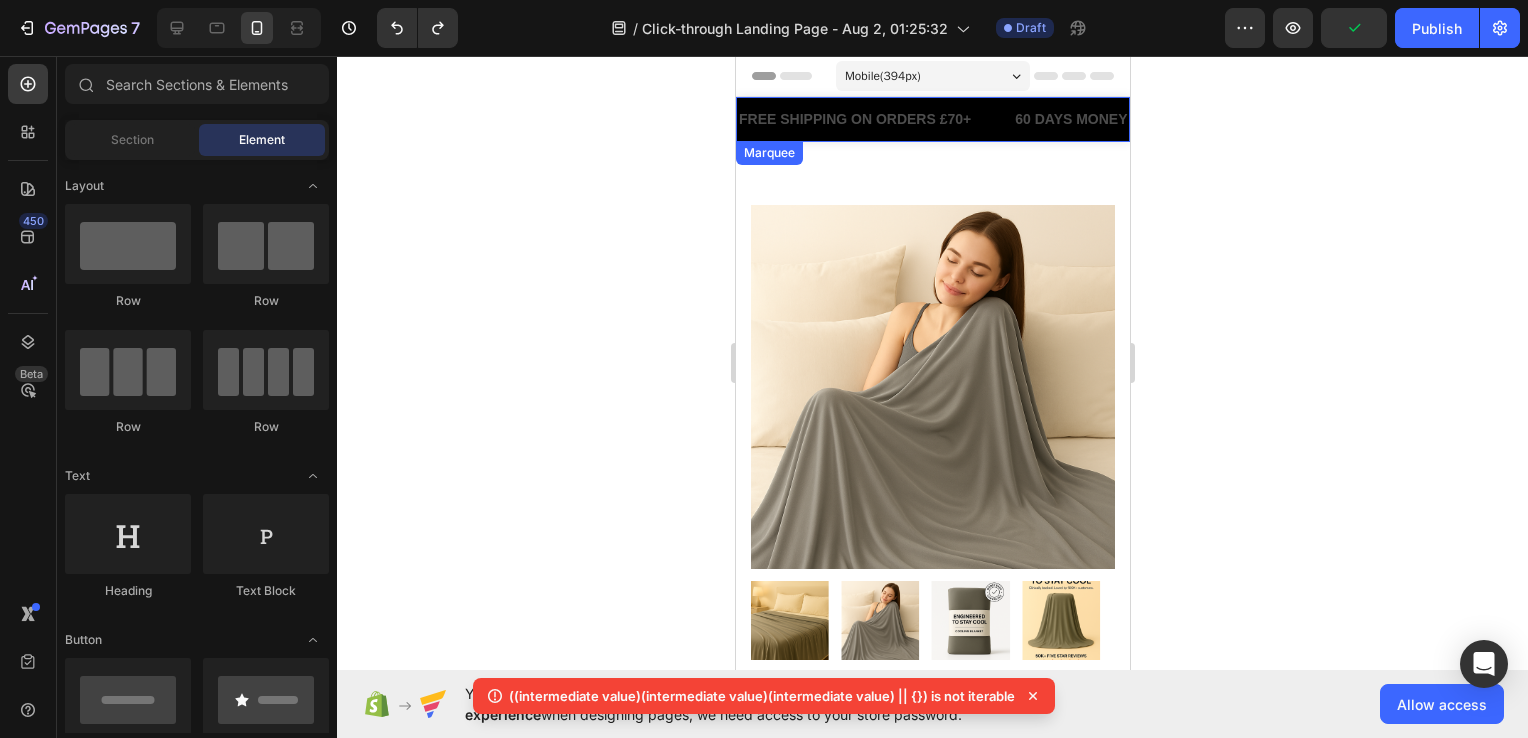 click on "FREE SHIPPING ON ORDERS £70+ Text Block" at bounding box center [804, 119] 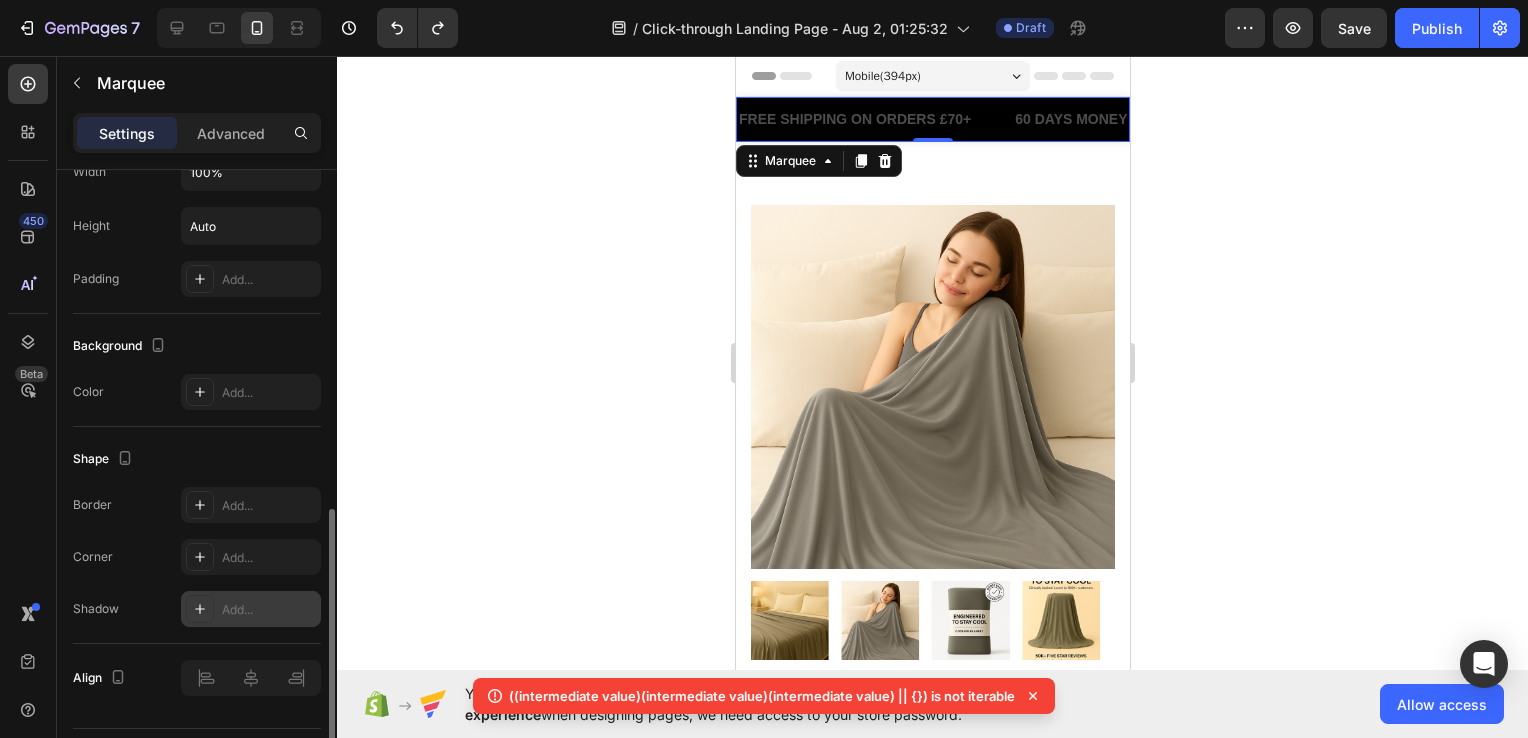 scroll, scrollTop: 850, scrollLeft: 0, axis: vertical 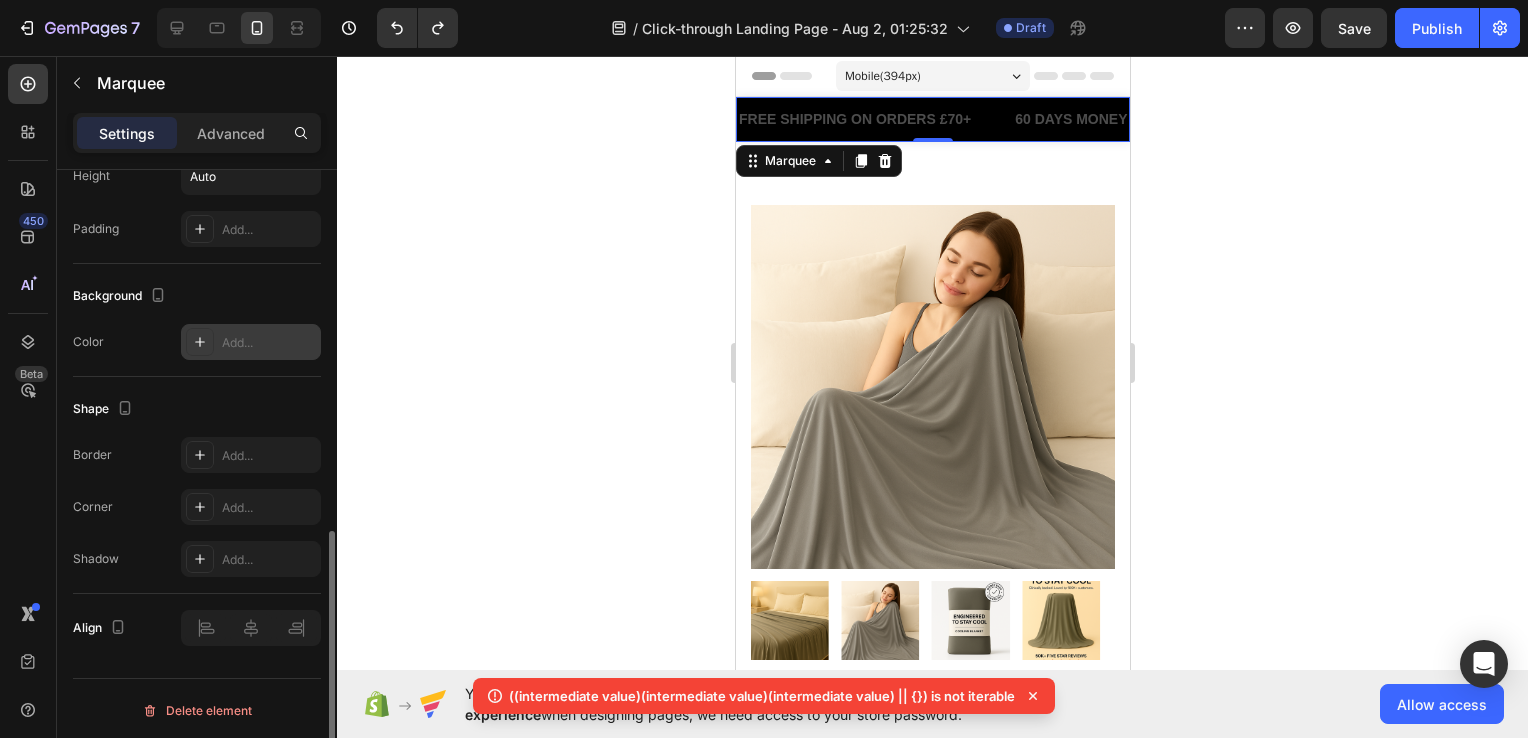 click on "Add..." at bounding box center (269, 343) 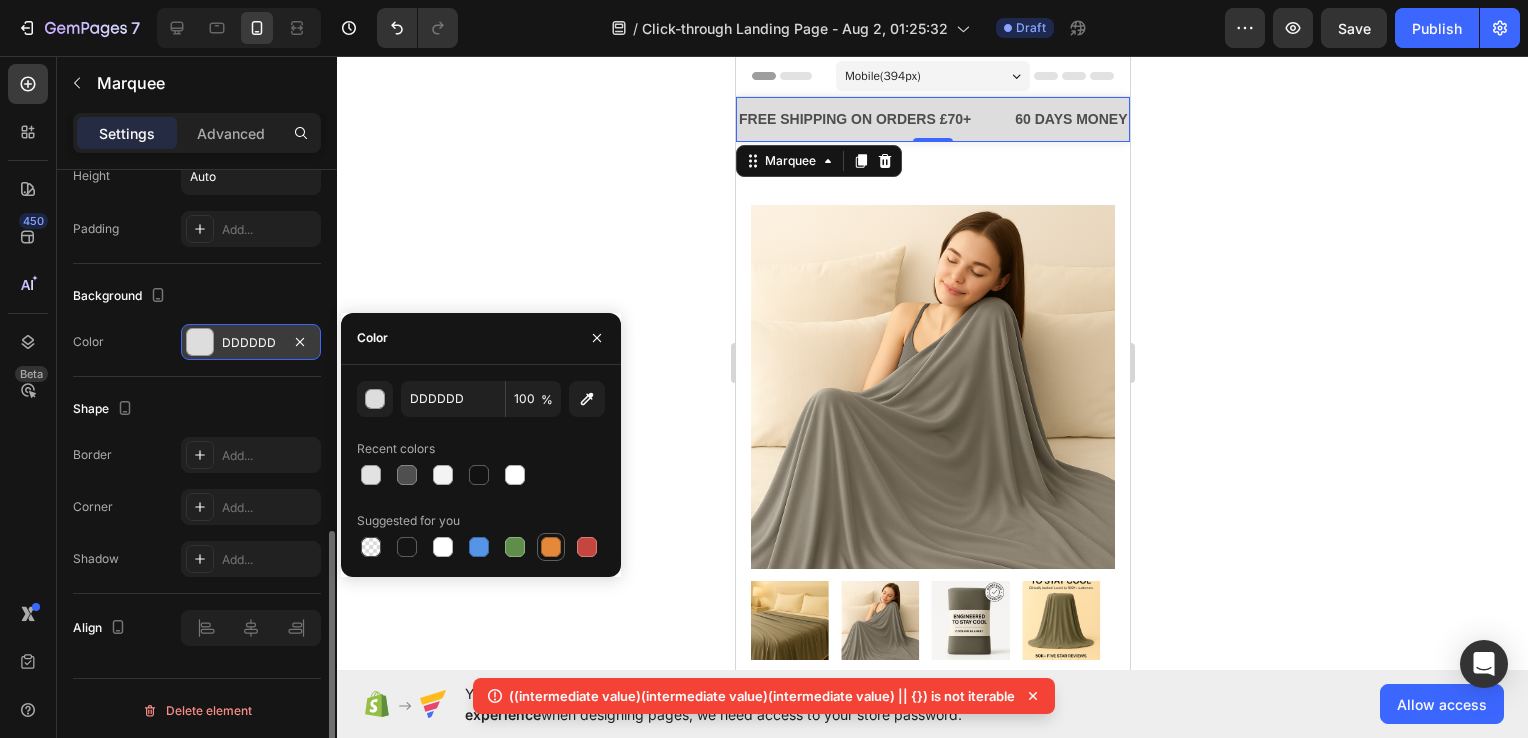 click at bounding box center (551, 547) 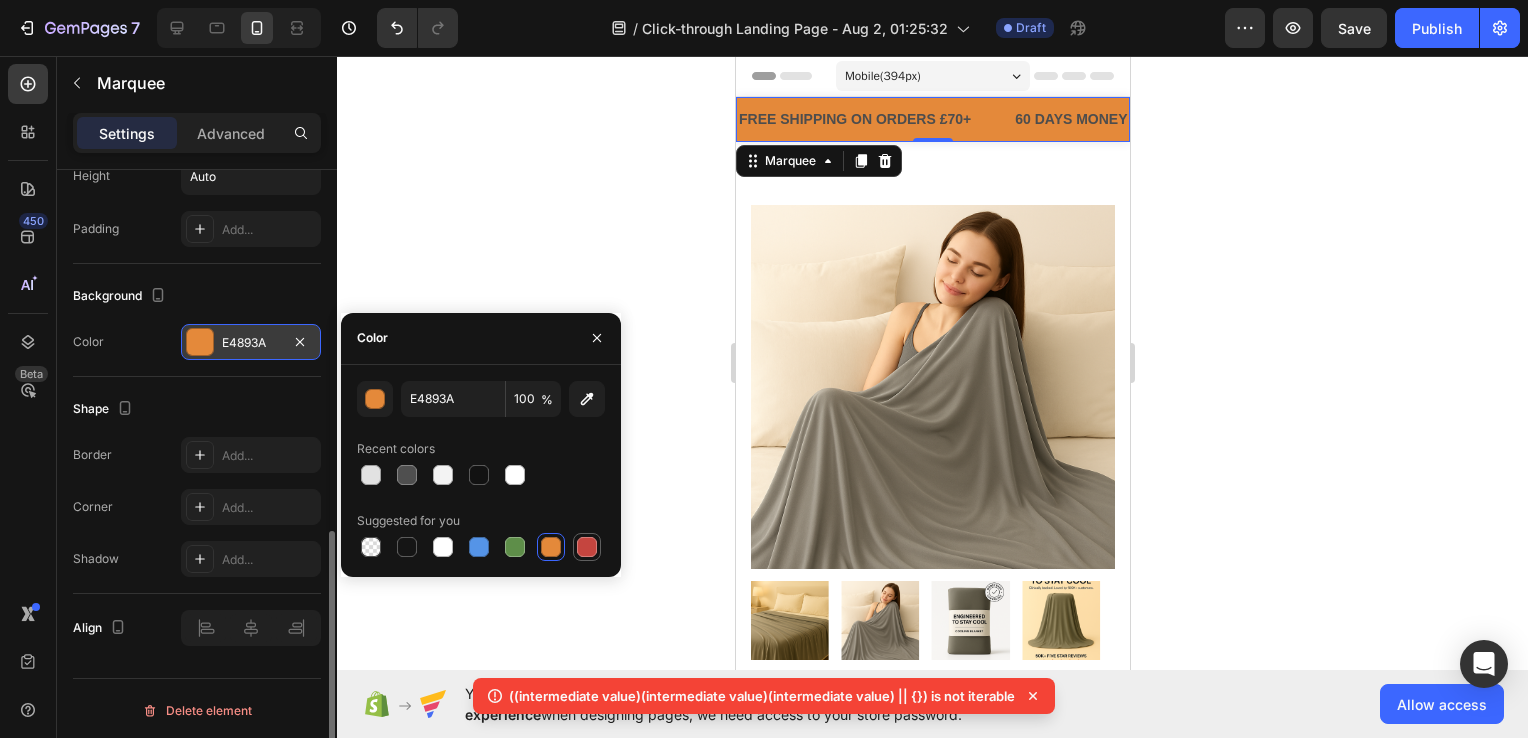 click at bounding box center [587, 547] 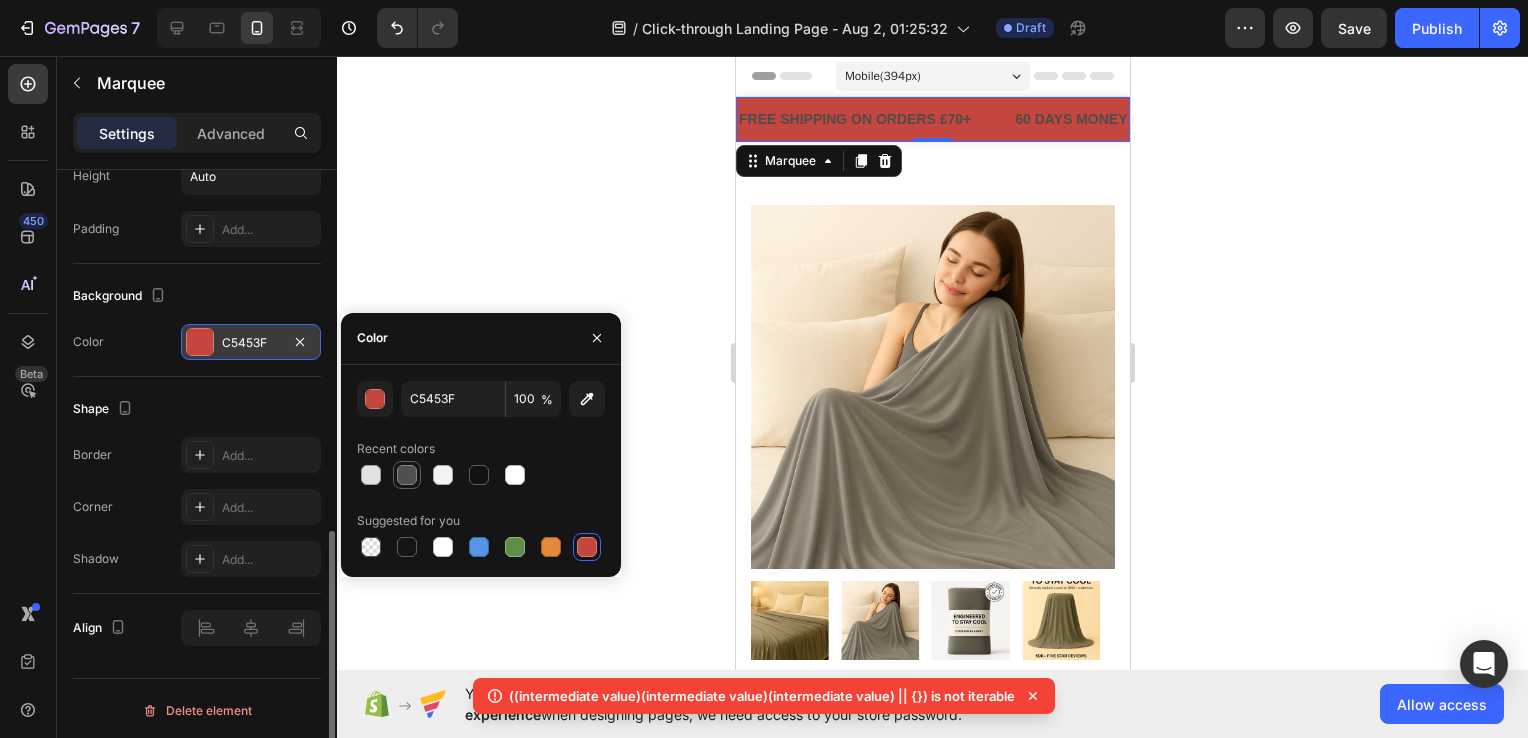 click at bounding box center [407, 475] 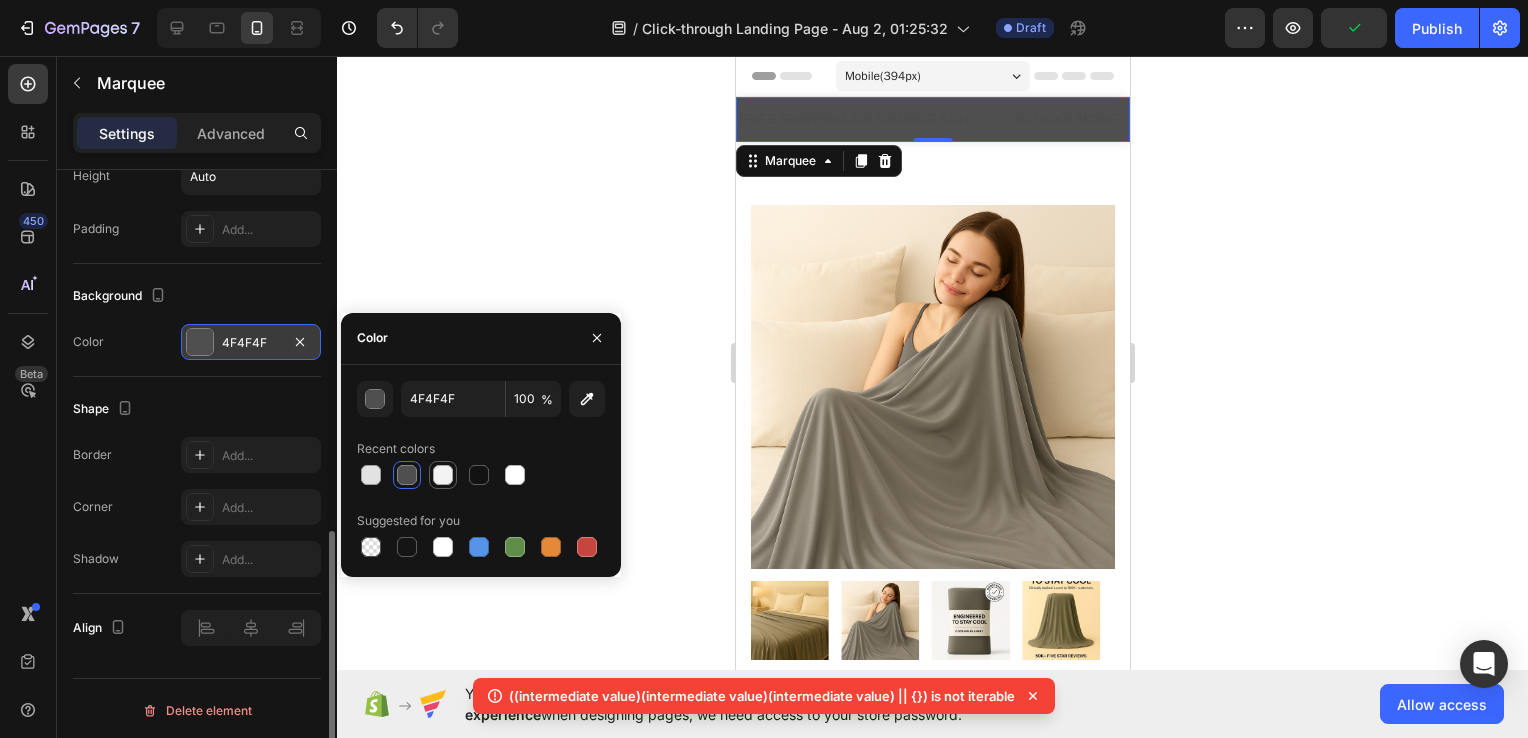 click at bounding box center [443, 475] 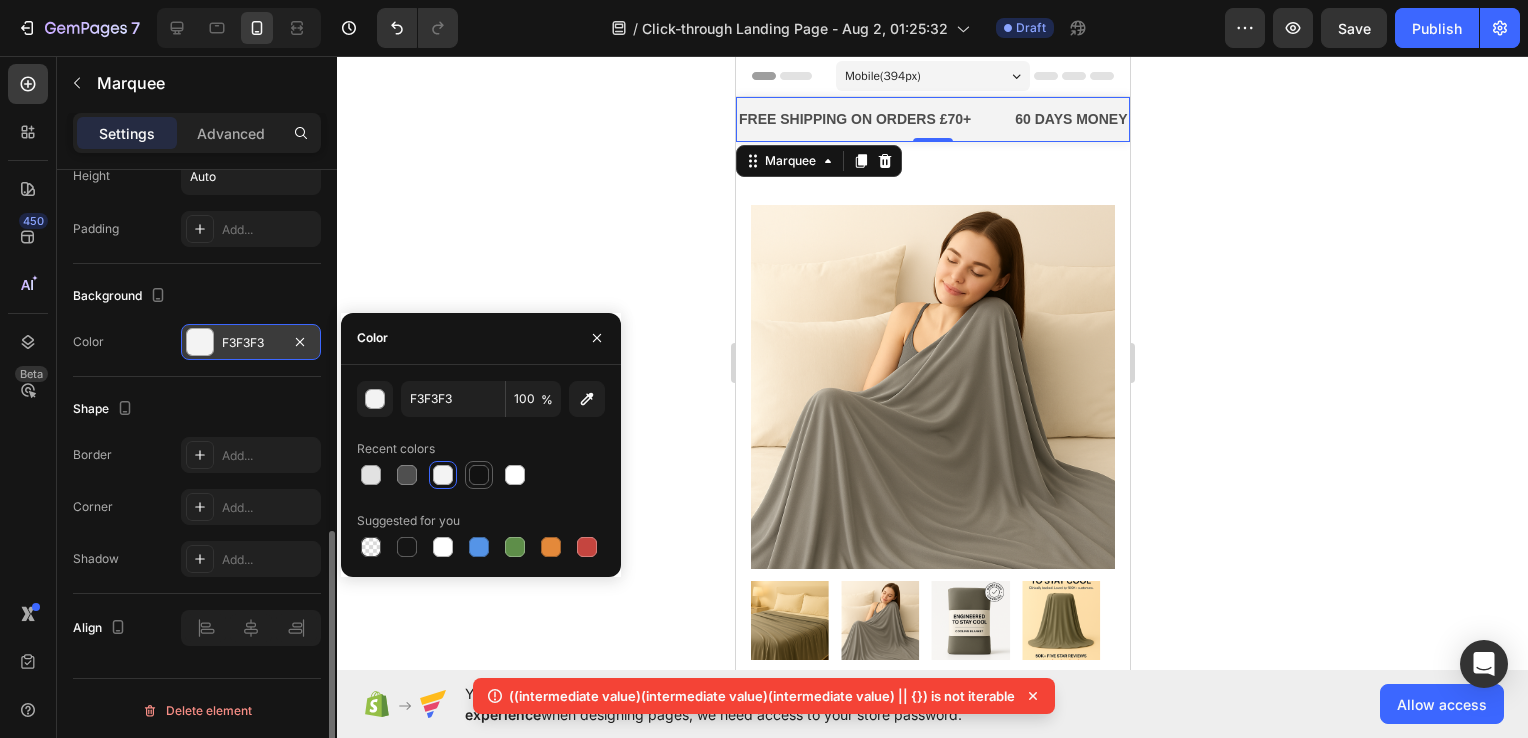 click at bounding box center [479, 475] 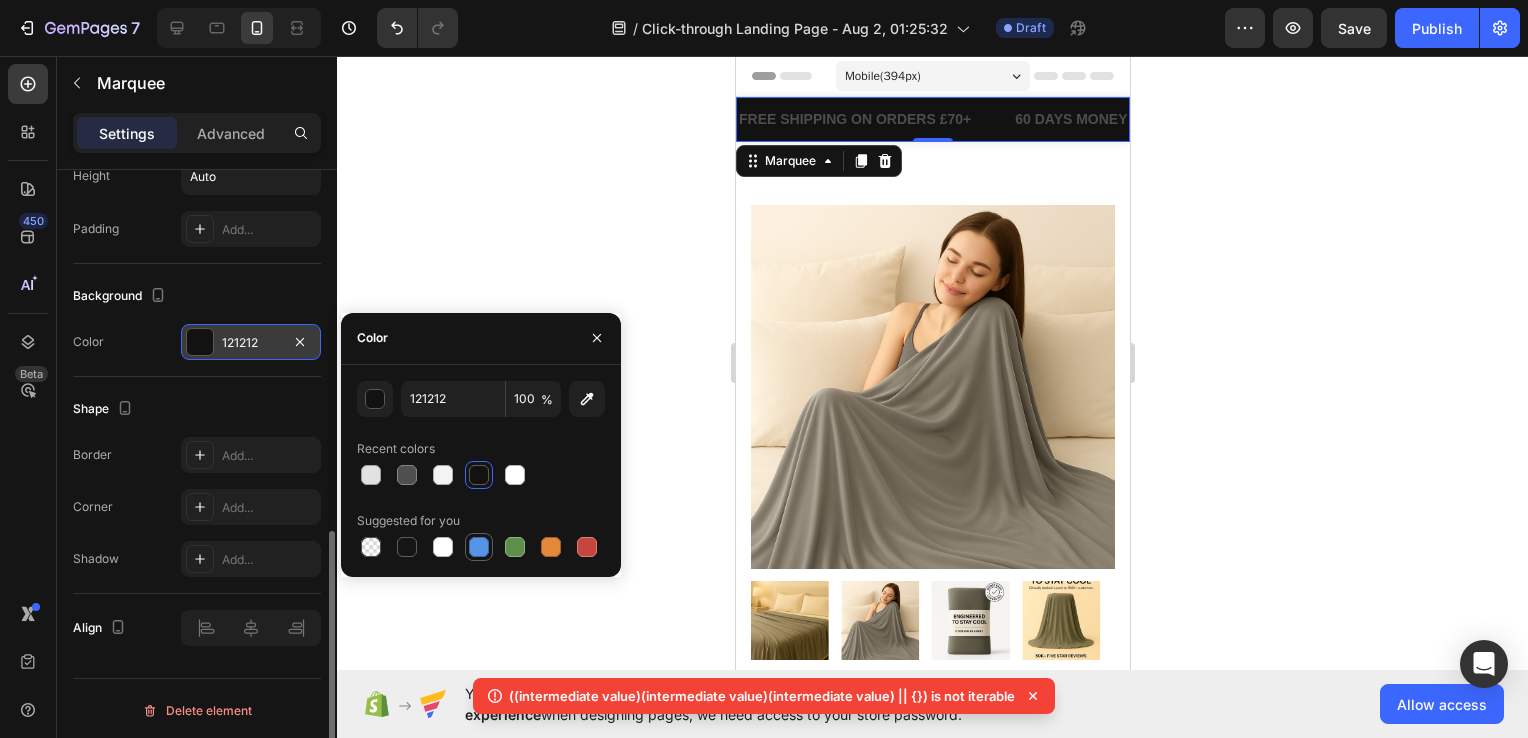 click at bounding box center [479, 547] 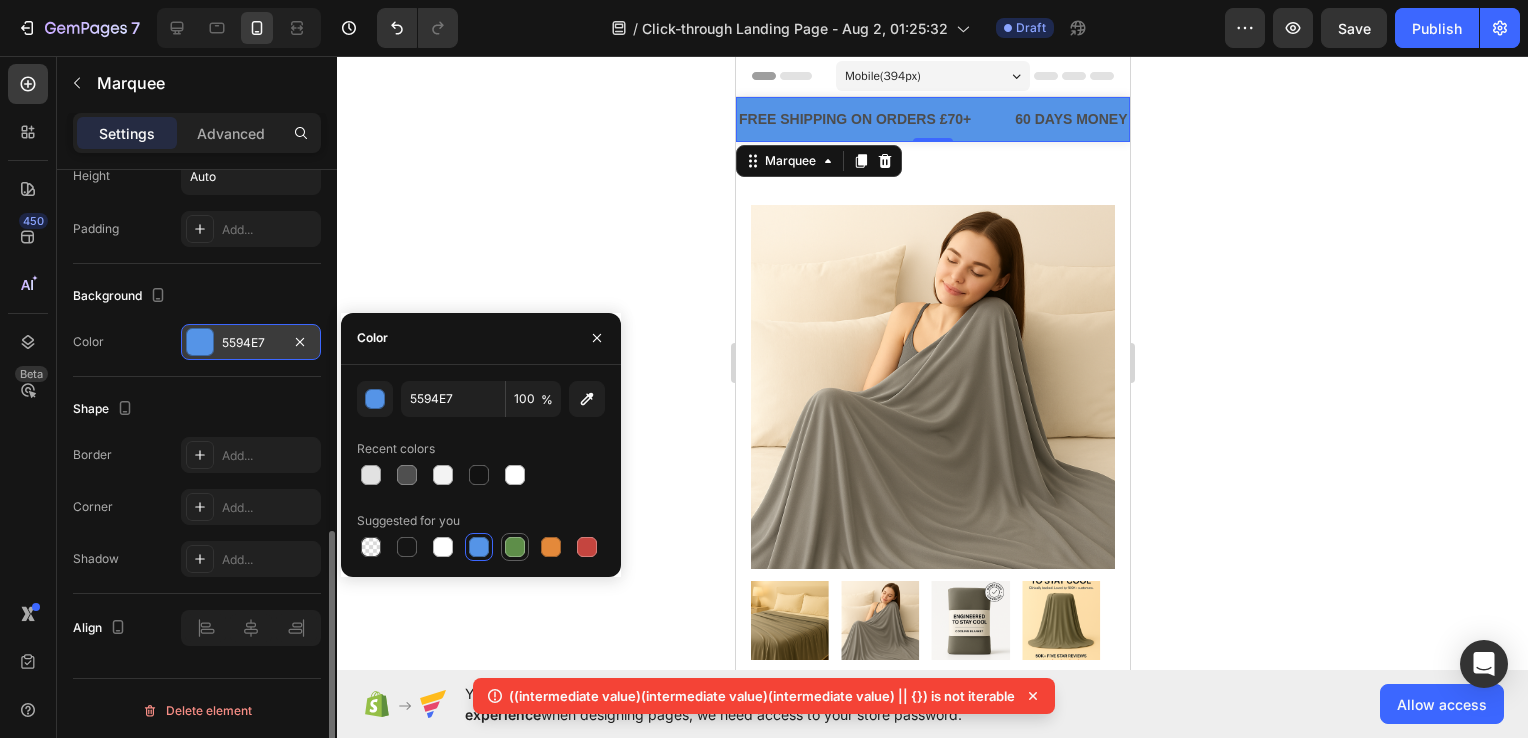 click at bounding box center (515, 547) 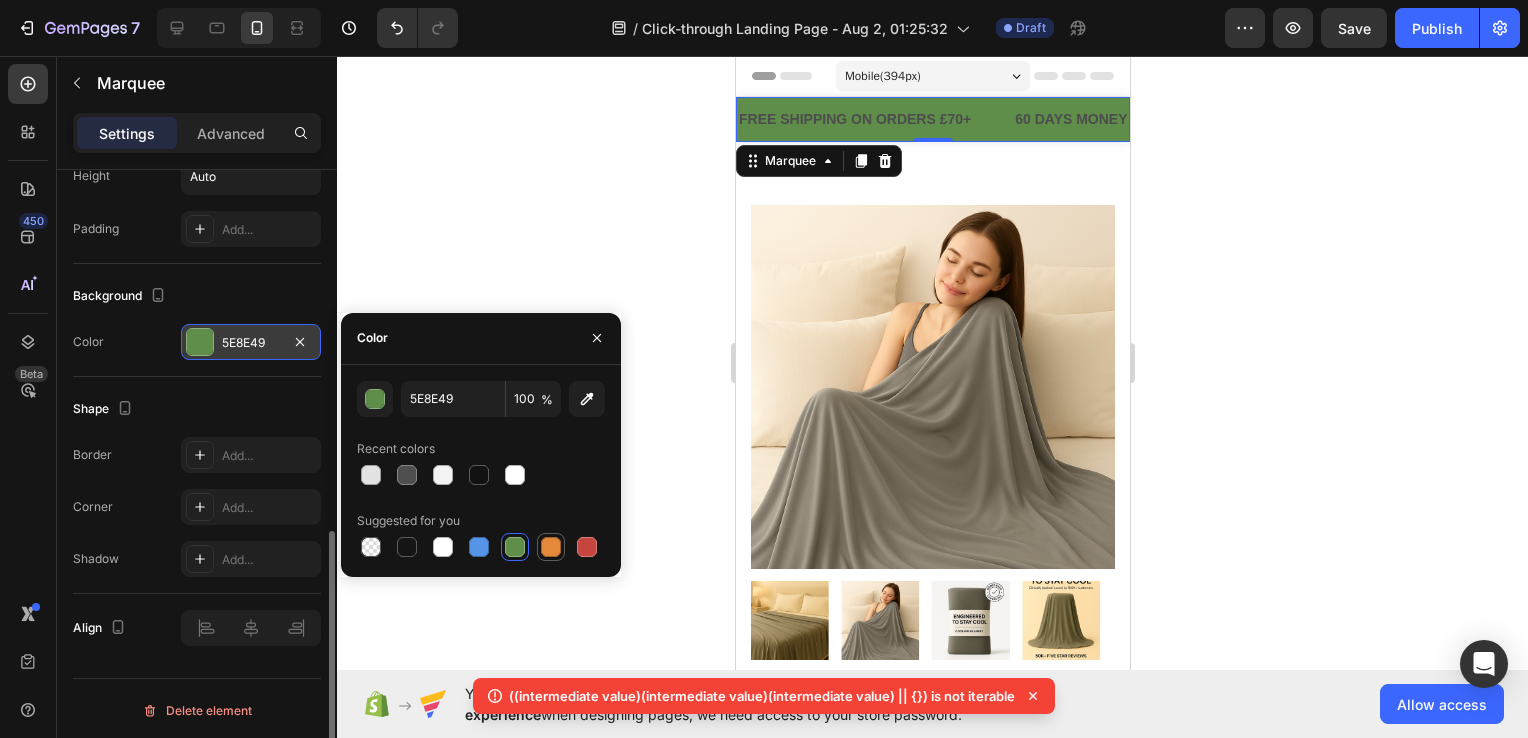 click at bounding box center [551, 547] 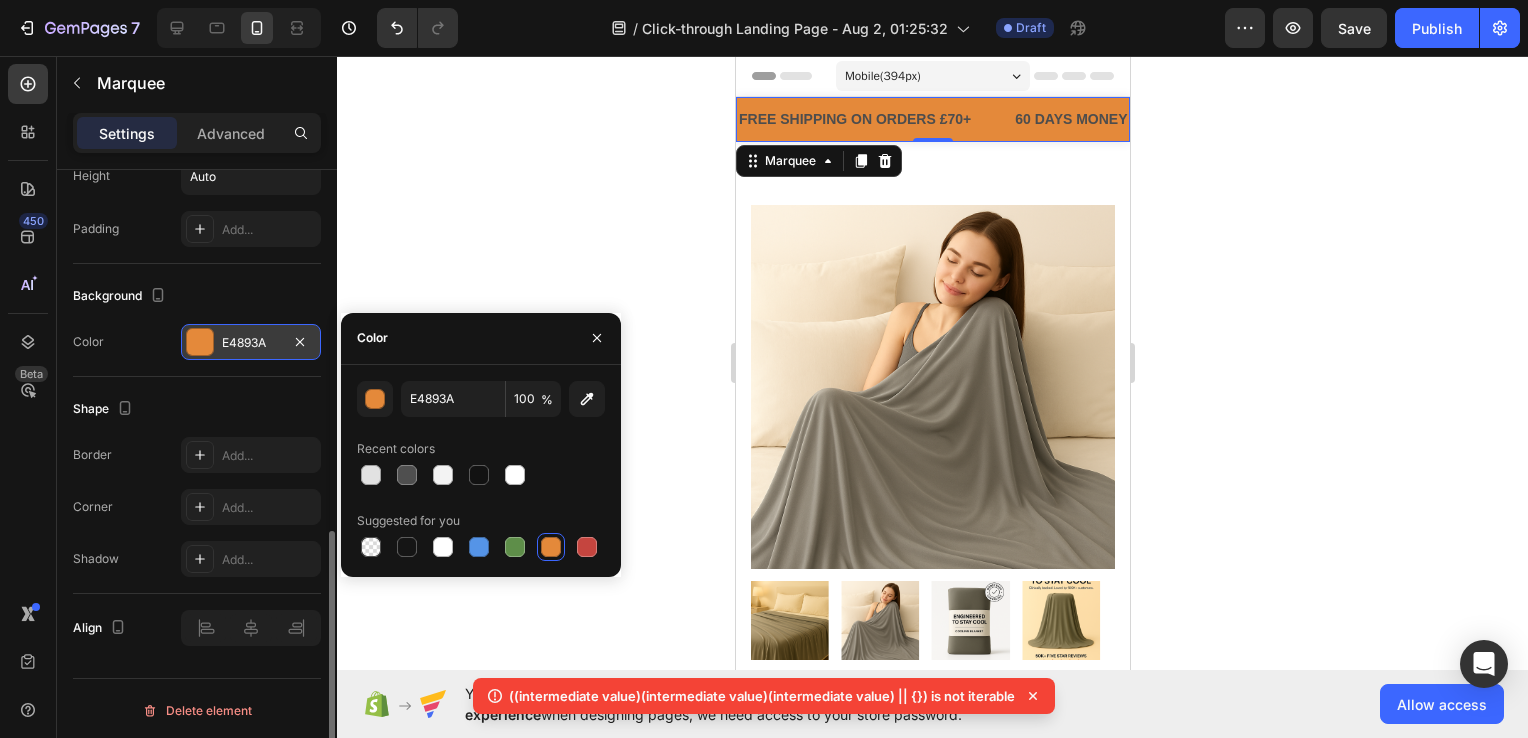 click 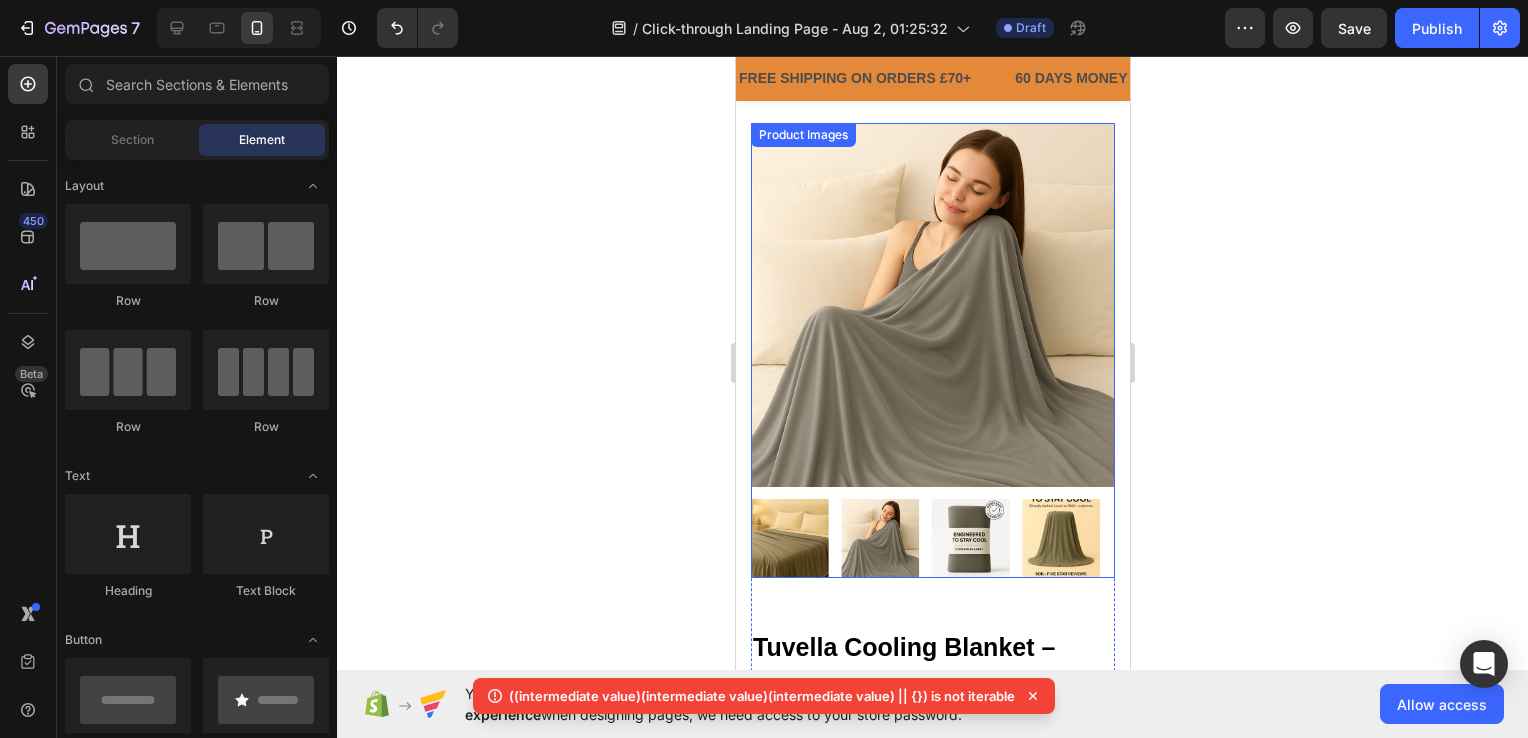 scroll, scrollTop: 0, scrollLeft: 0, axis: both 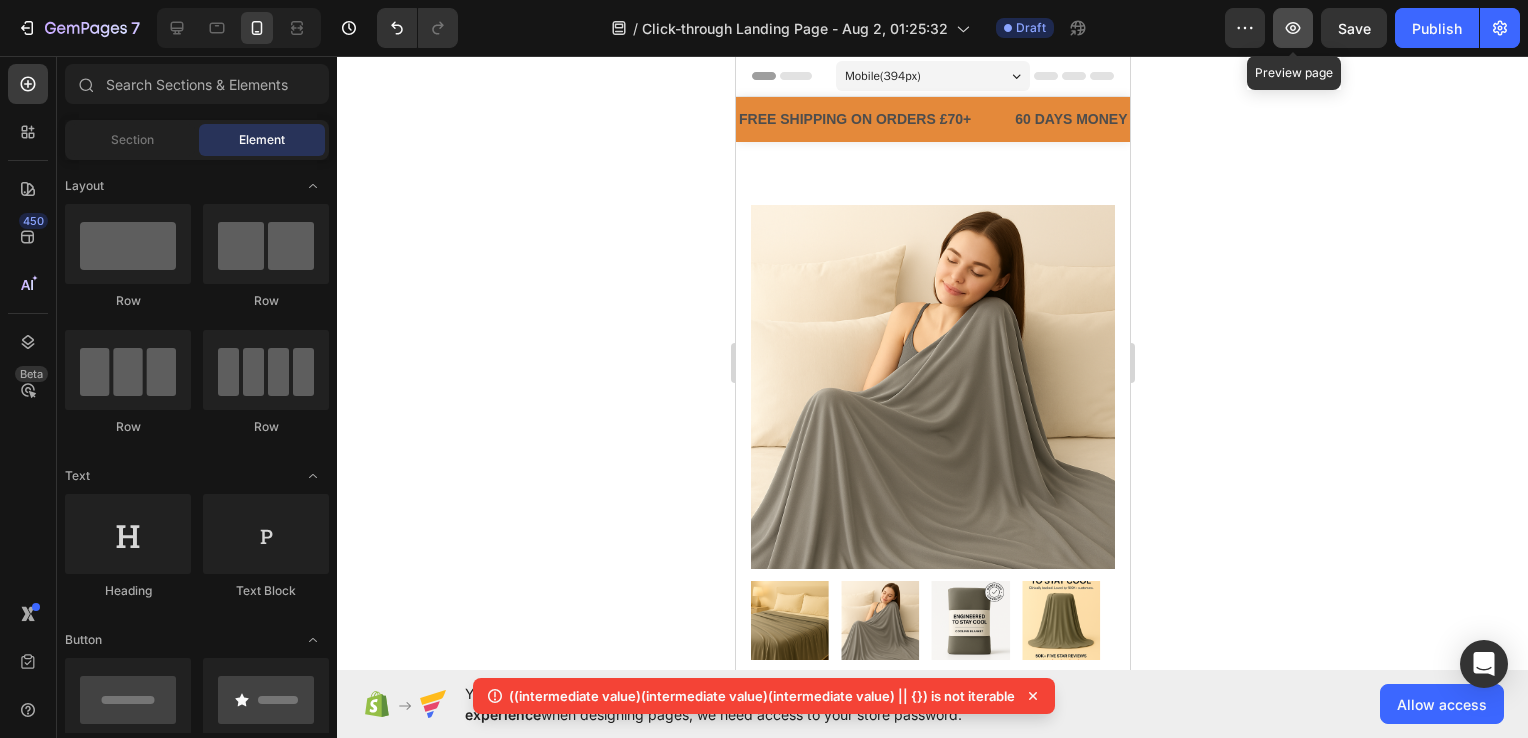 click 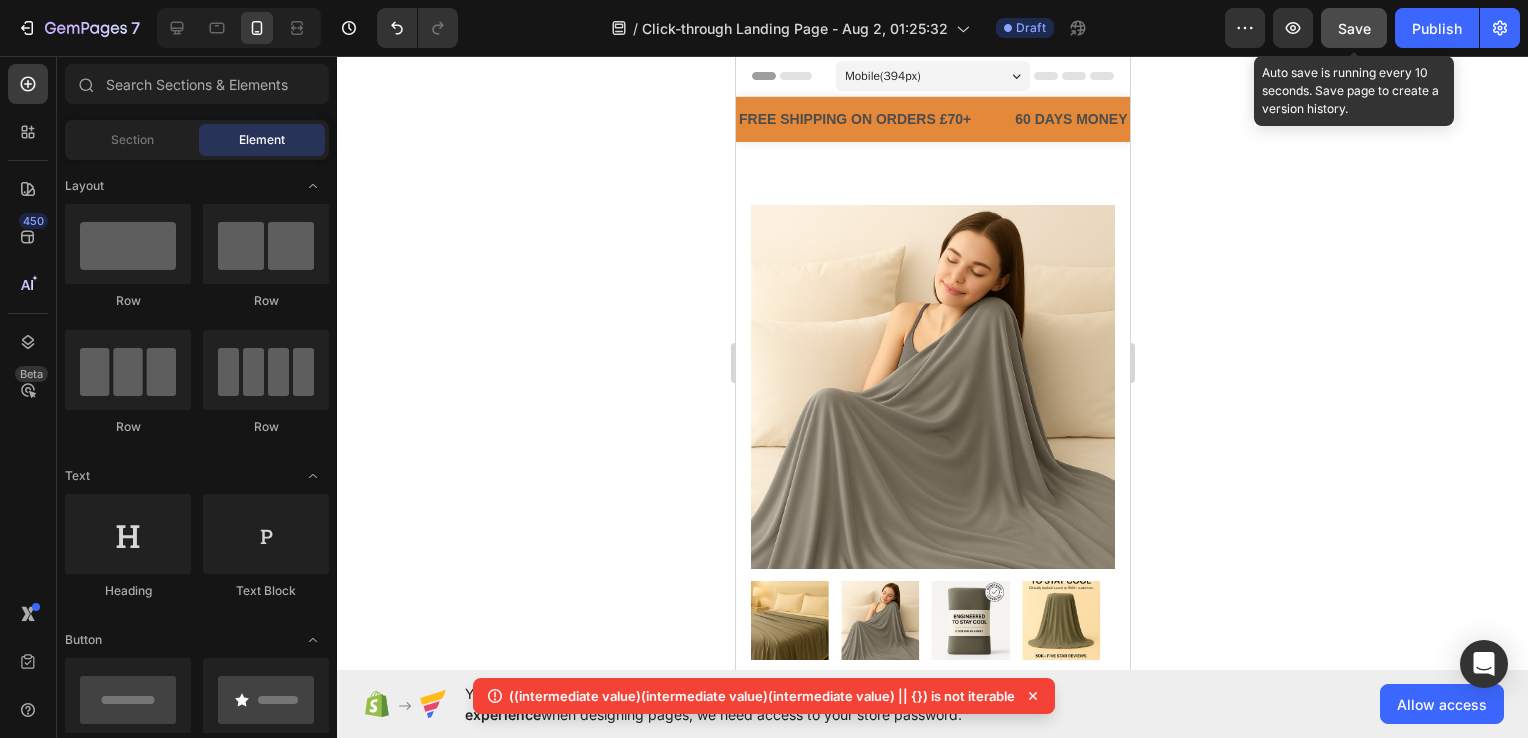 click on "Save" at bounding box center [1354, 28] 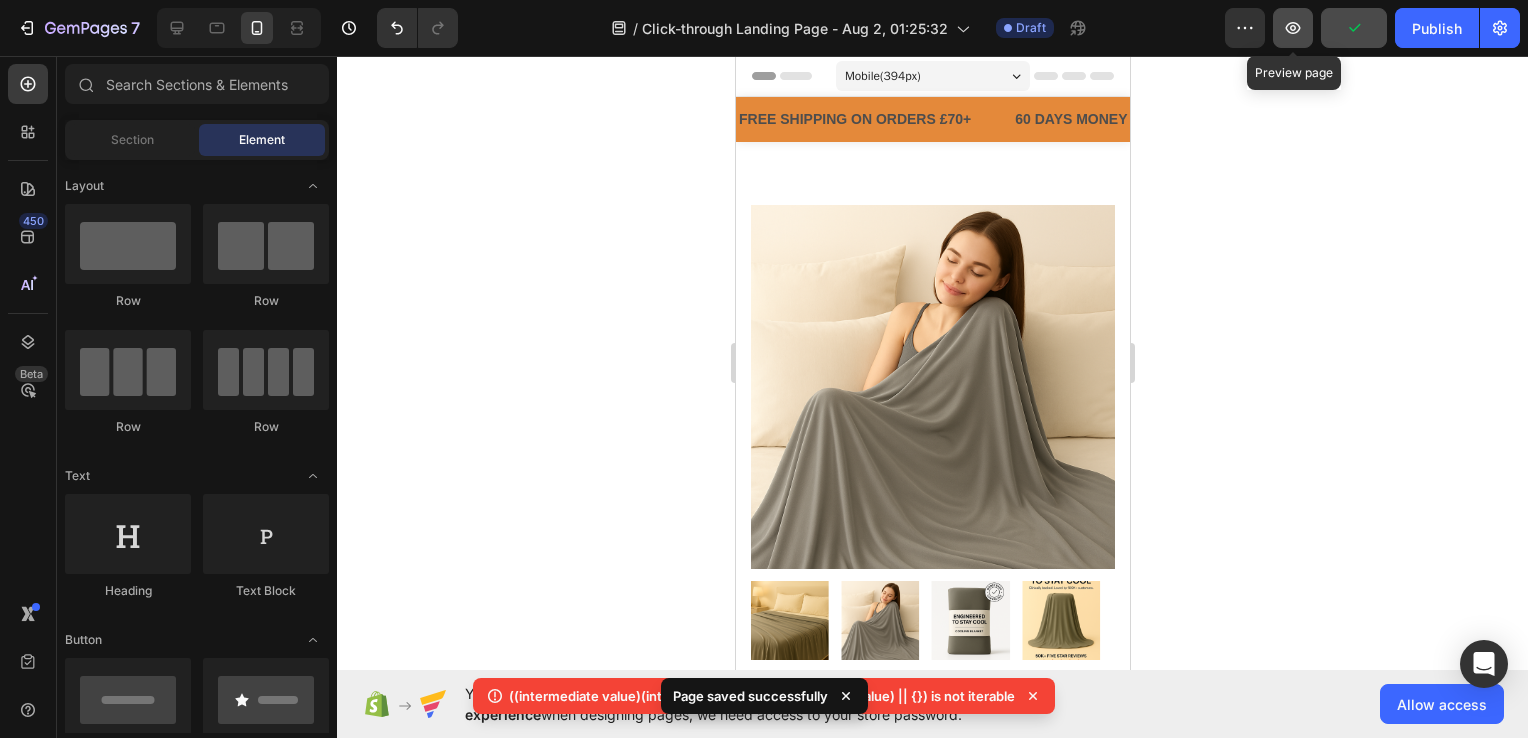 click 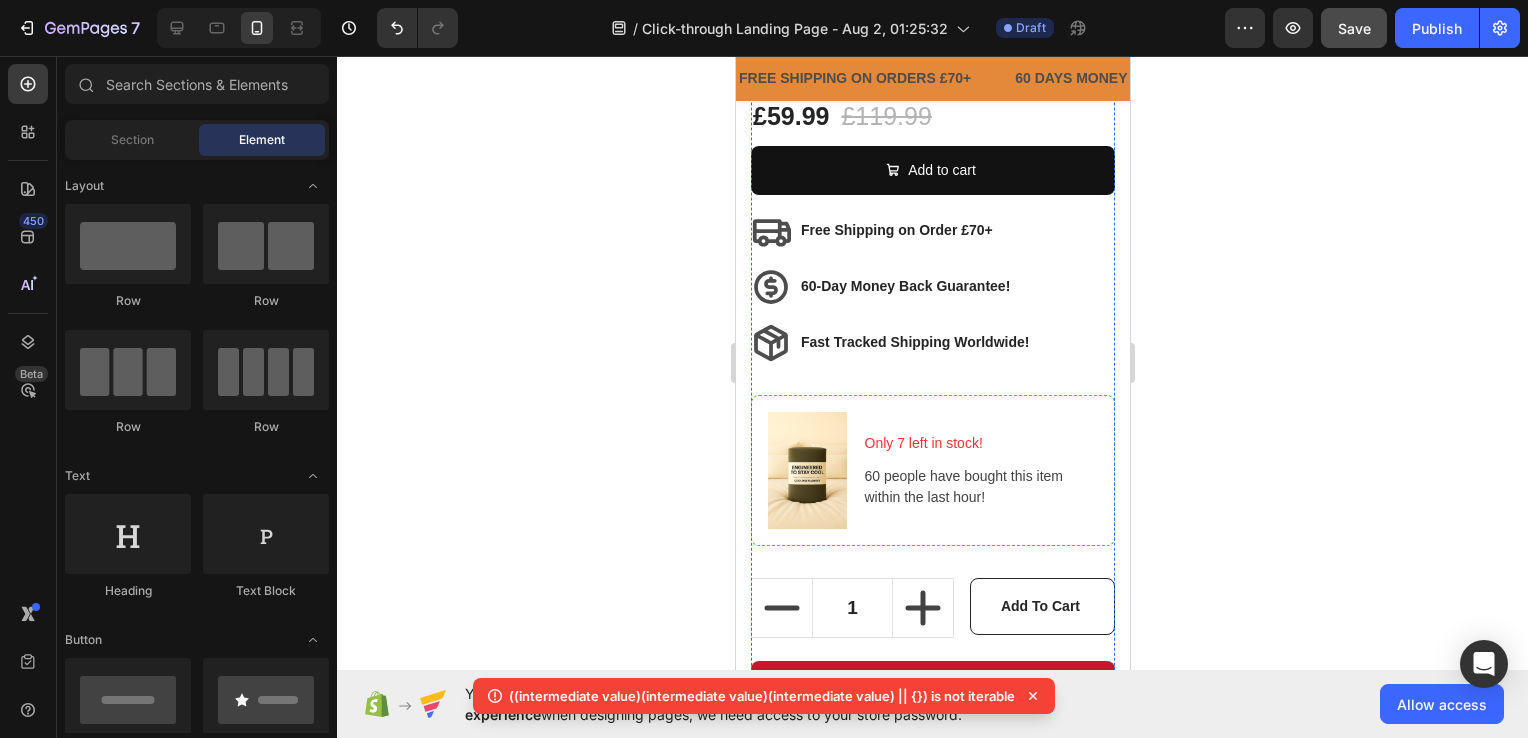 scroll, scrollTop: 1100, scrollLeft: 0, axis: vertical 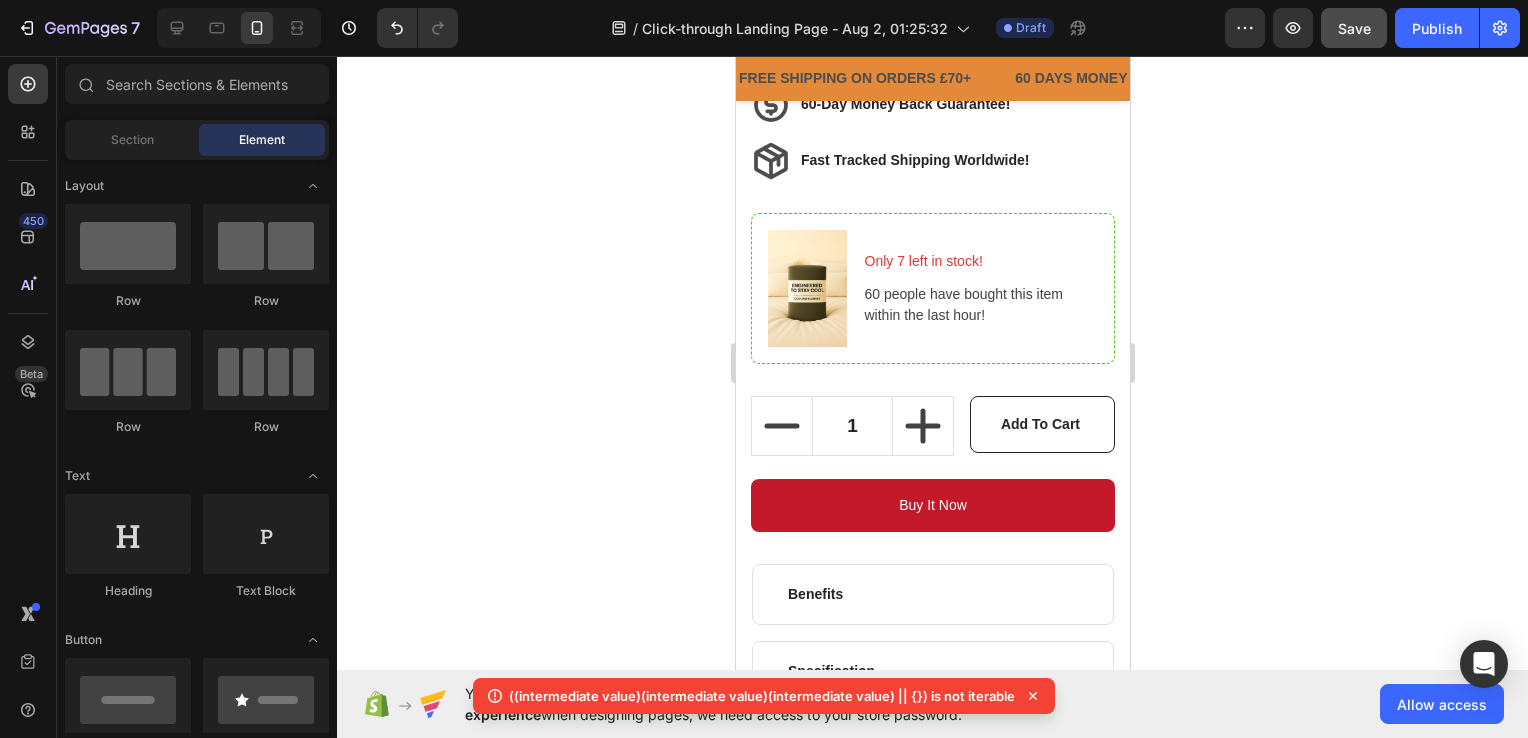 click 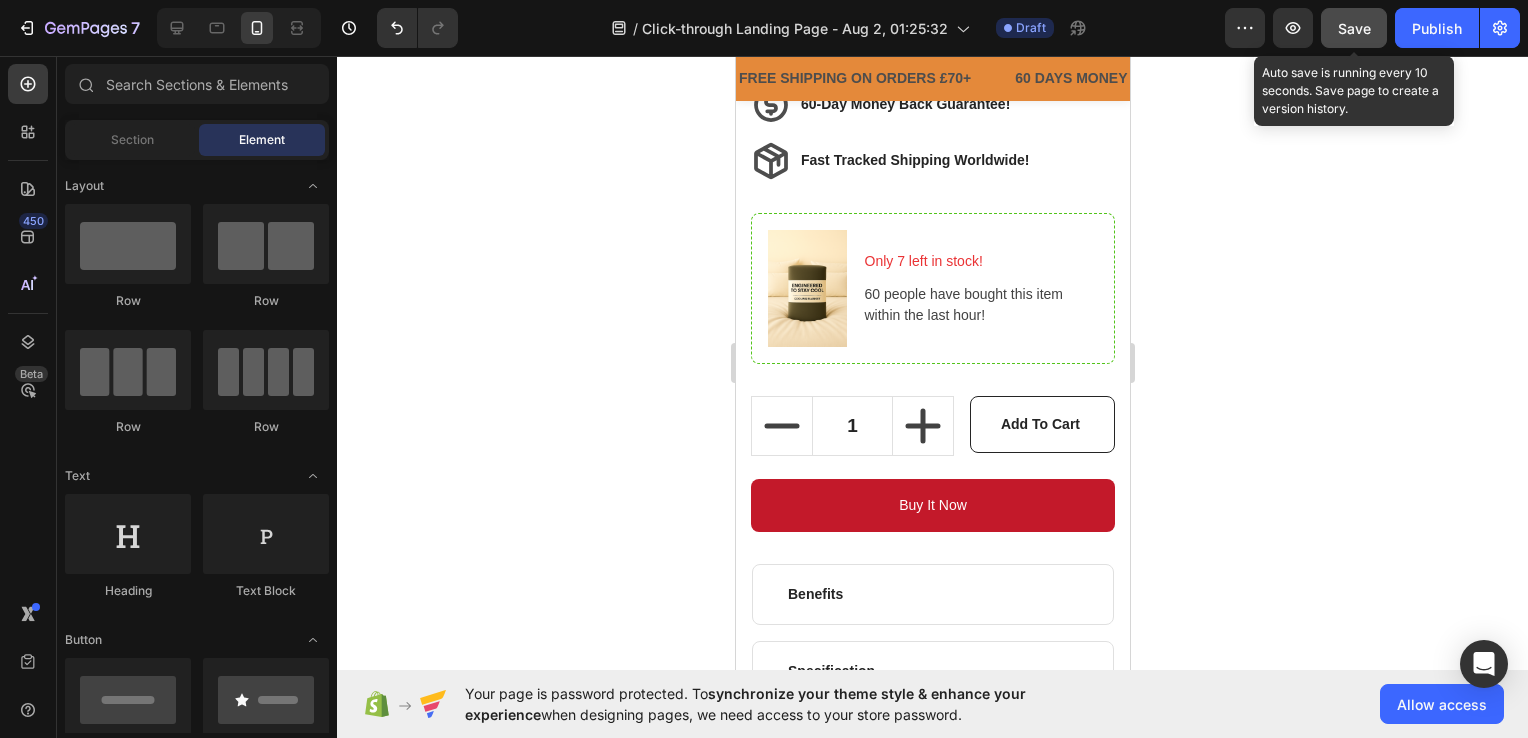 click on "Save" 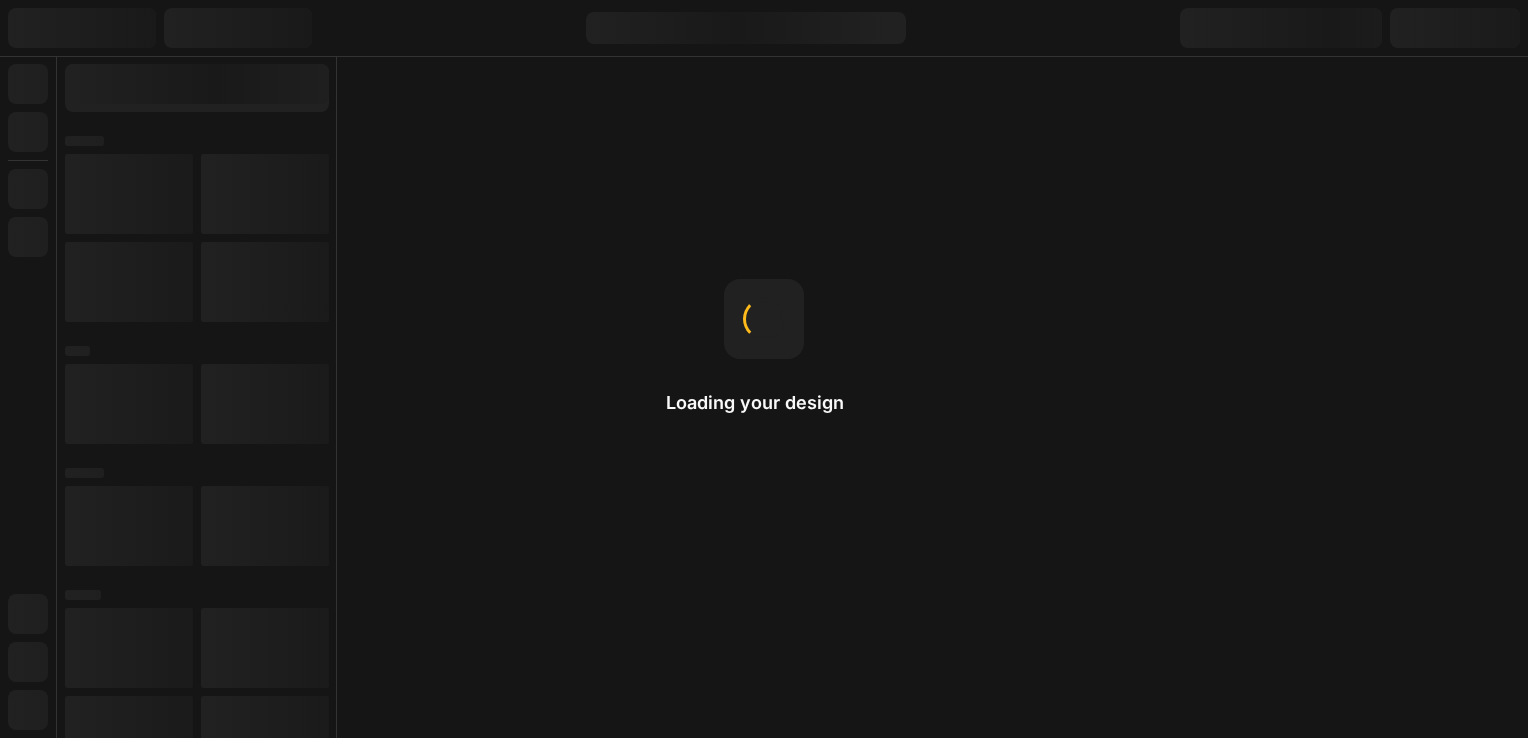 scroll, scrollTop: 0, scrollLeft: 0, axis: both 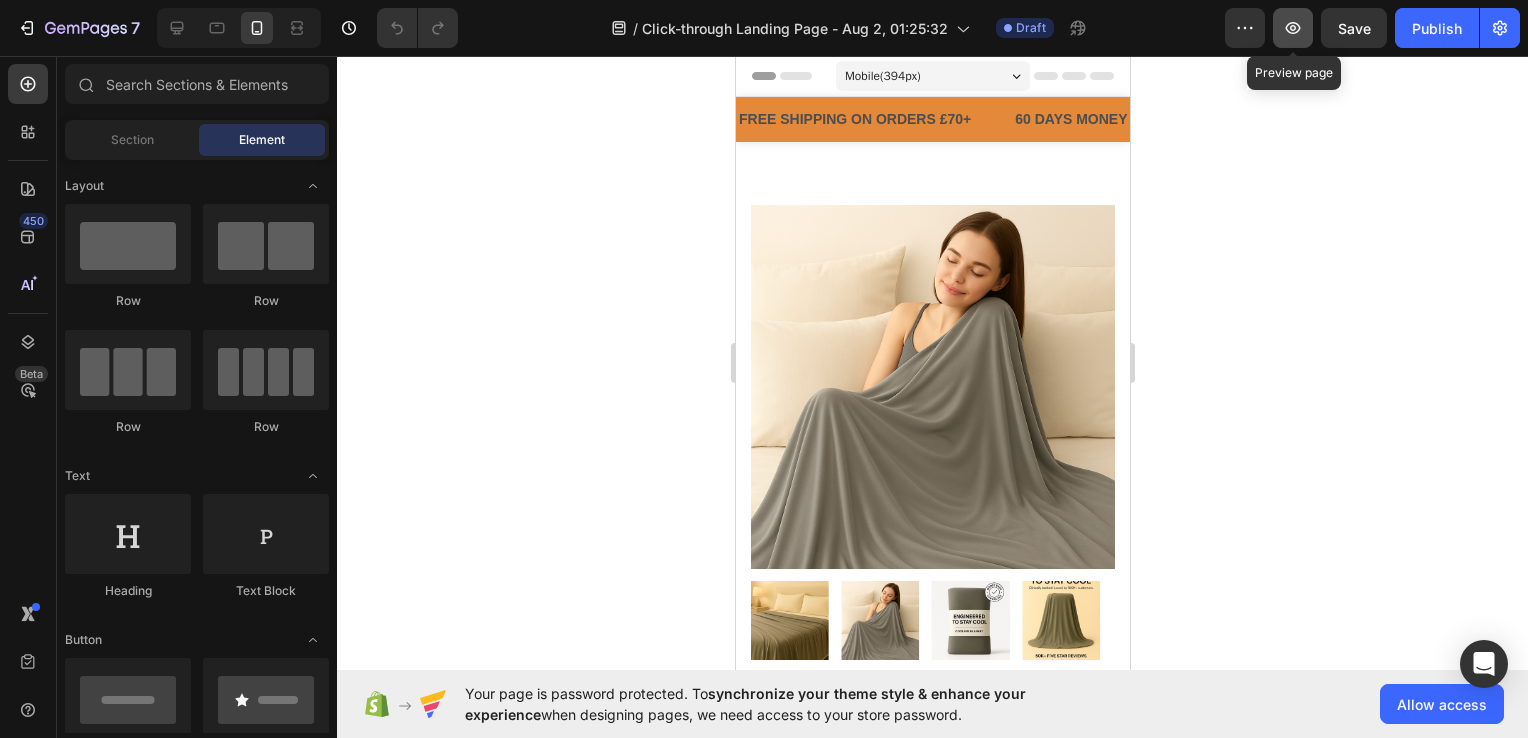 click 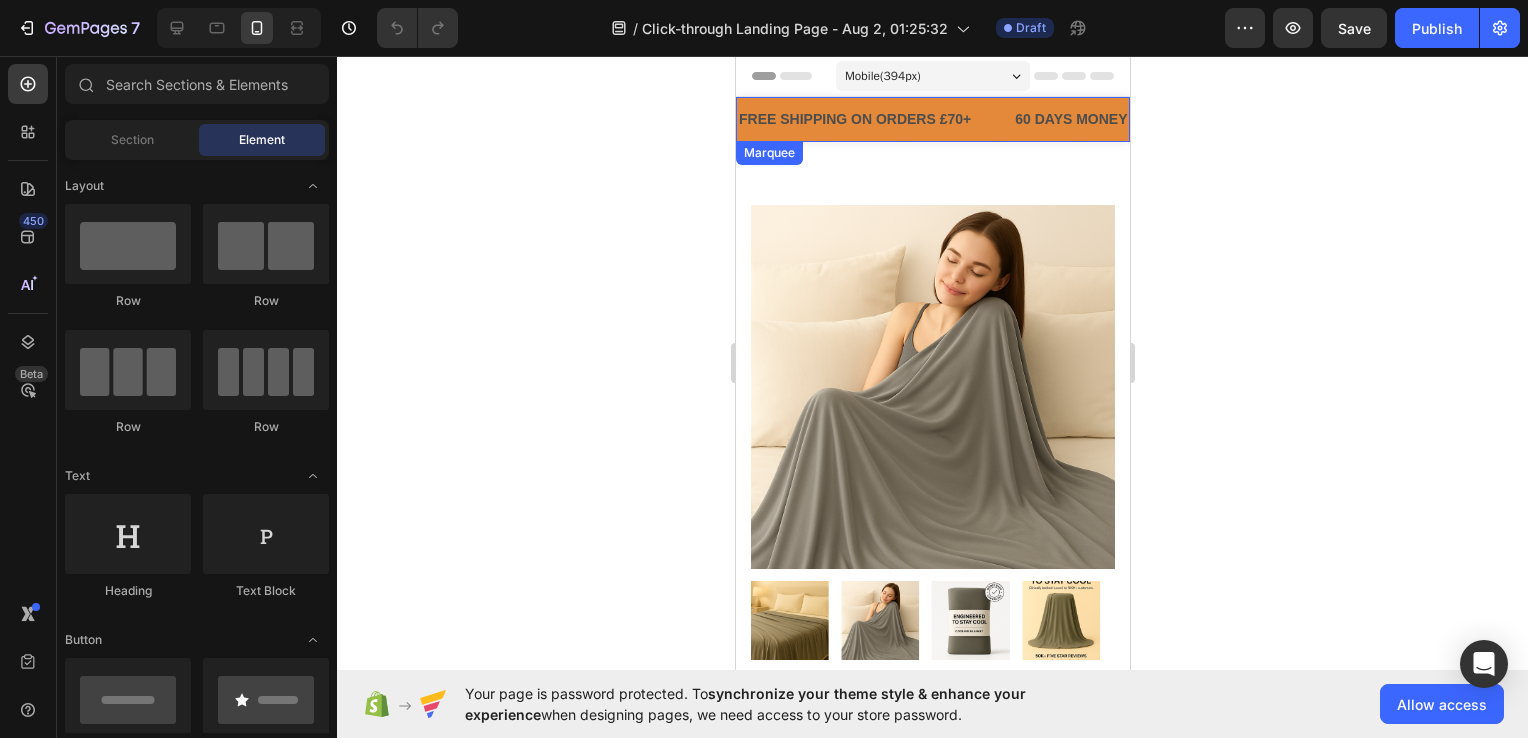 click on "FREE SHIPPING ON ORDERS £70+ Text Block" at bounding box center (874, 119) 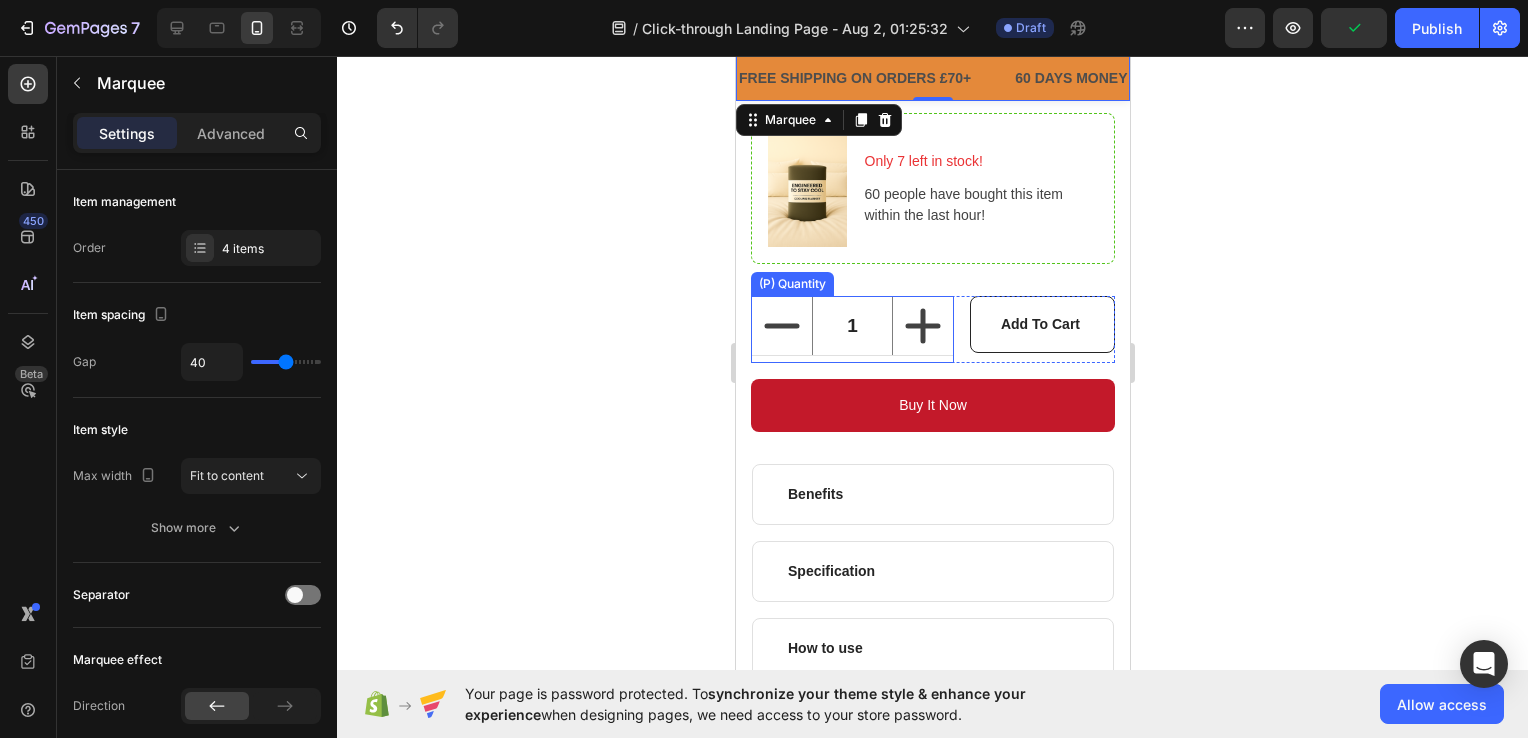 scroll, scrollTop: 1700, scrollLeft: 0, axis: vertical 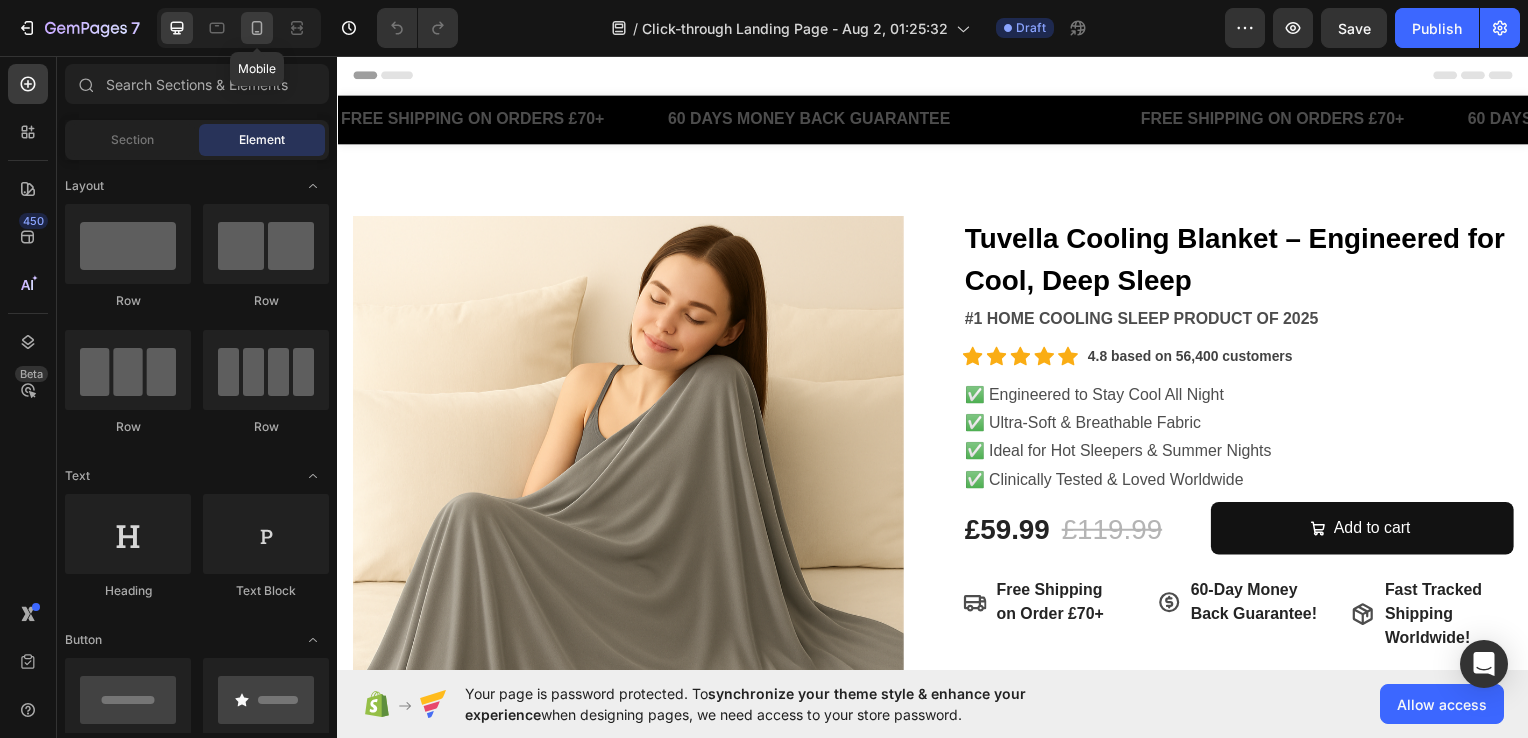 click 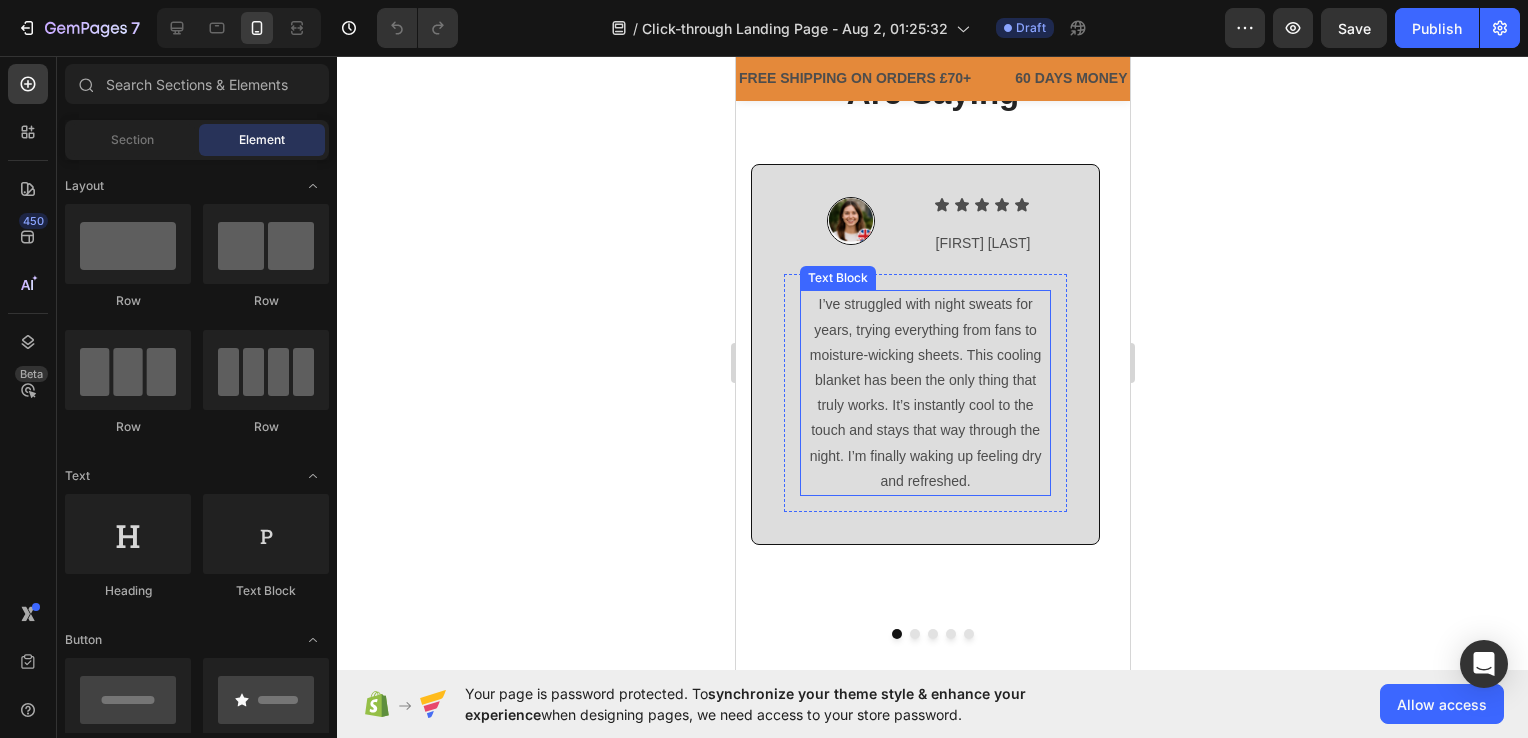 scroll, scrollTop: 4000, scrollLeft: 0, axis: vertical 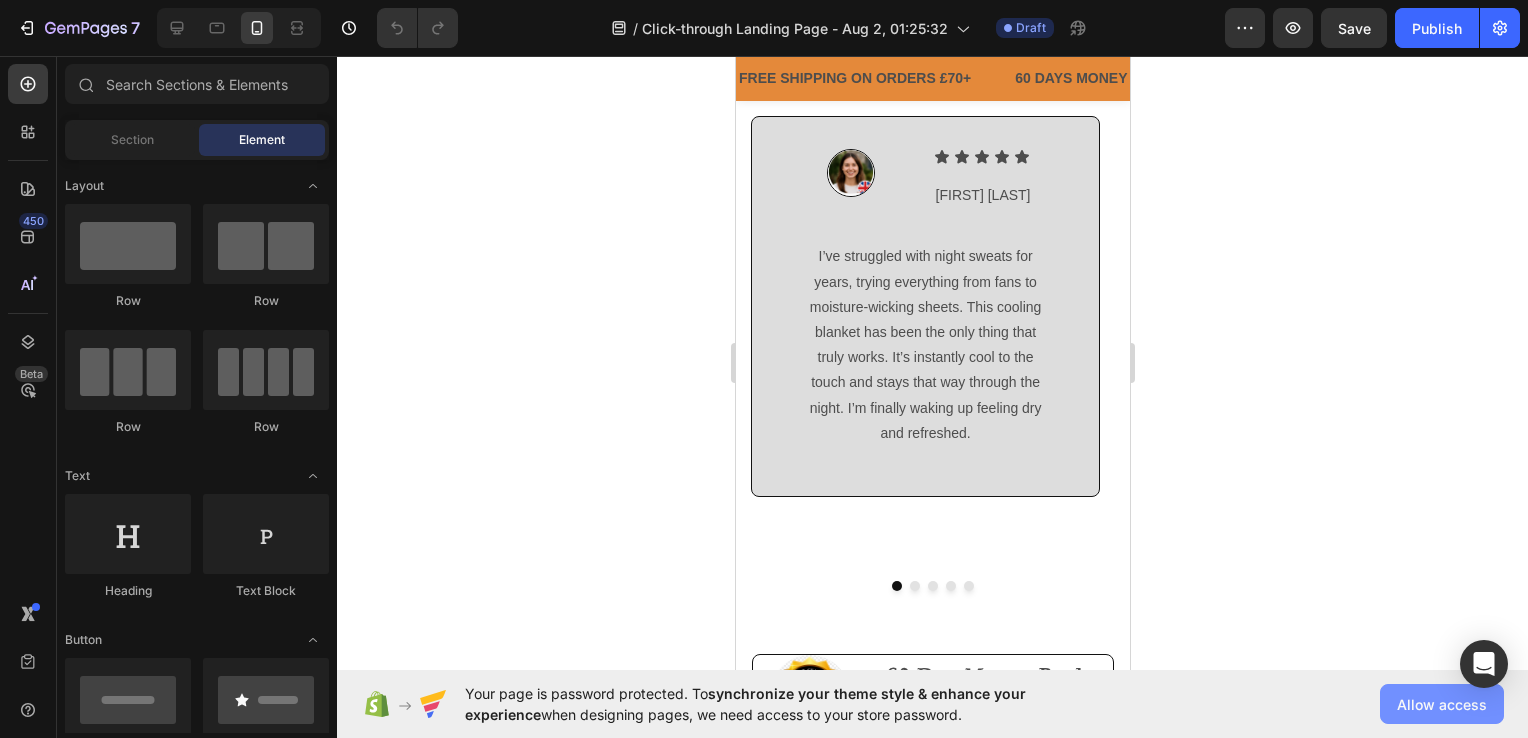 click on "Allow access" 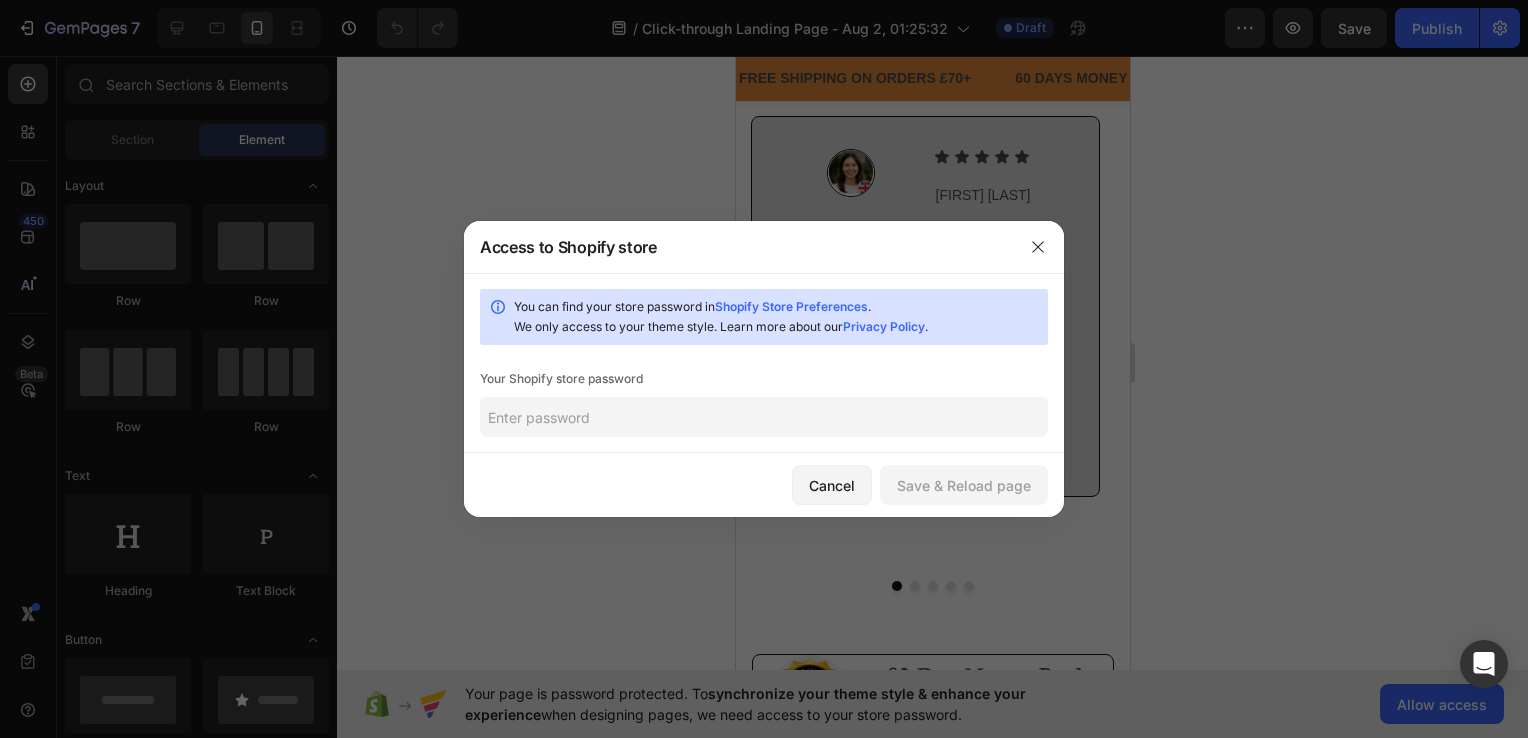 click 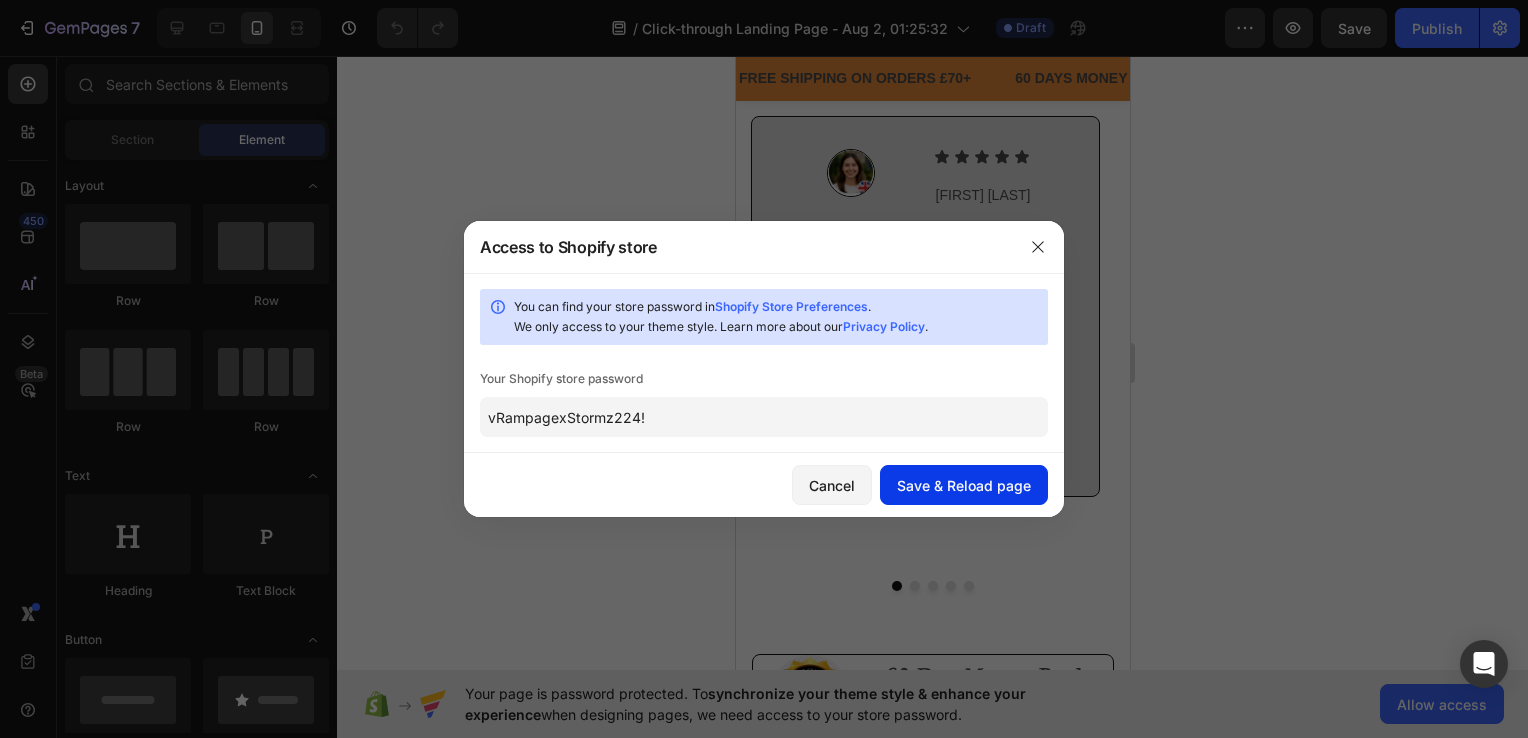 type on "vRampagexStormz224!" 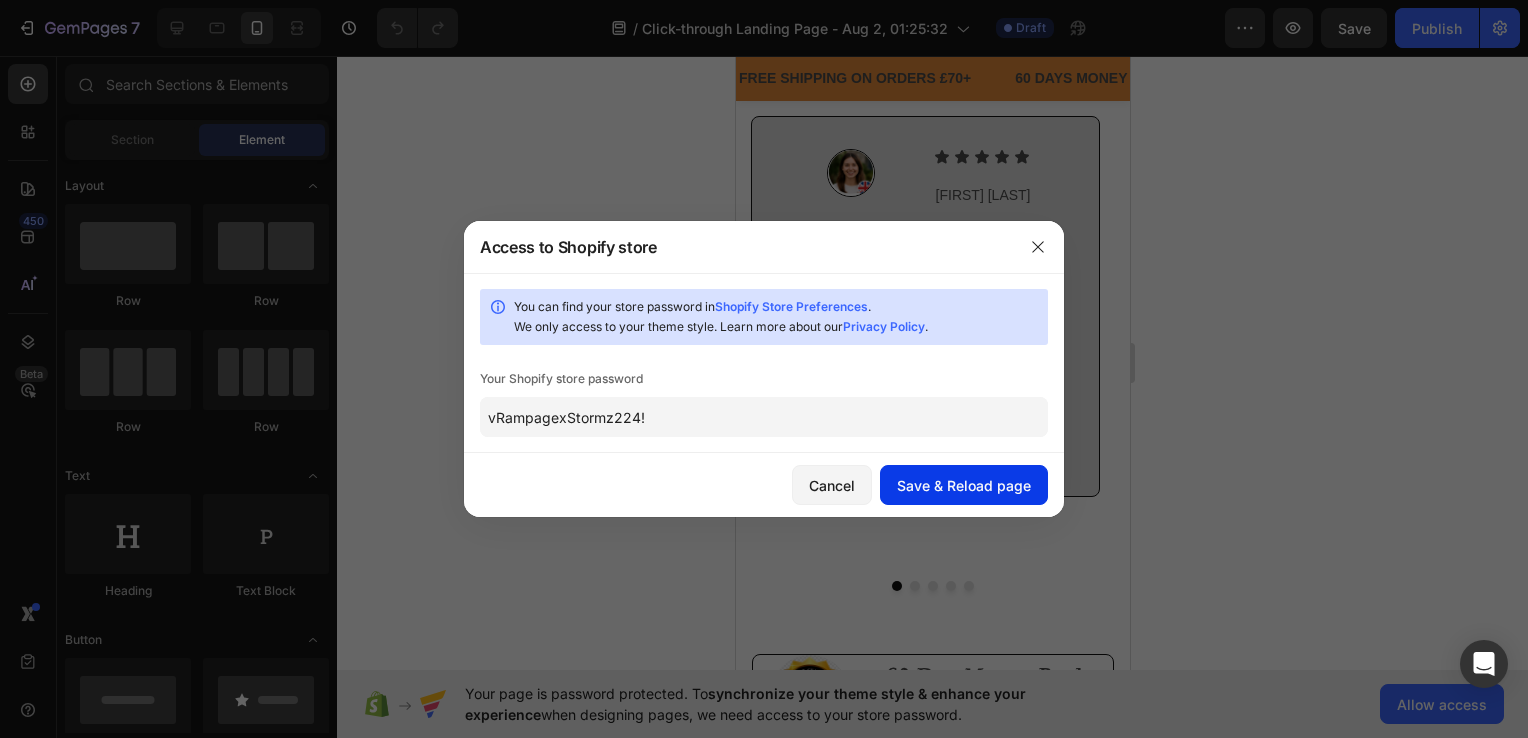 click on "Save & Reload page" 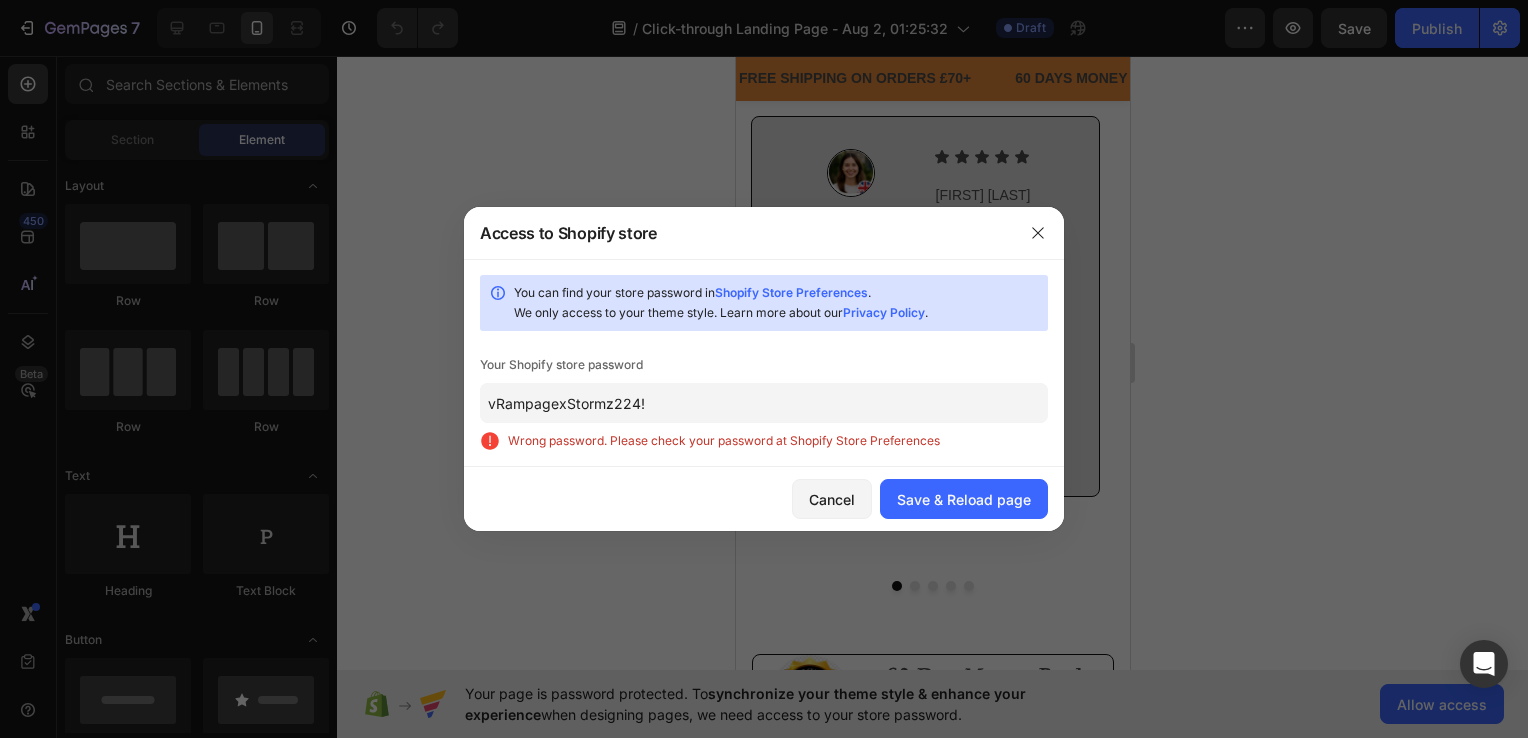 click on "Shopify Store Preferences" at bounding box center [791, 292] 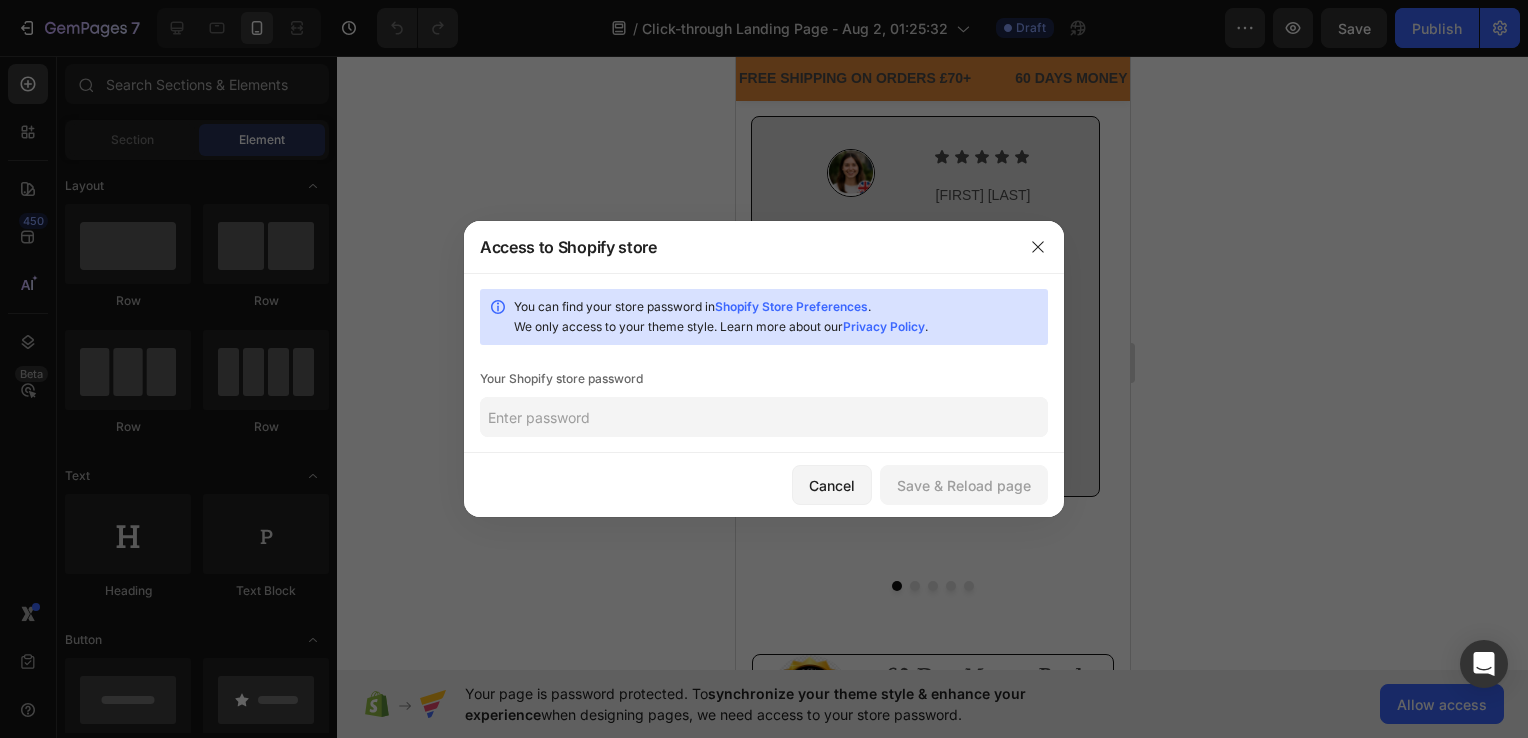 paste on "thiach" 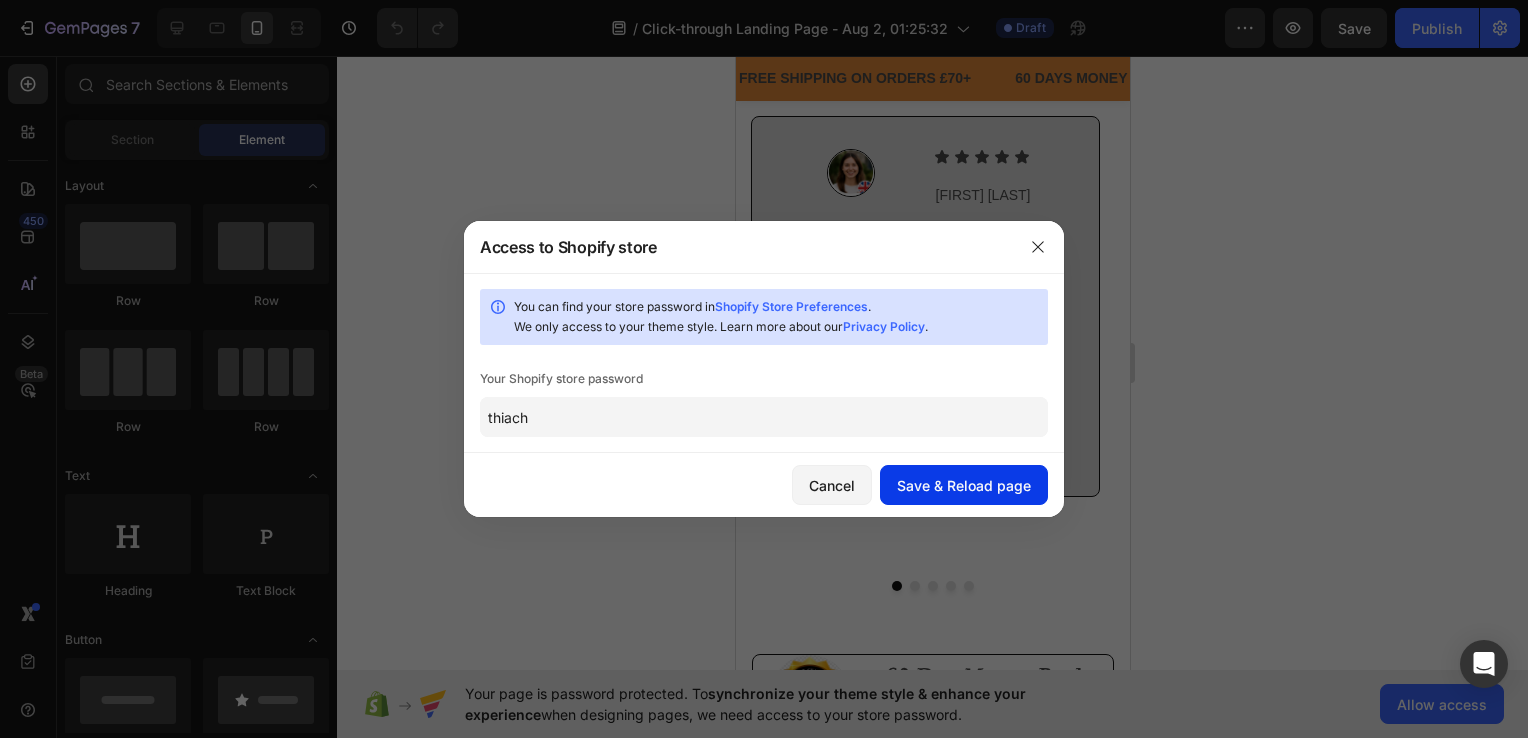 type on "thiach" 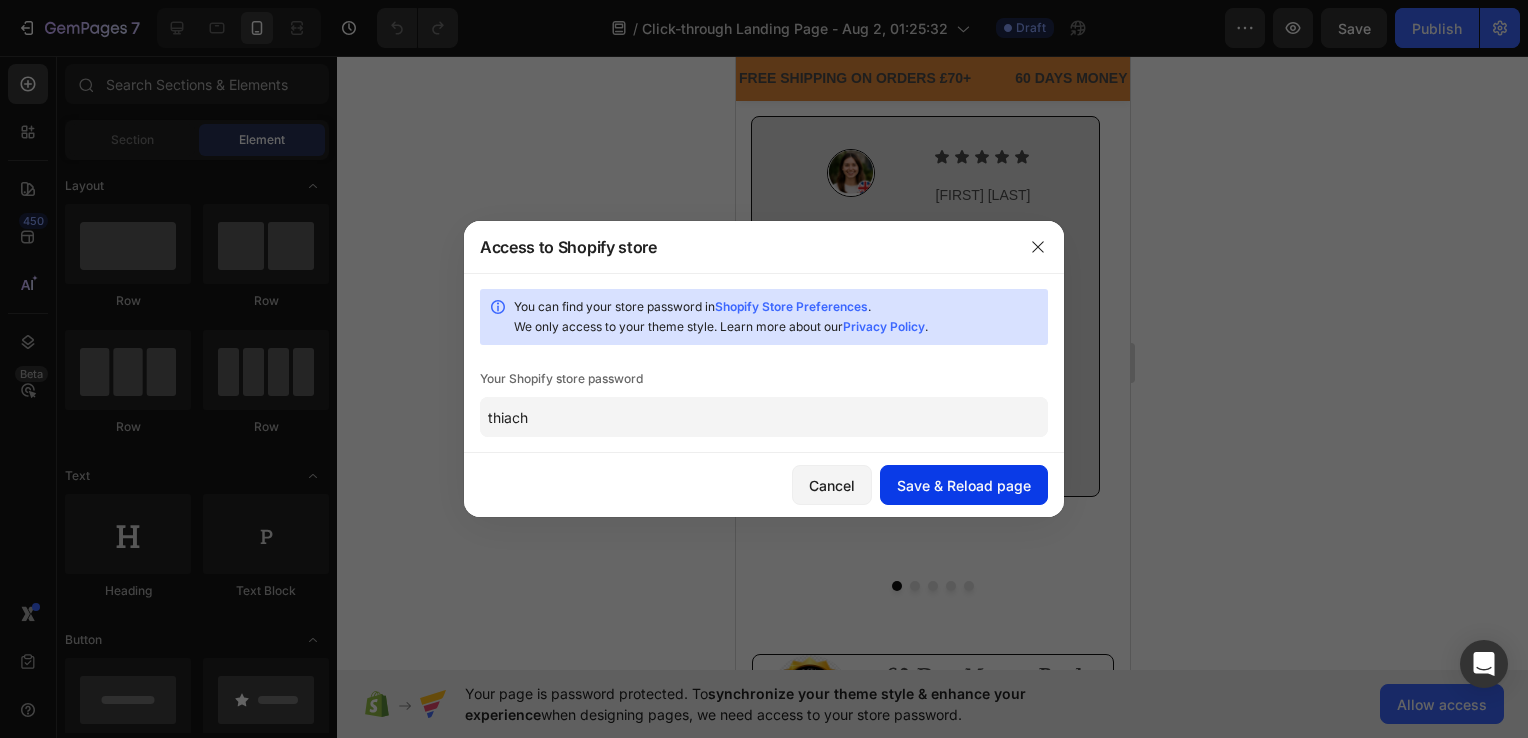 click on "Save & Reload page" 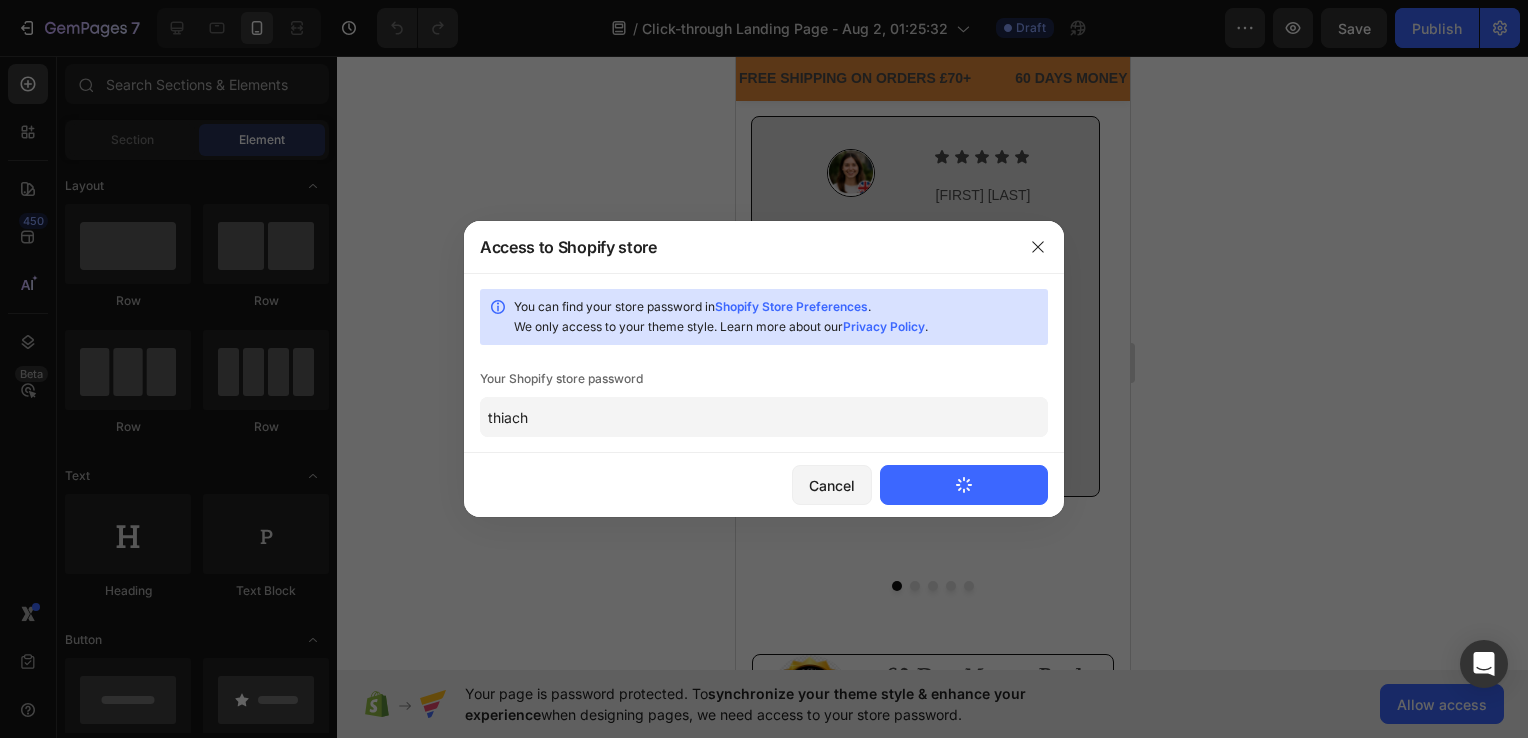 type 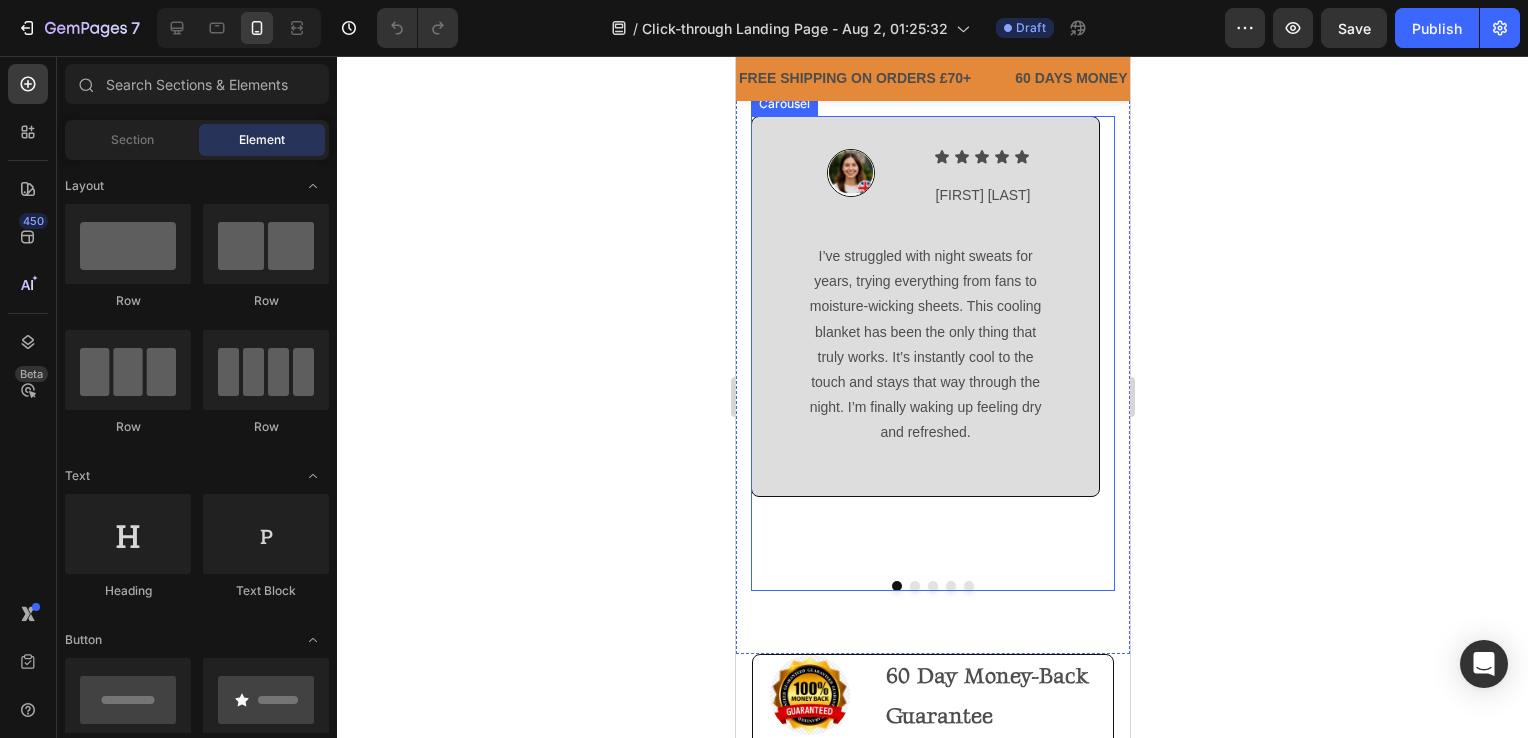 scroll, scrollTop: 0, scrollLeft: 0, axis: both 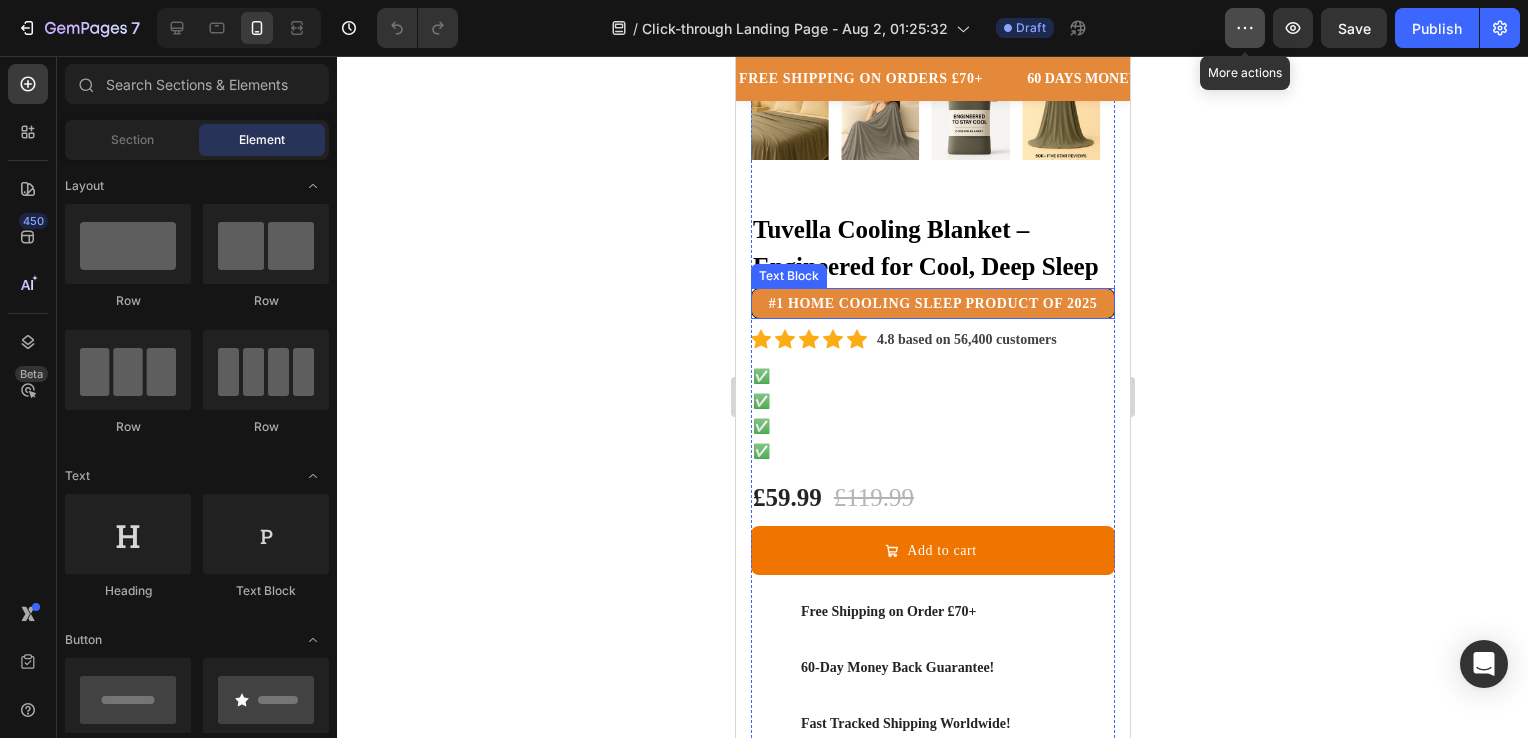 click 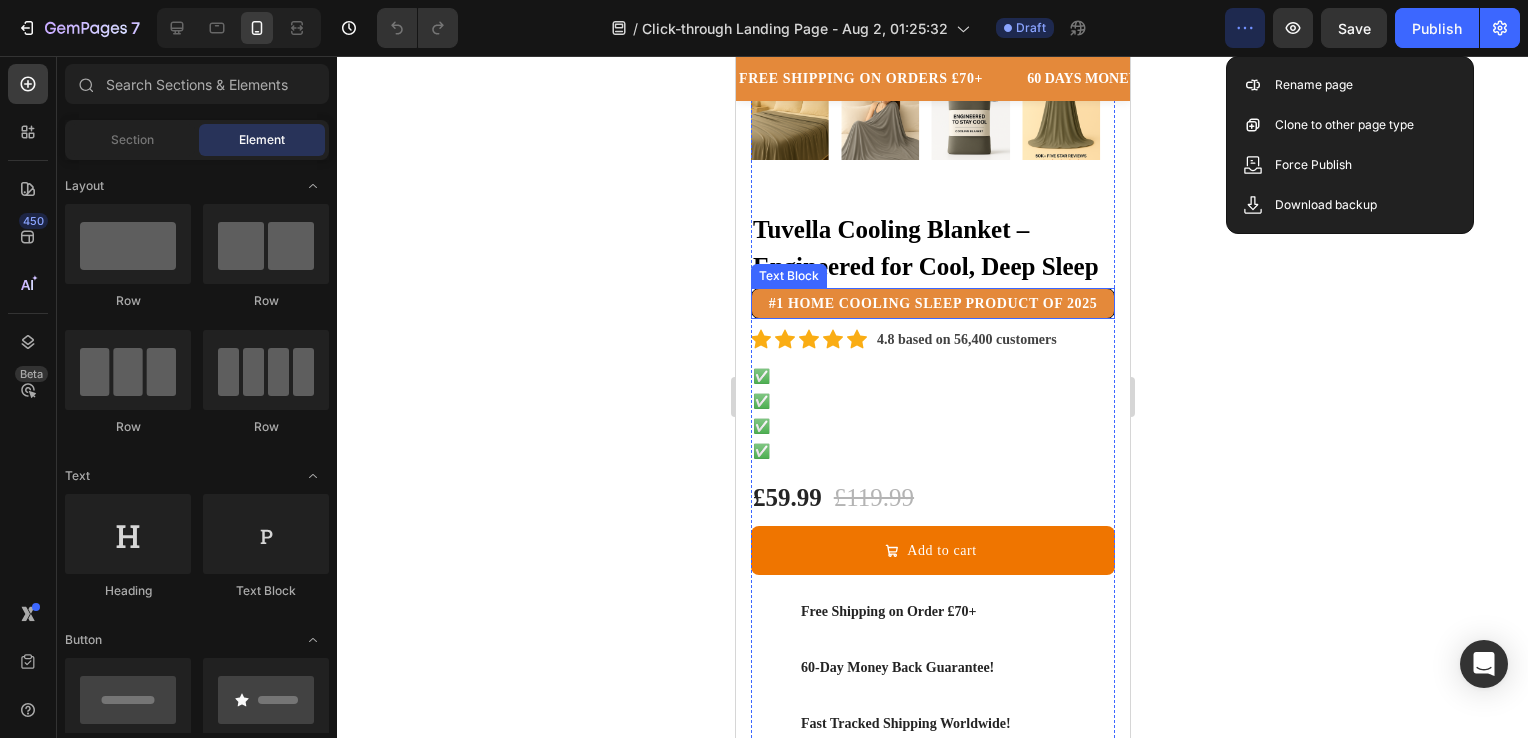 click 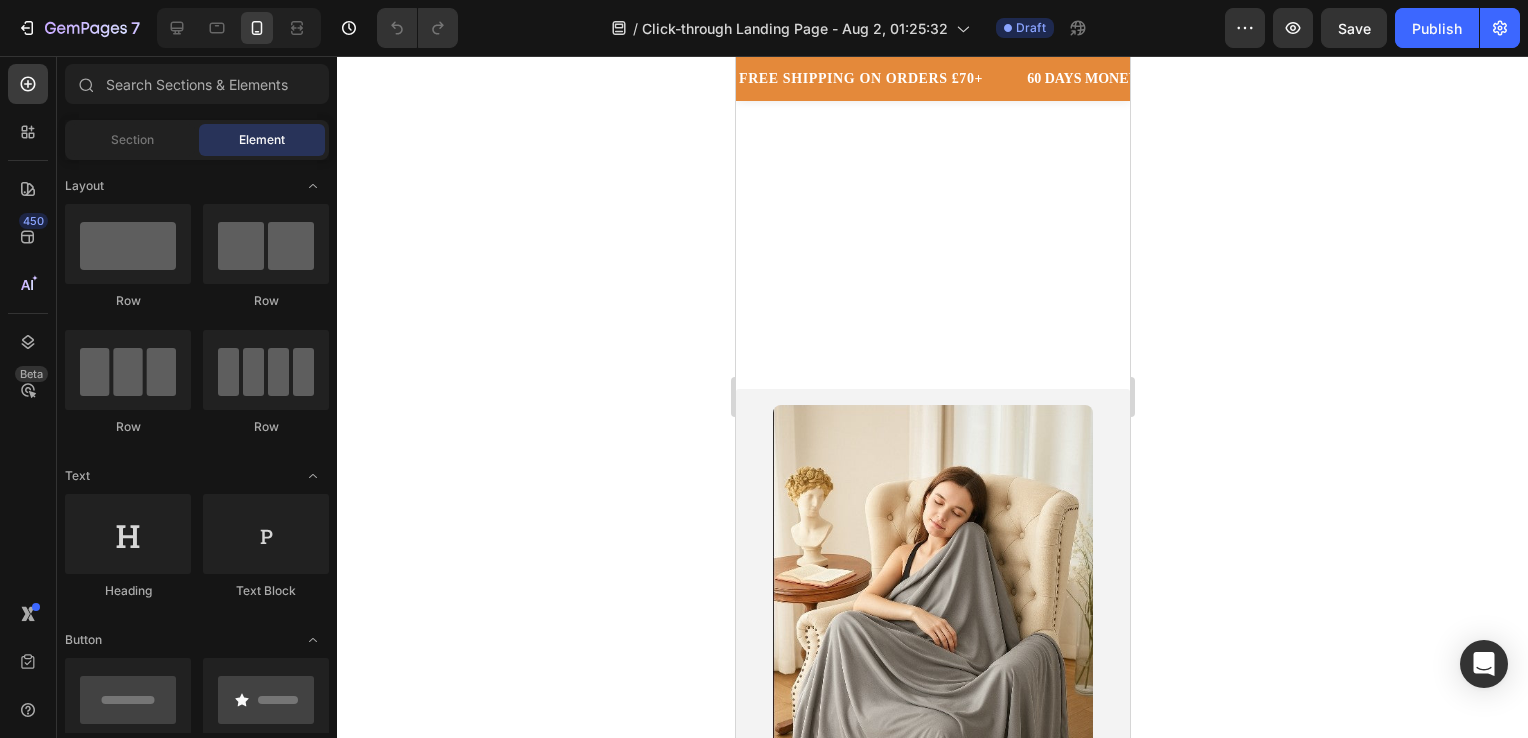 scroll, scrollTop: 1800, scrollLeft: 0, axis: vertical 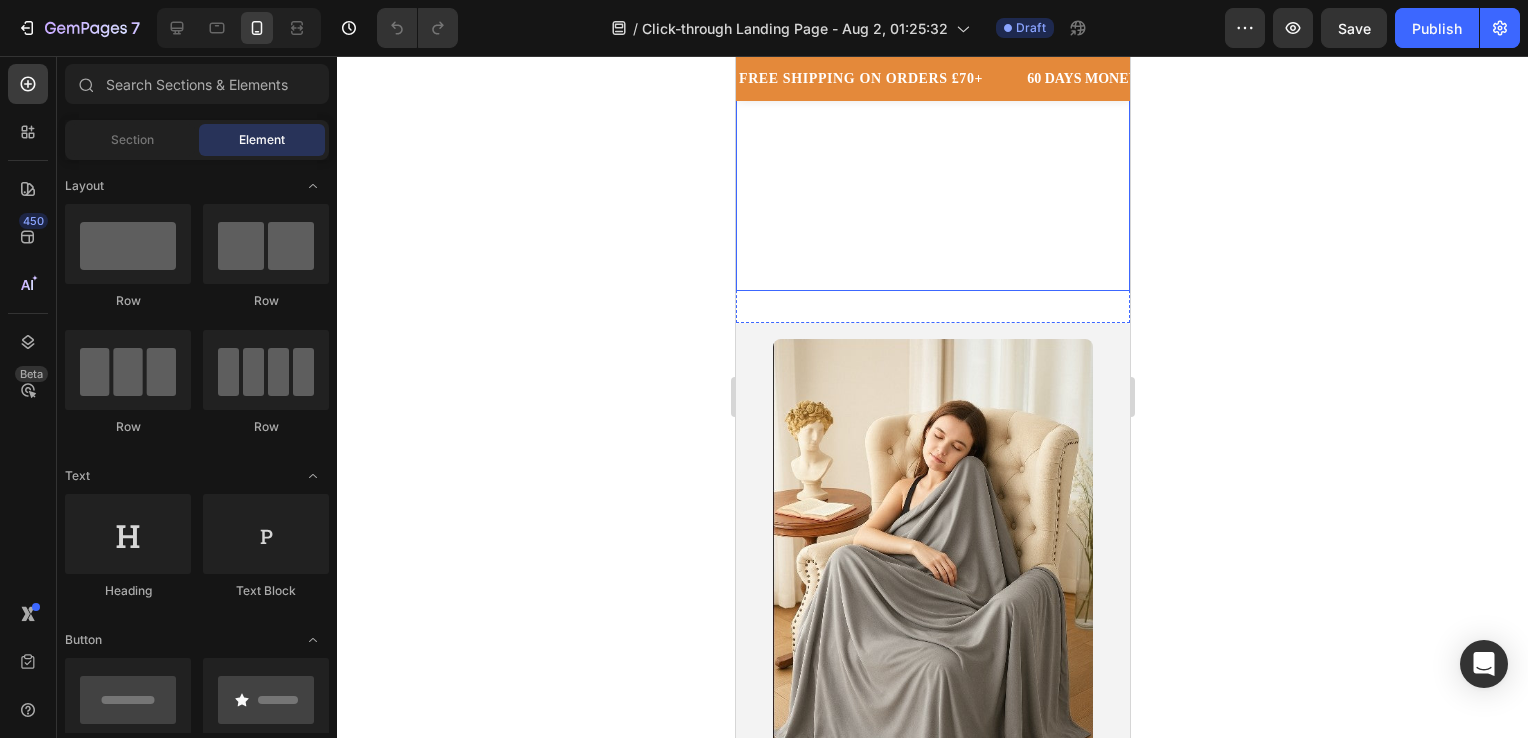 click on "regulate body temperature" at bounding box center (914, 225) 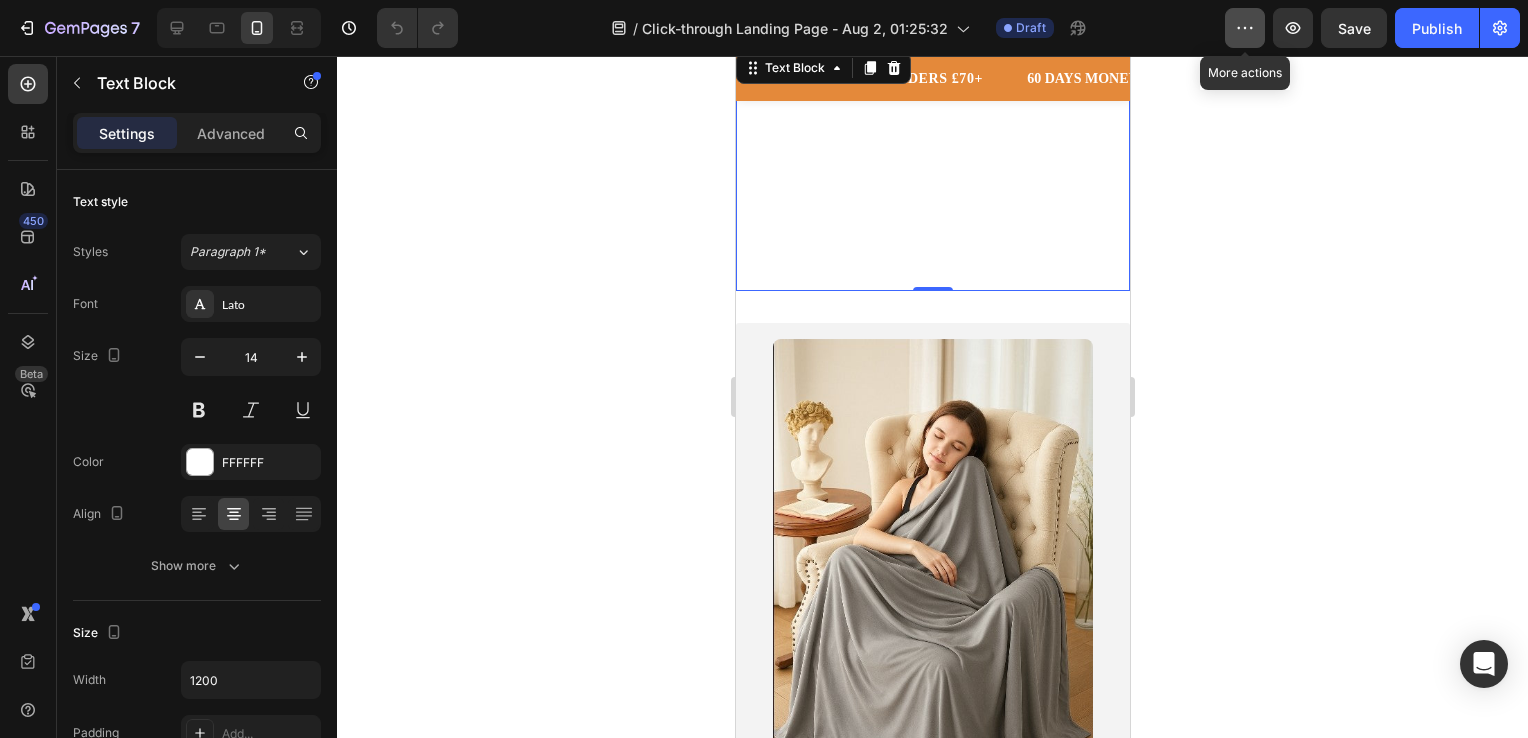 click 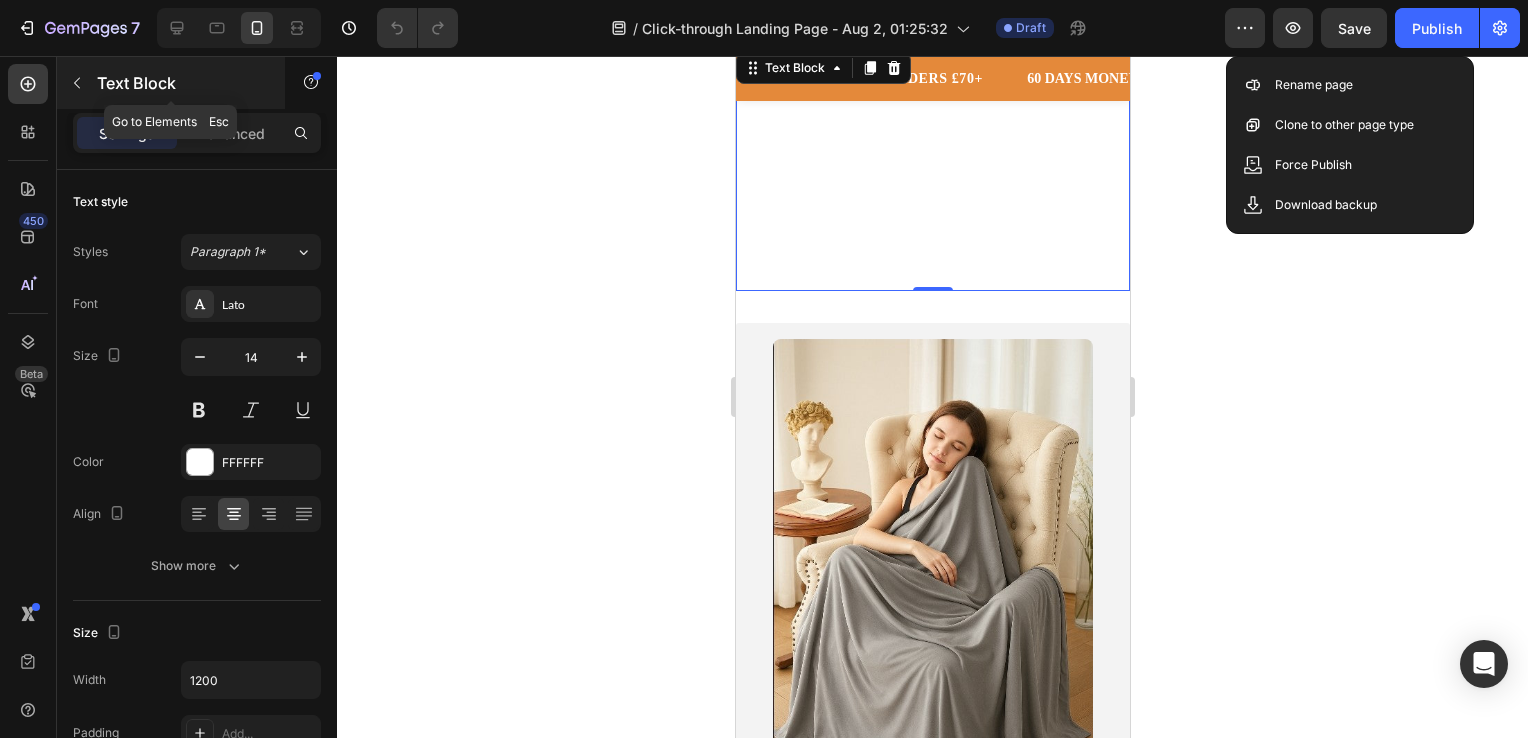 click on "Text Block" at bounding box center (182, 83) 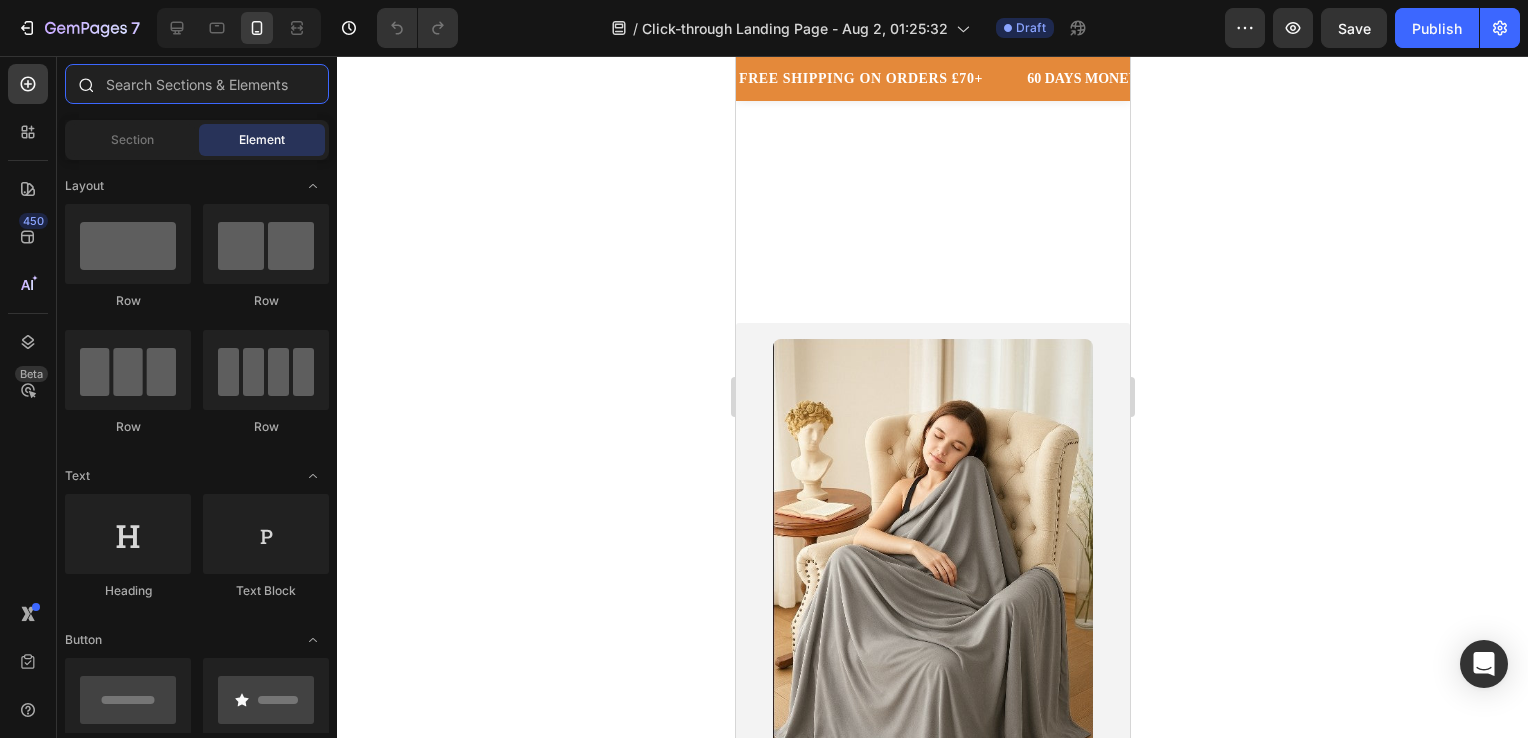 click at bounding box center [197, 84] 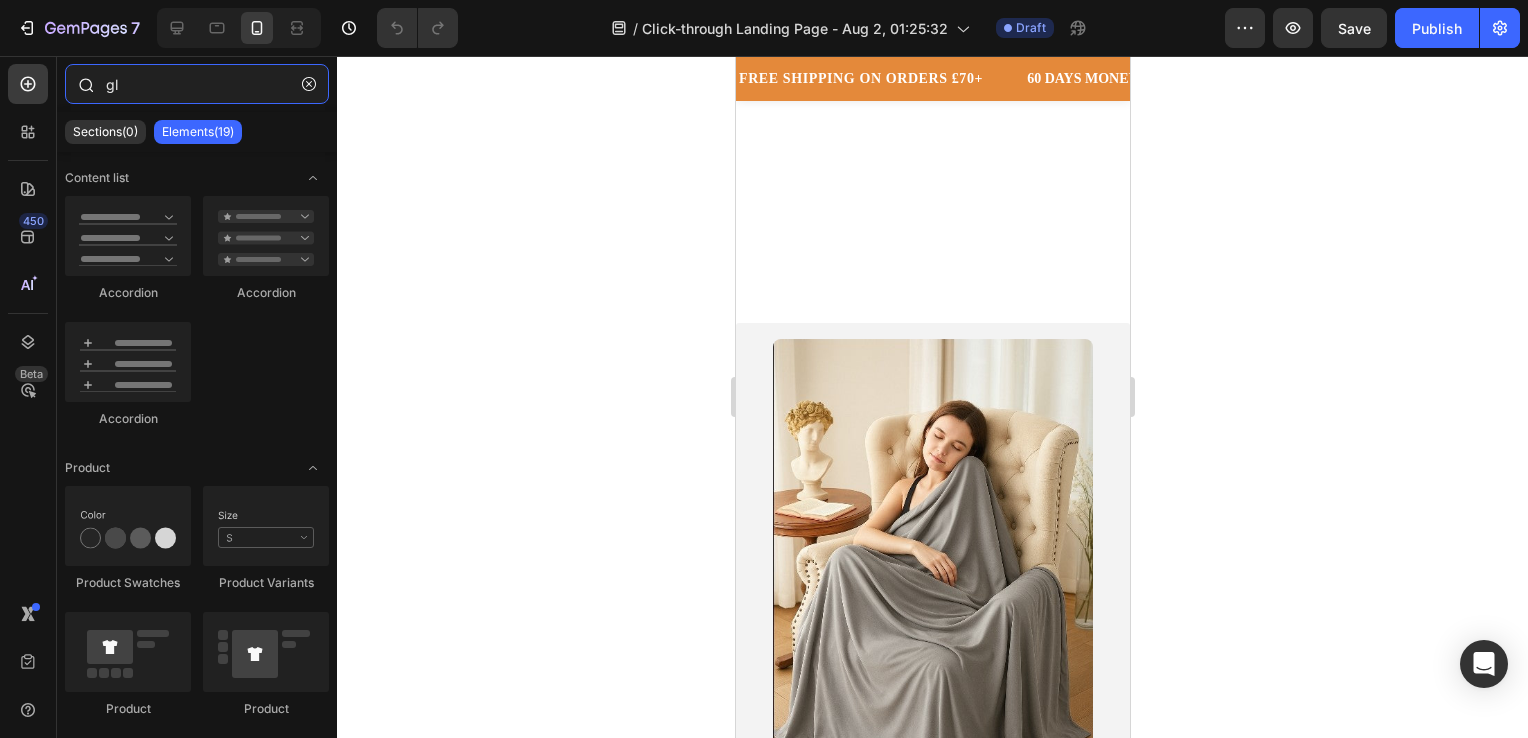 type on "g" 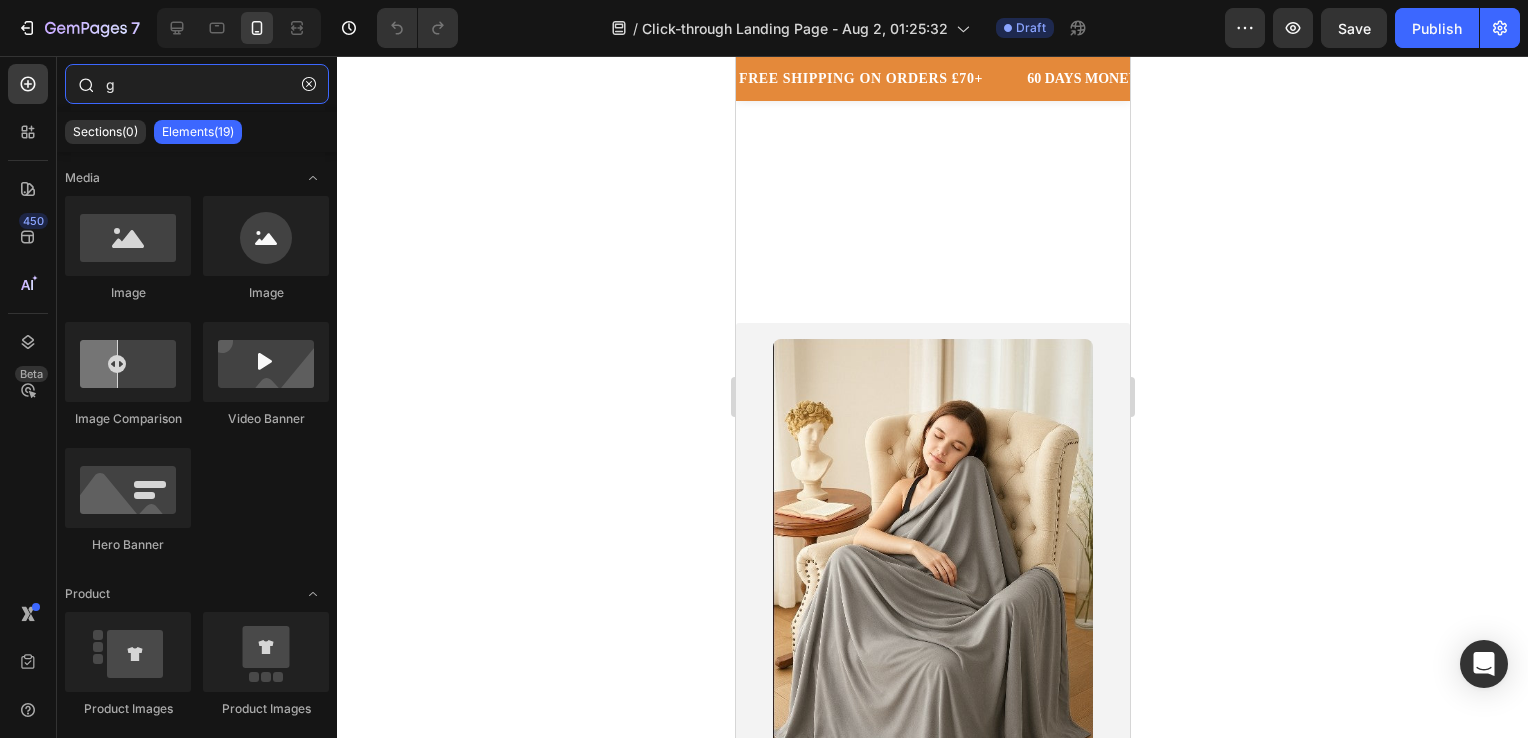 type 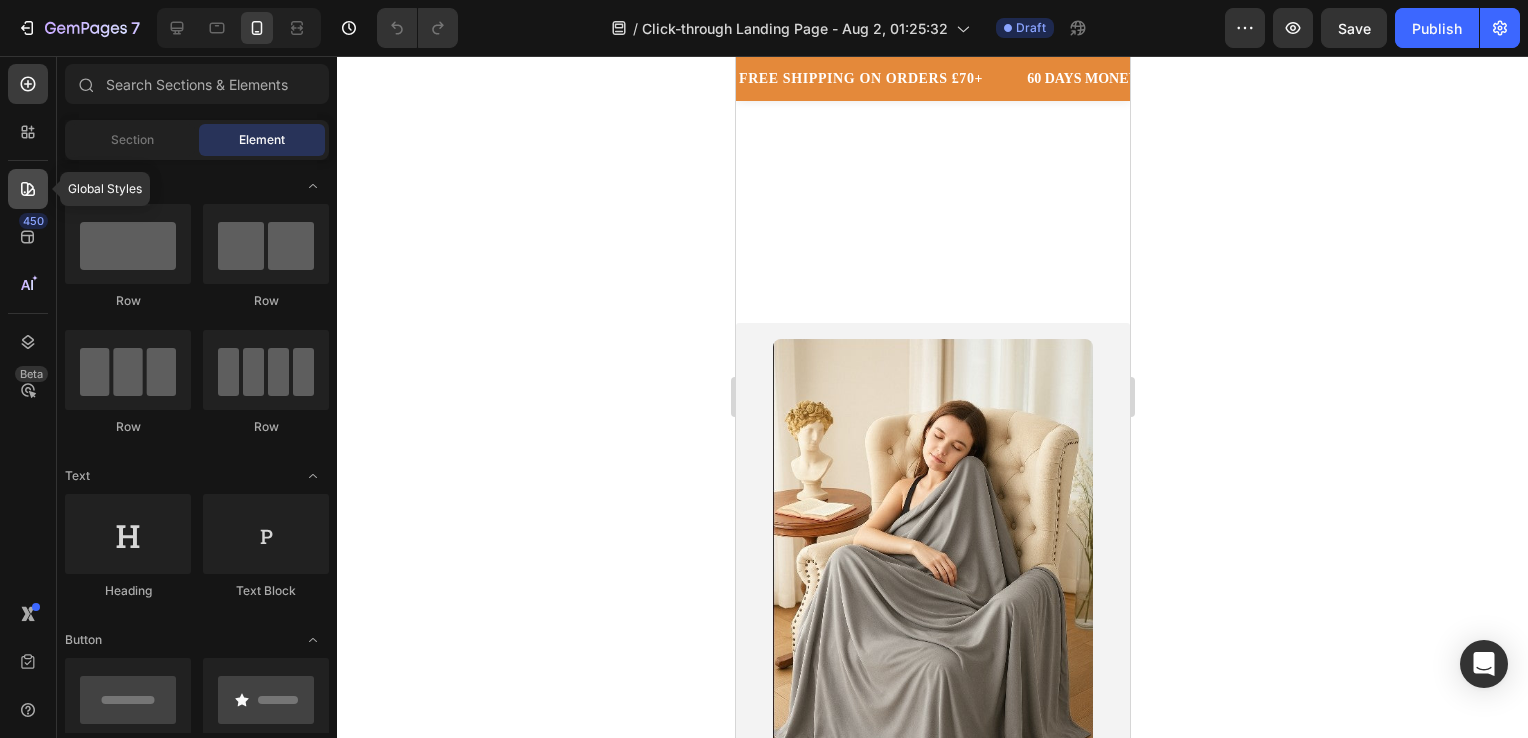 click 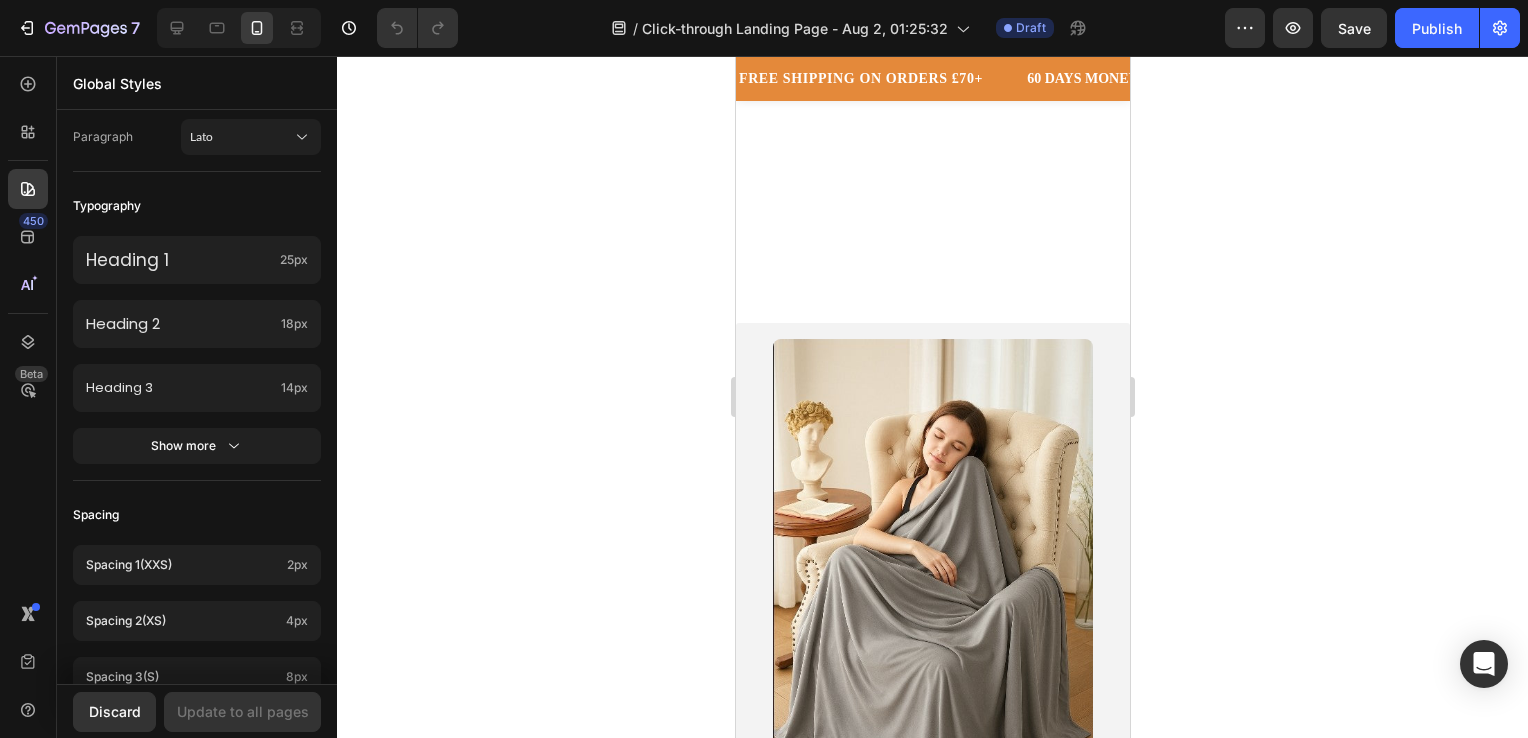 scroll, scrollTop: 892, scrollLeft: 0, axis: vertical 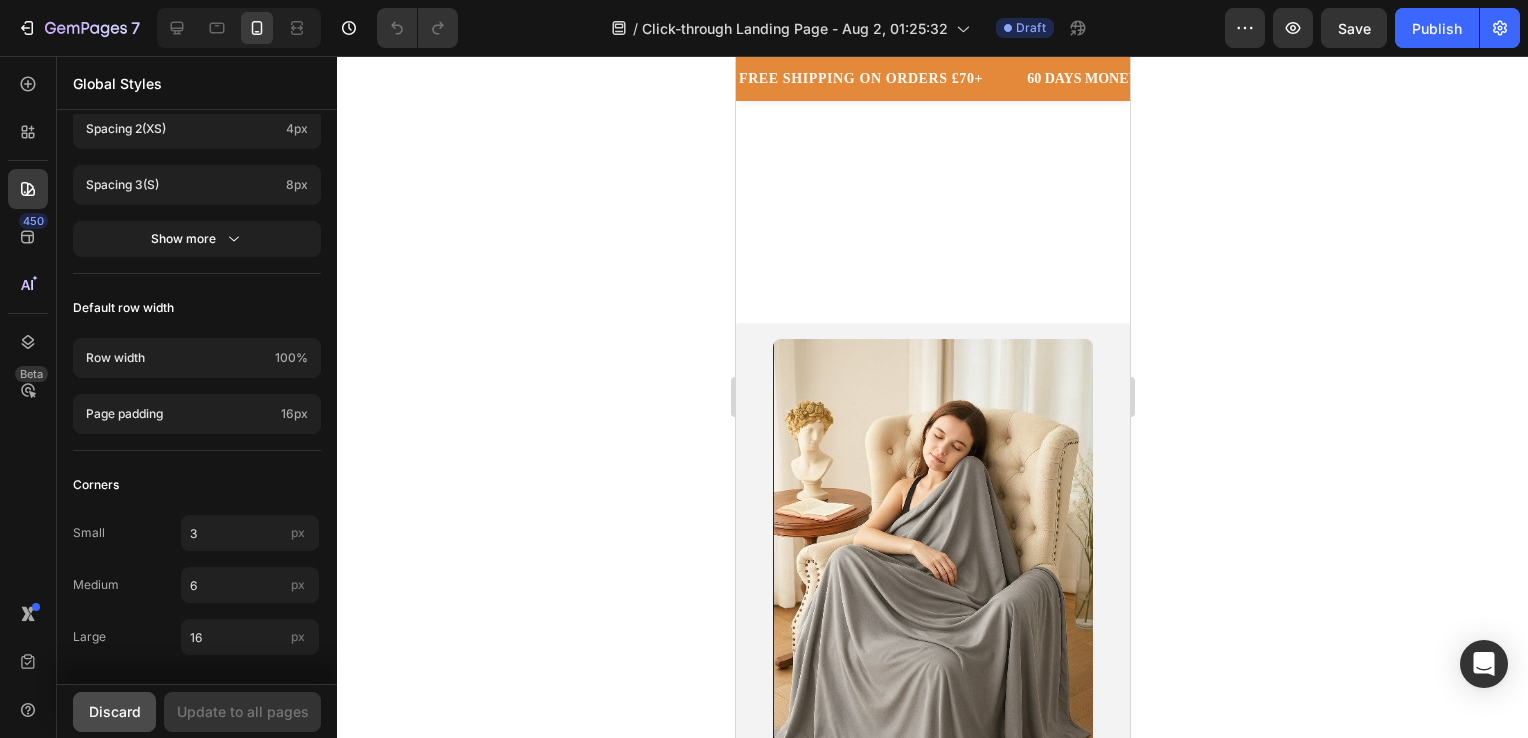 click on "Discard" at bounding box center [115, 711] 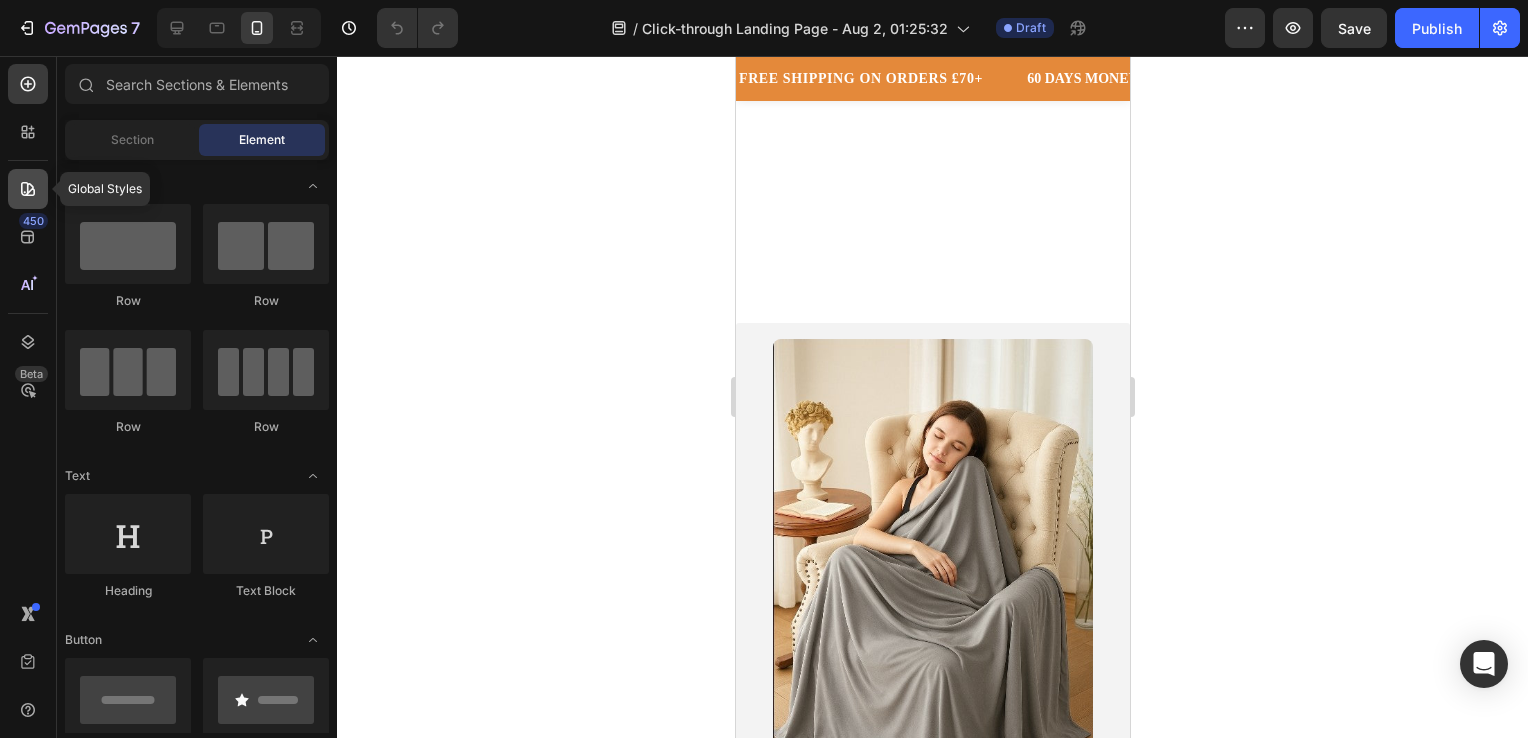 click 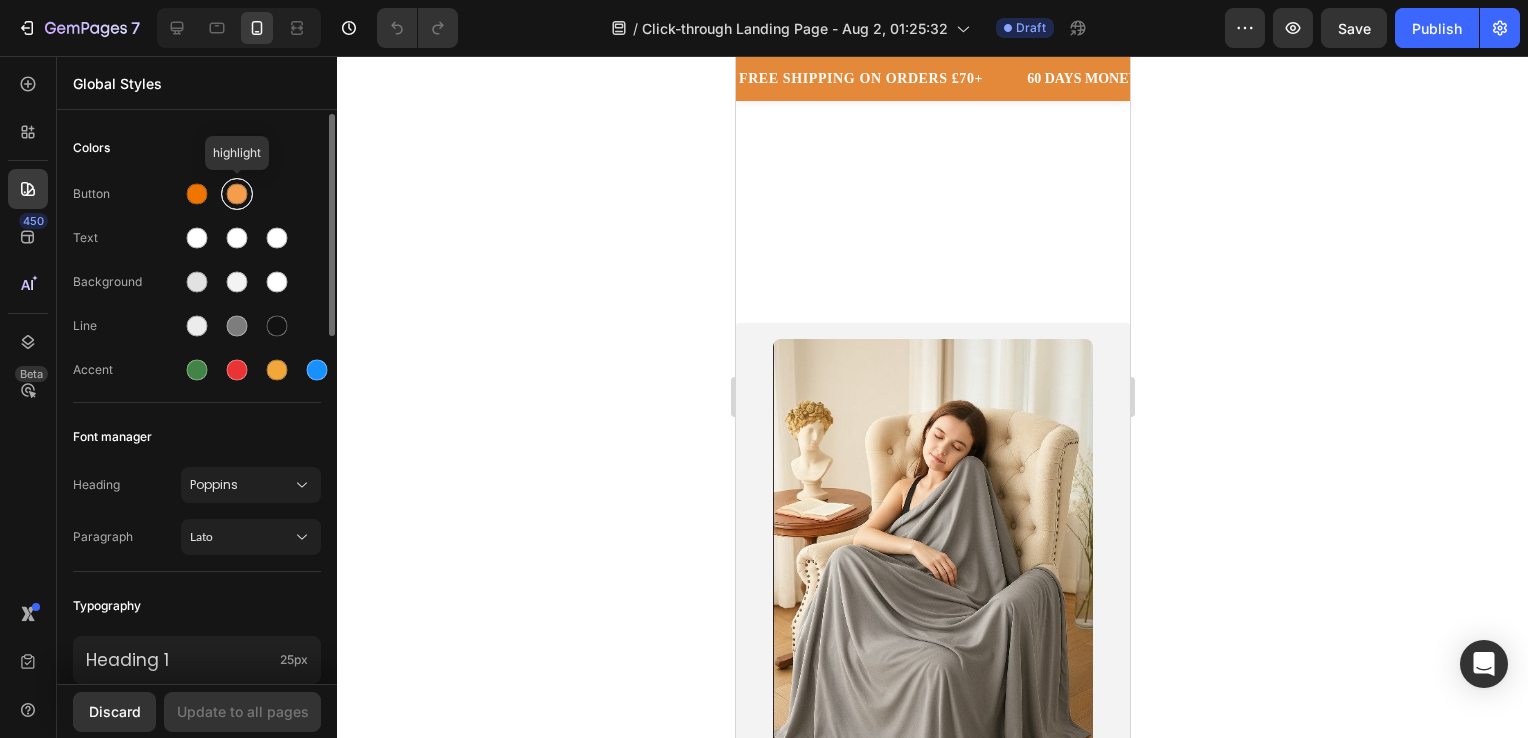 click at bounding box center (237, 194) 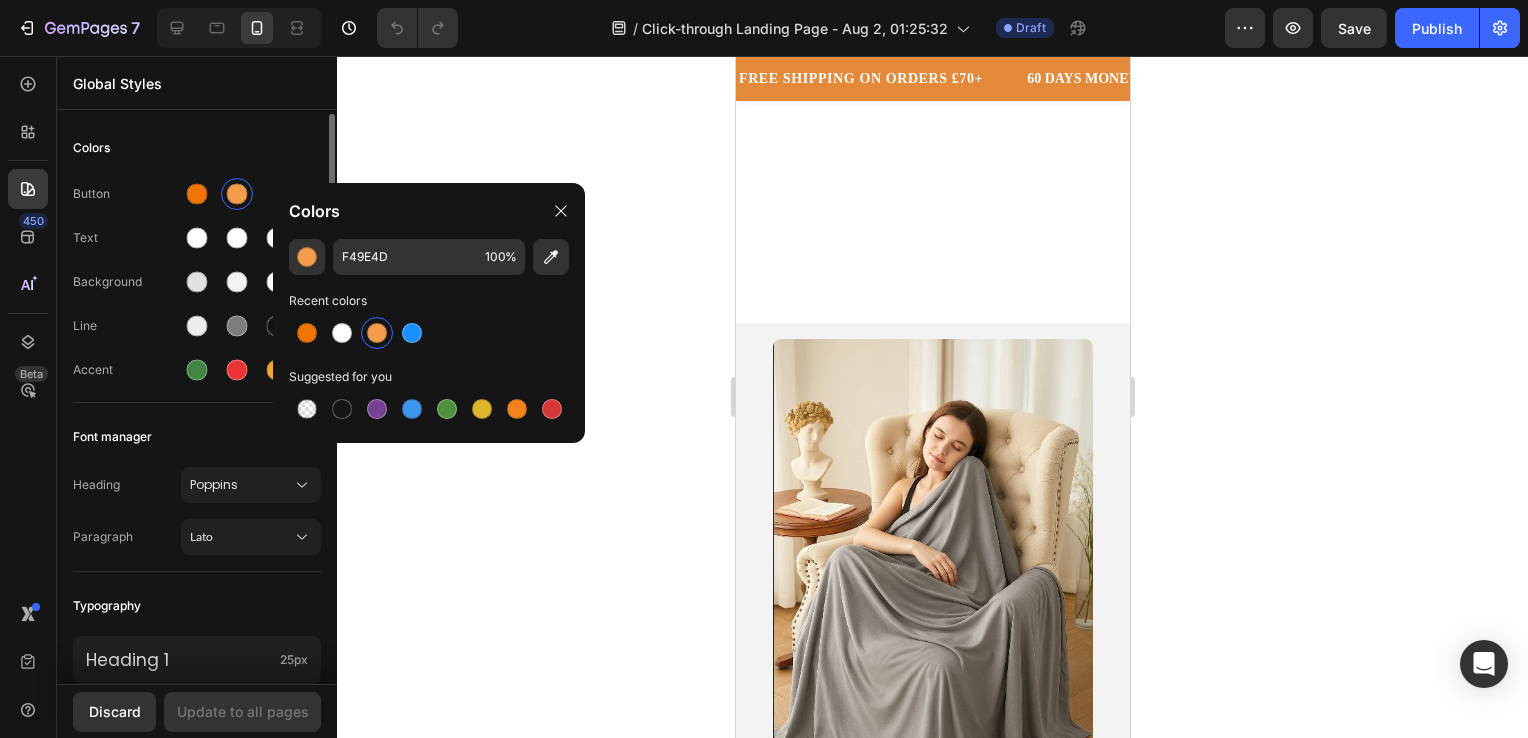 click on "Colors" at bounding box center [197, 148] 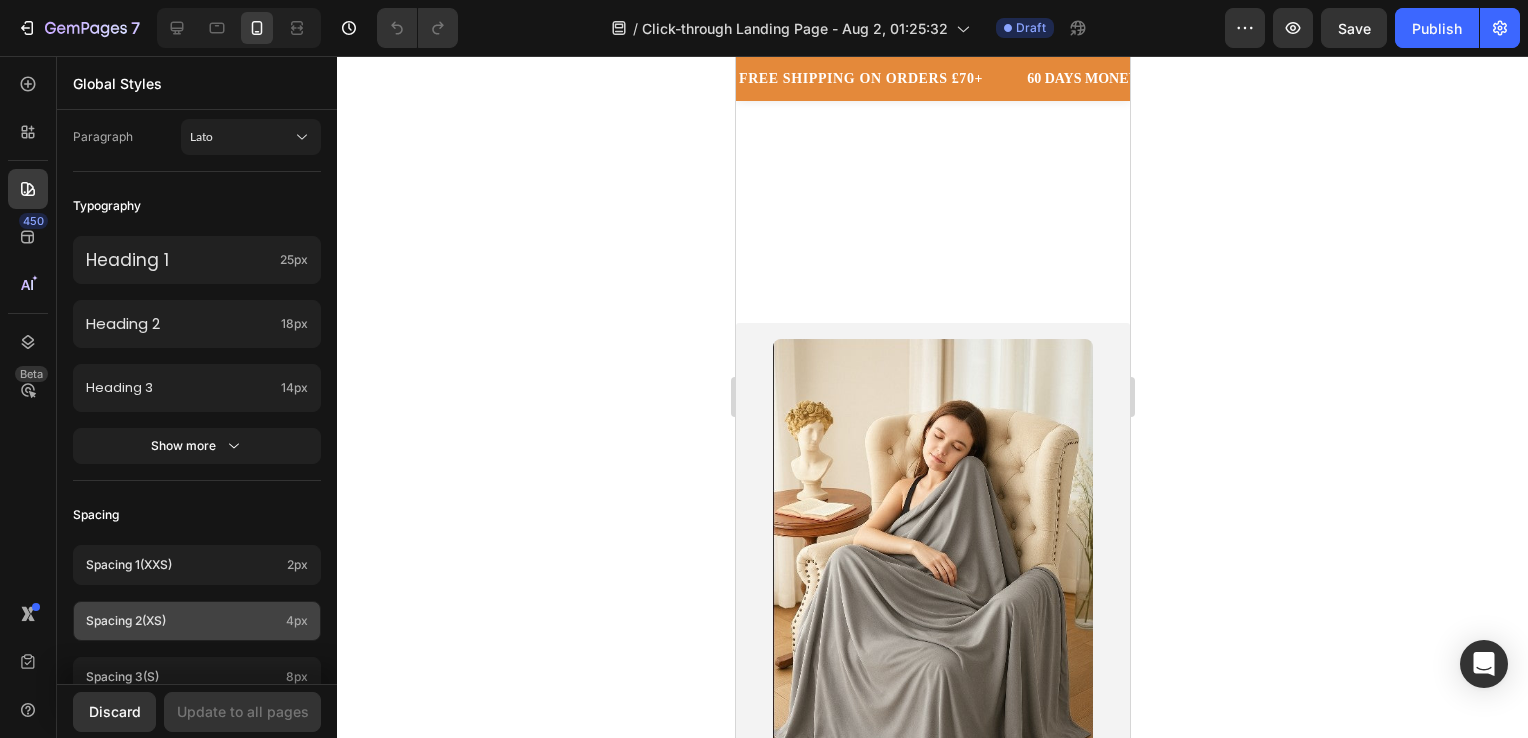 scroll, scrollTop: 892, scrollLeft: 0, axis: vertical 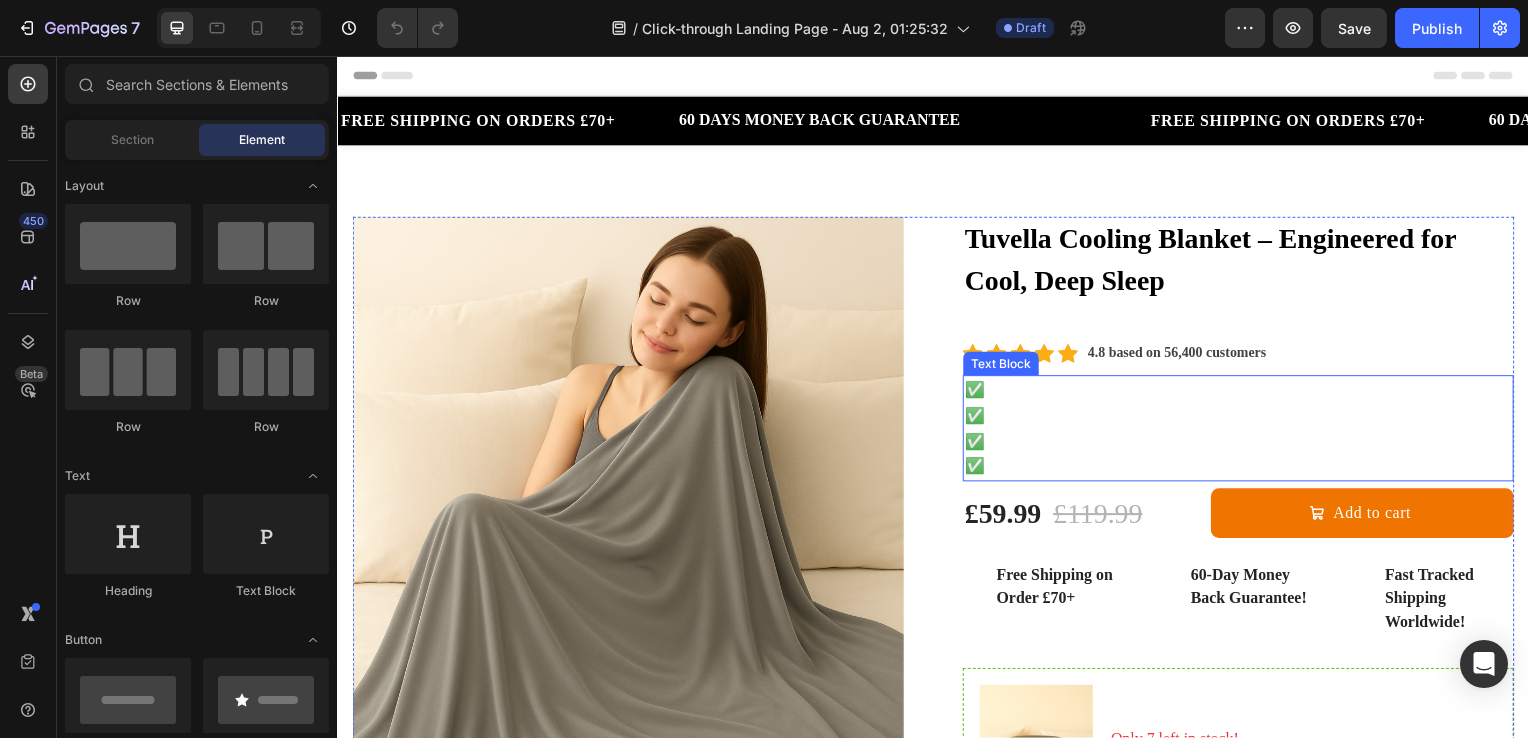 click on "✅ Engineered to Stay Cool All Night ✅ Ultra-Soft & Breathable Fabric ✅ Ideal for Hot Sleepers & Summer Nights ✅ Clinically Tested & Loved Worldwide" at bounding box center (1244, 431) 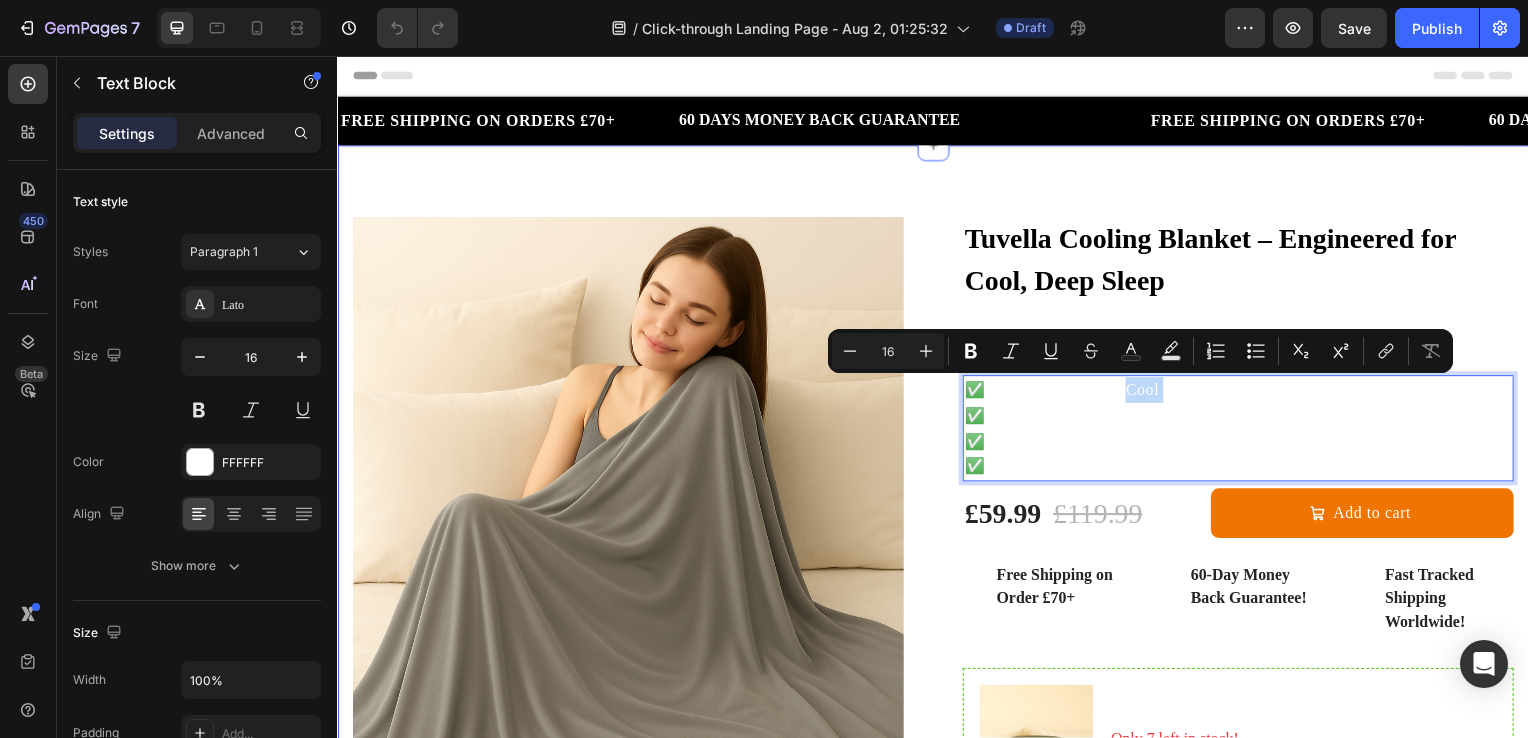 click on "Product Images Tuvella Cooling Blanket – Engineered for Cool, Deep Sleep (P) Title #1 HOME COOLING SLEEP PRODUCT OF 2025 Text Block                Icon                Icon                Icon                Icon                Icon Icon List Hoz 4.8 based on 56,400 customers Text block Row ✅ Engineered to Stay Cool All Night ✅ Ultra-Soft & Breathable Fabric ✅ Ideal for Hot Sleepers & Summer Nights ✅ Clinically Tested & Loved Worldwide Text Block   0 £59.99 (P) Price (P) Price £119.99 (P) Price (P) Price Row
Add to cart Add to Cart Row
Icon Free Shipping on Order £70+ Text block Row
Icon 60-Day Money Back Guarantee! Text block Row
Icon Fast Tracked Shipping Worldwide! Text block Row Row Image Only 7 left in stock! Text block 60 people have bought this item within the last hour! Text block Row
1
(P) Quantity Add to cart (P) Cart Button Row Buy it now (P) Dynamic Checkout Benefits  Specification  How to use" at bounding box center (937, 761) 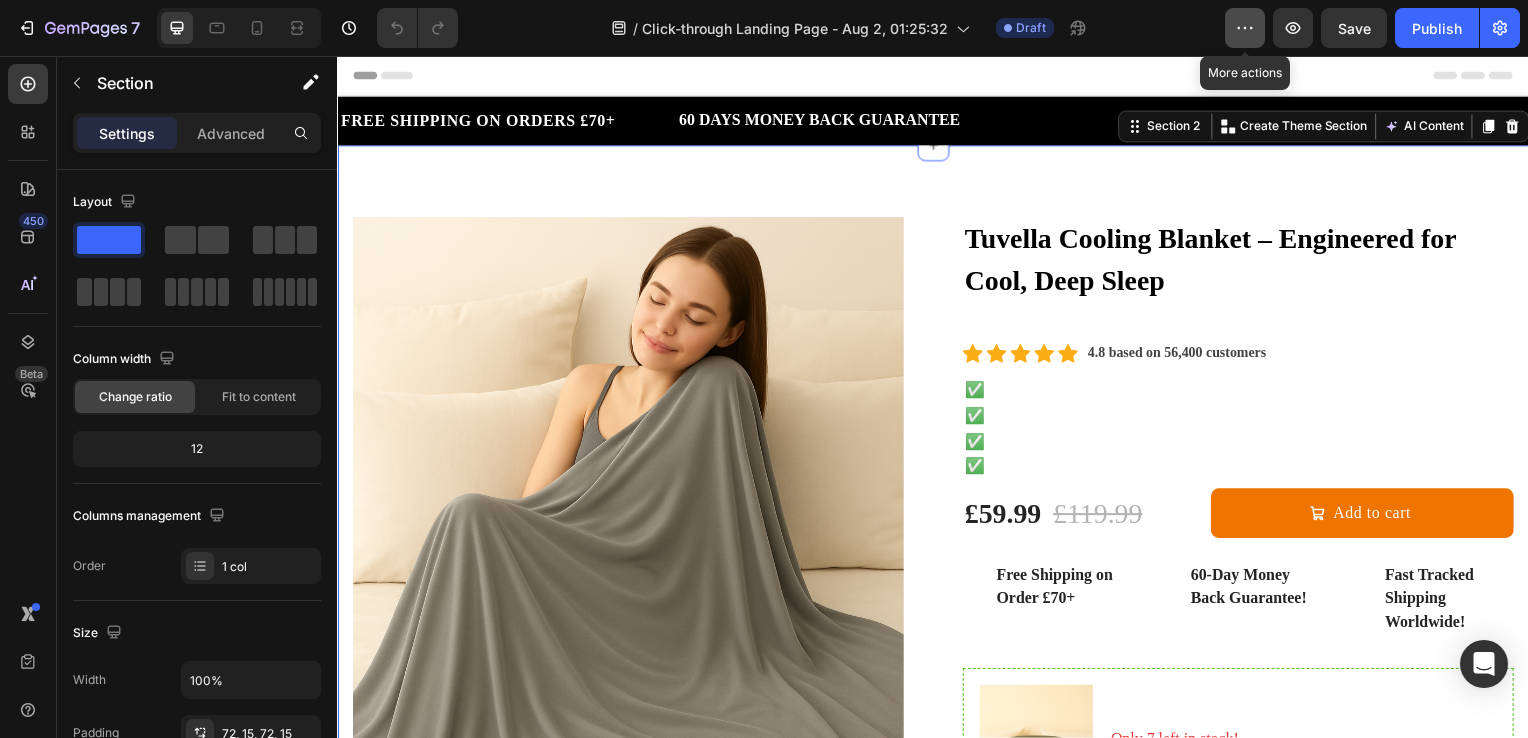 click 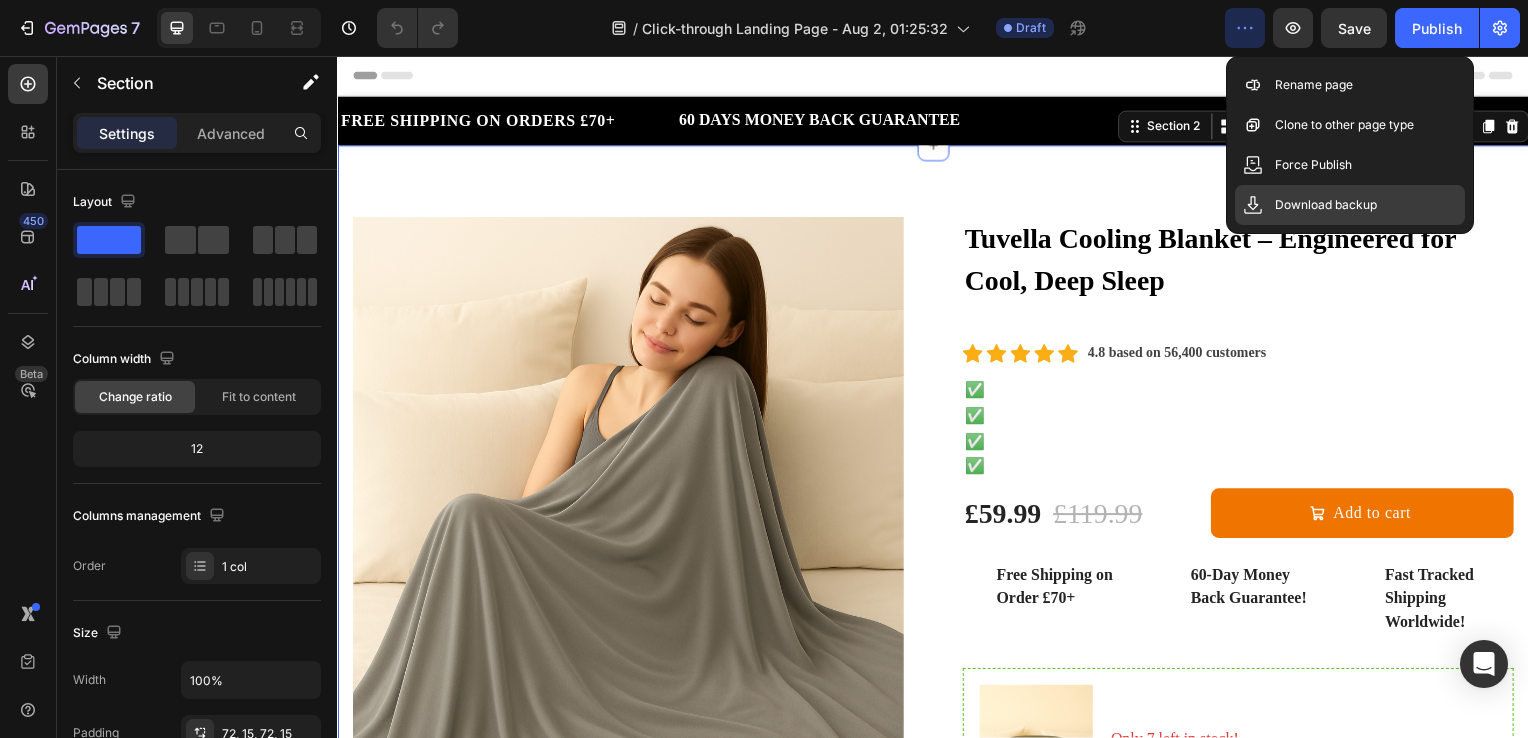 click on "Download backup" at bounding box center [1326, 205] 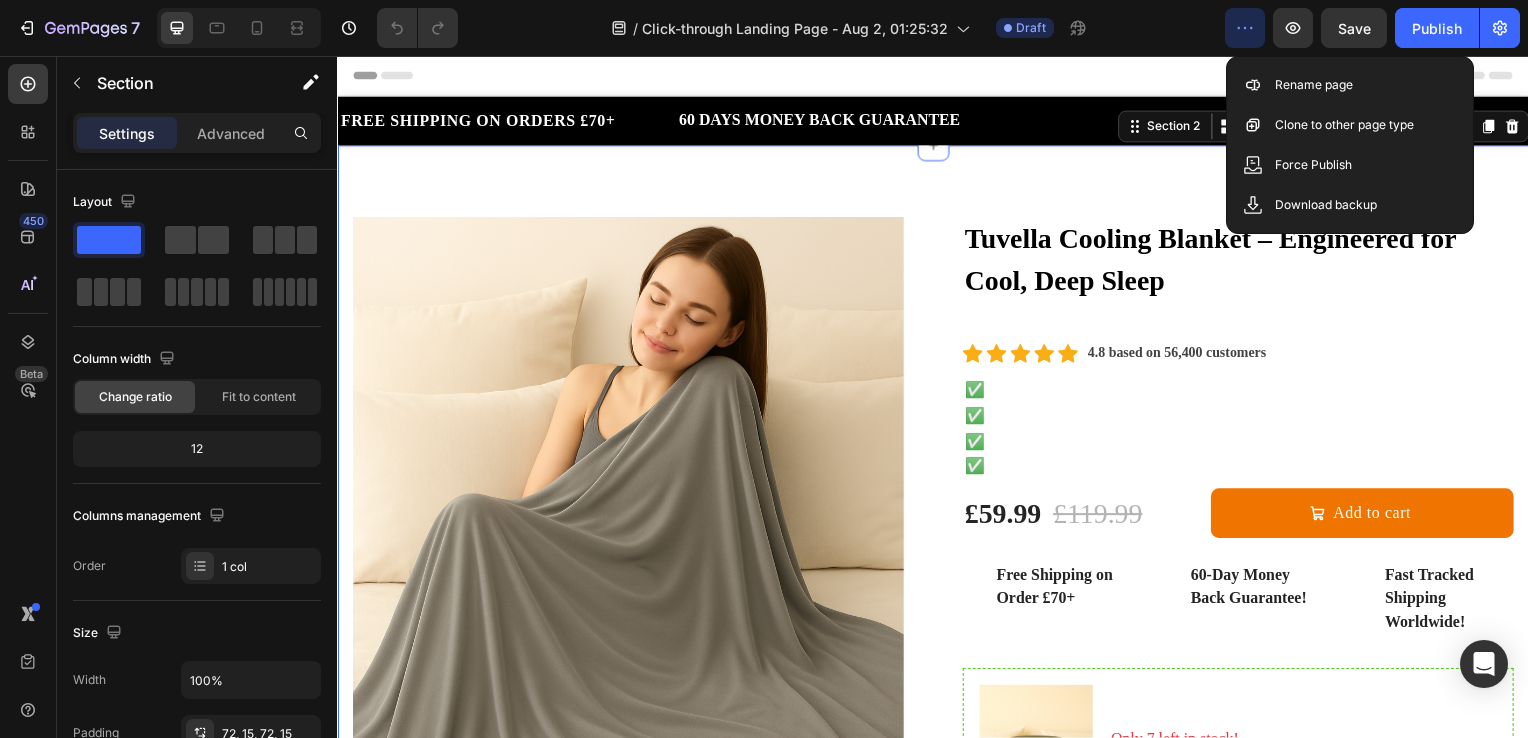 drag, startPoint x: 1025, startPoint y: 85, endPoint x: 780, endPoint y: 194, distance: 268.15295 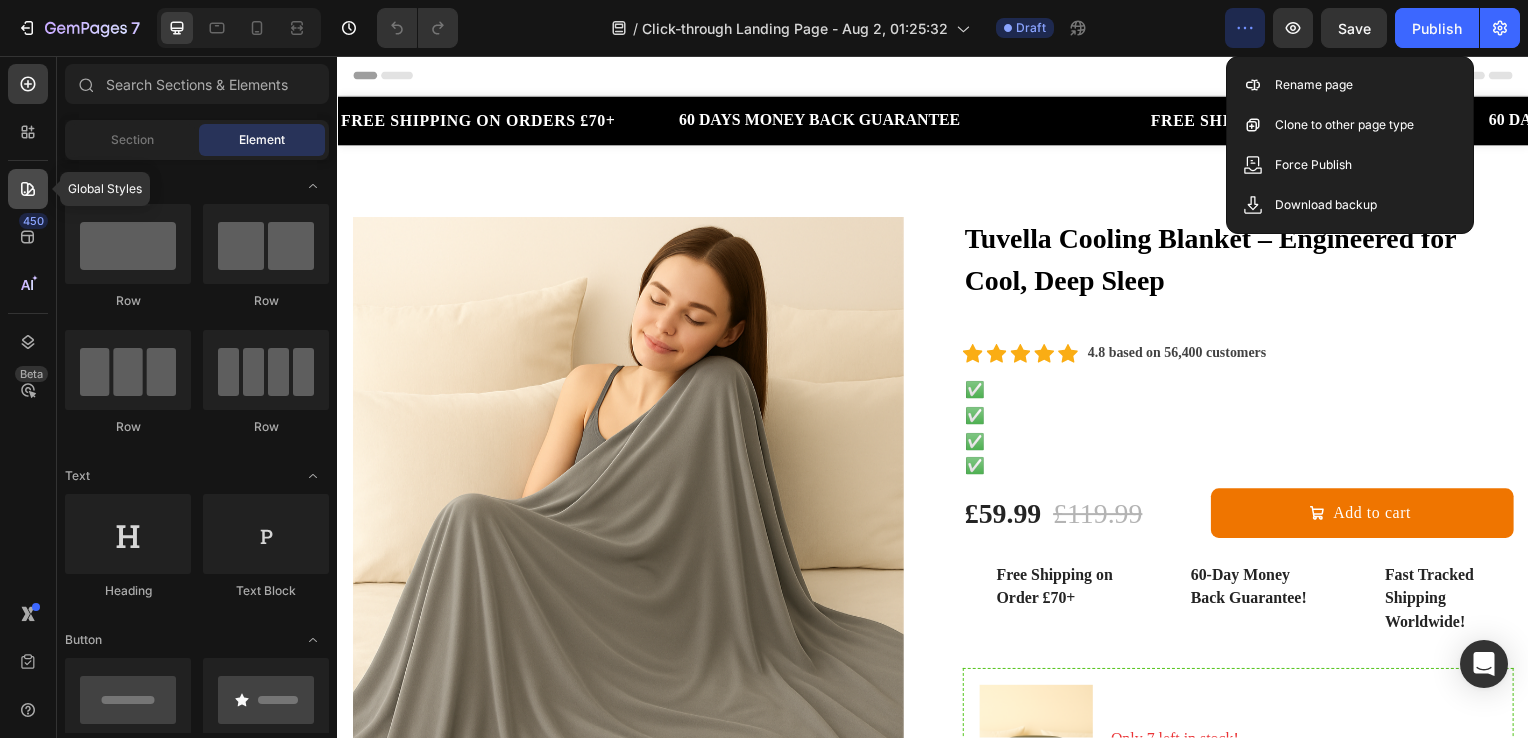click 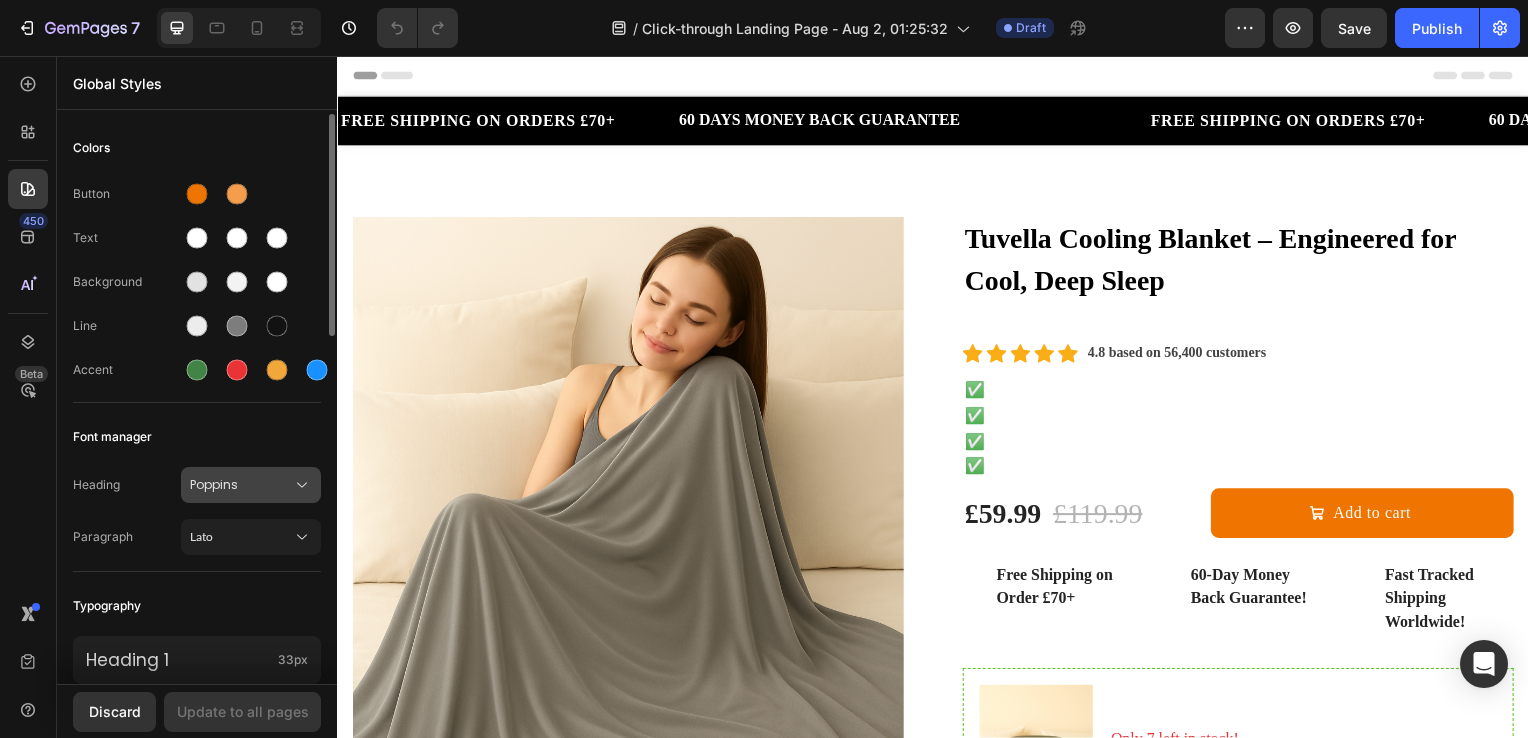 click on "Poppins" at bounding box center [241, 485] 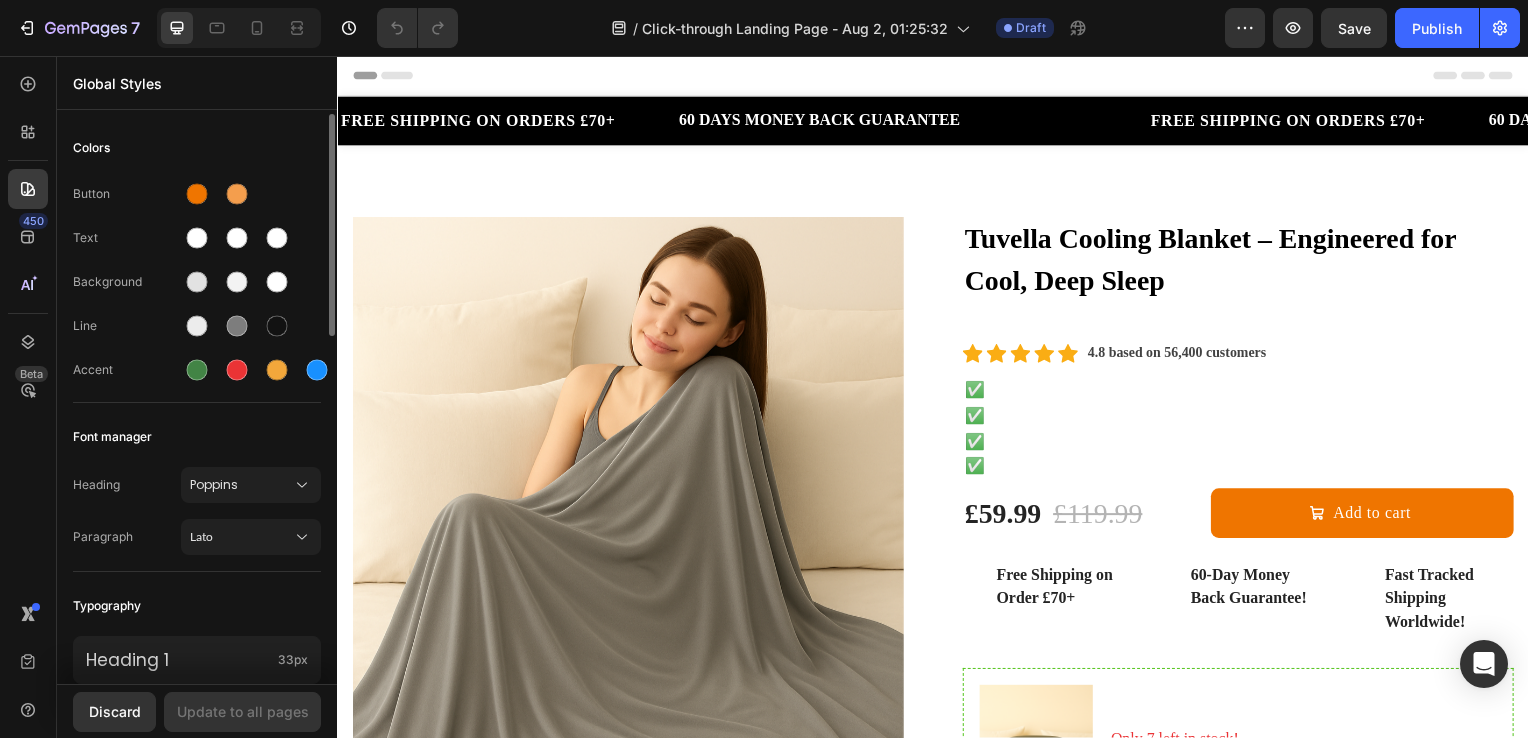 click on "Accent" at bounding box center [127, 370] 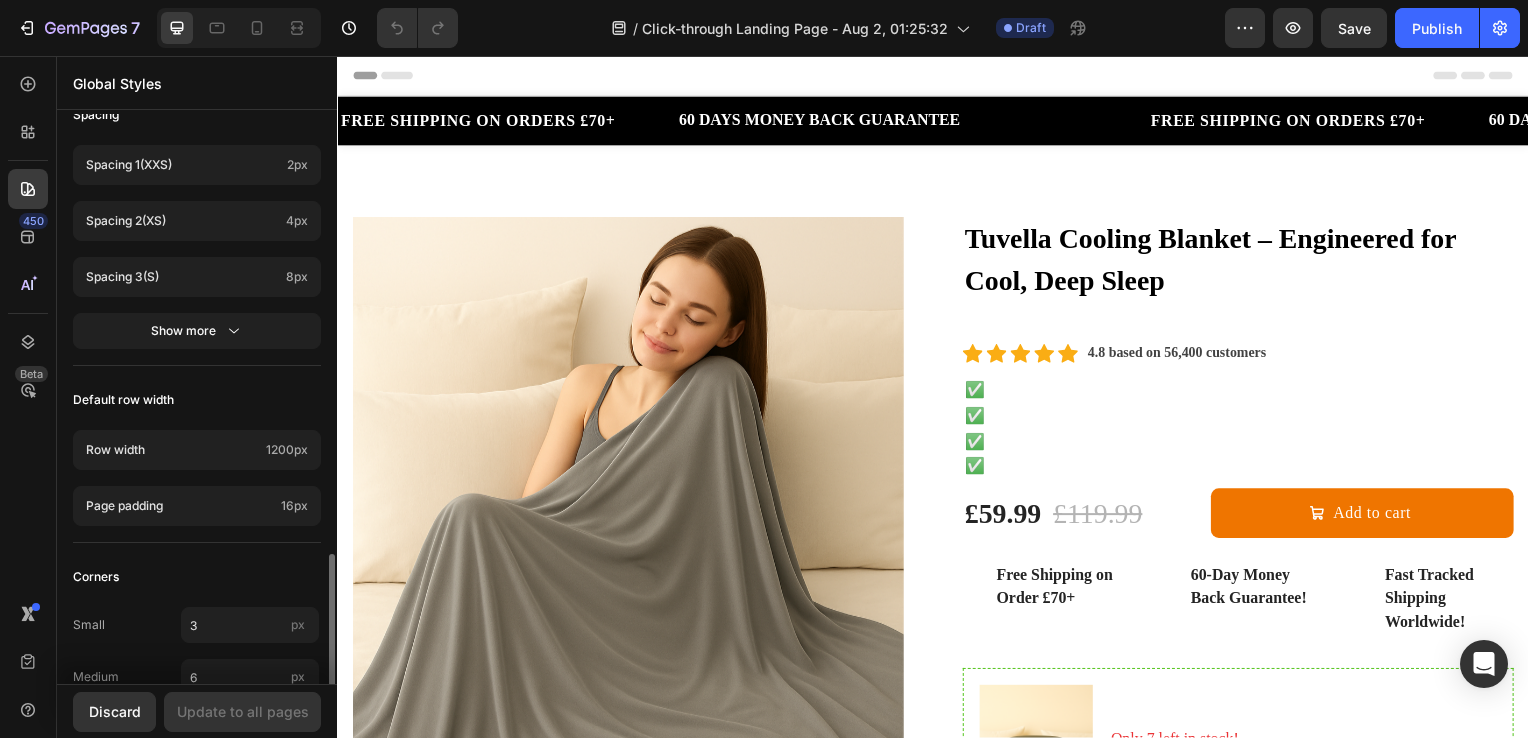 scroll, scrollTop: 892, scrollLeft: 0, axis: vertical 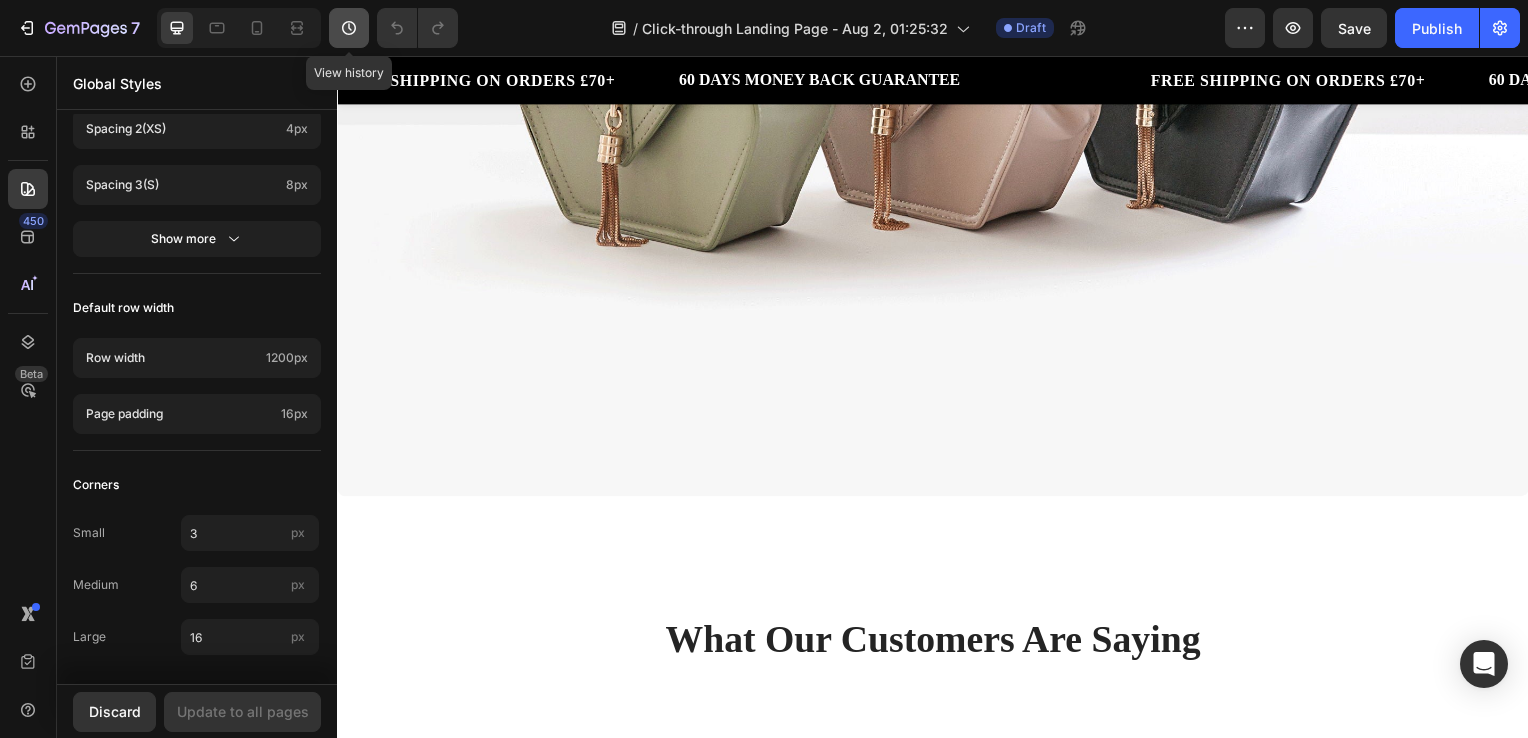 click 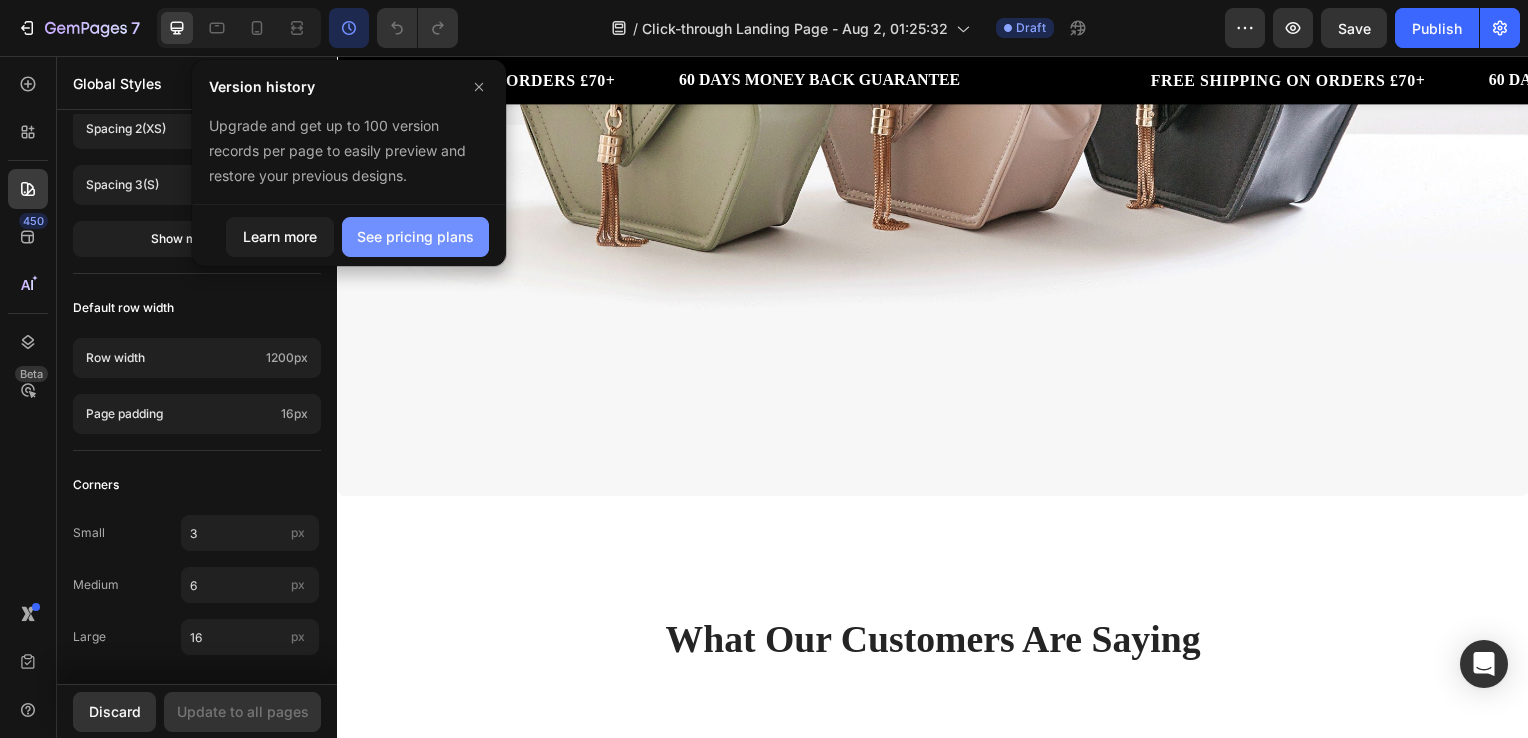 click on "See pricing plans" at bounding box center (415, 236) 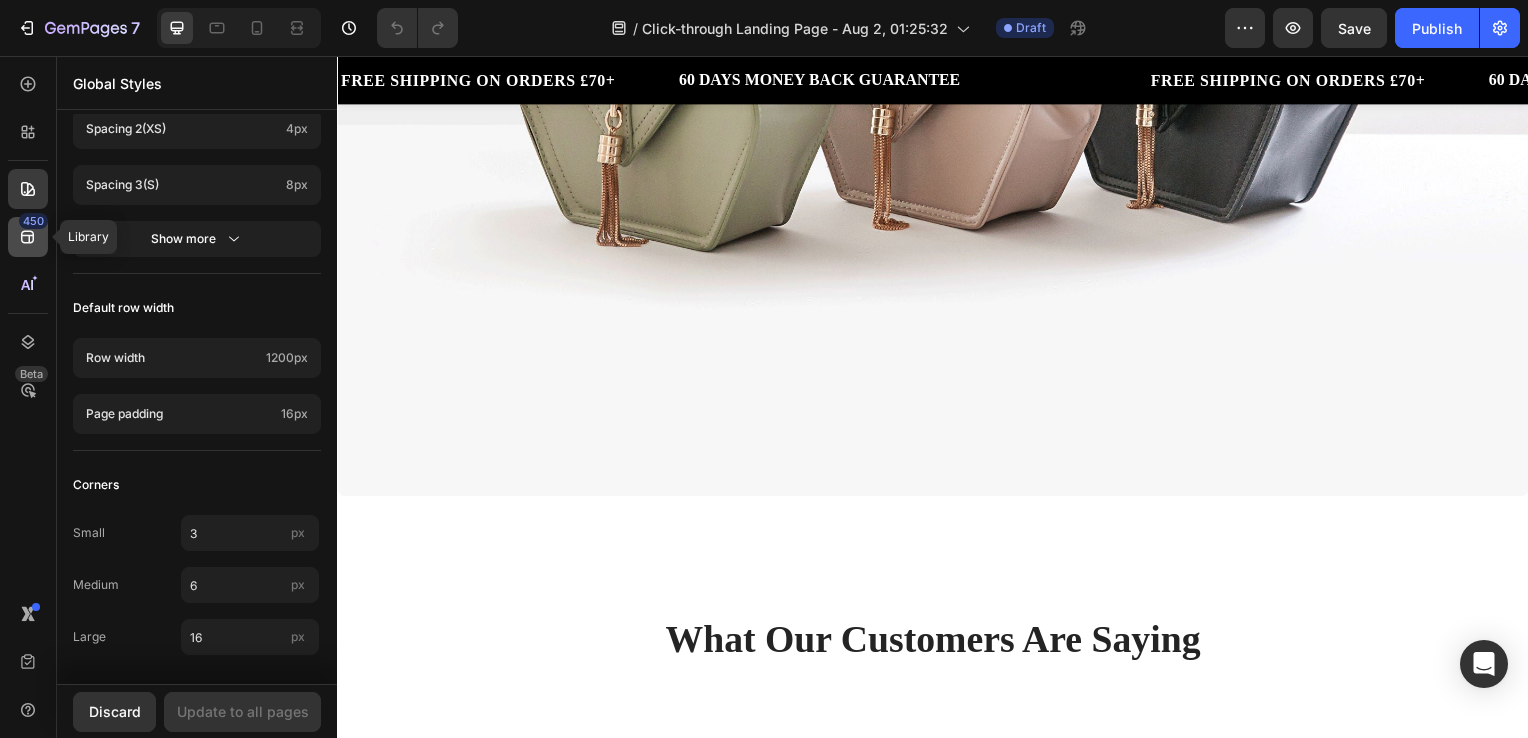 click 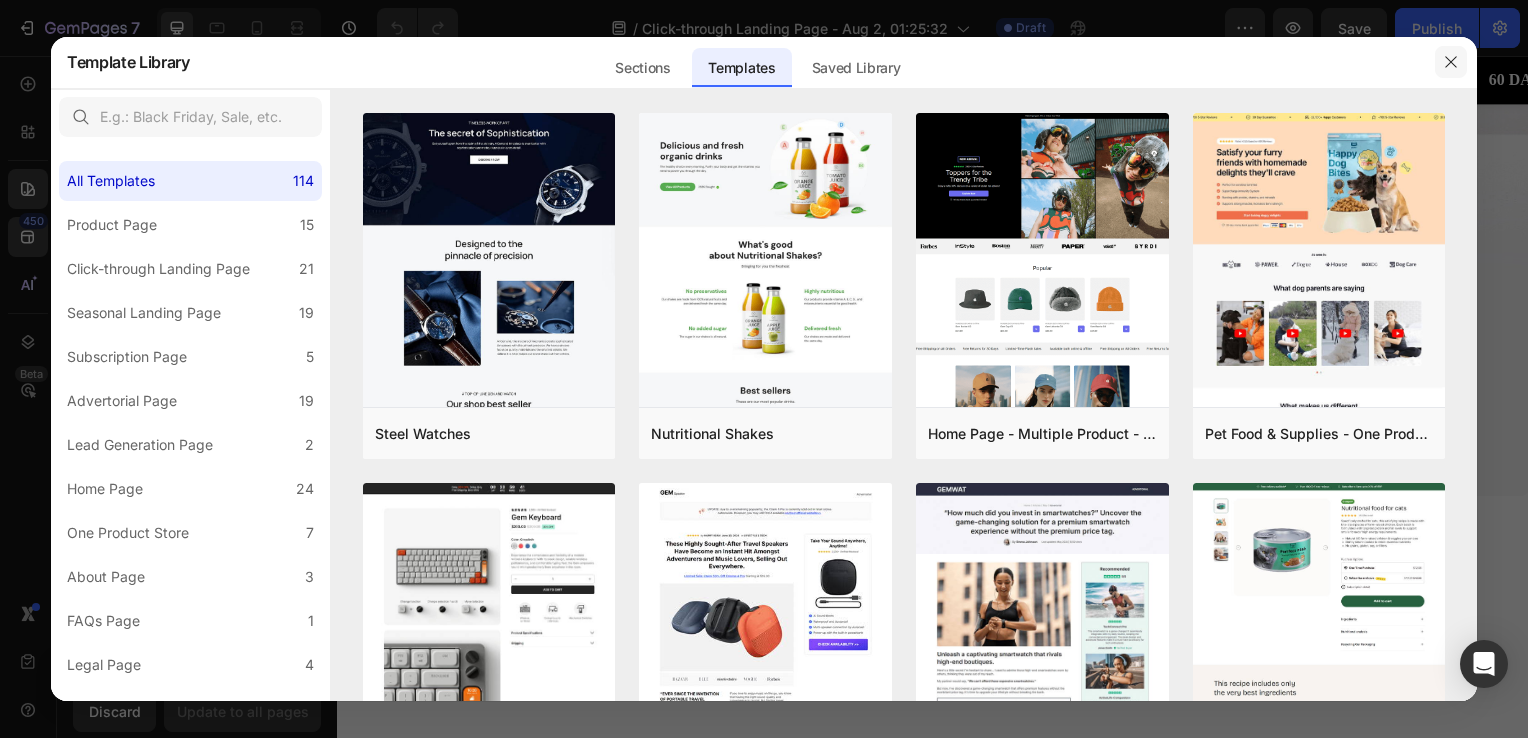 click 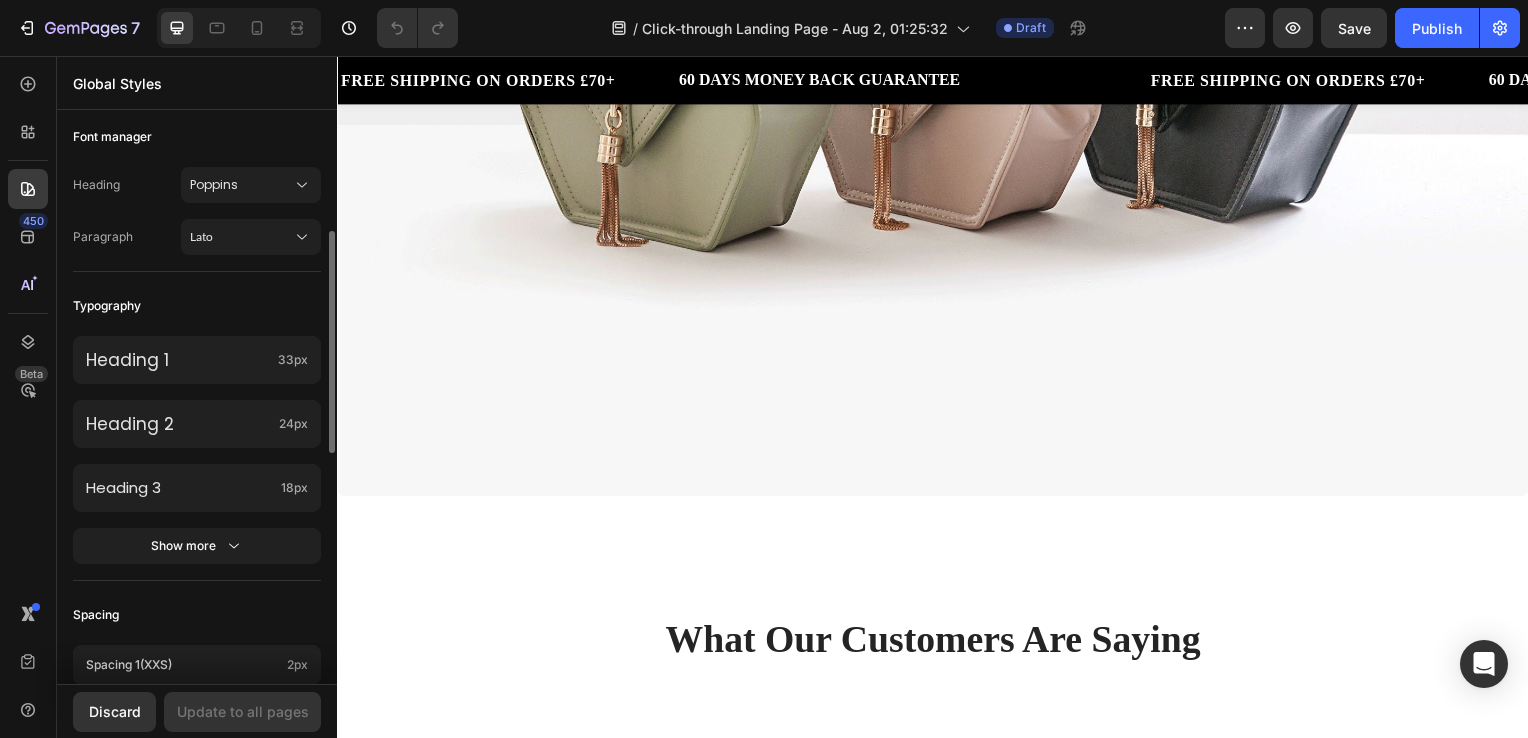 scroll, scrollTop: 0, scrollLeft: 0, axis: both 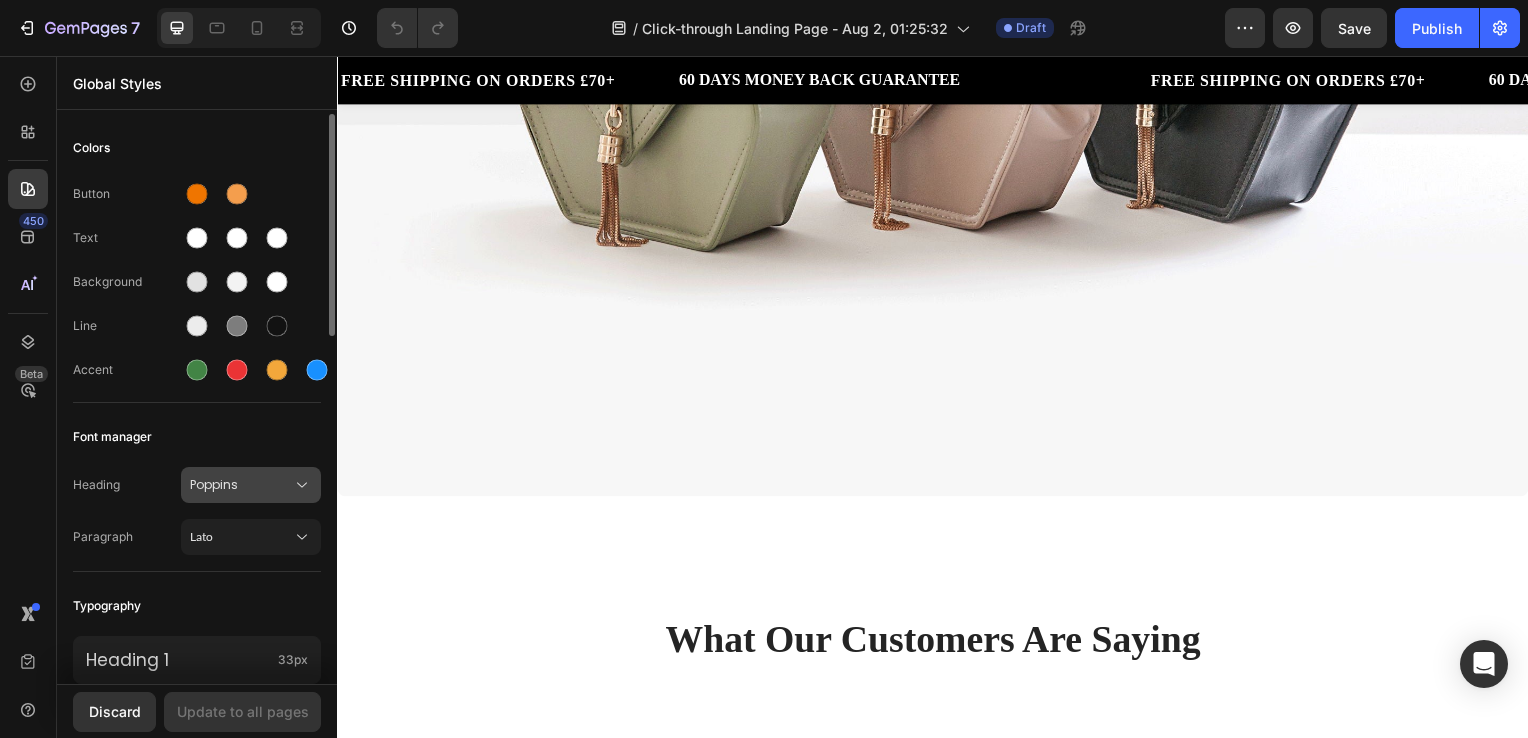 click on "Poppins" at bounding box center (241, 485) 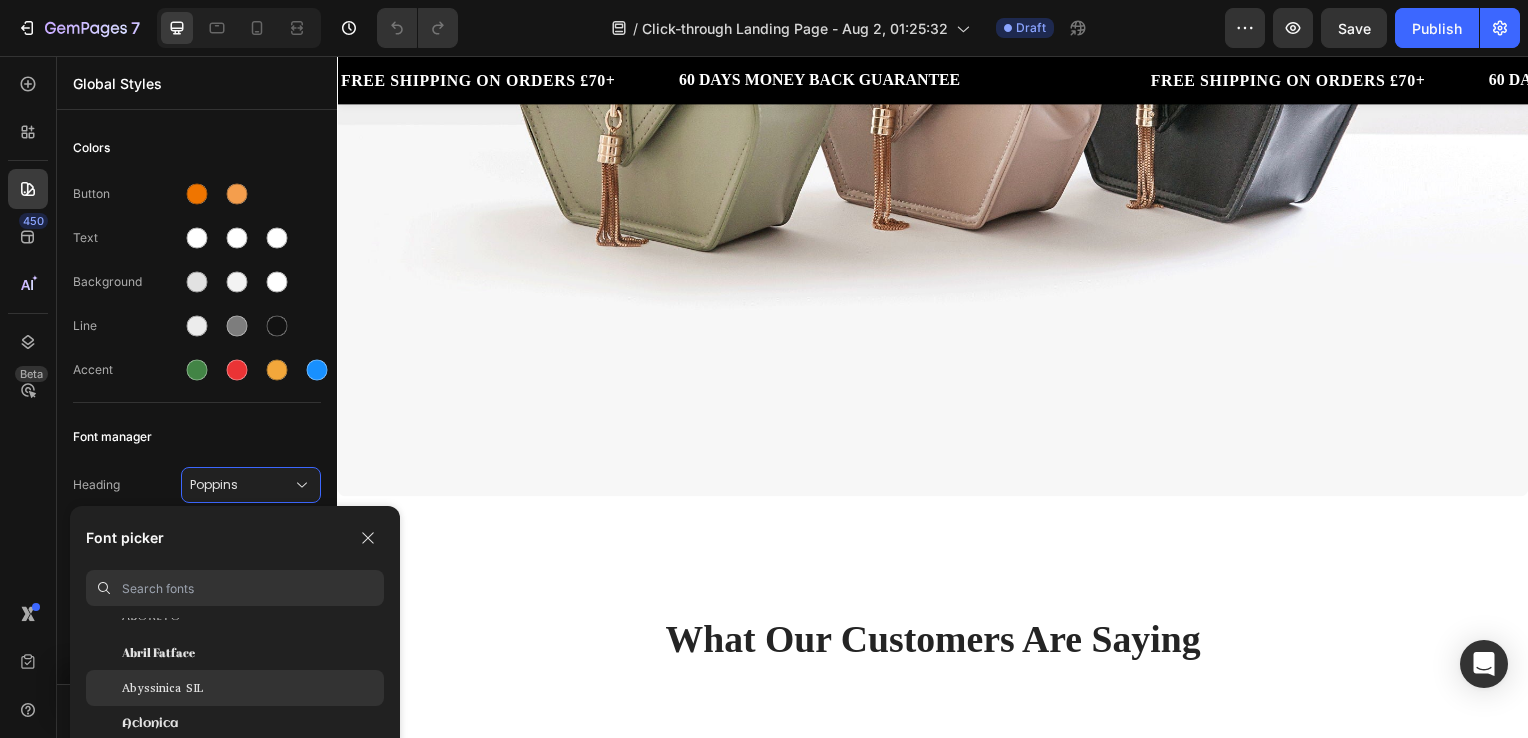 scroll, scrollTop: 500, scrollLeft: 0, axis: vertical 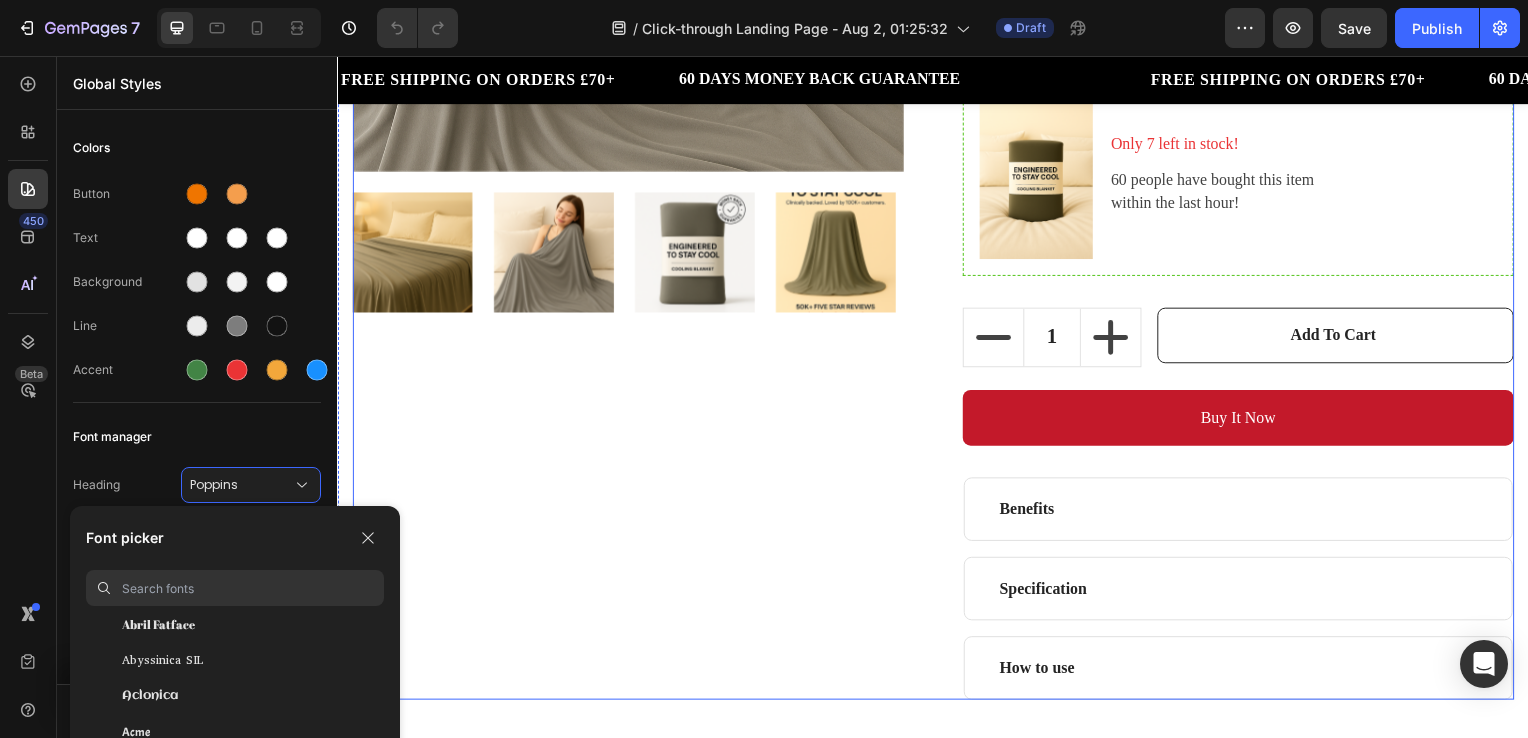 click on "Product Images" at bounding box center (629, 161) 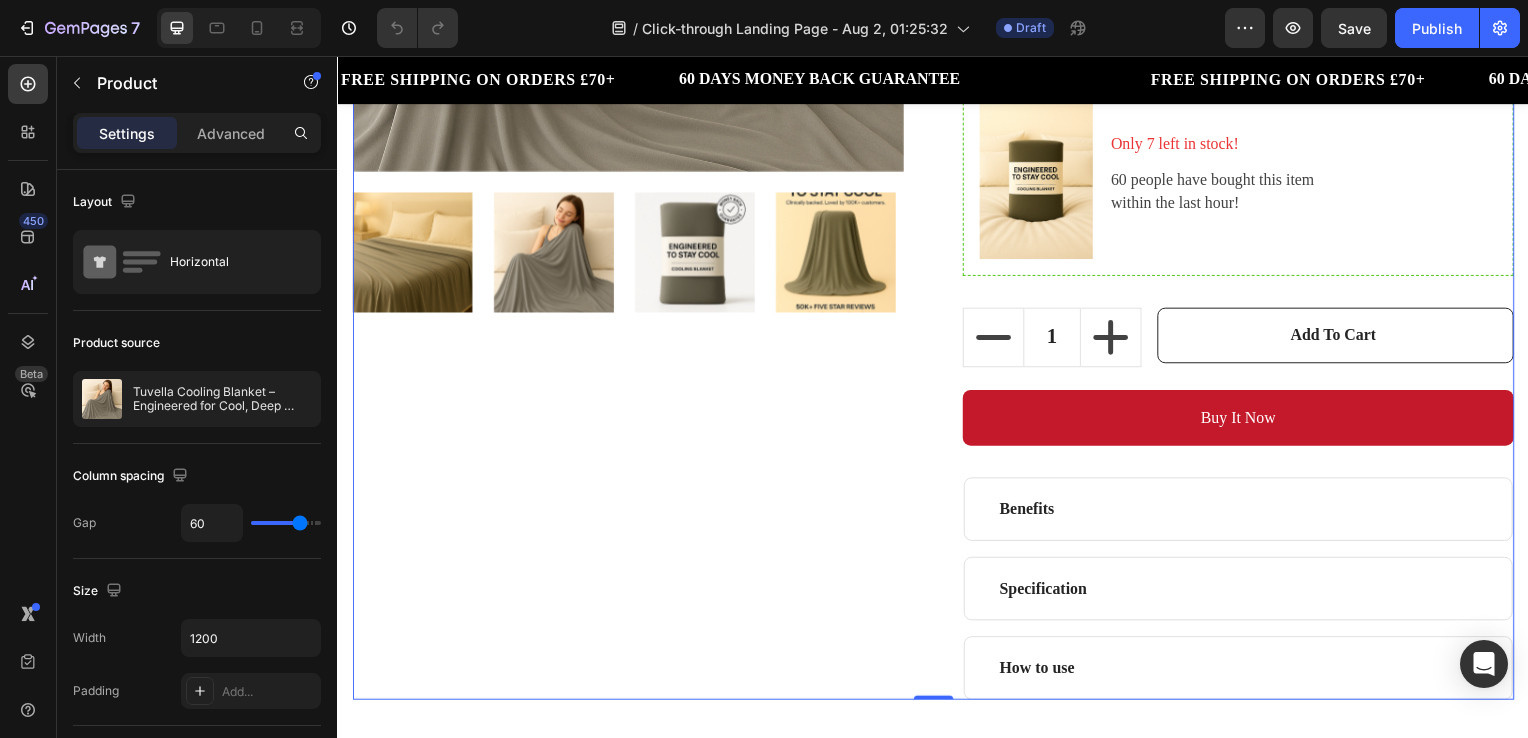 click on "Product Images" at bounding box center (629, 161) 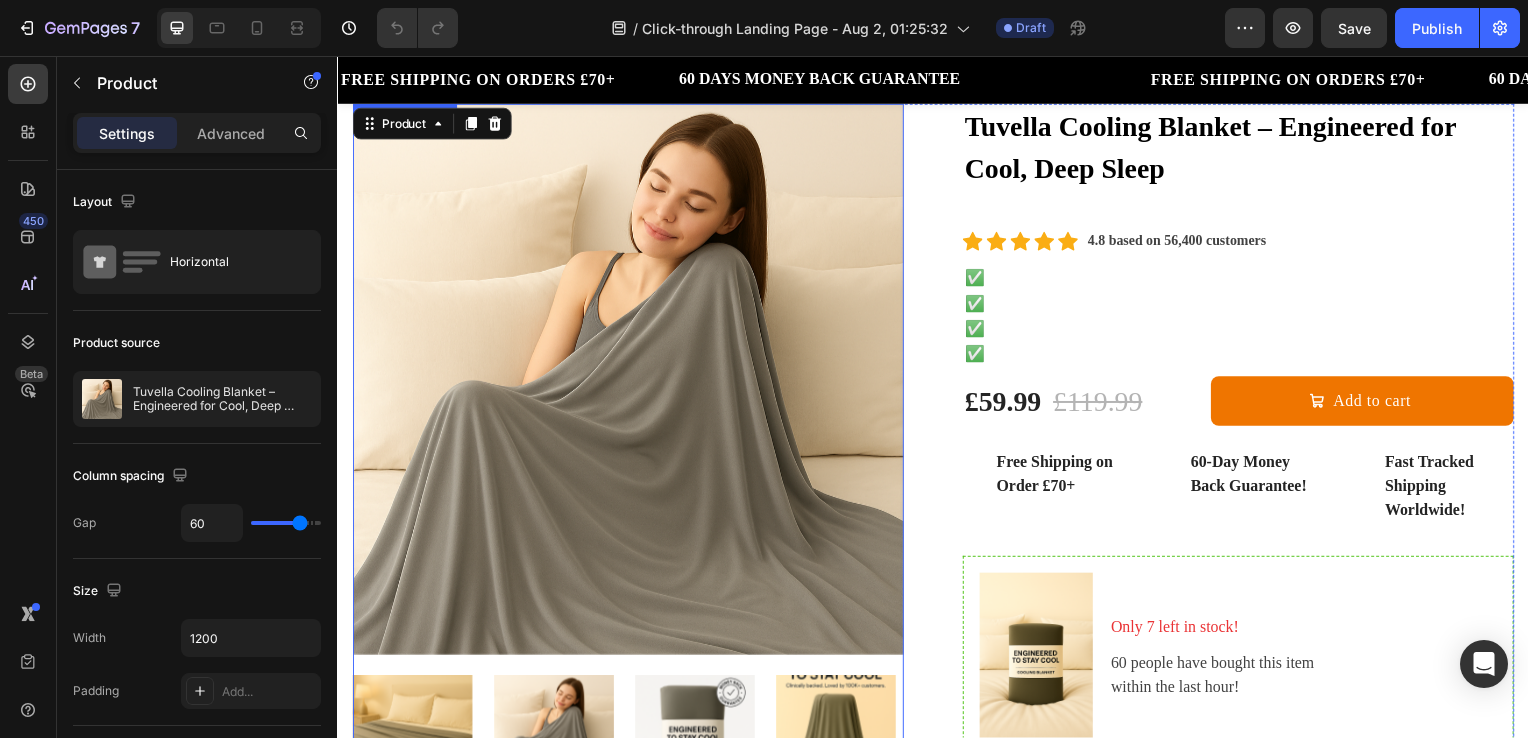 scroll, scrollTop: 0, scrollLeft: 0, axis: both 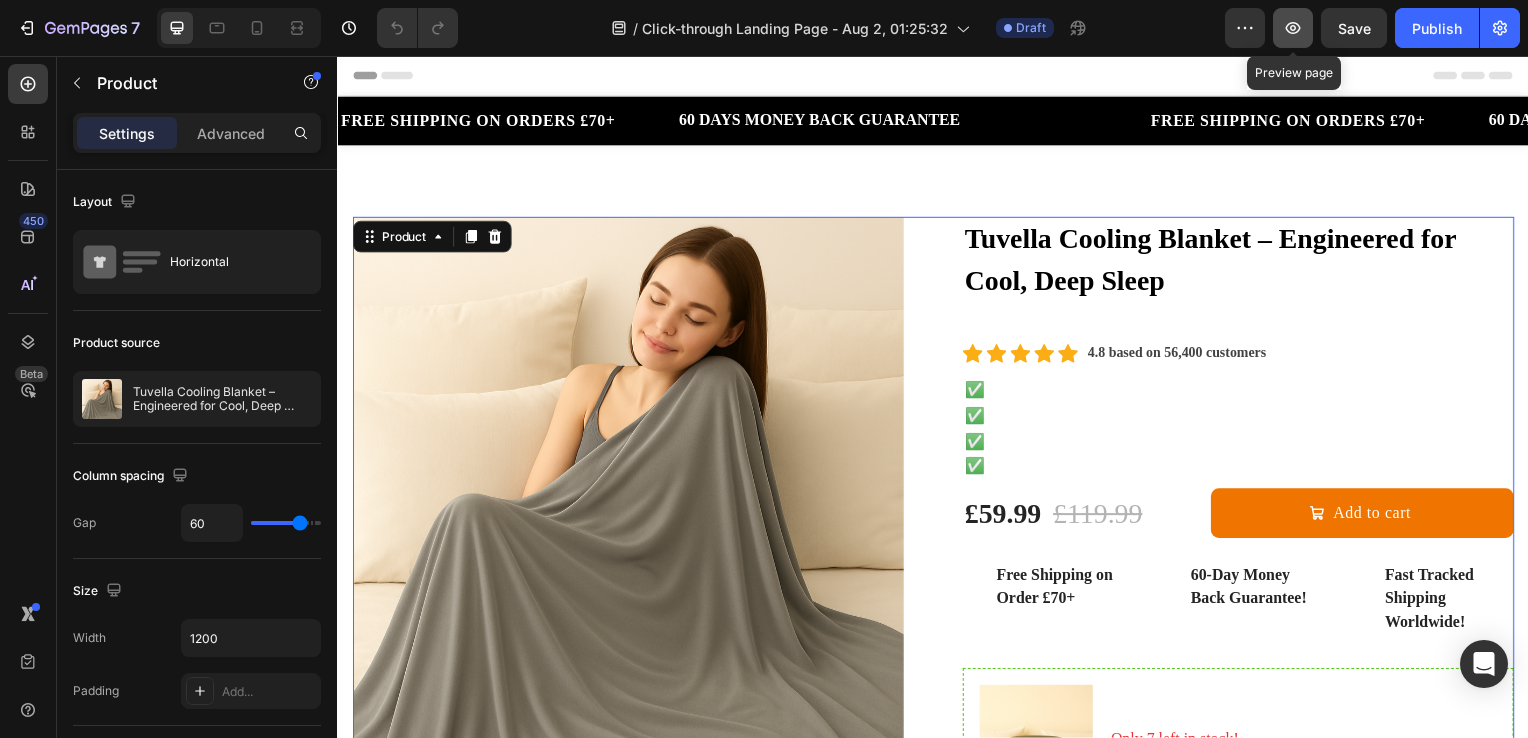 click 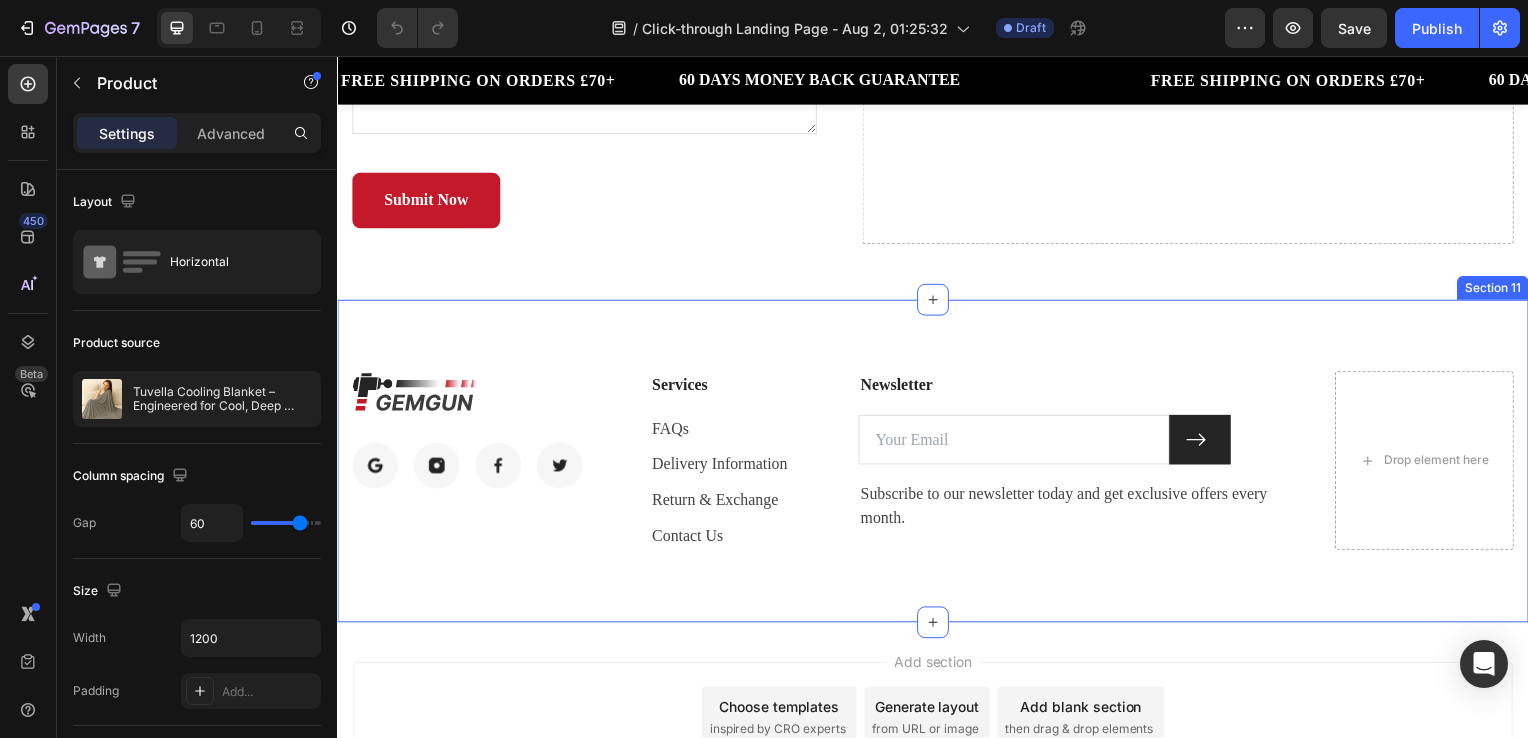 scroll, scrollTop: 4907, scrollLeft: 0, axis: vertical 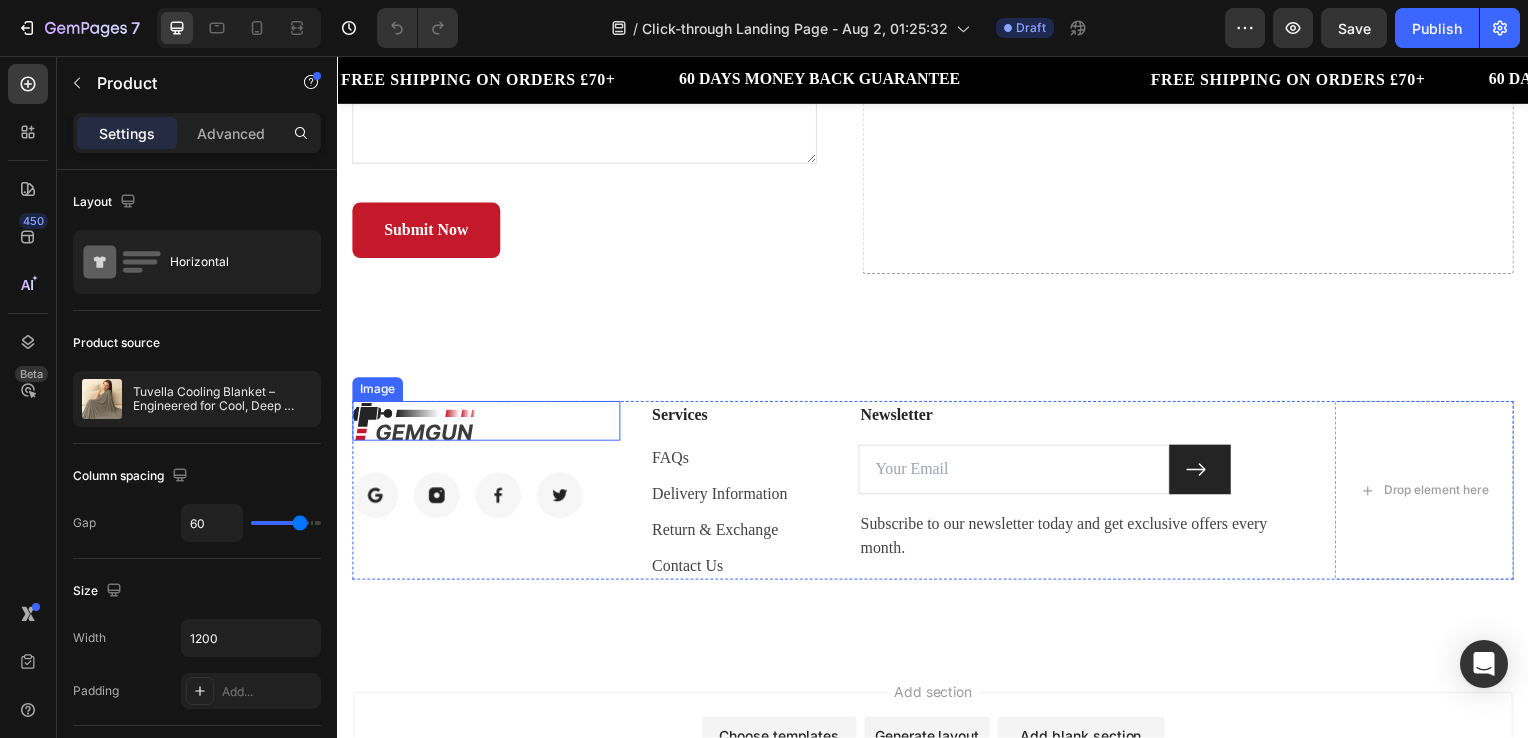 click at bounding box center (414, 424) 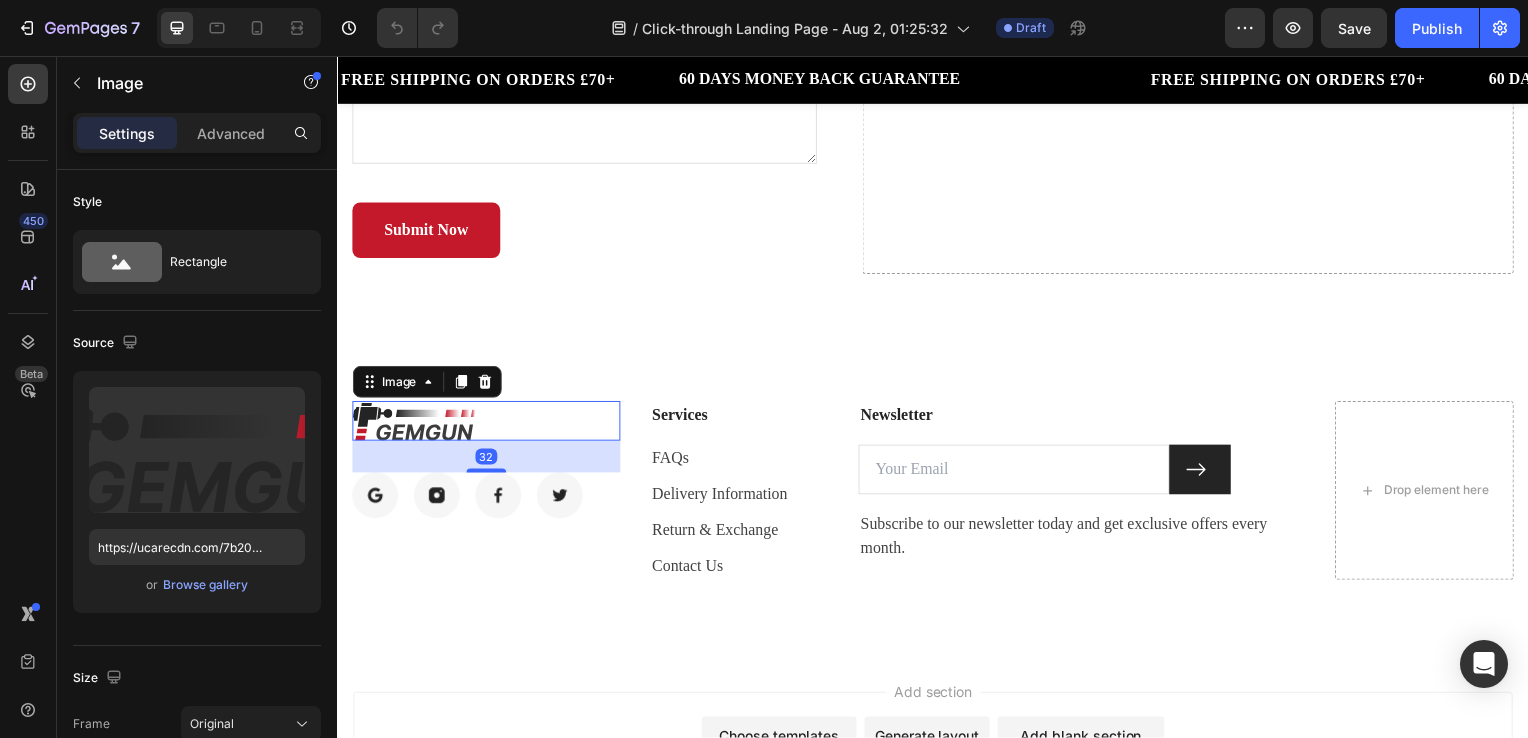click at bounding box center [414, 424] 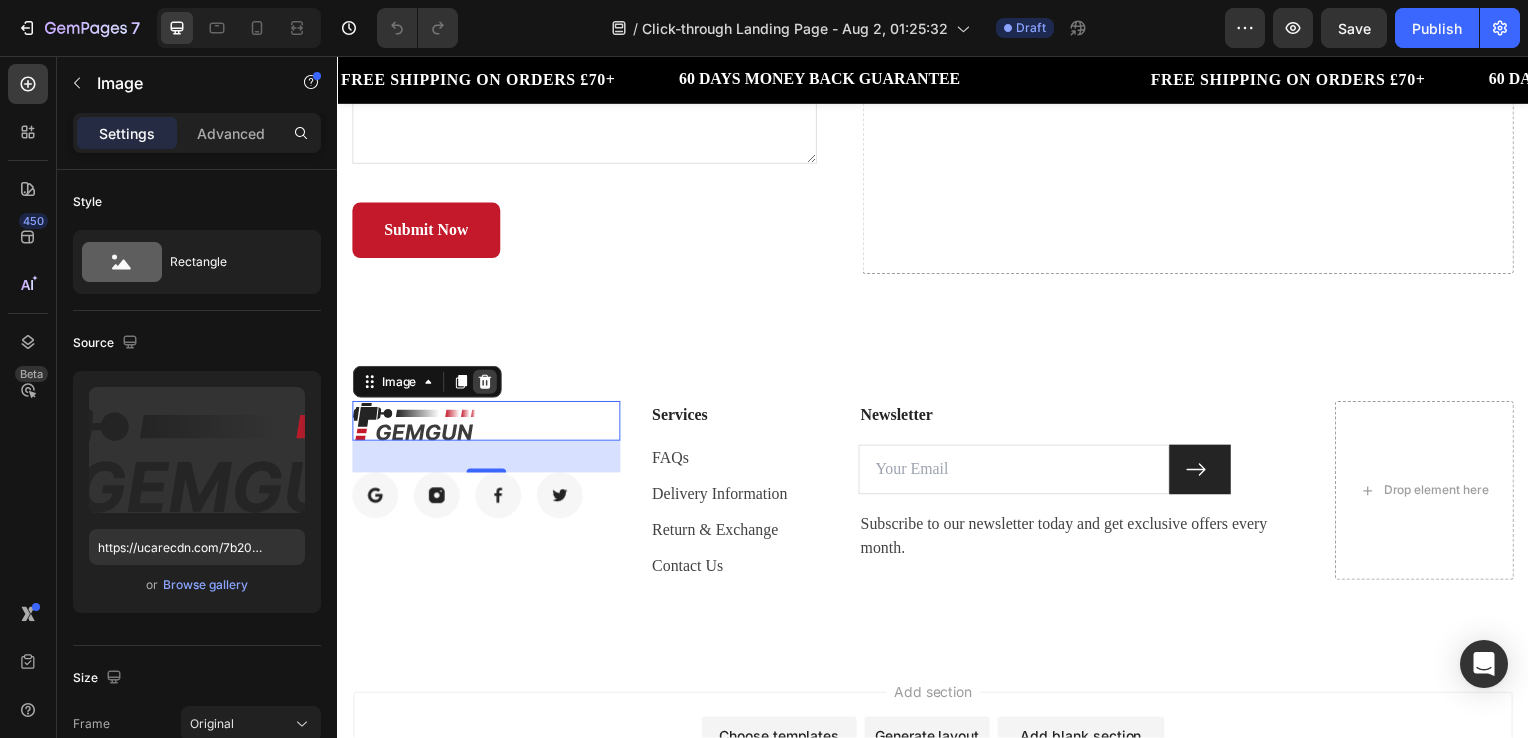 click 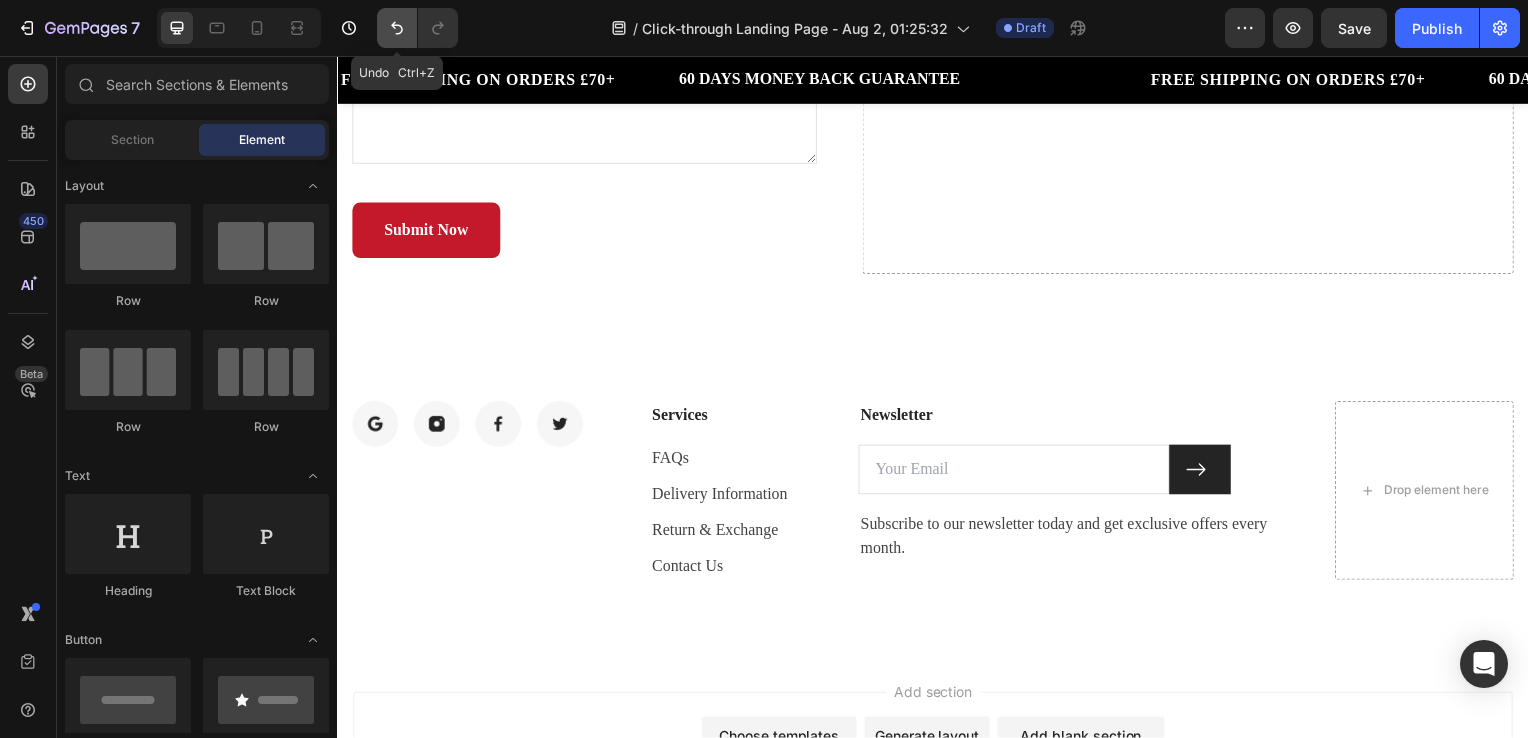 click 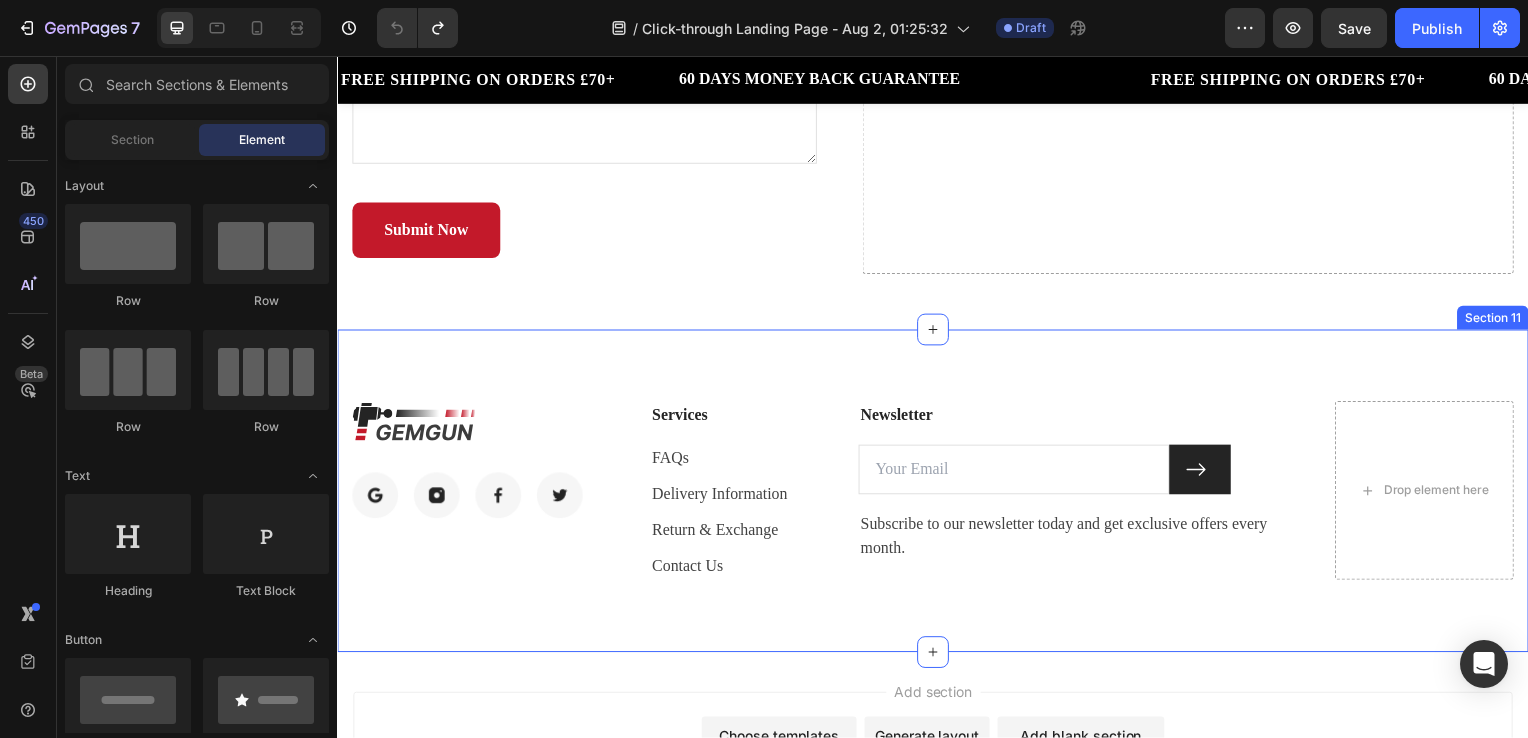 click at bounding box center [414, 424] 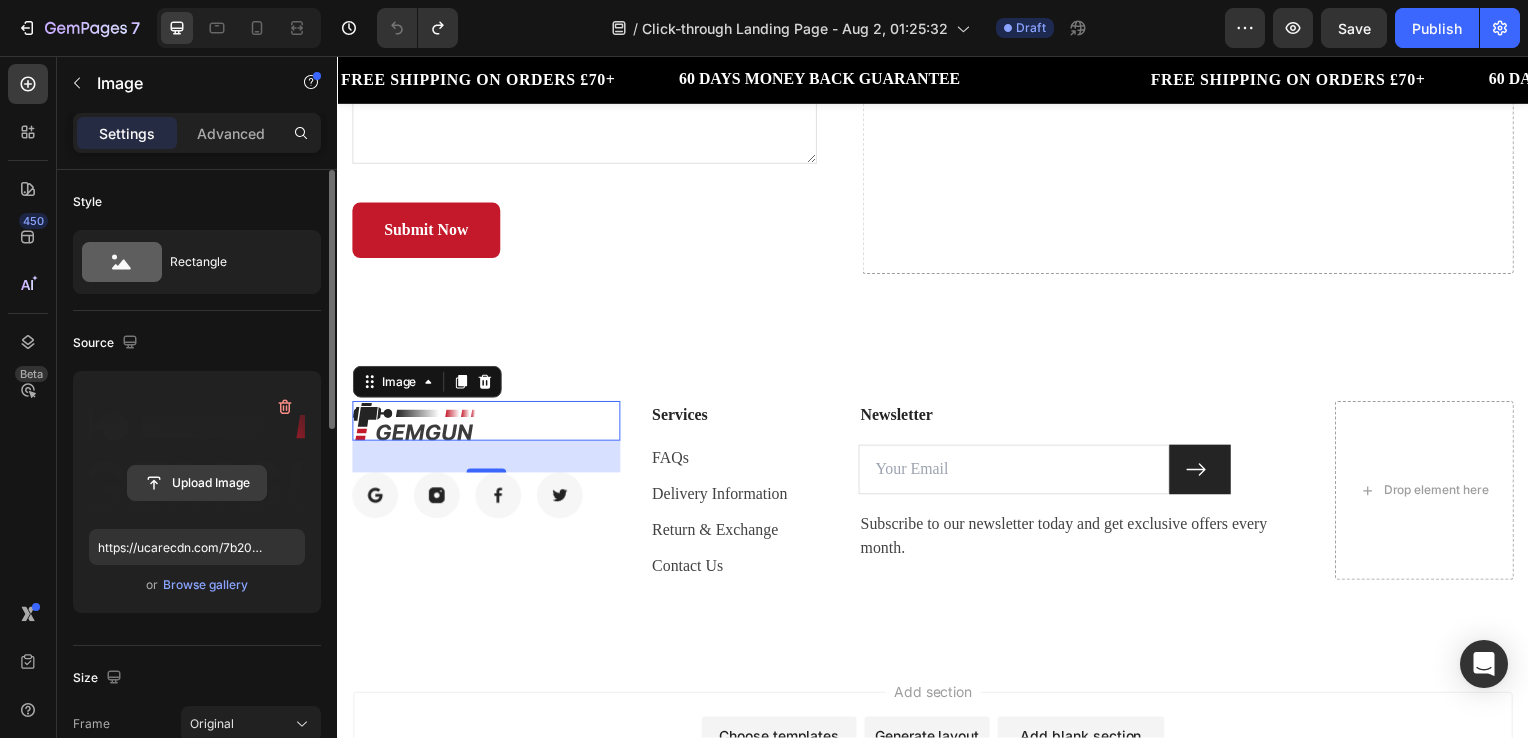 click 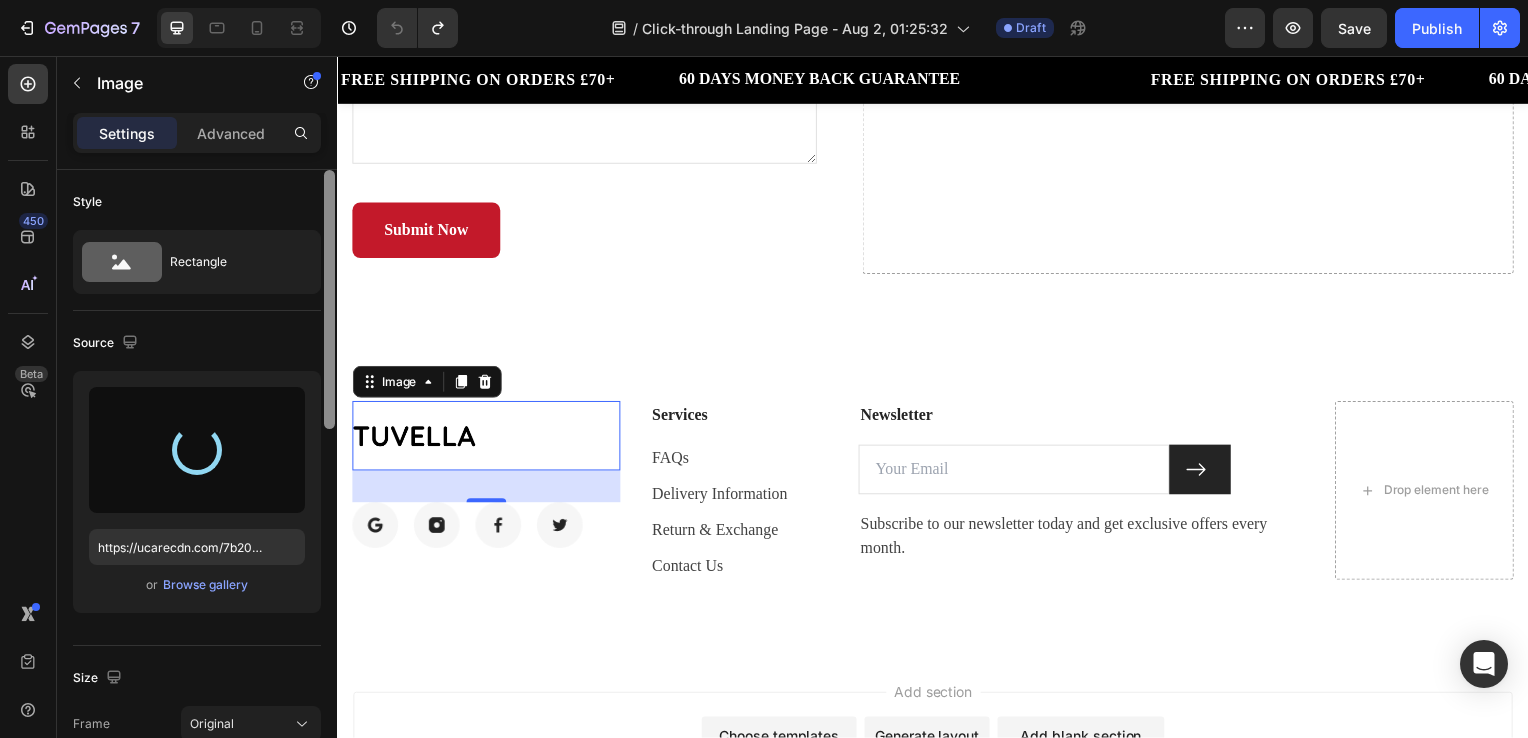 type on "https://cdn.shopify.com/s/files/1/0967/1367/0981/files/gempages_576895170746778363-73fb676d-5a0a-4c80-b7f4-bb428b6f9a23.png" 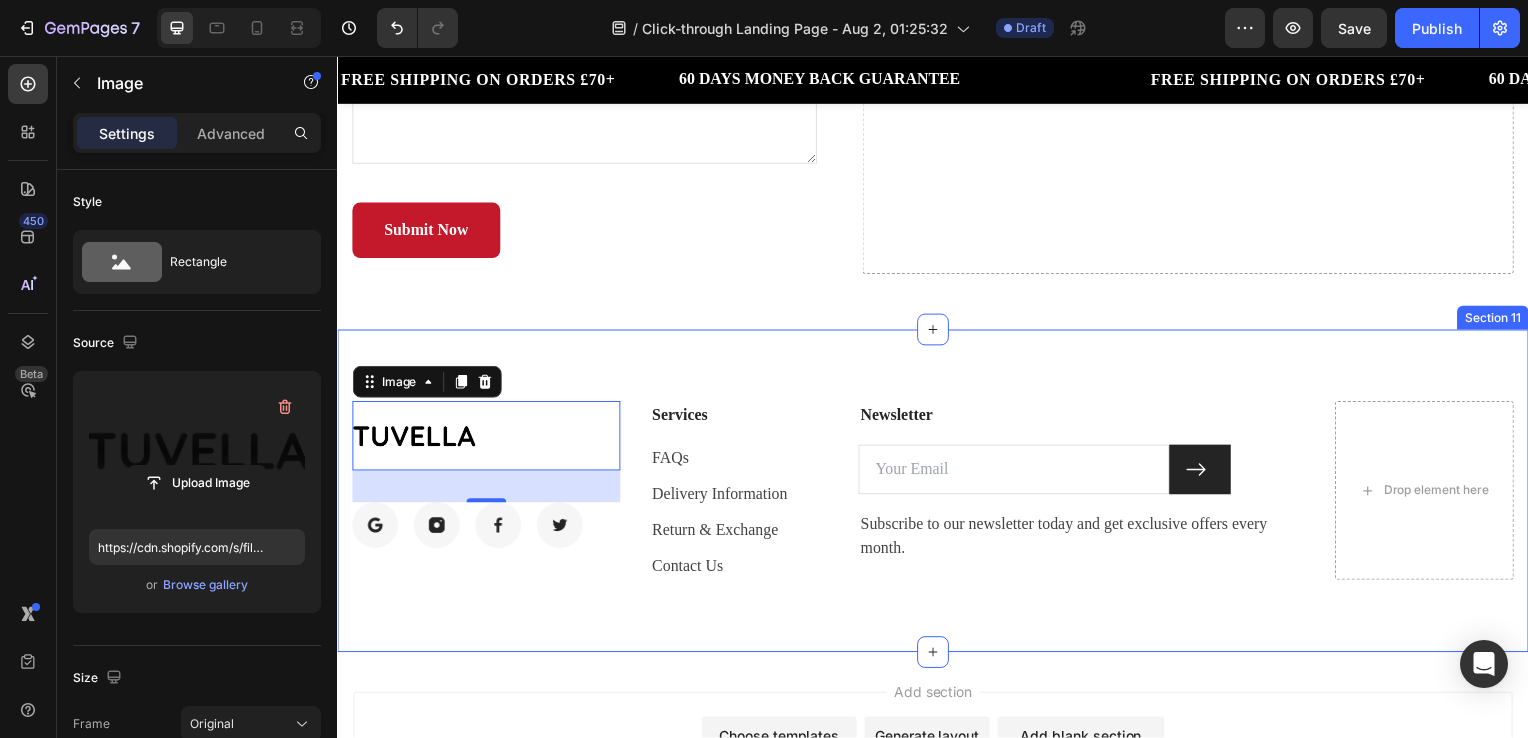 click on "Image   32 Image Image Image Image Row Services Text block FAQs Text block Delivery Information Text block Return & Exchange  Text block Contact Us Text block Newsletter Text block Email Field
Submit Button Row Subscribe to our newsletter today and get exclusive offers every month. Text block Newsletter
Drop element here Row Section 11" at bounding box center (937, 494) 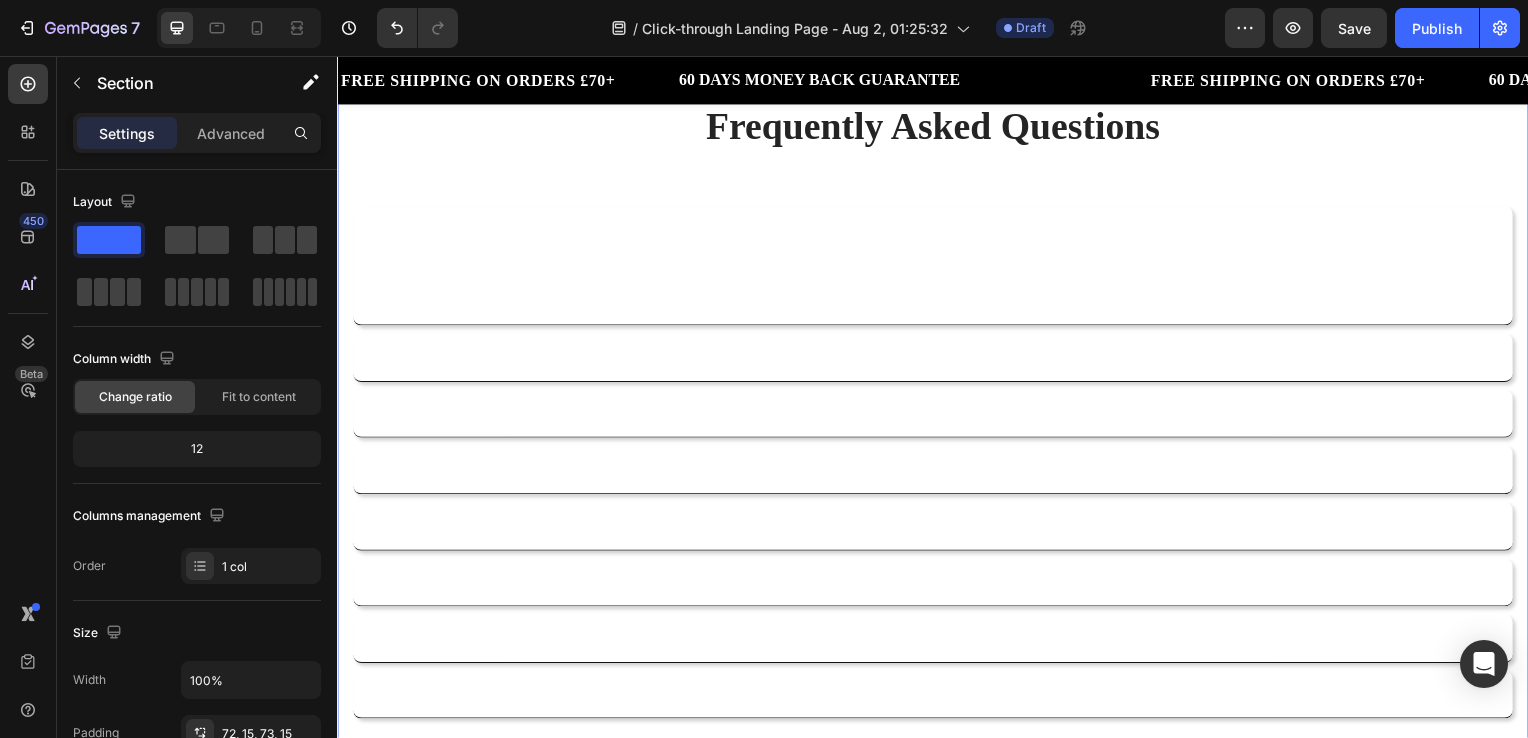 scroll, scrollTop: 3607, scrollLeft: 0, axis: vertical 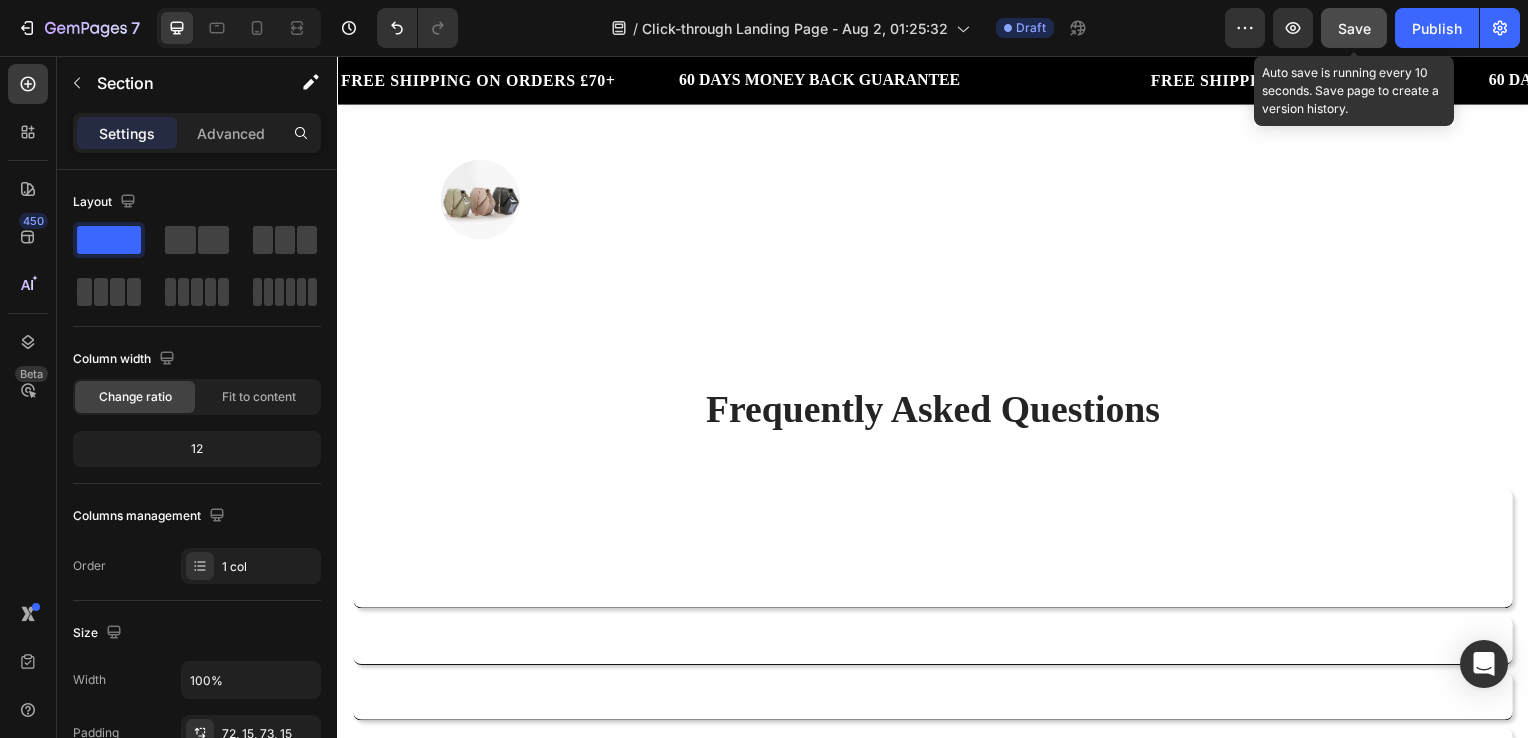 click on "Save" at bounding box center (1354, 28) 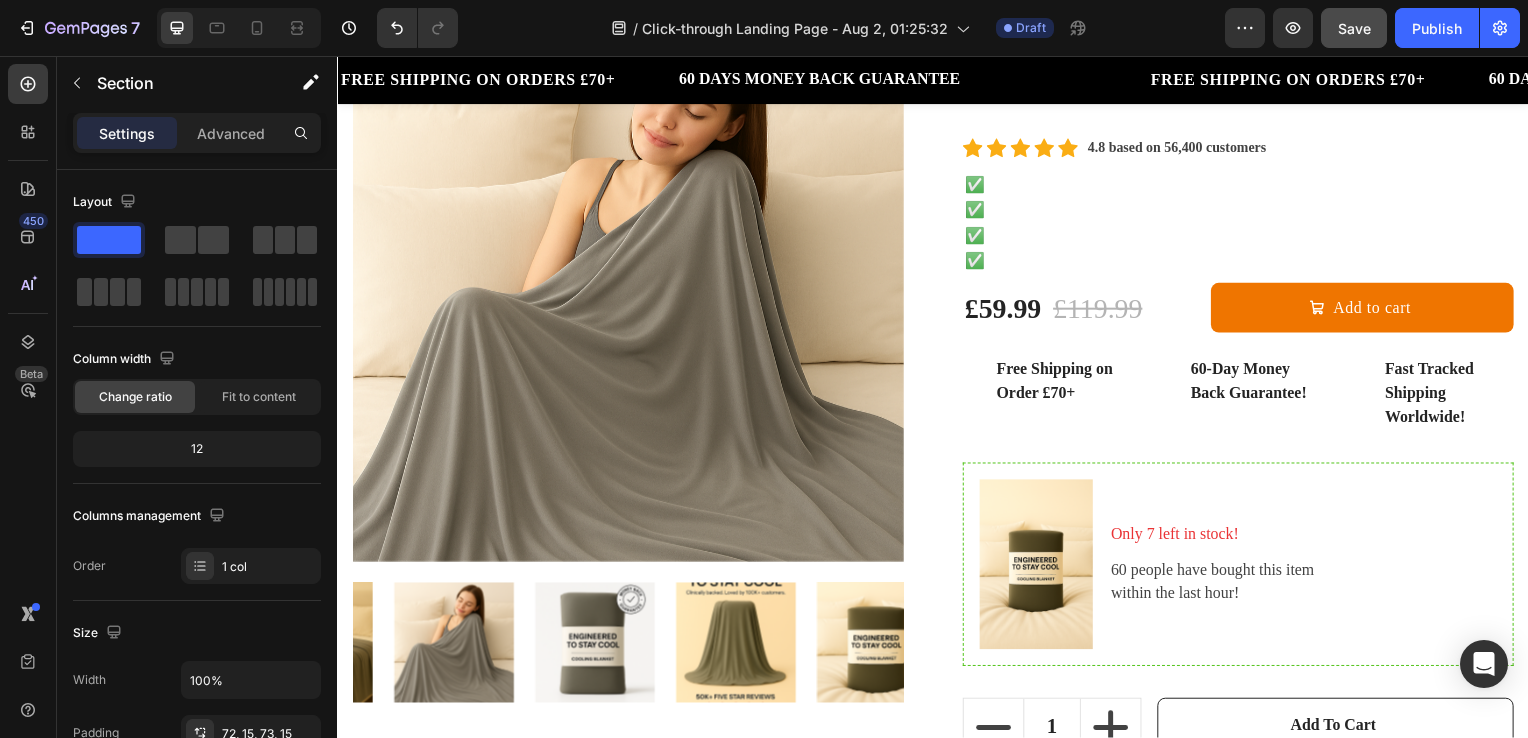 scroll, scrollTop: 0, scrollLeft: 0, axis: both 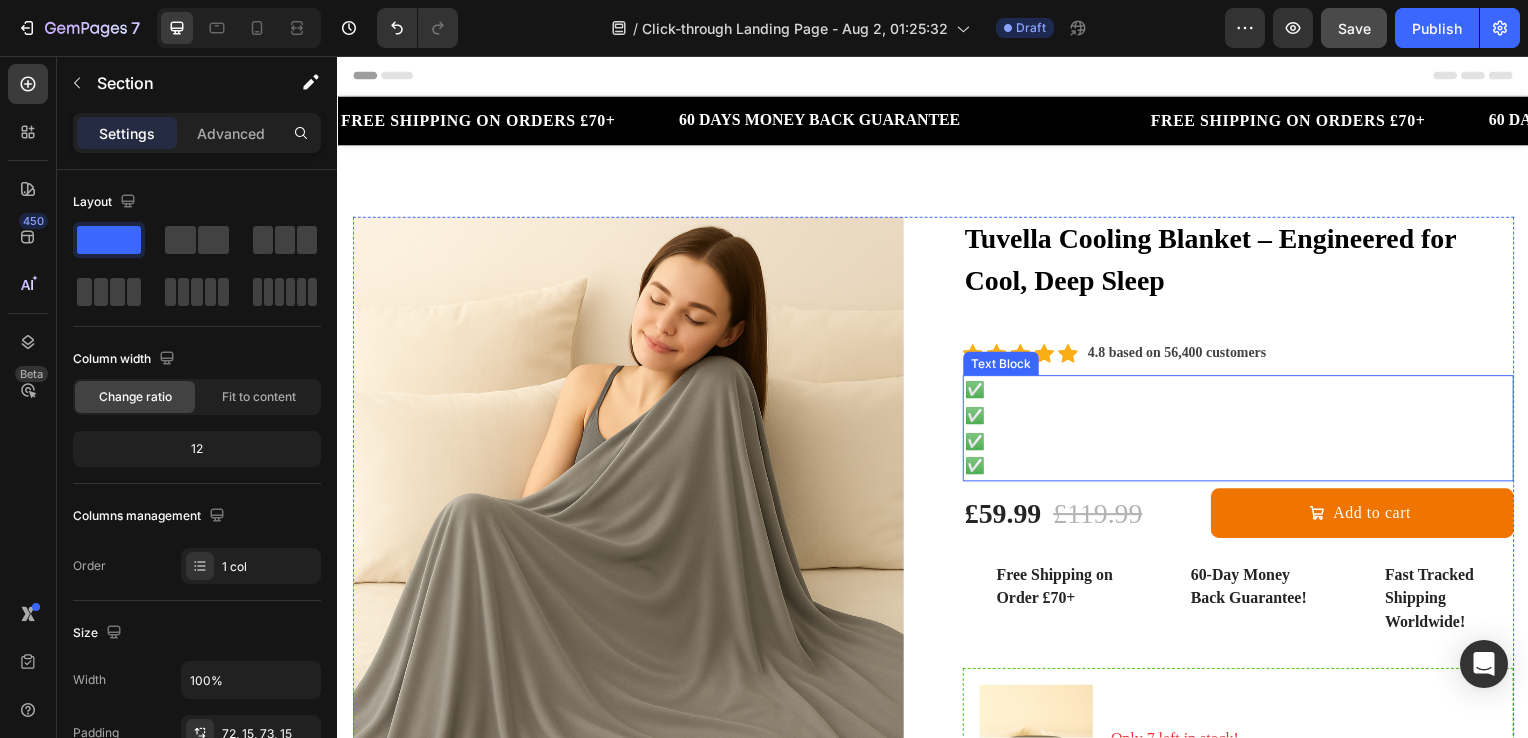 drag, startPoint x: 1090, startPoint y: 442, endPoint x: 391, endPoint y: 299, distance: 713.4774 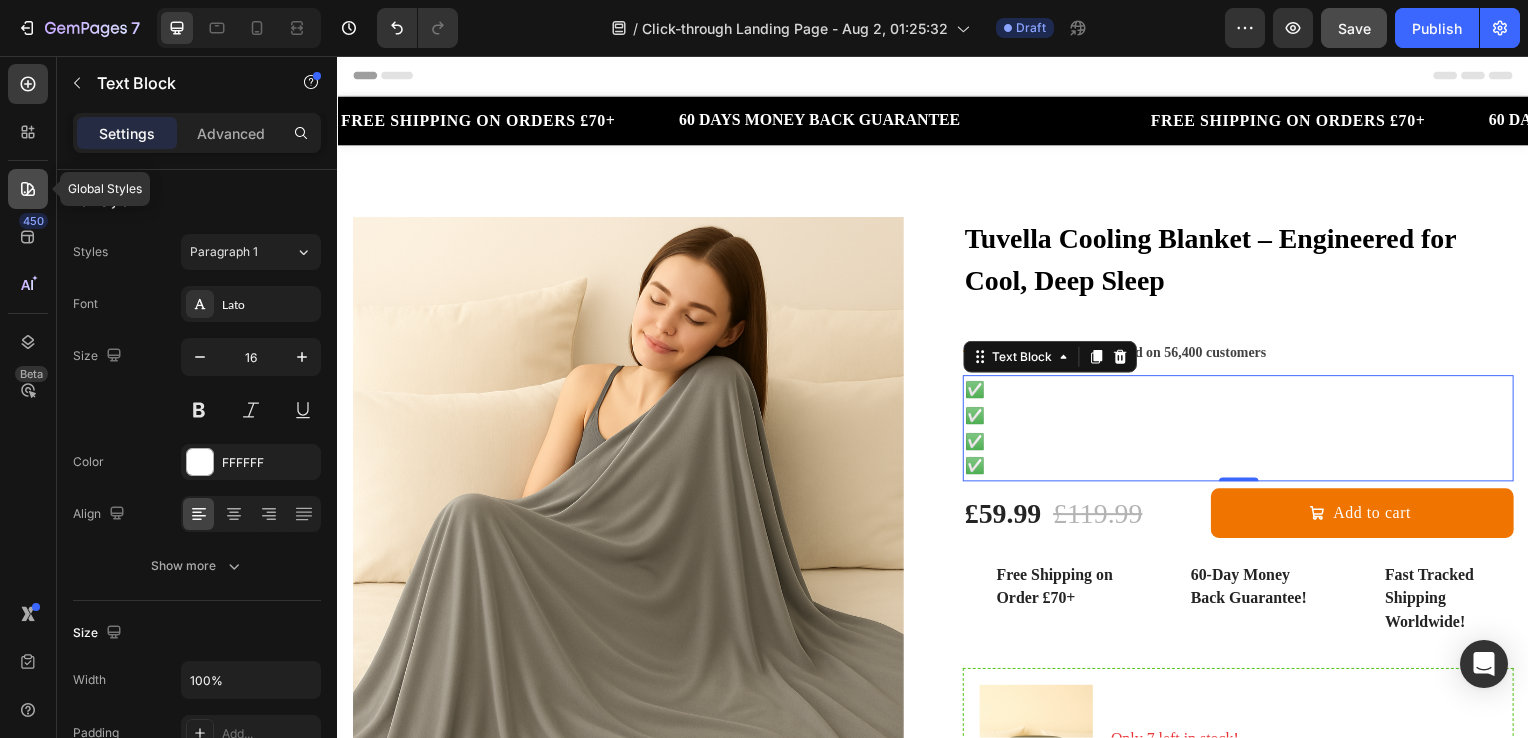 click 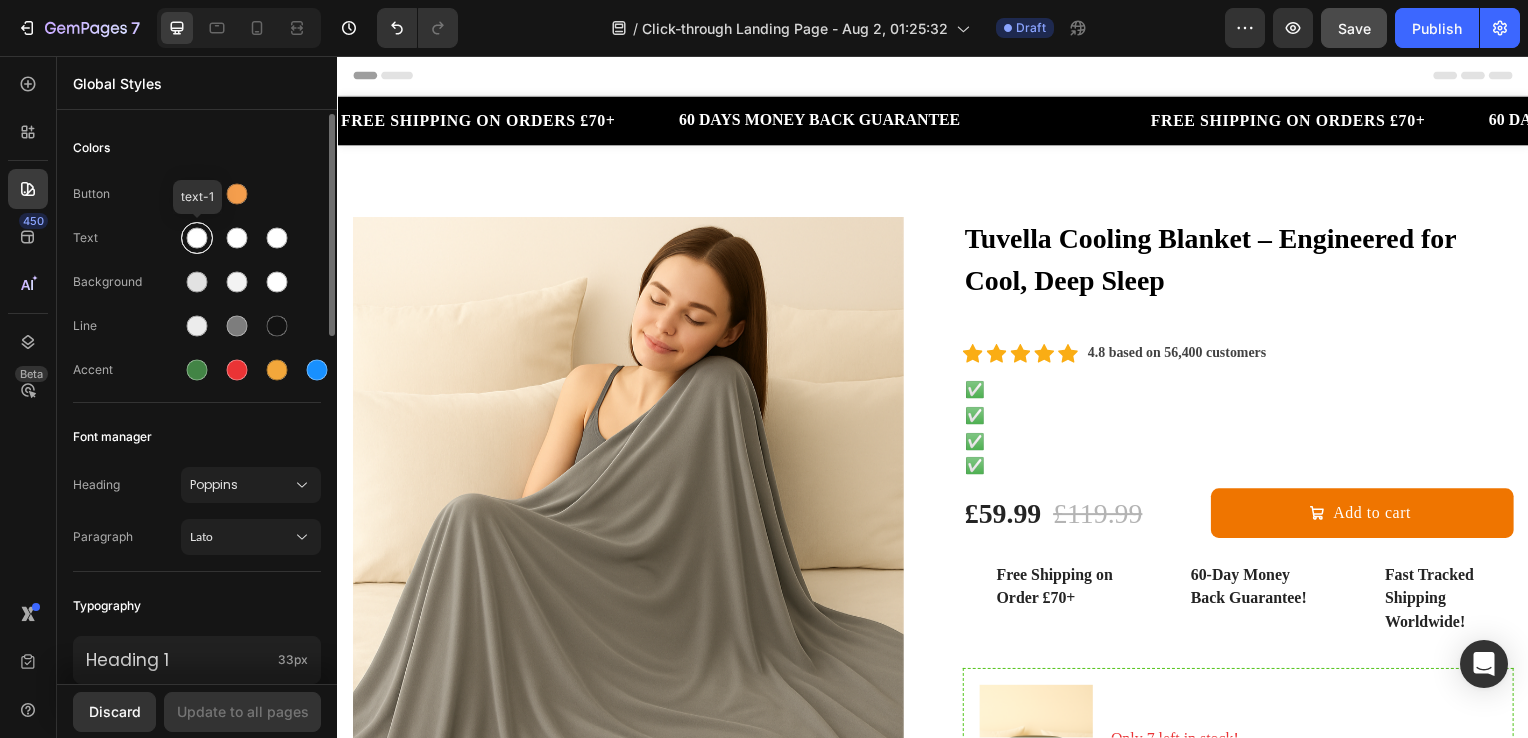 click at bounding box center [197, 238] 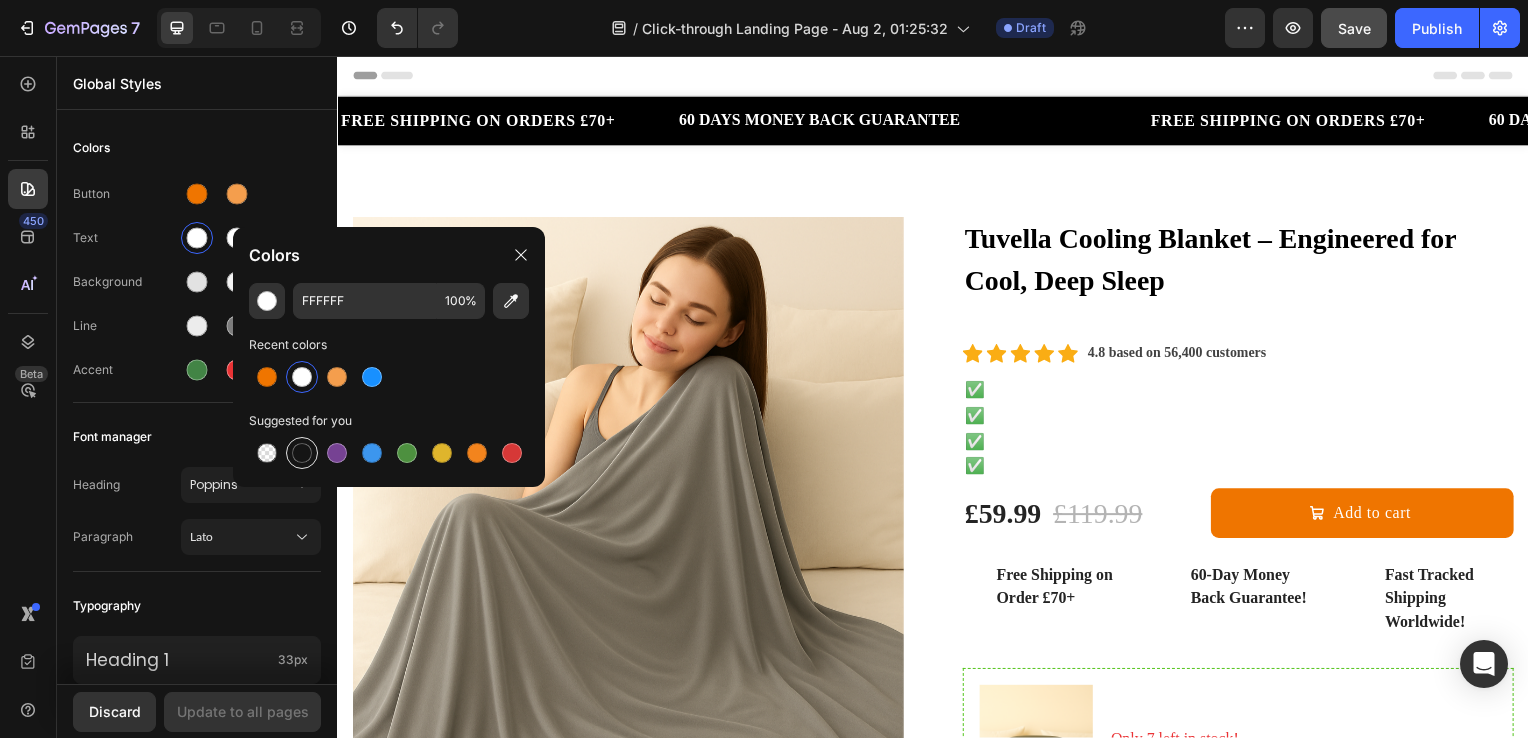 click at bounding box center (302, 453) 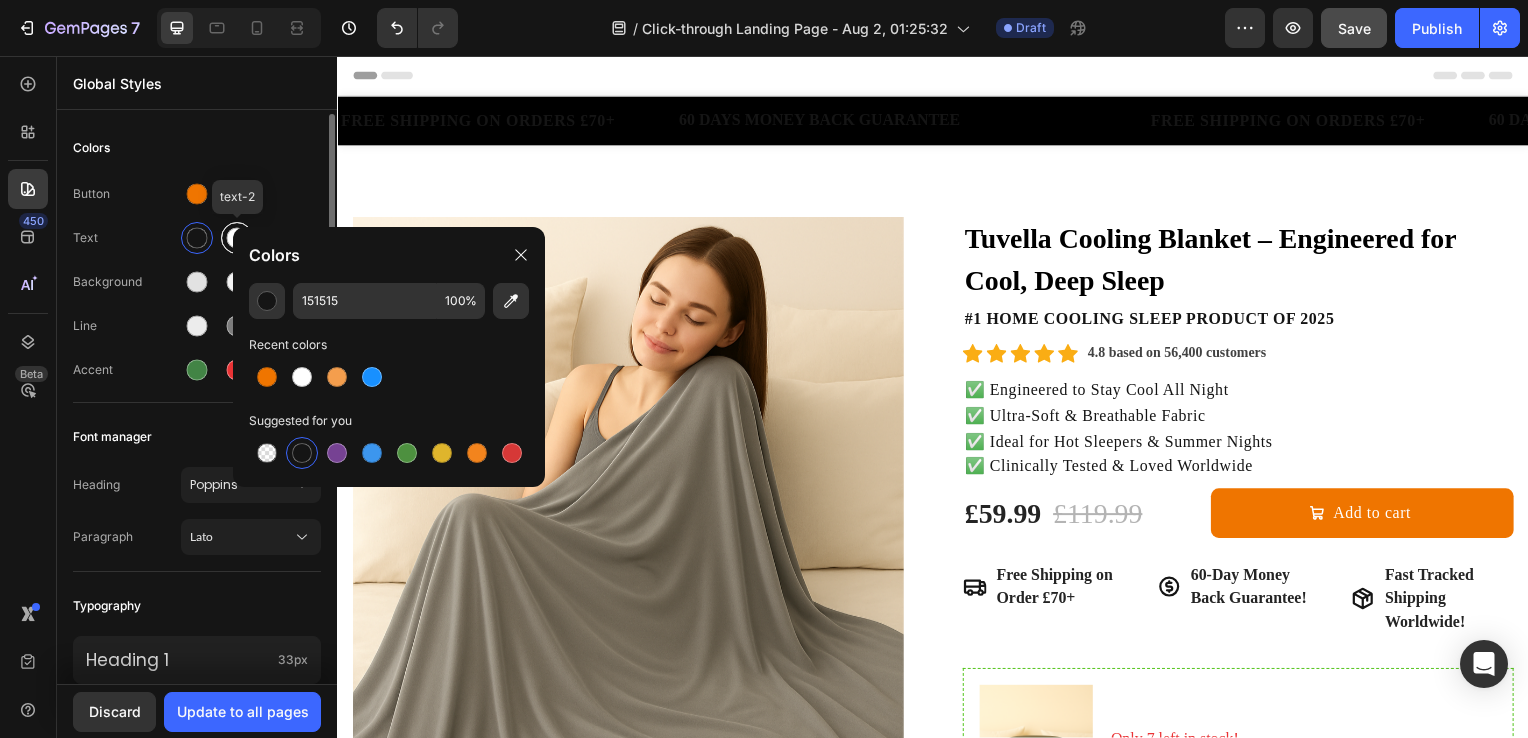 click at bounding box center [237, 238] 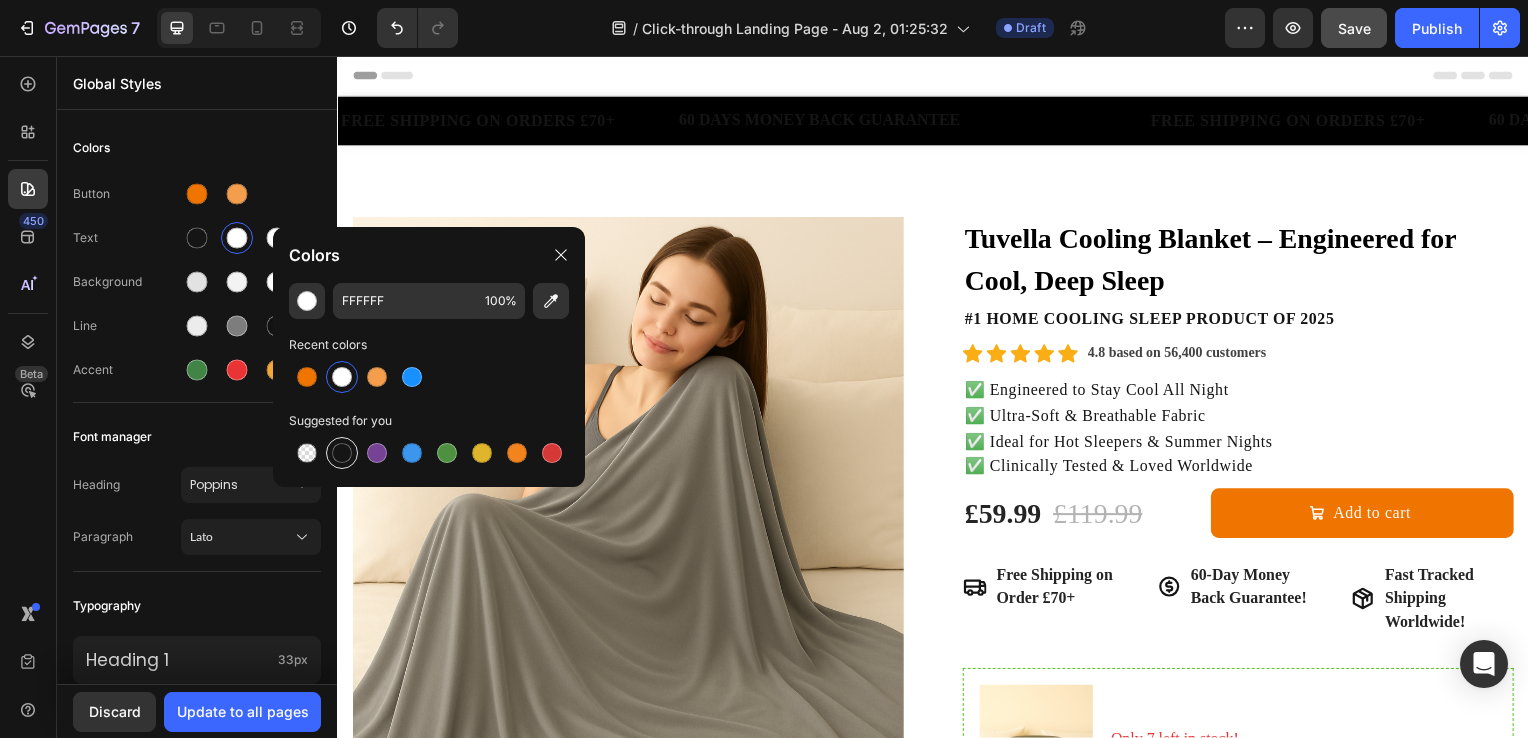 click at bounding box center [342, 453] 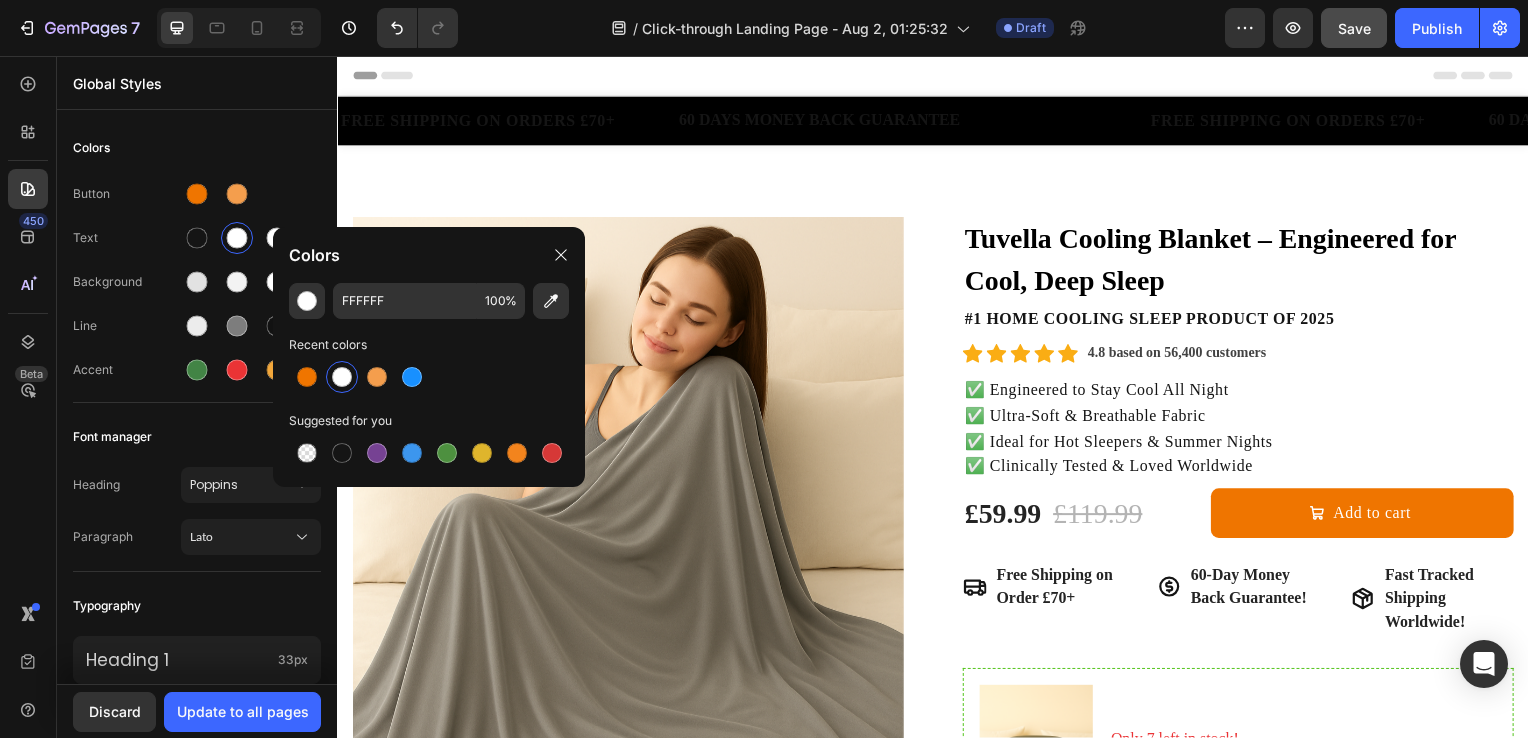 type on "151515" 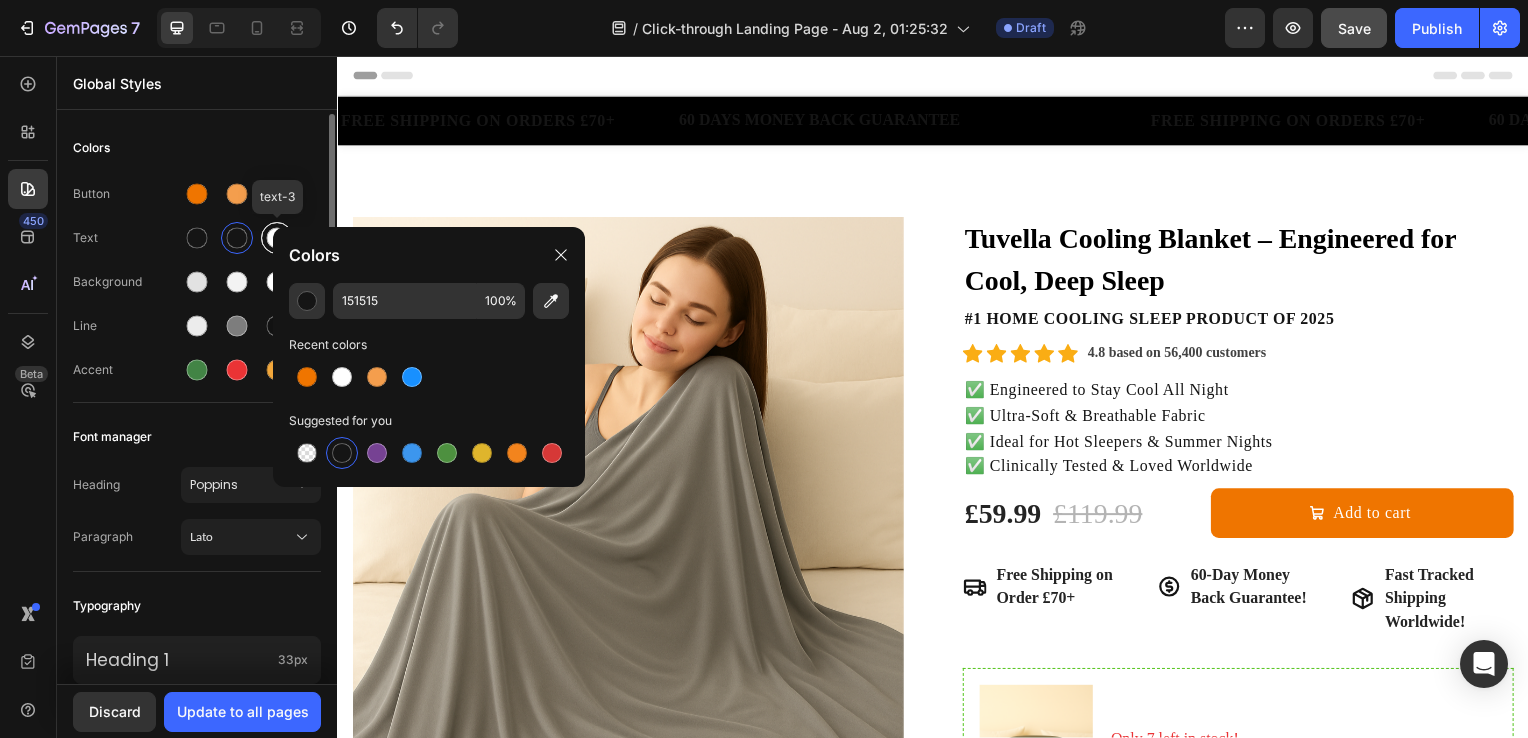 click at bounding box center [277, 238] 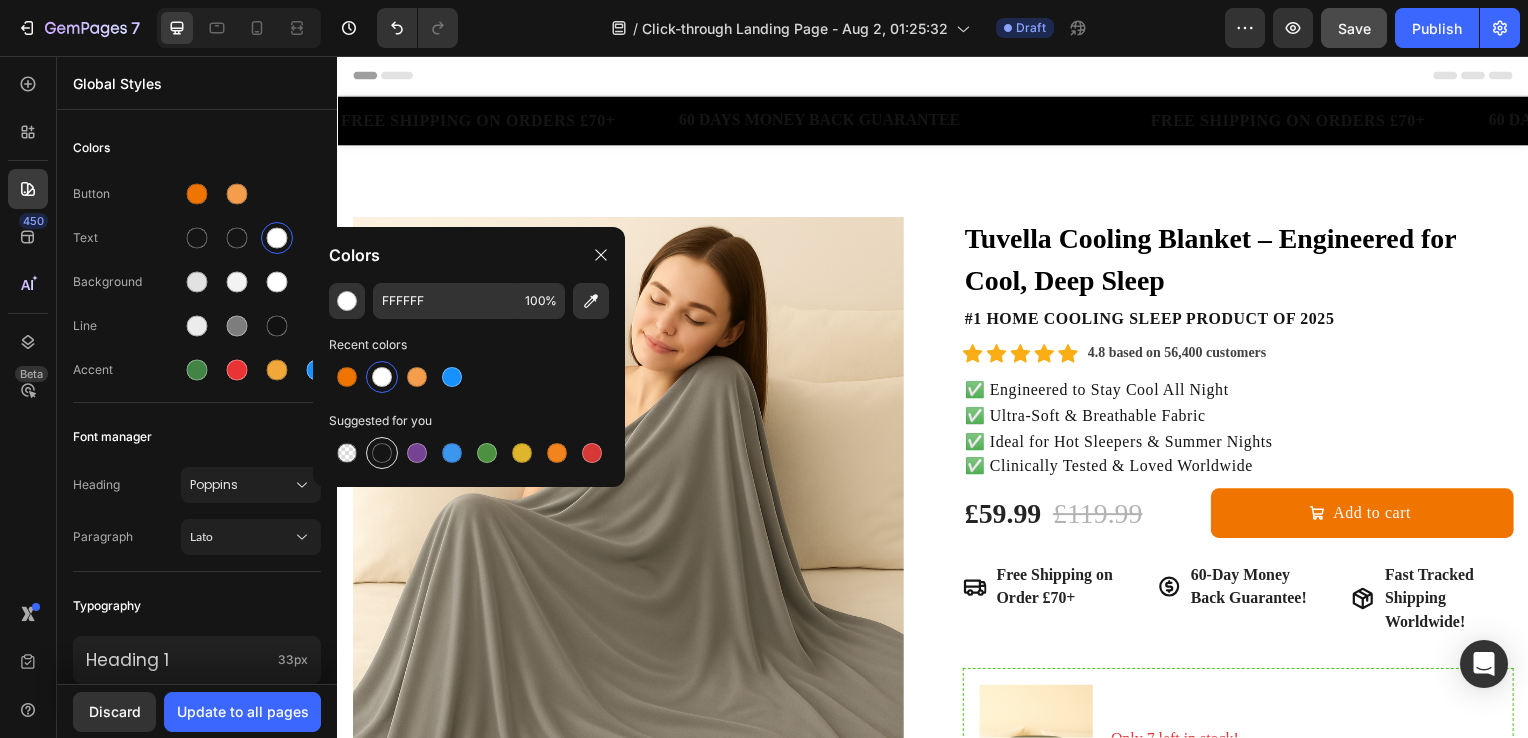 click at bounding box center (382, 453) 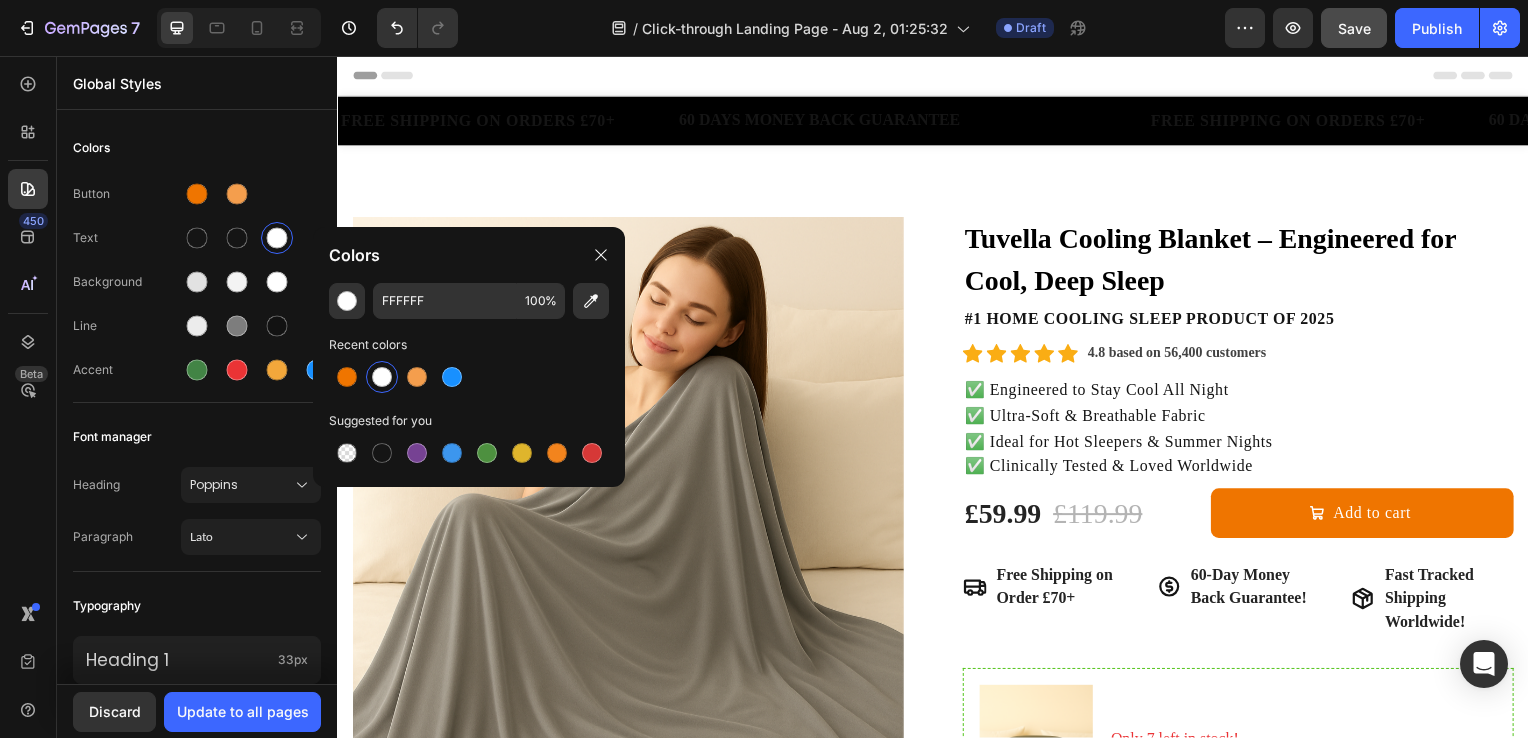 type on "151515" 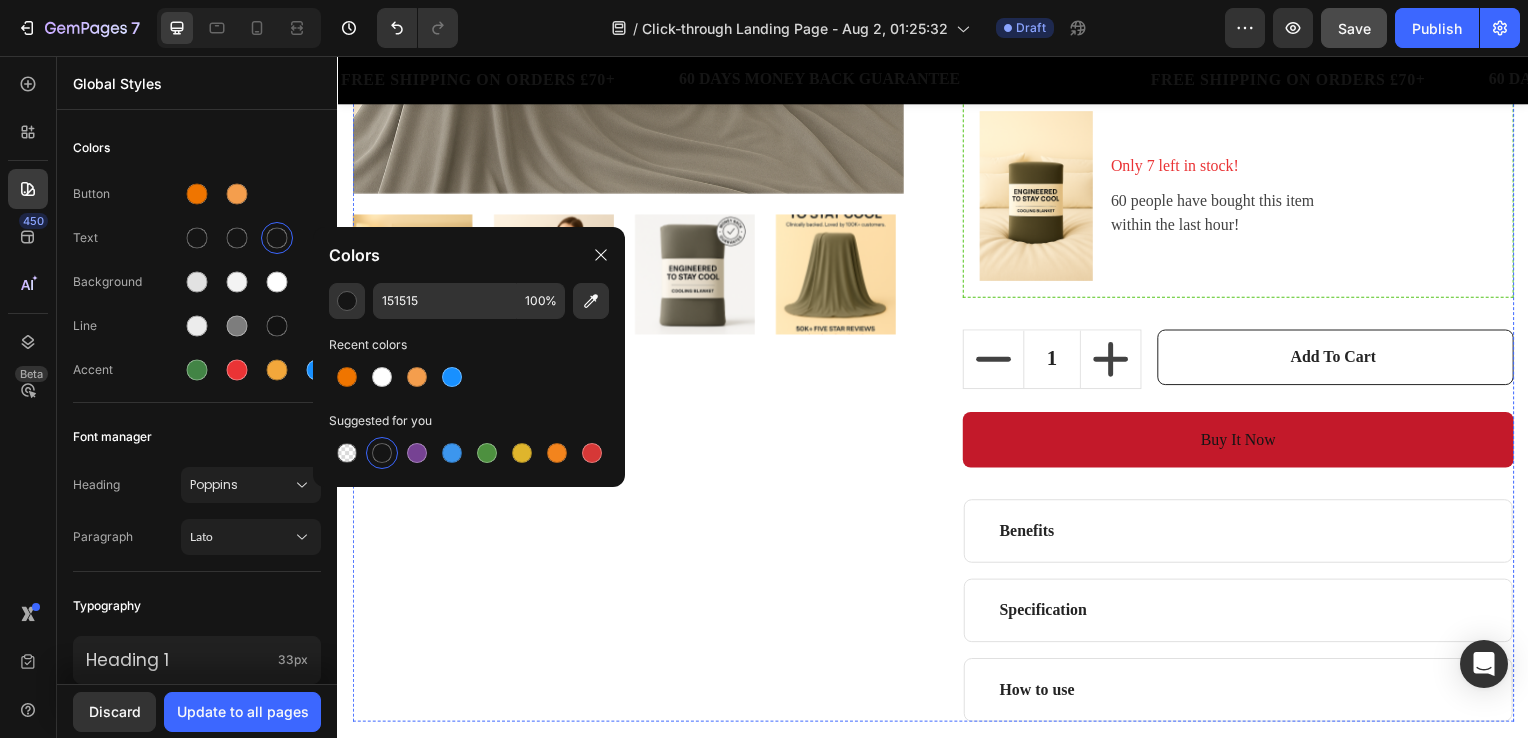 scroll, scrollTop: 600, scrollLeft: 0, axis: vertical 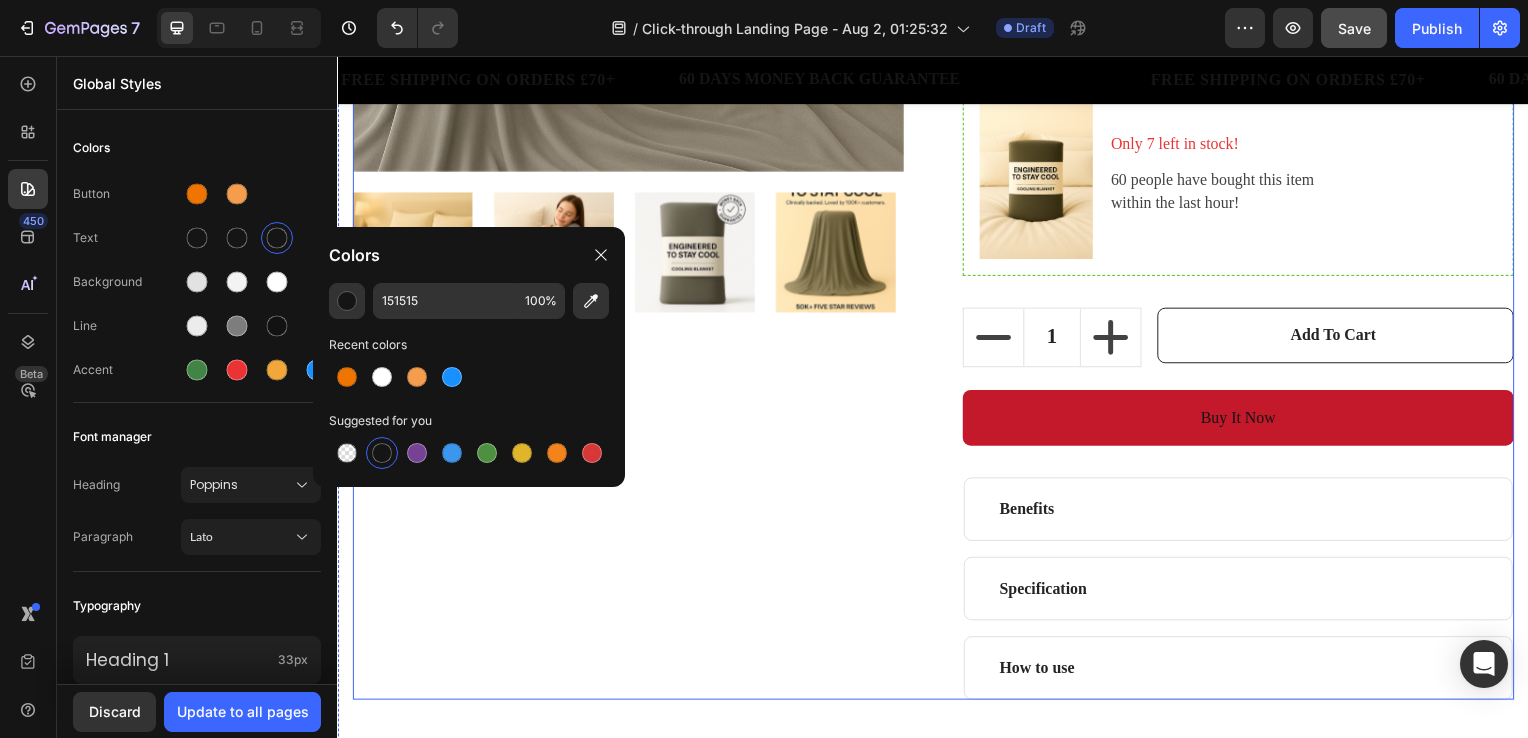 click on "Product Images" at bounding box center (629, 161) 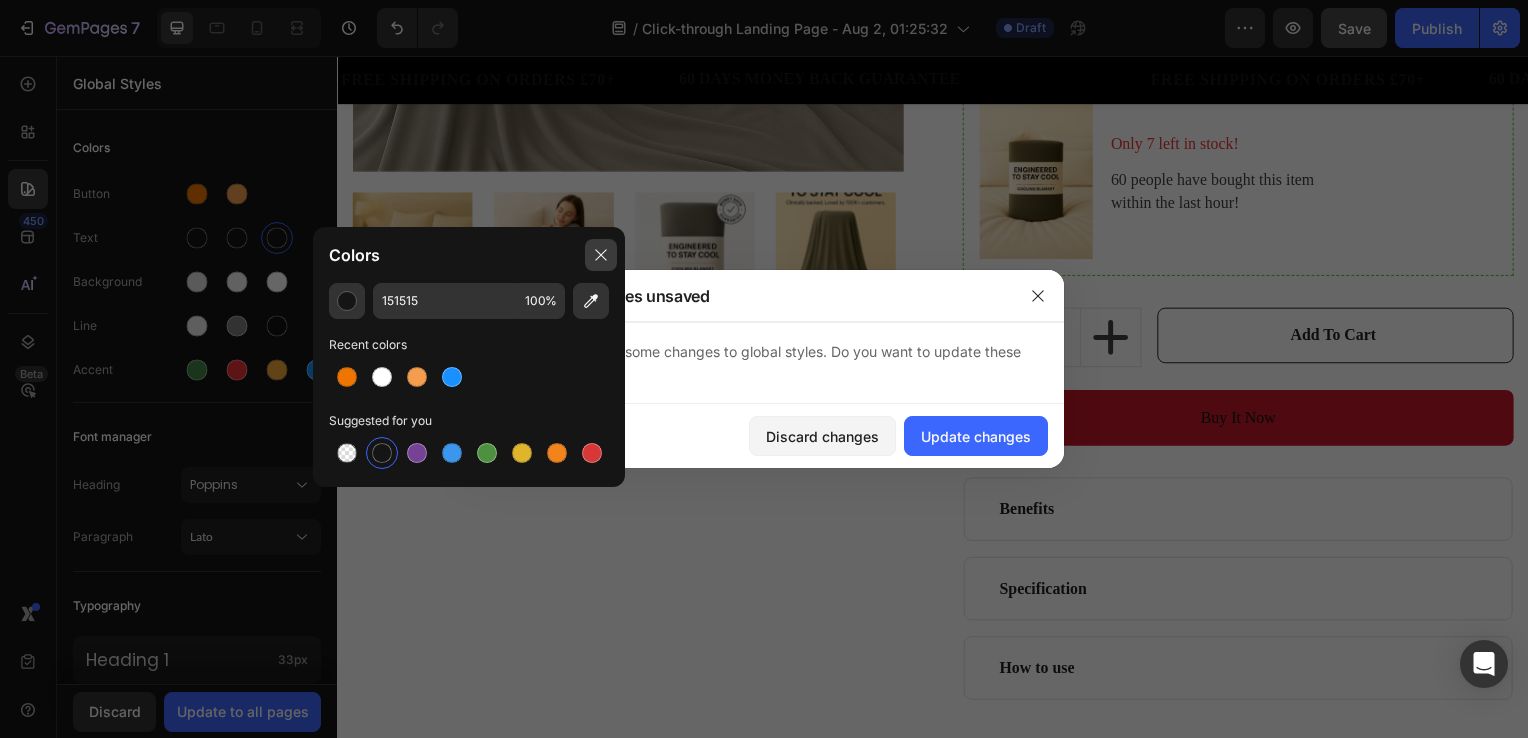 click 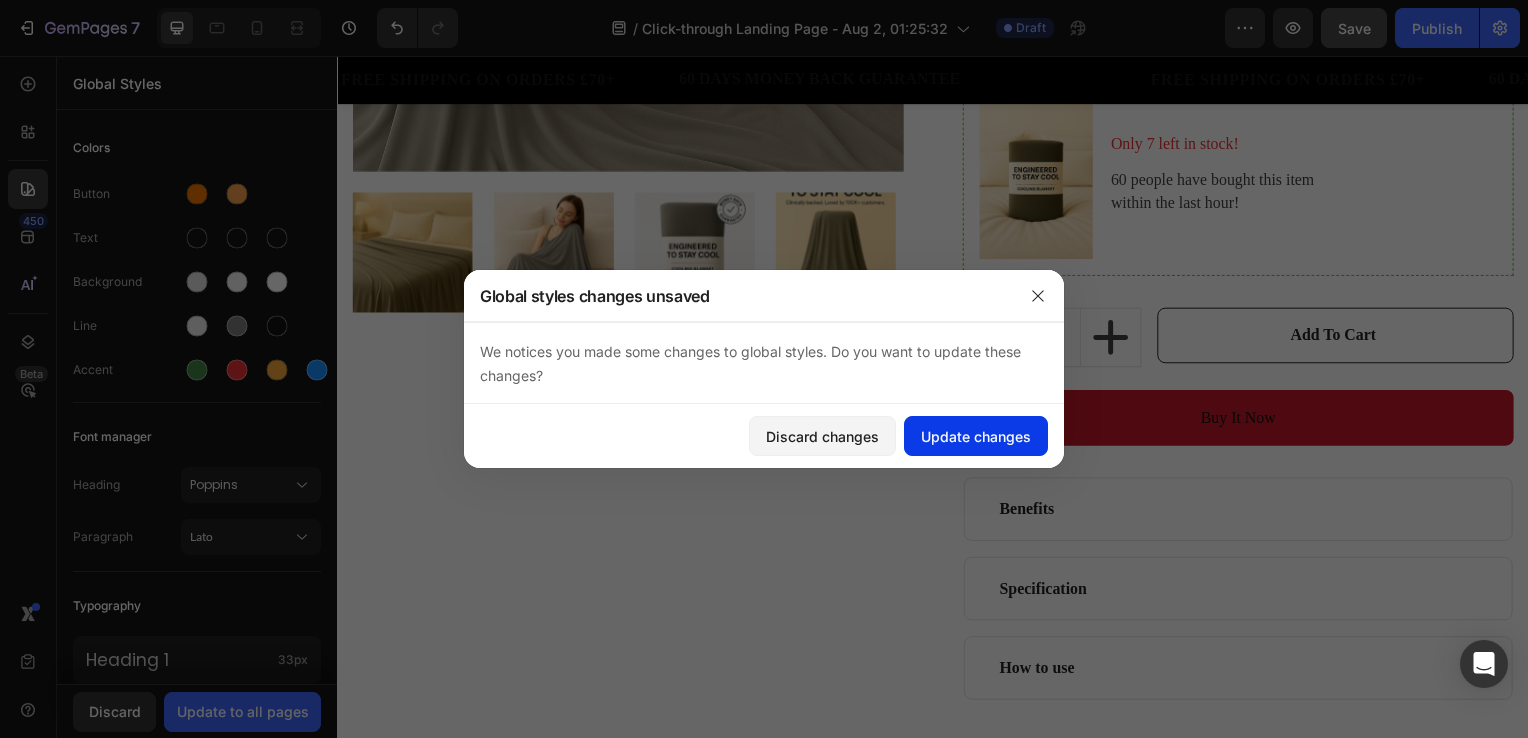 click on "Update changes" at bounding box center [976, 436] 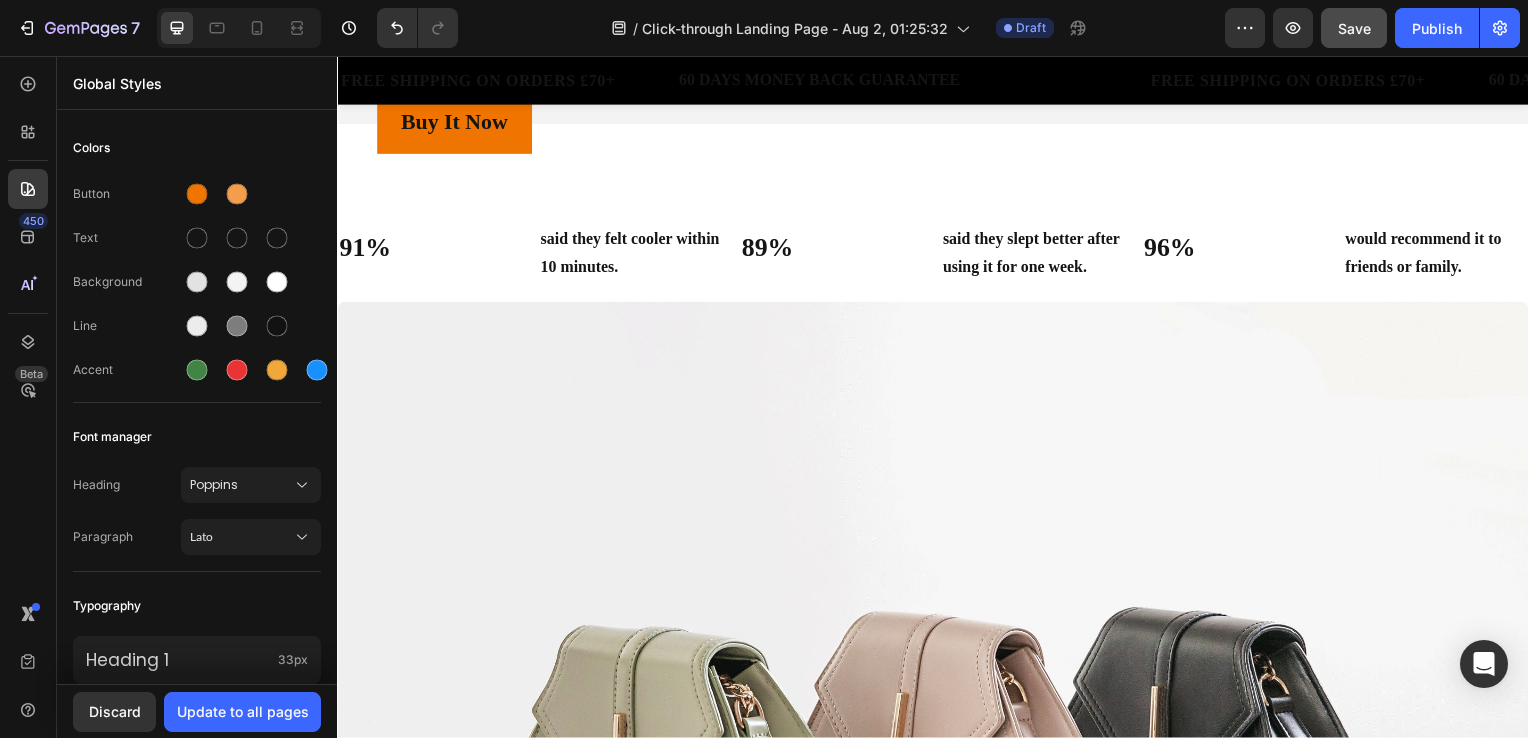 scroll, scrollTop: 2000, scrollLeft: 0, axis: vertical 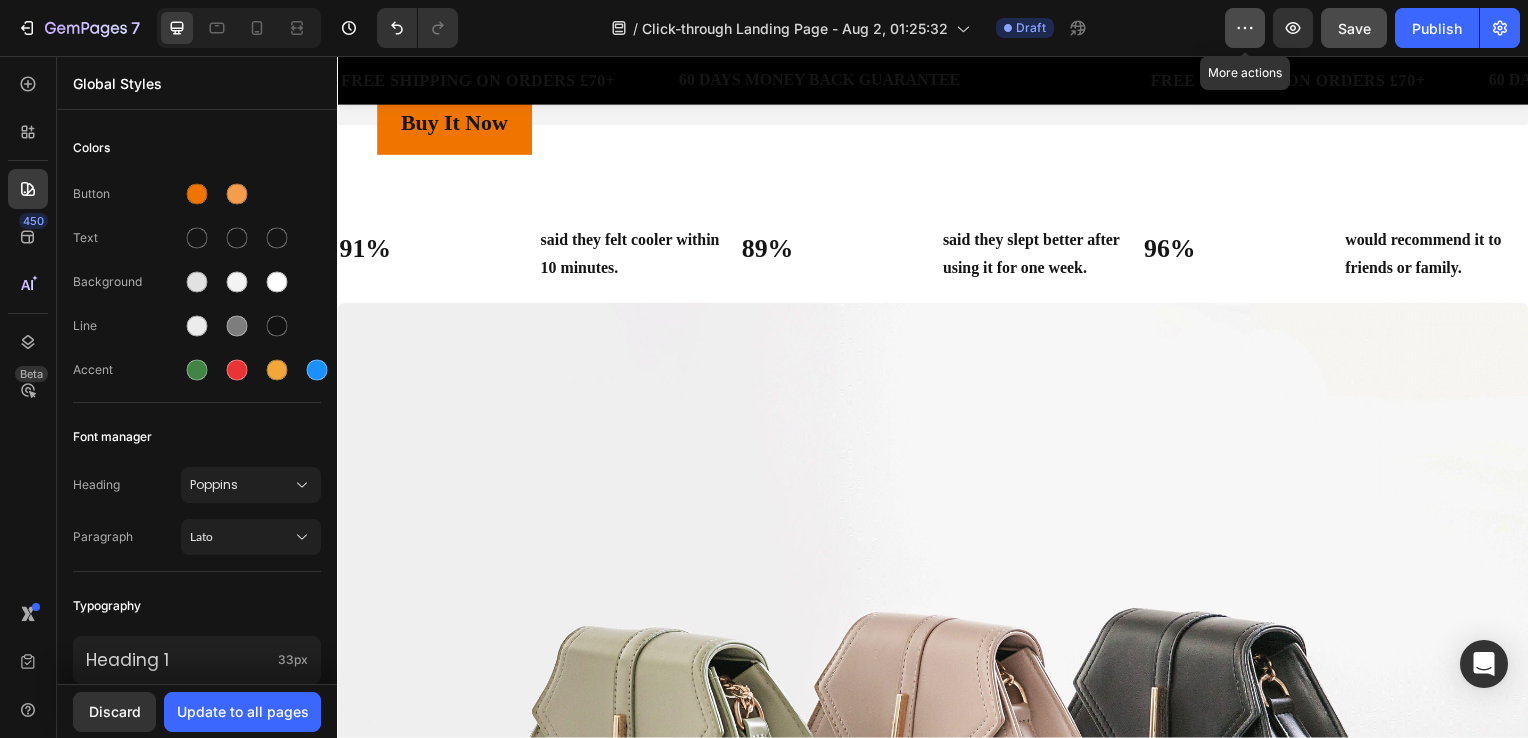 click 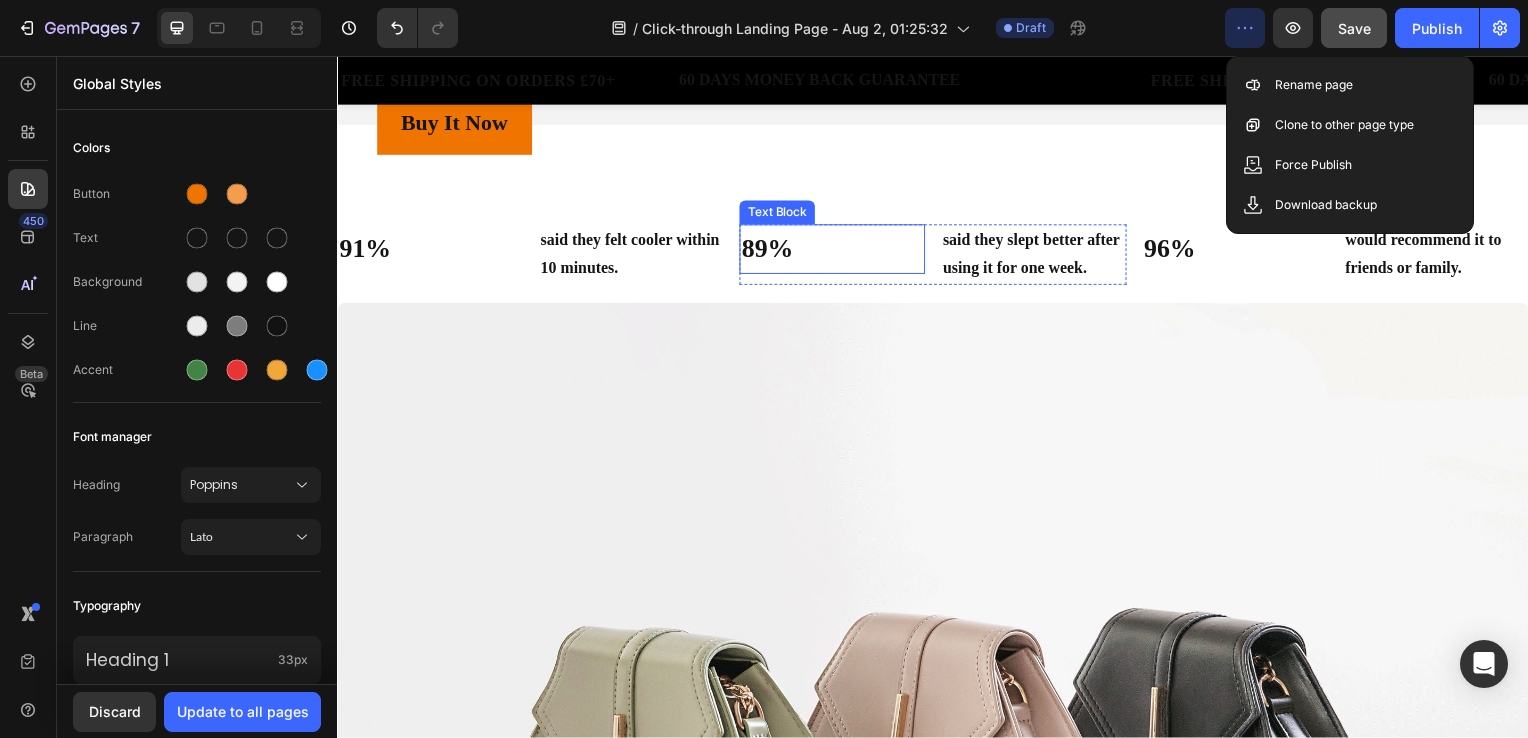 click on "89%" at bounding box center (835, 251) 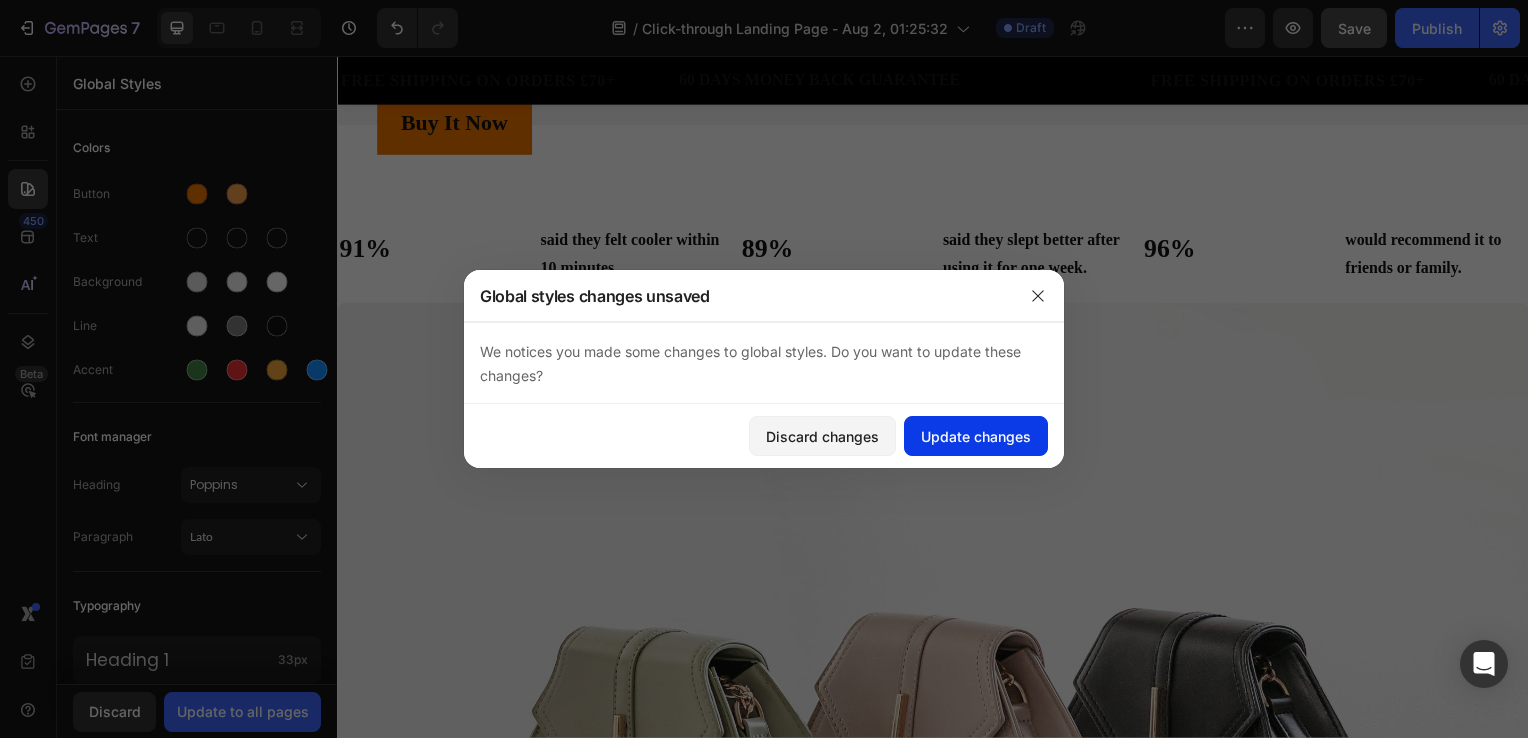 click on "Update changes" at bounding box center (976, 436) 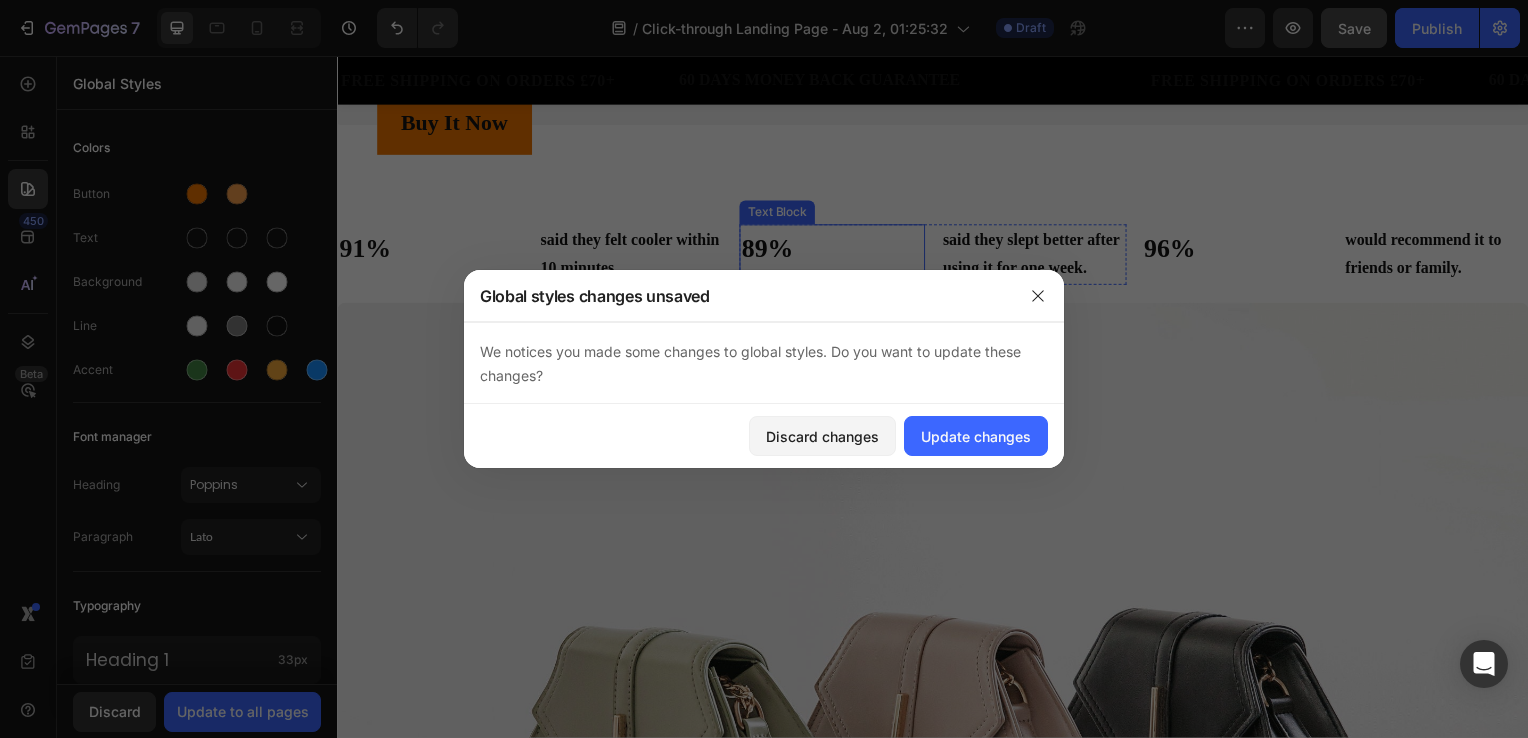 click on "89%" at bounding box center [835, 251] 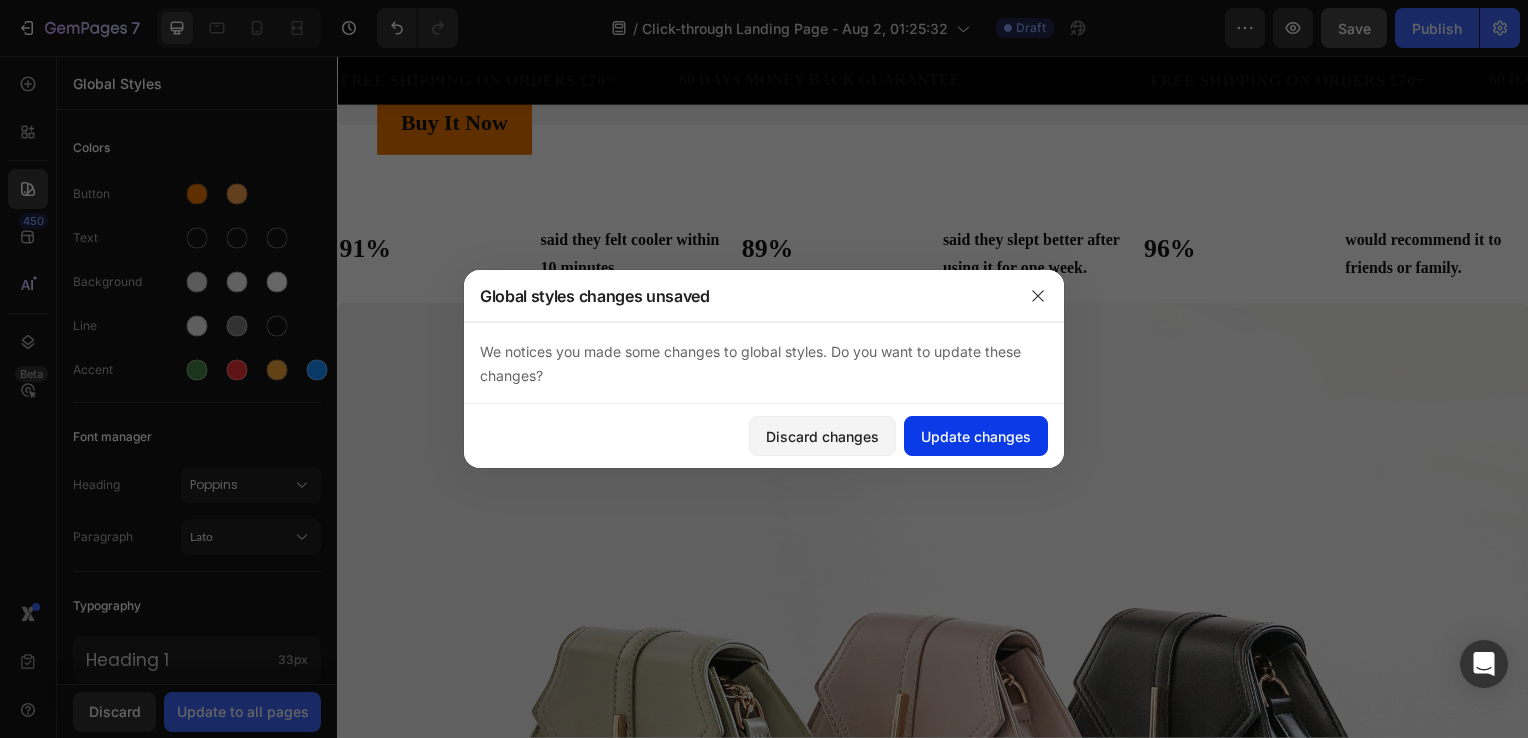 click on "Update changes" at bounding box center (976, 436) 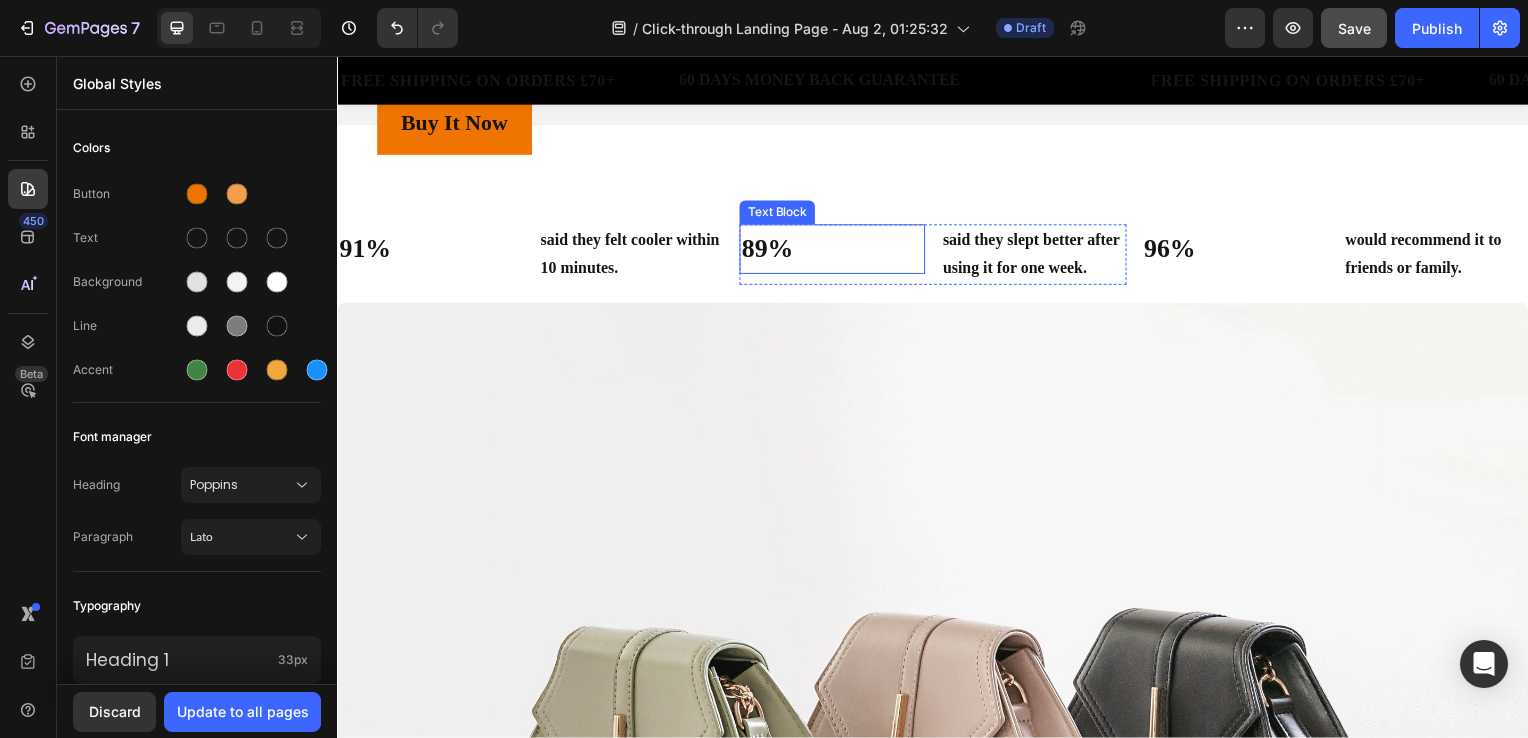 click on "89%" at bounding box center (835, 251) 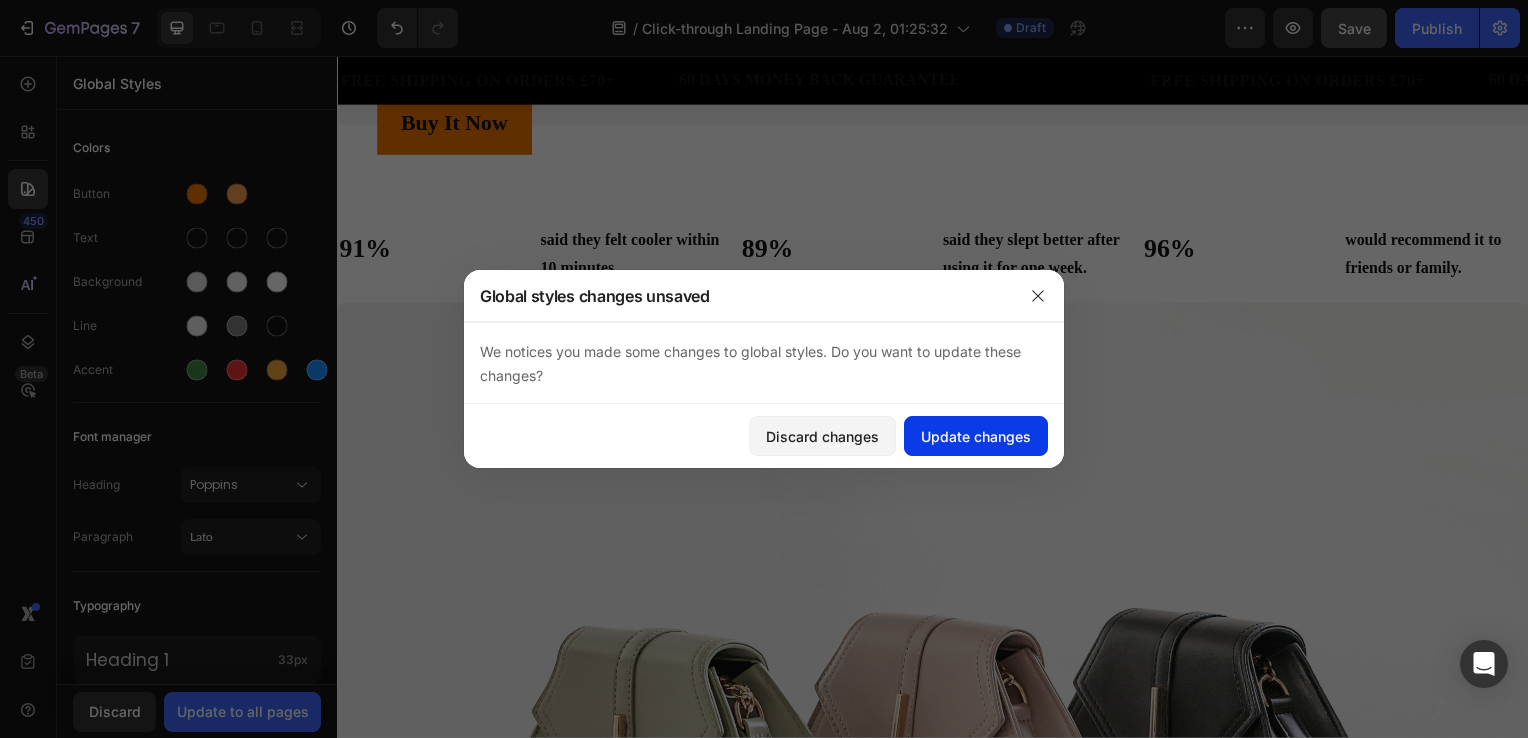 click on "Update changes" at bounding box center (976, 436) 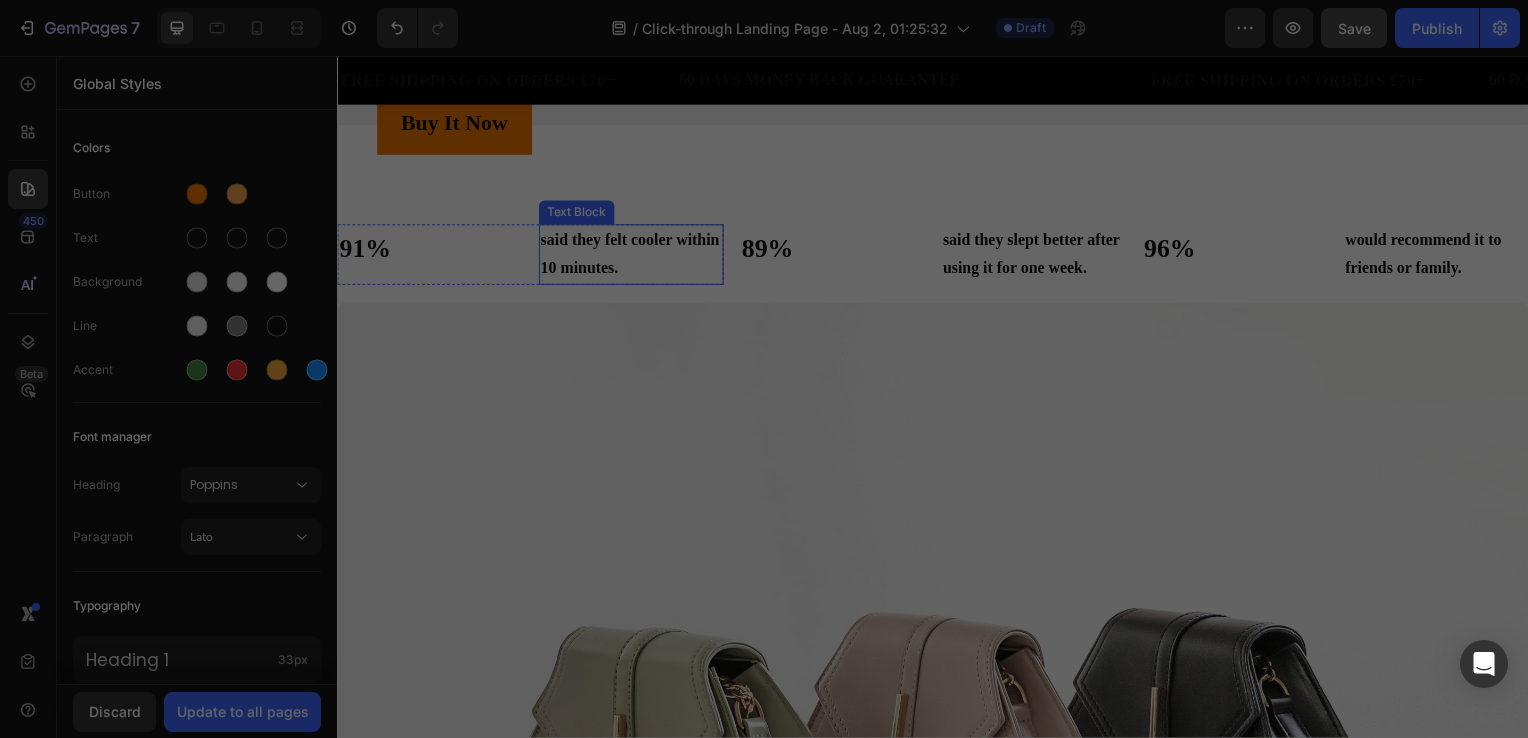 click on "said they felt cooler within 10 minutes." at bounding box center [633, 257] 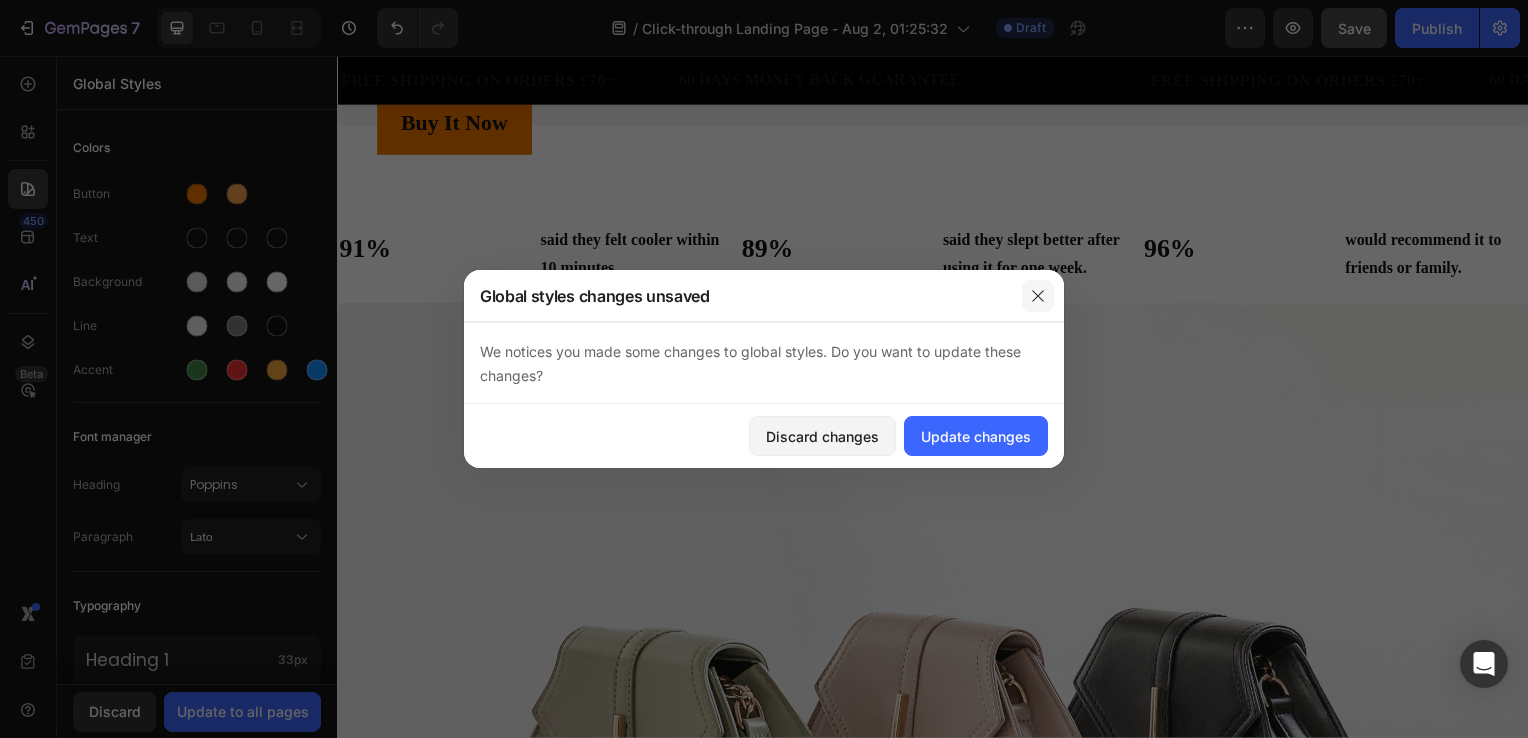 click 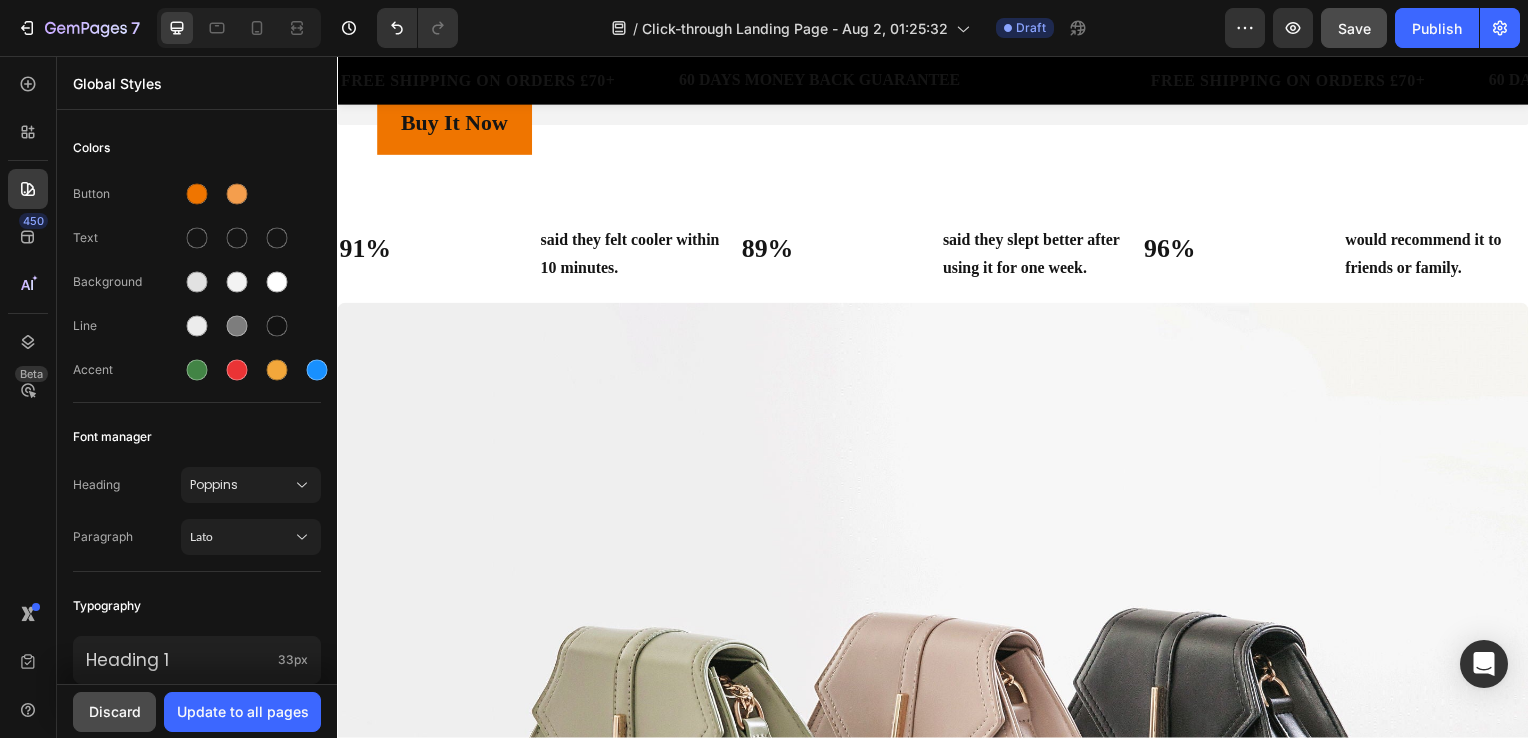 click on "Discard" at bounding box center (115, 711) 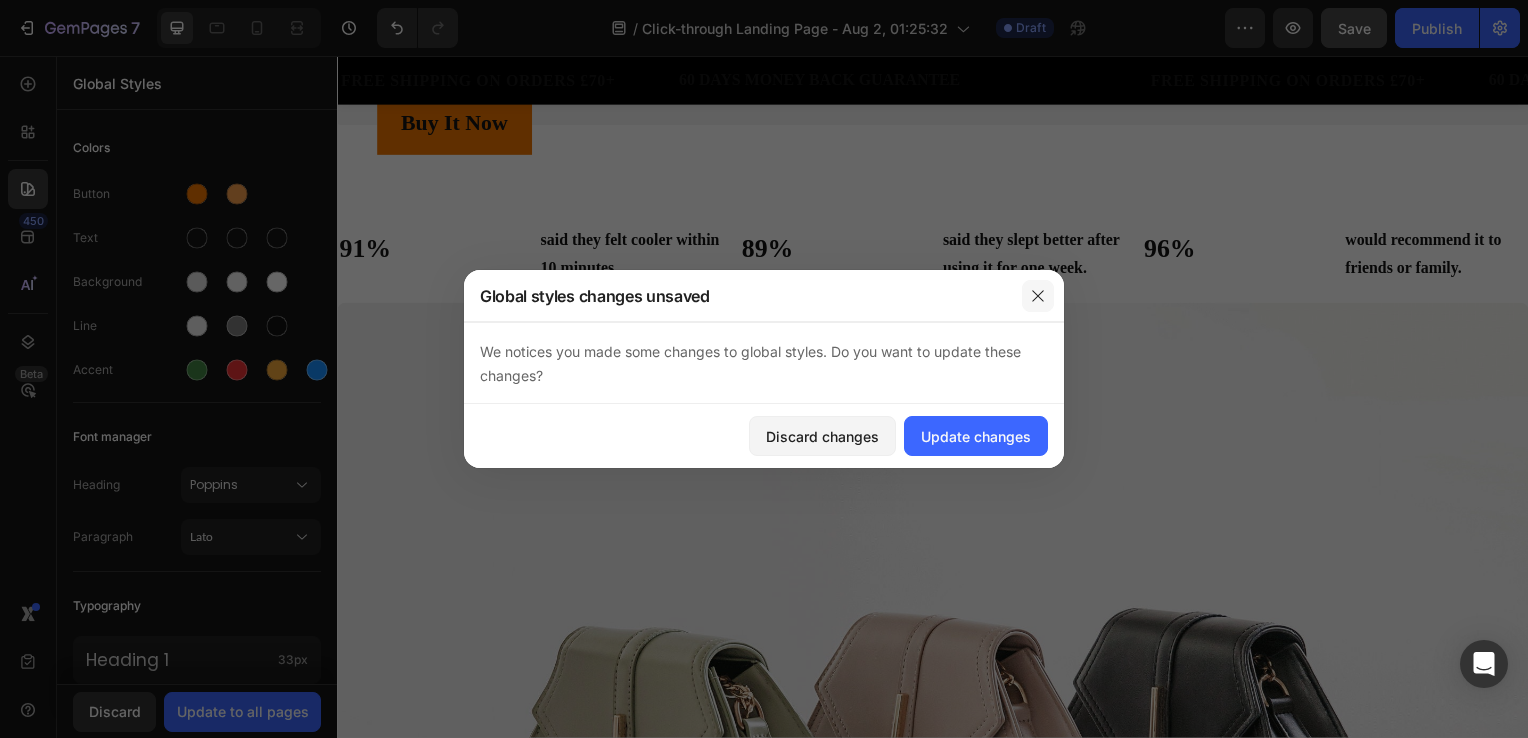 click at bounding box center [1038, 296] 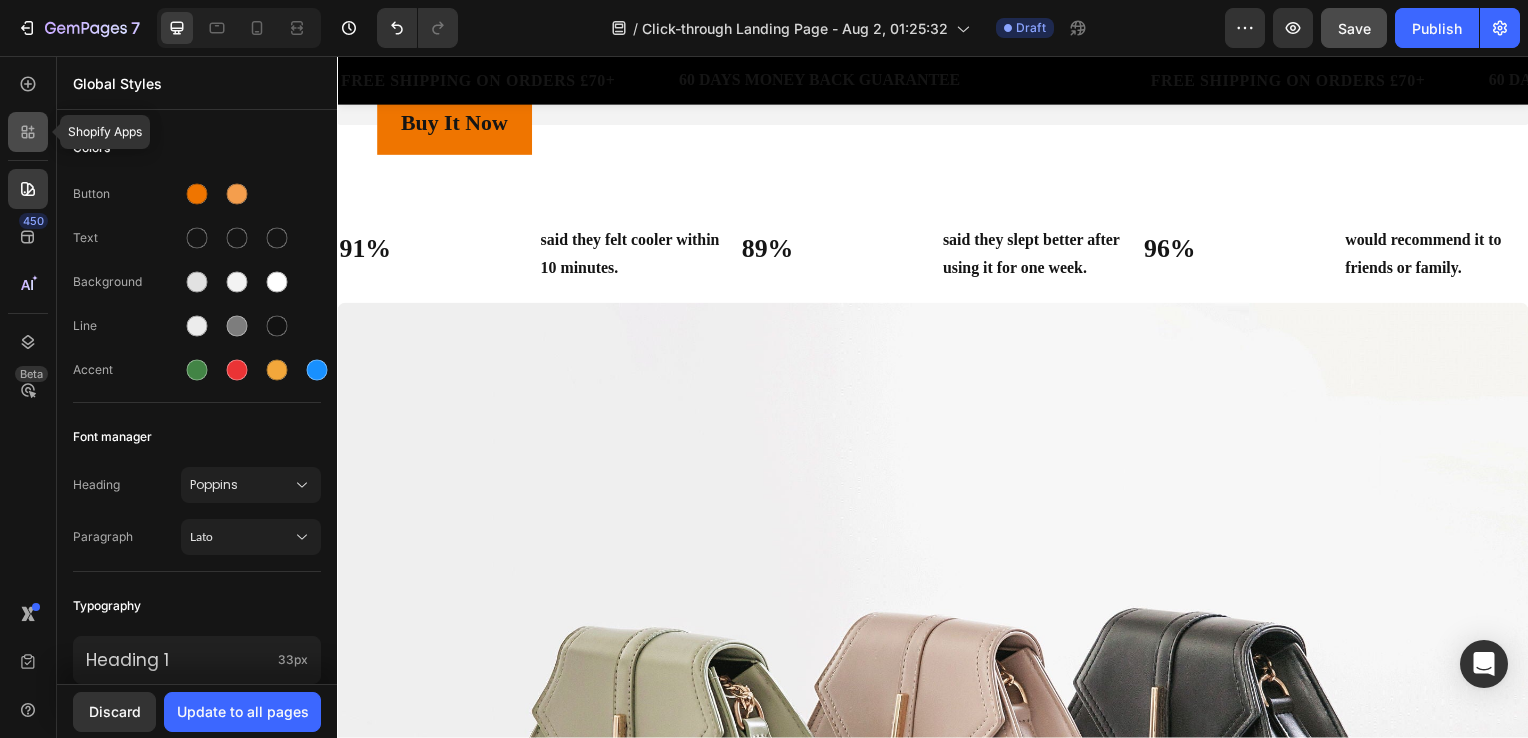 click 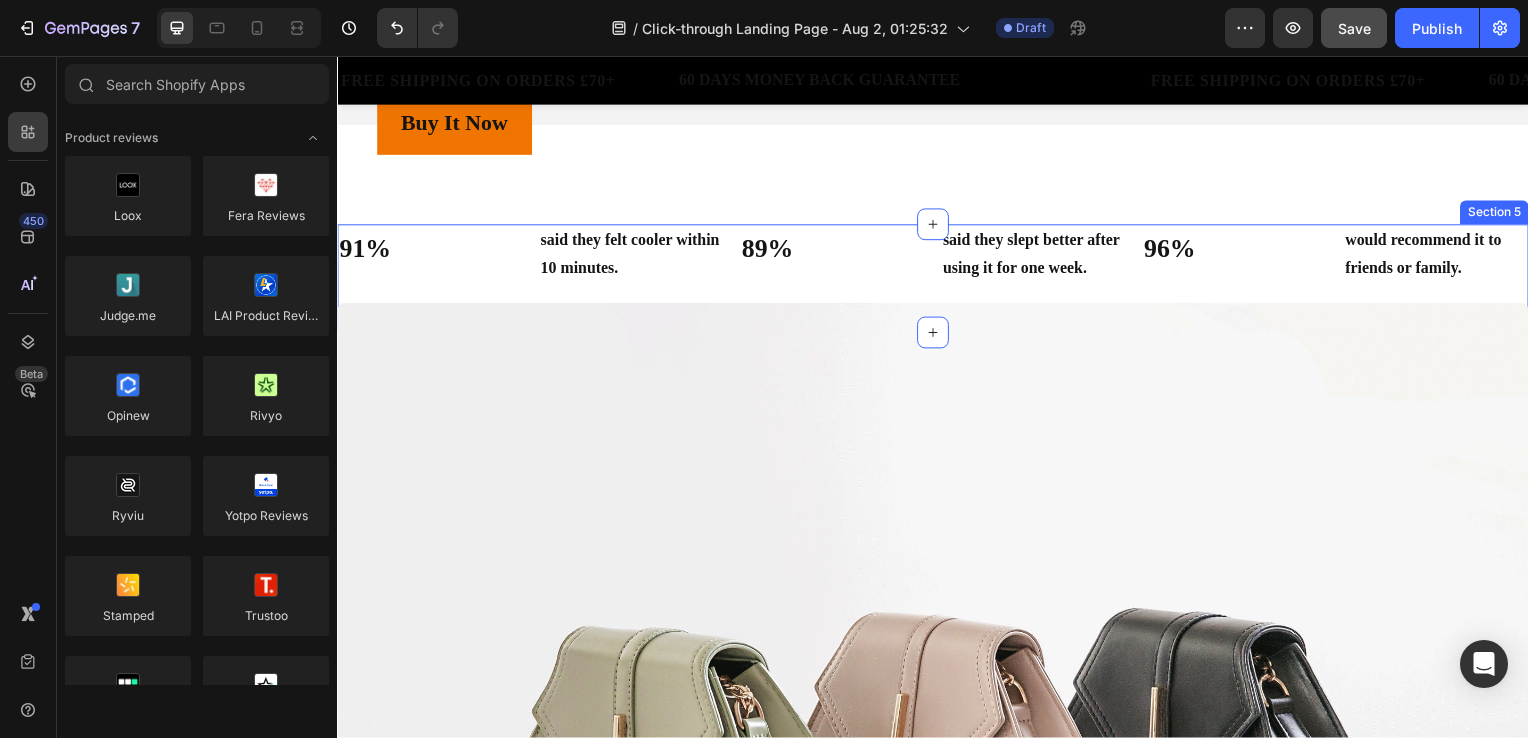 click on "said they felt cooler within 10 minutes." at bounding box center [633, 257] 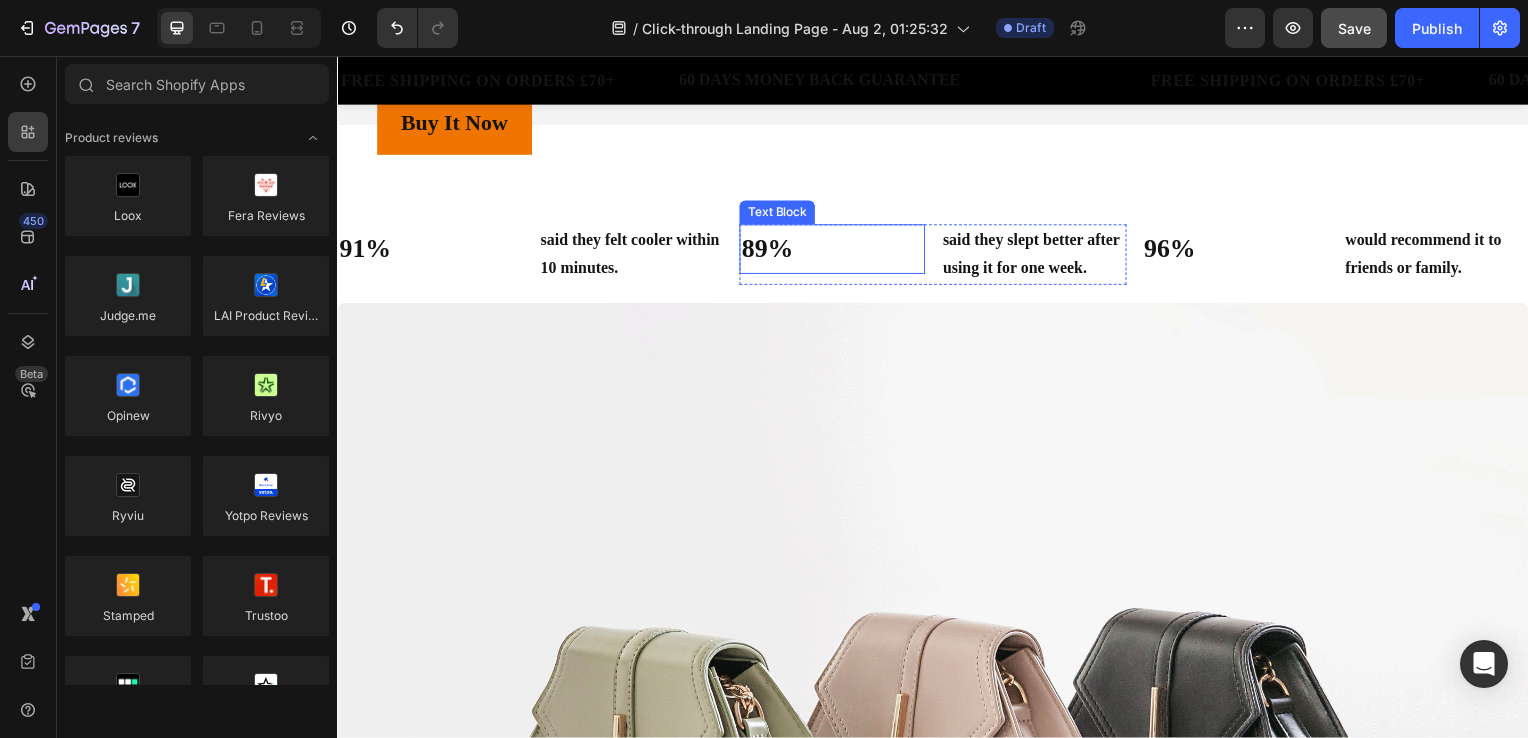 click on "89%" at bounding box center [835, 251] 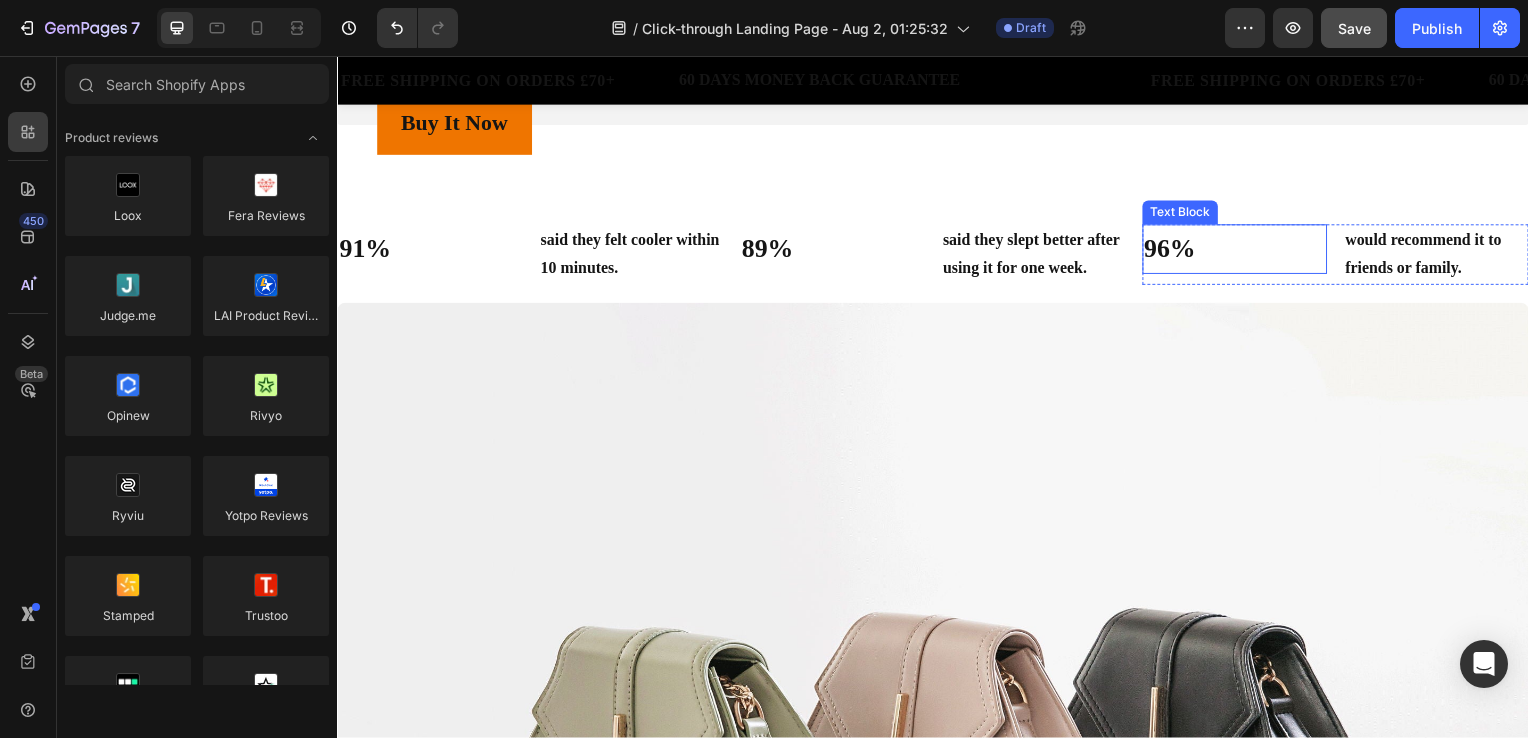 click on "96%" at bounding box center [1241, 251] 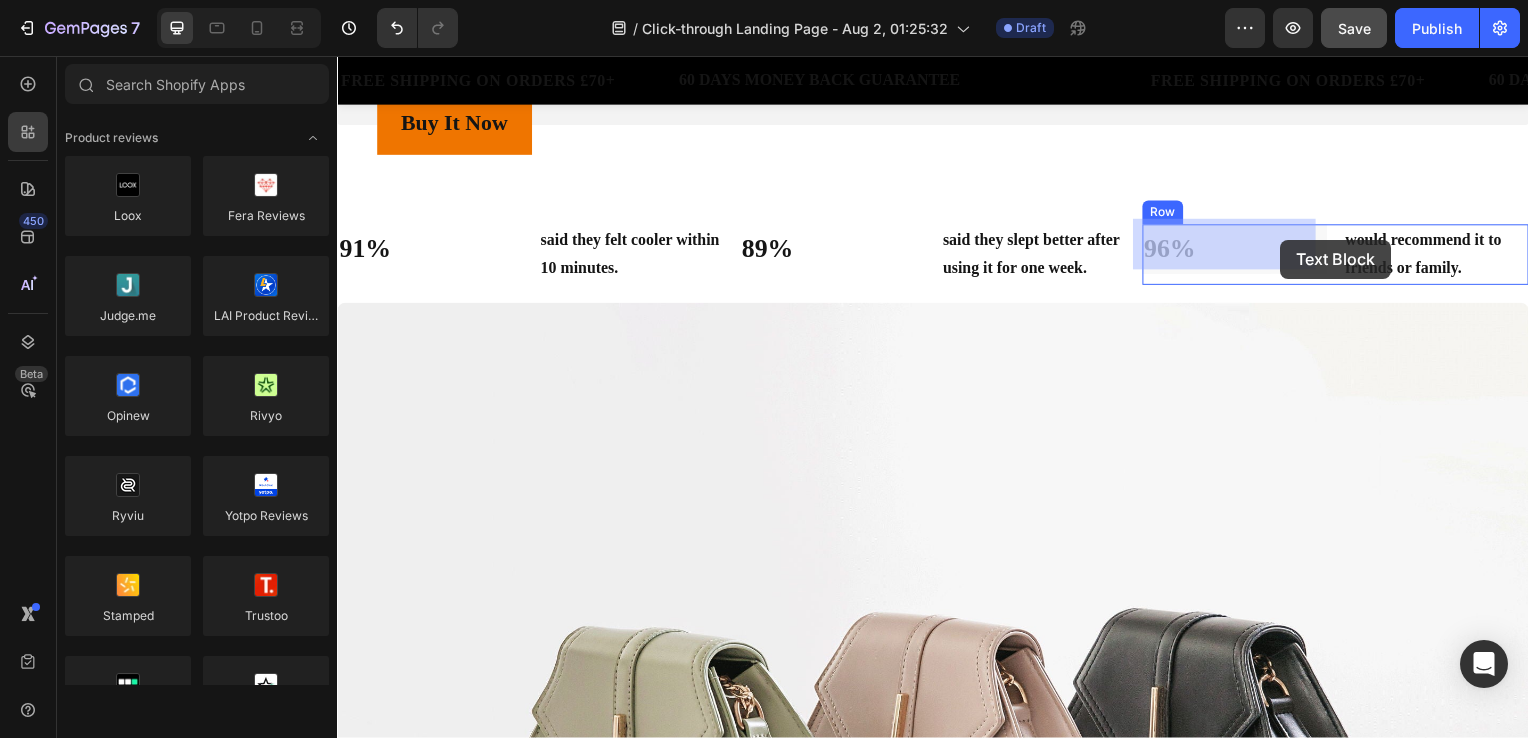 drag, startPoint x: 1191, startPoint y: 244, endPoint x: 1287, endPoint y: 241, distance: 96.04687 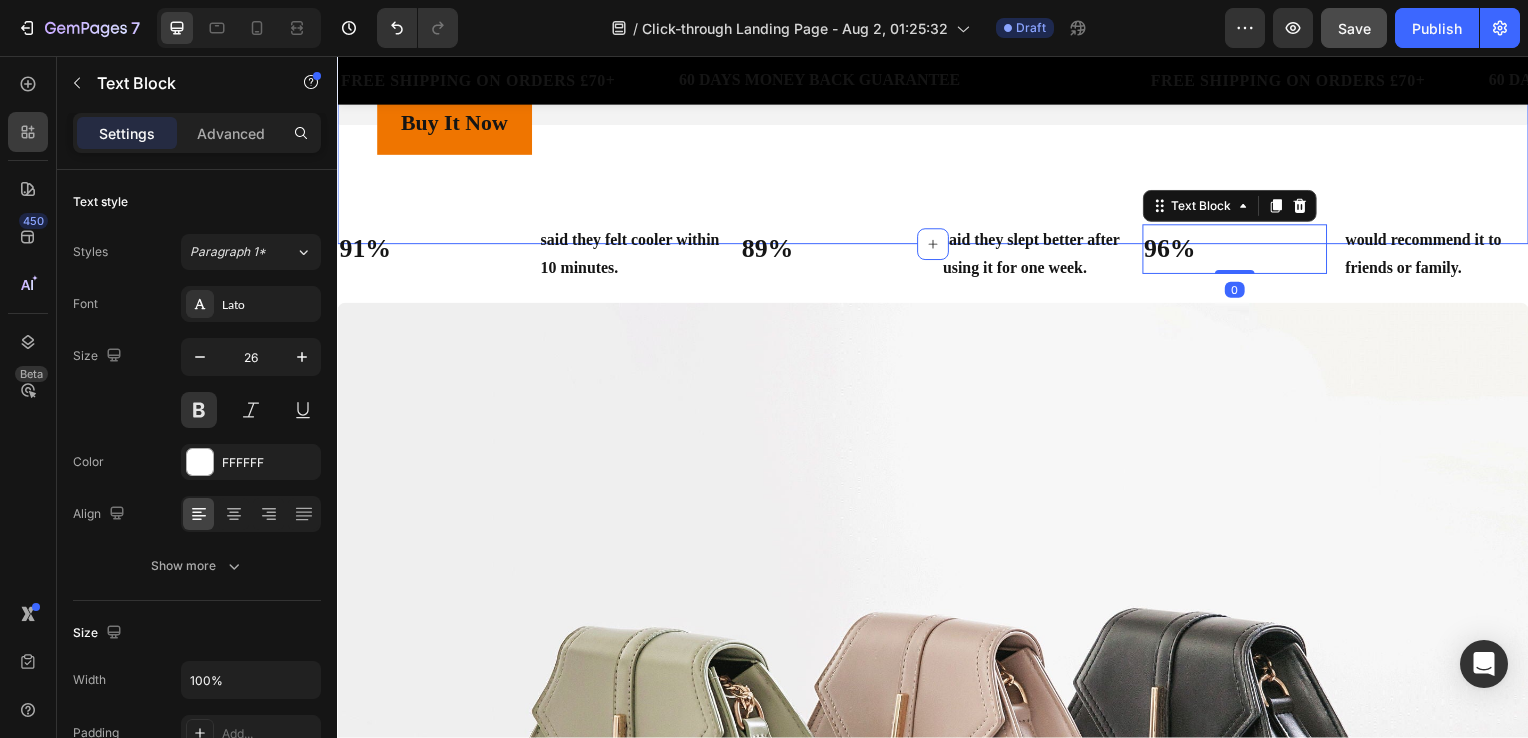 click on "Image Row STAY COOL, SLEEP DEEPER Whether it's a nap on the sofa or a full night’s sleep, the  Tuvella Cooling Blanket  brings instant comfort the moment it touches your skin. Its breathable, cooling design works quietly in the background, helping you unwind, stay cool, and rest deeper wherever you are. Text Block Row Row Buy It Now Button Row Text Block Section 4" at bounding box center (937, -128) 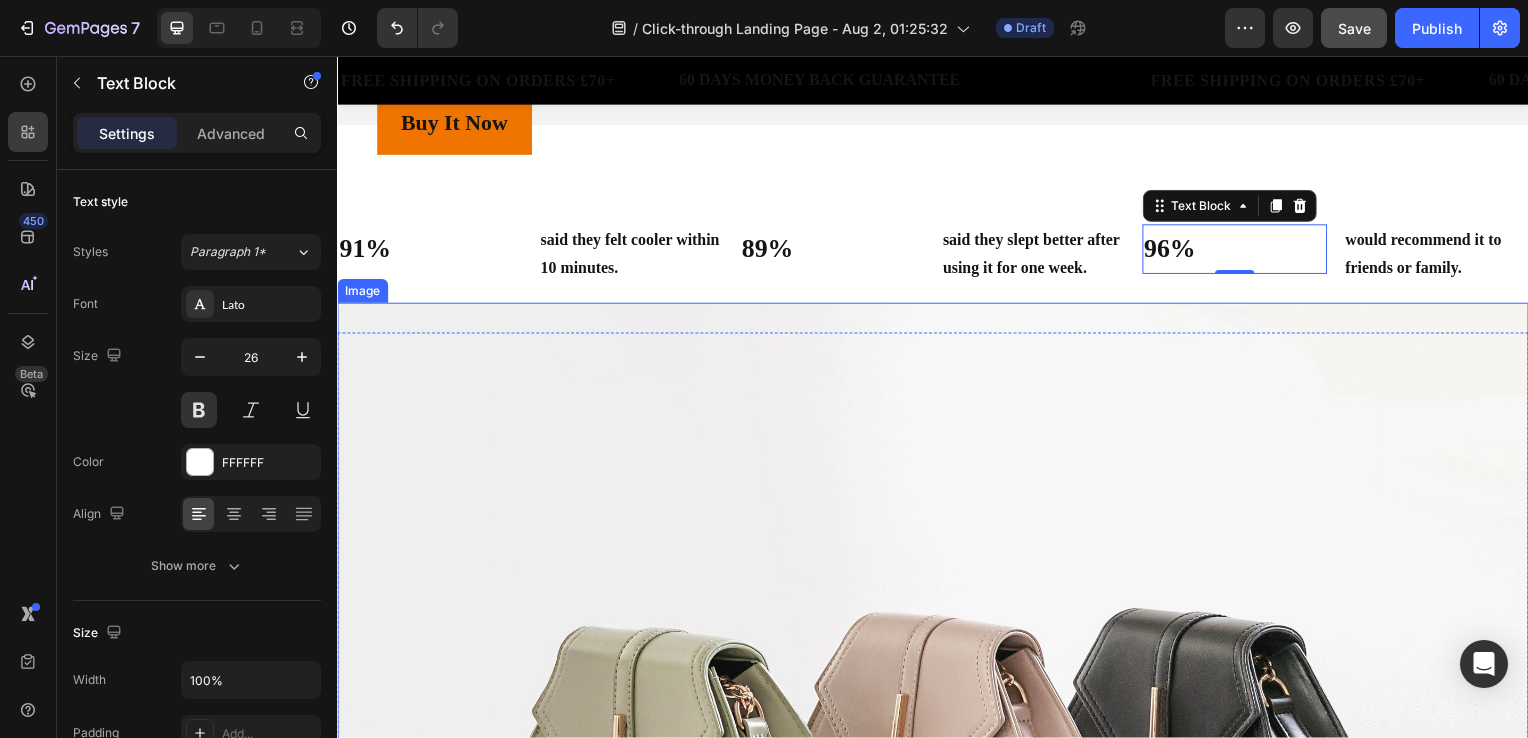 click at bounding box center [937, 755] 